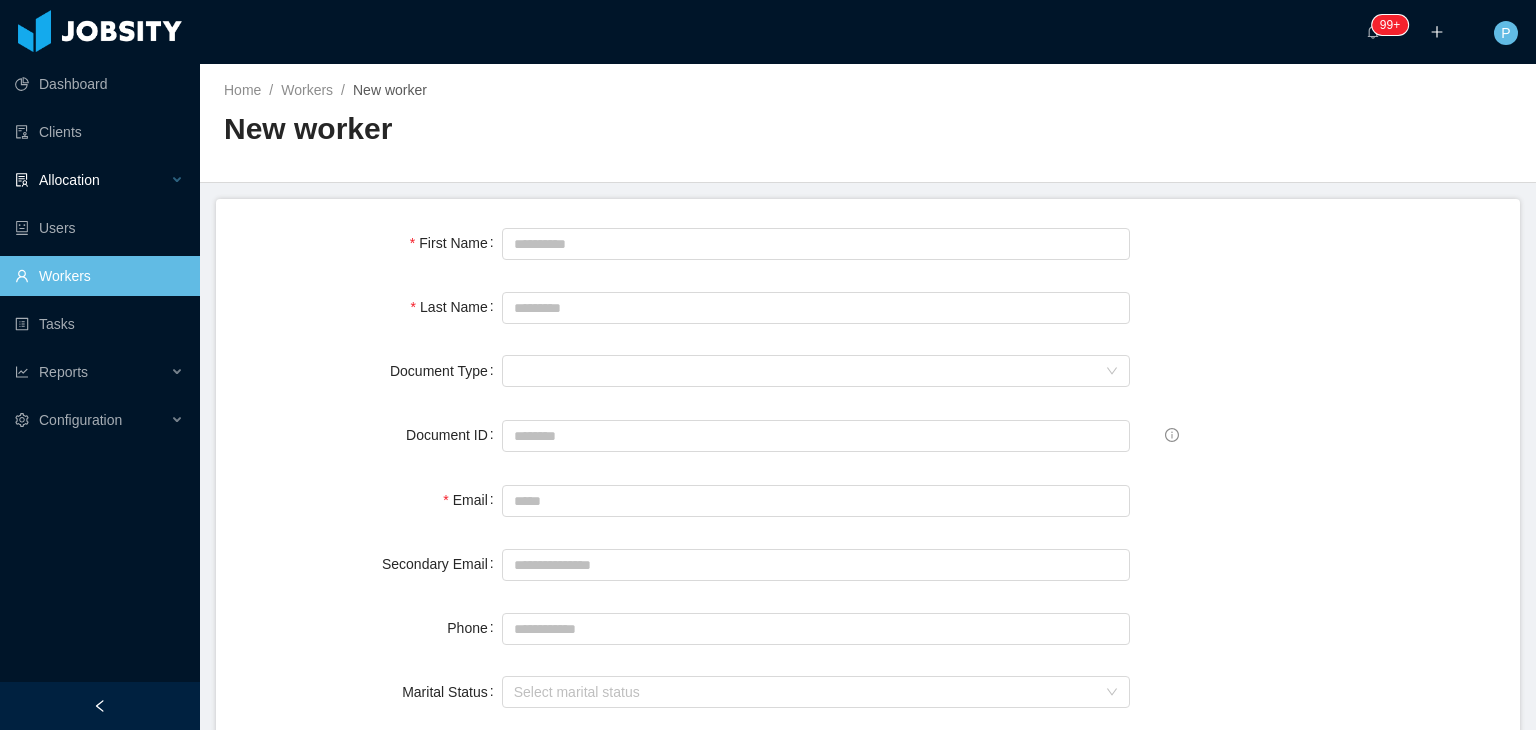 scroll, scrollTop: 0, scrollLeft: 0, axis: both 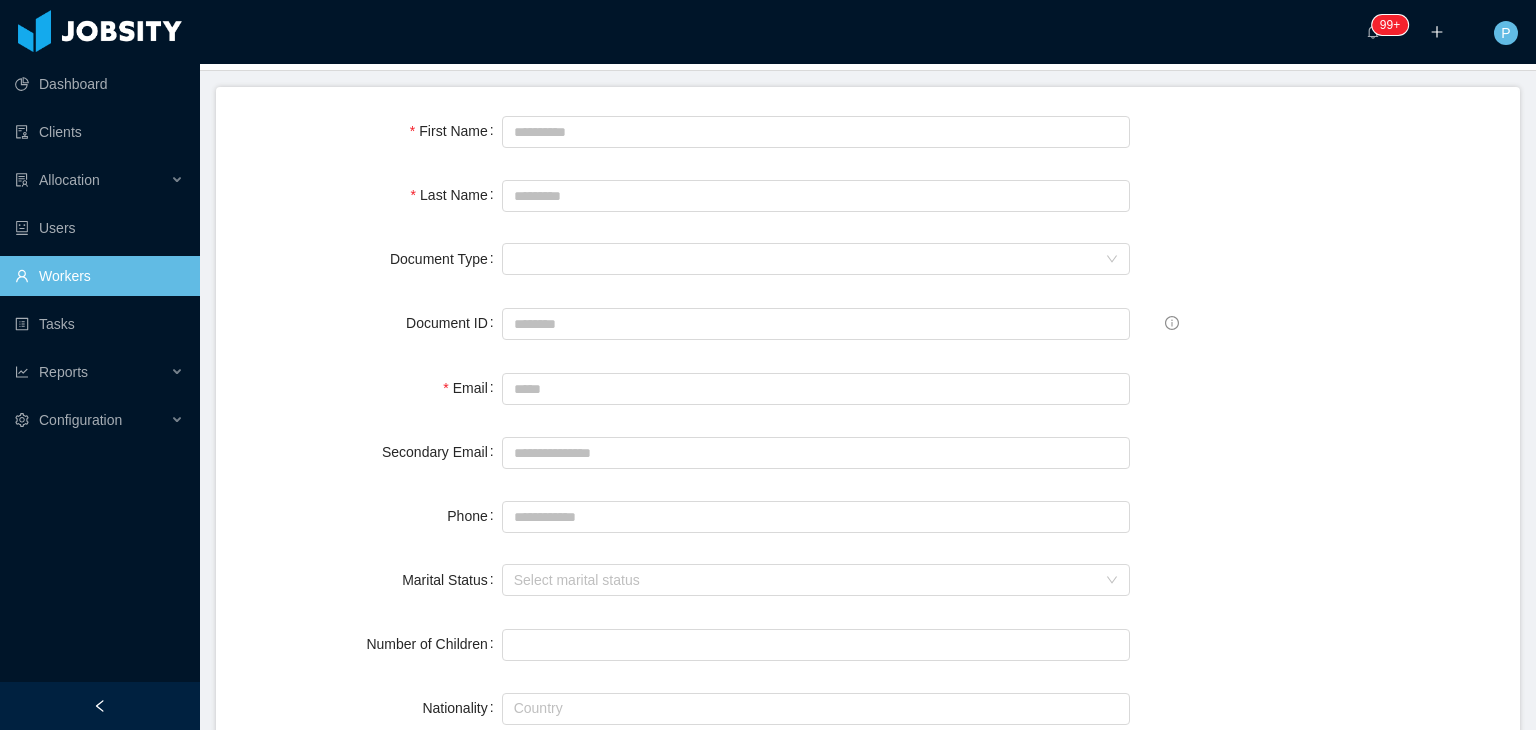 click on "Workers" at bounding box center (99, 276) 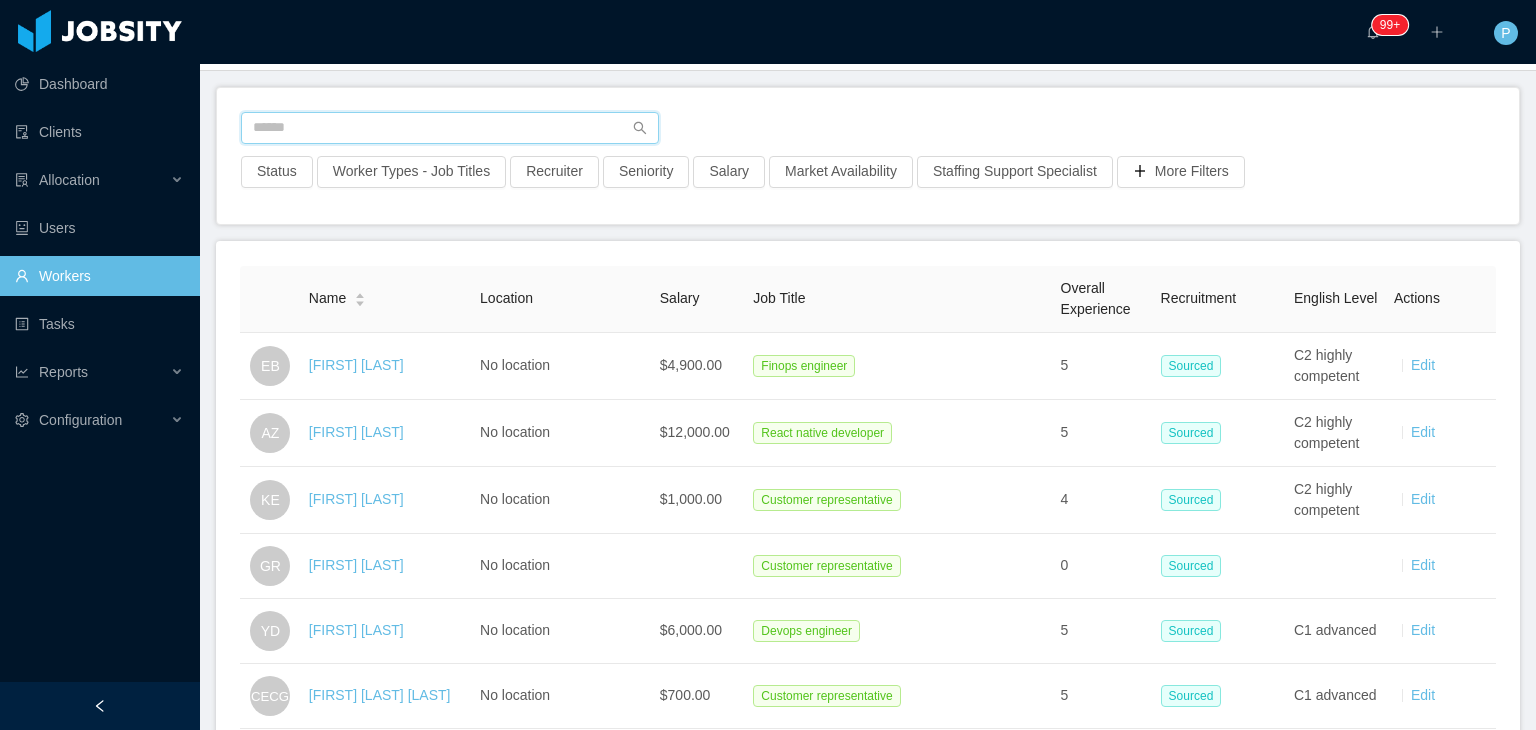 click at bounding box center [450, 128] 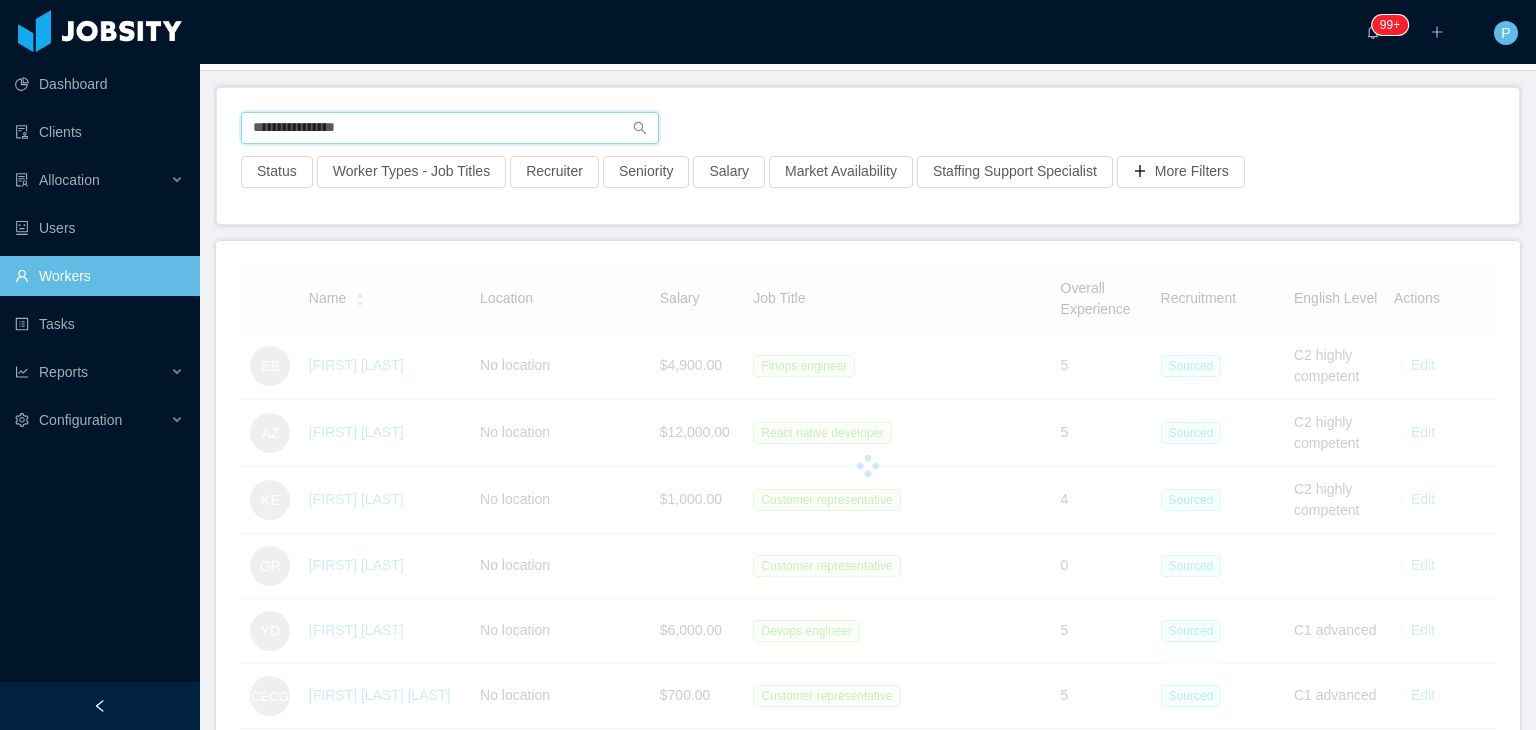 scroll, scrollTop: 0, scrollLeft: 0, axis: both 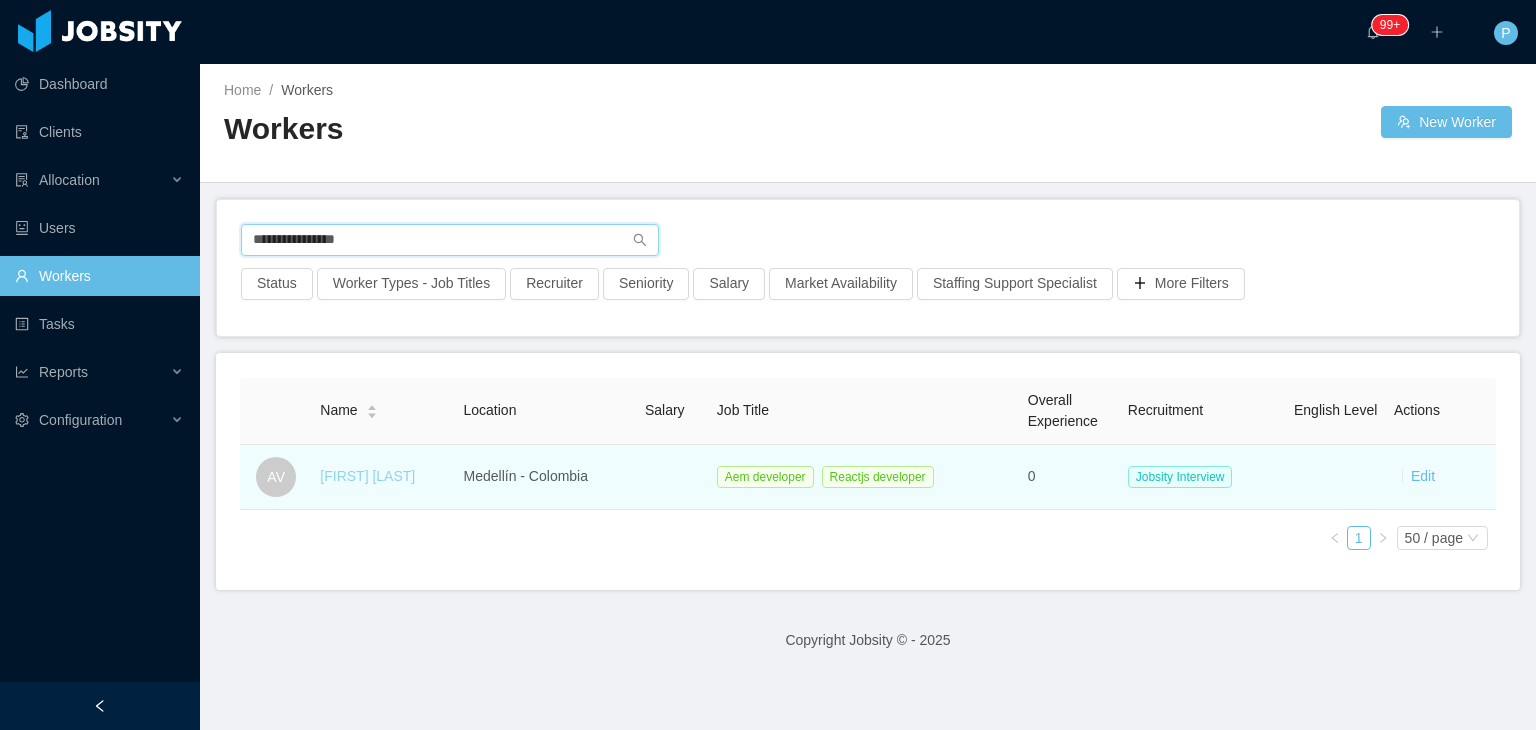 type on "**********" 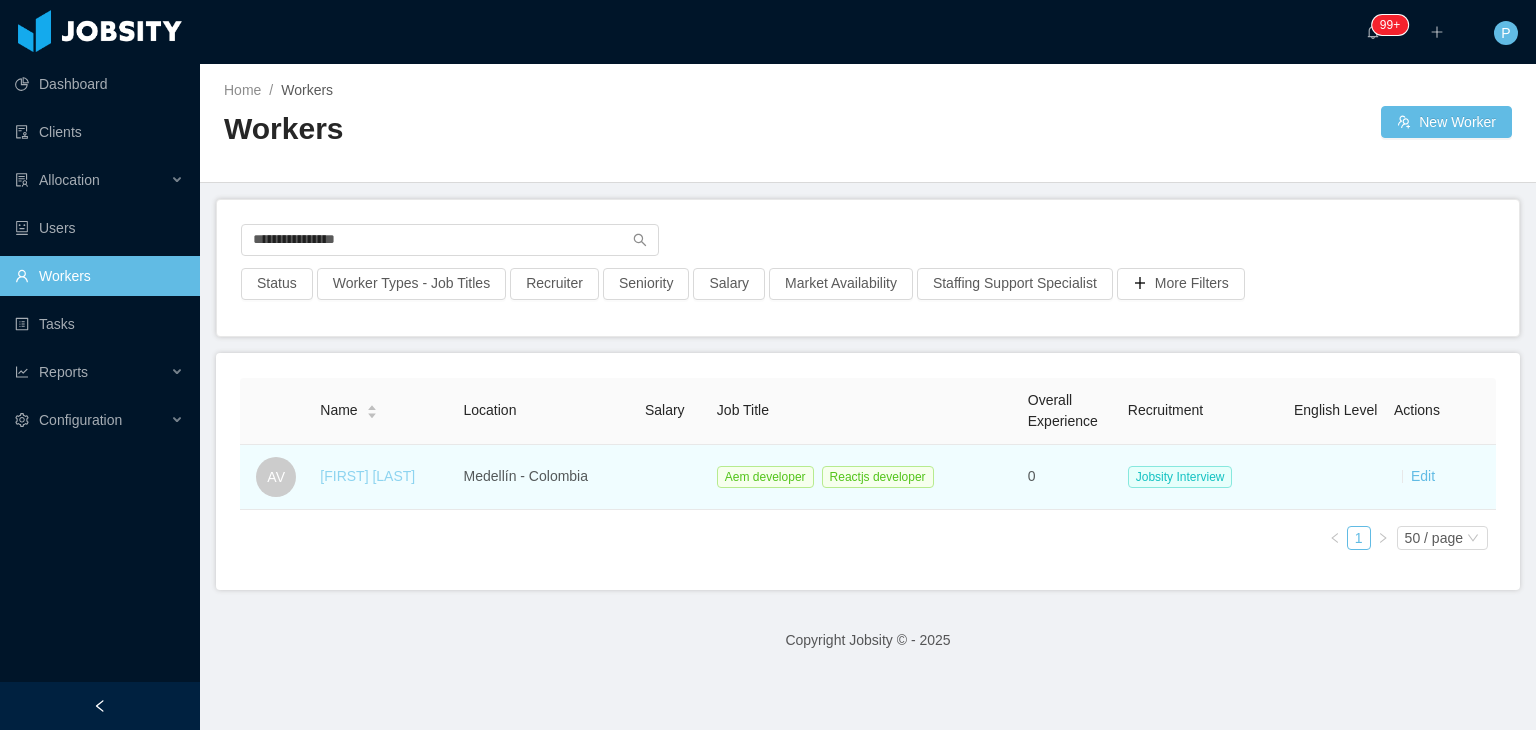 click on "Andres Vargas" at bounding box center (367, 476) 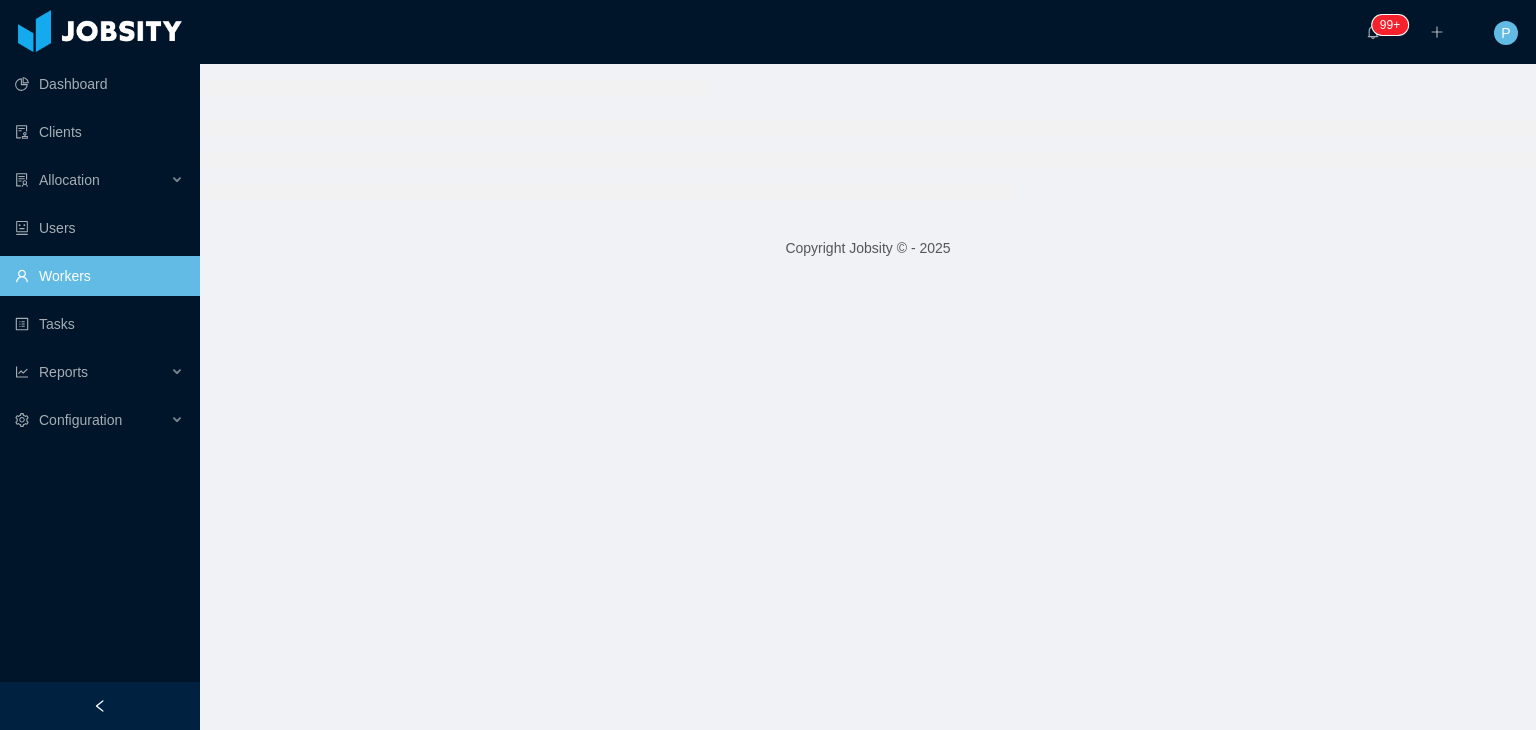 click at bounding box center (868, 139) 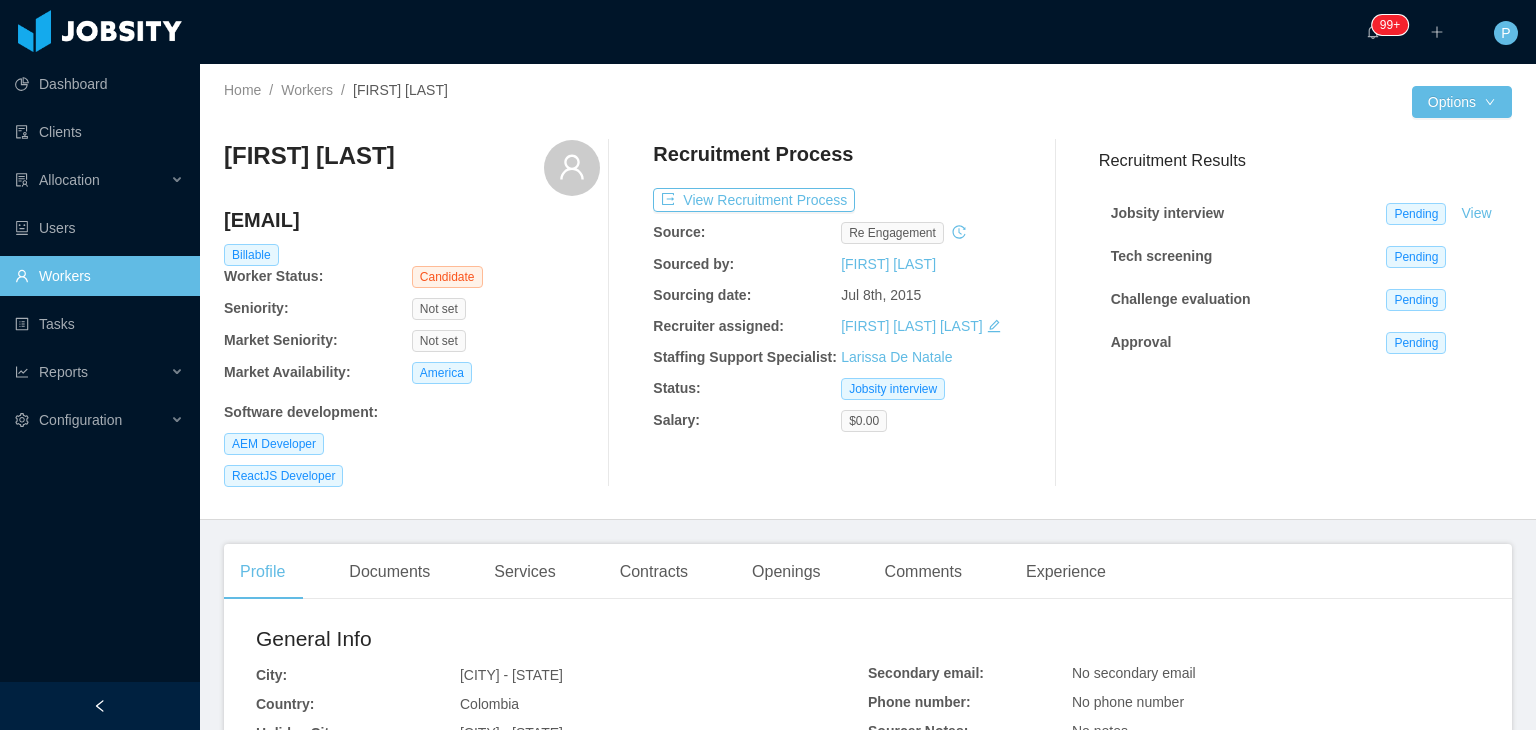 click on "rogant@gmail.com  Billable  Worker Status: Candidate" at bounding box center [412, 247] 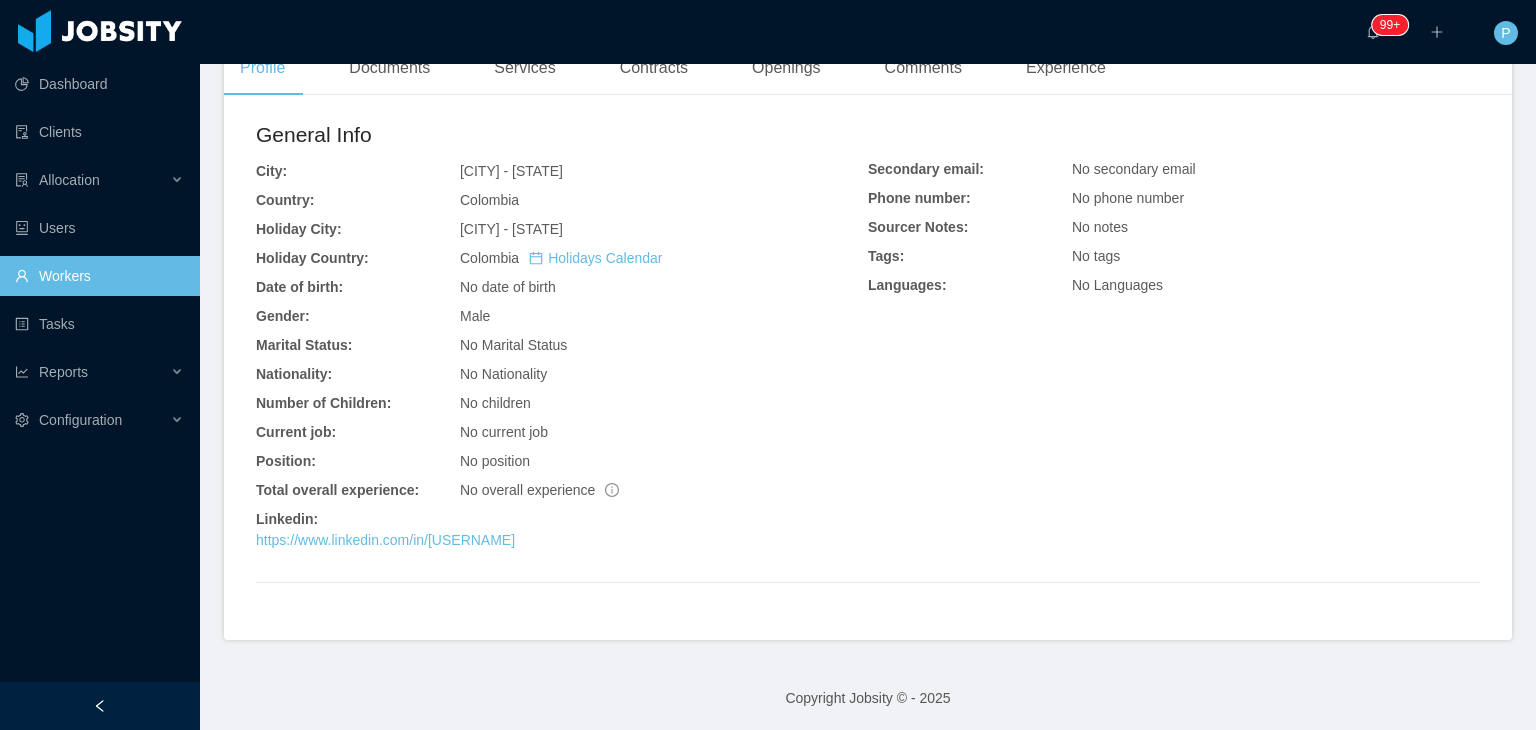 scroll, scrollTop: 508, scrollLeft: 0, axis: vertical 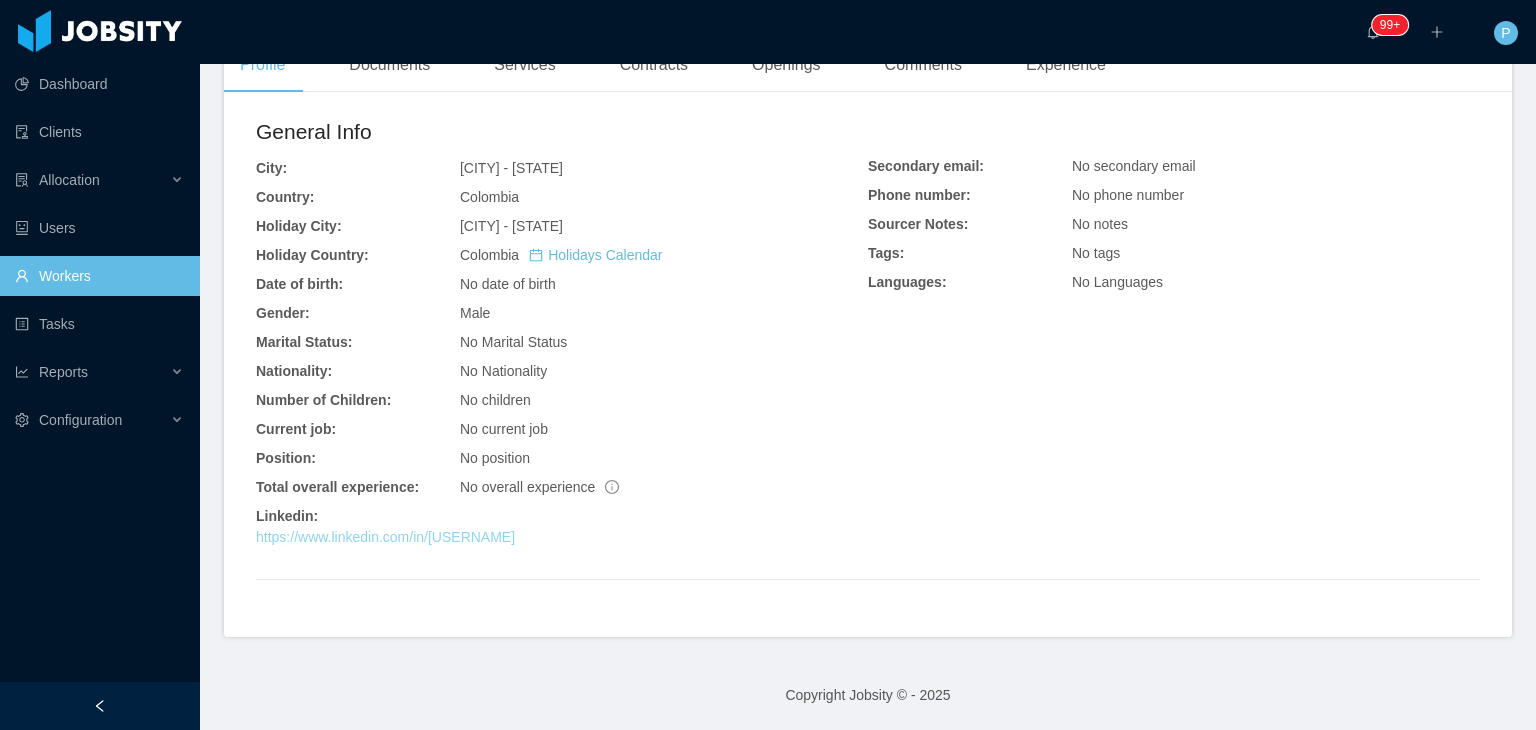 click on "https://www.linkedin.com/in/rogant" at bounding box center [385, 537] 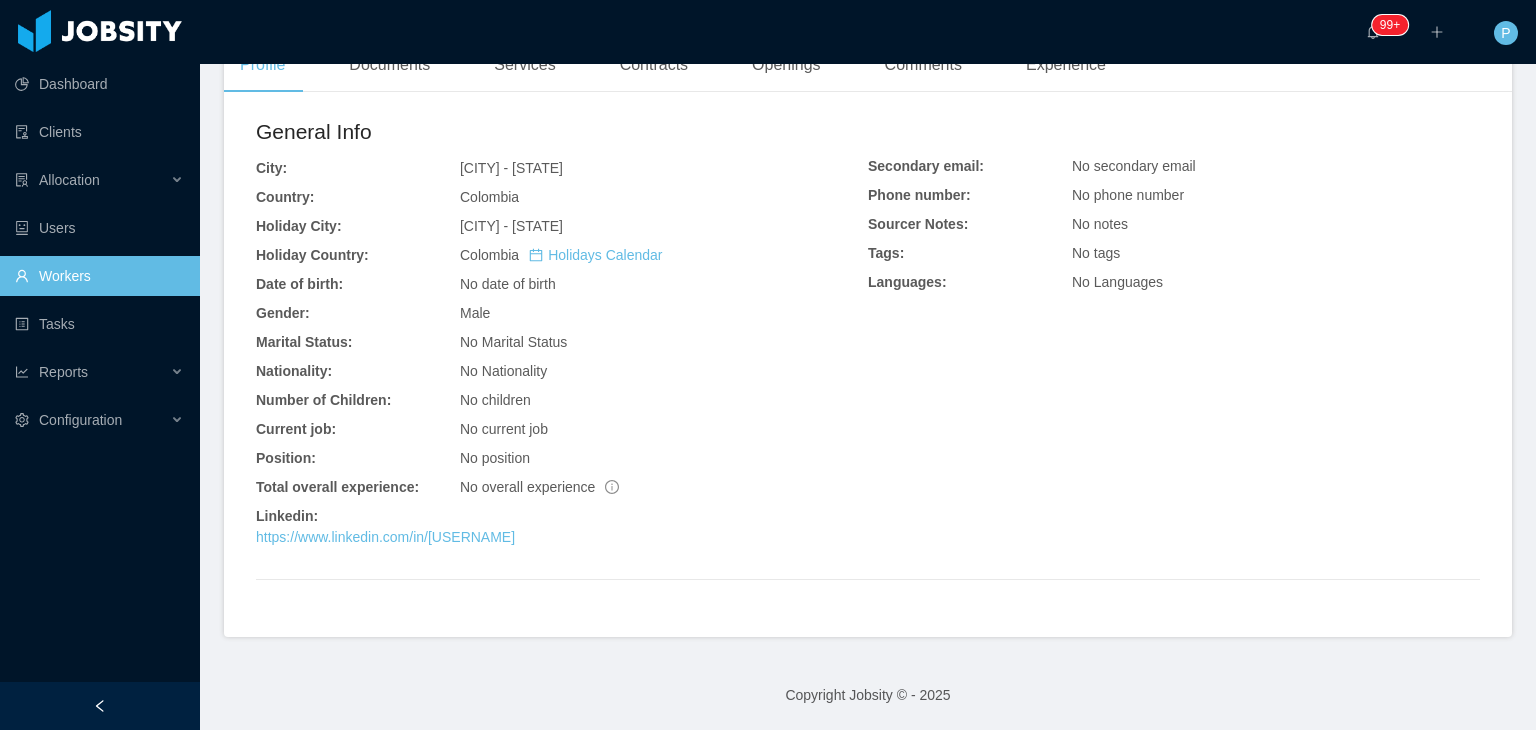 scroll, scrollTop: 0, scrollLeft: 0, axis: both 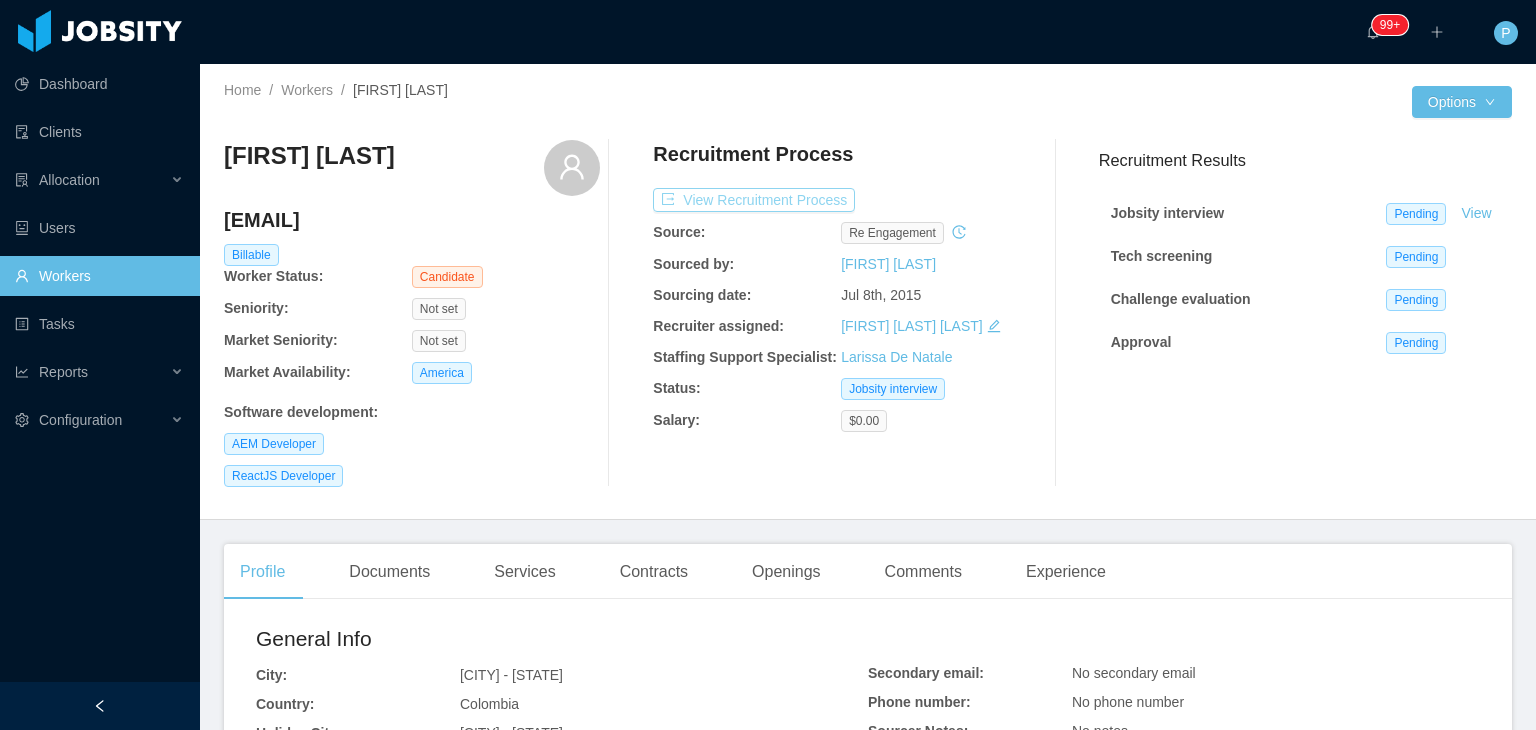 click on "View Recruitment Process" at bounding box center (754, 200) 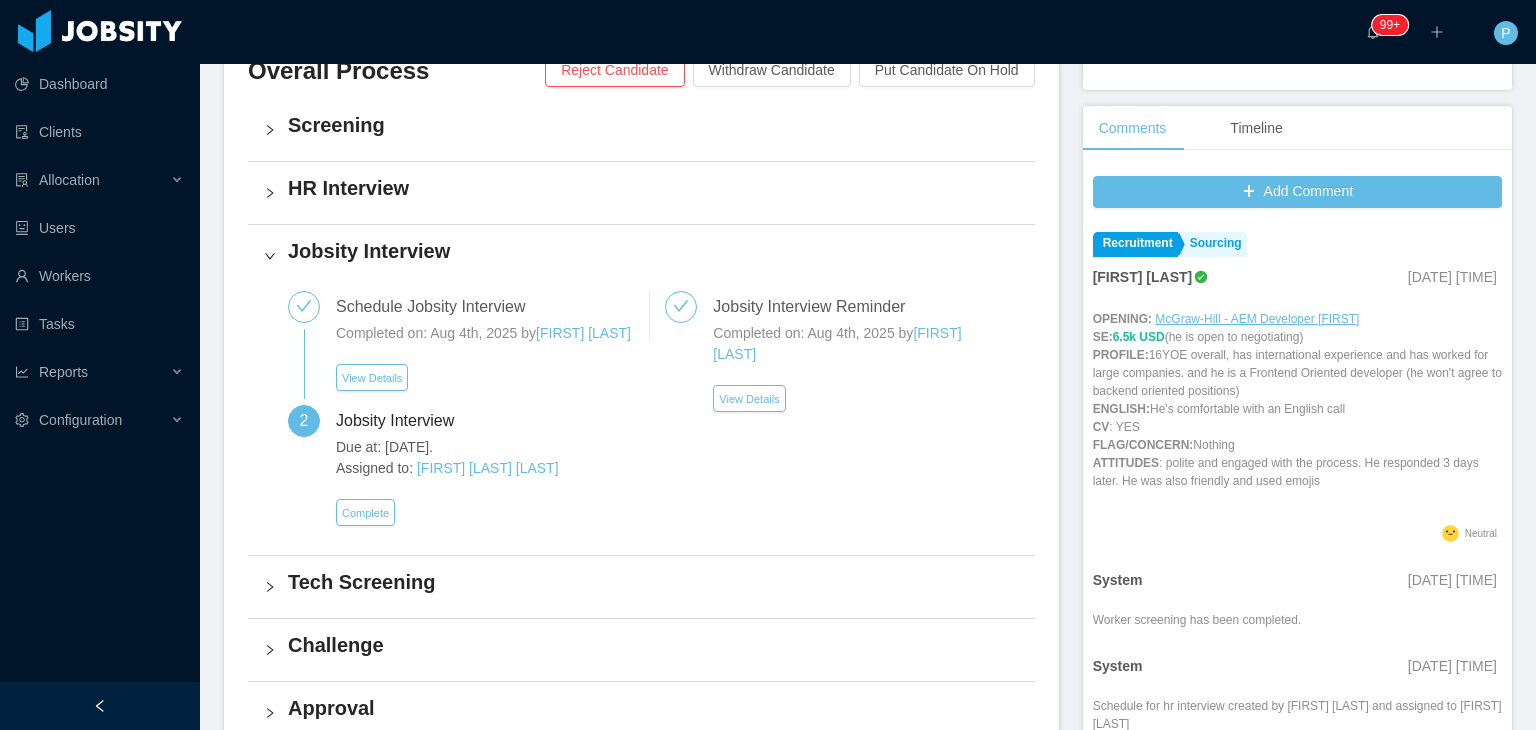 scroll, scrollTop: 504, scrollLeft: 0, axis: vertical 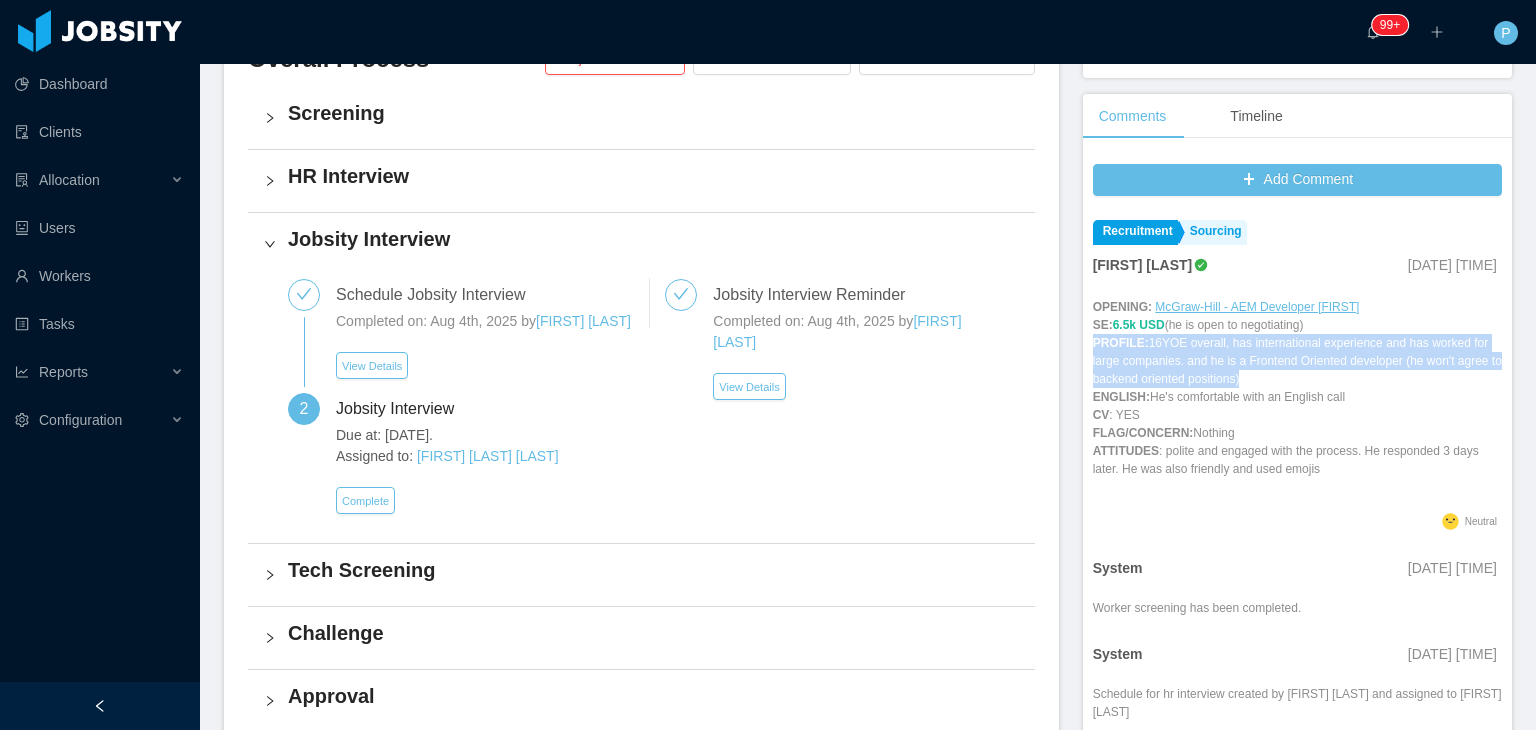 drag, startPoint x: 1084, startPoint y: 343, endPoint x: 1310, endPoint y: 379, distance: 228.84929 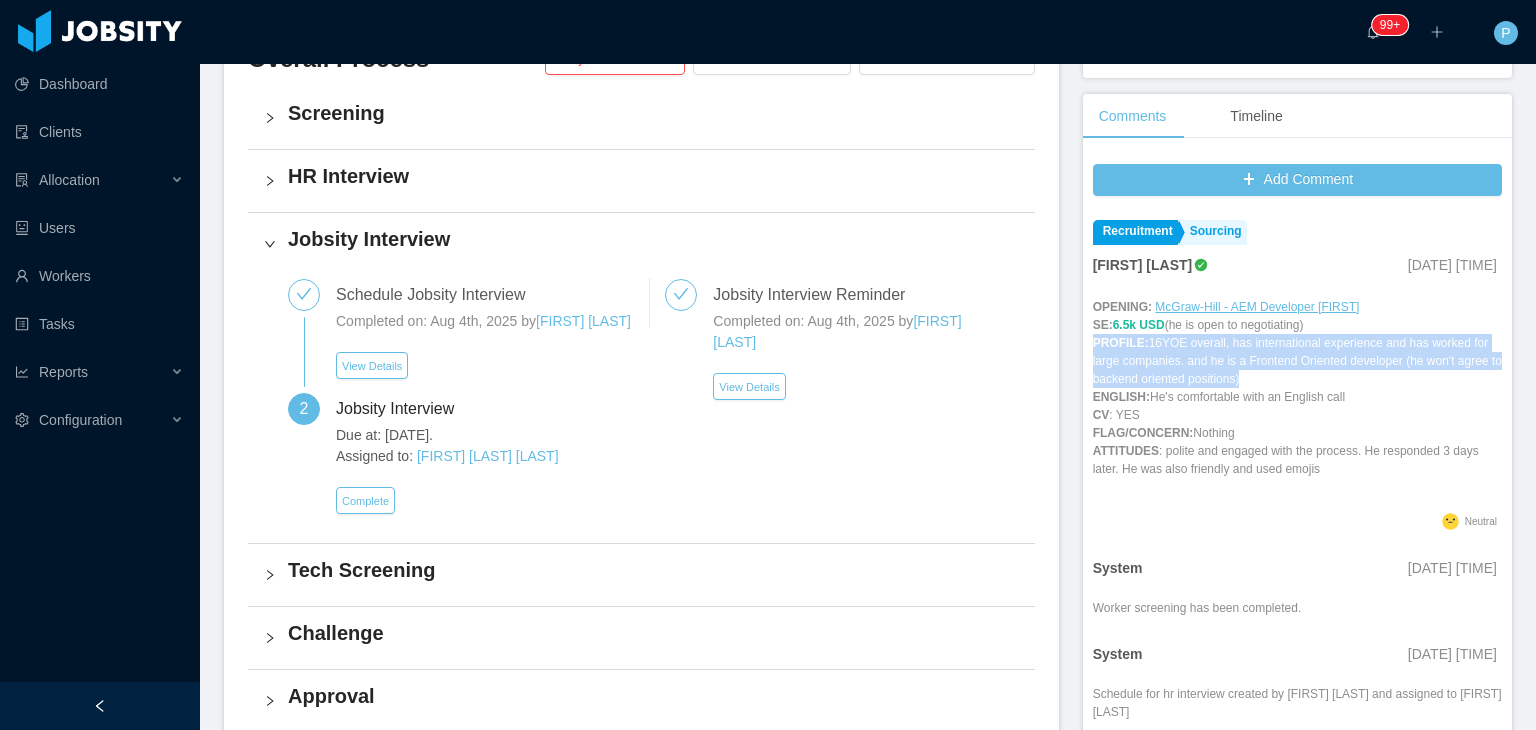 scroll, scrollTop: 0, scrollLeft: 0, axis: both 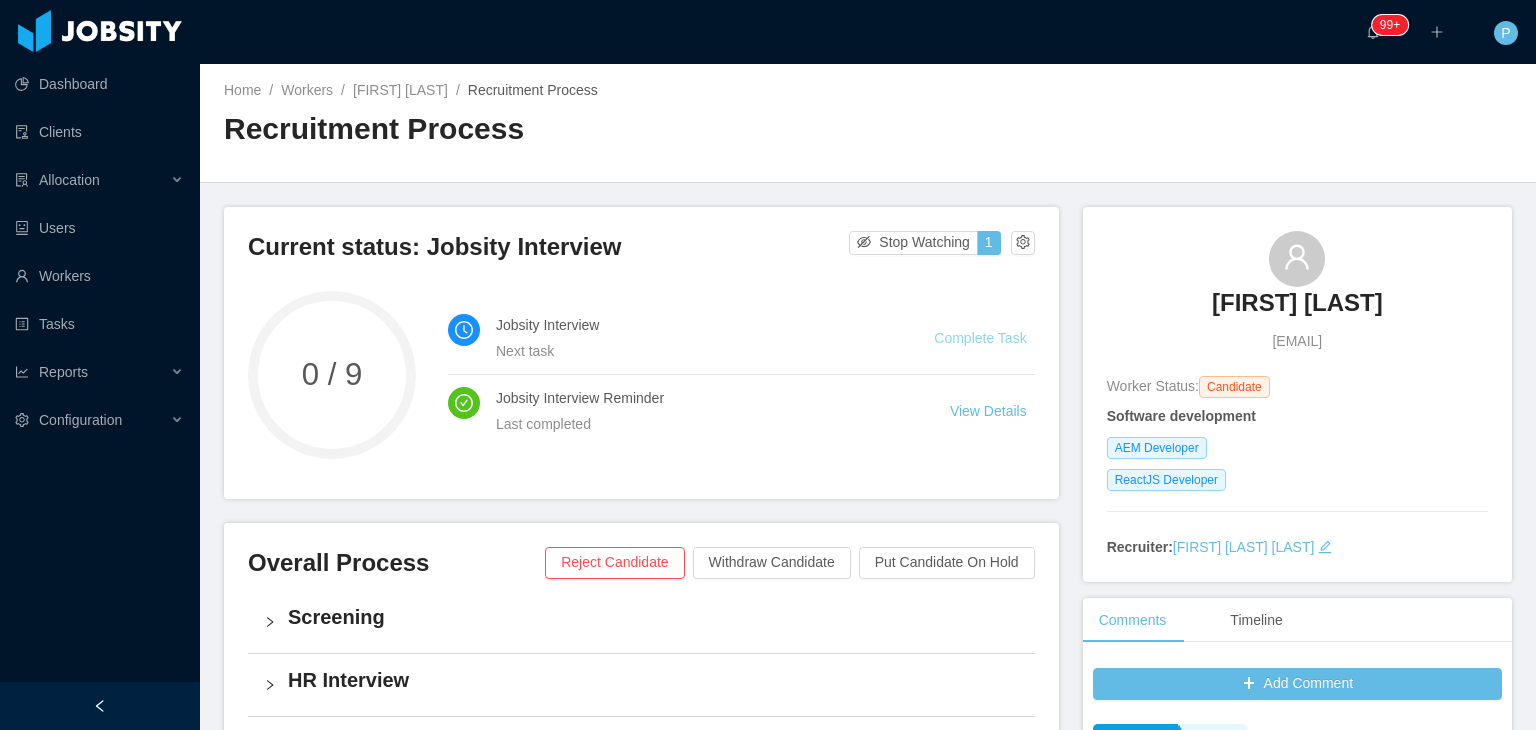 click on "Complete Task" at bounding box center (980, 338) 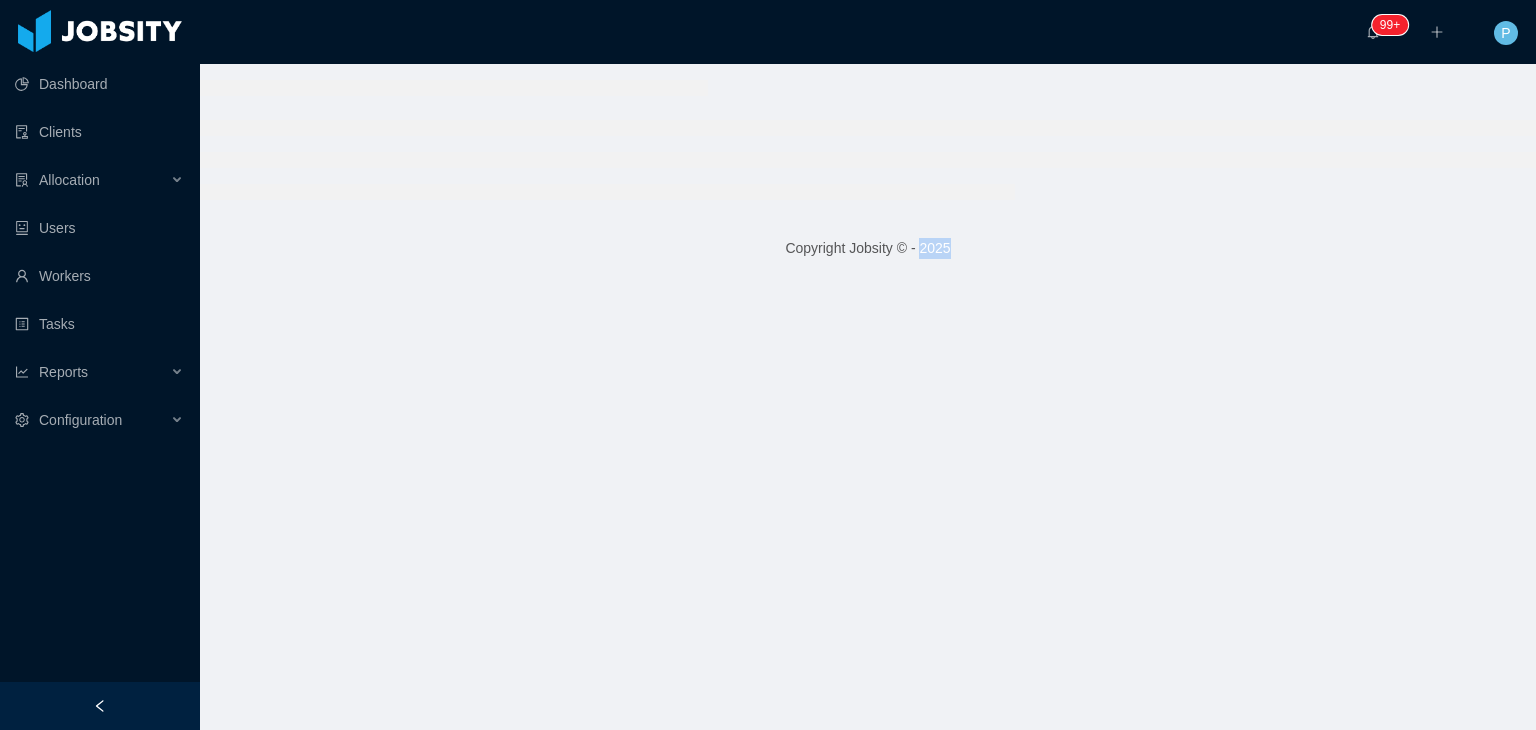 click on "Copyright Jobsity © - 2025" at bounding box center (868, 397) 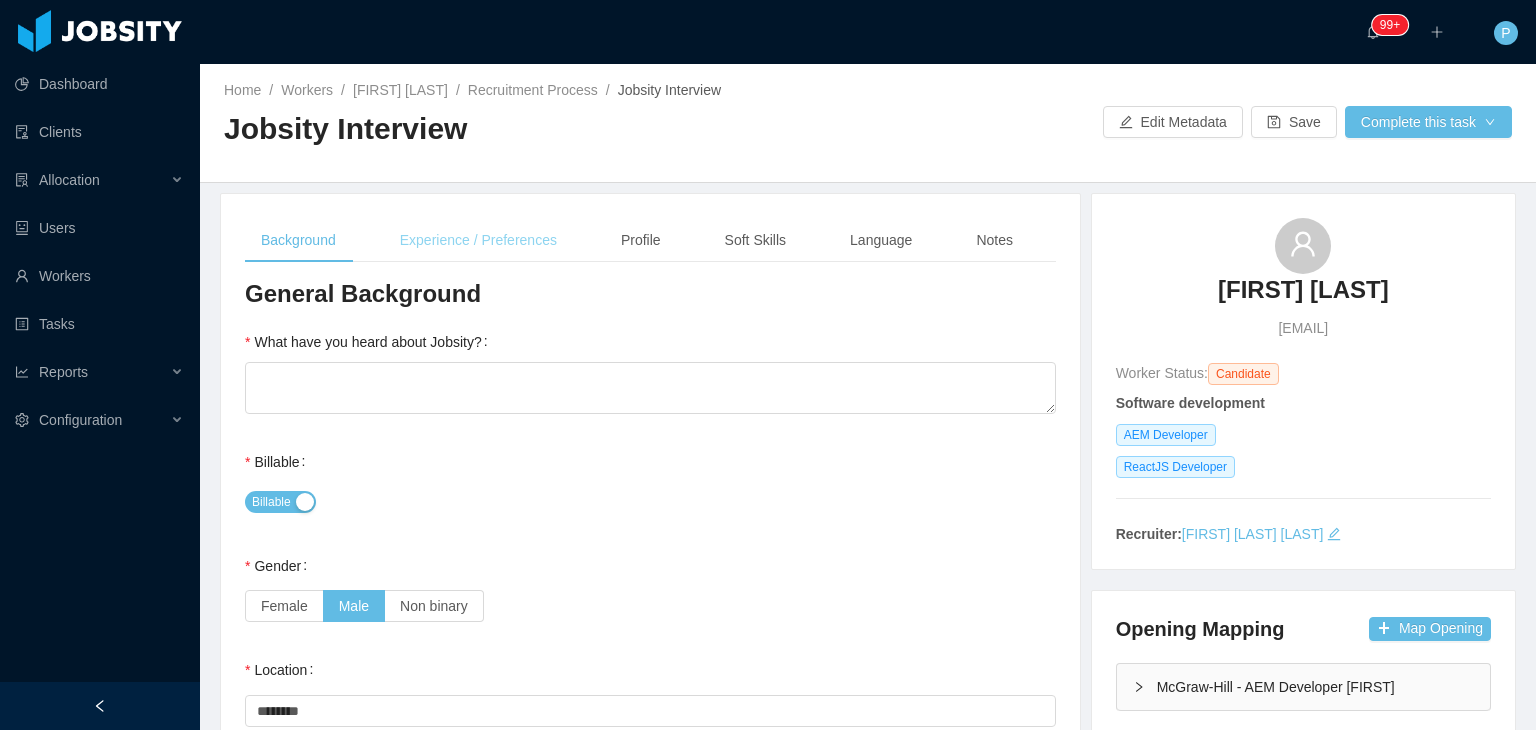 click on "Experience / Preferences" at bounding box center [478, 240] 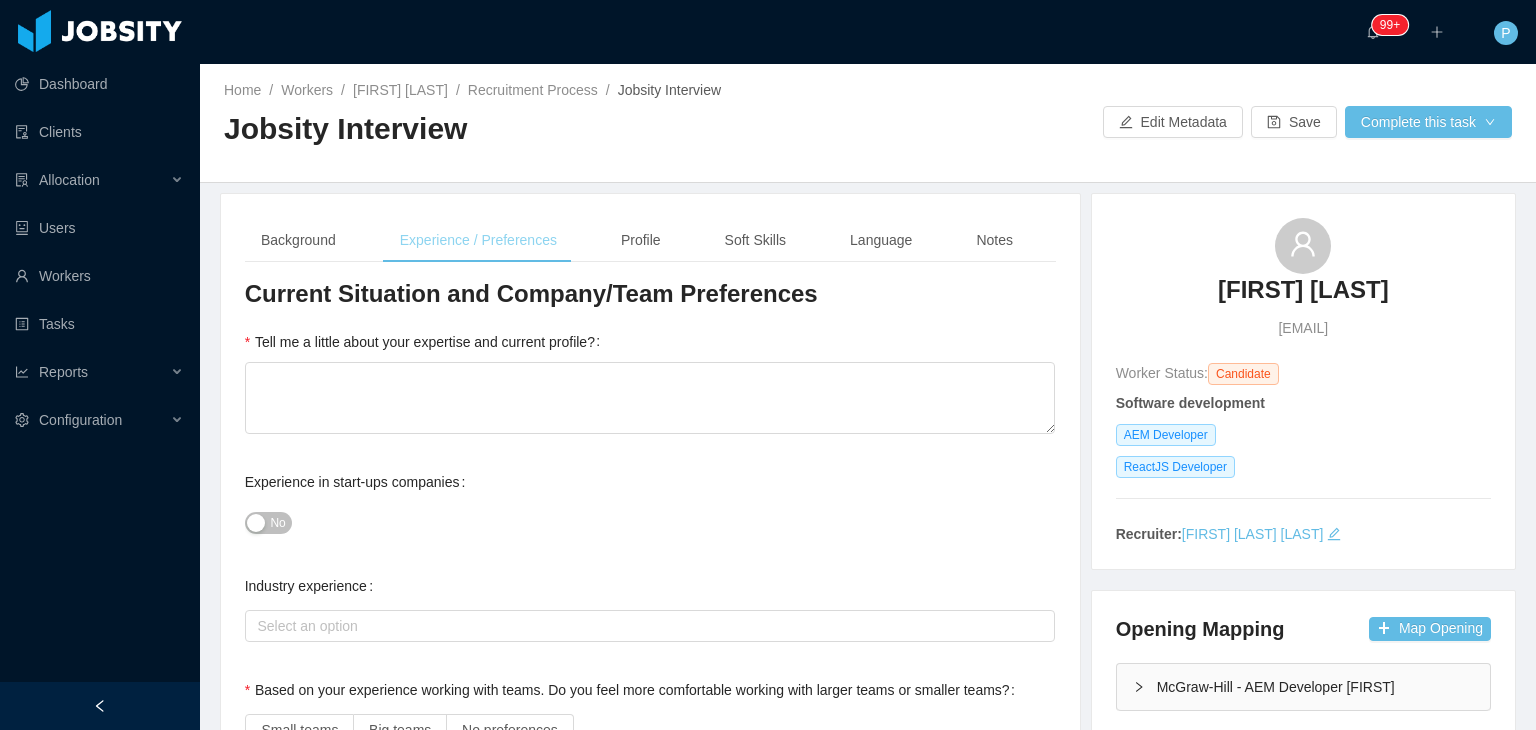 type 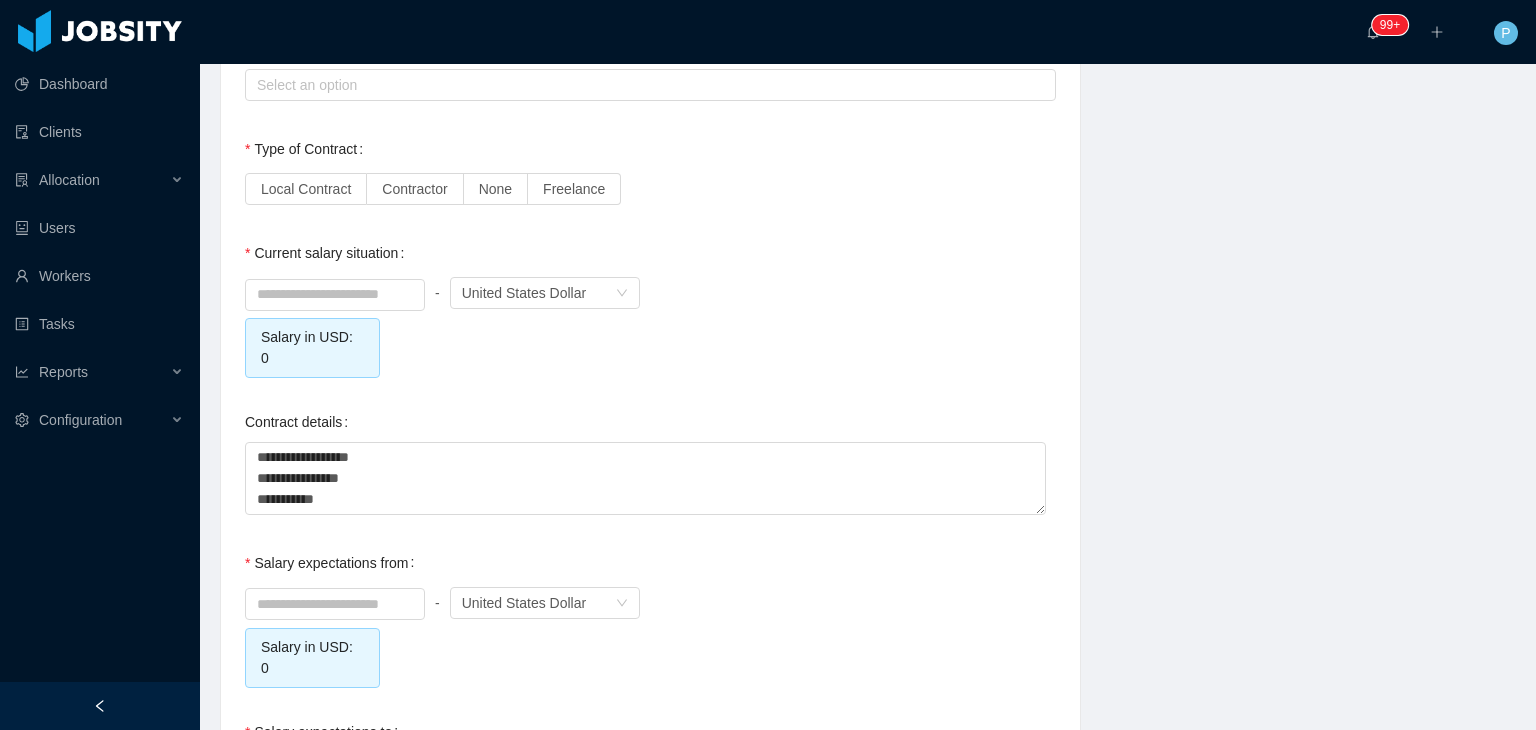 scroll, scrollTop: 2098, scrollLeft: 0, axis: vertical 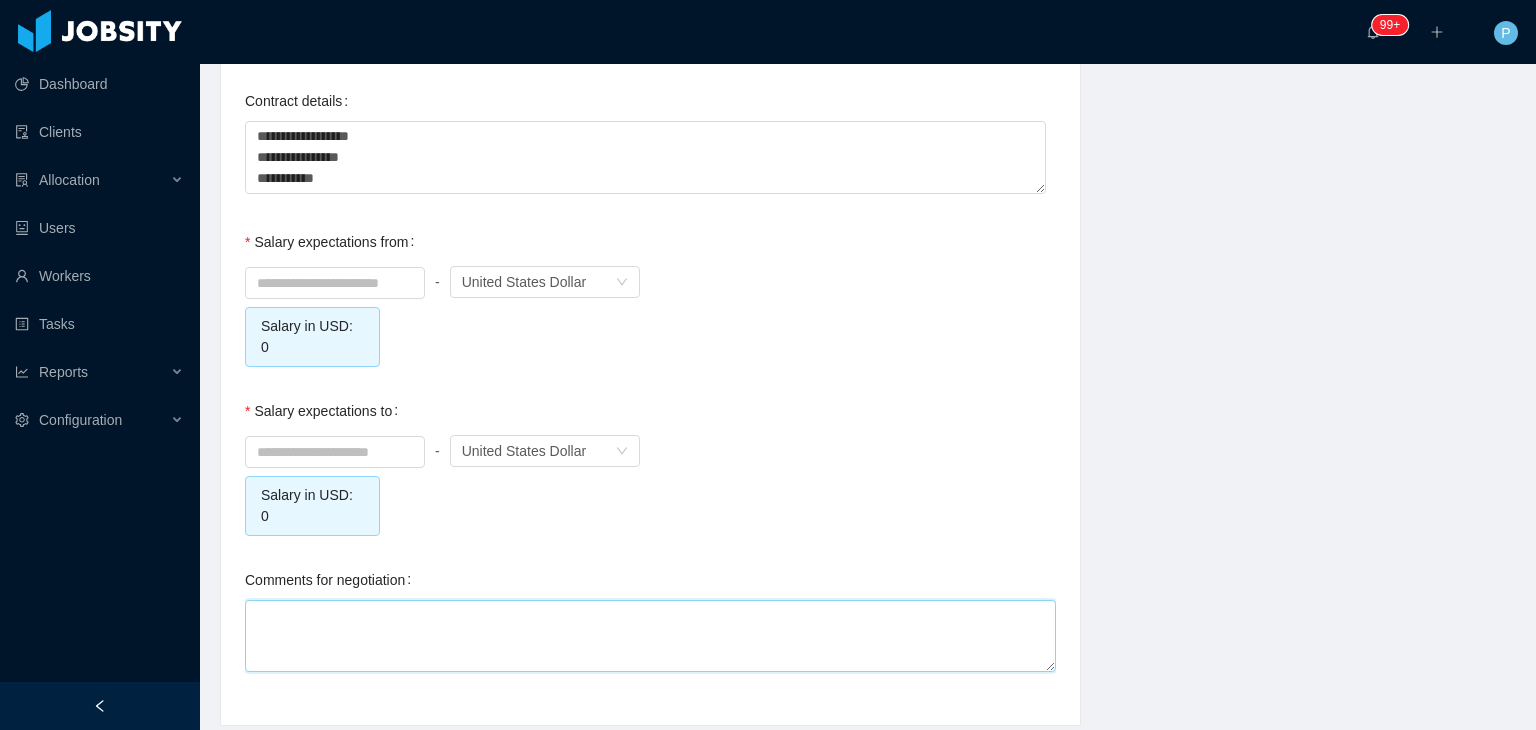 click on "Comments for negotiation" at bounding box center (650, 636) 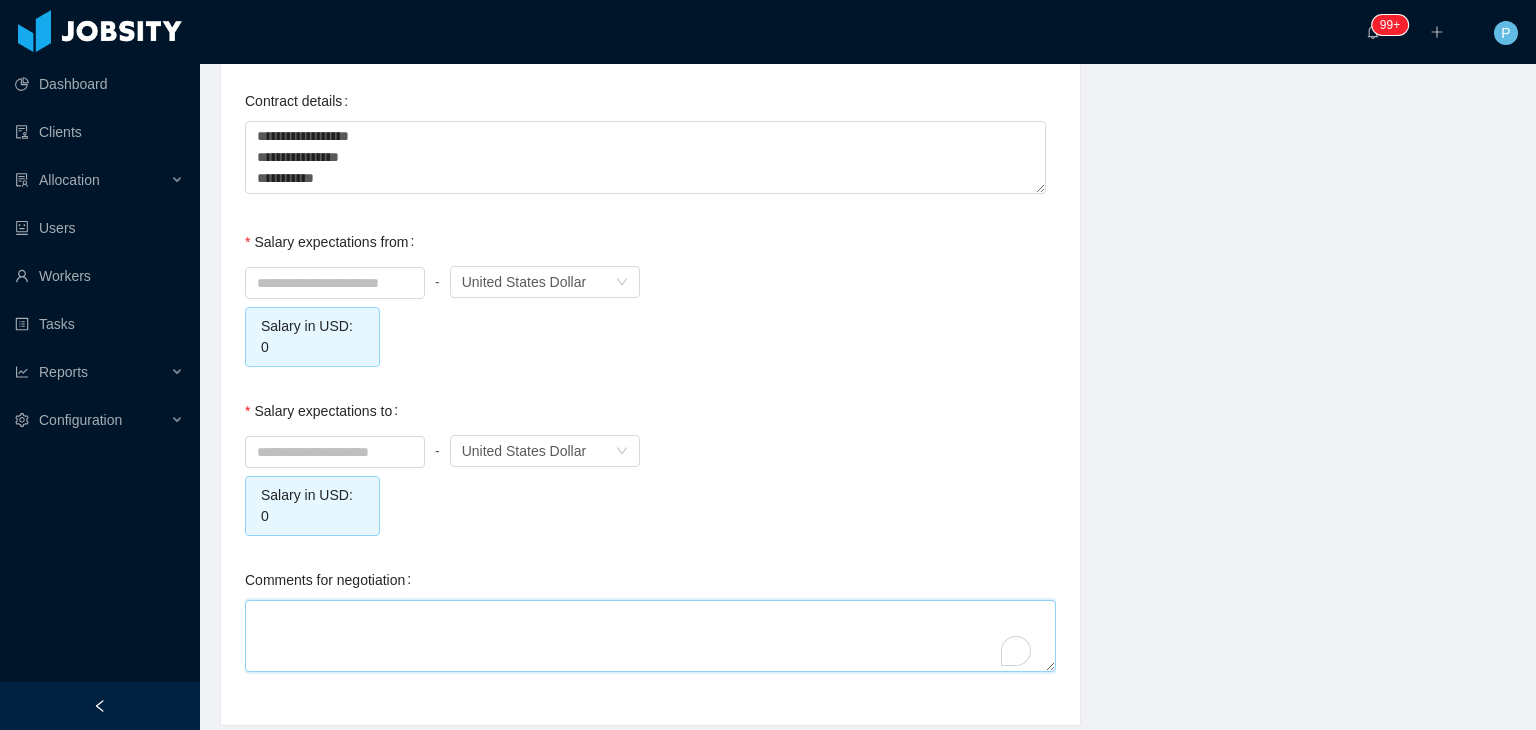 type on "*" 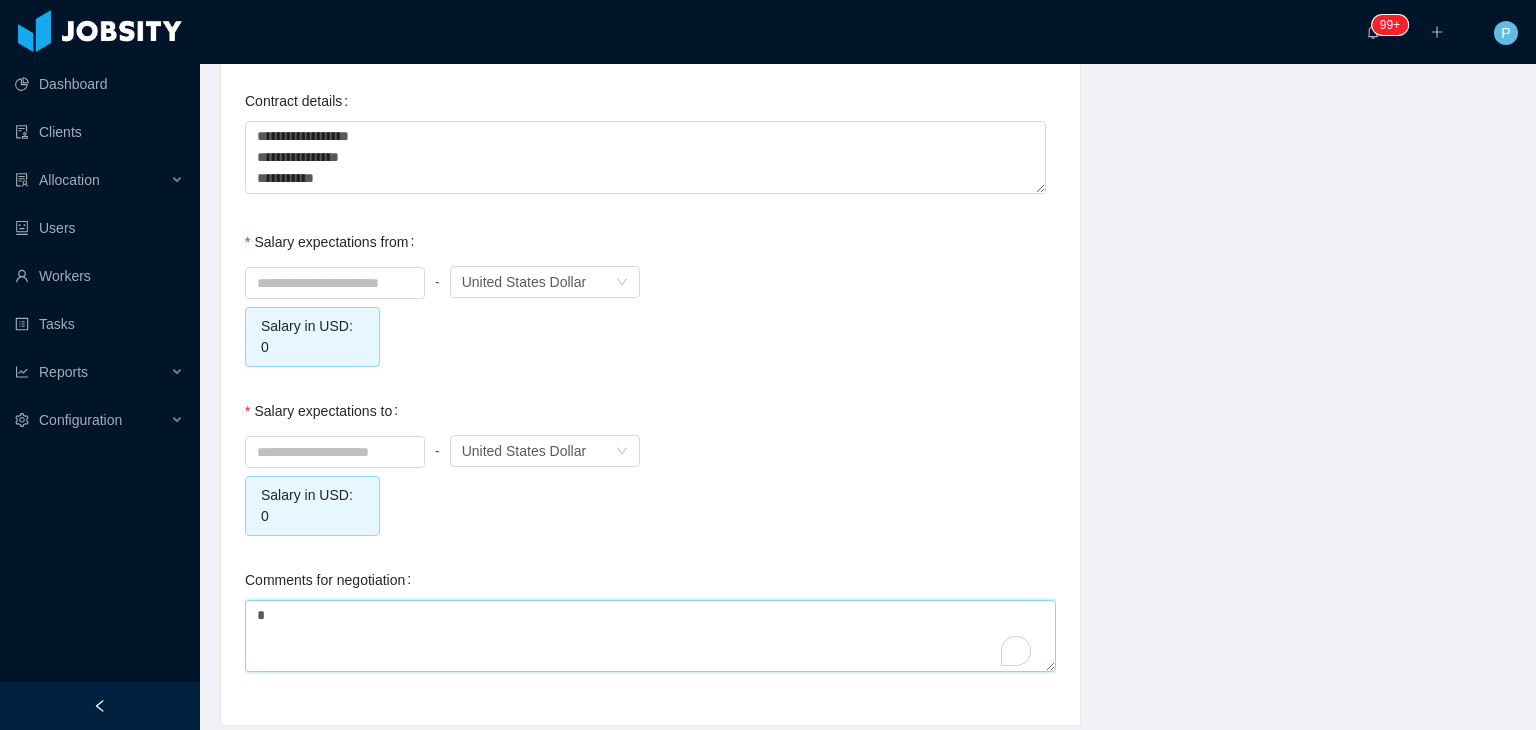 type 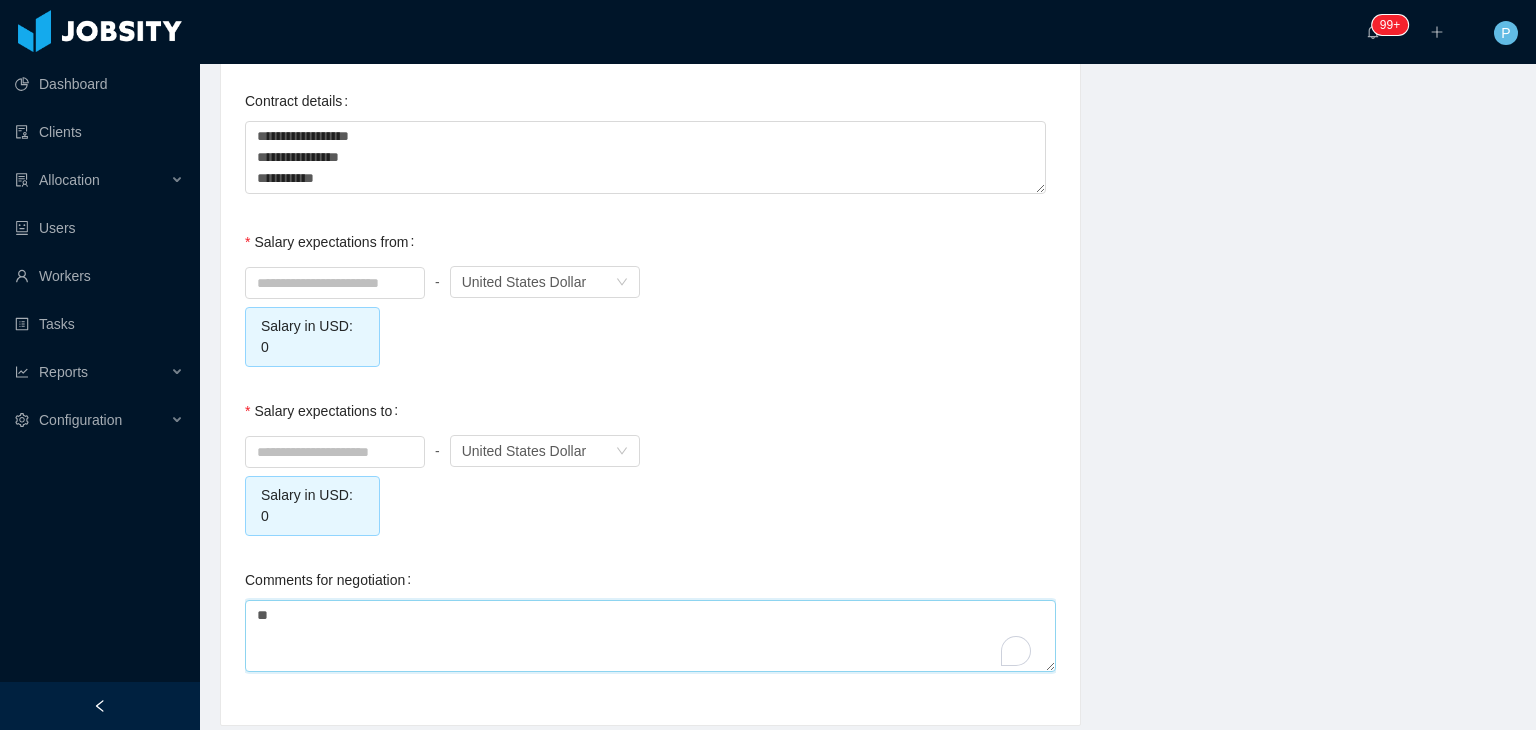 type on "**" 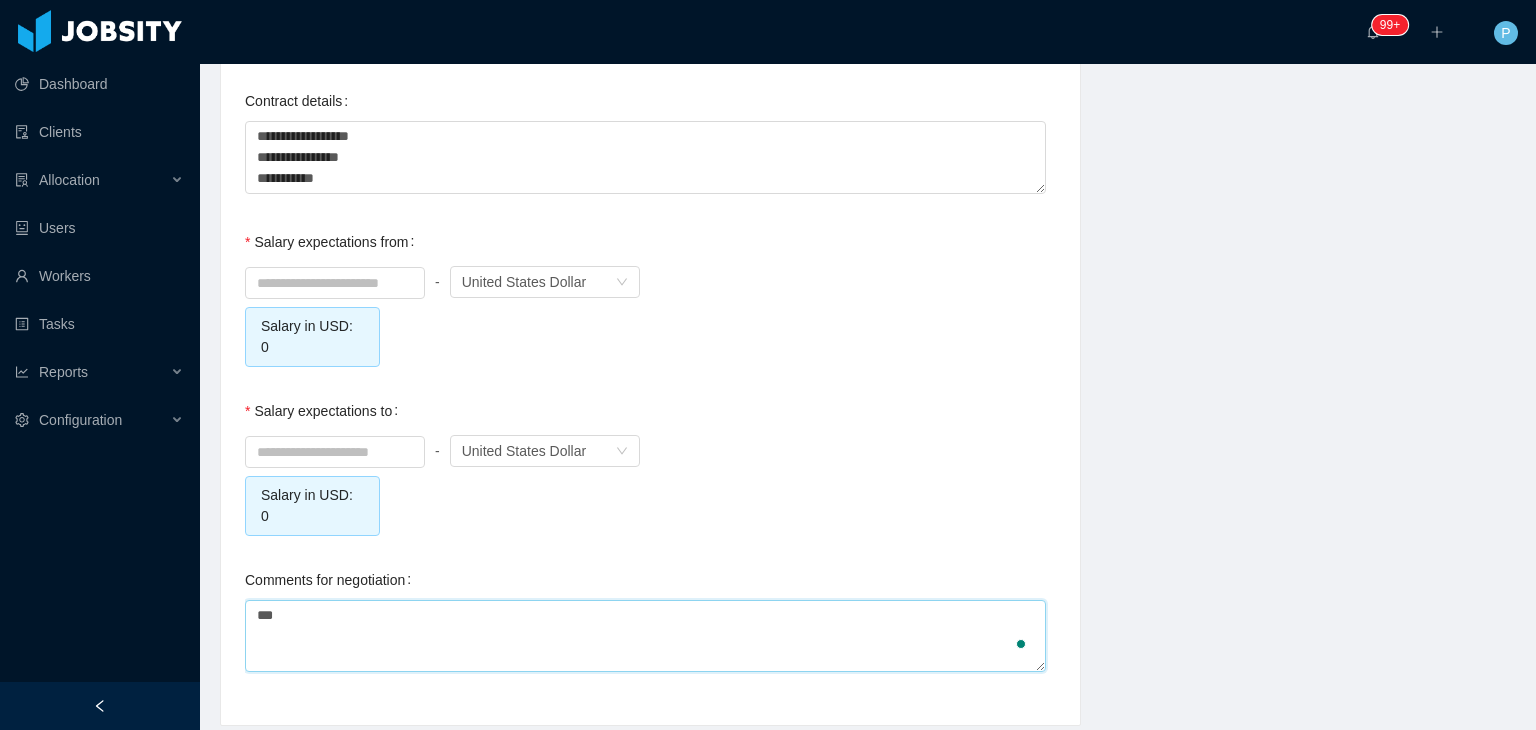 type 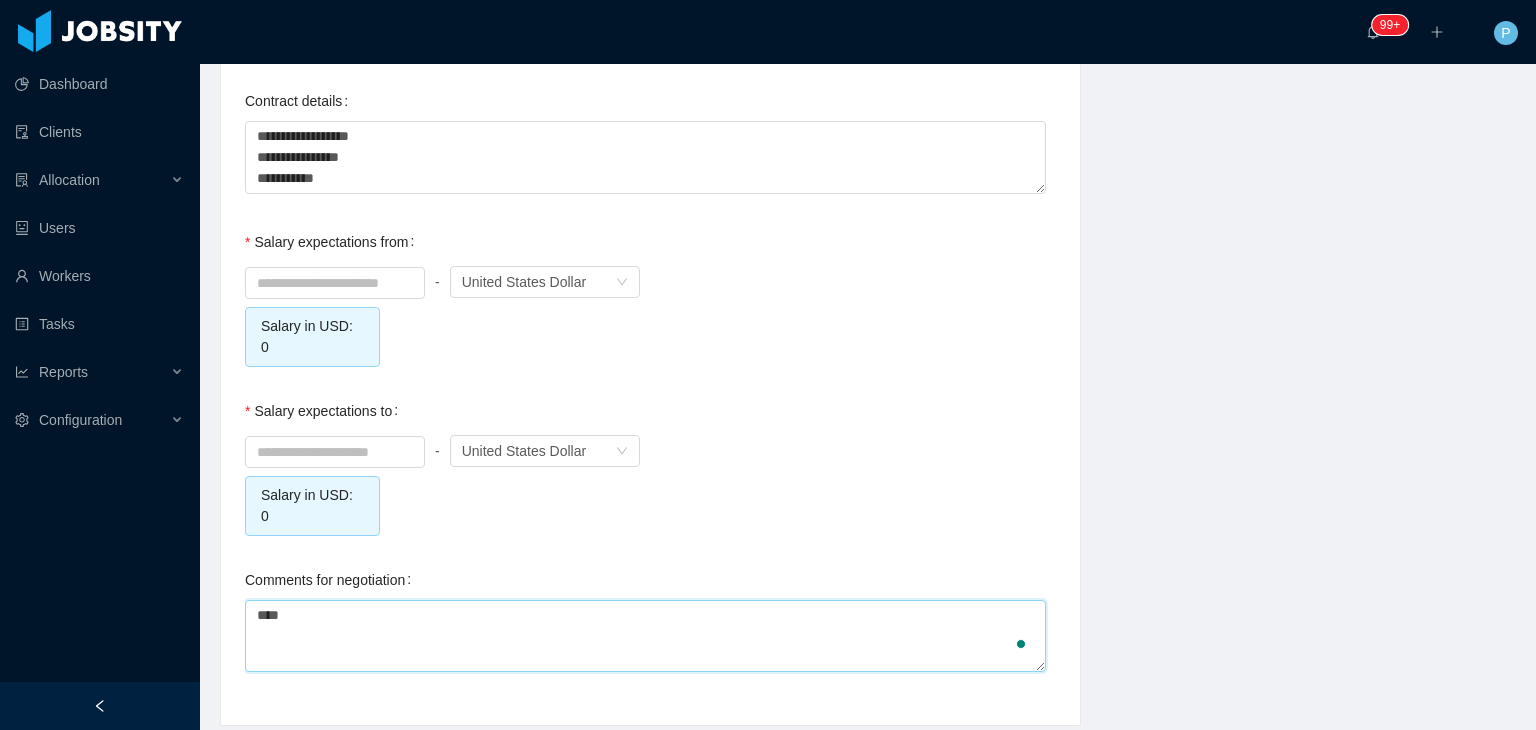 type 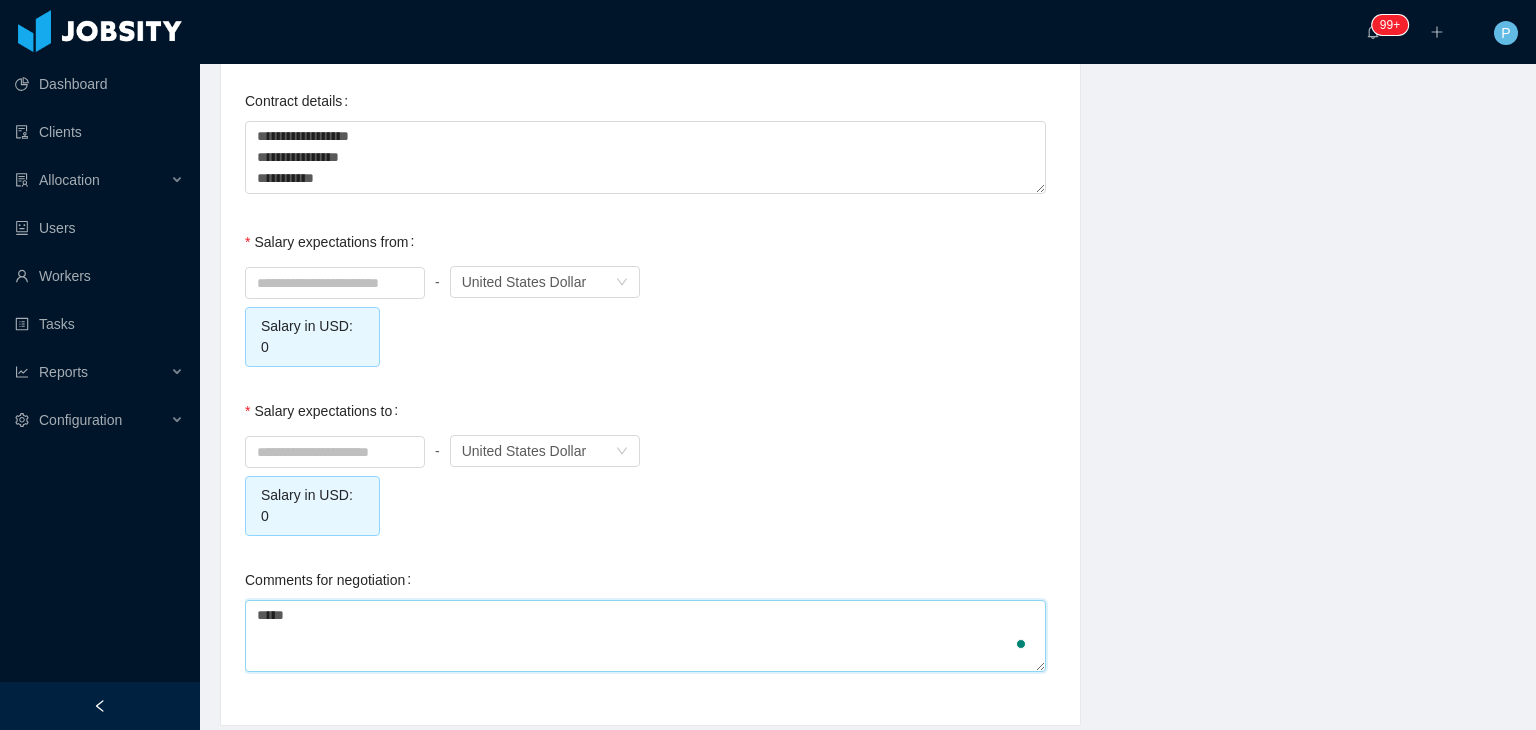 type 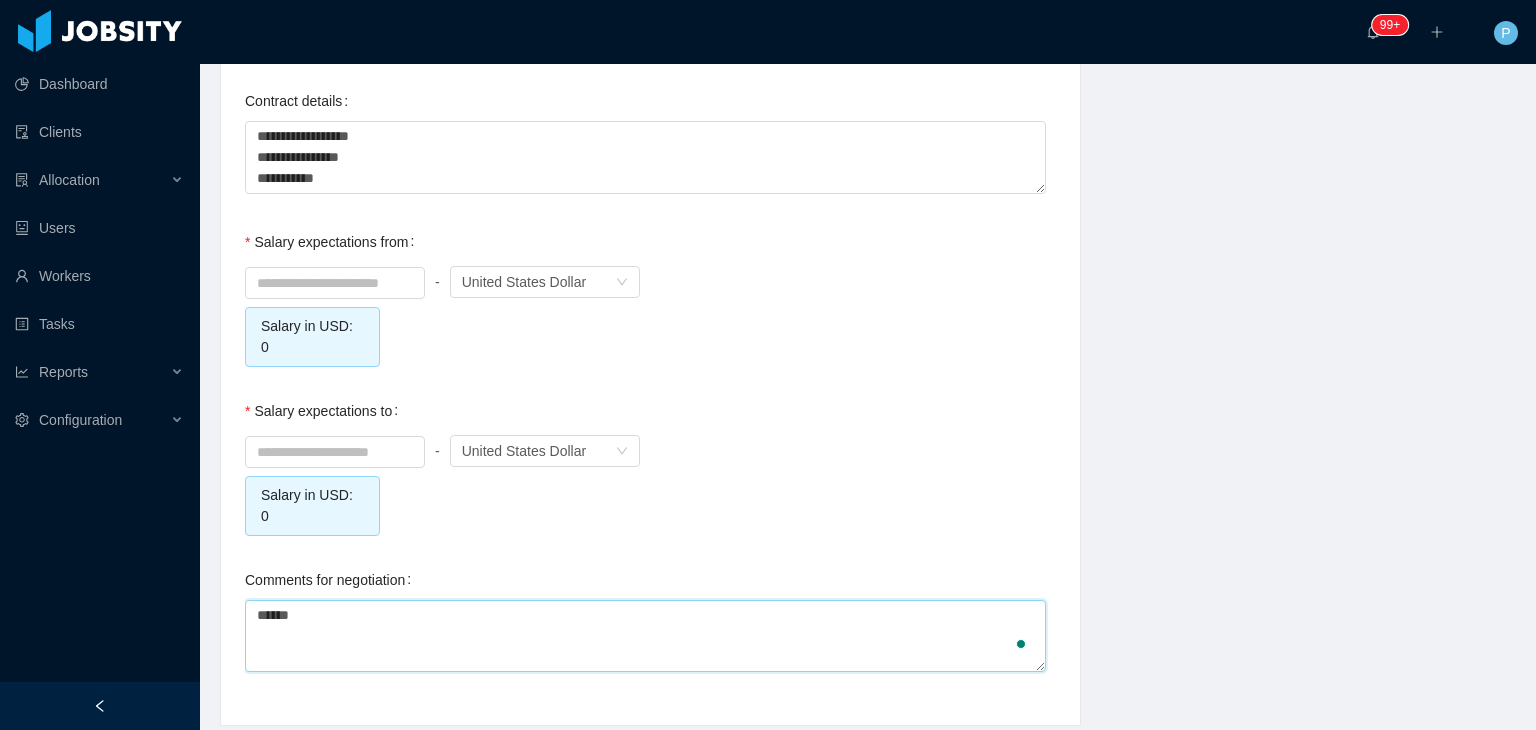 type 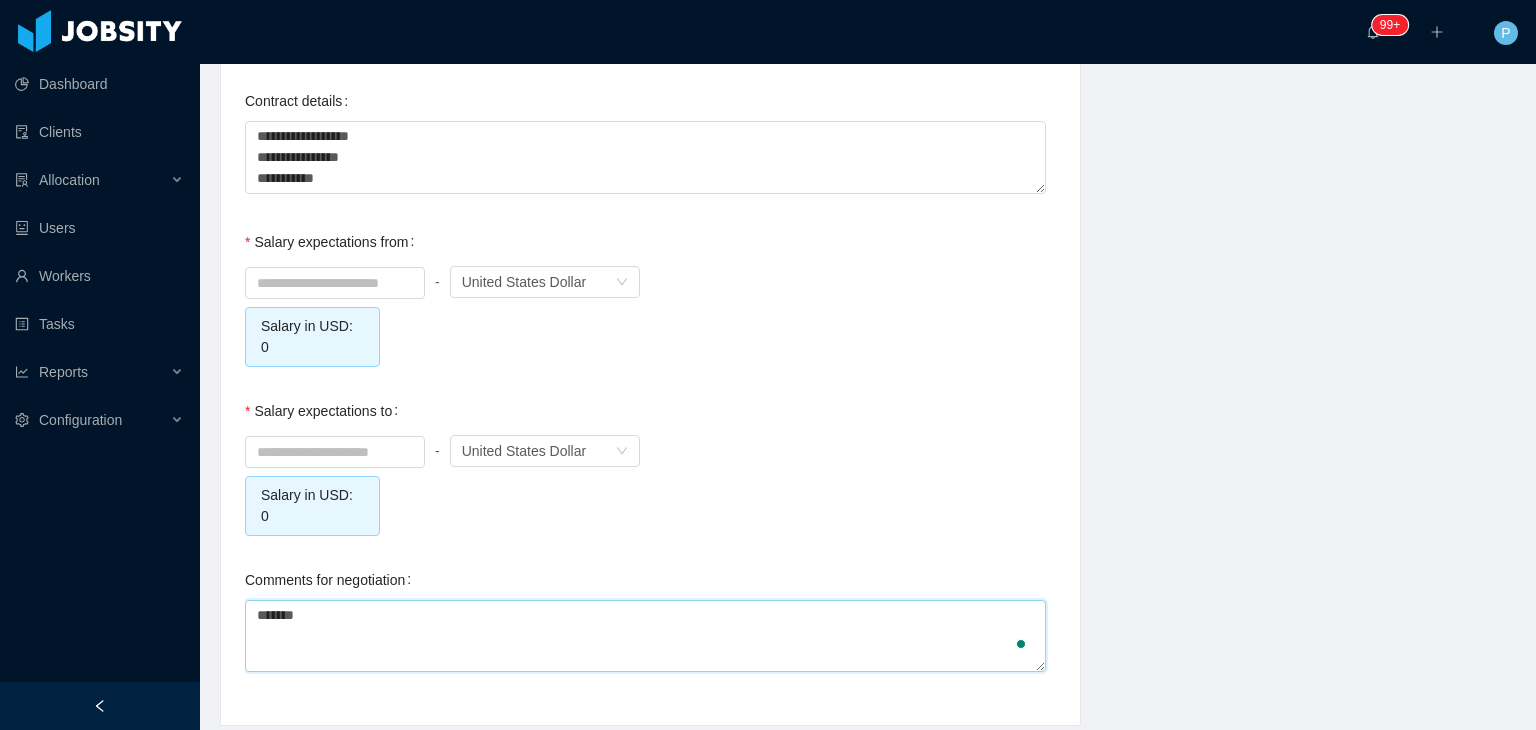 type 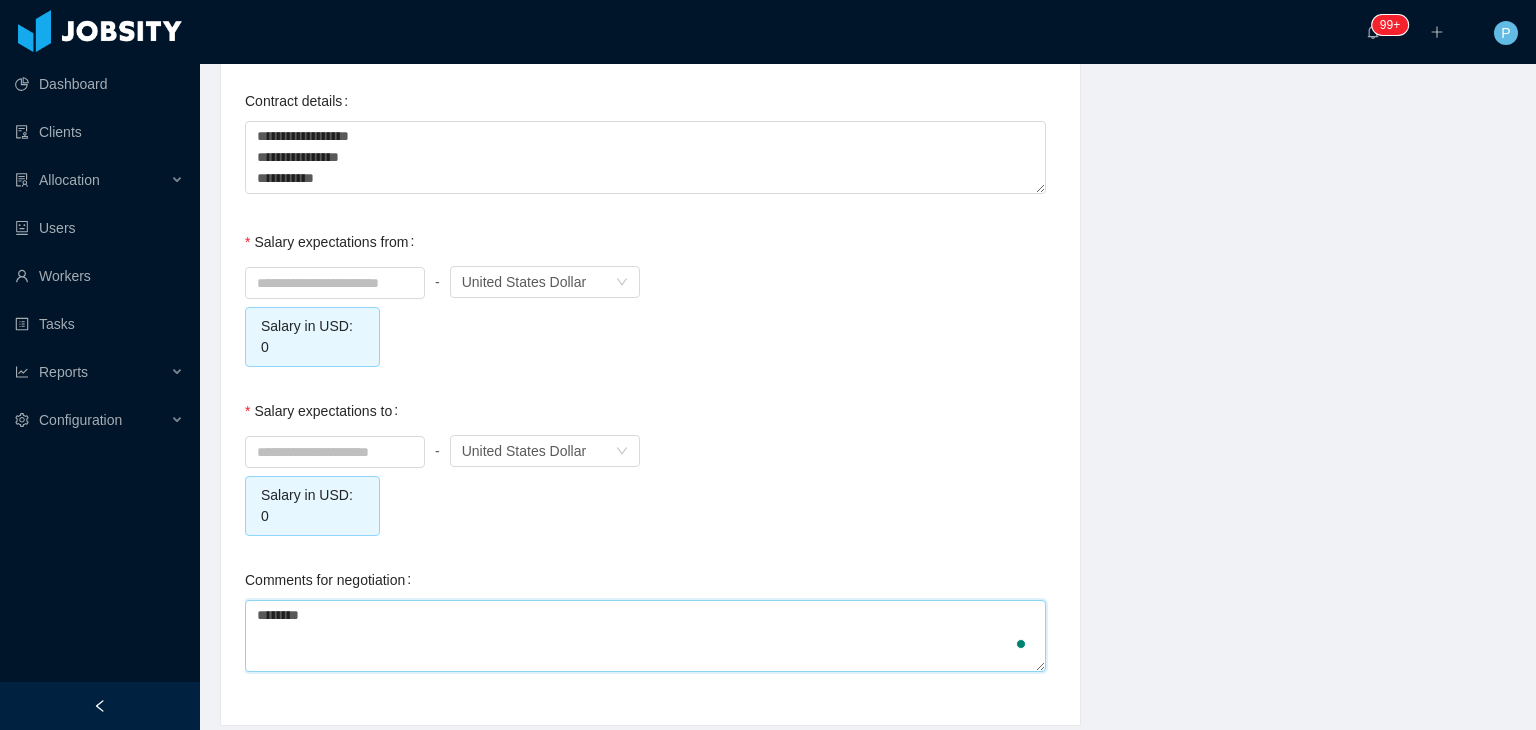type on "*********" 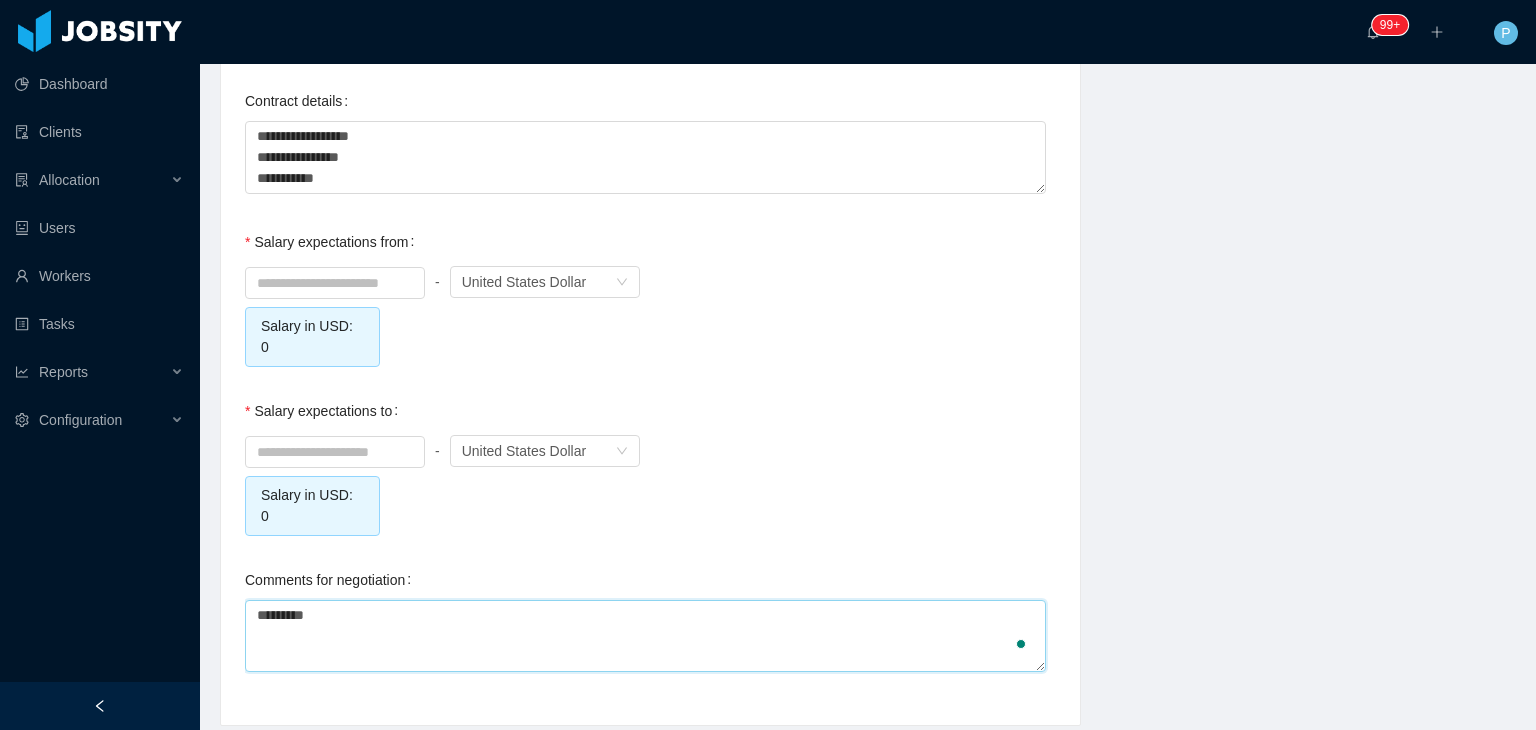 type 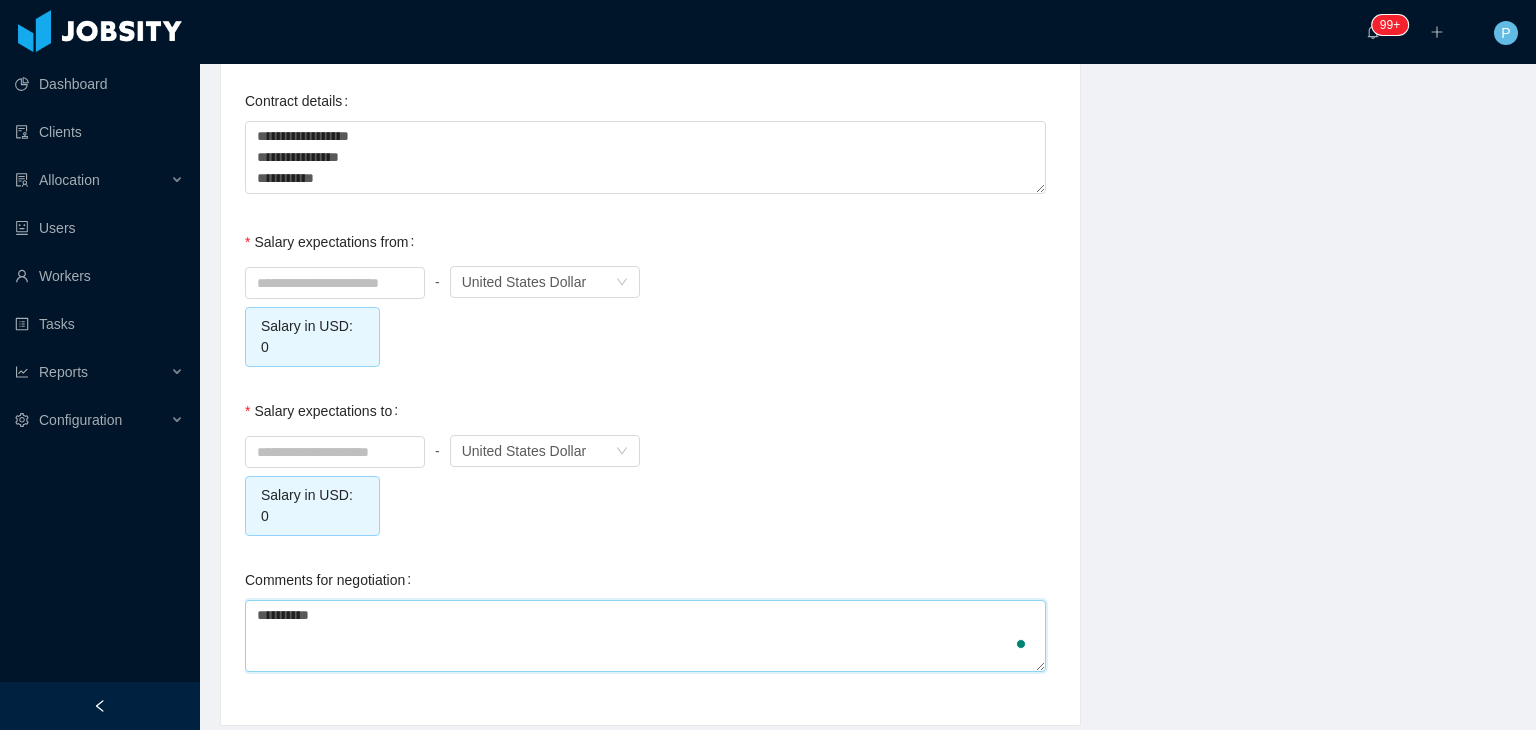 type 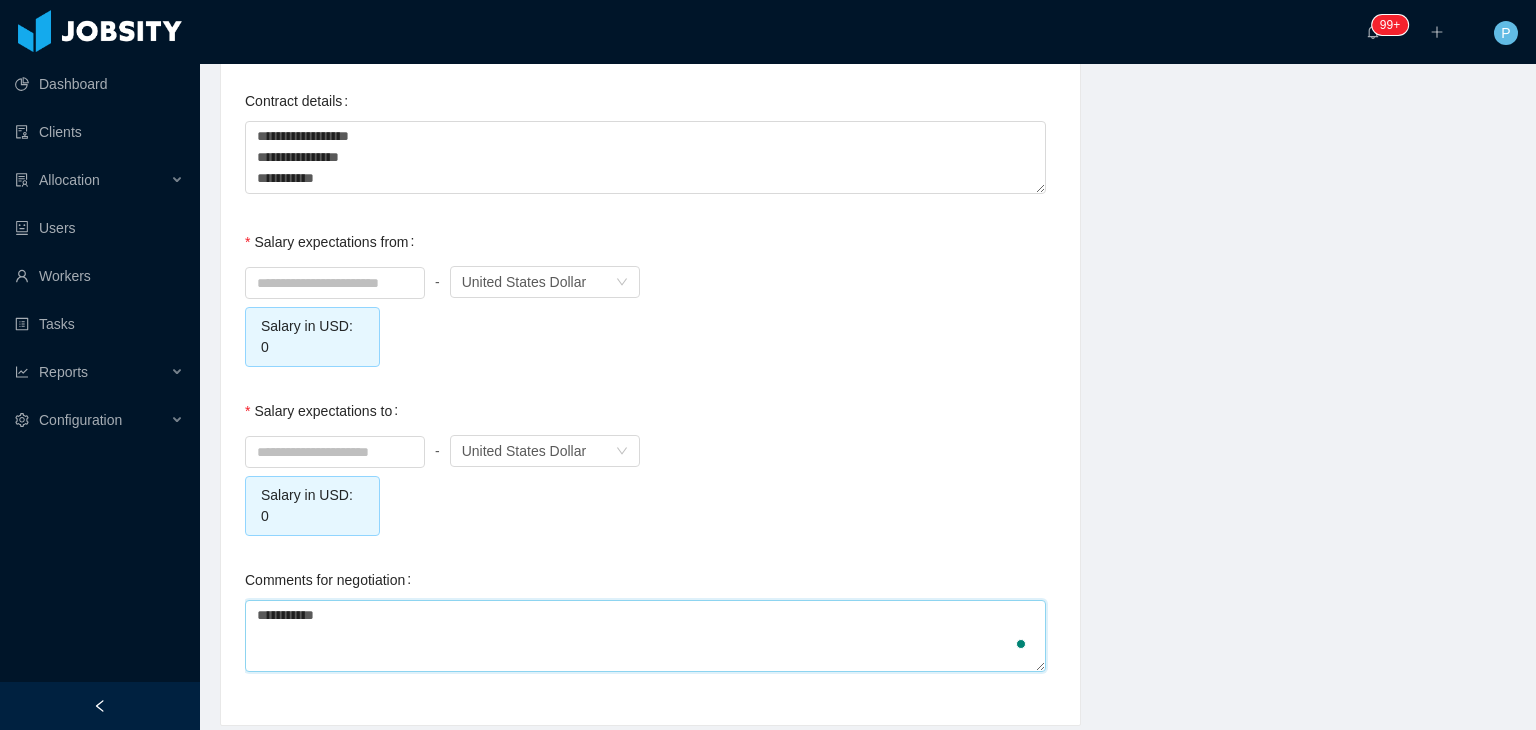 type 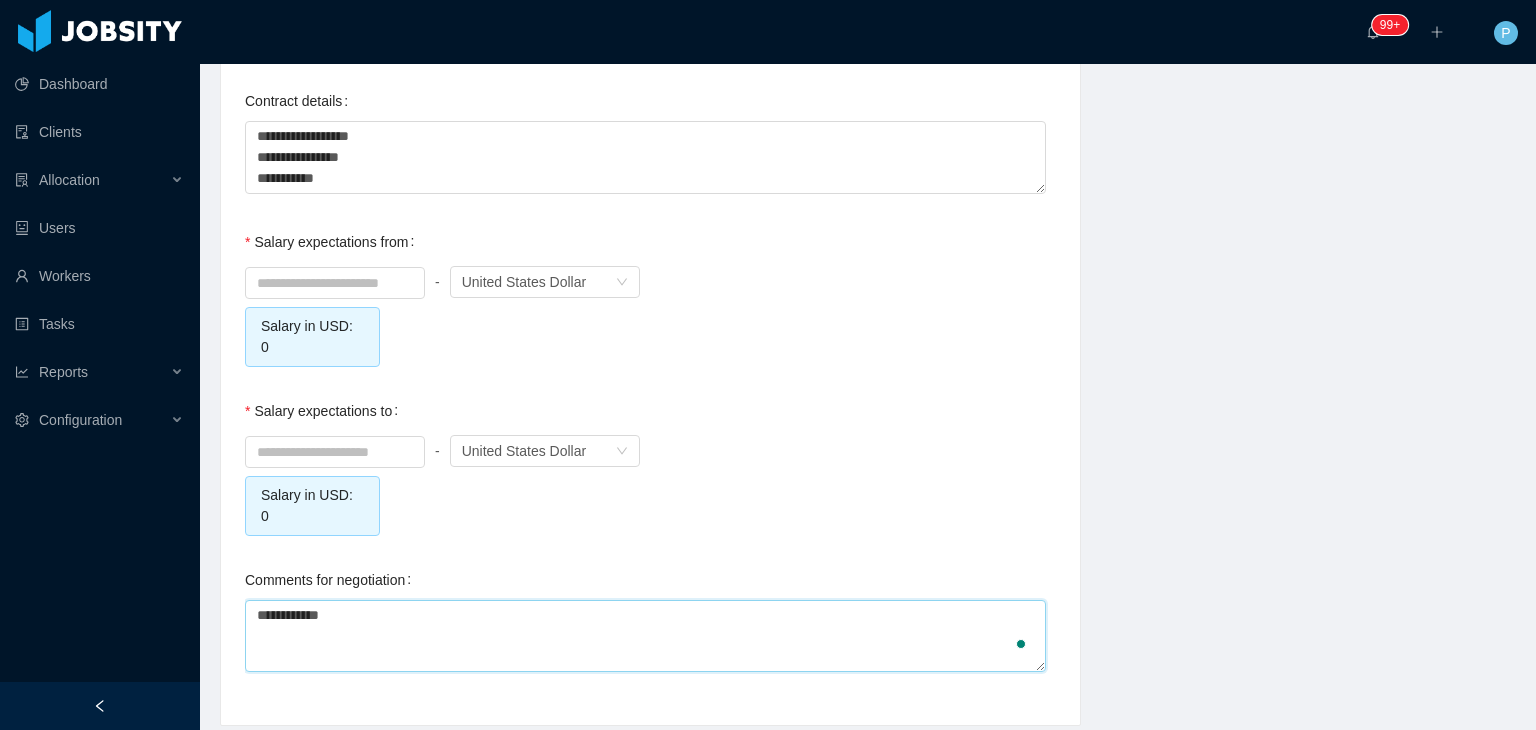 type 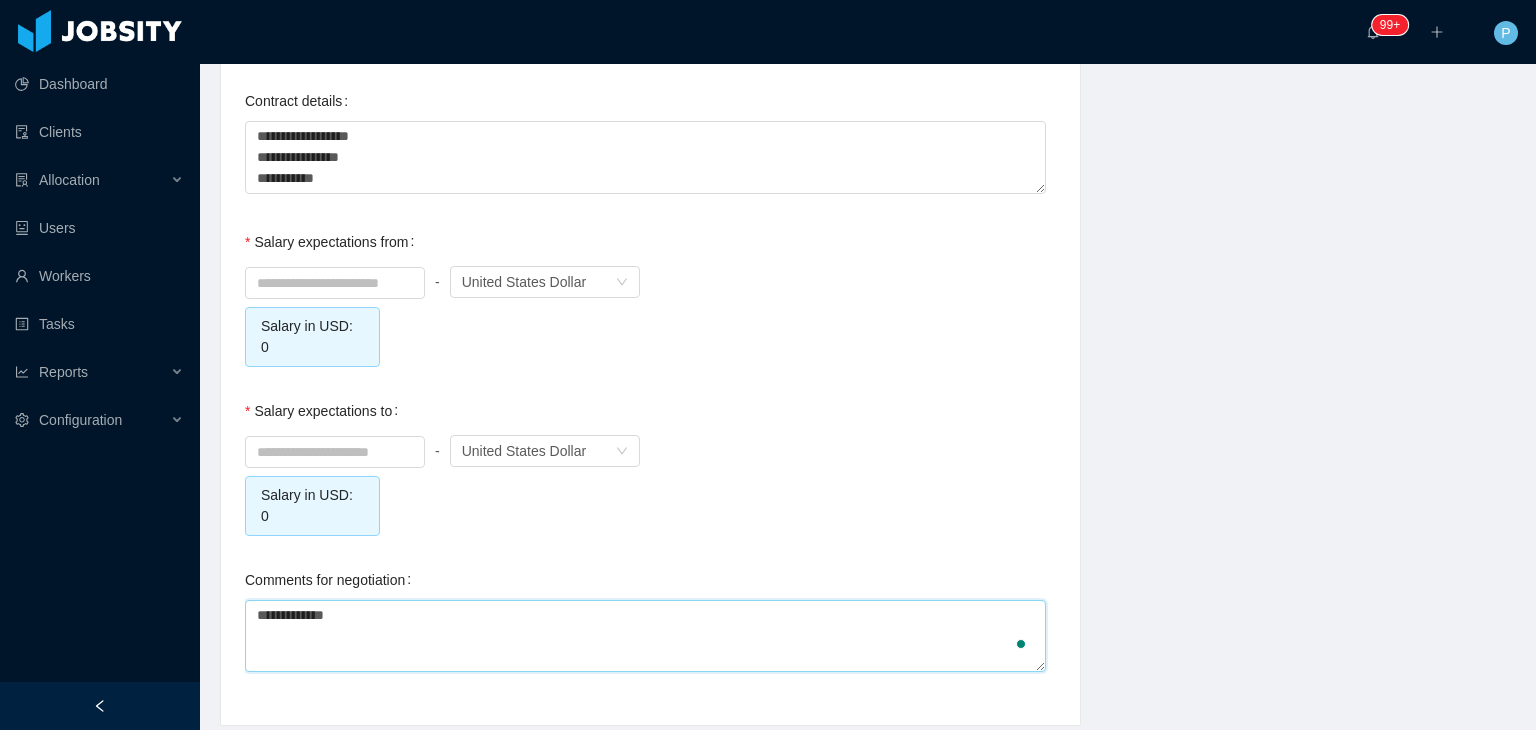 type 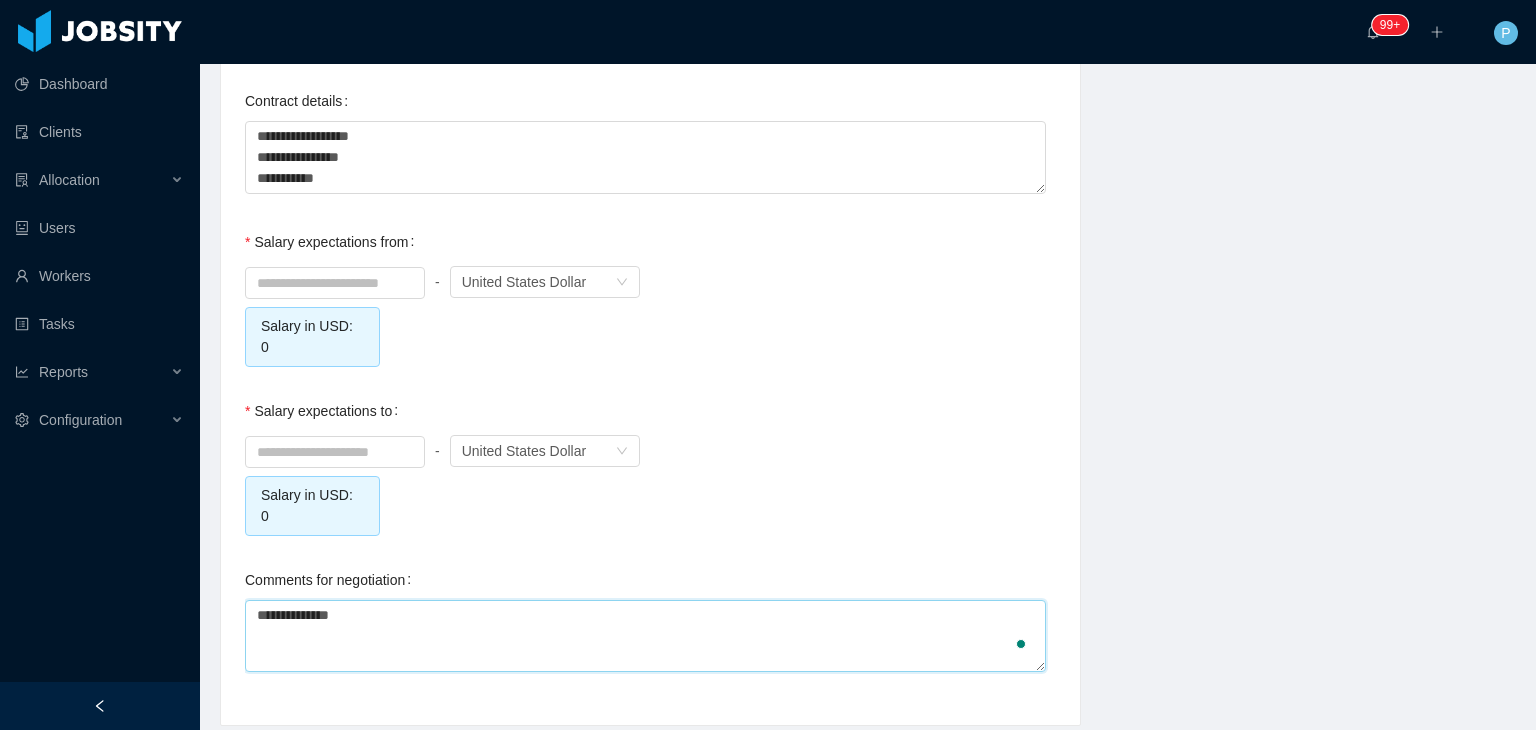 type 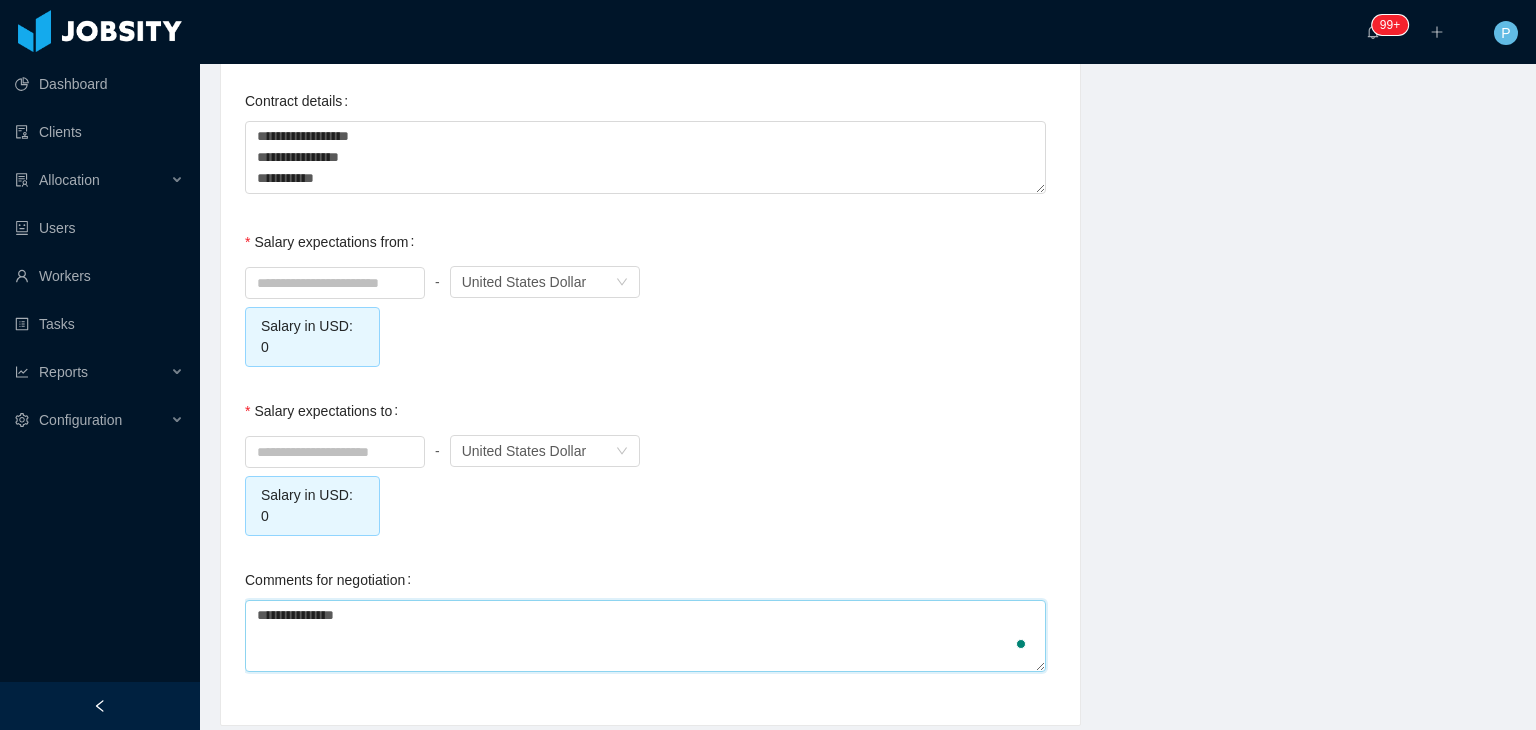 type on "**********" 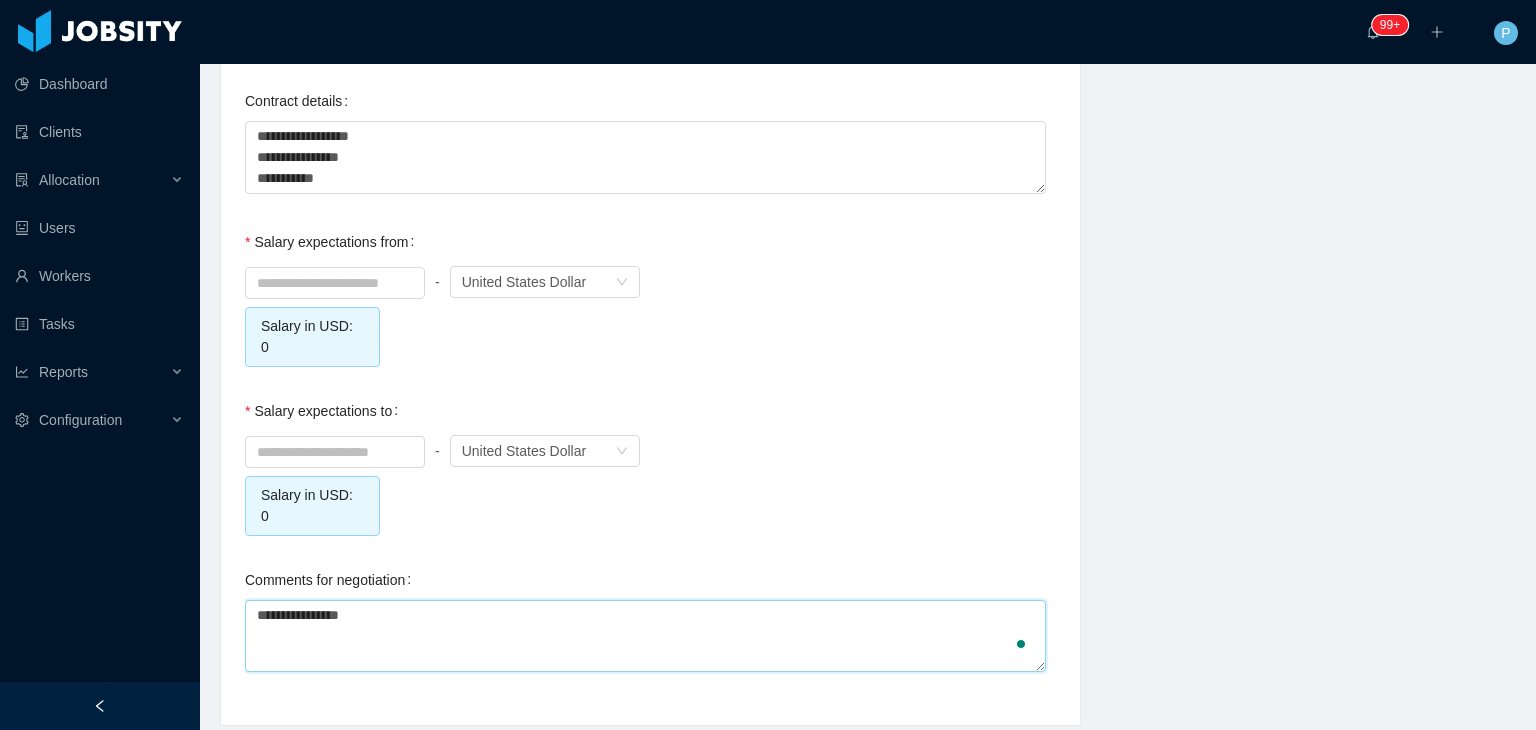 type 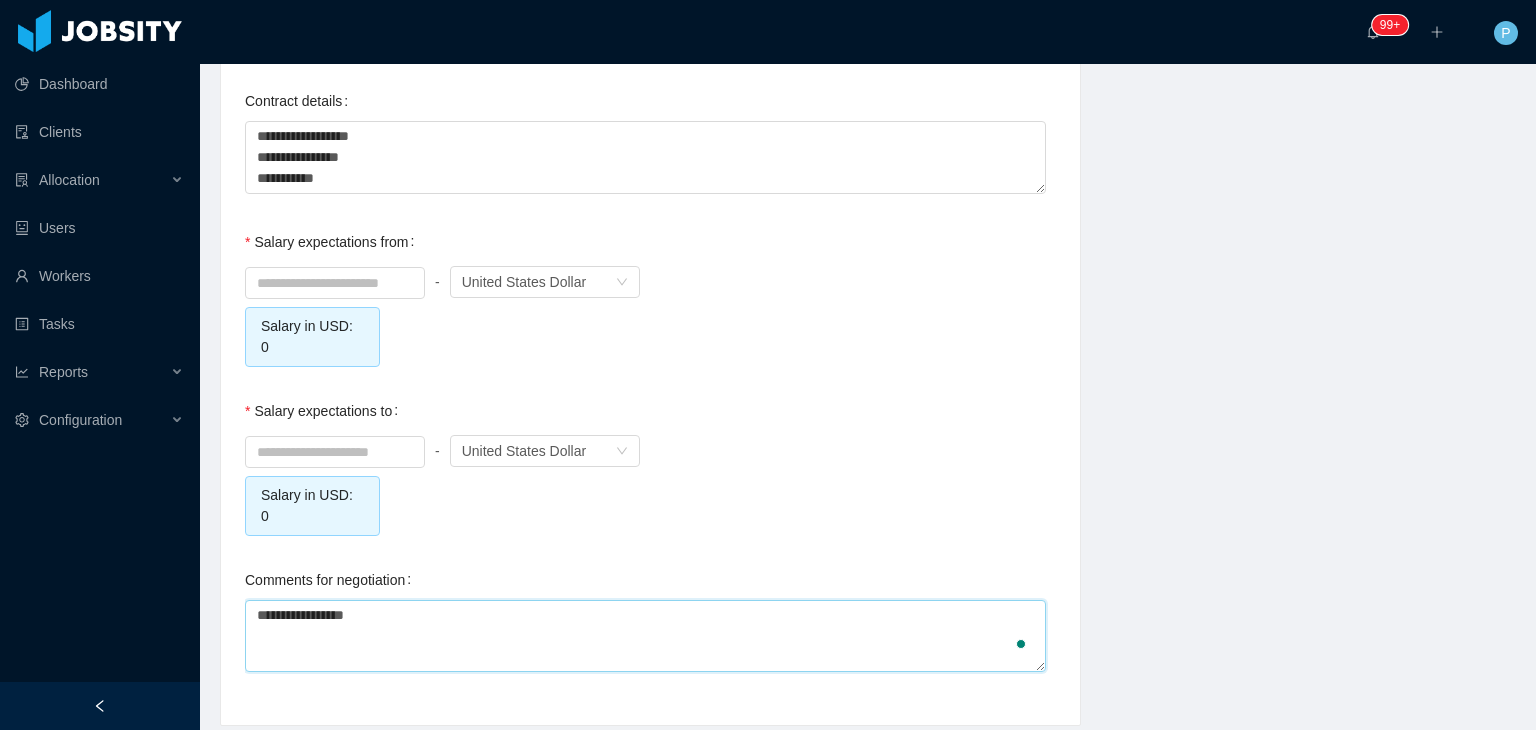 type 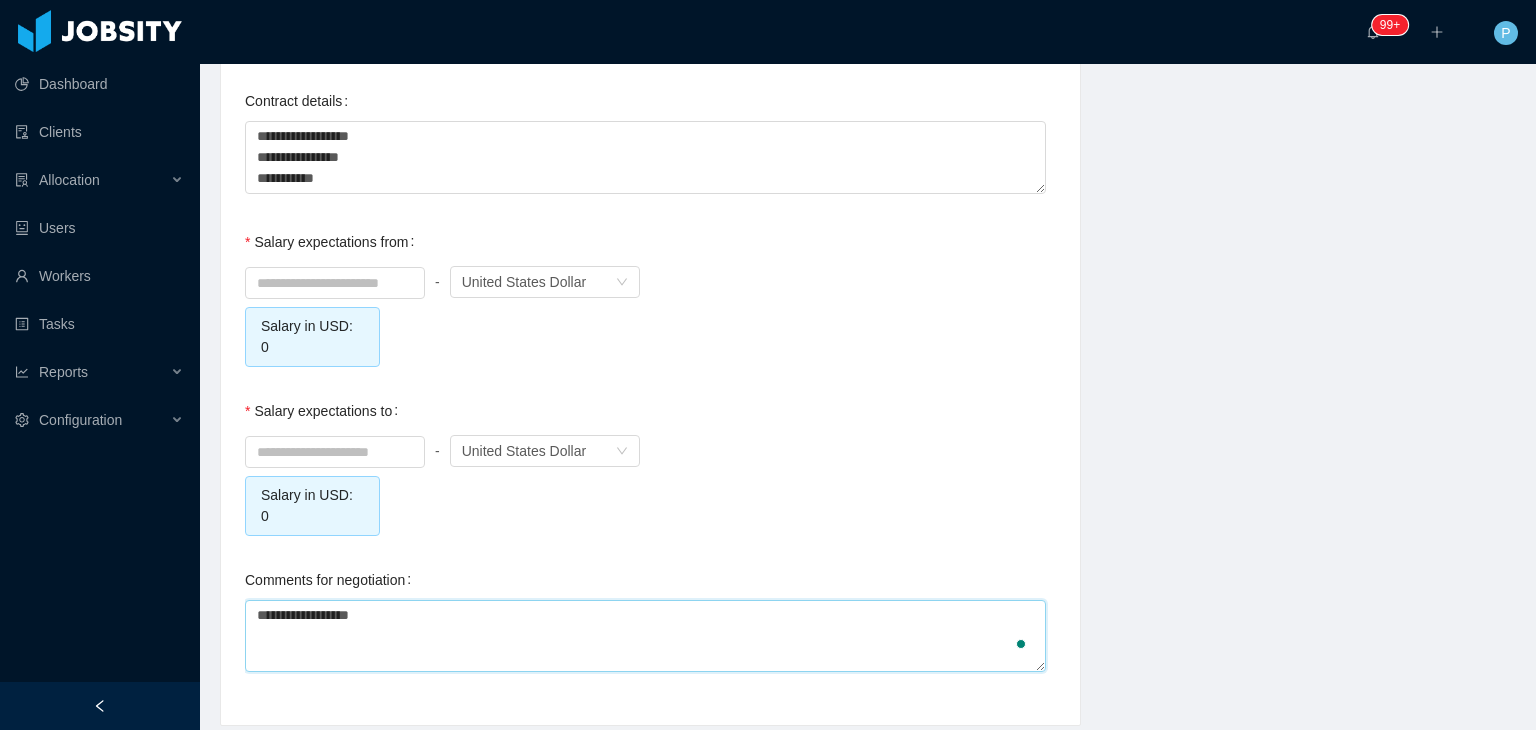 type 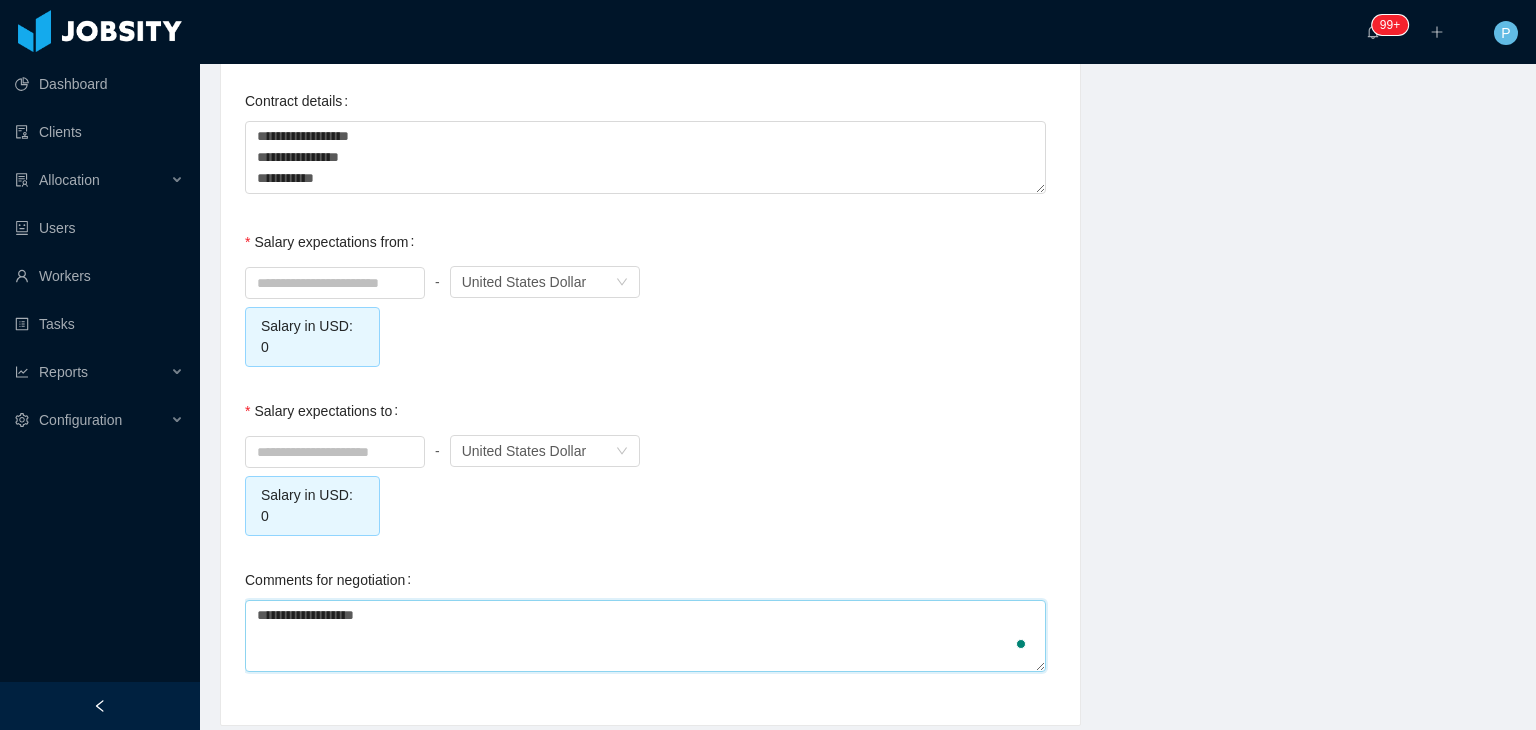 type 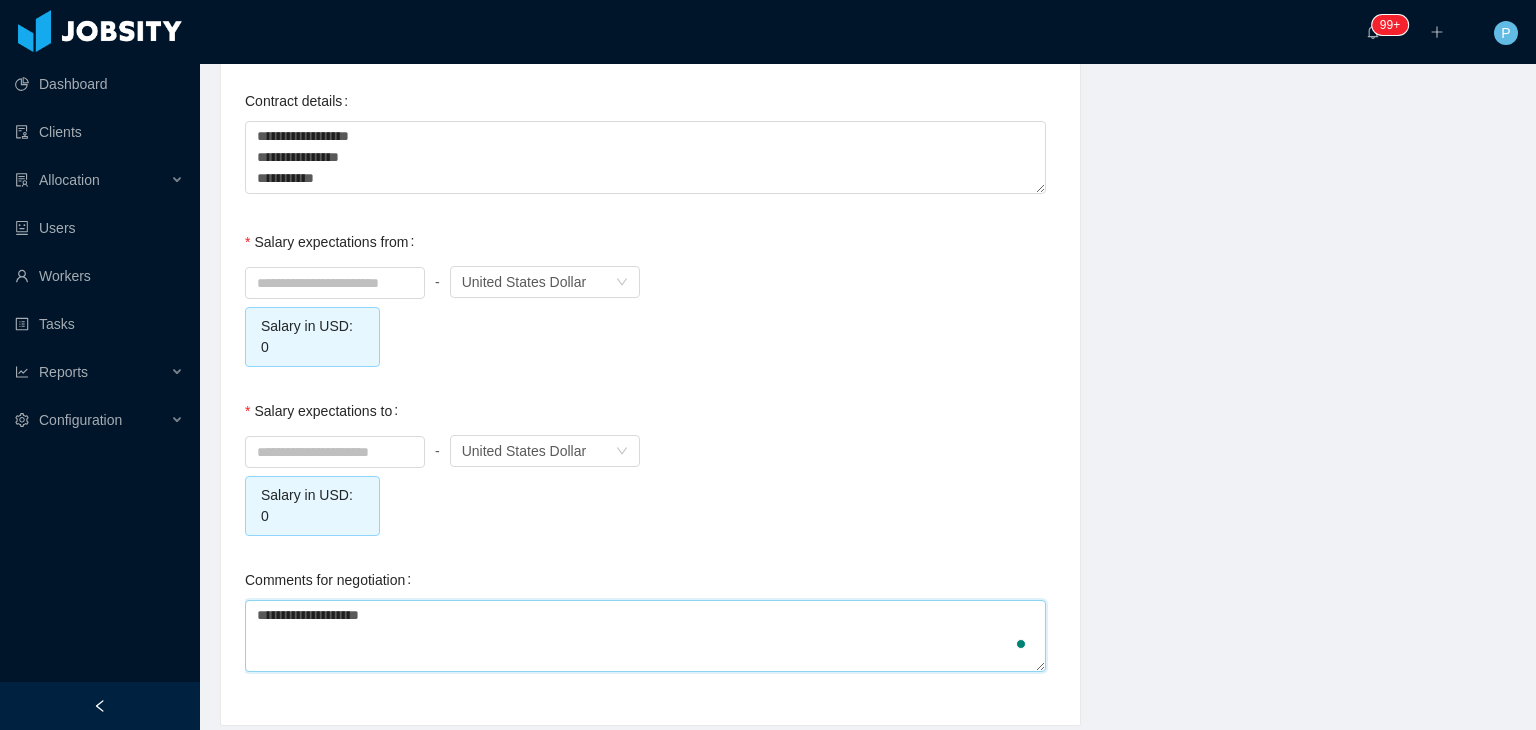 type 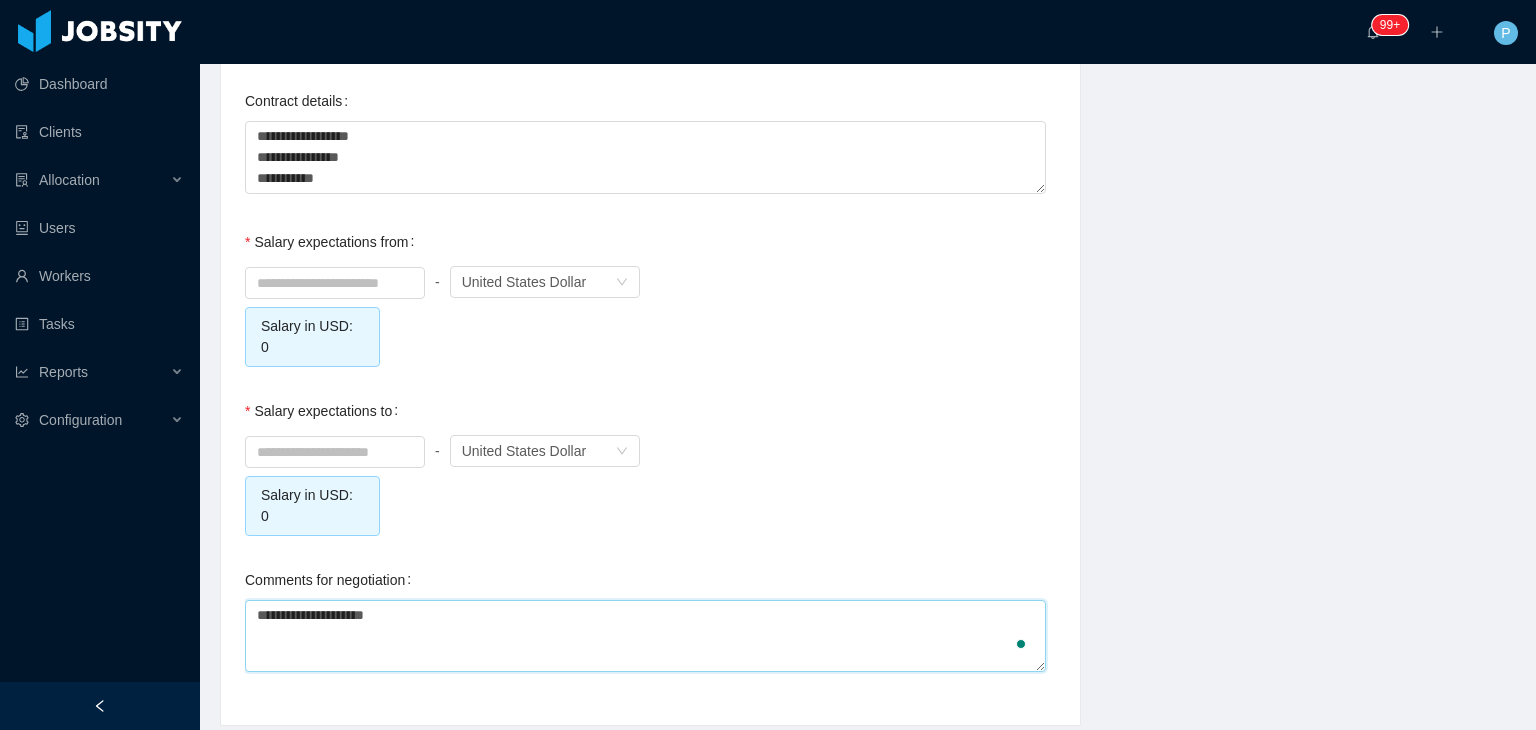 type 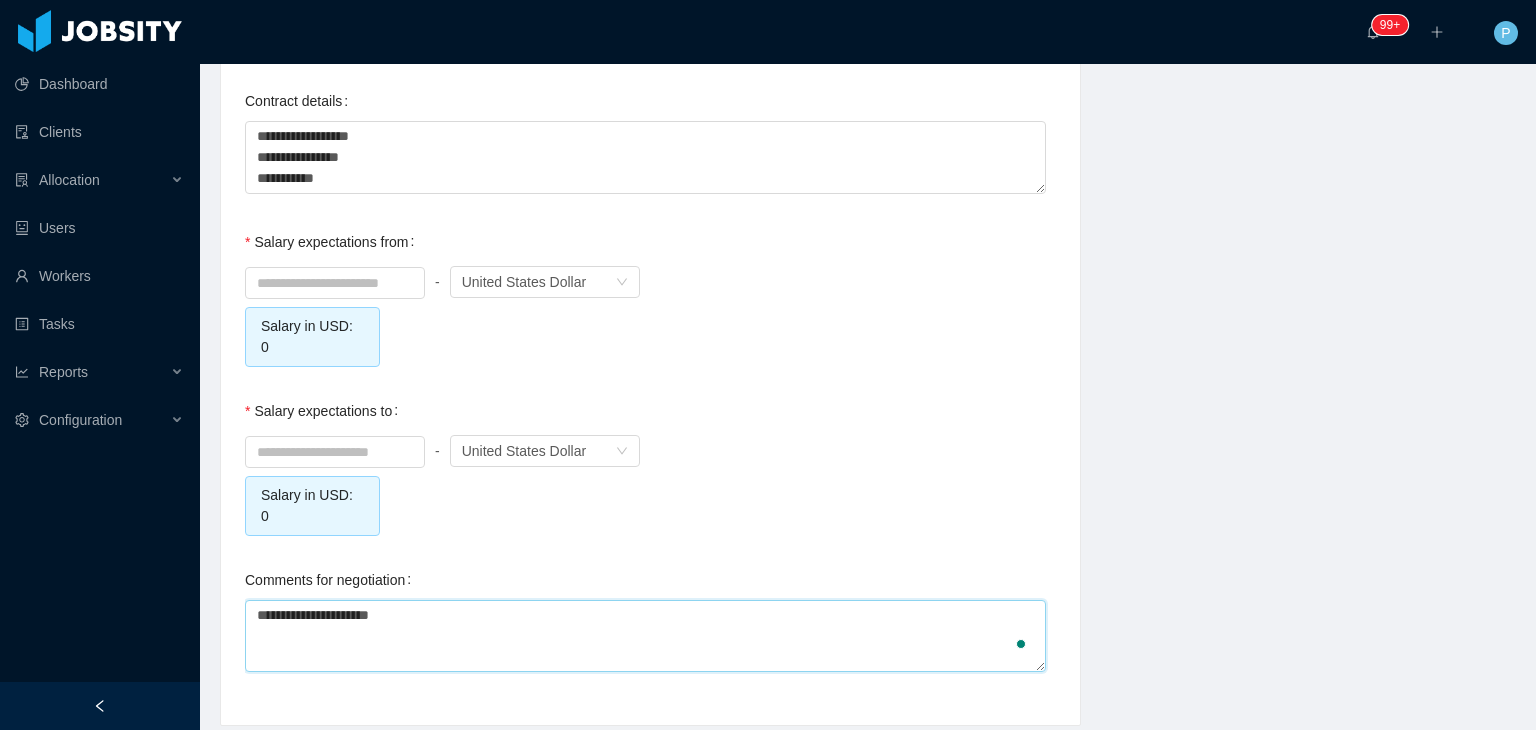 type 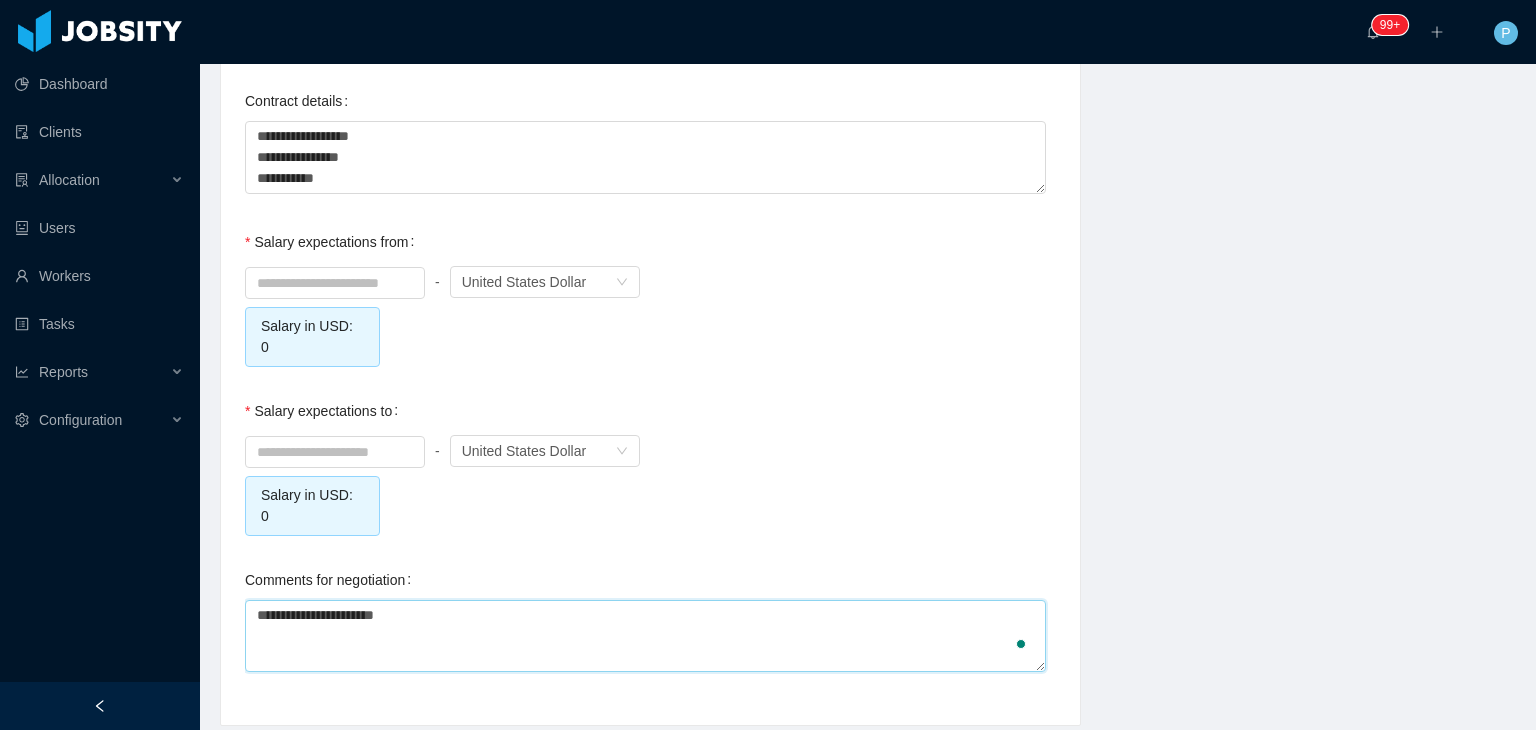 type 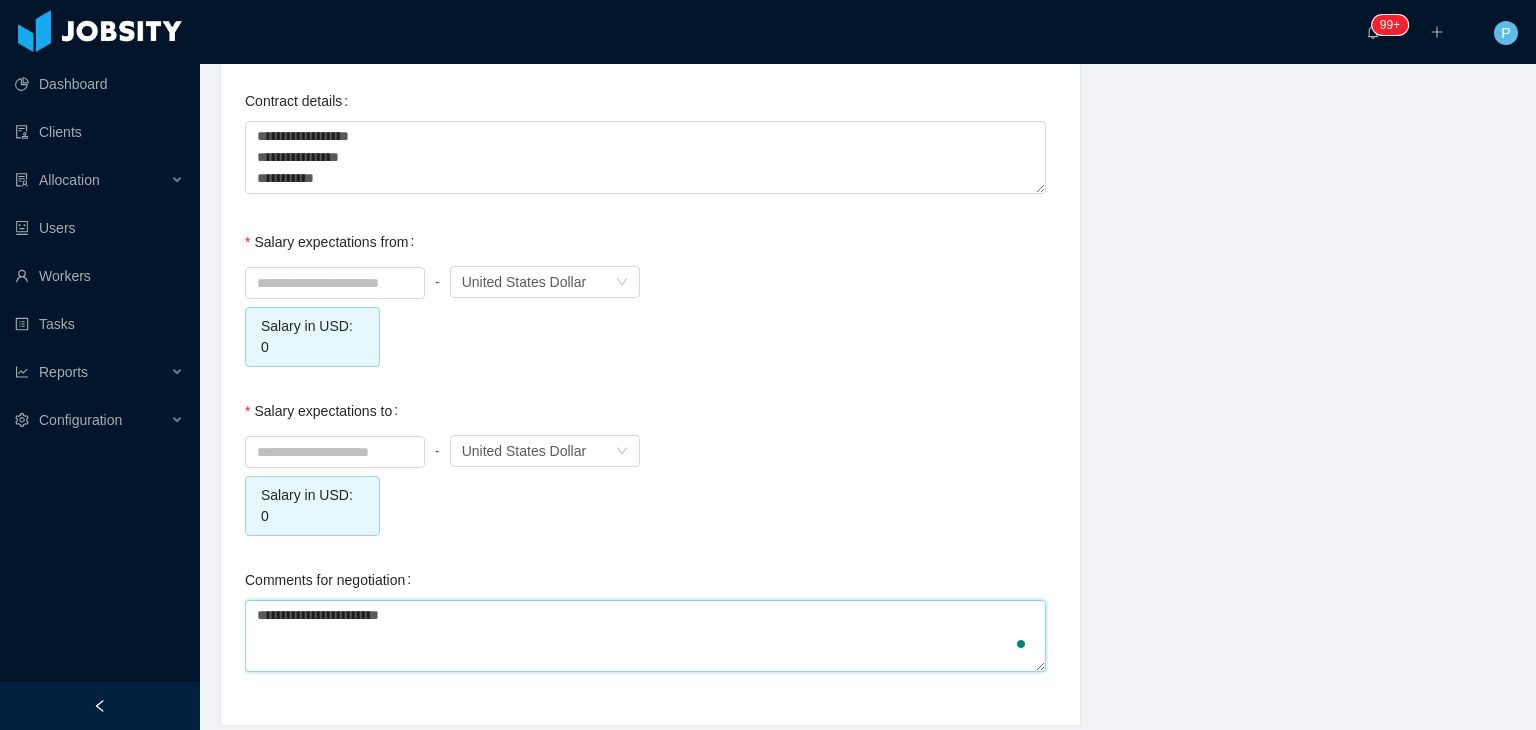 type 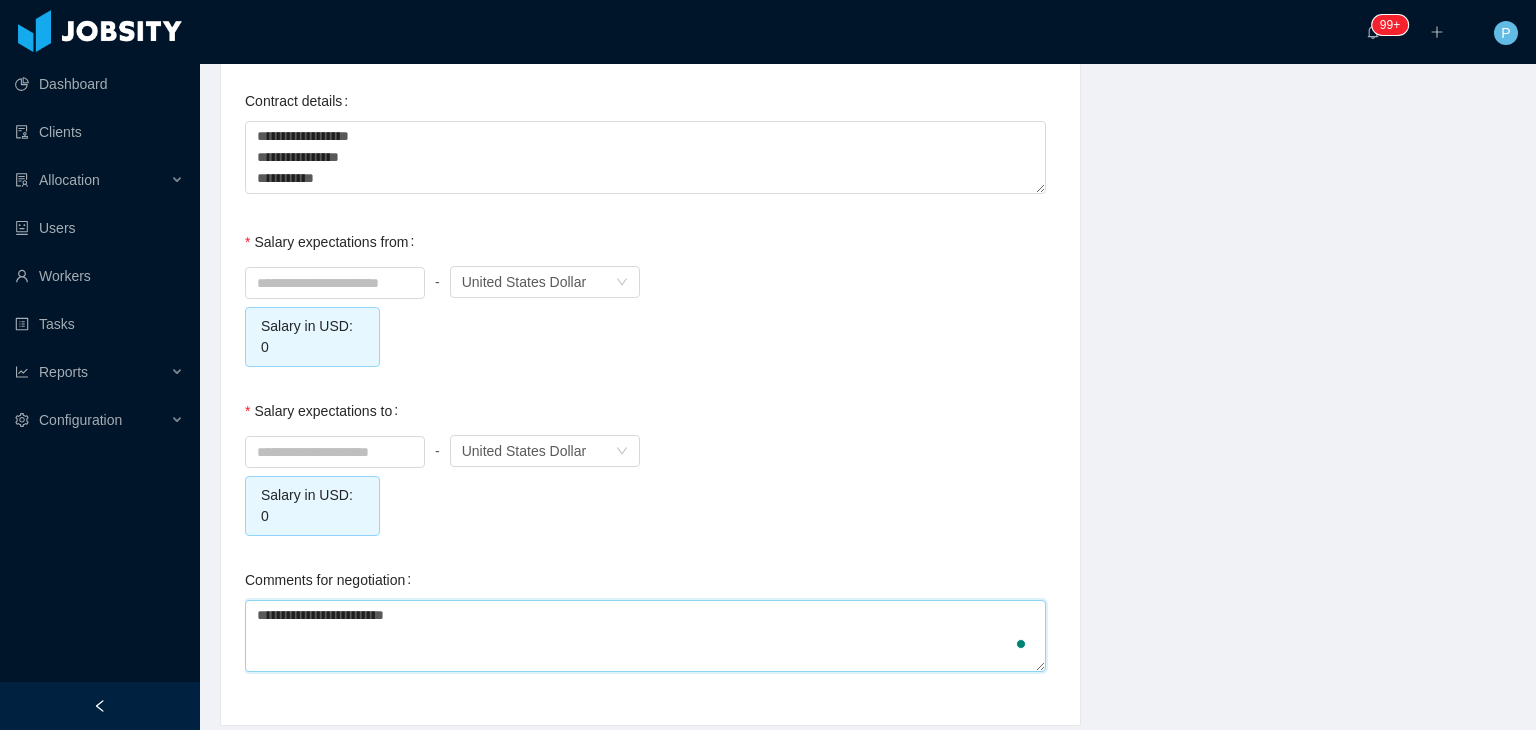 type 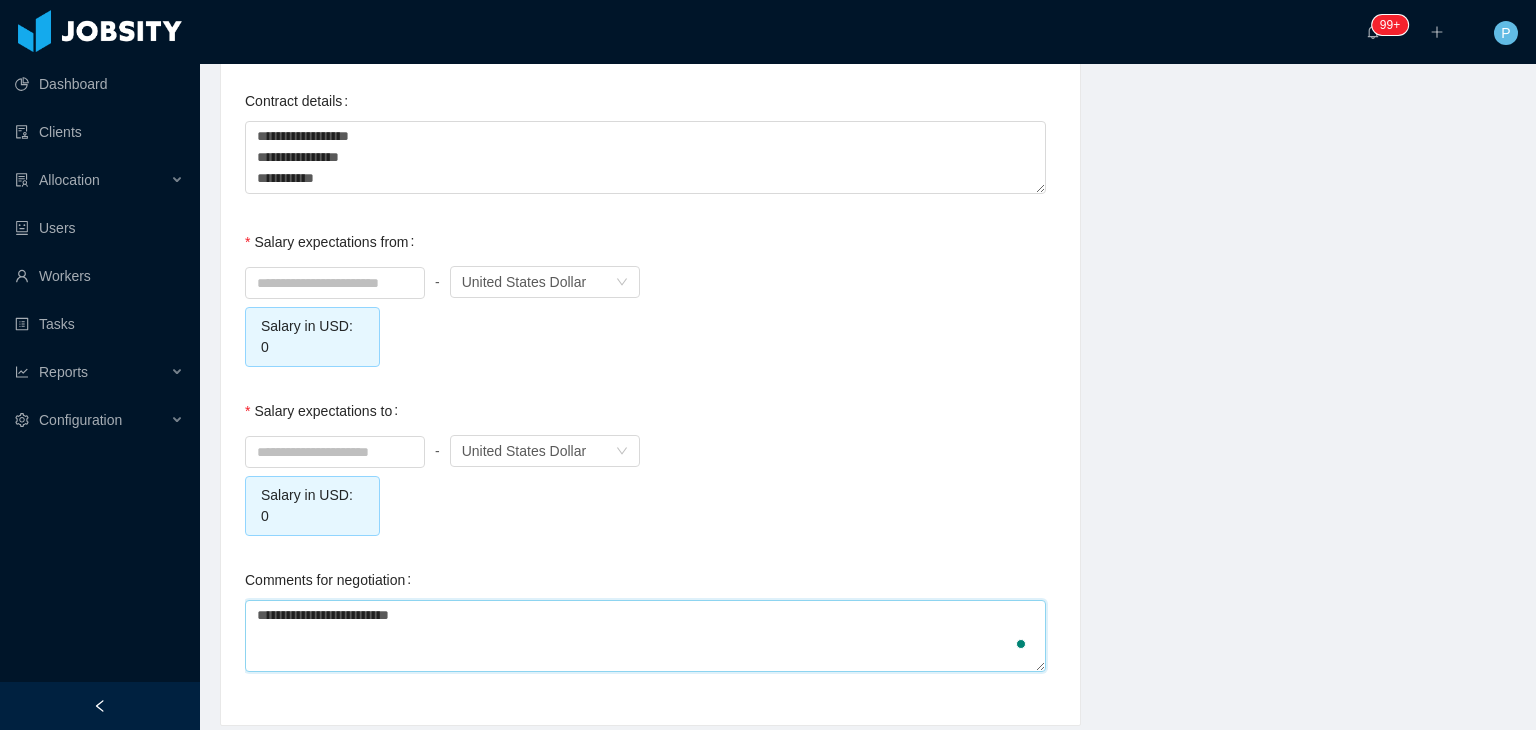 type 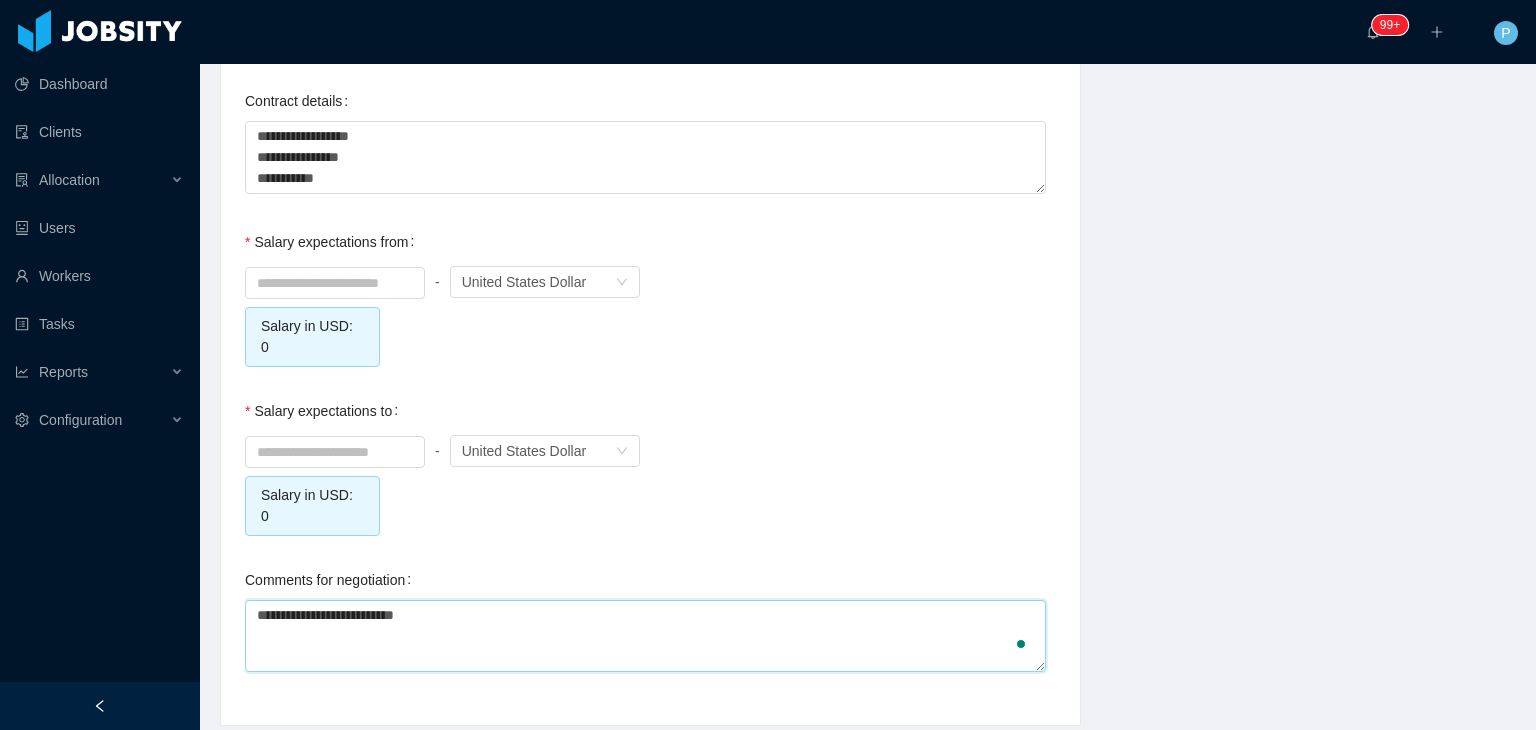 type 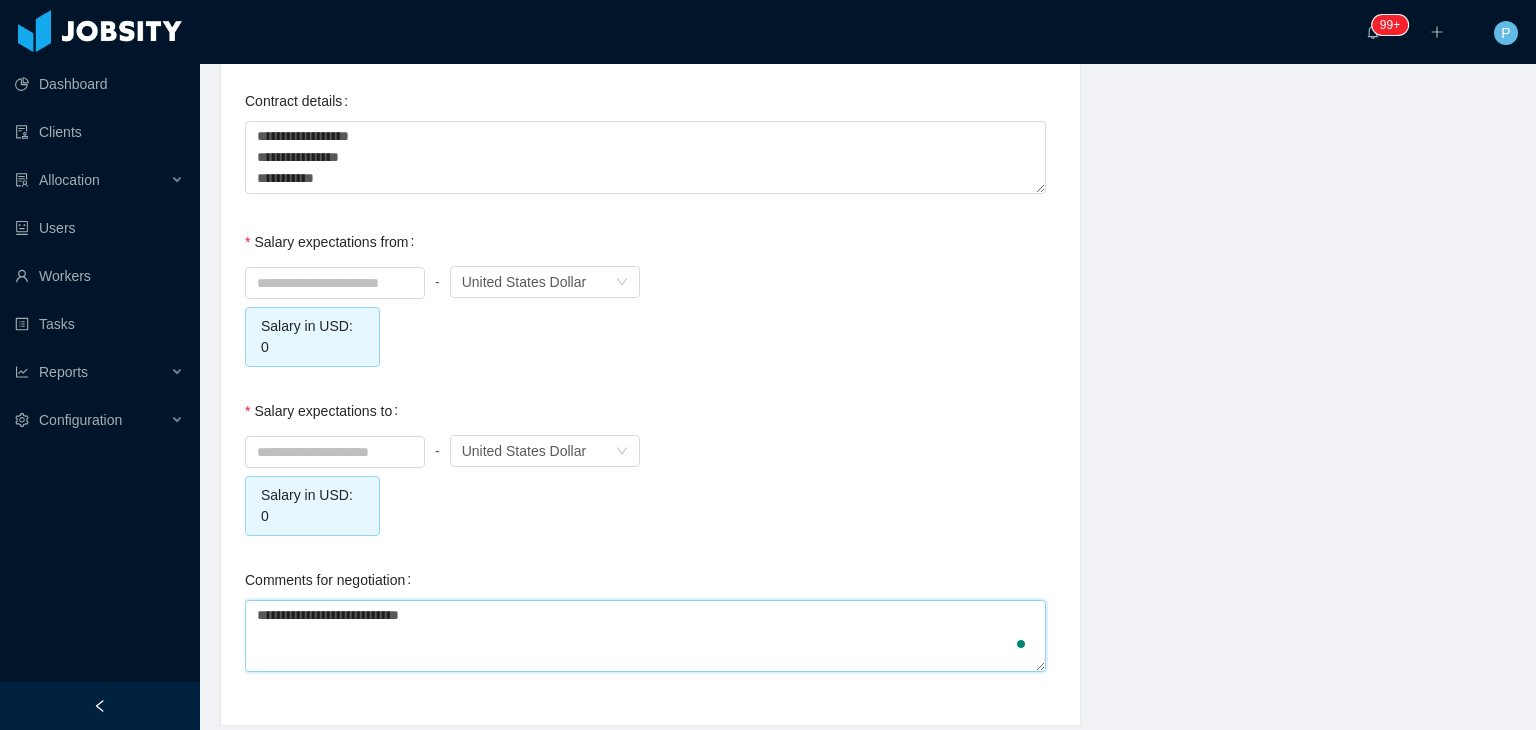 type 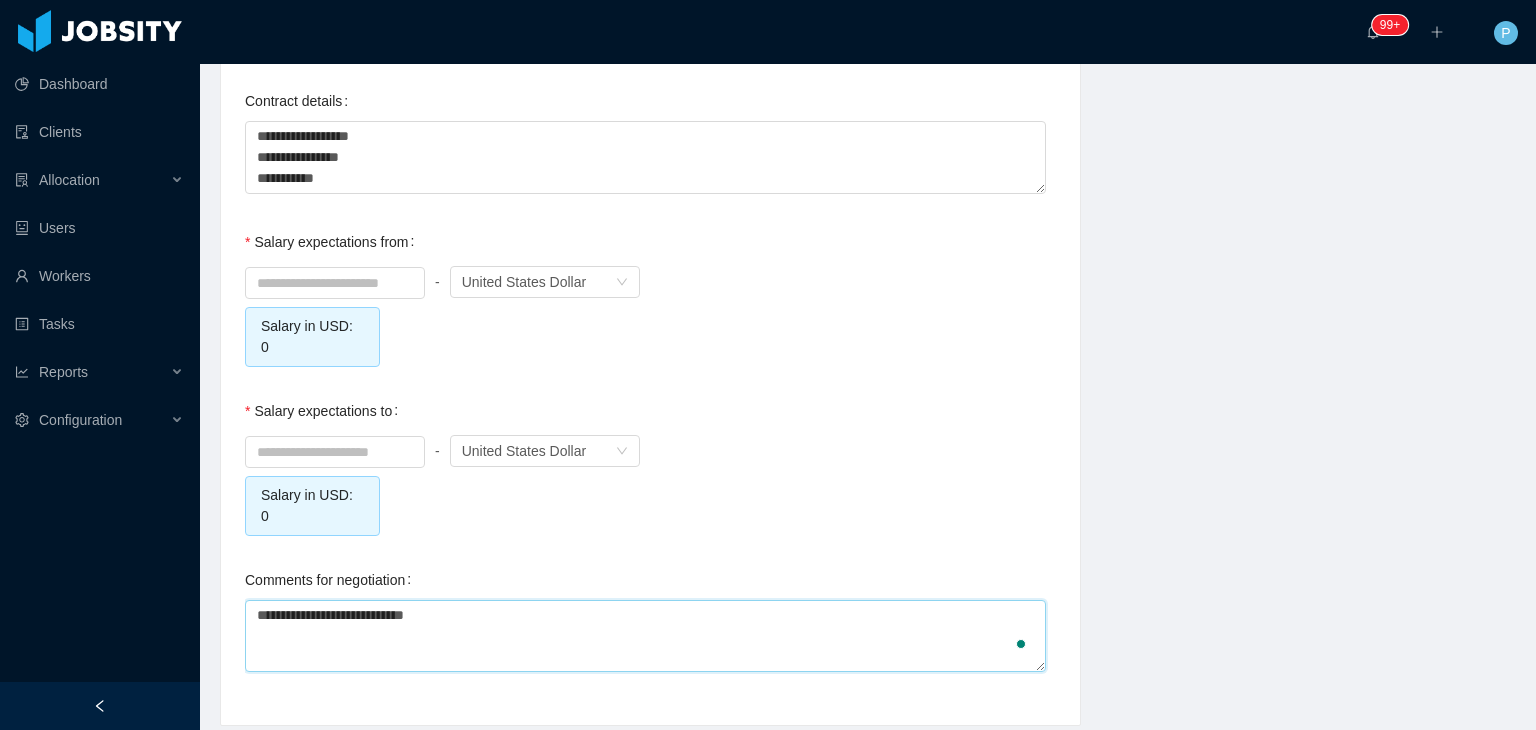 type 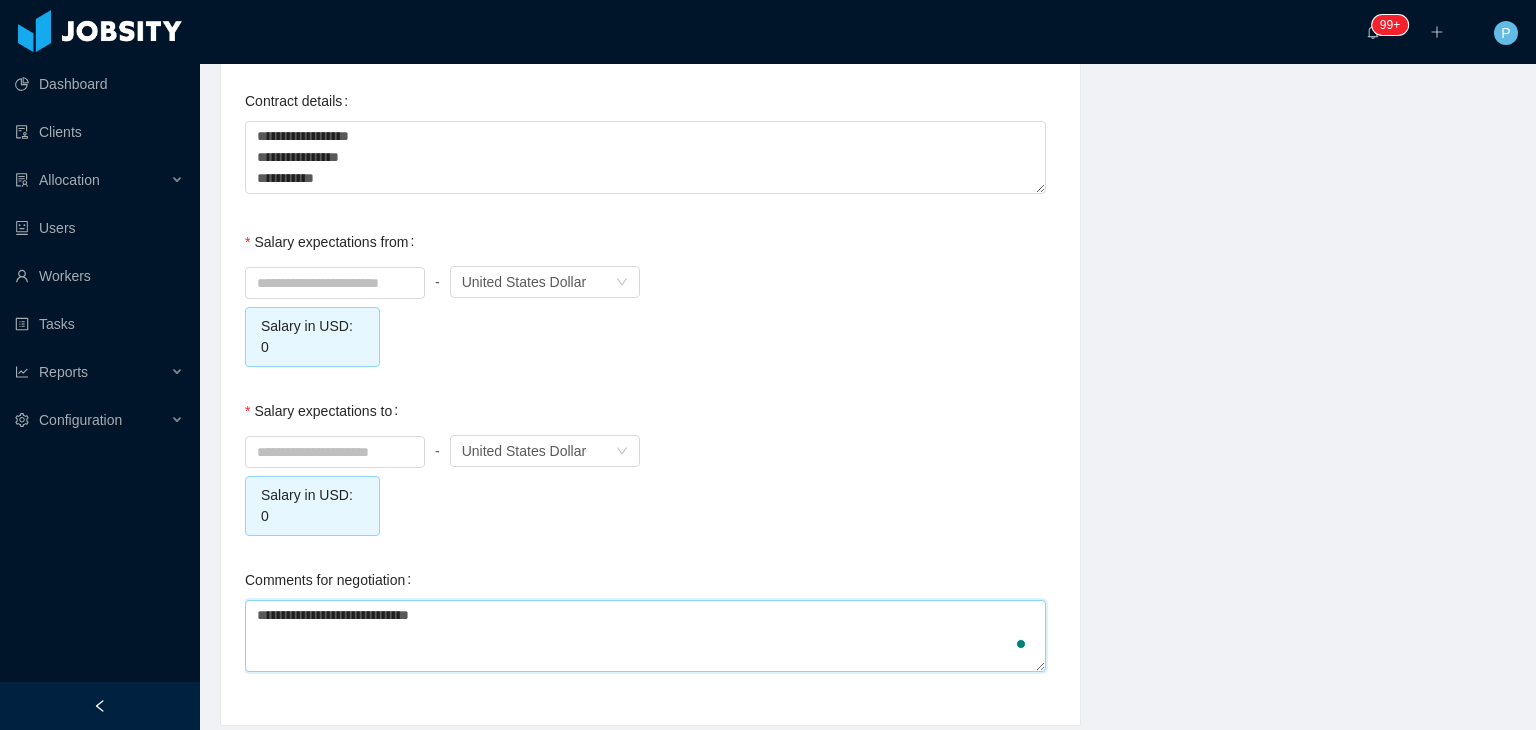 type 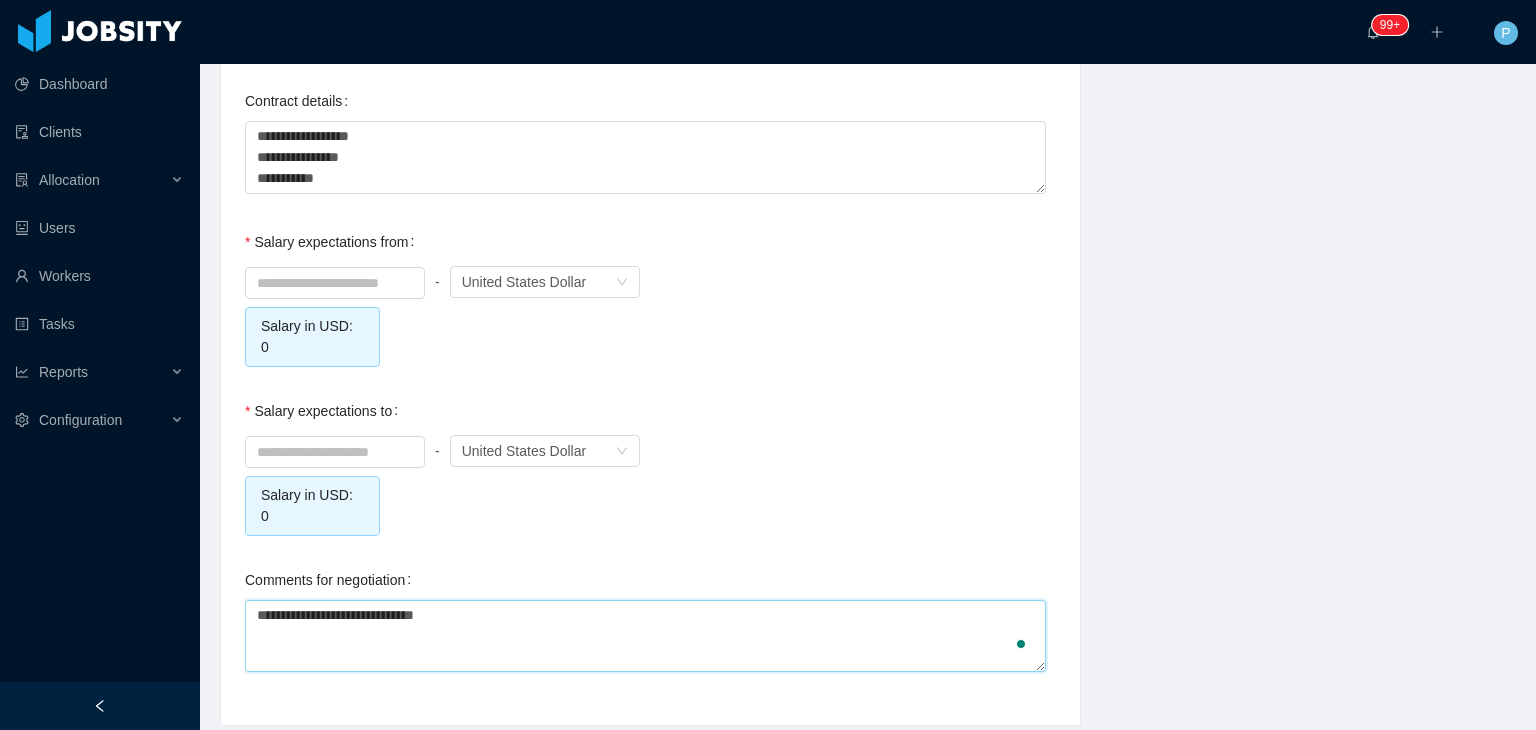 type 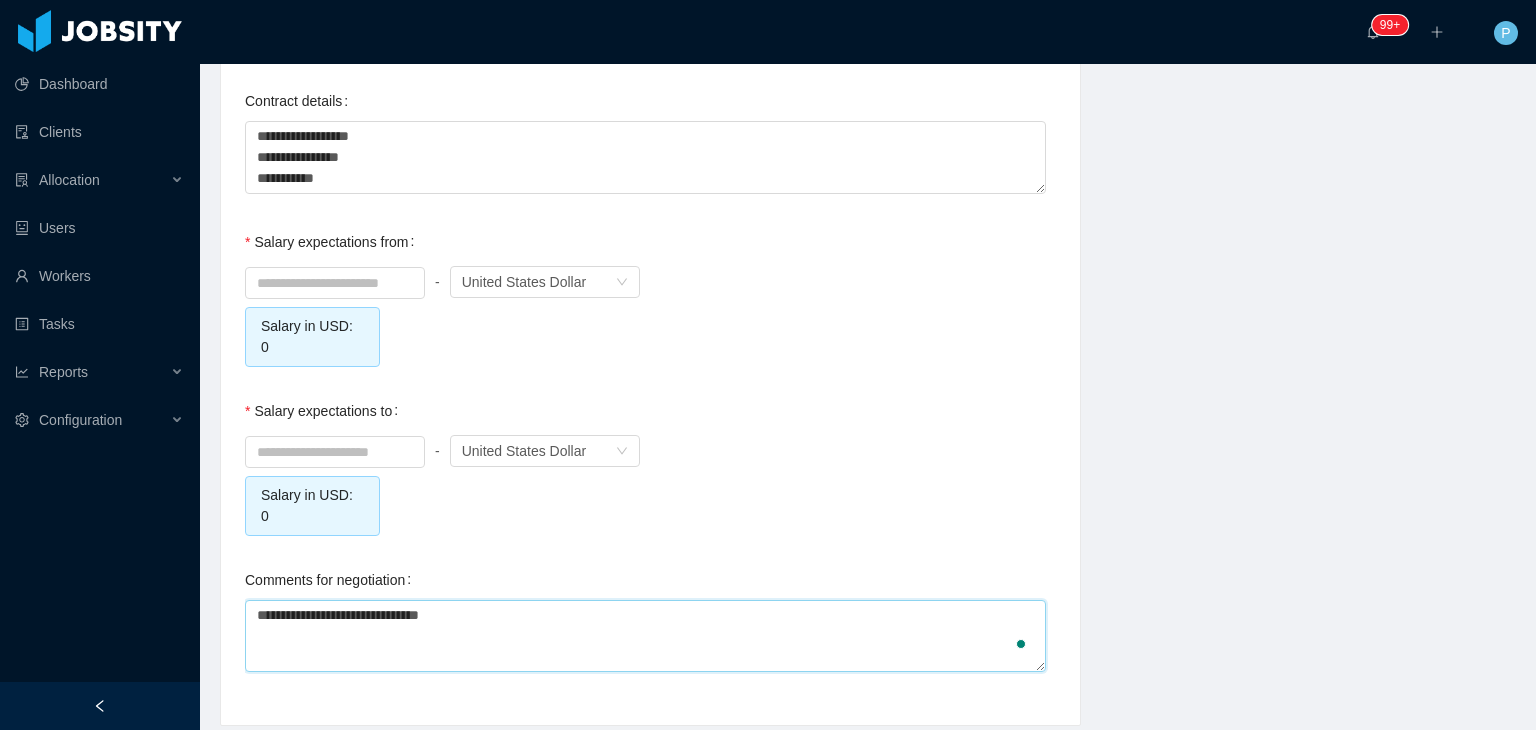 type 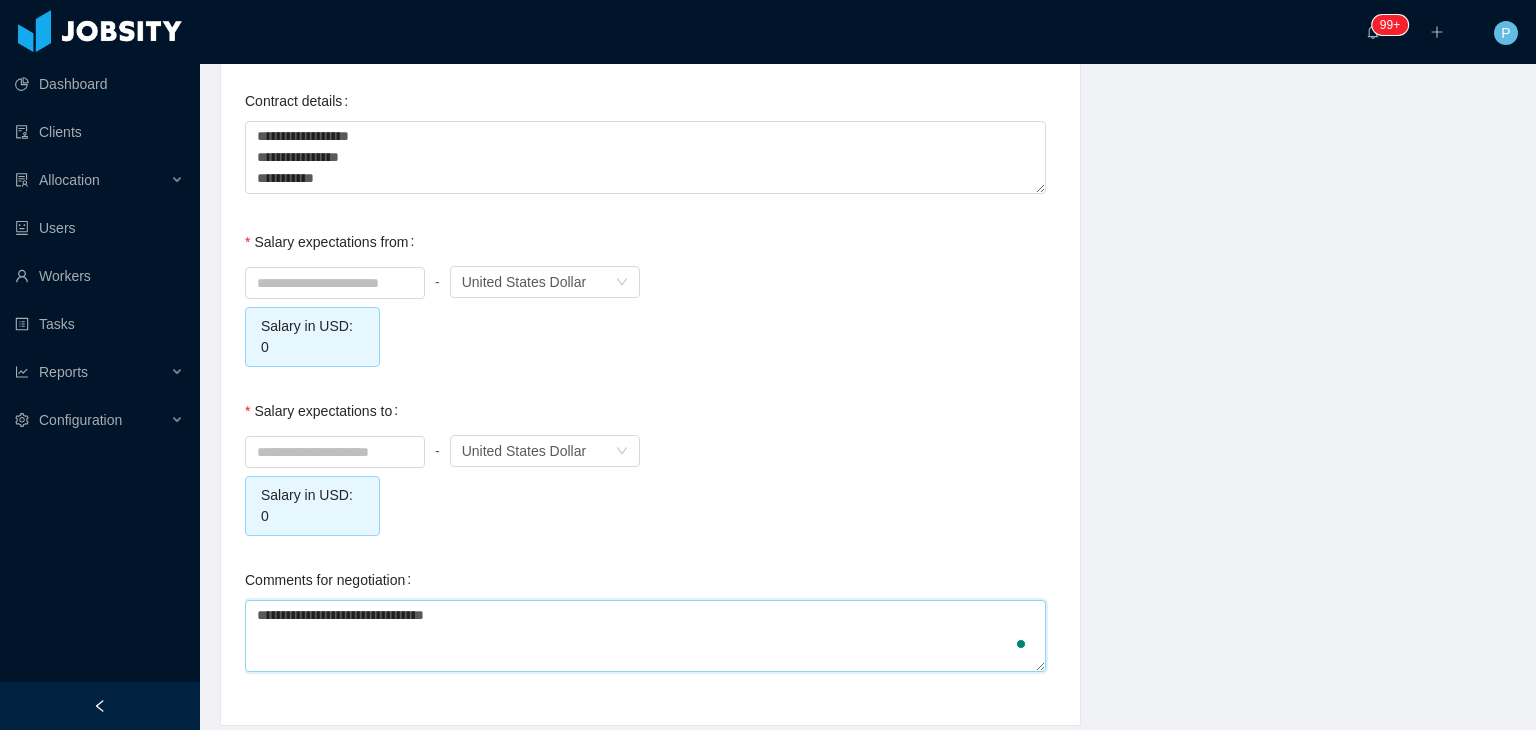type 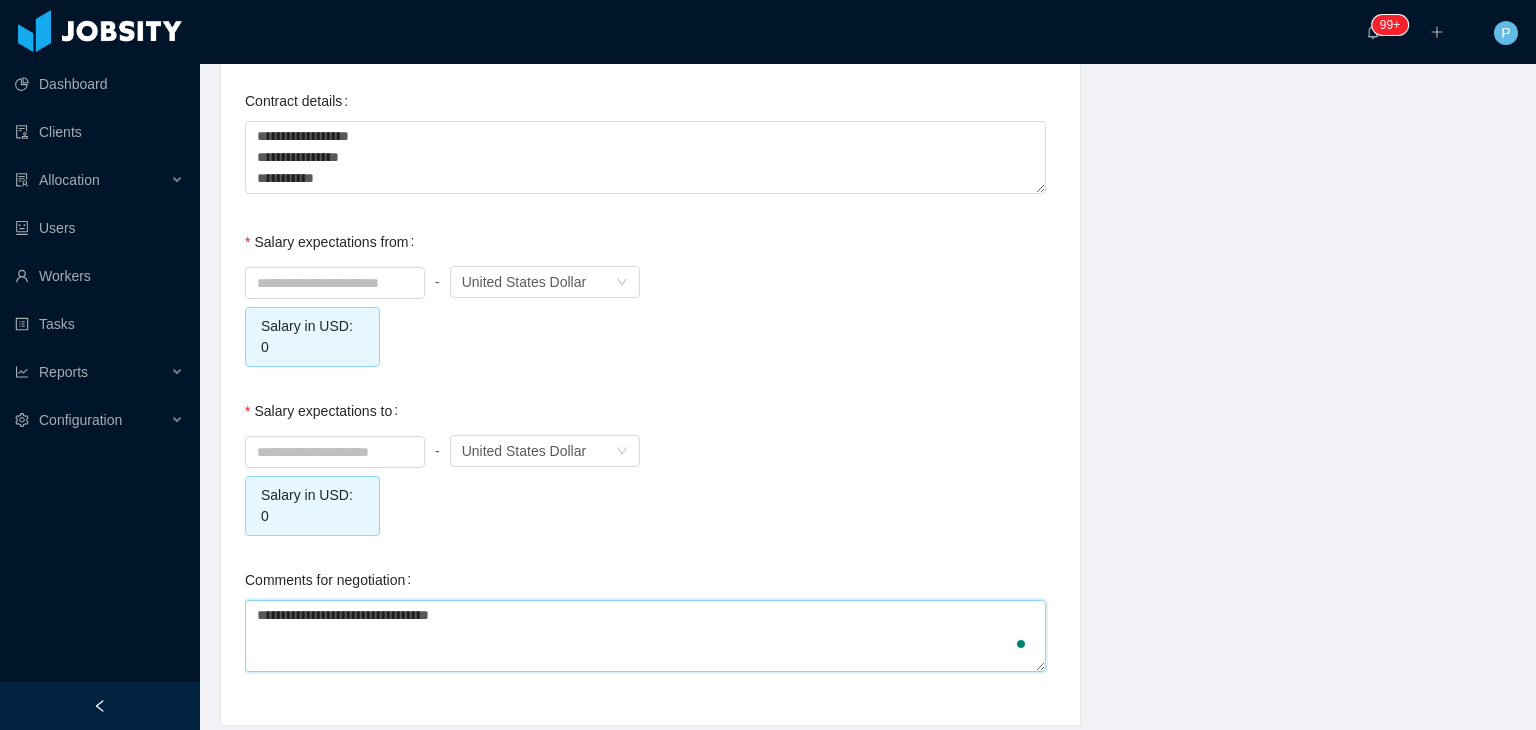 type 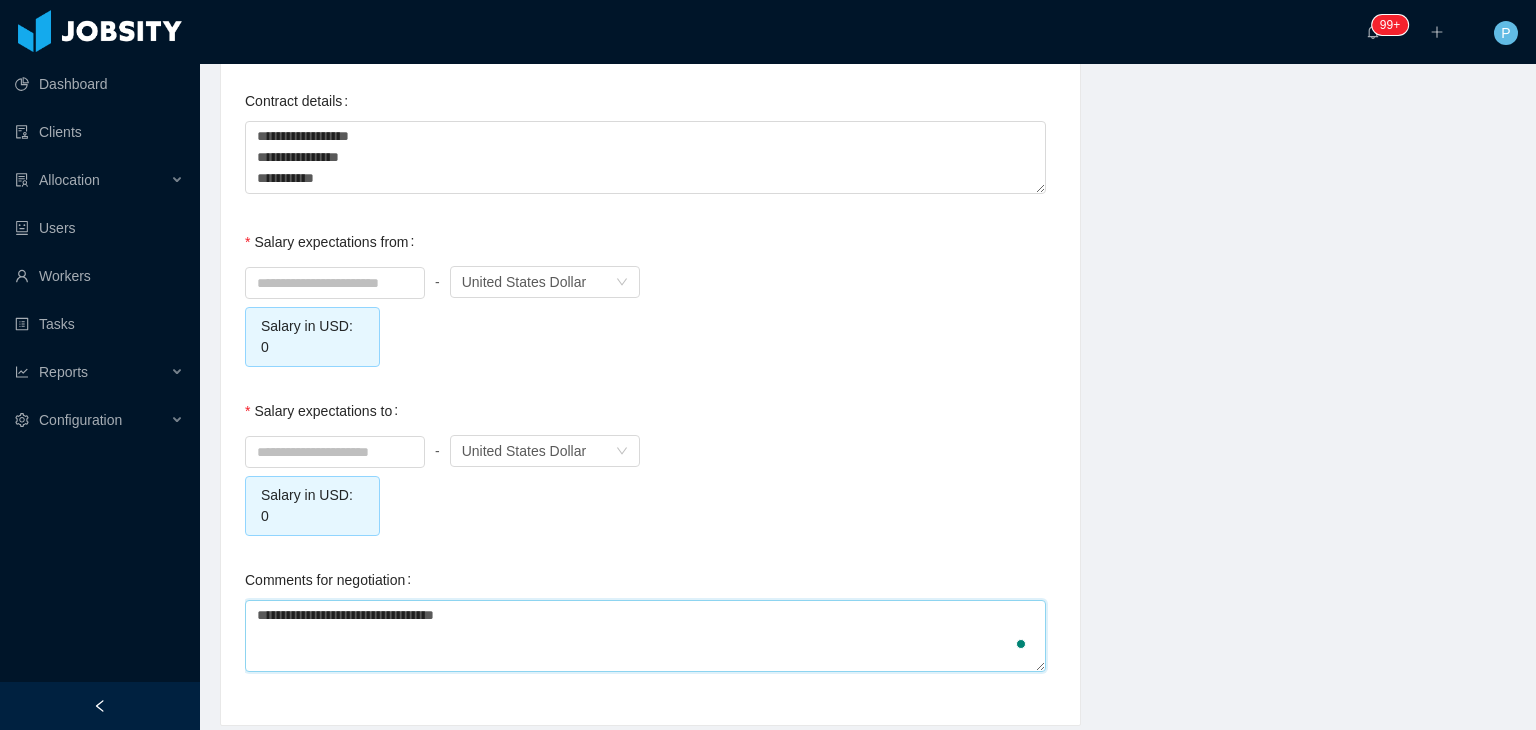 type on "**********" 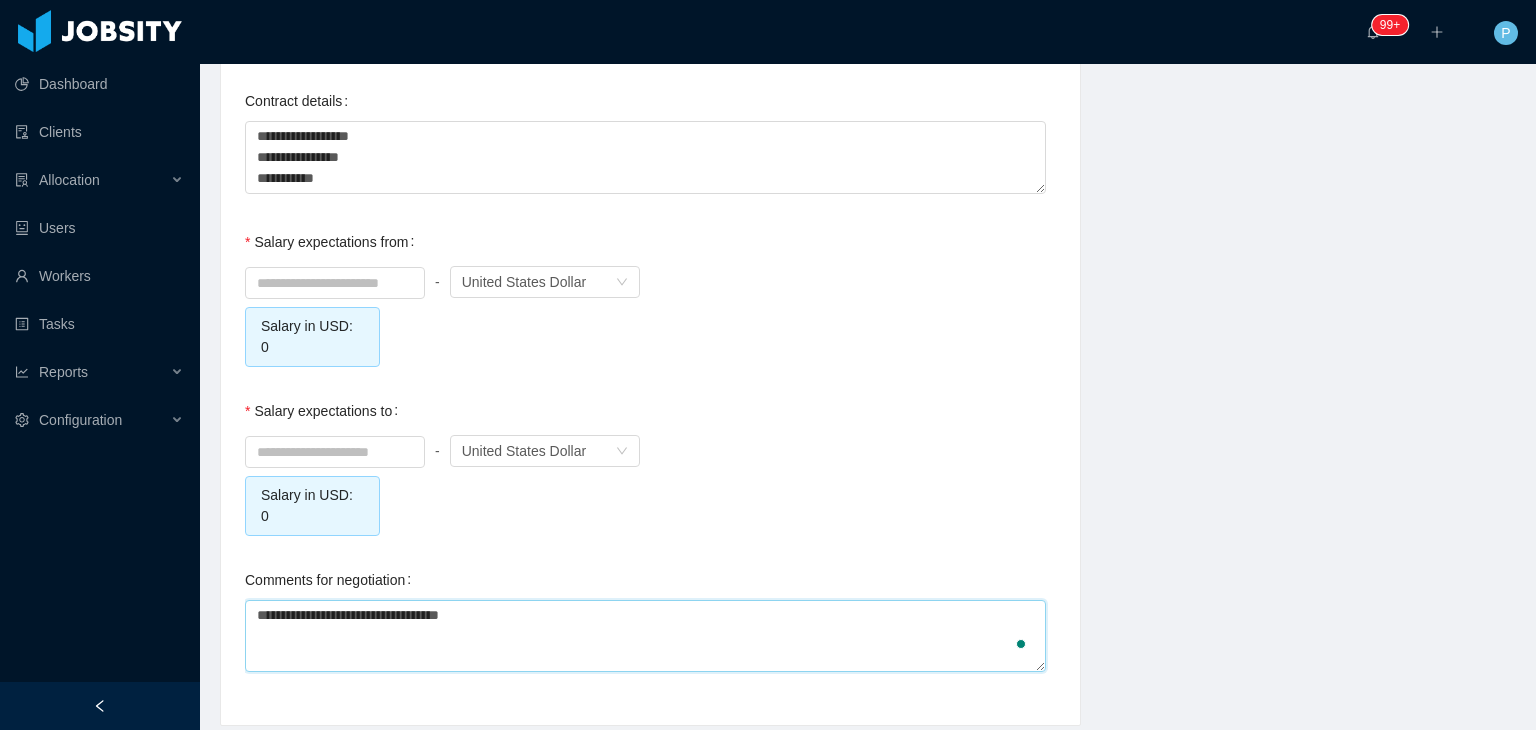 type 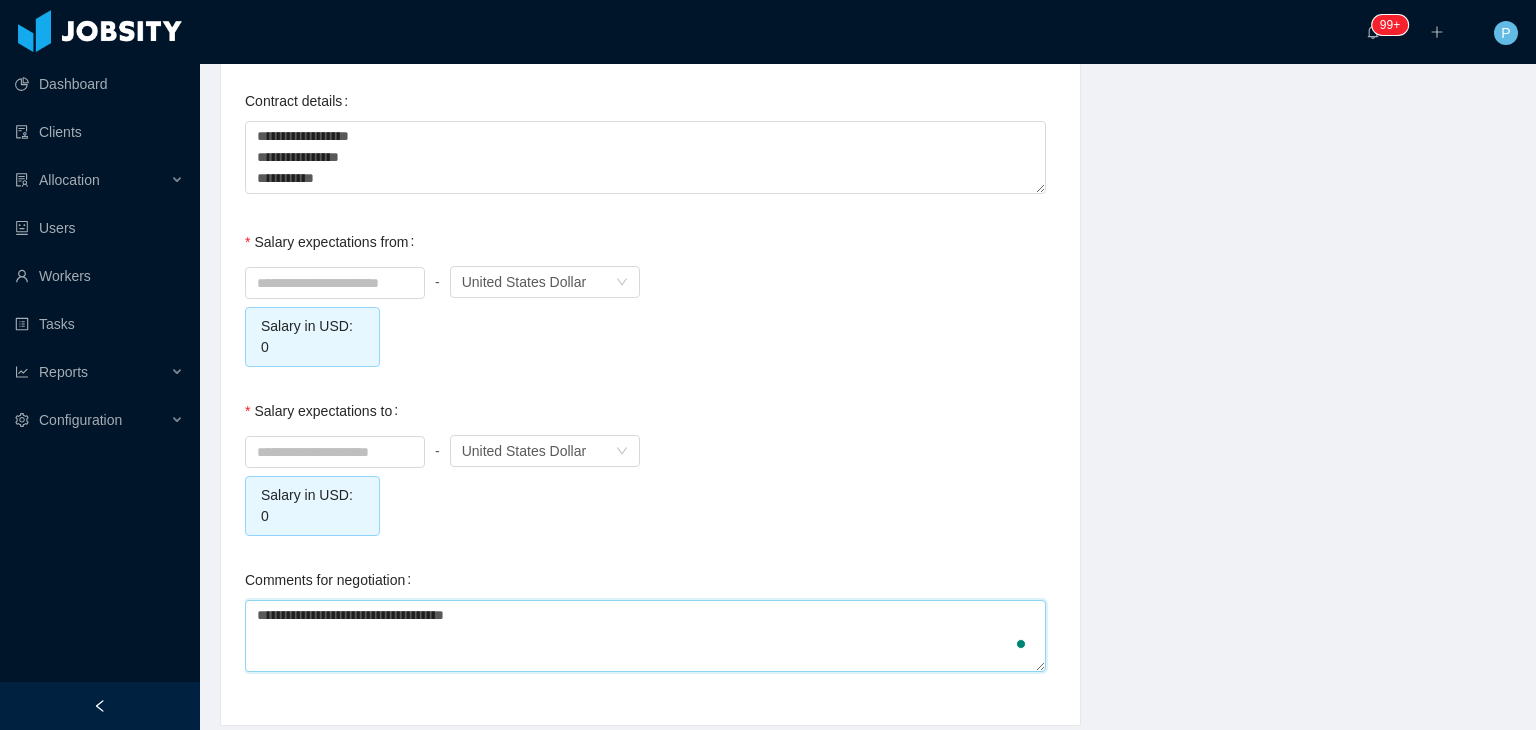 type 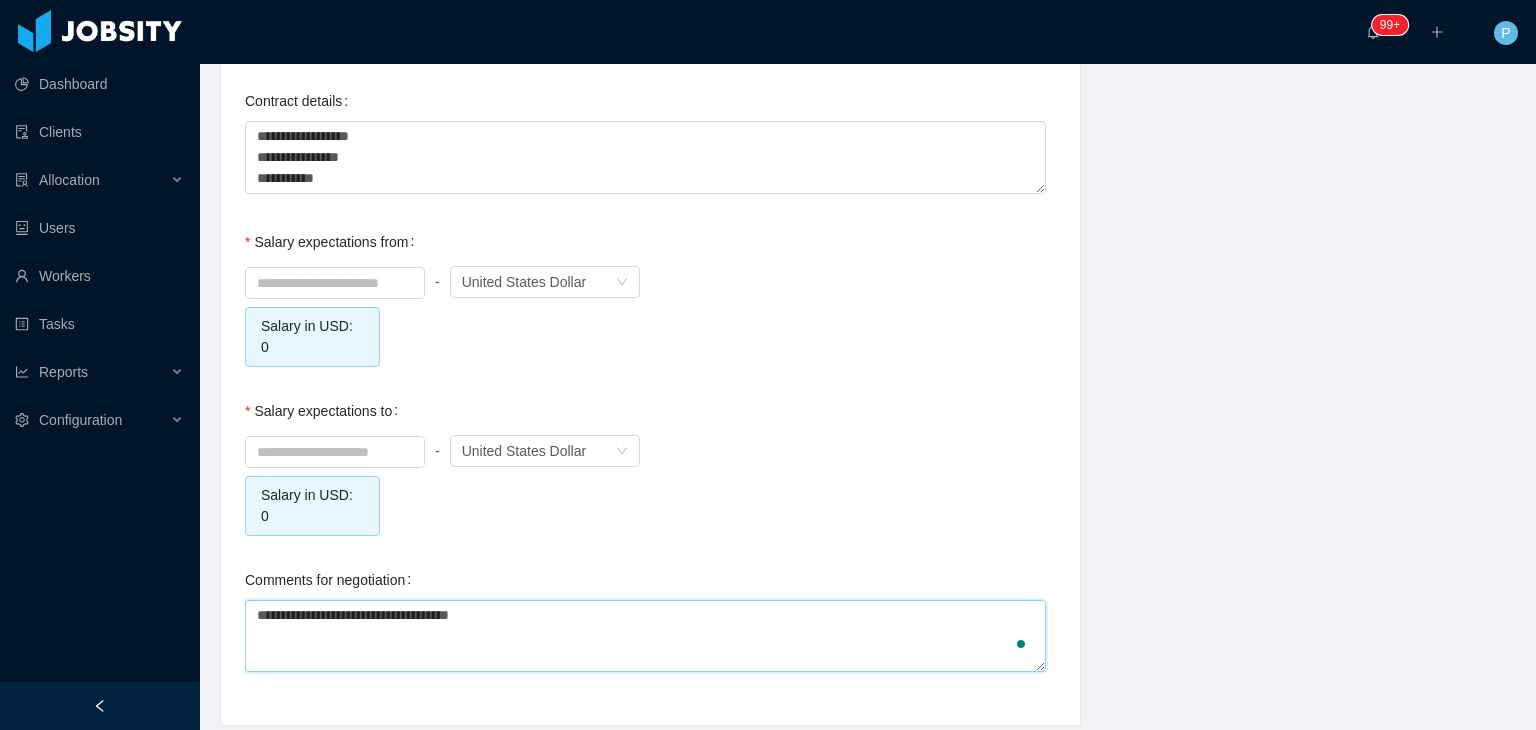 type 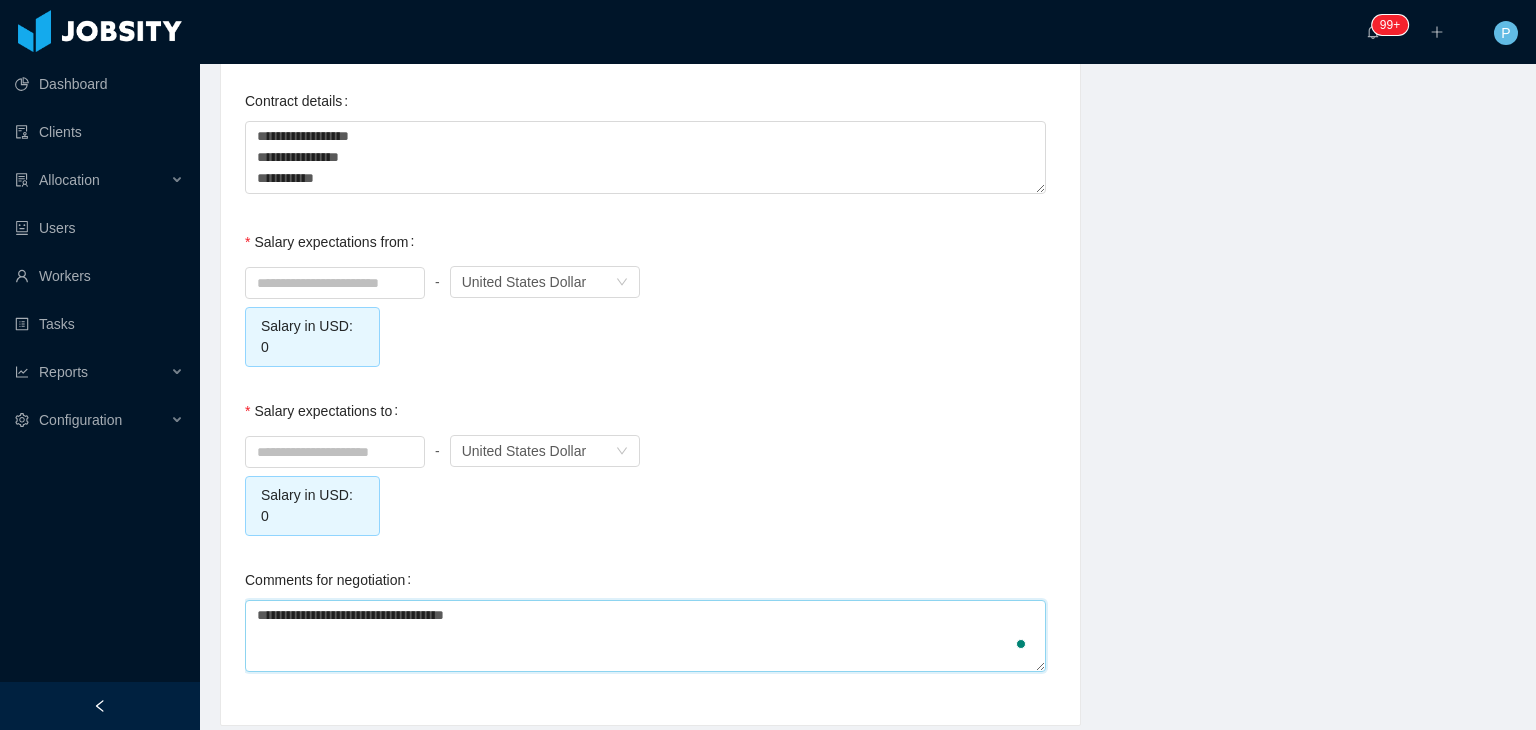 type 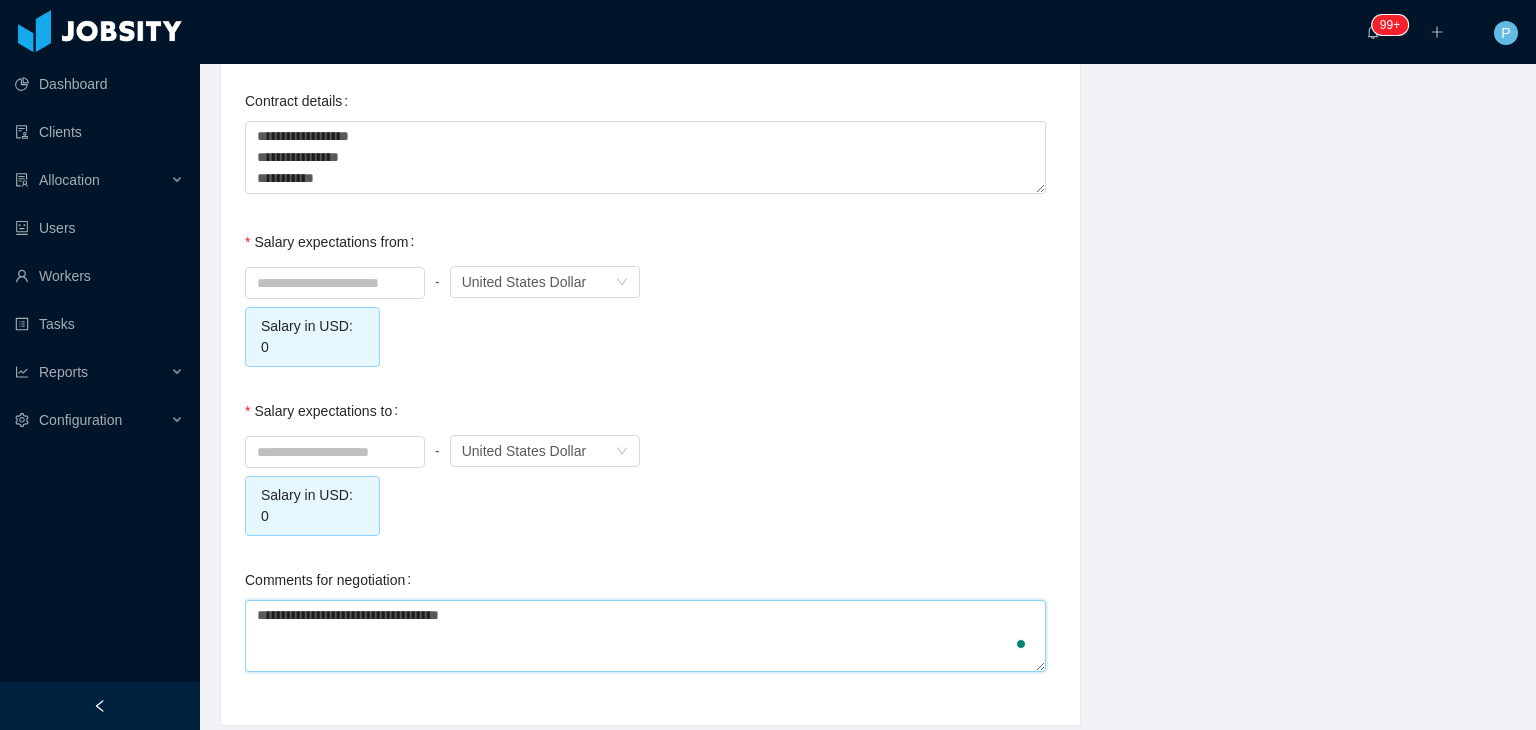 type 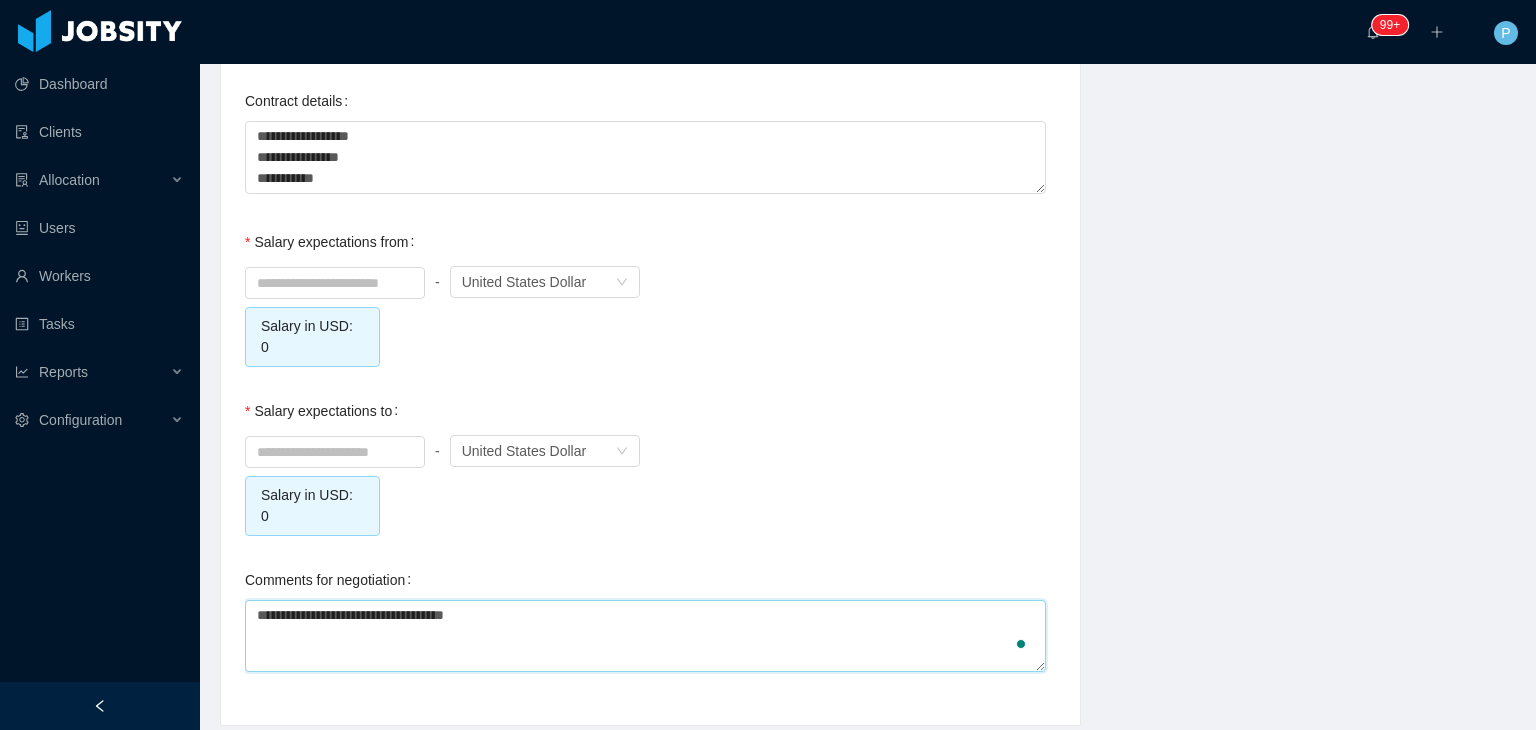 type 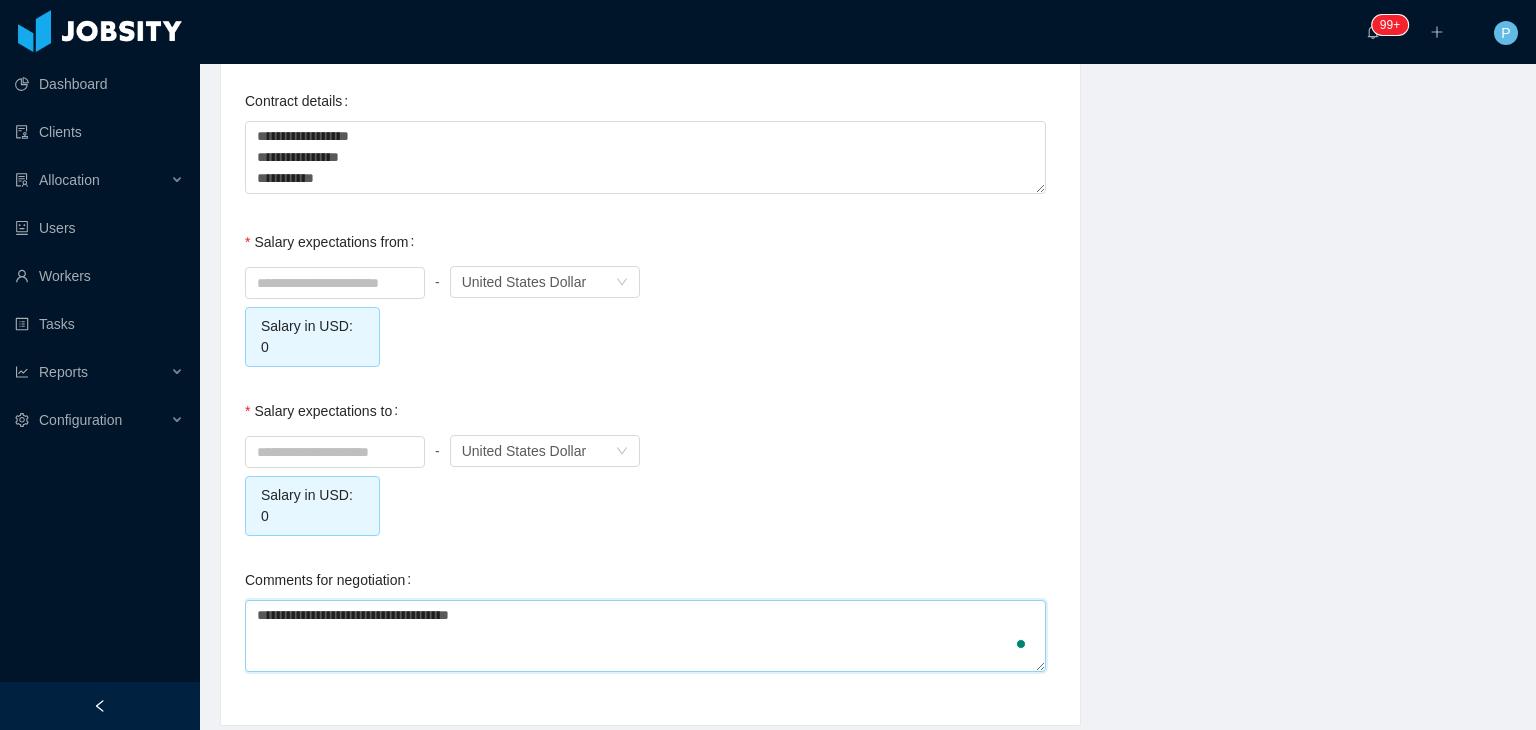 type 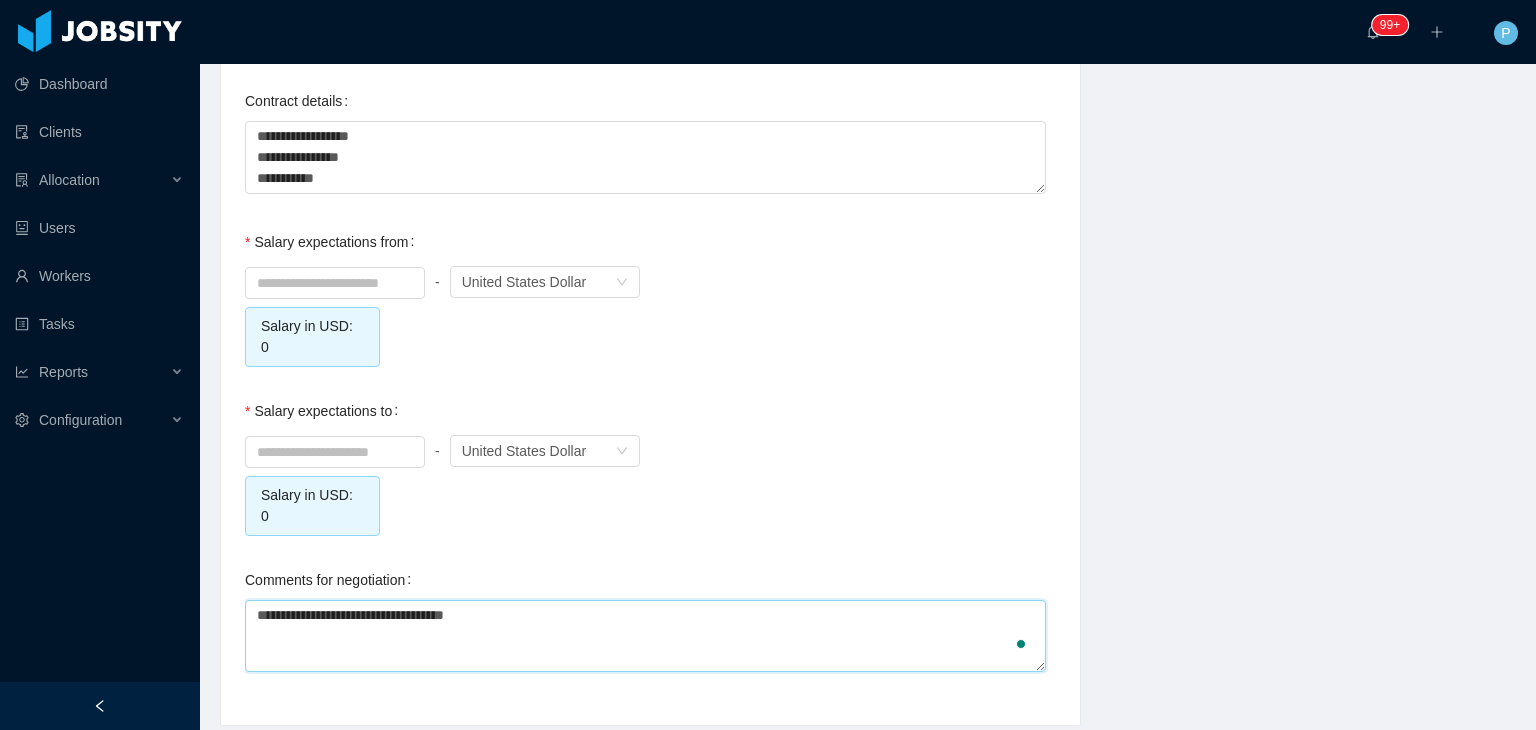 type 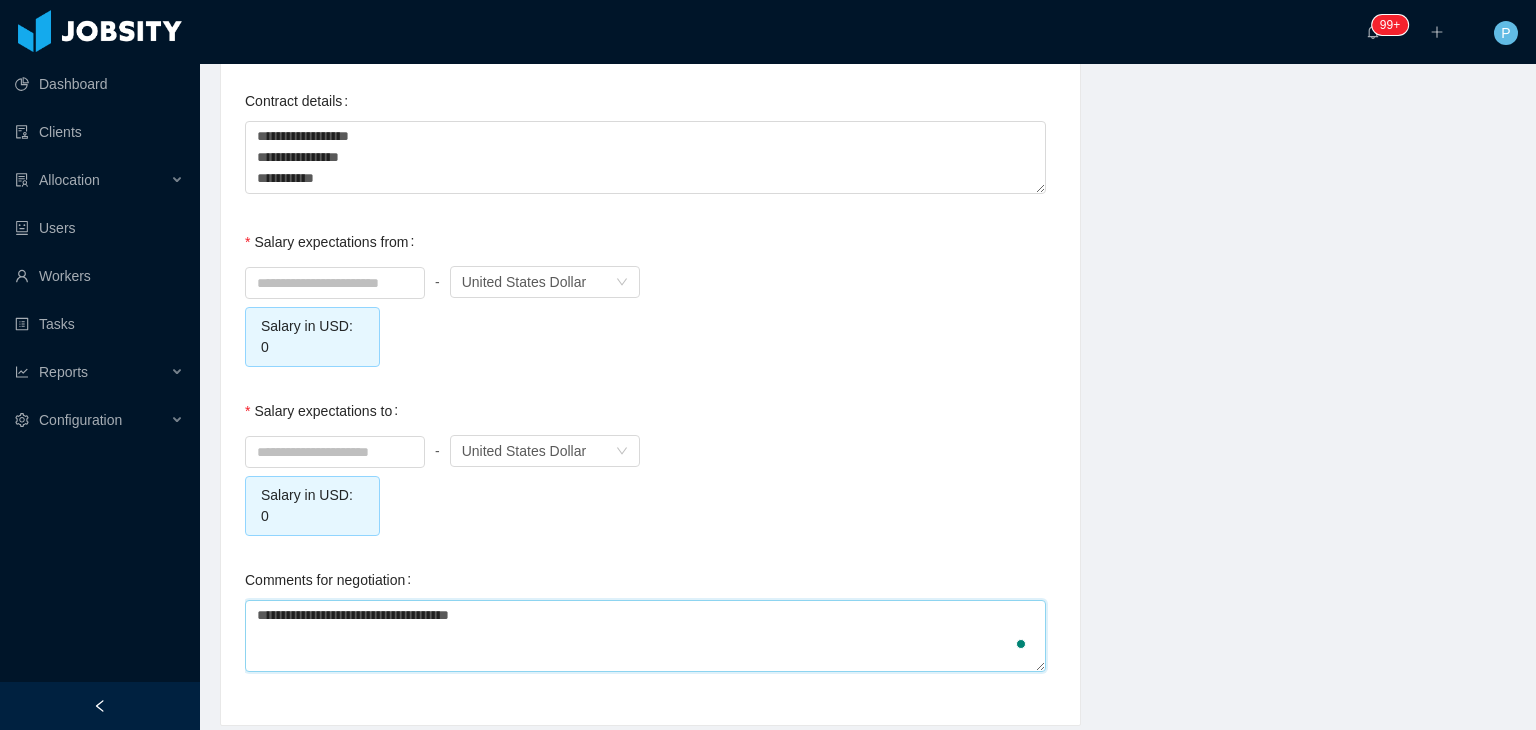 type on "**********" 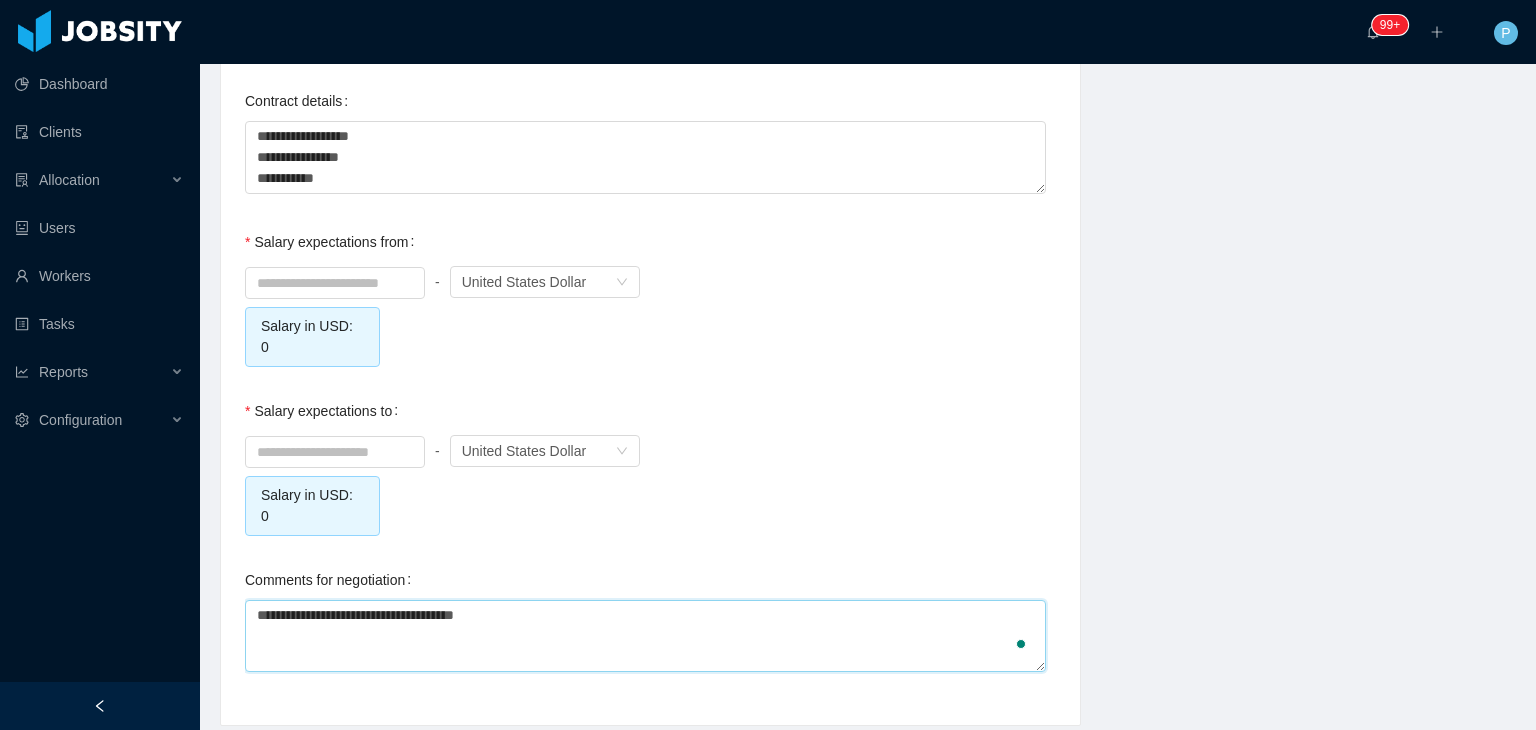 type 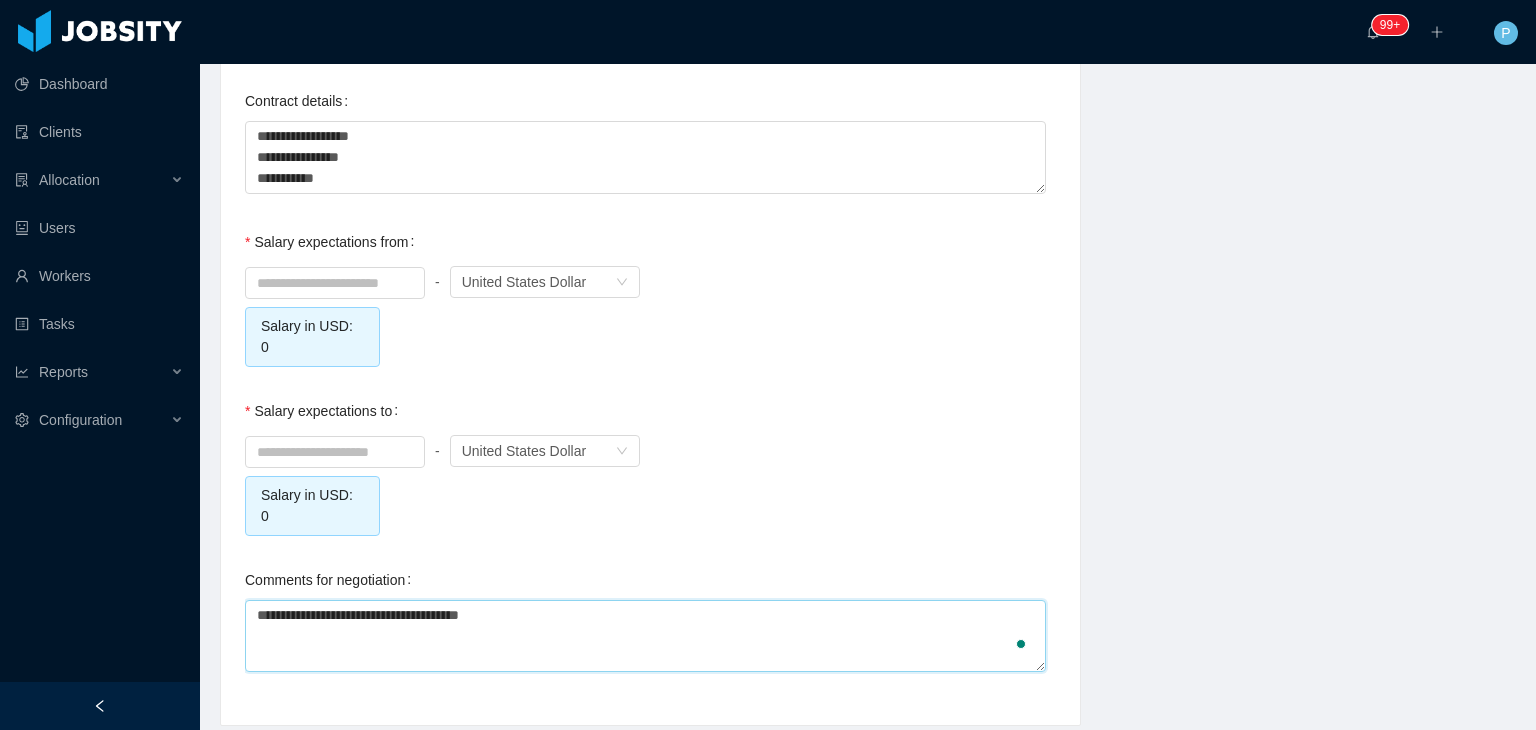 type 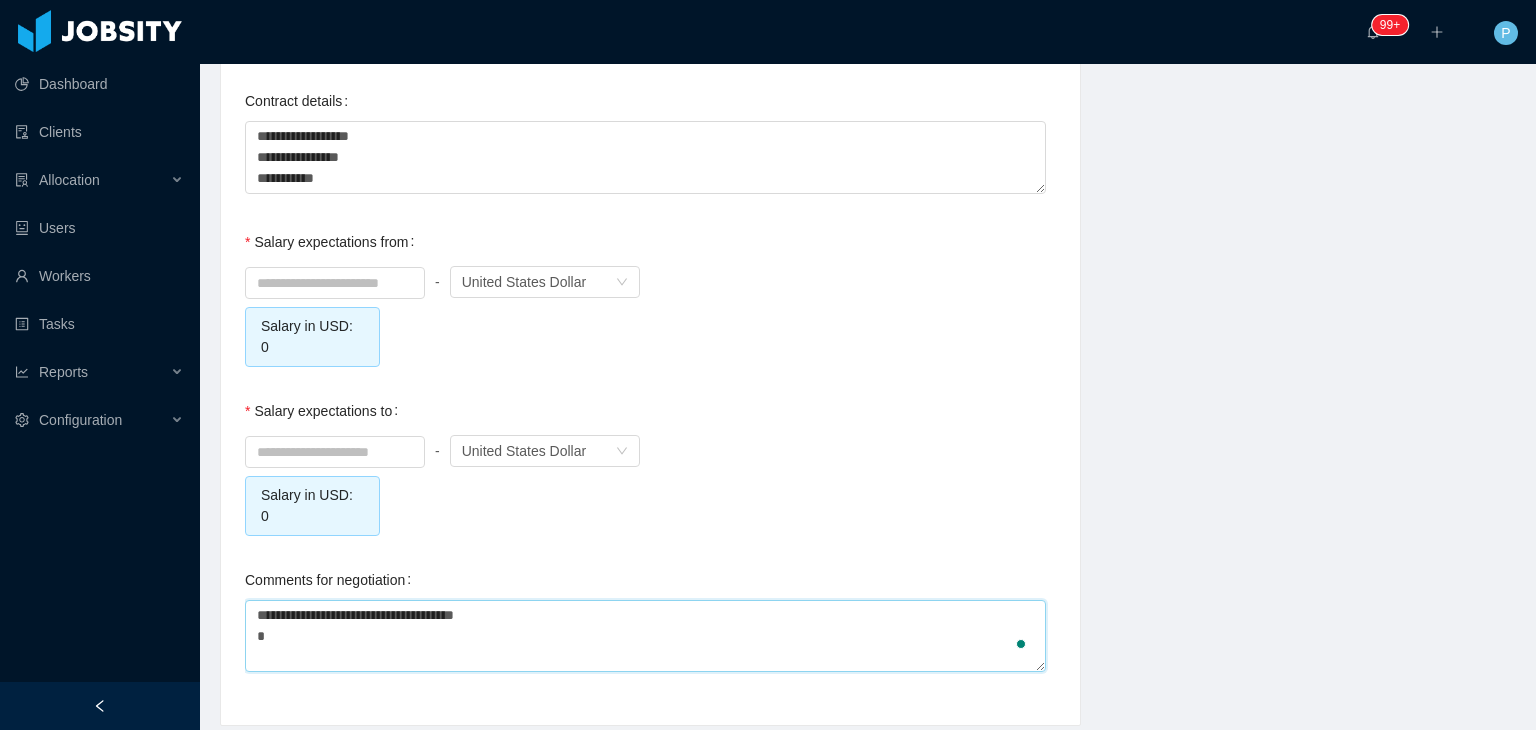 type 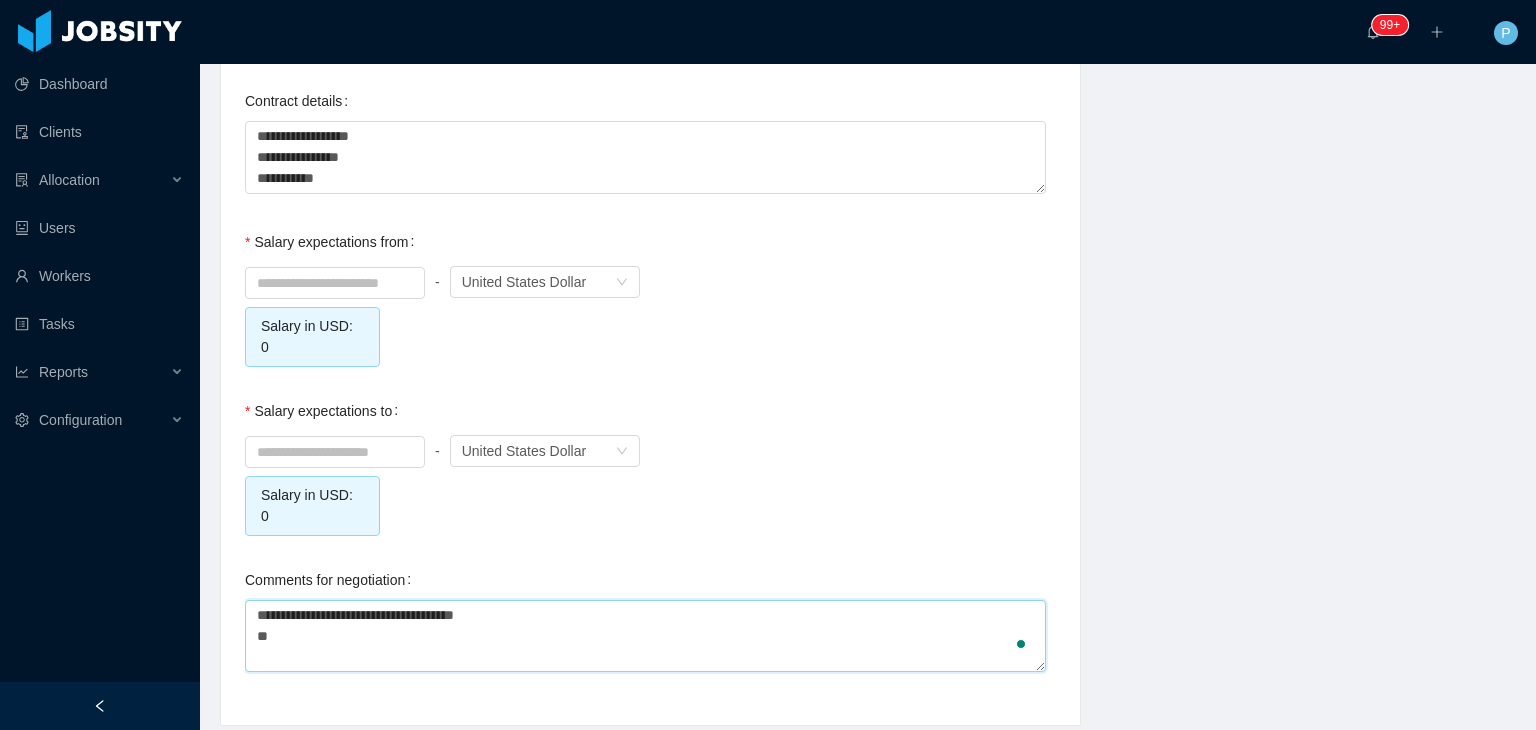type 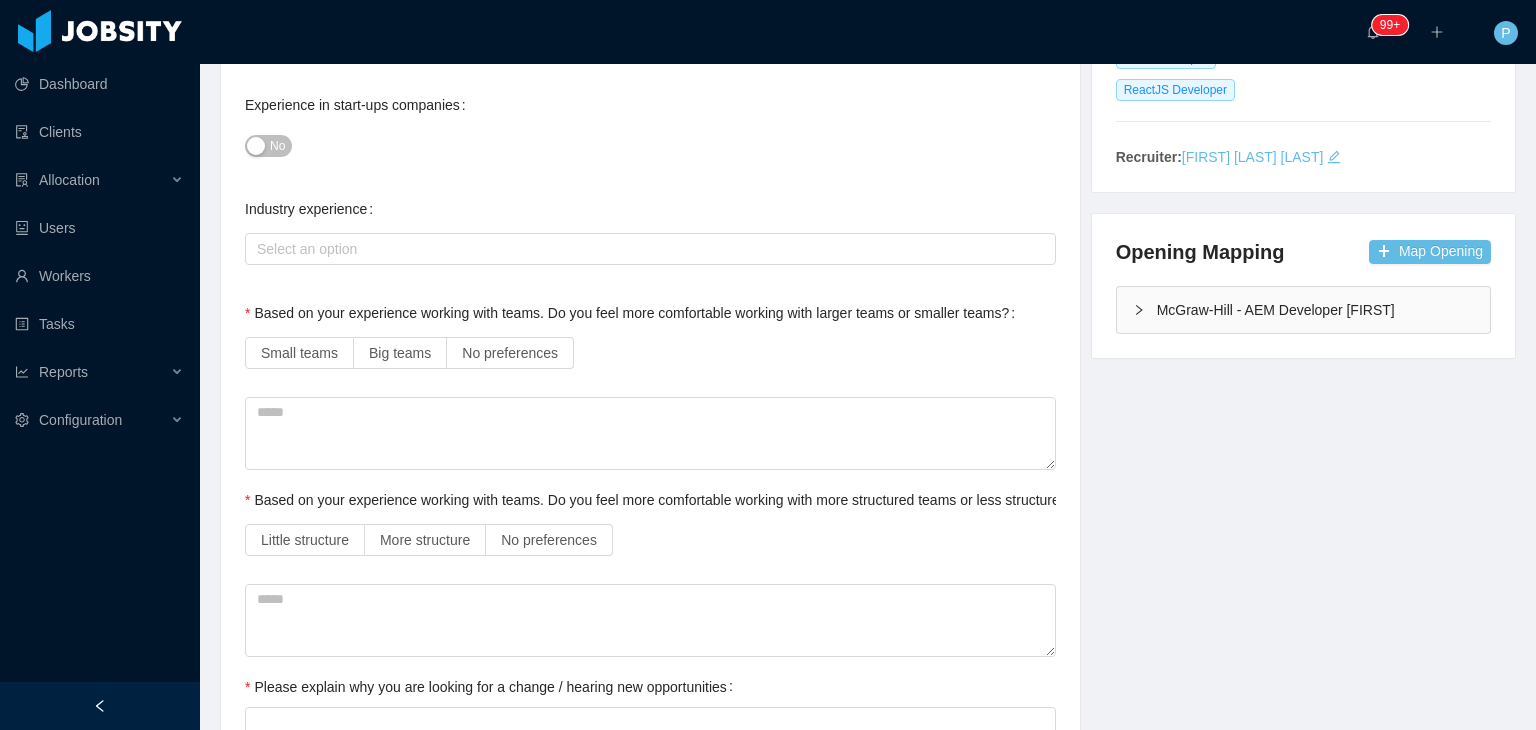 scroll, scrollTop: 0, scrollLeft: 0, axis: both 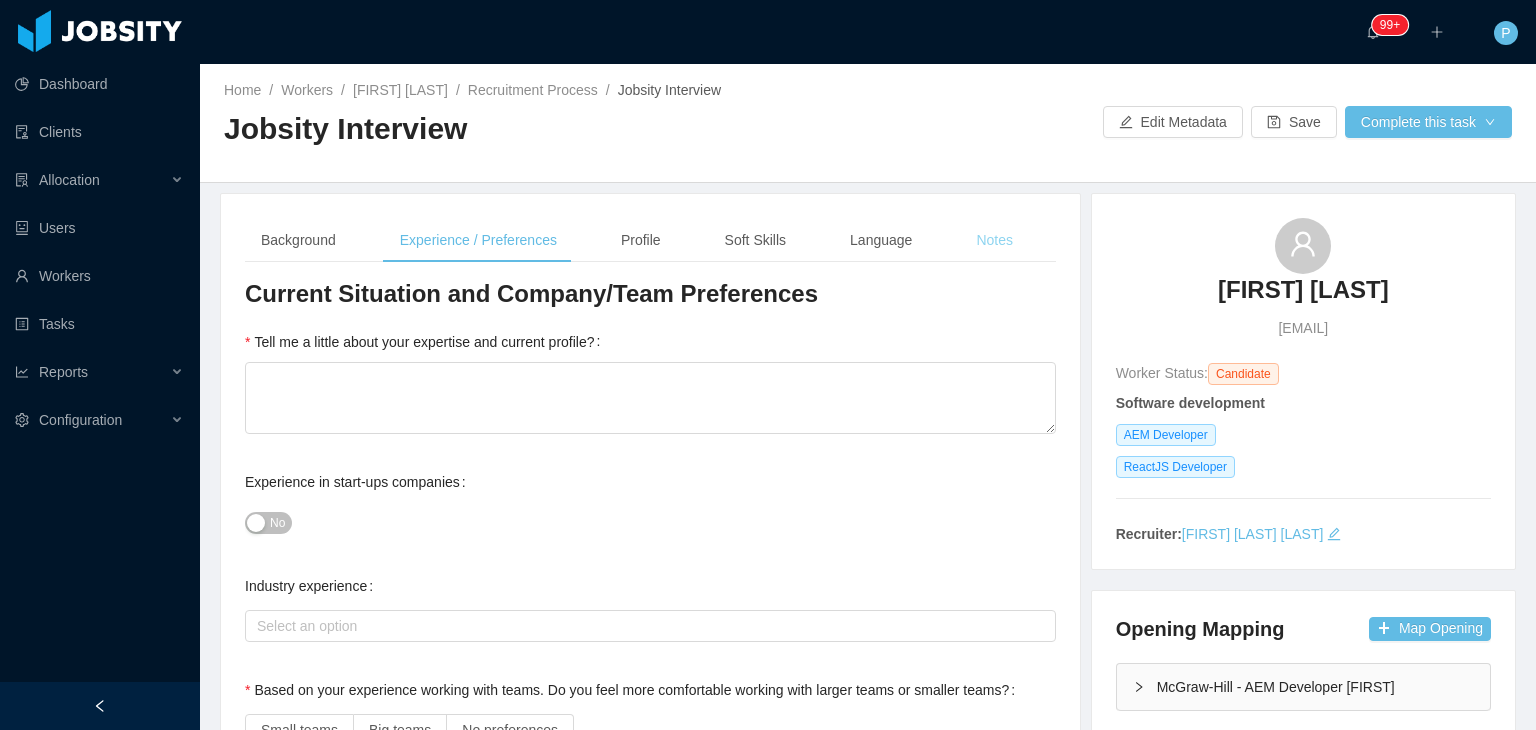 type on "**********" 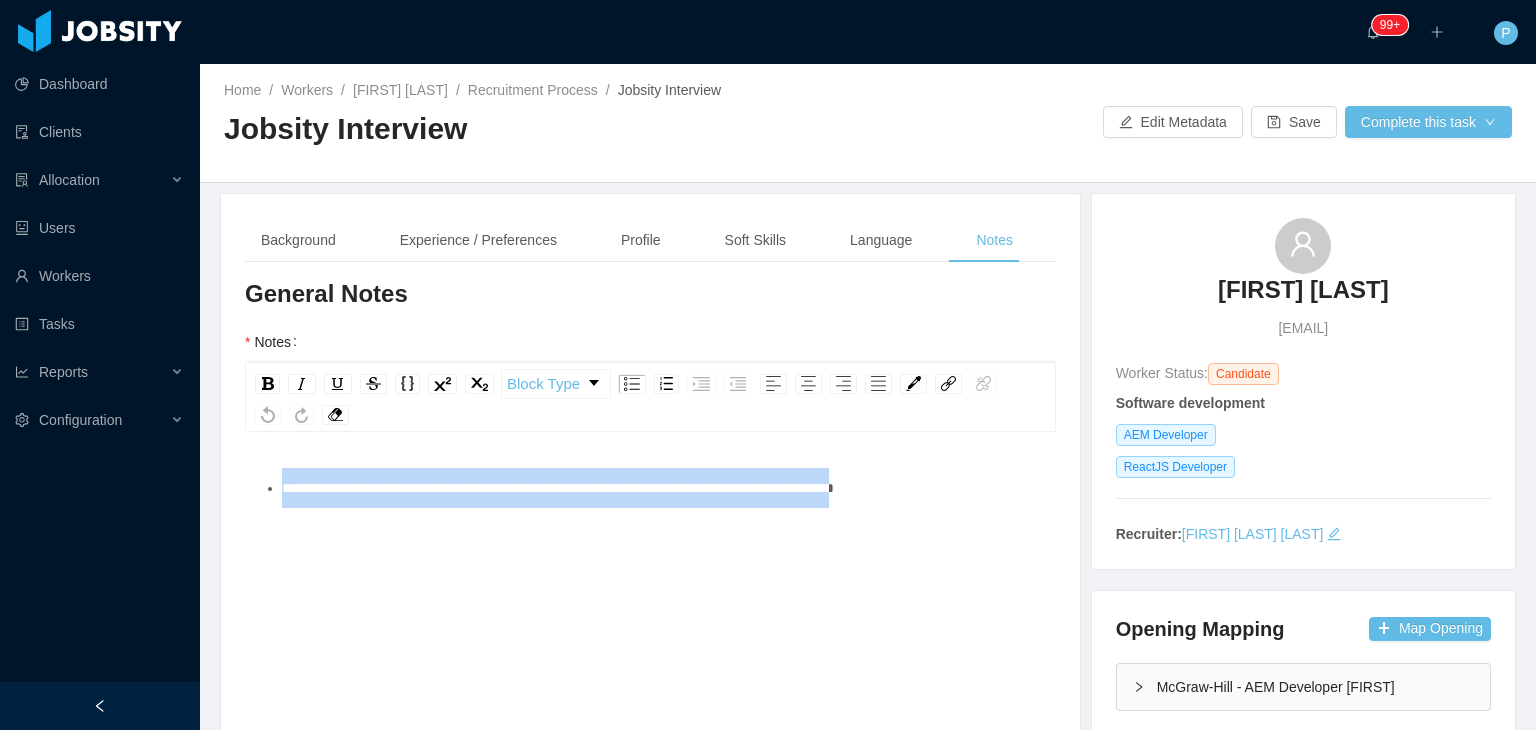 drag, startPoint x: 960, startPoint y: 496, endPoint x: 250, endPoint y: 531, distance: 710.8622 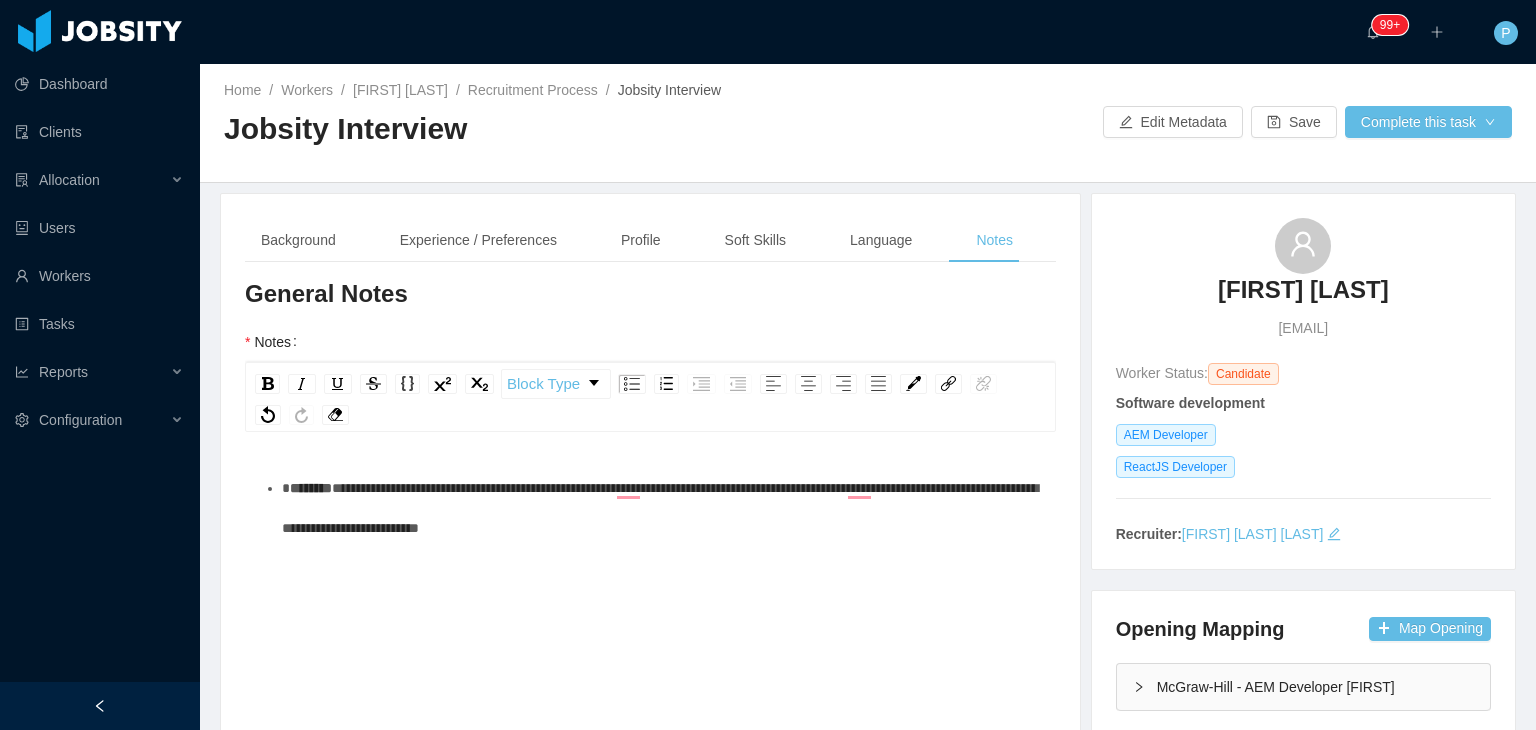 click on "**********" at bounding box center (660, 508) 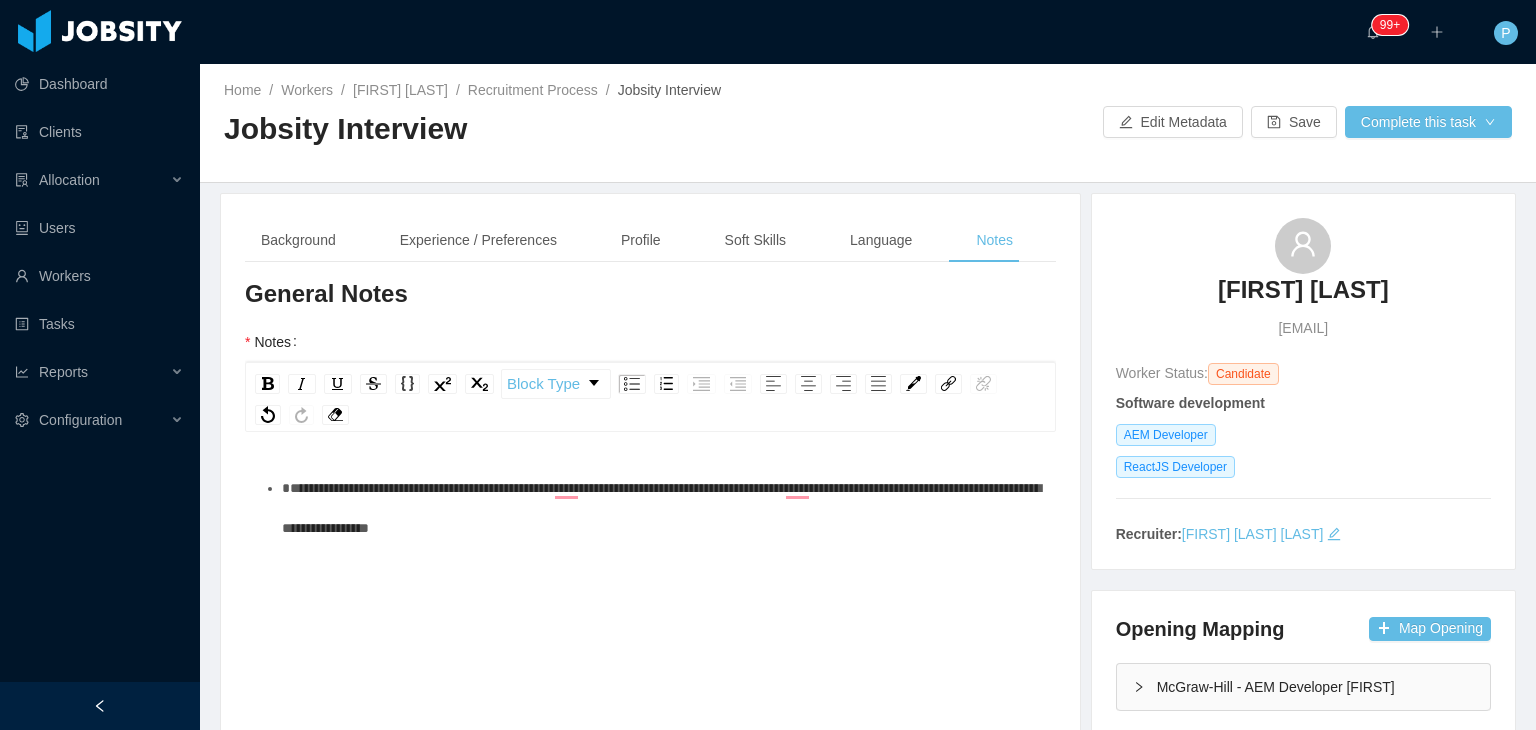 click on "Home / Workers / Andres Vargas / Recruitment Process / Jobsity Interview / Jobsity Interview Edit Metadata Save Complete this task" at bounding box center (868, 123) 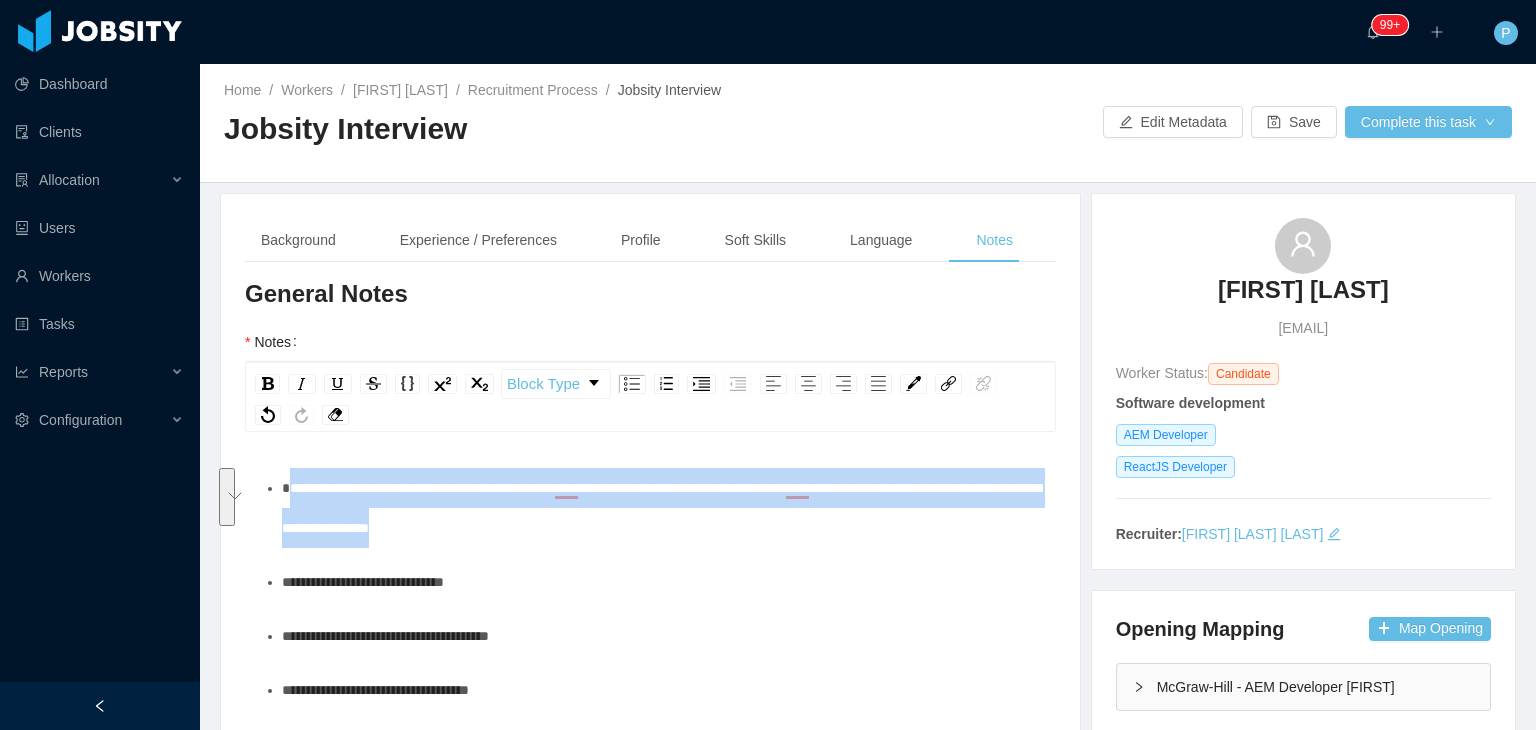 drag, startPoint x: 652, startPoint y: 528, endPoint x: 287, endPoint y: 501, distance: 365.99725 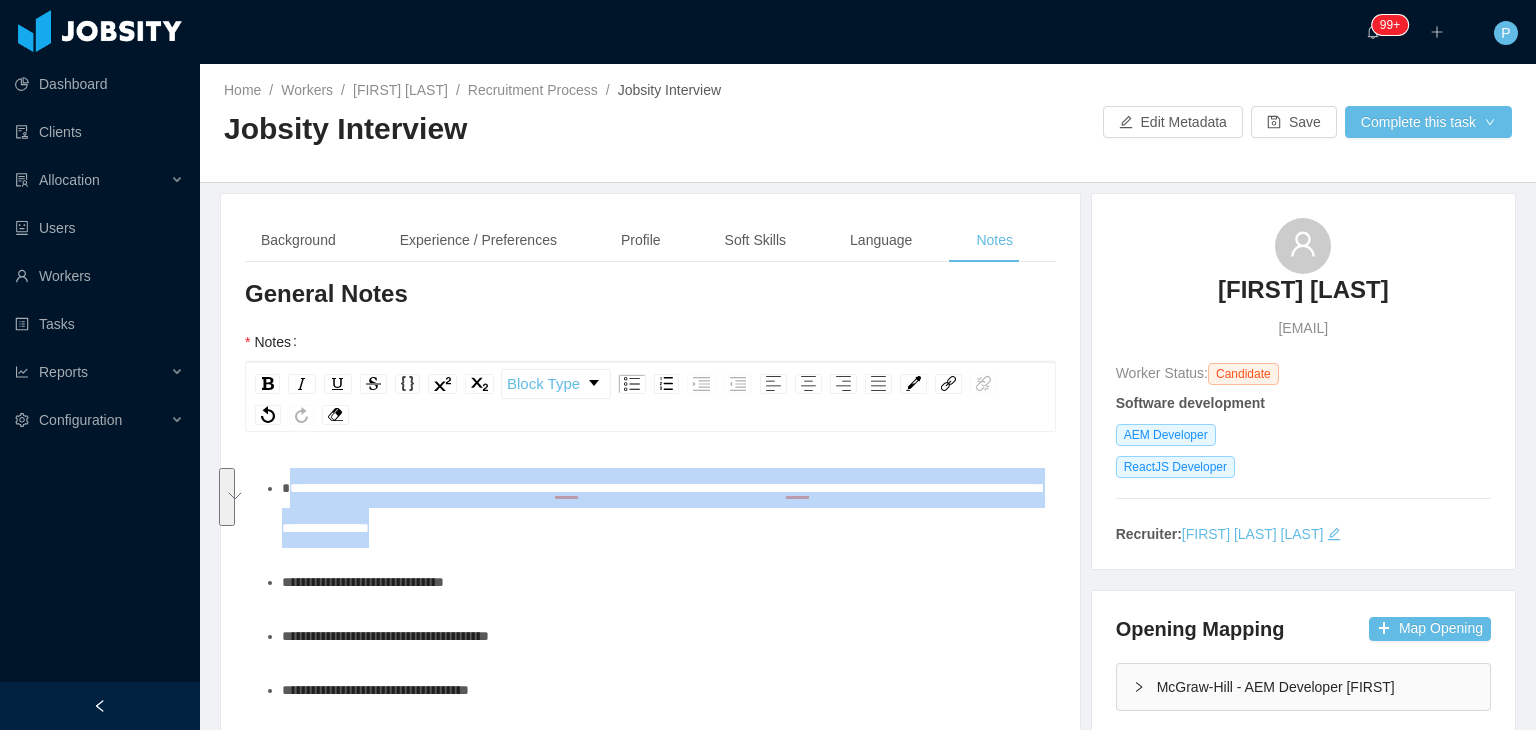 type 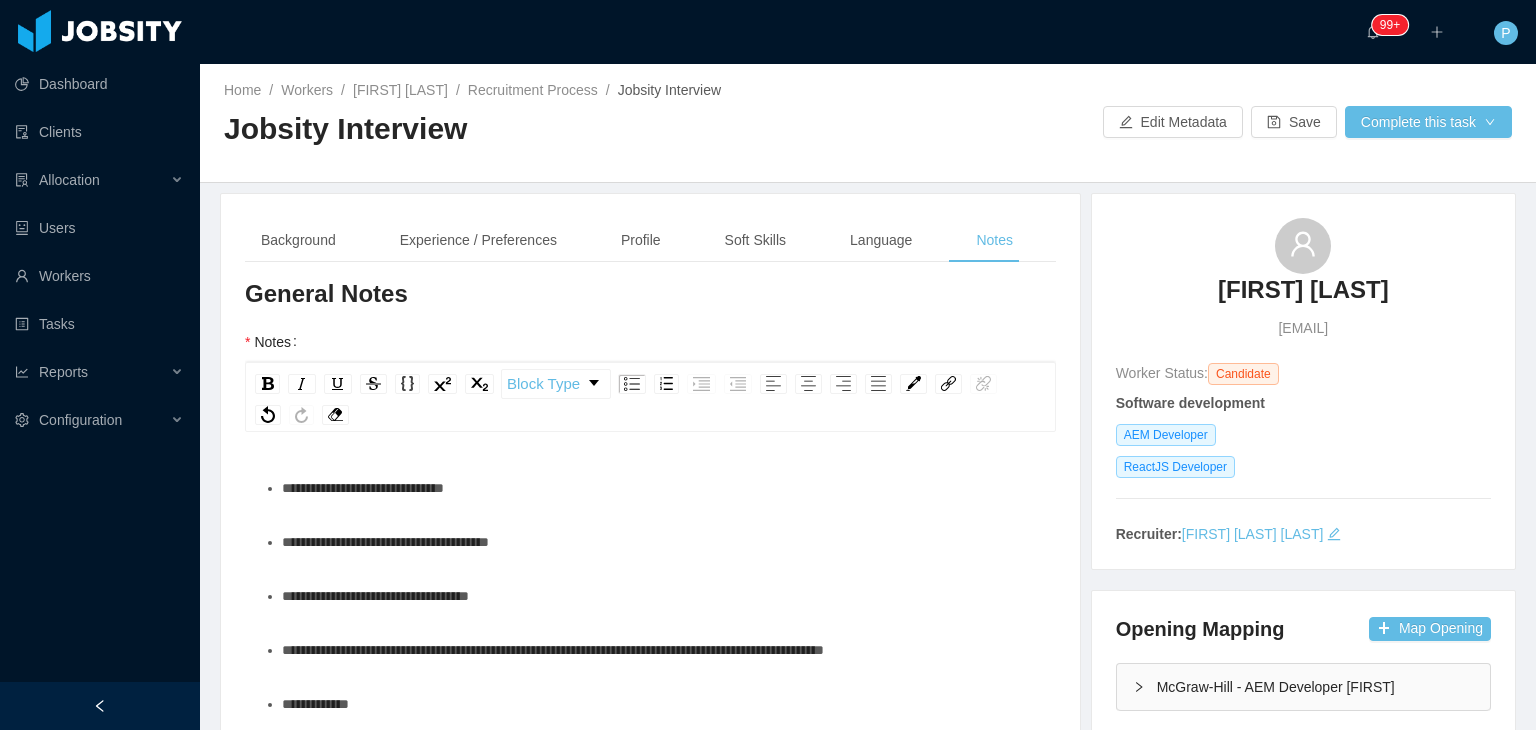 click on "**********" at bounding box center (661, 542) 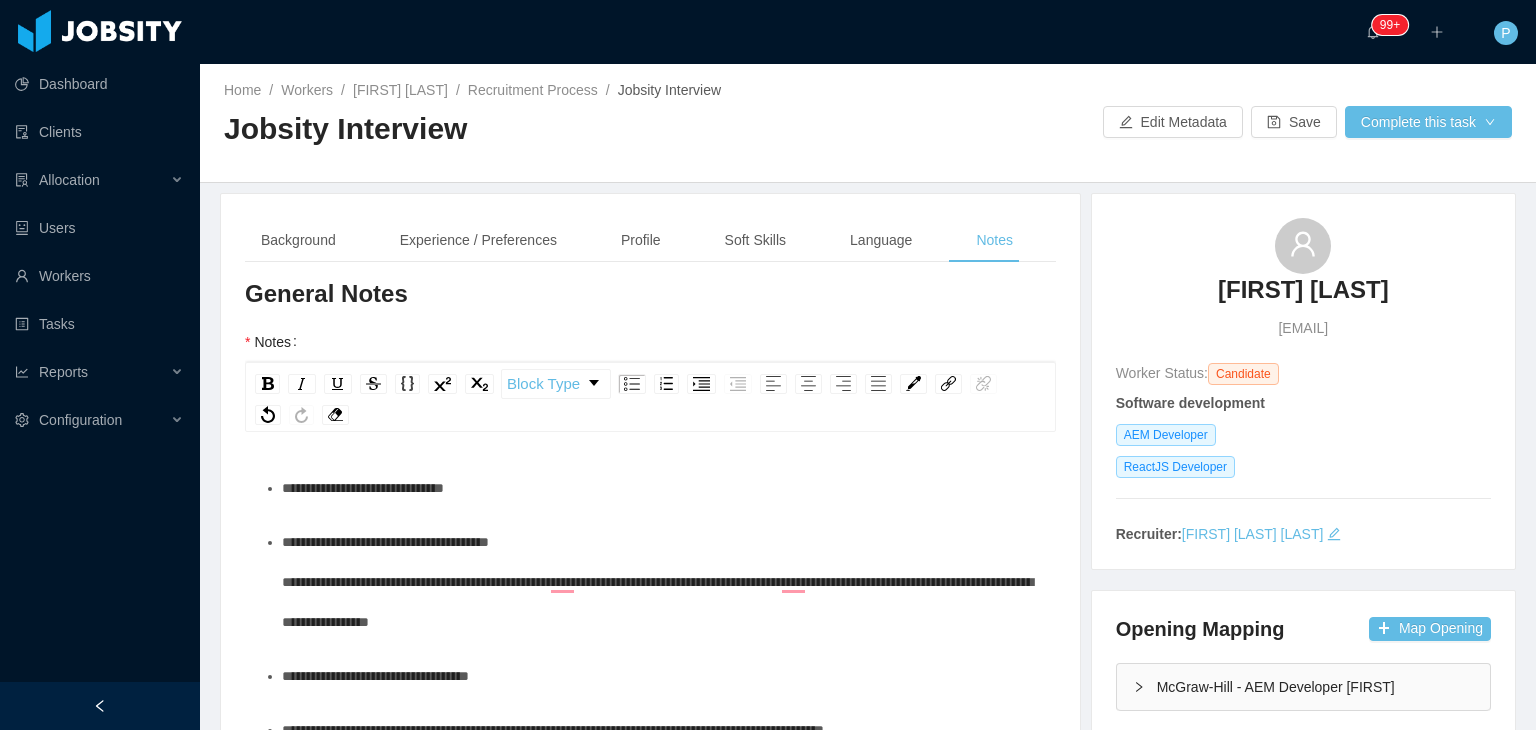 click on "**********" at bounding box center [661, 582] 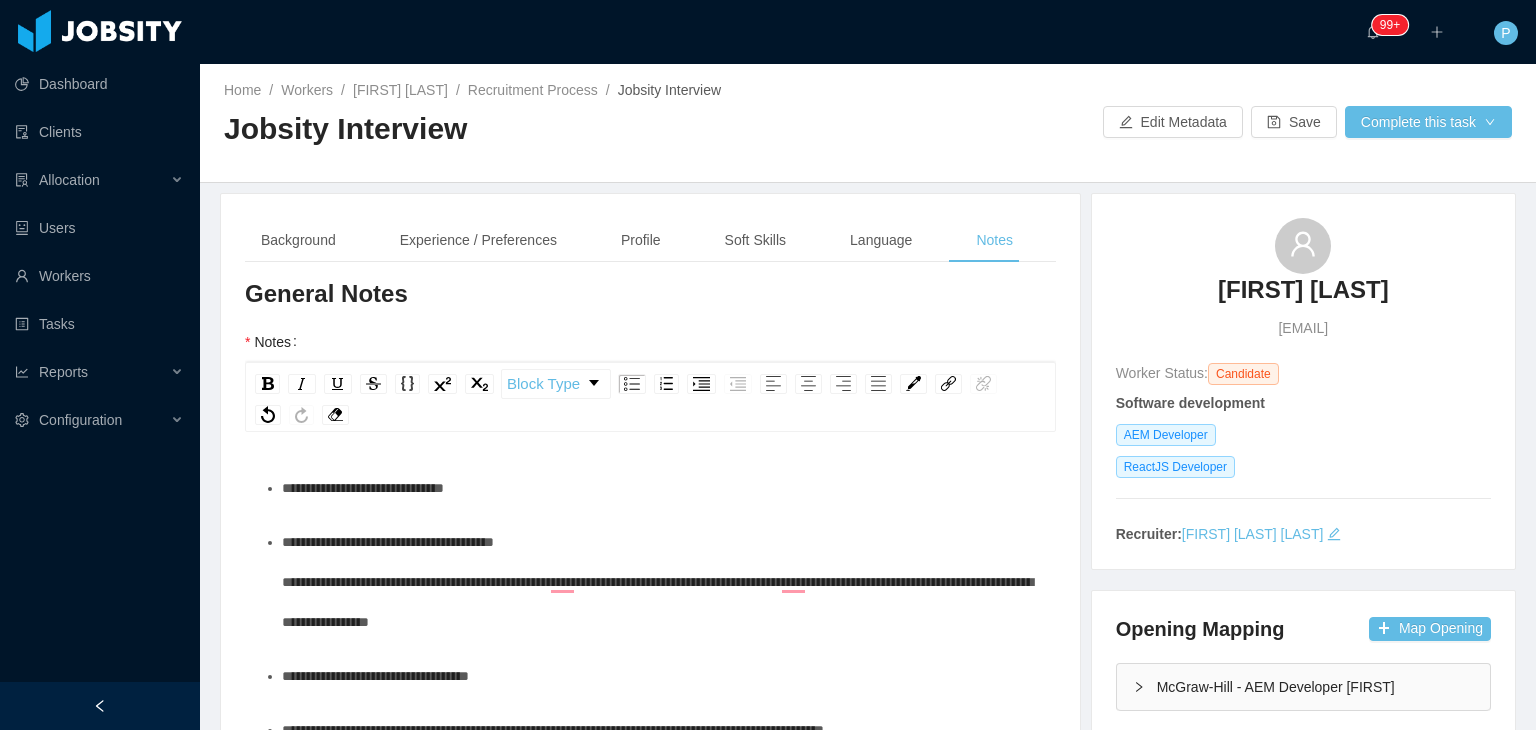 click on "Home / Workers / Andres Vargas / Recruitment Process / Jobsity Interview / Jobsity Interview Edit Metadata Save Complete this task" at bounding box center (868, 123) 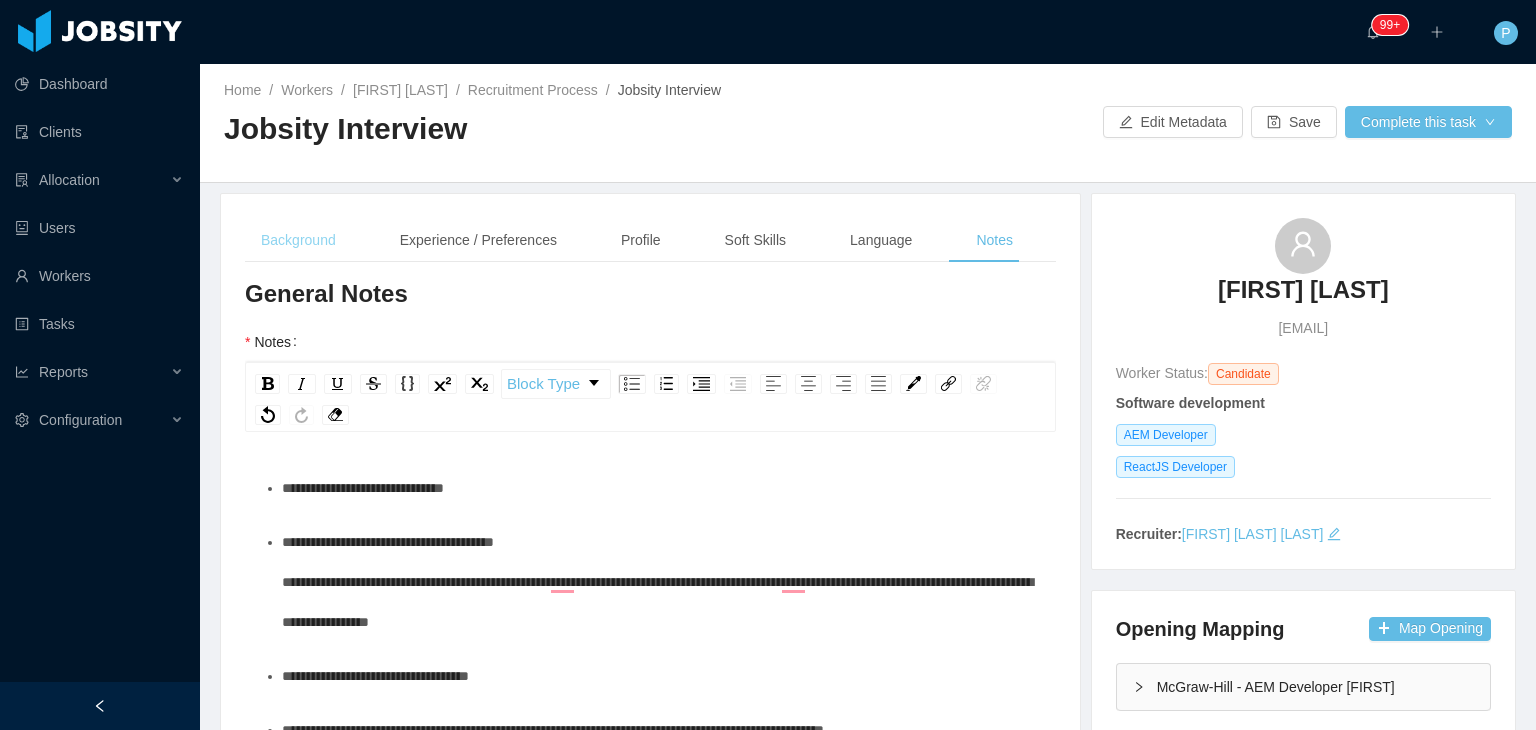 click on "Background" at bounding box center [298, 240] 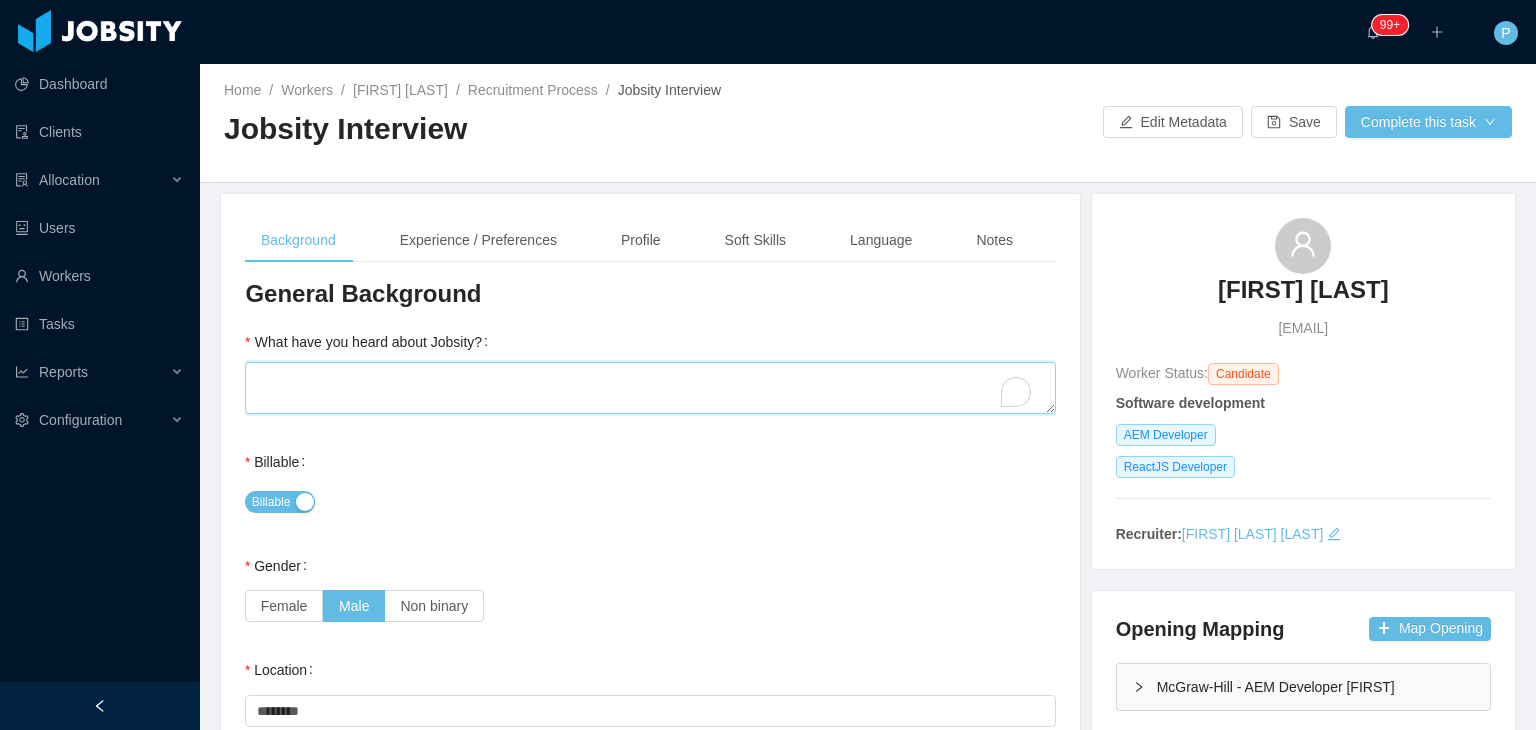 click on "What have you heard about Jobsity?" at bounding box center (650, 388) 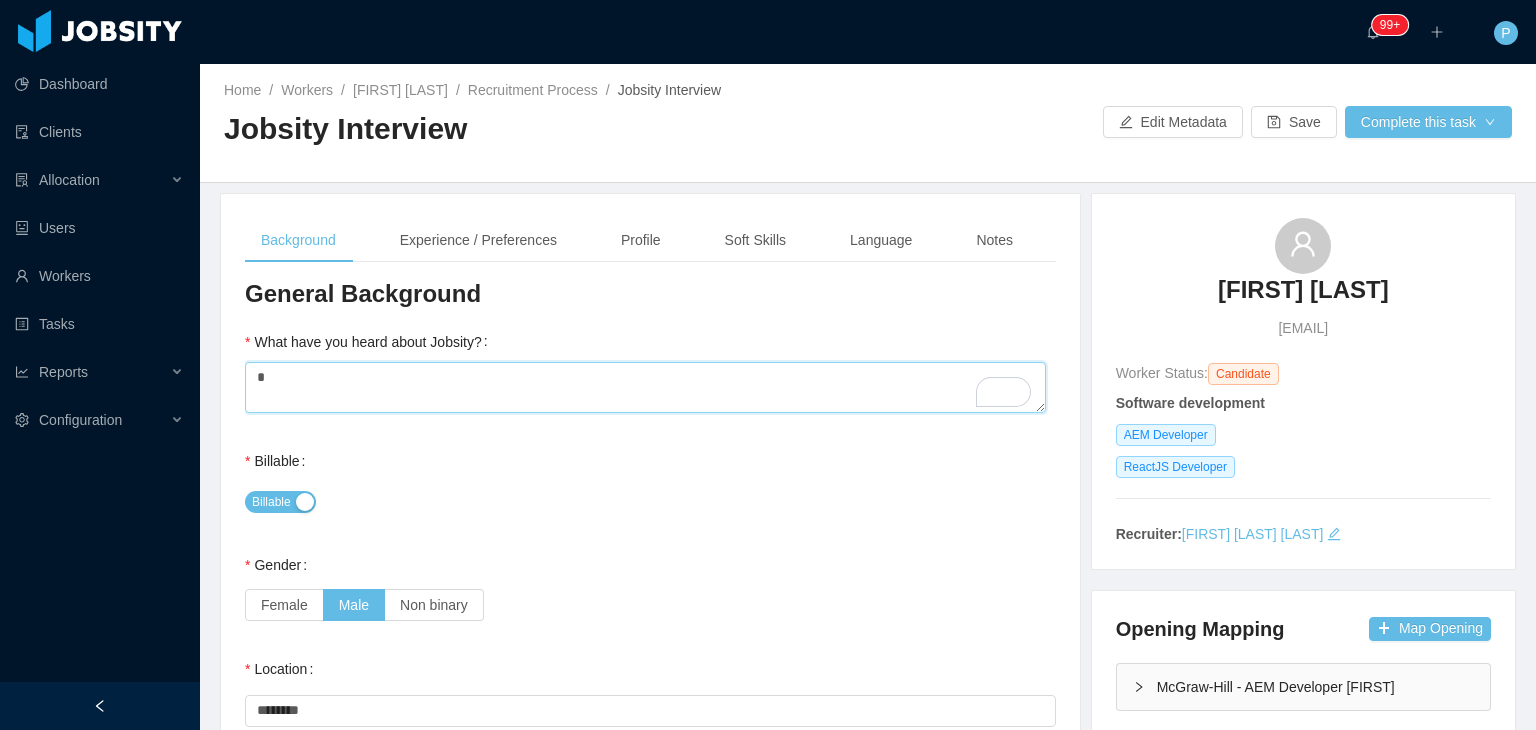 type on "*" 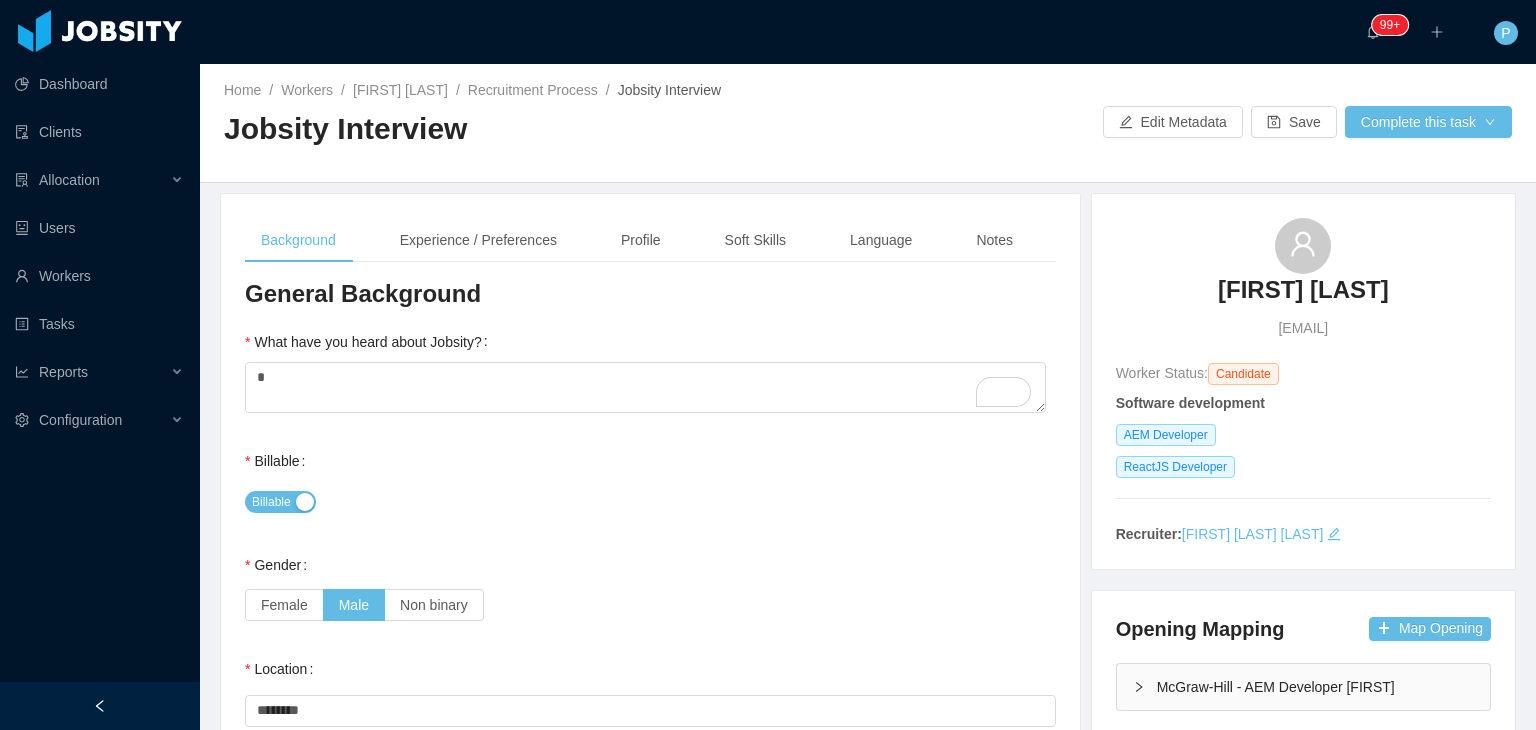 click on "General Background What have you heard about Jobsity? * Billable Billable Gender Female Male Non binary Location Country ******** Colombia   City ******** Medellín   Marital Status Marital Status Number of Children * Nationality Country   Education + Add Overall Years of Experience Date of Birth" at bounding box center (650, 850) 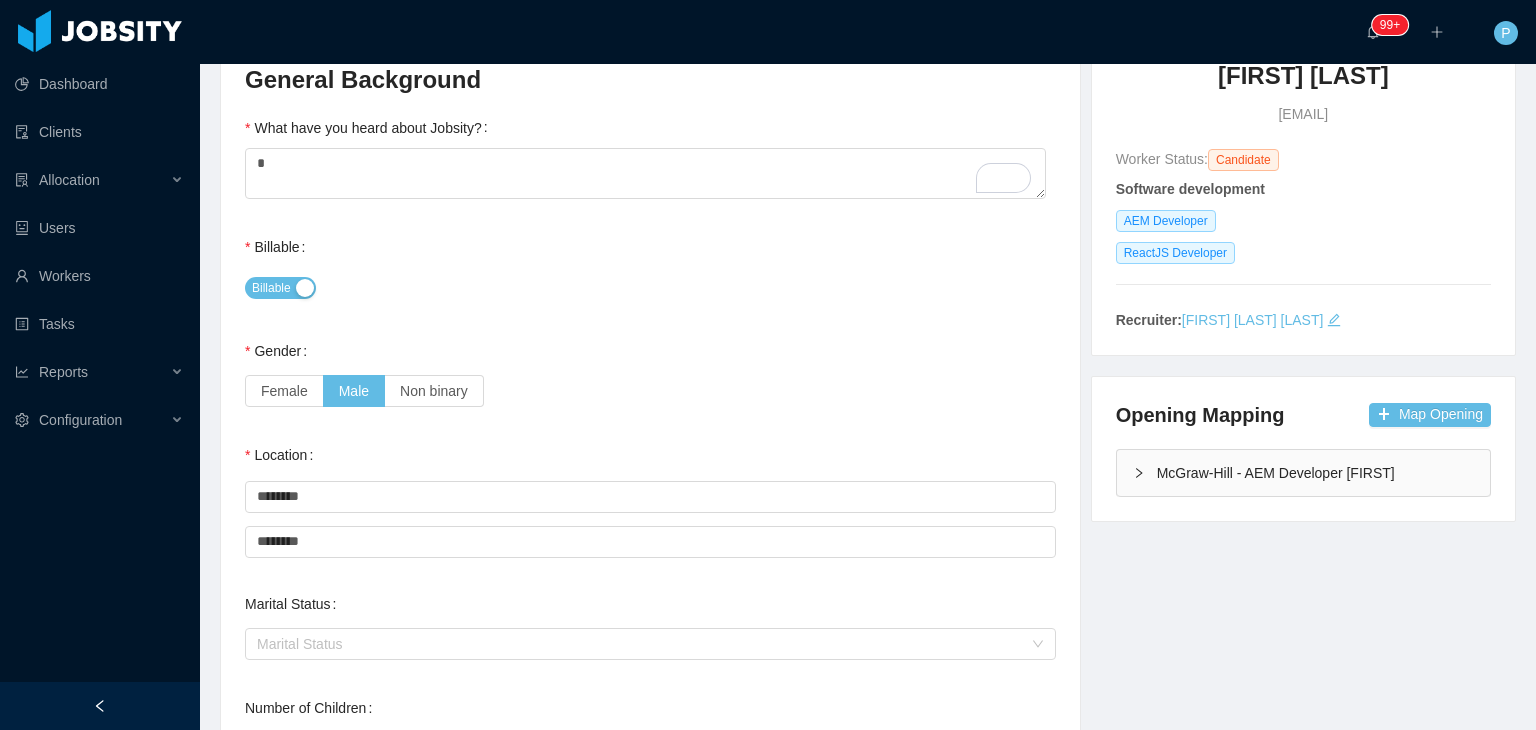 scroll, scrollTop: 400, scrollLeft: 0, axis: vertical 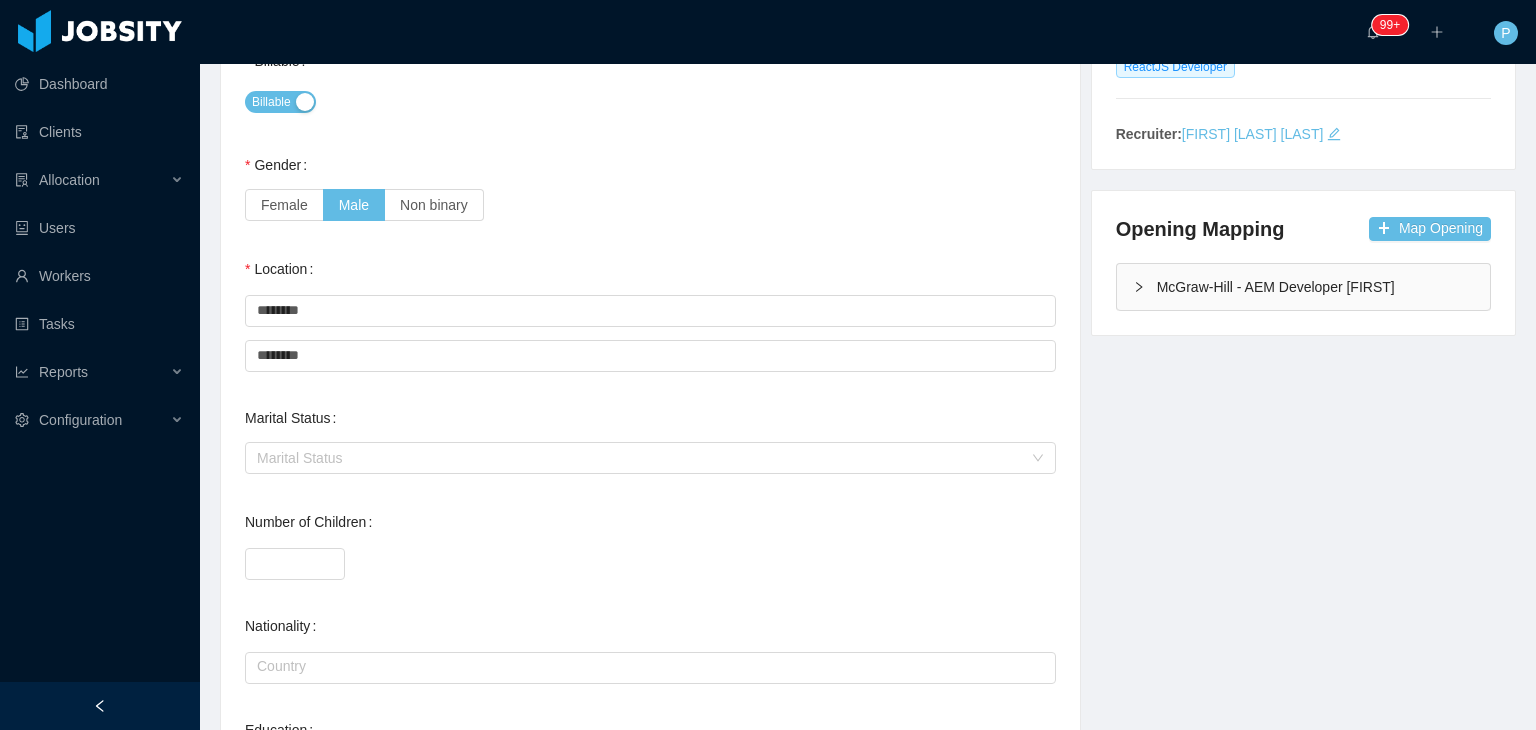 click on "Gender Female Male Non binary" at bounding box center [650, 185] 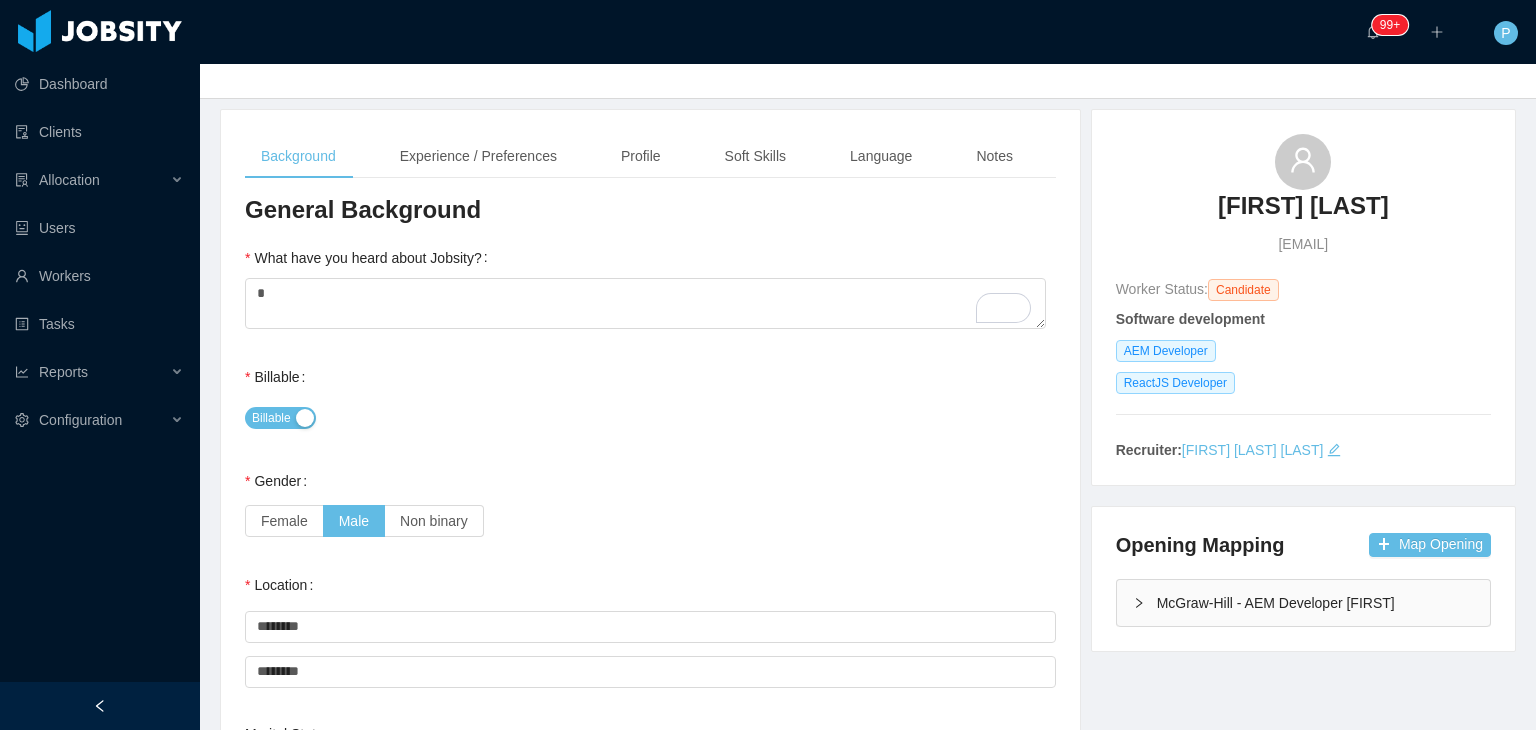 scroll, scrollTop: 80, scrollLeft: 0, axis: vertical 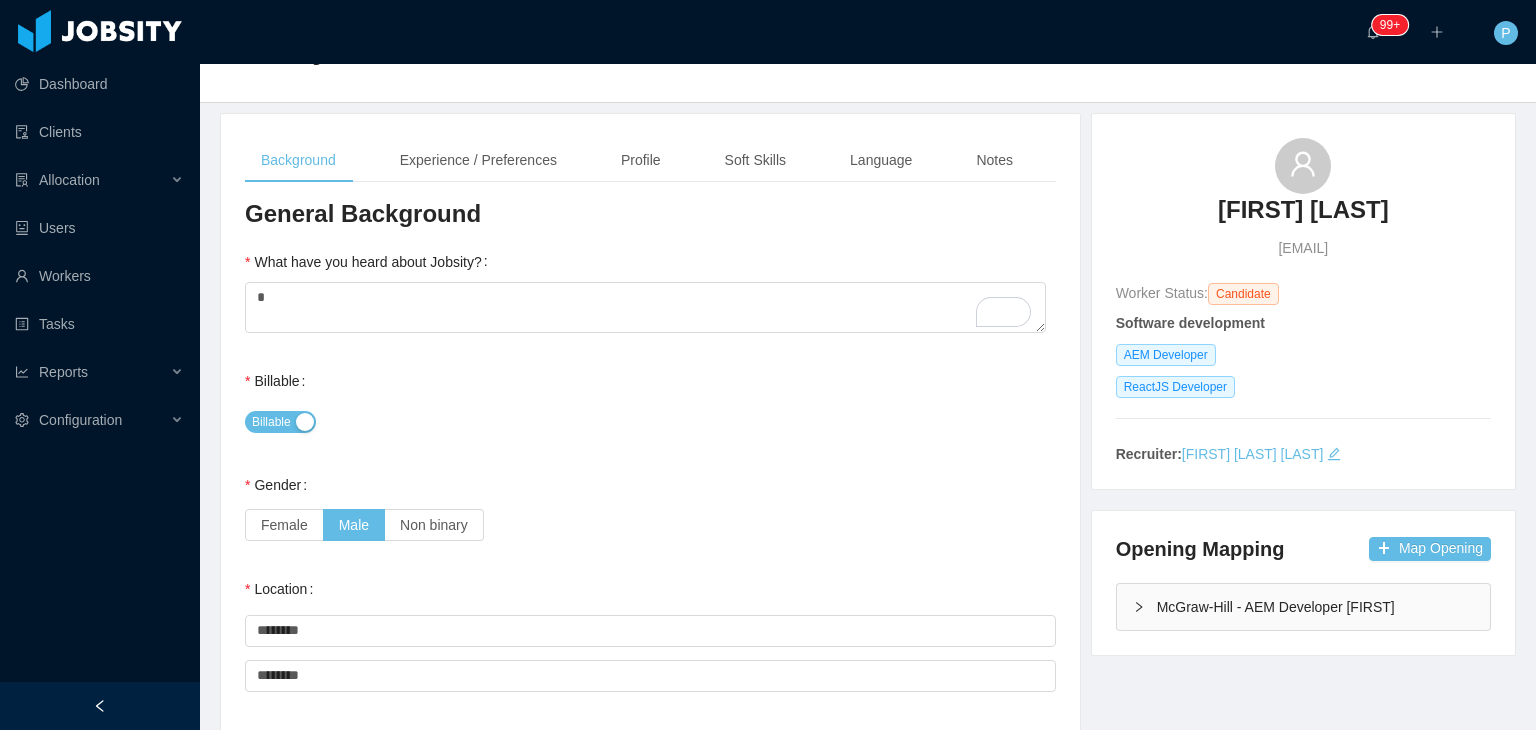 click on "Billable" at bounding box center (650, 421) 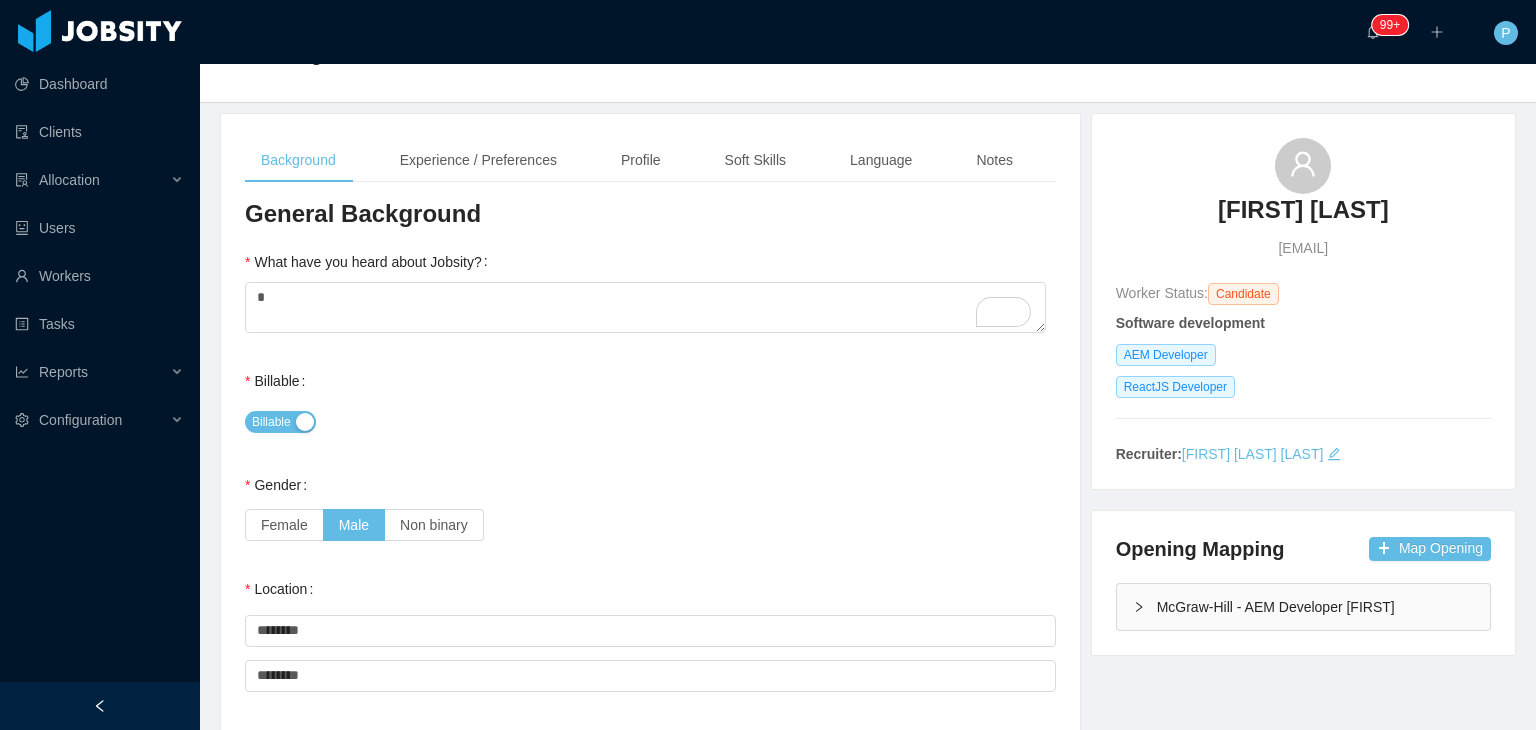 click on "Billable Billable" at bounding box center (650, 401) 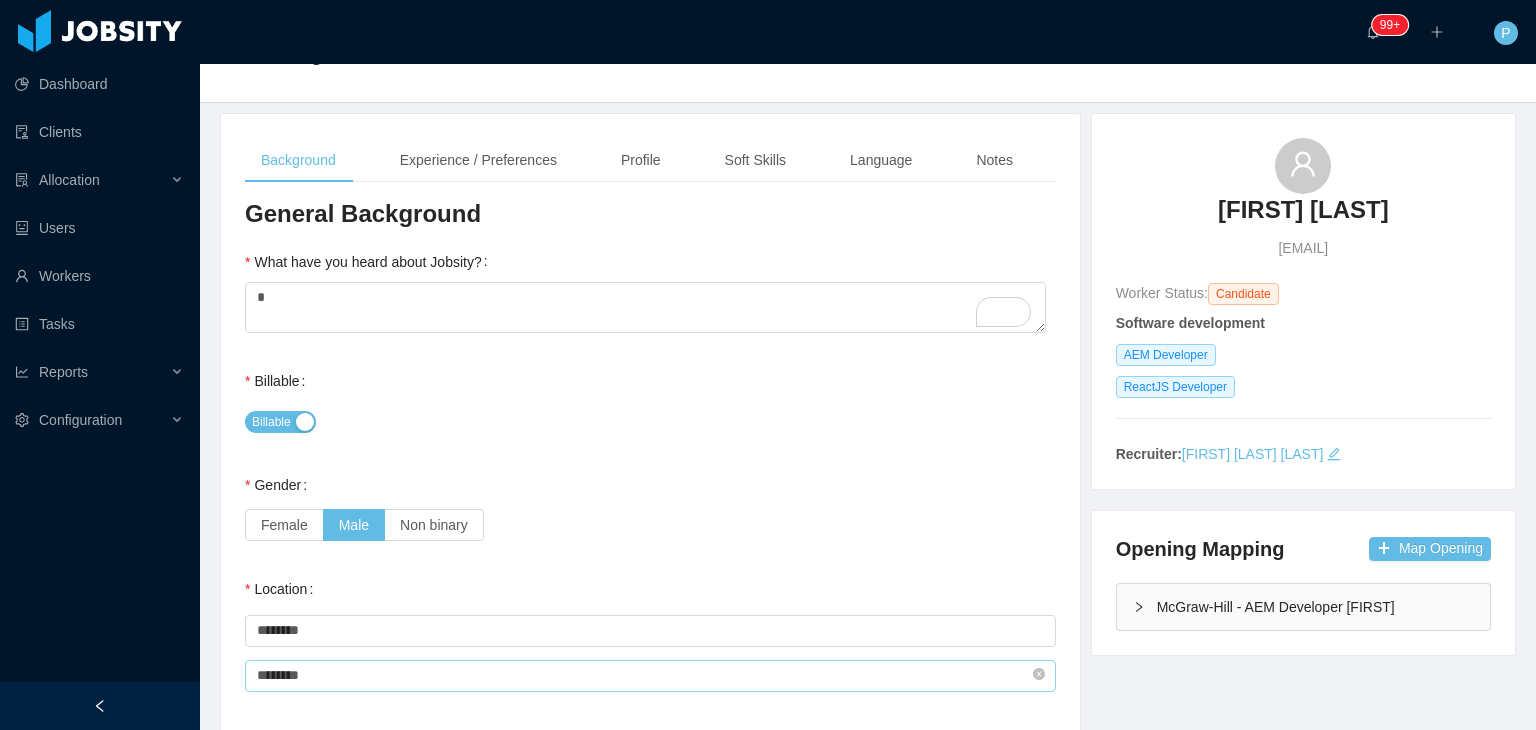 click on "********" at bounding box center [650, 676] 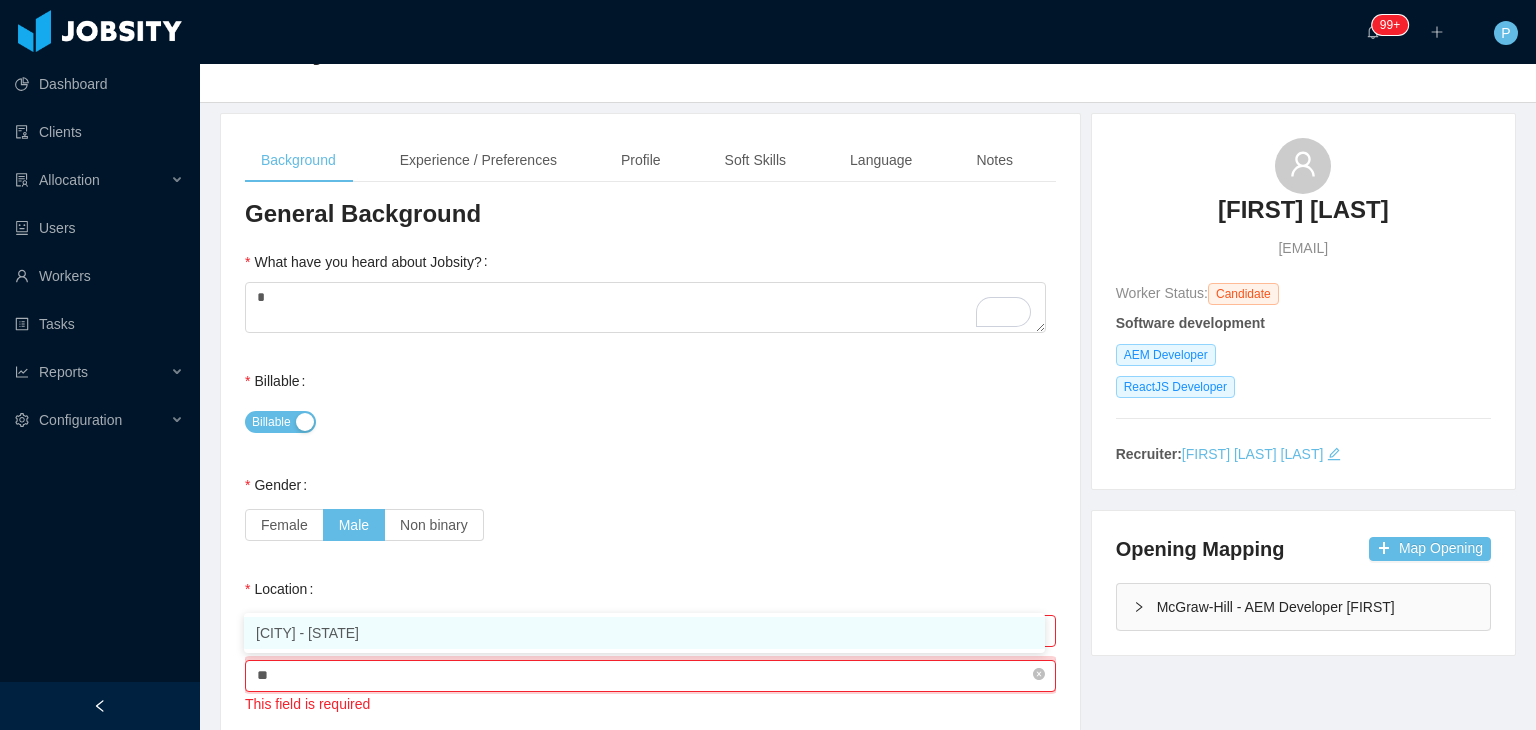 type on "*" 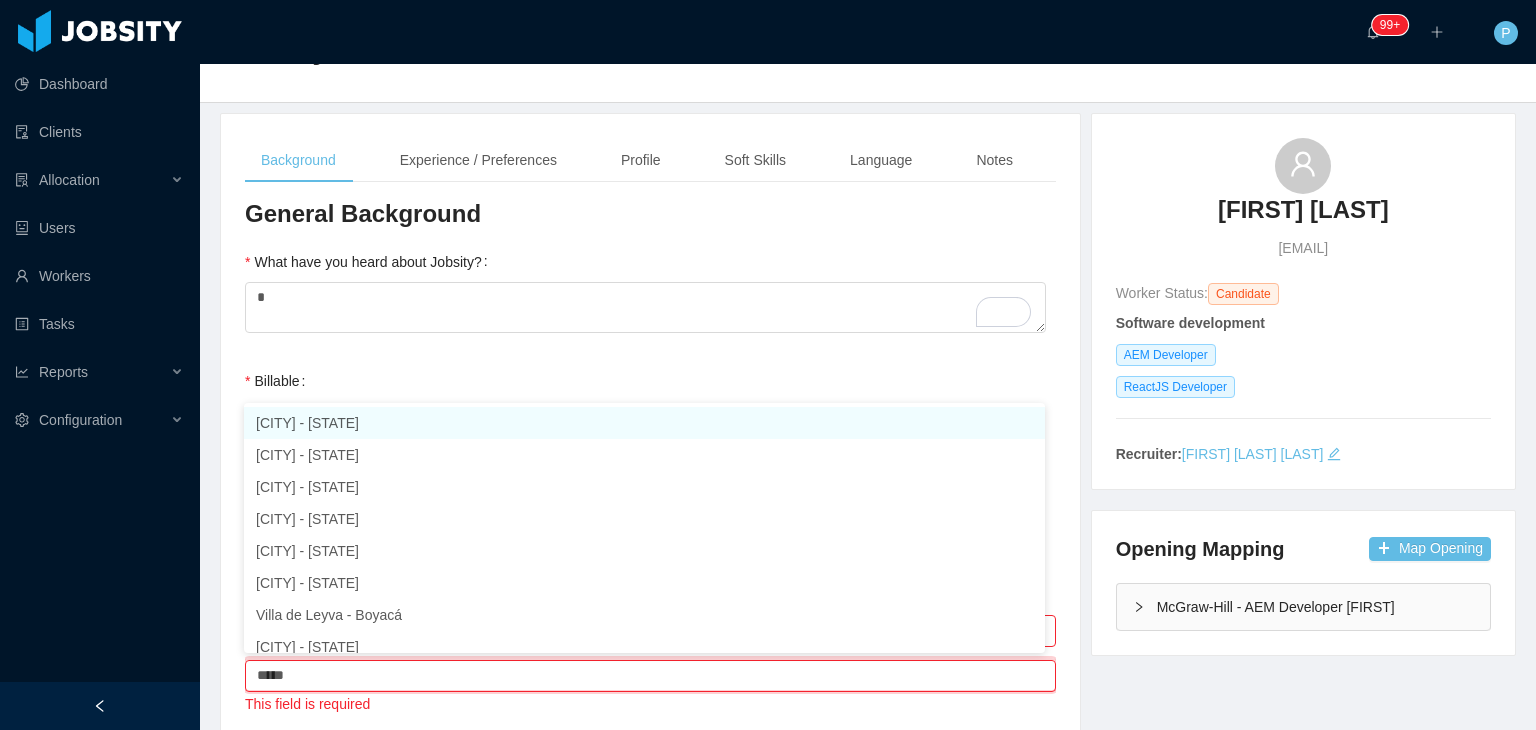 click on "Villavicencio - Meta" at bounding box center [644, 423] 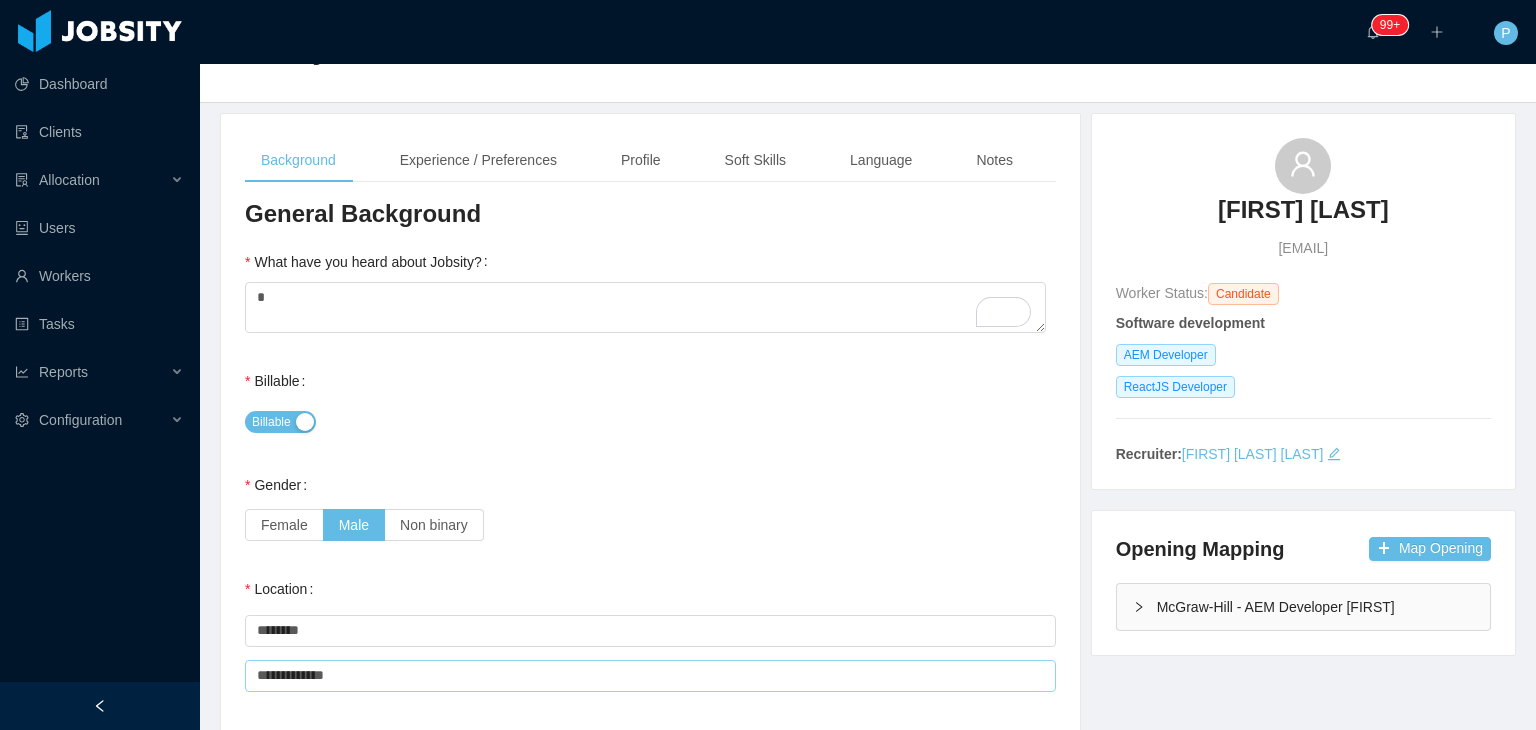 type on "**********" 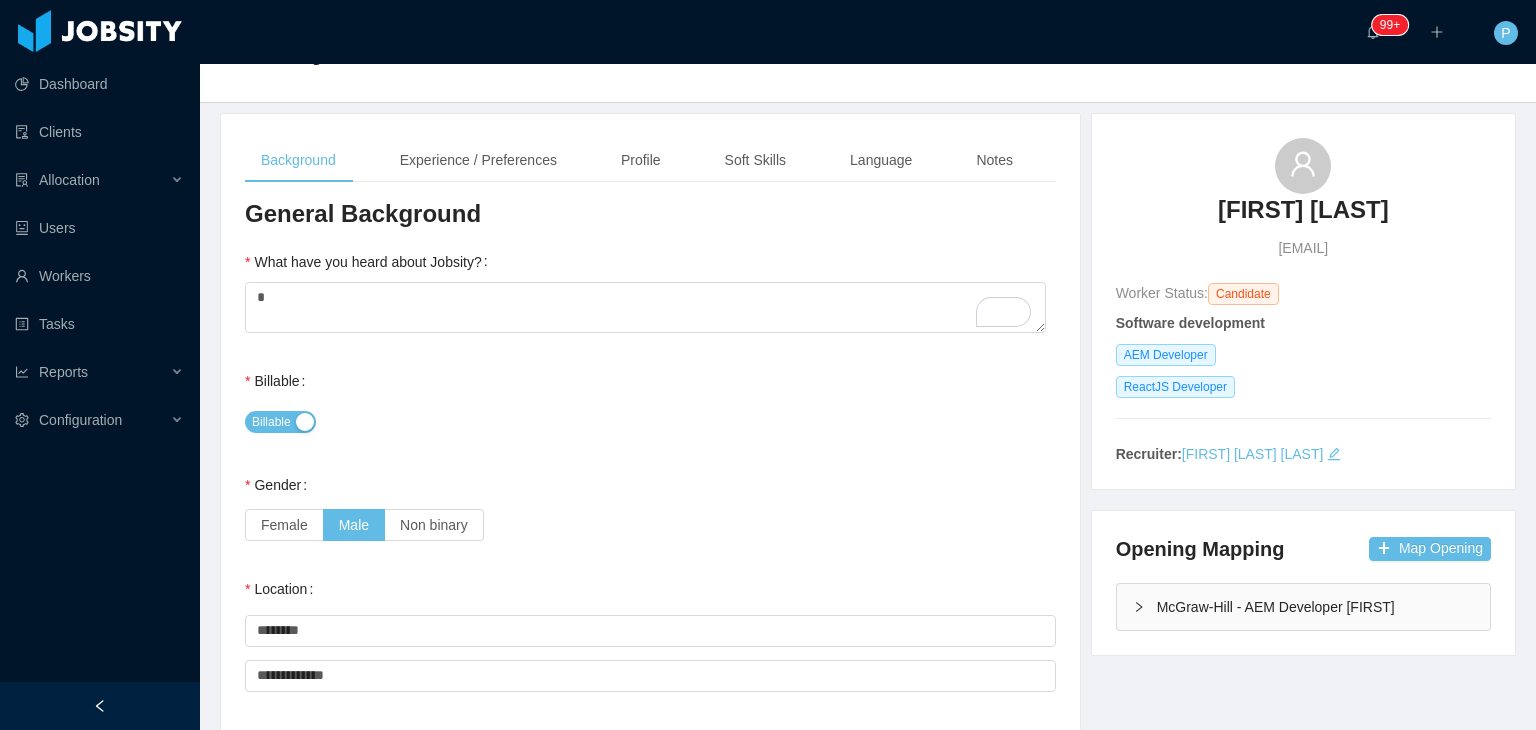click on "Billable Billable" at bounding box center (650, 401) 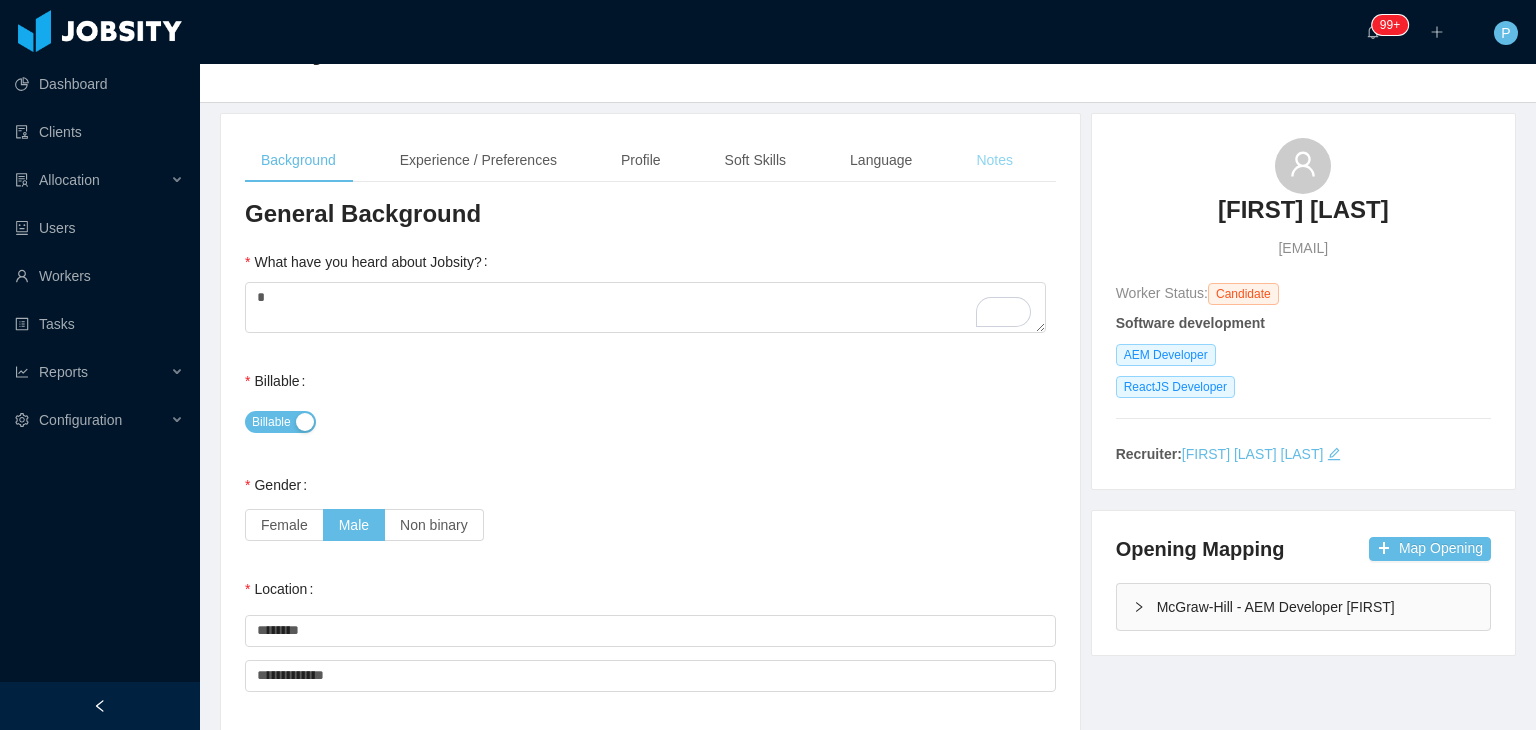 click on "Notes" at bounding box center (994, 160) 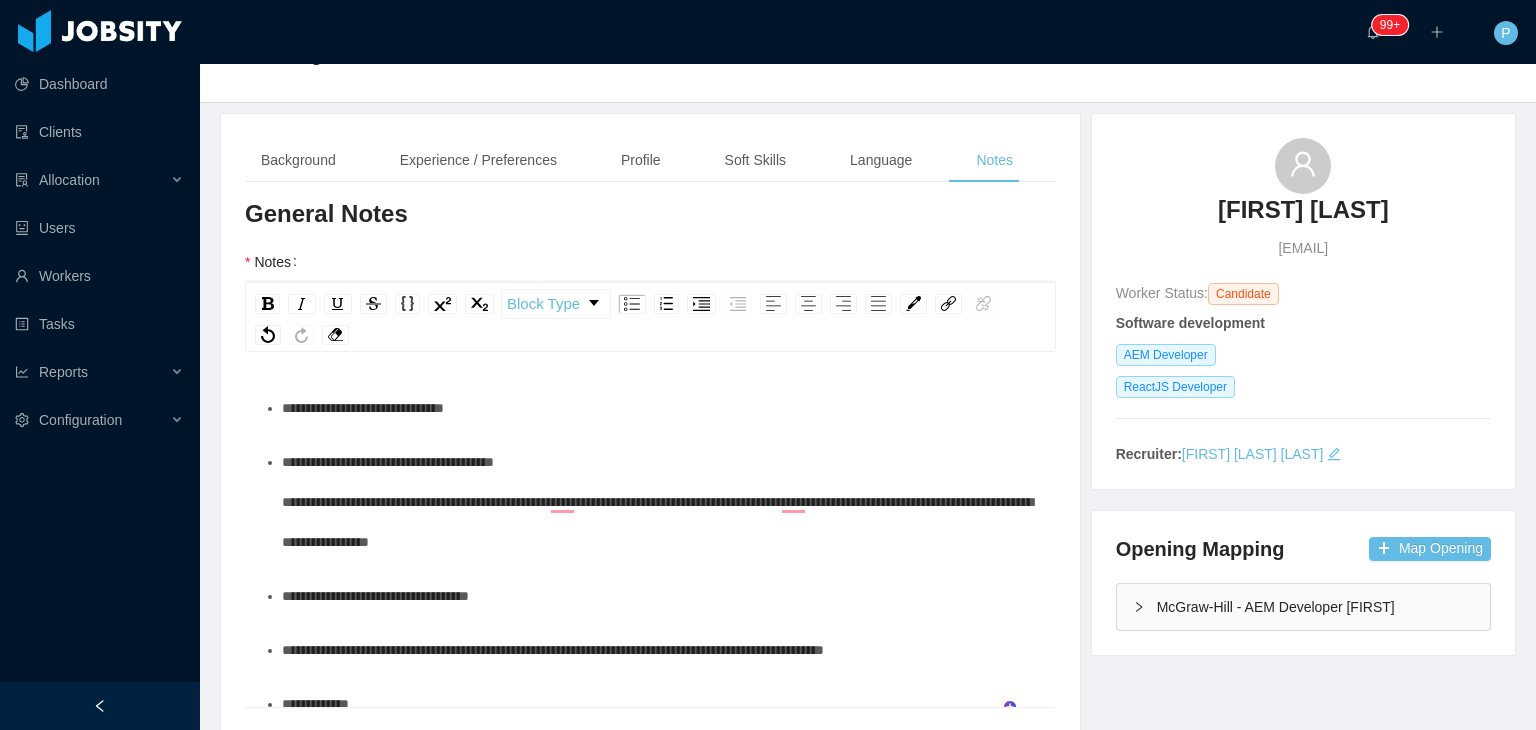 click on "**********" at bounding box center [661, 502] 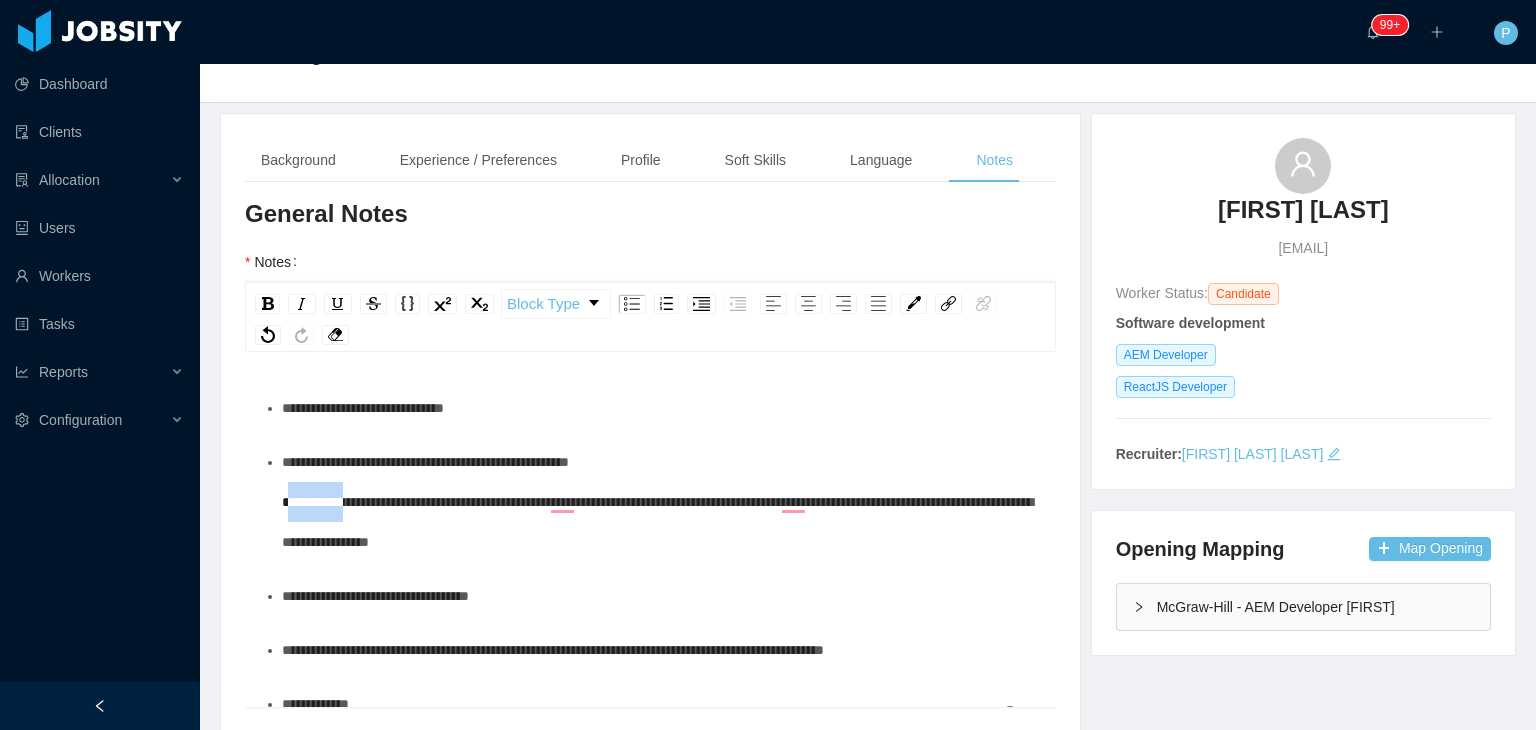 drag, startPoint x: 364, startPoint y: 498, endPoint x: 285, endPoint y: 500, distance: 79.025314 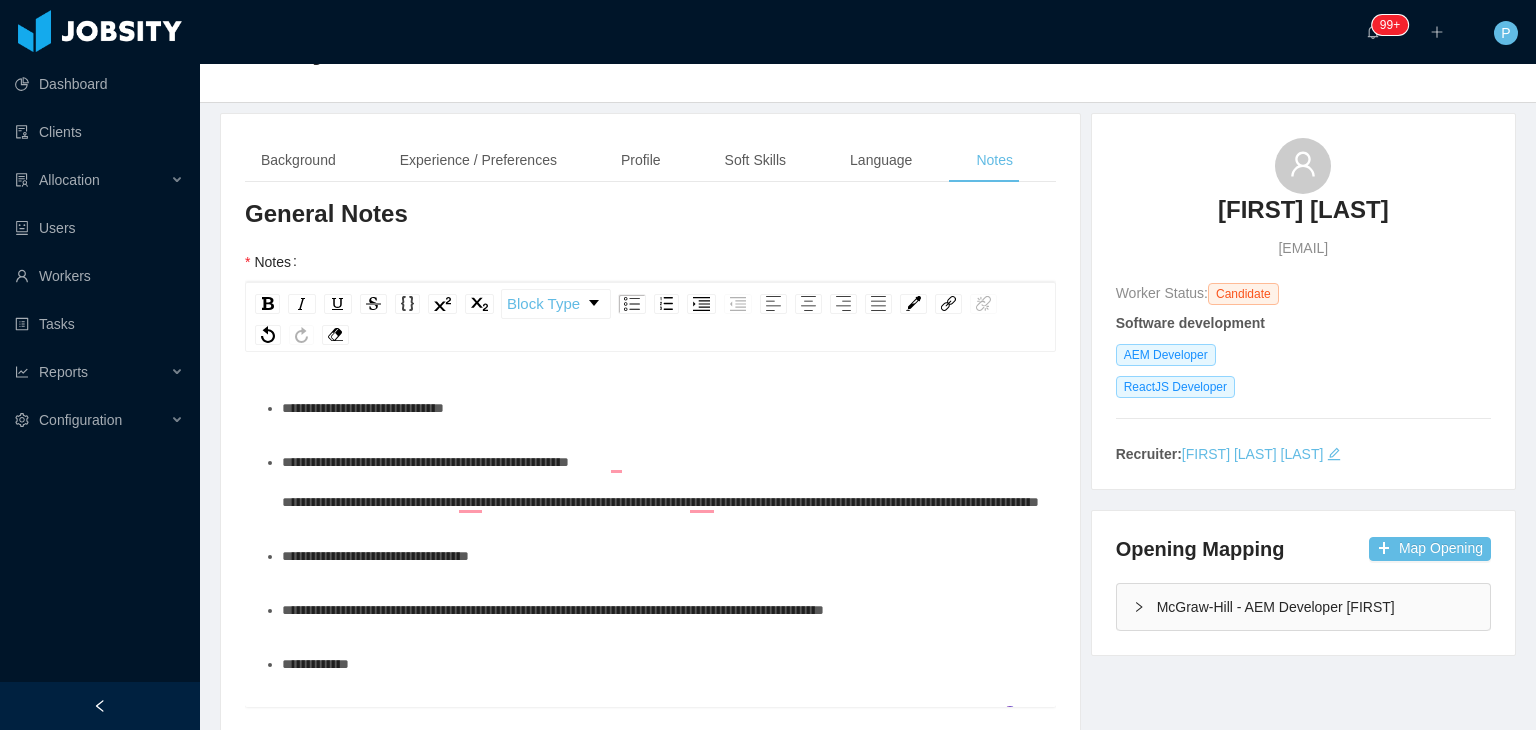 click on "**********" at bounding box center [553, 610] 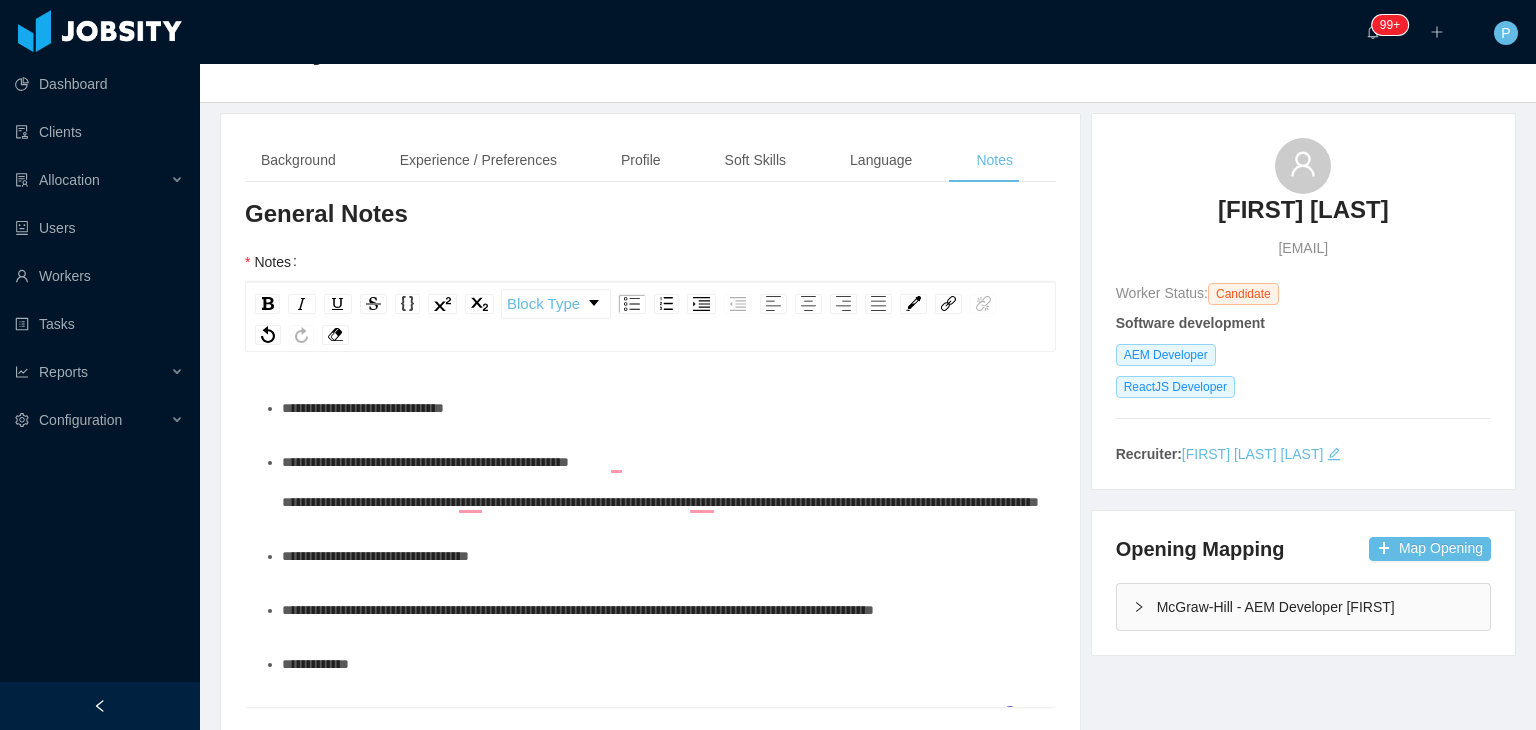 click on "**********" at bounding box center (661, 482) 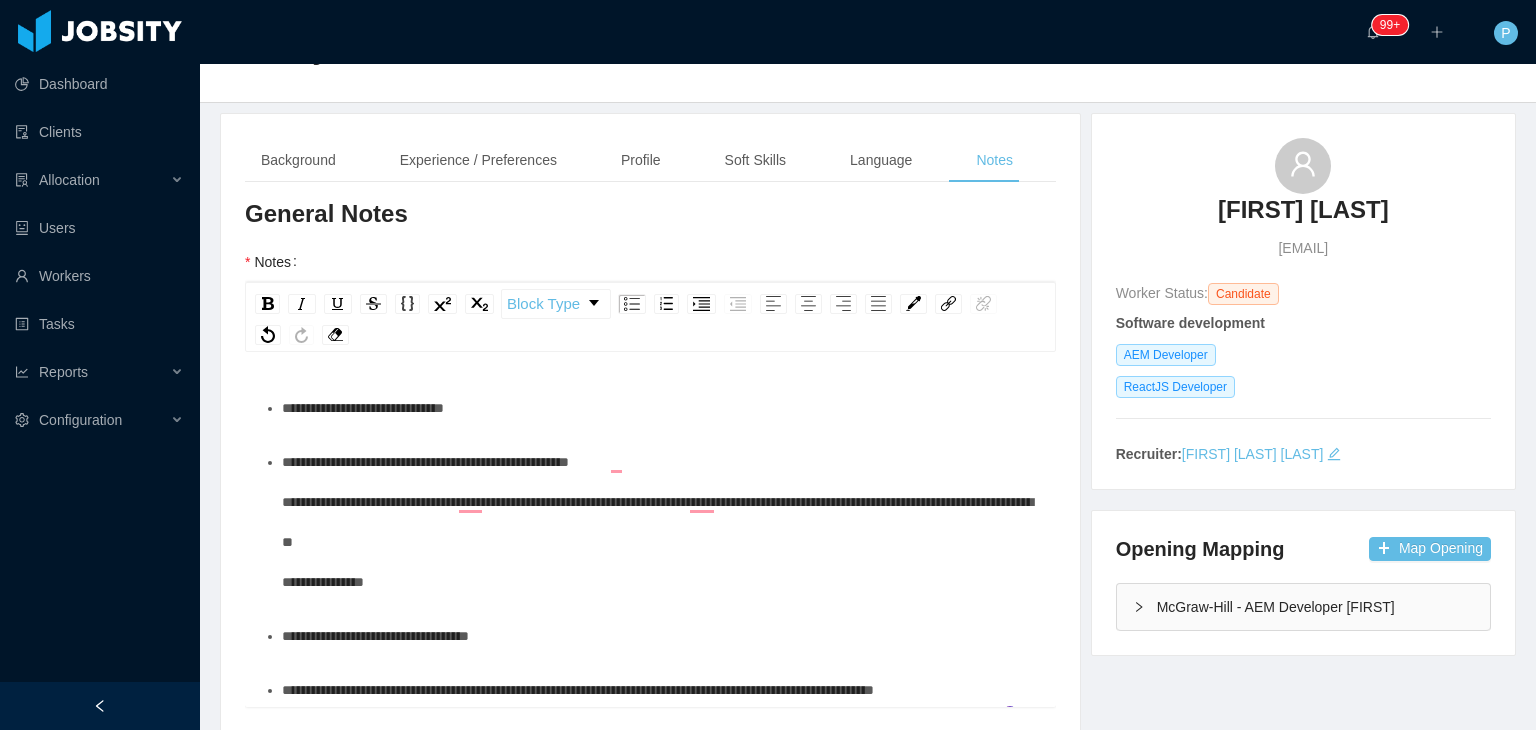 click on "**********" at bounding box center [578, 690] 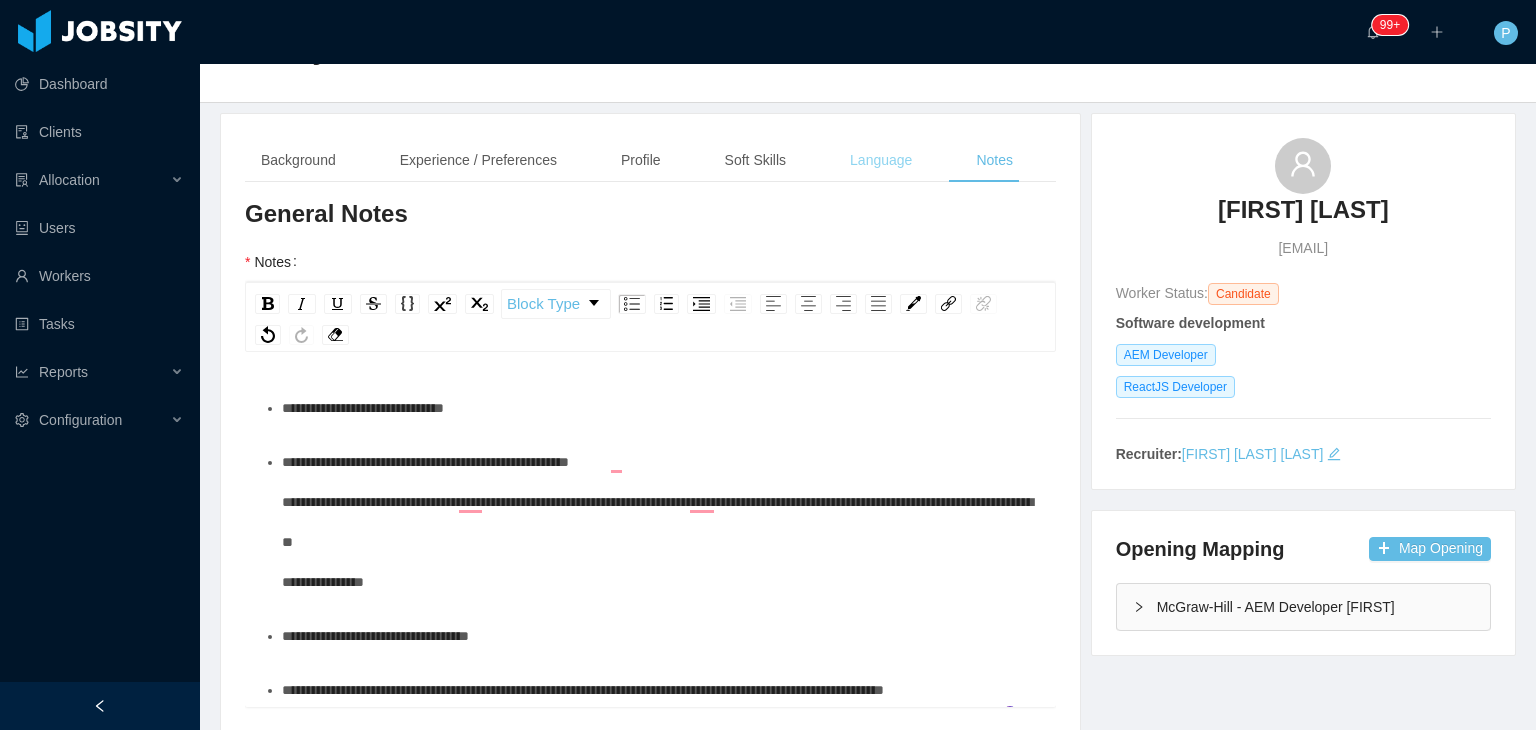 click on "Language" at bounding box center [881, 160] 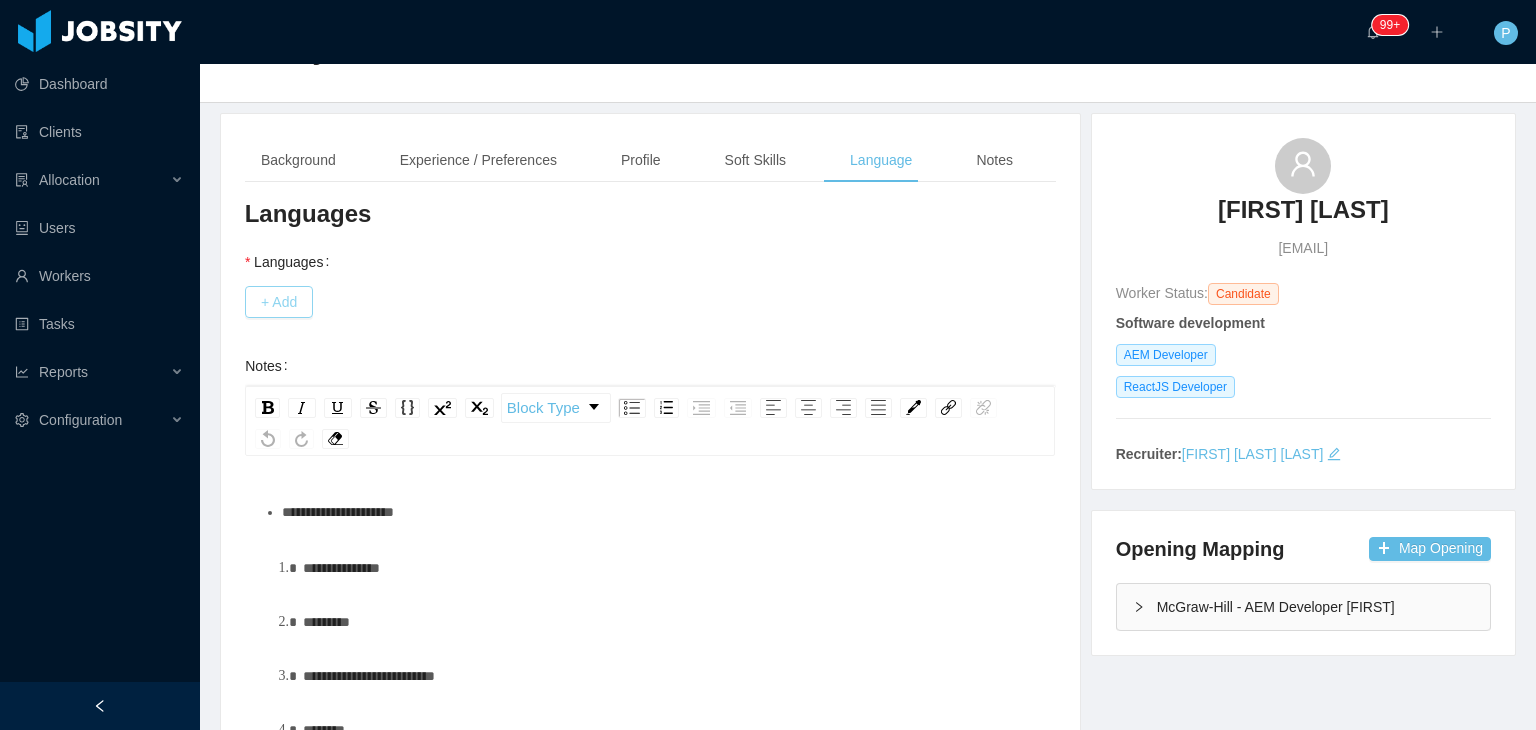 click on "+ Add" at bounding box center (279, 302) 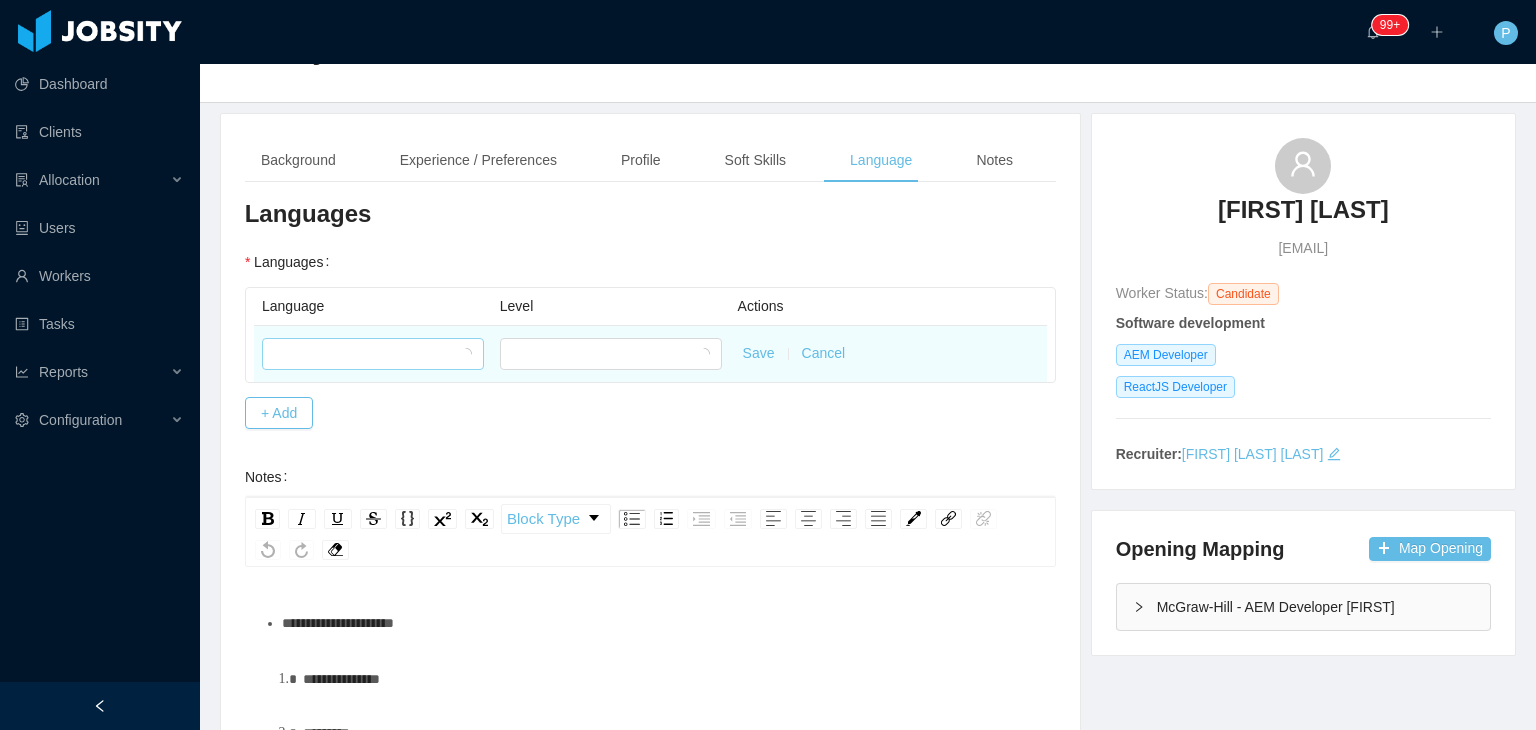 drag, startPoint x: 332, startPoint y: 370, endPoint x: 343, endPoint y: 367, distance: 11.401754 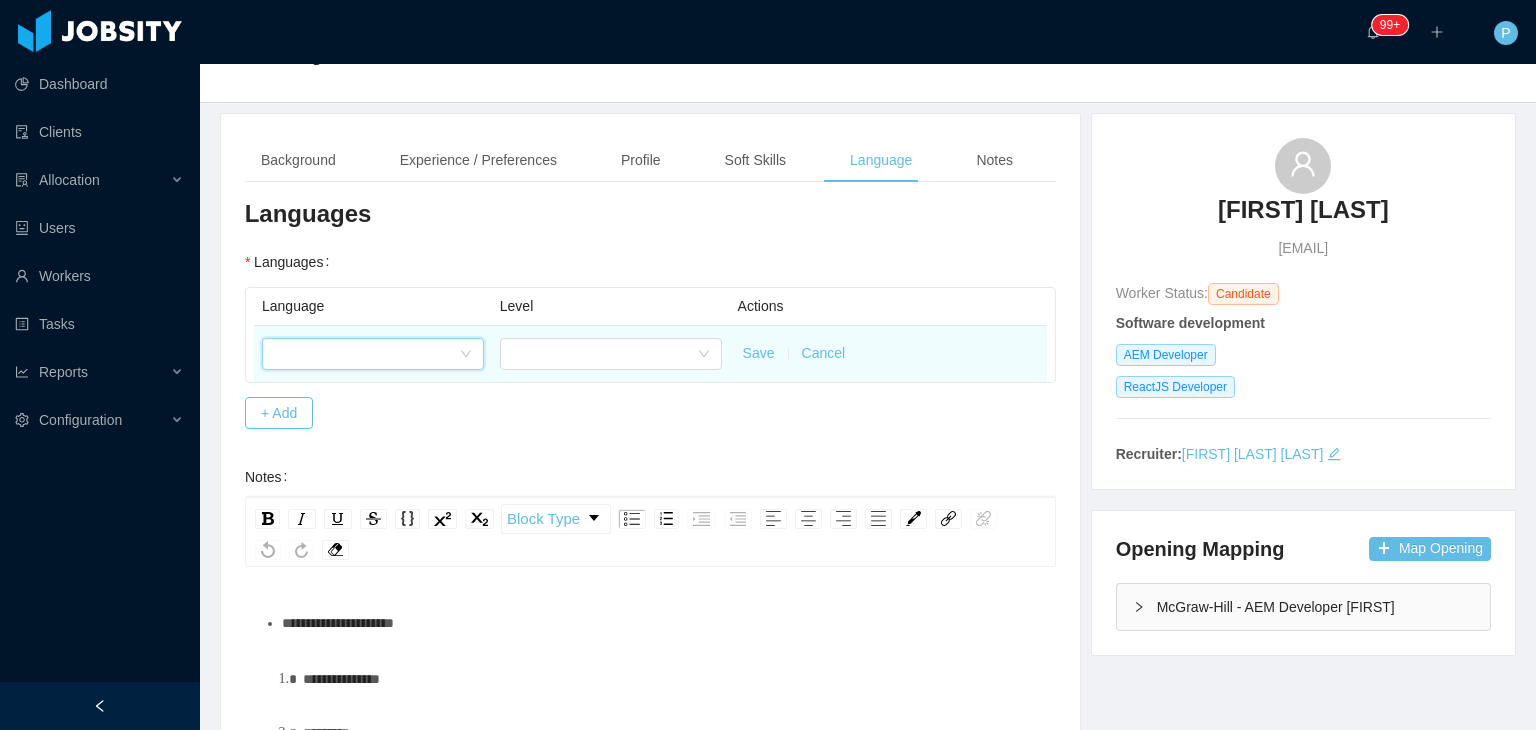 click at bounding box center (366, 354) 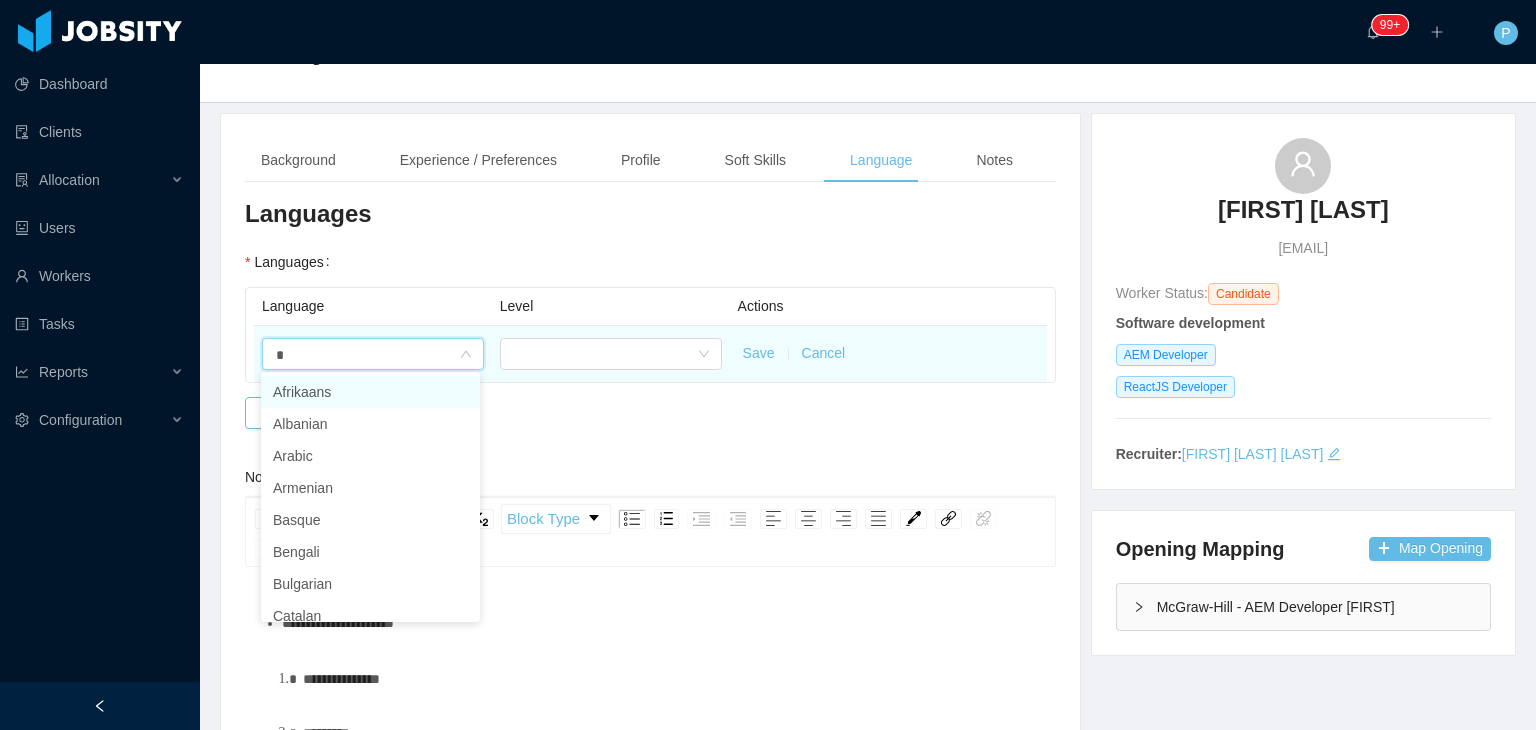 type on "**" 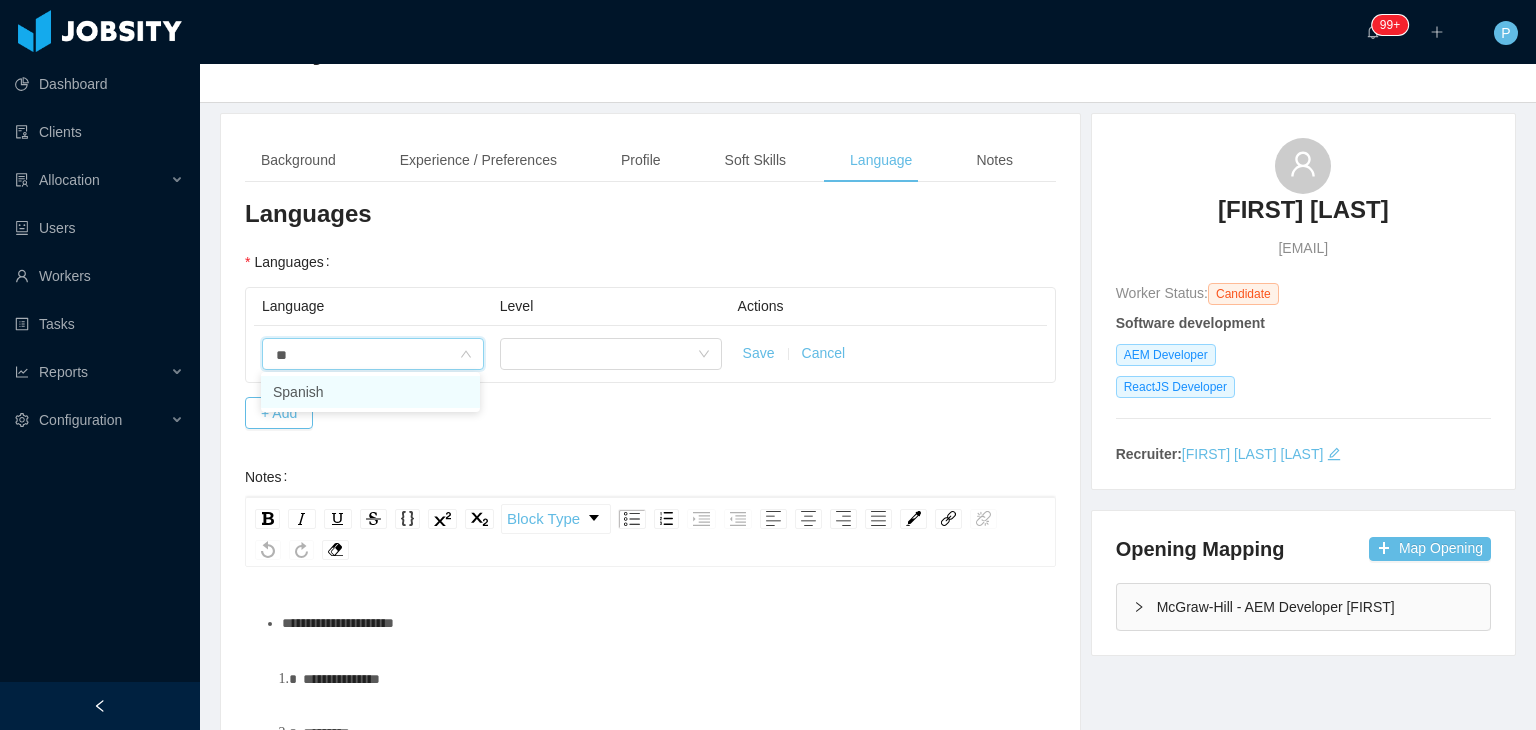 click on "Spanish" at bounding box center (370, 392) 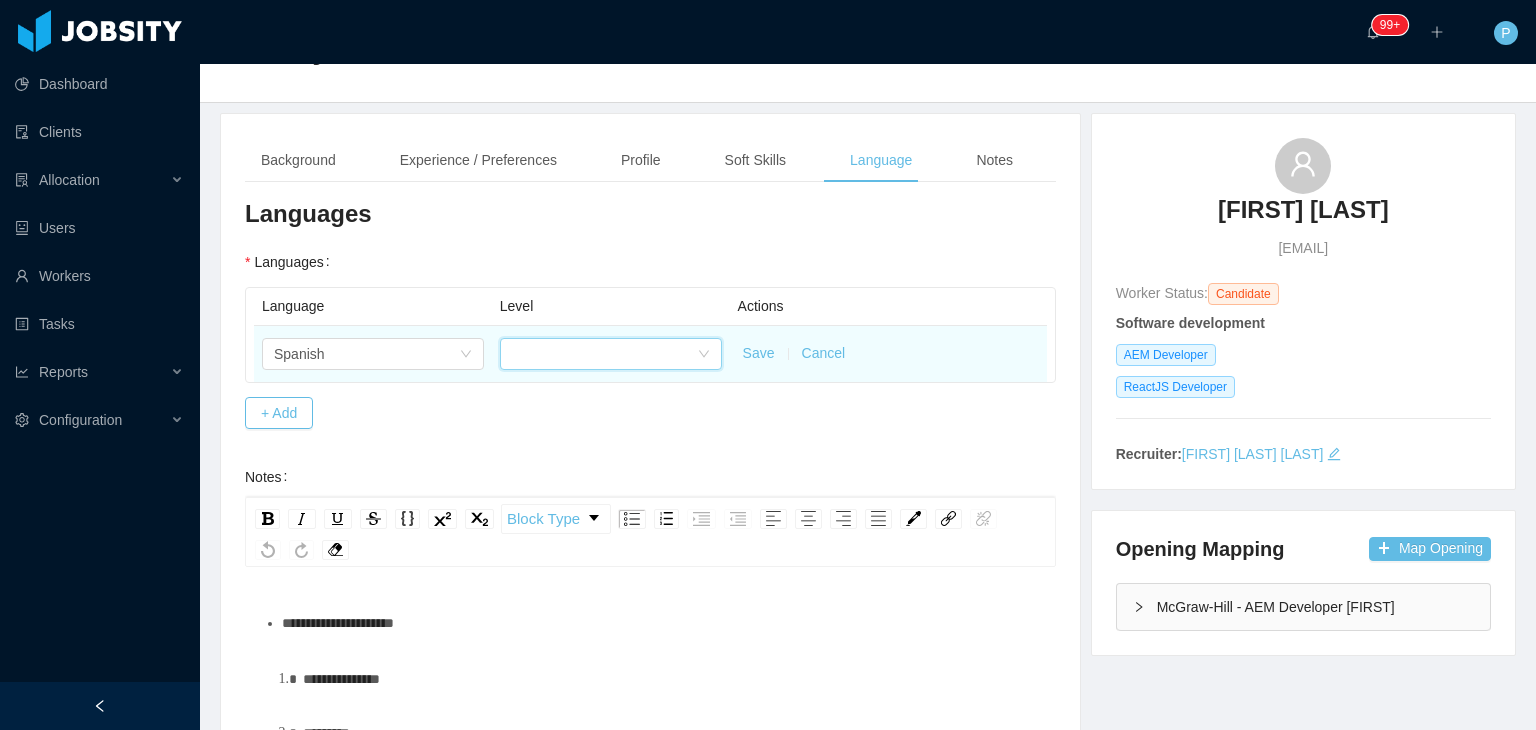 click at bounding box center [604, 354] 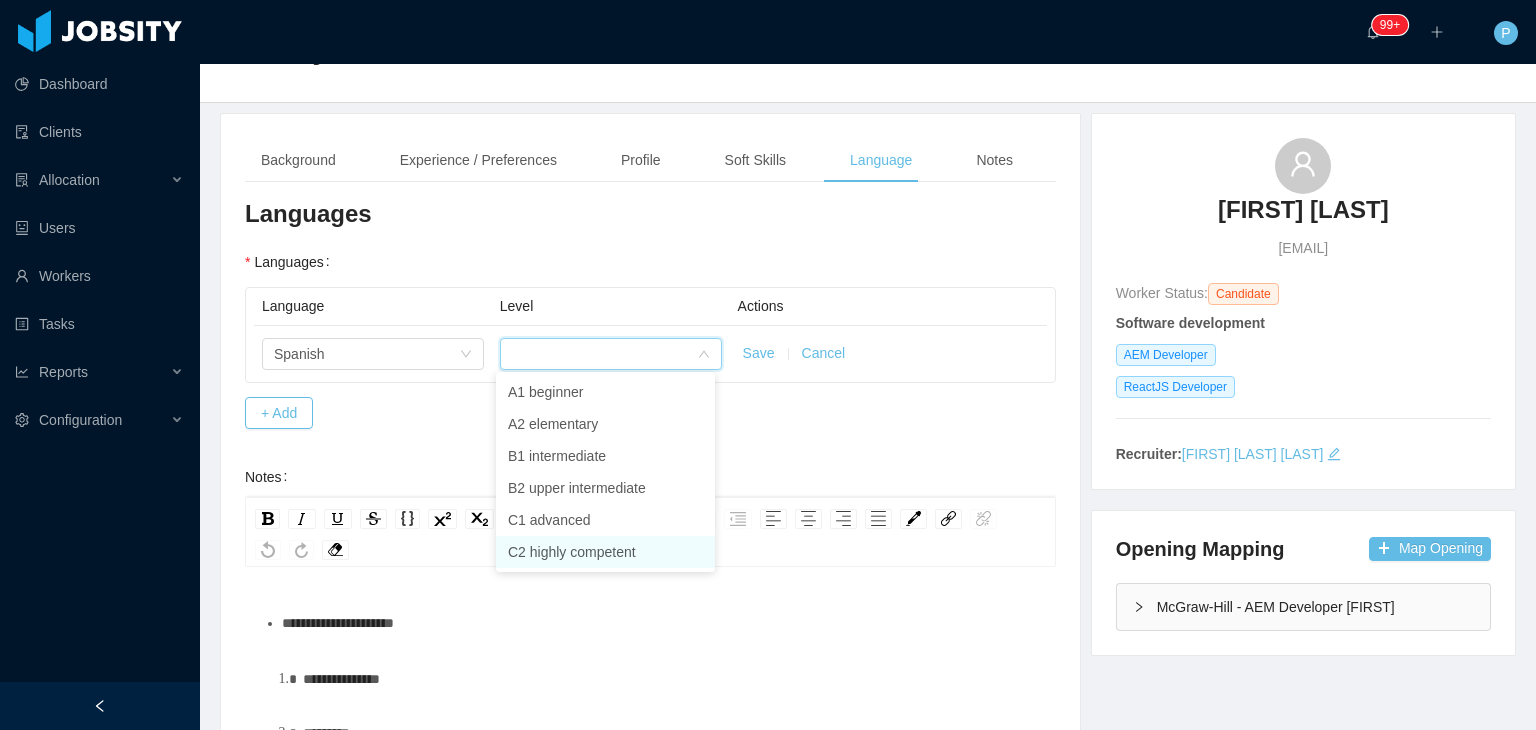 click on "C2 highly competent" at bounding box center [605, 552] 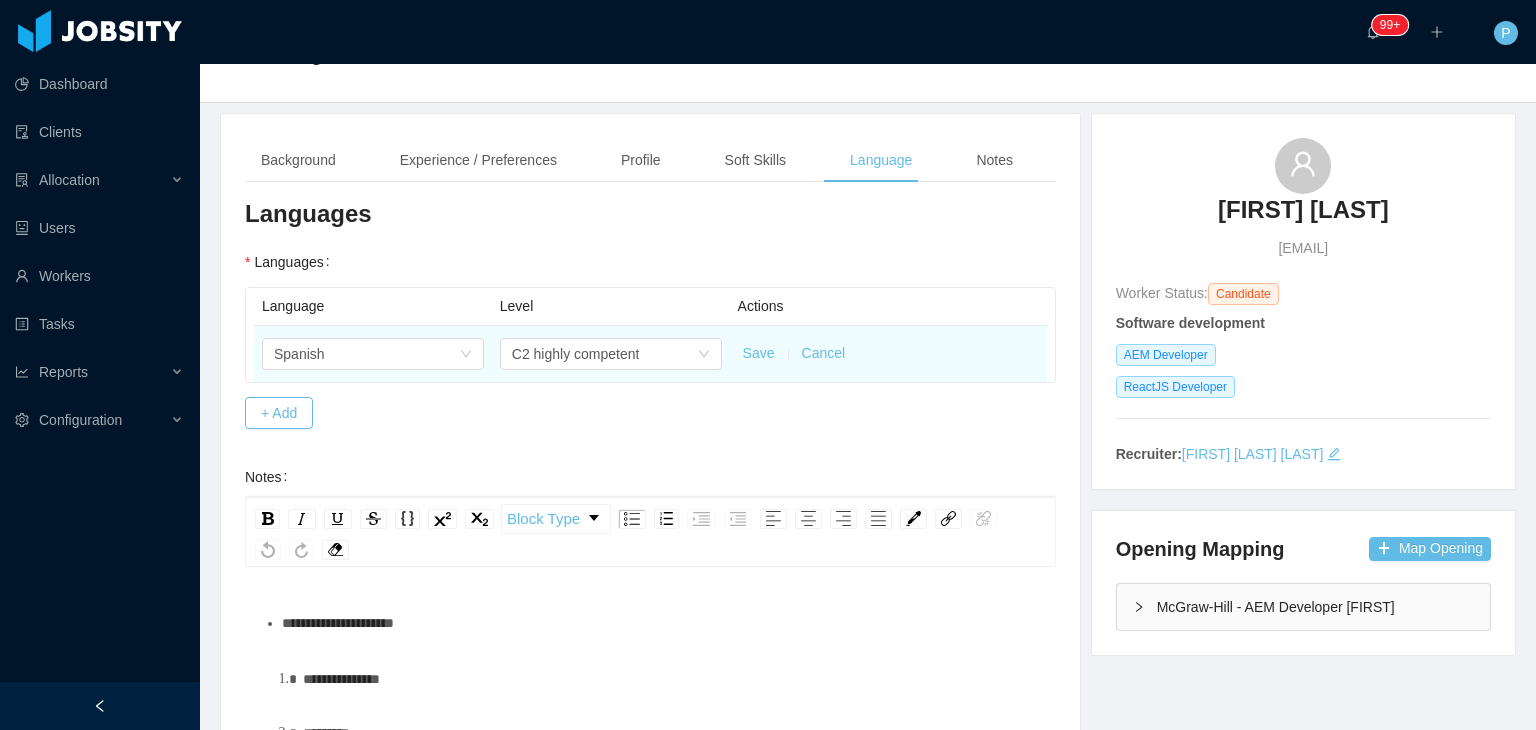 click on "Save" at bounding box center [759, 353] 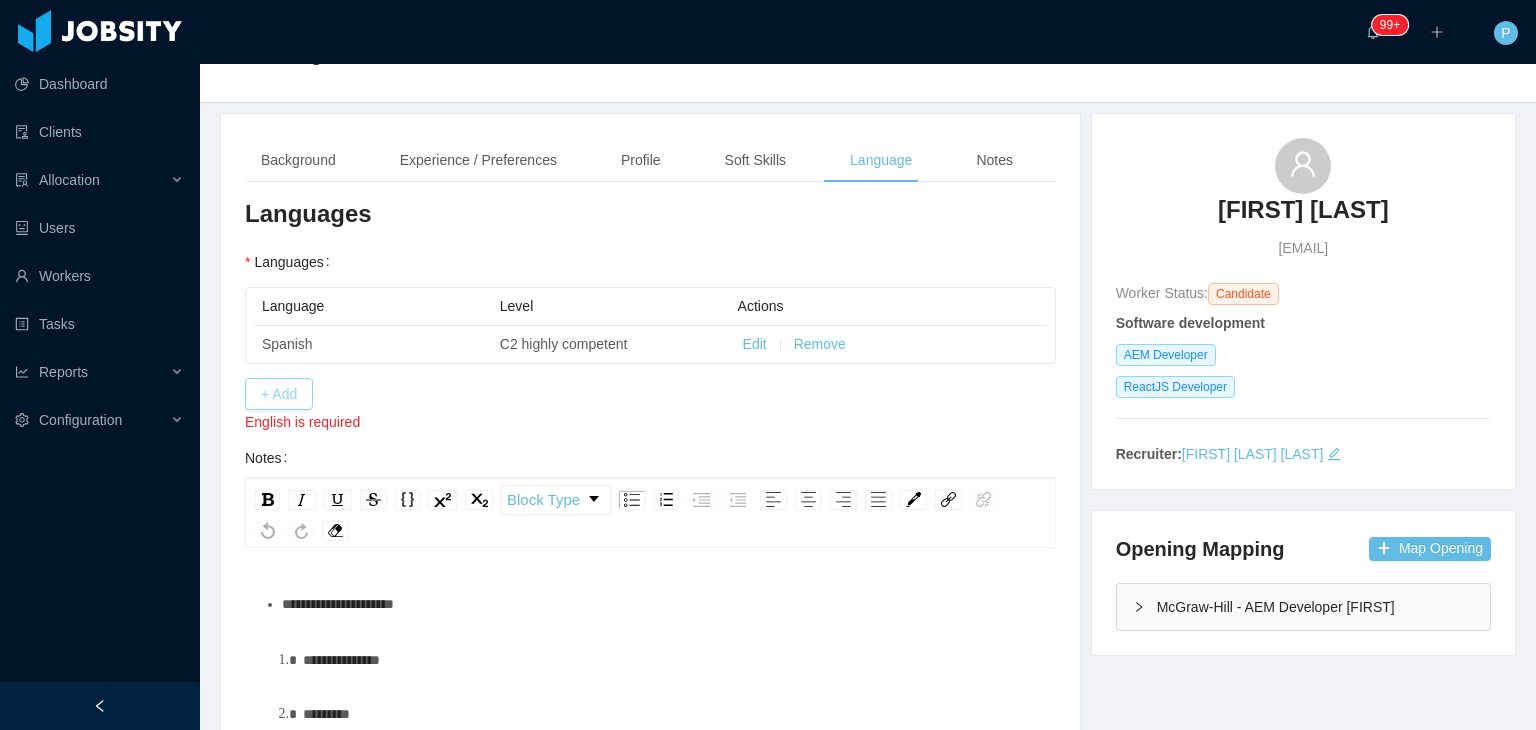 click on "+ Add" at bounding box center [279, 394] 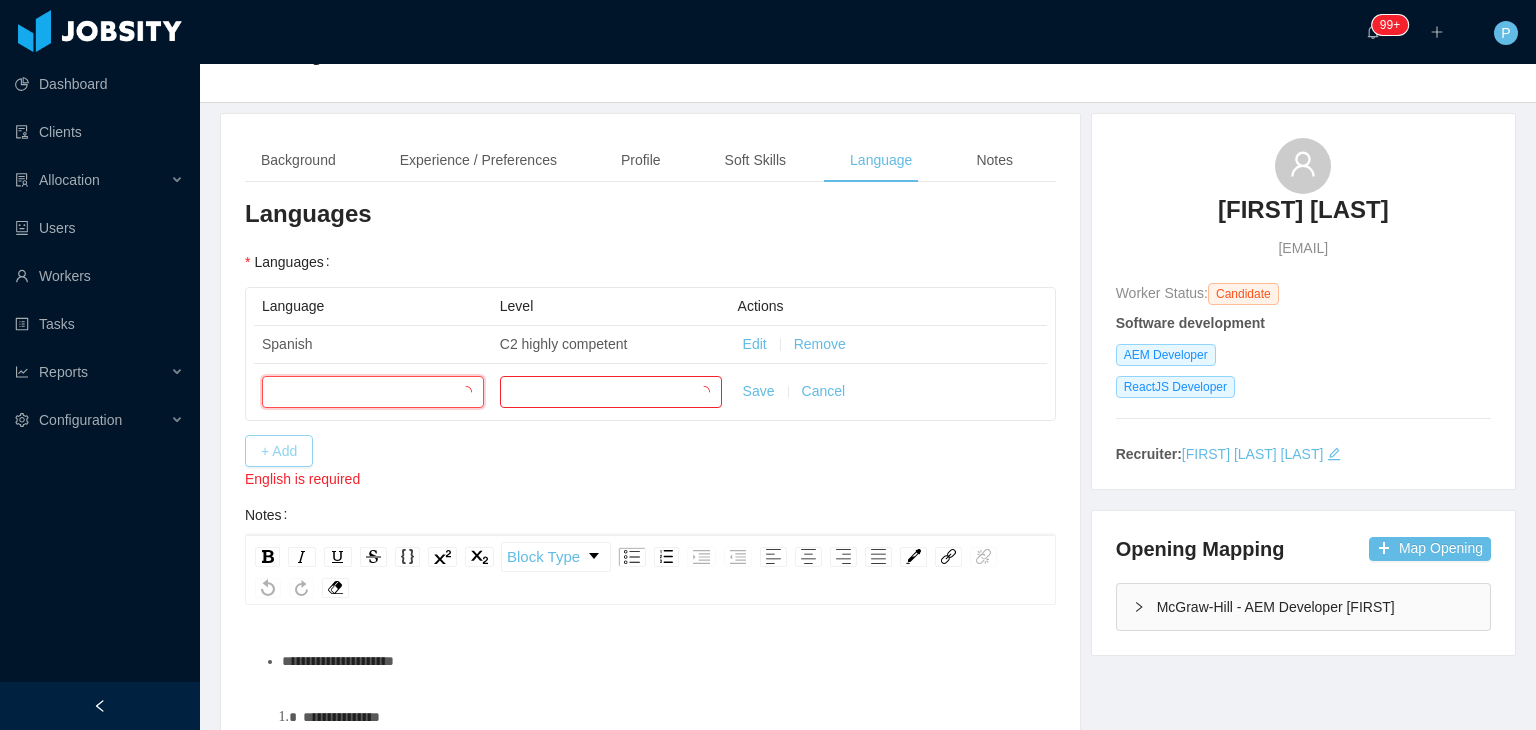 click at bounding box center [366, 392] 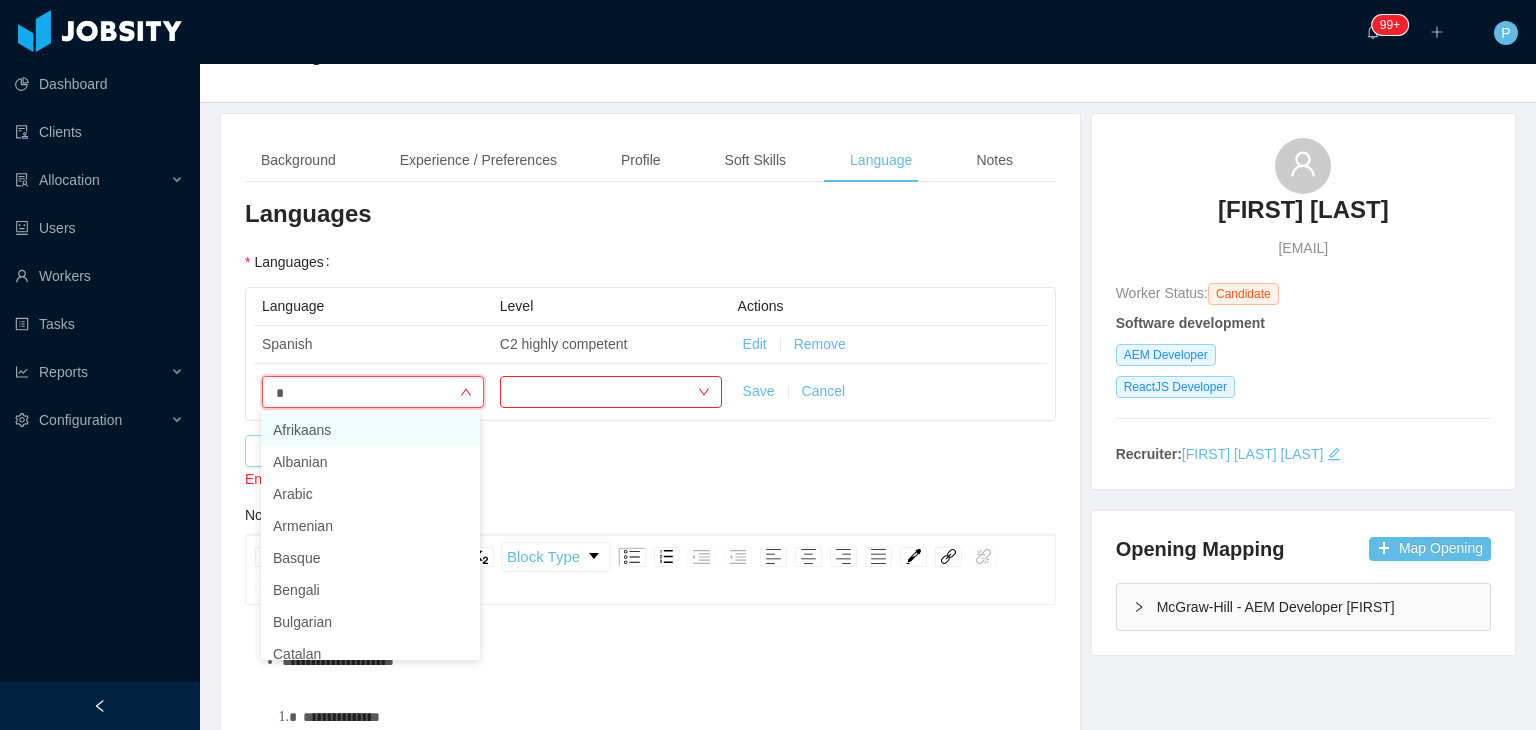 type on "**" 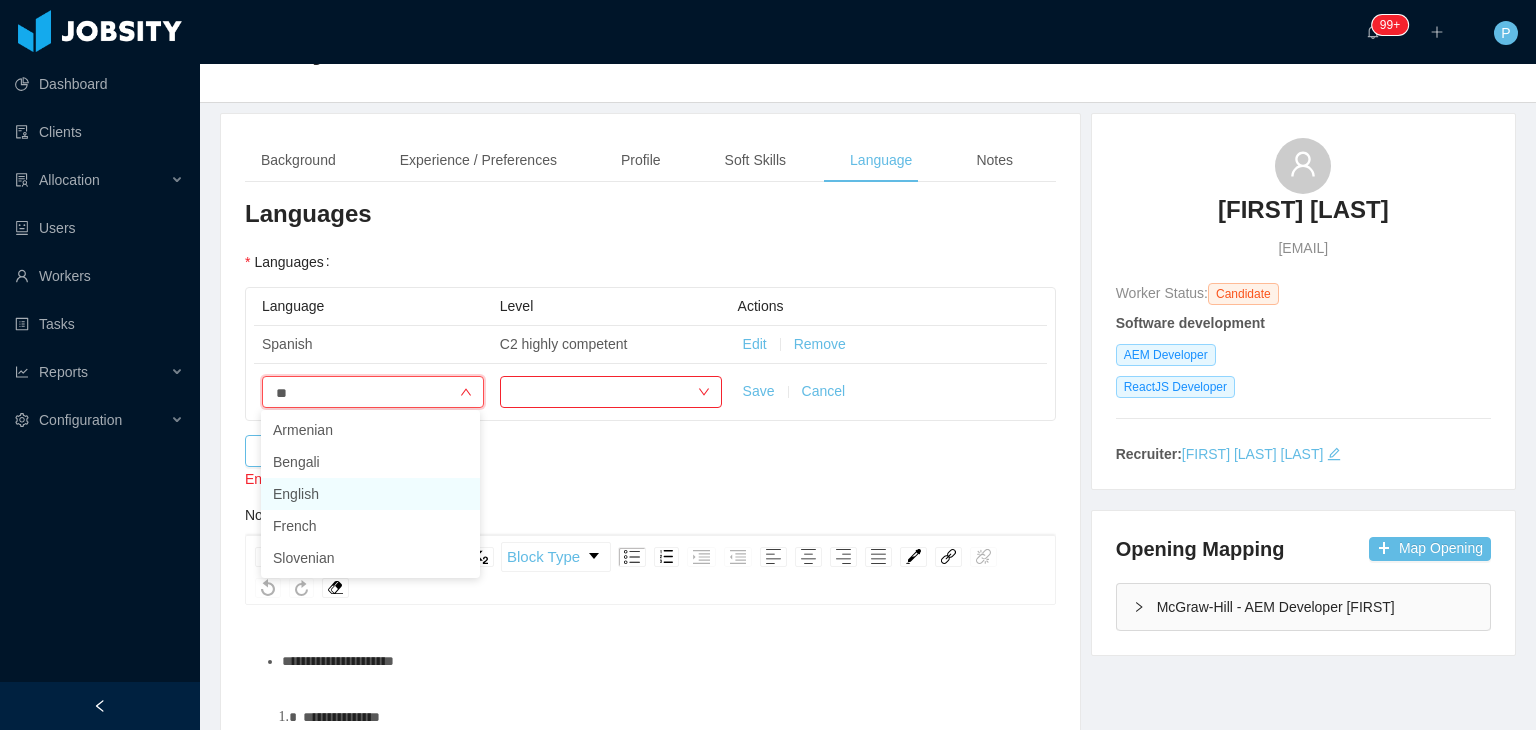 click on "English" at bounding box center (370, 494) 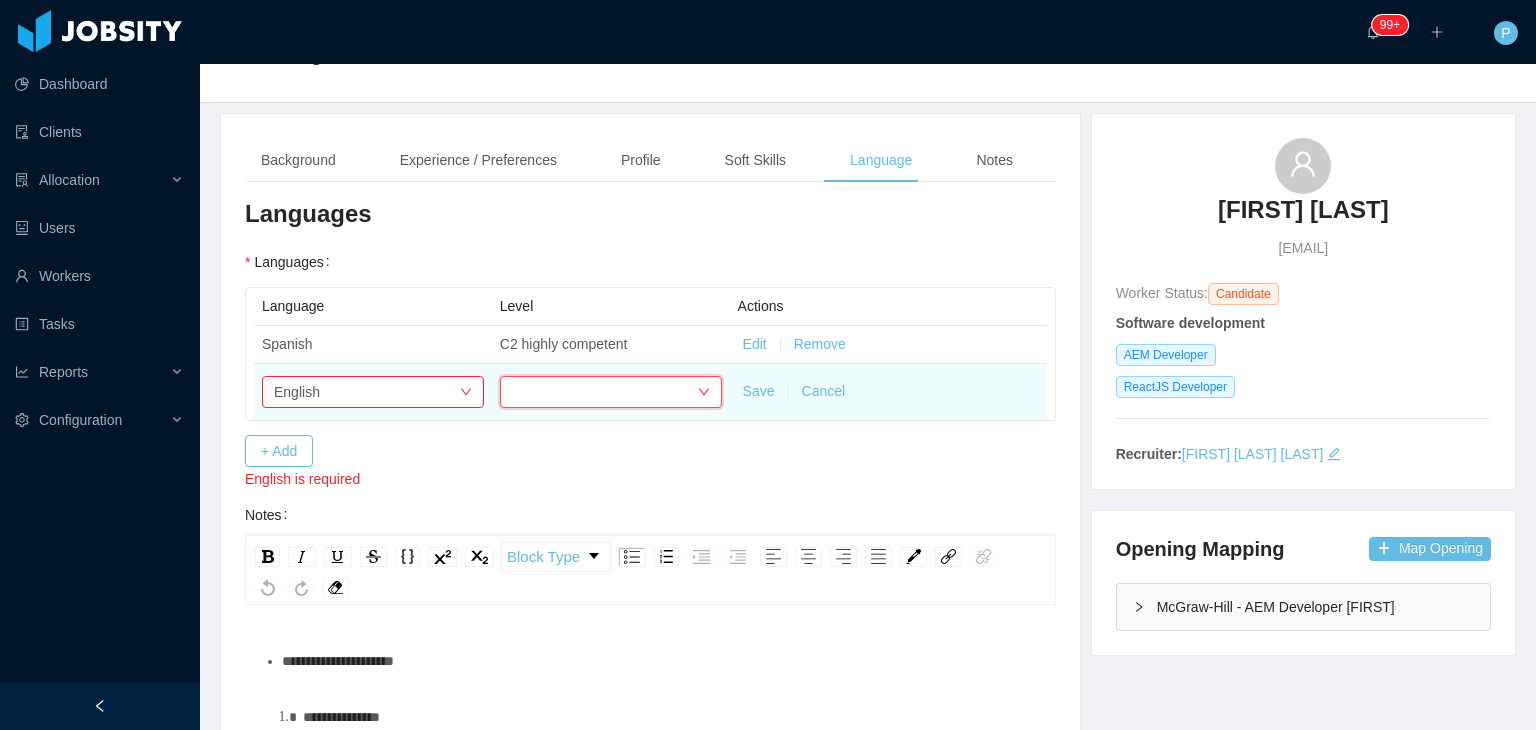 click at bounding box center [604, 392] 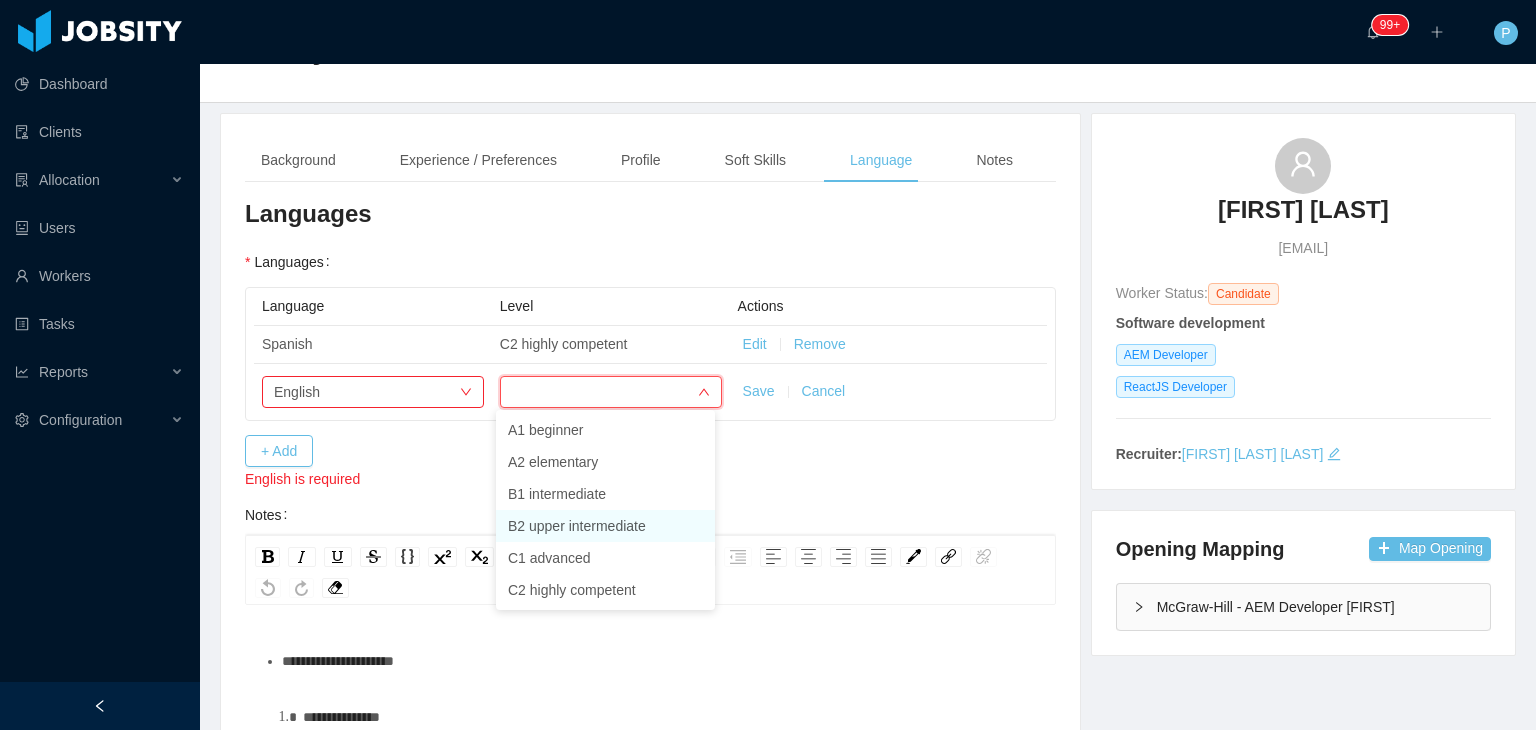 click on "B2 upper intermediate" at bounding box center [605, 526] 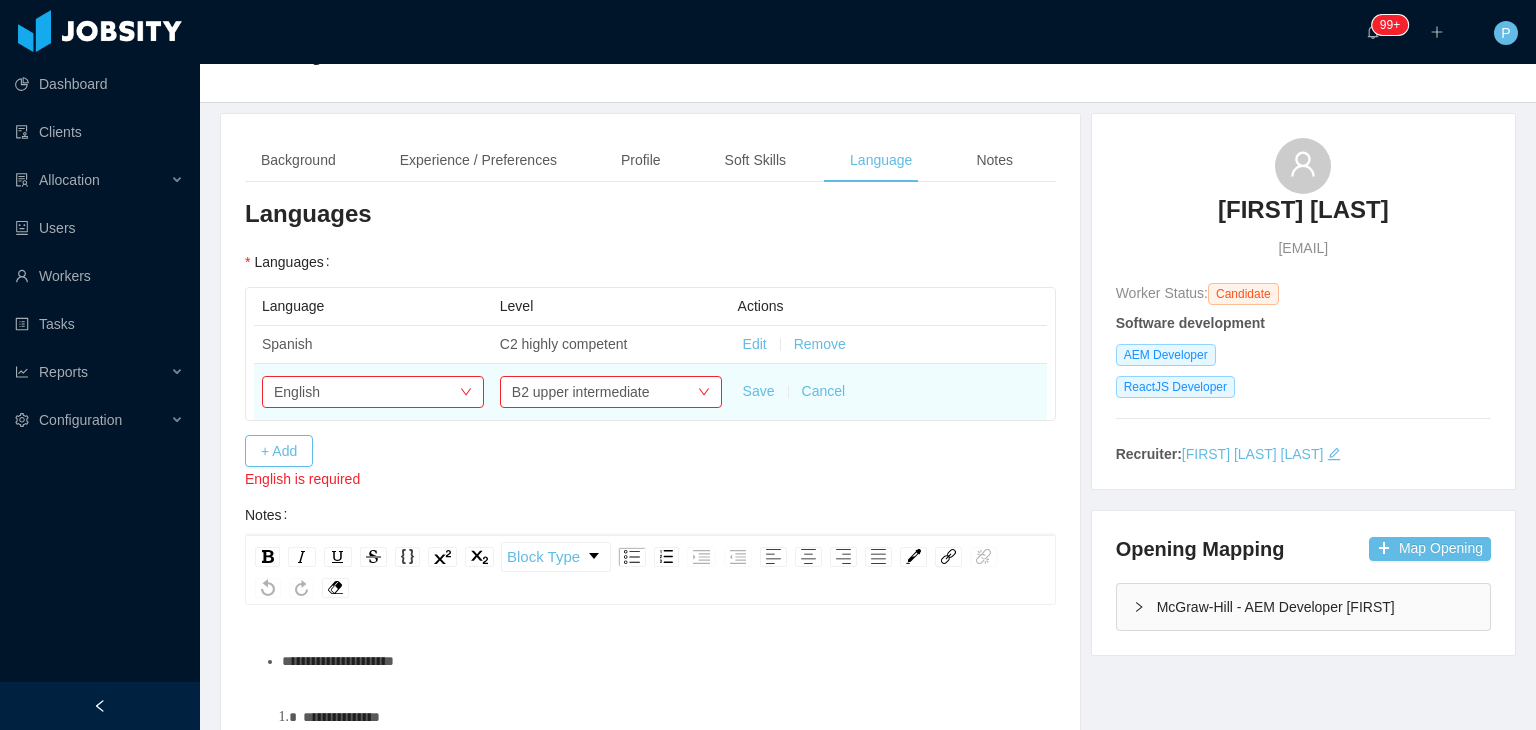 click on "Save" at bounding box center (759, 391) 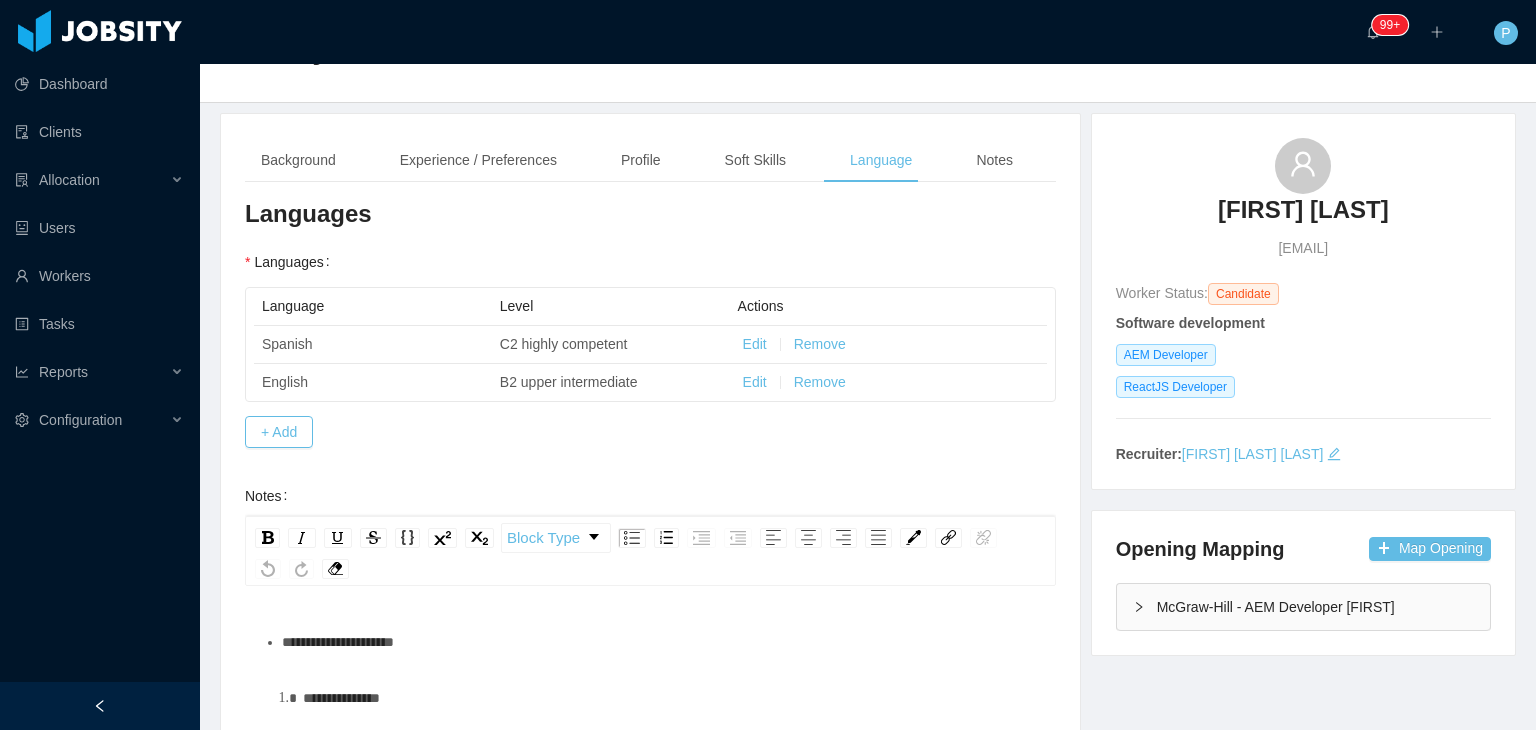 click on "**********" at bounding box center (650, 708) 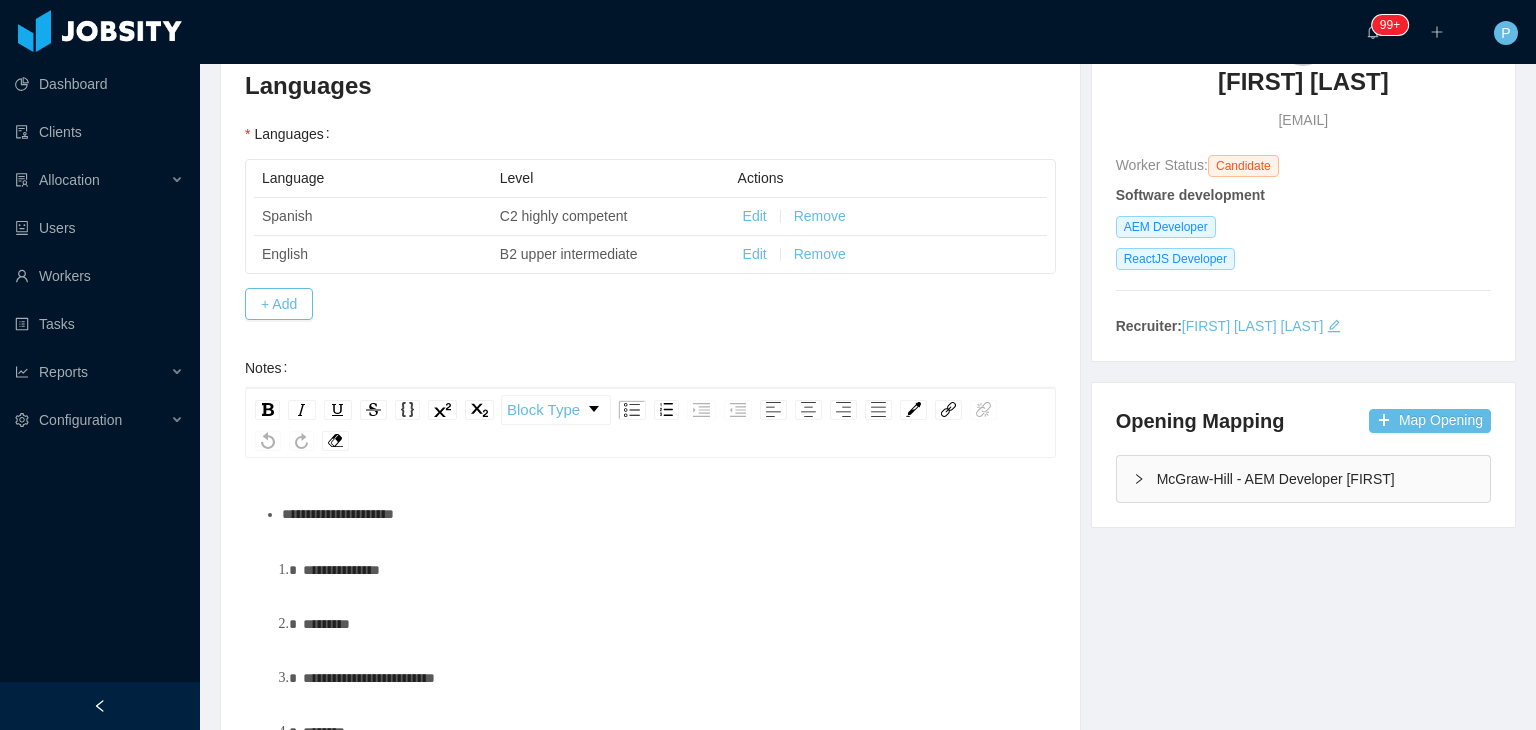 scroll, scrollTop: 228, scrollLeft: 0, axis: vertical 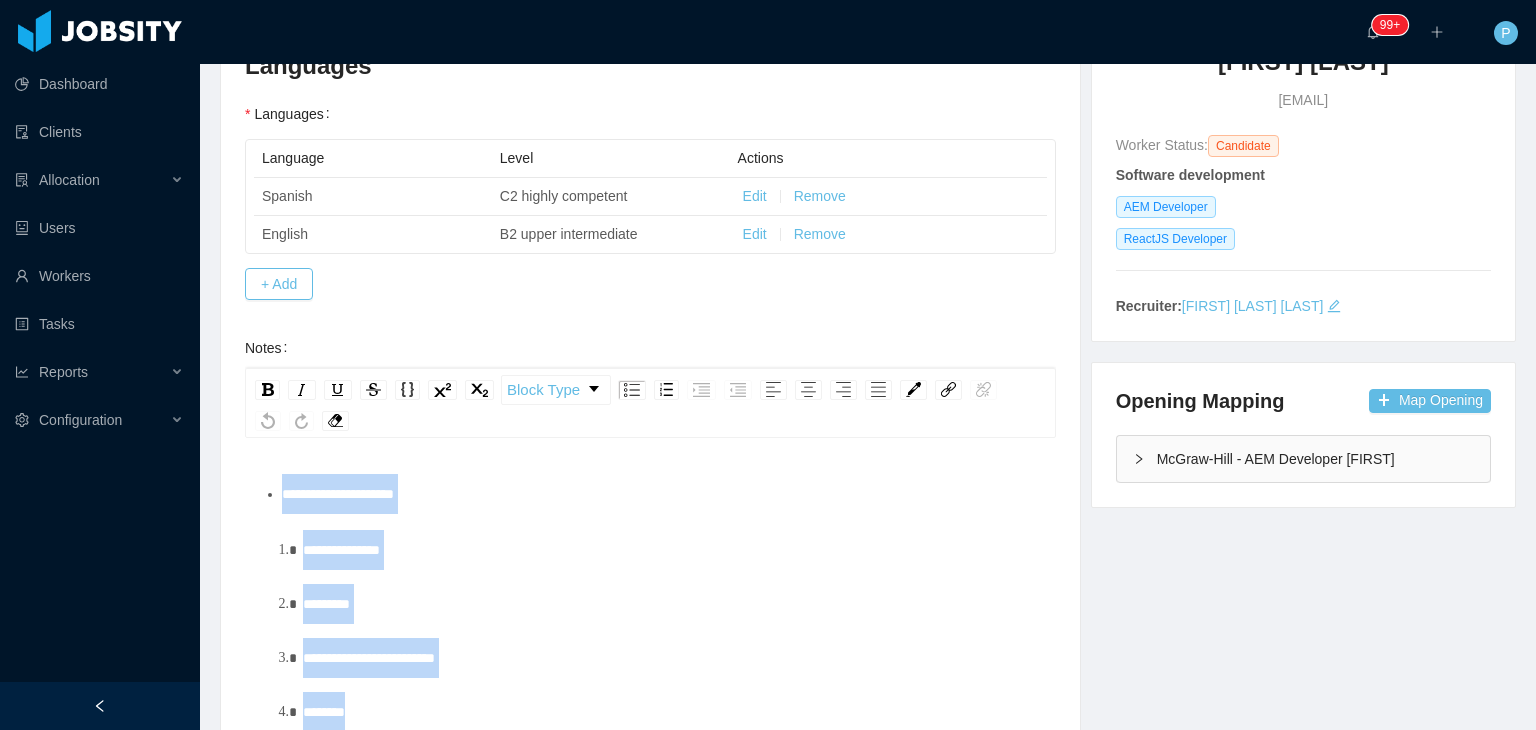 drag, startPoint x: 378, startPoint y: 713, endPoint x: 284, endPoint y: 498, distance: 234.6508 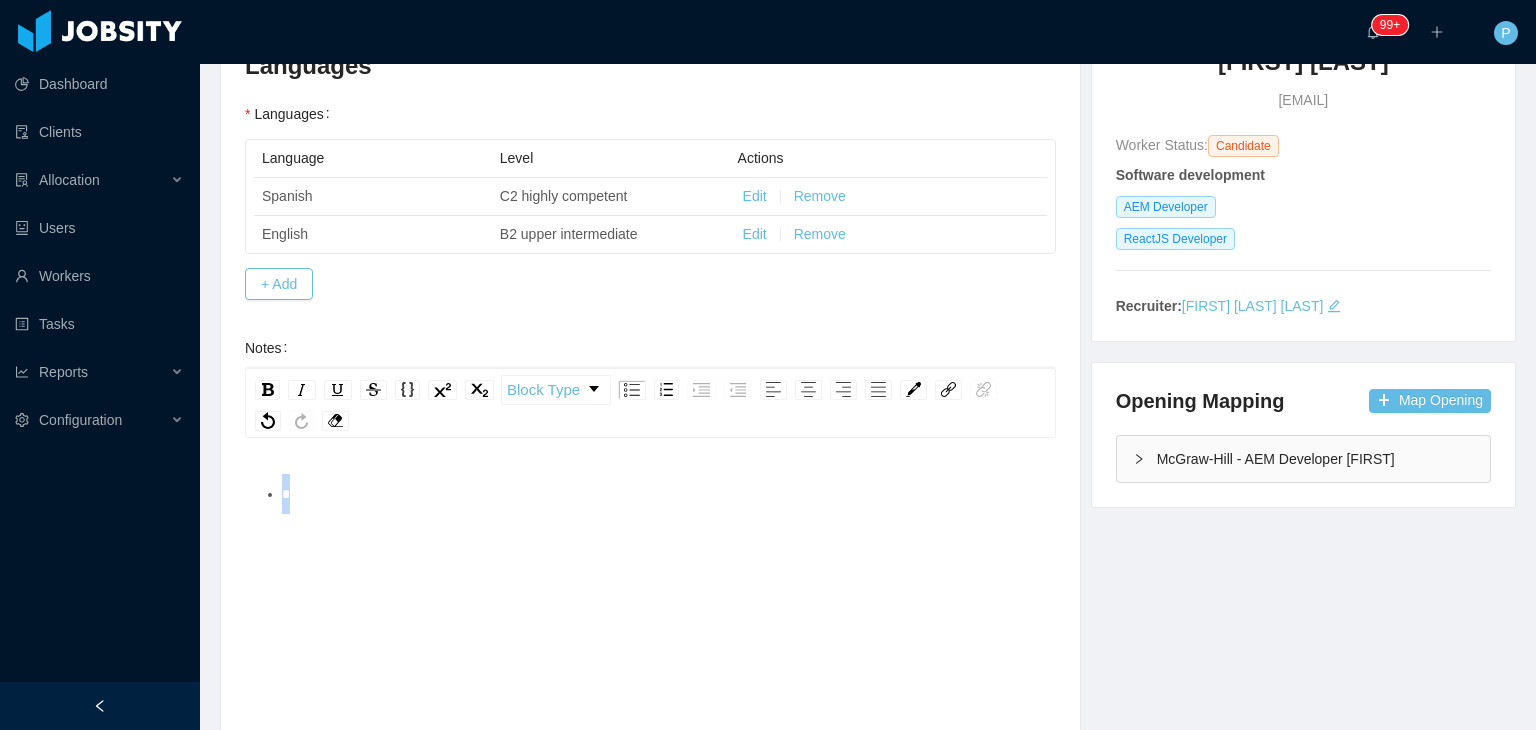 type 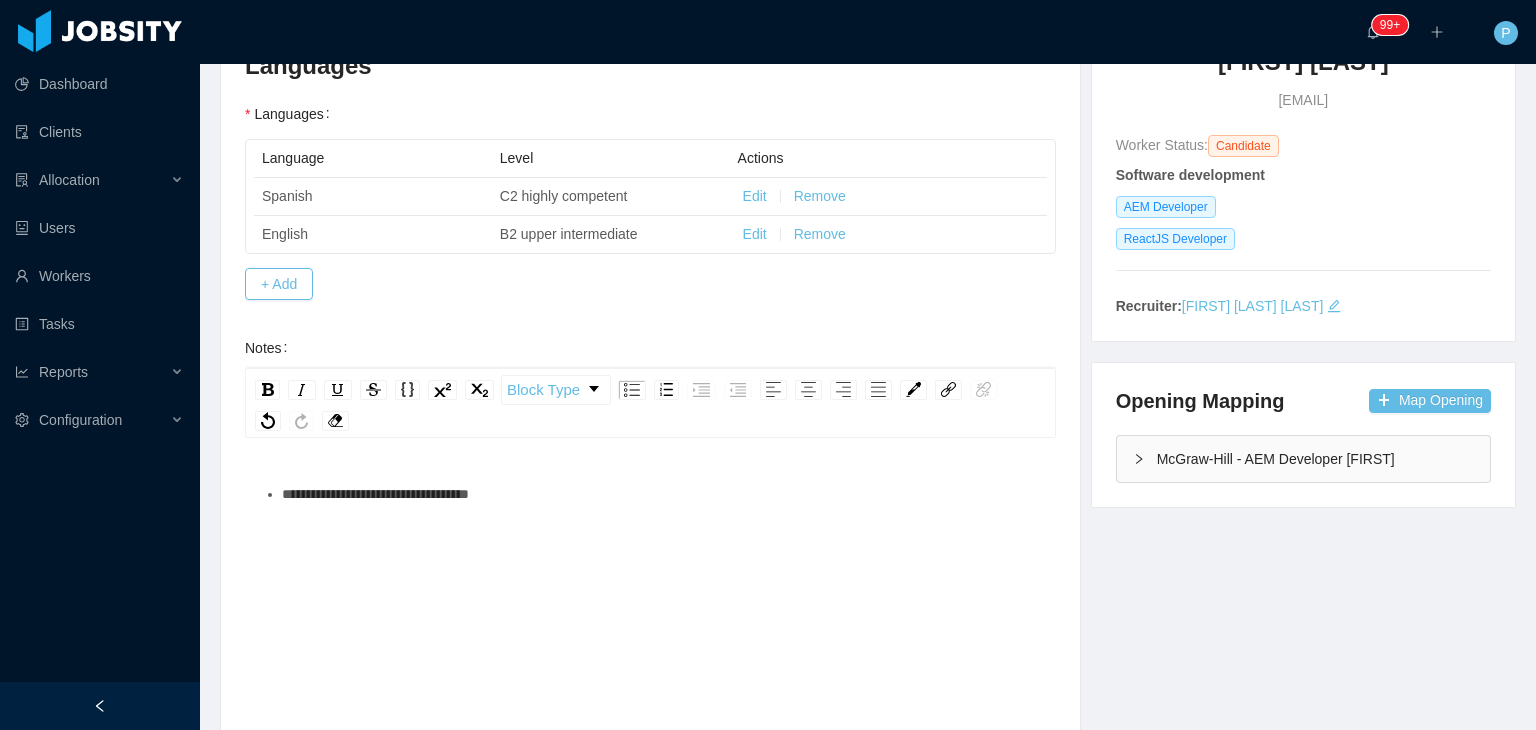scroll, scrollTop: 37, scrollLeft: 0, axis: vertical 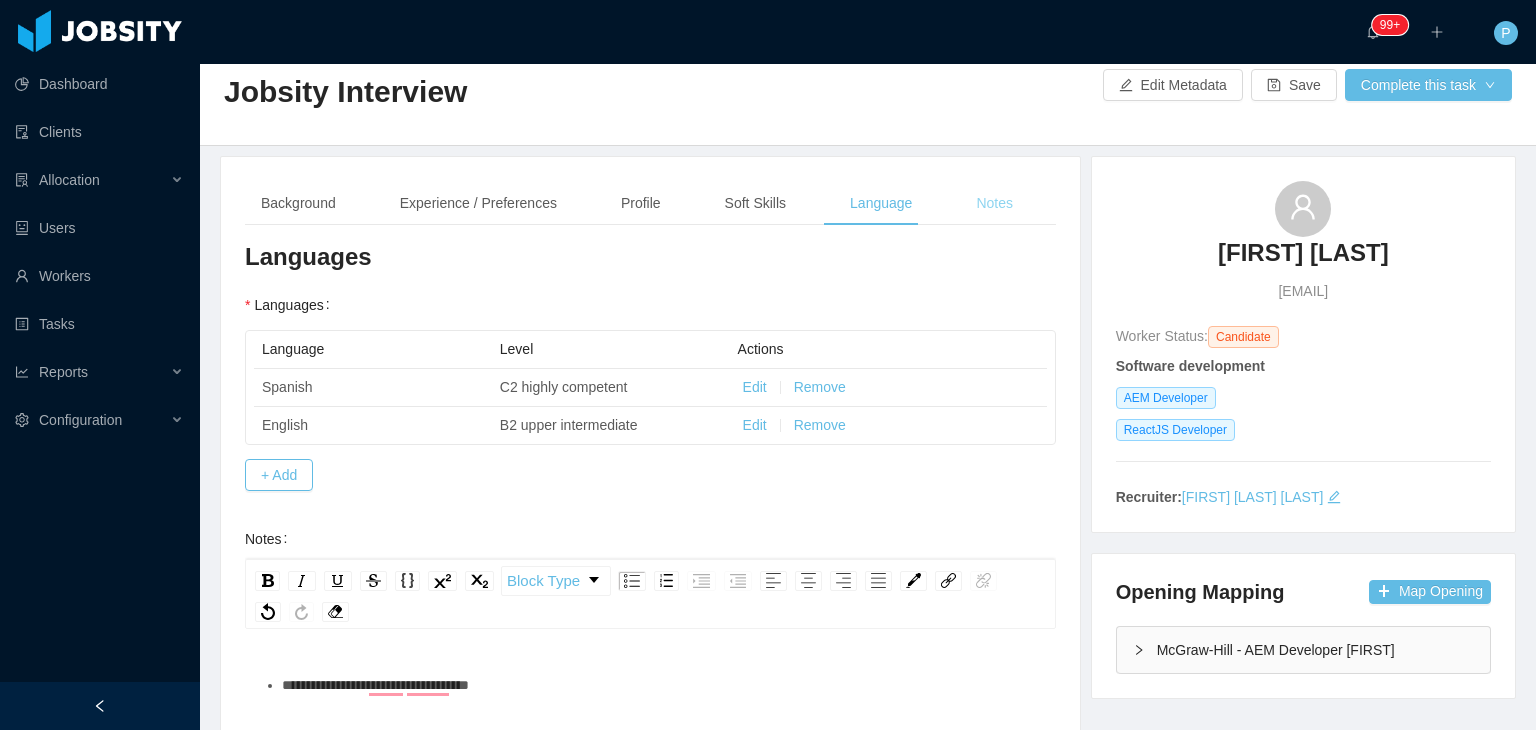 click on "Notes" at bounding box center [994, 203] 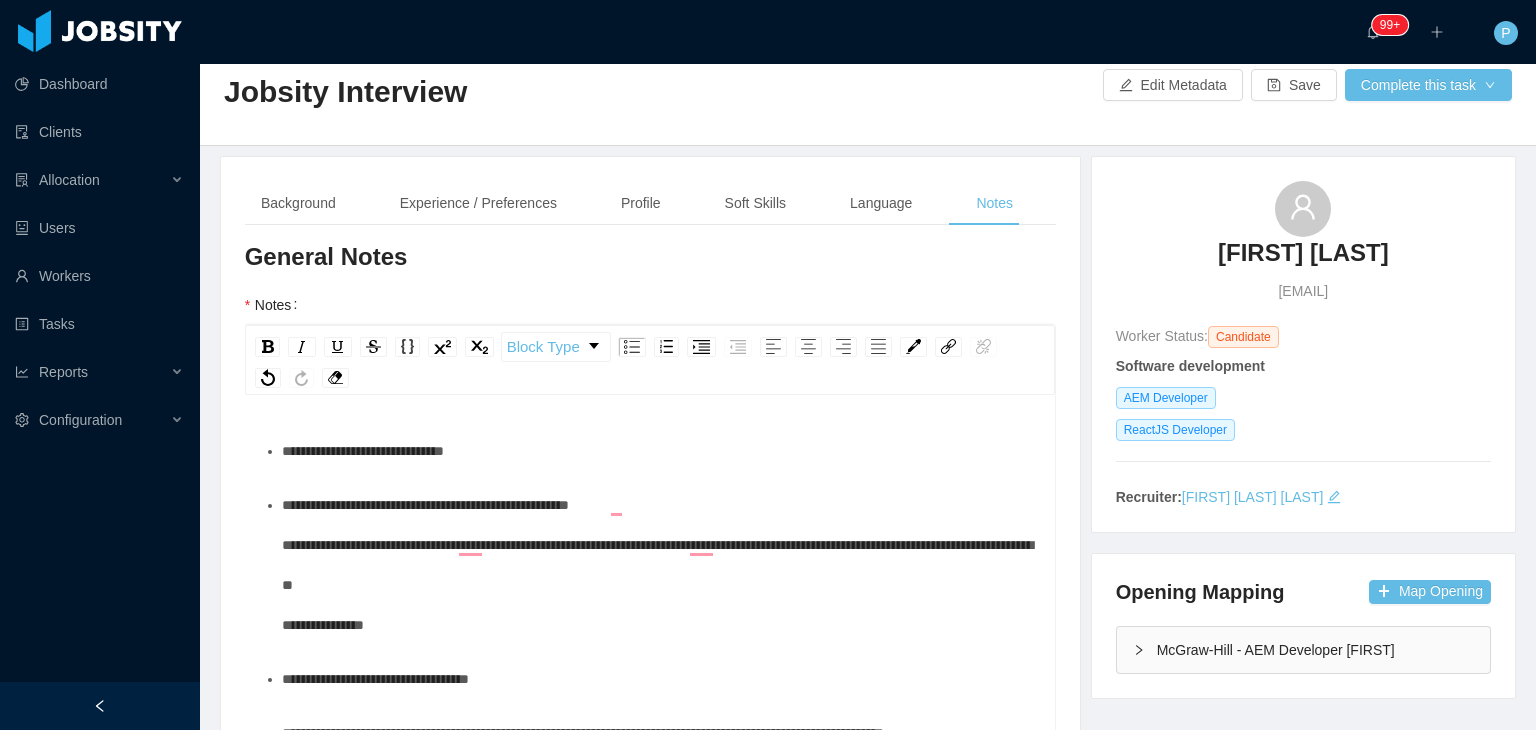 click on "**********" at bounding box center [661, 451] 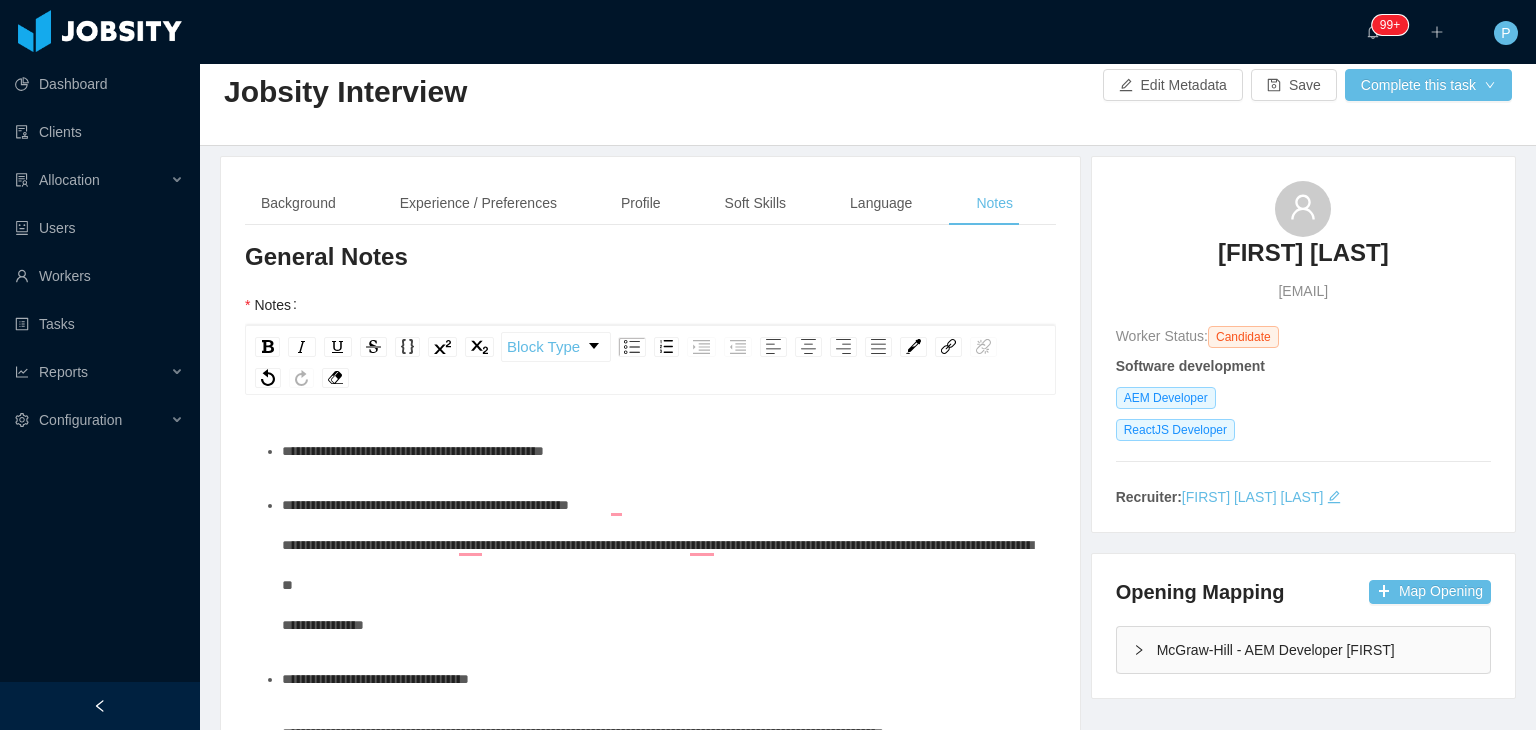 click on "**********" at bounding box center (661, 565) 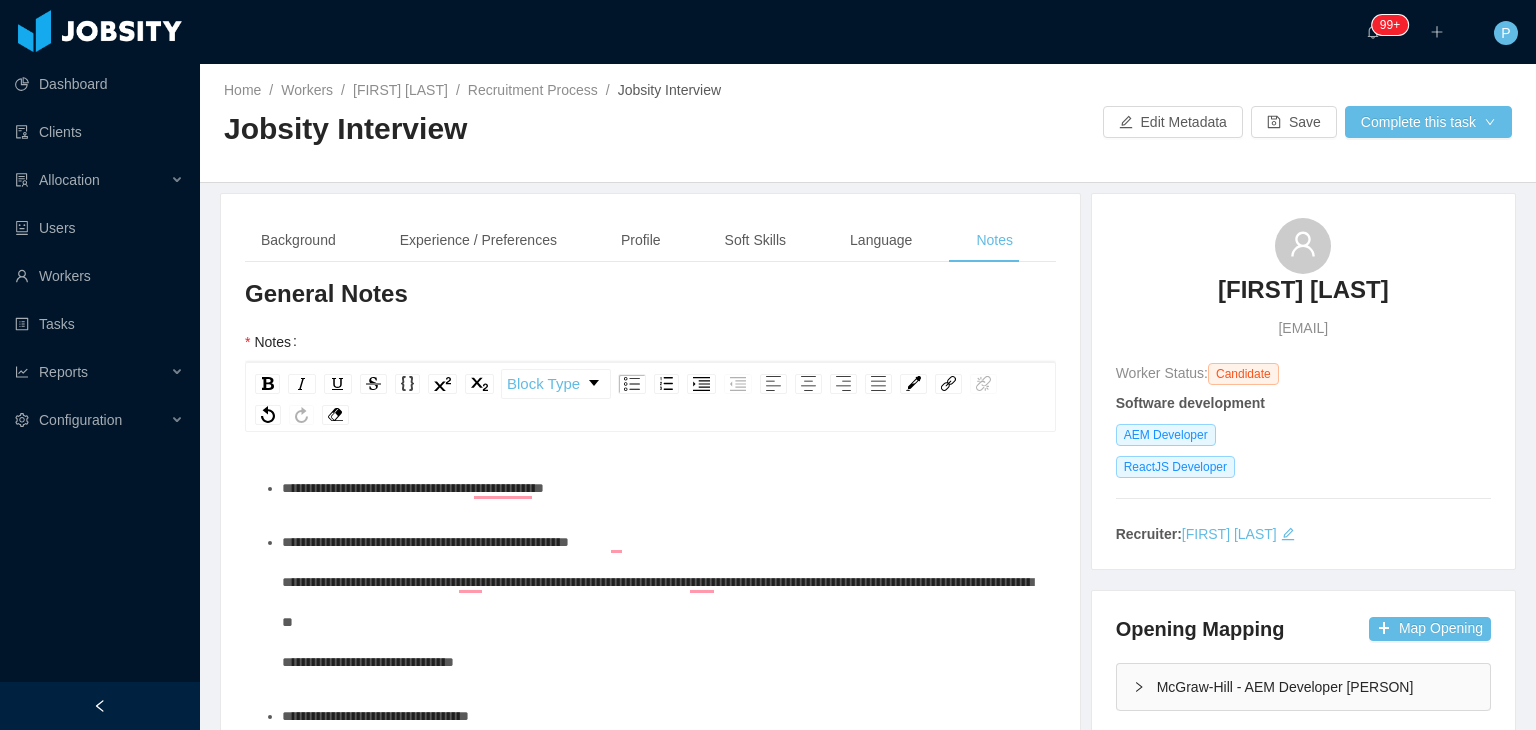 scroll, scrollTop: 0, scrollLeft: 0, axis: both 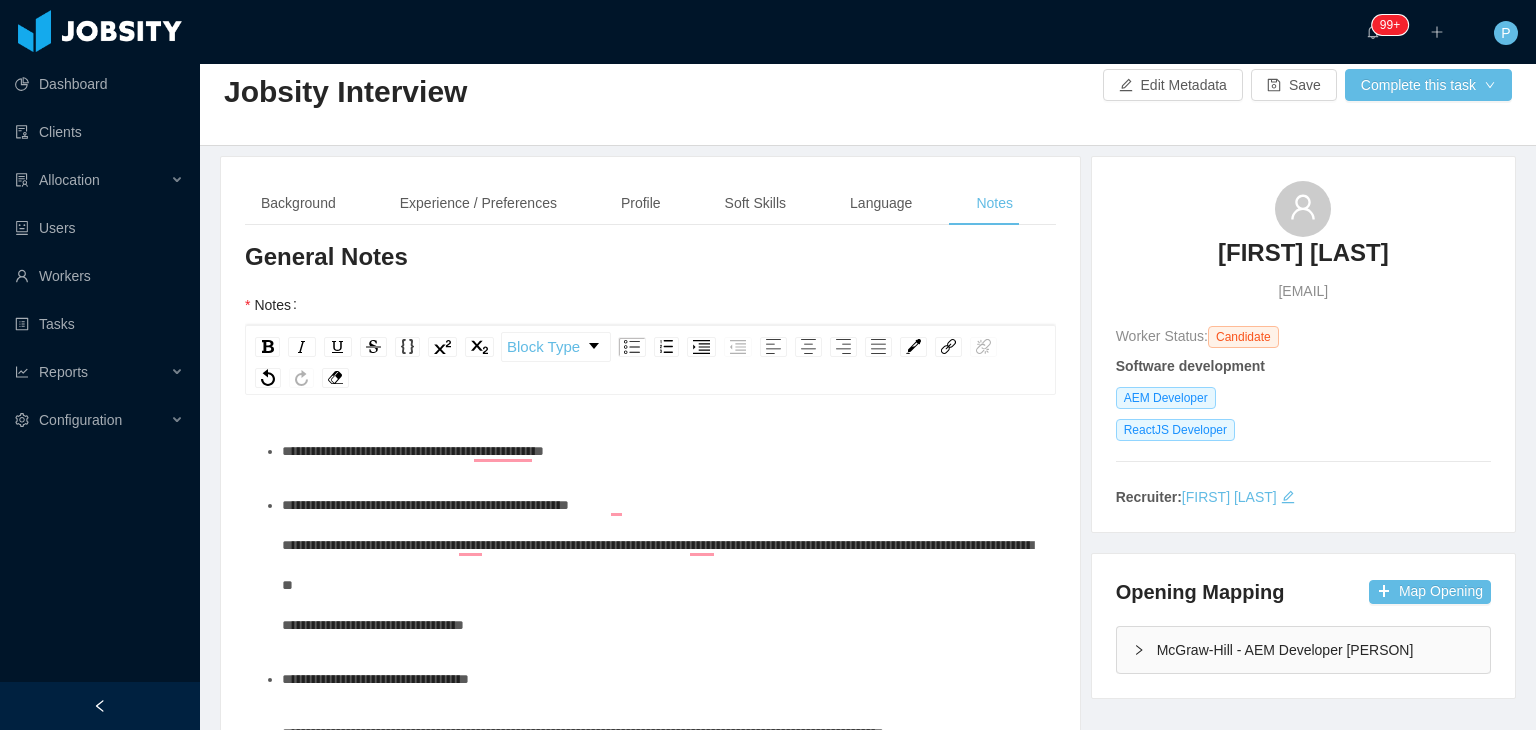 type 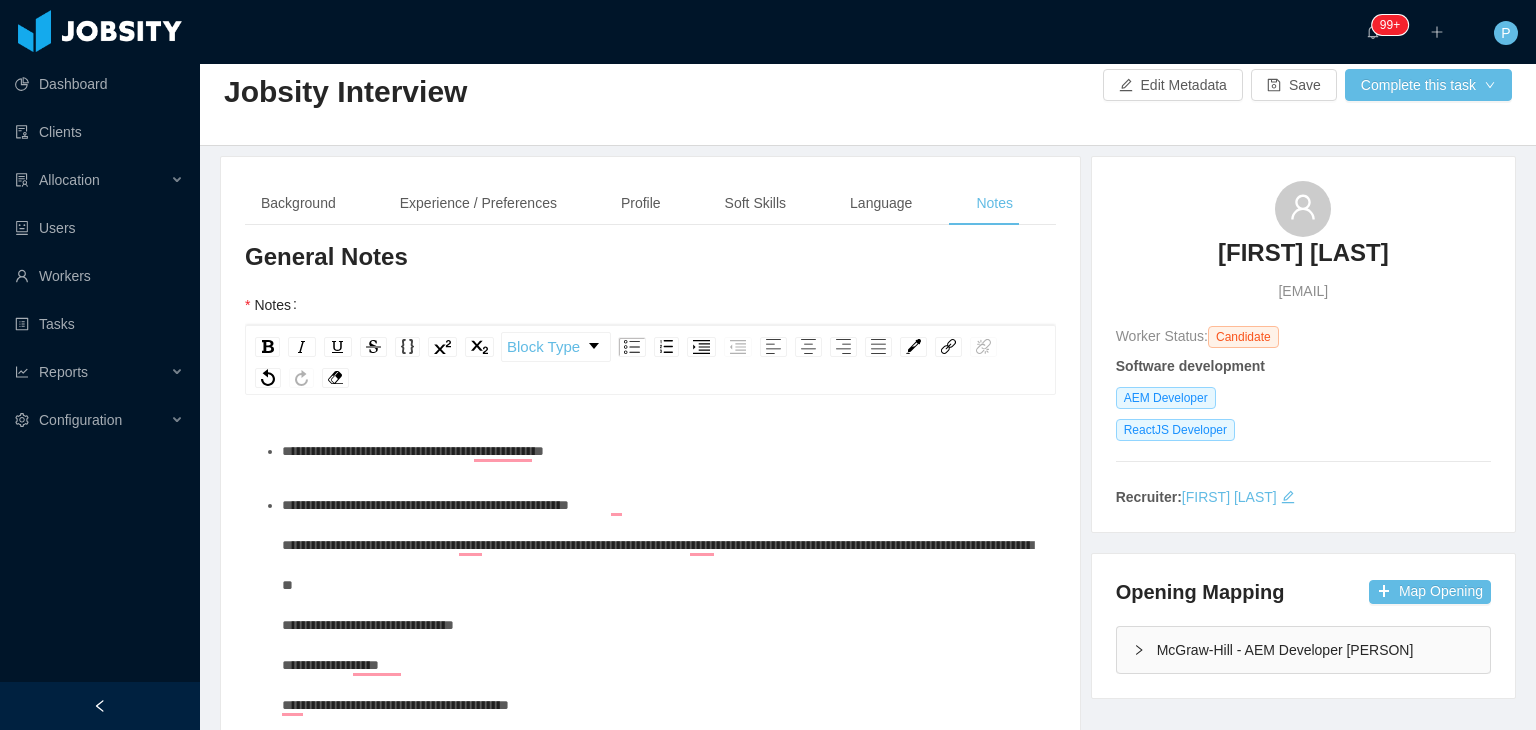 scroll, scrollTop: 18, scrollLeft: 0, axis: vertical 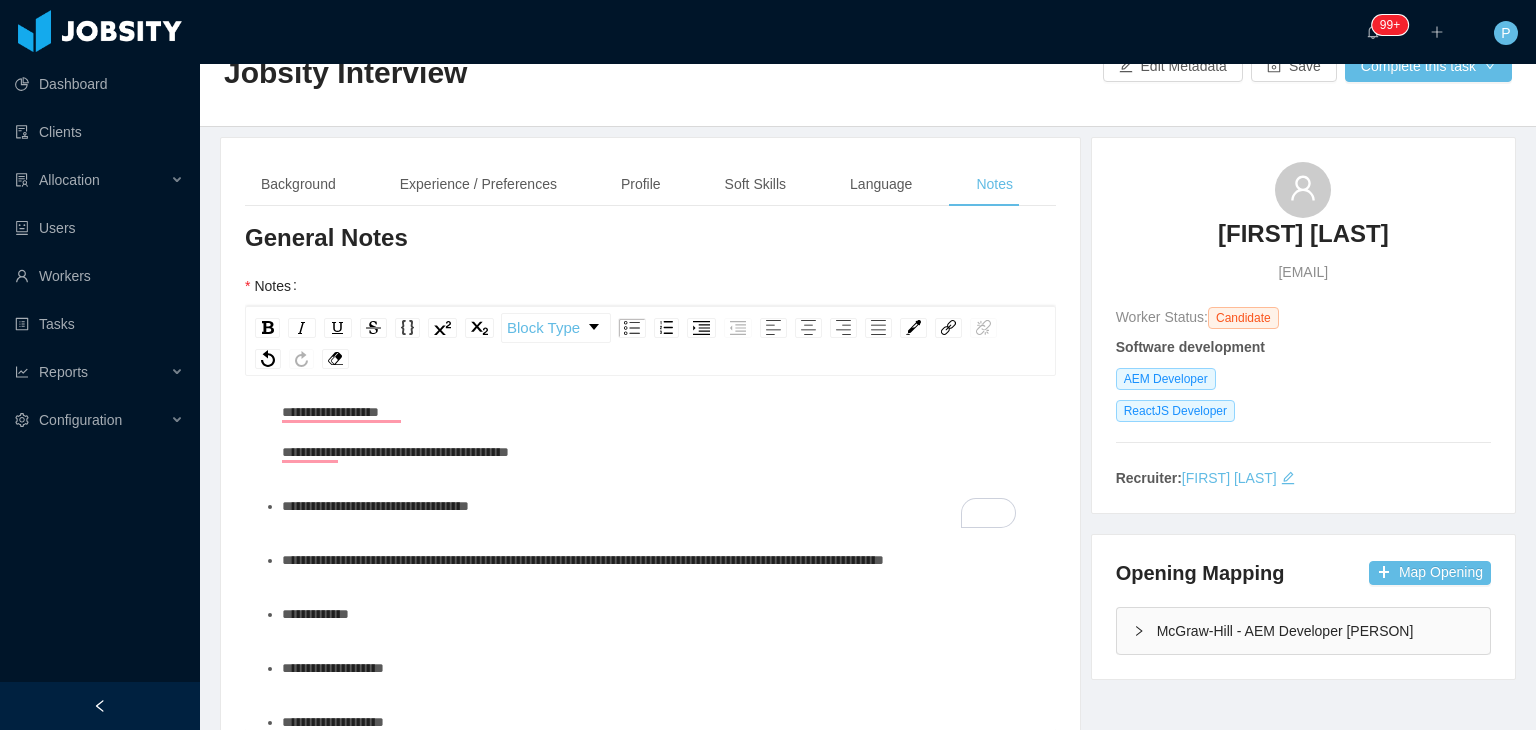 click on "**********" at bounding box center (583, 560) 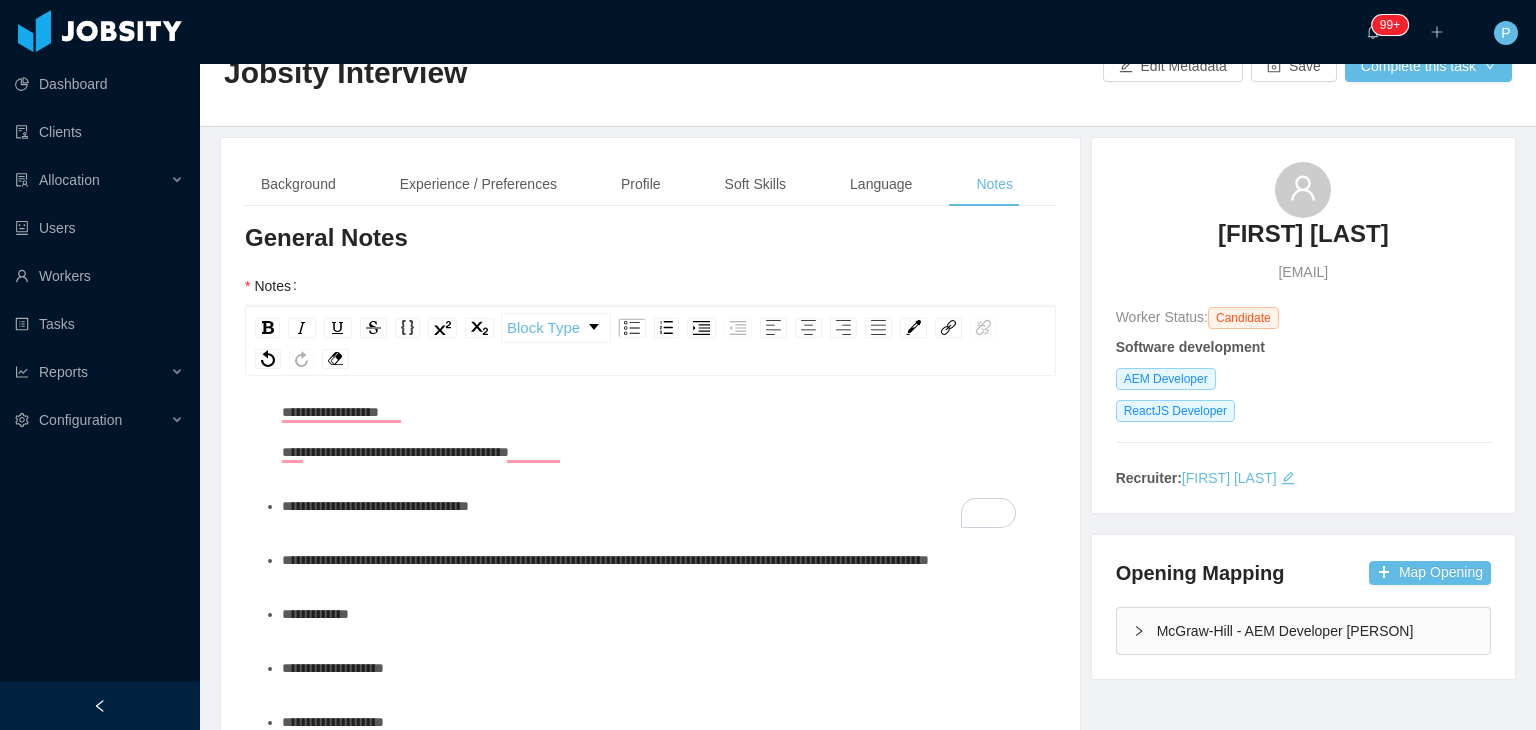 click on "**********" at bounding box center [605, 560] 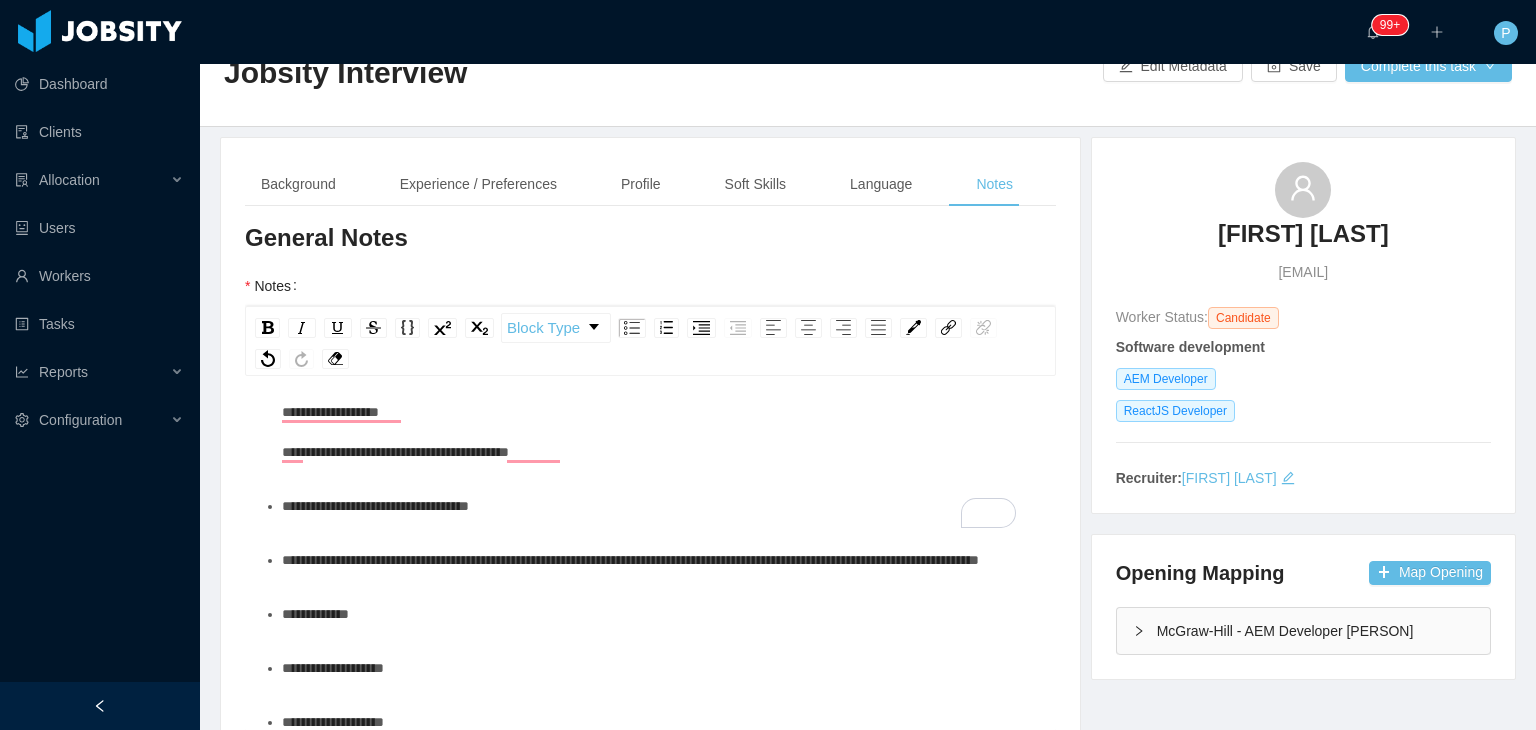 click on "**********" at bounding box center [661, 560] 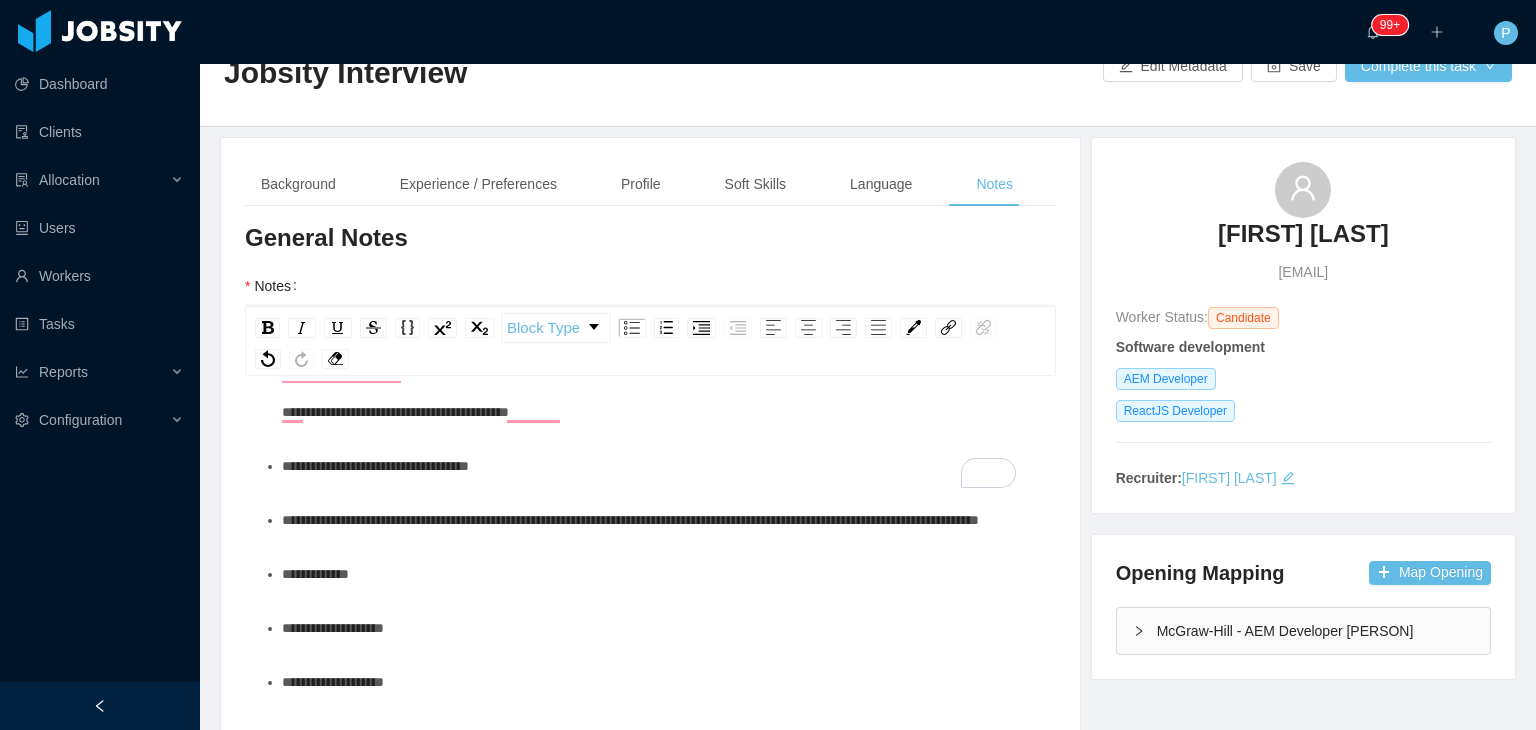scroll, scrollTop: 328, scrollLeft: 0, axis: vertical 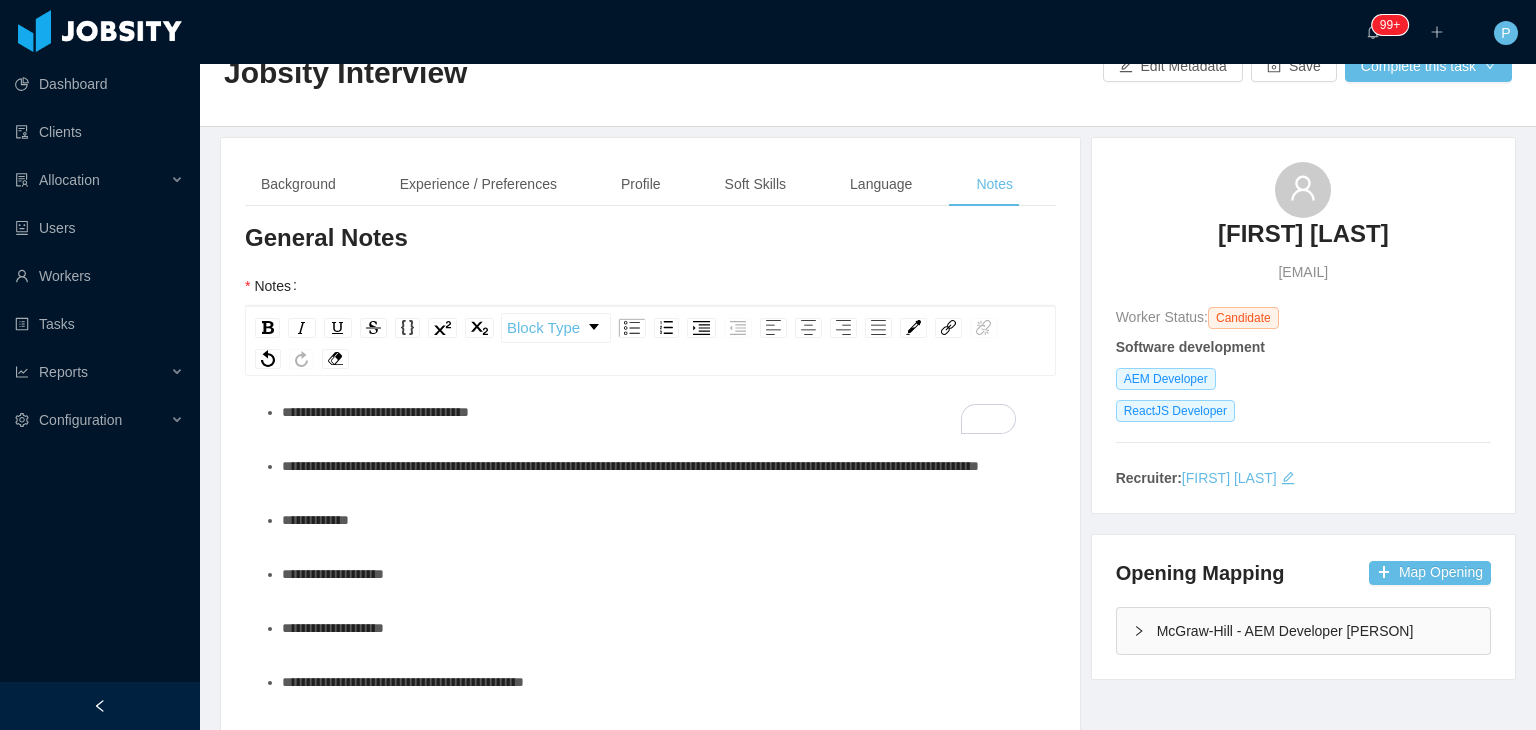 click on "**********" at bounding box center (375, 412) 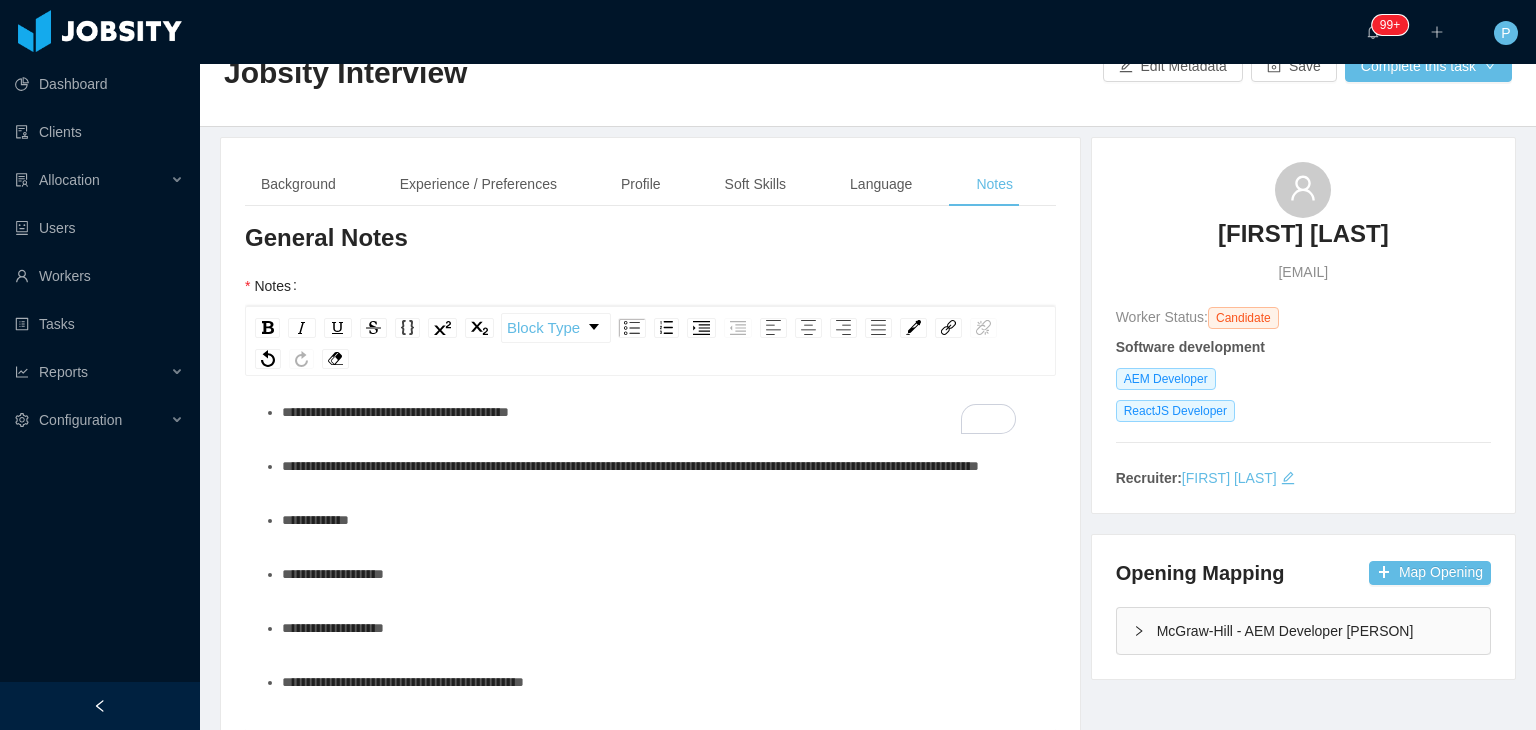 scroll, scrollTop: 295, scrollLeft: 0, axis: vertical 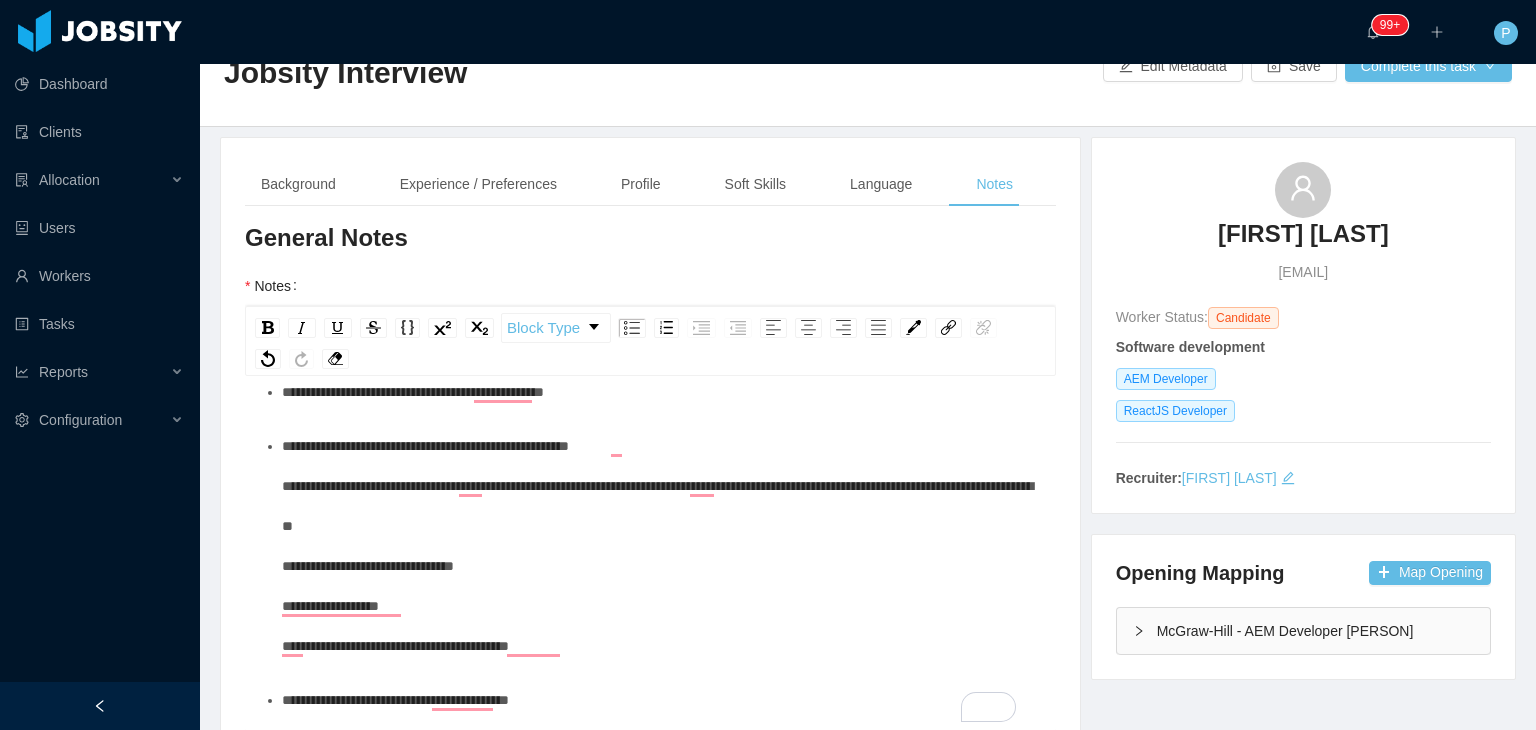 click on "**********" at bounding box center (661, 392) 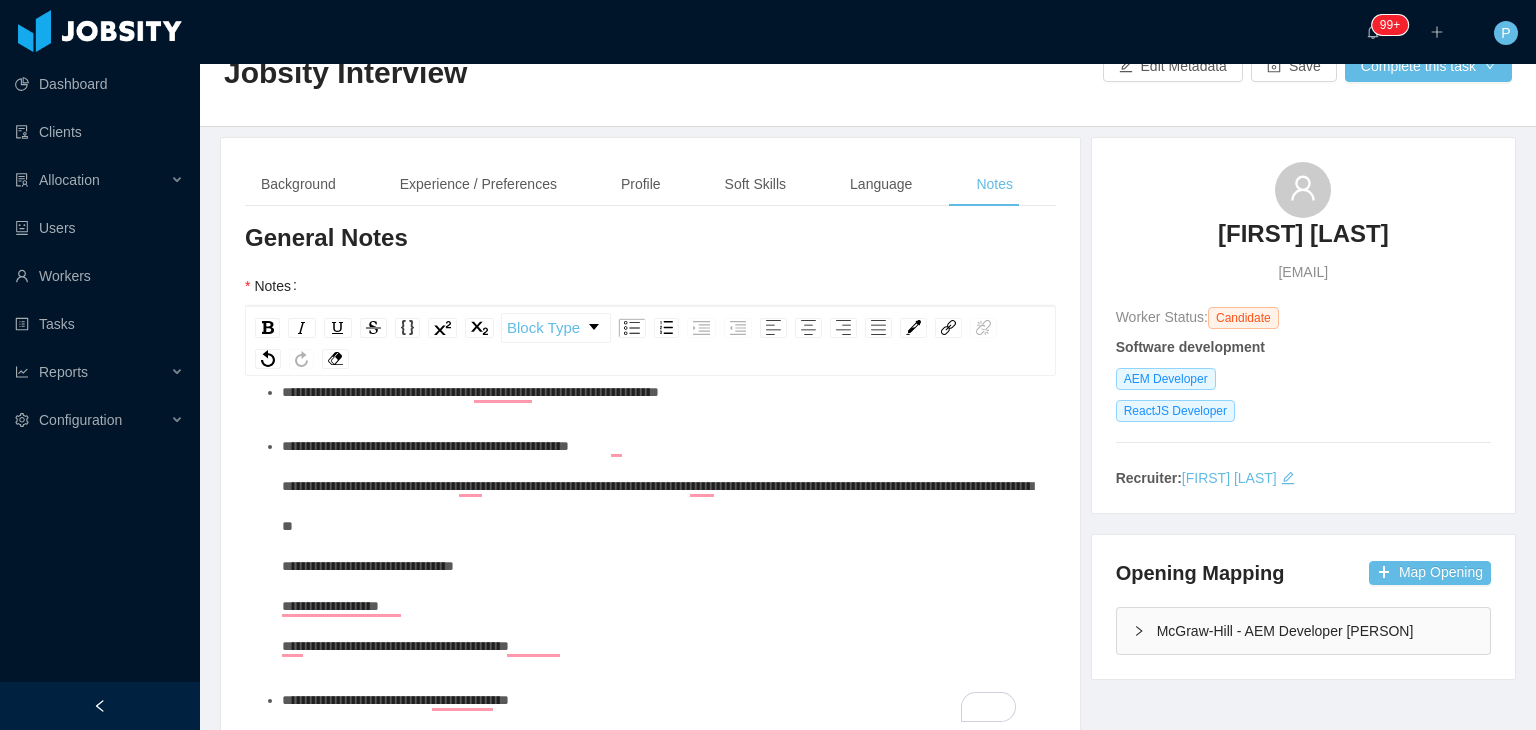 scroll, scrollTop: 162, scrollLeft: 0, axis: vertical 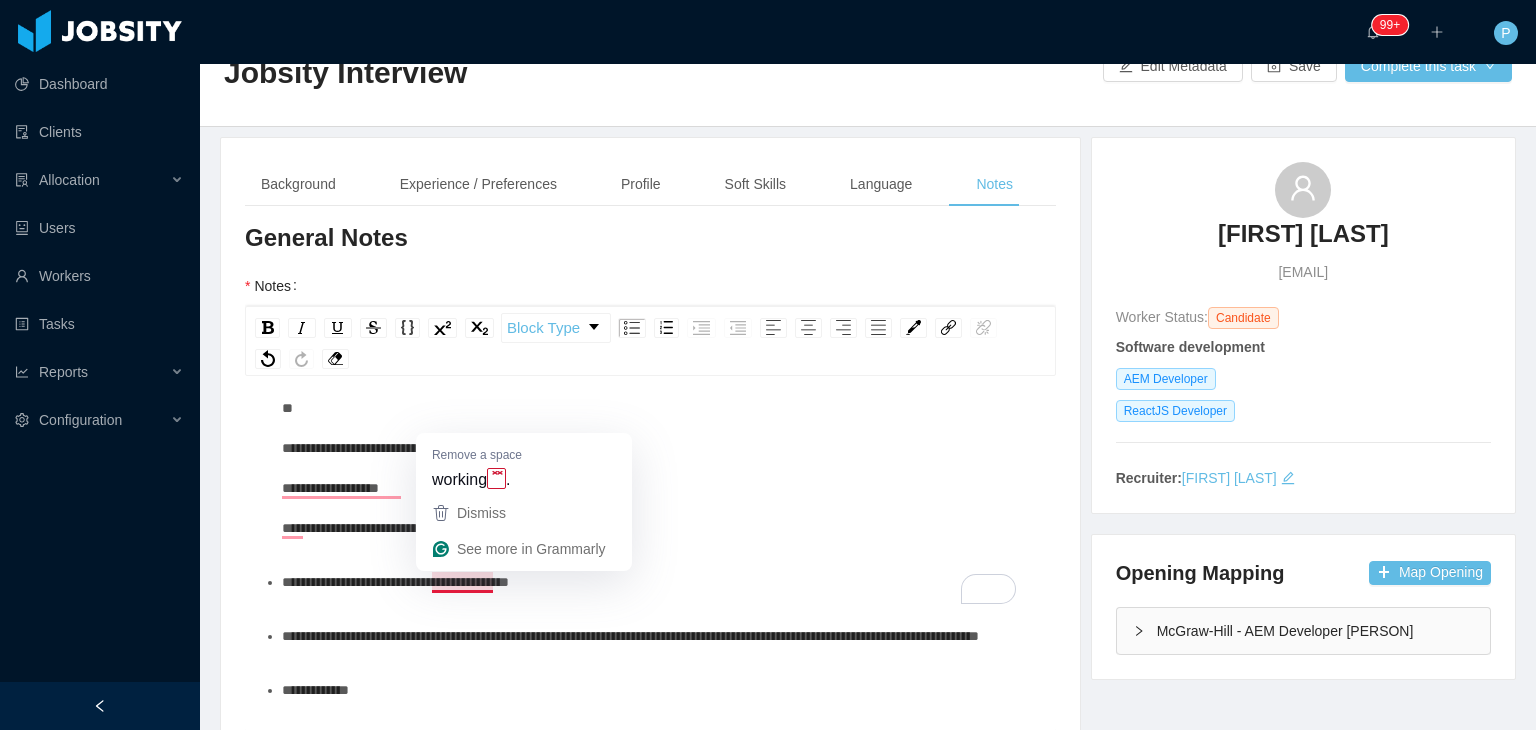 click on "**********" at bounding box center [395, 582] 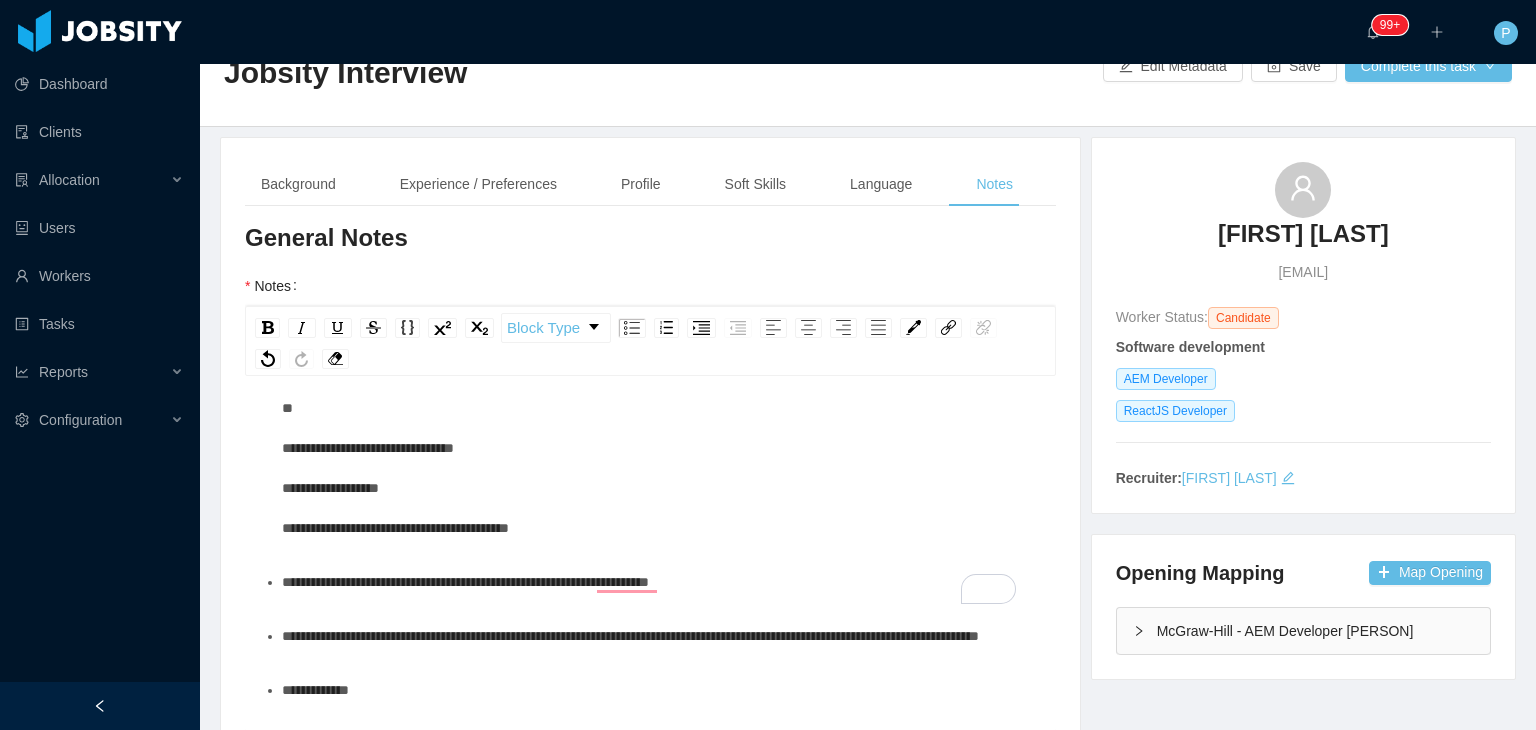 click on "**********" at bounding box center [661, 428] 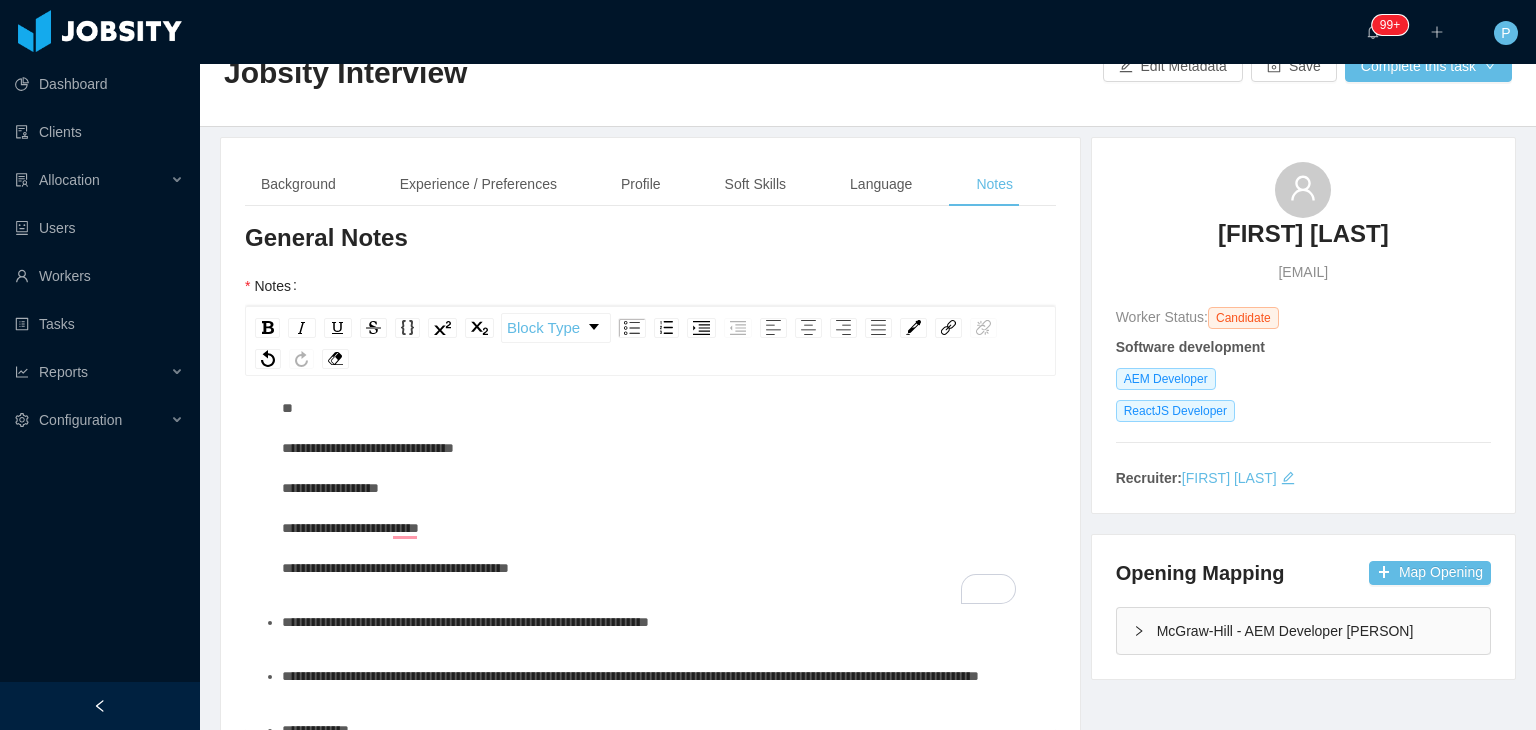click on "**********" at bounding box center [657, 448] 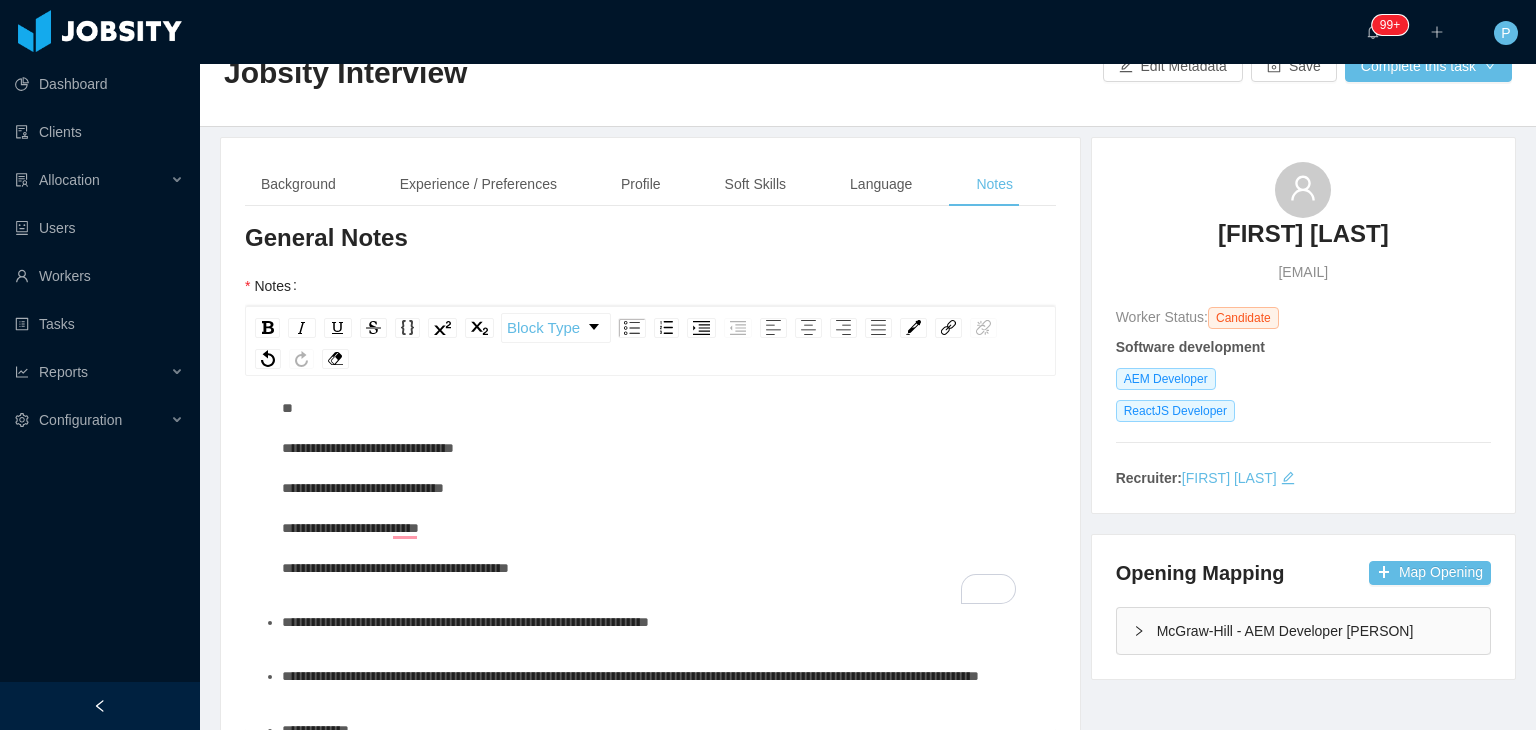 click on "**********" at bounding box center [657, 448] 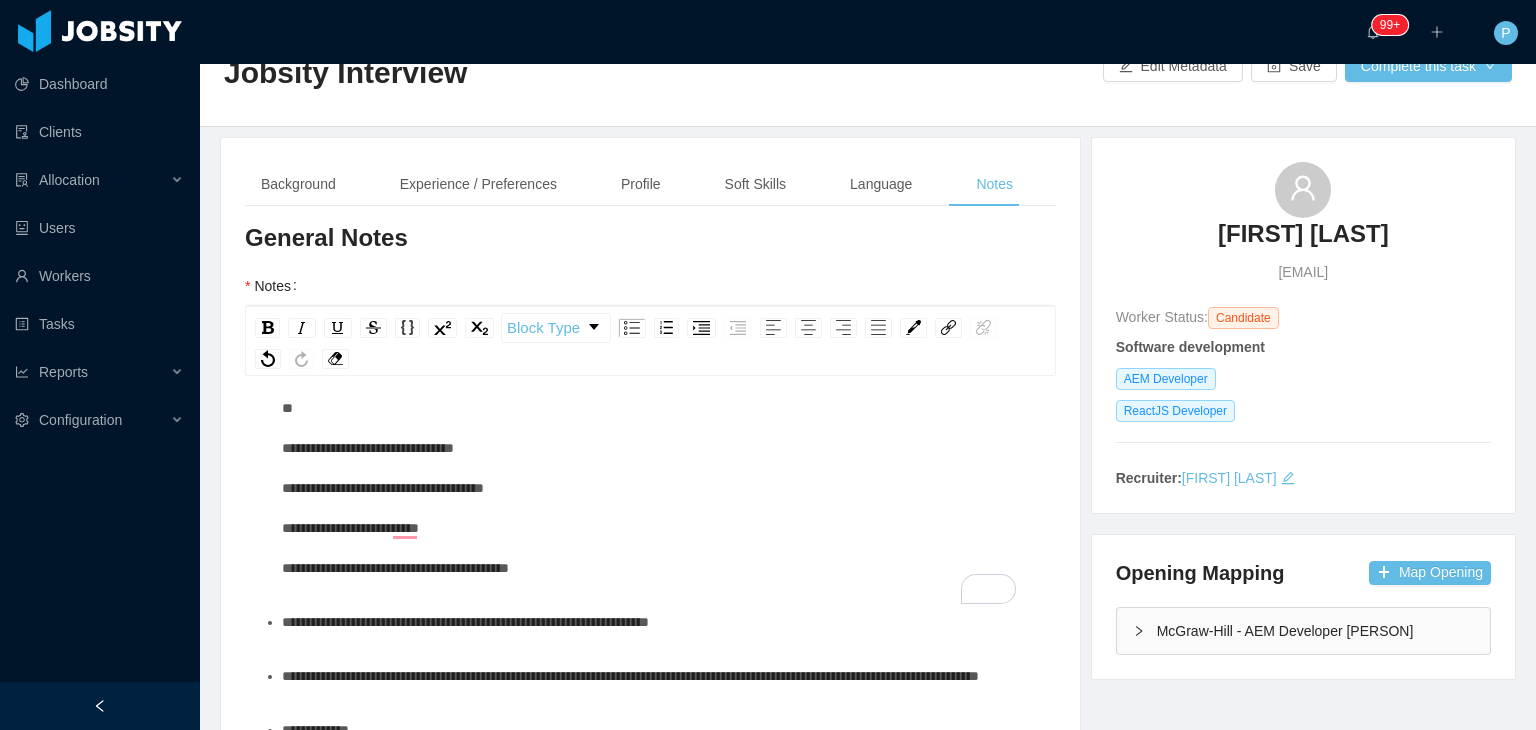 click on "**********" at bounding box center (661, 448) 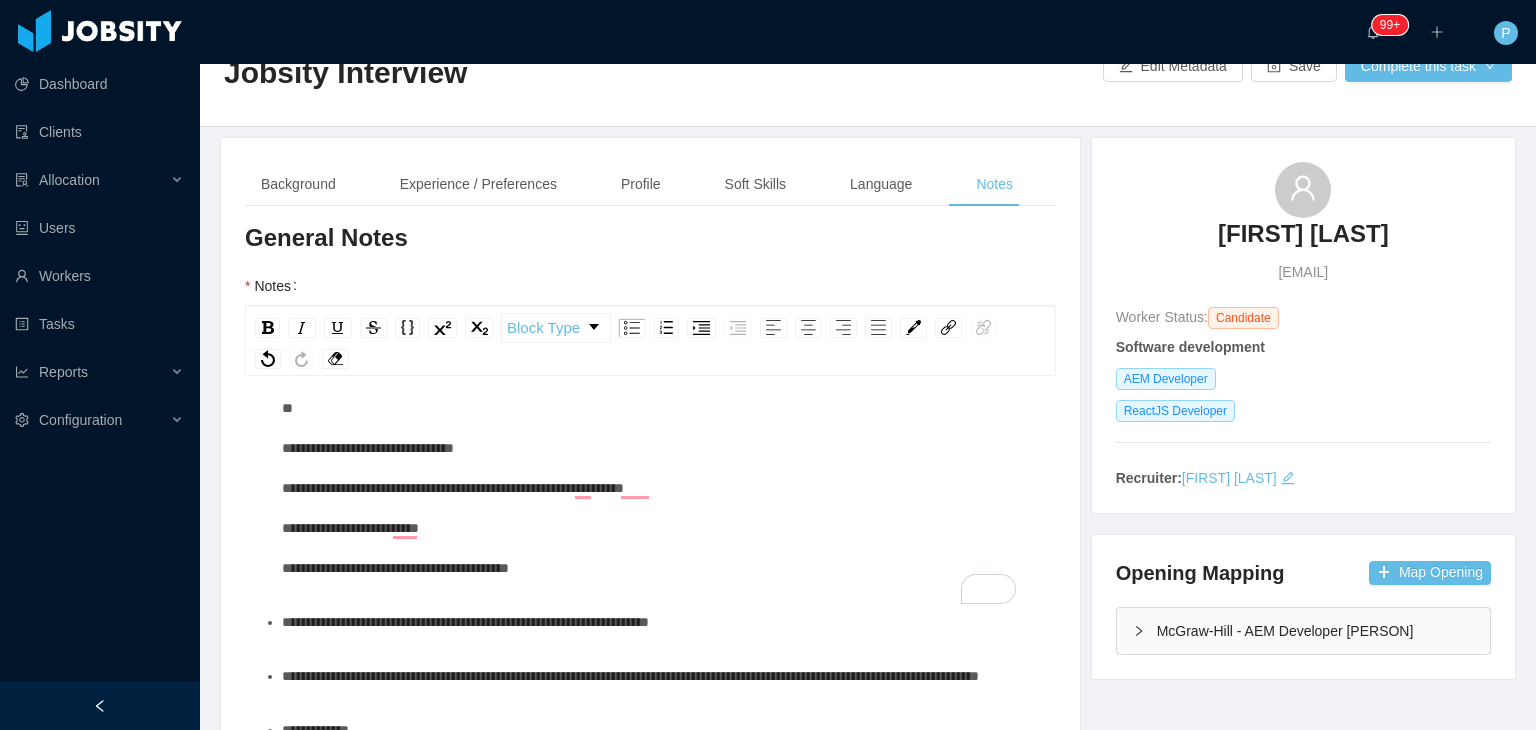 scroll, scrollTop: 23, scrollLeft: 0, axis: vertical 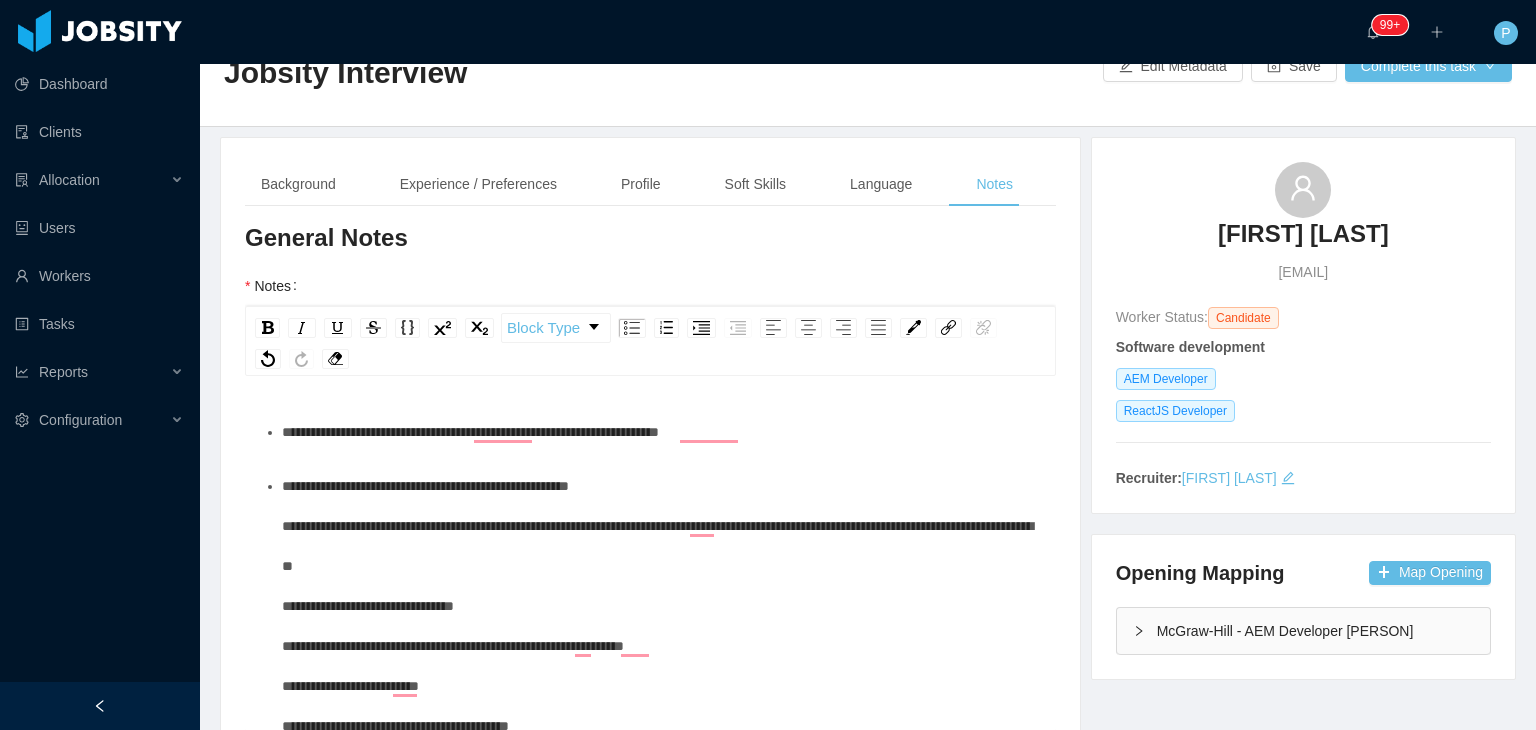 click on "**********" at bounding box center (661, 432) 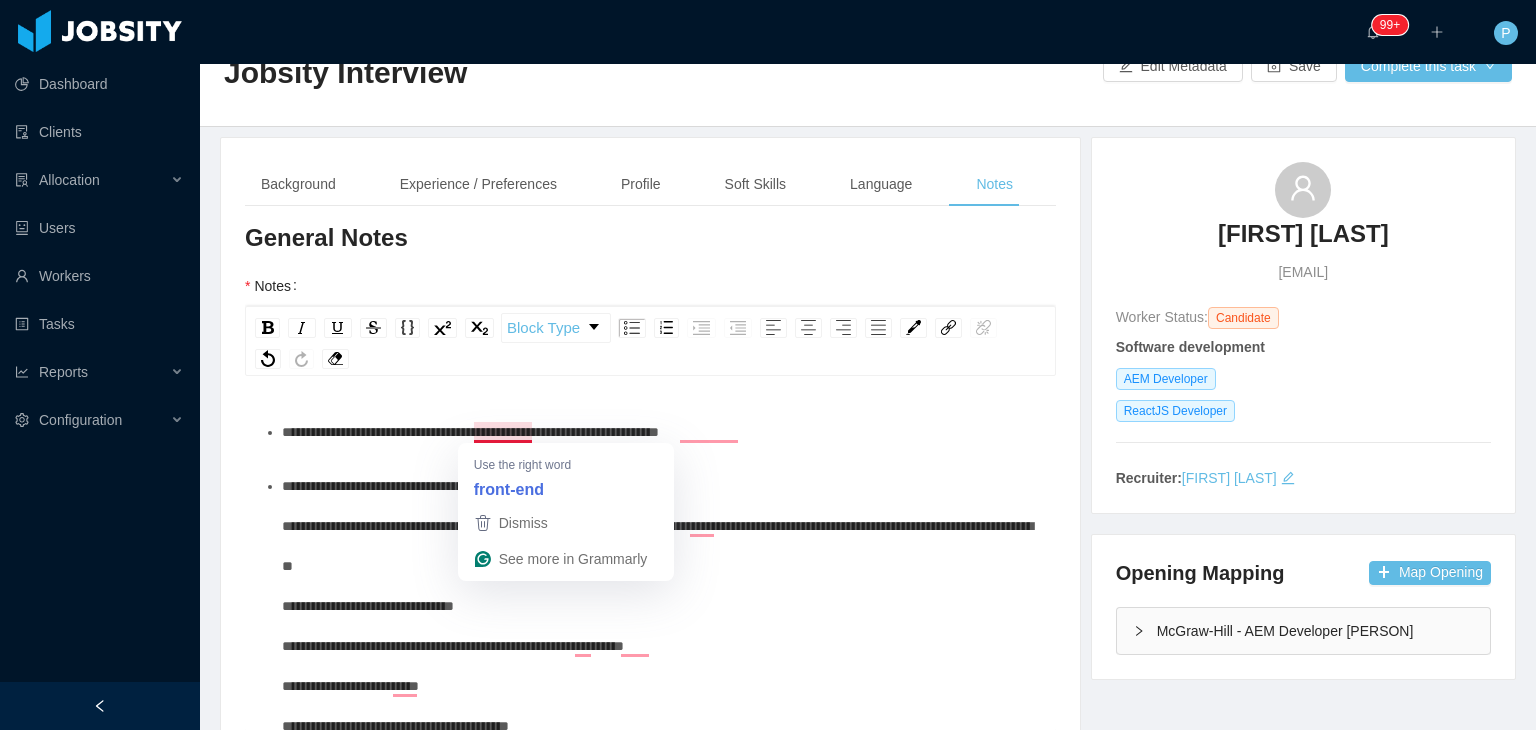 click on "**********" at bounding box center (470, 432) 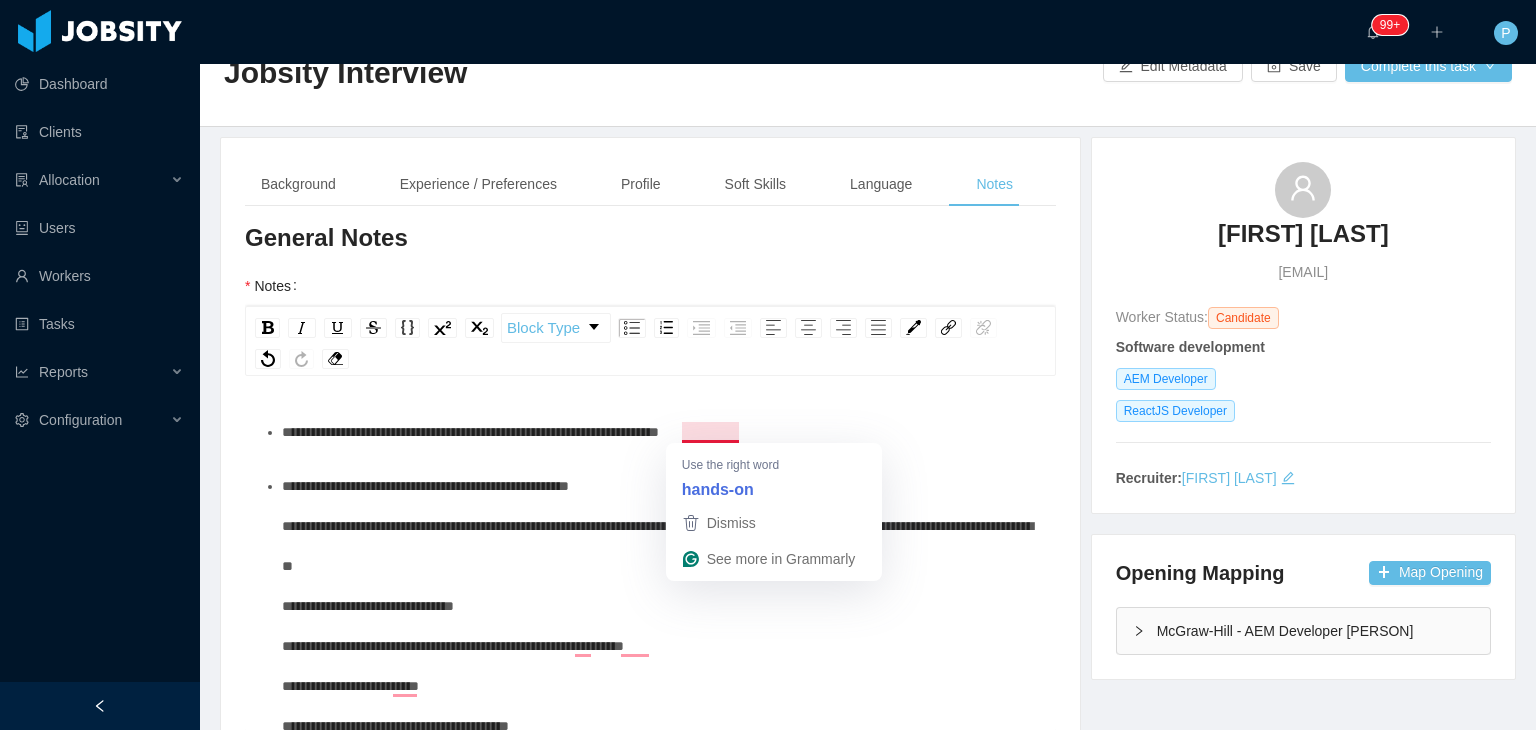 click on "**********" at bounding box center [470, 432] 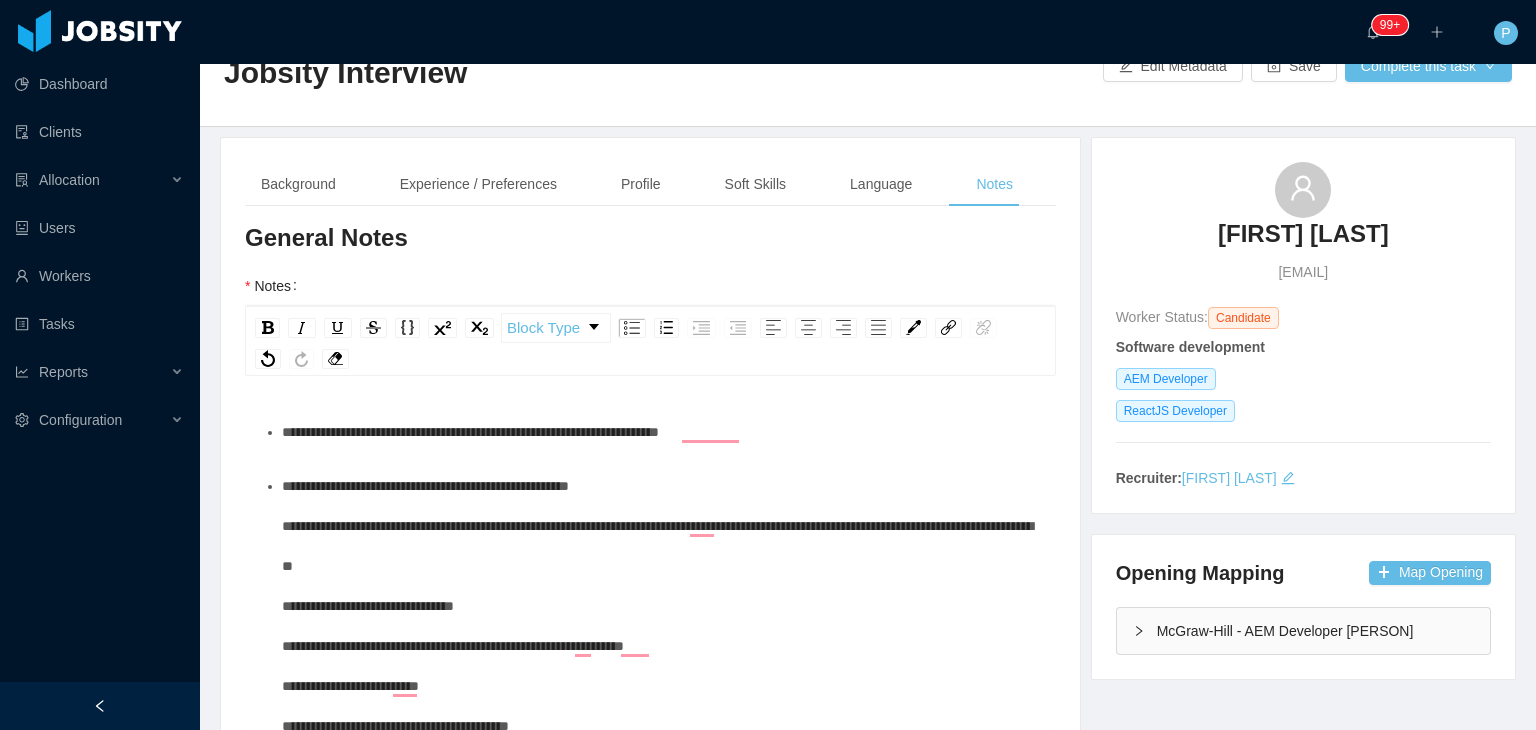click on "**********" at bounding box center (661, 432) 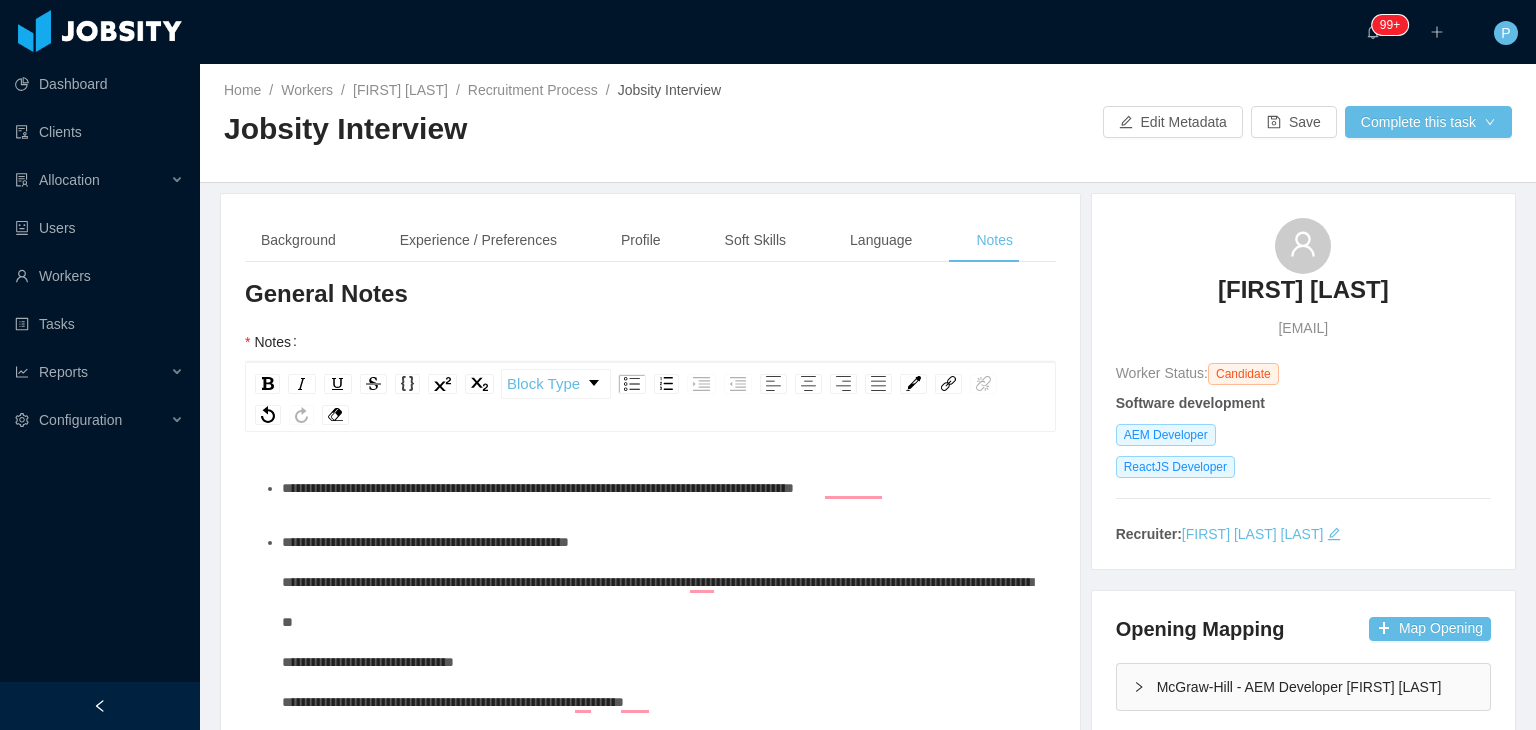 scroll, scrollTop: 0, scrollLeft: 0, axis: both 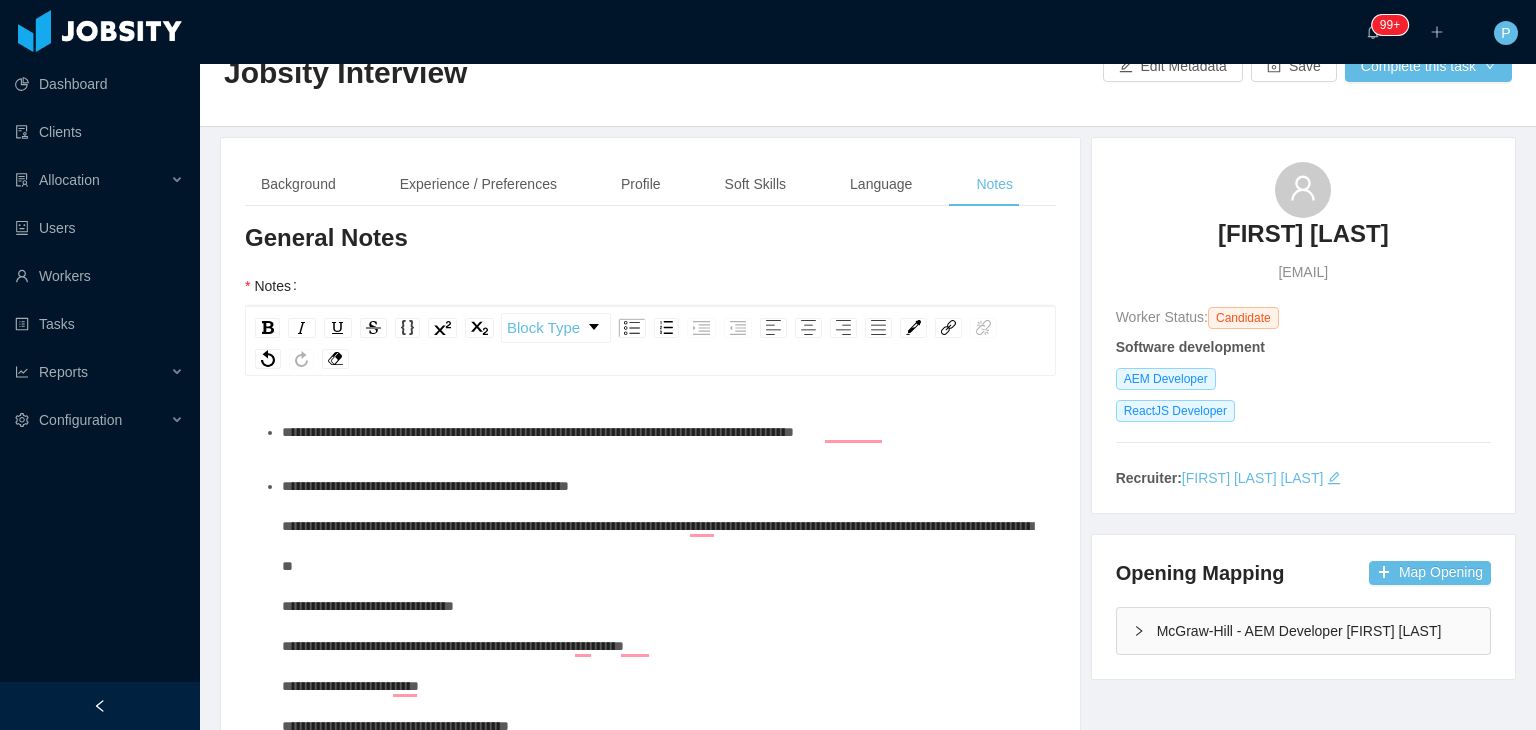 type 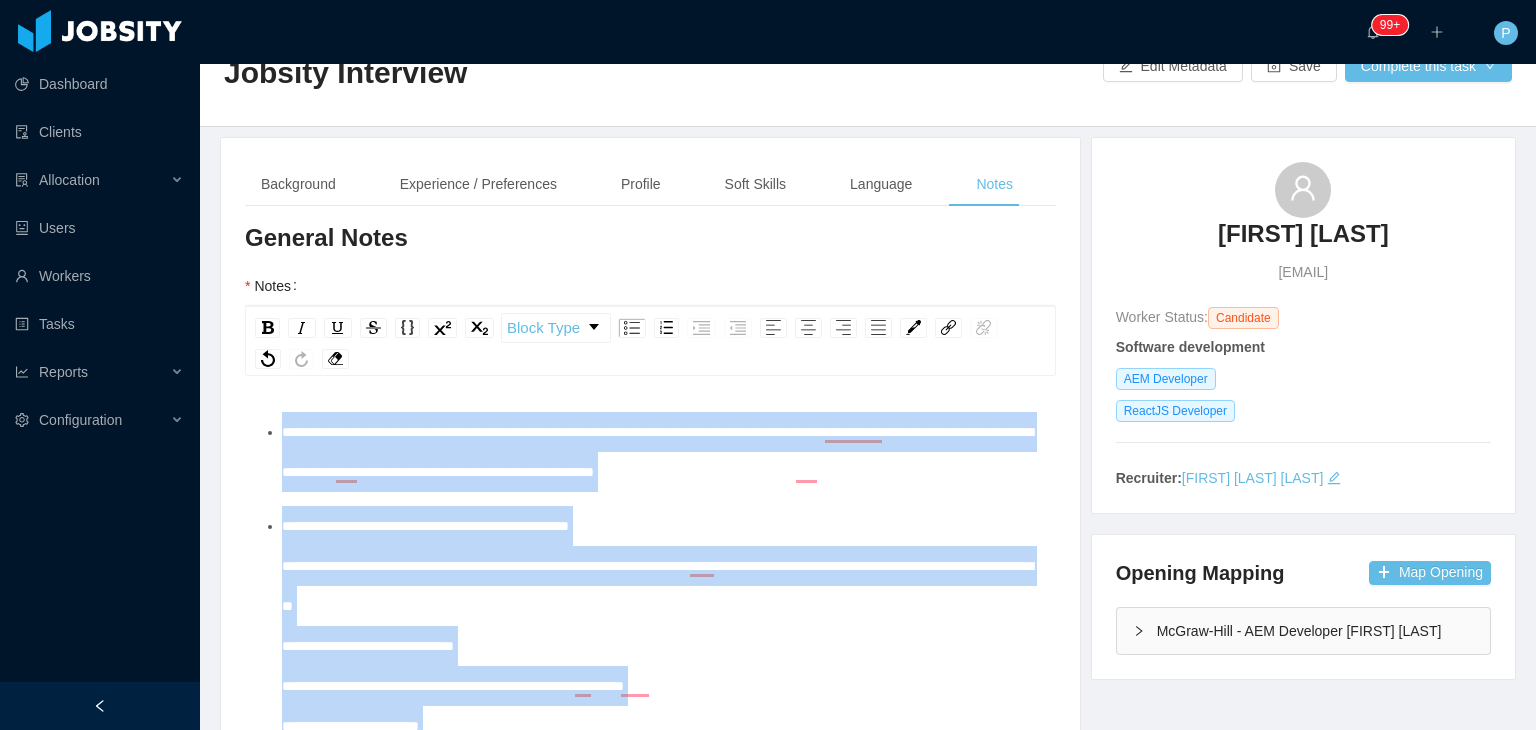 scroll, scrollTop: 122, scrollLeft: 0, axis: vertical 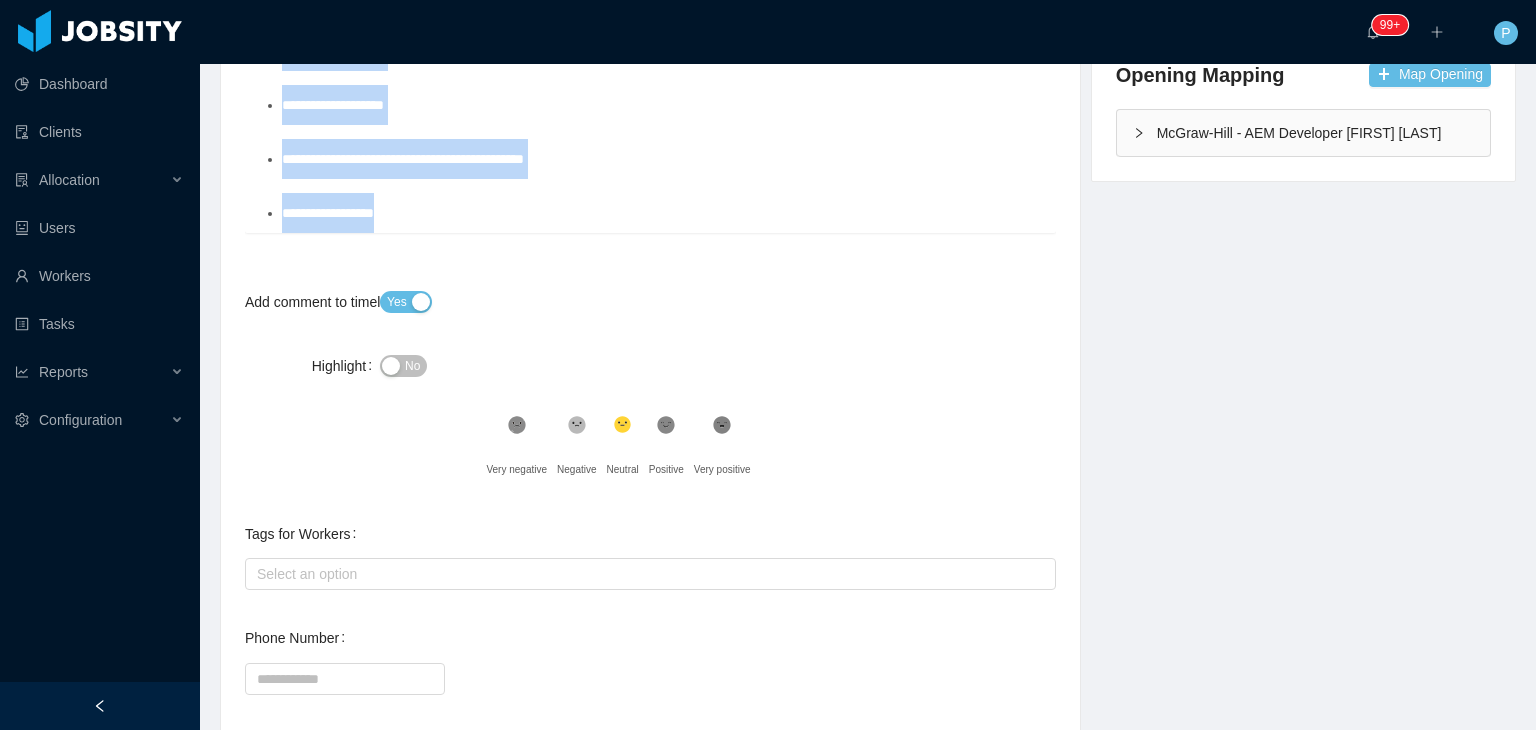 drag, startPoint x: 277, startPoint y: 429, endPoint x: 694, endPoint y: 381, distance: 419.7535 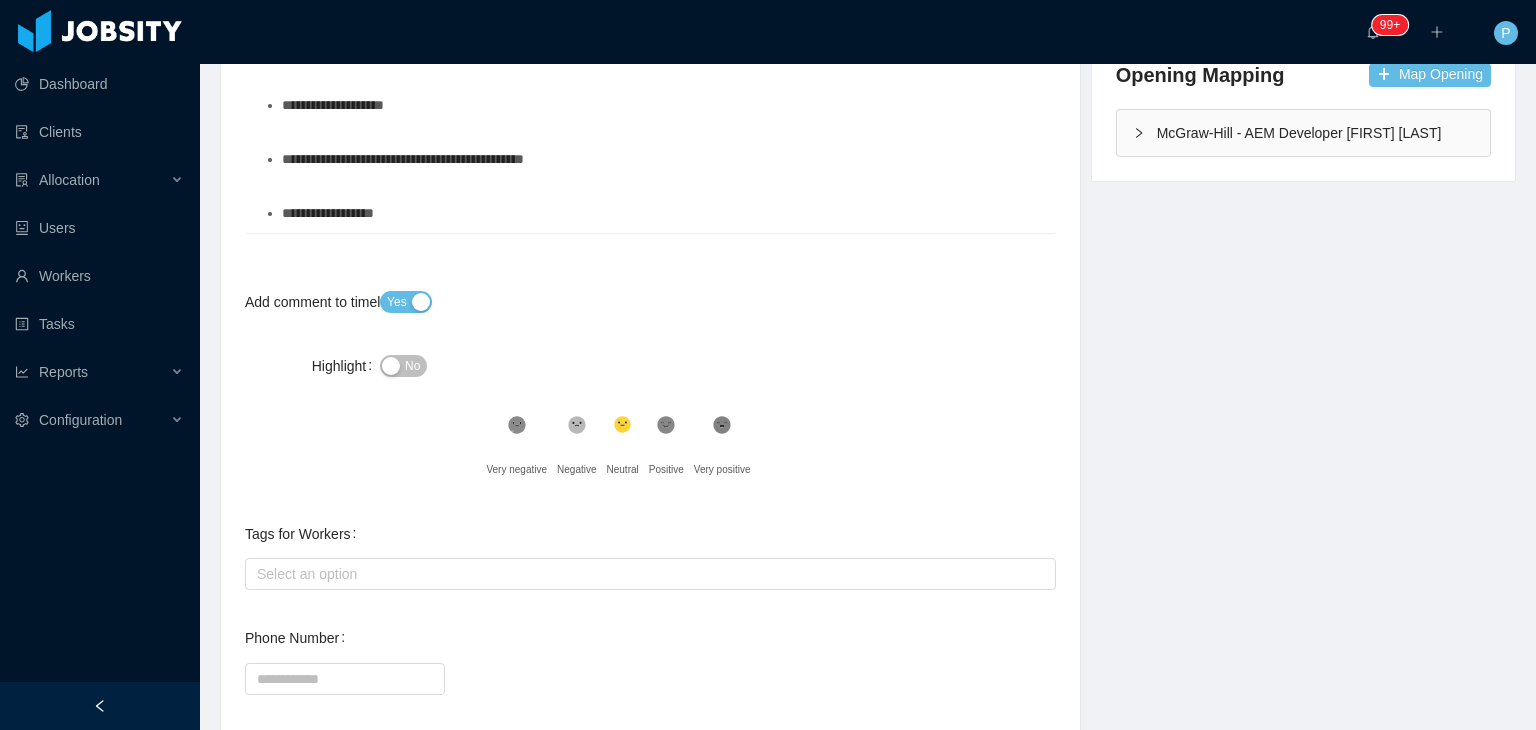 scroll, scrollTop: 744, scrollLeft: 0, axis: vertical 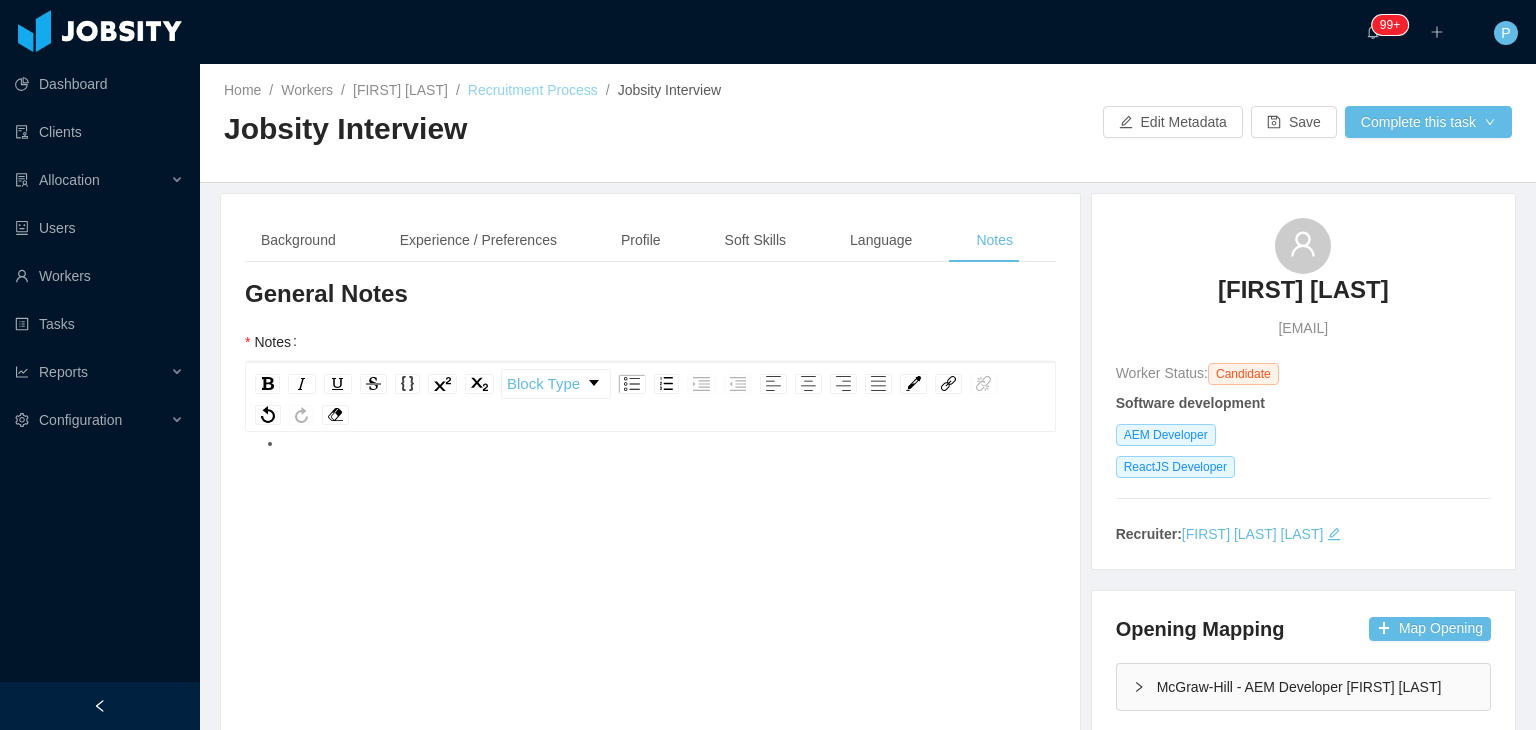 click on "Recruitment Process" at bounding box center [533, 90] 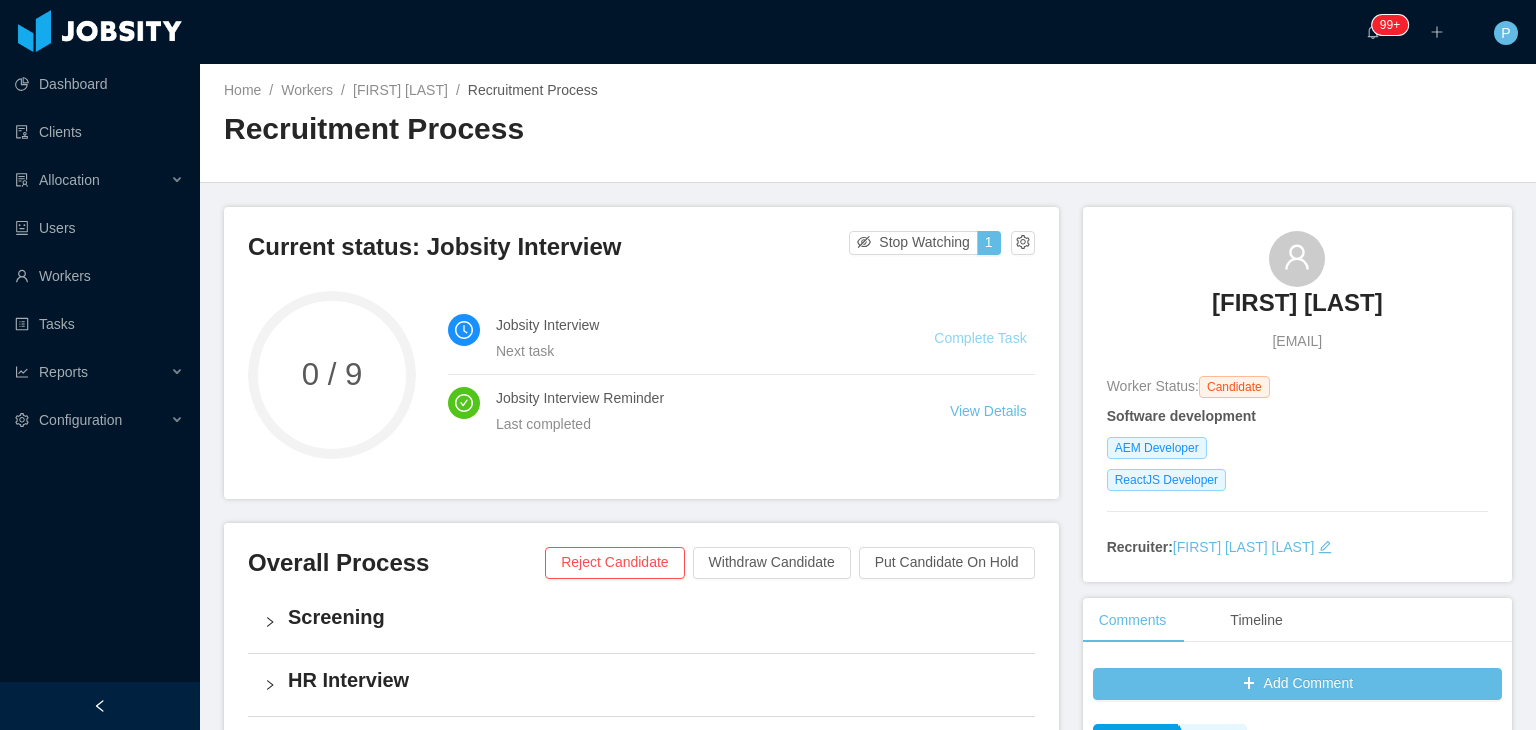 click on "Complete Task" at bounding box center [980, 338] 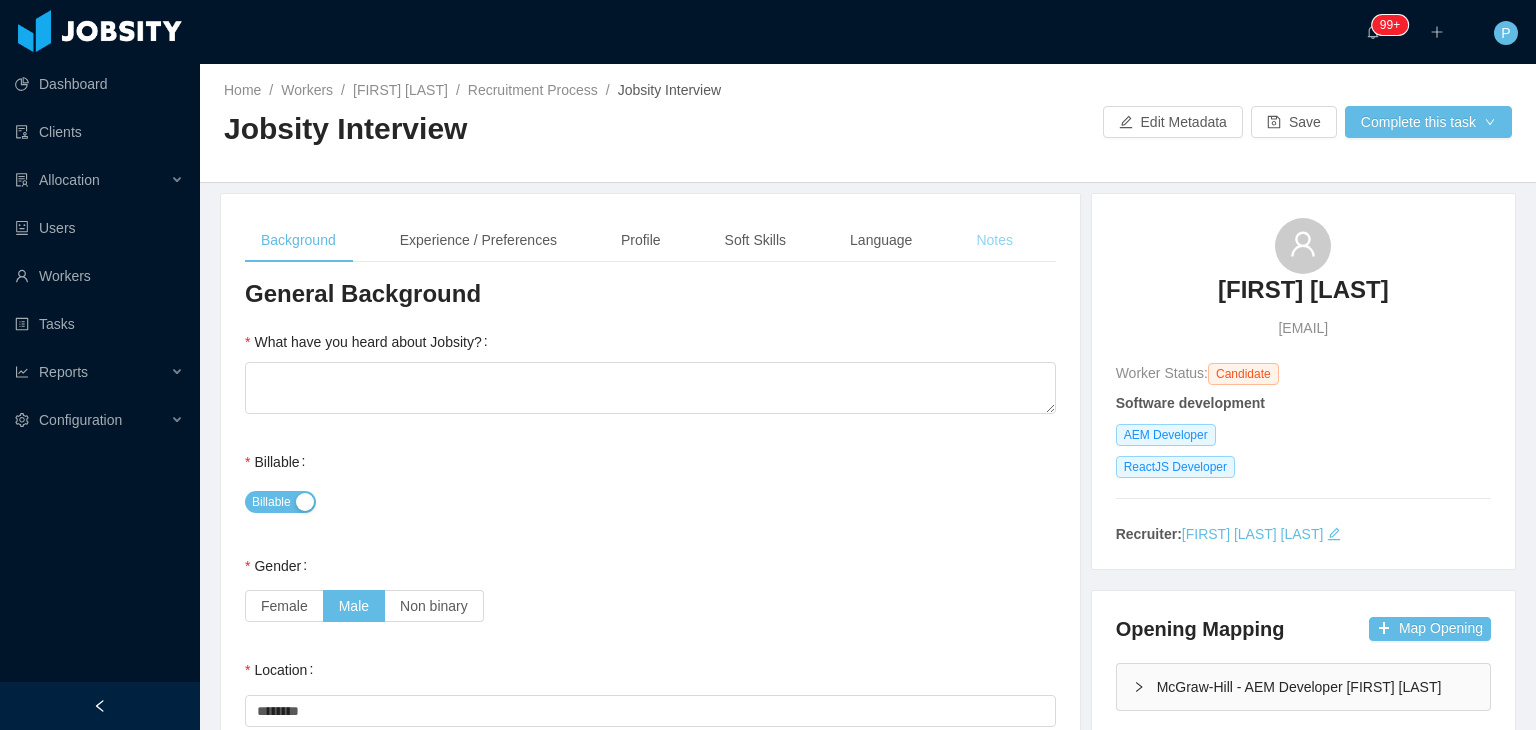 click on "Notes" at bounding box center [994, 240] 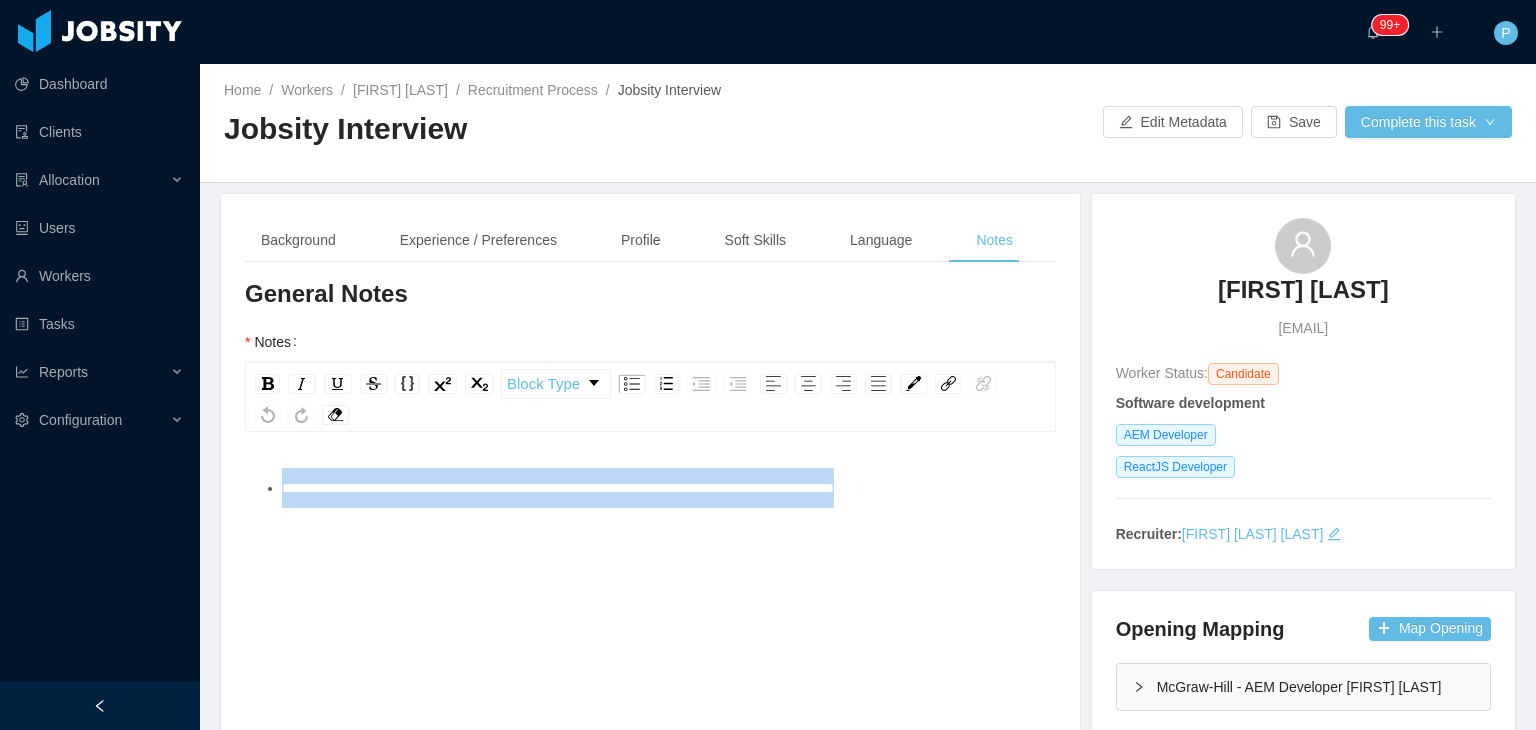 drag, startPoint x: 983, startPoint y: 489, endPoint x: 257, endPoint y: 521, distance: 726.7049 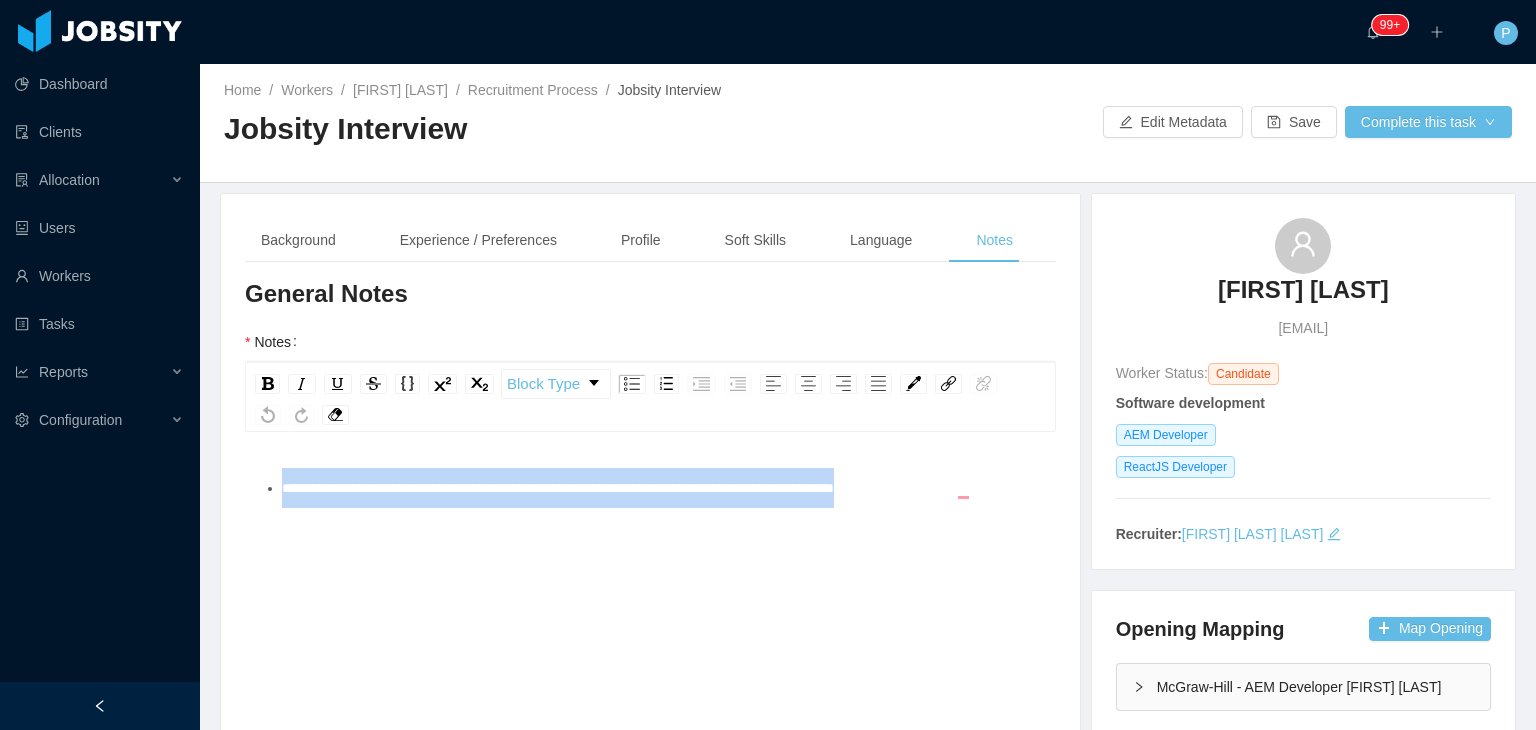 click on "**********" at bounding box center (661, 488) 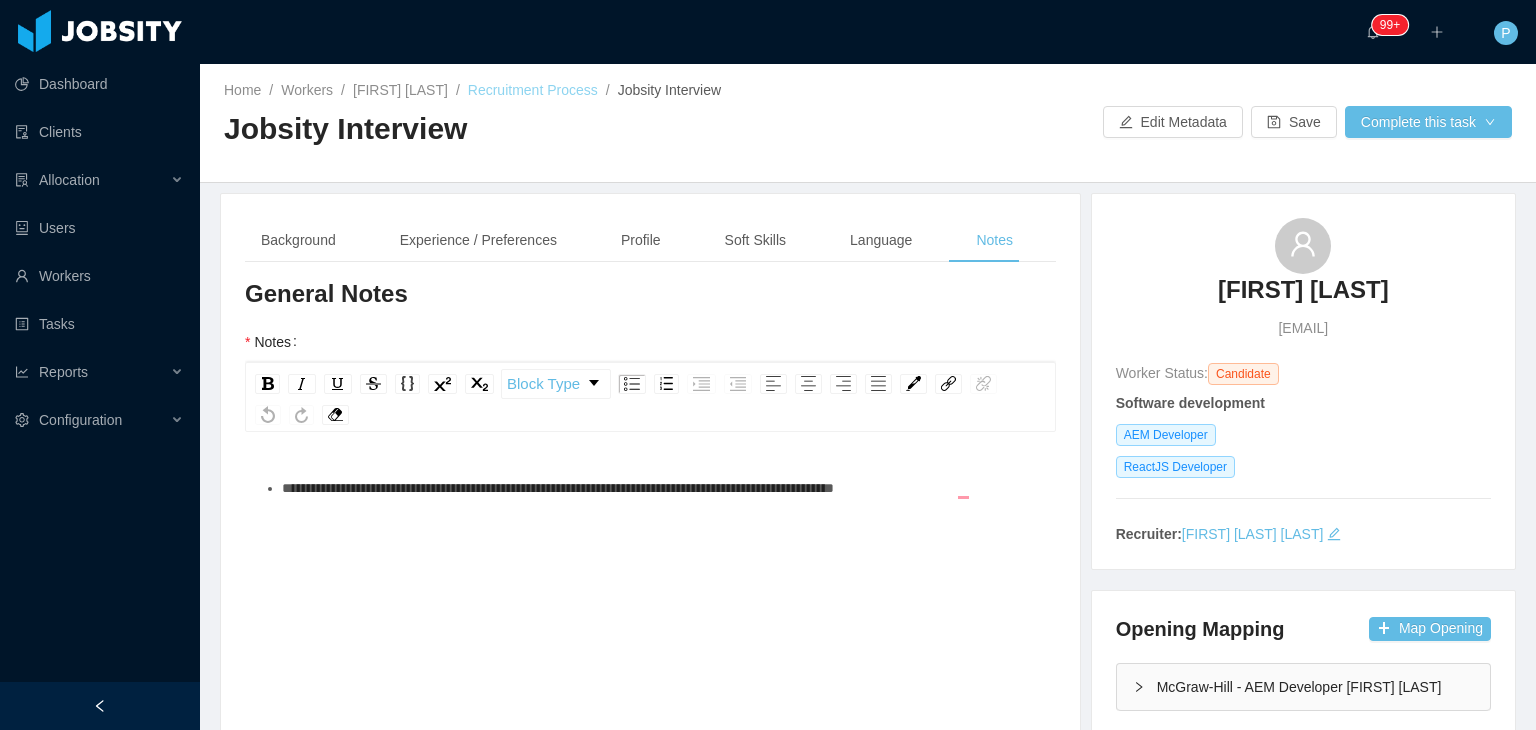 click on "Recruitment Process" at bounding box center [533, 90] 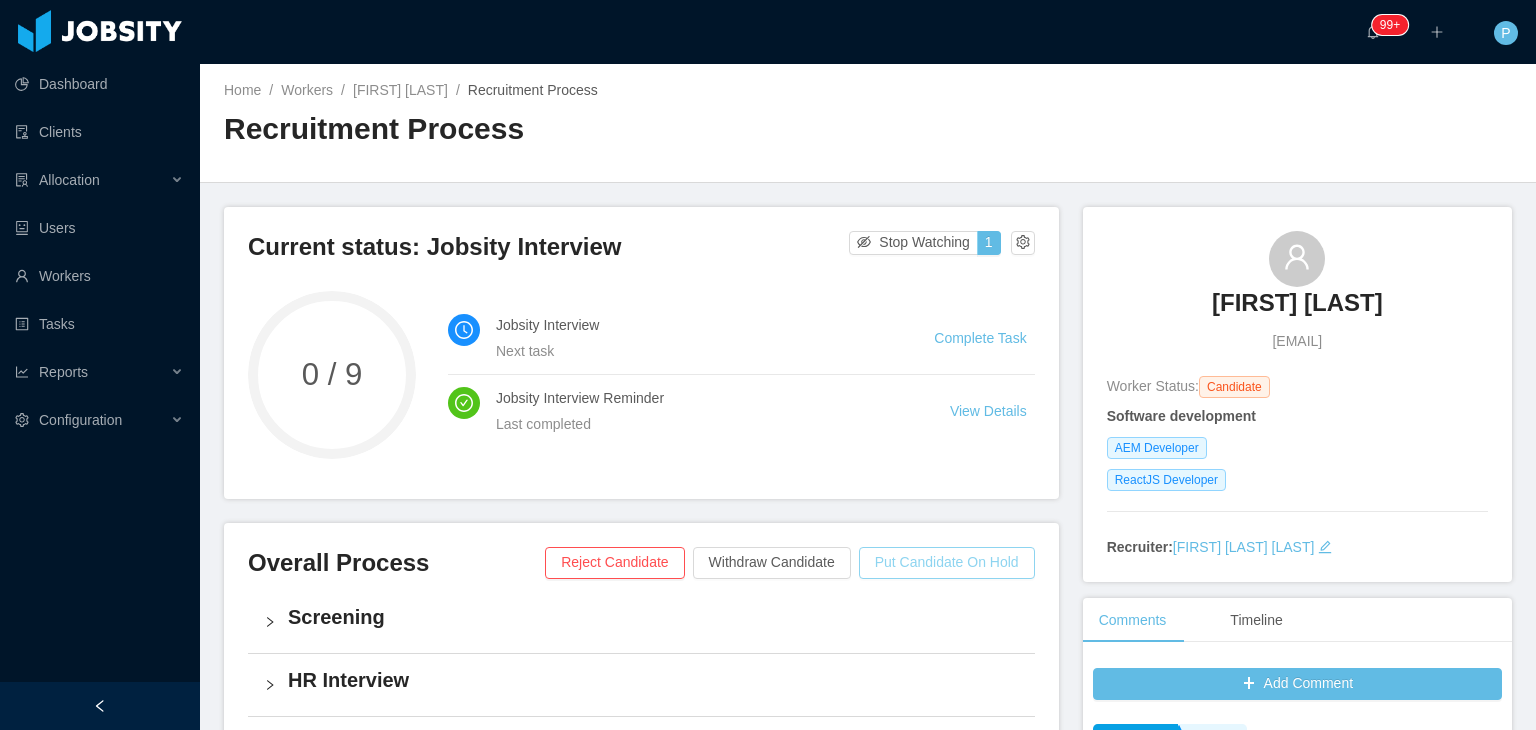 click on "Put Candidate On Hold" at bounding box center [947, 563] 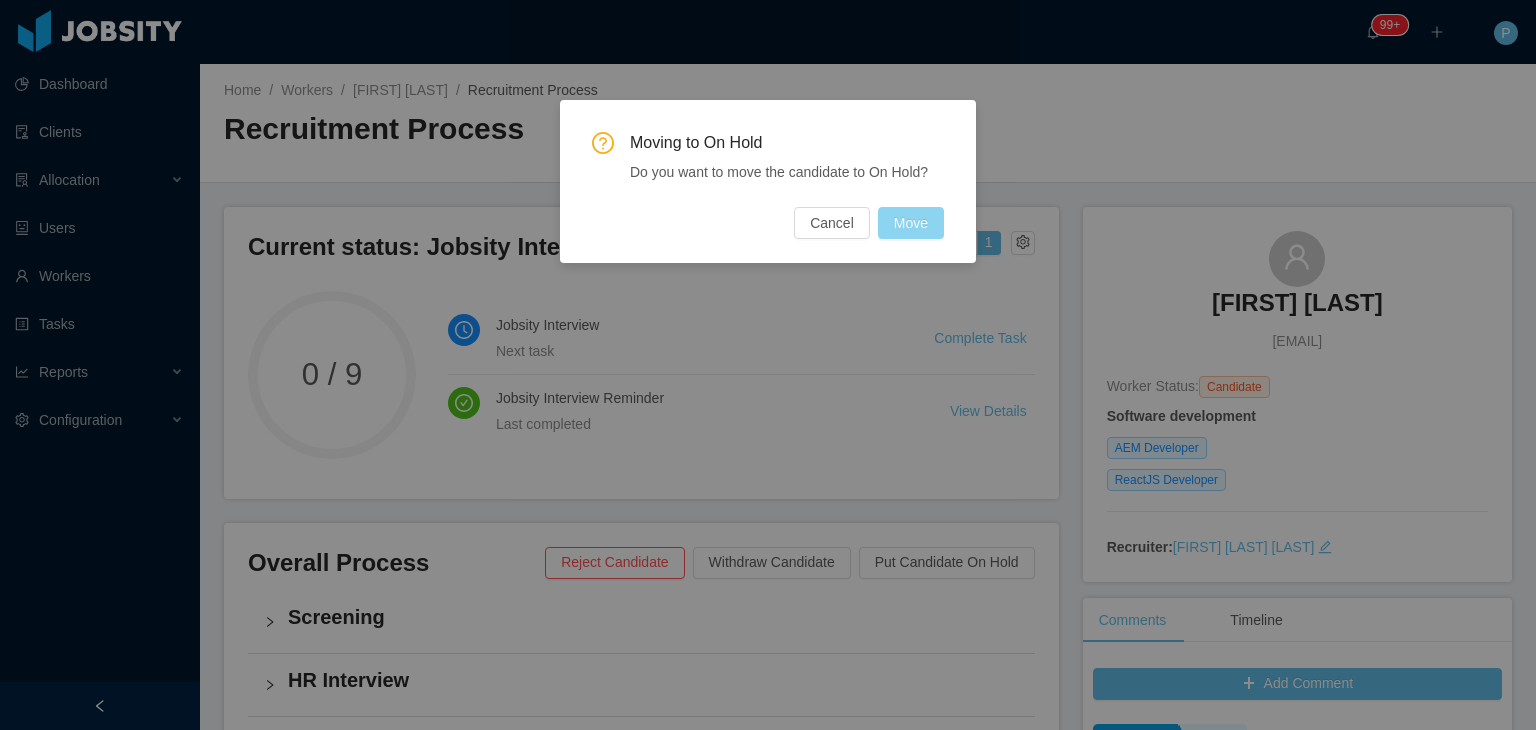 click on "Move" at bounding box center (911, 223) 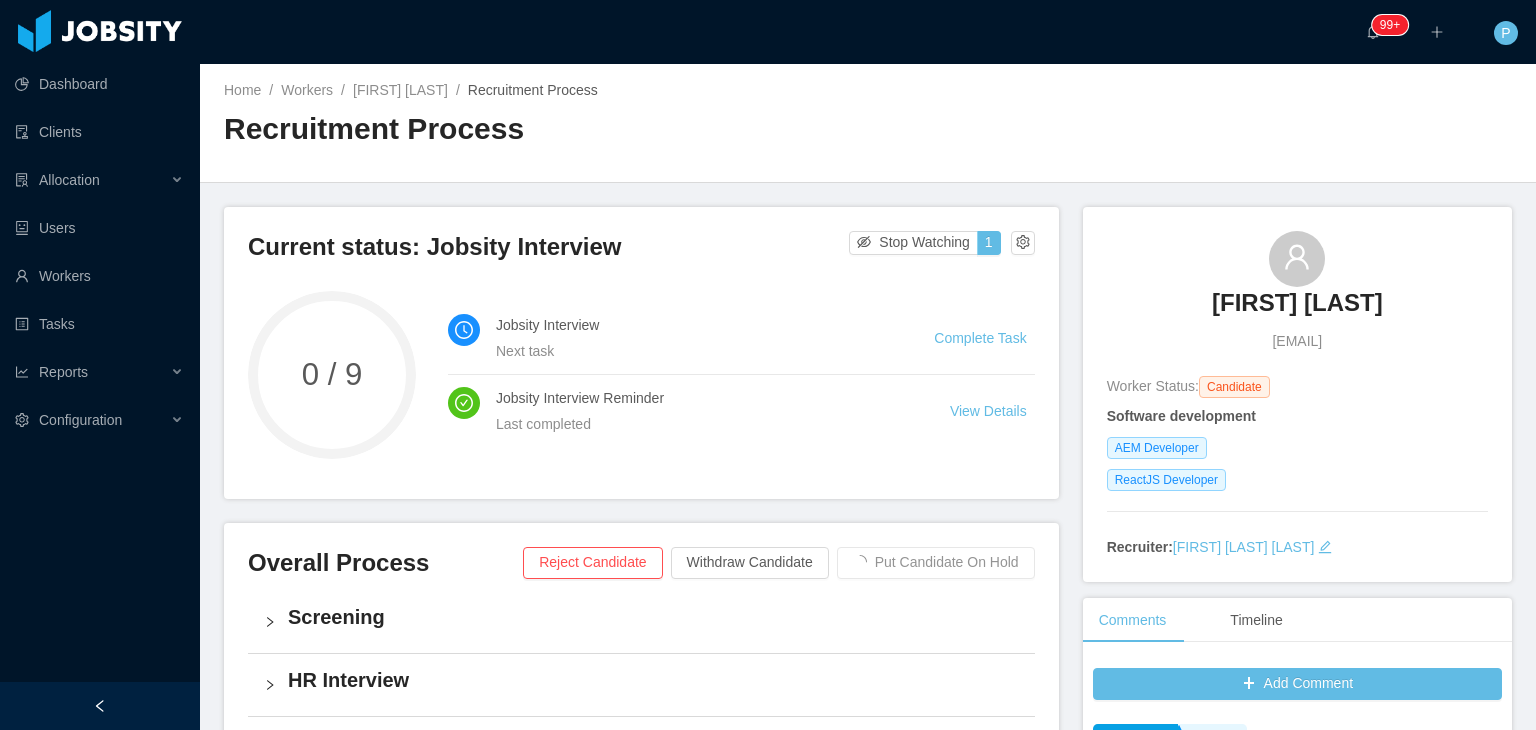 click on "Recruitment Process" at bounding box center (546, 129) 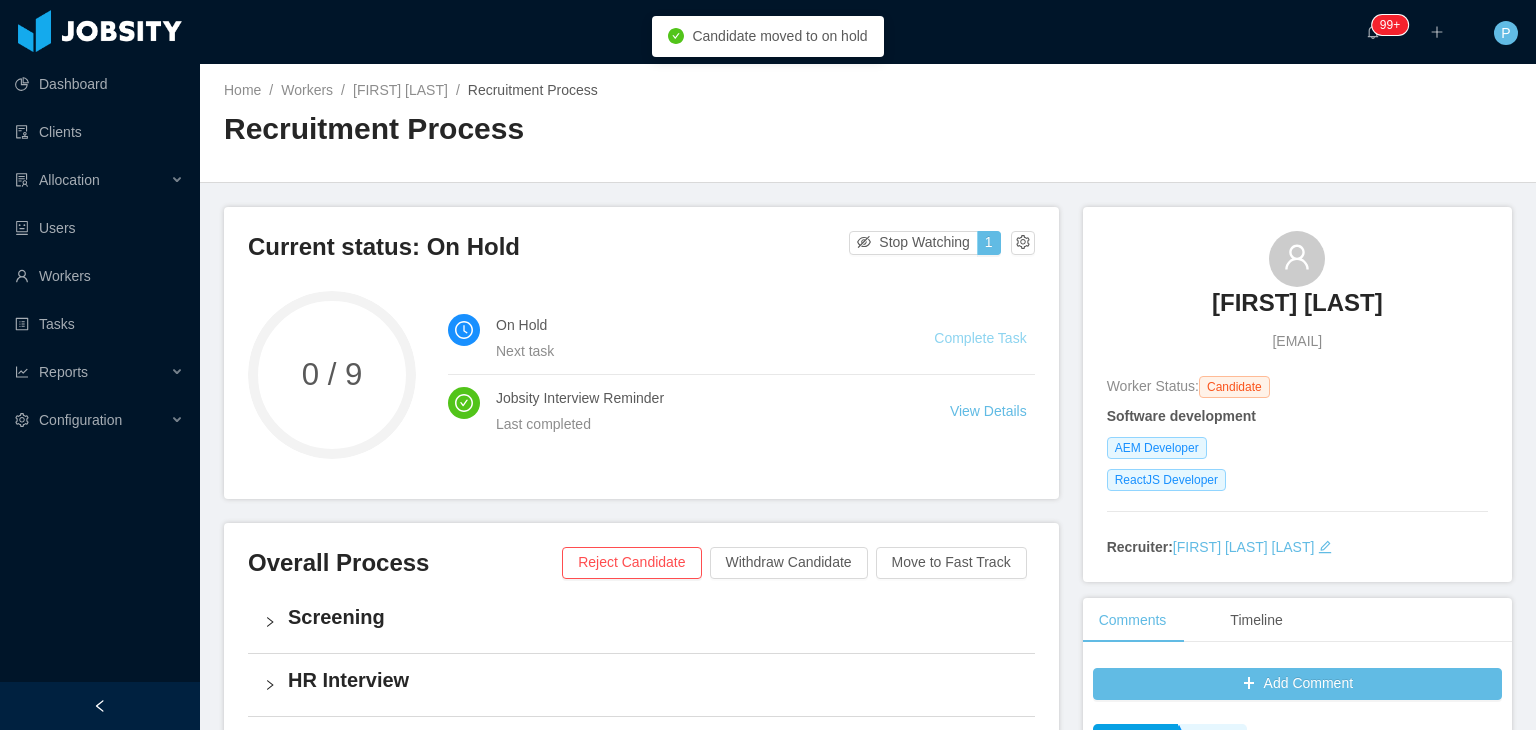 click on "Complete Task" at bounding box center [980, 338] 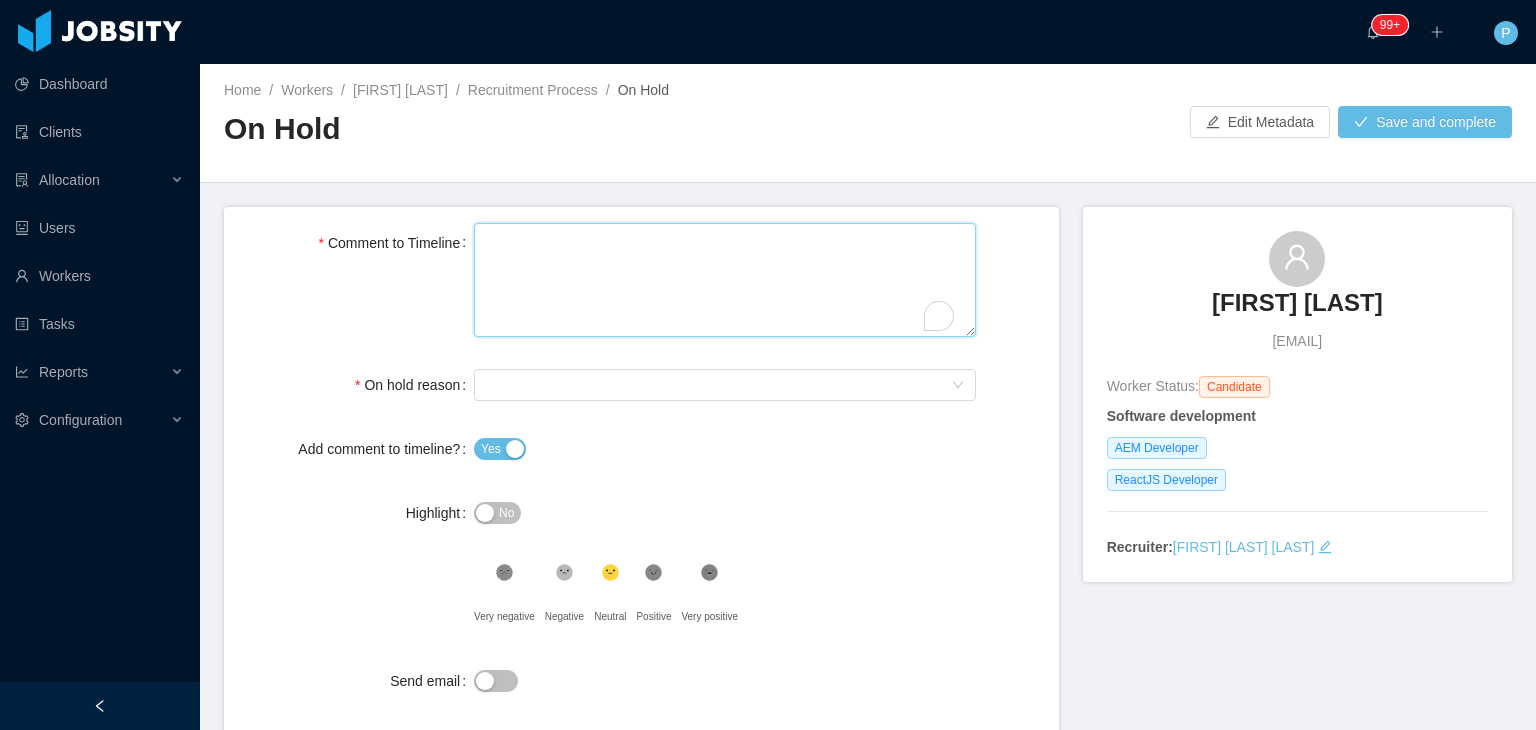 click on "Comment to Timeline" at bounding box center (725, 280) 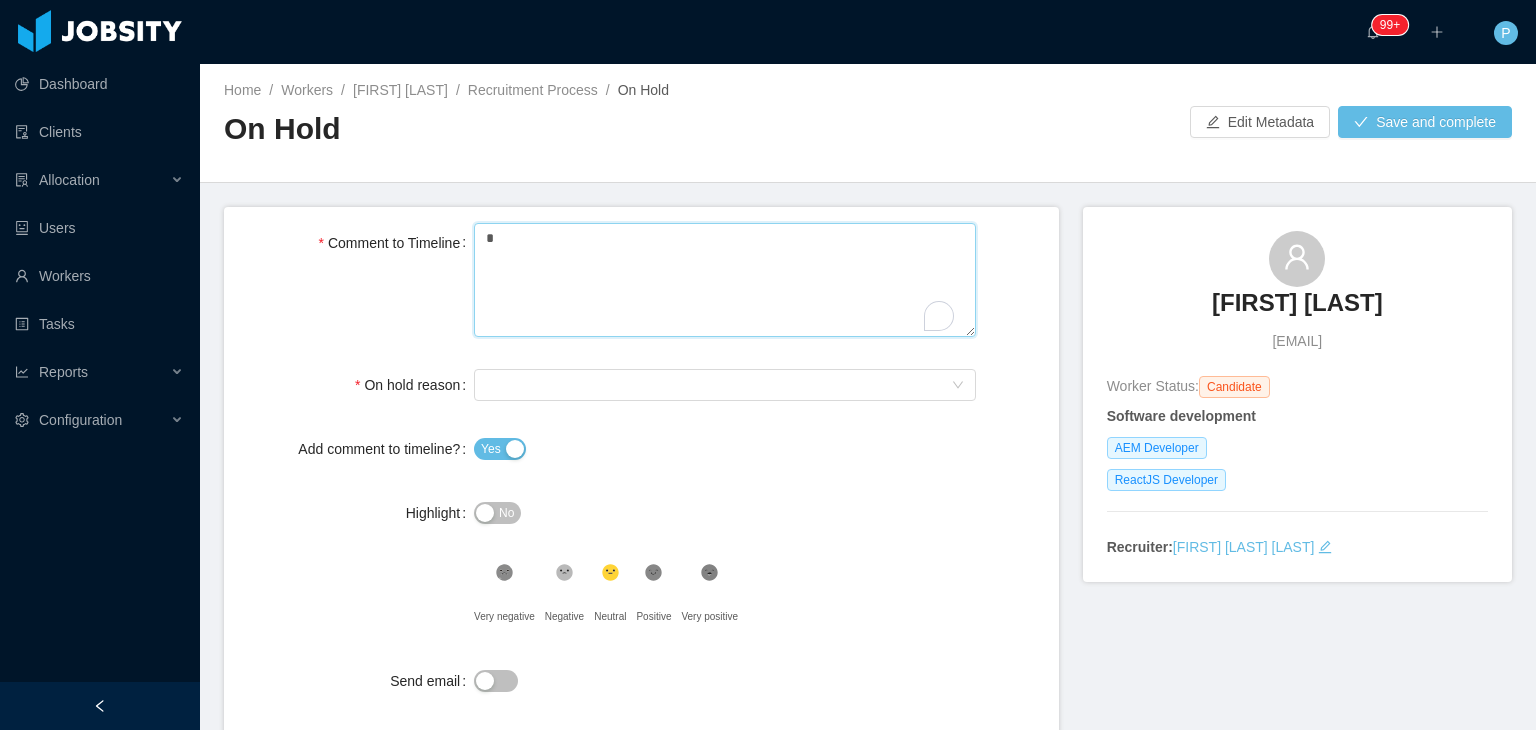 type 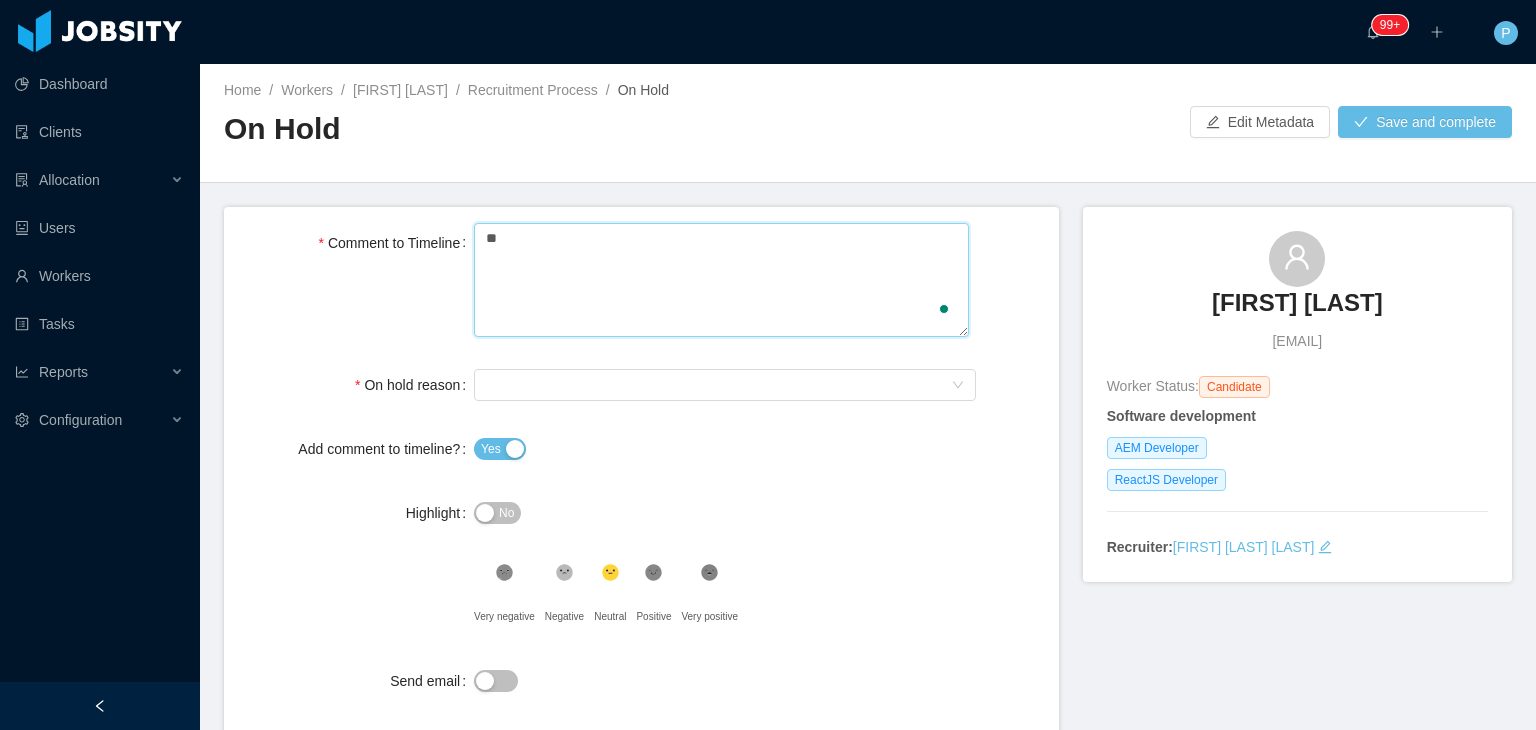 type 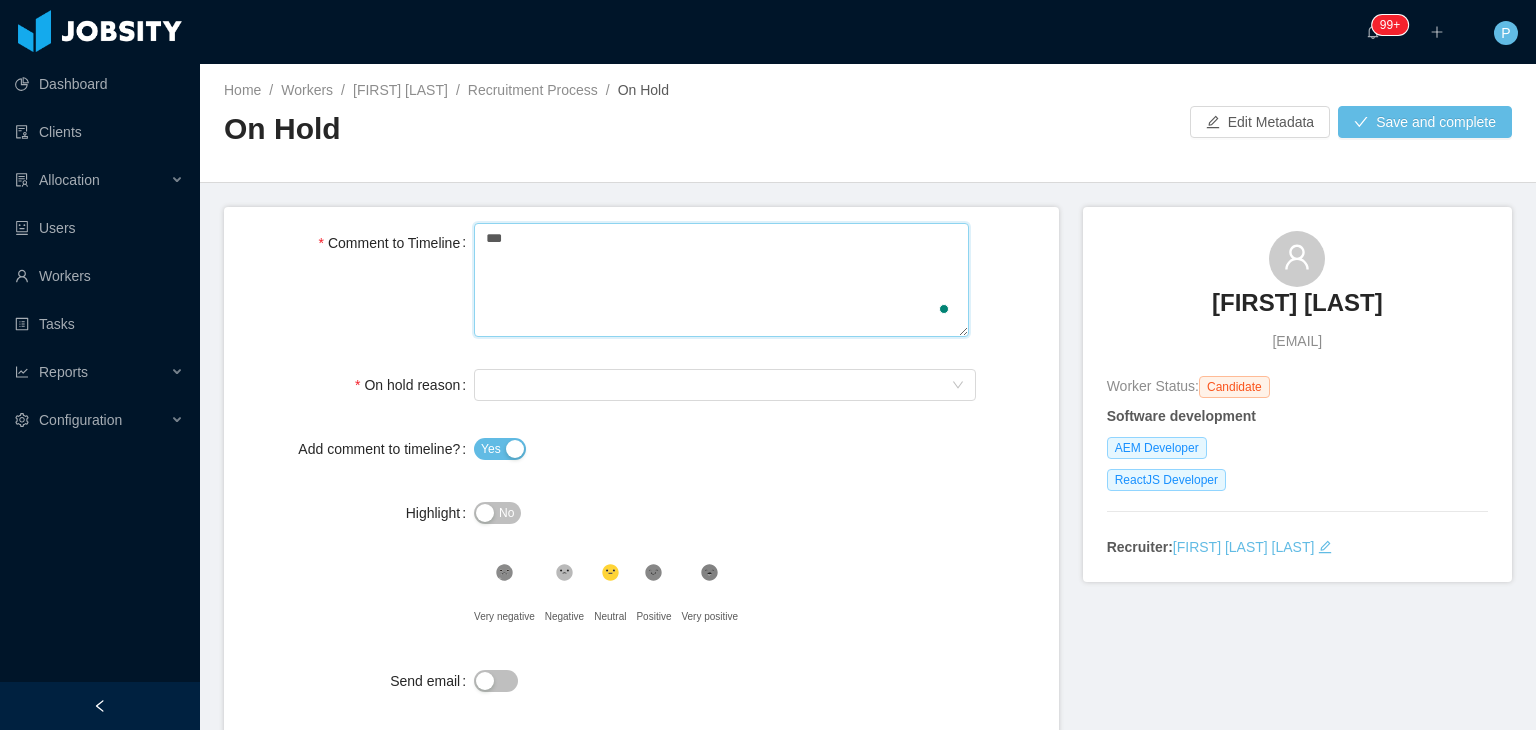 type 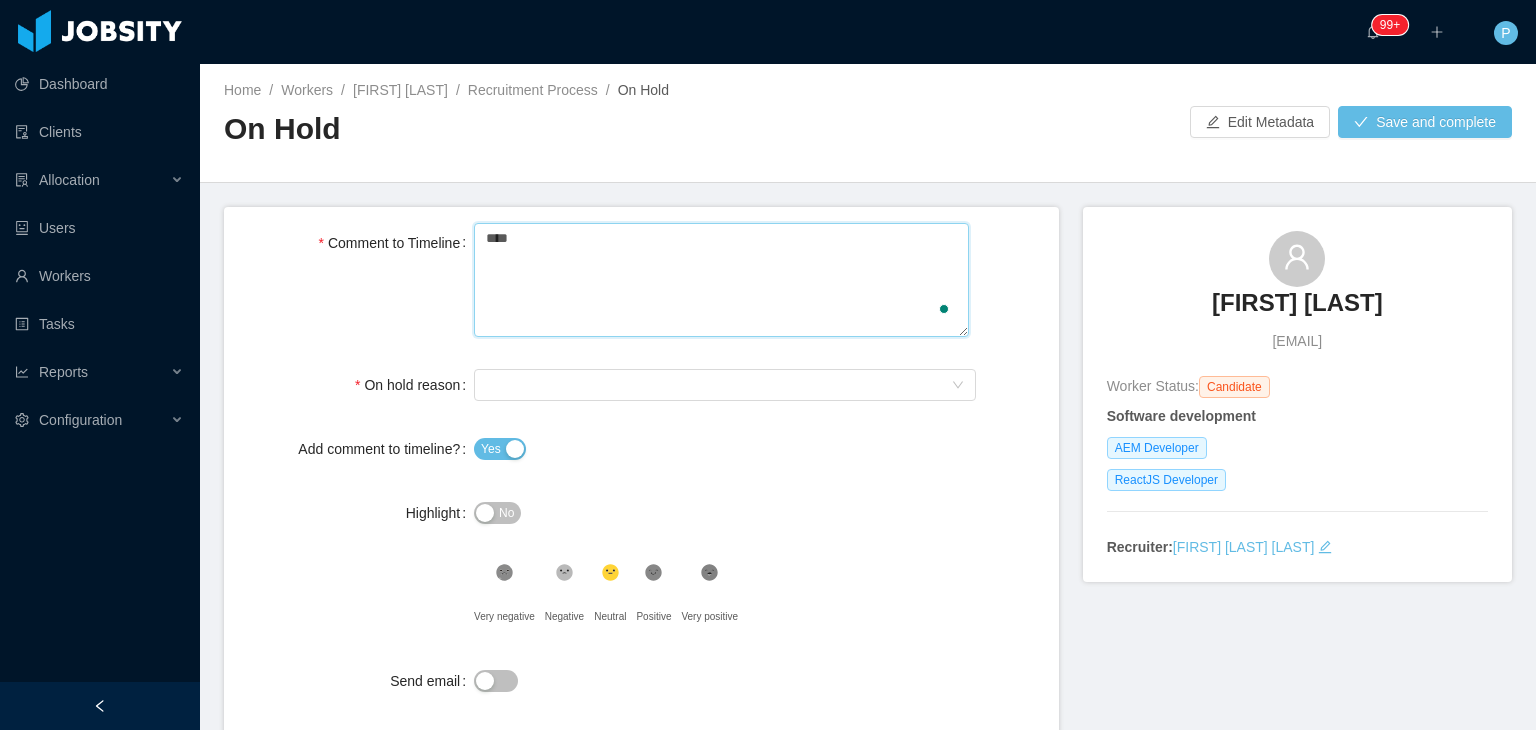 type 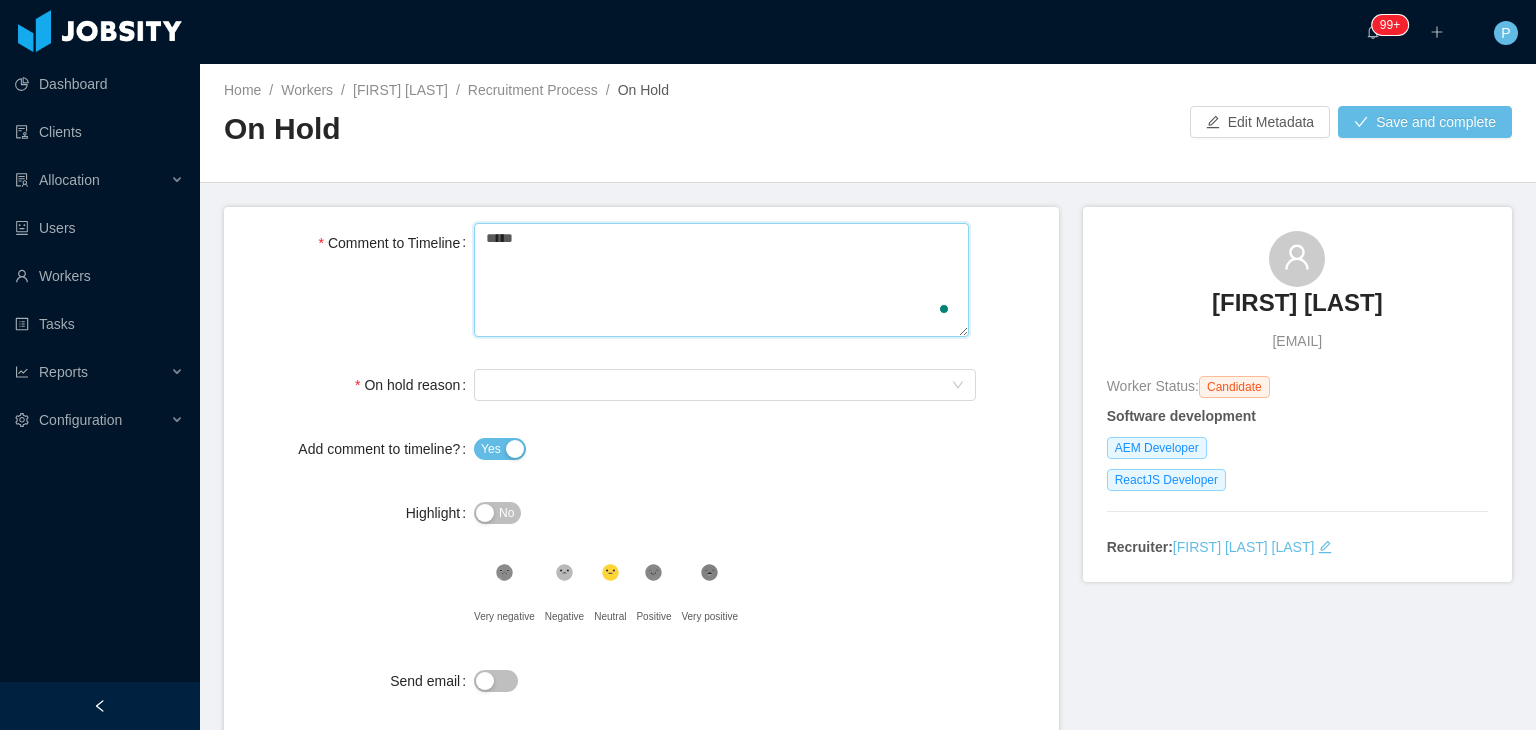 type 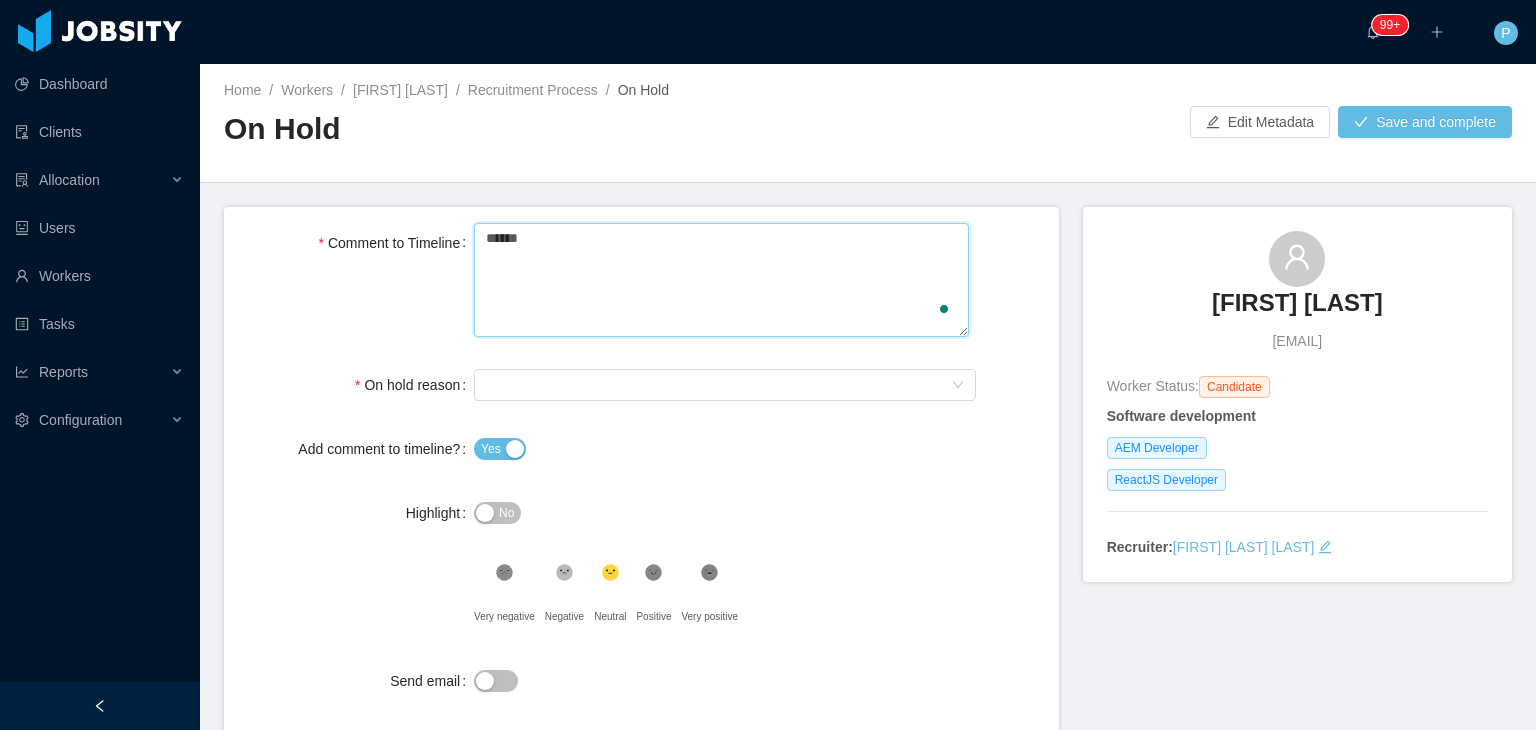 type 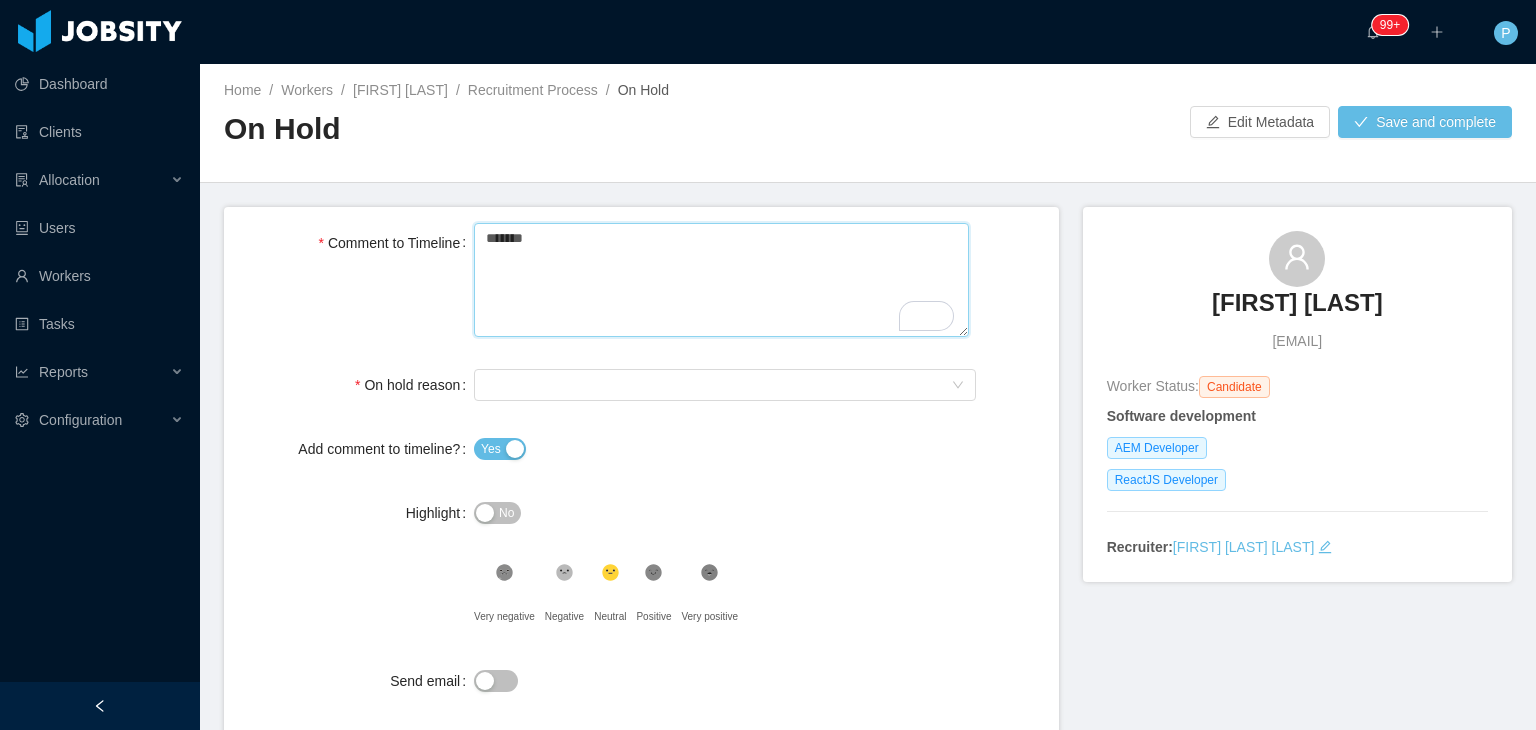 type on "******" 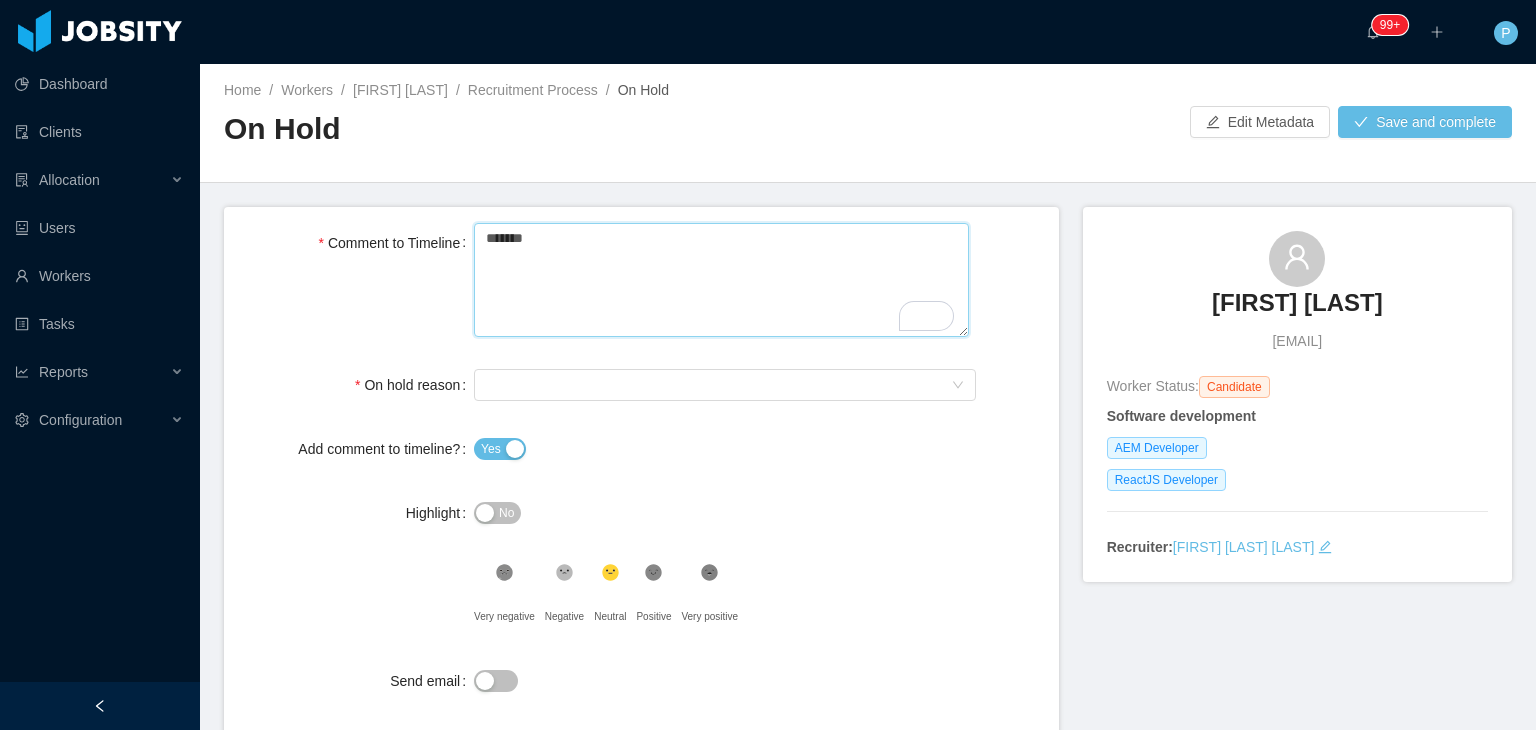 type on "********" 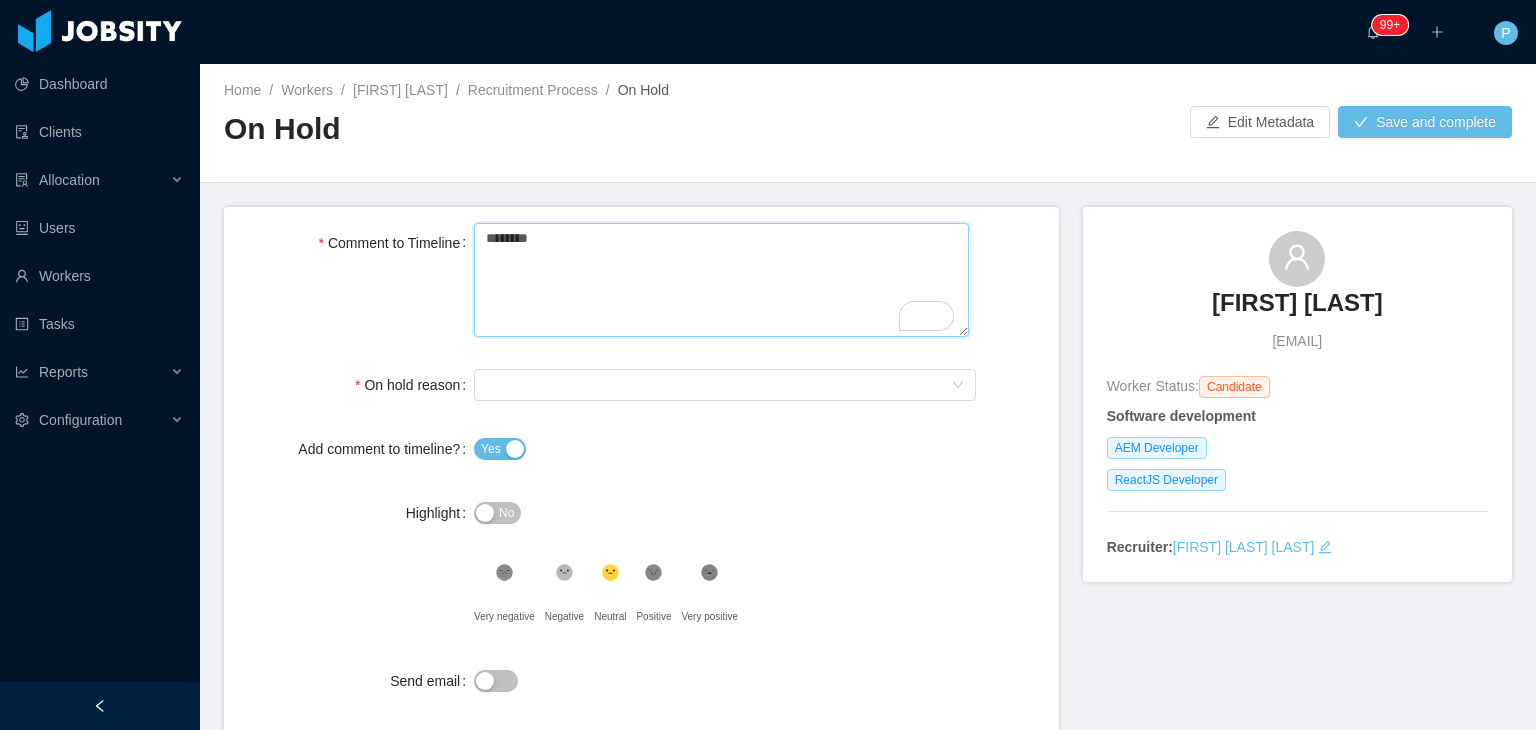type 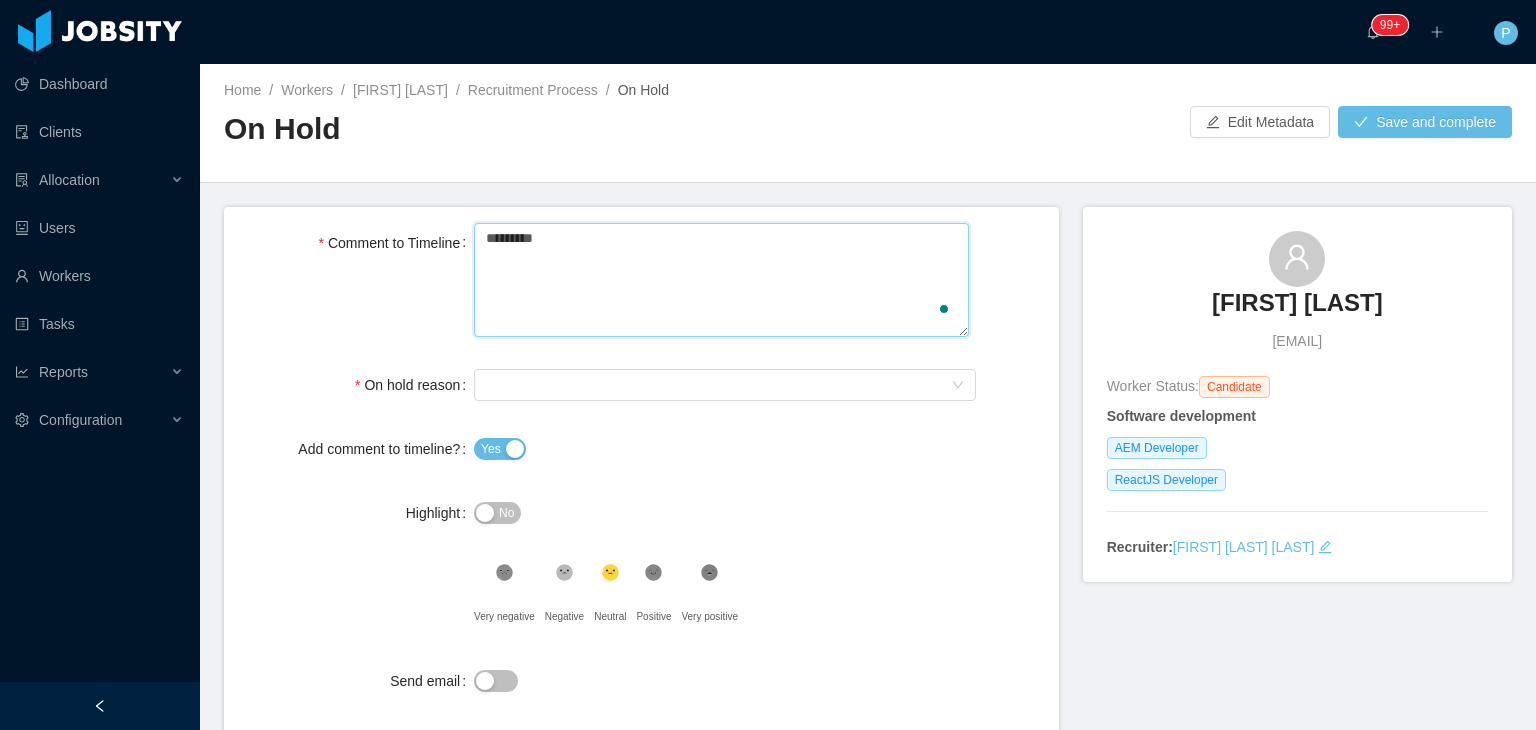 type 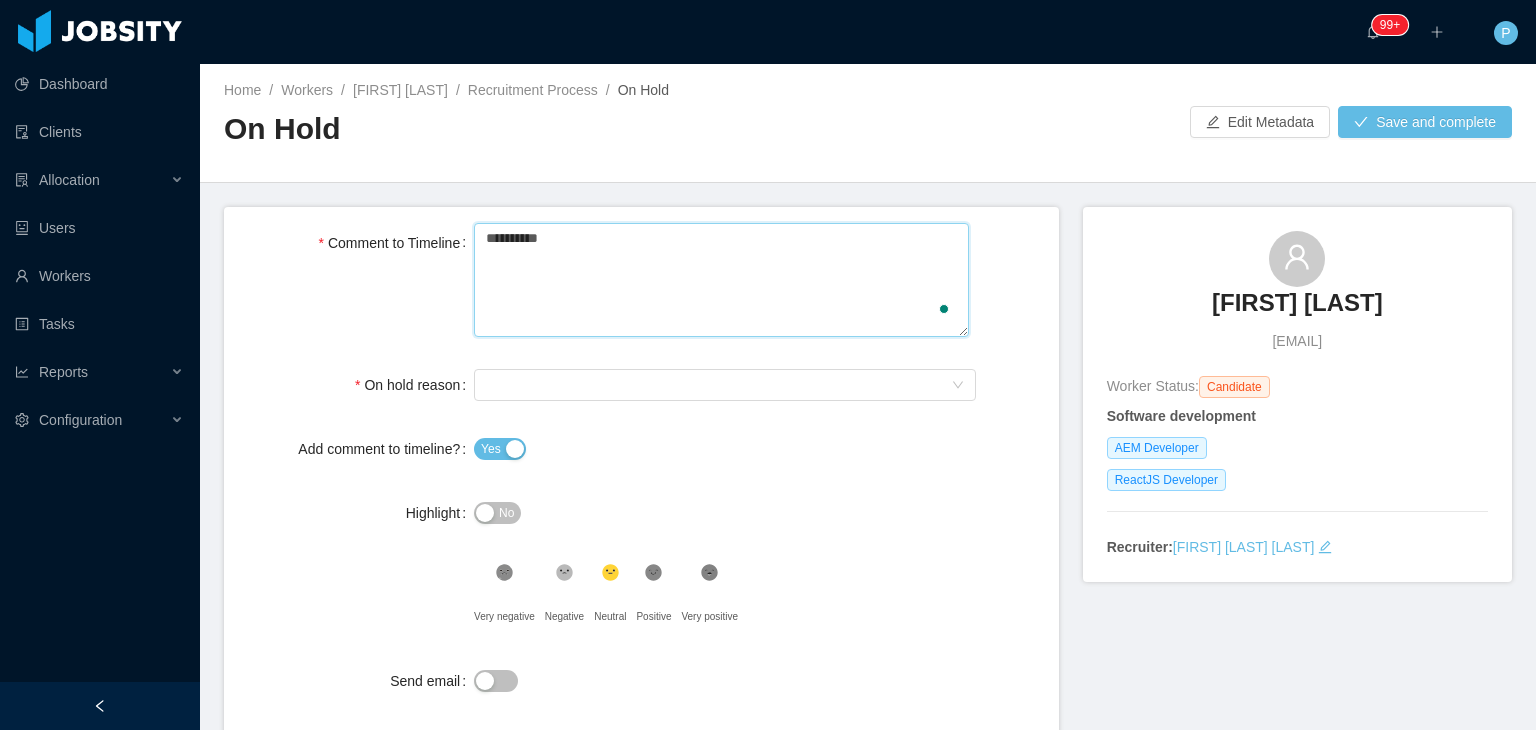 type 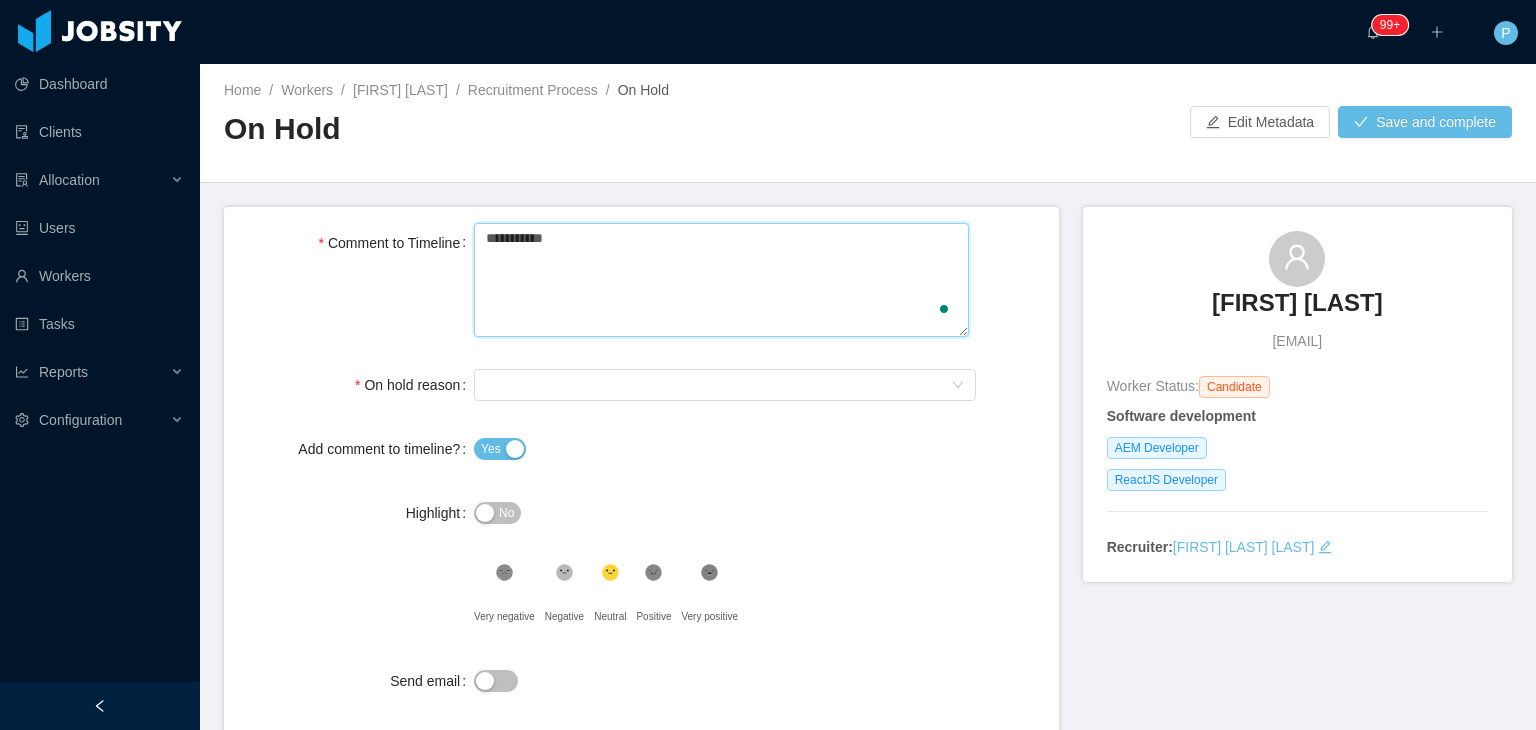type on "**********" 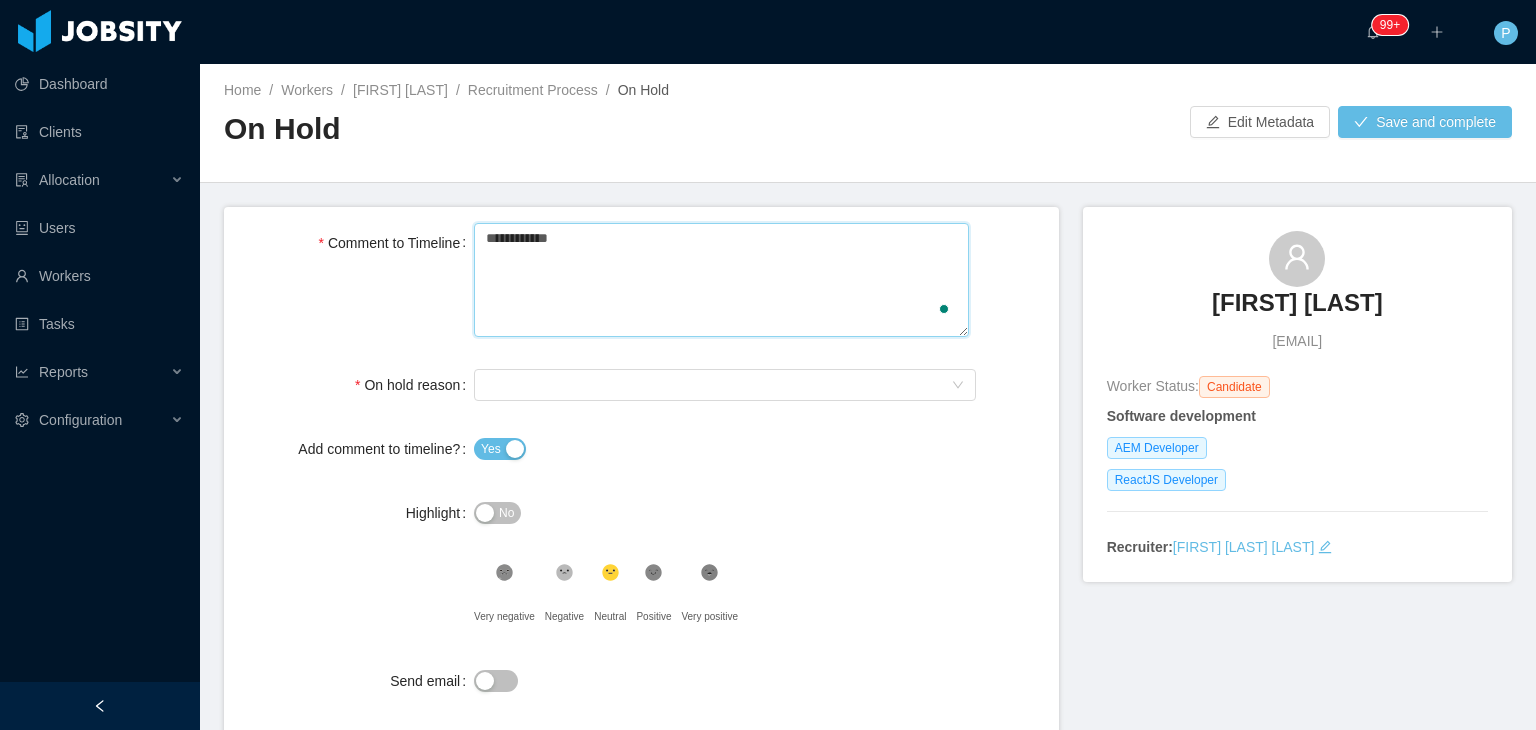 type 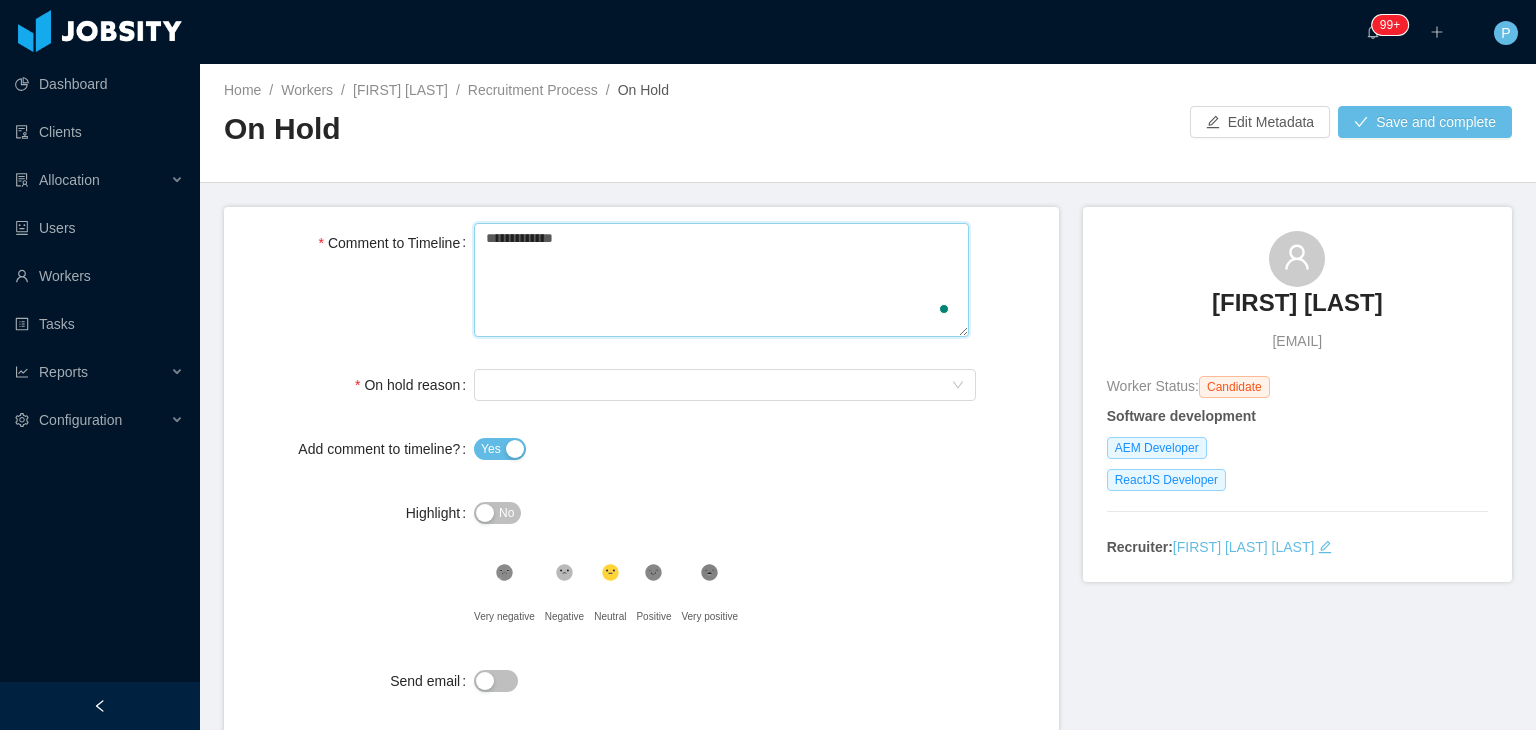 type 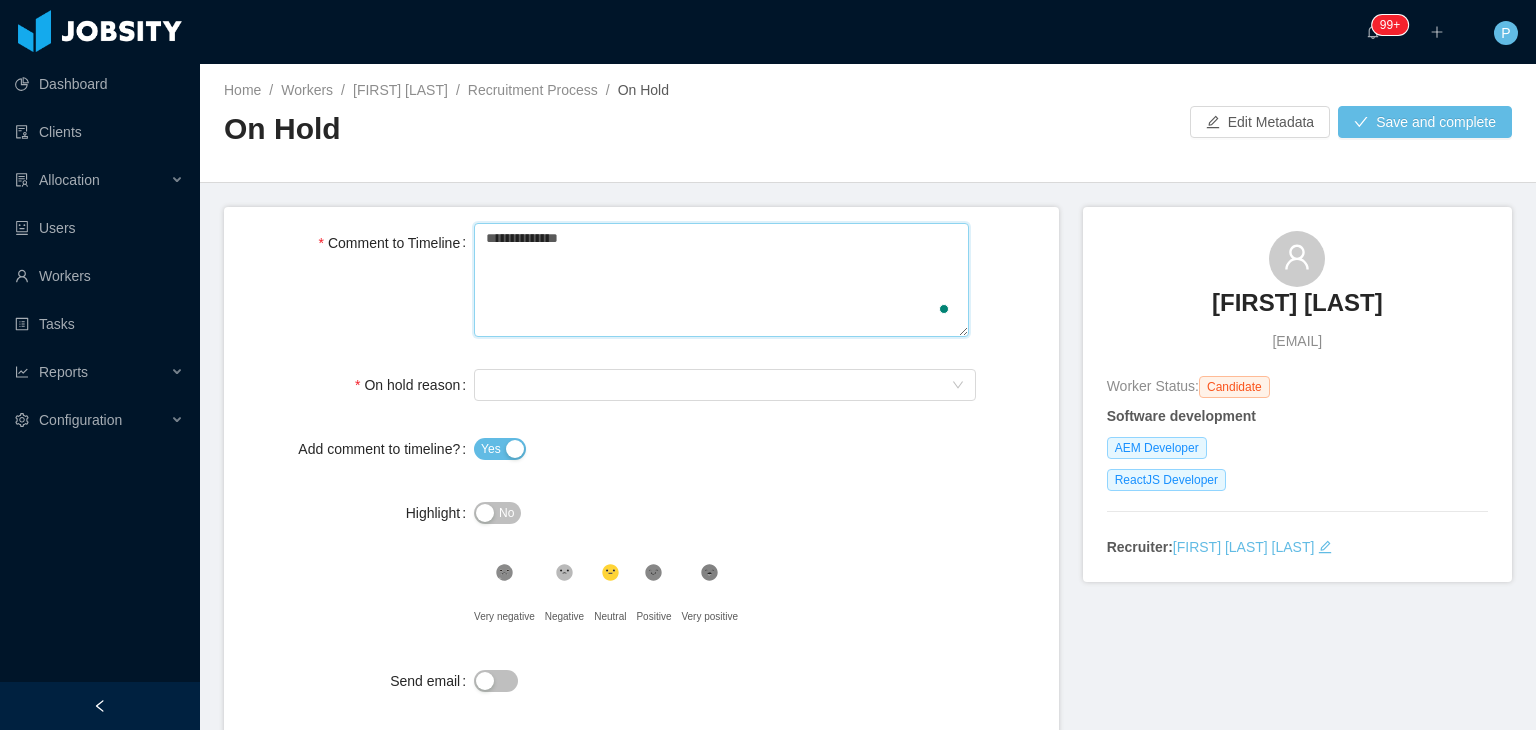 type 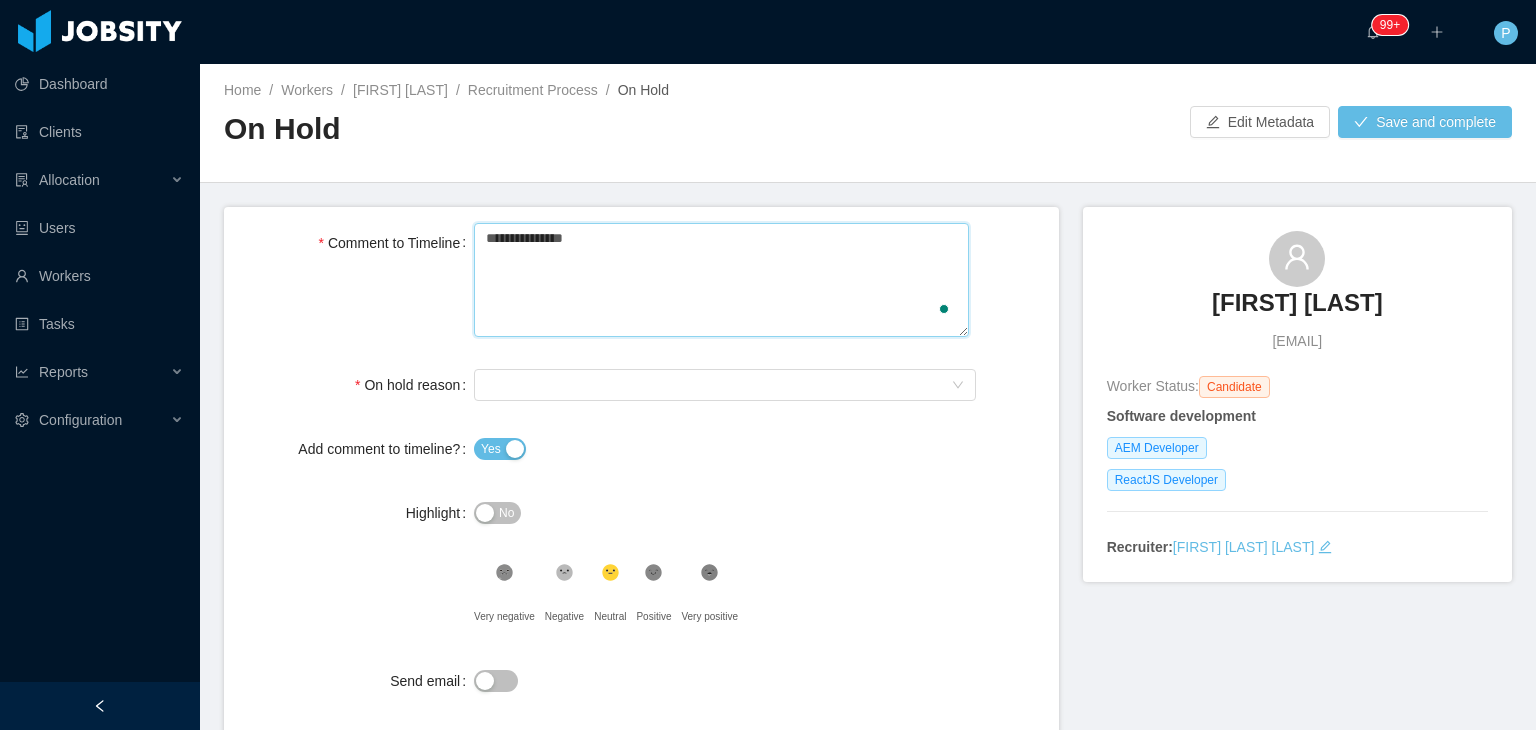 type 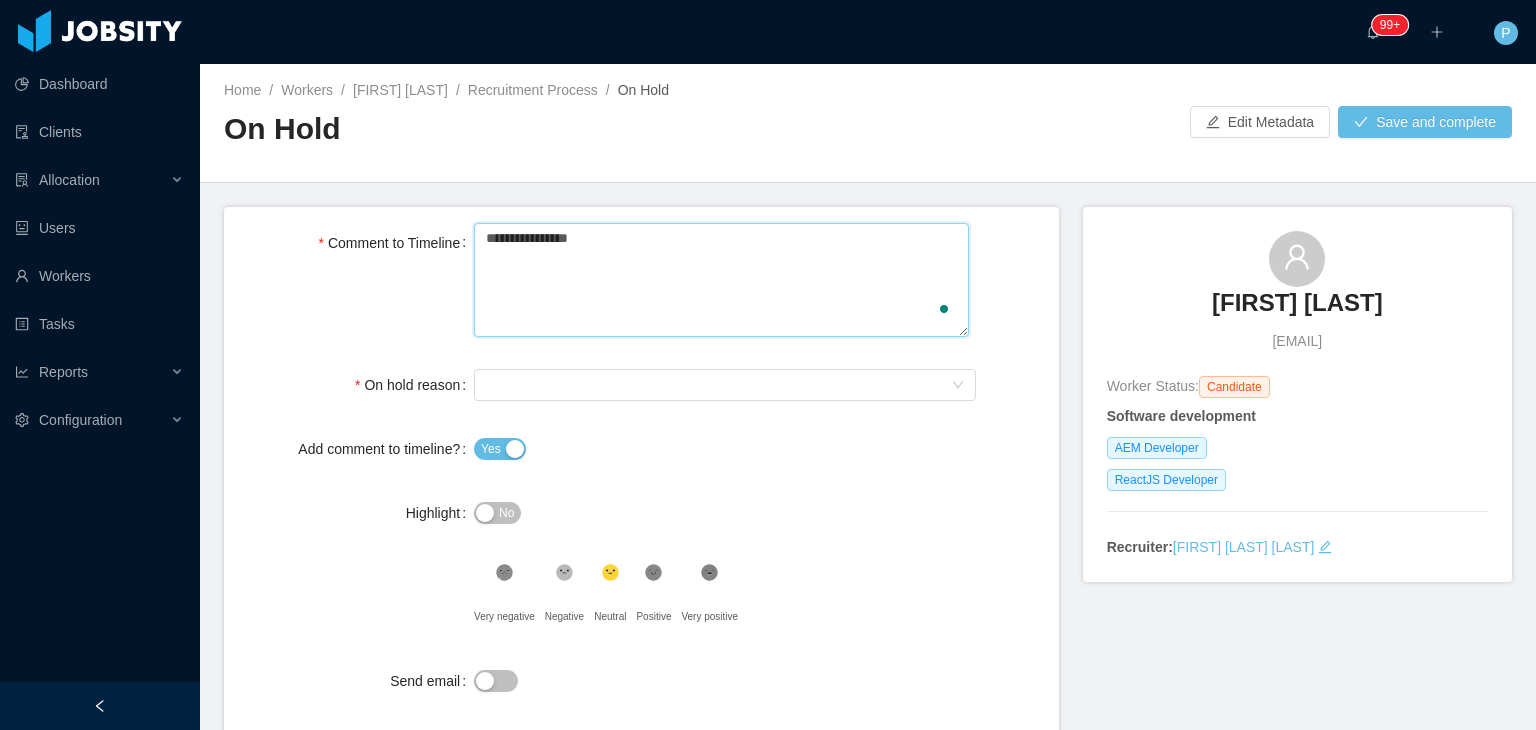type 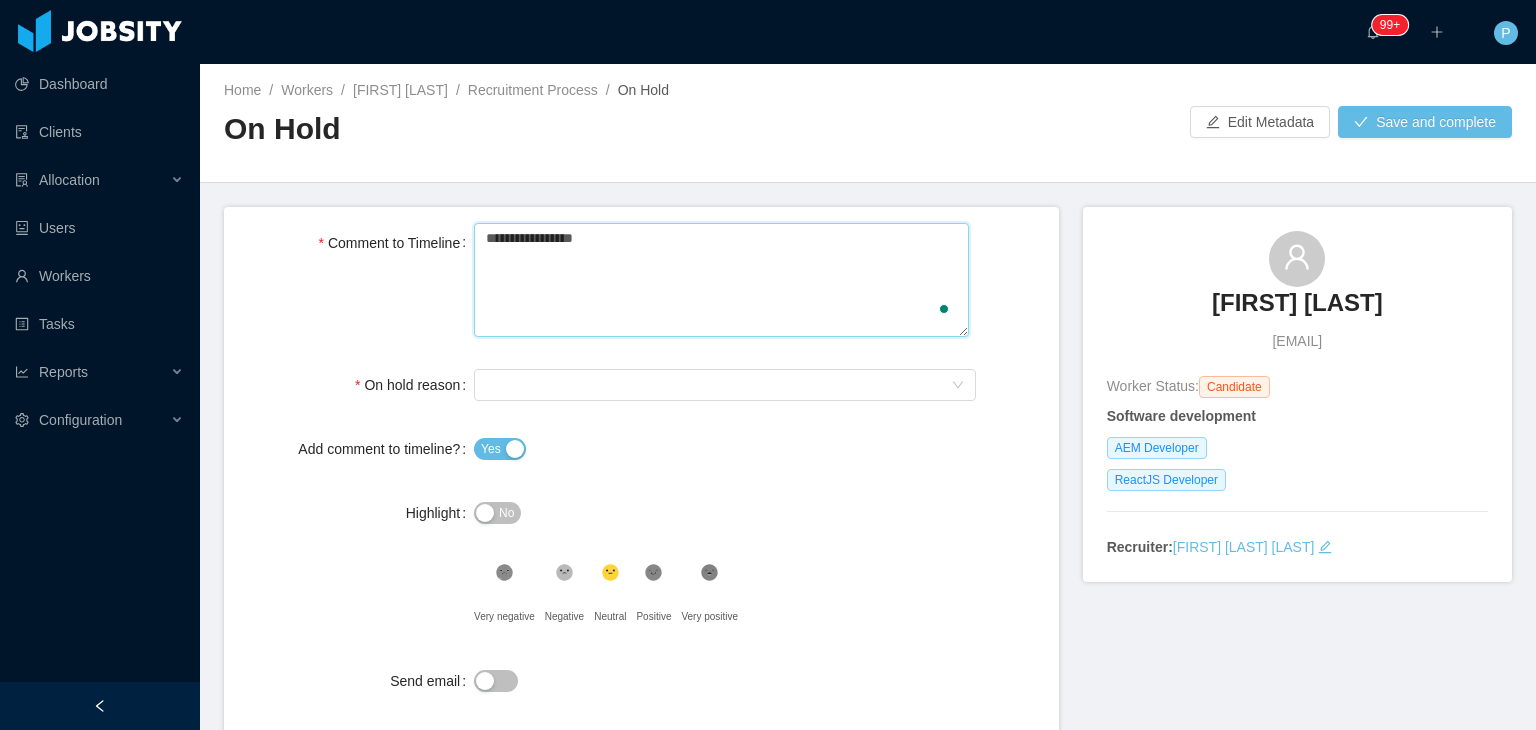 type 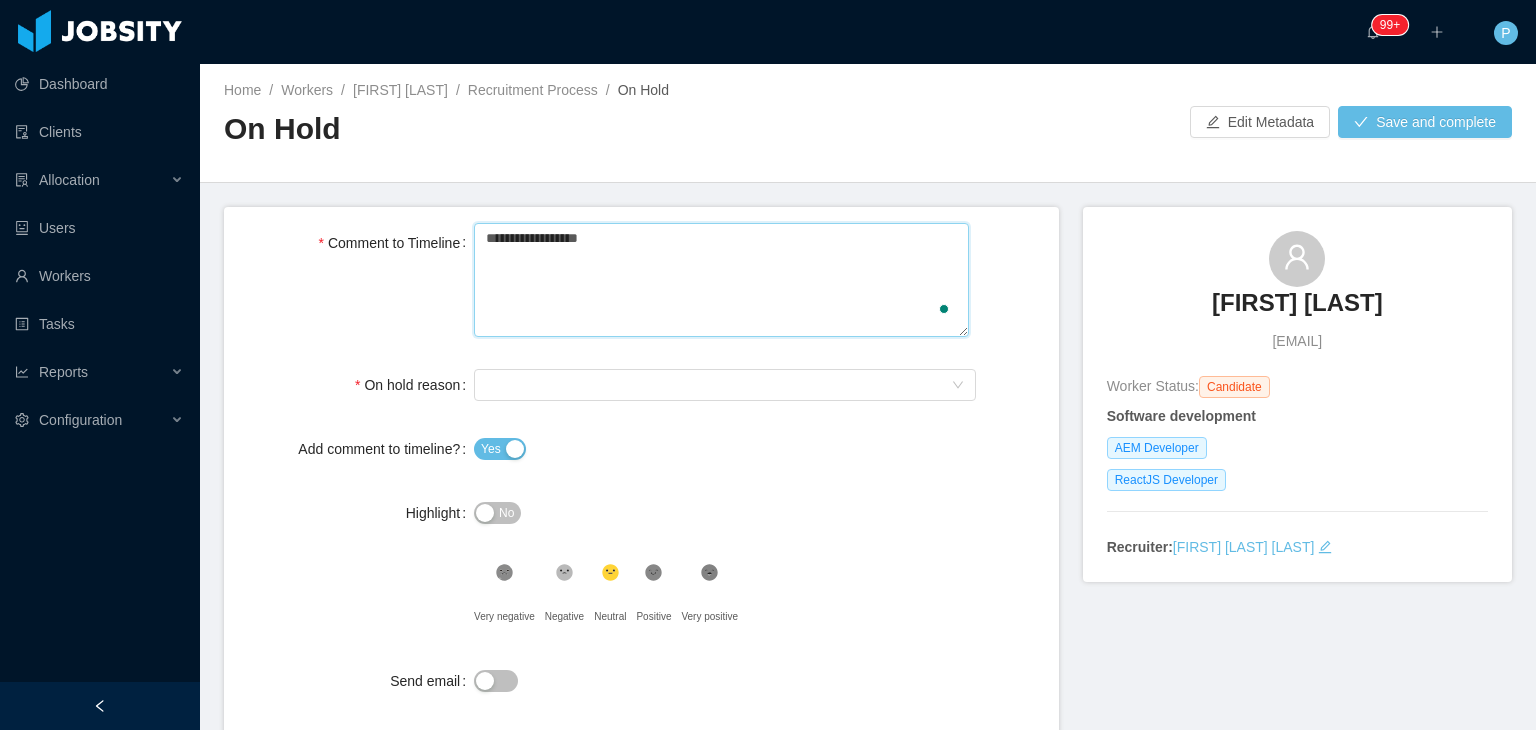 type 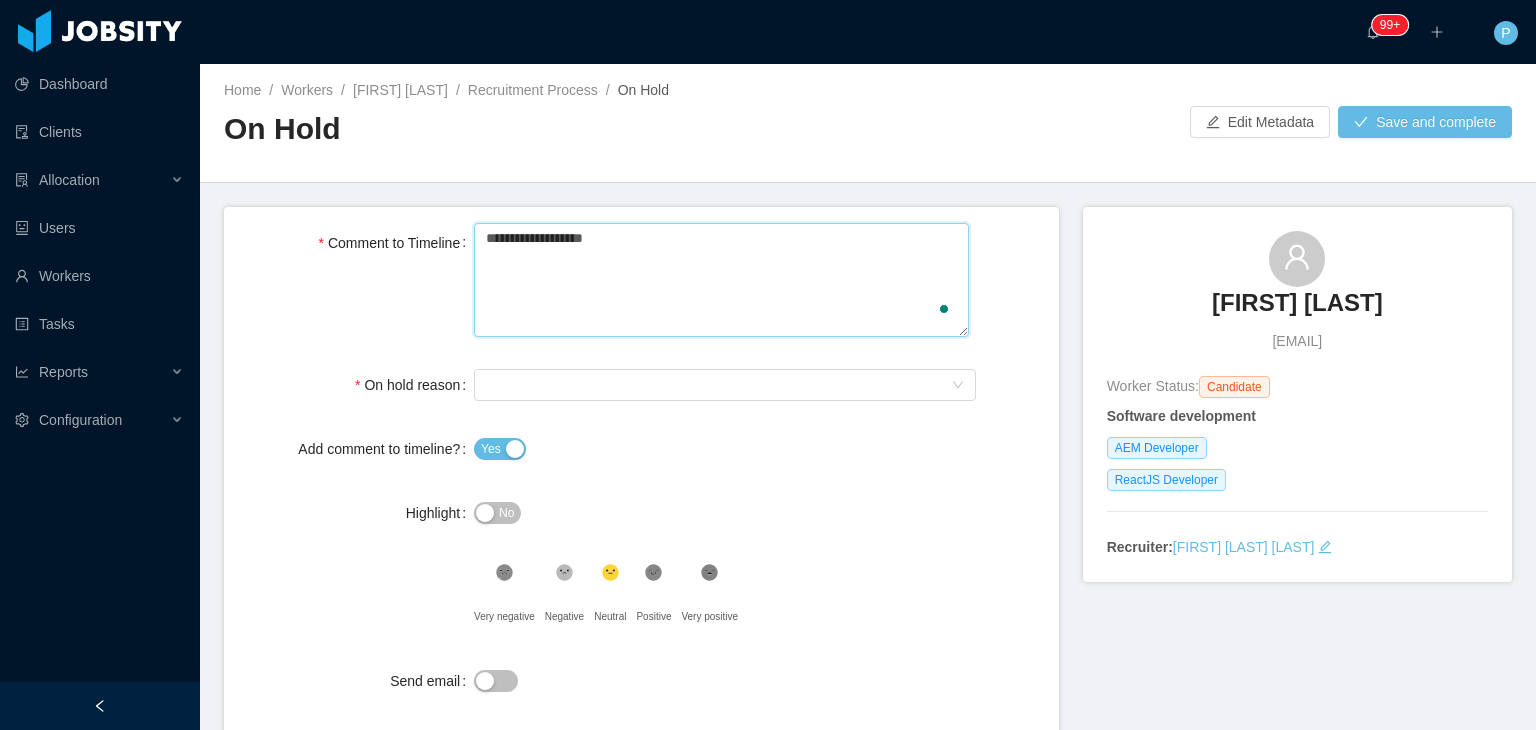 type 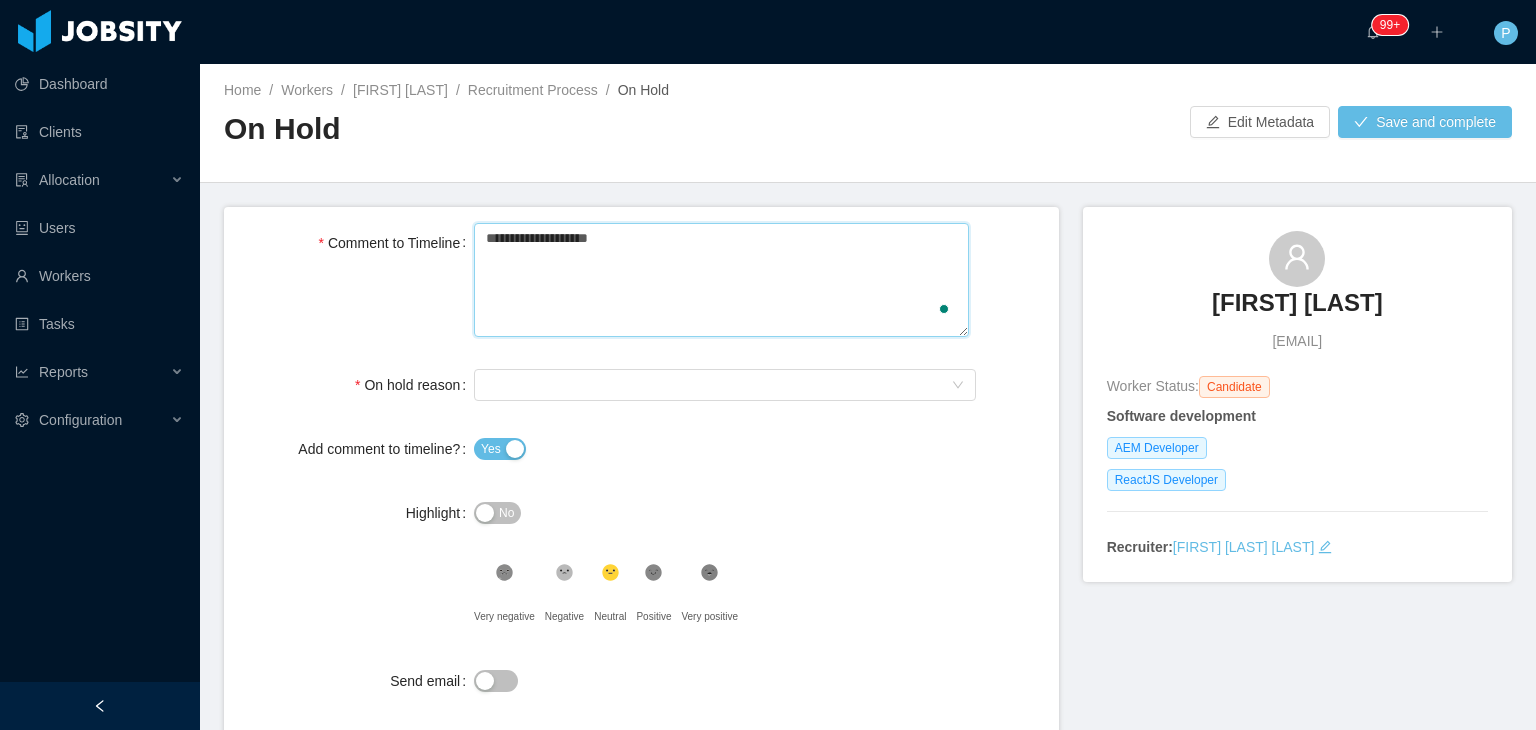 type 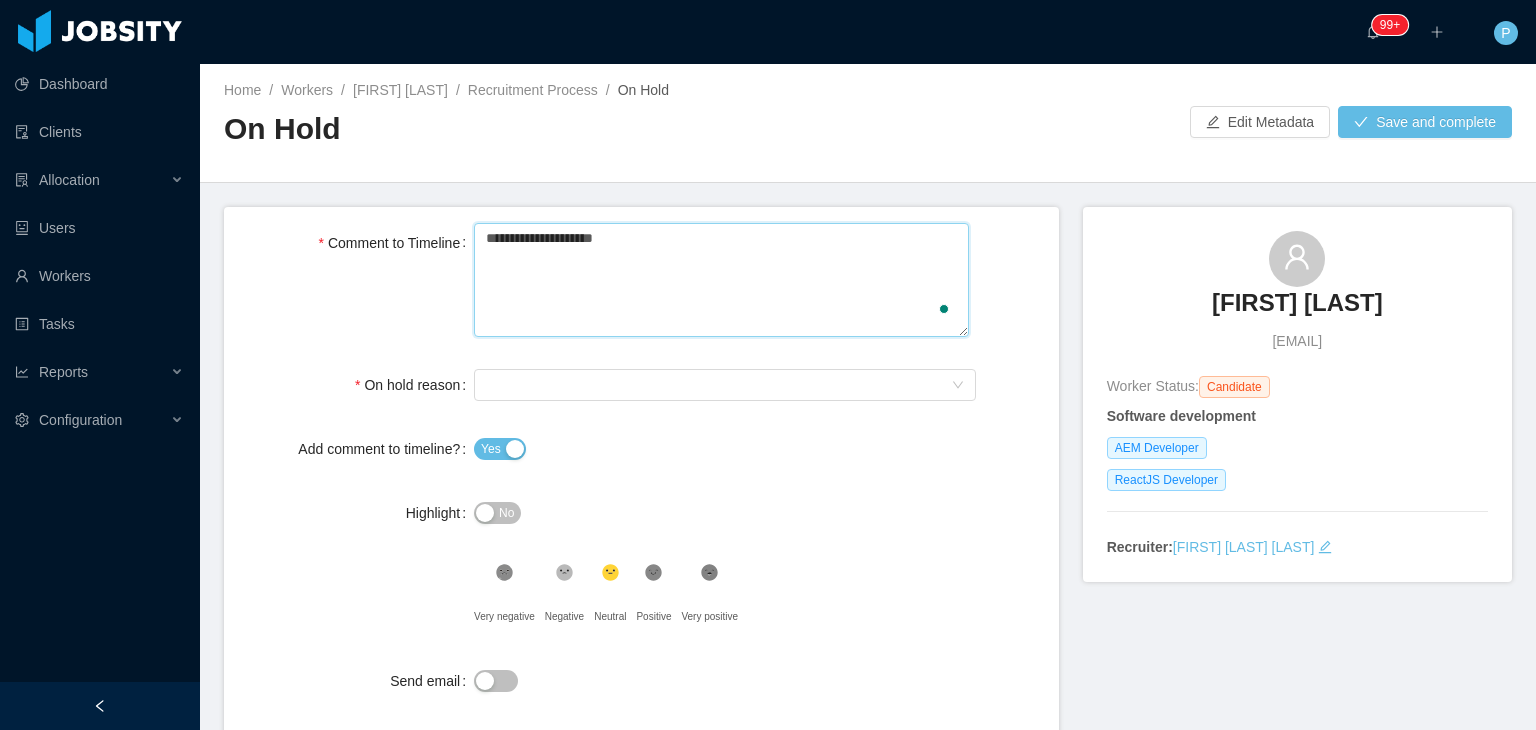 type 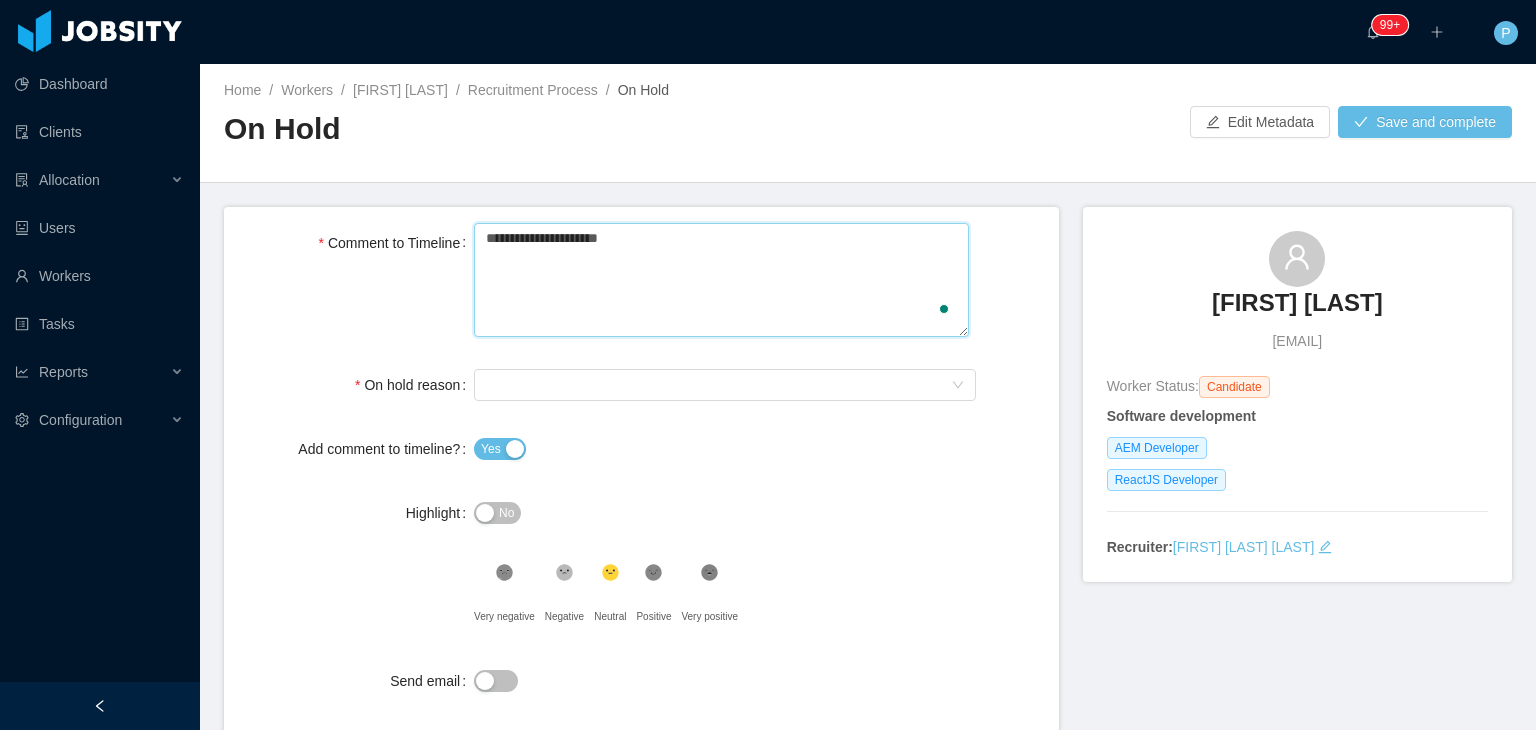 type 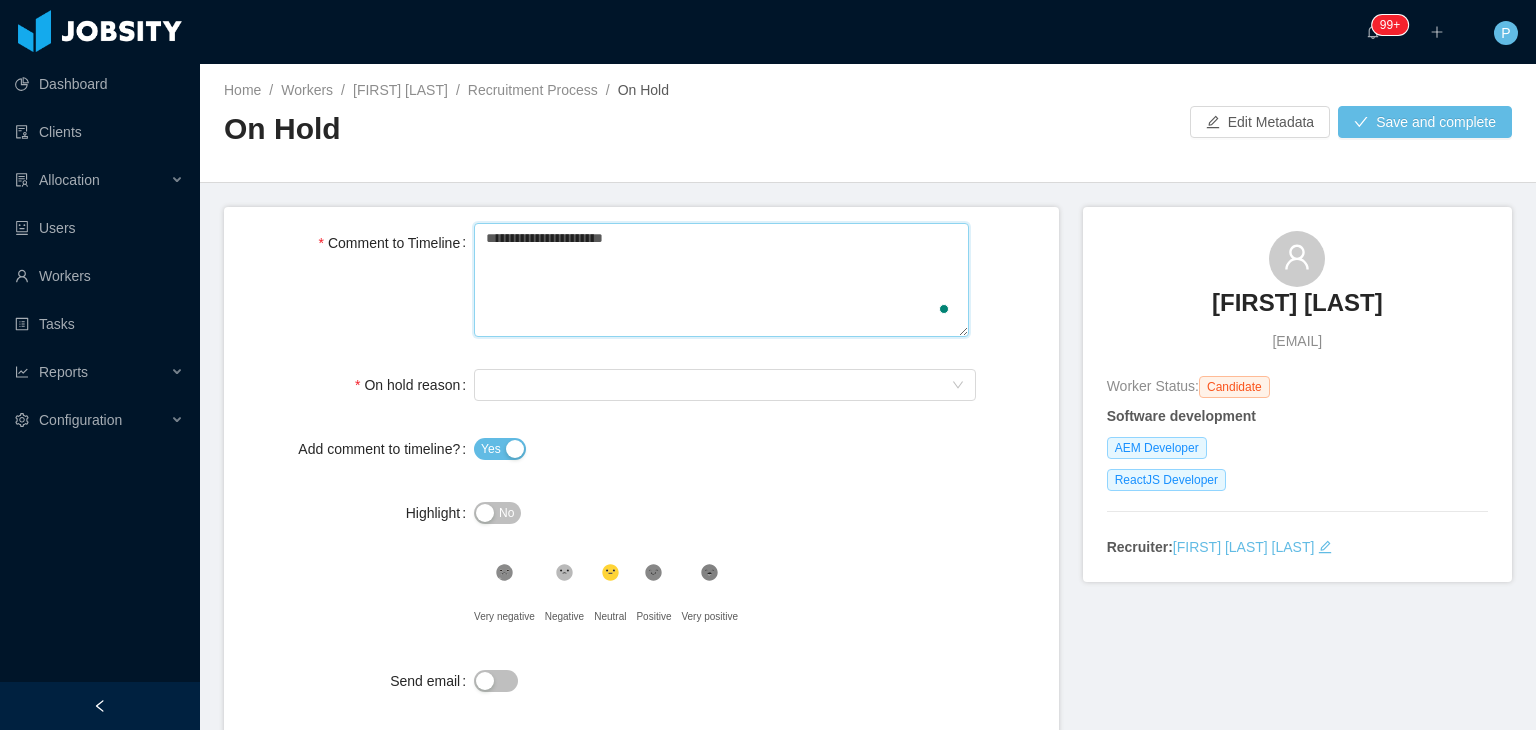 type 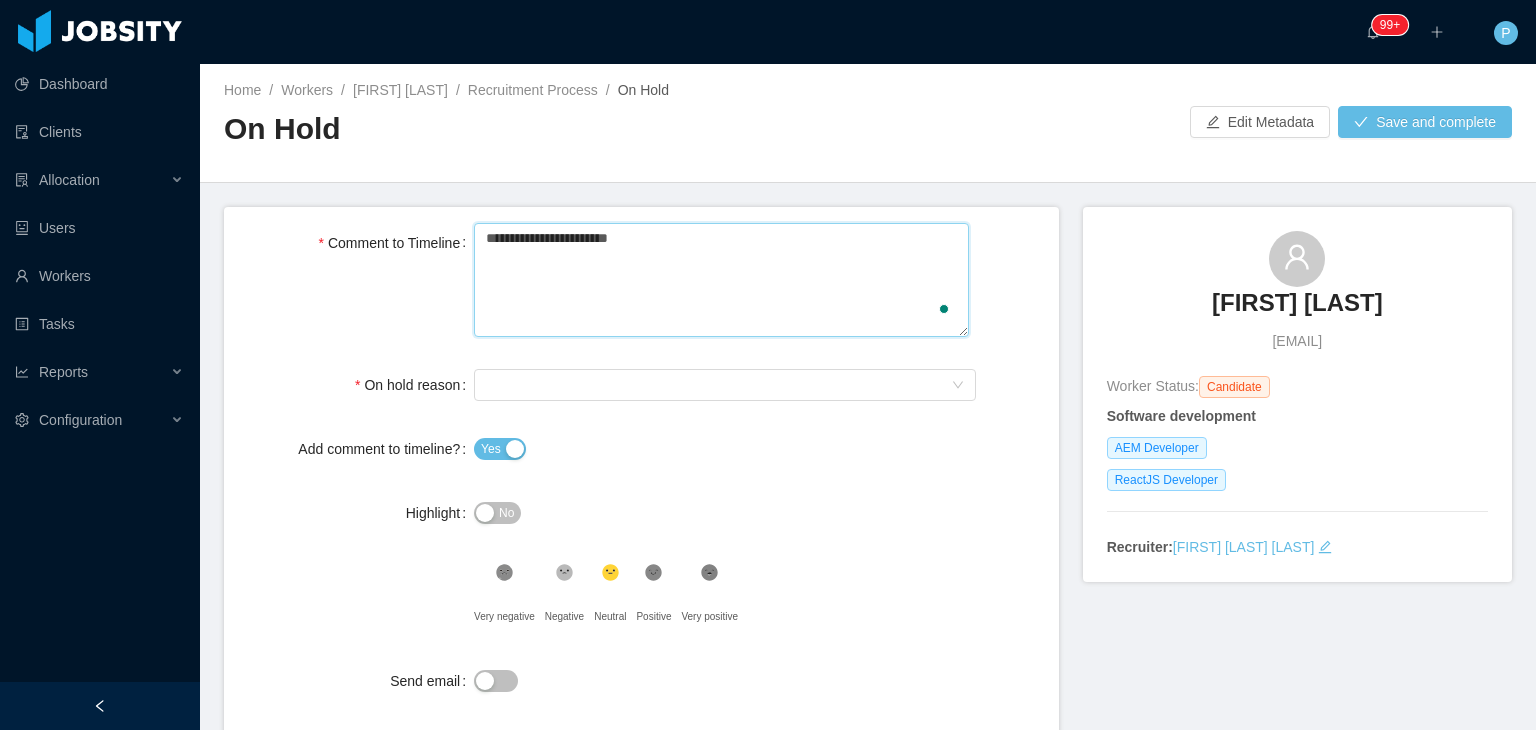 type 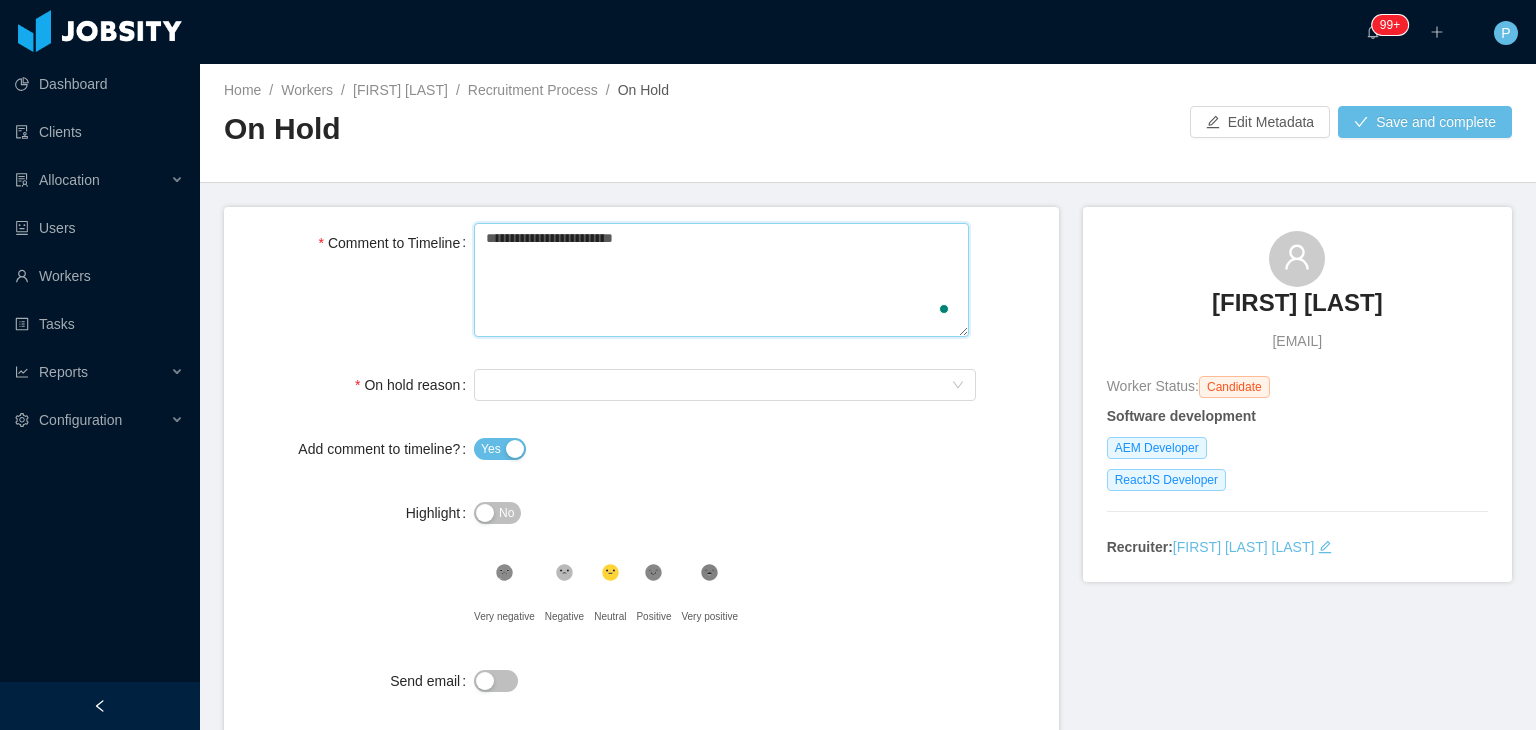 type 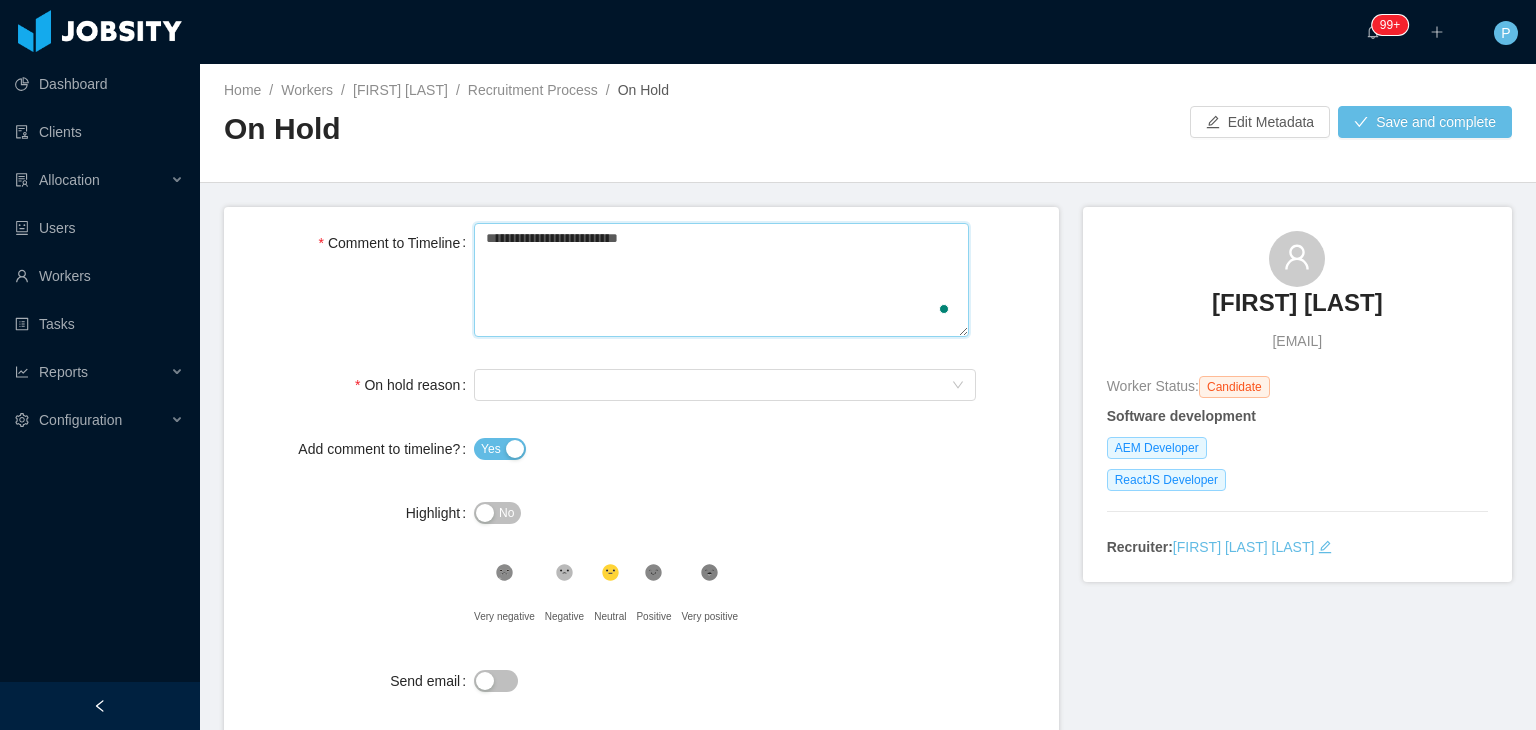 type 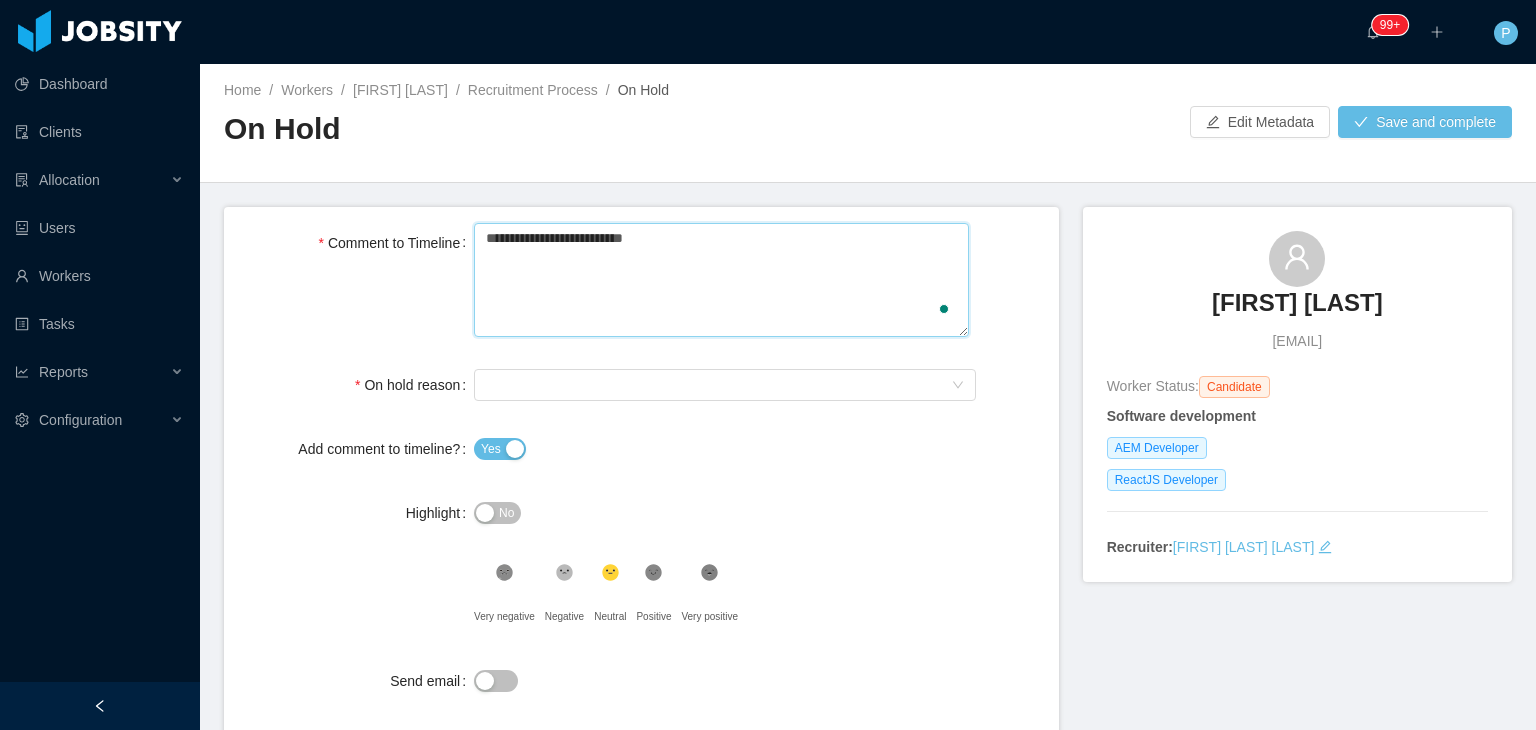 type 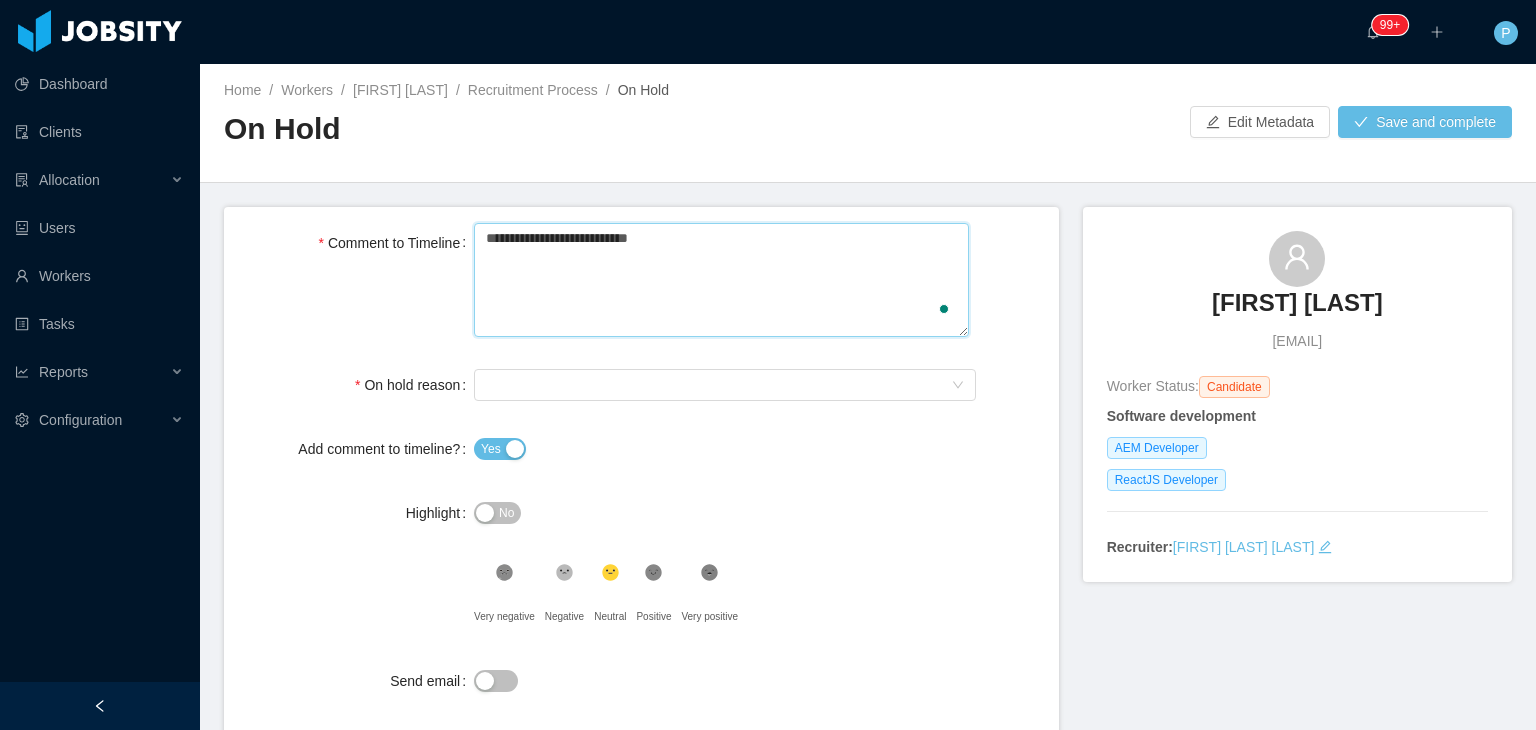type 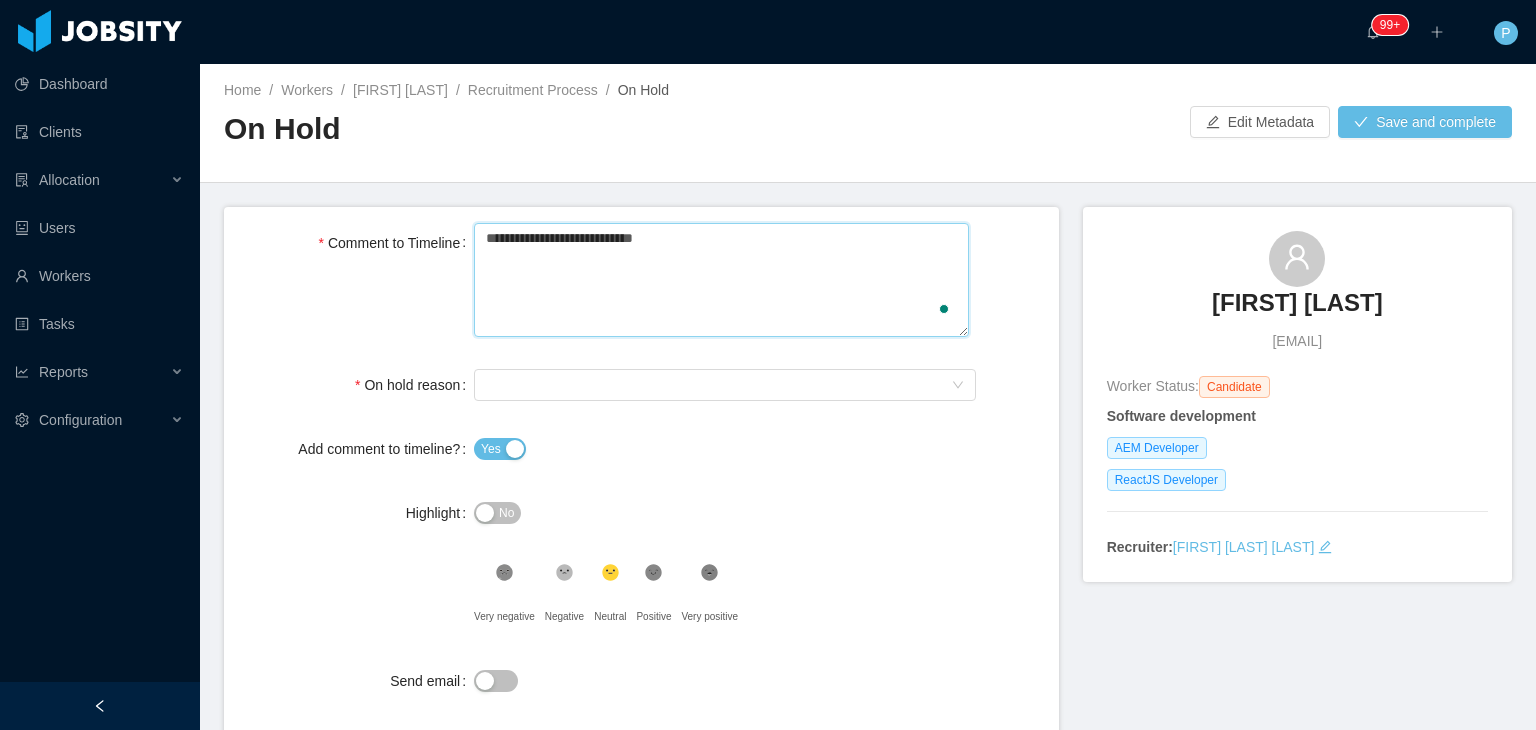 type 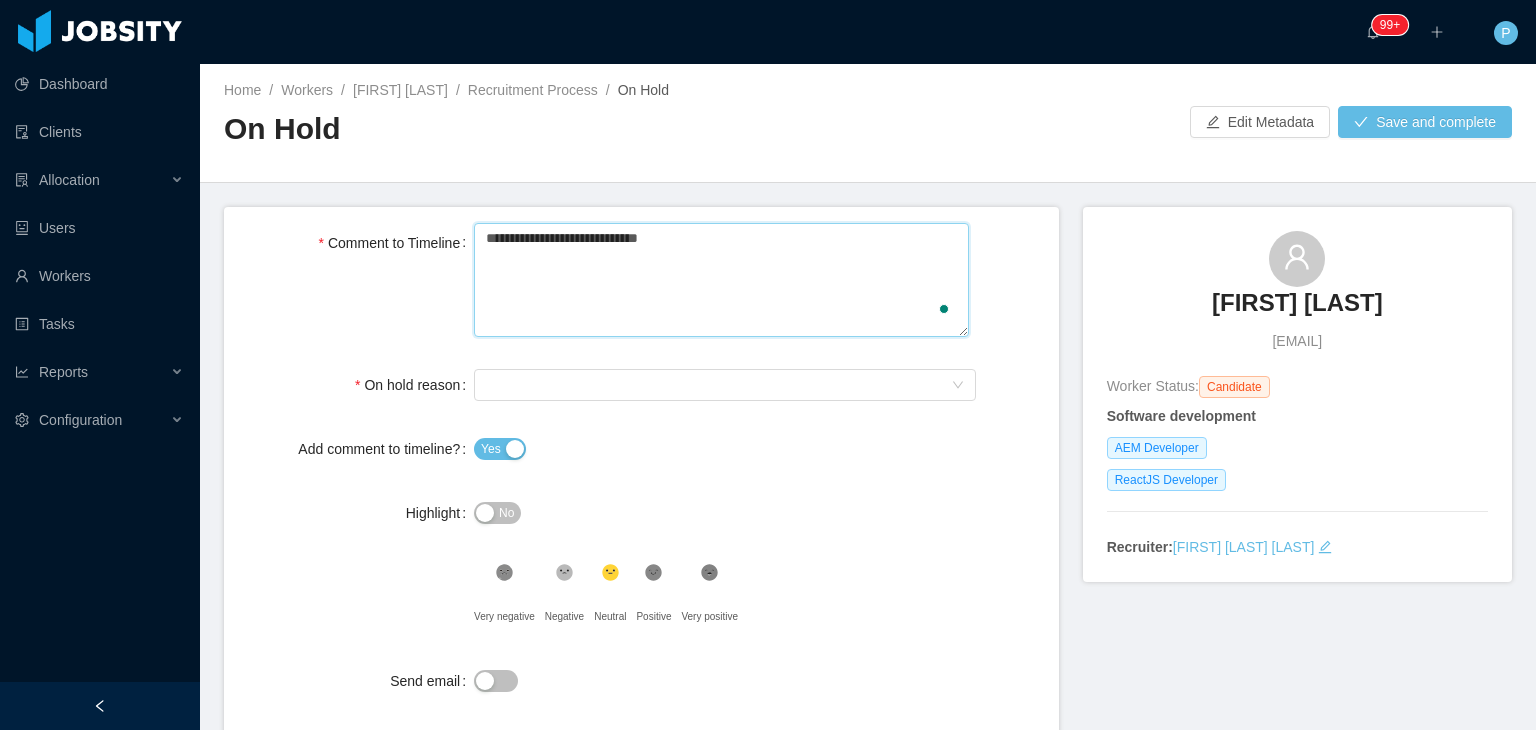 type 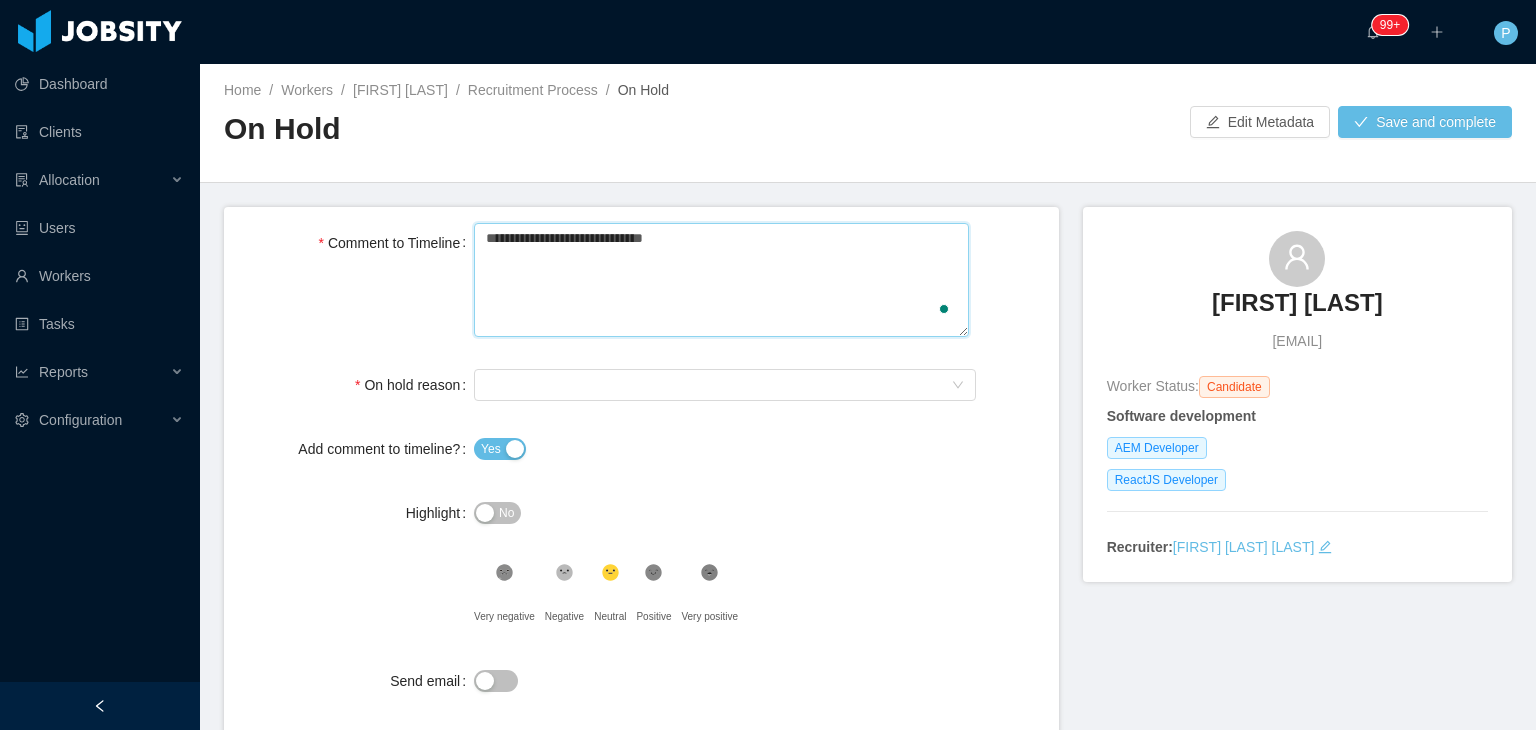 type 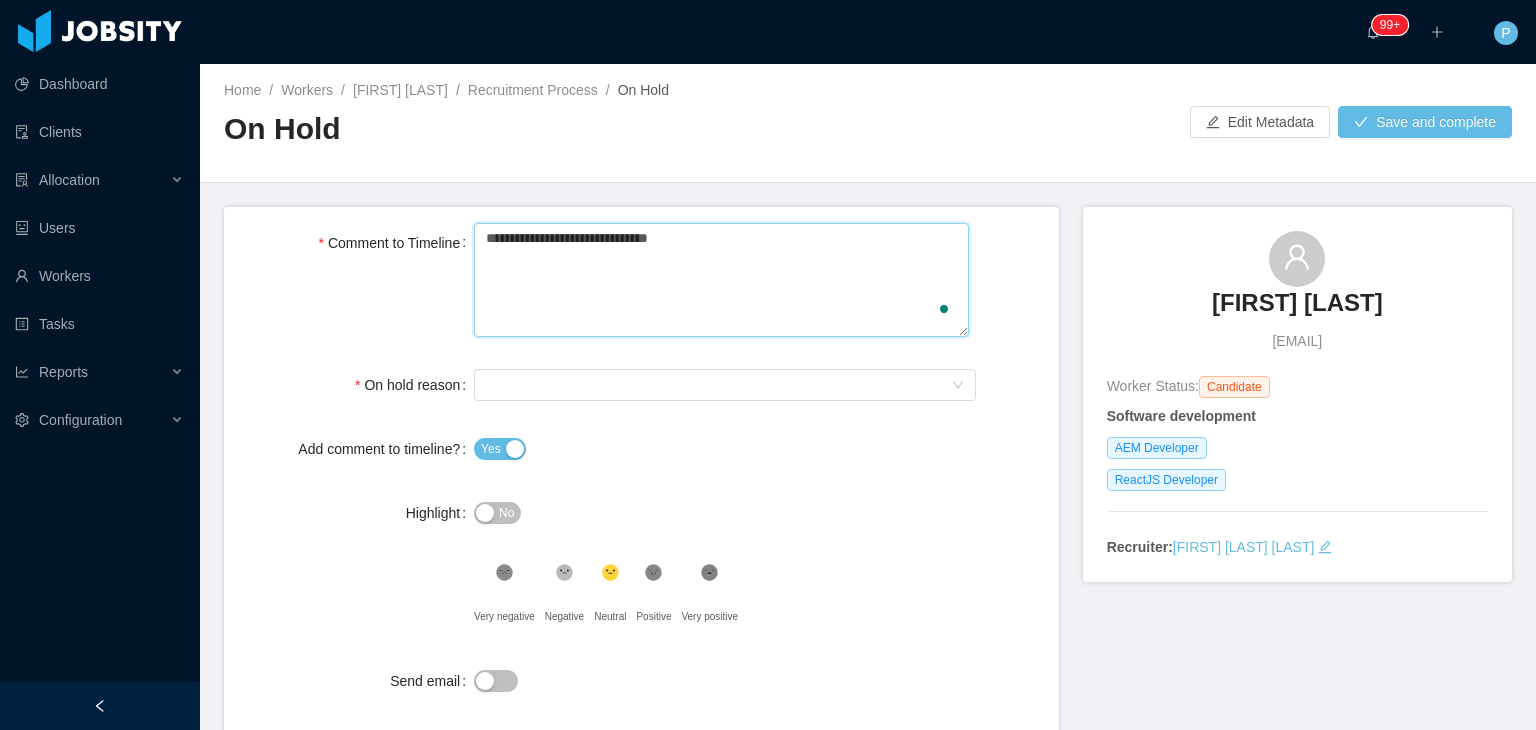 type 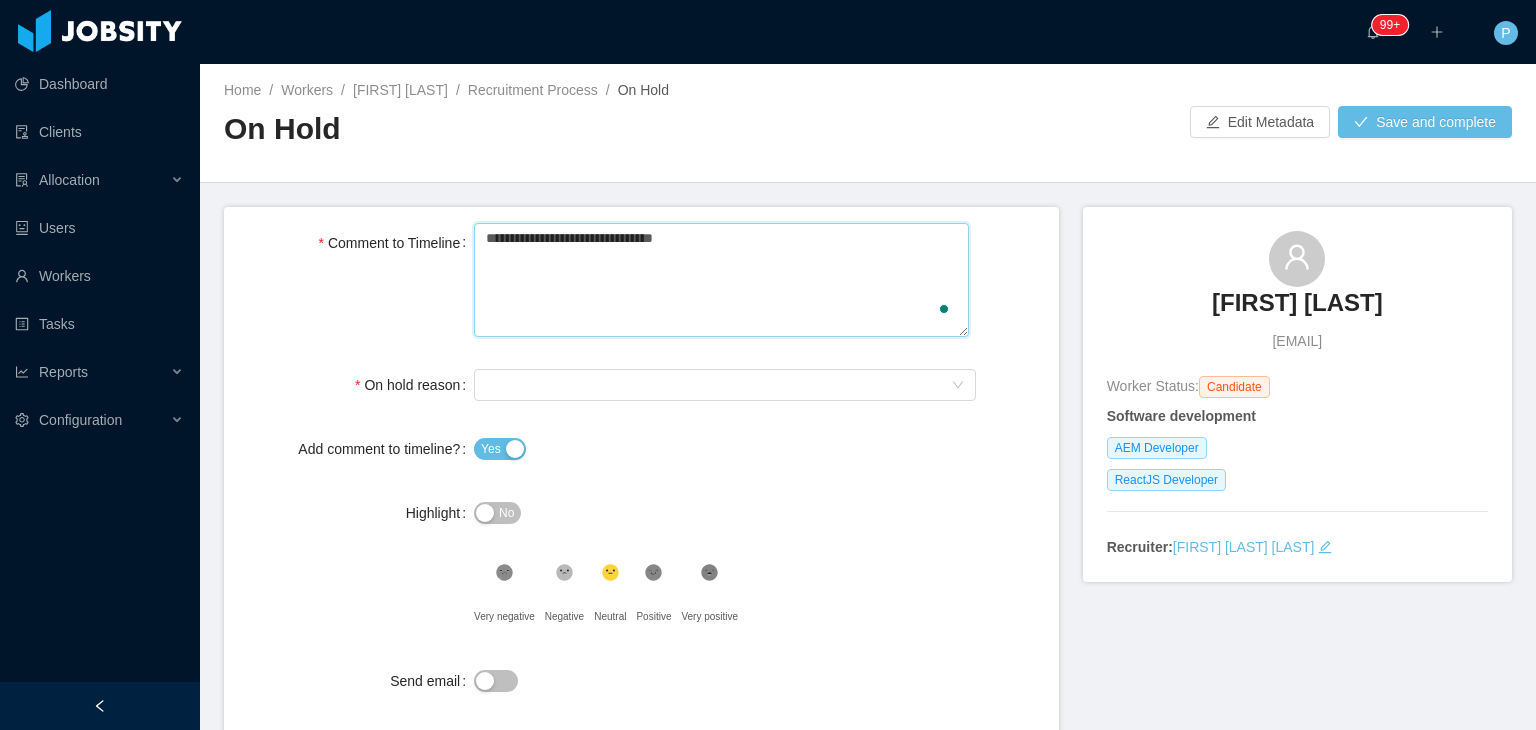 type 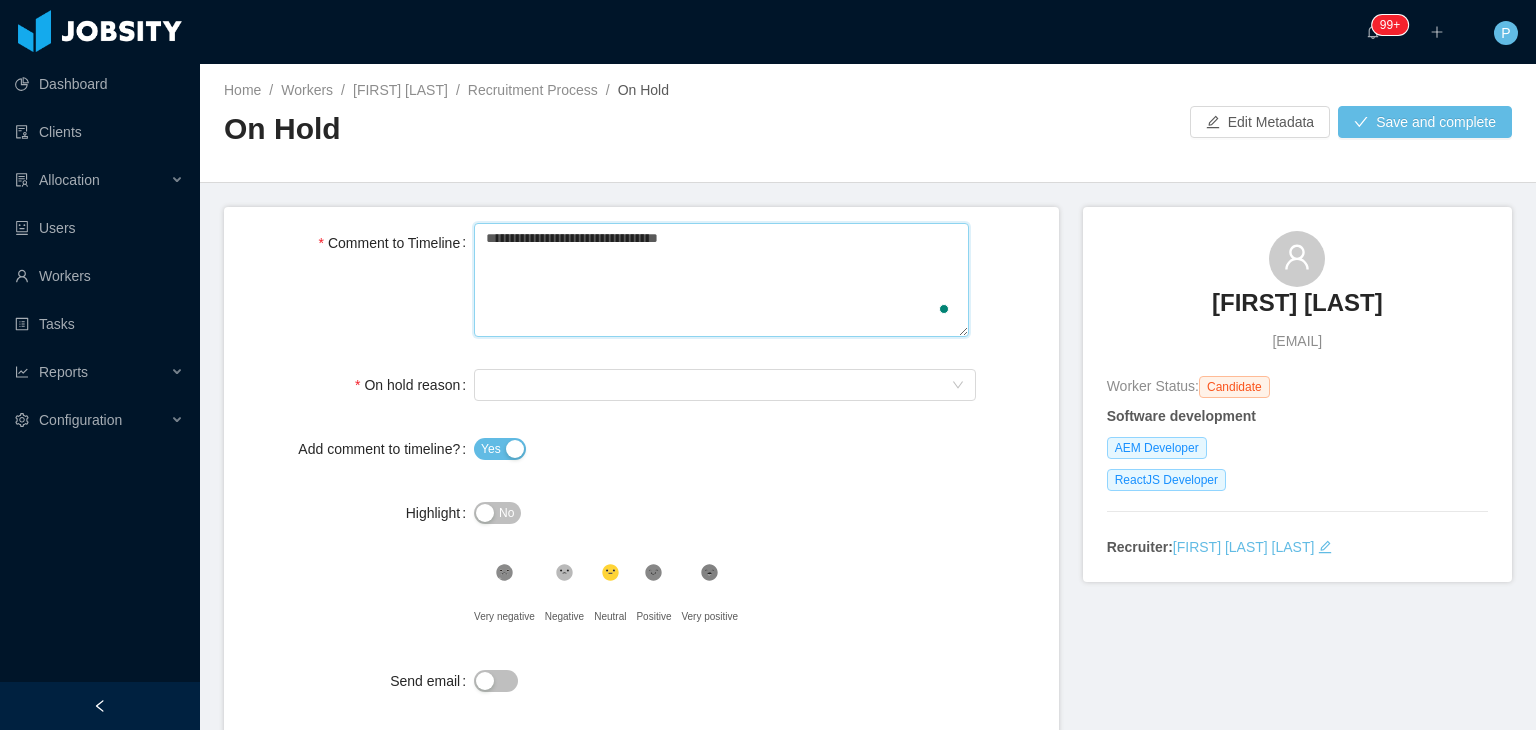type 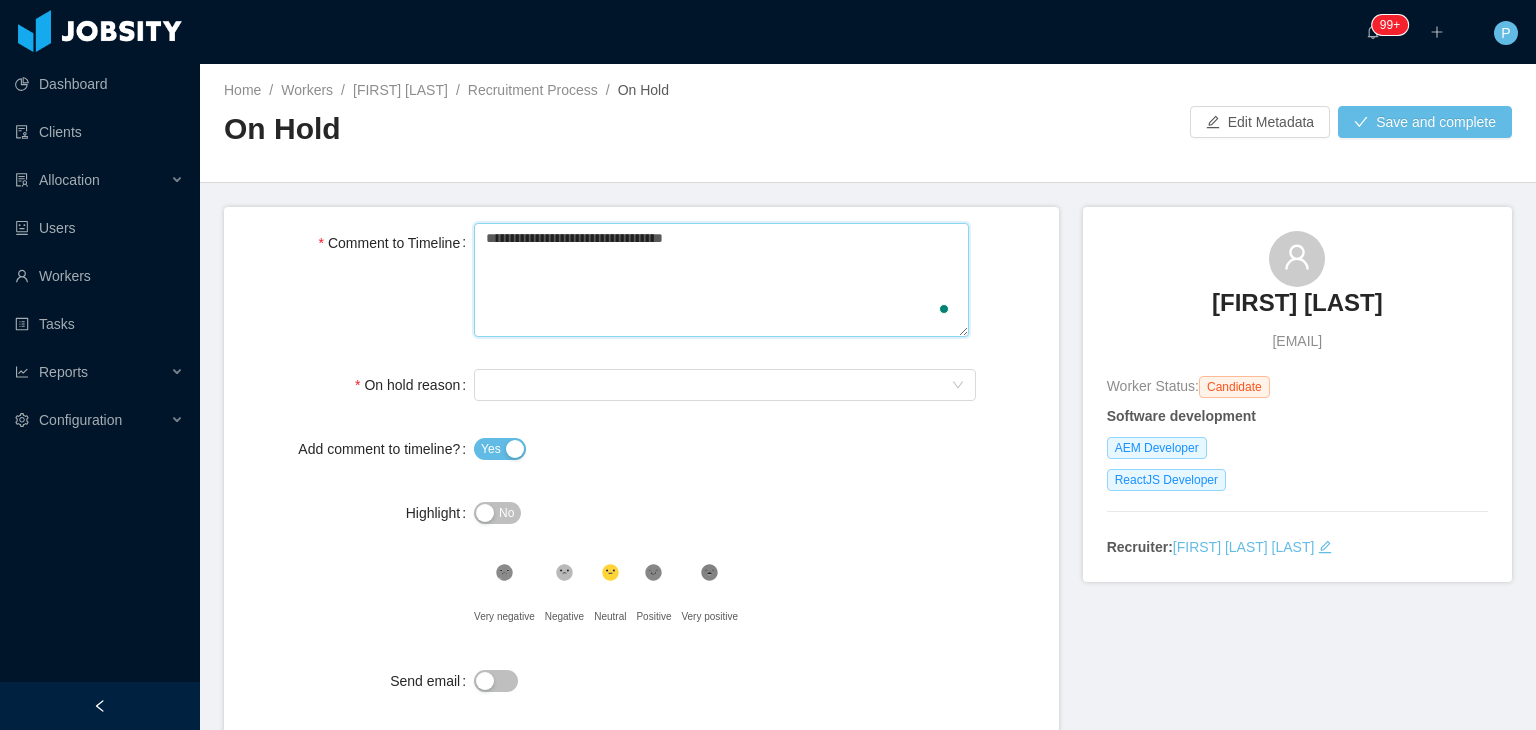 type 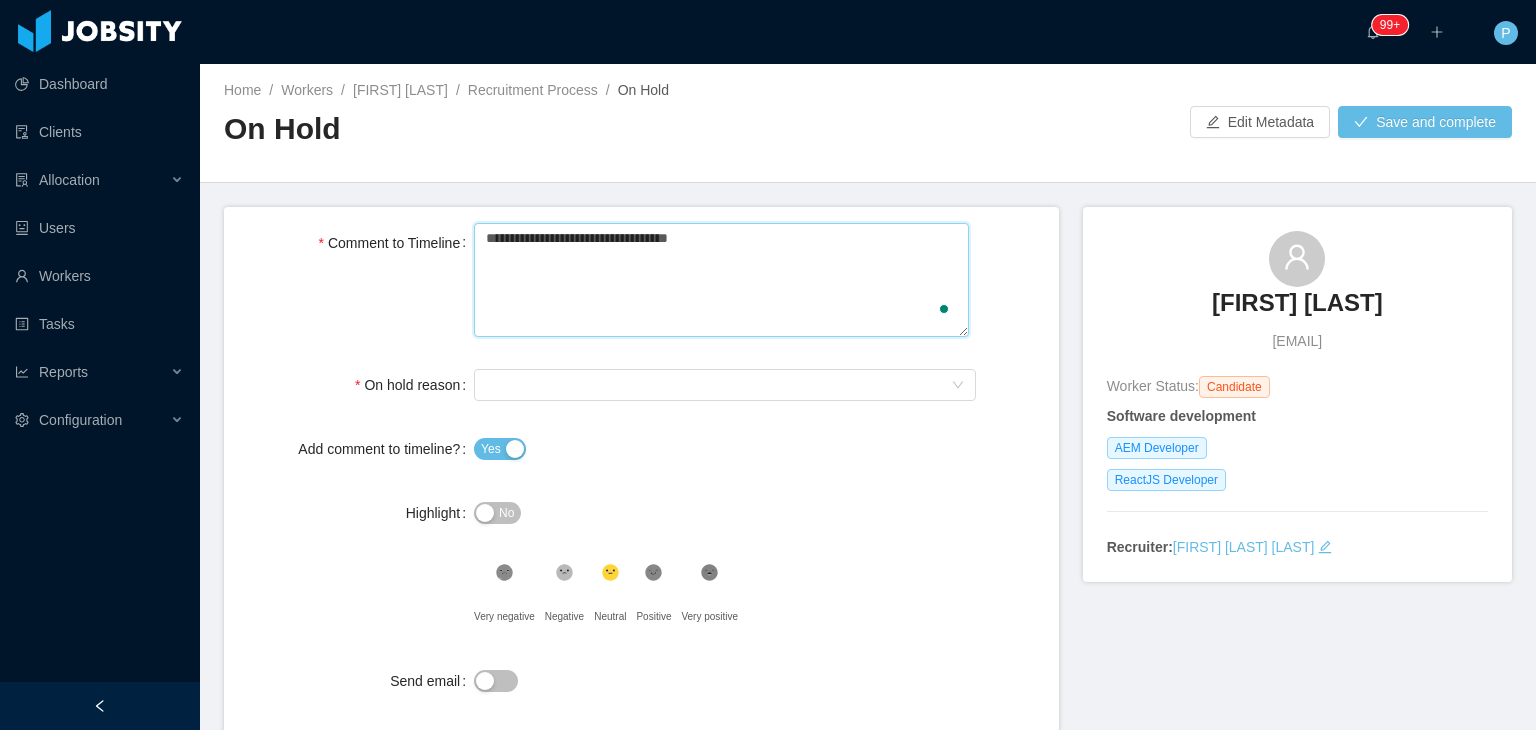 type 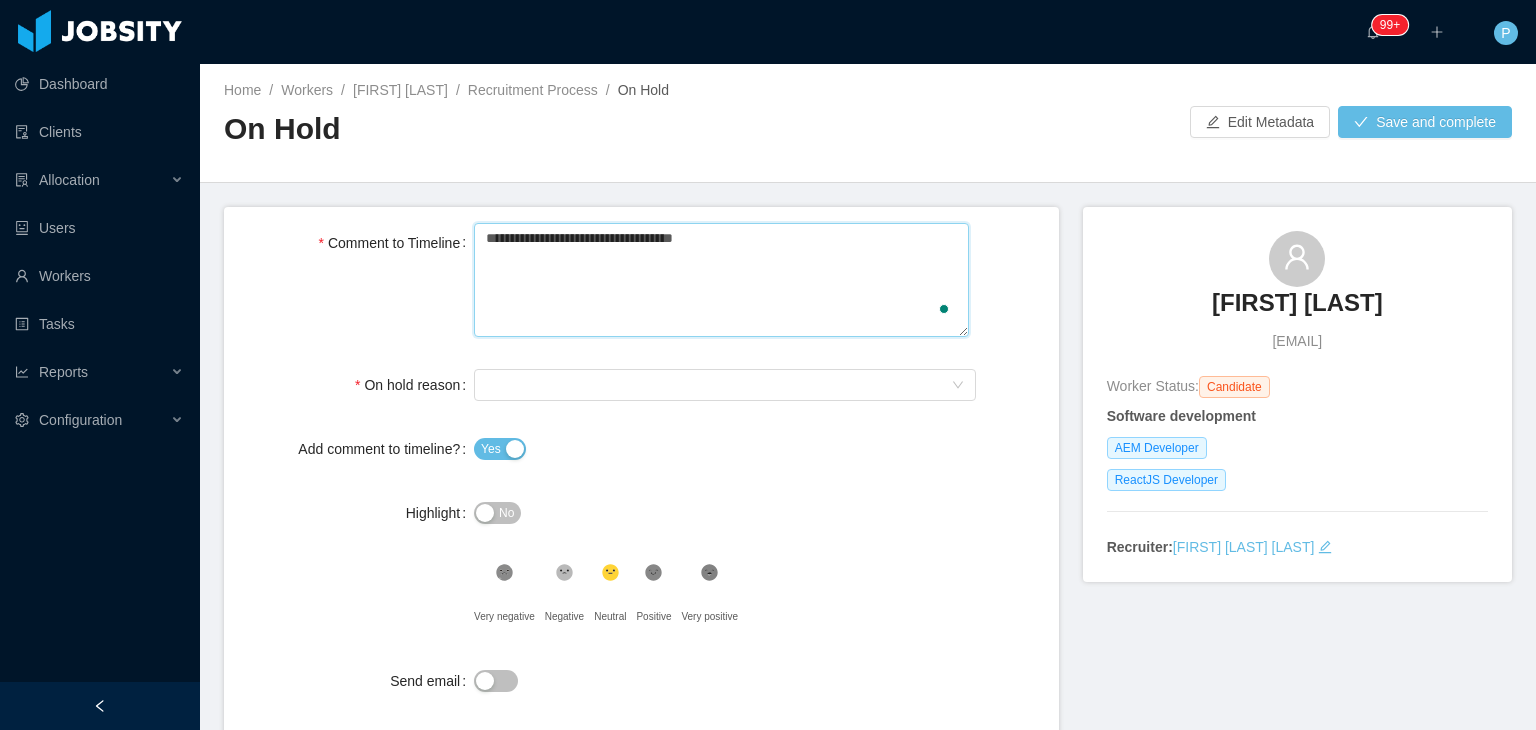 type on "**********" 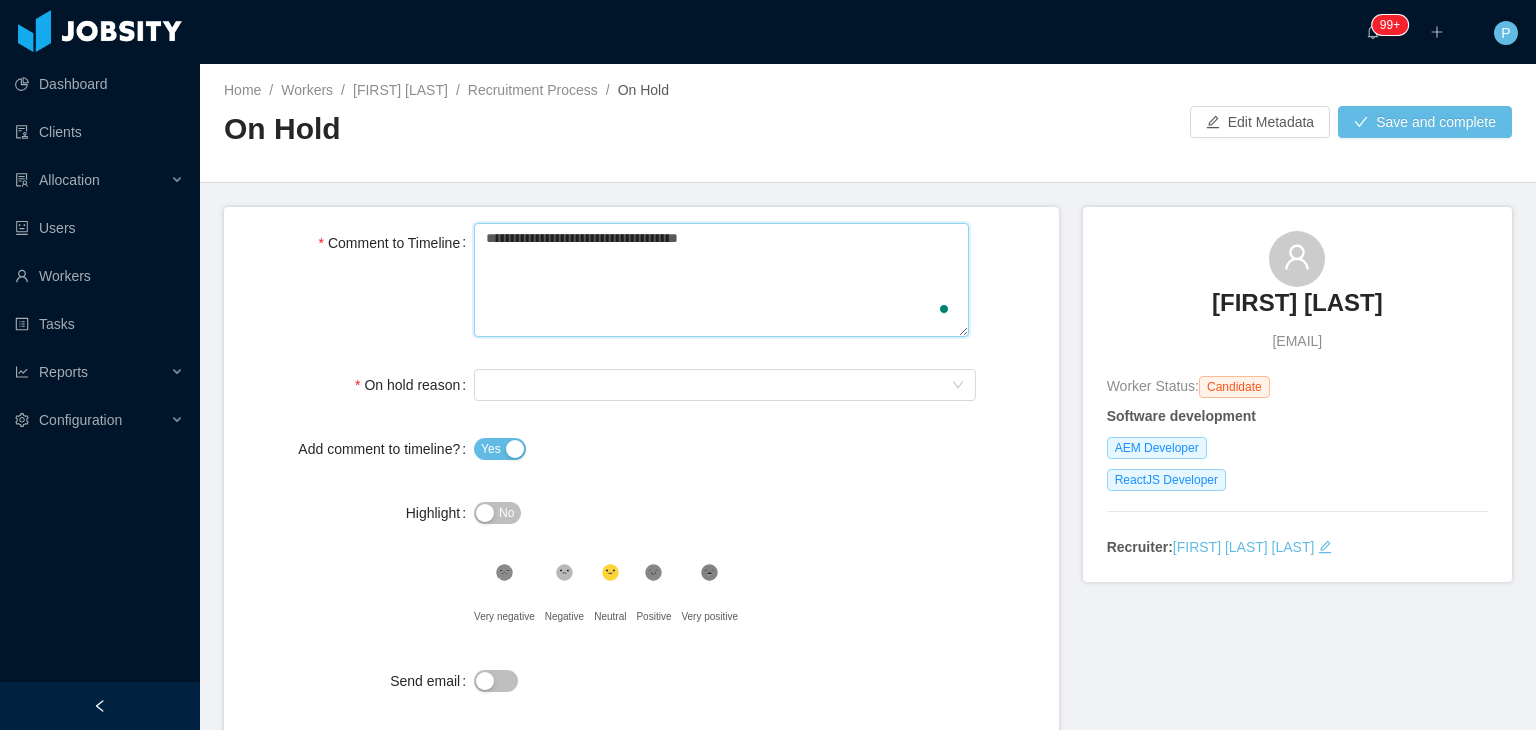 type 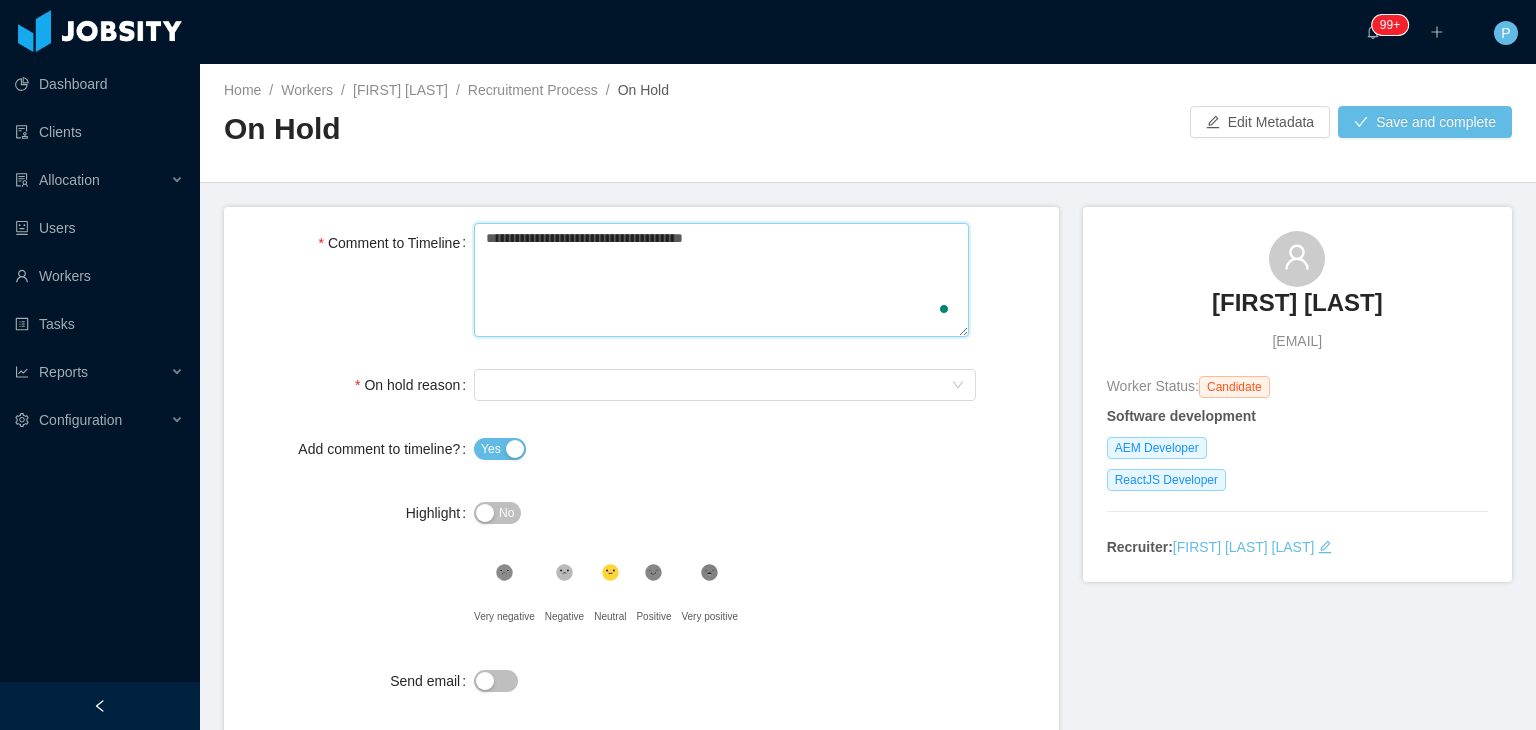 type 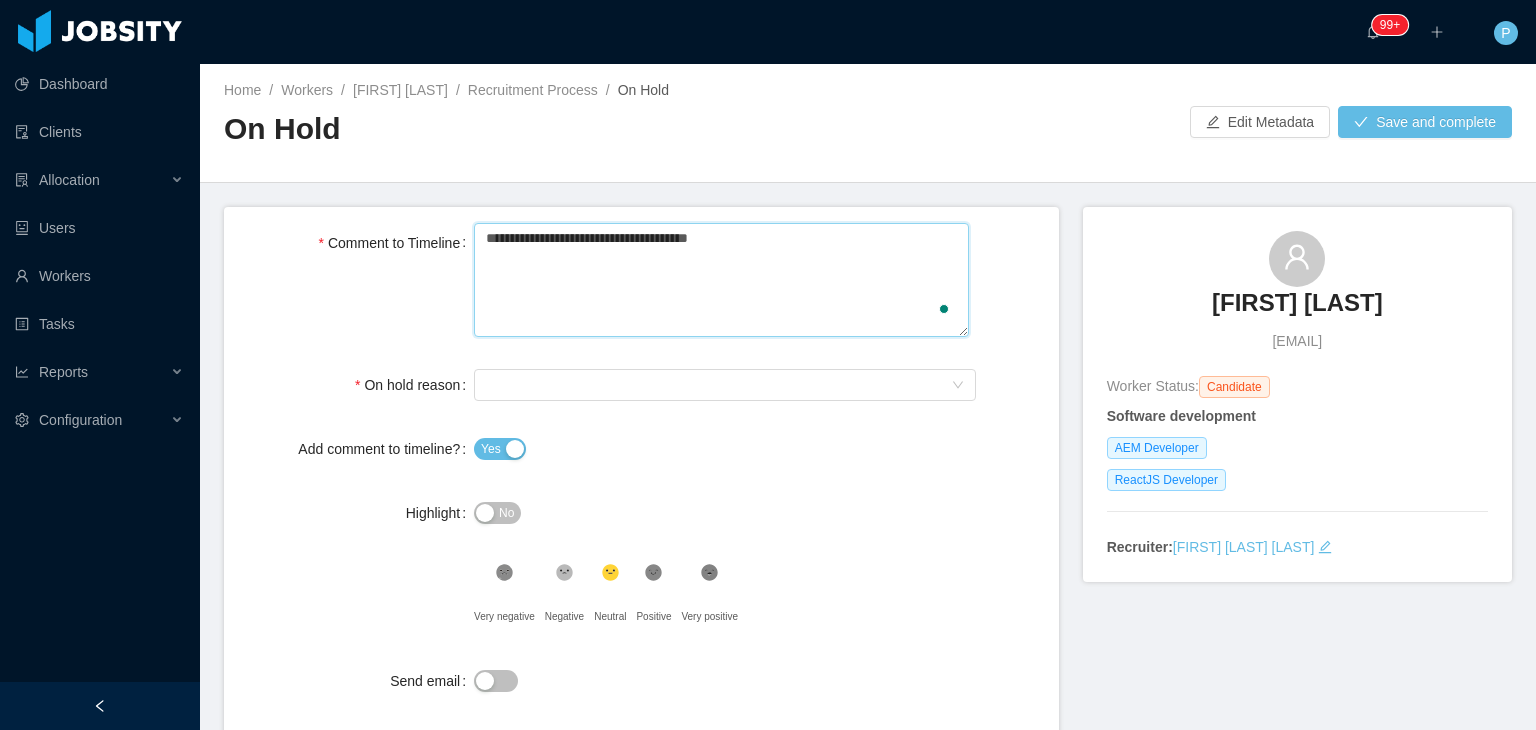 type 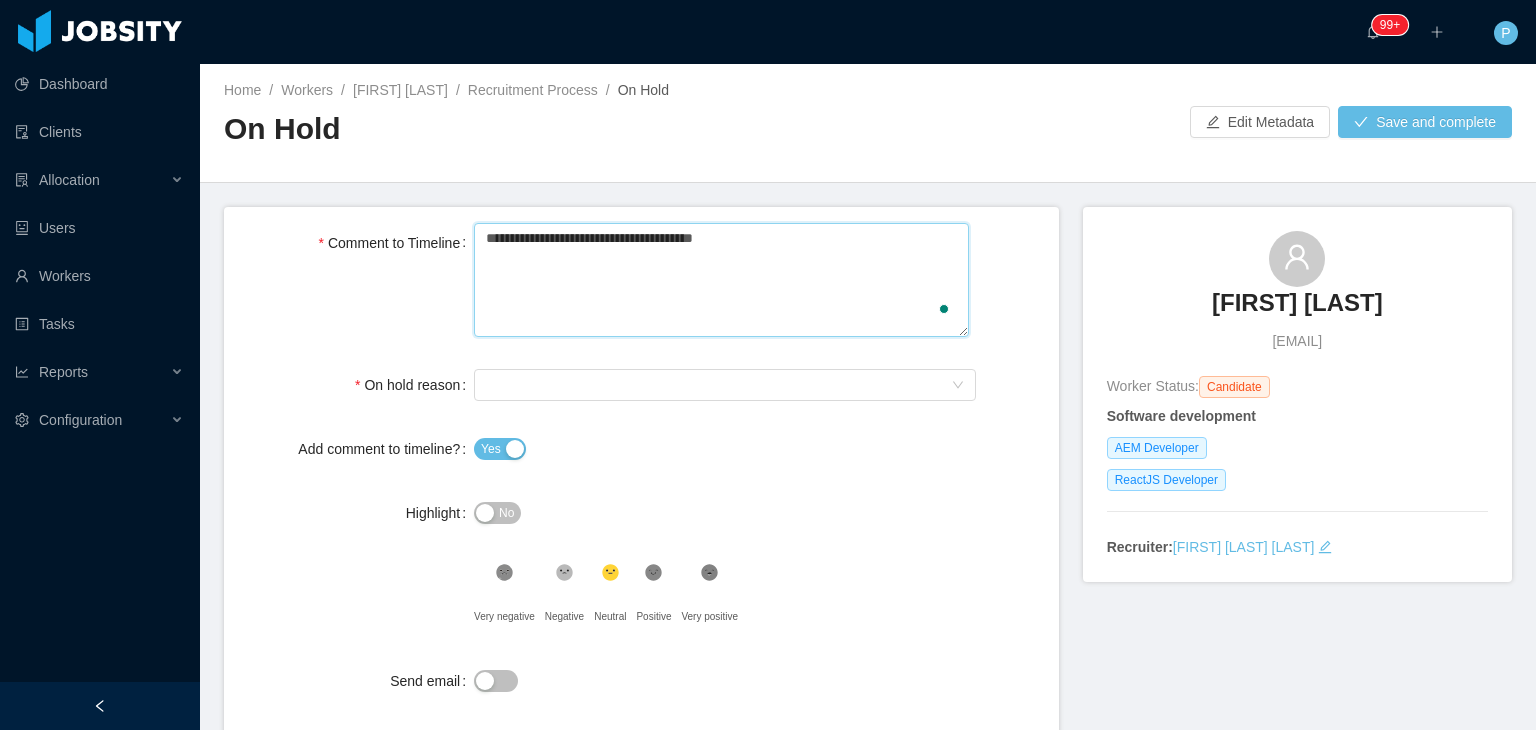 type 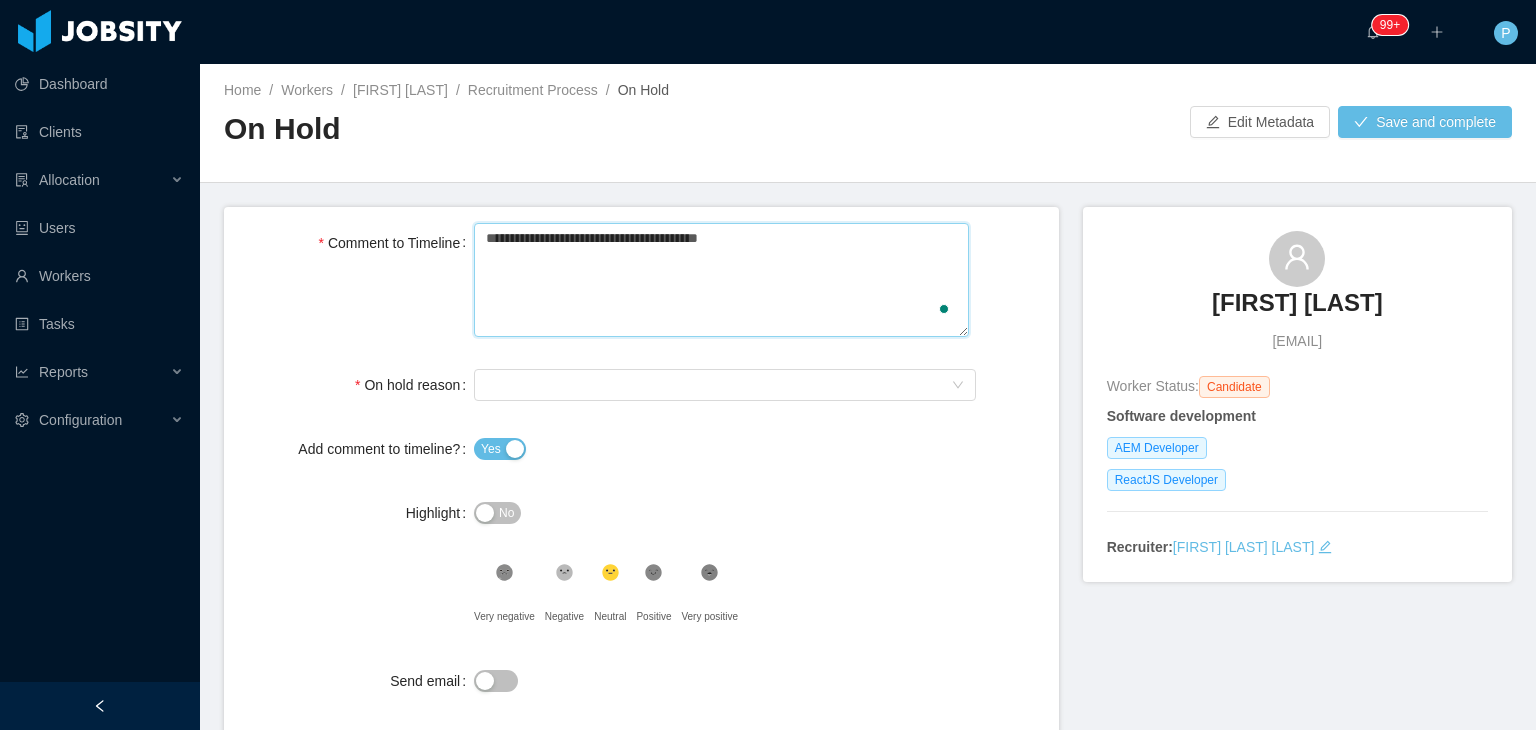 type 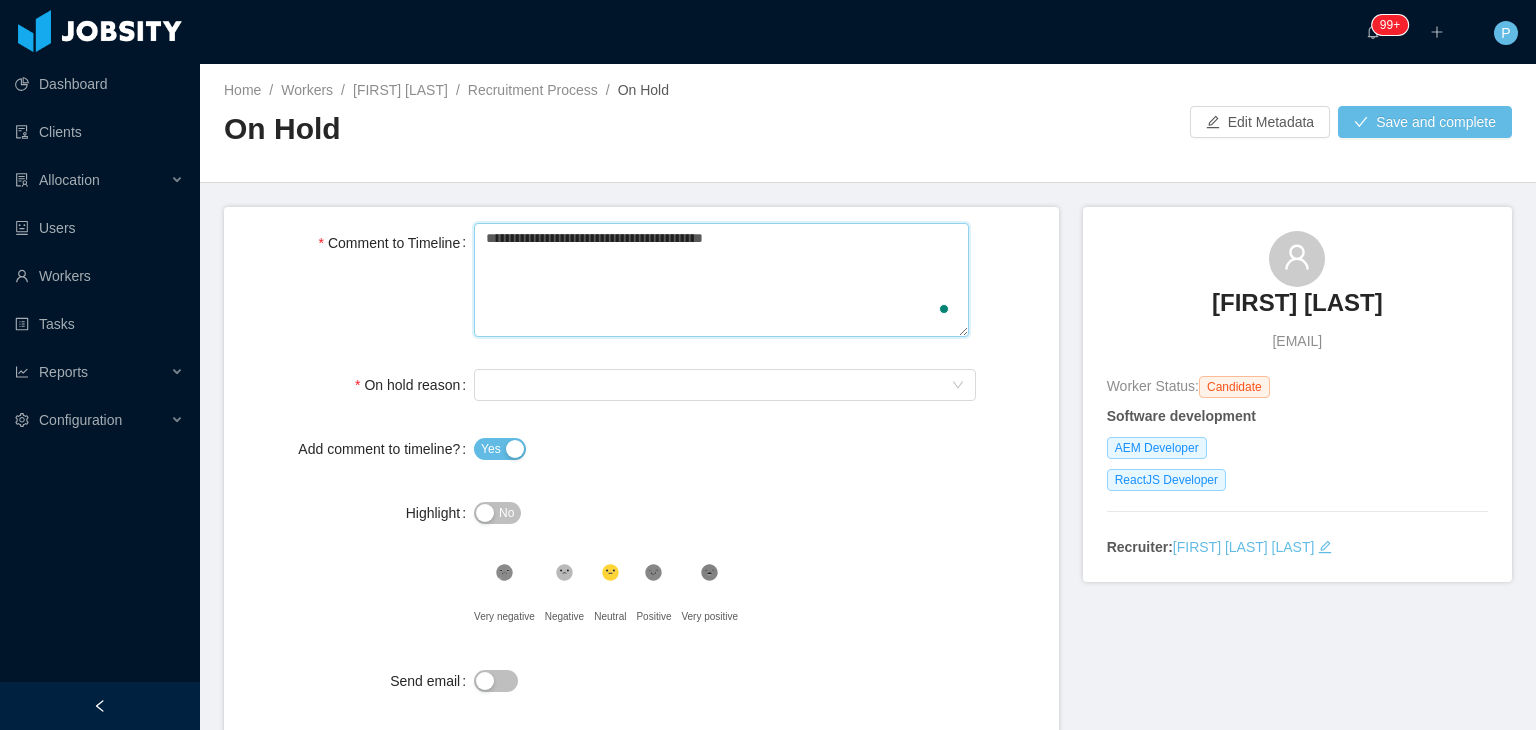 type 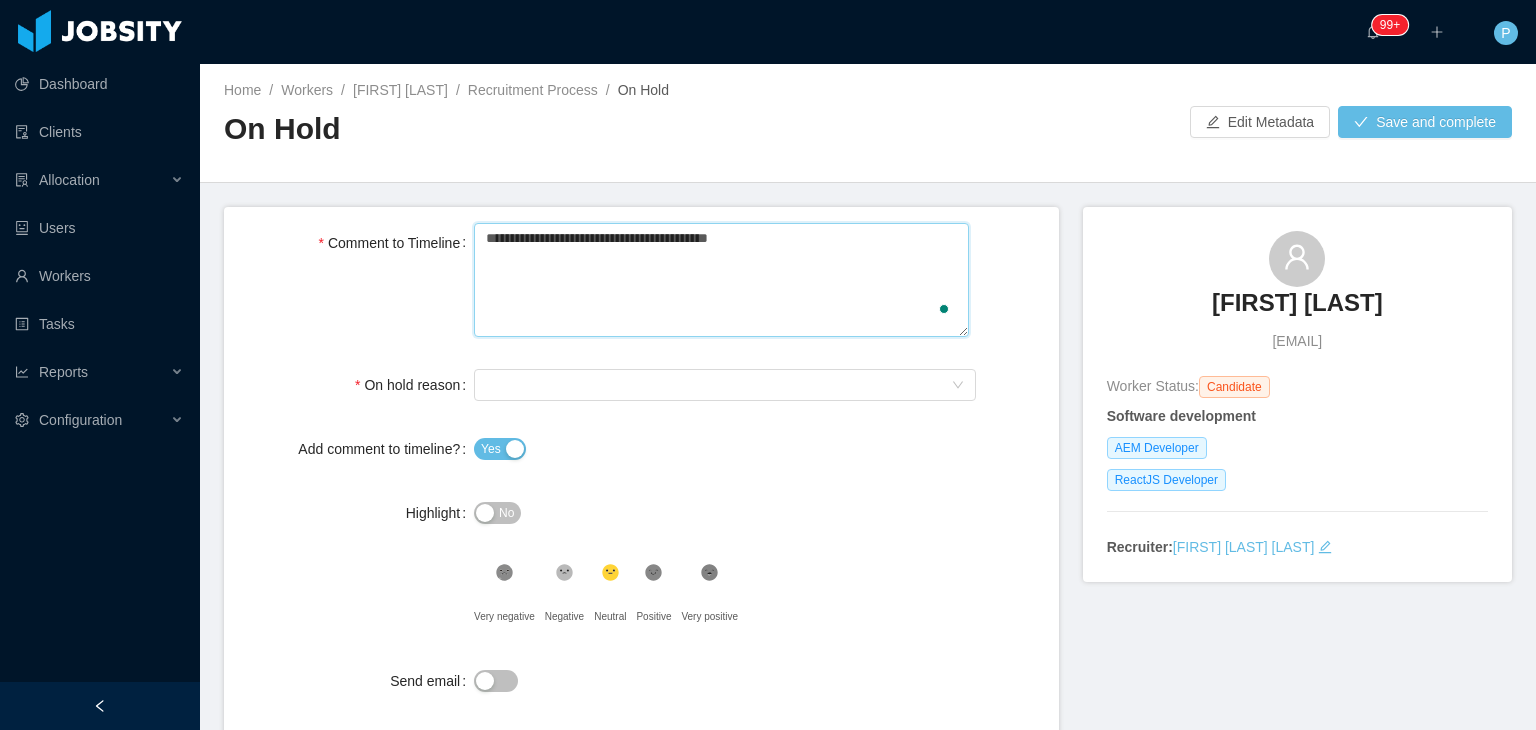 type 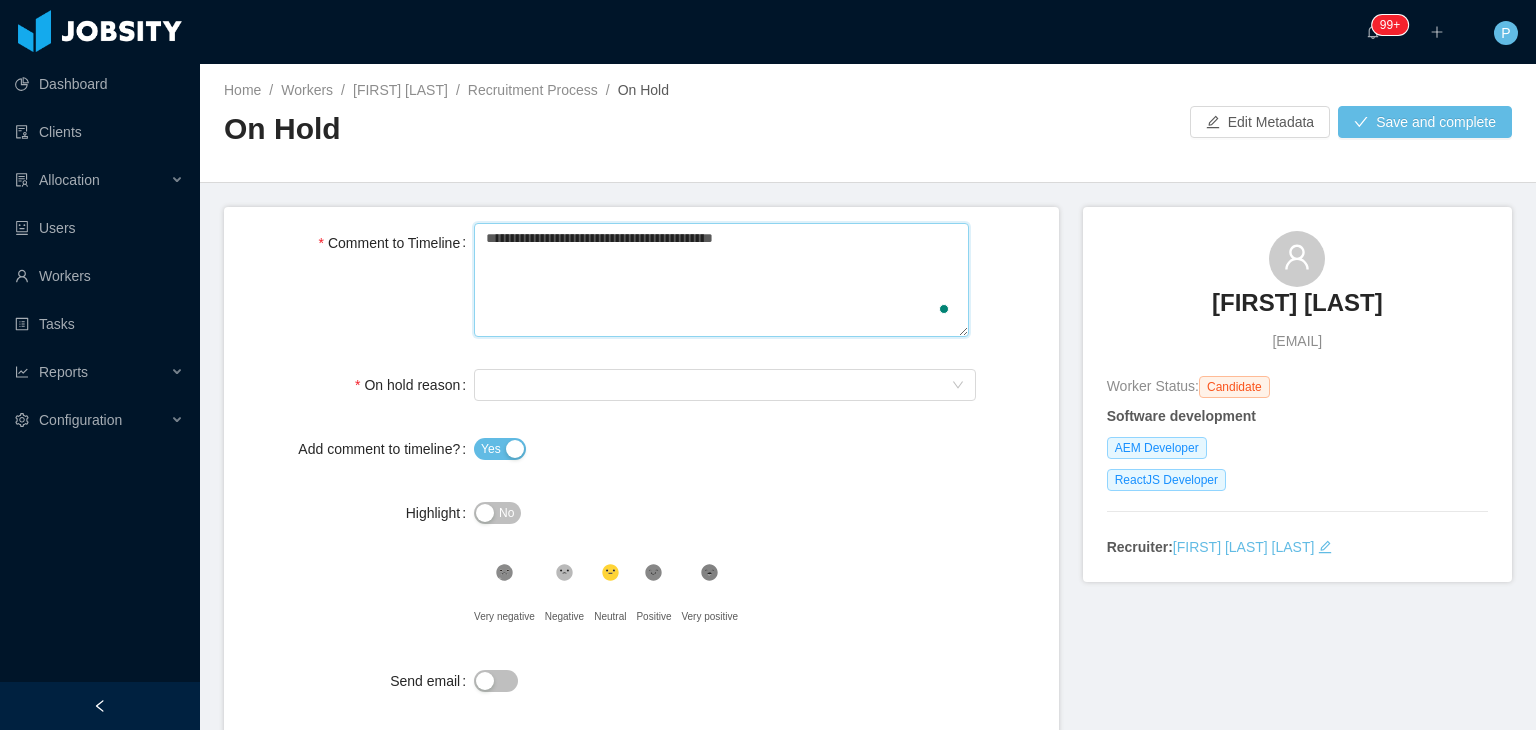type 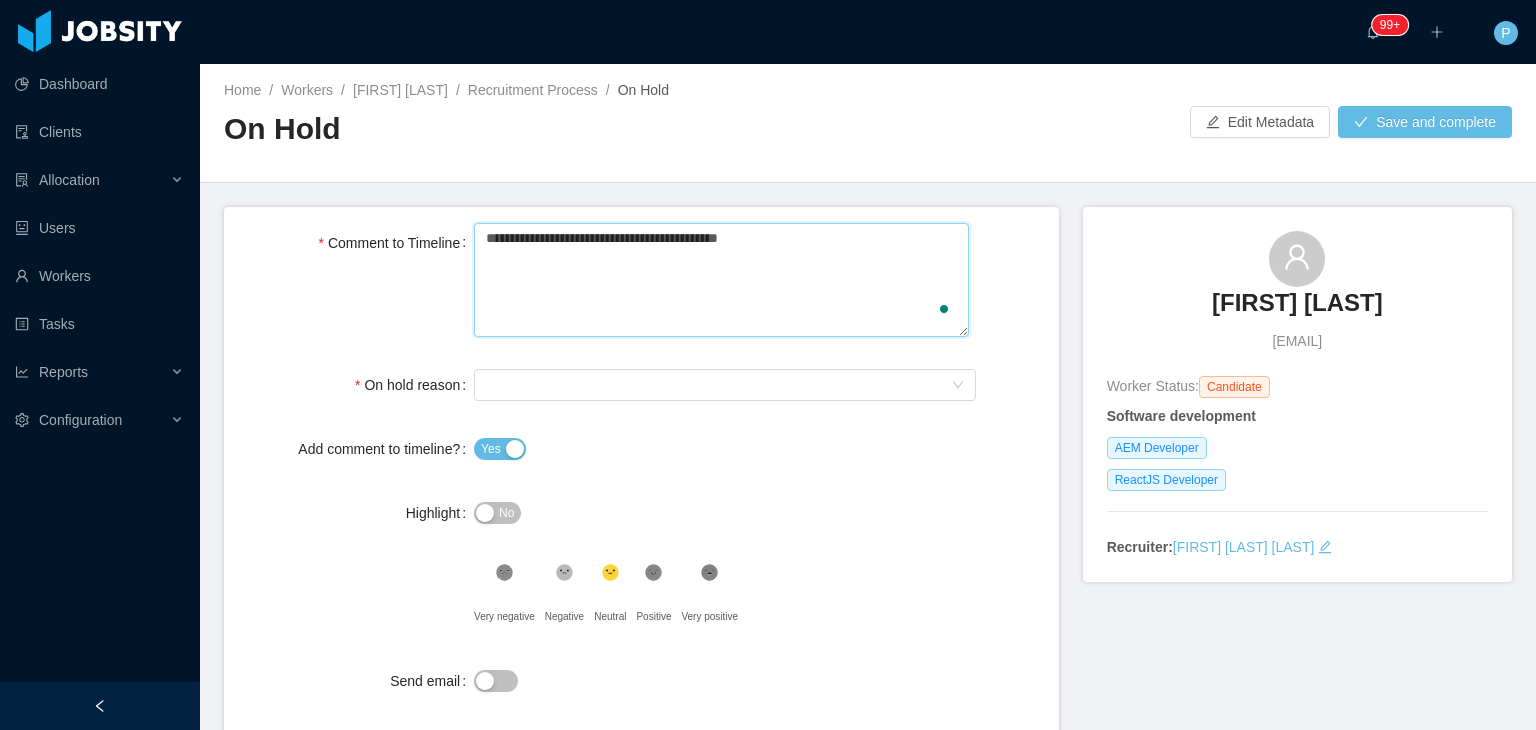 type 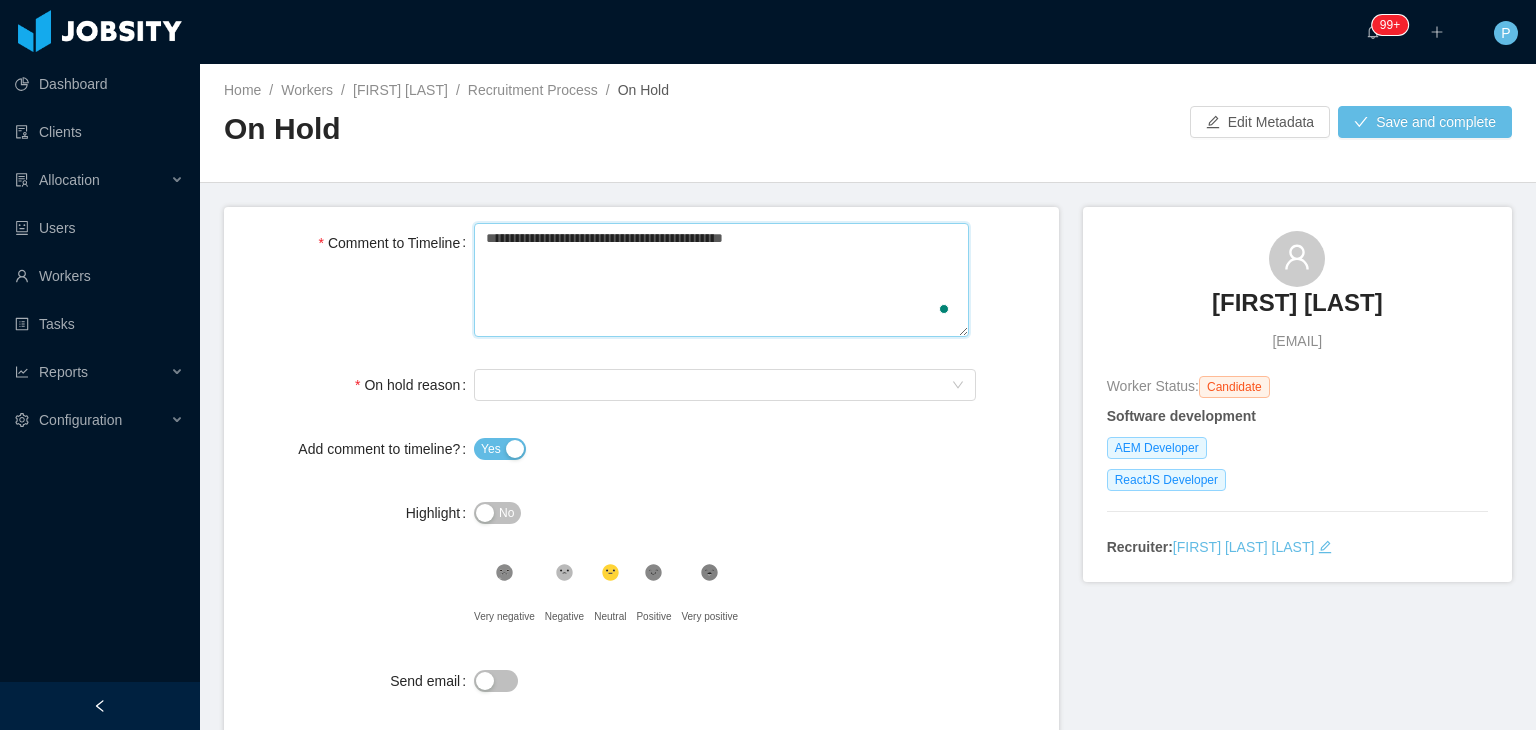 type 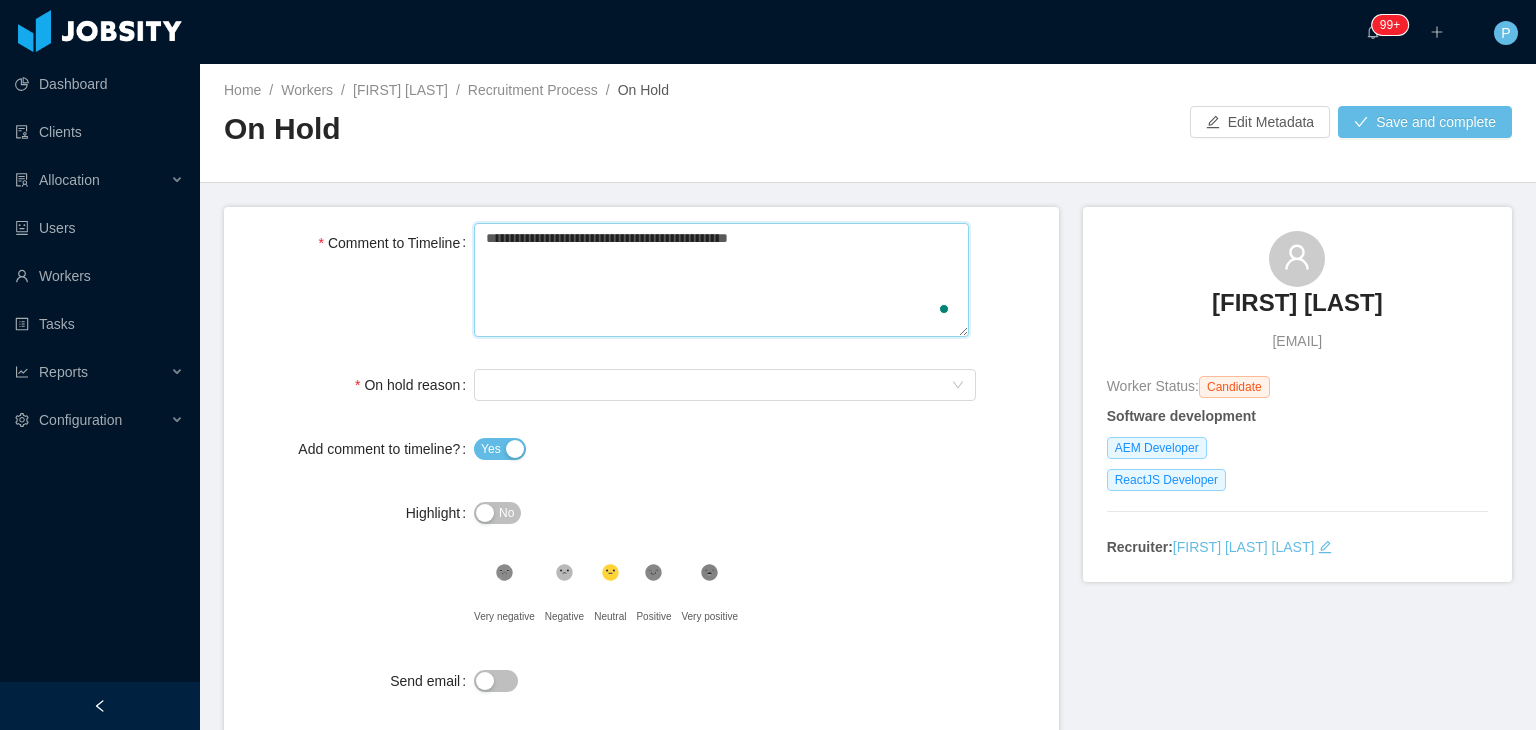 type 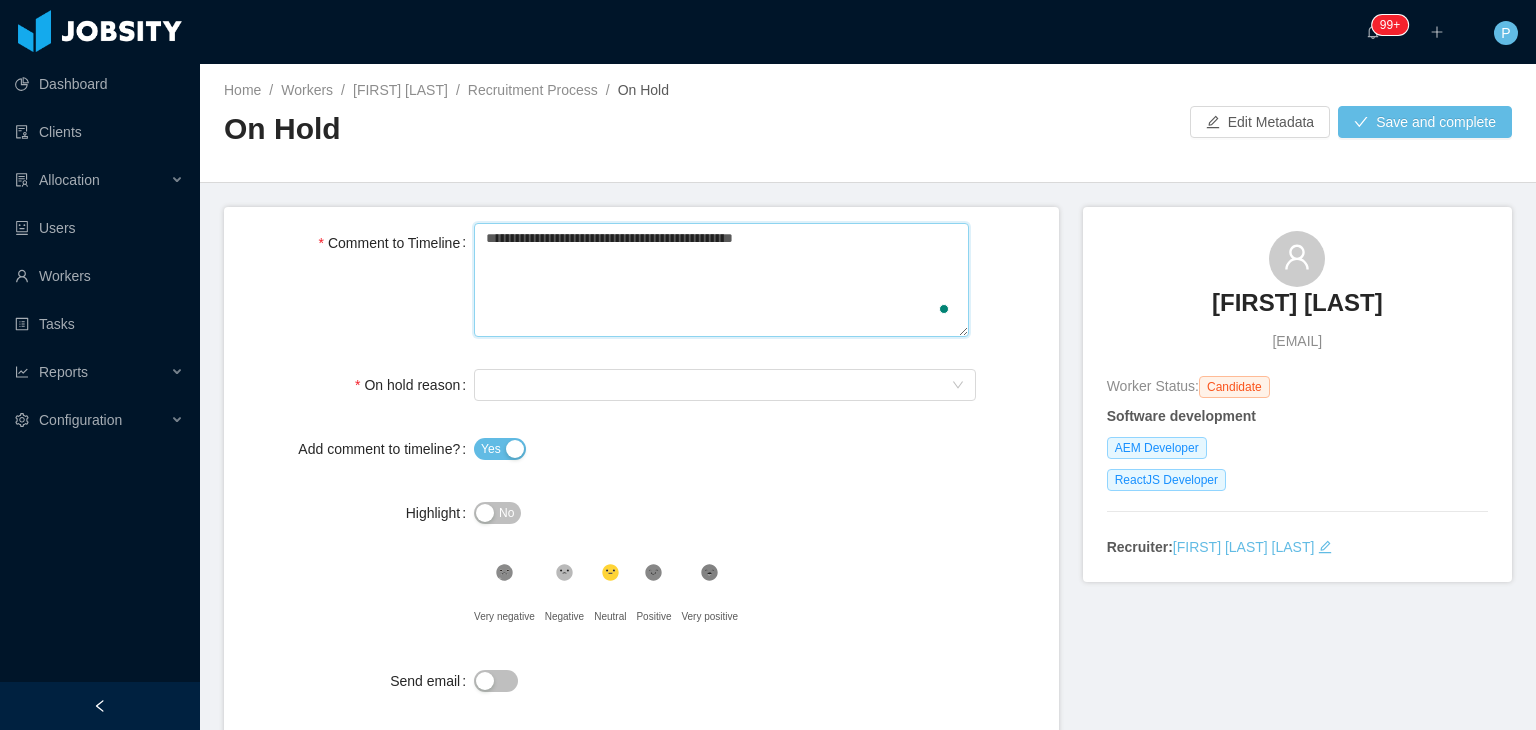 type 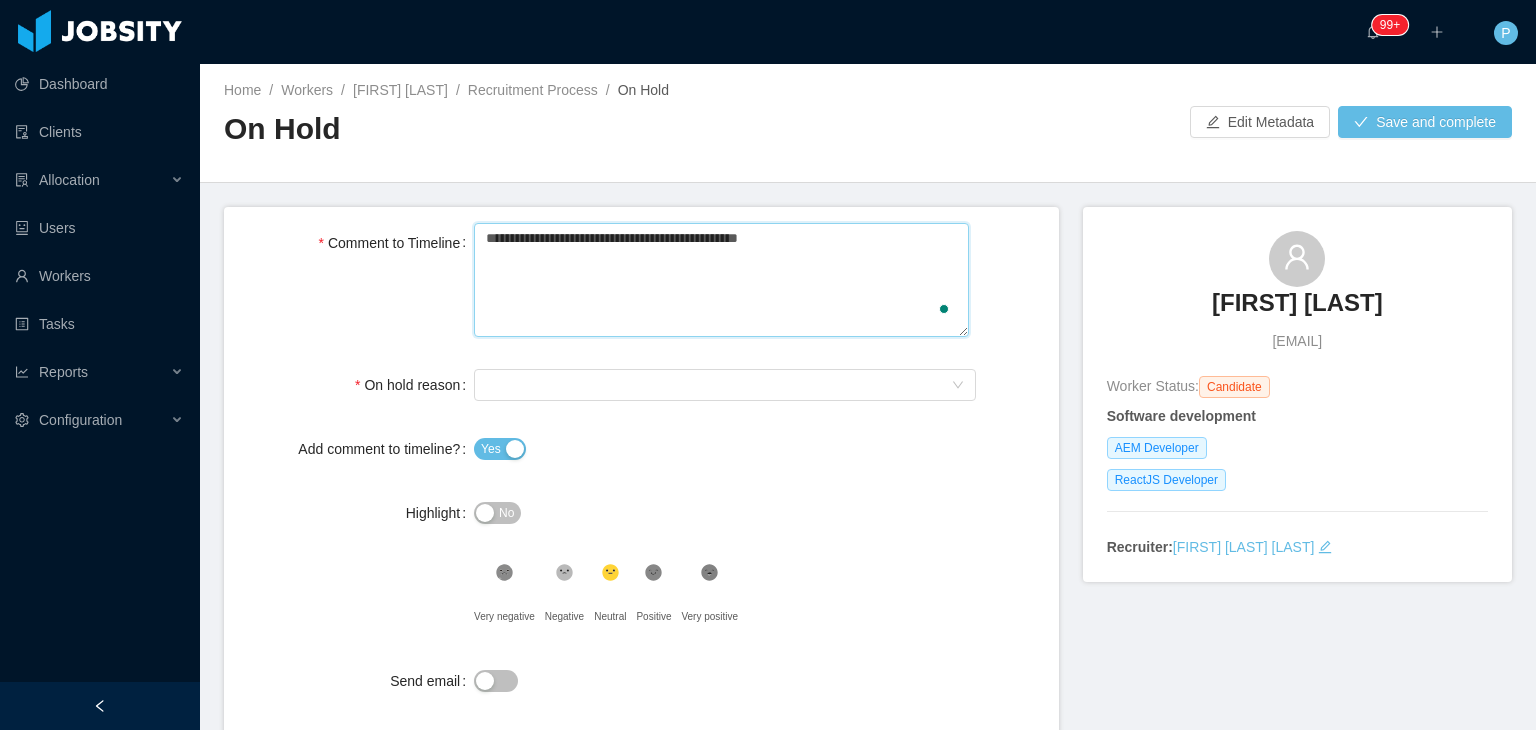 type 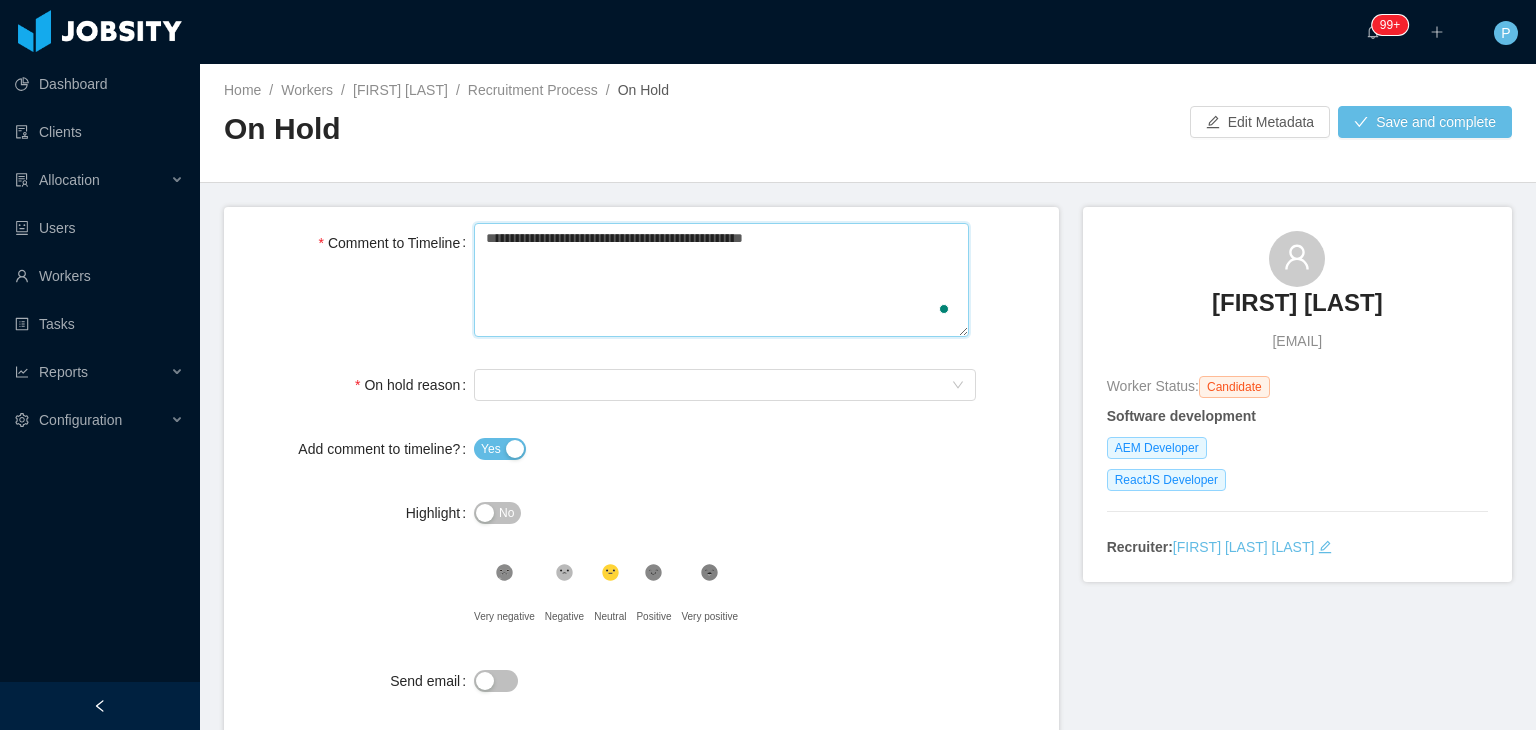 type 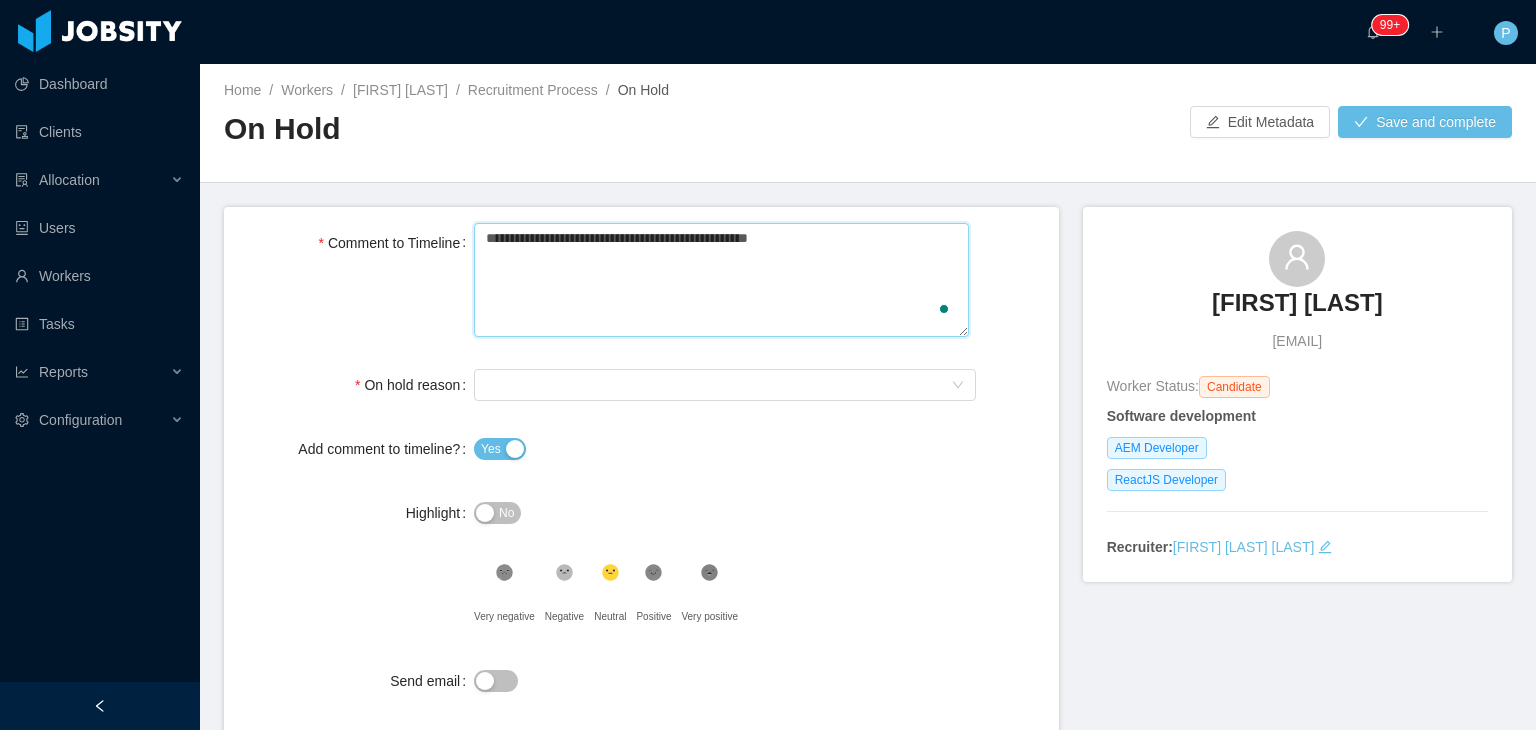 type 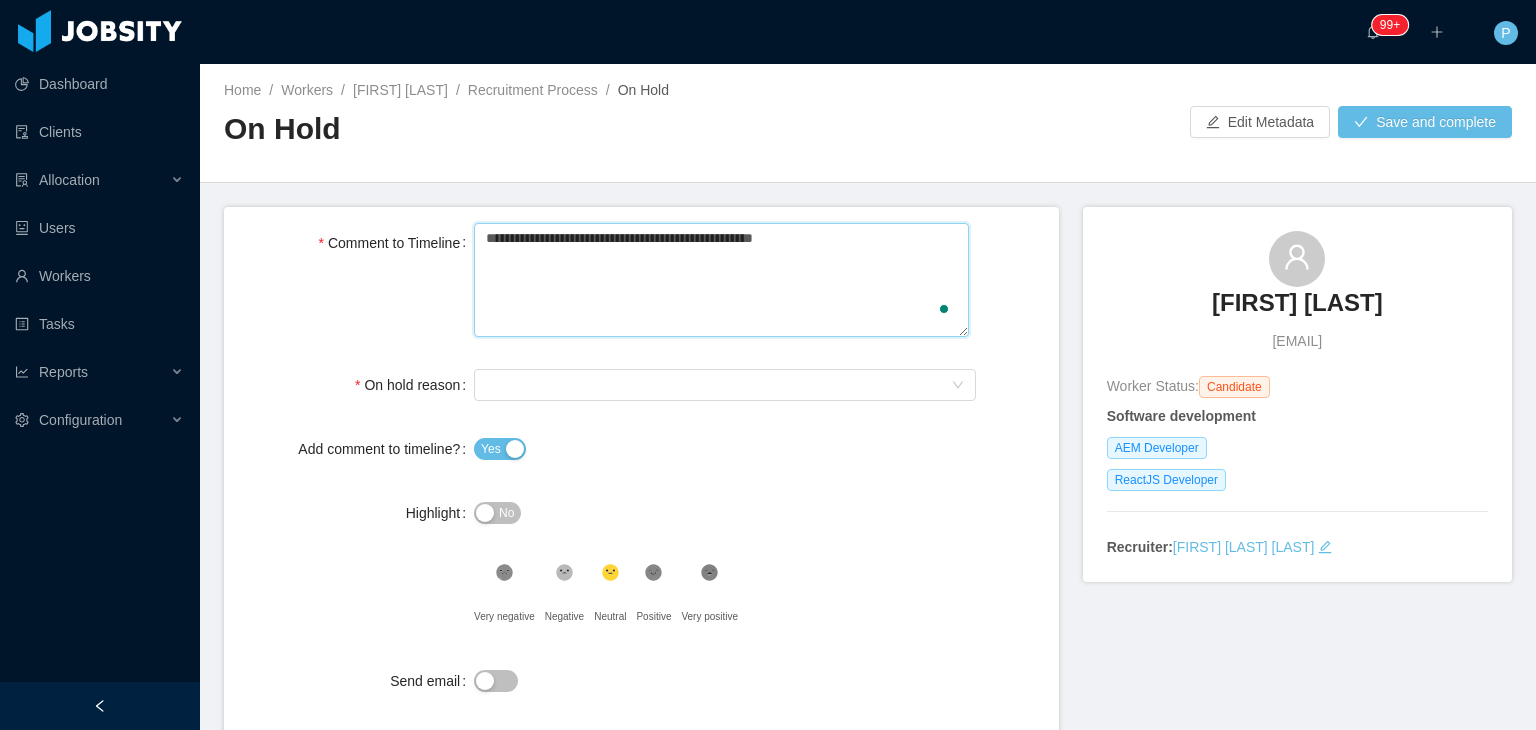 type 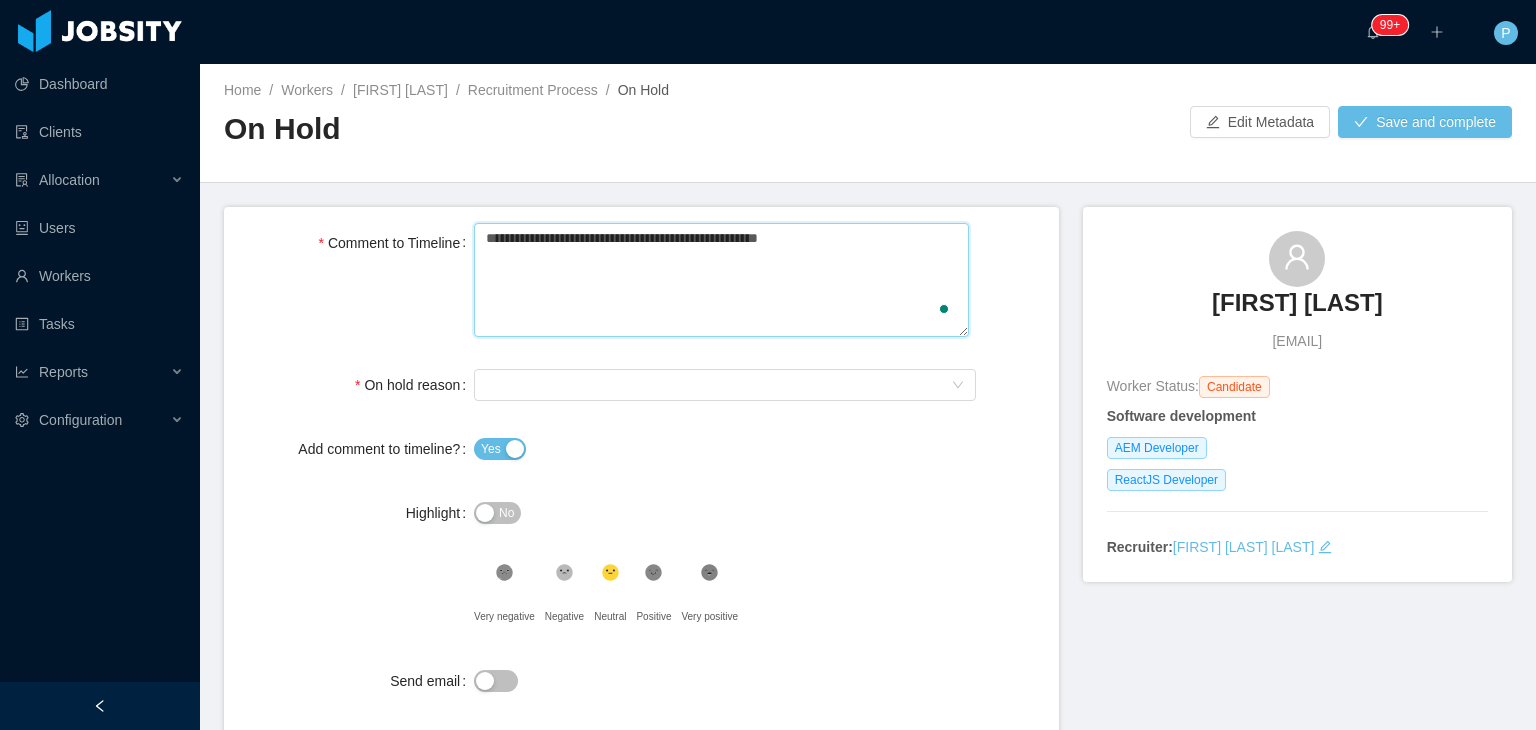 type 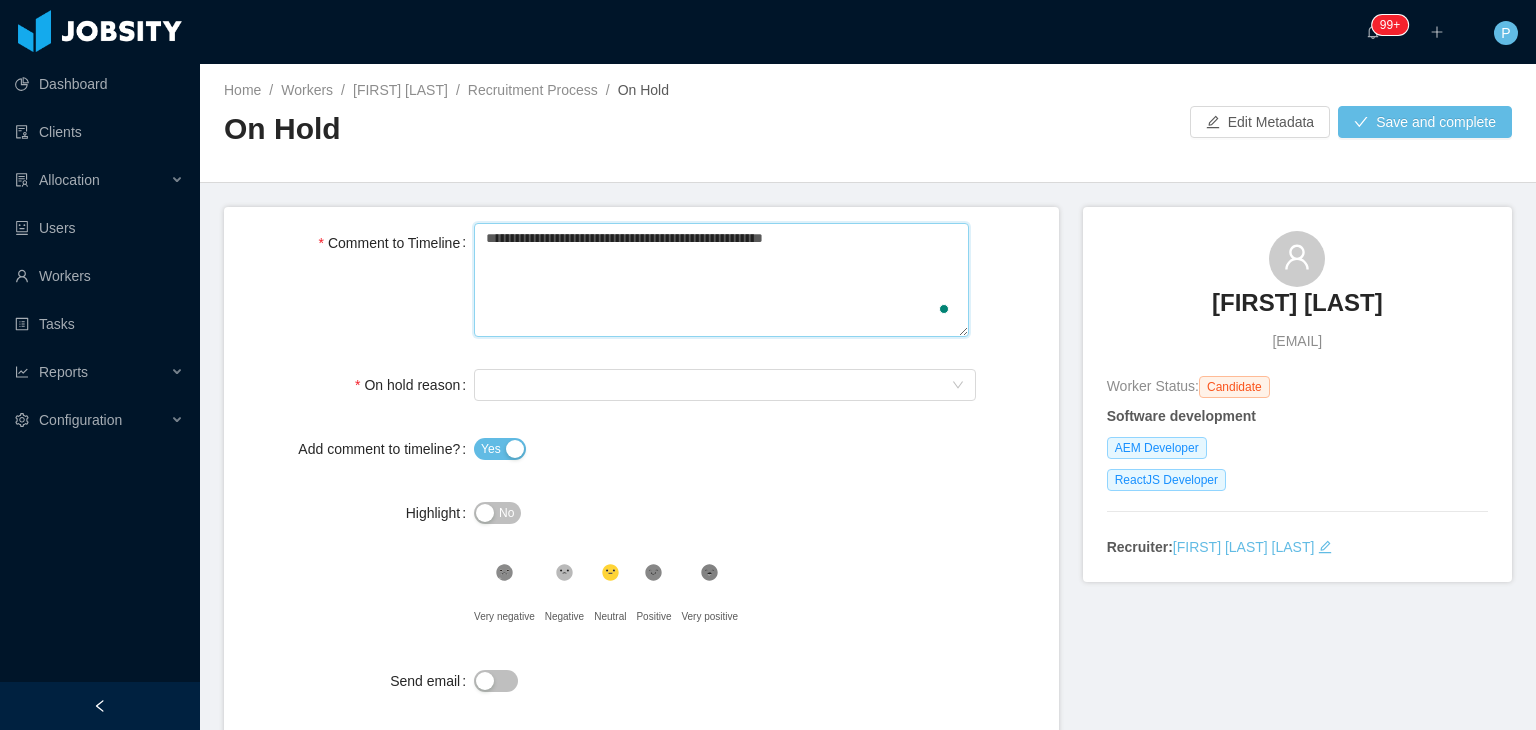 type 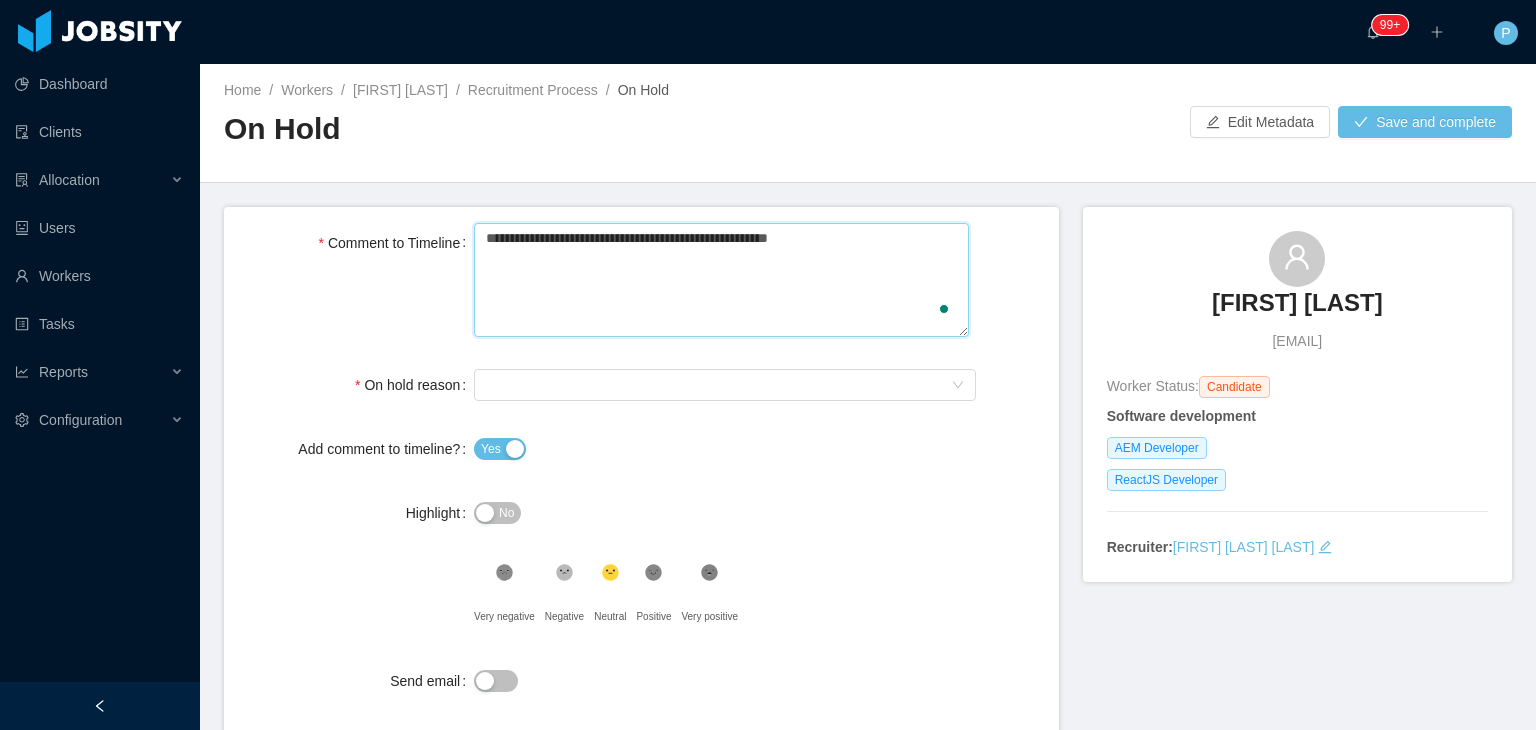 type 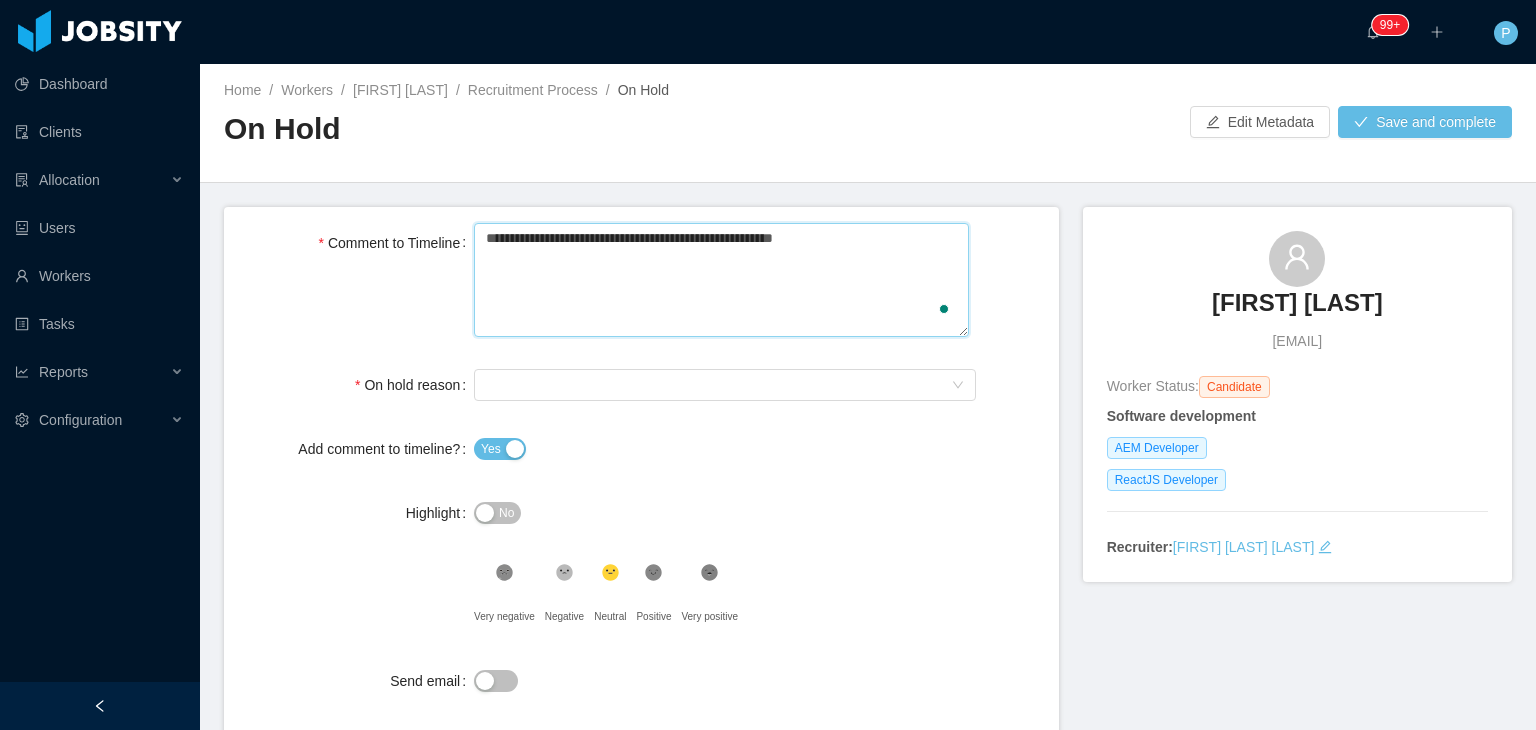 type 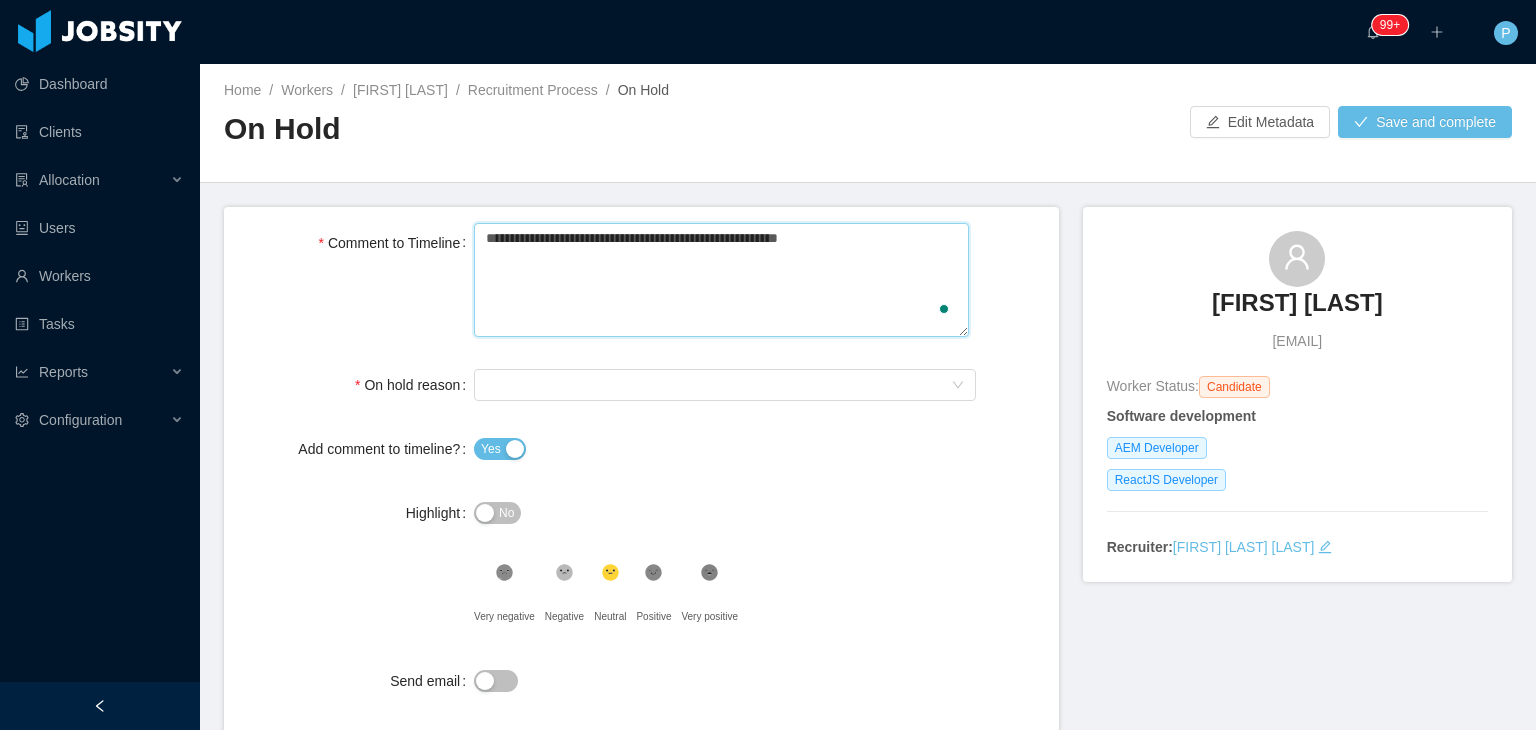 type 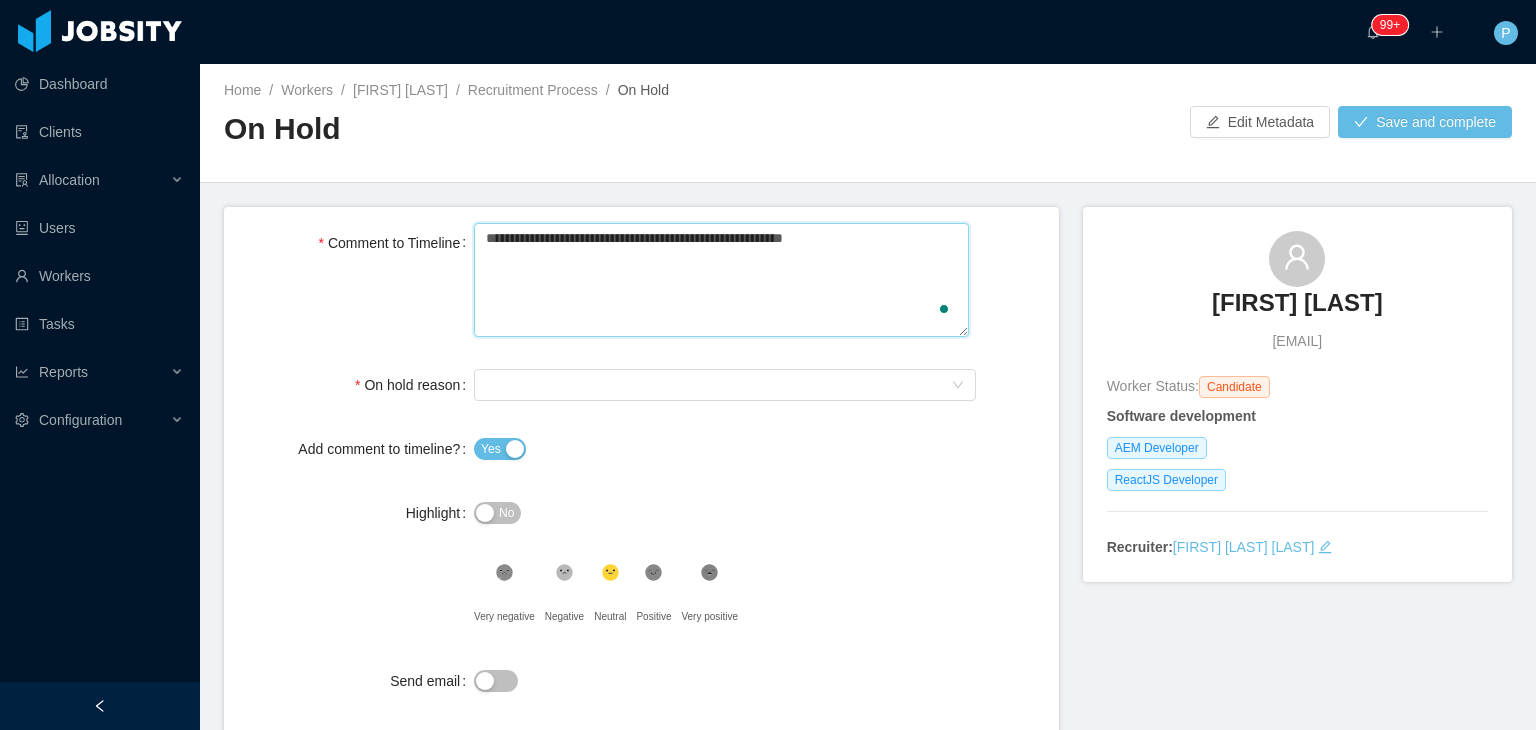 type 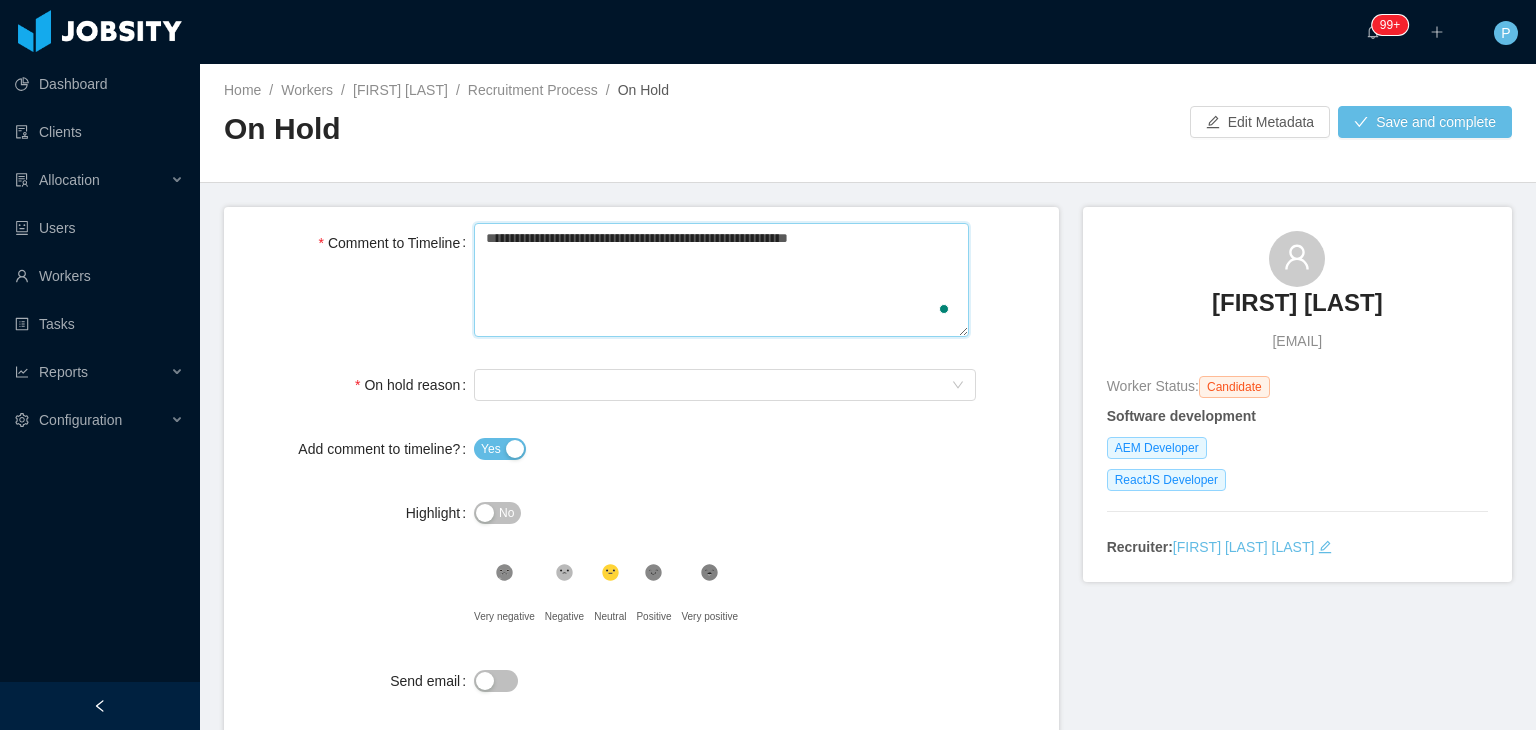 type 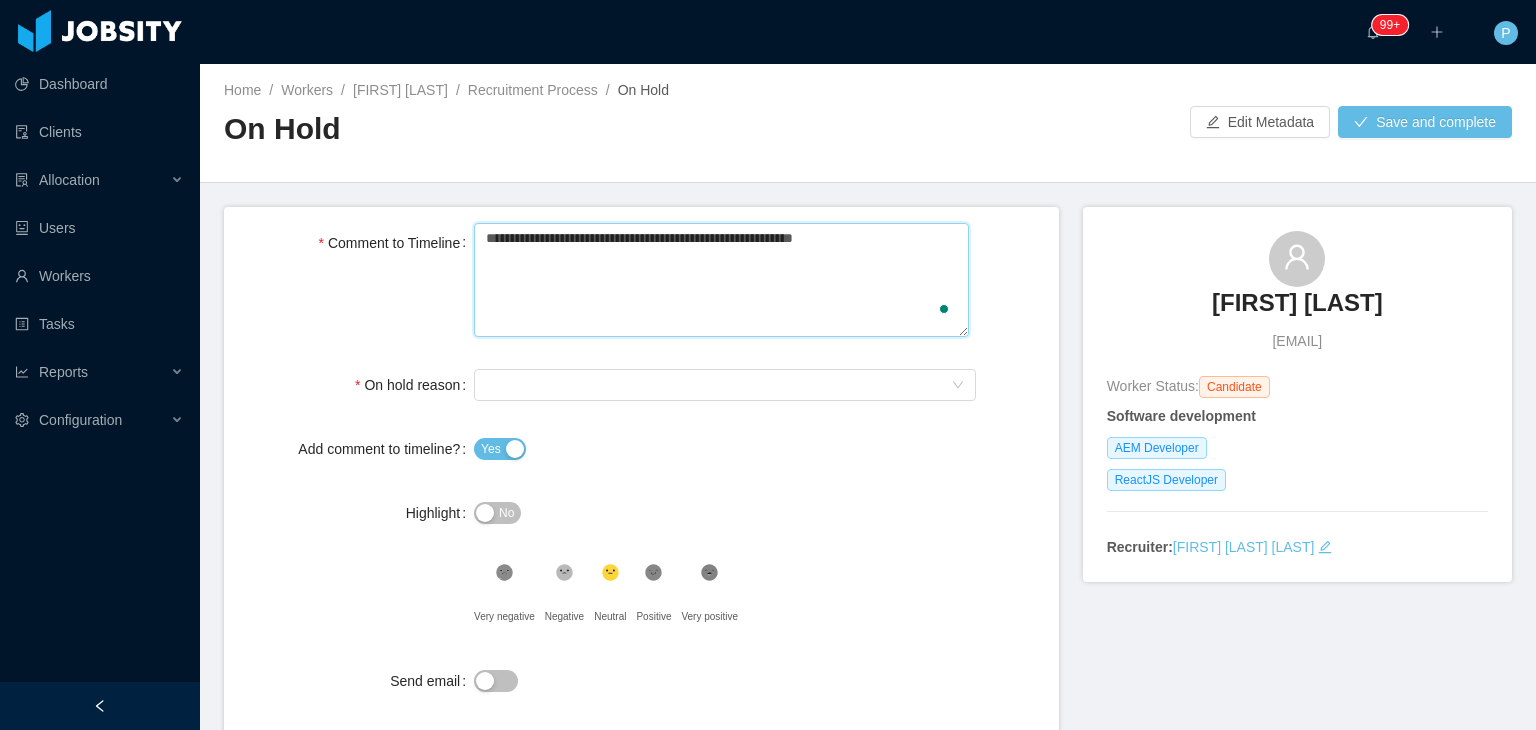 type 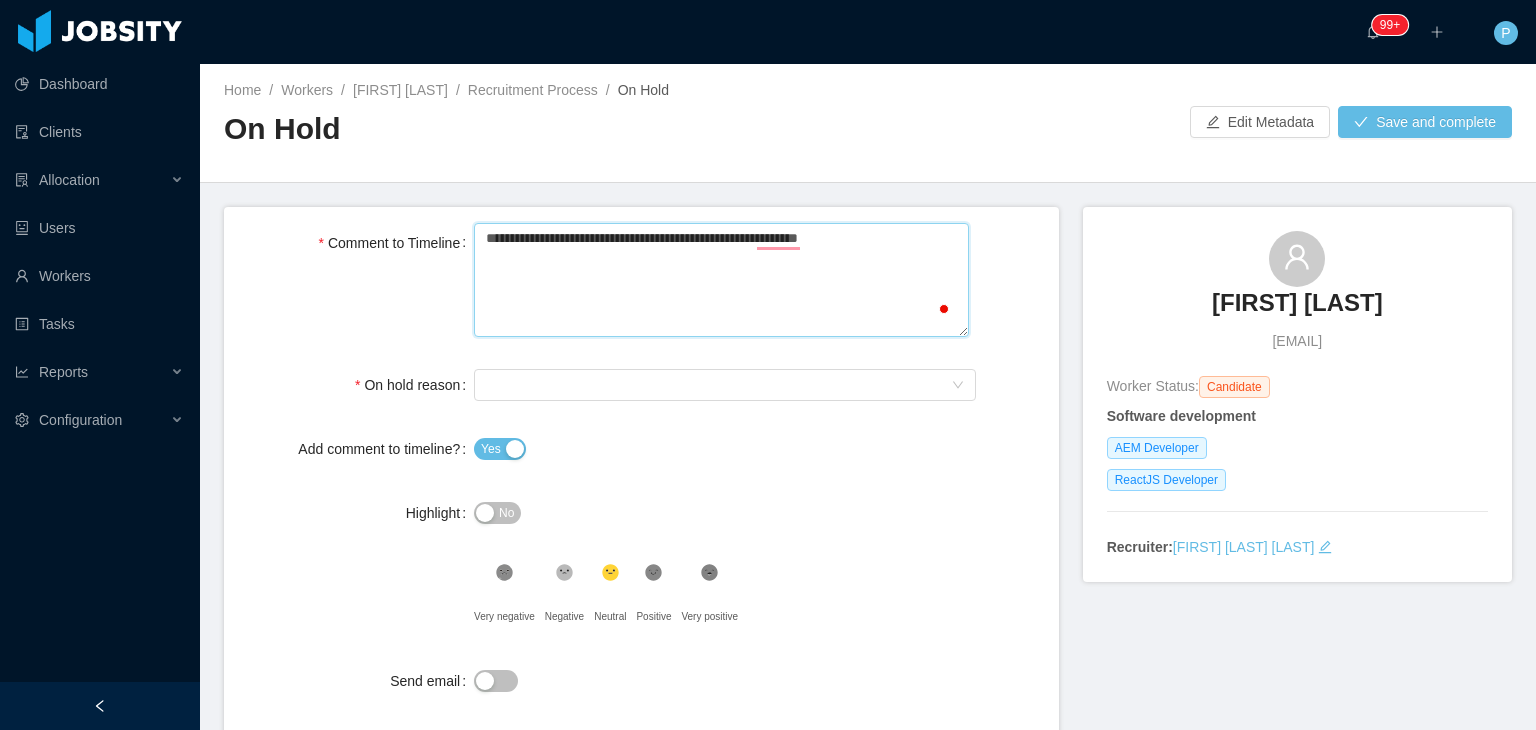type 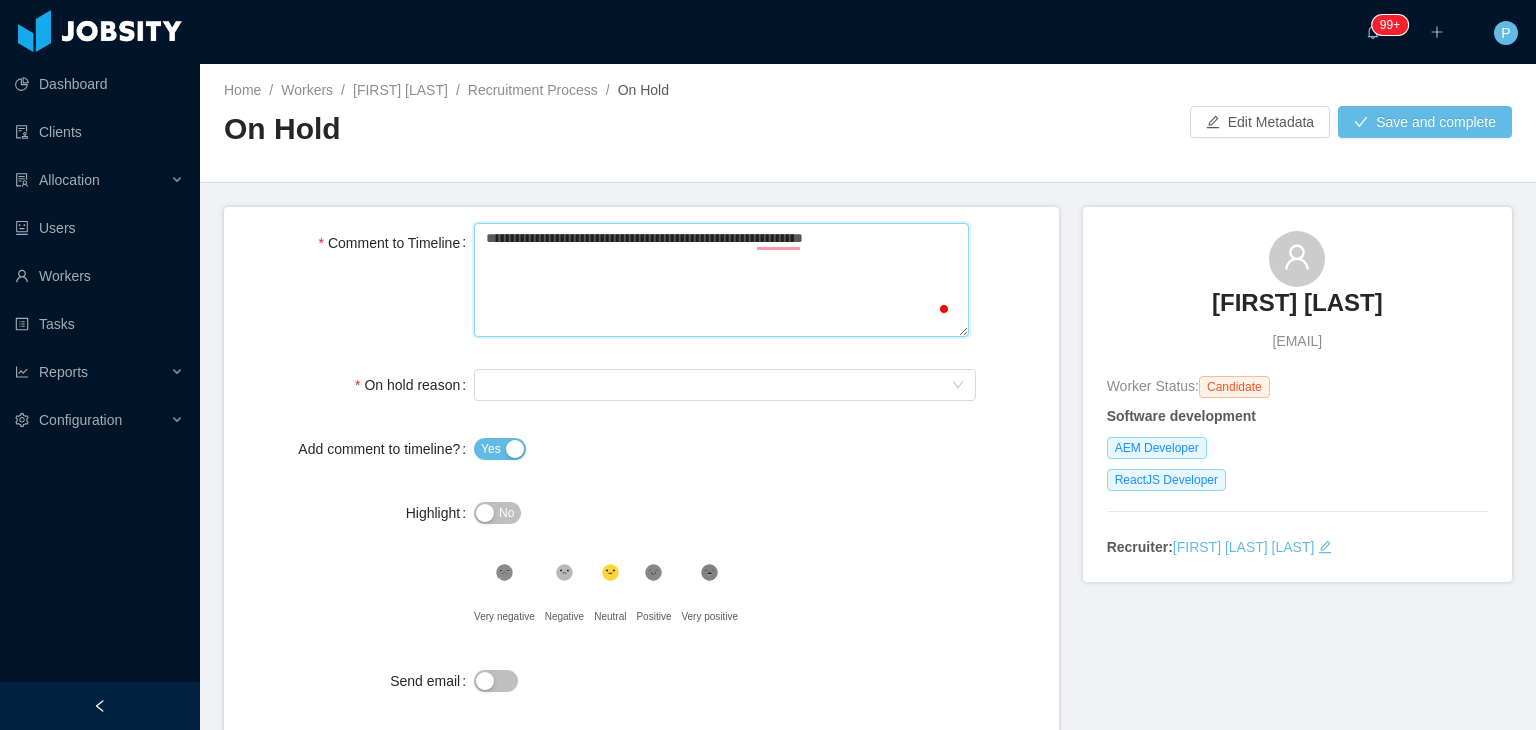 type 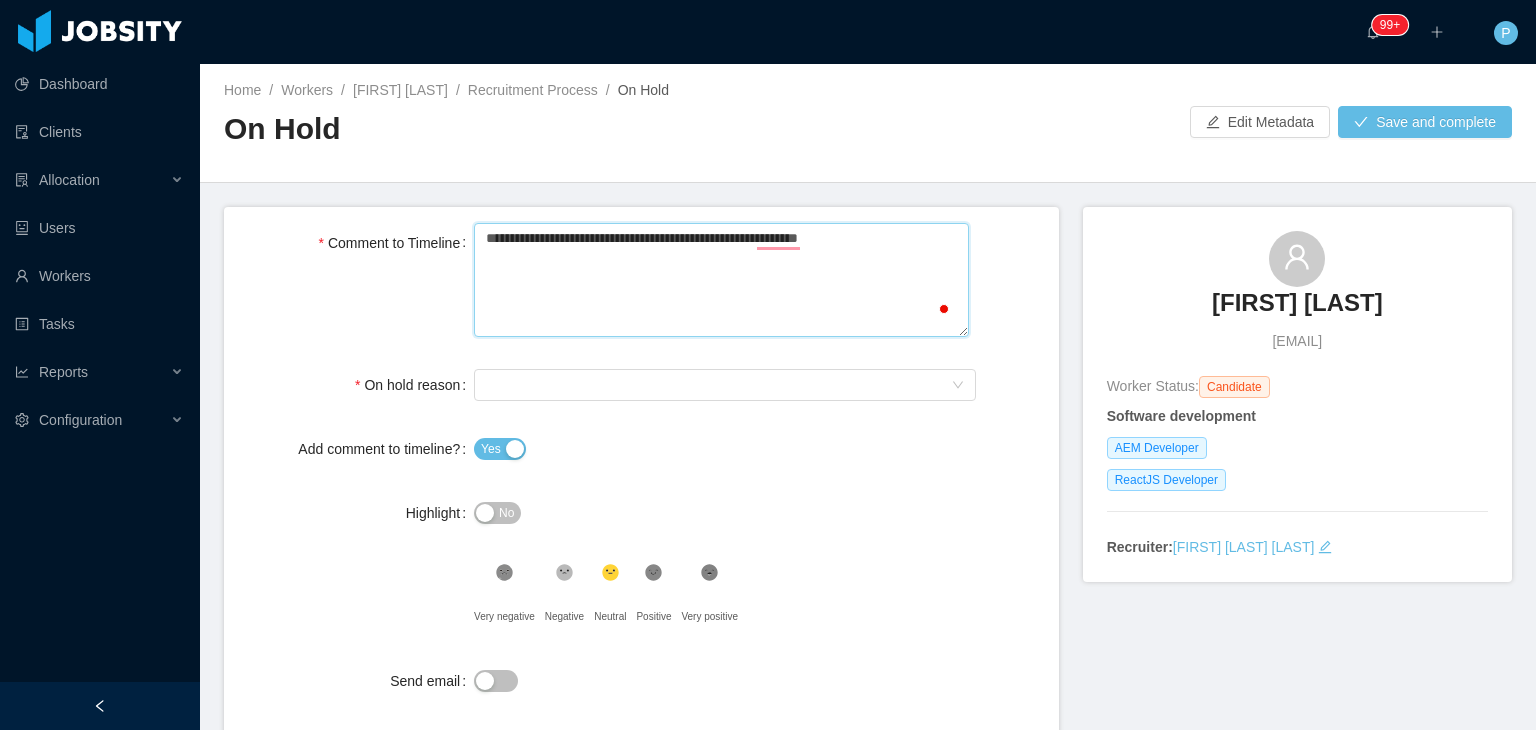 type 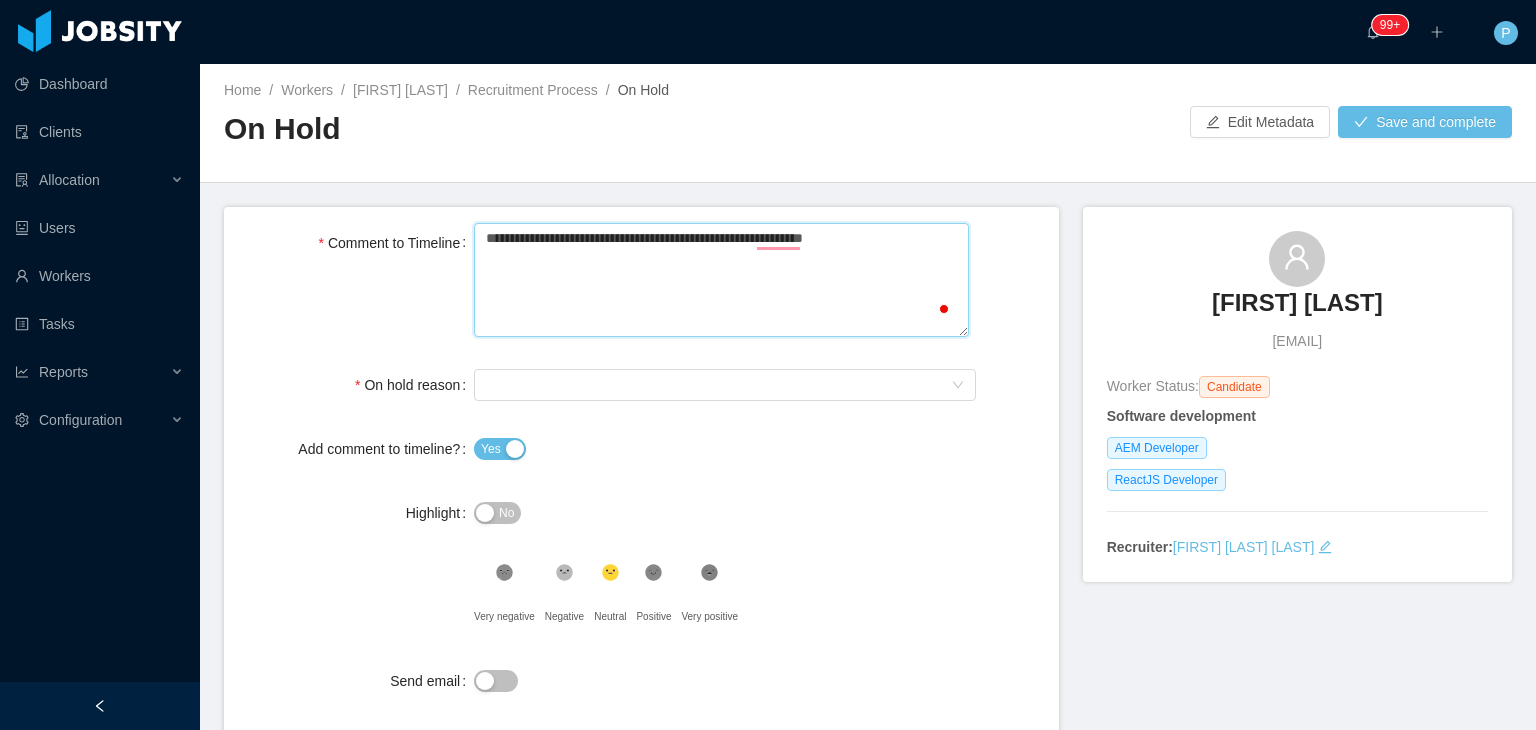 type 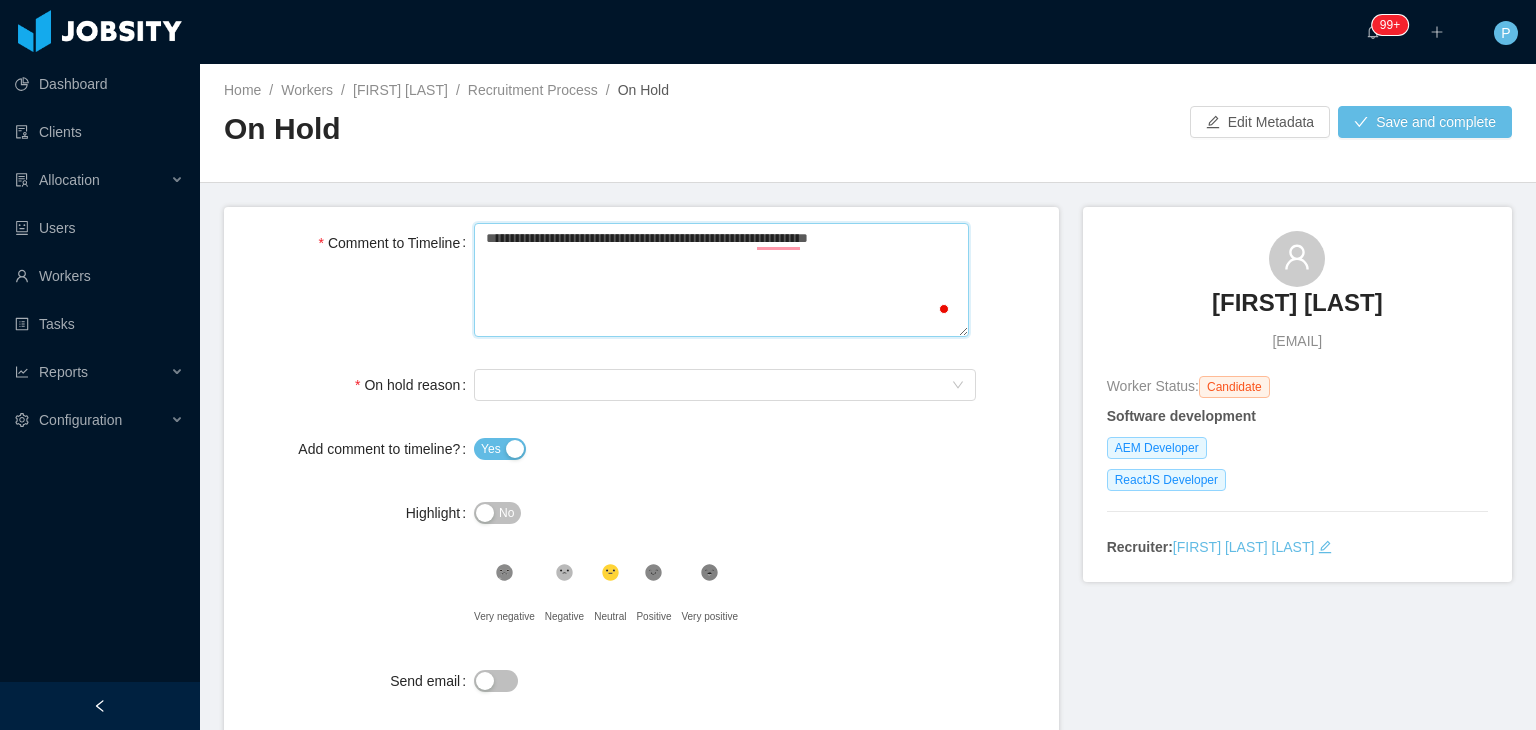 type 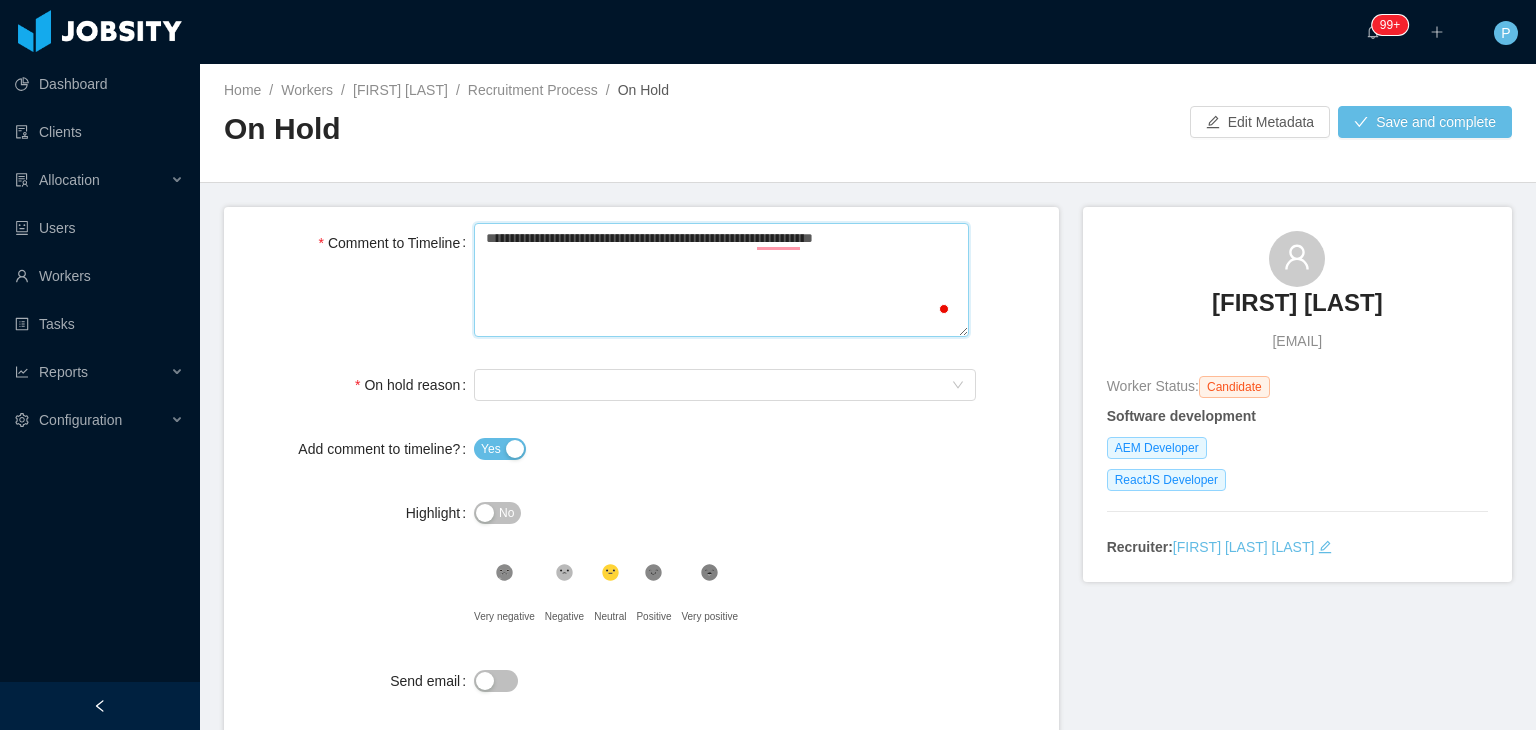 type 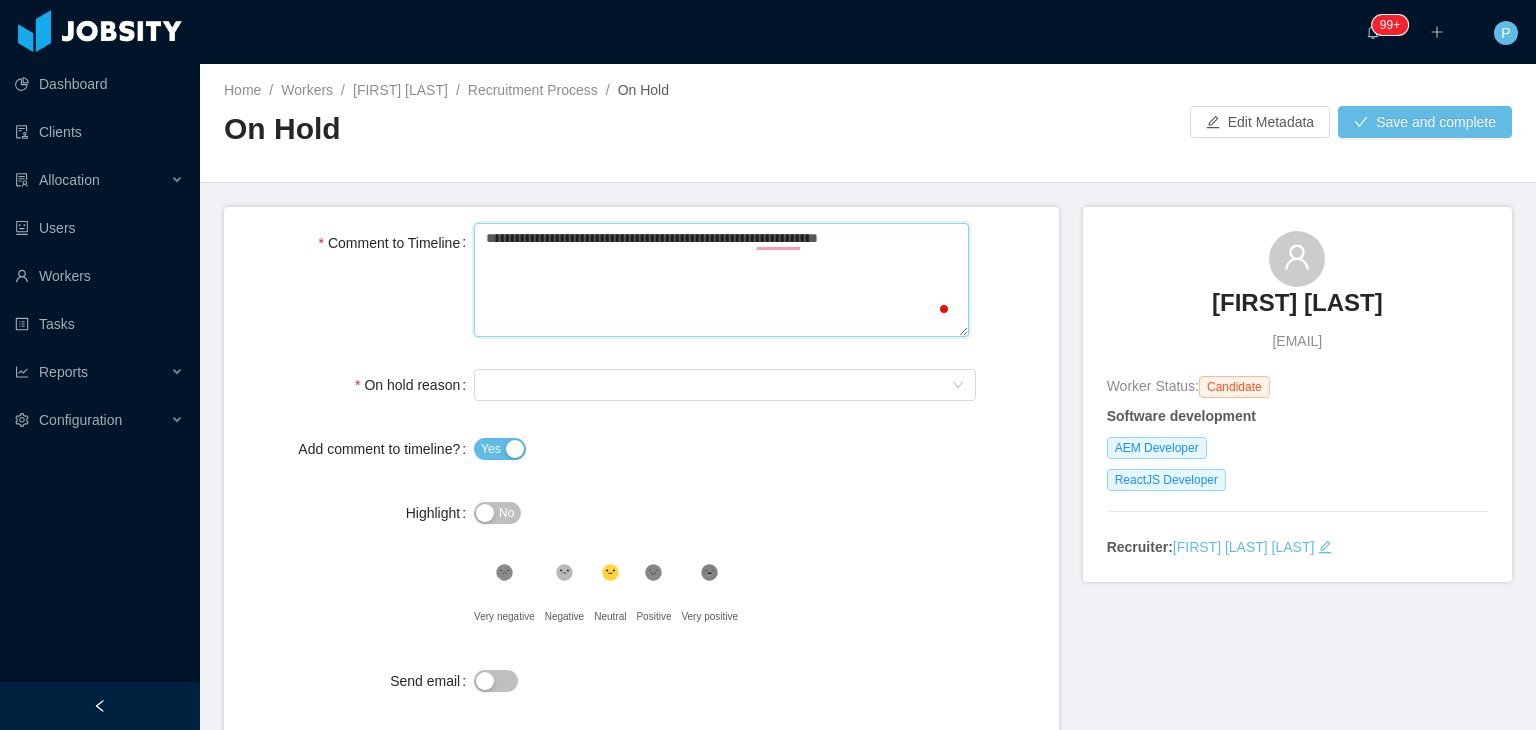 type 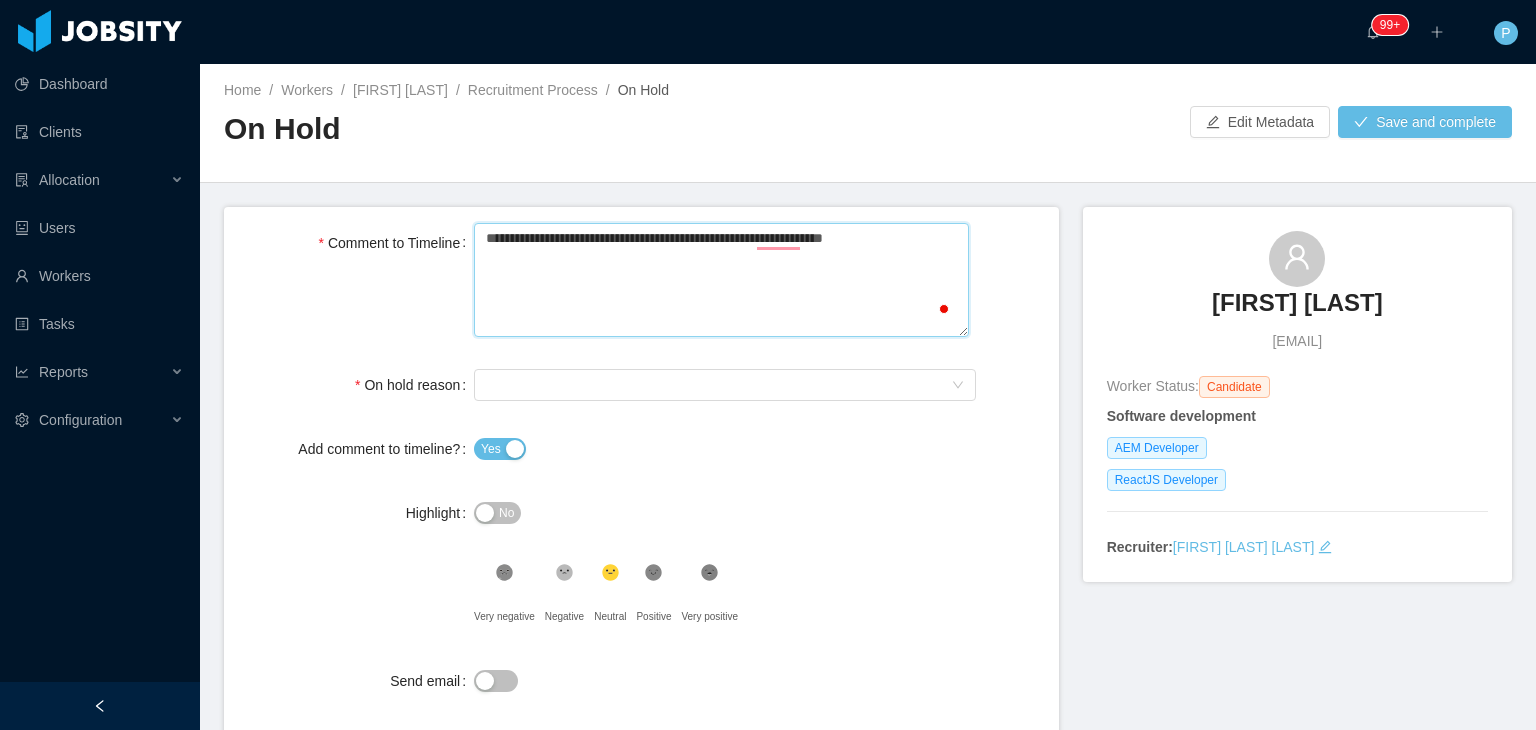 type 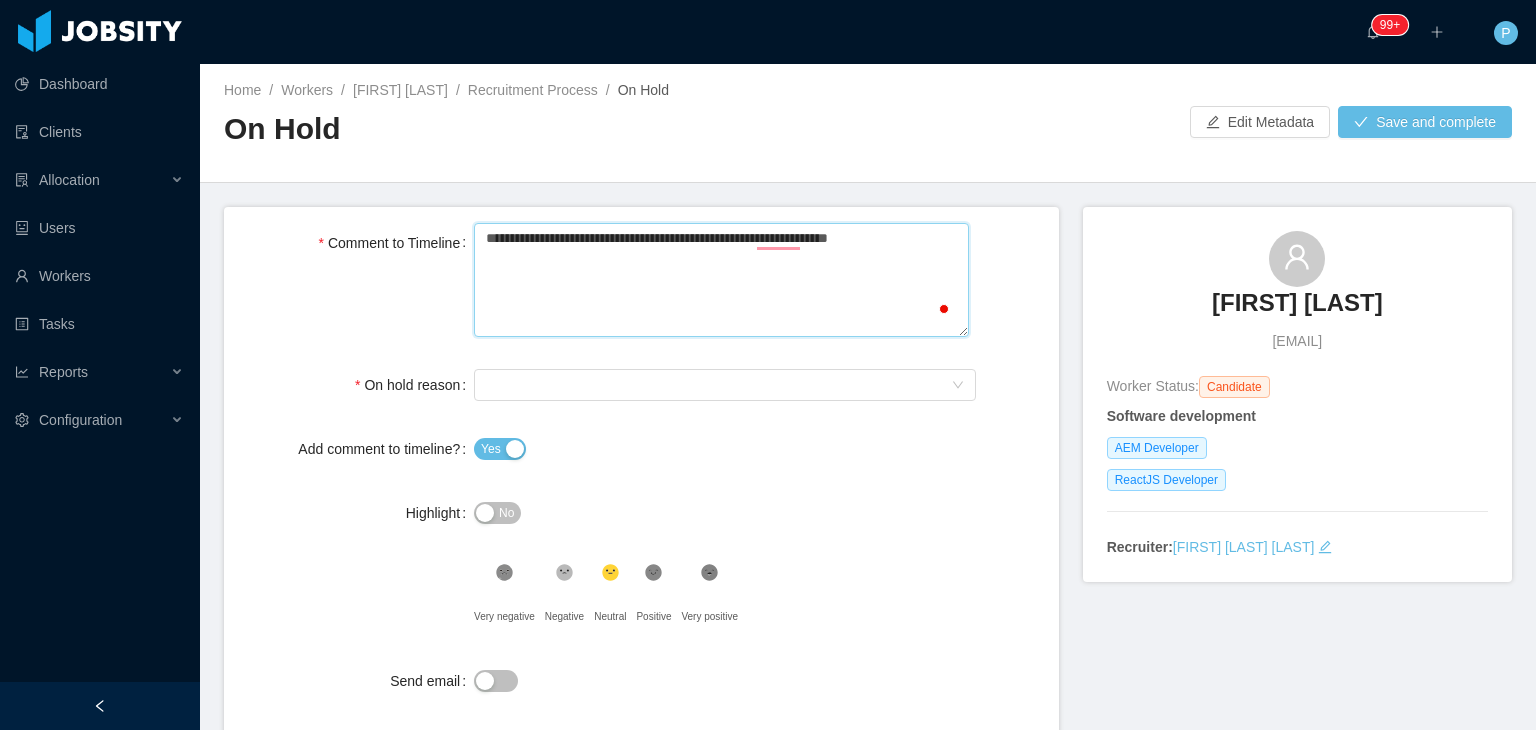 type 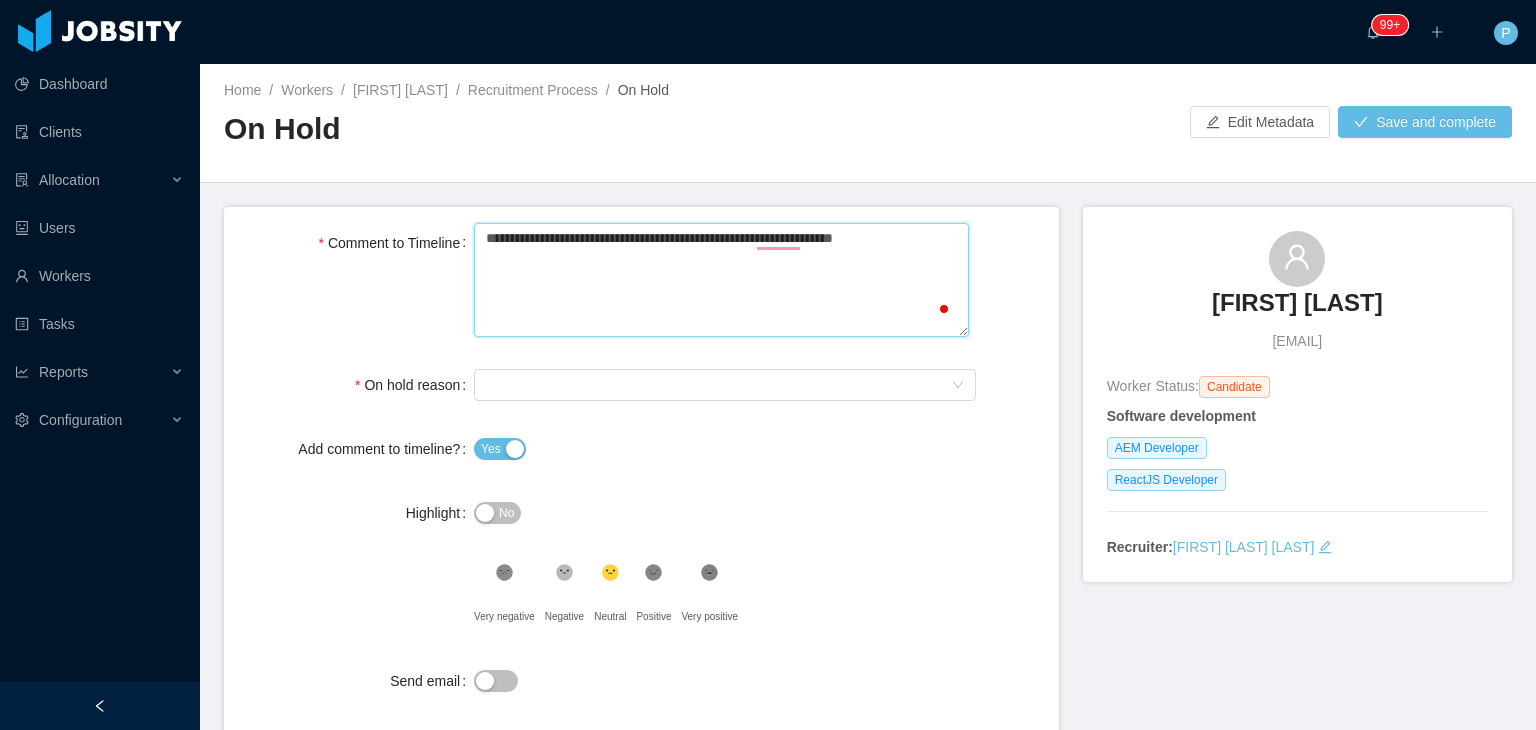 type 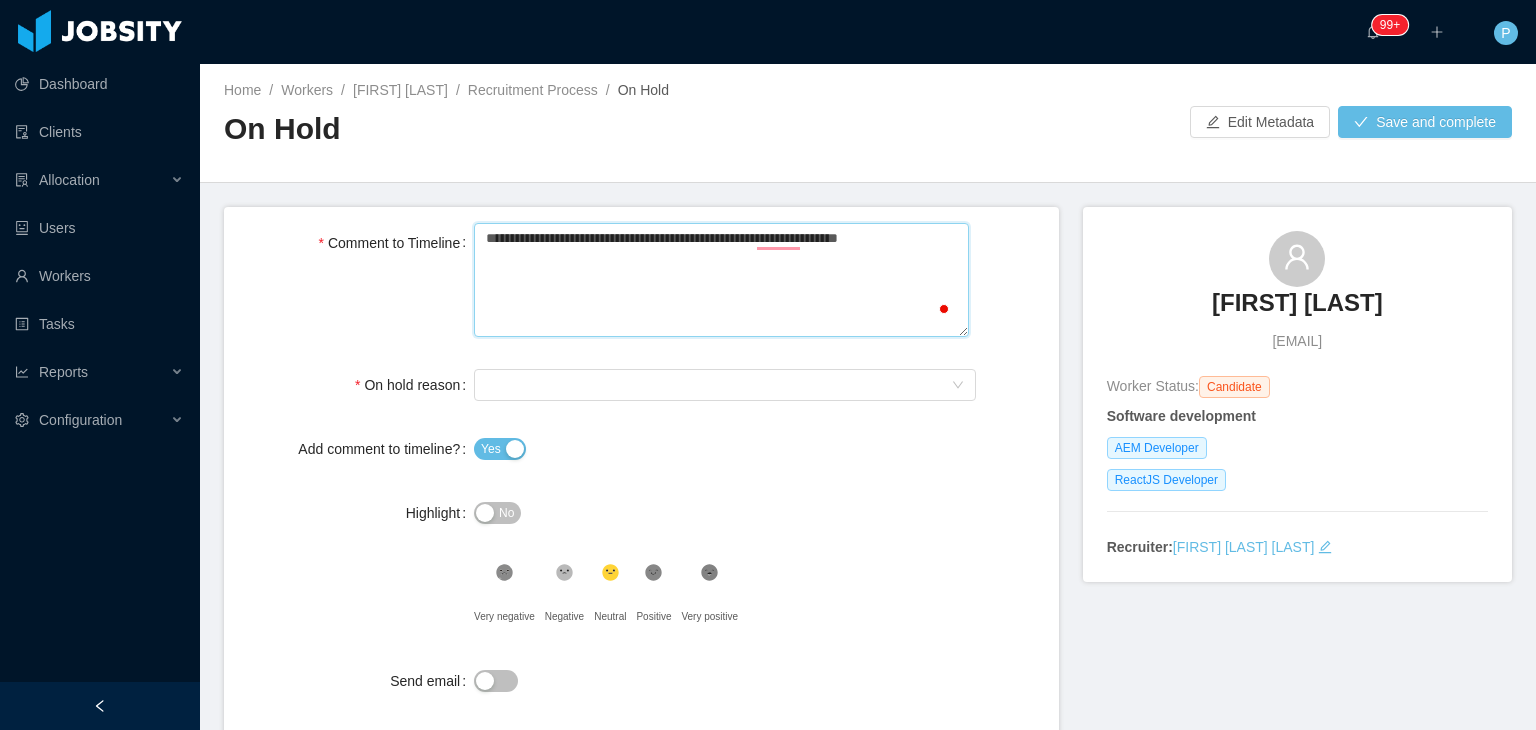 type 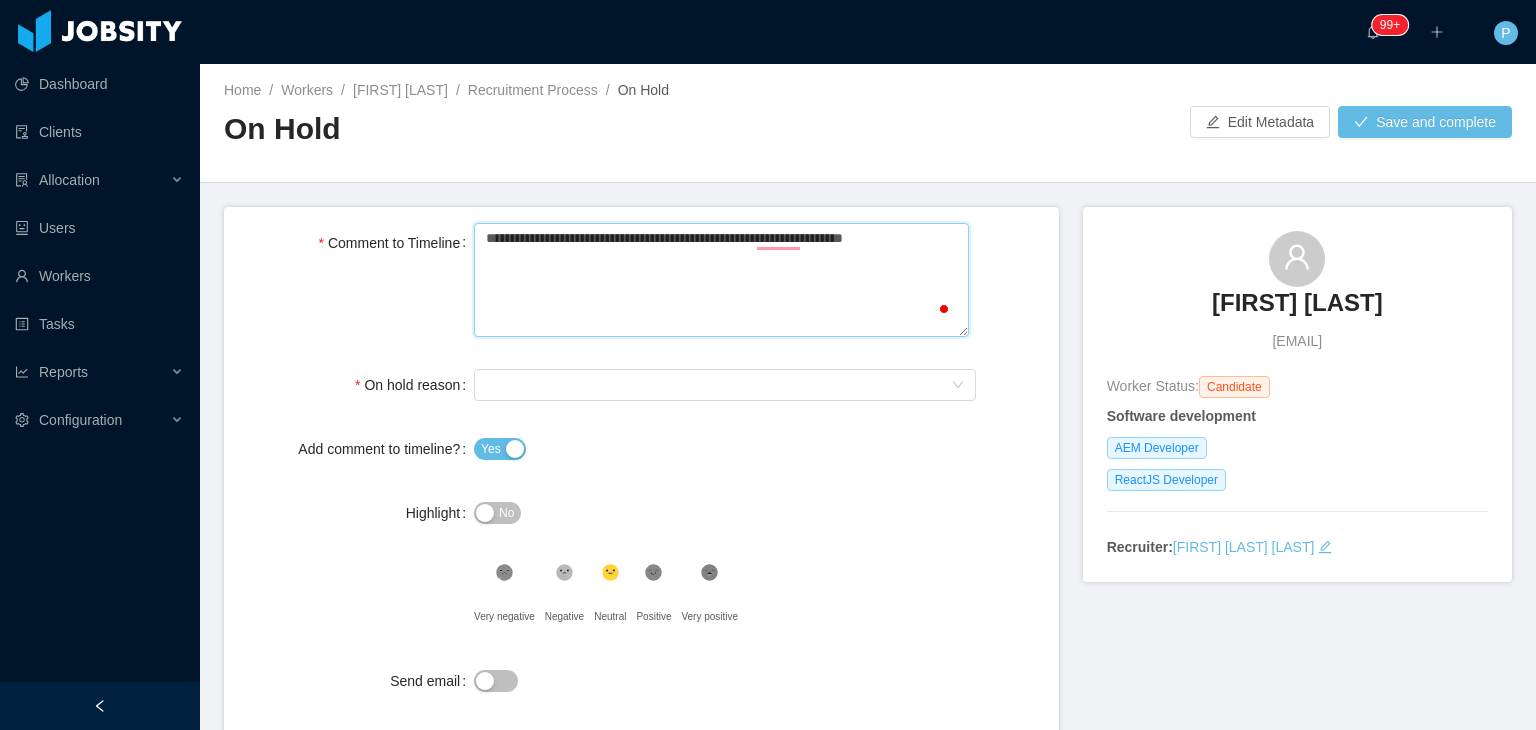 type on "**********" 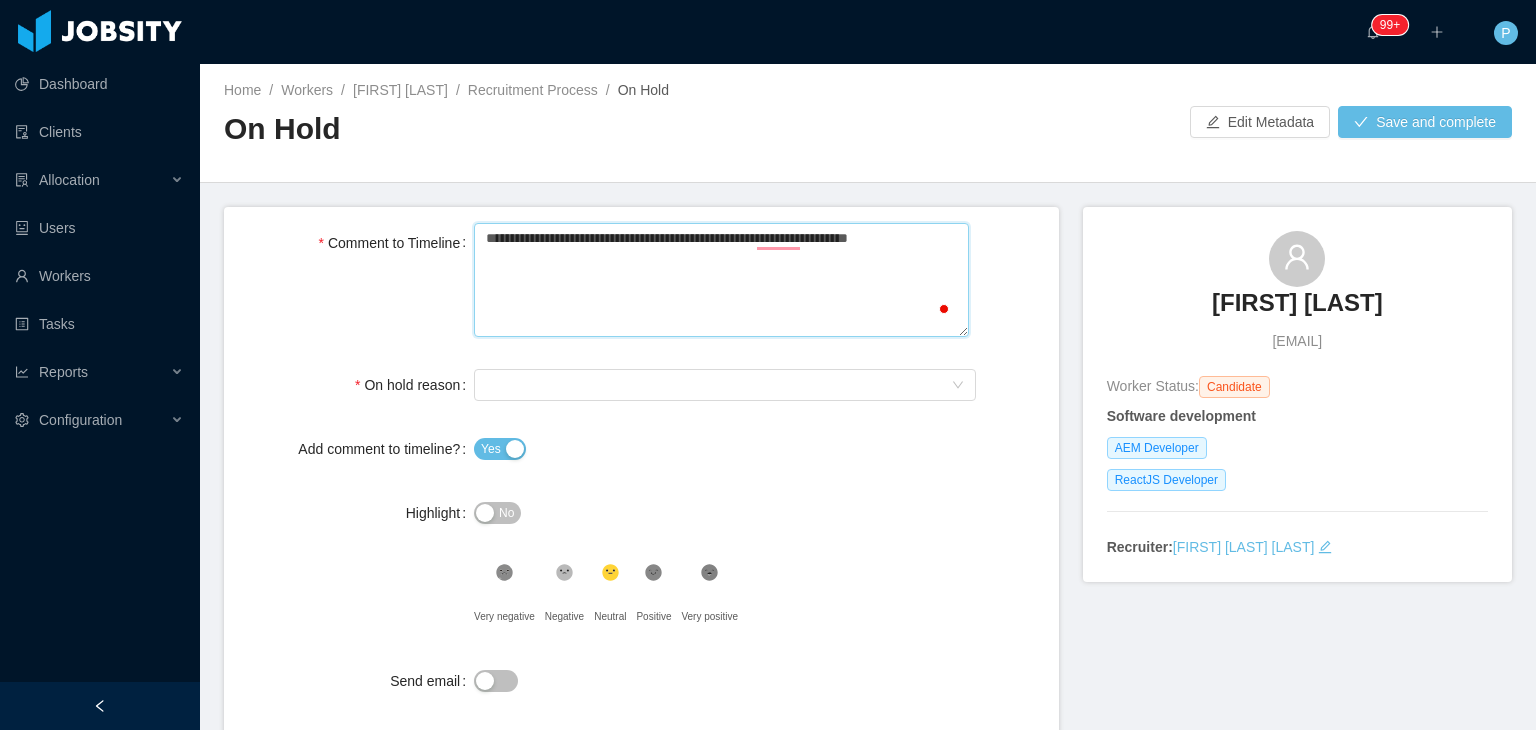 type 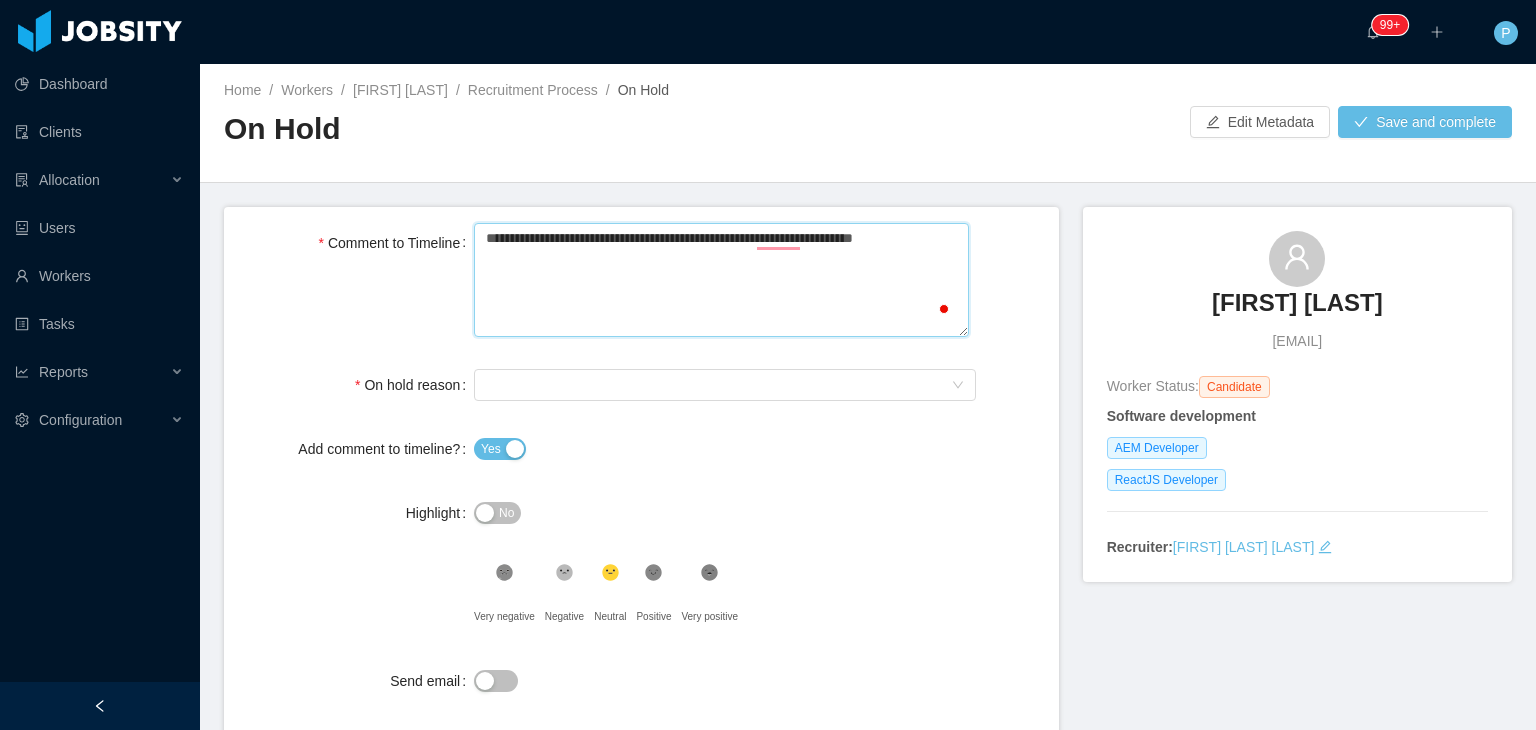 type 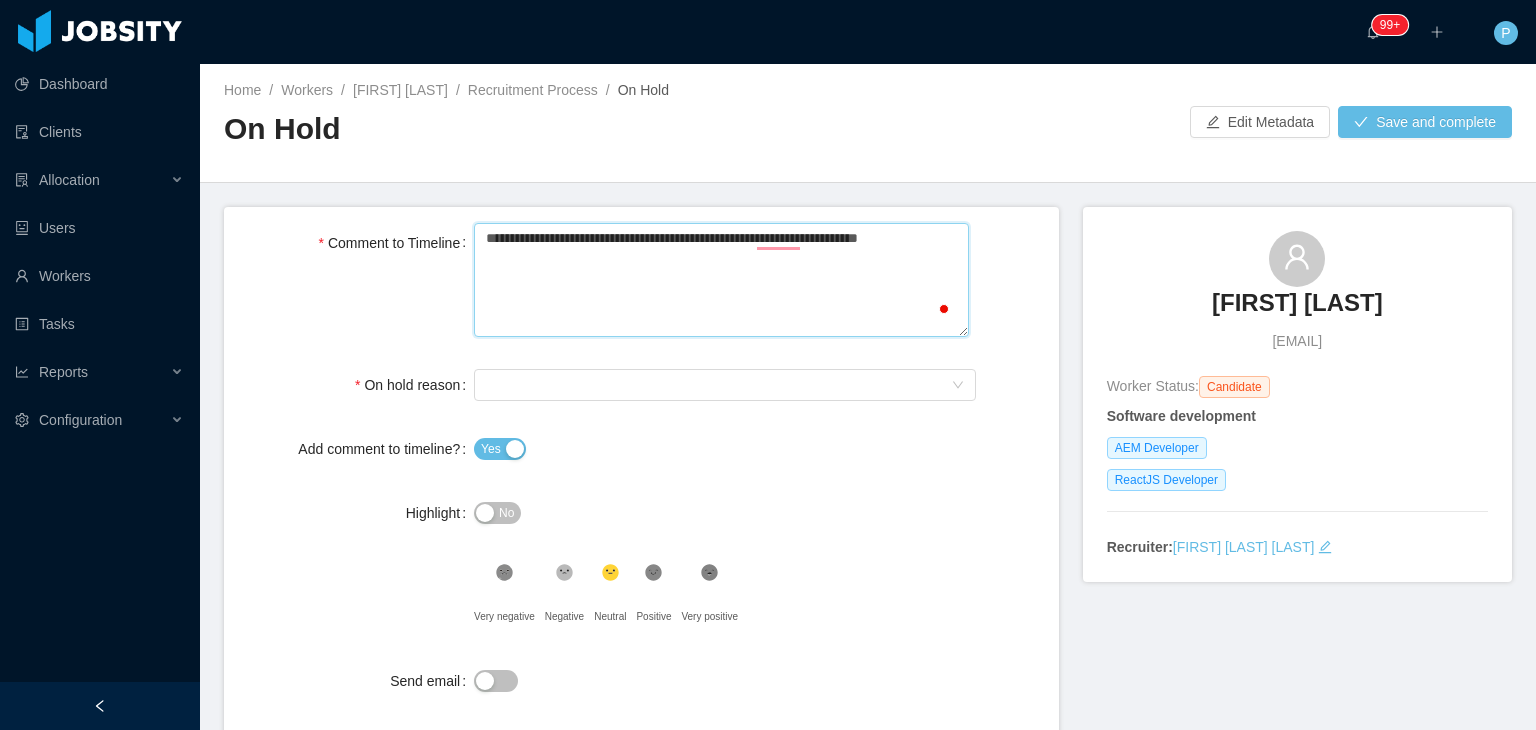 type 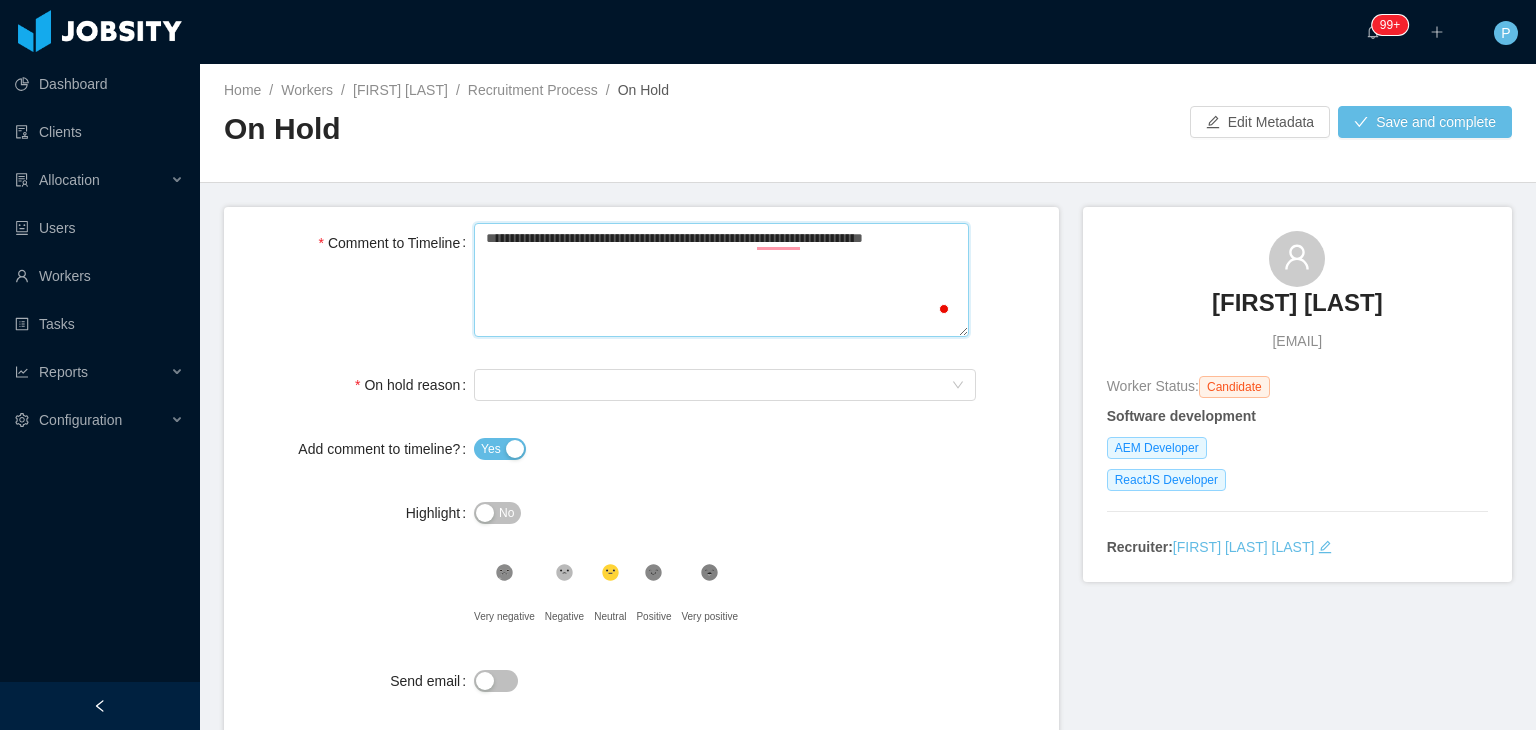 type 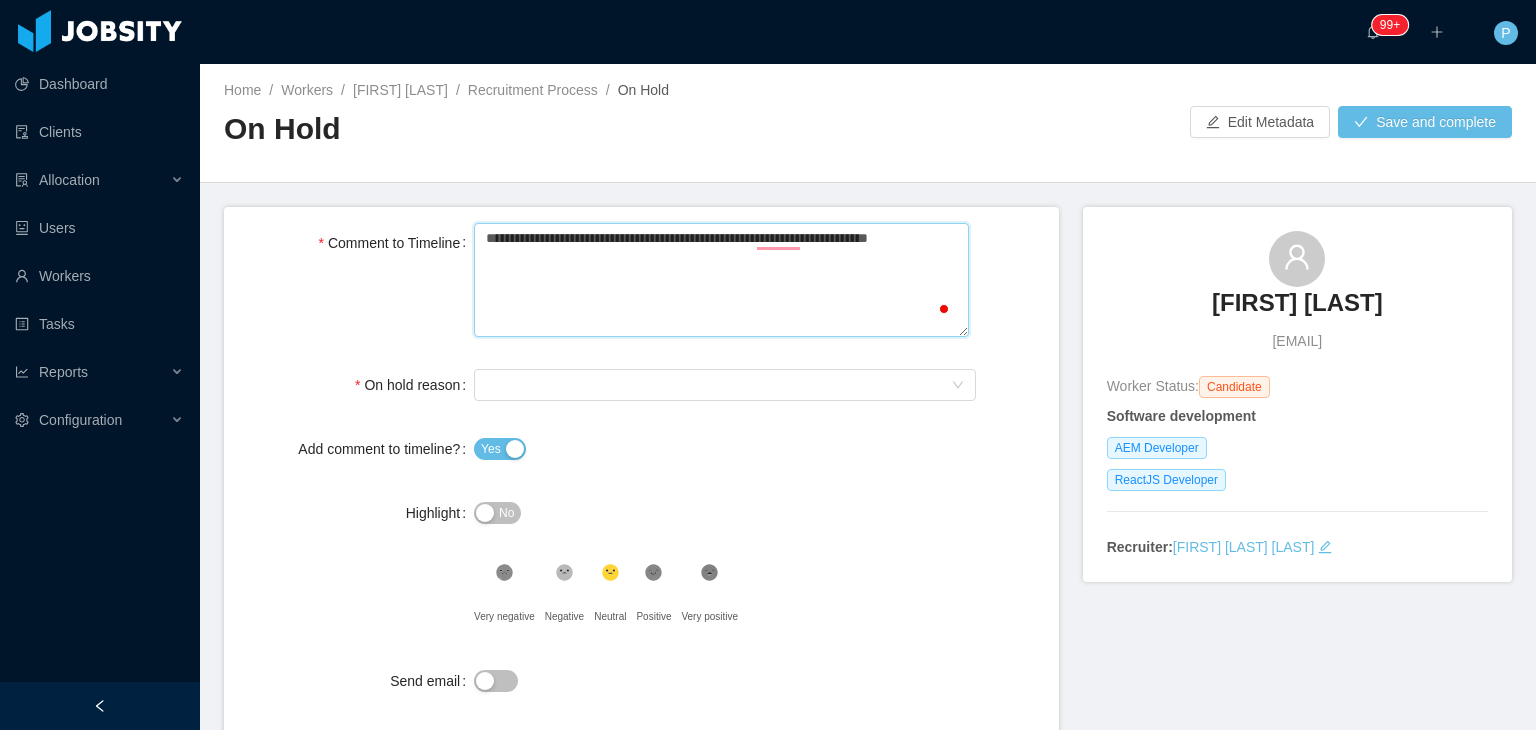 type 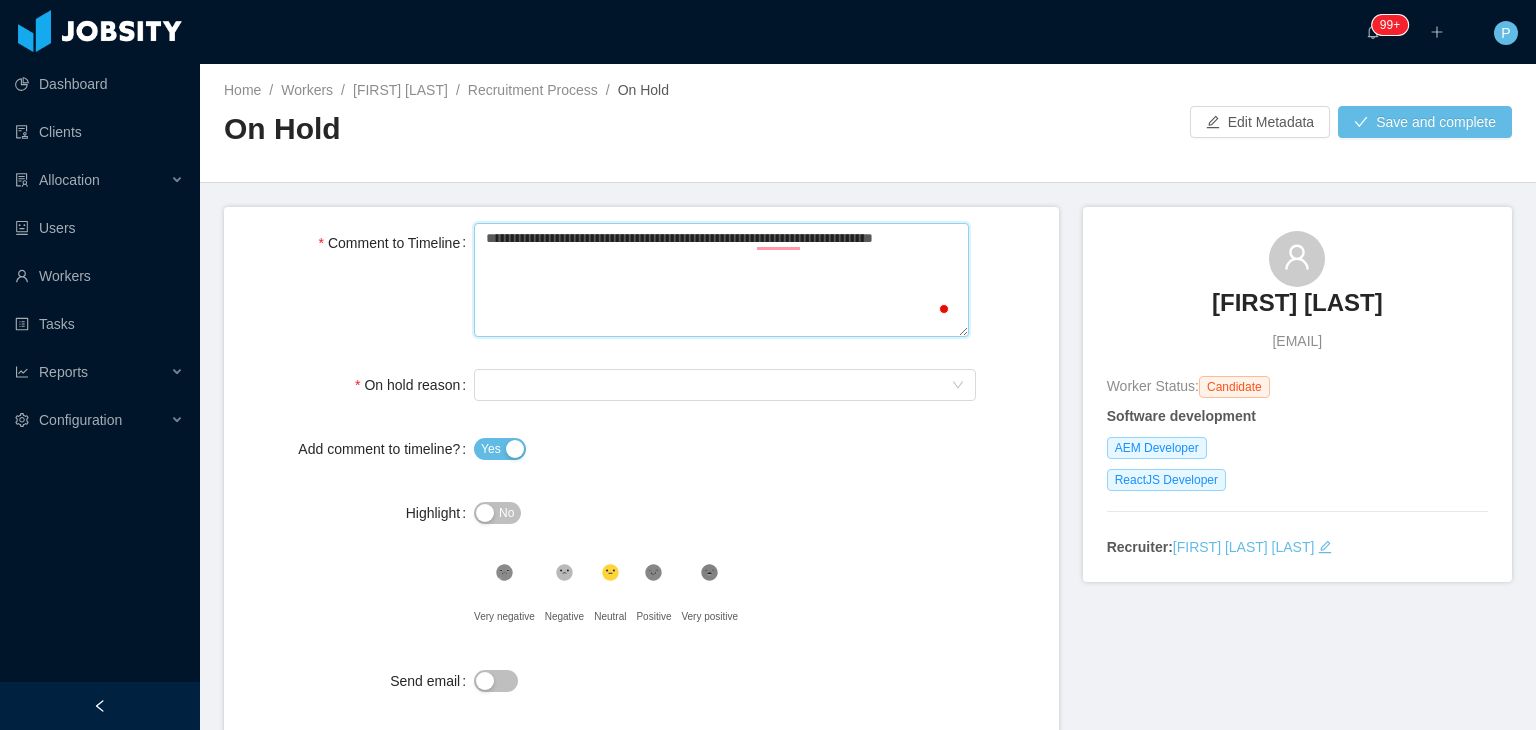 type 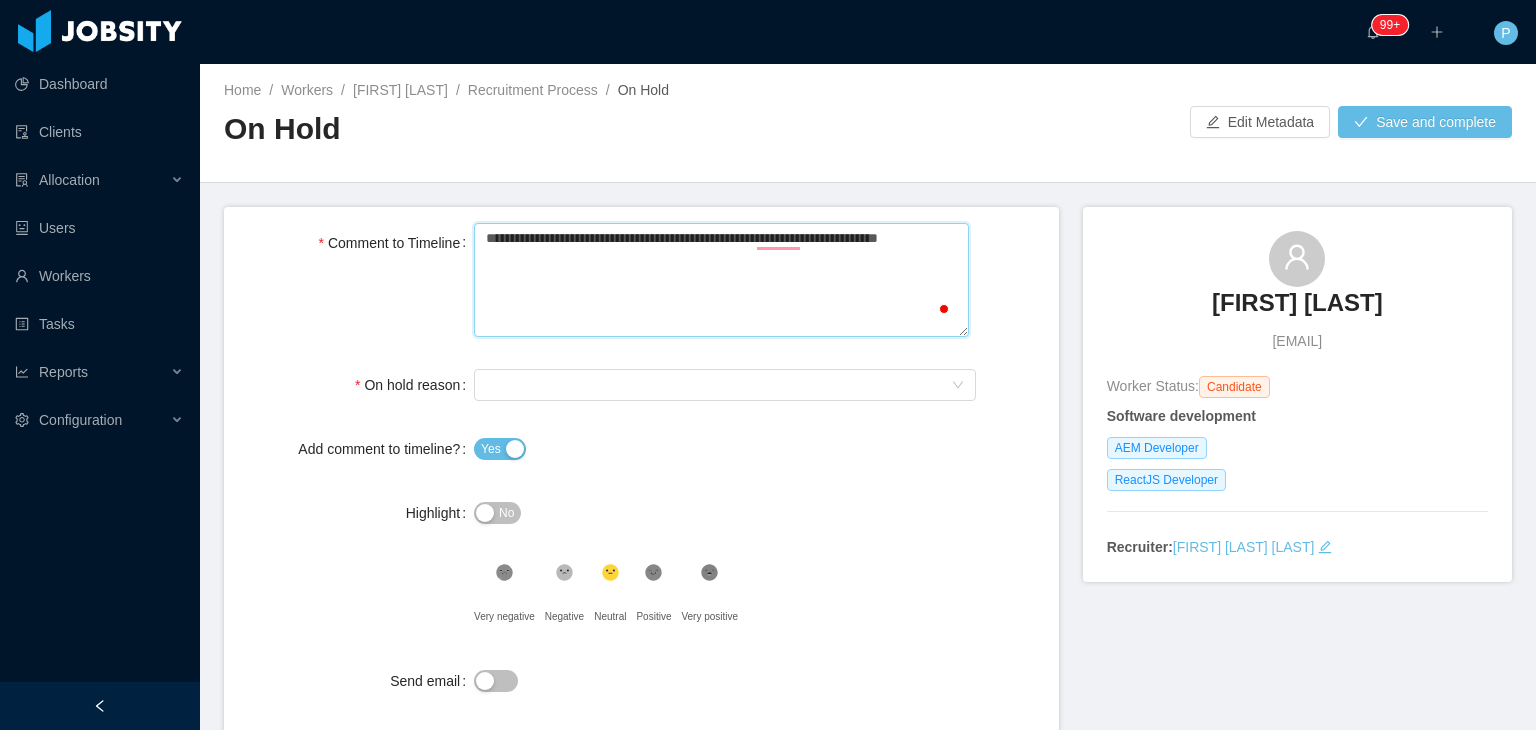 type 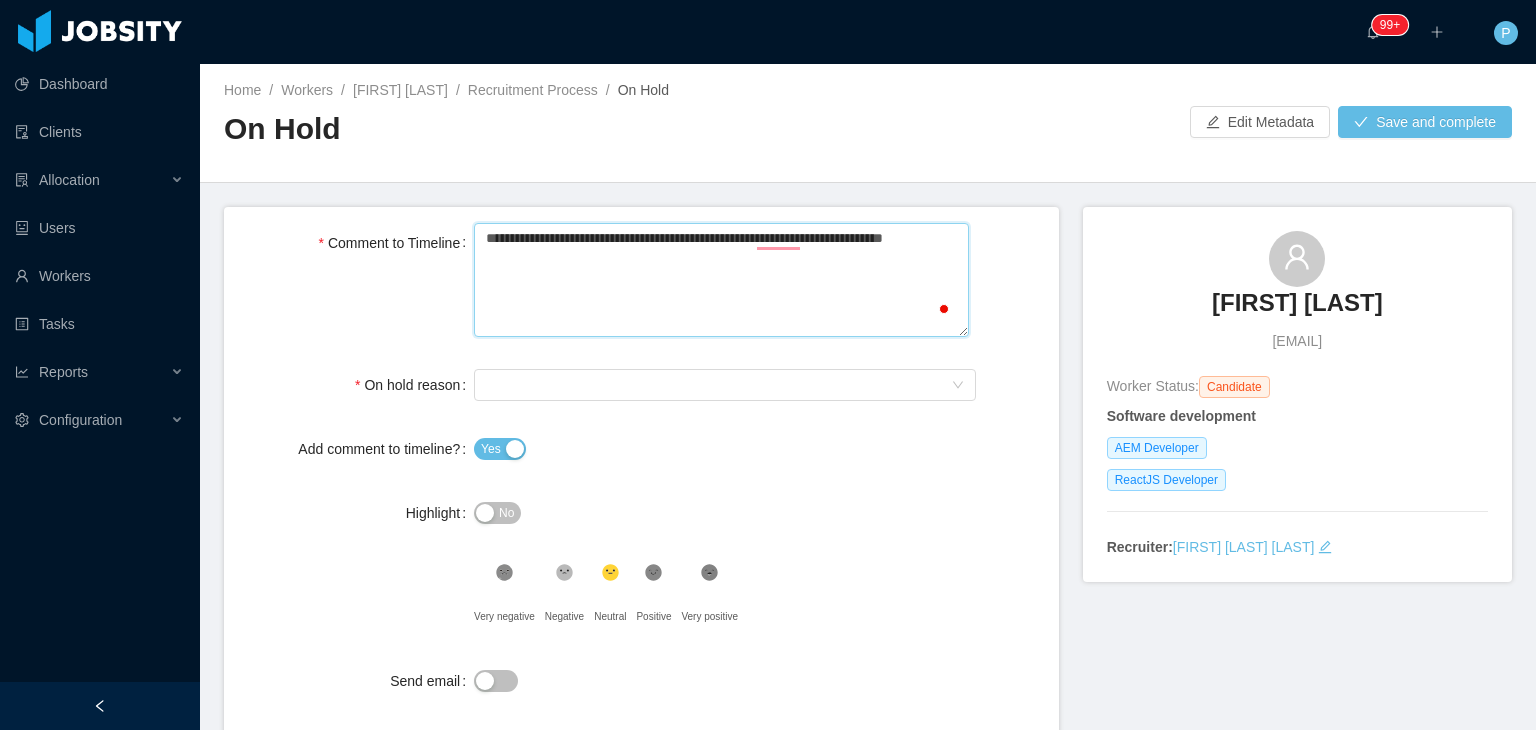 type 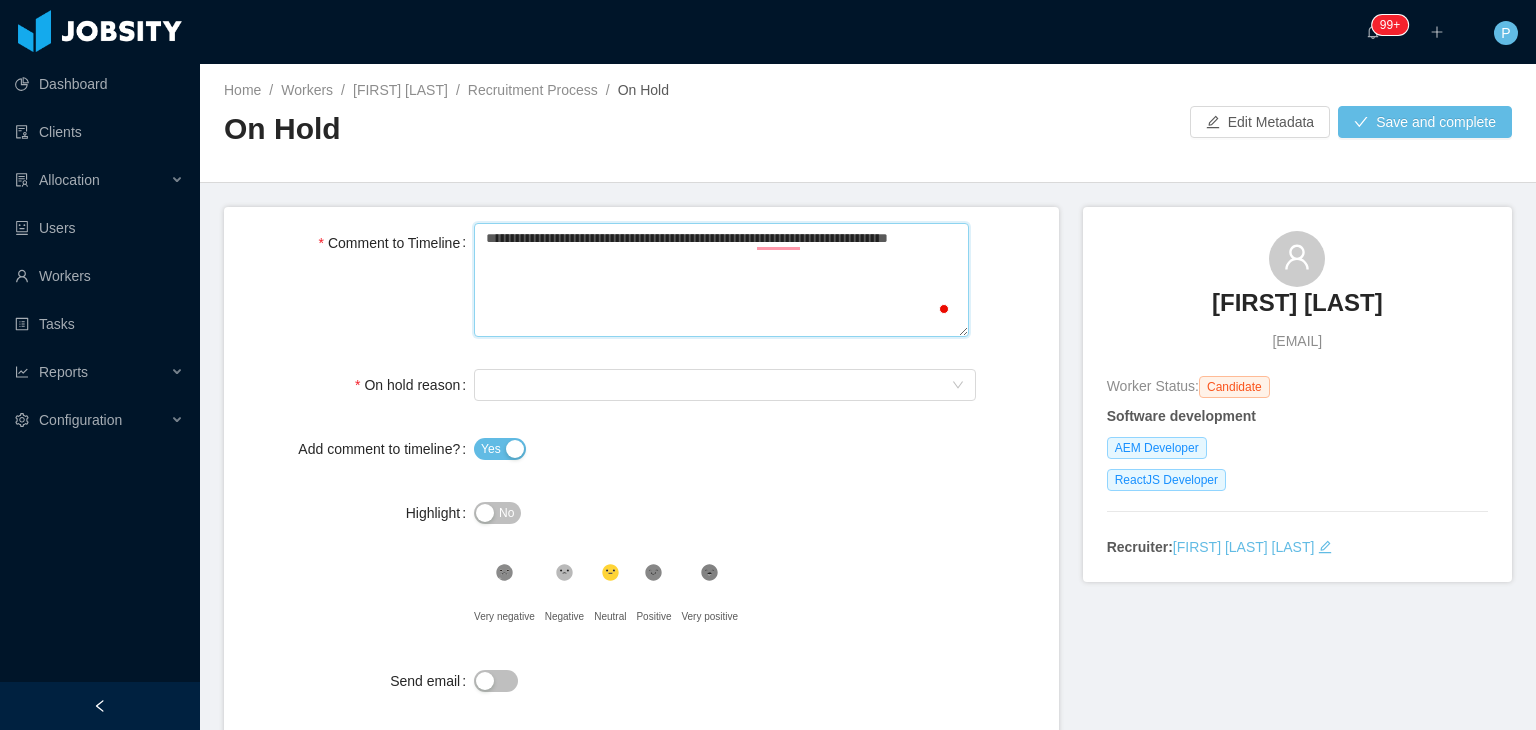 type 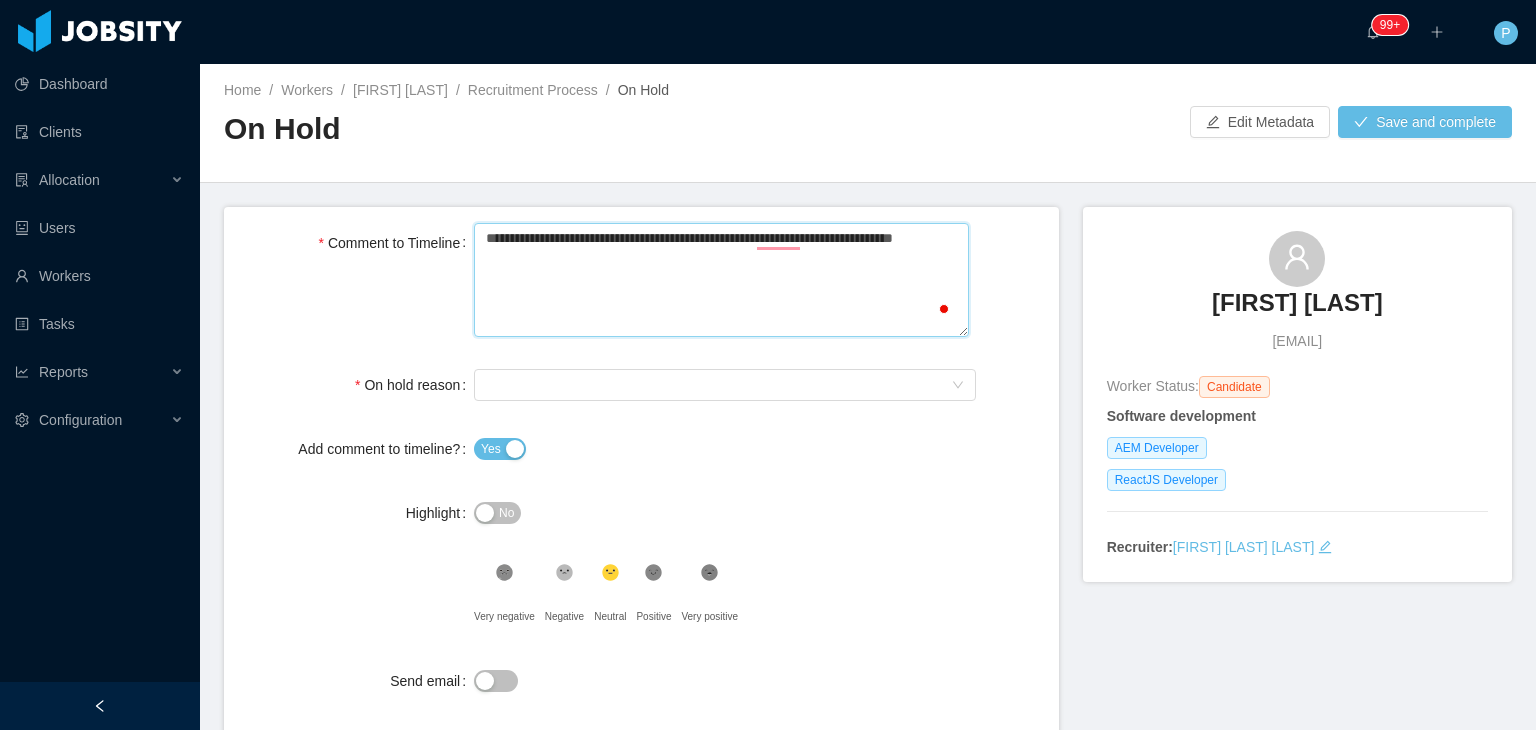 type 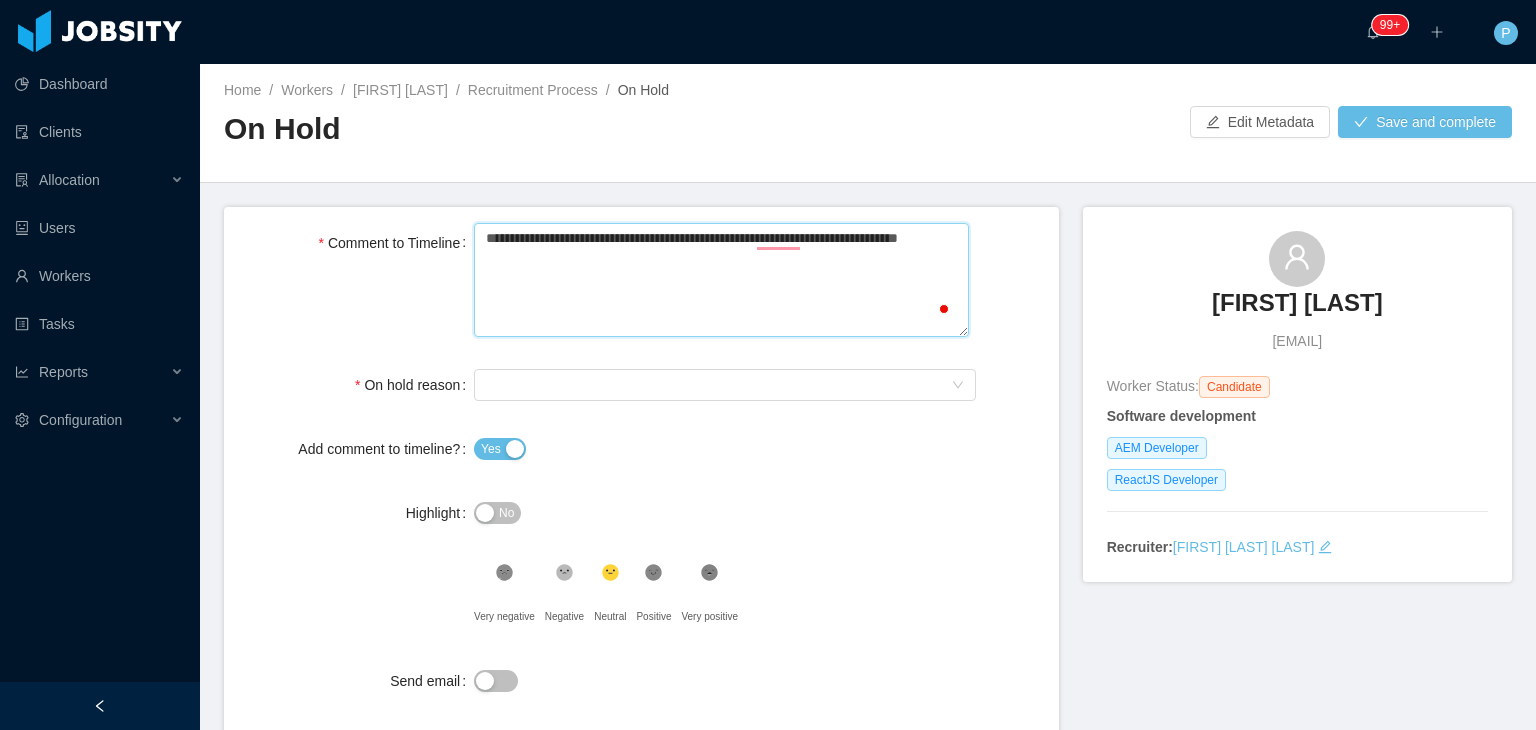 type 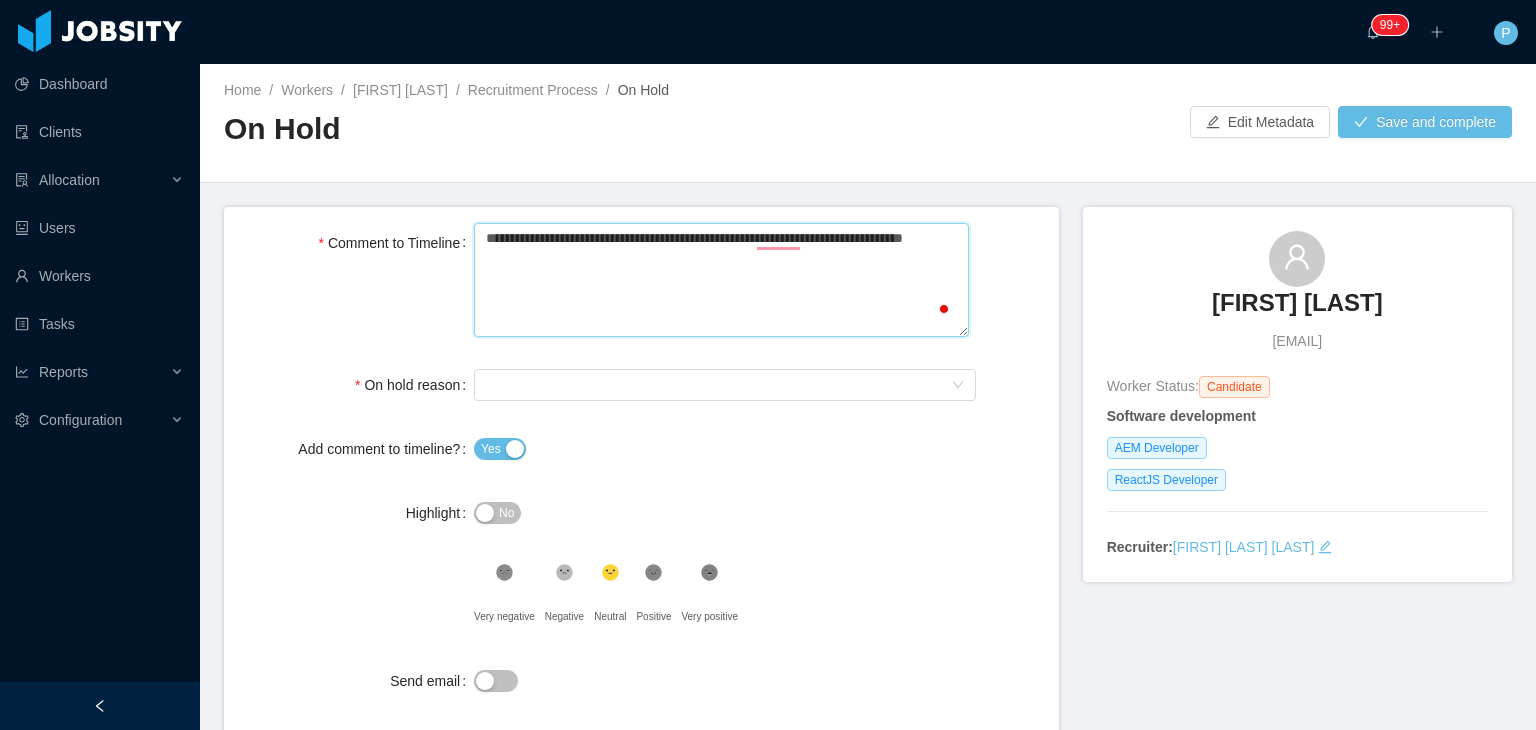 type 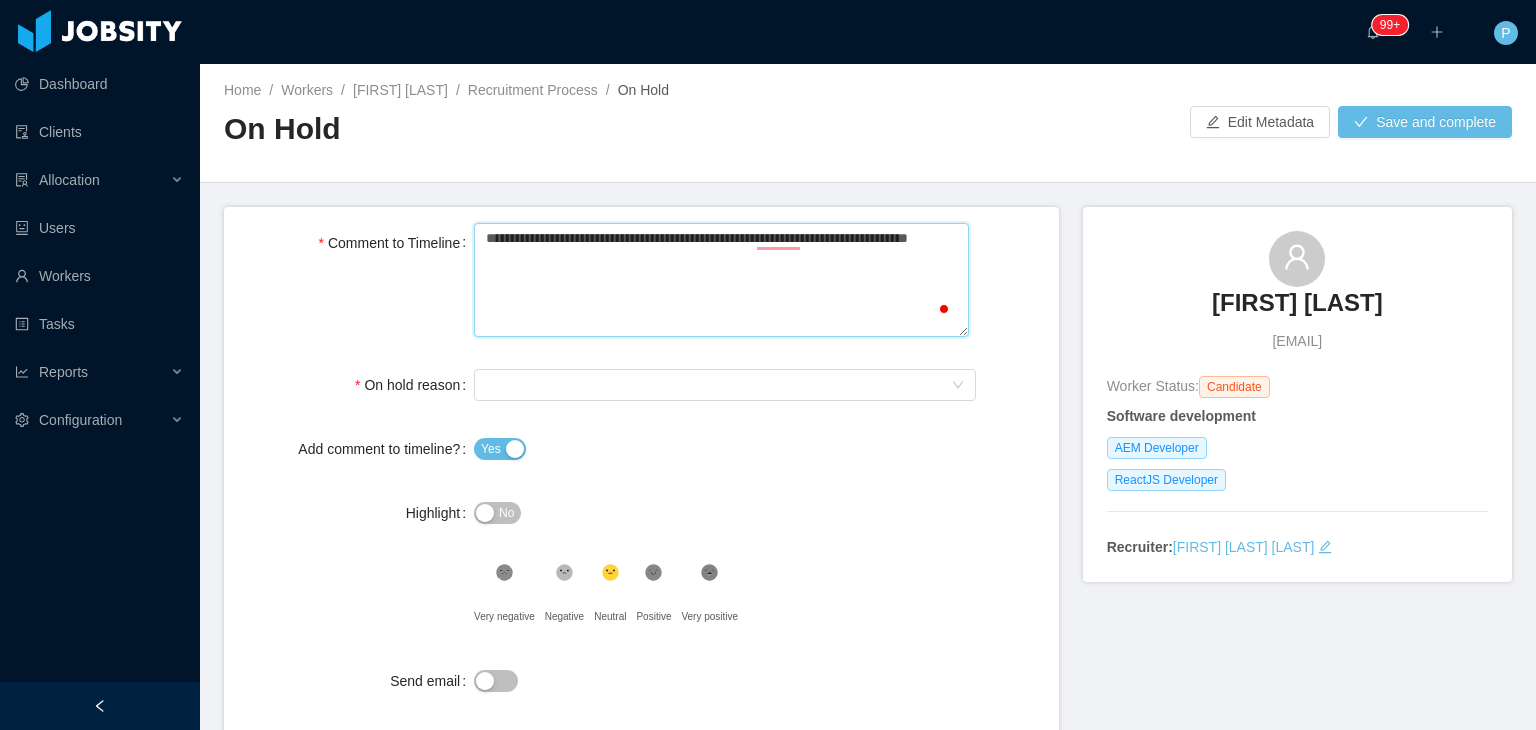 type 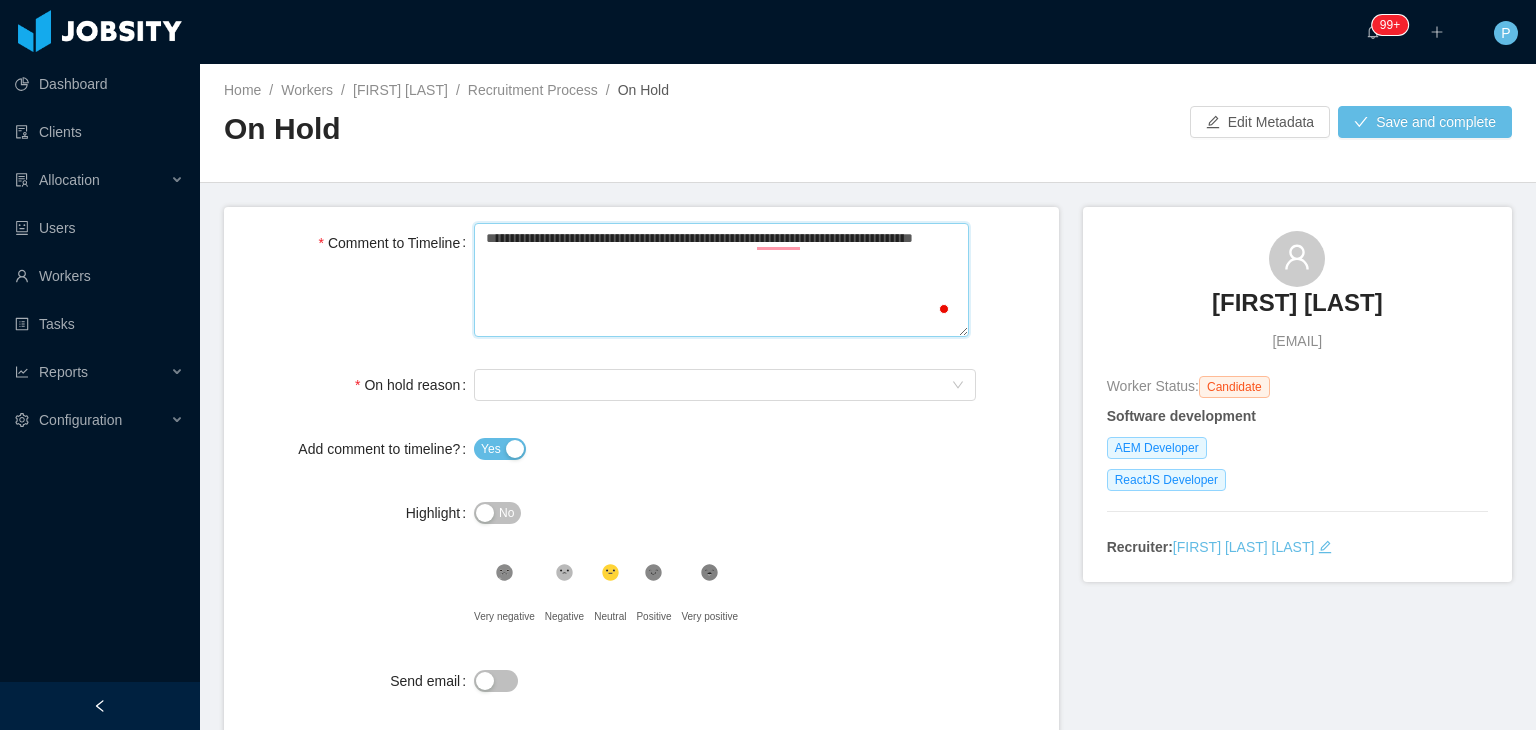 type 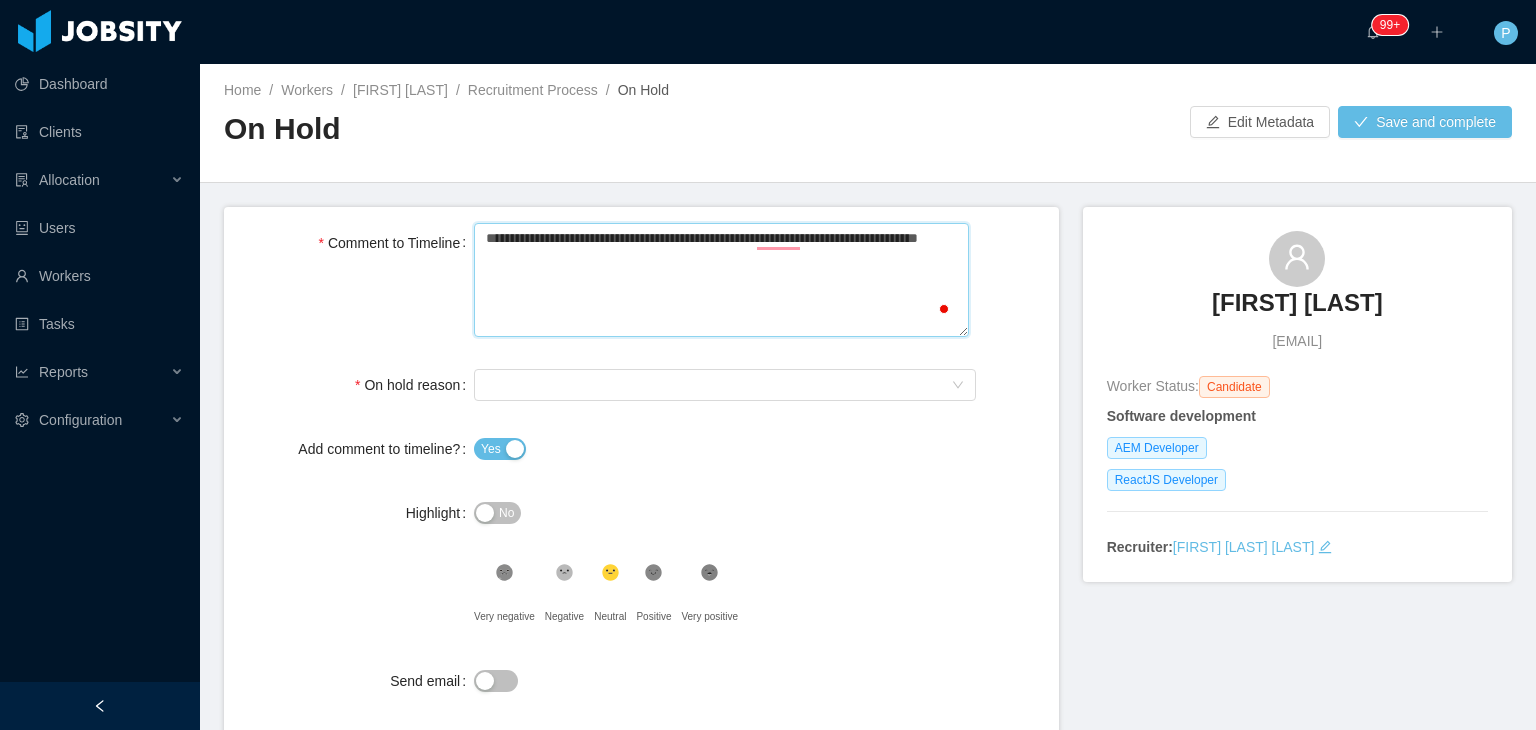 type 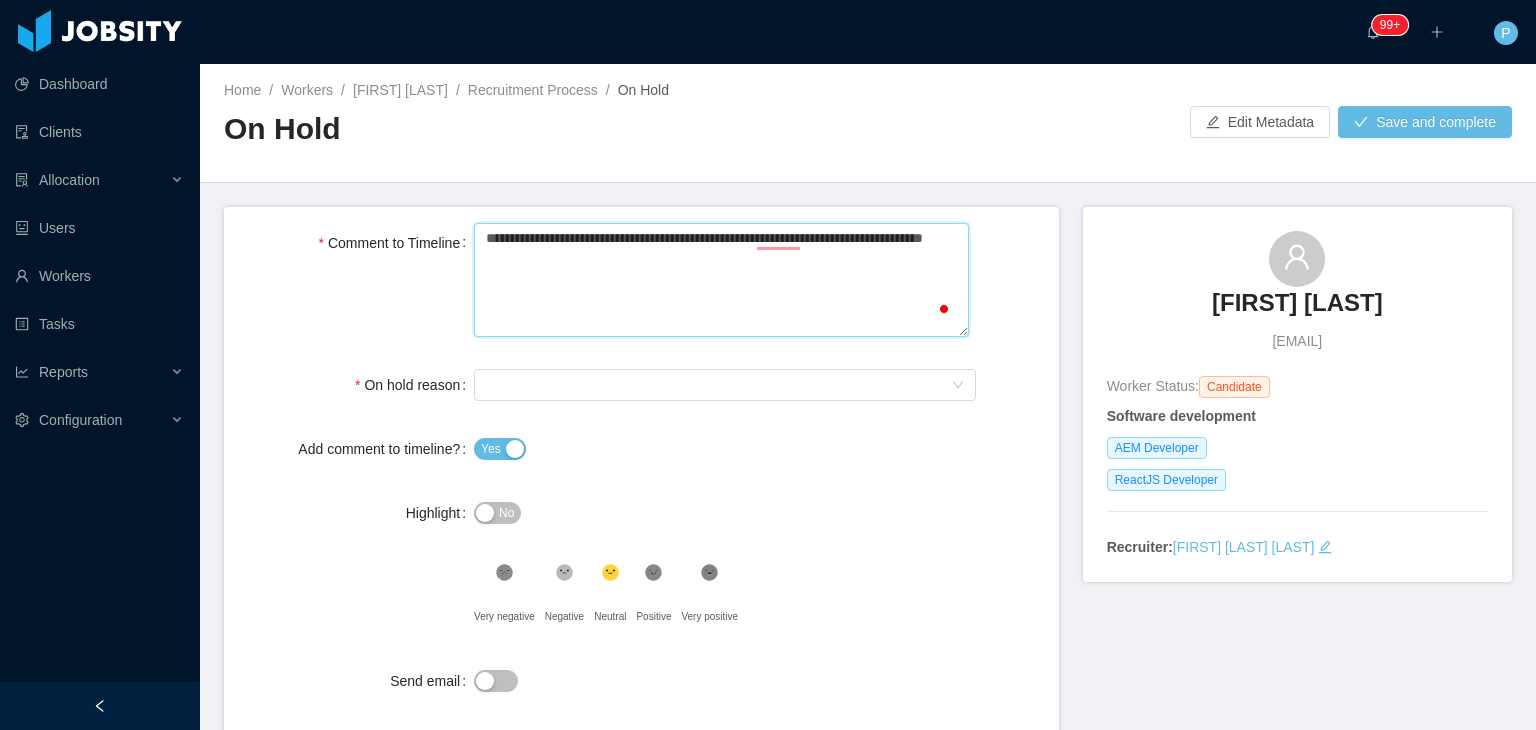 type 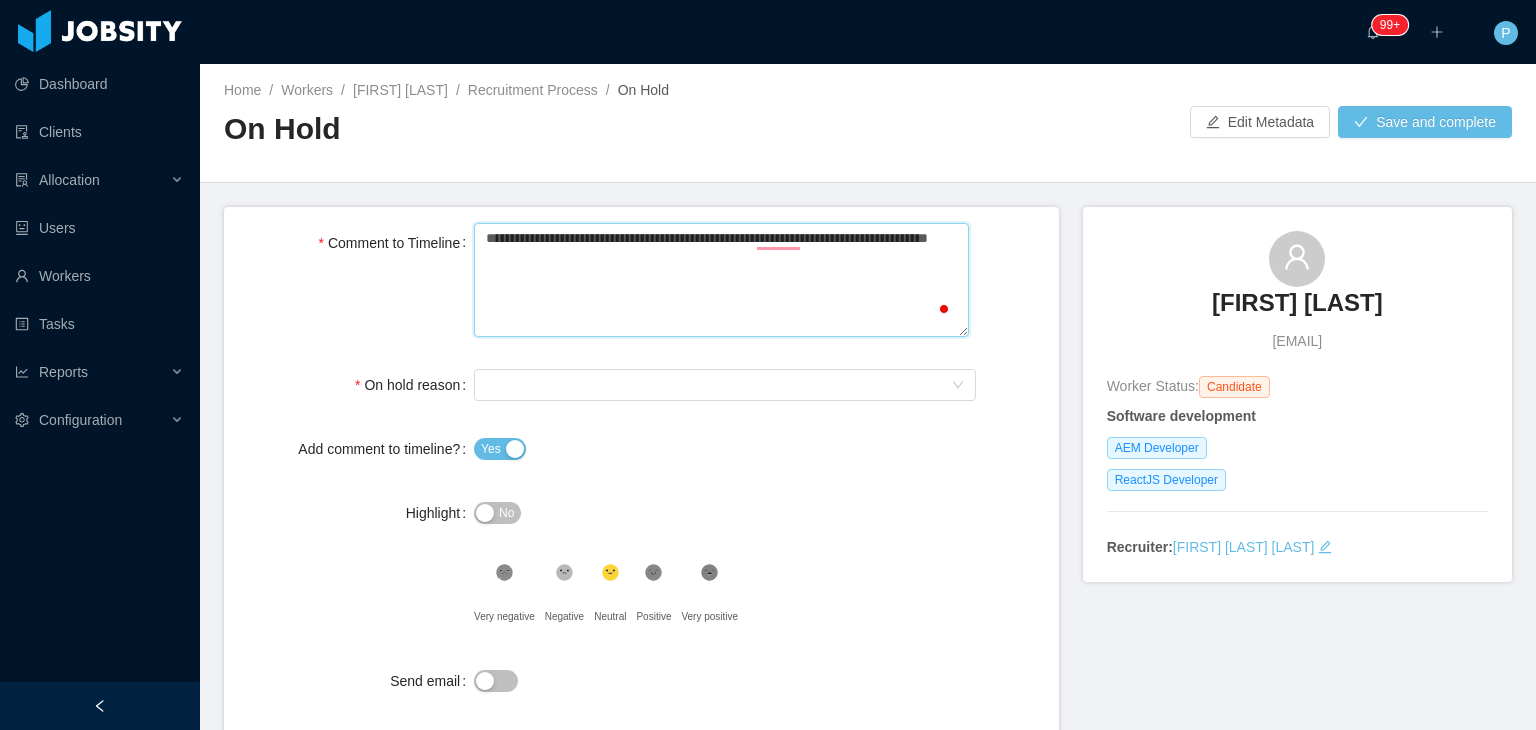 type 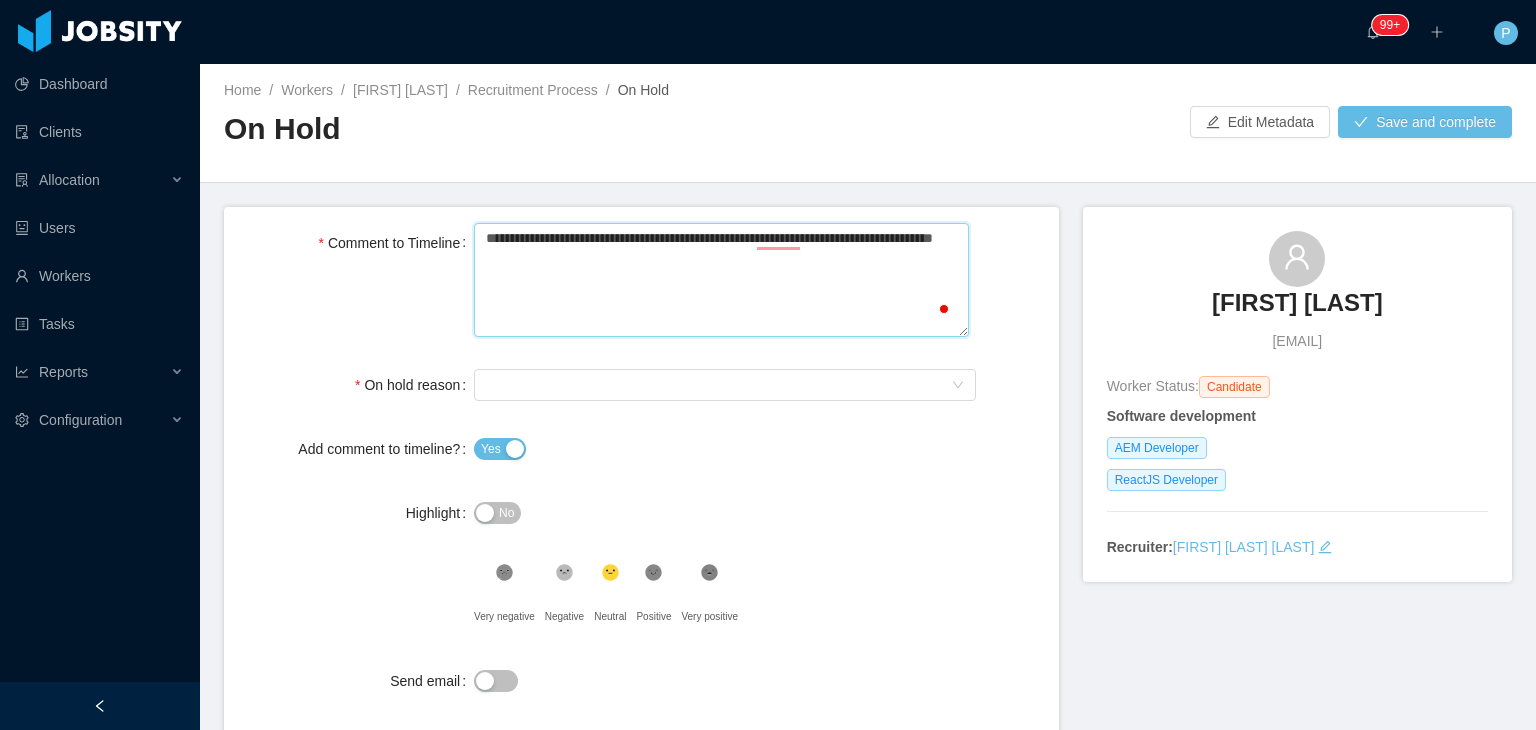 type 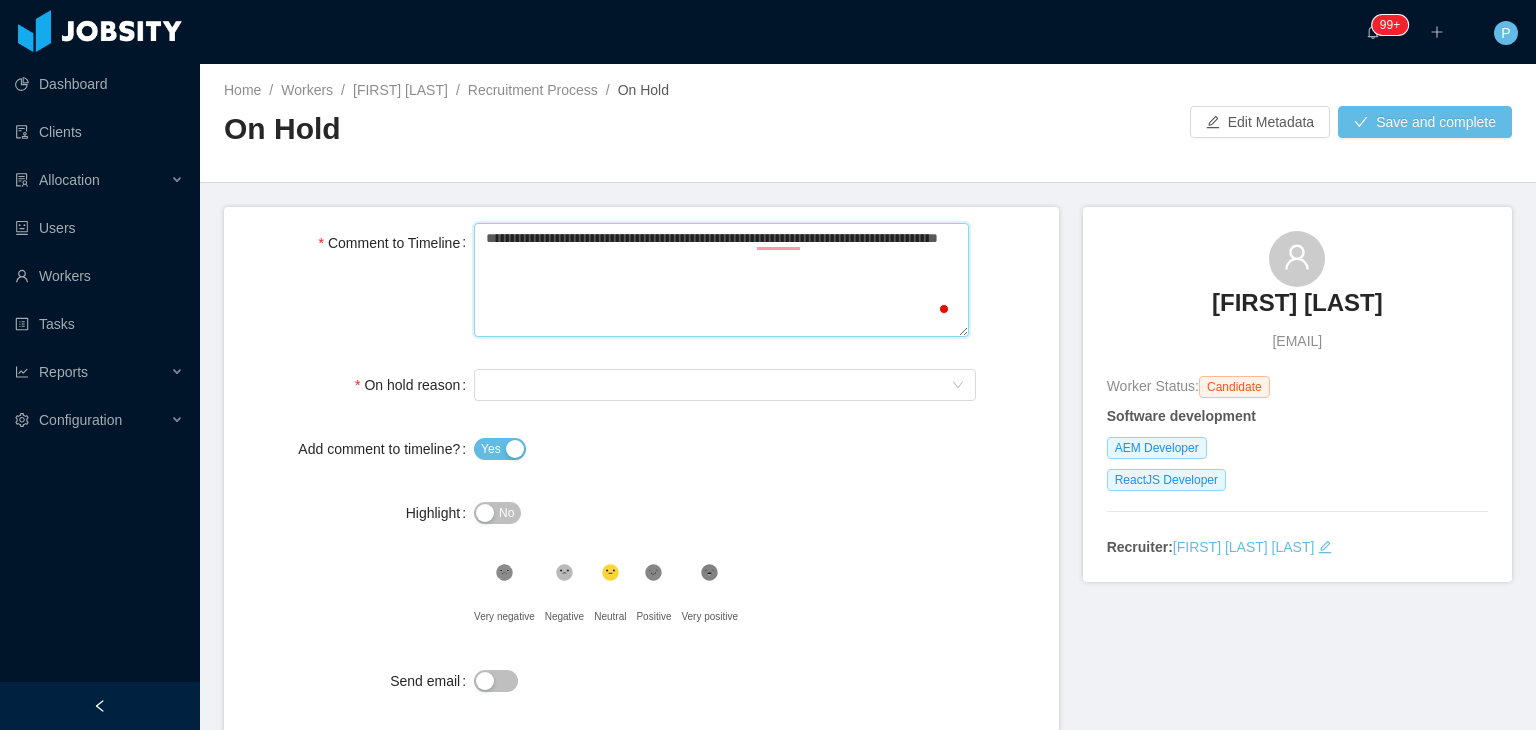 type 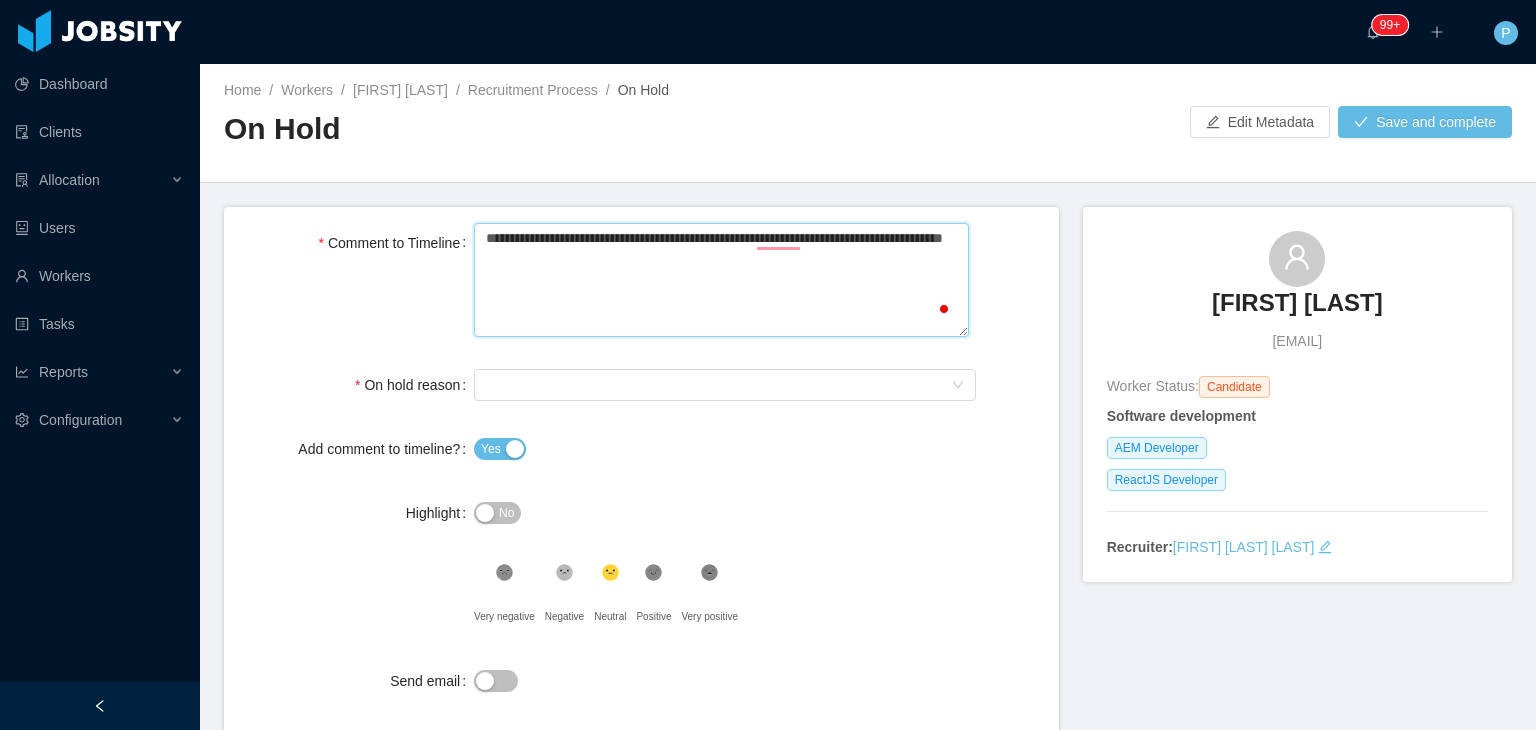 type 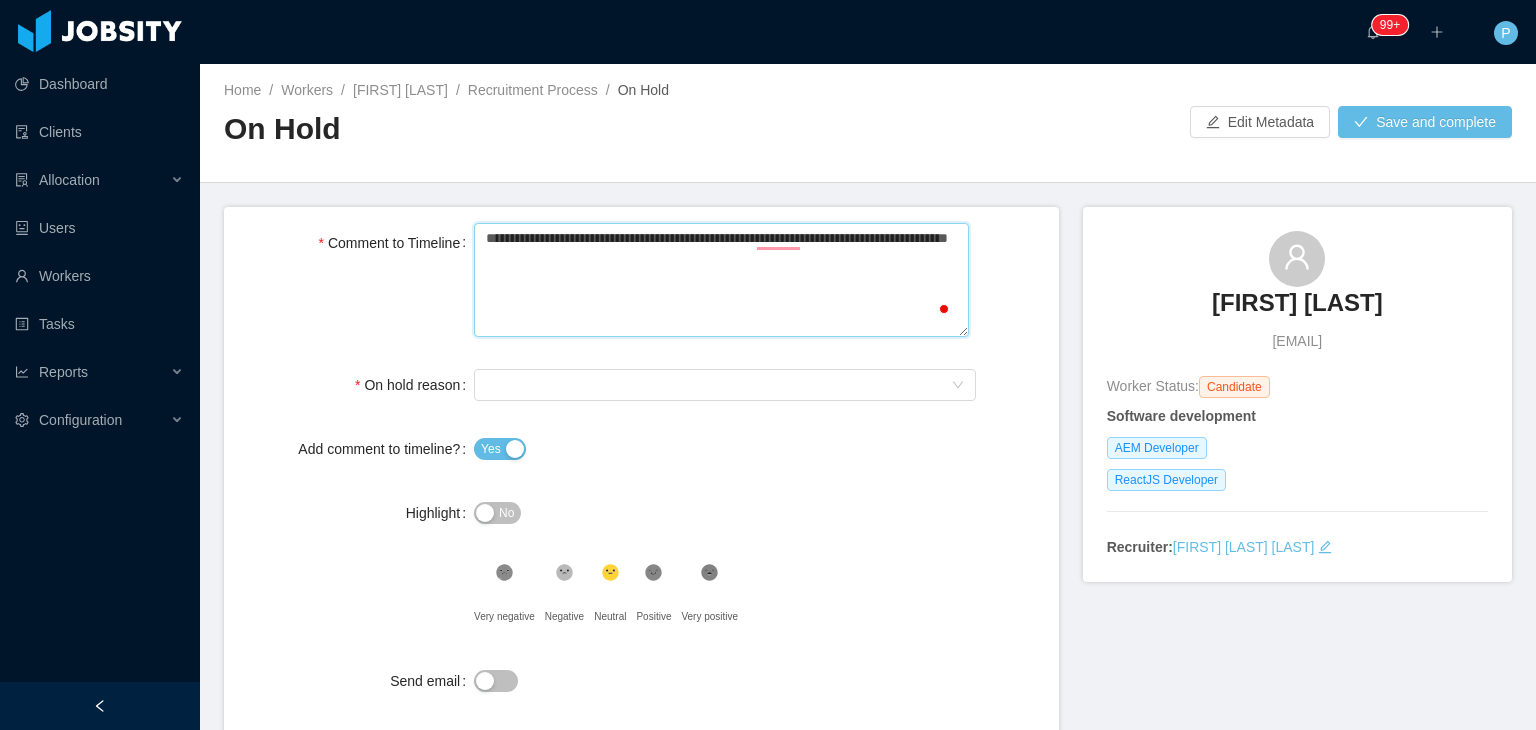 type 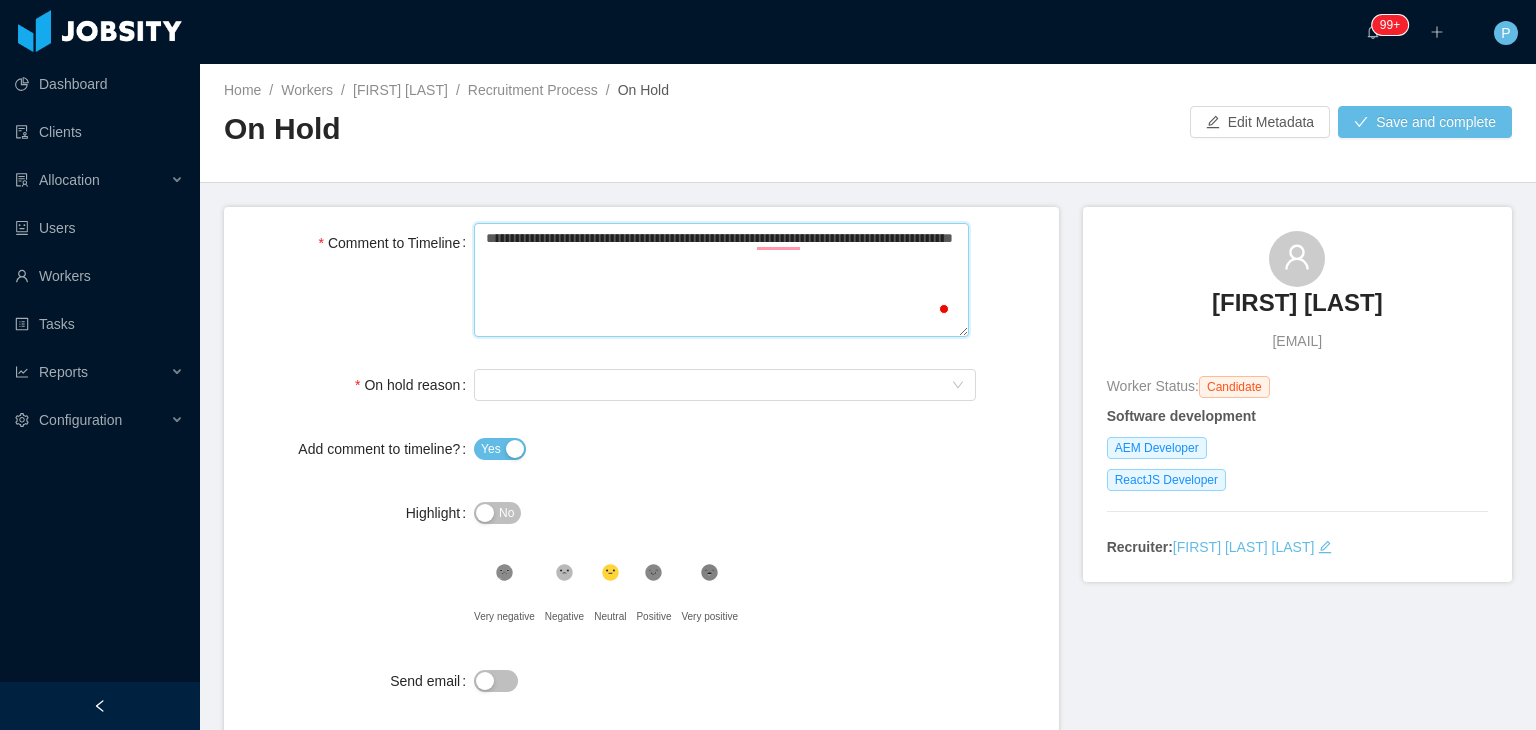 type 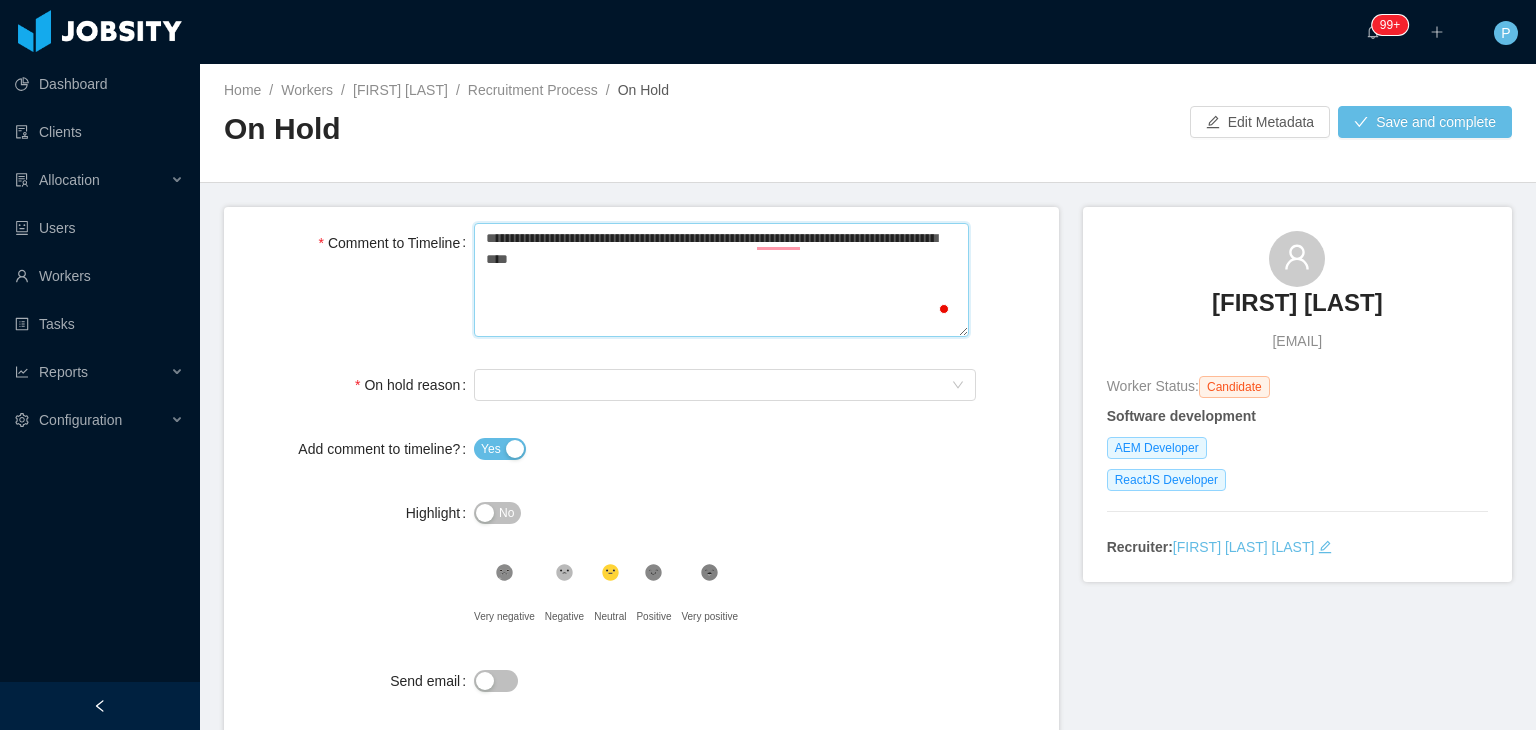 type 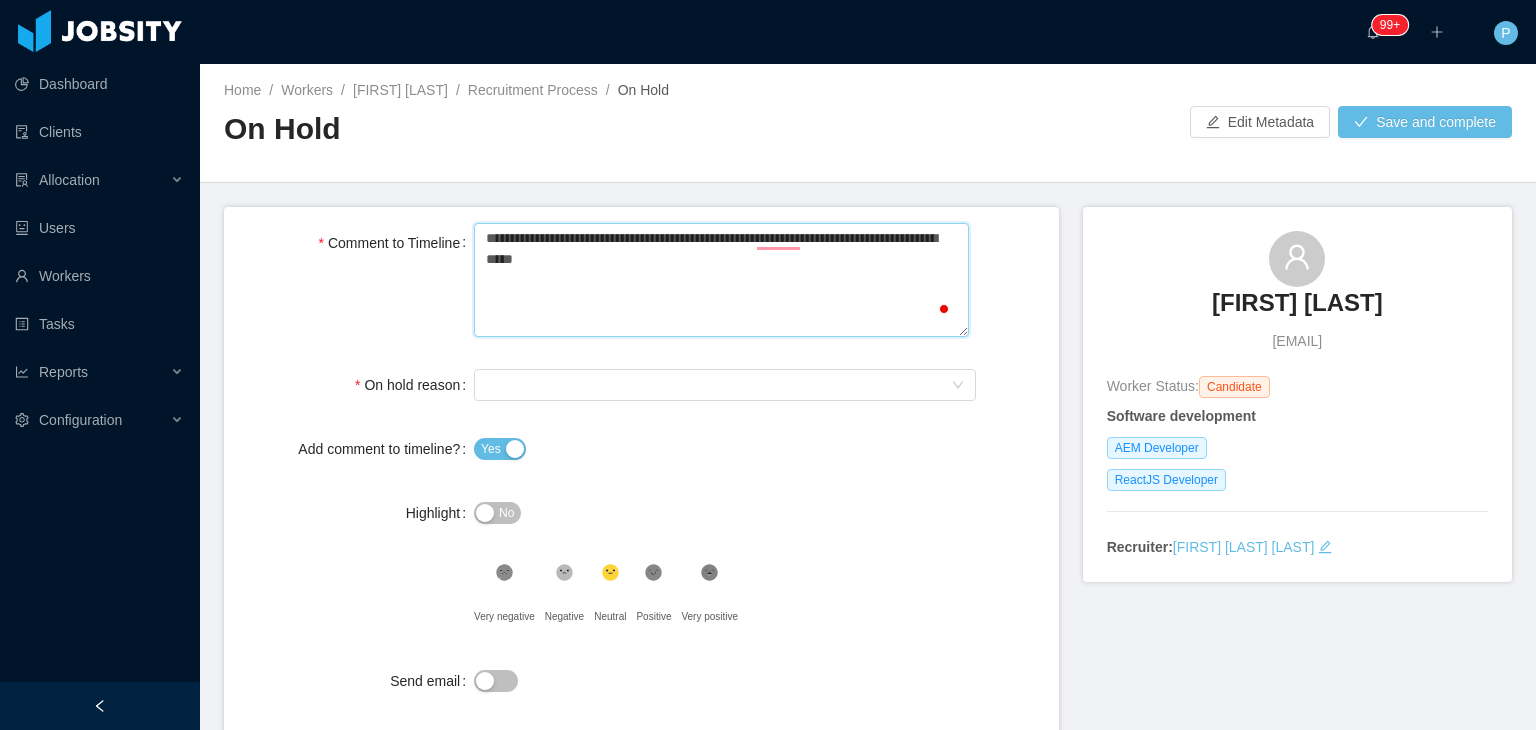 type 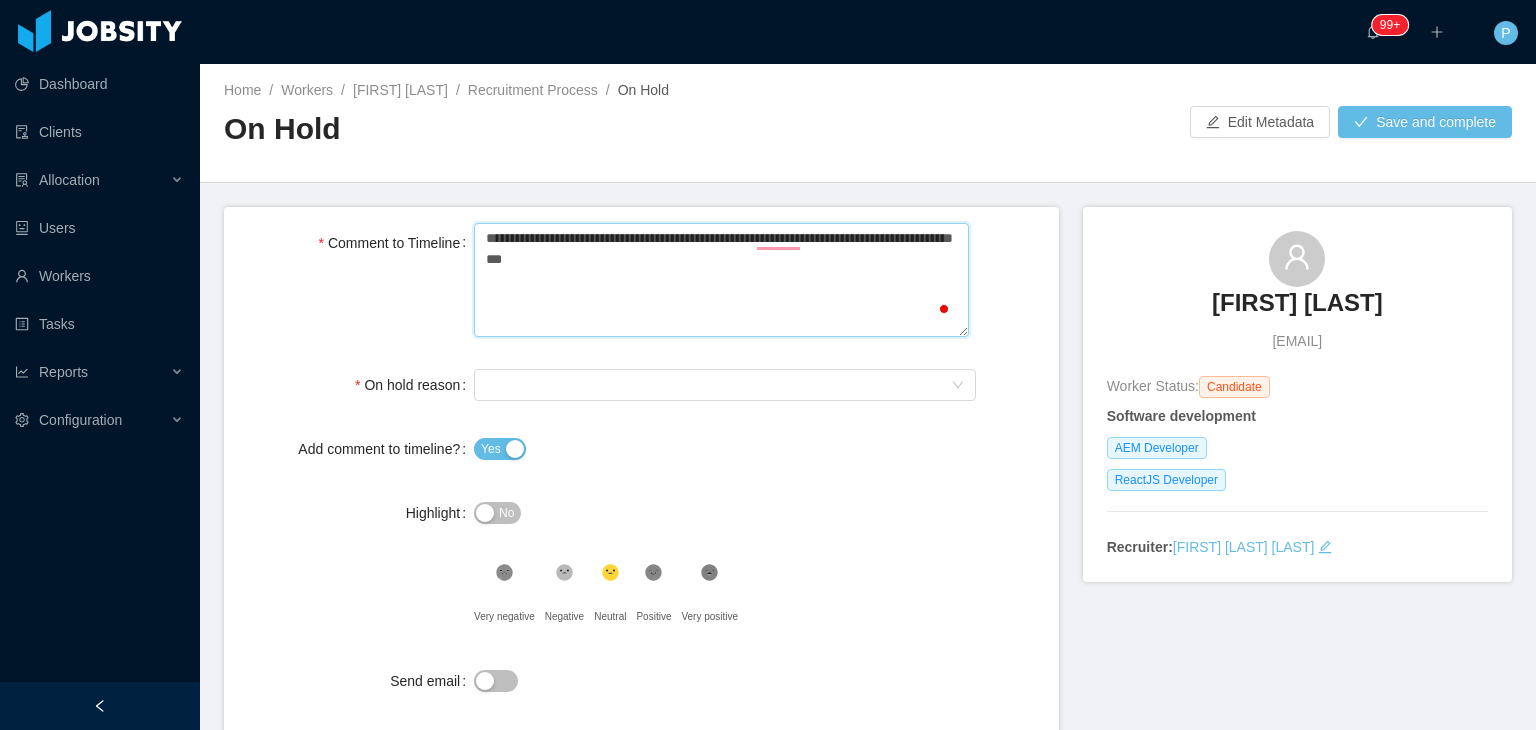 type 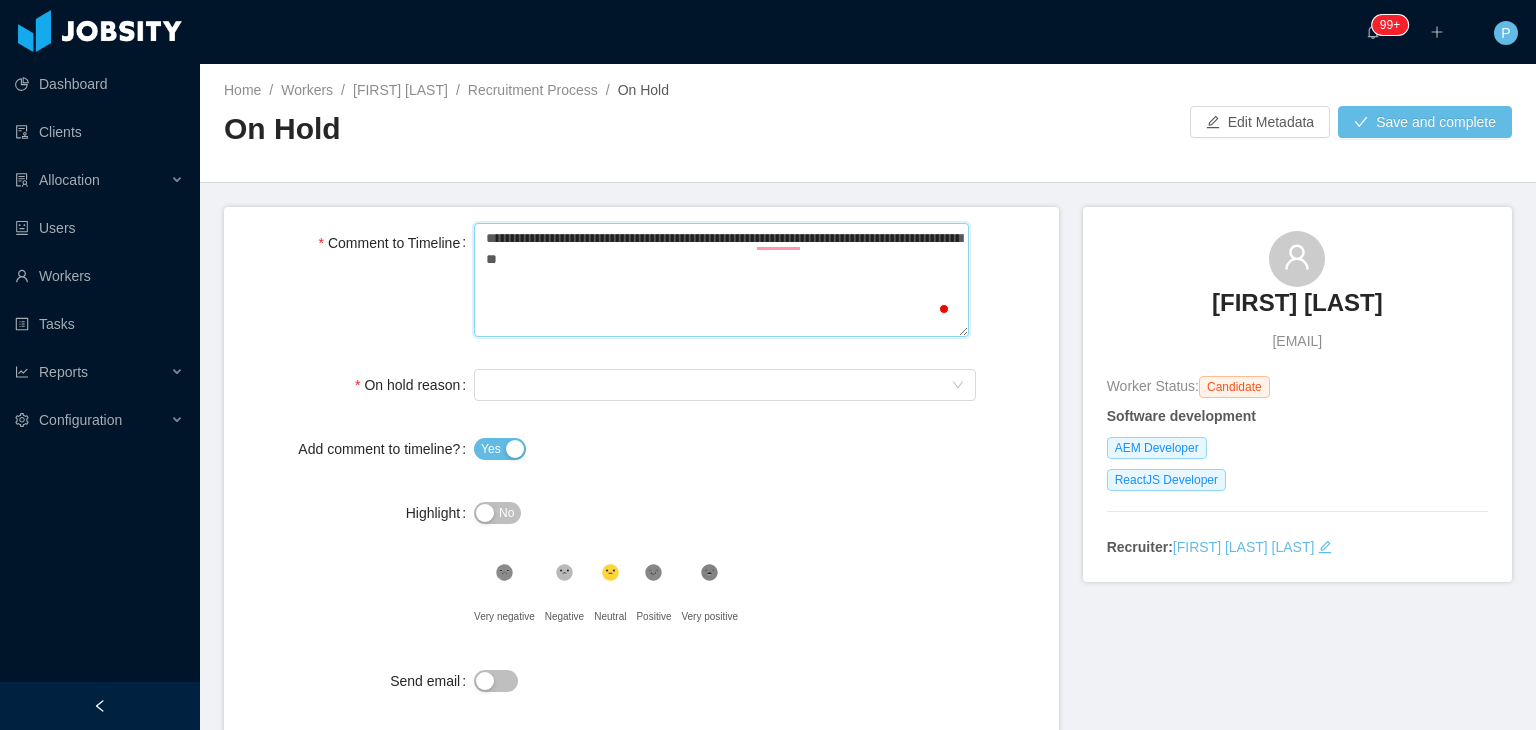 type 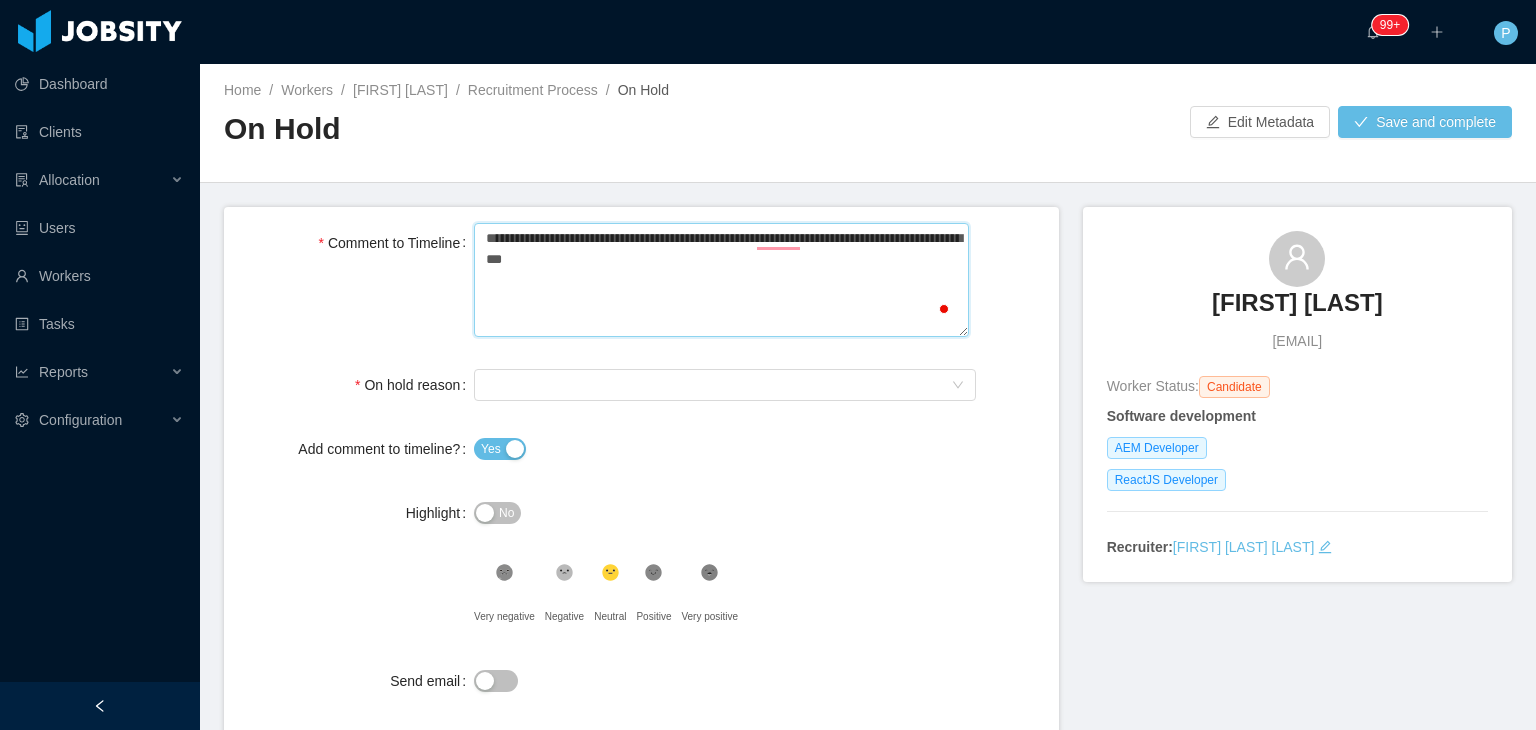 type 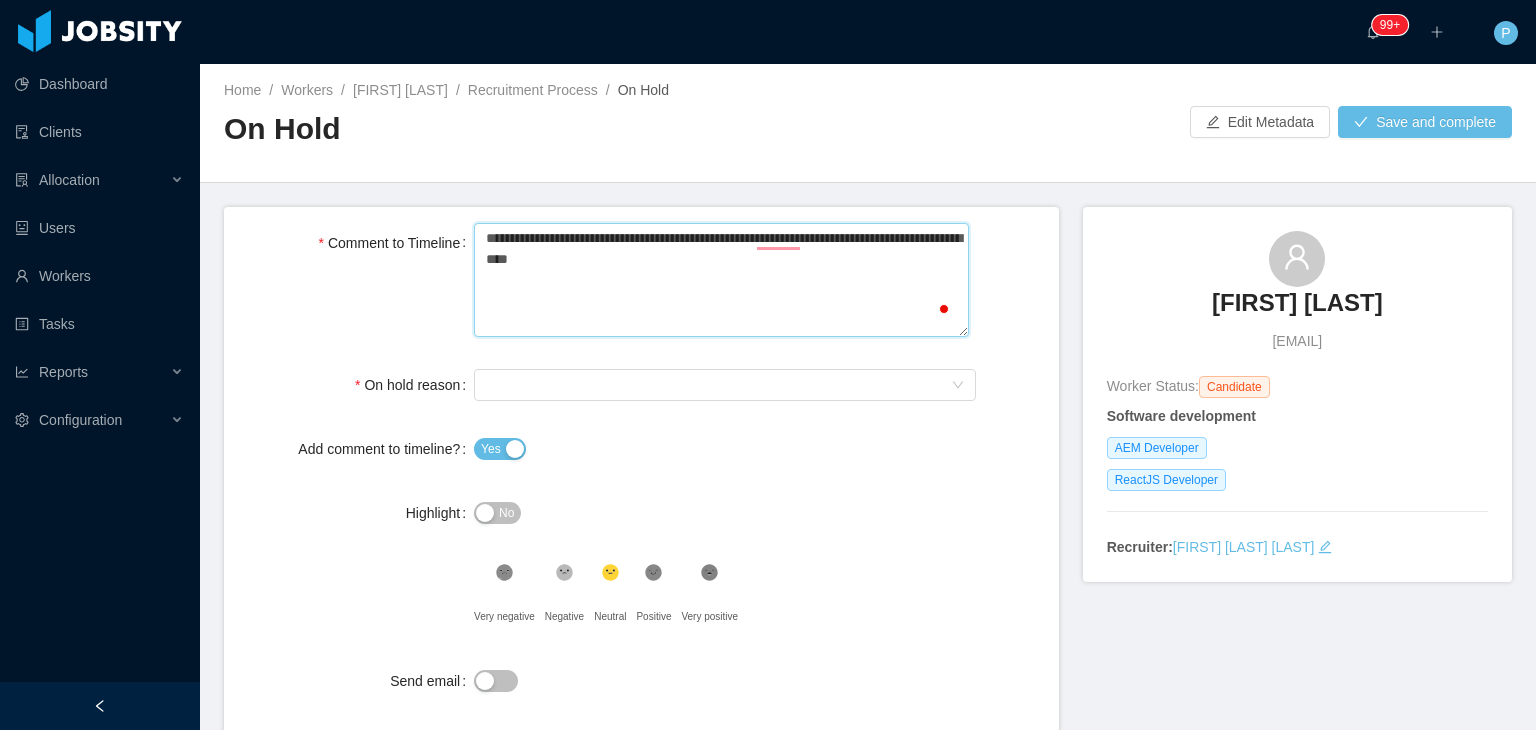type 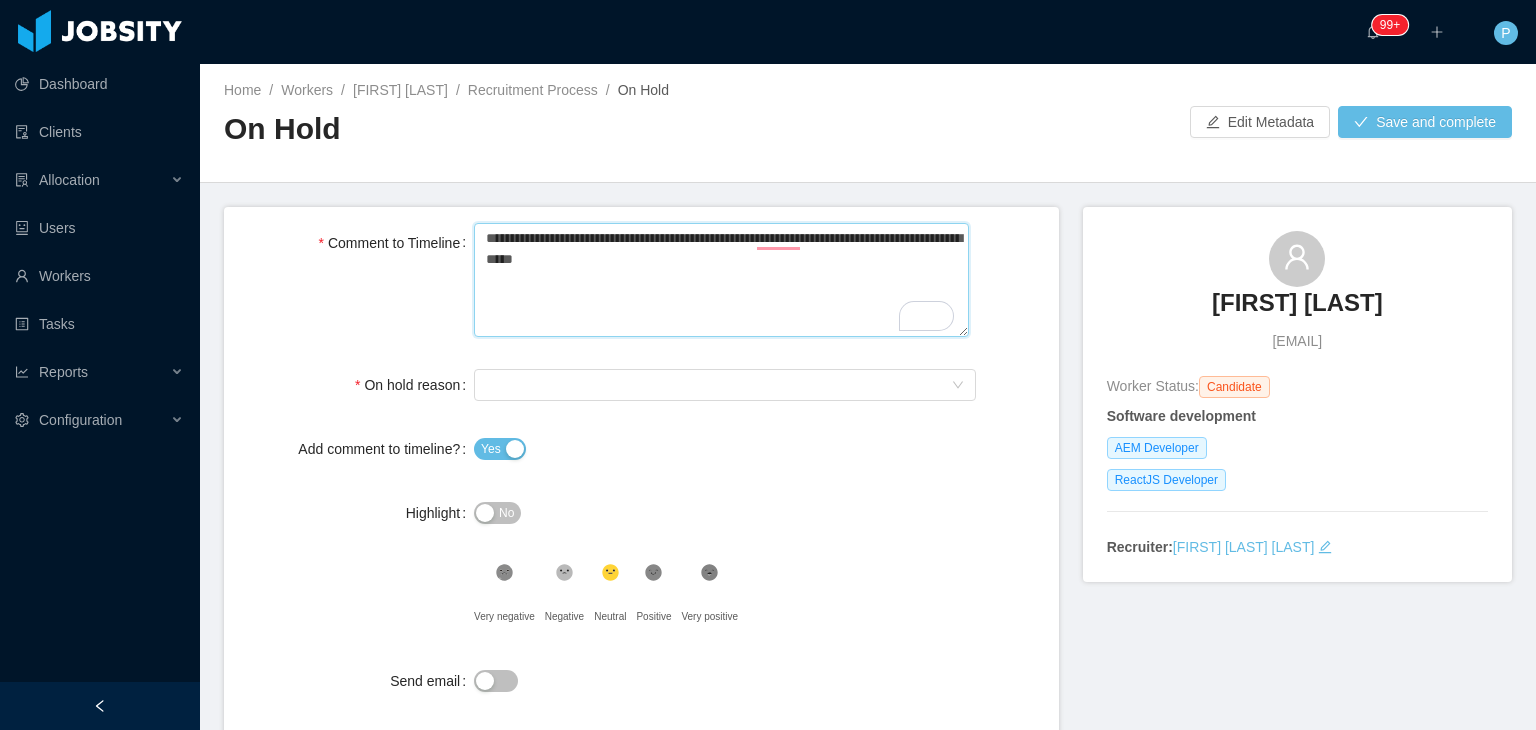 type 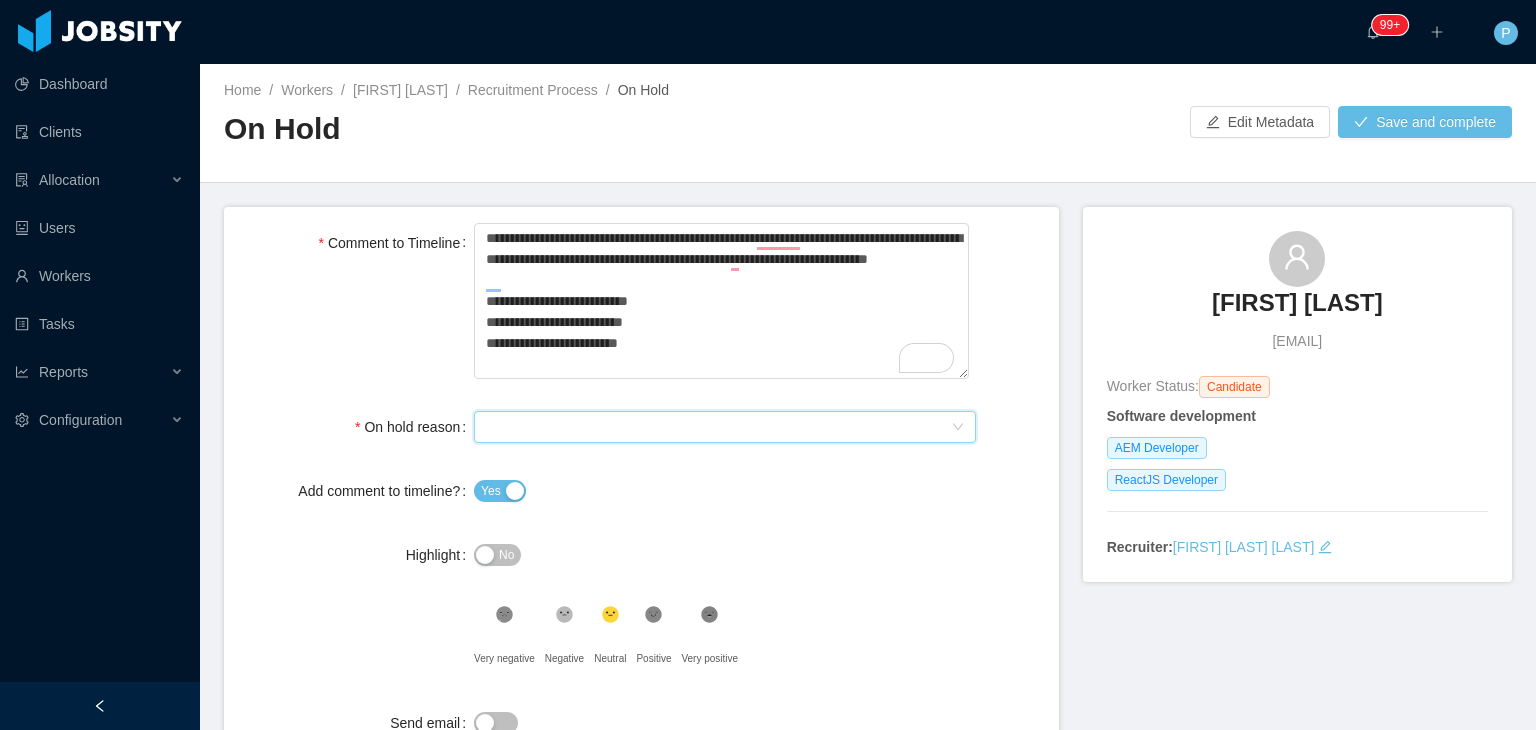 click on "Select On Hold reason" at bounding box center (718, 427) 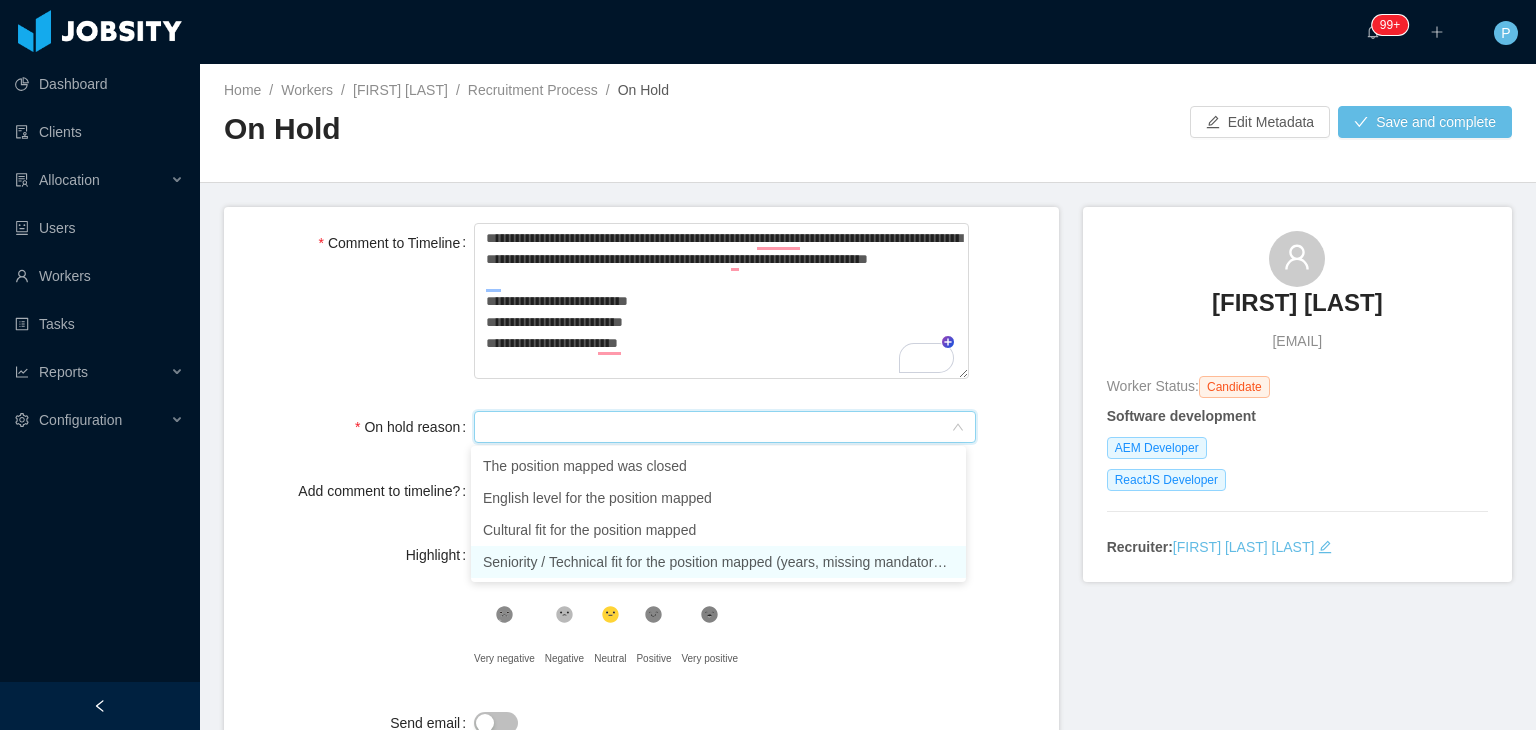 click on "Seniority / Technical fit for the position mapped (years, missing mandatory skills)" at bounding box center [718, 562] 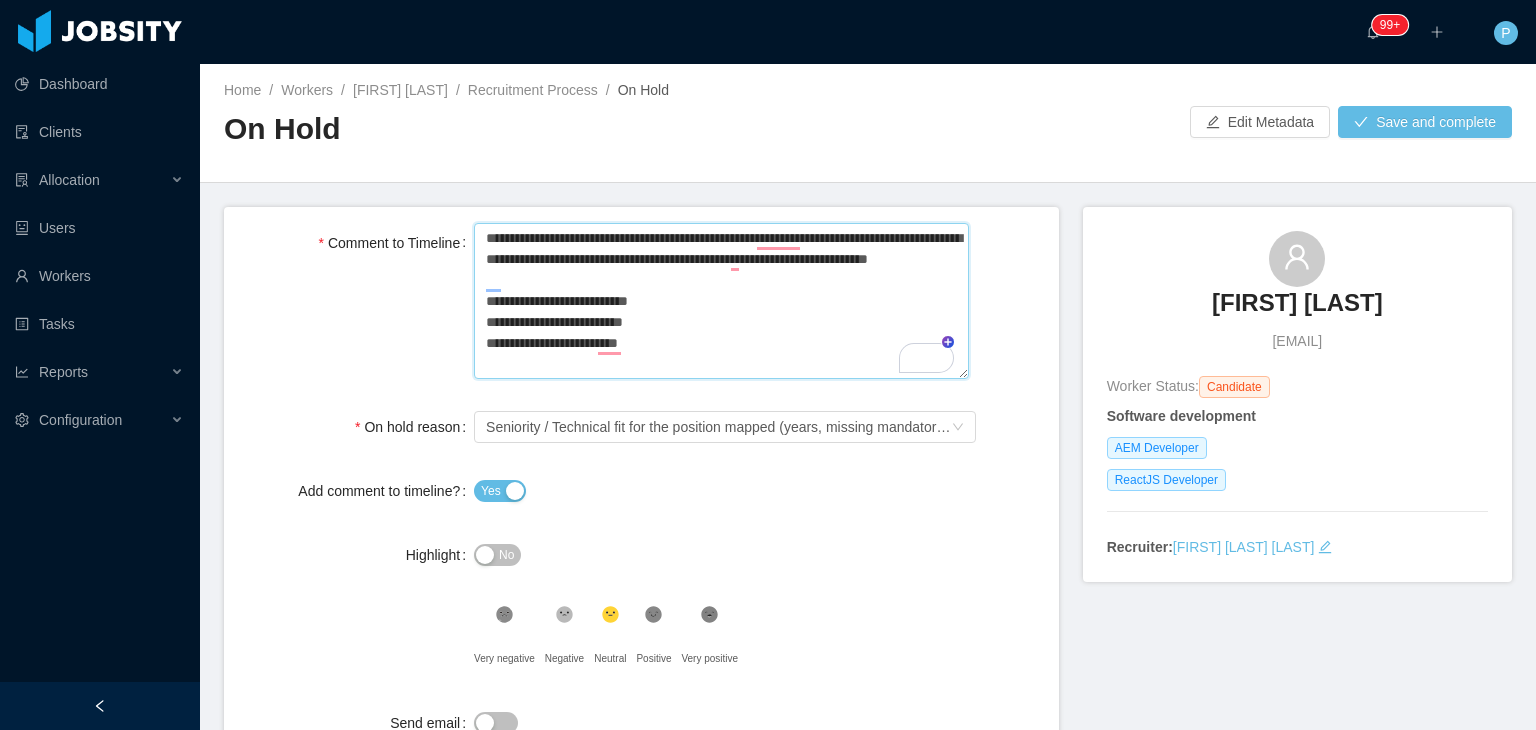 click on "**********" at bounding box center (721, 301) 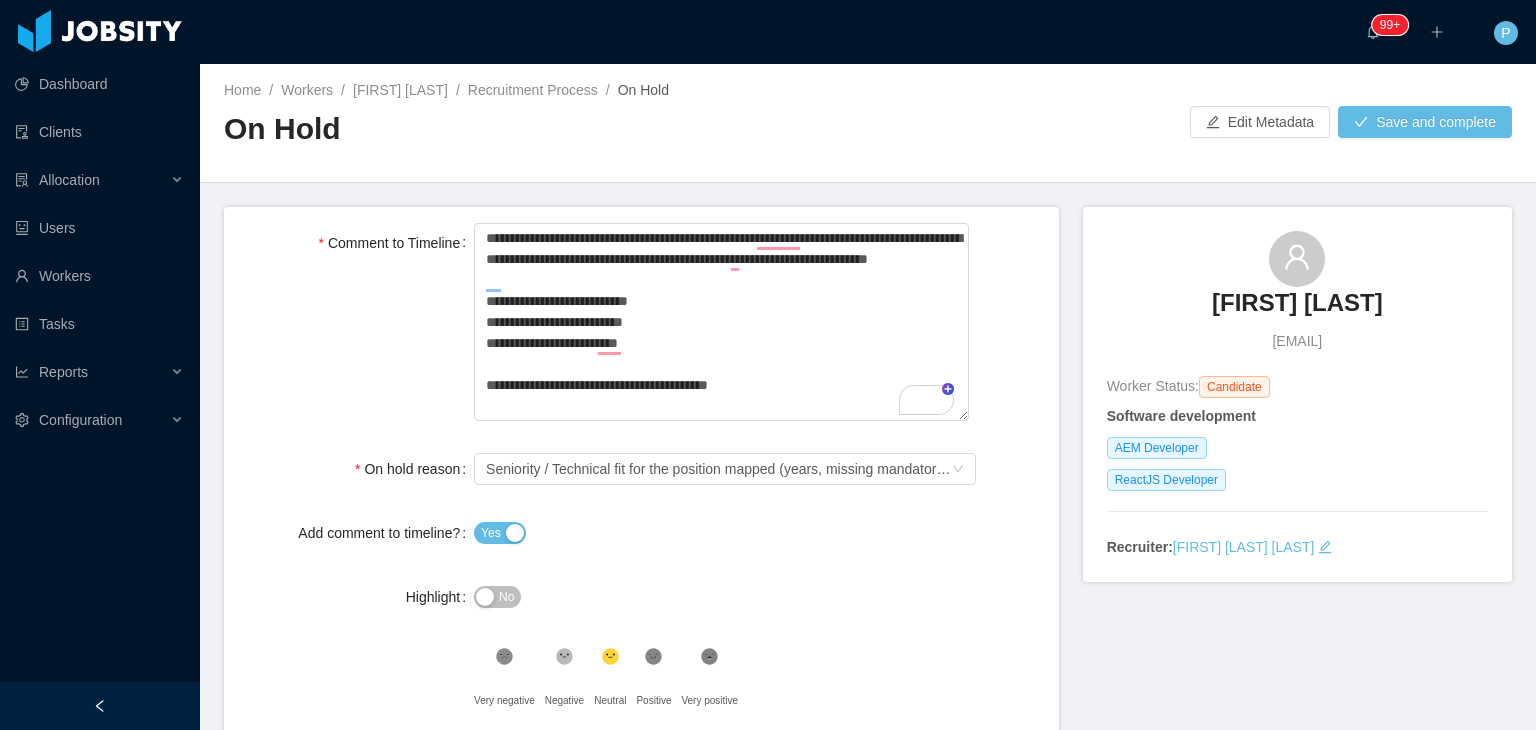 click on "No" at bounding box center [497, 597] 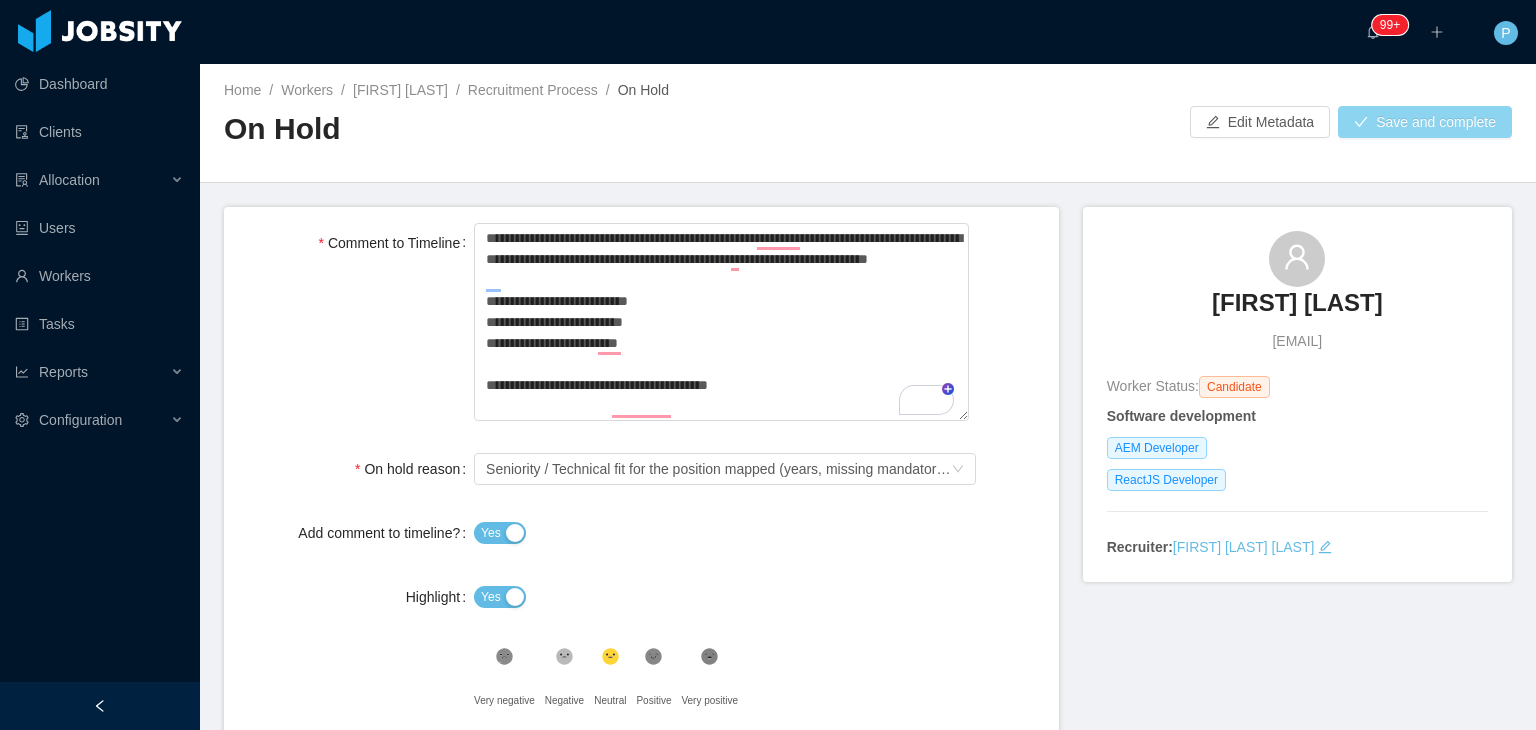 click on "Save and complete" at bounding box center [1425, 122] 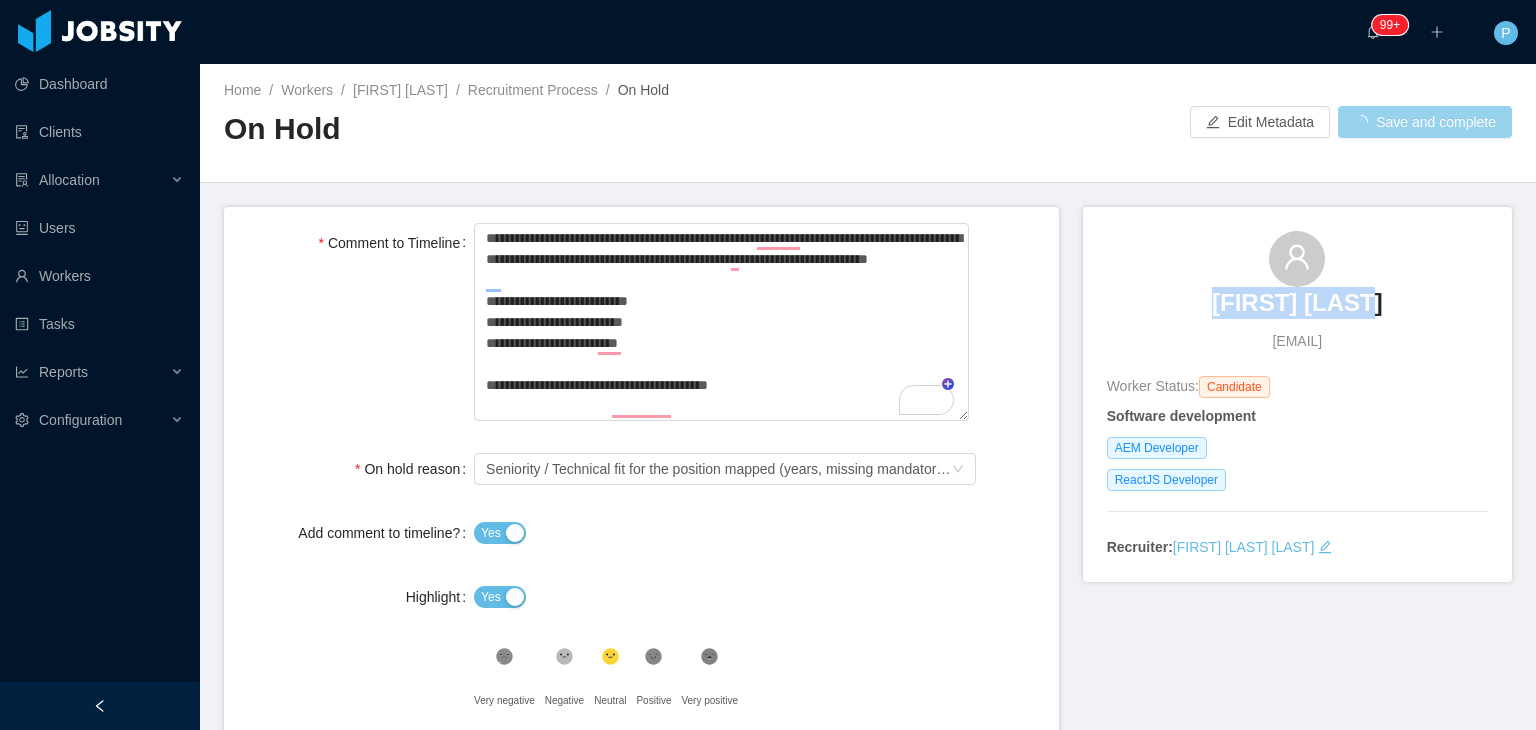 drag, startPoint x: 1384, startPoint y: 304, endPoint x: 1202, endPoint y: 309, distance: 182.06866 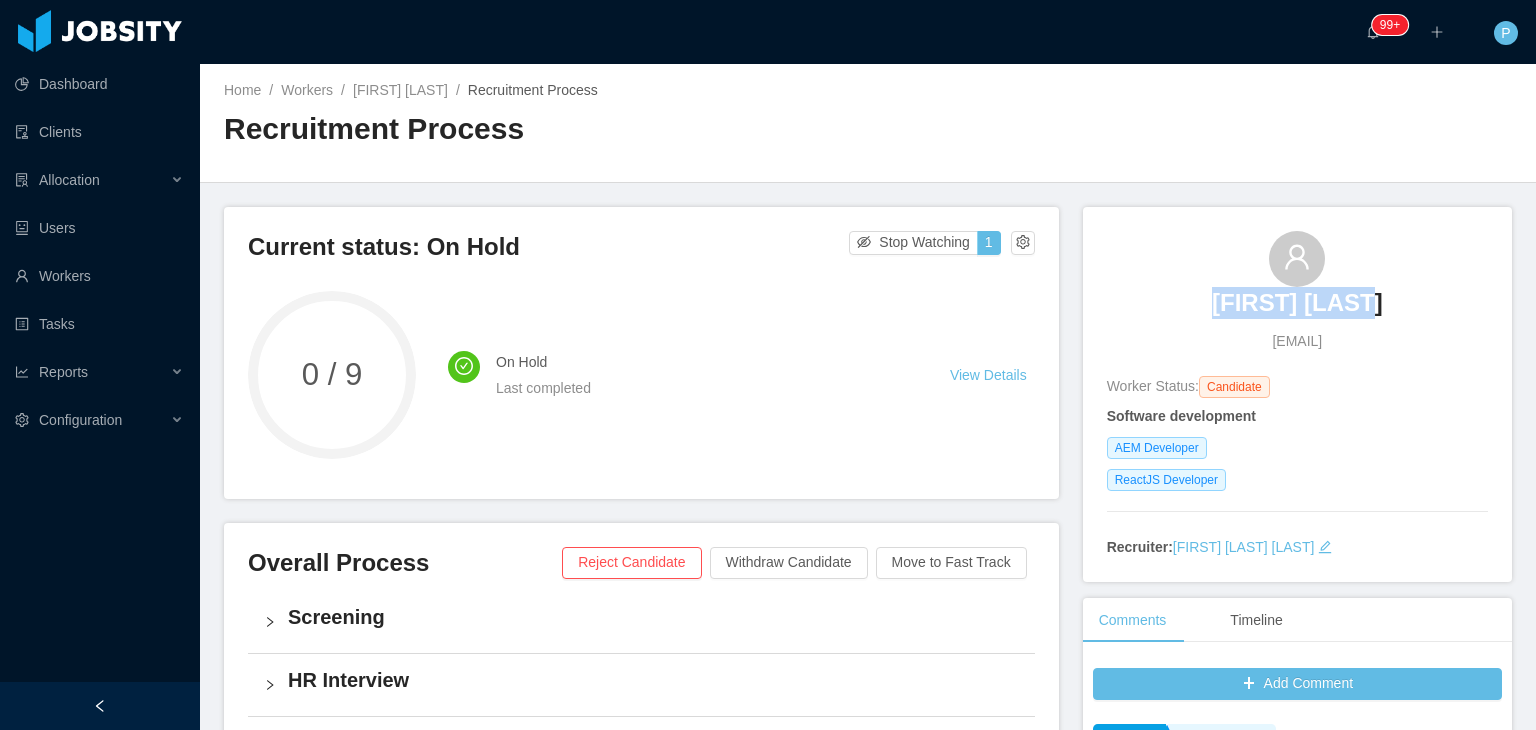 drag, startPoint x: 1382, startPoint y: 305, endPoint x: 1196, endPoint y: 303, distance: 186.01076 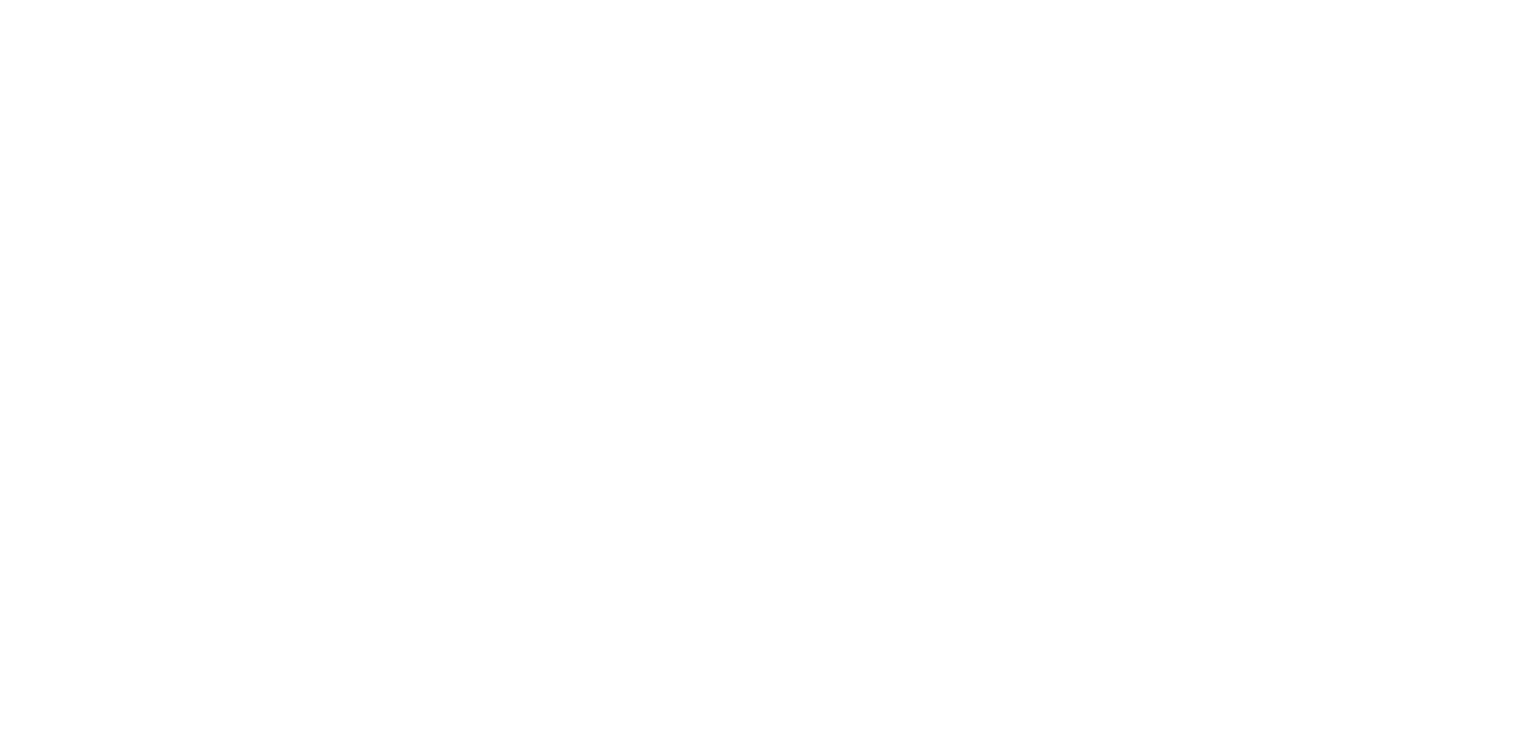 scroll, scrollTop: 0, scrollLeft: 0, axis: both 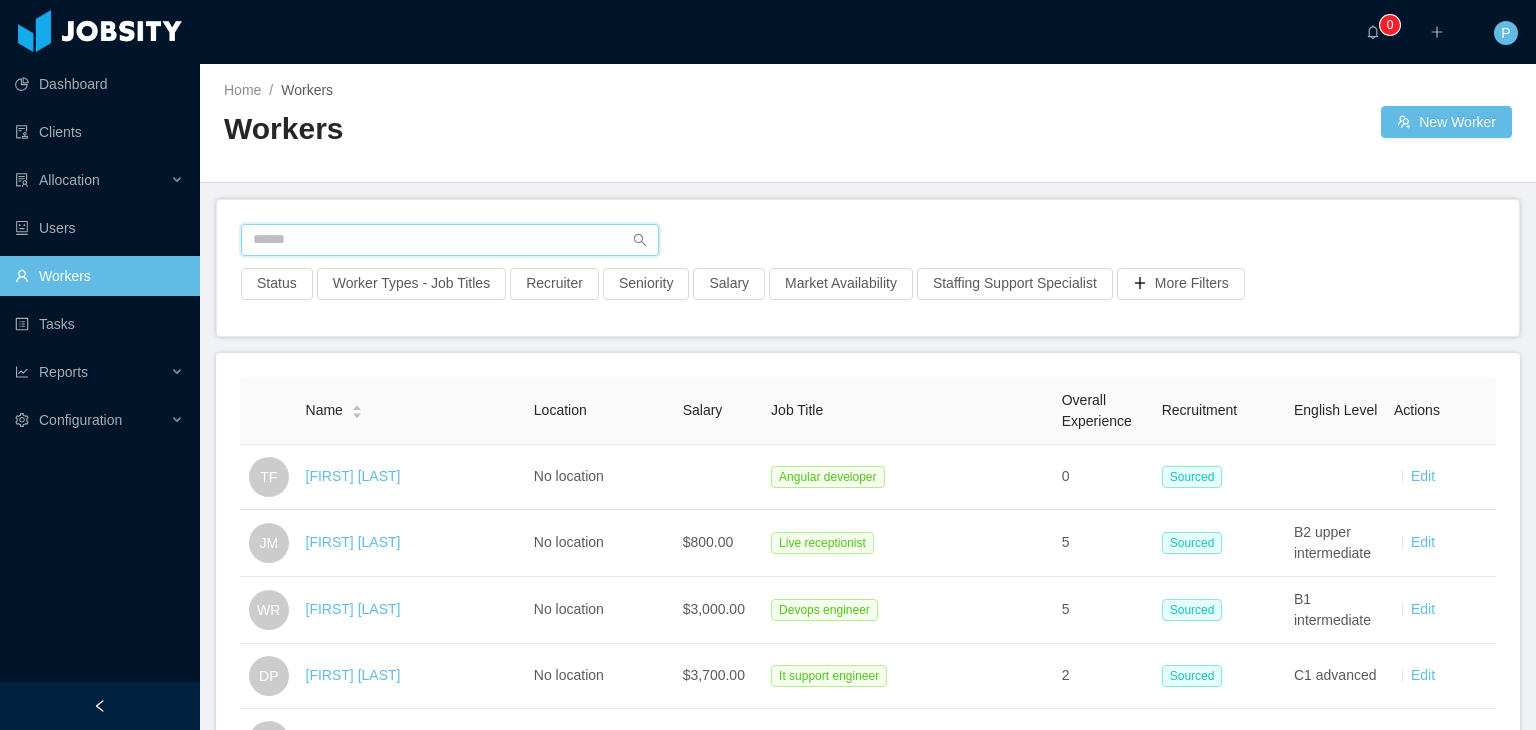 click at bounding box center [450, 240] 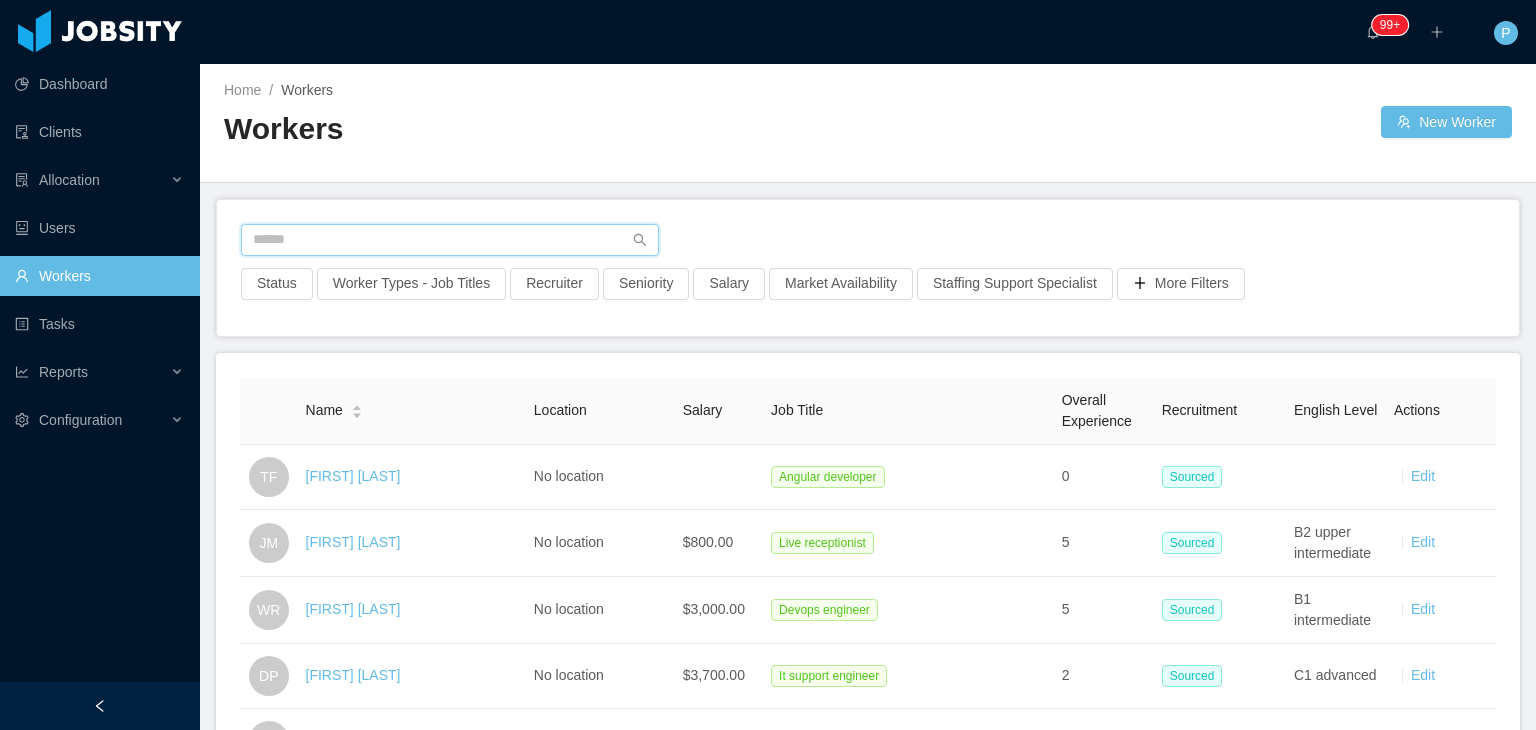 paste on "**********" 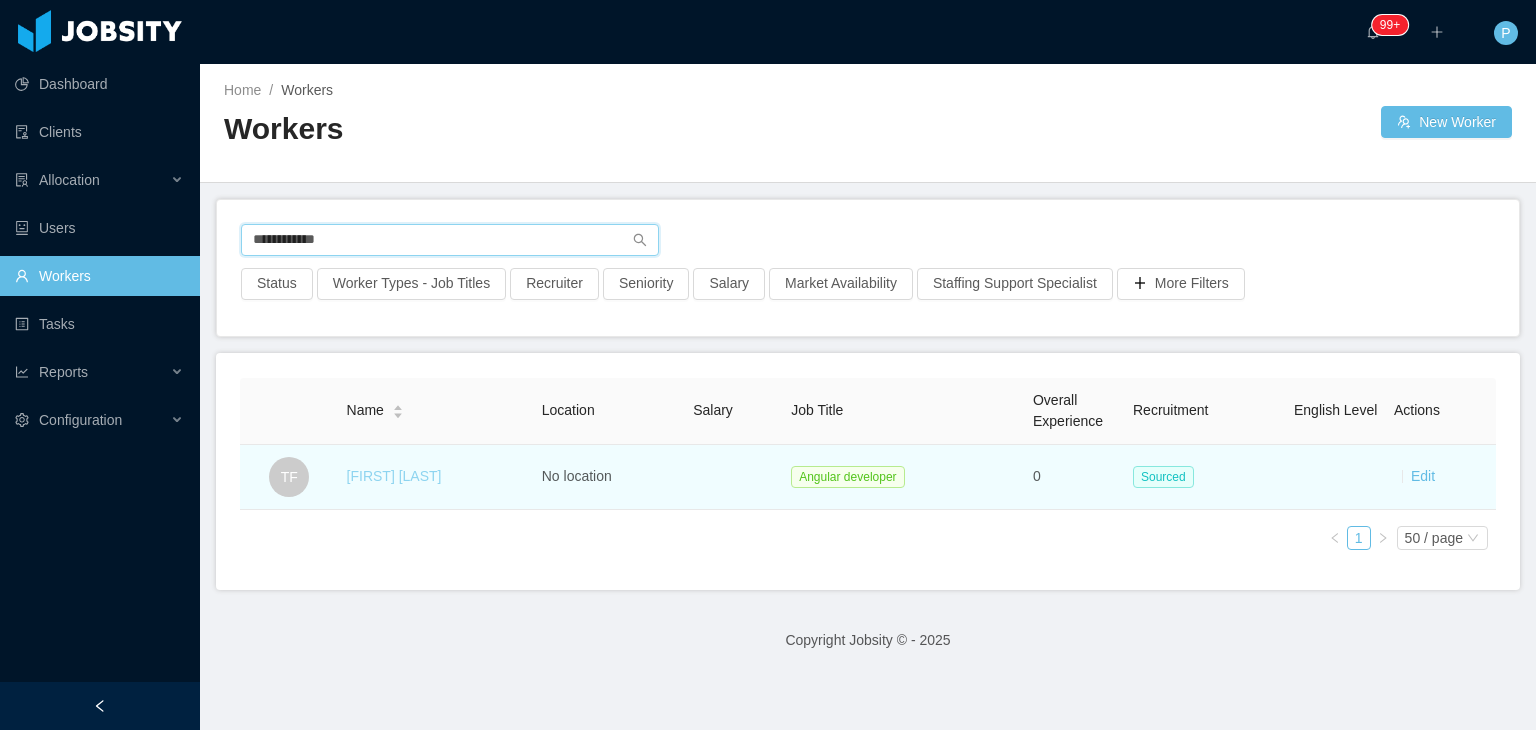 type on "**********" 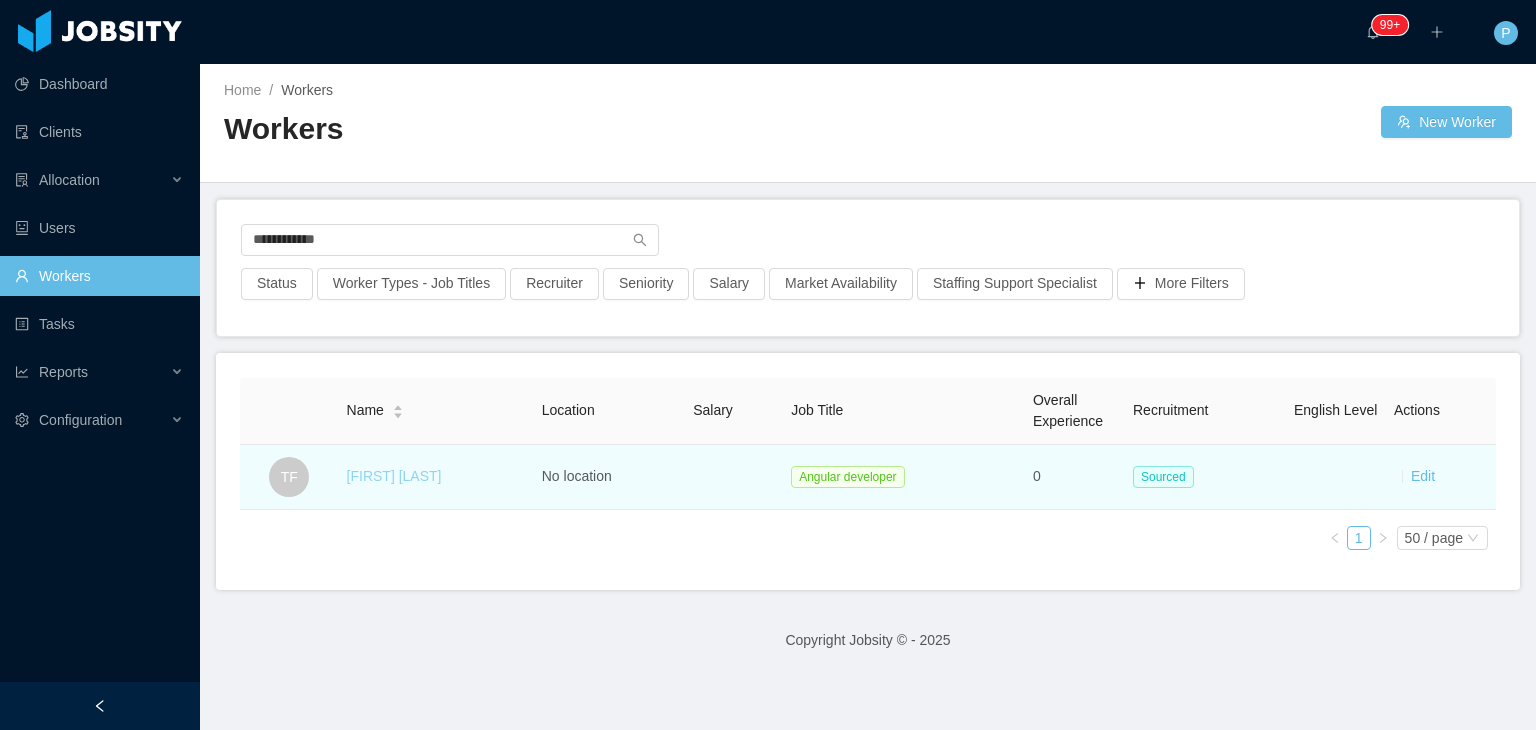 click on "Thiago Feijo" at bounding box center (394, 476) 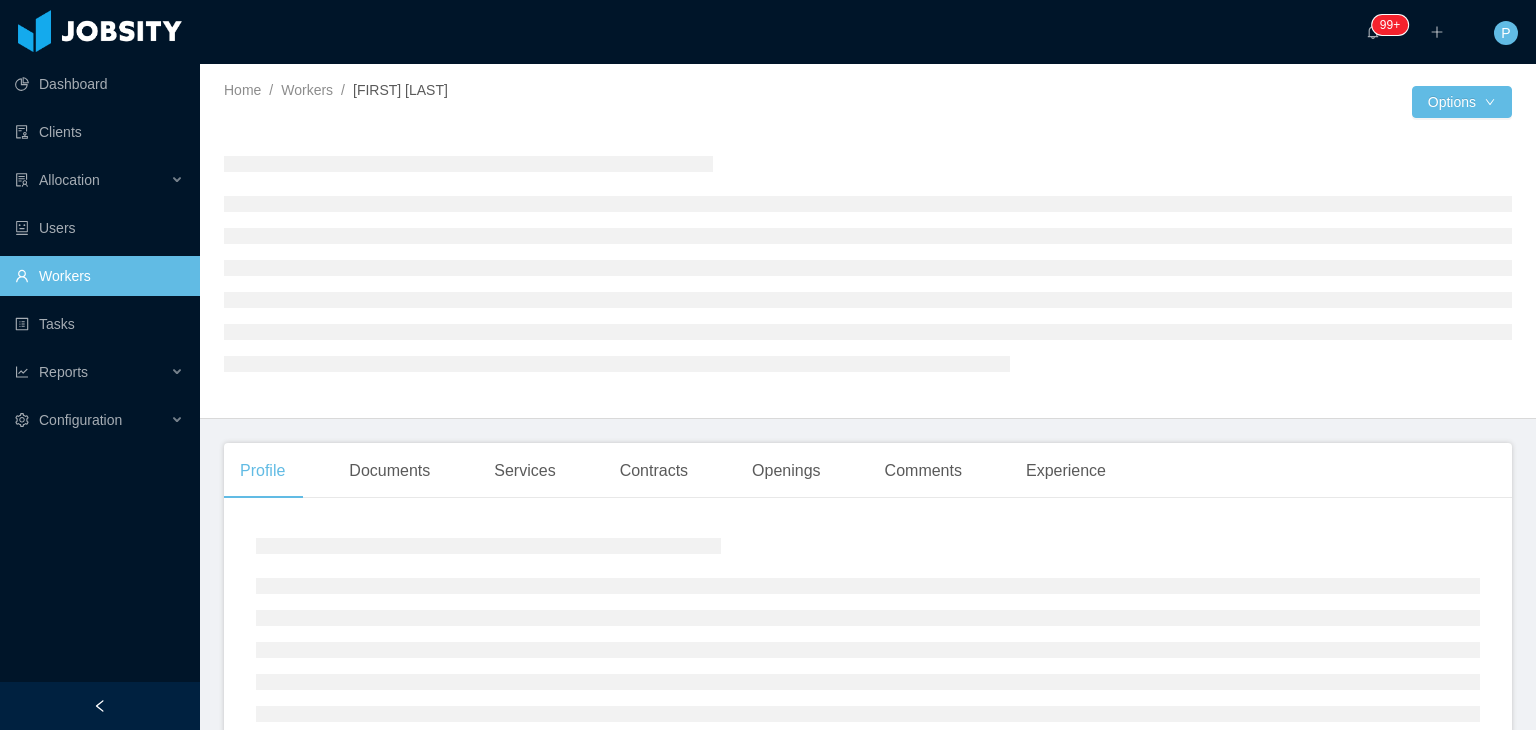 click at bounding box center [868, 263] 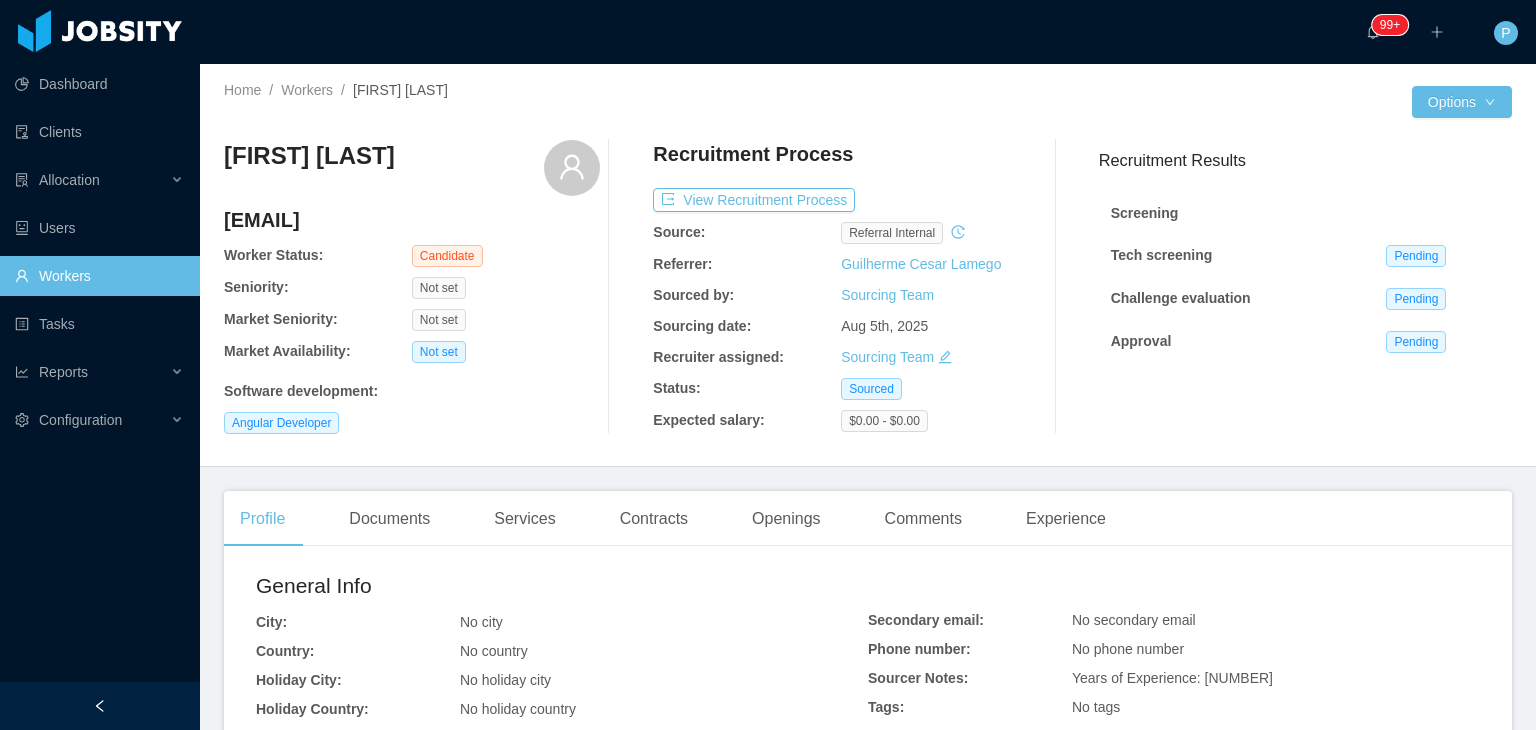 click 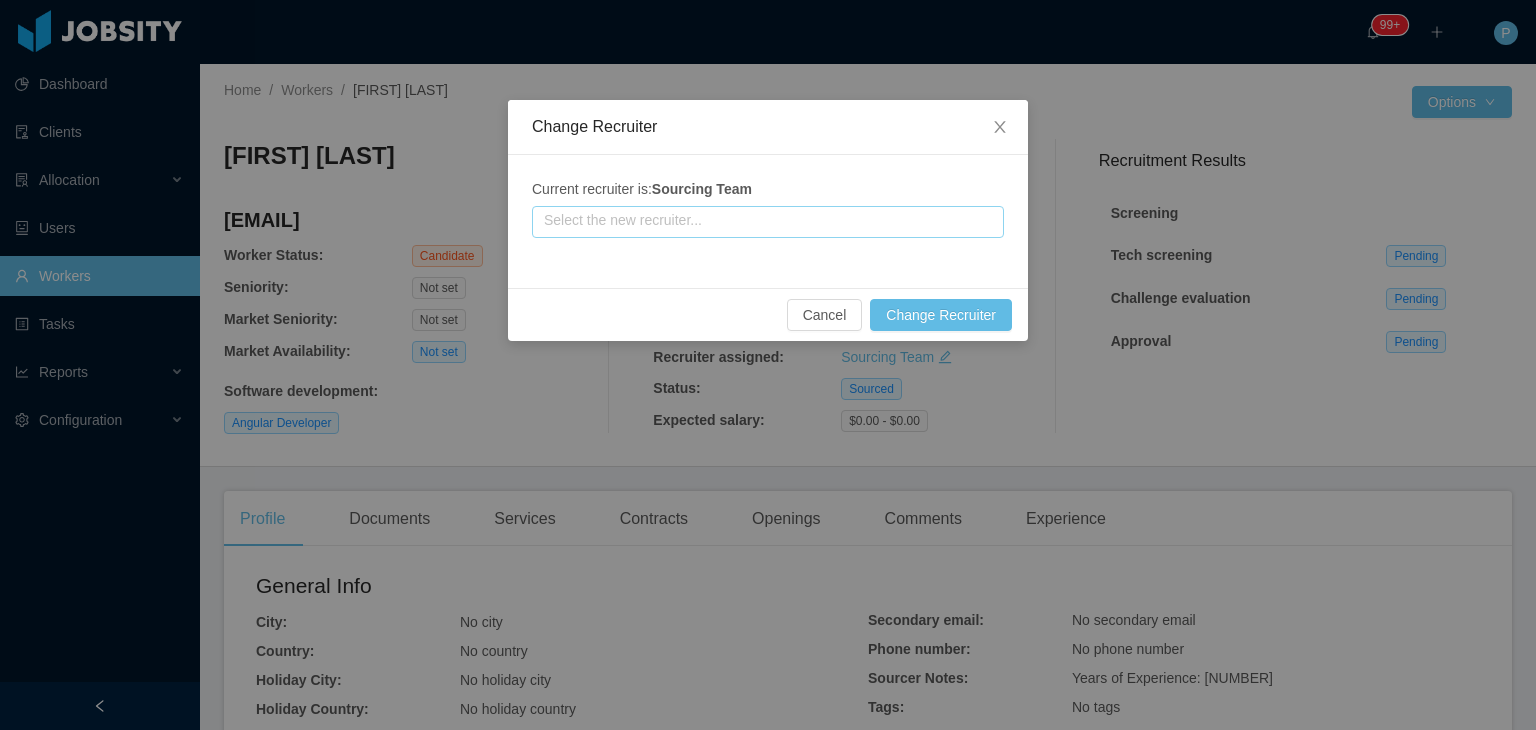 click at bounding box center (768, 222) 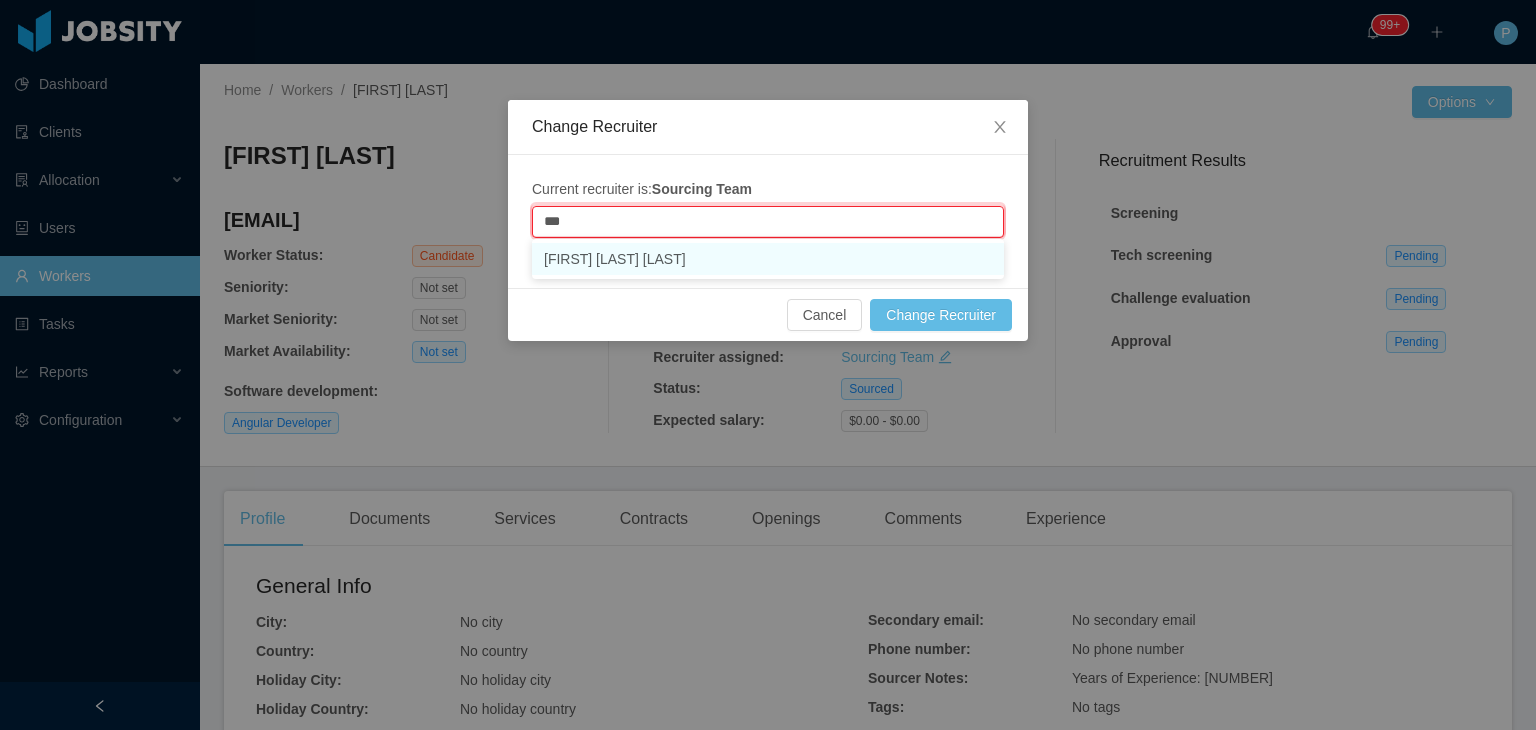 click on "[FIRST] [LAST]" at bounding box center (768, 259) 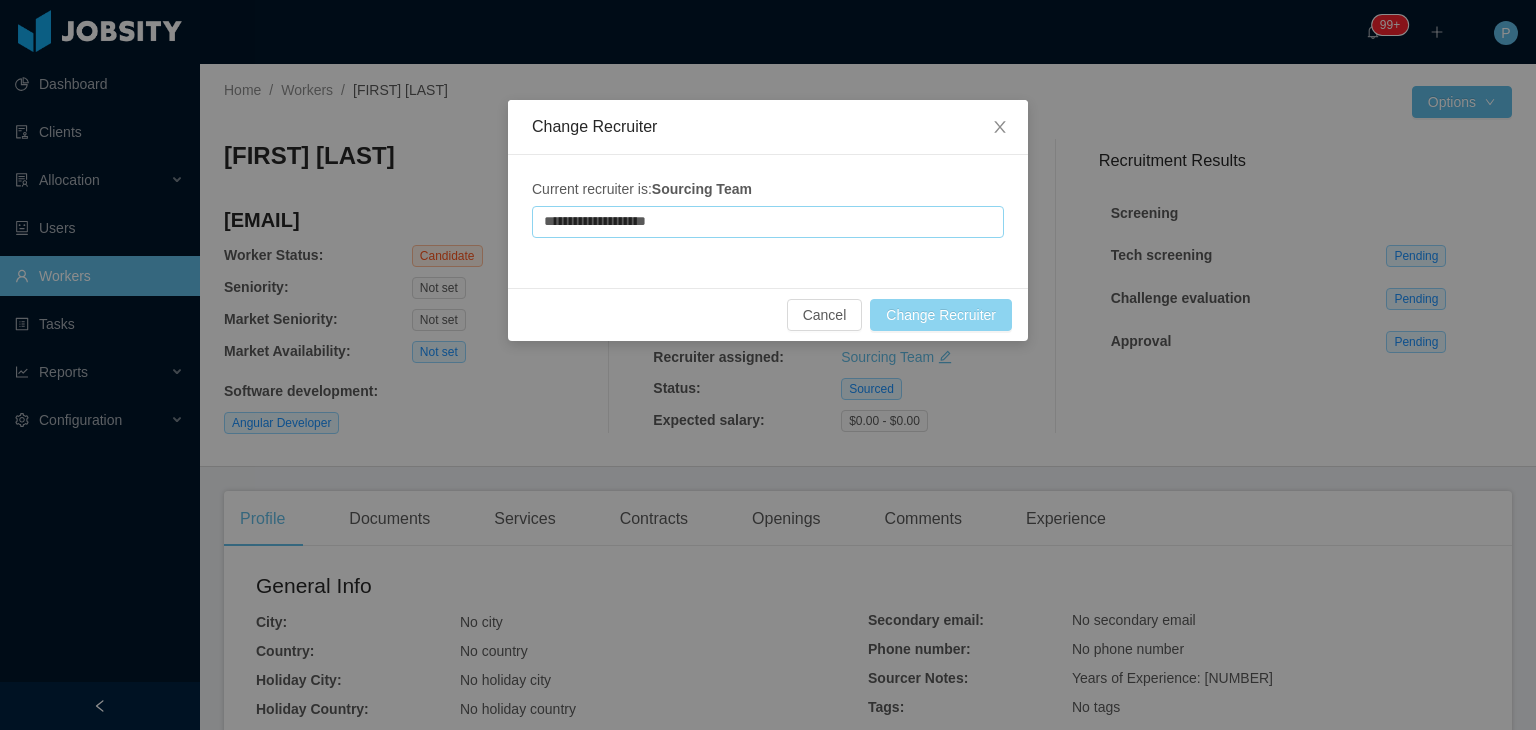 type on "**********" 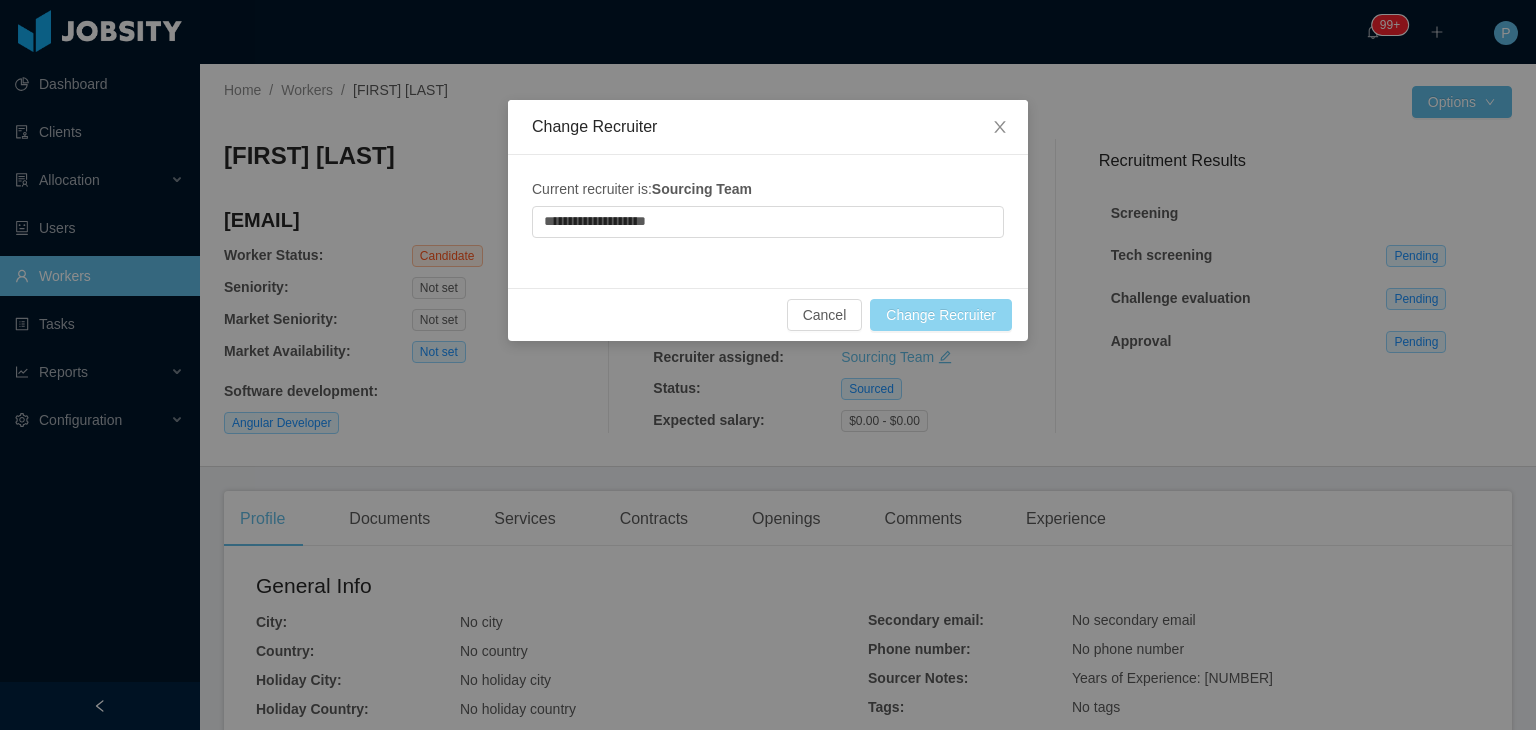 click on "Change Recruiter" at bounding box center (941, 315) 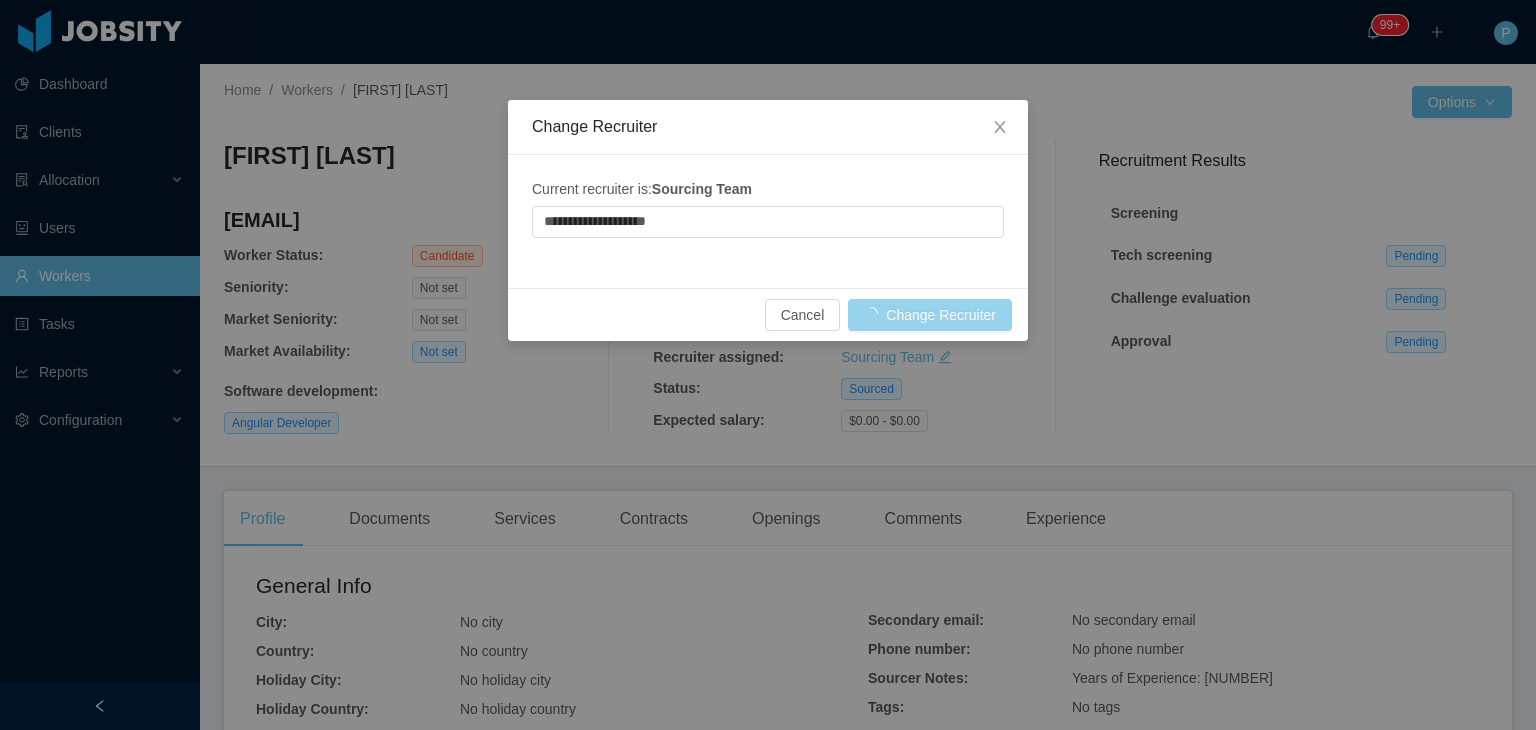 type 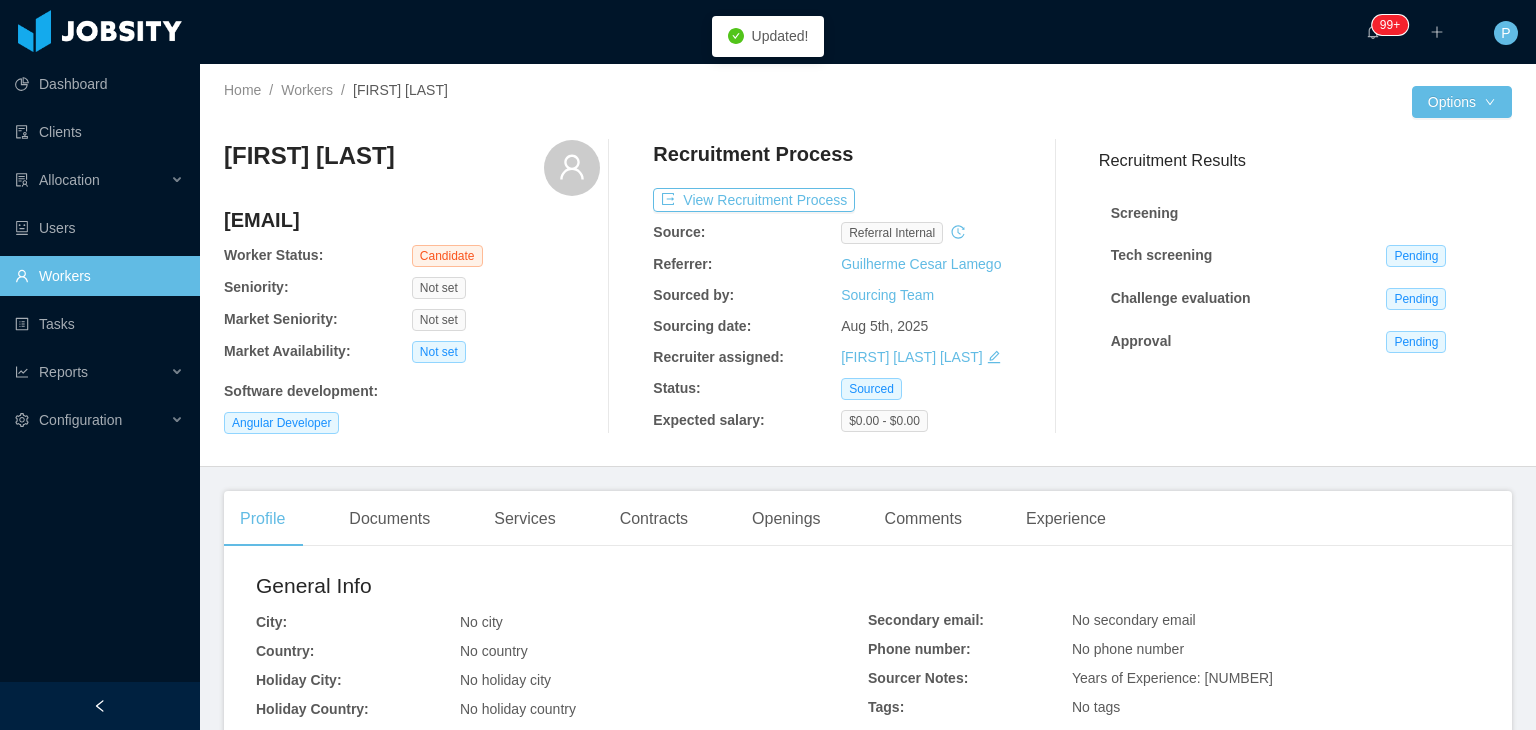 click on "Angular Developer" at bounding box center (412, 423) 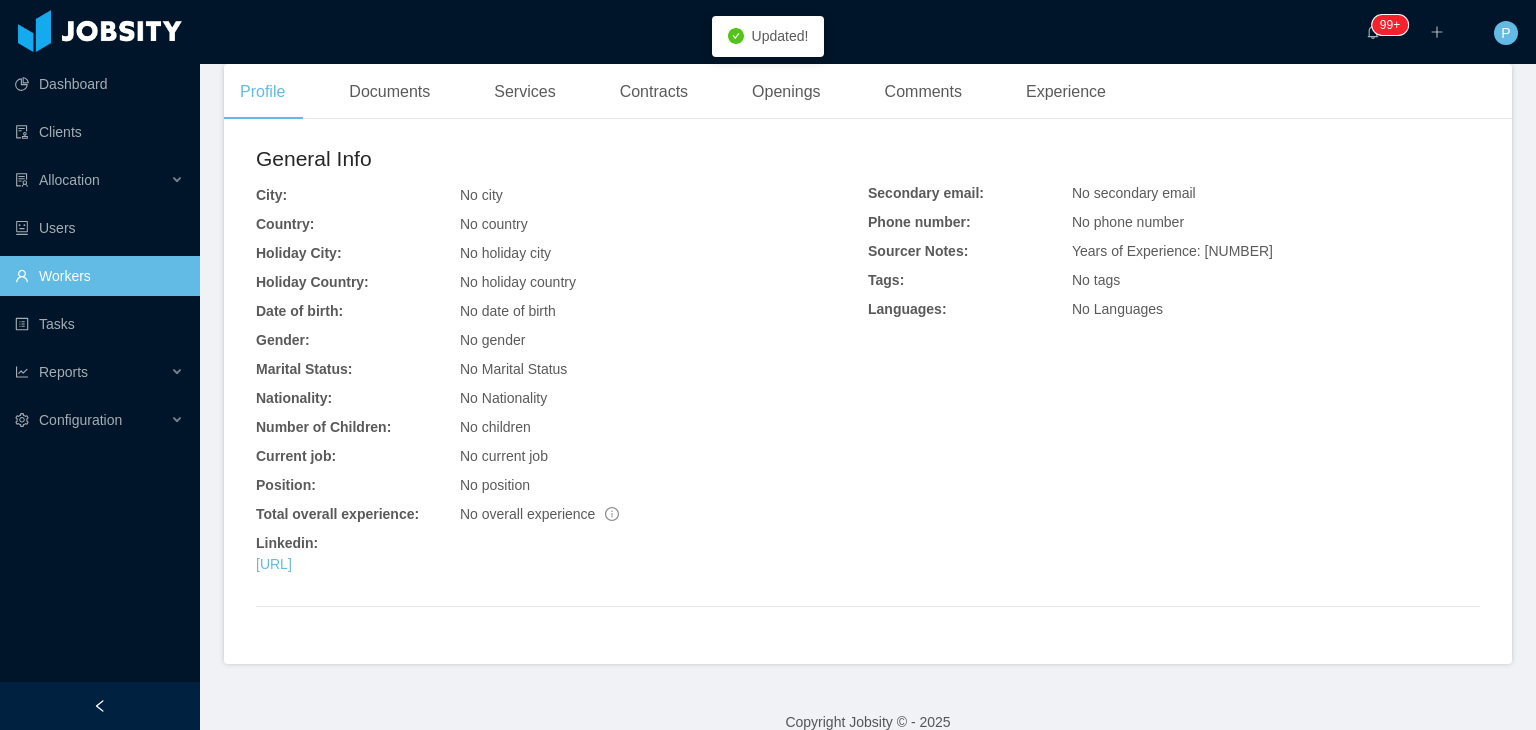 scroll, scrollTop: 455, scrollLeft: 0, axis: vertical 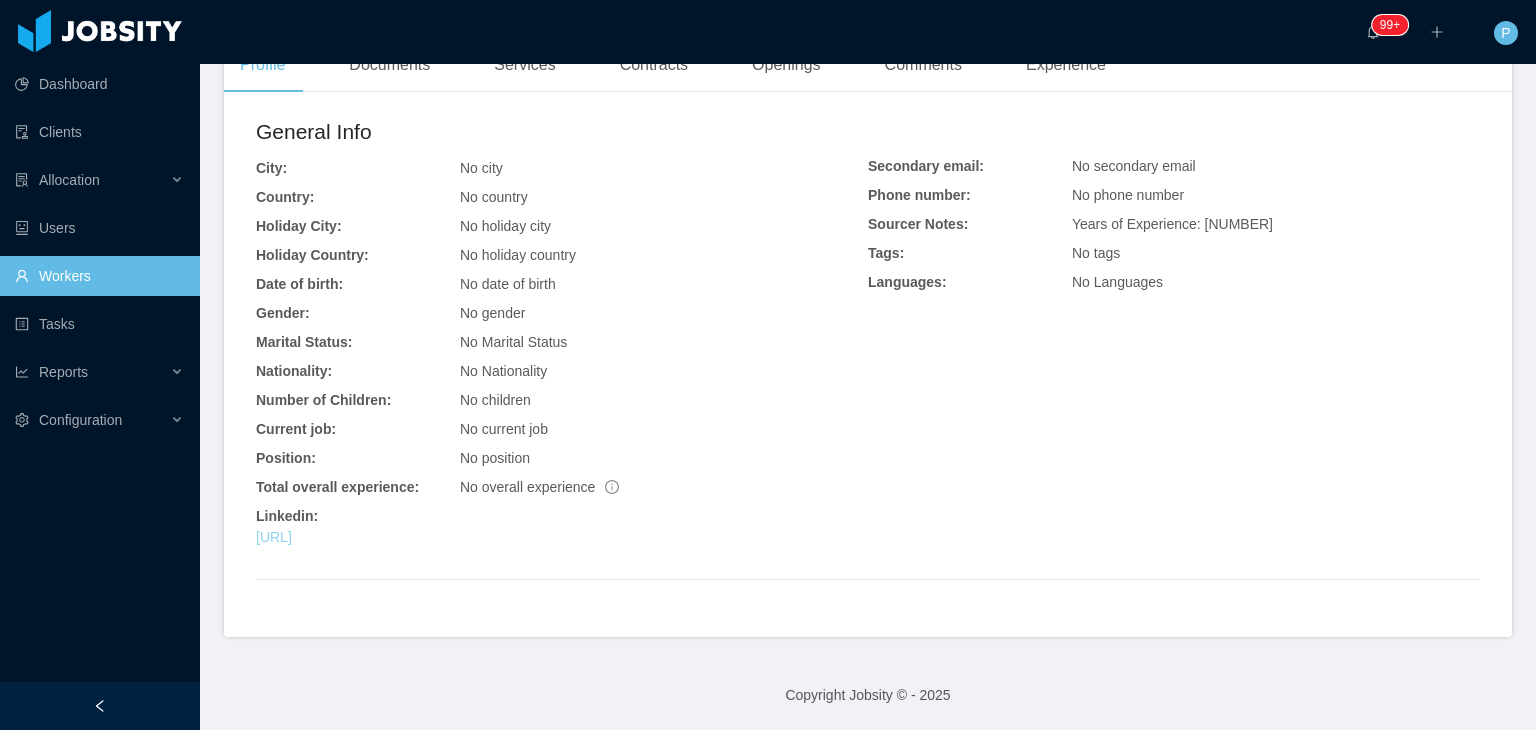 click on "https://www.linkedin.com/in/tfeijo" at bounding box center [274, 537] 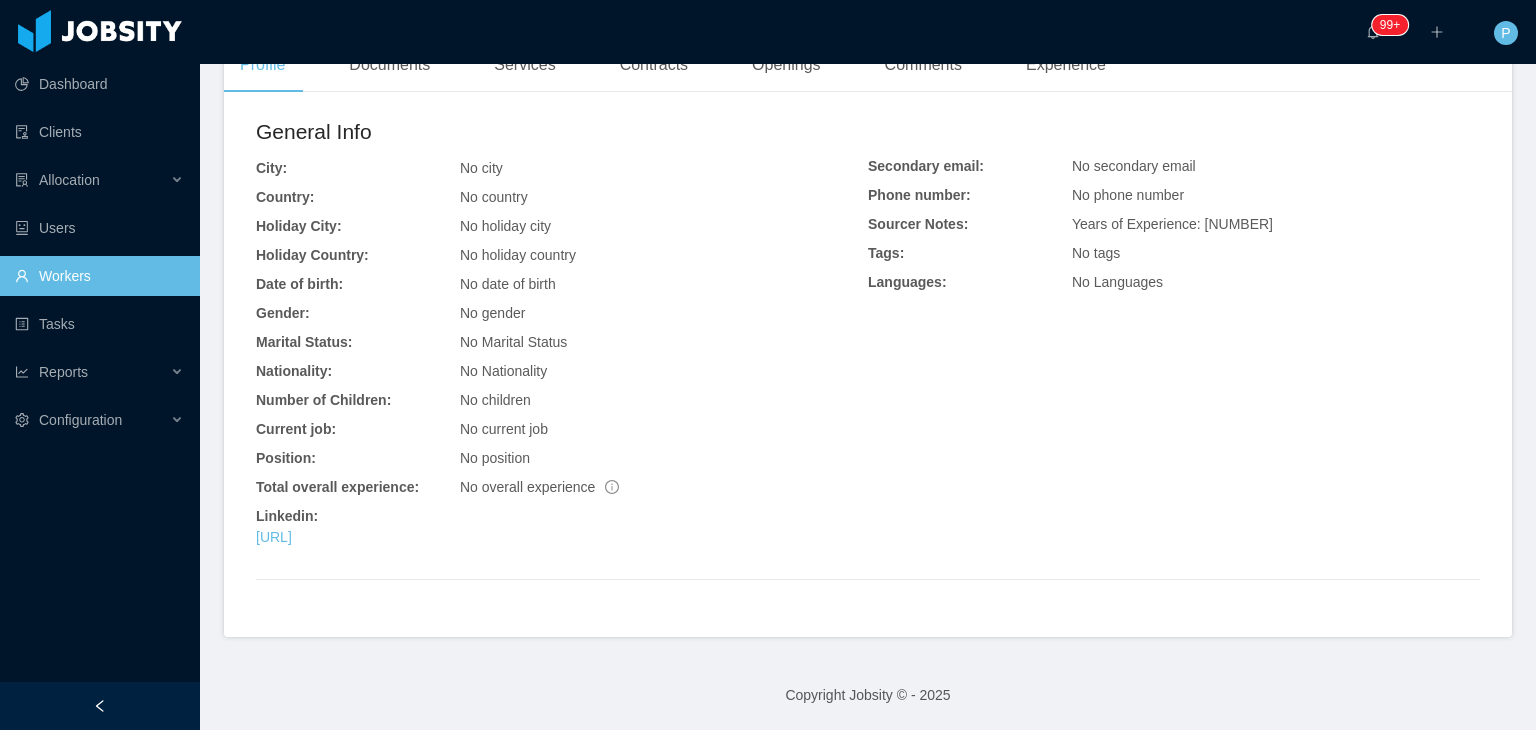 scroll, scrollTop: 0, scrollLeft: 0, axis: both 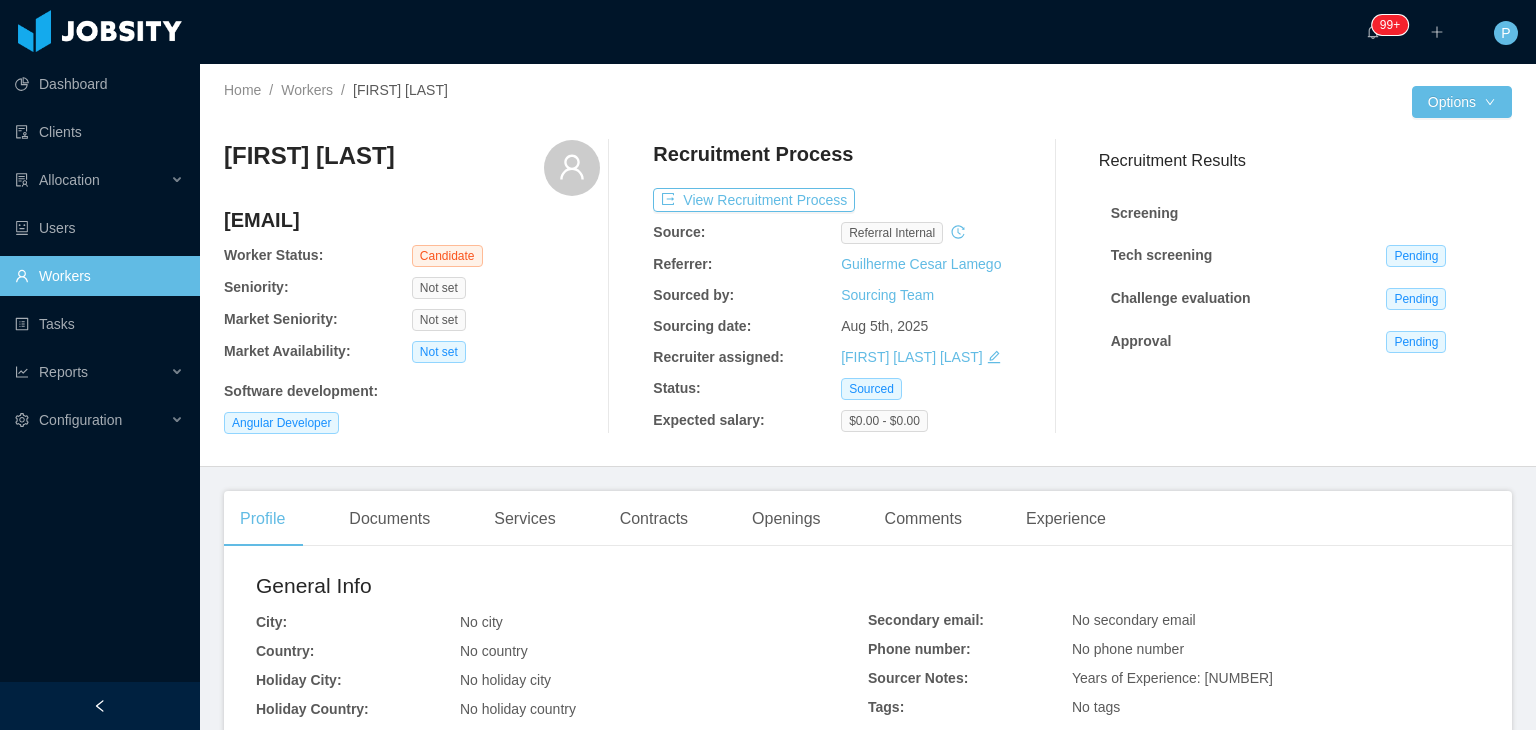 click 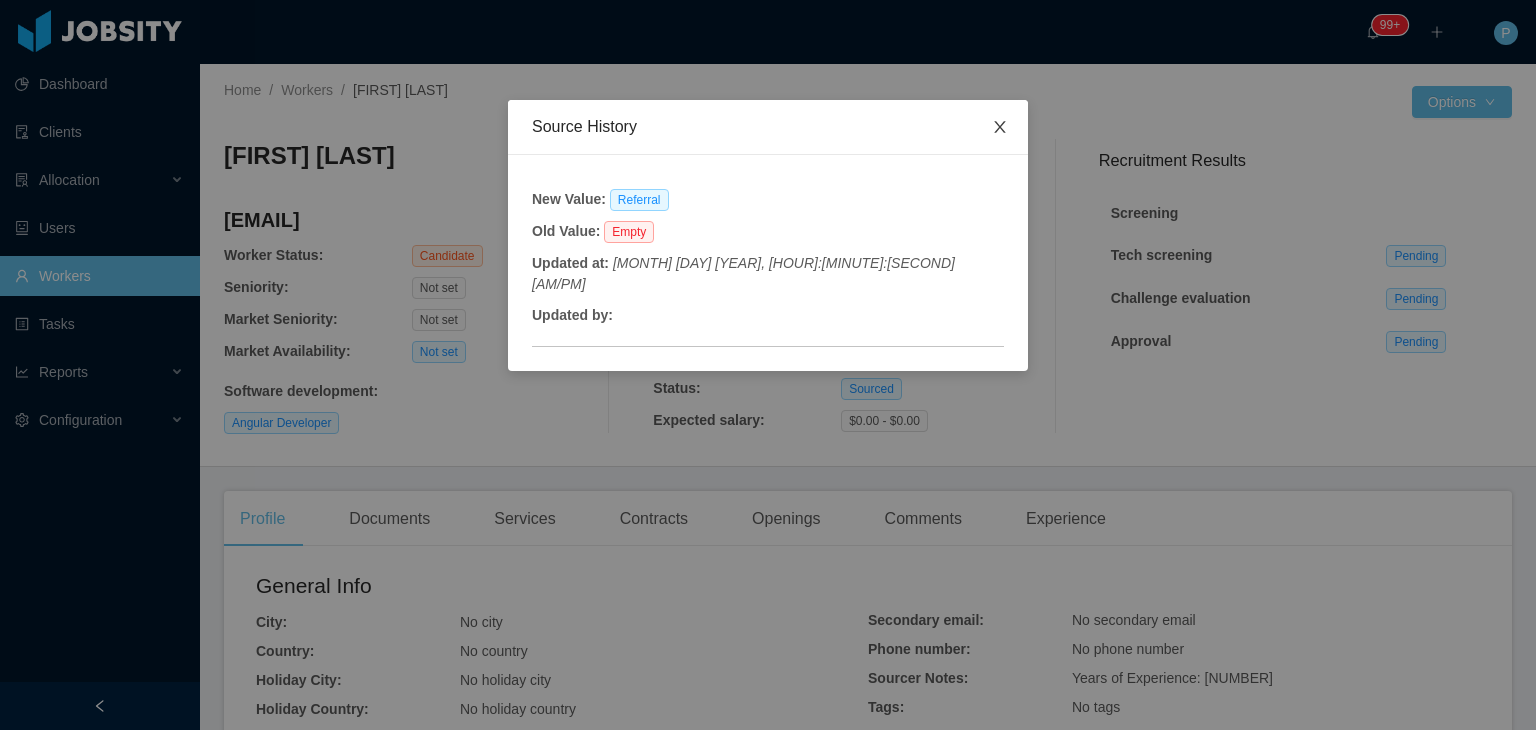click 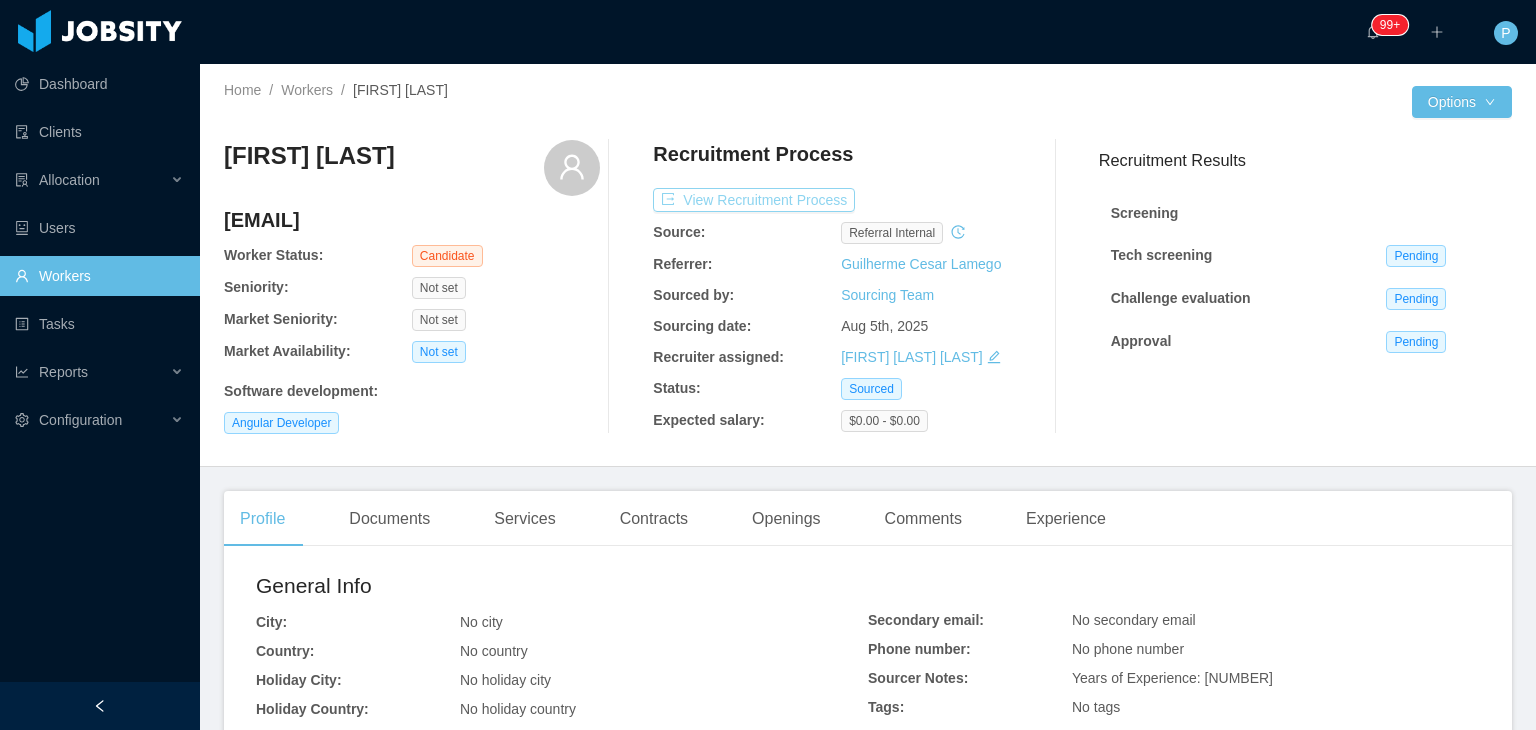 click on "View Recruitment Process" at bounding box center (754, 200) 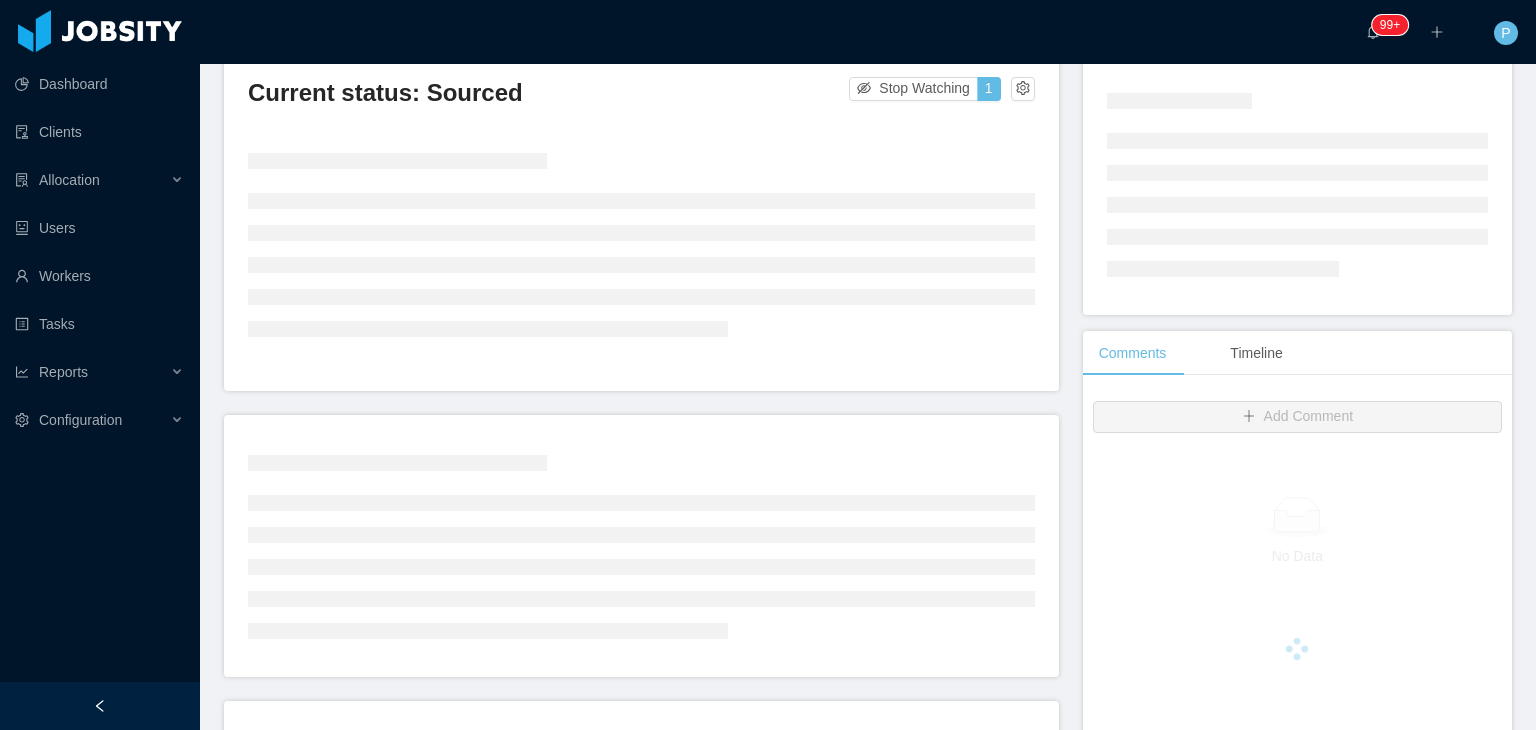scroll, scrollTop: 196, scrollLeft: 0, axis: vertical 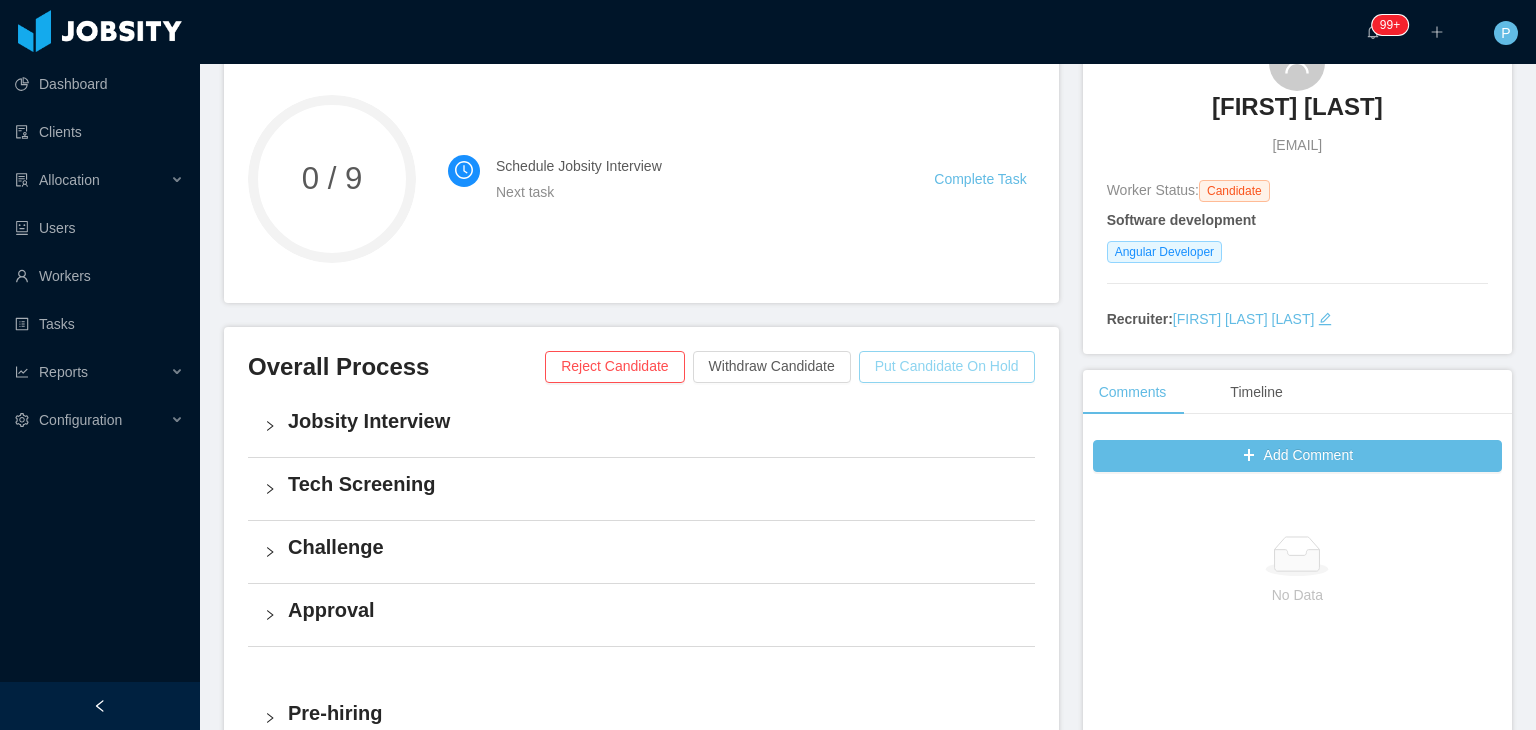 click on "Put Candidate On Hold" at bounding box center (947, 367) 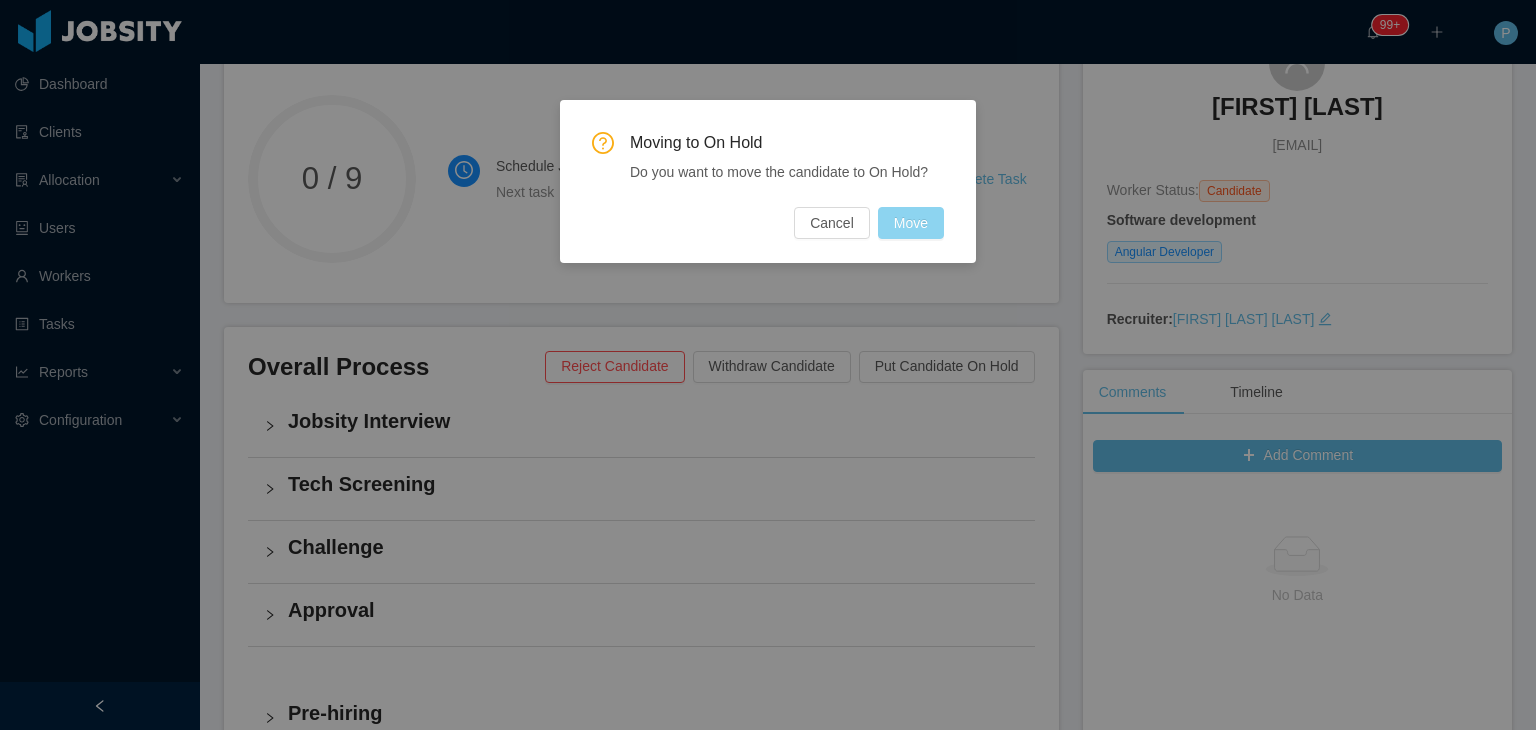 click on "Move" at bounding box center (911, 223) 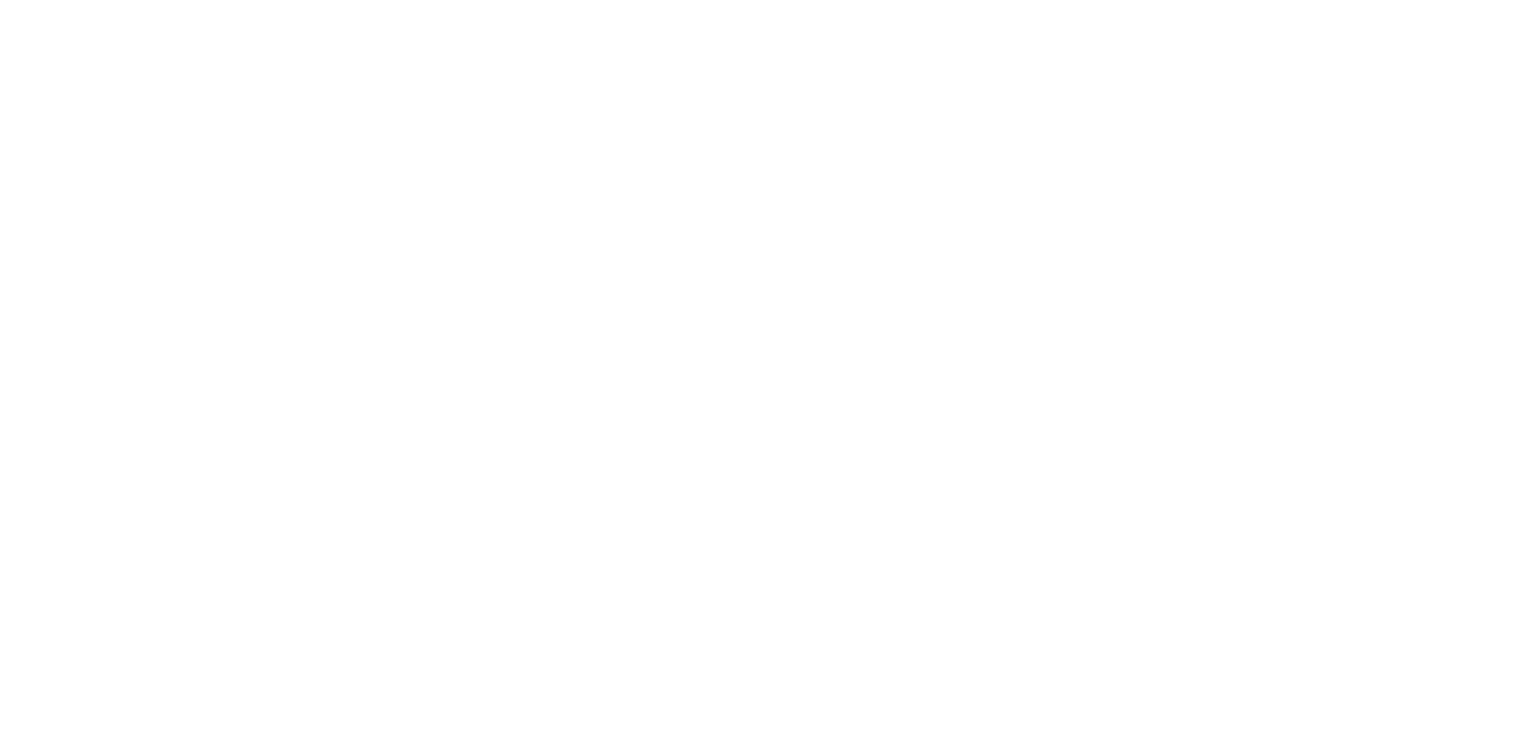 scroll, scrollTop: 0, scrollLeft: 0, axis: both 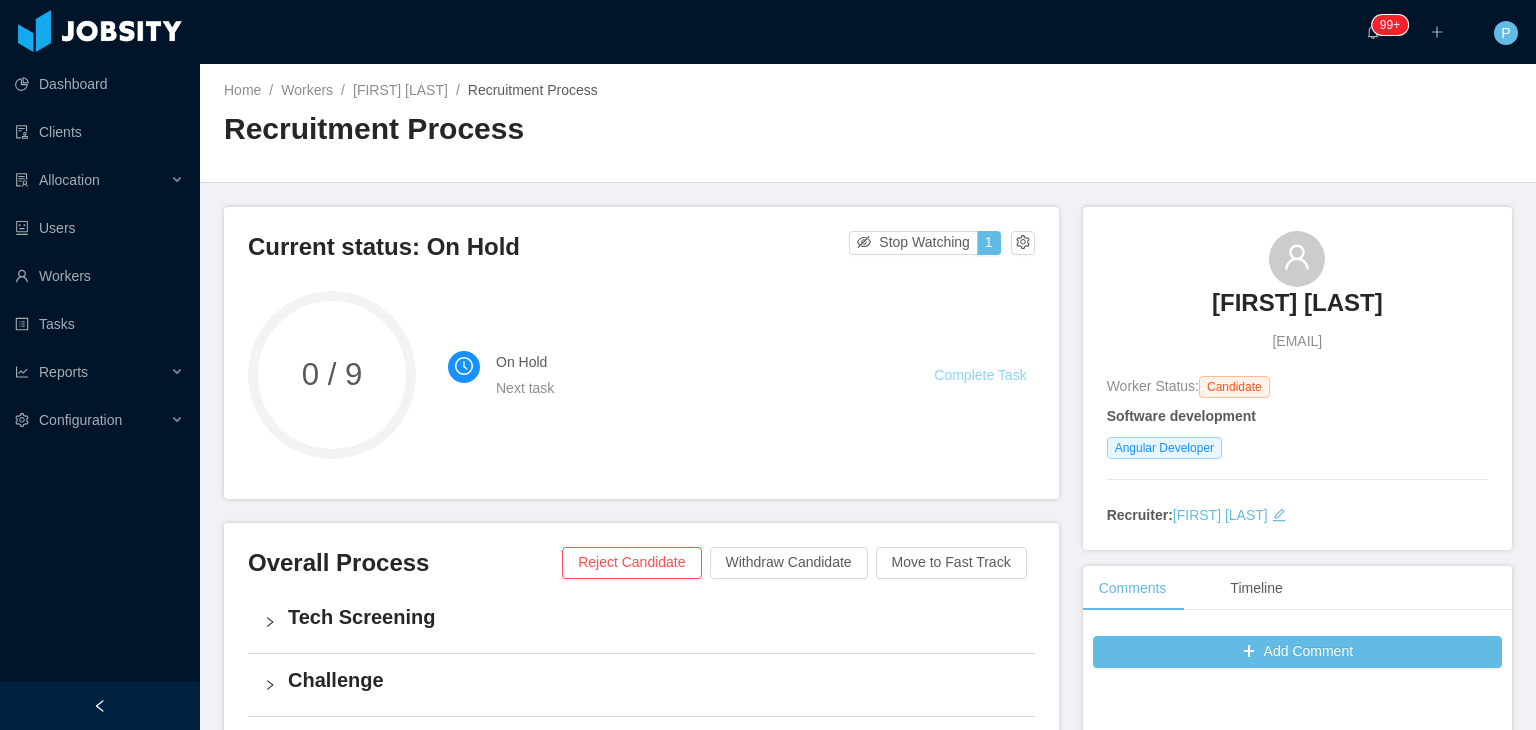 click on "Complete Task" at bounding box center (980, 375) 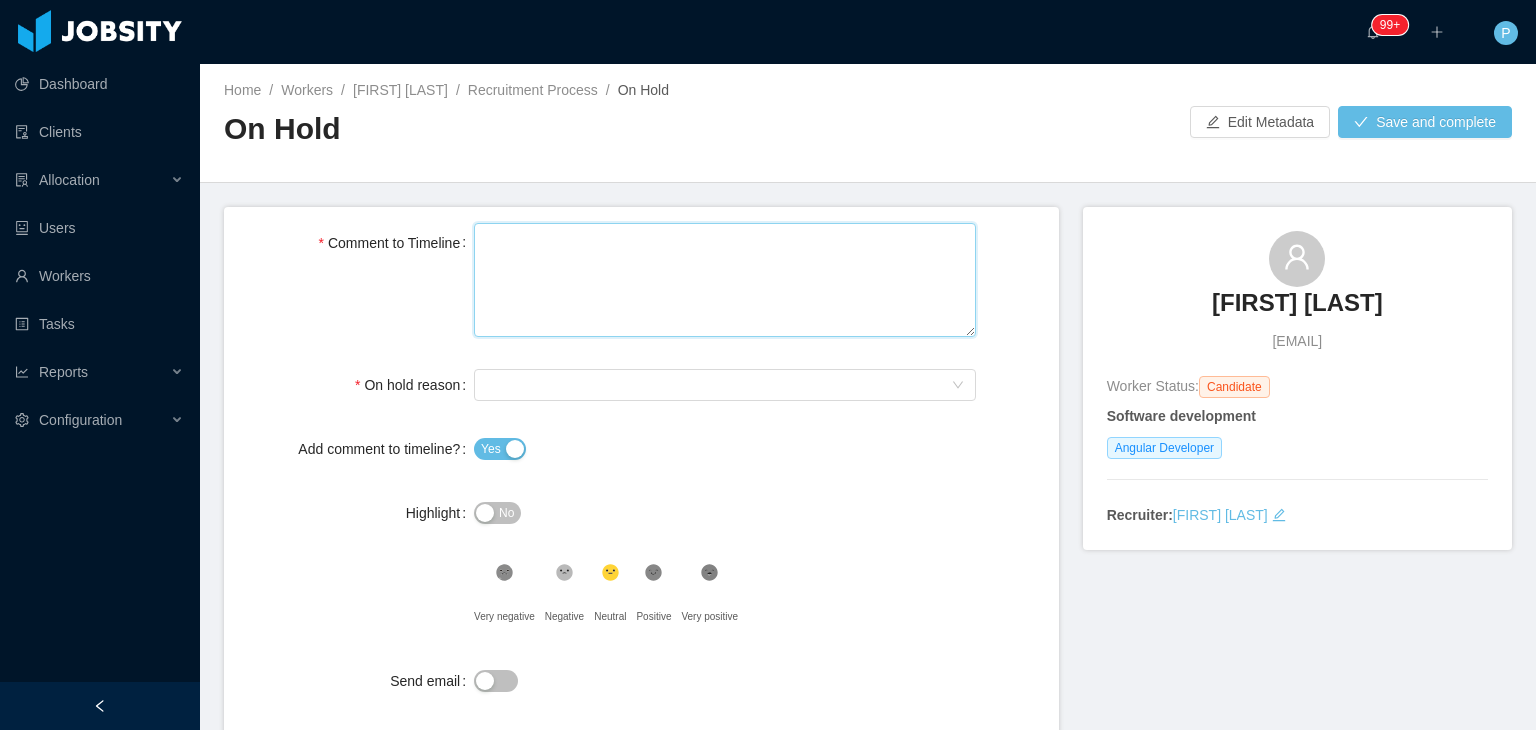 click on "Comment to Timeline" at bounding box center (725, 280) 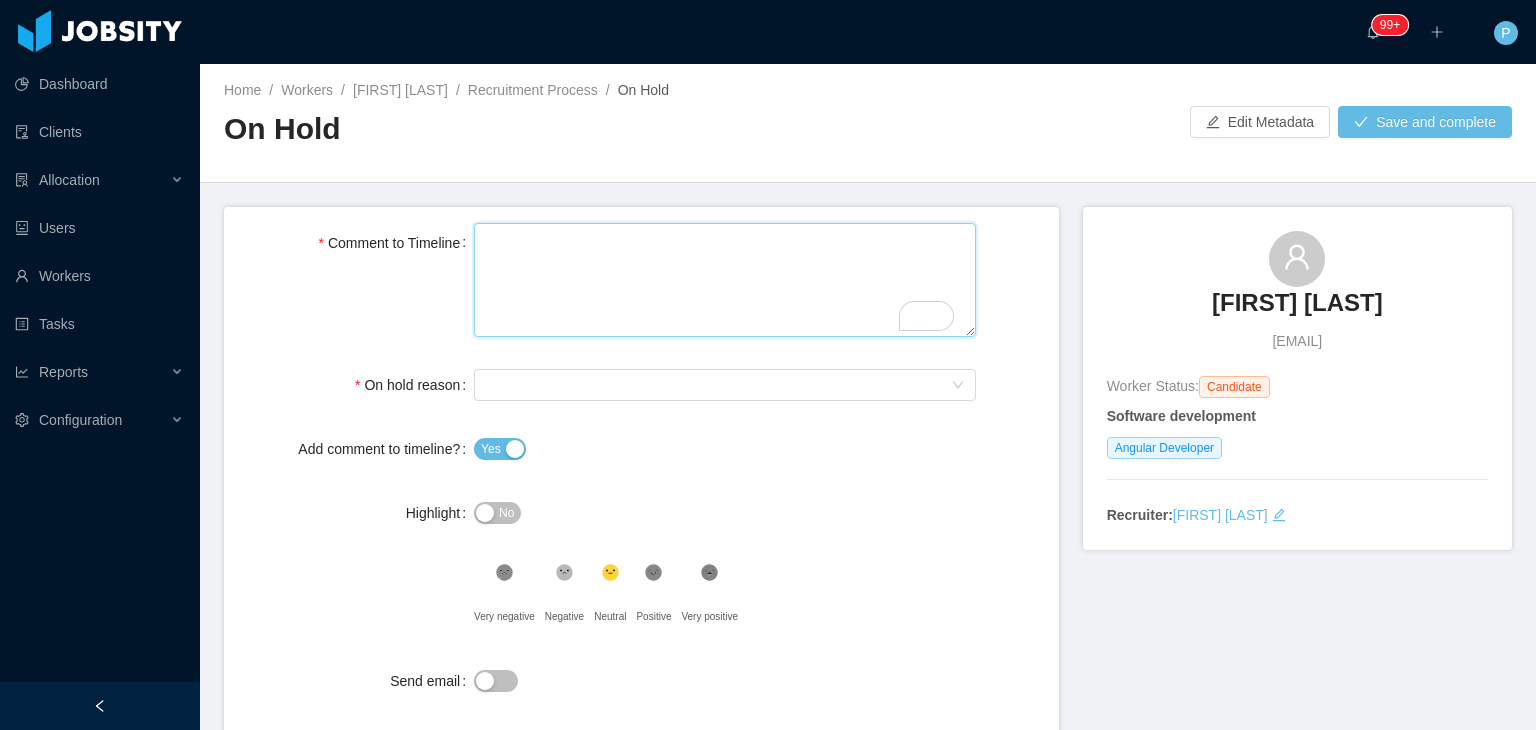 type 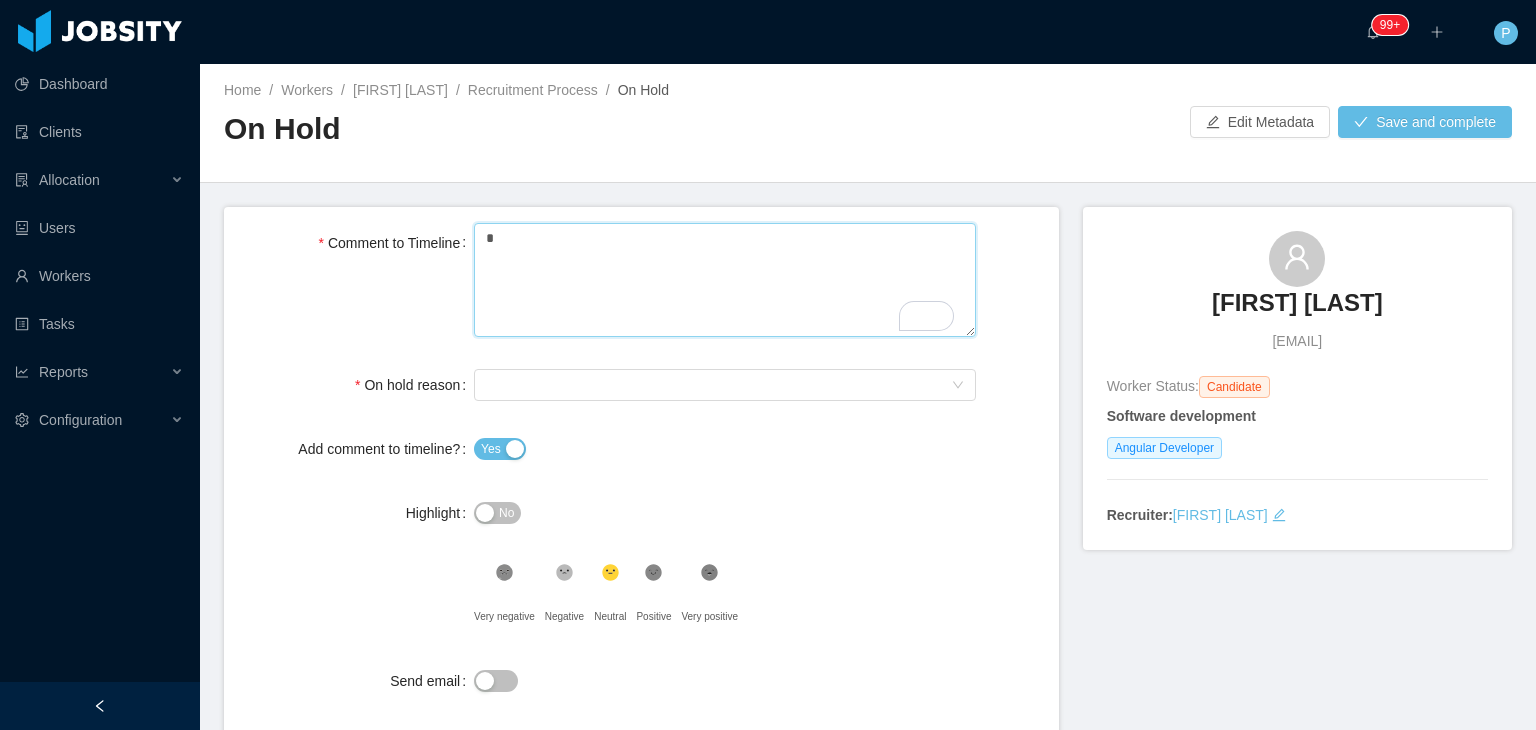 type 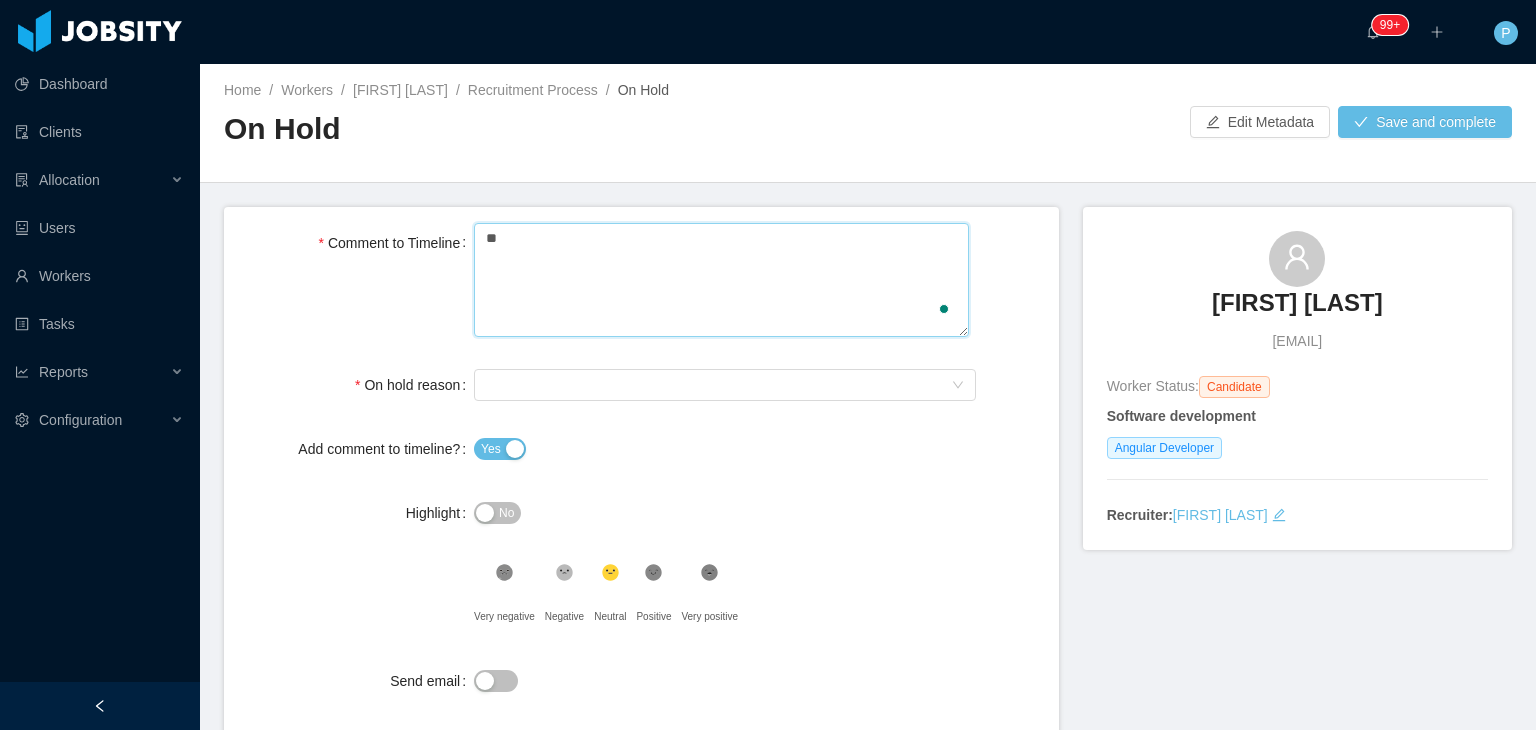 type 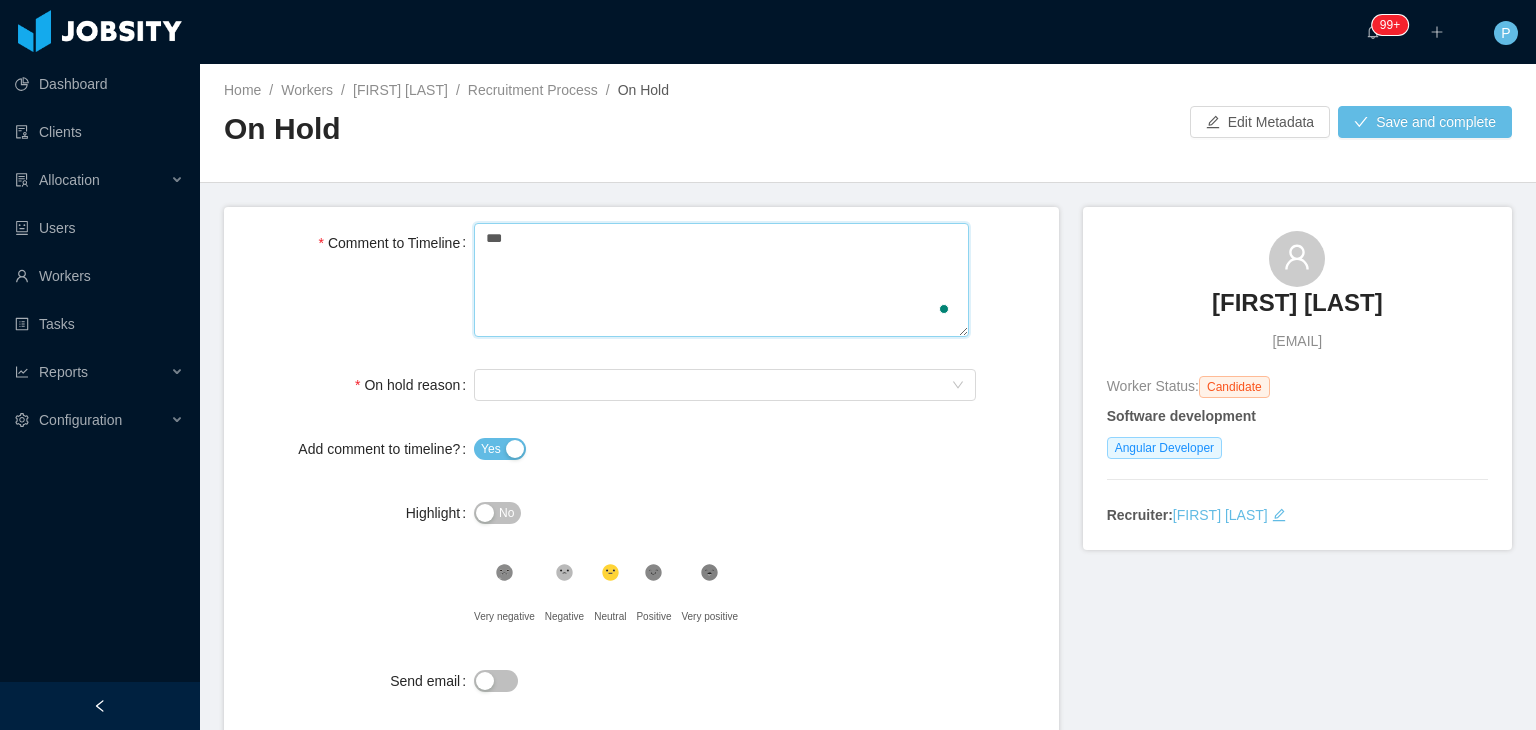 type 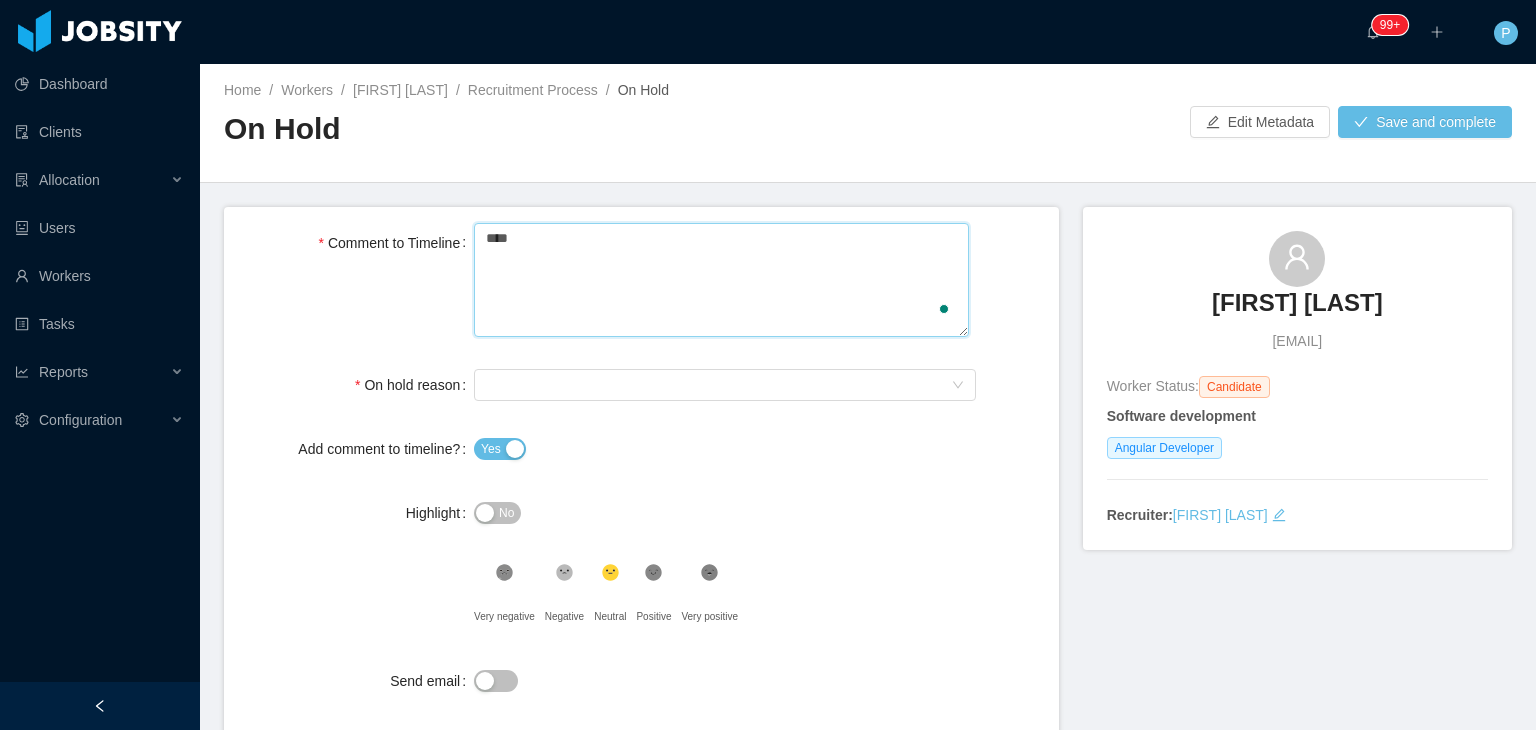 type 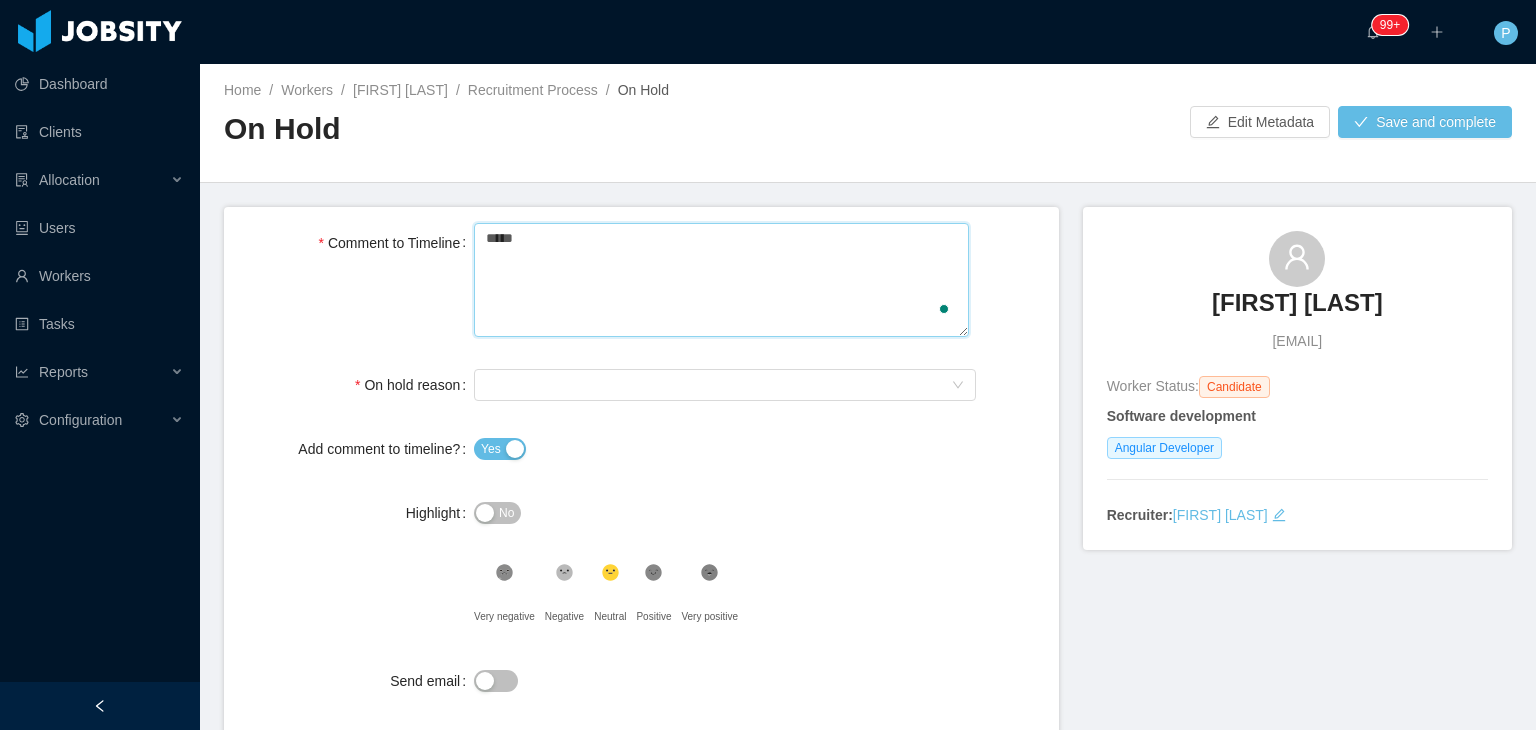 type 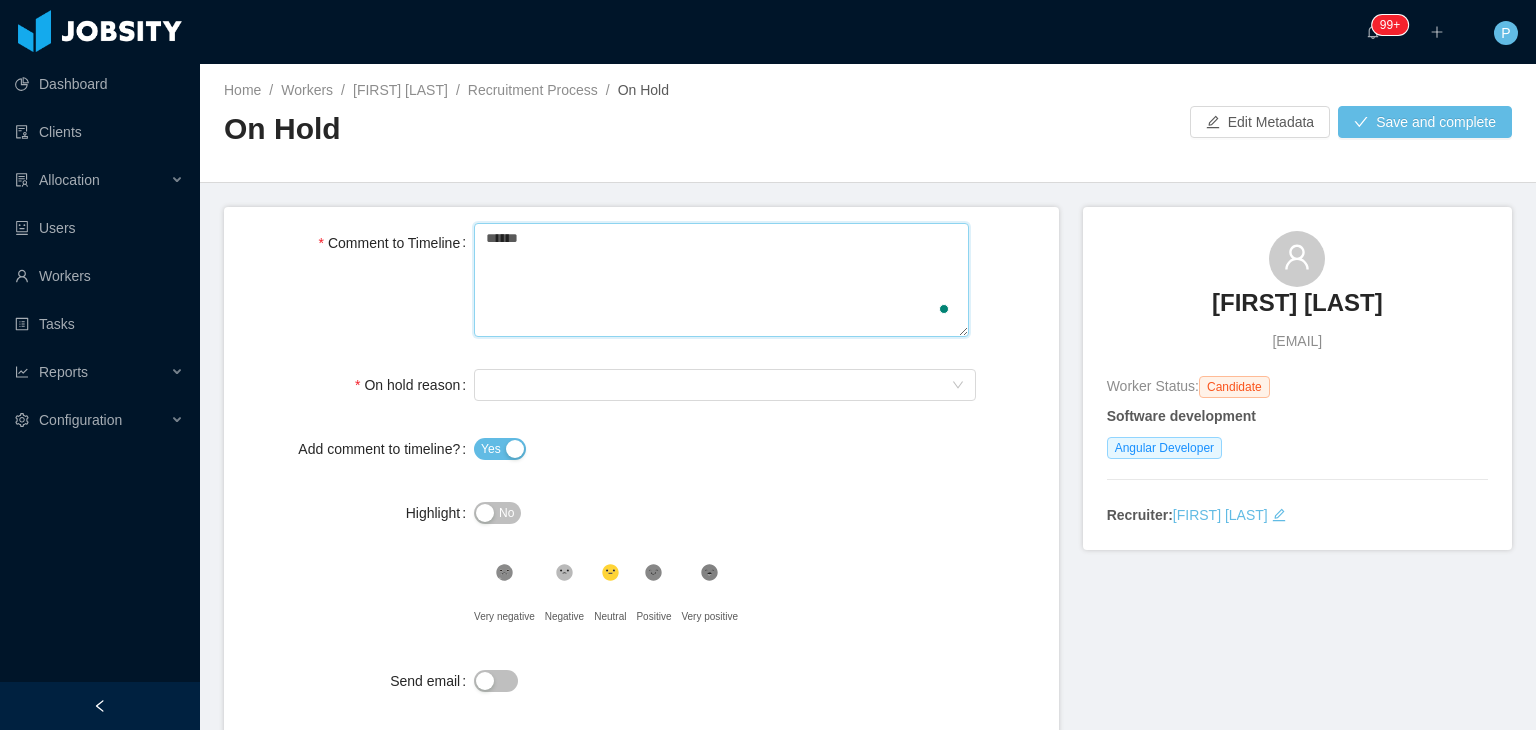 type 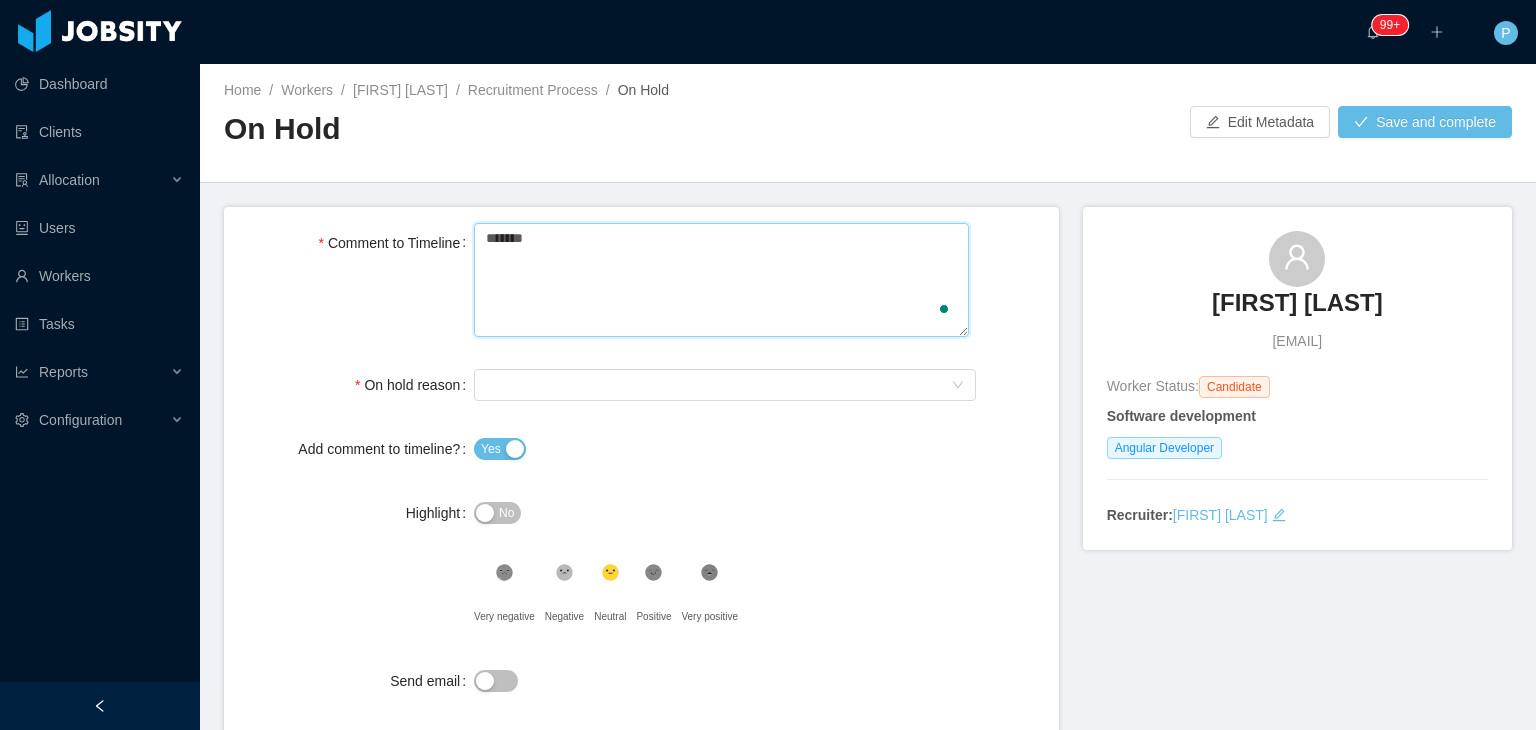 type 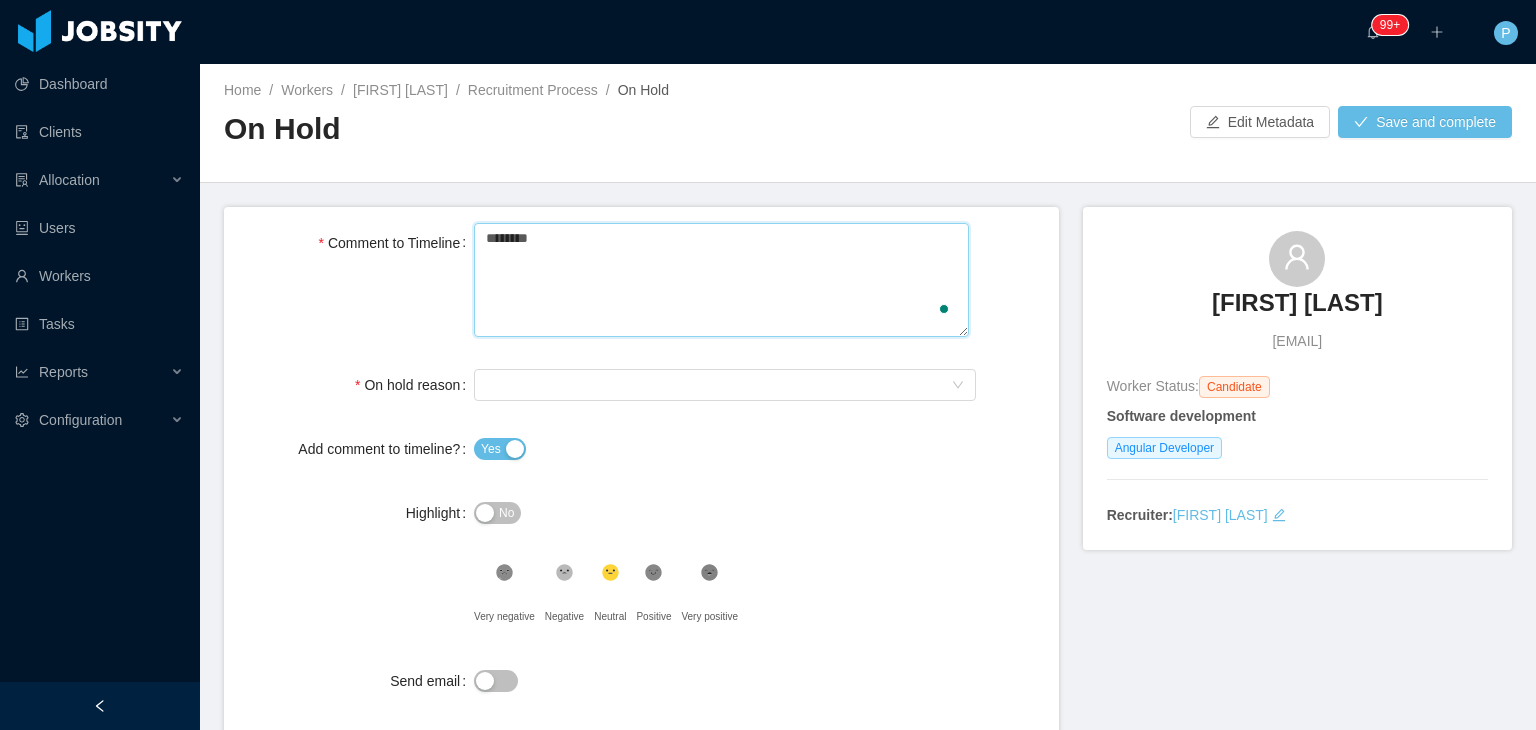 type 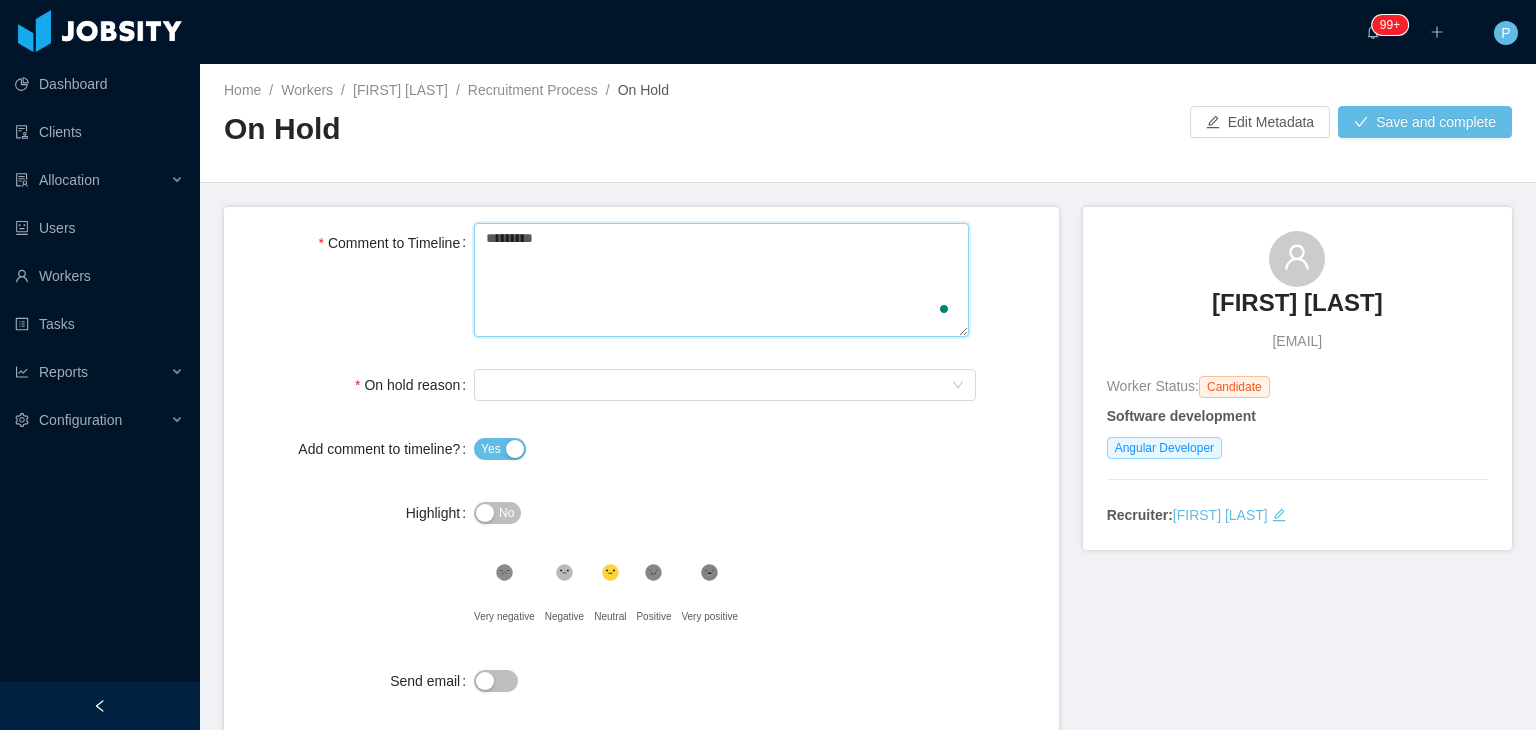type 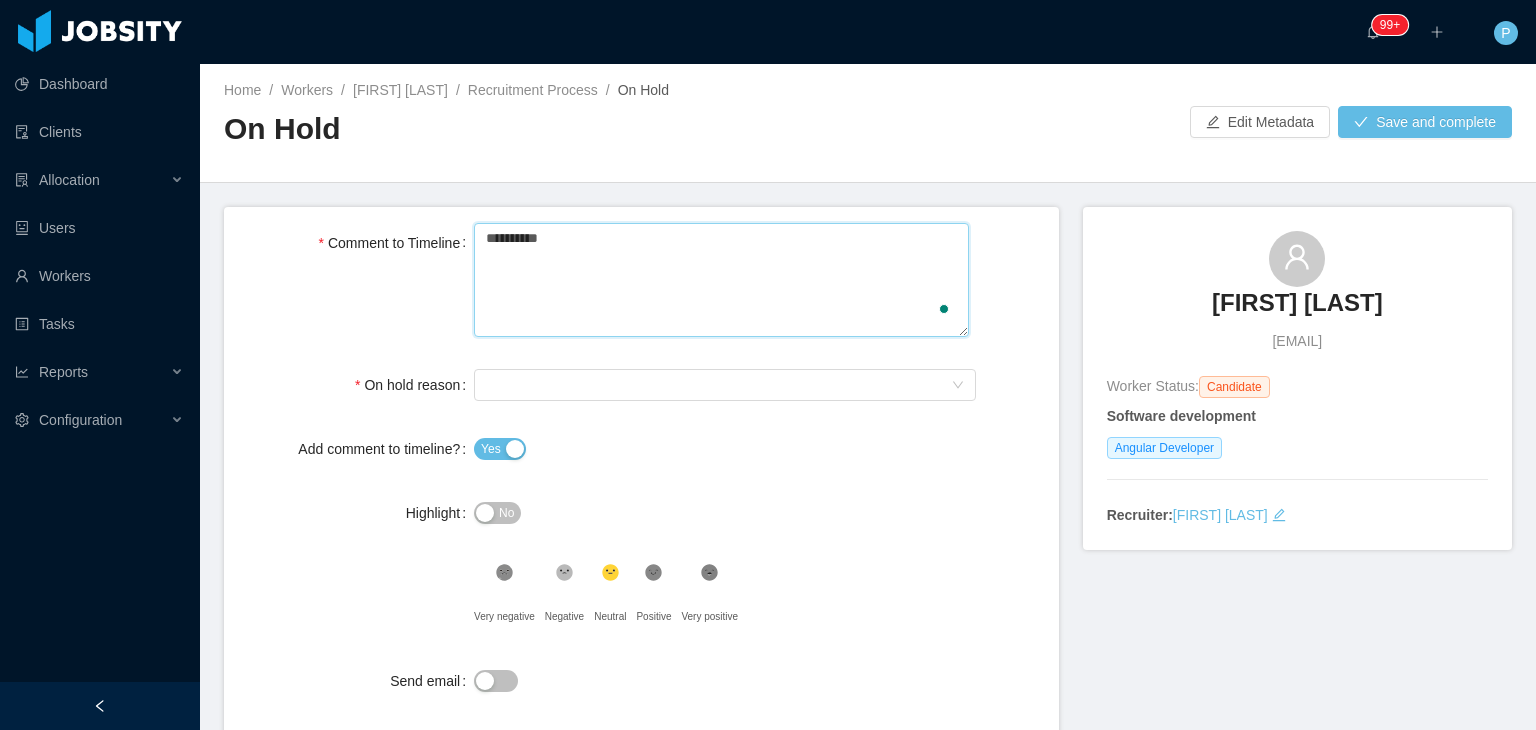 type 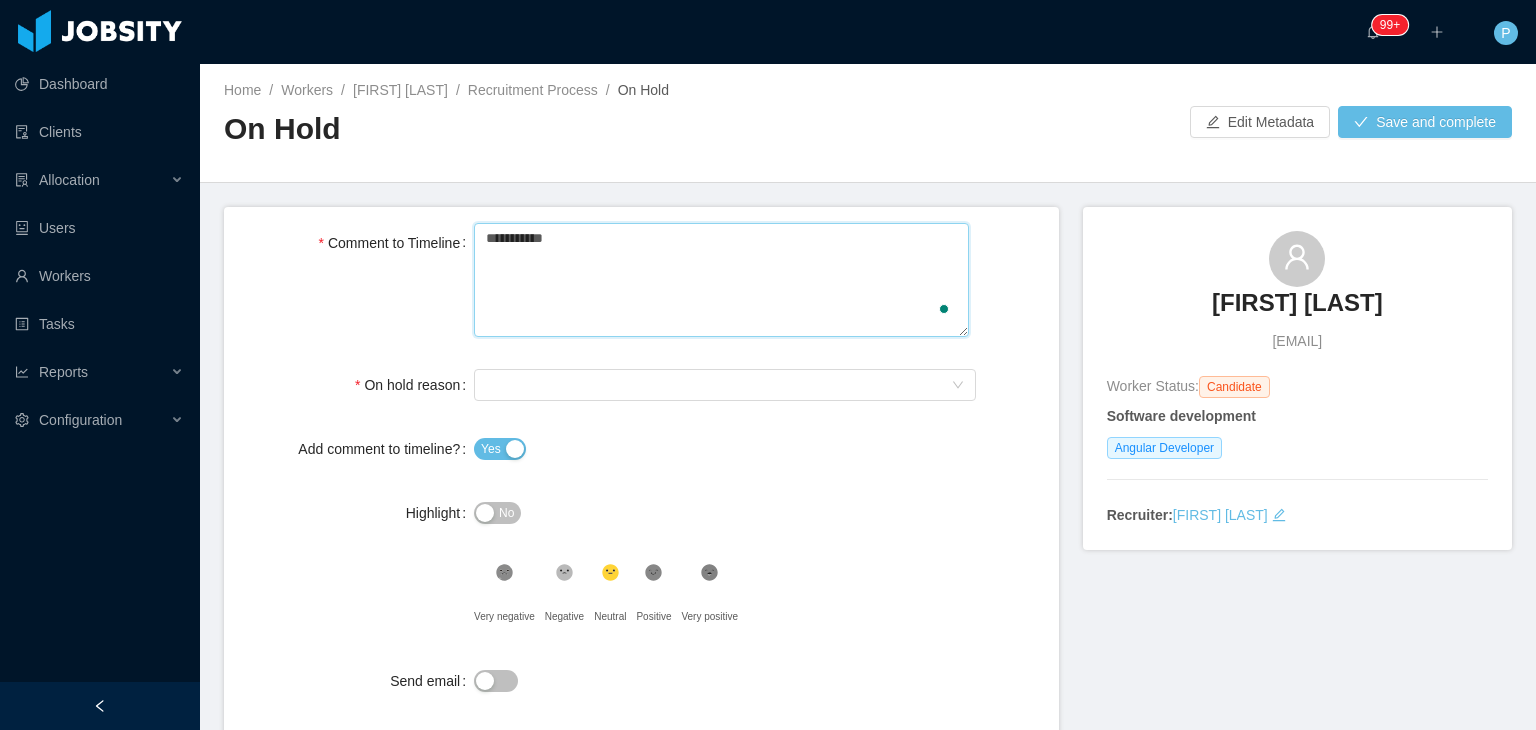 type 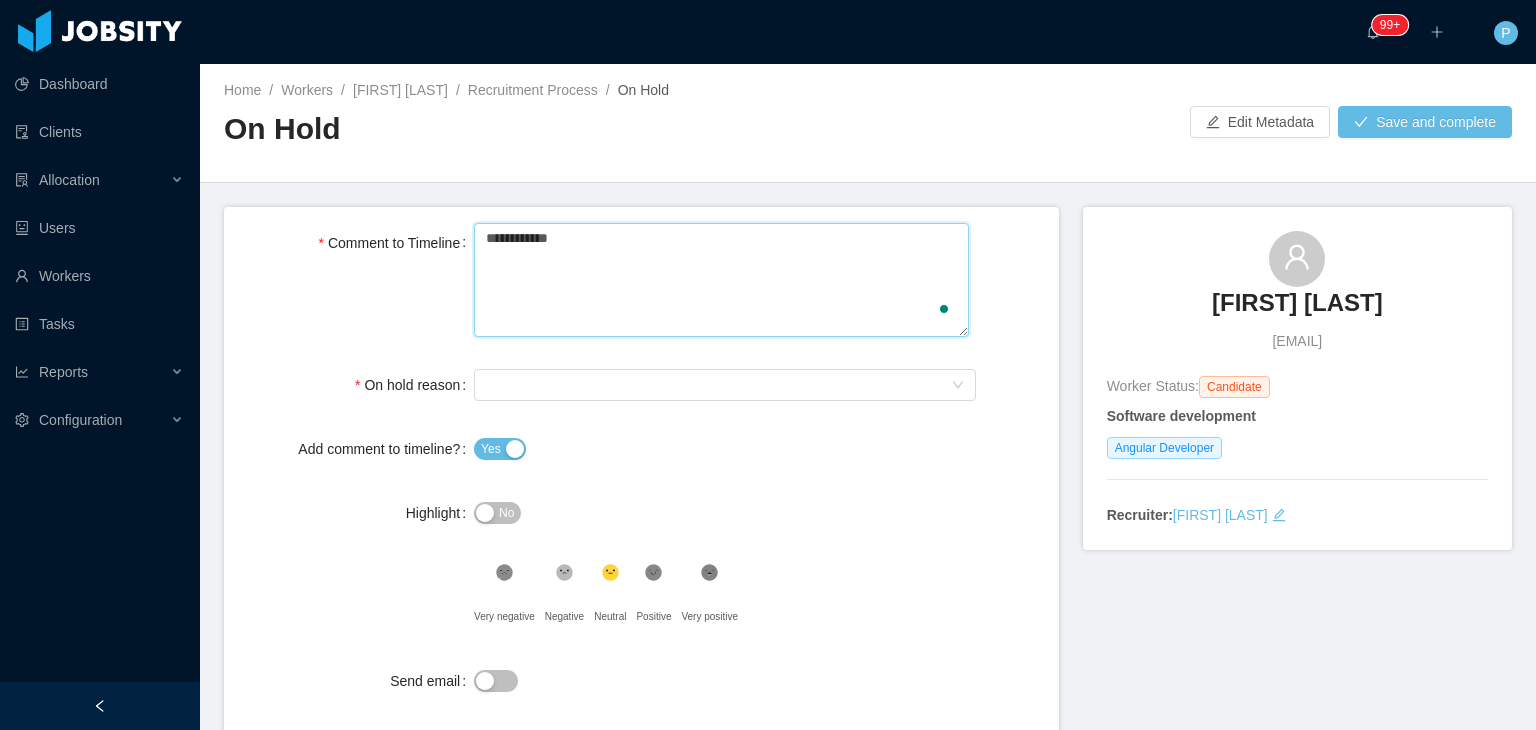 type 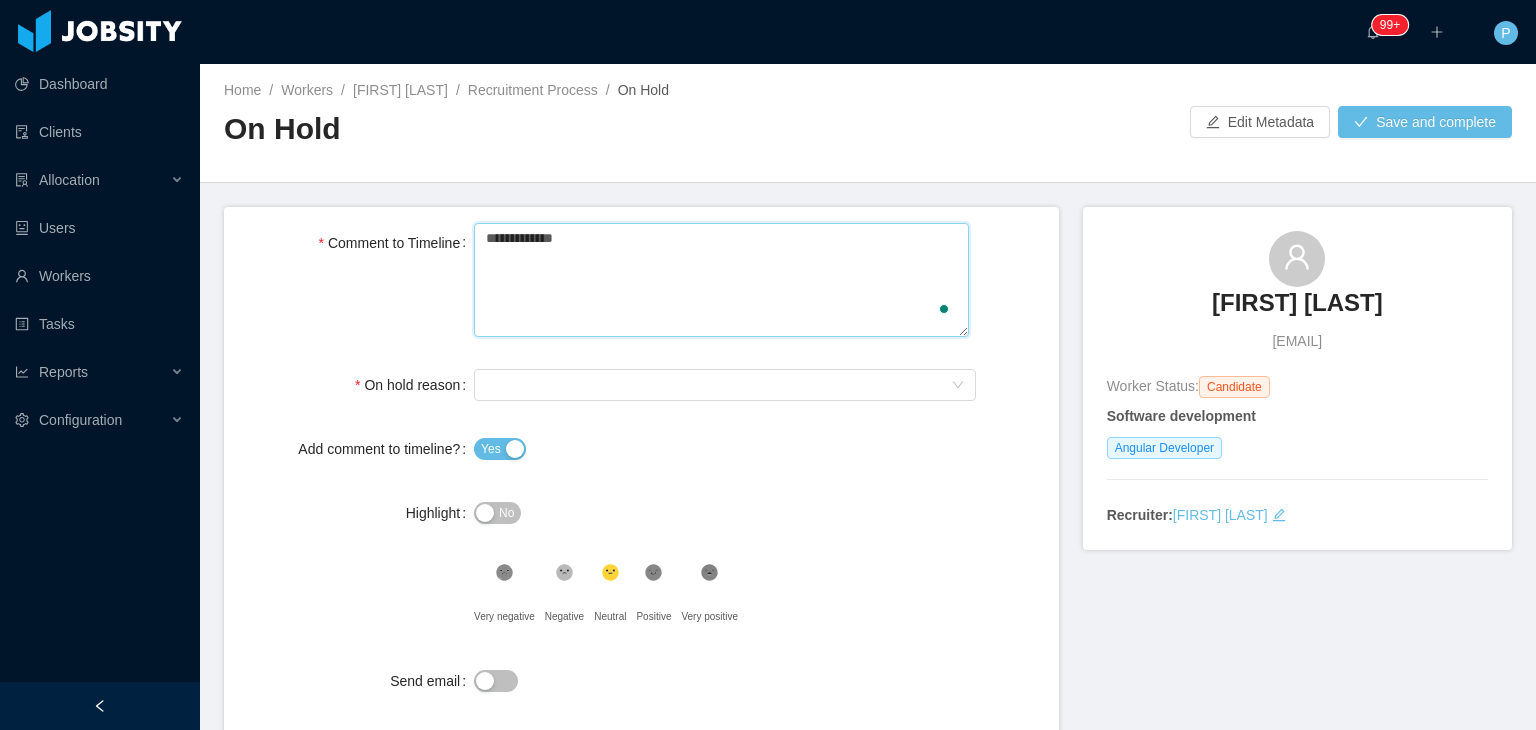 type 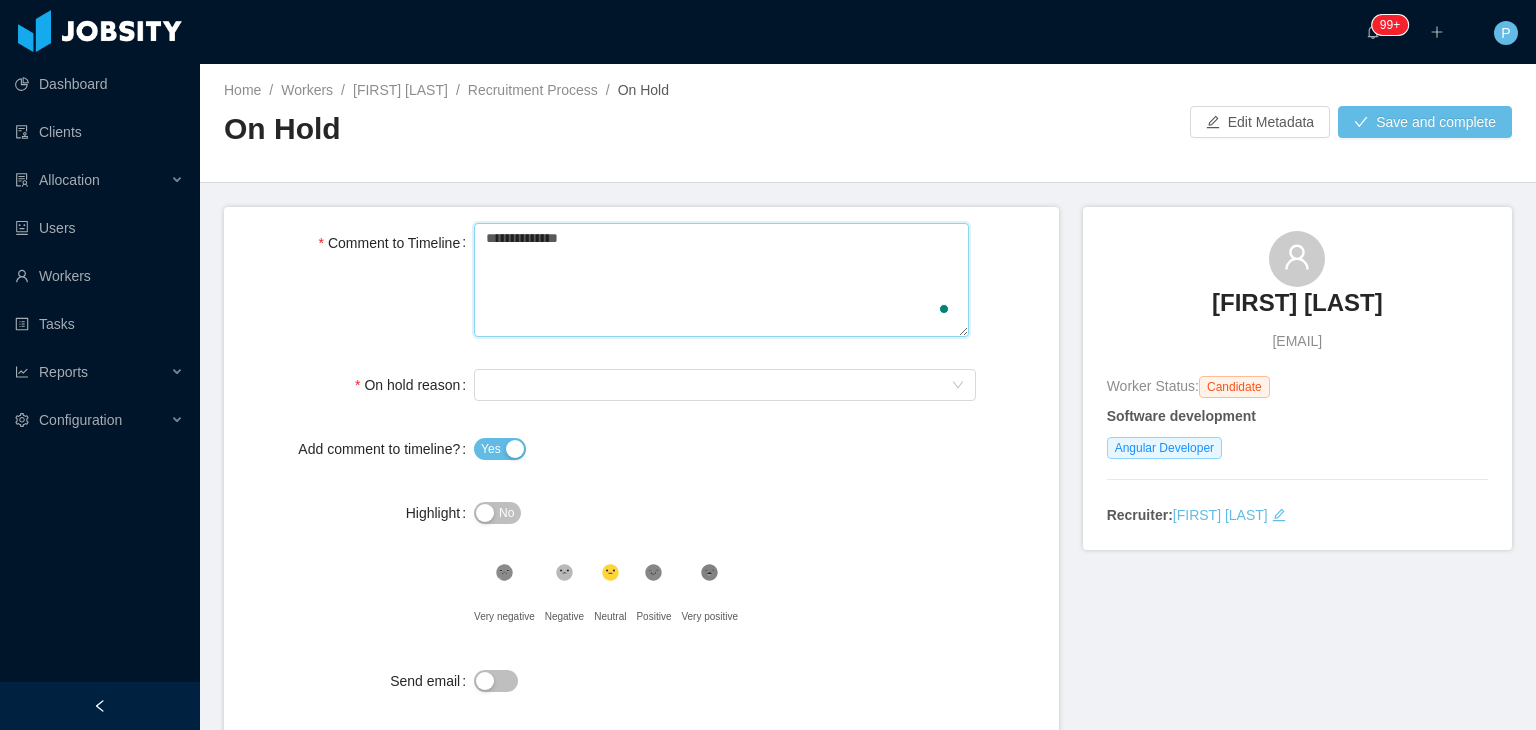 type 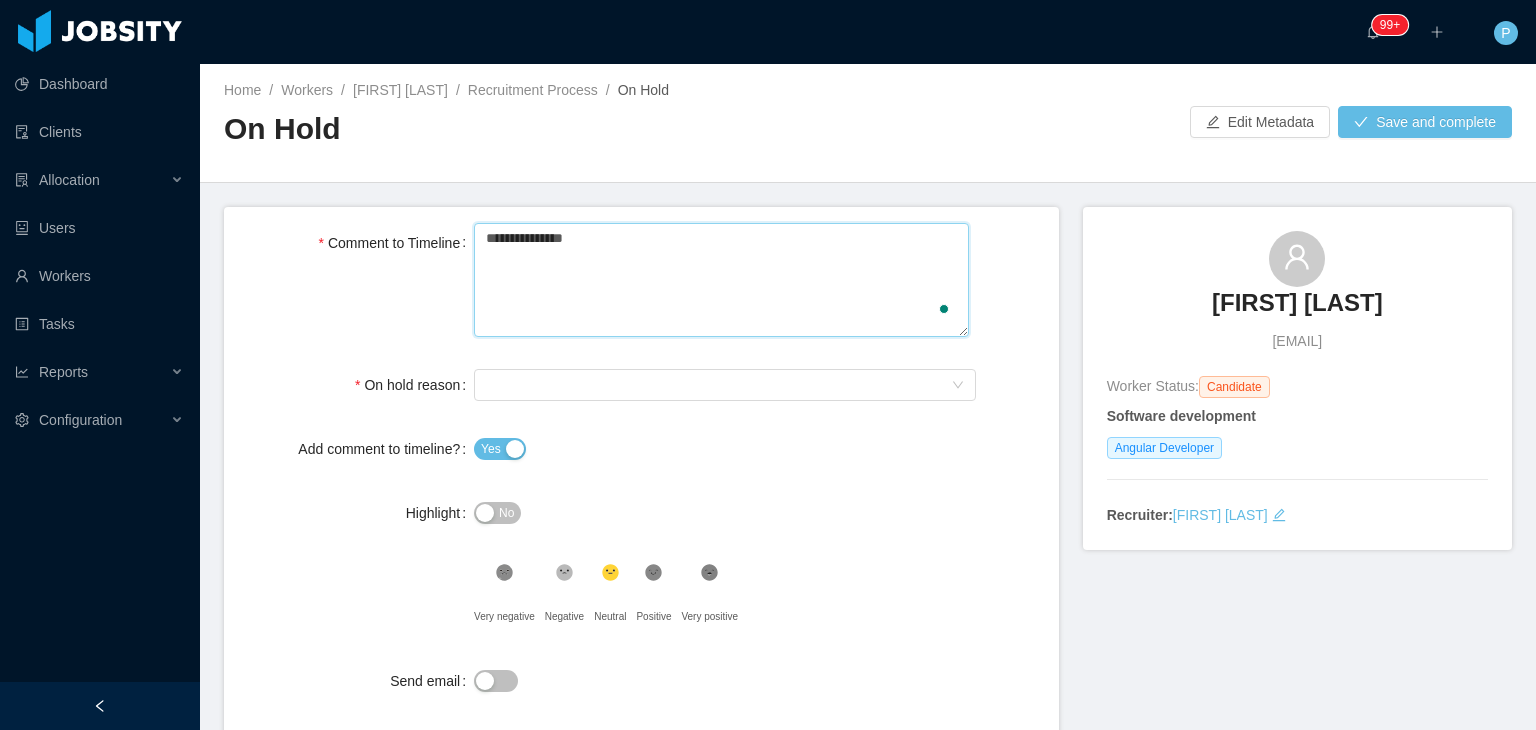 type 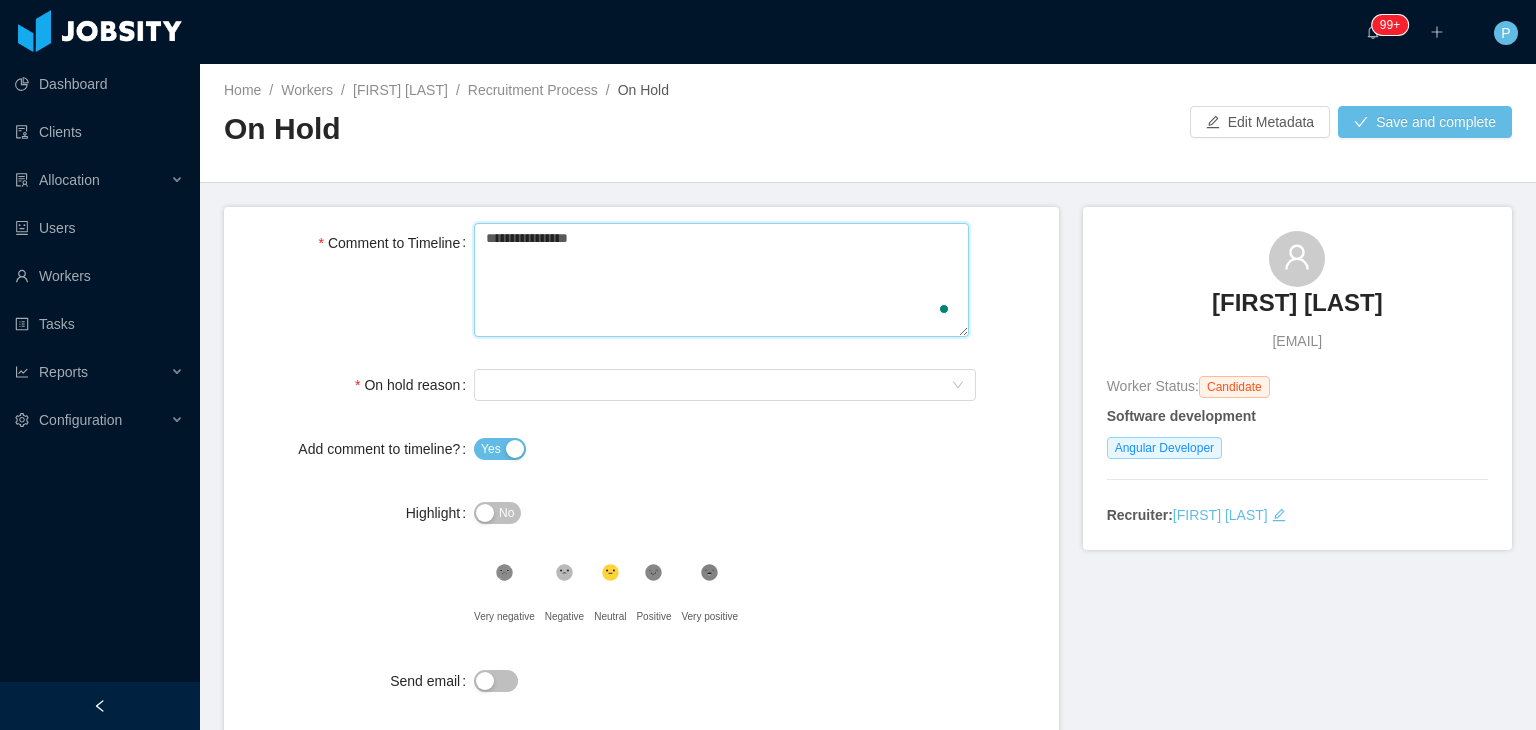 type 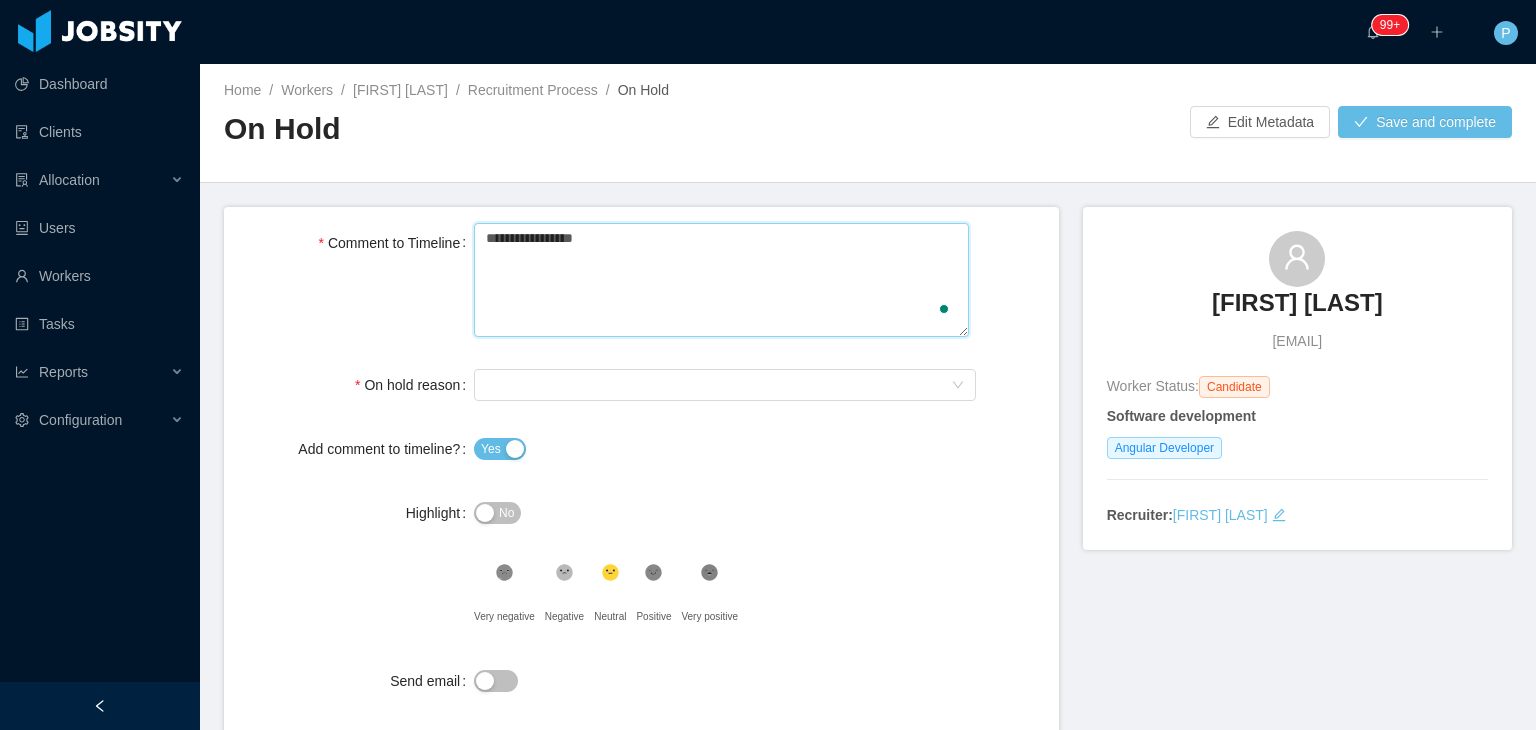 type 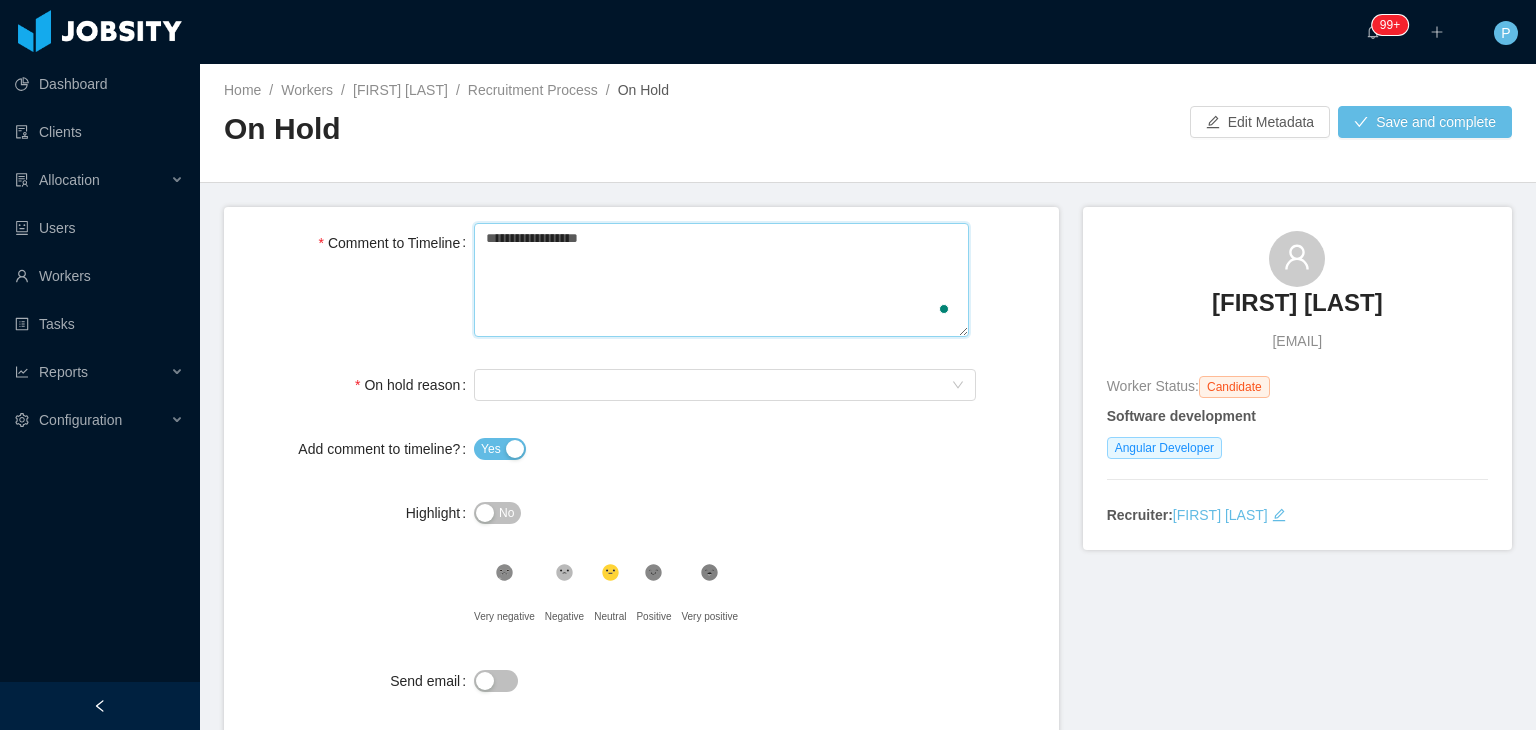type 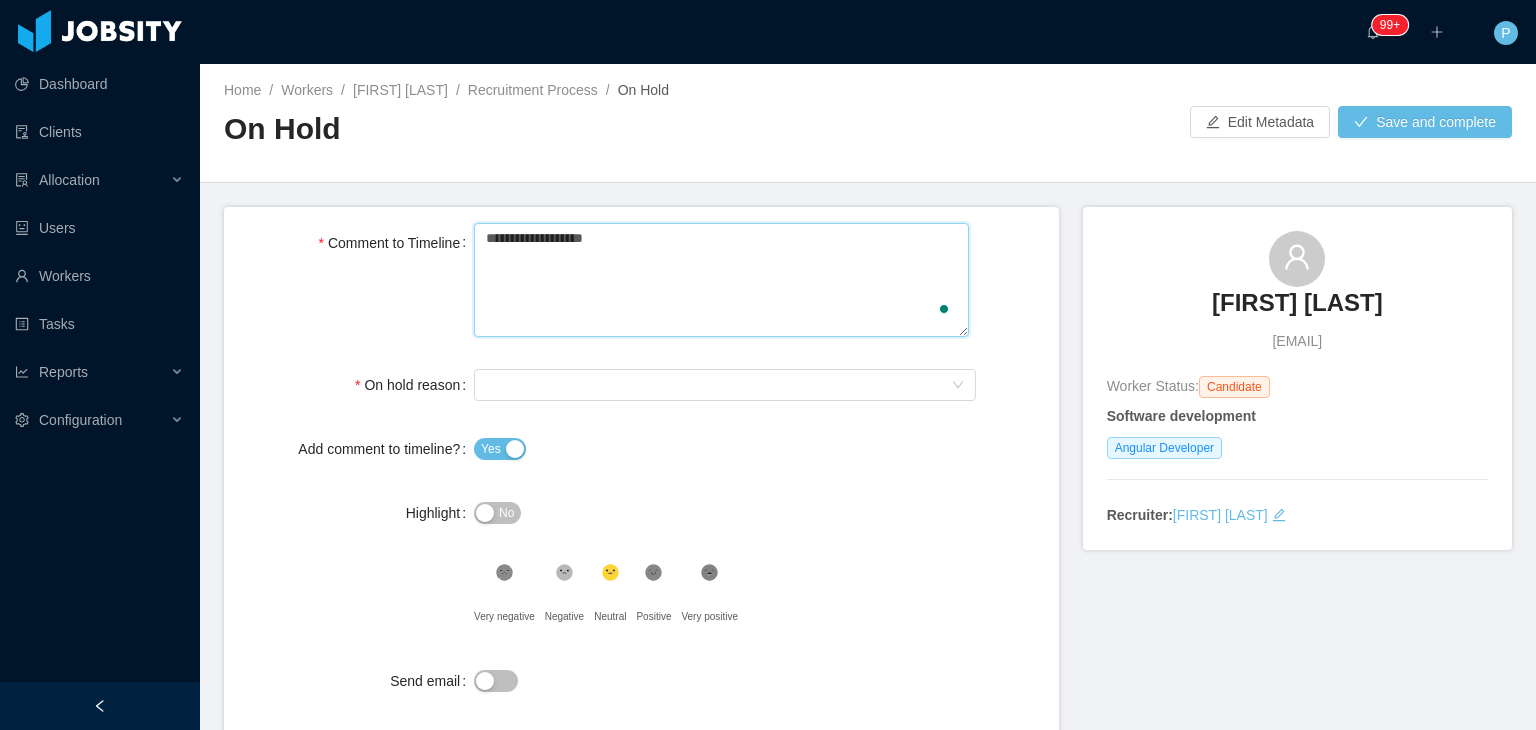 type 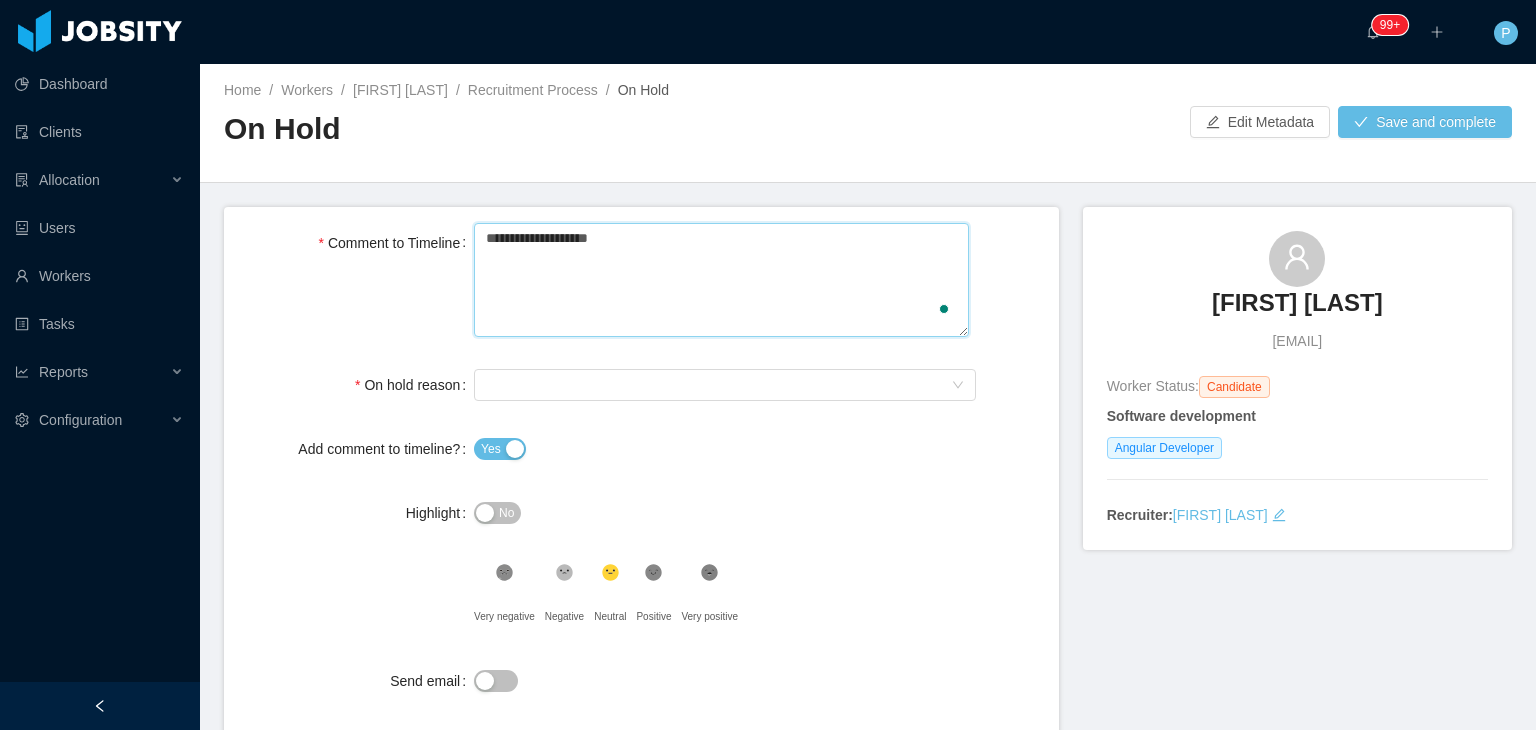type 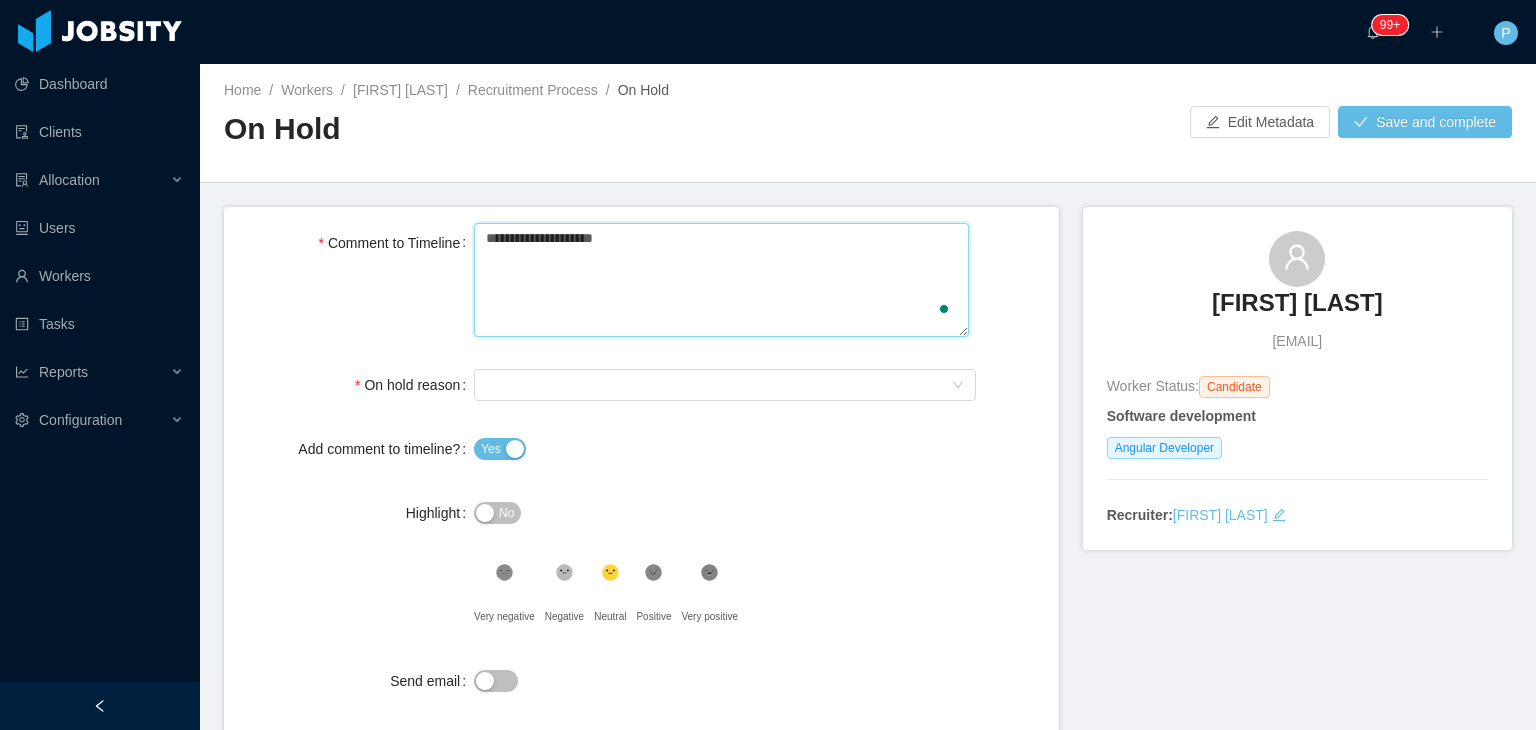 type 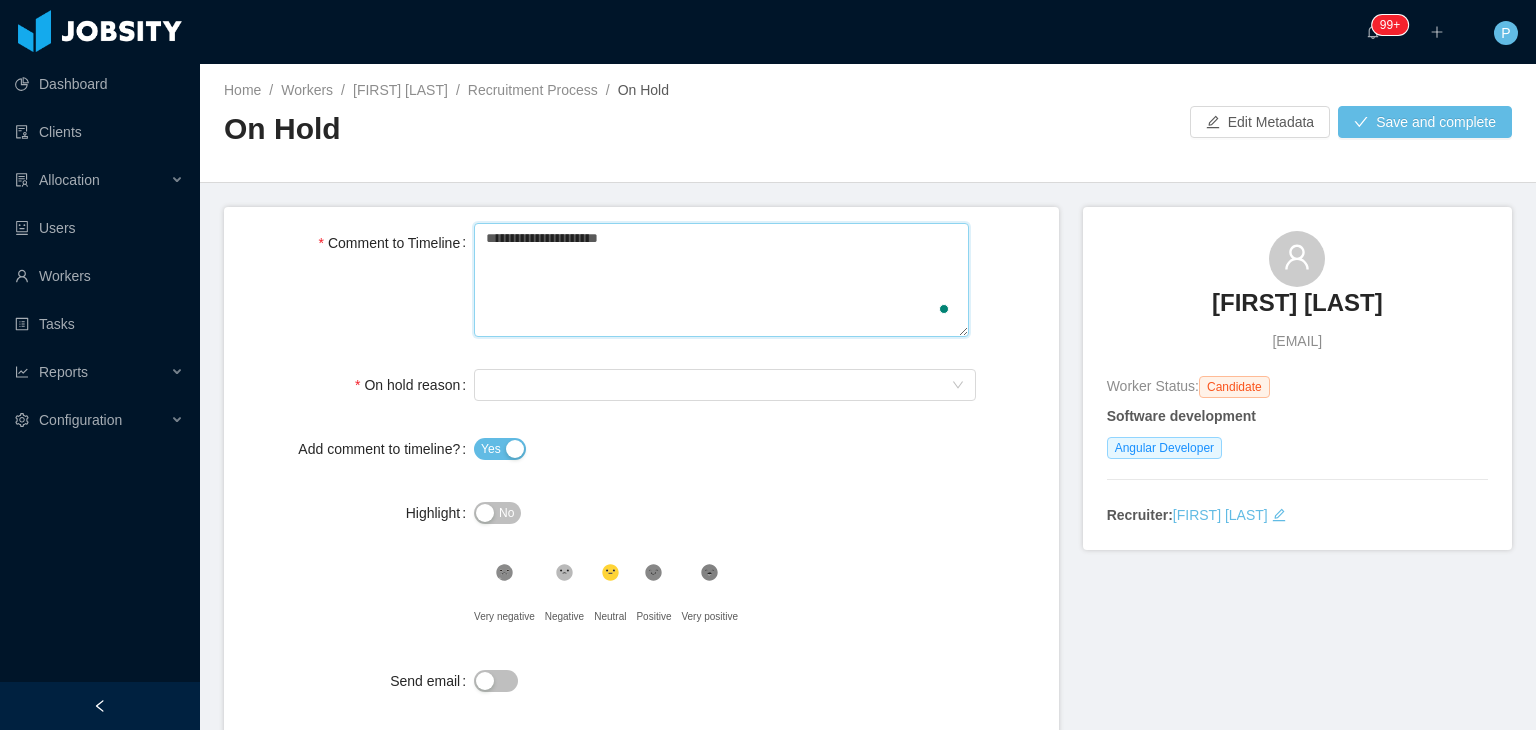 type 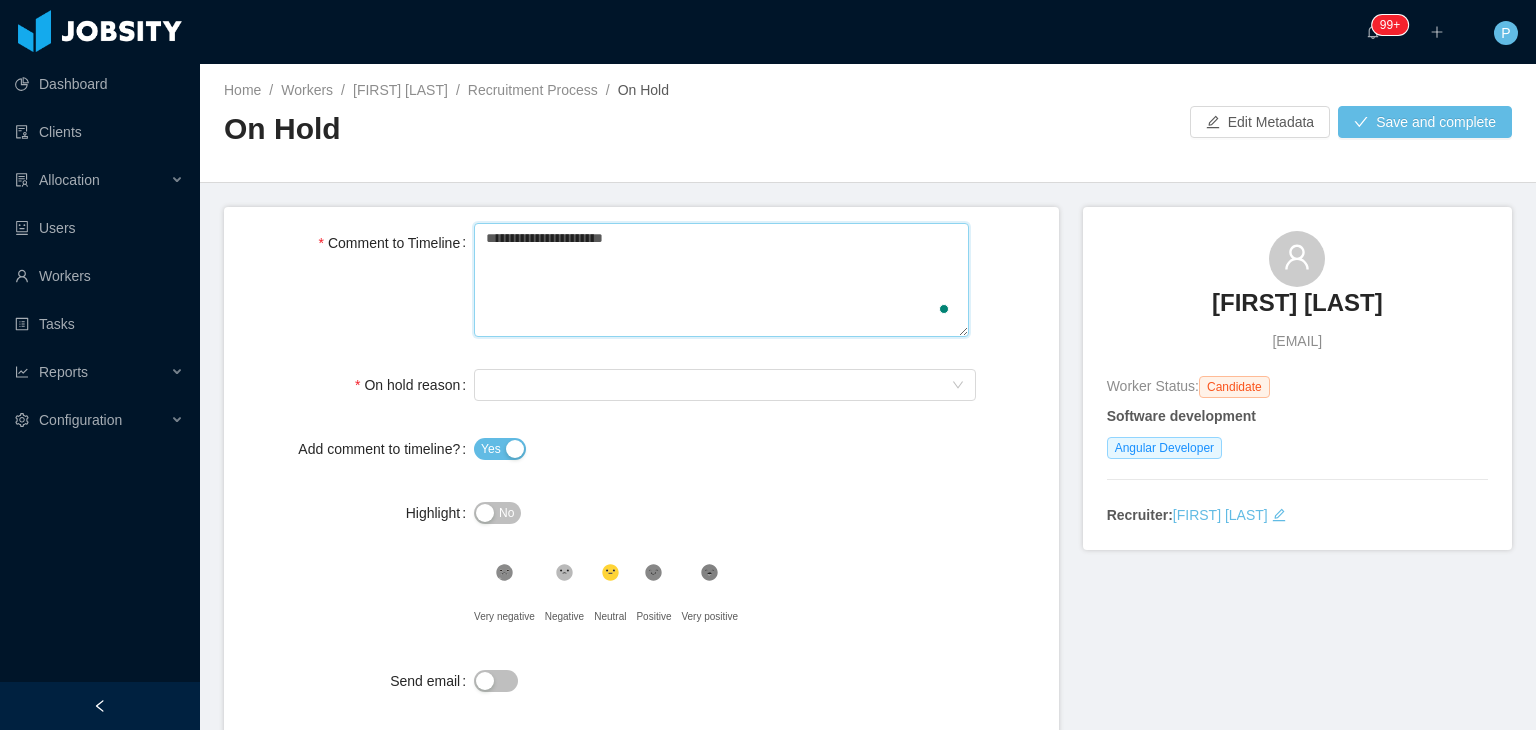 type 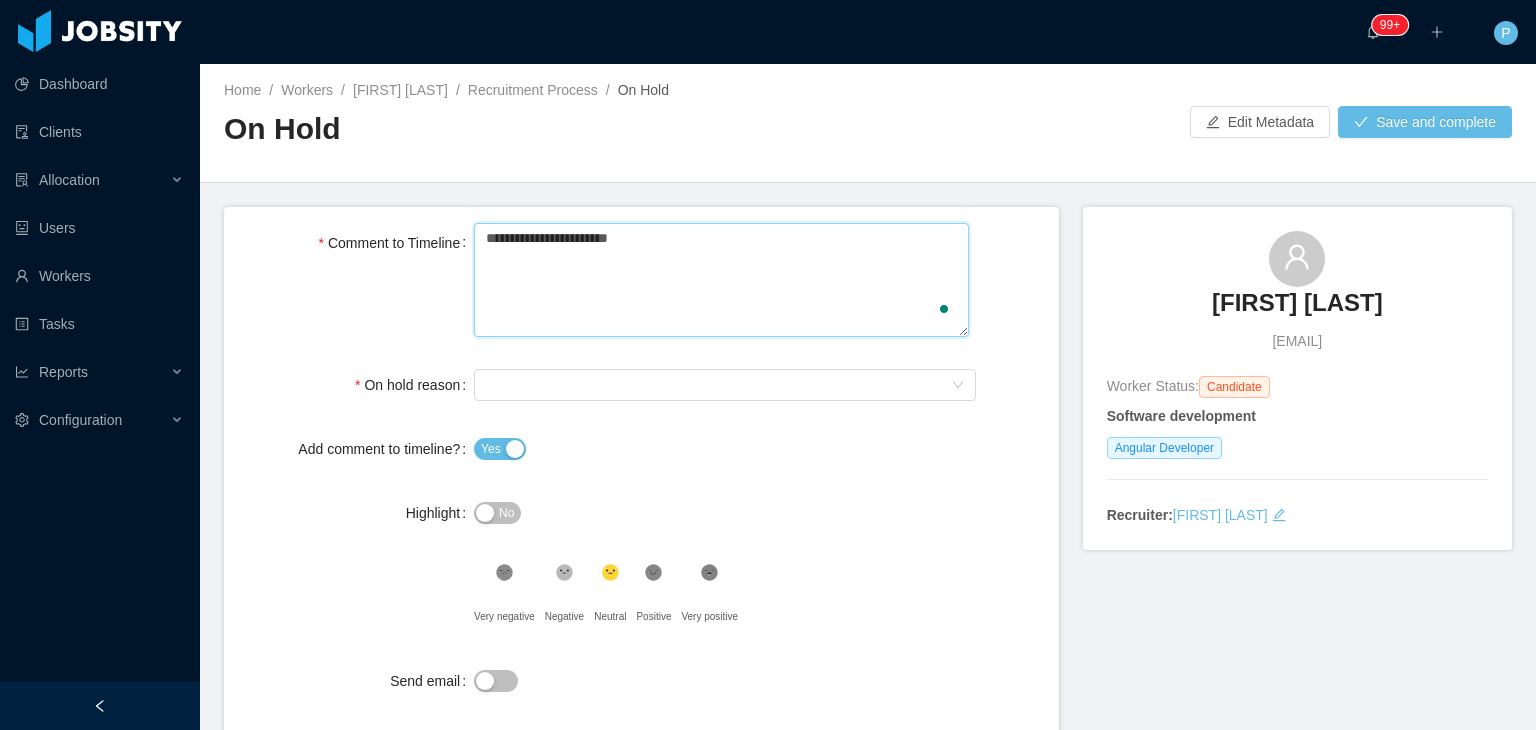 type 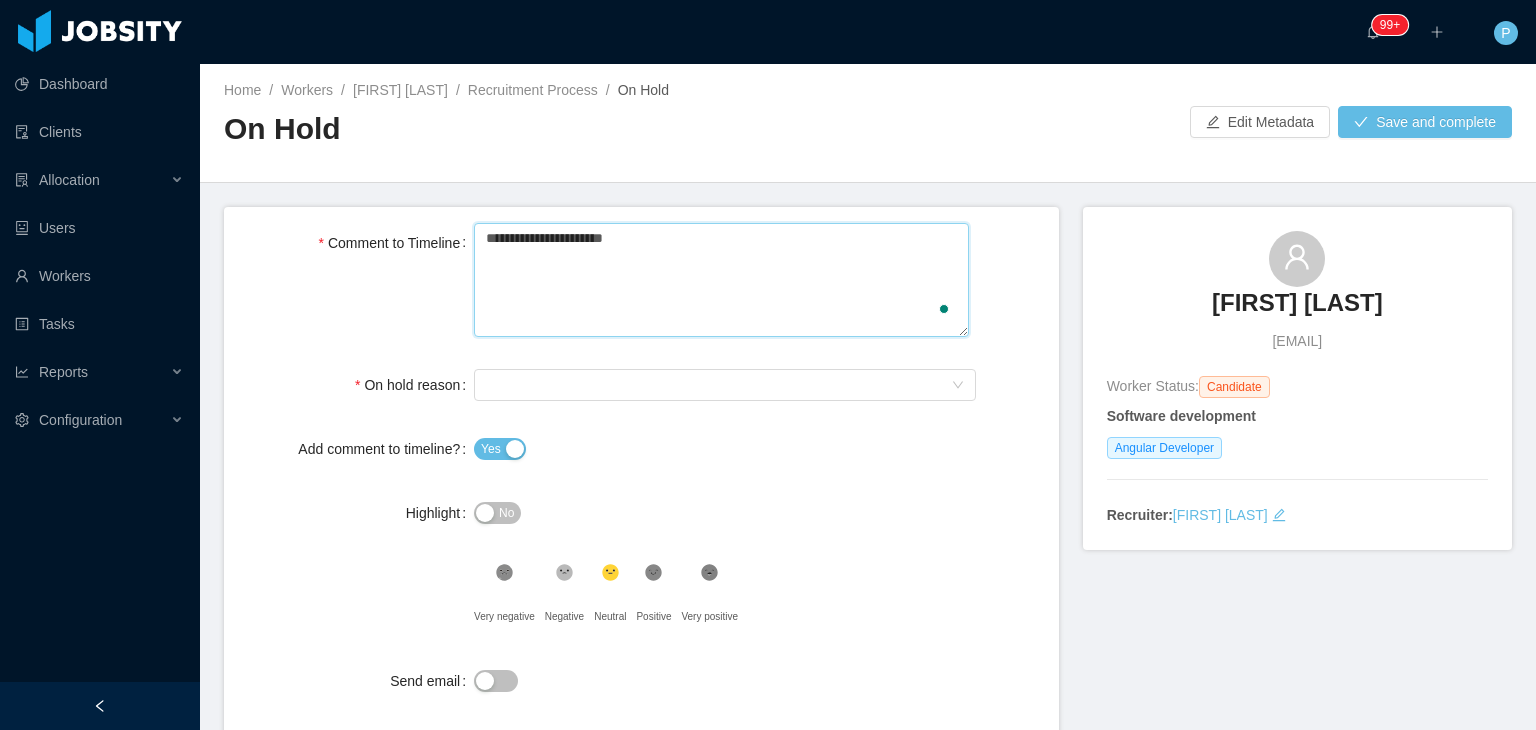 type 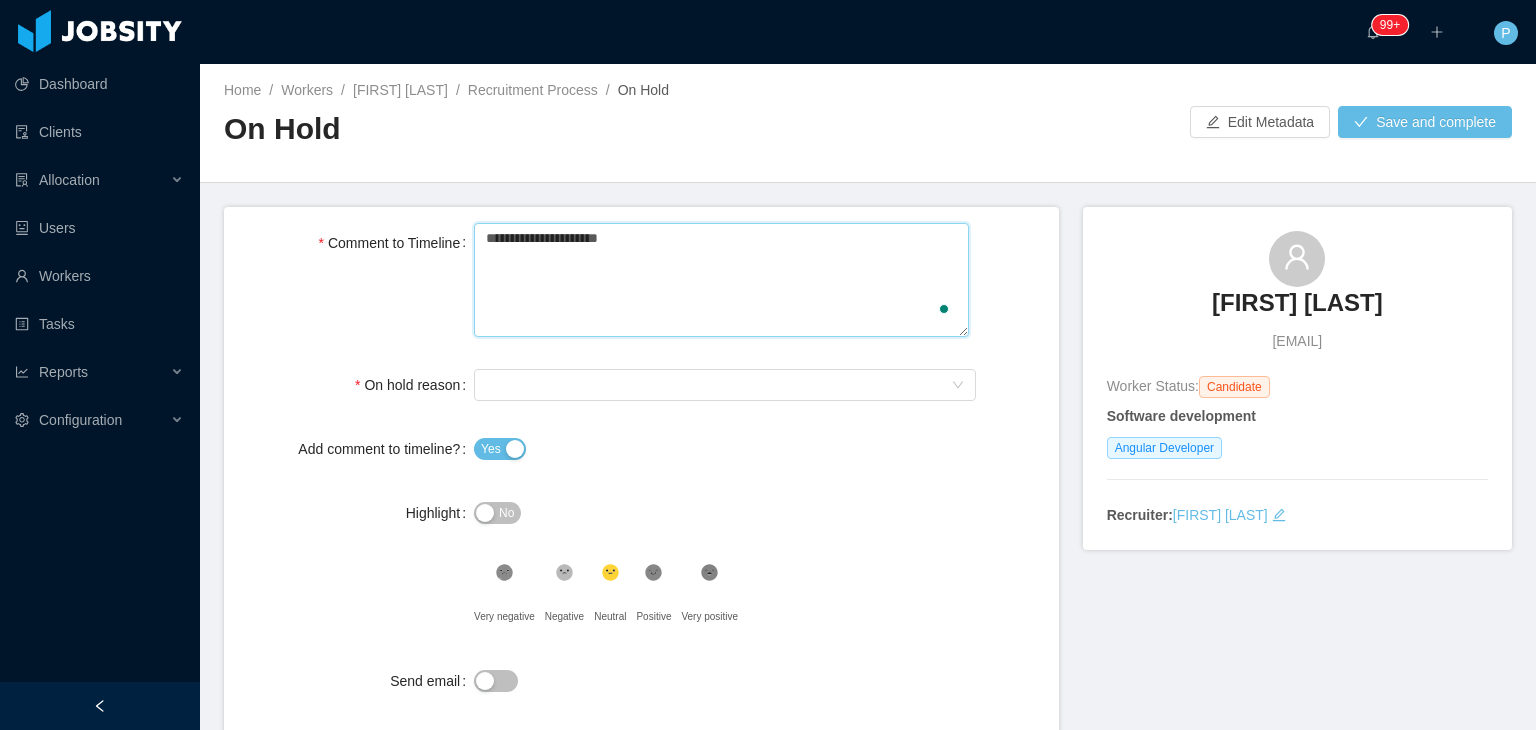 type 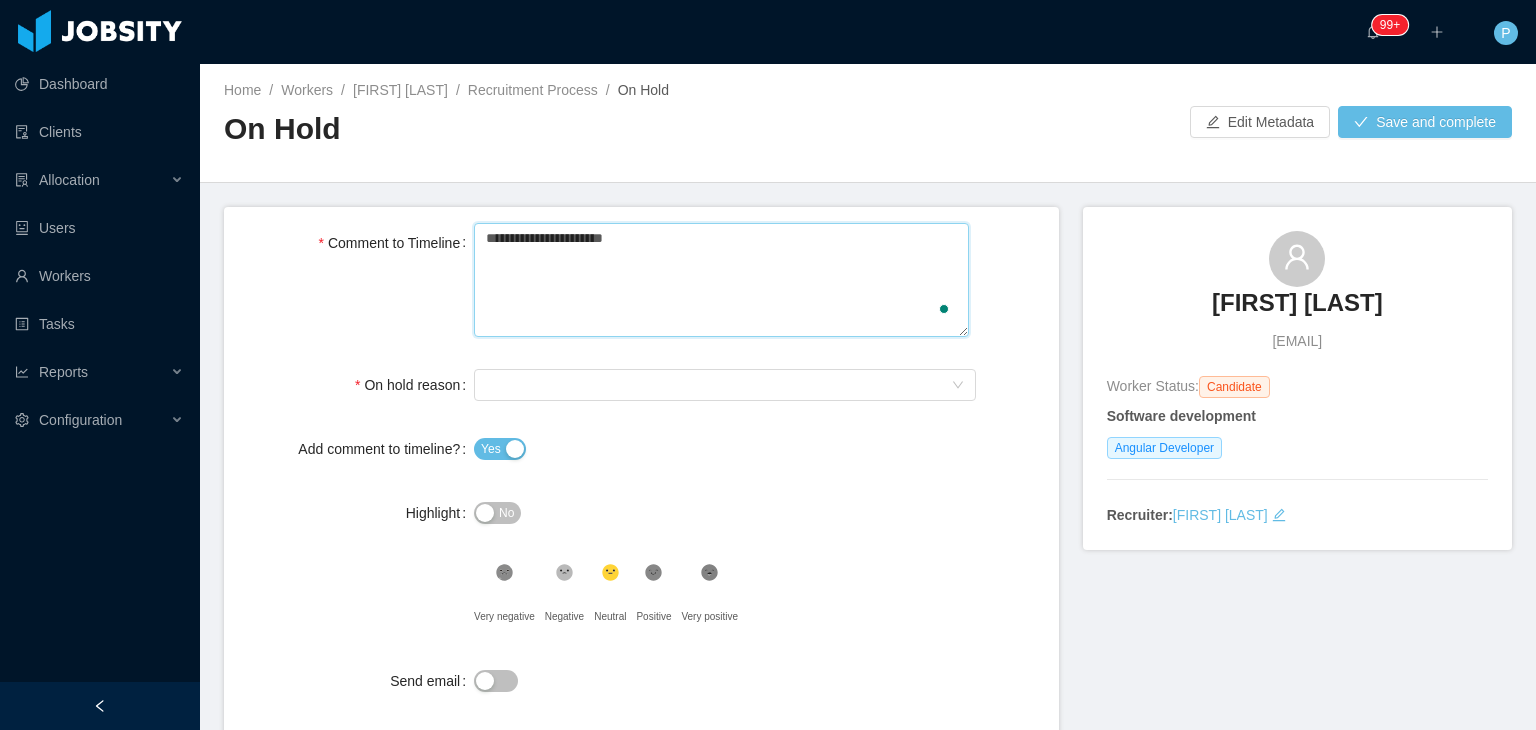 type 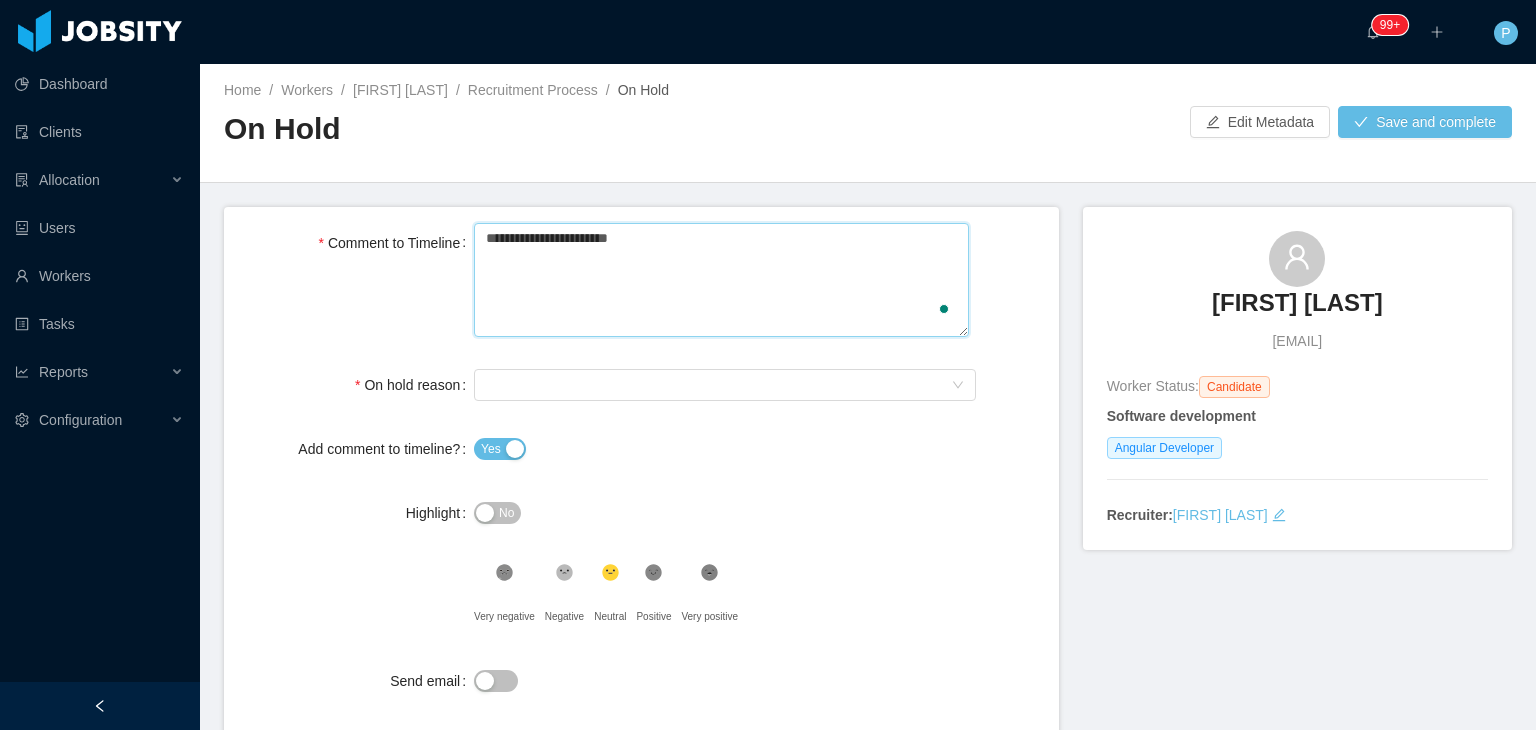 type 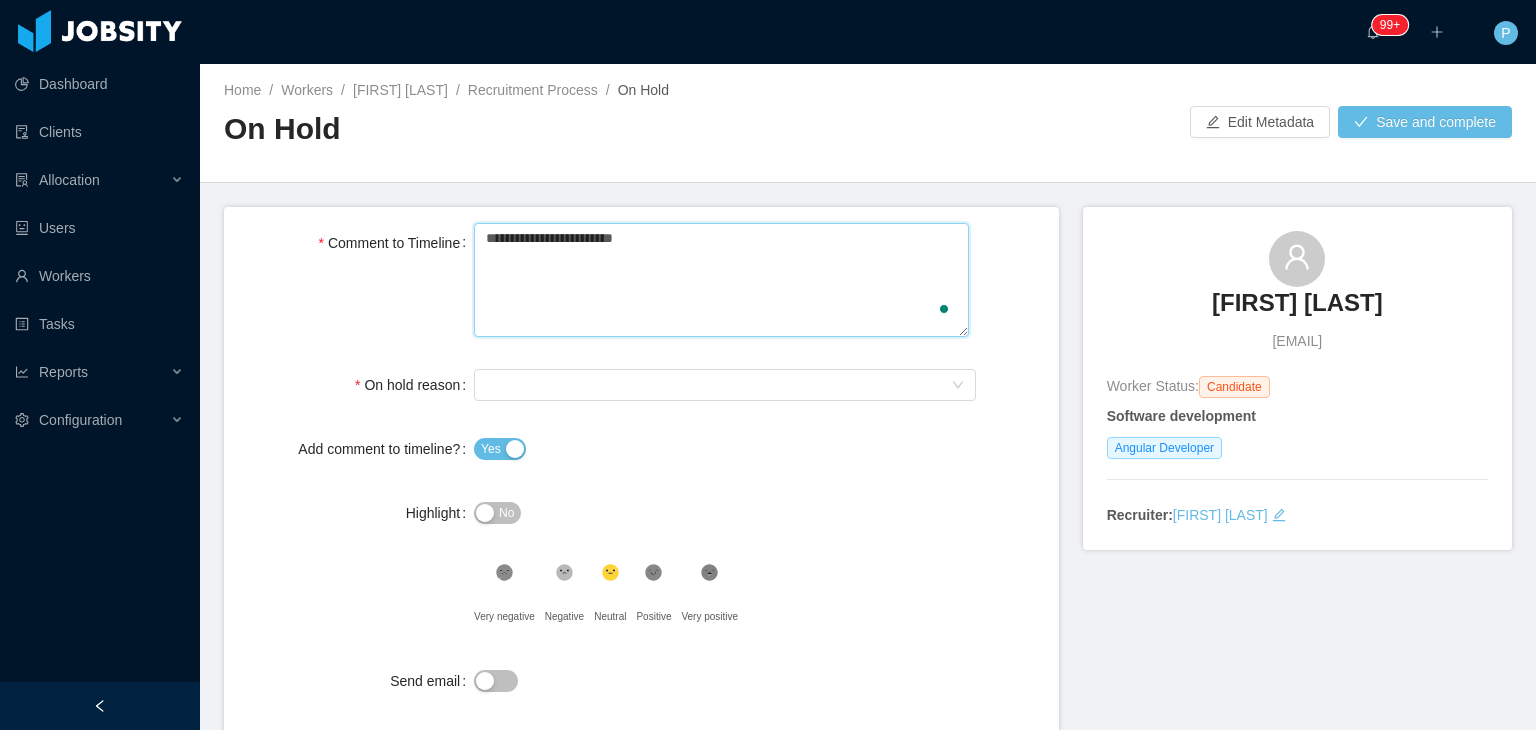 type 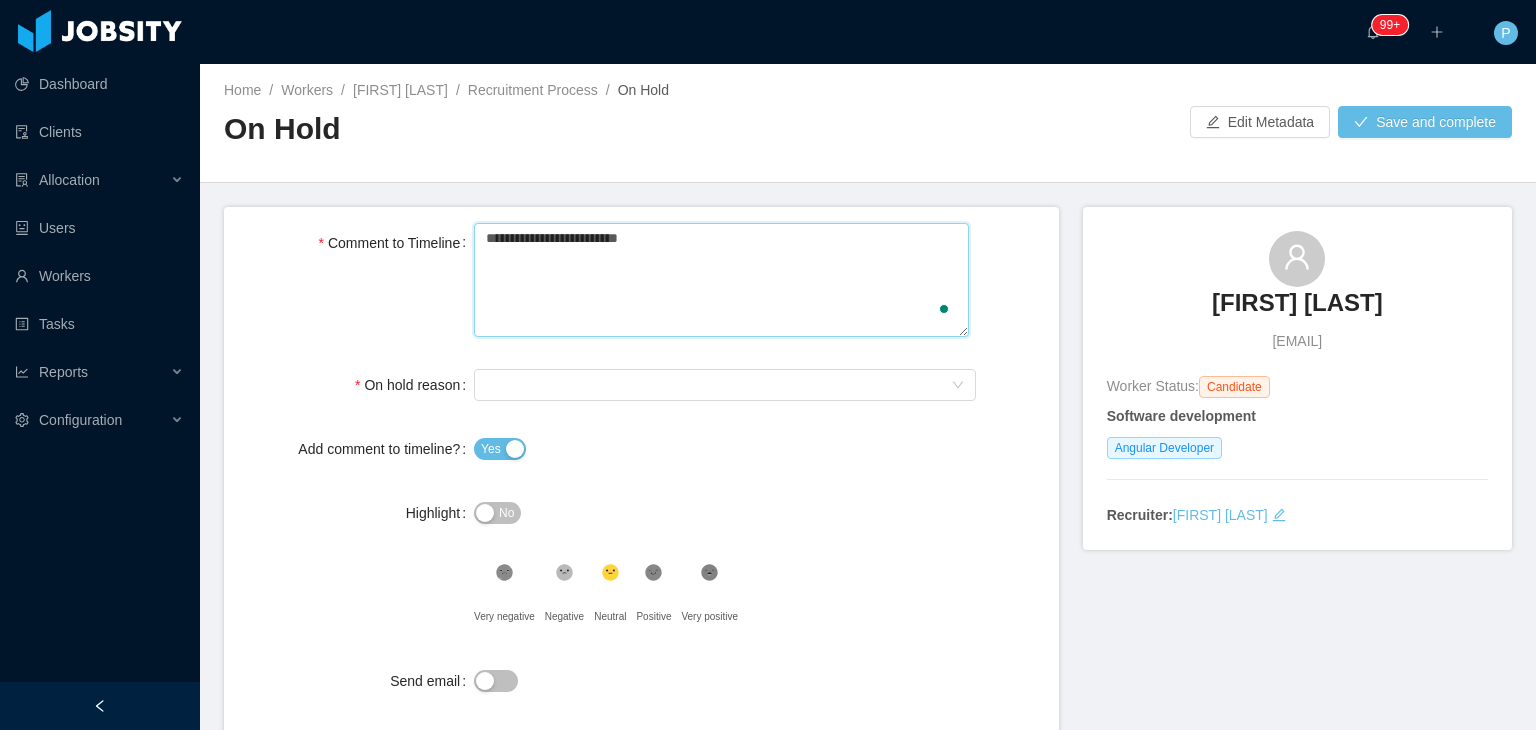 type 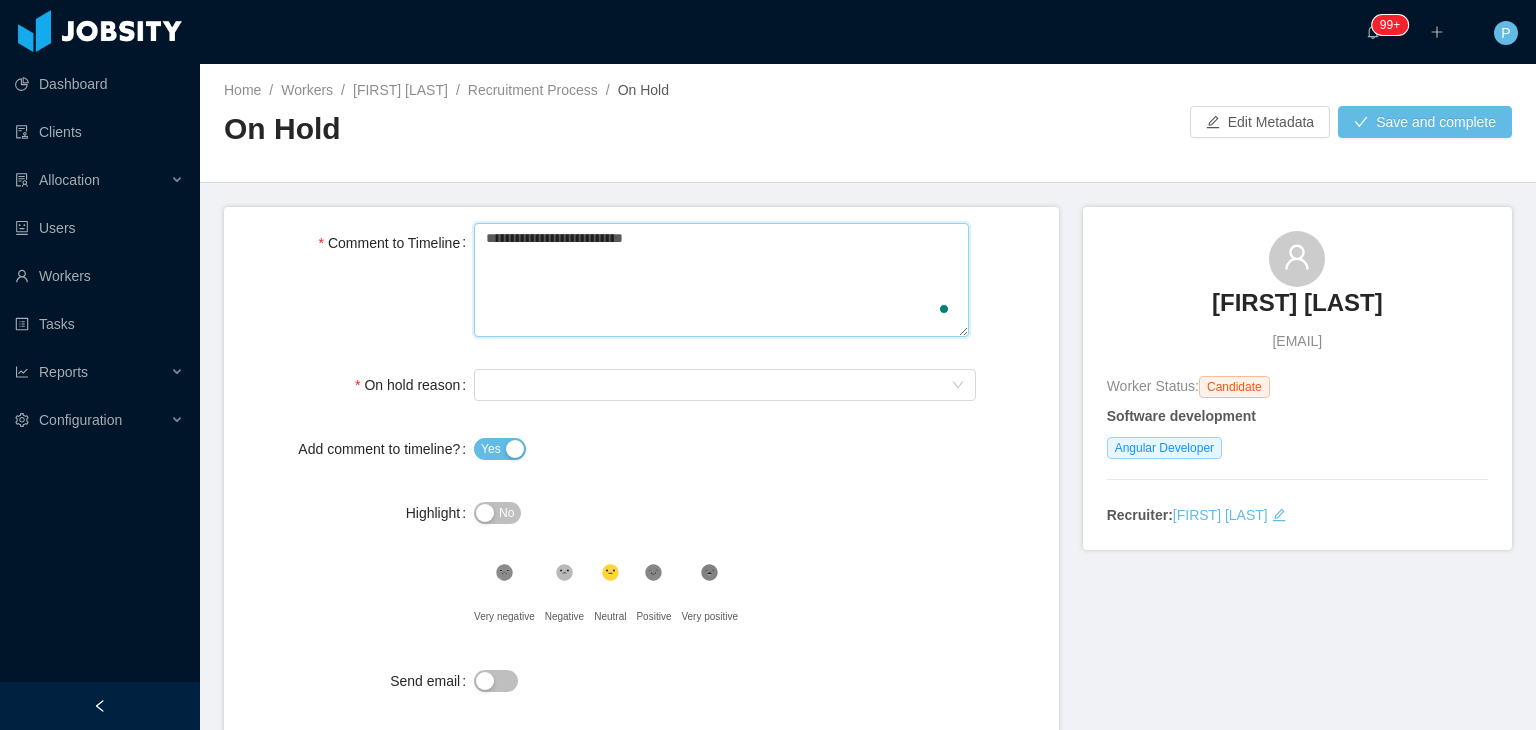 type 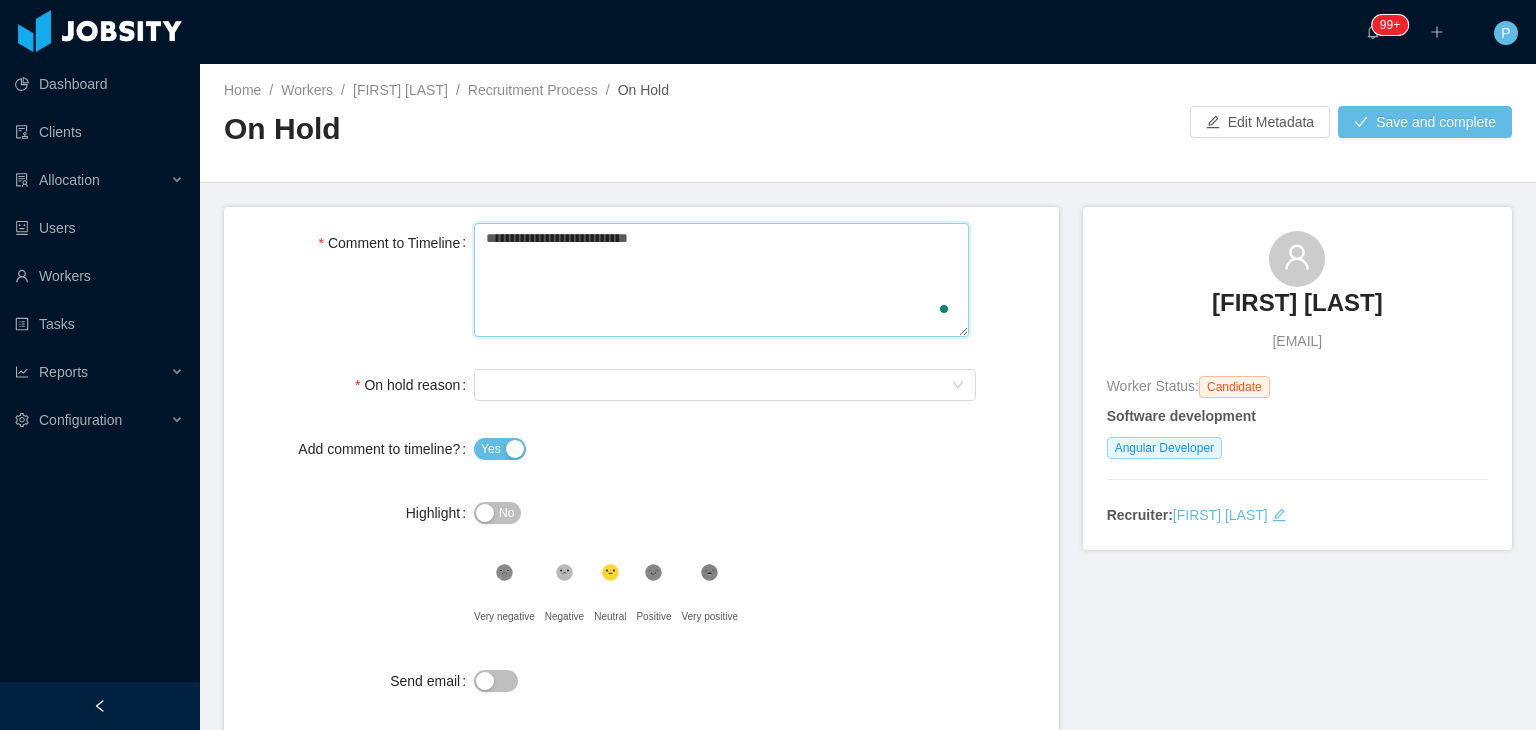 type 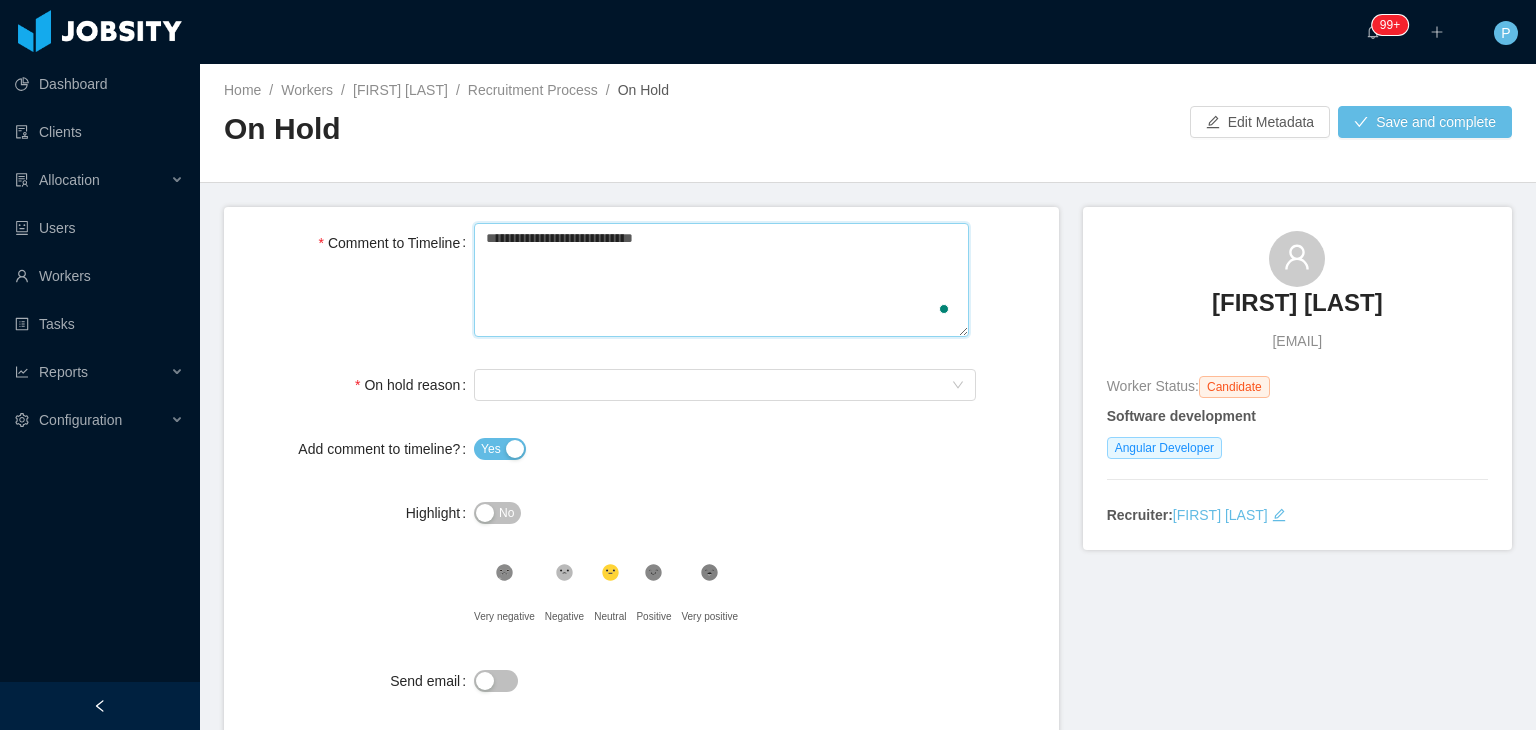 type 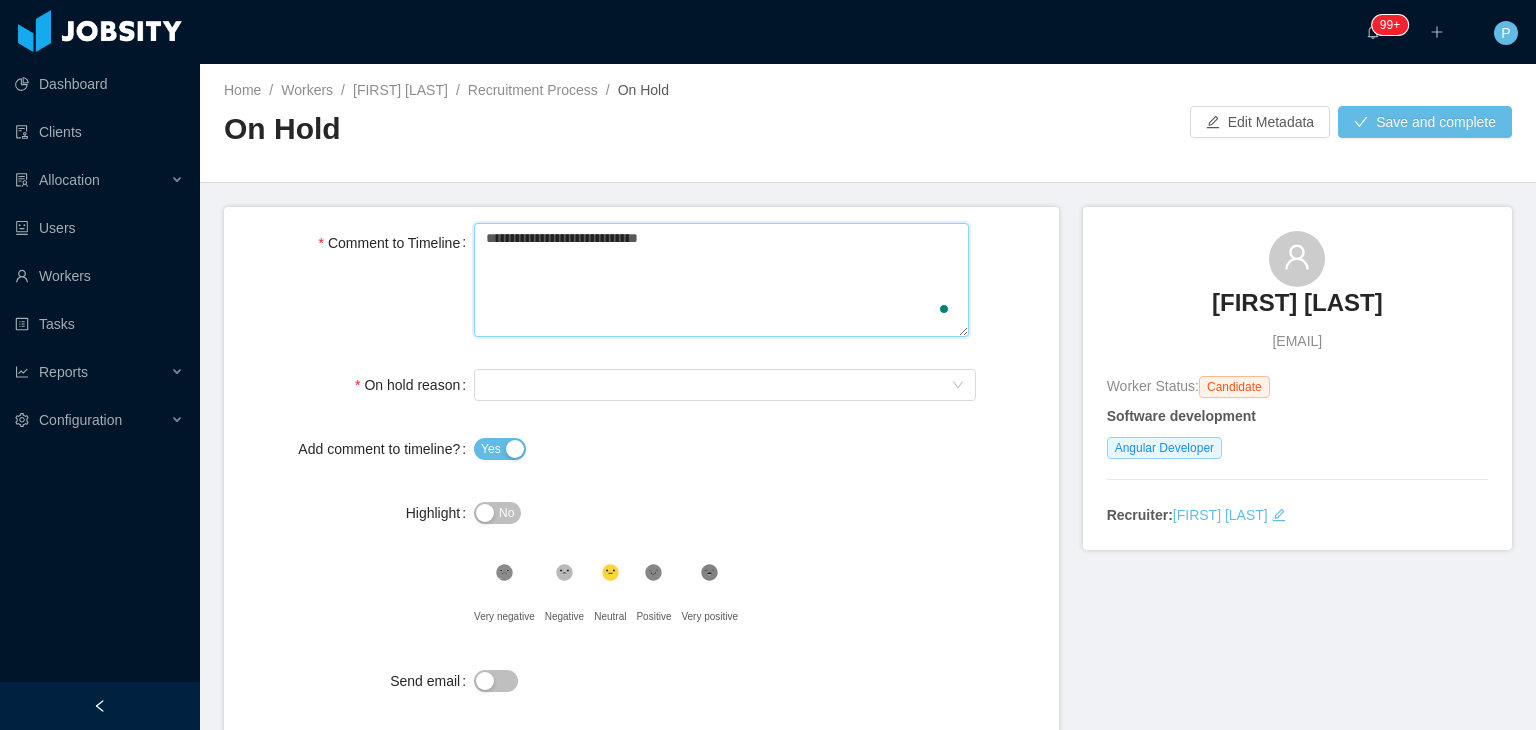 type on "**********" 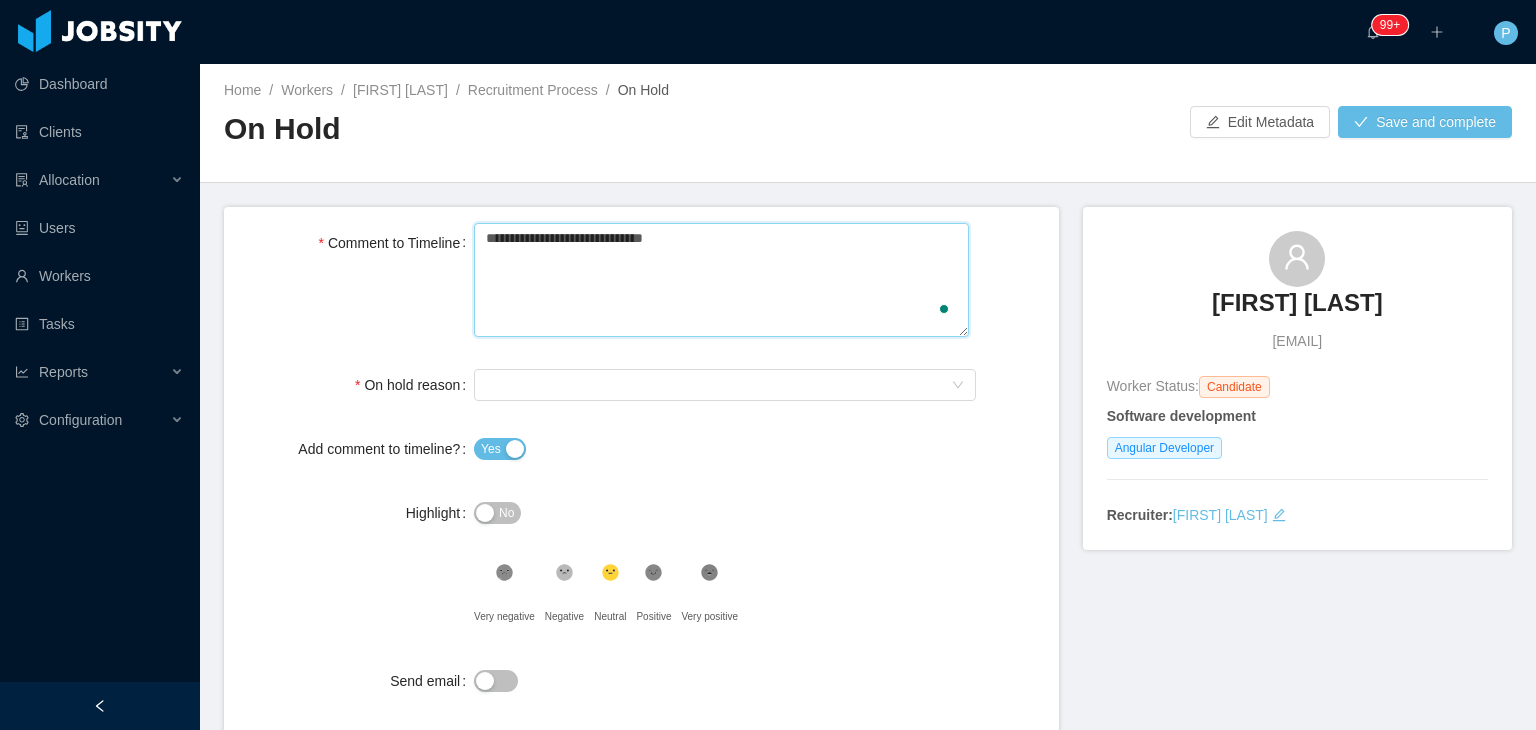 type 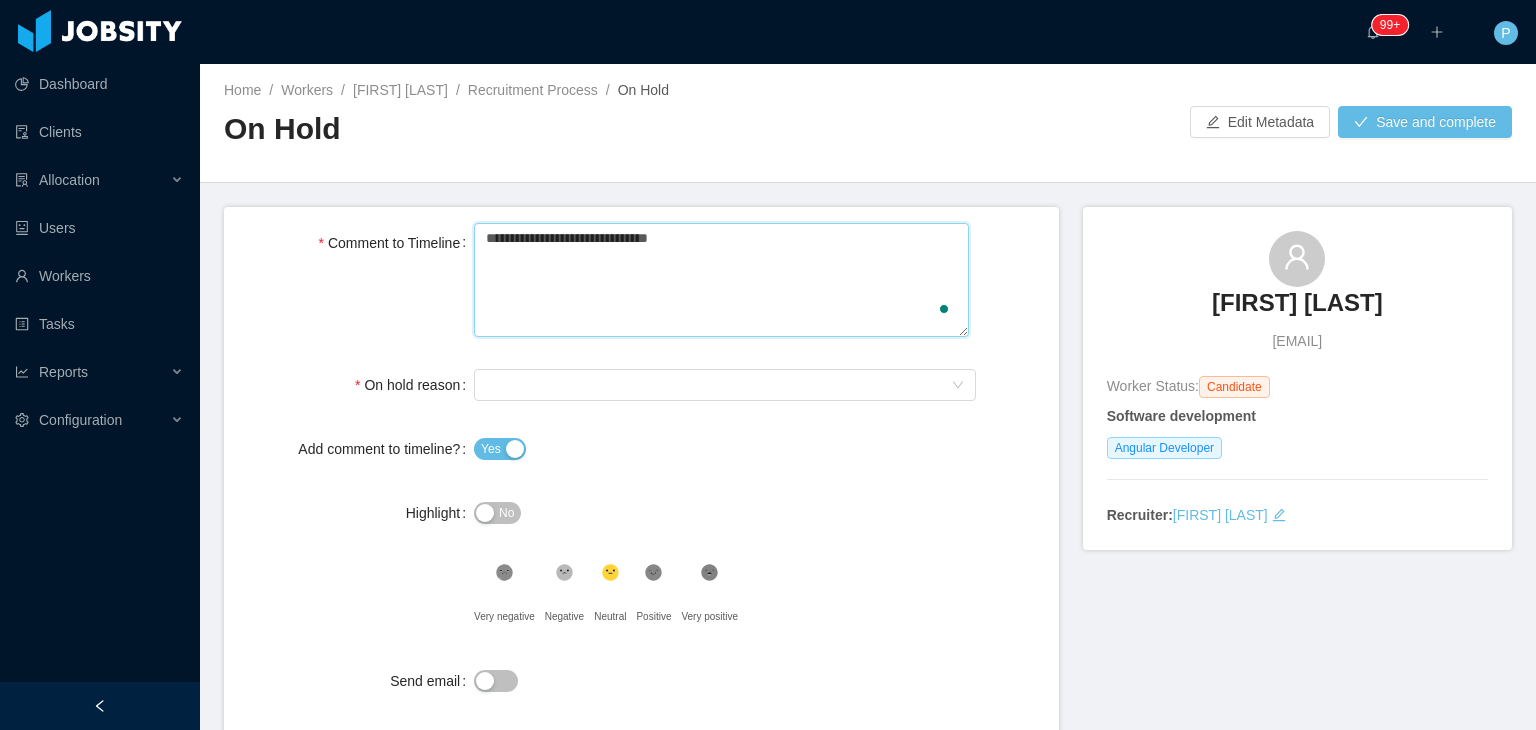 type 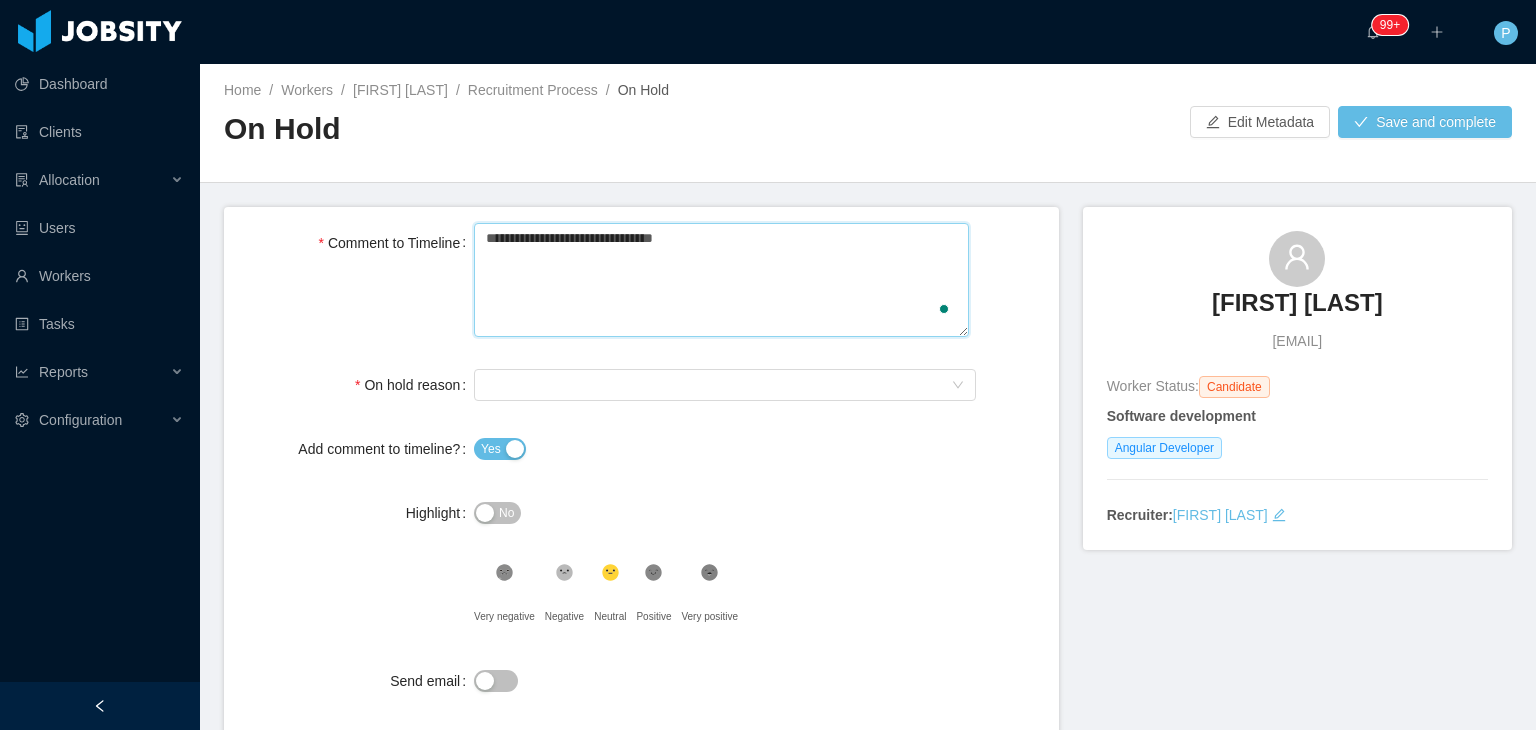 type 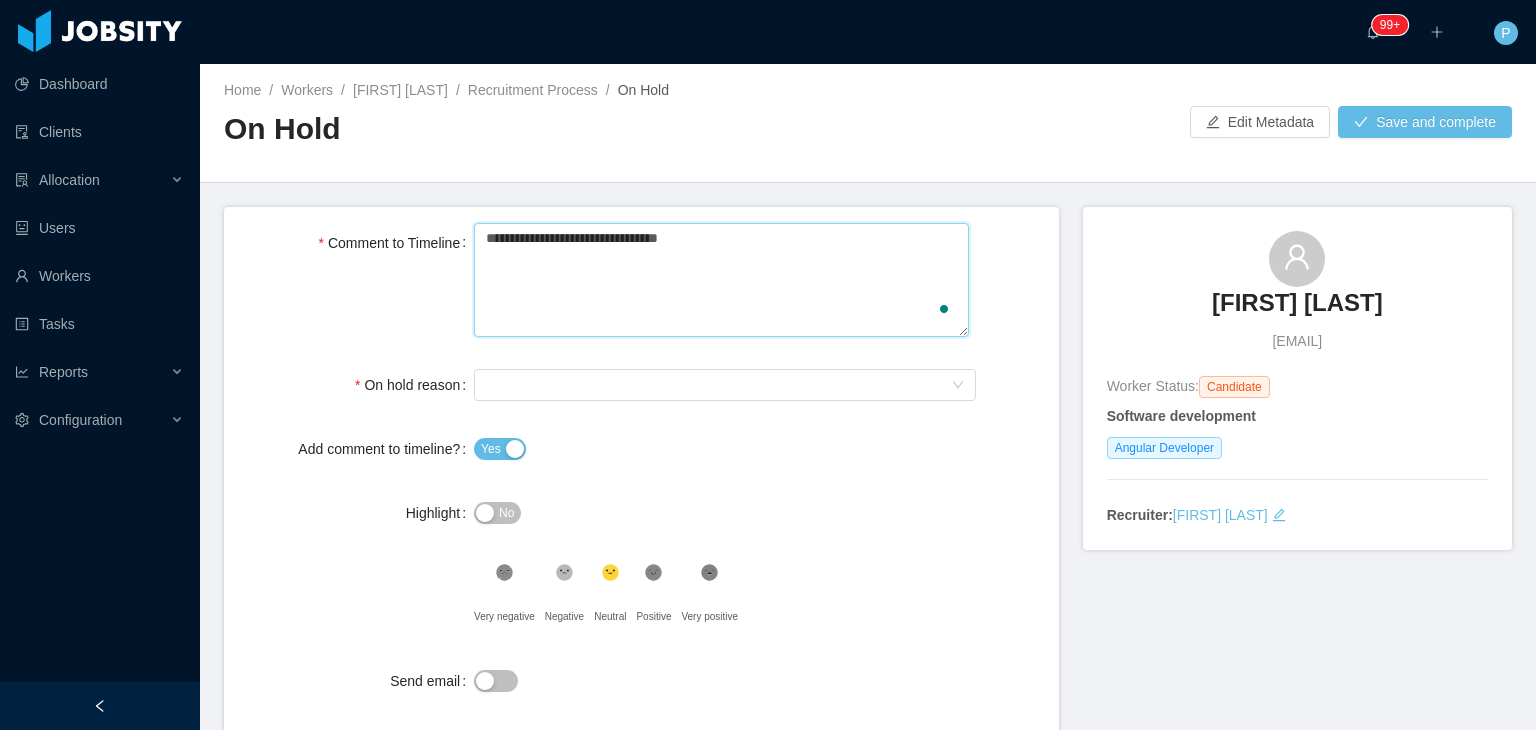 type 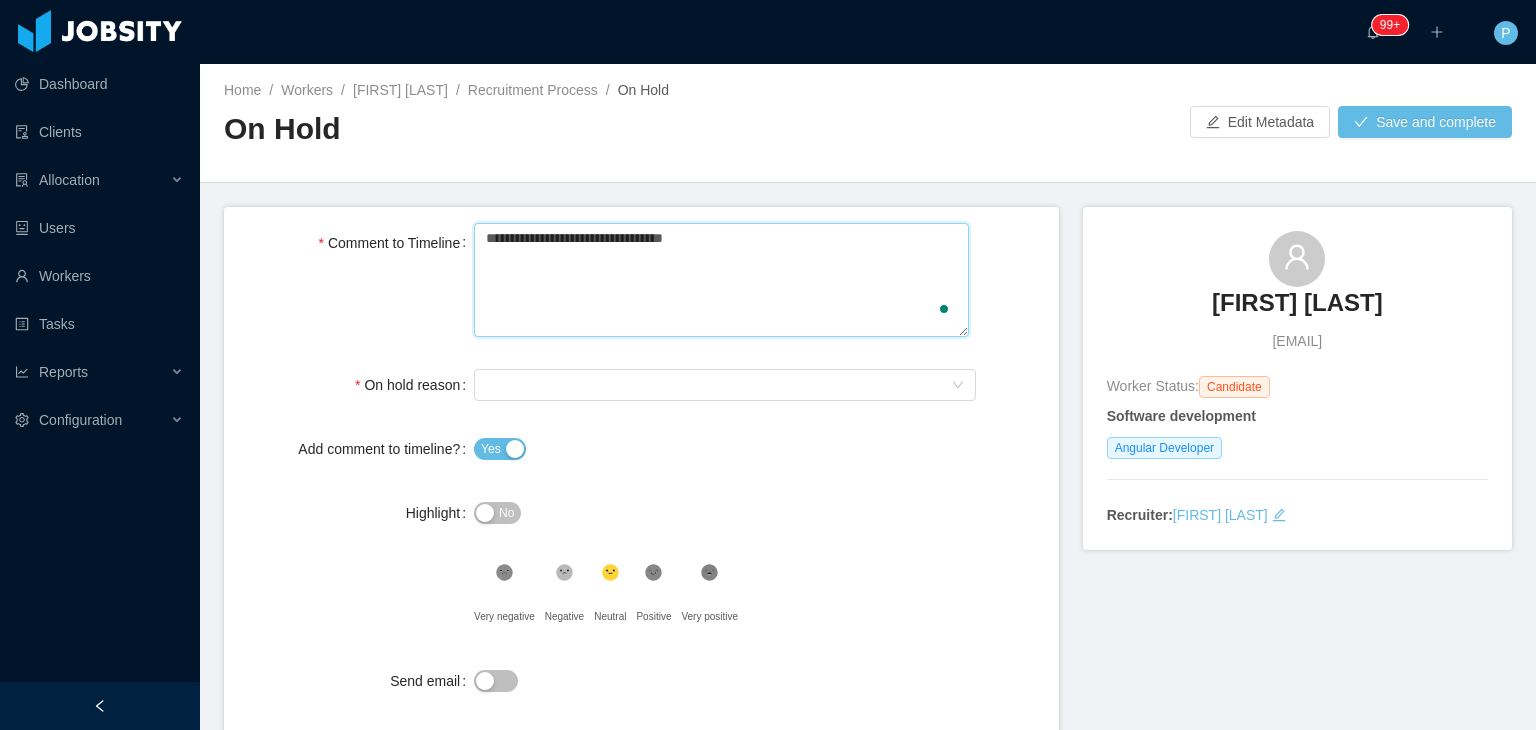 type 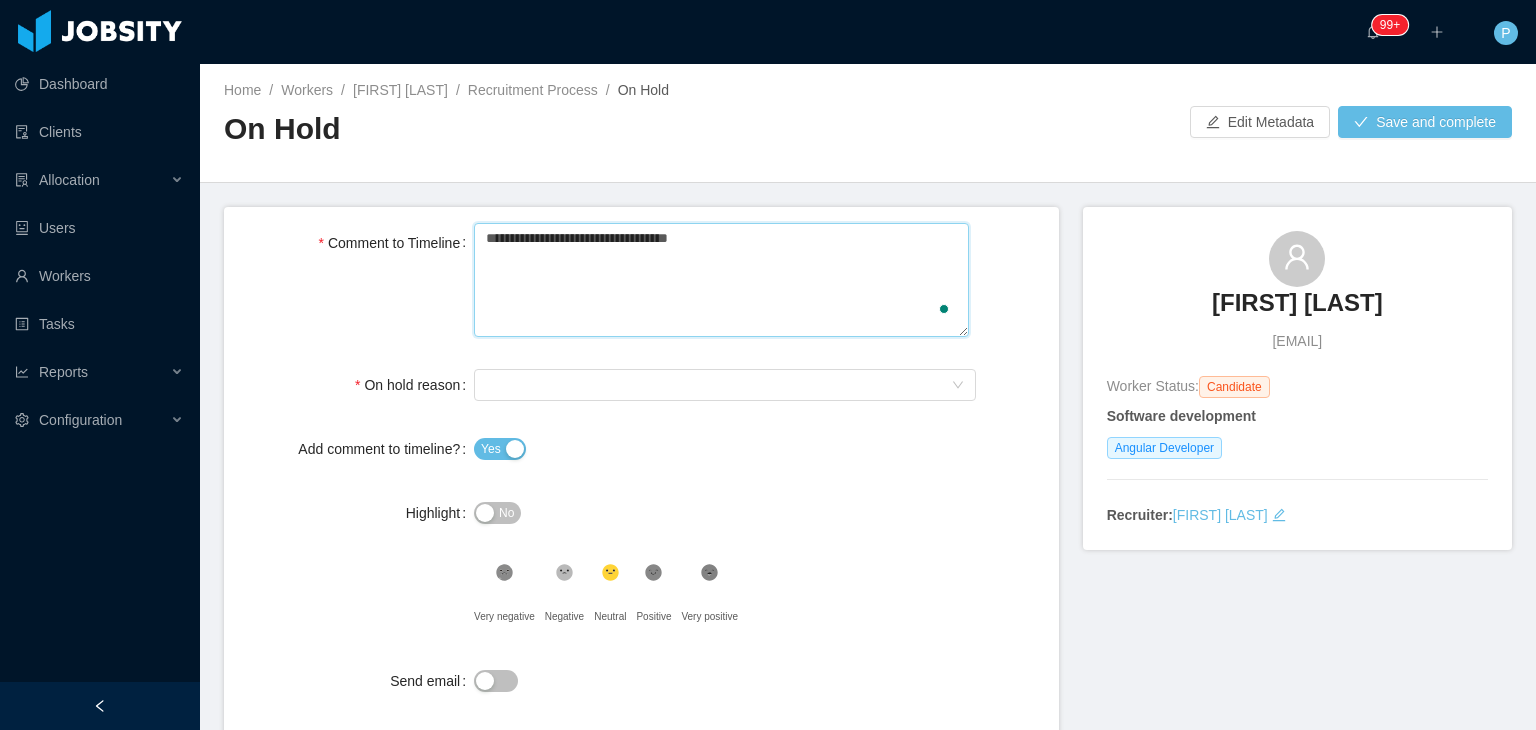 type 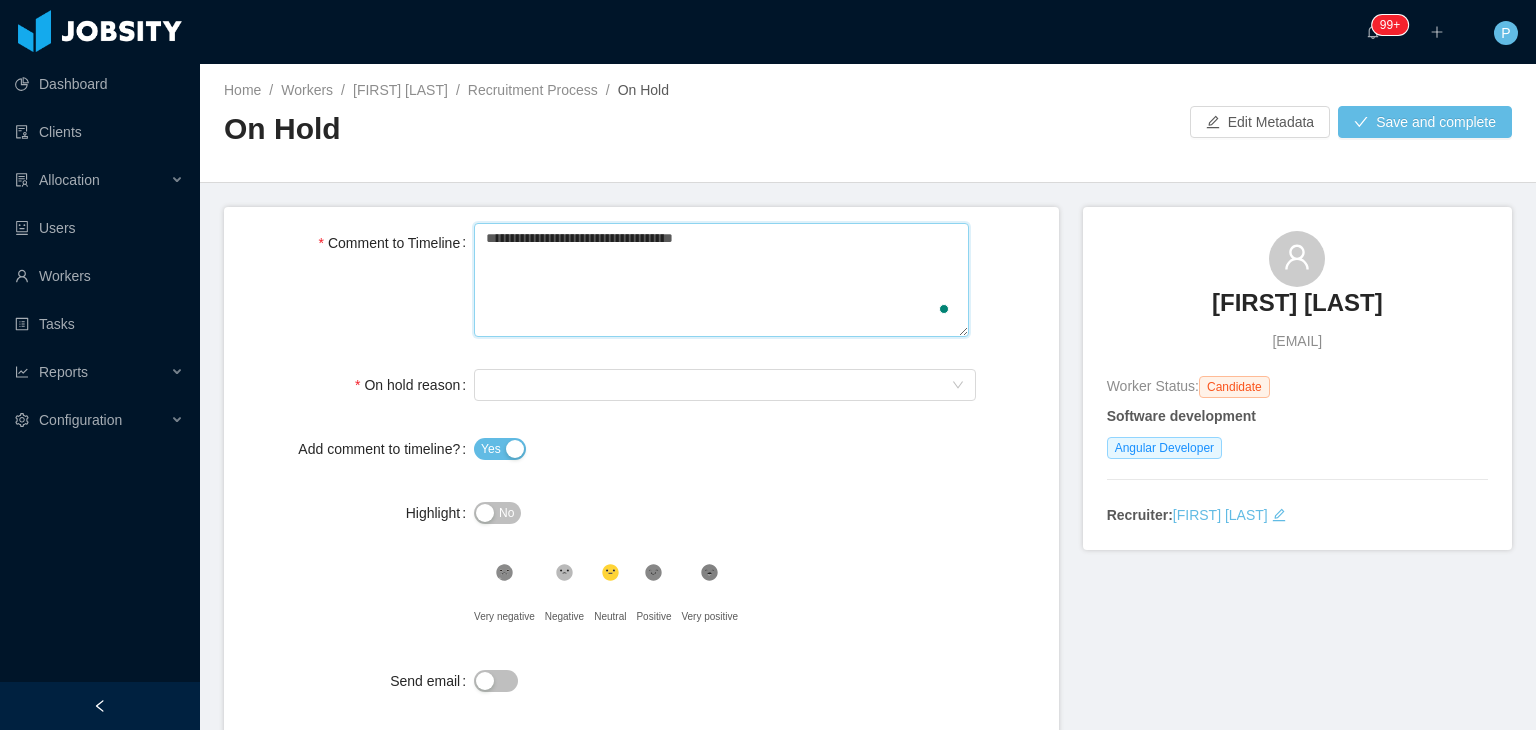 type 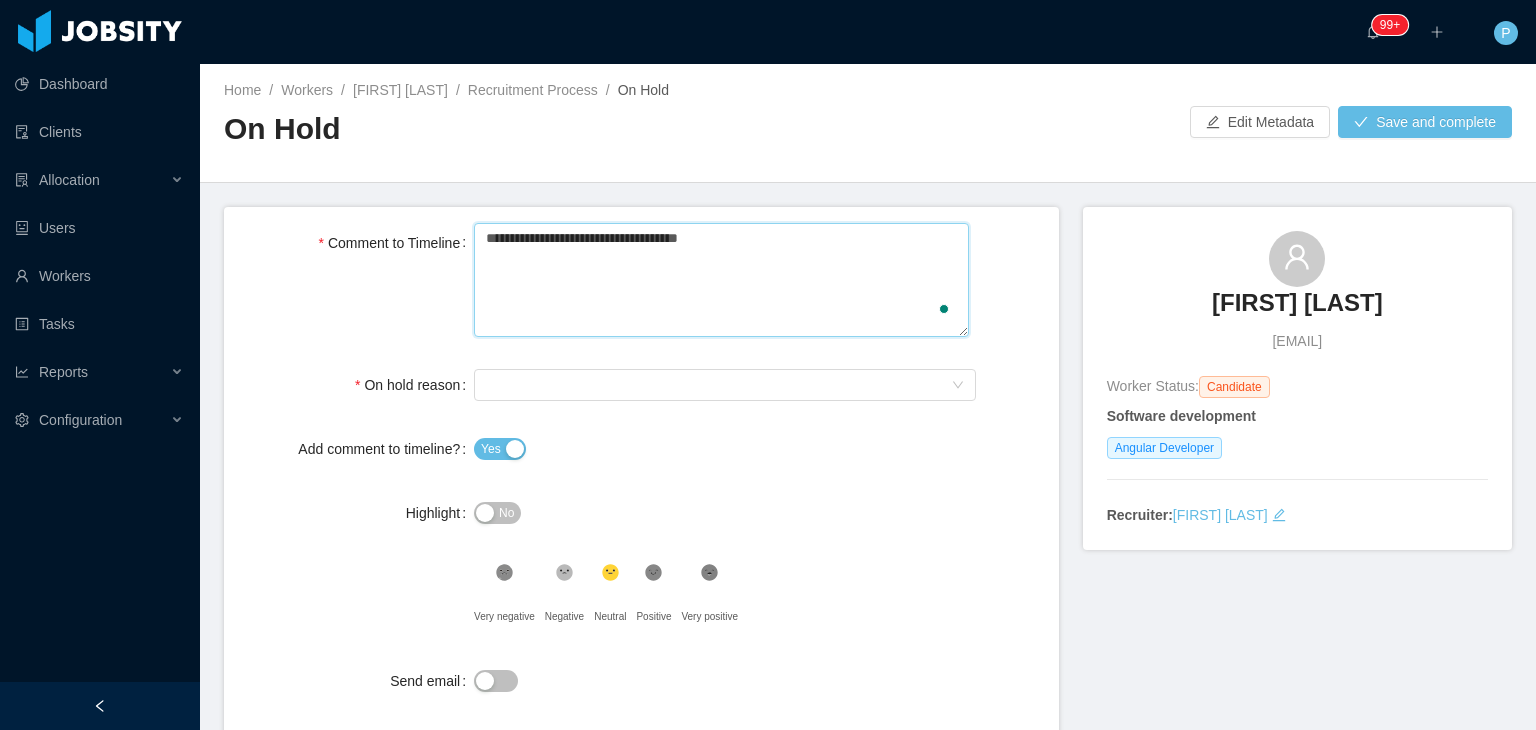type 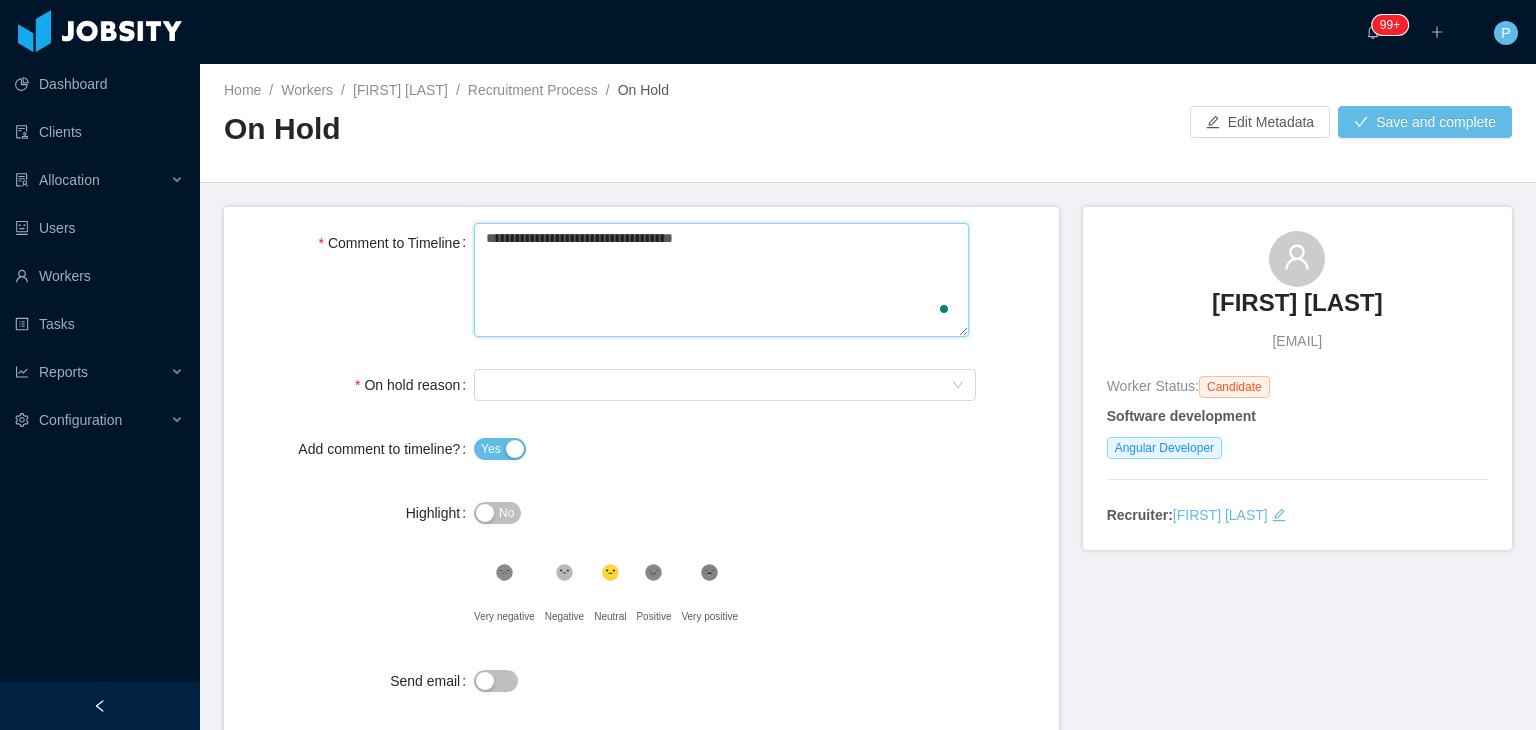 type 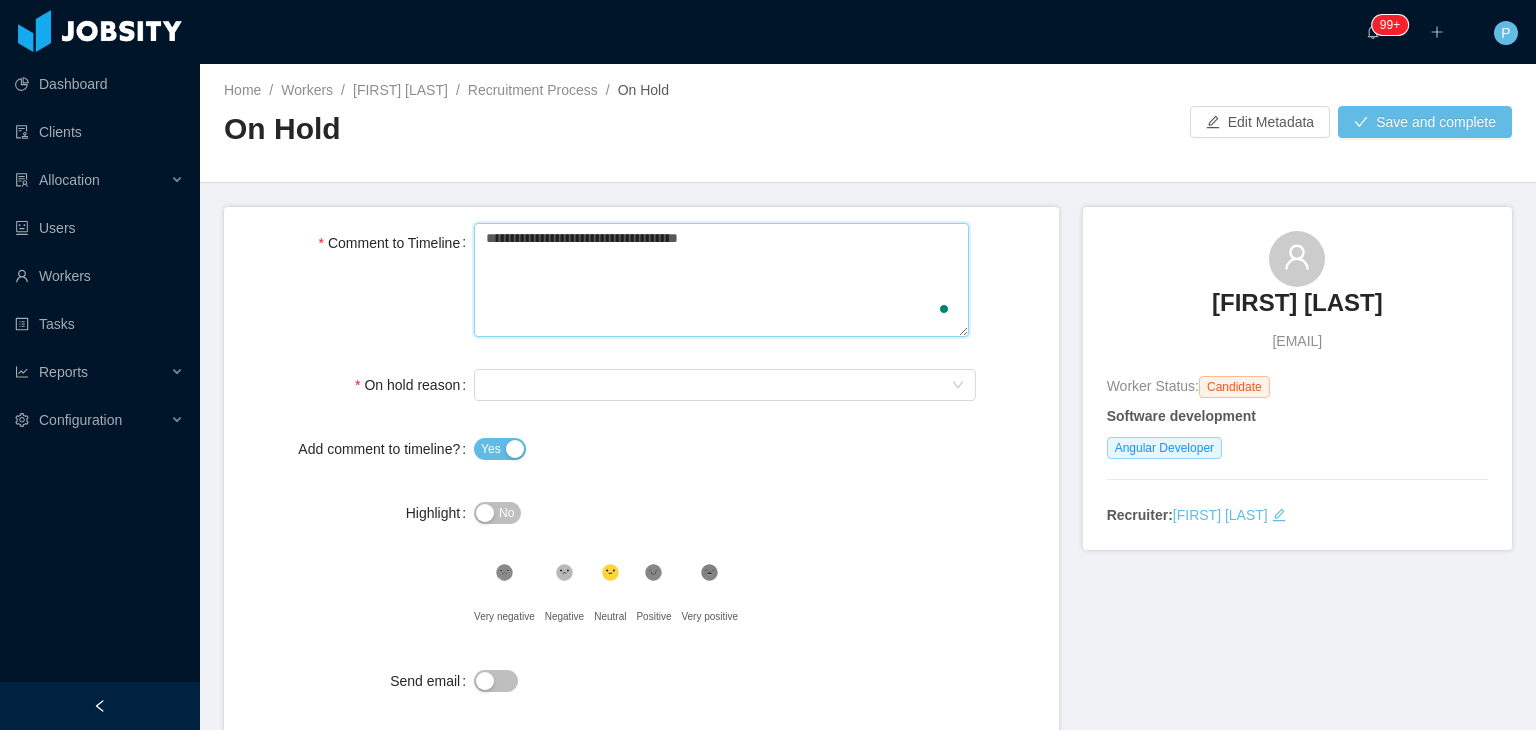 type 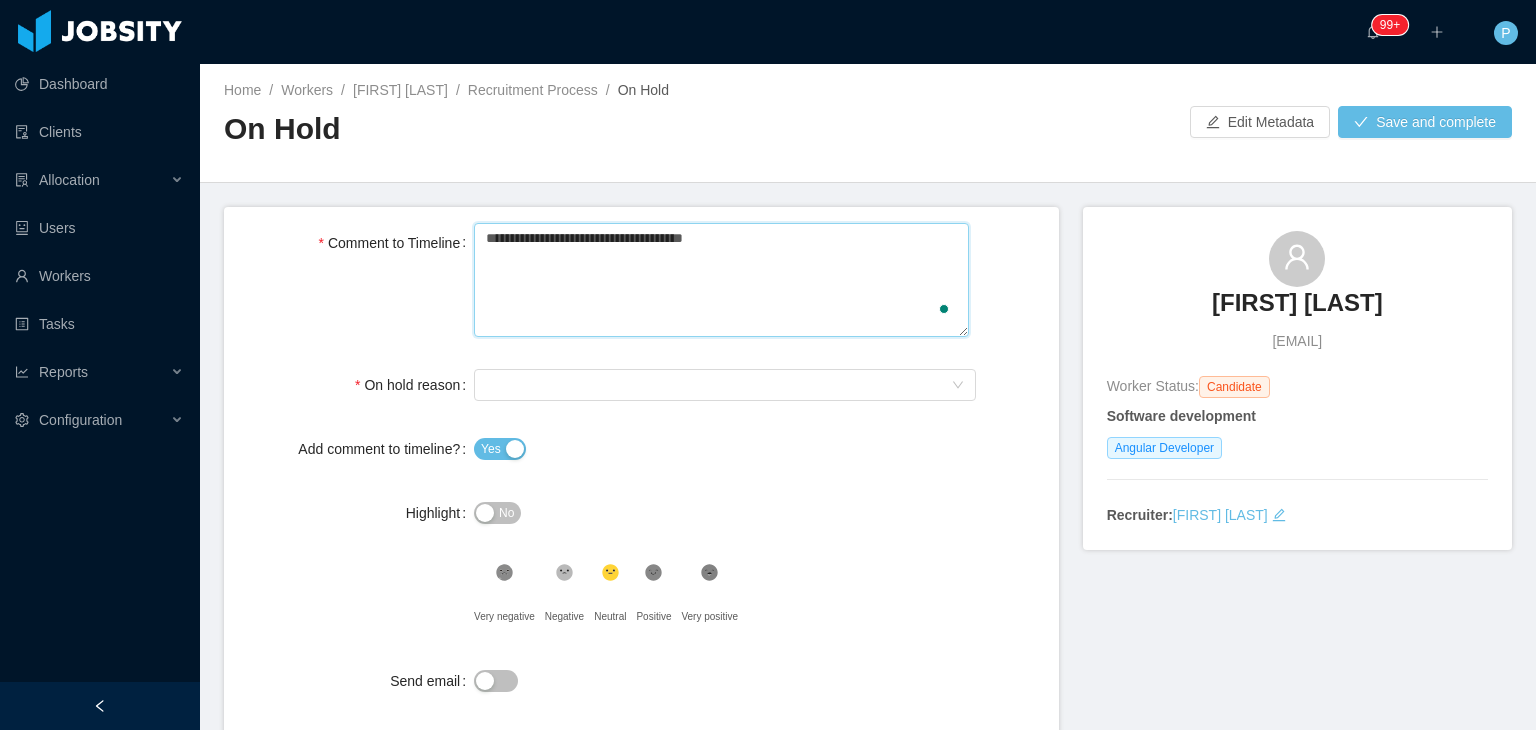 type 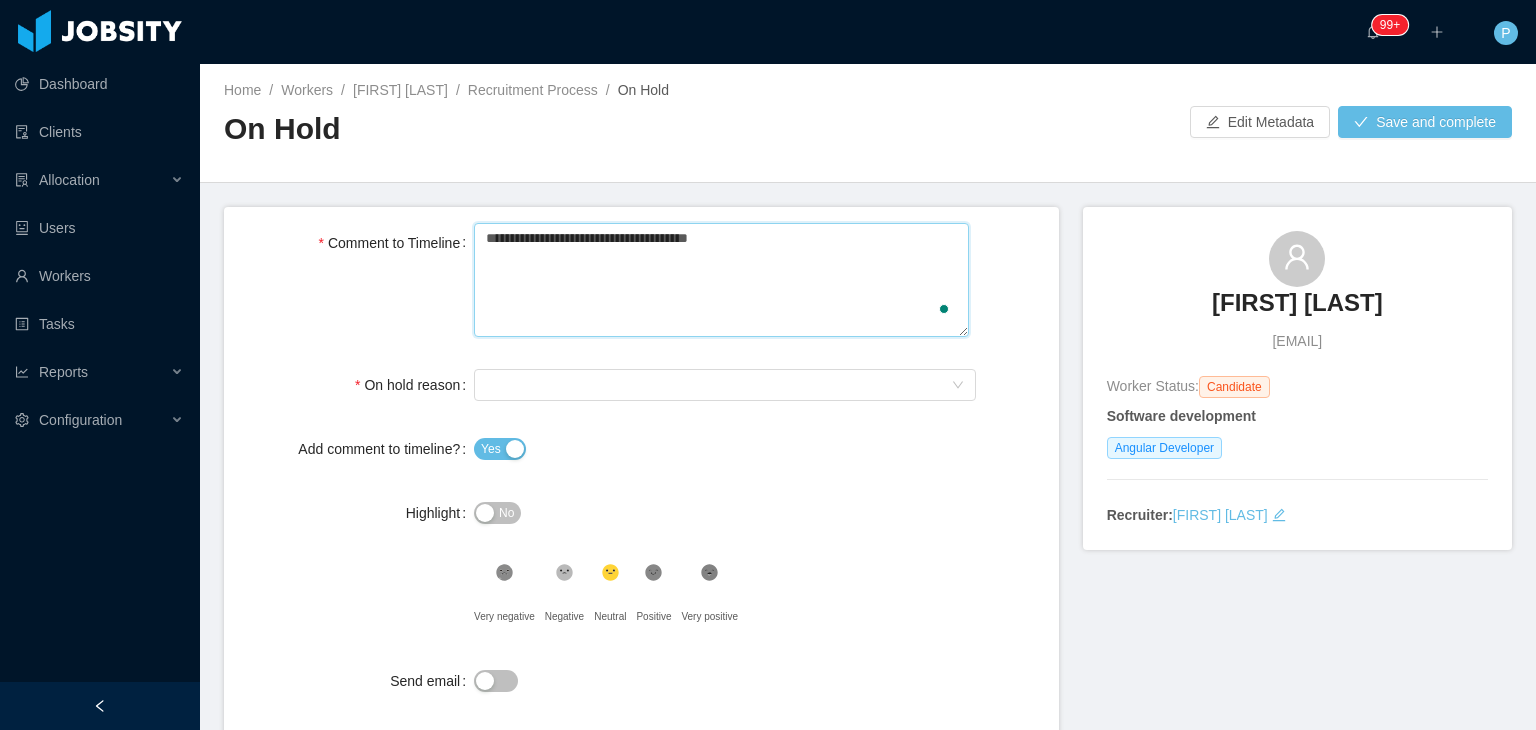 type 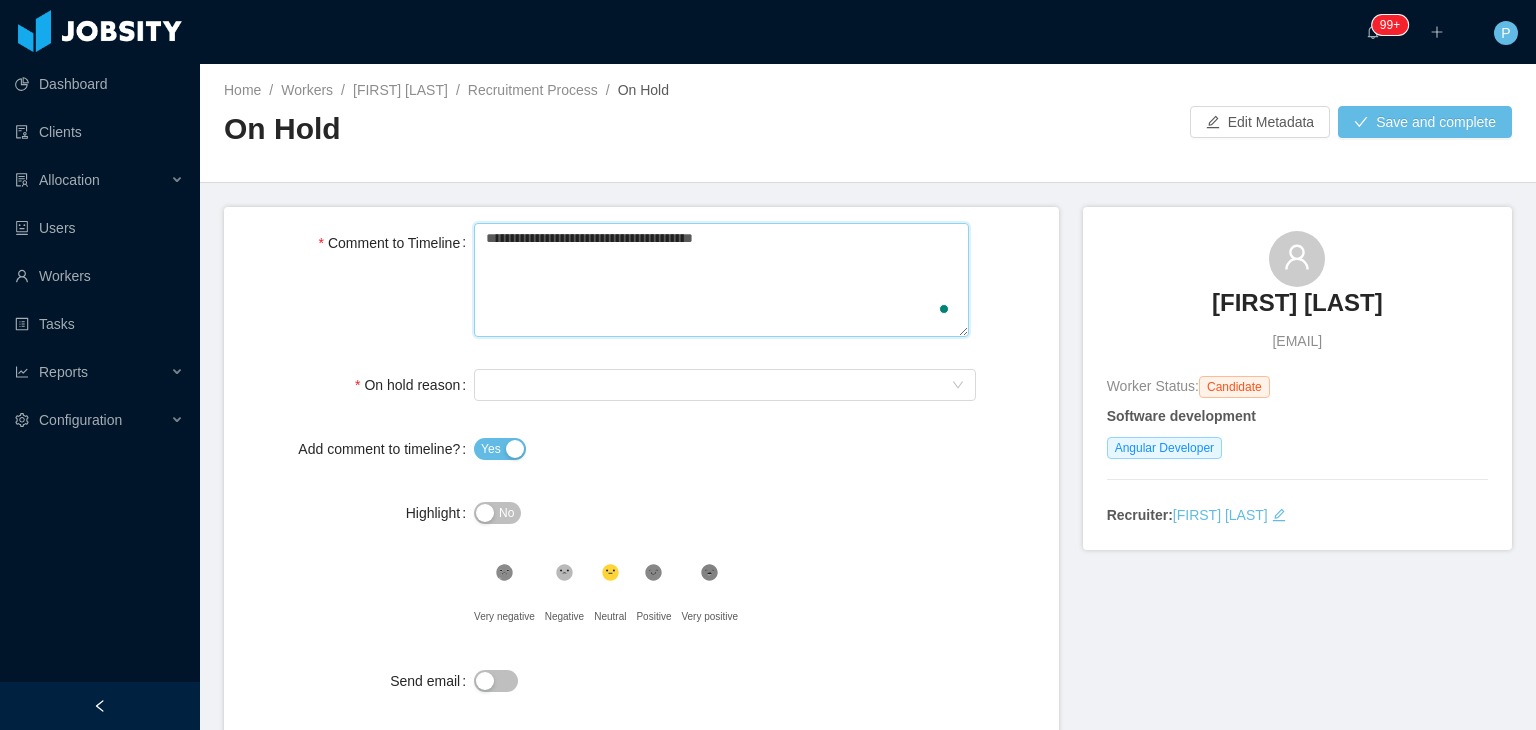 type 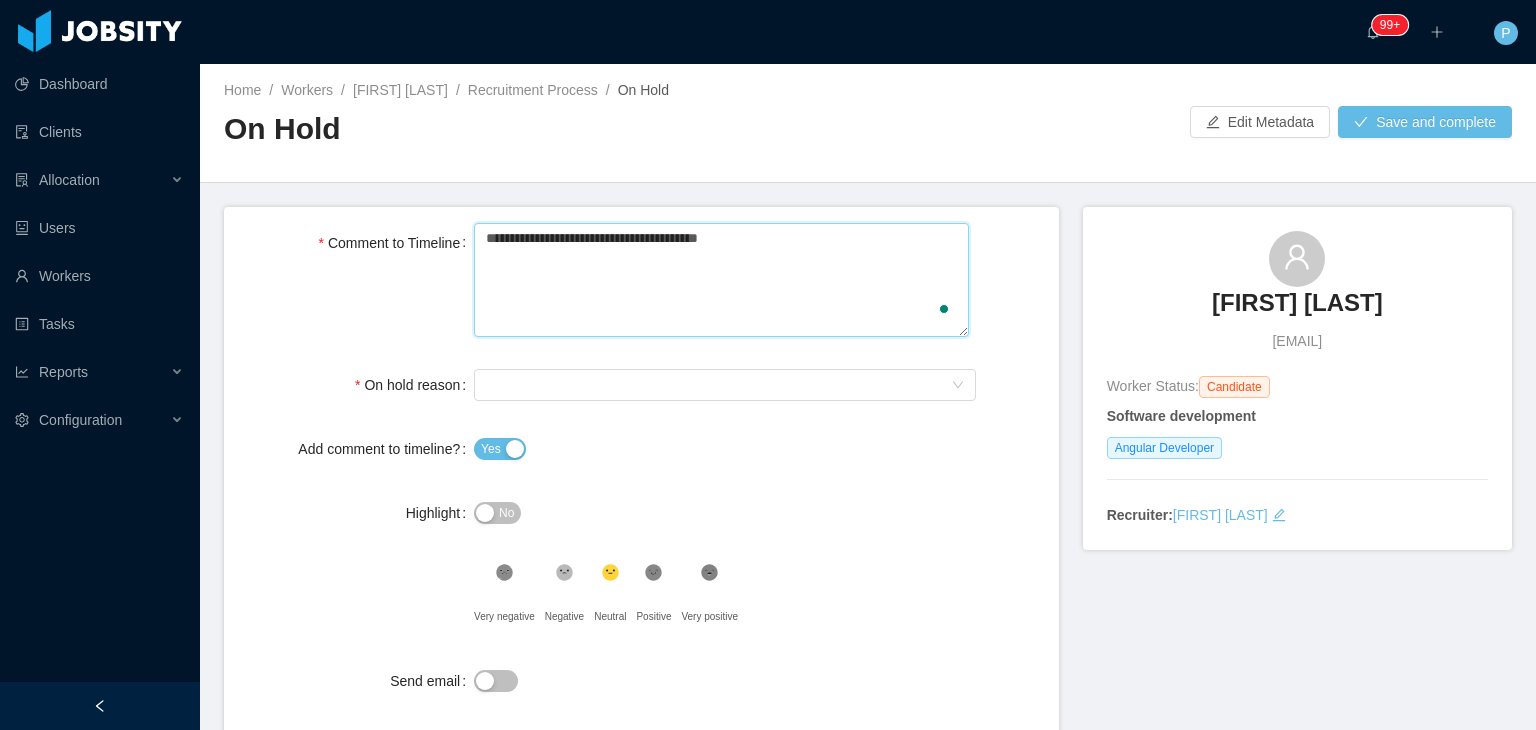 type 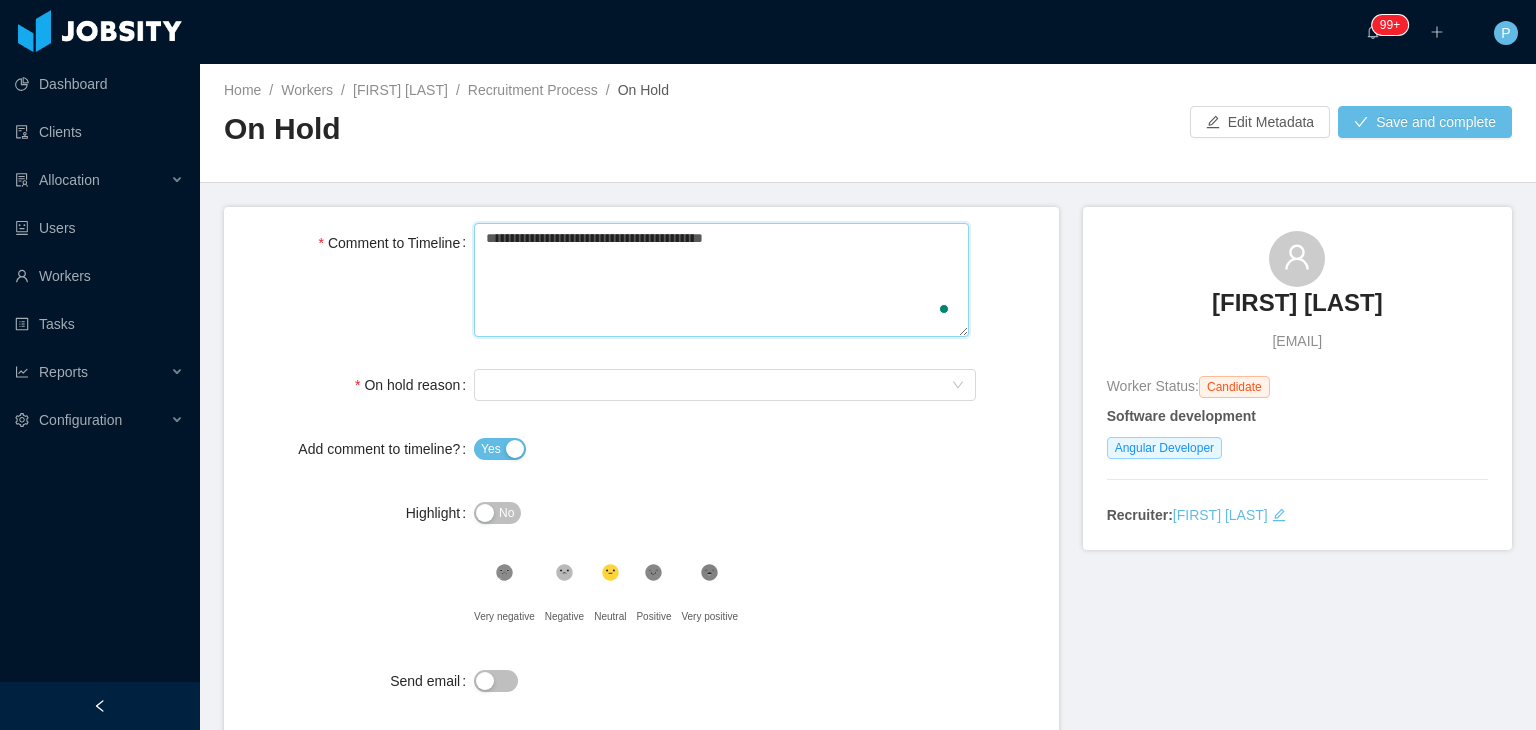 type 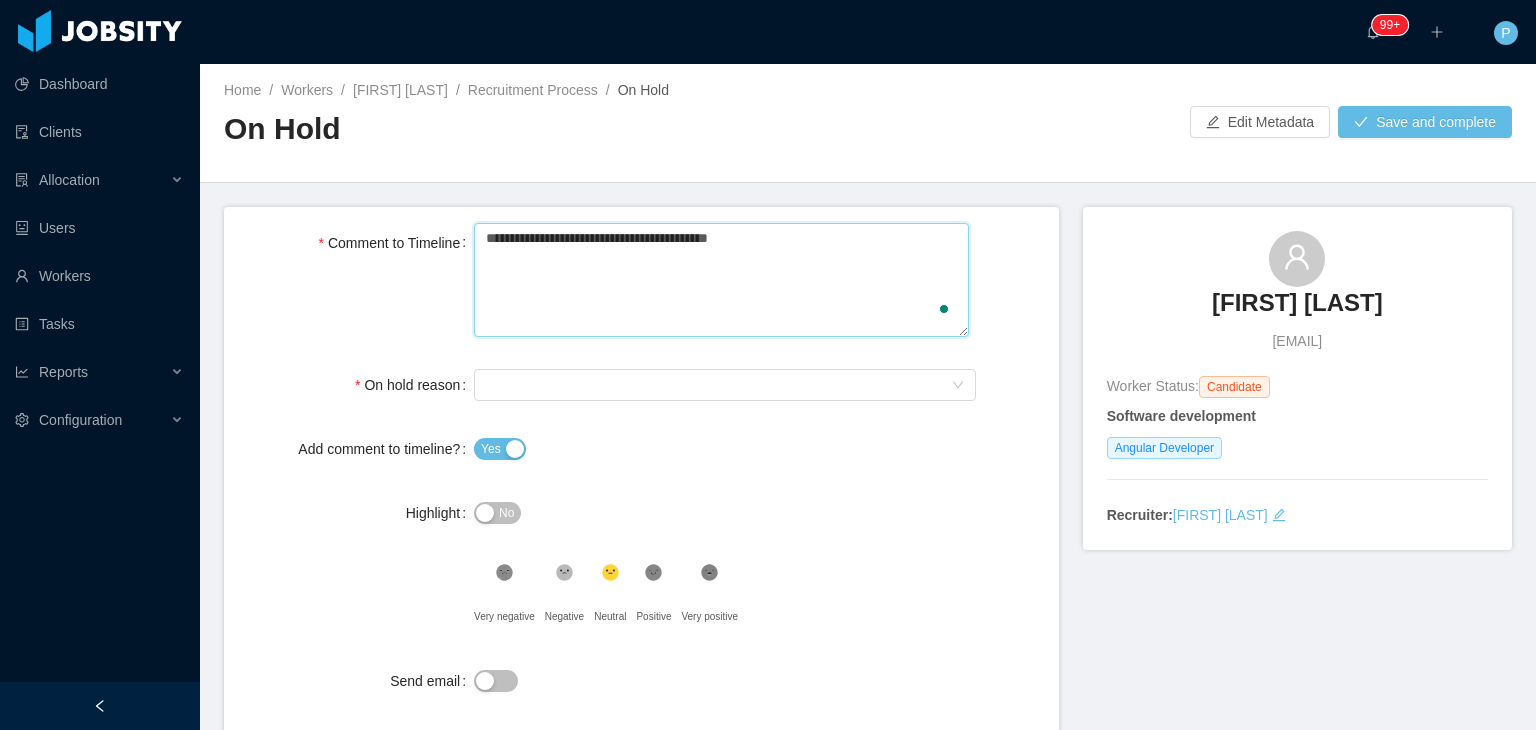 type 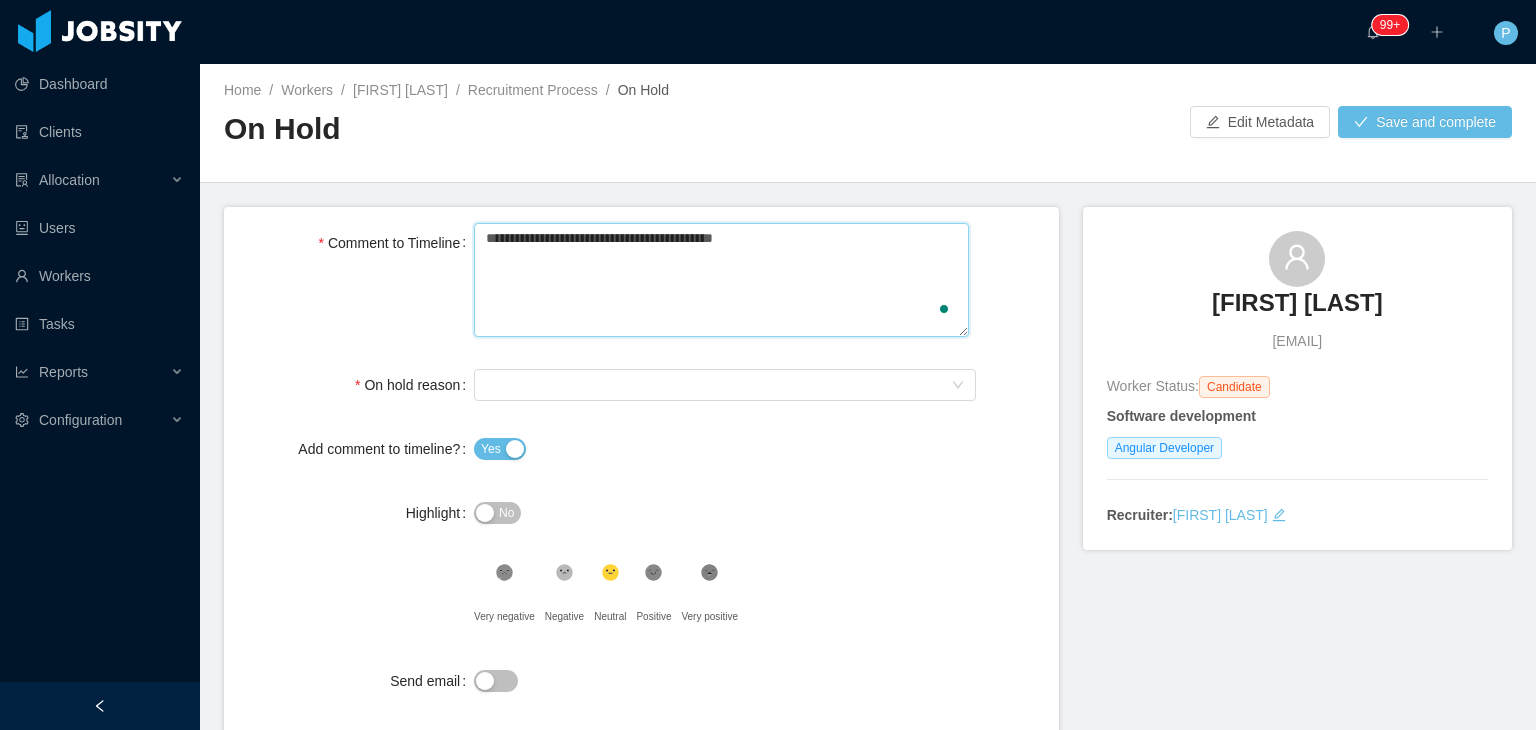 type 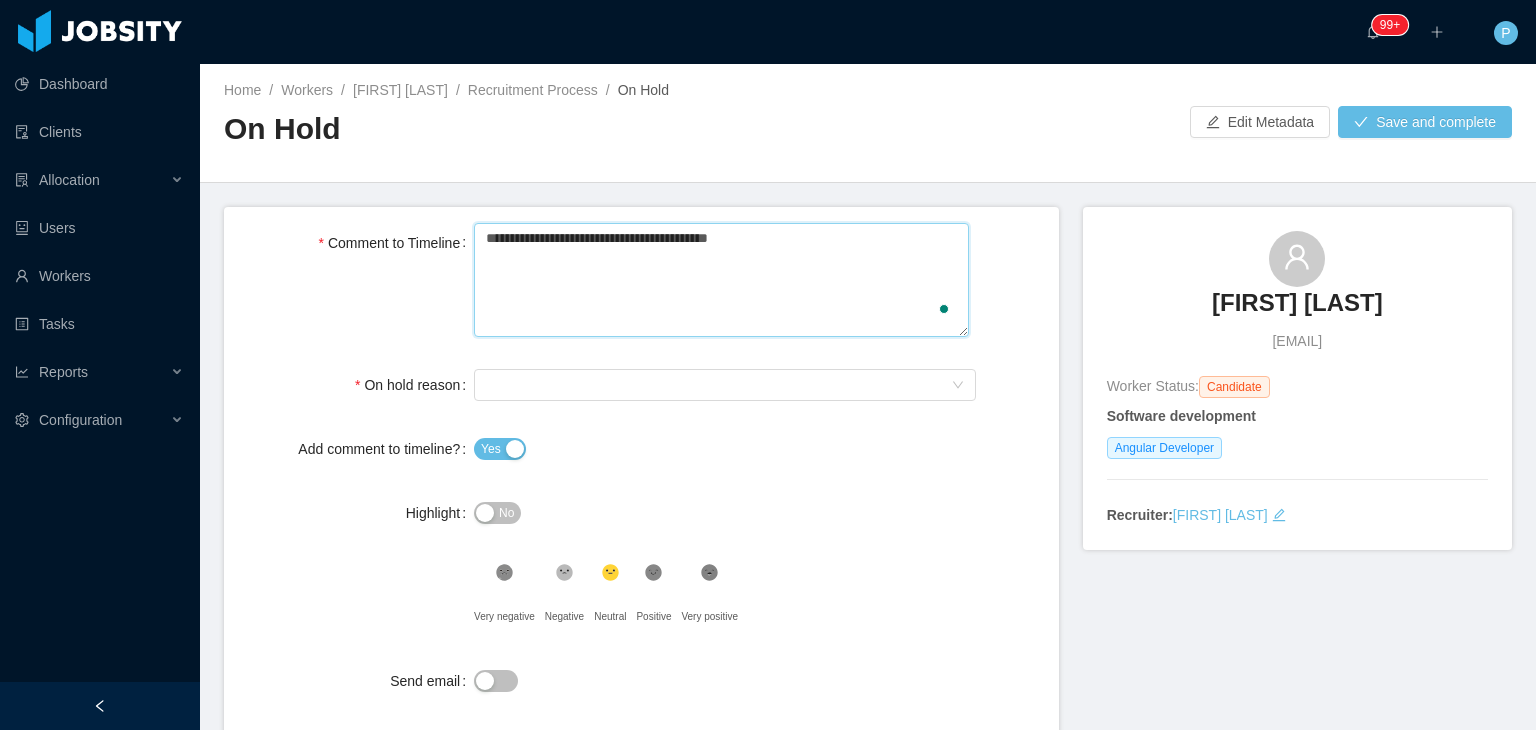 type 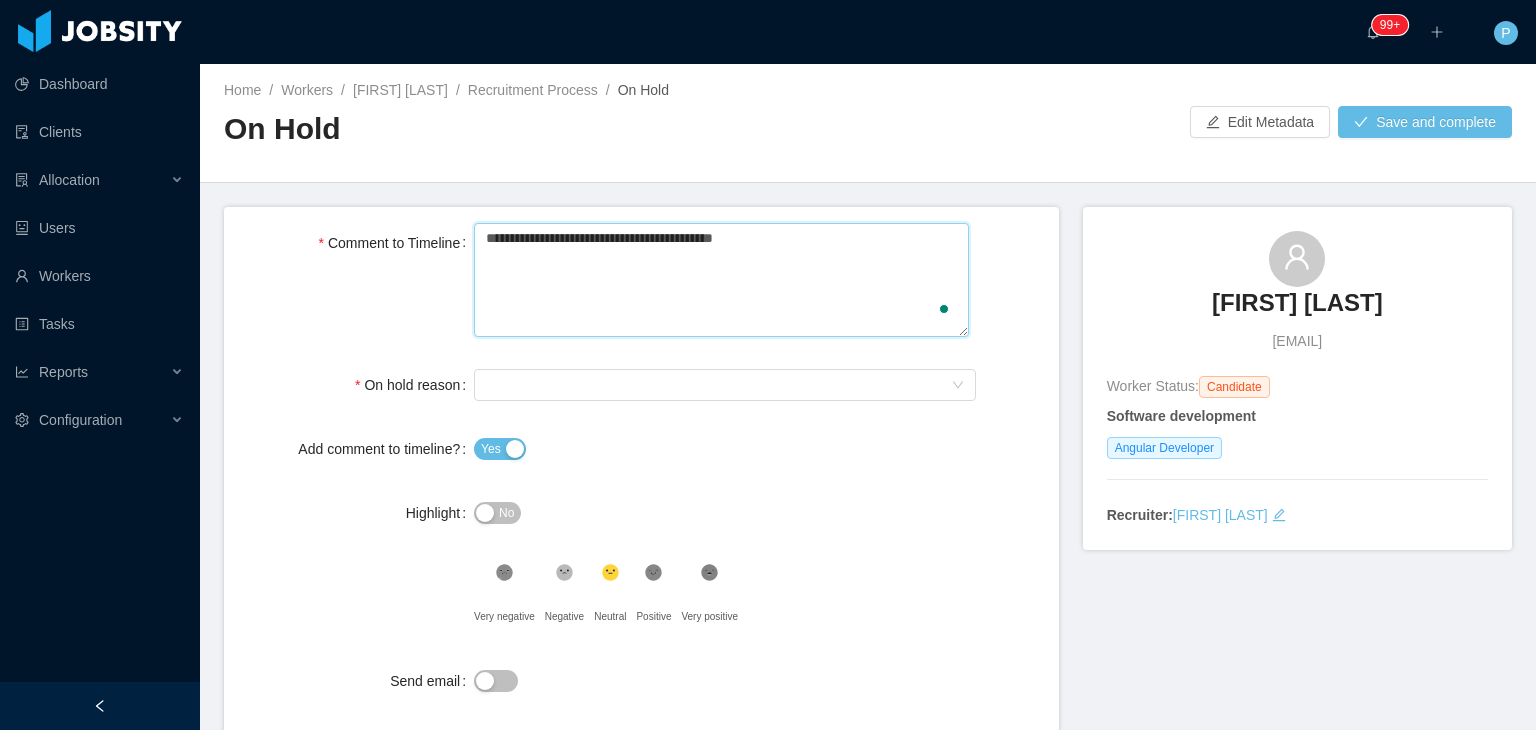 type 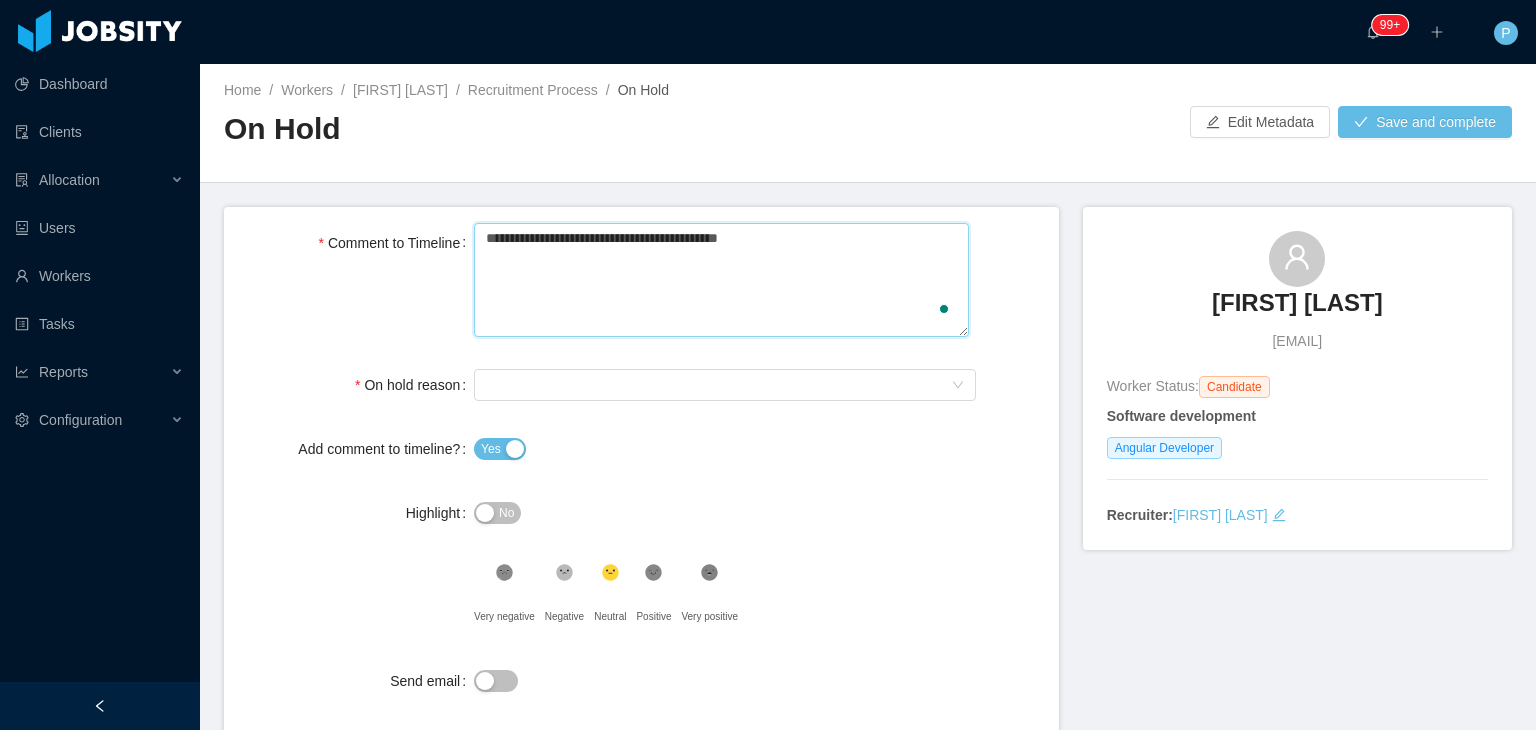 type 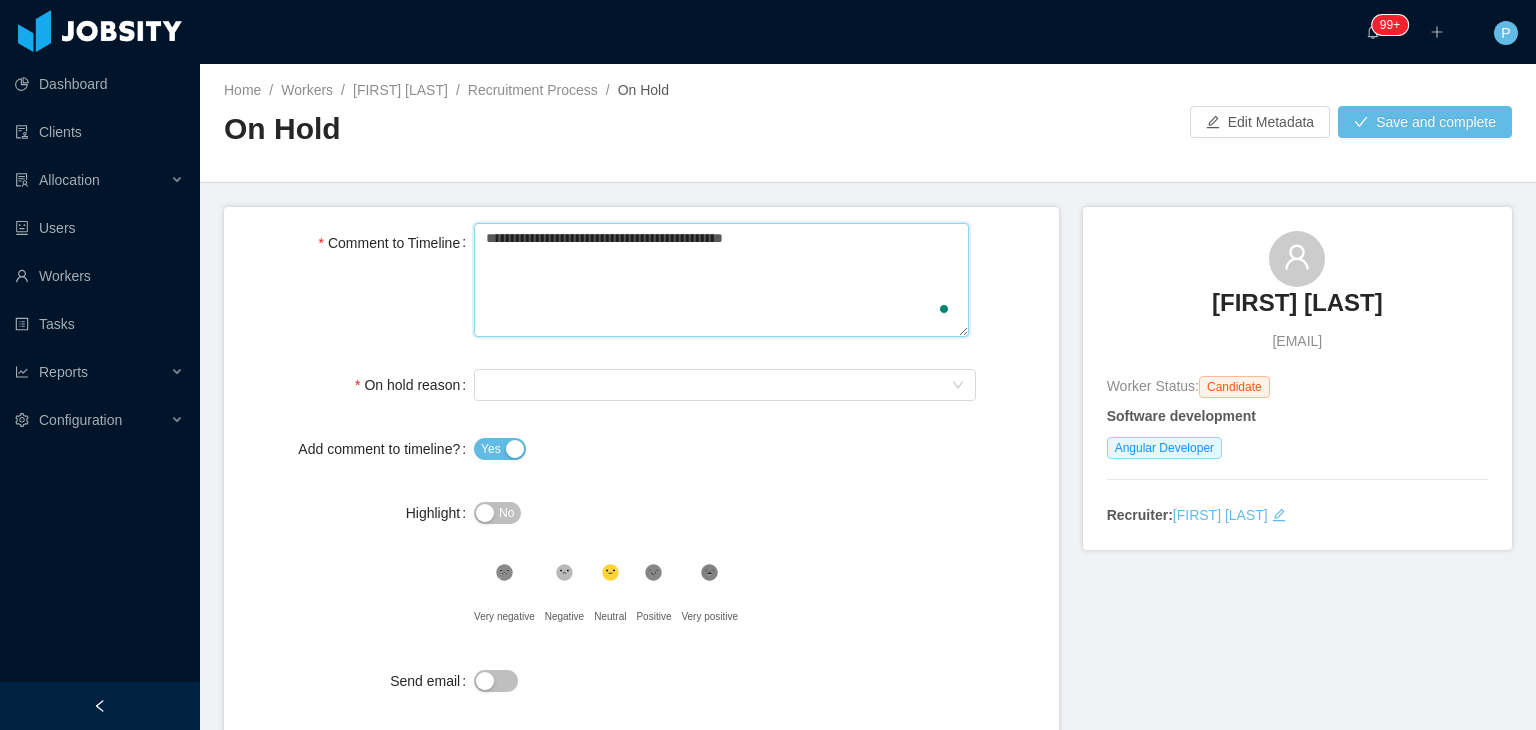 type 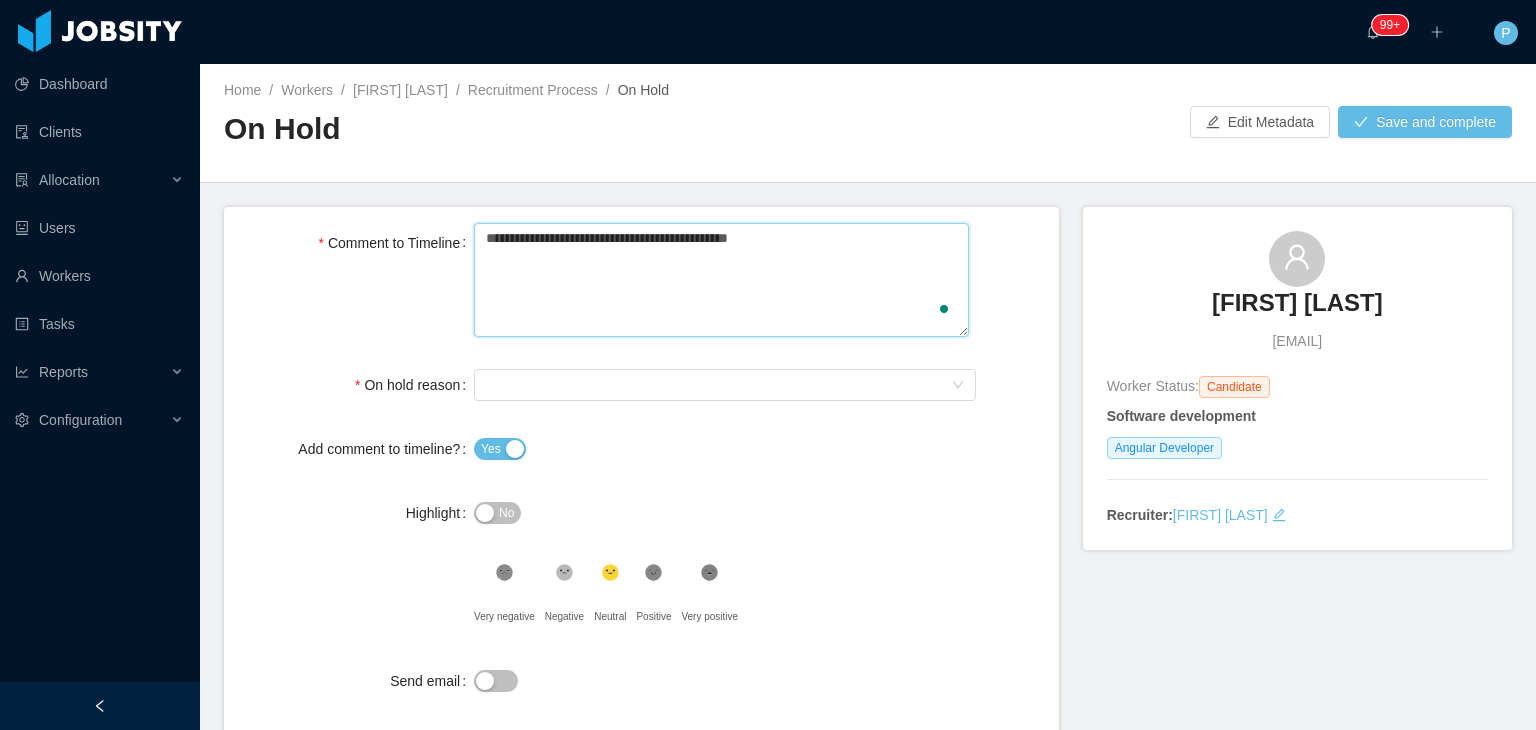 type 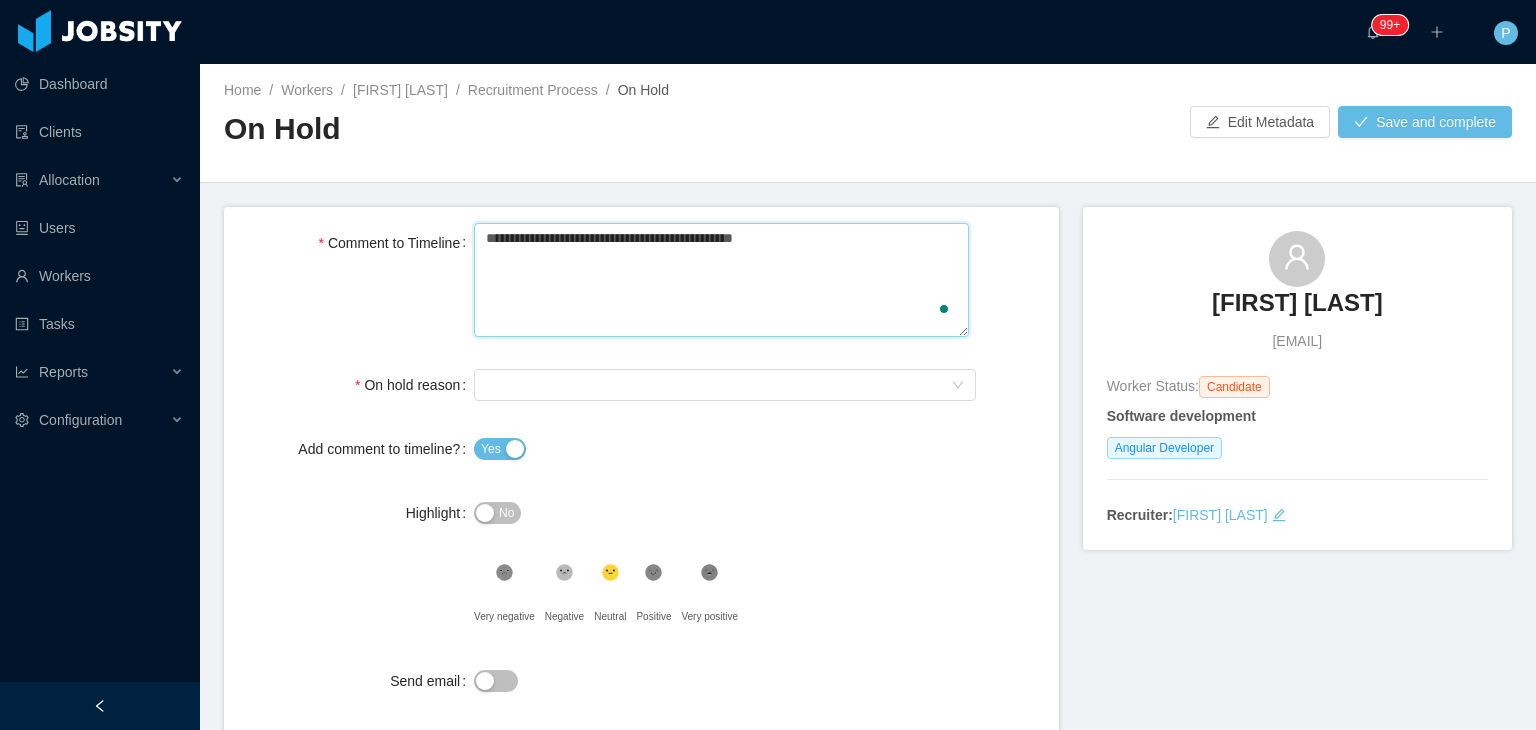 type 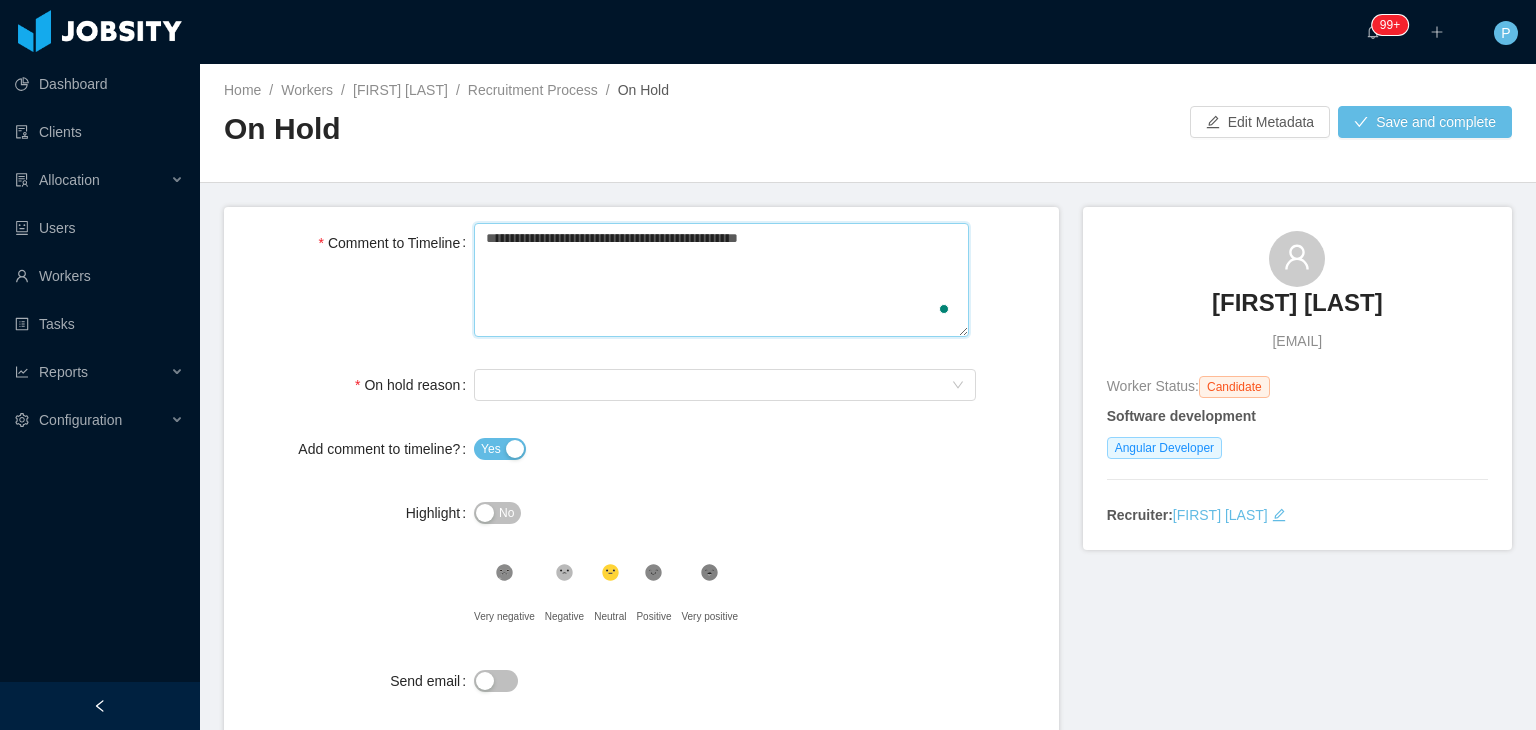 type 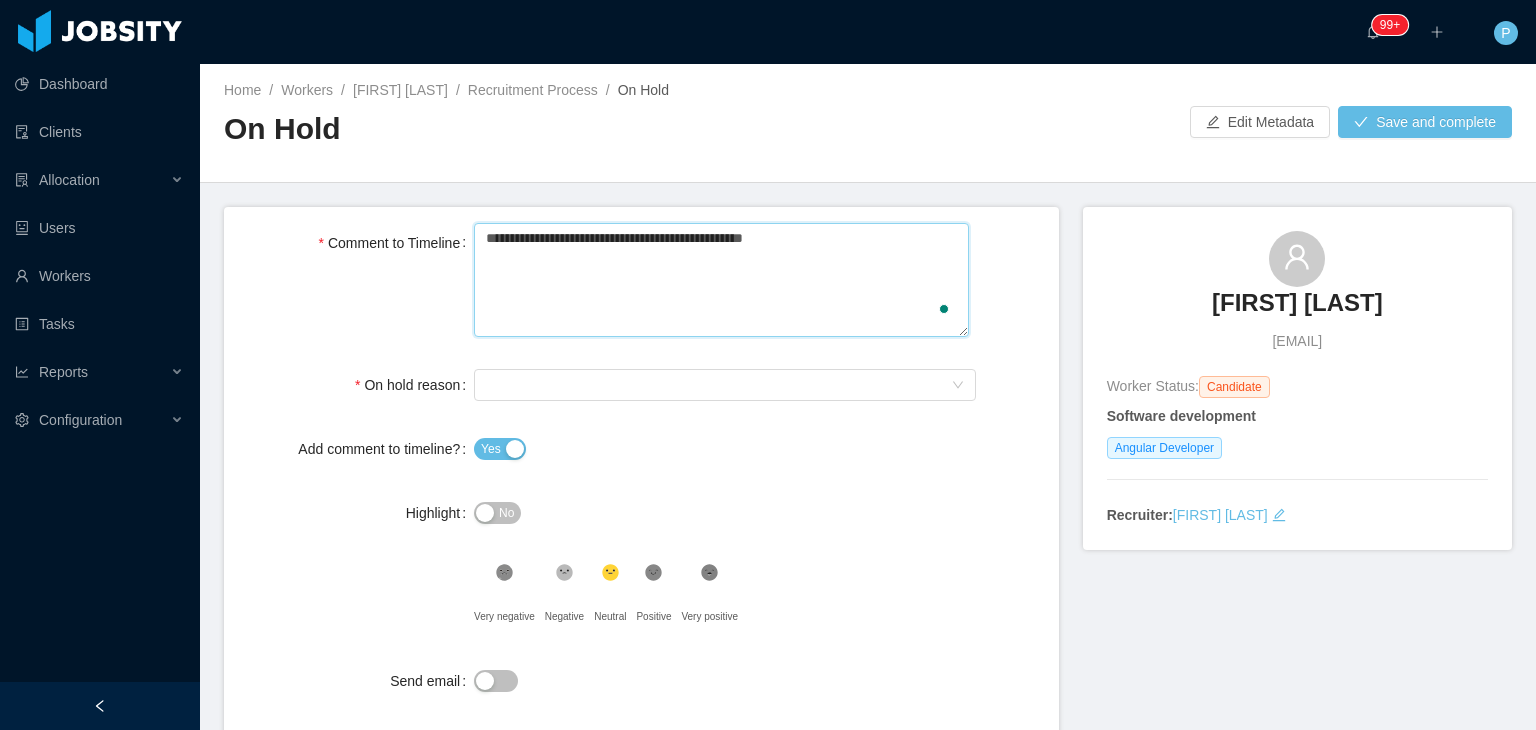 type 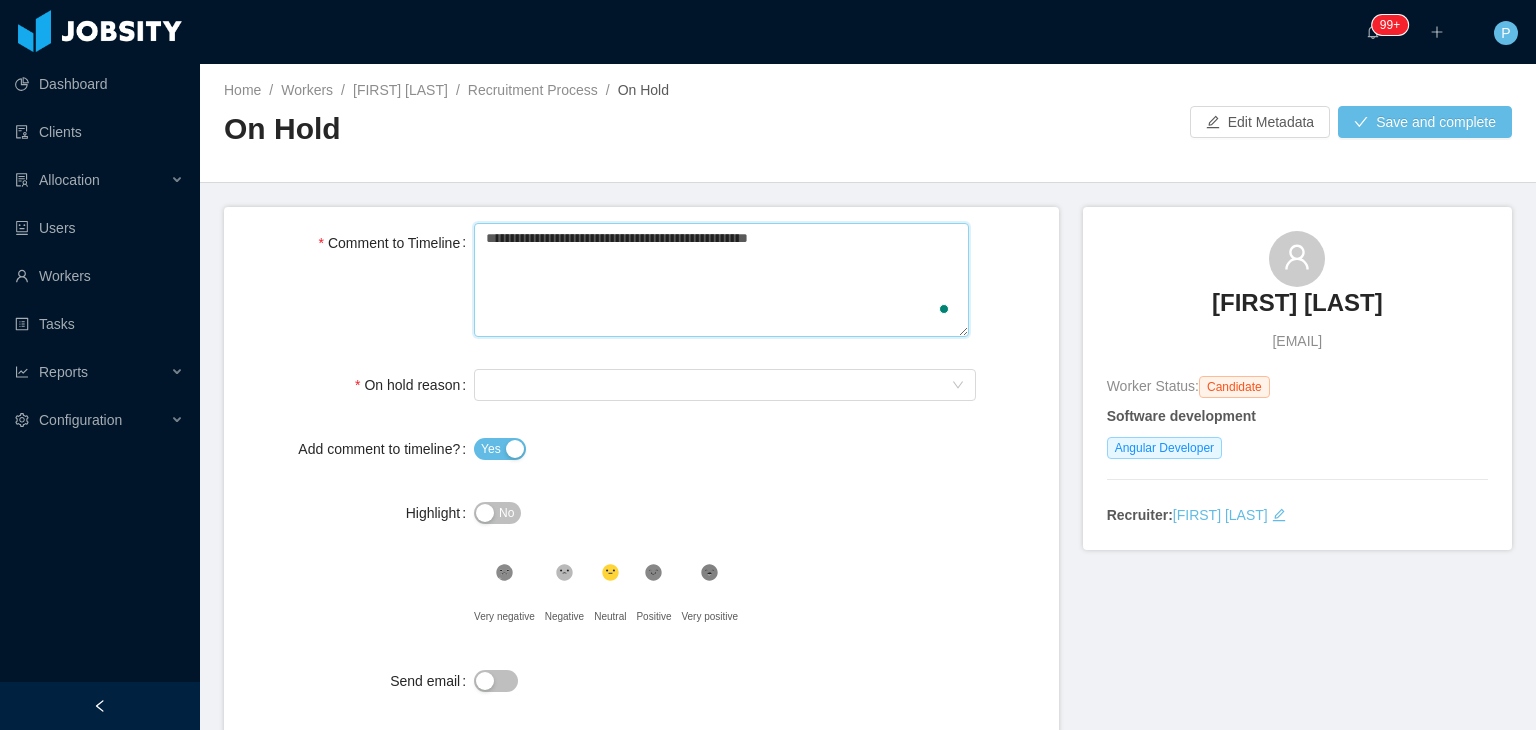 type 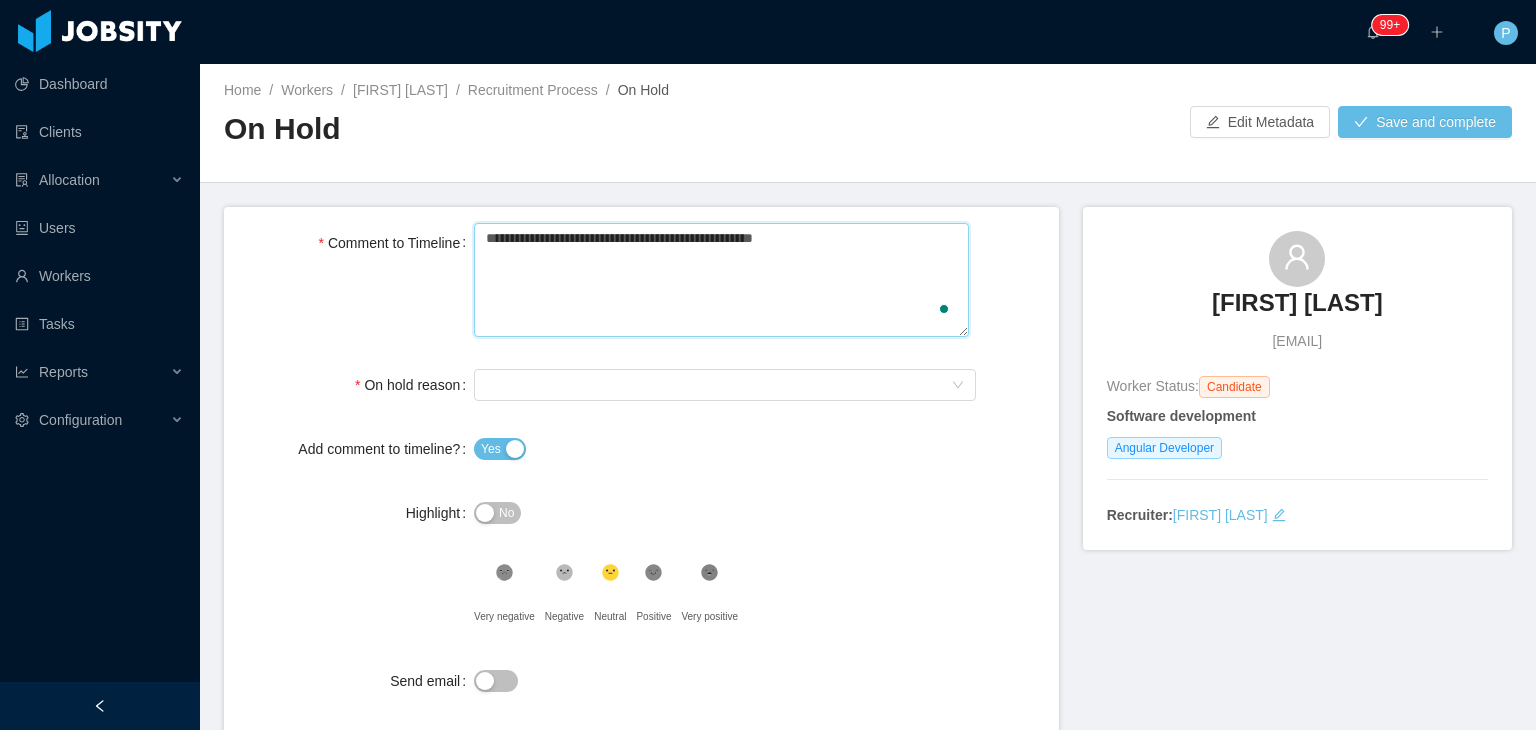 type 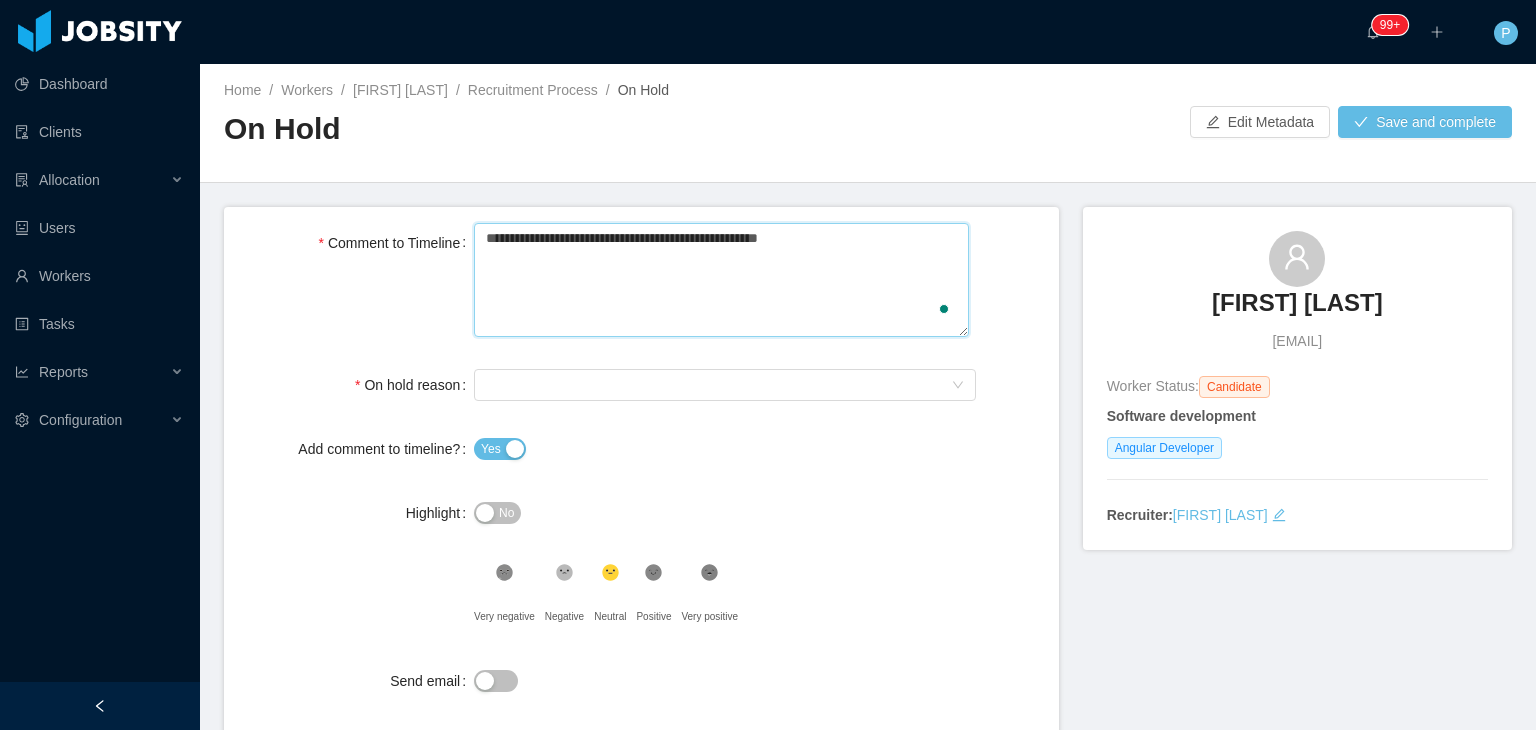 type 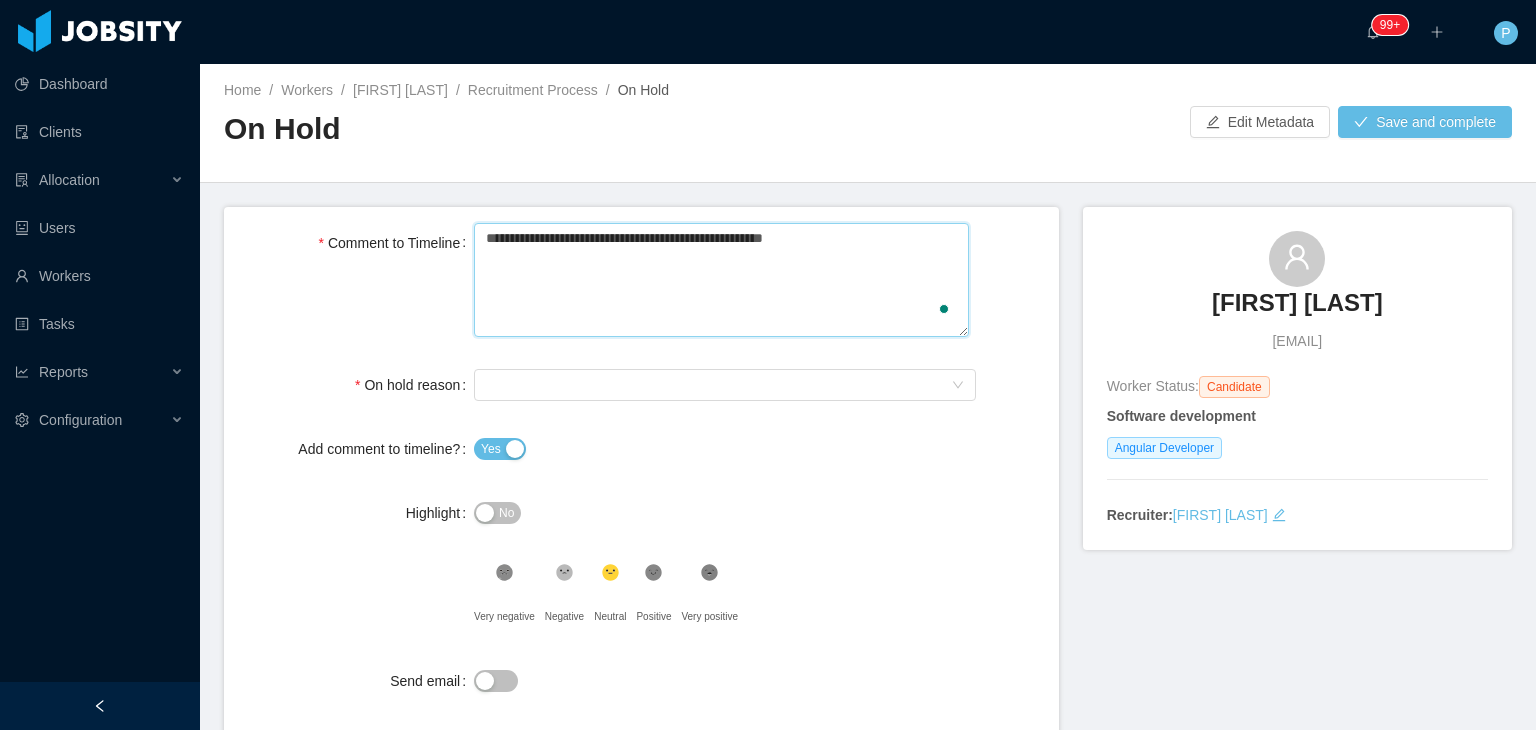 type 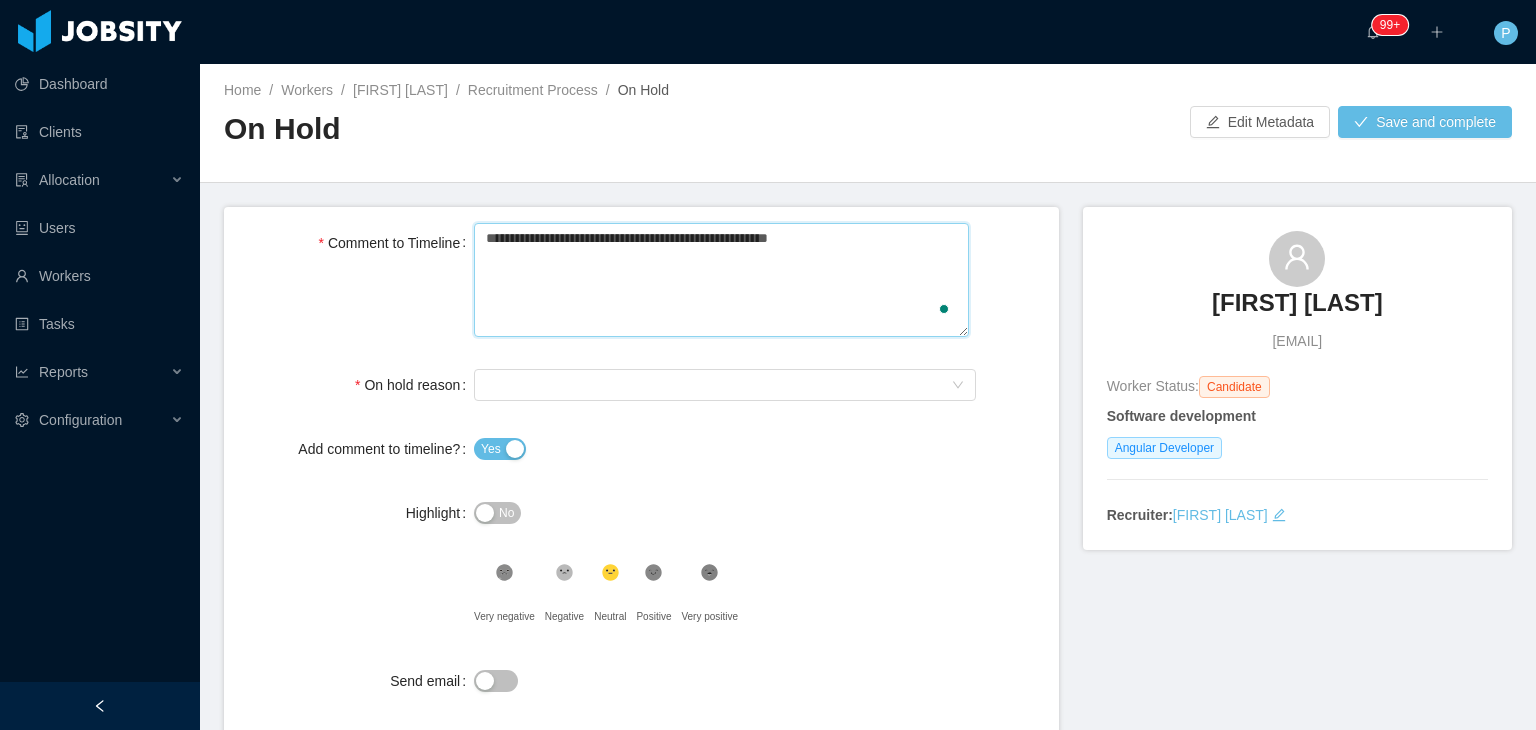 type 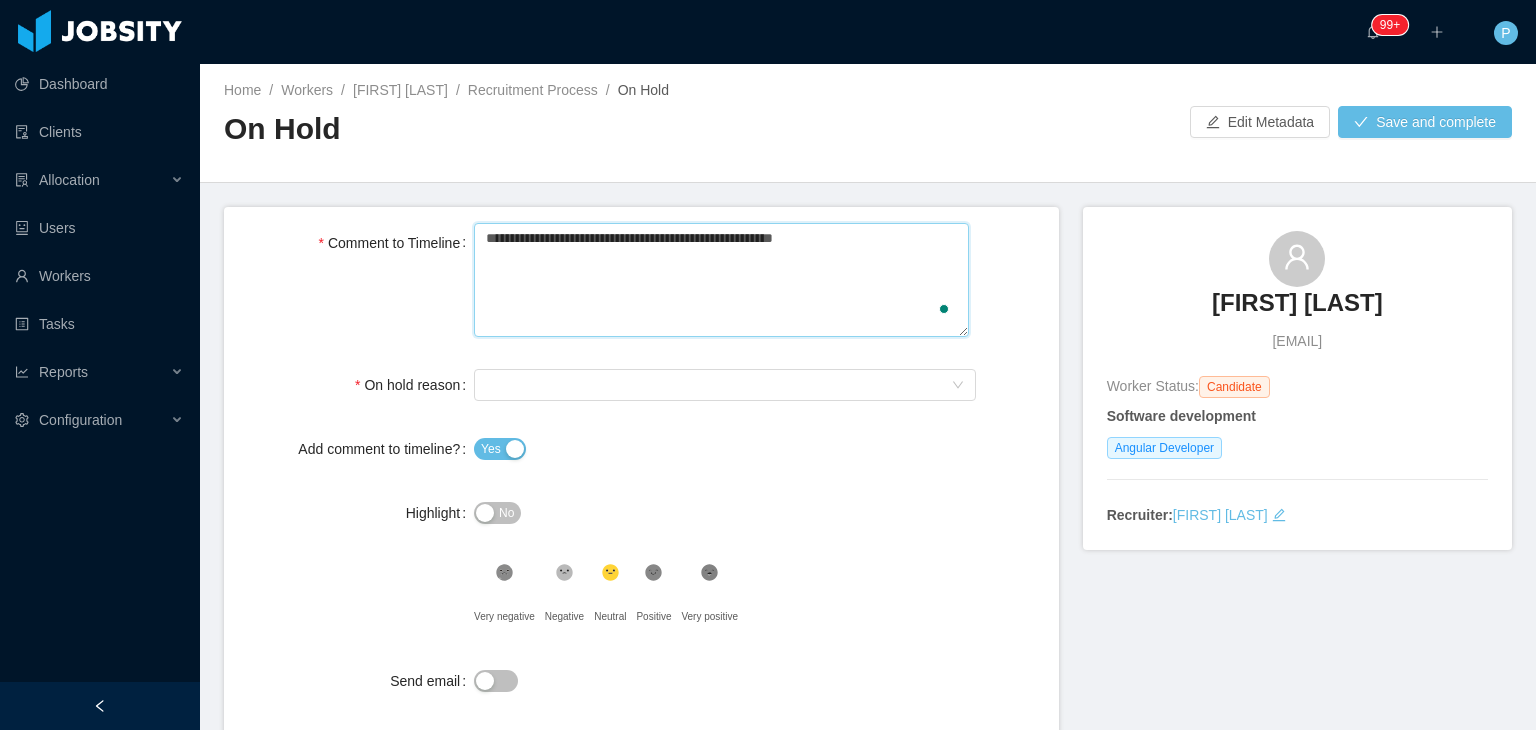 type 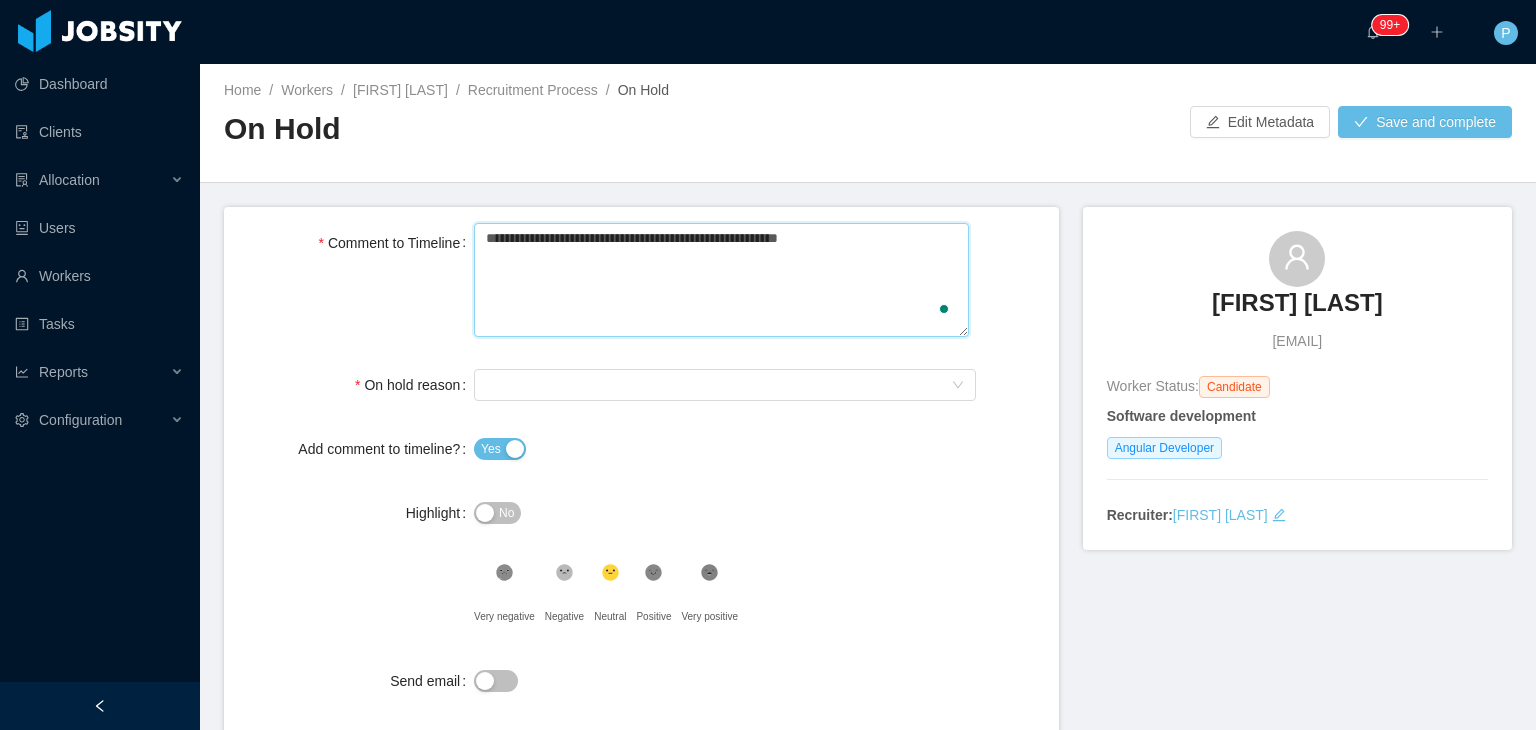 type 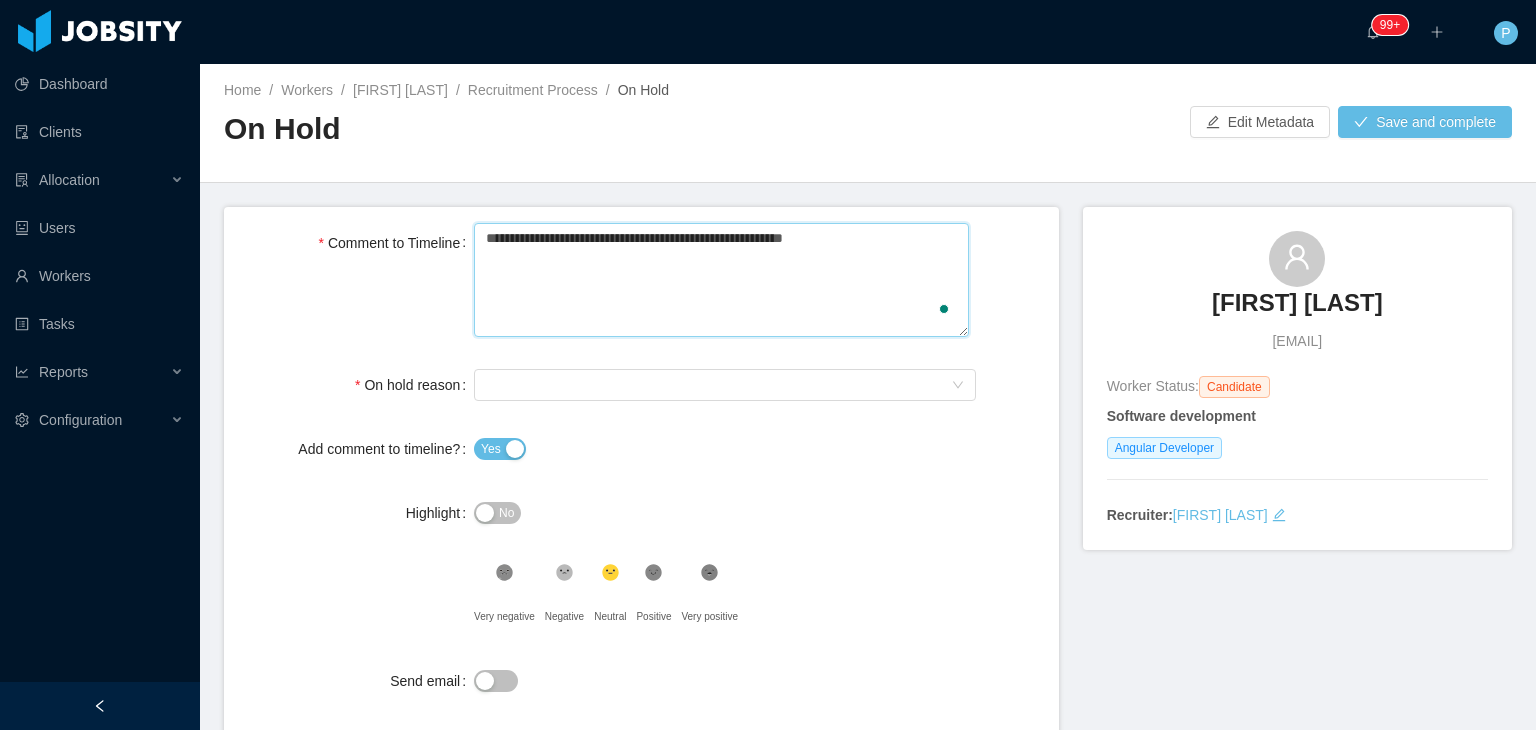 type 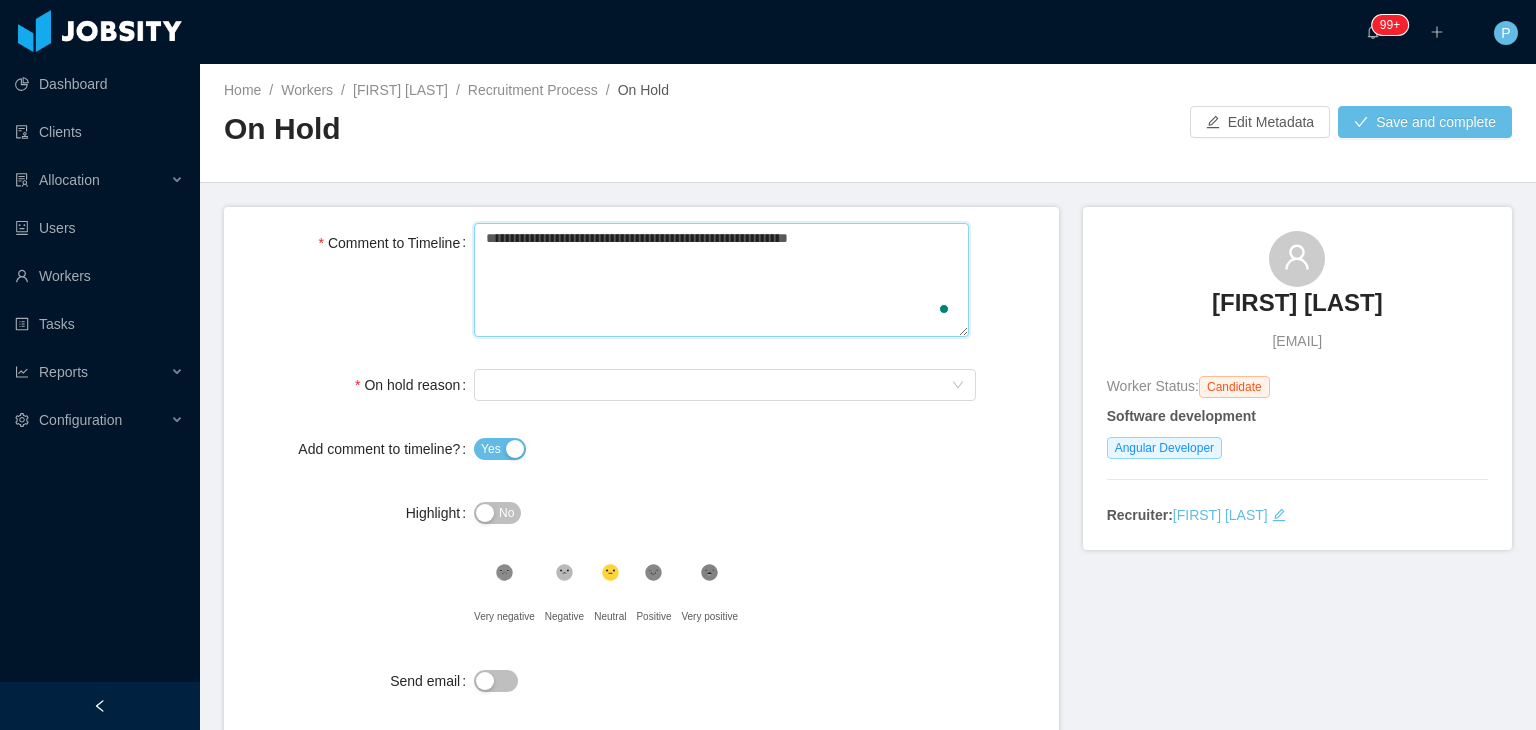 type 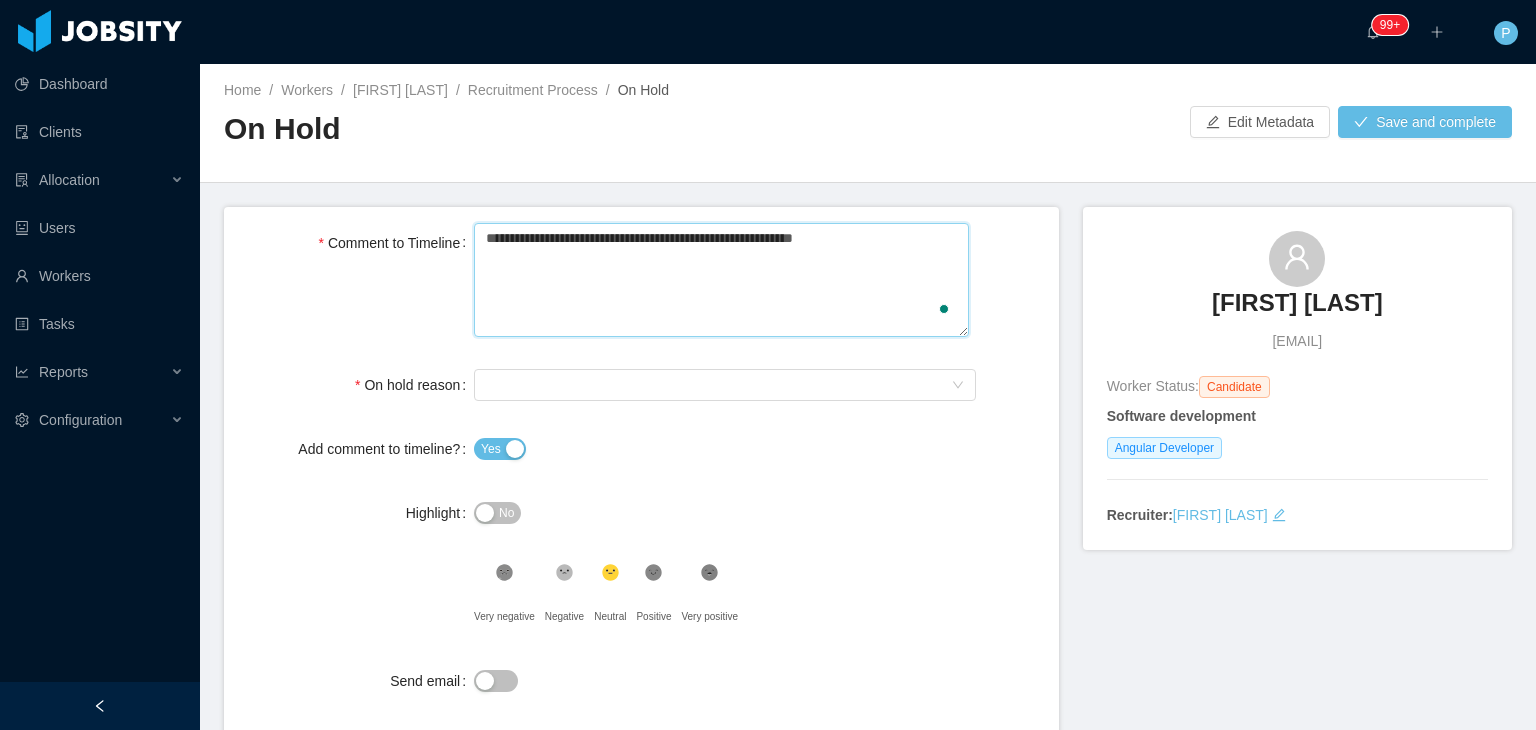 type 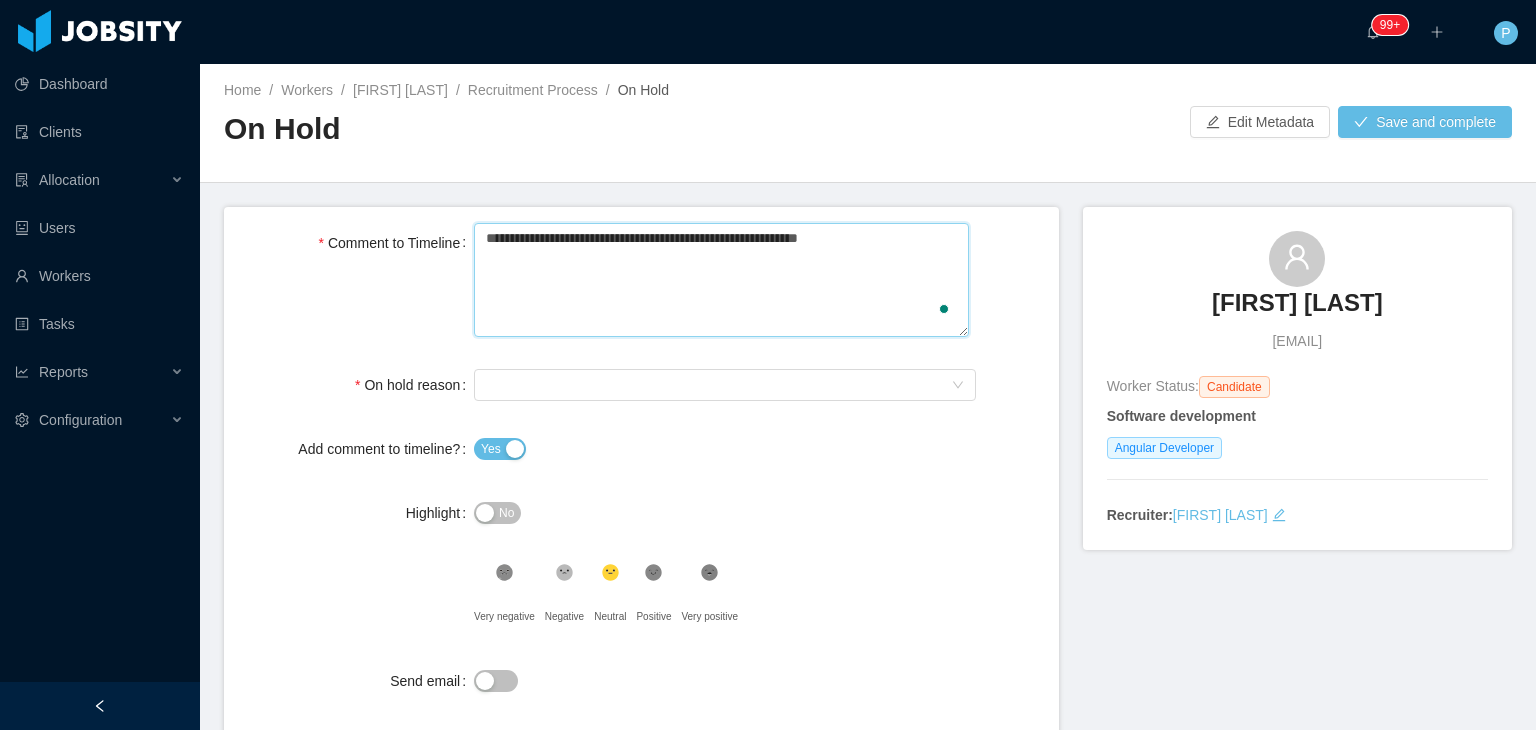 type 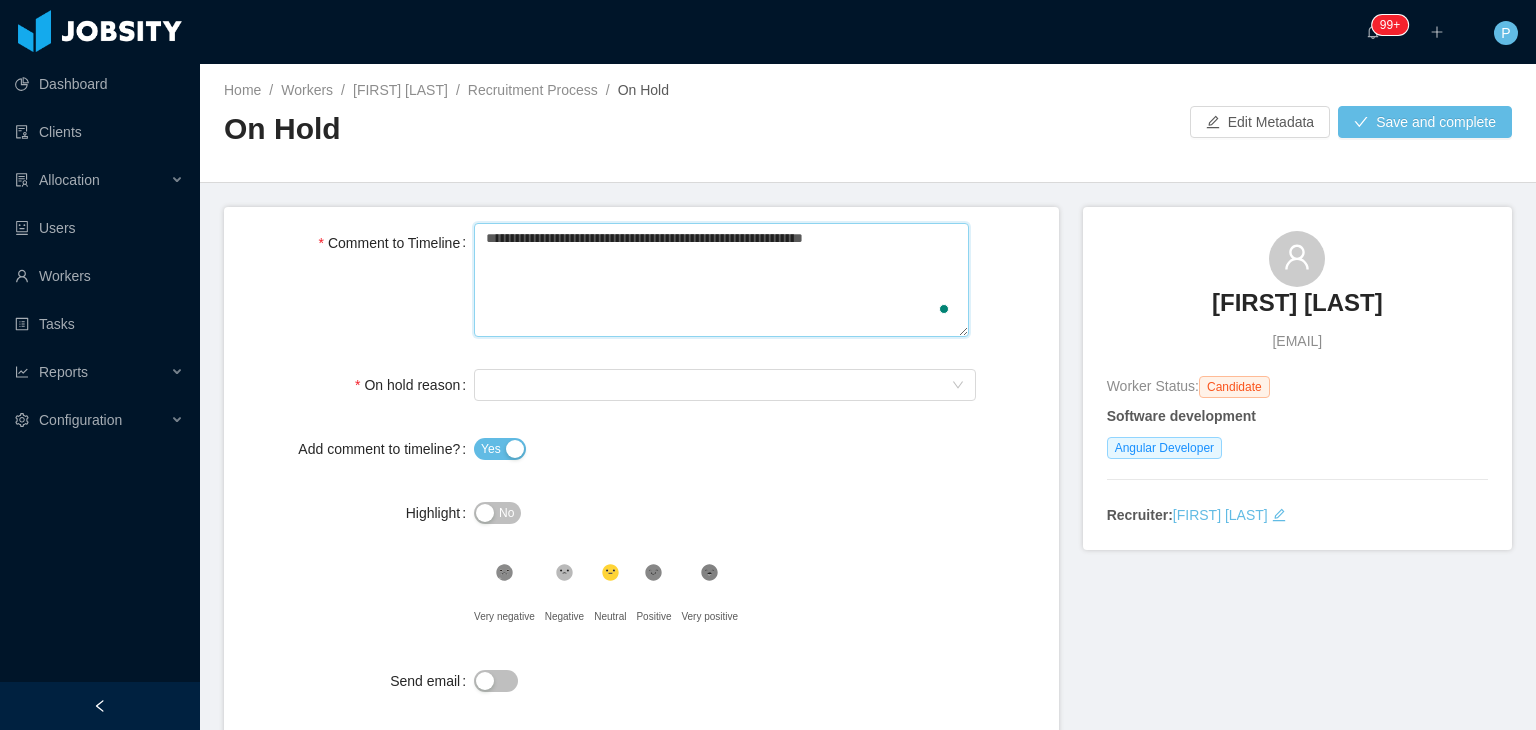 type 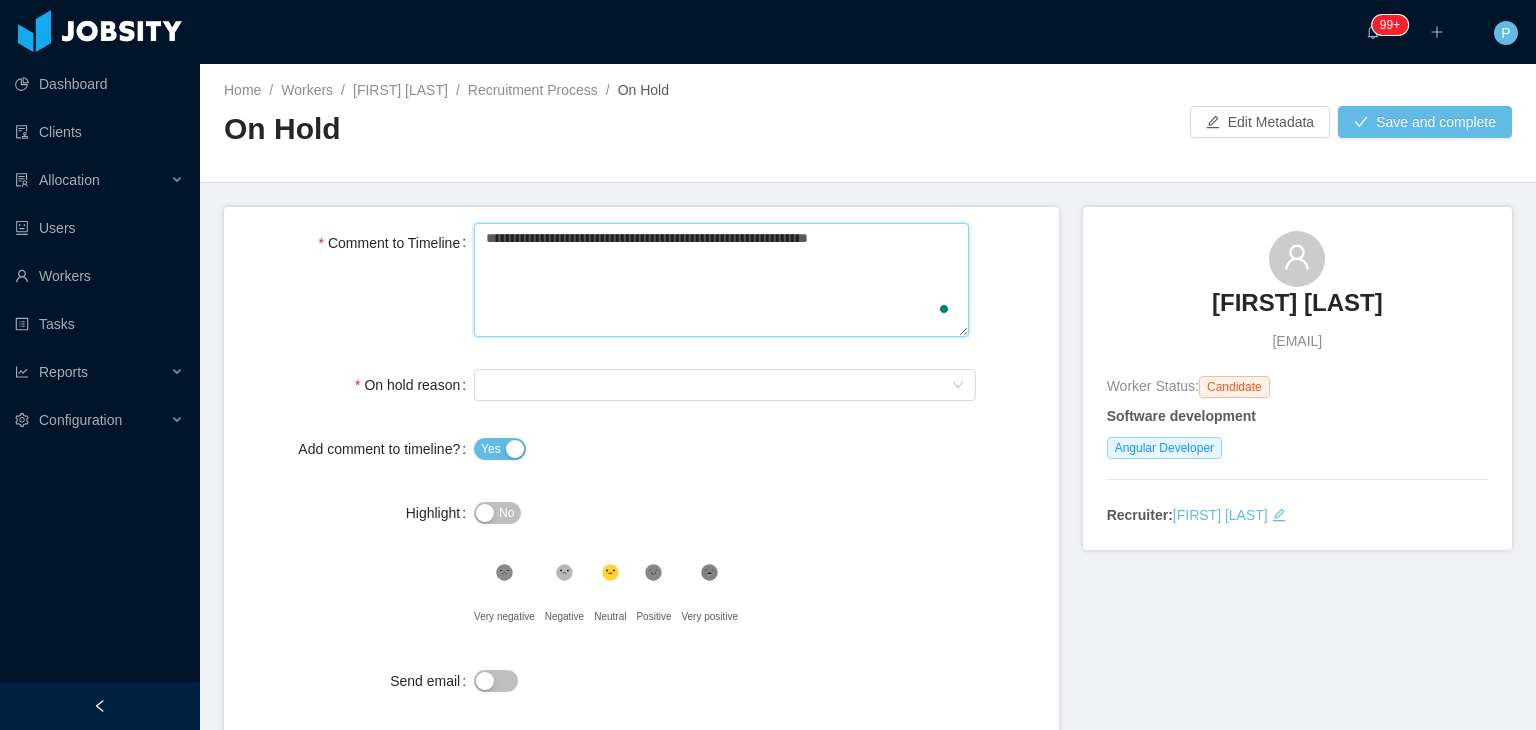 type 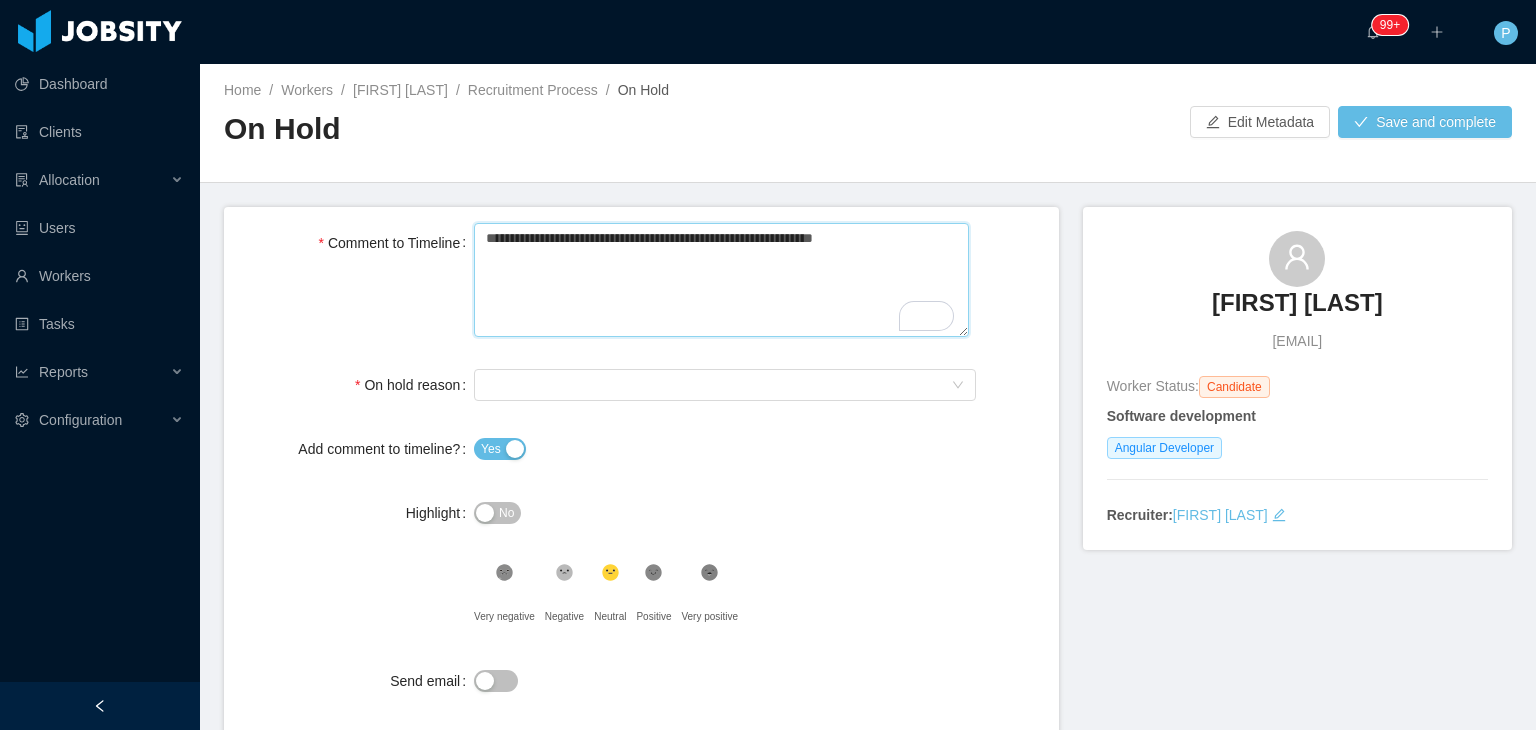 type on "**********" 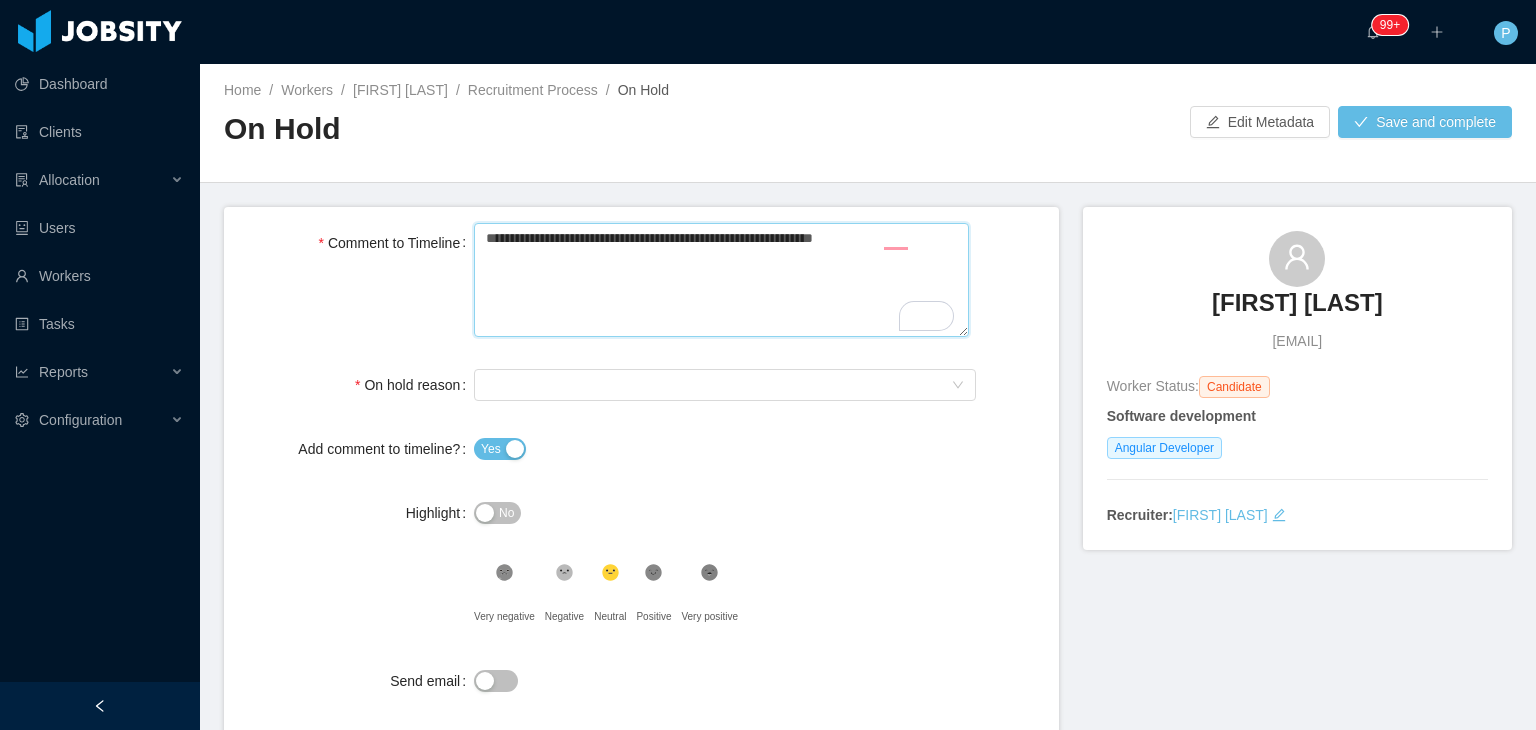 click on "**********" at bounding box center [721, 280] 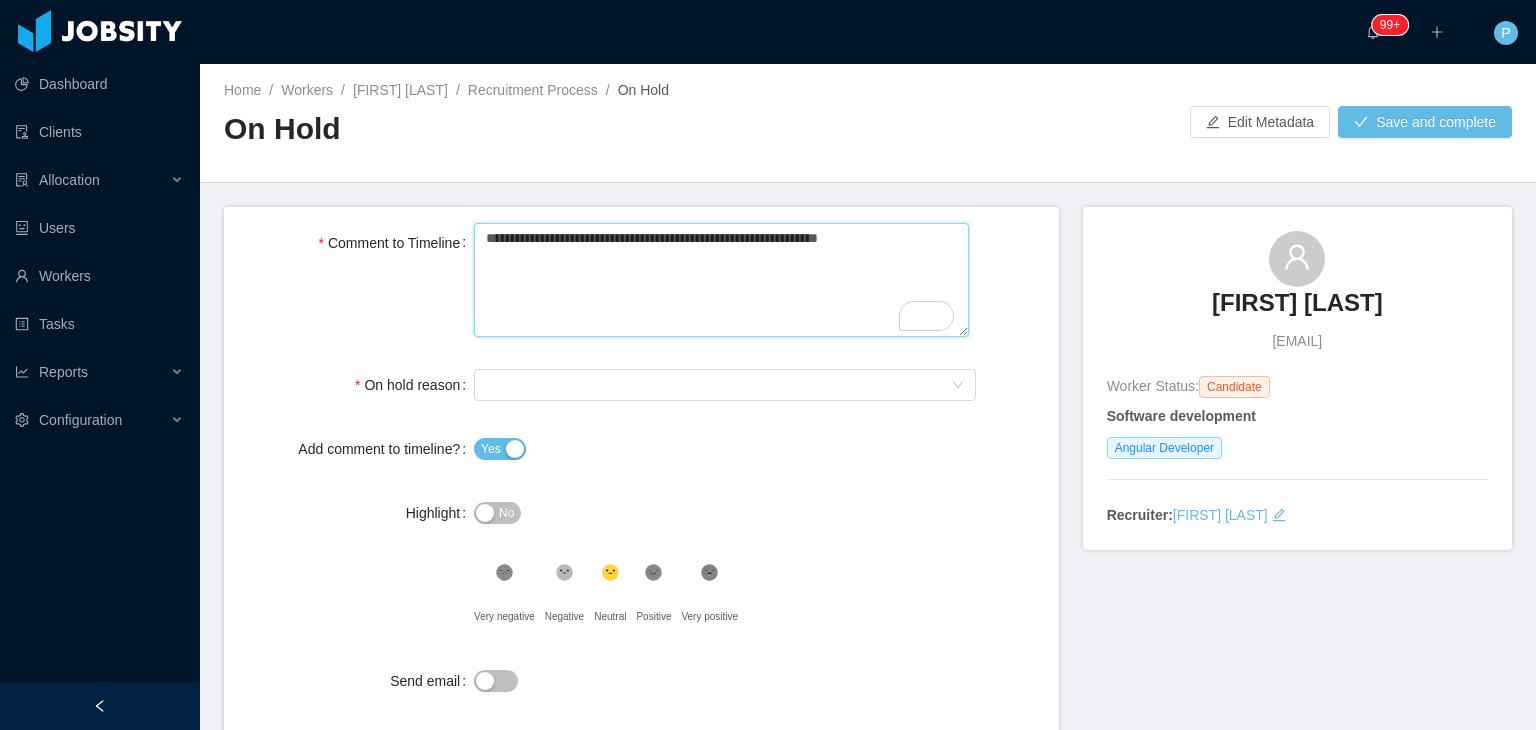 type 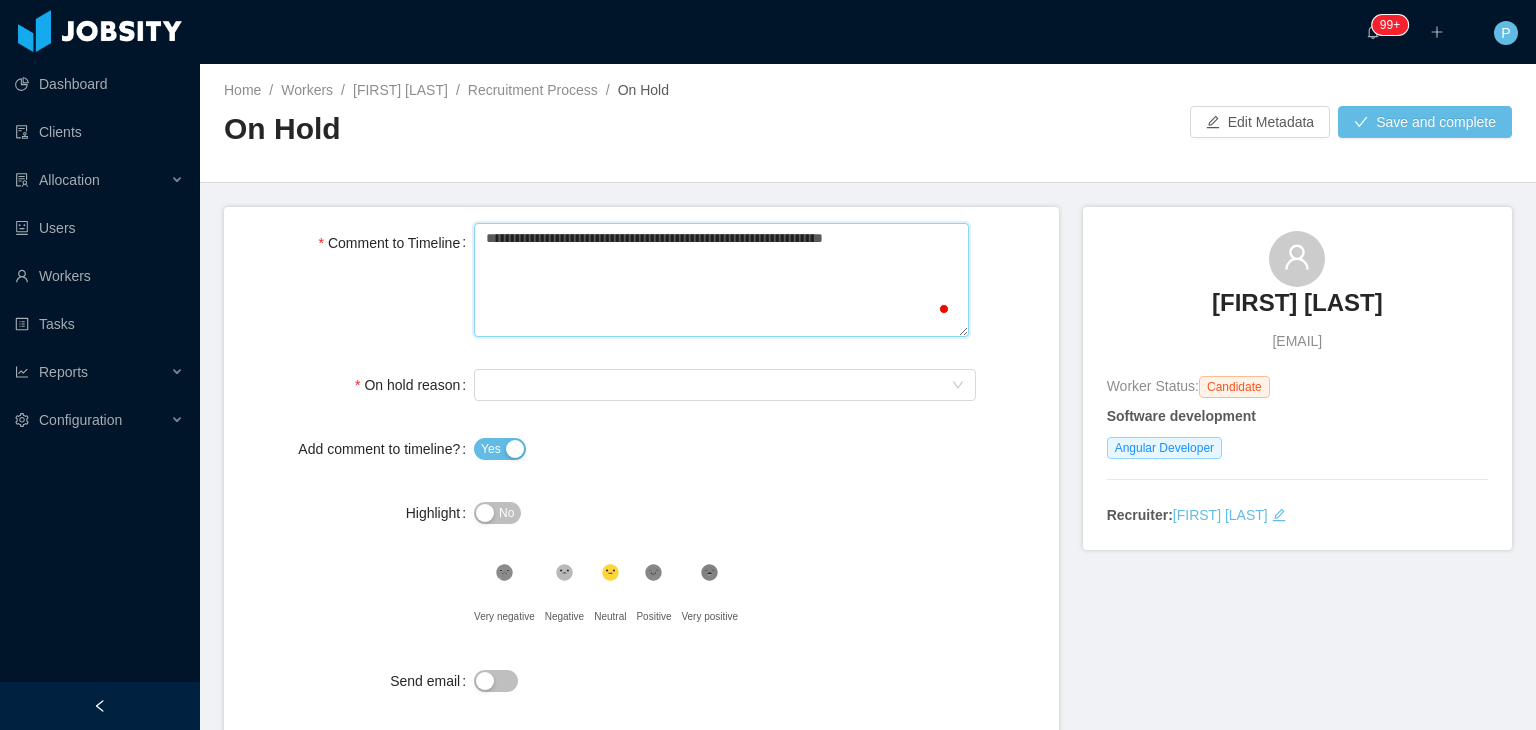 type 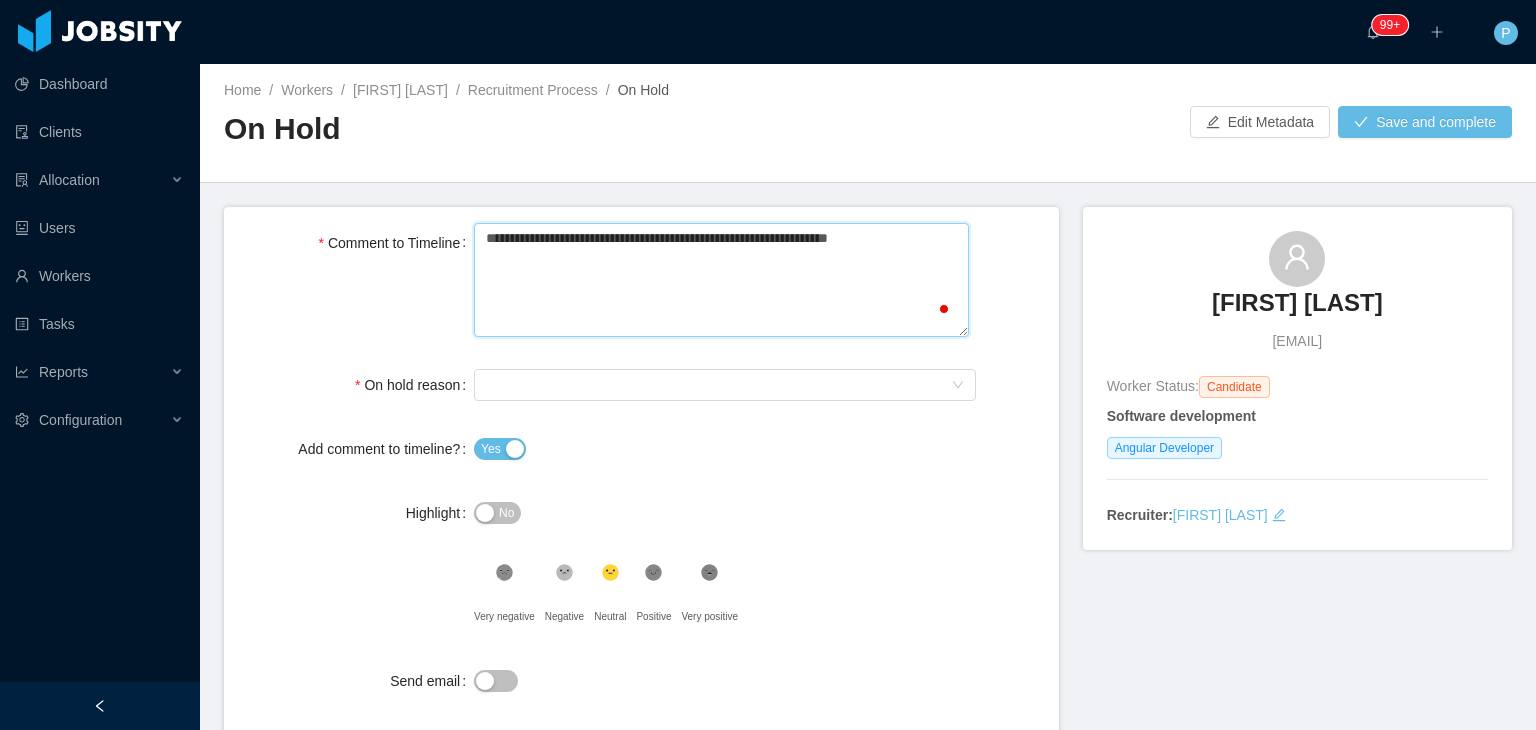 type 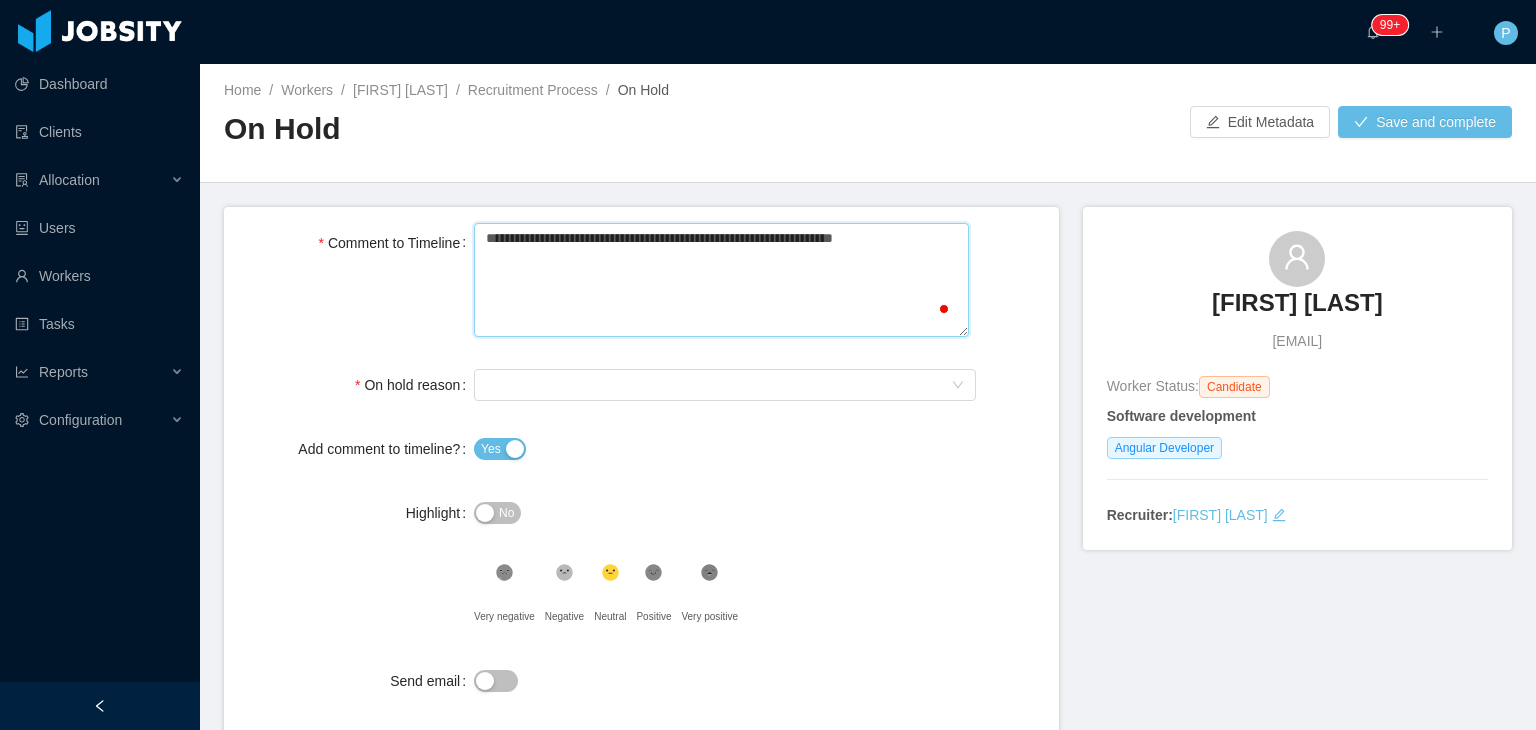 type 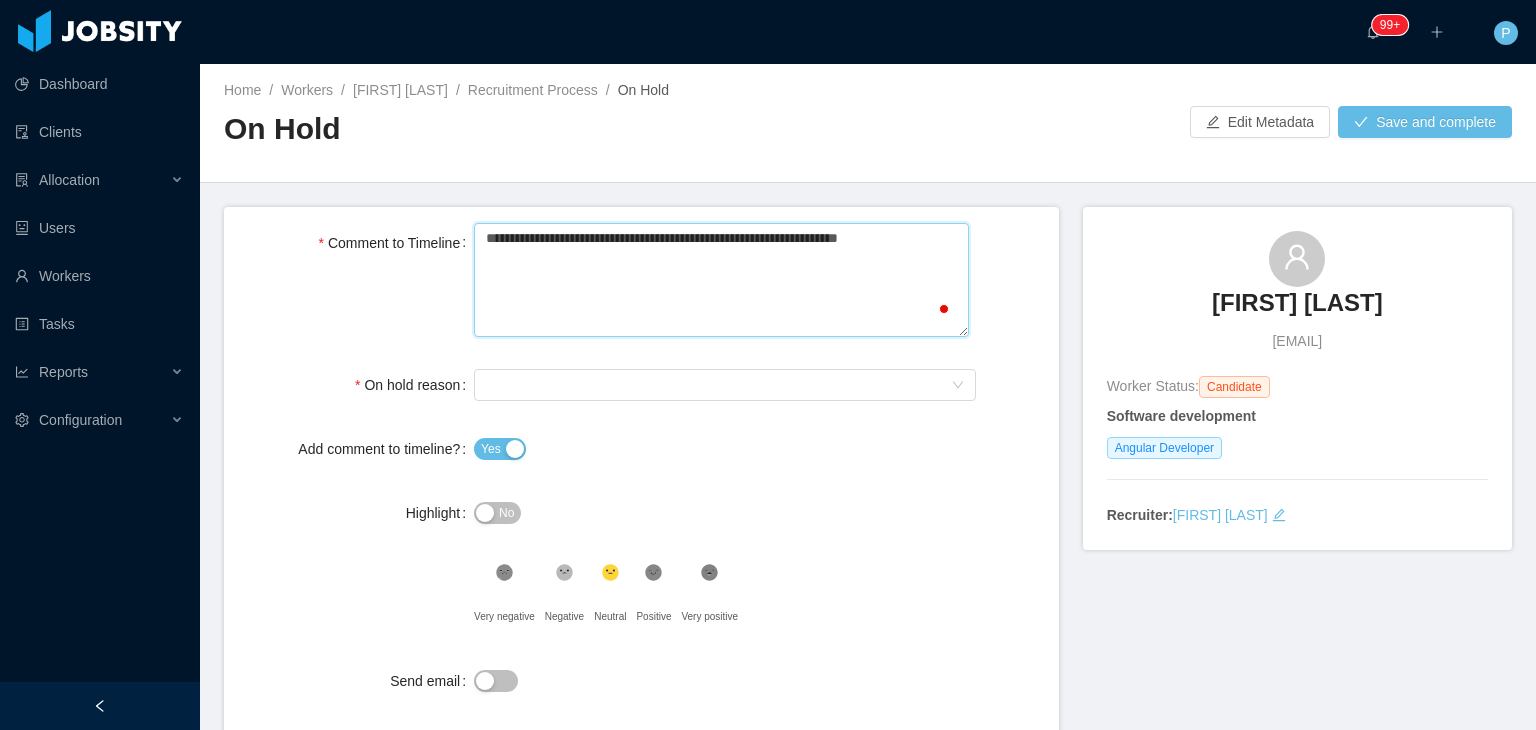 type 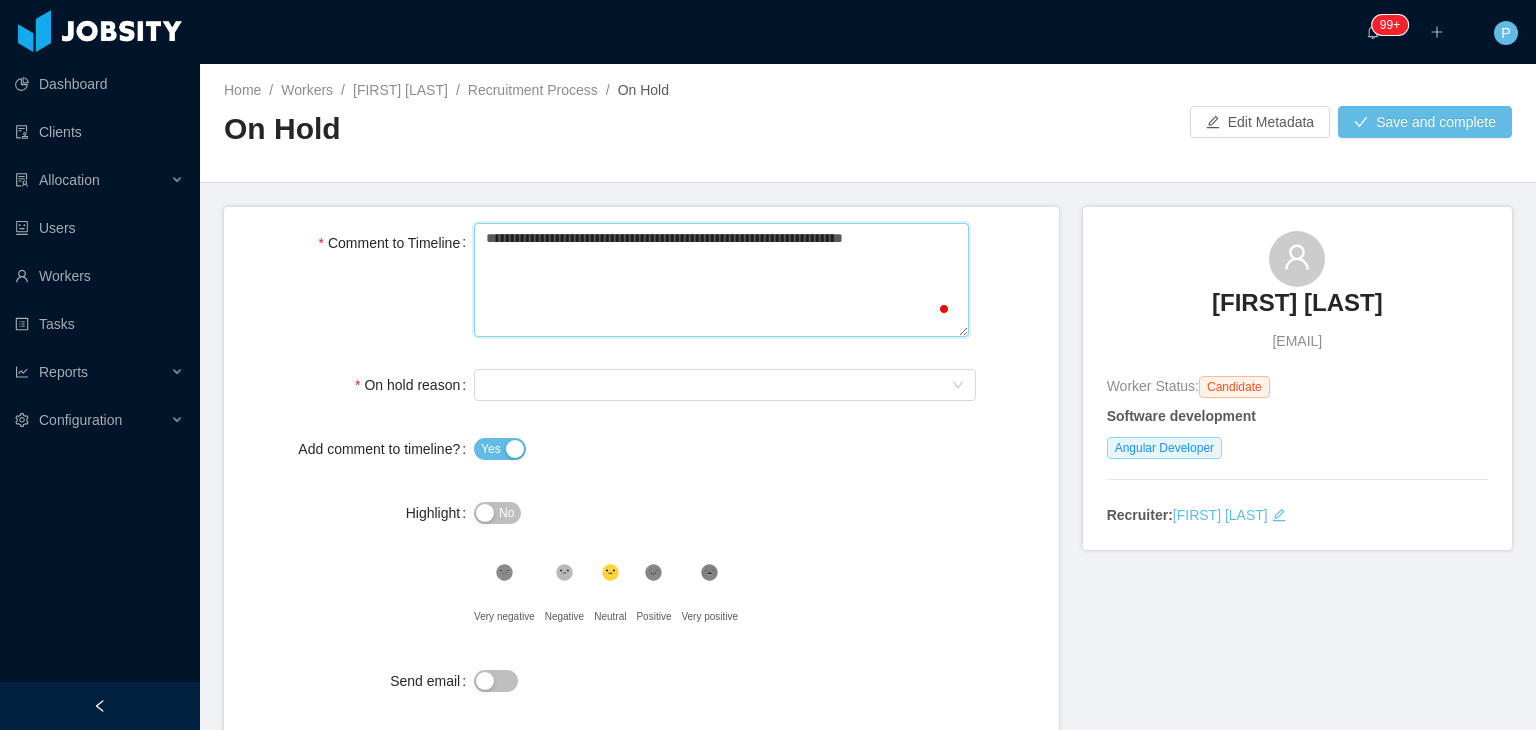 type 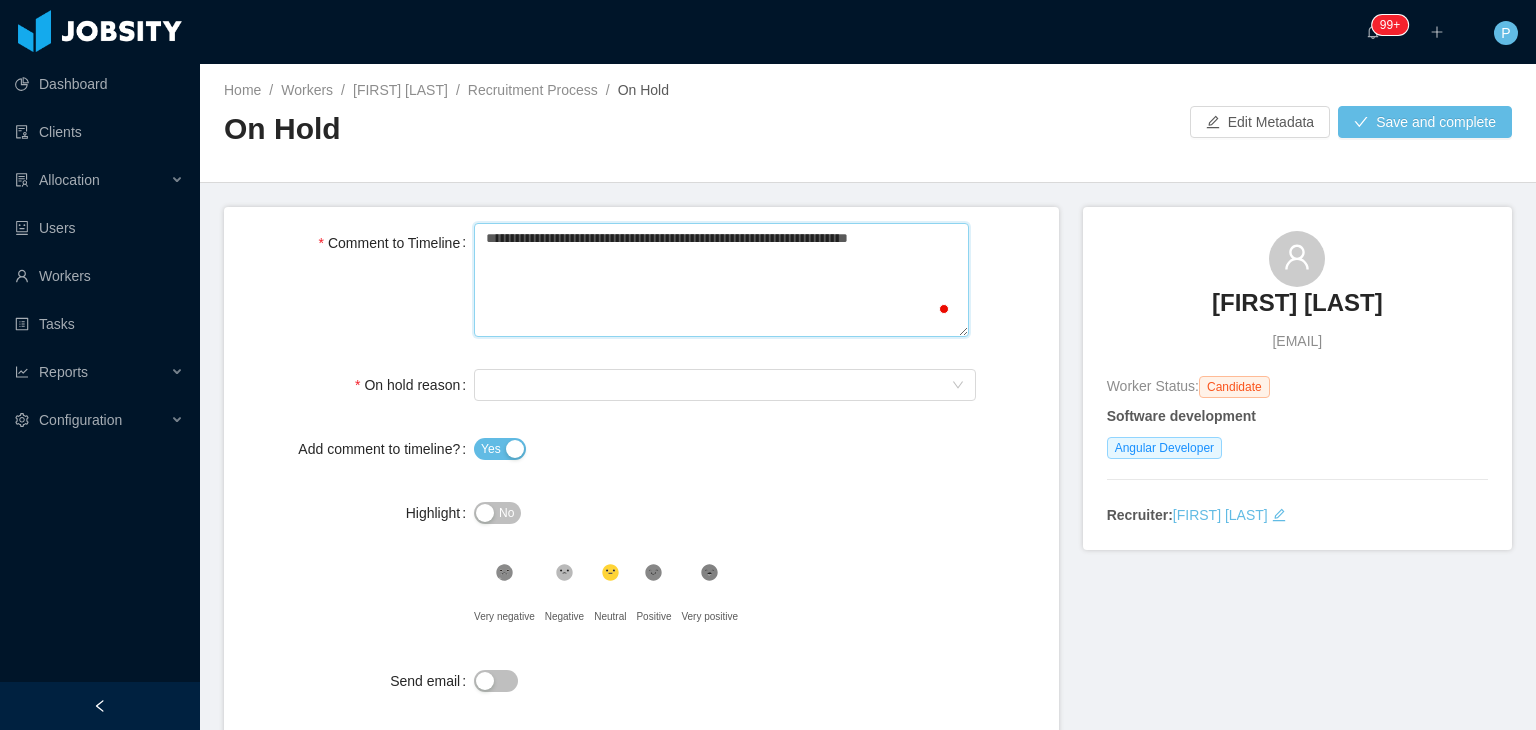 type 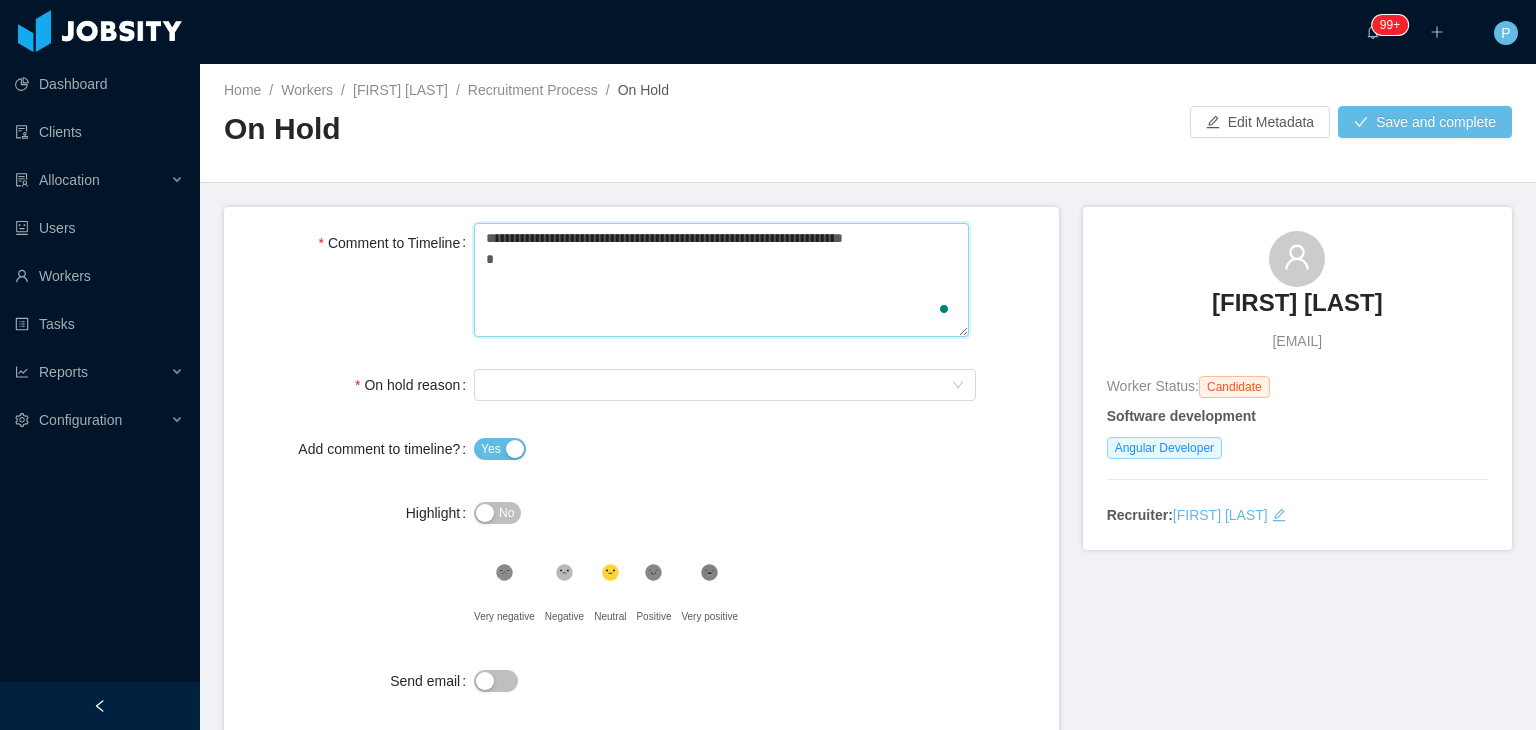 type 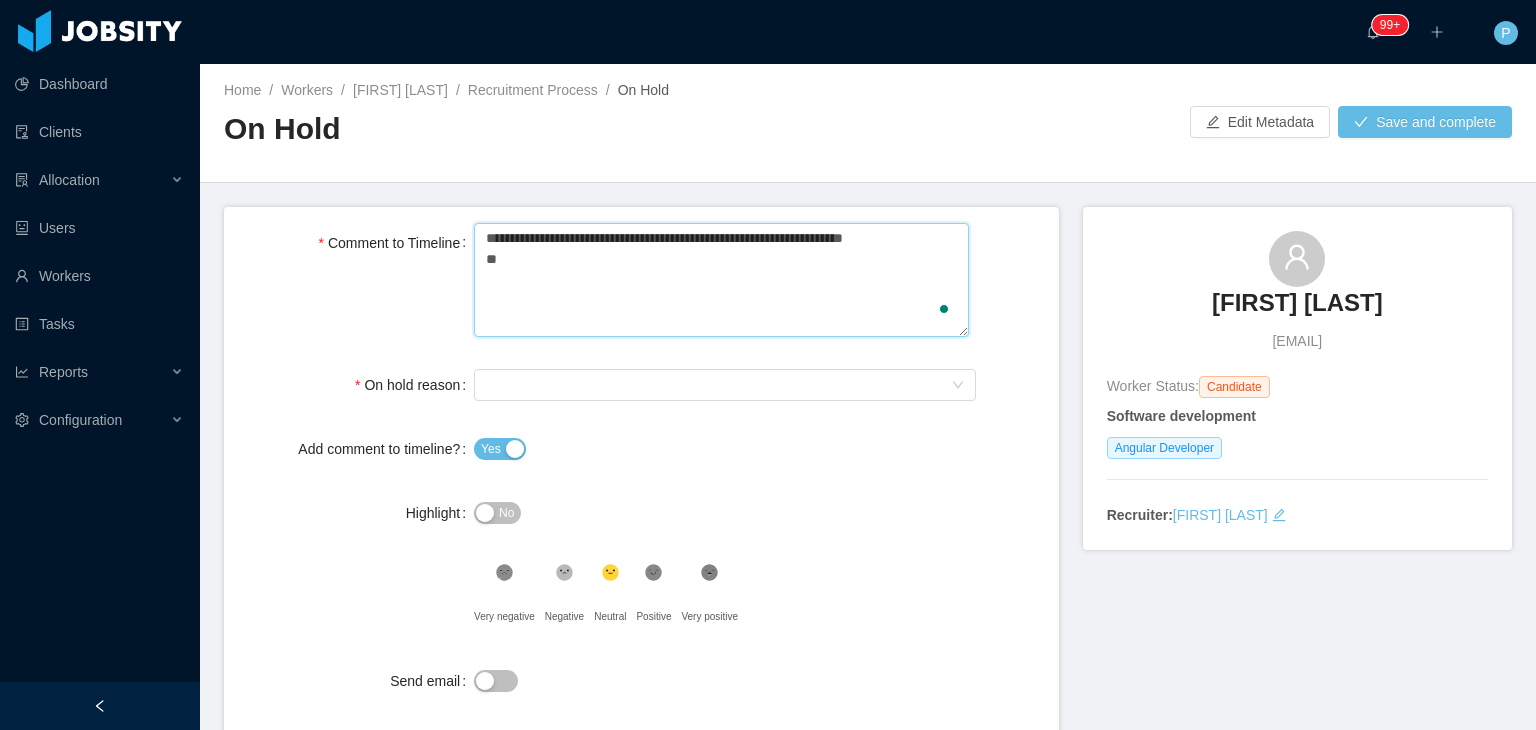 type 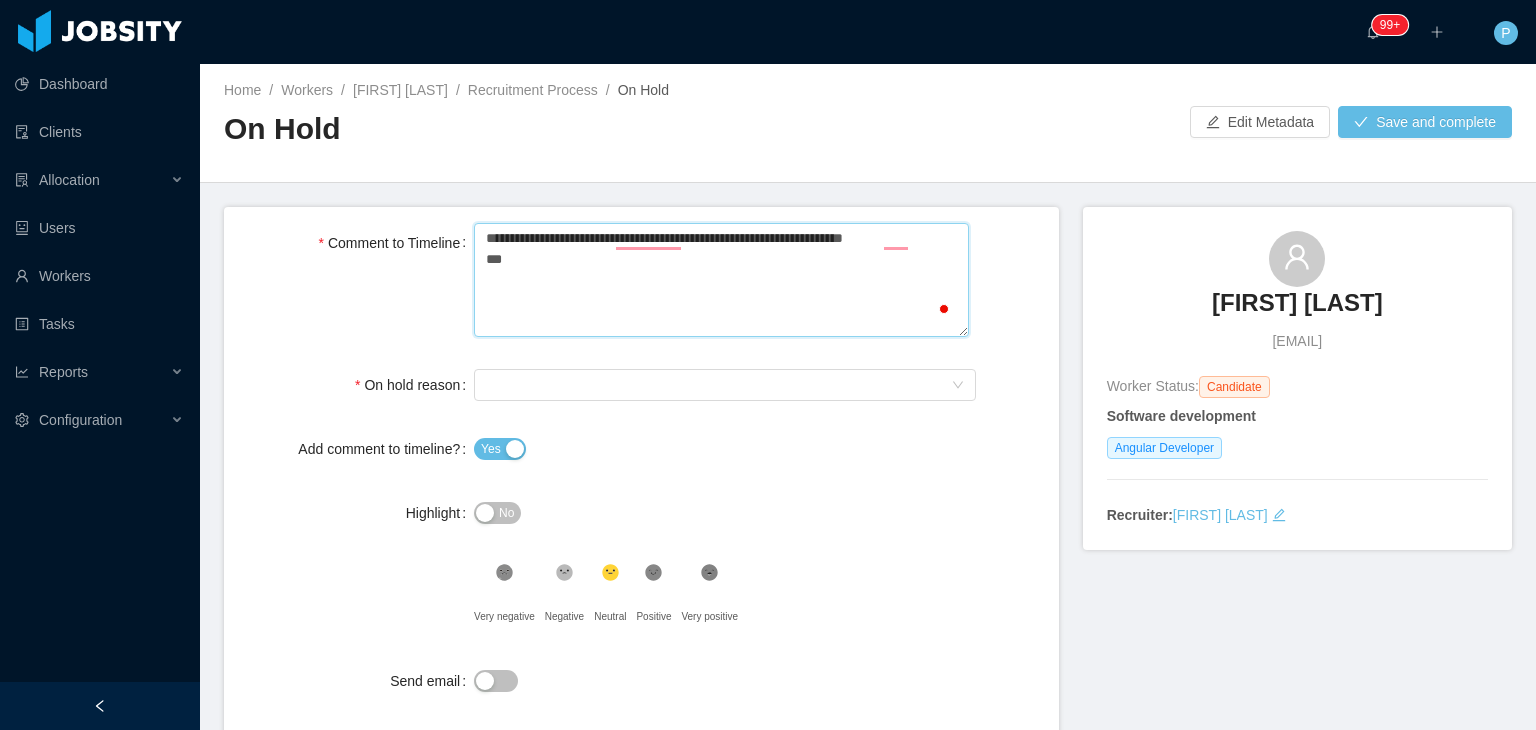 type 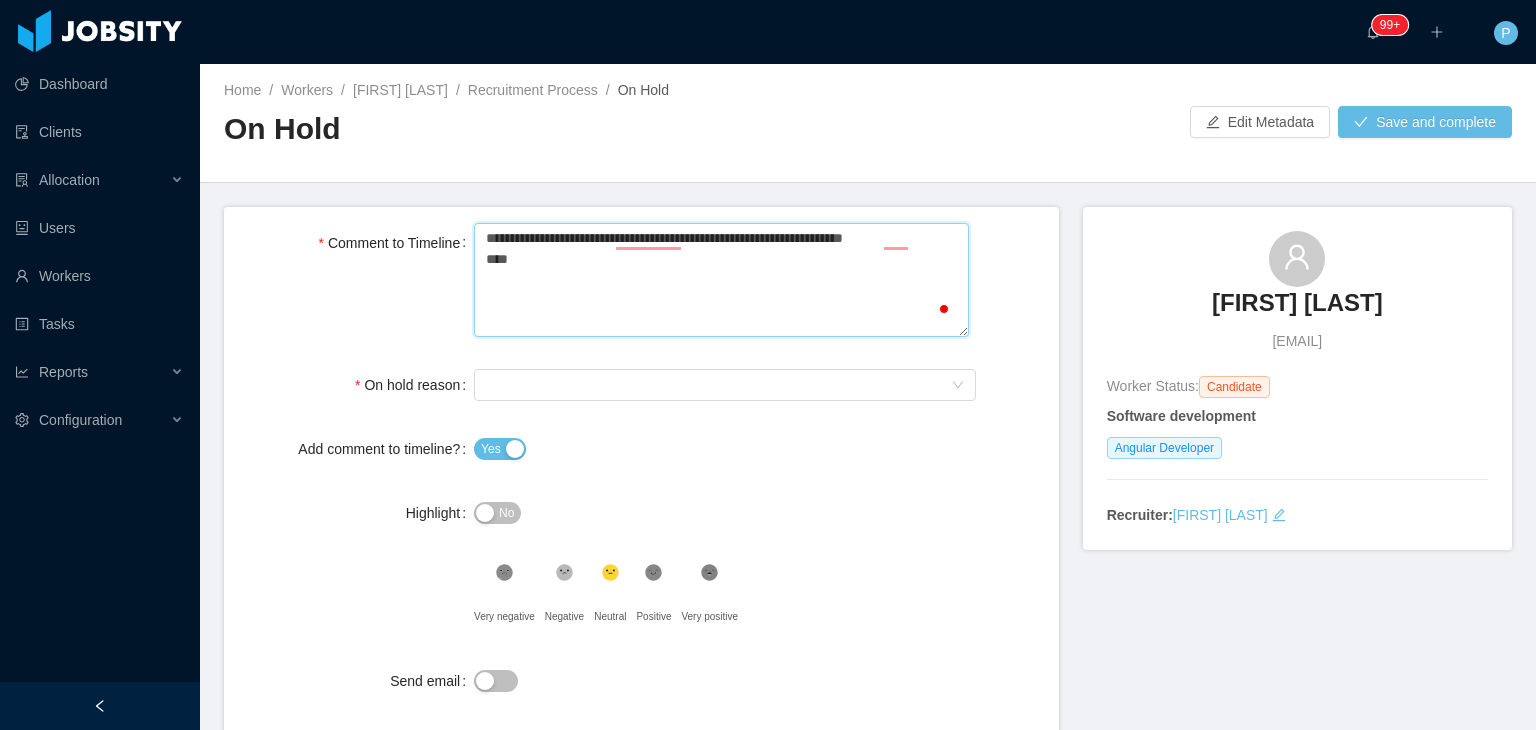 type 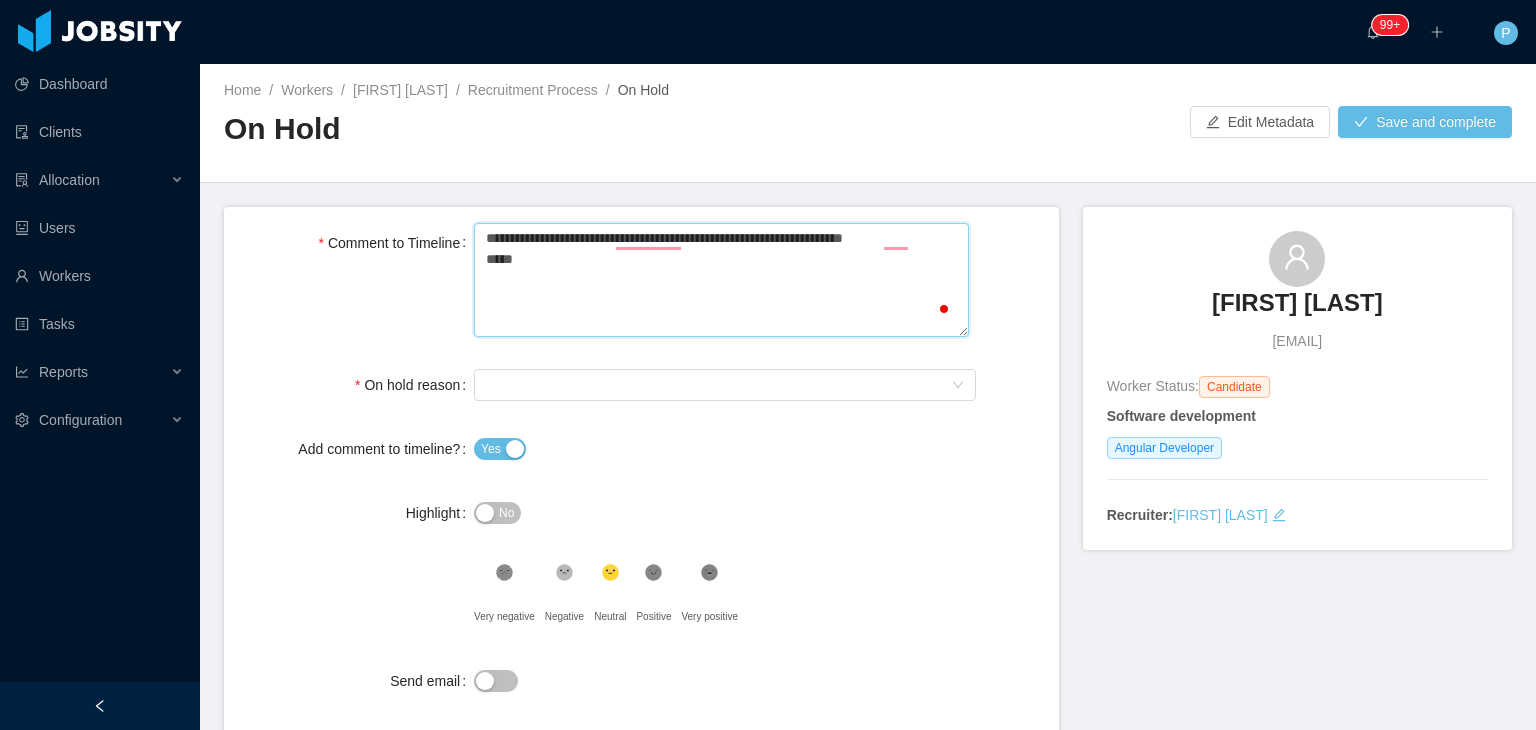 type 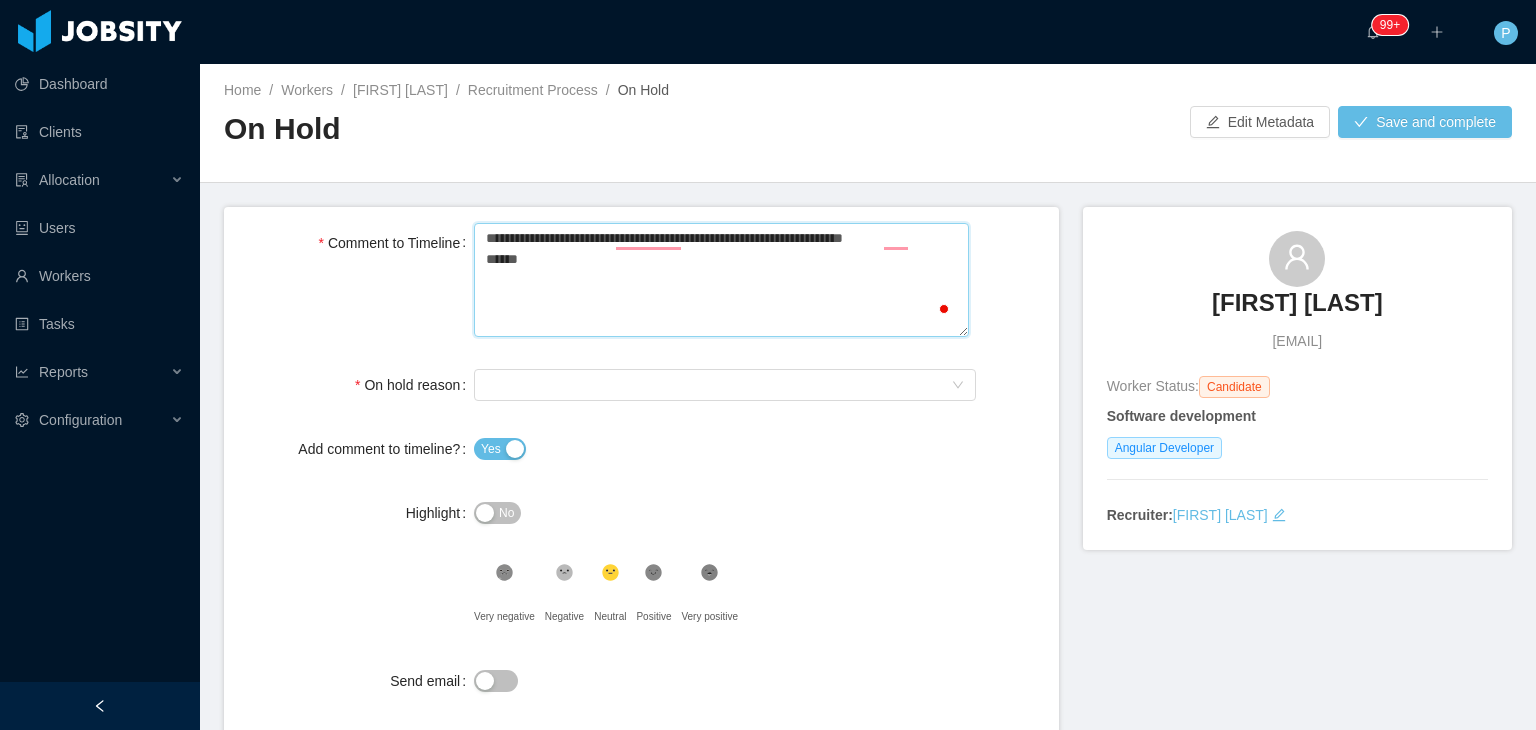 type 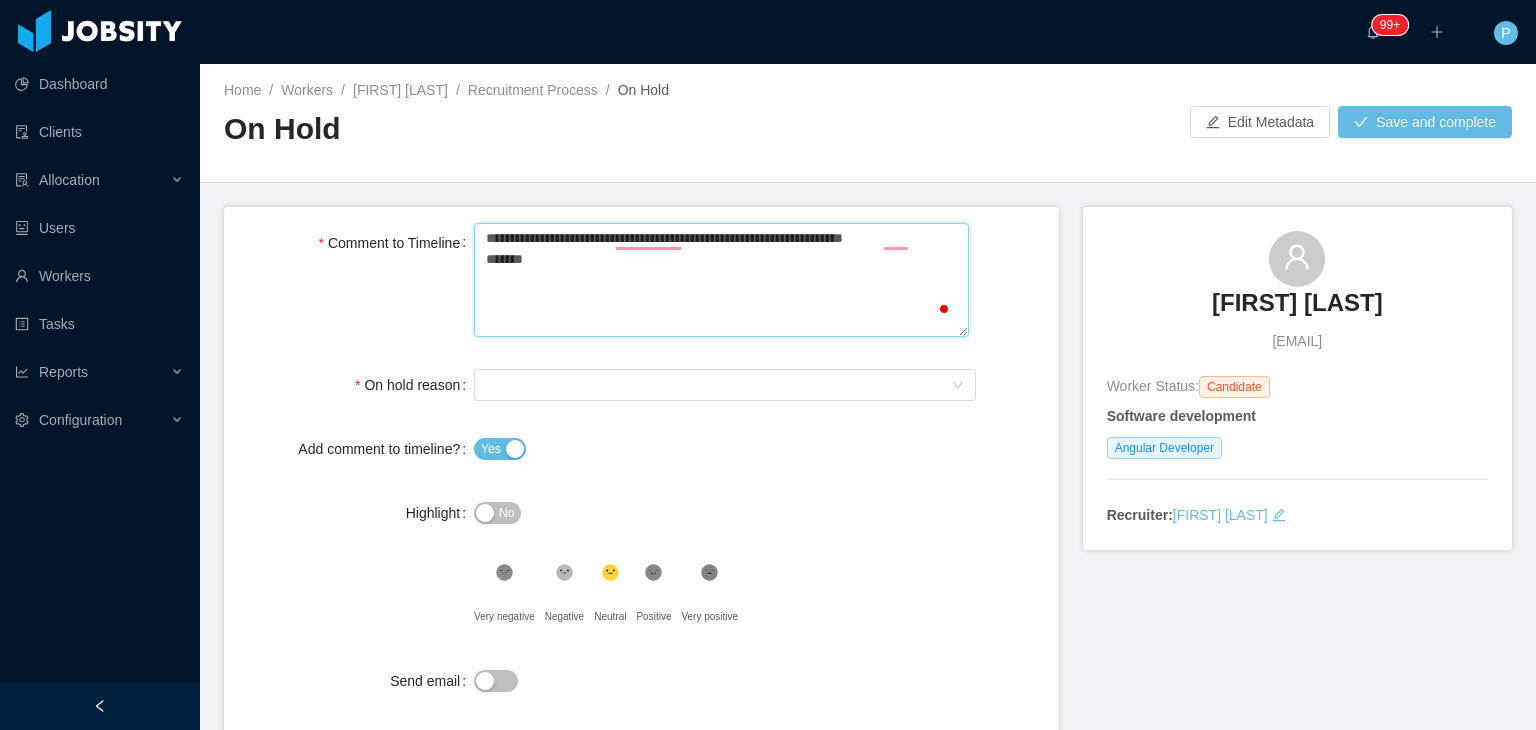 type 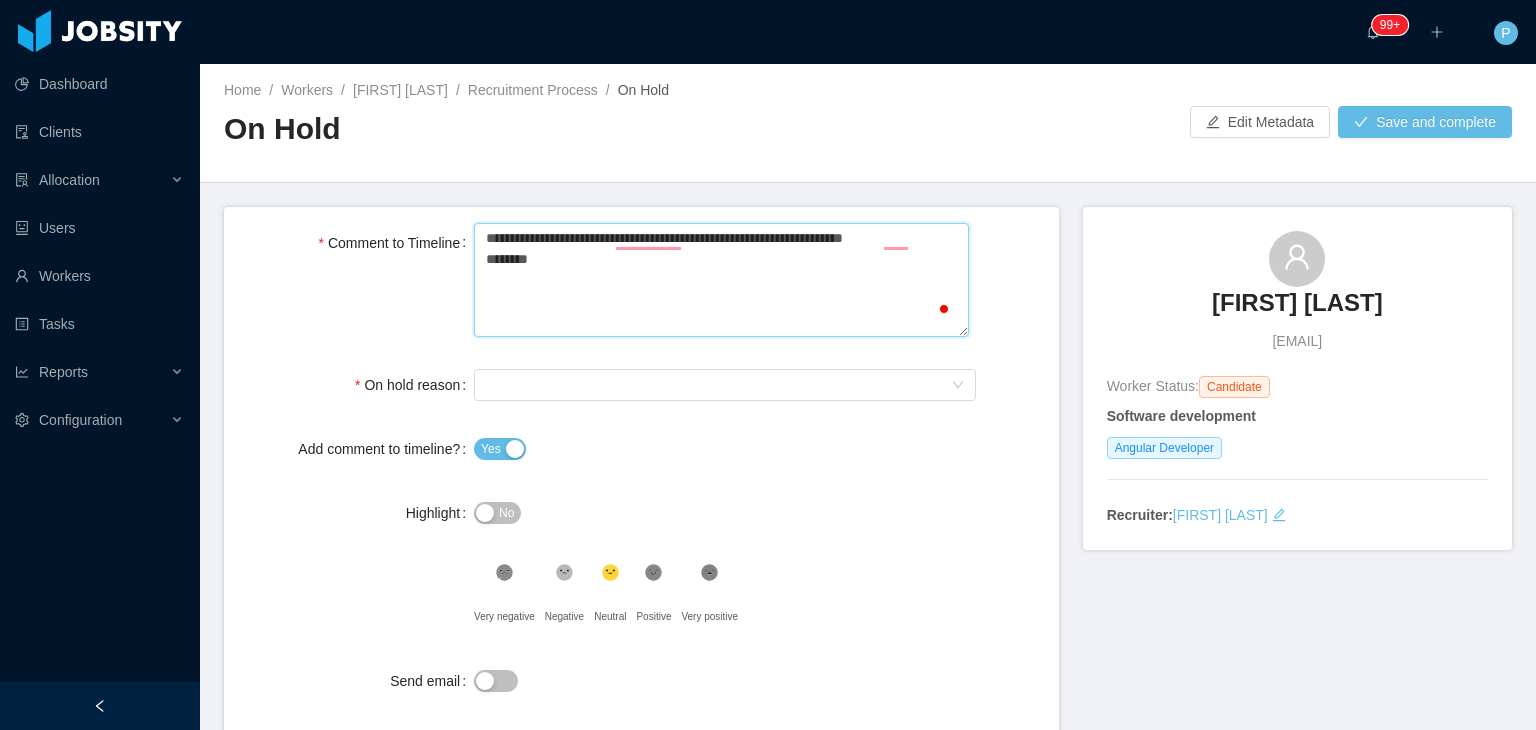 type 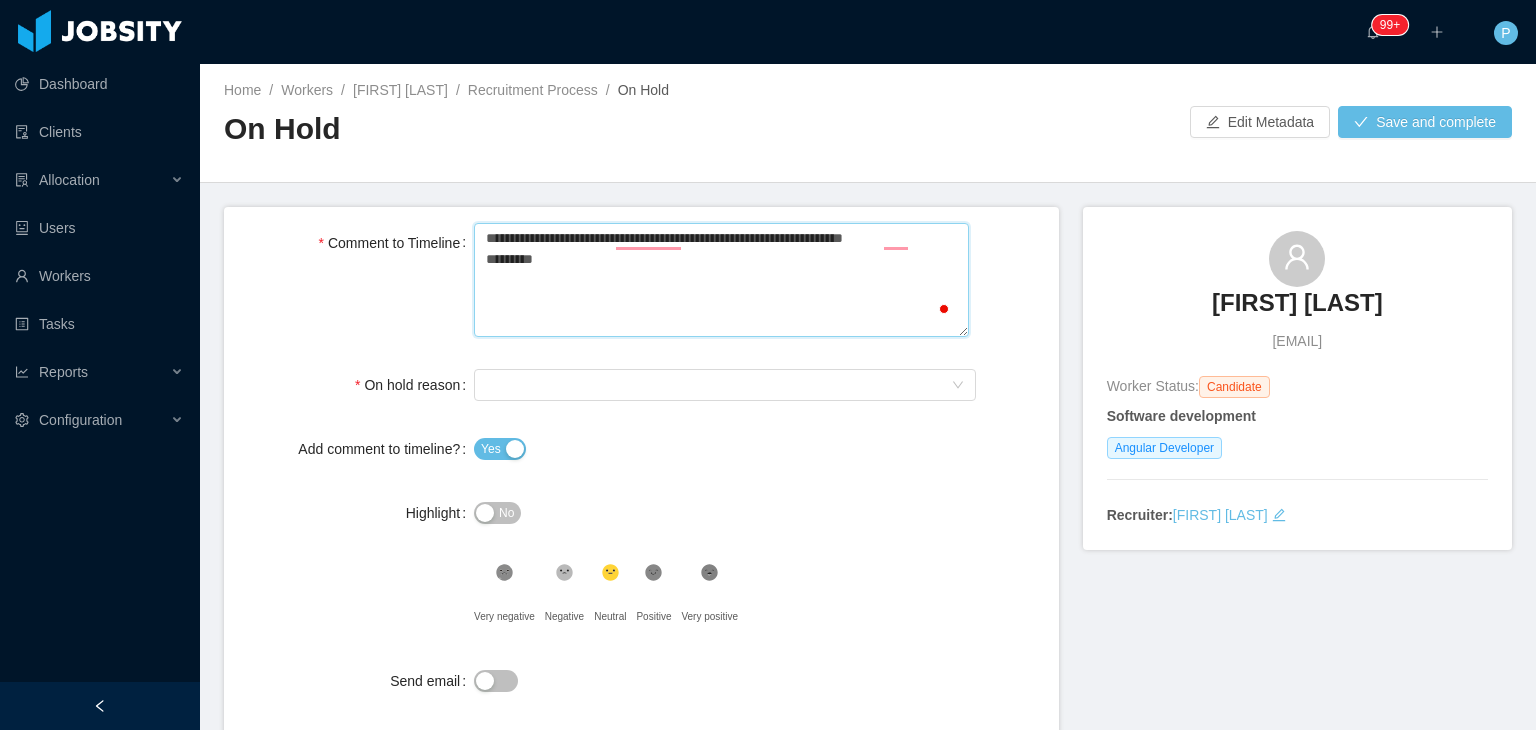 type 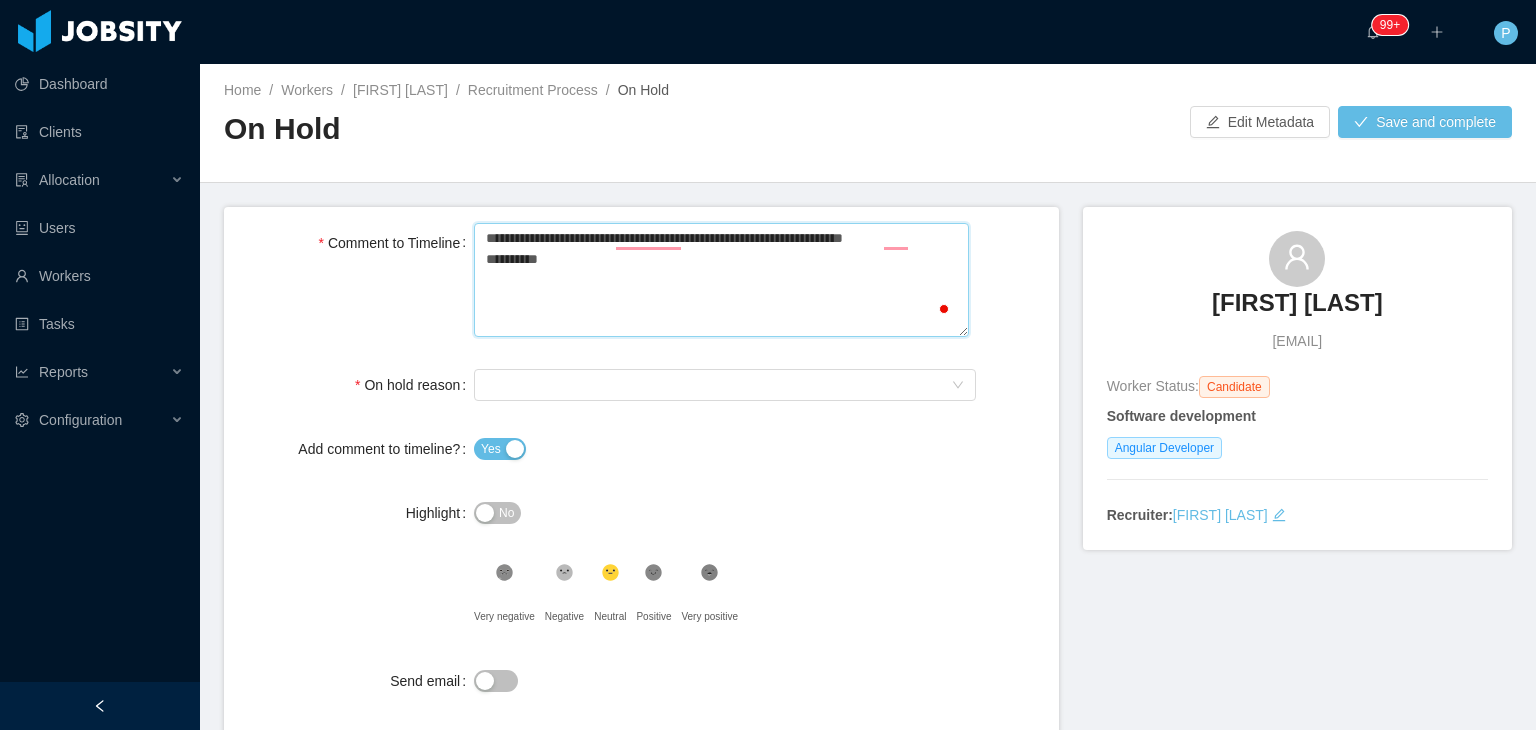 type 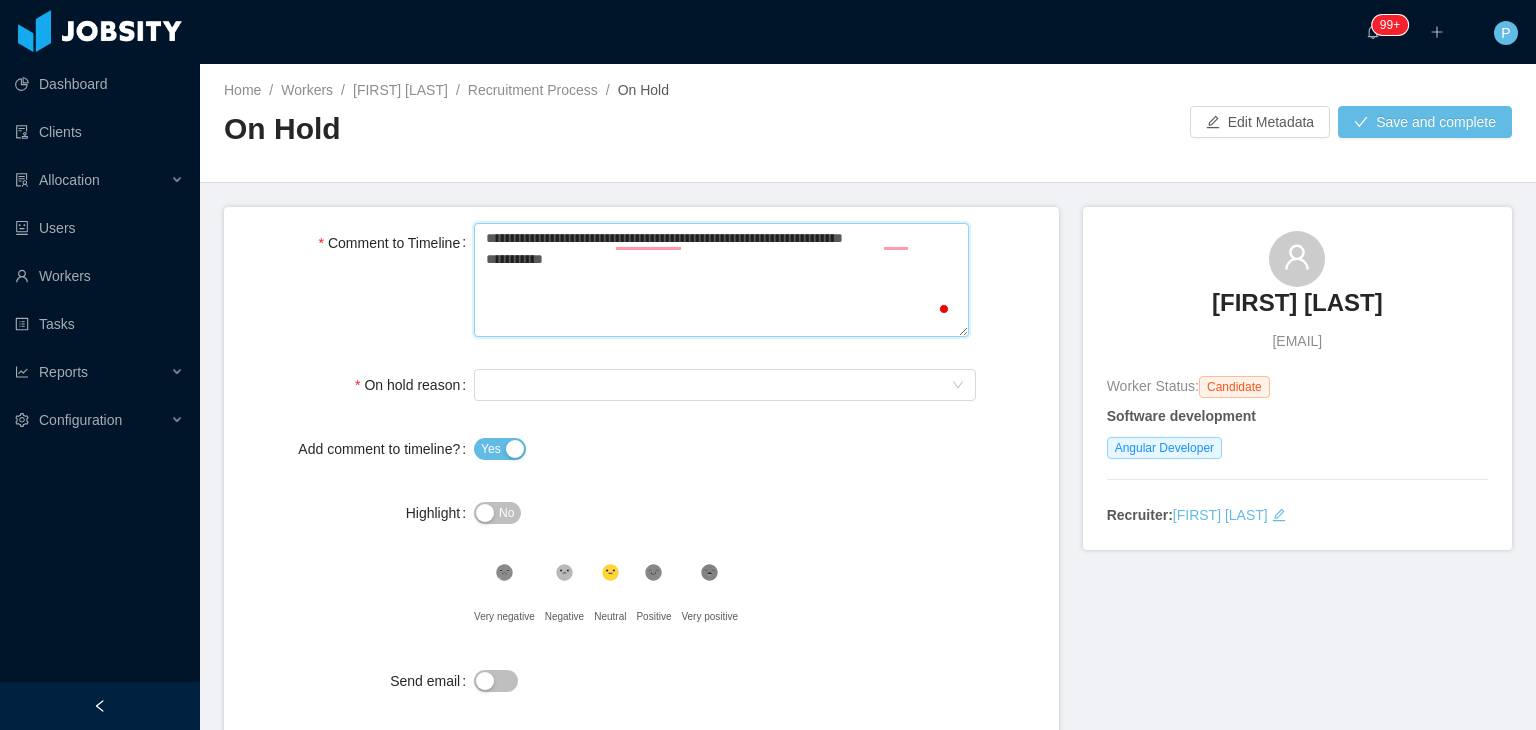 type 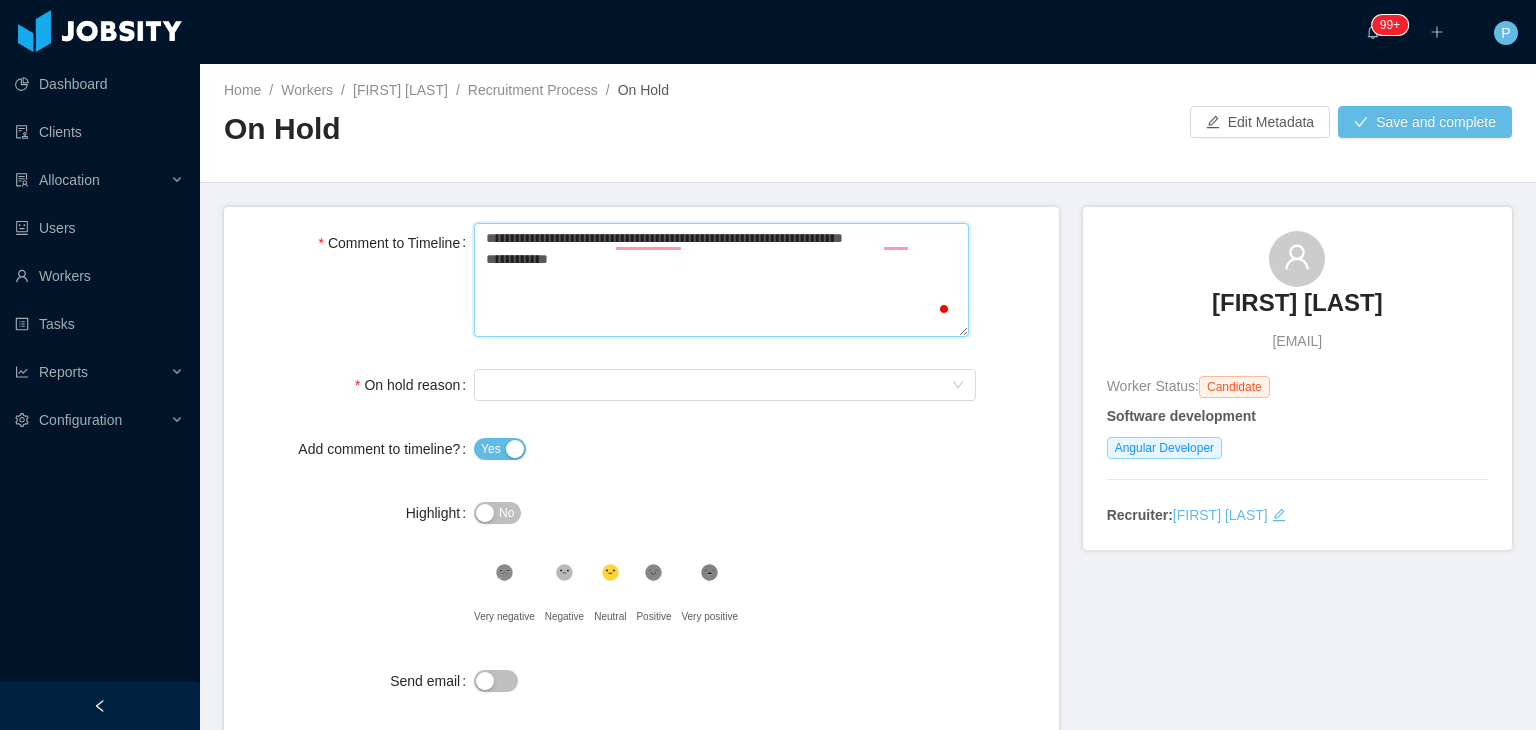 type 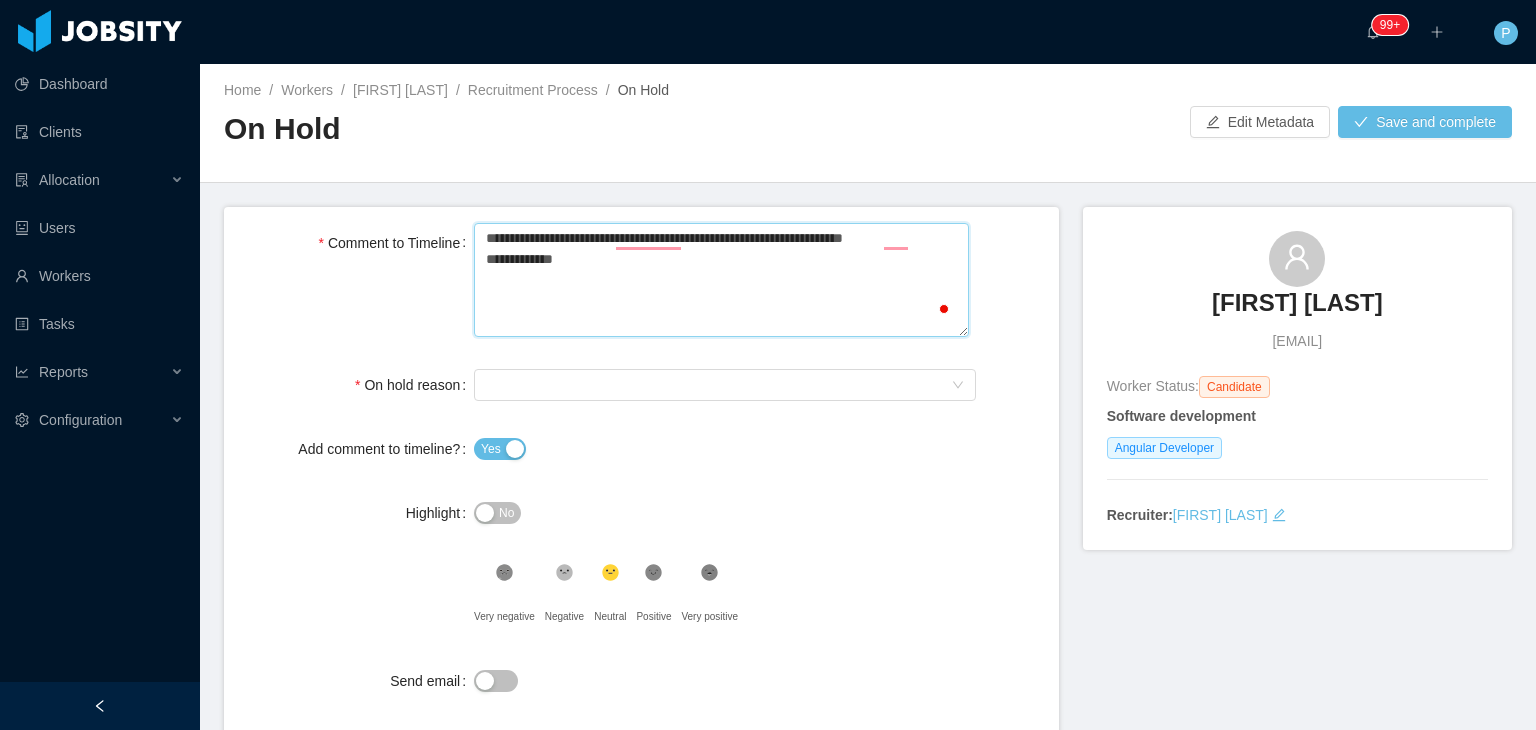type 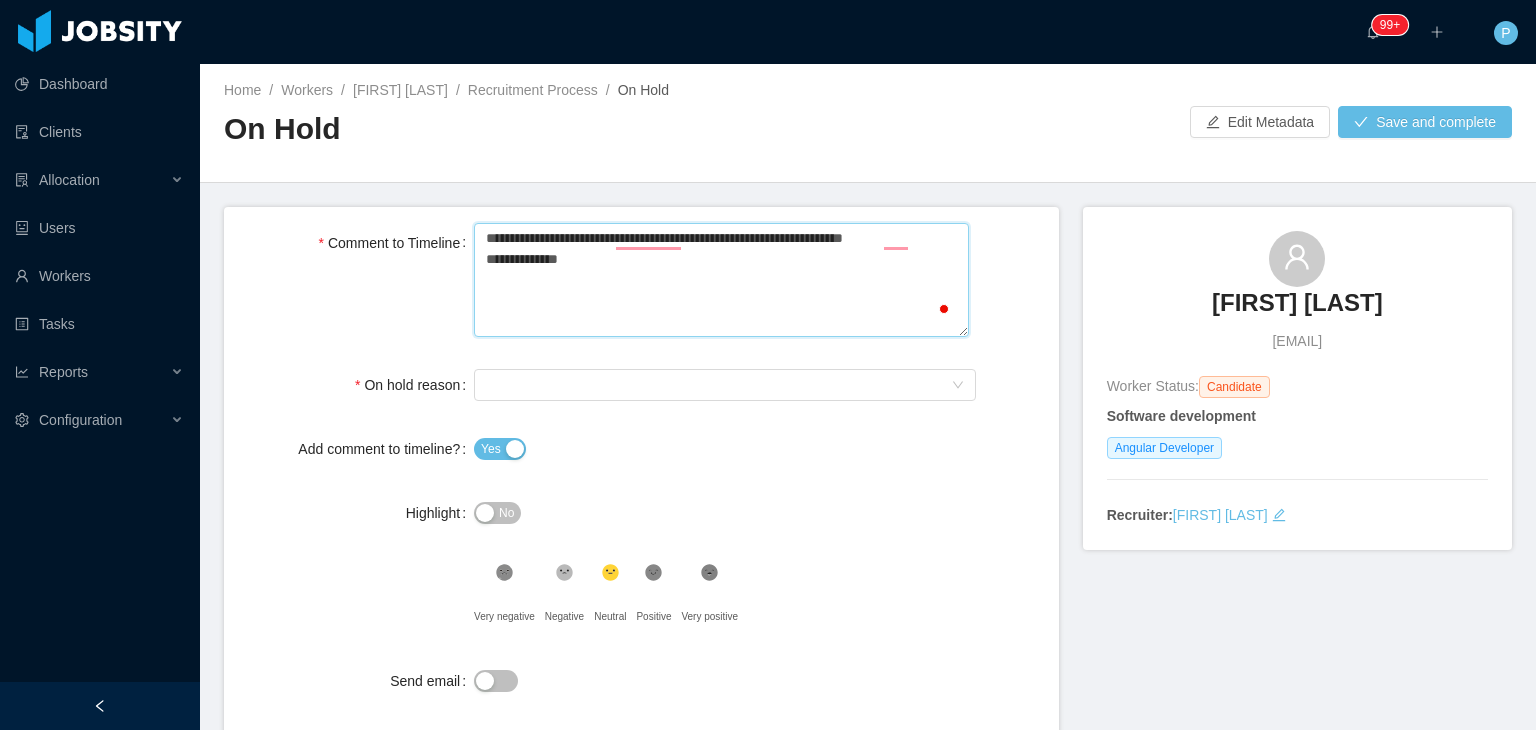 type 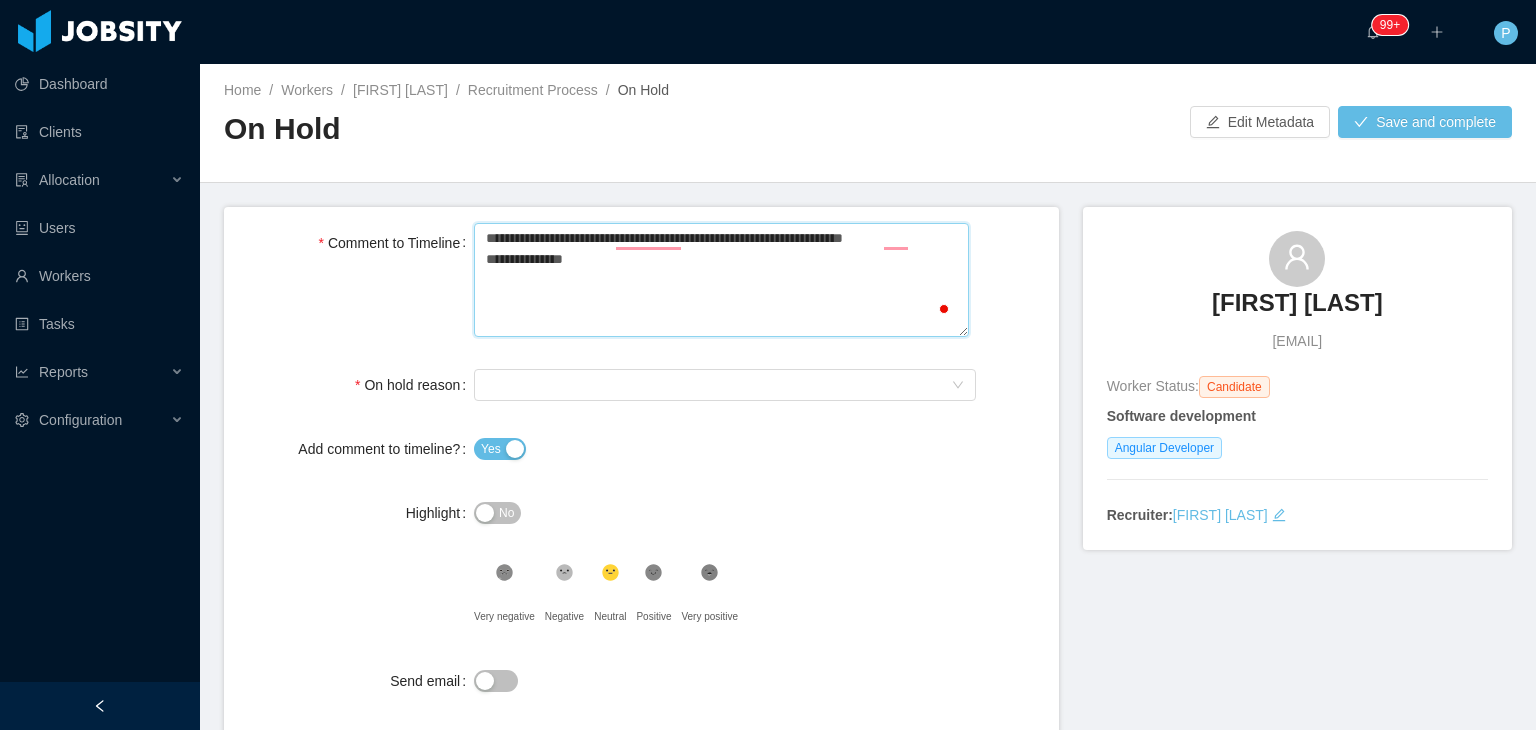 type 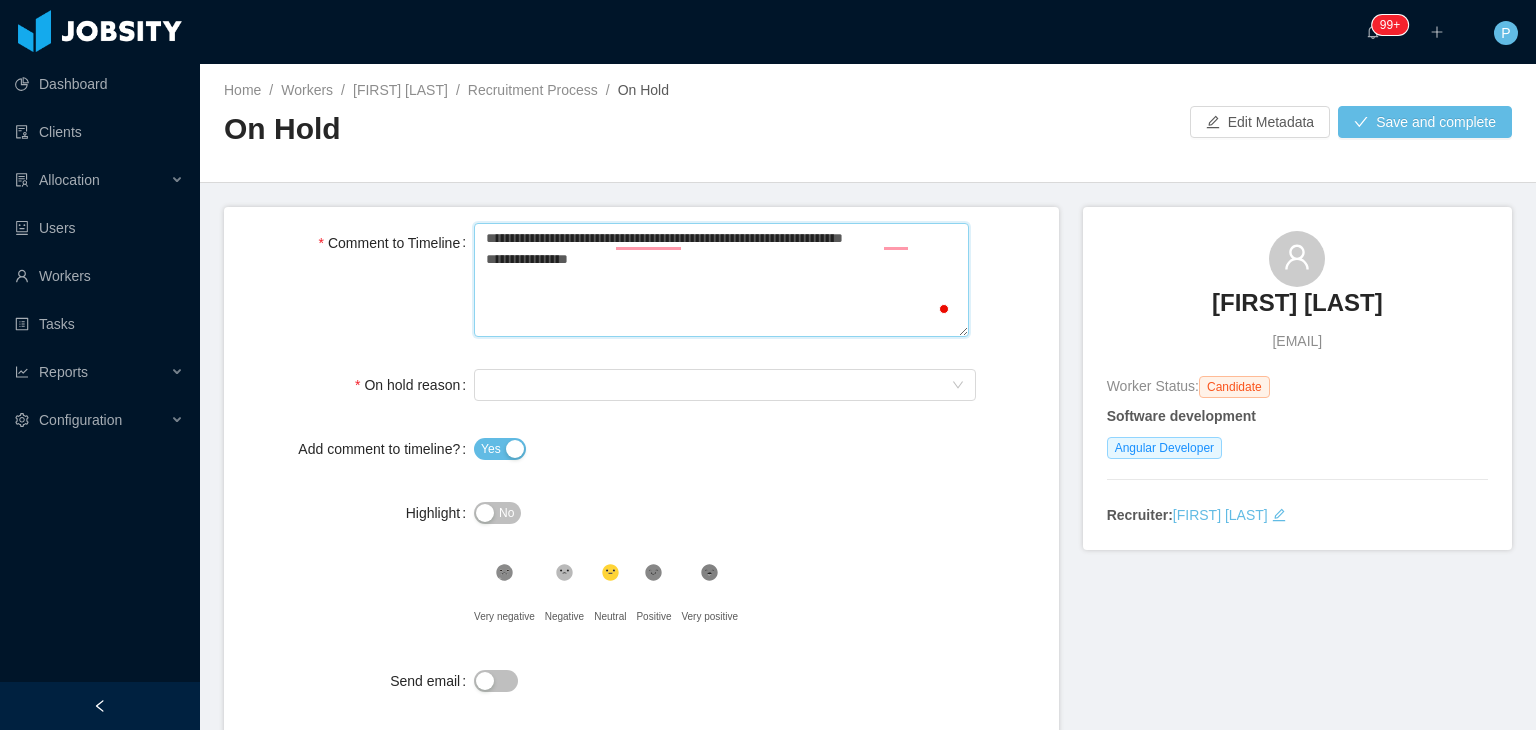 type 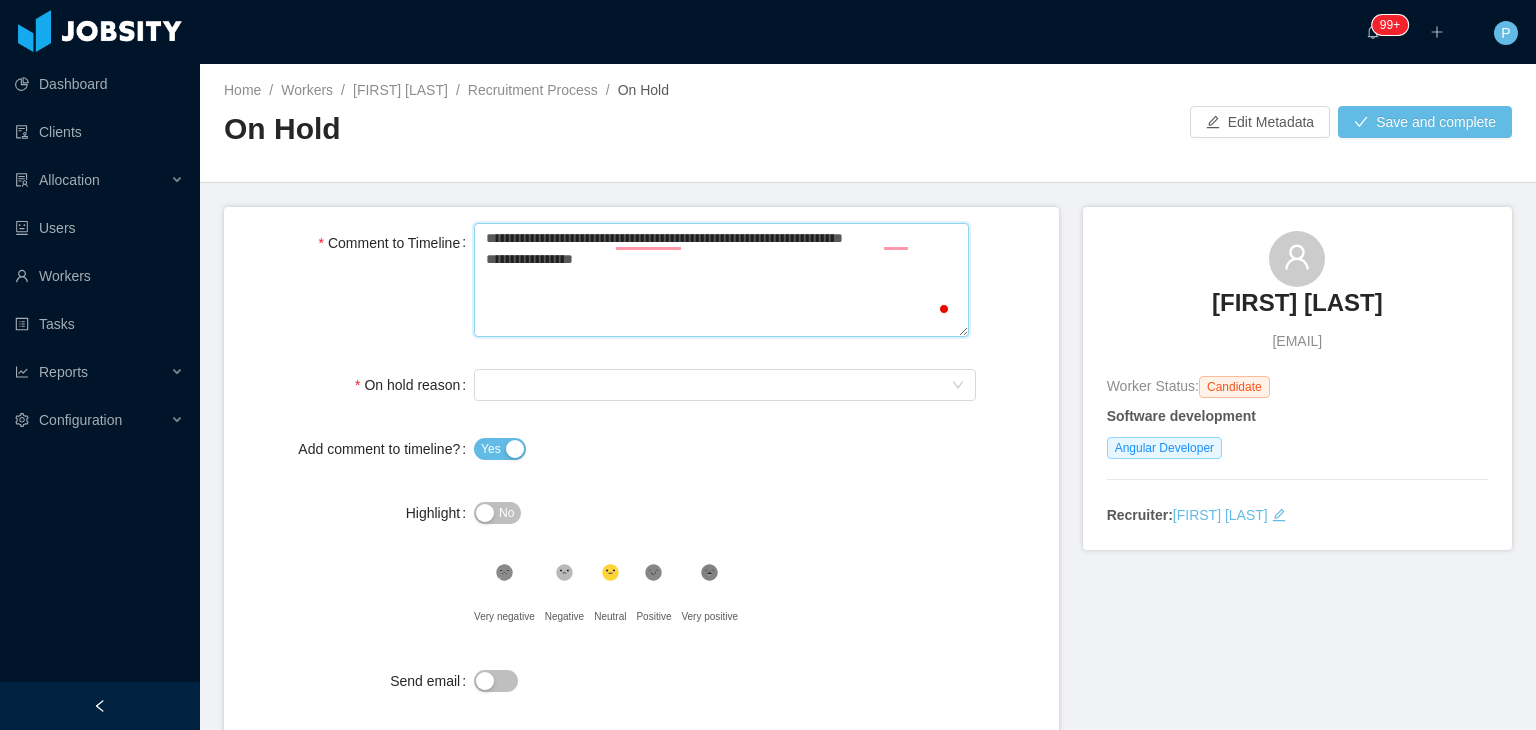 type on "**********" 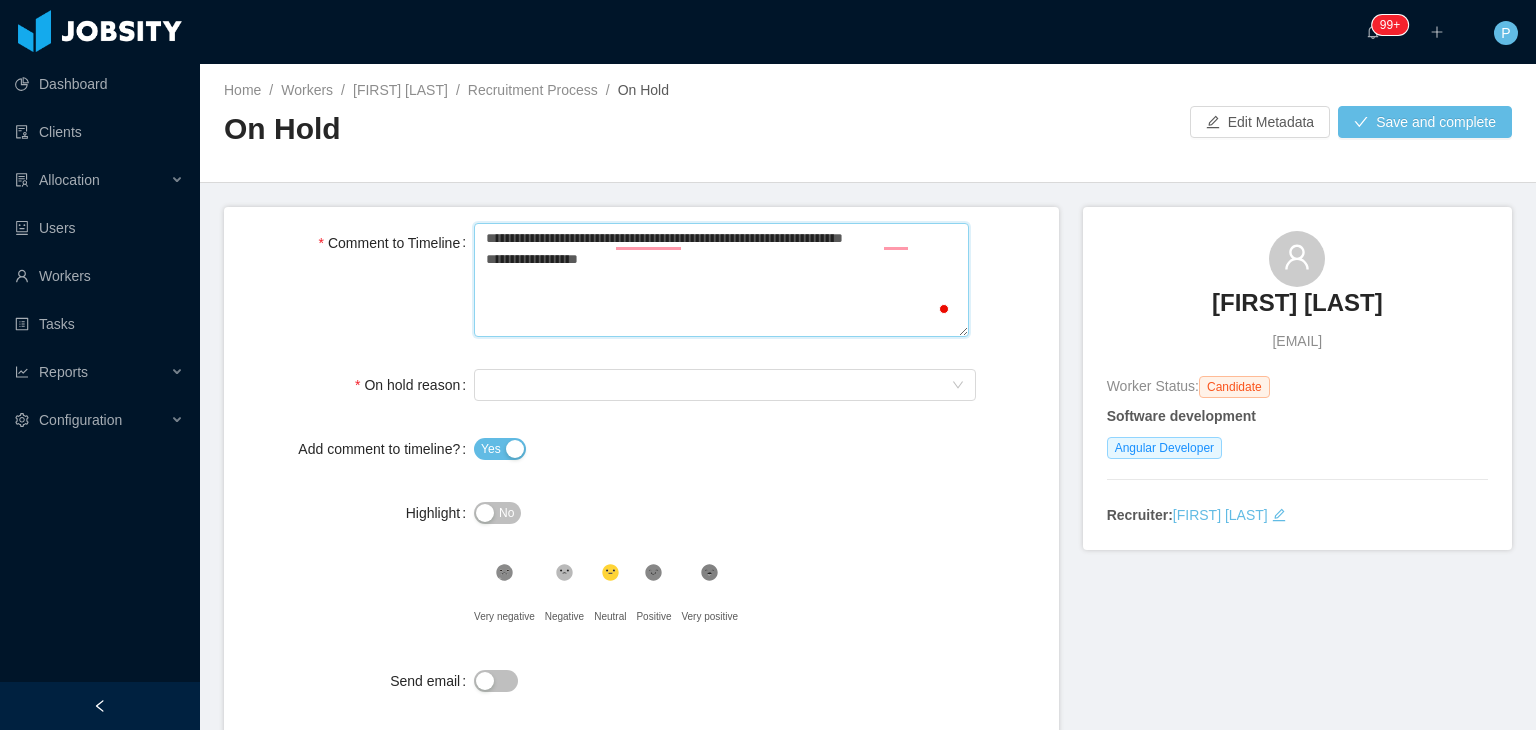 type 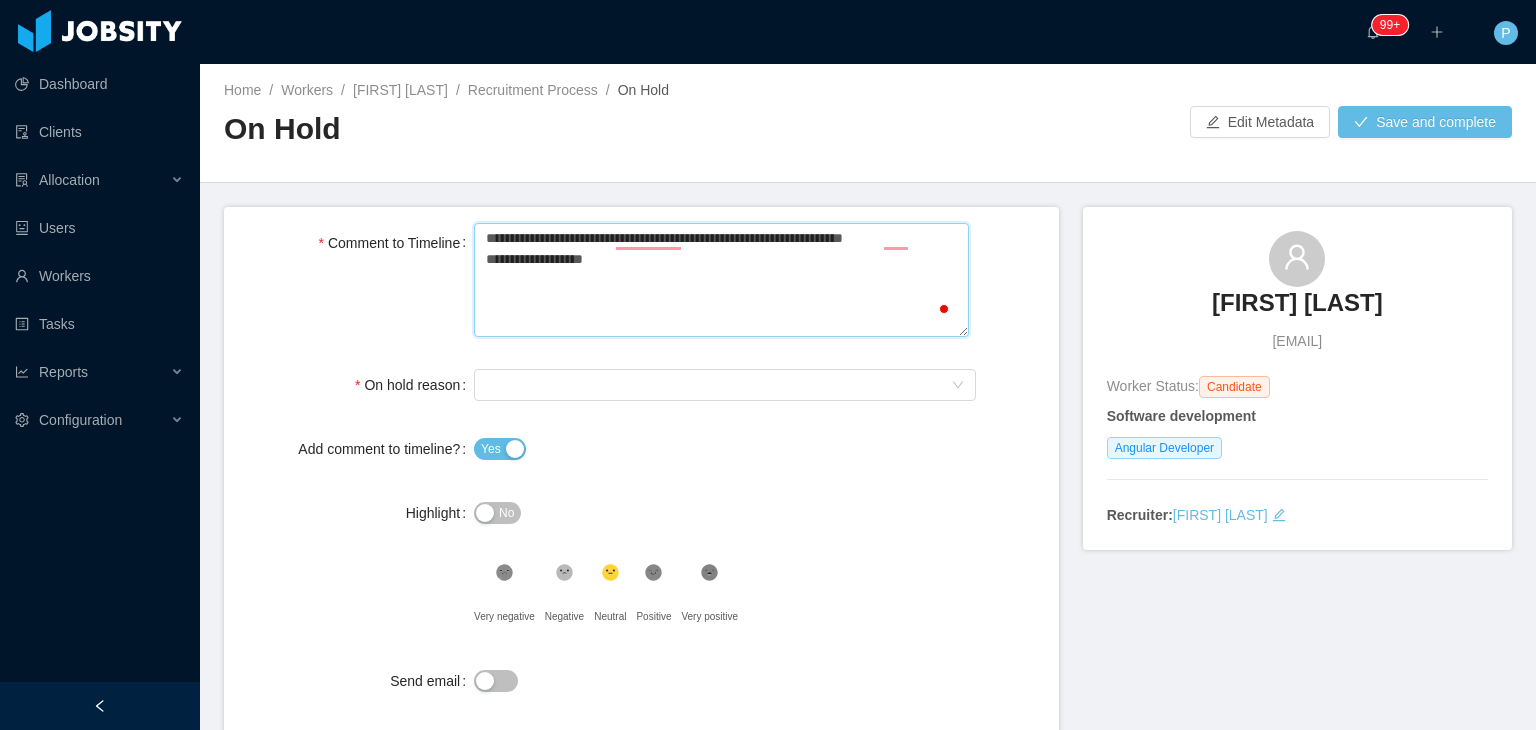 type 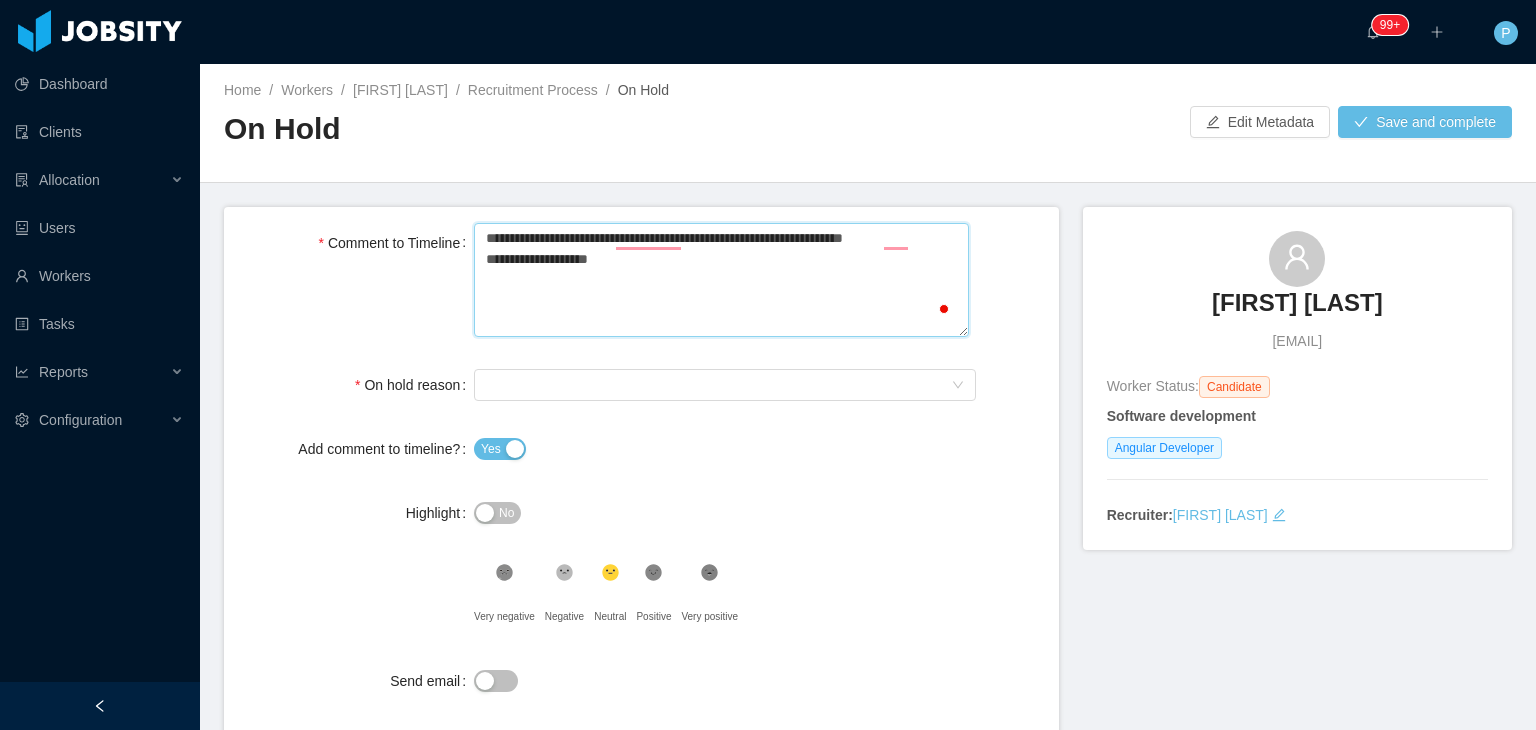 type 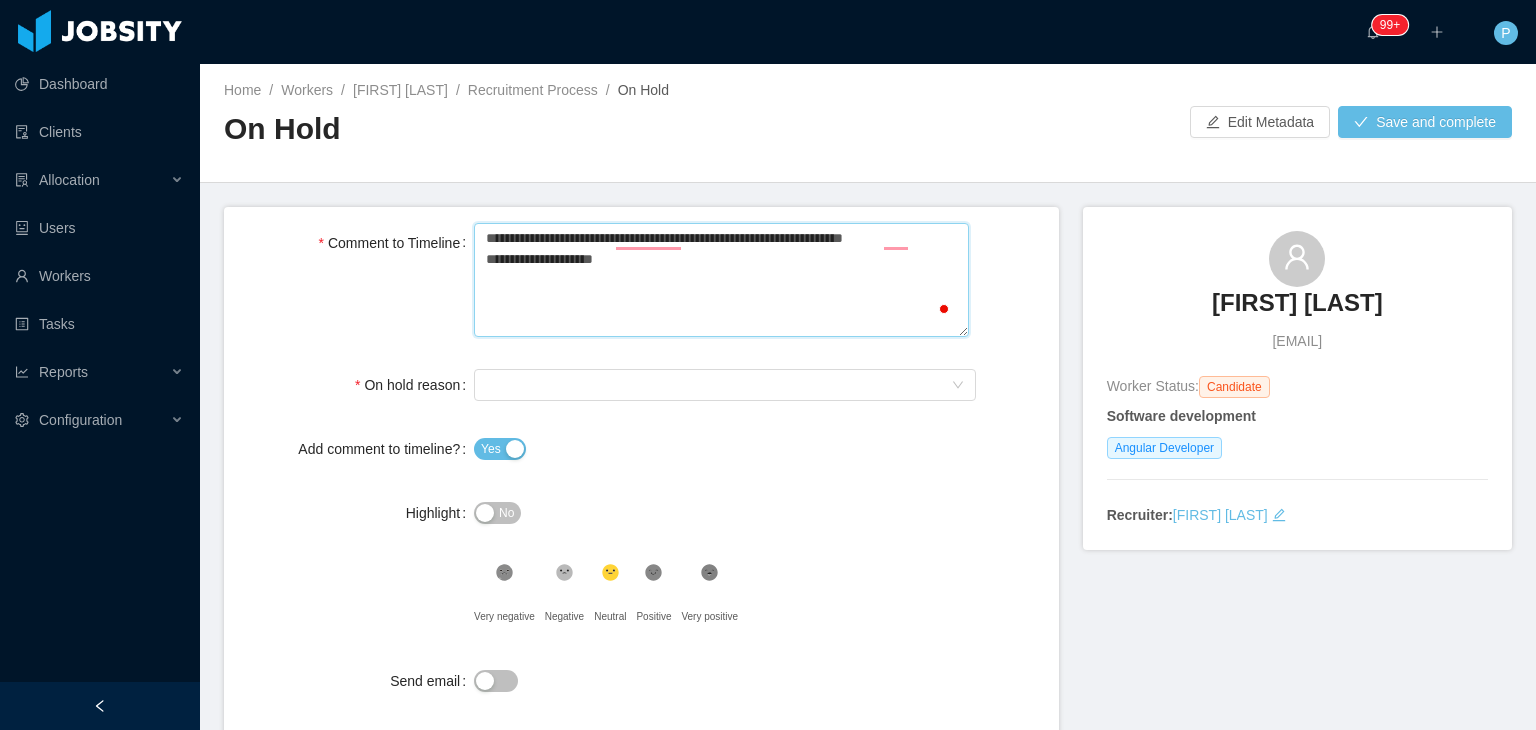 type 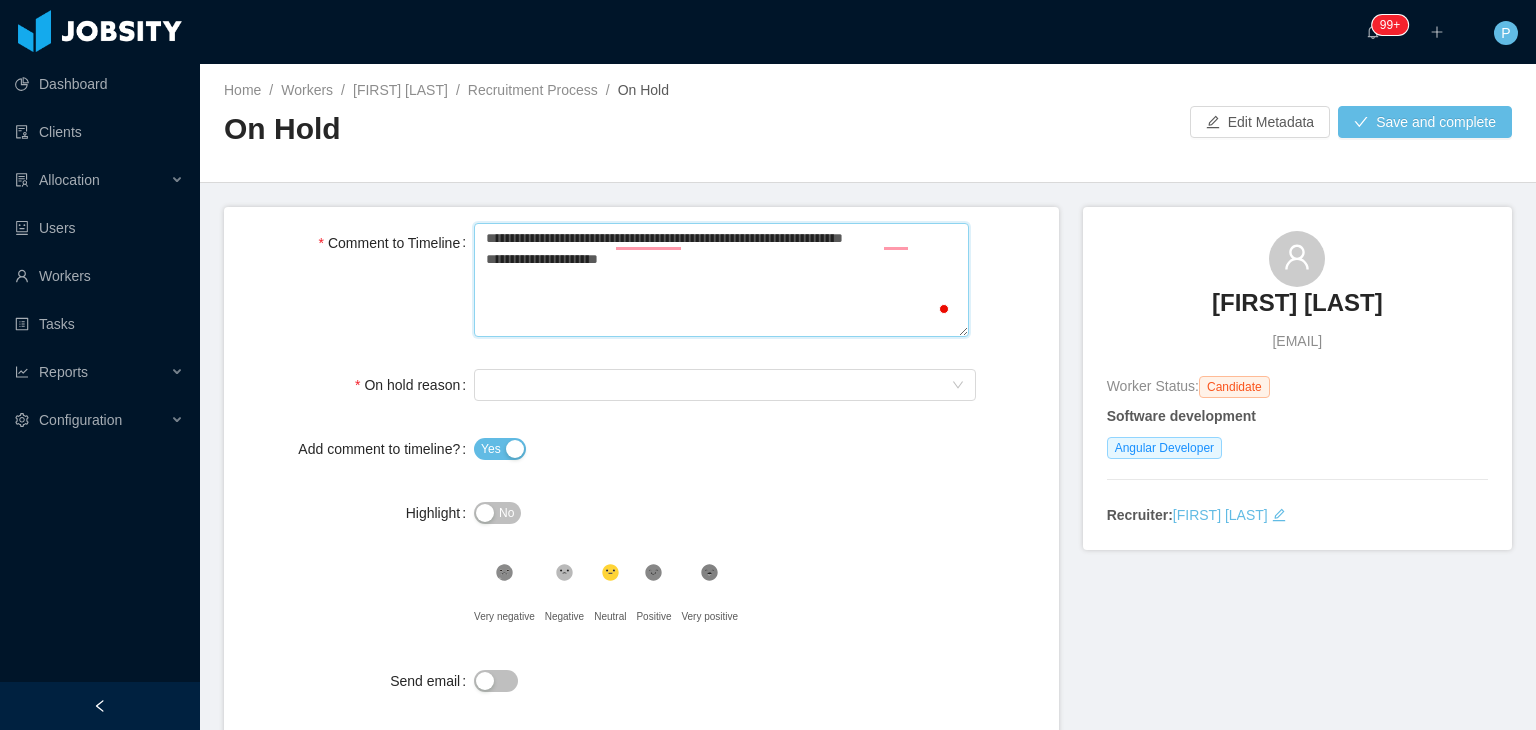 type 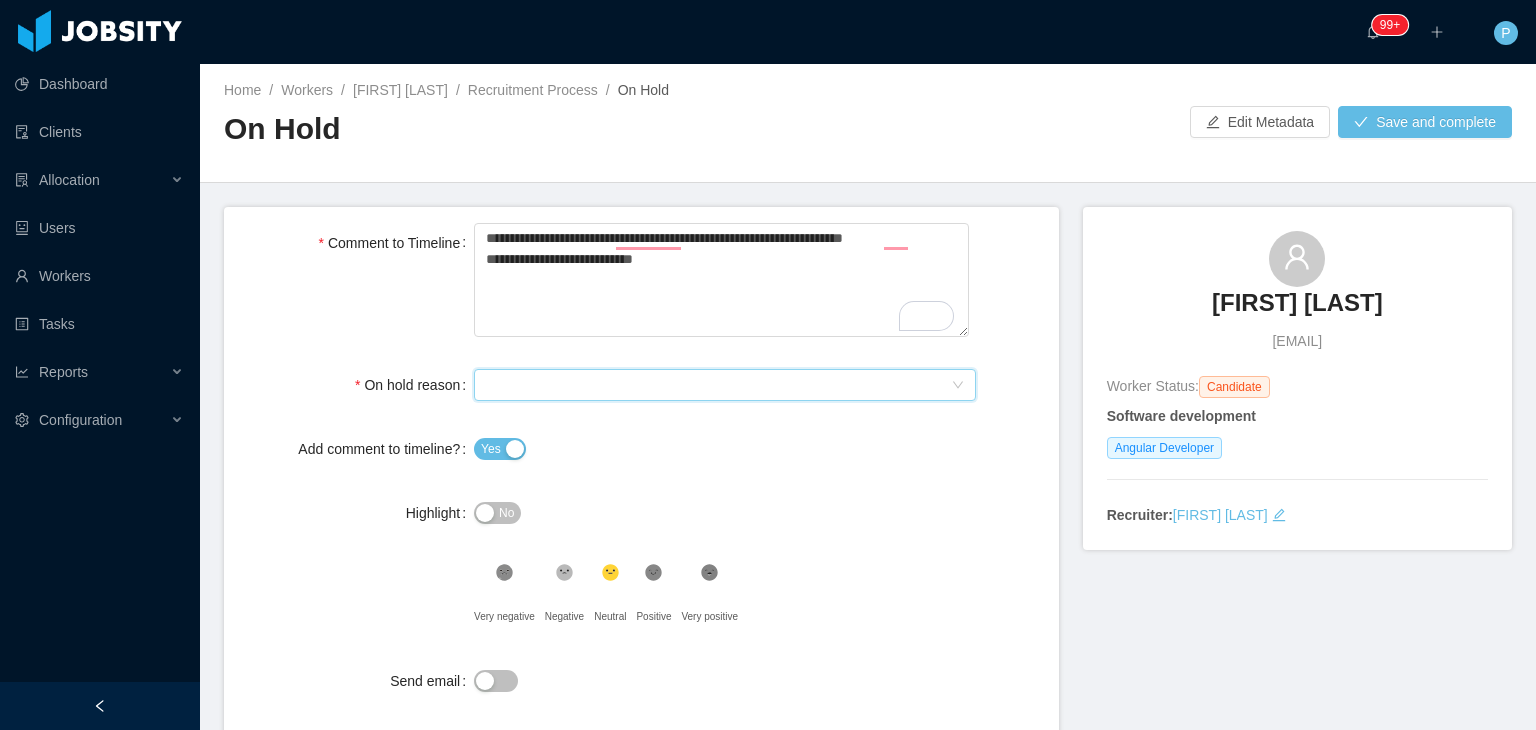 click on "Select On Hold reason" at bounding box center (718, 385) 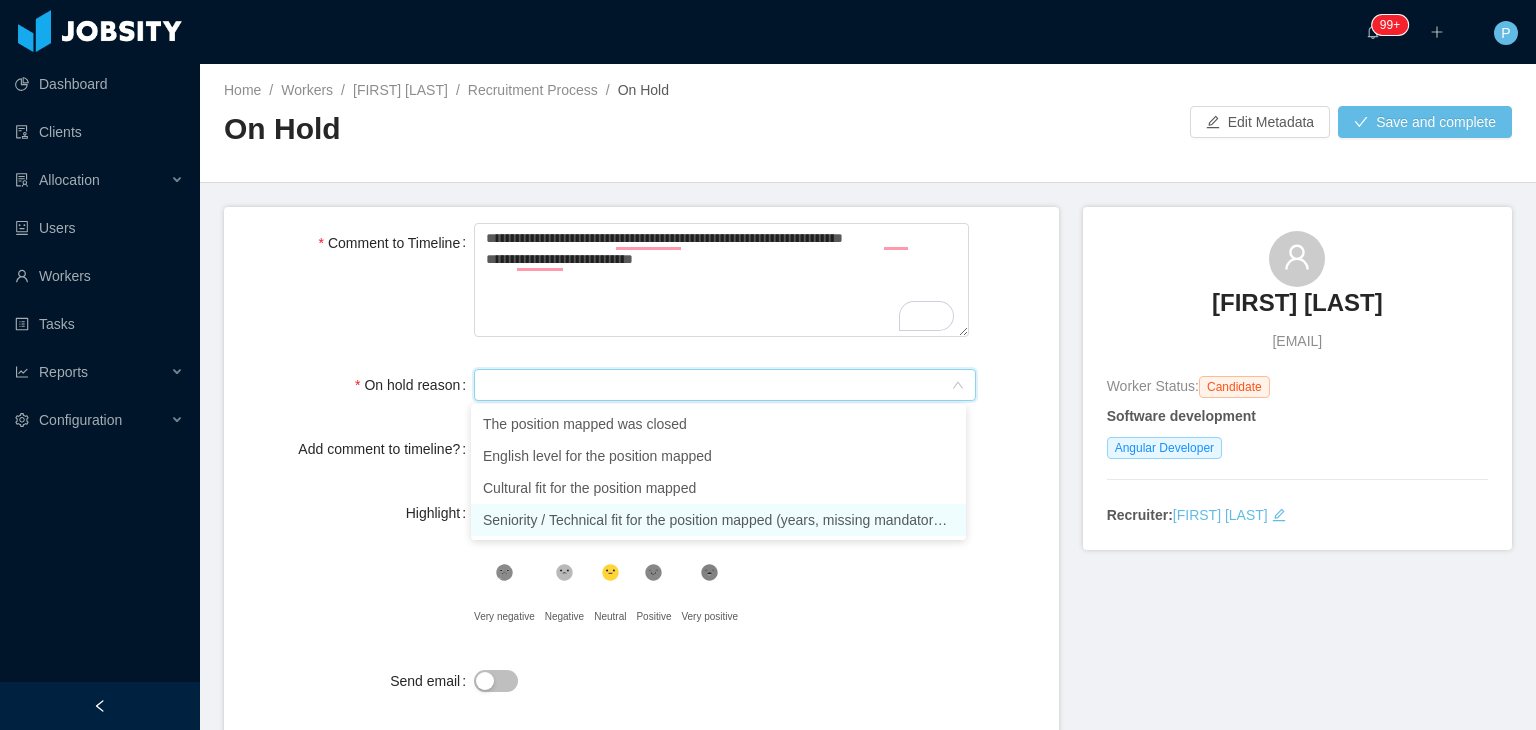 click on "Seniority / Technical fit for the position mapped (years, missing mandatory skills)" at bounding box center [718, 520] 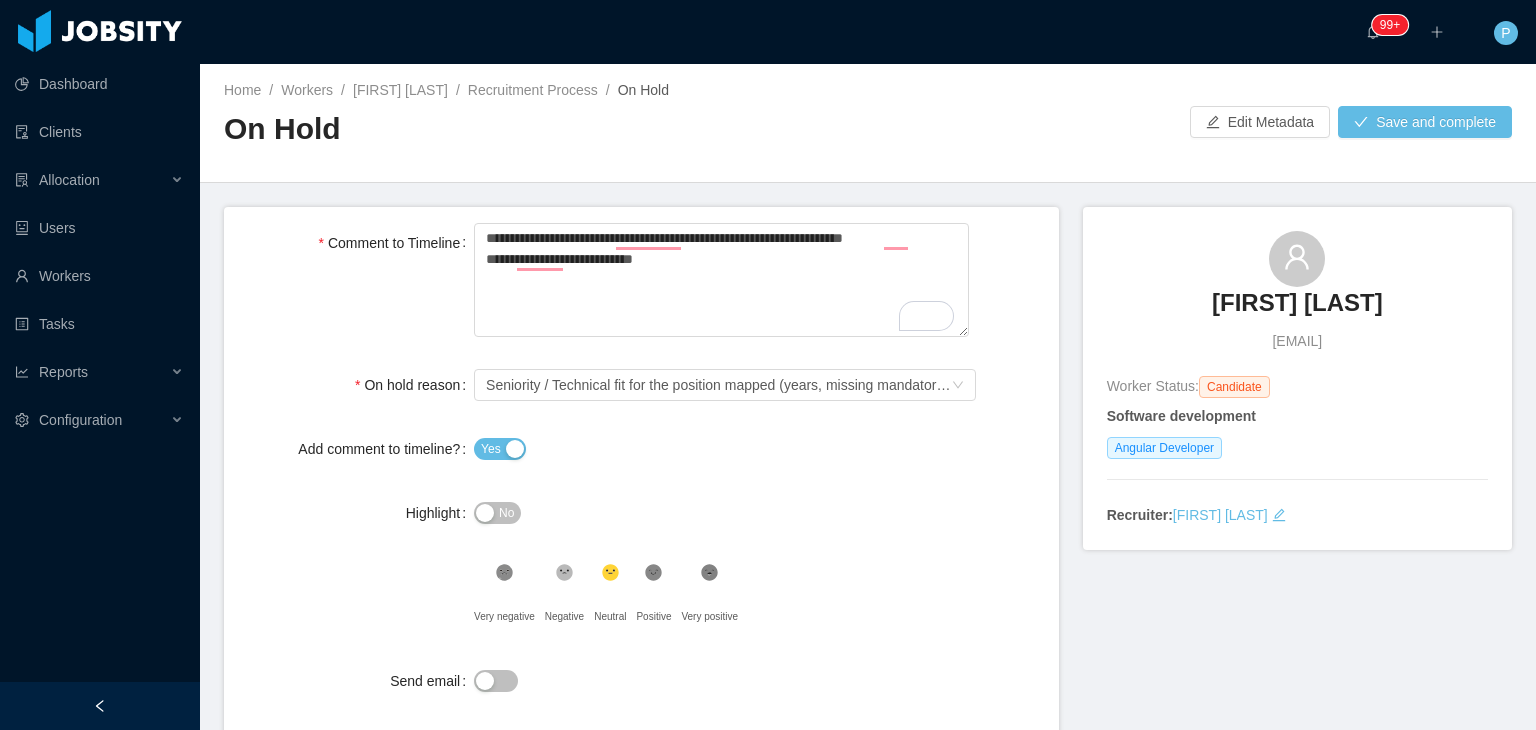 click on "No" at bounding box center (497, 513) 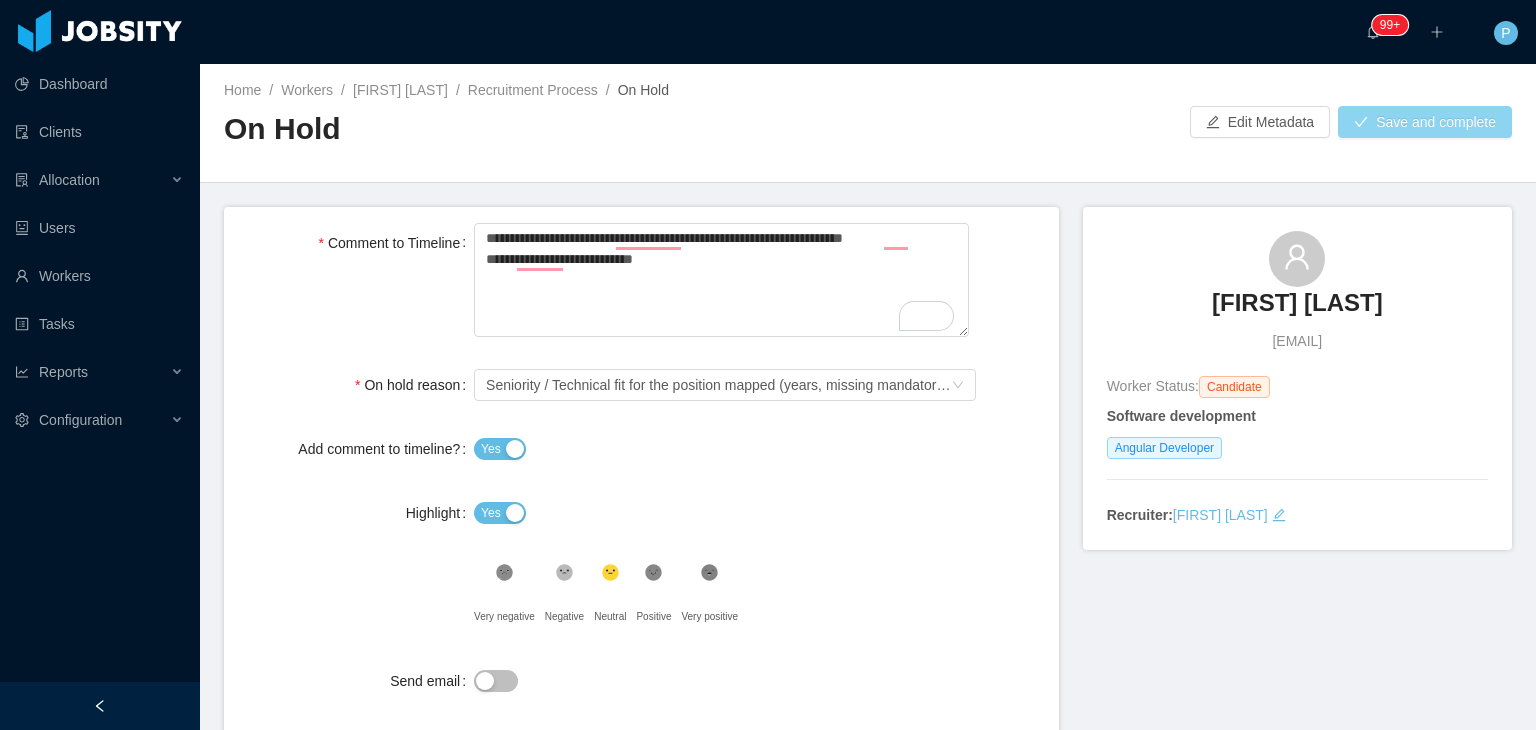 click on "Save and complete" at bounding box center (1425, 122) 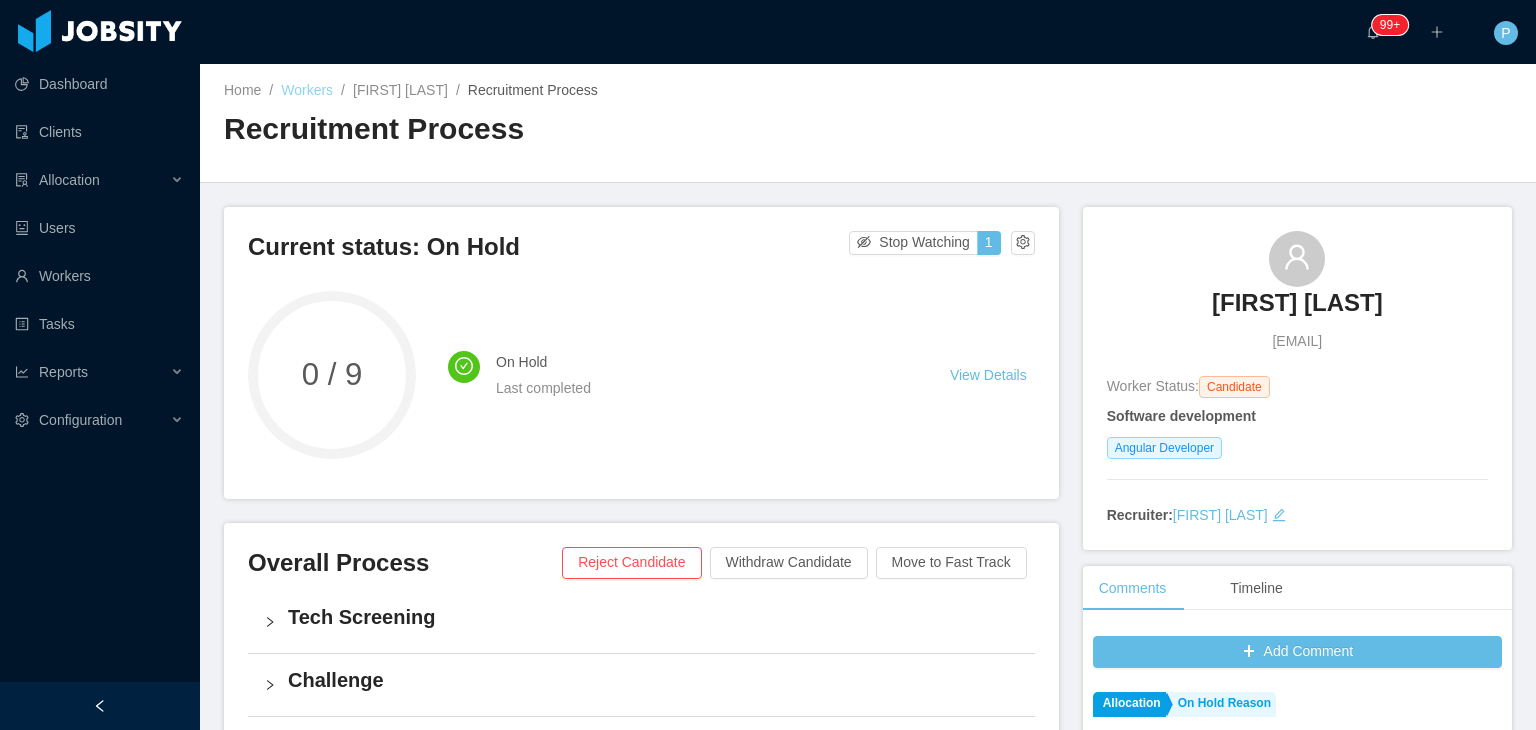 click on "Workers" at bounding box center (307, 90) 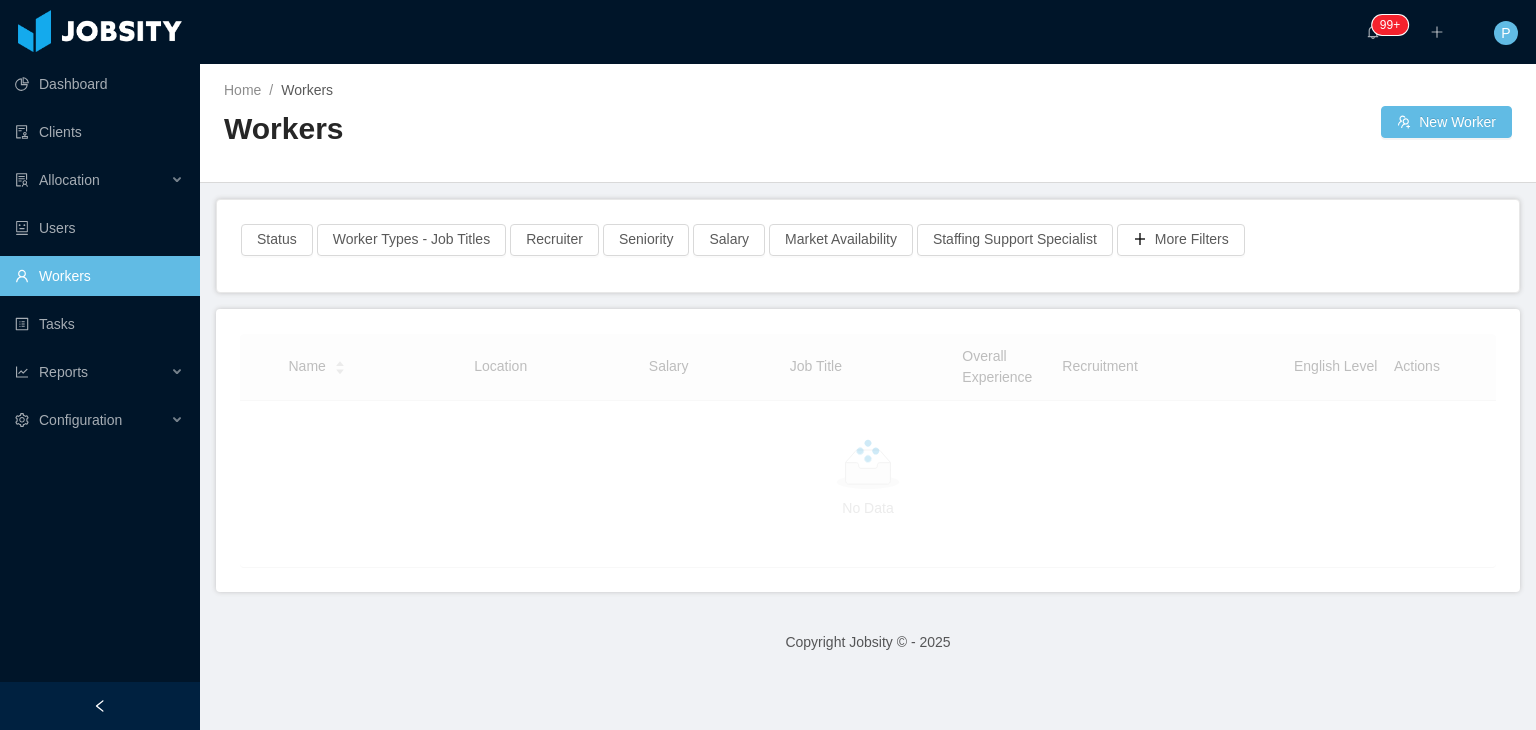 click on "Home / Workers / Workers New Worker" at bounding box center [868, 123] 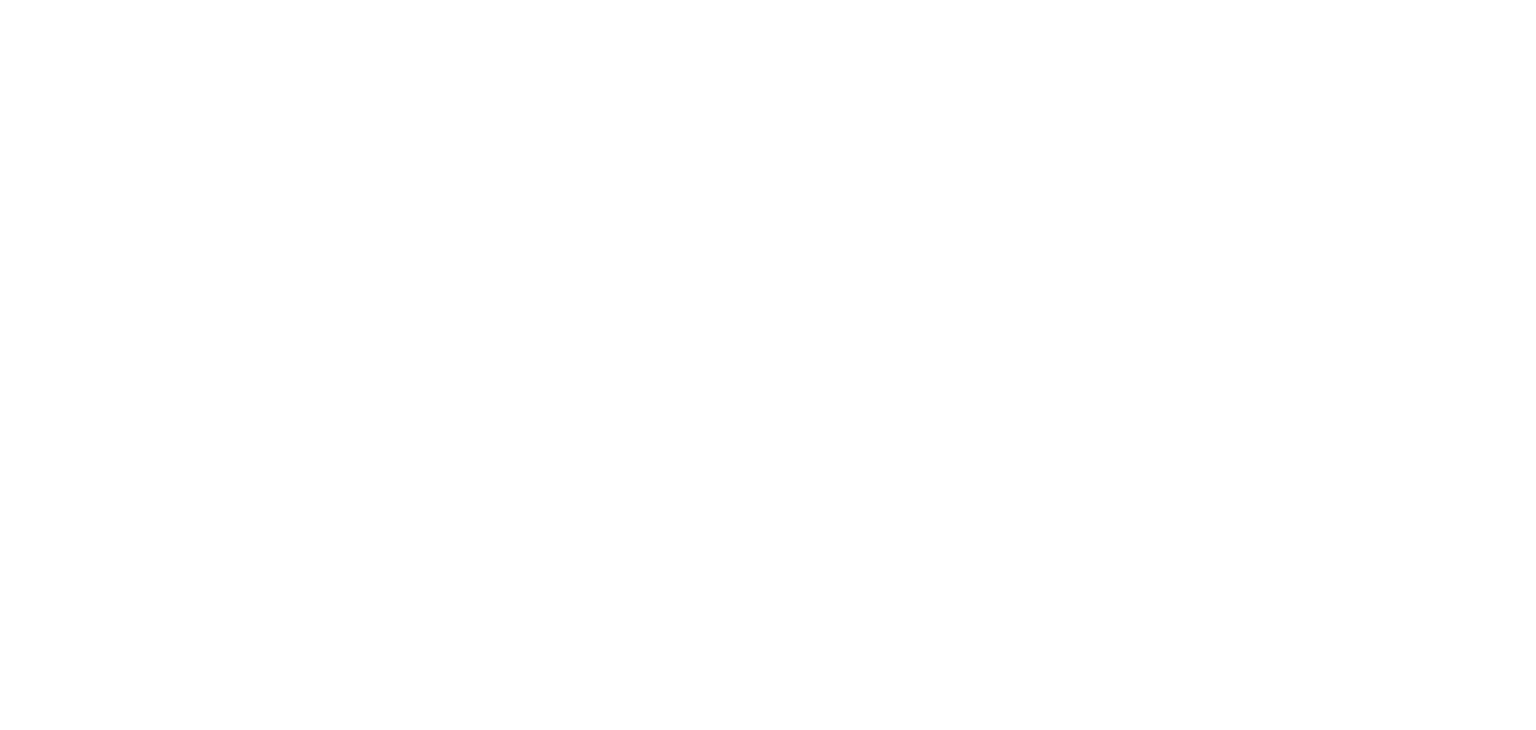 scroll, scrollTop: 0, scrollLeft: 0, axis: both 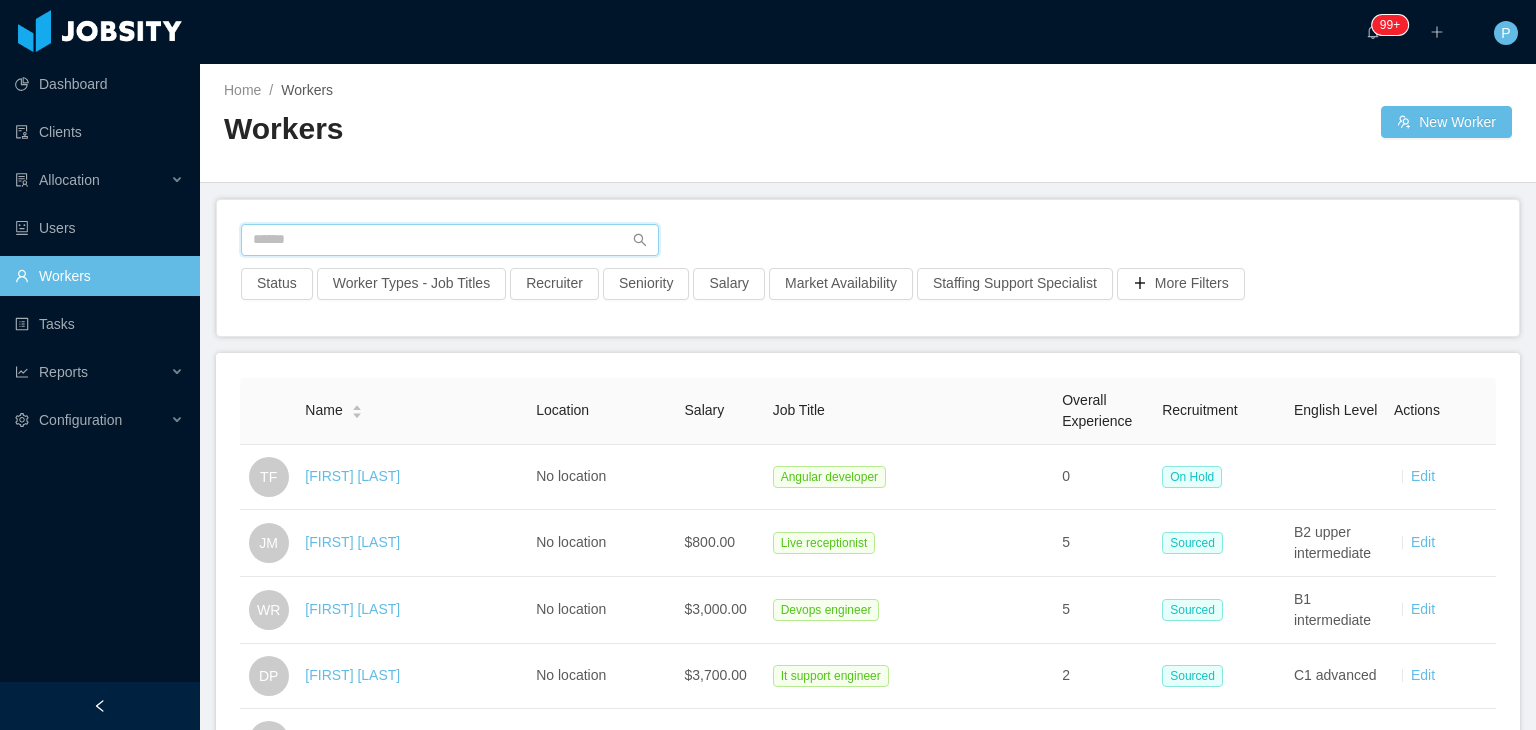click at bounding box center (450, 240) 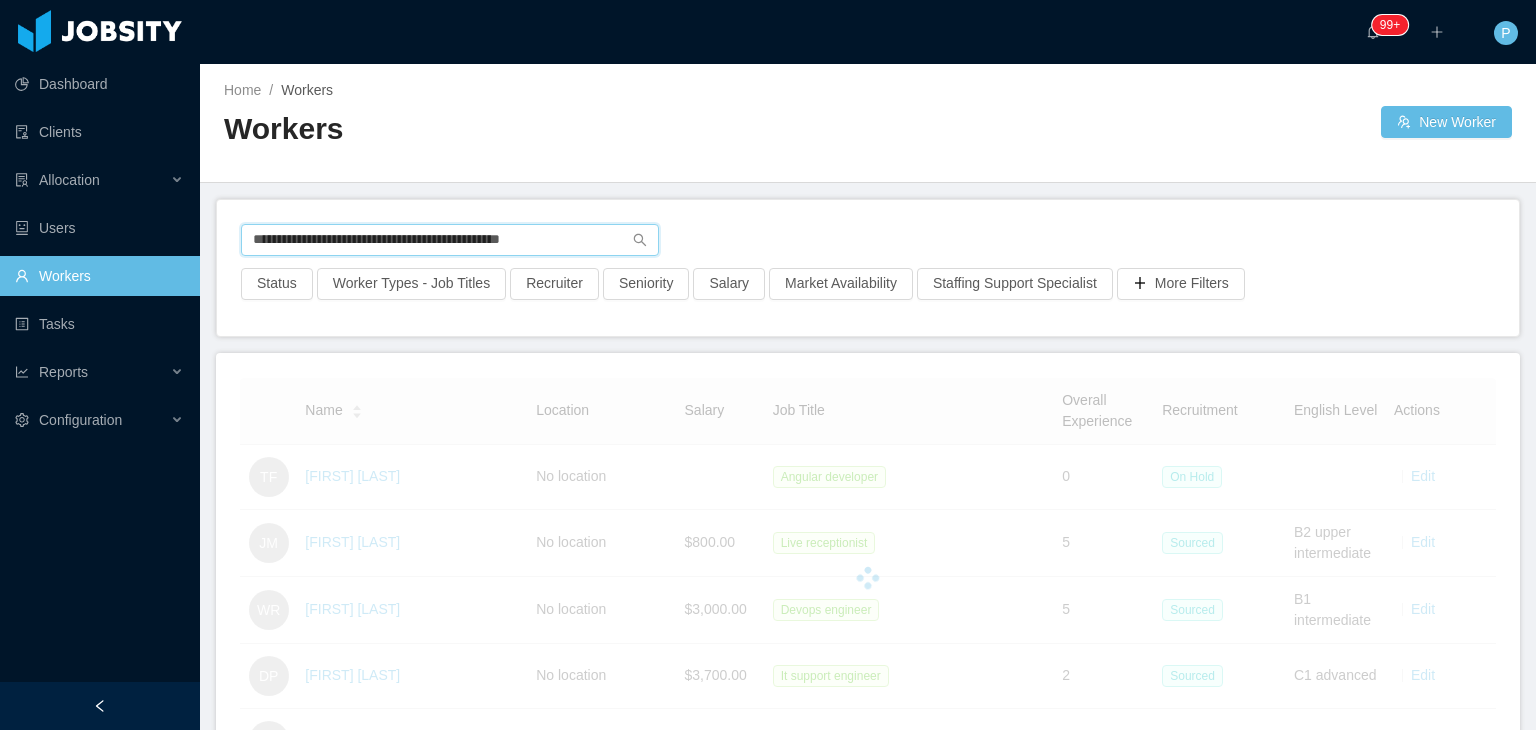 type on "**********" 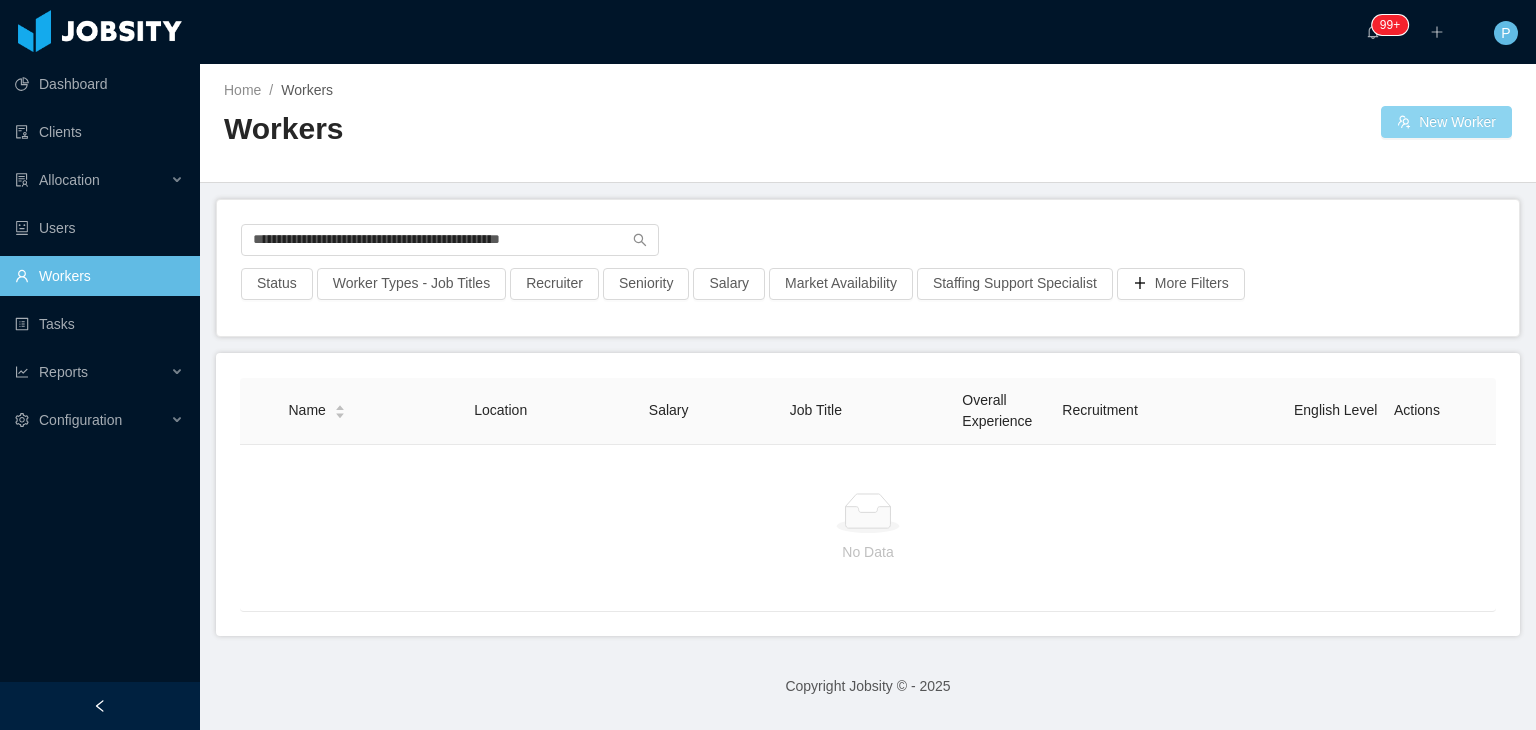 click on "New Worker" at bounding box center [1446, 122] 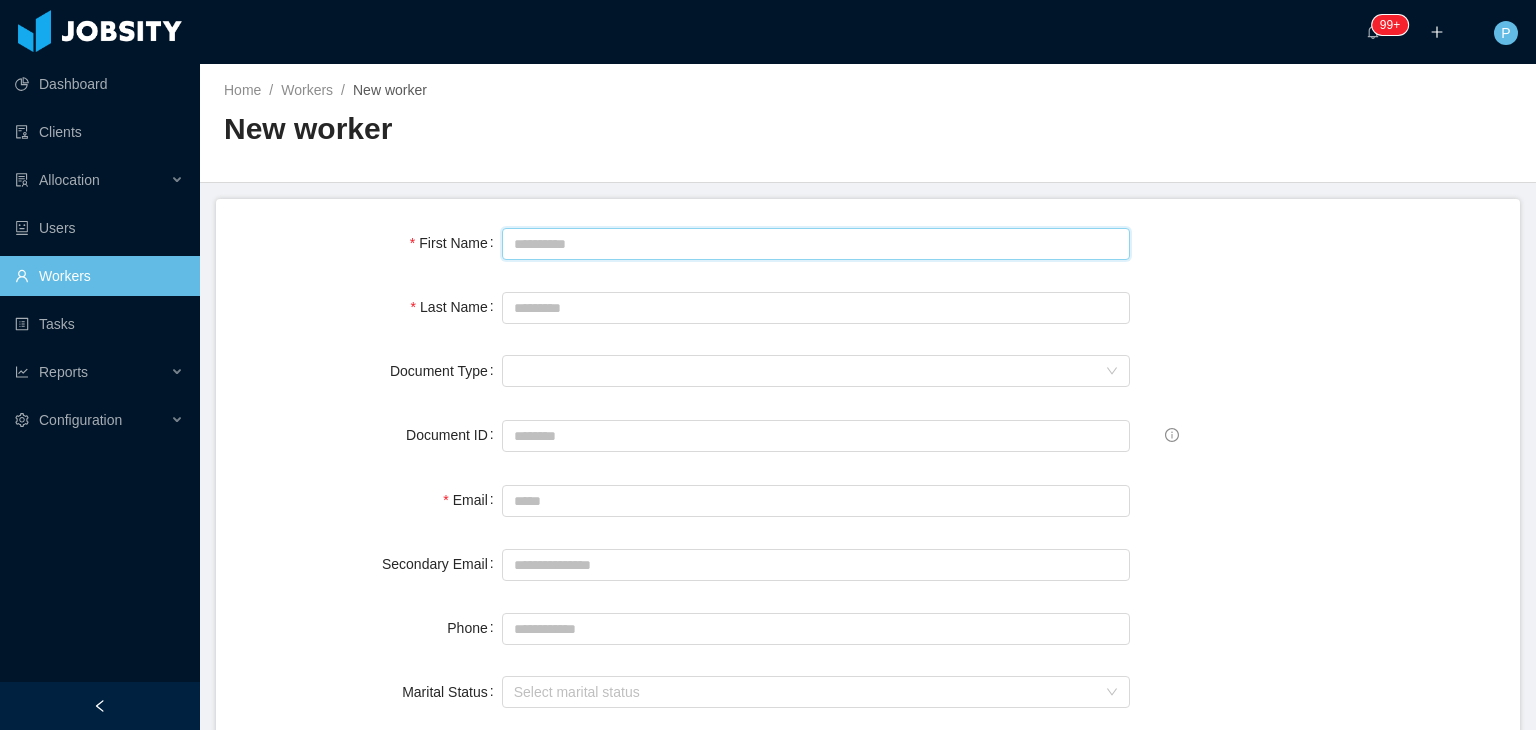 click on "First Name" at bounding box center [816, 244] 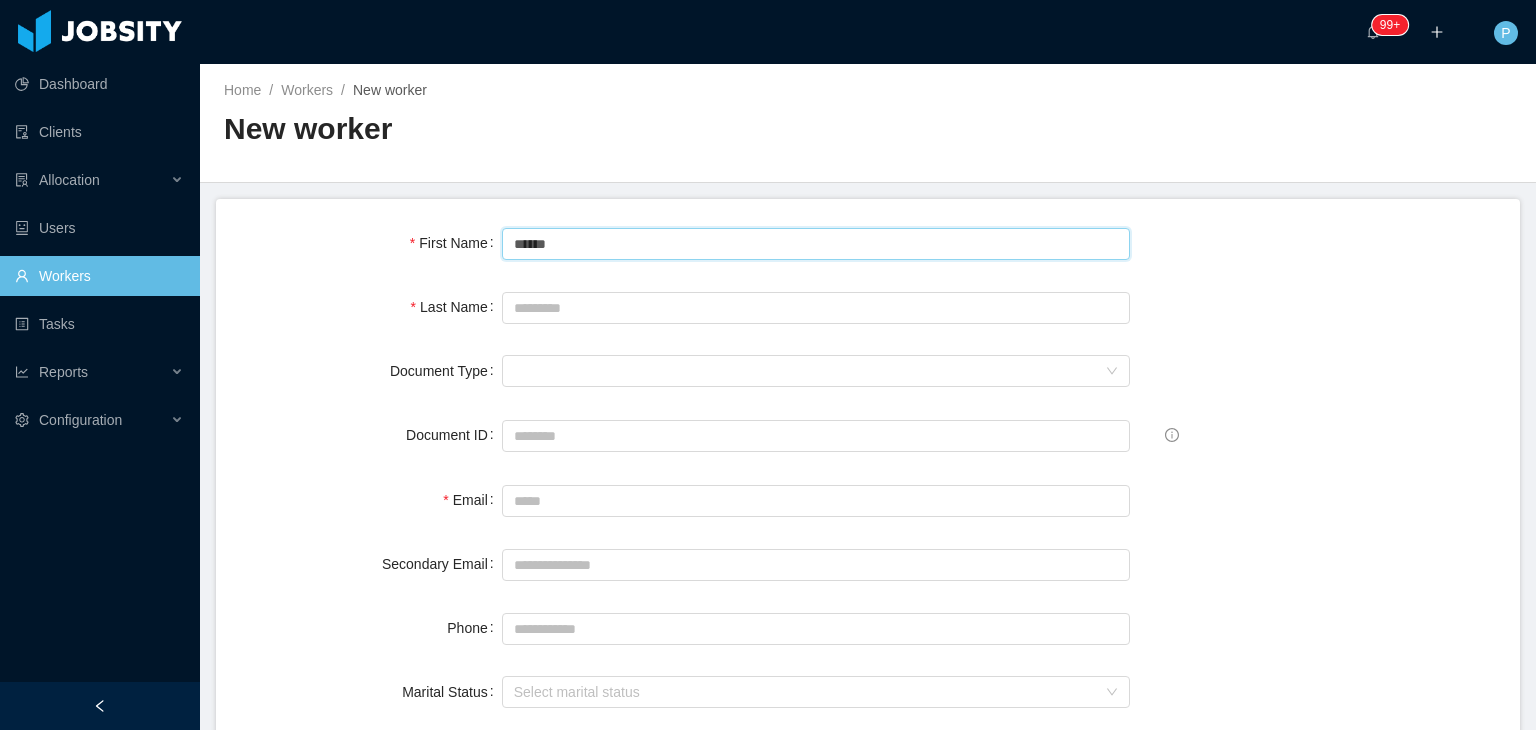 type on "******" 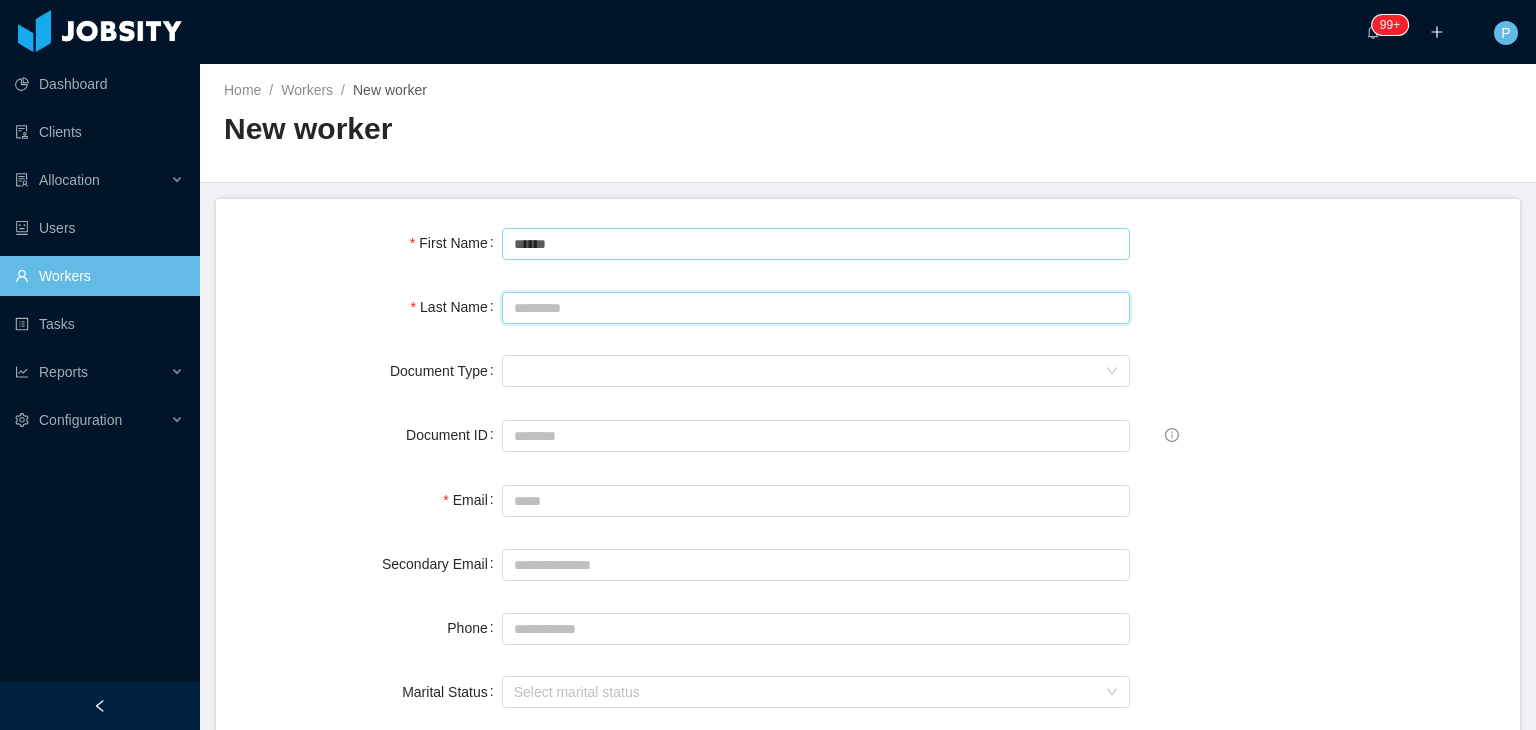 type on "*" 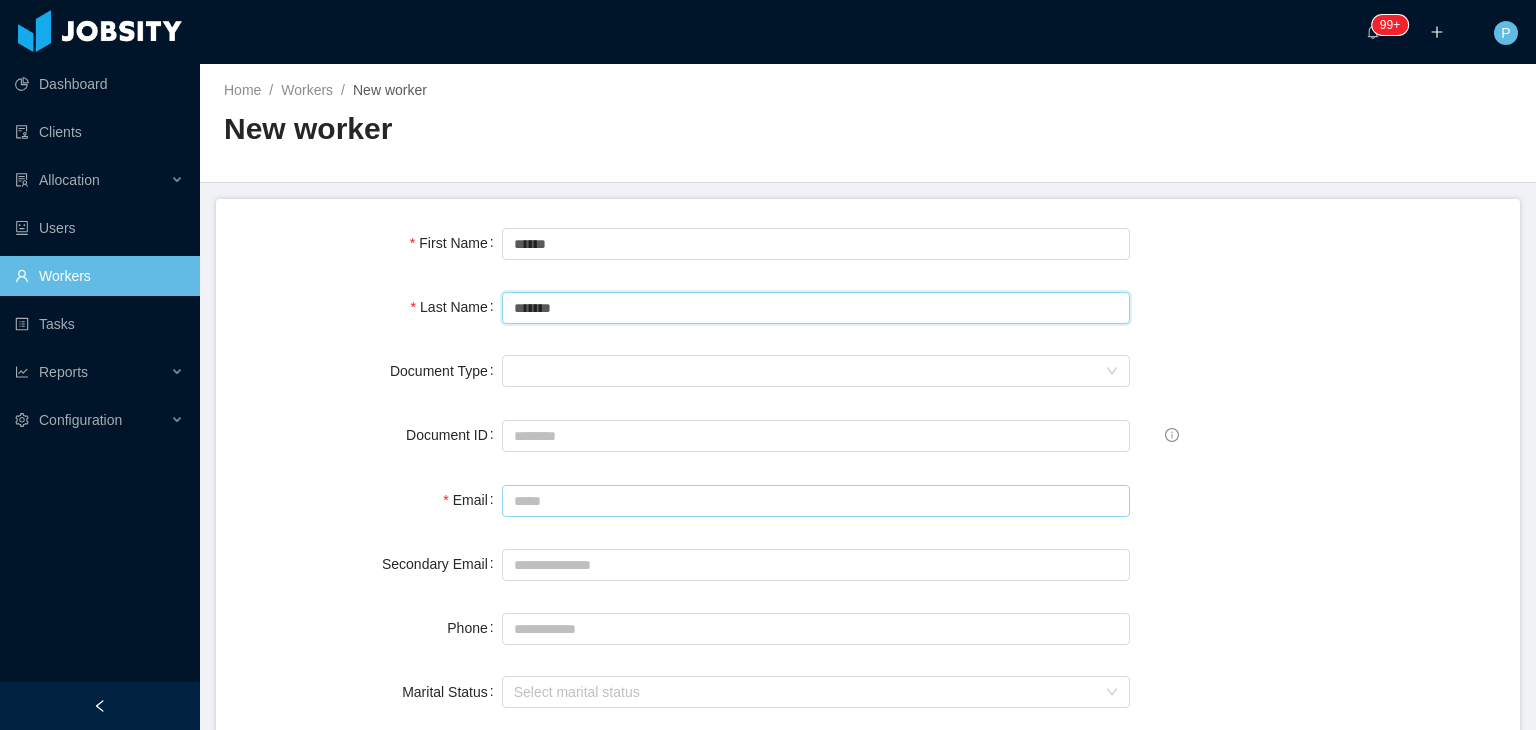 type on "*******" 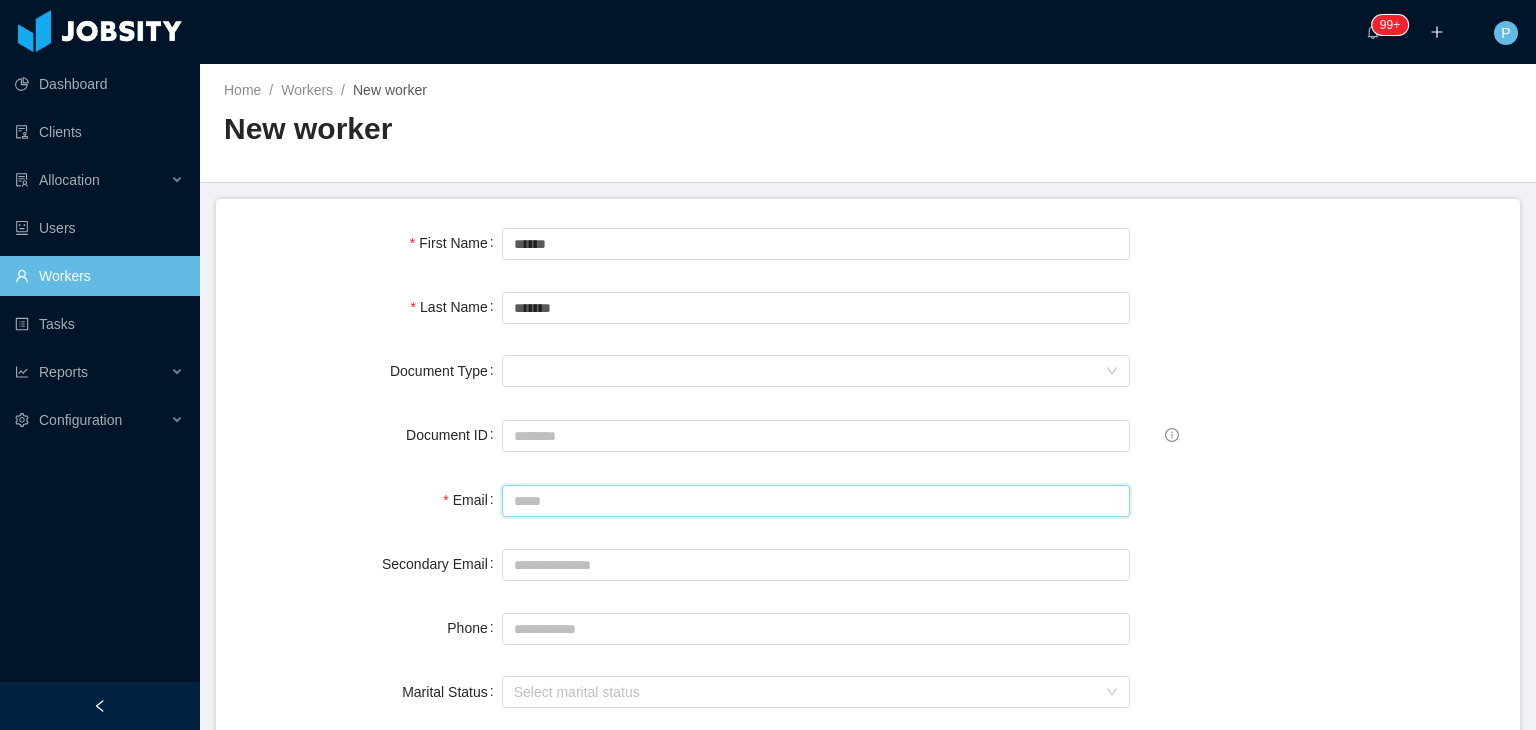 click on "Email" at bounding box center [816, 501] 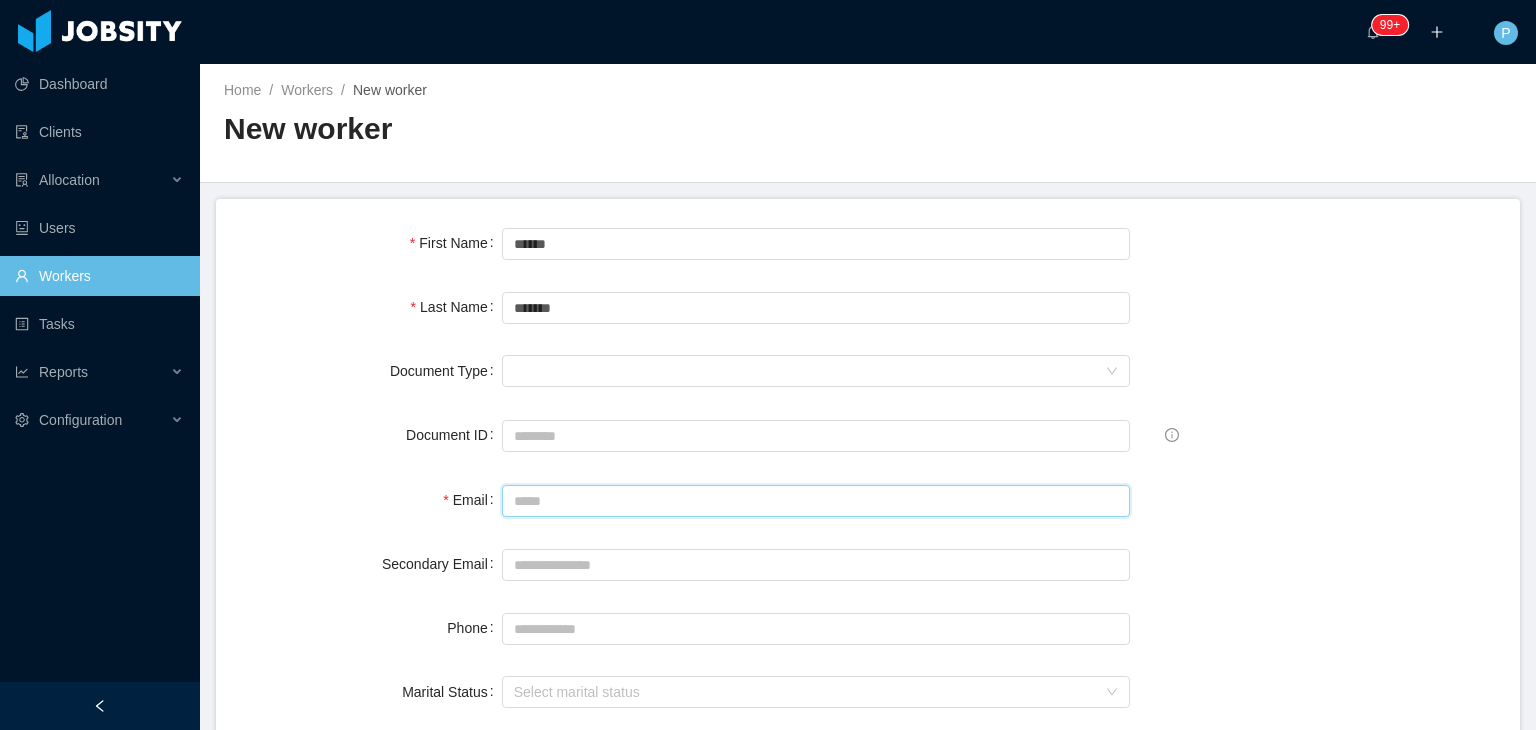 paste on "**********" 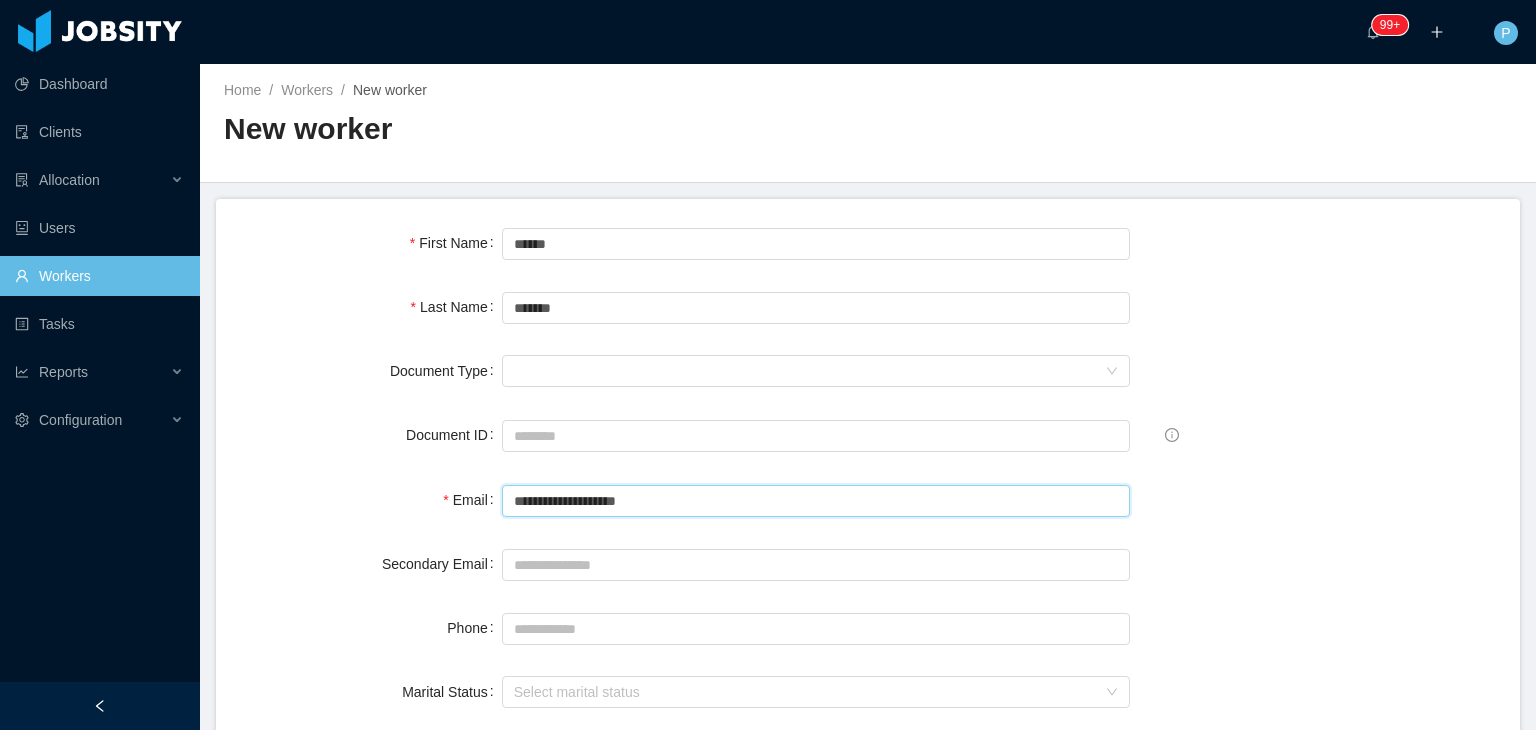 type on "**********" 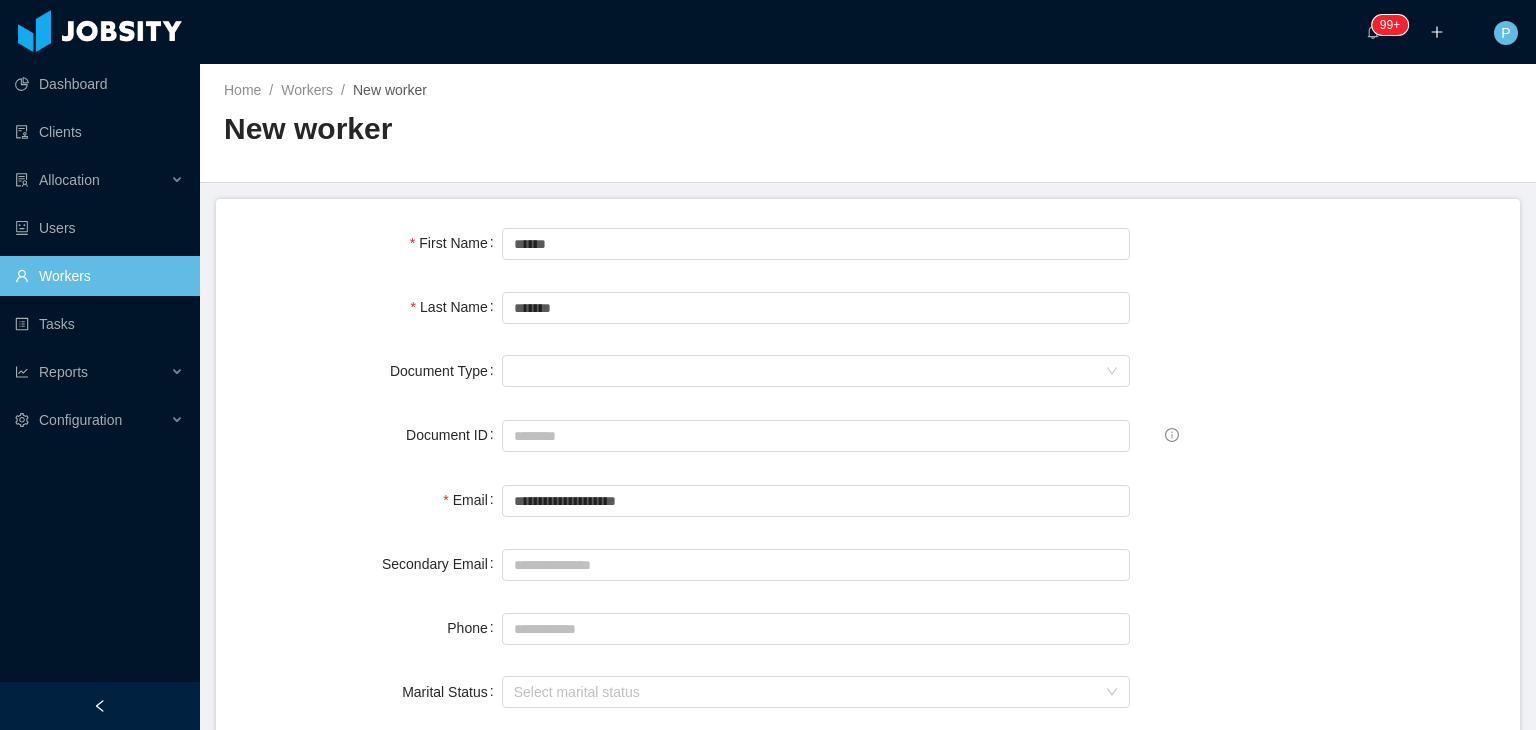 click on "Email" at bounding box center [371, 500] 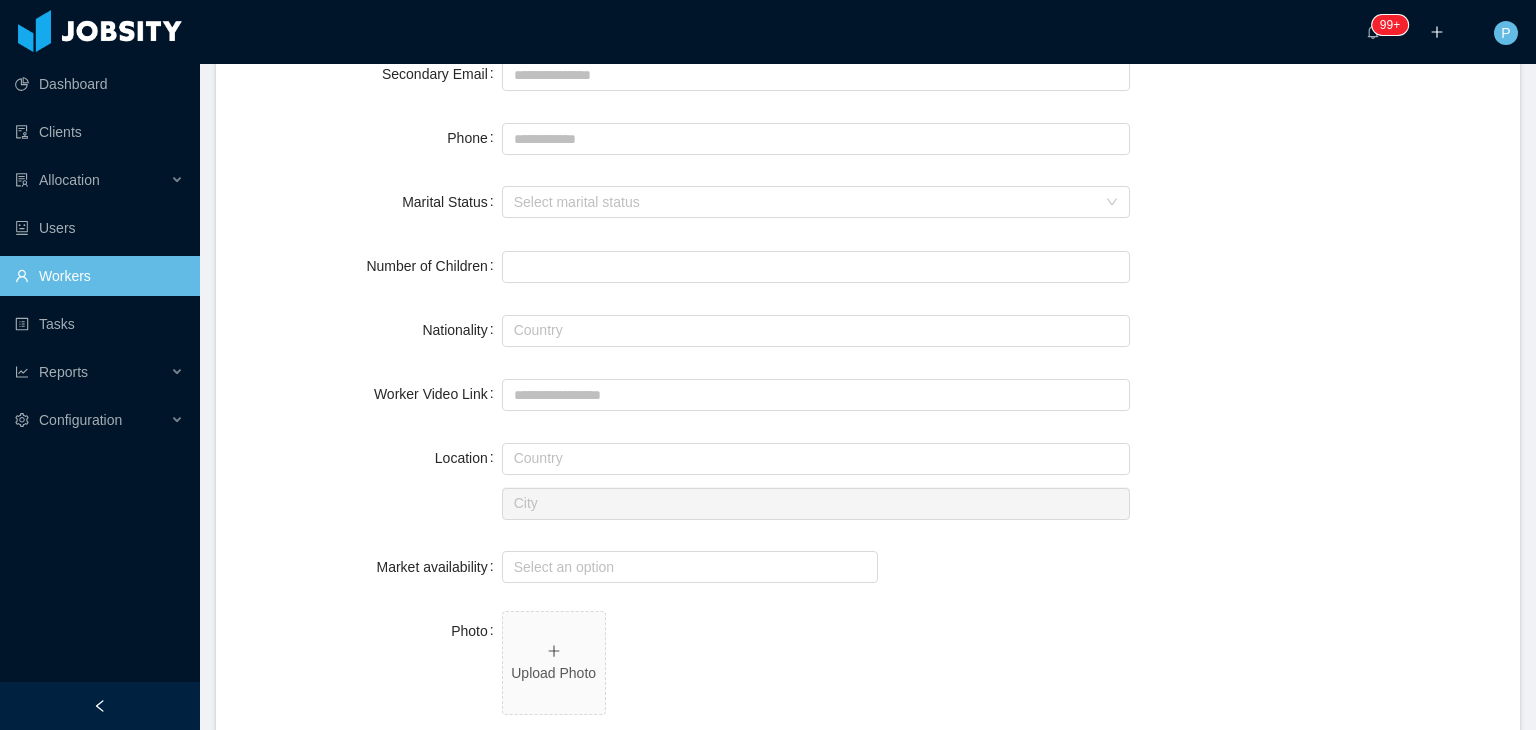 scroll, scrollTop: 520, scrollLeft: 0, axis: vertical 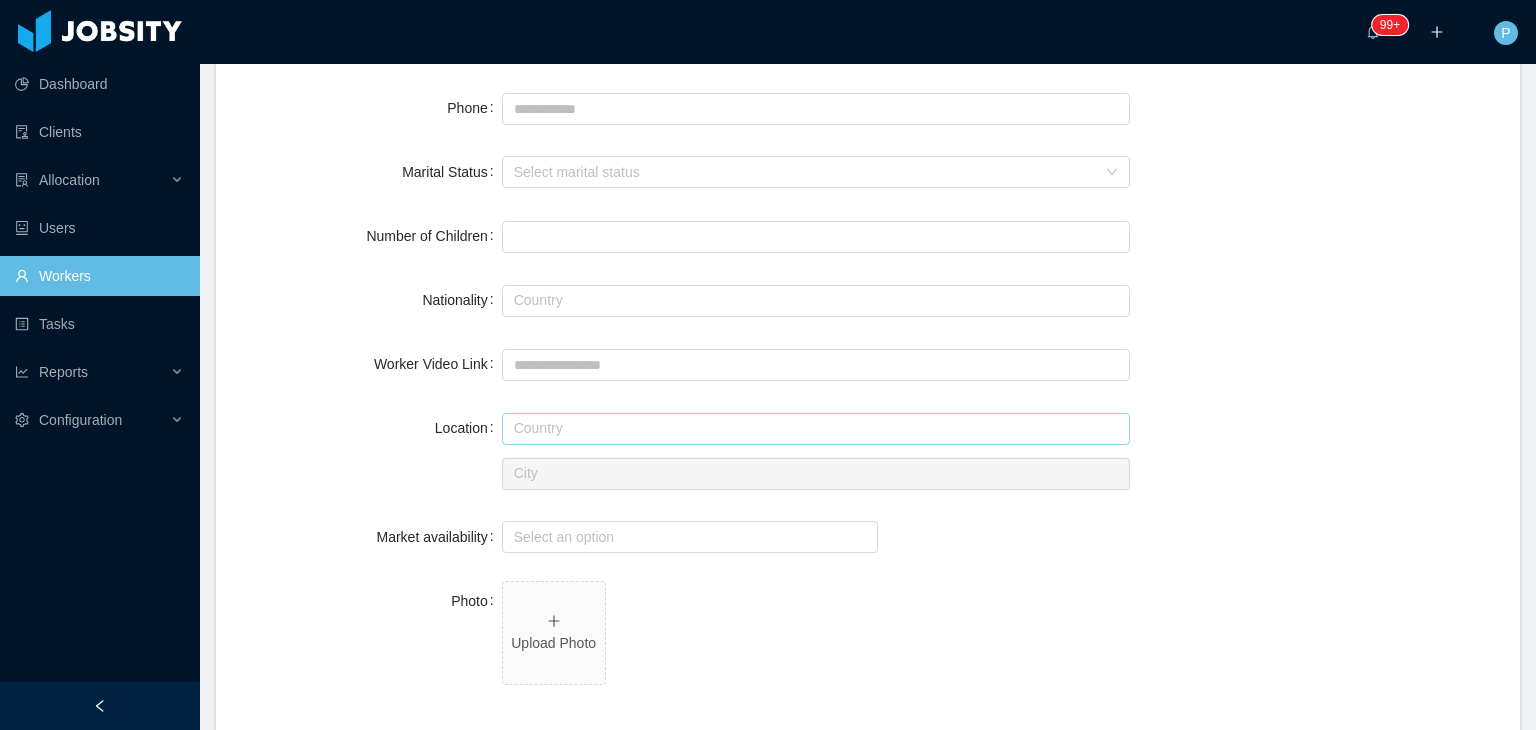 click at bounding box center (816, 429) 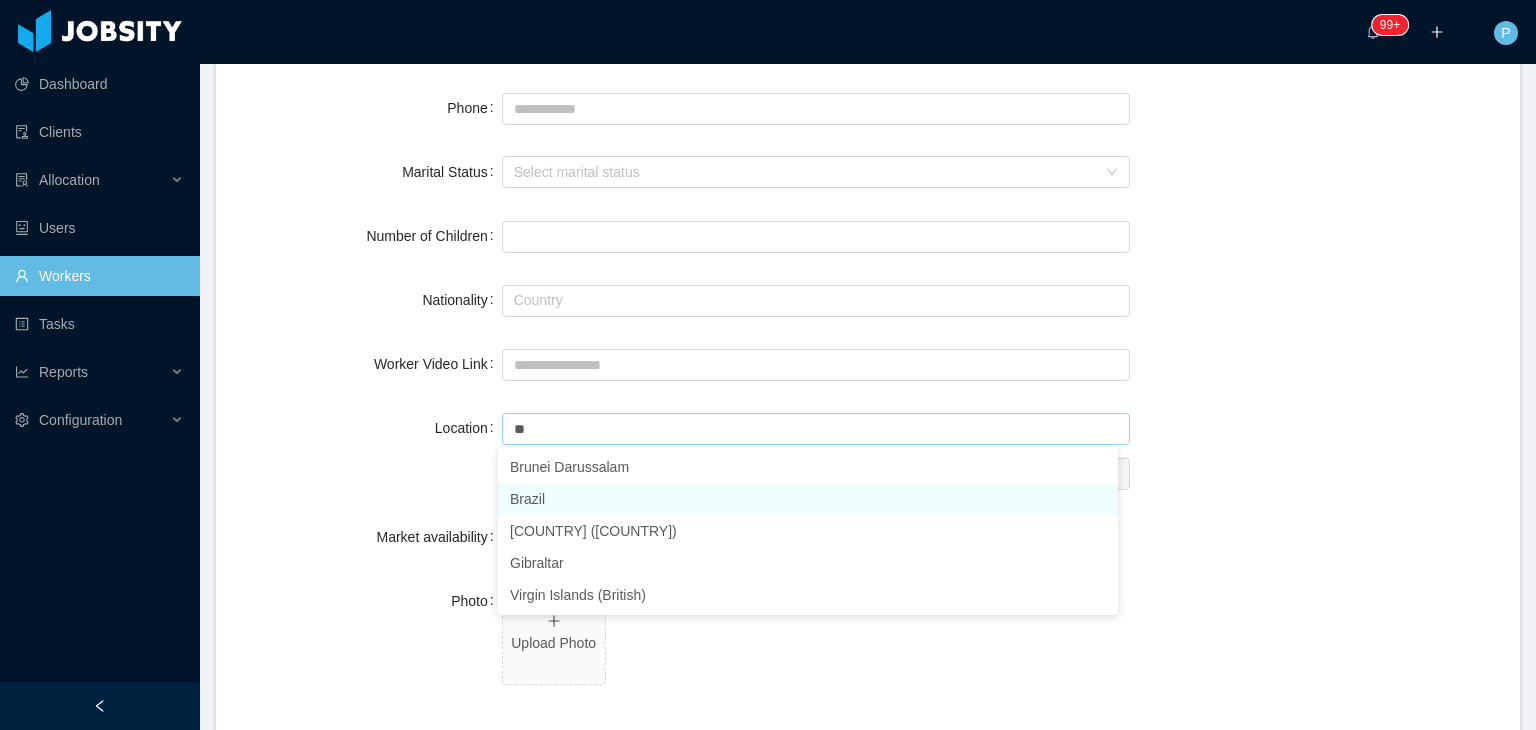 click on "Brazil" at bounding box center [808, 499] 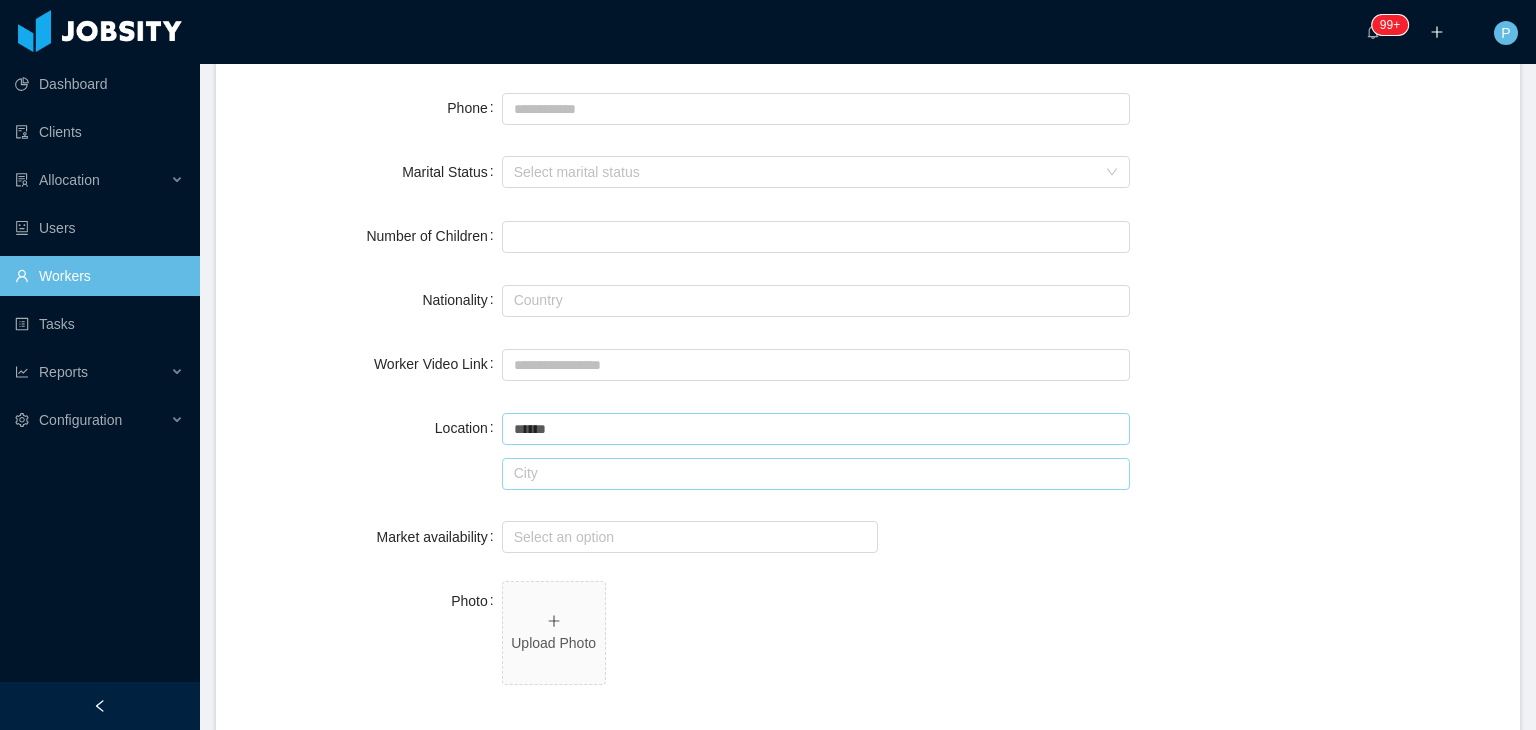 type on "******" 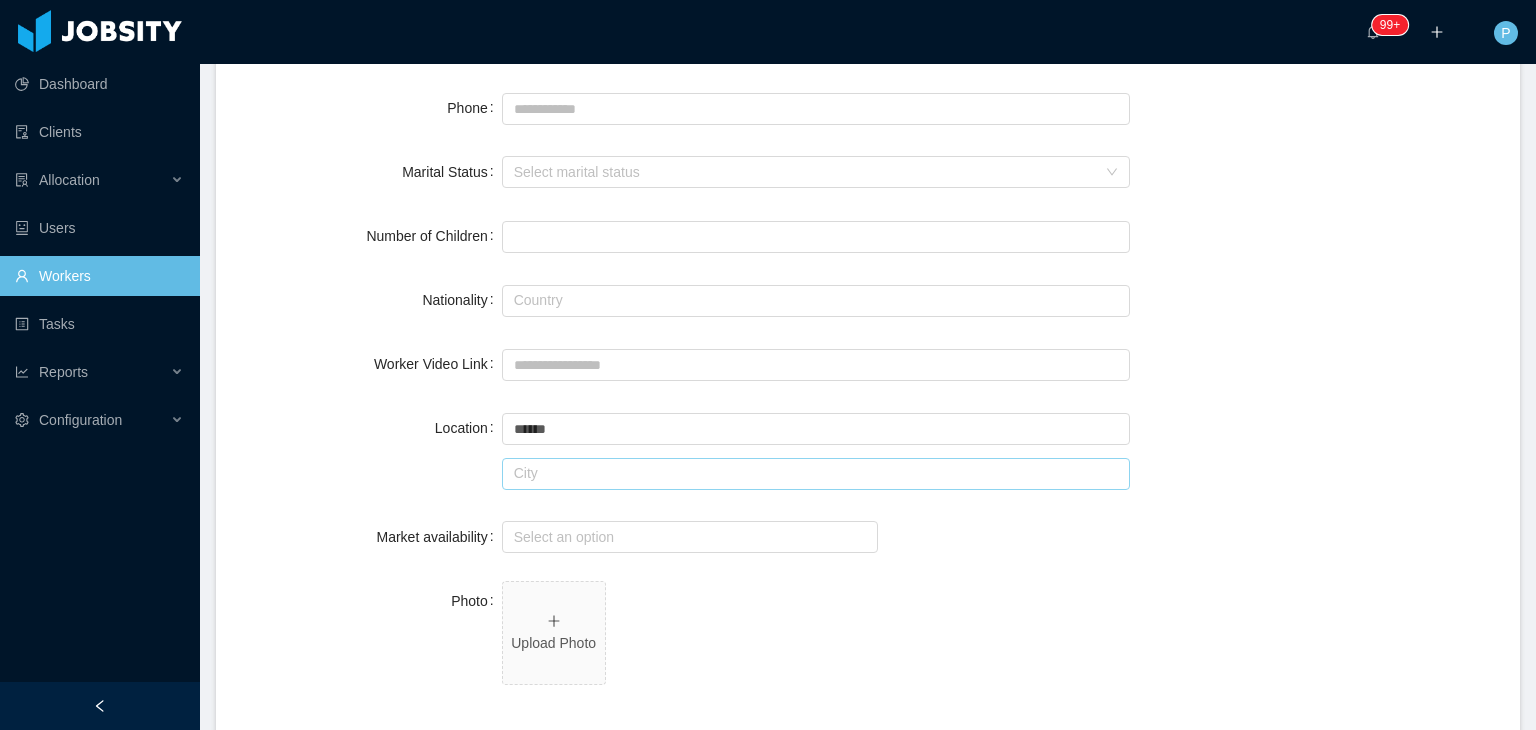 click at bounding box center [816, 474] 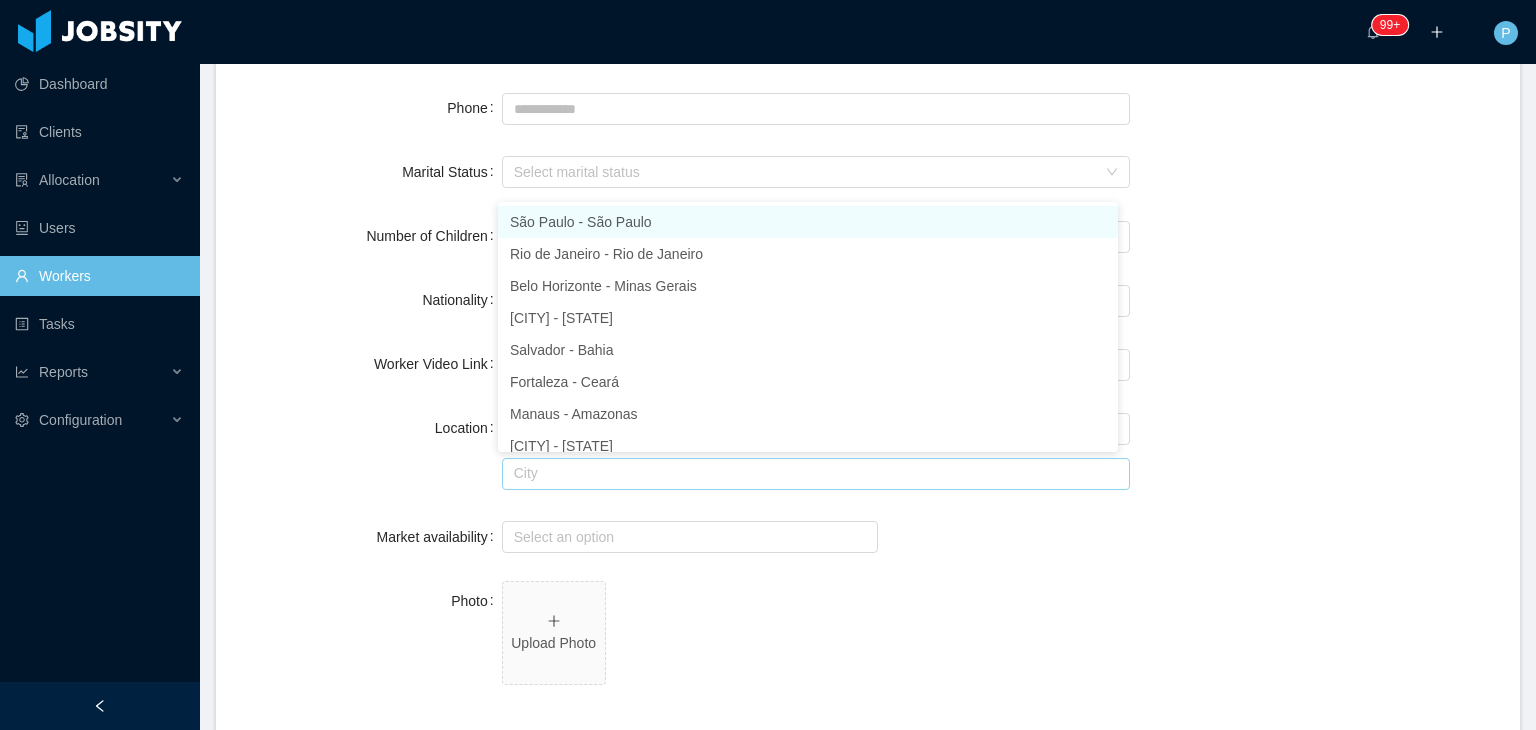 type on "*********" 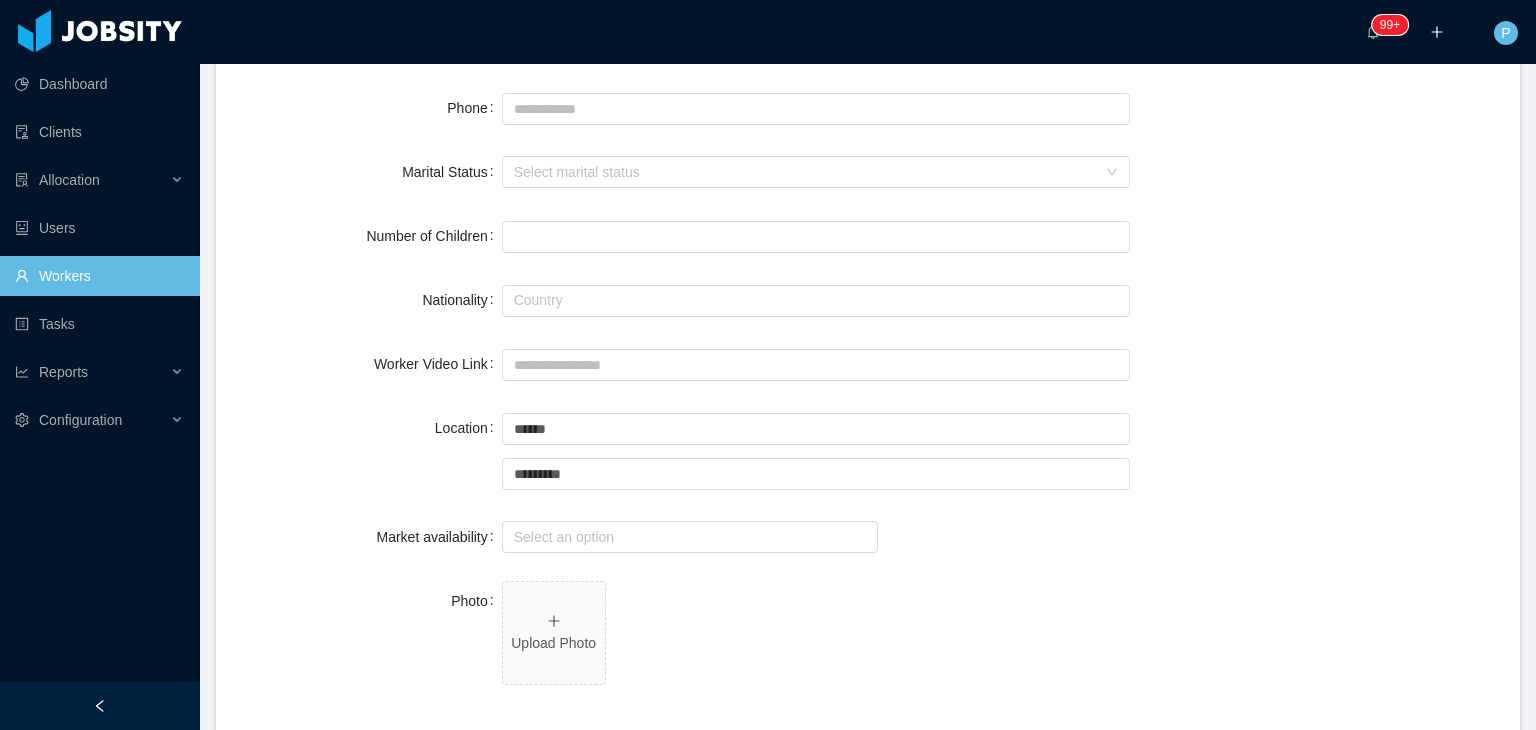 click on "Photo" at bounding box center [371, 601] 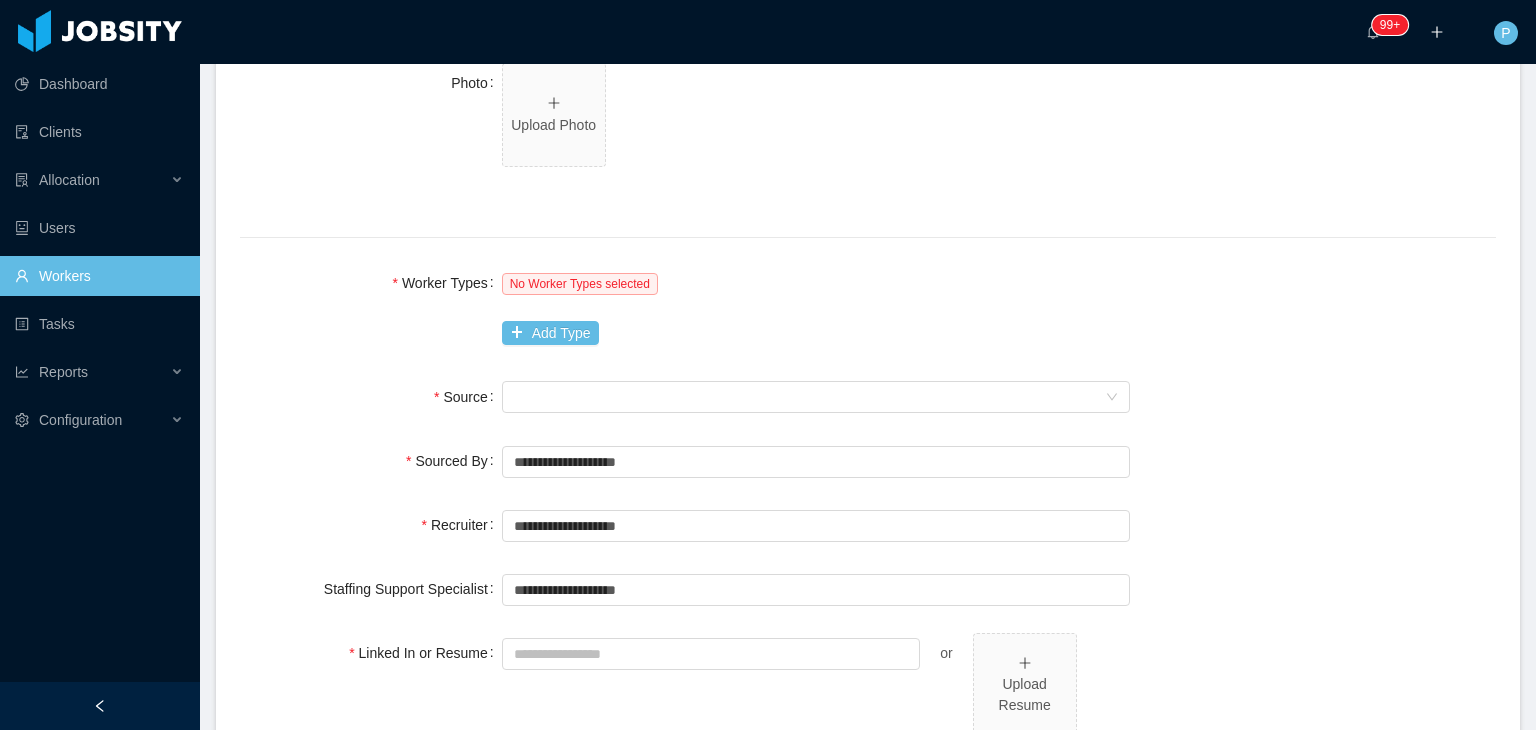 scroll, scrollTop: 1040, scrollLeft: 0, axis: vertical 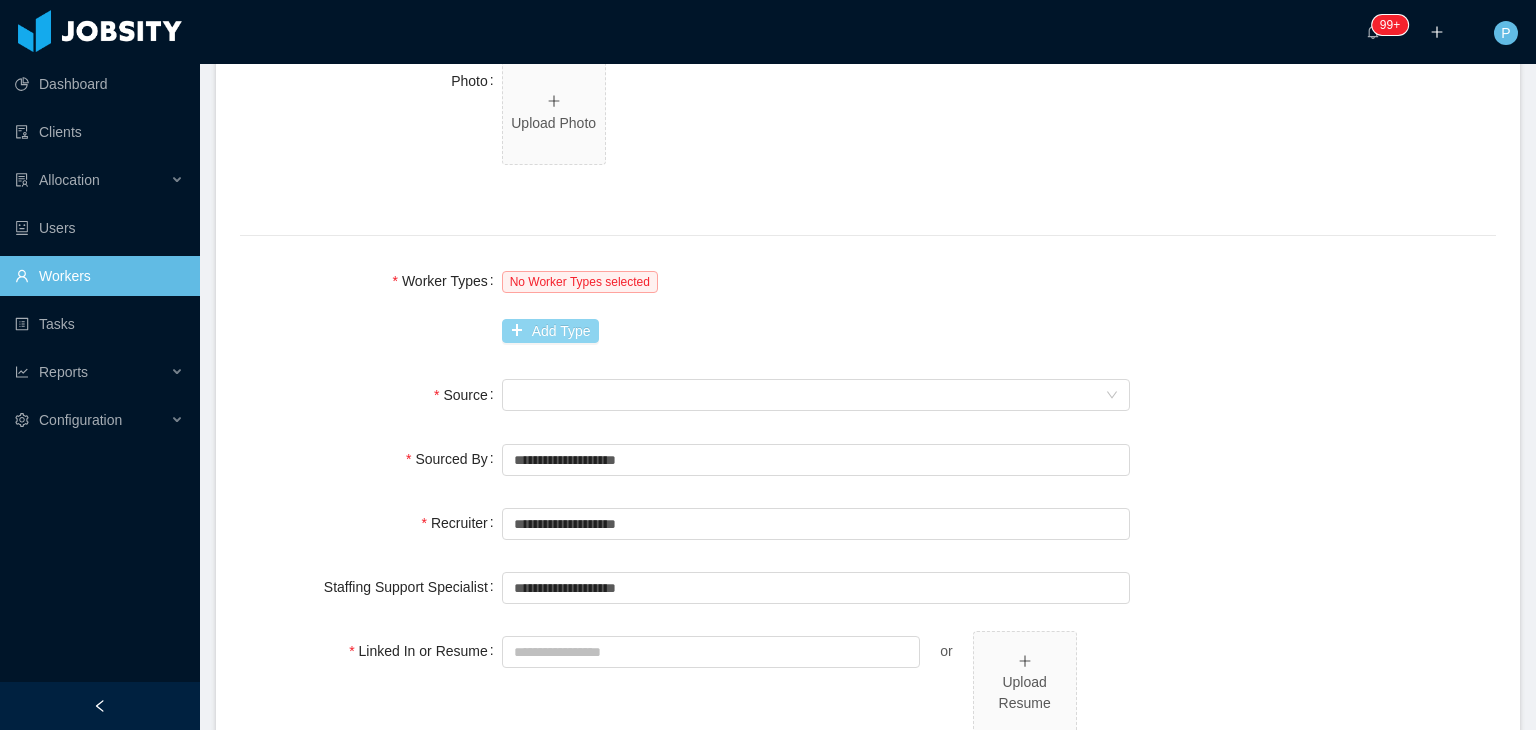 click on "Add Type" at bounding box center [550, 331] 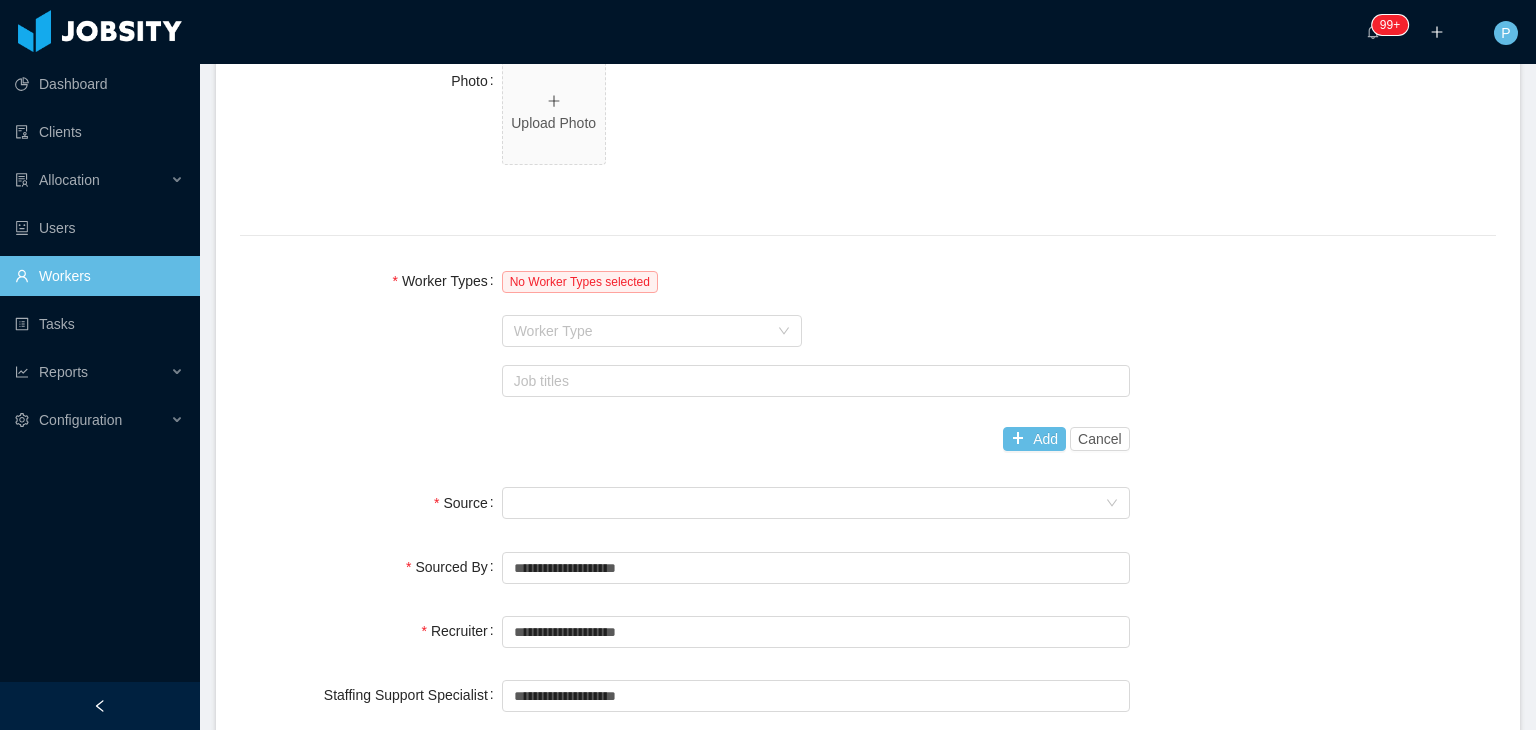 click on "Worker Type" at bounding box center (641, 331) 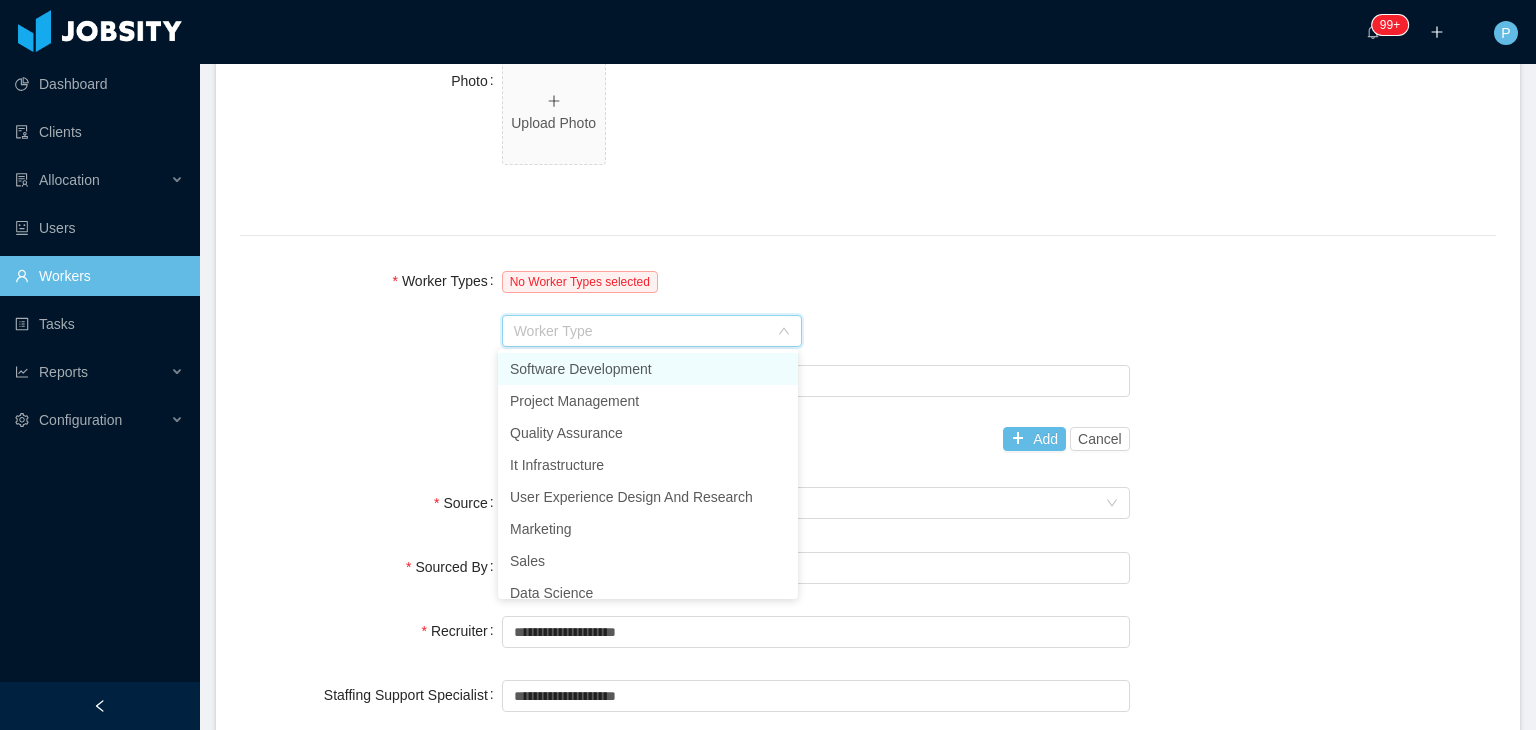 click on "Software Development" at bounding box center (648, 369) 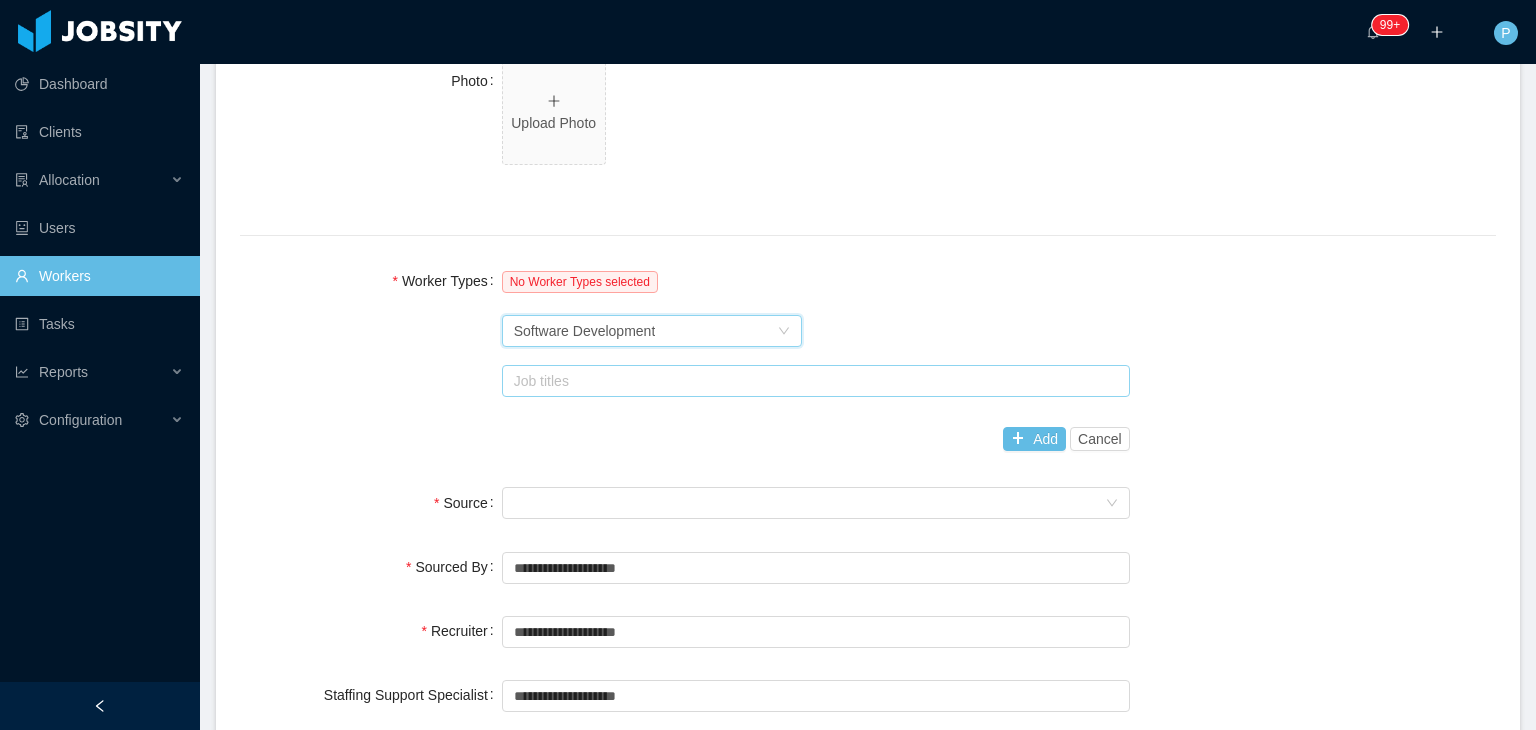 click on "Job titles" at bounding box center [811, 381] 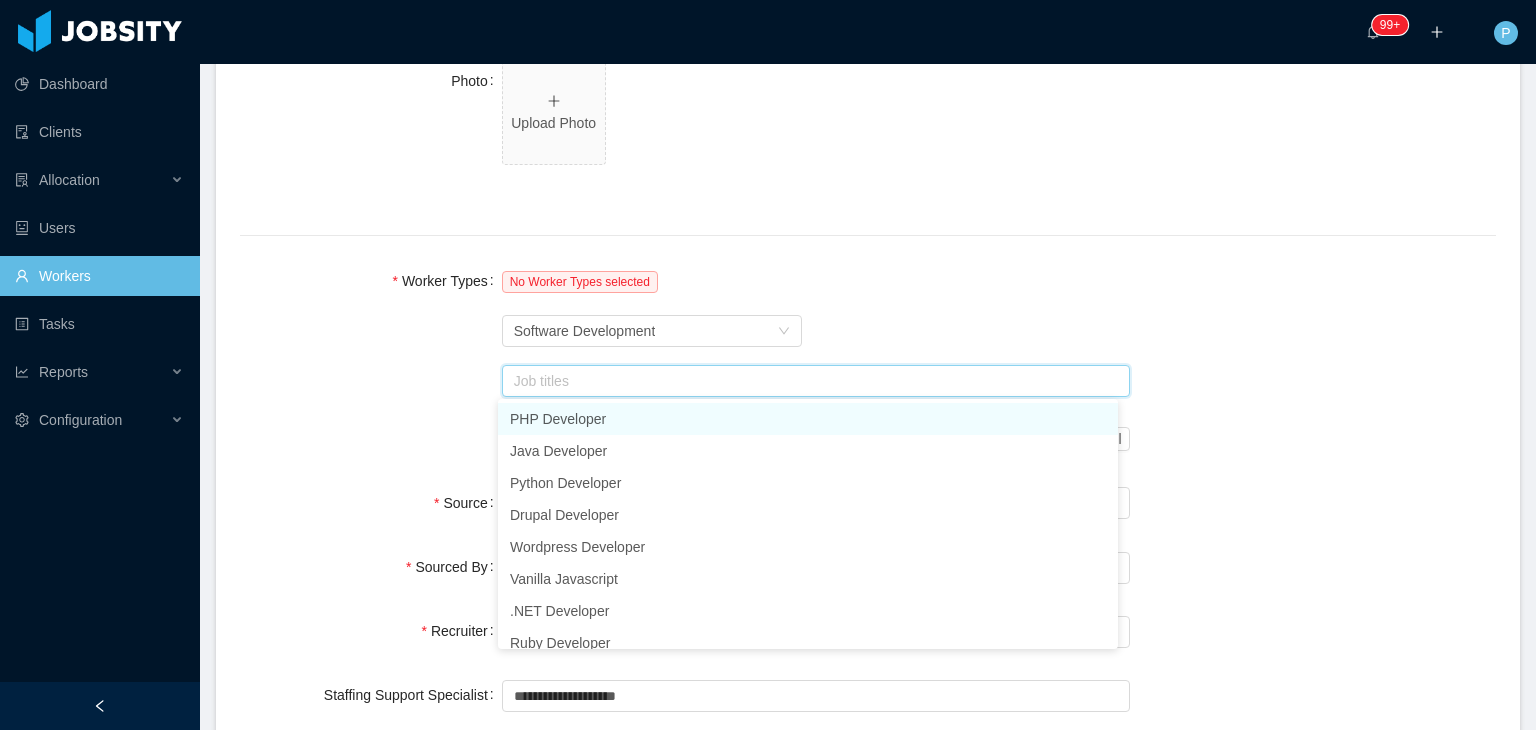 type on "*" 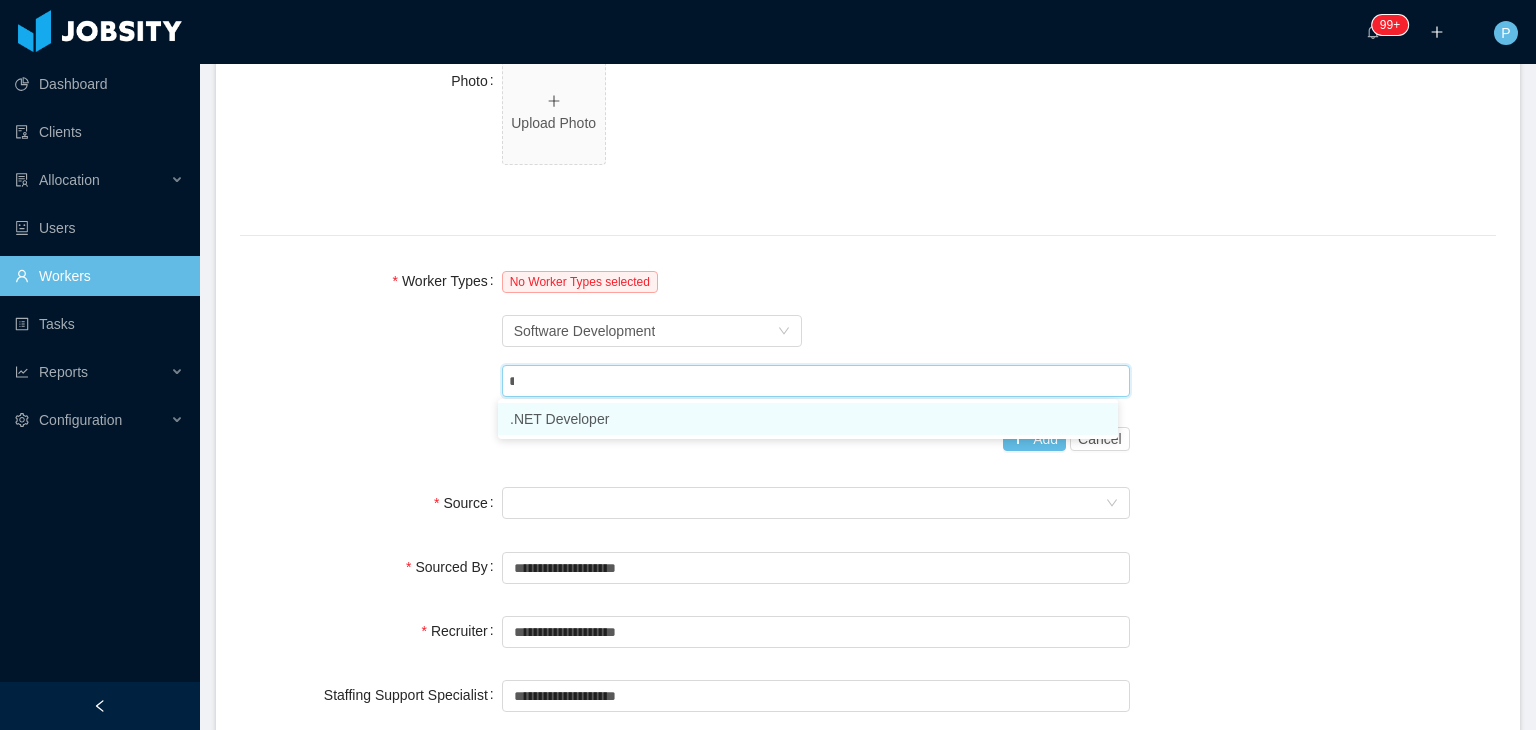 type 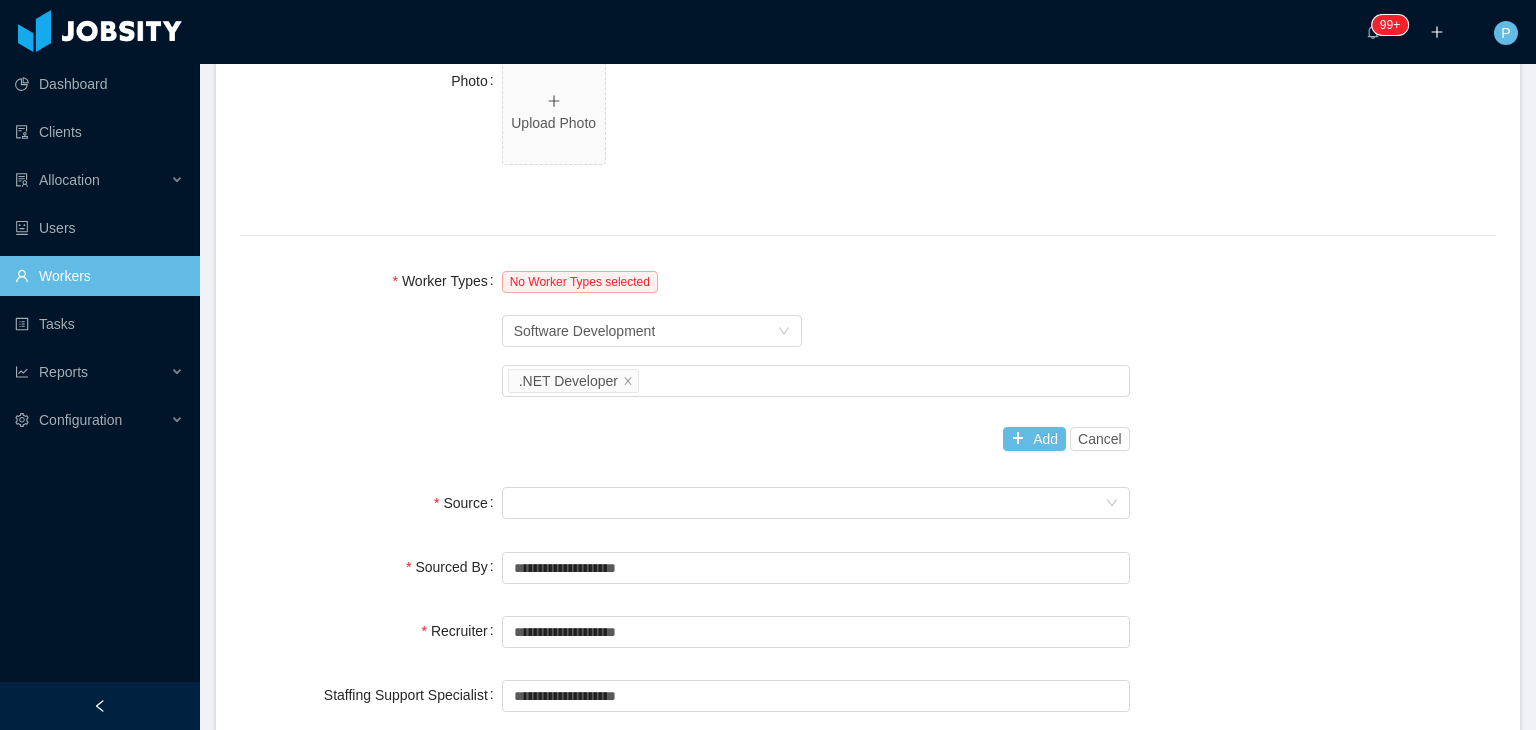 click on "No Worker Types selected Worker Type Software Development   Job titles .NET Developer   Add   Cancel" at bounding box center [816, 360] 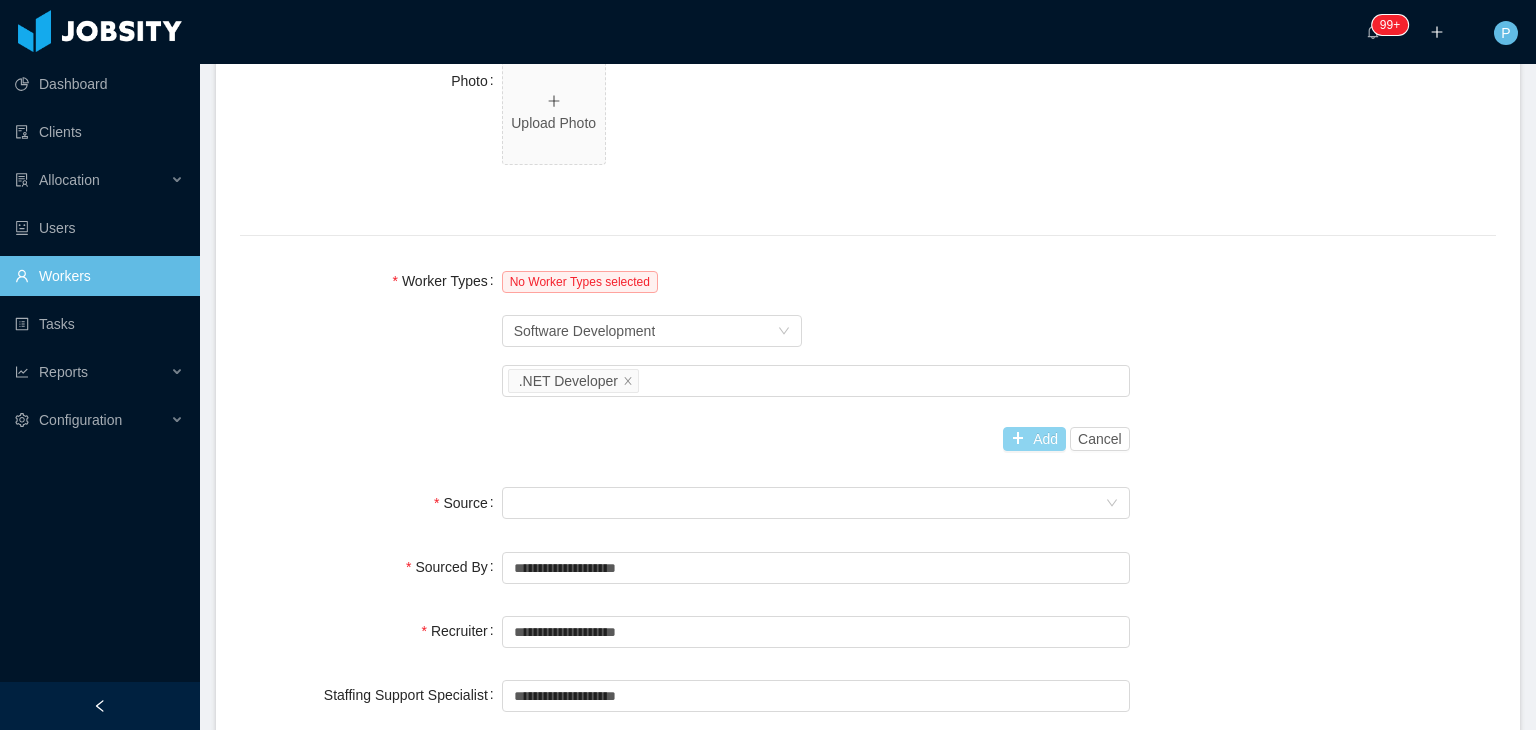 click on "Add" at bounding box center (1034, 439) 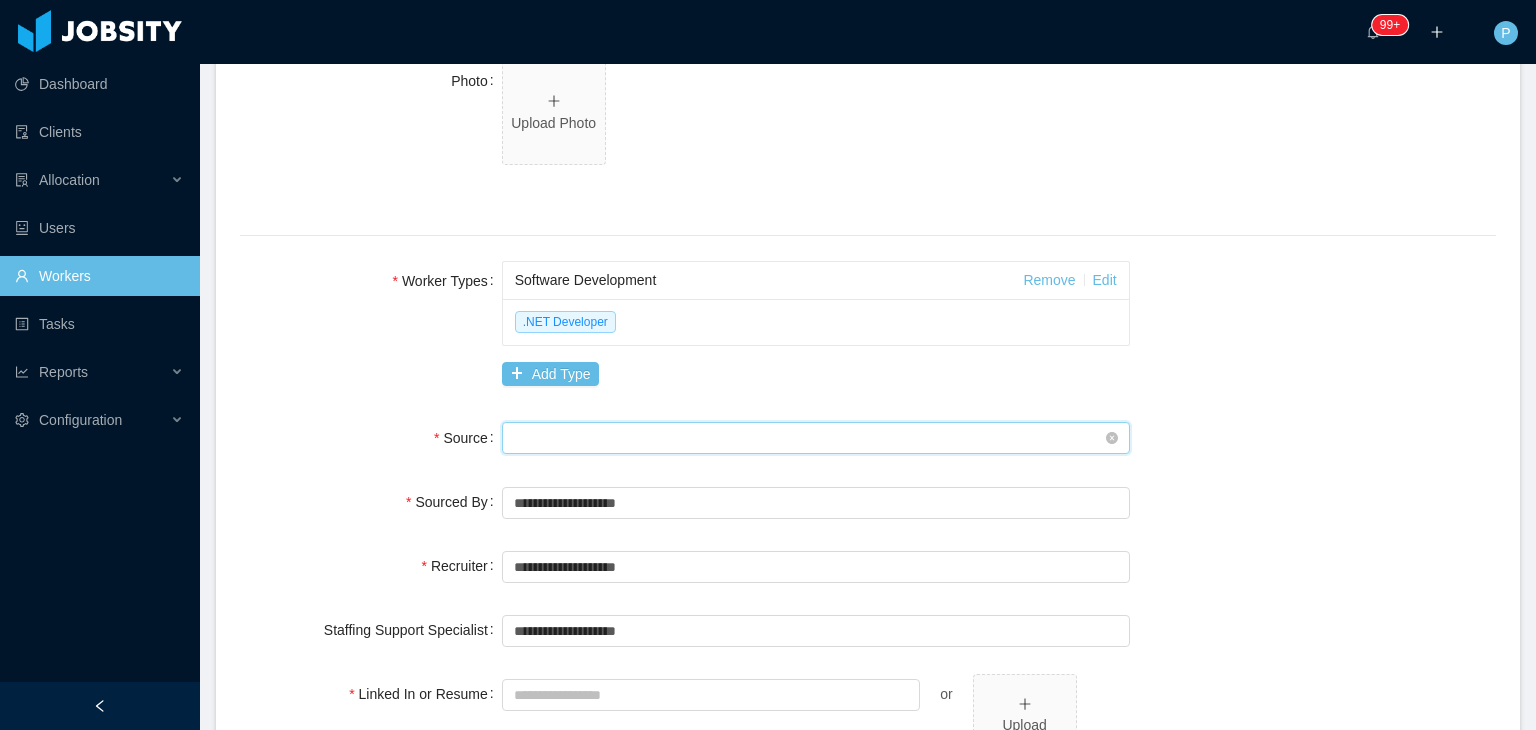 click on "Seniority" at bounding box center [809, 438] 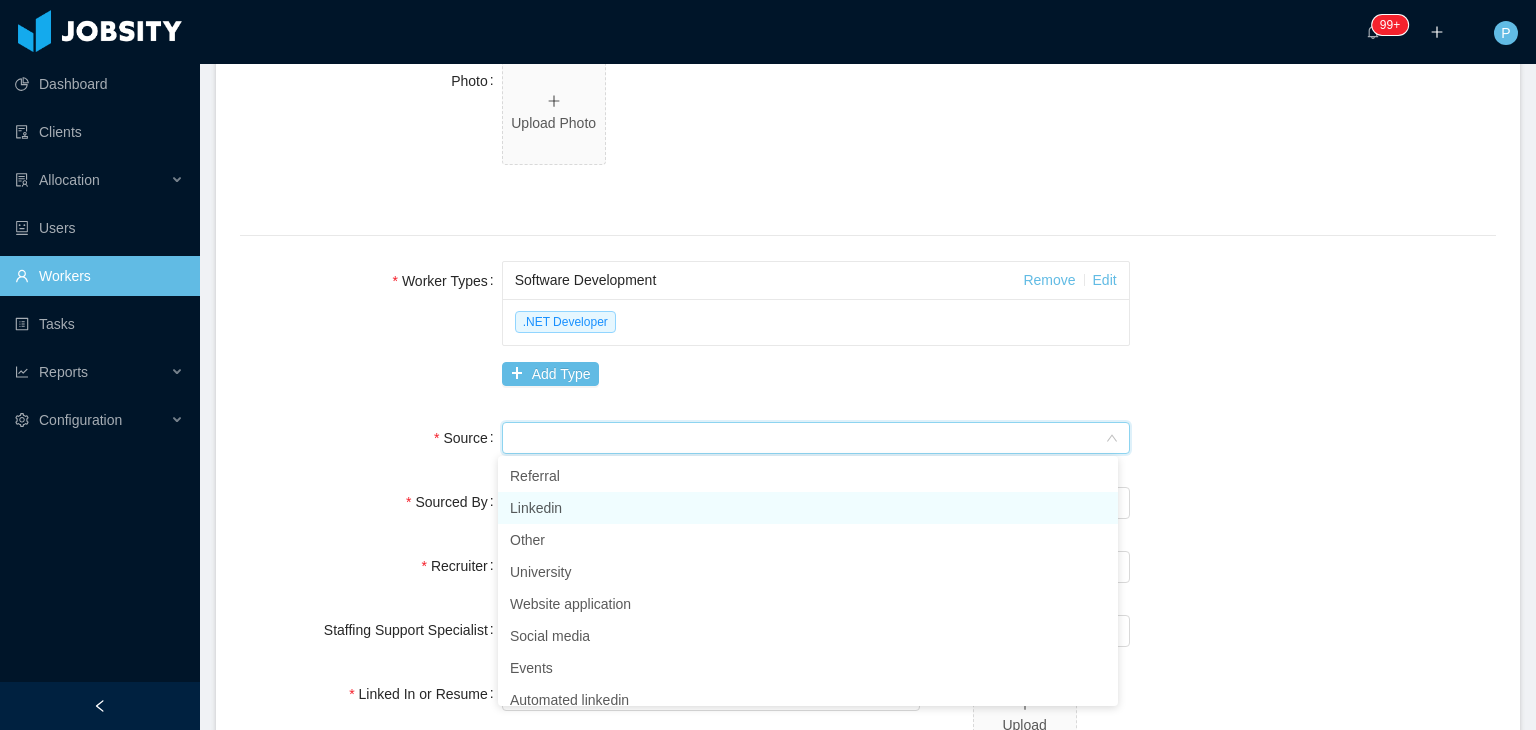 click on "Linkedin" at bounding box center [808, 508] 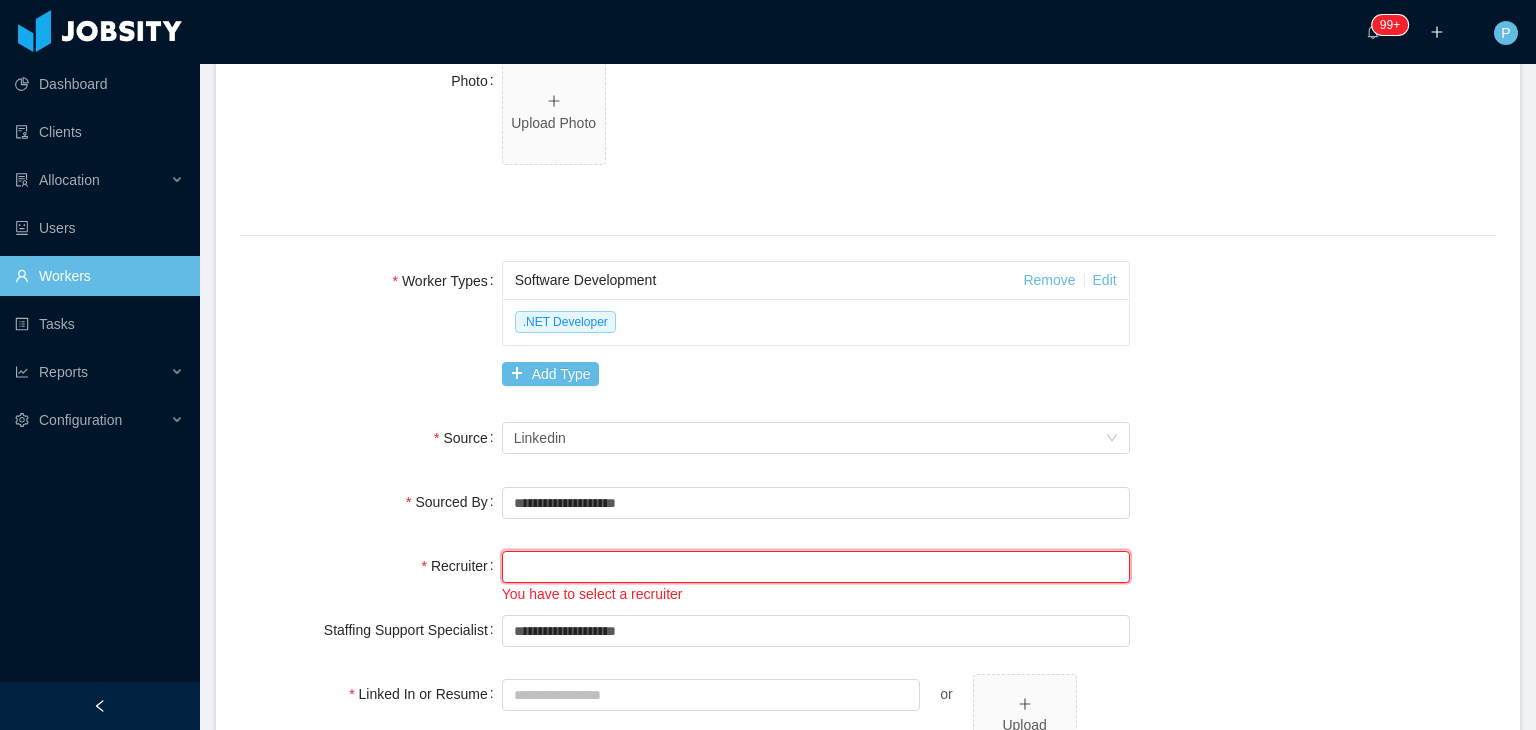 click at bounding box center [816, 567] 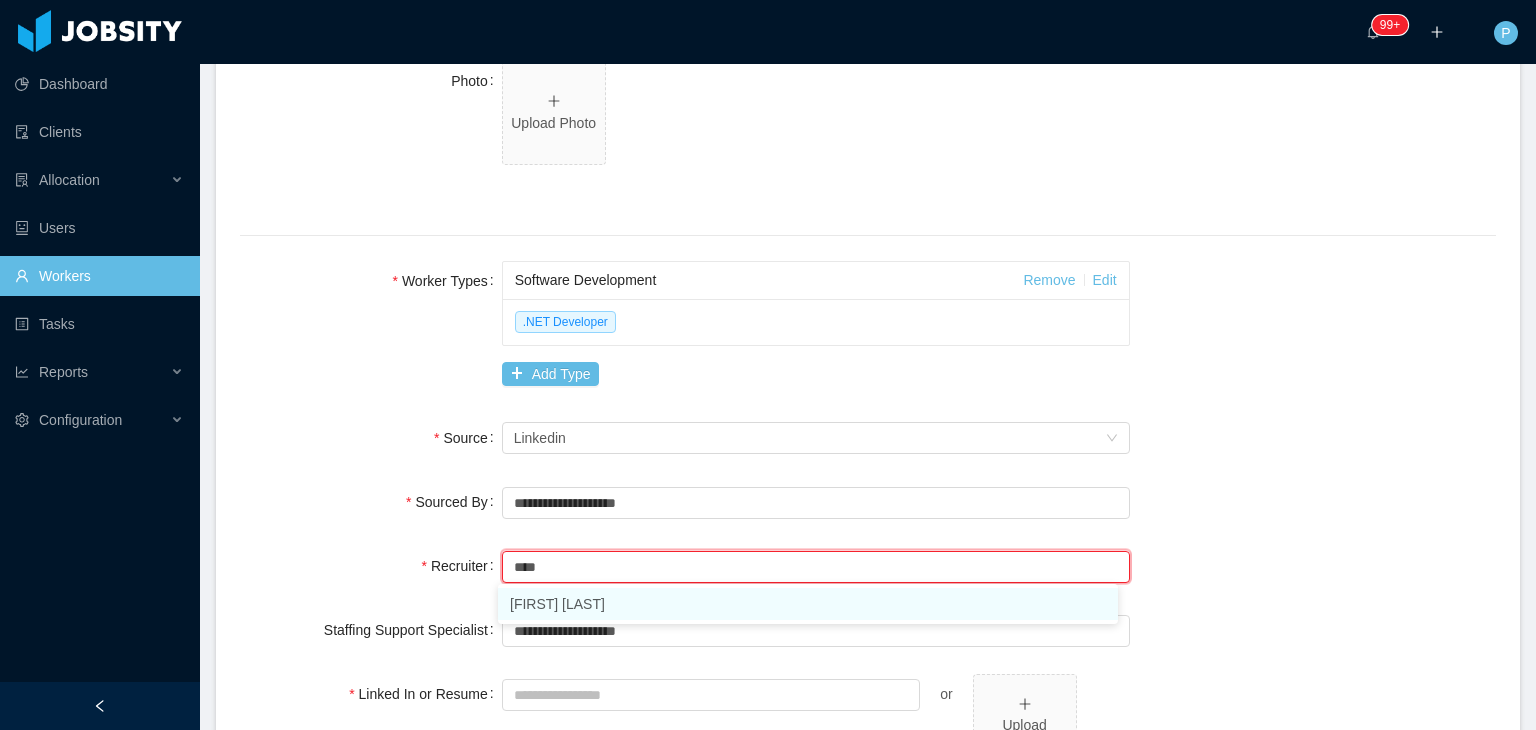 click on "Sabino Contreras" at bounding box center (808, 604) 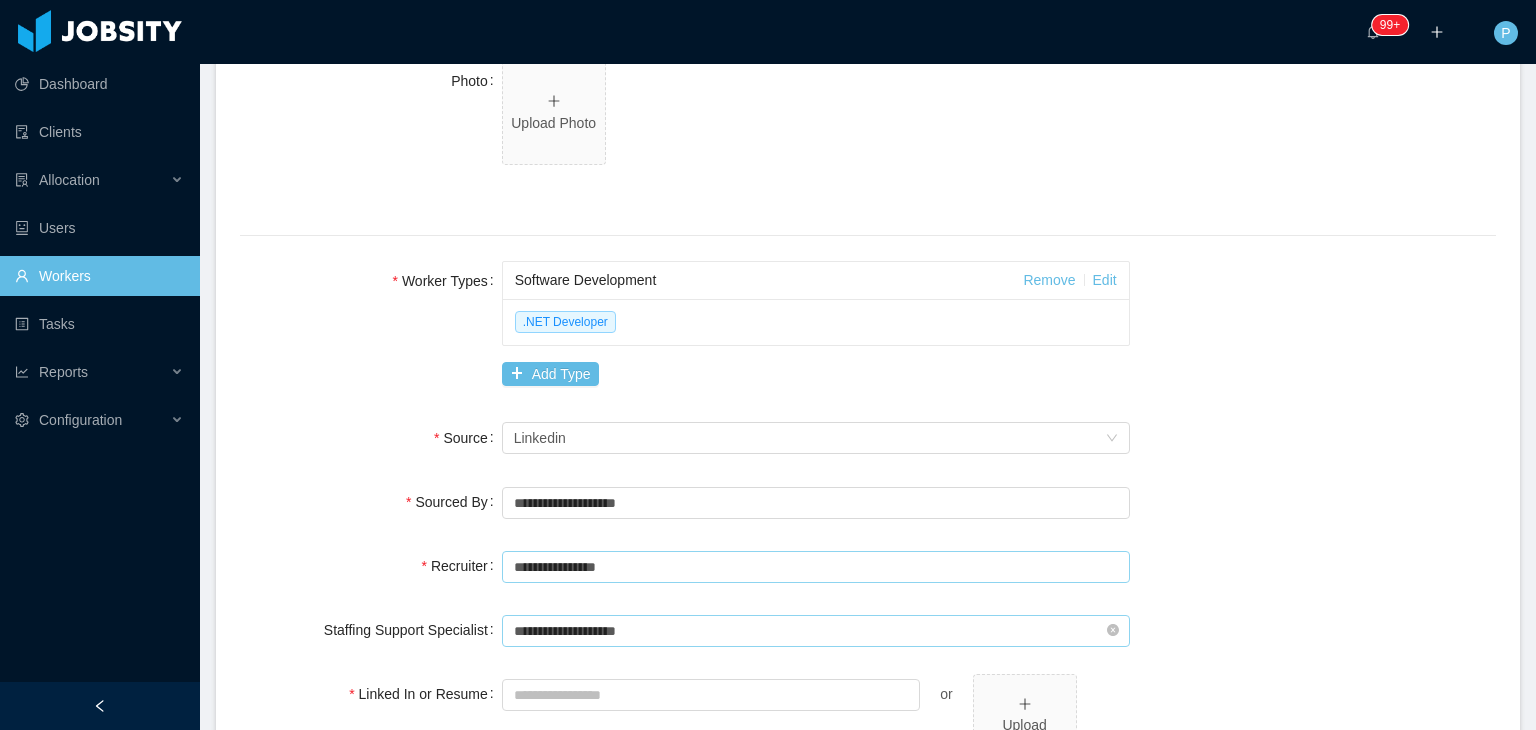 type on "**********" 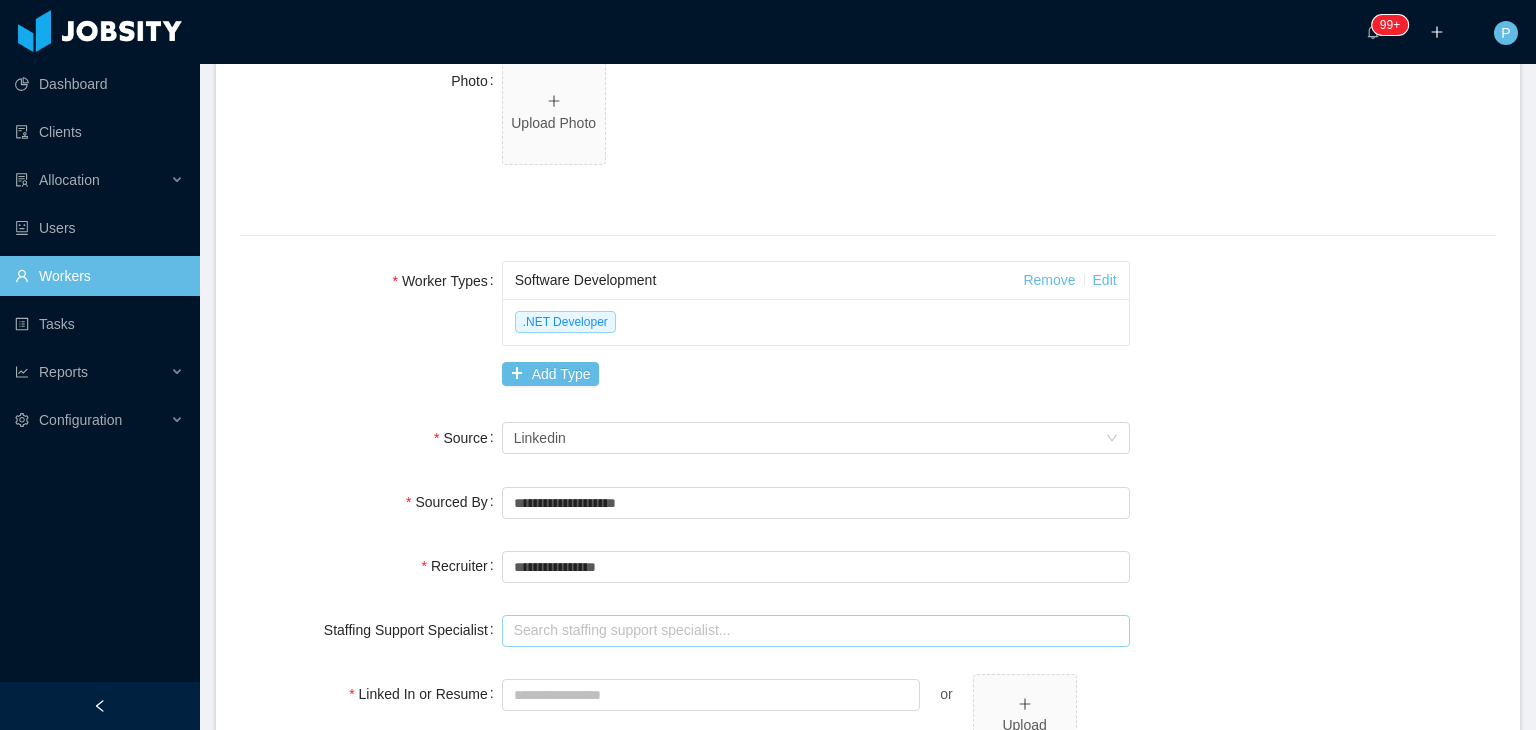 click at bounding box center [816, 631] 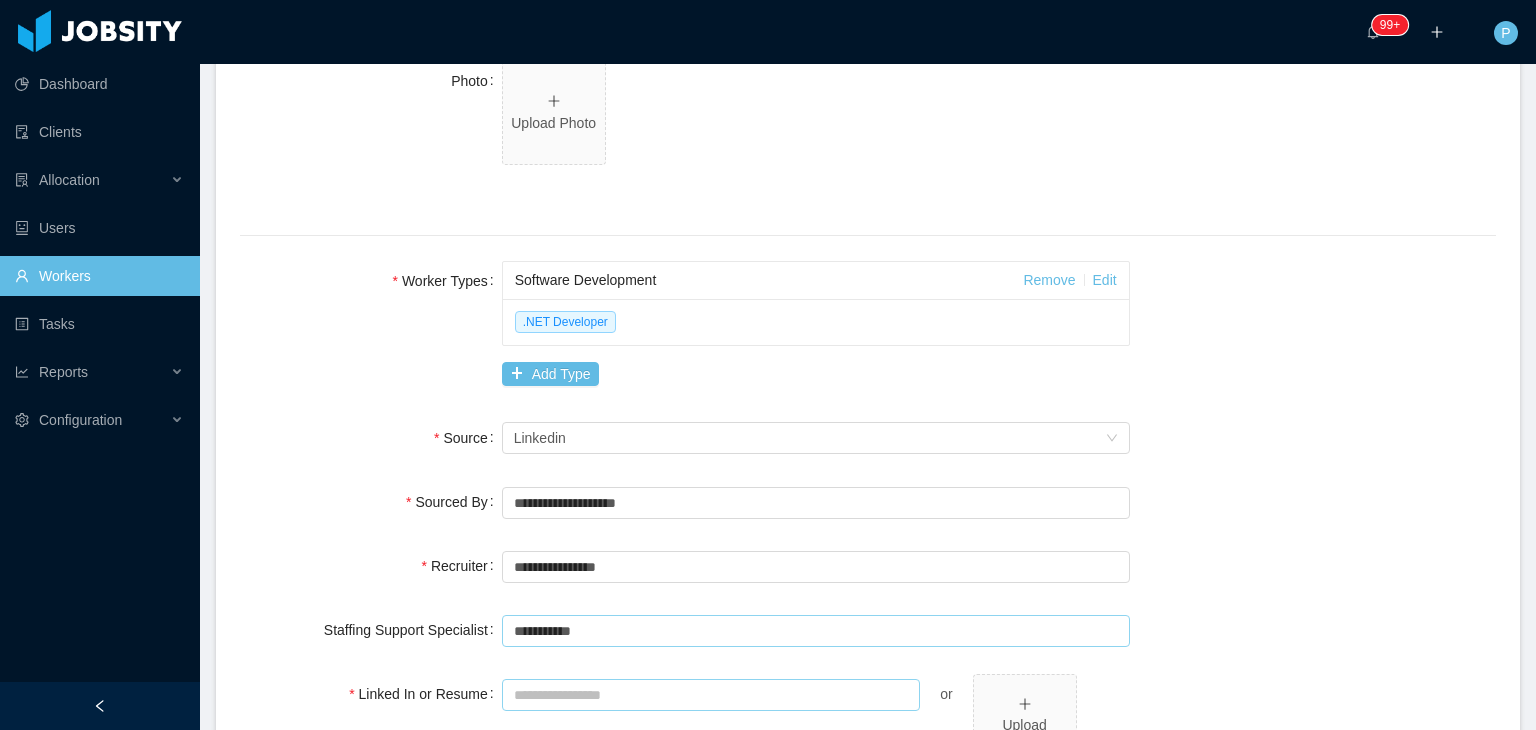 type on "**********" 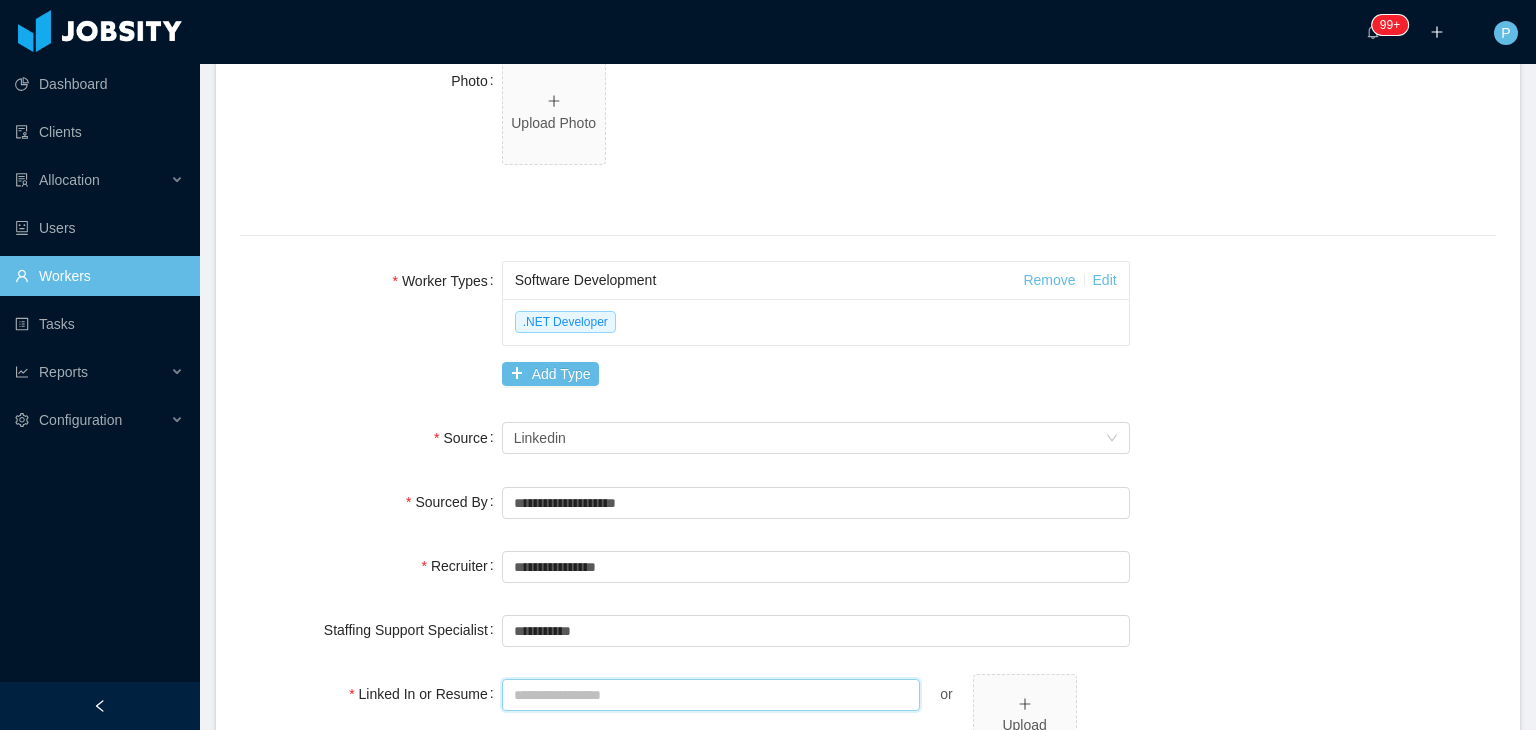 click on "Linked In or Resume" at bounding box center (711, 695) 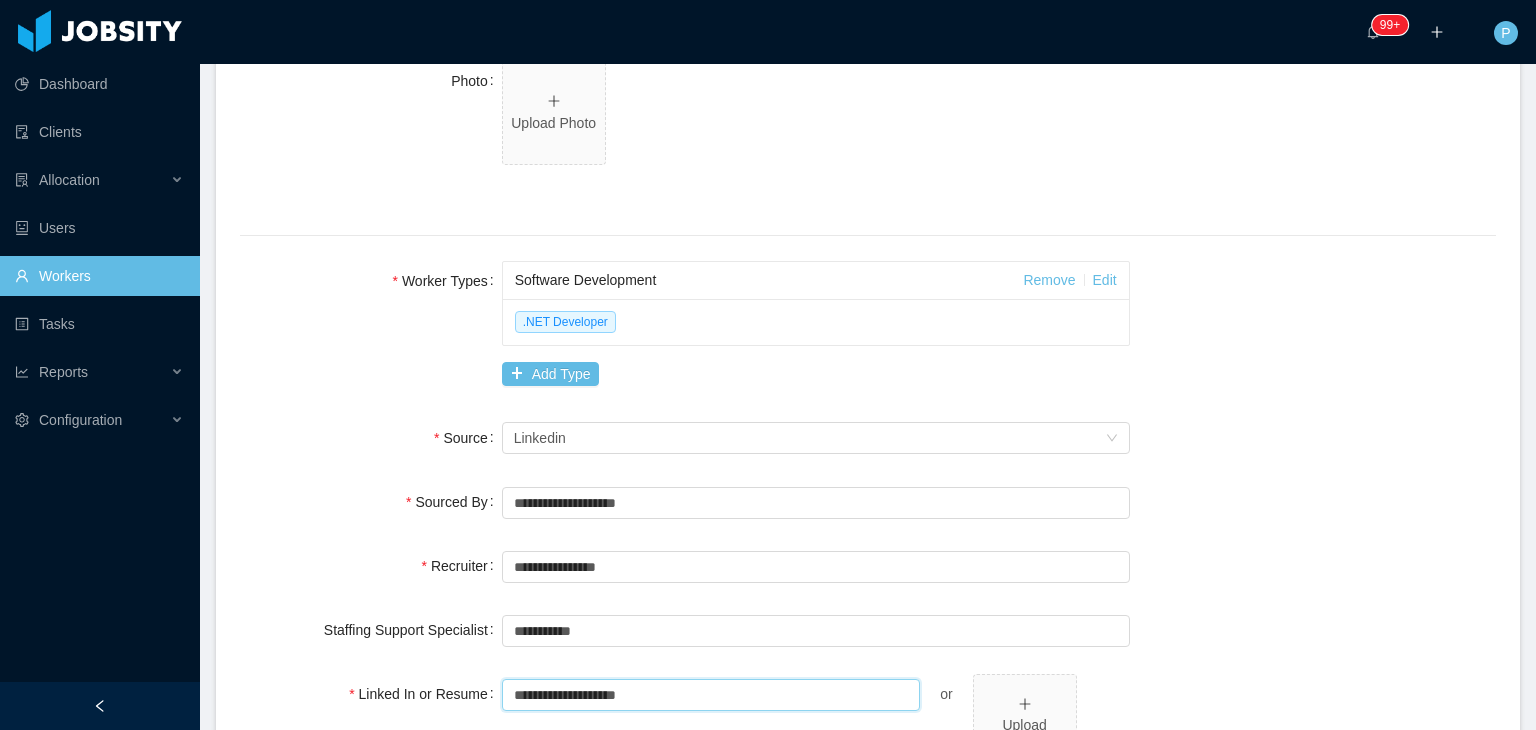 drag, startPoint x: 660, startPoint y: 693, endPoint x: 440, endPoint y: 707, distance: 220.445 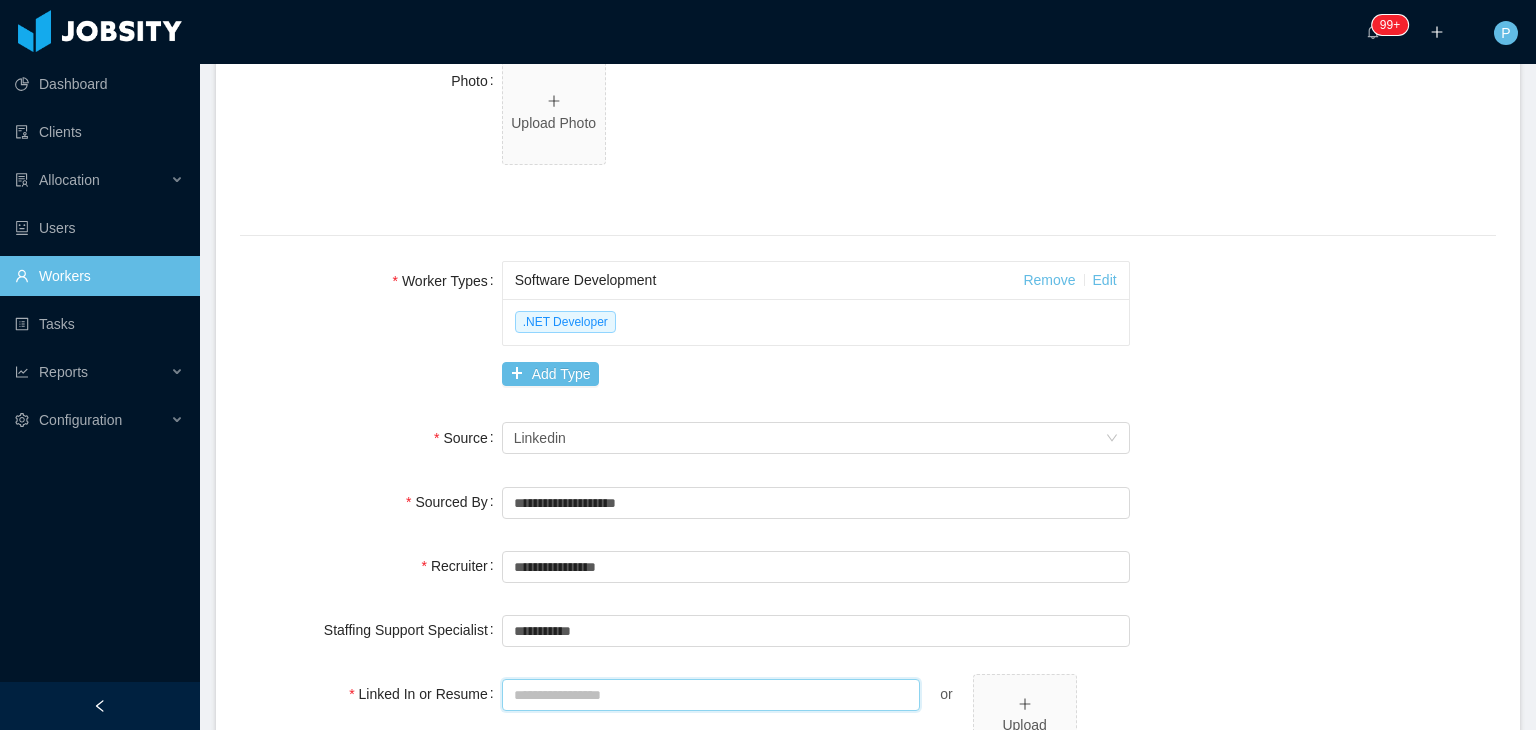 paste on "**********" 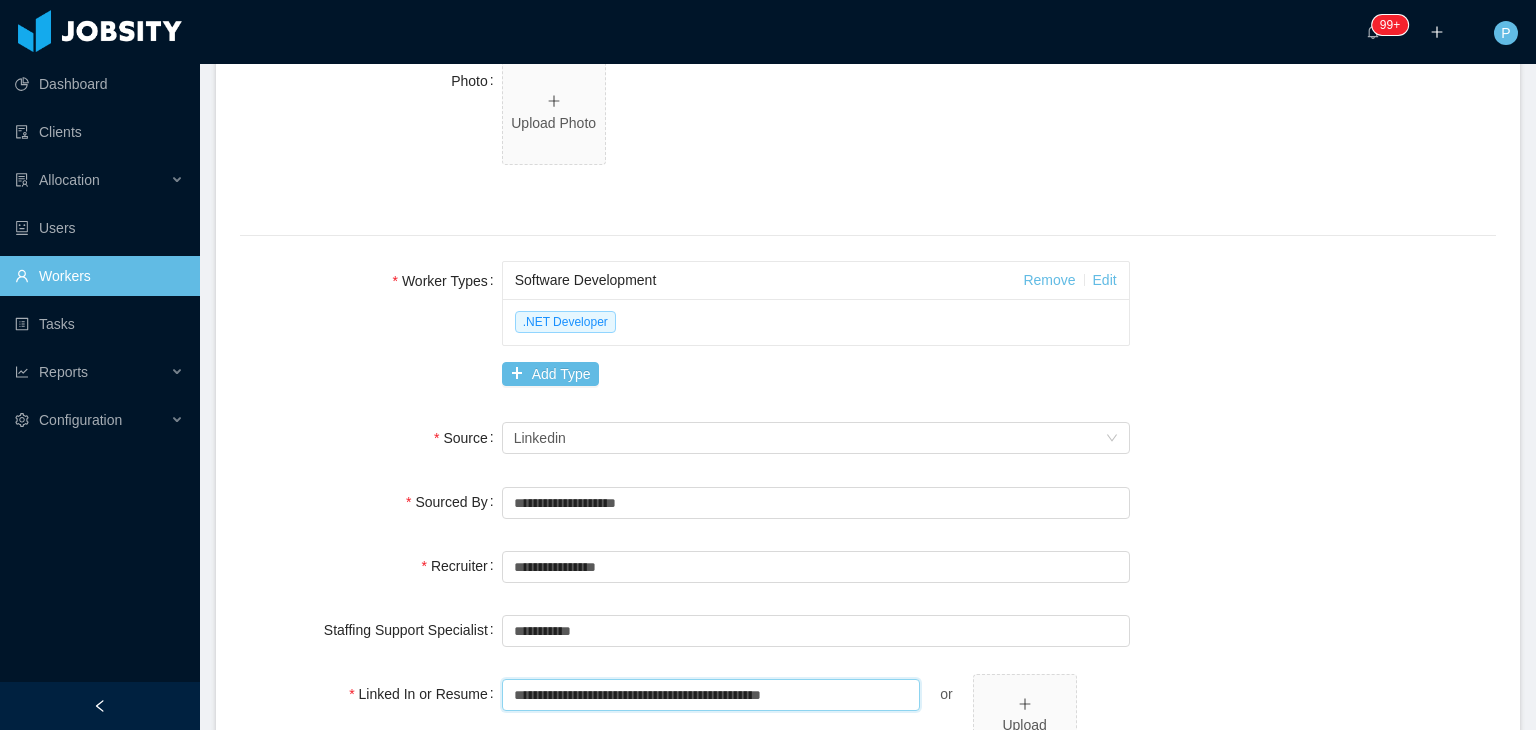 type on "**********" 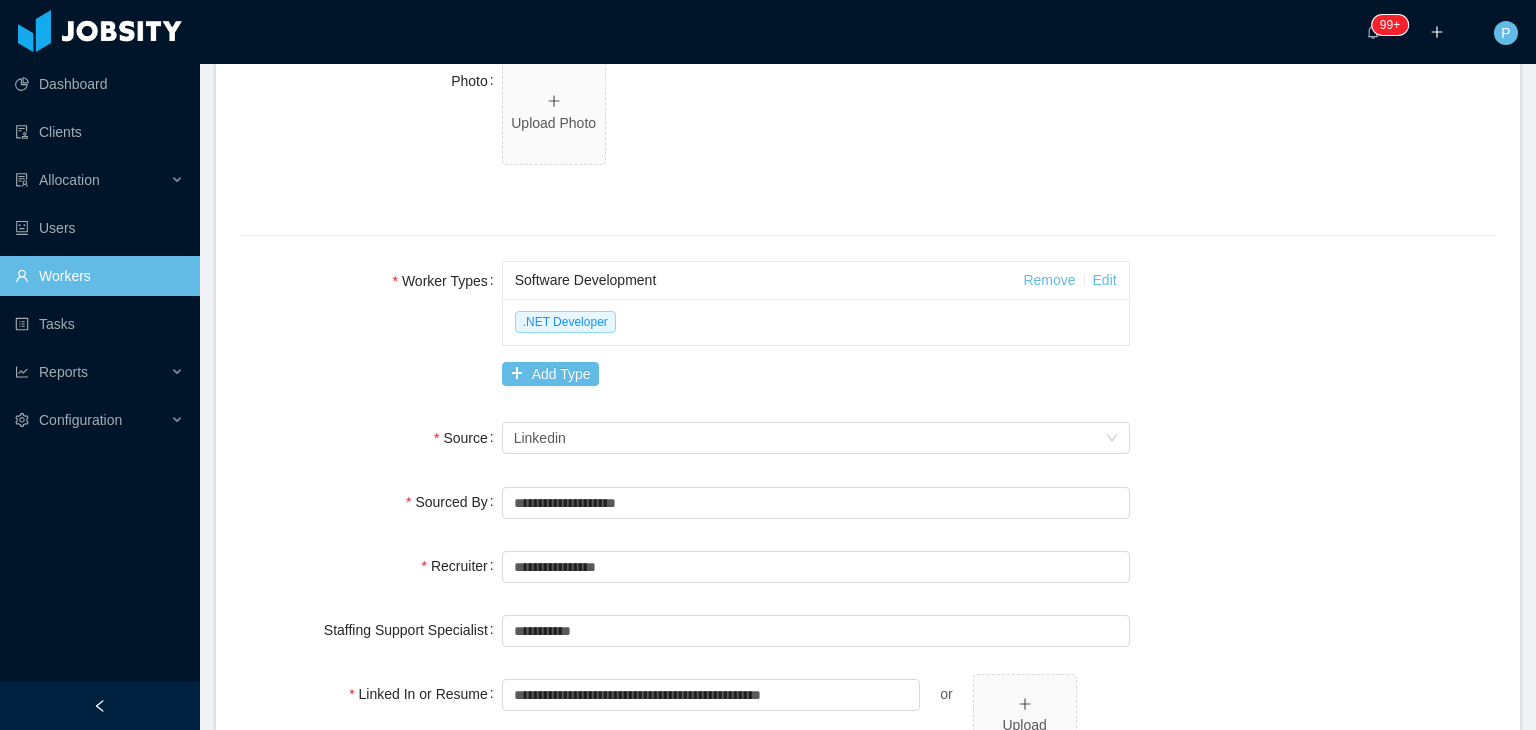 click on "Recruiter" at bounding box center [371, 566] 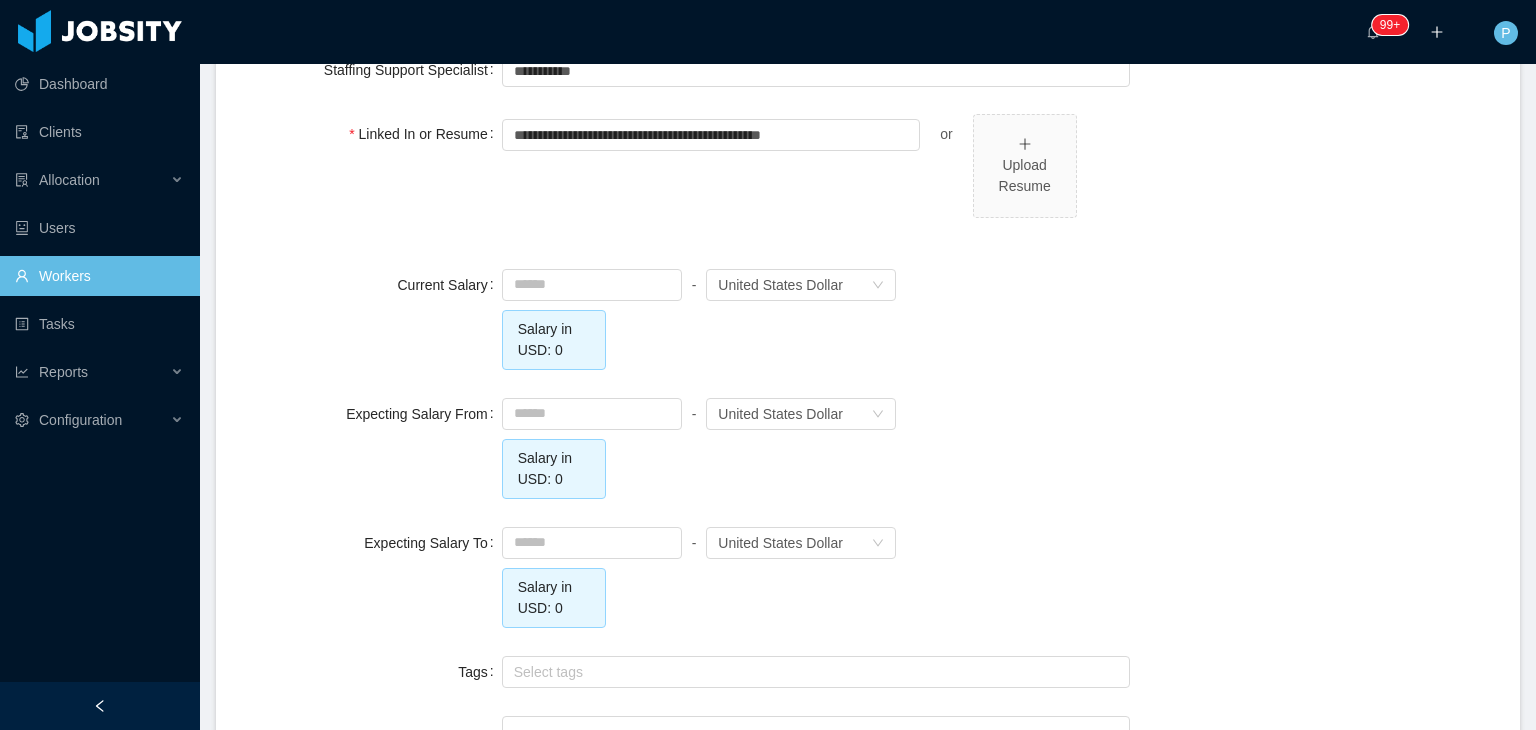 scroll, scrollTop: 1760, scrollLeft: 0, axis: vertical 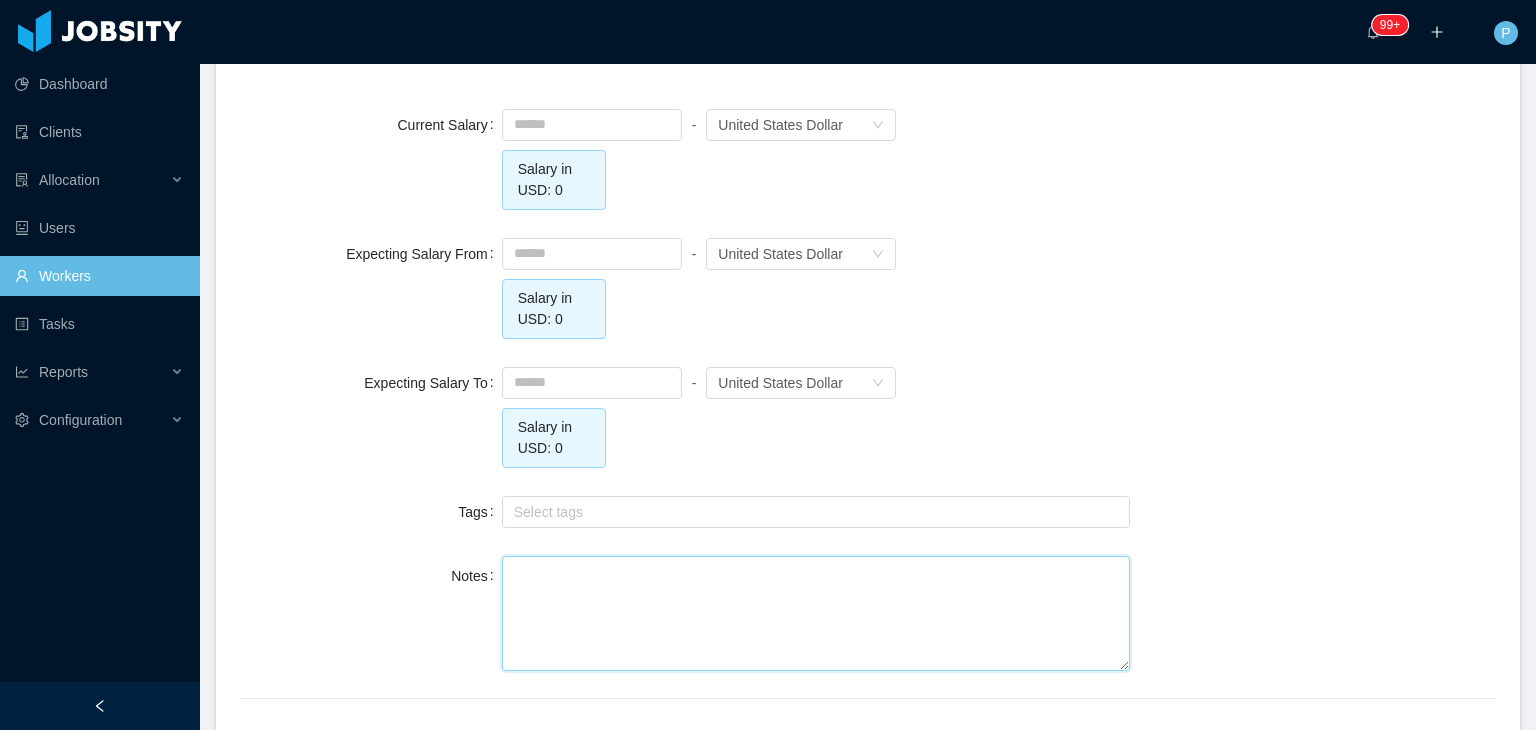 click on "**********" at bounding box center (868, -322) 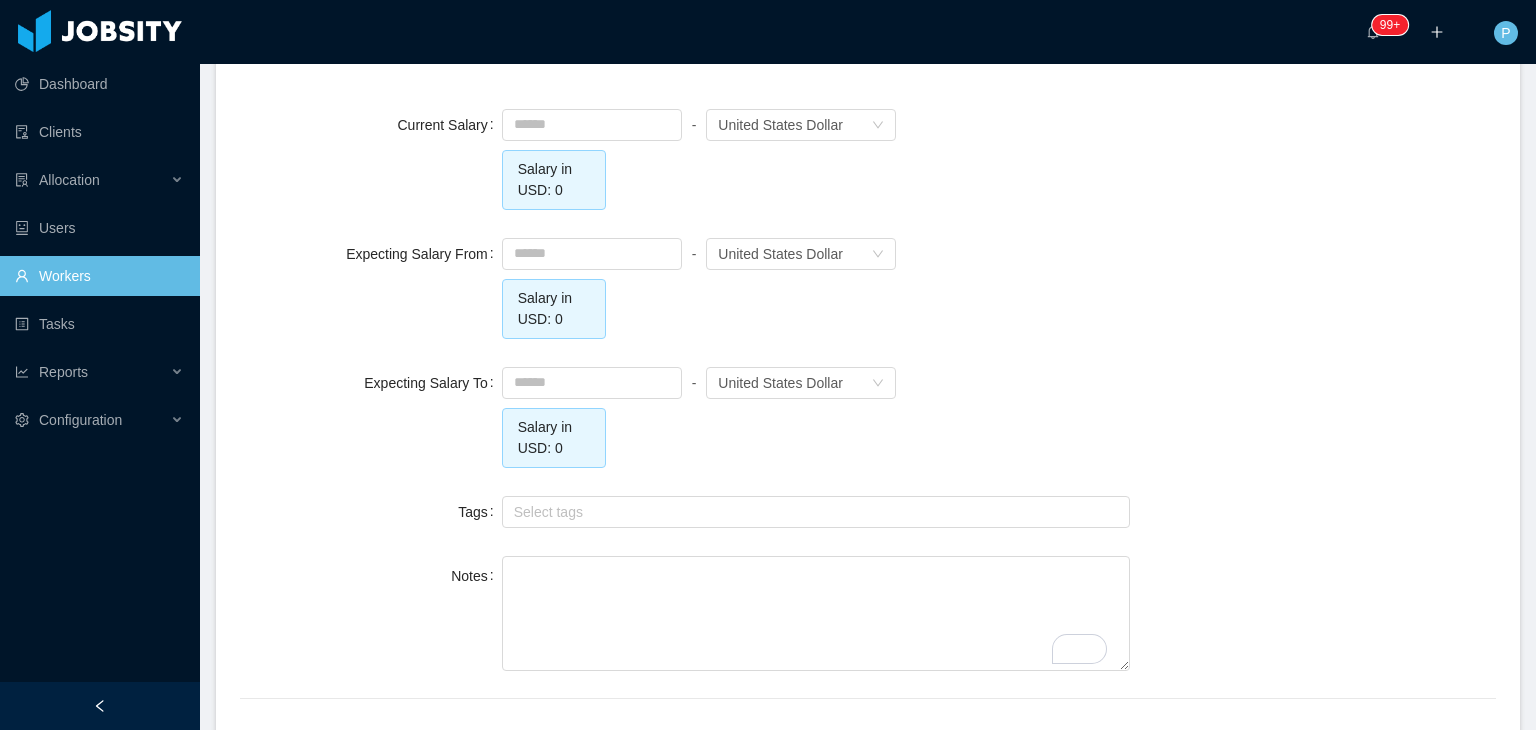click on "Notes" at bounding box center (868, 615) 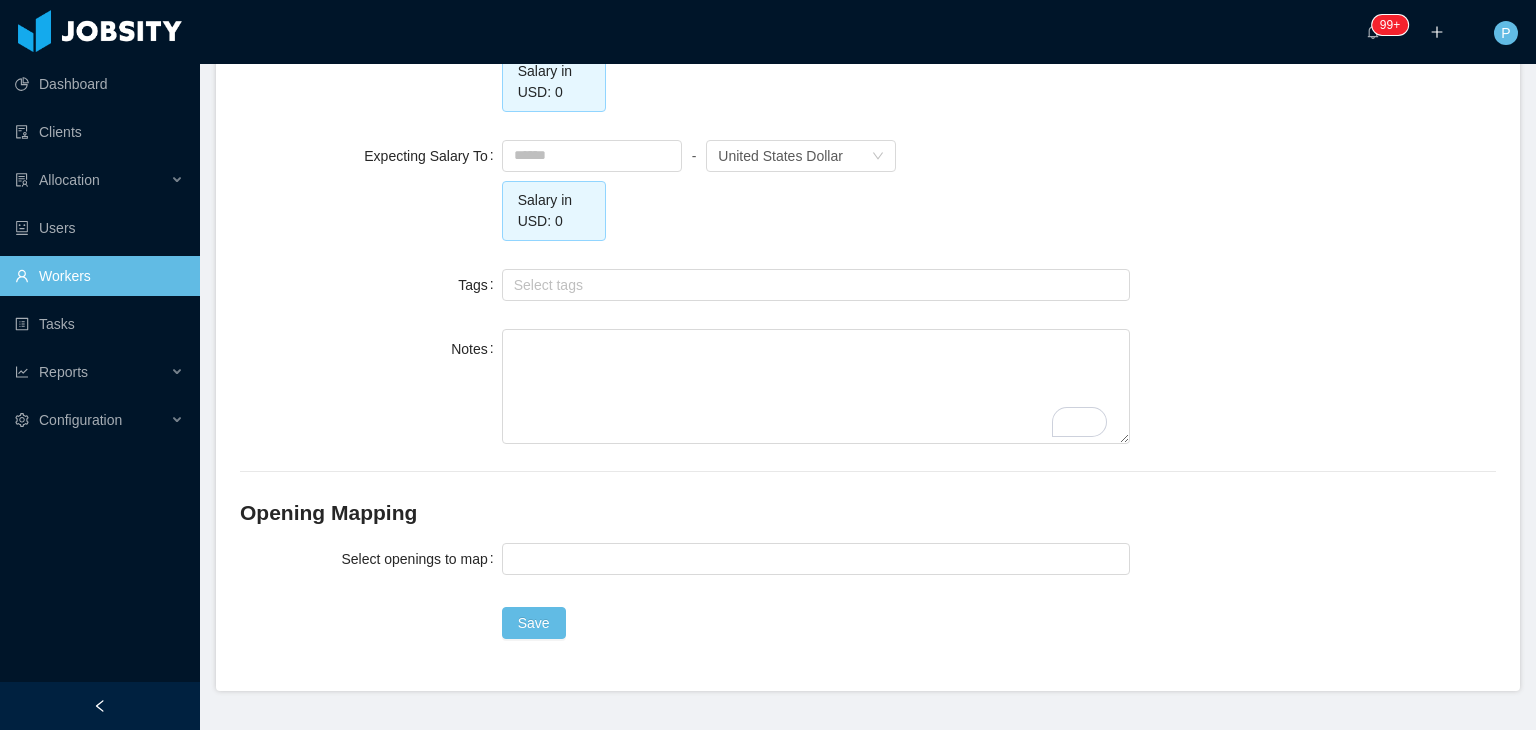scroll, scrollTop: 2000, scrollLeft: 0, axis: vertical 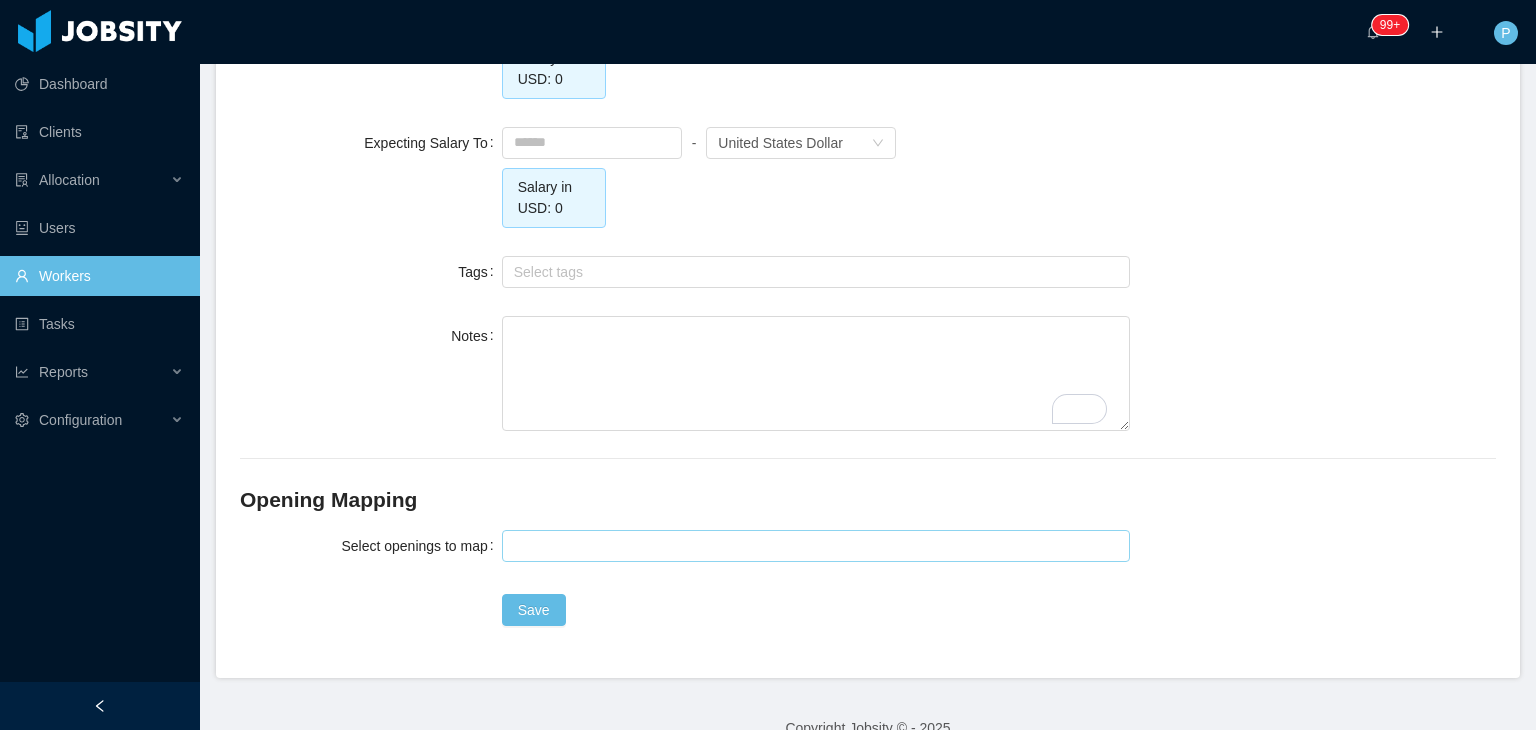 click at bounding box center [813, 546] 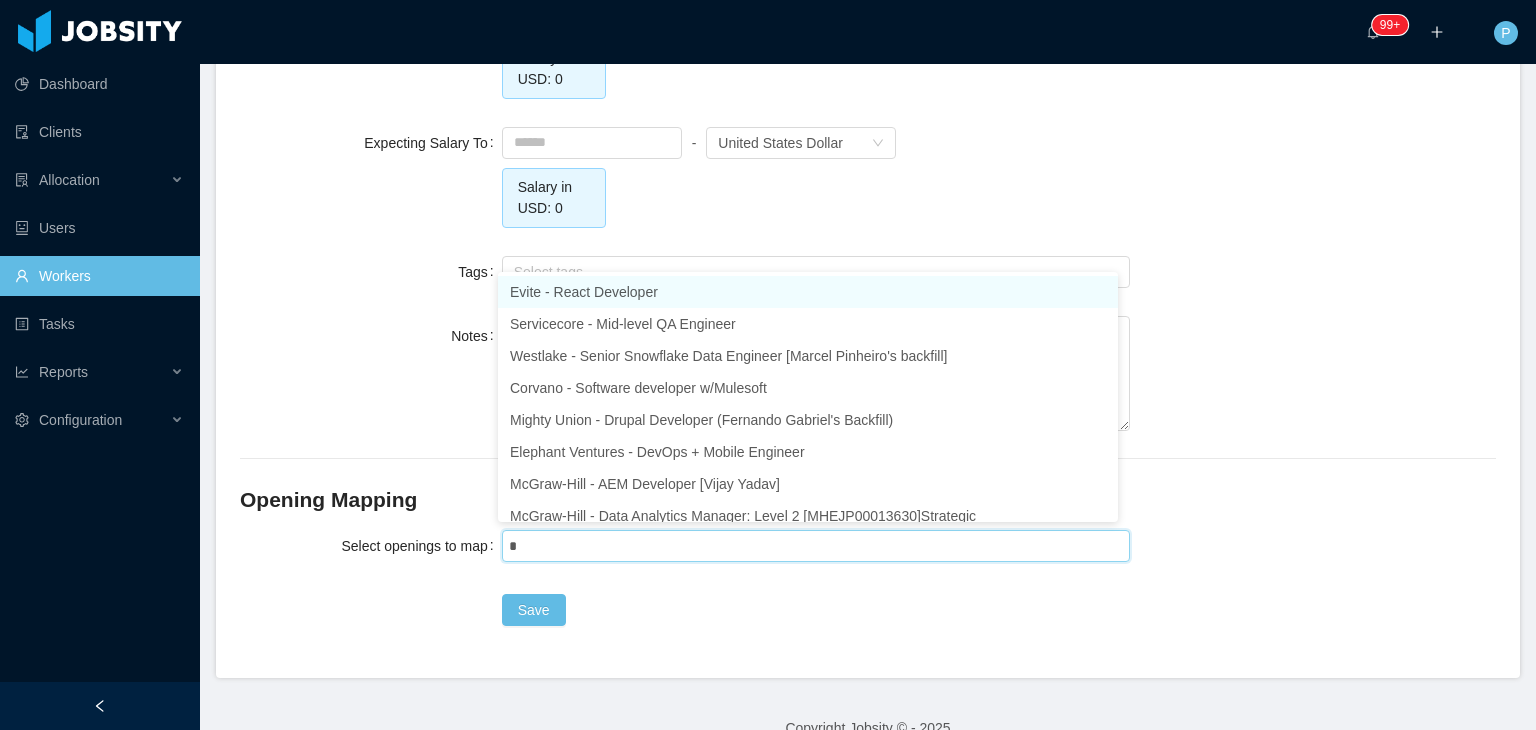 type on "**" 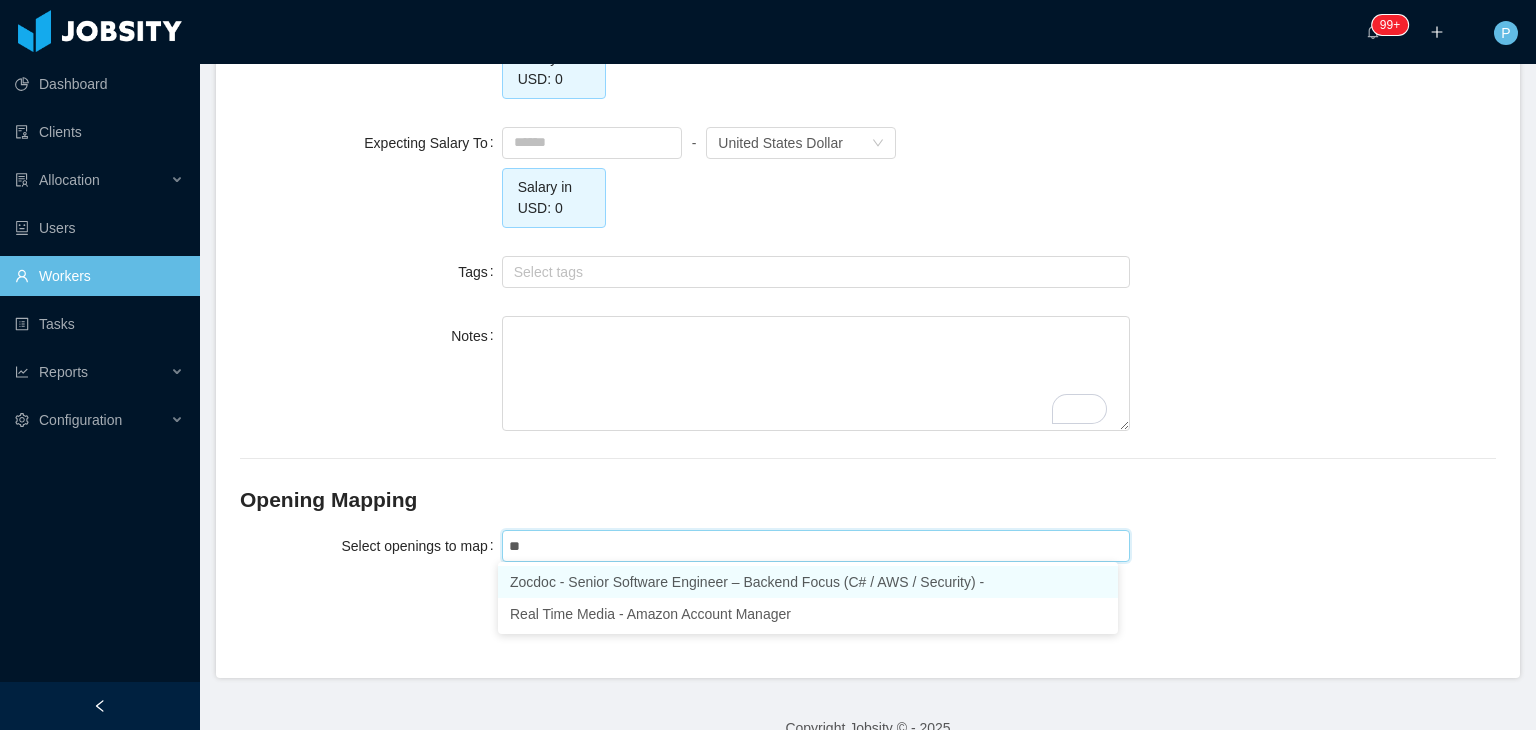 type 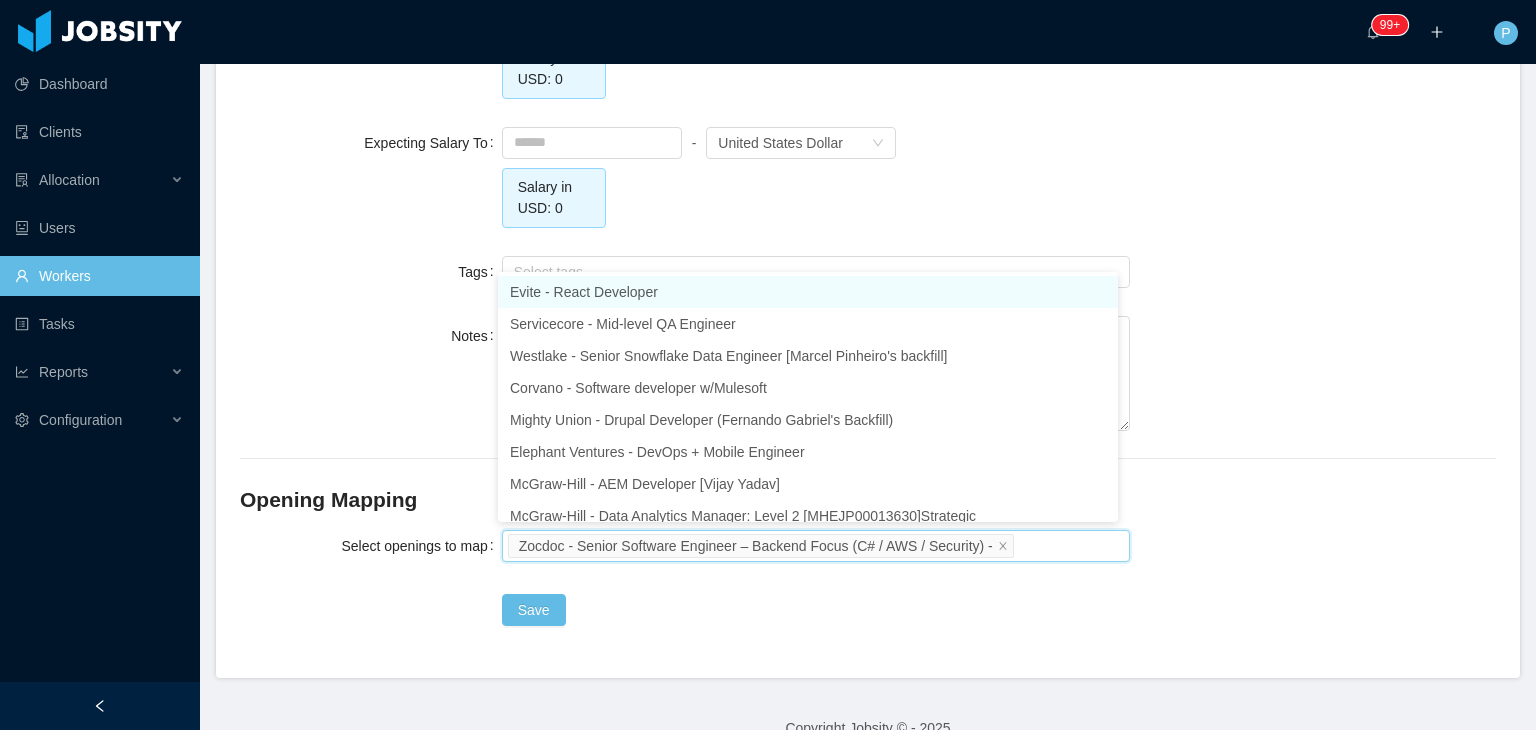 click on "Save" at bounding box center (816, 610) 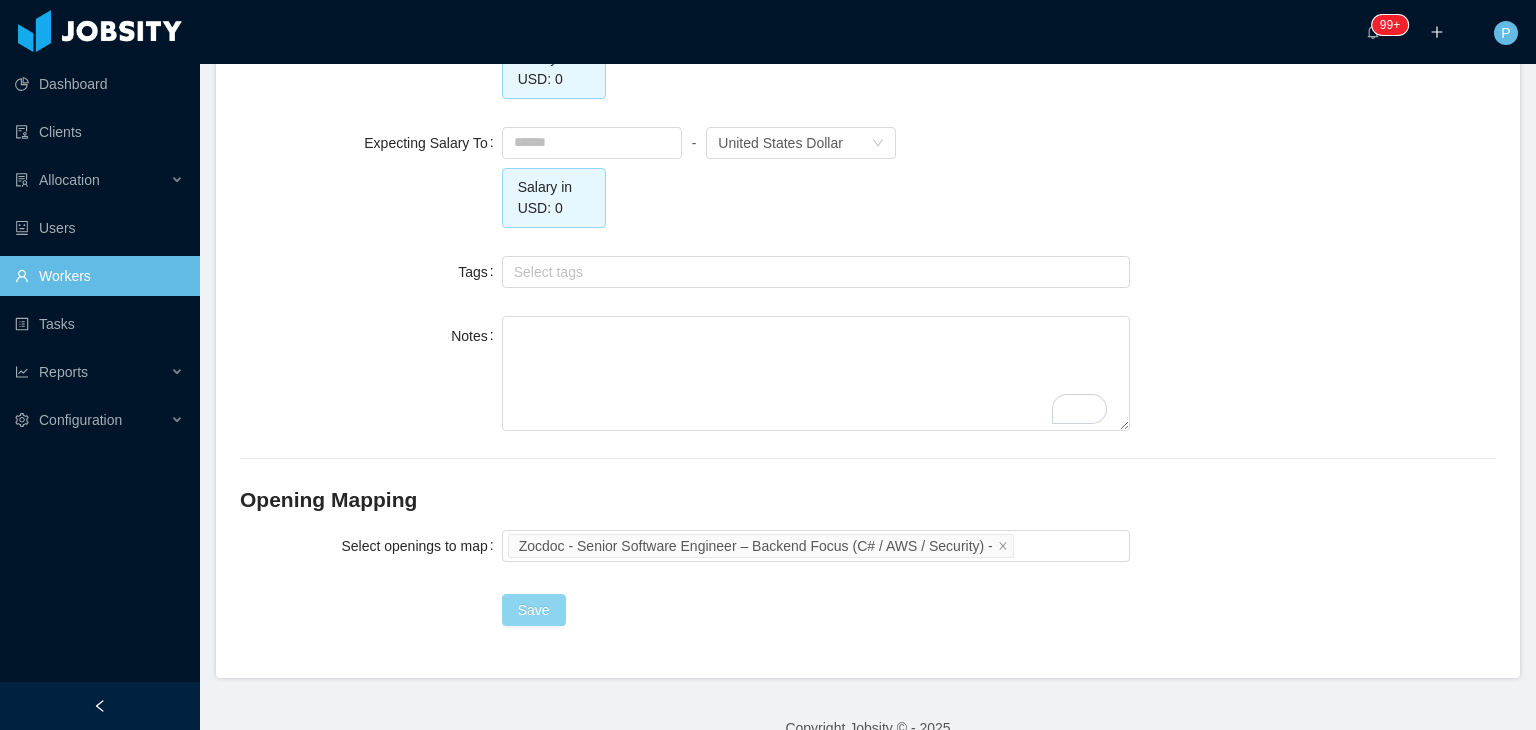 click on "Save" at bounding box center (534, 610) 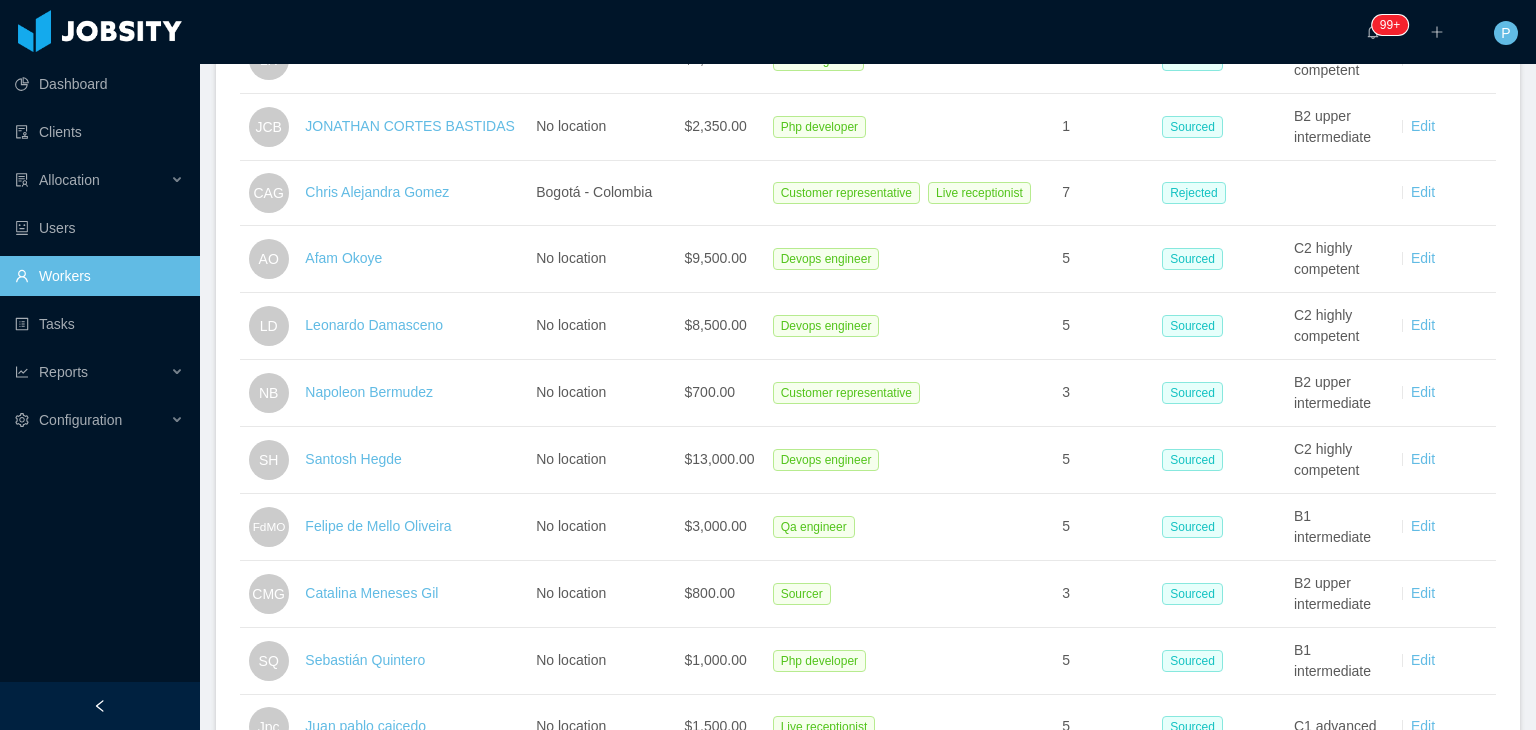 scroll, scrollTop: 0, scrollLeft: 0, axis: both 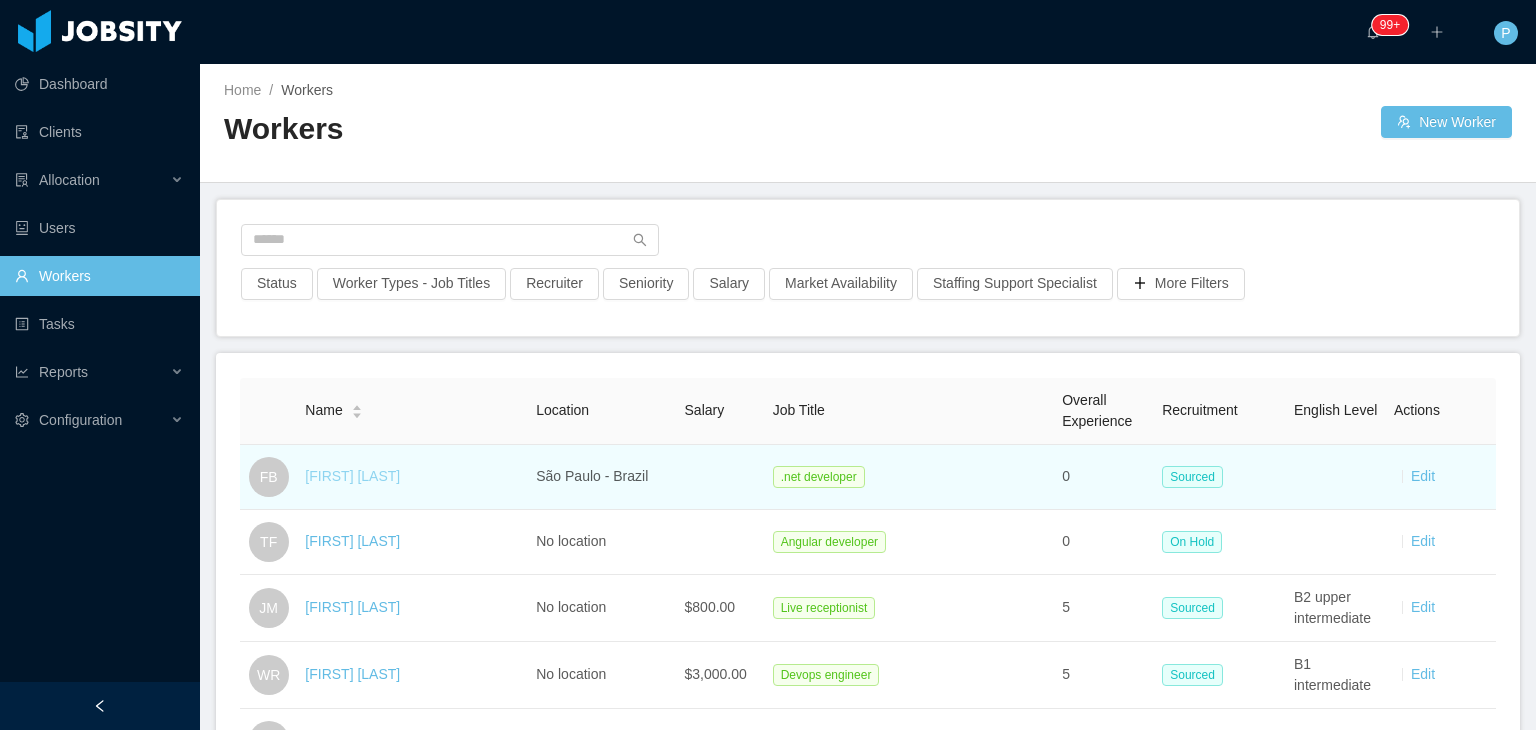 click on "Felipe Batista" at bounding box center [352, 476] 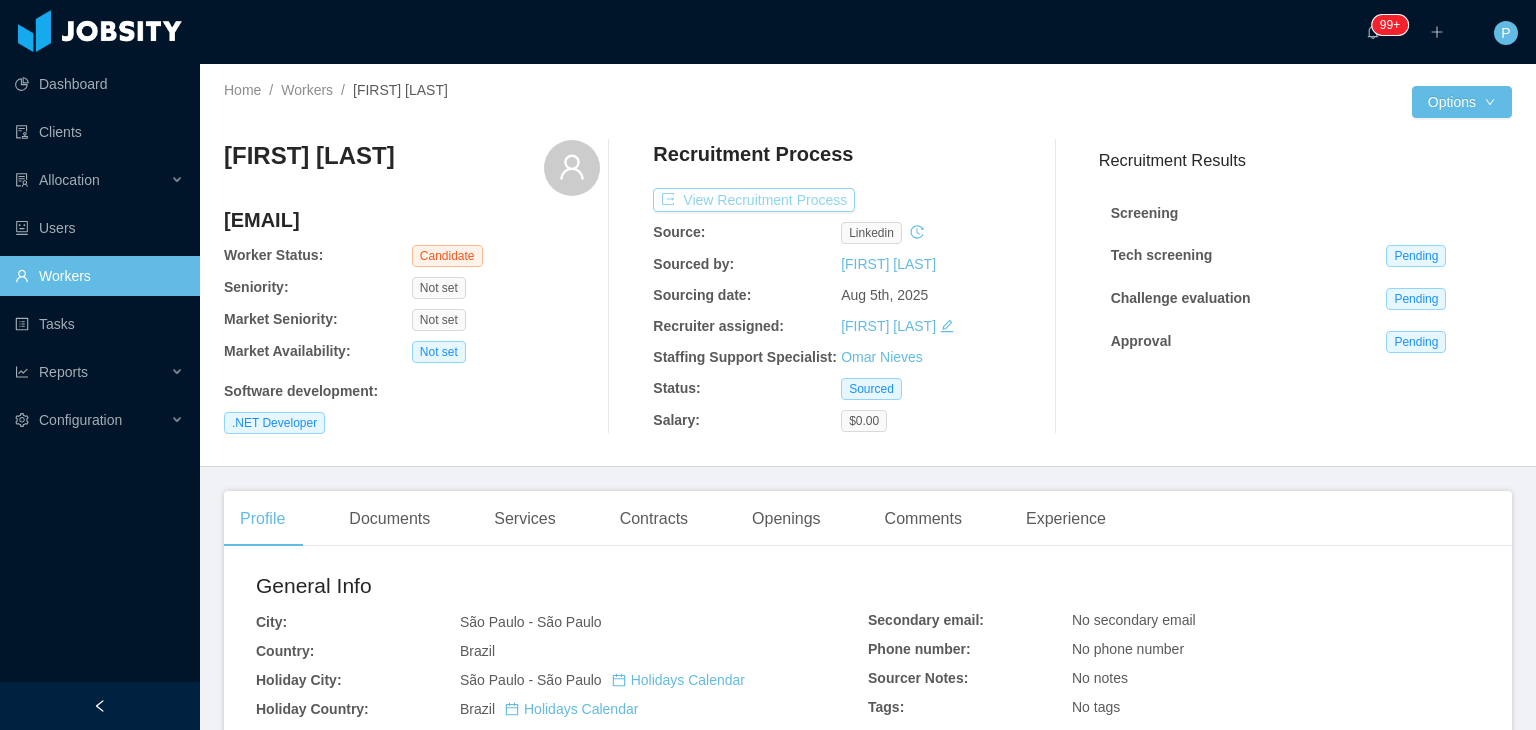 click on "View Recruitment Process" at bounding box center [754, 200] 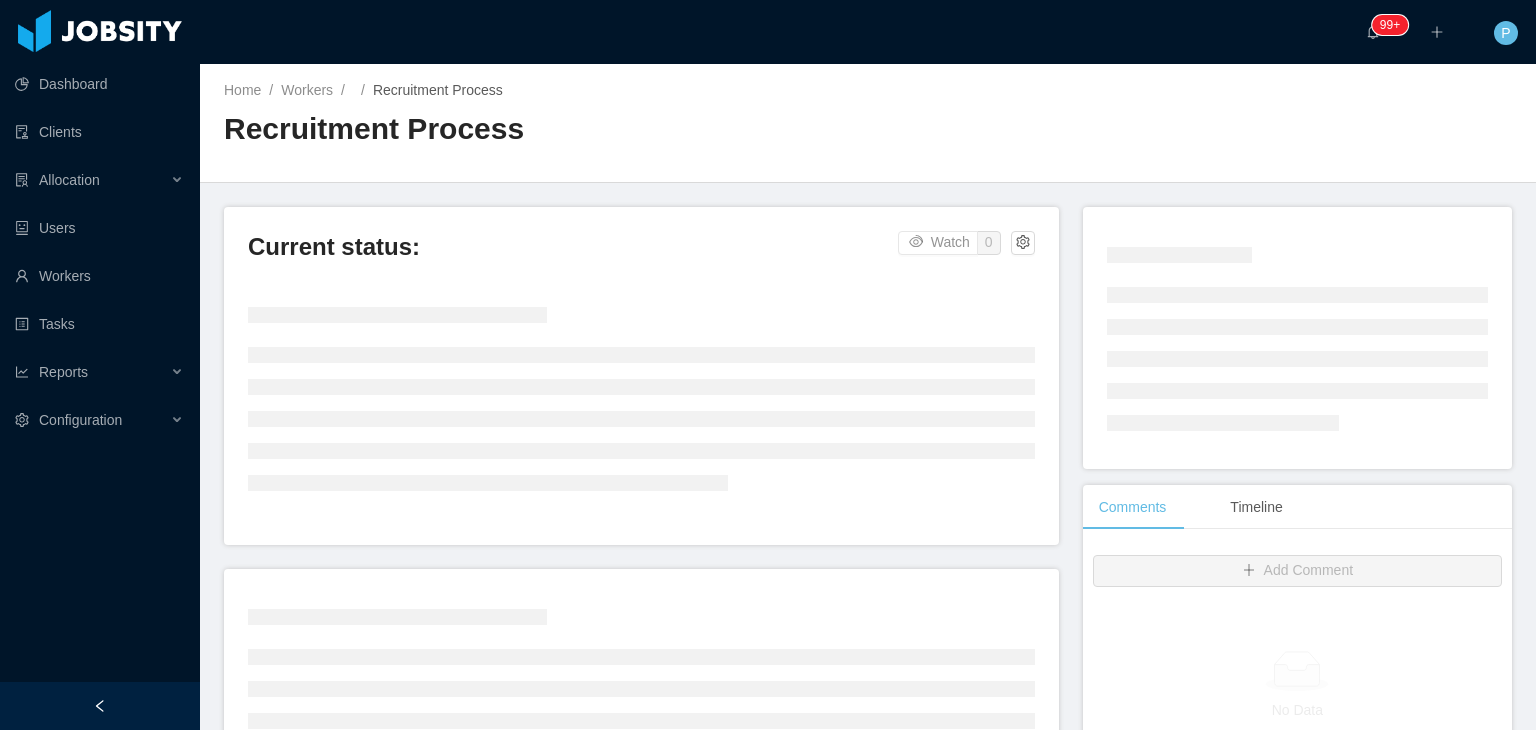 scroll, scrollTop: 264, scrollLeft: 0, axis: vertical 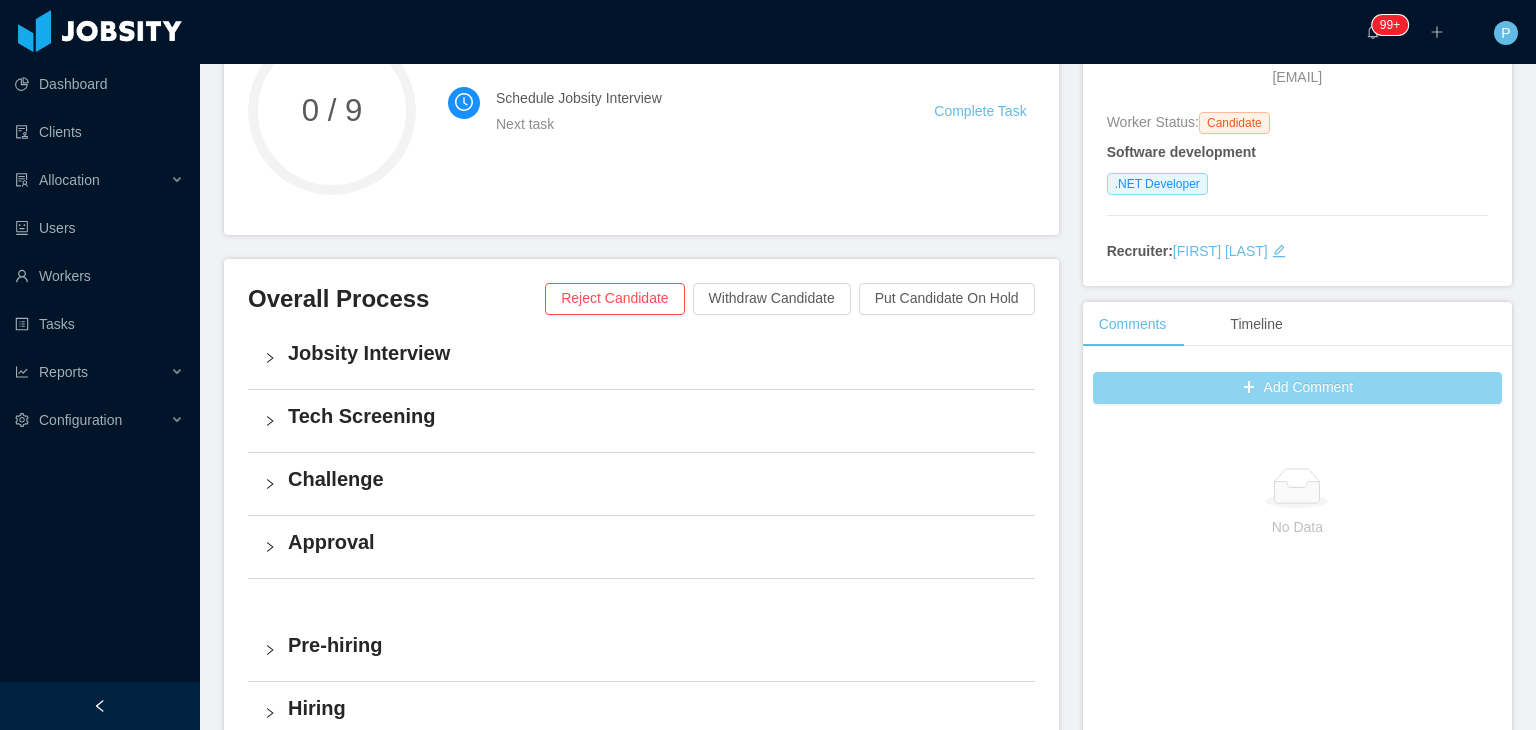 click on "Add Comment" at bounding box center (1297, 388) 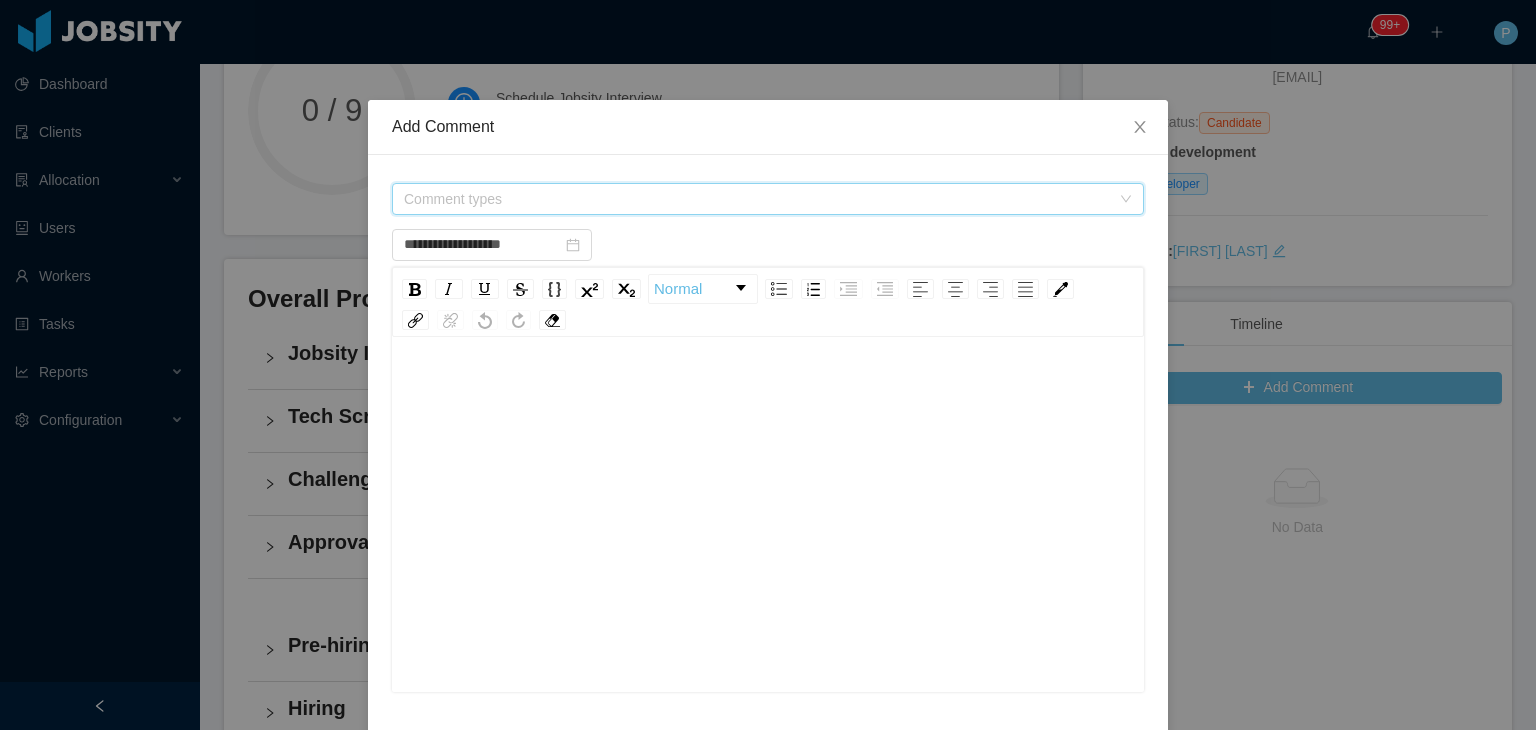 click on "Comment types" at bounding box center [757, 199] 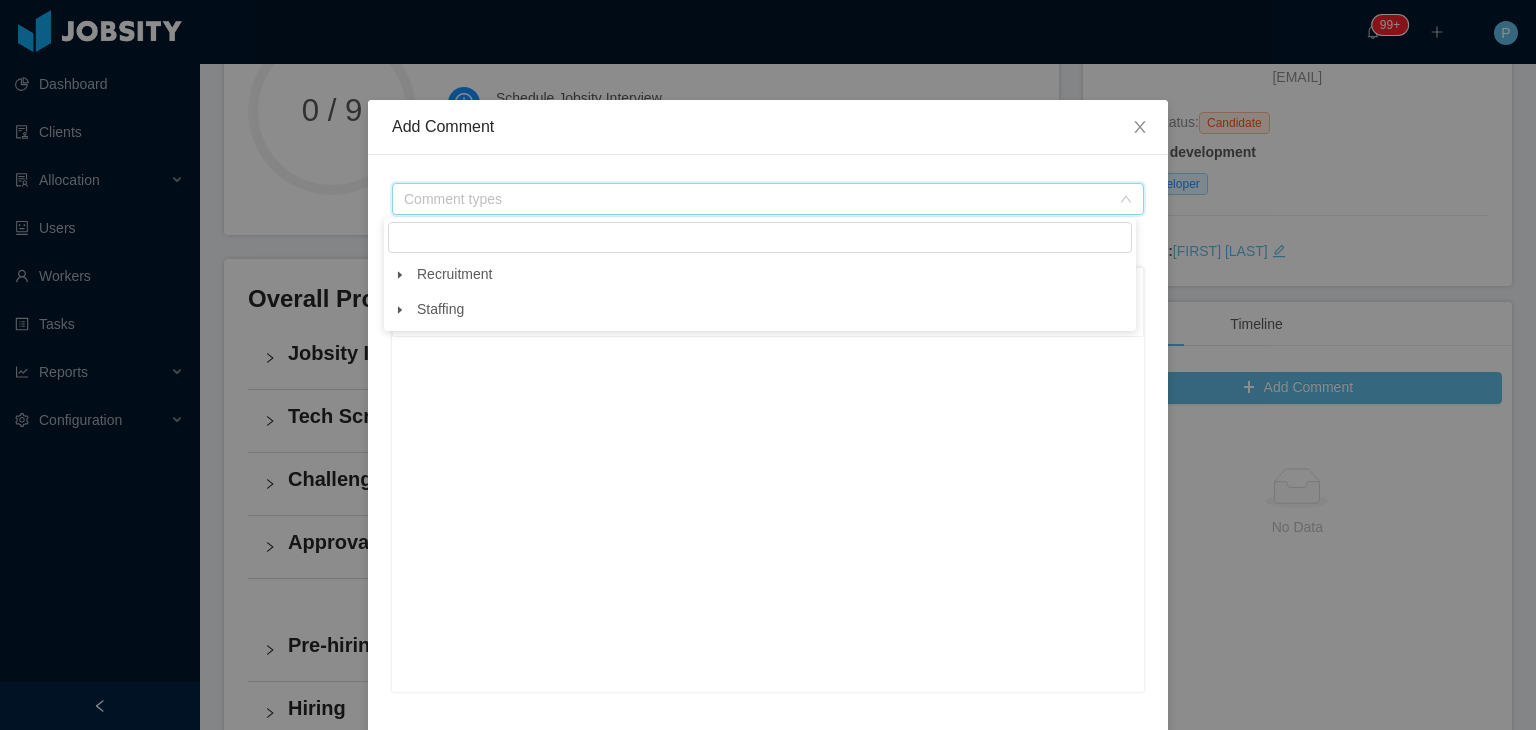 click 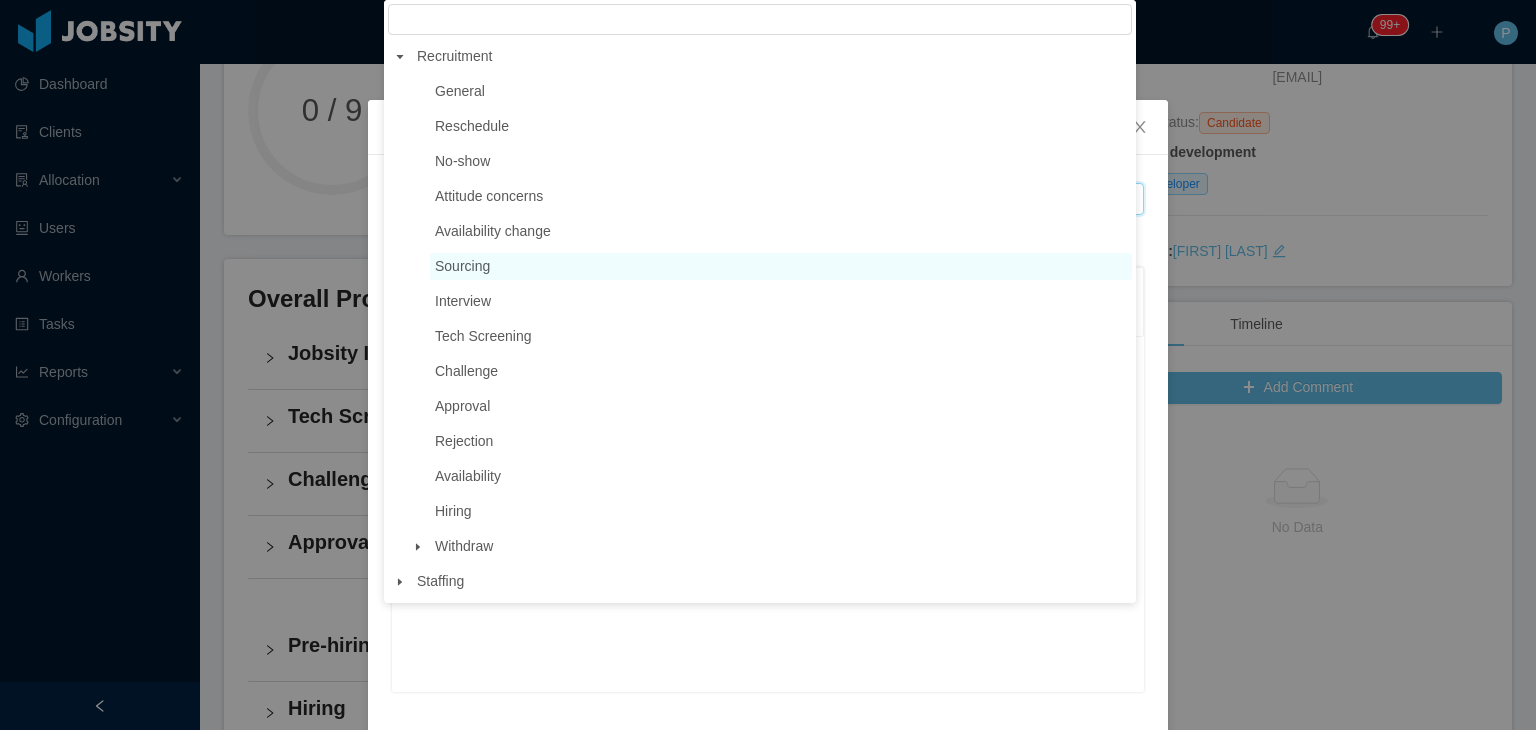 click on "Sourcing" at bounding box center [462, 266] 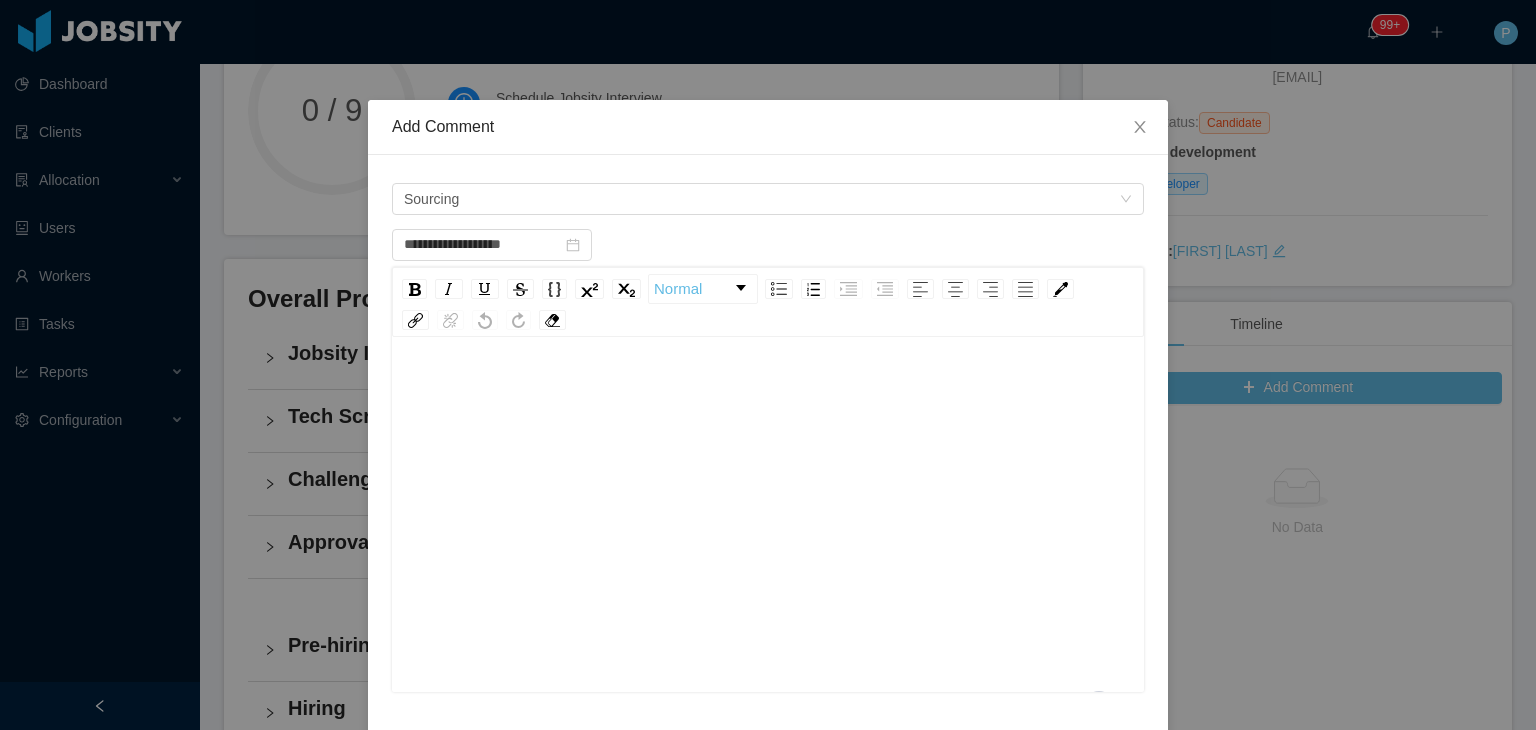 click at bounding box center [768, 546] 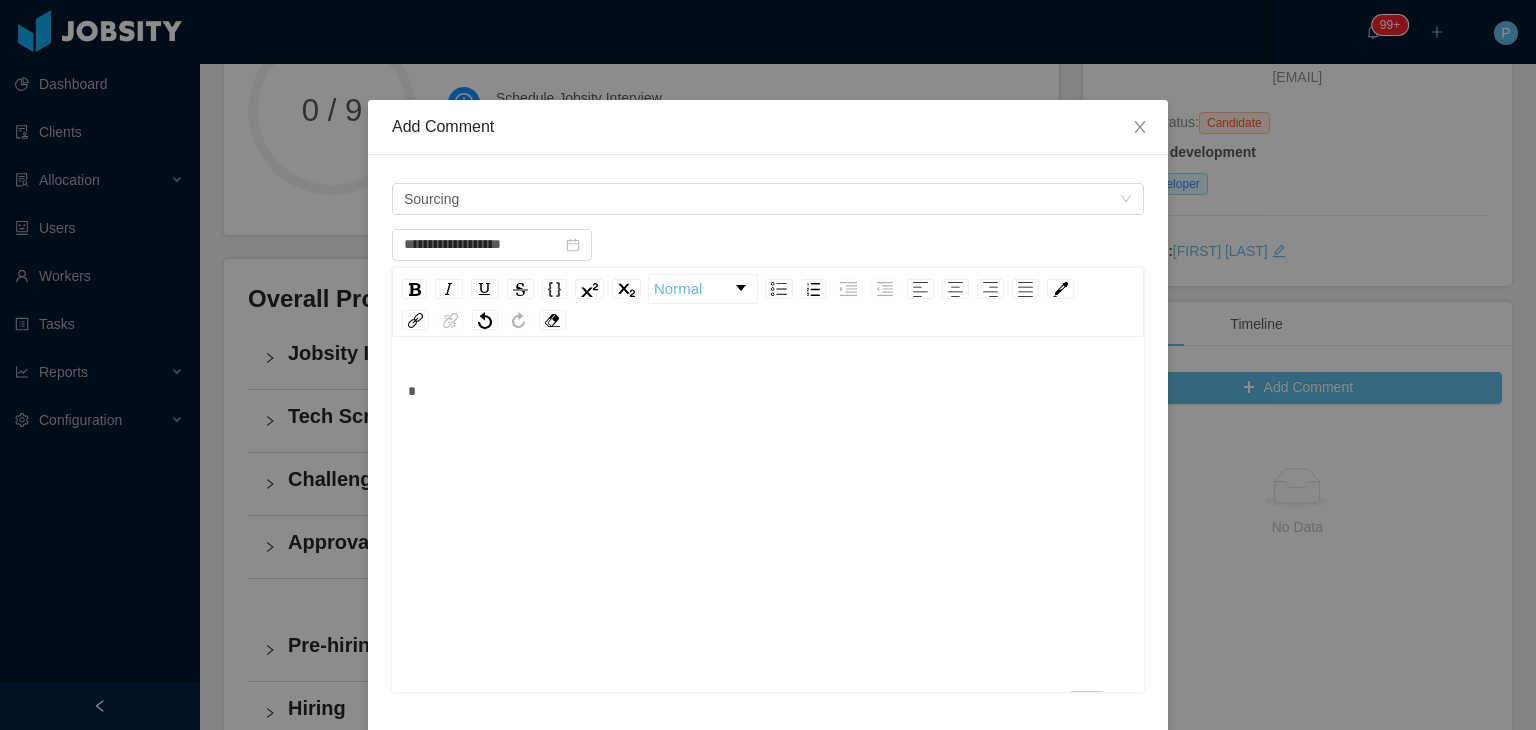 type 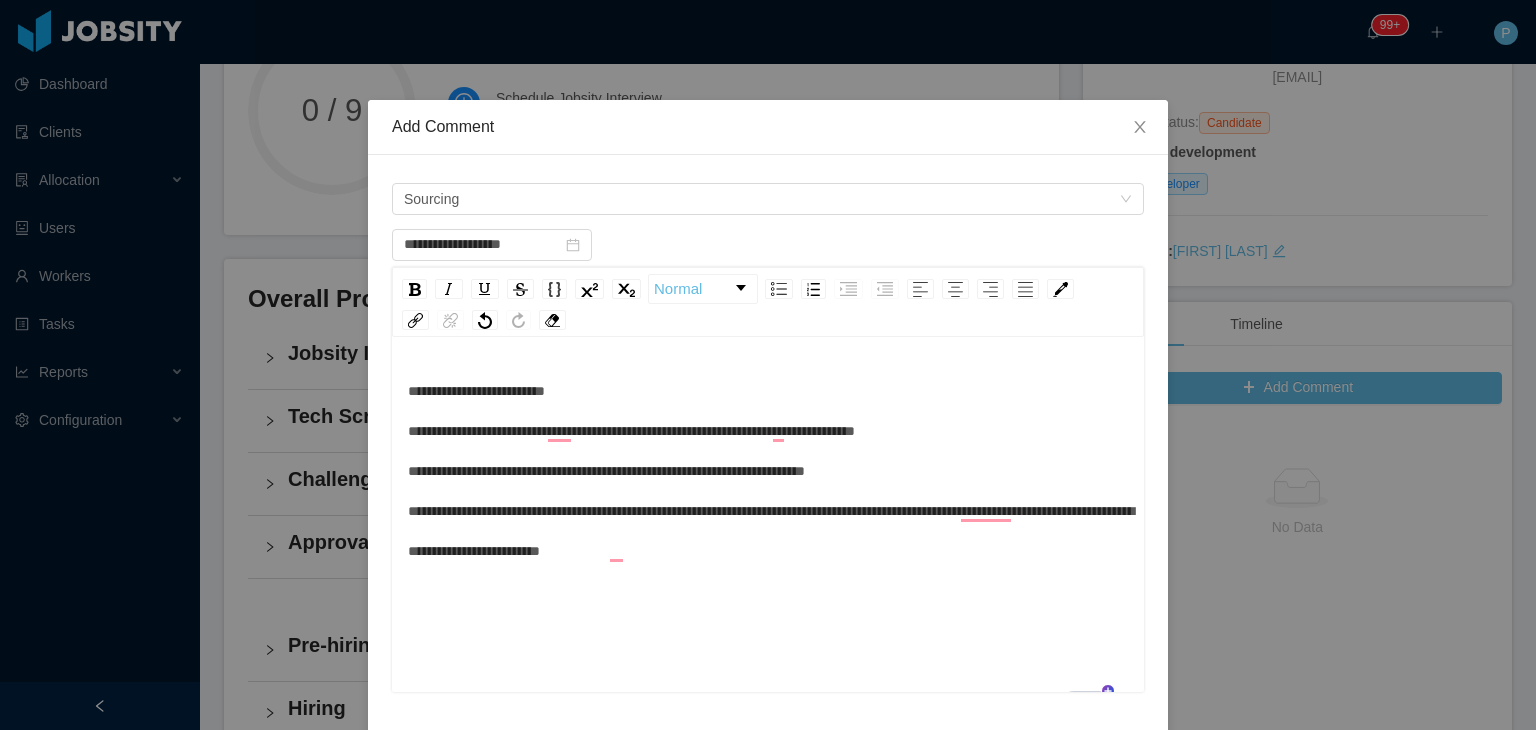scroll, scrollTop: 190, scrollLeft: 0, axis: vertical 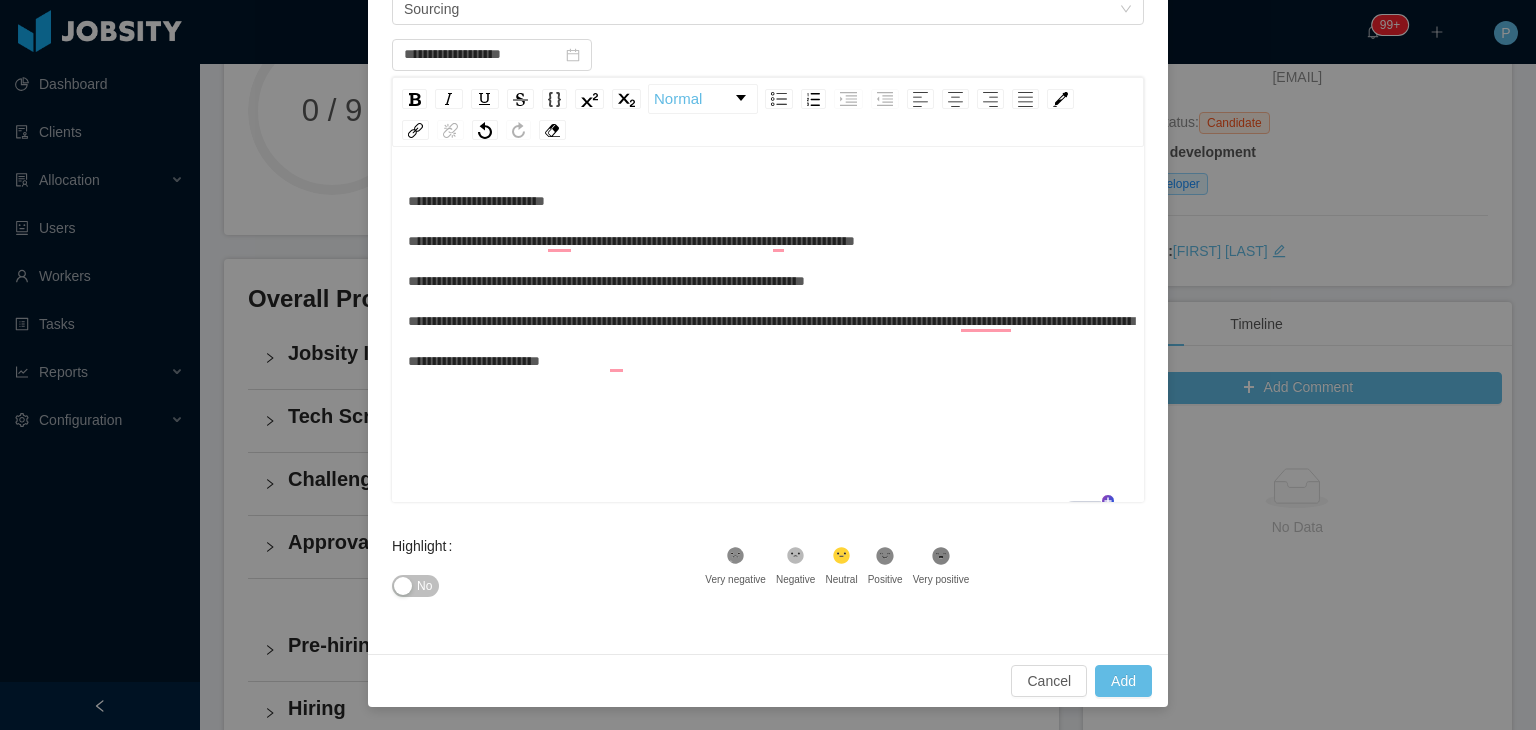 click on "No" at bounding box center [424, 586] 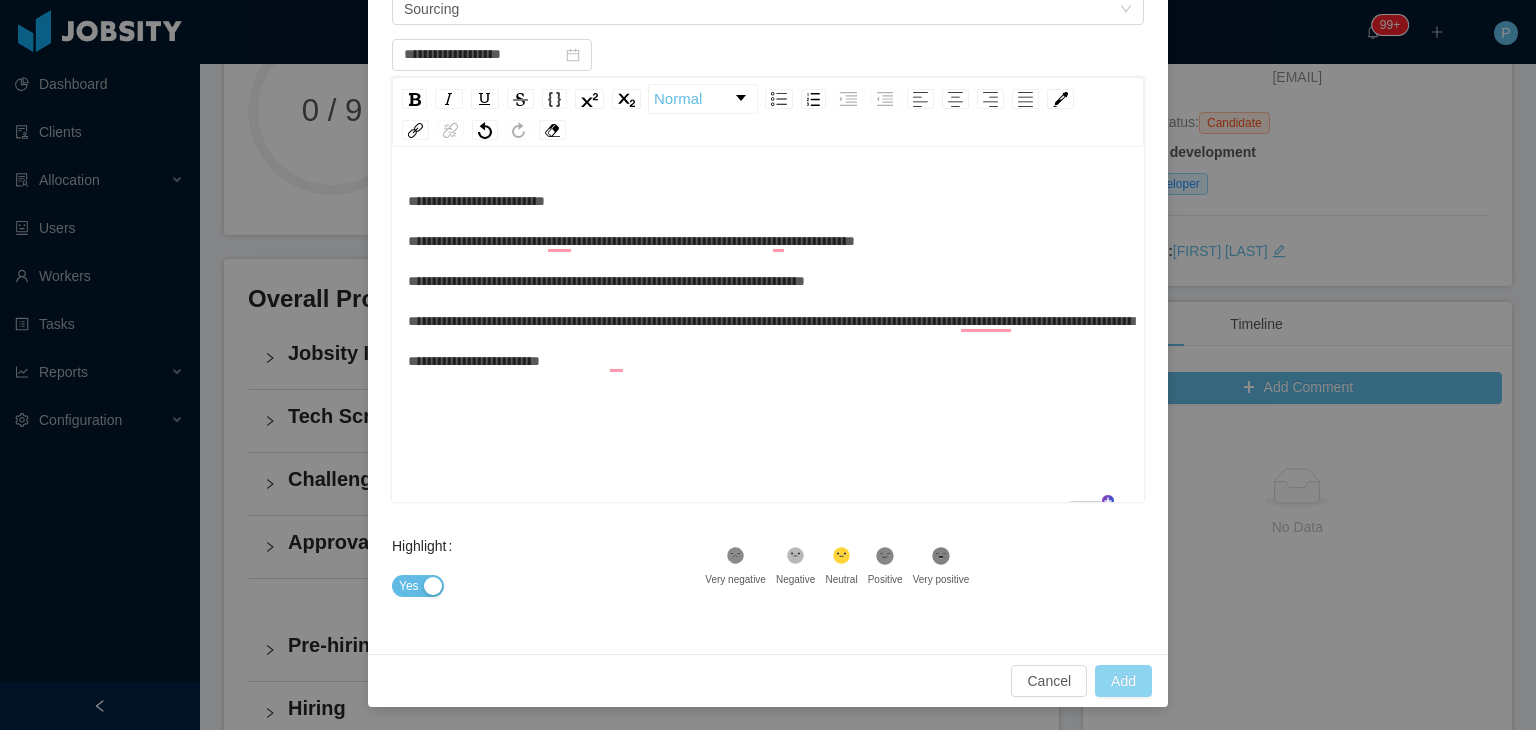 click on "Add" at bounding box center [1123, 681] 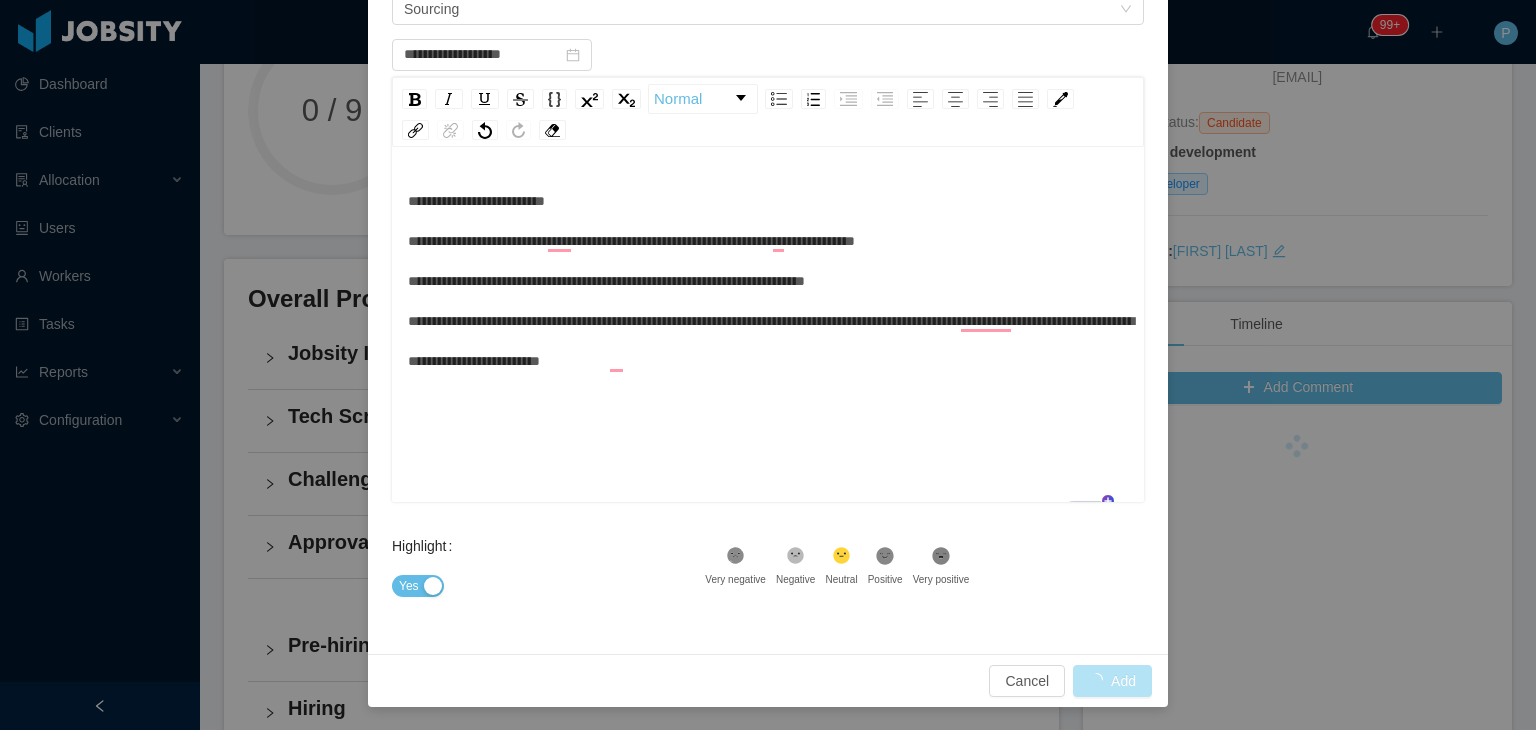 type on "**********" 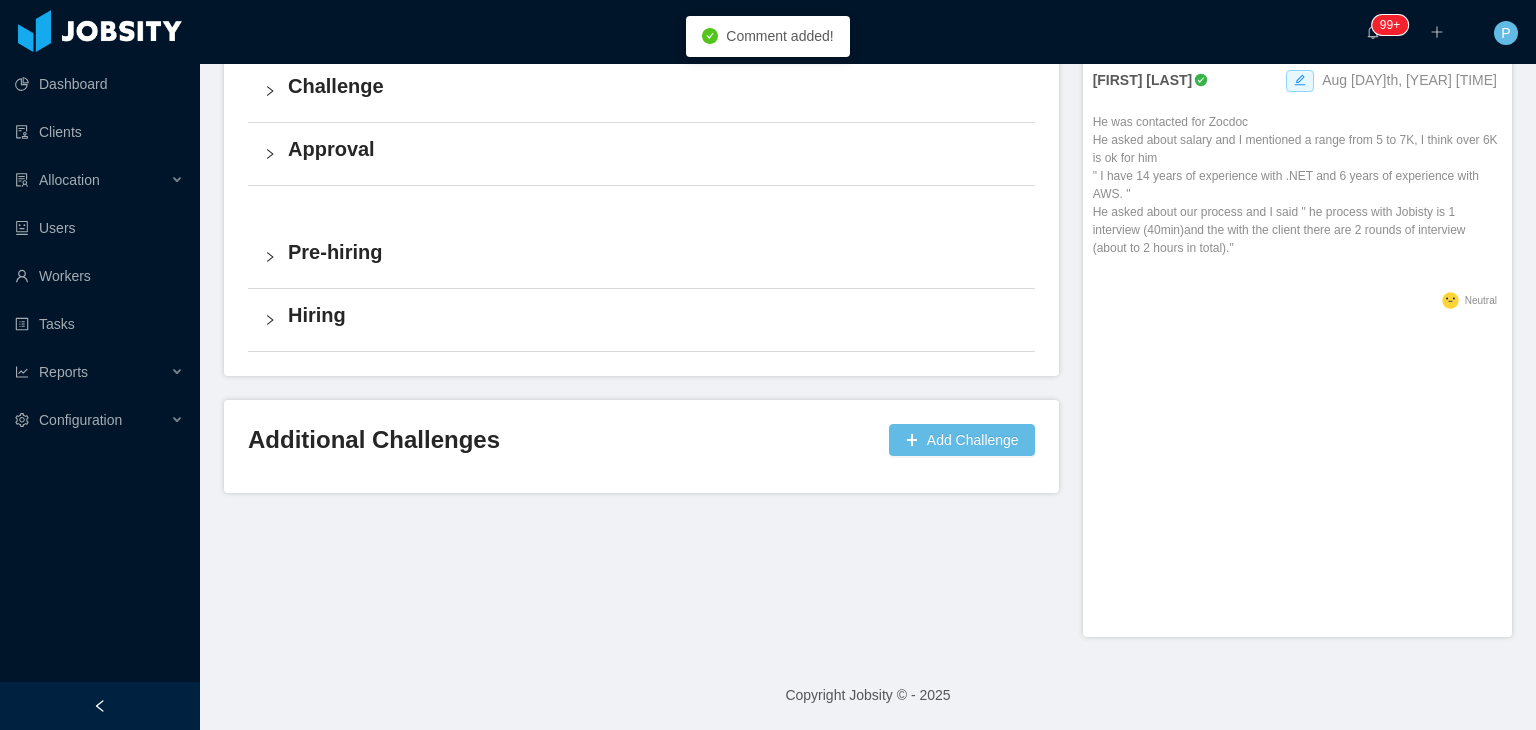 scroll, scrollTop: 0, scrollLeft: 0, axis: both 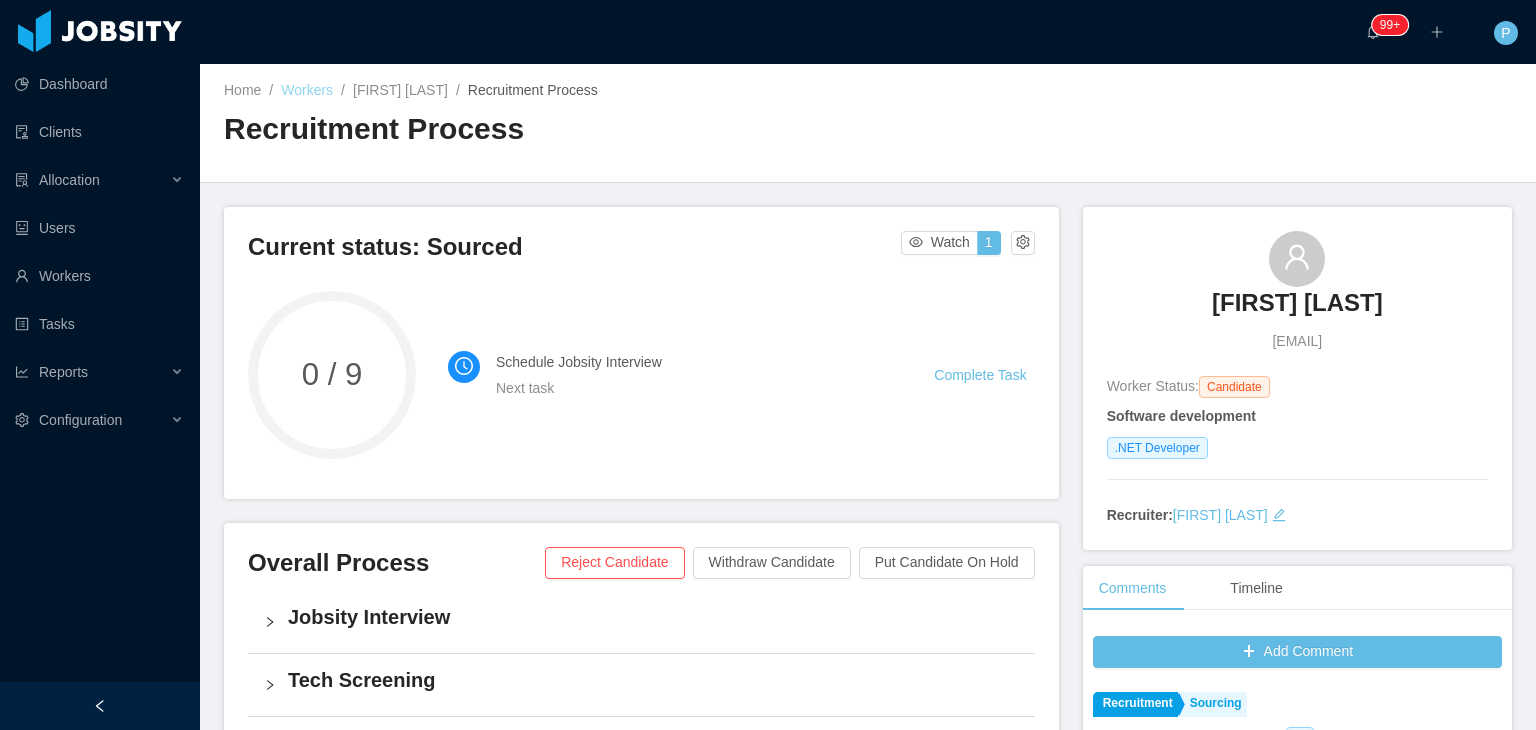 click on "Workers" at bounding box center [307, 90] 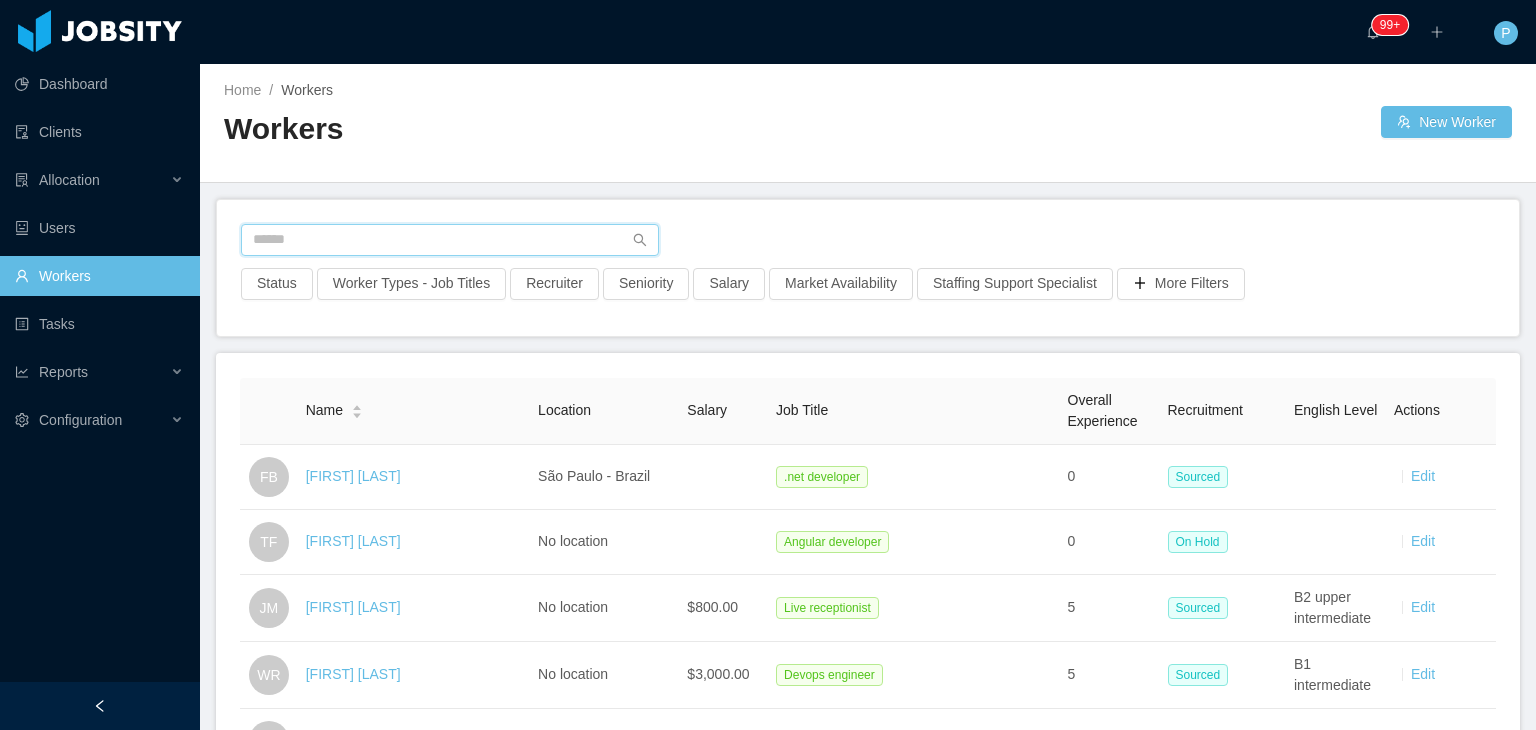 click at bounding box center [450, 240] 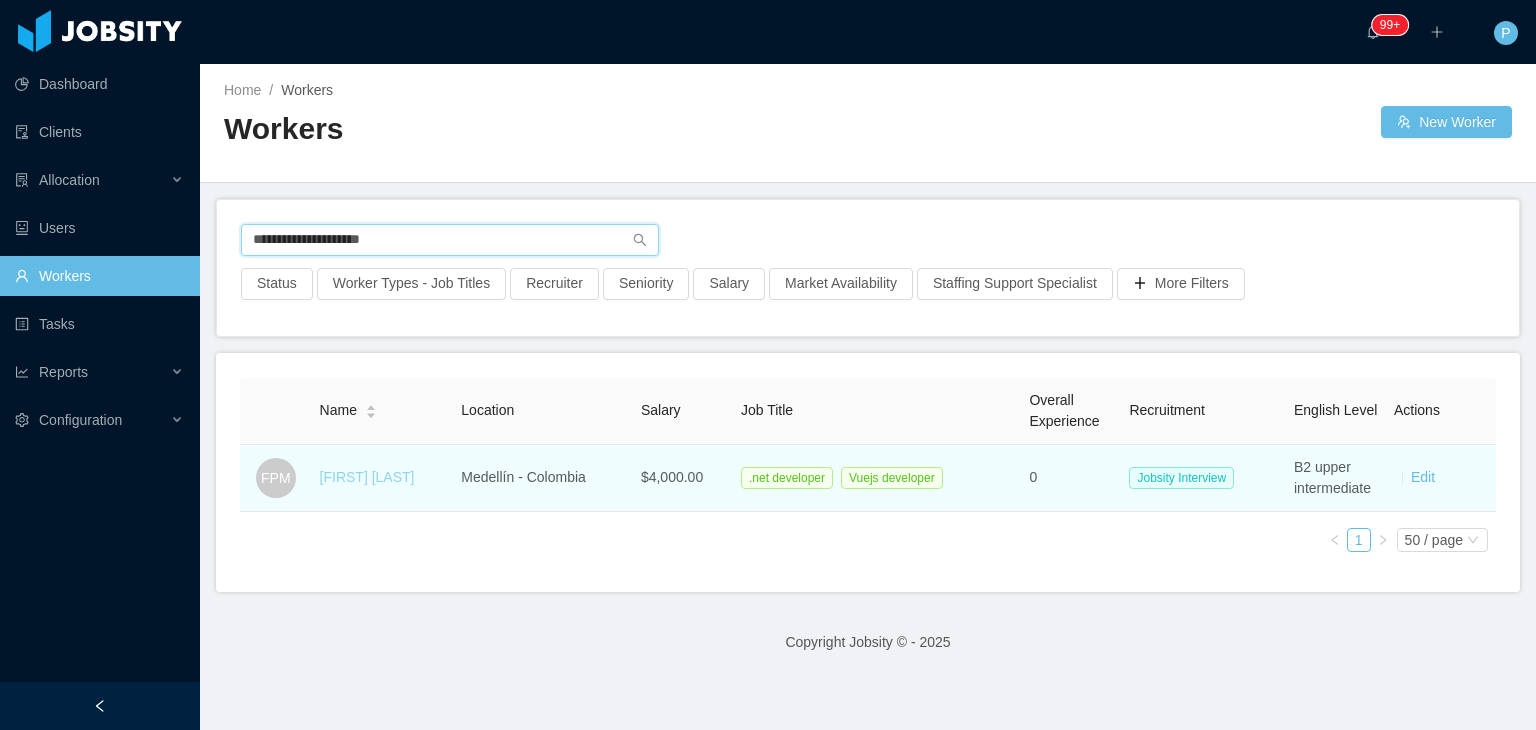 type on "**********" 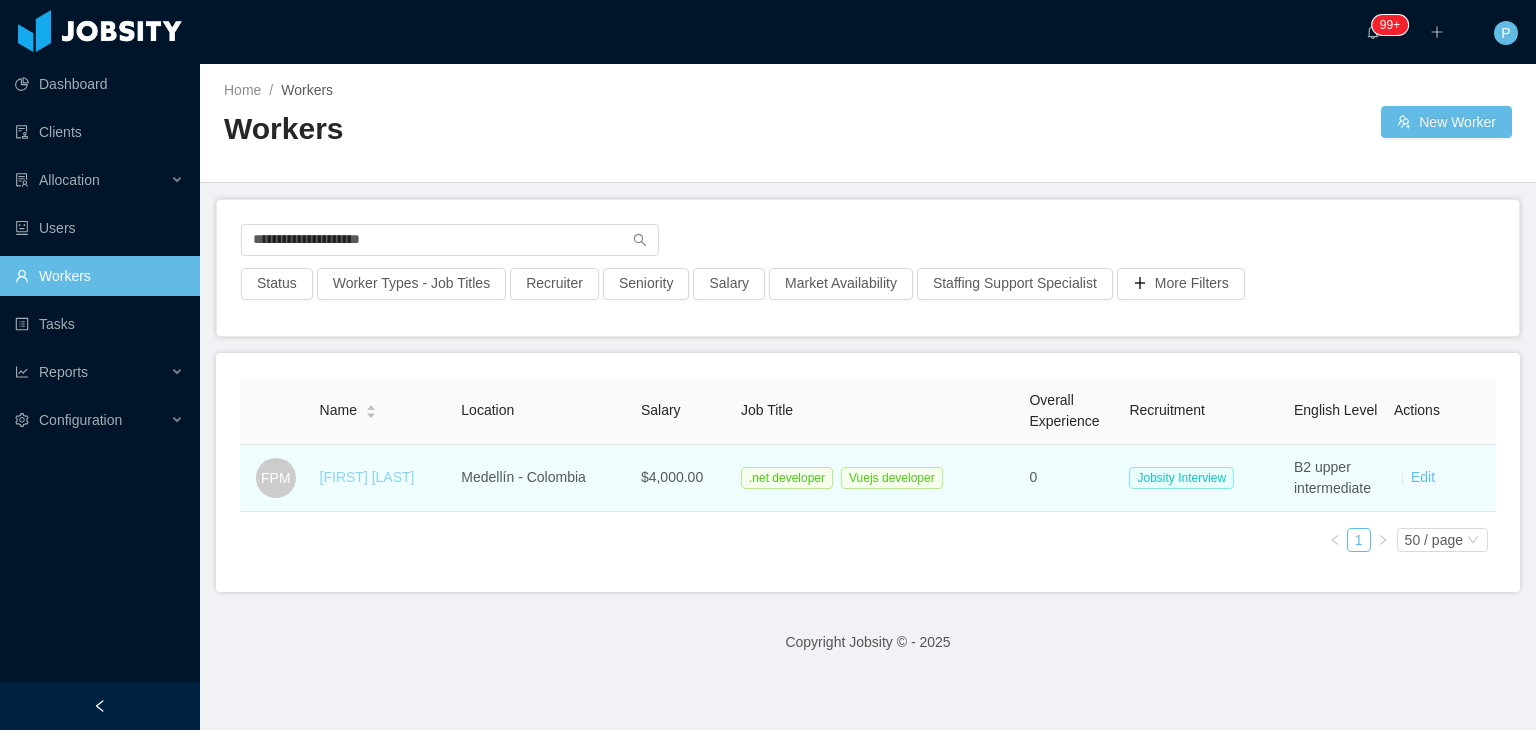 click on "[FIRST] [LAST]" at bounding box center [367, 477] 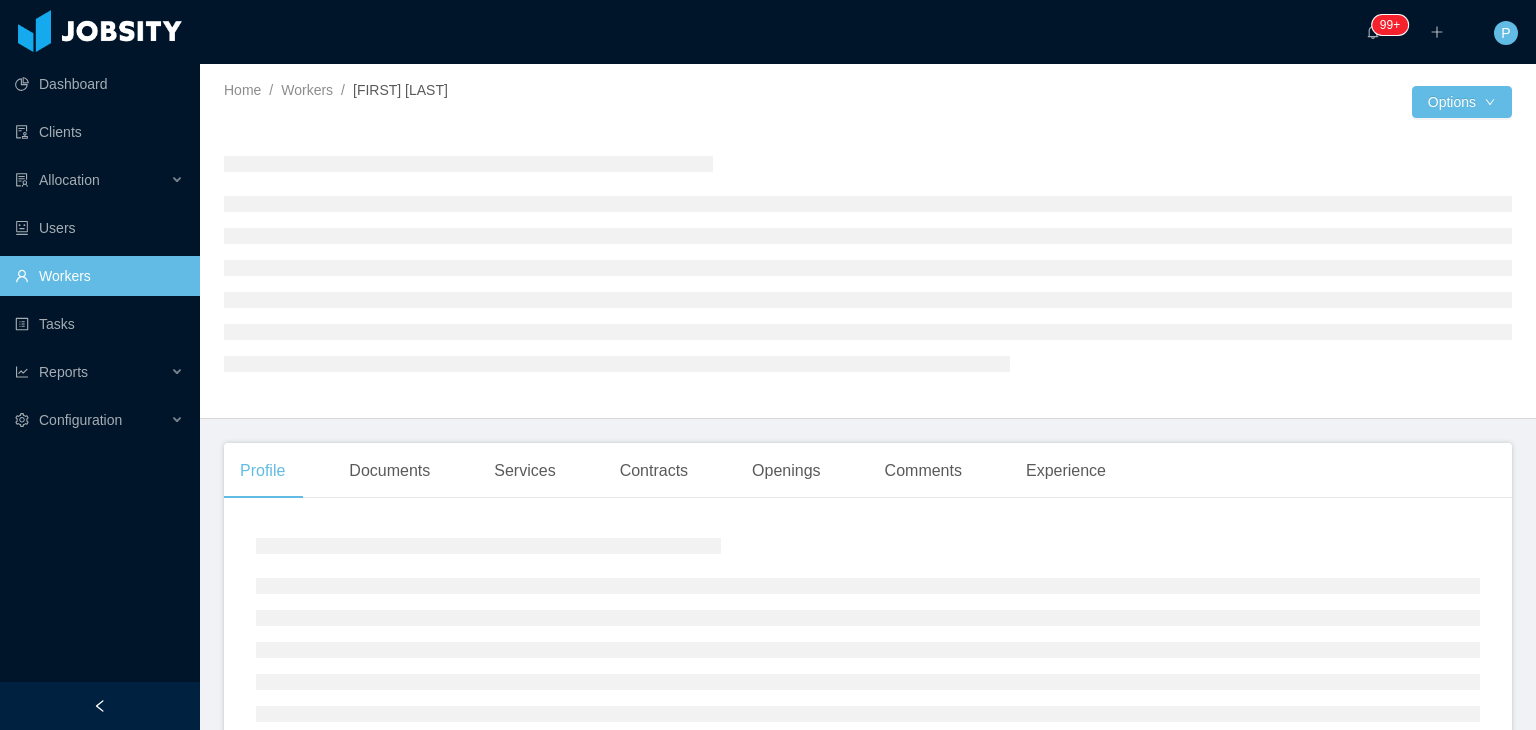 click at bounding box center [868, 263] 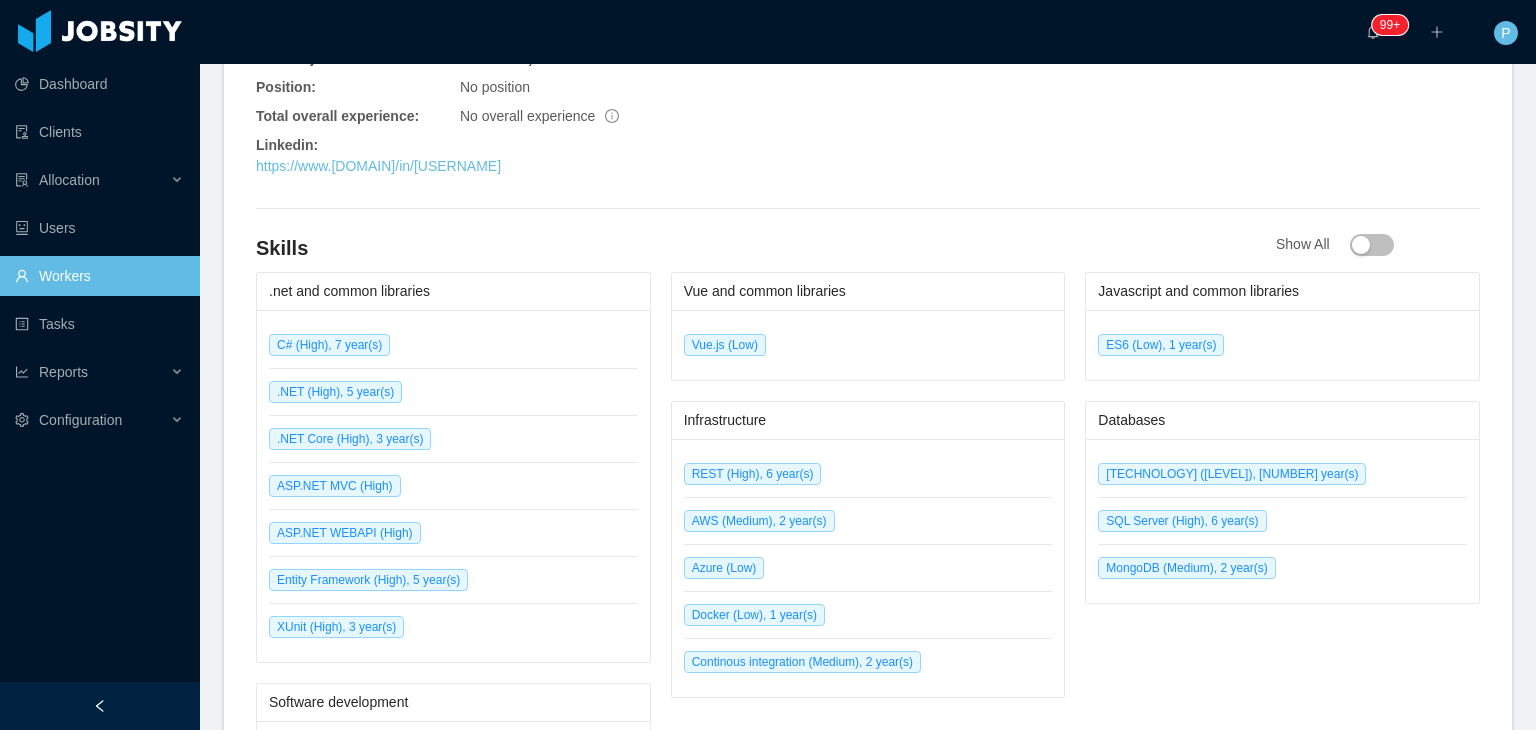 scroll, scrollTop: 920, scrollLeft: 0, axis: vertical 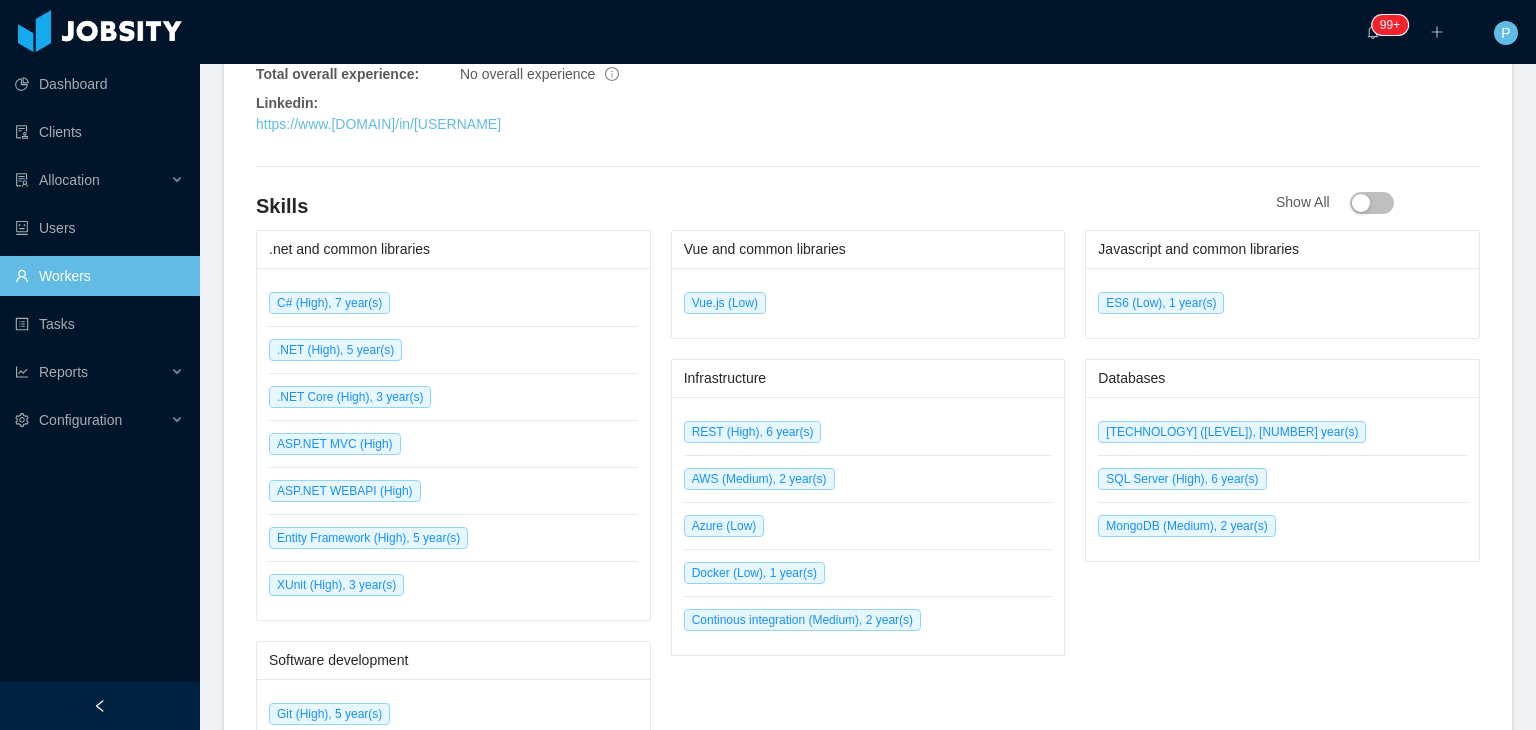 click on "General Info City: Medellín - Antioquia Country: Colombia Holiday City: Medellín - Antioquia Holiday Country: Colombia Holidays Calendar Date of birth: No date of birth Gender: Male Marital Status: No Marital Status Nationality: No Nationality Number of Children: No children Current job: No current job Position: No position Total overall experience: No overall experience Linkedin: https://www.linkedin.com/in/ingeperez91 Secondary email: No secondary email Phone number: 6699872588 Sourcer Notes: No notes Tags: No tags Languages: English B2 upper intermediate" at bounding box center (868, -77) 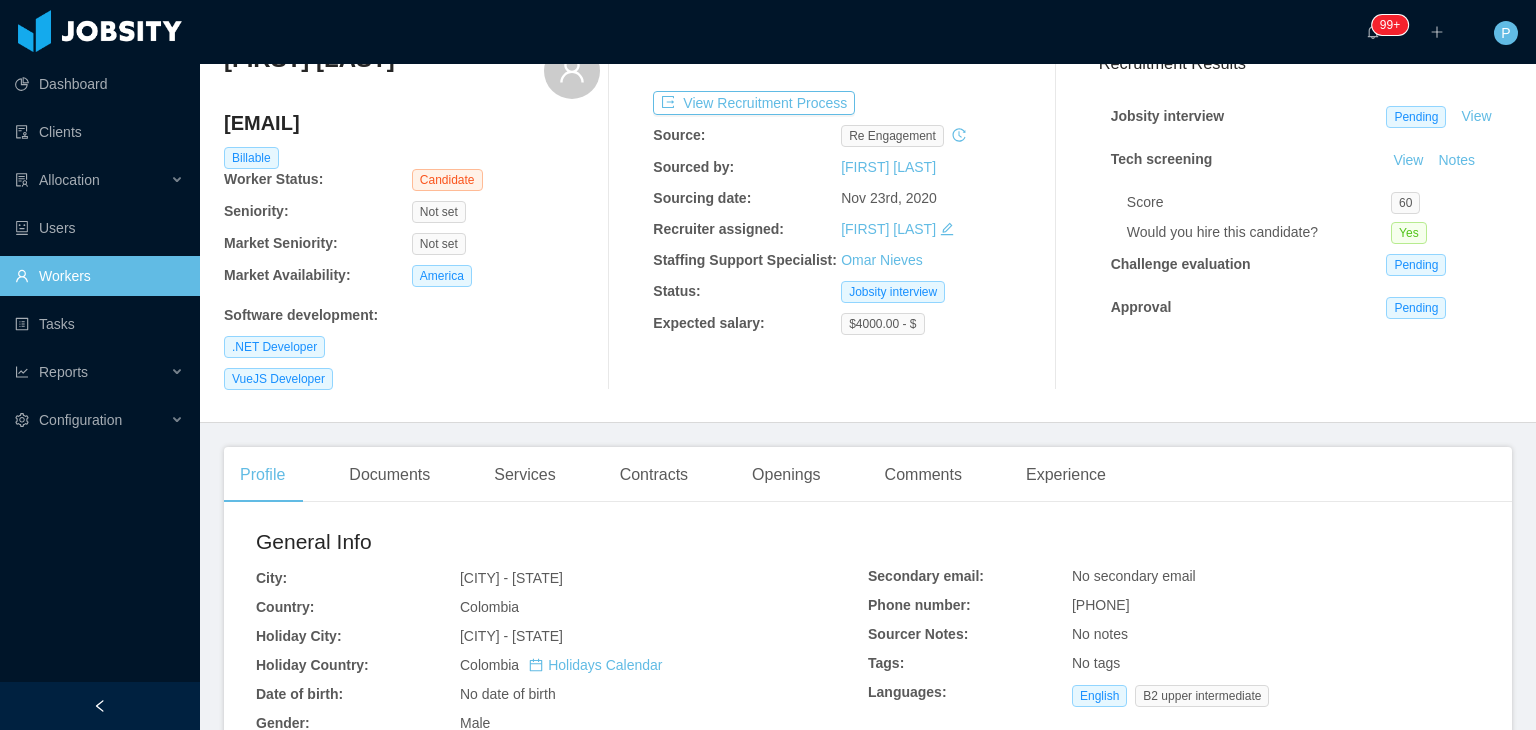 scroll, scrollTop: 0, scrollLeft: 0, axis: both 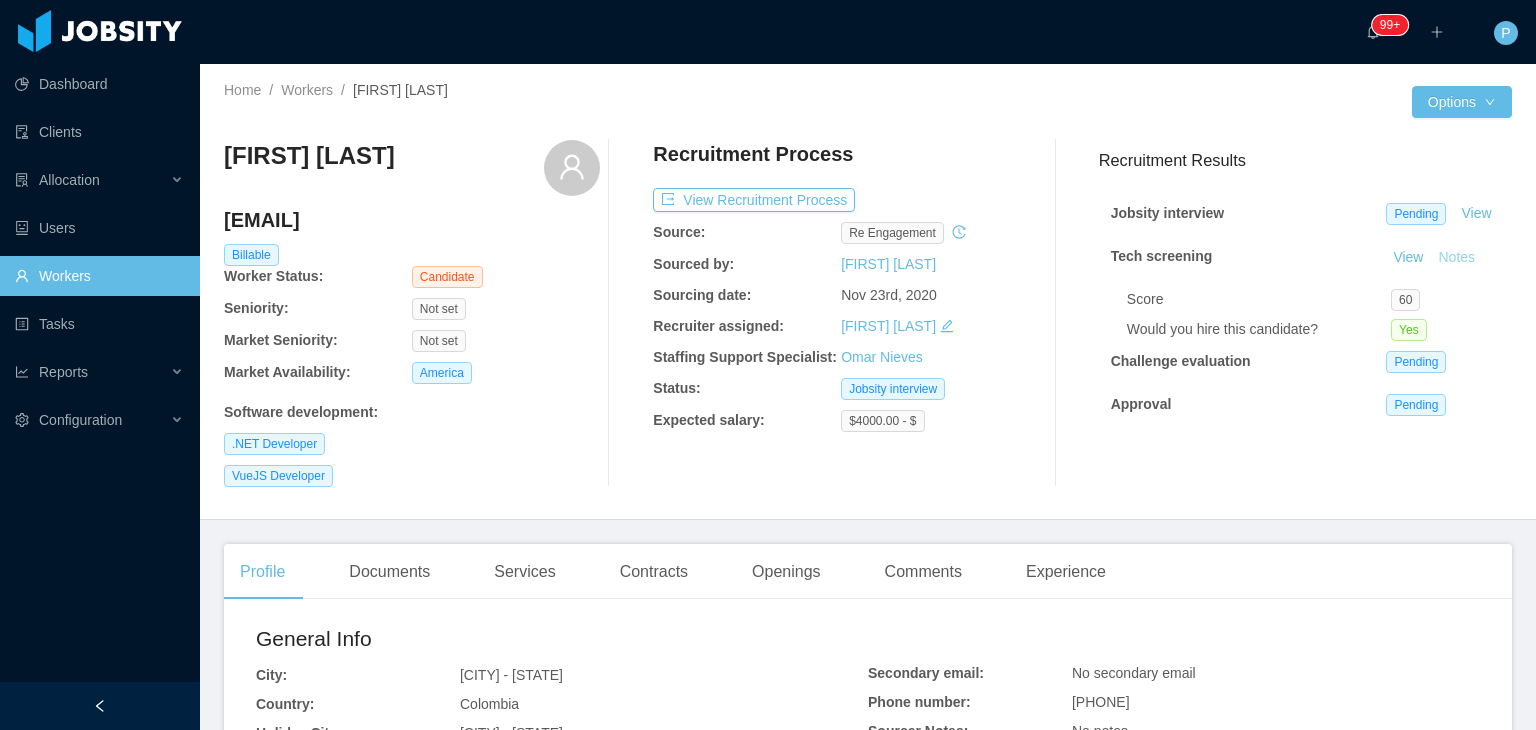 click on "Notes" at bounding box center (1456, 258) 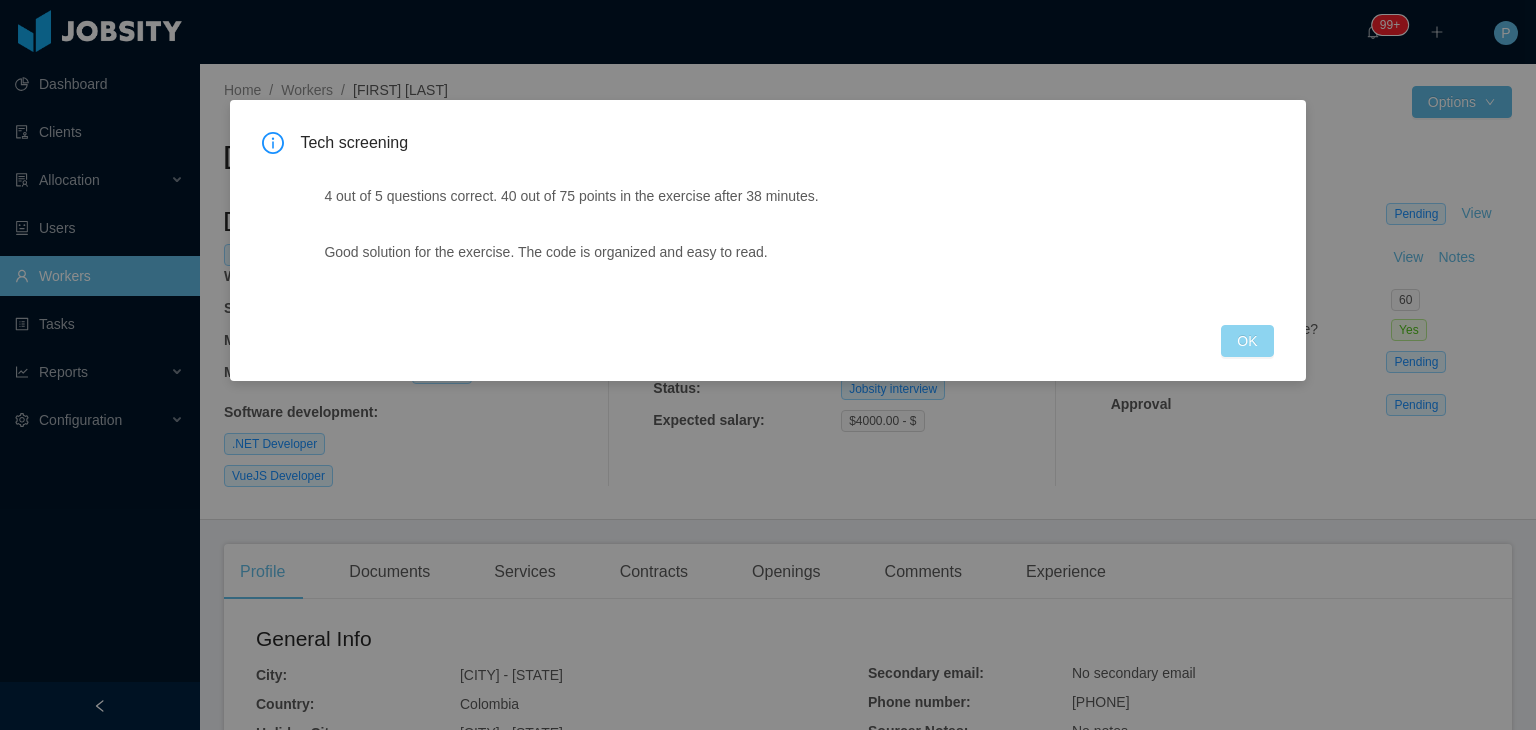 click on "OK" at bounding box center [1247, 341] 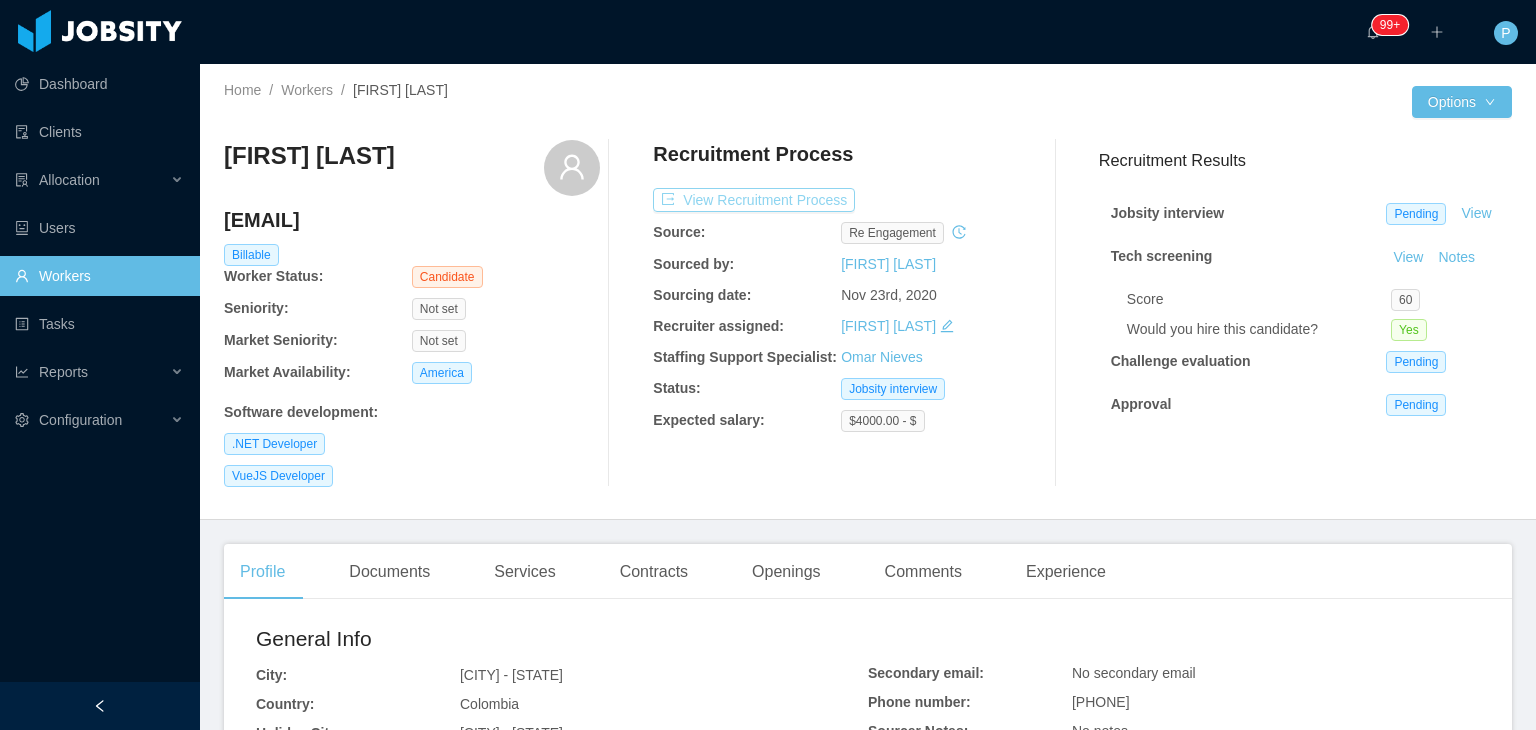 click on "View Recruitment Process" at bounding box center [754, 200] 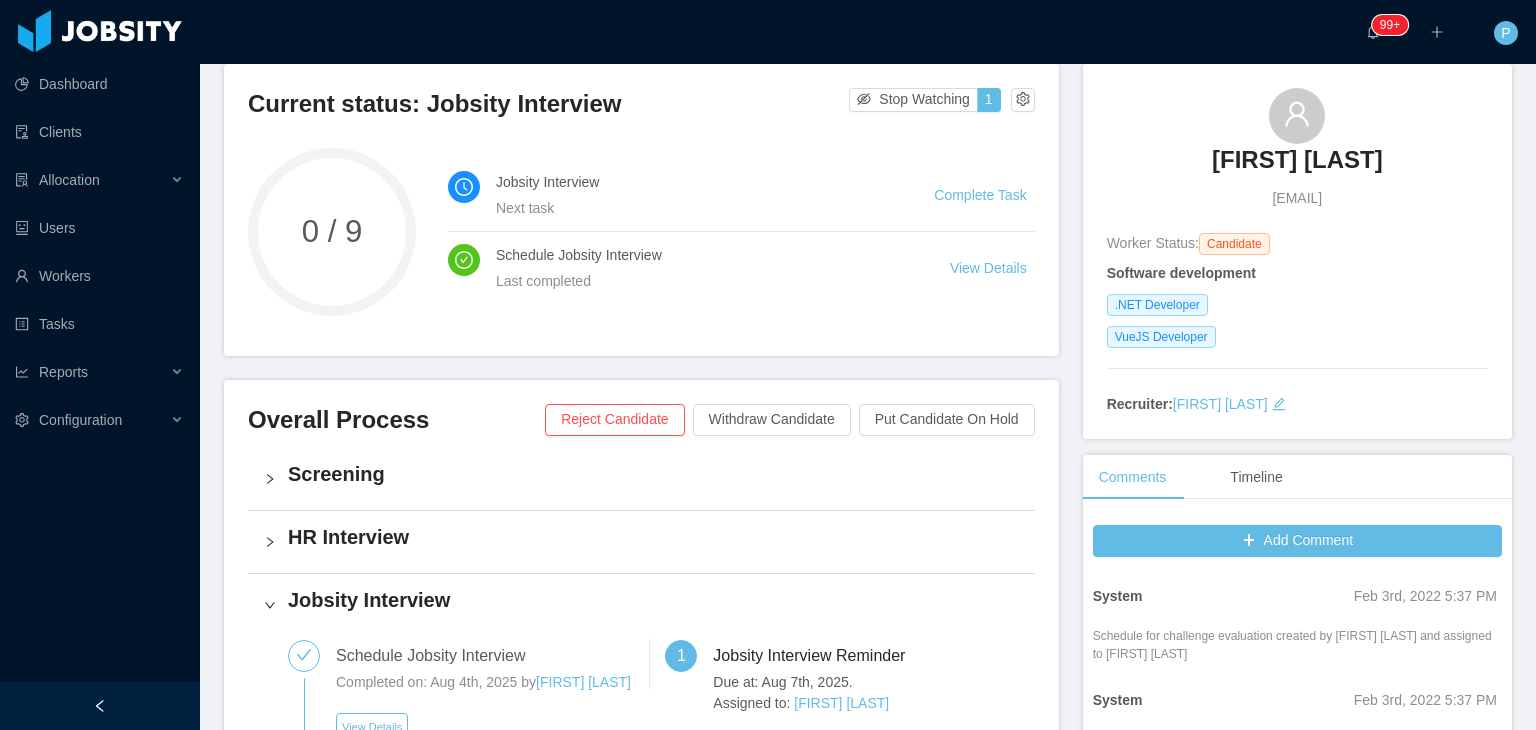 scroll, scrollTop: 0, scrollLeft: 0, axis: both 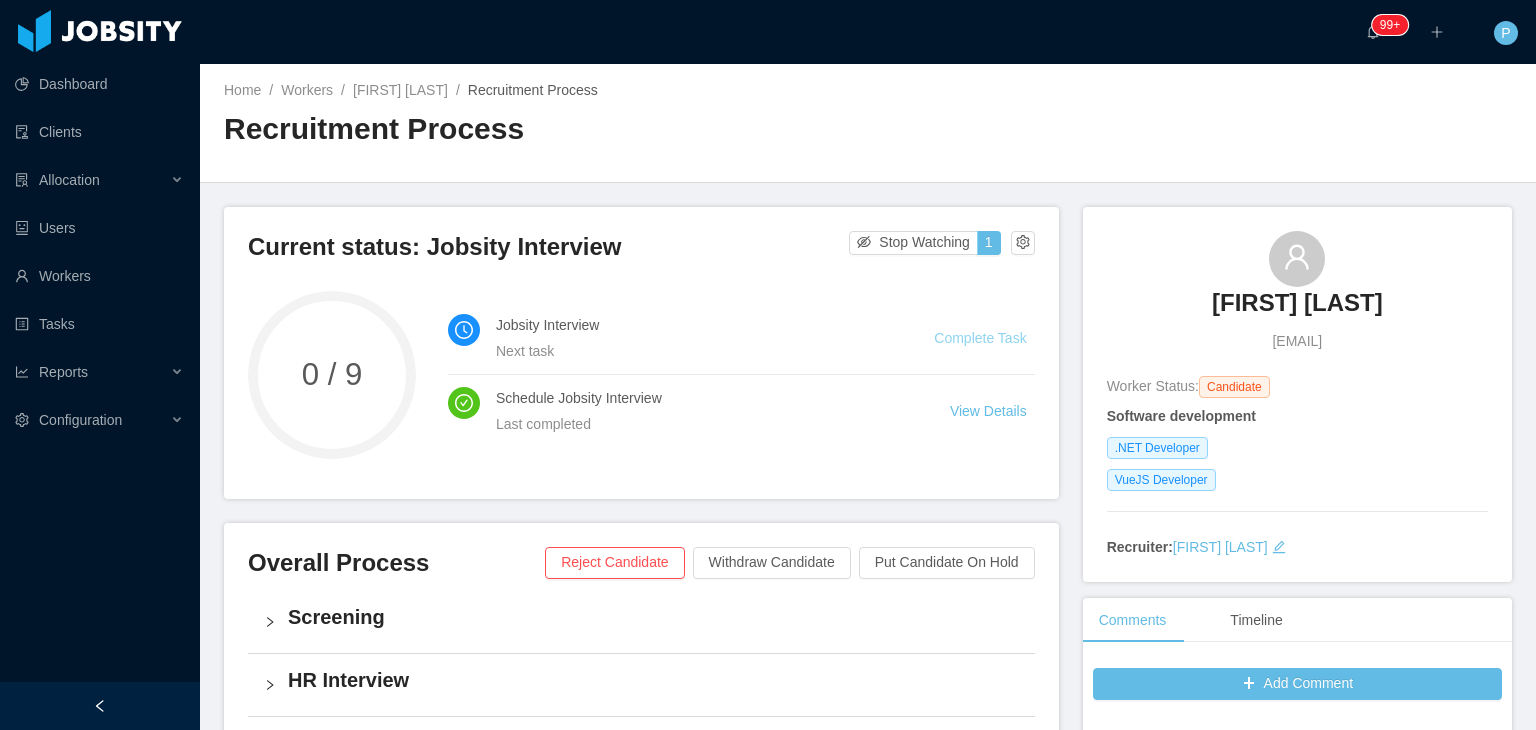 click on "Complete Task" at bounding box center [980, 338] 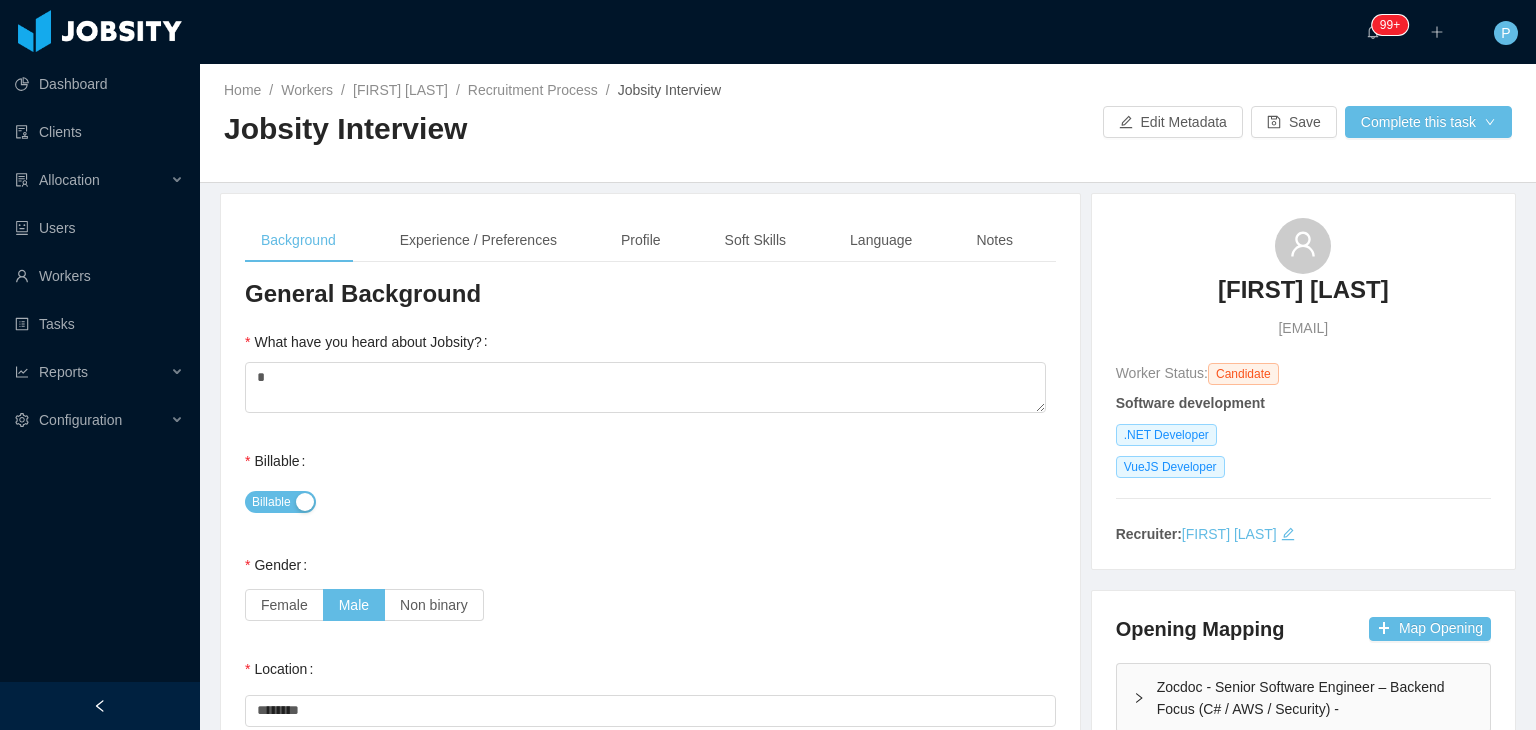 type 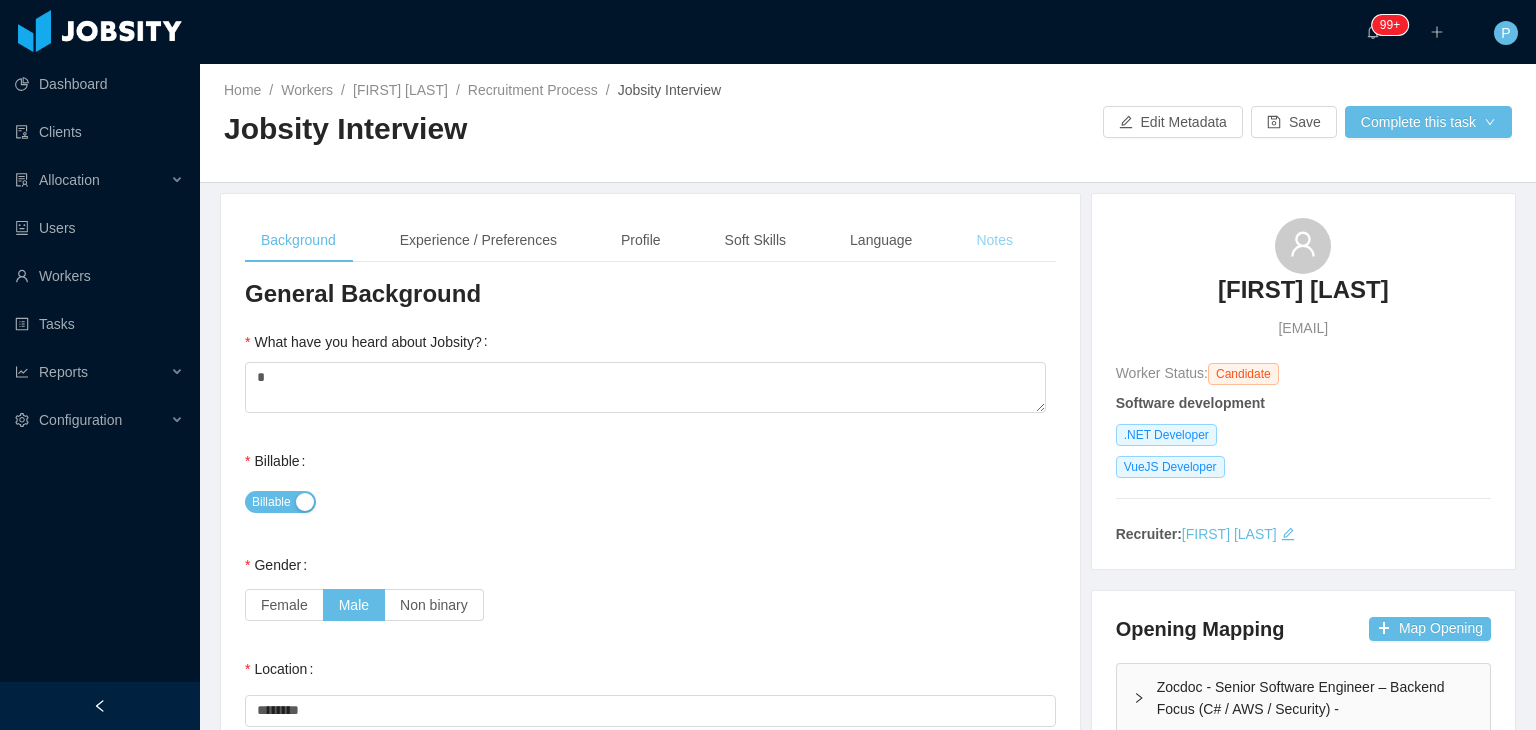 click on "Notes" at bounding box center (994, 240) 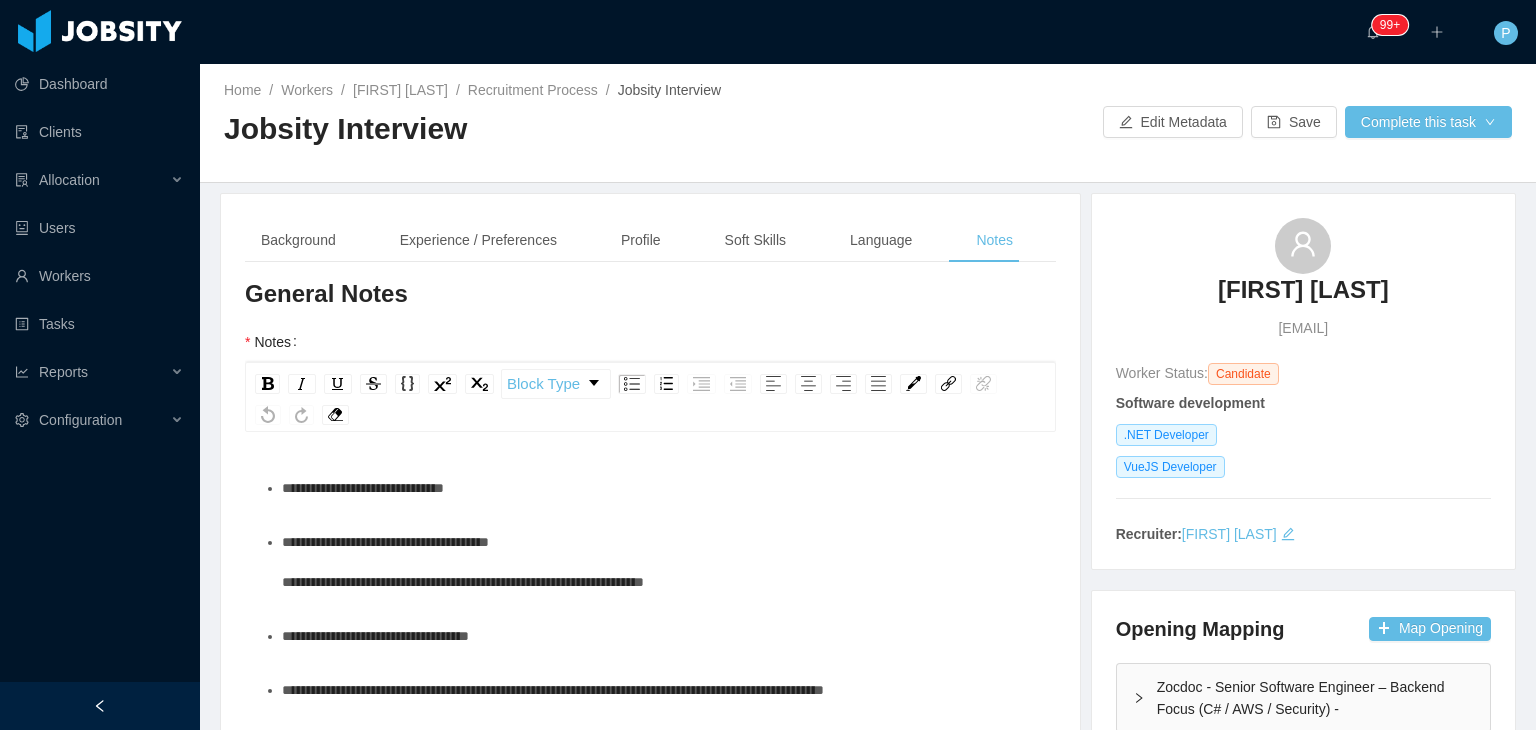 click on "**********" at bounding box center [661, 562] 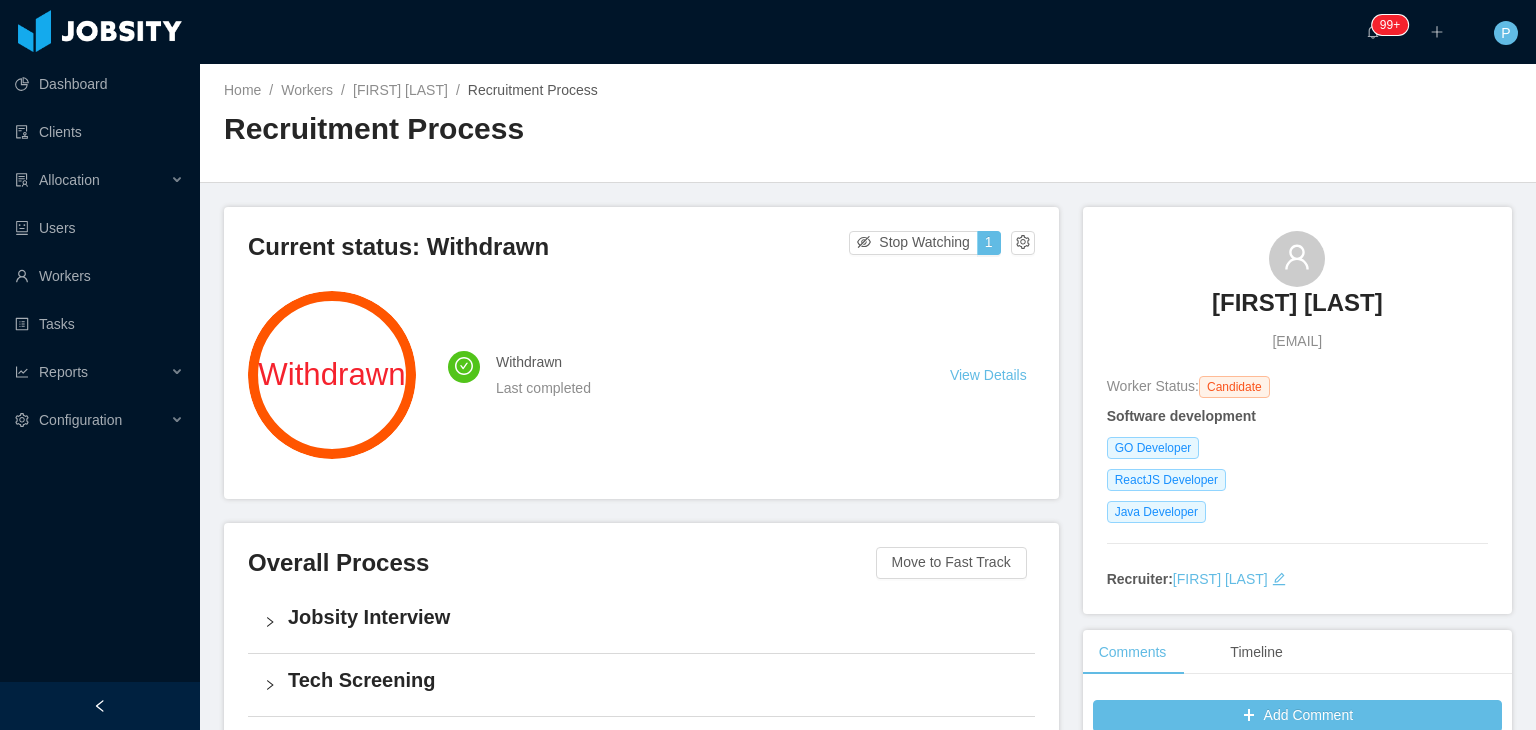 scroll, scrollTop: 0, scrollLeft: 0, axis: both 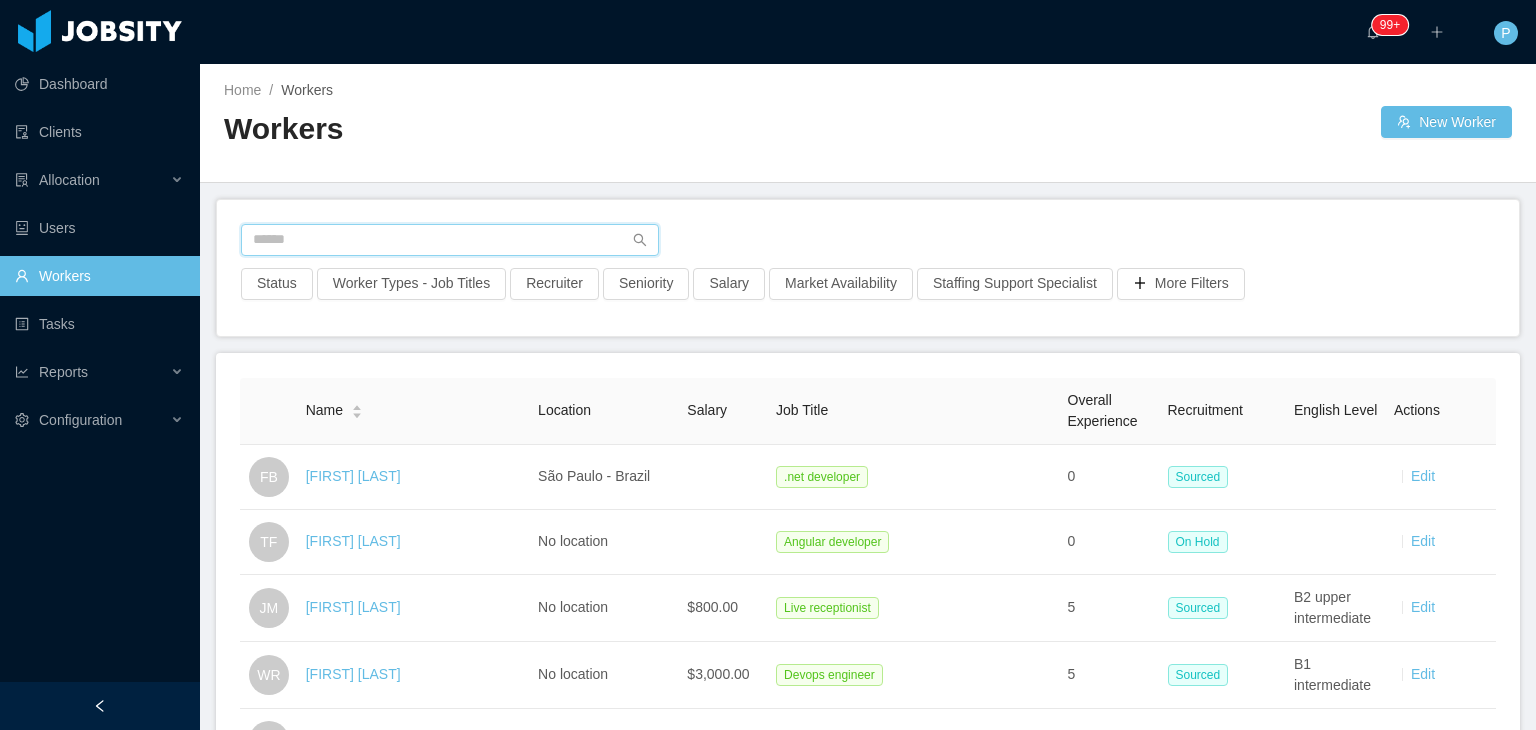 click at bounding box center (450, 240) 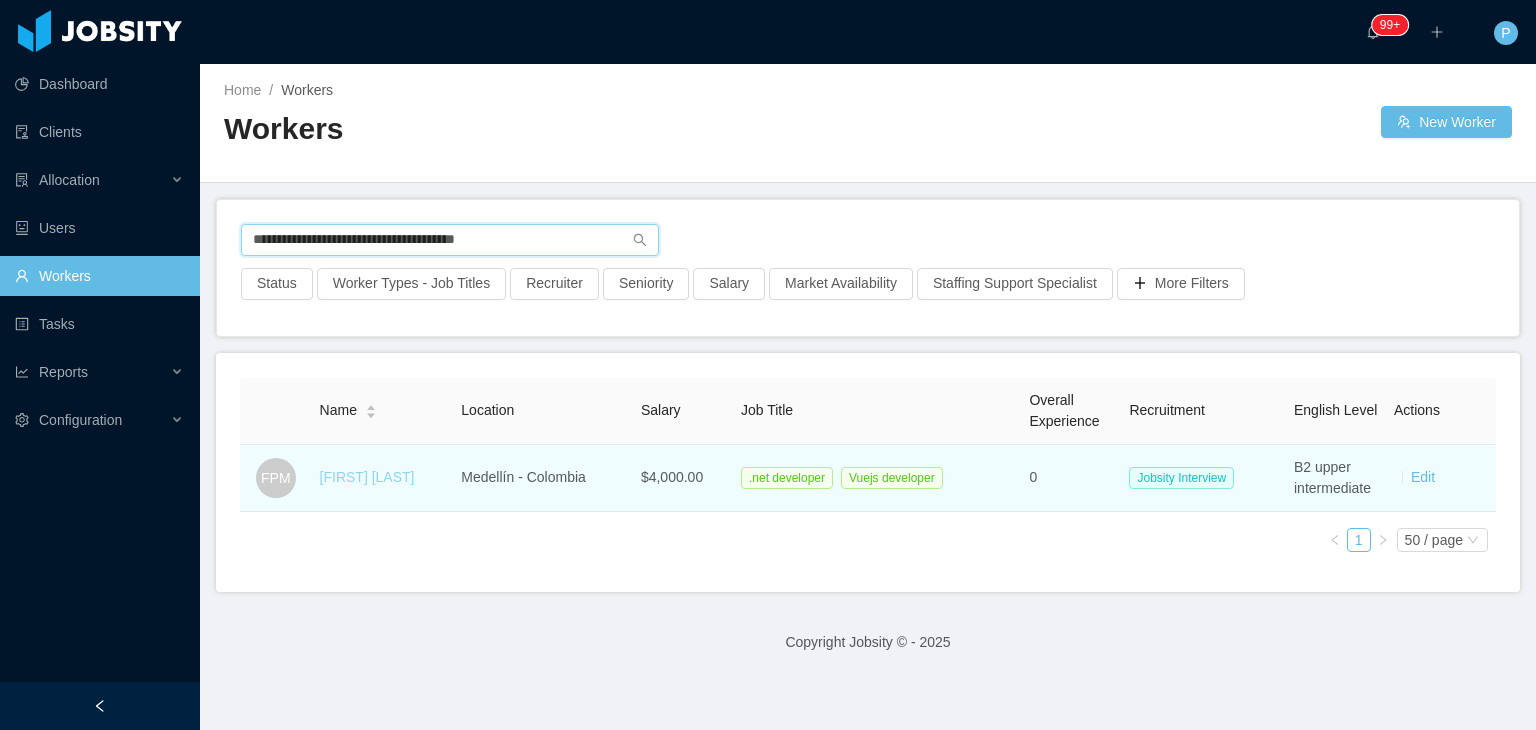type on "**********" 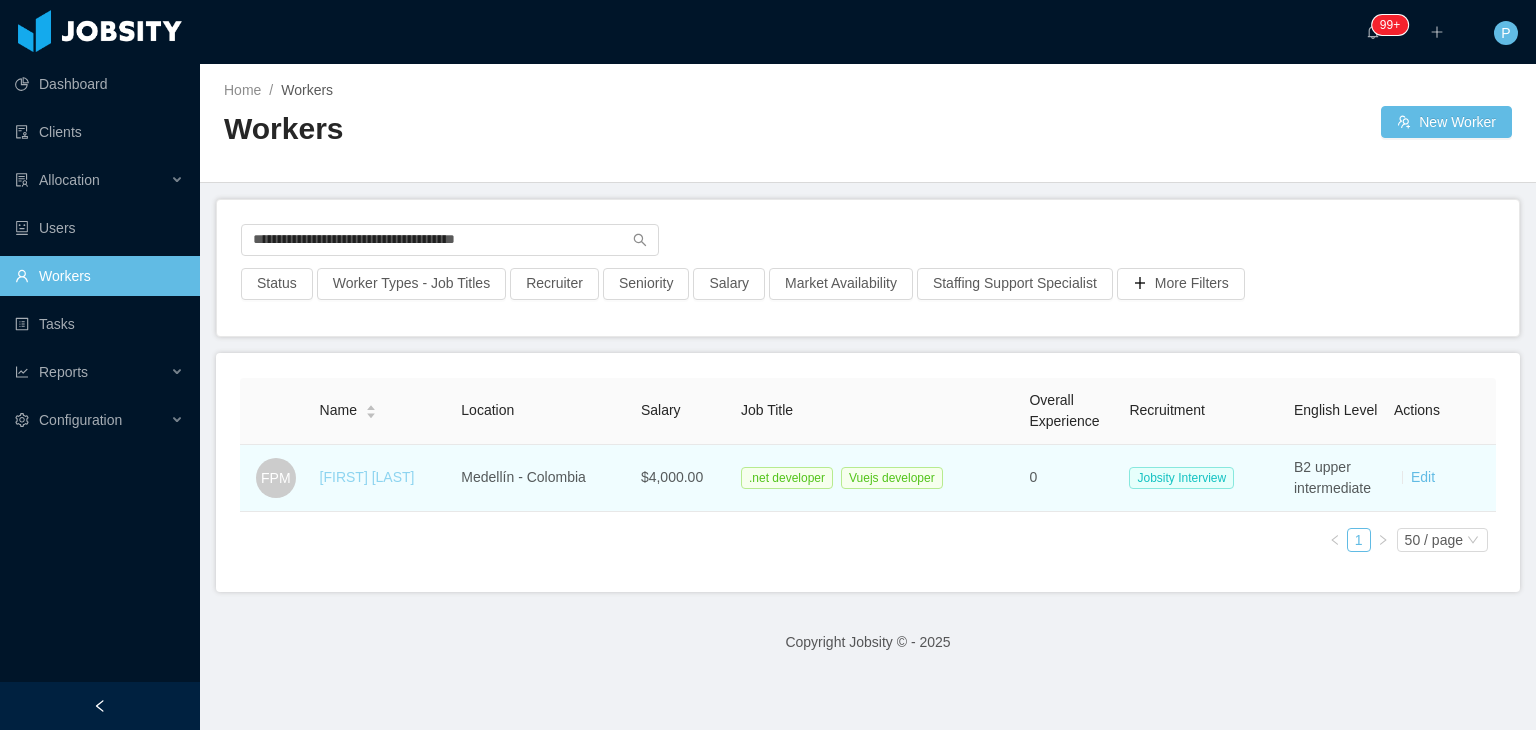click on "[FIRST] [LAST]" at bounding box center [367, 477] 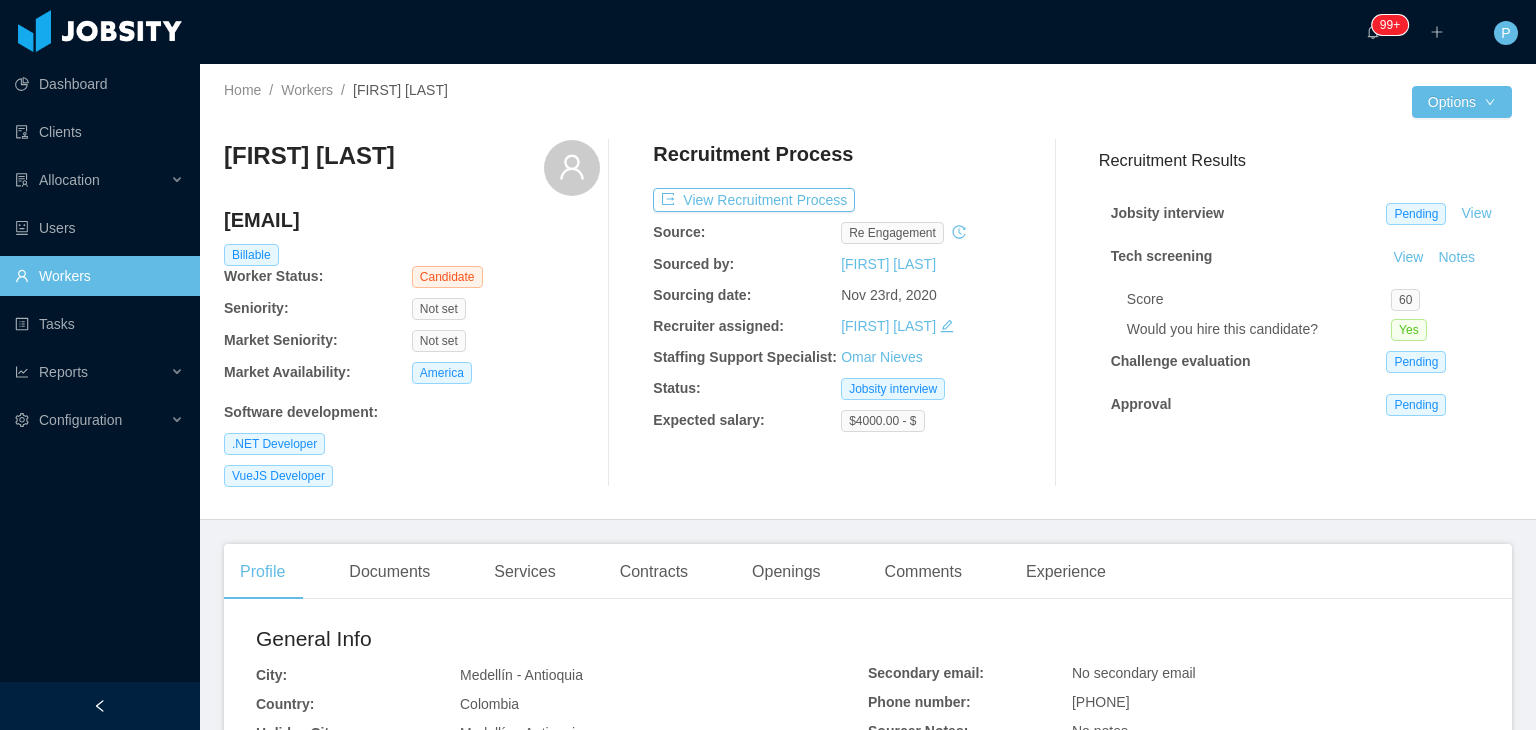 click 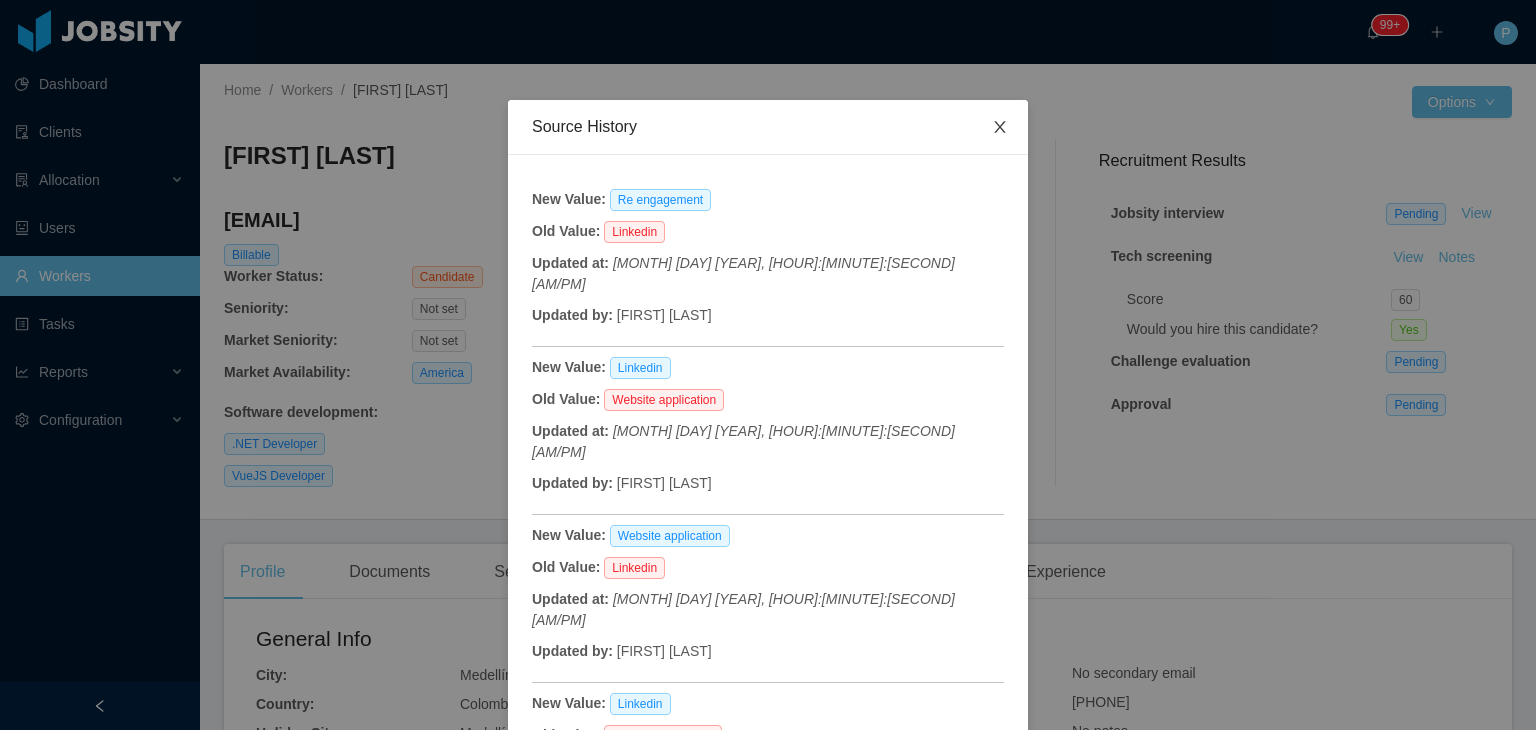 click 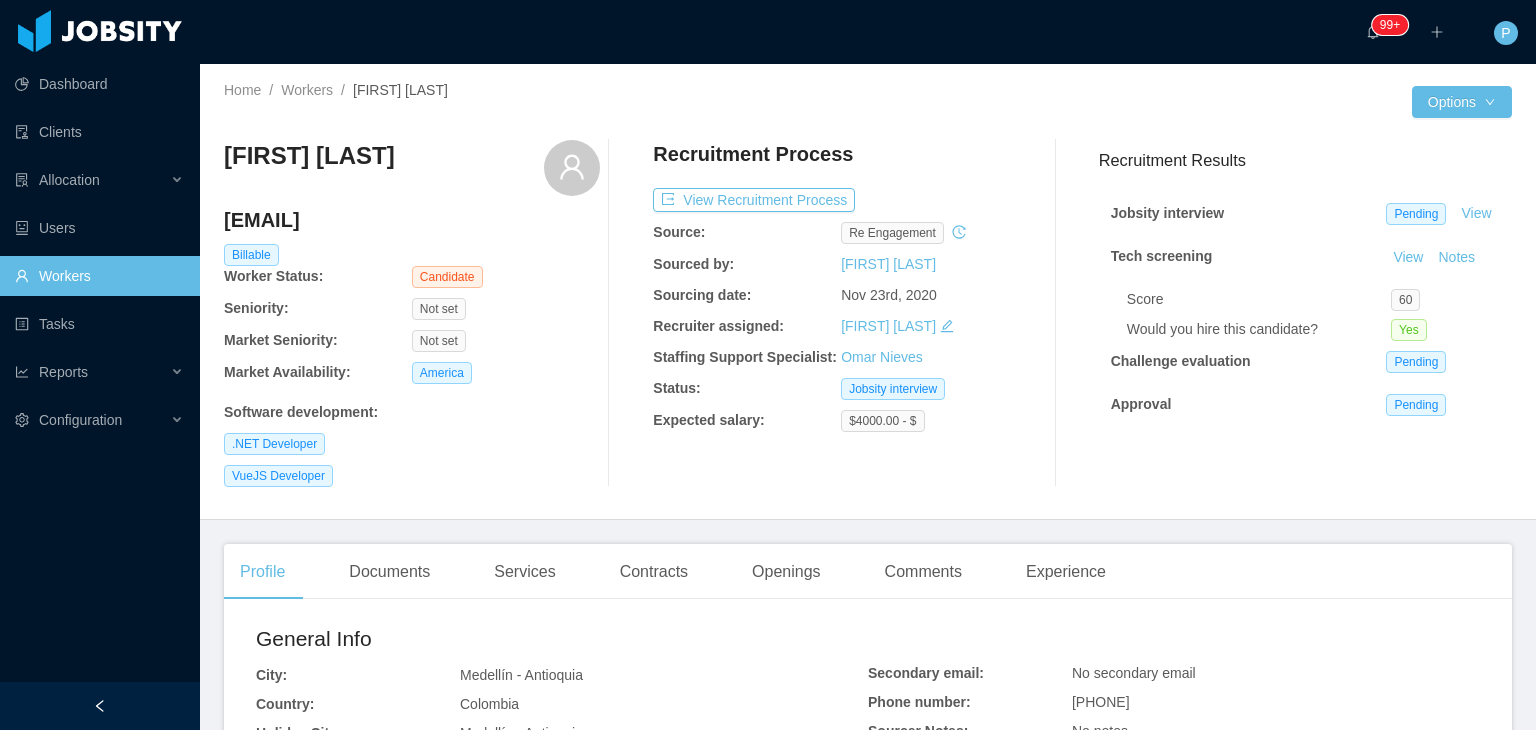 click 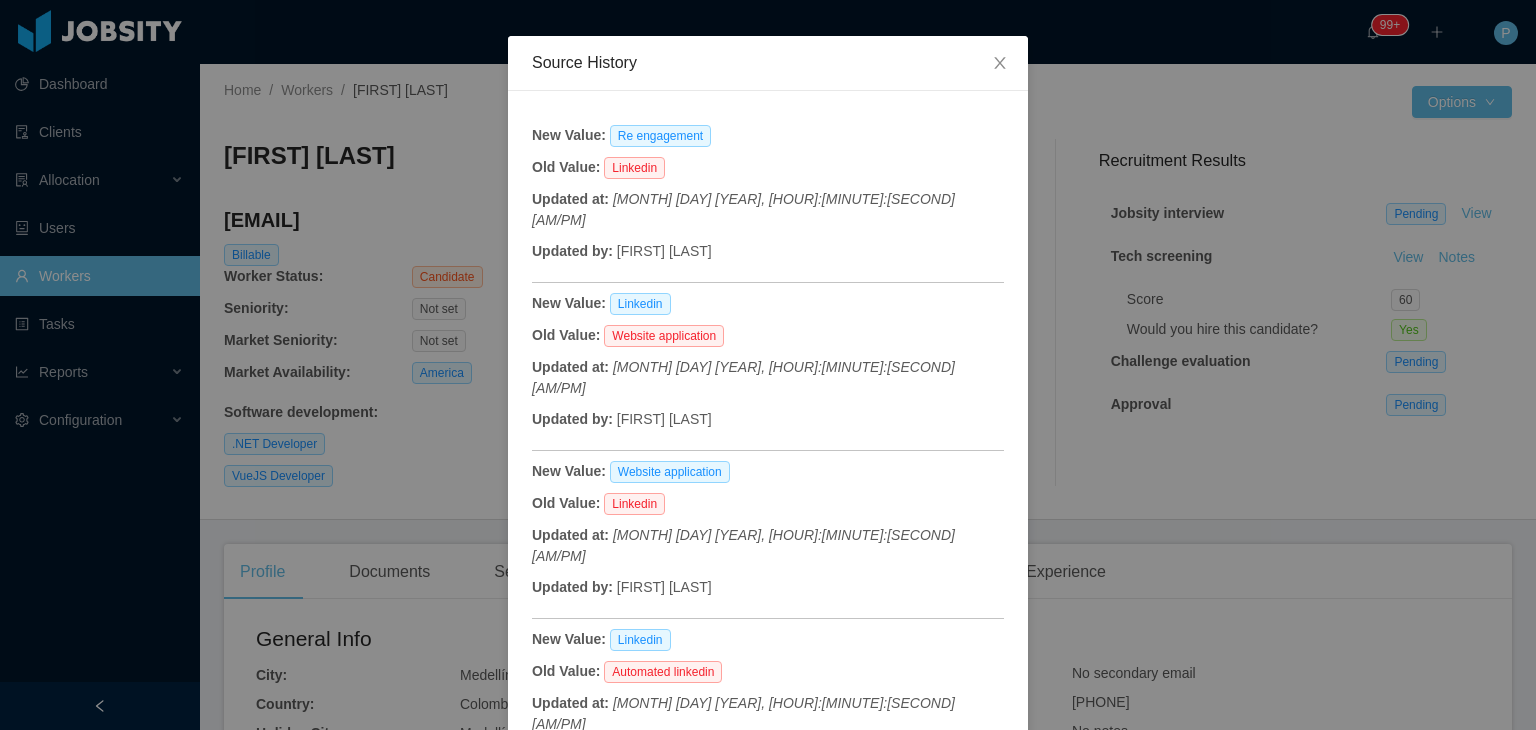 scroll, scrollTop: 88, scrollLeft: 0, axis: vertical 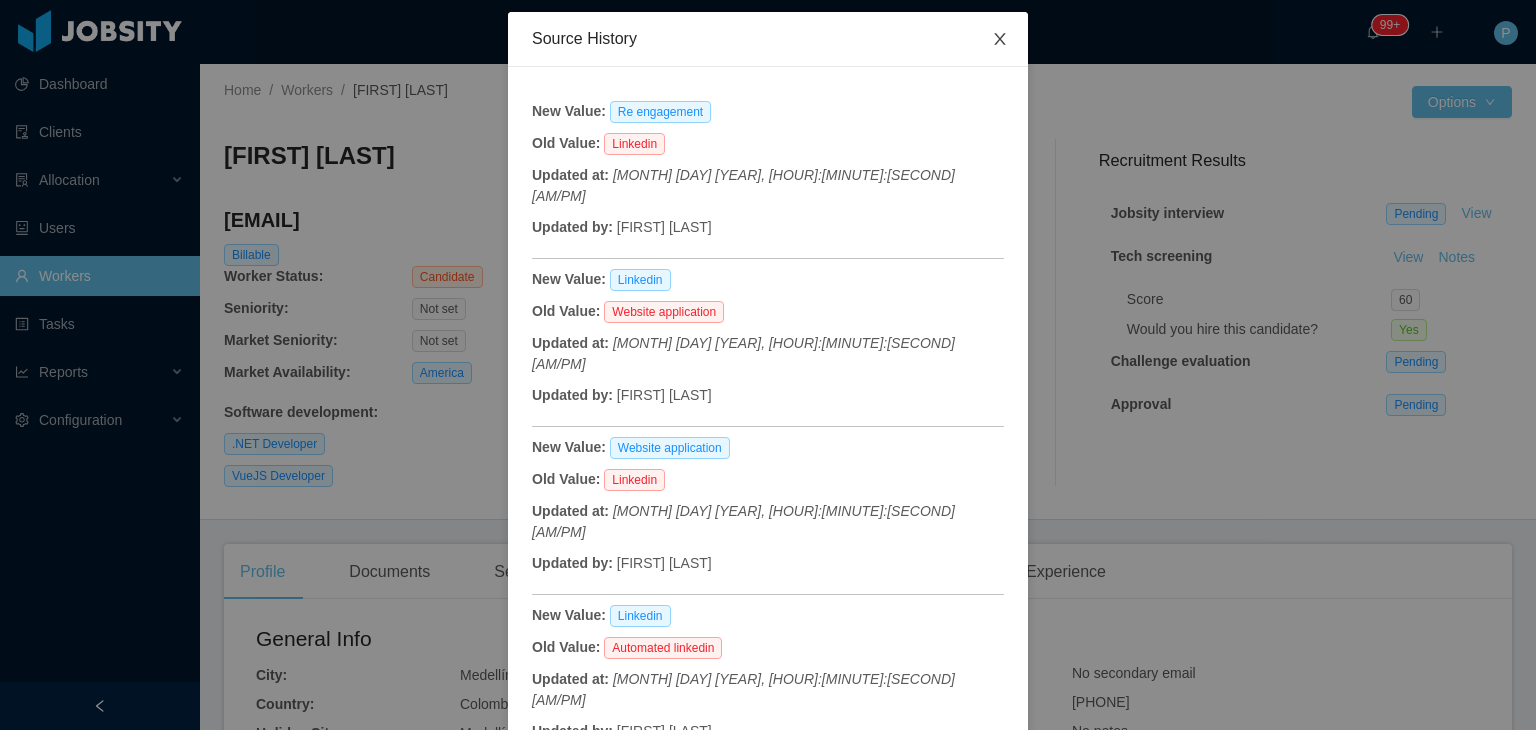 click at bounding box center (1000, 40) 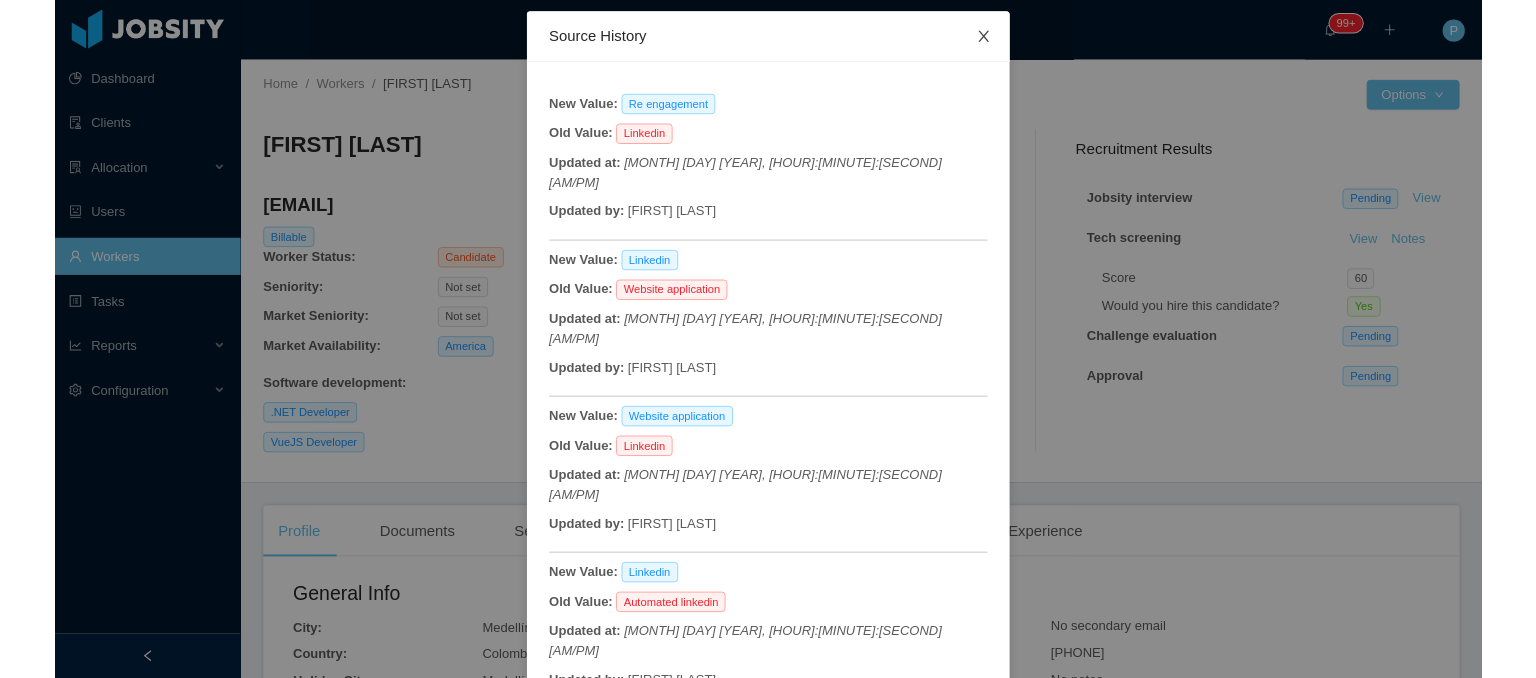 scroll, scrollTop: 0, scrollLeft: 0, axis: both 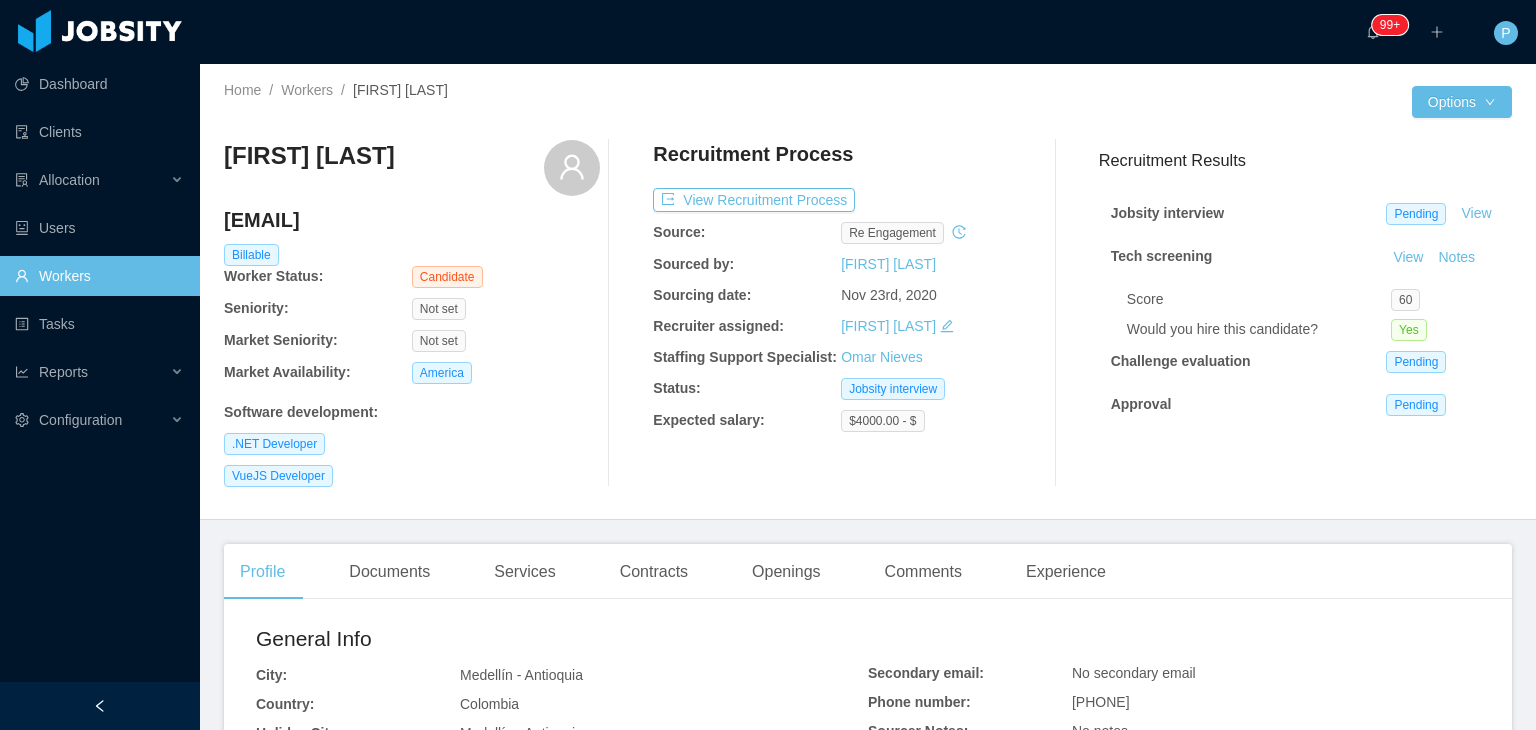 click on "Nov 23rd, 2020" at bounding box center (935, 295) 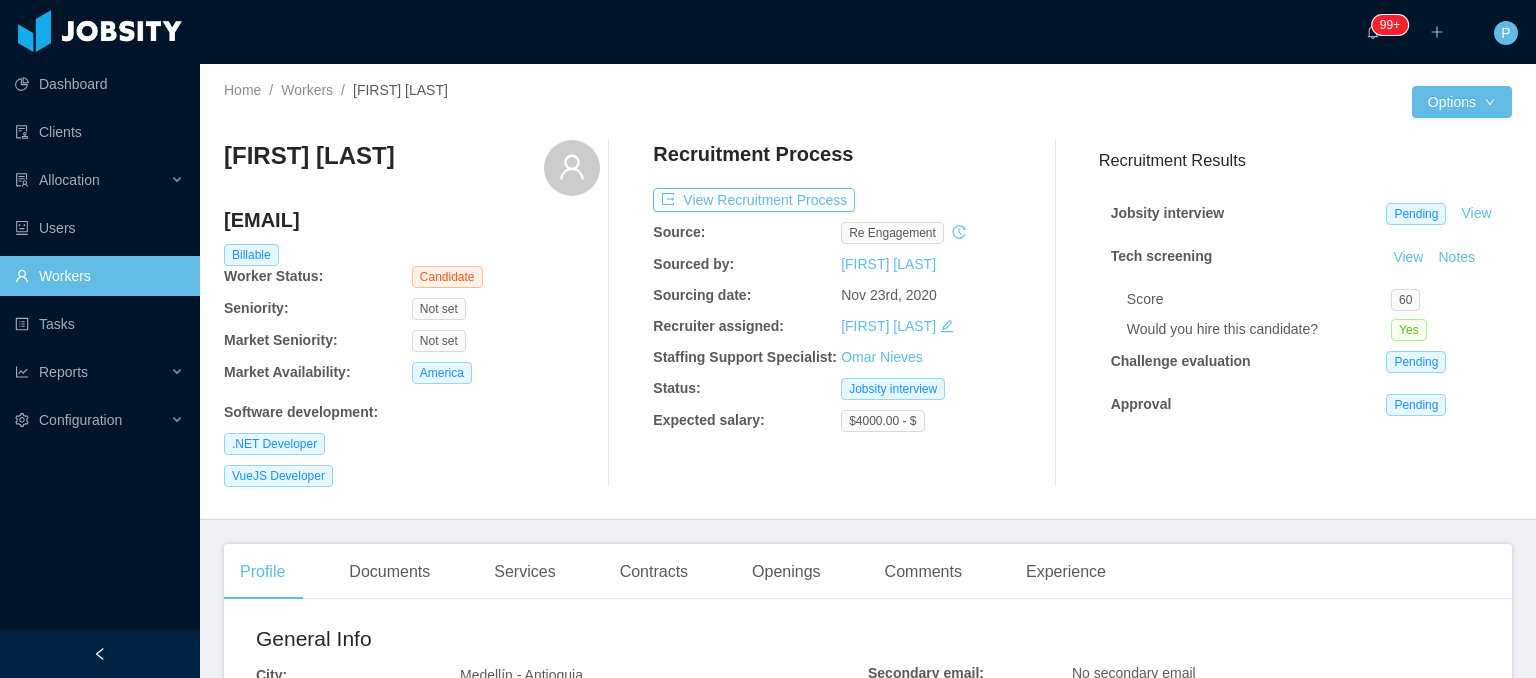 click on "Workers" at bounding box center [99, 276] 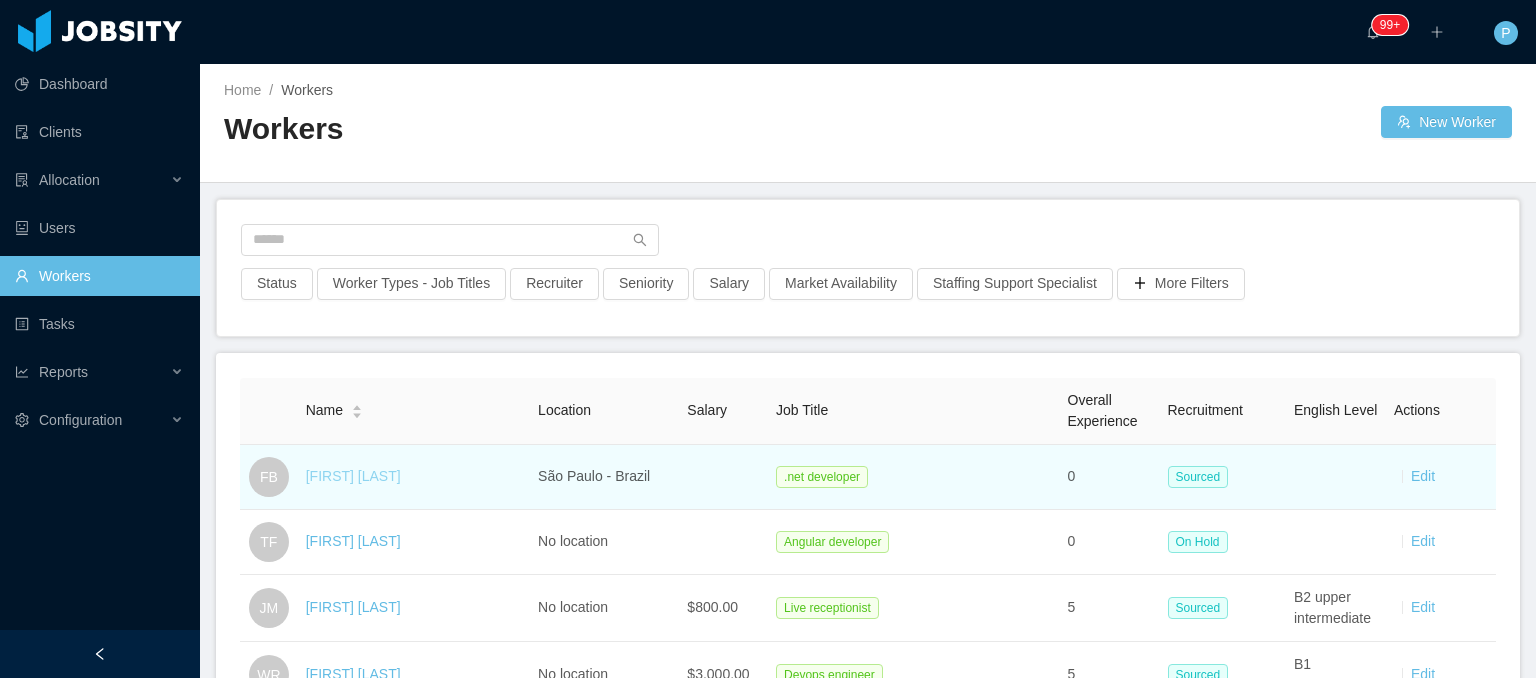 click on "[FIRST] [LAST]" at bounding box center [353, 476] 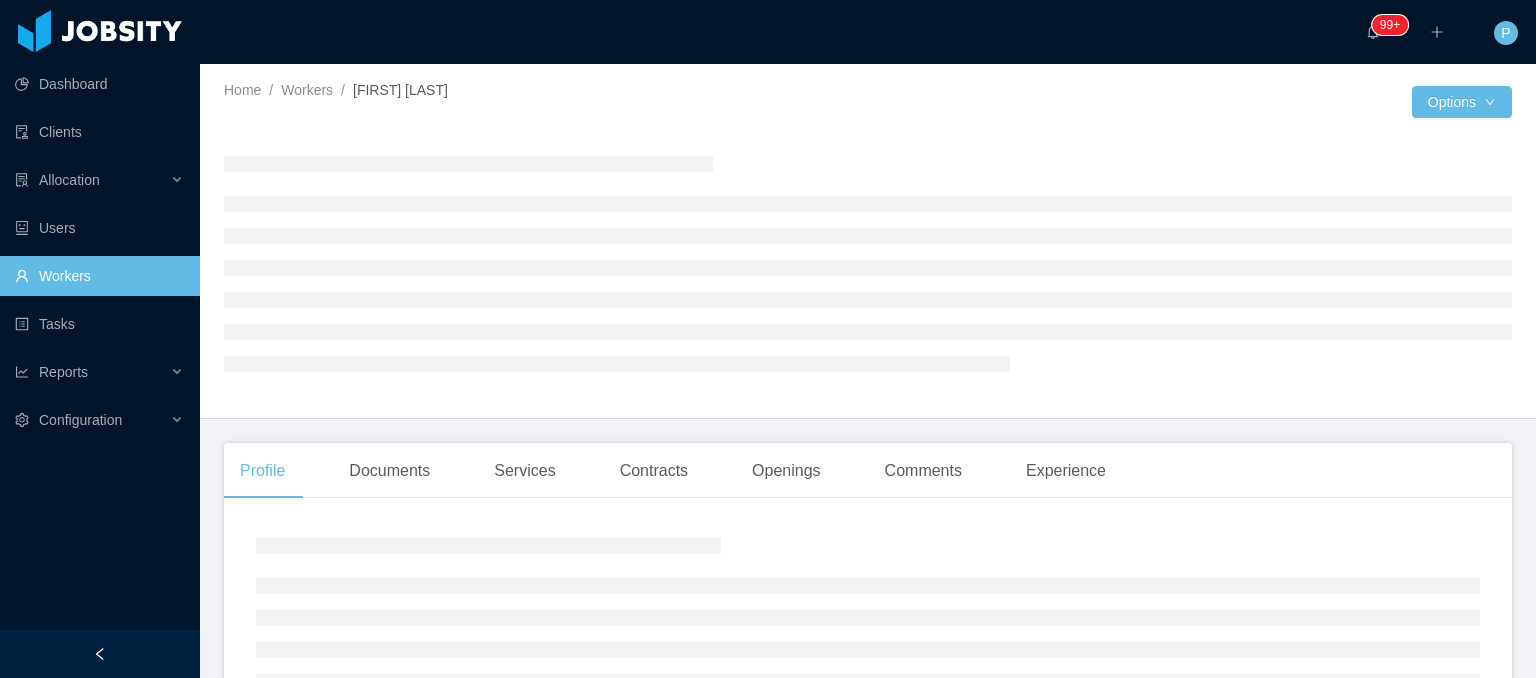 click on "Home / Workers / [FIRST] [LAST] /   Options" at bounding box center (868, 241) 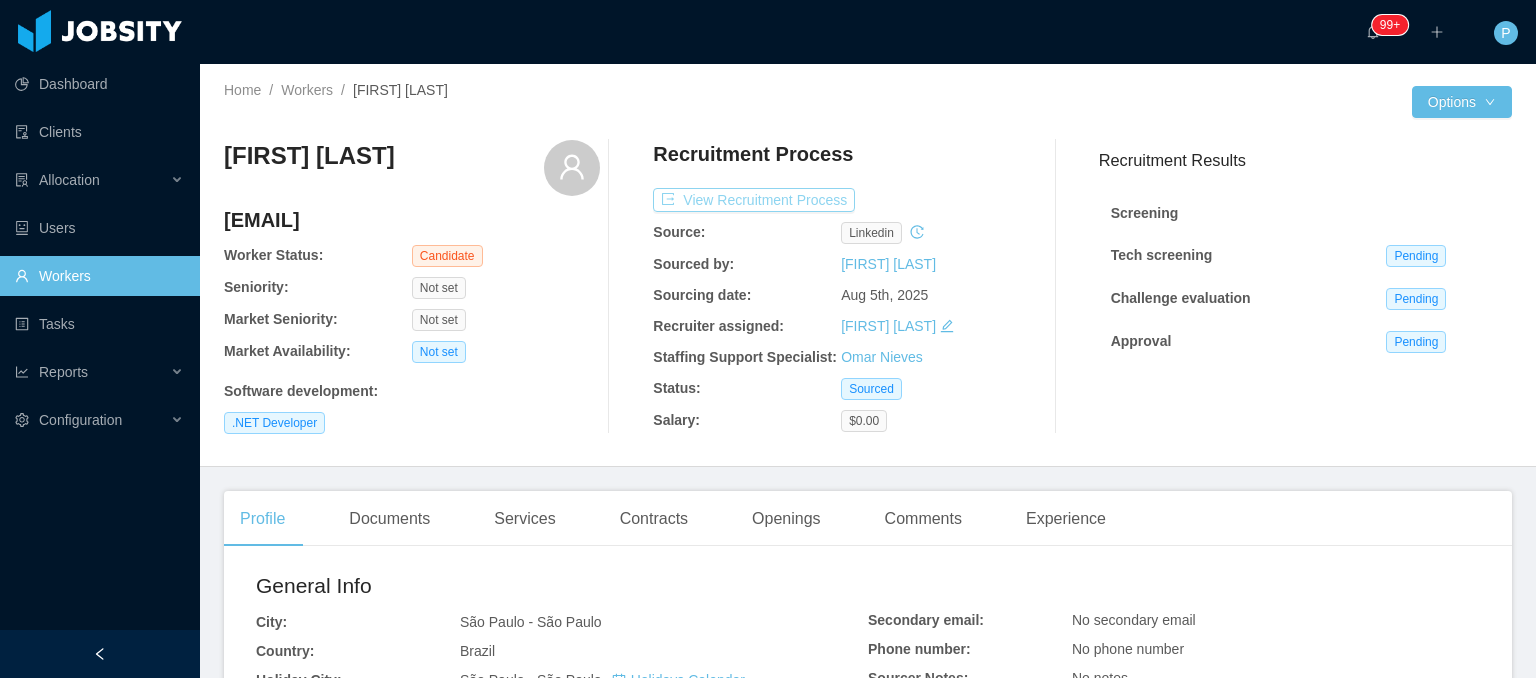 click on "View Recruitment Process" at bounding box center [754, 200] 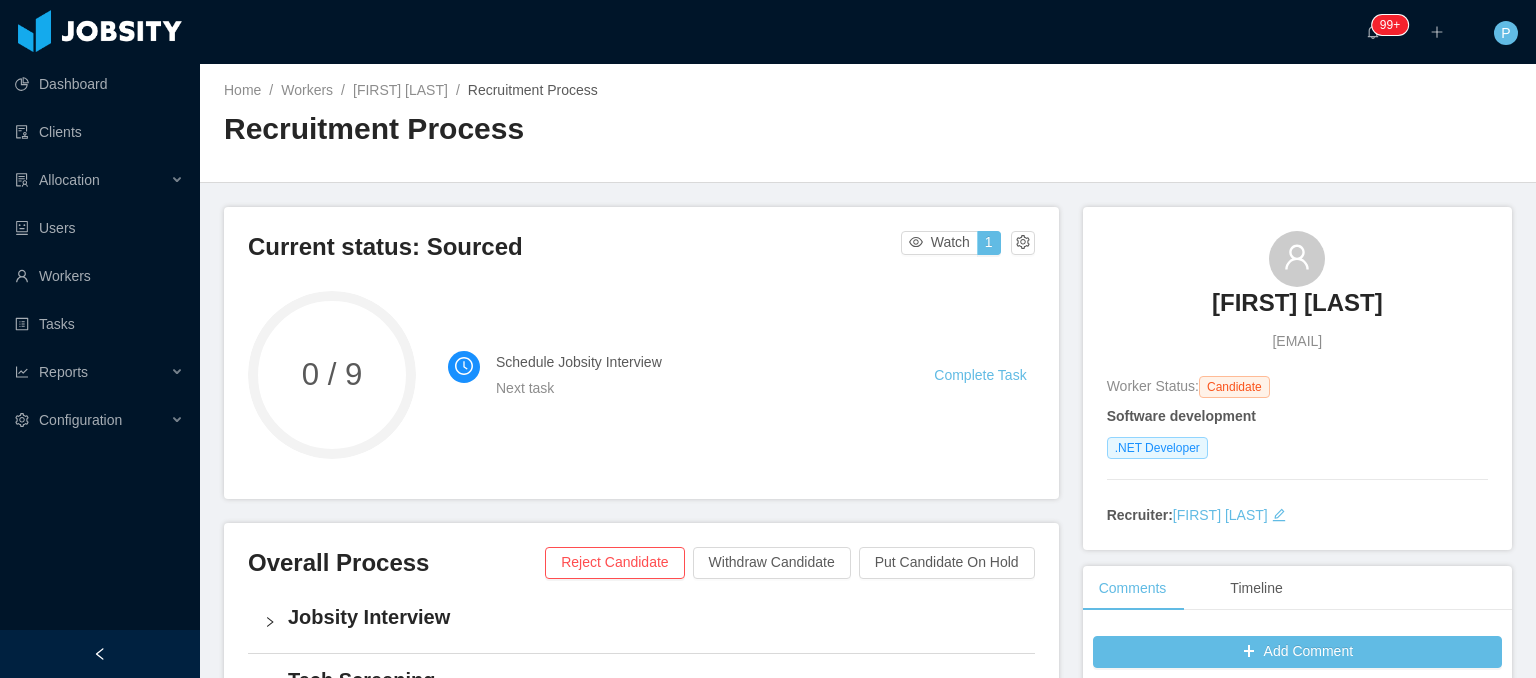 click on "Home / Workers / [FIRST] [LAST] / Recruitment Process / Recruitment Process" at bounding box center (868, 123) 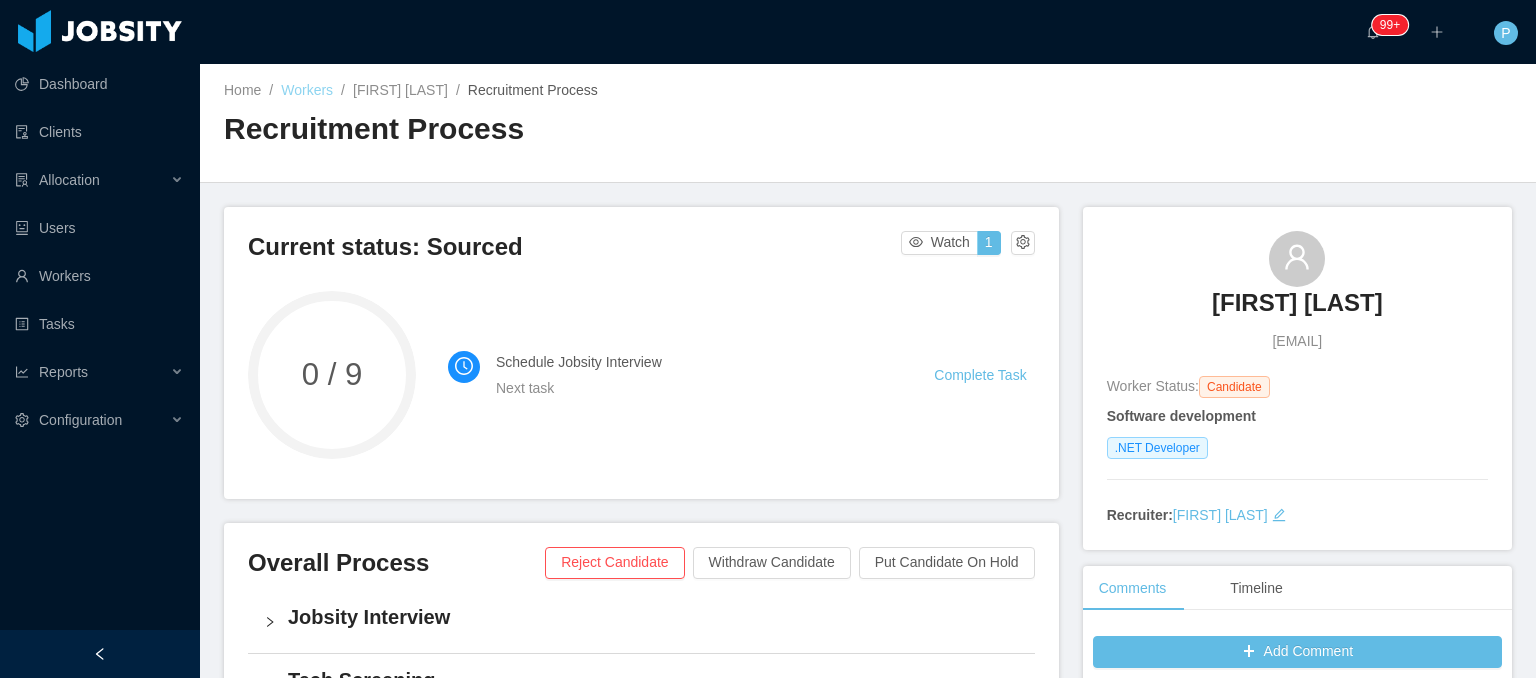 click on "Workers" at bounding box center (307, 90) 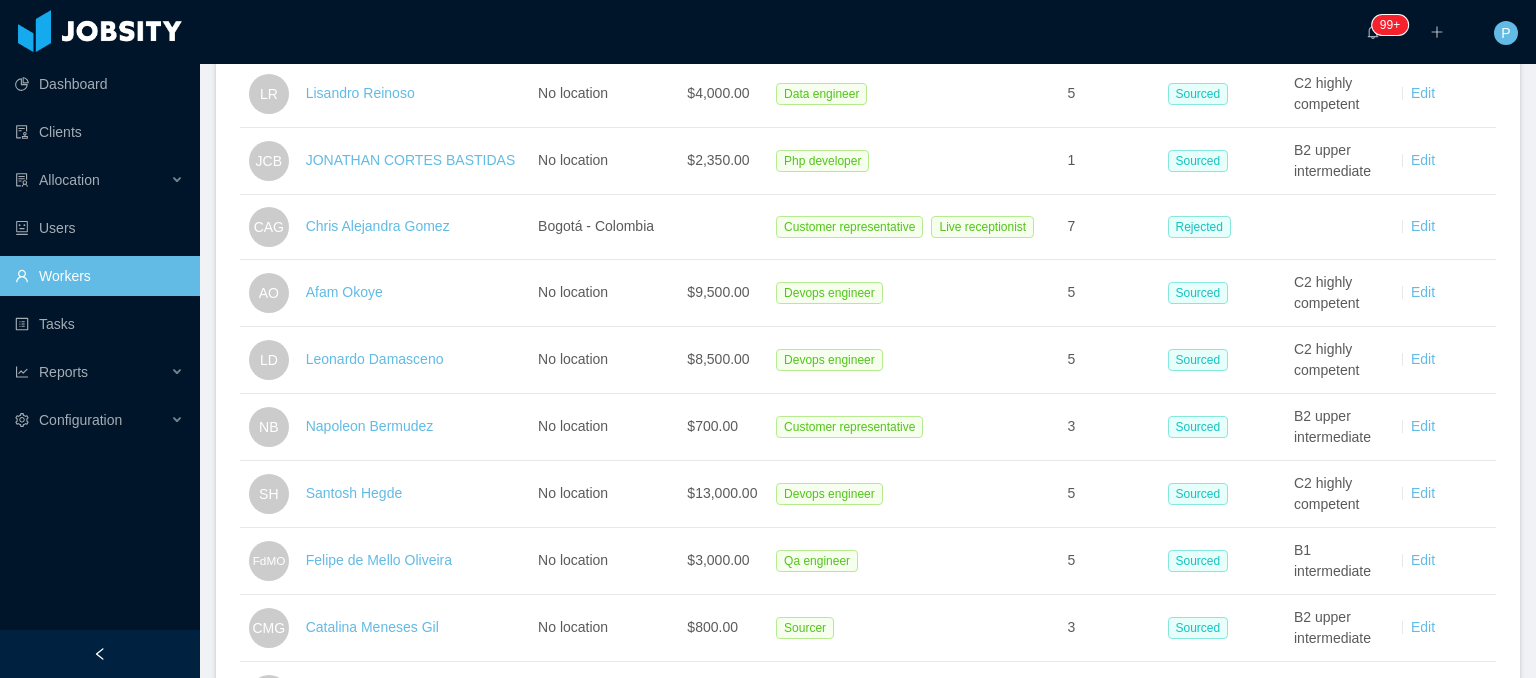 scroll, scrollTop: 1932, scrollLeft: 0, axis: vertical 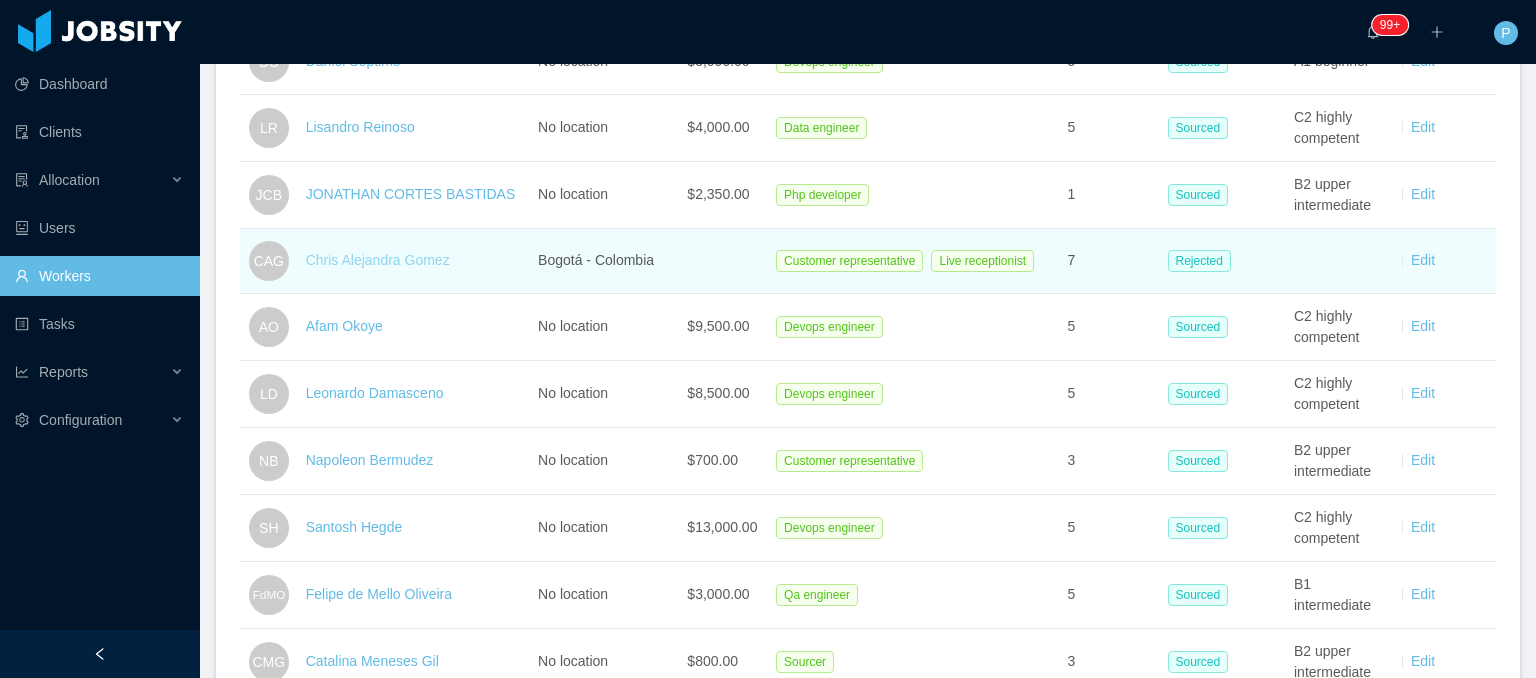 click on "Chris Alejandra Gomez" at bounding box center (378, 260) 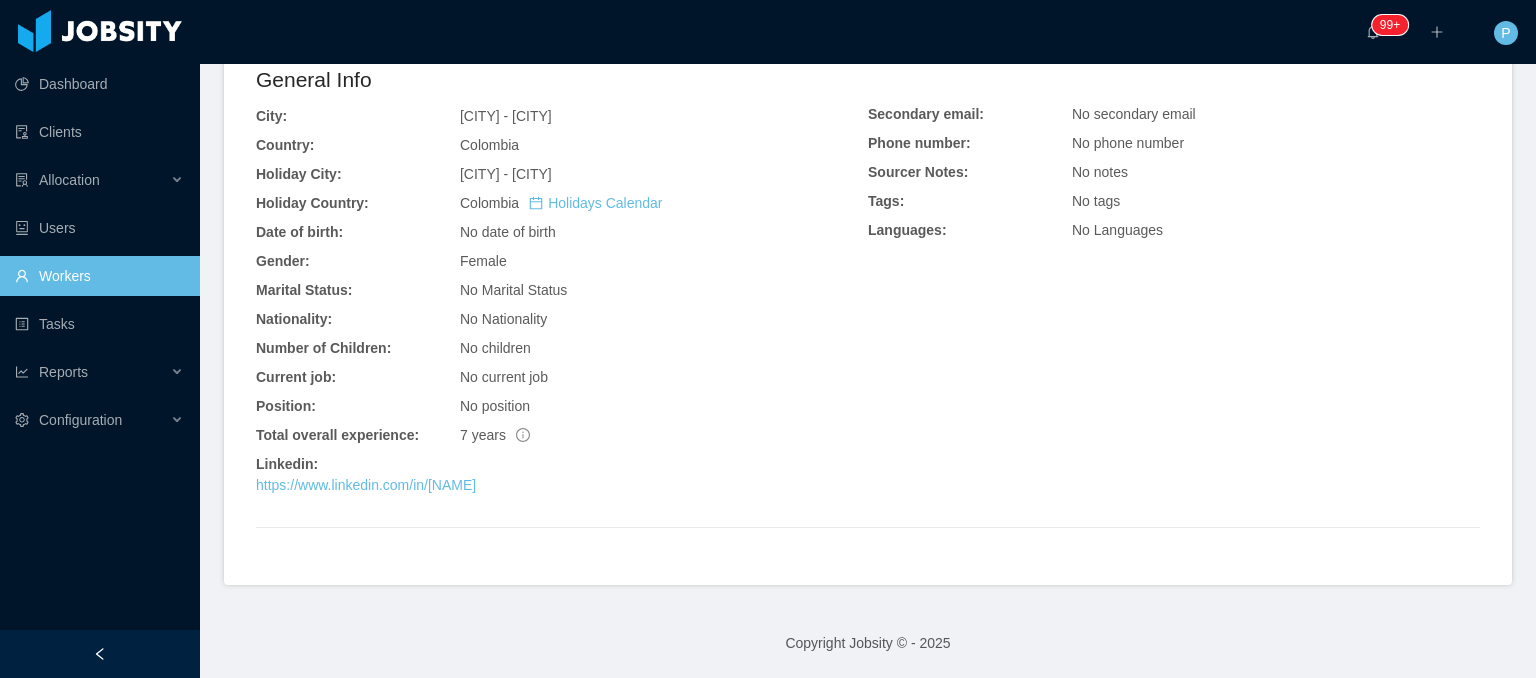 scroll, scrollTop: 602, scrollLeft: 0, axis: vertical 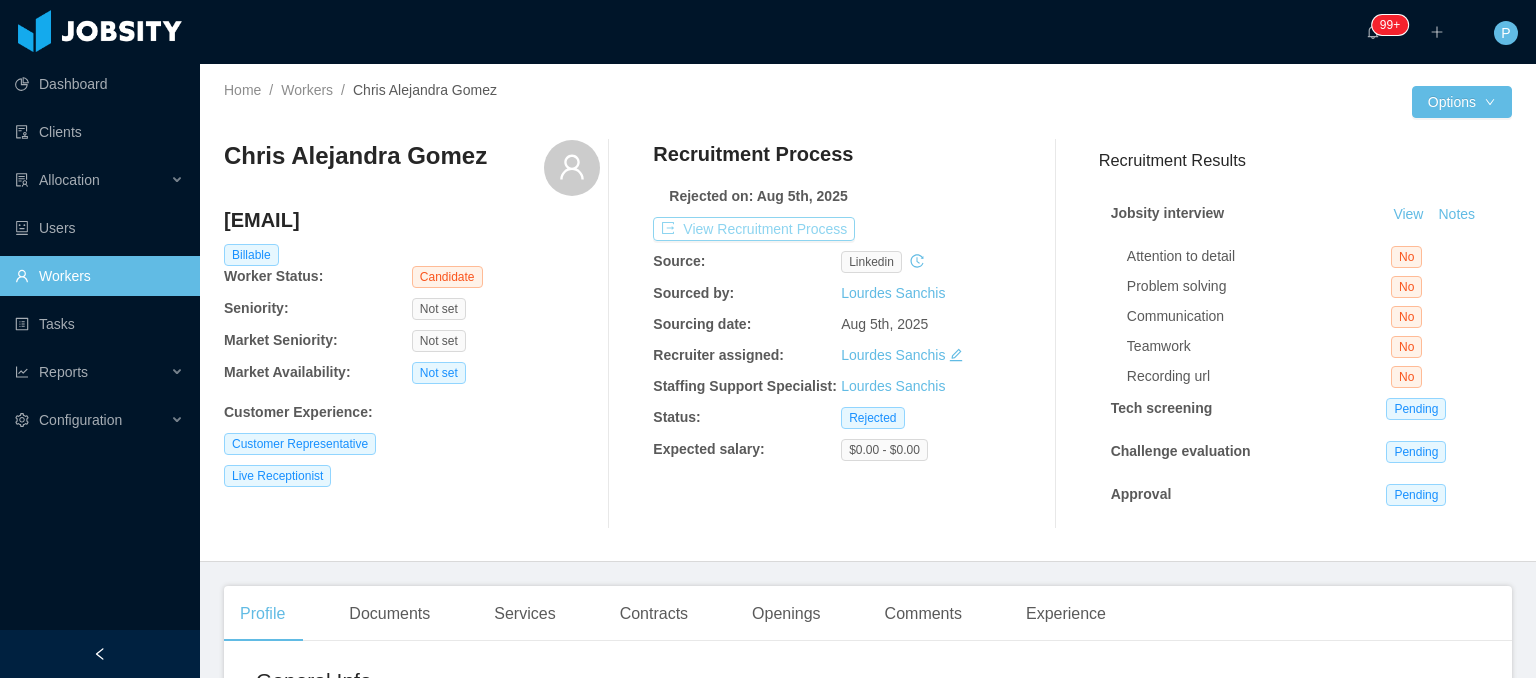 click on "View Recruitment Process" at bounding box center [754, 229] 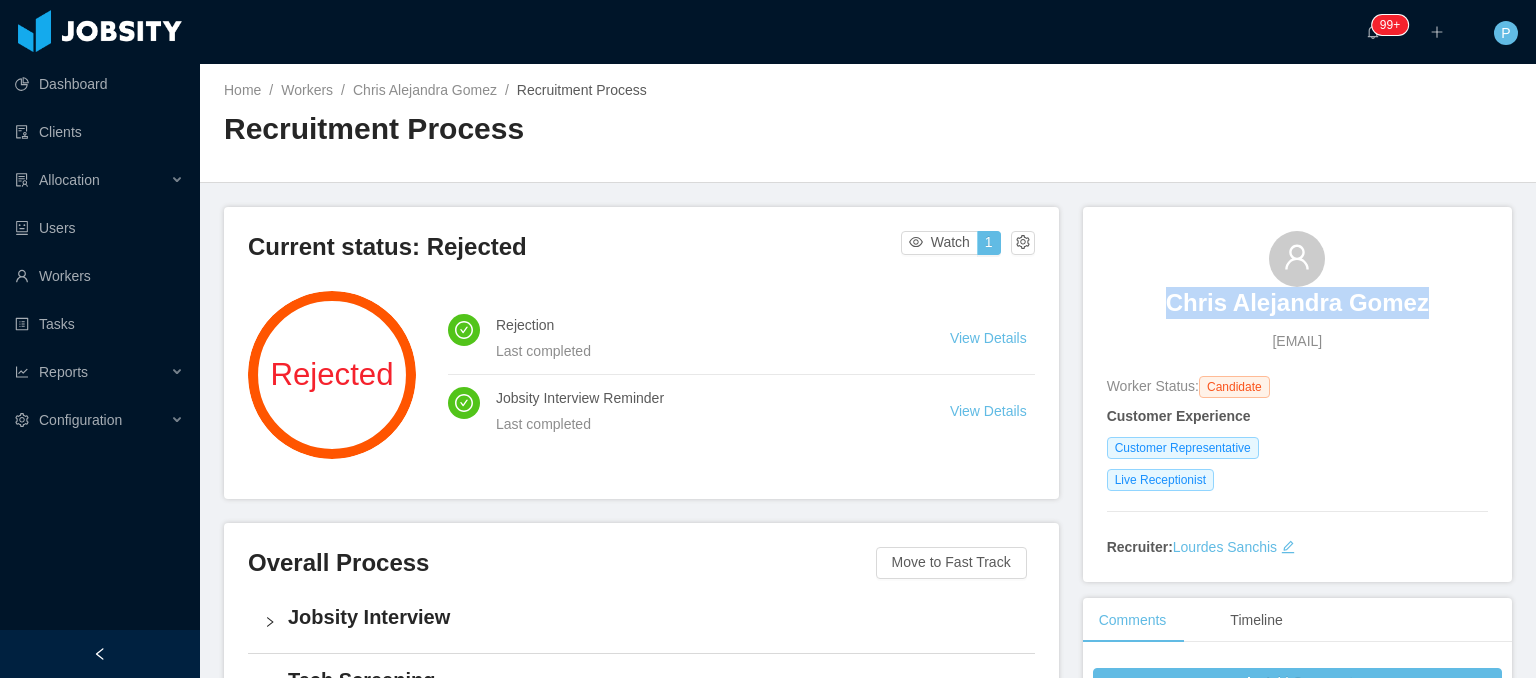 drag, startPoint x: 1418, startPoint y: 316, endPoint x: 1160, endPoint y: 312, distance: 258.031 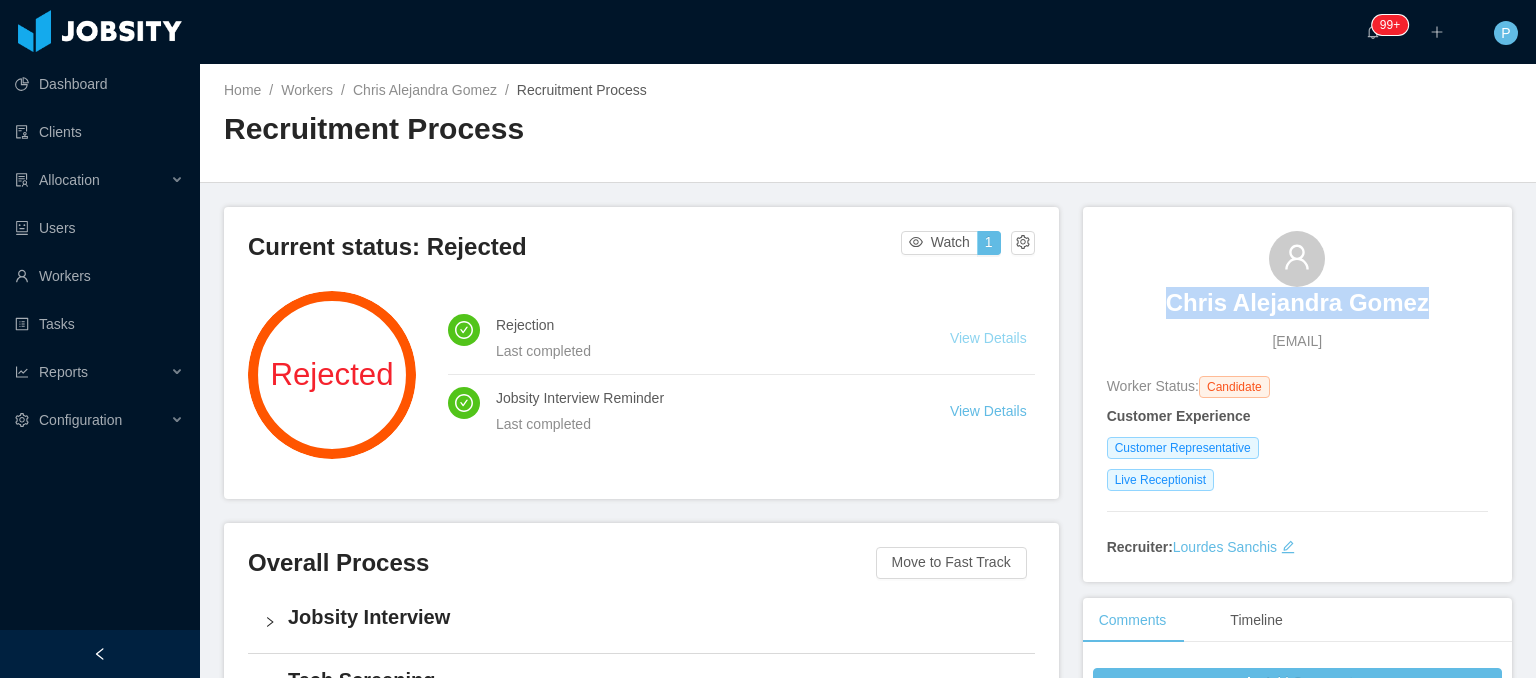 click on "View Details" at bounding box center [988, 338] 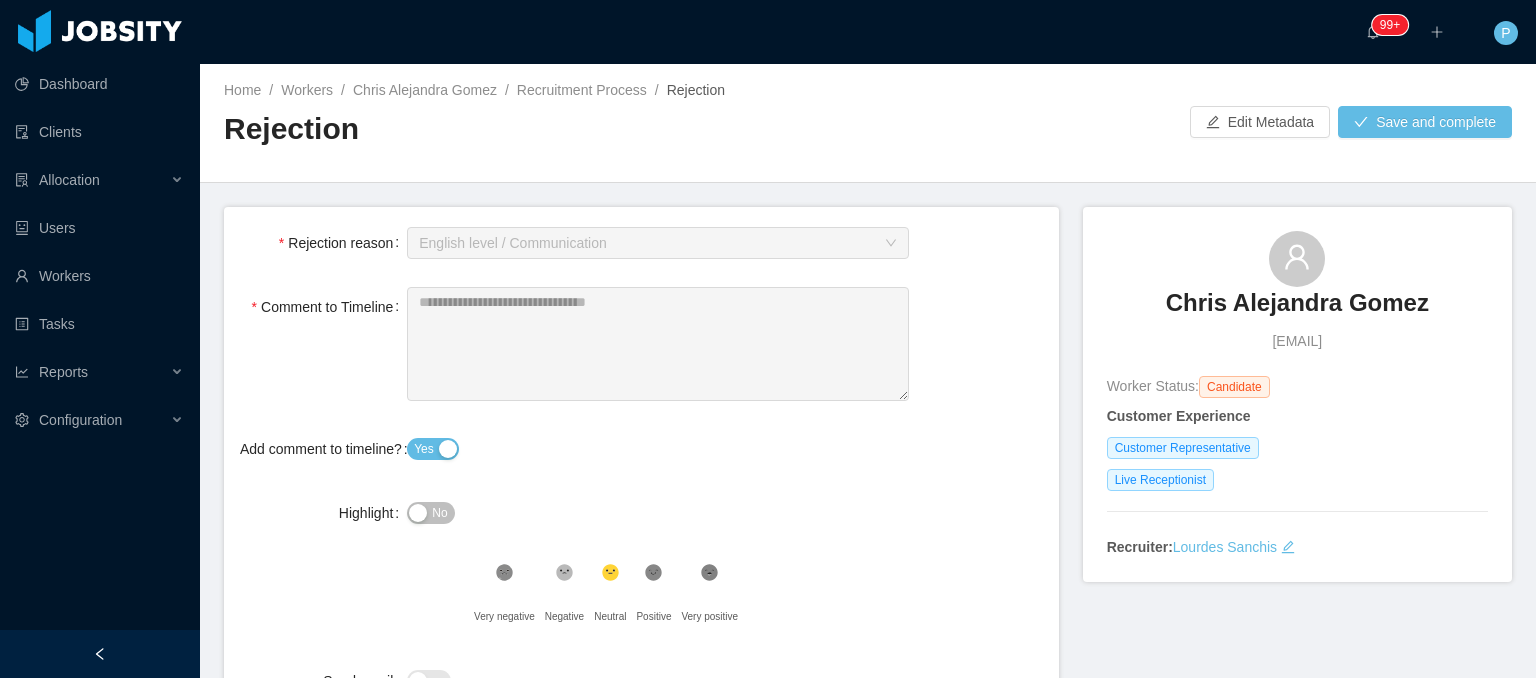 type 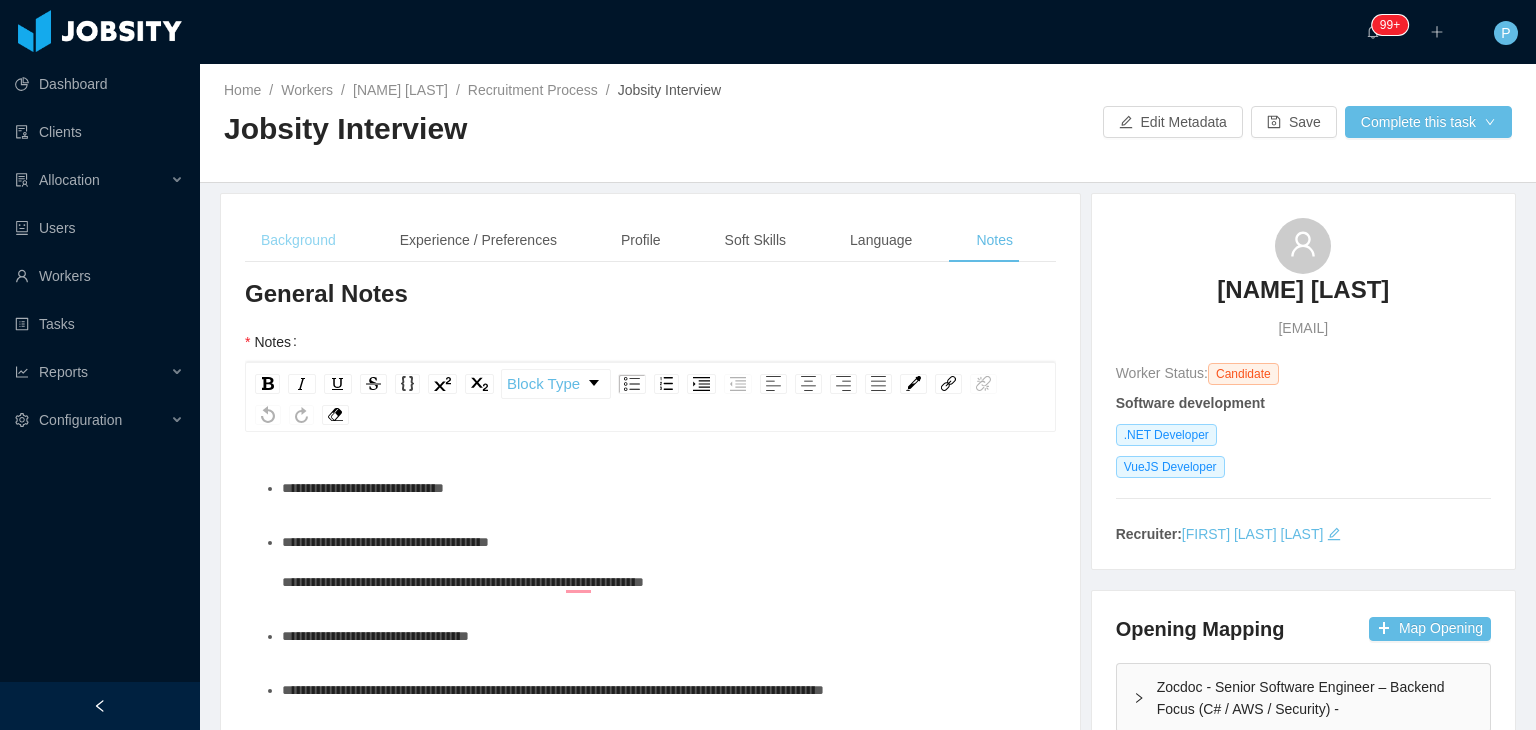 scroll, scrollTop: 0, scrollLeft: 0, axis: both 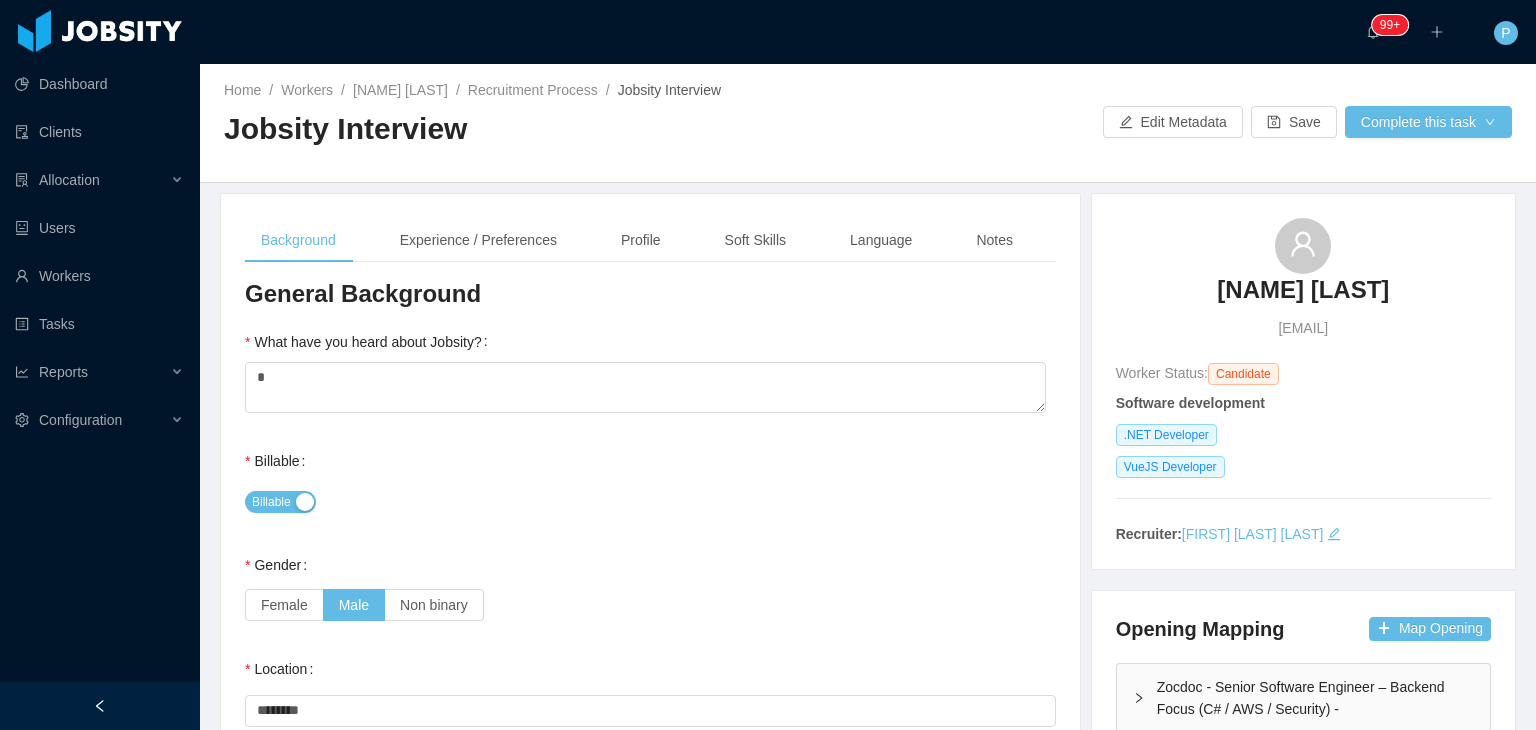 click on "Jobsity Interview" at bounding box center (546, 129) 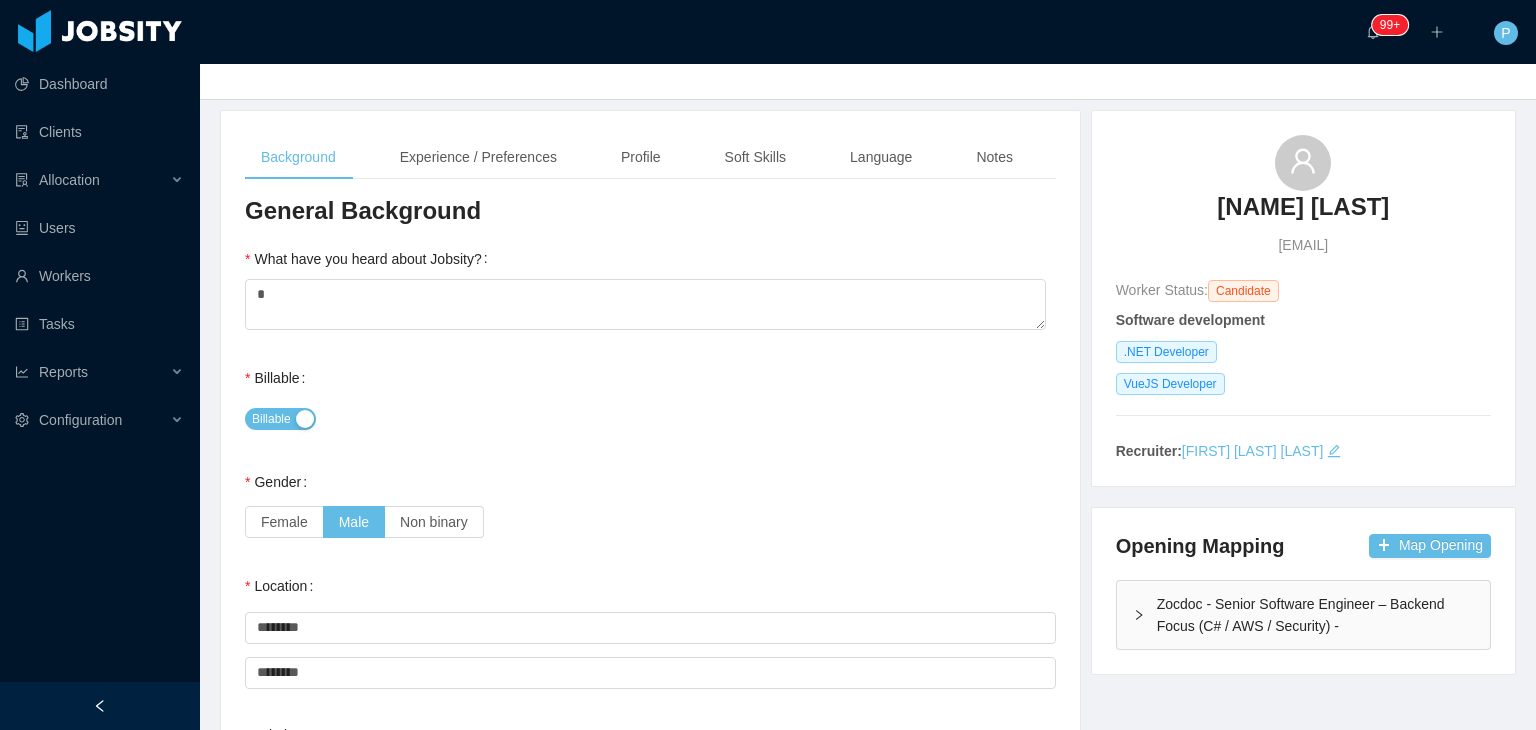 scroll, scrollTop: 80, scrollLeft: 0, axis: vertical 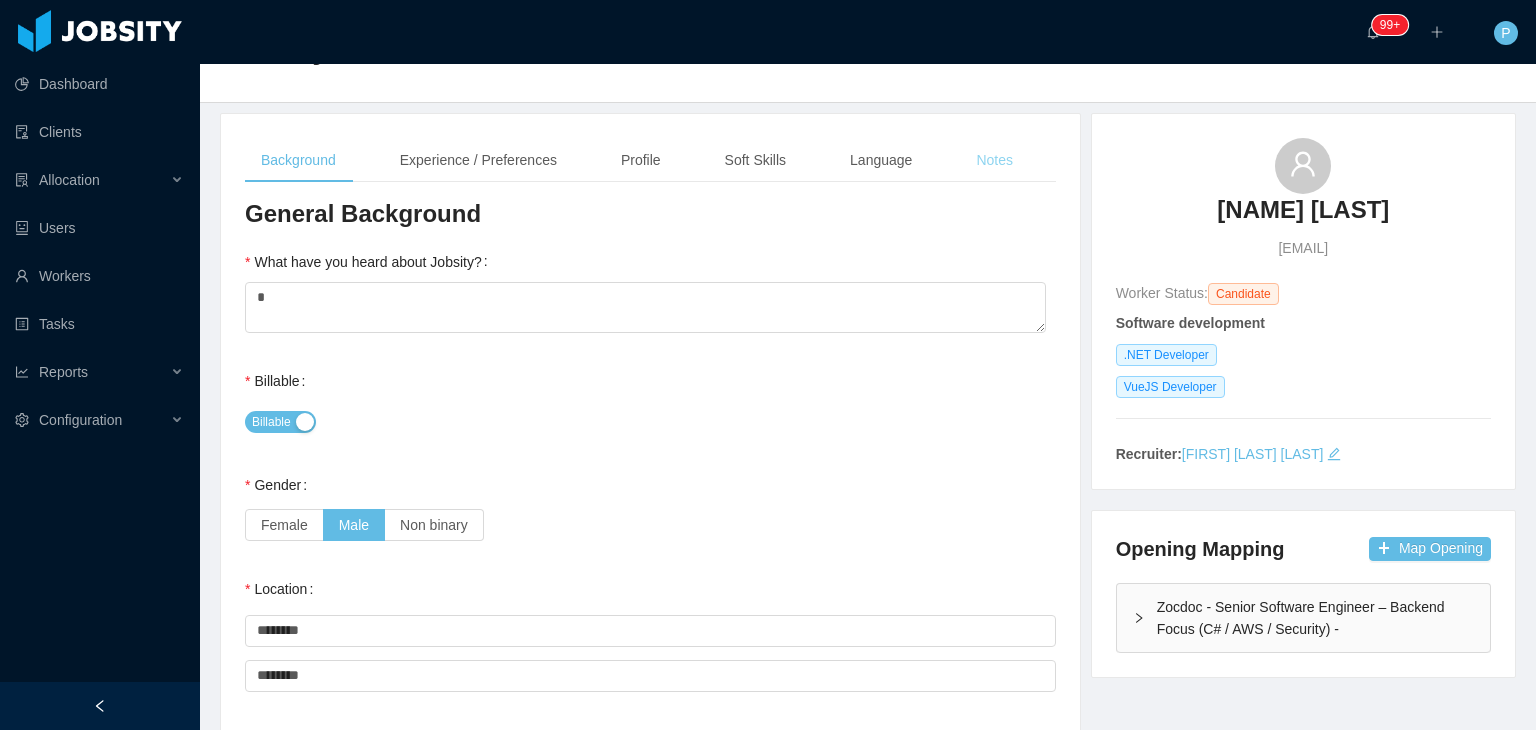 click on "Notes" at bounding box center [994, 160] 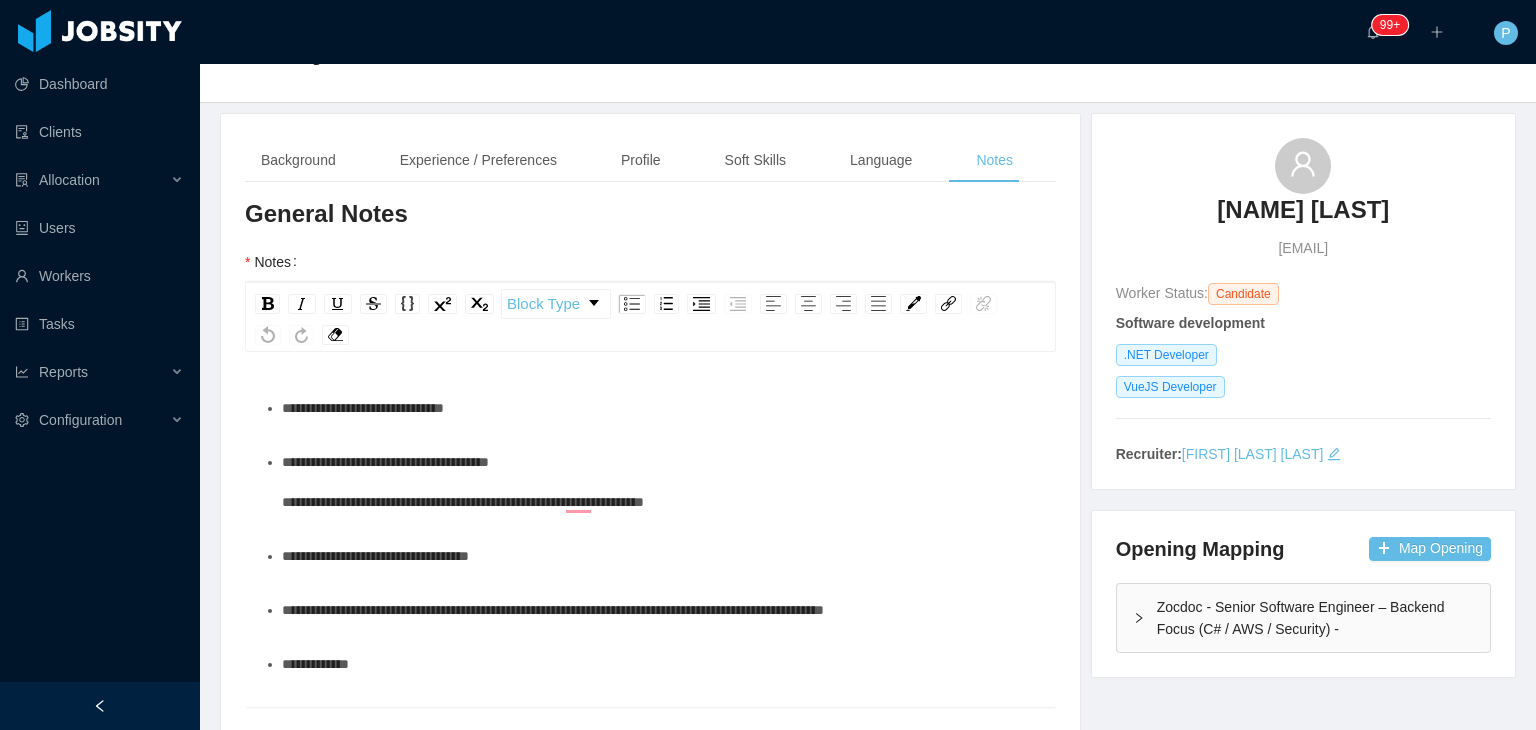 scroll, scrollTop: 86, scrollLeft: 0, axis: vertical 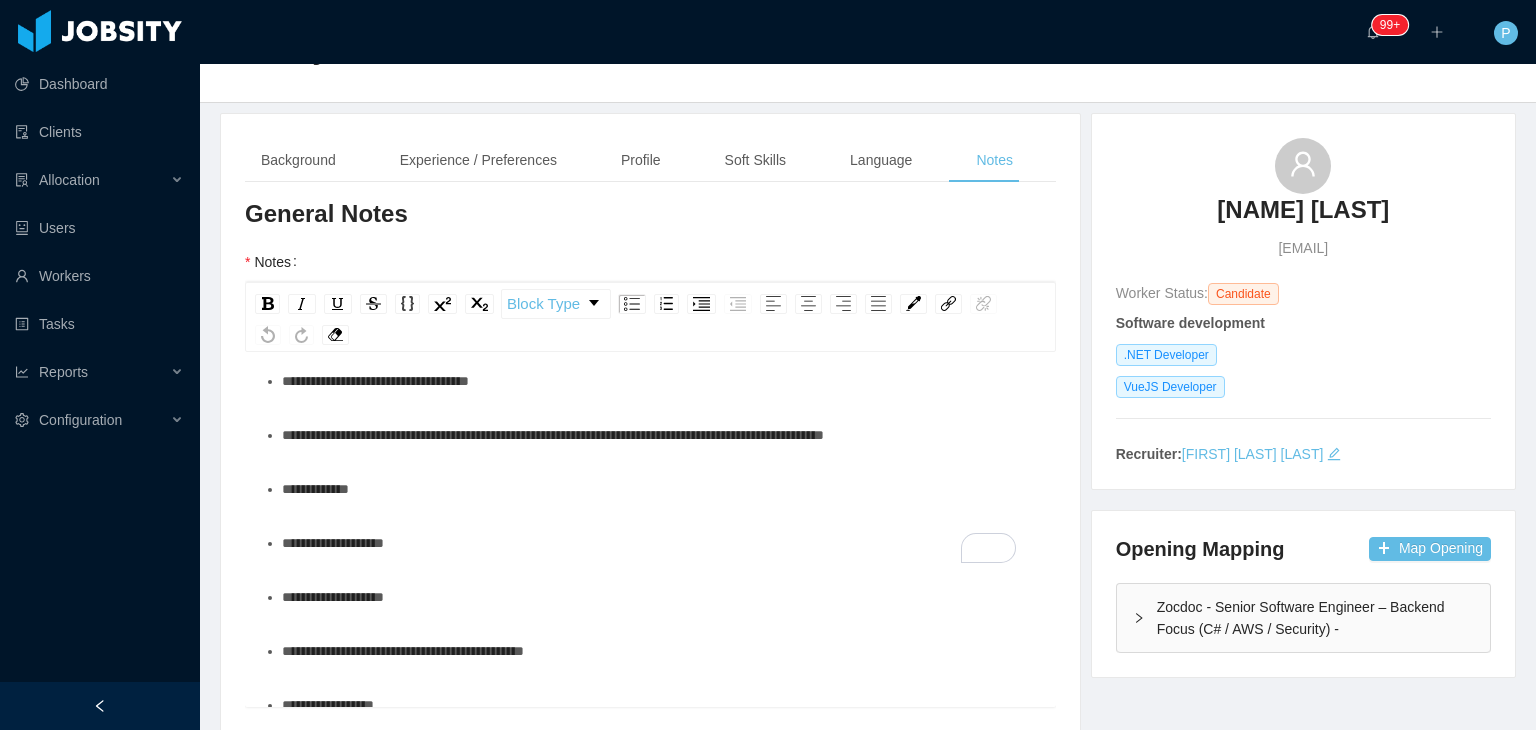 click on "**********" at bounding box center [661, 597] 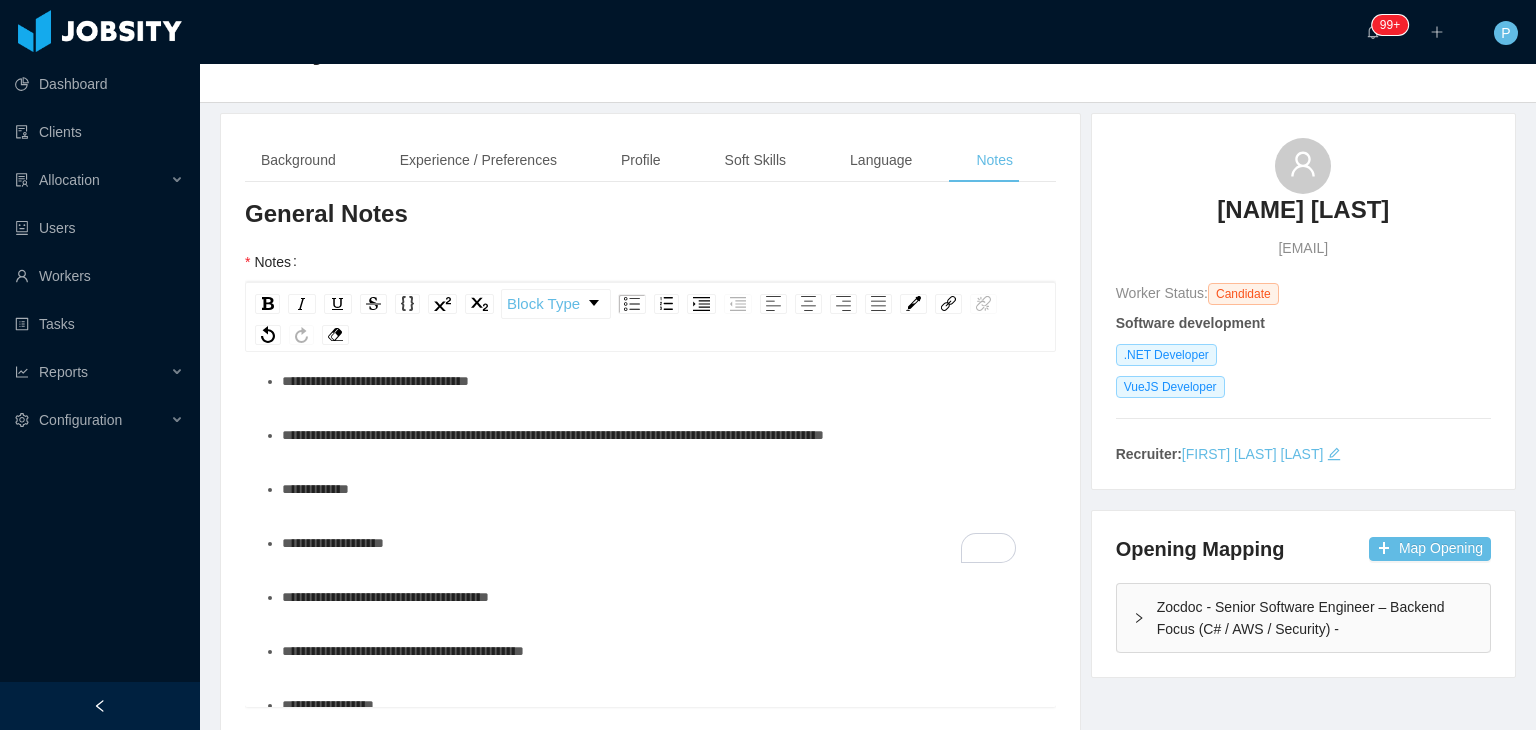 scroll, scrollTop: 100, scrollLeft: 0, axis: vertical 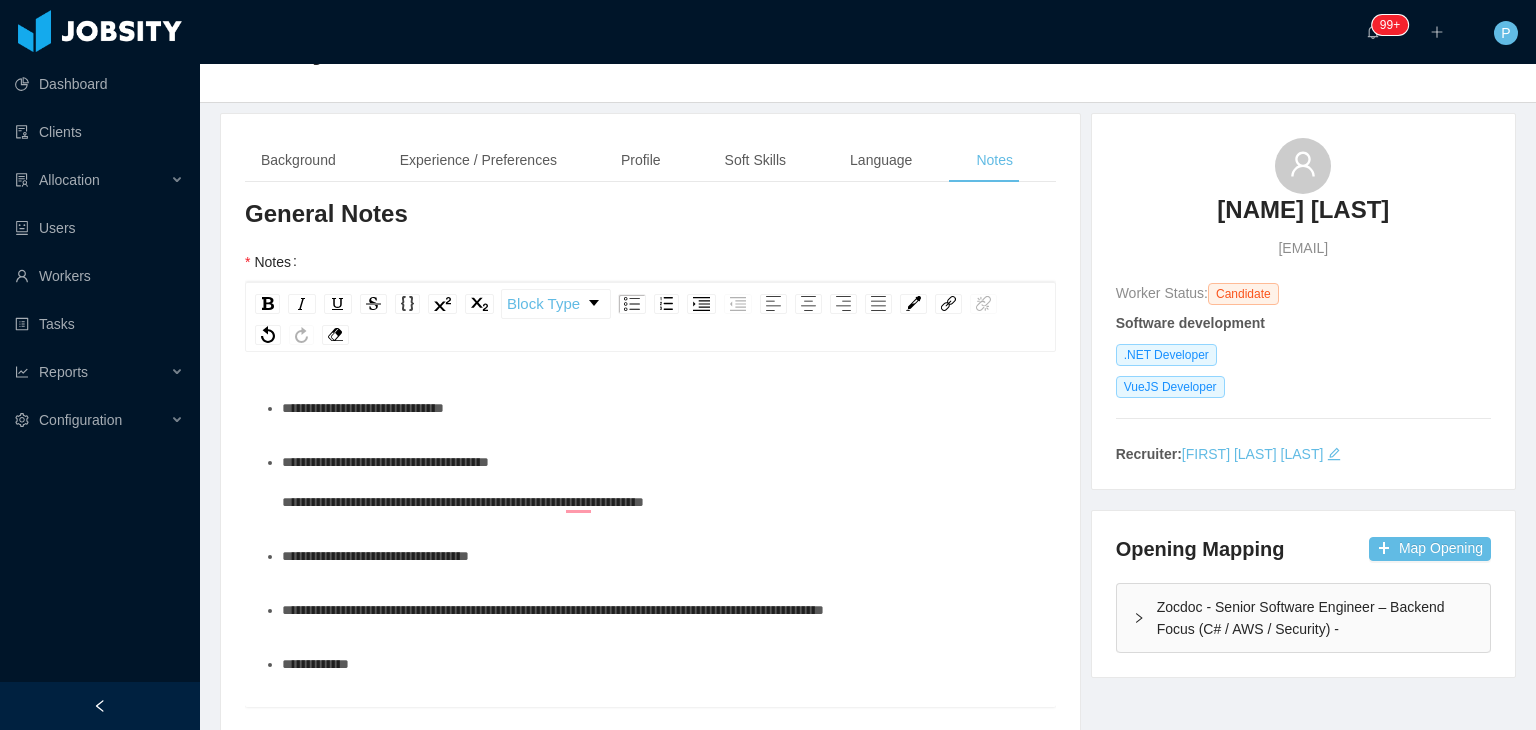 click on "**********" at bounding box center [661, 482] 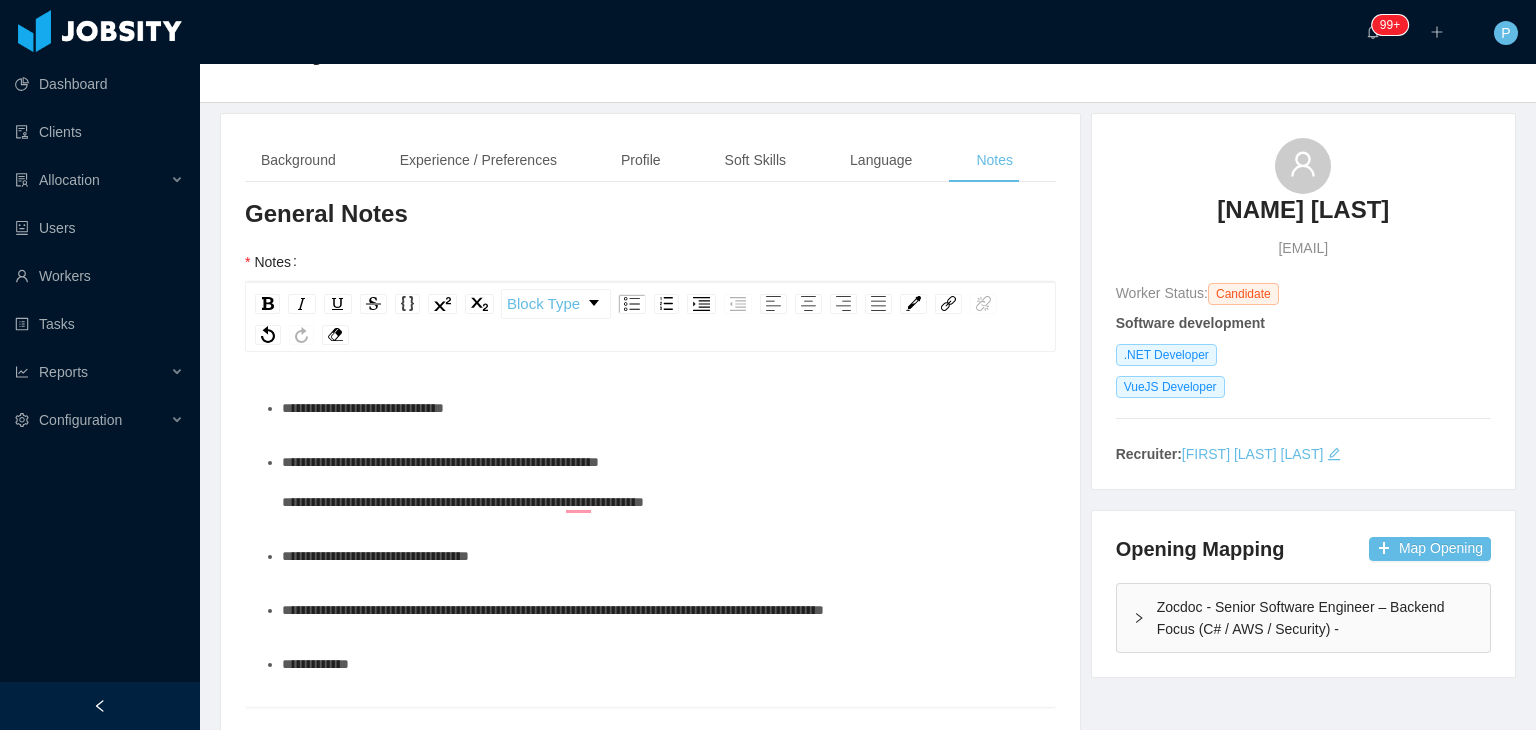 click on "**********" at bounding box center [661, 482] 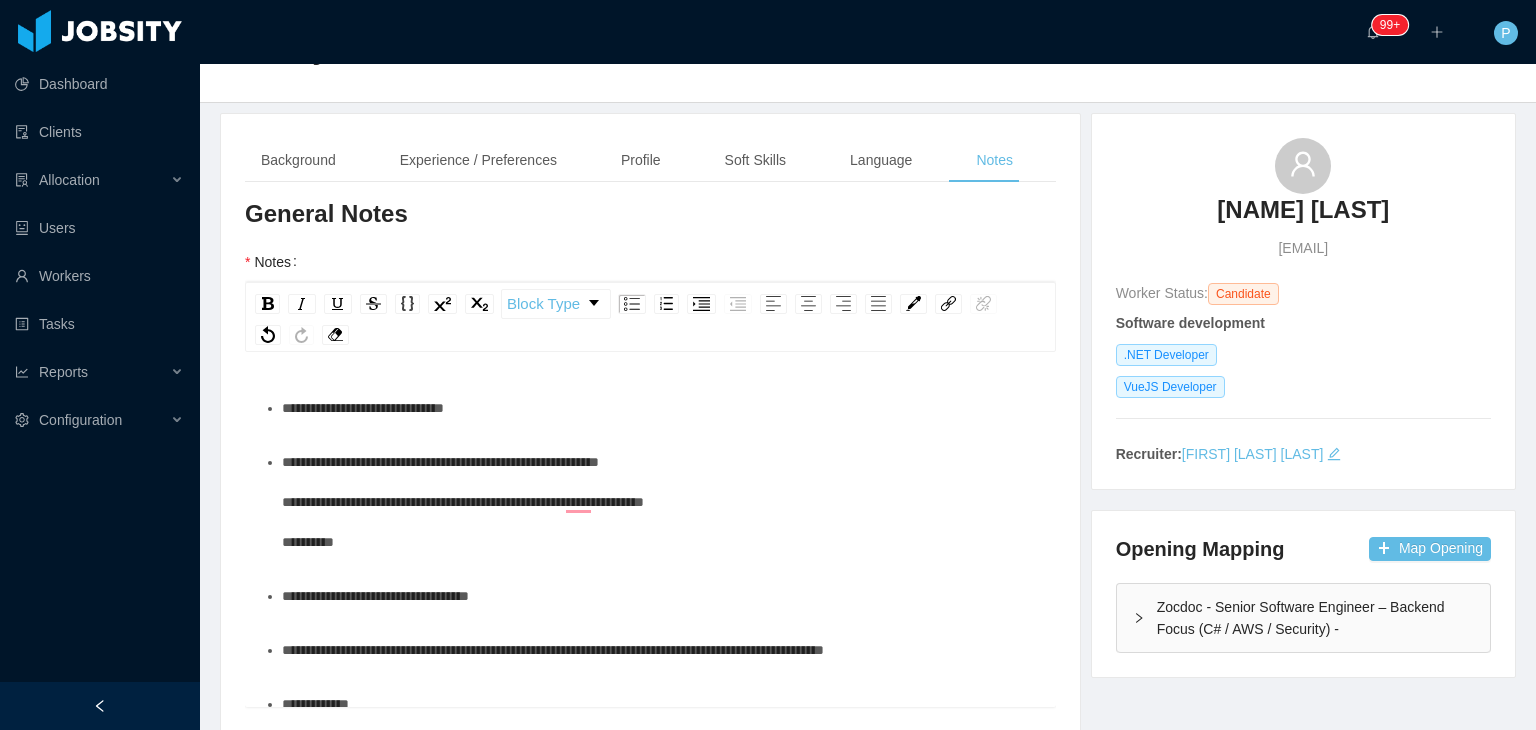 click on "**********" at bounding box center (463, 502) 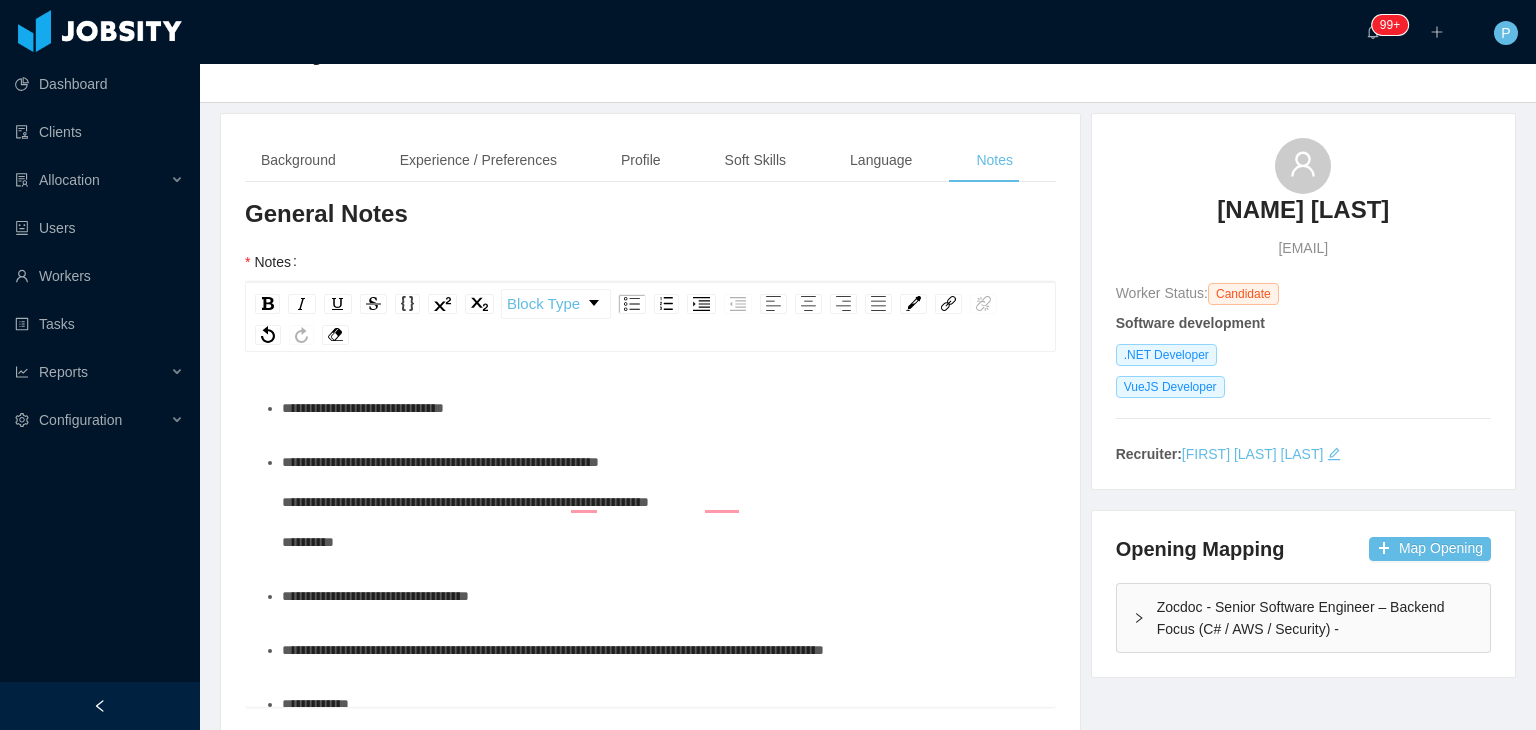 click on "**********" at bounding box center (661, 502) 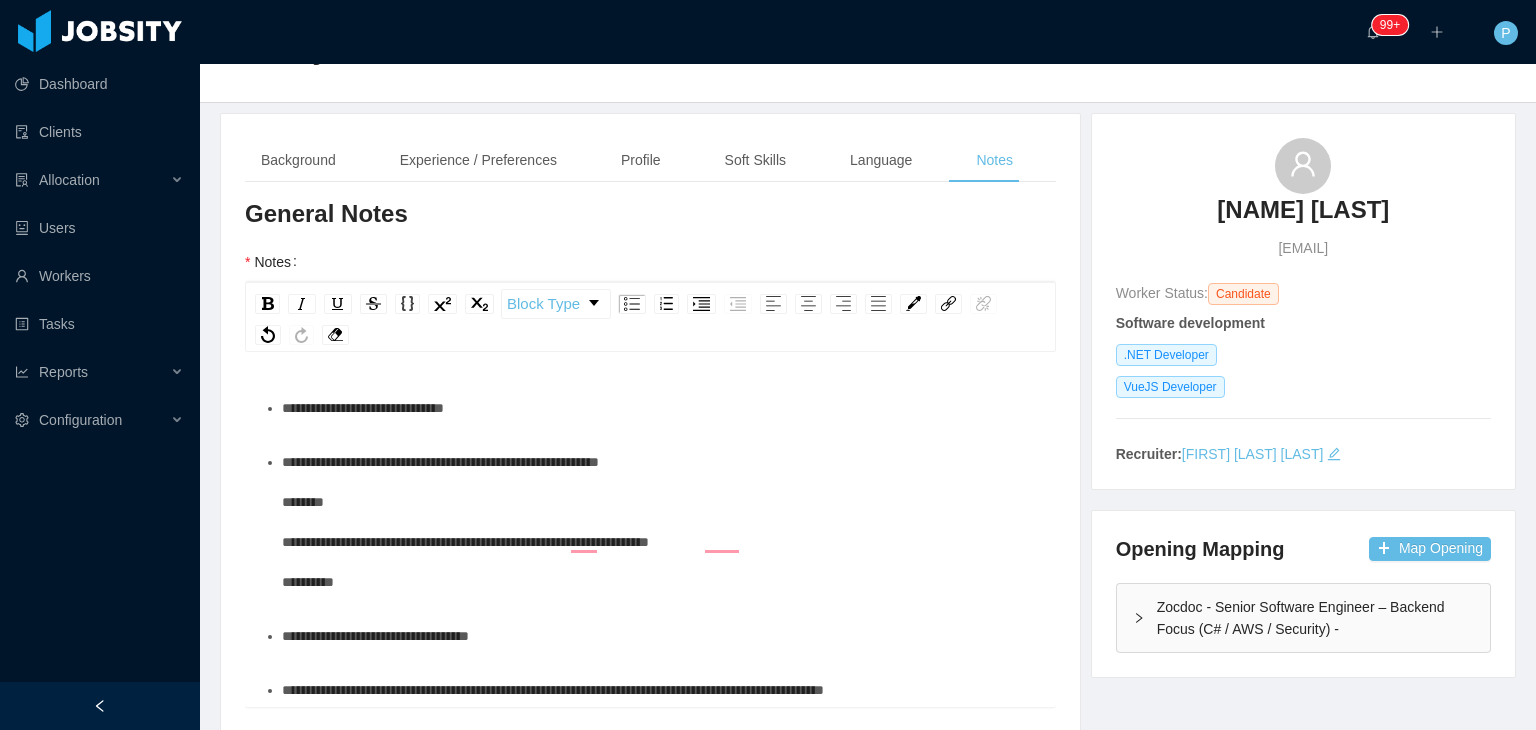 click on "**********" at bounding box center (661, 522) 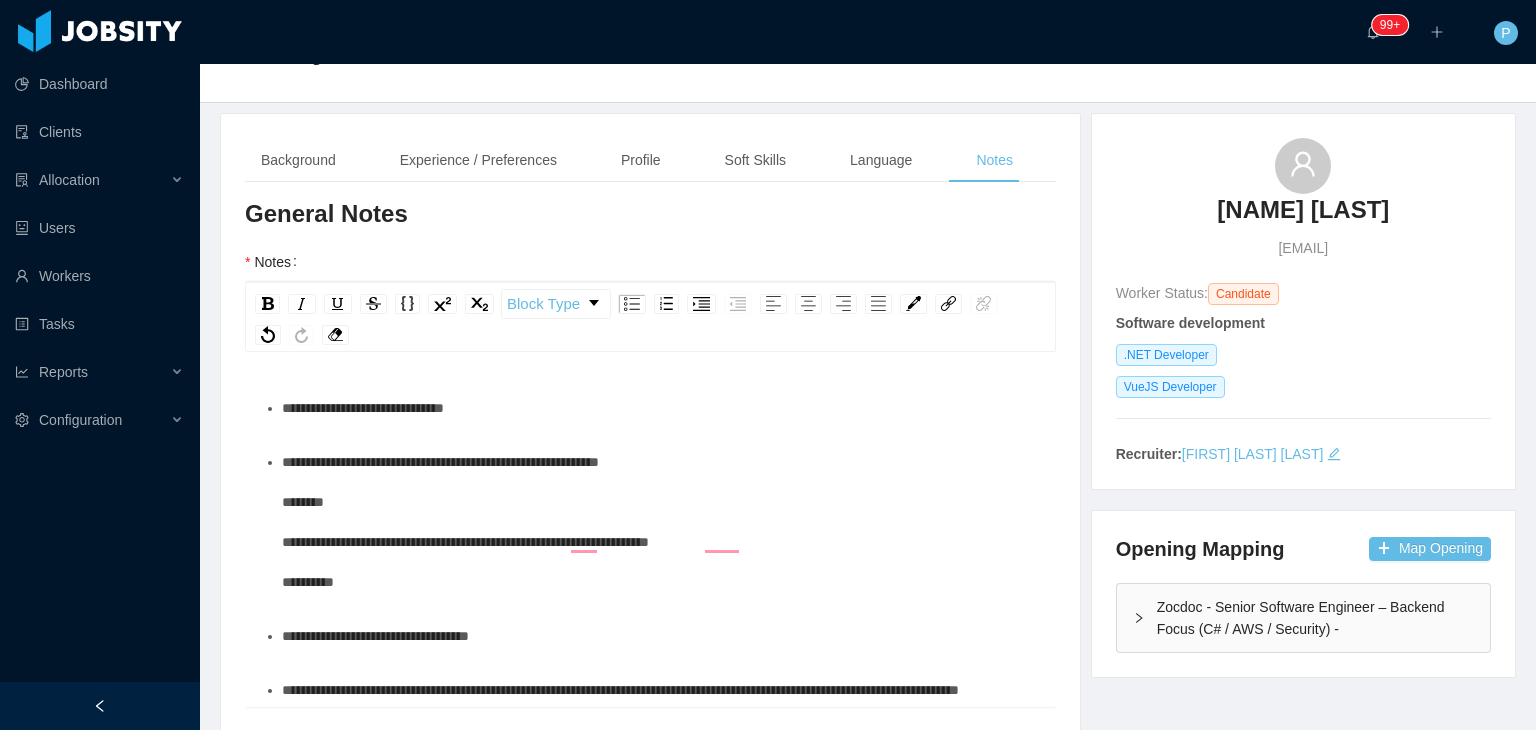 click on "**********" at bounding box center [661, 522] 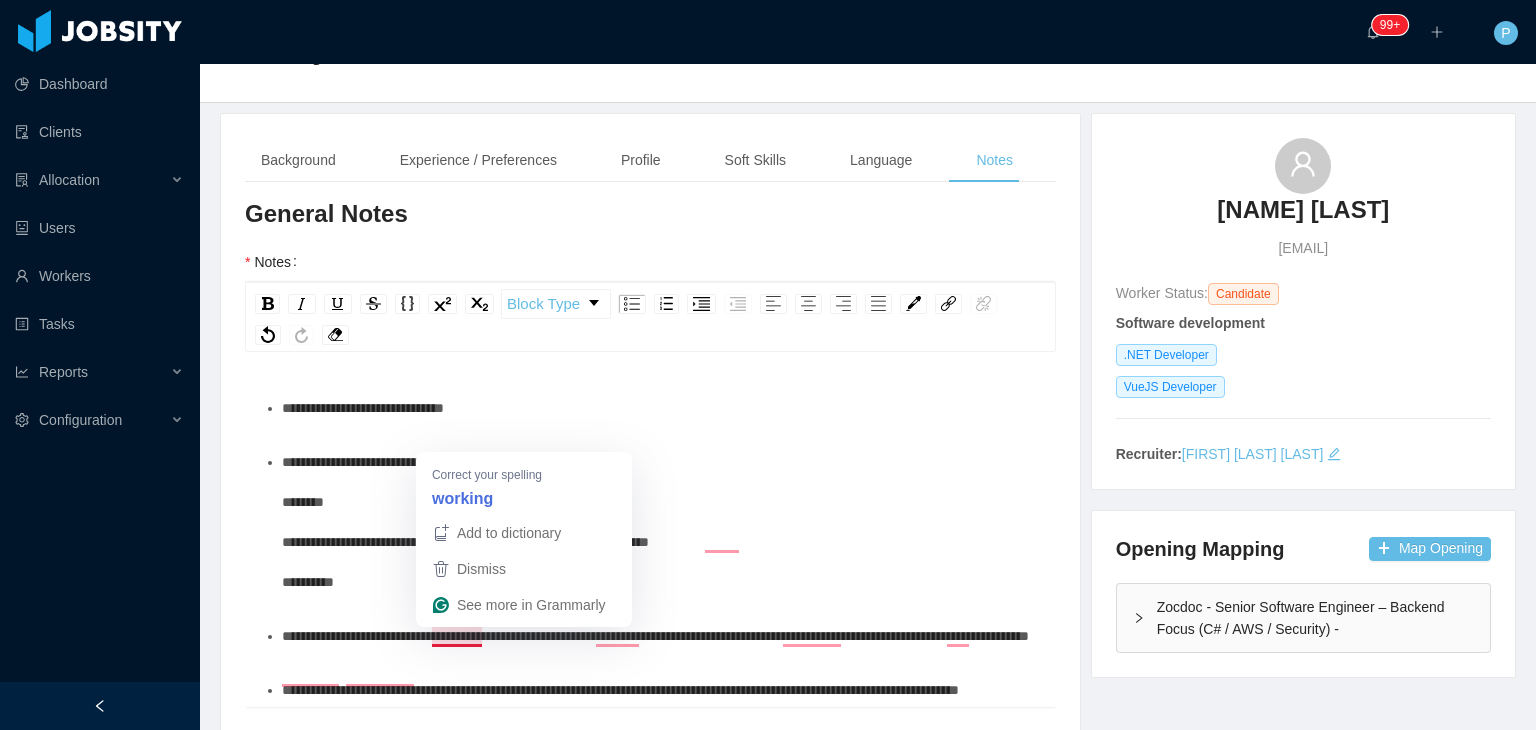 click on "**********" at bounding box center [655, 636] 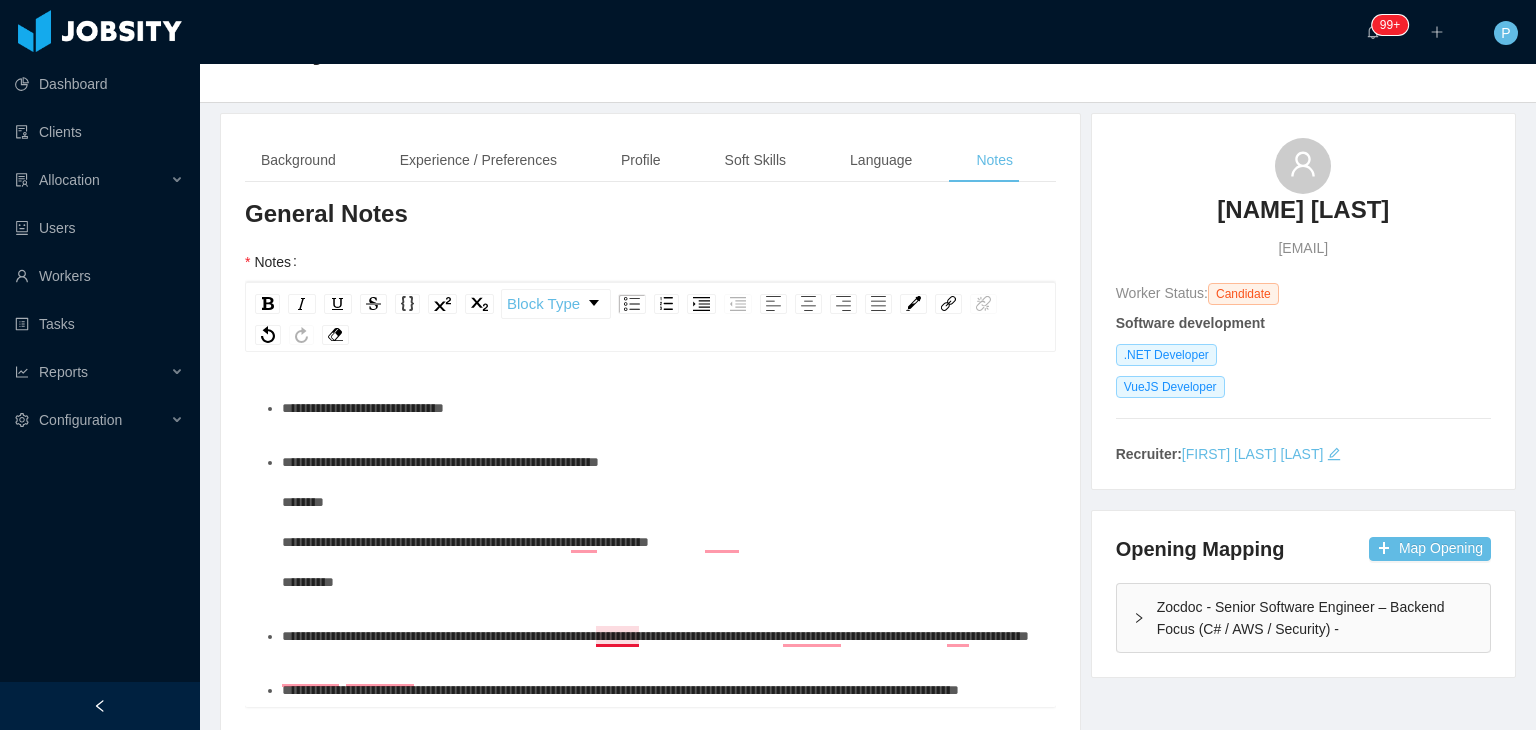 click on "**********" at bounding box center [655, 636] 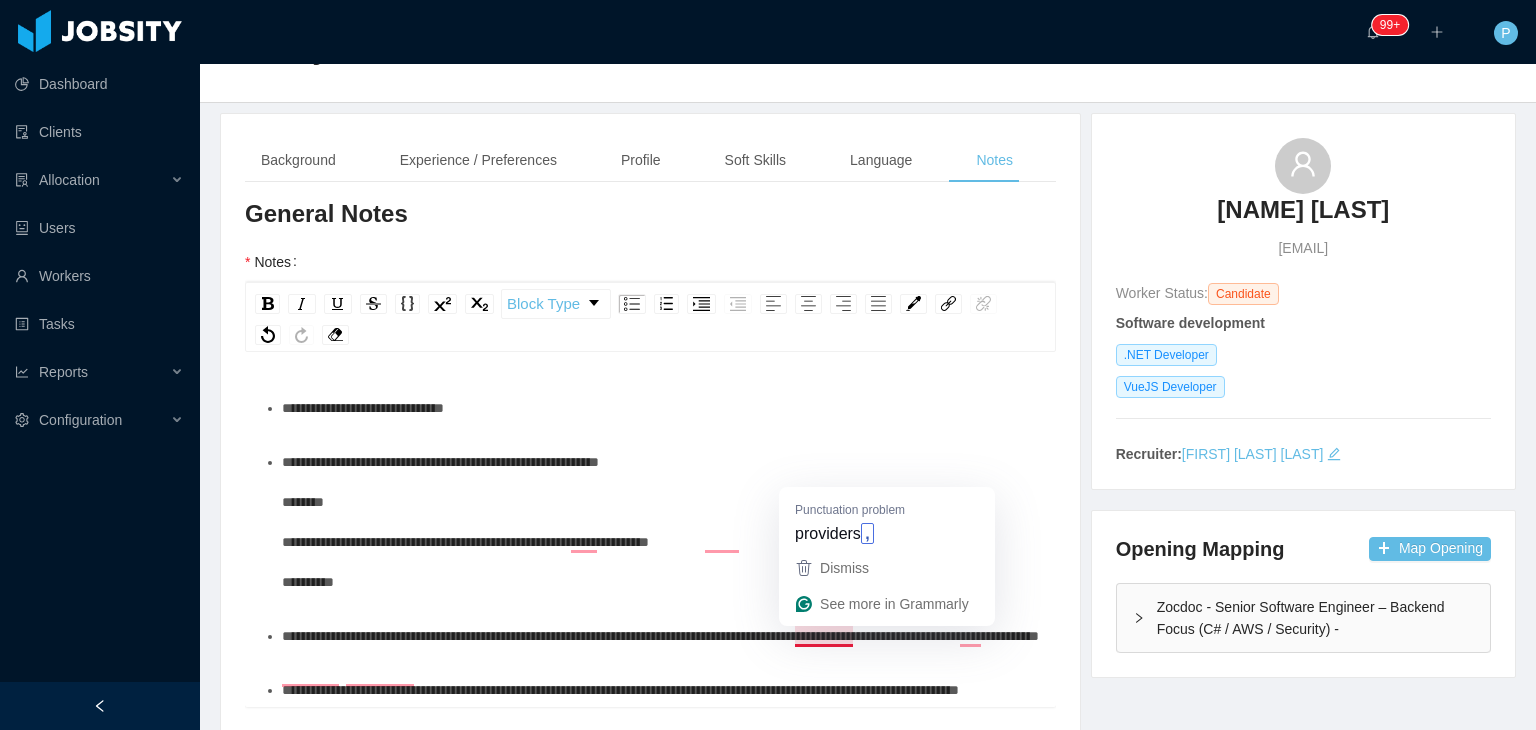 click on "**********" at bounding box center (660, 636) 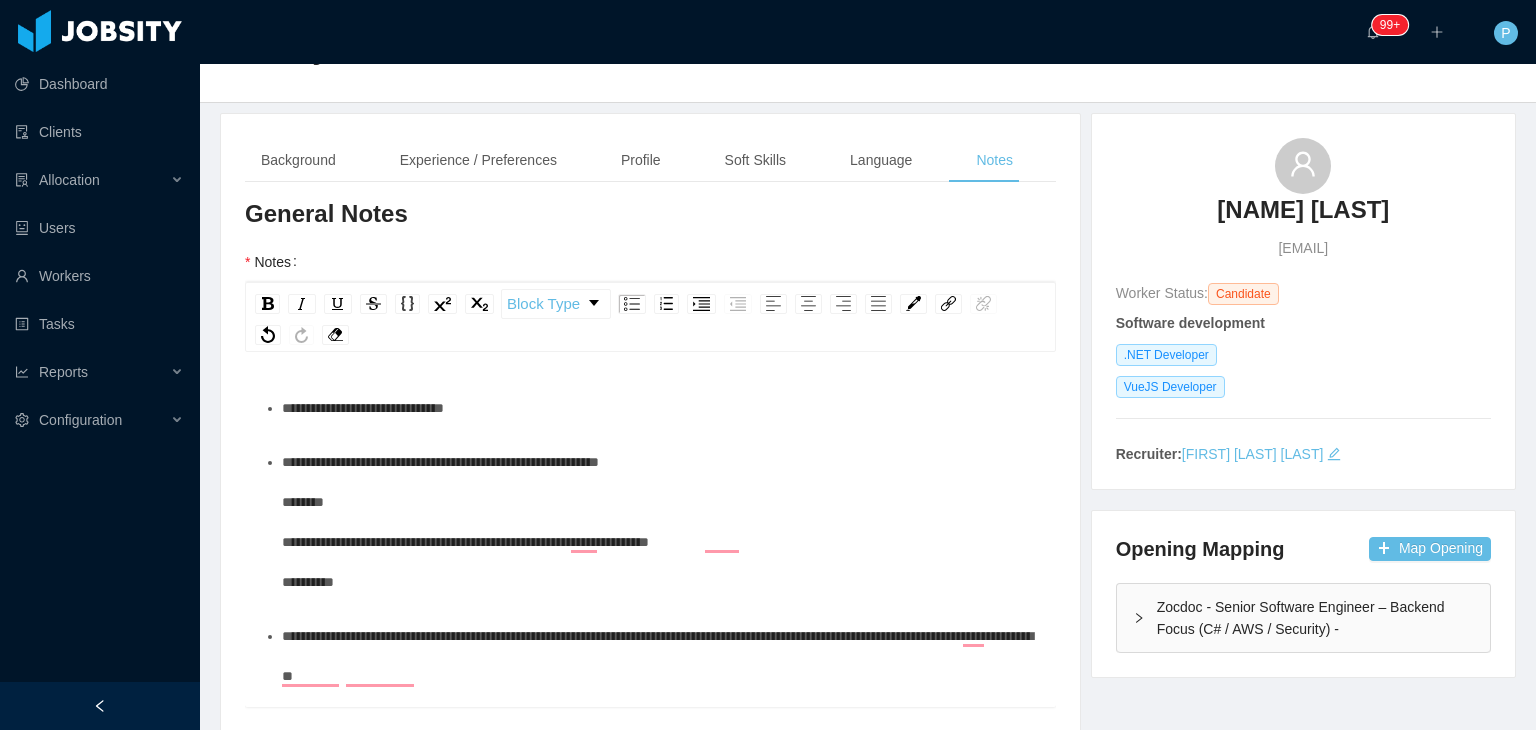 click on "**********" at bounding box center [657, 656] 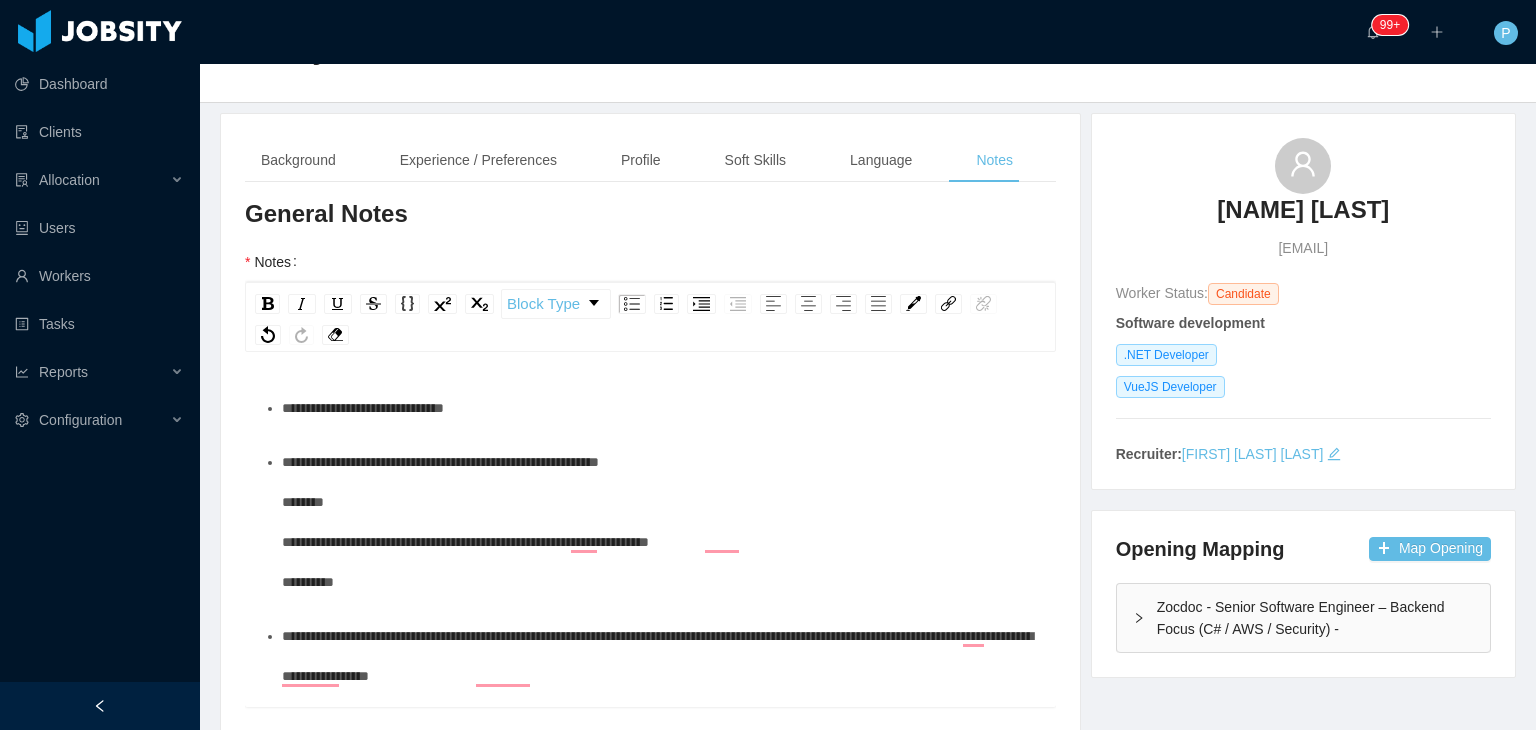 click on "**********" at bounding box center [661, 656] 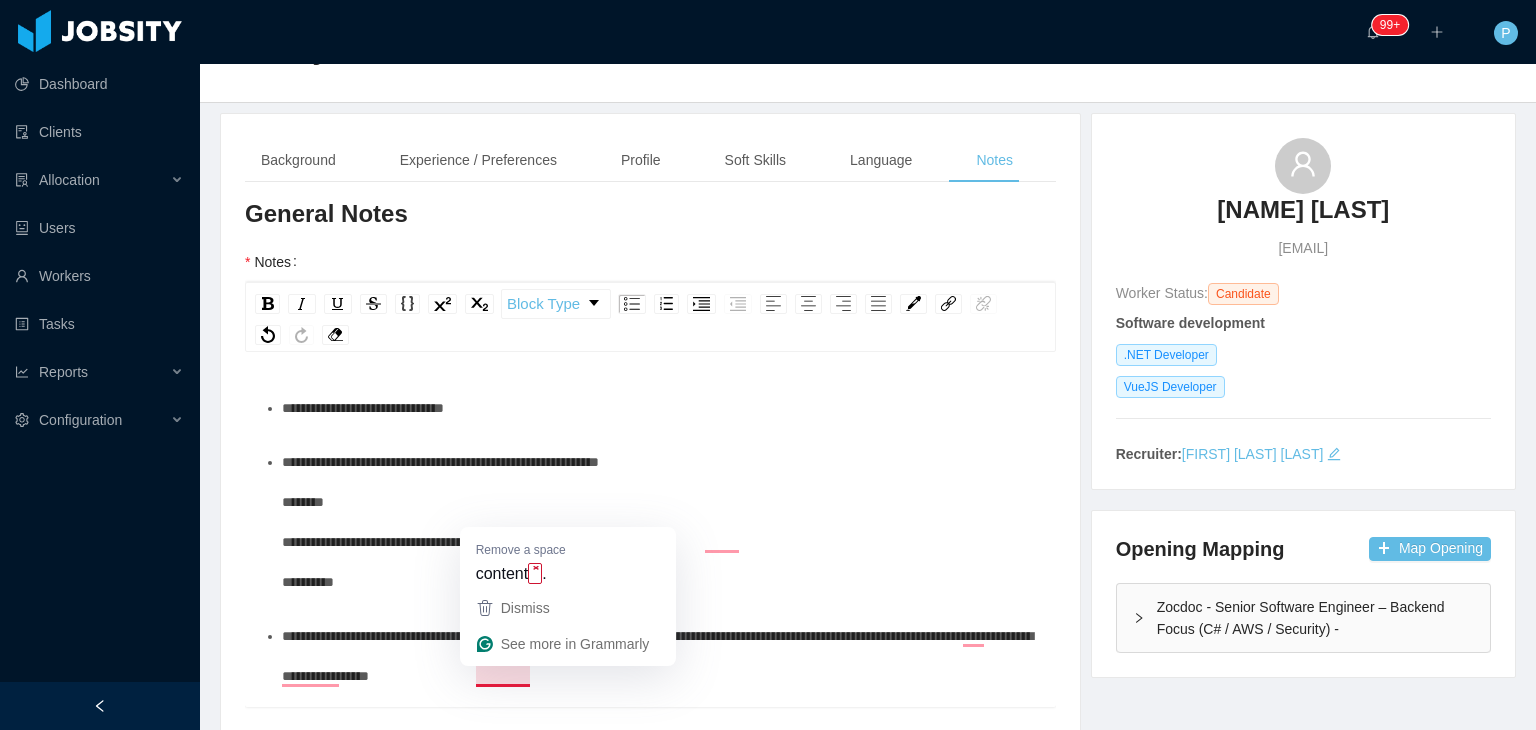 click on "**********" at bounding box center (657, 656) 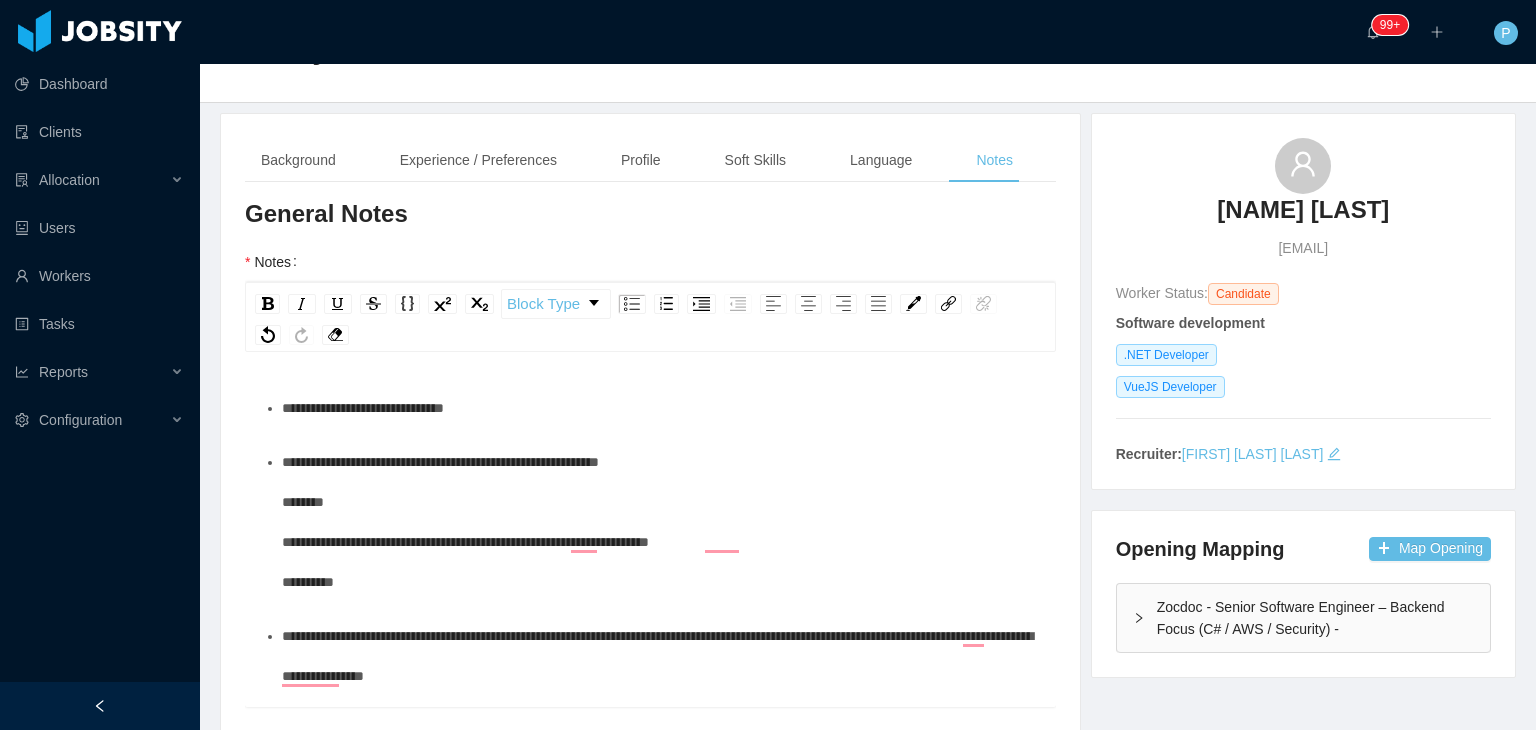 click on "**********" at bounding box center (661, 522) 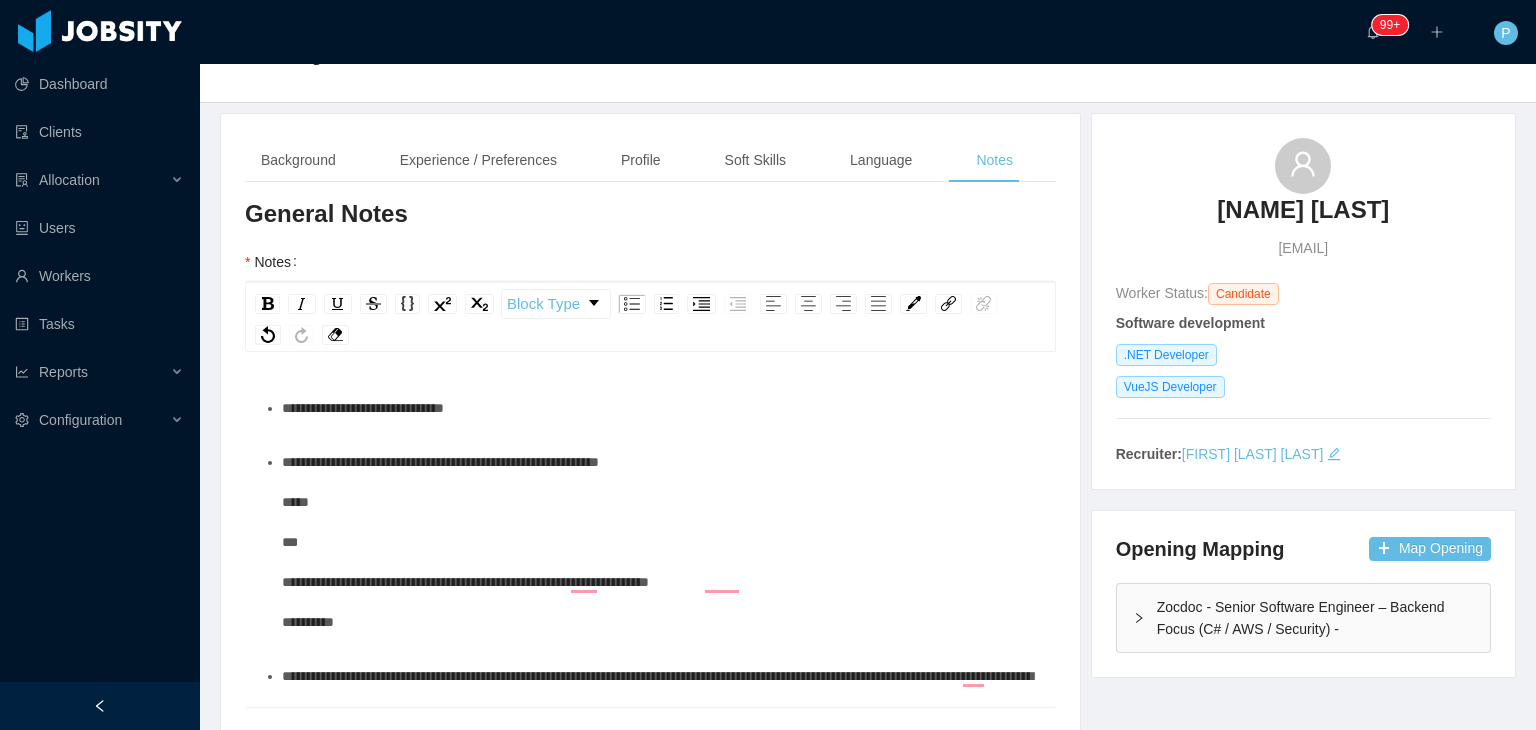 click on "**********" at bounding box center (661, 542) 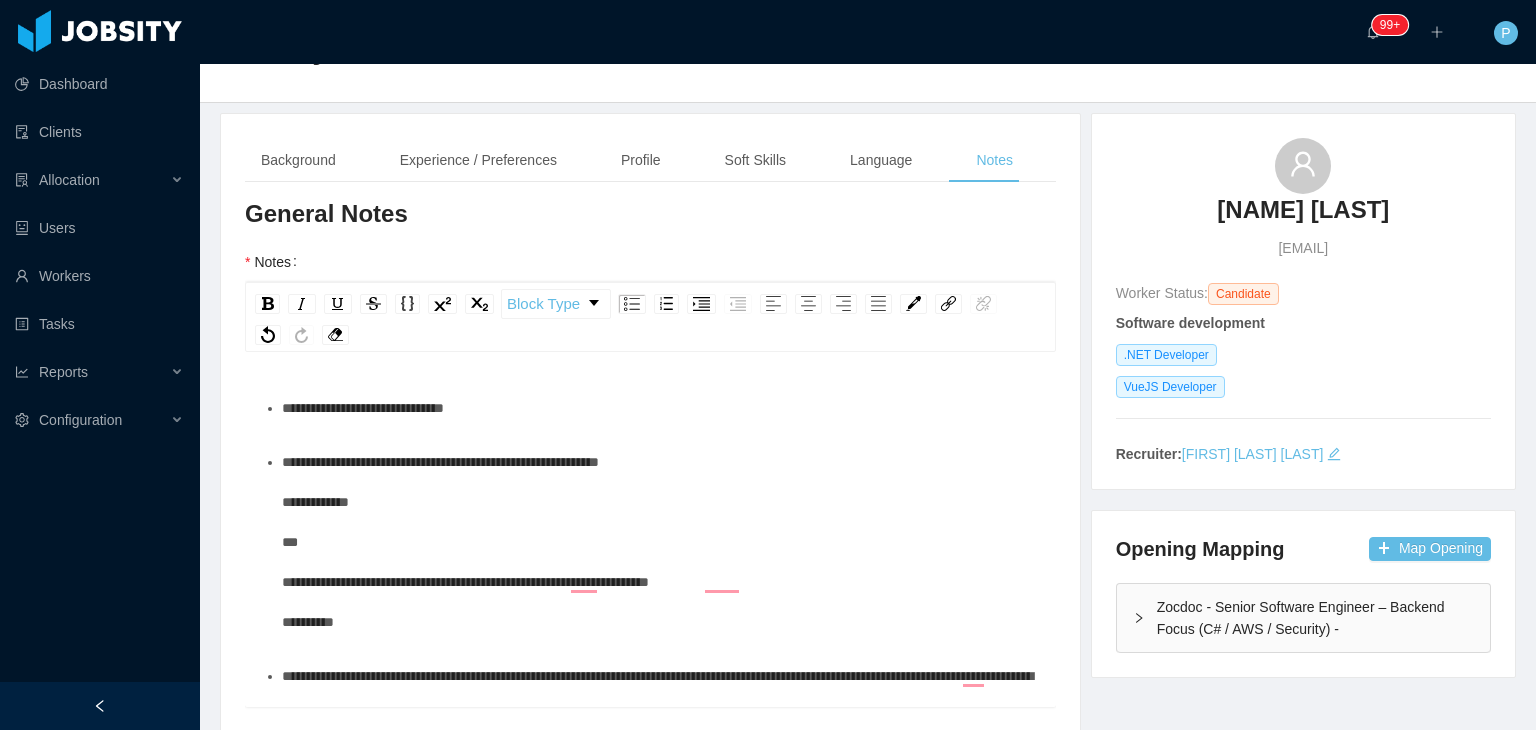 click on "**********" at bounding box center (661, 542) 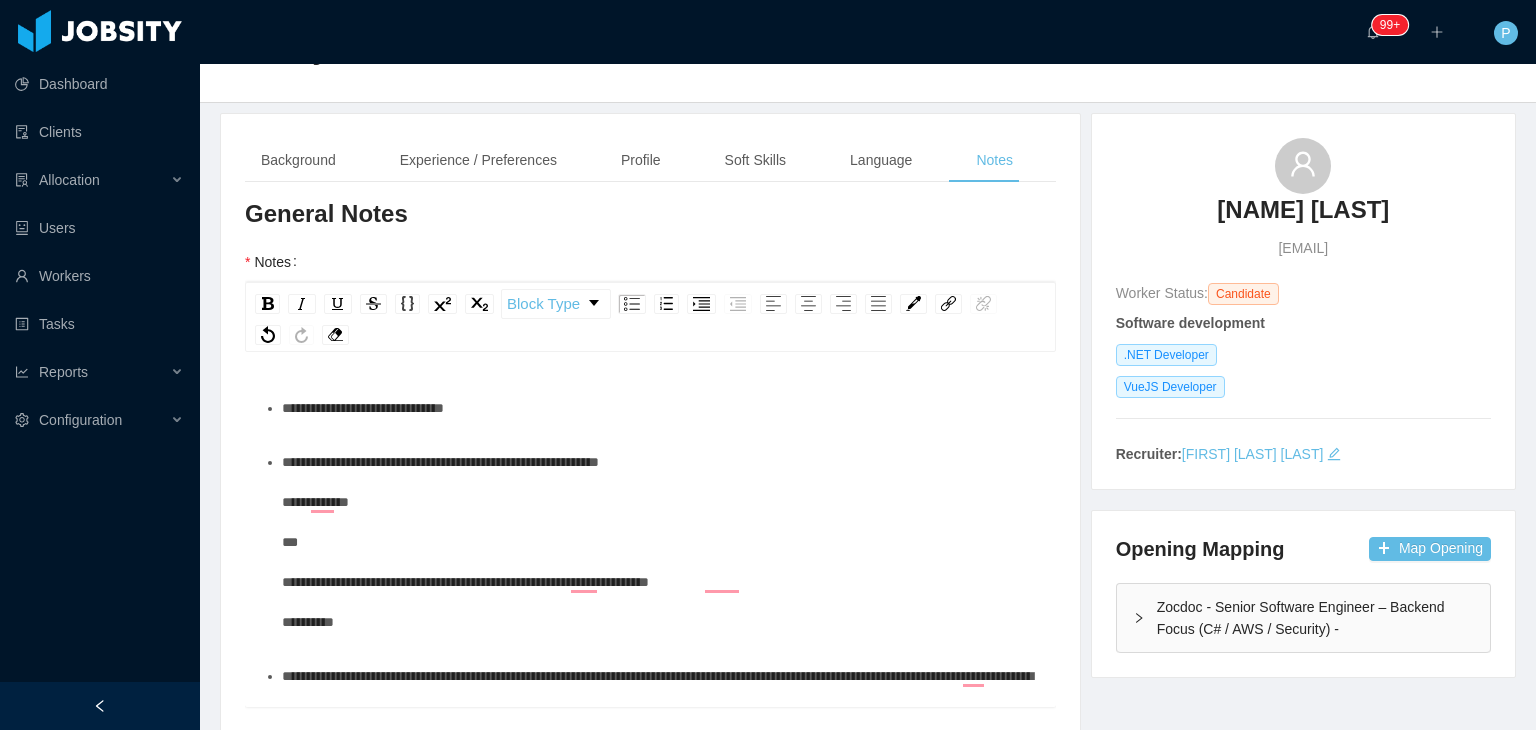 click on "**********" at bounding box center (661, 542) 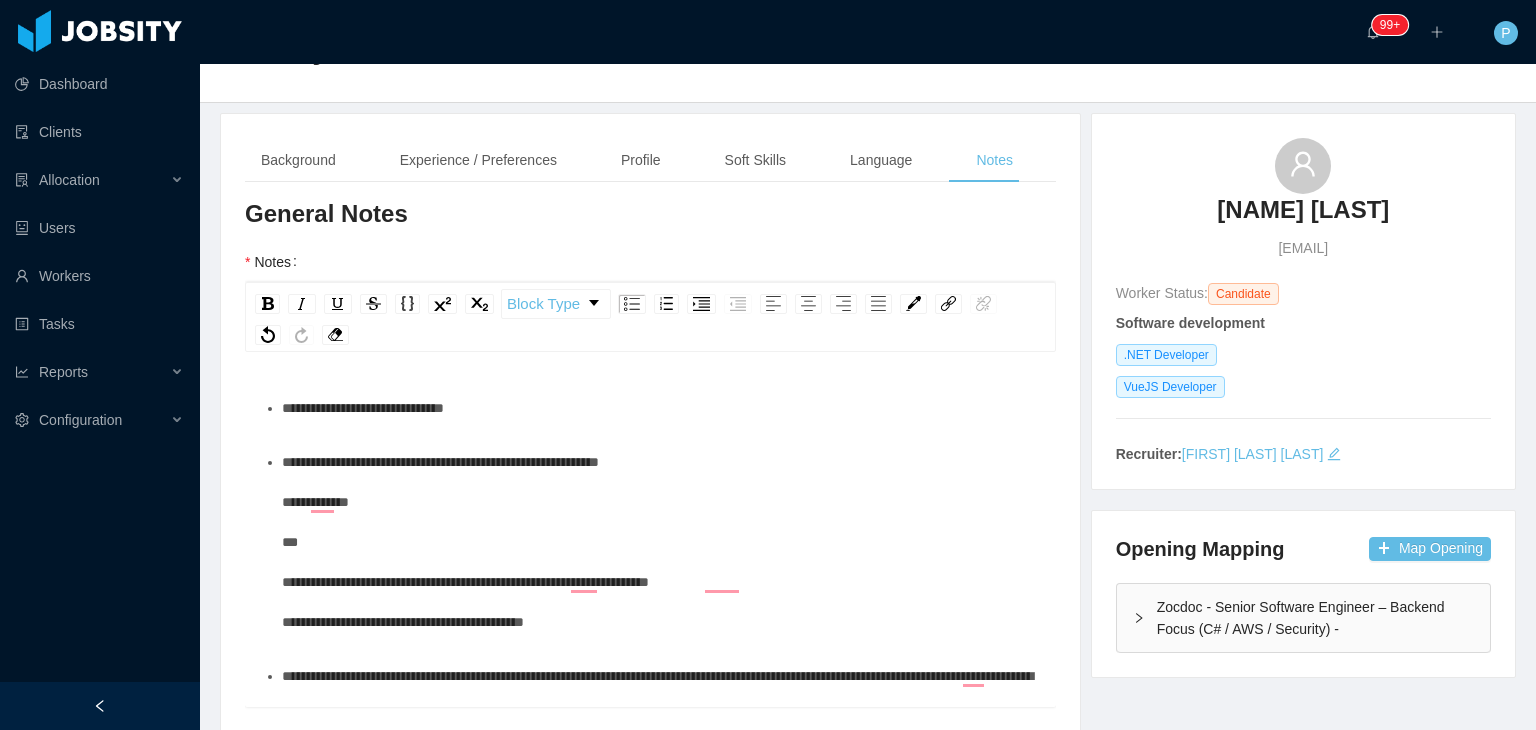 scroll, scrollTop: 113, scrollLeft: 0, axis: vertical 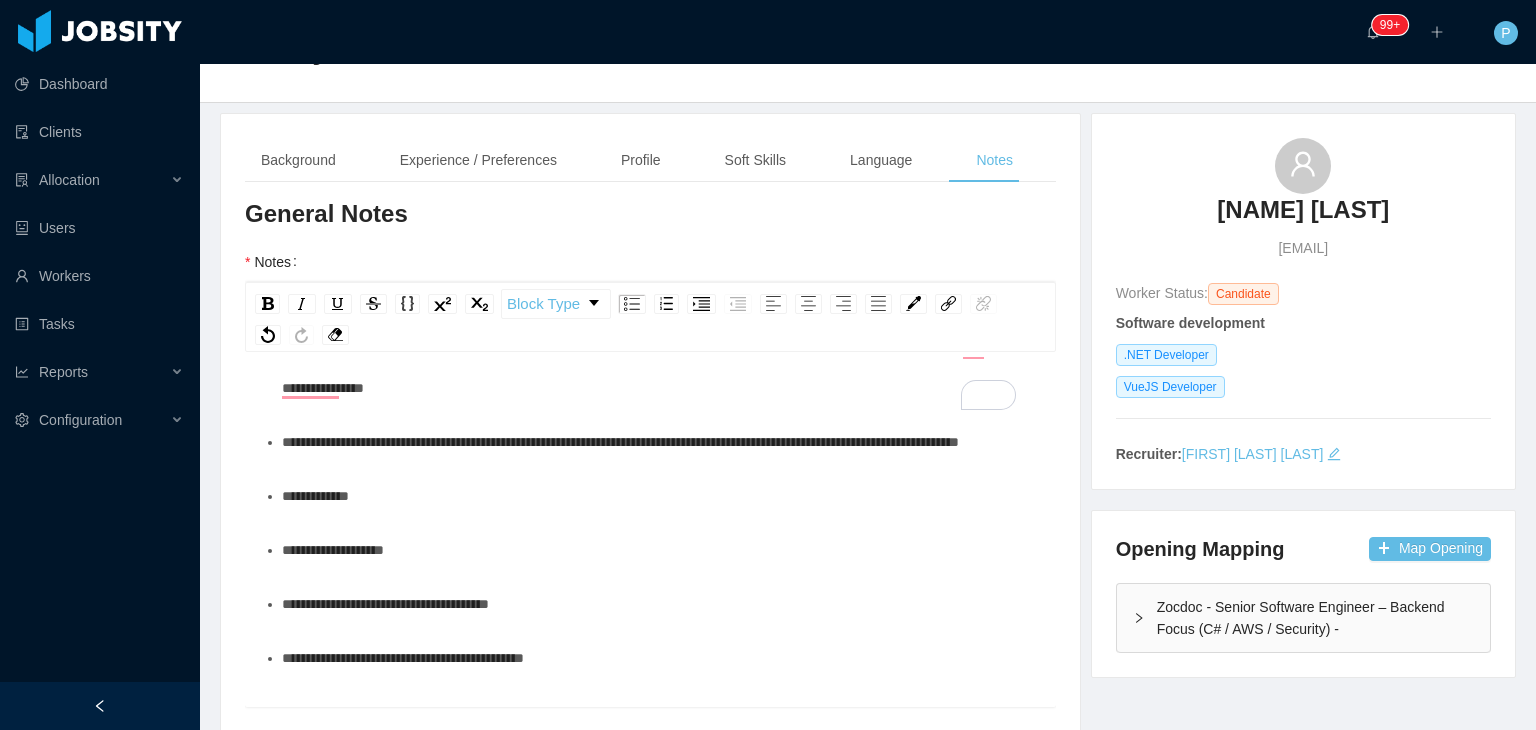 click on "**********" at bounding box center [661, 550] 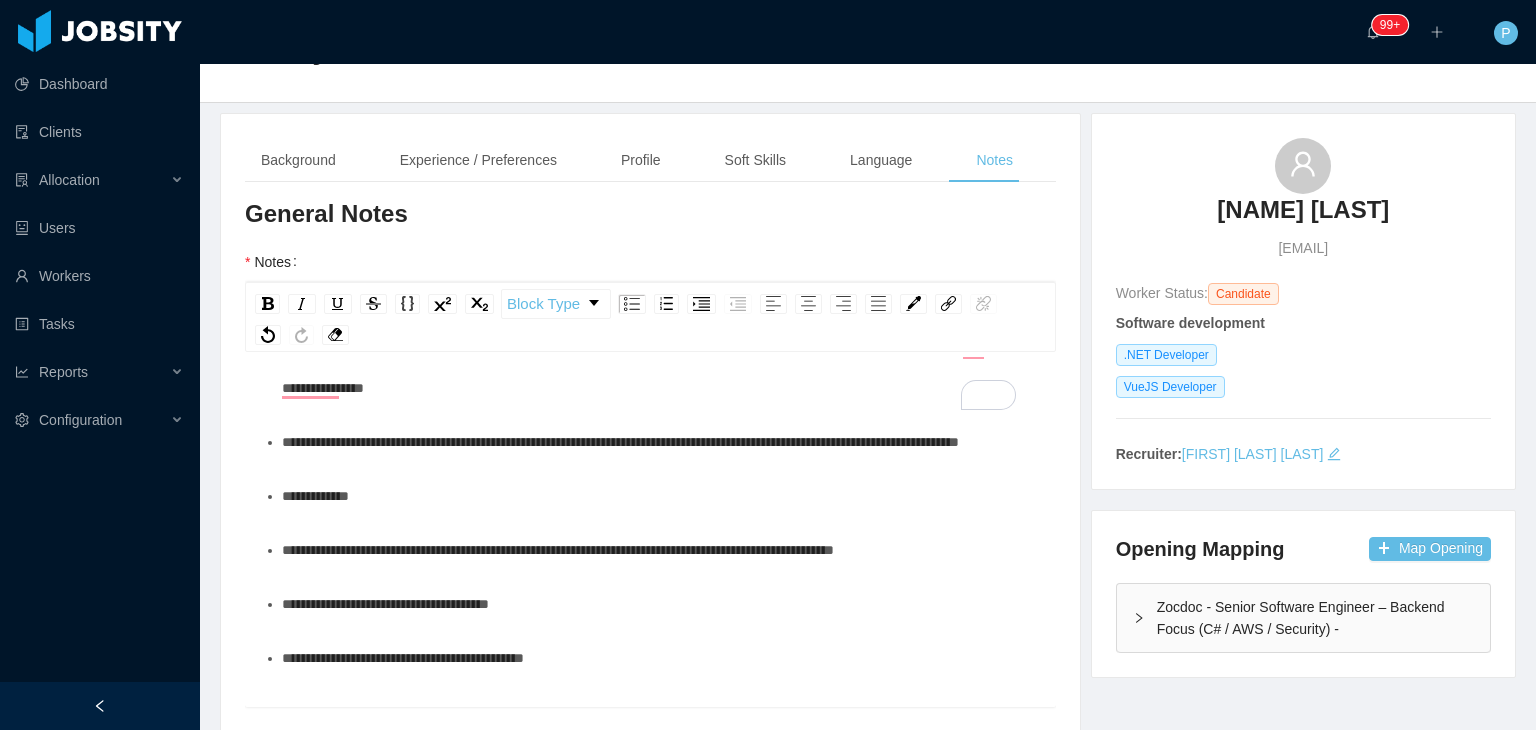 scroll, scrollTop: 278, scrollLeft: 0, axis: vertical 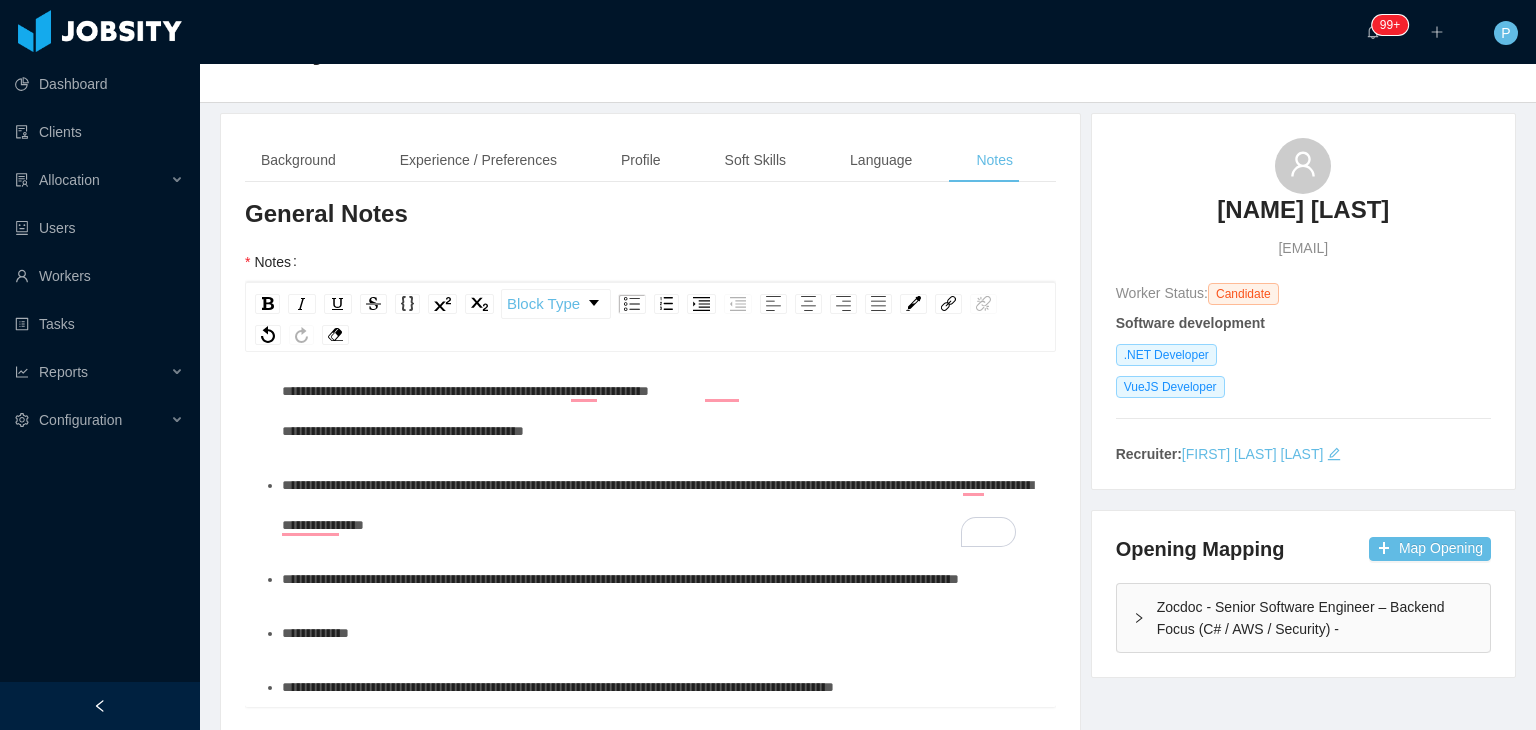 click on "**********" at bounding box center [657, 505] 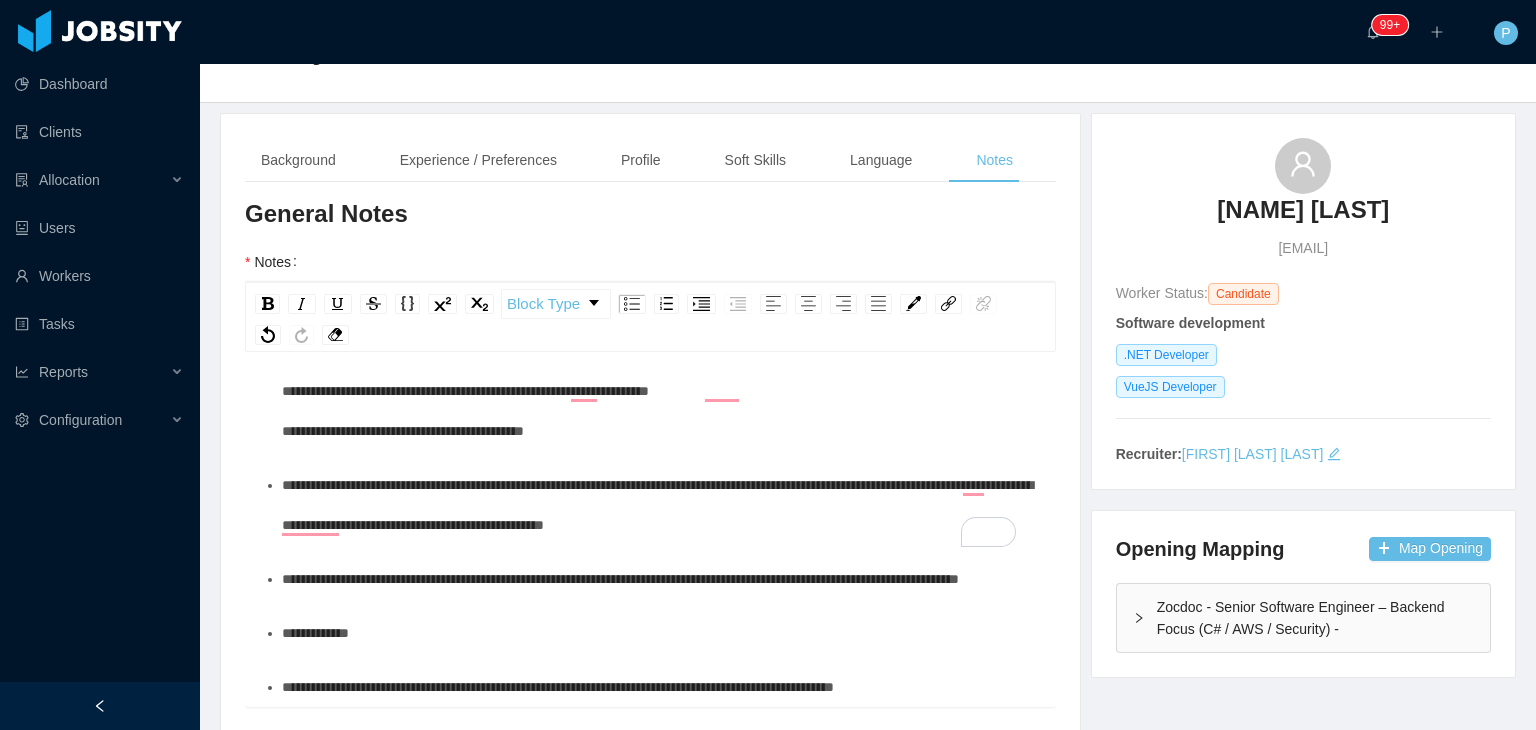 click on "**********" at bounding box center [657, 505] 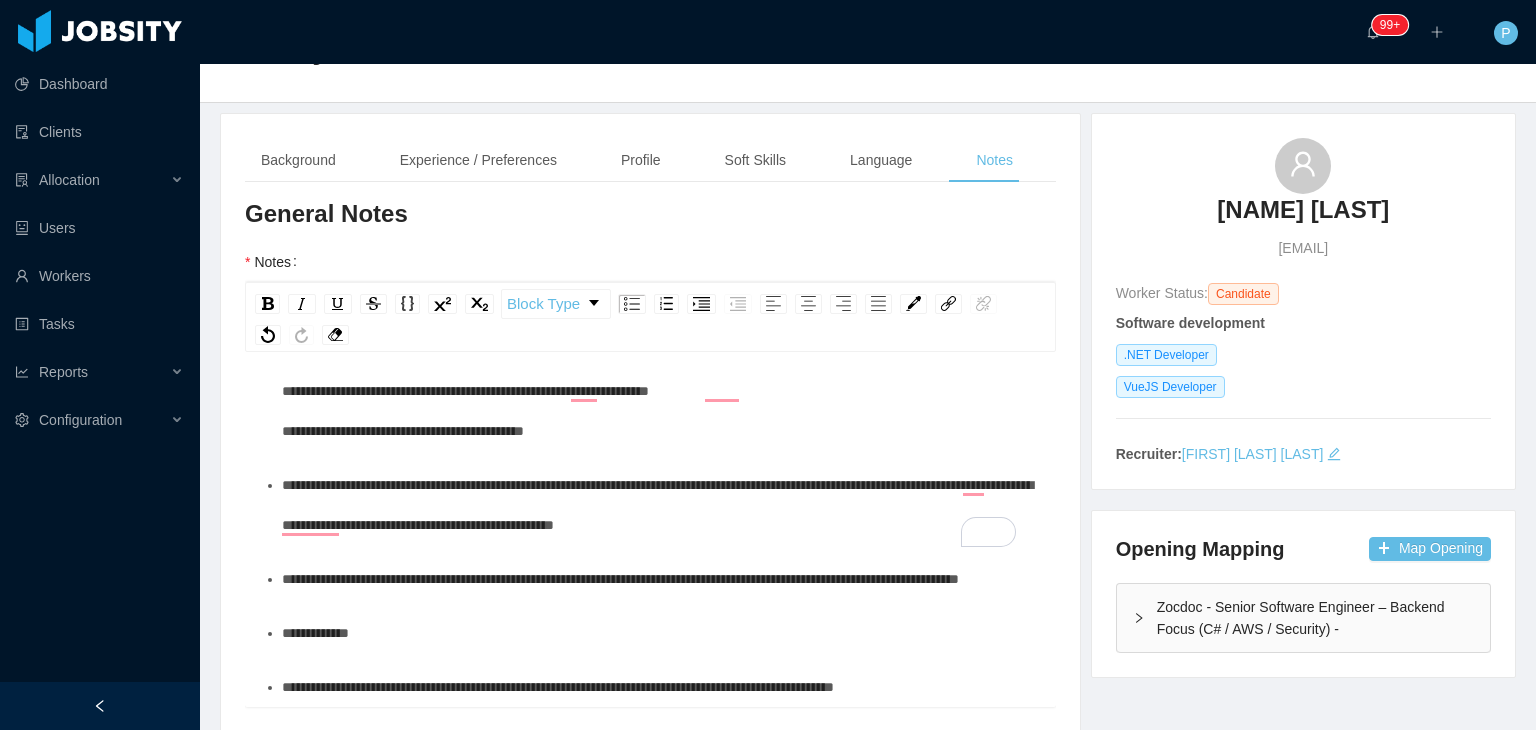 click on "**********" at bounding box center [657, 505] 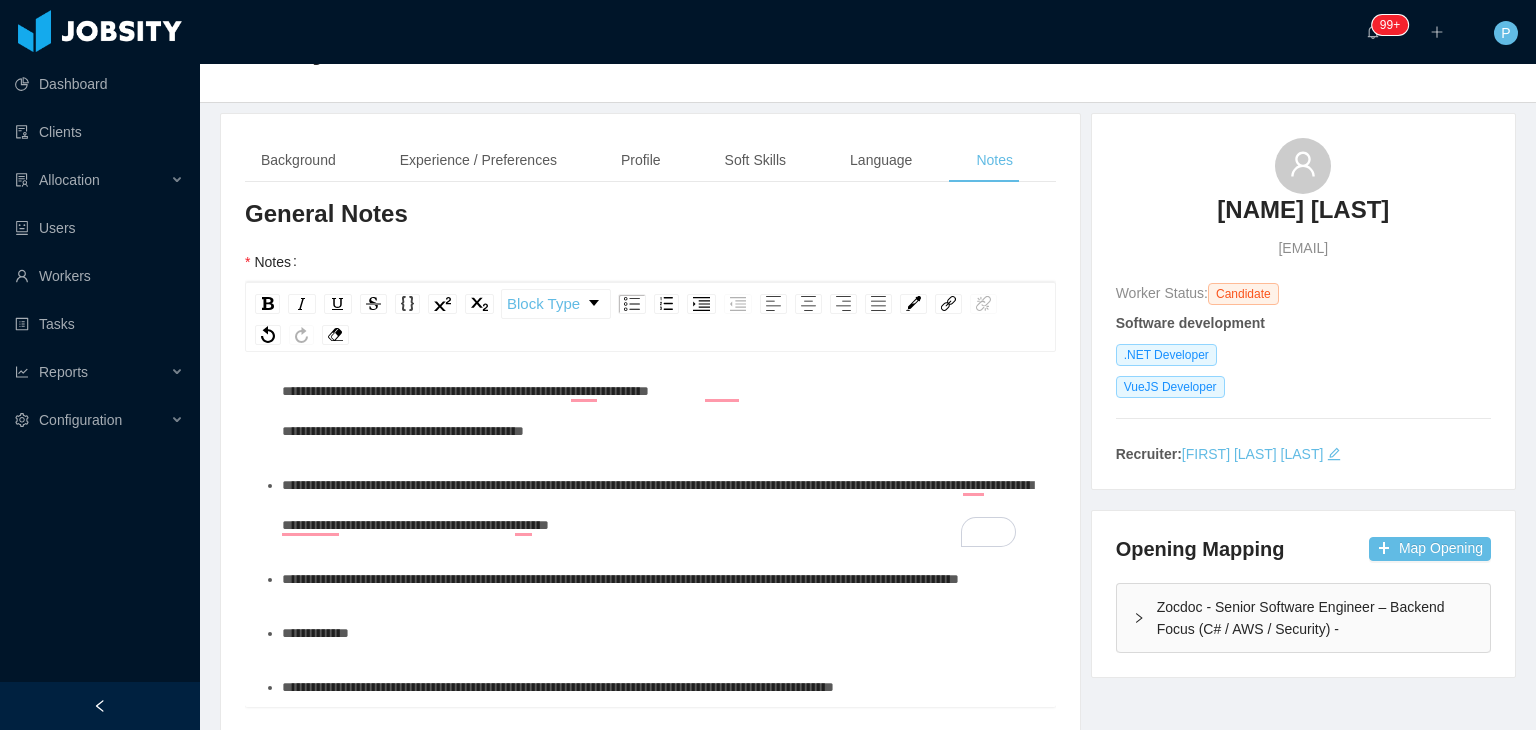 click on "**********" at bounding box center [620, 579] 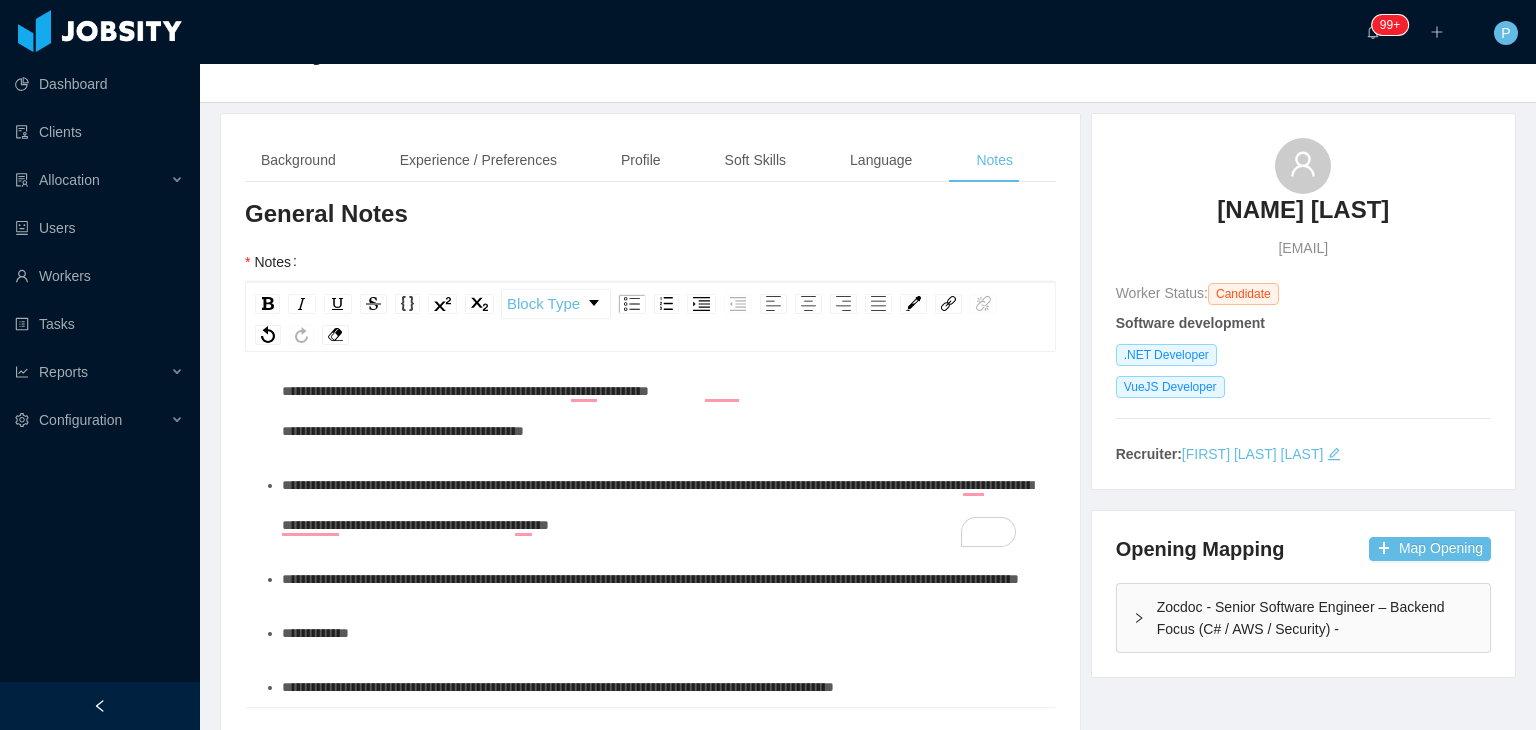scroll, scrollTop: 191, scrollLeft: 0, axis: vertical 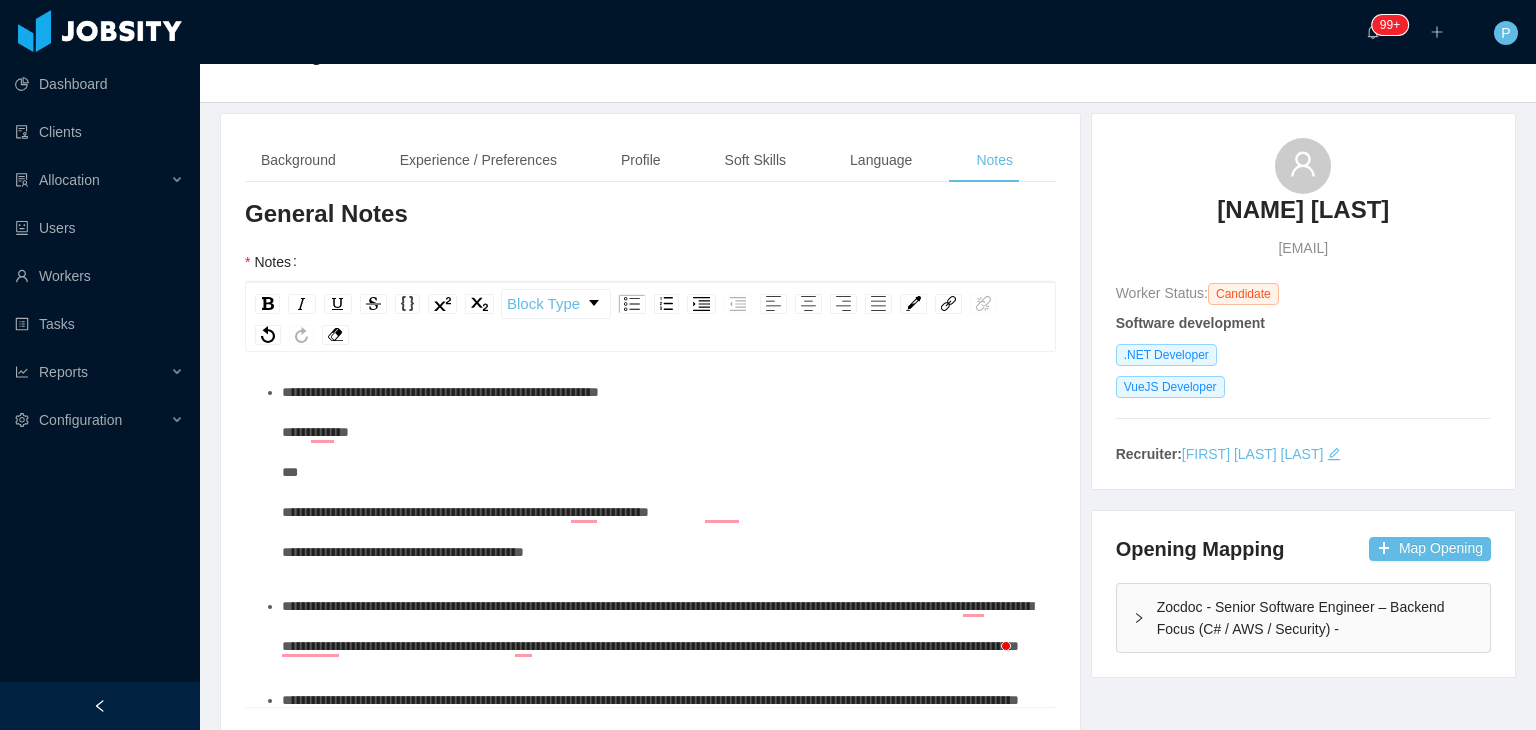 click on "**********" at bounding box center (661, 472) 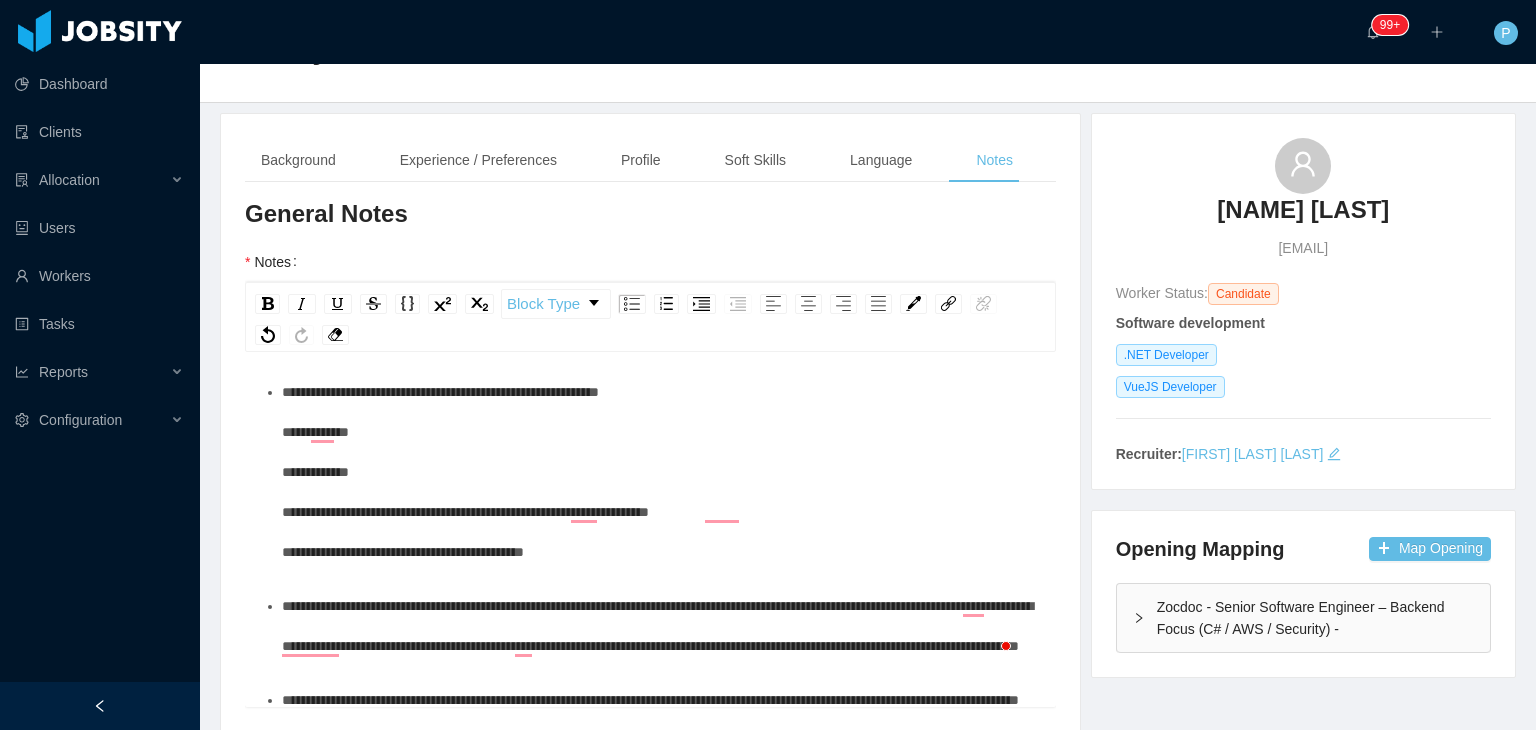 scroll, scrollTop: 125, scrollLeft: 0, axis: vertical 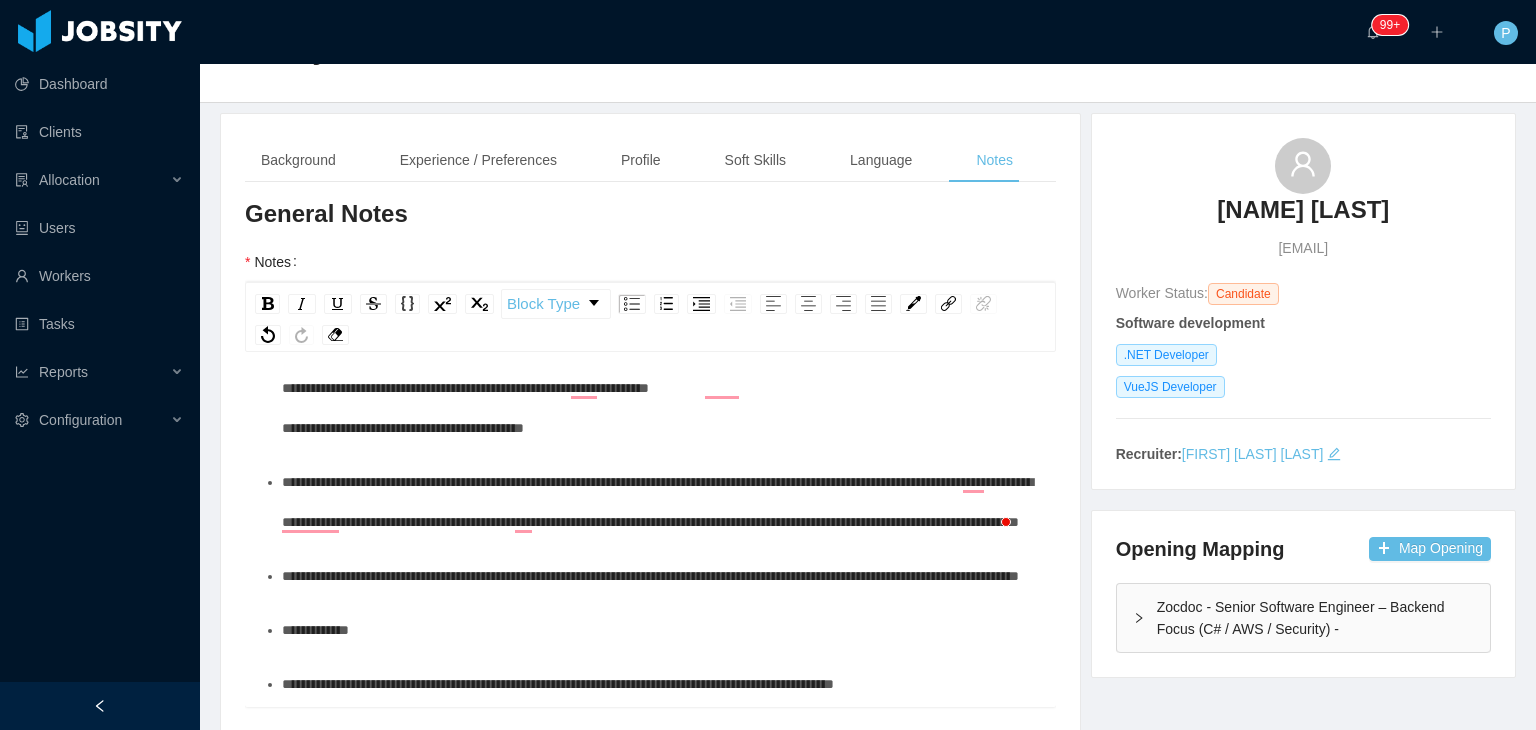 click on "**********" at bounding box center (657, 502) 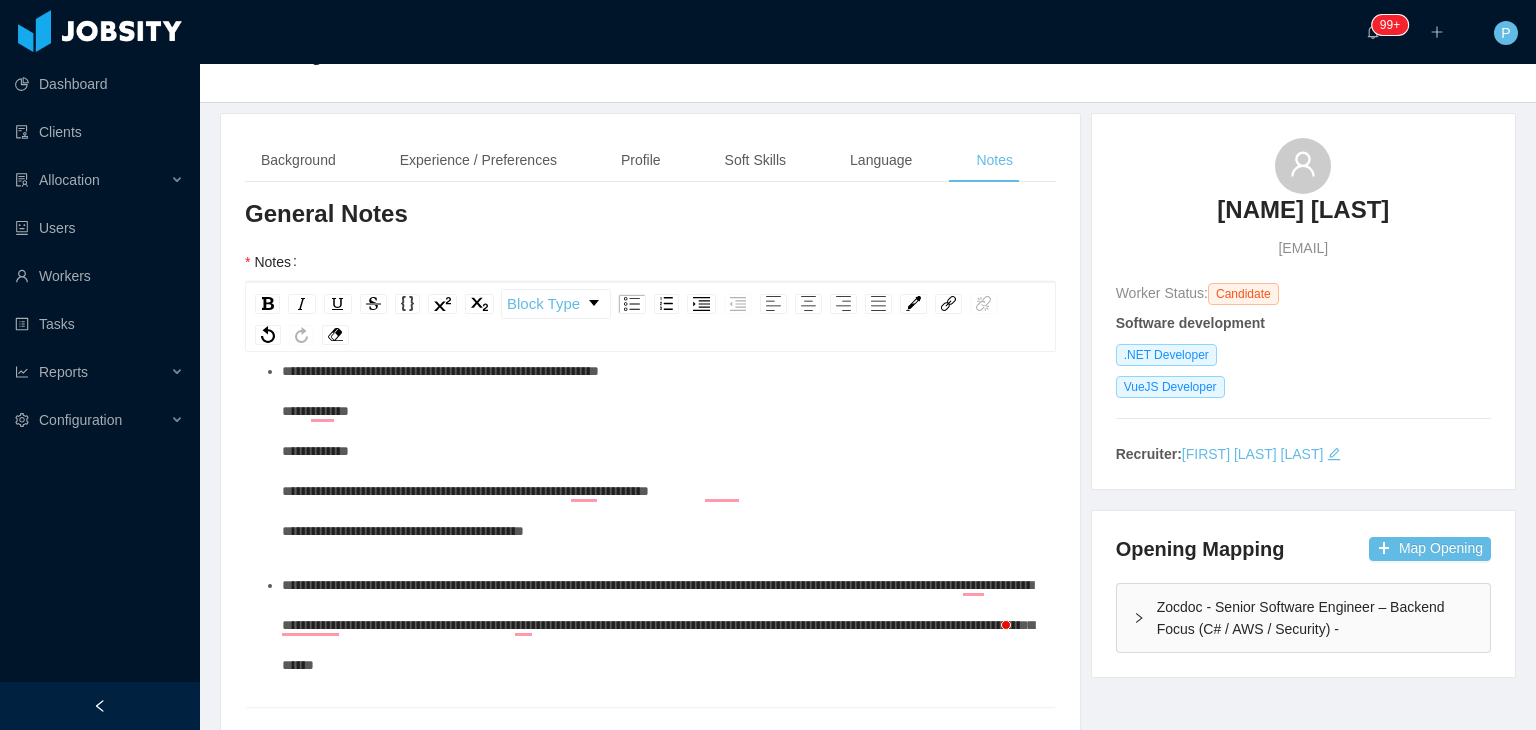 click on "**********" at bounding box center [661, 451] 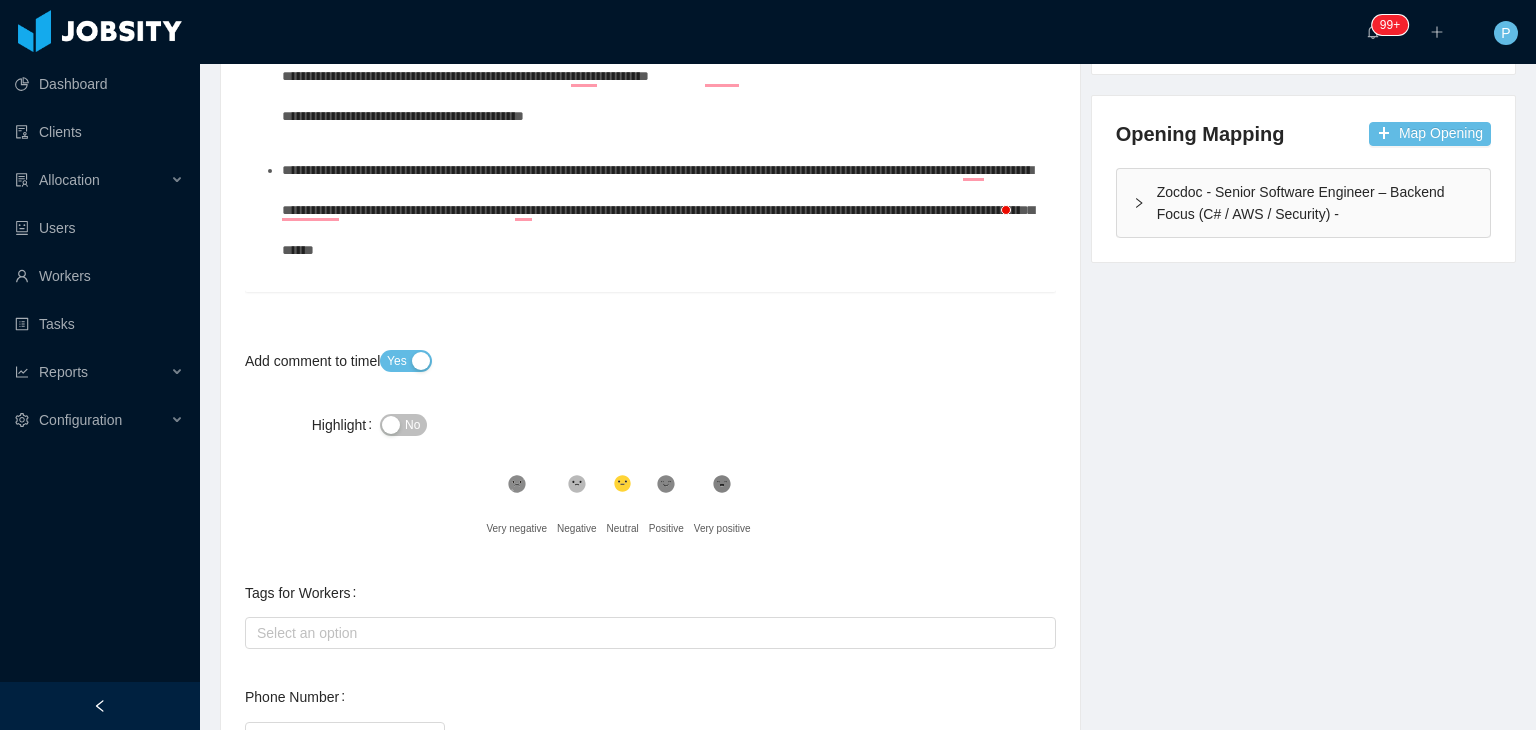 scroll, scrollTop: 409, scrollLeft: 0, axis: vertical 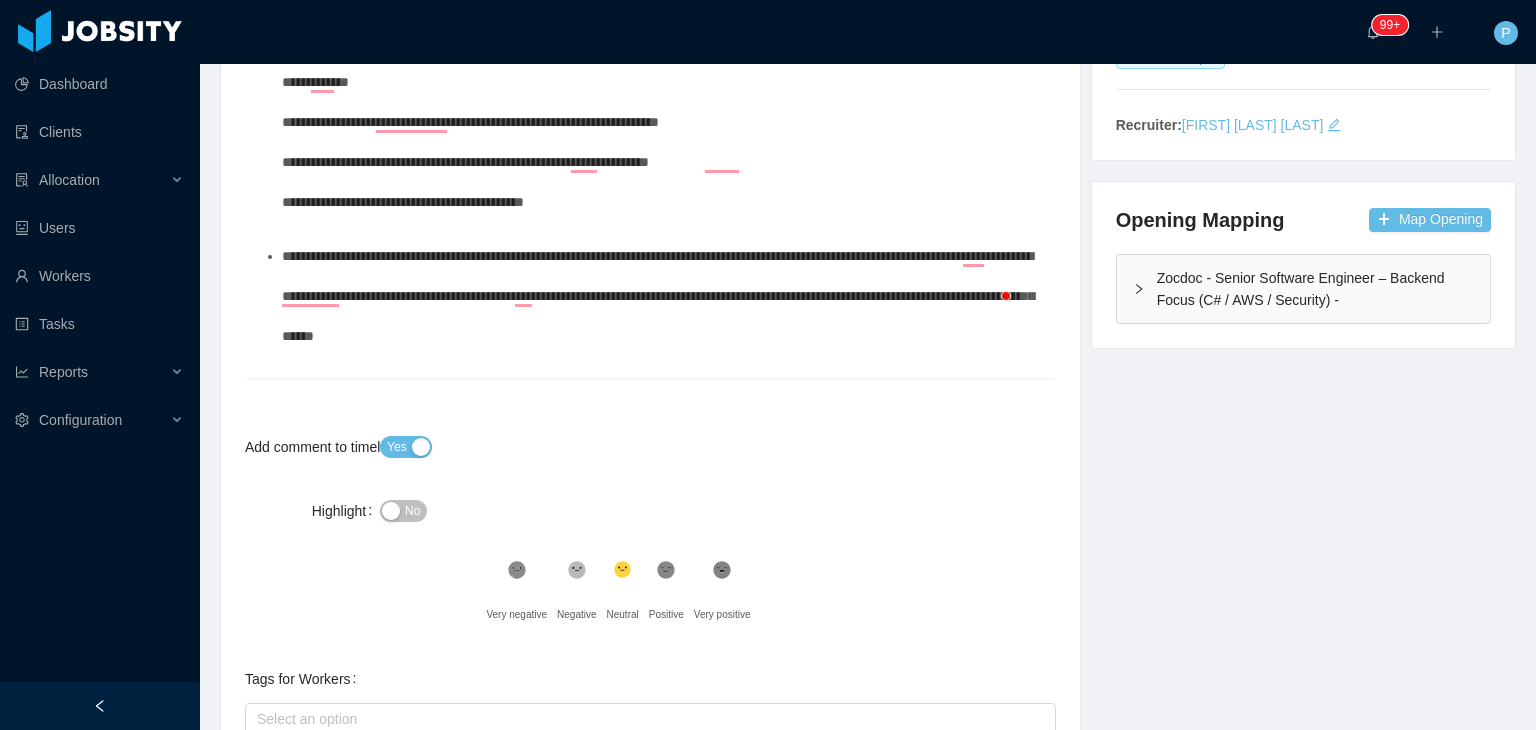 click on "Zocdoc - Senior Software Engineer – Backend Focus (C# / AWS / Security) -" at bounding box center (1303, 289) 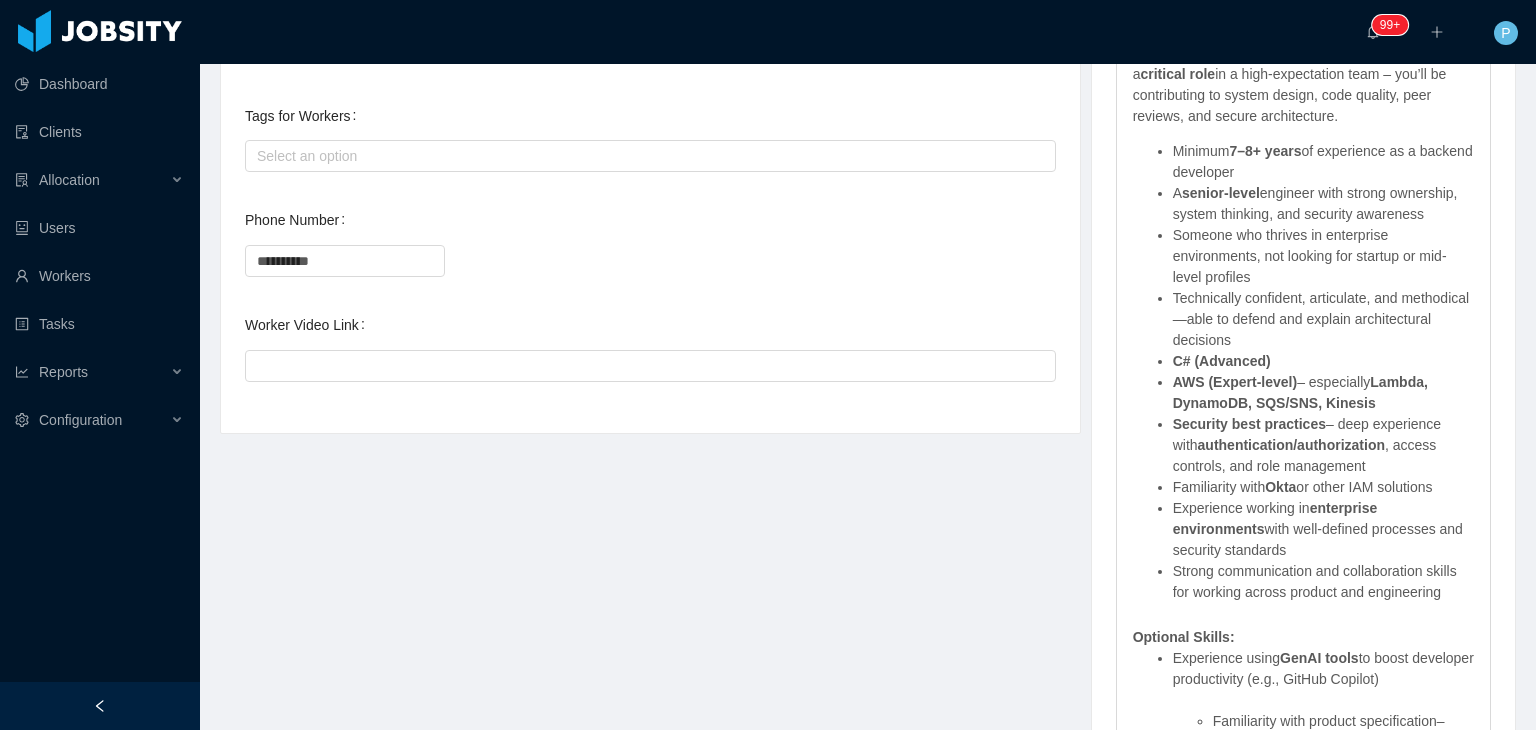 scroll, scrollTop: 981, scrollLeft: 0, axis: vertical 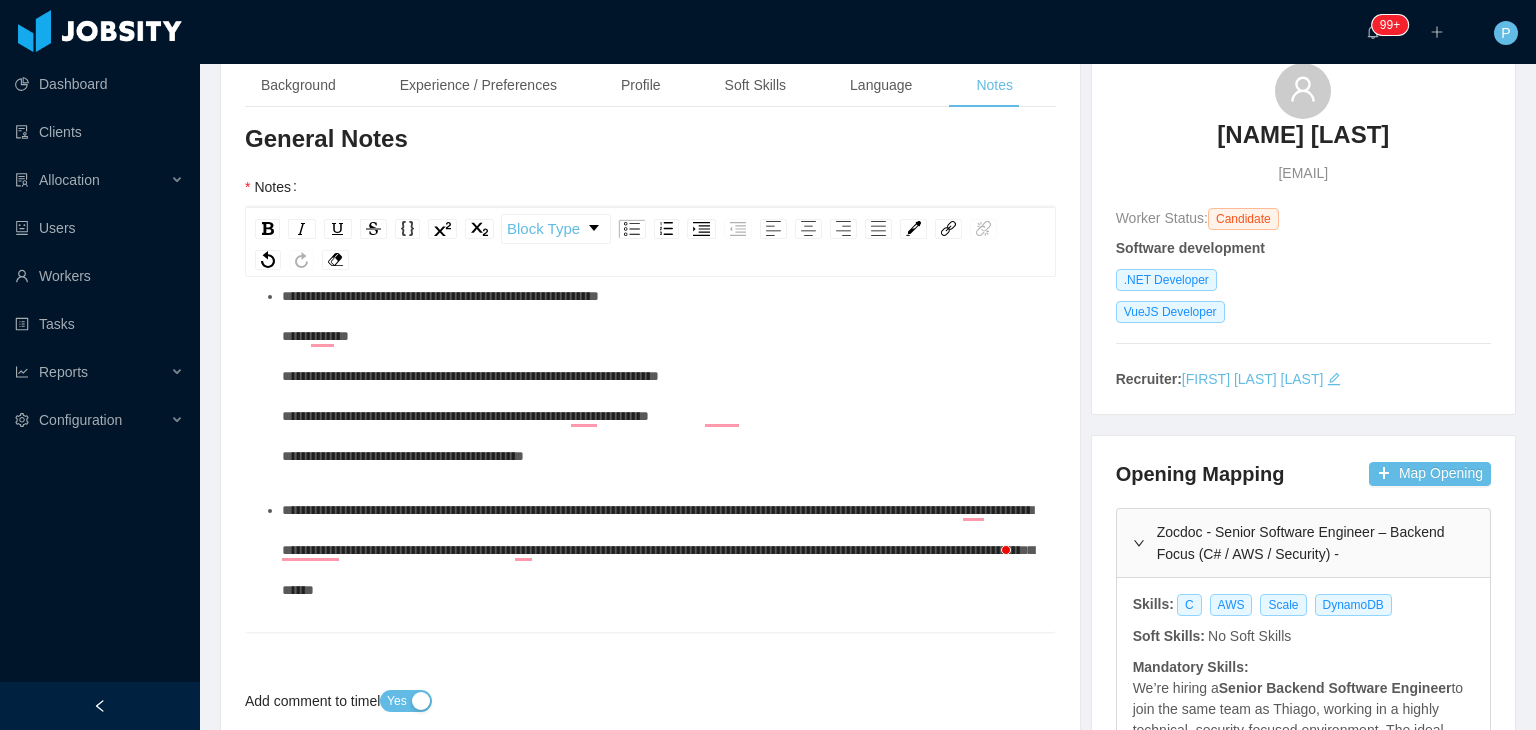 click on "**********" at bounding box center (661, 376) 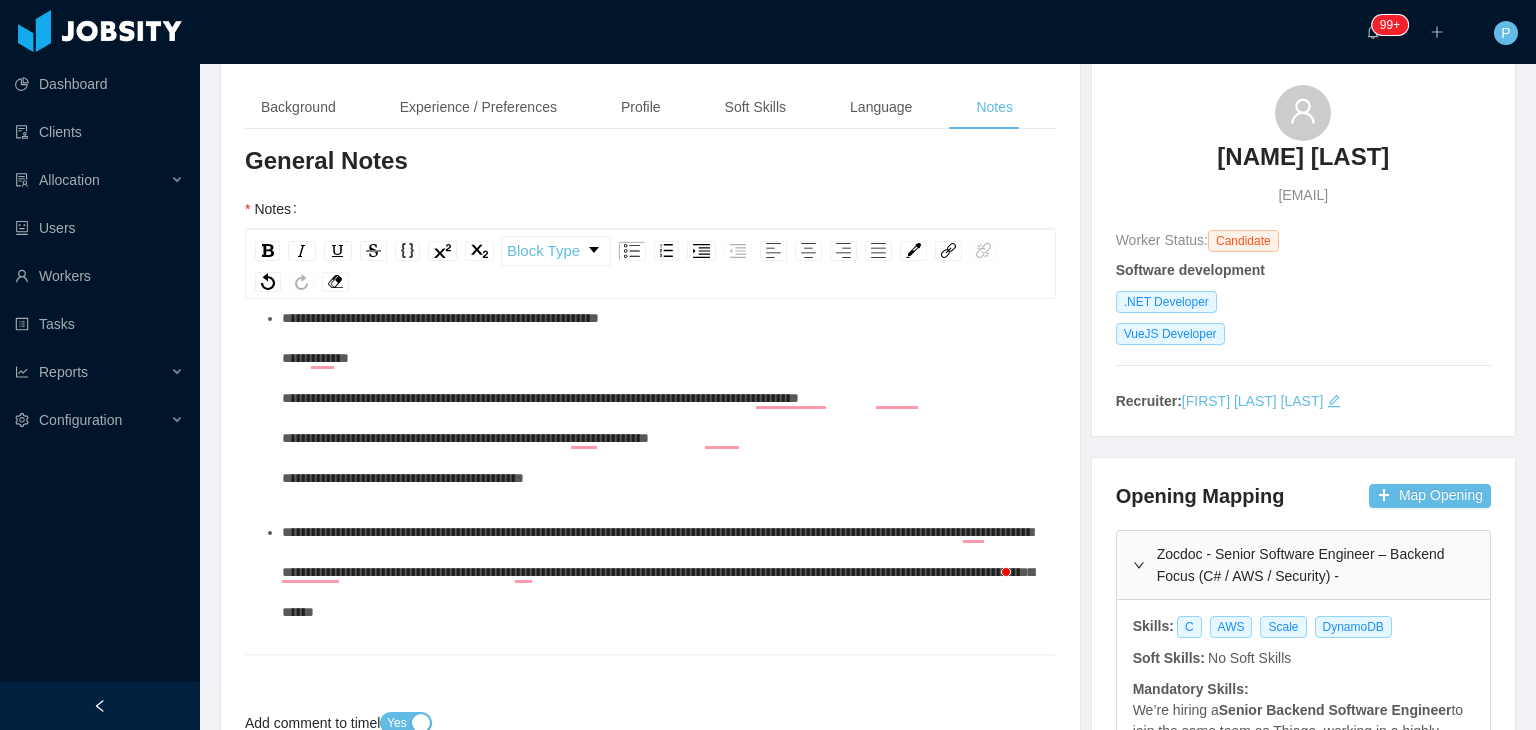 scroll, scrollTop: 127, scrollLeft: 0, axis: vertical 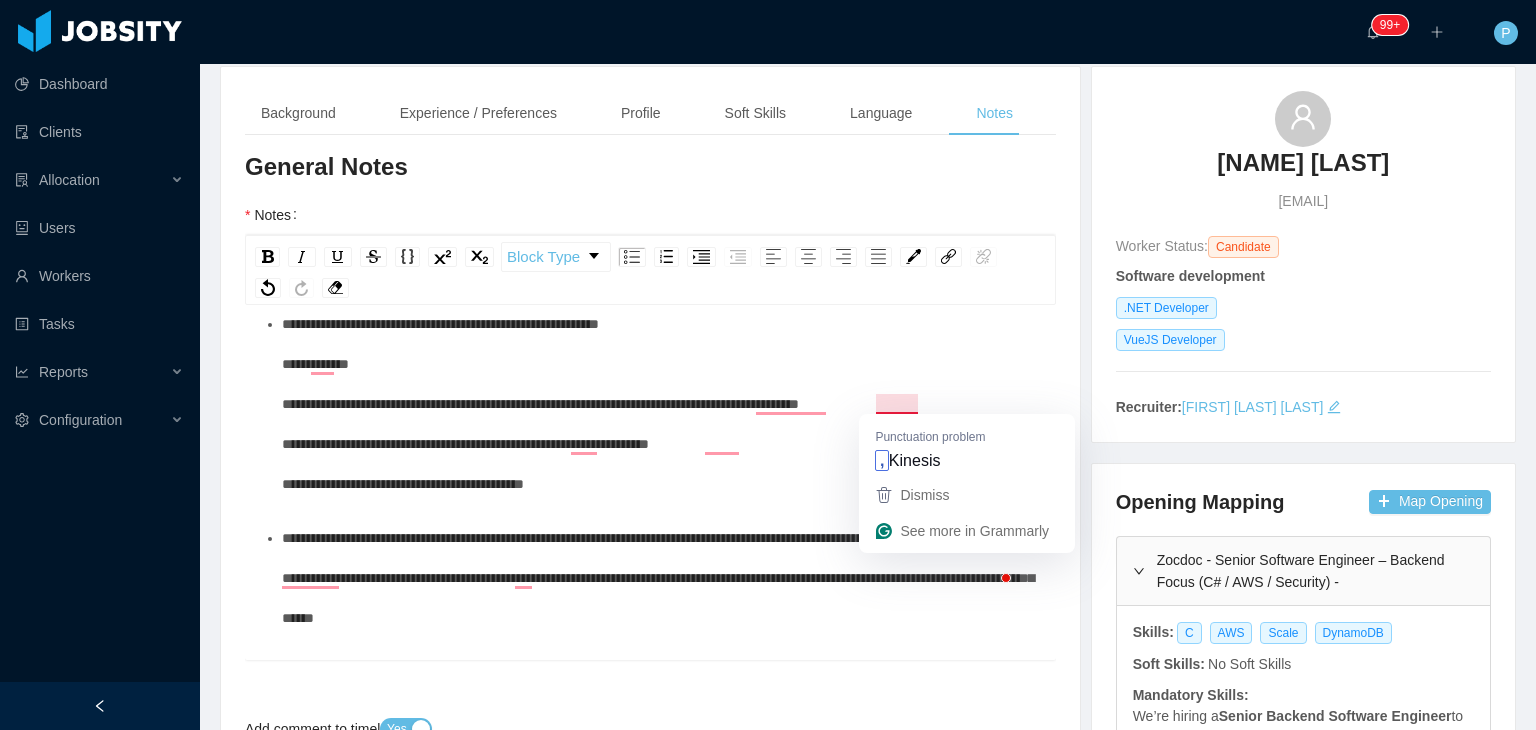 click on "**********" at bounding box center (540, 404) 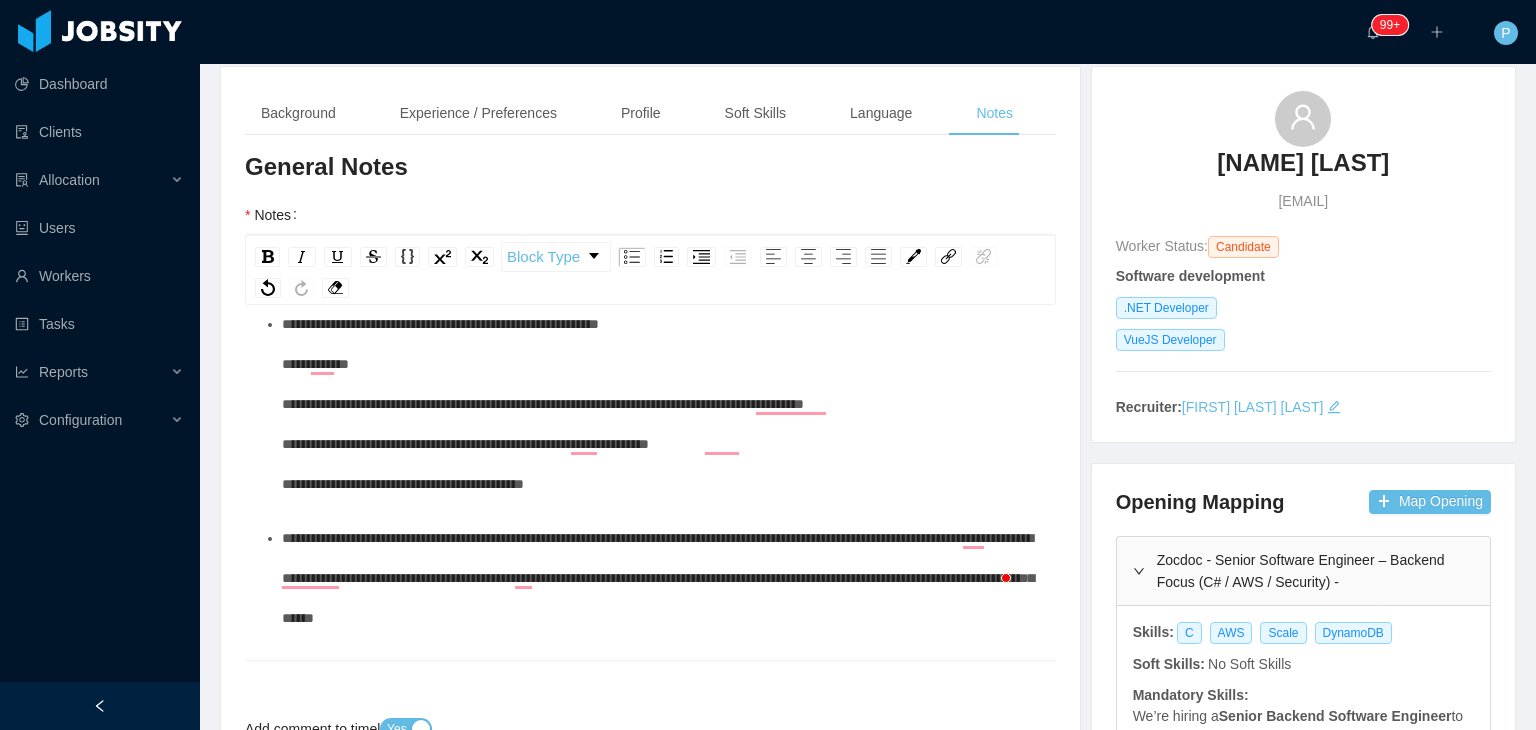 click on "**********" at bounding box center [661, 404] 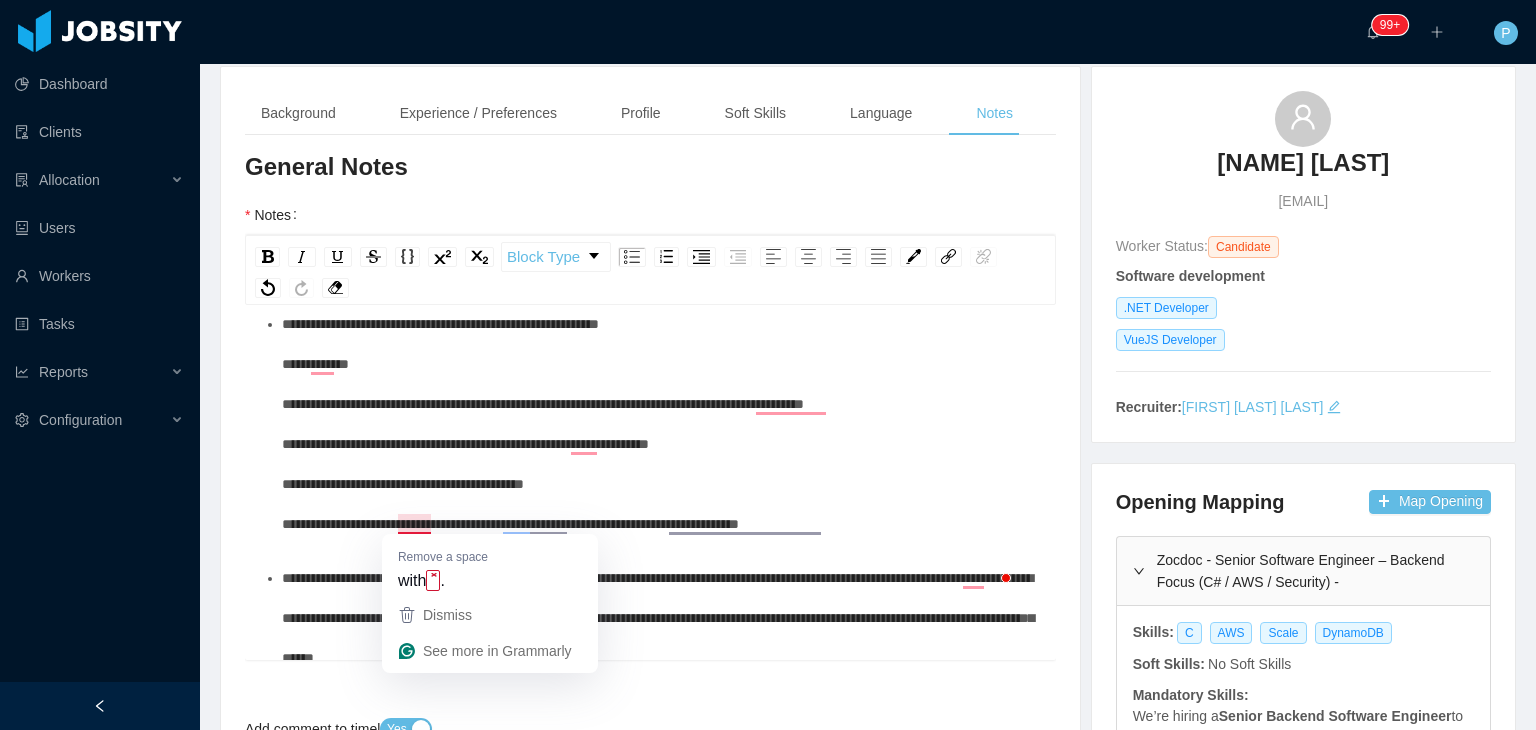 click on "**********" at bounding box center (543, 424) 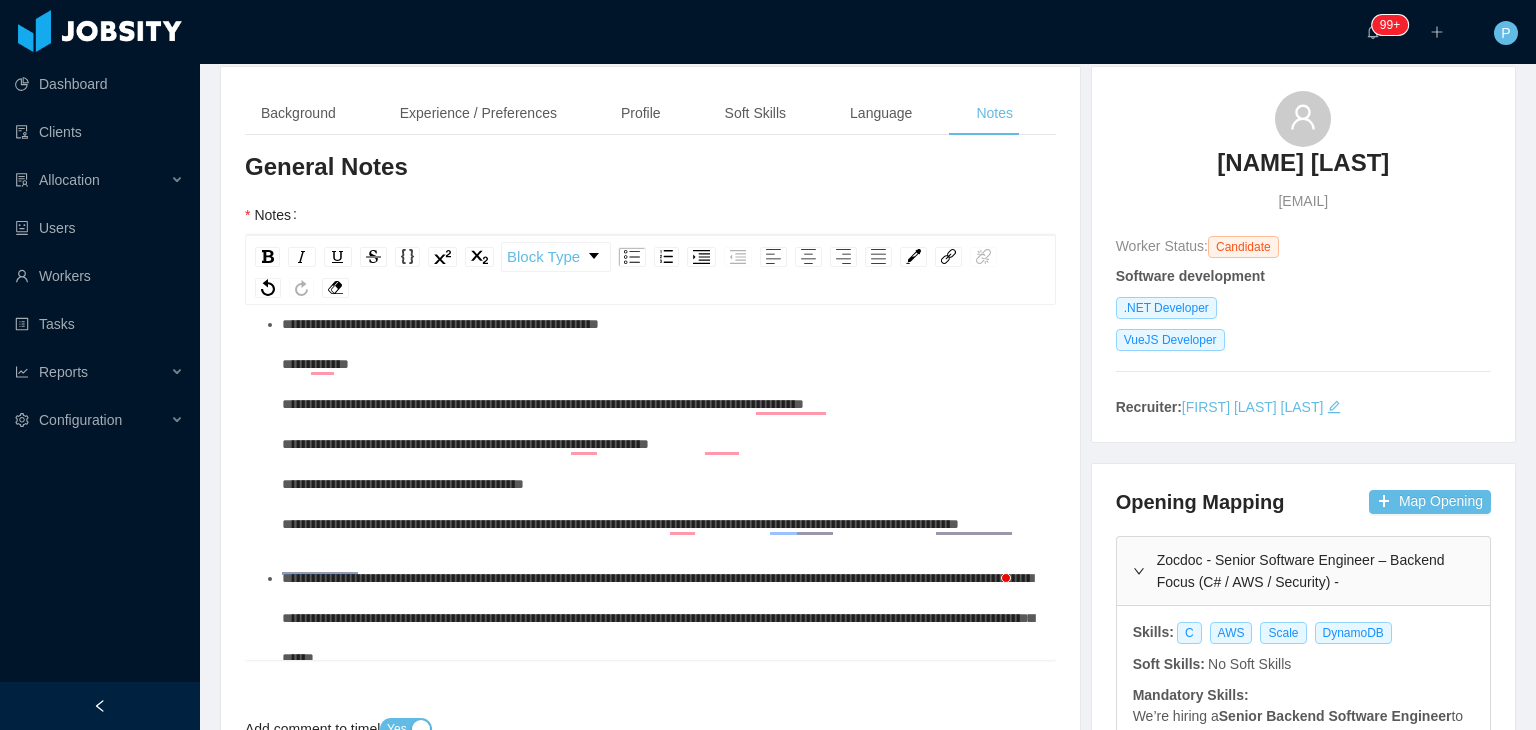 click on "**********" at bounding box center [661, 424] 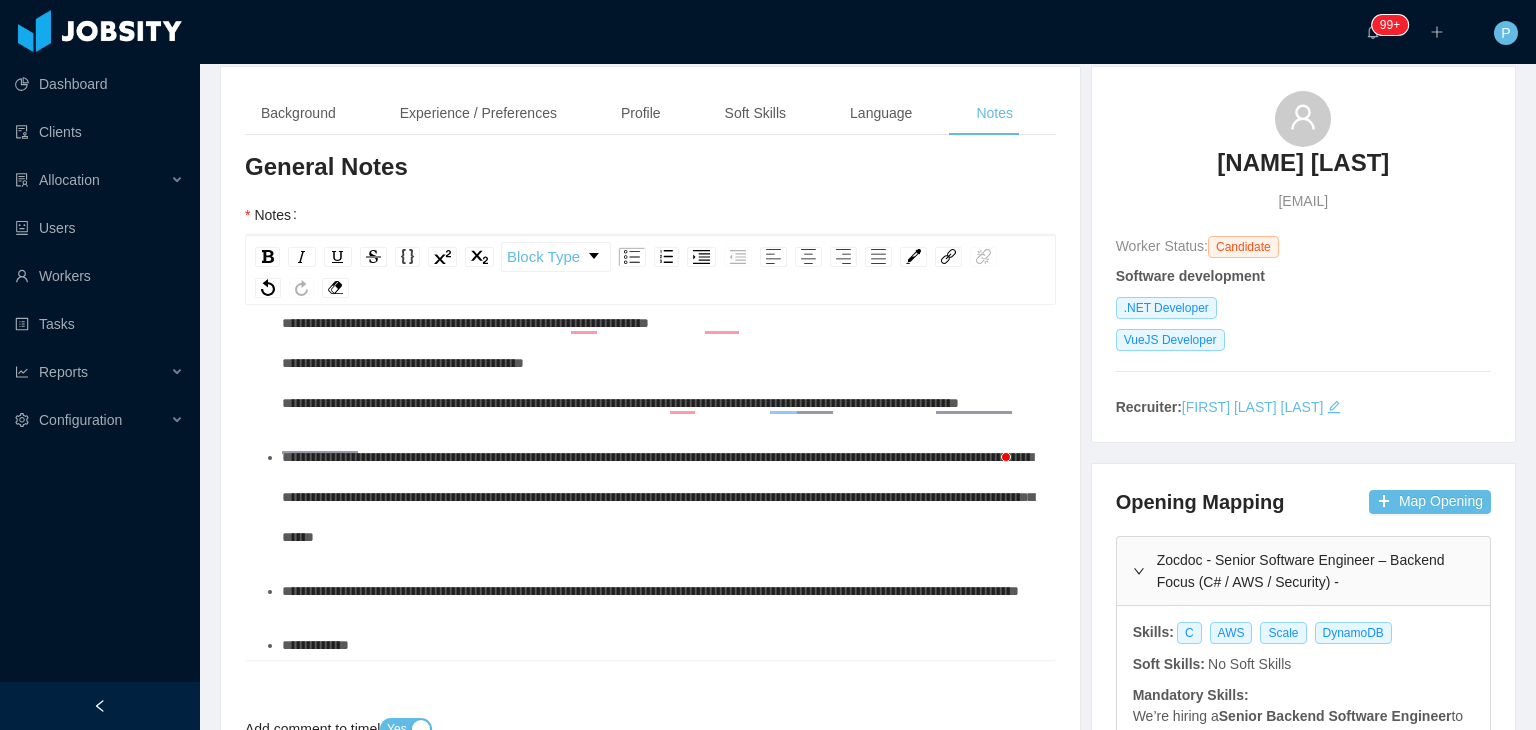 scroll, scrollTop: 245, scrollLeft: 0, axis: vertical 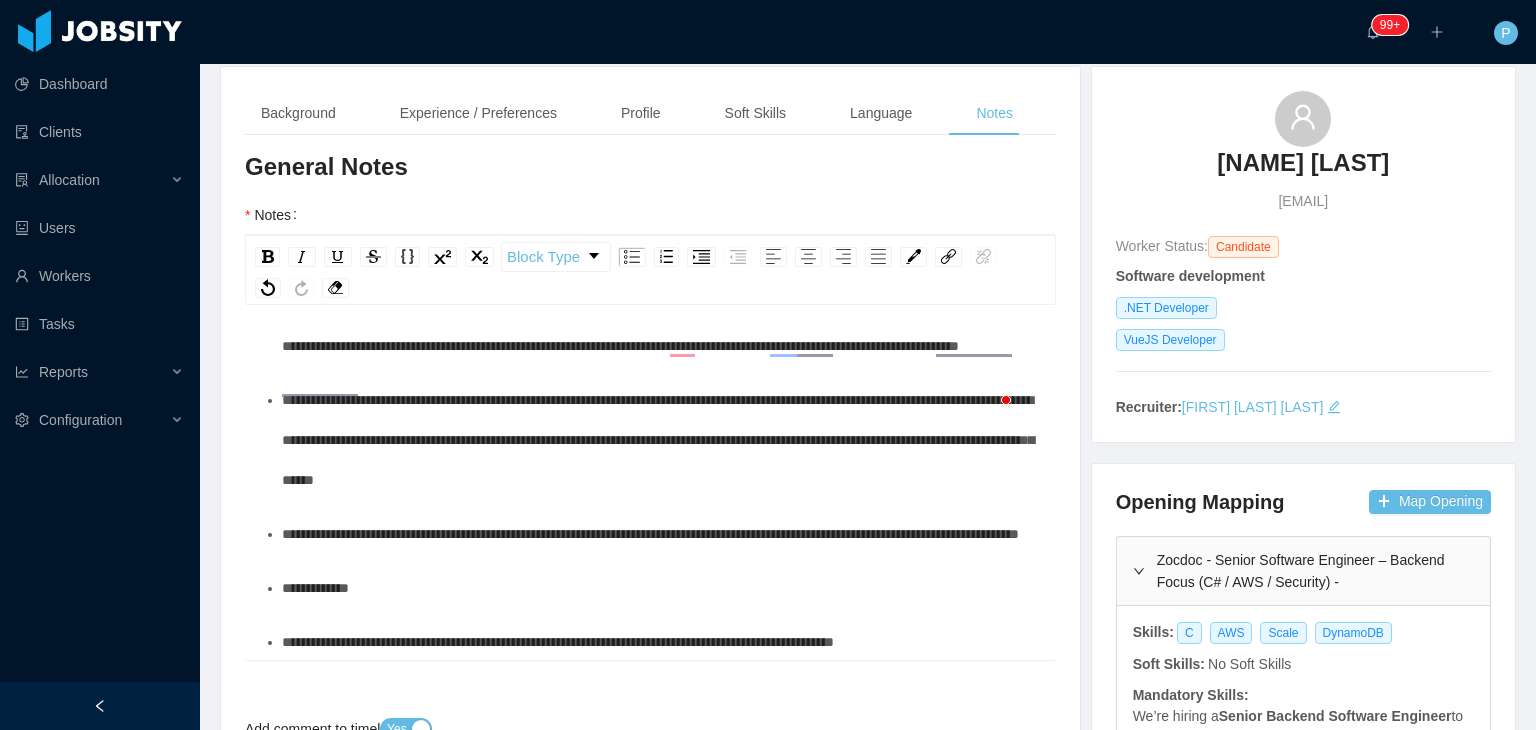 click on "**********" at bounding box center (661, 440) 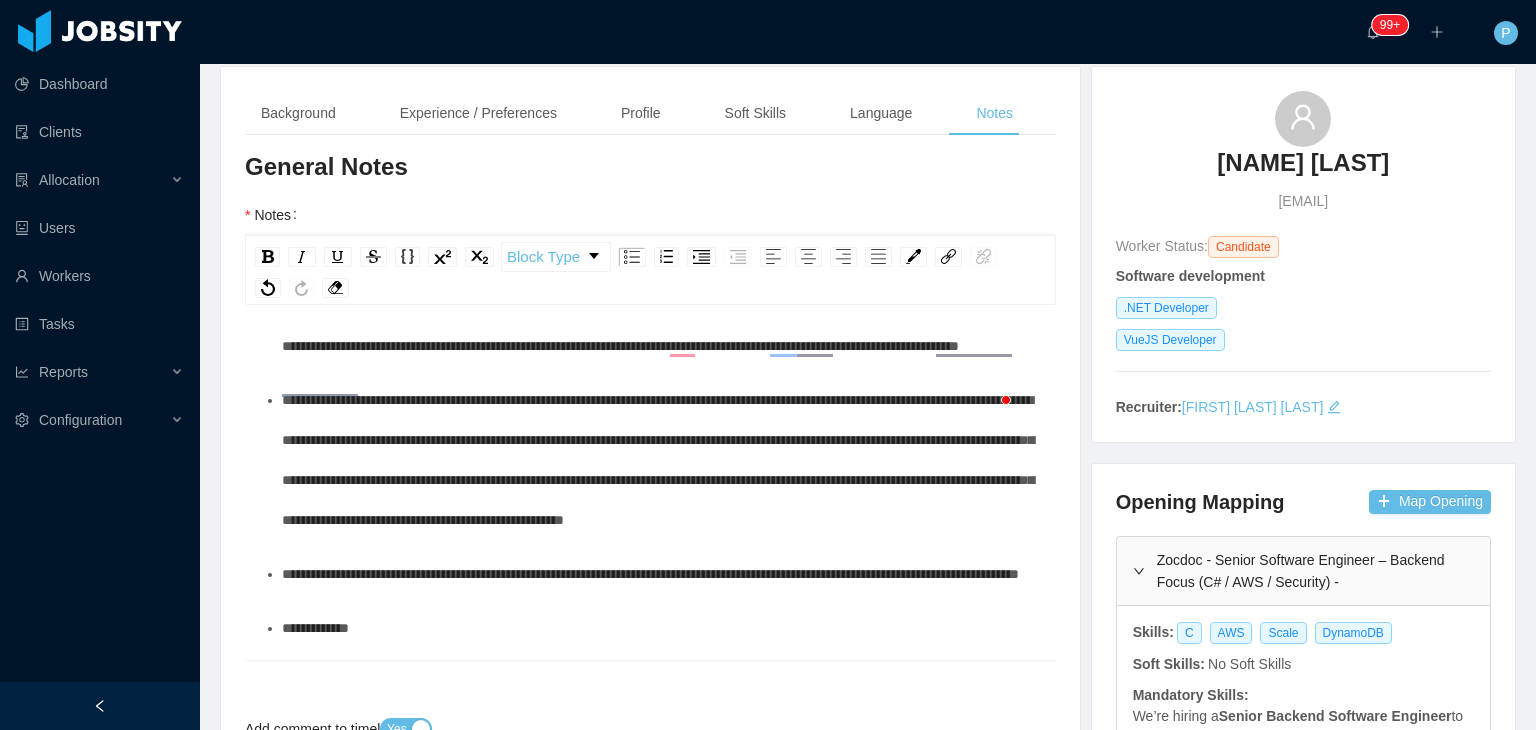 scroll, scrollTop: 100, scrollLeft: 0, axis: vertical 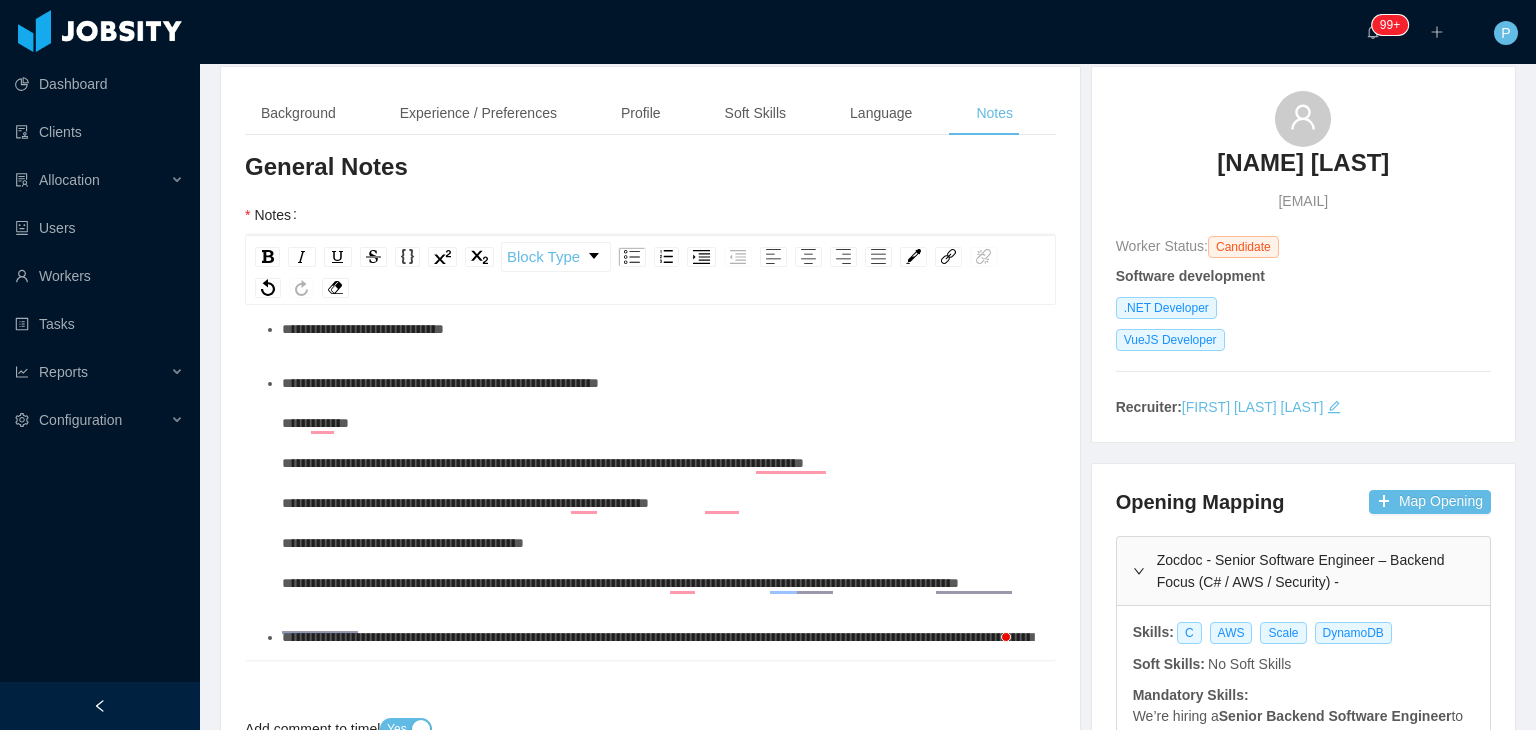 click on "**********" at bounding box center [661, 483] 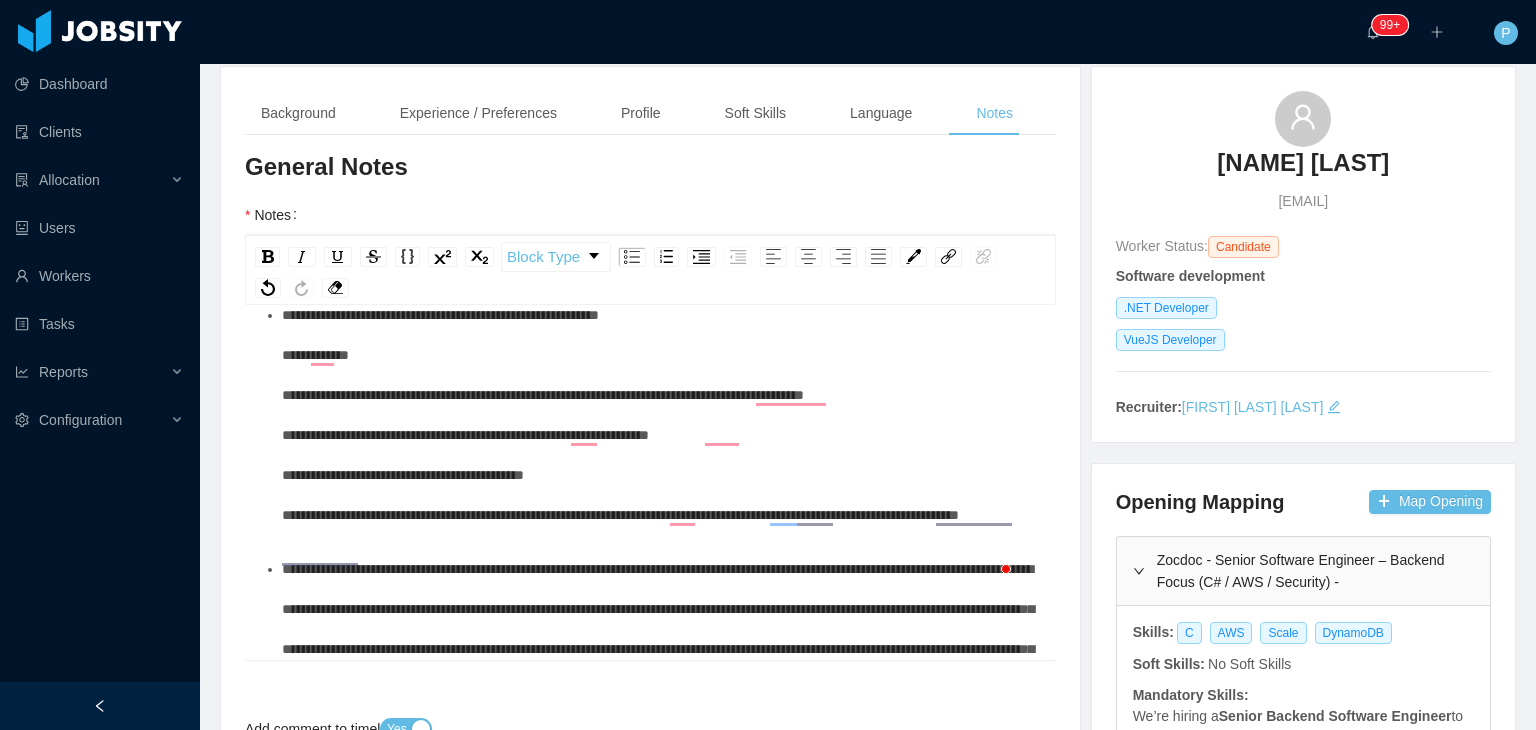scroll, scrollTop: 133, scrollLeft: 0, axis: vertical 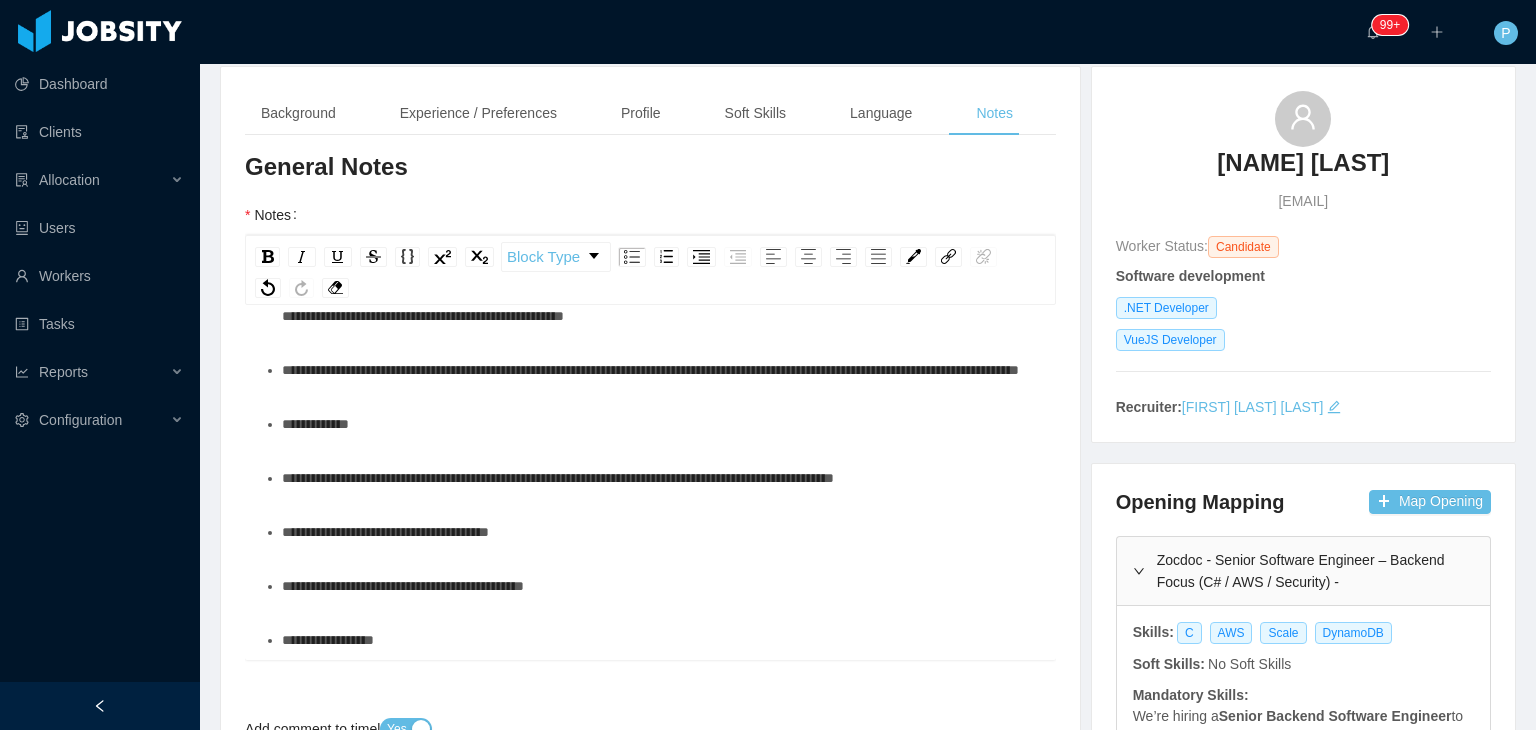 click on "**********" at bounding box center [650, 370] 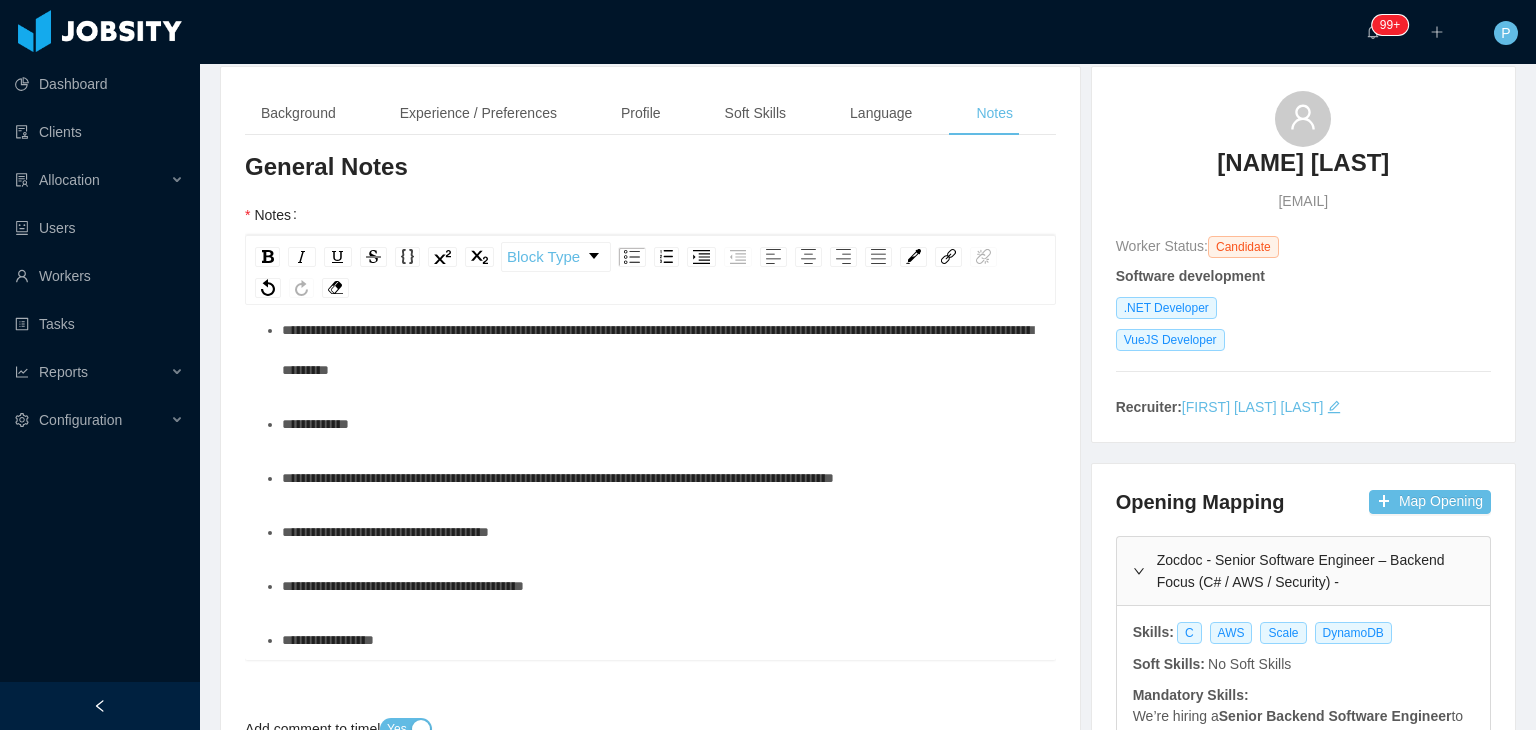 click on "**********" at bounding box center (657, 350) 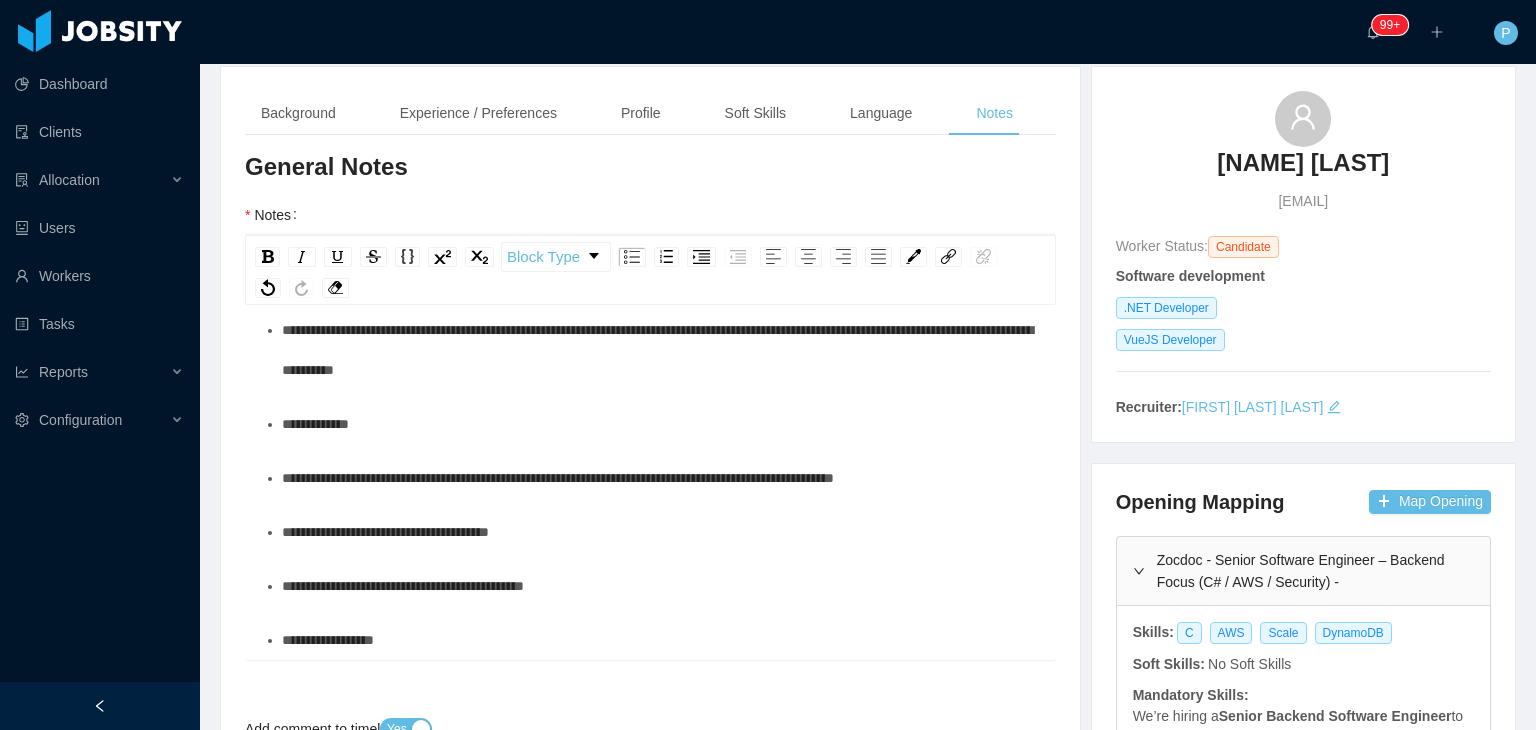 click on "**********" at bounding box center (657, 350) 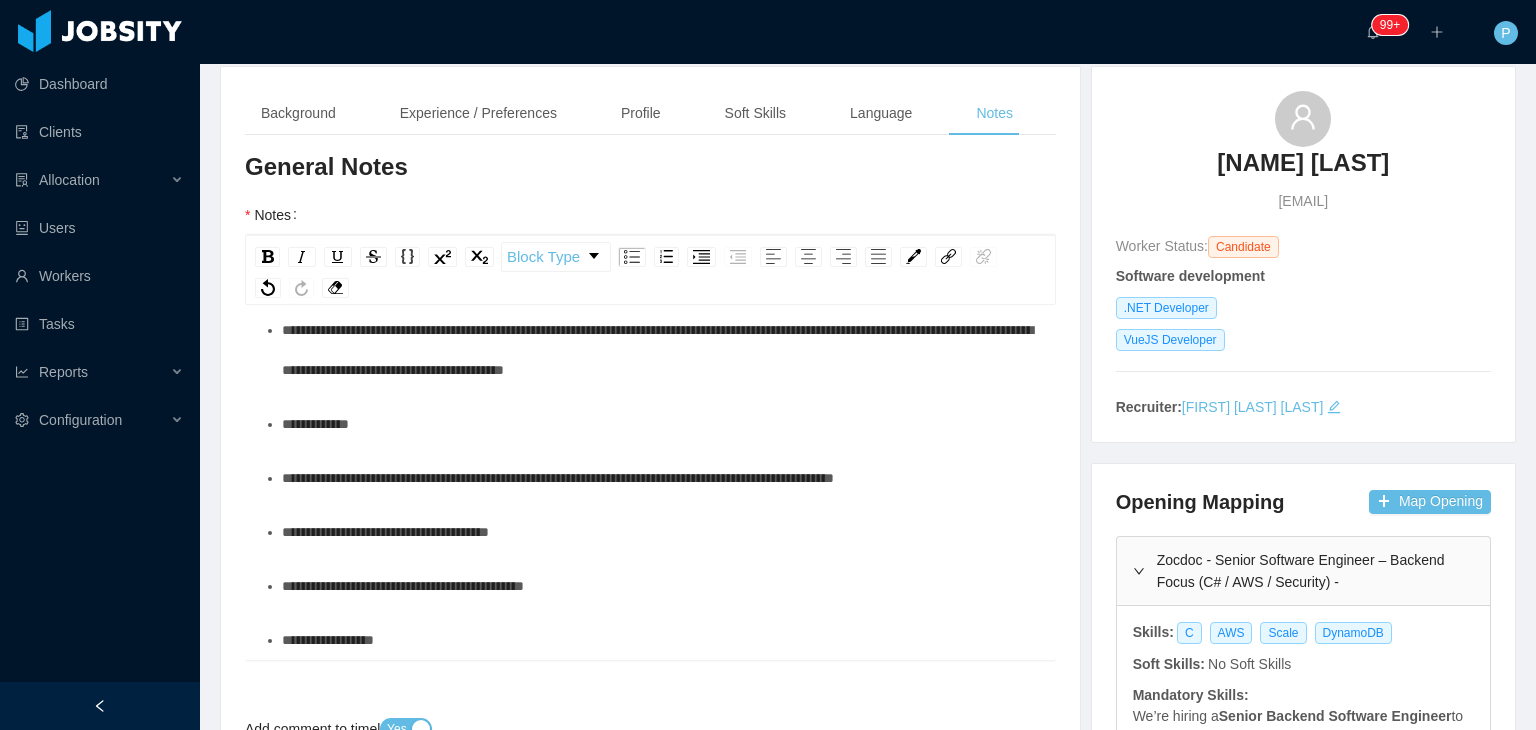 click on "**********" at bounding box center (657, 350) 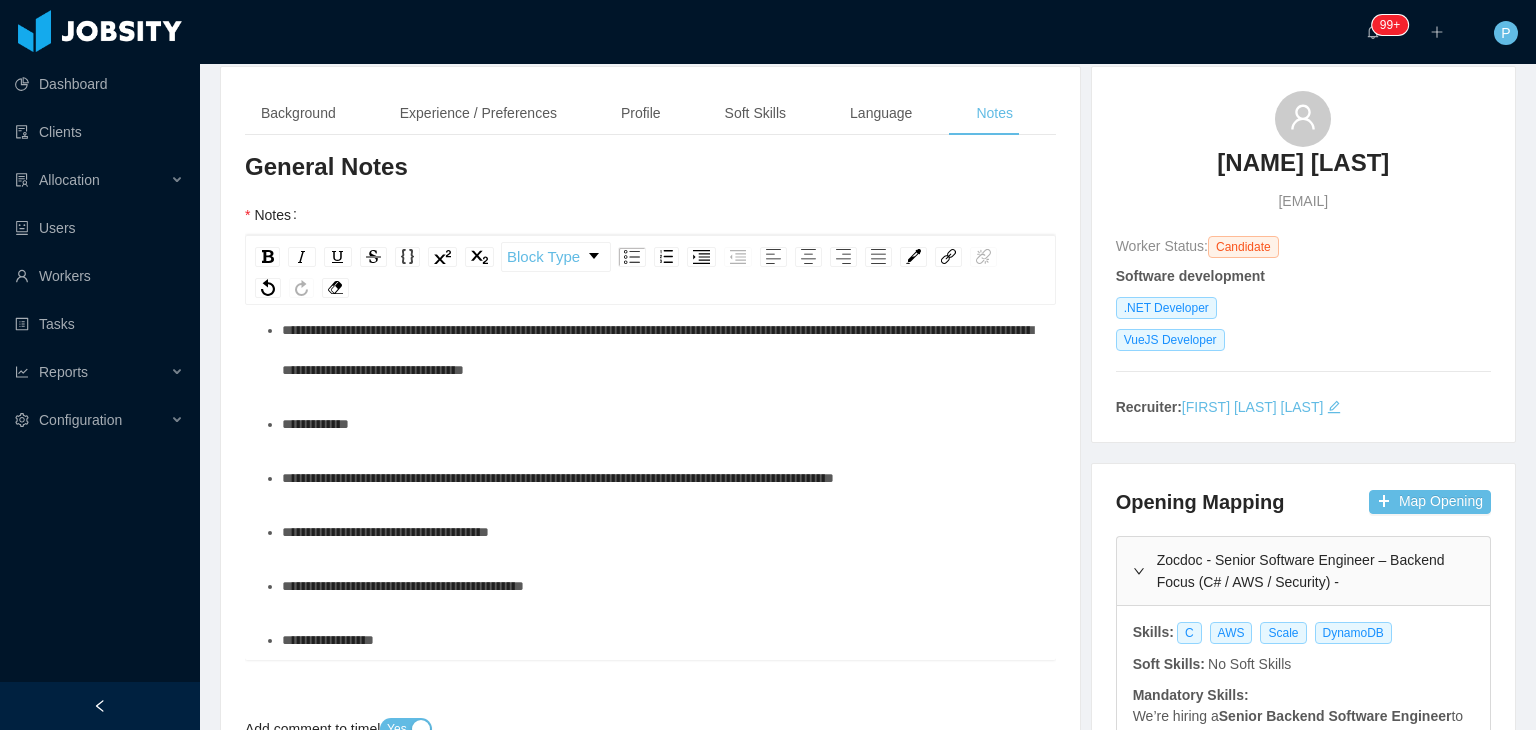 click on "**********" at bounding box center (657, 350) 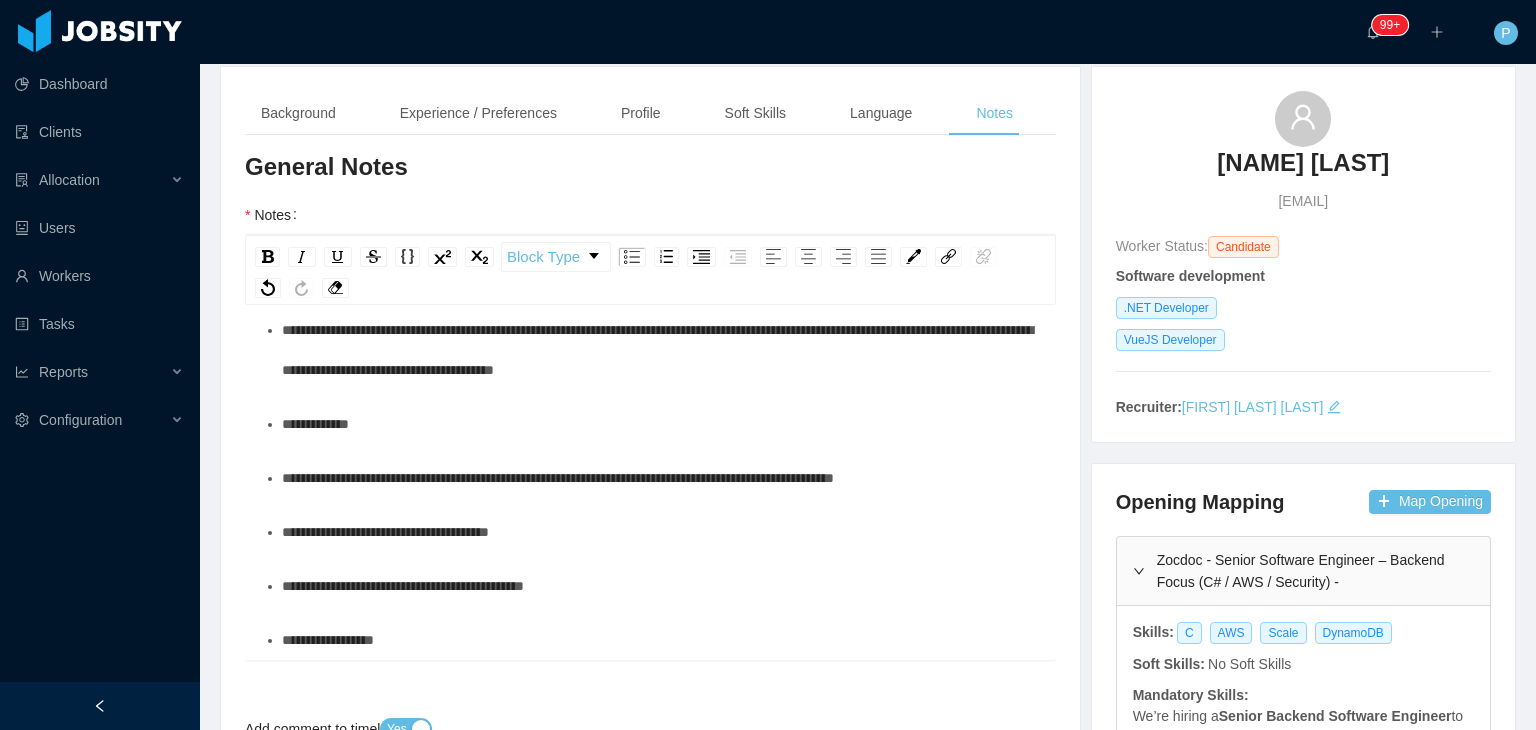 click on "**********" at bounding box center (657, 350) 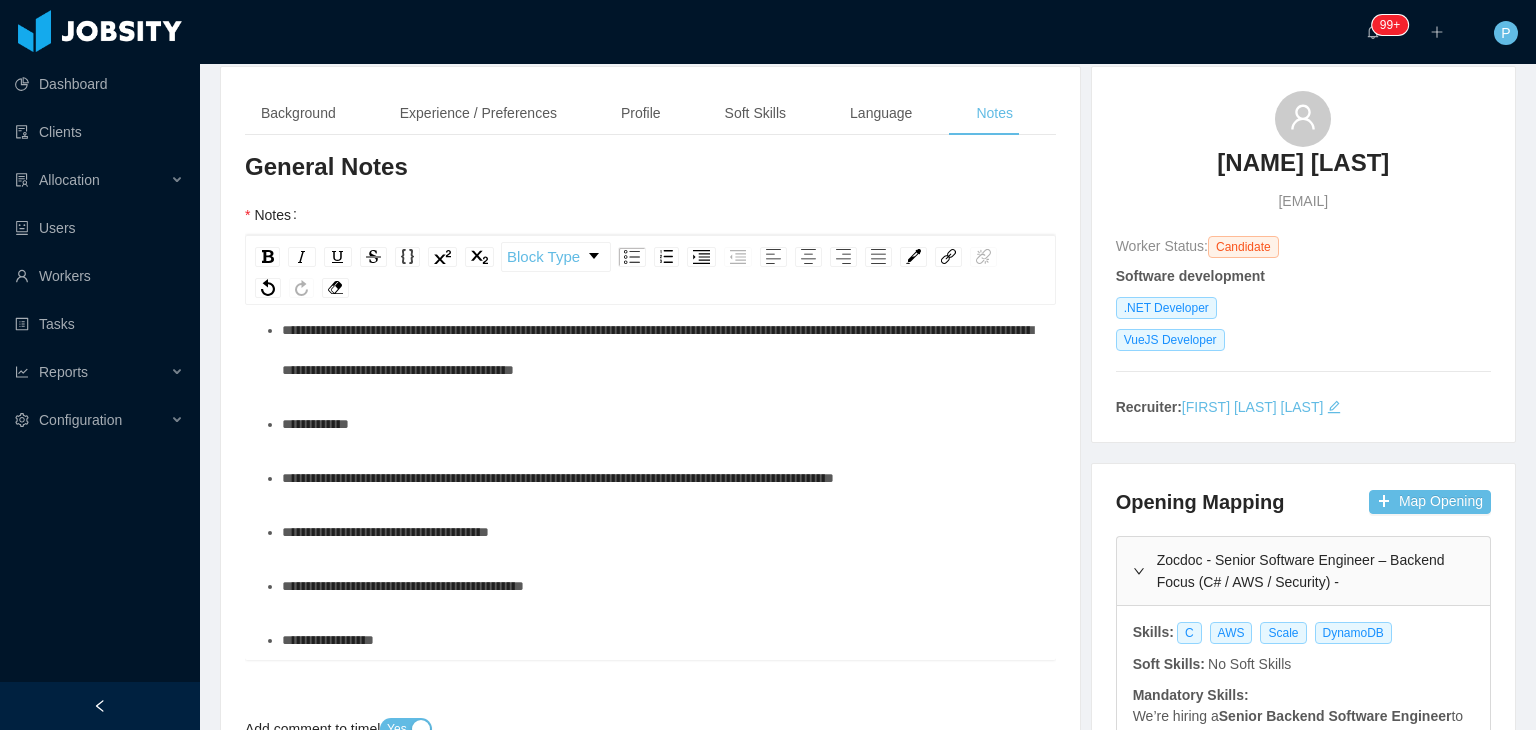click on "**********" at bounding box center [661, 350] 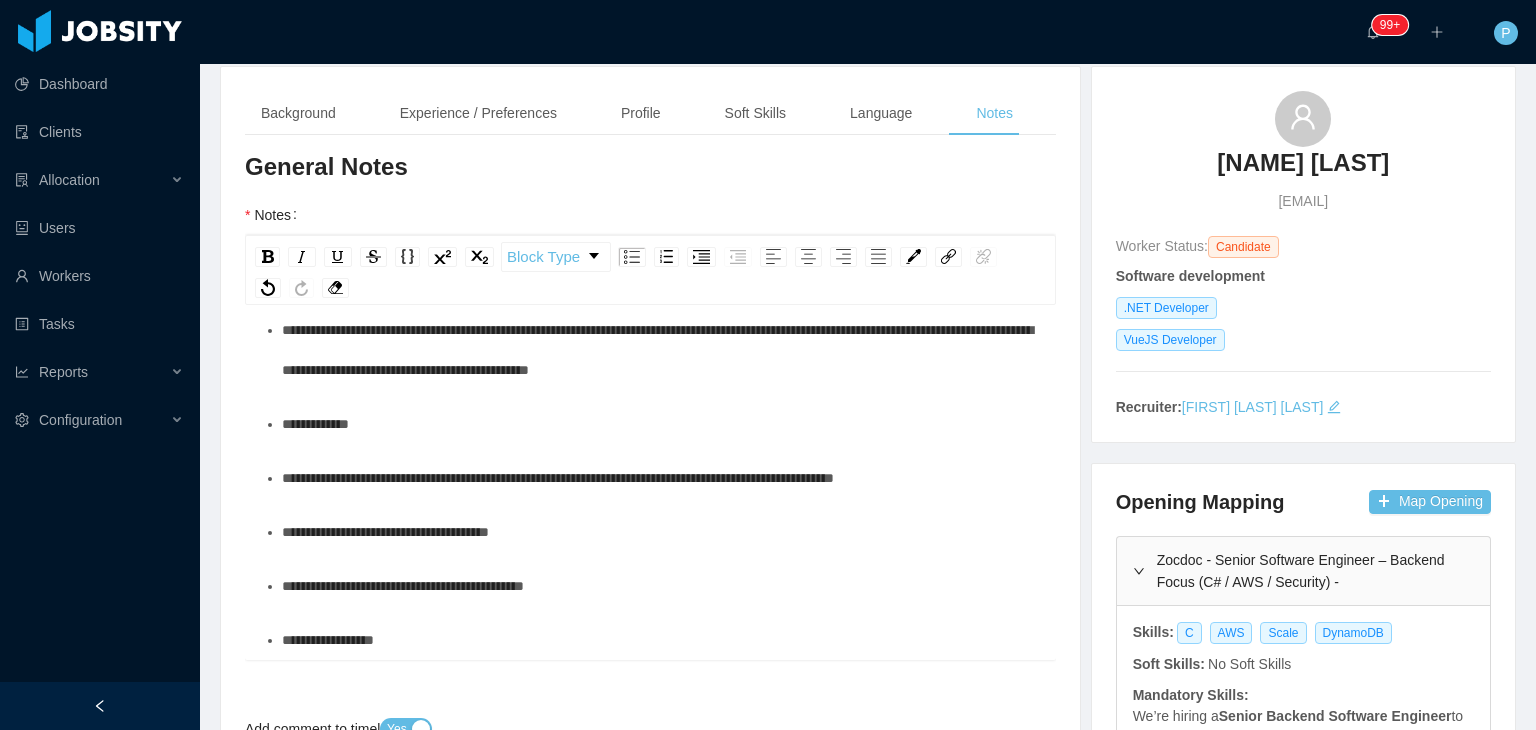 click on "**********" at bounding box center (657, 350) 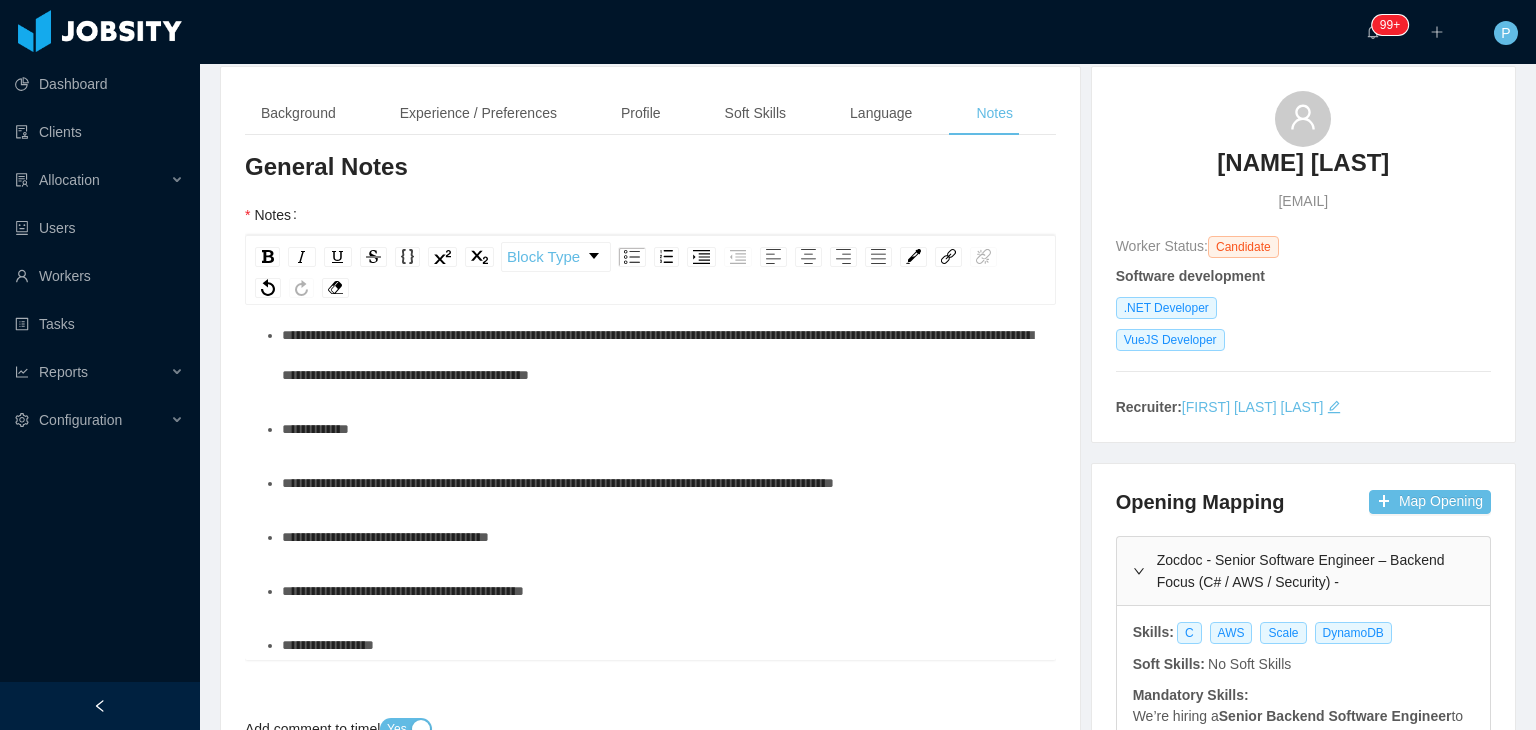 scroll, scrollTop: 95, scrollLeft: 0, axis: vertical 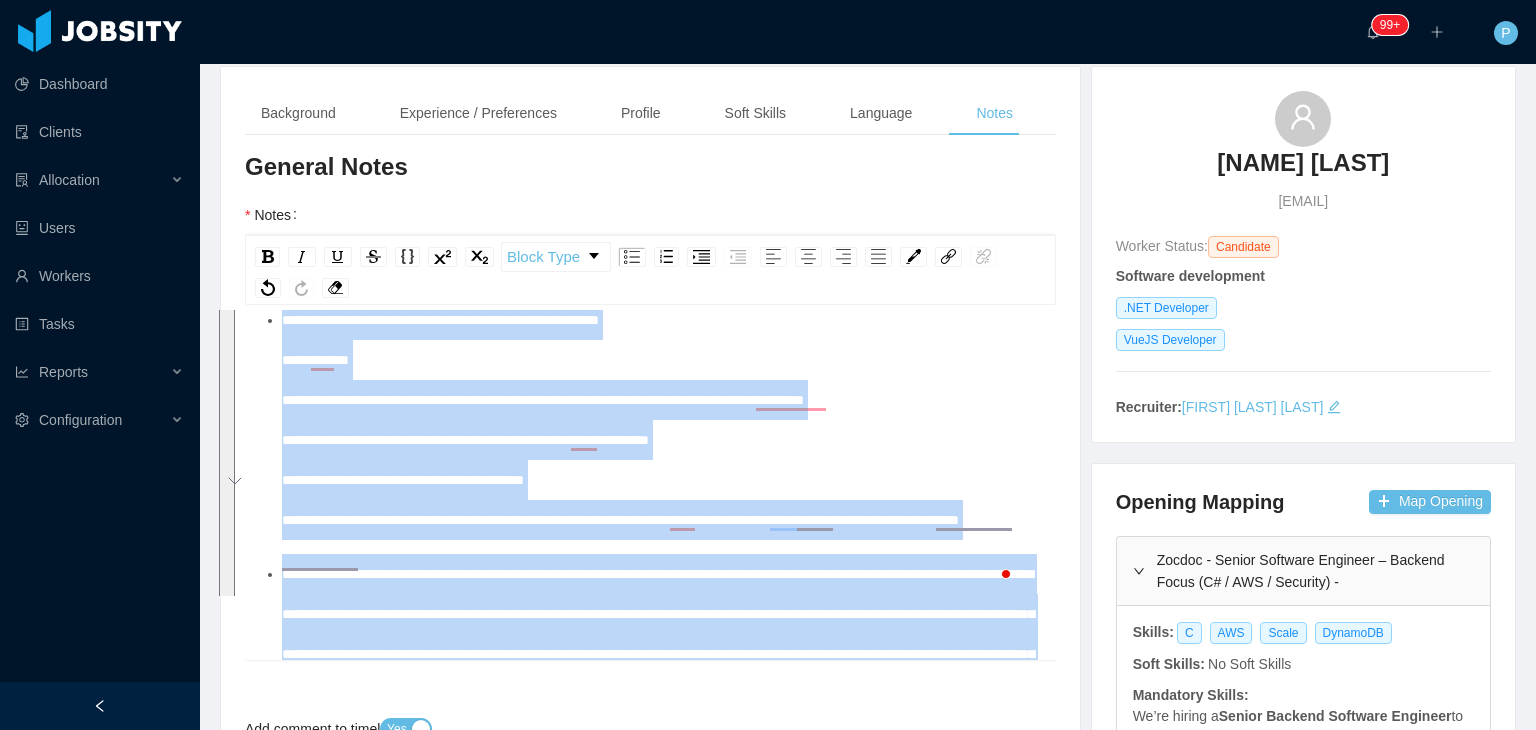 copy on "**********" 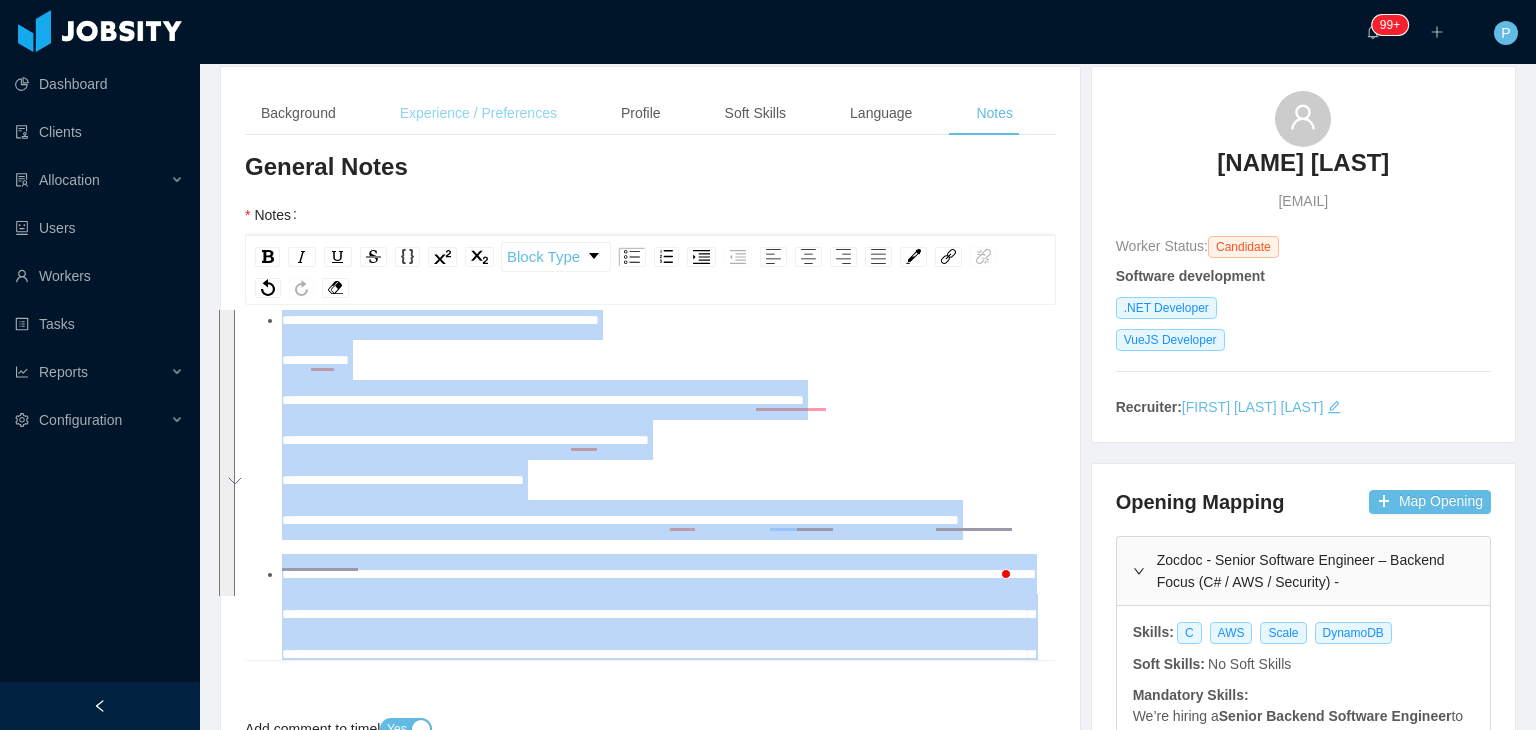click on "Experience / Preferences" at bounding box center [478, 113] 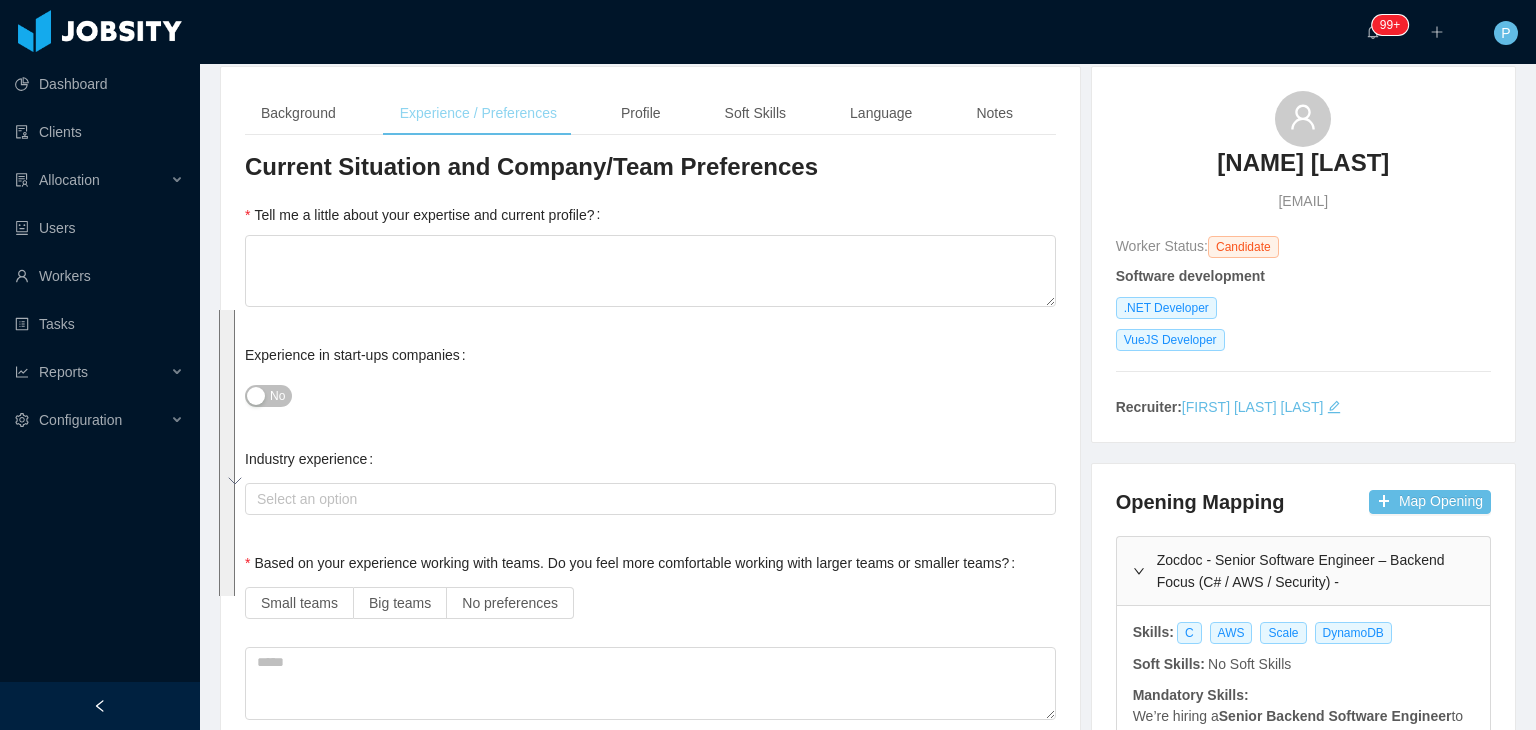 type 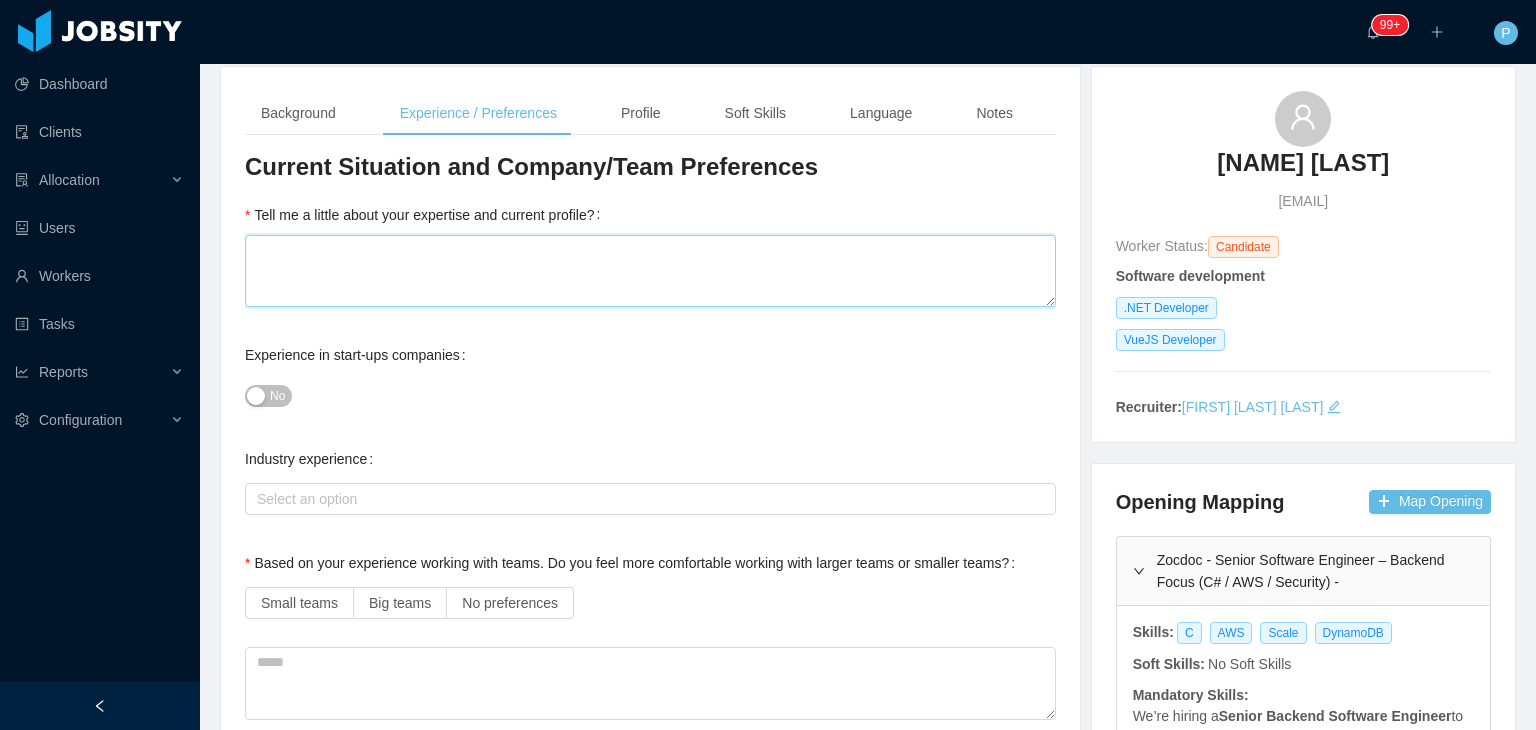 click on "Tell me a little about your expertise and current profile?" at bounding box center (650, 271) 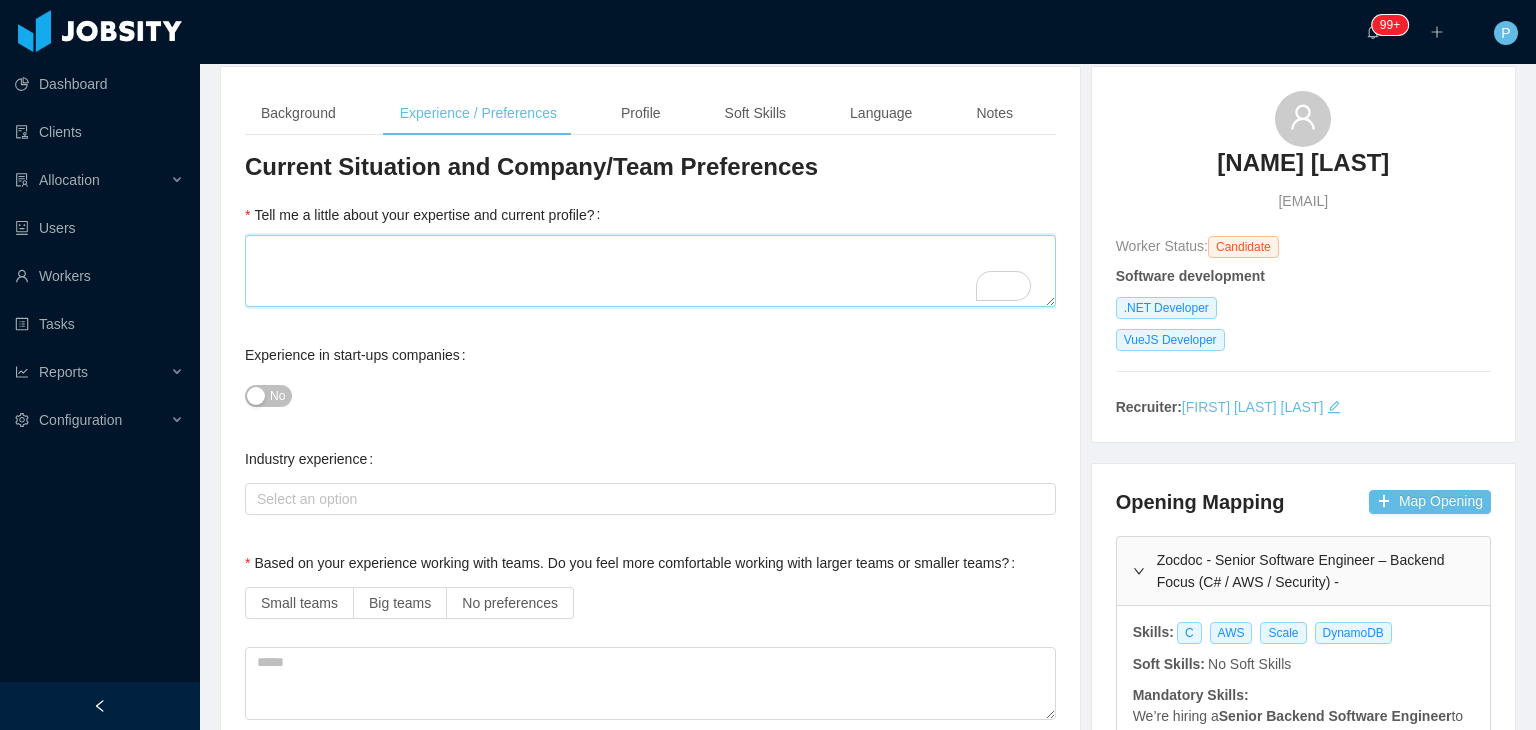 paste on "**********" 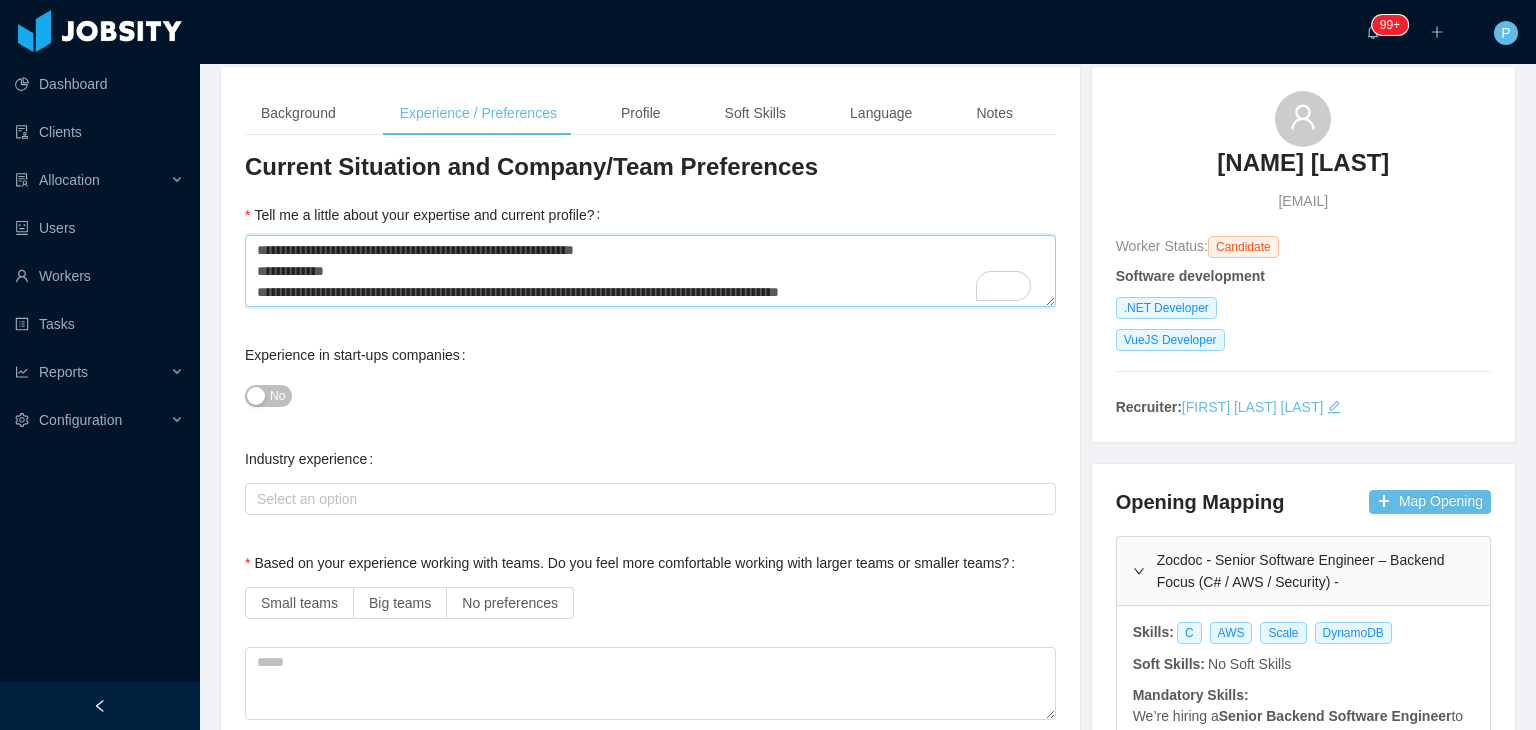 type 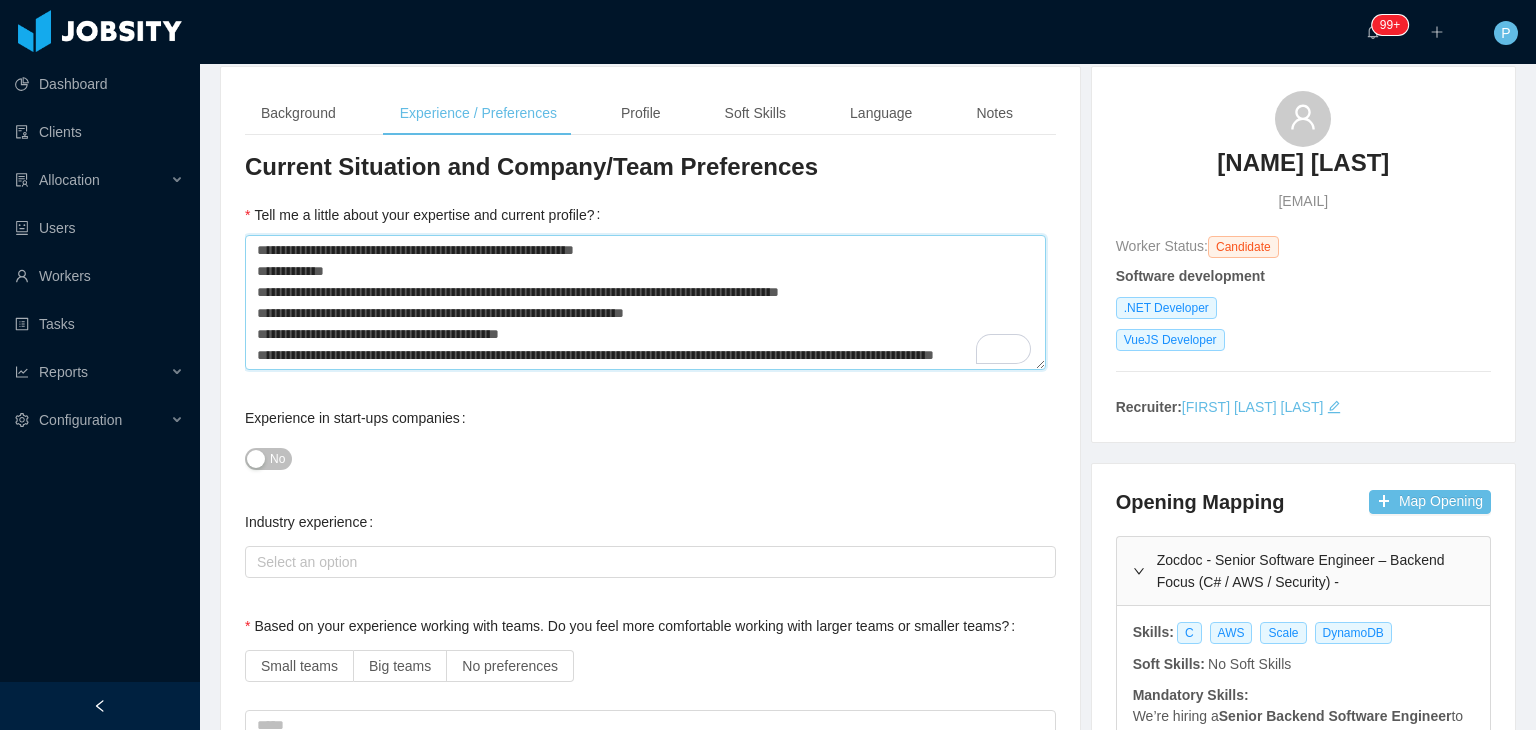 scroll, scrollTop: 120, scrollLeft: 0, axis: vertical 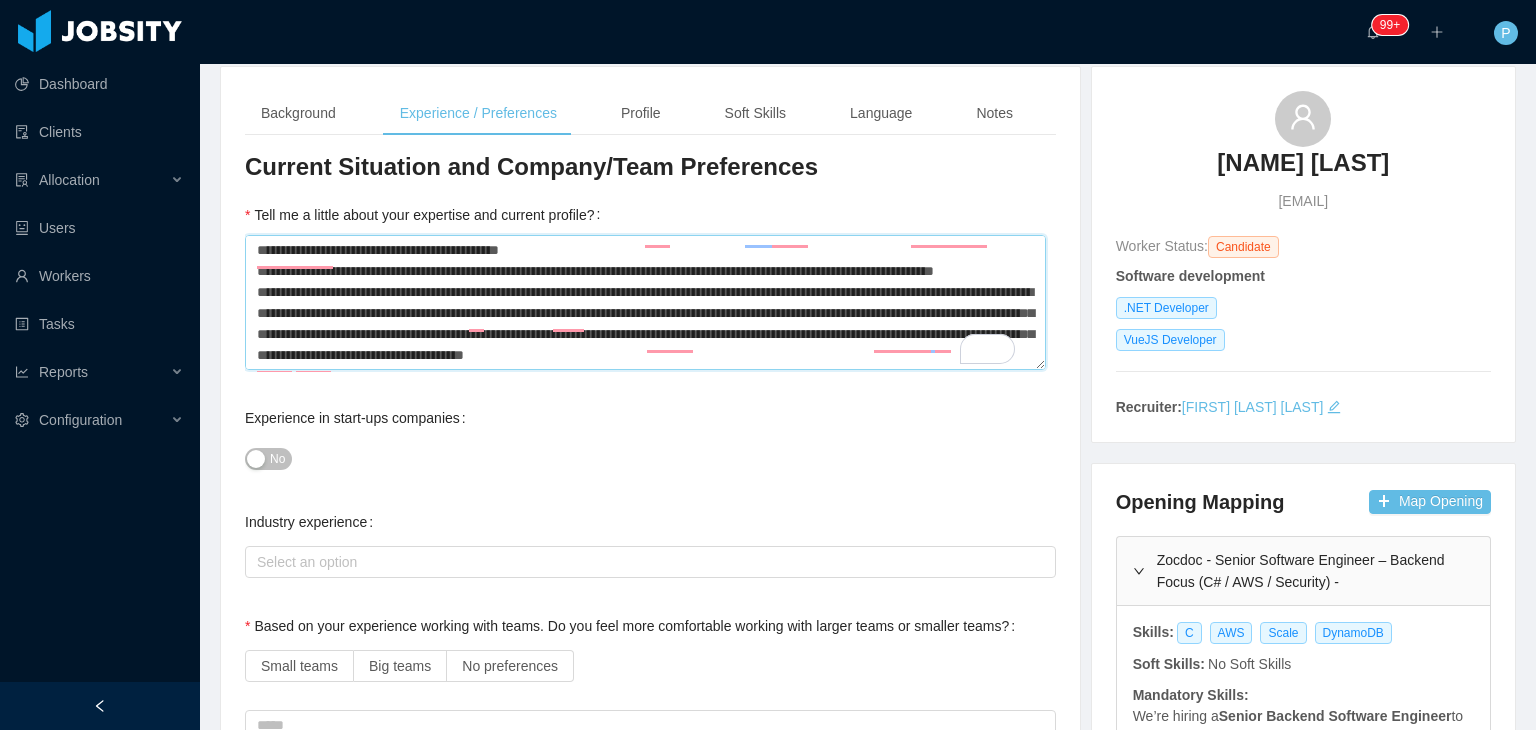 type on "**********" 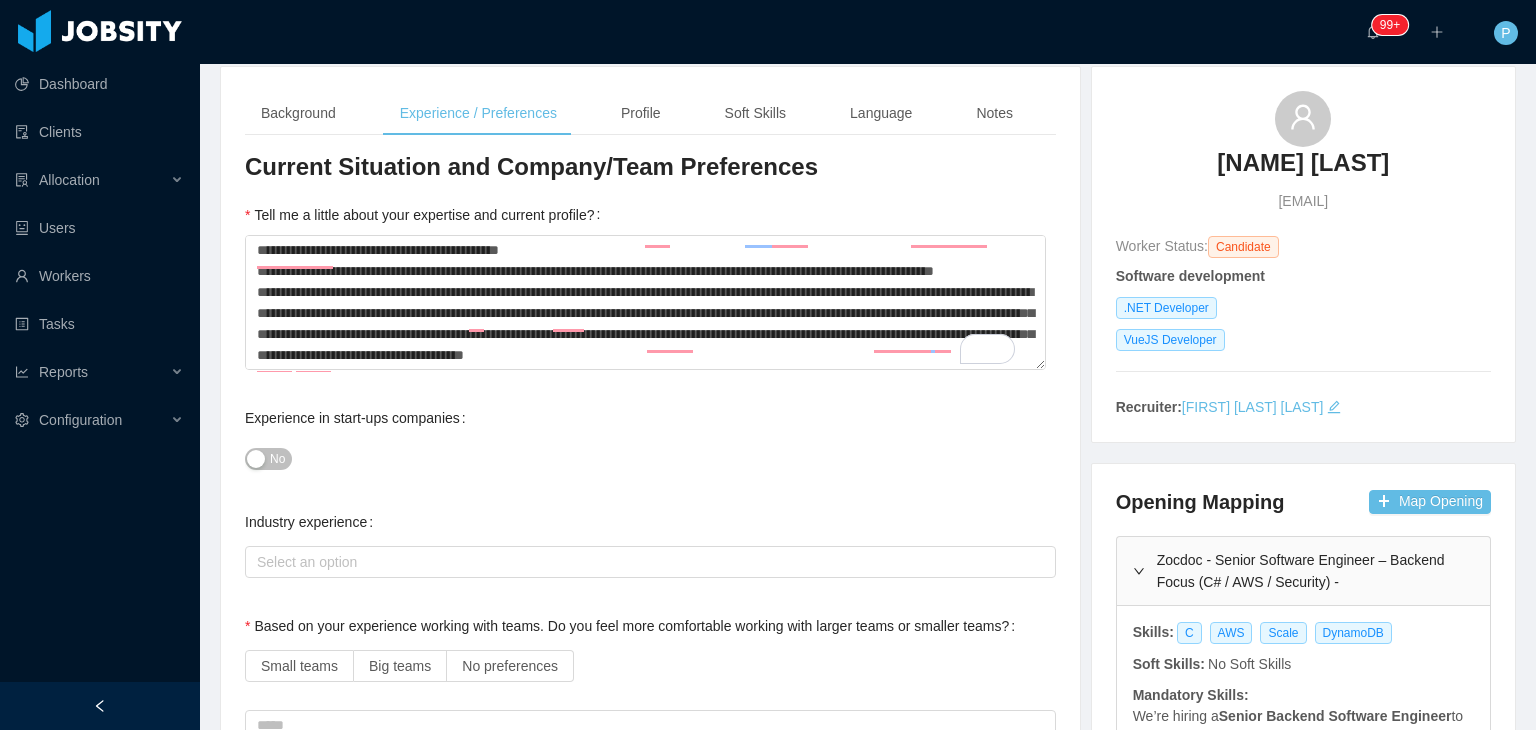 click on "Industry experience Select an option" at bounding box center [650, 542] 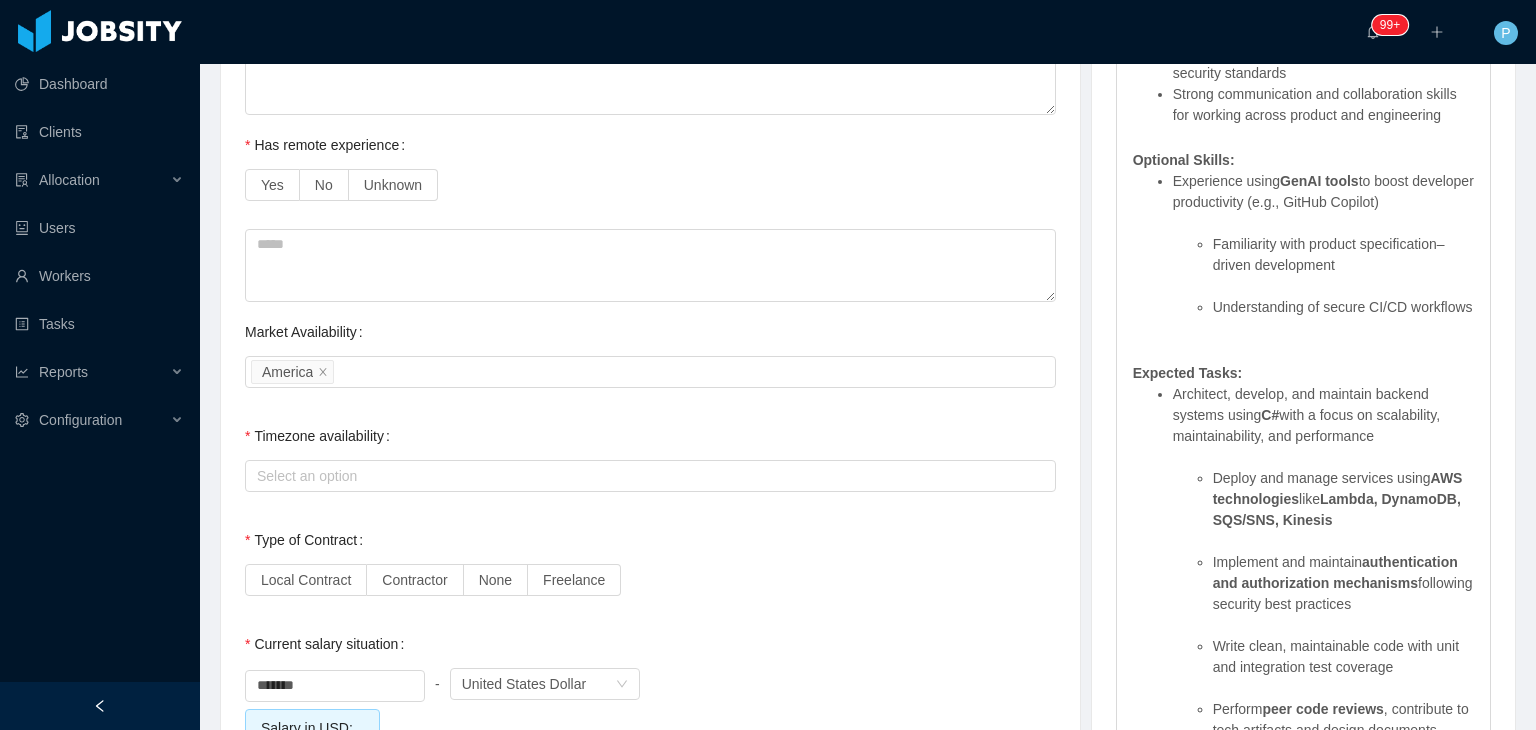 scroll, scrollTop: 1447, scrollLeft: 0, axis: vertical 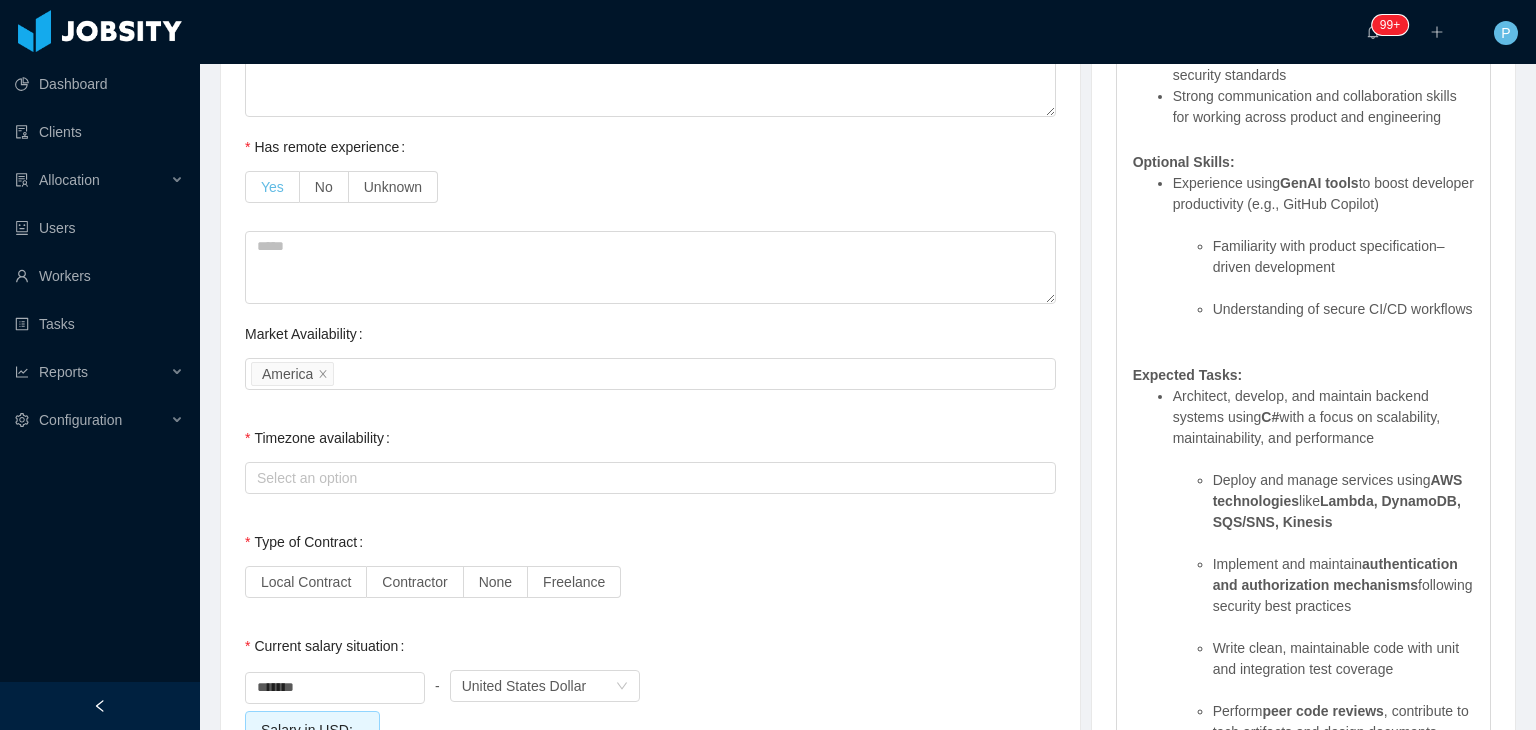 click on "Yes" at bounding box center (272, 187) 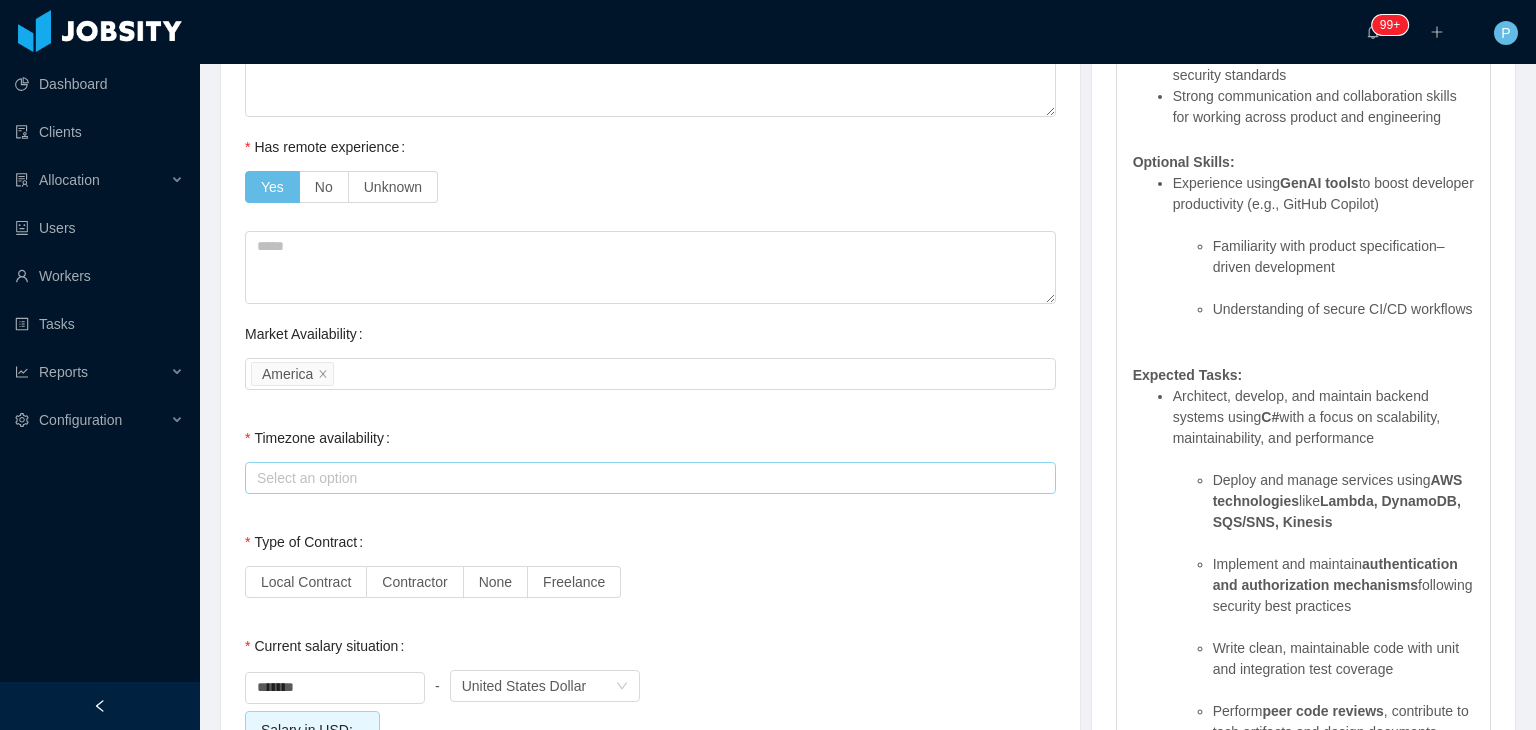 click on "Select an option" at bounding box center (650, 478) 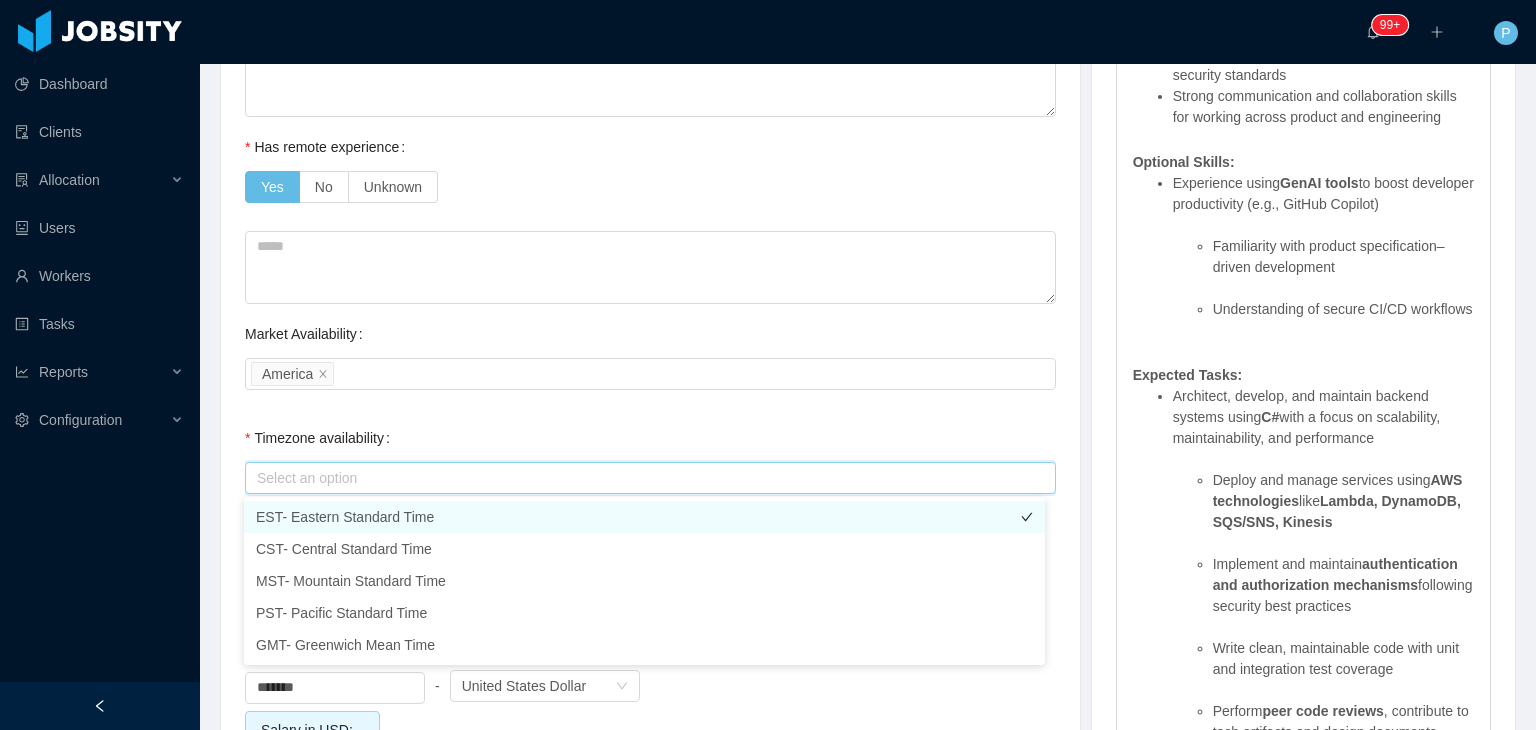 click on "EST- Eastern Standard Time" at bounding box center (644, 517) 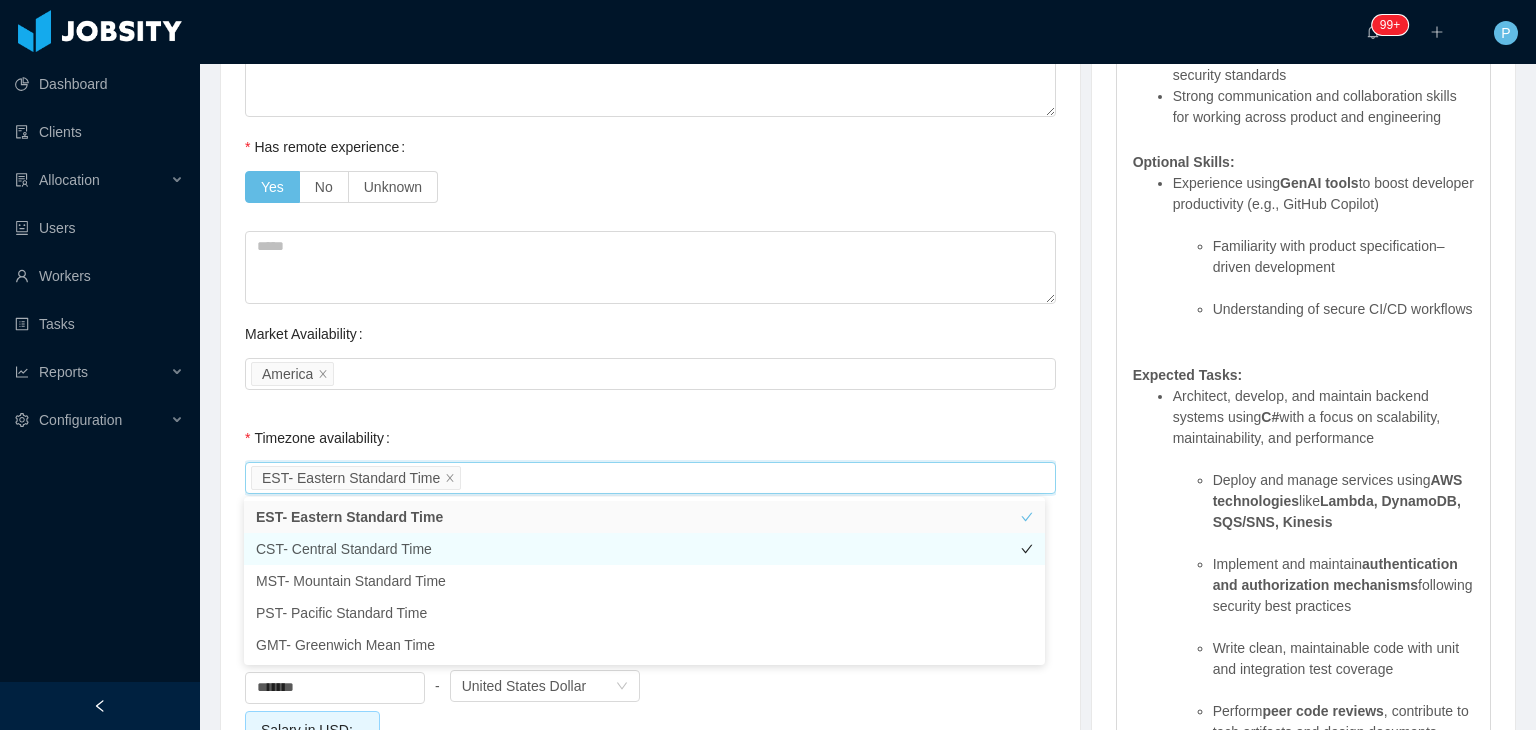 click on "CST- Central Standard Time" at bounding box center [644, 549] 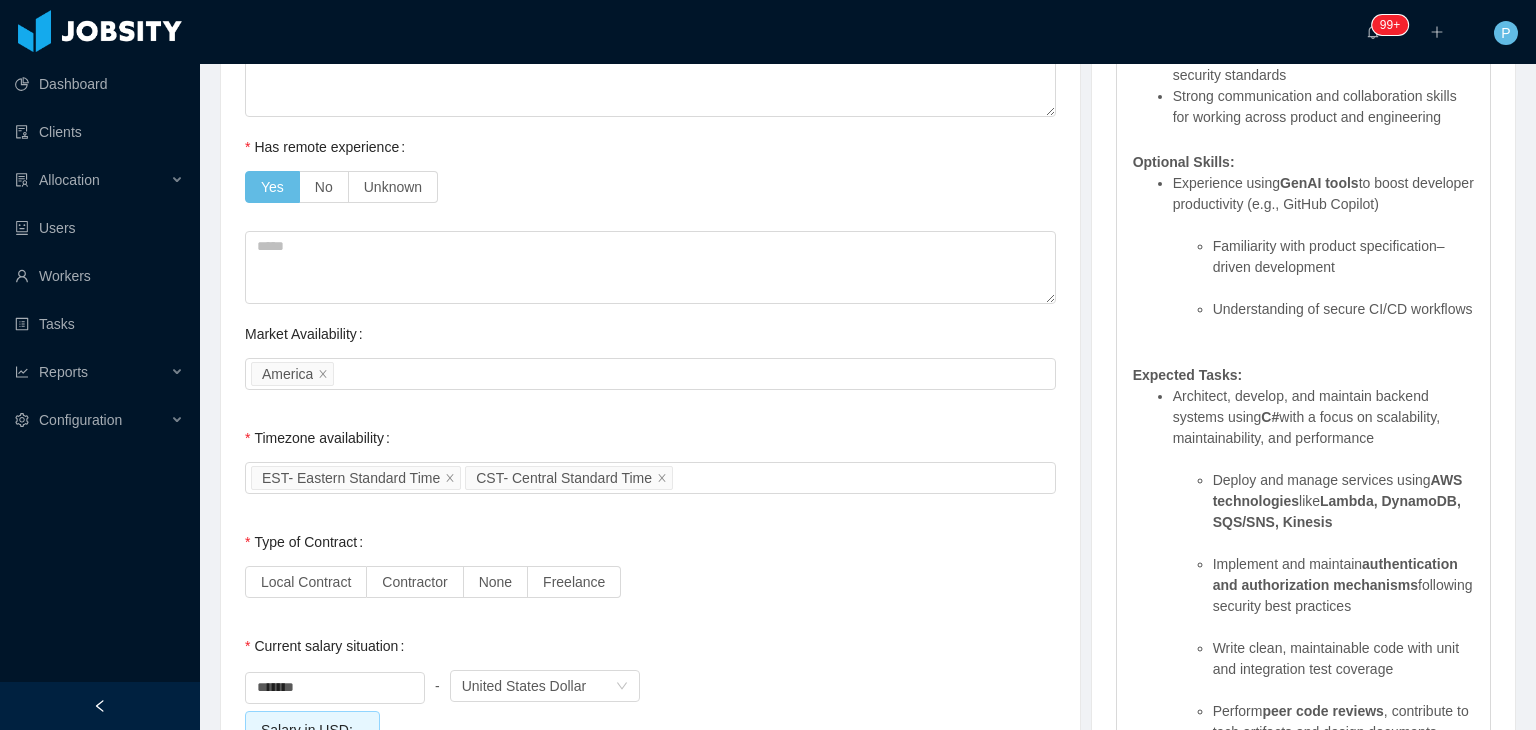 click on "Background Experience / Preferences Profile Soft Skills Language Notes General Background What have you heard about Jobsity? * Billable Billable Gender Female Male Non binary Location Country ******** Colombia   City ******** Medellín   Marital Status Marital Status Number of Children * Nationality Country   Education Degree Institution Actions Engineer's Degree Universidad Pedagogica y Tecnológica de Colombia Edit Remove + Add Overall Years of Experience Date of Birth Current Situation and Company/Team Preferences Tell me a little about your expertise and current profile? Experience in start-ups companies No Industry experience Select an option   Based on your experience working with teams. Do you feel more comfortable working with larger teams or smaller teams? Small teams Big teams No preferences Based on your experience working with teams. Do you feel more comfortable working with more structured teams or less structured teams? Little structure More structure No preferences No Has remote experience" at bounding box center [650, 93] 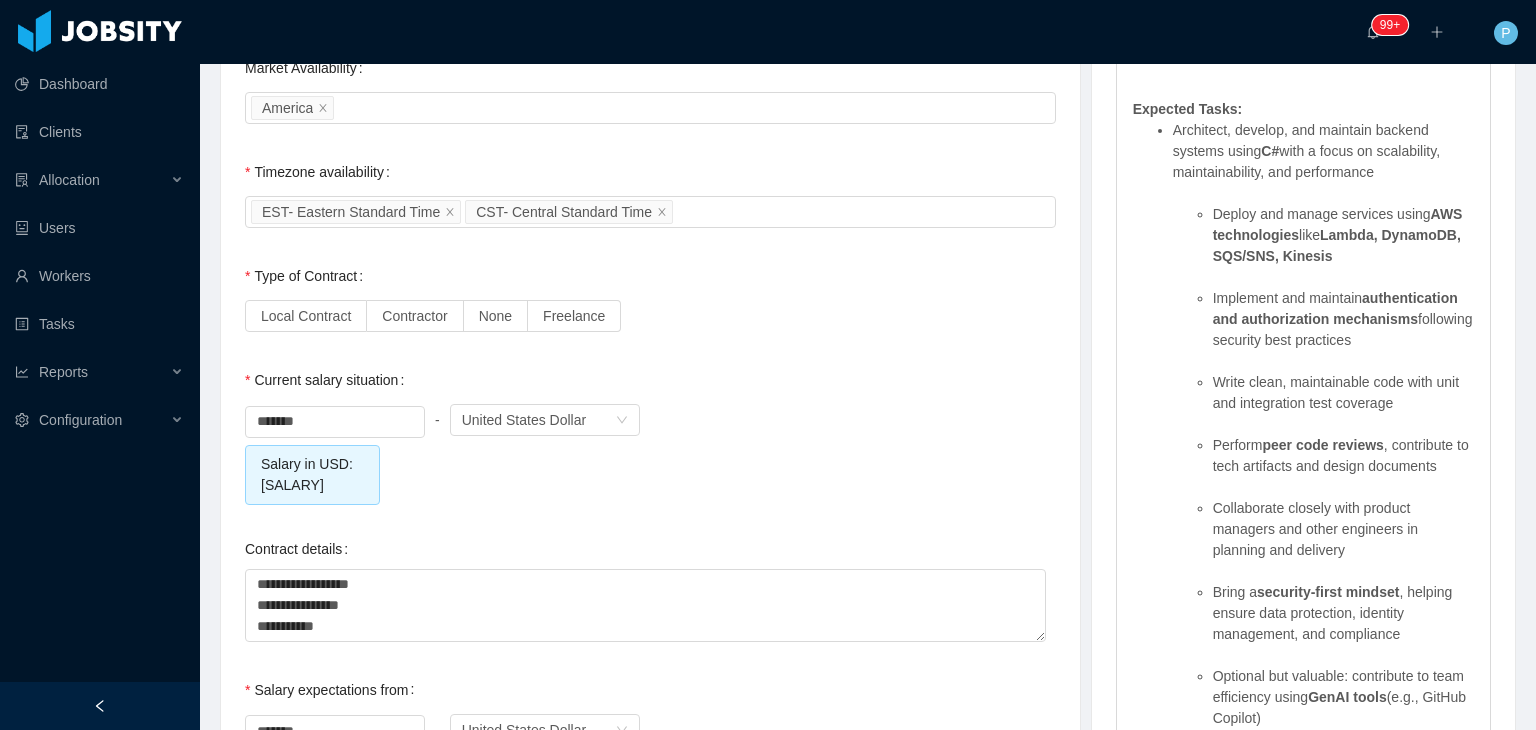 scroll, scrollTop: 1887, scrollLeft: 0, axis: vertical 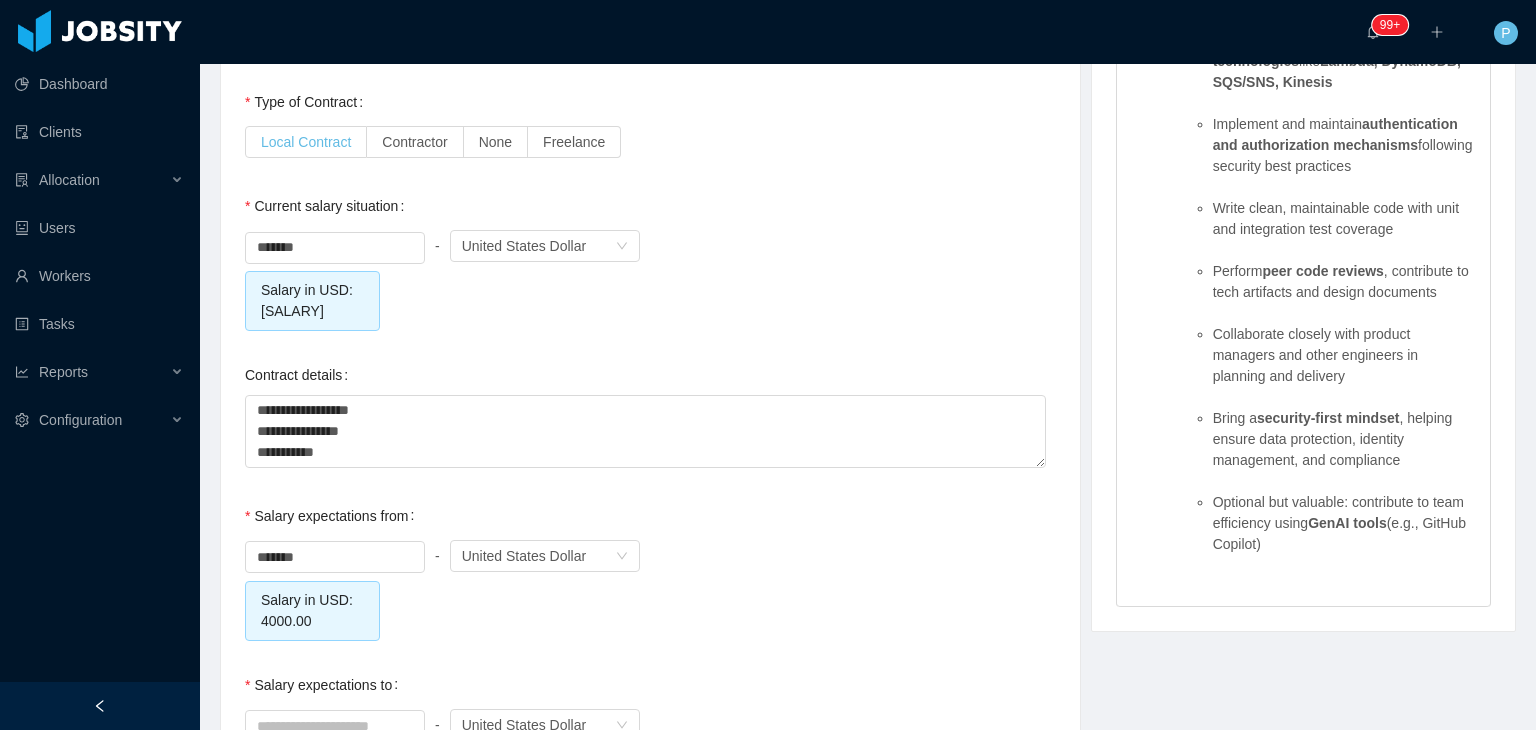 click on "Local Contract" at bounding box center (306, 142) 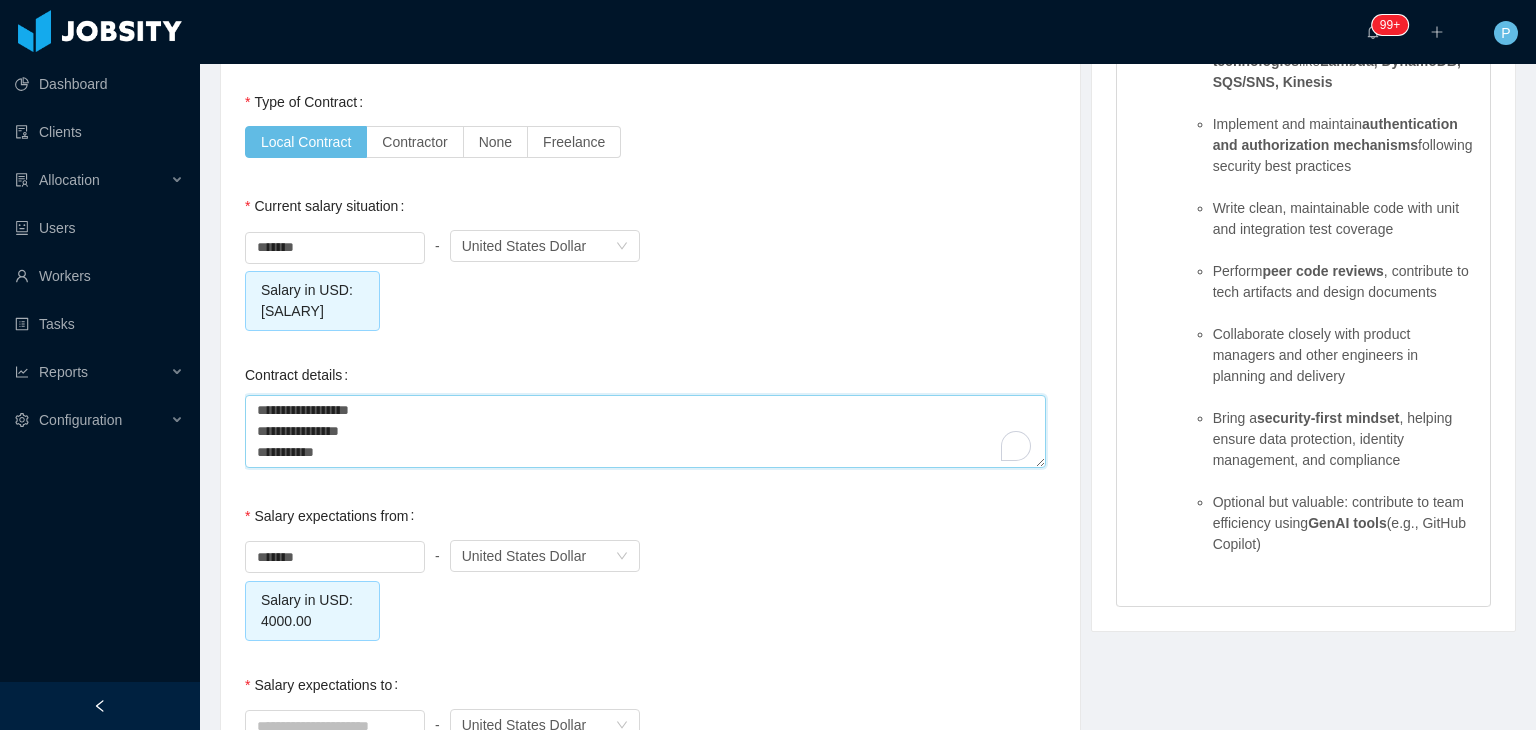 click on "**********" at bounding box center (645, 431) 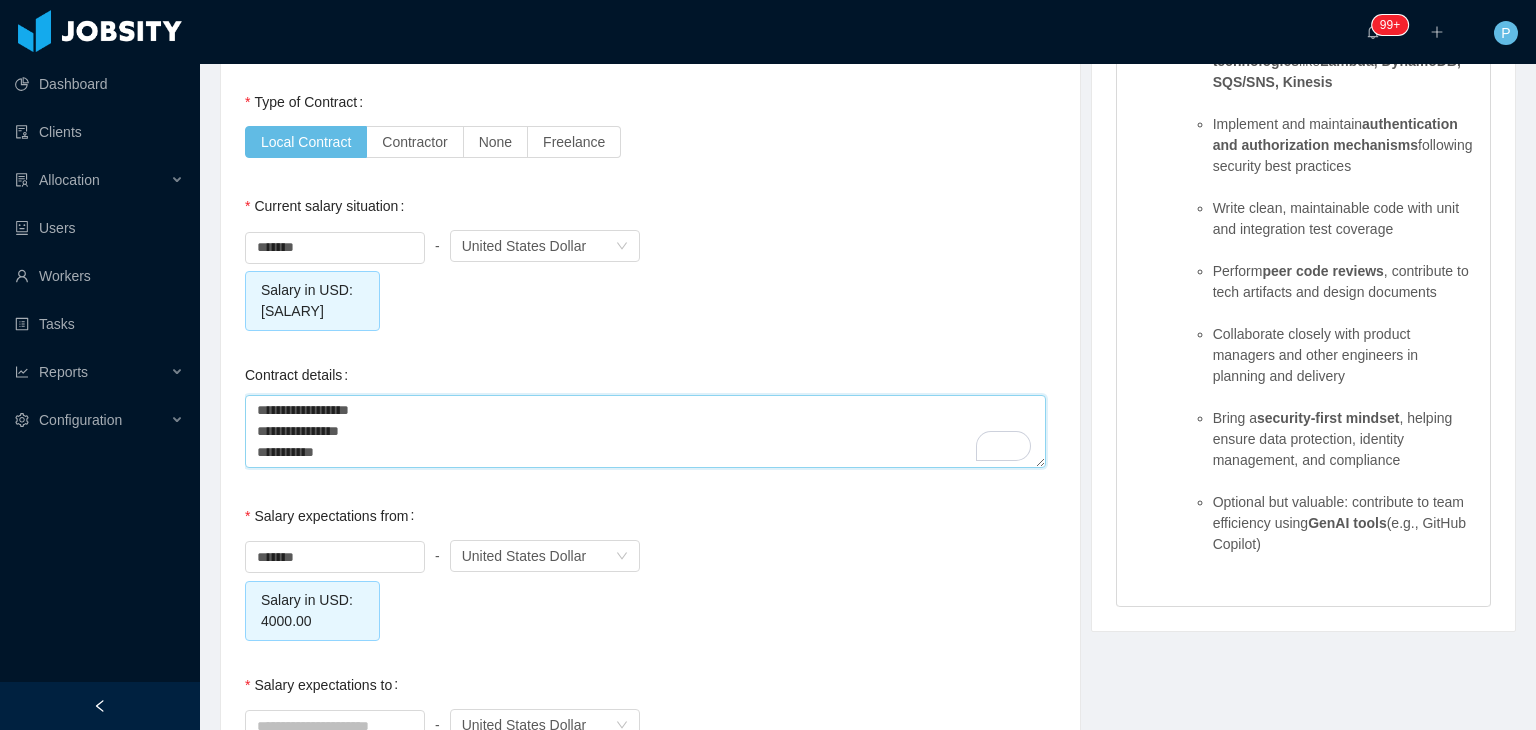 scroll, scrollTop: 120, scrollLeft: 0, axis: vertical 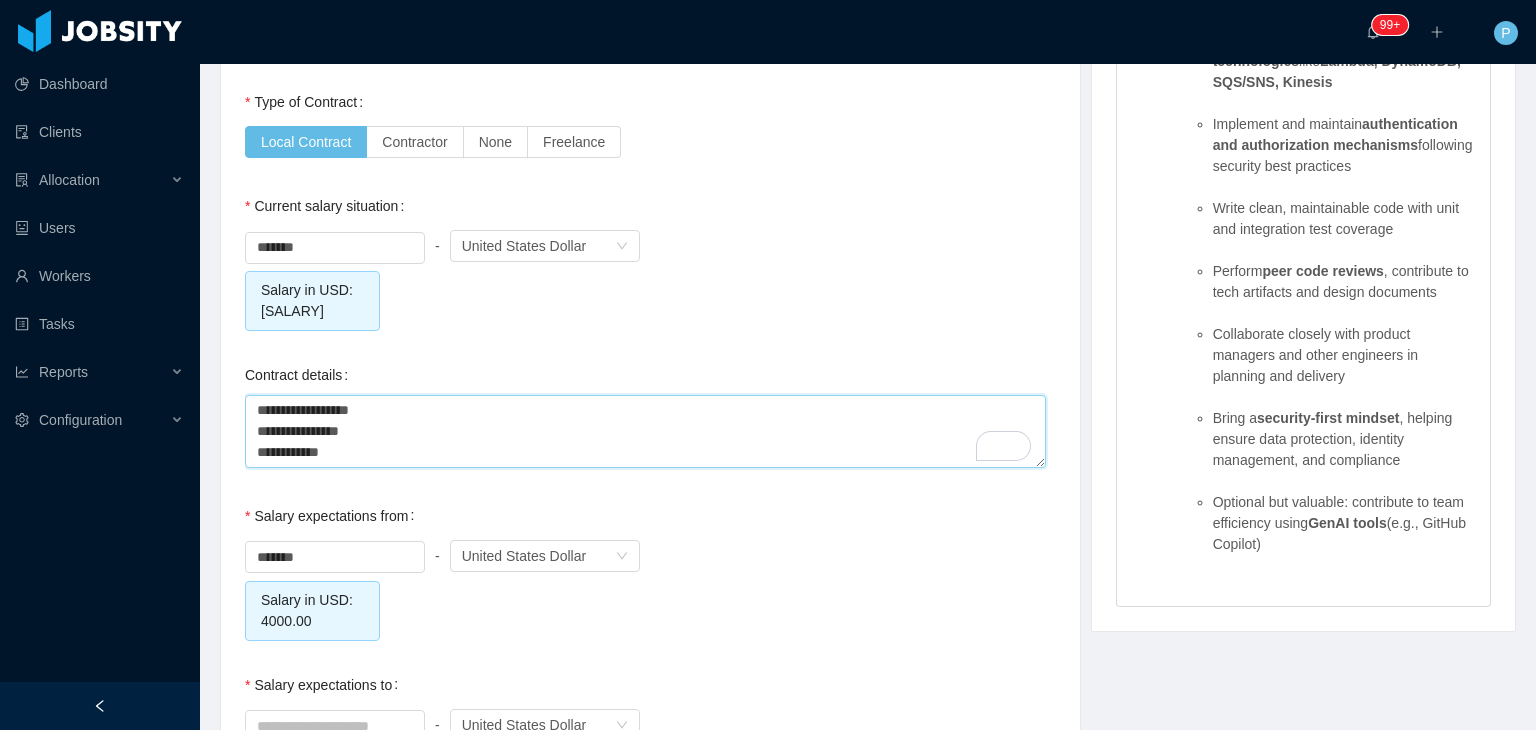 type 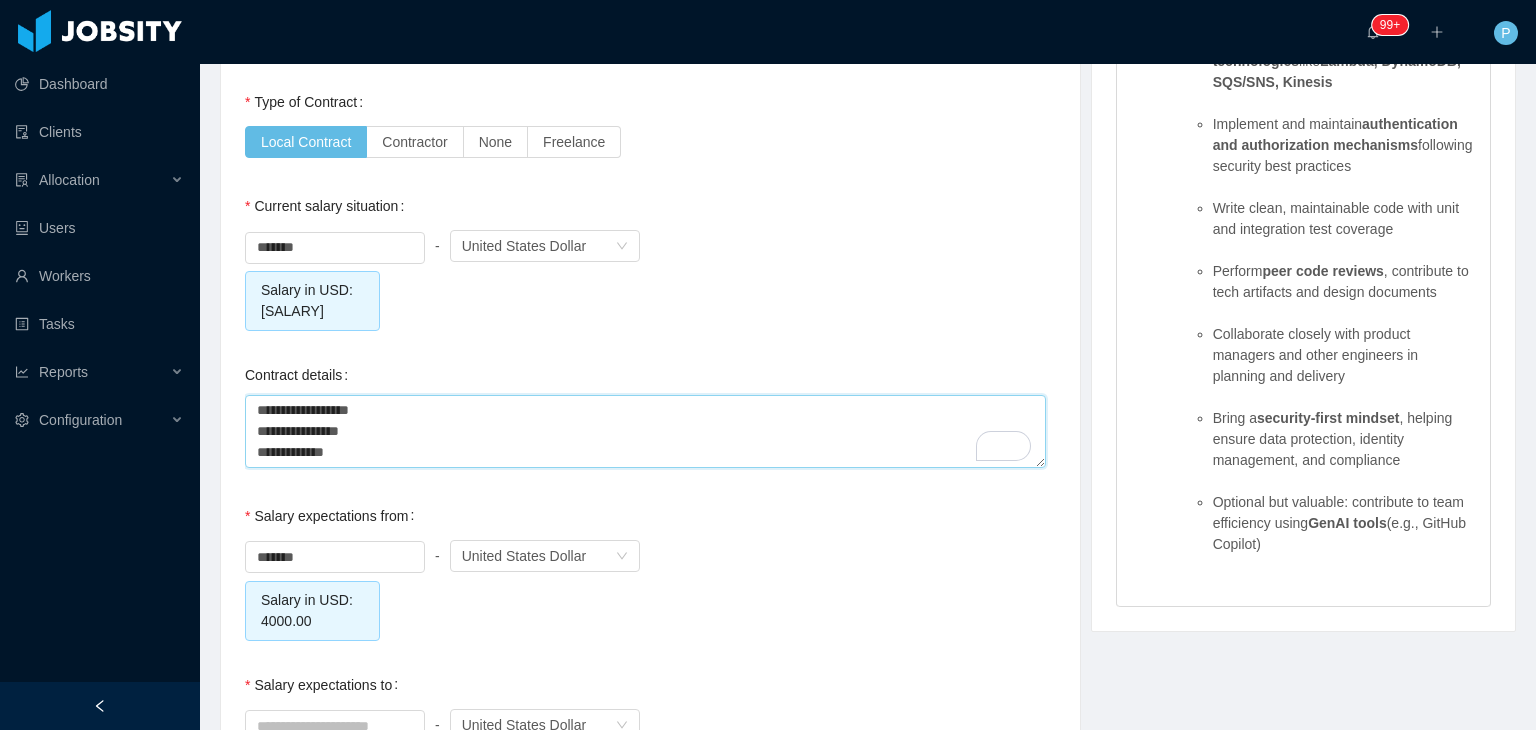 type 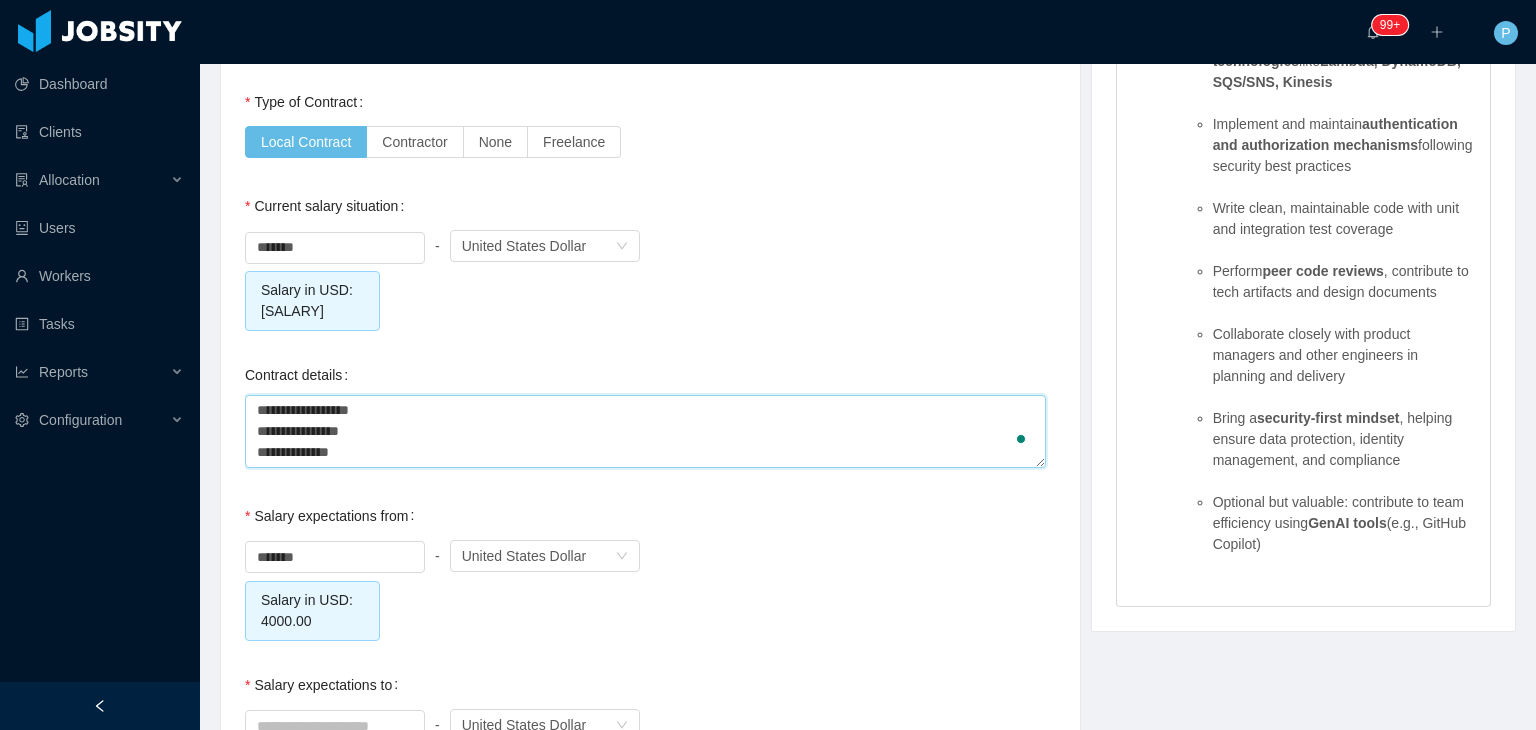 type 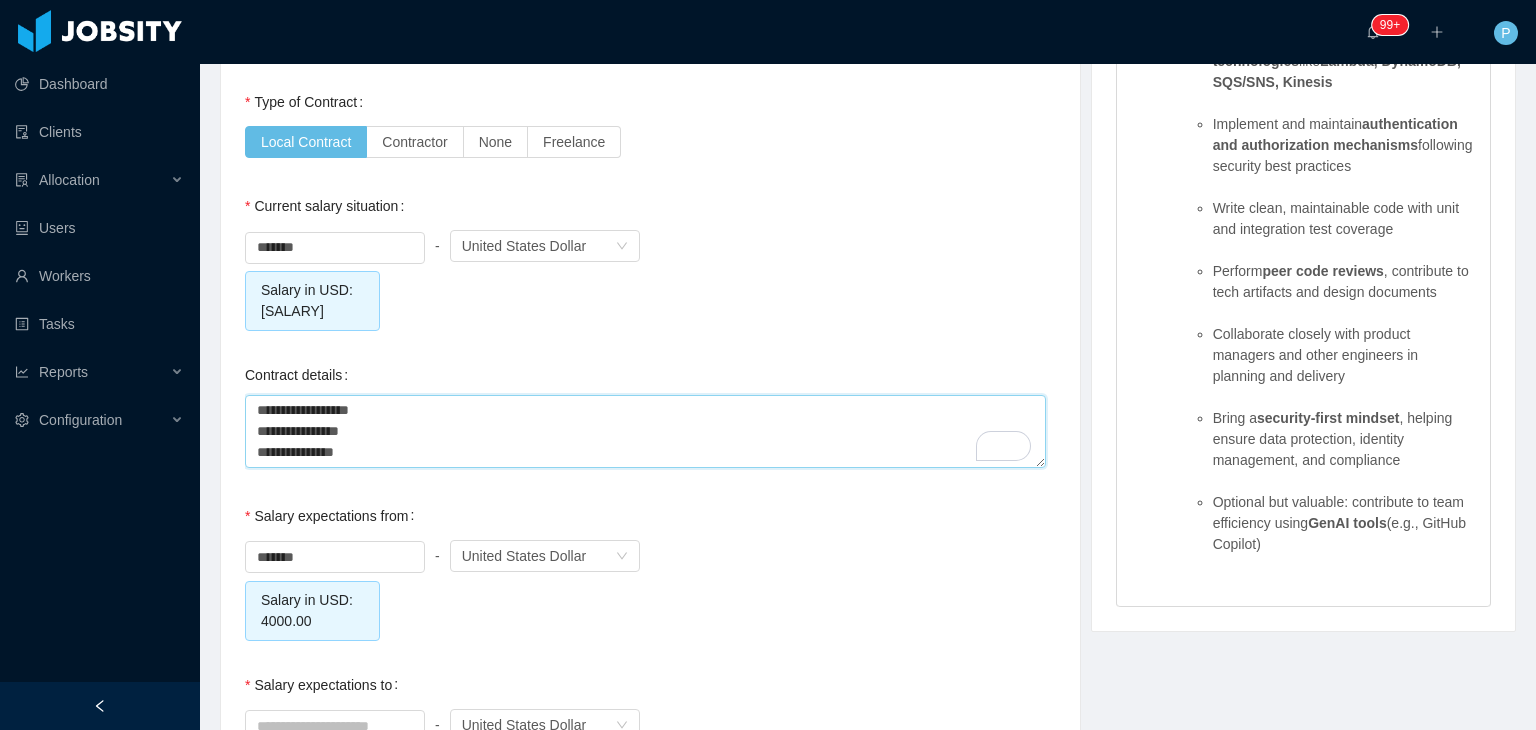 type 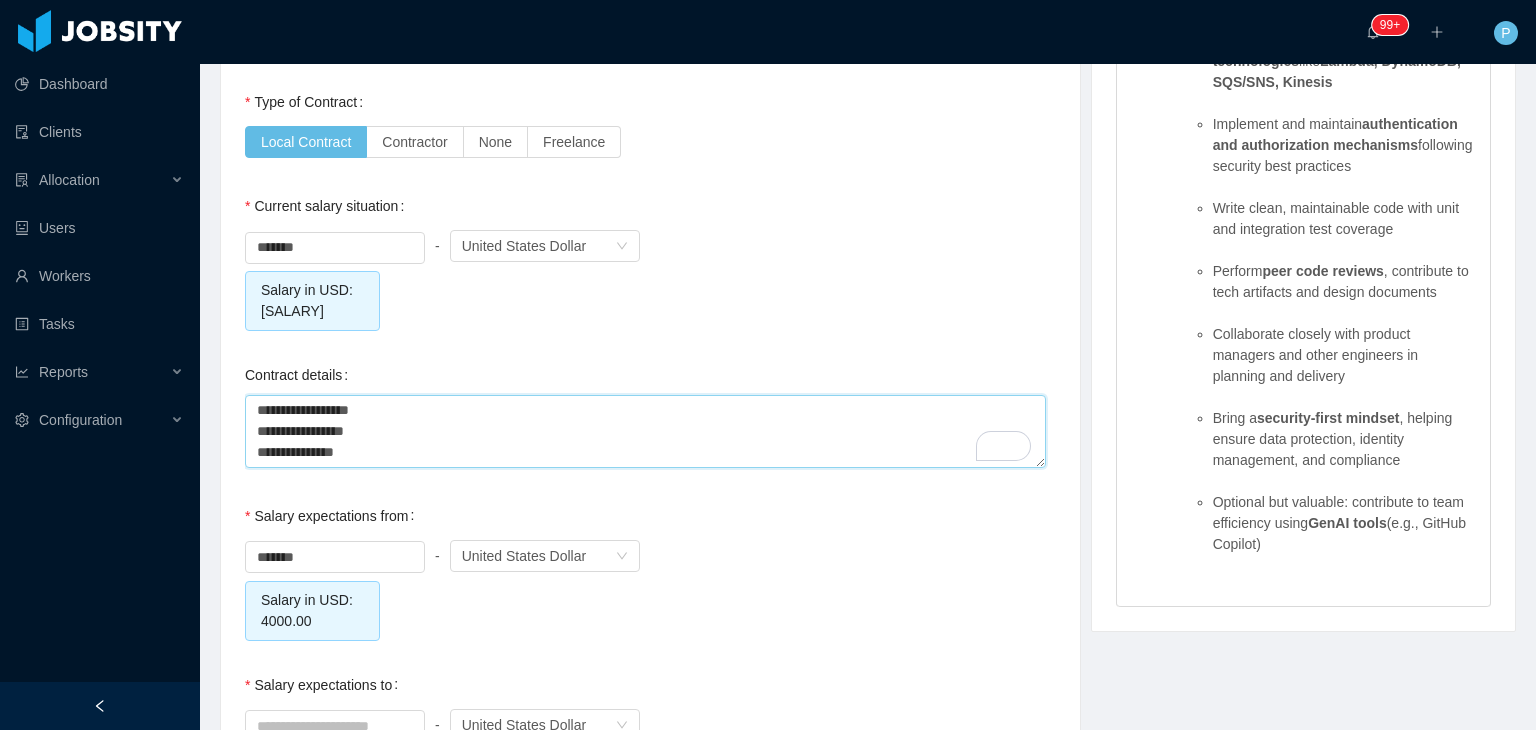 type 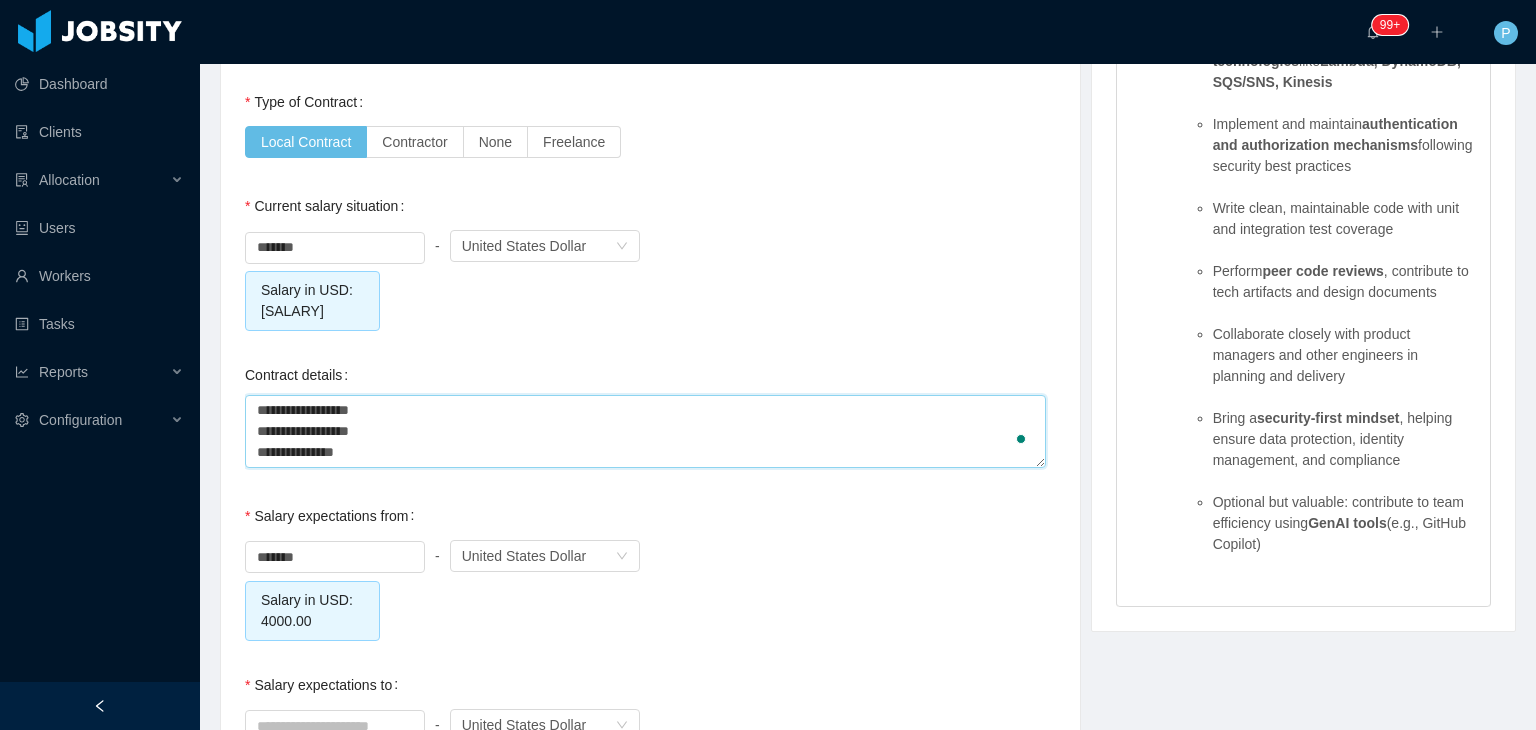 type 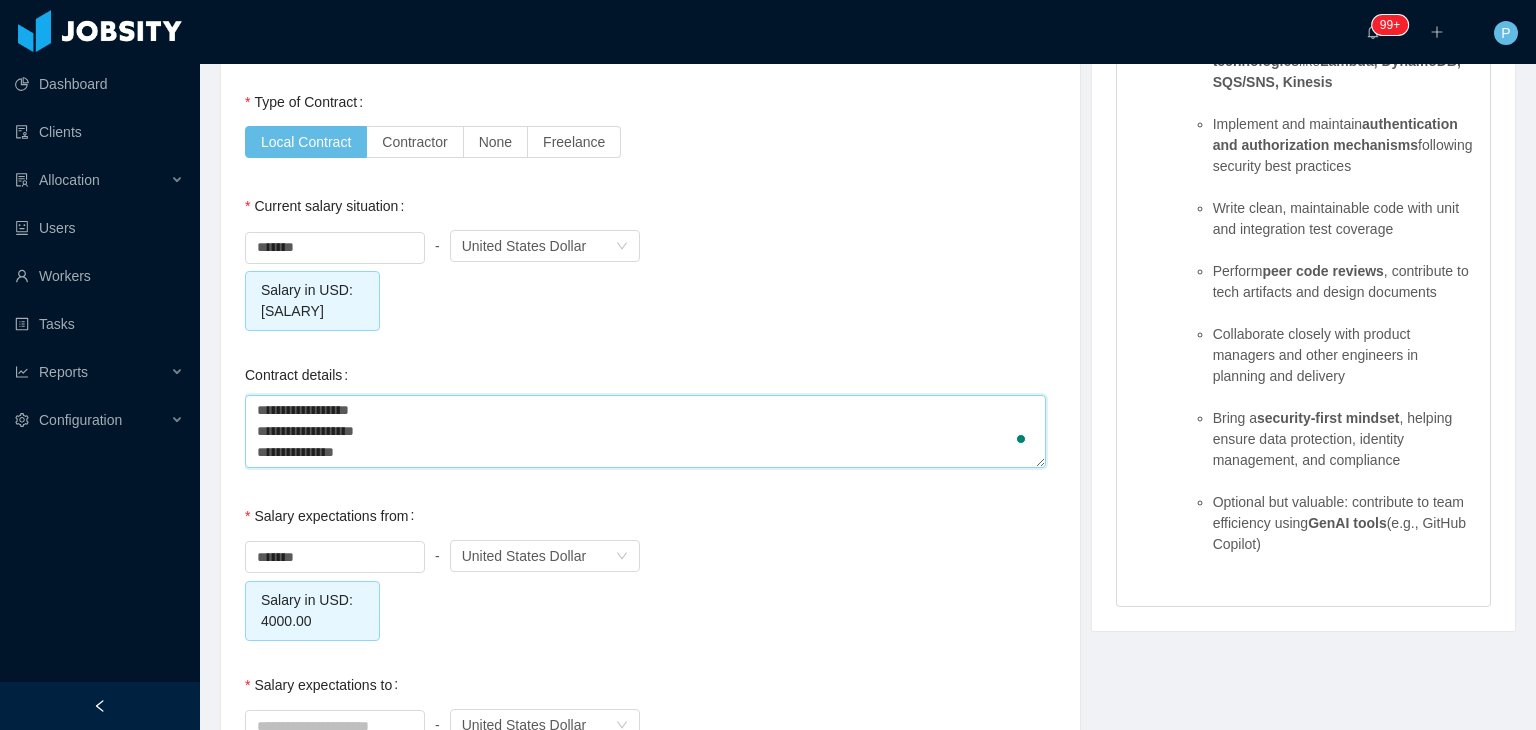 type 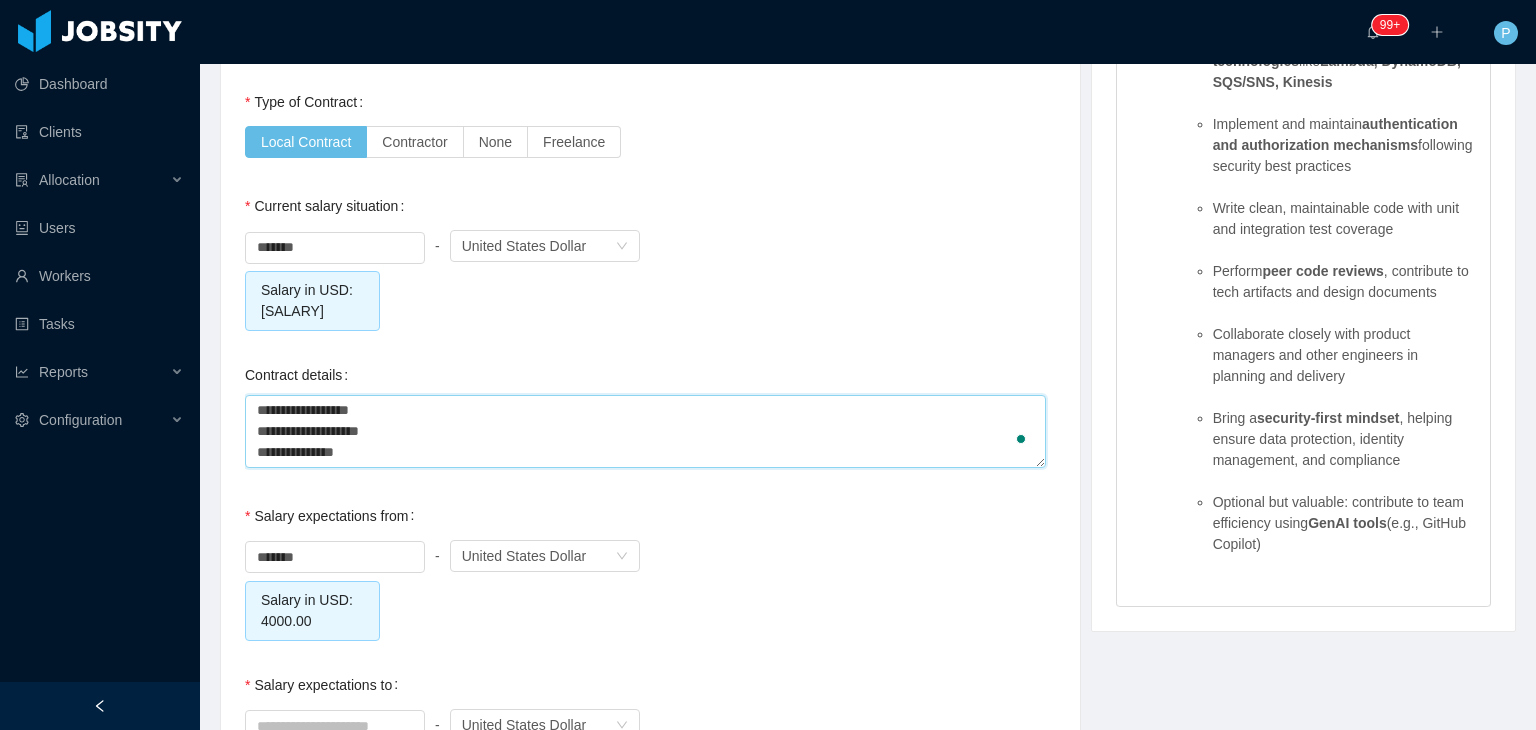 type 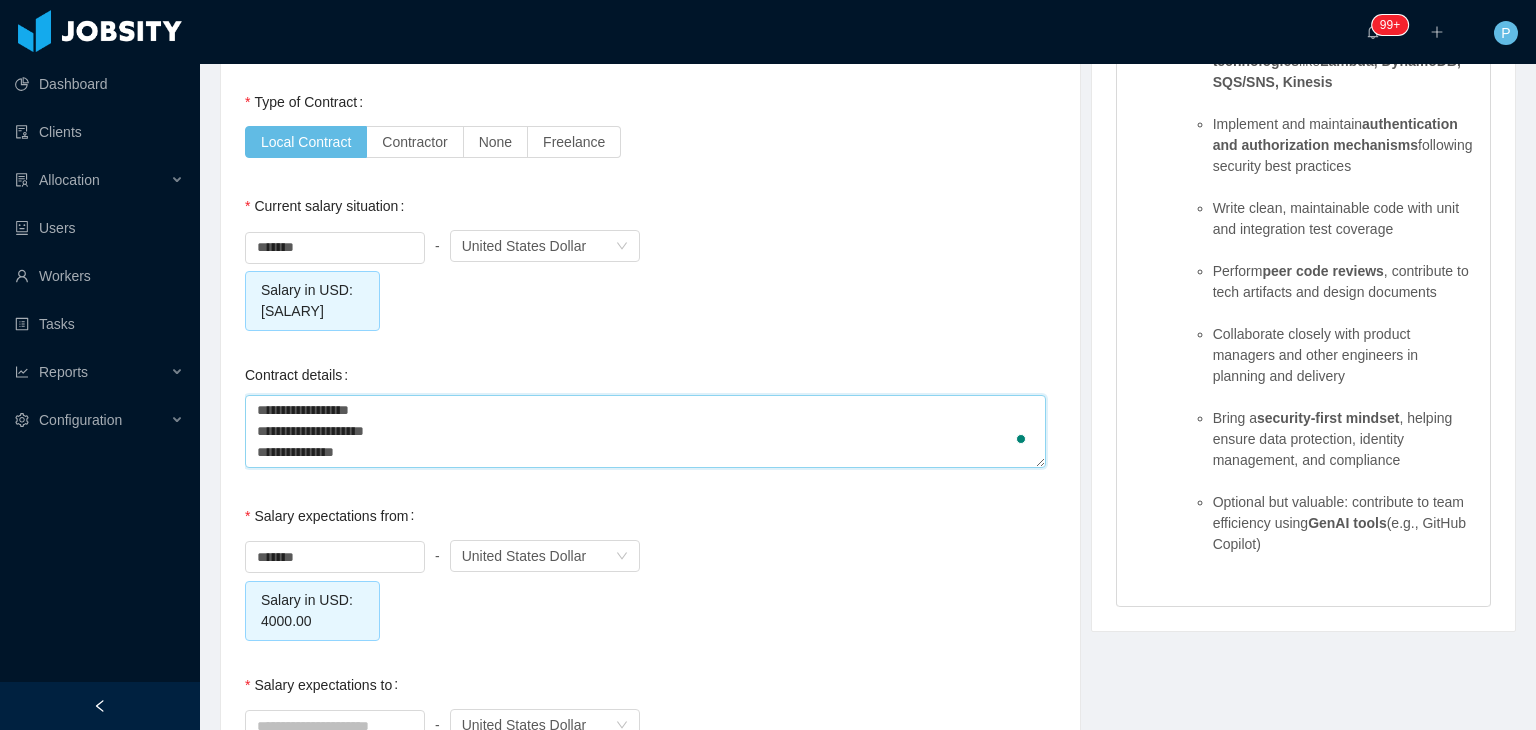type 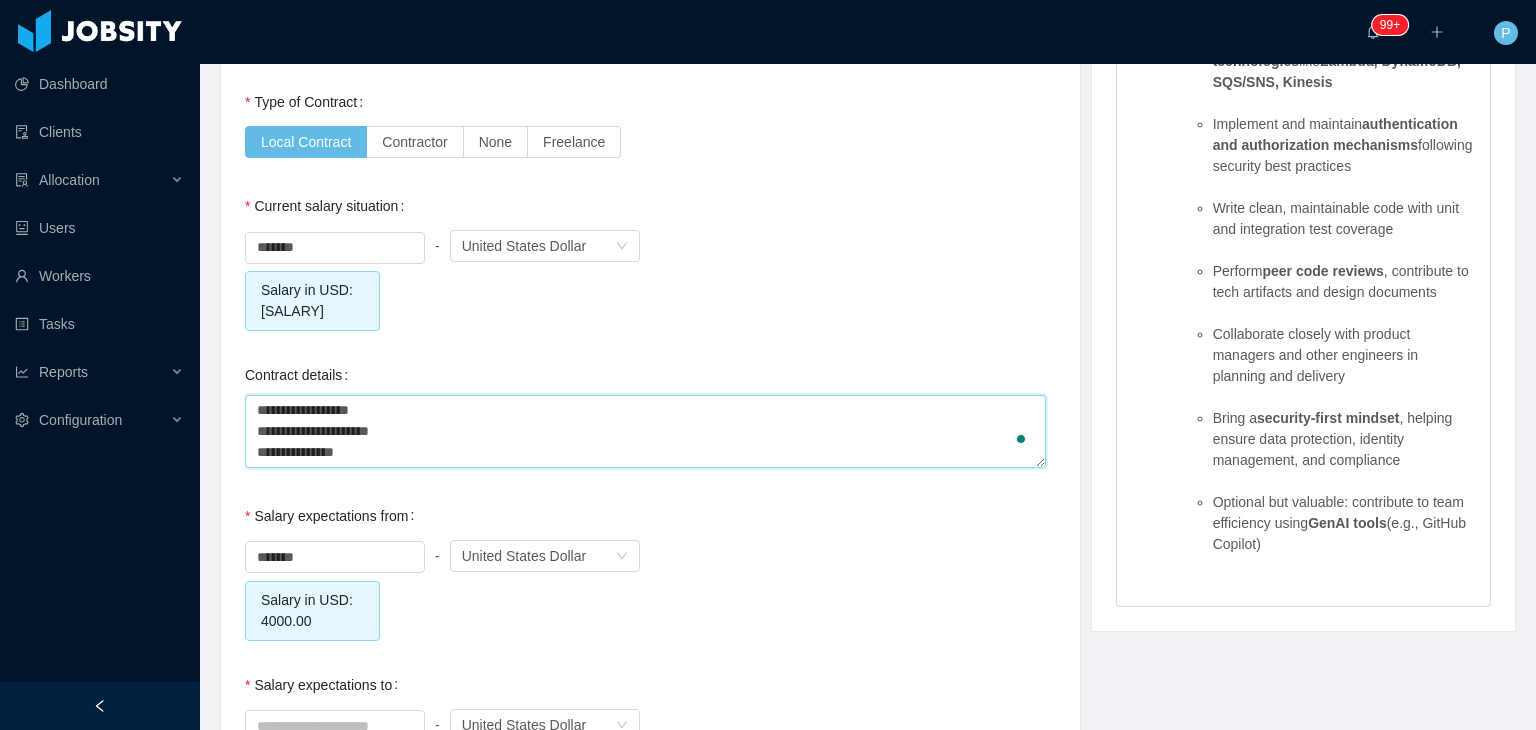 type 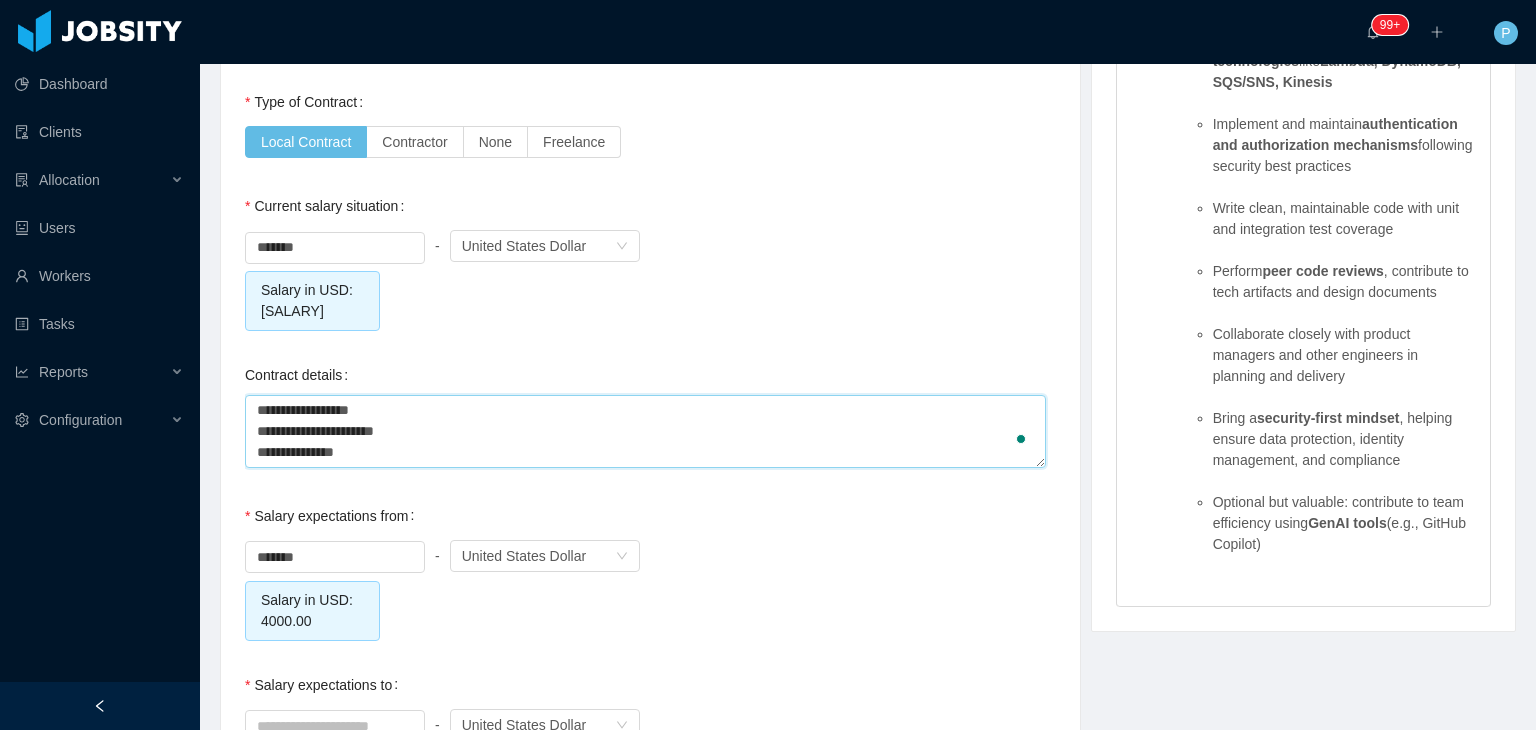 type 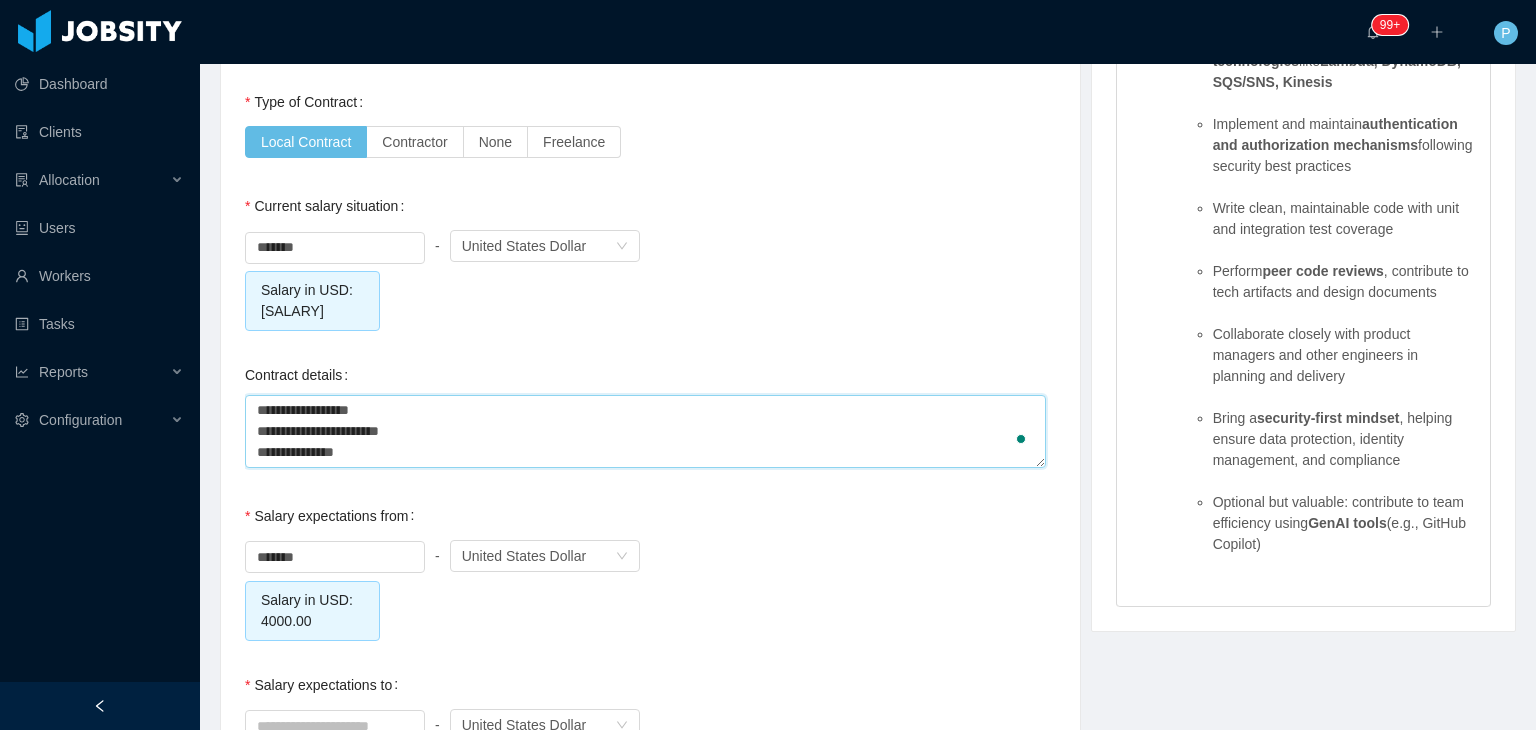 type 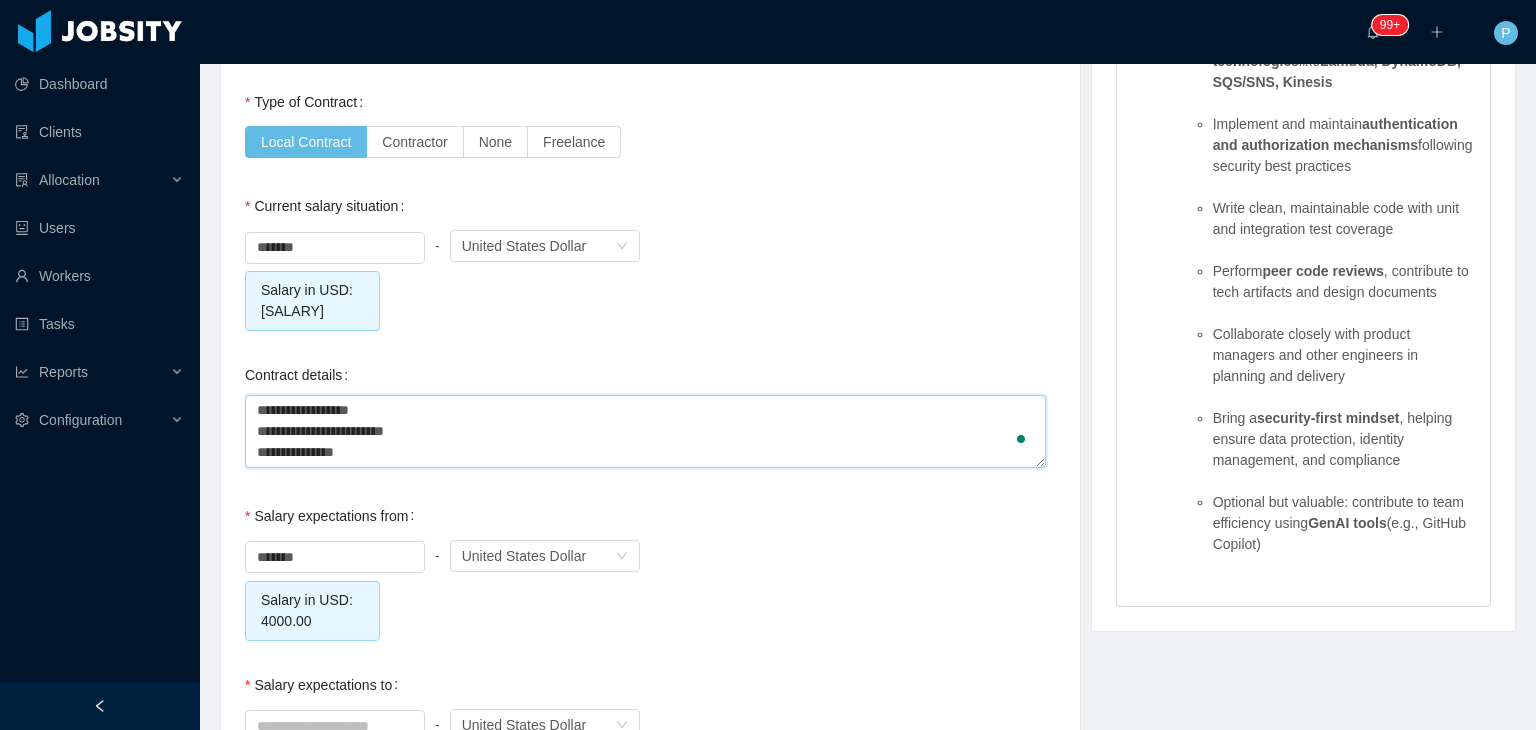 type on "**********" 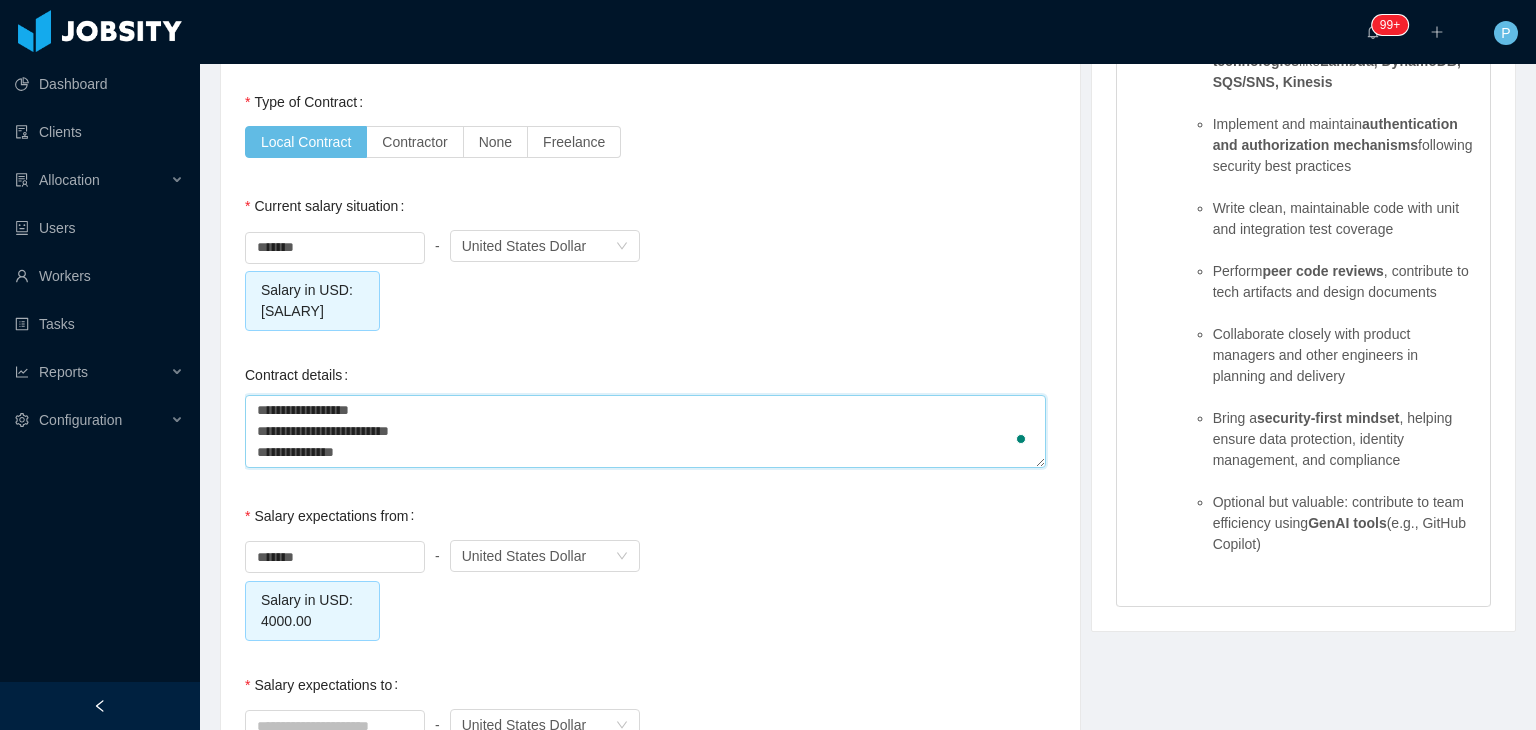 type 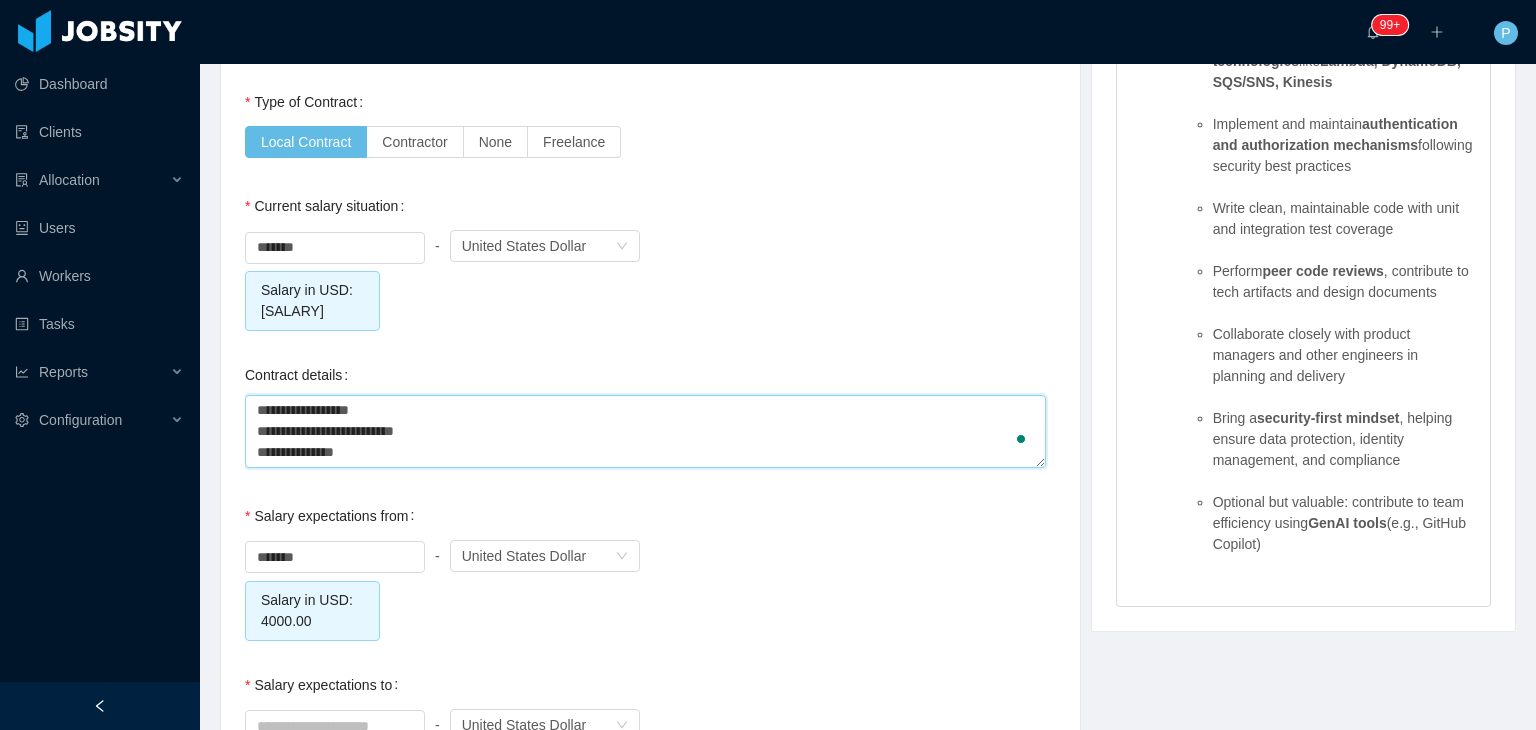 type 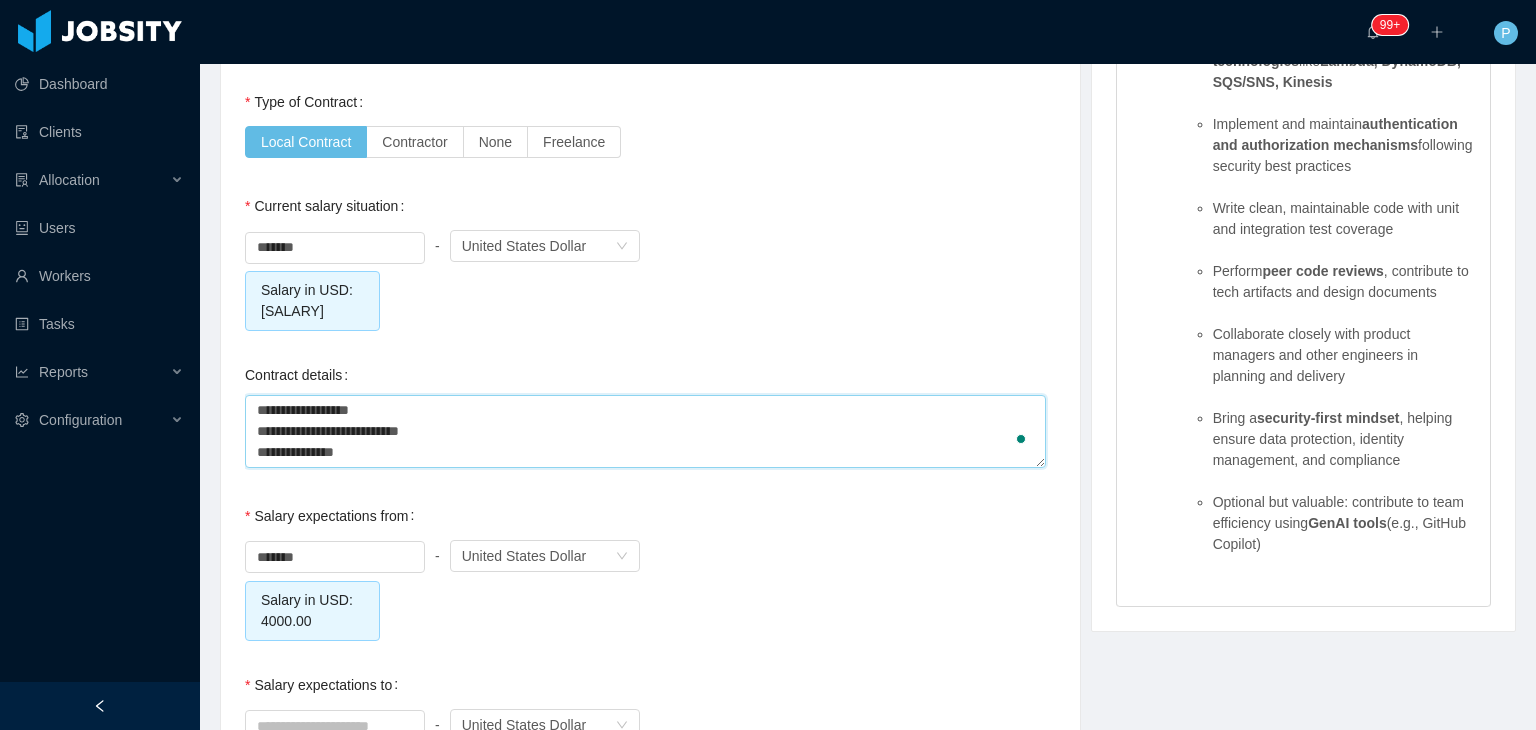 type 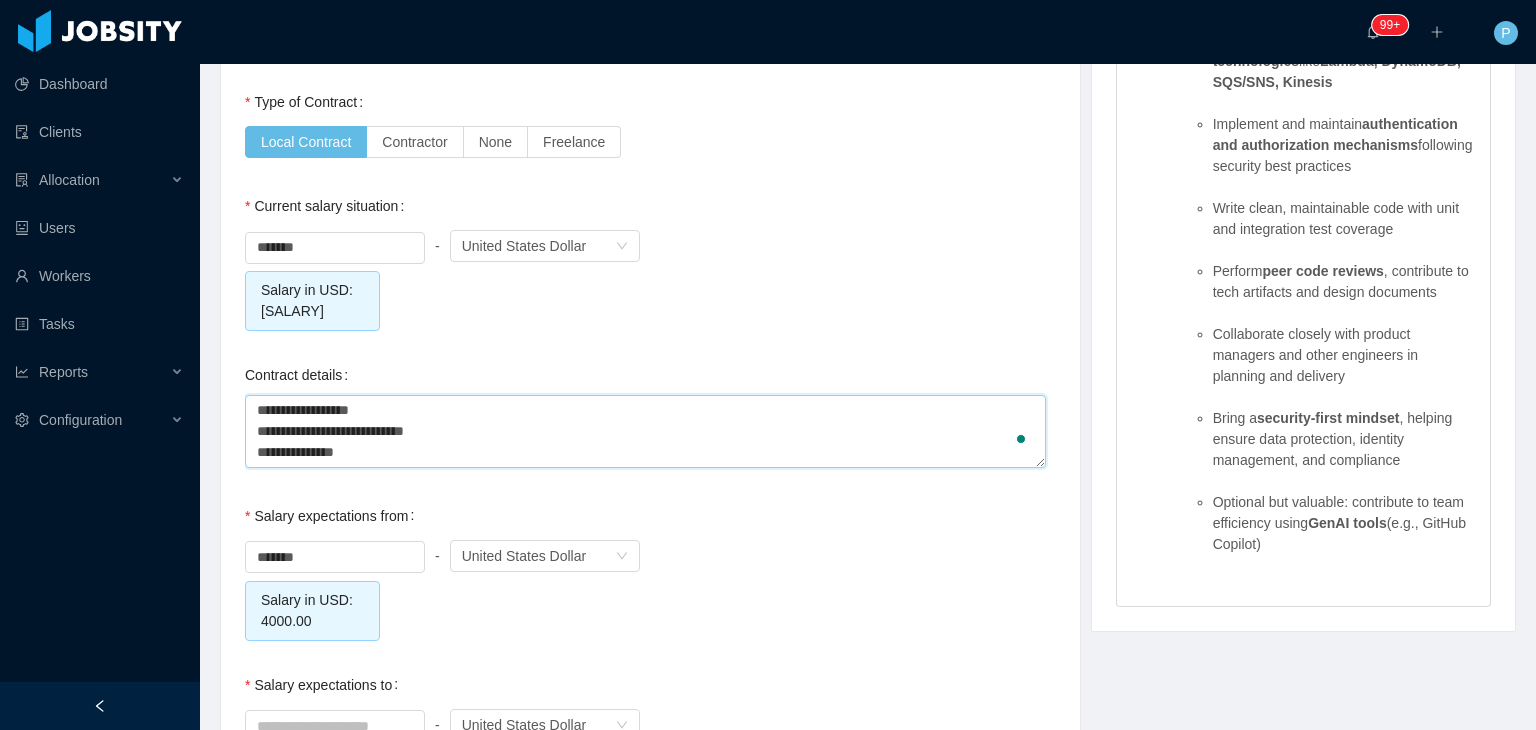 type 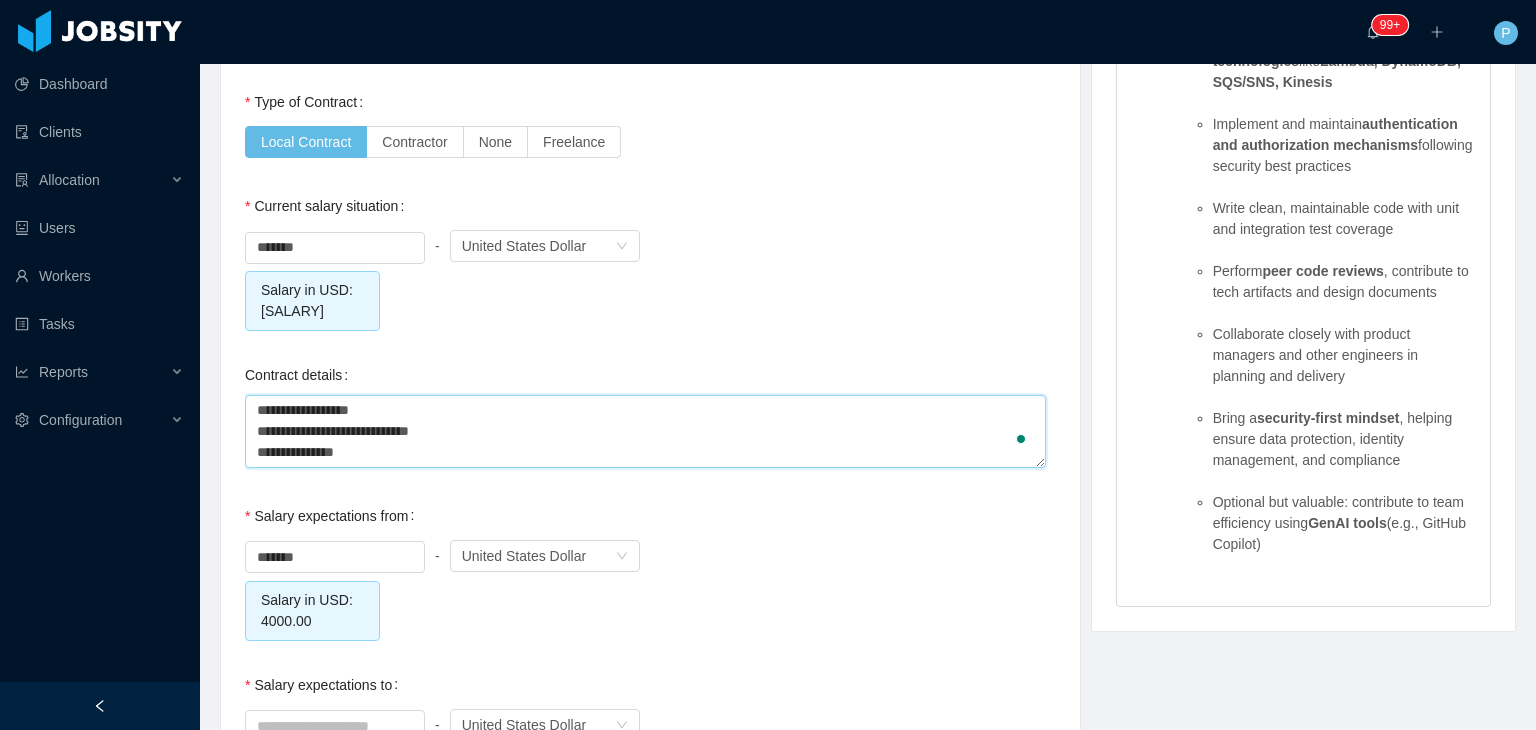 type 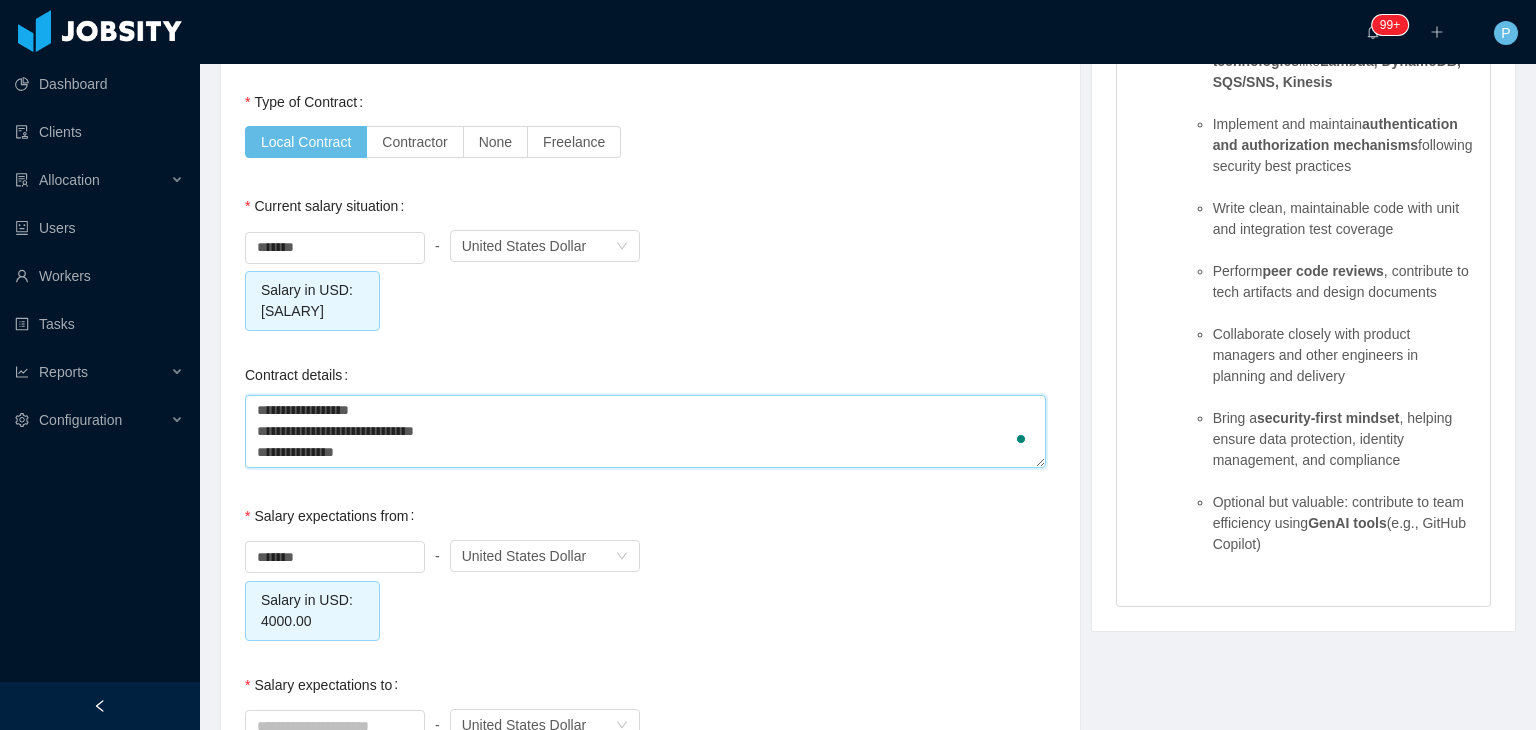 type 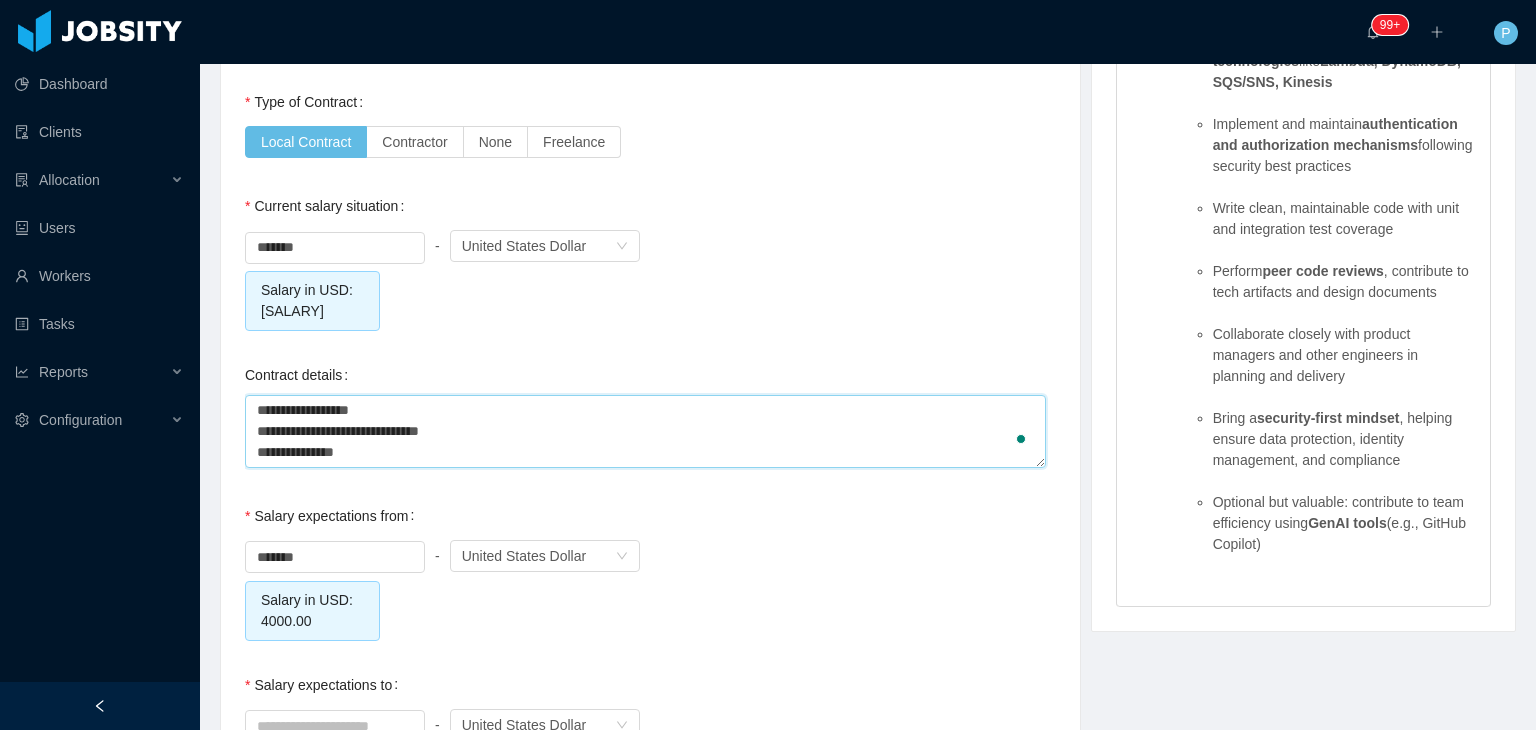 type 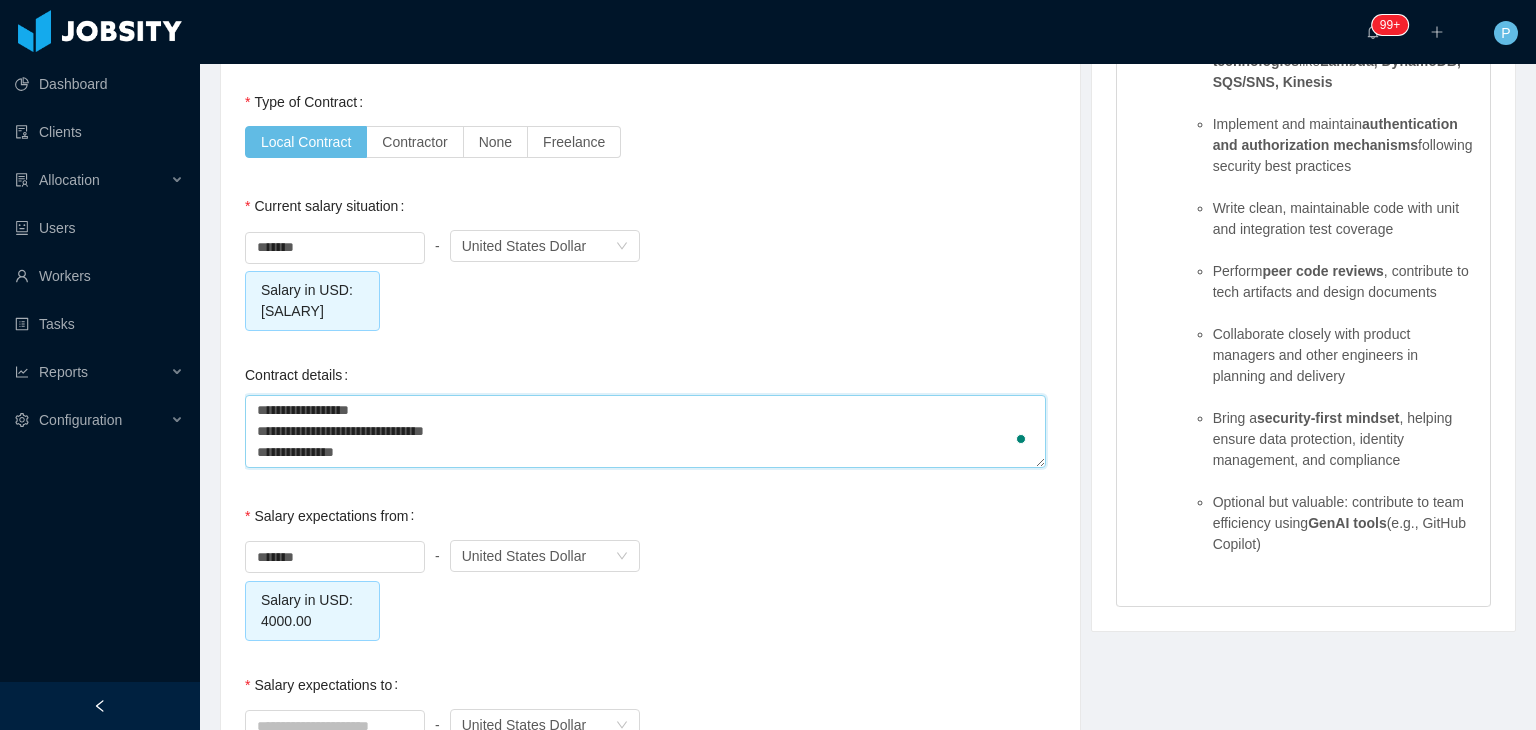 type 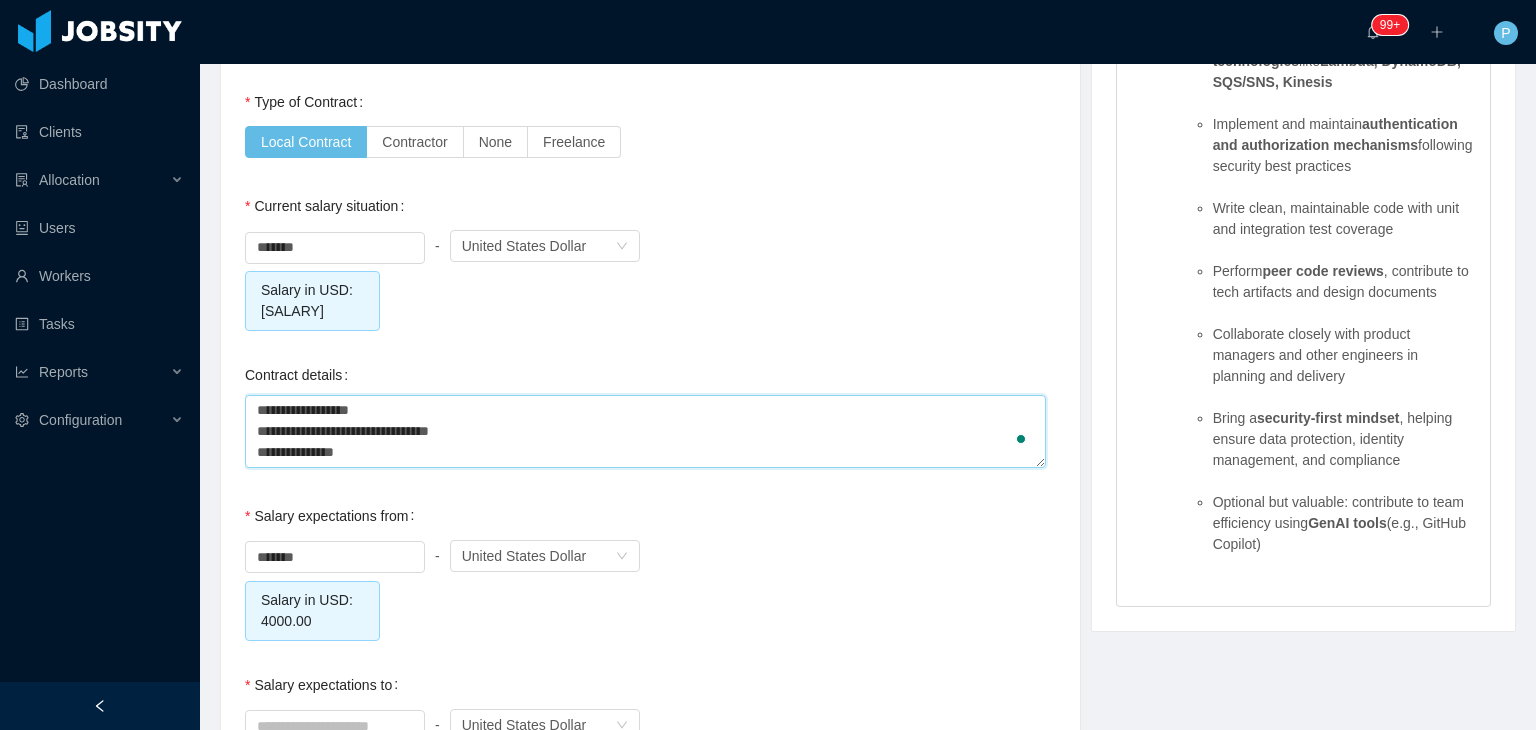 type 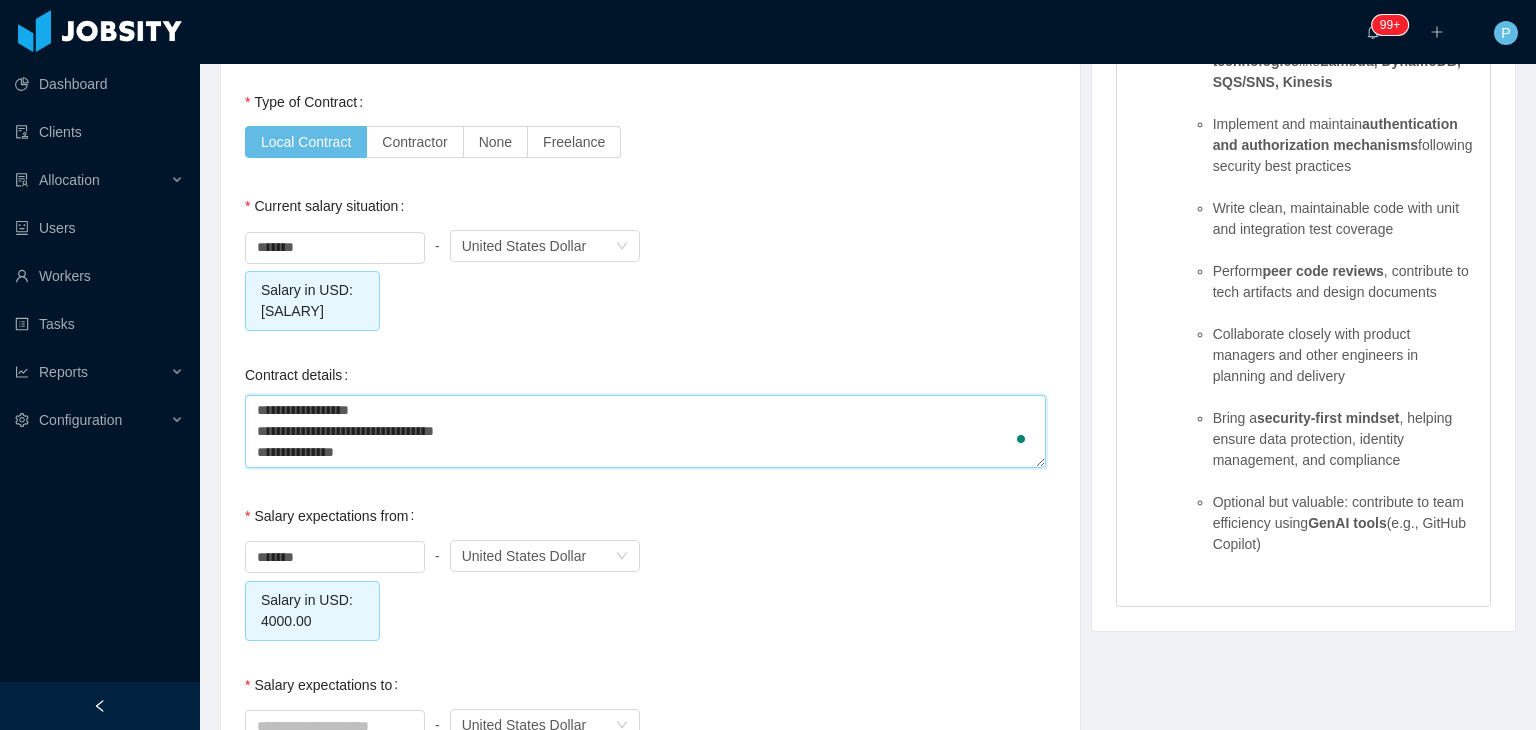 type 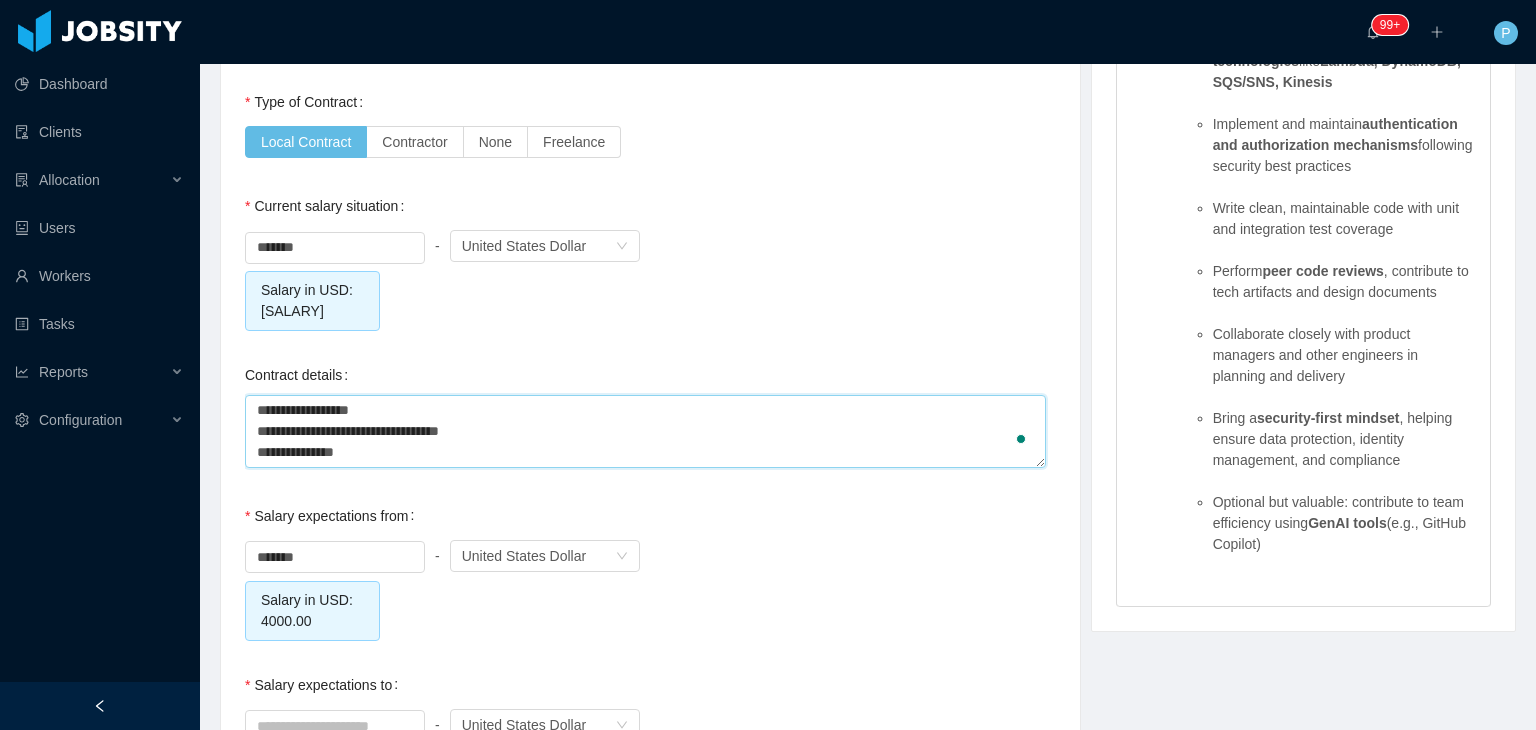 type 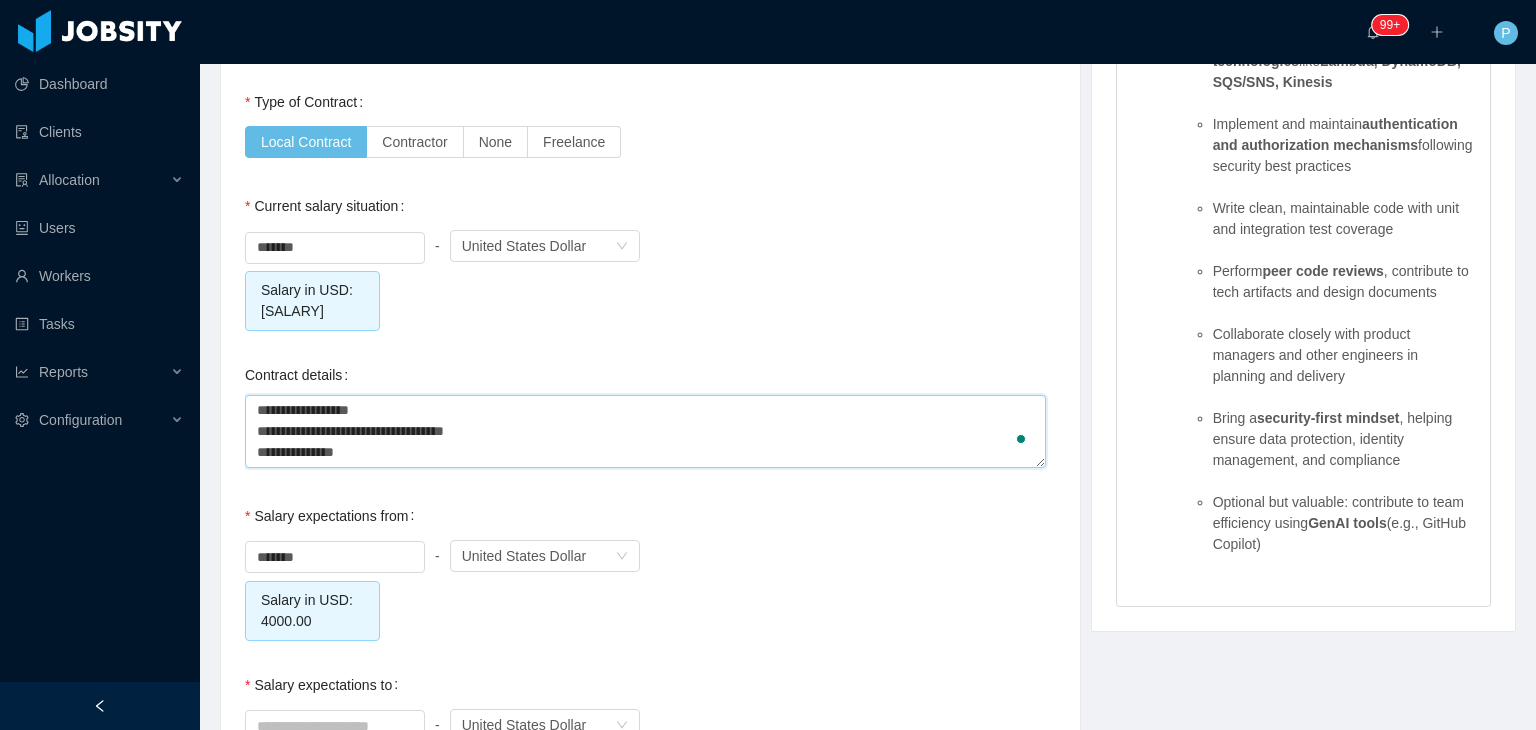 type 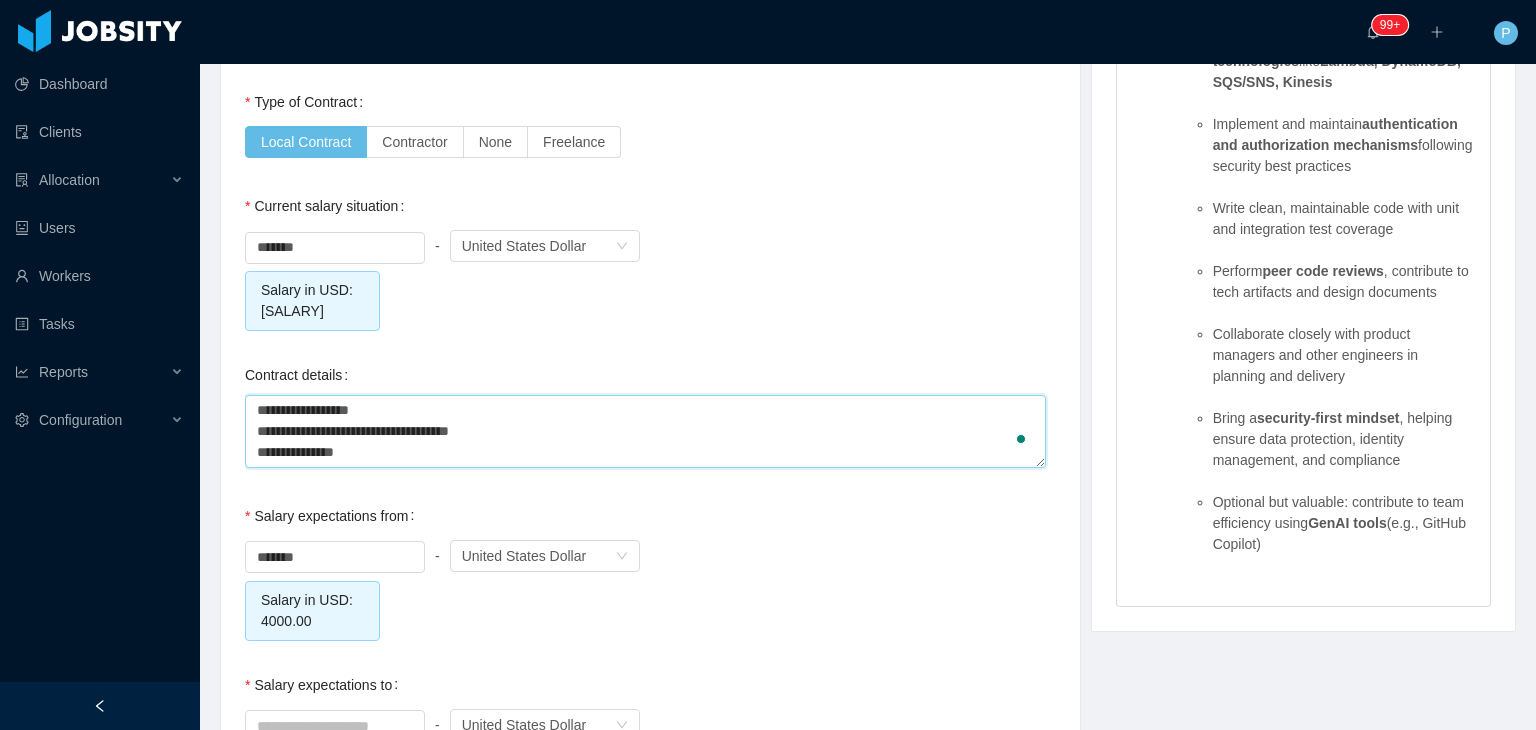 type 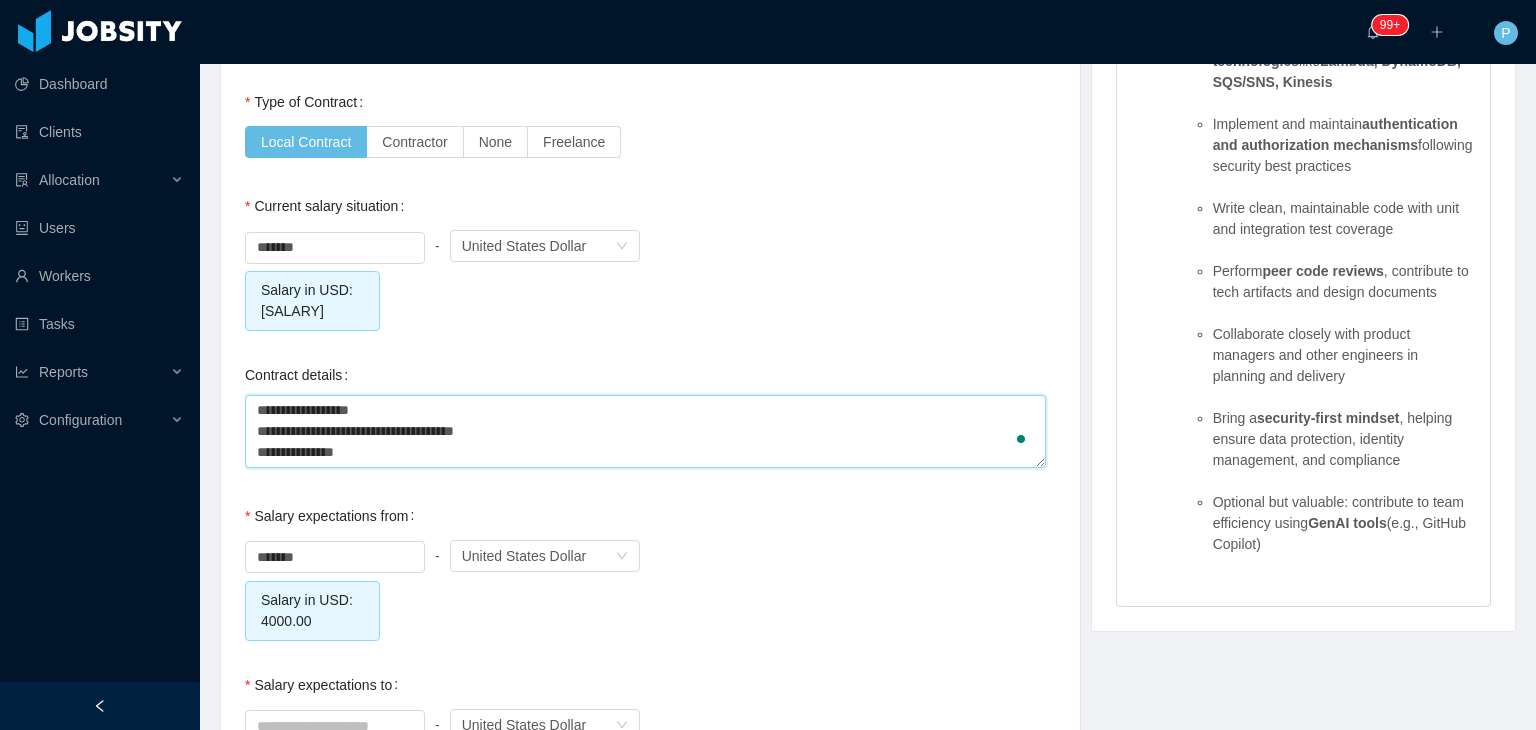 type 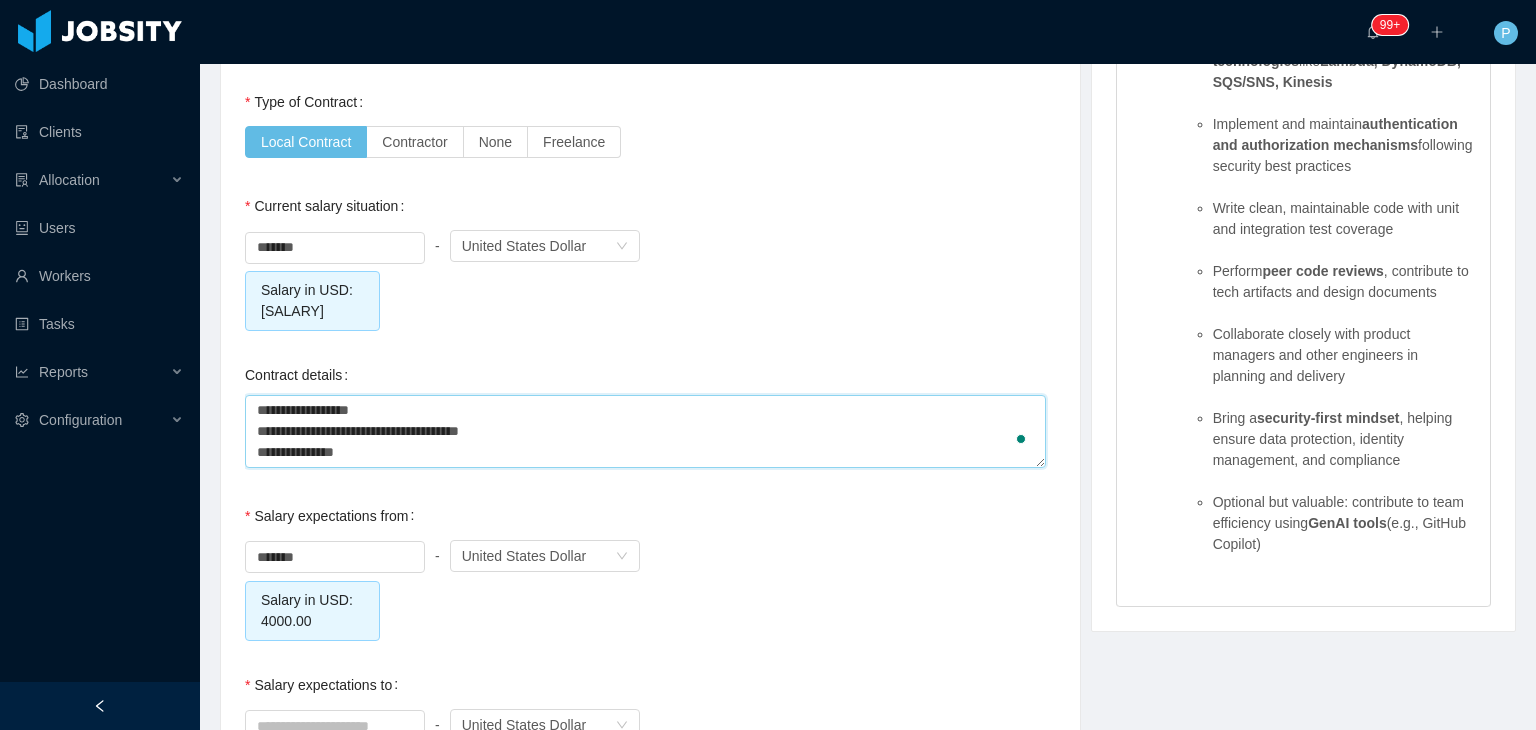type 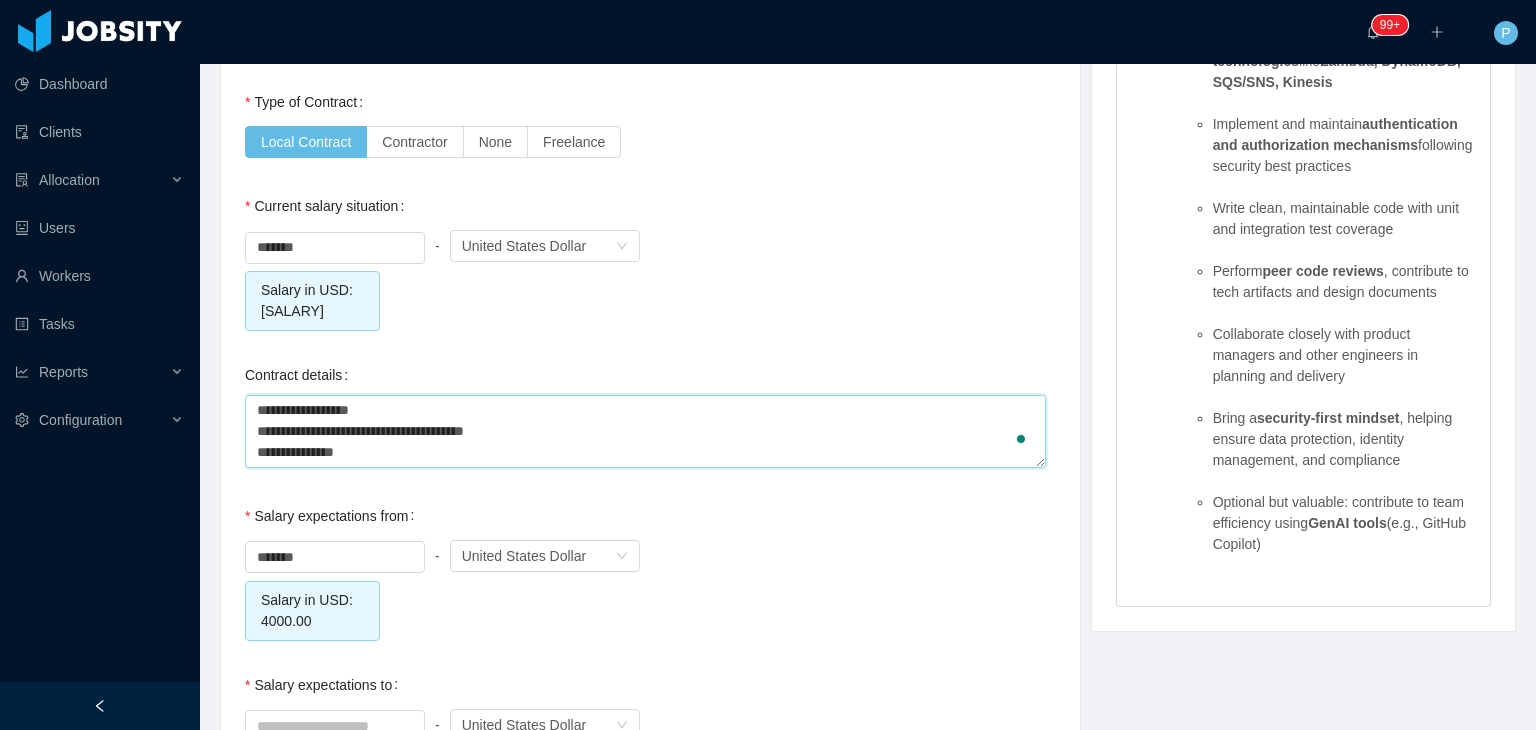 type 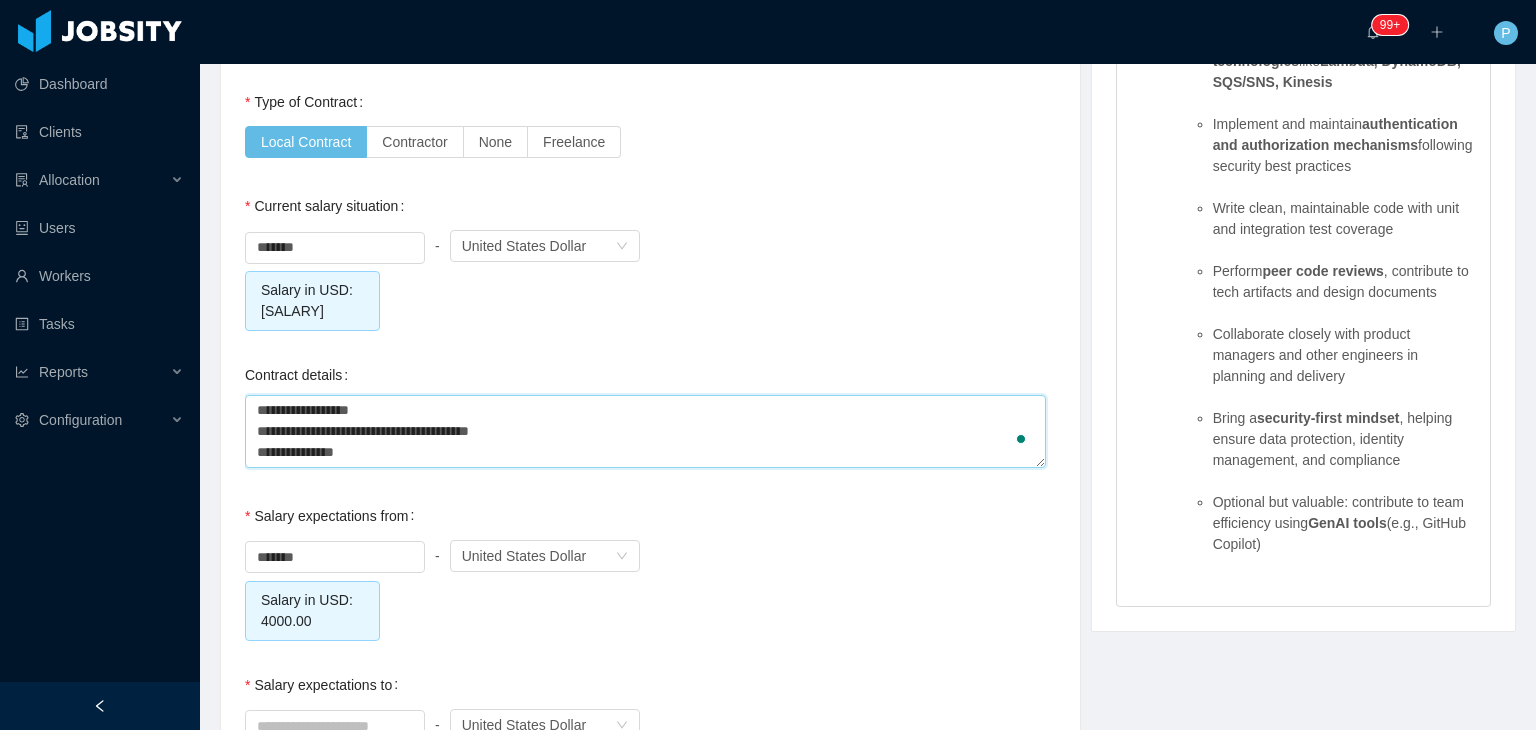 type 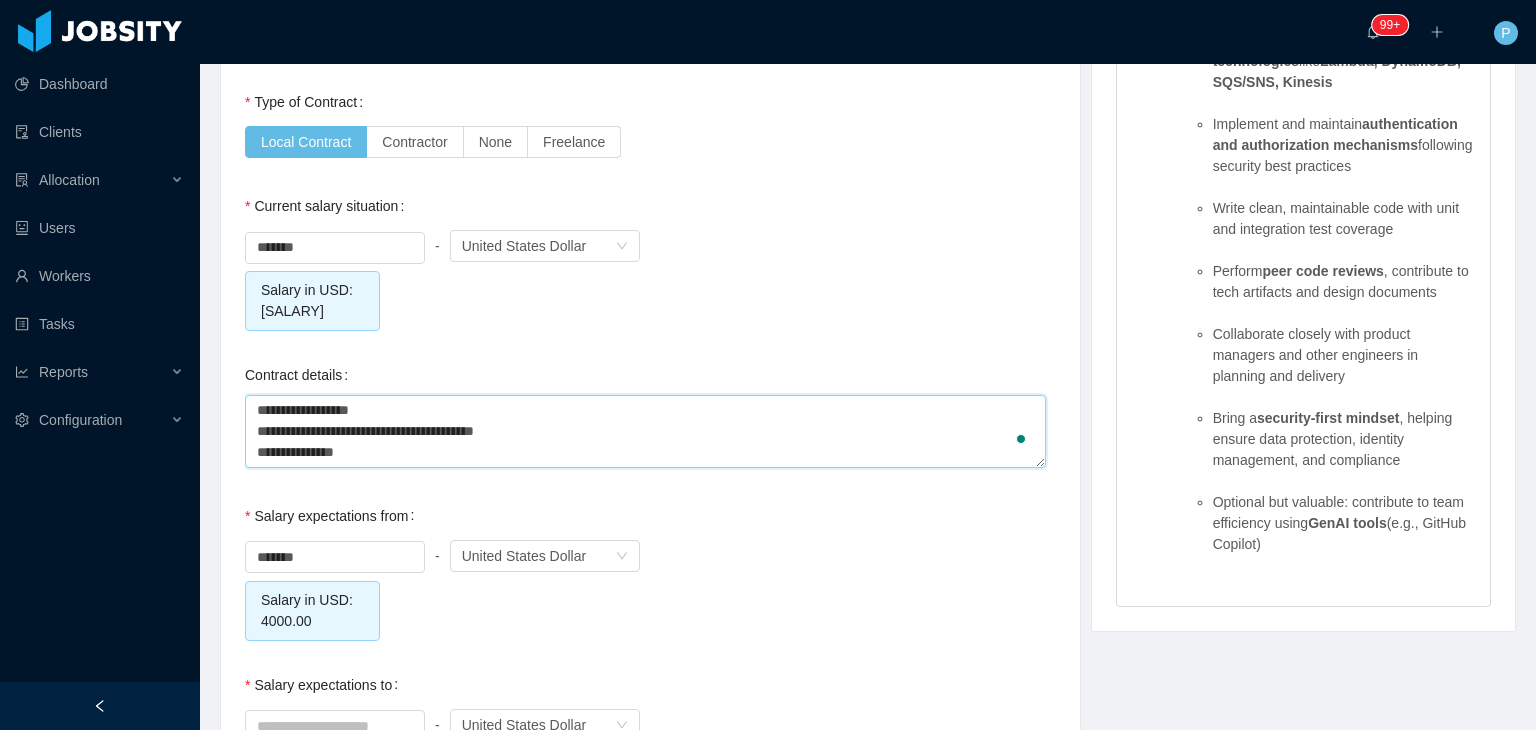 type 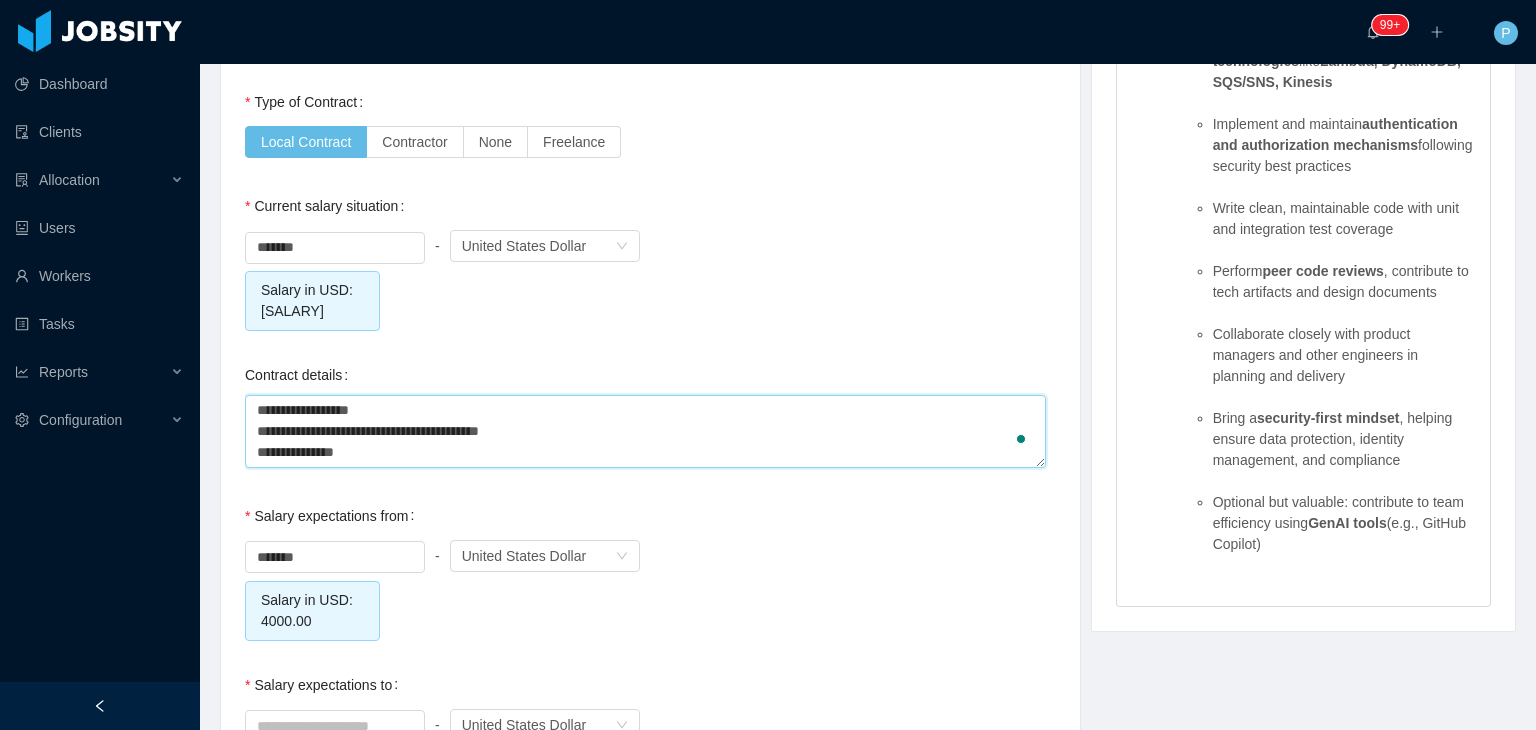 type 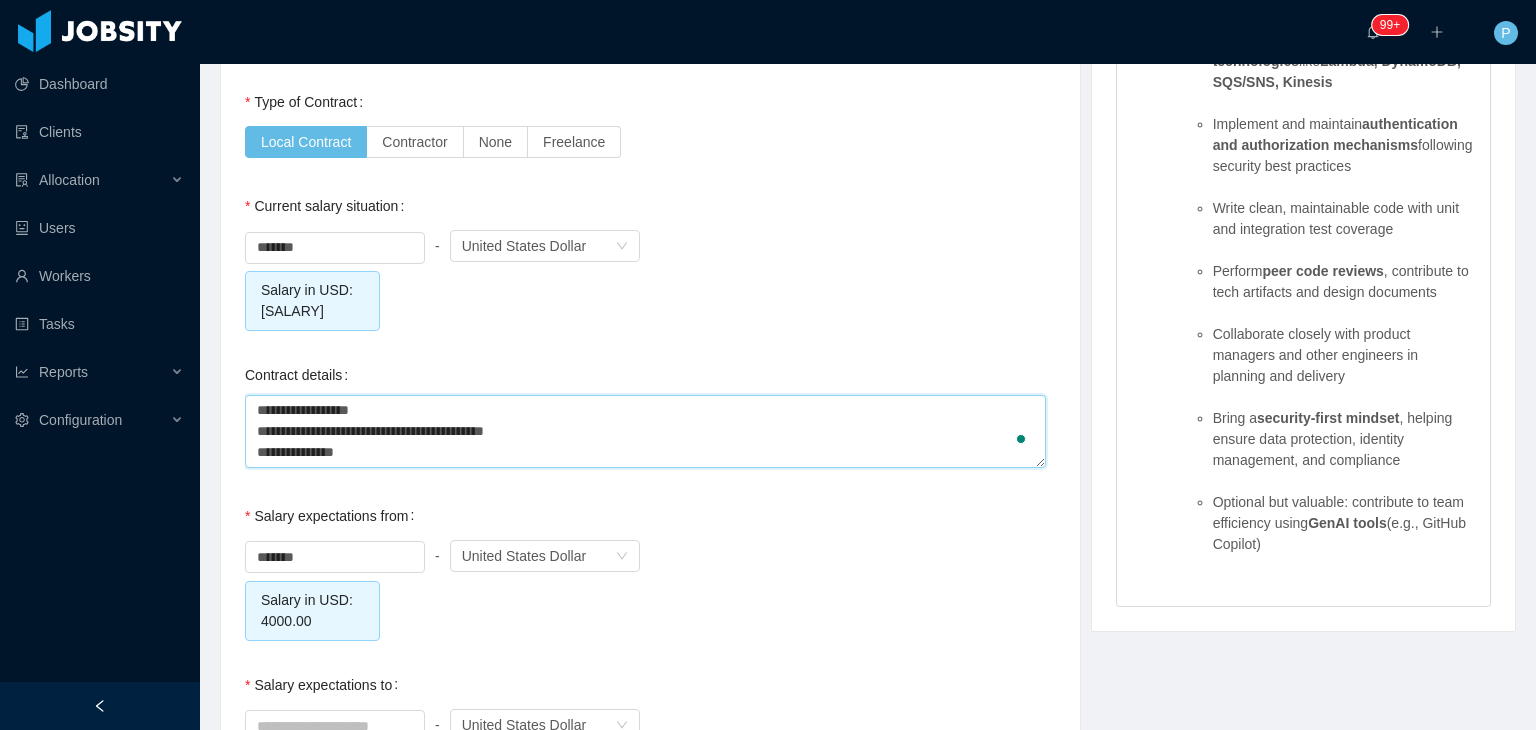 type 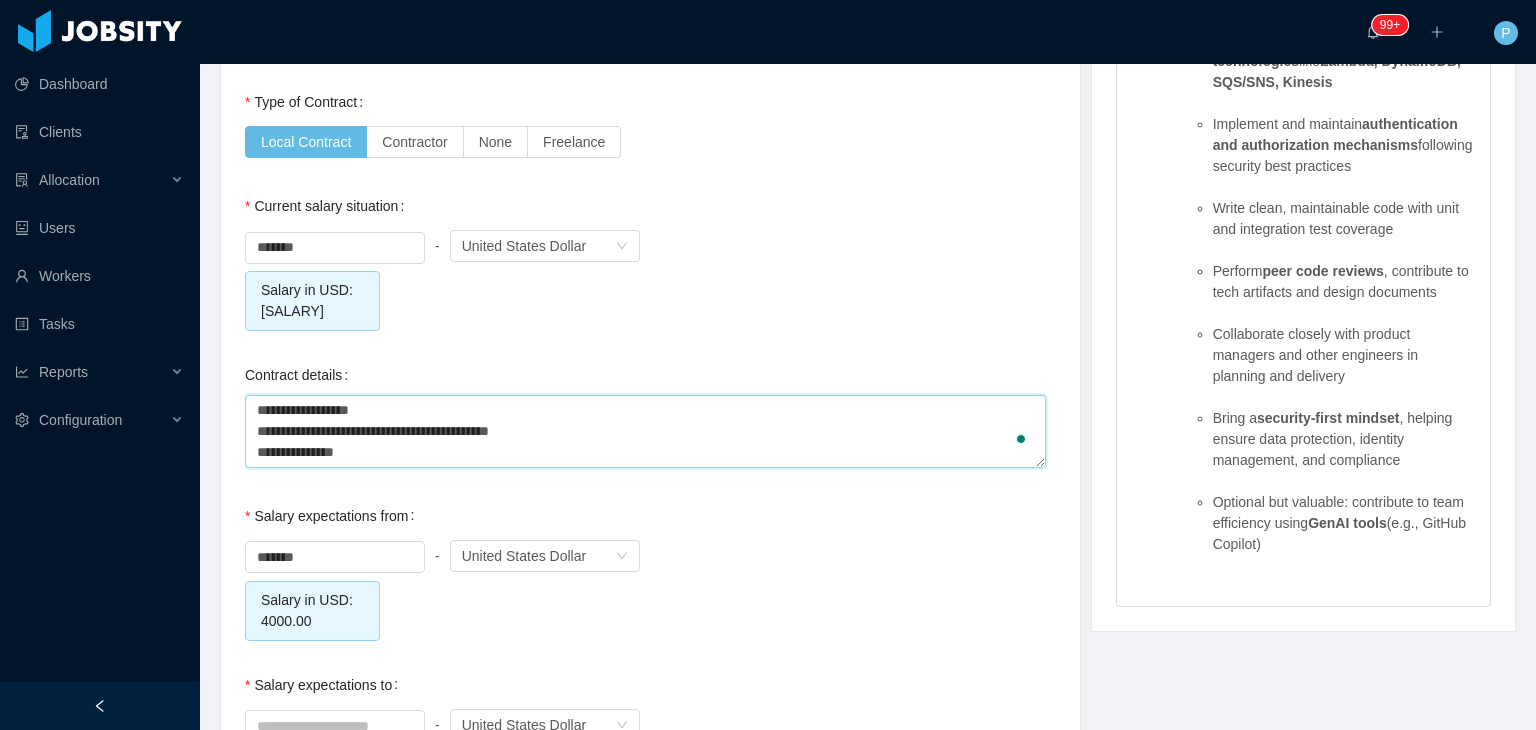 type 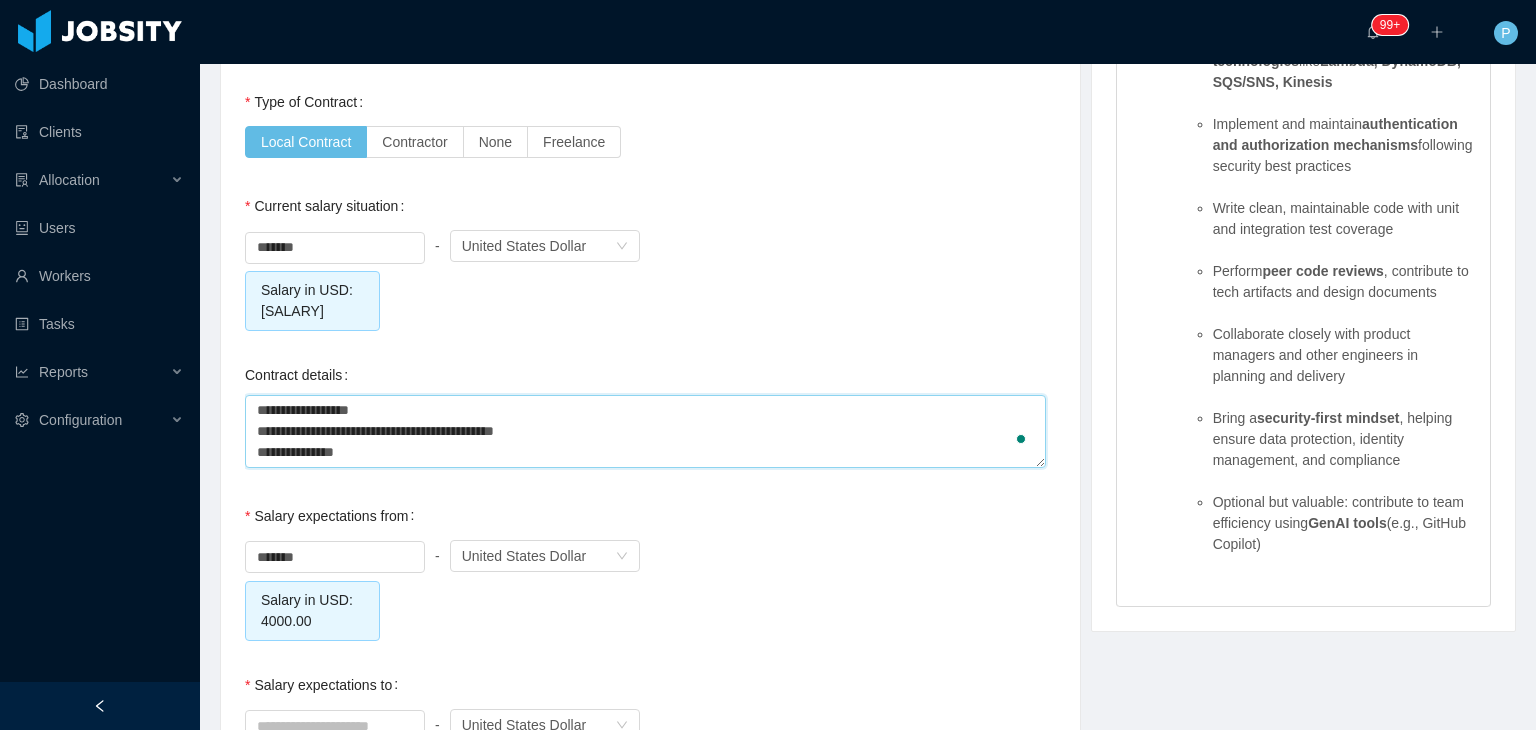 type 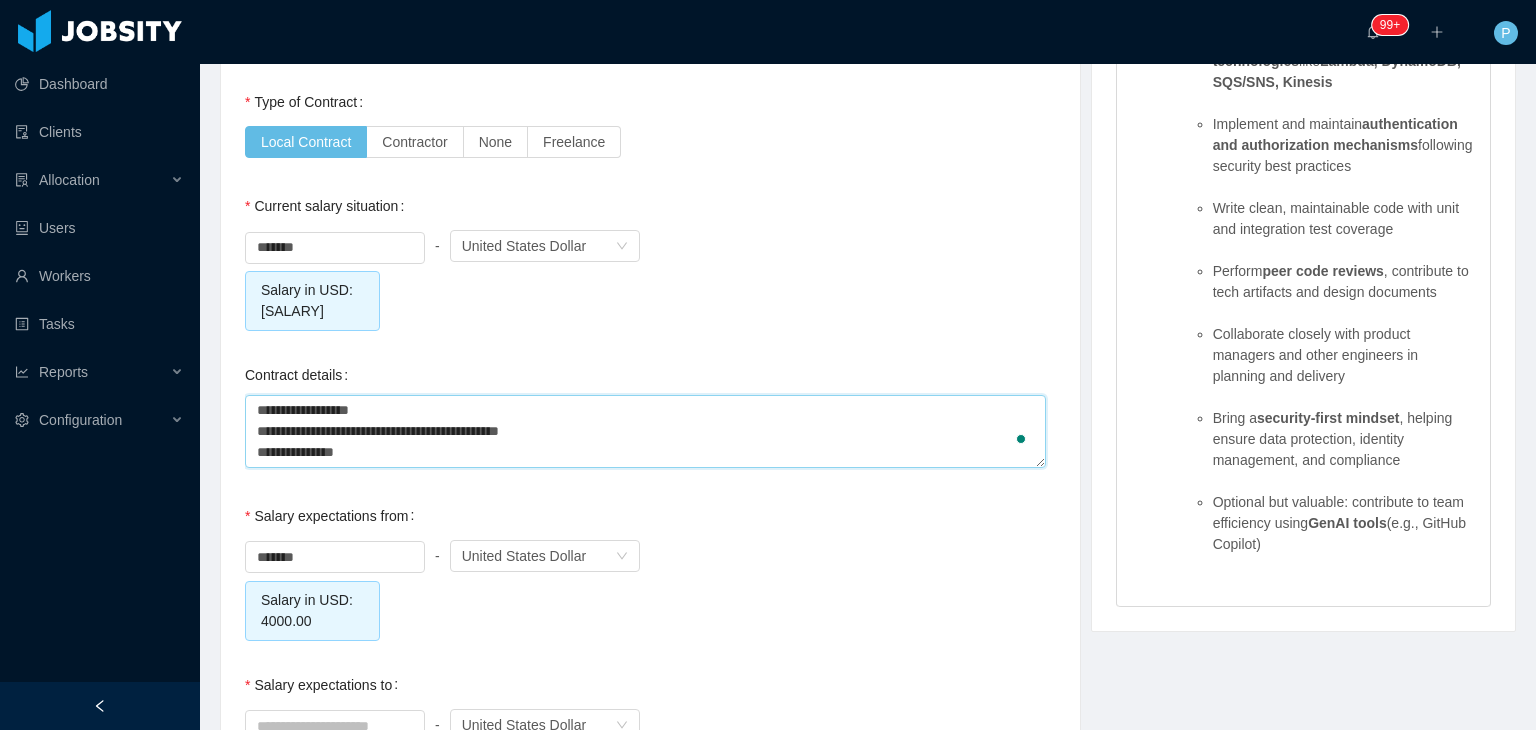 type 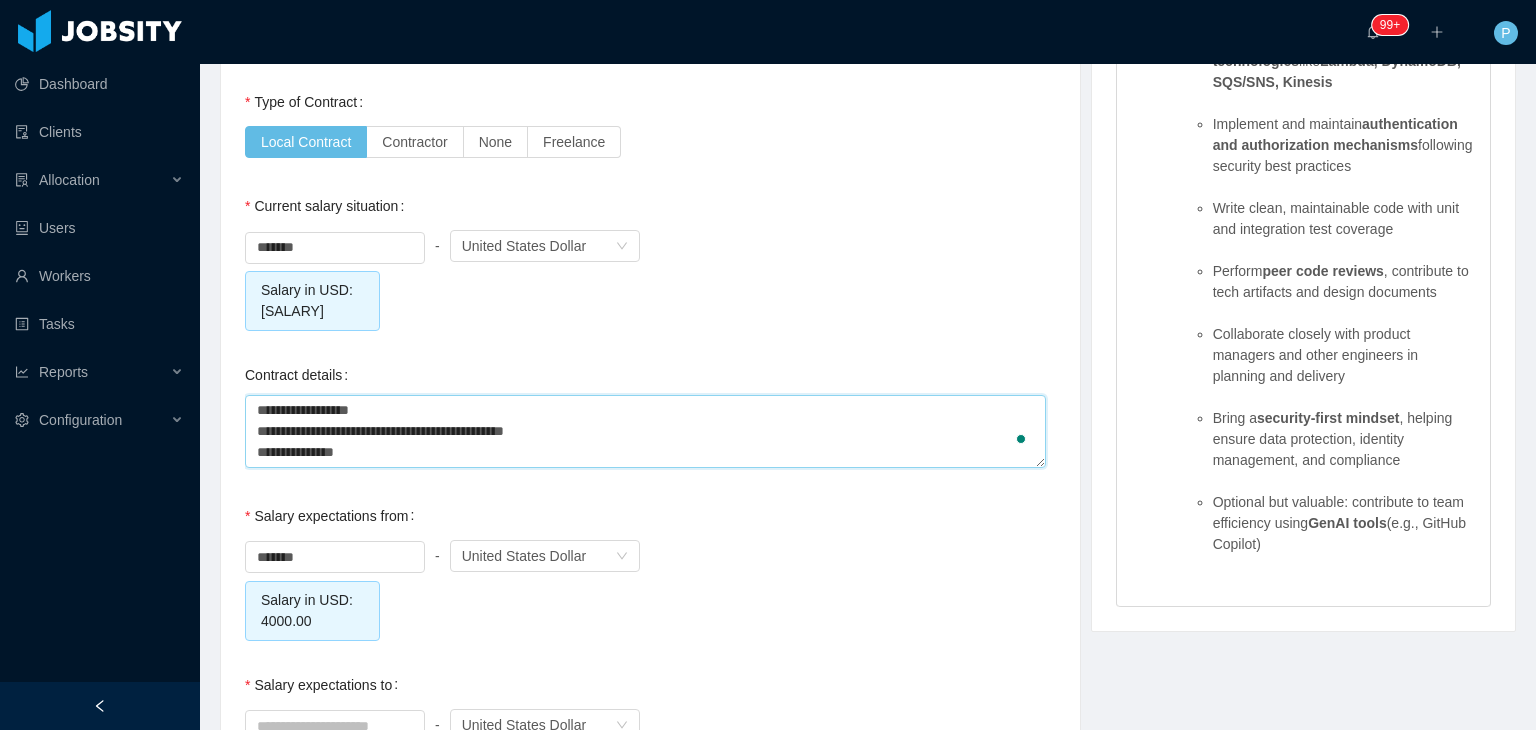 type 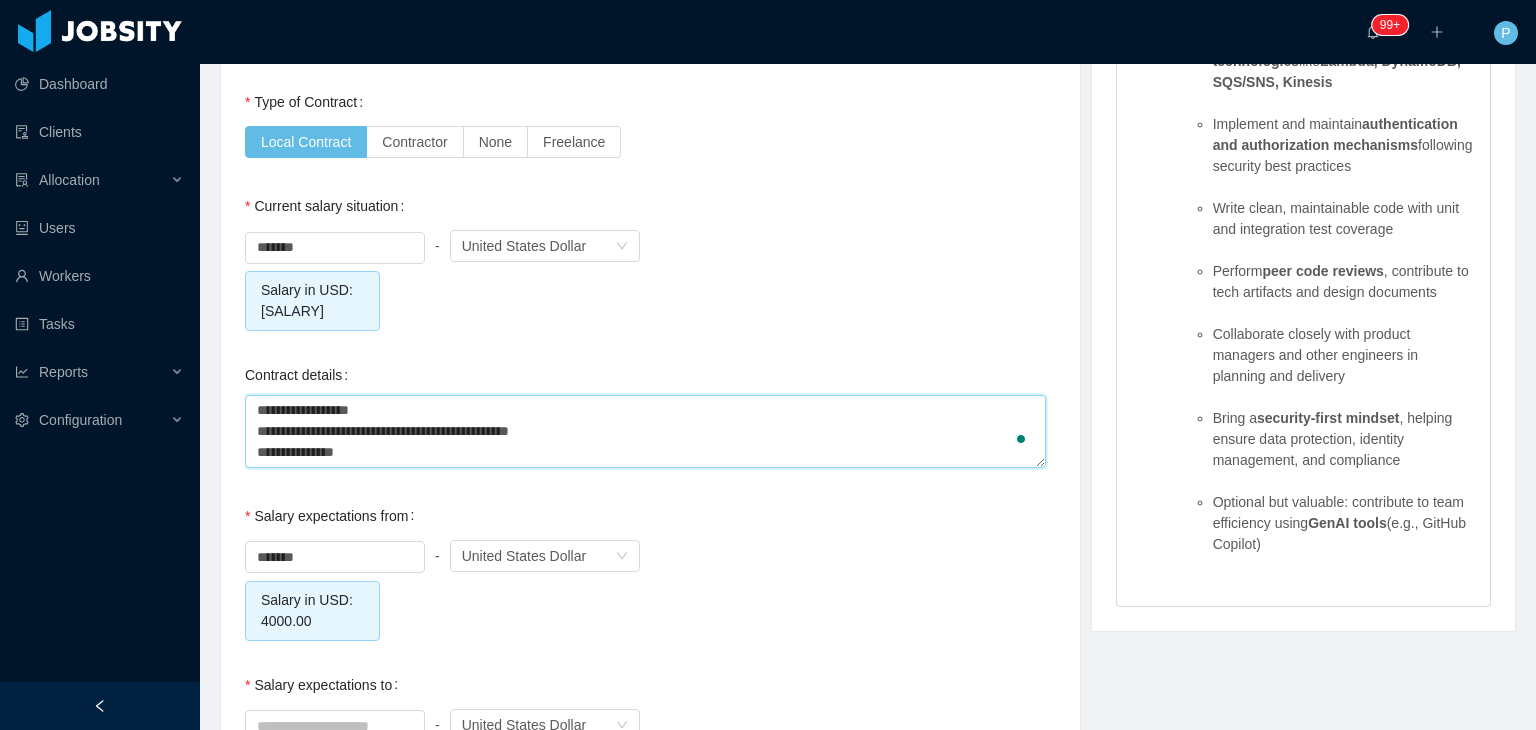 type 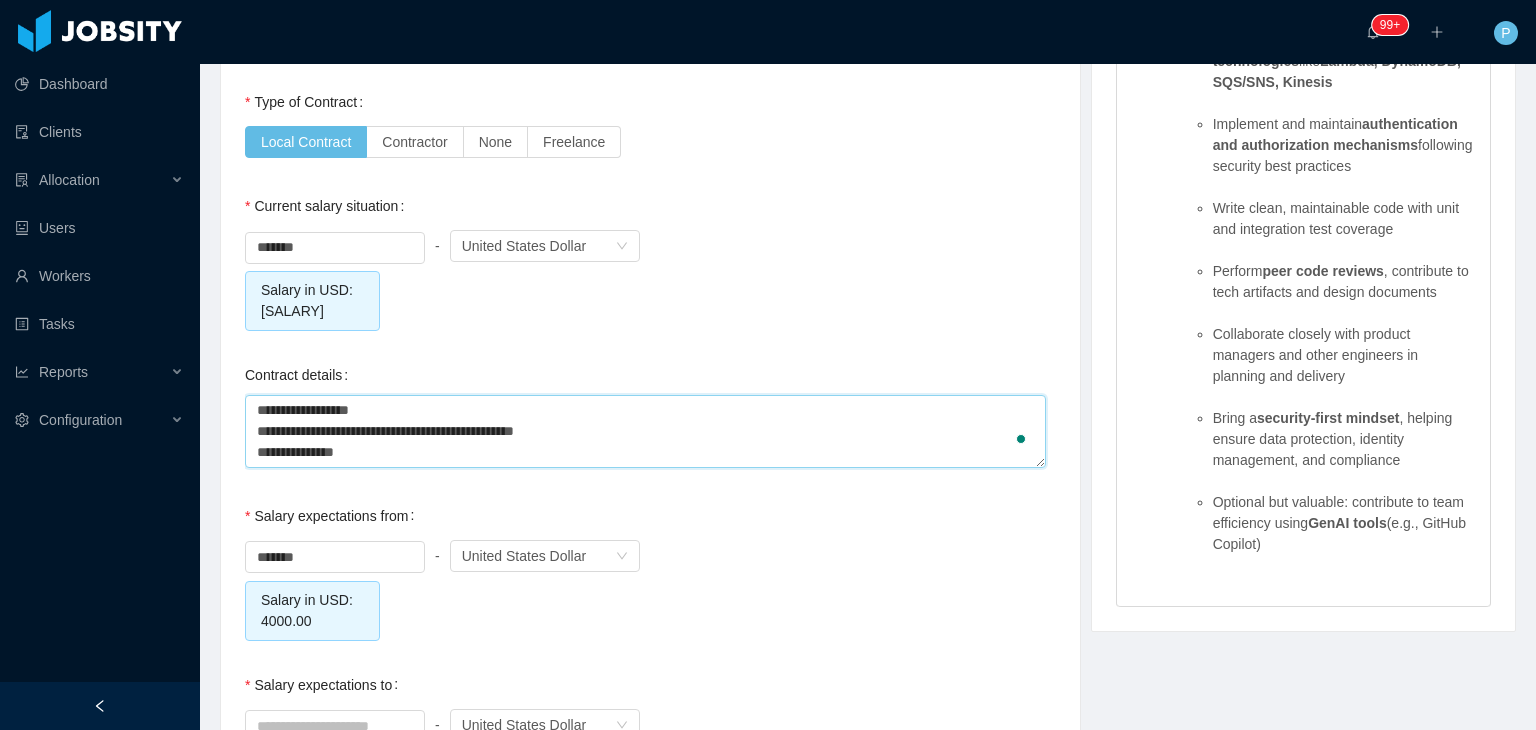 type 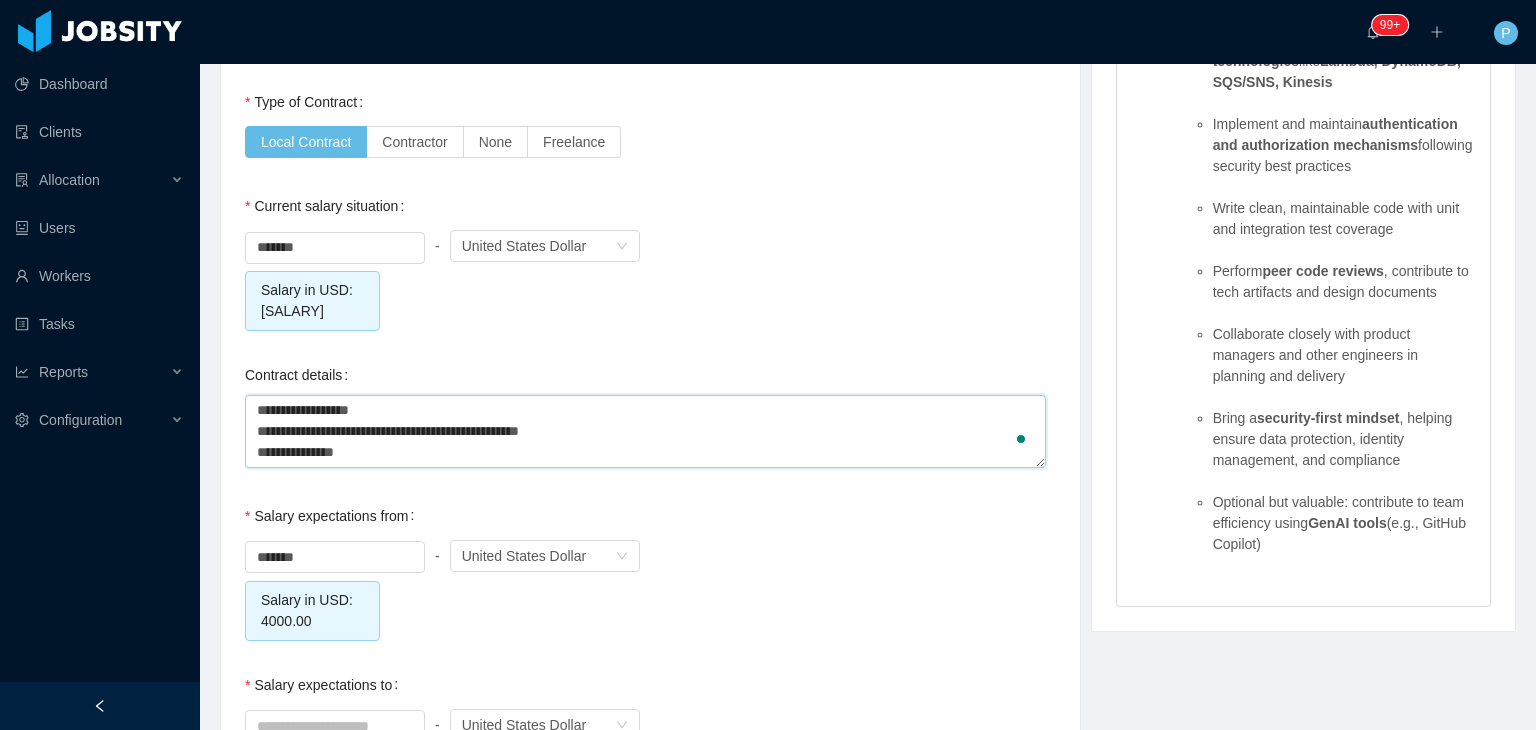 type 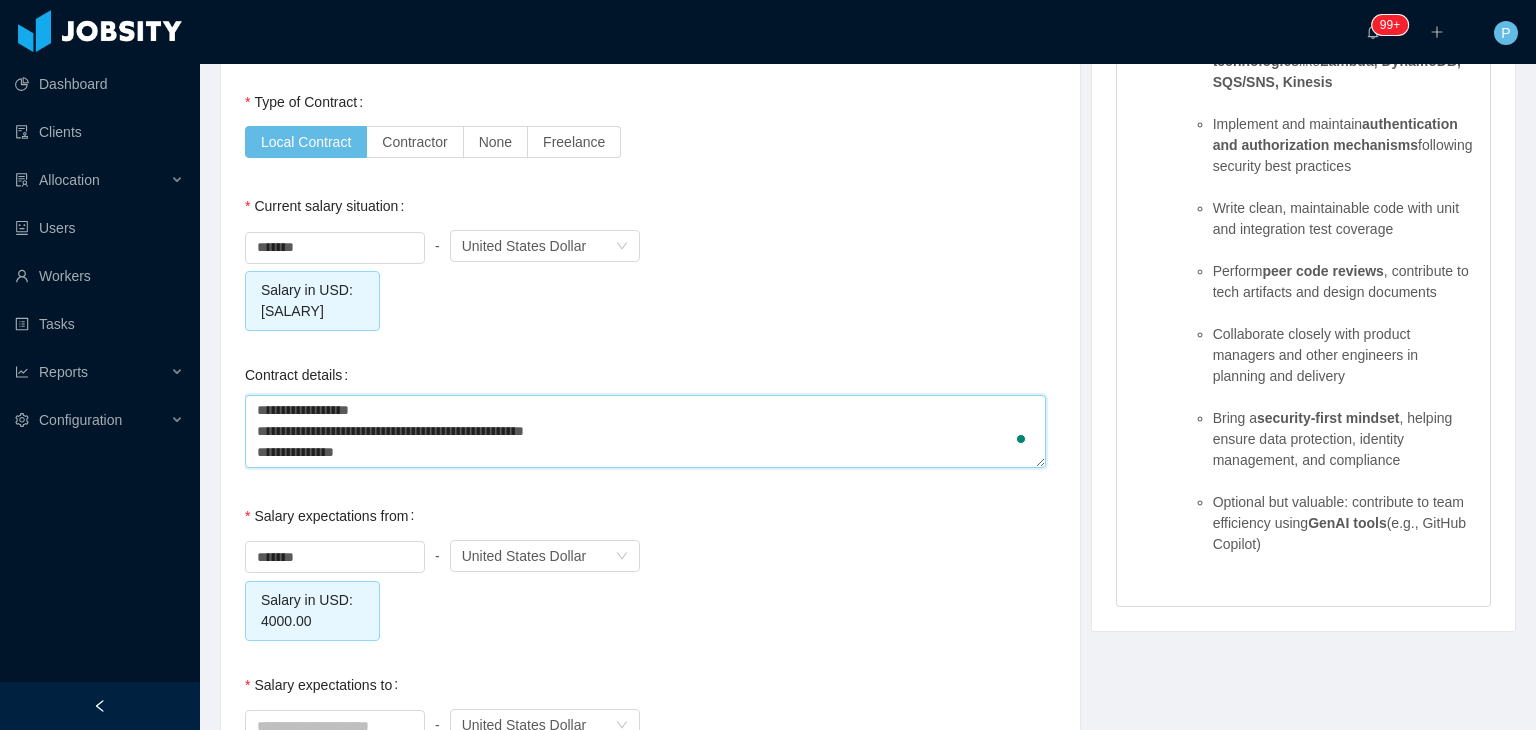 type 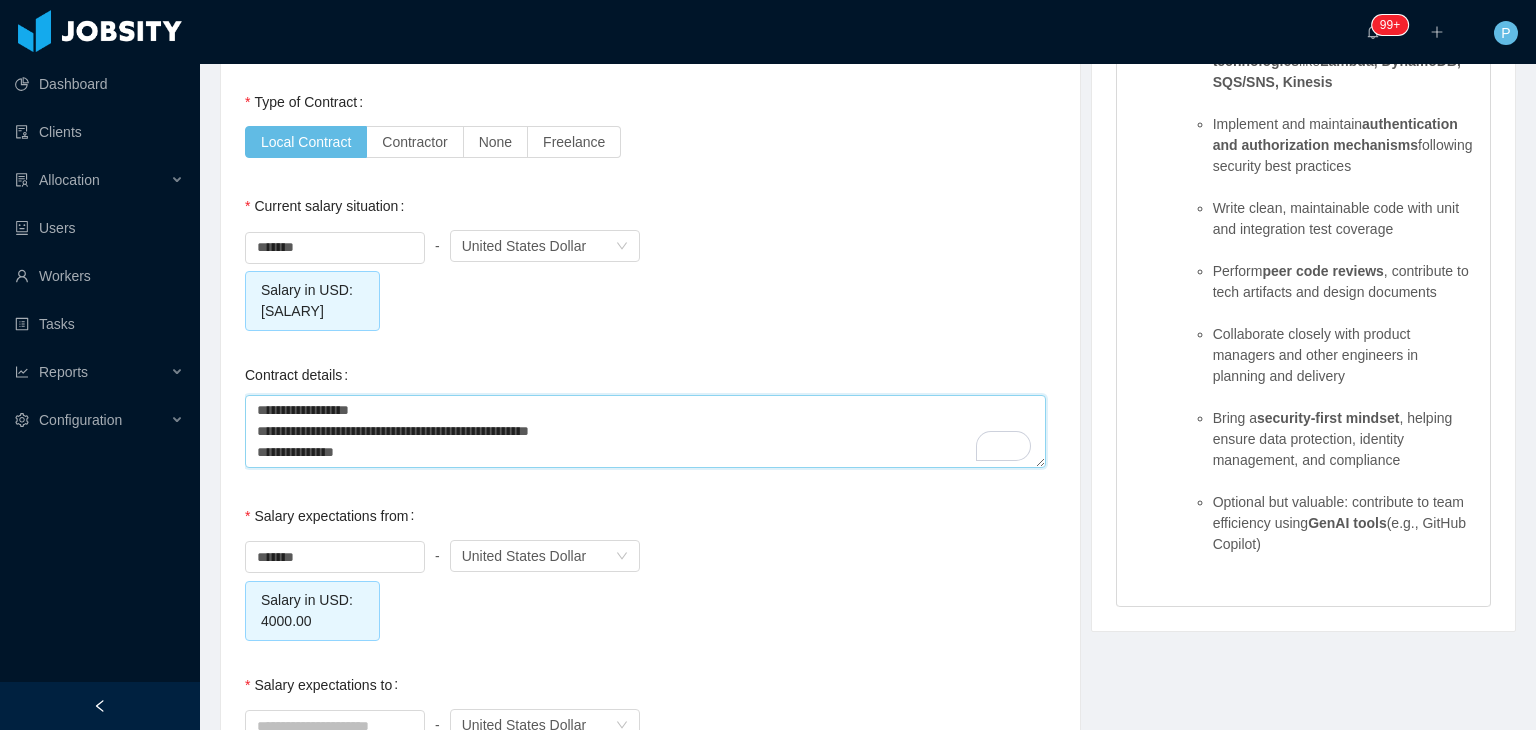 type 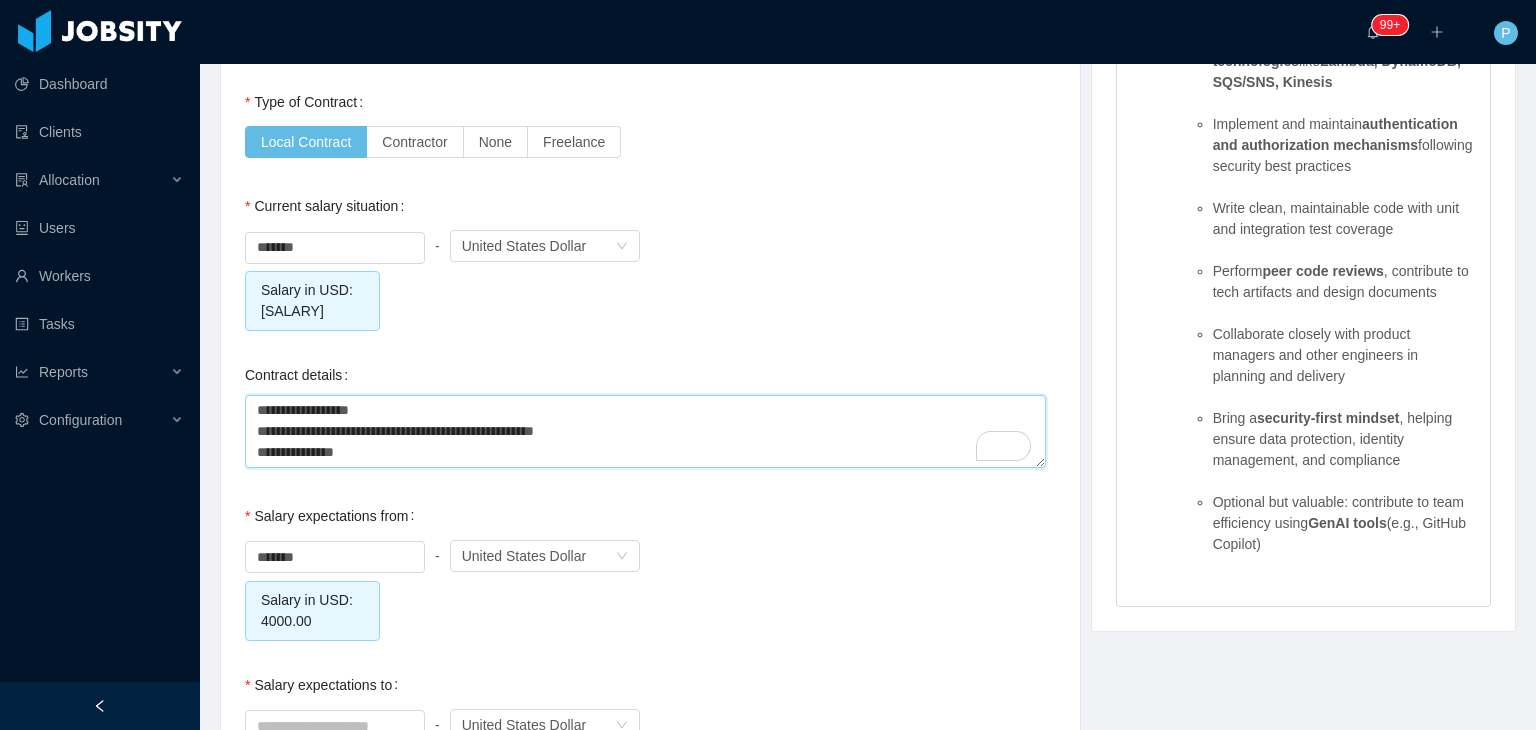 type 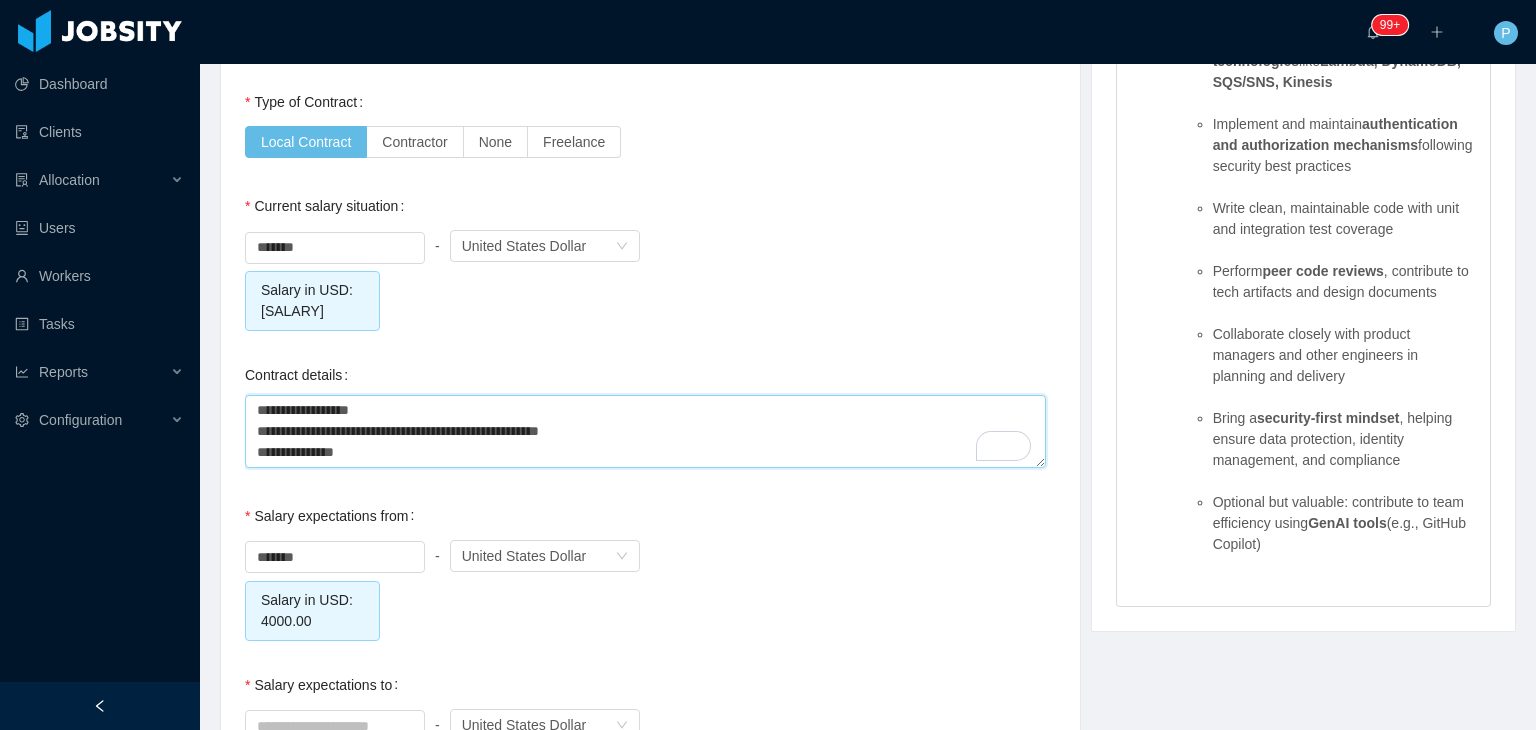 type 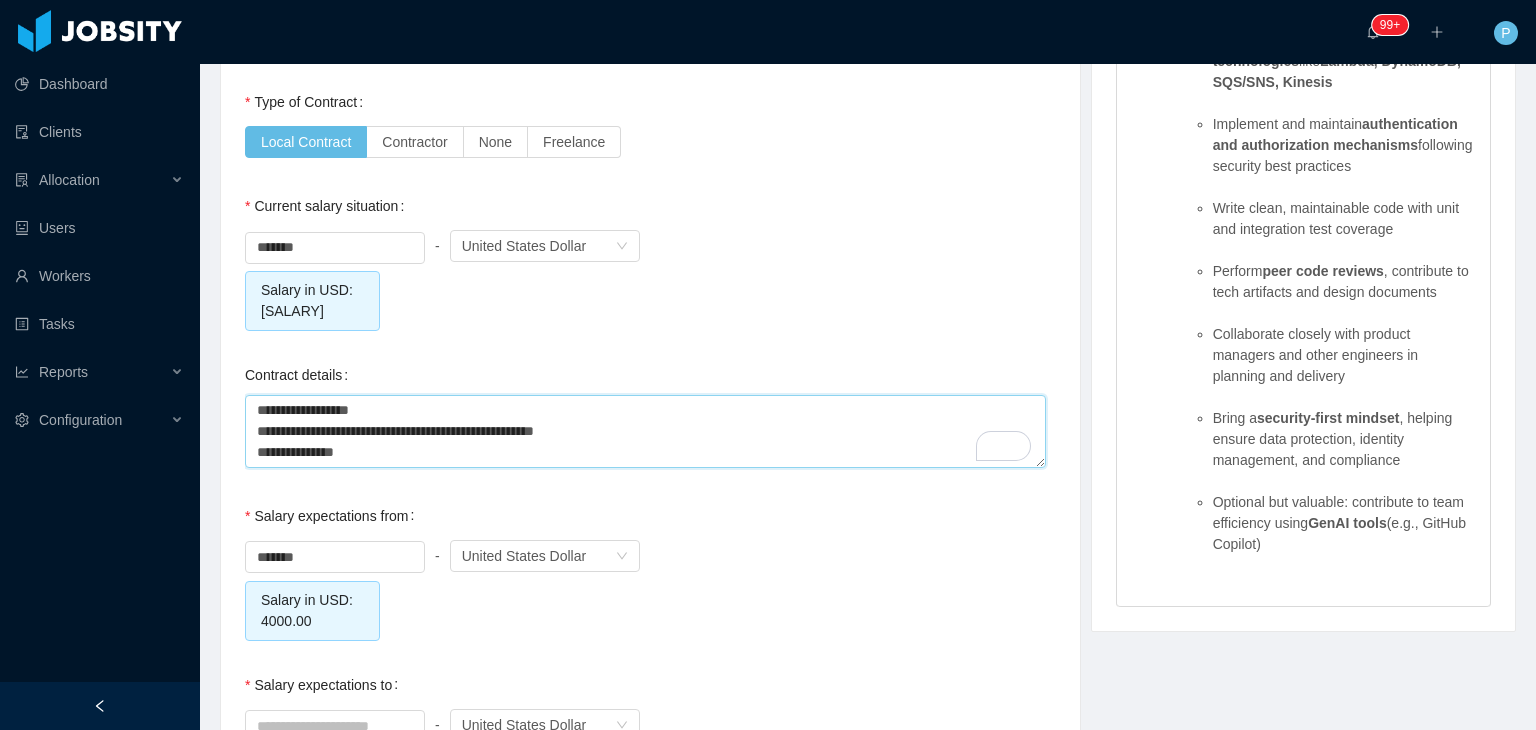 type 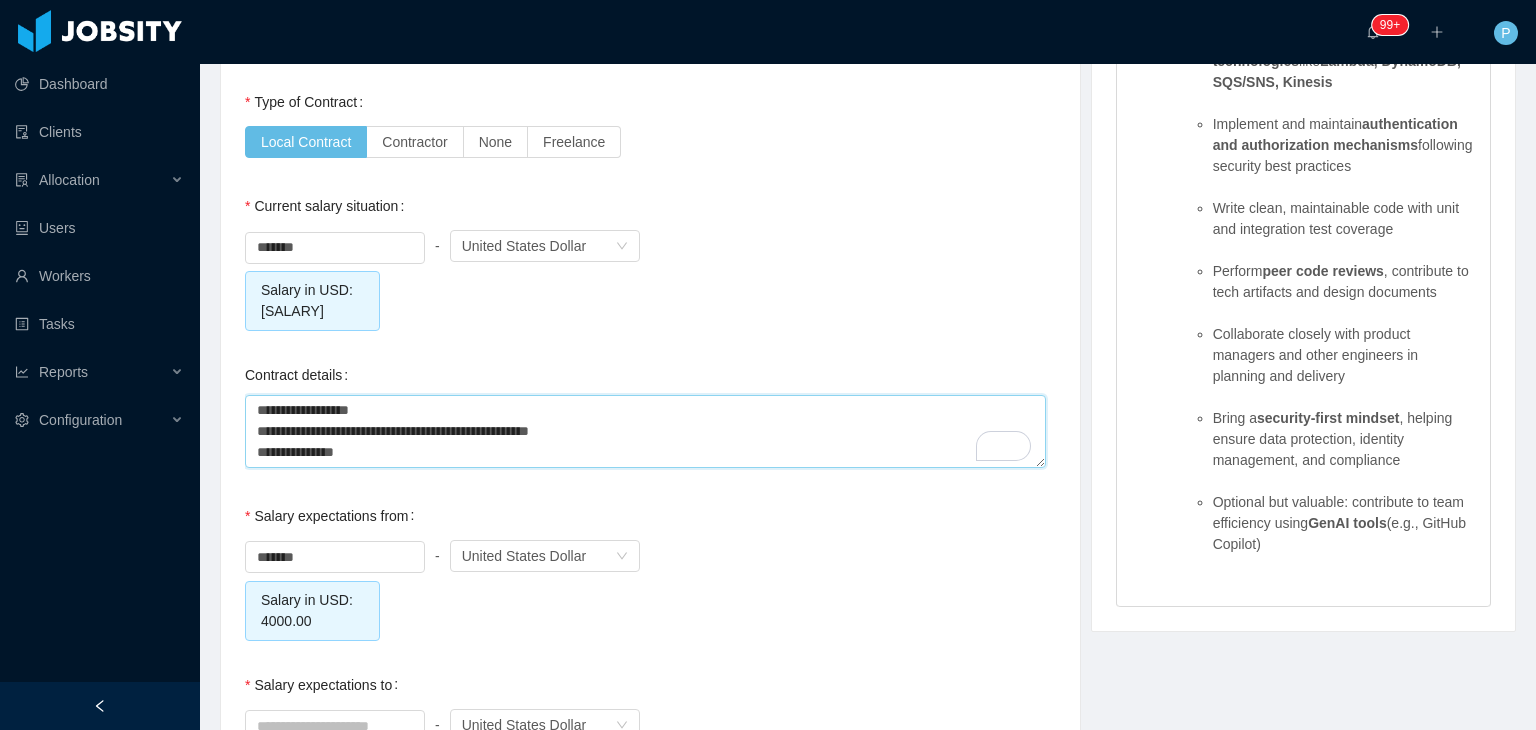type on "**********" 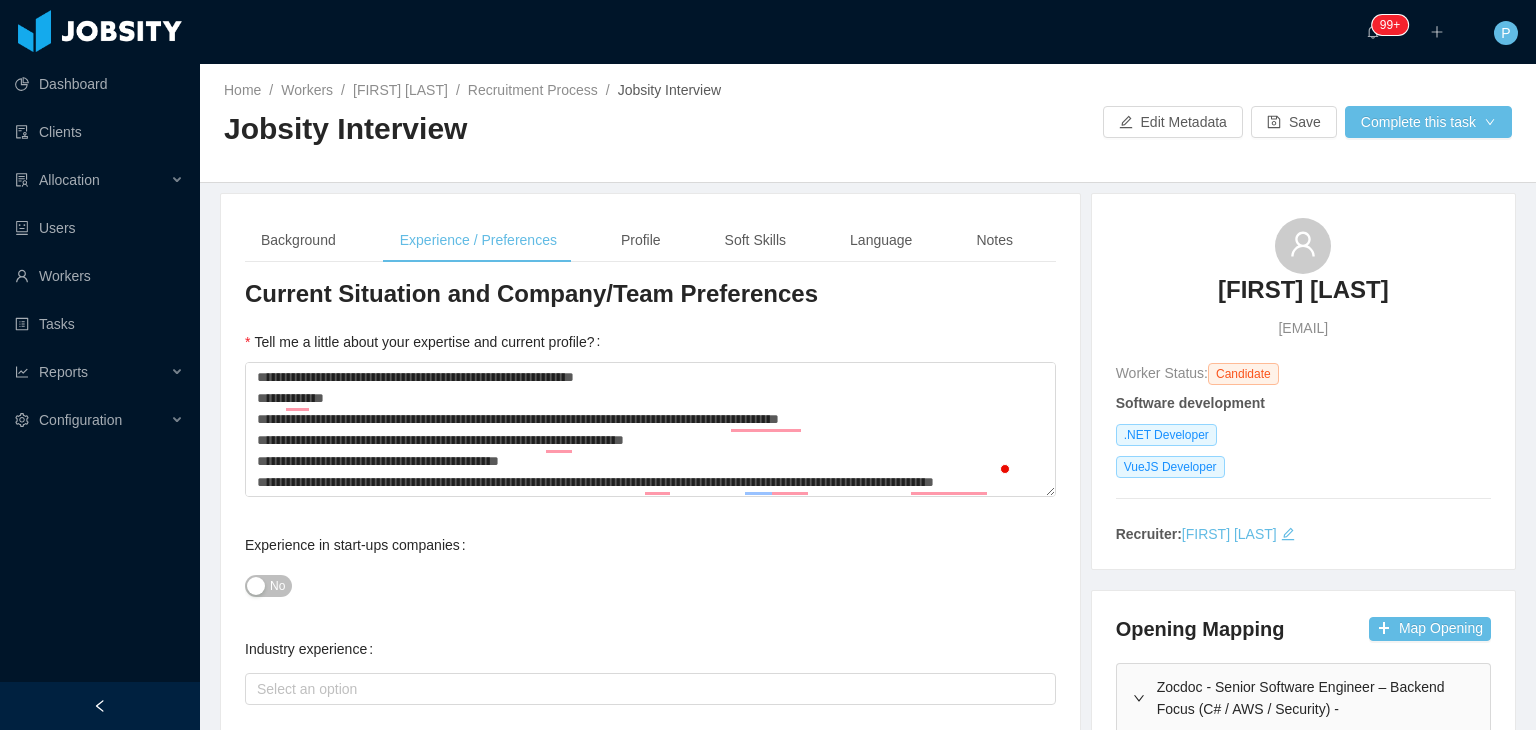 type on "**********" 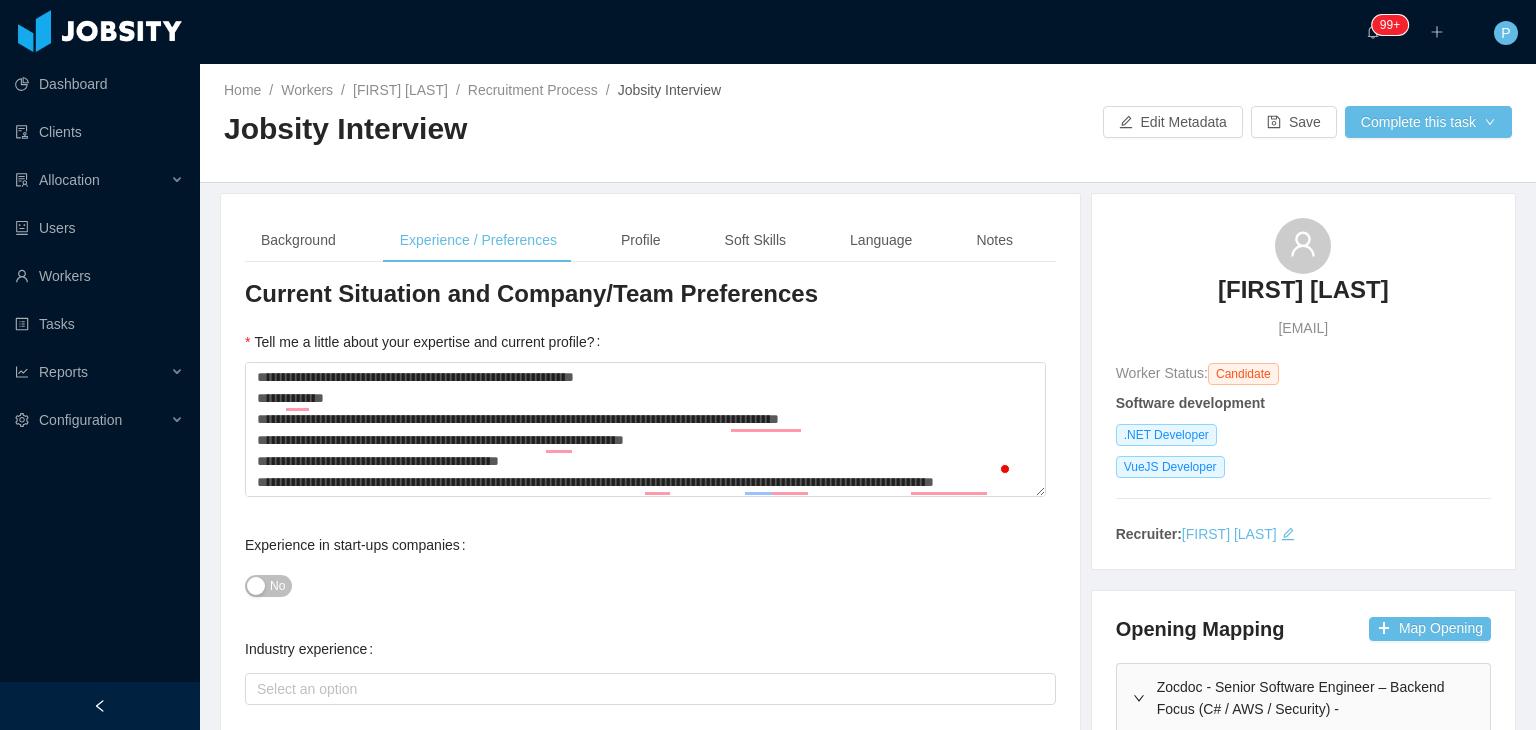 scroll, scrollTop: 1887, scrollLeft: 0, axis: vertical 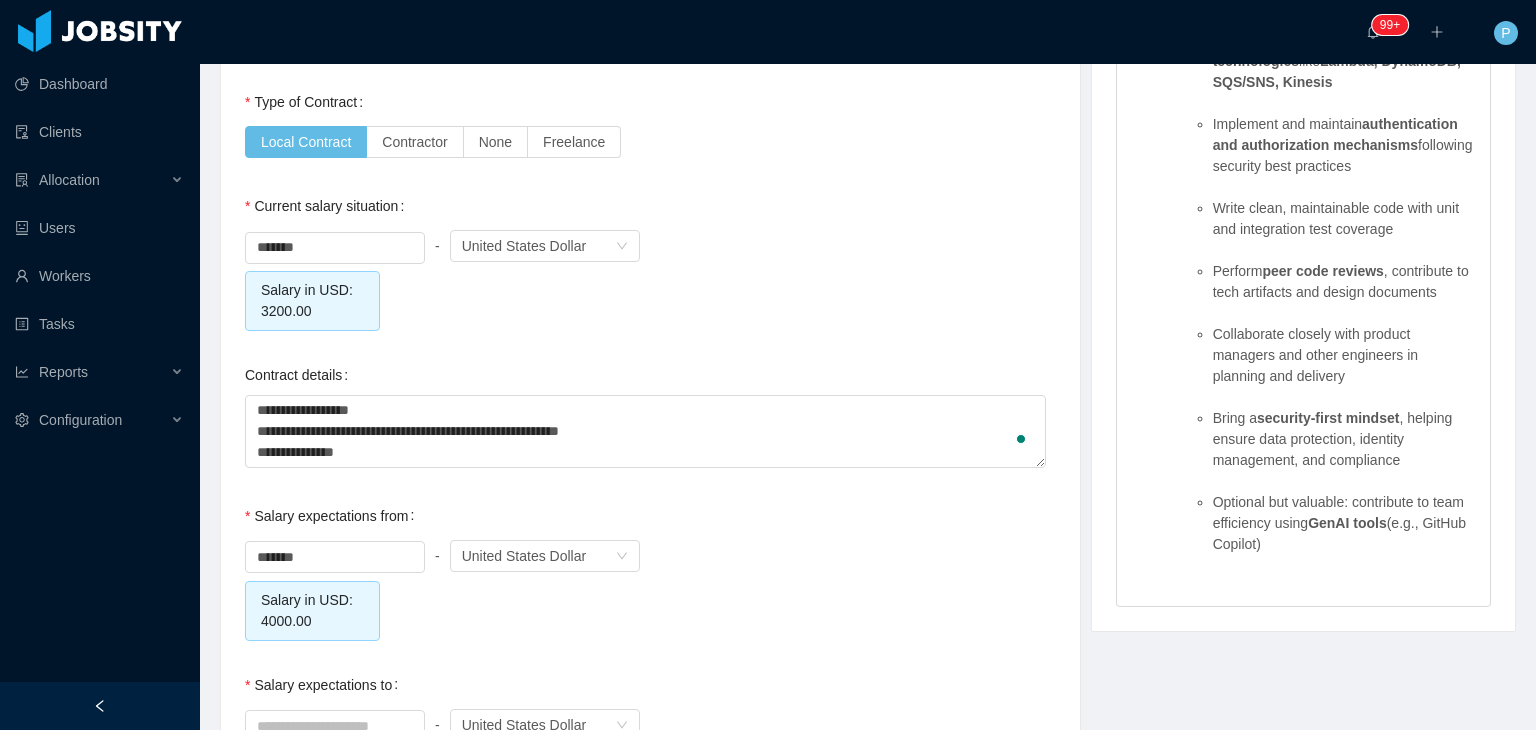 type on "**********" 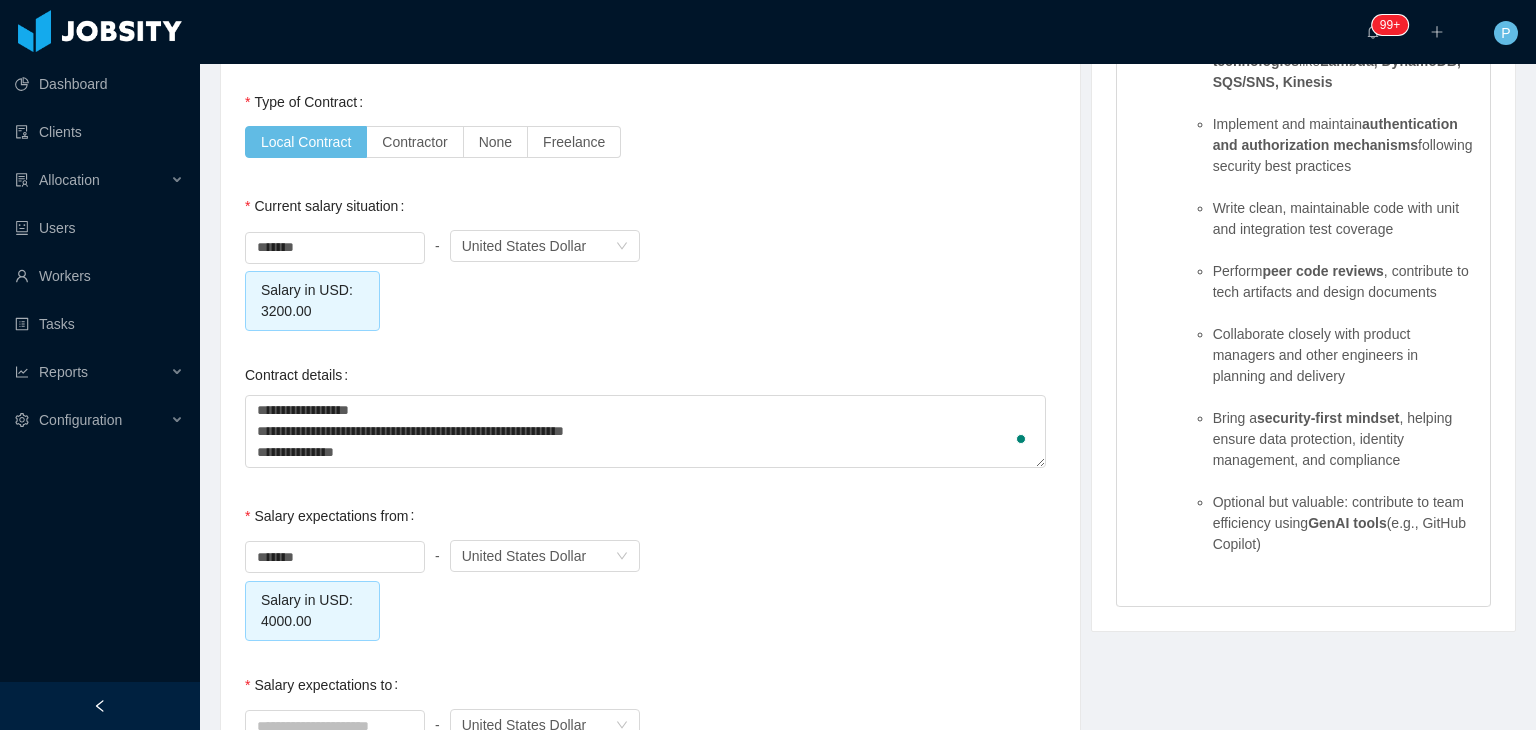 type on "**********" 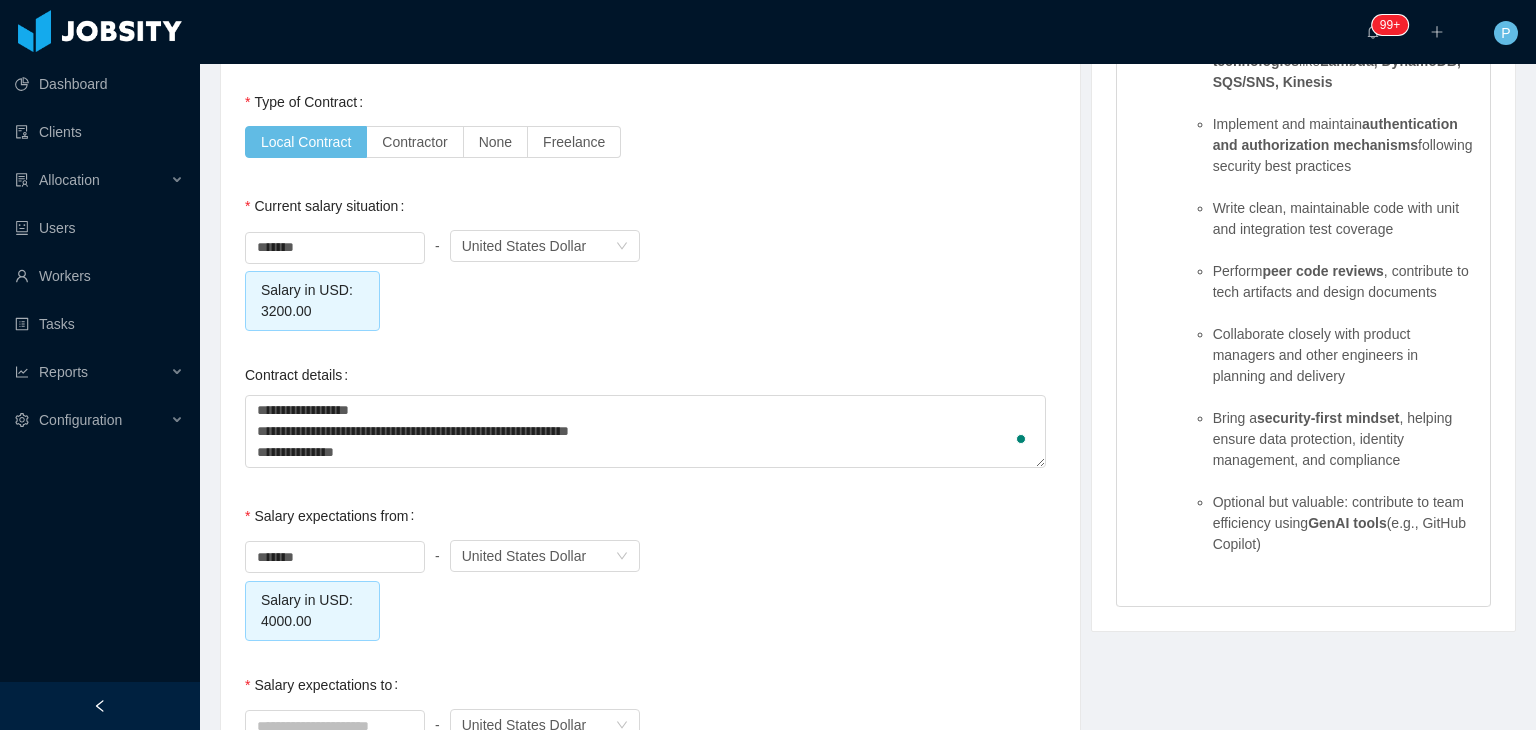type on "**********" 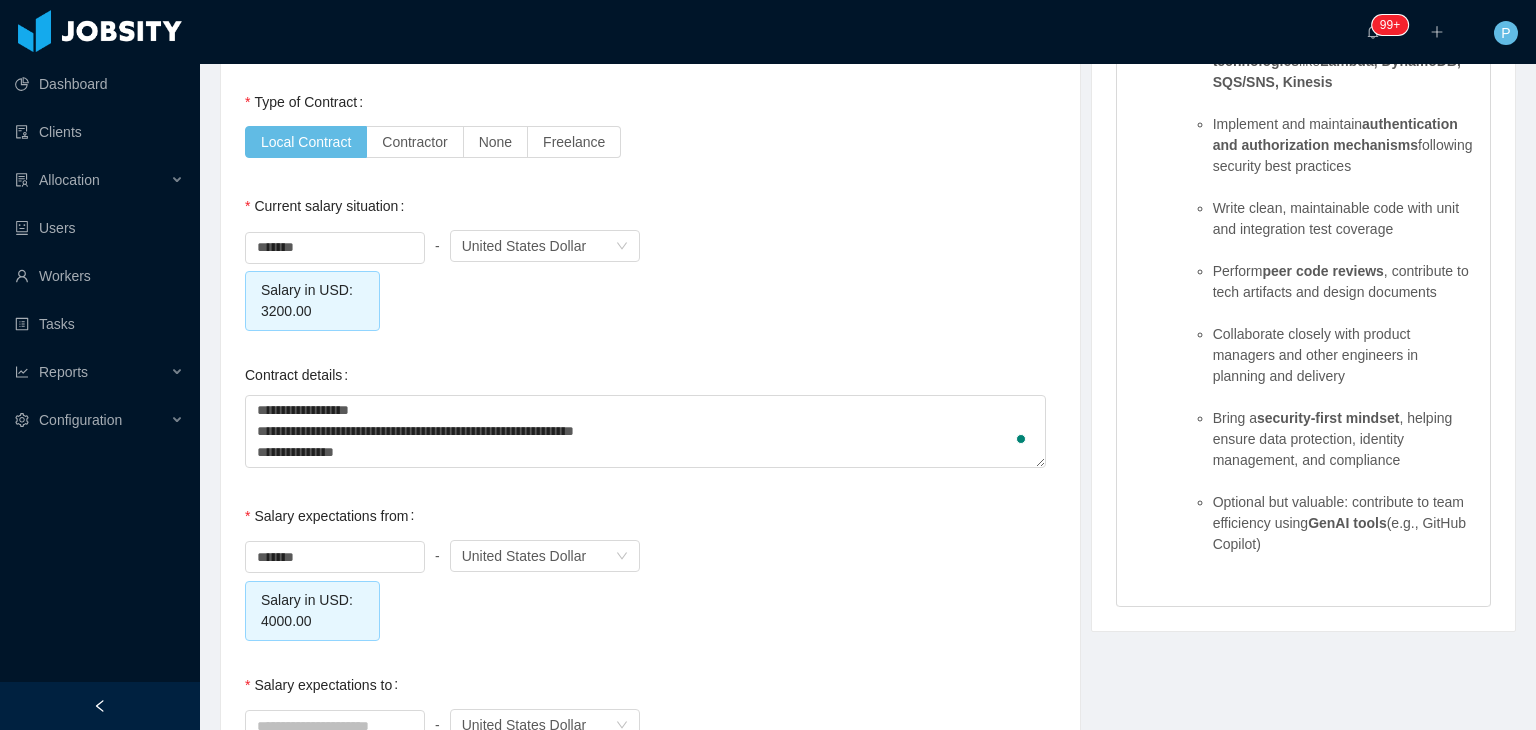 type on "**********" 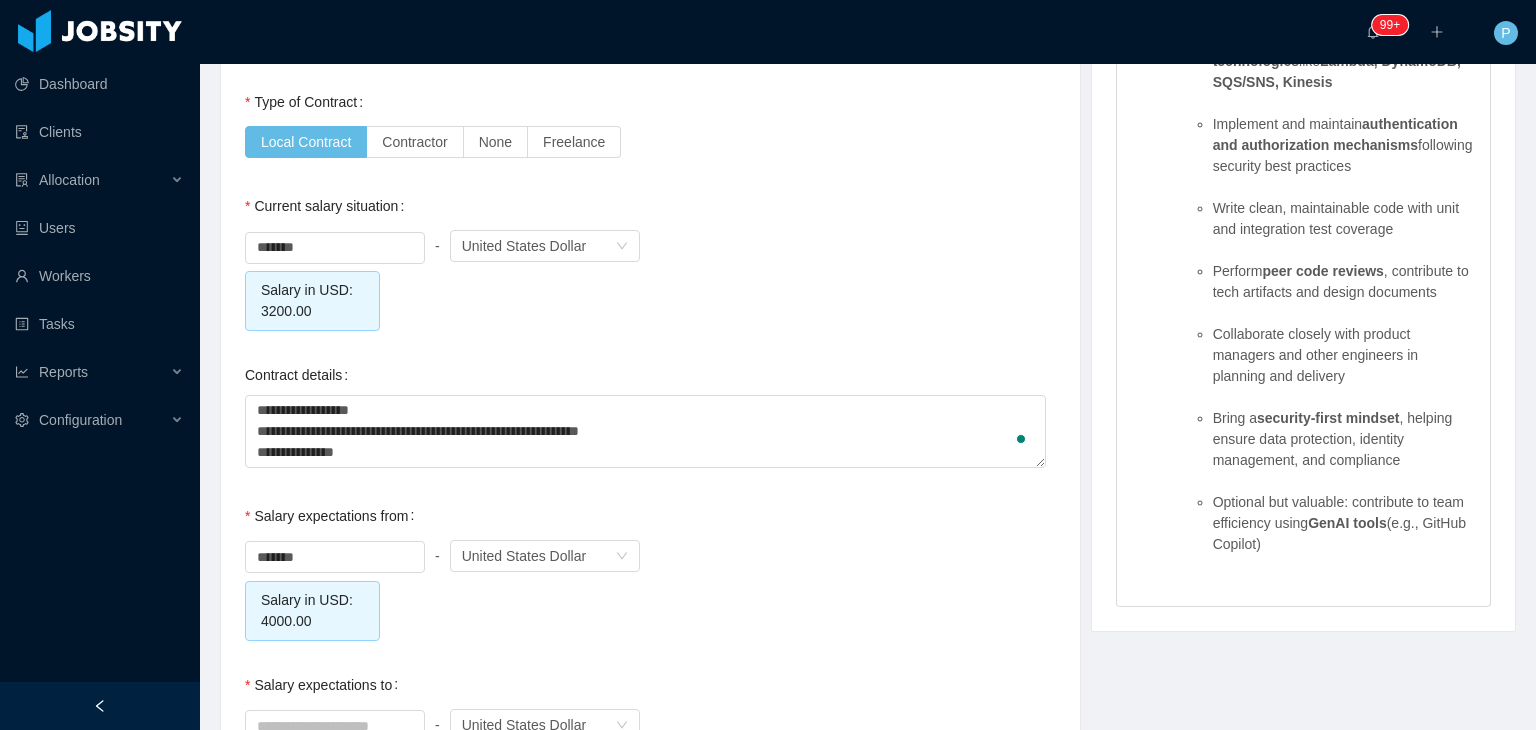 type on "**********" 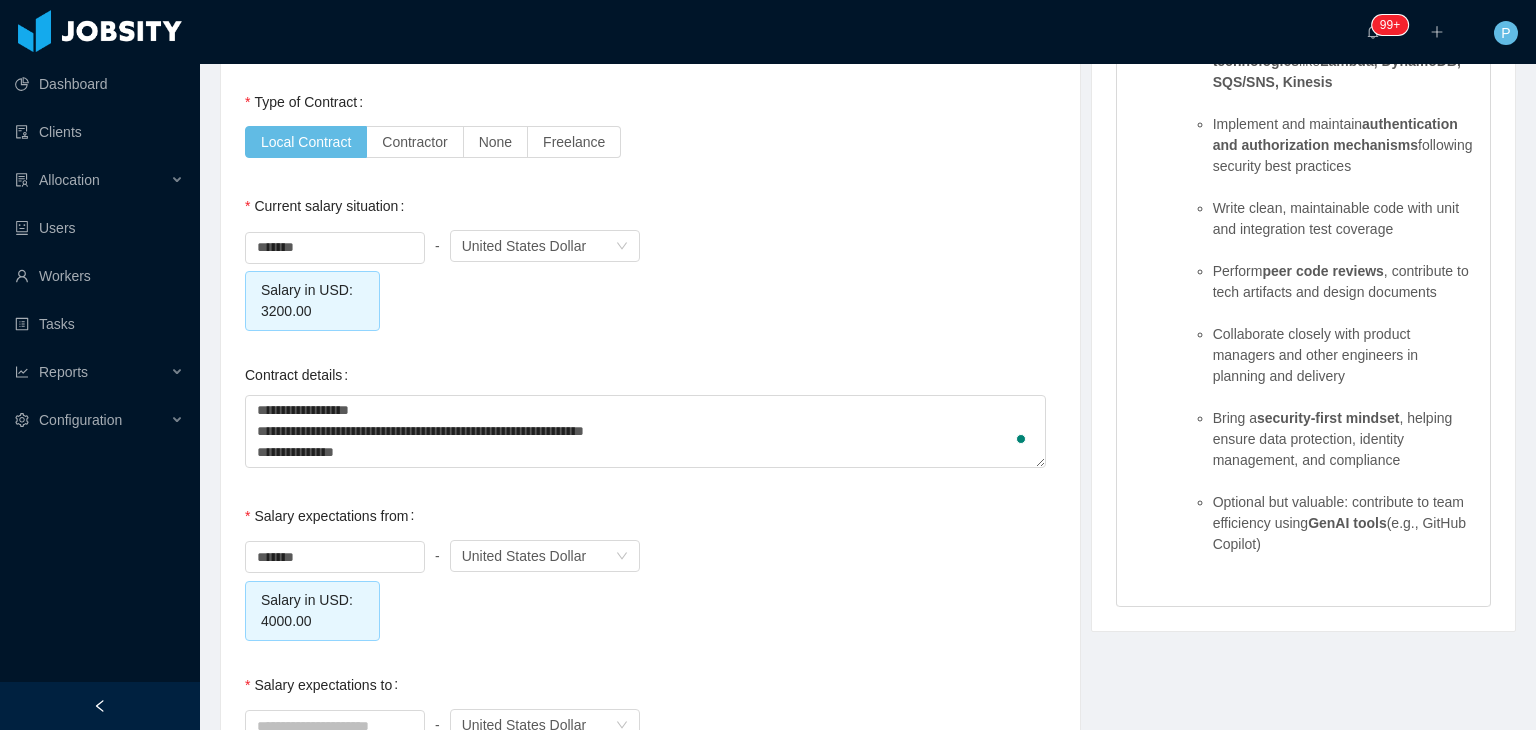 type on "**********" 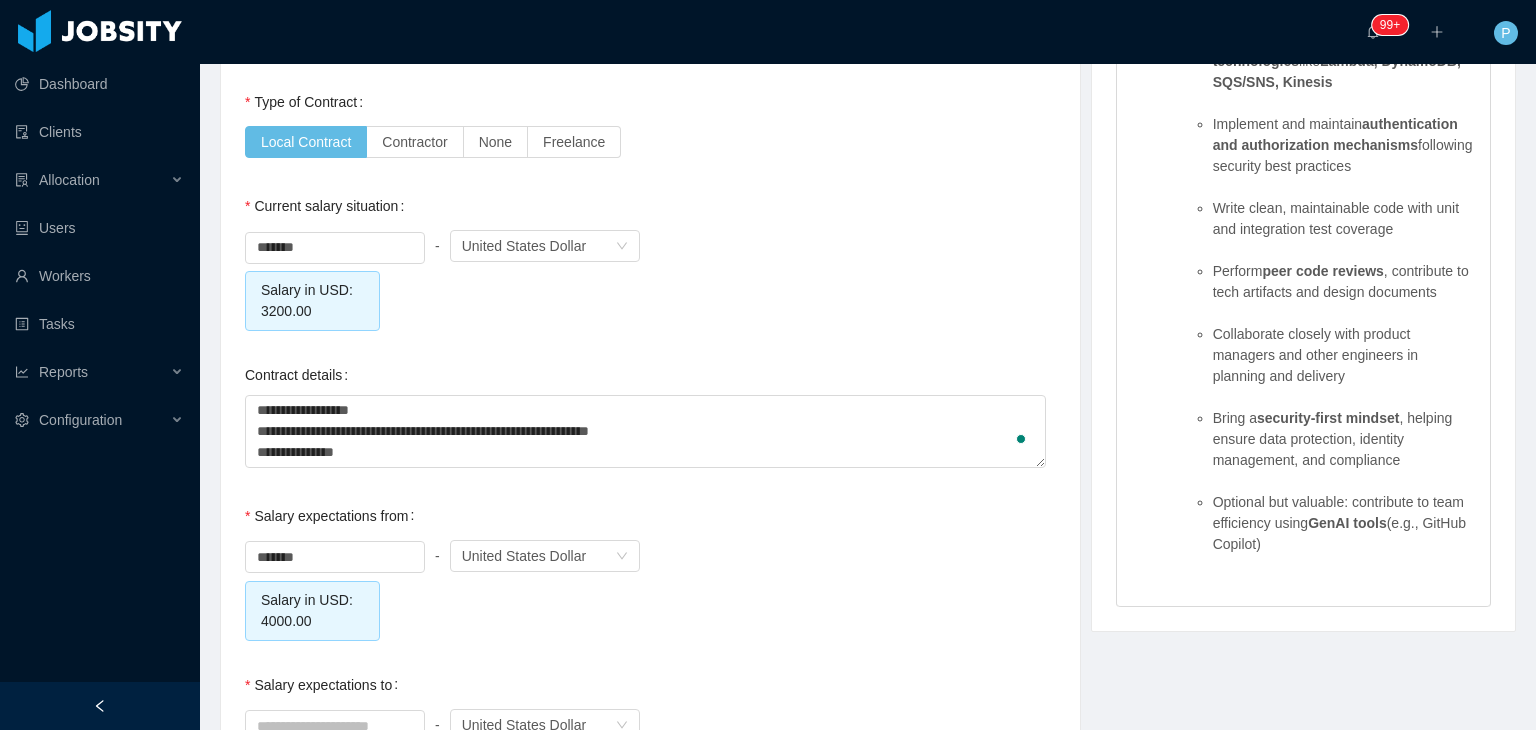 type on "**********" 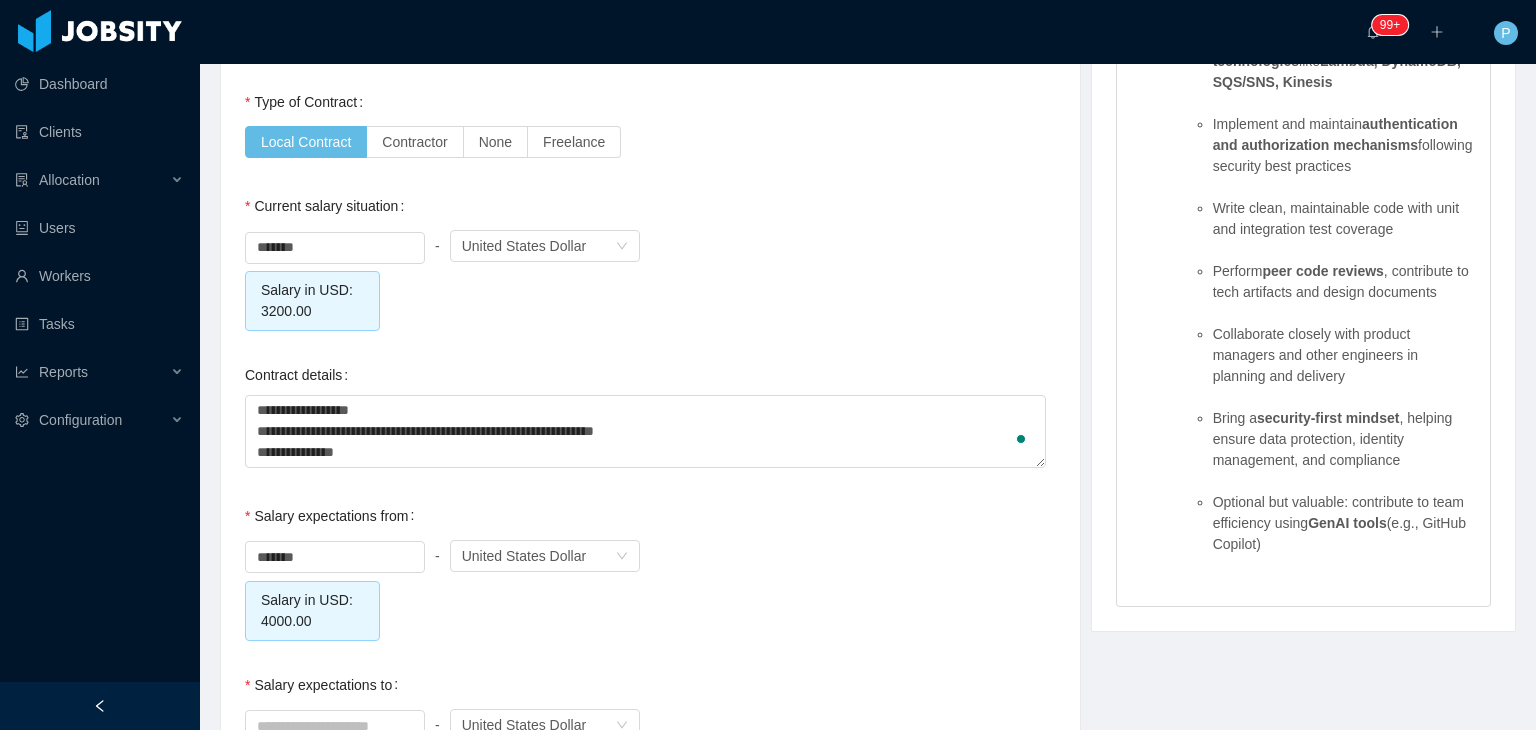 type on "**********" 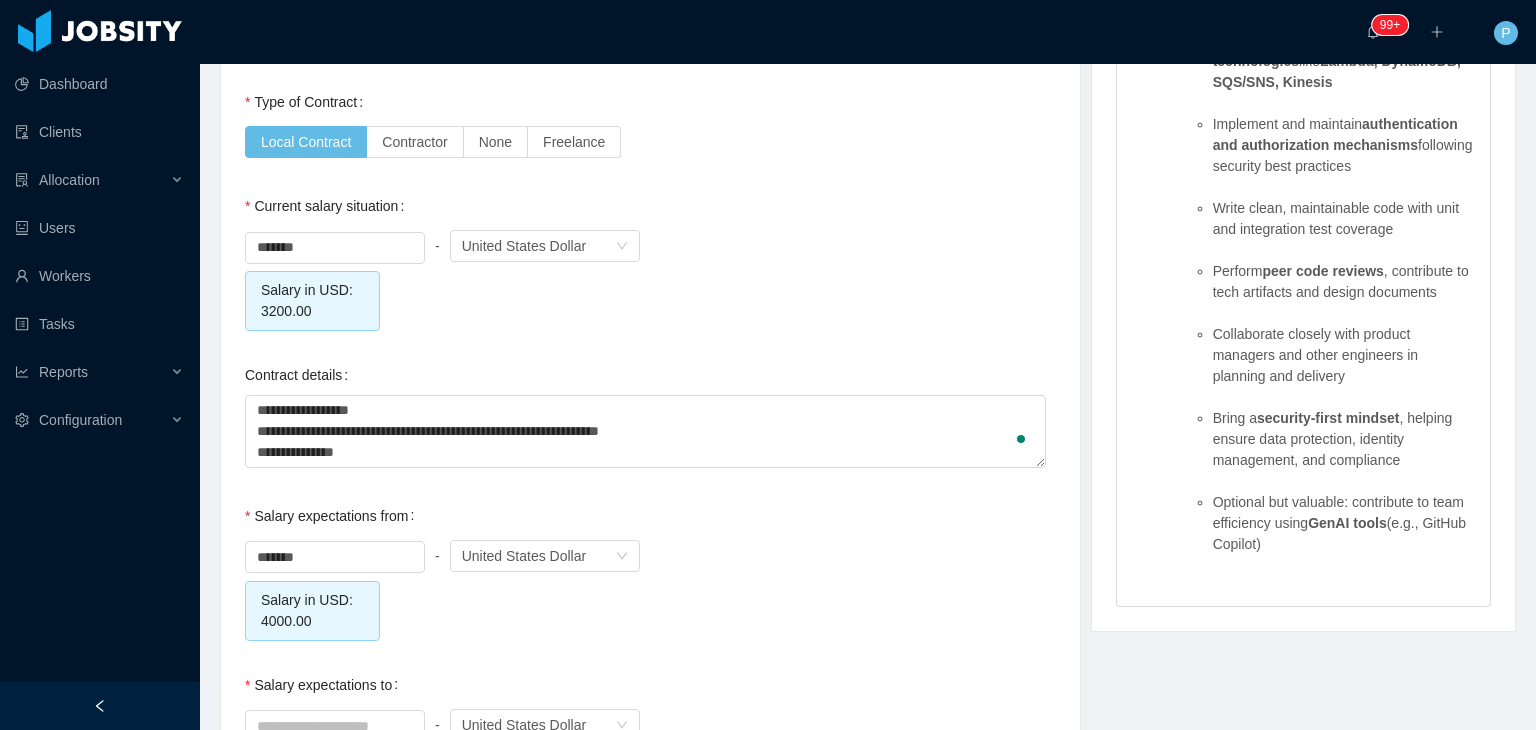 type 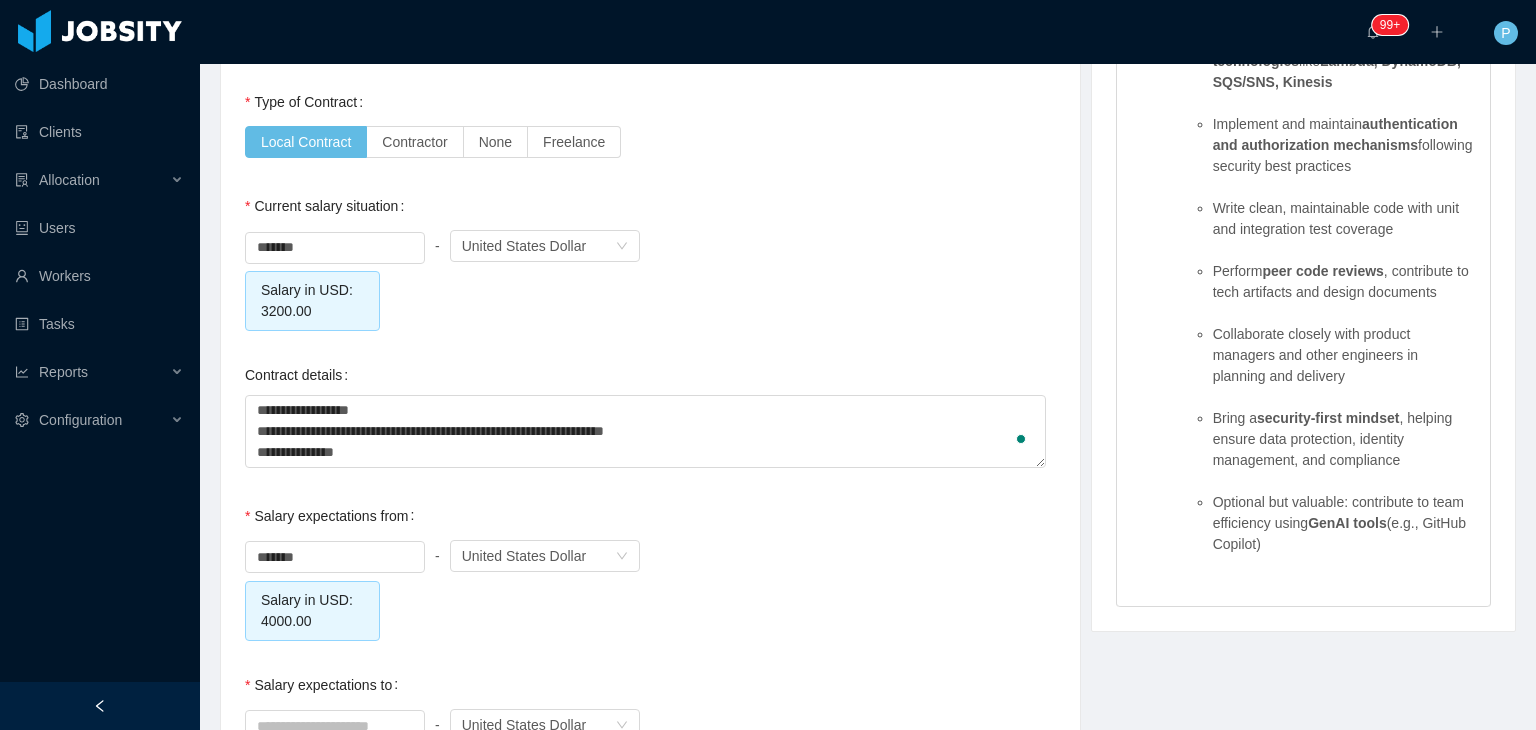 type on "**********" 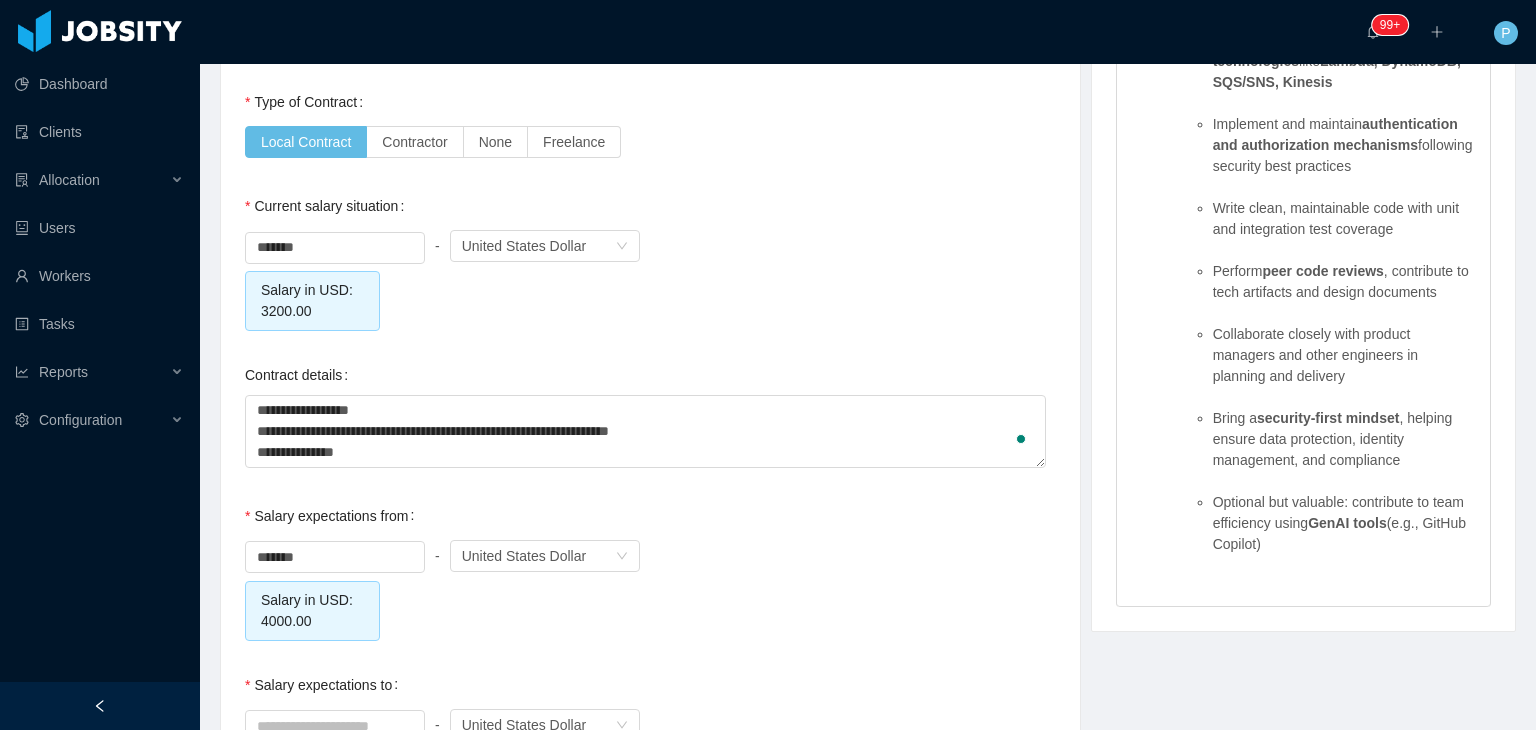 type on "**********" 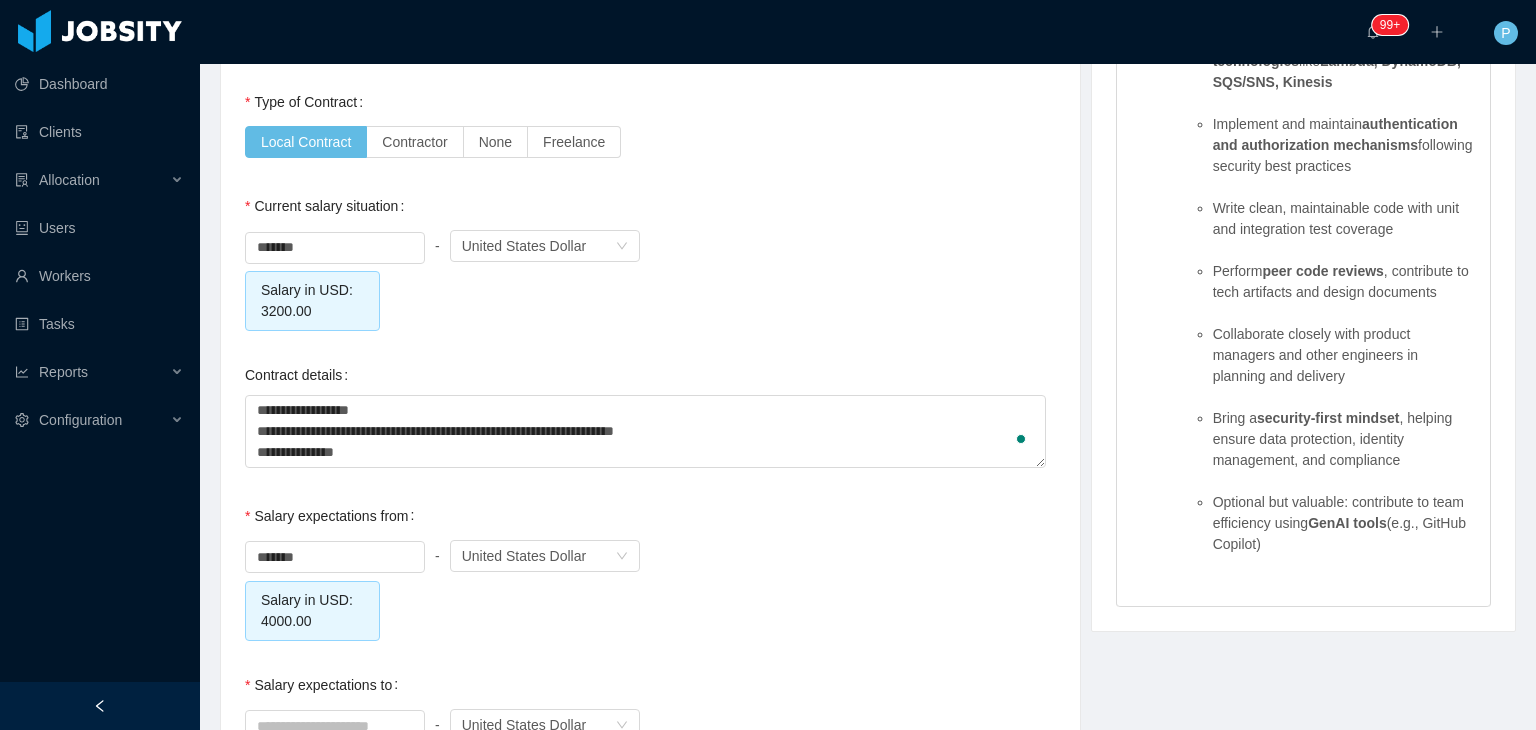 type on "**********" 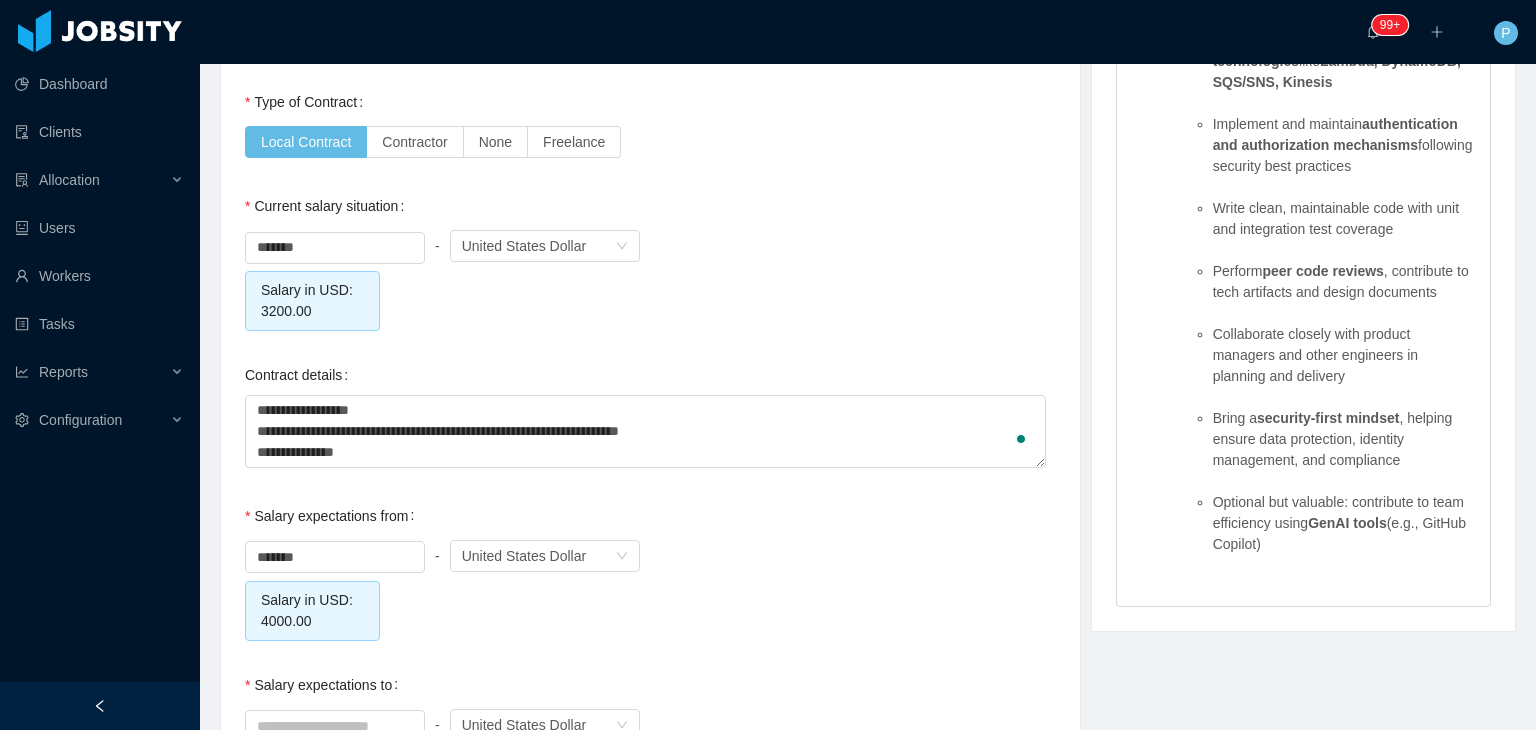 type on "**********" 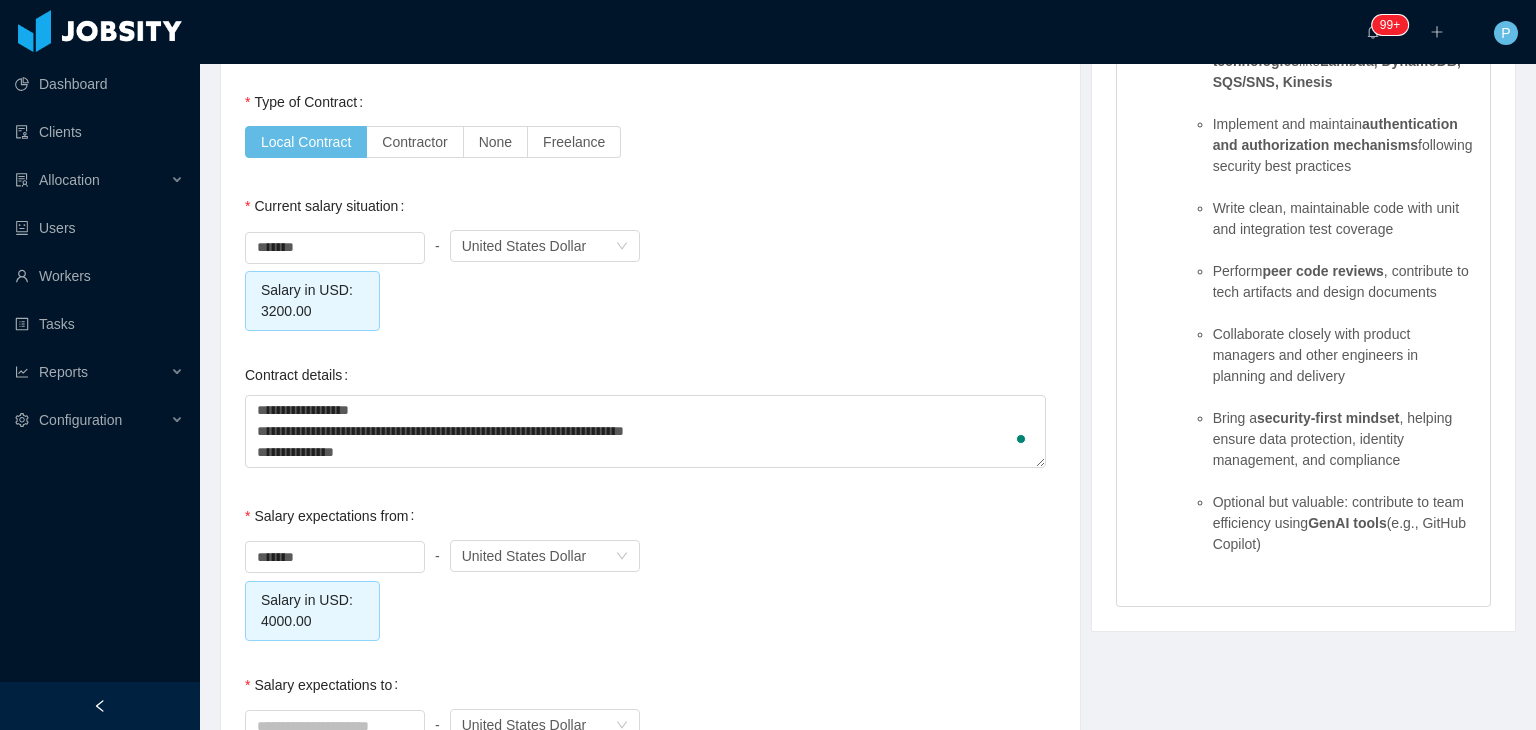 type on "**********" 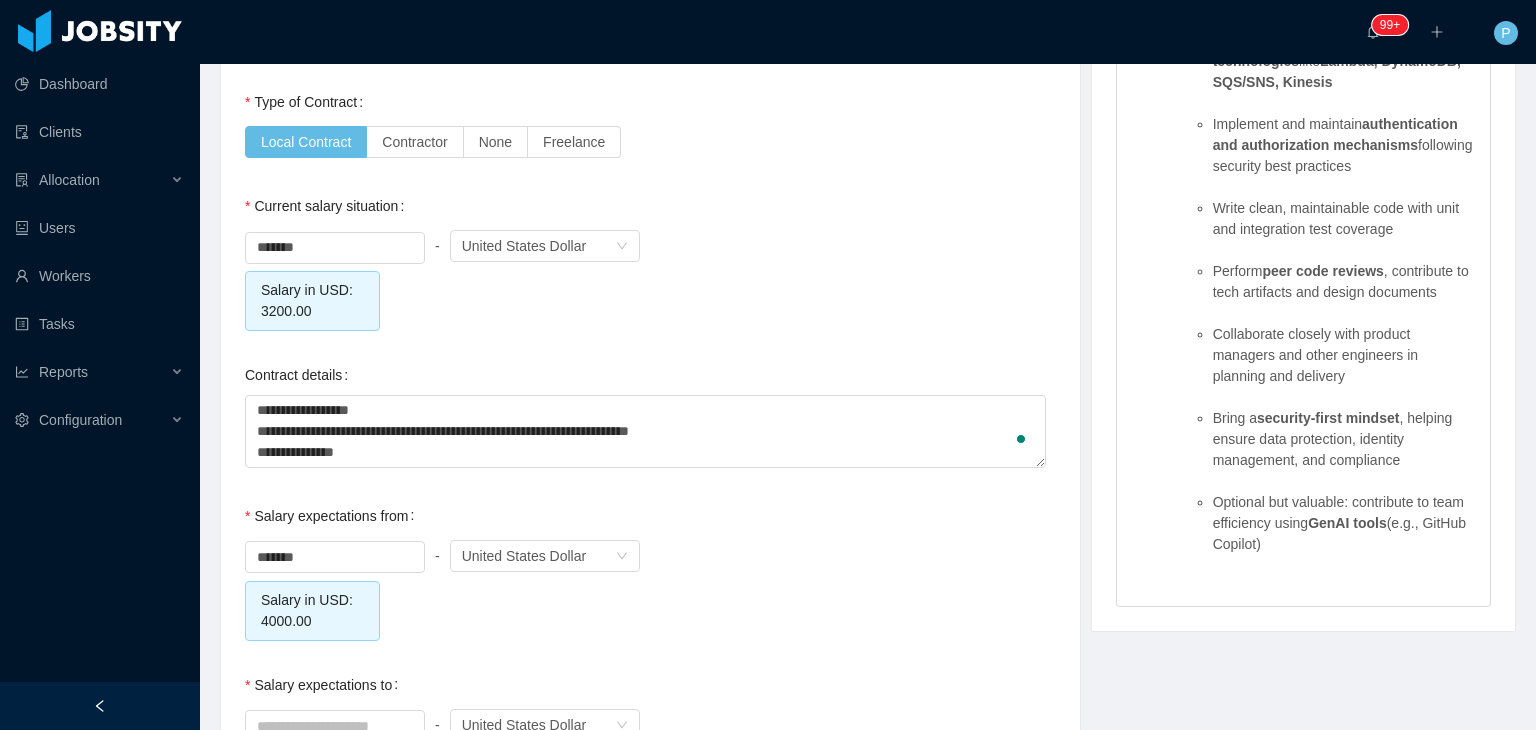 type on "**********" 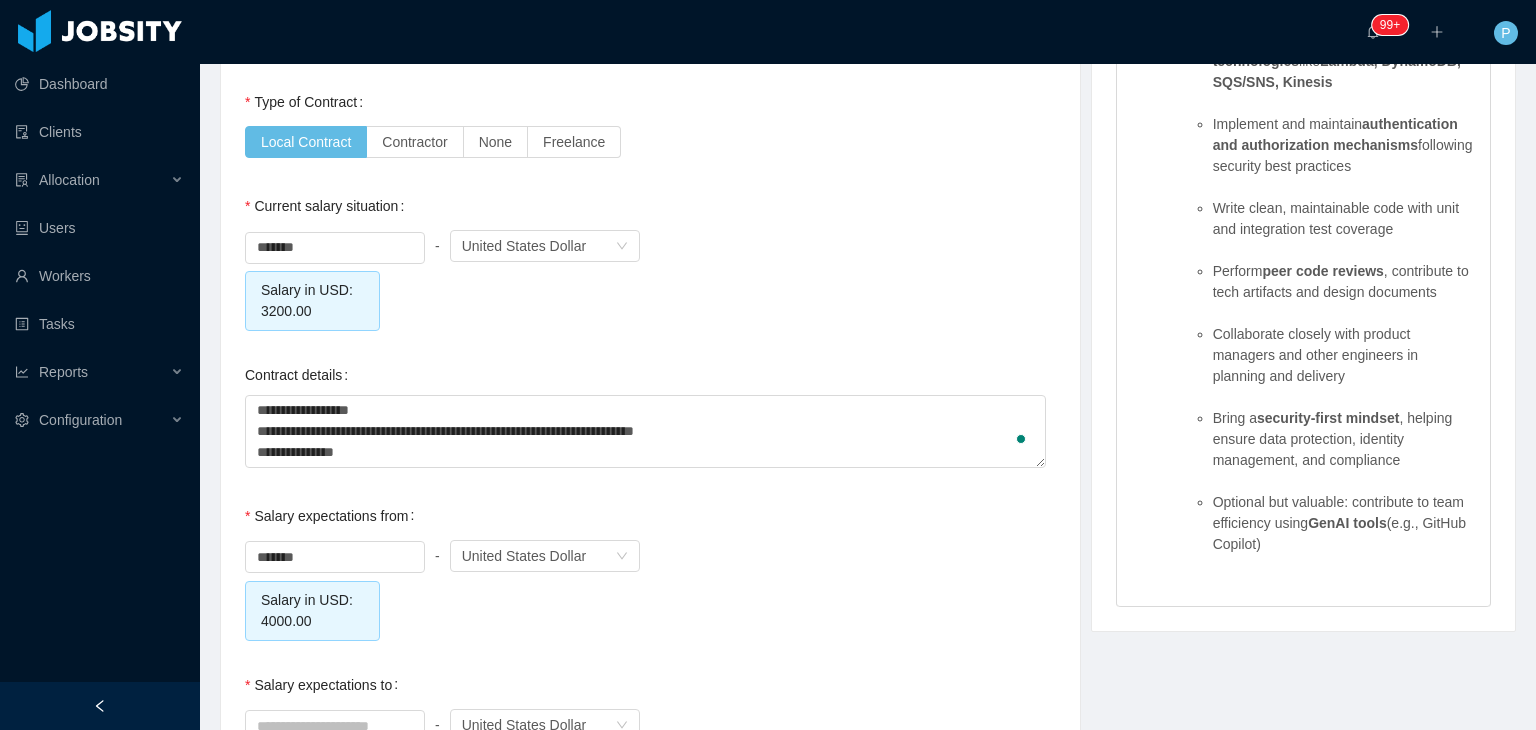 type on "**********" 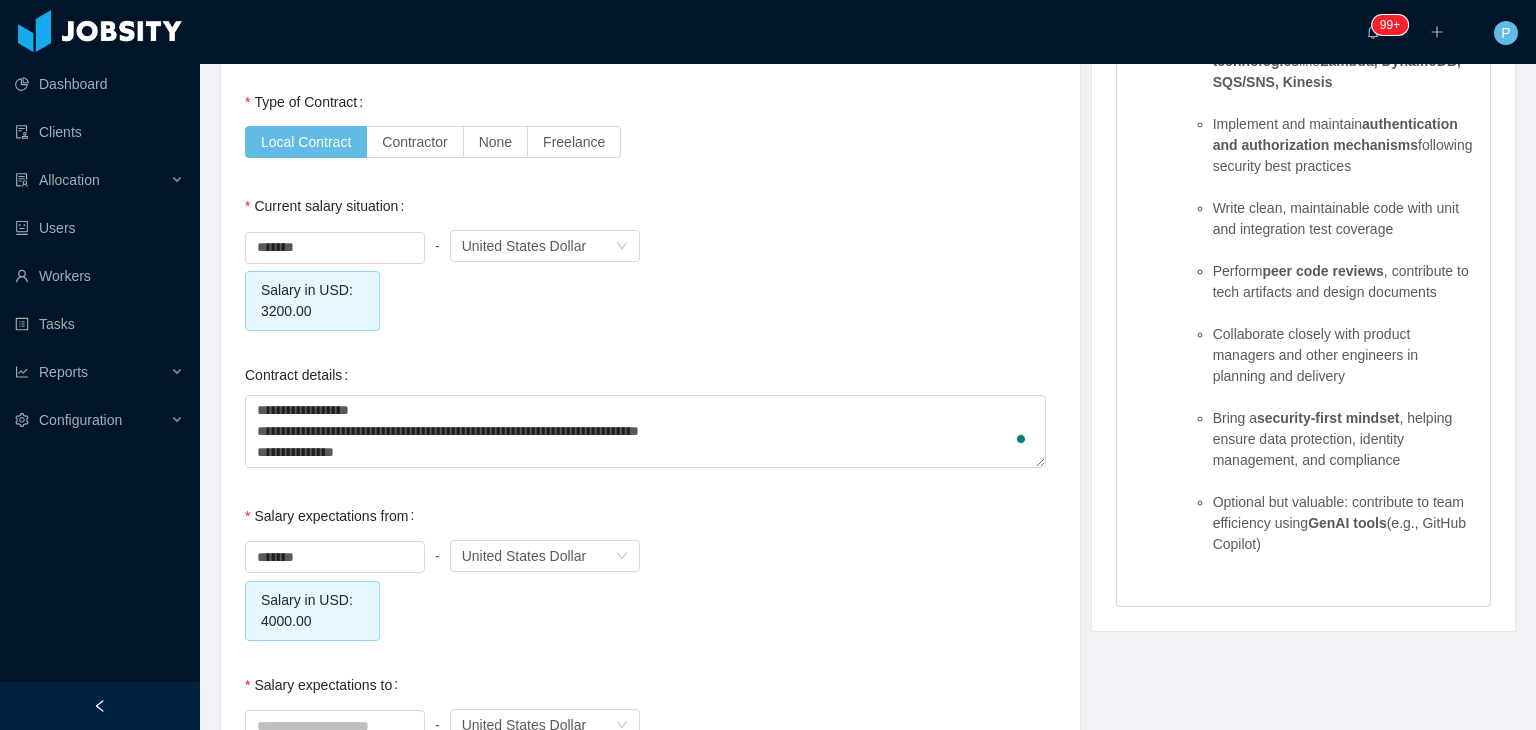 type on "**********" 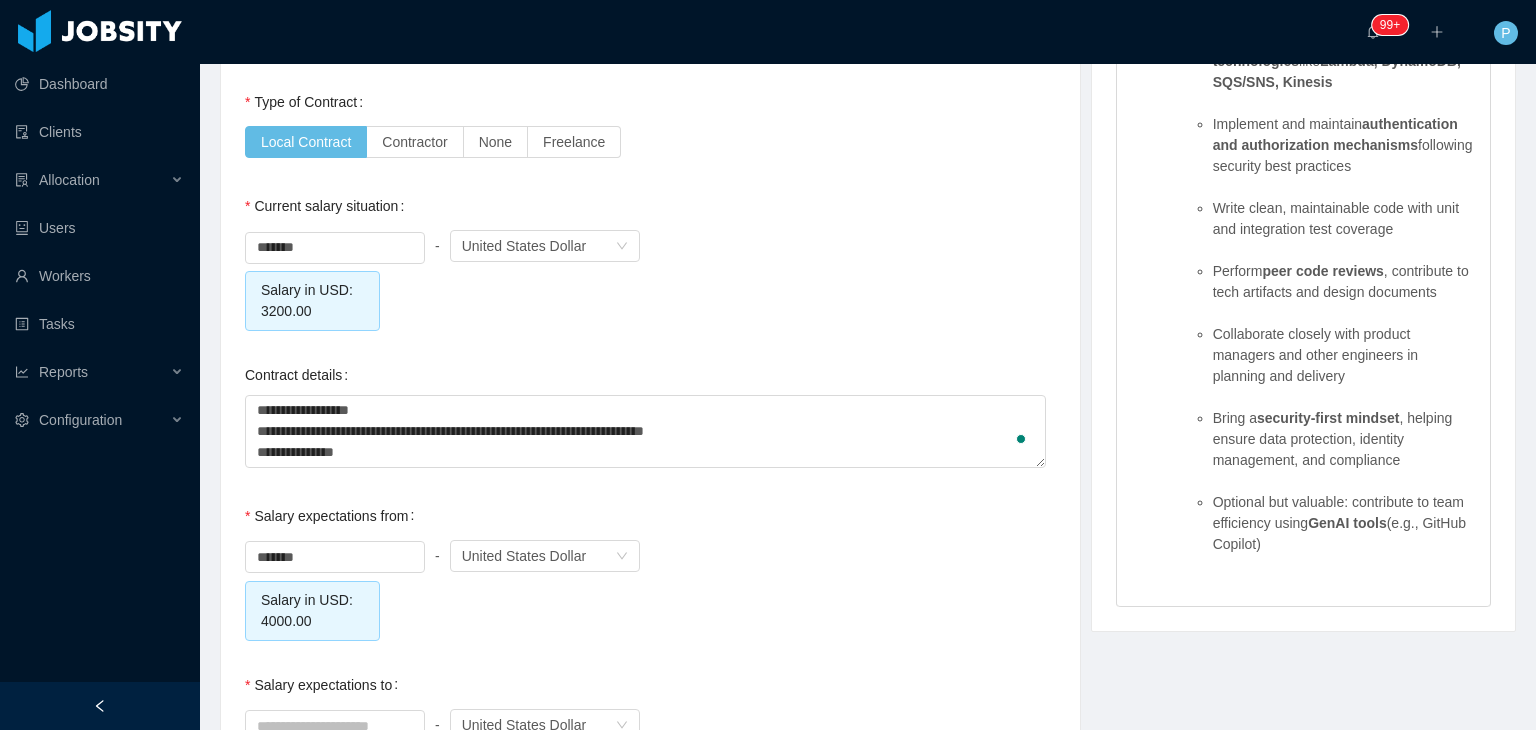 type on "**********" 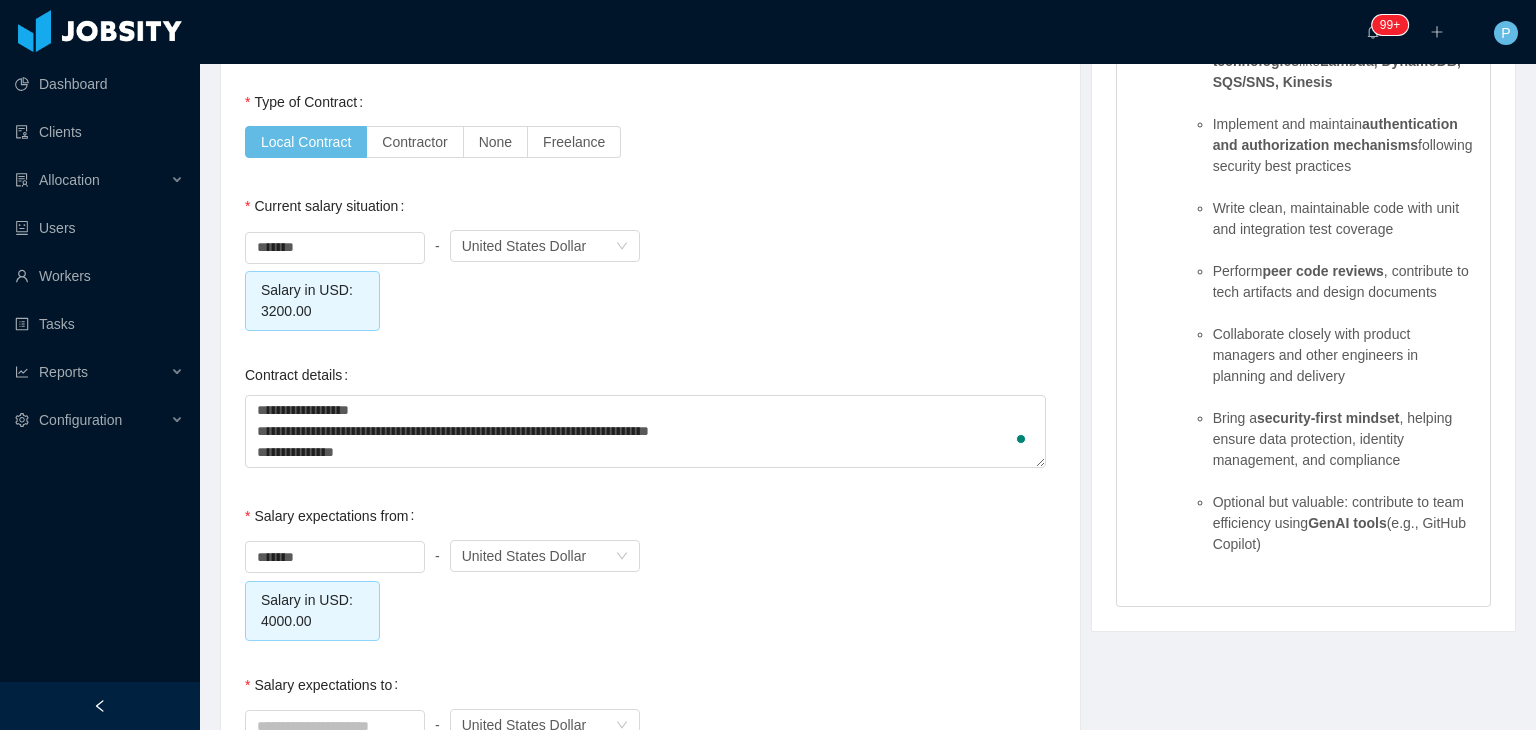 type on "**********" 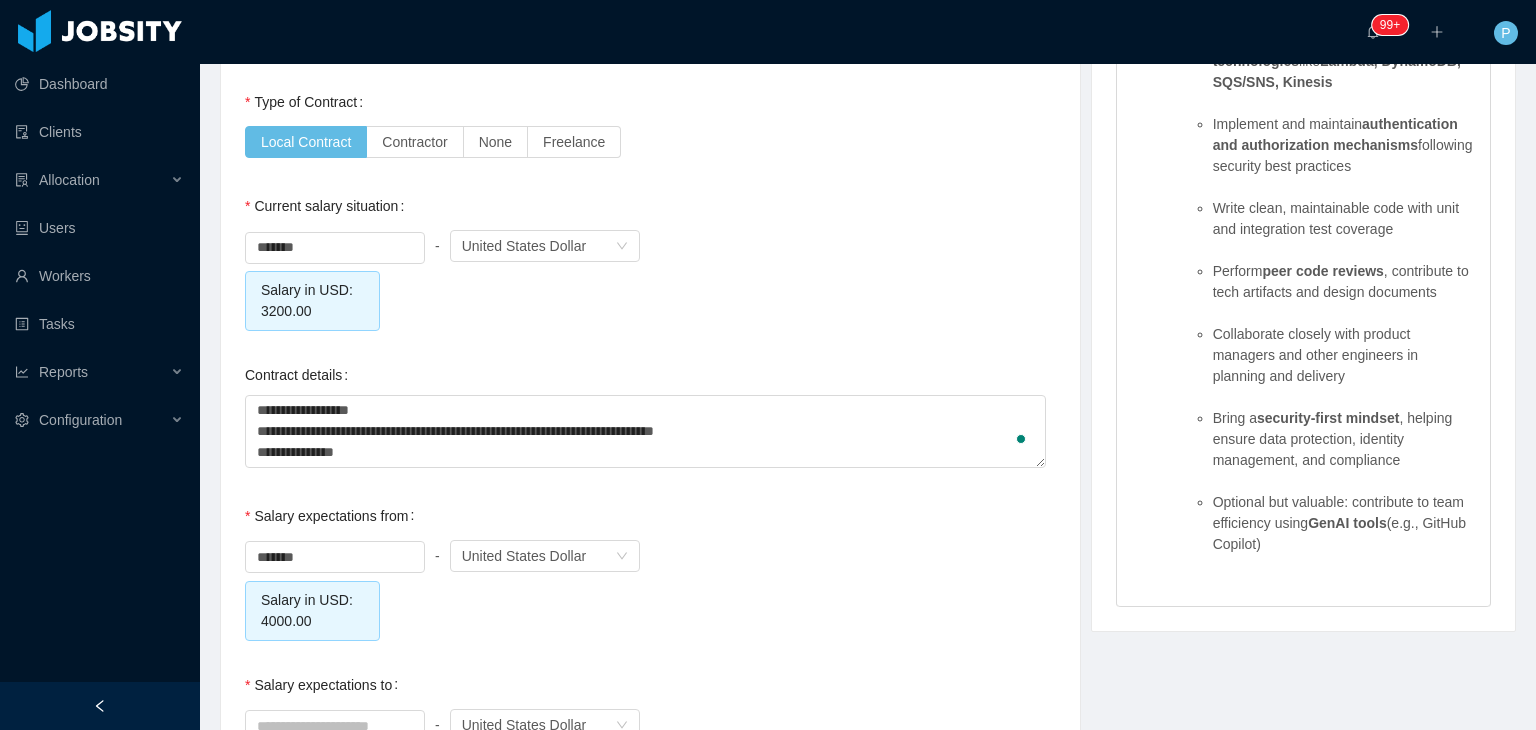 type on "**********" 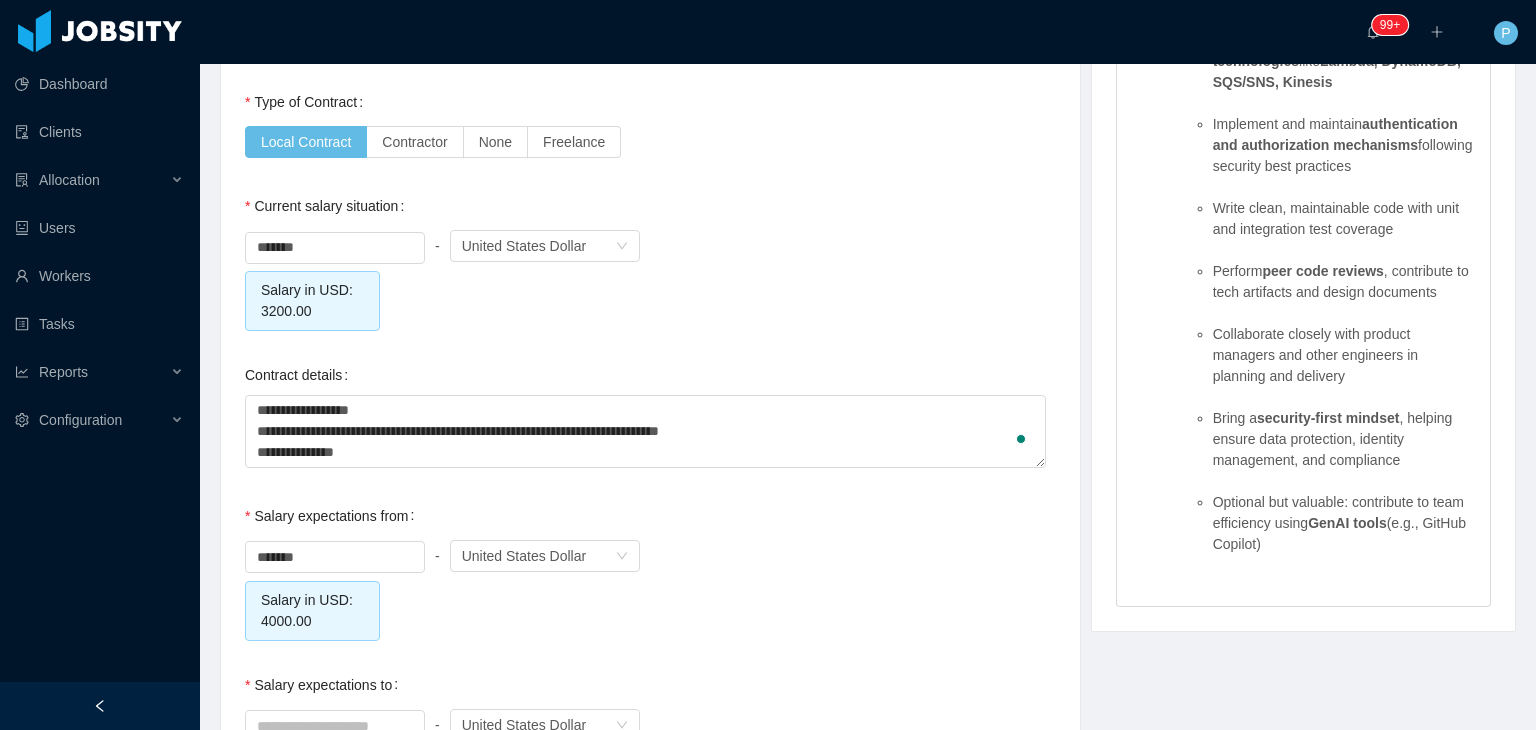 type on "**********" 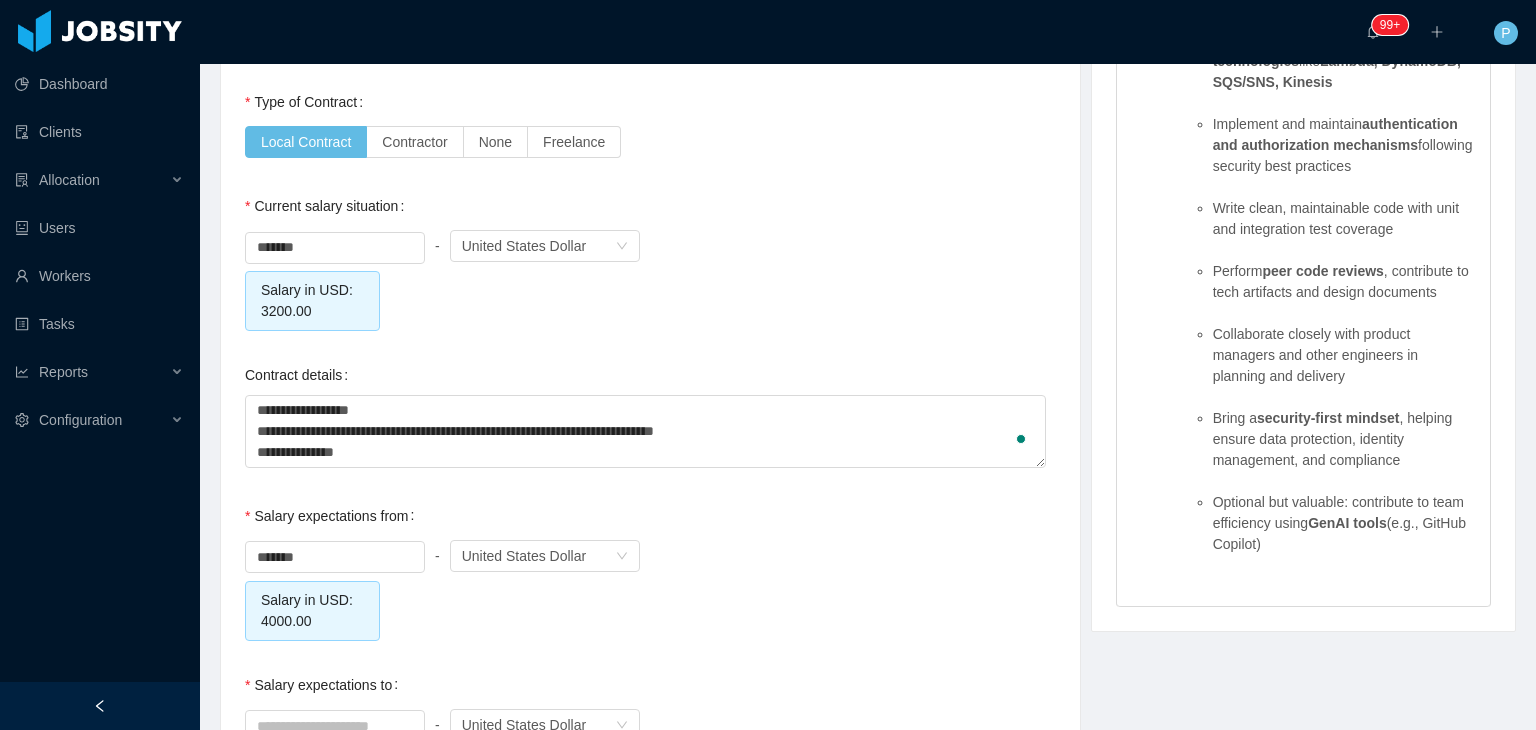 type on "**********" 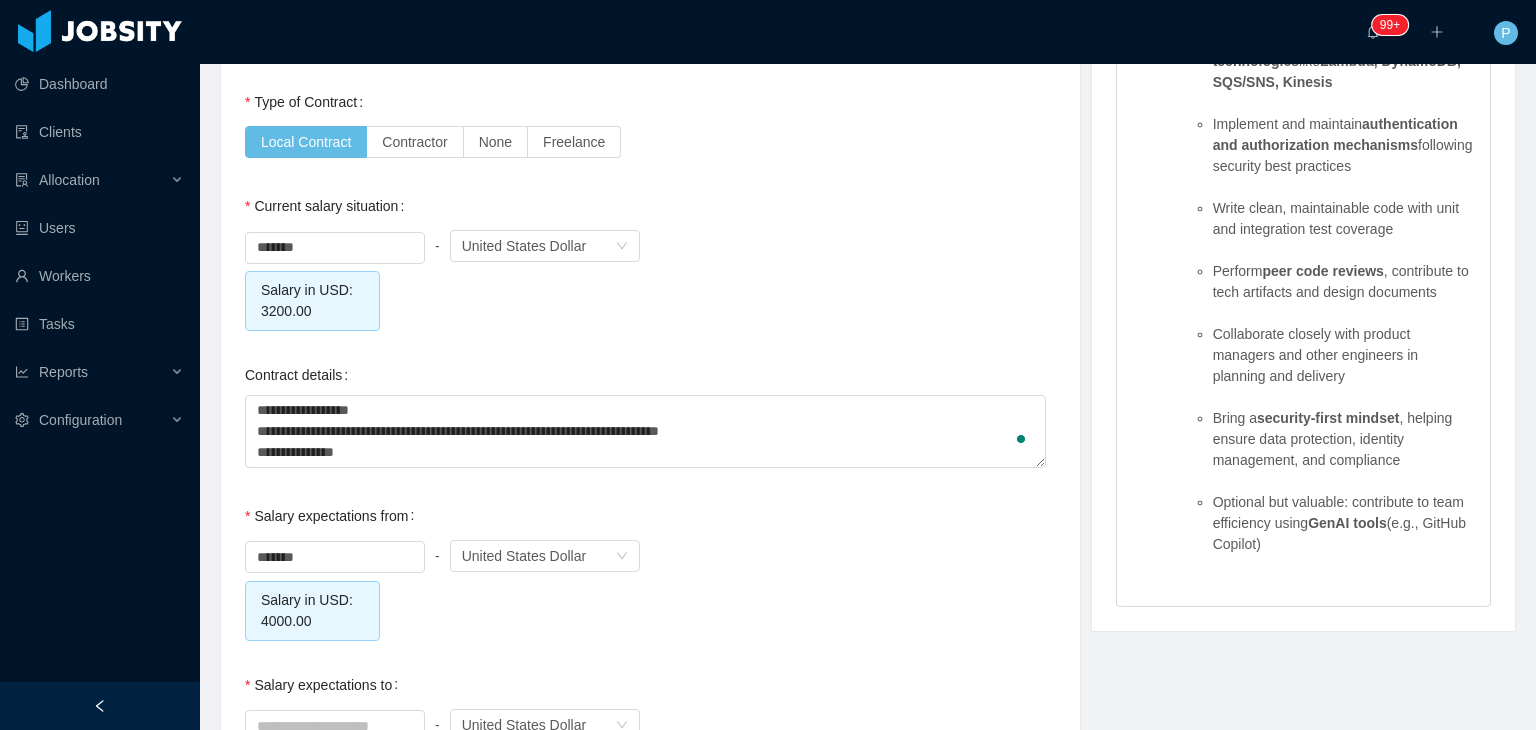 type on "**********" 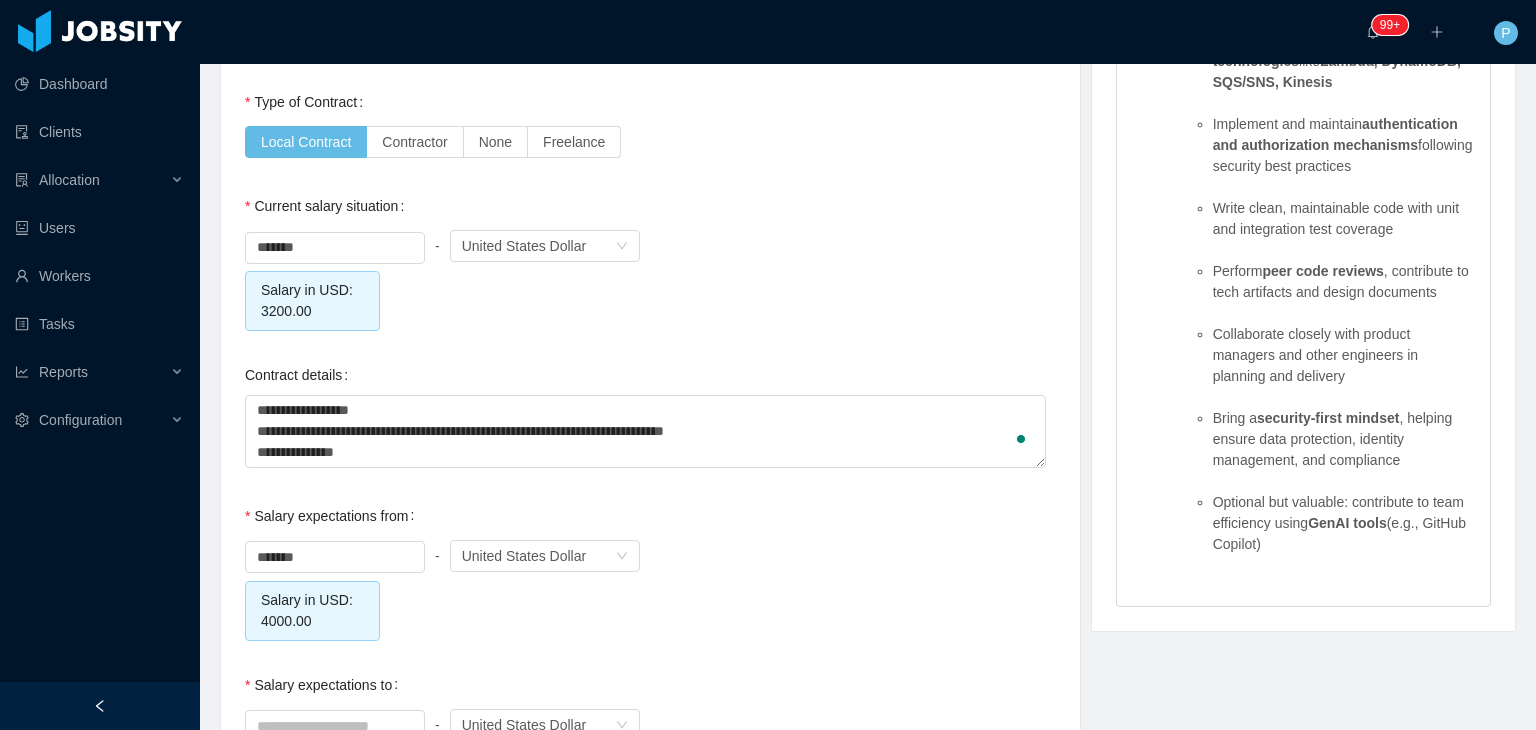 type on "**********" 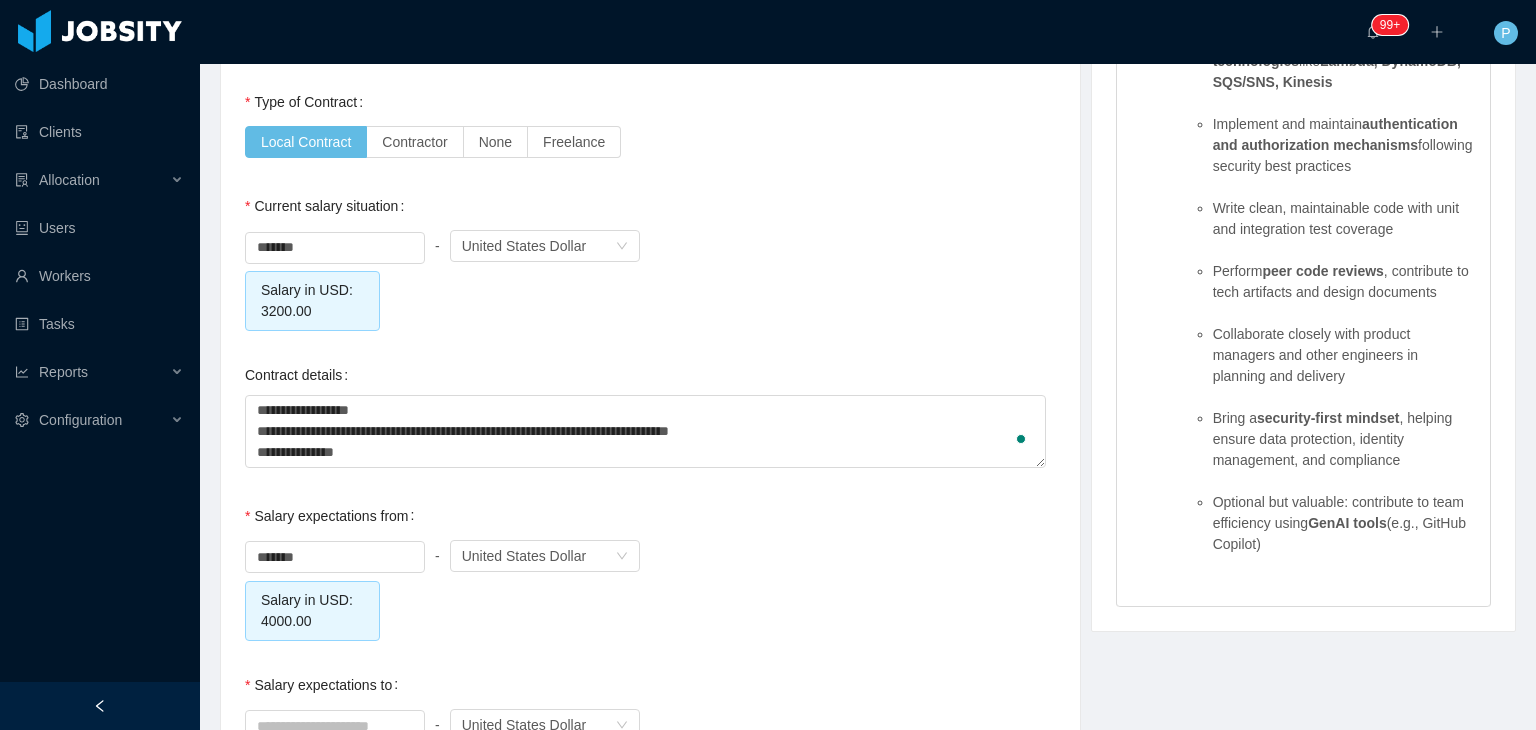 type on "**********" 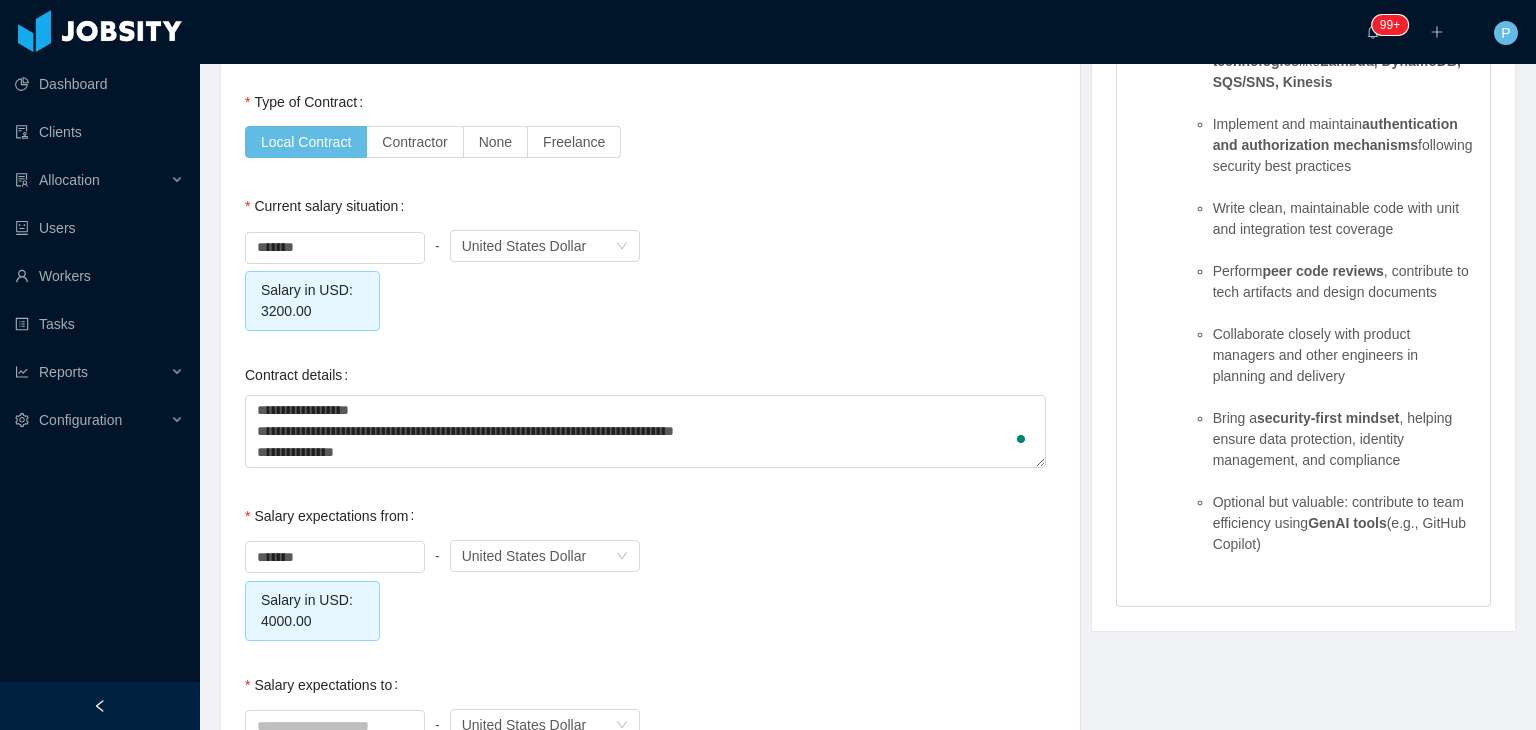 type on "**********" 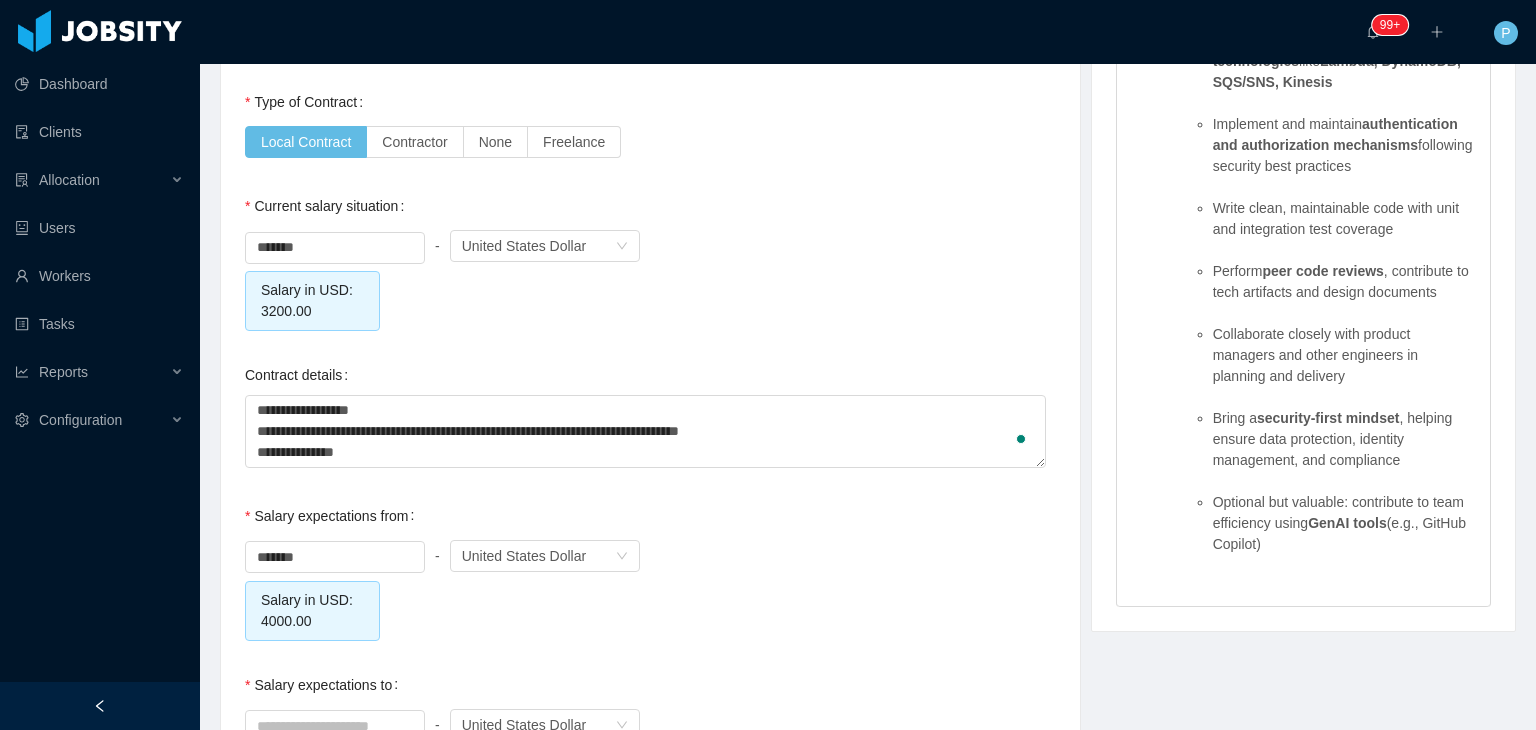 type on "**********" 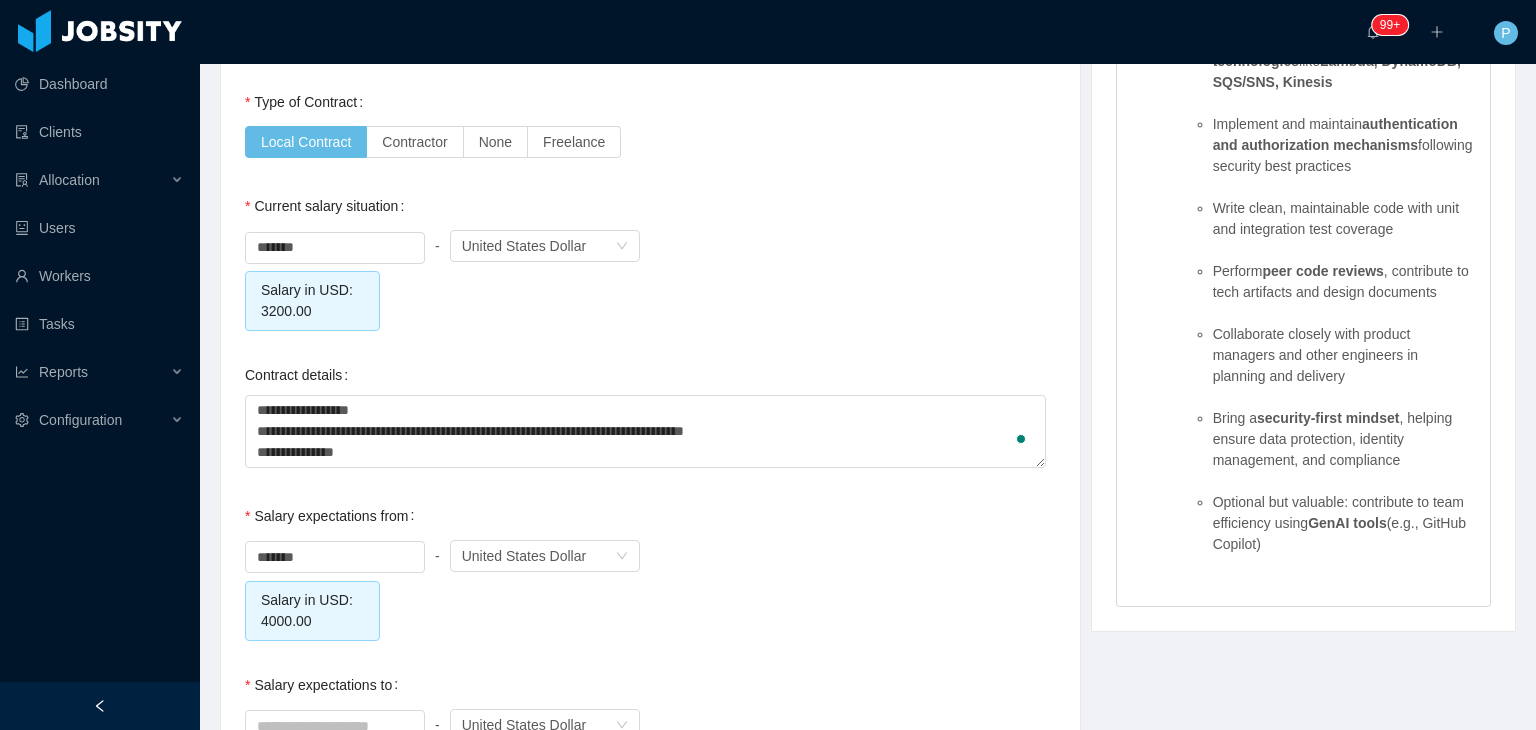 type on "**********" 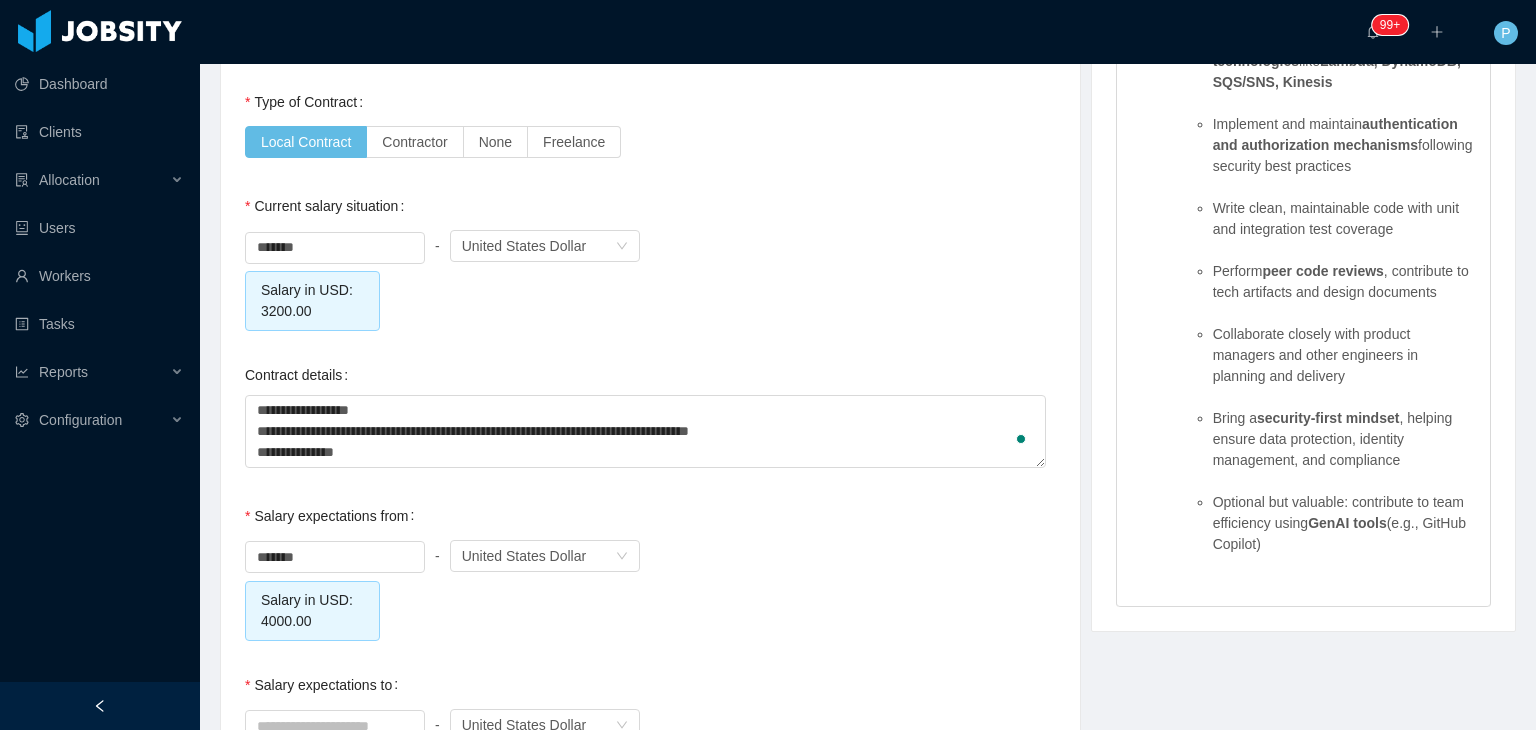 type on "**********" 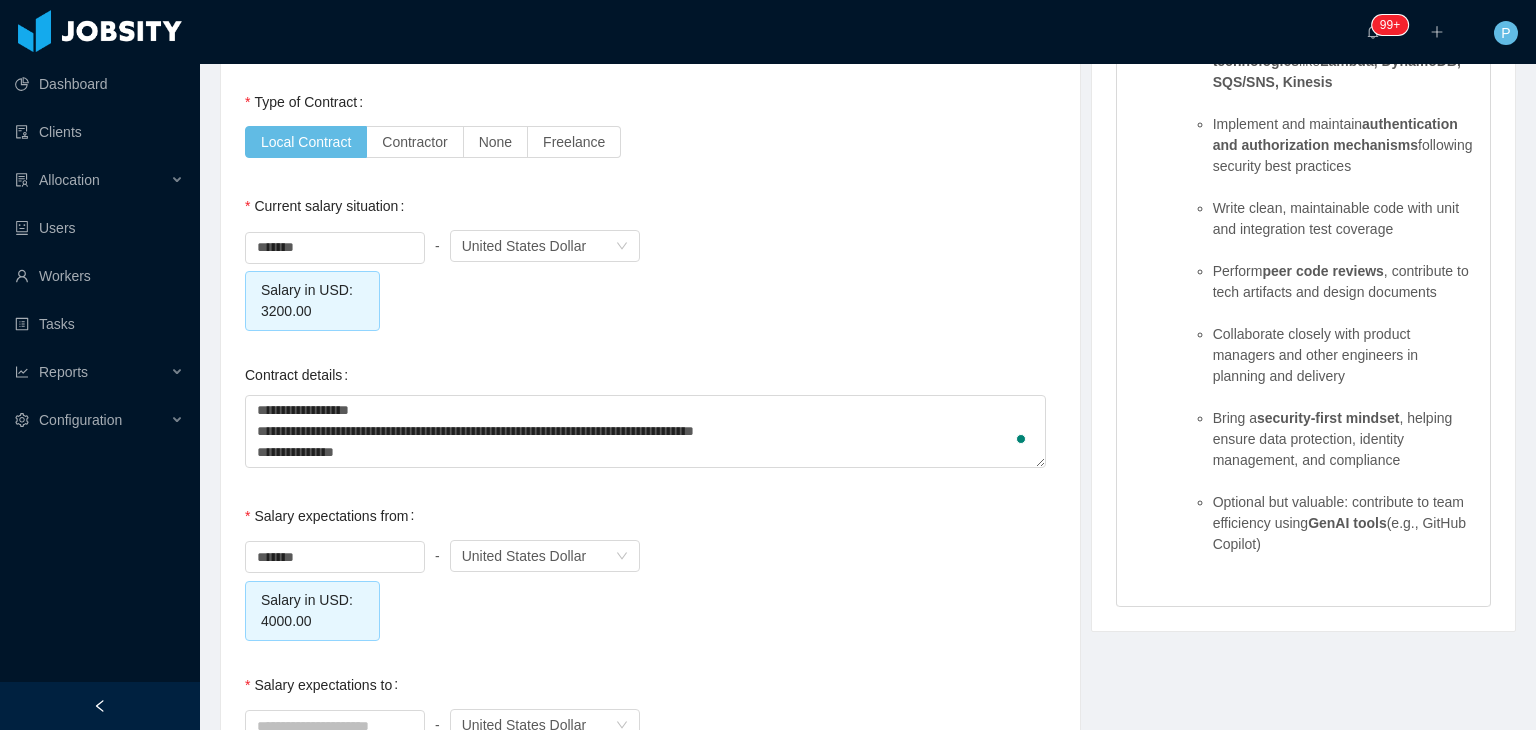 type on "**********" 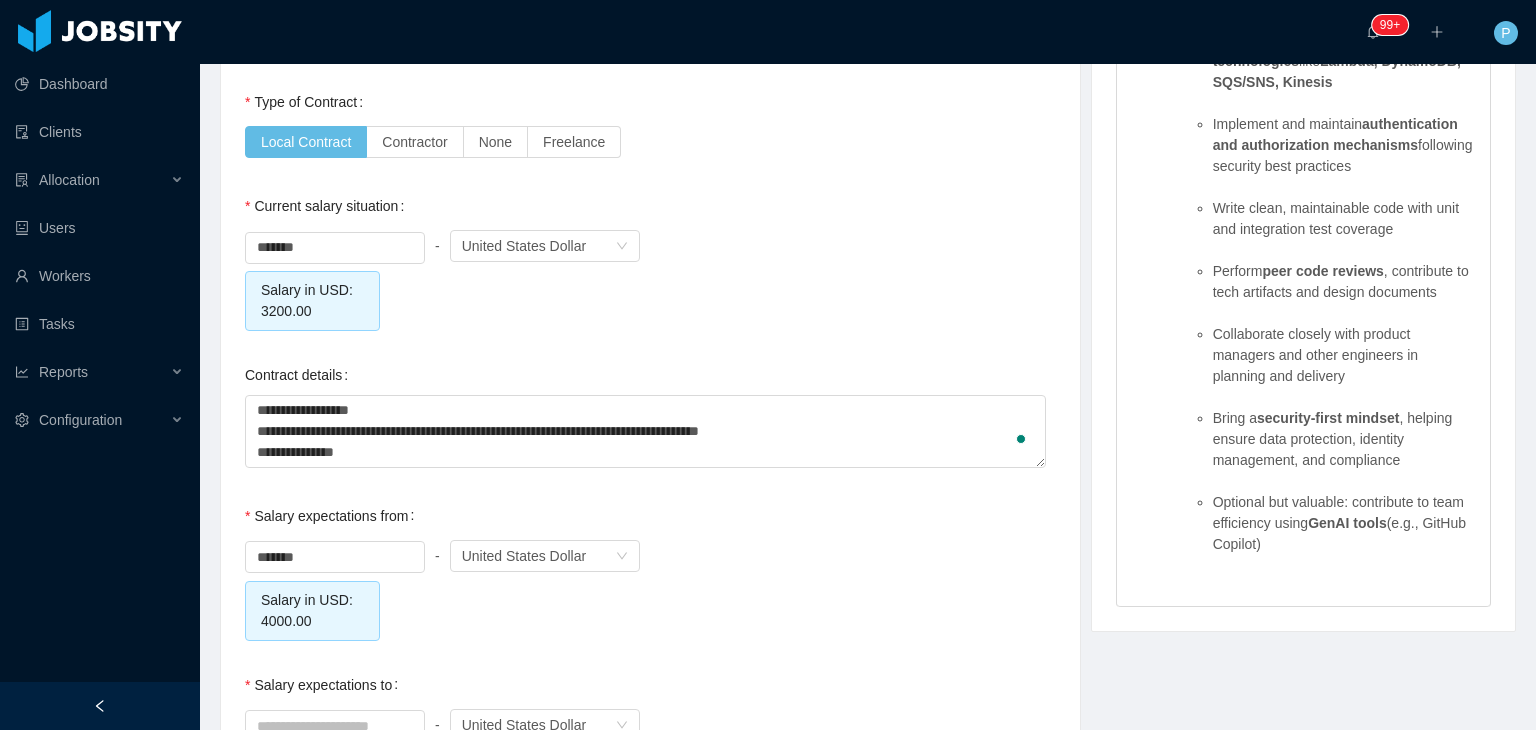 type on "**********" 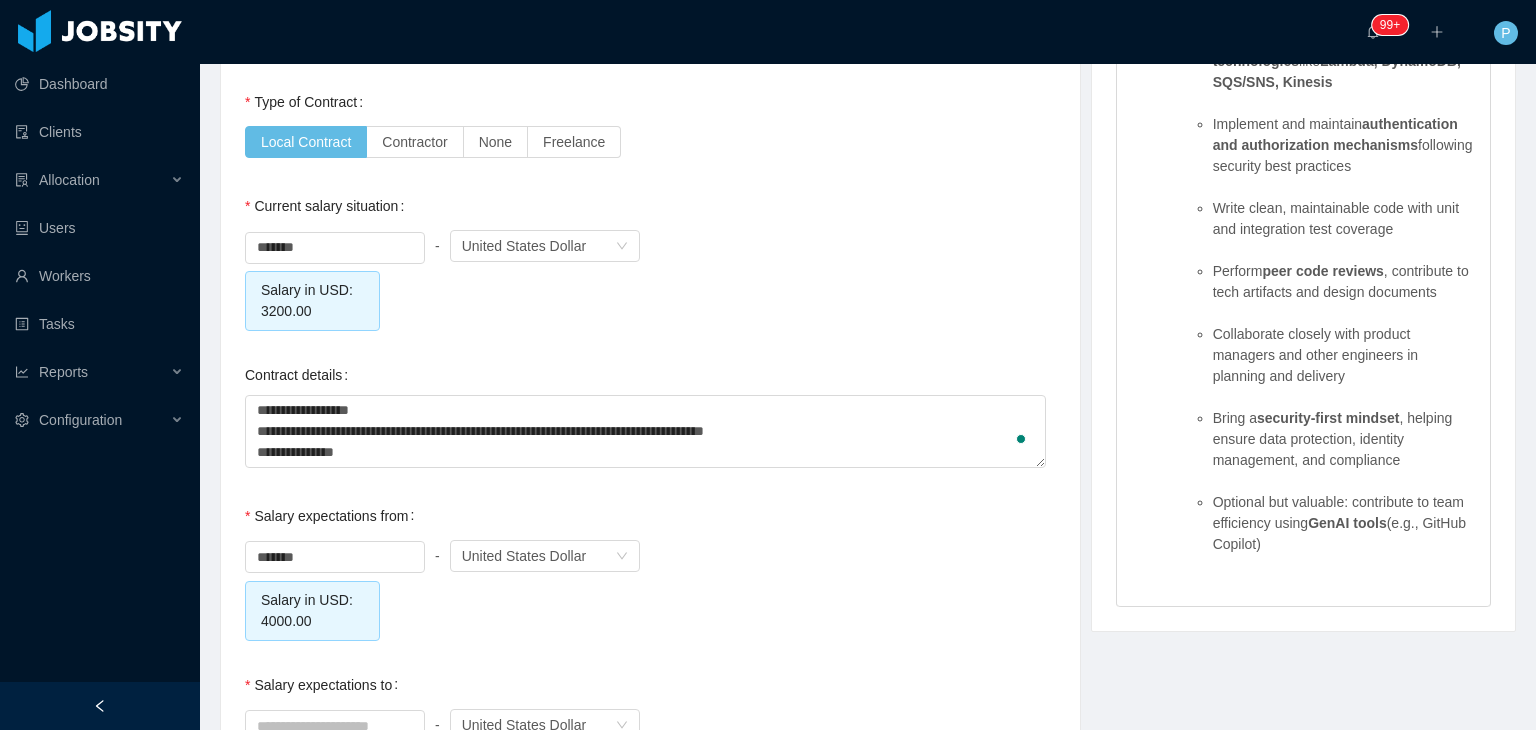 type on "**********" 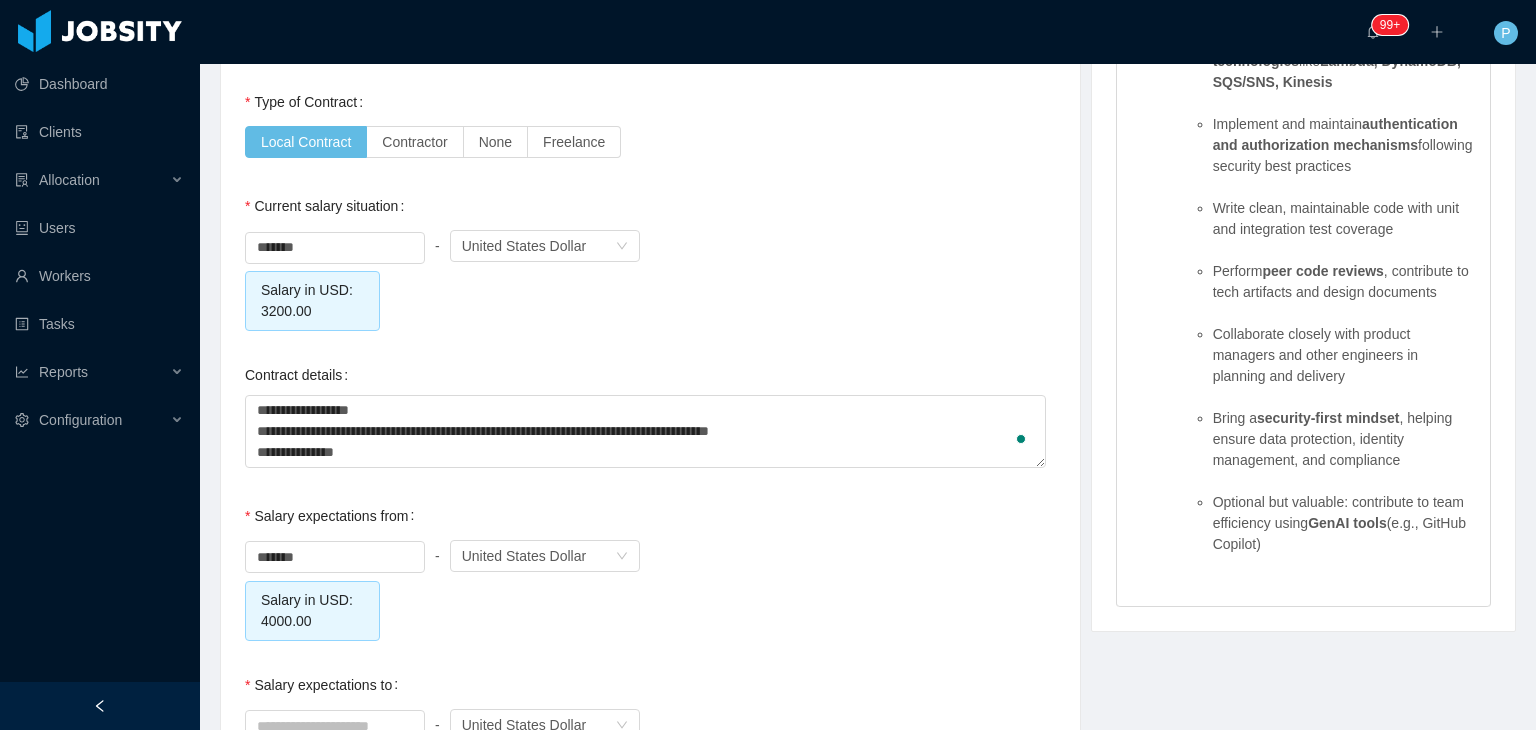 type on "**********" 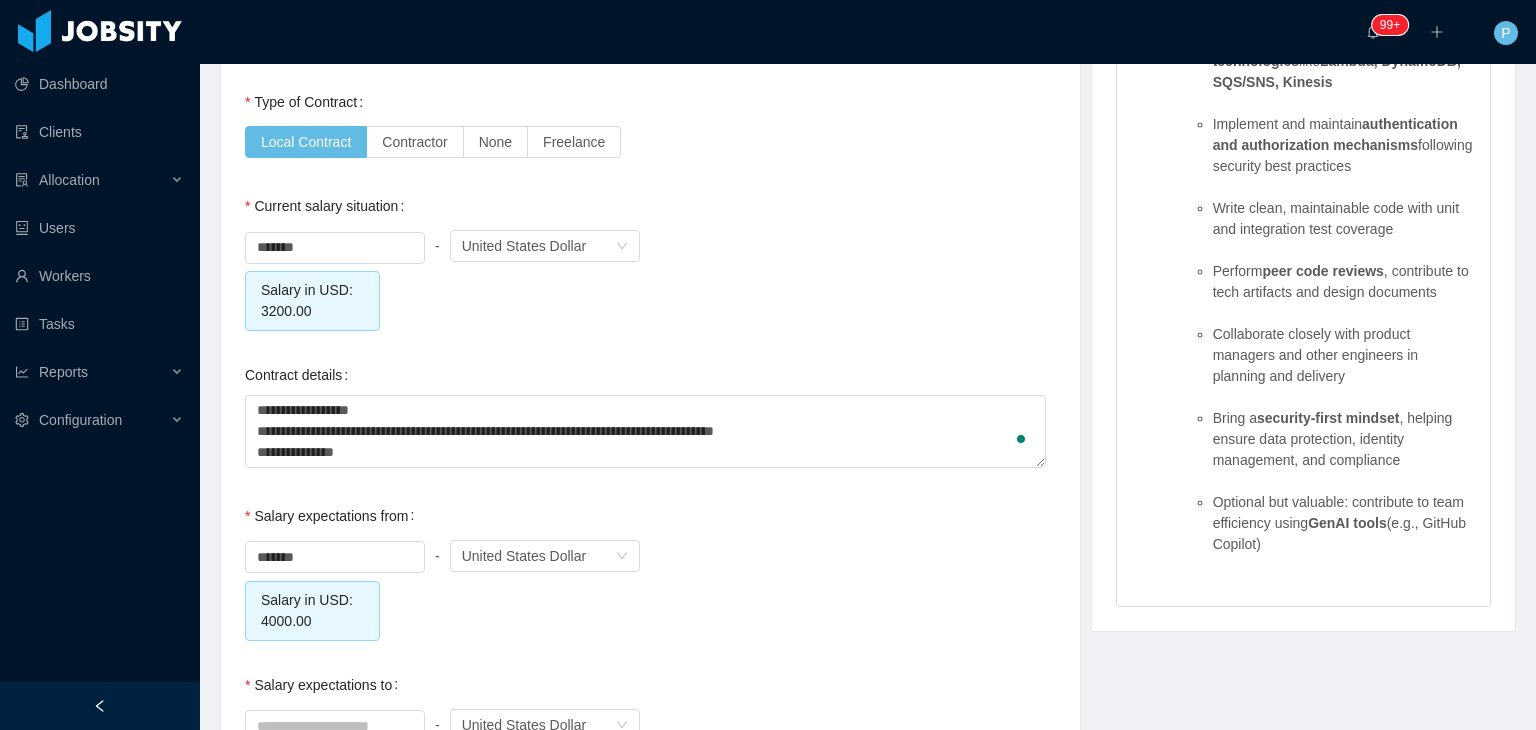 type on "**********" 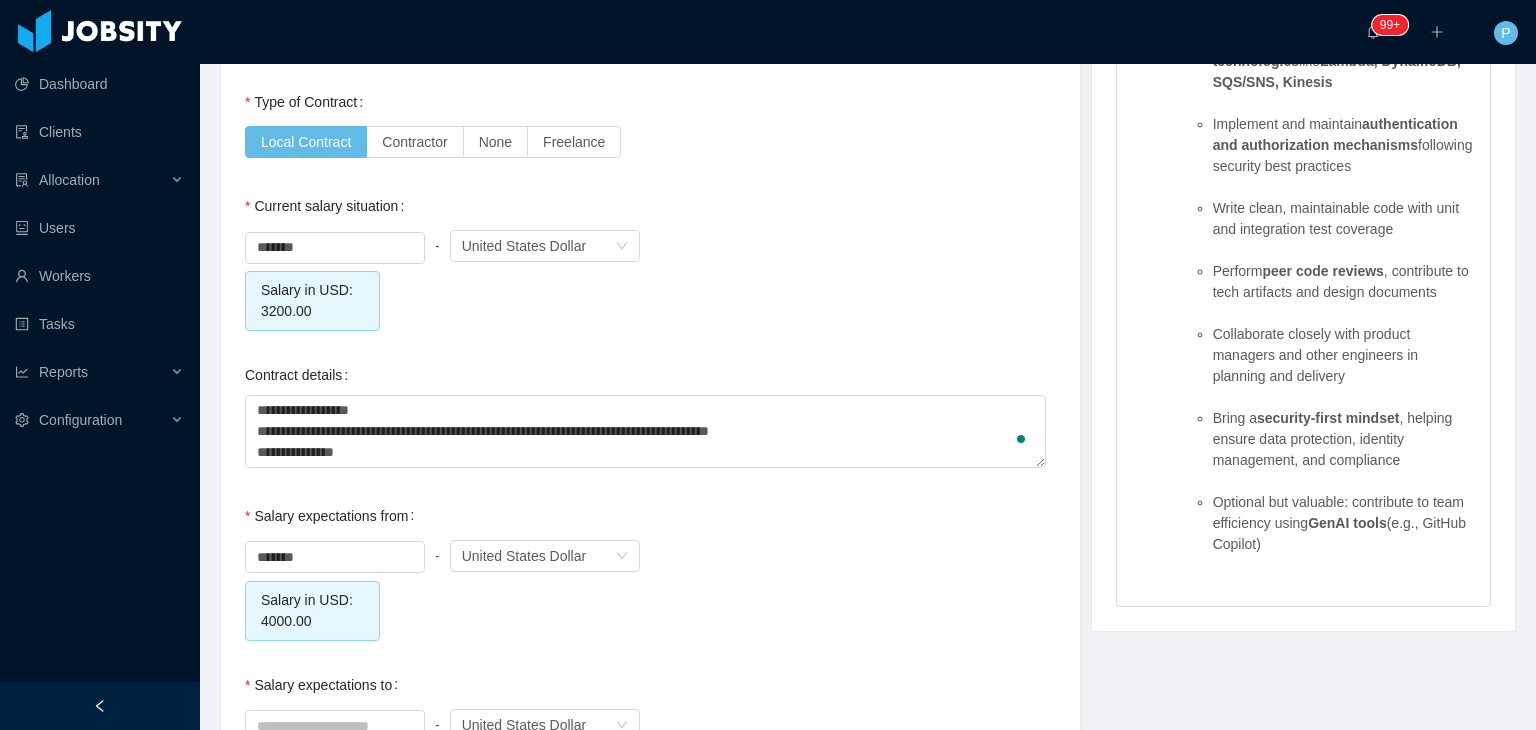 type on "**********" 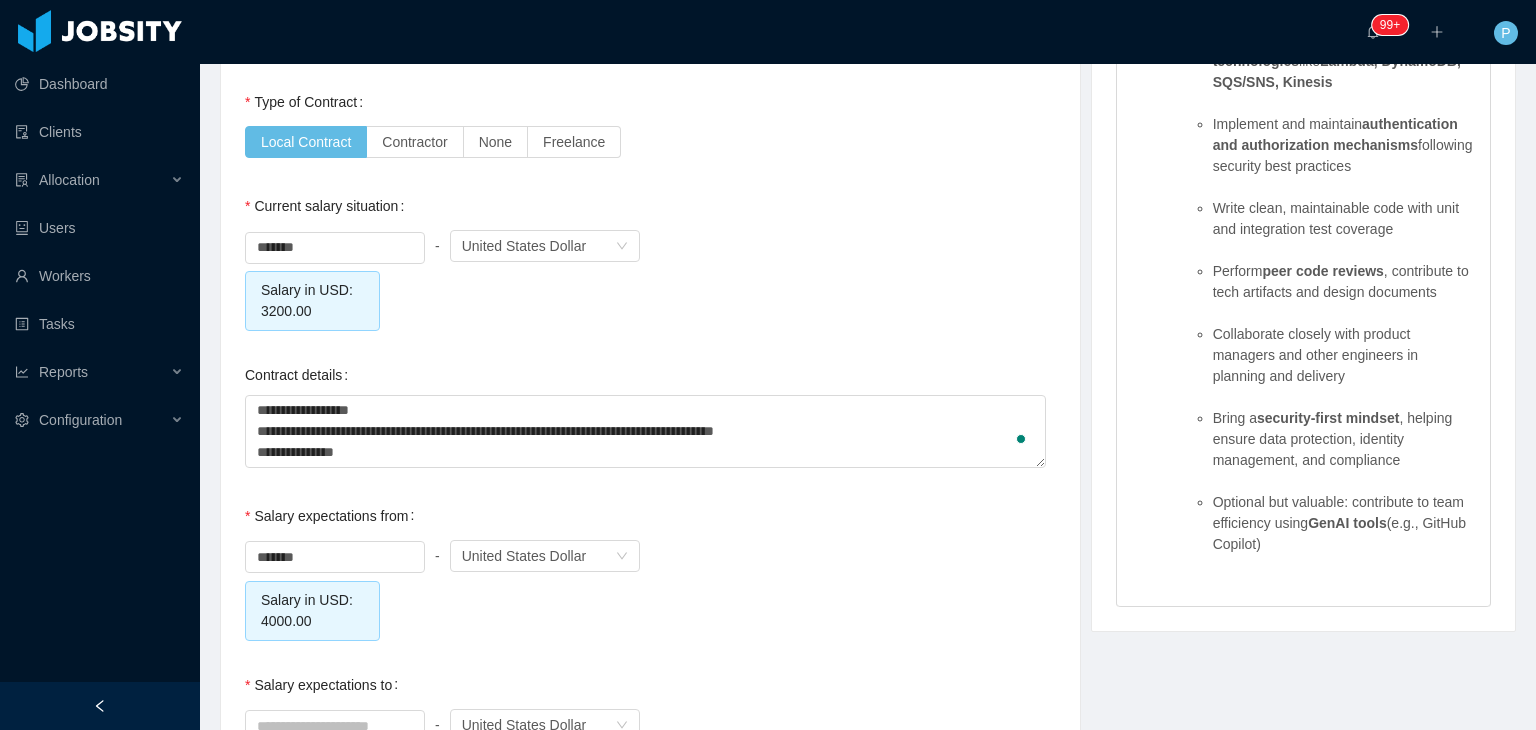 type on "**********" 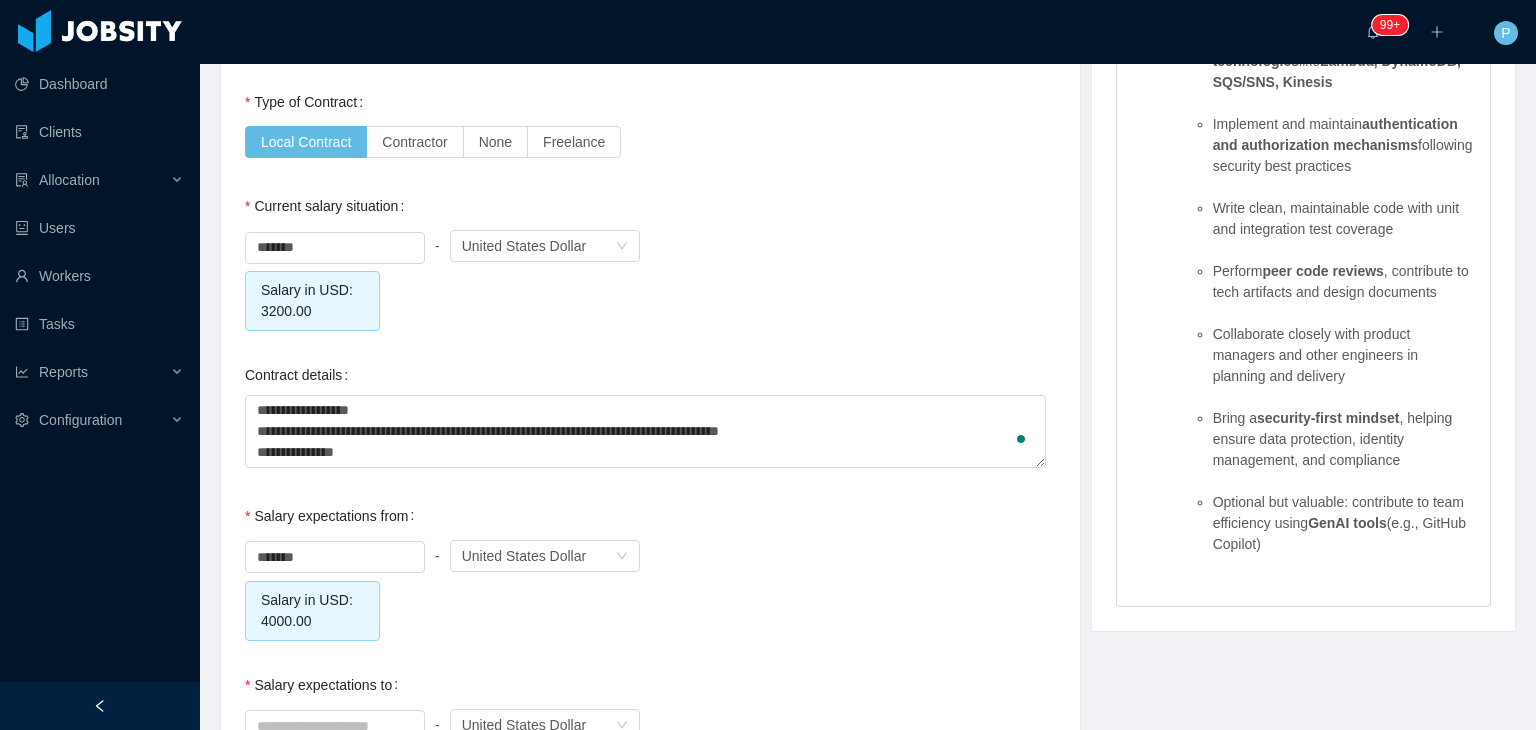 type on "**********" 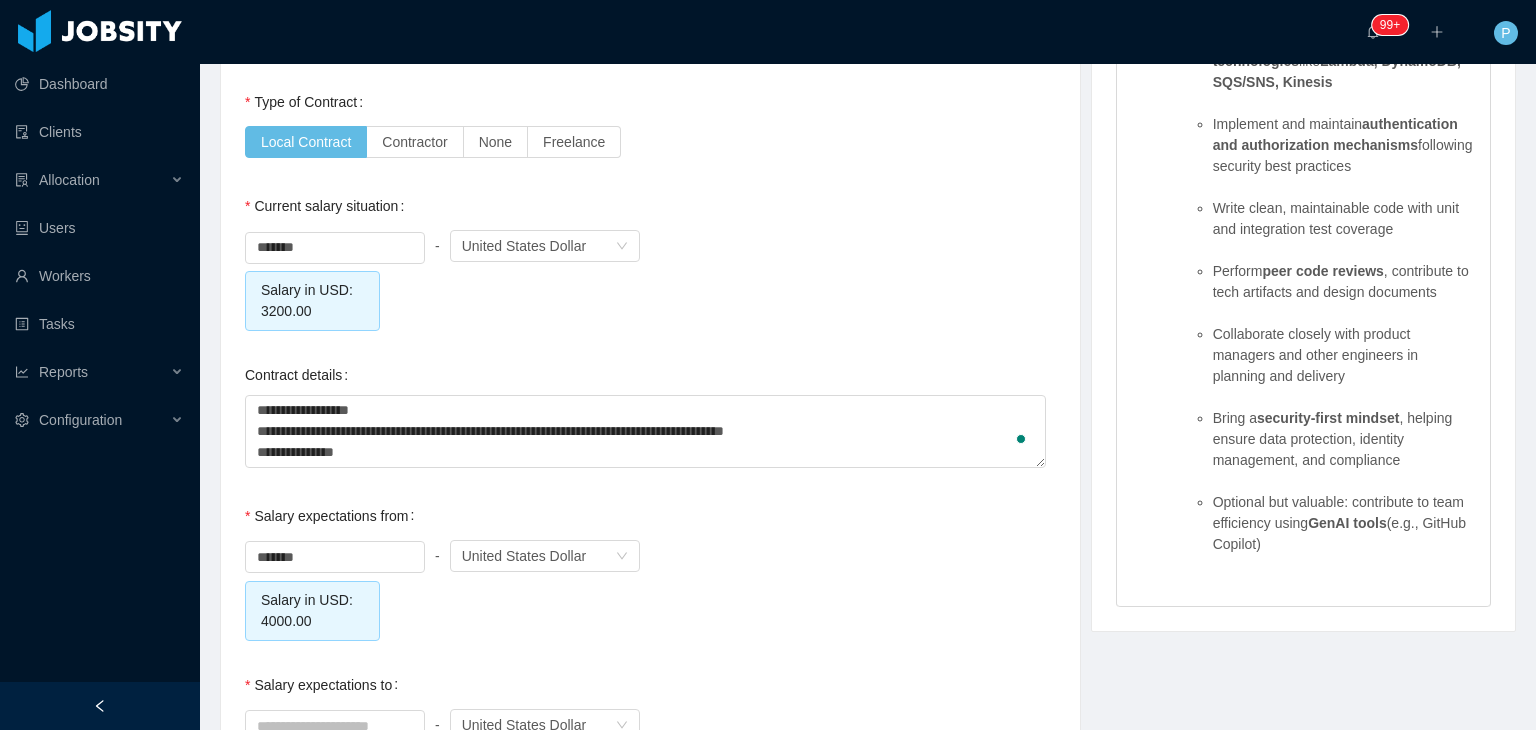 type on "**********" 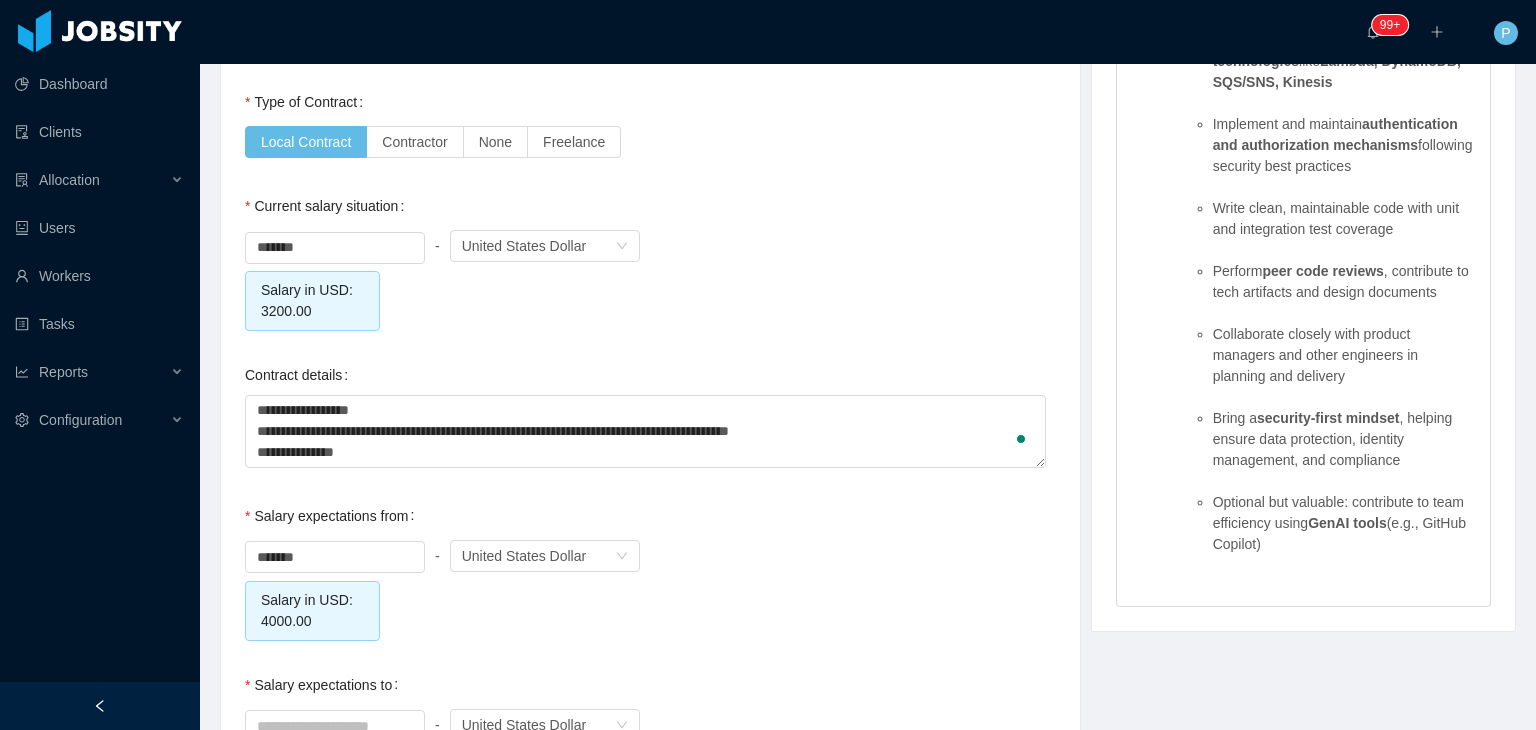 type on "**********" 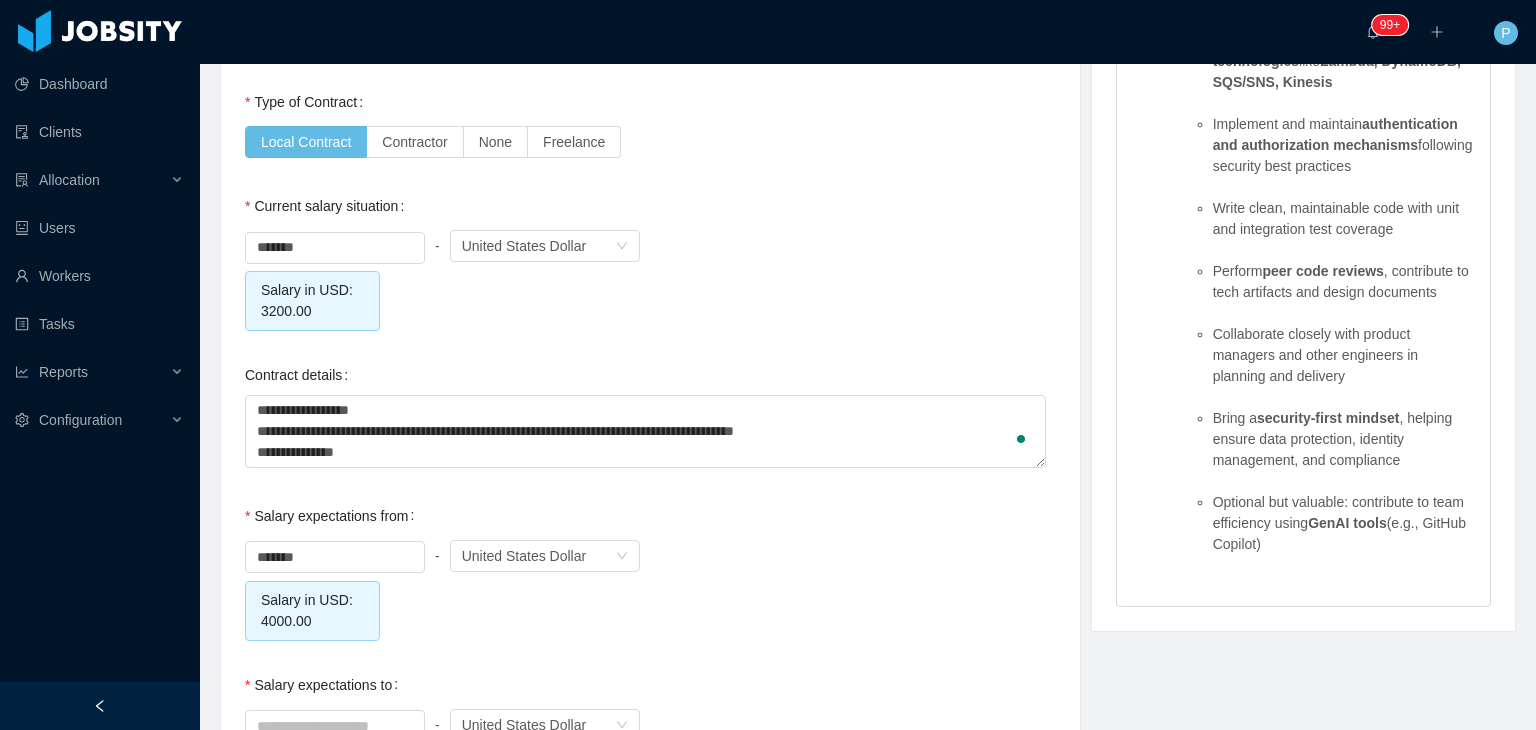 type on "**********" 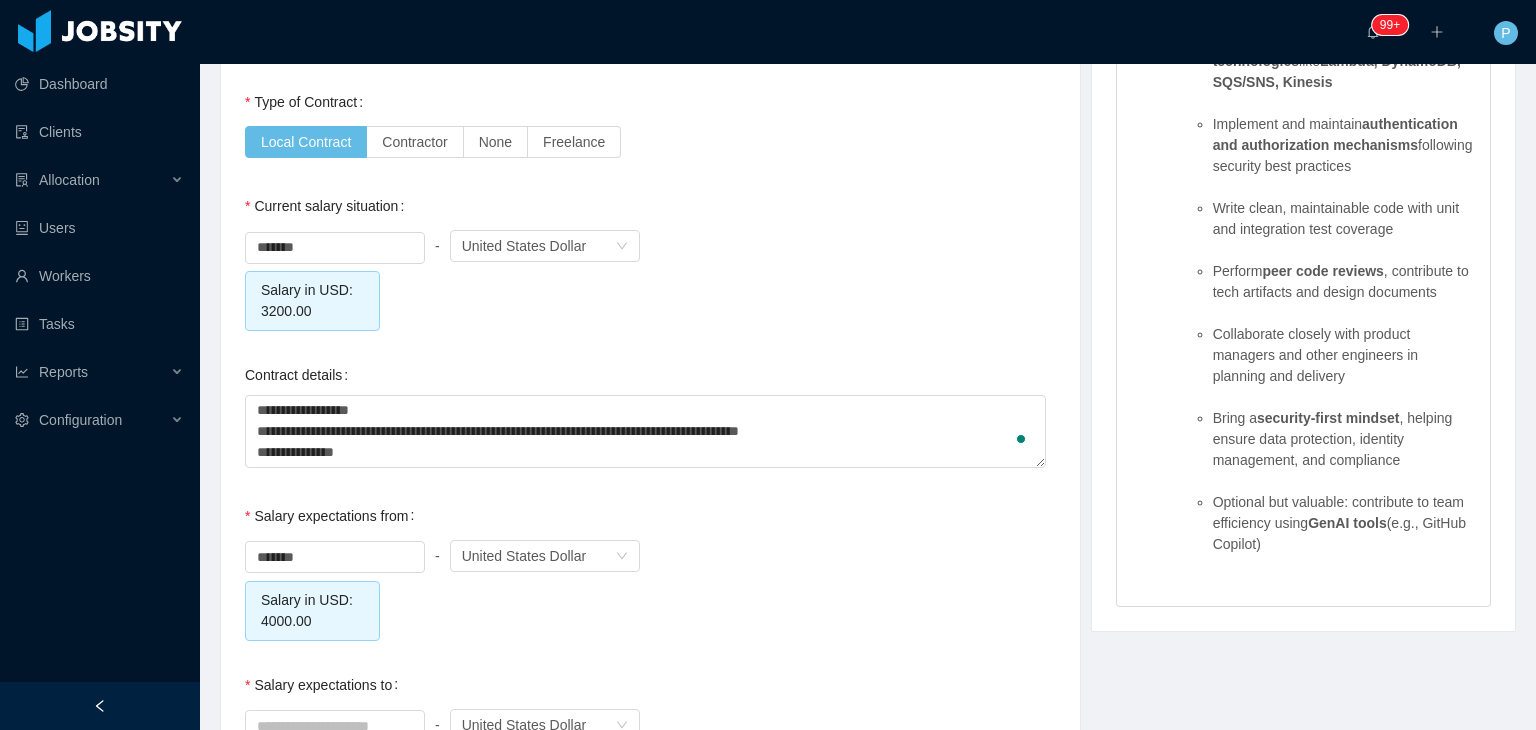 type on "**********" 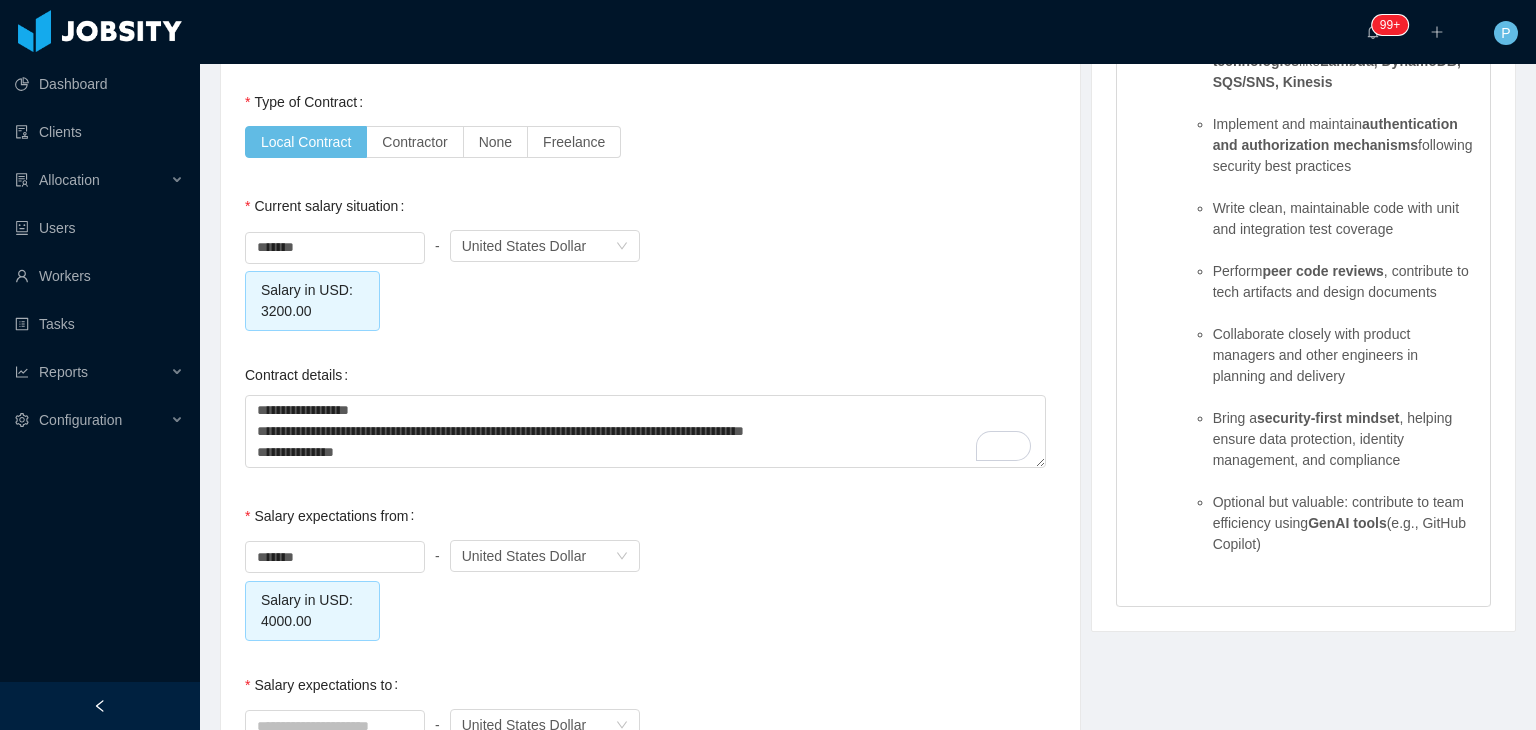 type on "**********" 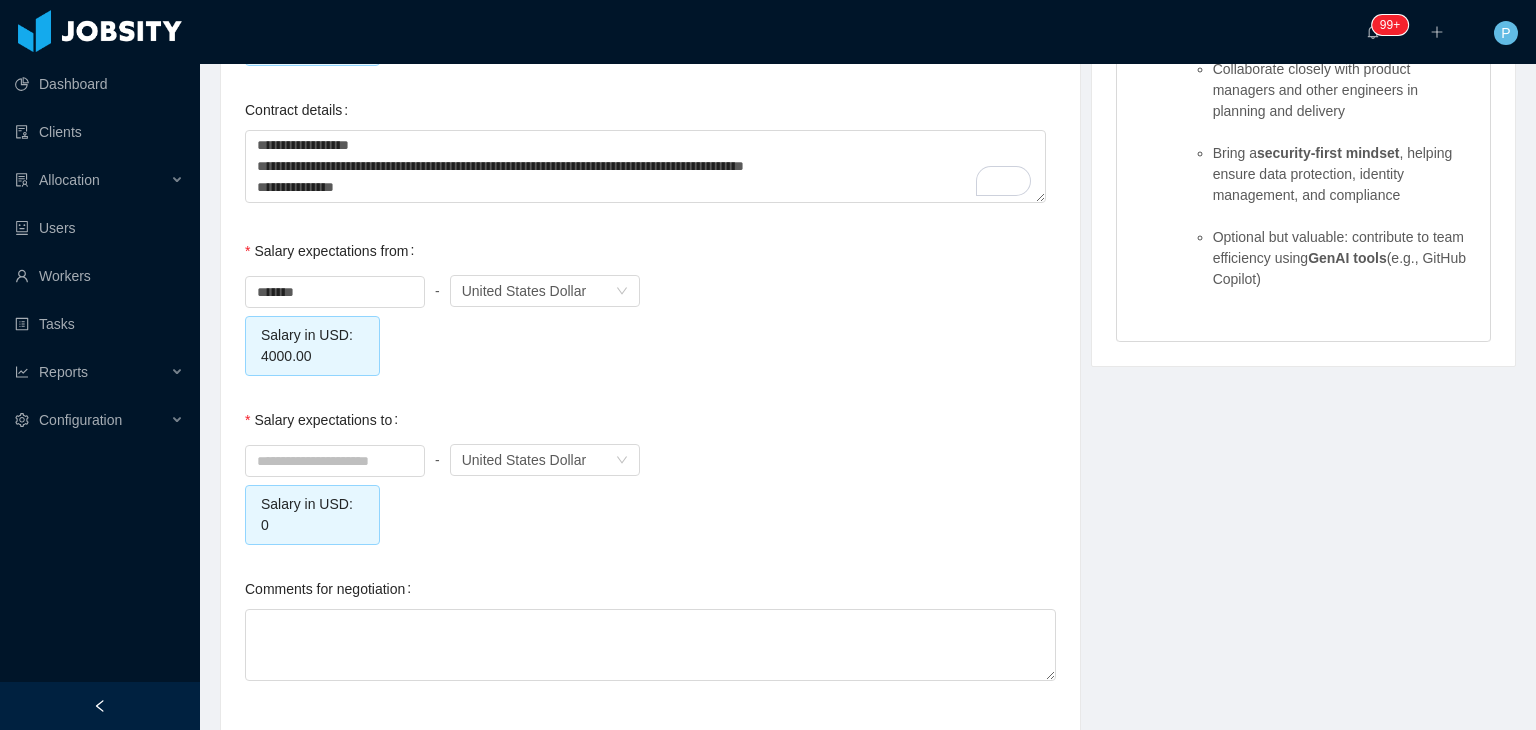 scroll, scrollTop: 2204, scrollLeft: 0, axis: vertical 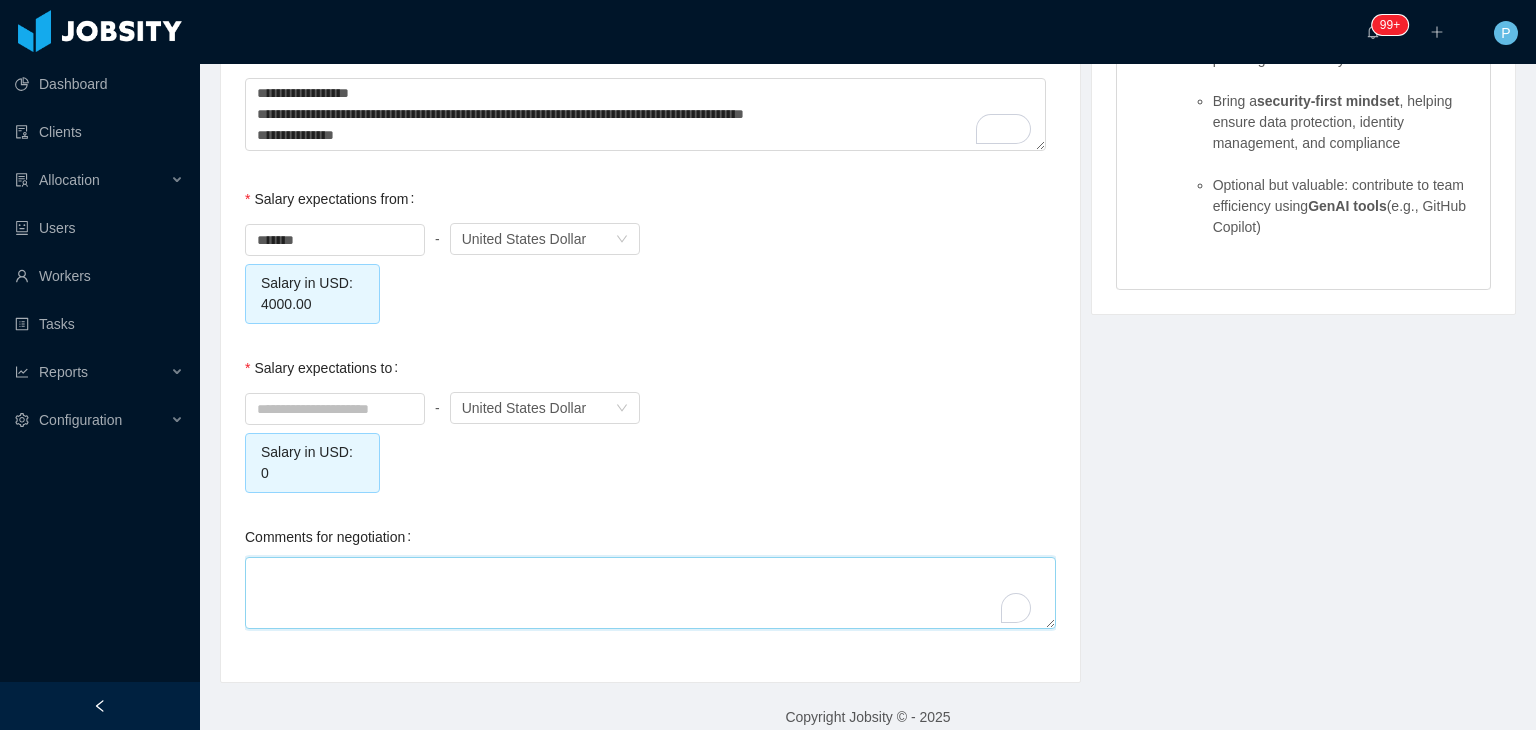 click on "Comments for negotiation" at bounding box center [650, 593] 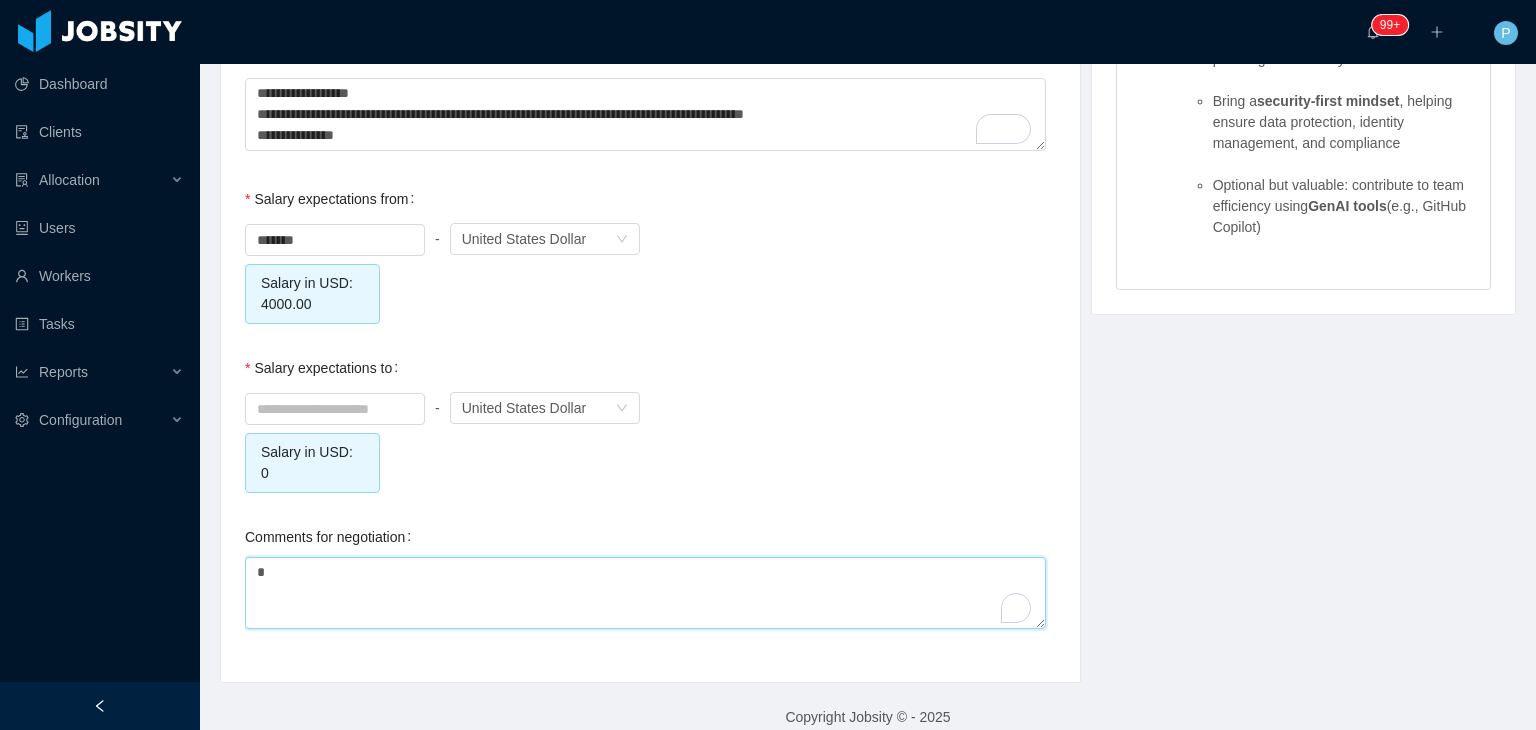 type on "**" 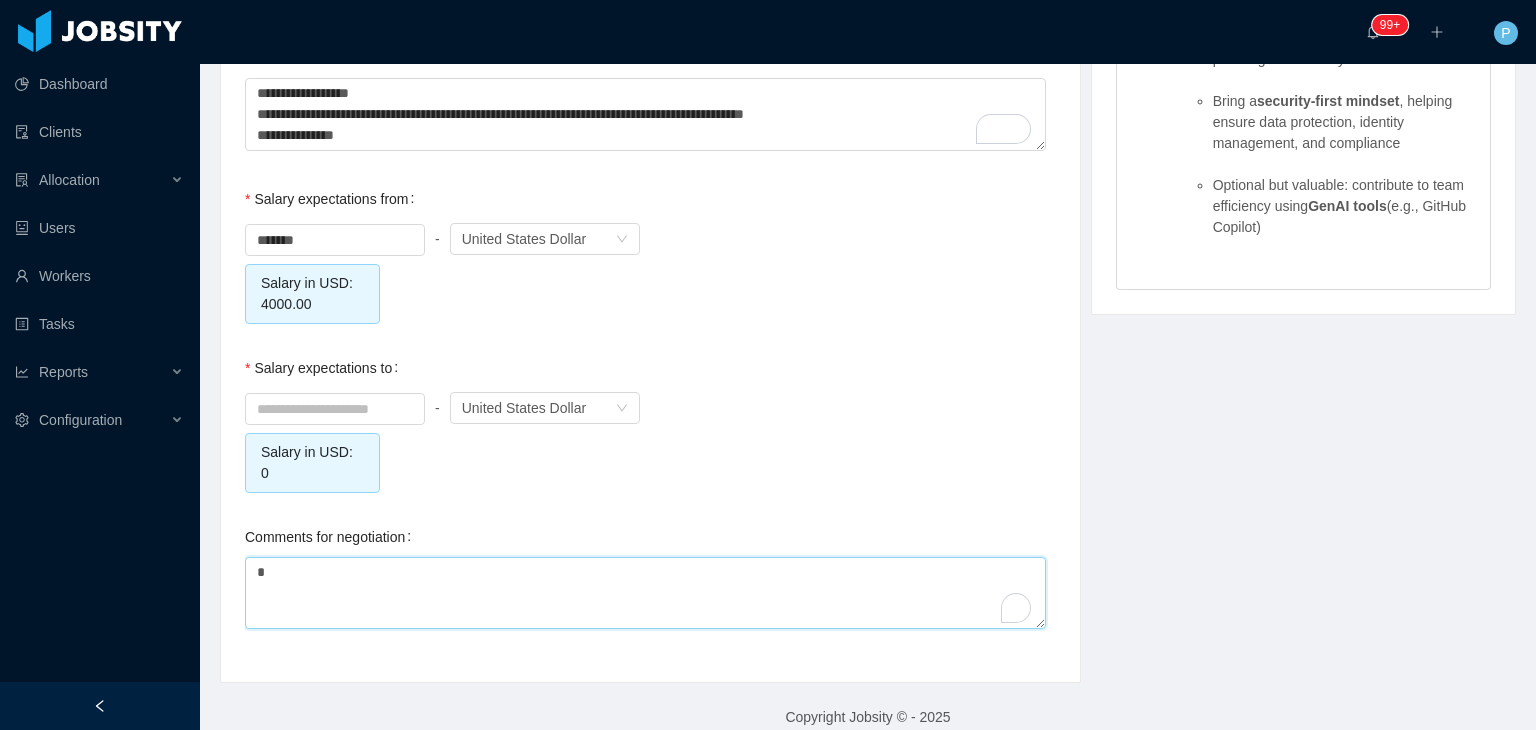 type 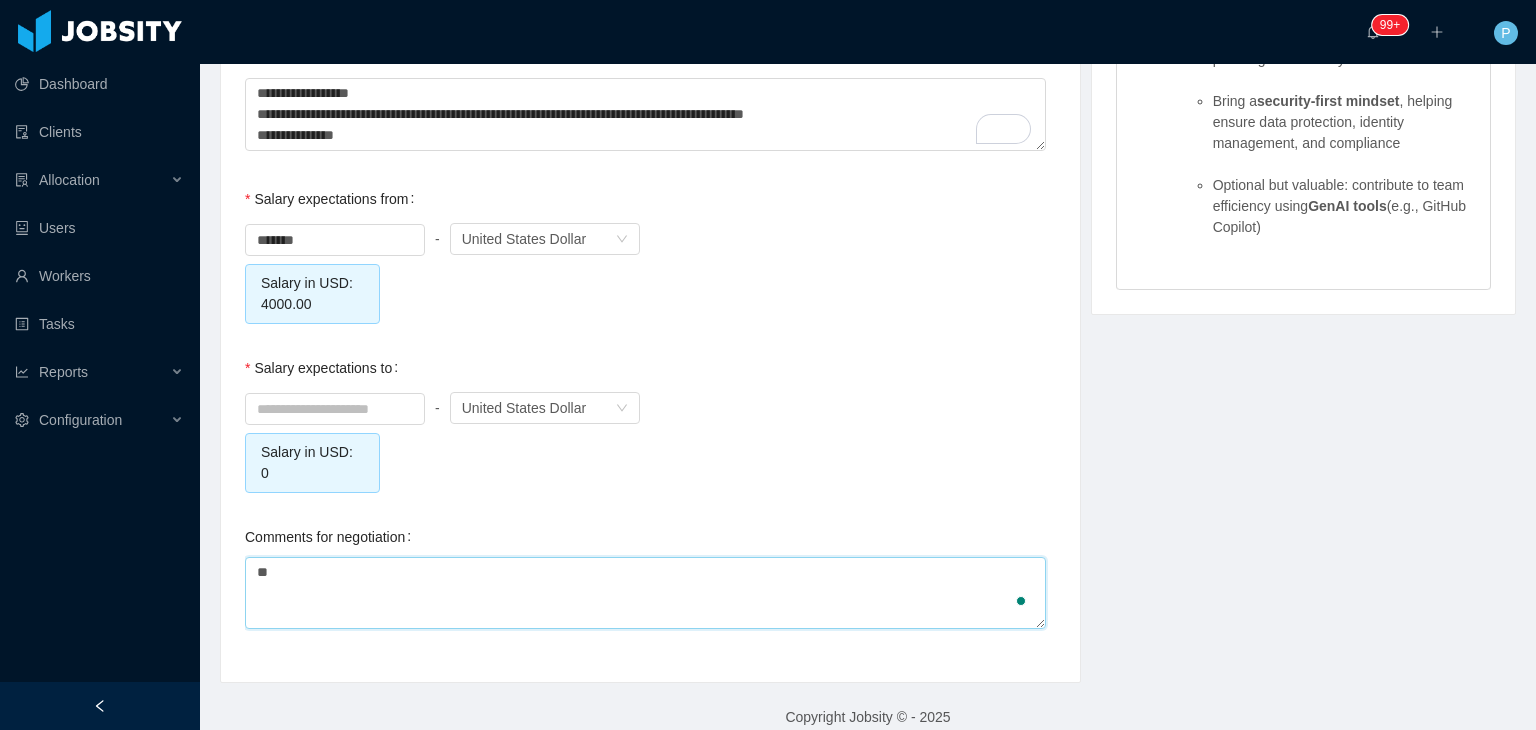 type on "***" 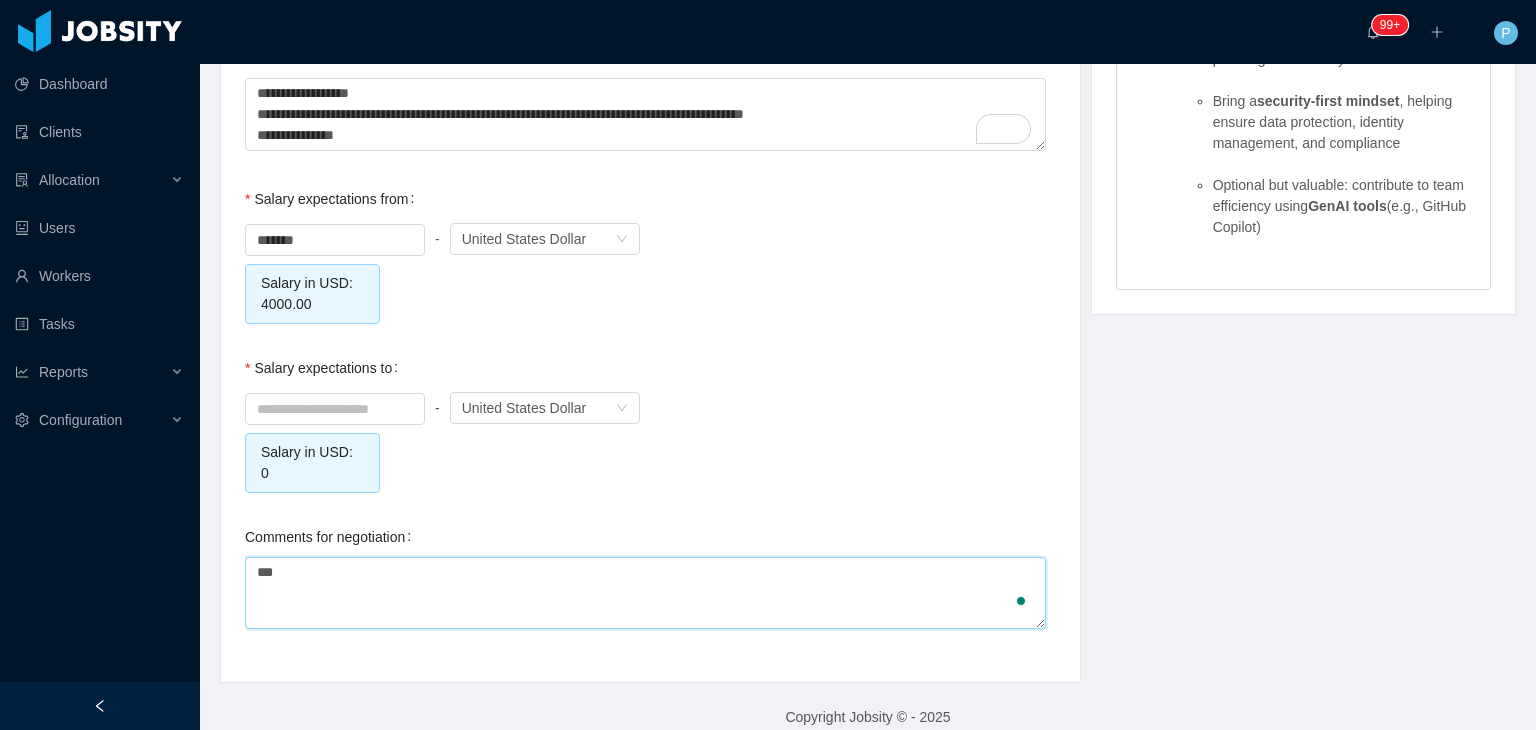 type 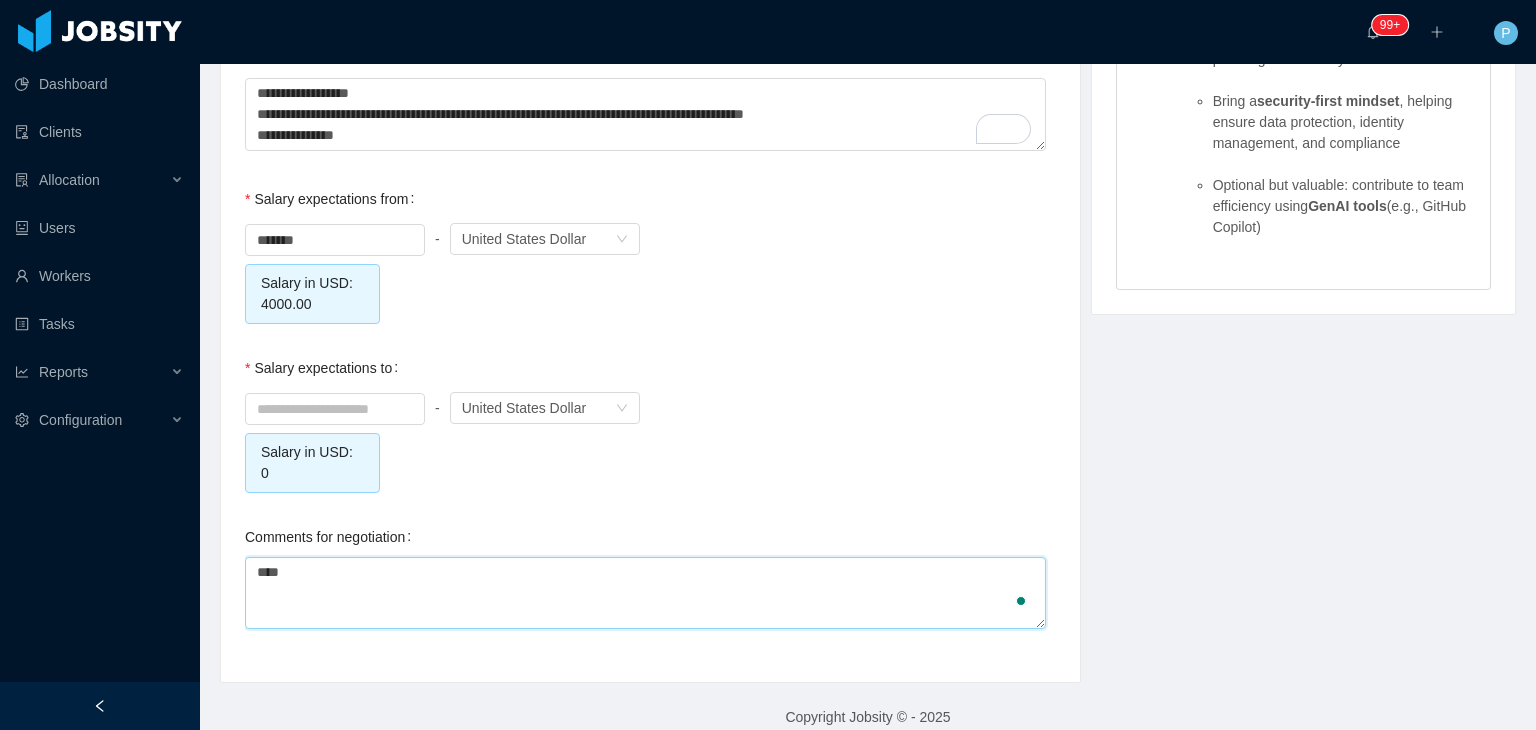 type on "*****" 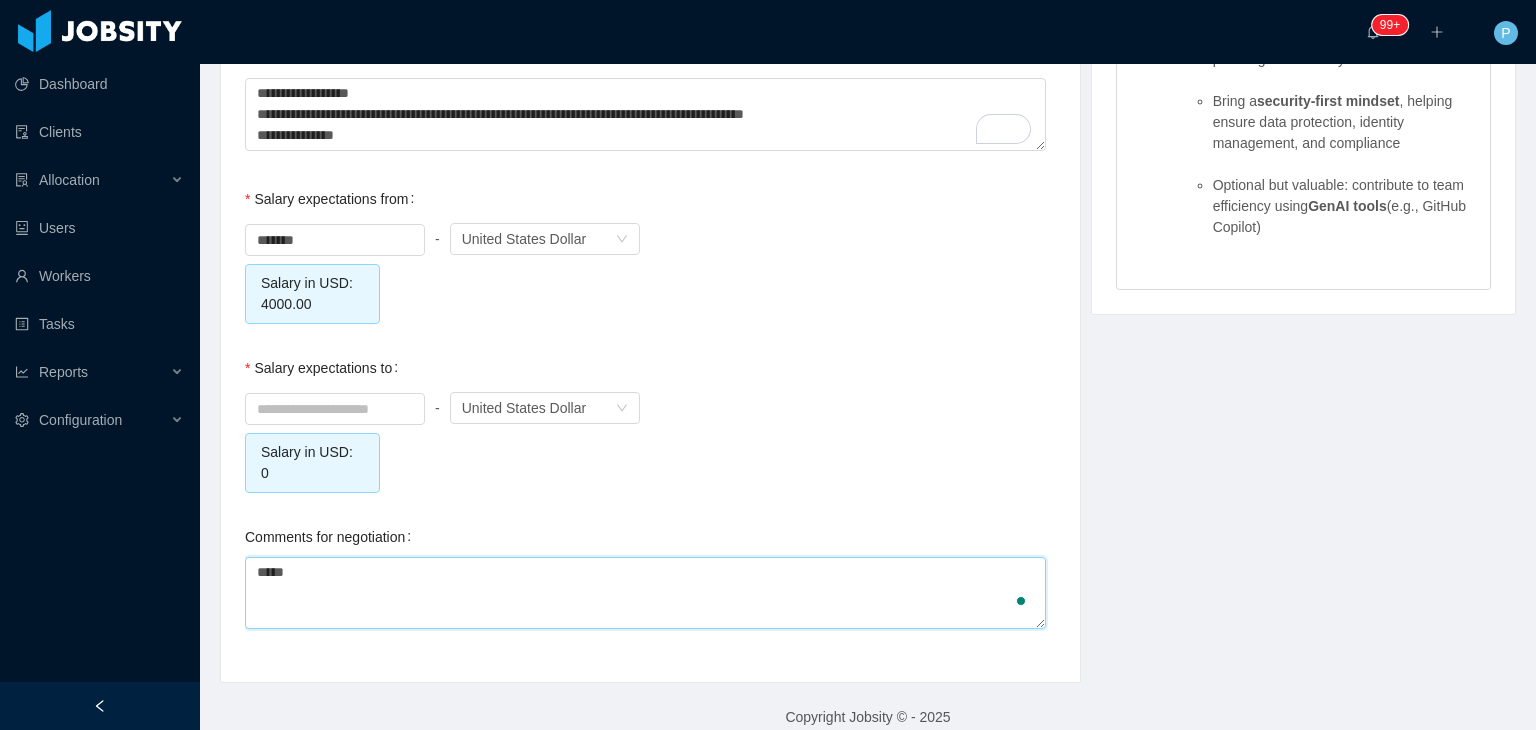 type 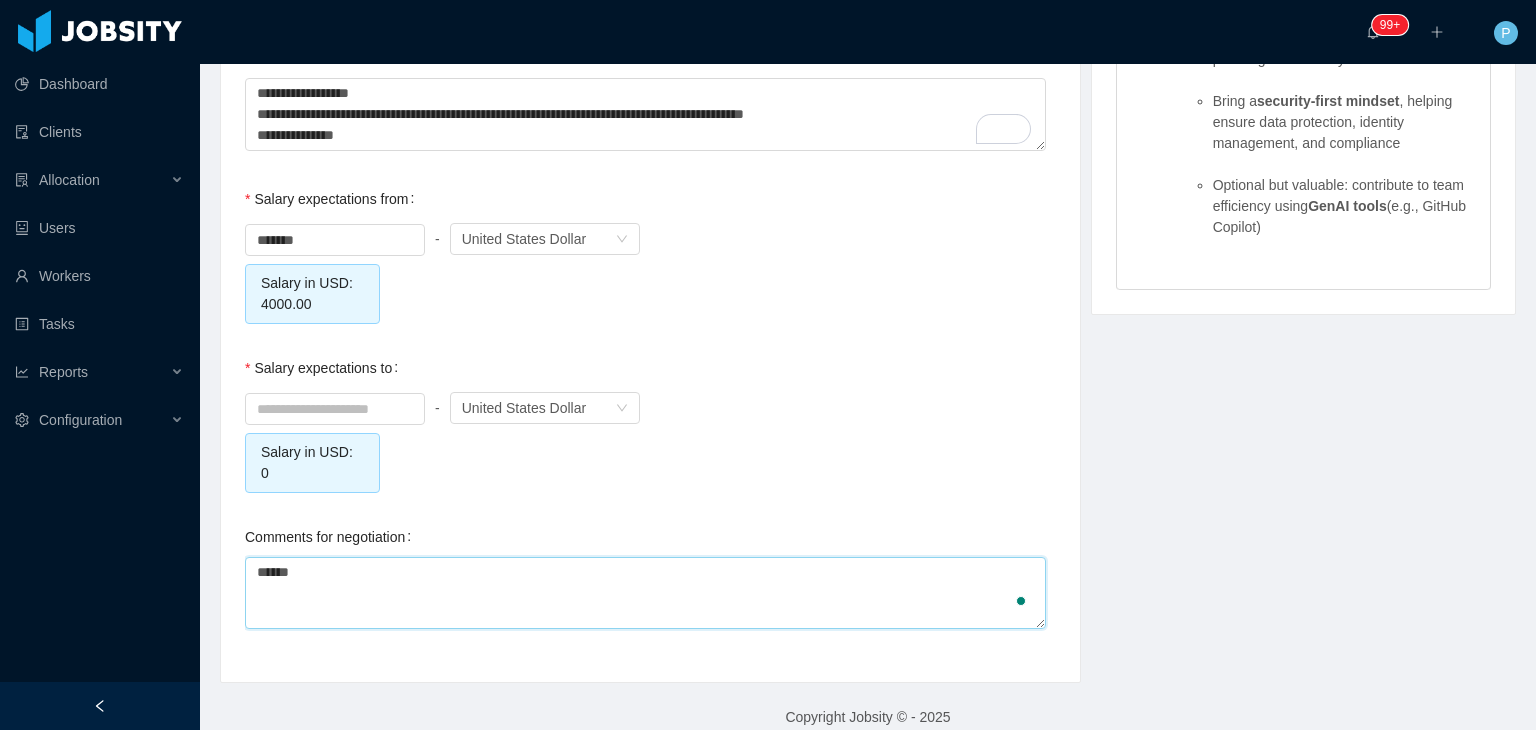 type on "*******" 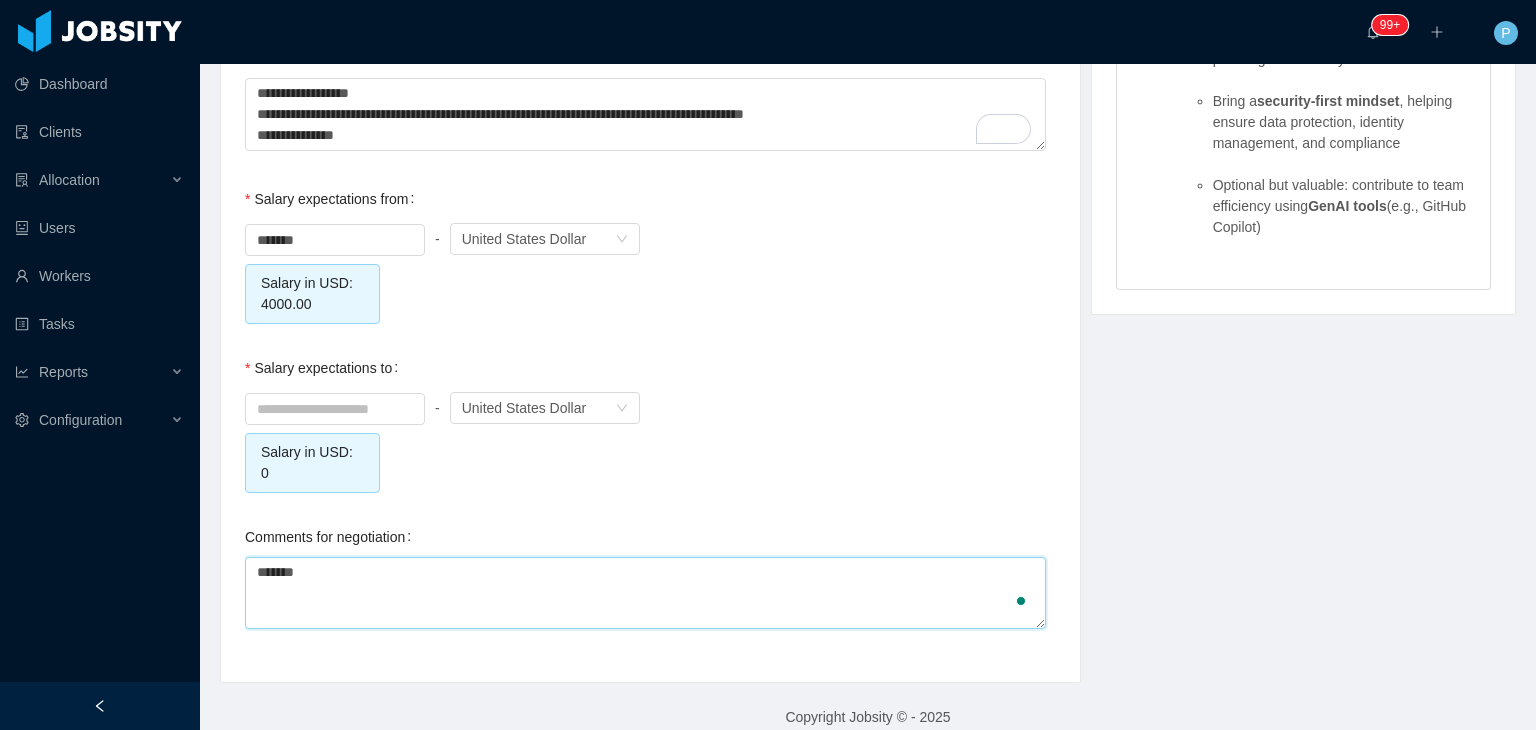 type on "********" 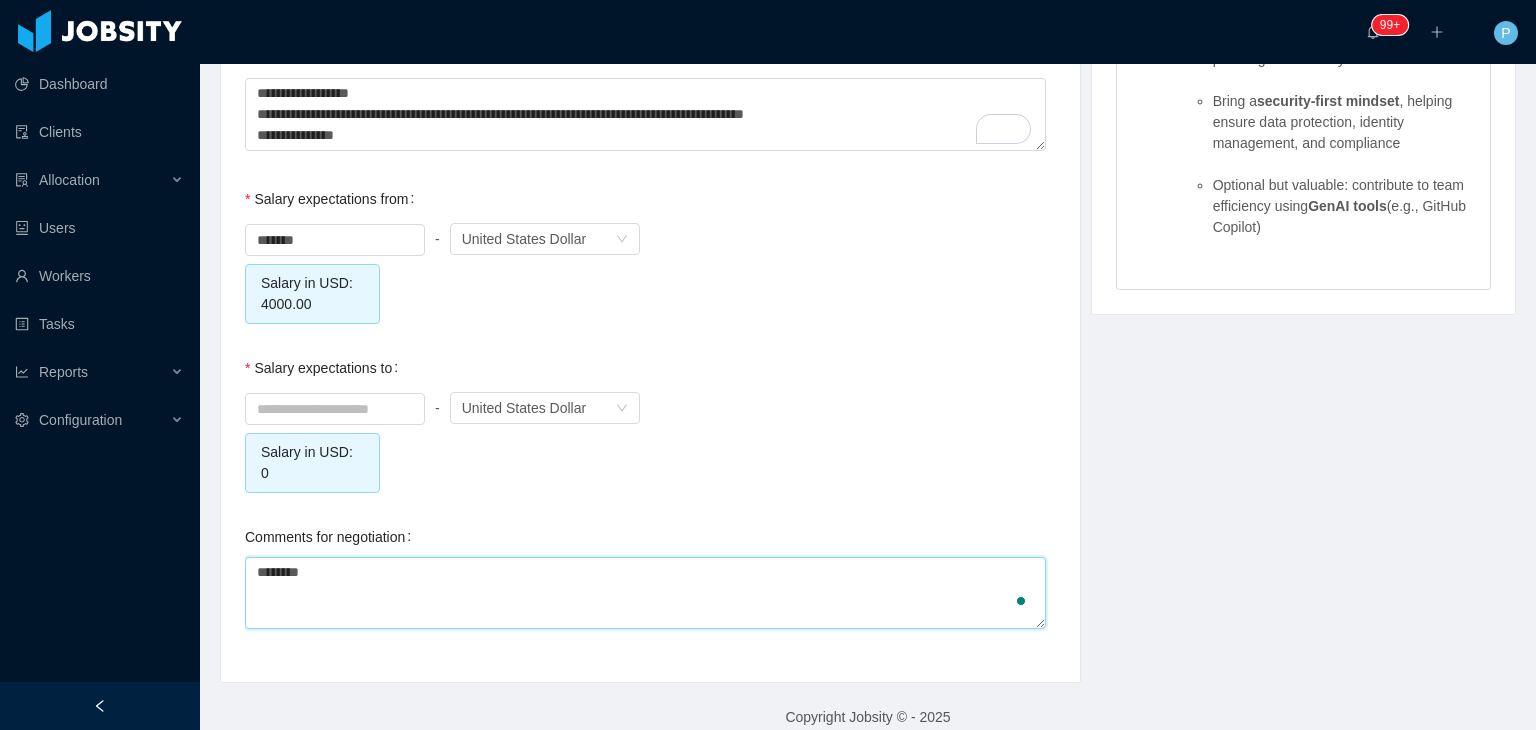 type on "********" 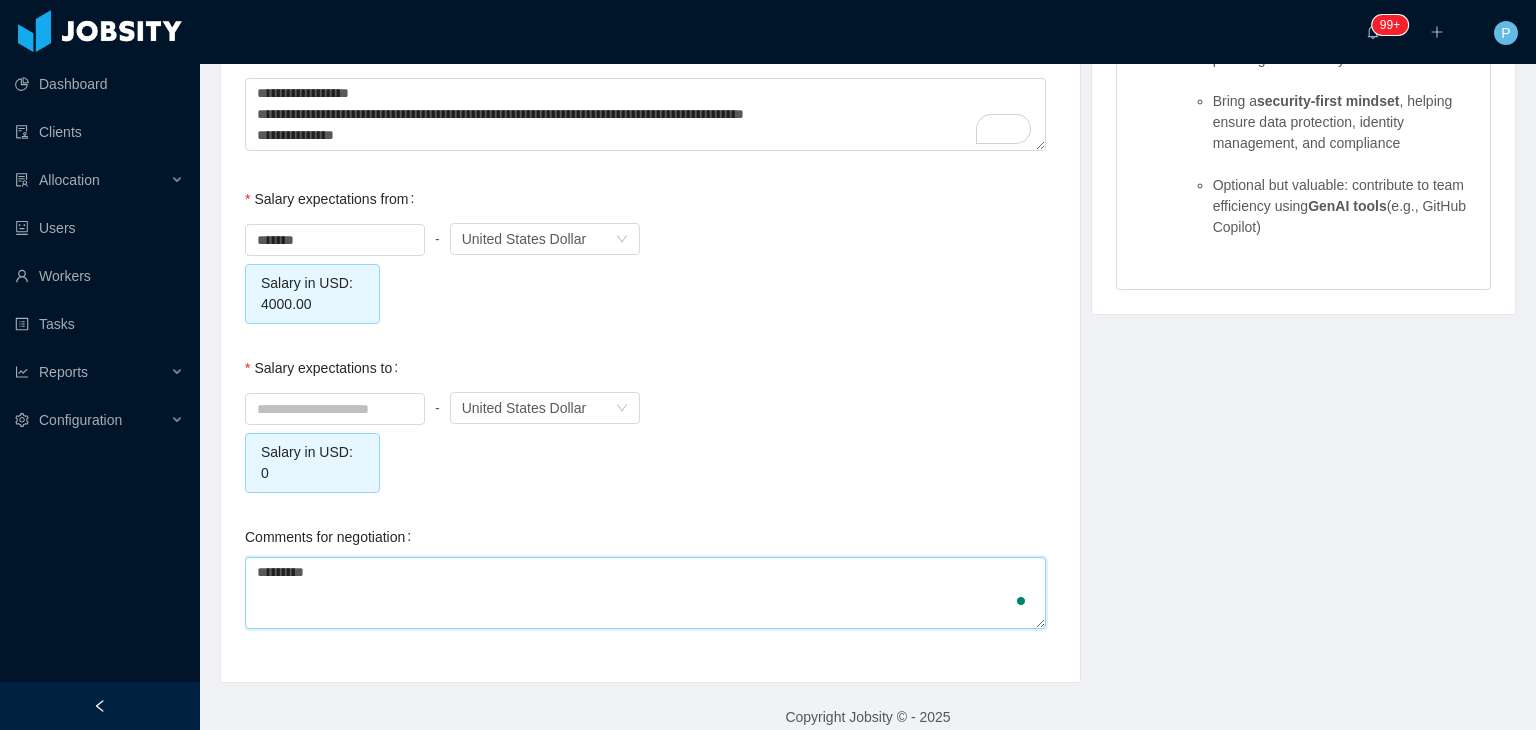 type on "**********" 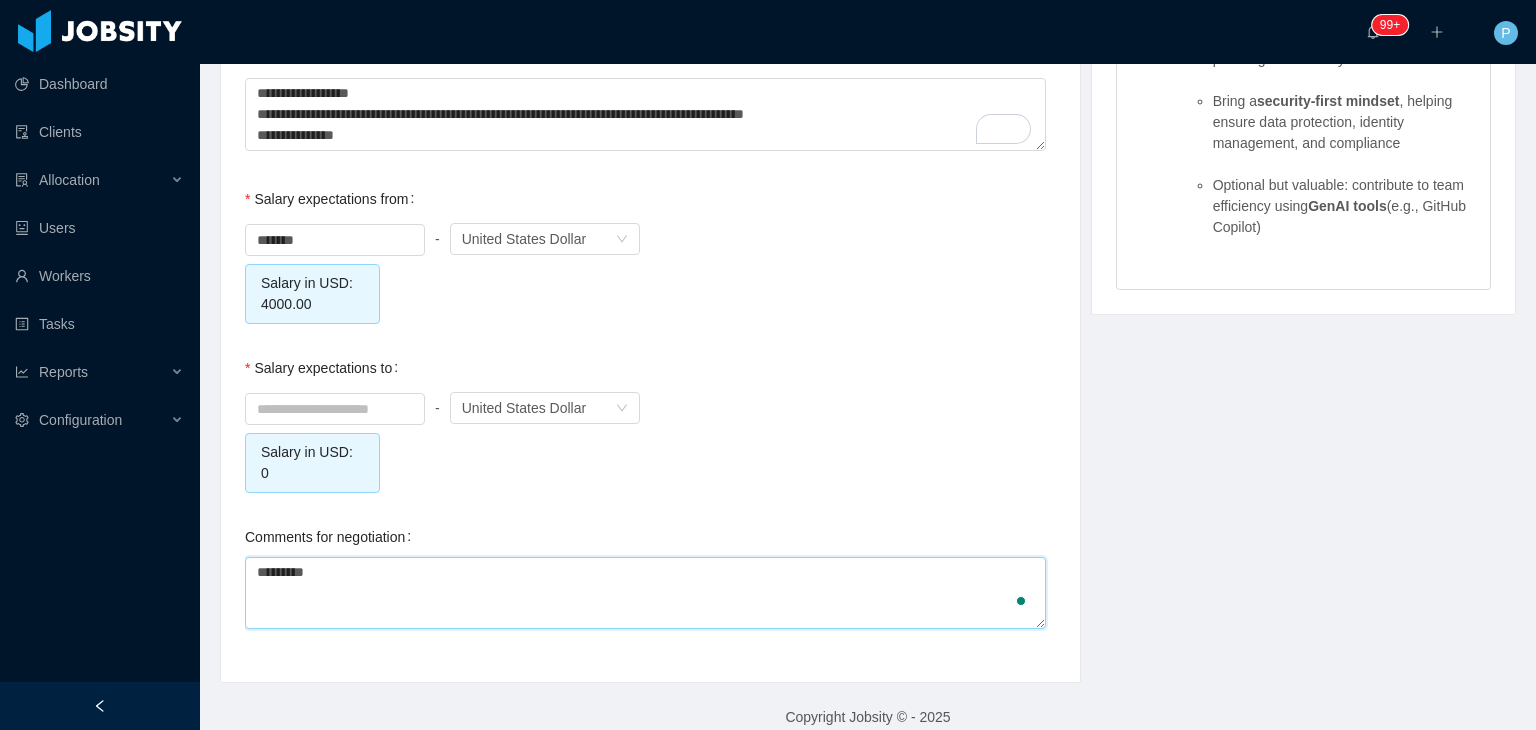 type 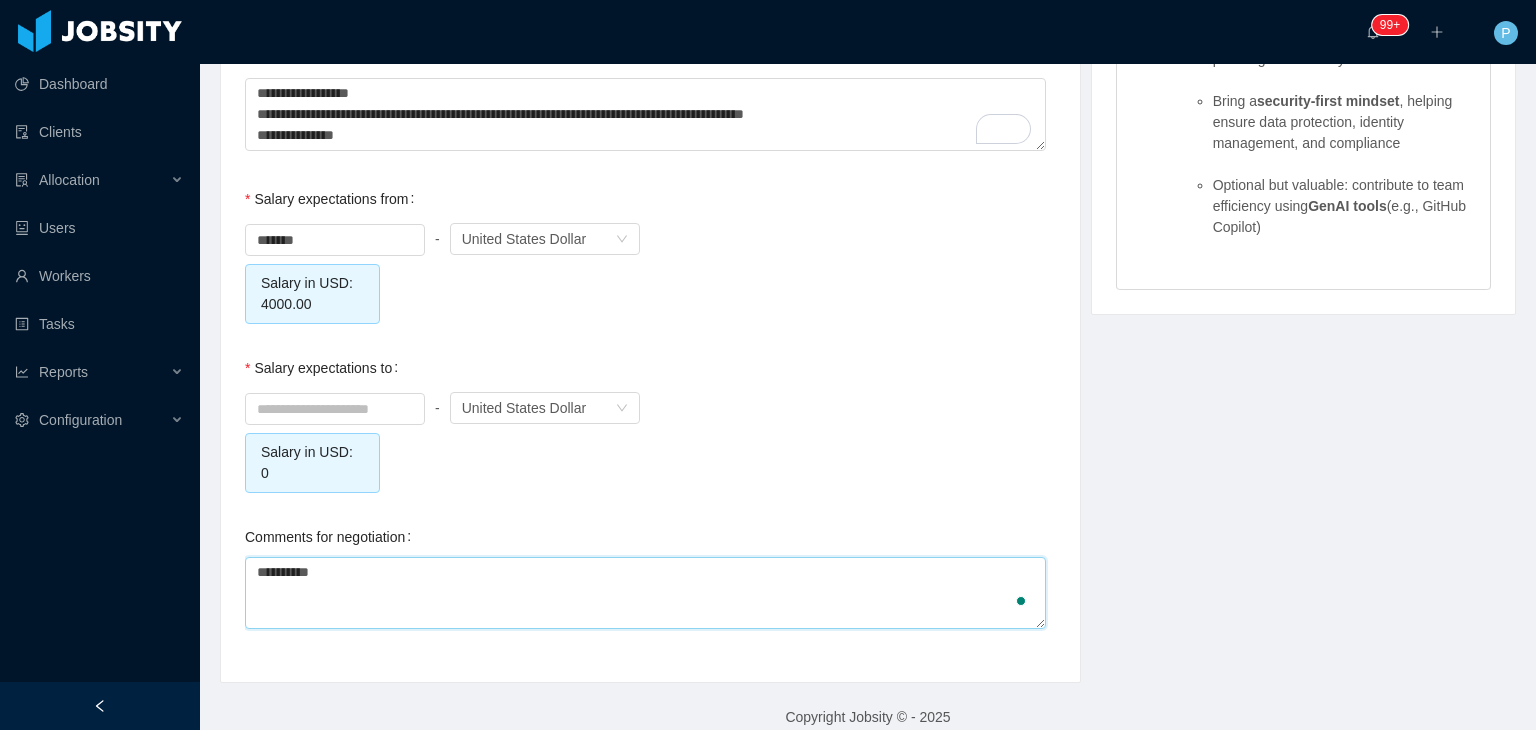 type on "**********" 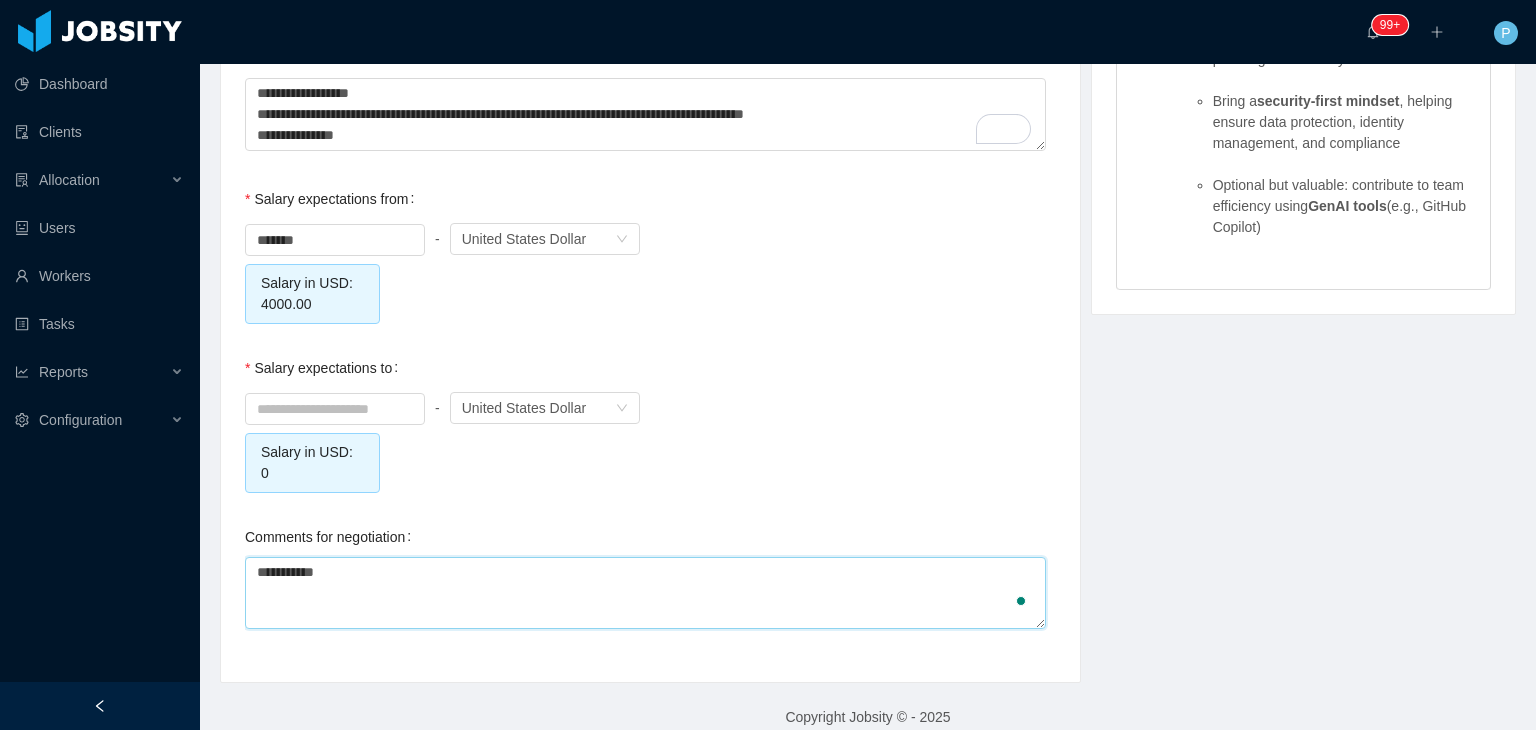type on "**********" 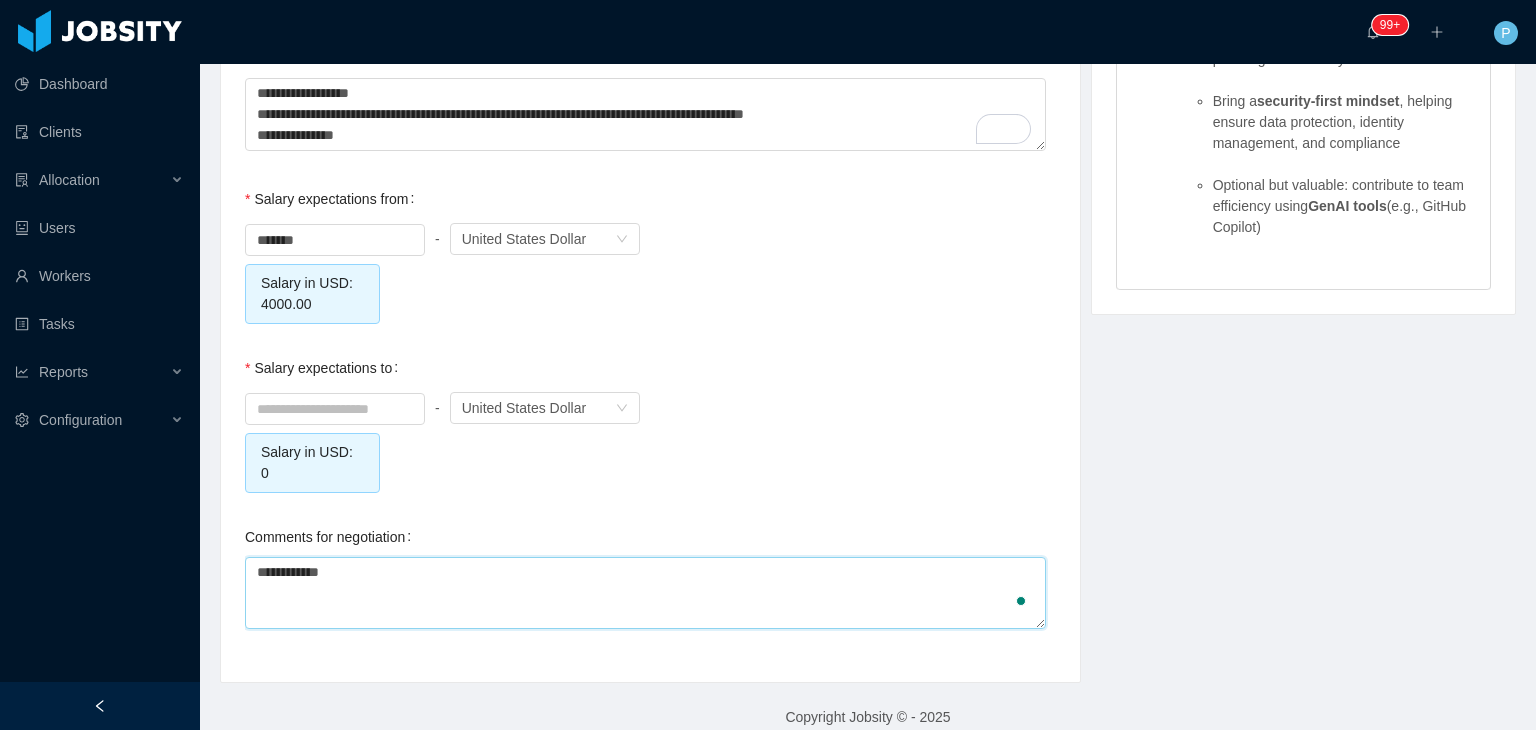 type on "**********" 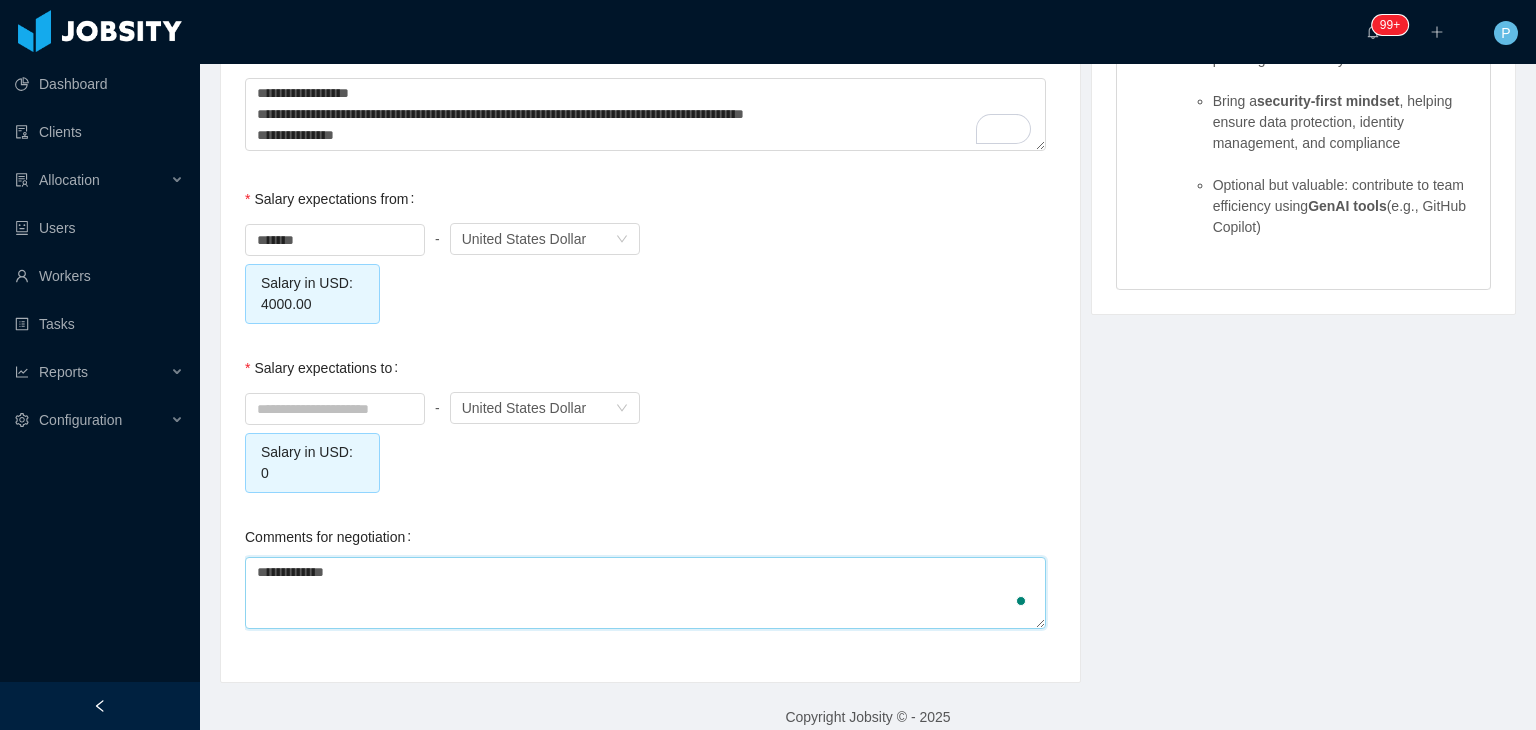 type on "**********" 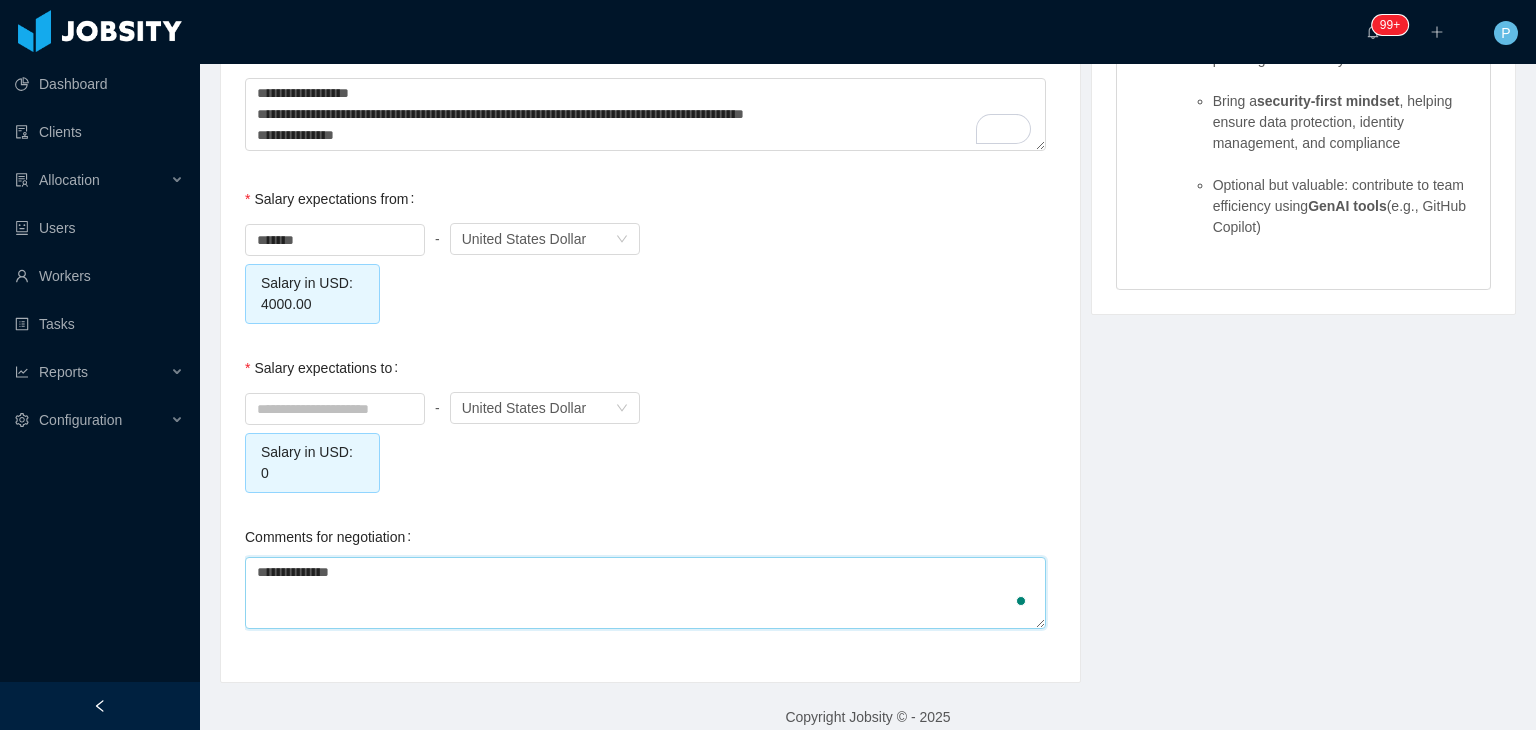 type on "**********" 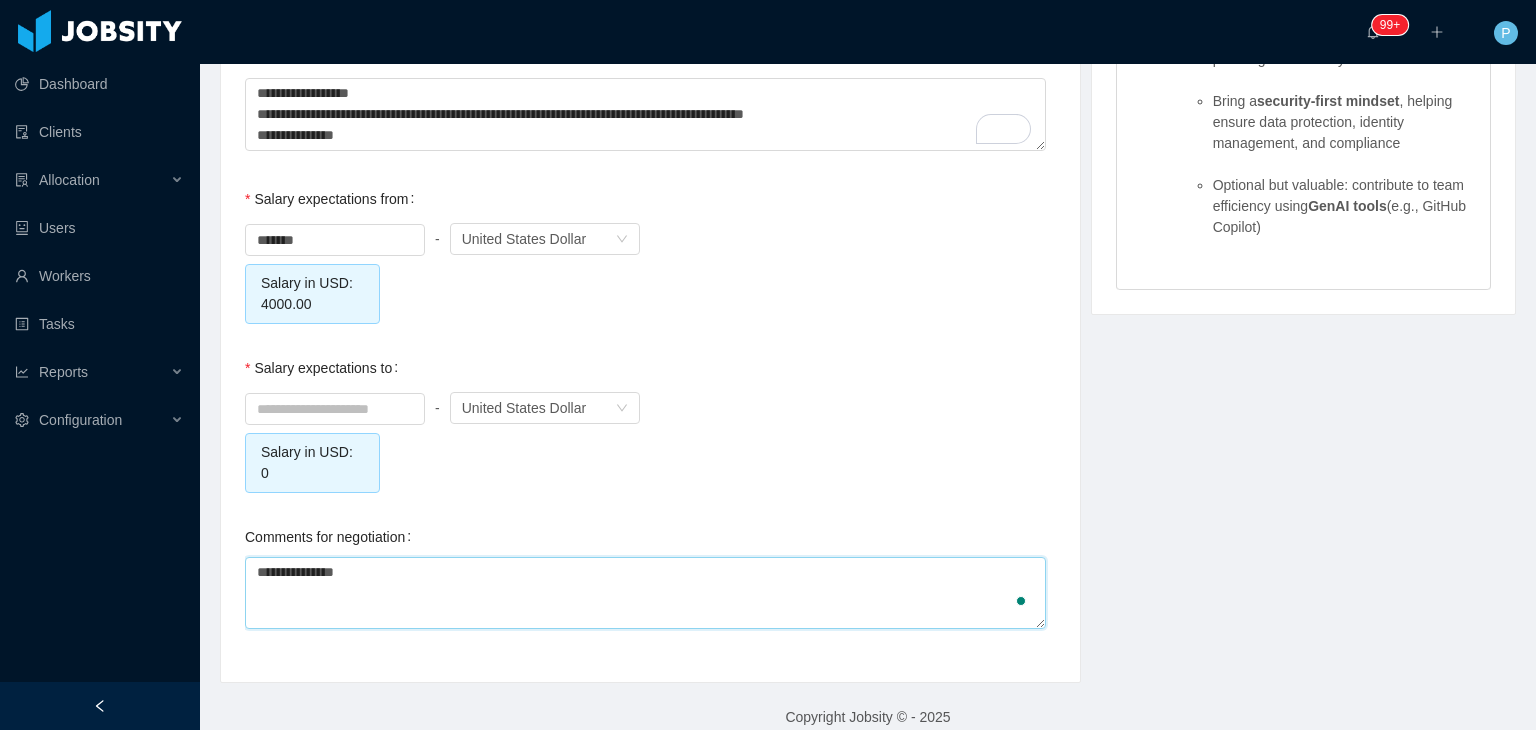 type on "**********" 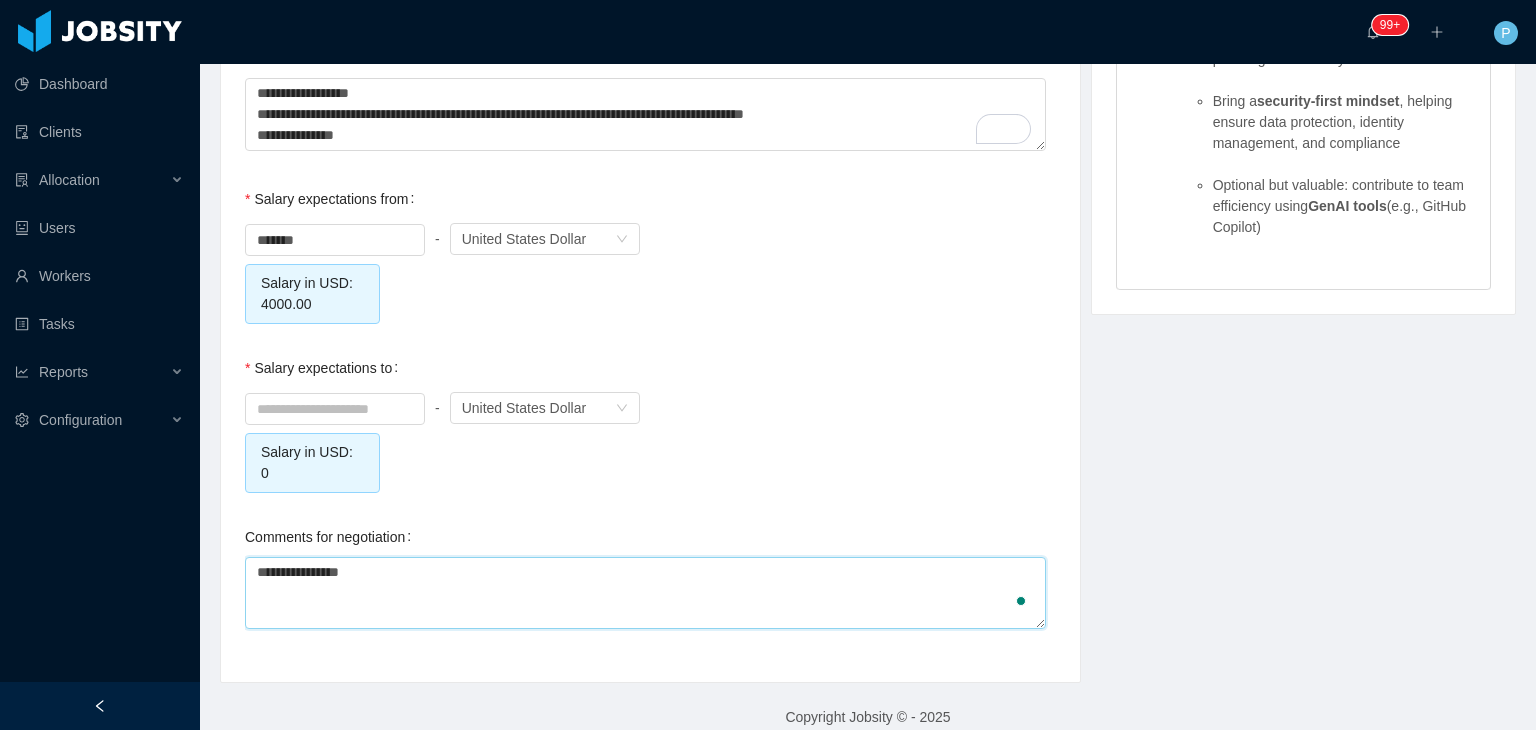 type on "**********" 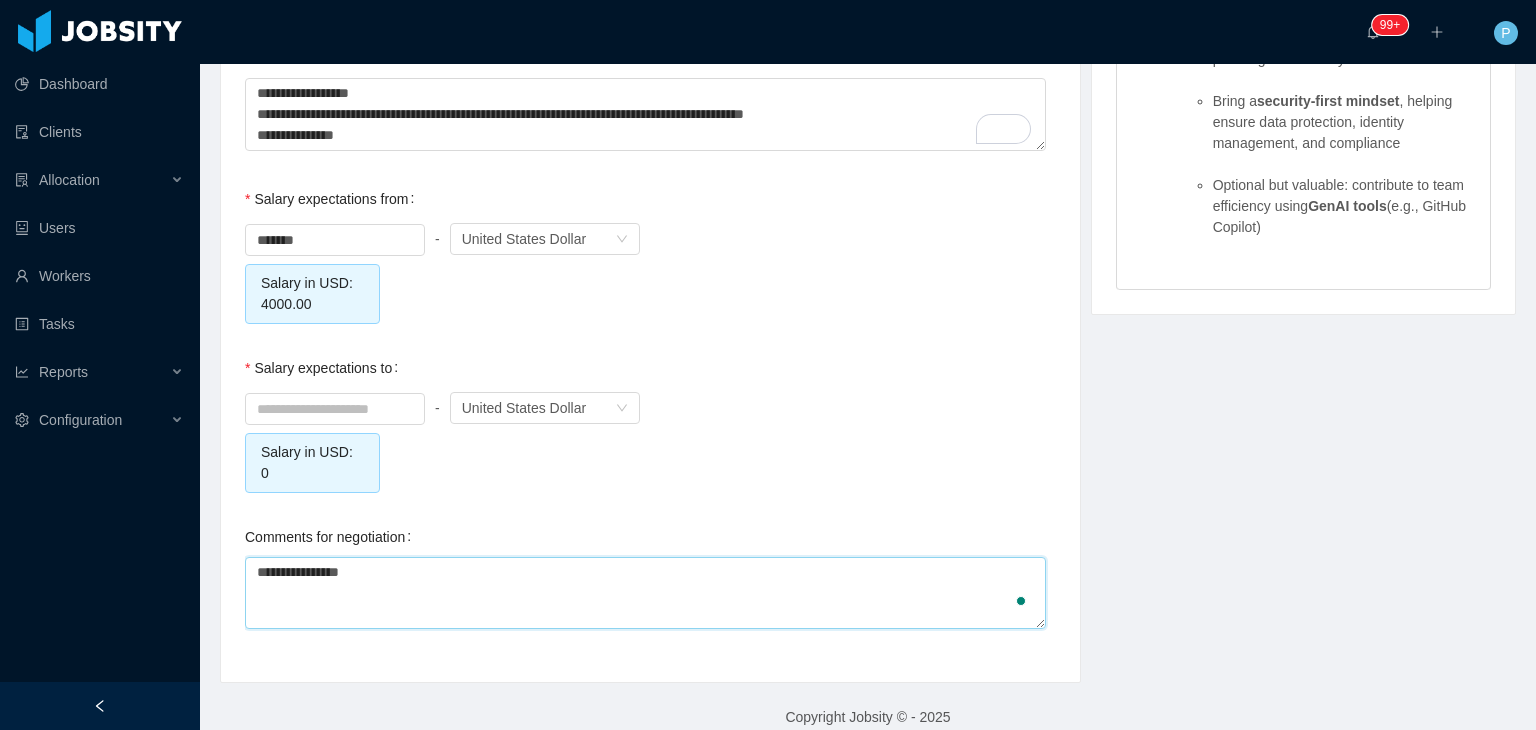 type 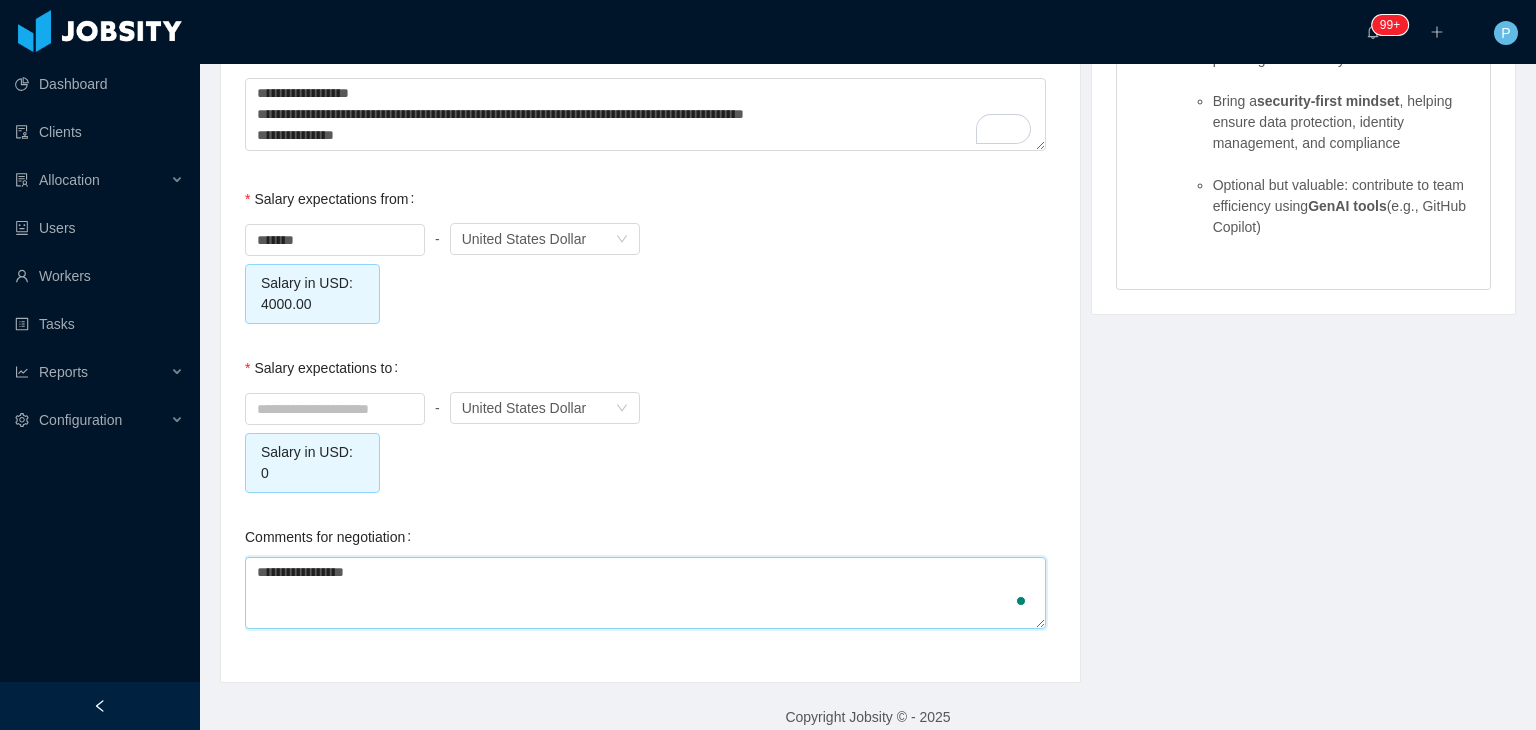 type on "**********" 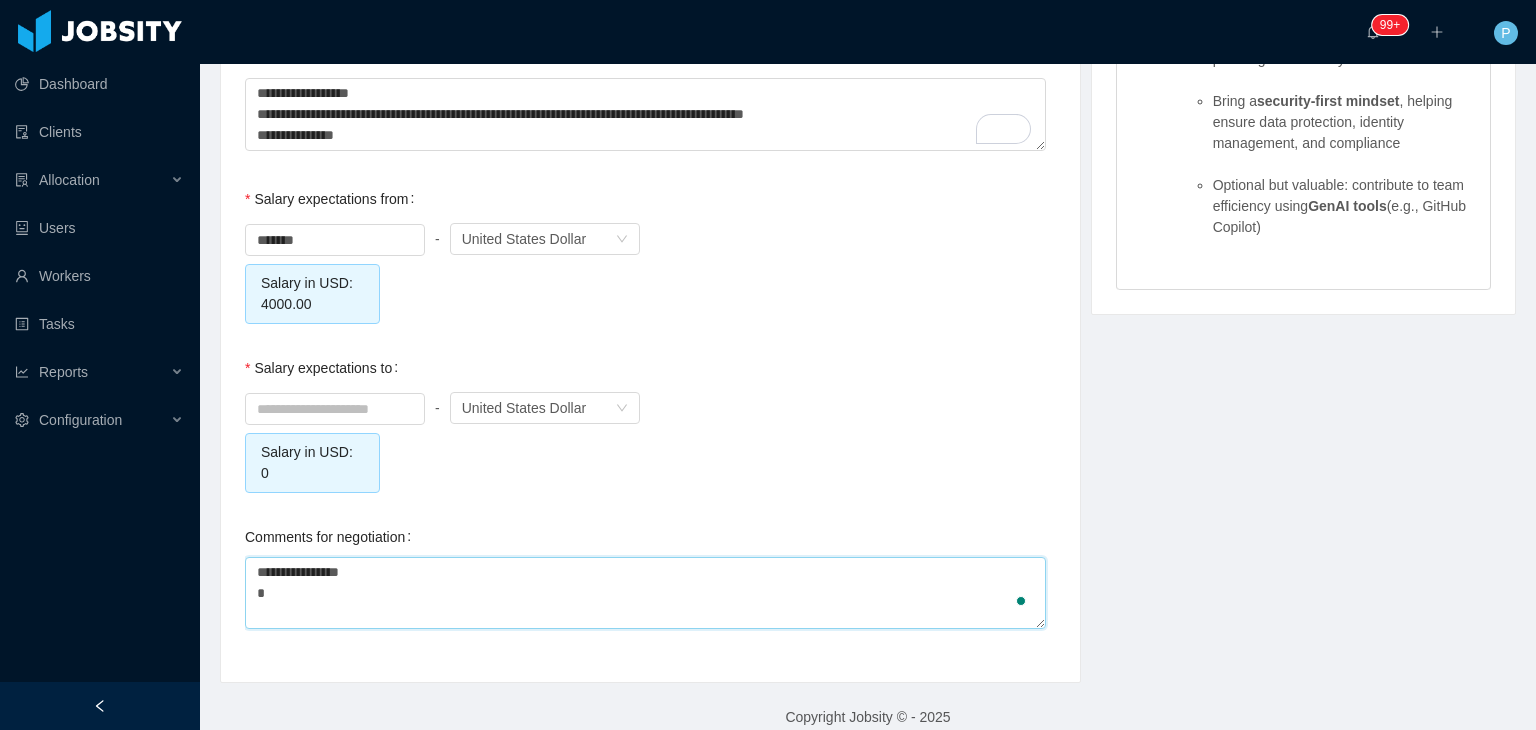type on "**********" 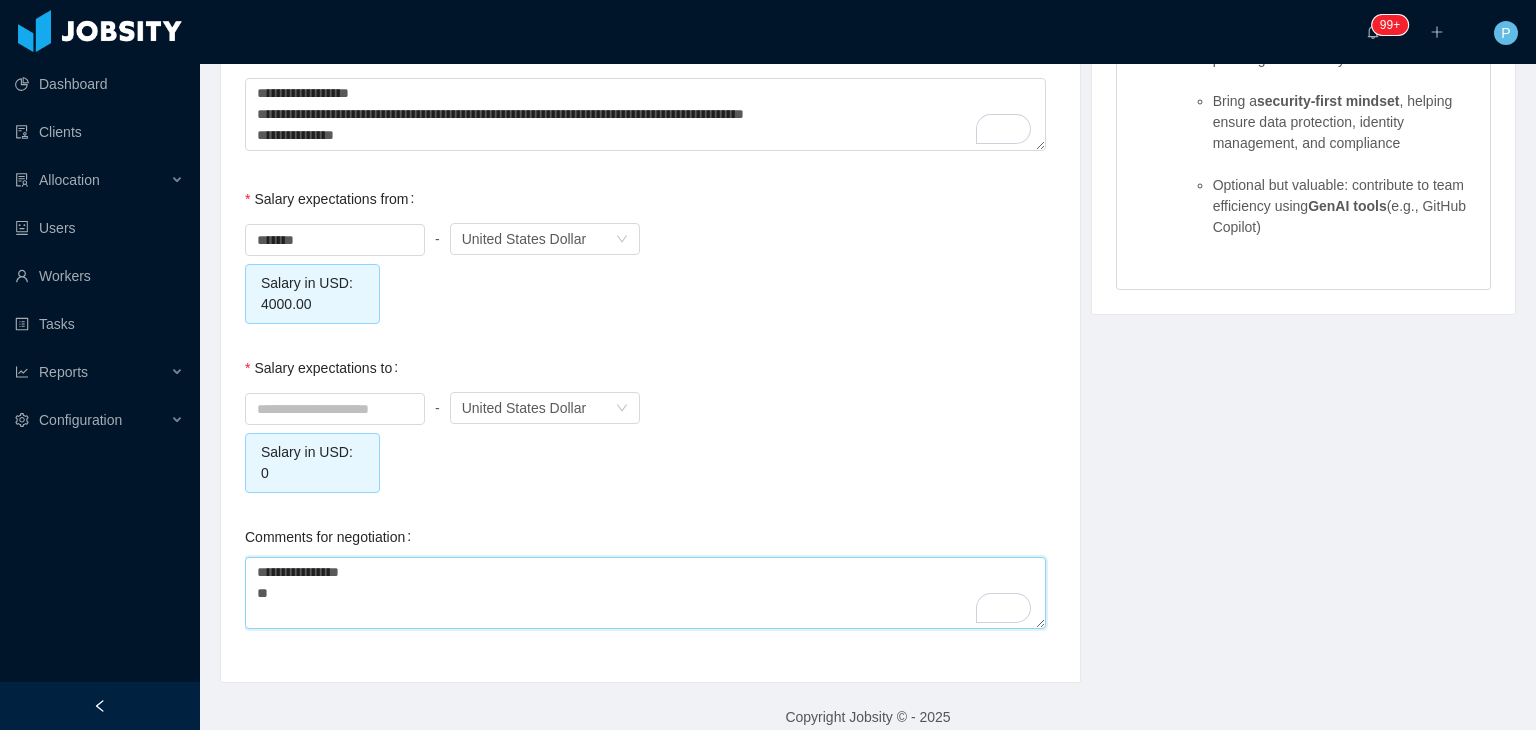 scroll, scrollTop: 120, scrollLeft: 0, axis: vertical 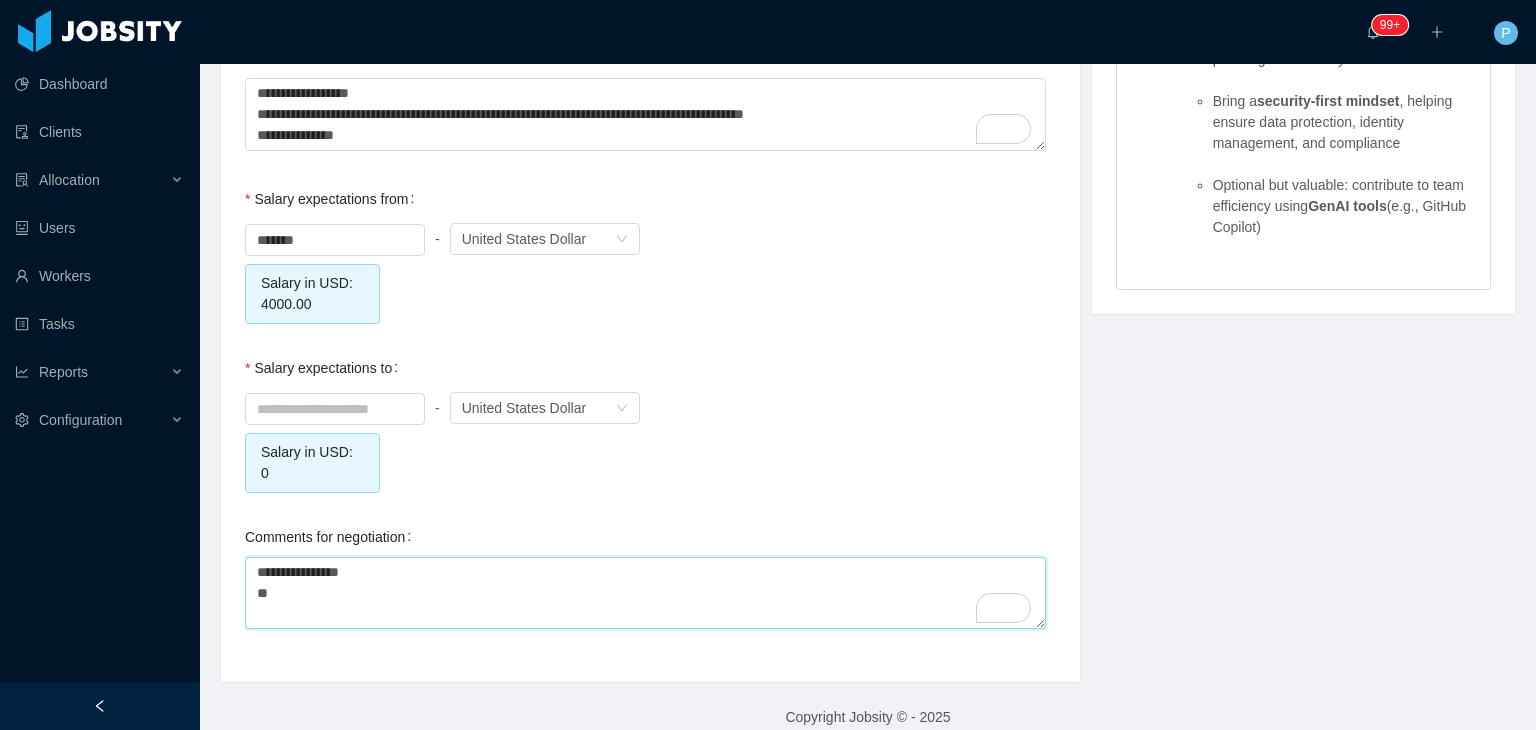 type on "**********" 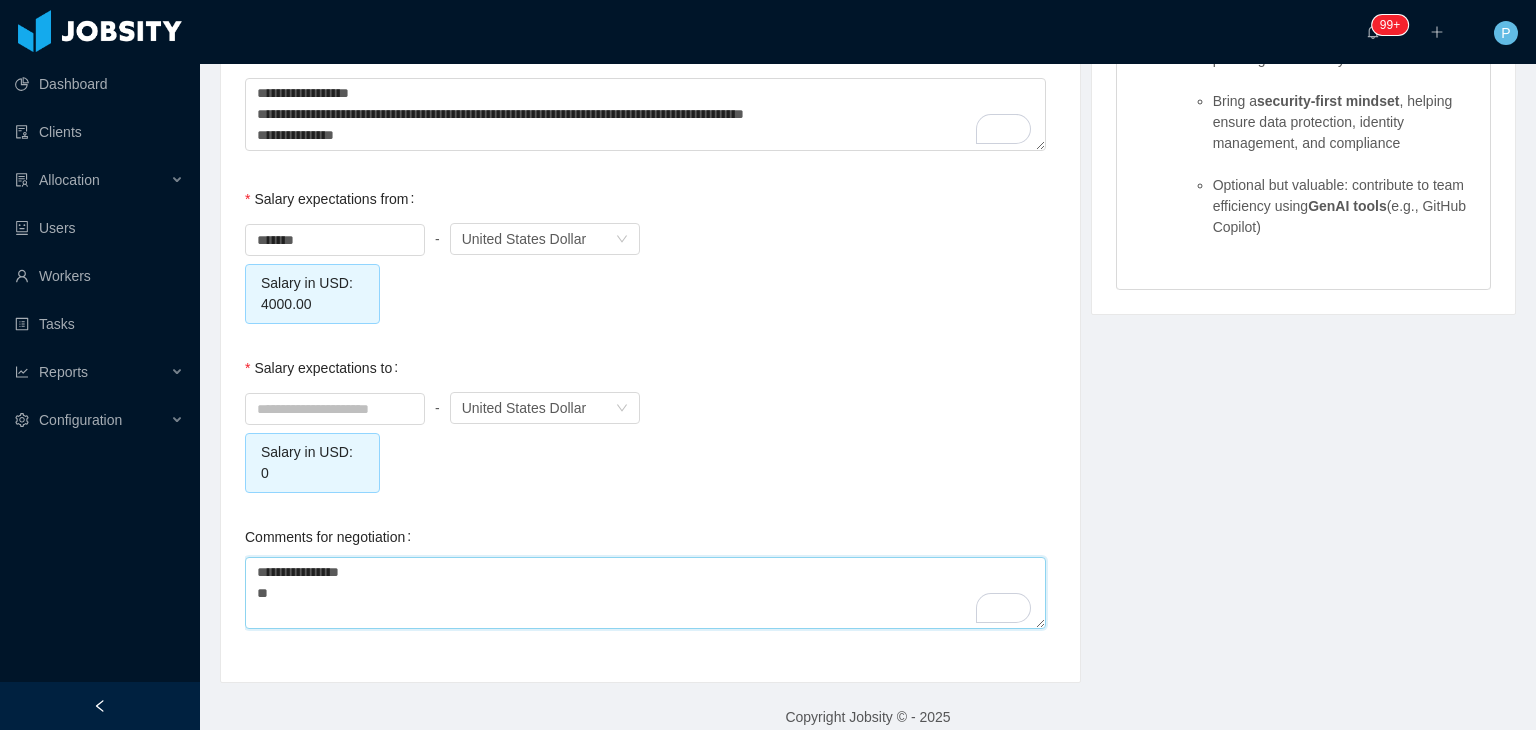 type 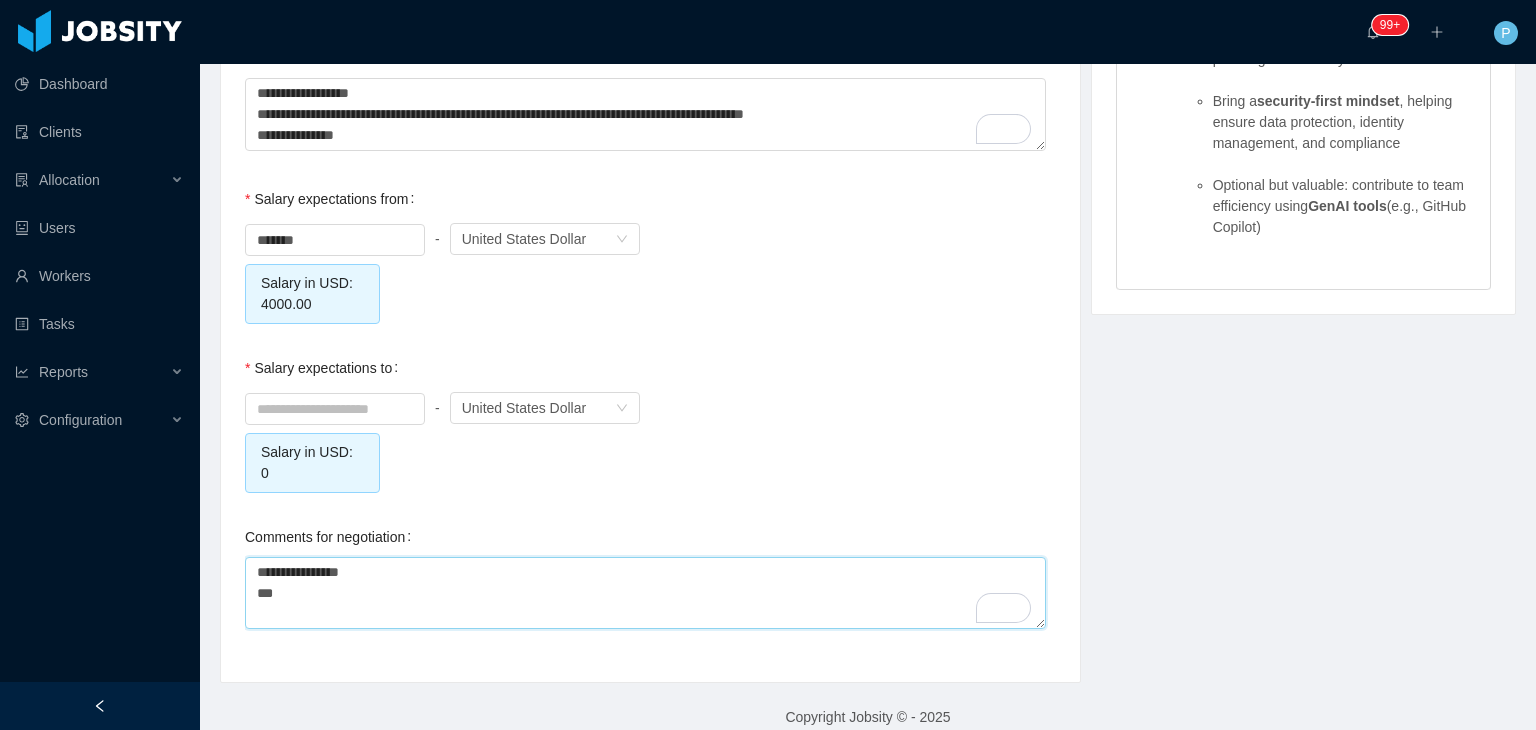 type on "**********" 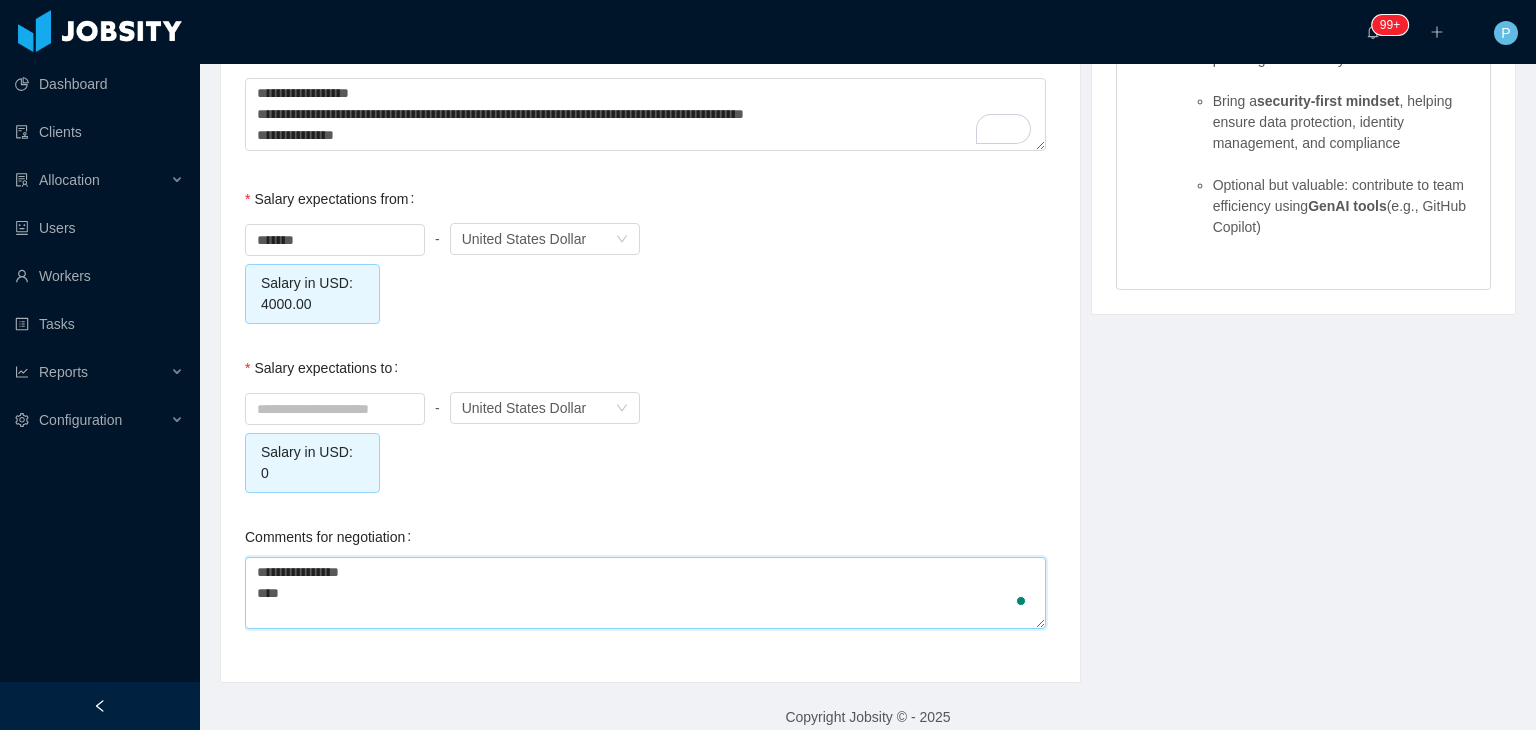 type on "**********" 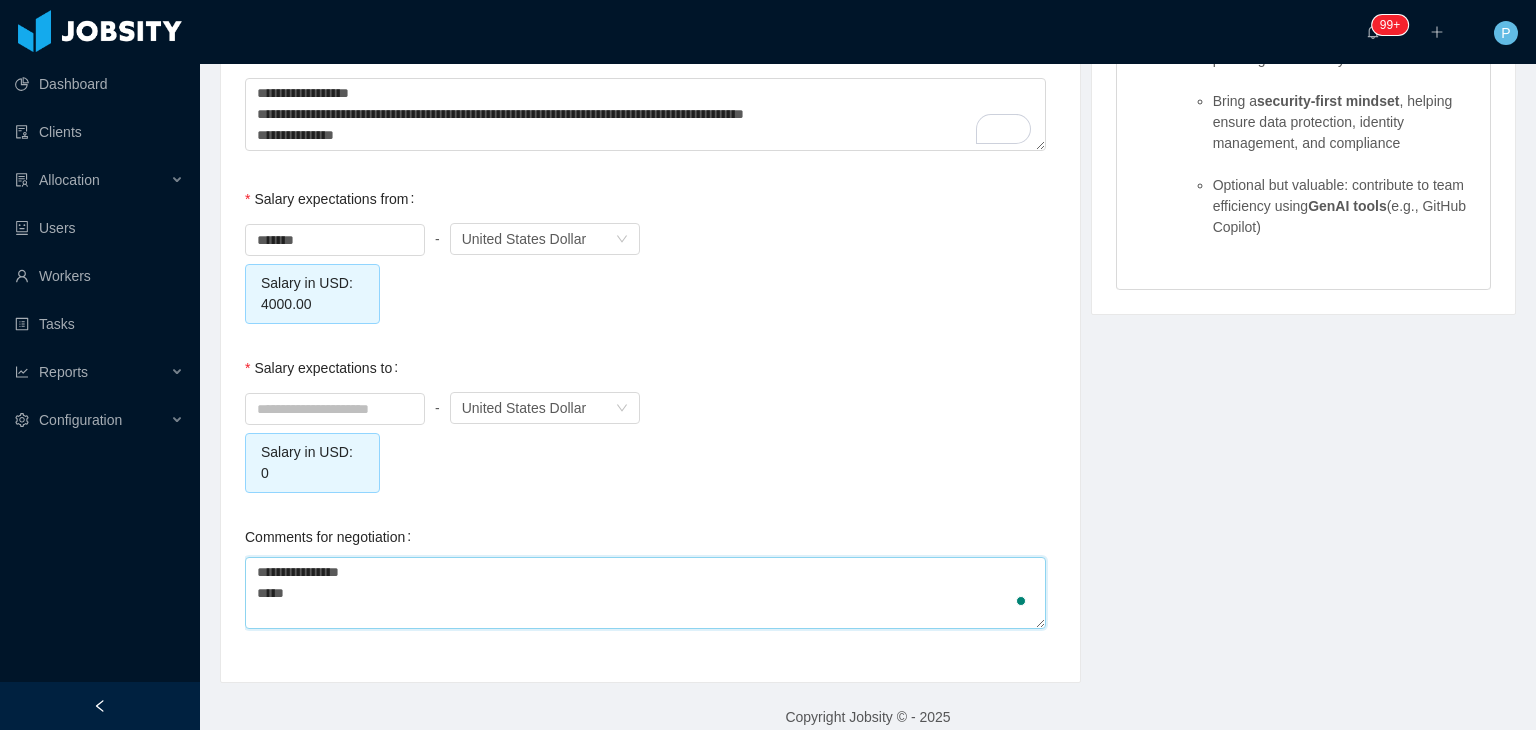 type on "**********" 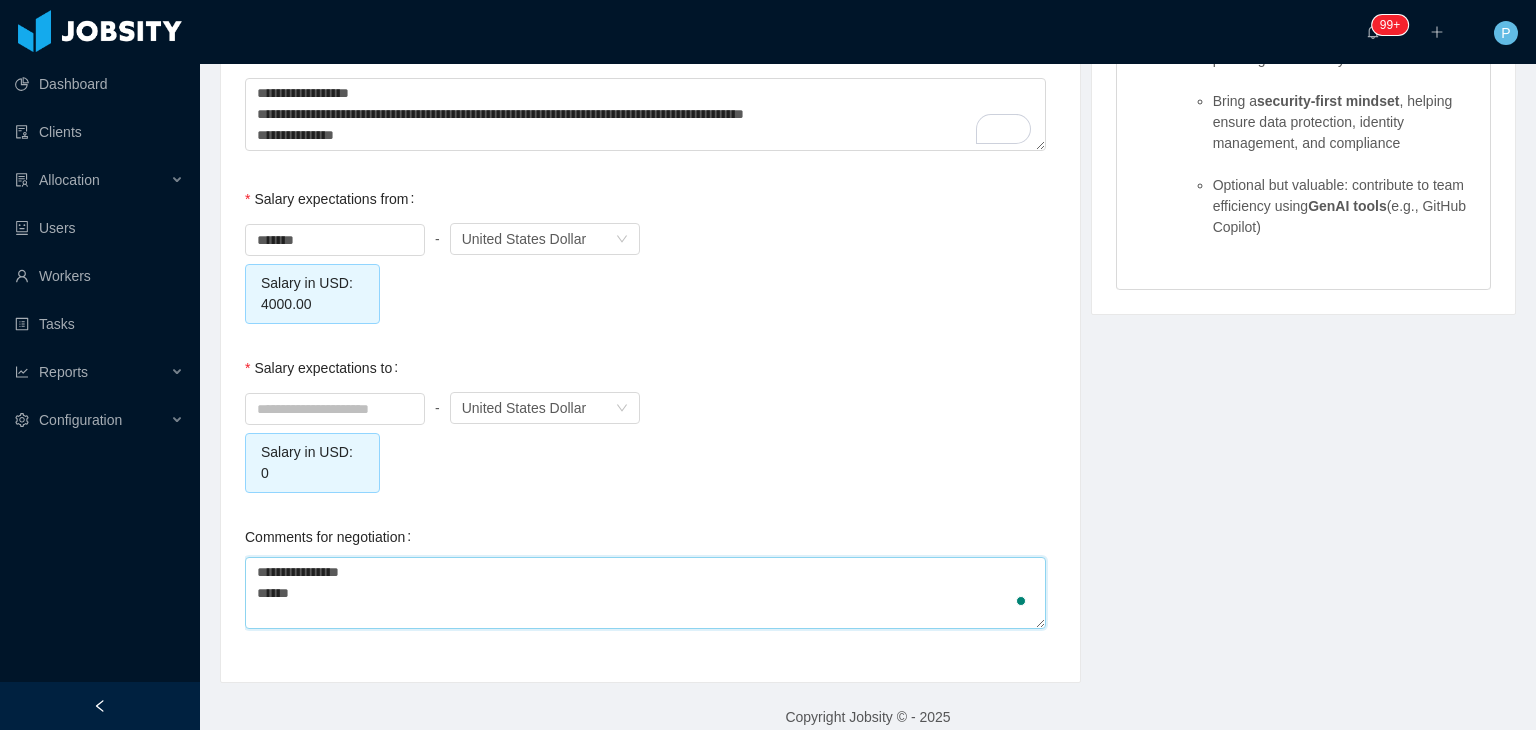 type on "**********" 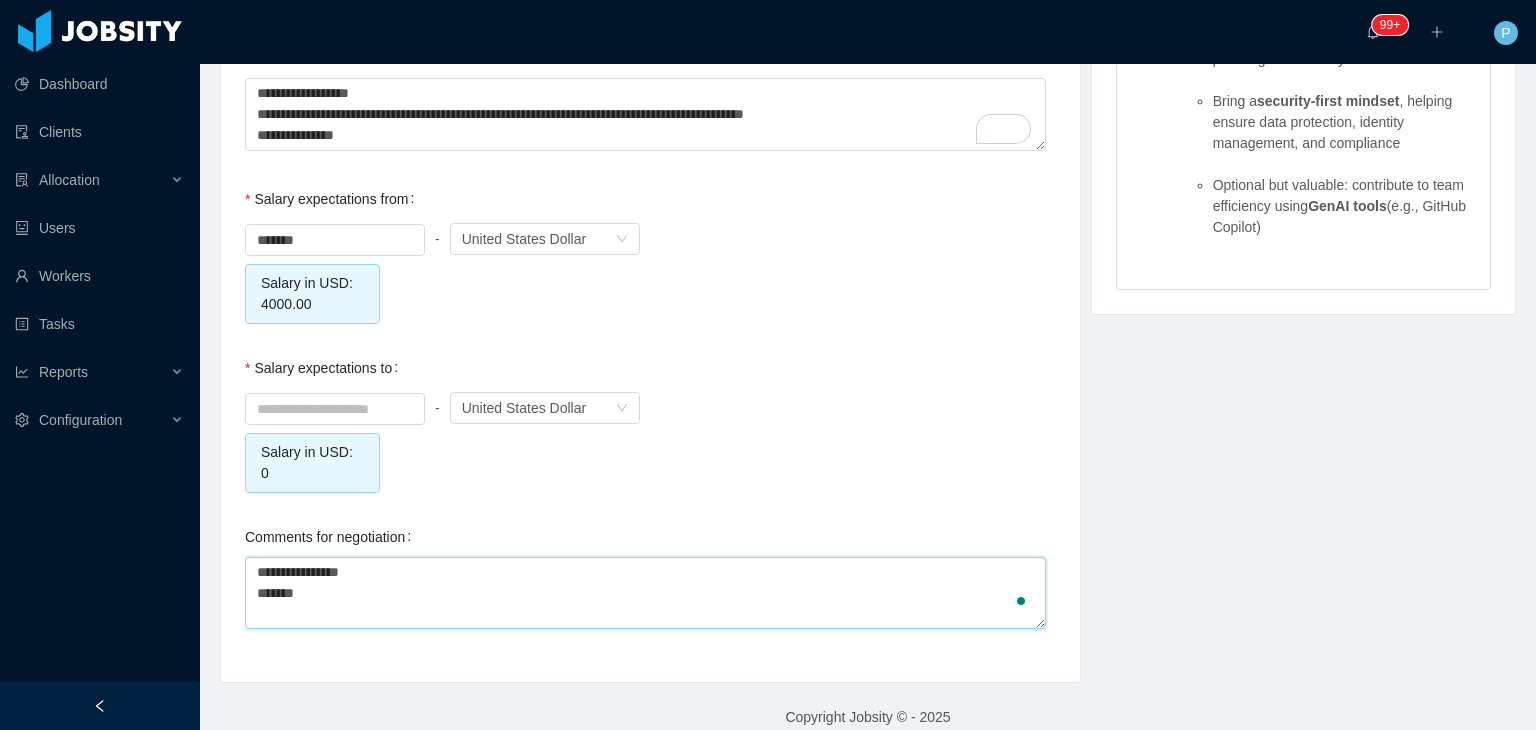type on "**********" 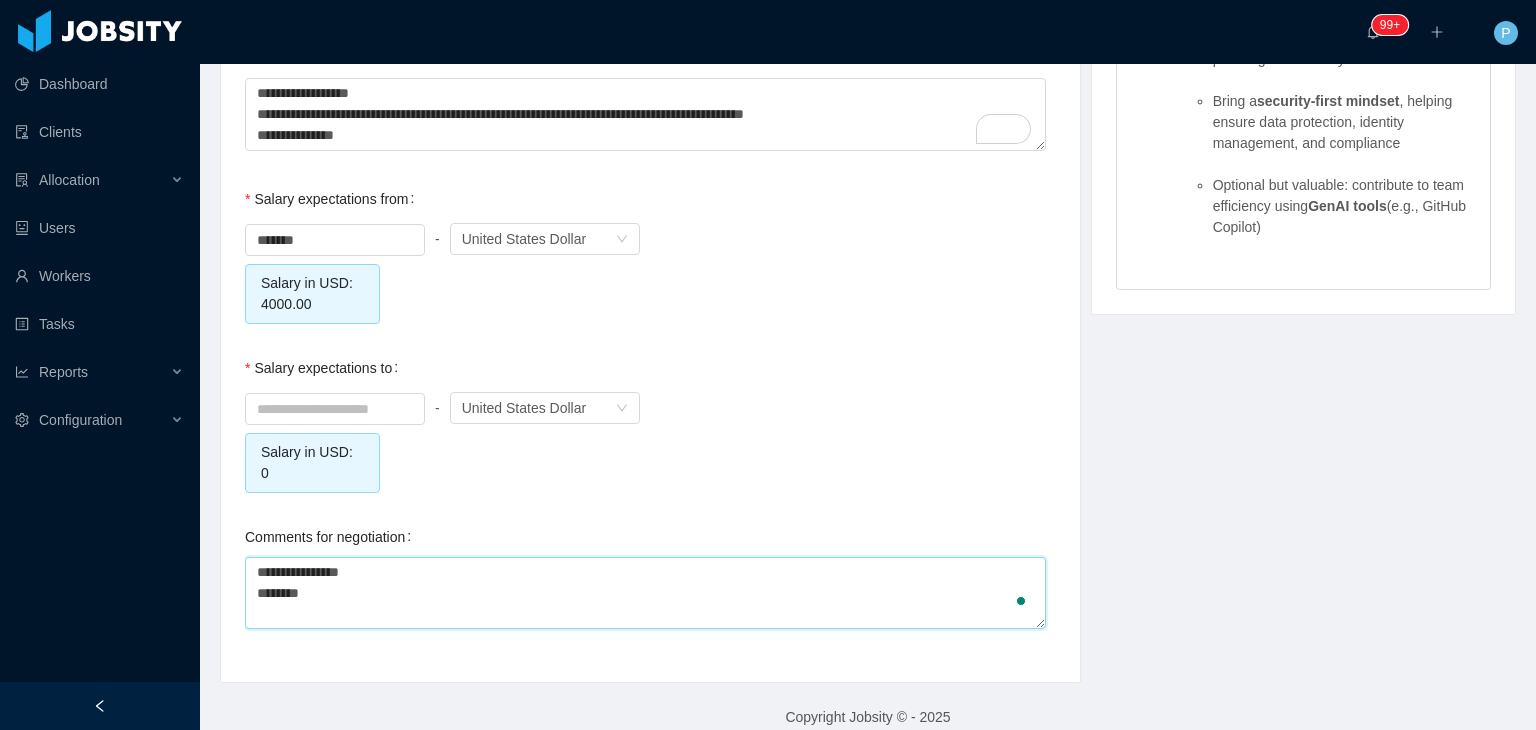 type on "**********" 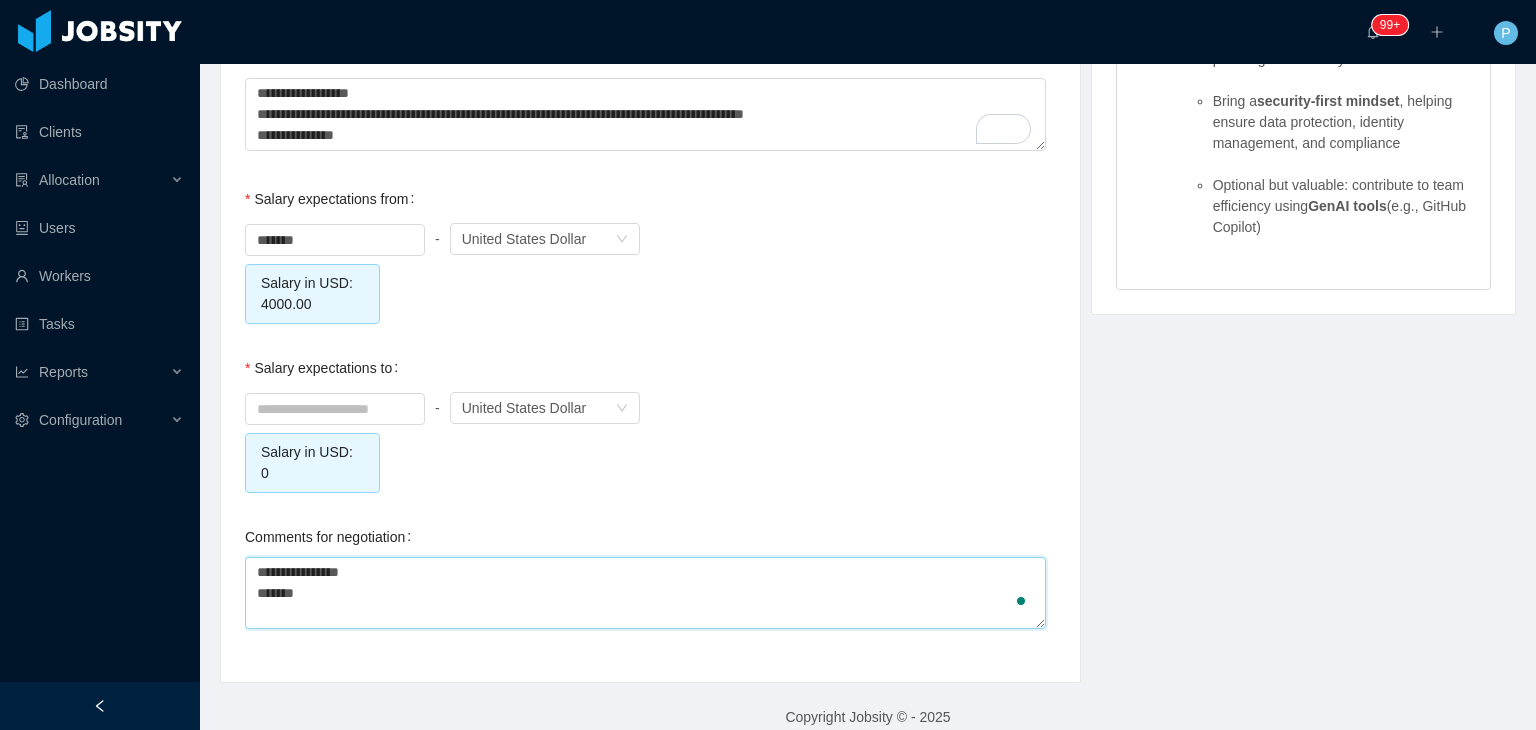 type on "**********" 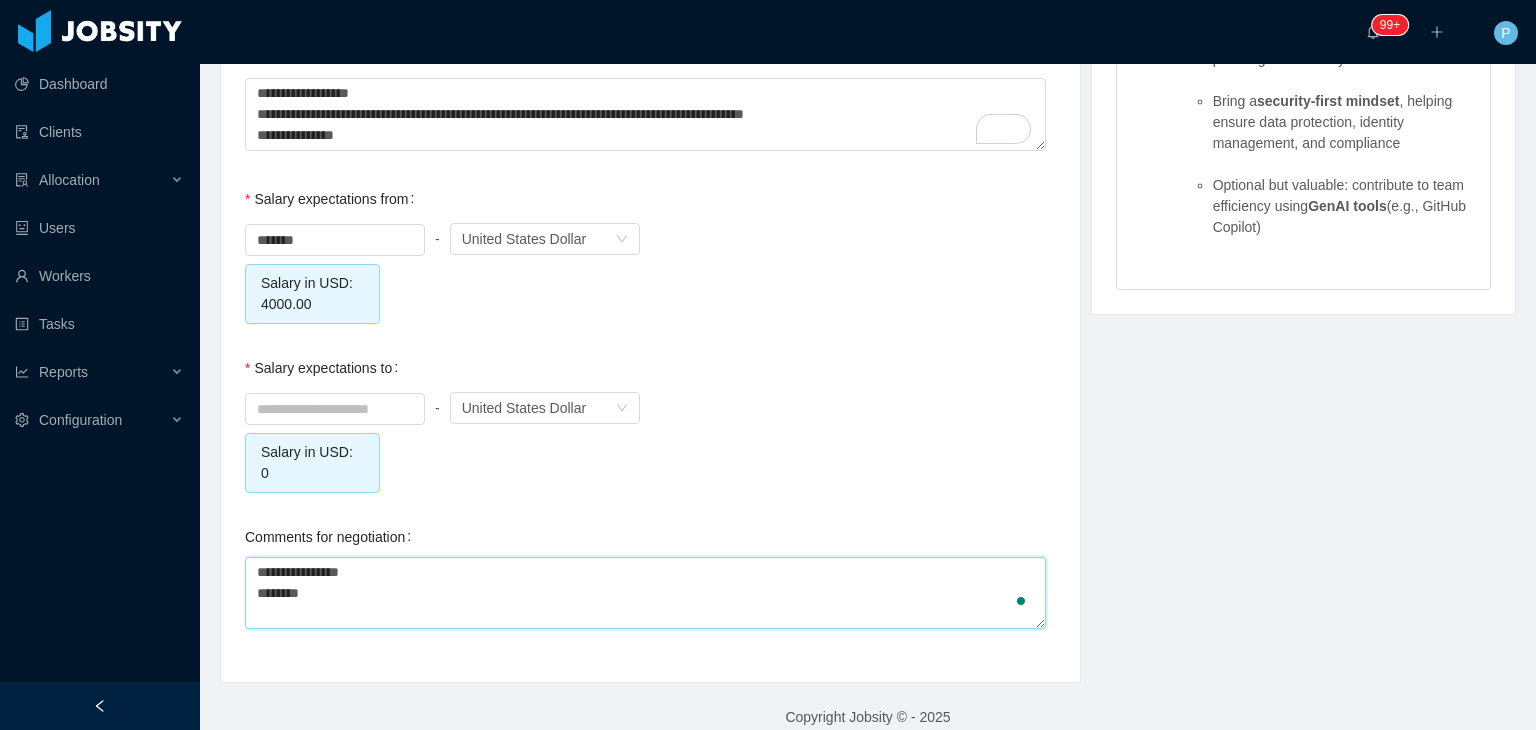 type on "**********" 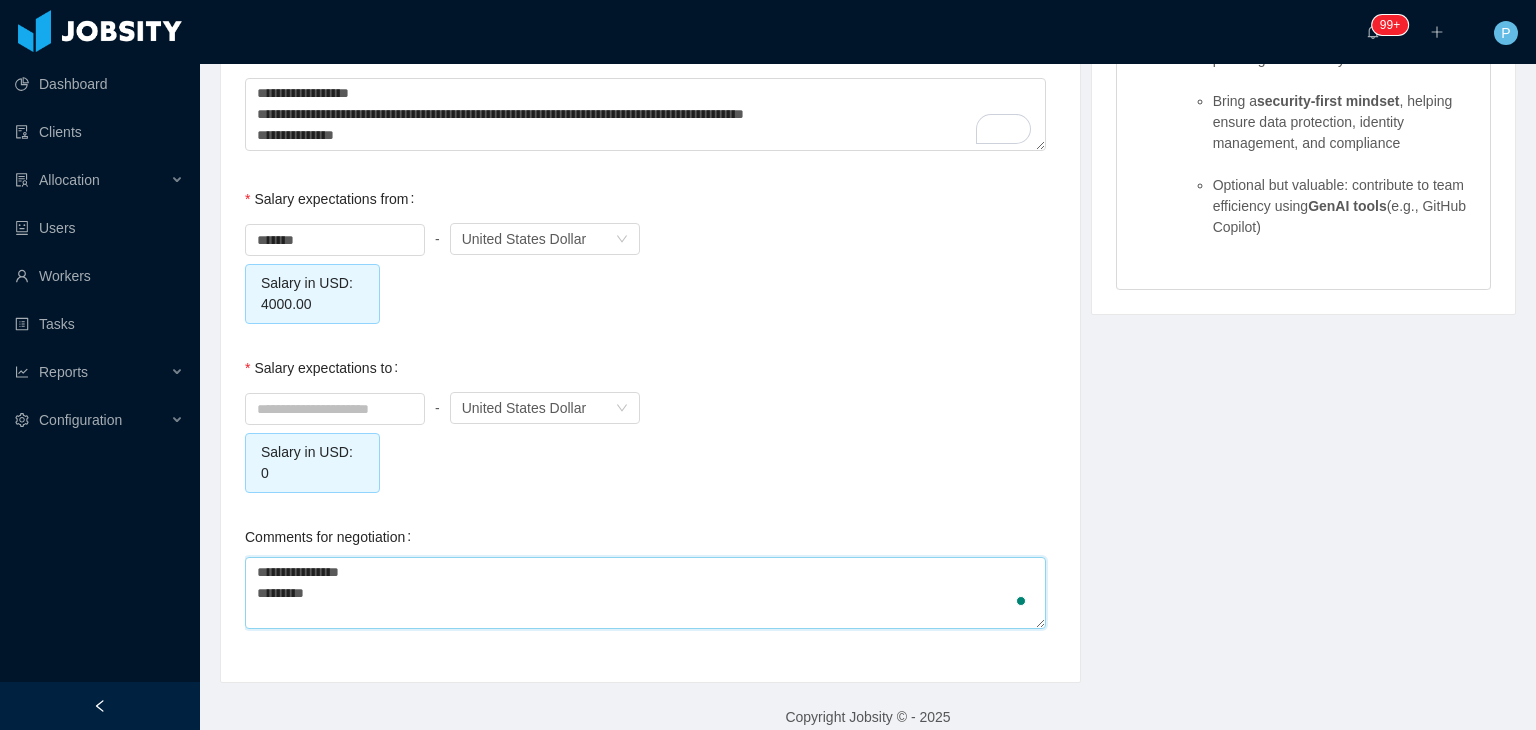 type on "**********" 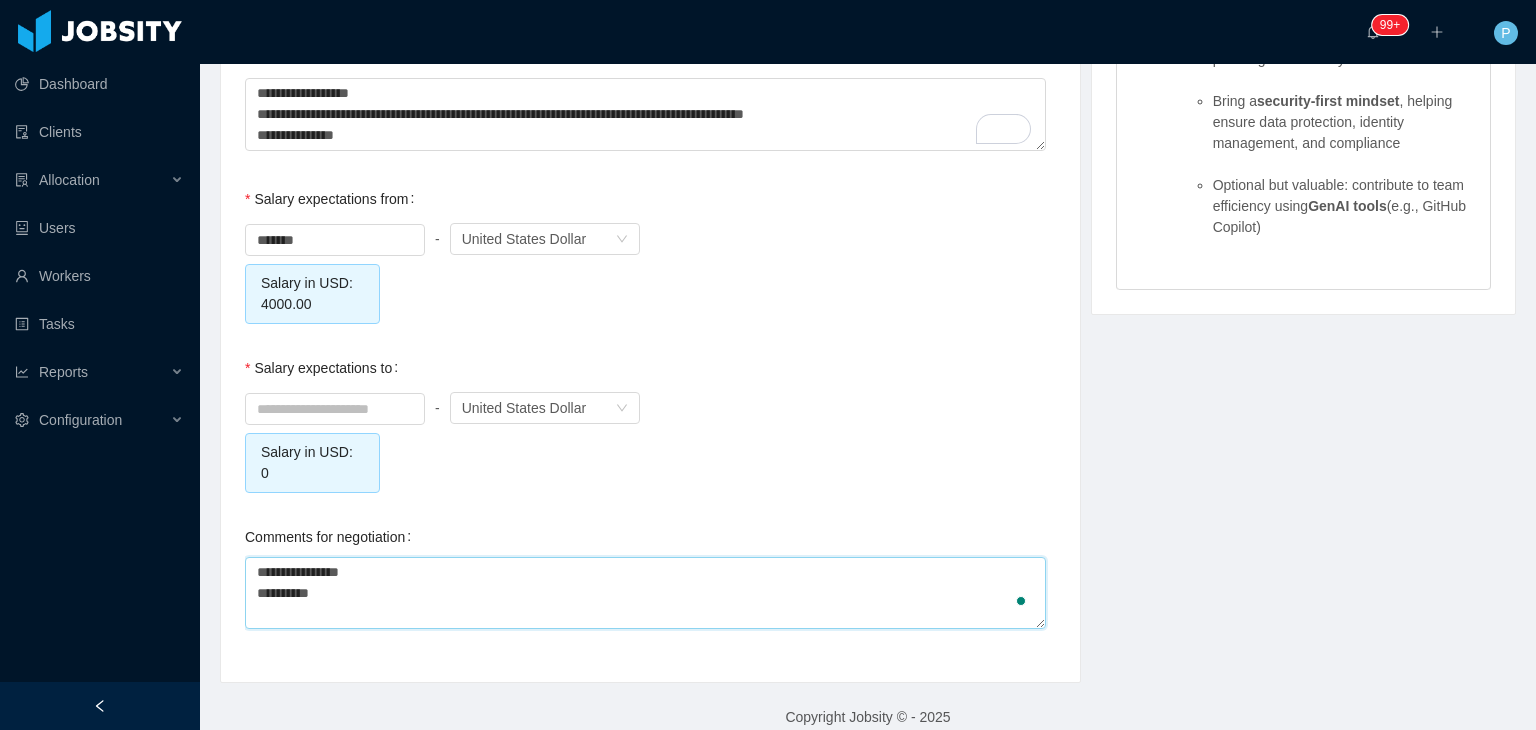 type on "**********" 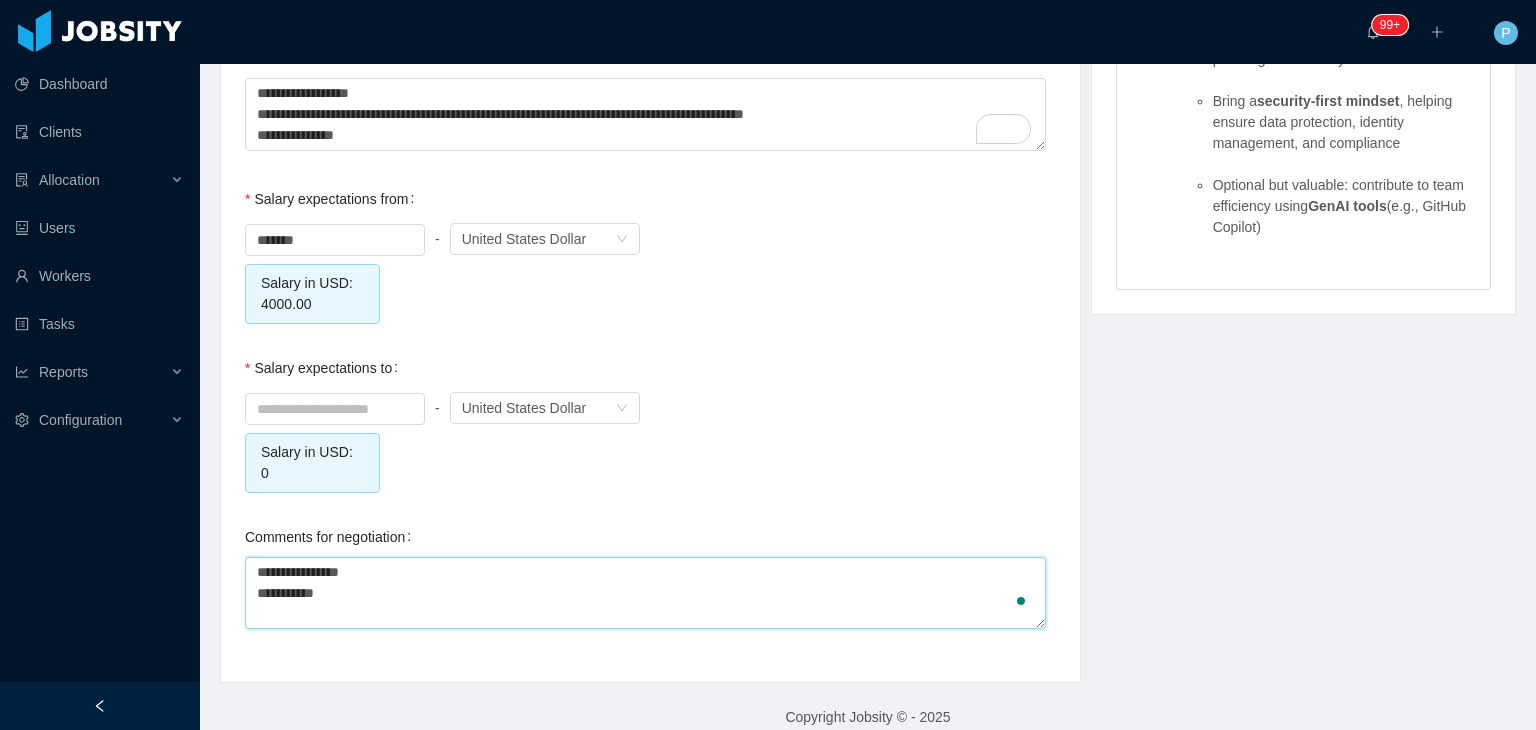 type on "**********" 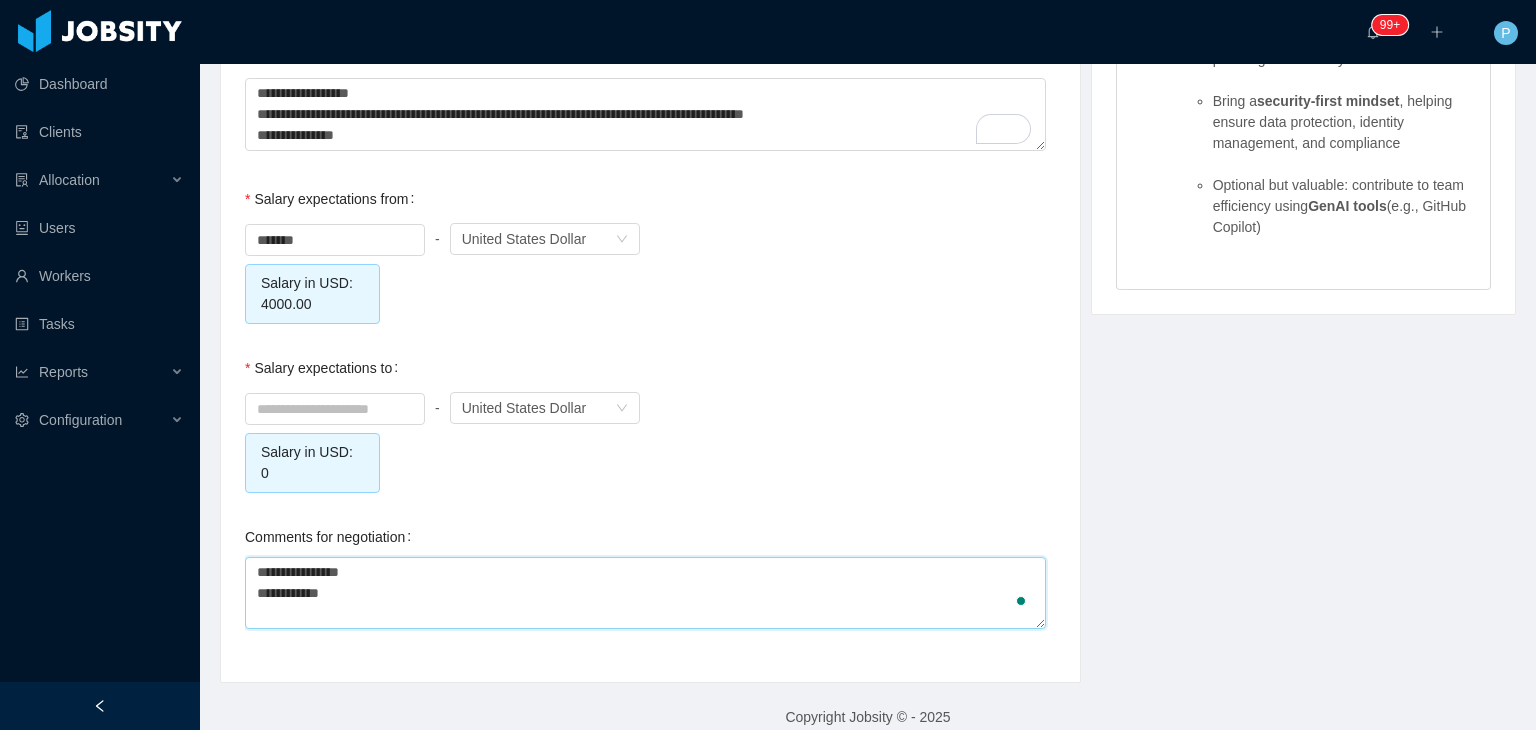 type on "**********" 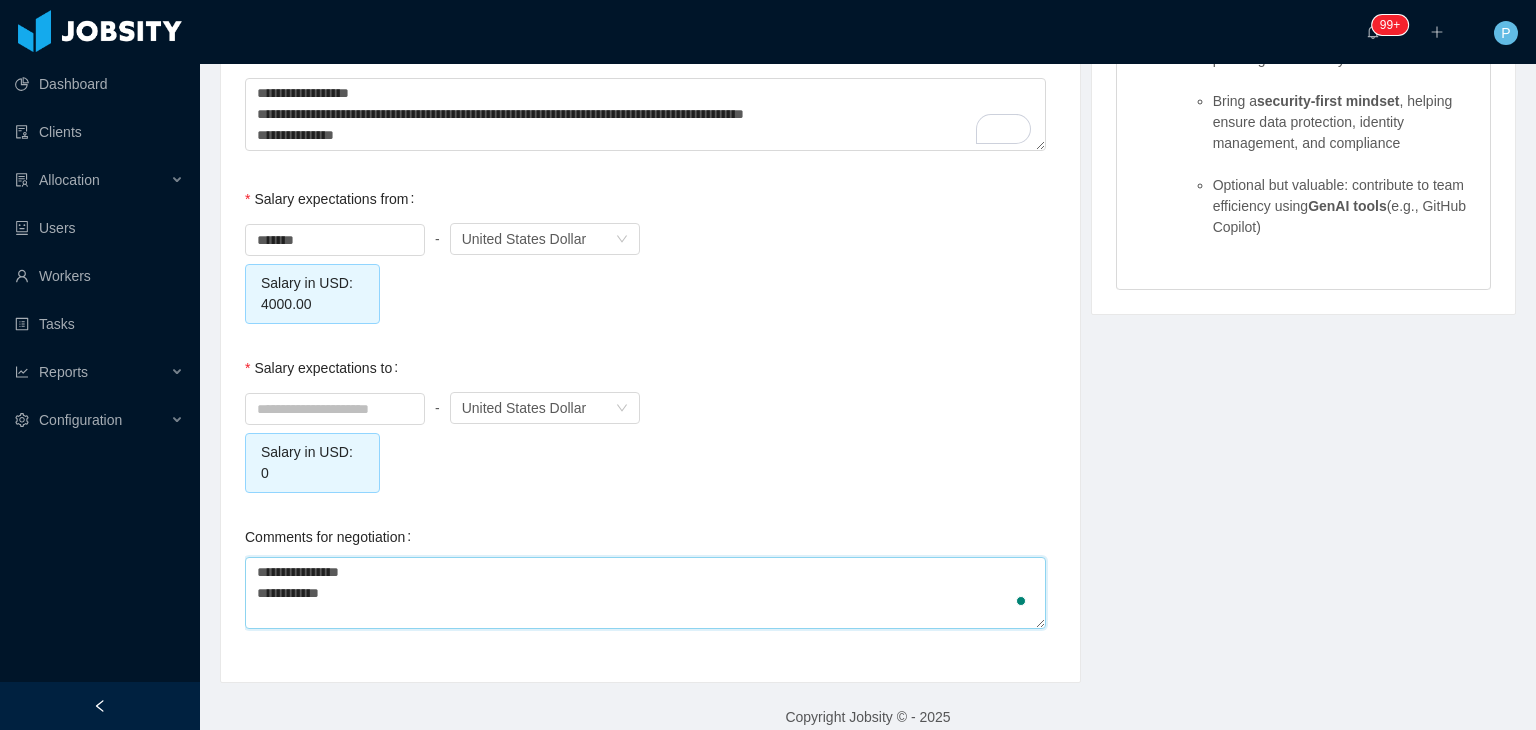 type 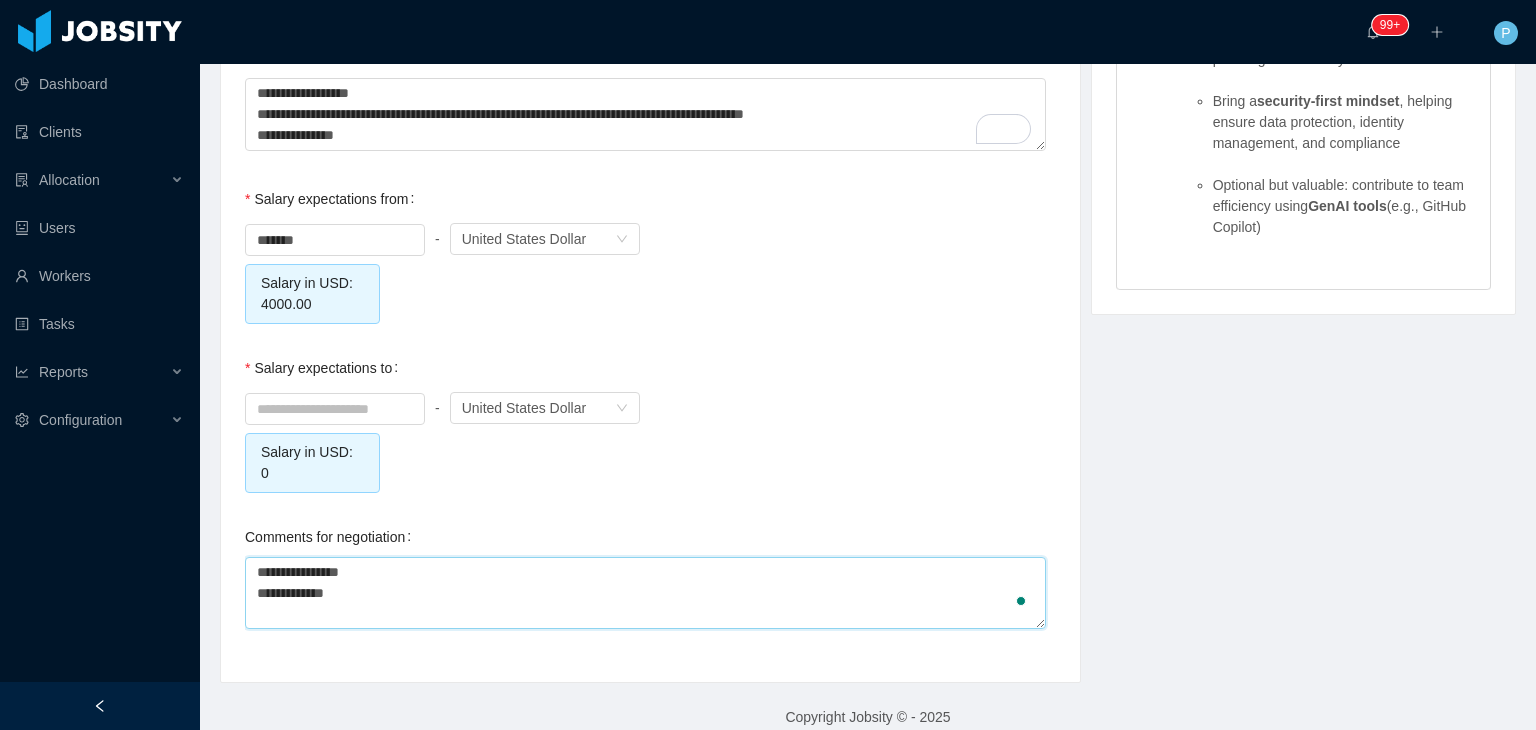 type on "**********" 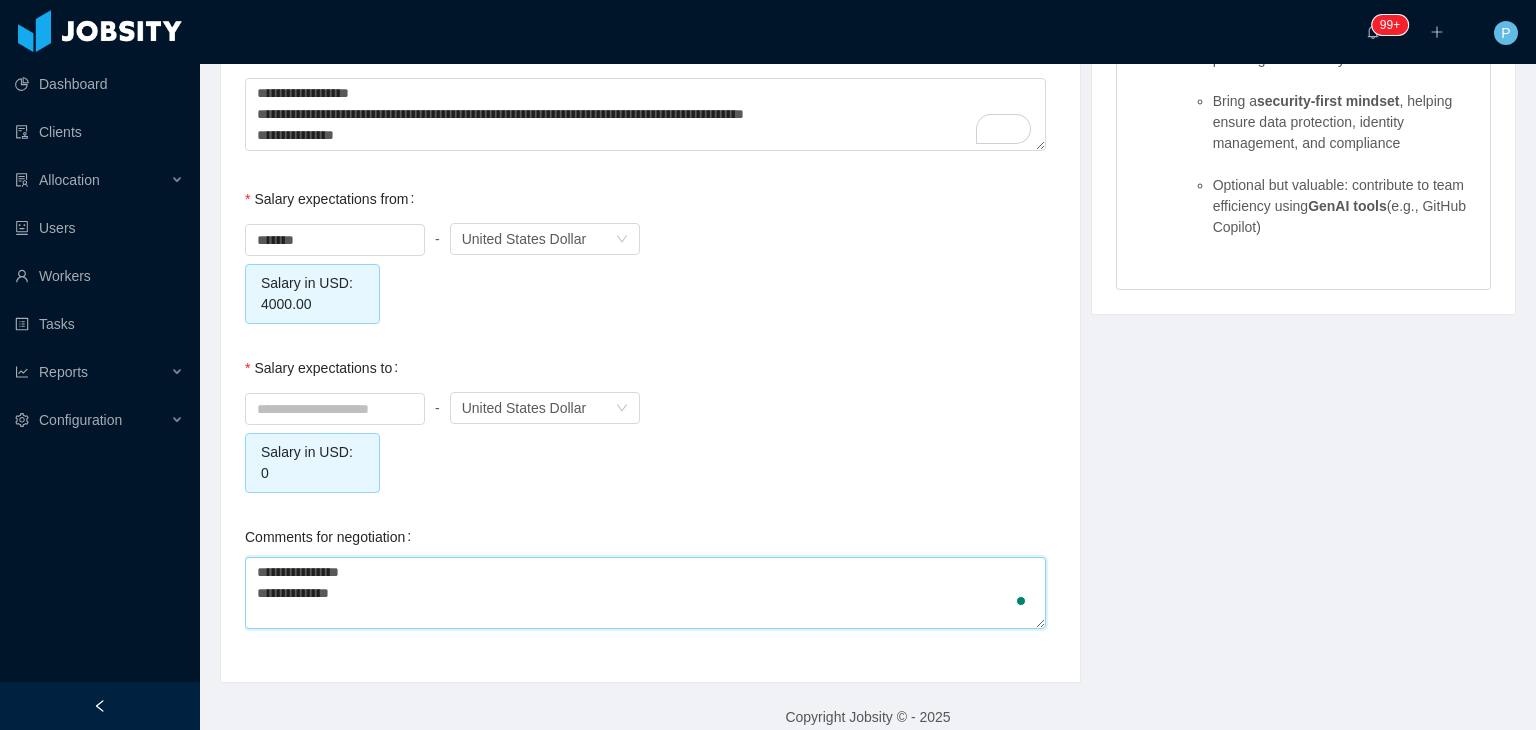 type on "**********" 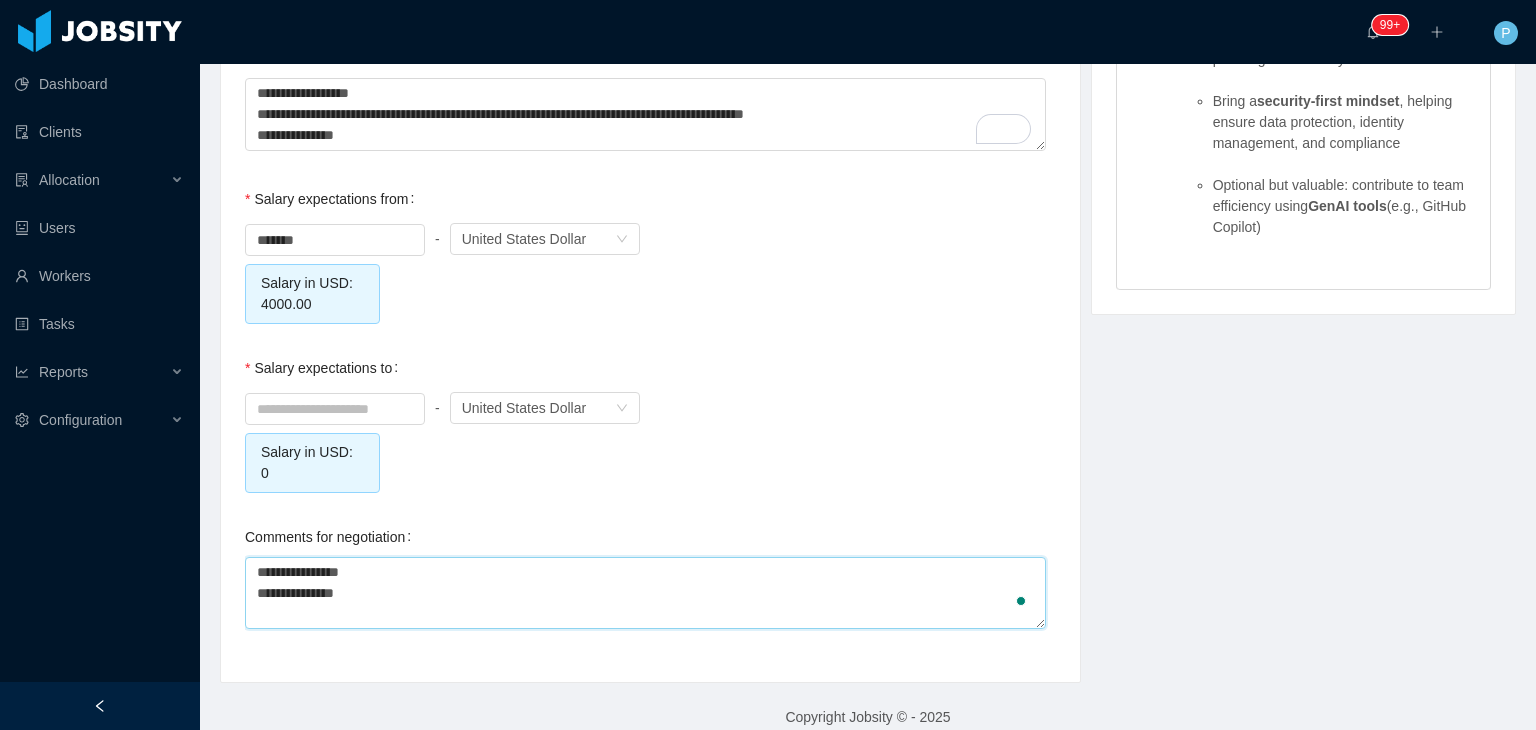 type 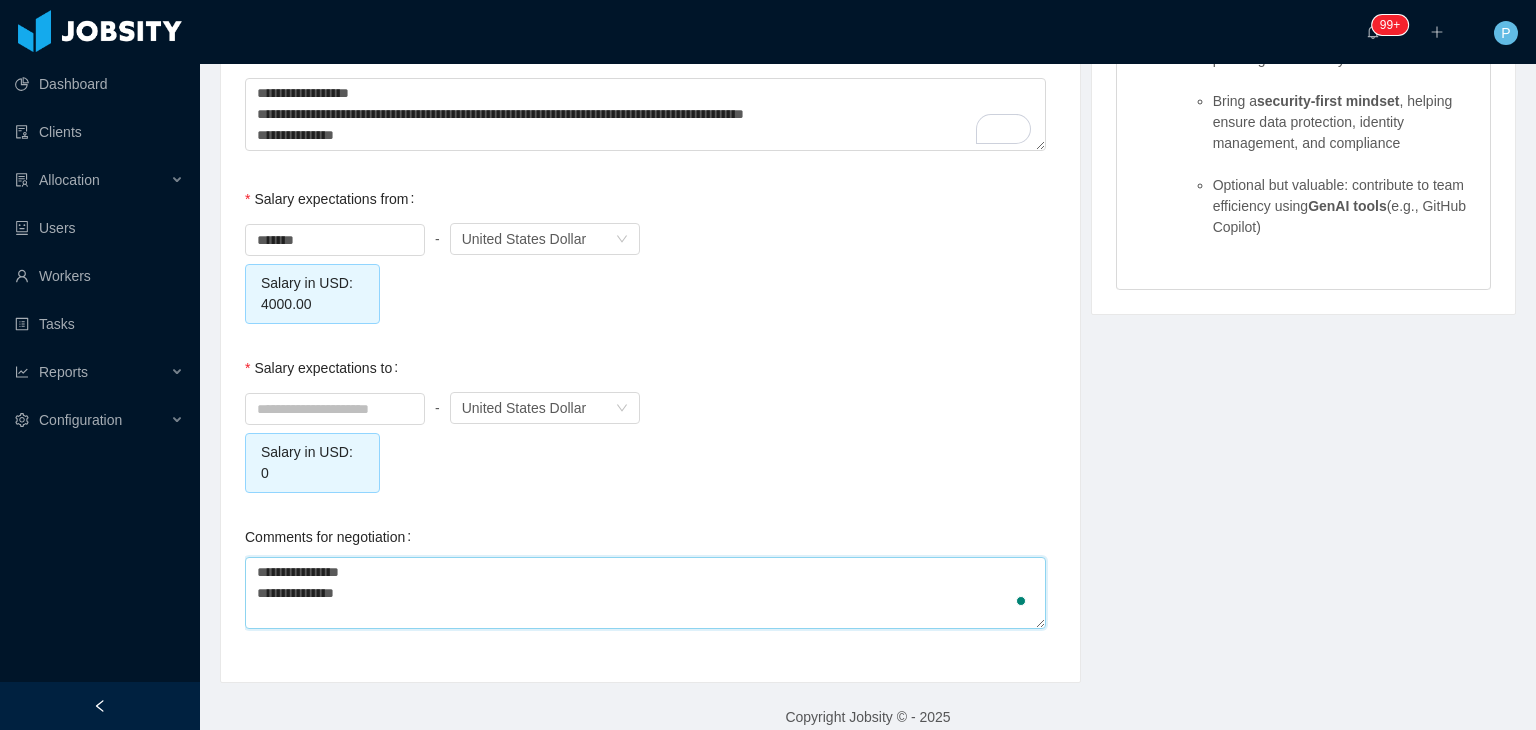 type on "**********" 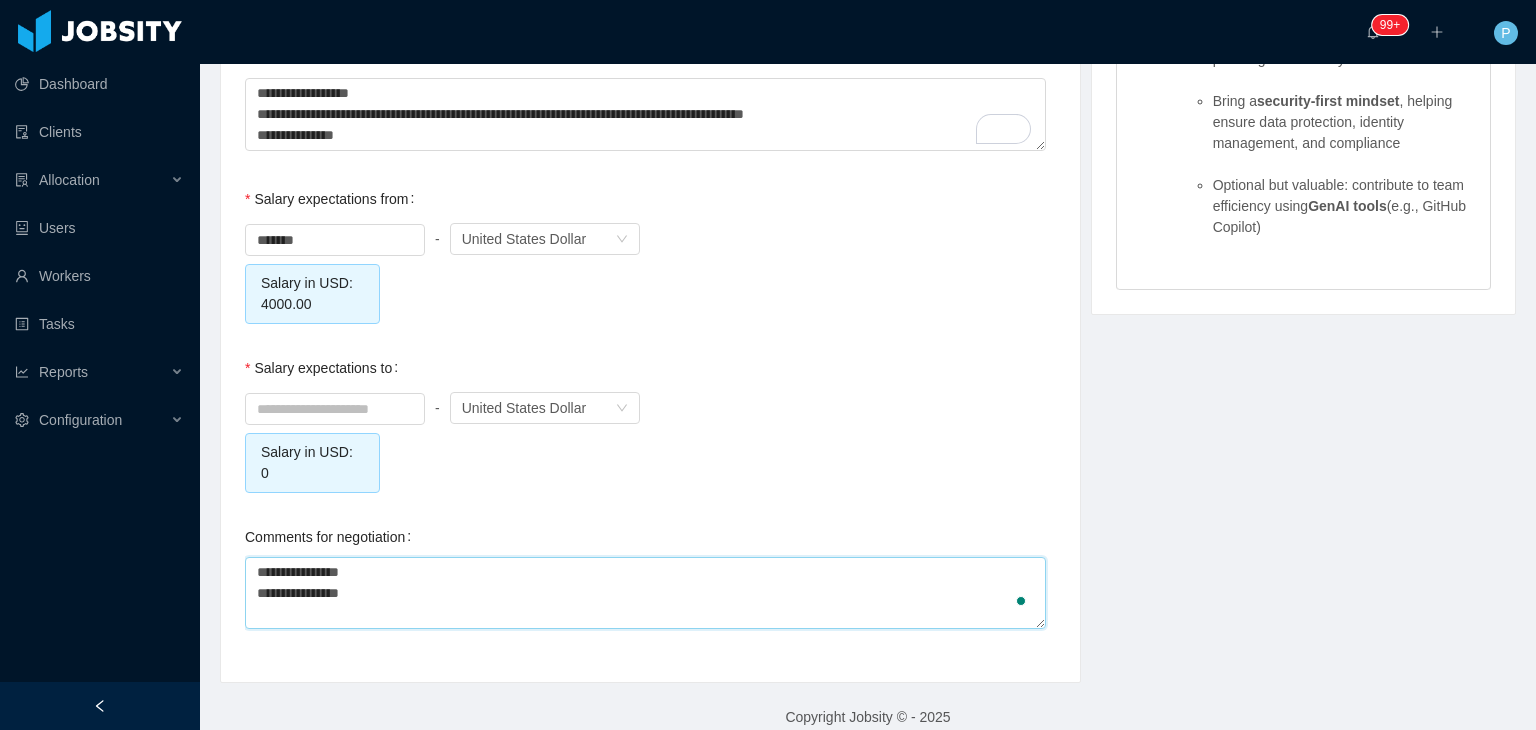 type 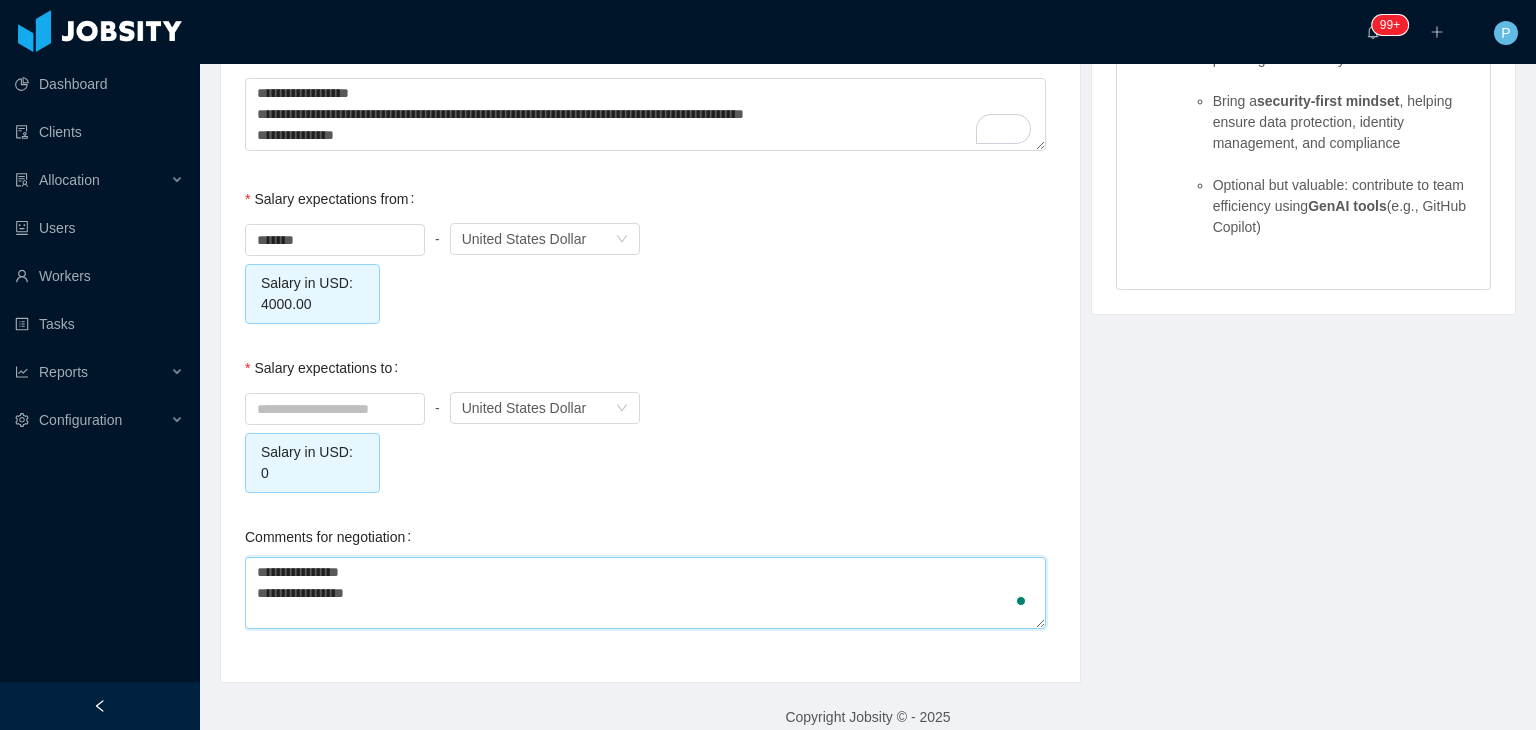 type on "**********" 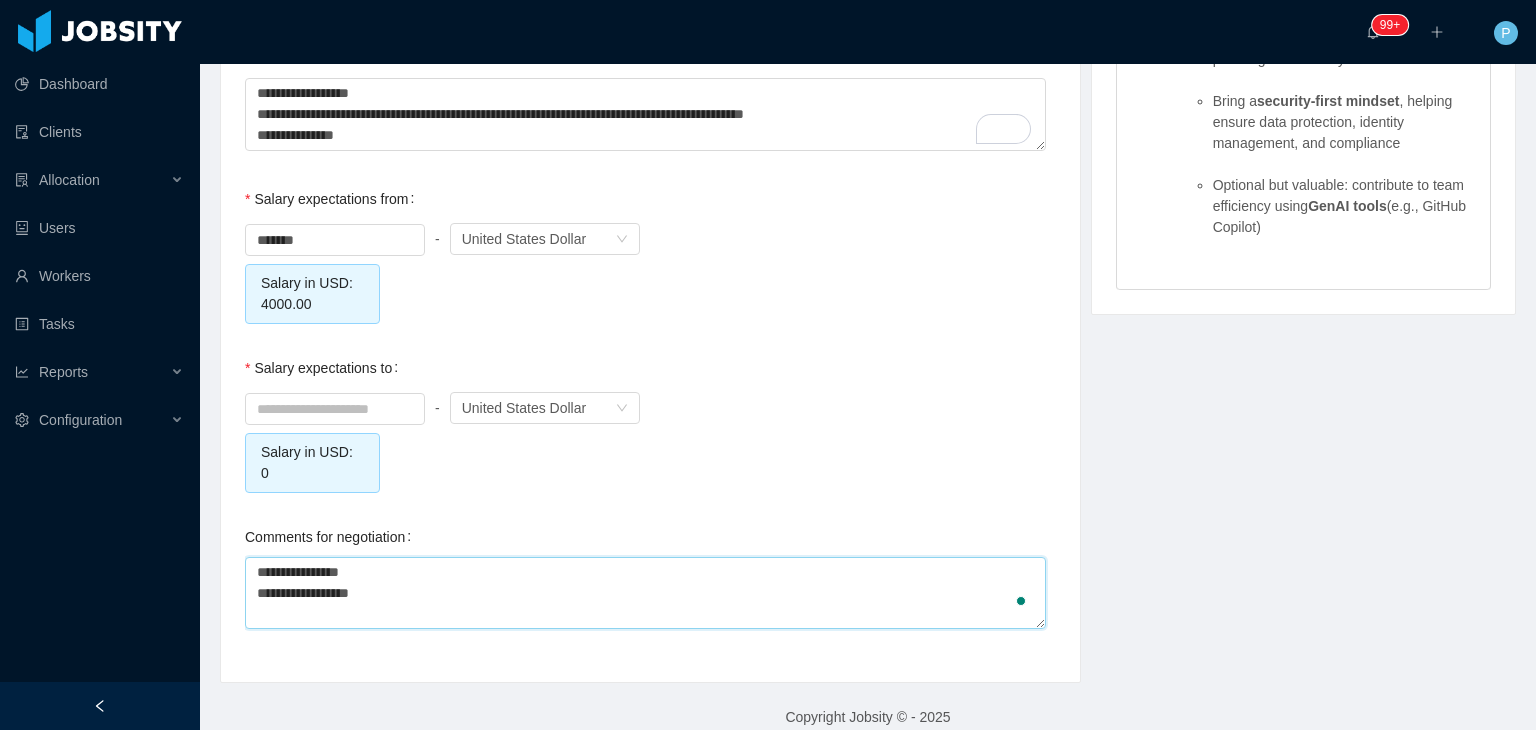 type on "**********" 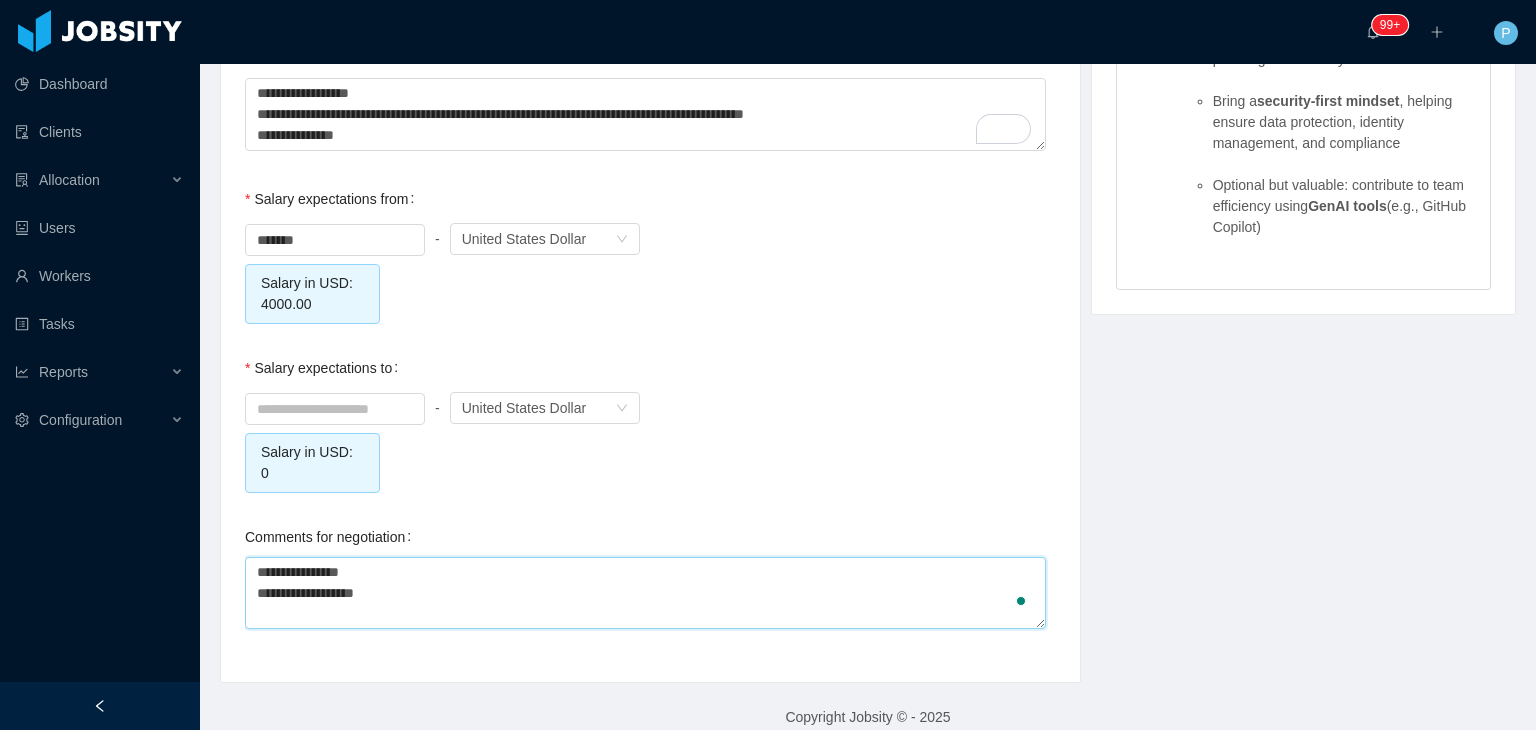type on "**********" 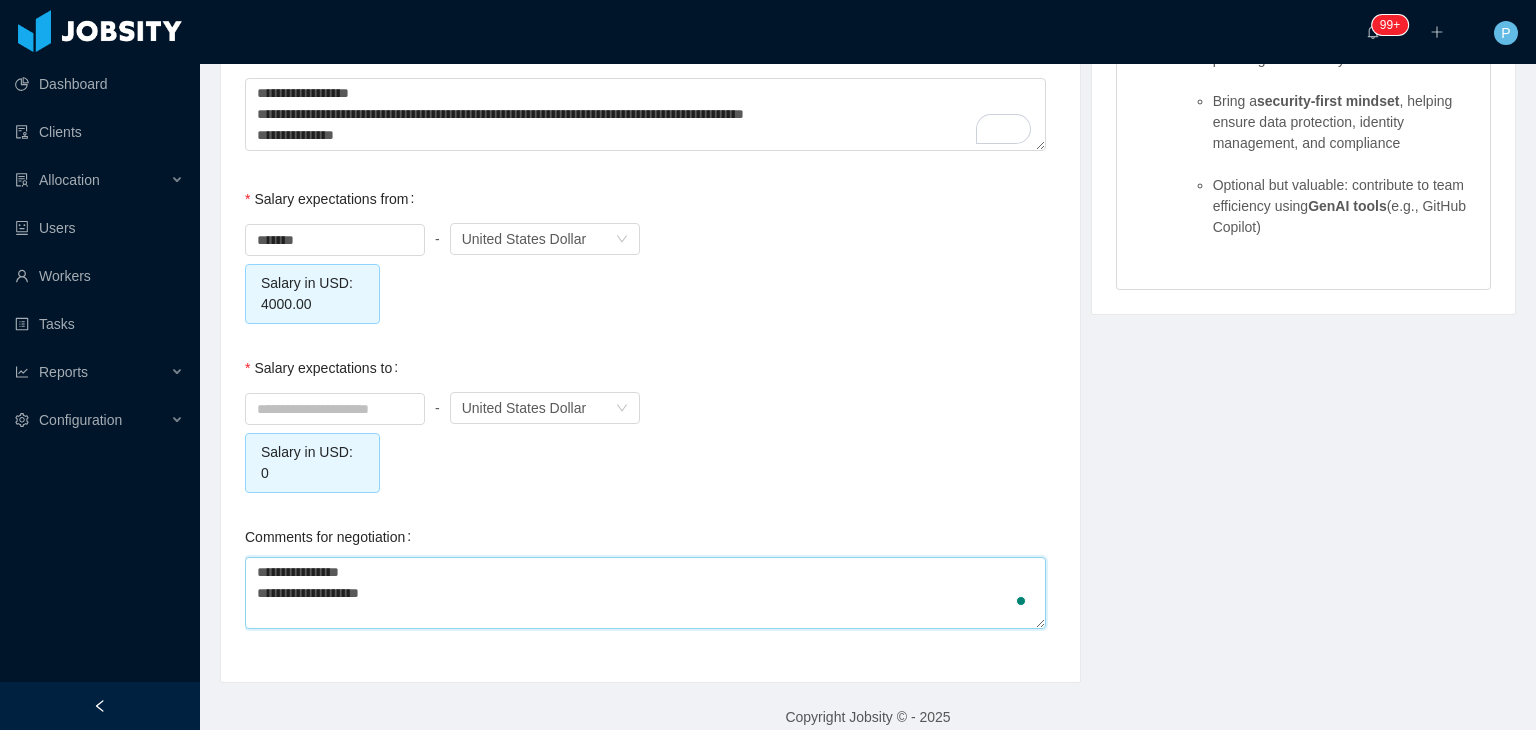 type on "**********" 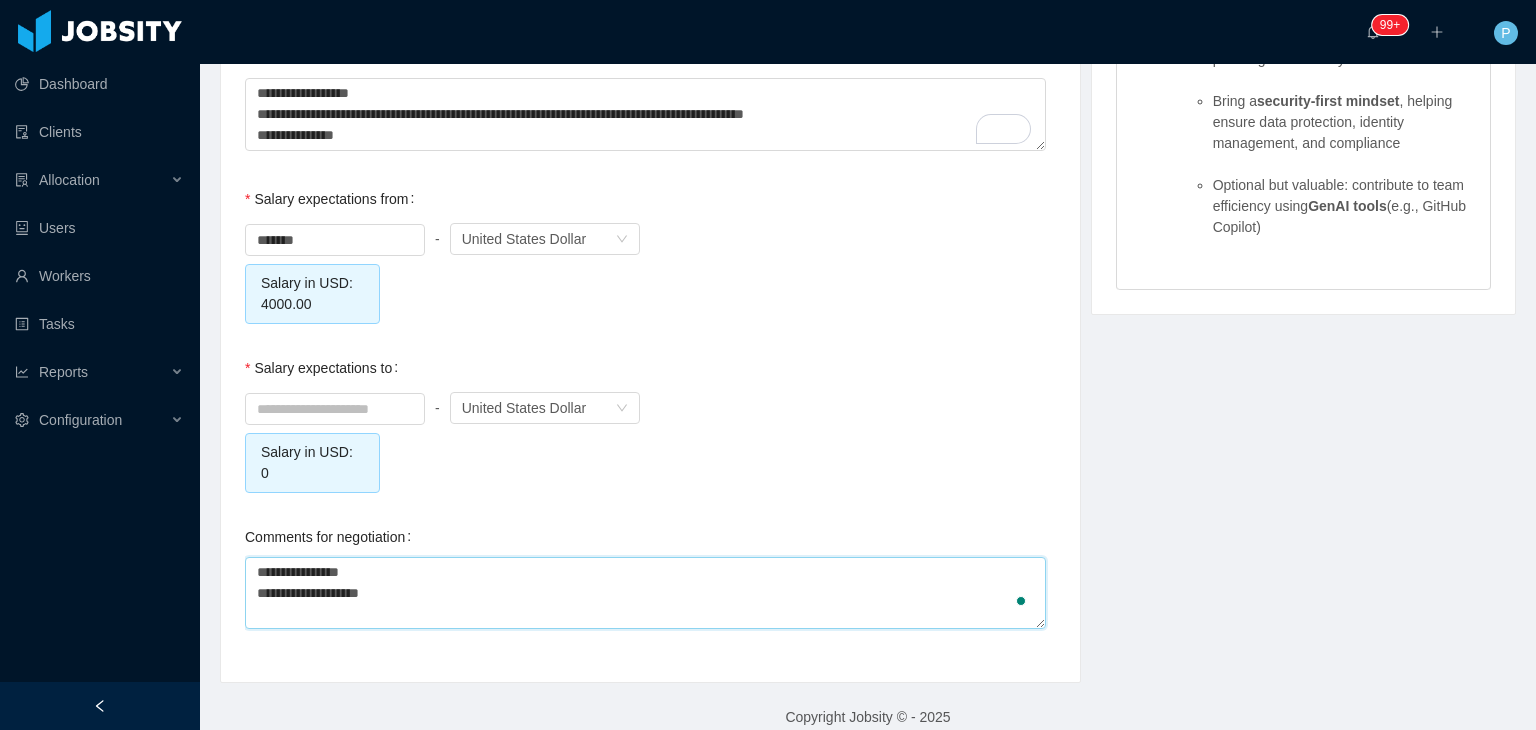 type 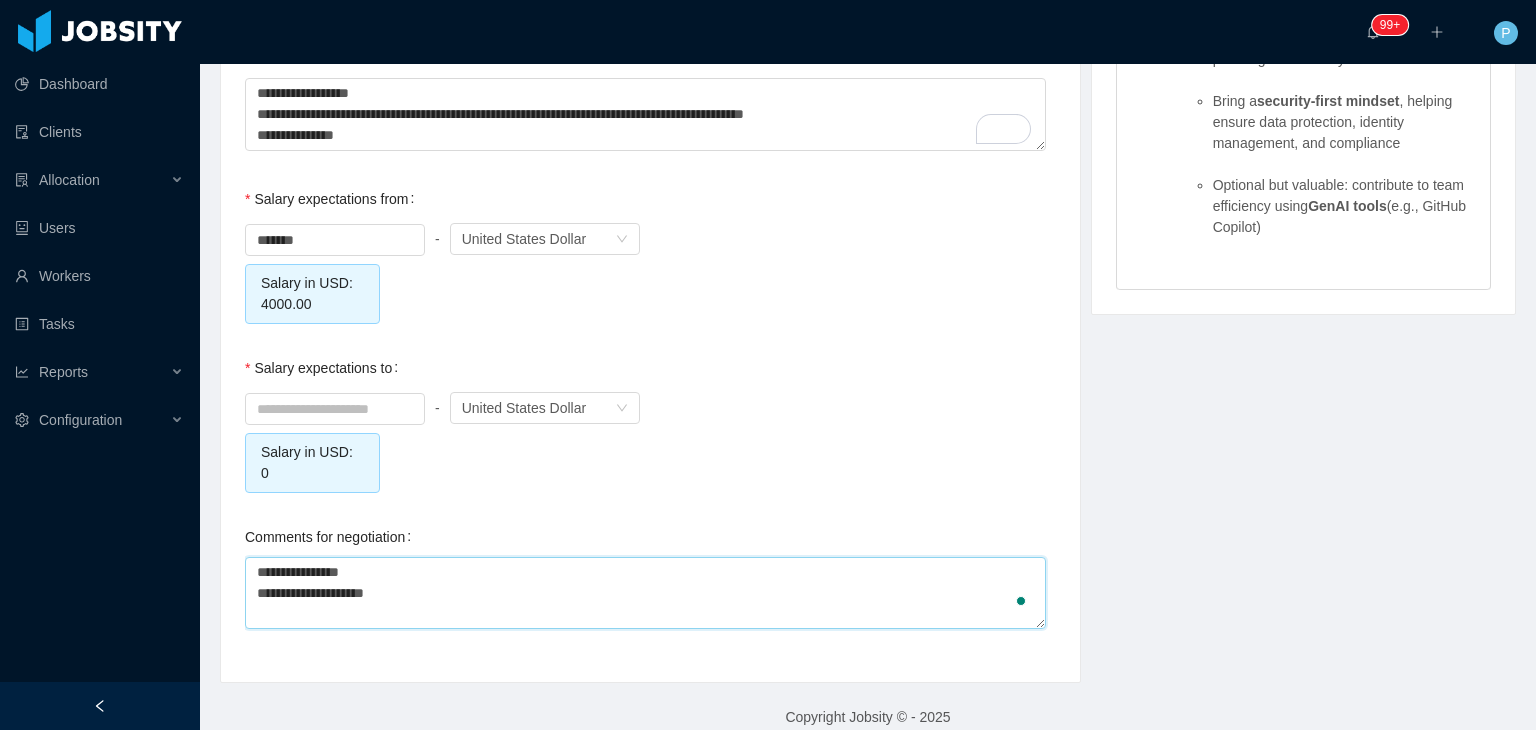 type on "**********" 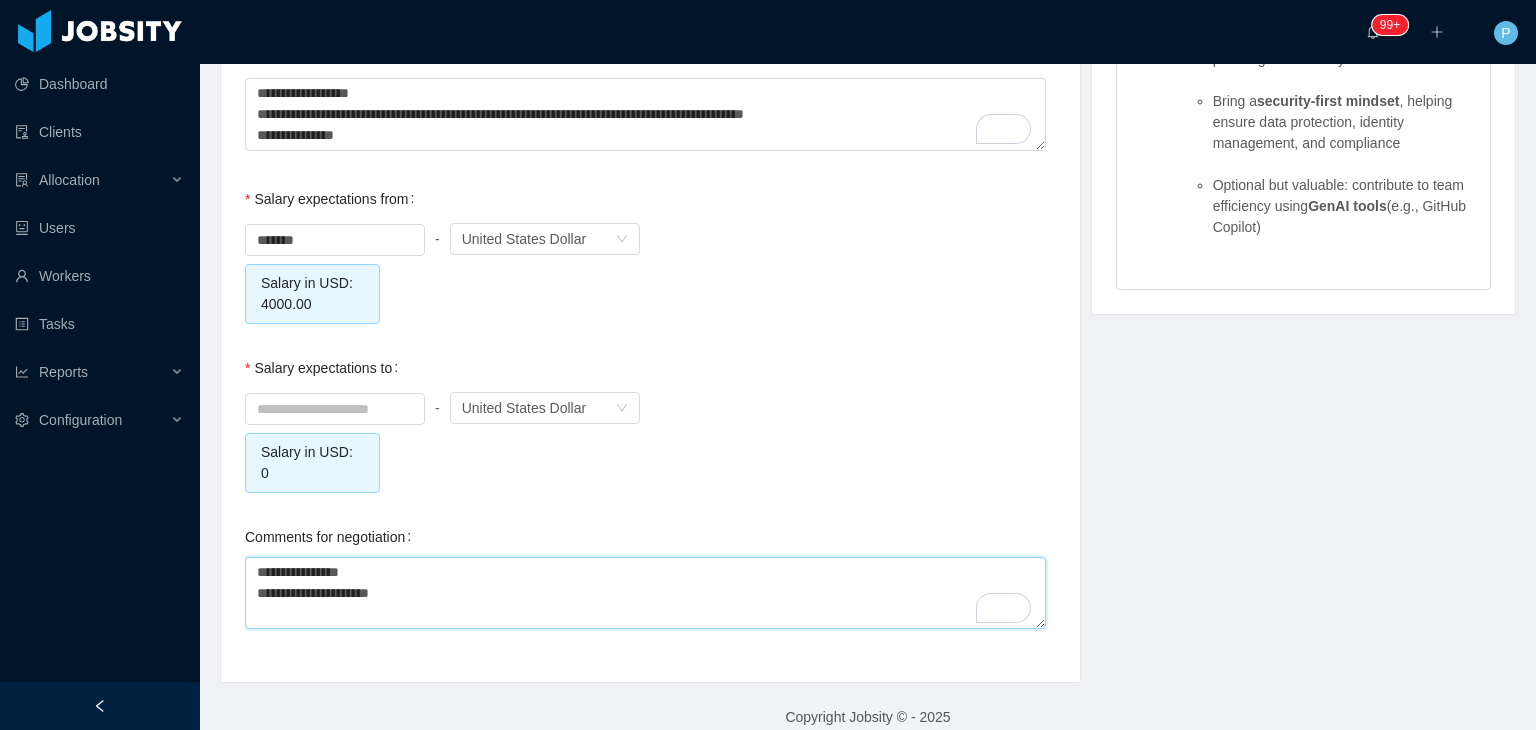 type on "**********" 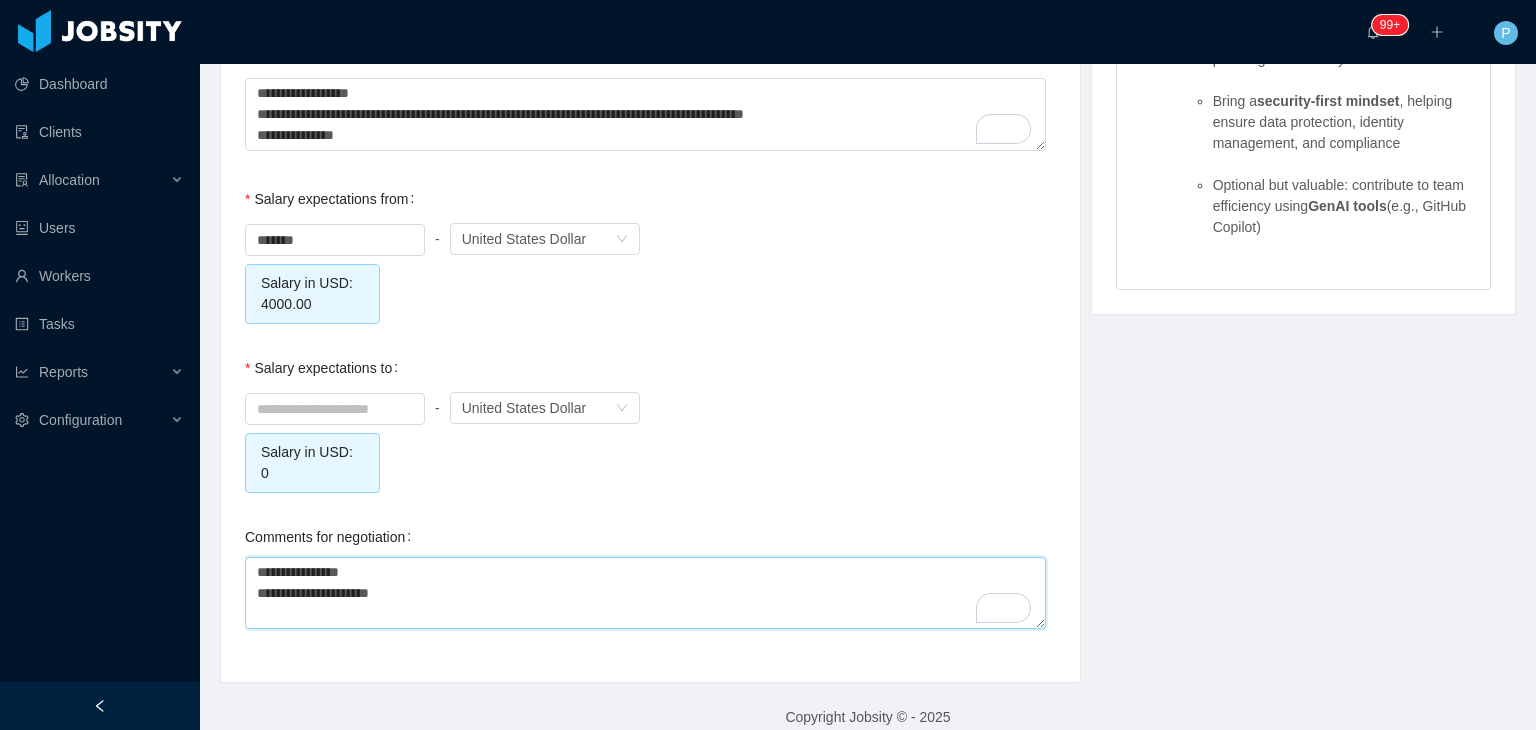 type 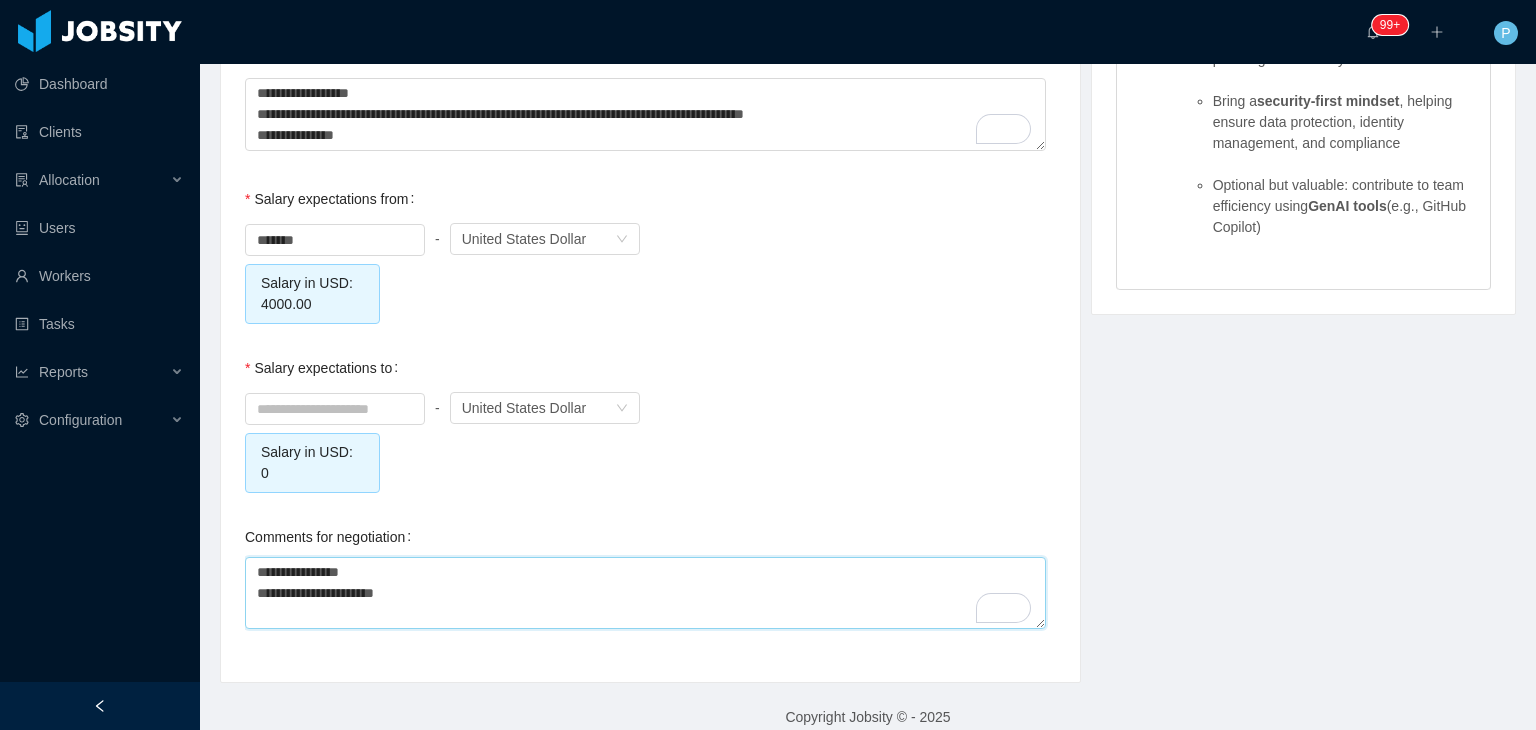 type on "**********" 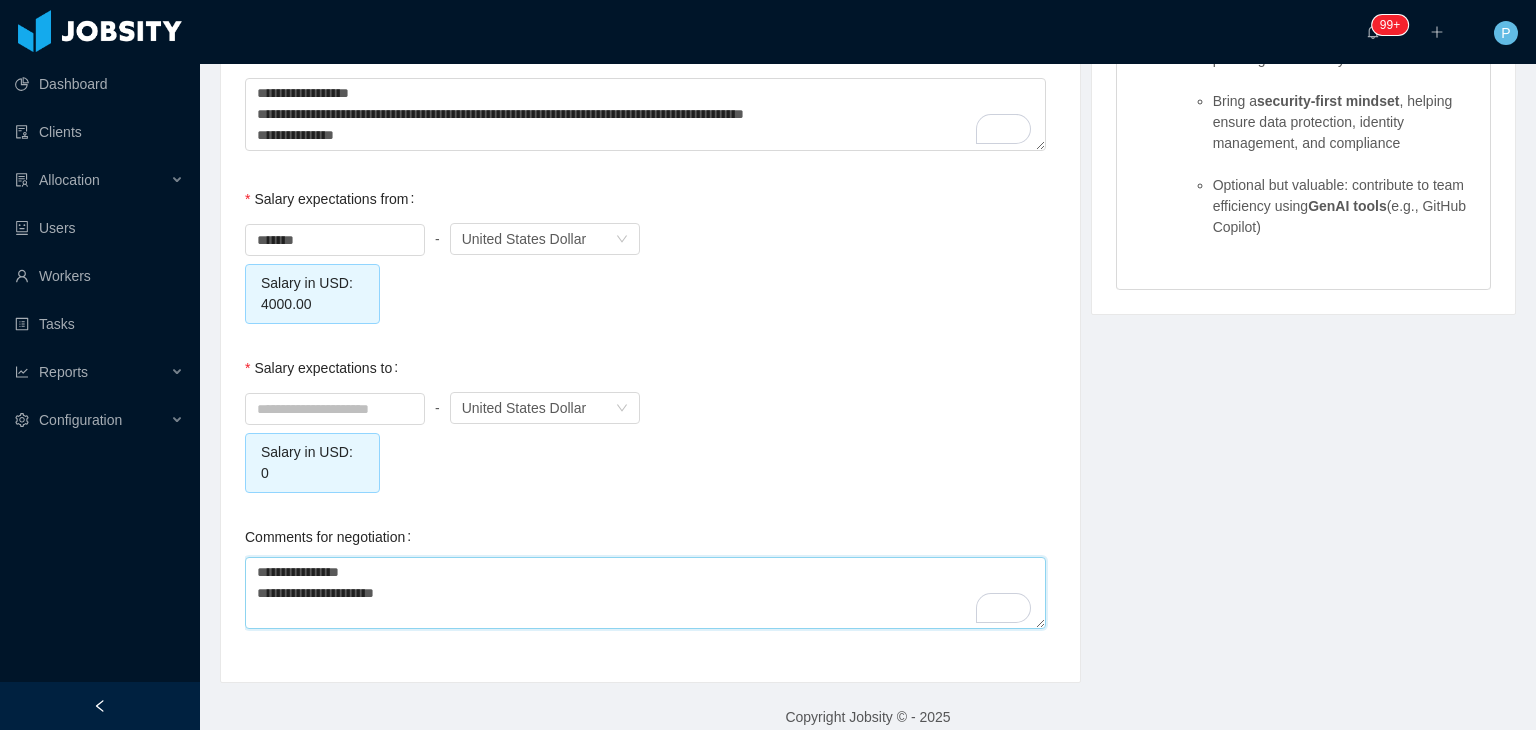 type 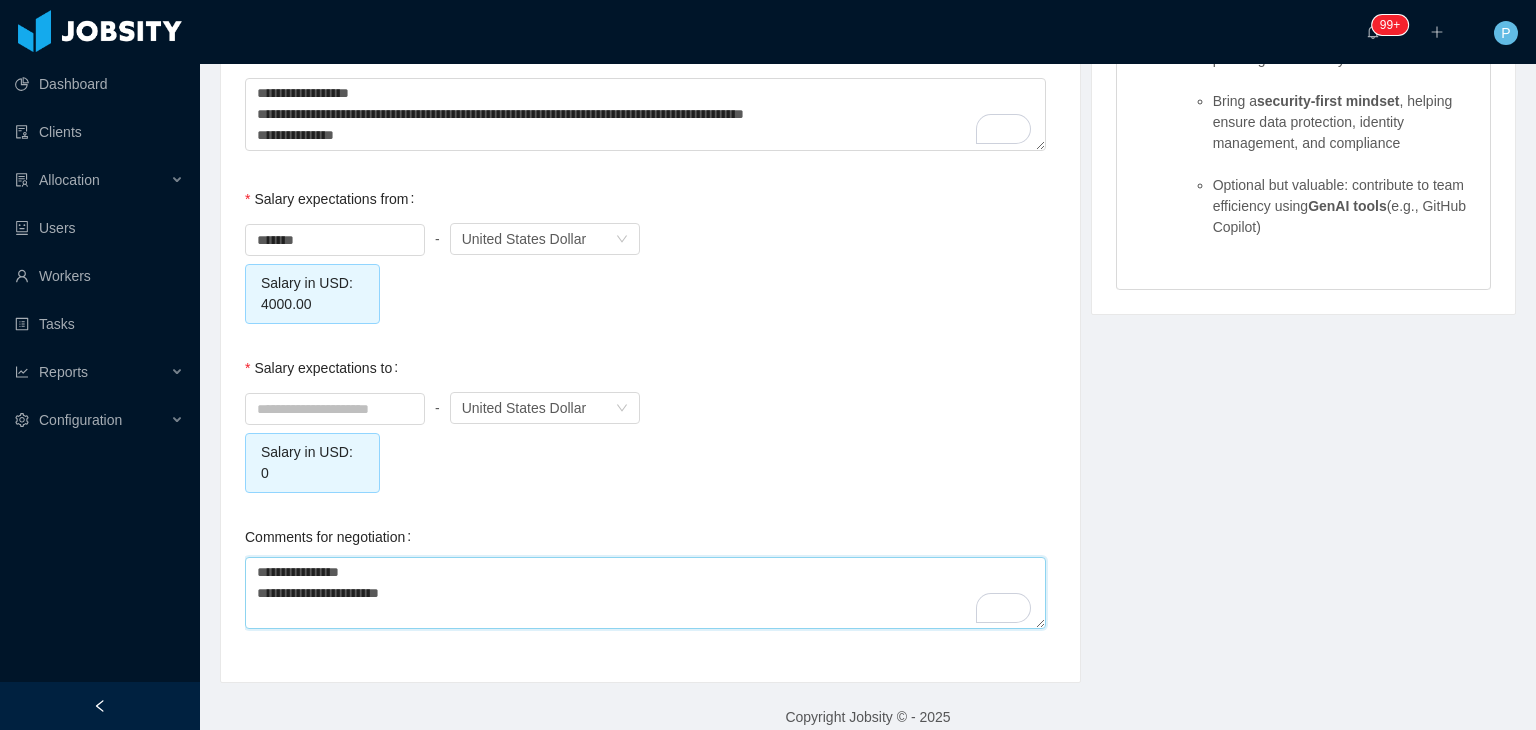 type on "**********" 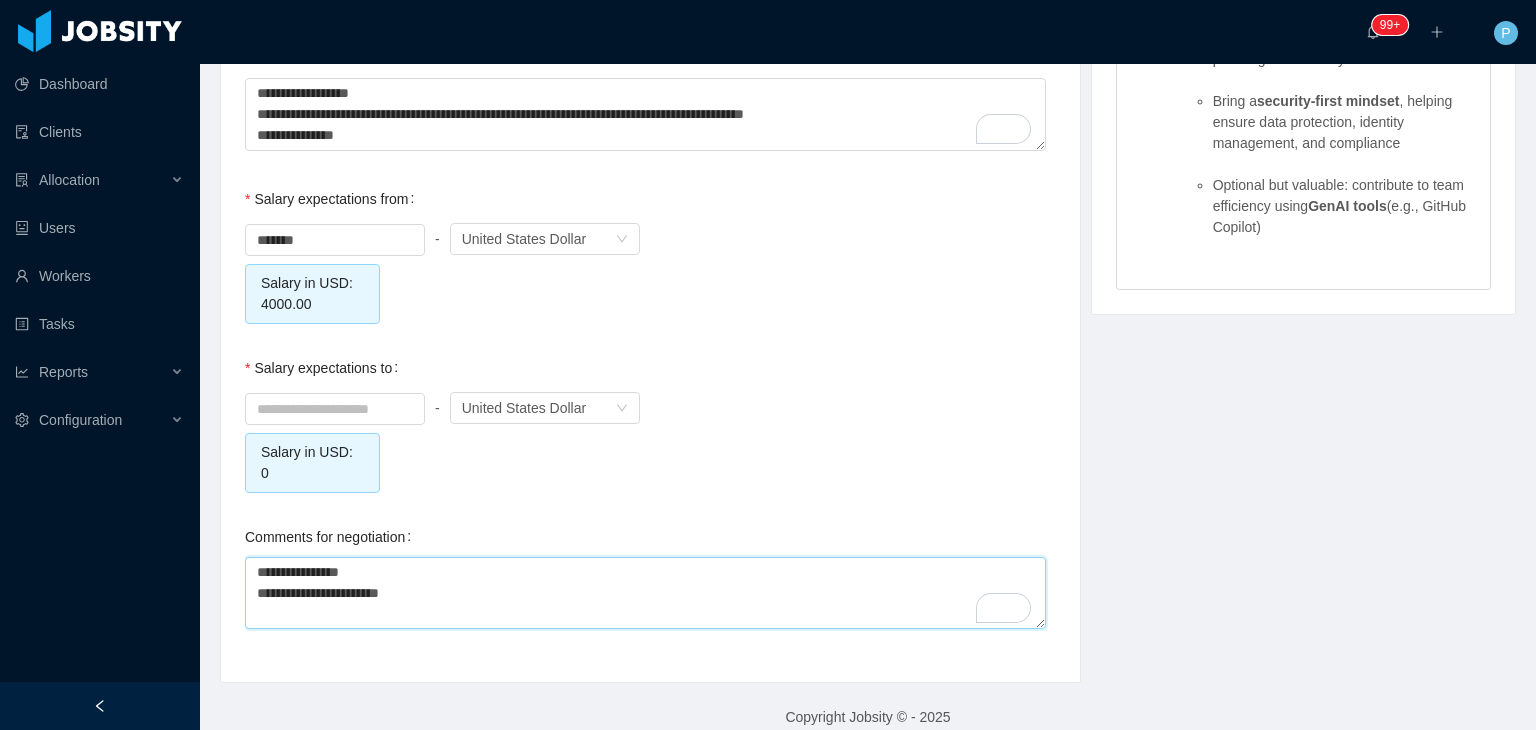 type 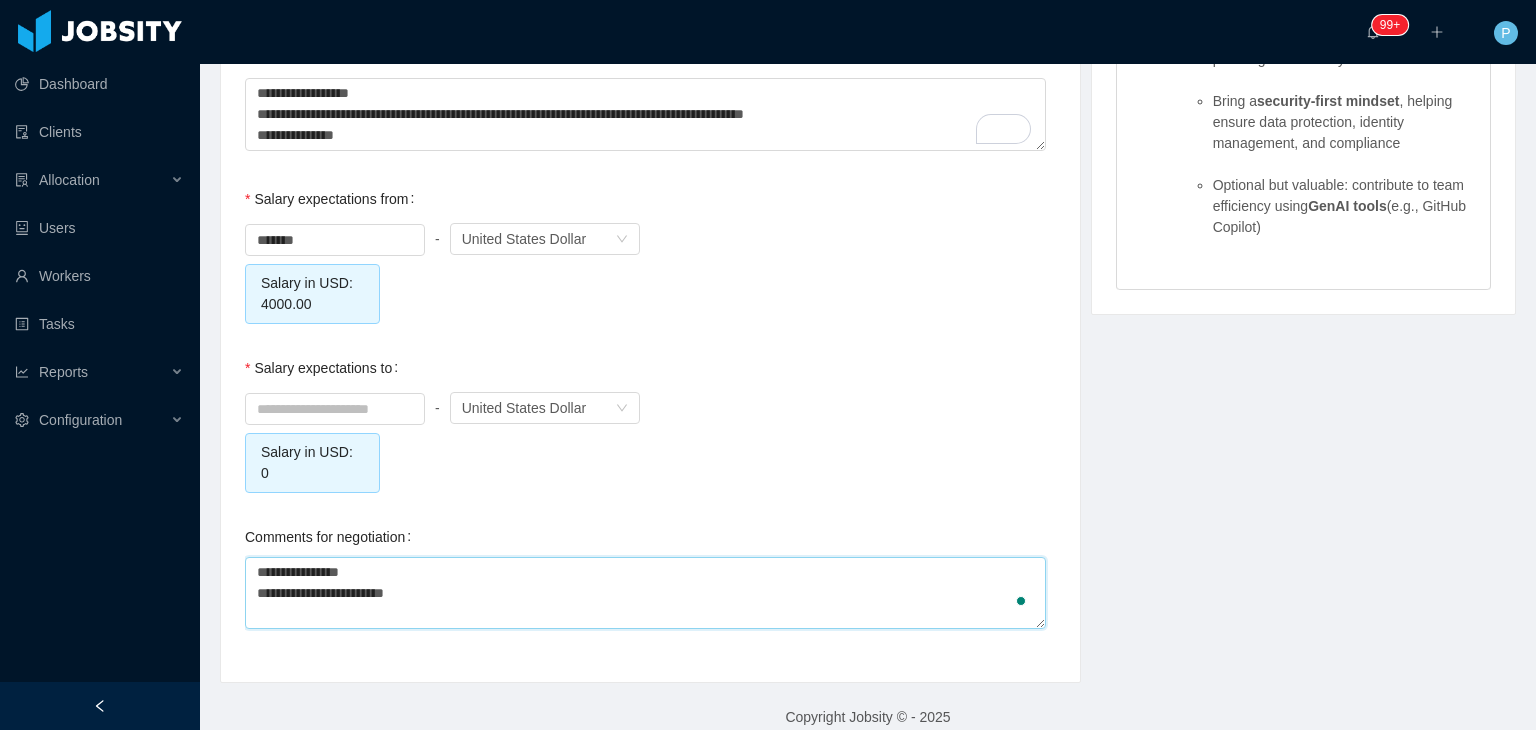 type on "**********" 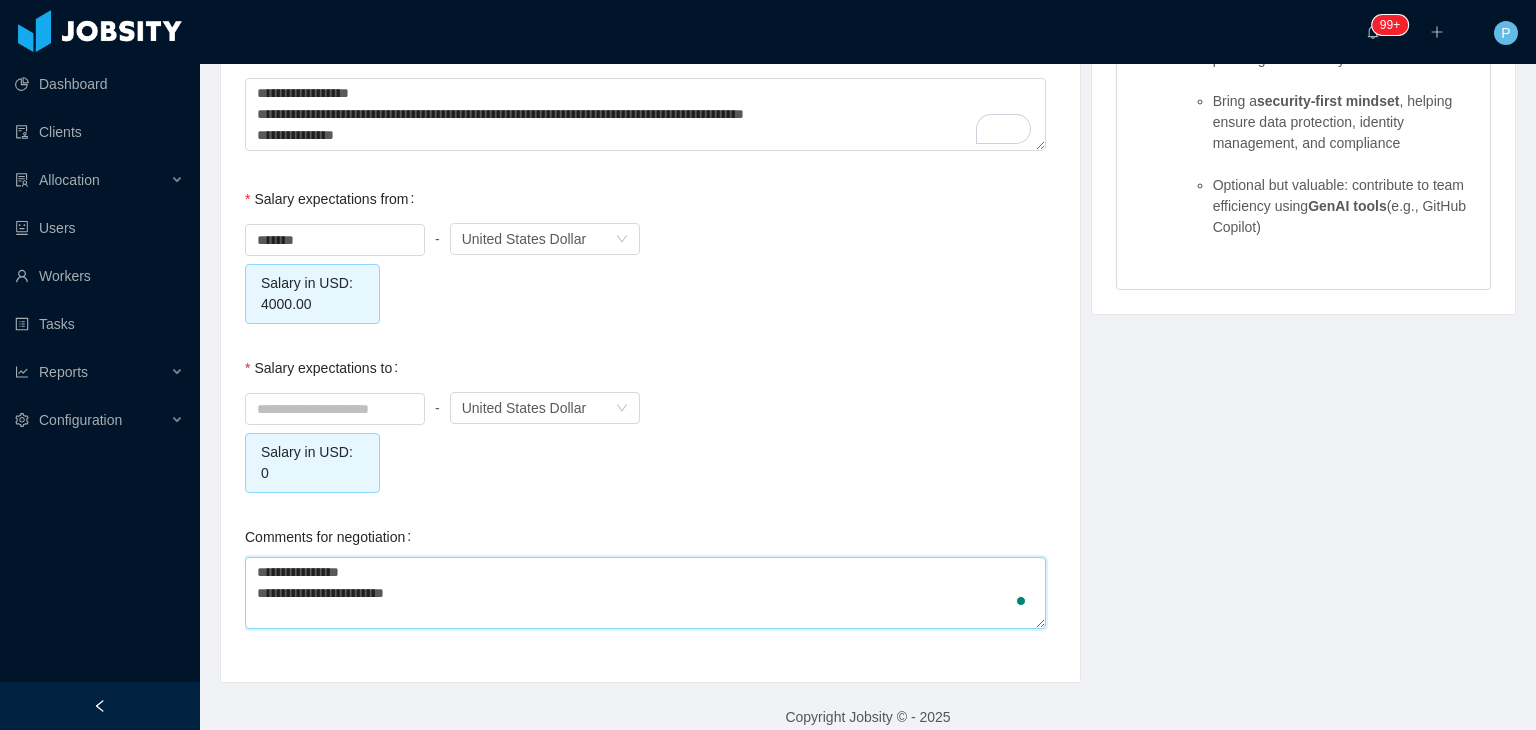 type 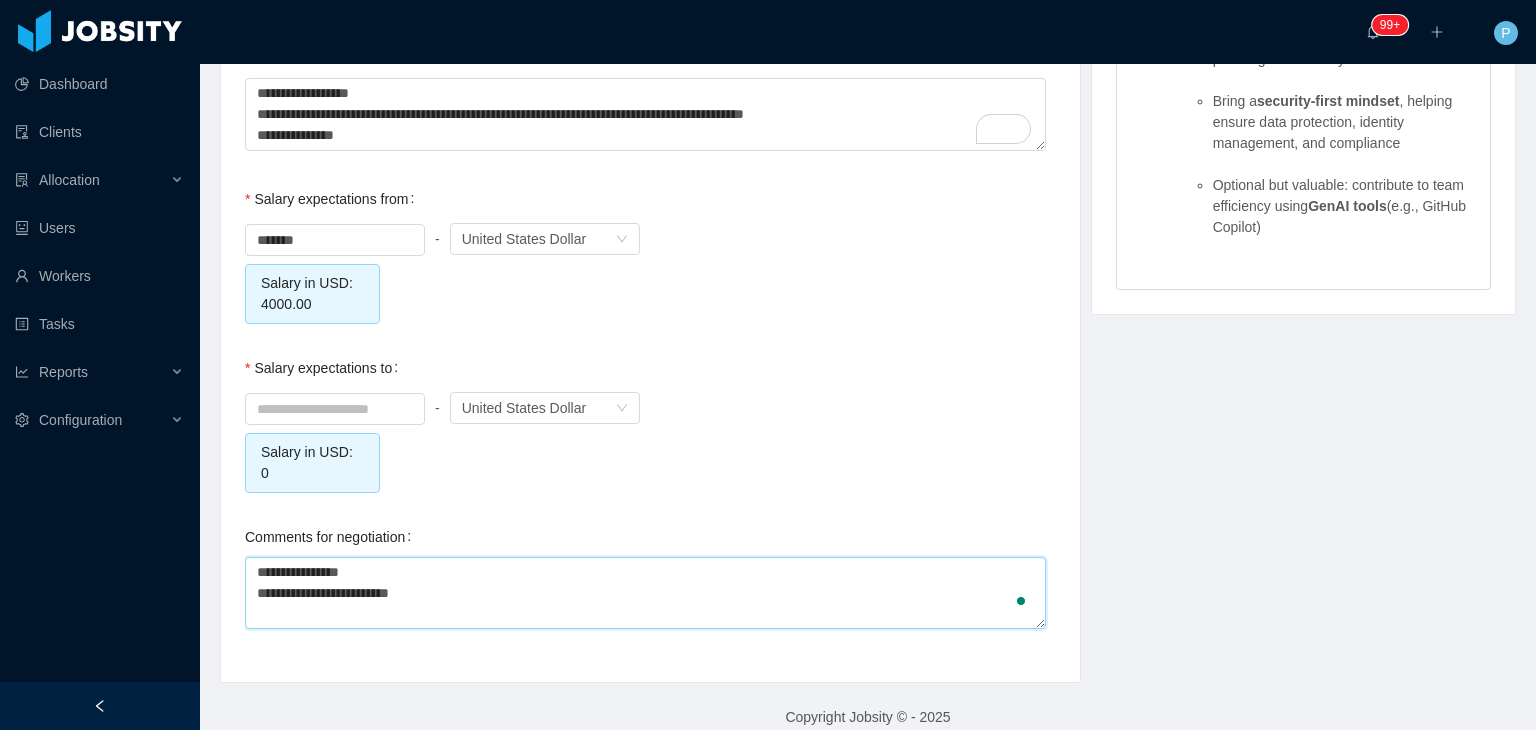 type on "**********" 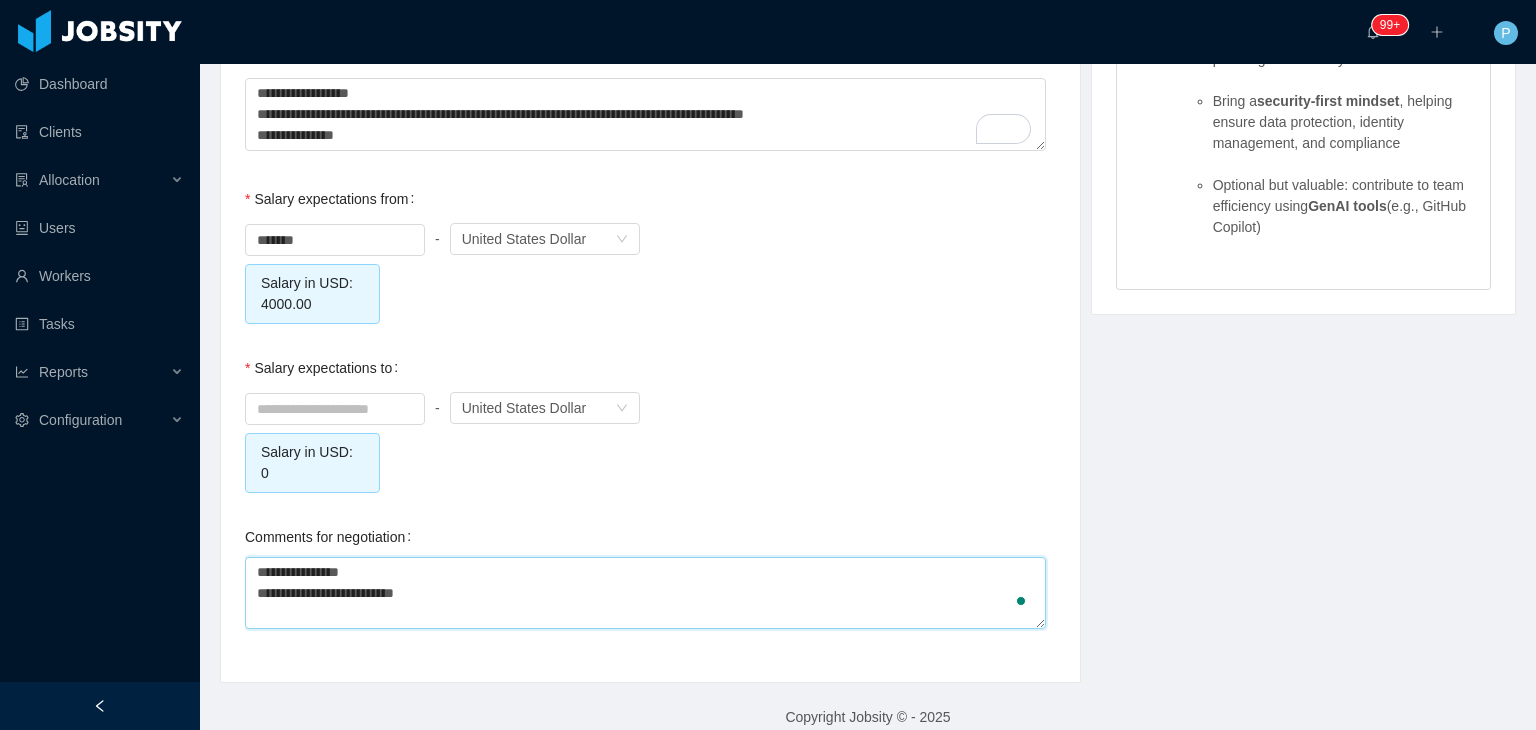 type on "**********" 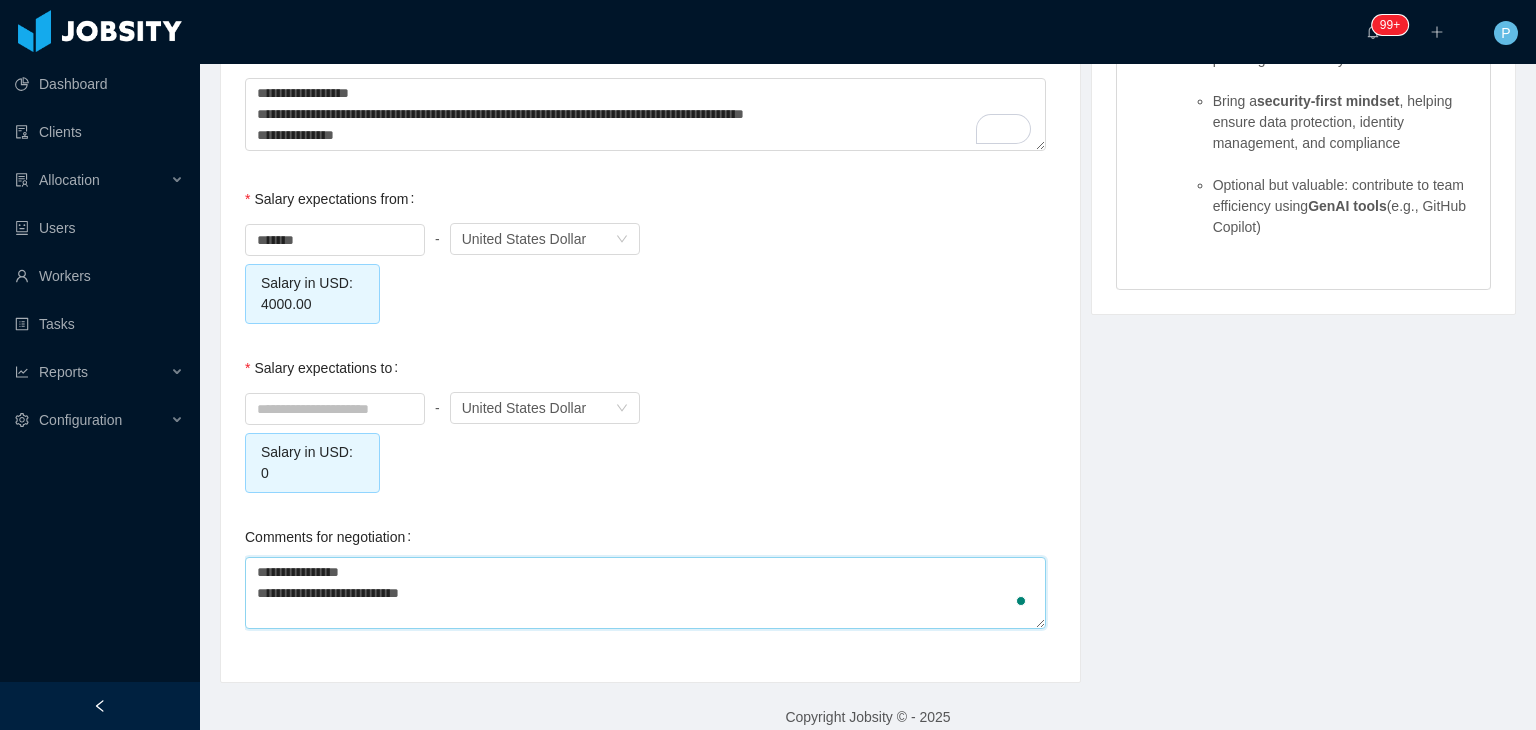 type on "**********" 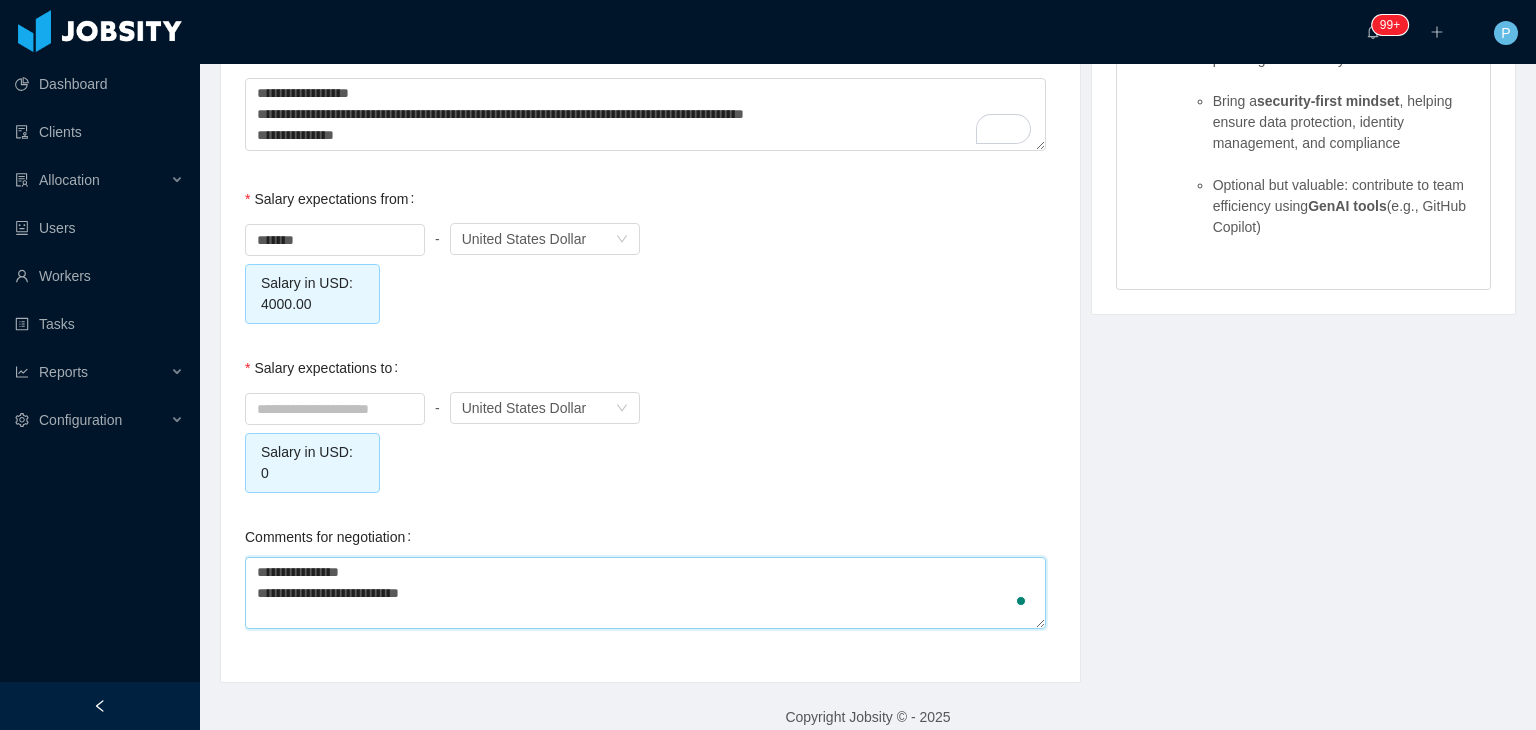 type 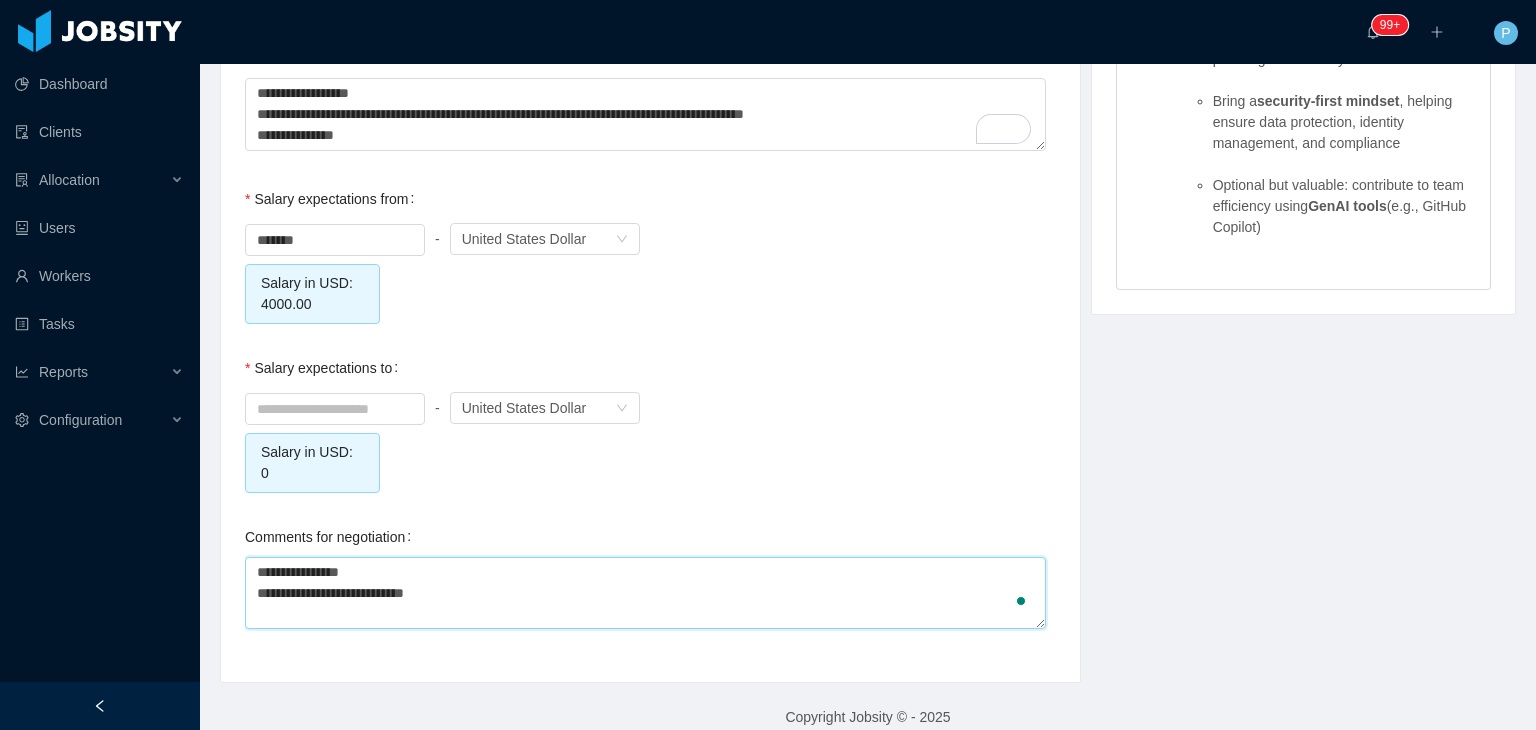 type on "**********" 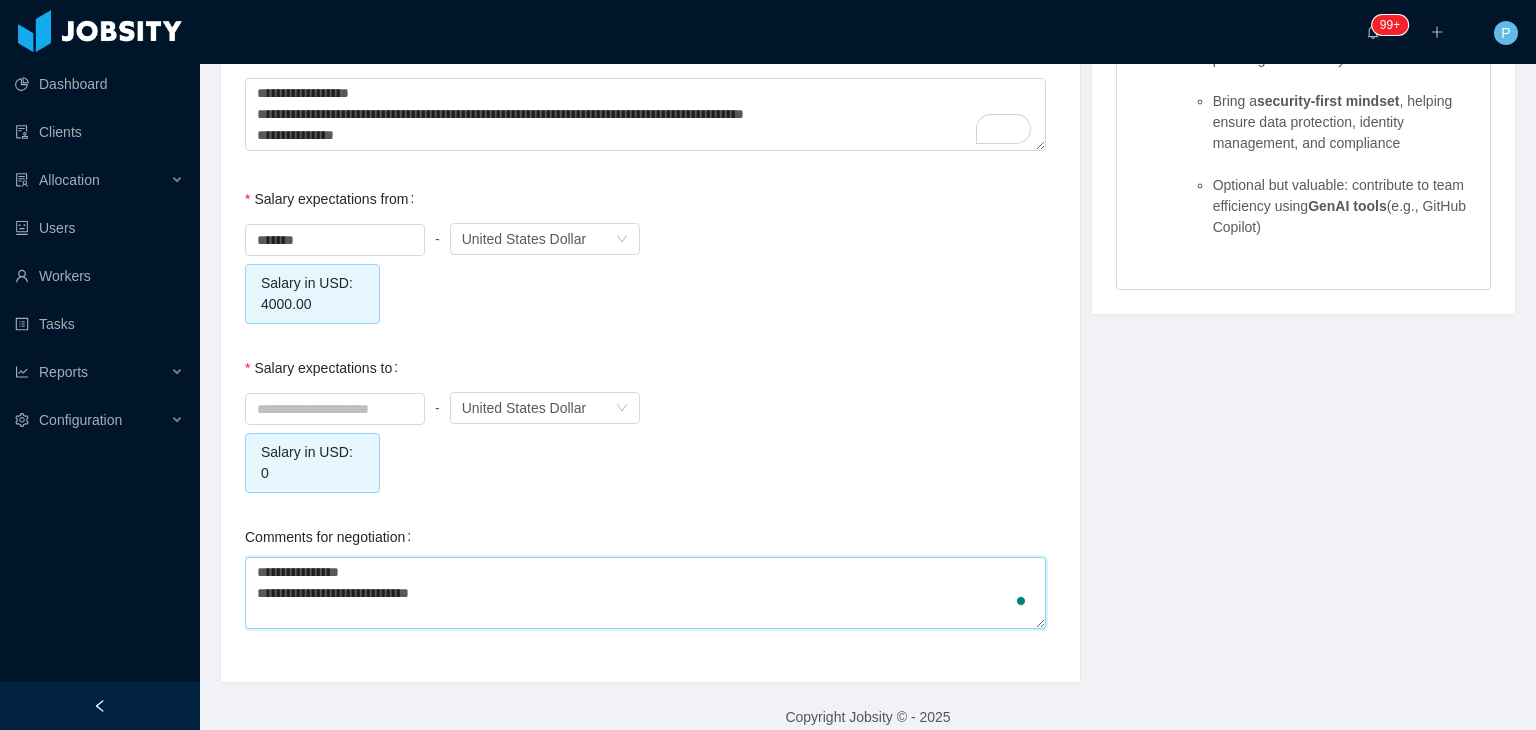 type on "**********" 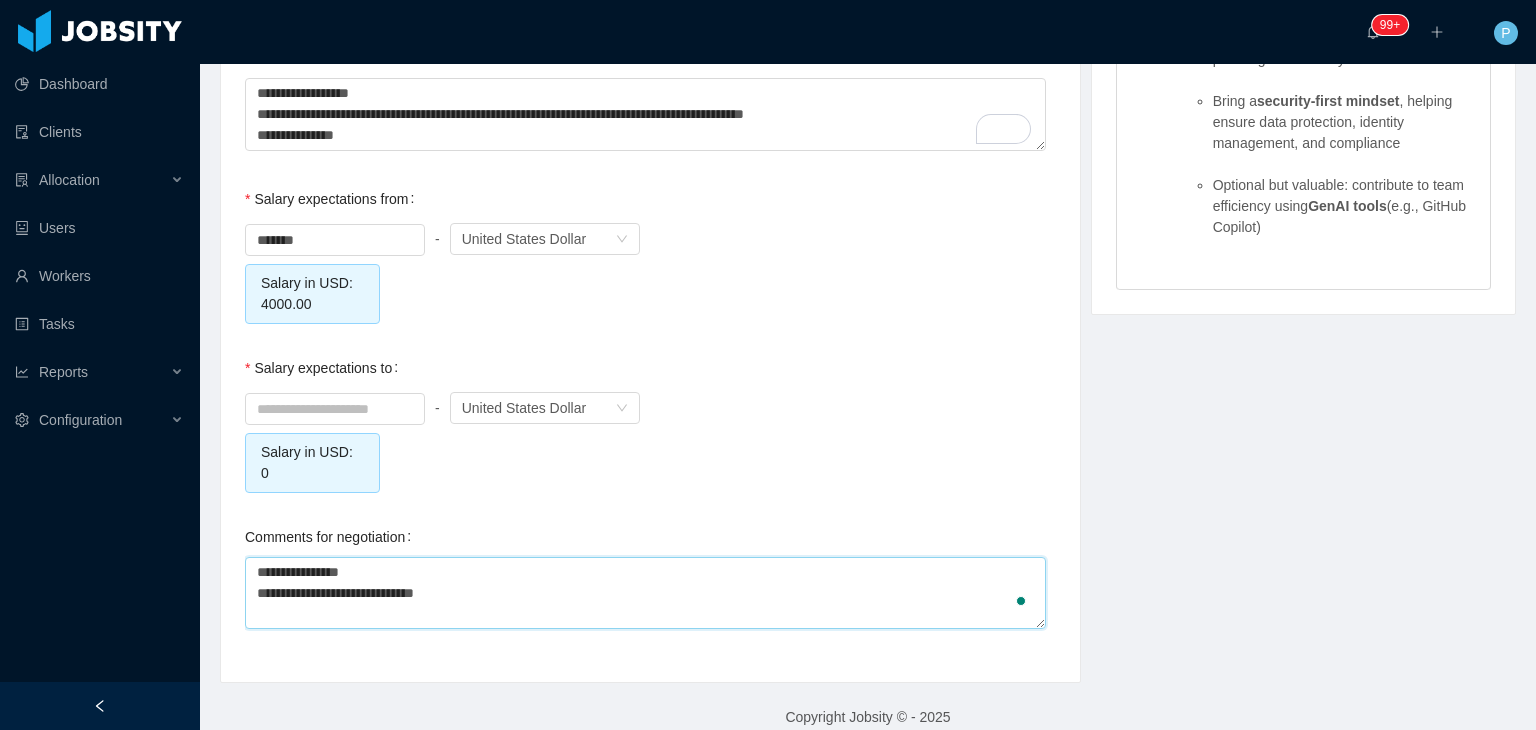 type on "**********" 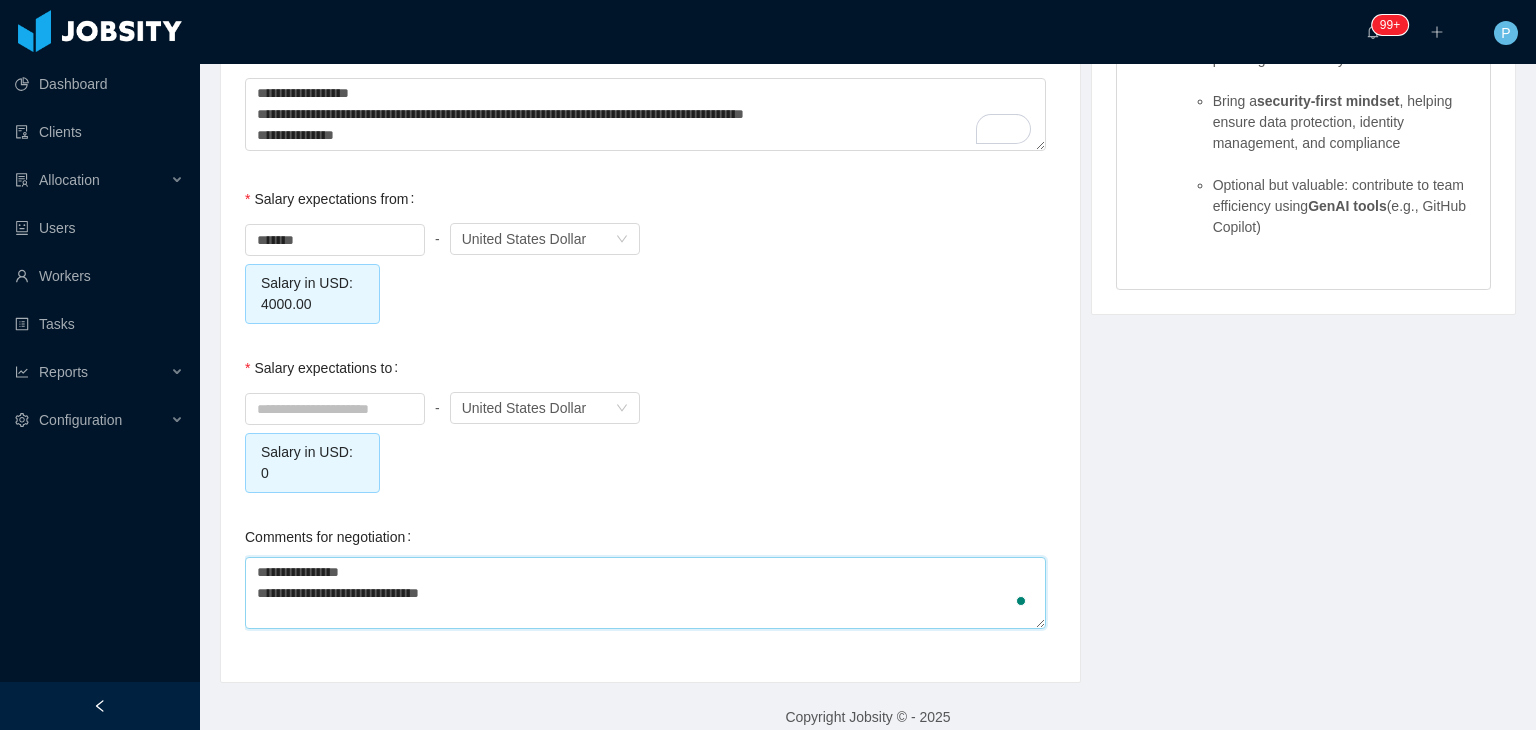 type on "**********" 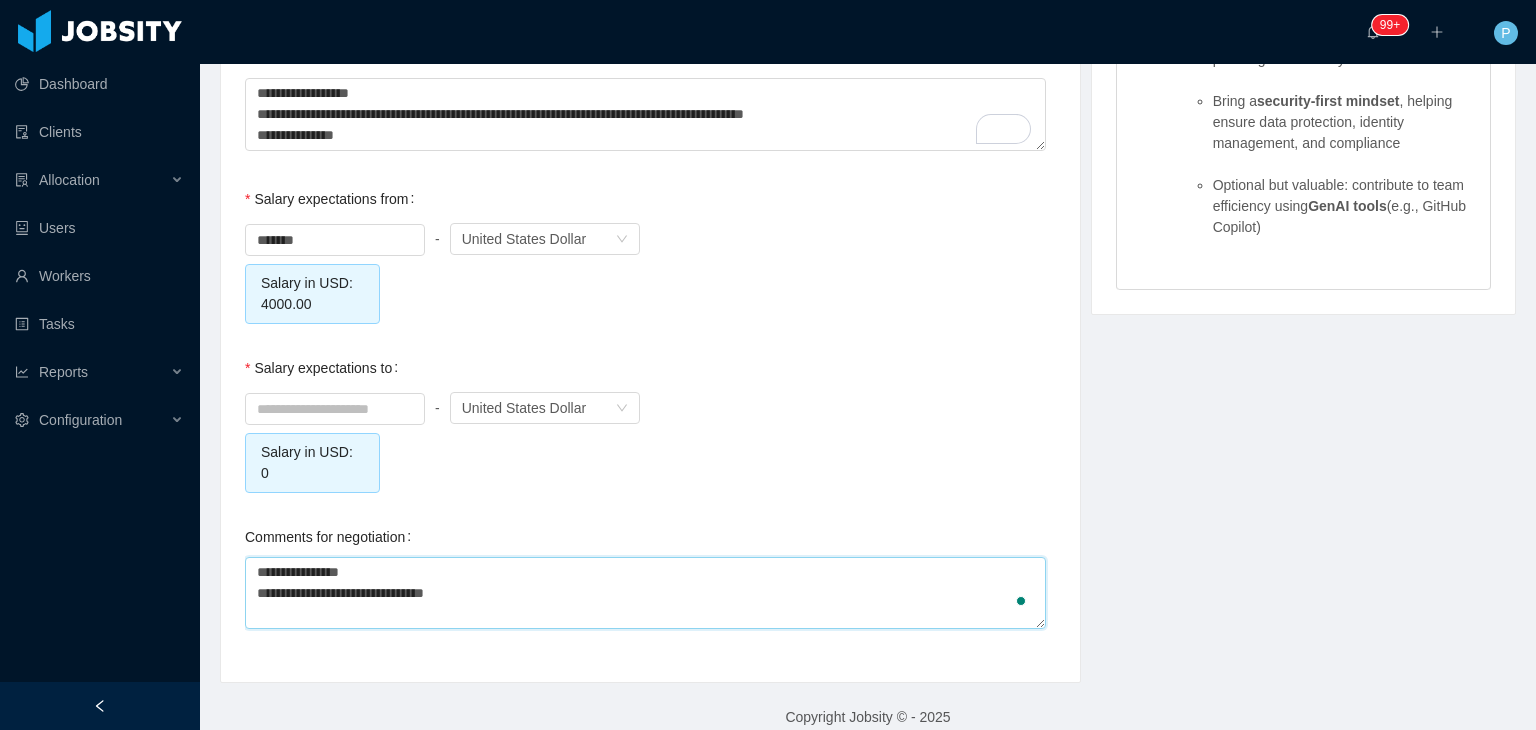 type 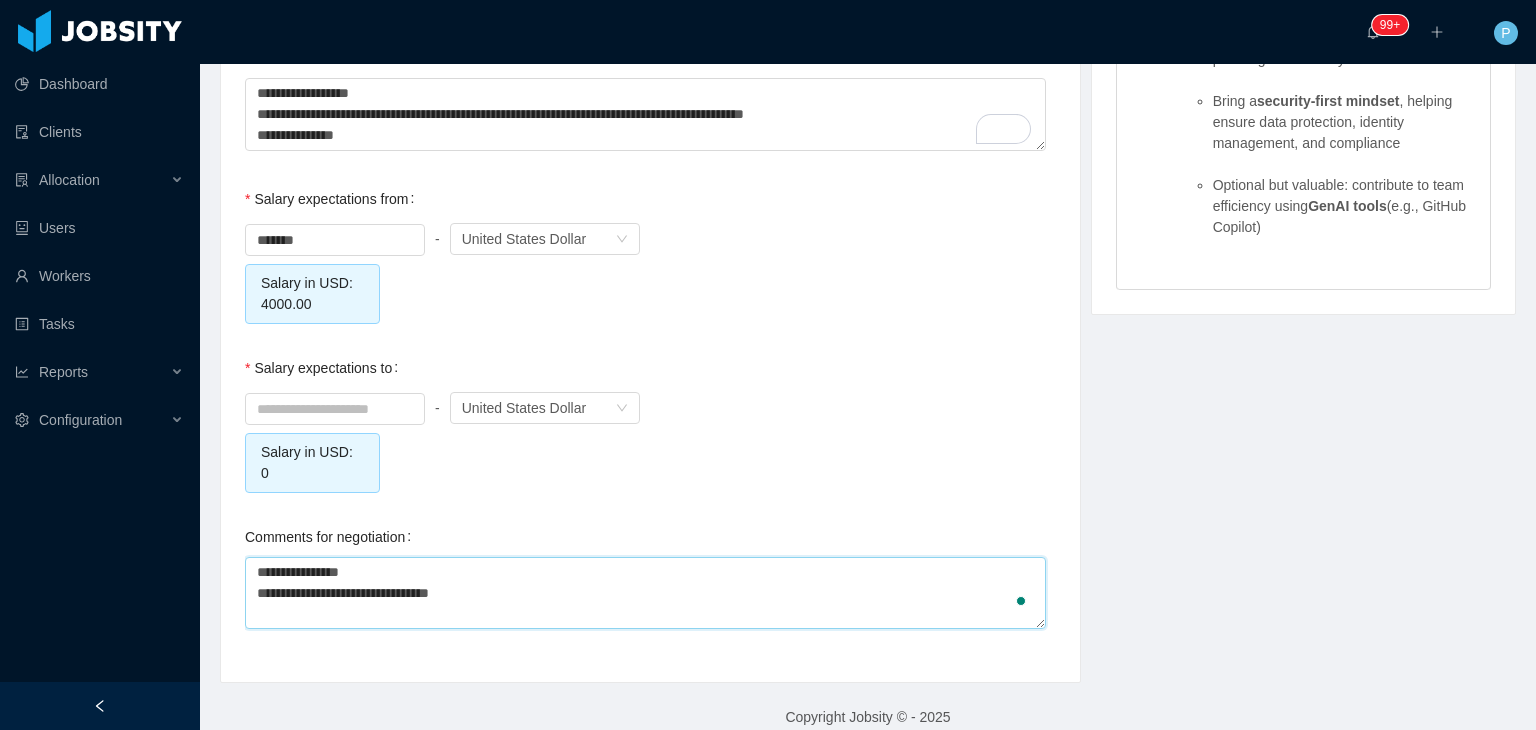 type on "**********" 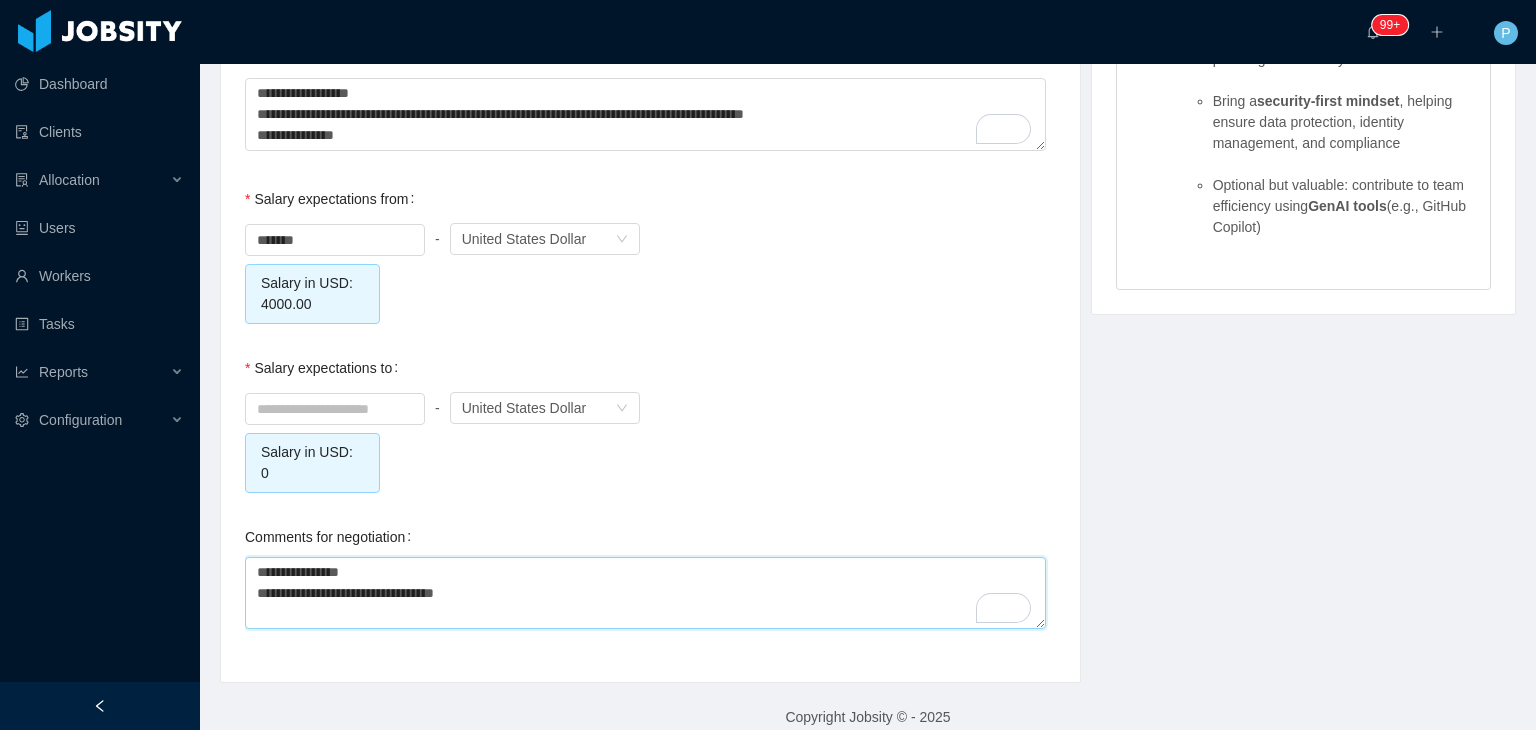 type on "**********" 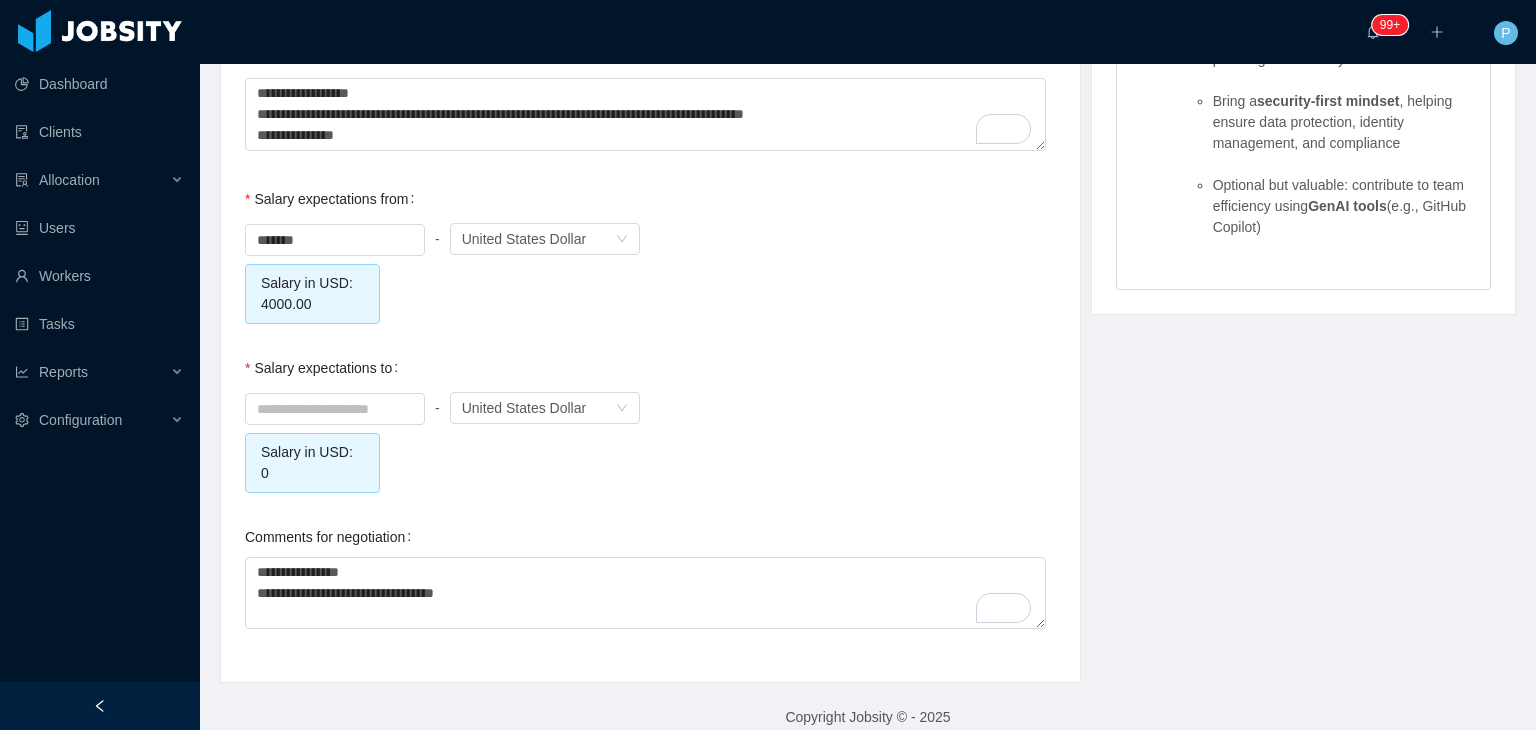 click on "Salary expectations to - Currency United States Dollar   Salary in USD: 0" at bounding box center [650, 420] 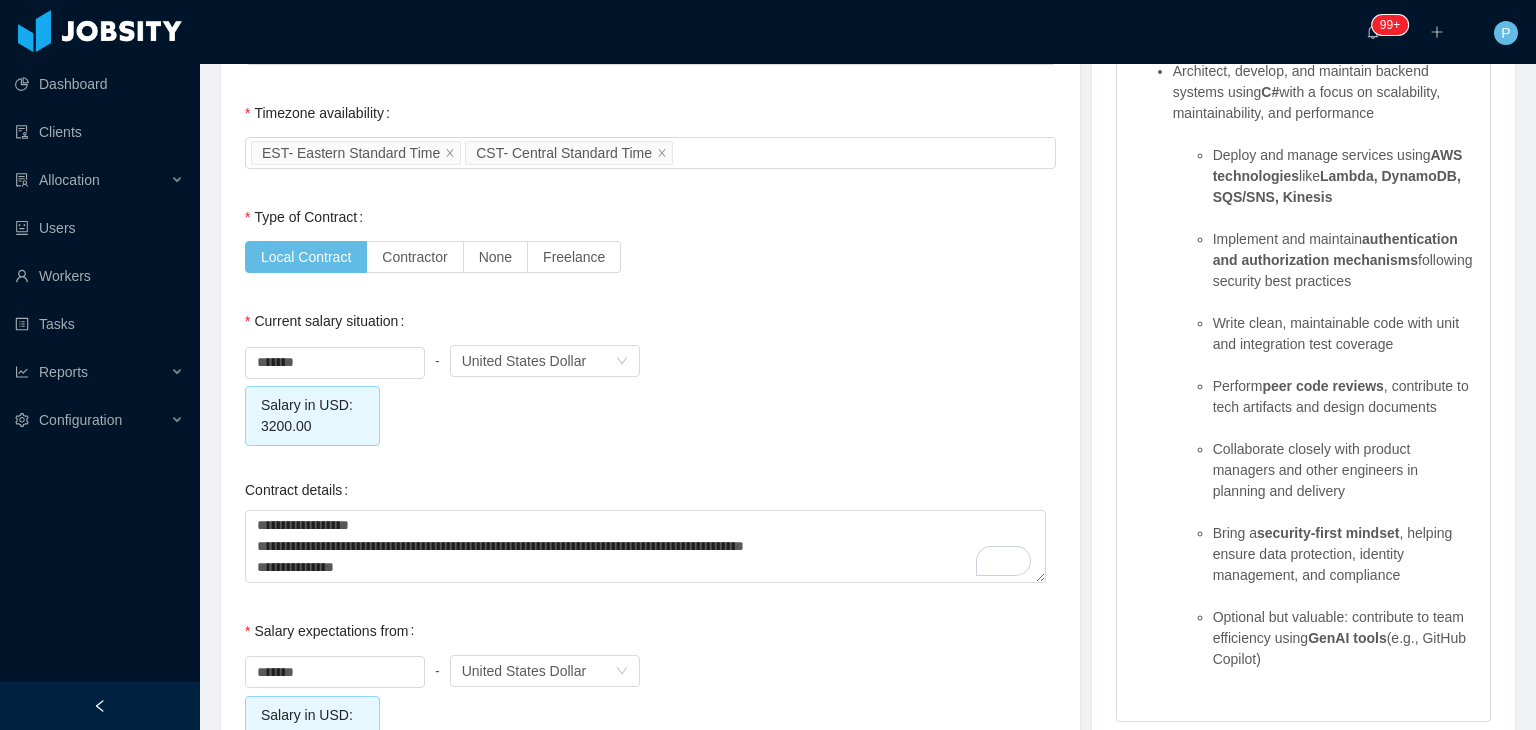 scroll, scrollTop: 1725, scrollLeft: 0, axis: vertical 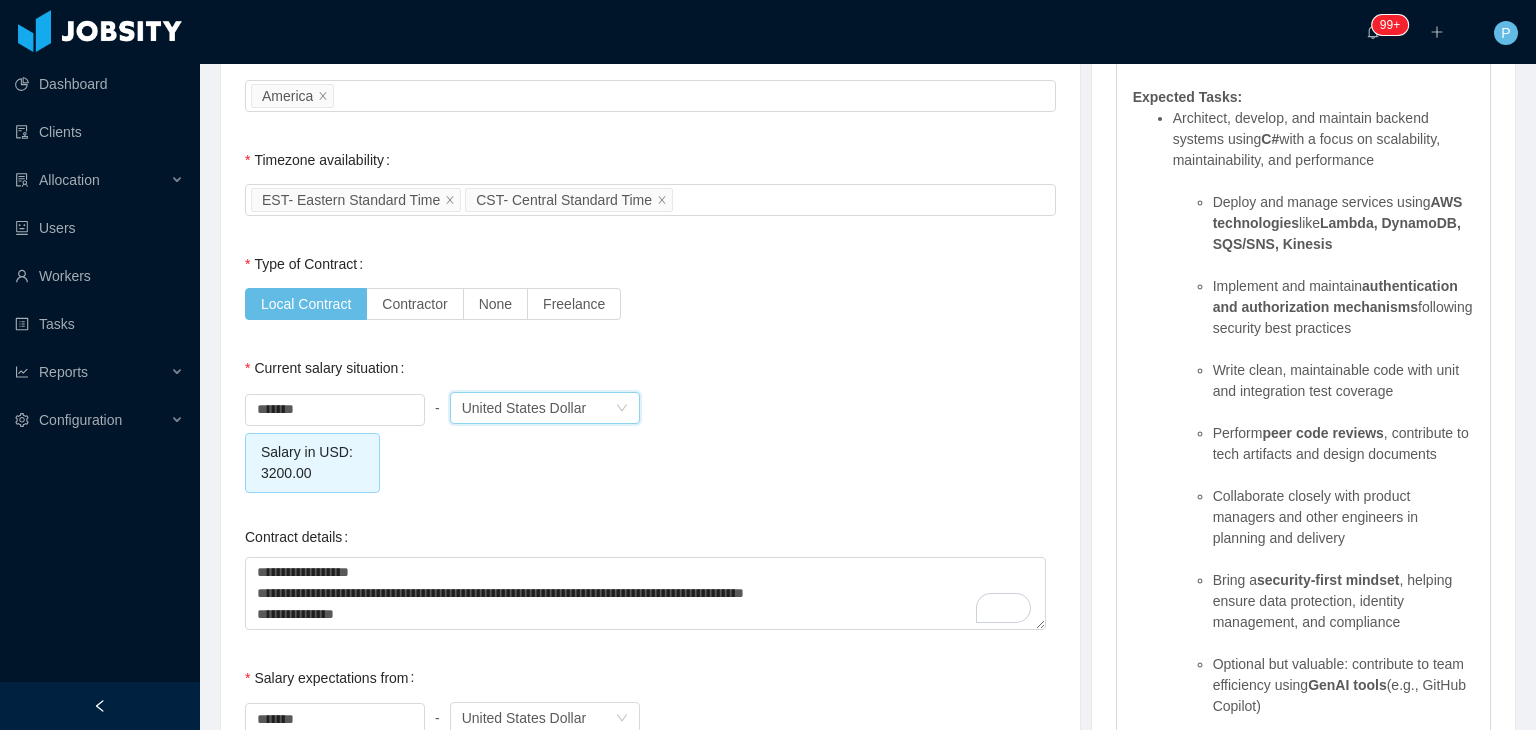 click on "United States Dollar" at bounding box center (524, 408) 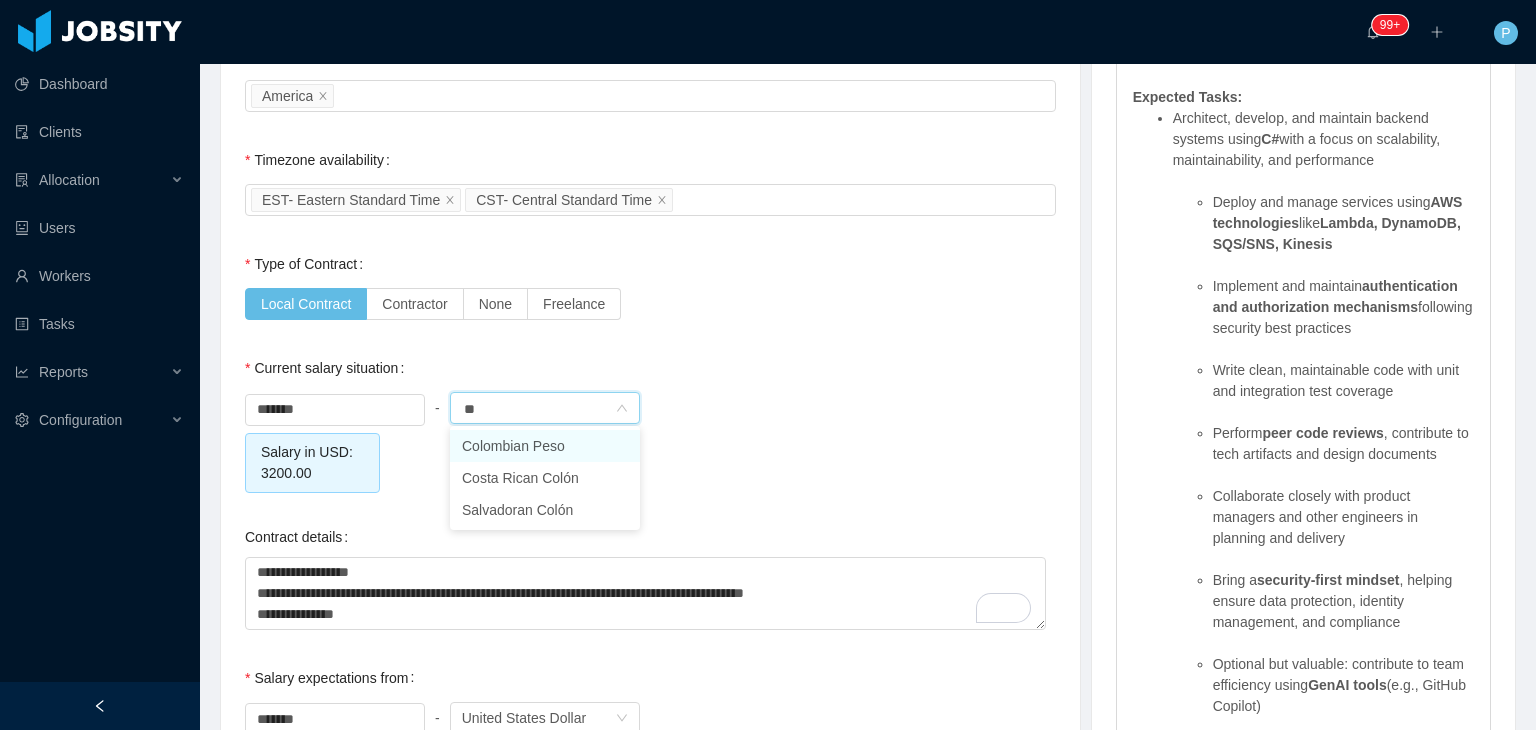 type on "***" 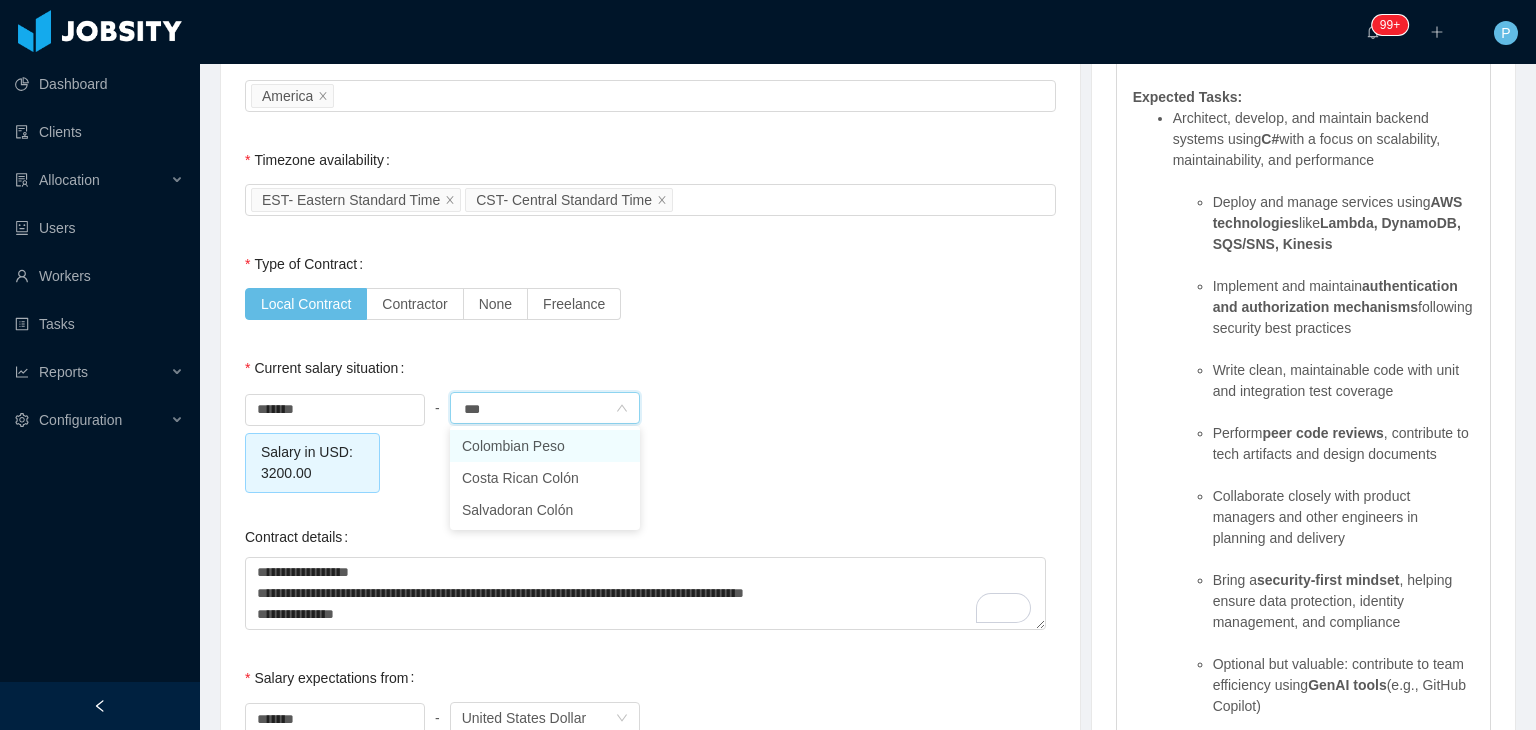 click on "Colombian Peso" at bounding box center (545, 446) 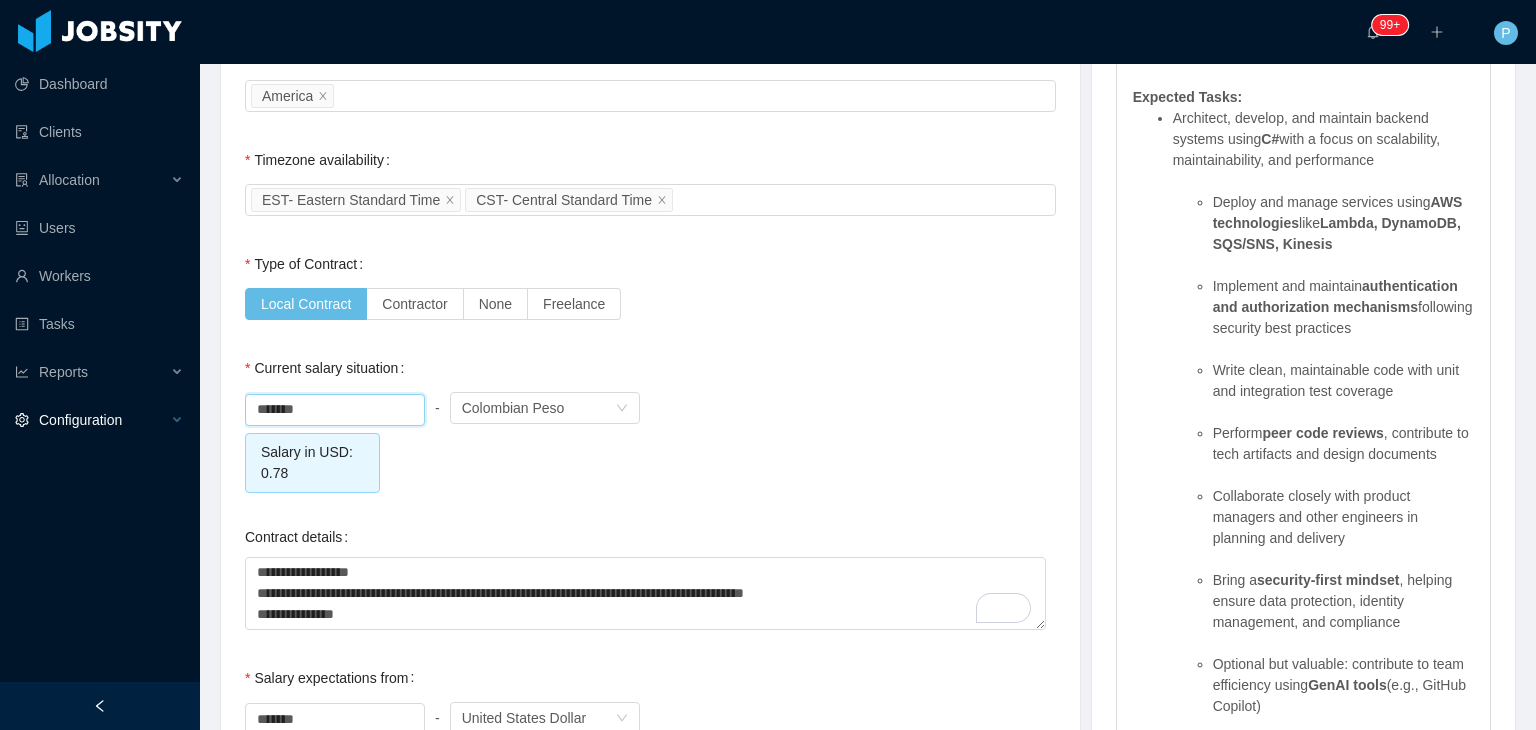drag, startPoint x: 336, startPoint y: 400, endPoint x: 184, endPoint y: 405, distance: 152.08221 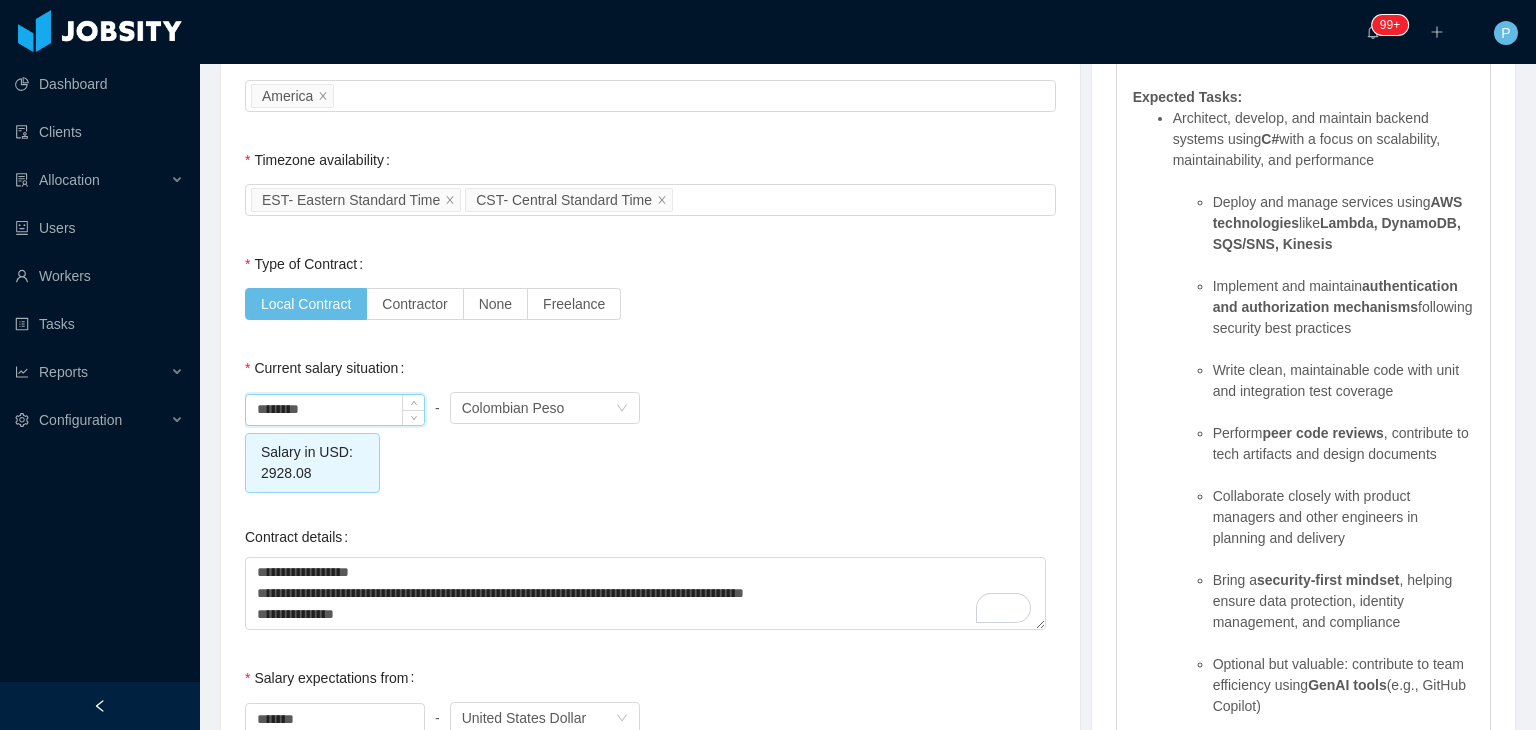 click on "********" at bounding box center [335, 410] 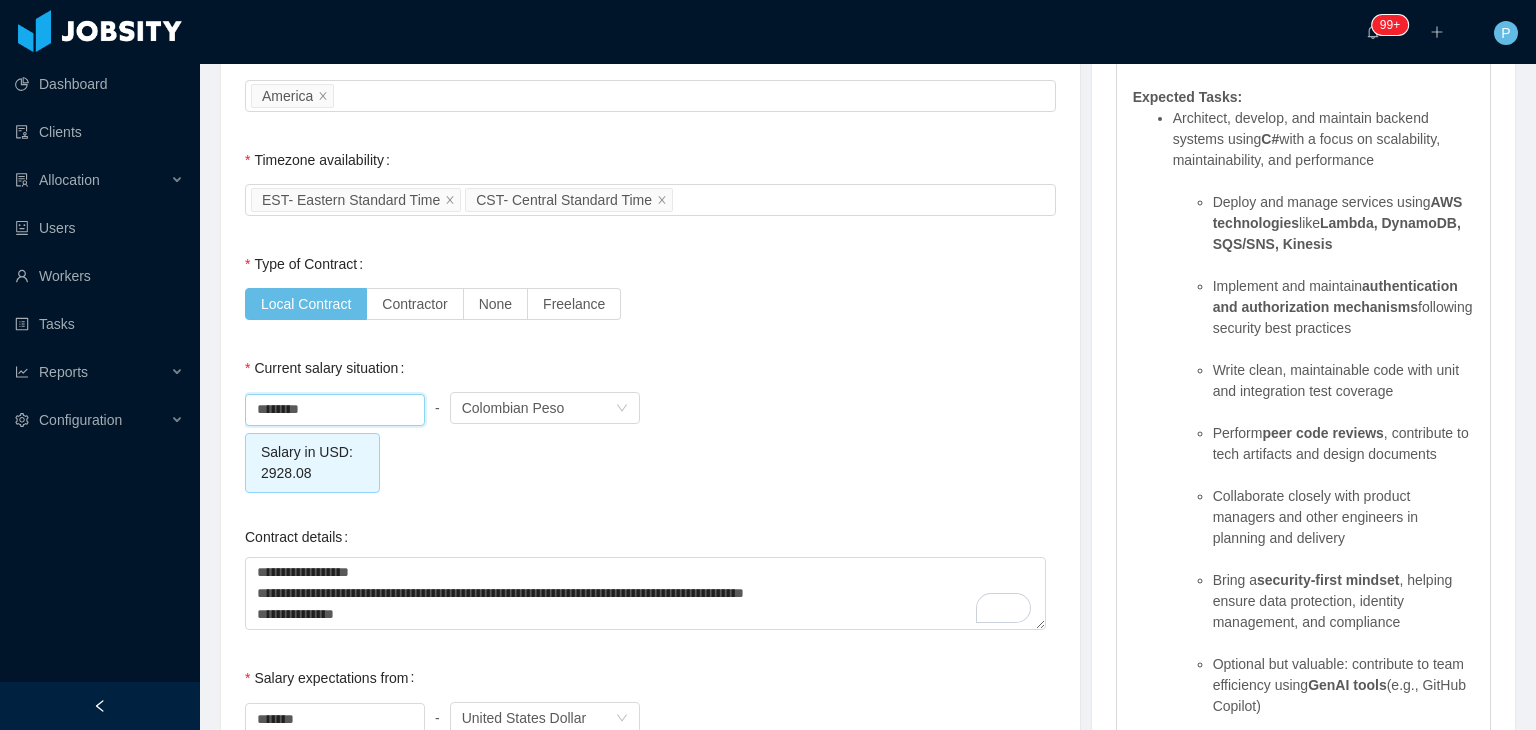 type on "**********" 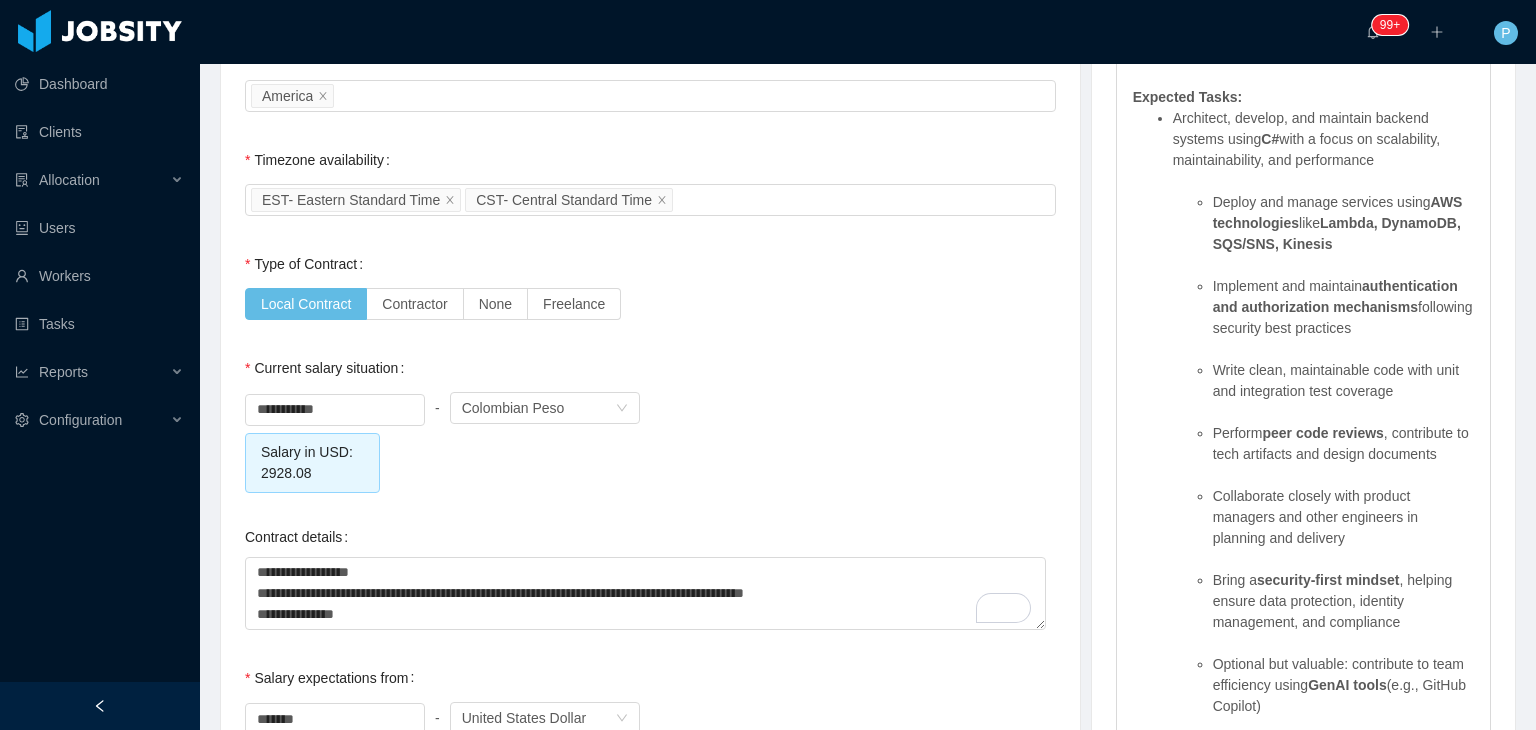click on "**********" at bounding box center (650, 440) 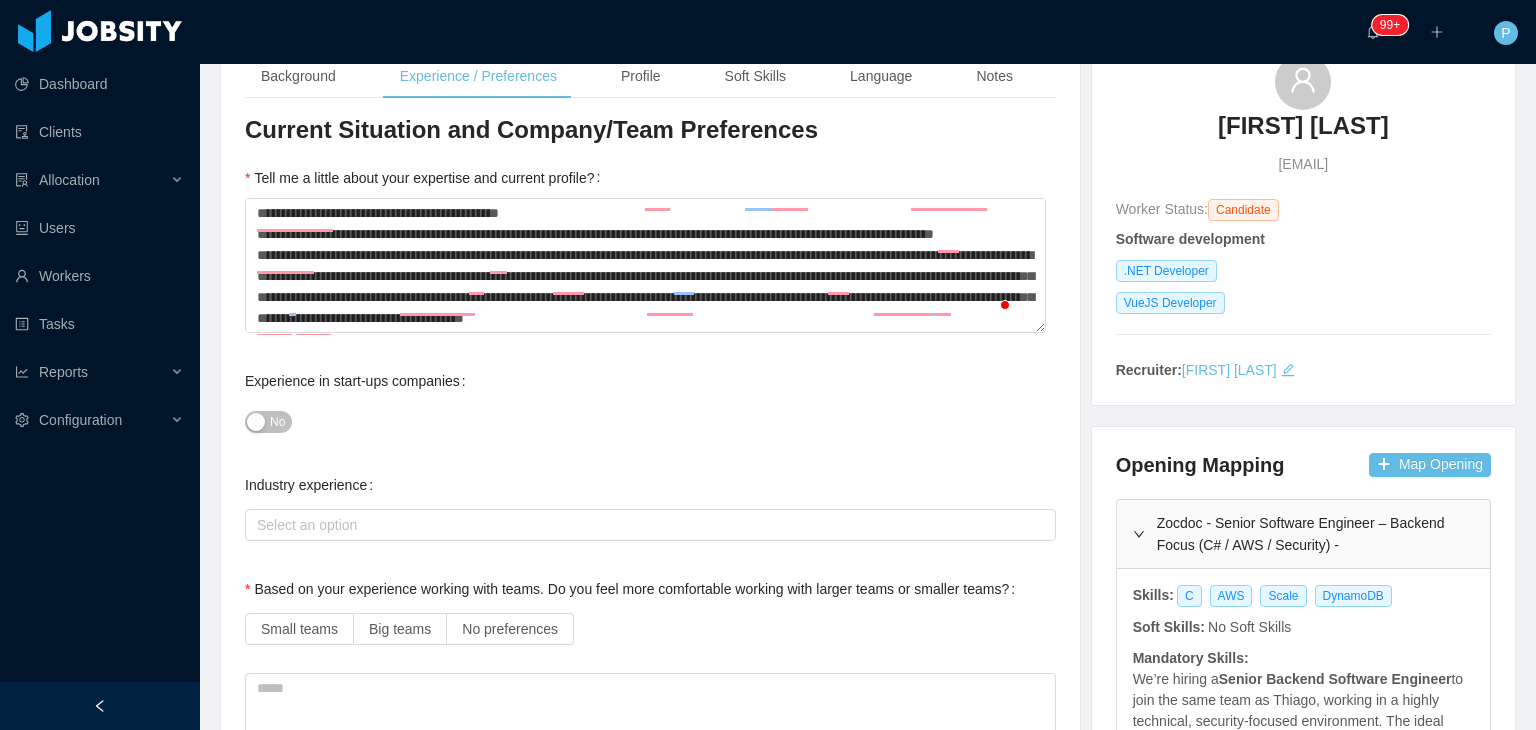 scroll, scrollTop: 0, scrollLeft: 0, axis: both 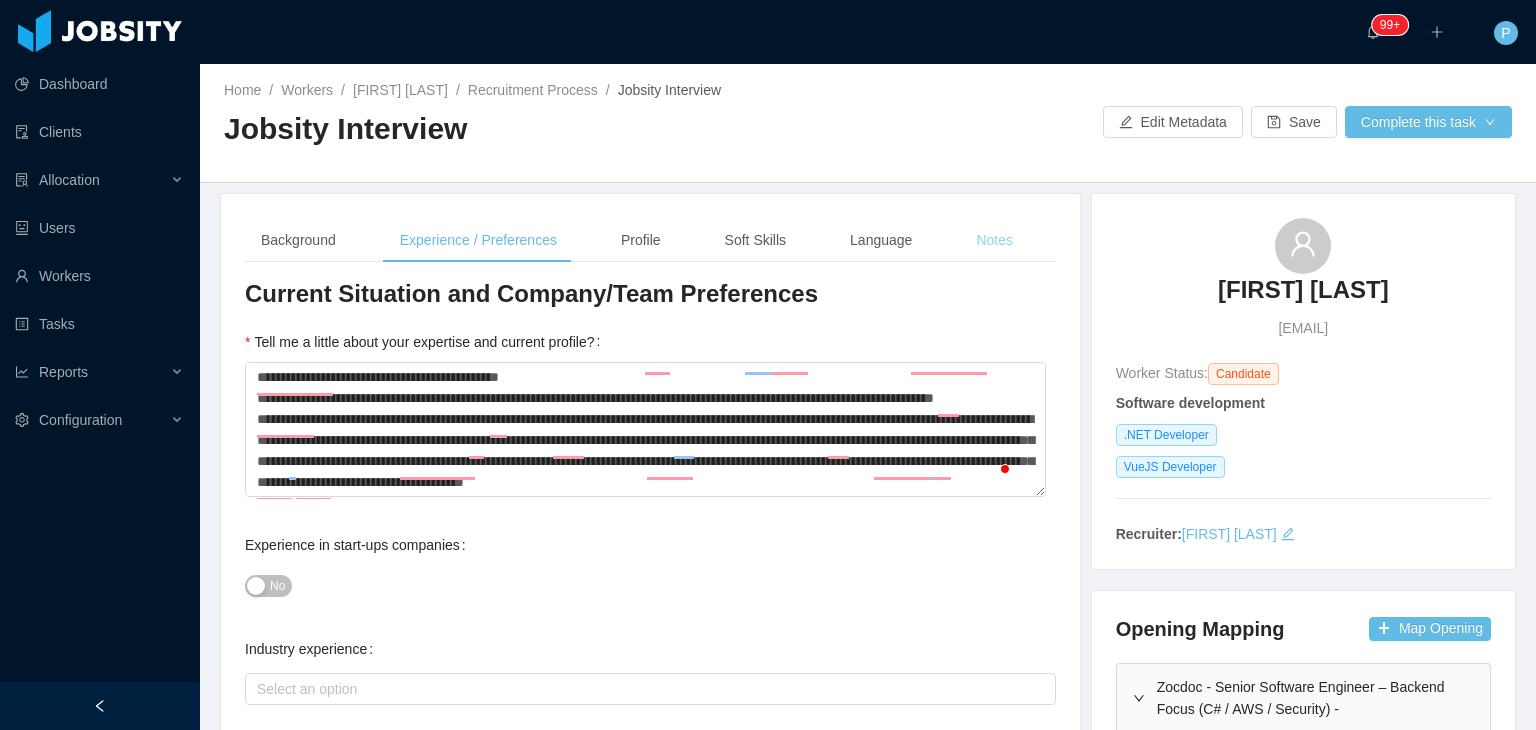 click on "Notes" at bounding box center (994, 240) 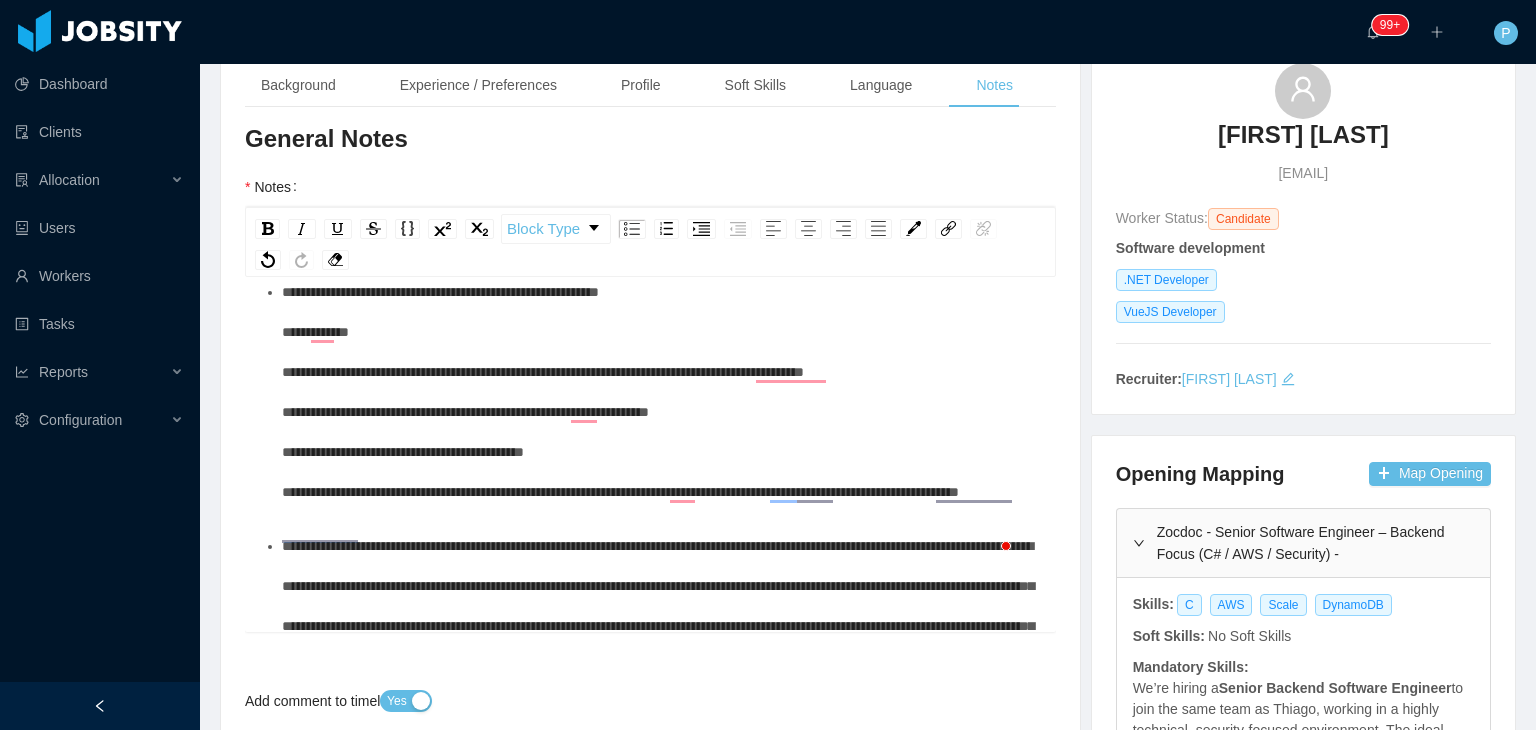 scroll, scrollTop: 194, scrollLeft: 0, axis: vertical 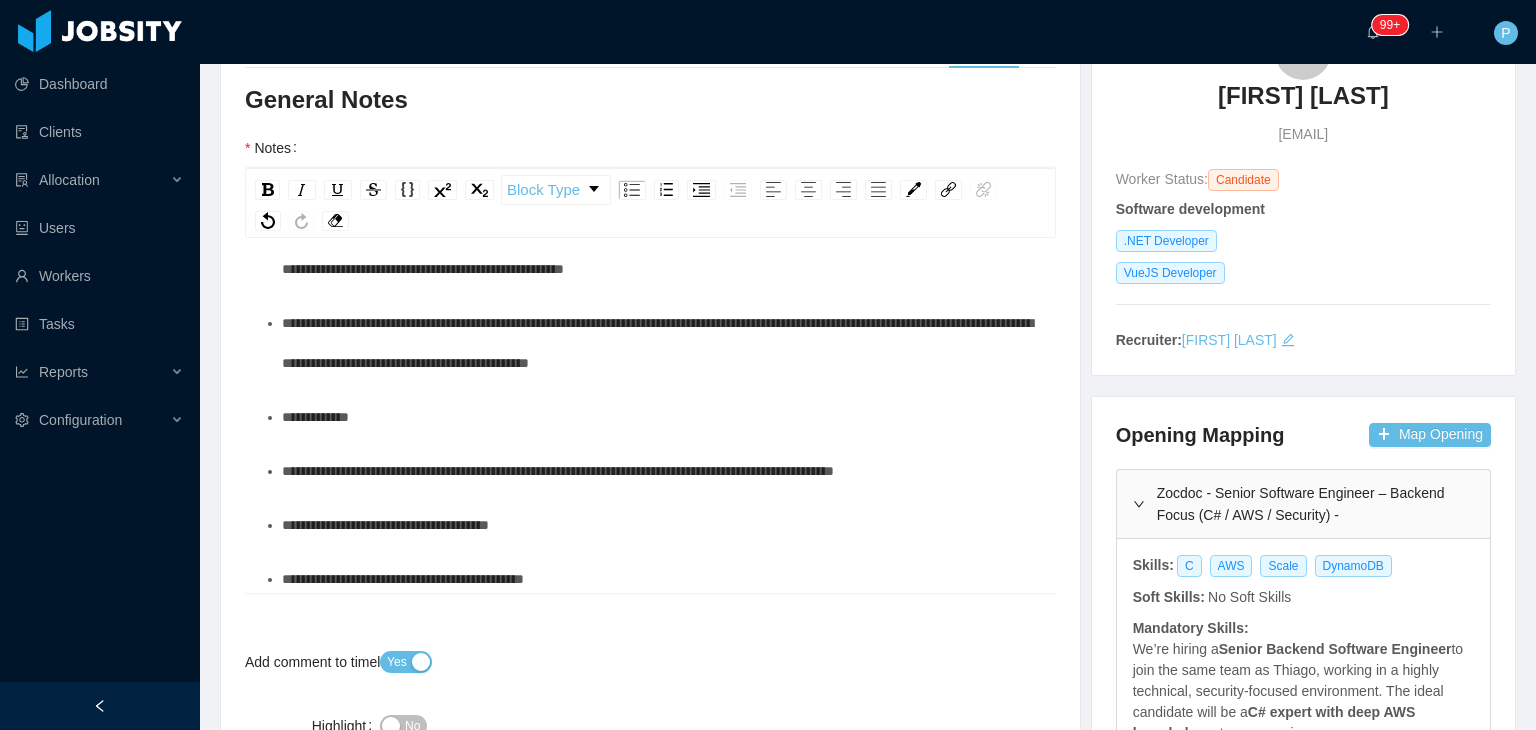click on "**********" at bounding box center (657, 343) 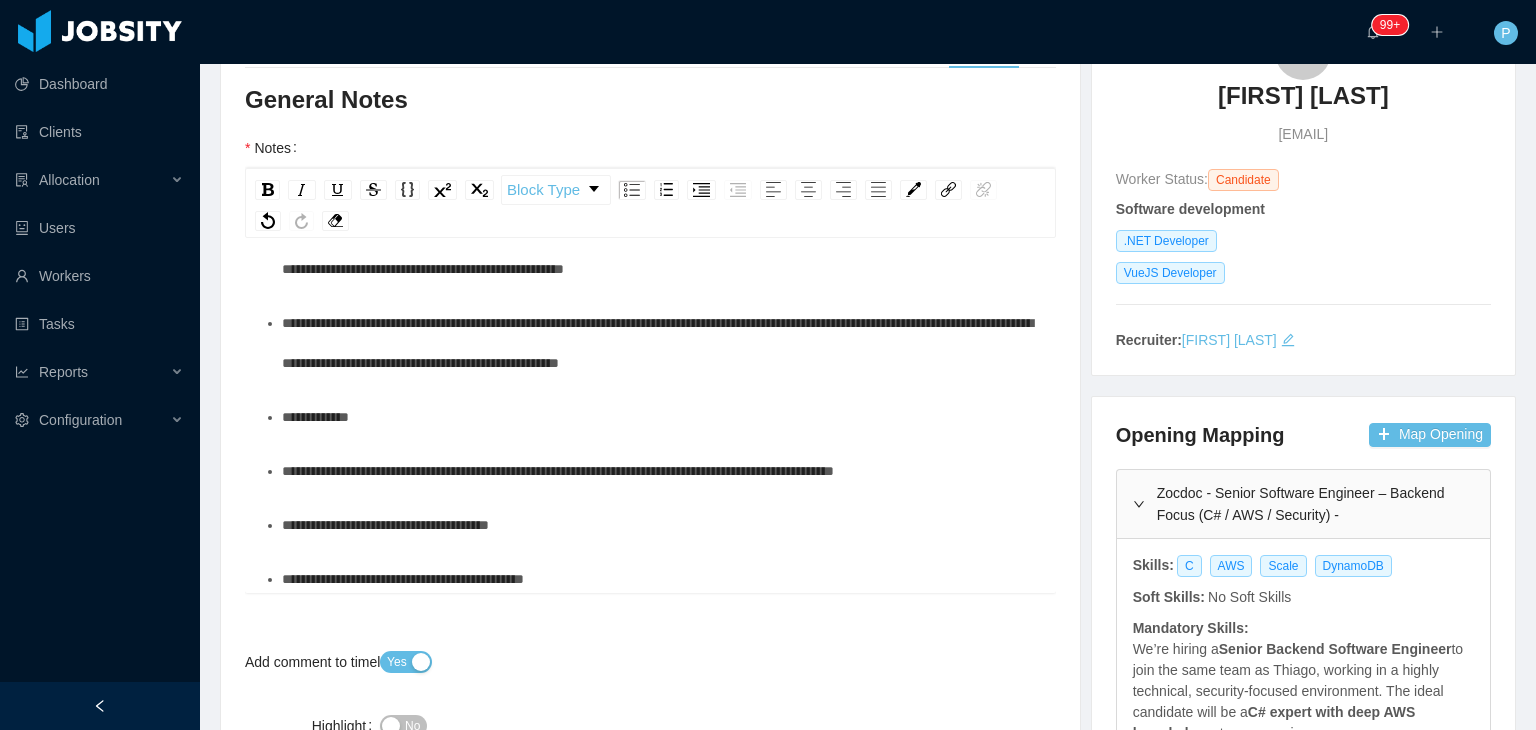 scroll 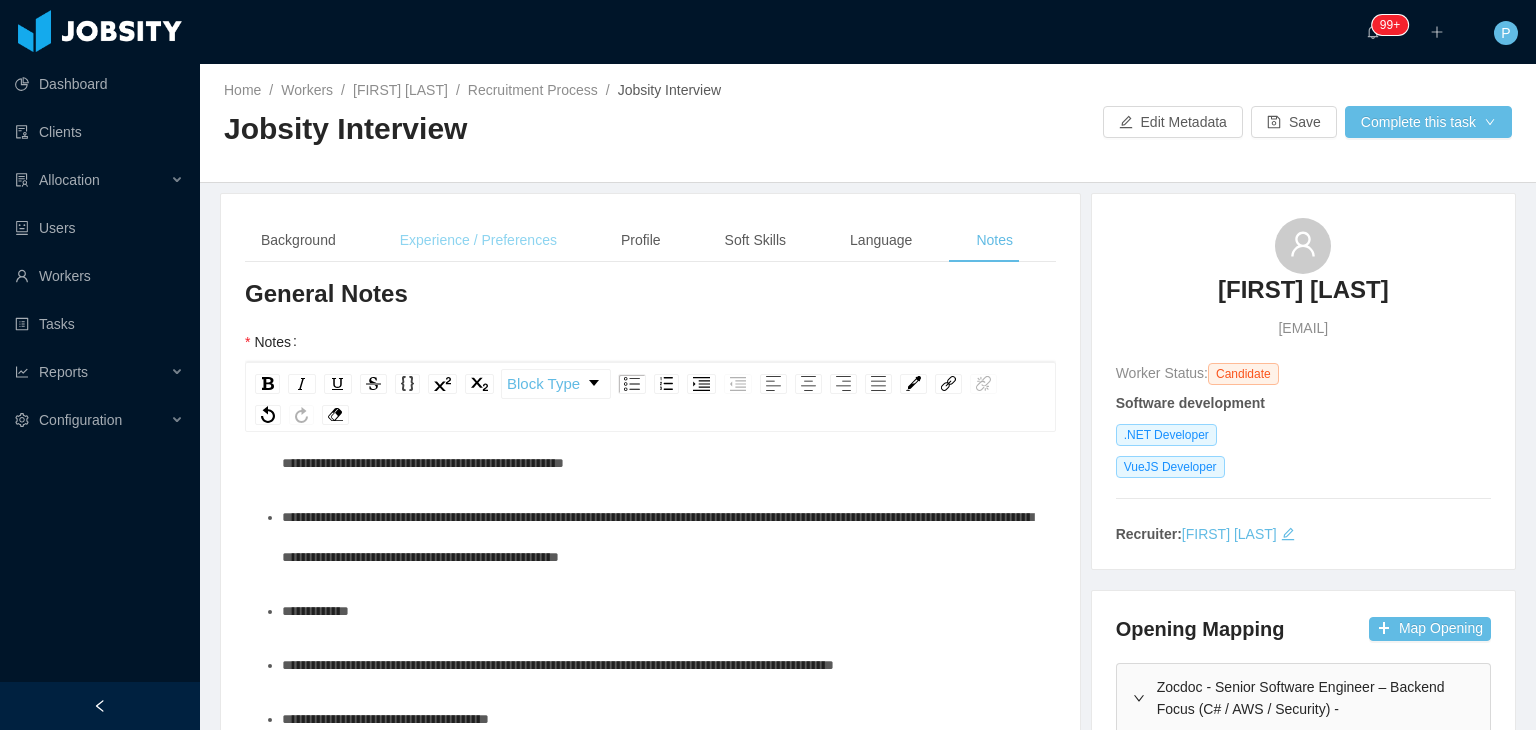 click on "Experience / Preferences" at bounding box center [478, 240] 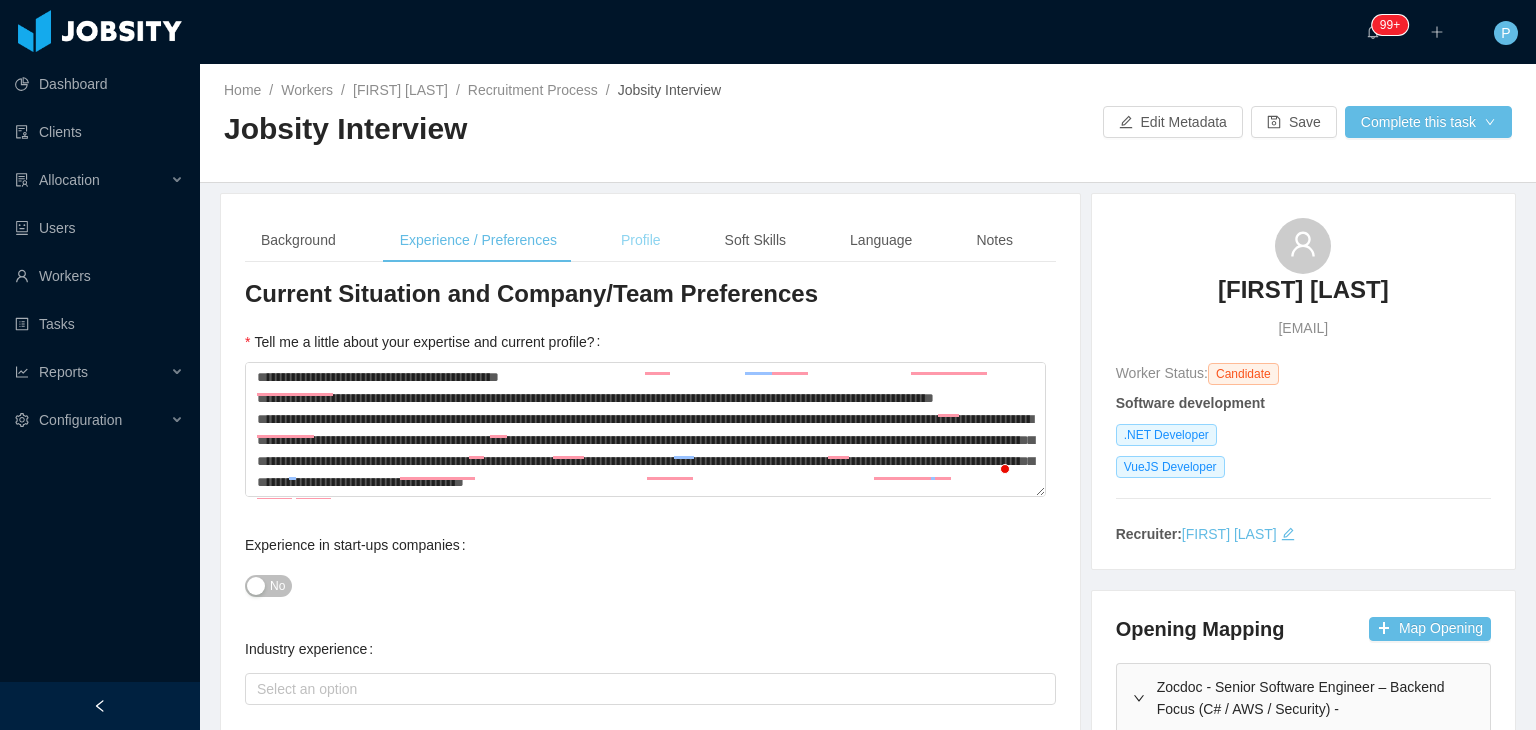 click on "Profile" at bounding box center [641, 240] 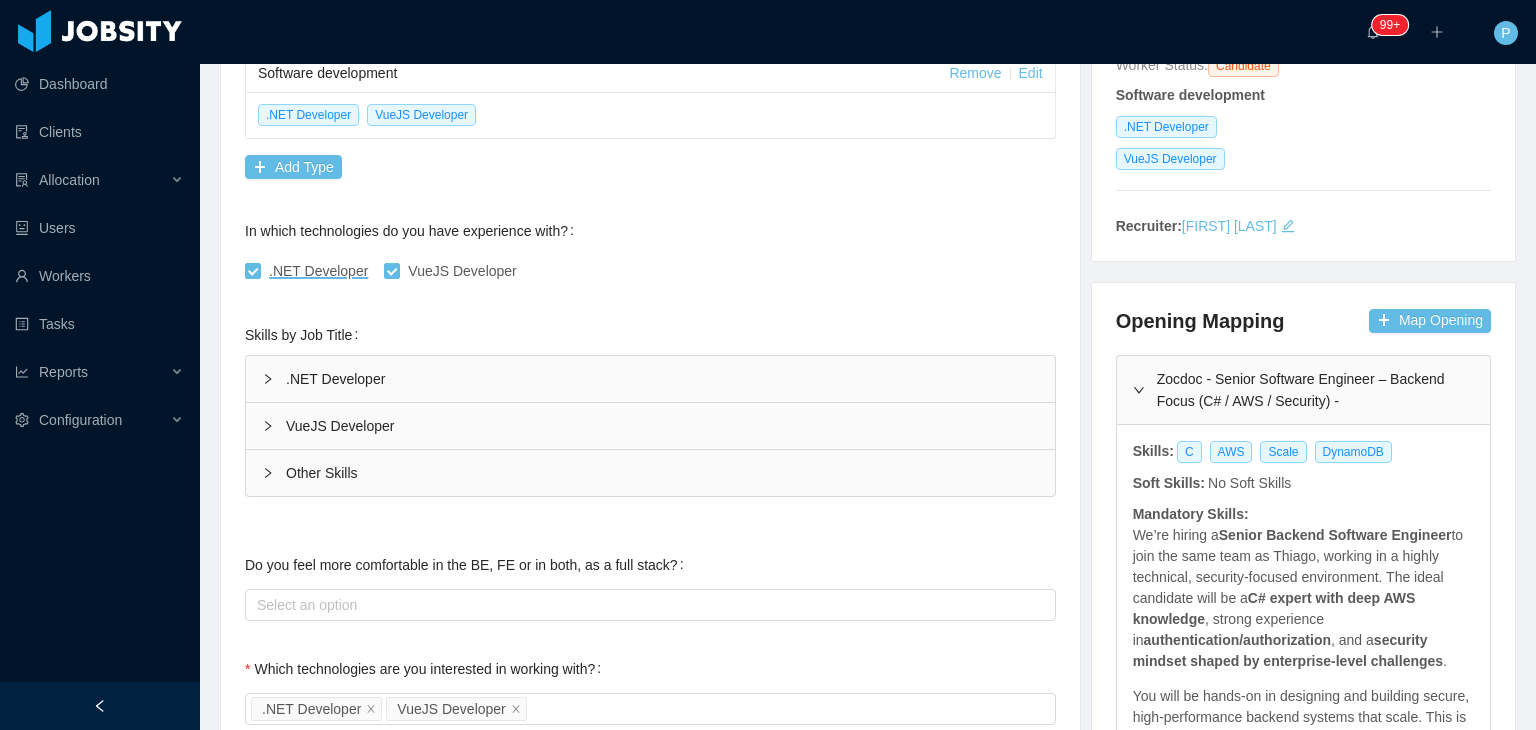 click on ".NET Developer" at bounding box center [650, 379] 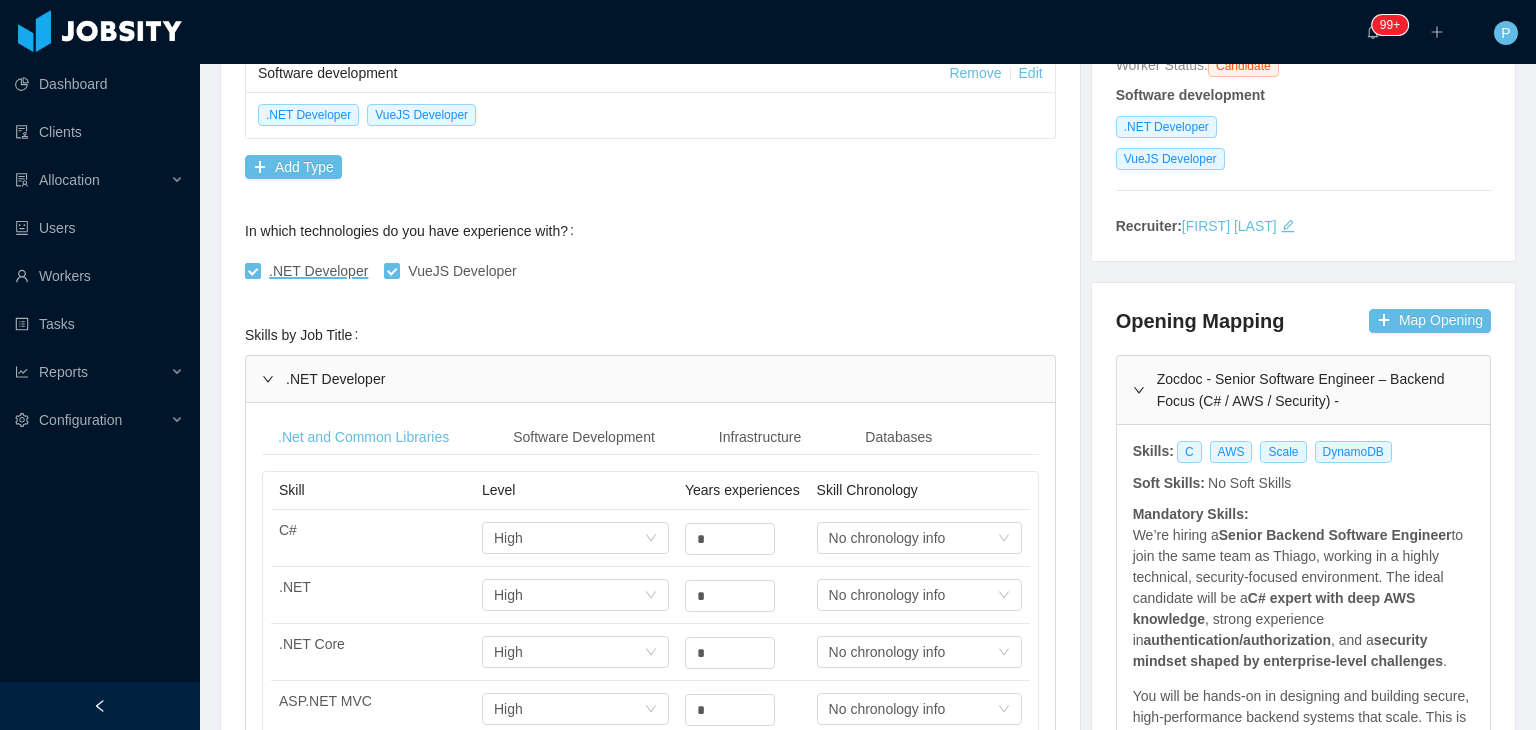 click on "Technical Profile and Role Preference Which technologies have you been most involved and committed to? Software development Remove Edit .NET Developer VueJS Developer Add Type In which technologies do you have experience with? .NET Developer VueJS Developer Skills by Job Title .NET Developer .Net and Common Libraries Software Development Infrastructure Databases Skill Level Years experiences Skill Chronology C# Select one High * Select one No chronology info .NET Select one High * Select one No chronology info .NET Core Select one High * Select one No chronology info ASP.NET MVC Select one High * Select one No chronology info ASP.NET WEBAPI Select one High * Select one No chronology info Entity Framework Select one High * Select one No chronology info Dapper Select one No Data * Select one No chronology info LINQ Select one No Data * Select one No chronology info XUnit Select one High * Select one No chronology info Skill Level Years experiences Skill Chronology Asynchronous programming Select one No Data * *" at bounding box center (650, 1002) 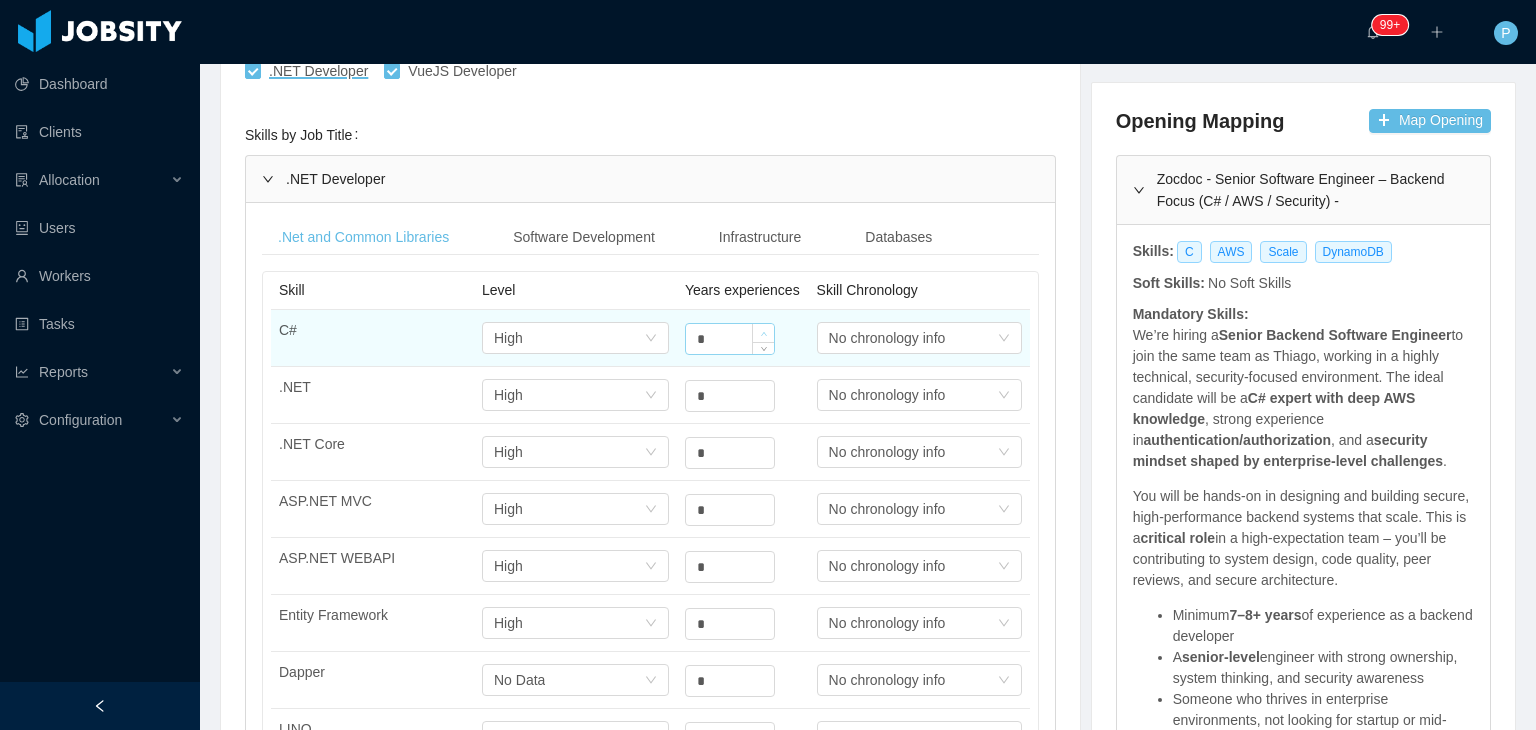 click 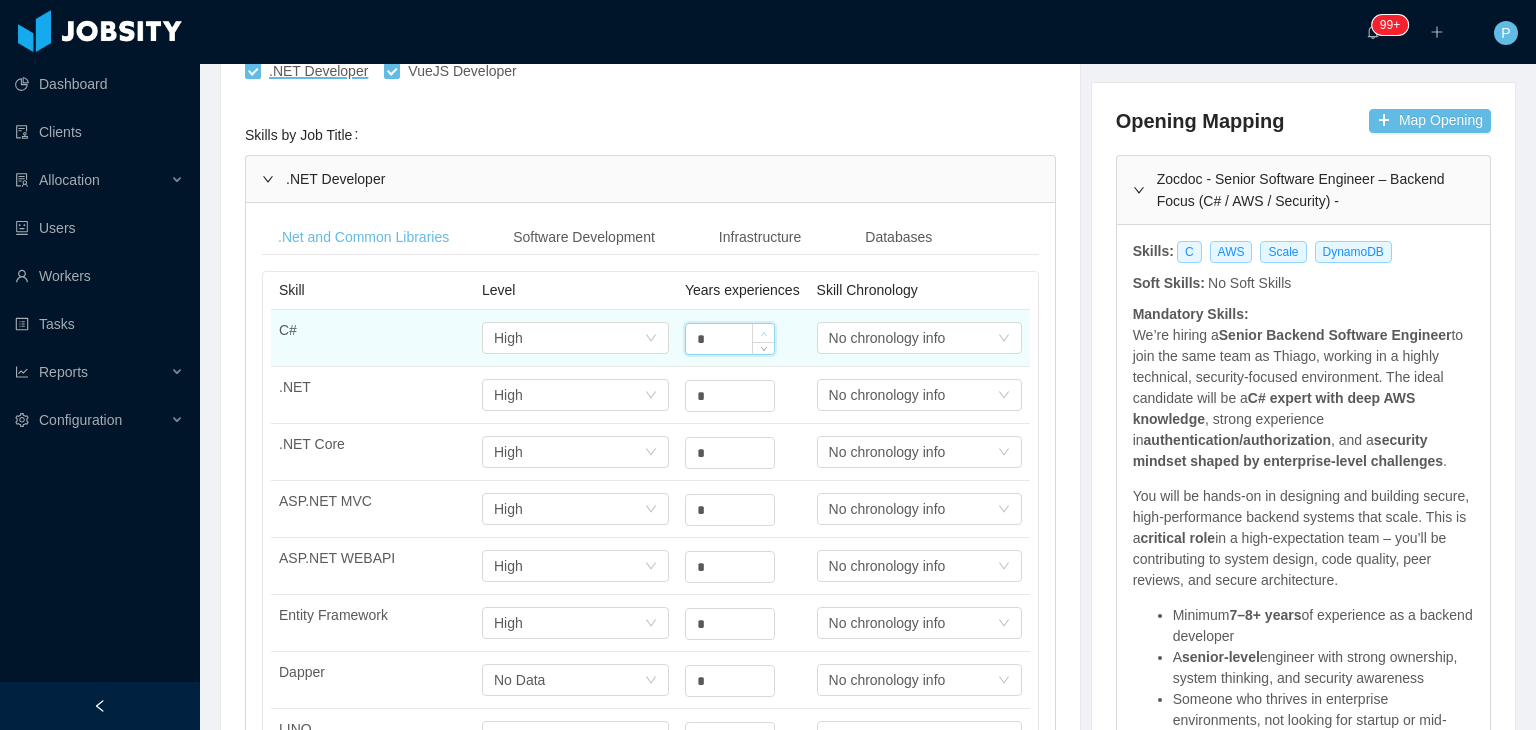 click 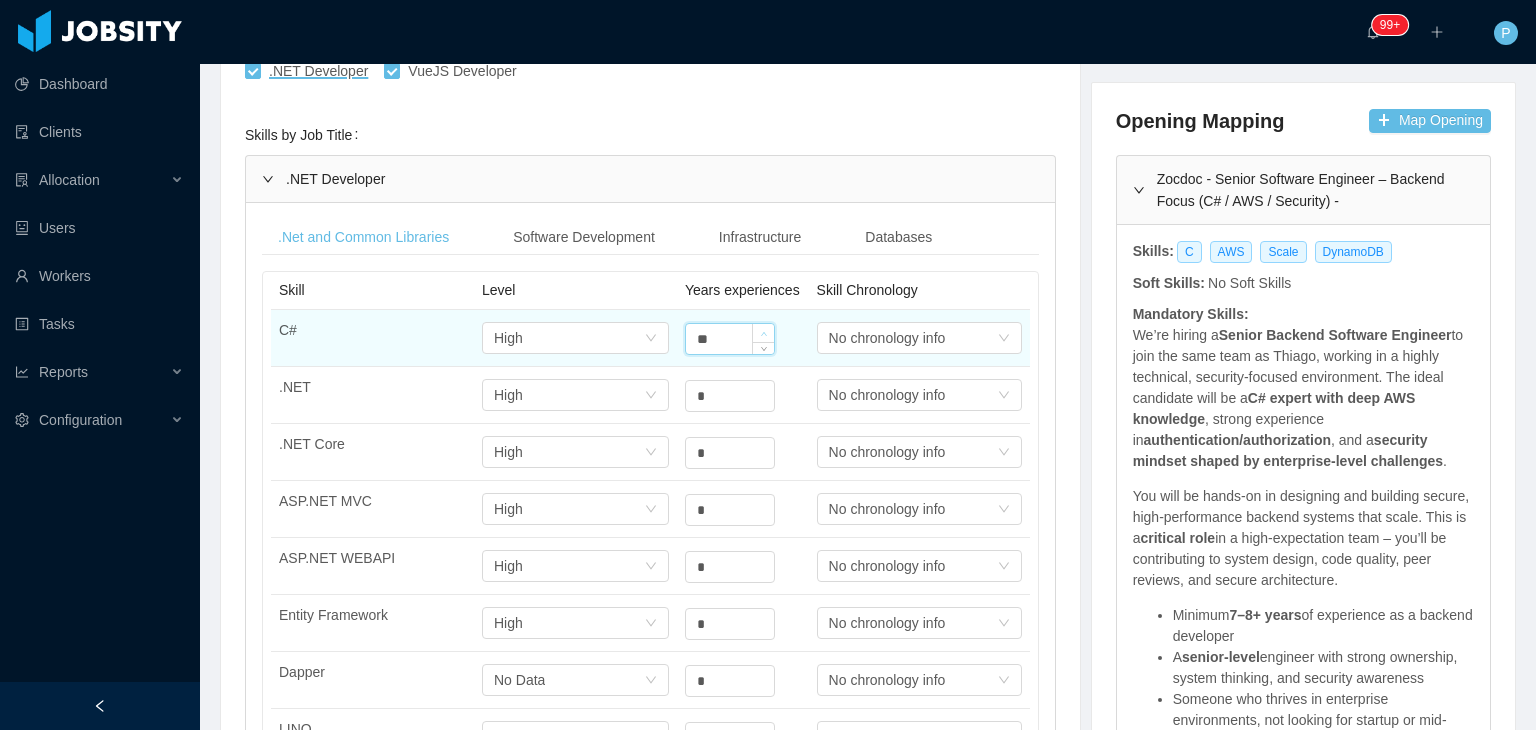 click 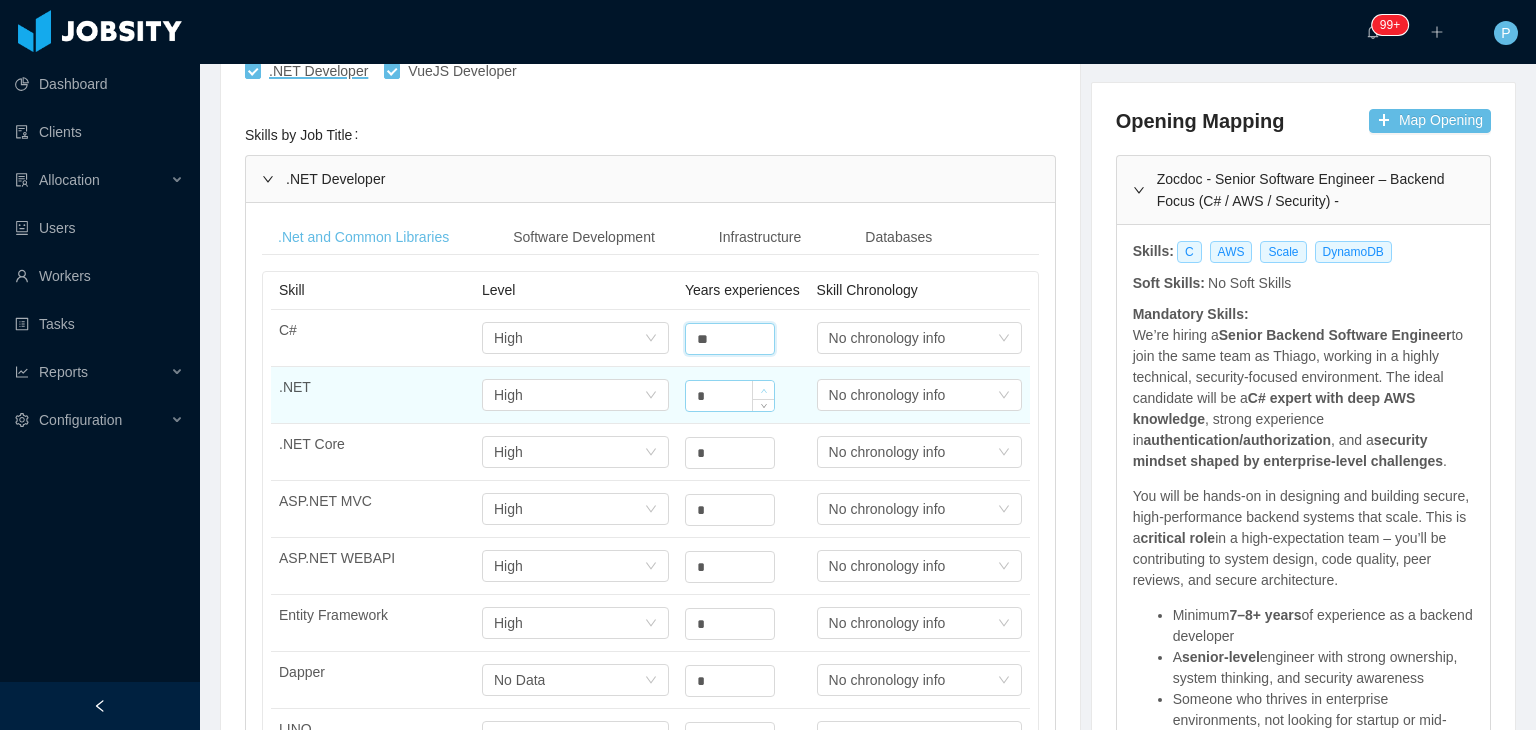 click at bounding box center (763, 390) 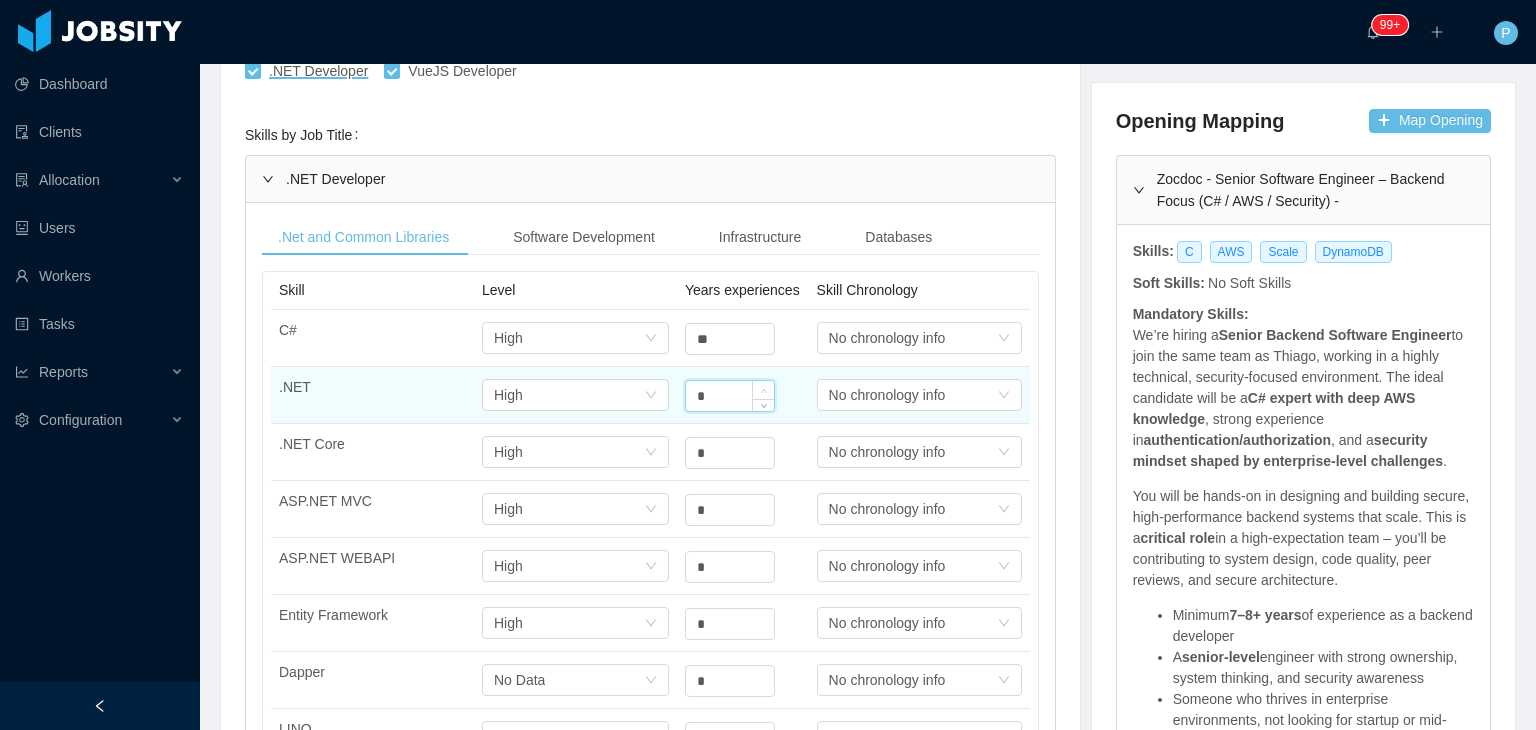 click at bounding box center (763, 390) 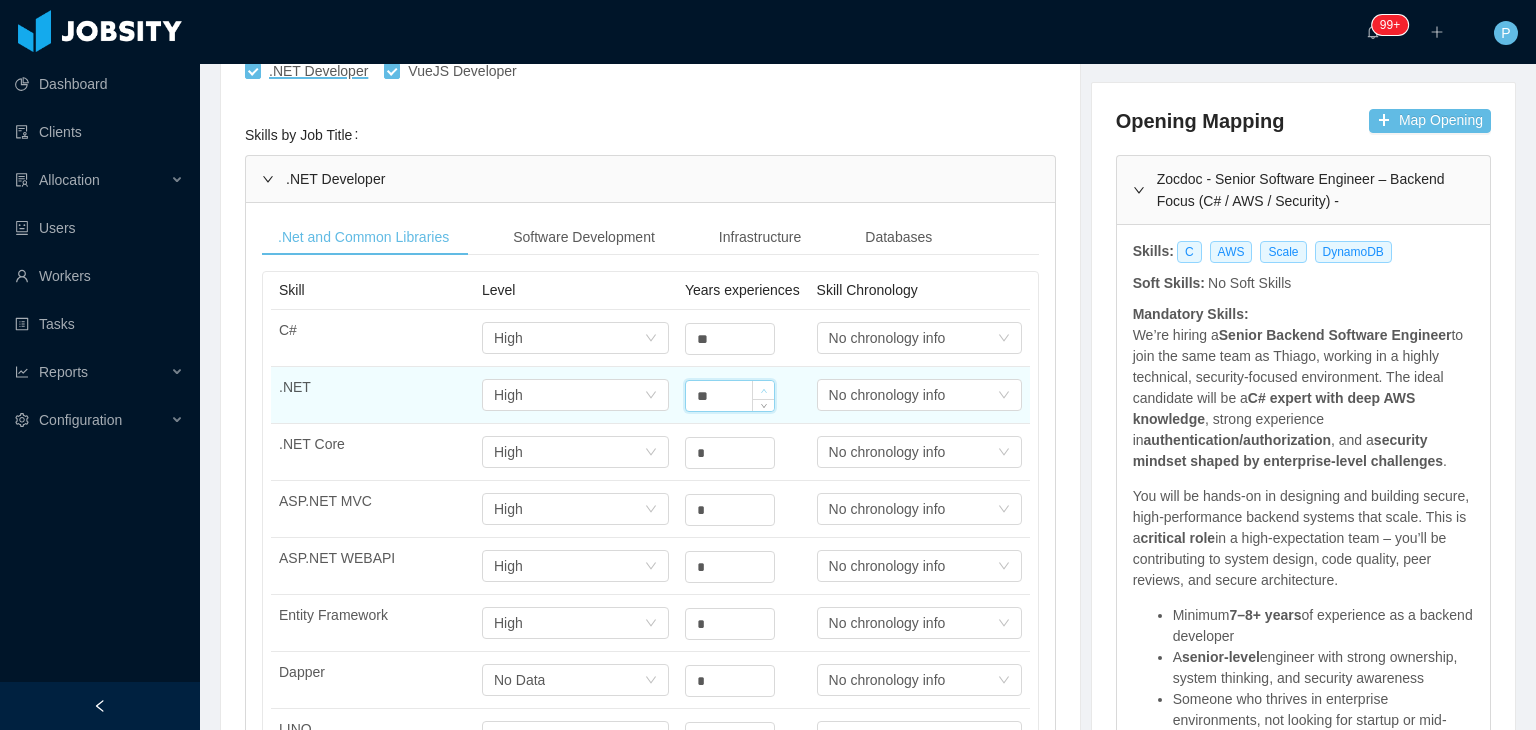 click at bounding box center [763, 390] 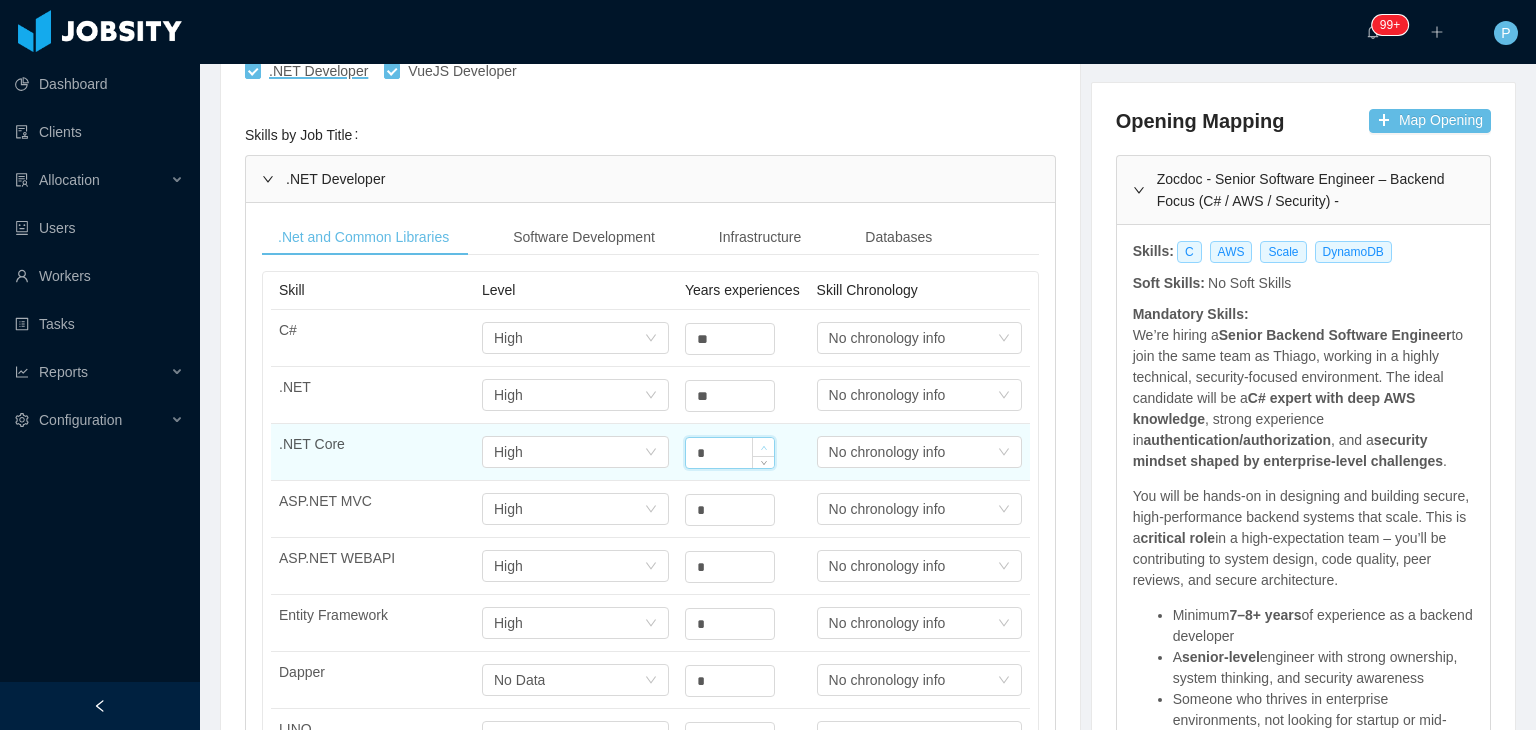click 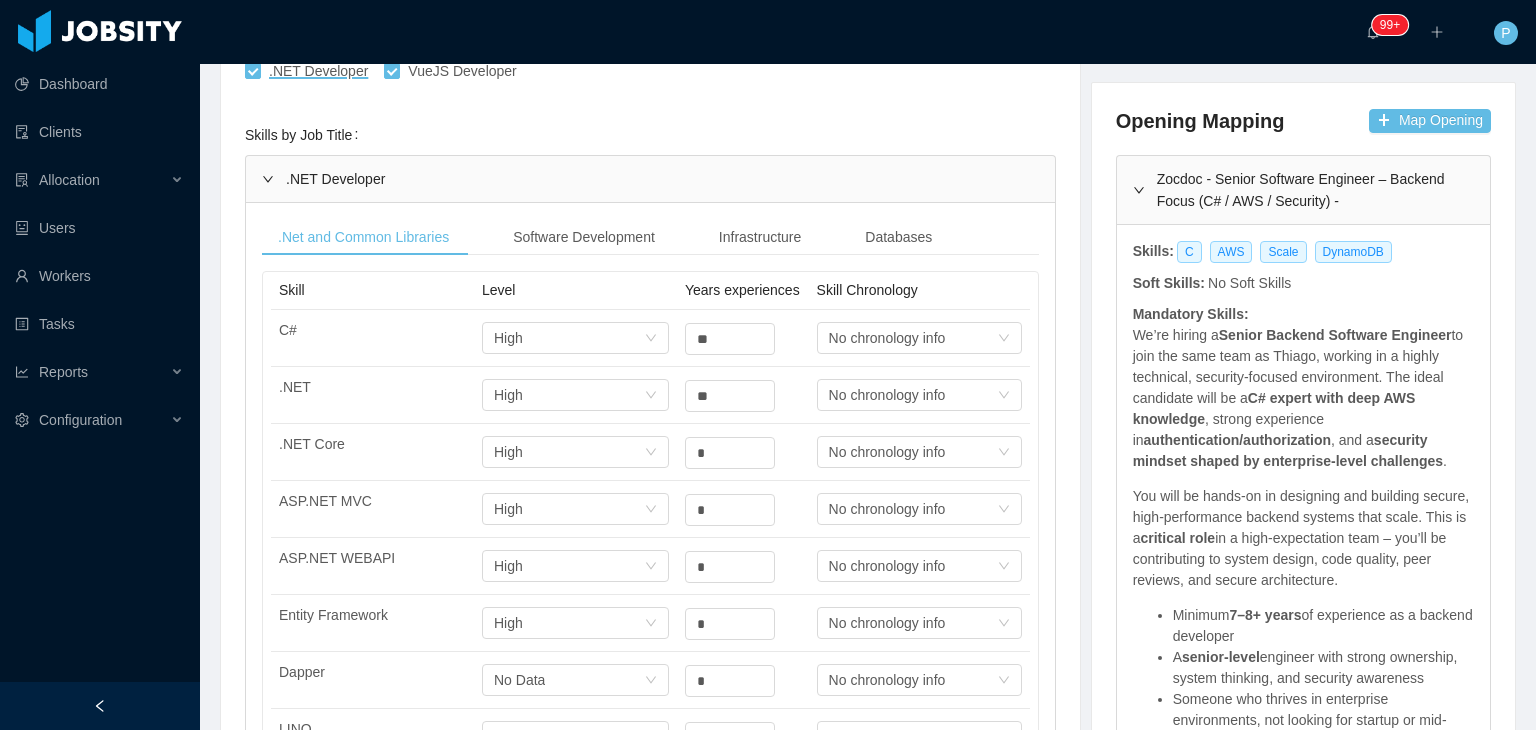 click on ".Net and Common Libraries Software Development Infrastructure Databases Skill Level Years experiences Skill Chronology C# Select one High ** Select one No chronology info .NET Select one High ** Select one No chronology info .NET Core Select one High * Select one No chronology info ASP.NET MVC Select one High * Select one No chronology info ASP.NET WEBAPI Select one High * Select one No chronology info Entity Framework Select one High * Select one No chronology info Dapper Select one No Data * Select one No chronology info LINQ Select one No Data * Select one No chronology info XUnit Select one High * Select one No chronology info Skill Level Years experiences Skill Chronology Asynchronous programming Select one No Data * Select one No chronology info Git Select one High * Select one No chronology info SVN Select one No Data * Select one No chronology info TDD Select one No Data * Select one No chronology info Scrum Select one High * Select one No chronology info Kanban Select one No Data * Select one Skill *" at bounding box center (650, 521) 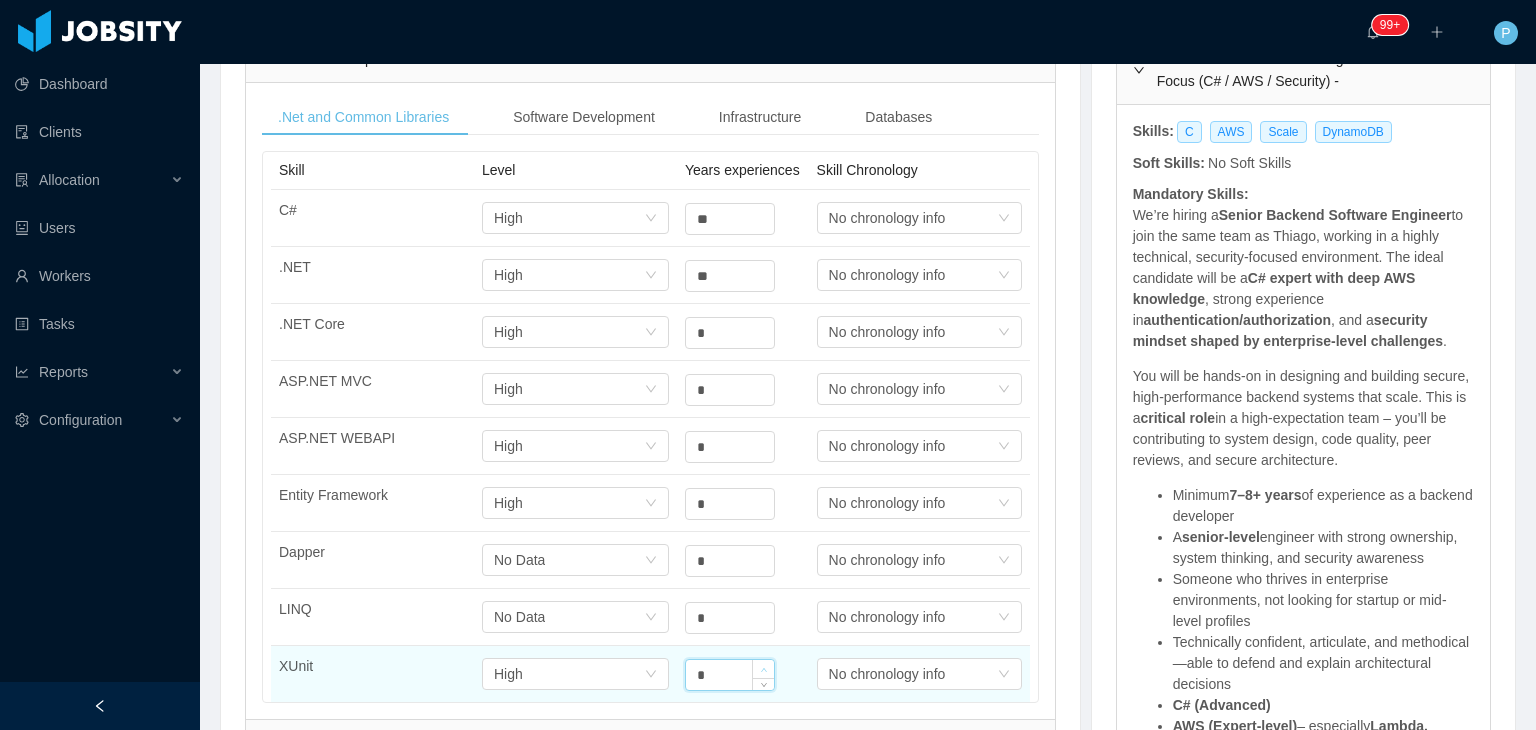 click at bounding box center (763, 669) 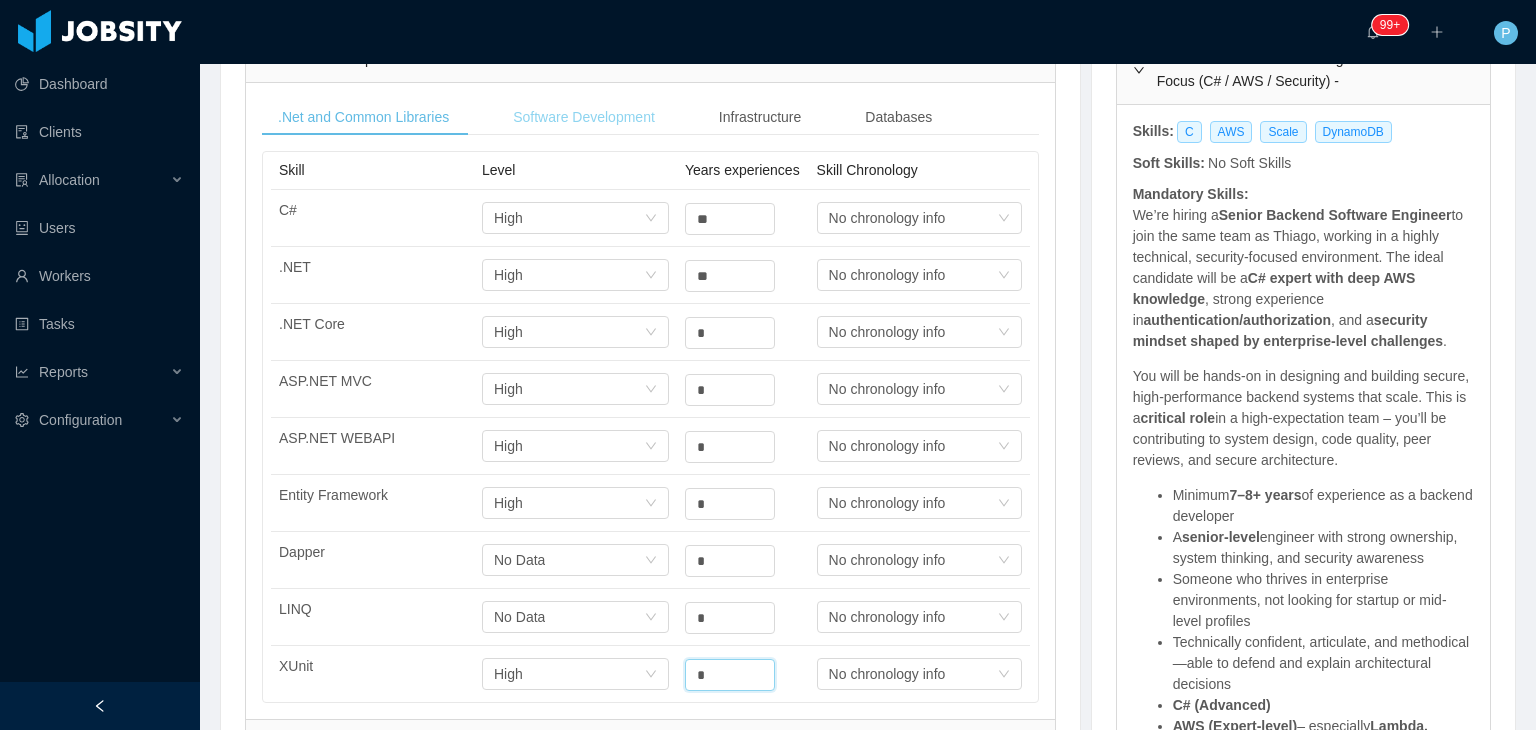 click on "Software Development" at bounding box center (584, 117) 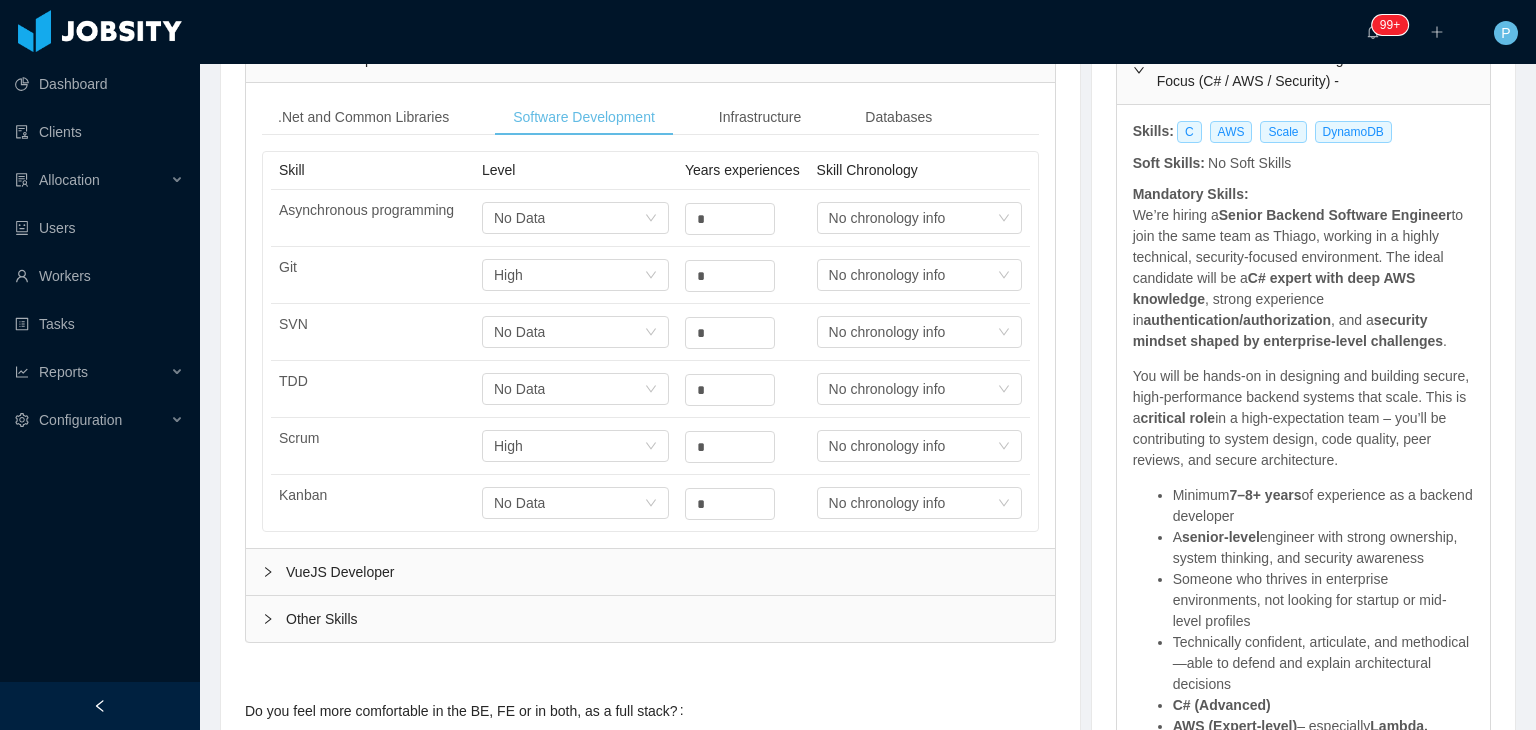 click on ".Net and Common Libraries Software Development Infrastructure Databases" at bounding box center [605, 117] 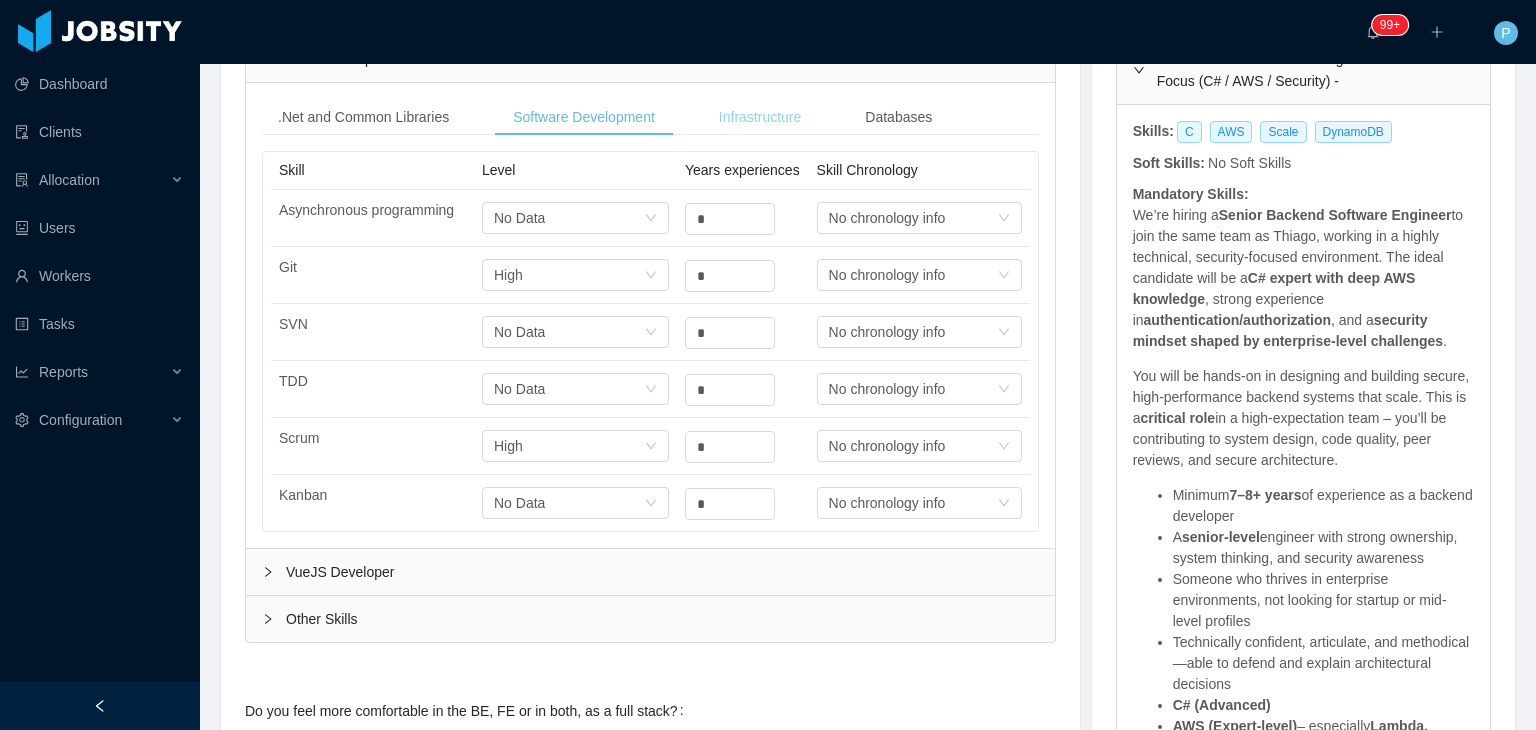 click on "Infrastructure" at bounding box center (760, 117) 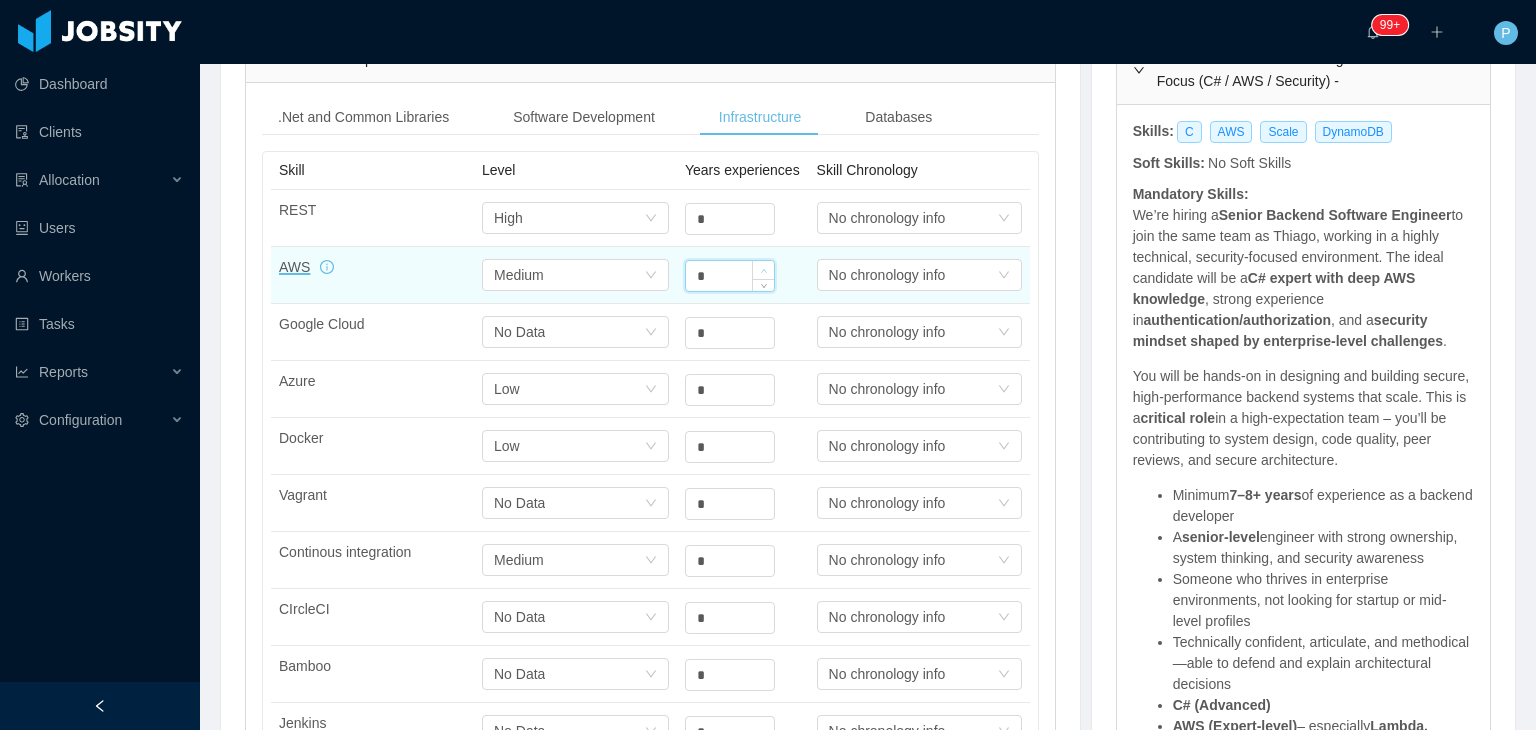 click 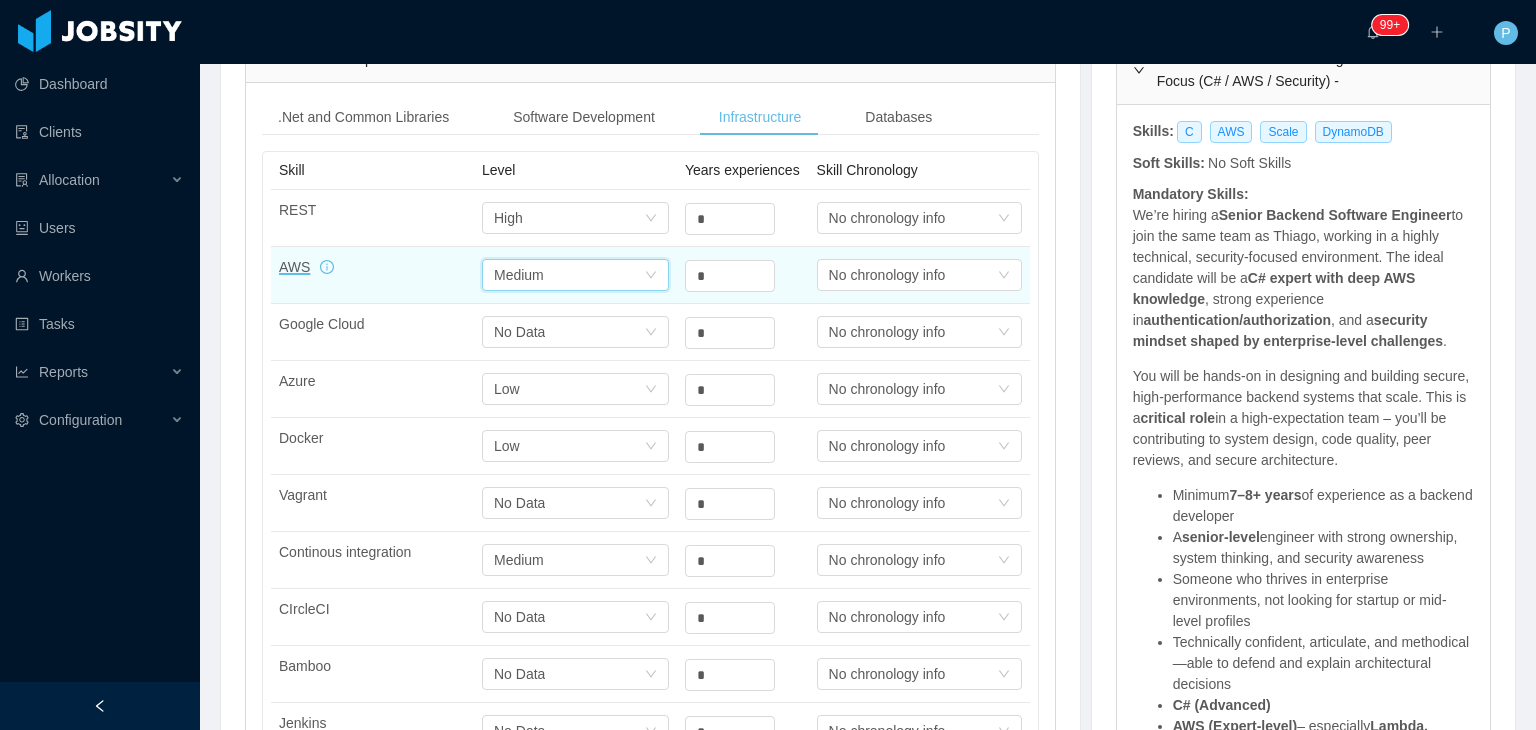 click on "Select one Medium" at bounding box center [569, 275] 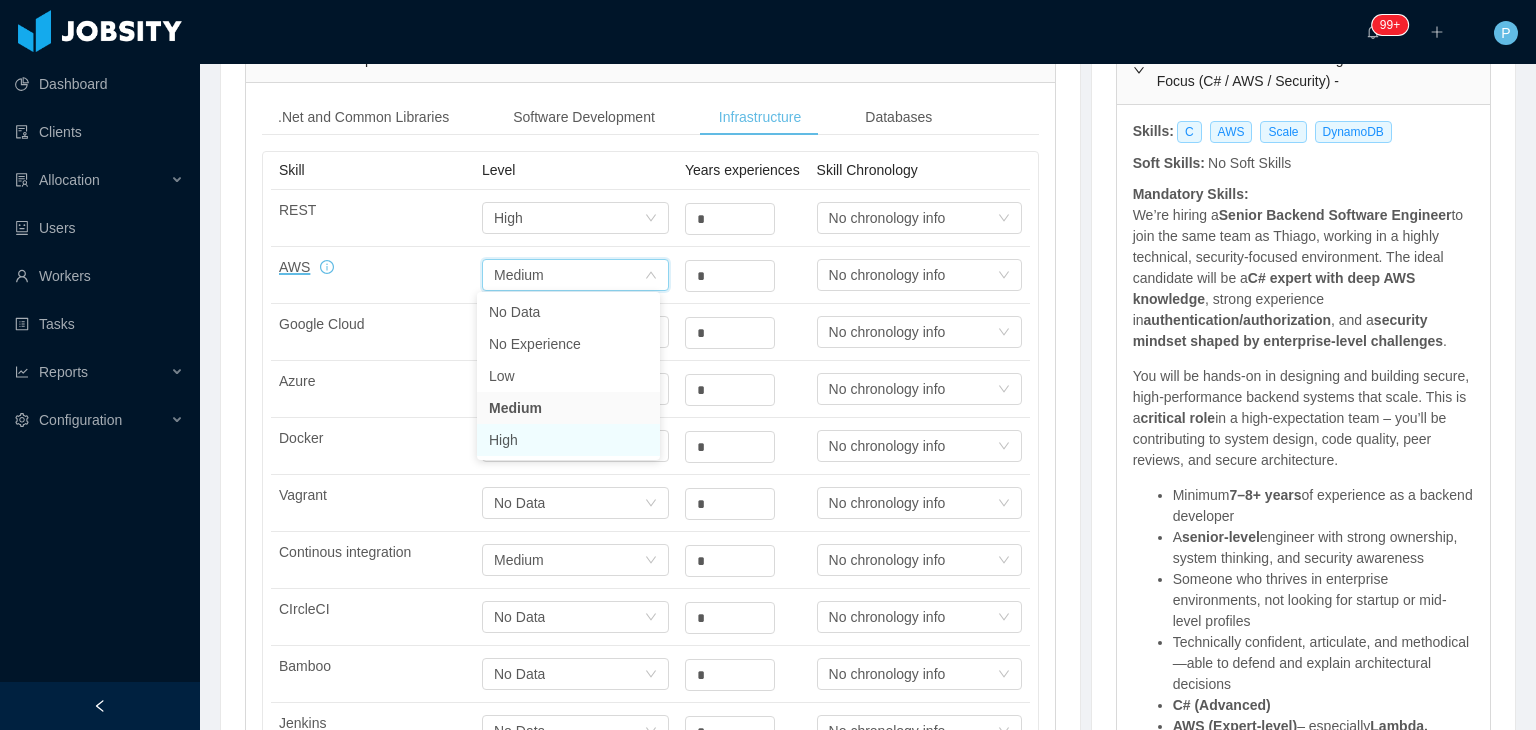 click on "High" at bounding box center (568, 440) 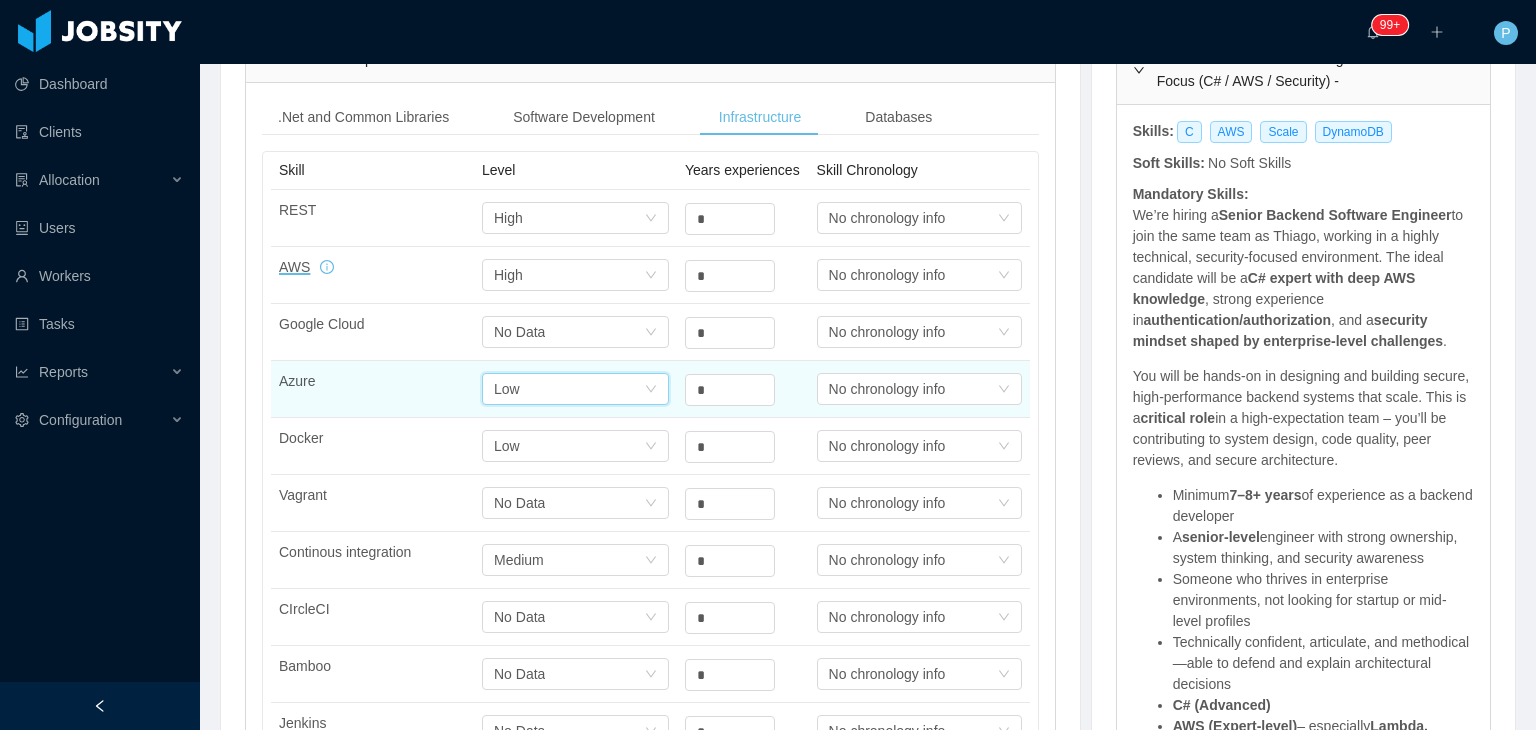 click 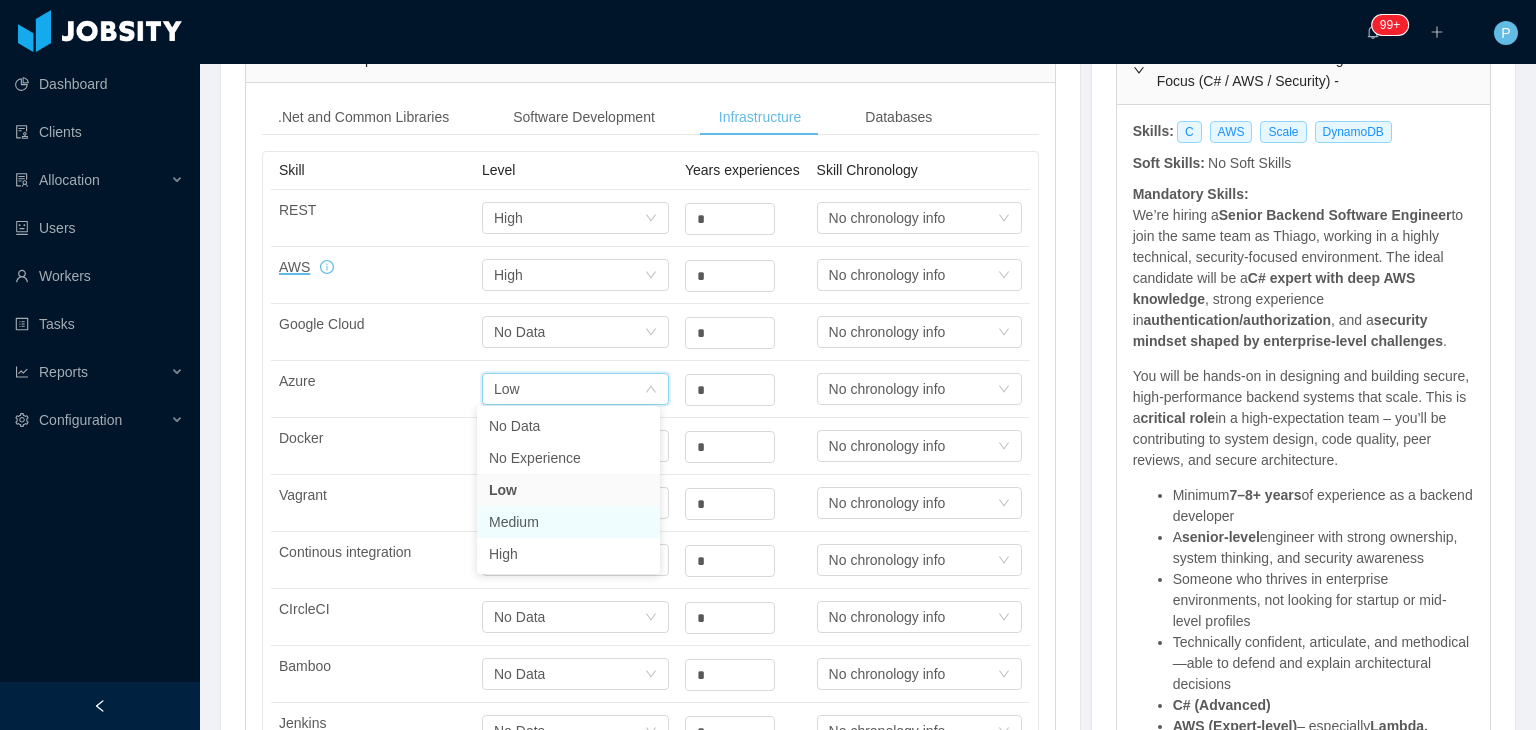 click on "Medium" at bounding box center (568, 522) 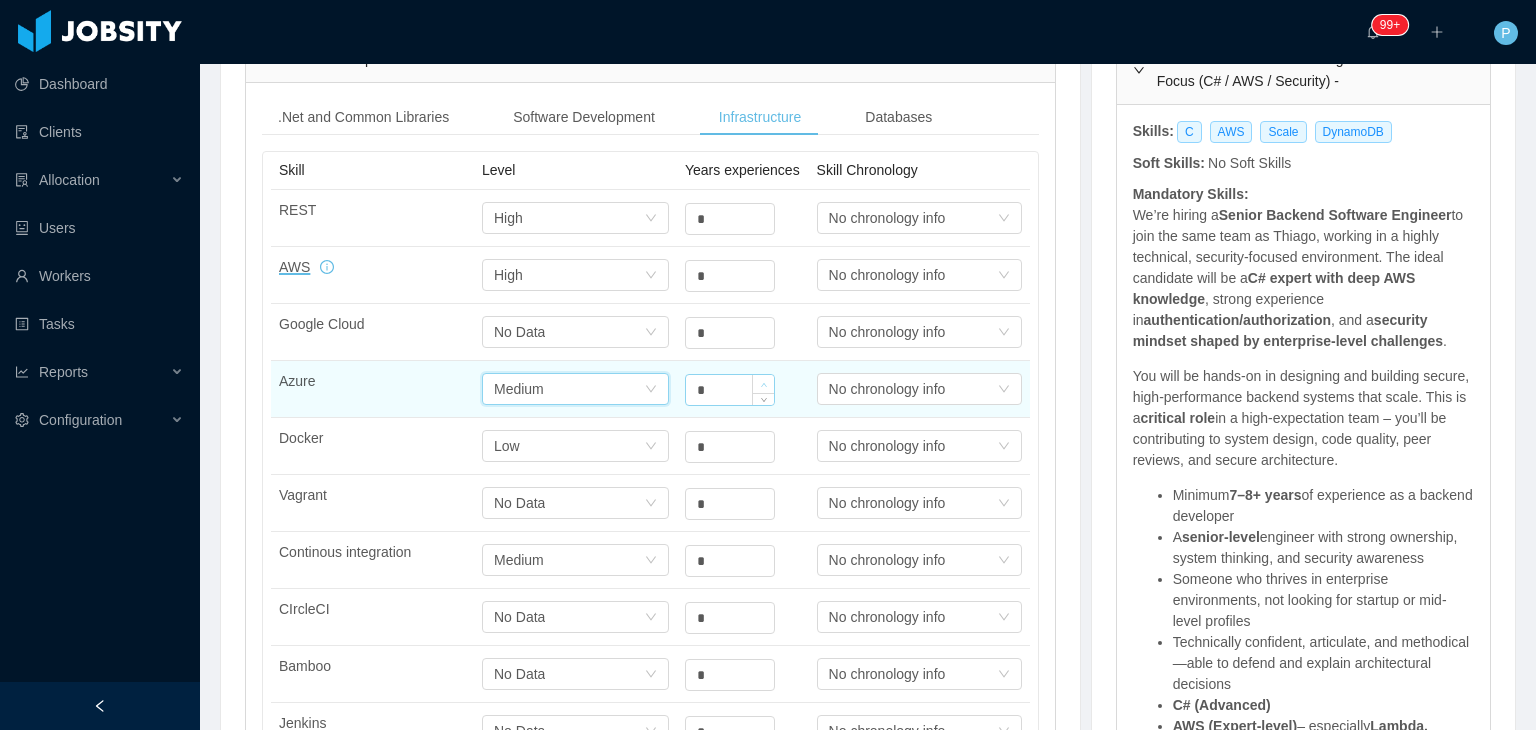 click at bounding box center [763, 384] 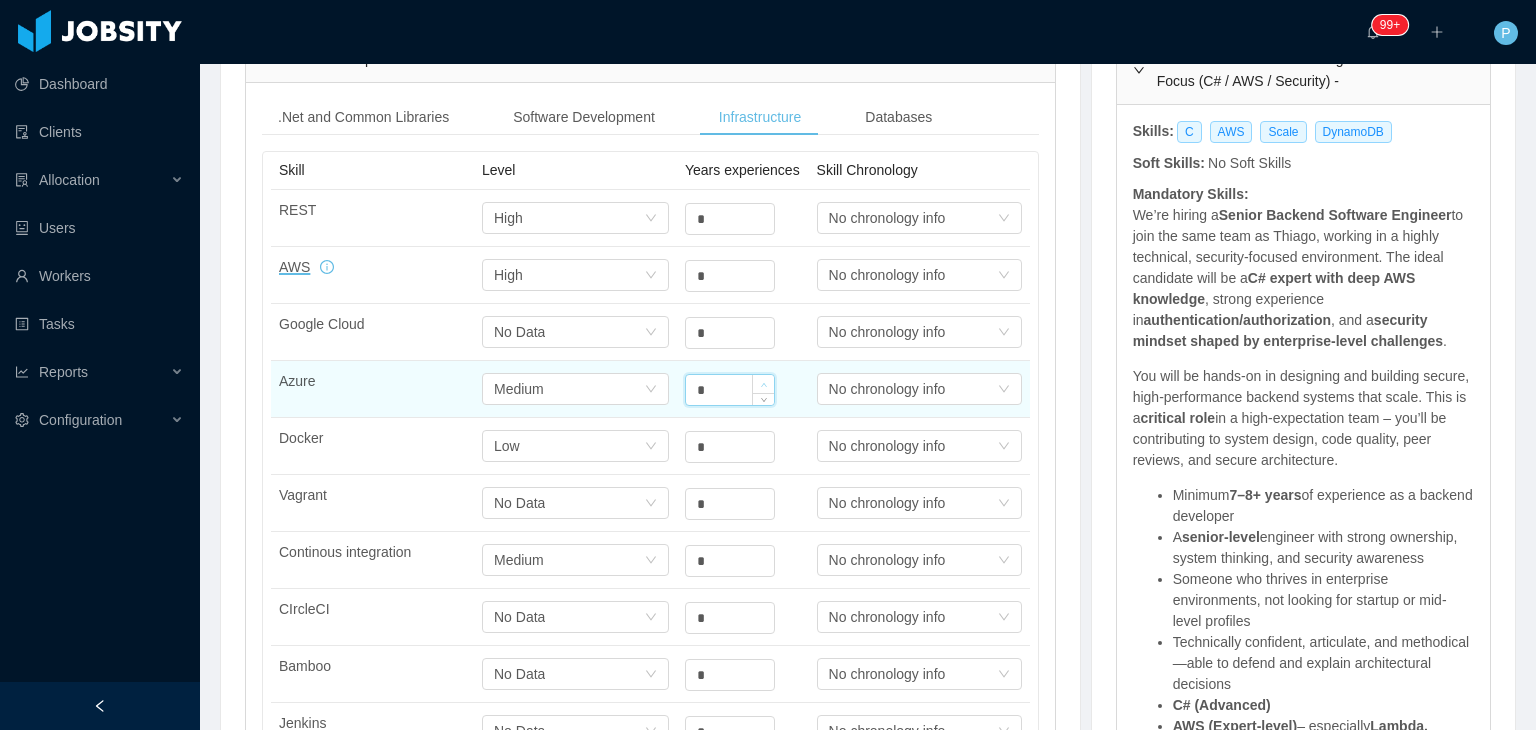 click at bounding box center (763, 384) 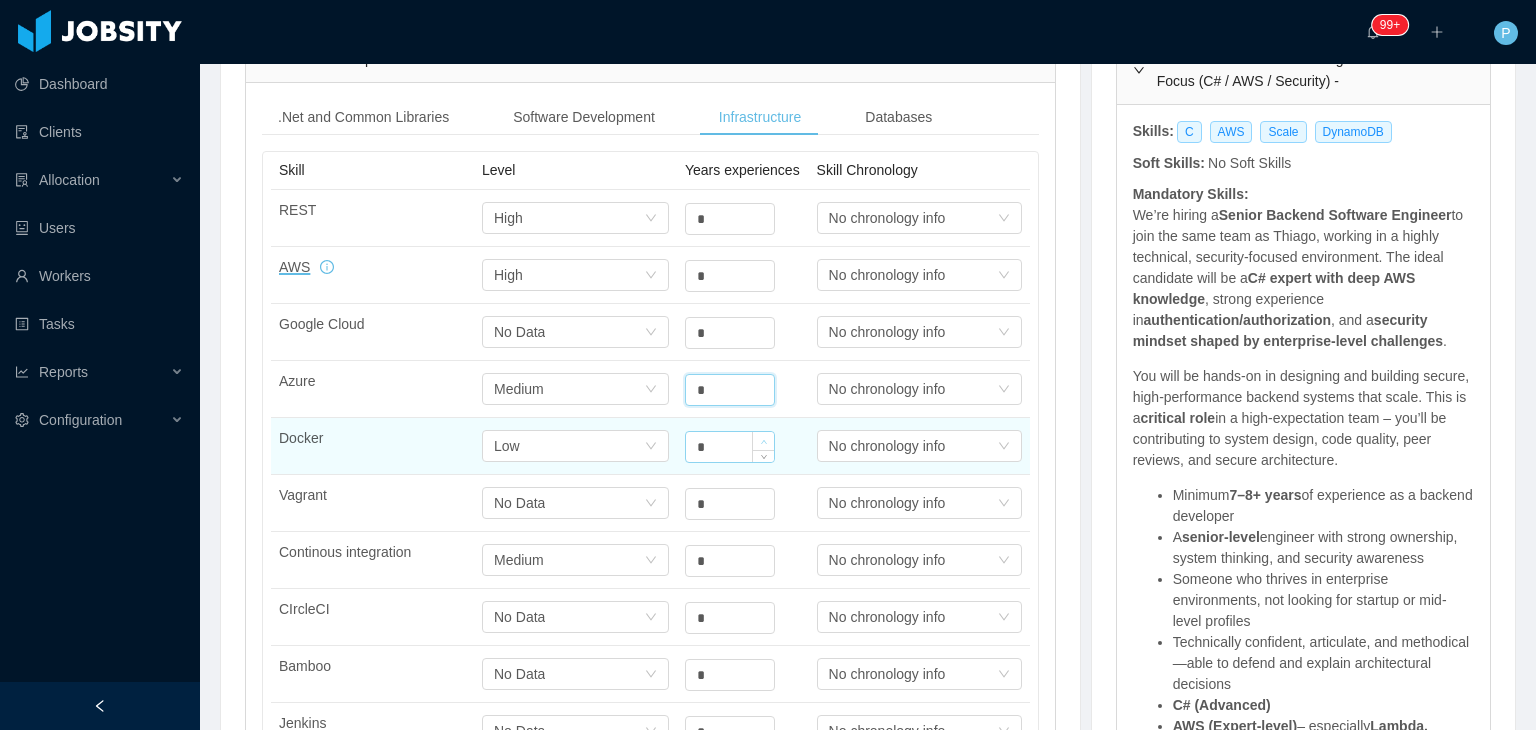 click at bounding box center [763, 441] 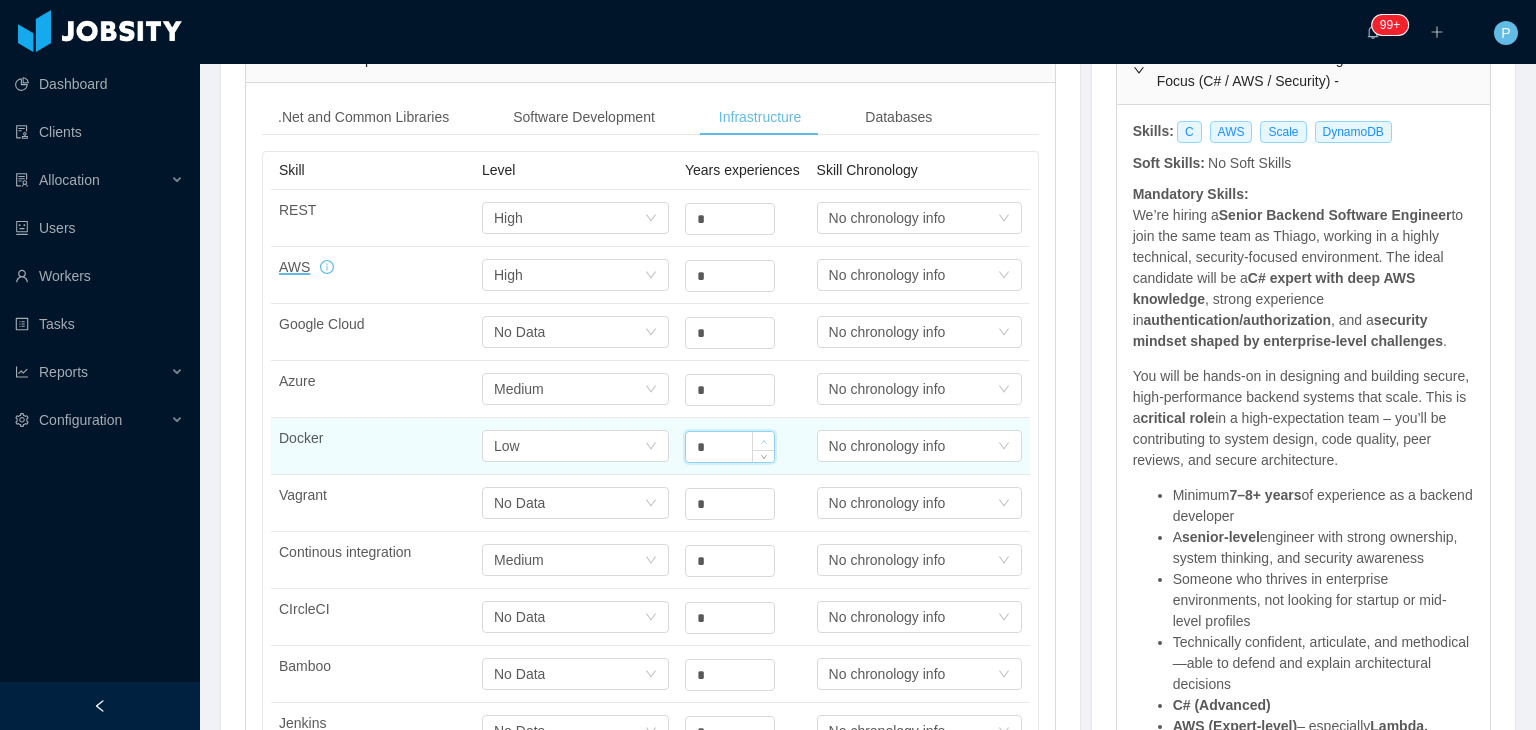 click at bounding box center (763, 441) 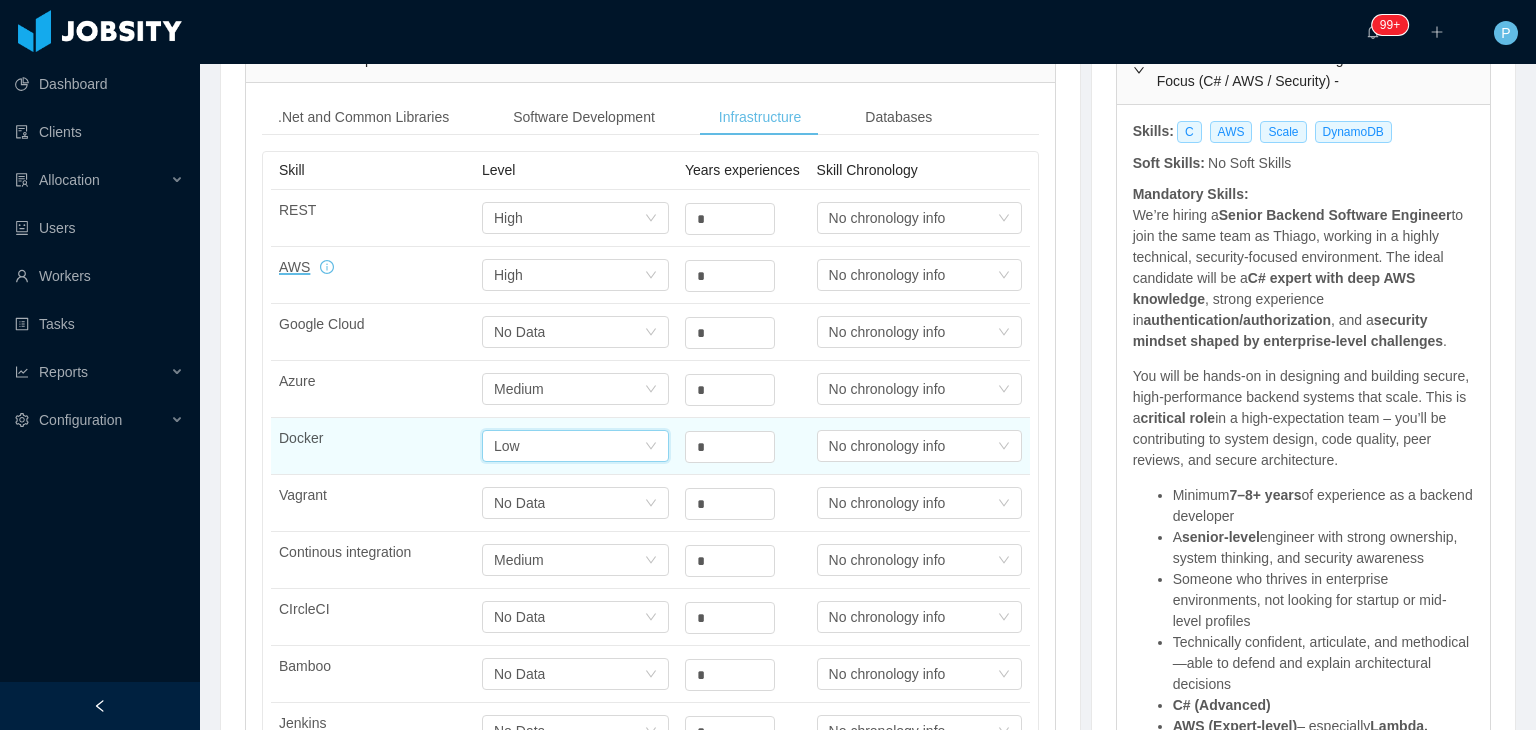 click on "Select one Low" at bounding box center (569, 446) 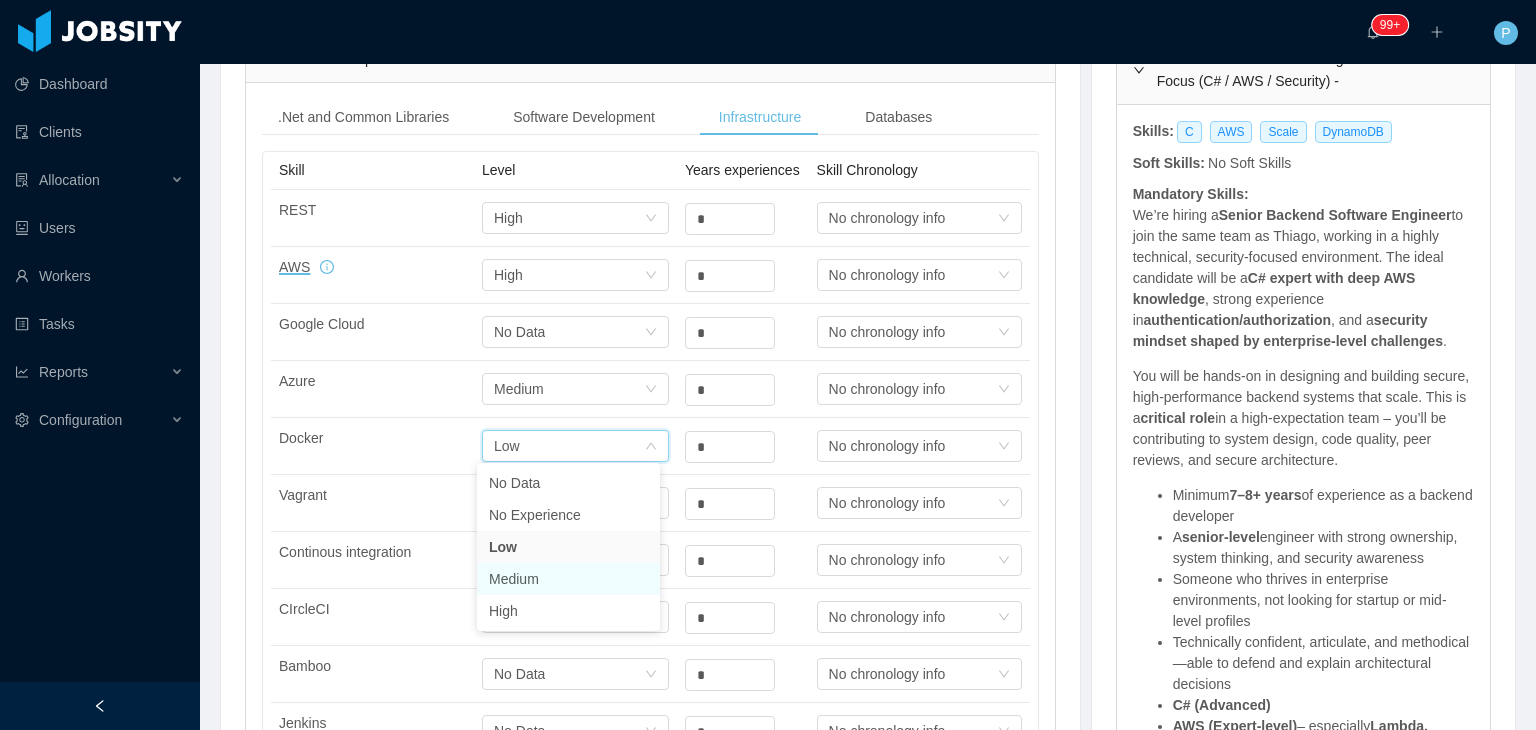 click on "Medium" at bounding box center [568, 579] 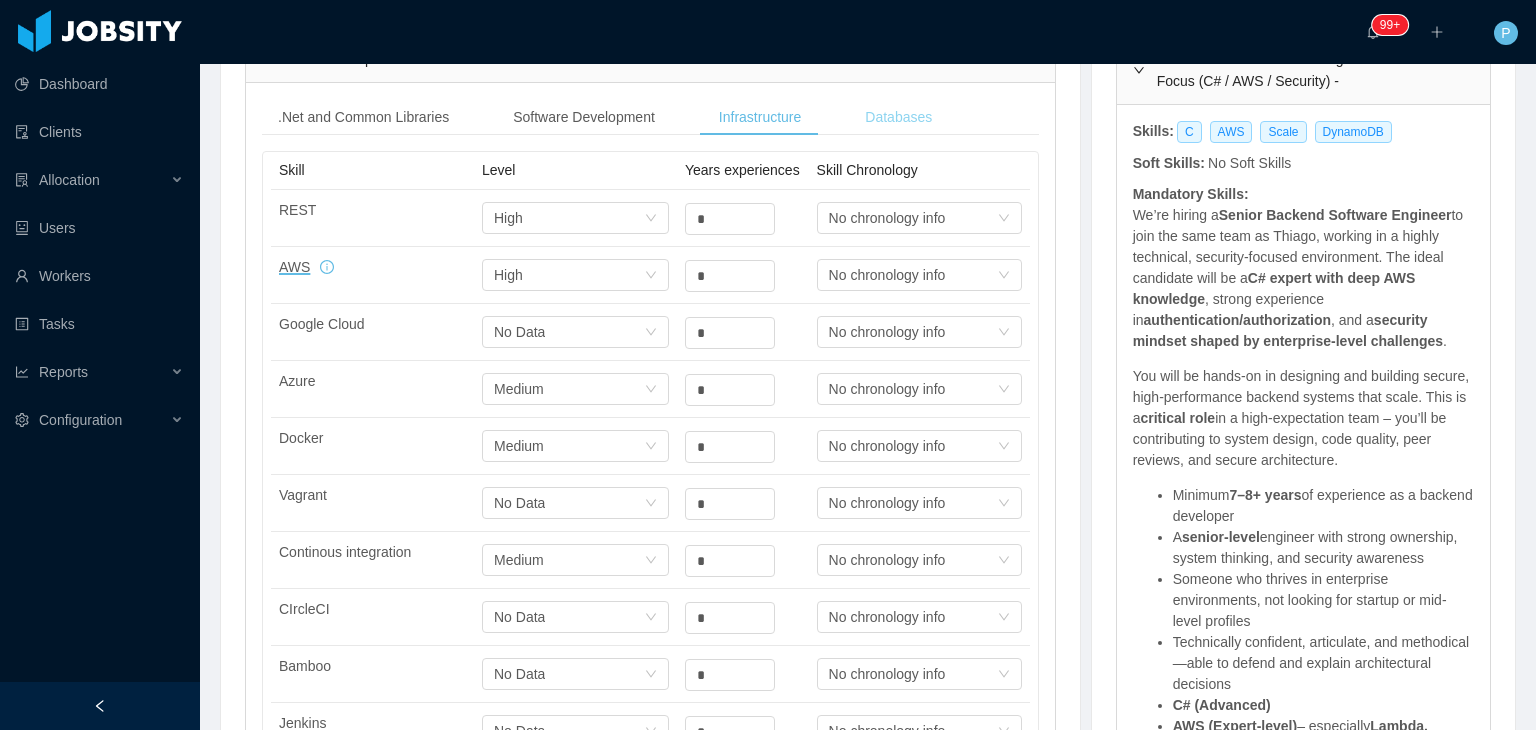 click on "Databases" at bounding box center (898, 117) 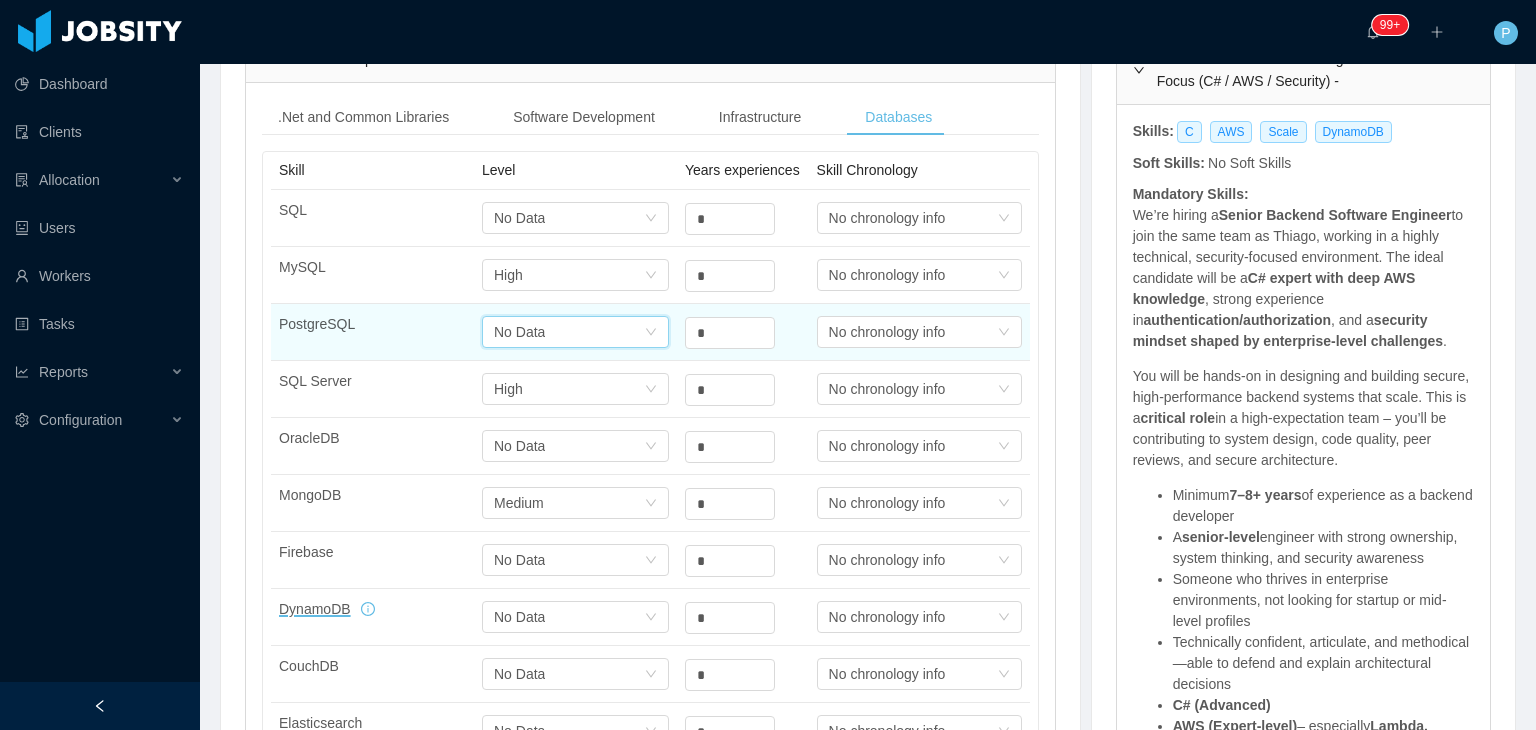 click at bounding box center [651, 333] 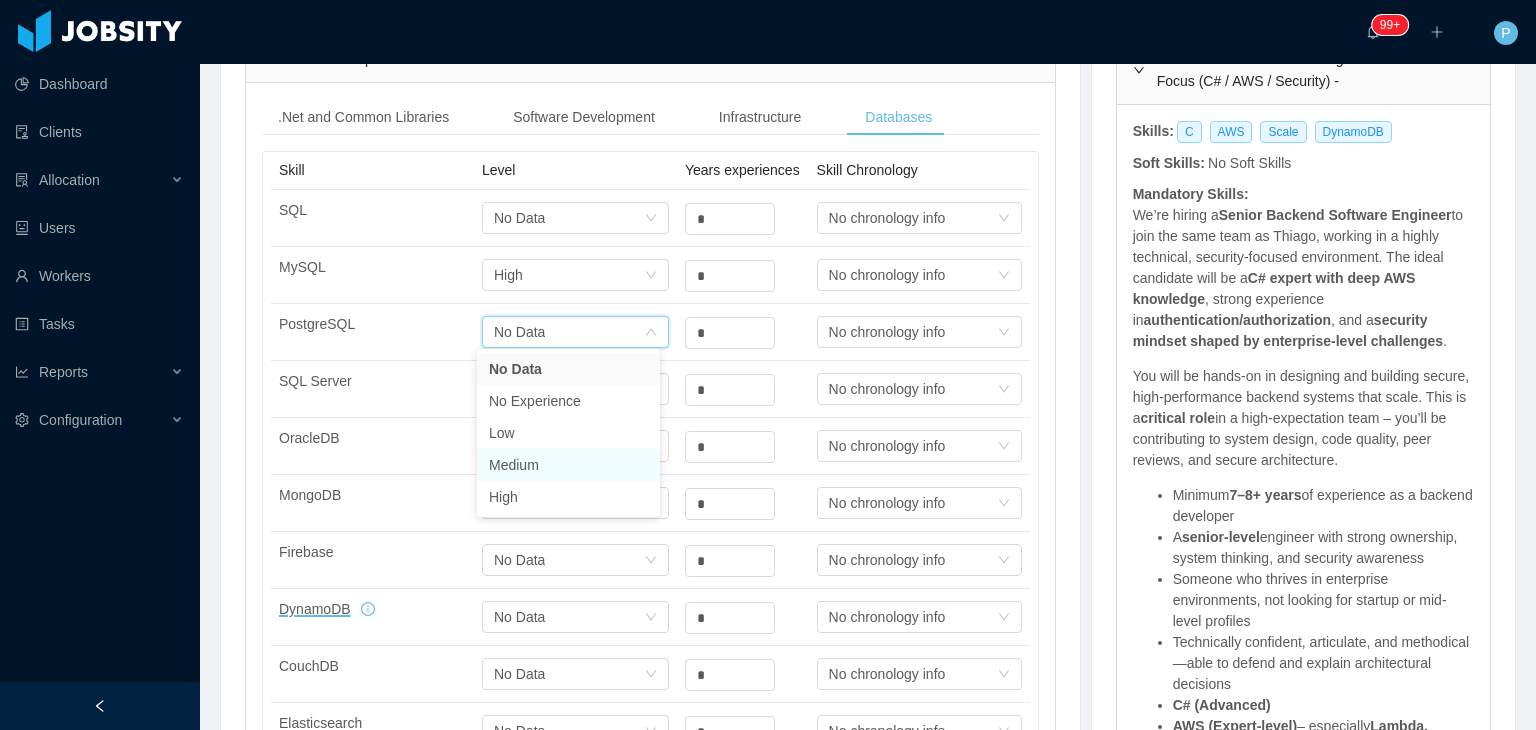 click on "Medium" at bounding box center (568, 465) 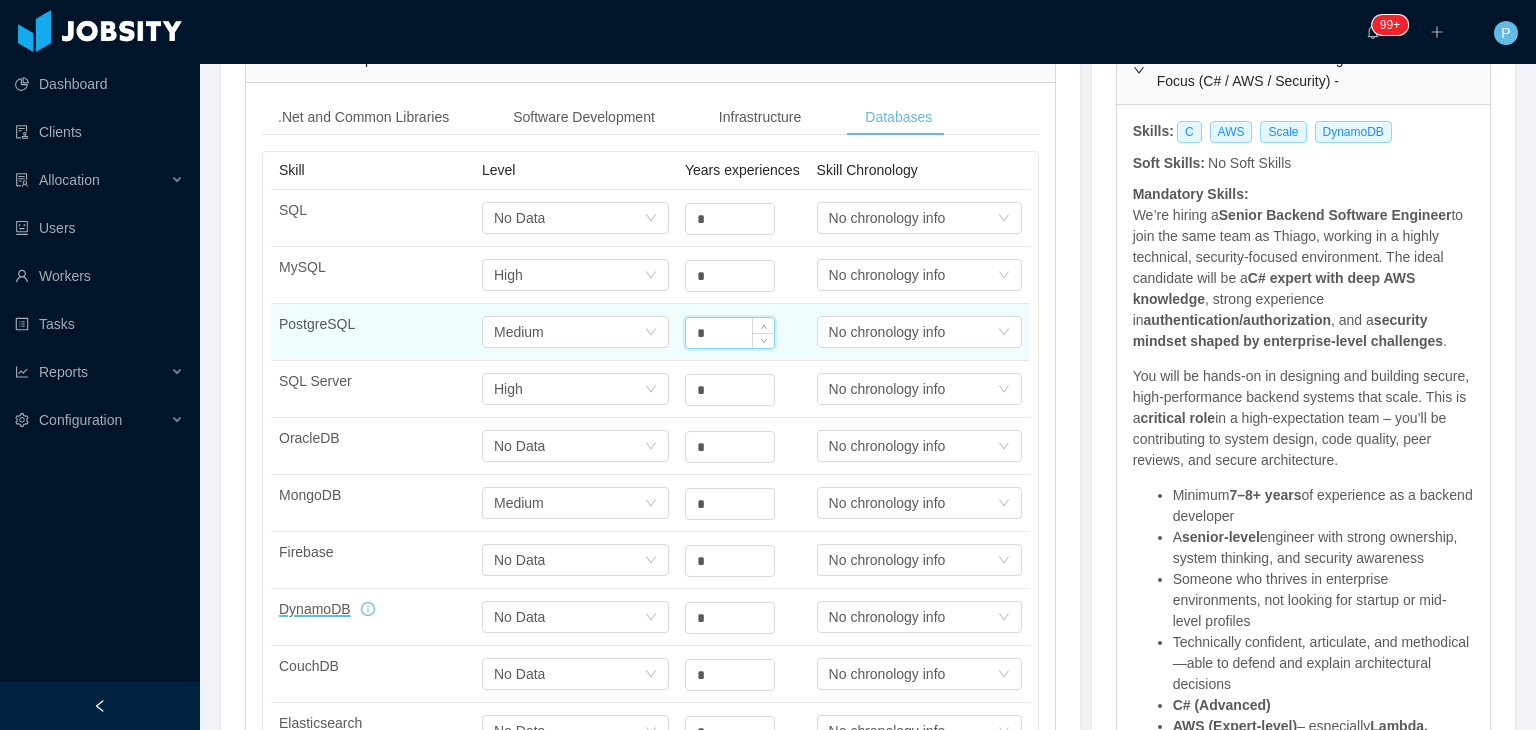 click on "*" at bounding box center (730, 333) 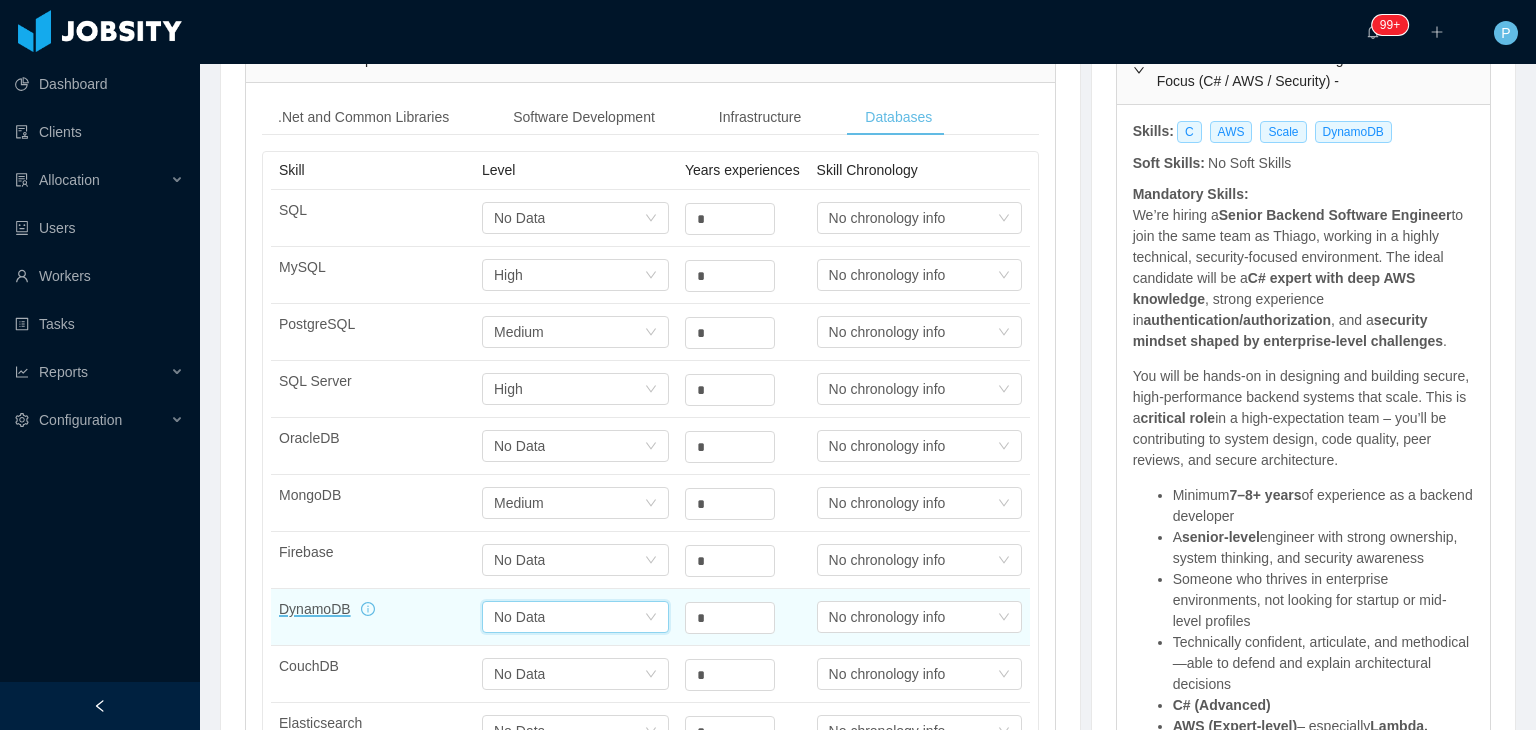 click on "Select one No Data" at bounding box center (569, 617) 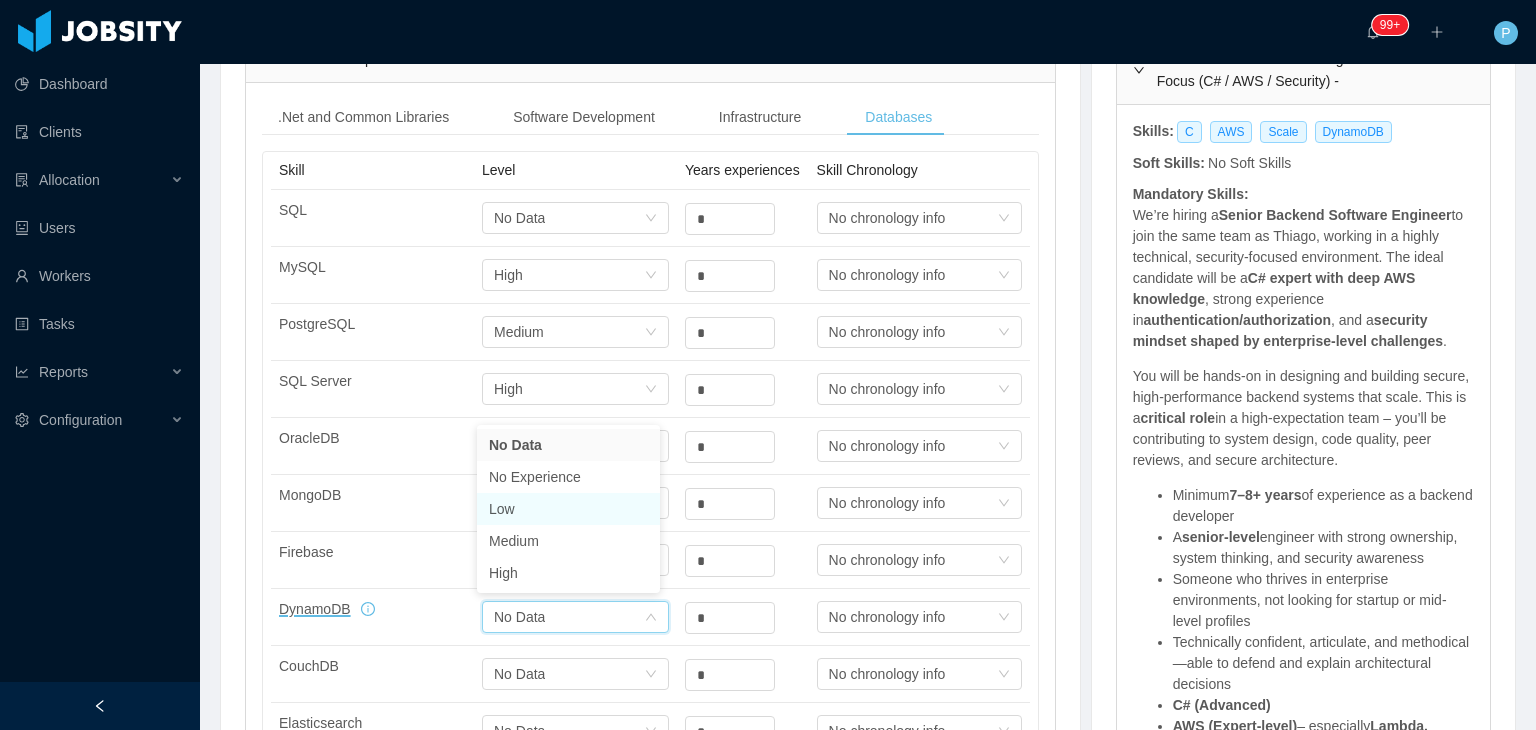 click on "Low" at bounding box center (568, 509) 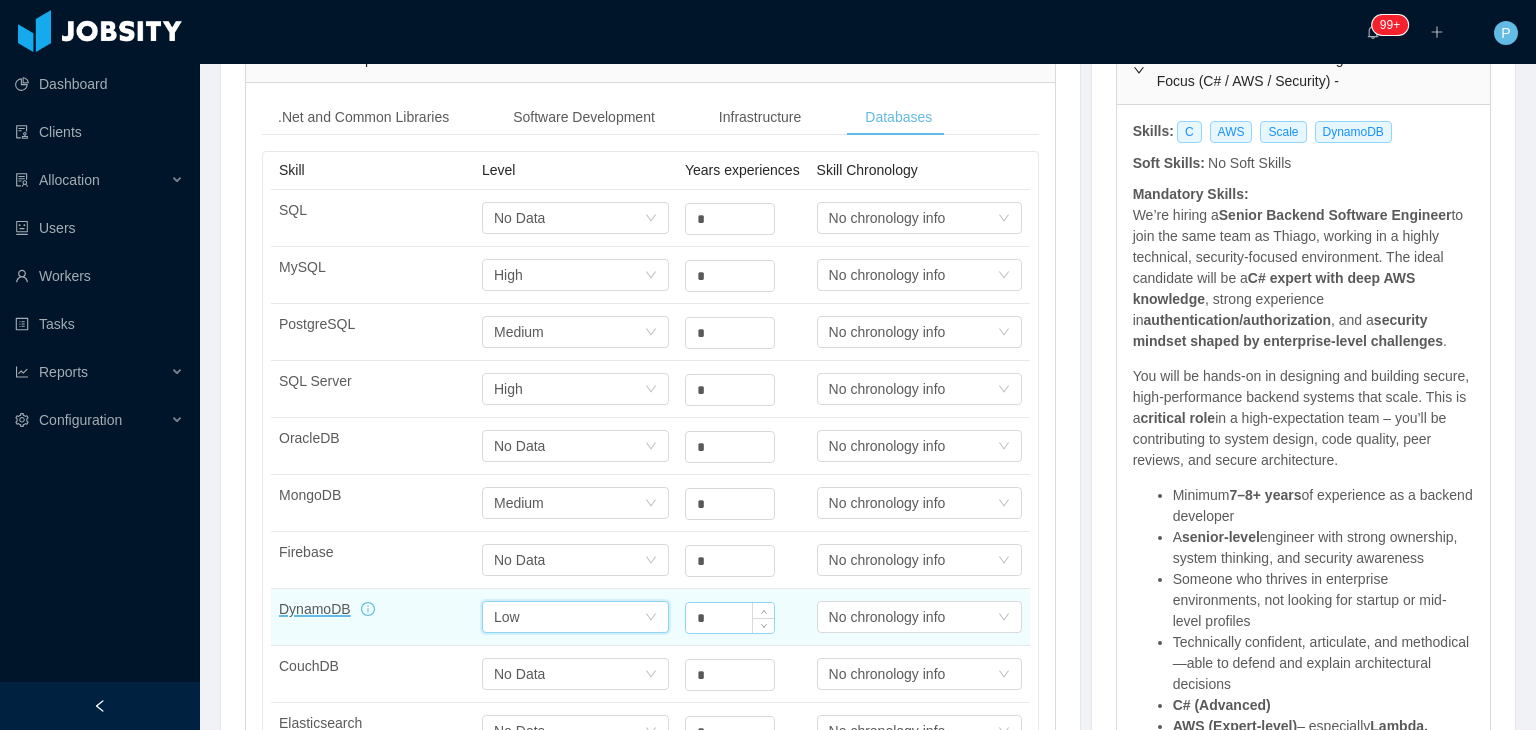 click on "*" at bounding box center [730, 219] 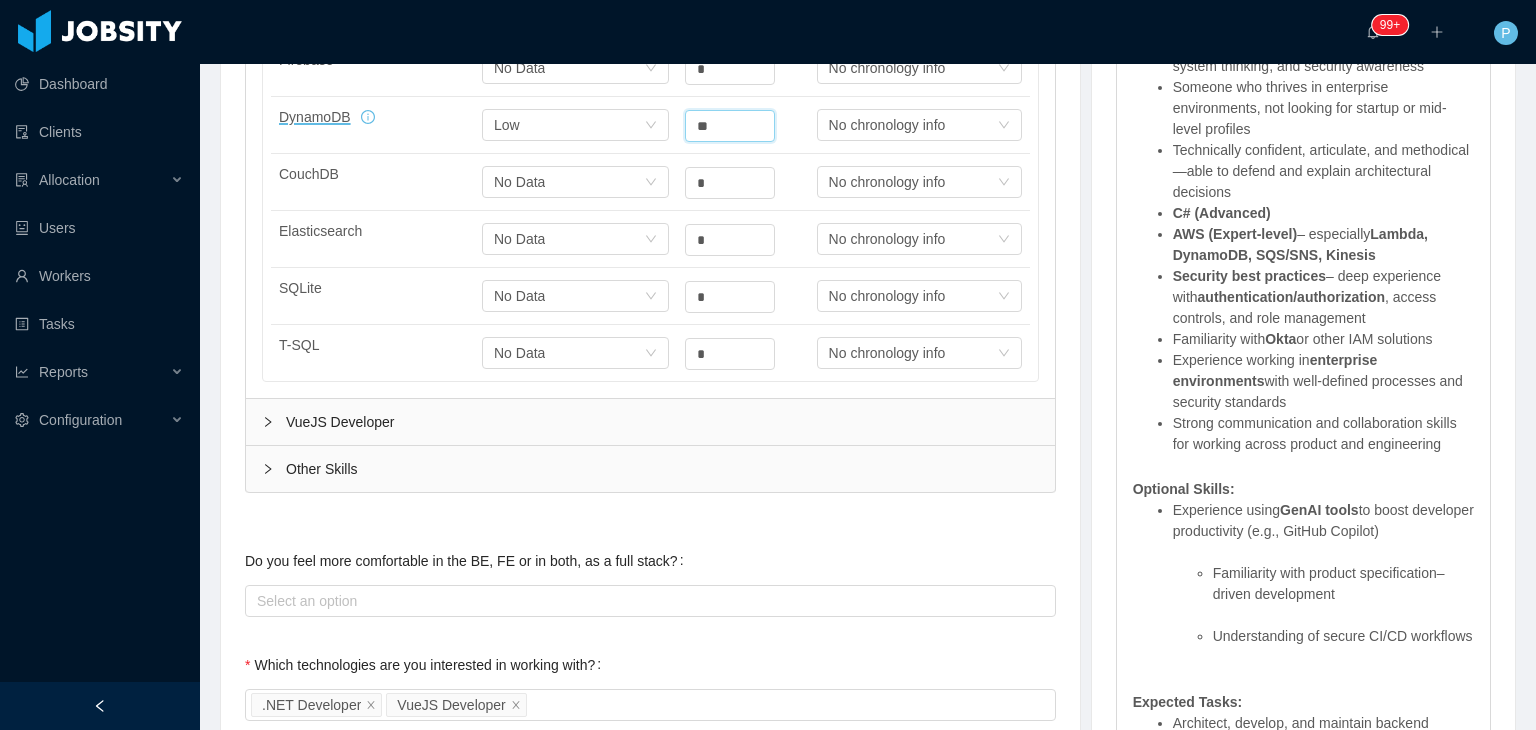scroll, scrollTop: 1143, scrollLeft: 0, axis: vertical 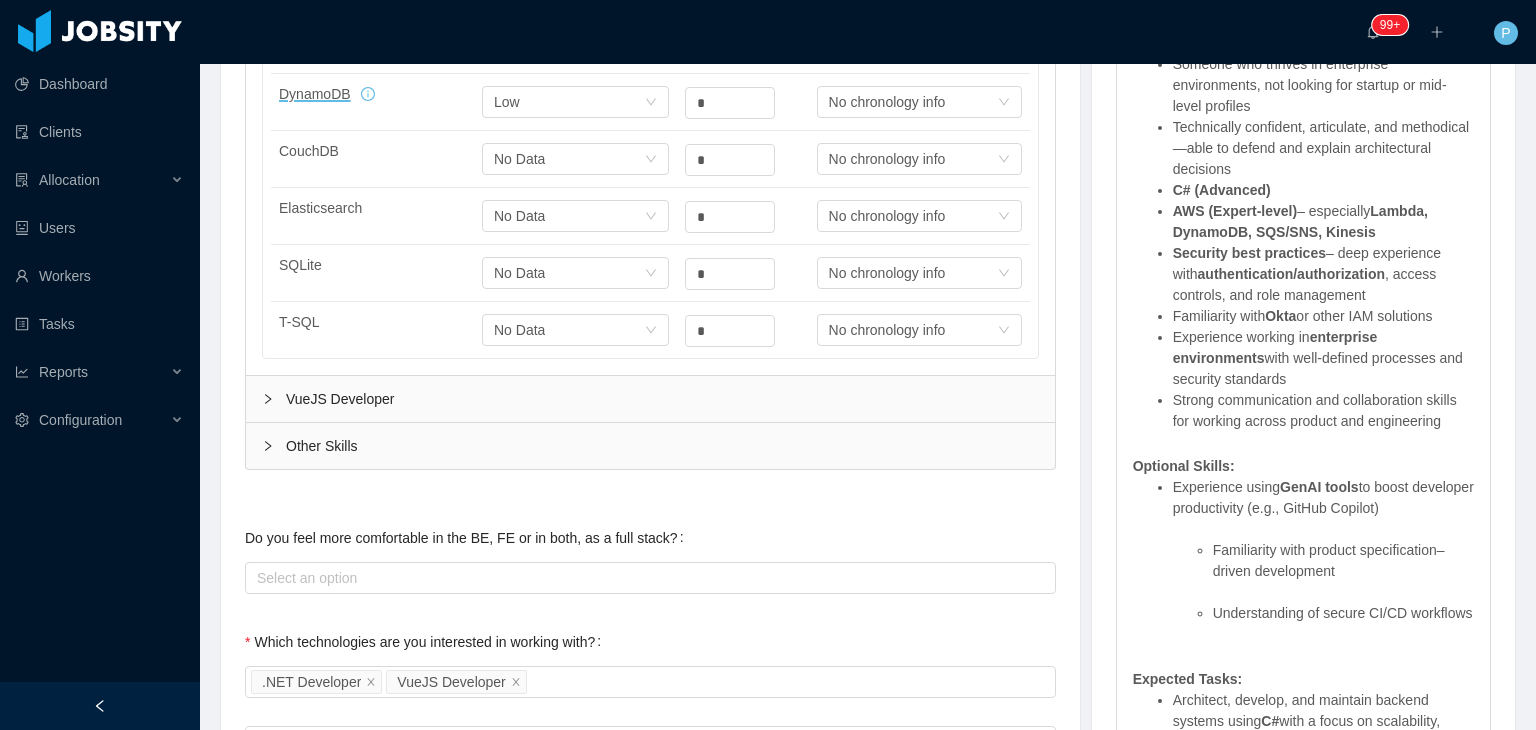 click on "VueJS Developer" at bounding box center [650, 399] 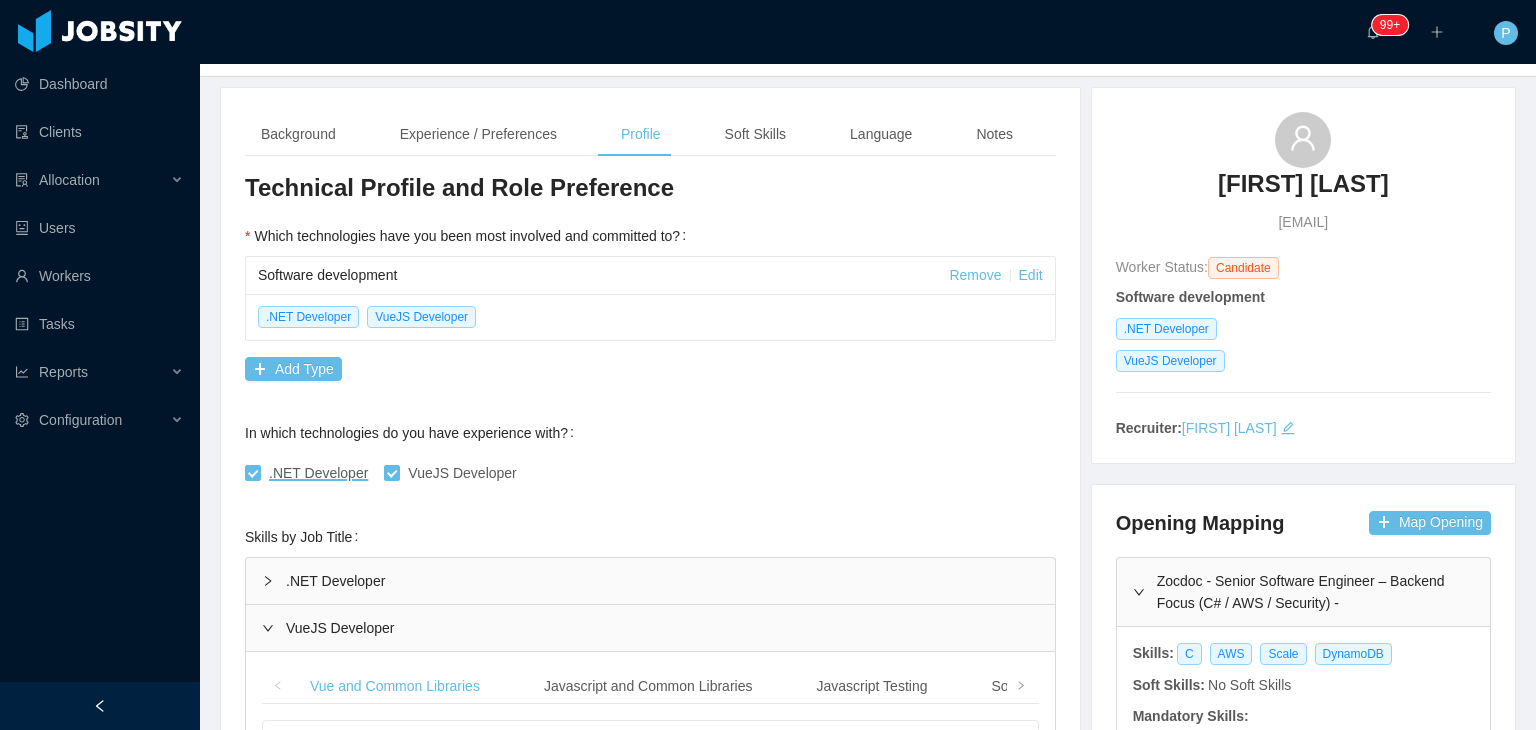 scroll, scrollTop: 113, scrollLeft: 0, axis: vertical 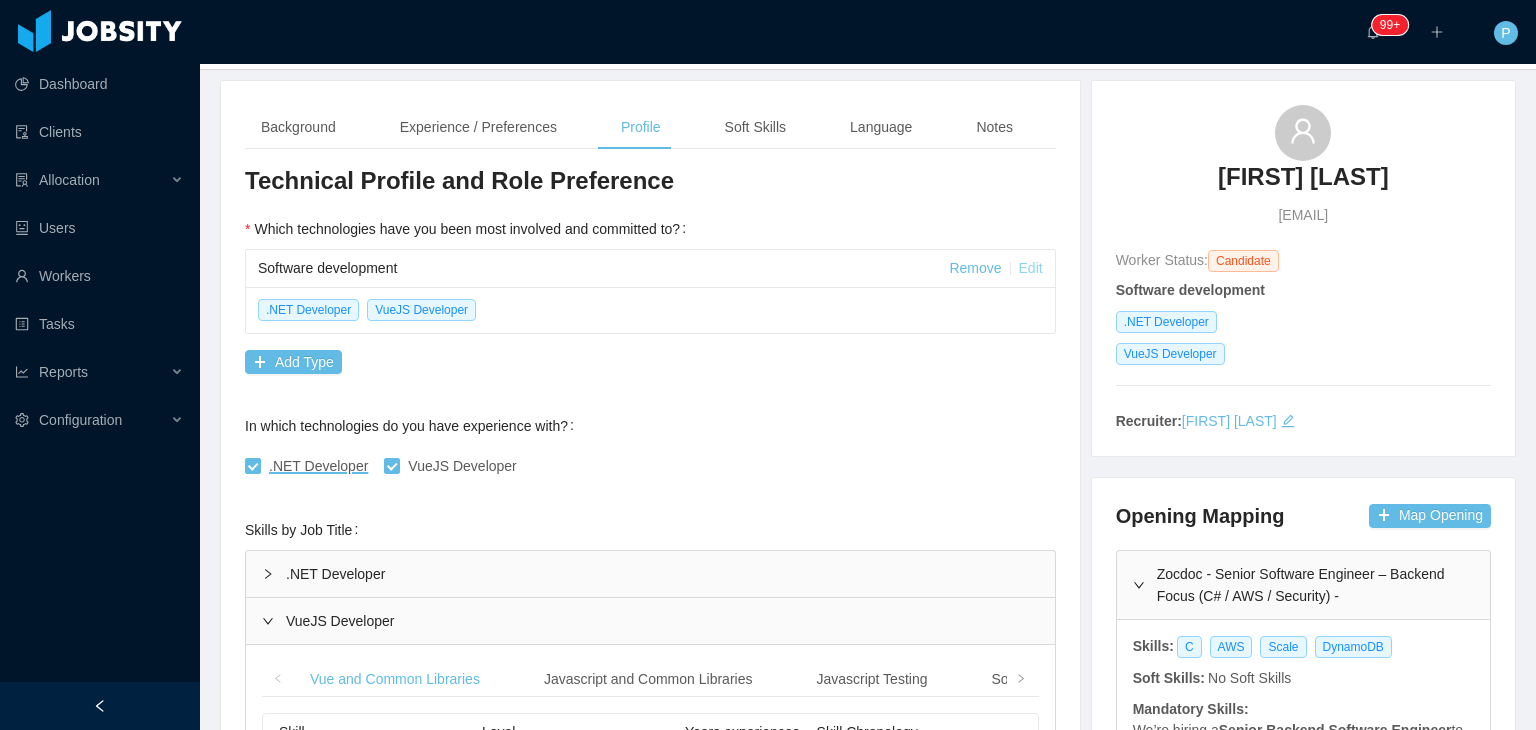 click on "Edit" at bounding box center (1031, 268) 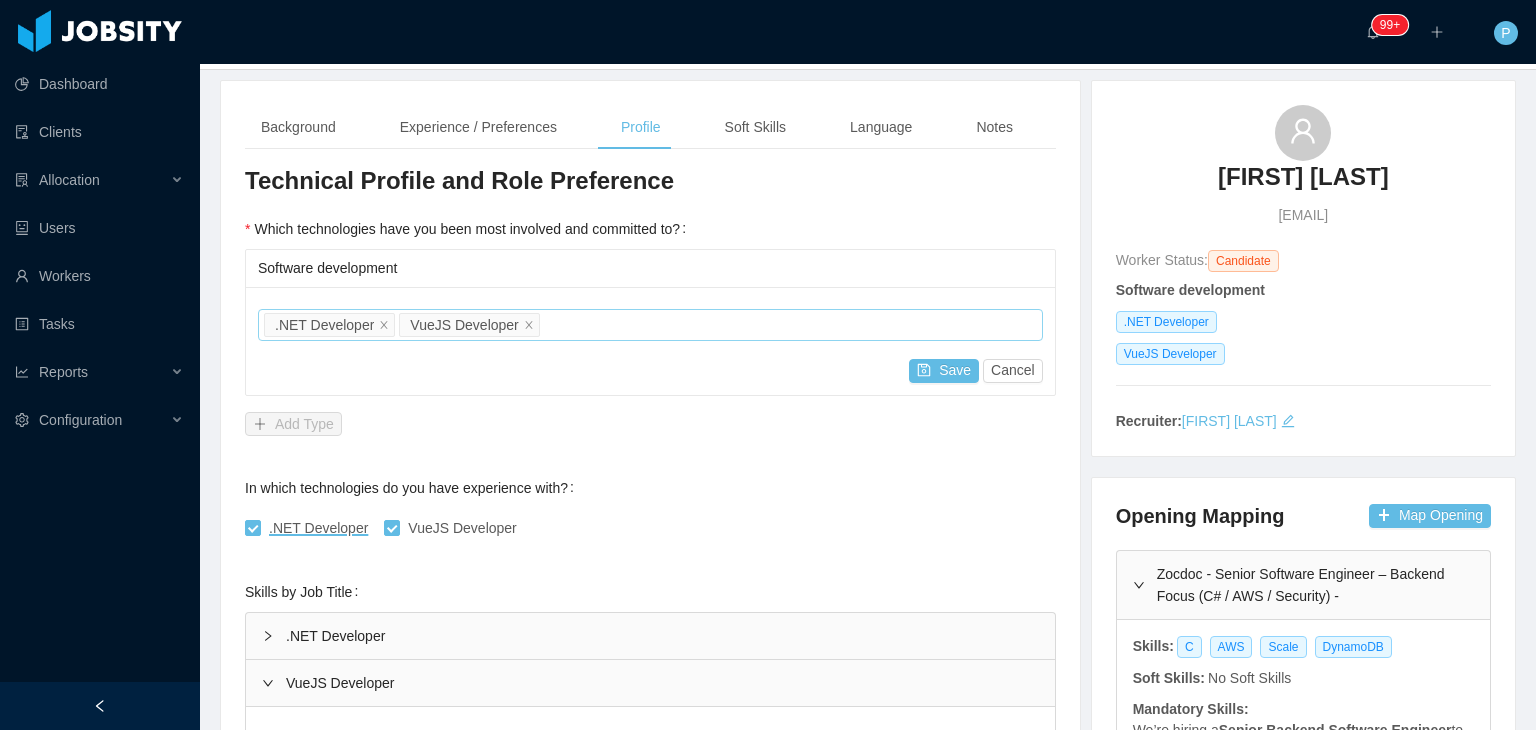click on "Job titles .NET Developer VueJS Developer" at bounding box center [647, 325] 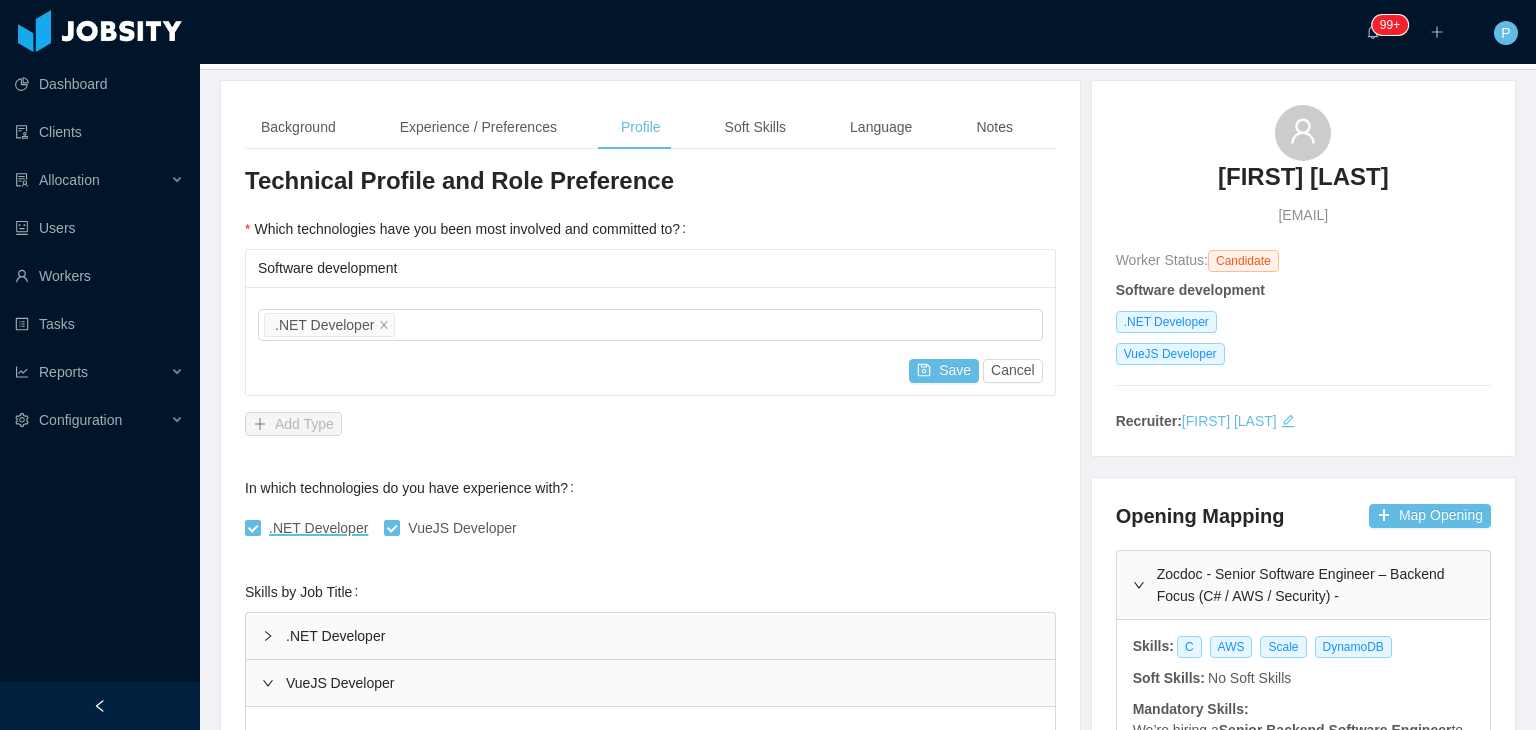 click on "Technical Profile and Role Preference" at bounding box center [650, 181] 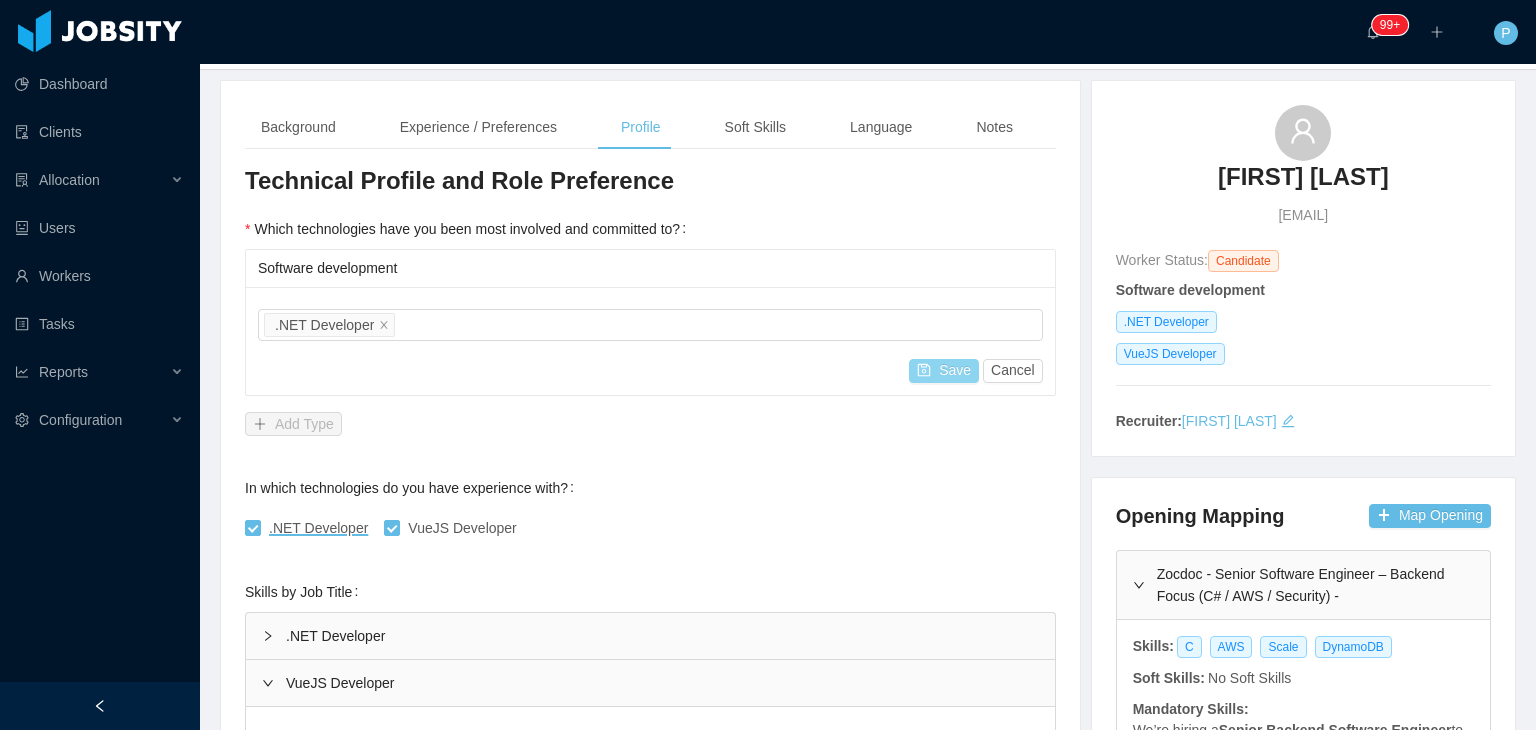 click on "Save" at bounding box center (944, 371) 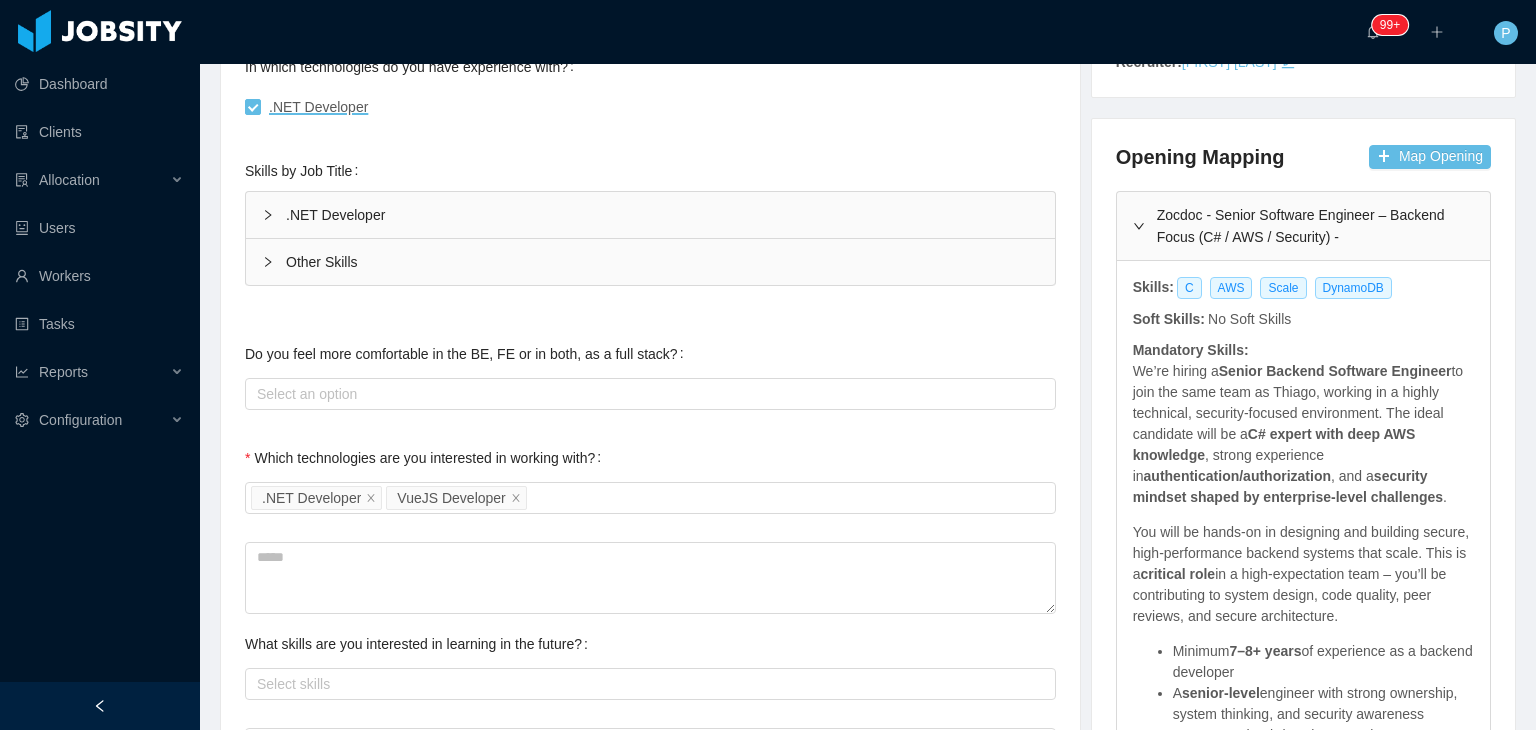 scroll, scrollTop: 456, scrollLeft: 0, axis: vertical 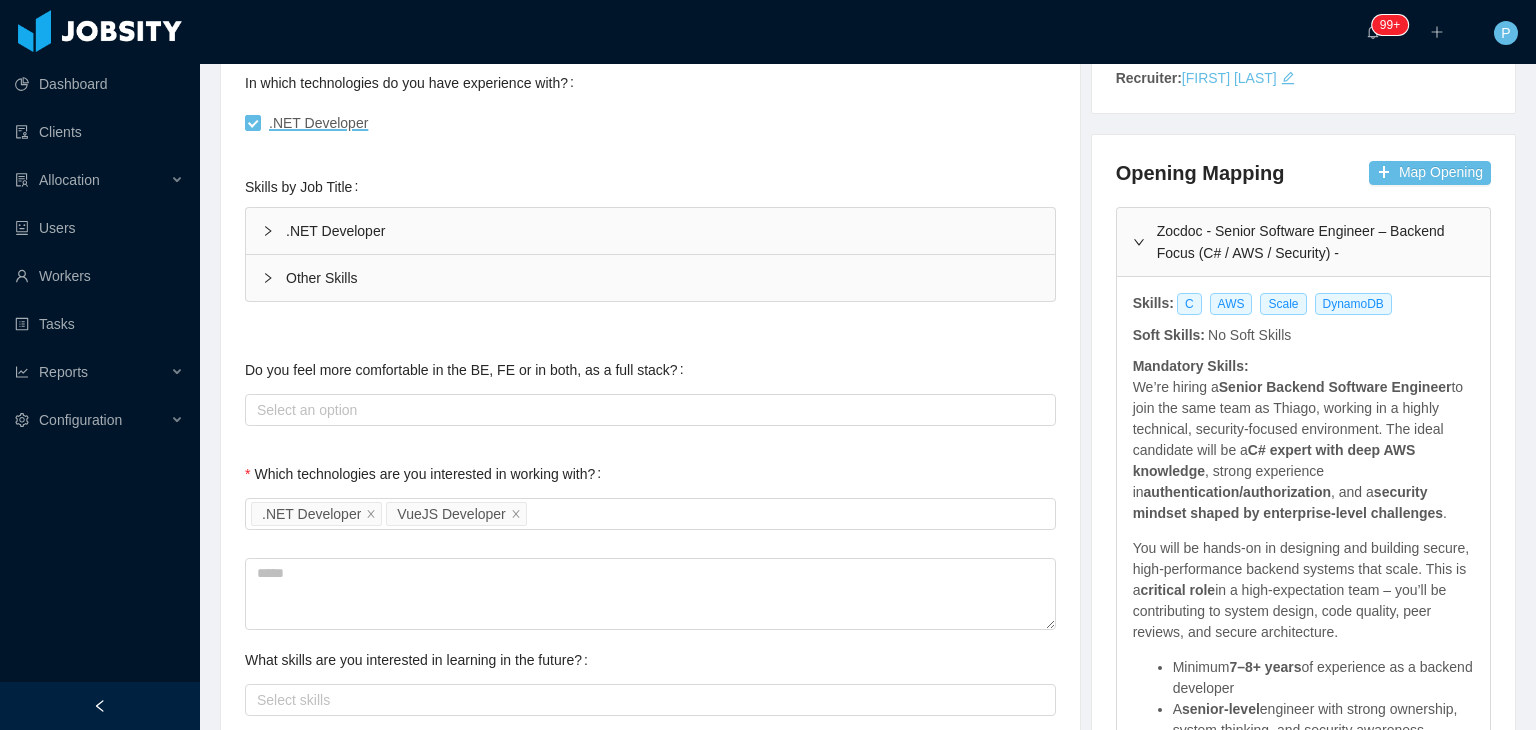 click on "Other Skills" at bounding box center (650, 278) 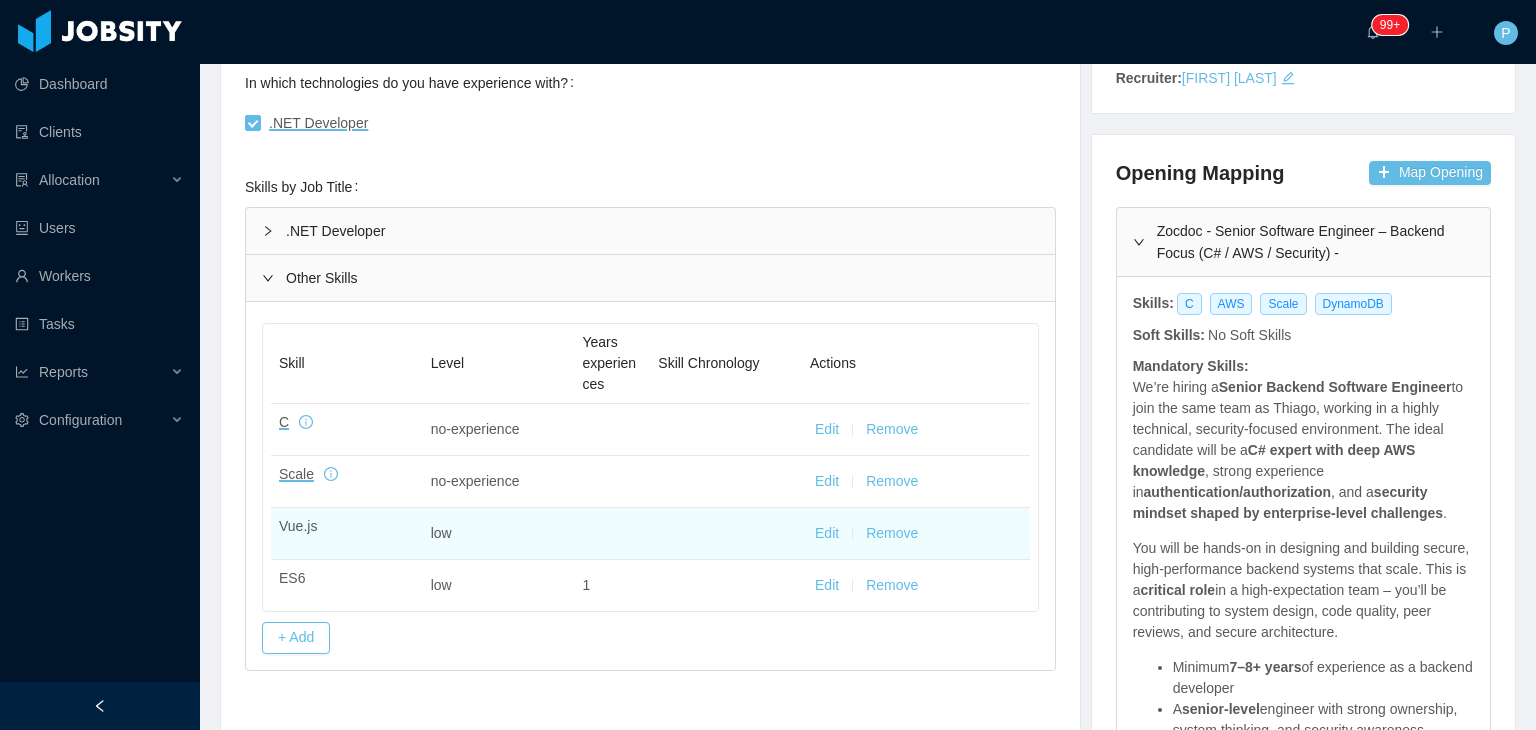 click on "Edit" at bounding box center [827, 533] 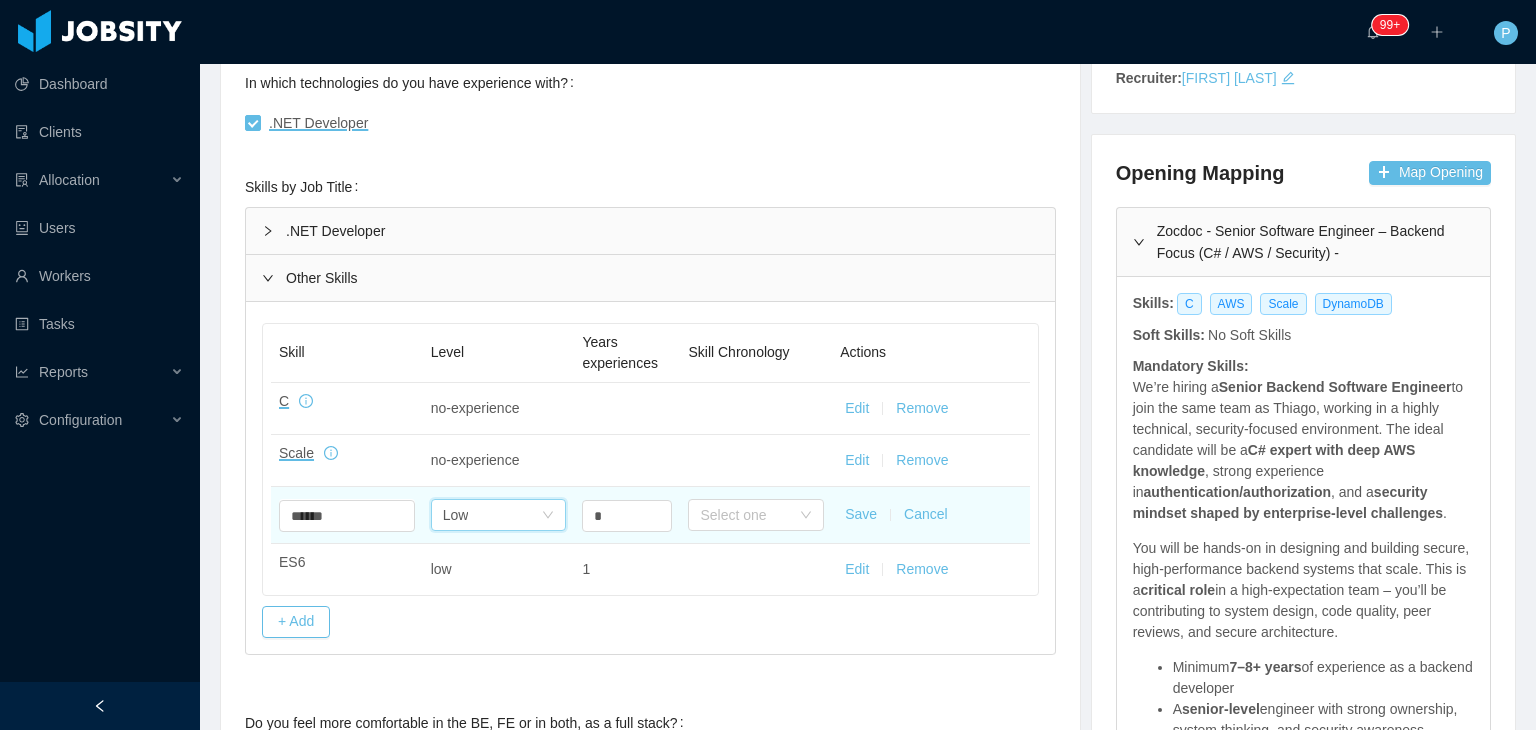 click on "Select one Low" at bounding box center (492, 515) 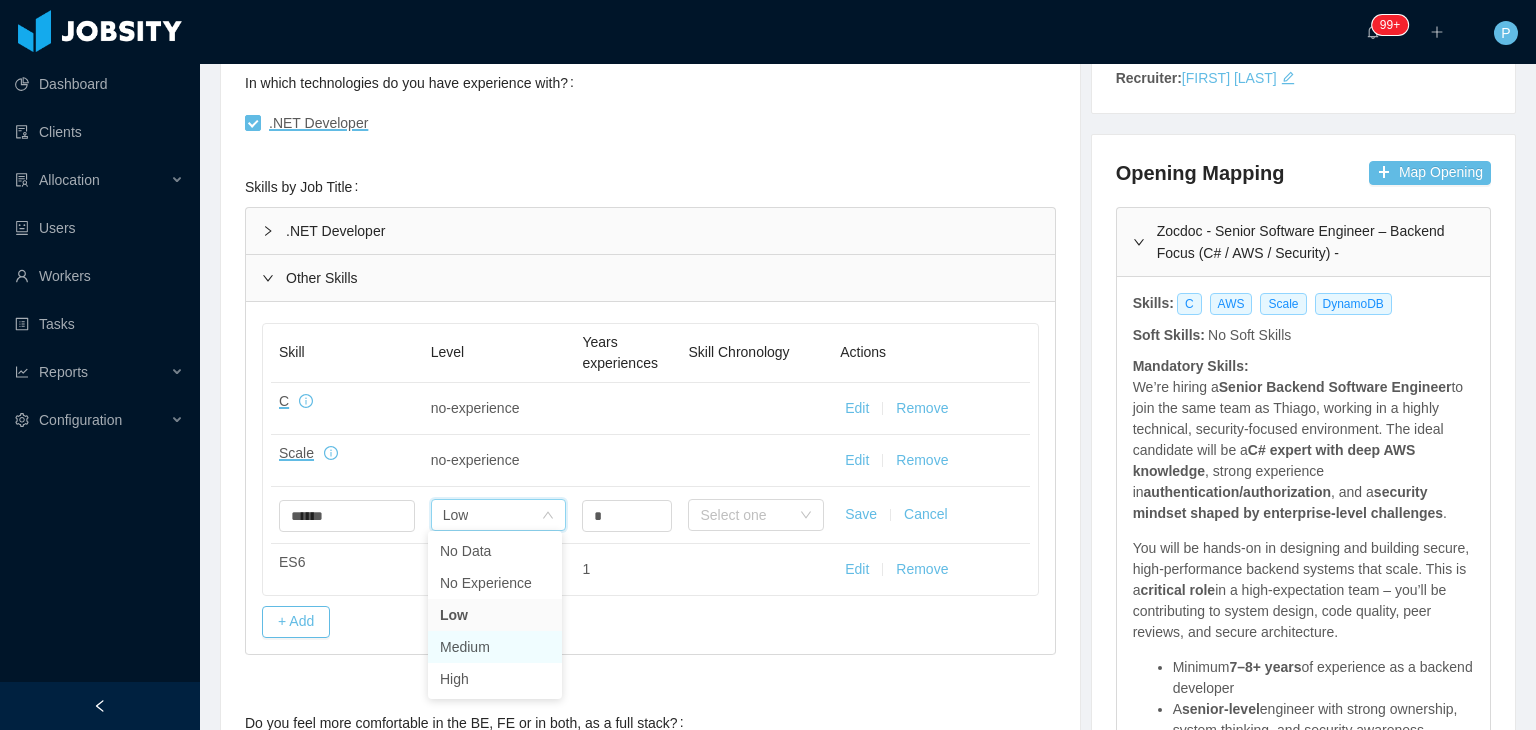 click on "Medium" at bounding box center (495, 647) 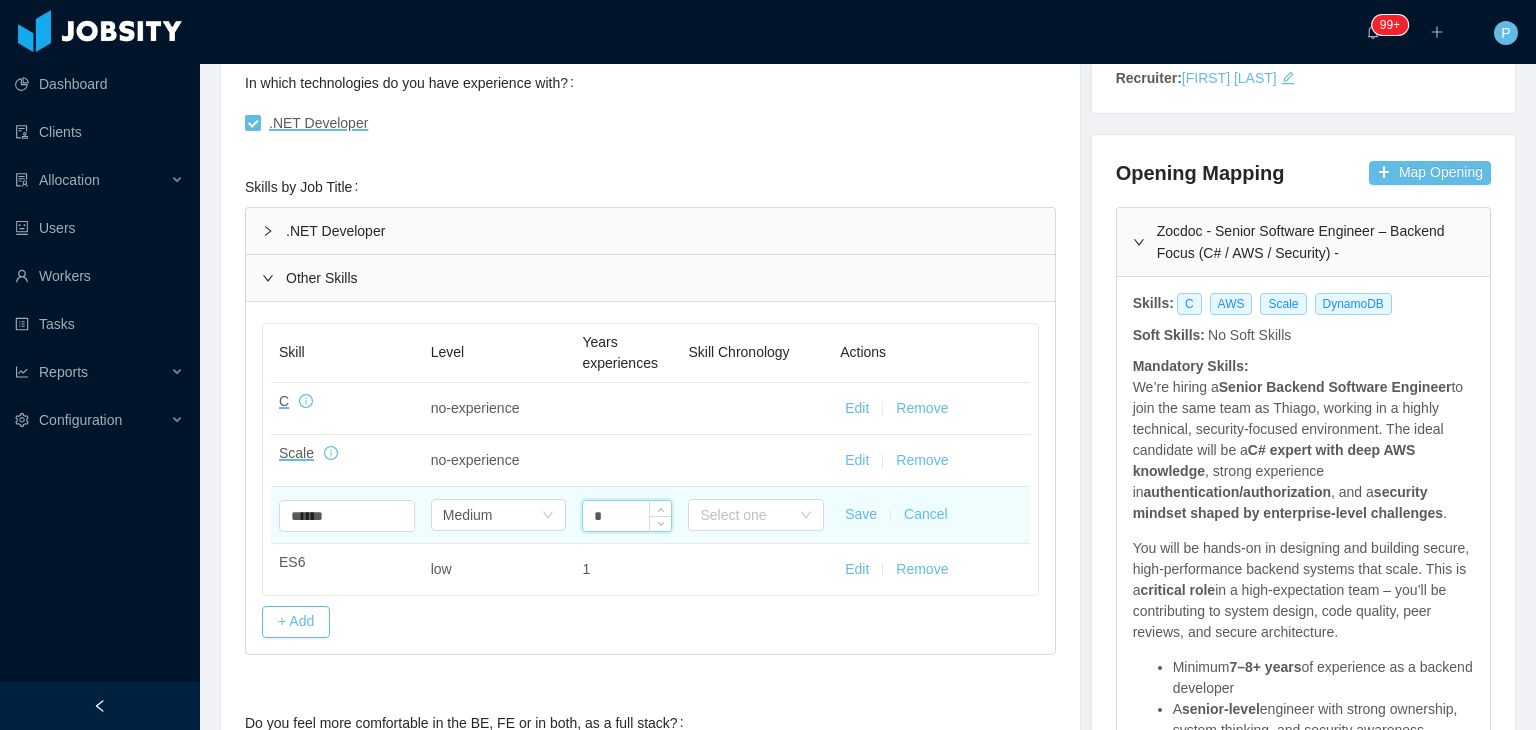 click on "*" at bounding box center (627, 516) 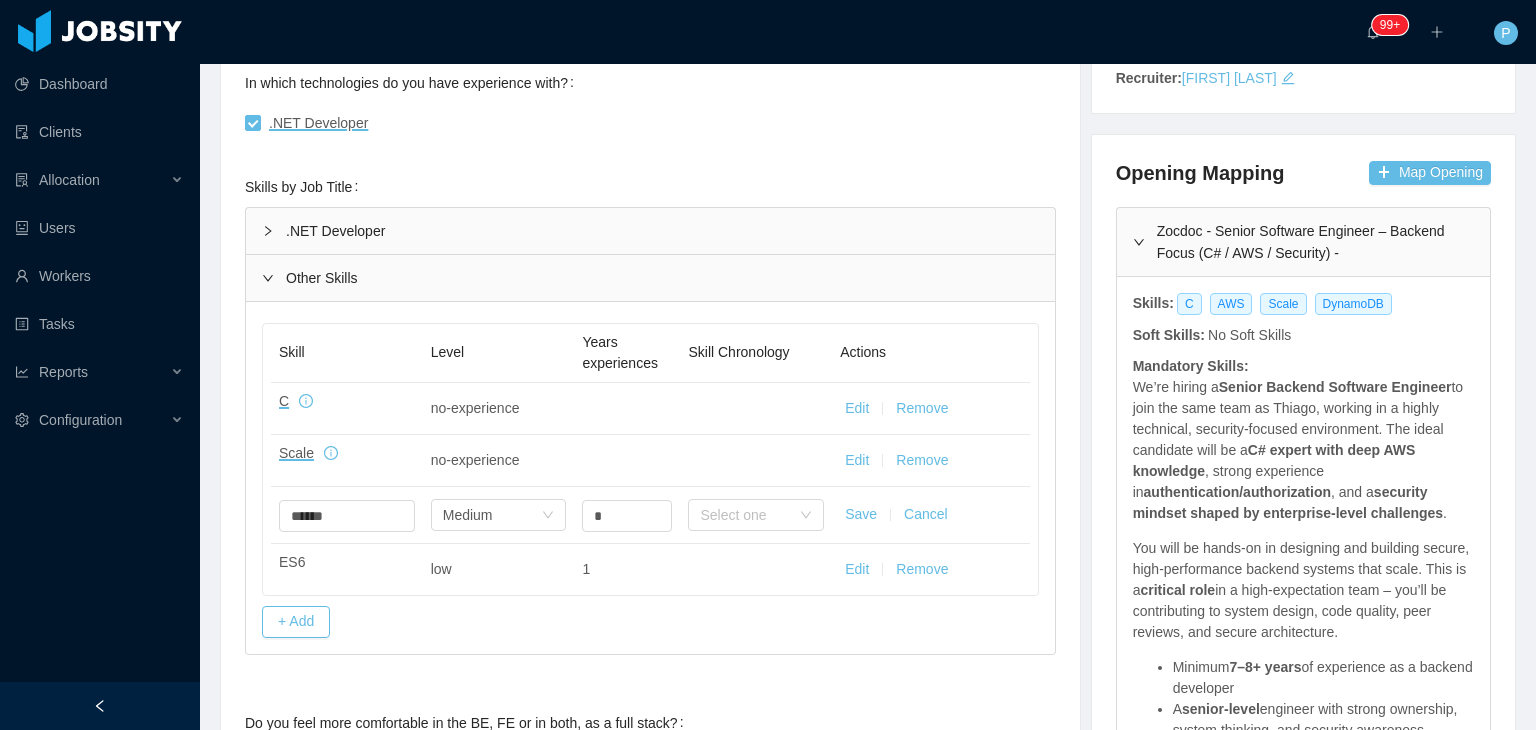 click on "Save" at bounding box center [861, 514] 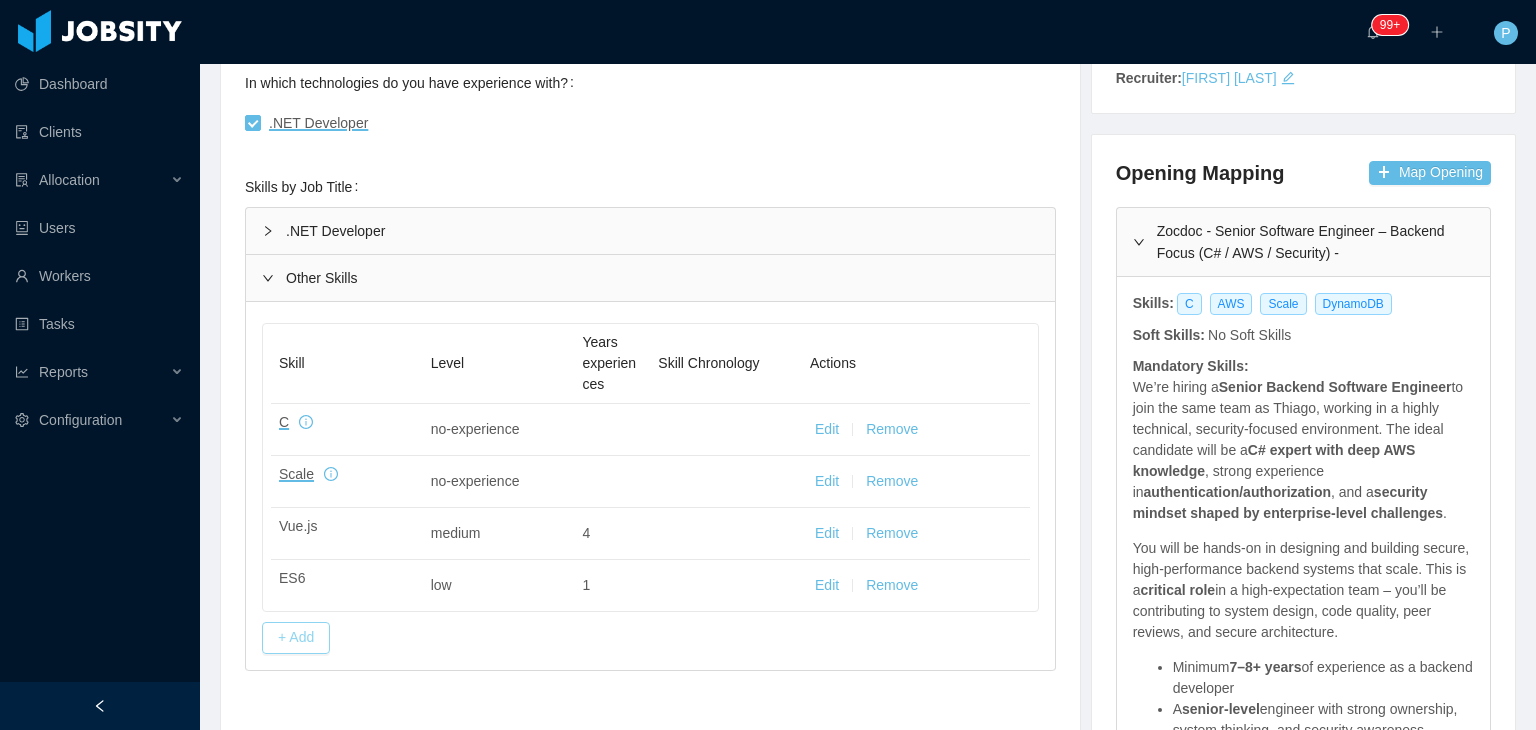 click on "+ Add" at bounding box center (296, 638) 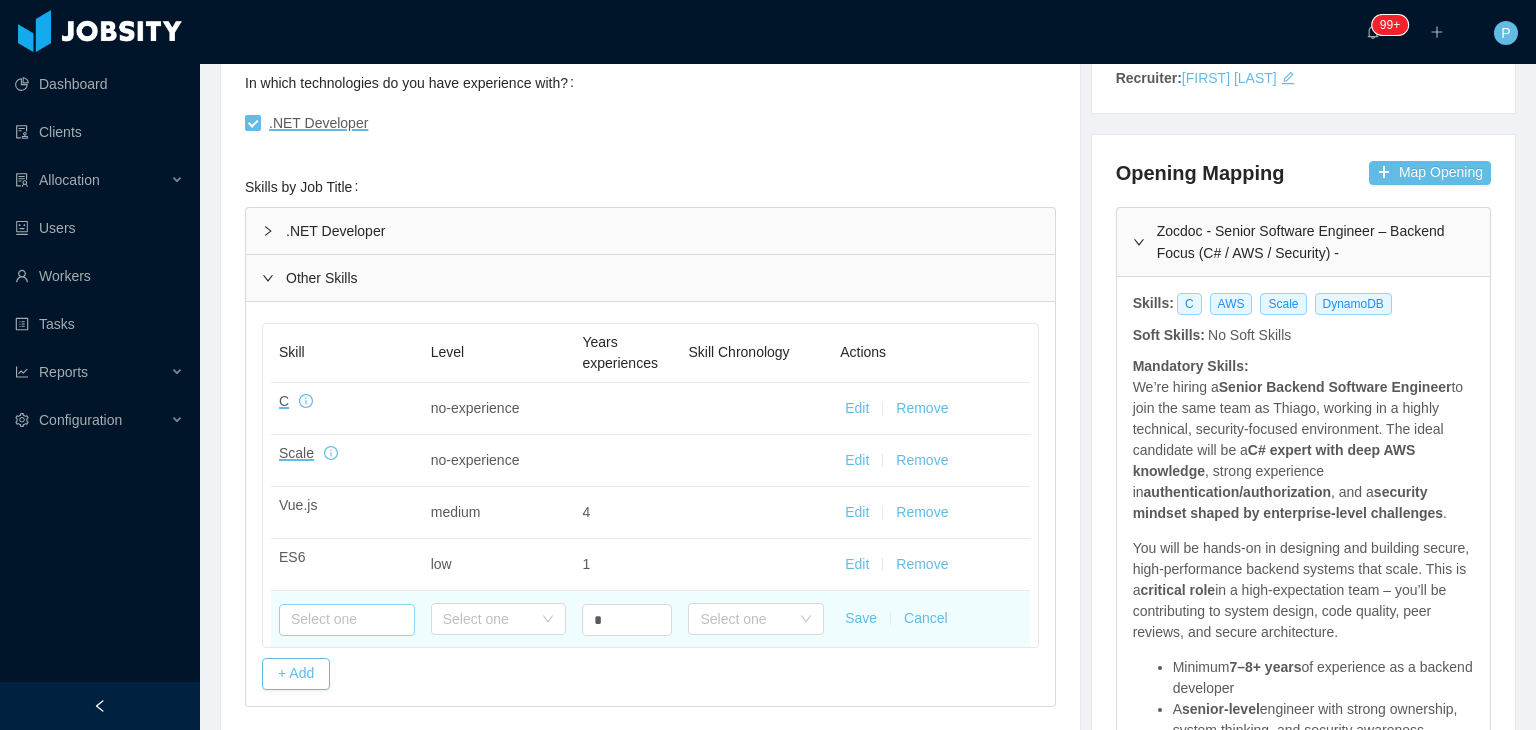 click at bounding box center [347, 620] 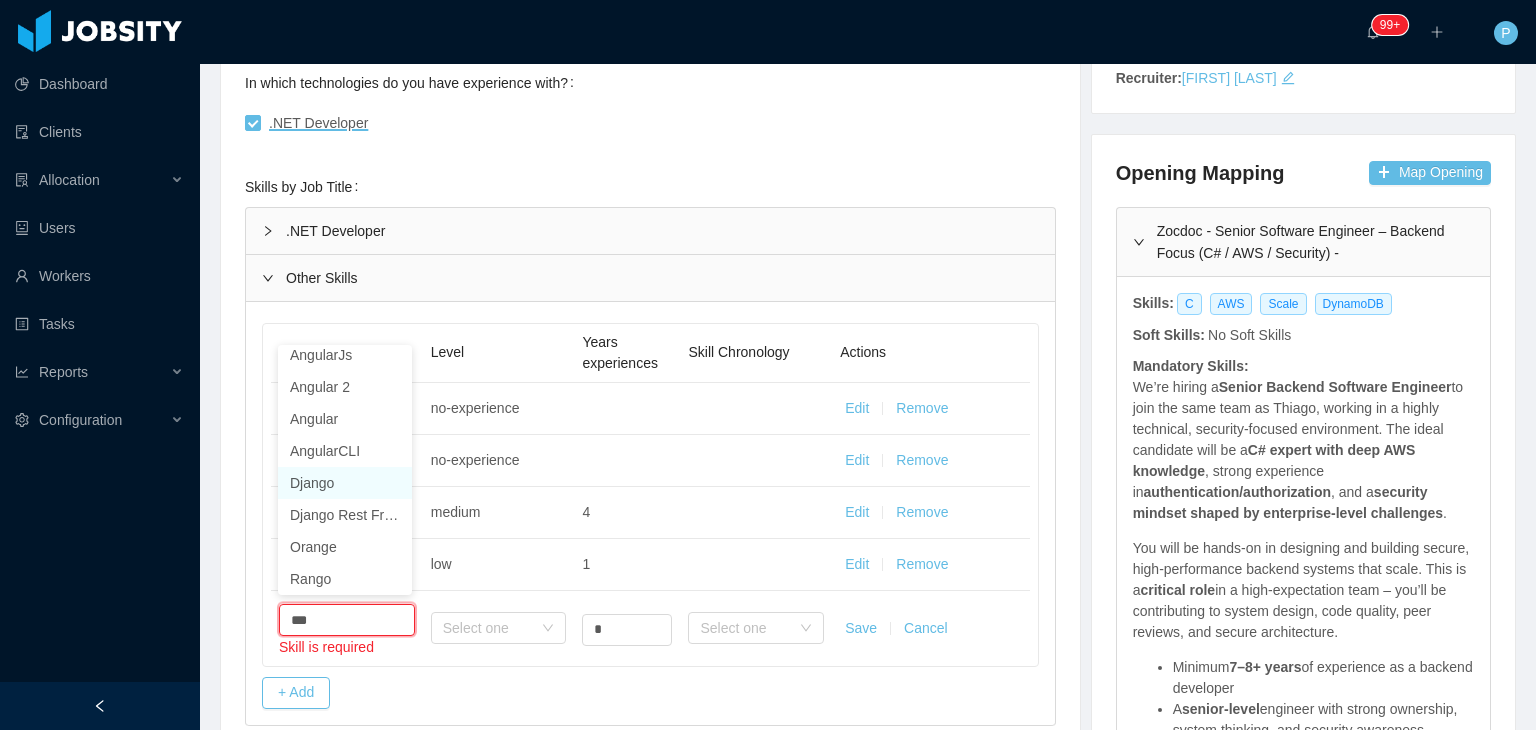 scroll, scrollTop: 4, scrollLeft: 0, axis: vertical 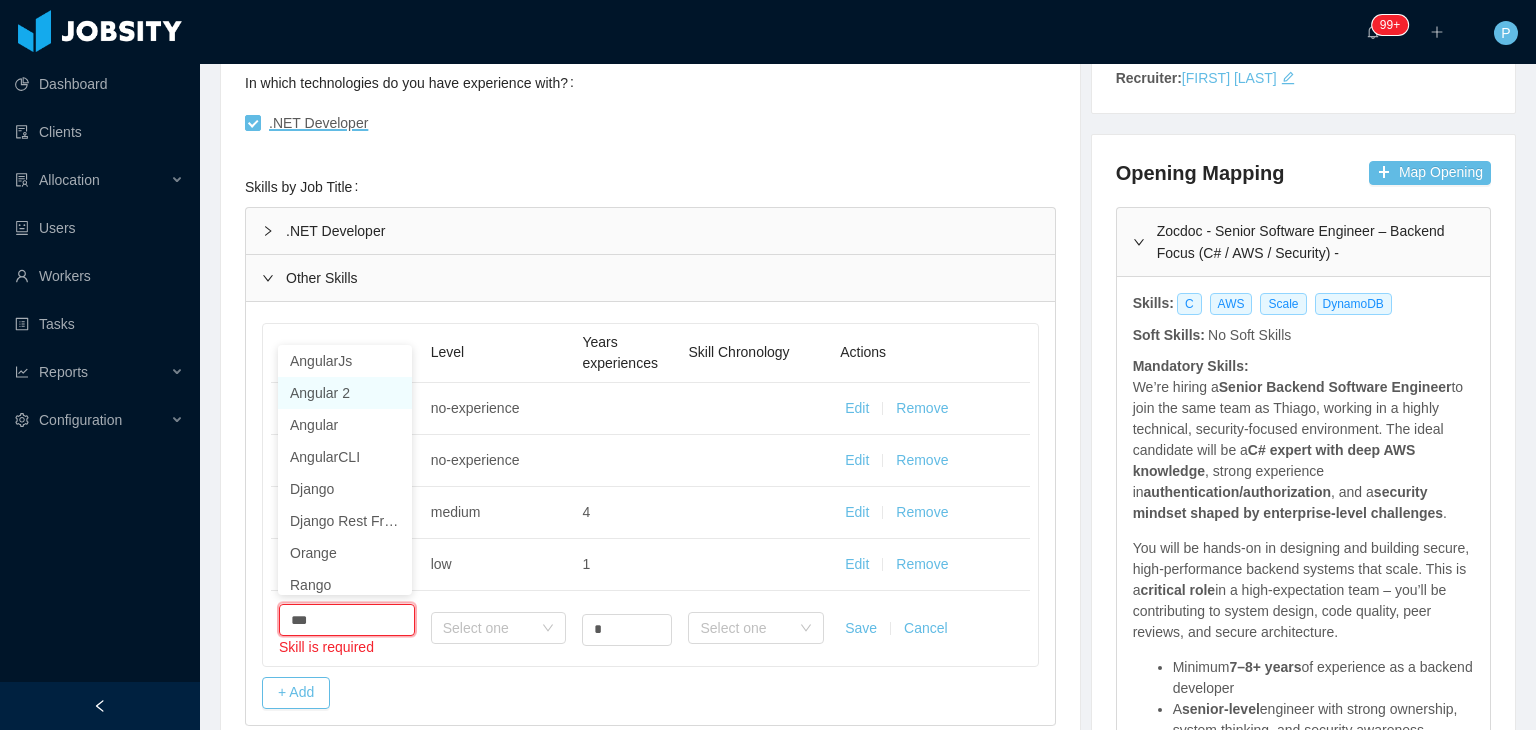 click on "Angular 2" at bounding box center (345, 393) 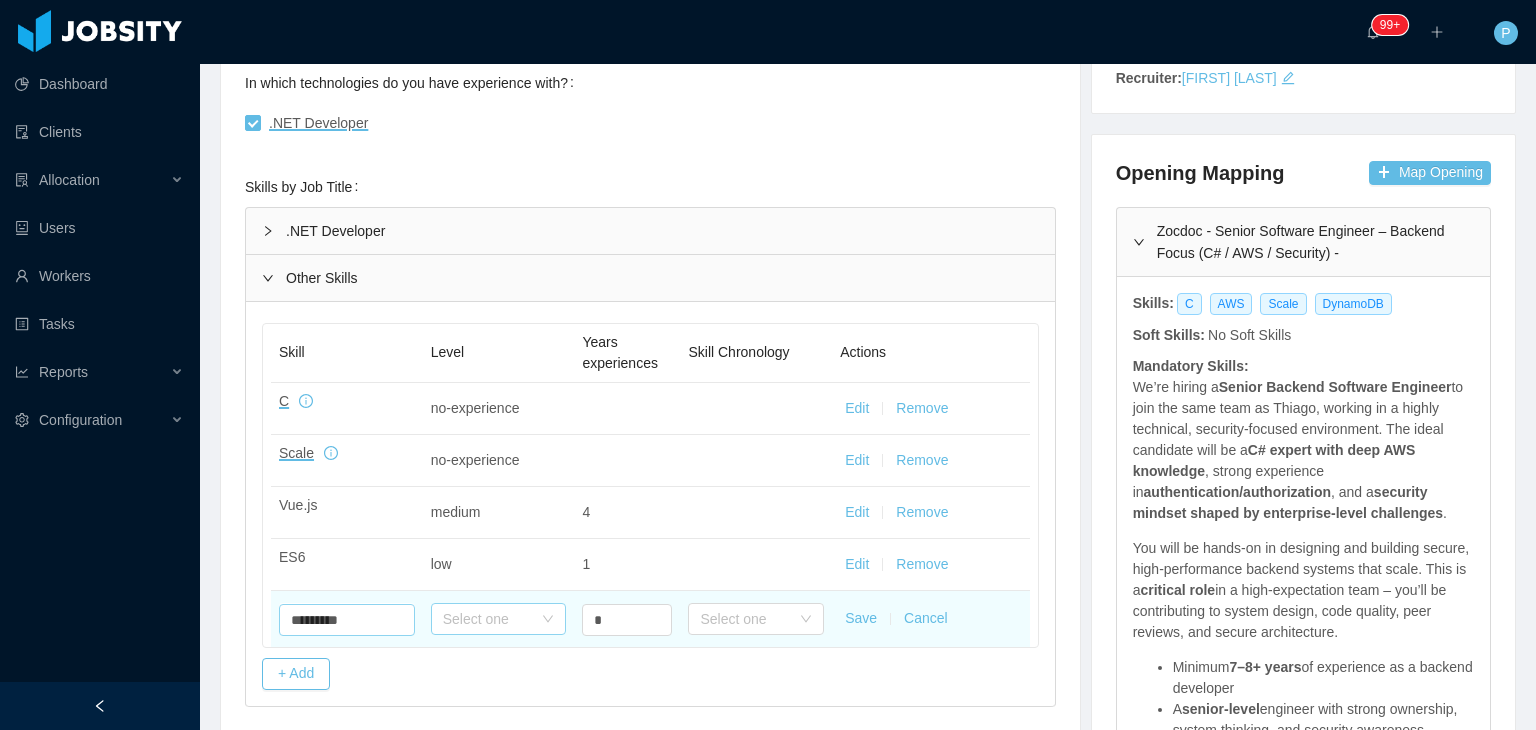 click on "Select one" at bounding box center [488, 619] 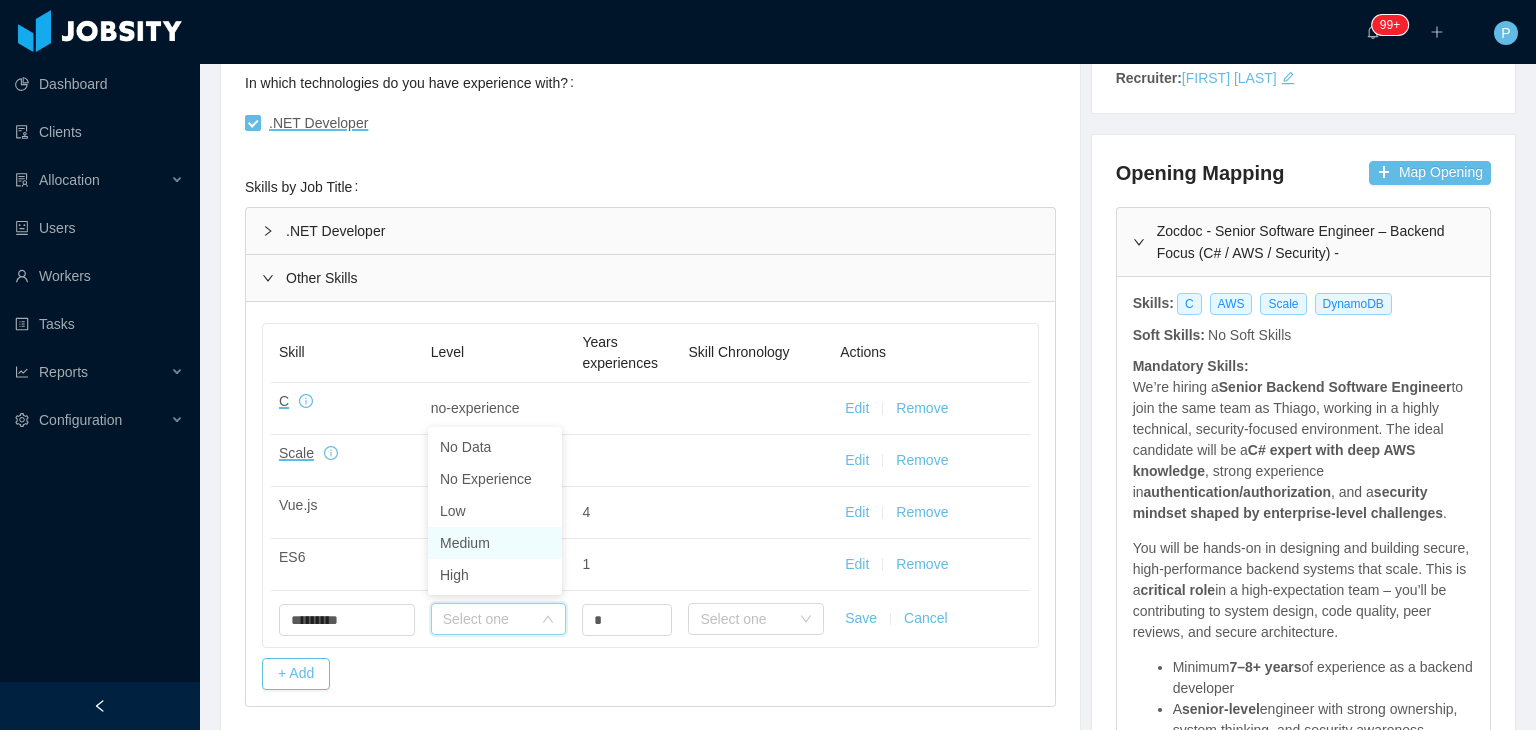 click on "Medium" at bounding box center [495, 543] 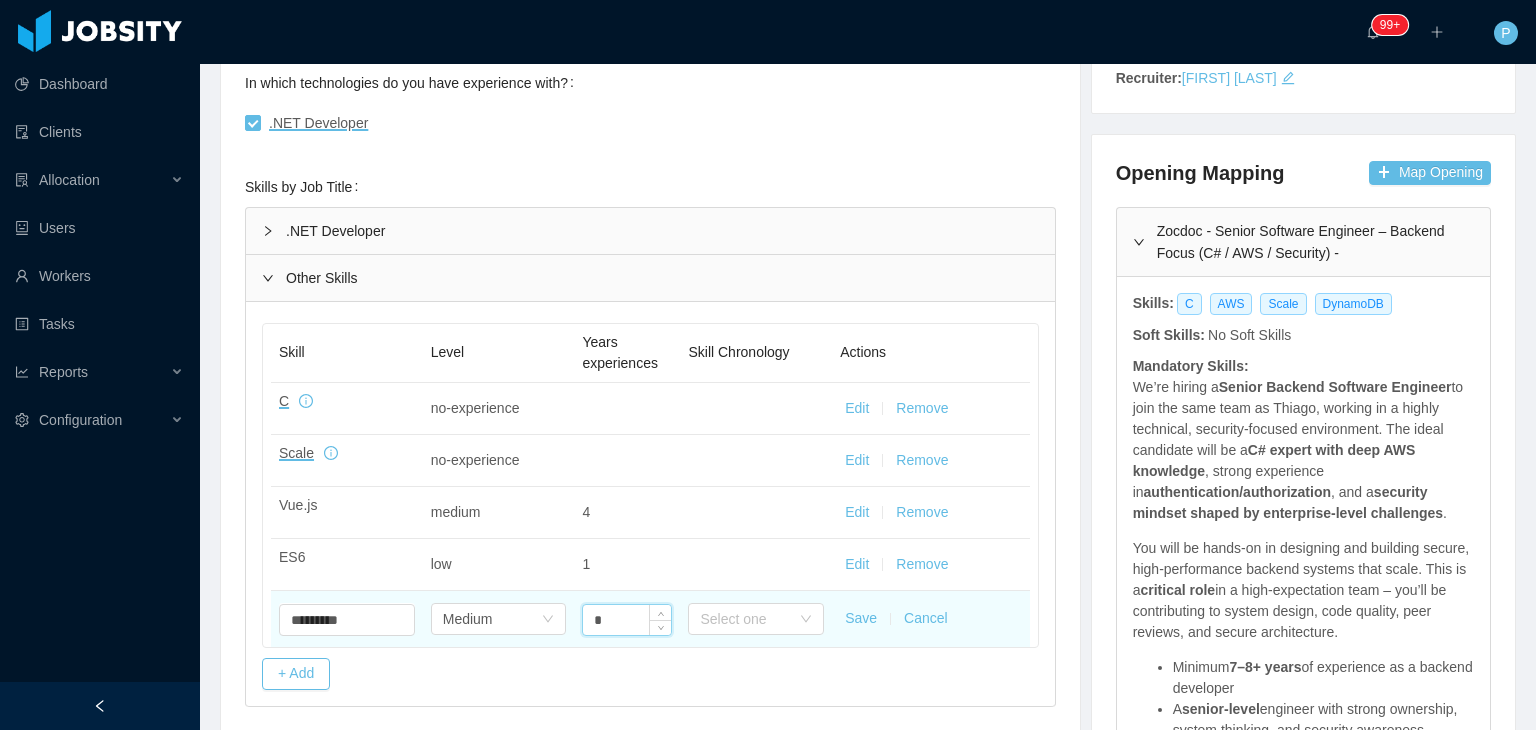 click on "*" at bounding box center [627, 620] 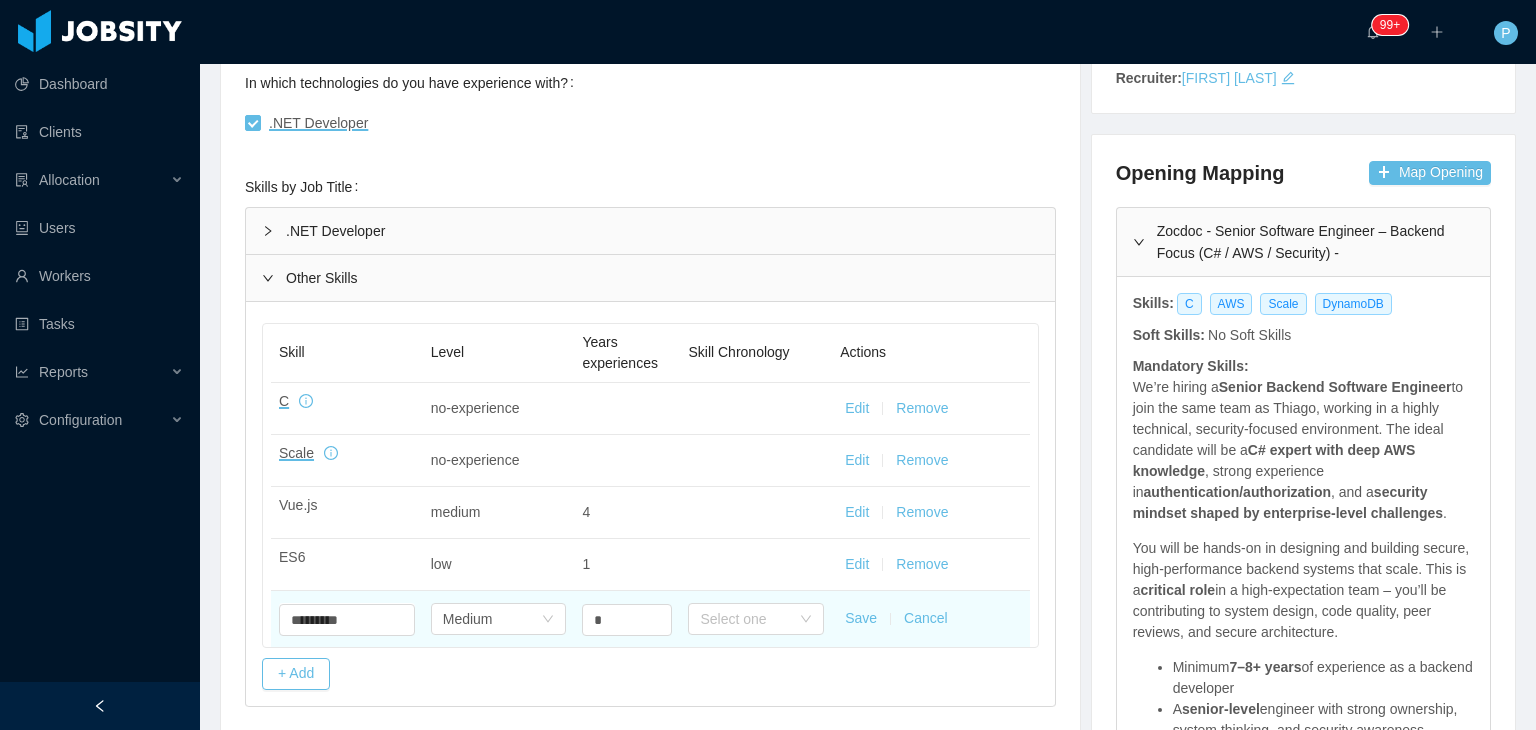 click on "Save" at bounding box center (861, 618) 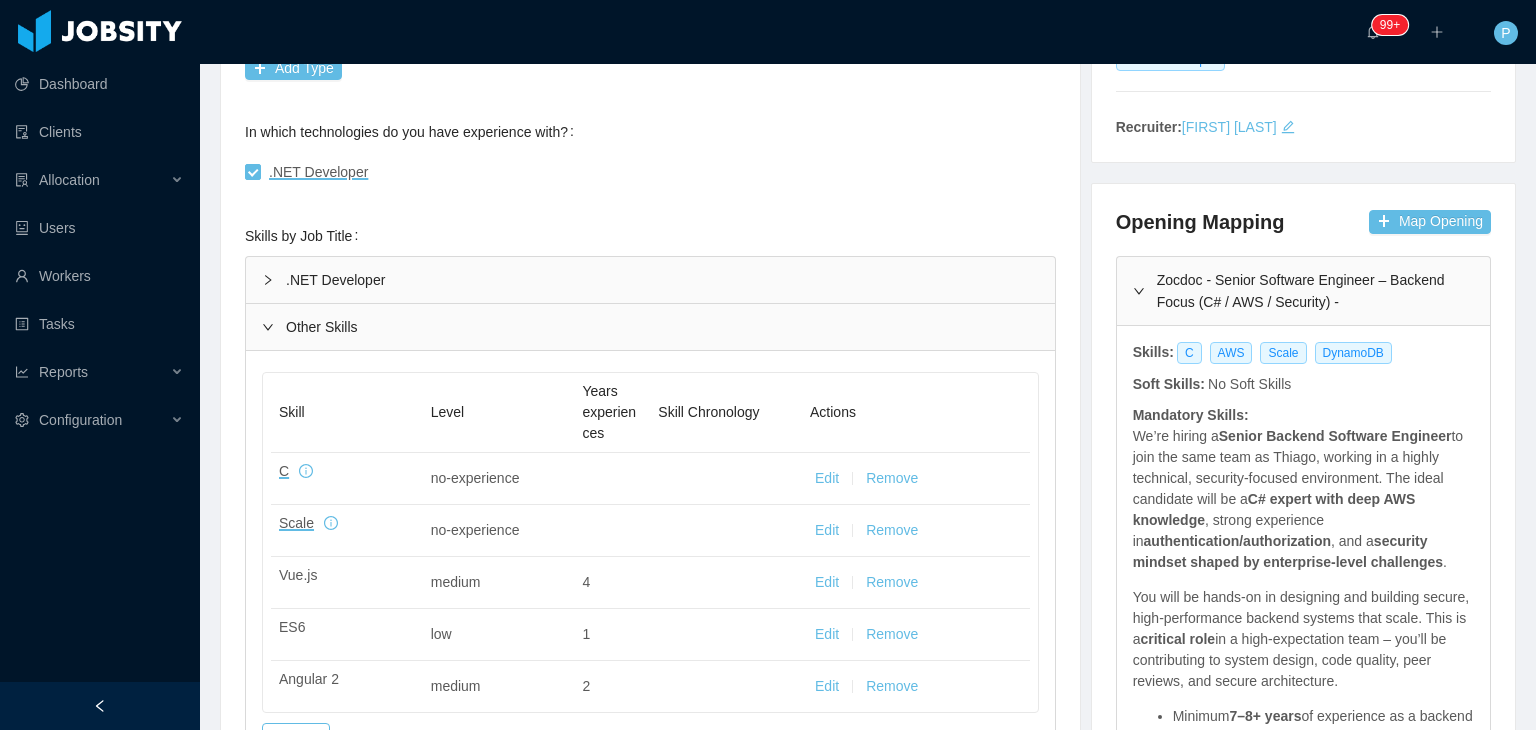 scroll, scrollTop: 0, scrollLeft: 0, axis: both 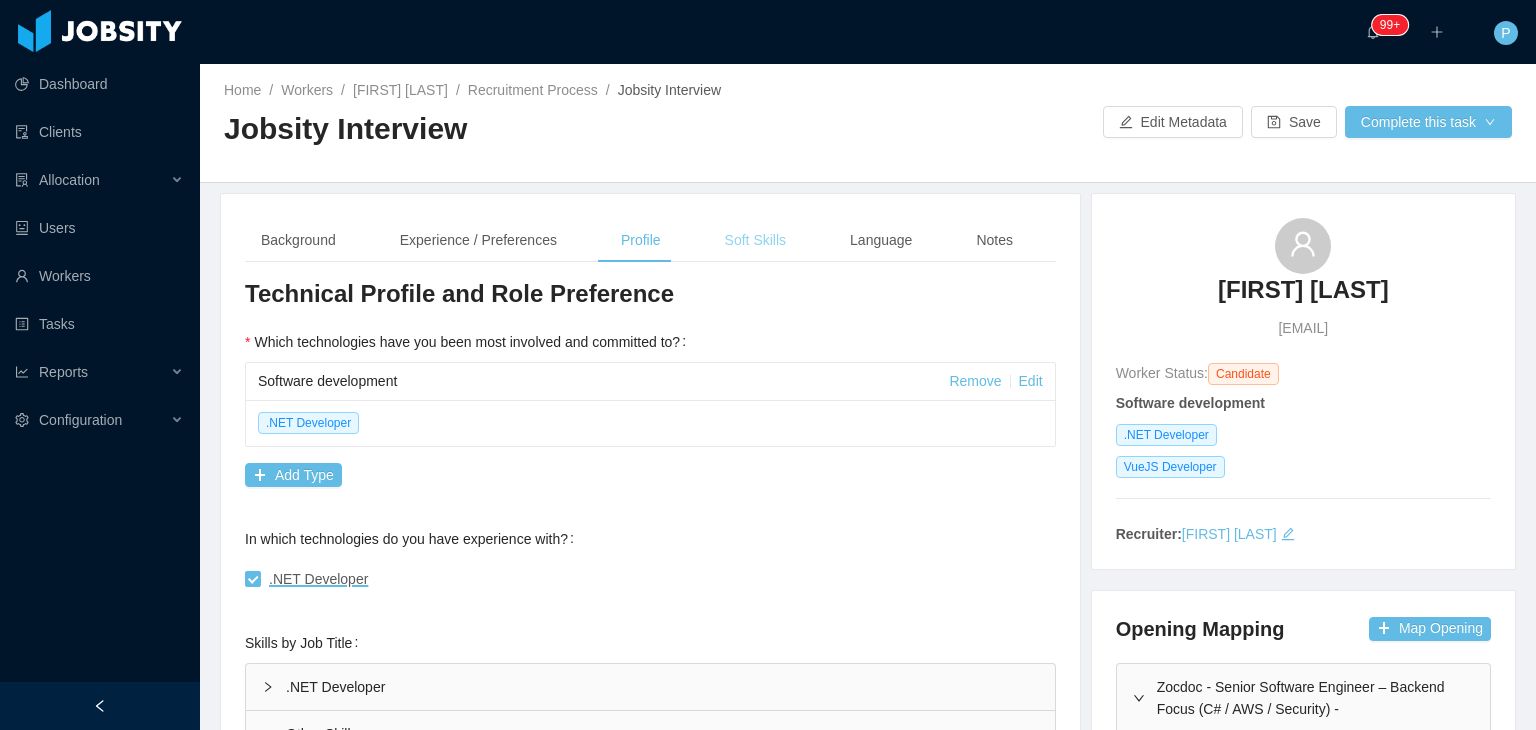 click on "Soft Skills" at bounding box center (755, 240) 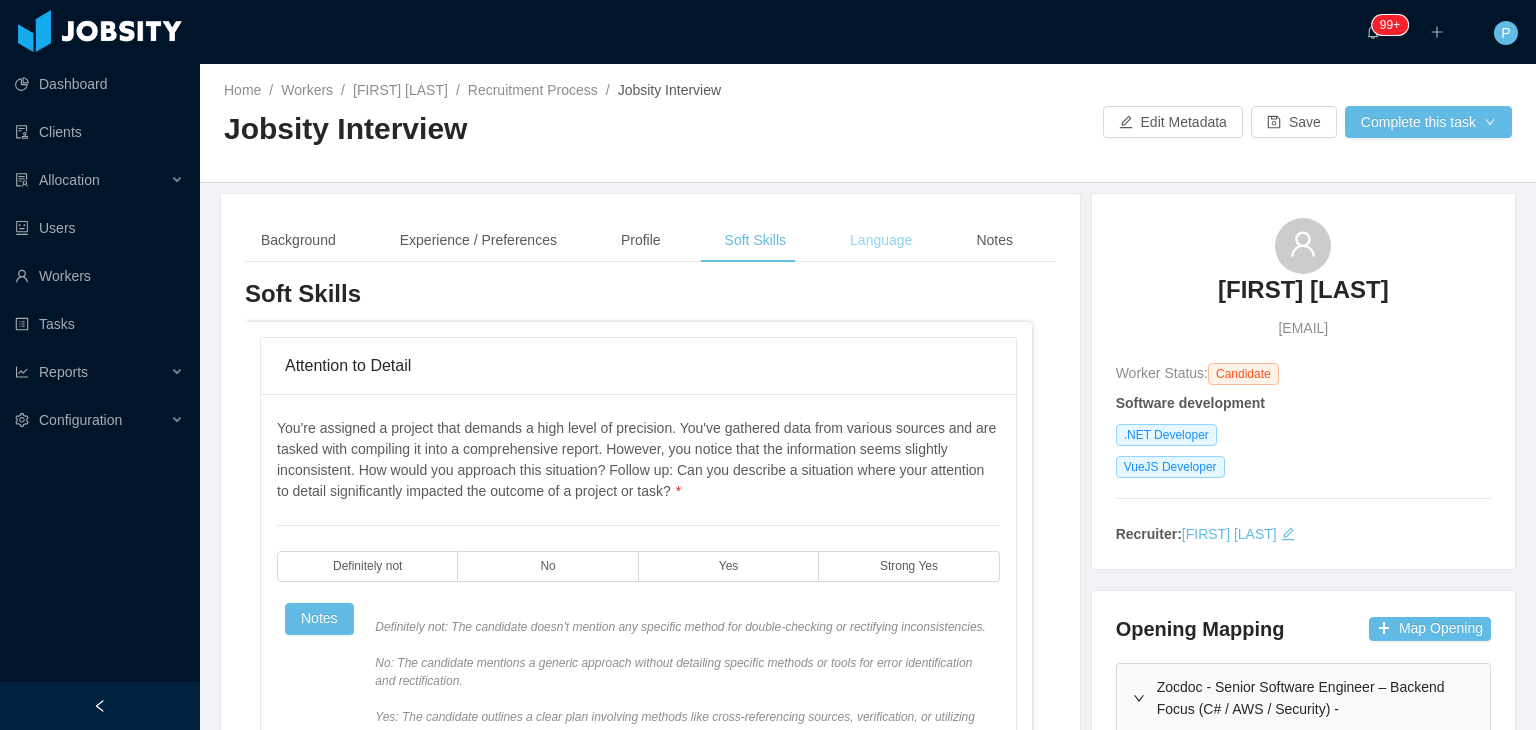 click on "Language" at bounding box center (881, 240) 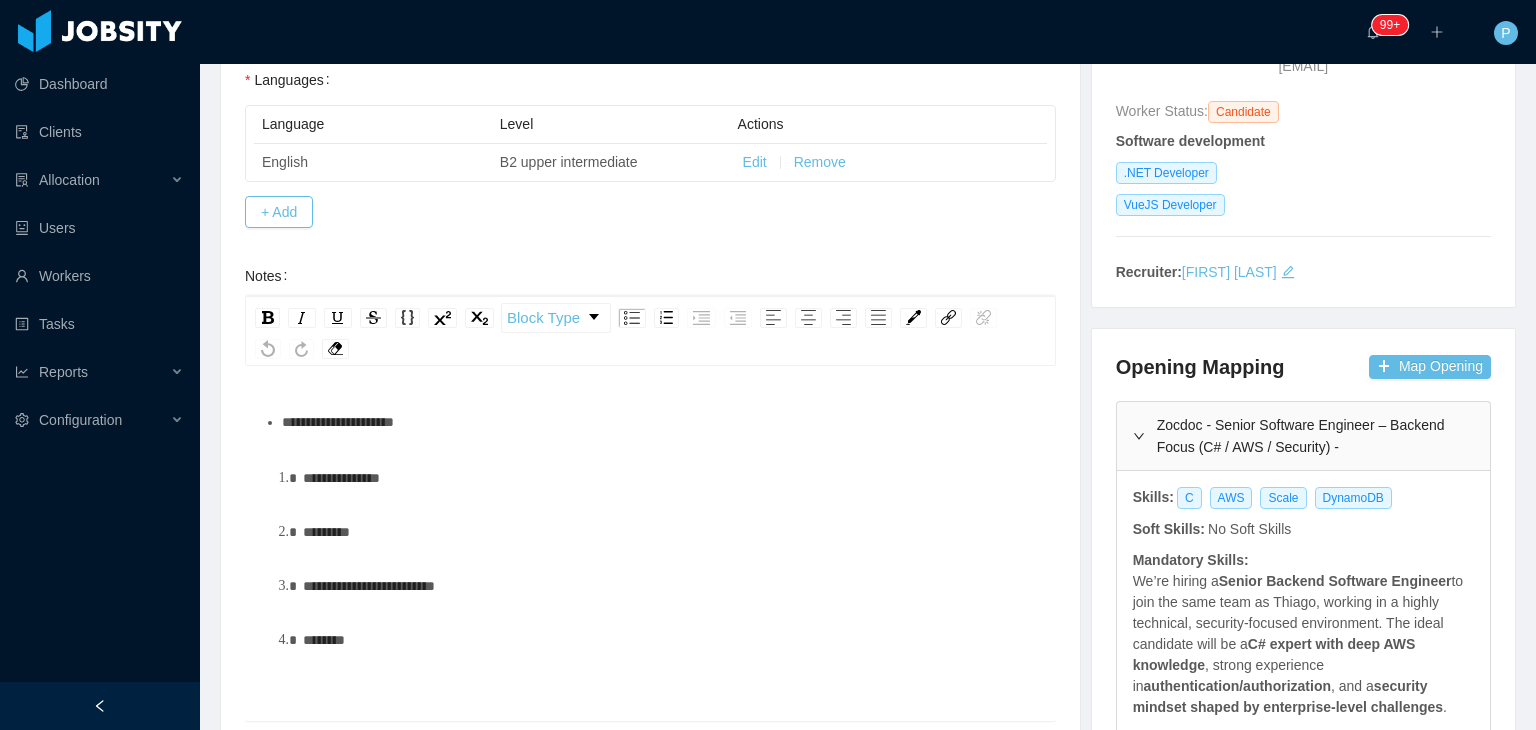 scroll, scrollTop: 278, scrollLeft: 0, axis: vertical 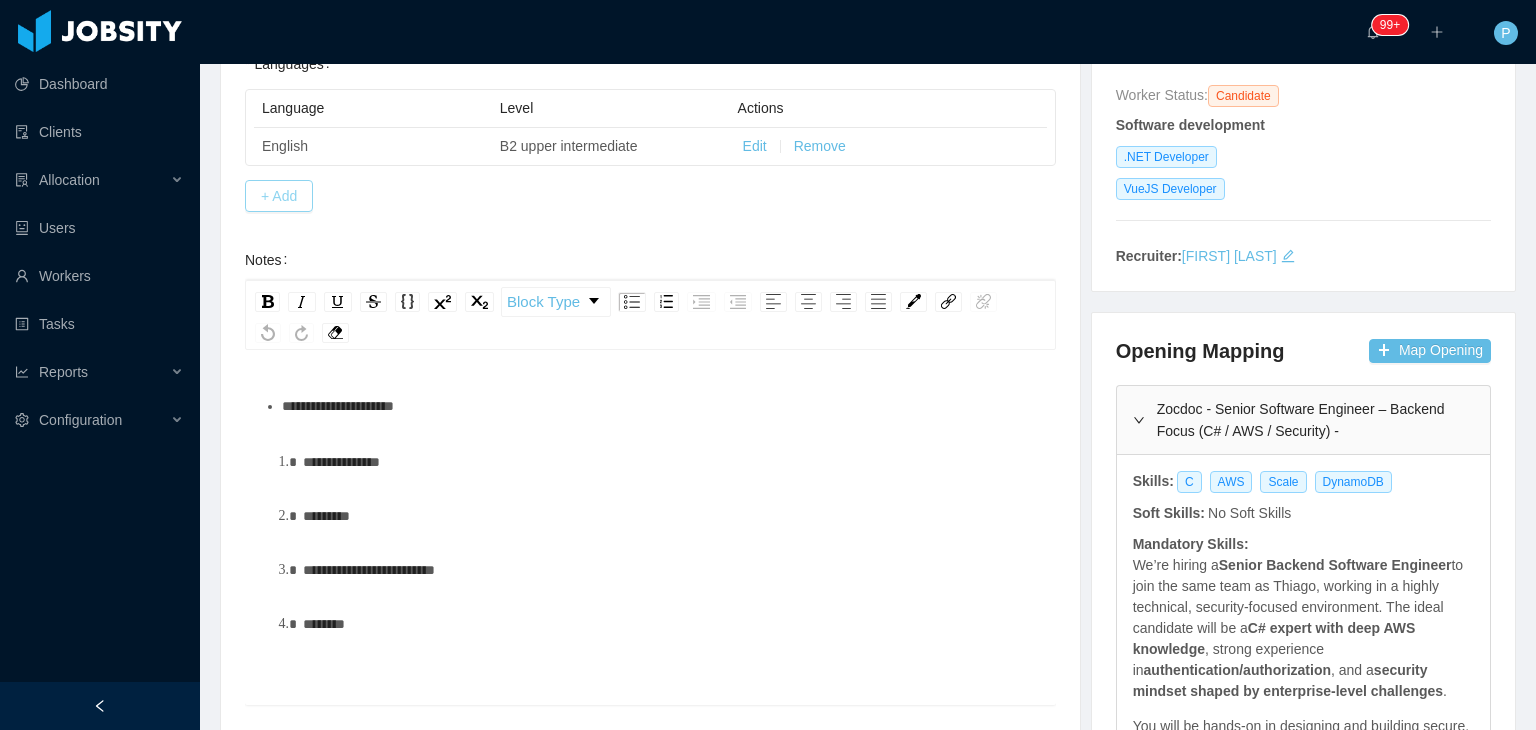 drag, startPoint x: 276, startPoint y: 211, endPoint x: 284, endPoint y: 202, distance: 12.0415945 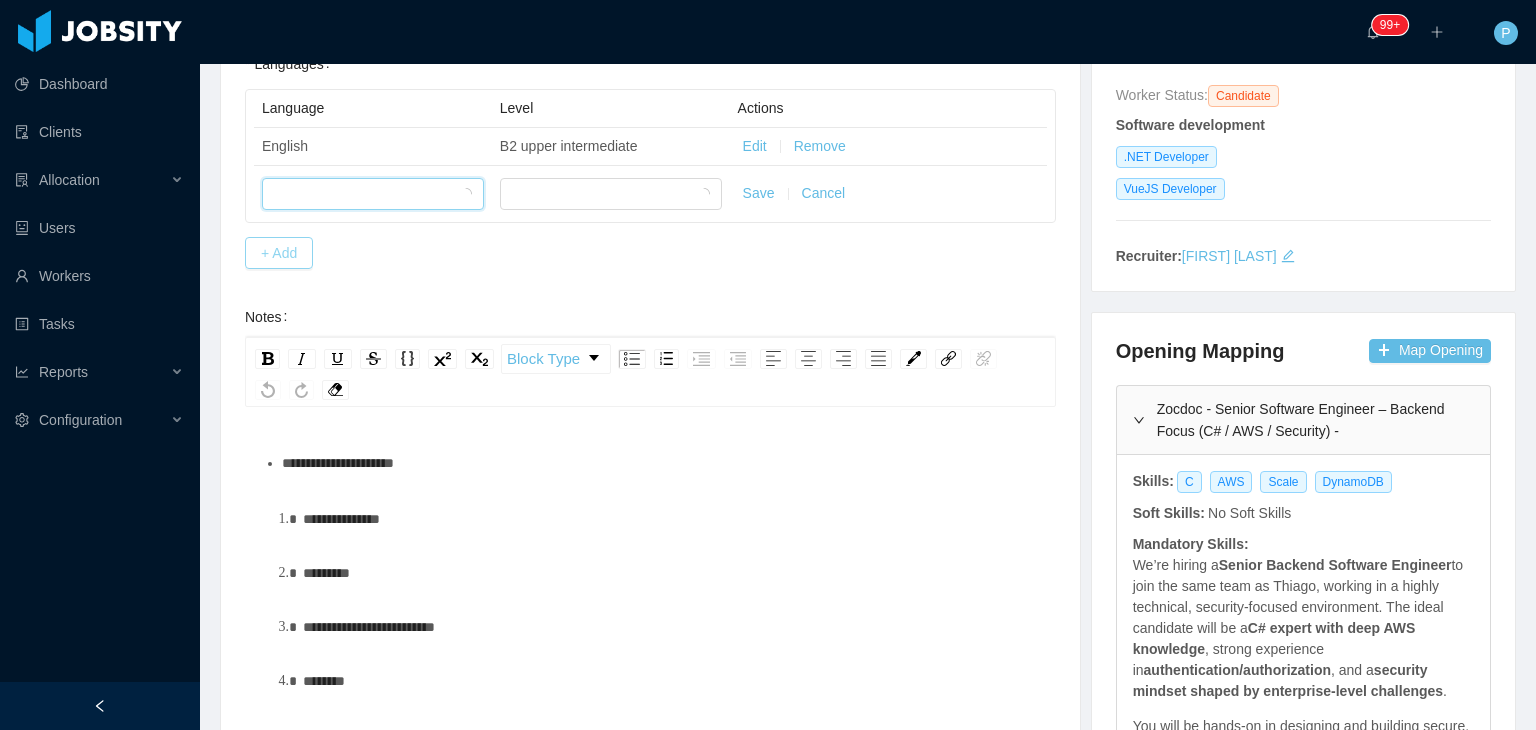 click at bounding box center (366, 194) 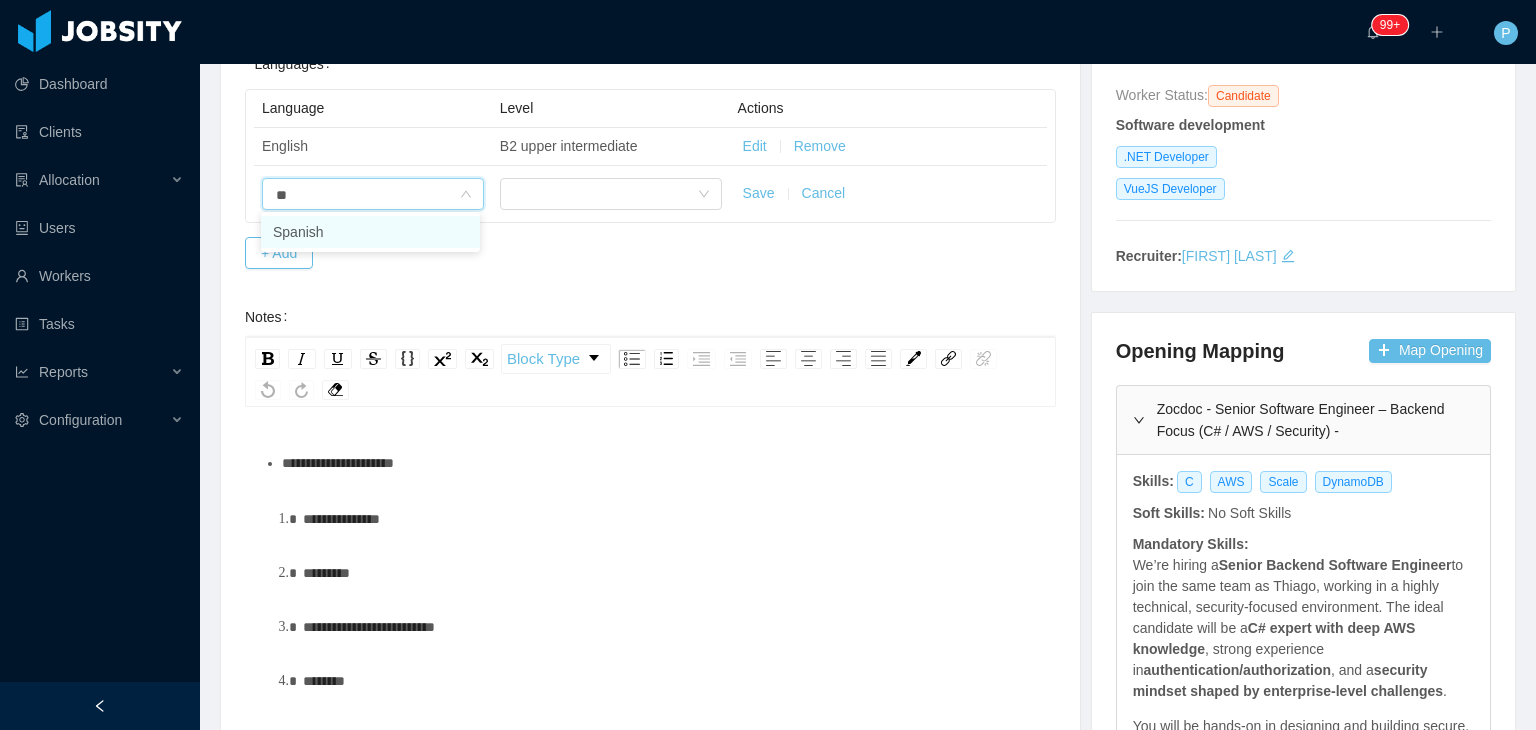 click on "Spanish" at bounding box center [370, 232] 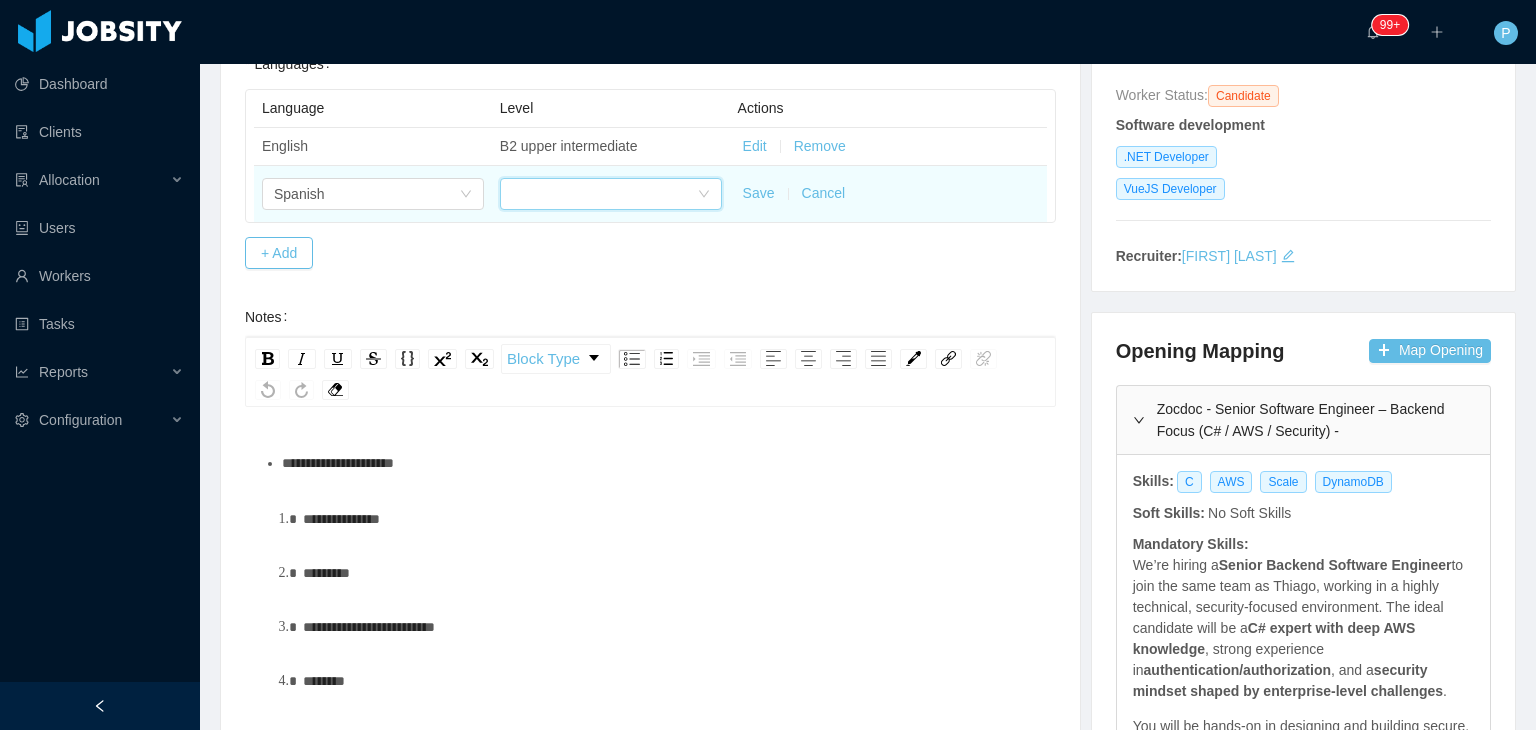 click at bounding box center [604, 194] 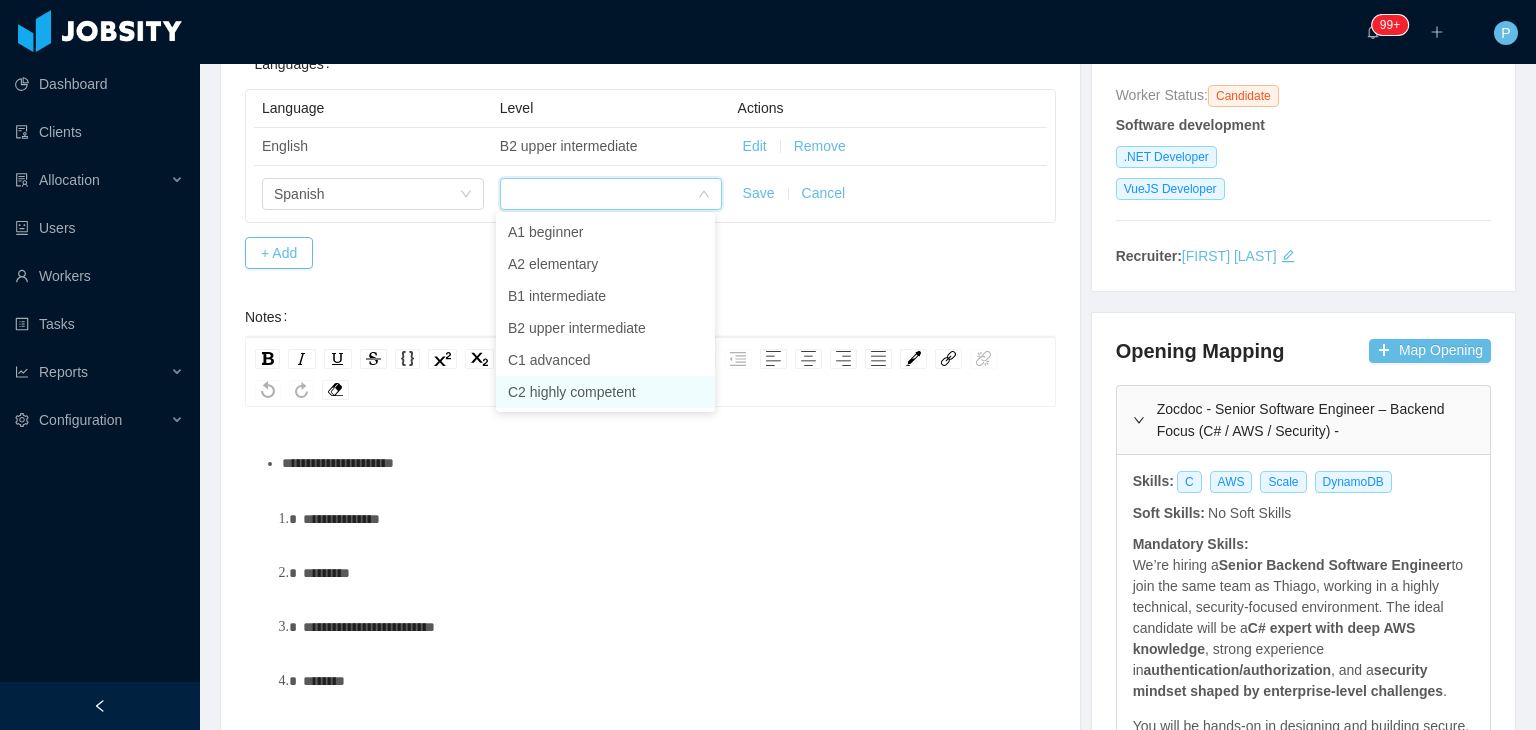 click on "C2 highly competent" at bounding box center [605, 392] 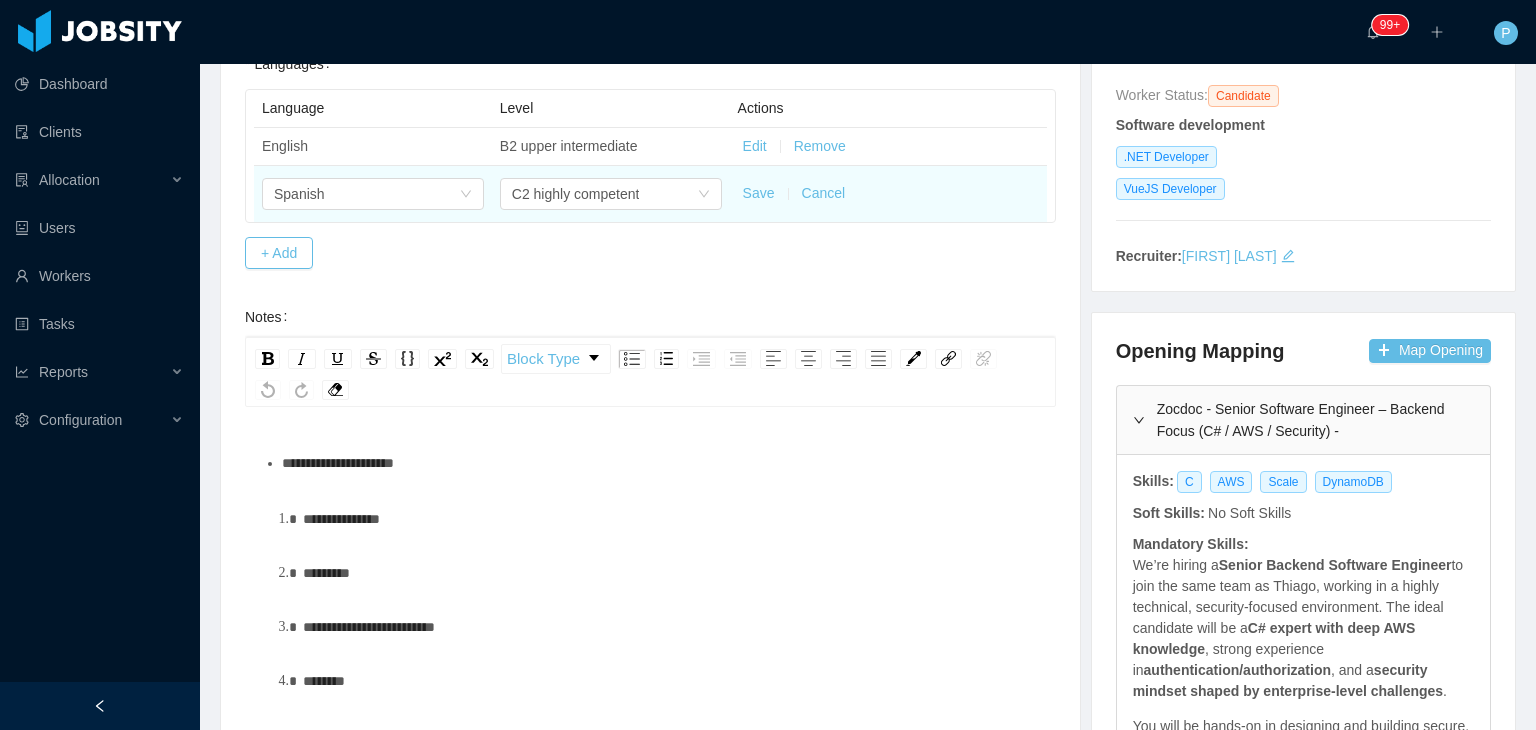 click on "Save" at bounding box center [759, 193] 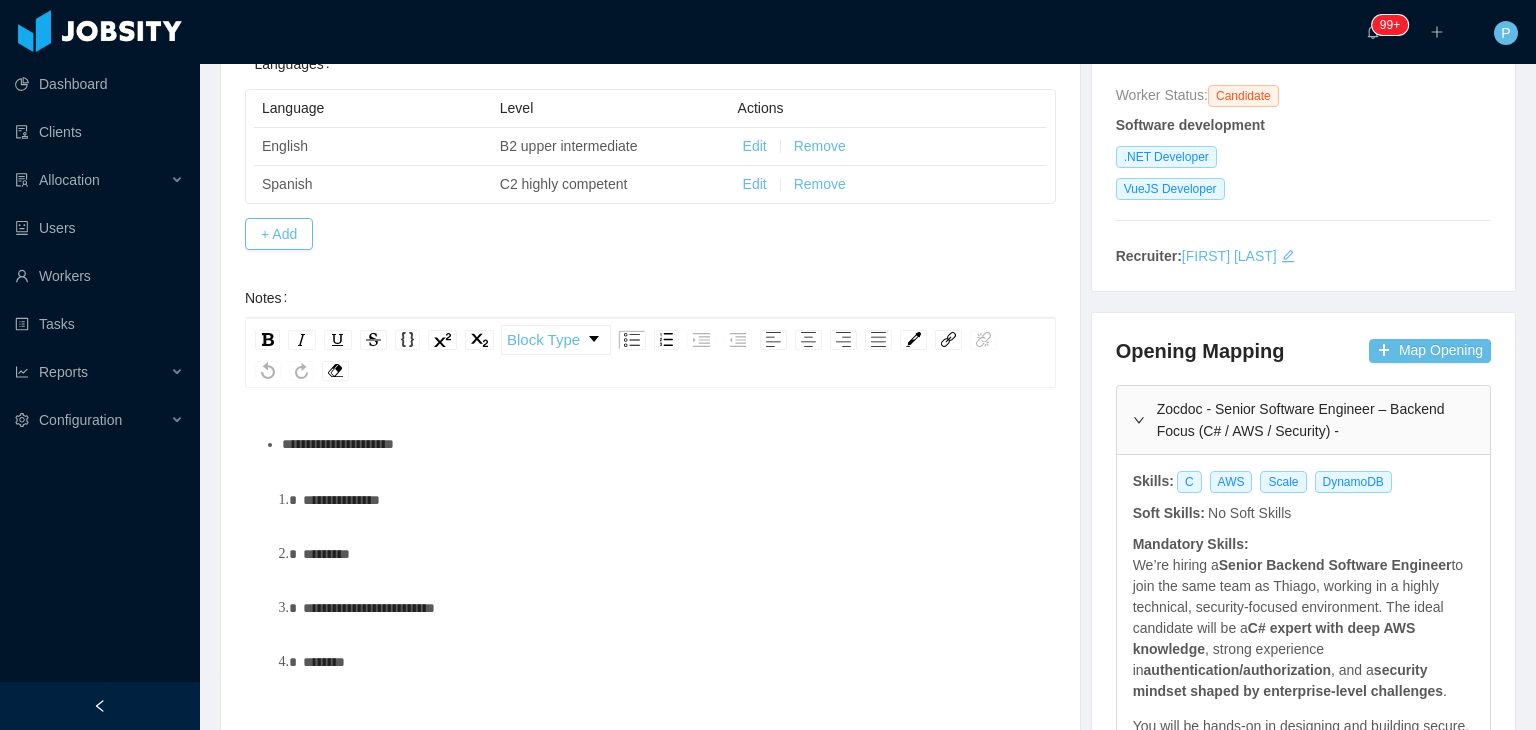click on "**********" at bounding box center (650, 384) 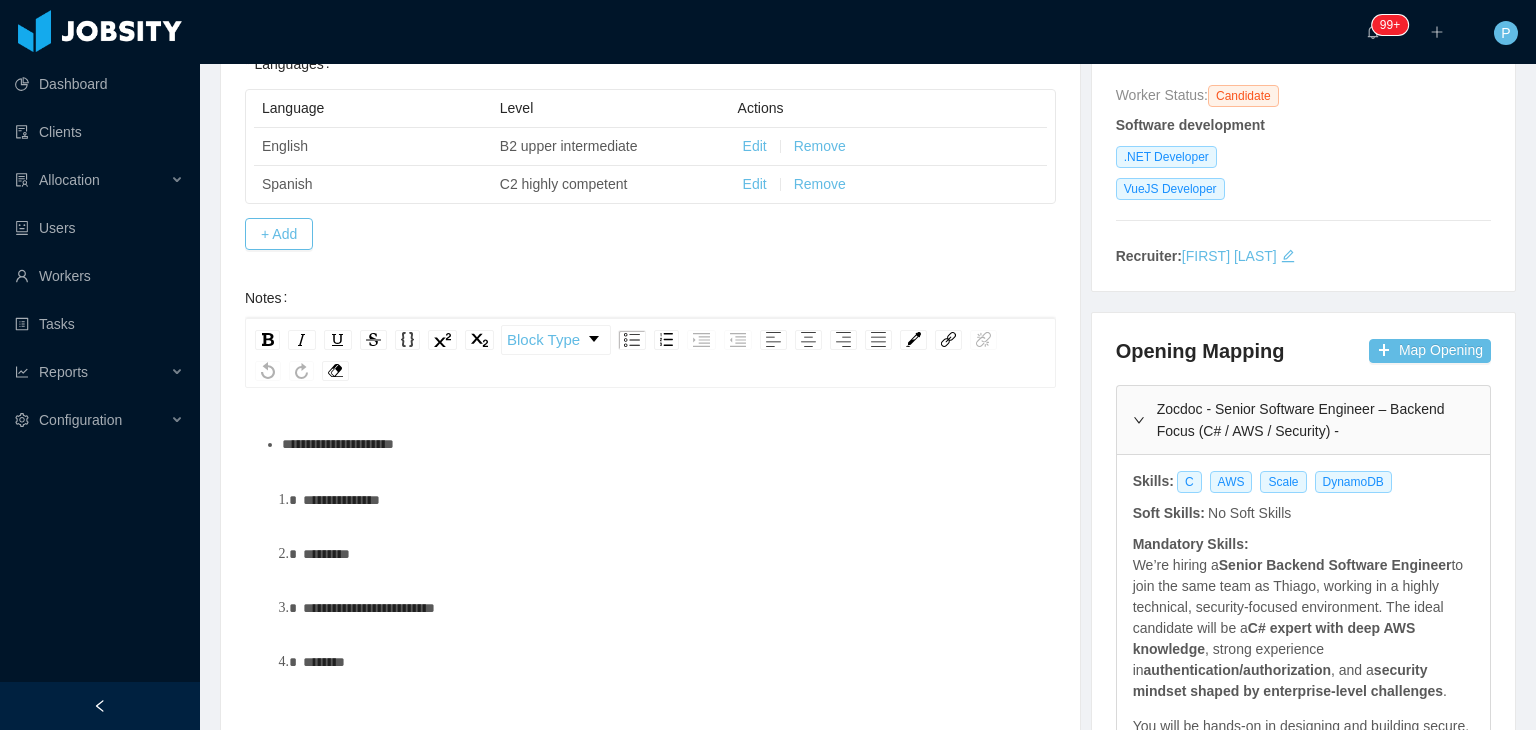 scroll, scrollTop: 0, scrollLeft: 0, axis: both 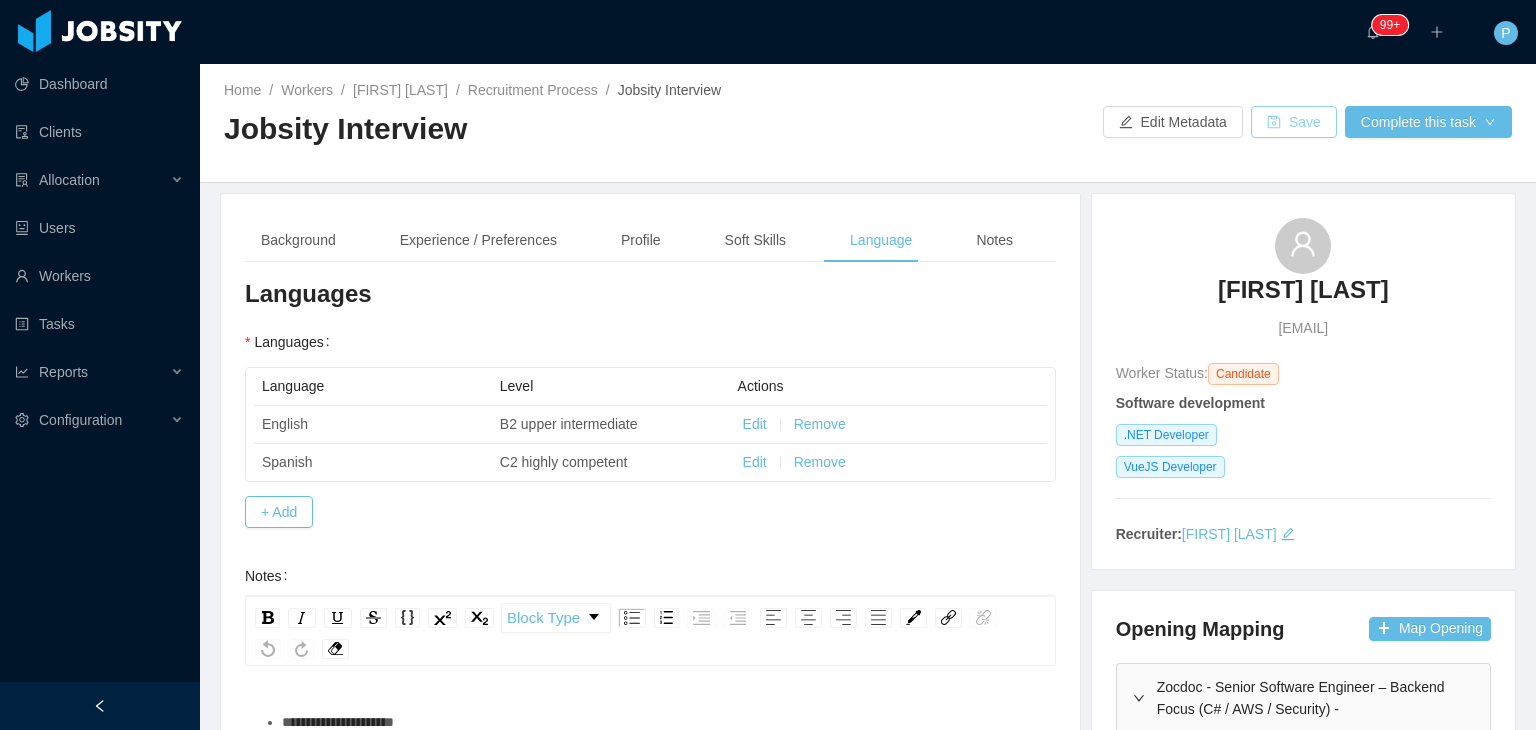 click on "Save" at bounding box center [1294, 122] 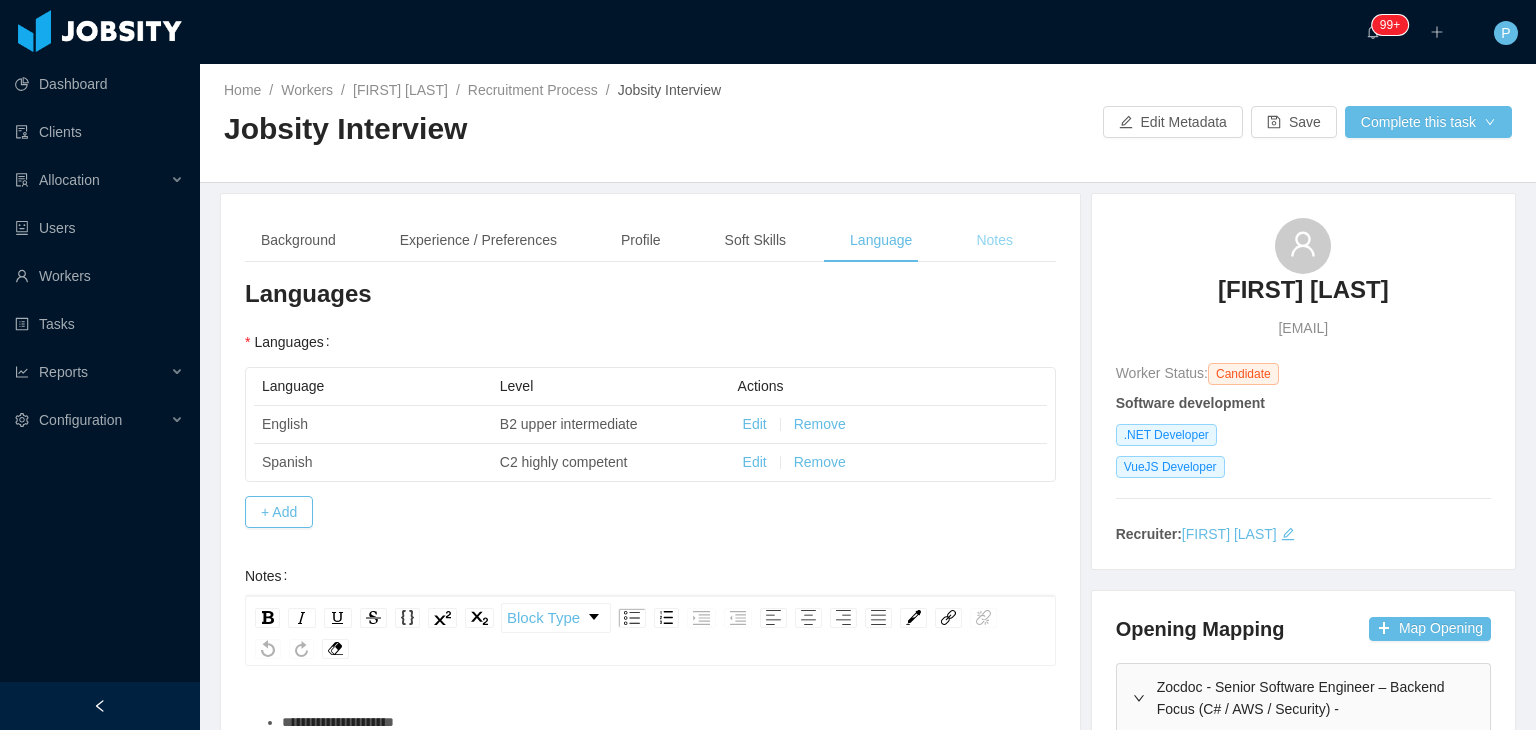 click on "Notes" at bounding box center (994, 240) 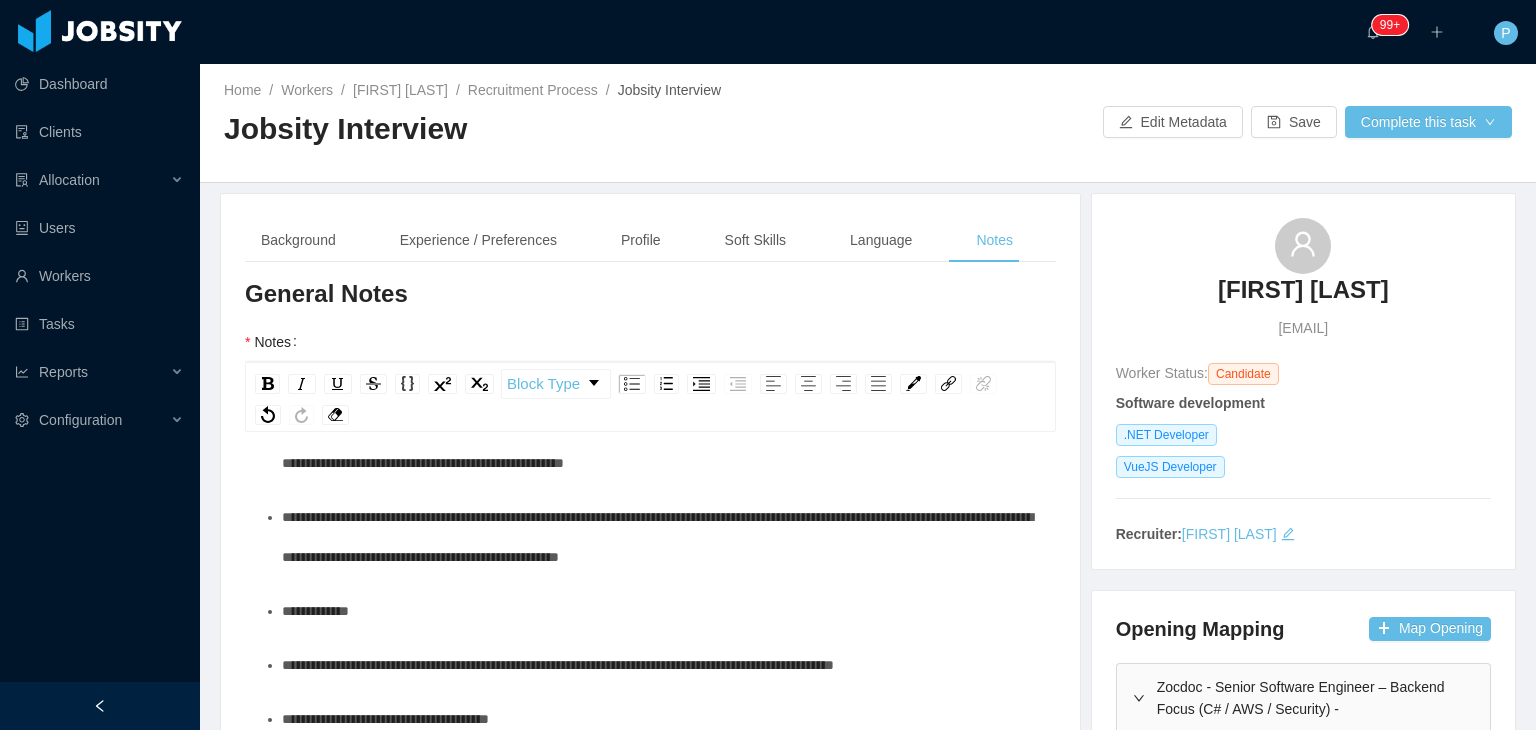 scroll, scrollTop: 0, scrollLeft: 0, axis: both 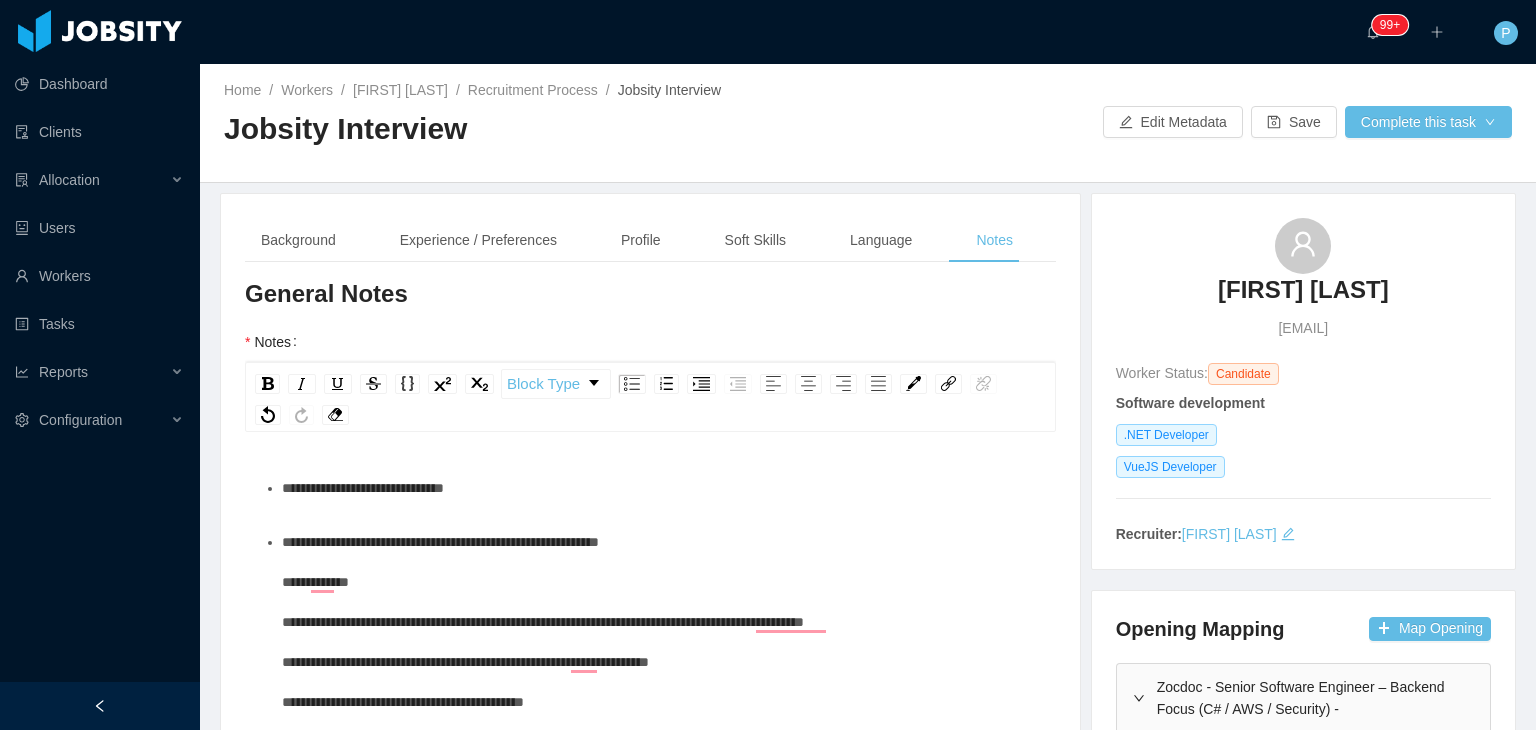 click on "**********" at bounding box center (661, 488) 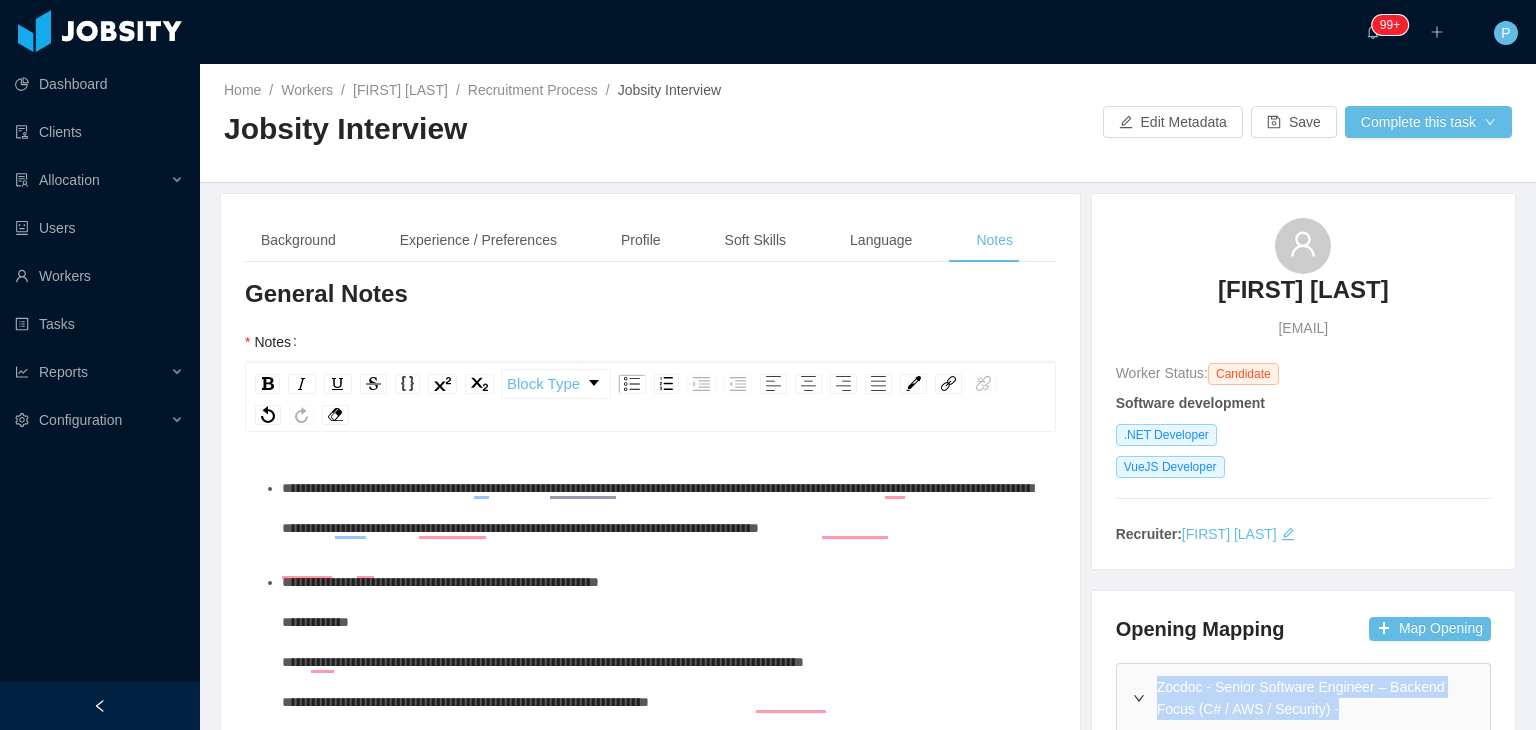 drag, startPoint x: 1334, startPoint y: 708, endPoint x: 1146, endPoint y: 682, distance: 189.78935 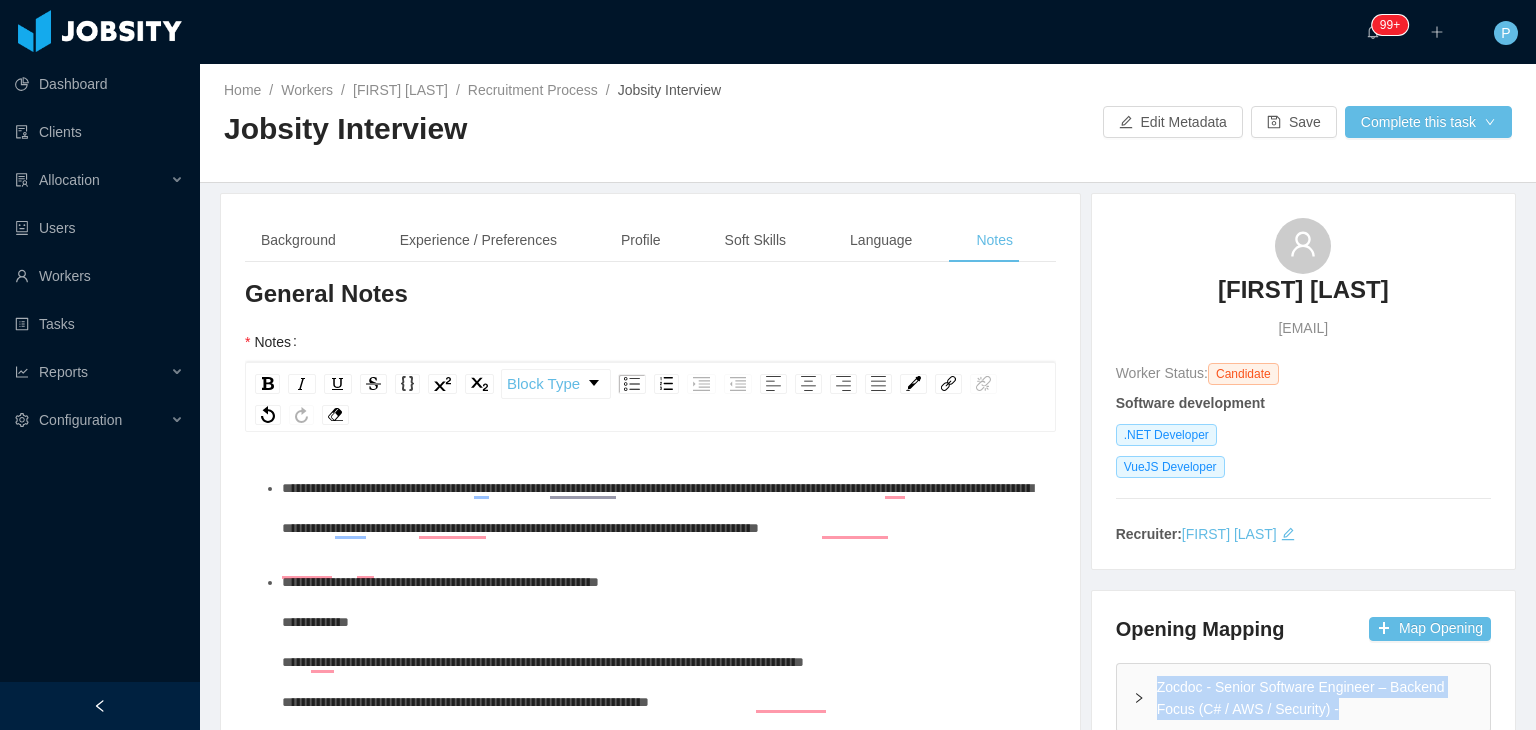 copy on "Zocdoc - Senior Software Engineer – Backend Focus (C# / AWS / Security) -" 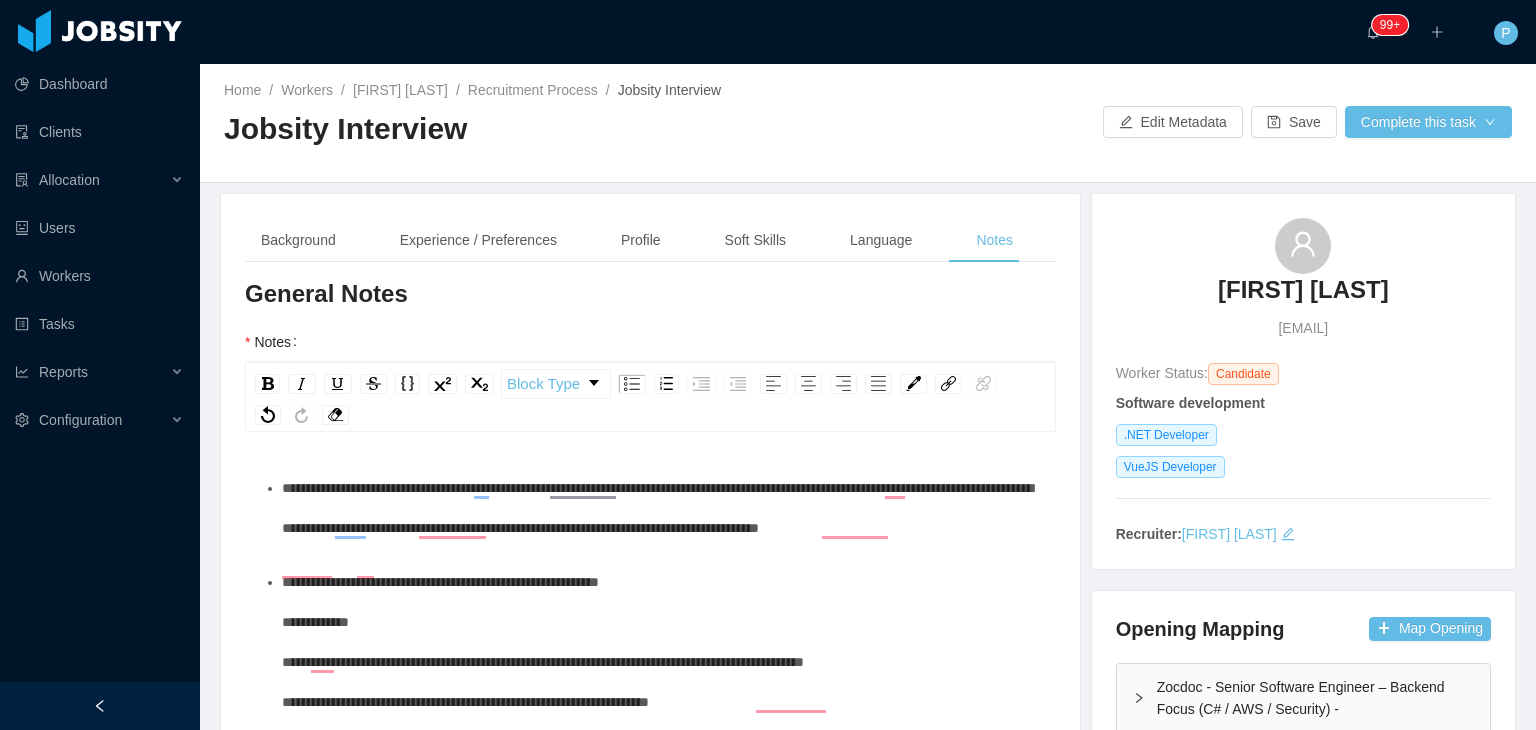 click on "**********" at bounding box center (657, 508) 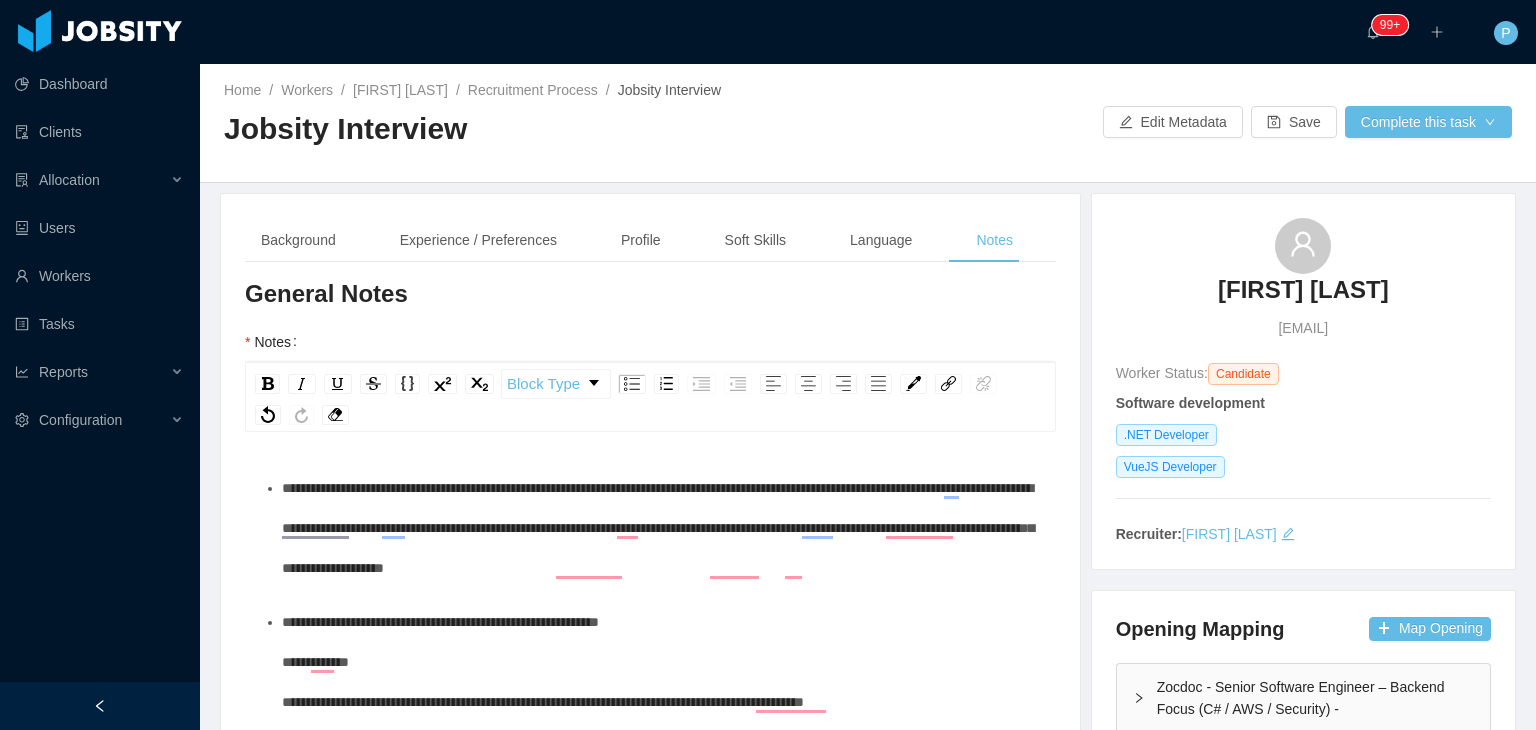 click on "**********" at bounding box center [661, 722] 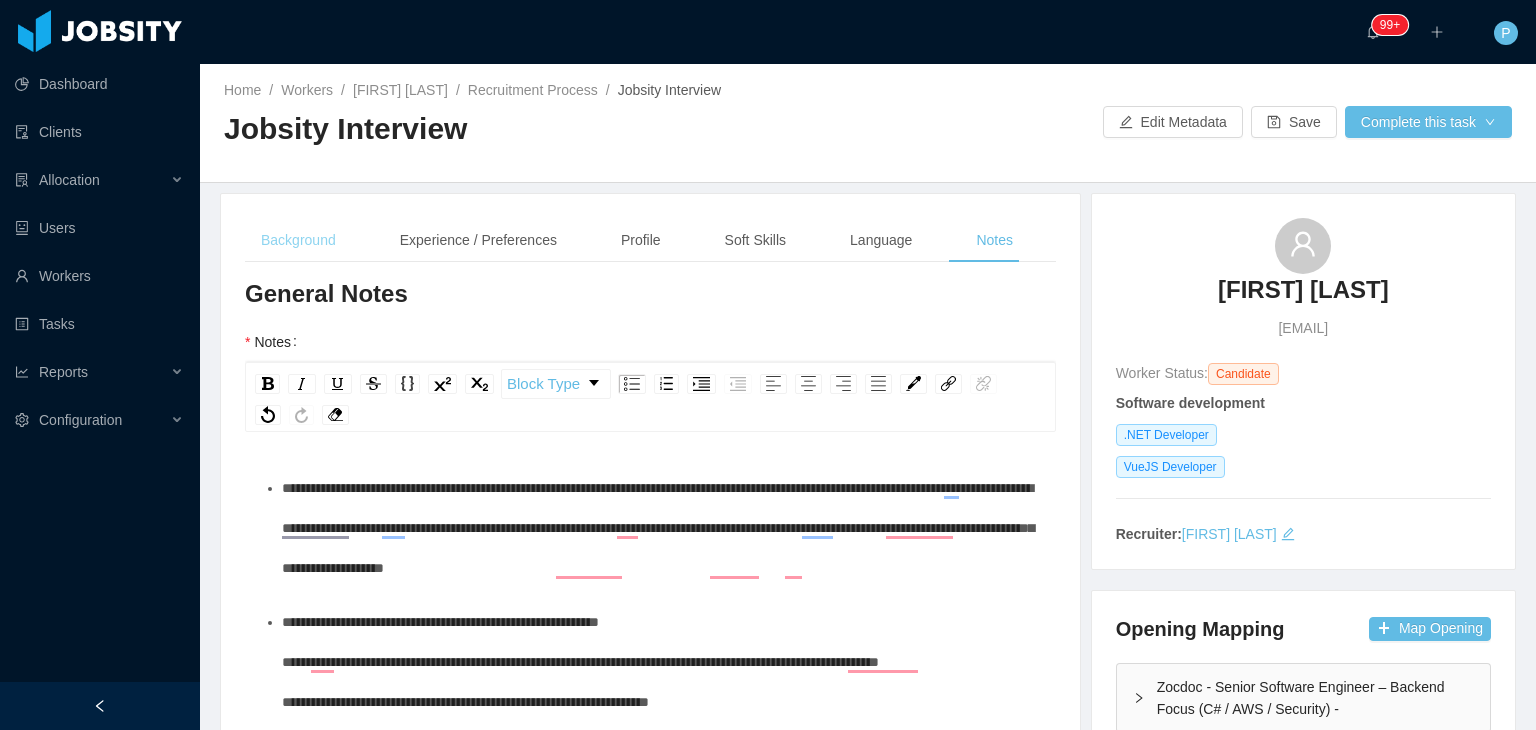 click on "Background" at bounding box center (298, 240) 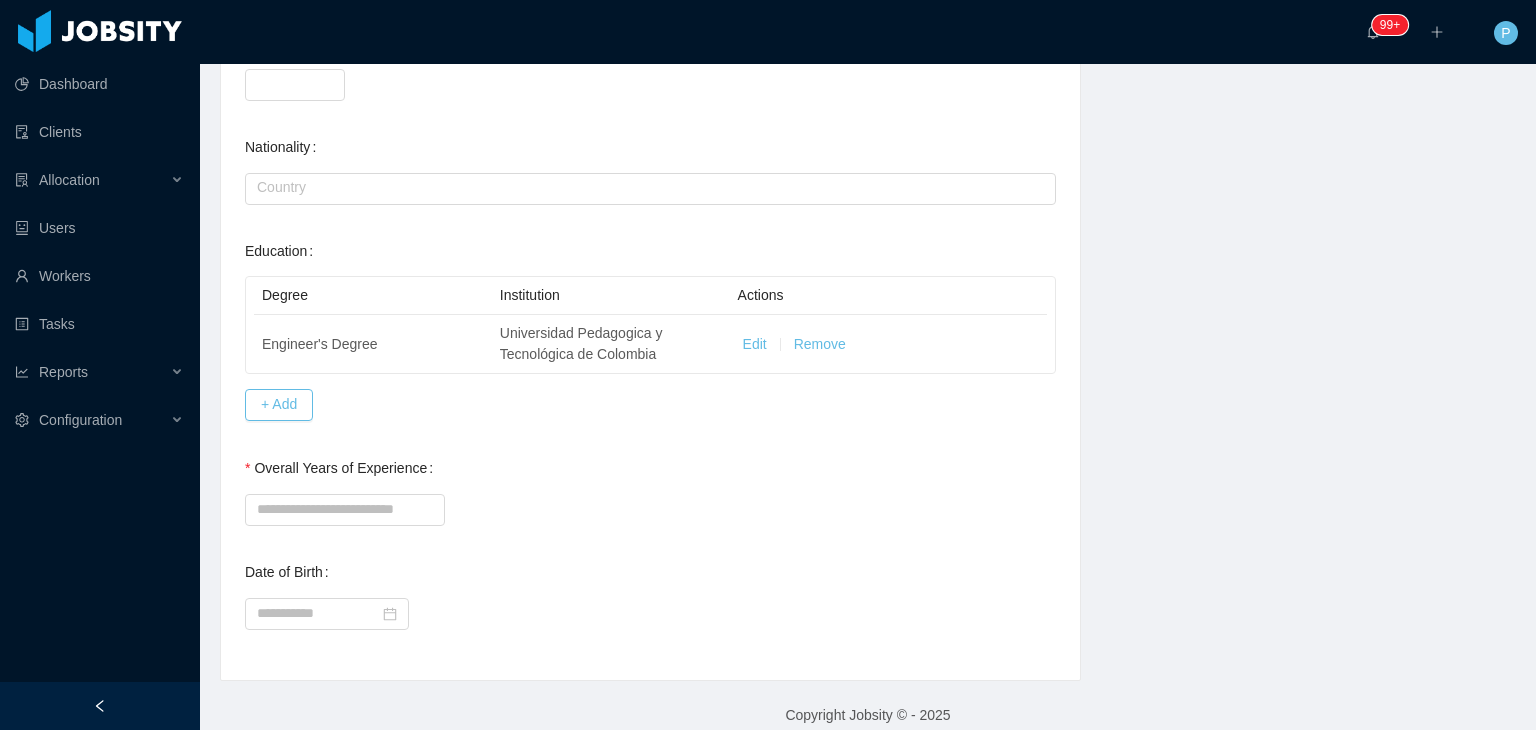 scroll, scrollTop: 885, scrollLeft: 0, axis: vertical 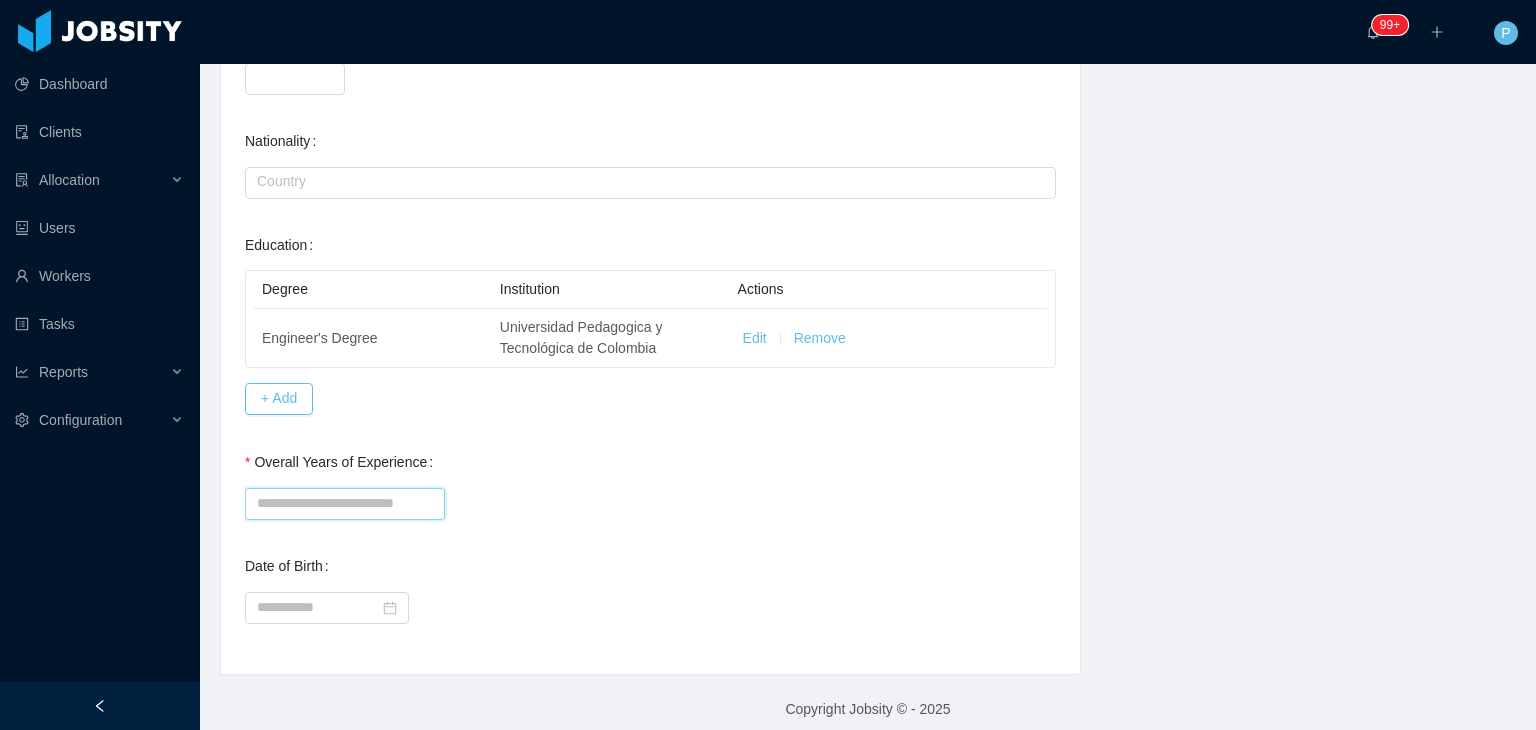 click on "Overall Years of Experience" at bounding box center (345, 504) 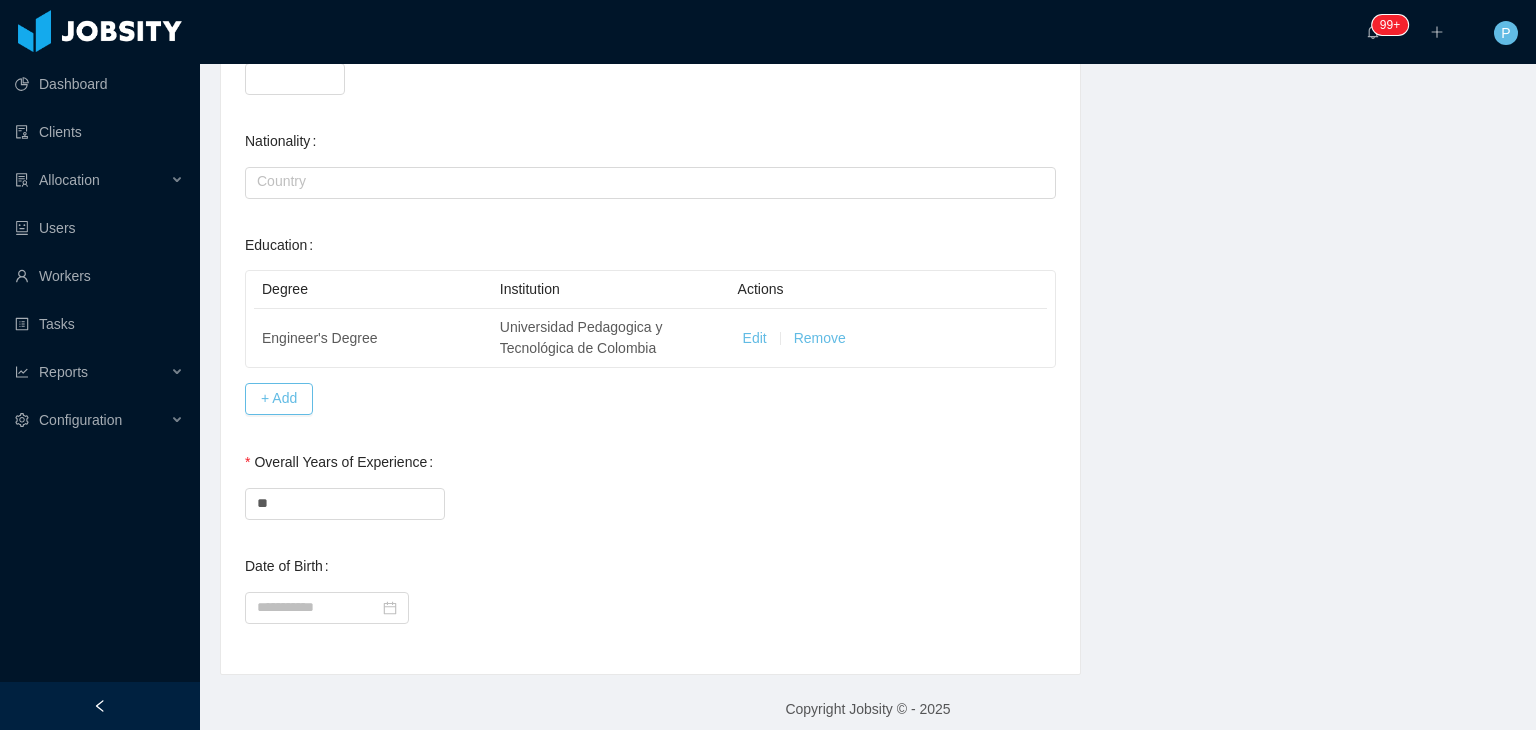 click on "Overall Years of Experience **" at bounding box center [650, 482] 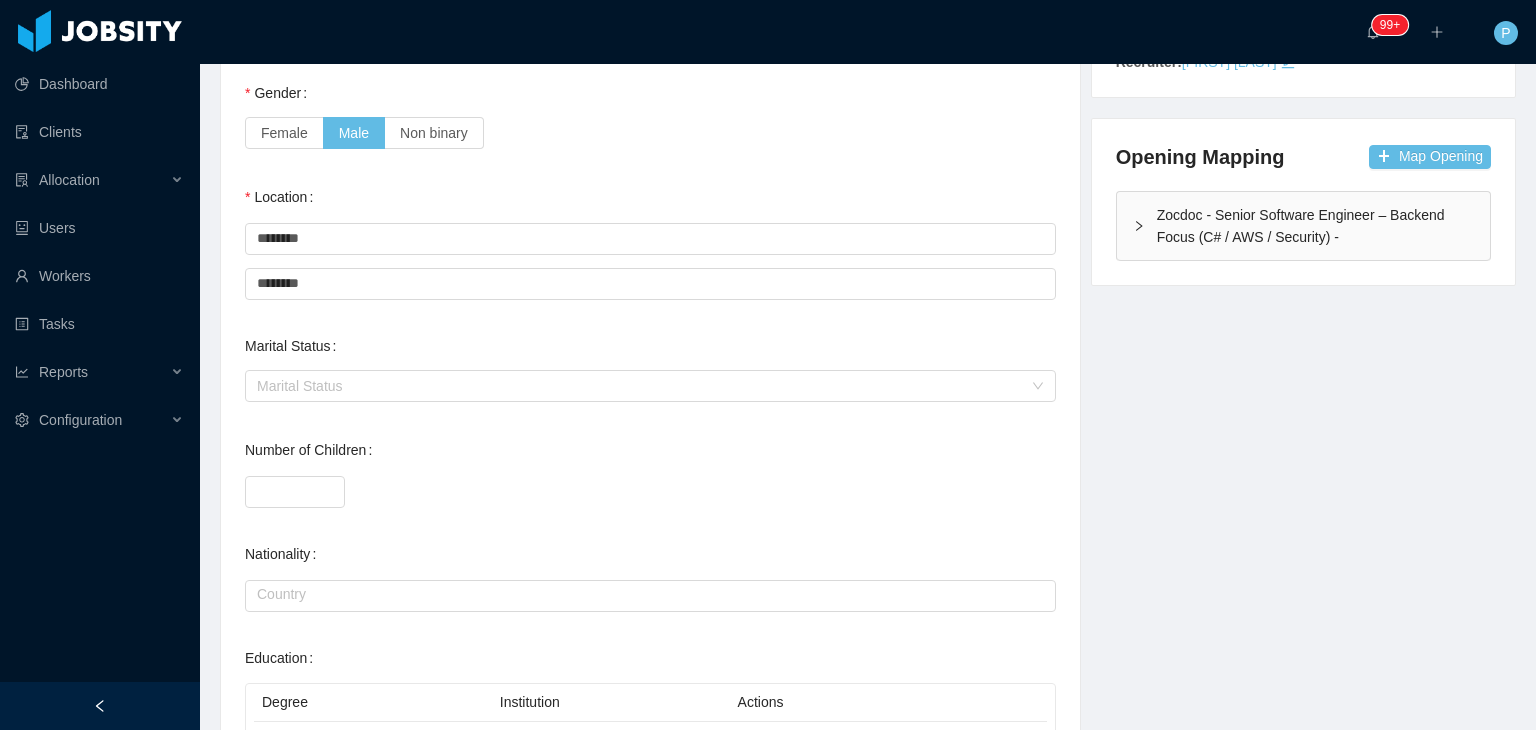 scroll, scrollTop: 196, scrollLeft: 0, axis: vertical 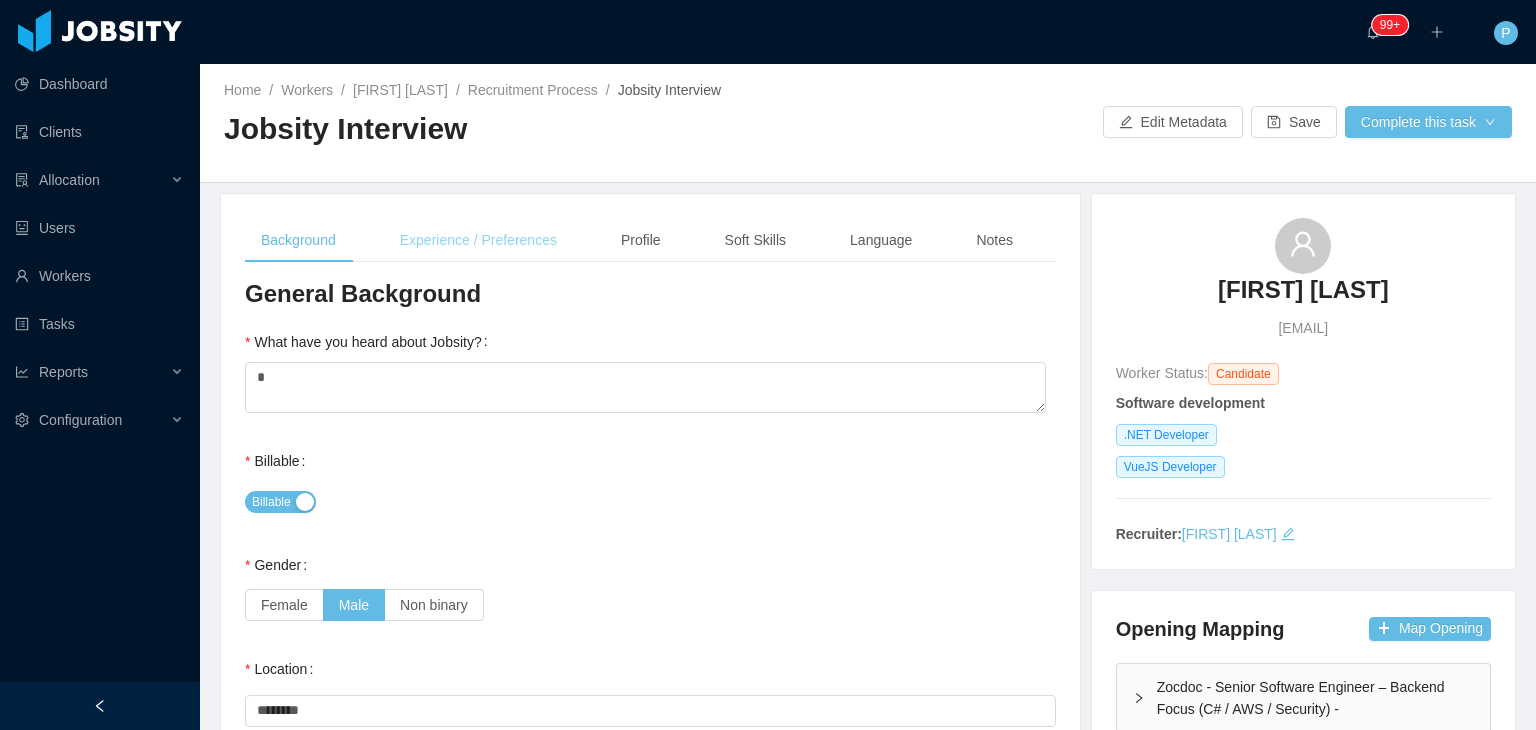 click on "Experience / Preferences" at bounding box center [478, 240] 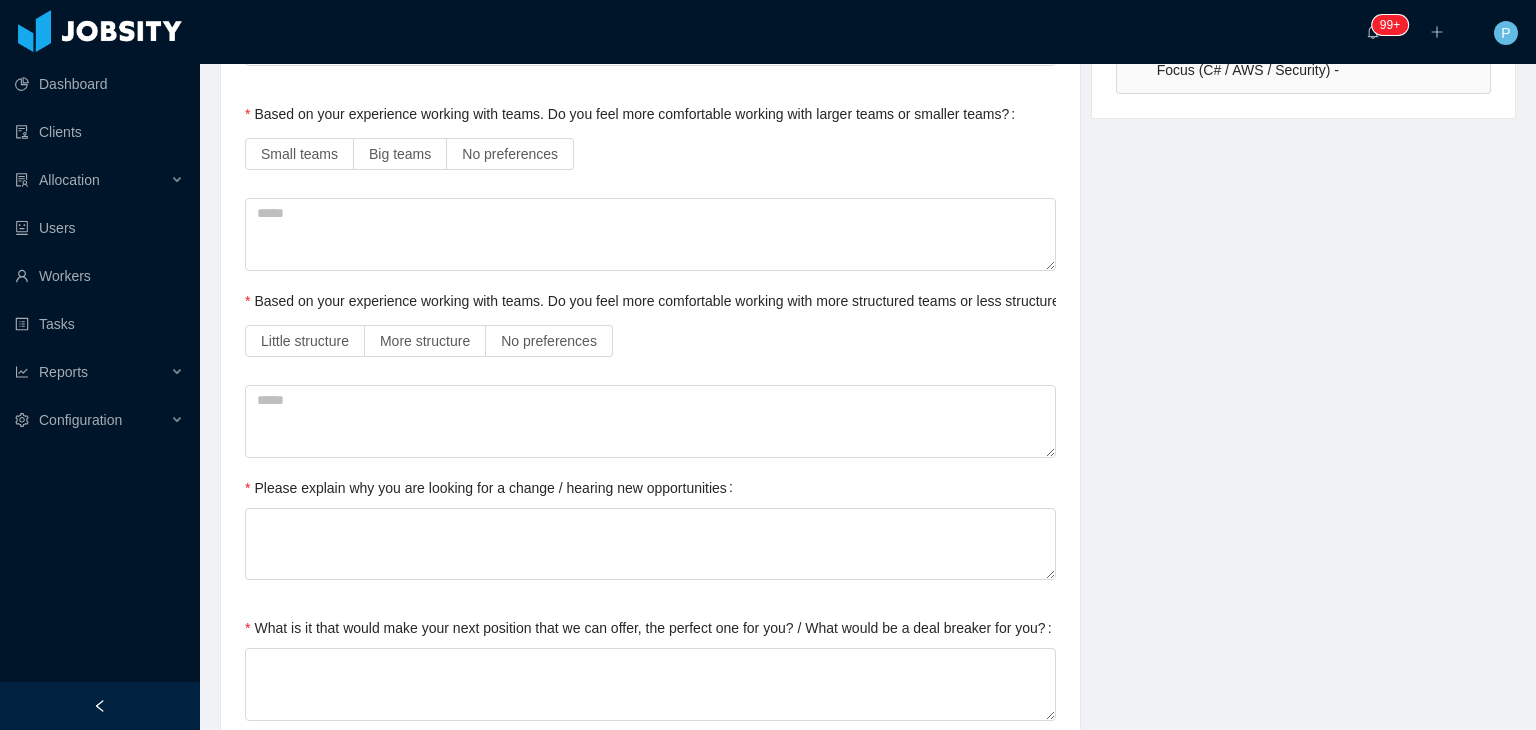 scroll, scrollTop: 669, scrollLeft: 0, axis: vertical 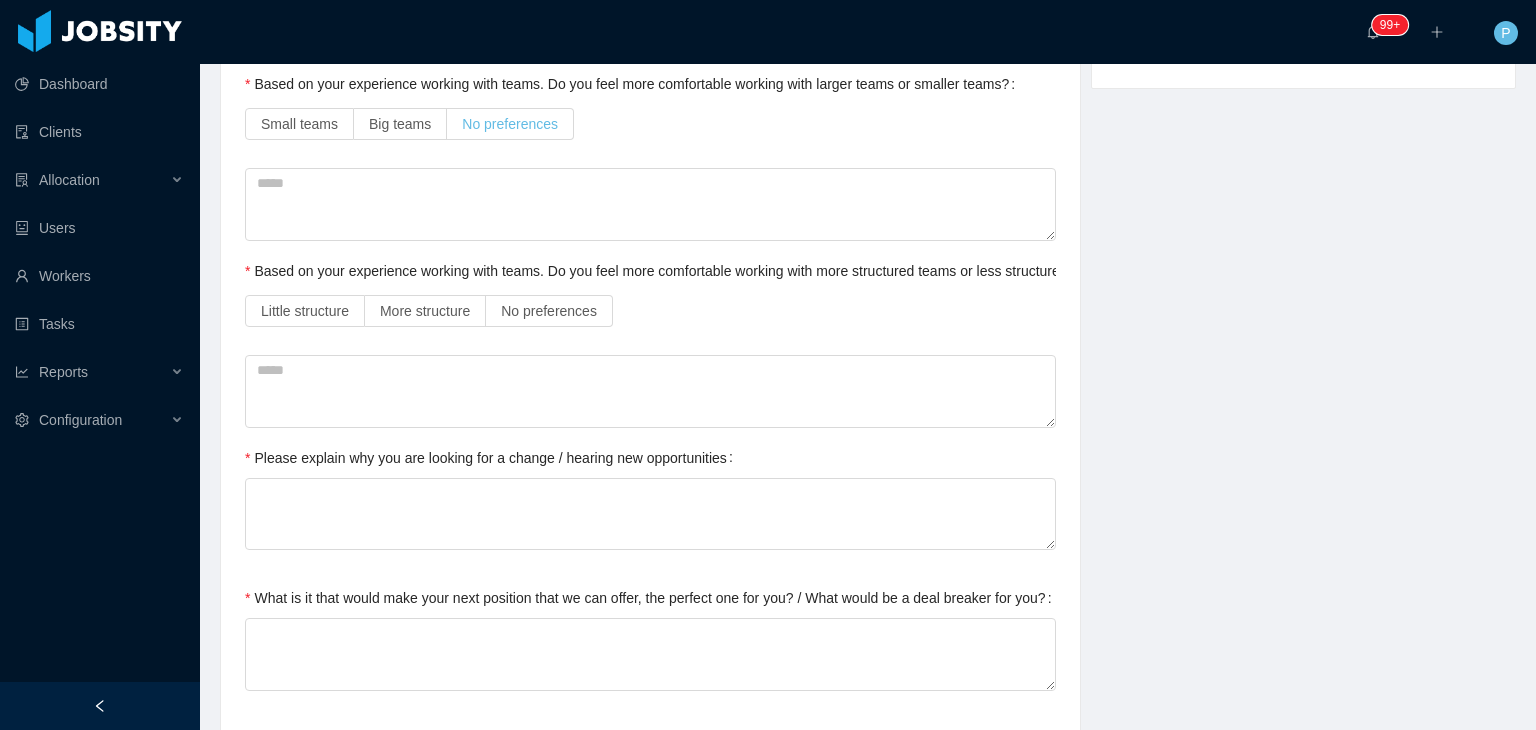 click on "No preferences" at bounding box center [510, 124] 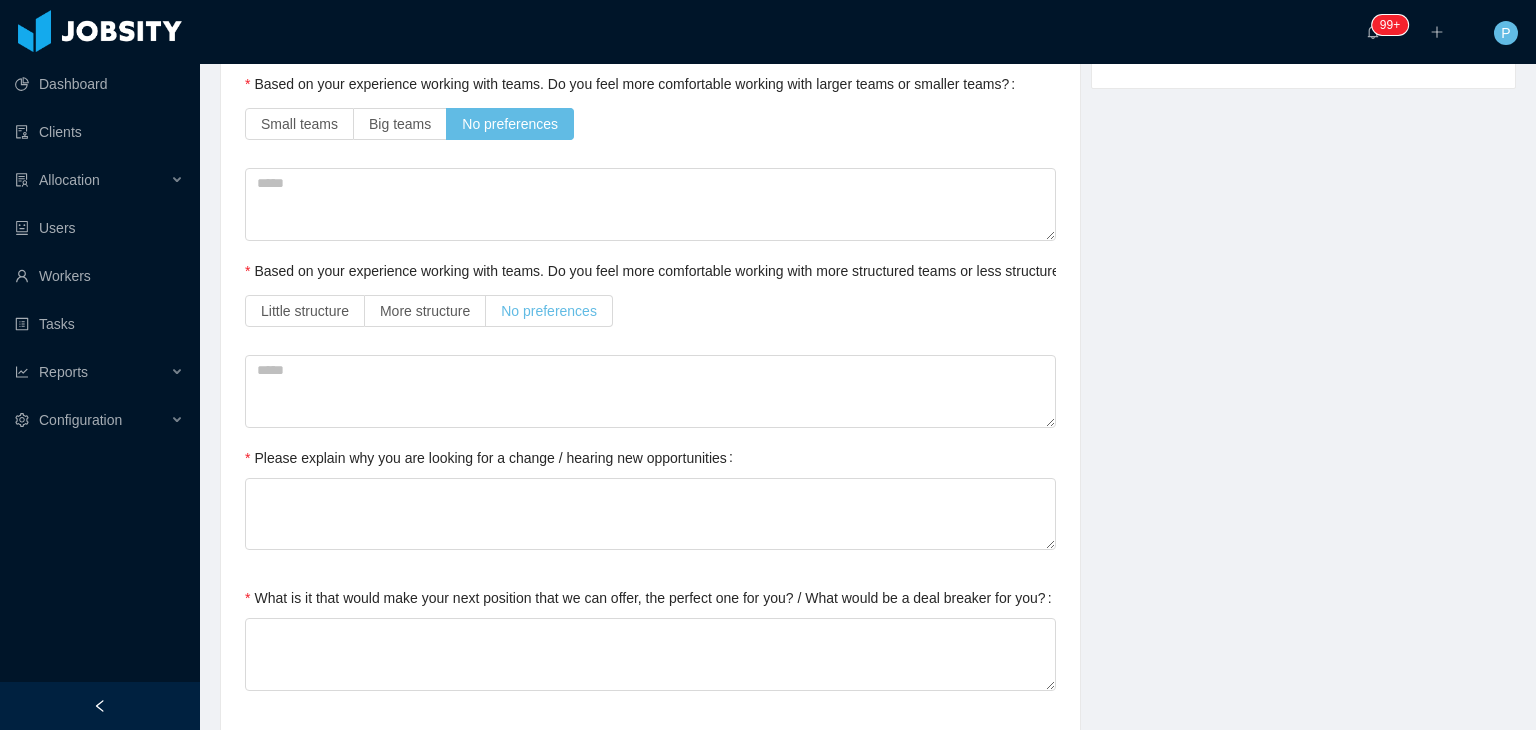 click on "No preferences" at bounding box center (549, 311) 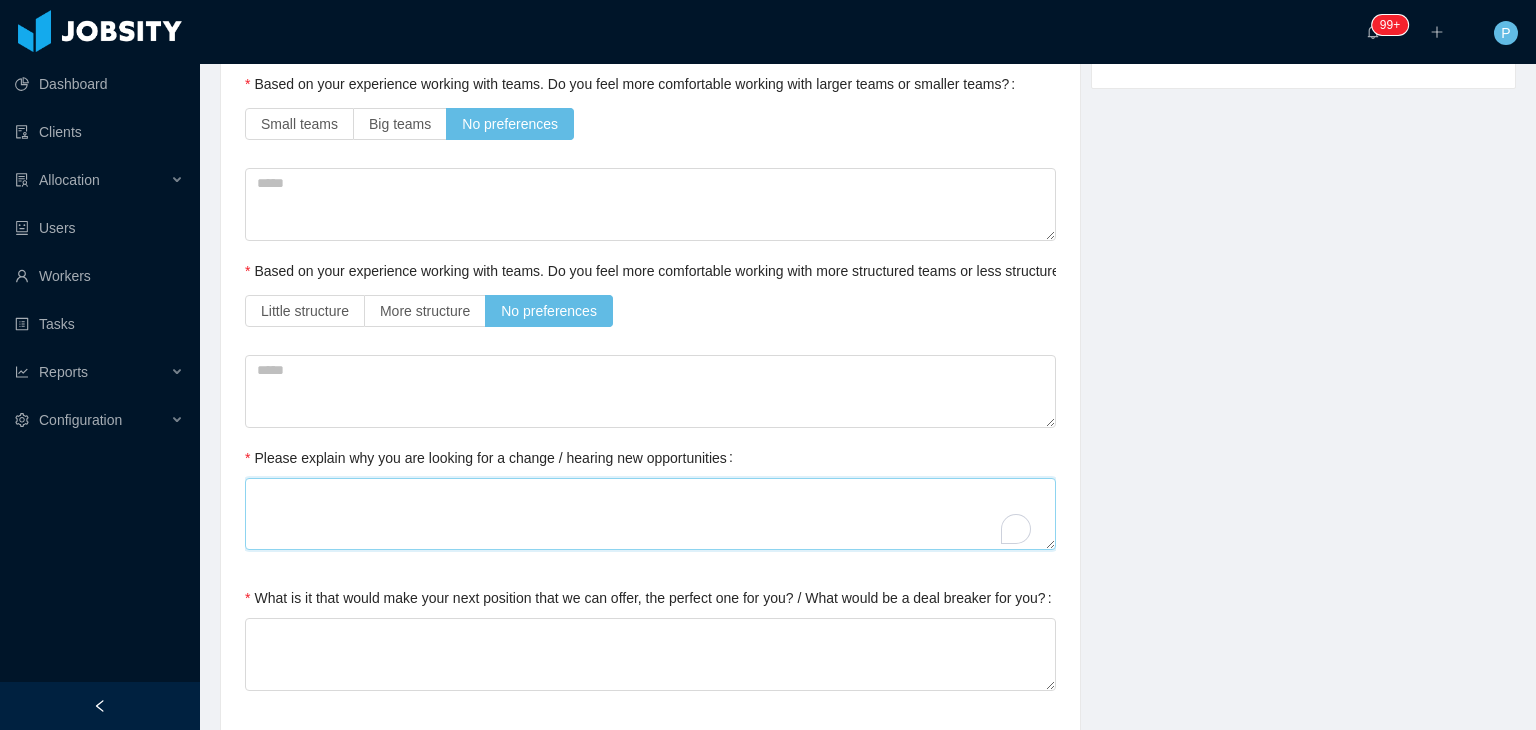 click on "Please explain why you are looking for a change / hearing new opportunities" at bounding box center [650, 514] 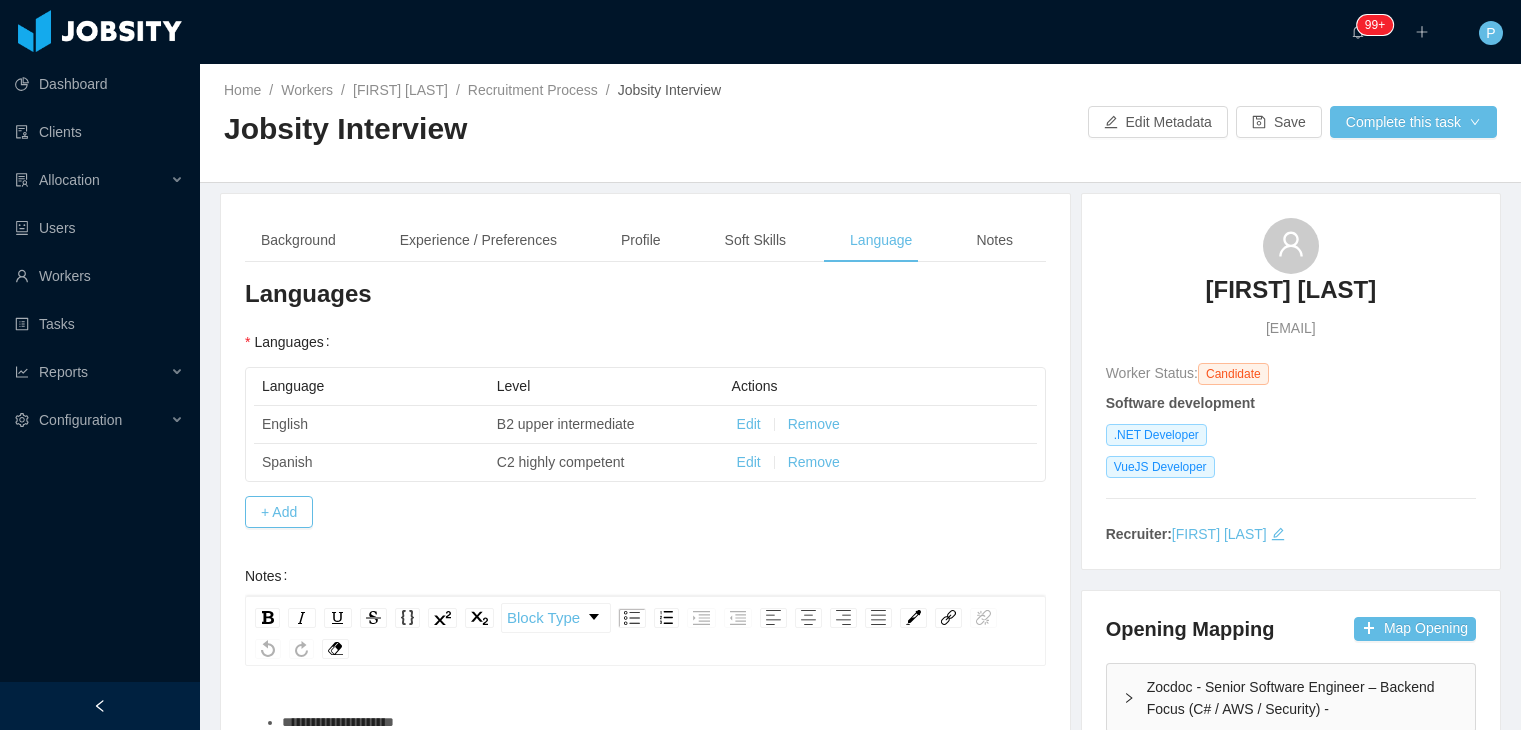 scroll, scrollTop: 0, scrollLeft: 0, axis: both 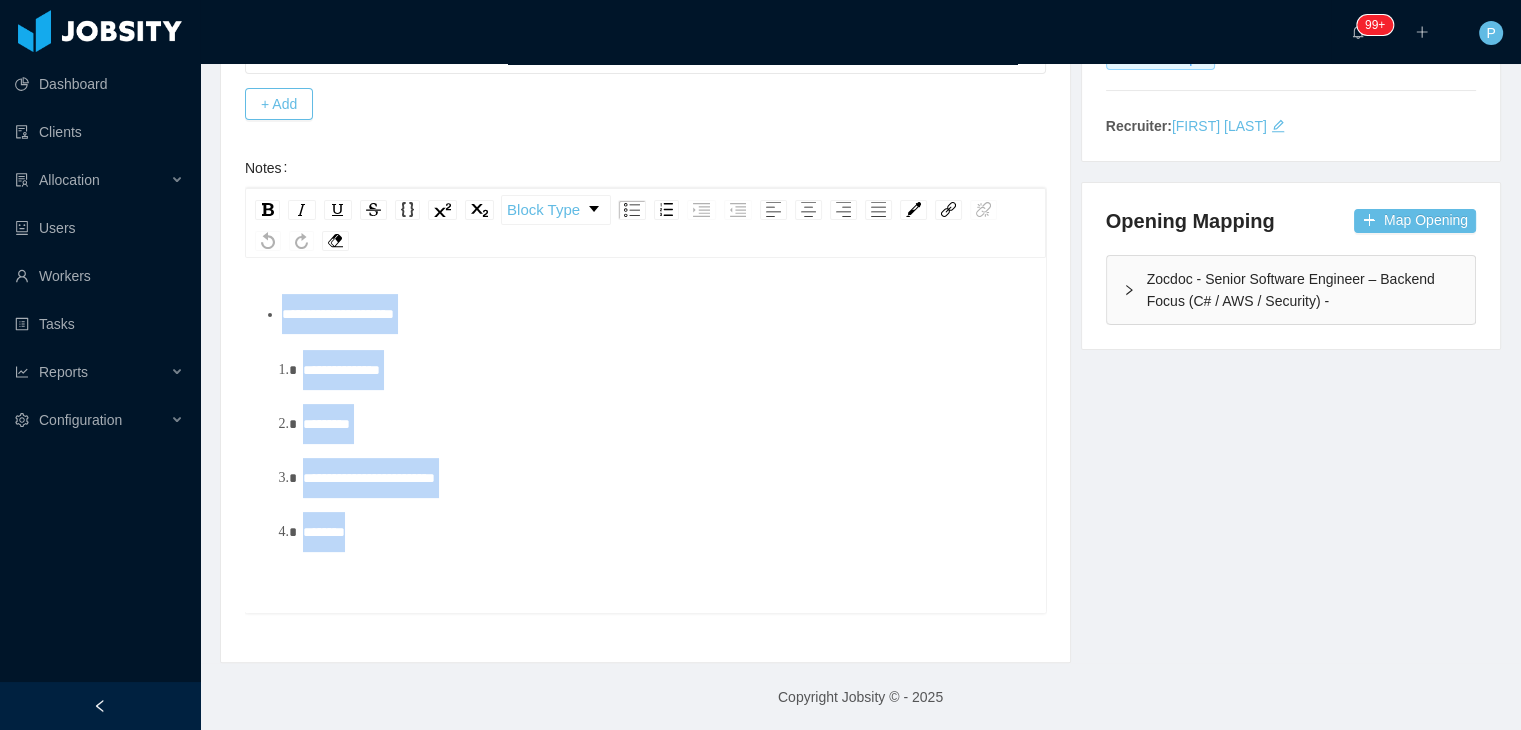 drag, startPoint x: 380, startPoint y: 469, endPoint x: 280, endPoint y: 289, distance: 205.9126 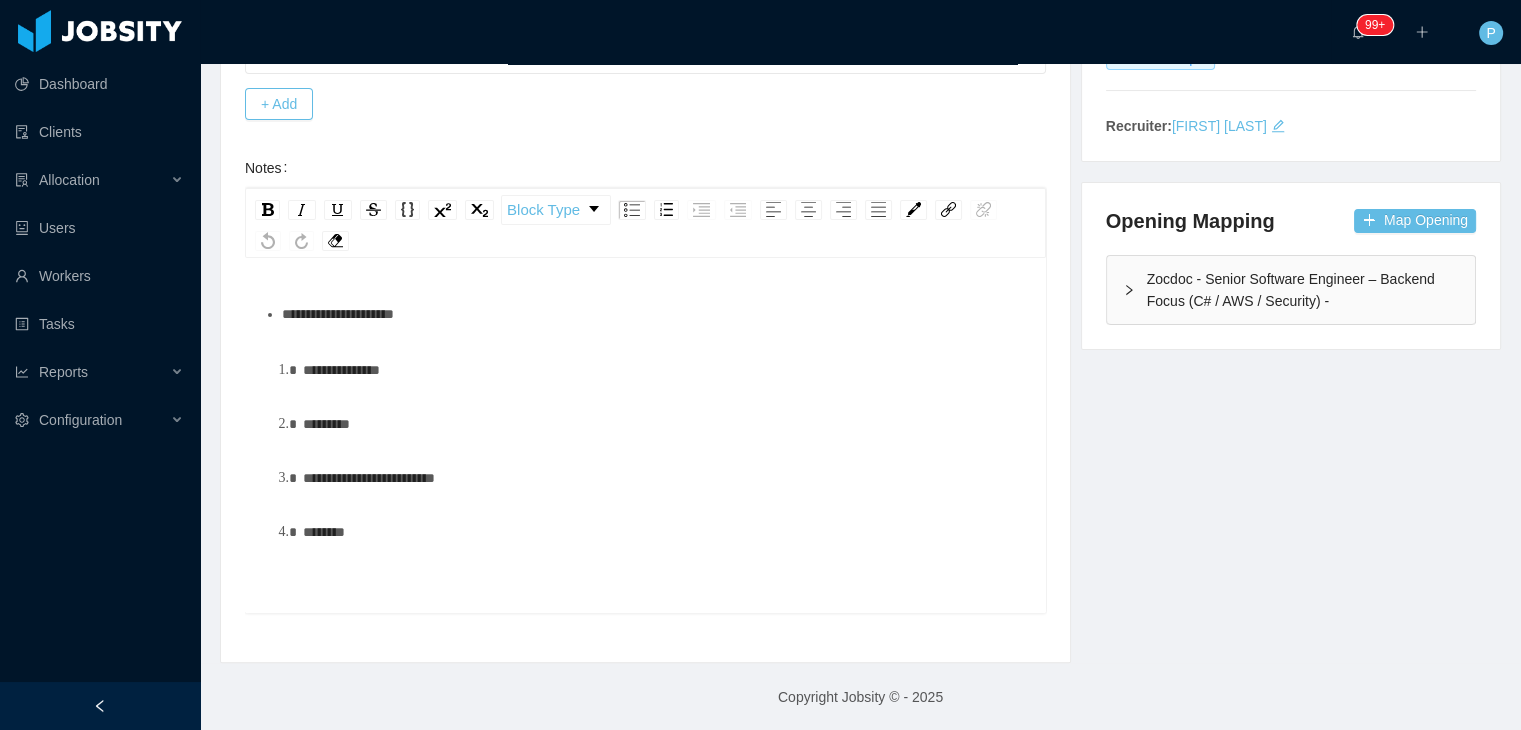 scroll, scrollTop: 408, scrollLeft: 0, axis: vertical 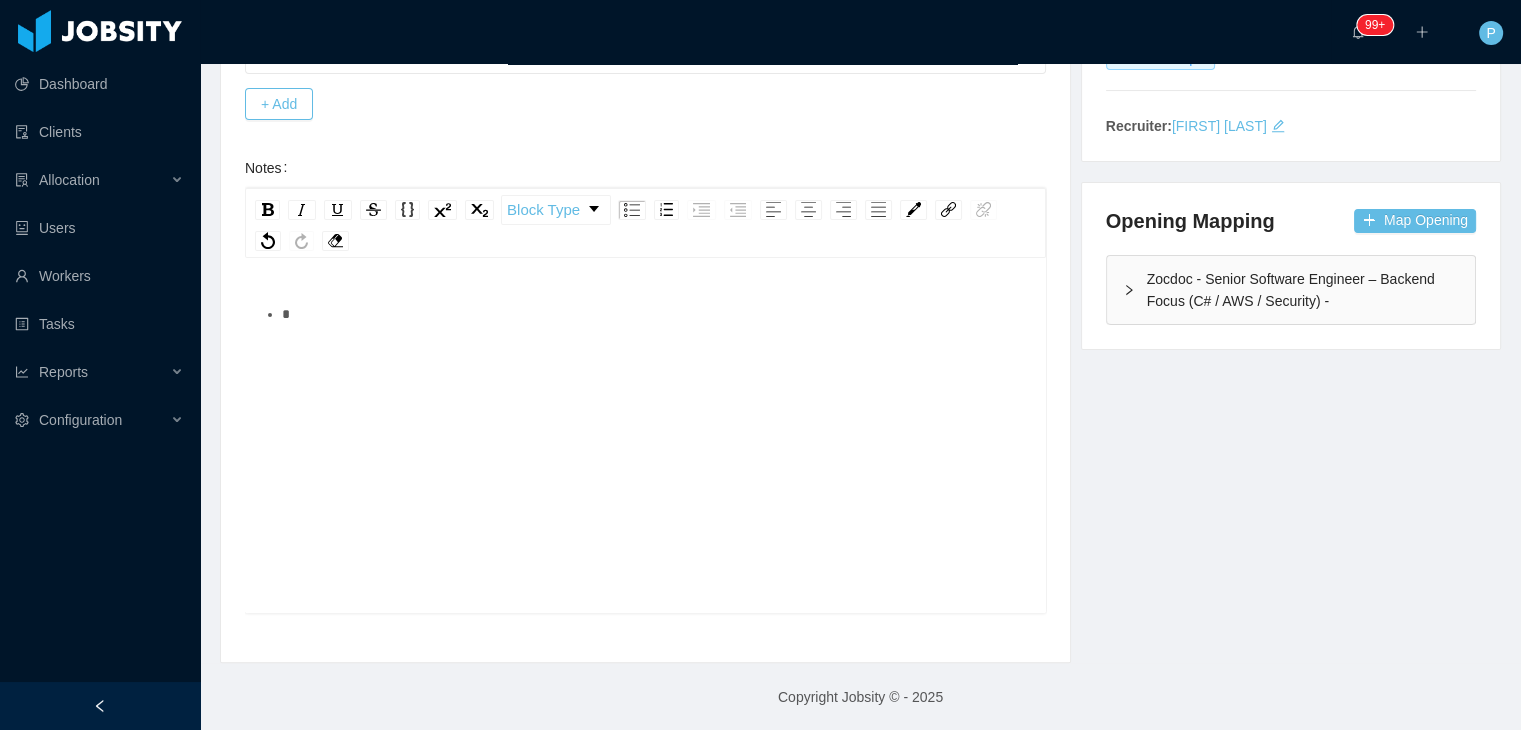 type 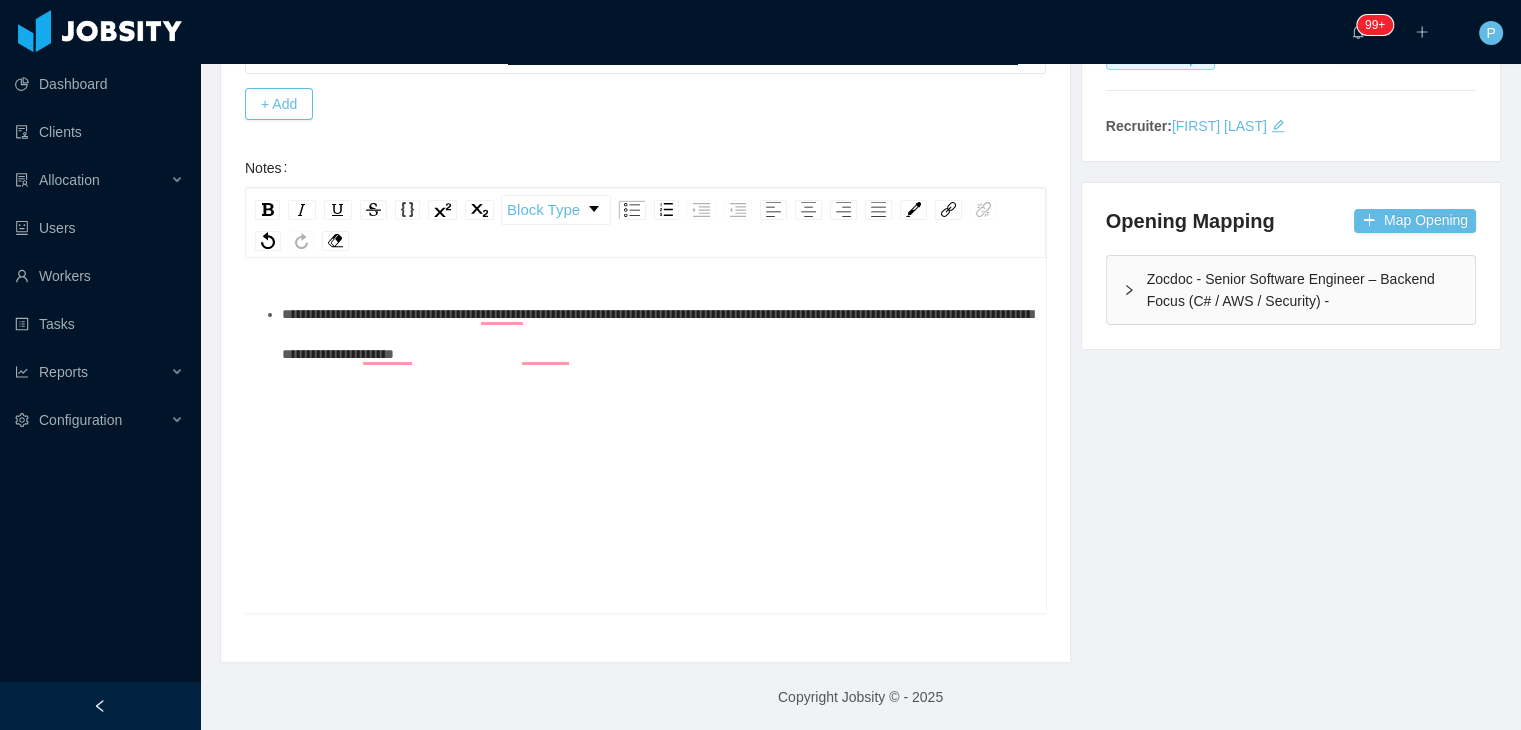scroll, scrollTop: 4, scrollLeft: 0, axis: vertical 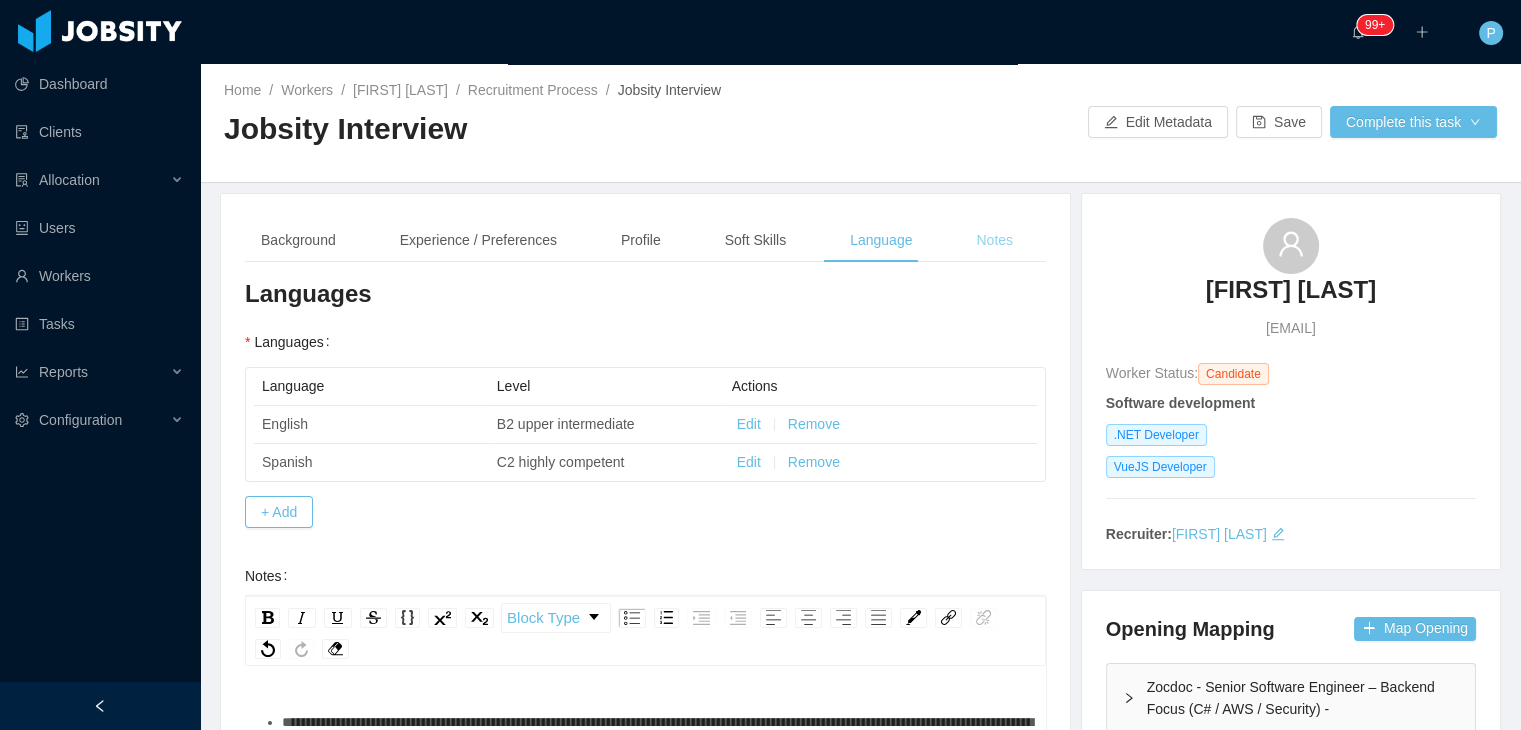 click on "Notes" at bounding box center [994, 240] 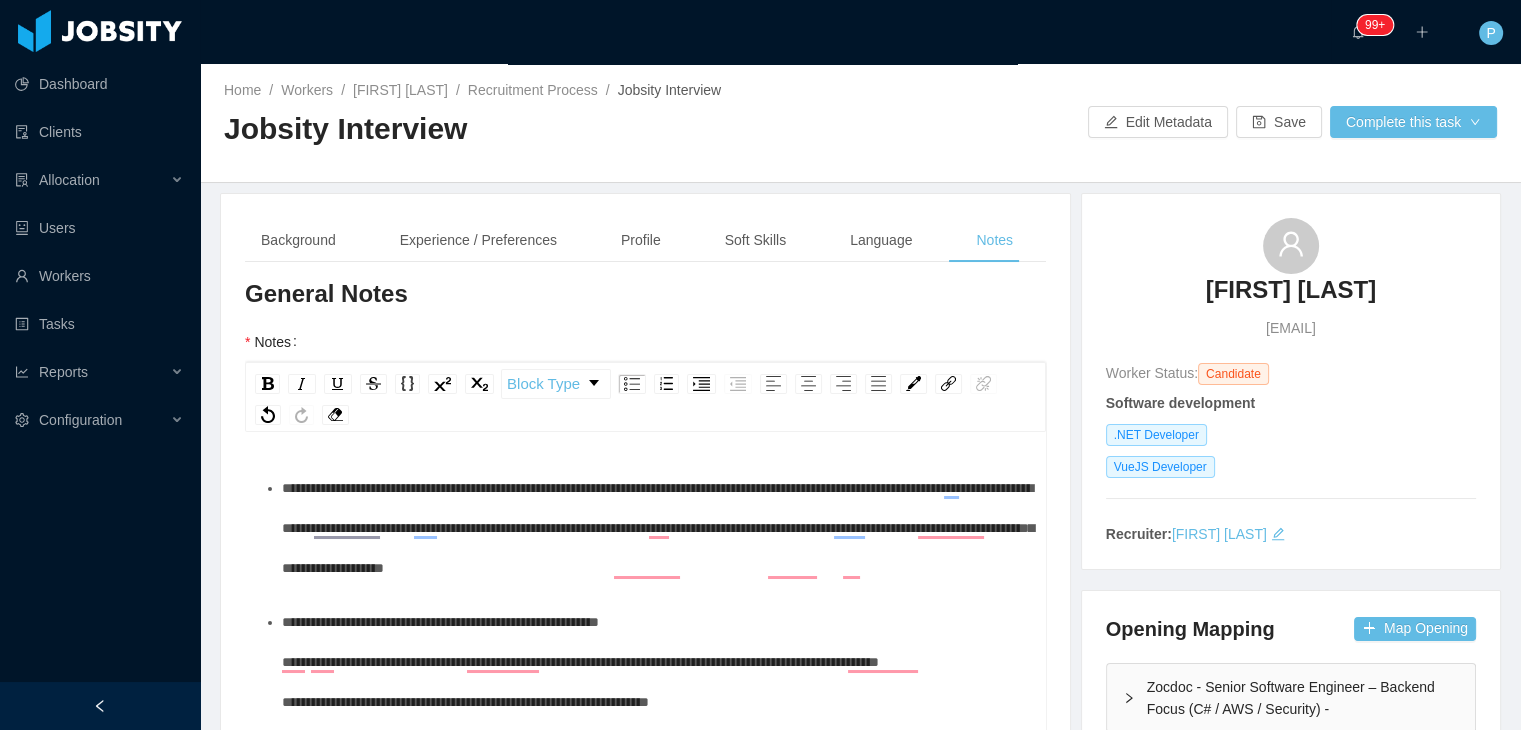 scroll, scrollTop: 114, scrollLeft: 0, axis: vertical 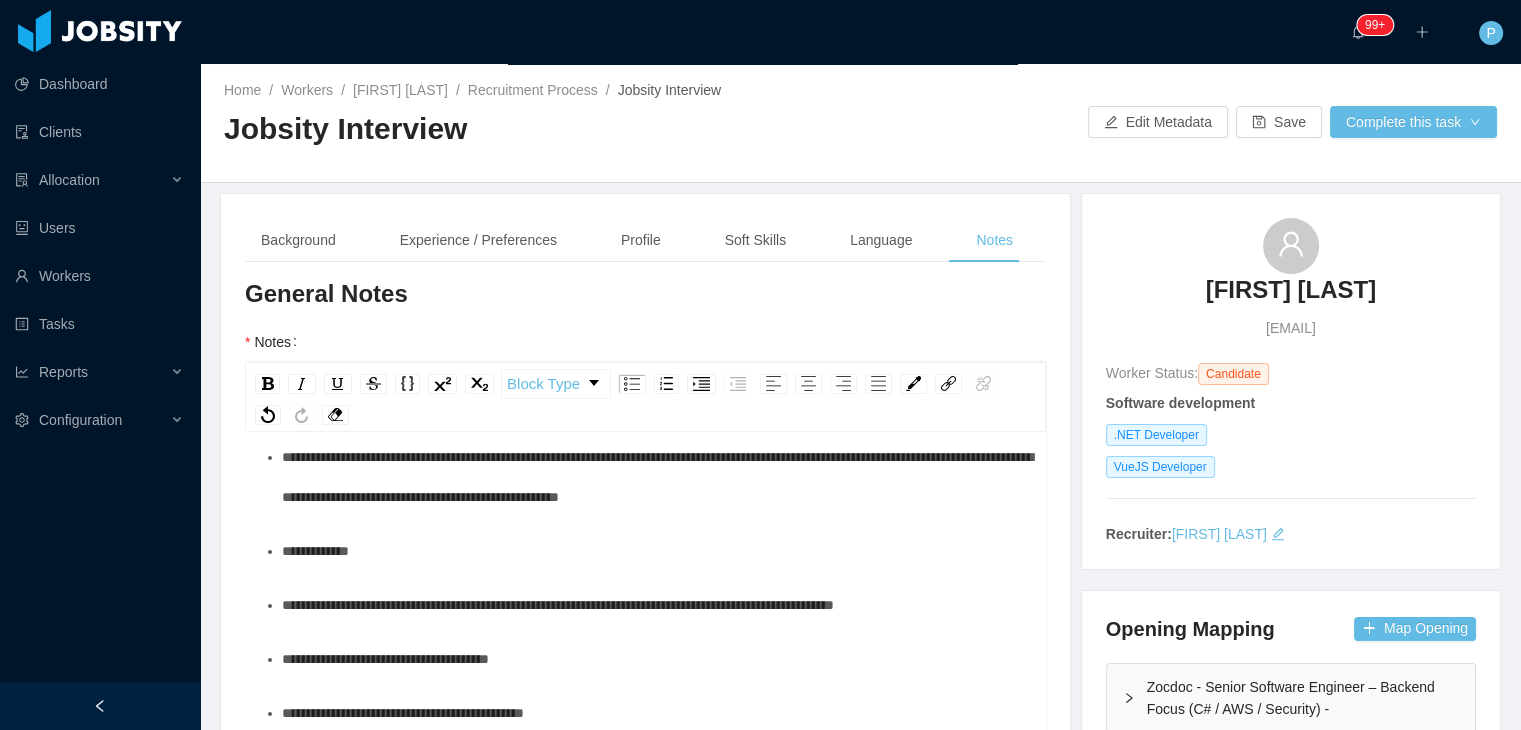 click on "**********" at bounding box center (656, 551) 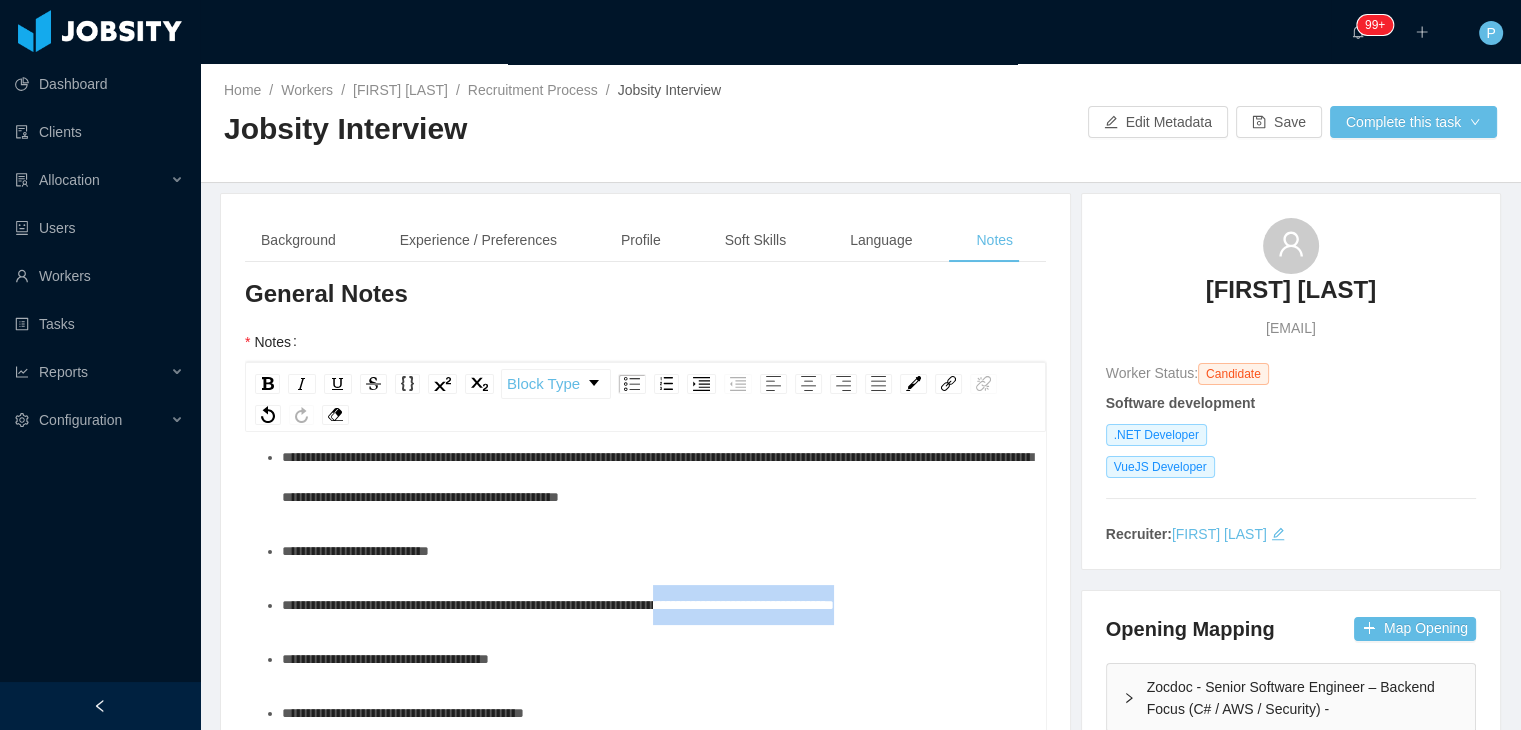 drag, startPoint x: 952, startPoint y: 602, endPoint x: 725, endPoint y: 609, distance: 227.10791 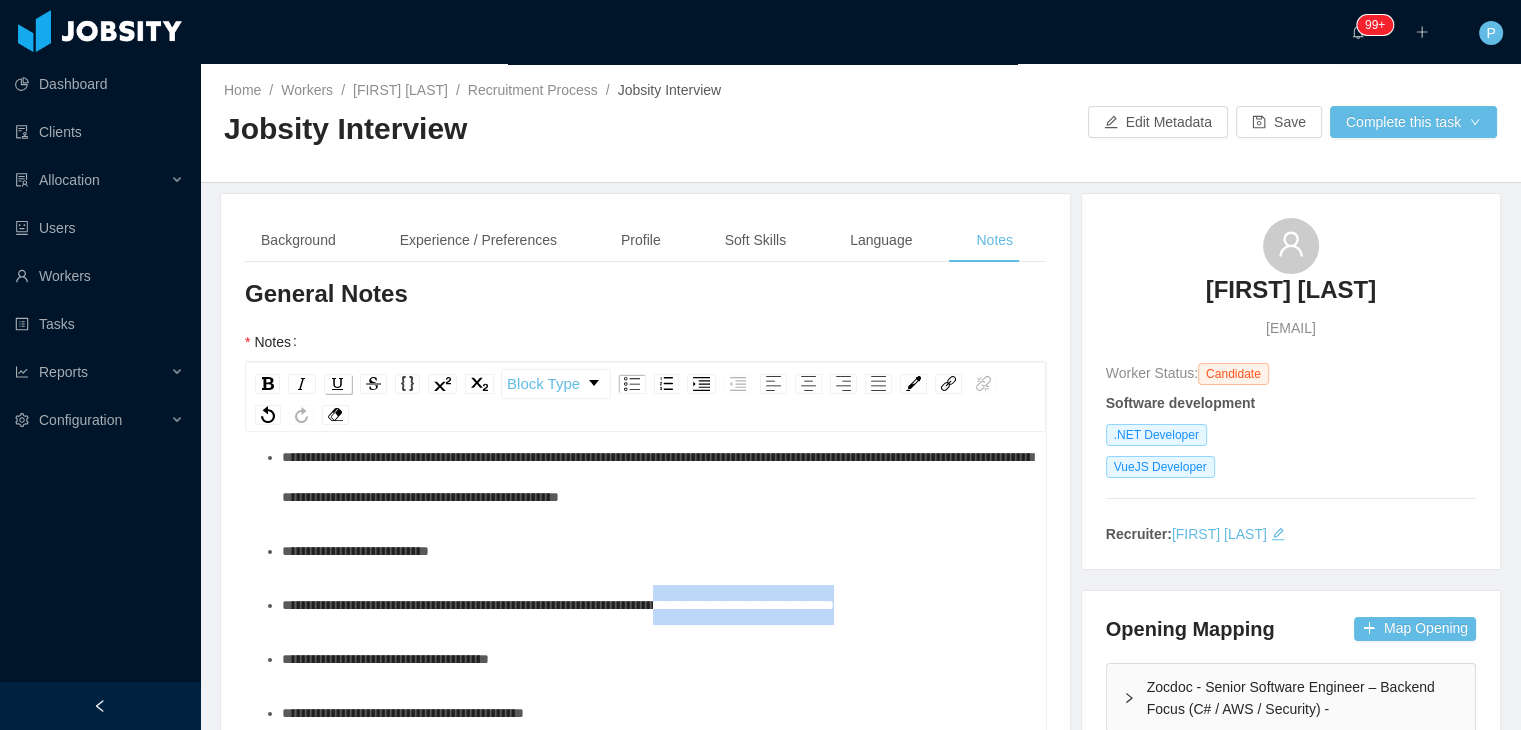 click at bounding box center (338, 384) 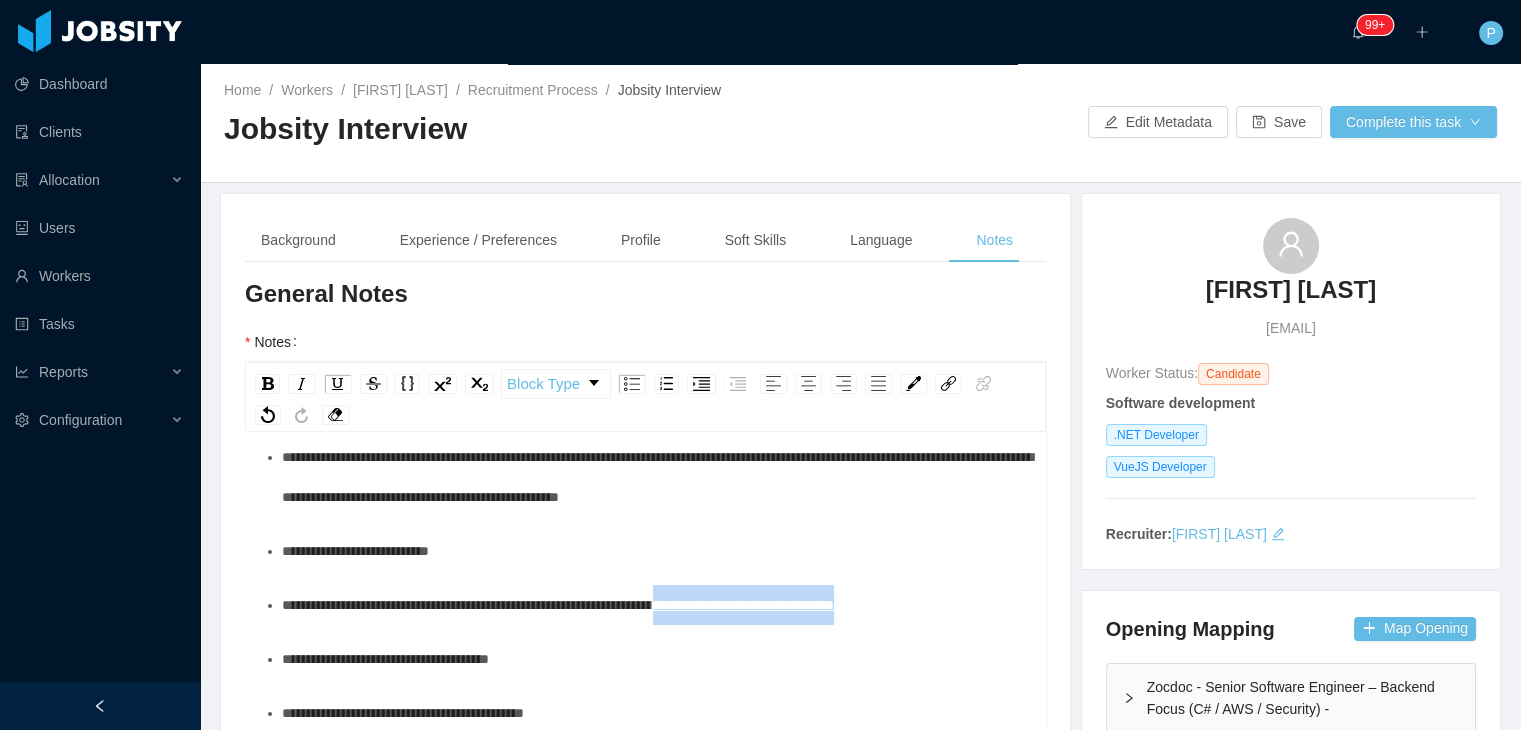 click on "**********" at bounding box center (656, 605) 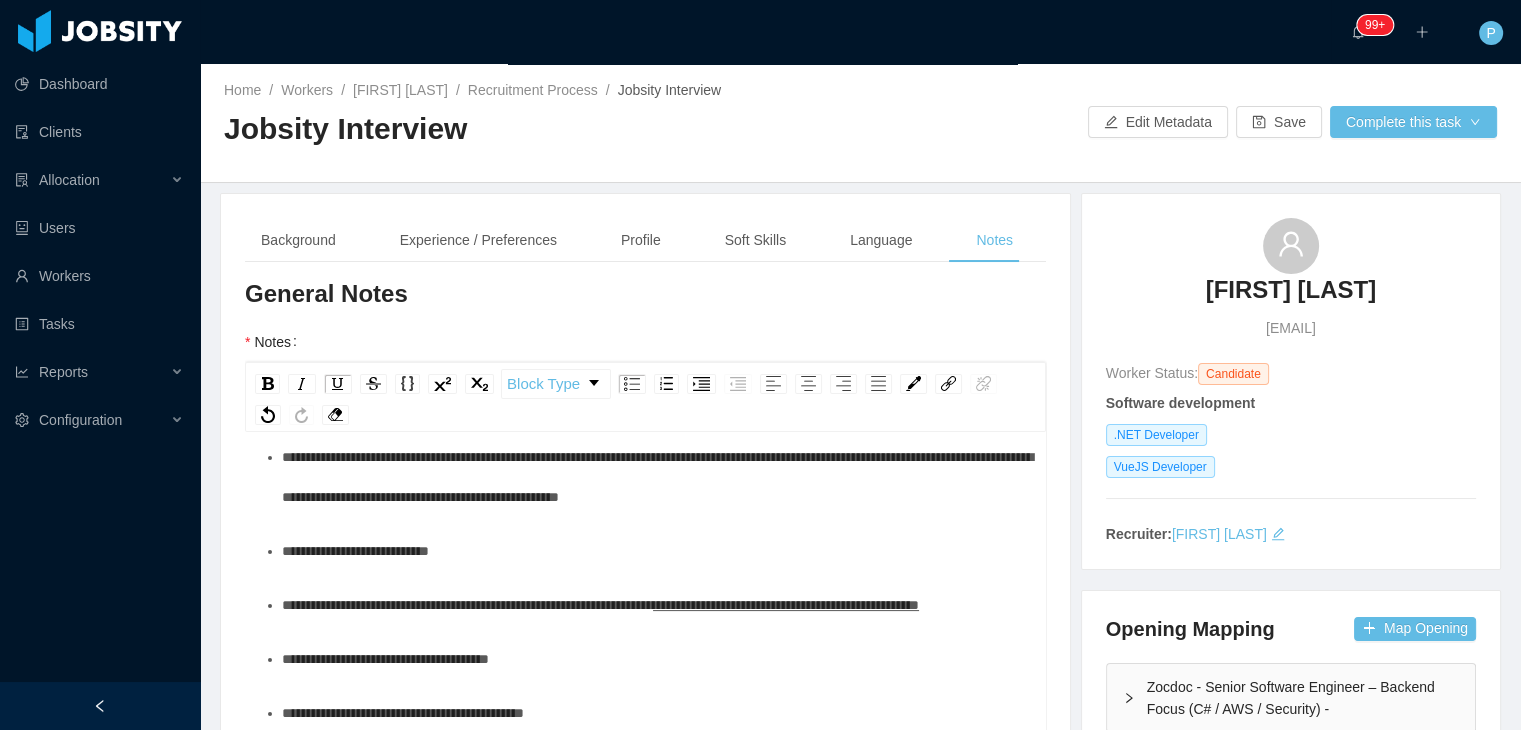 click on "**********" at bounding box center [786, 605] 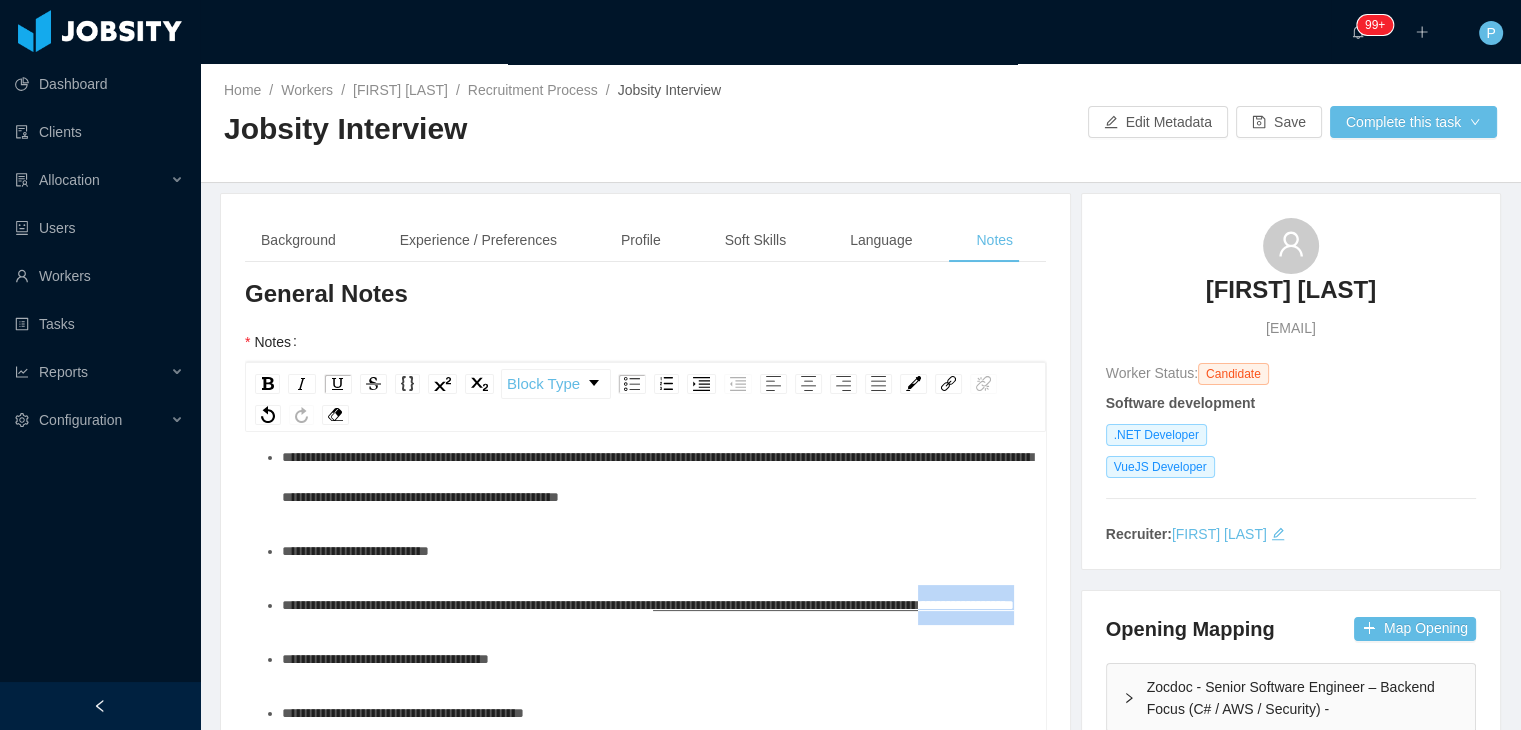 drag, startPoint x: 472, startPoint y: 653, endPoint x: 320, endPoint y: 645, distance: 152.21039 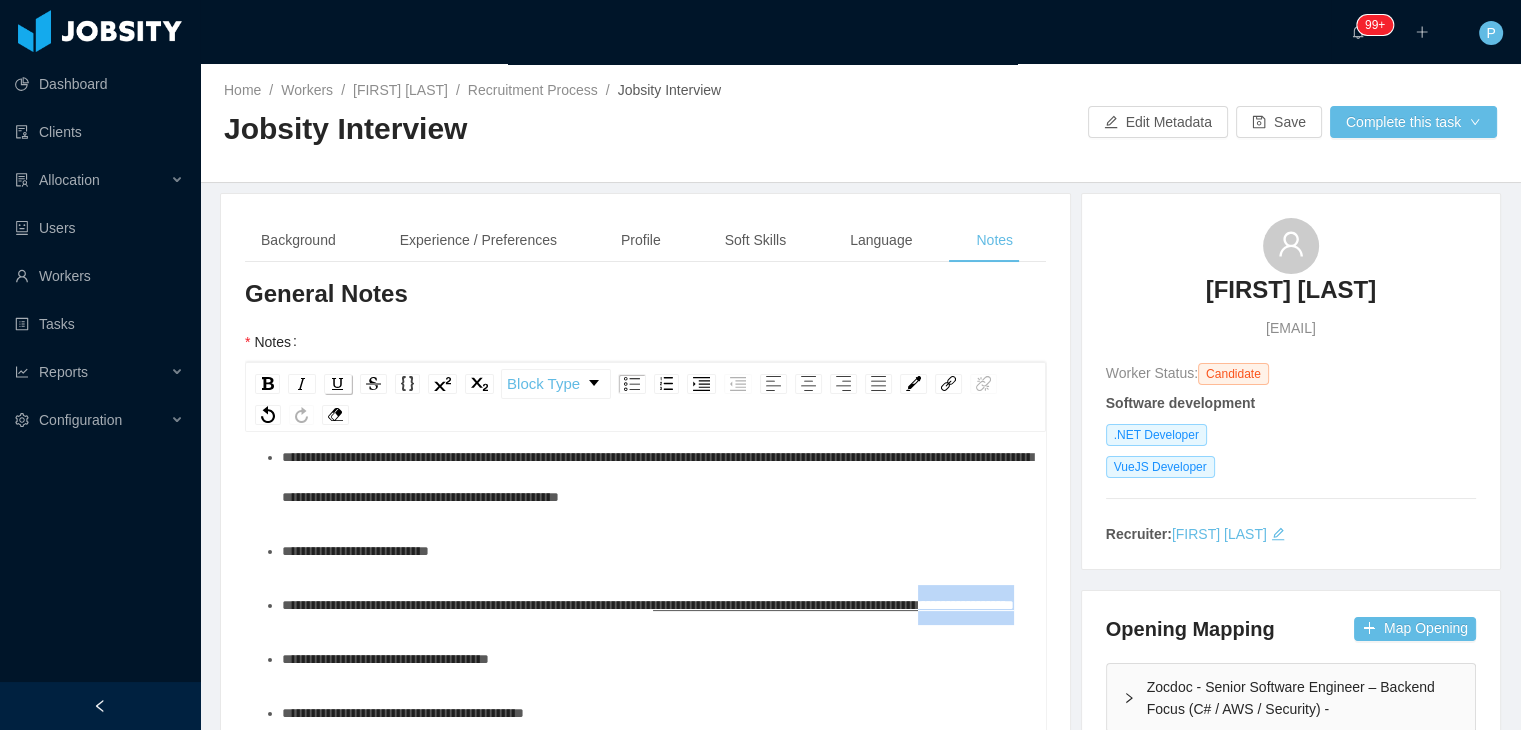 click at bounding box center (338, 384) 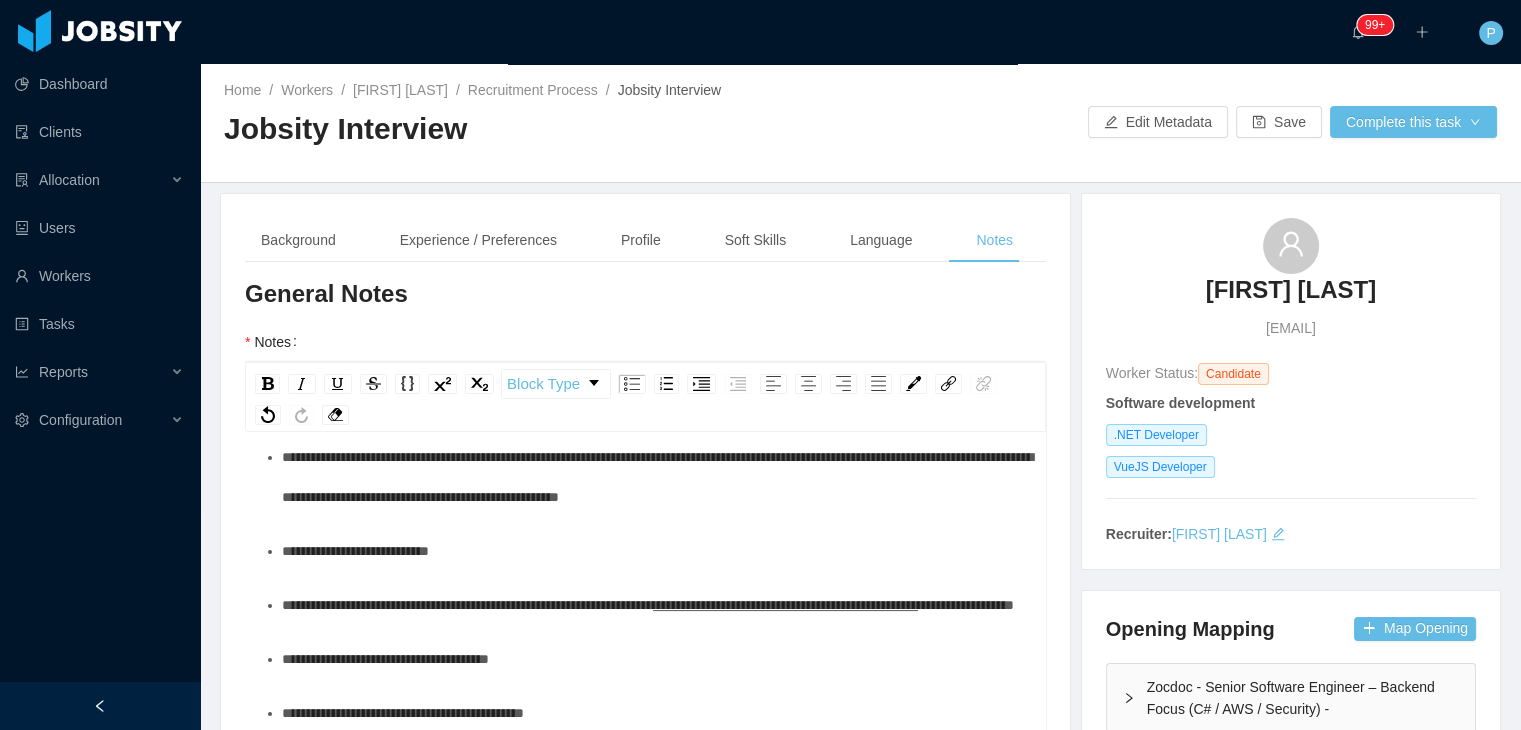 click on "**********" at bounding box center [656, 659] 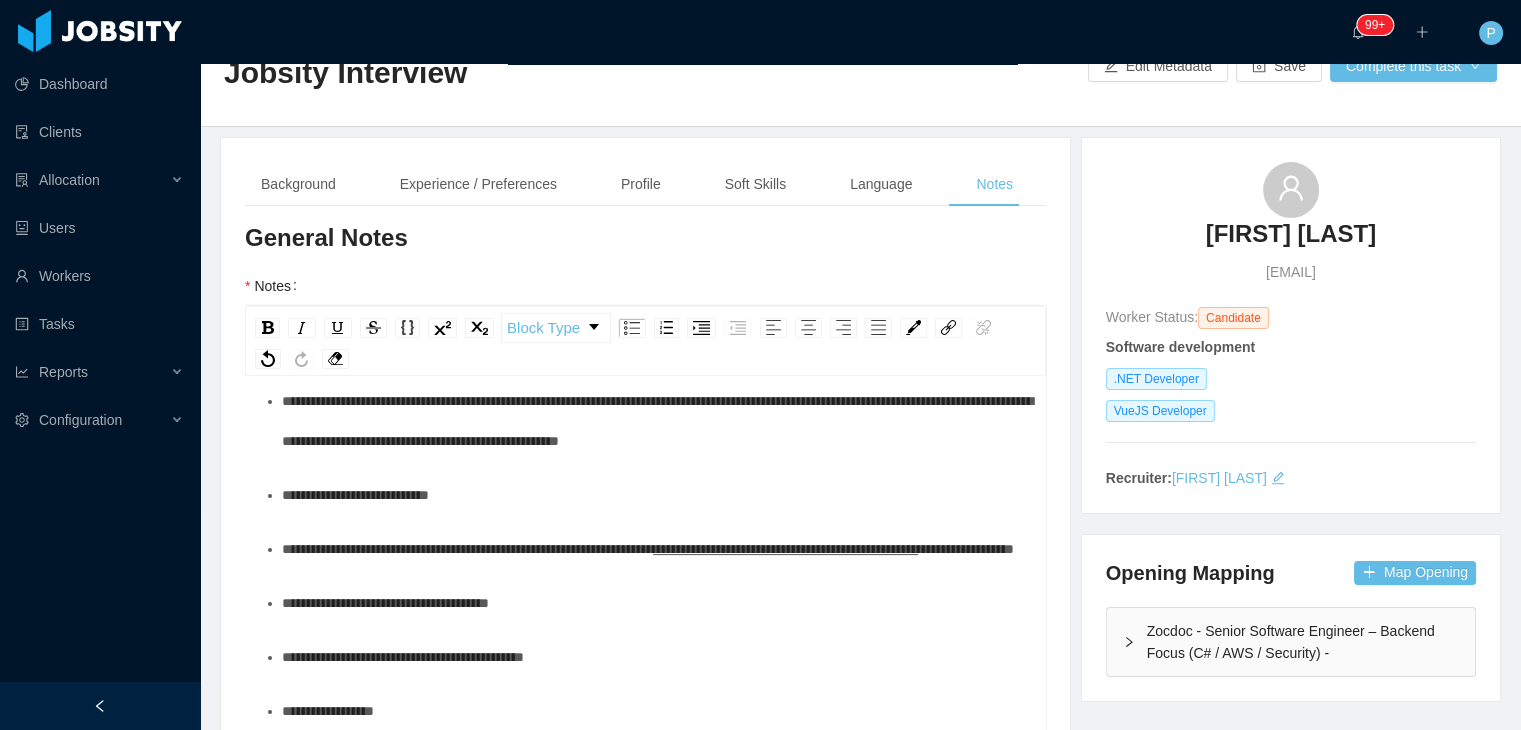 click on "**********" at bounding box center (656, 603) 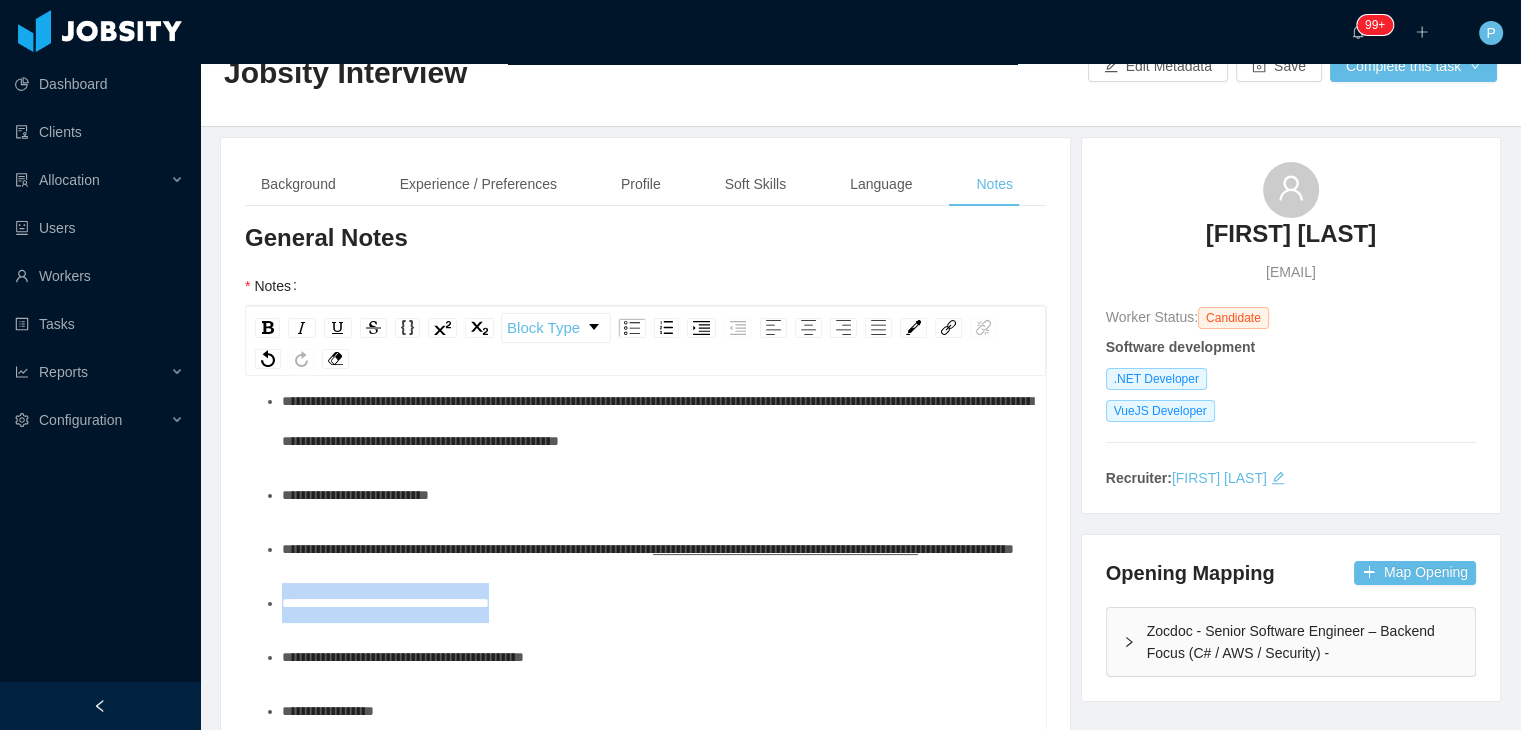 drag, startPoint x: 581, startPoint y: 618, endPoint x: 277, endPoint y: 617, distance: 304.00165 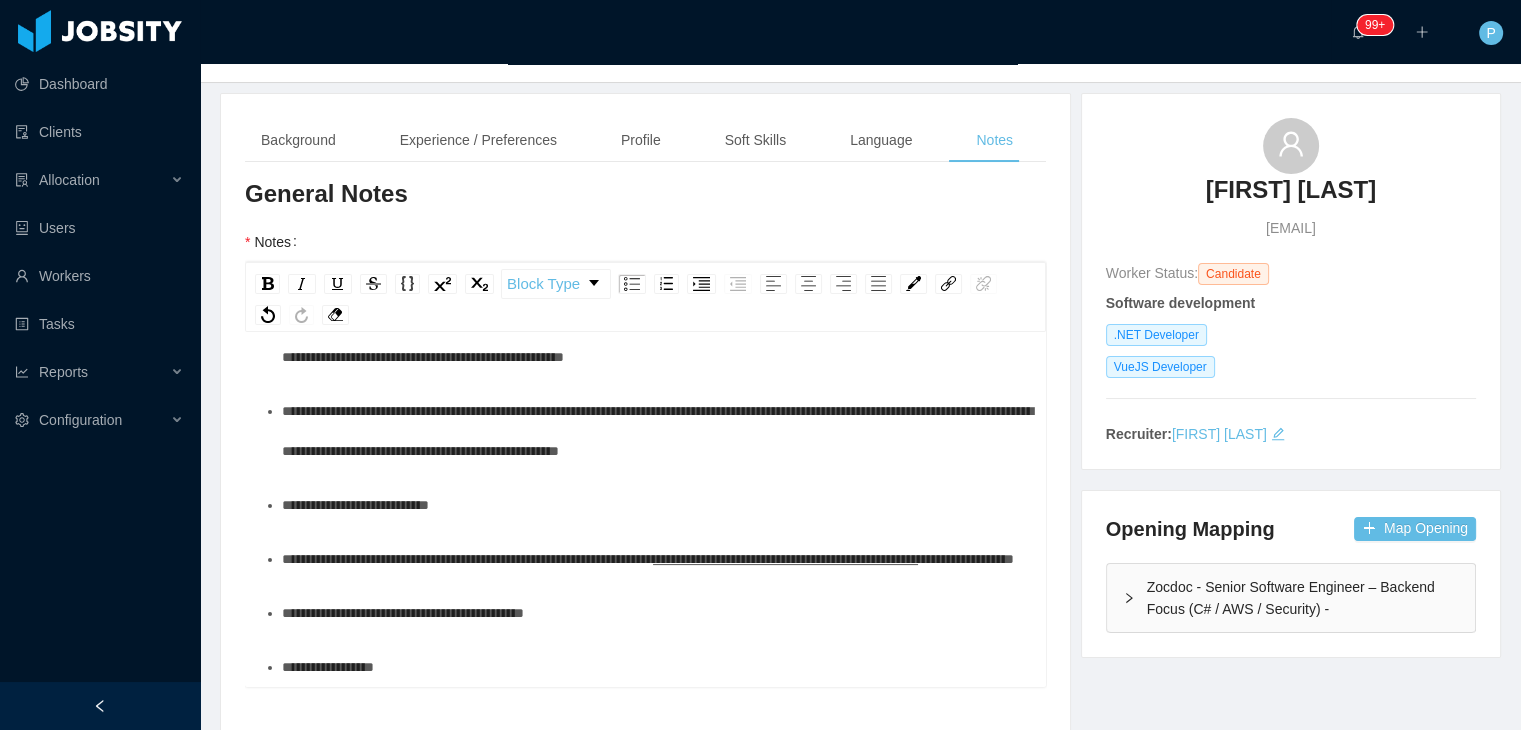 click on "**********" at bounding box center (467, 559) 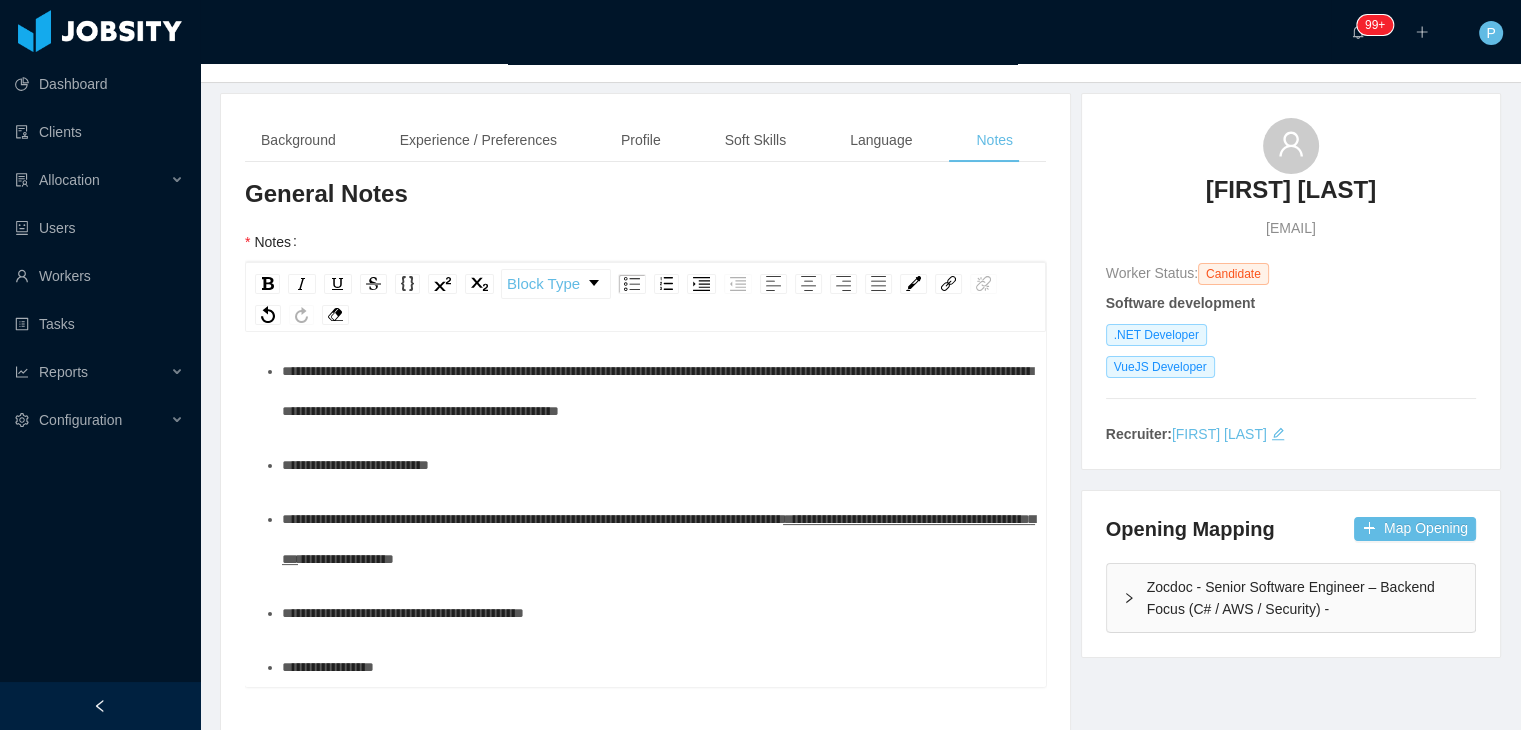 click on "**********" at bounding box center [403, 613] 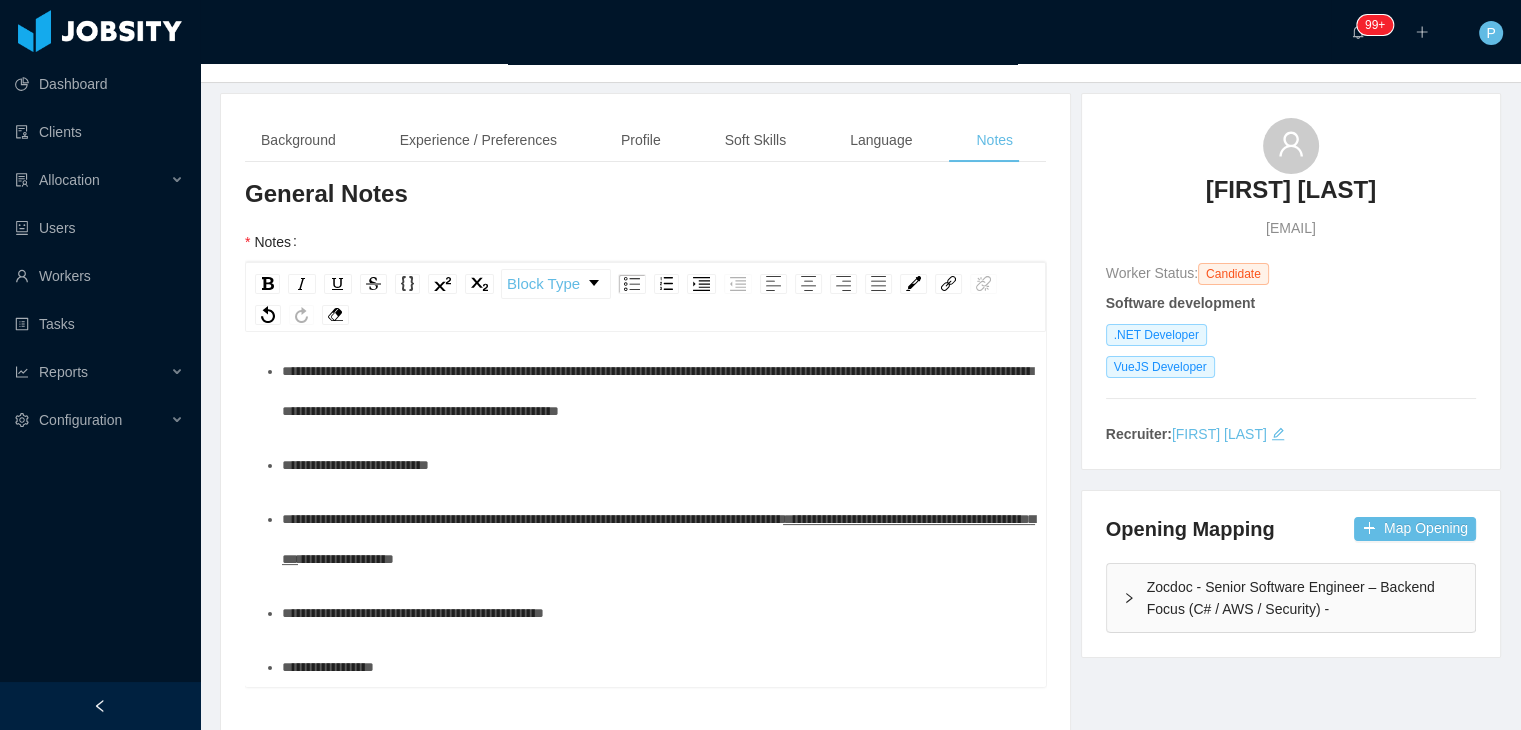 click on "**********" at bounding box center (656, 613) 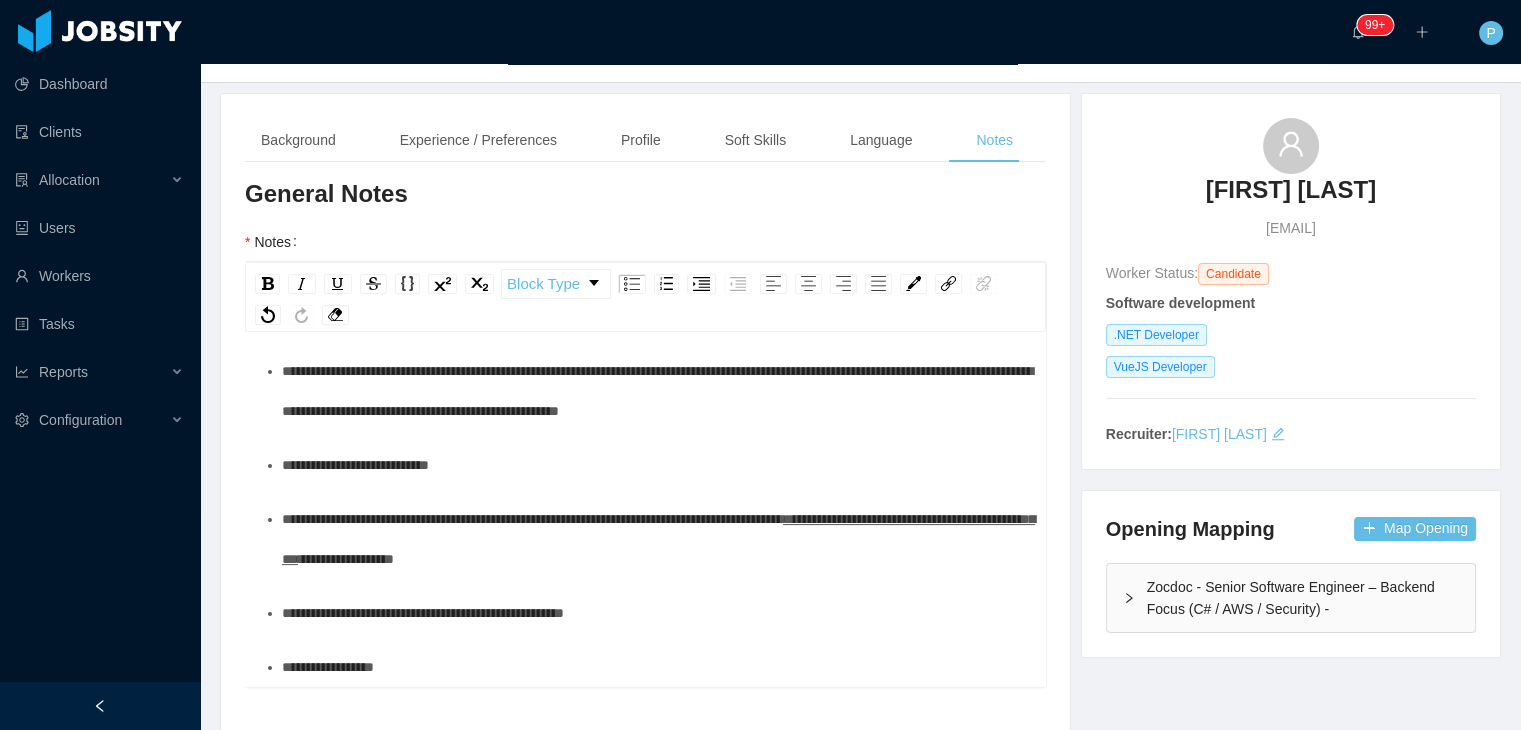 click on "**********" at bounding box center (656, 667) 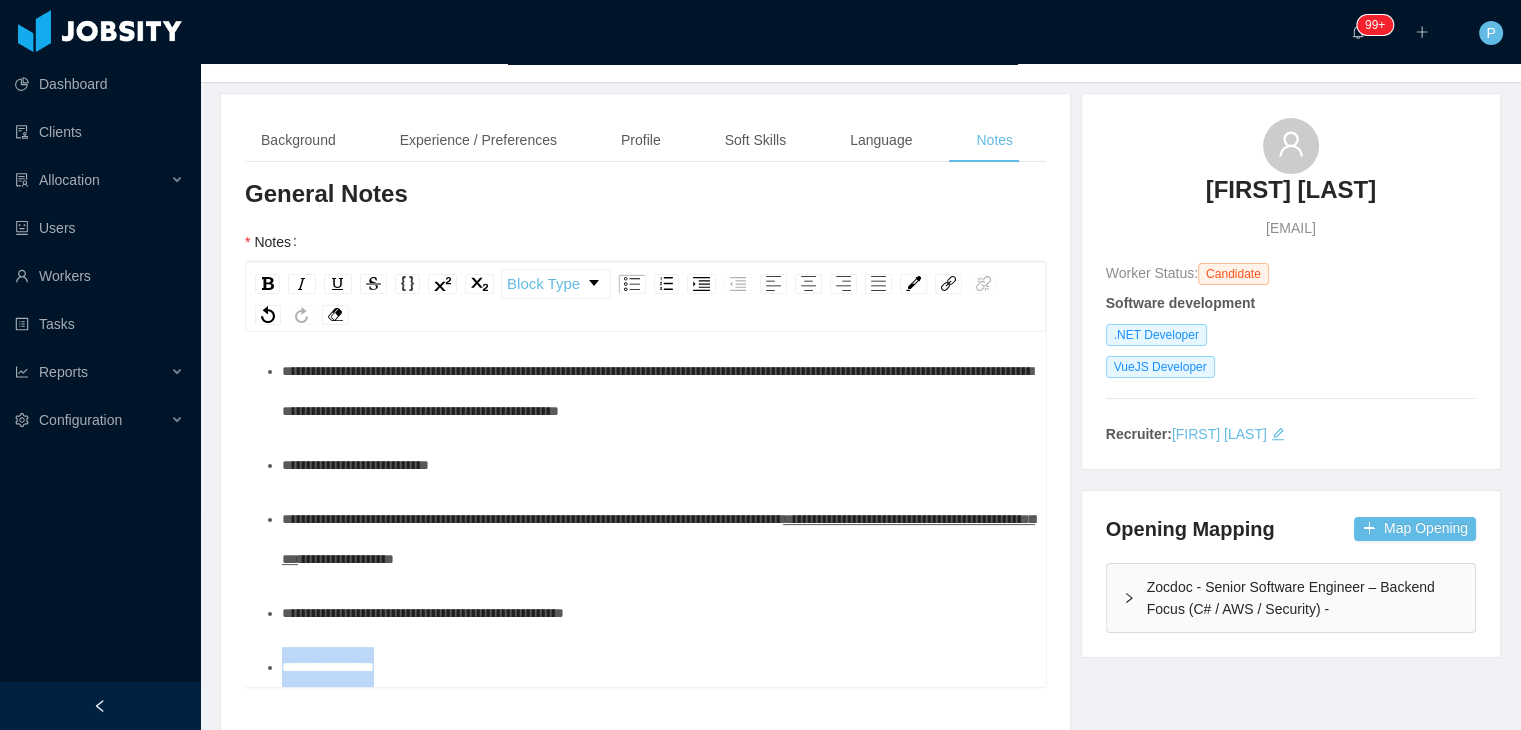 drag, startPoint x: 428, startPoint y: 685, endPoint x: 272, endPoint y: 658, distance: 158.31929 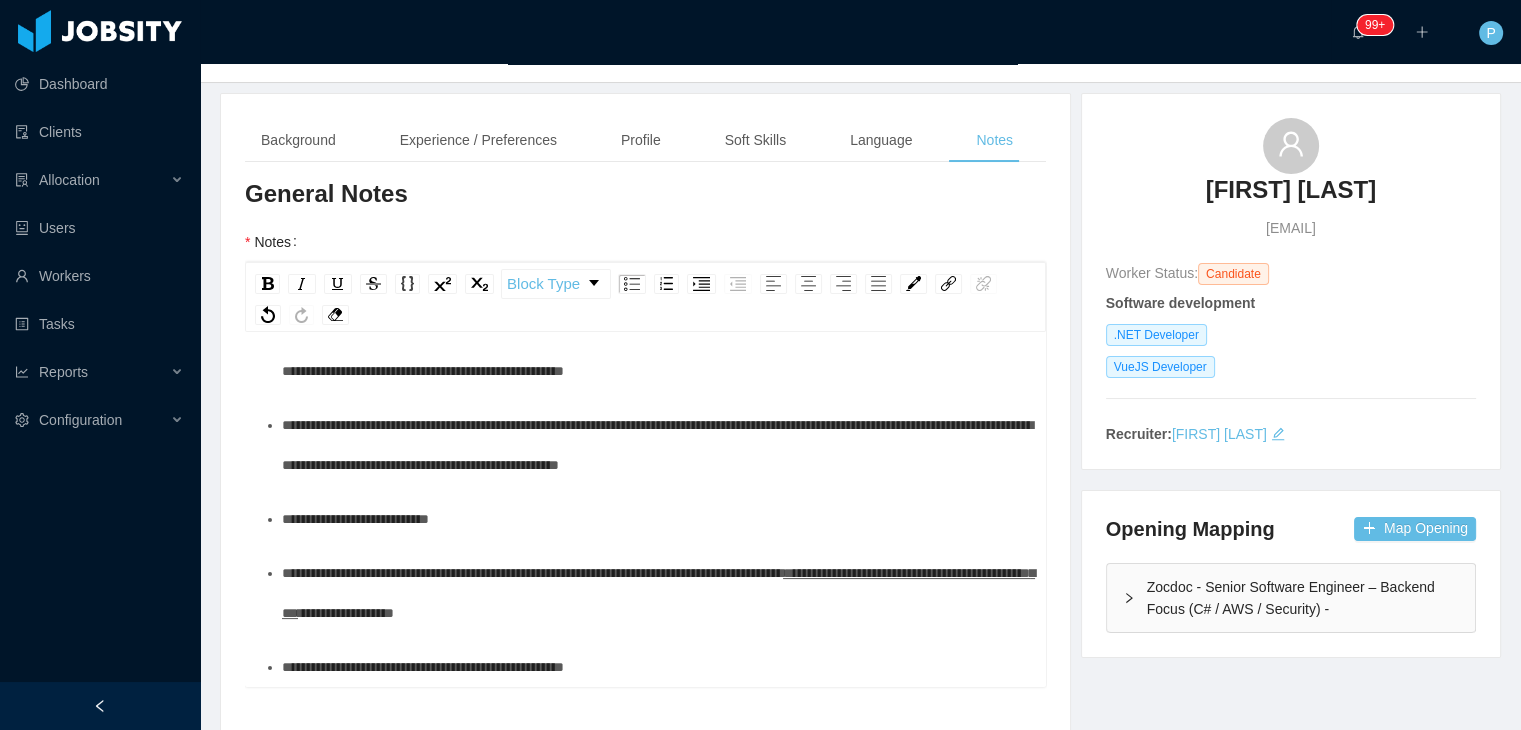 scroll, scrollTop: 153, scrollLeft: 0, axis: vertical 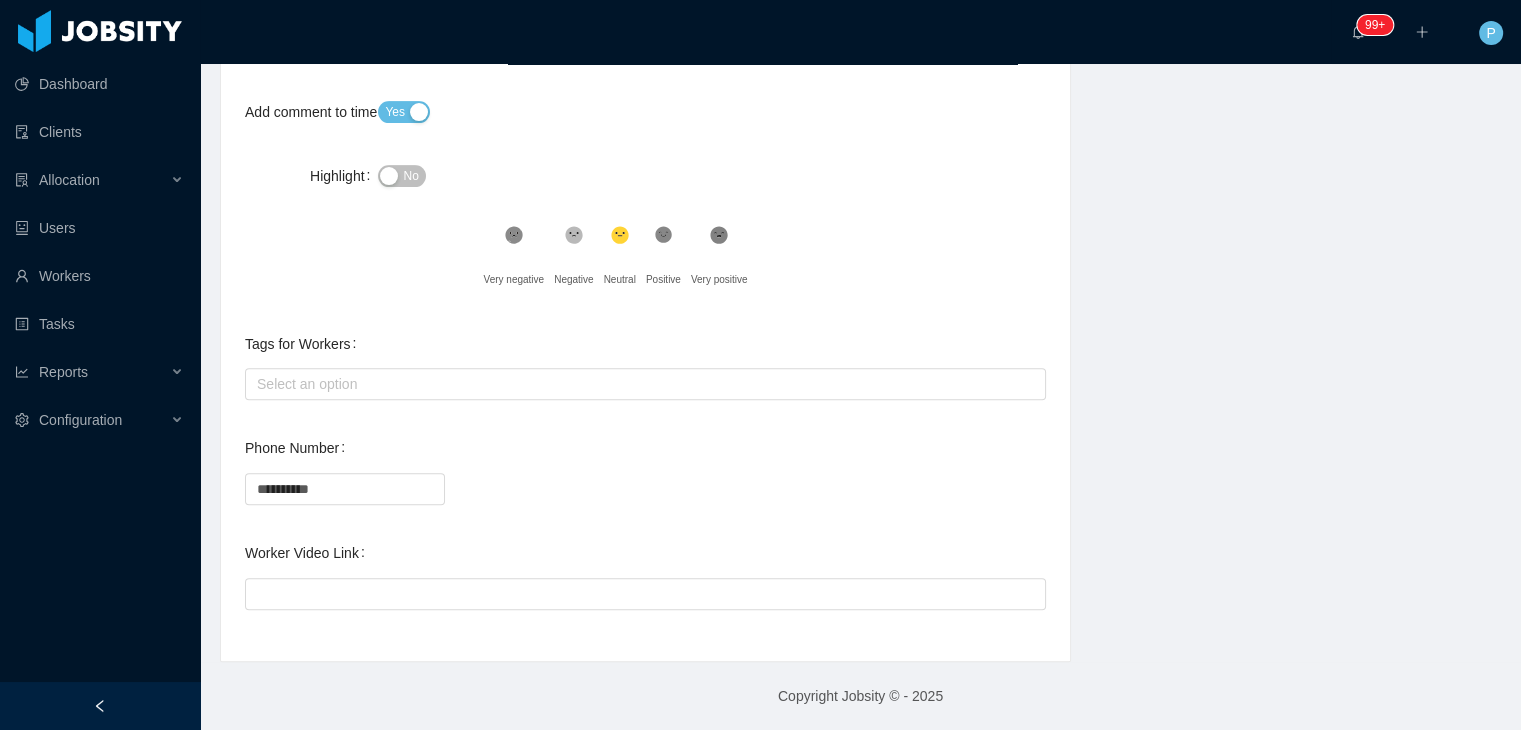 type 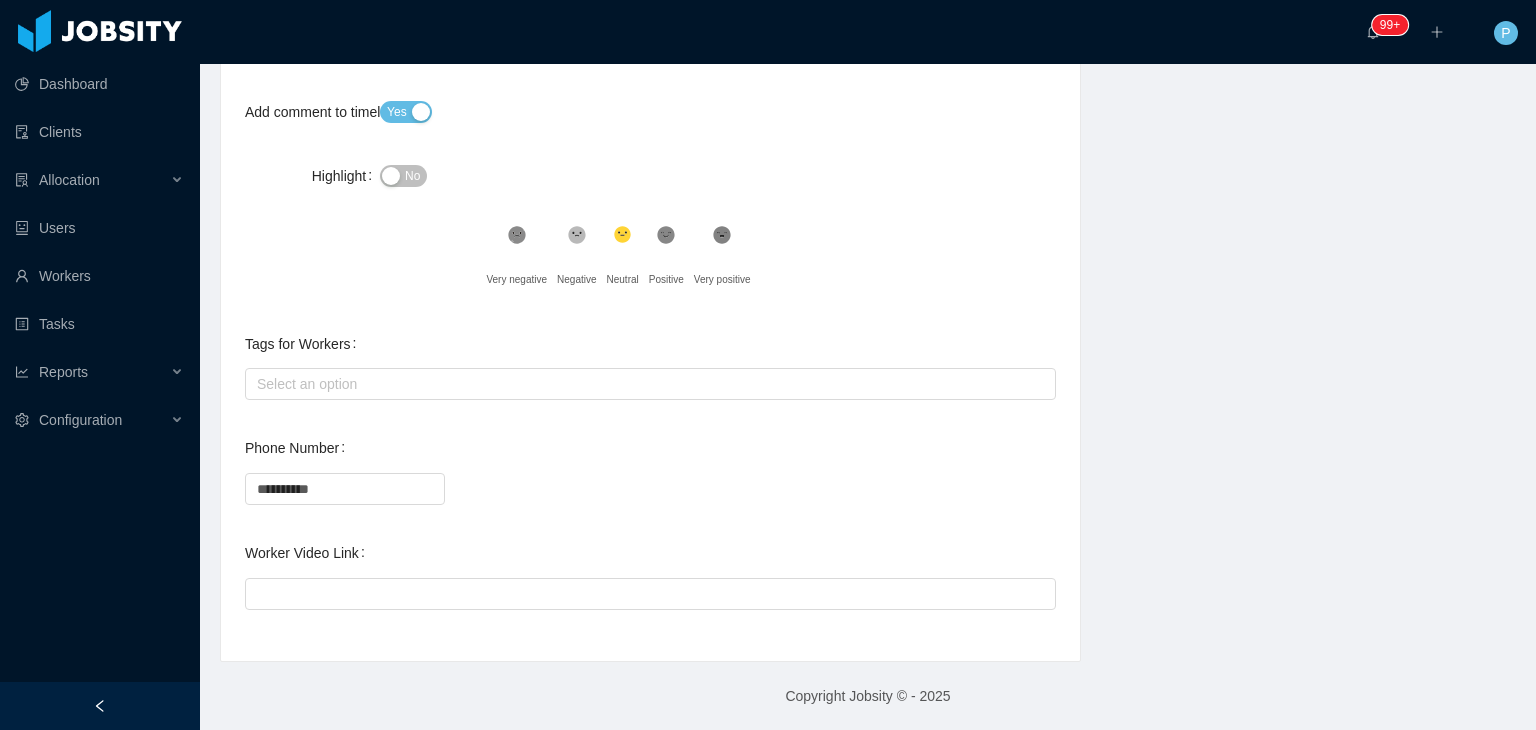 click at bounding box center [650, 593] 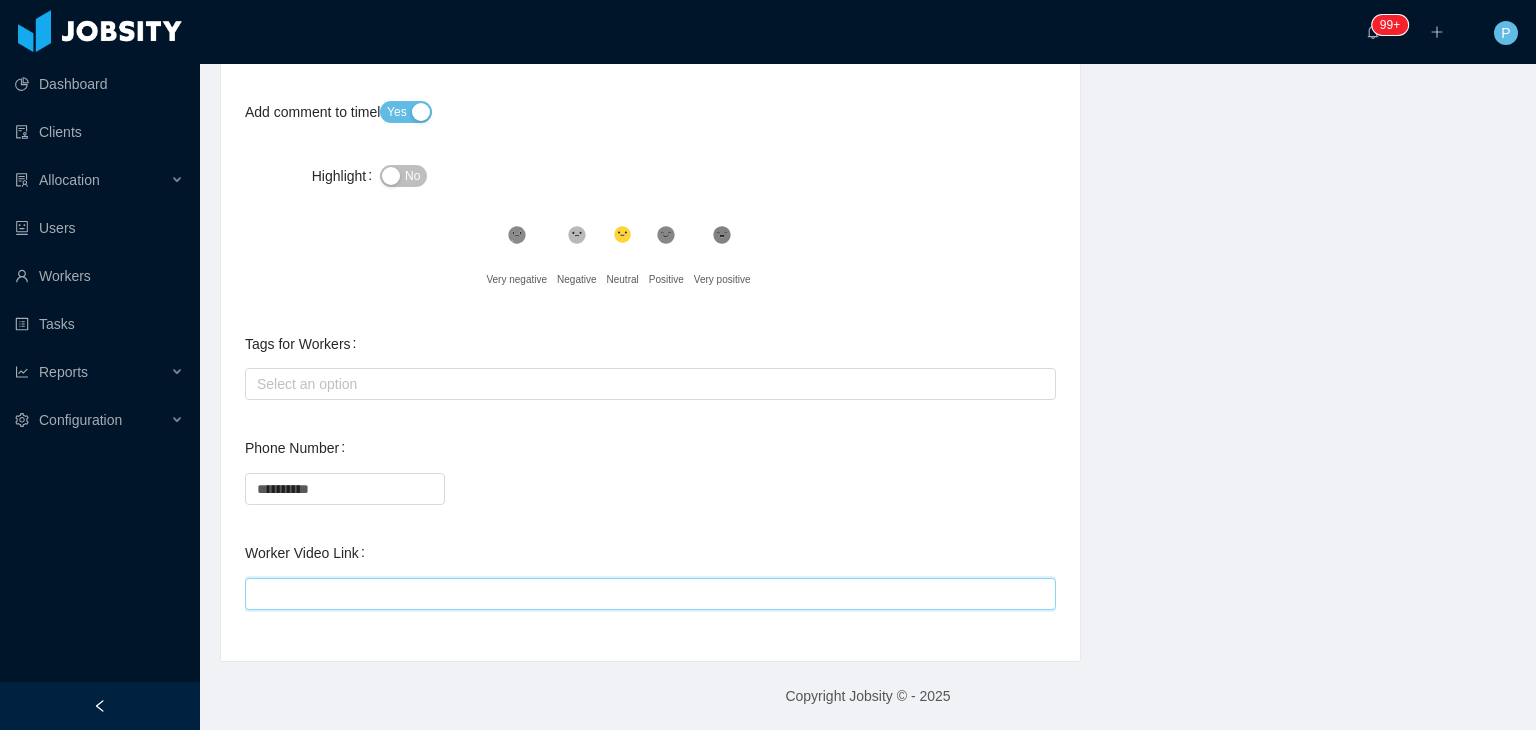click on "Worker Video Link" at bounding box center (650, 594) 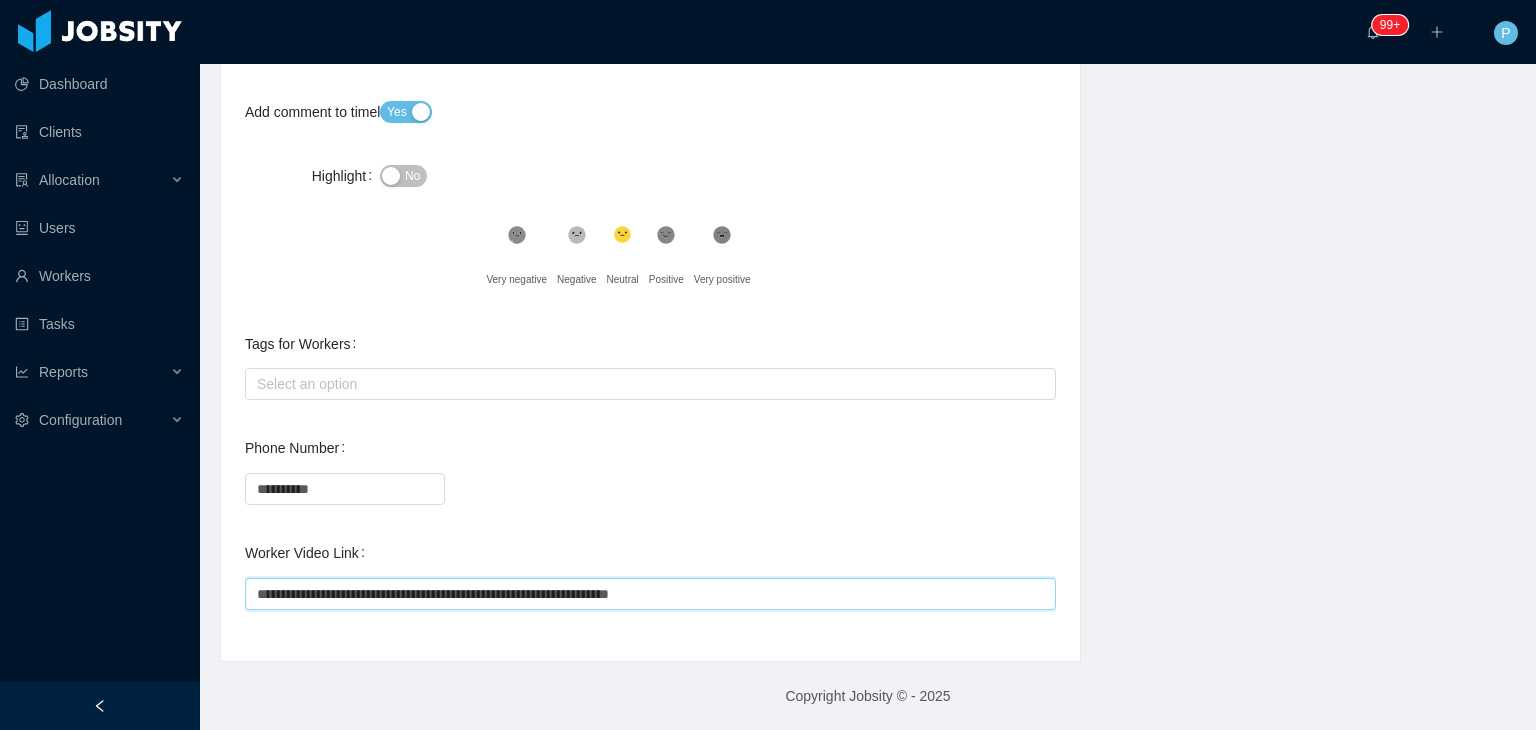 type on "**********" 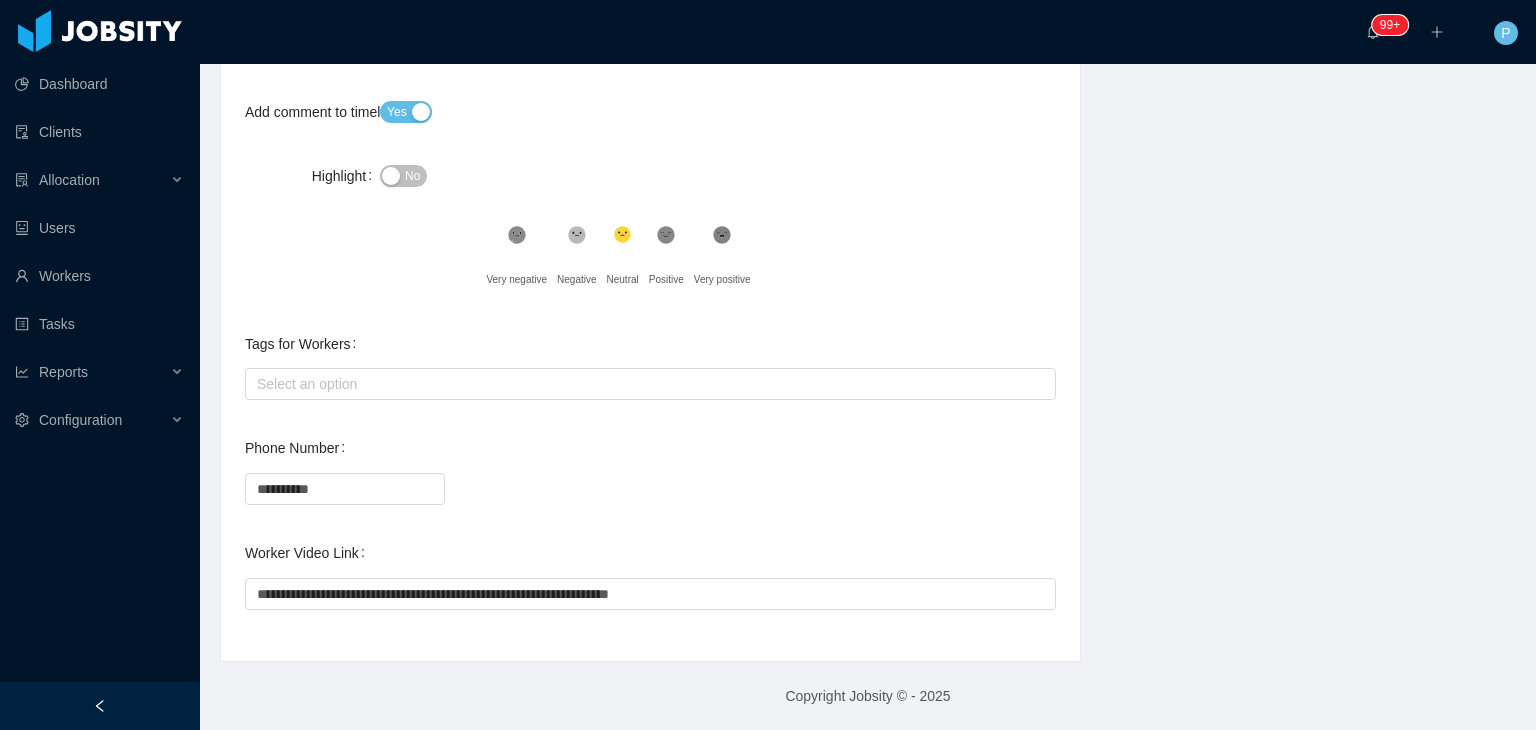 click on "**********" at bounding box center (650, 488) 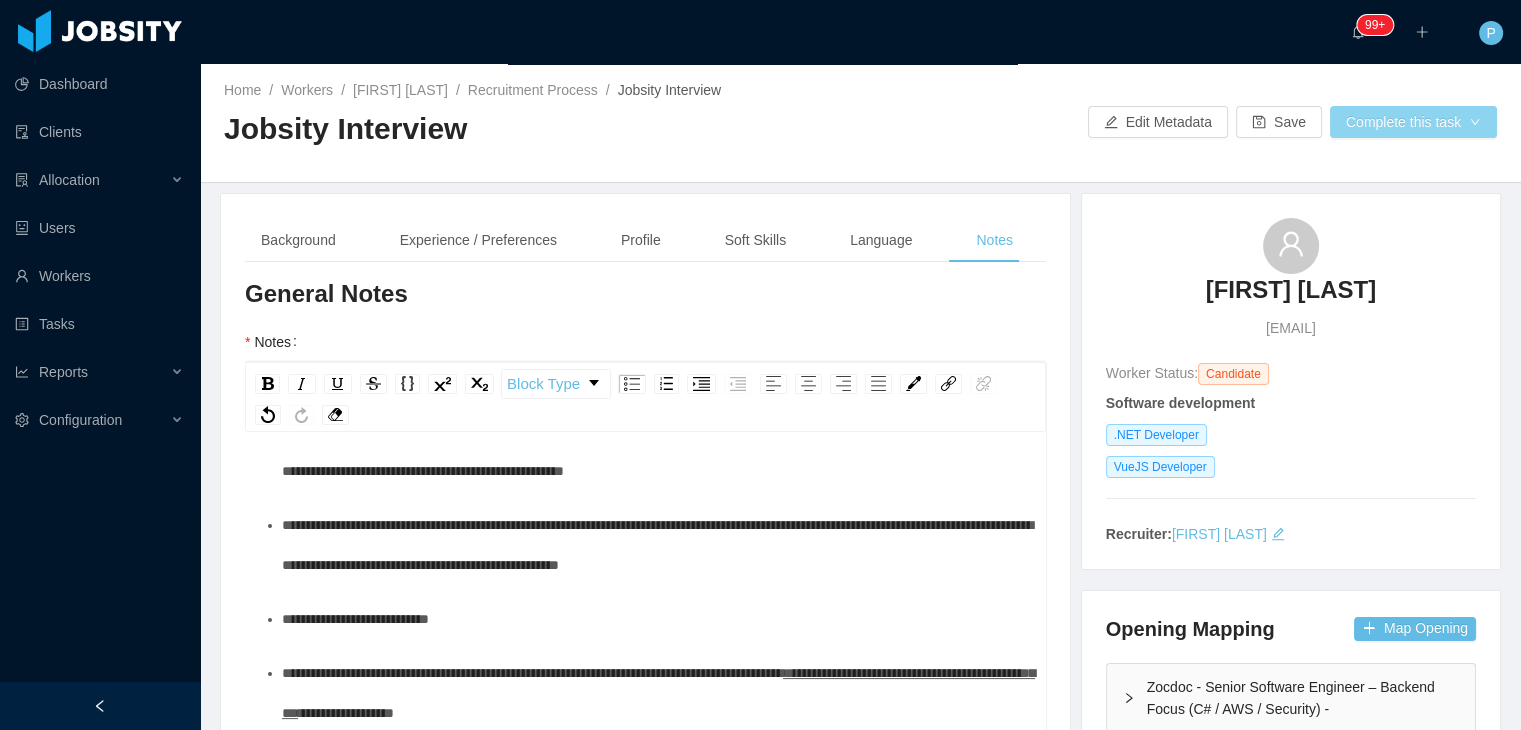 click on "Complete this task" at bounding box center [1413, 122] 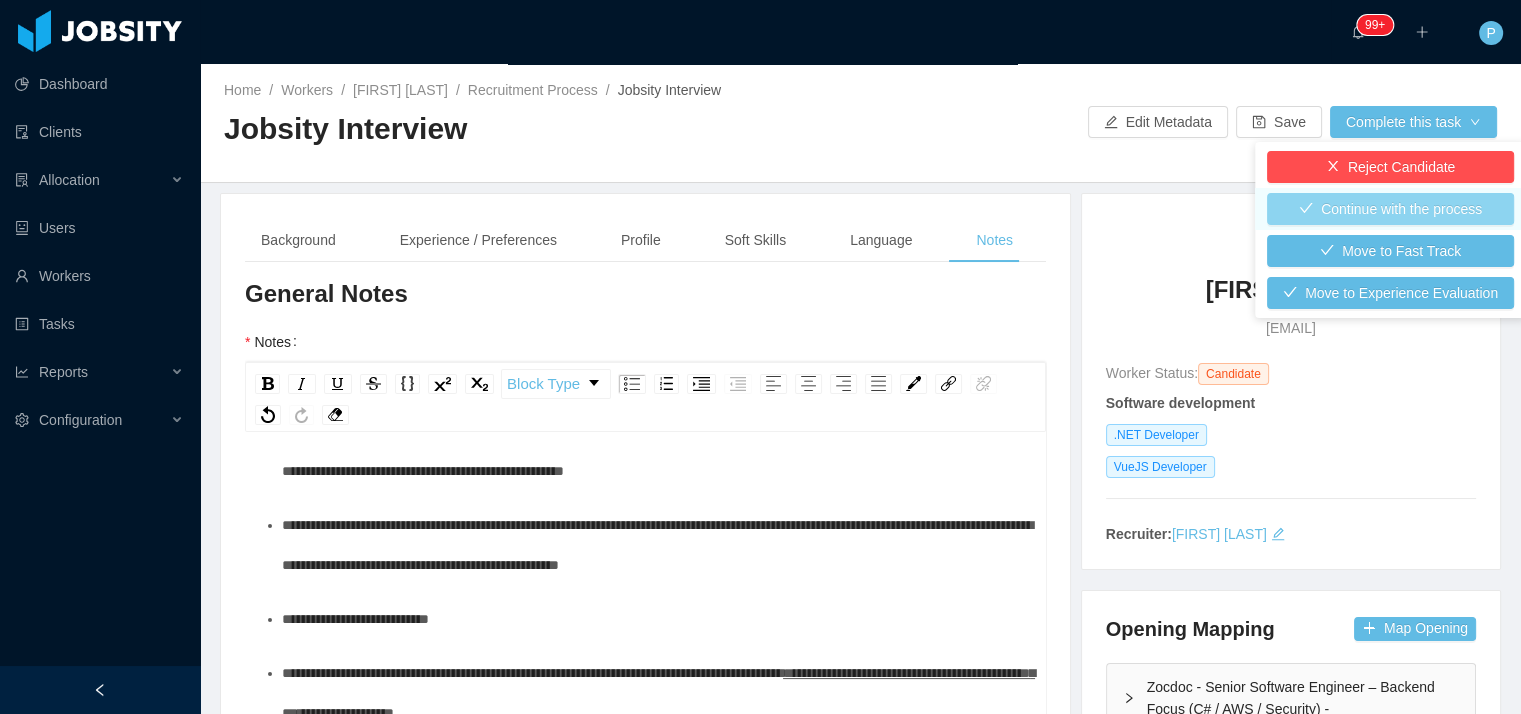 click on "Continue with the process" at bounding box center (1390, 209) 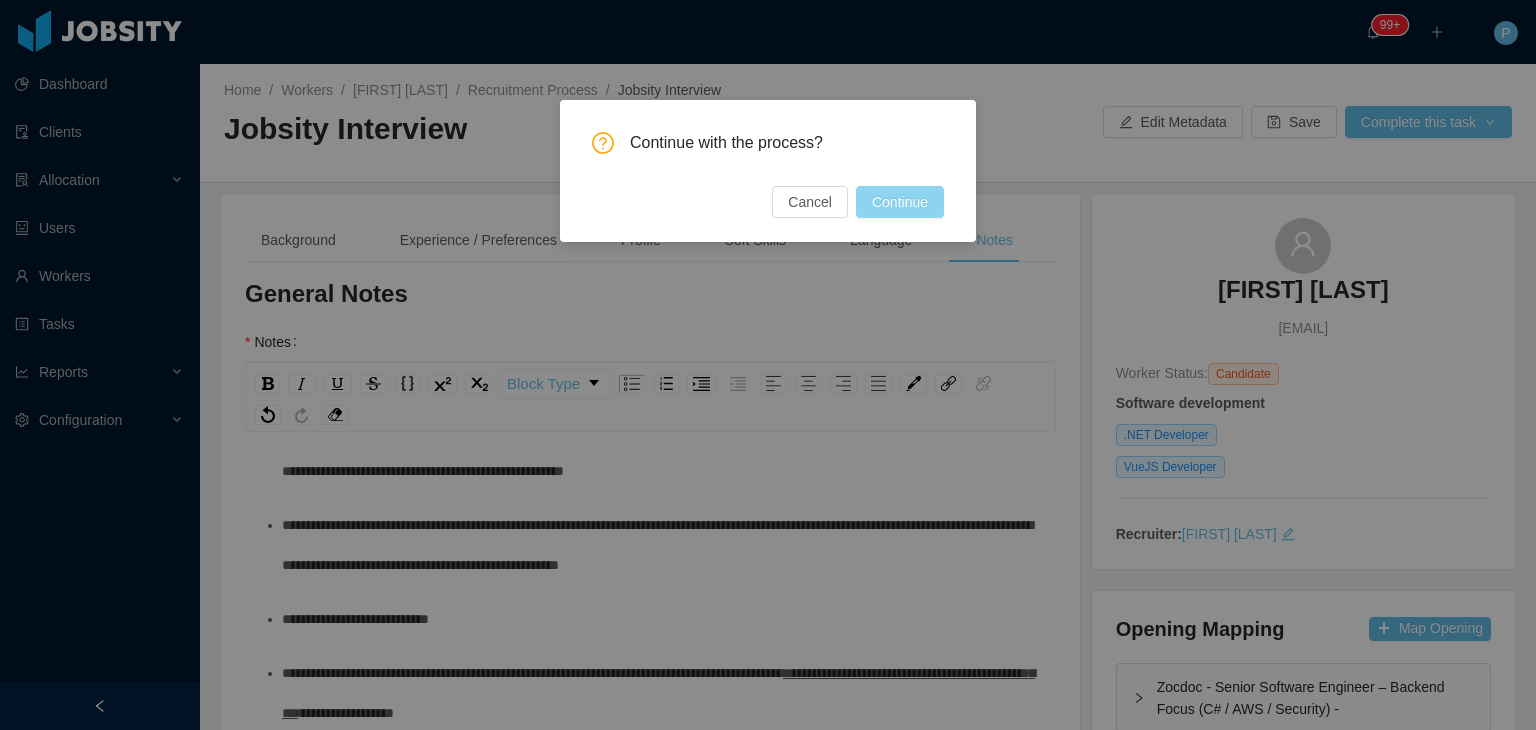 click on "Continue" at bounding box center [900, 202] 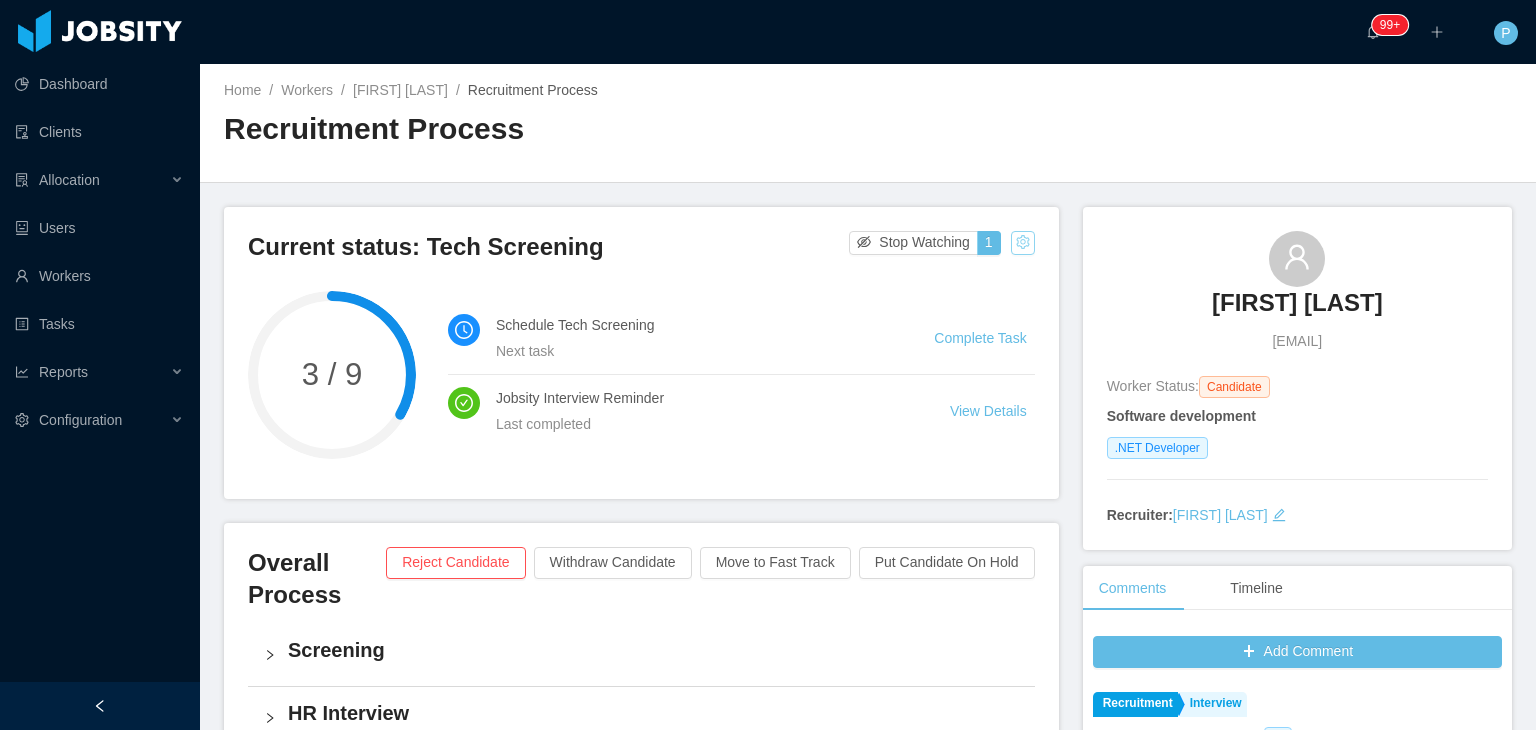 click at bounding box center [1023, 243] 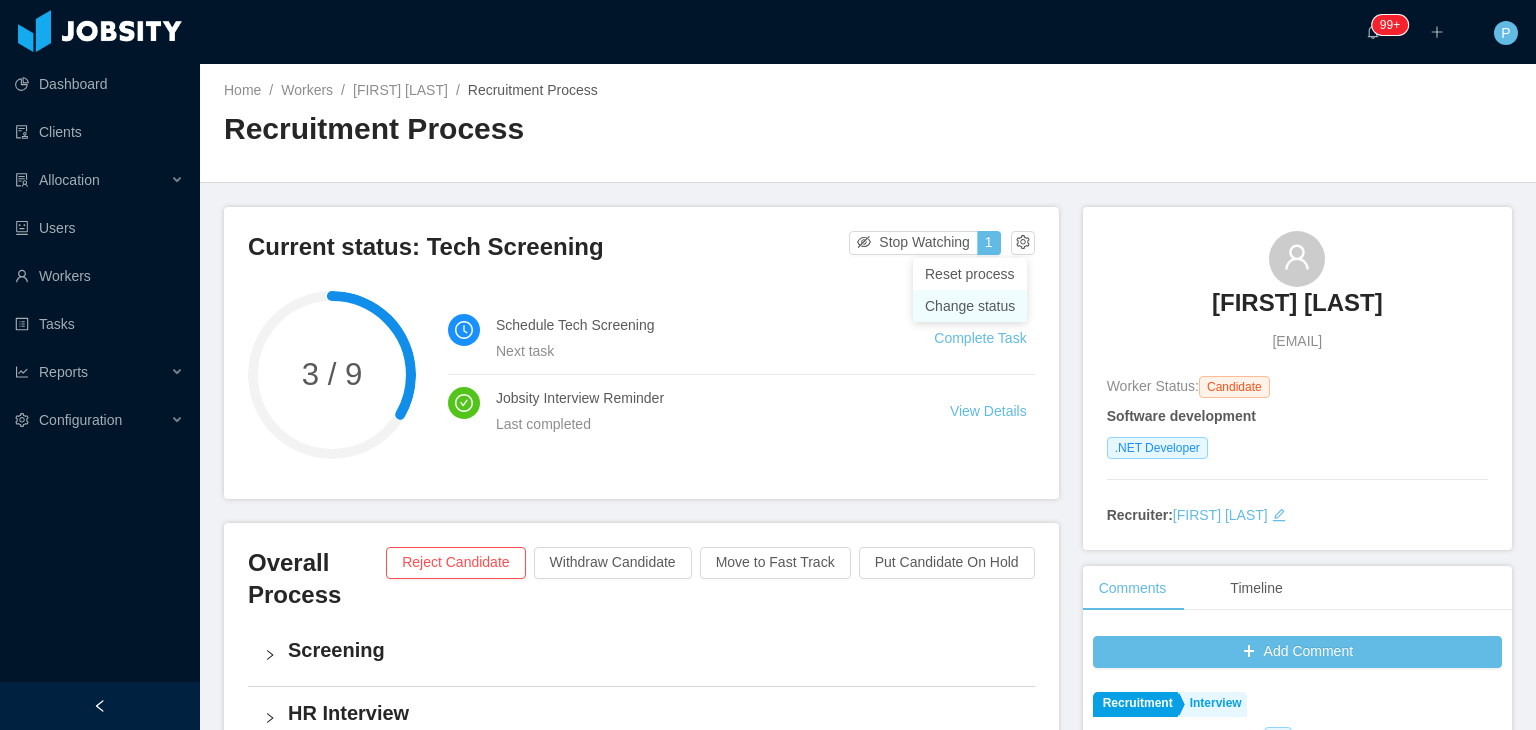 click on "Change status" at bounding box center [970, 306] 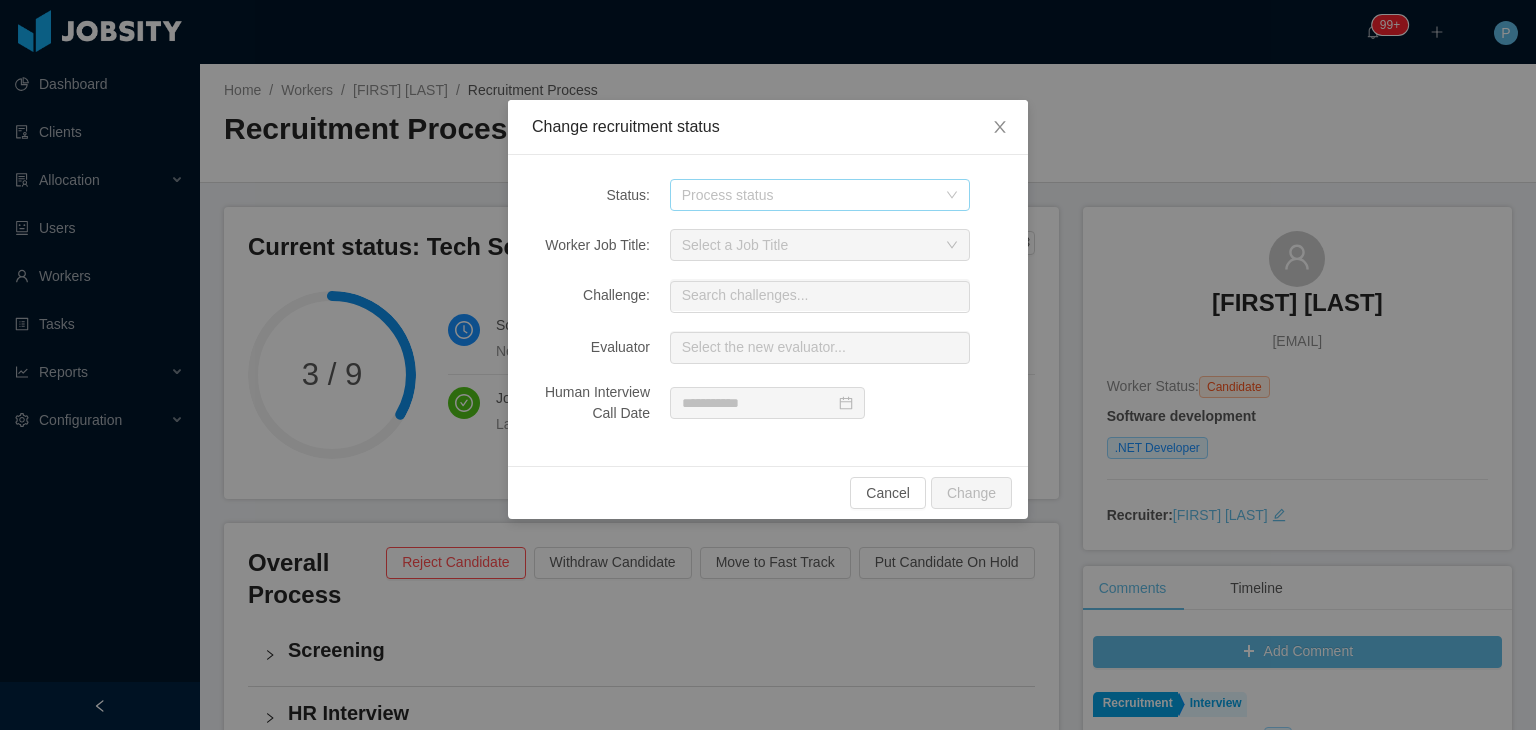 click on "Process status" at bounding box center (809, 195) 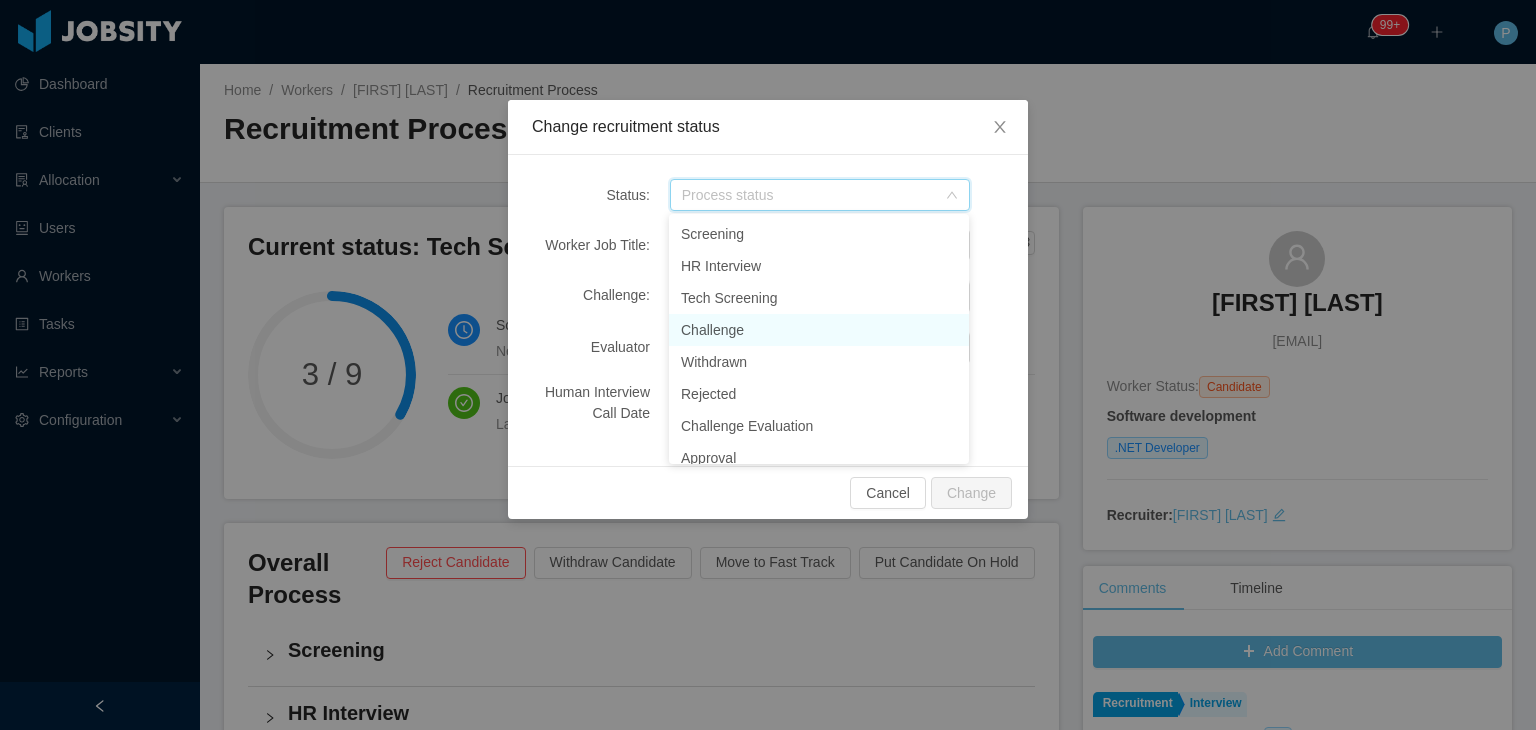 click on "Challenge" at bounding box center [819, 330] 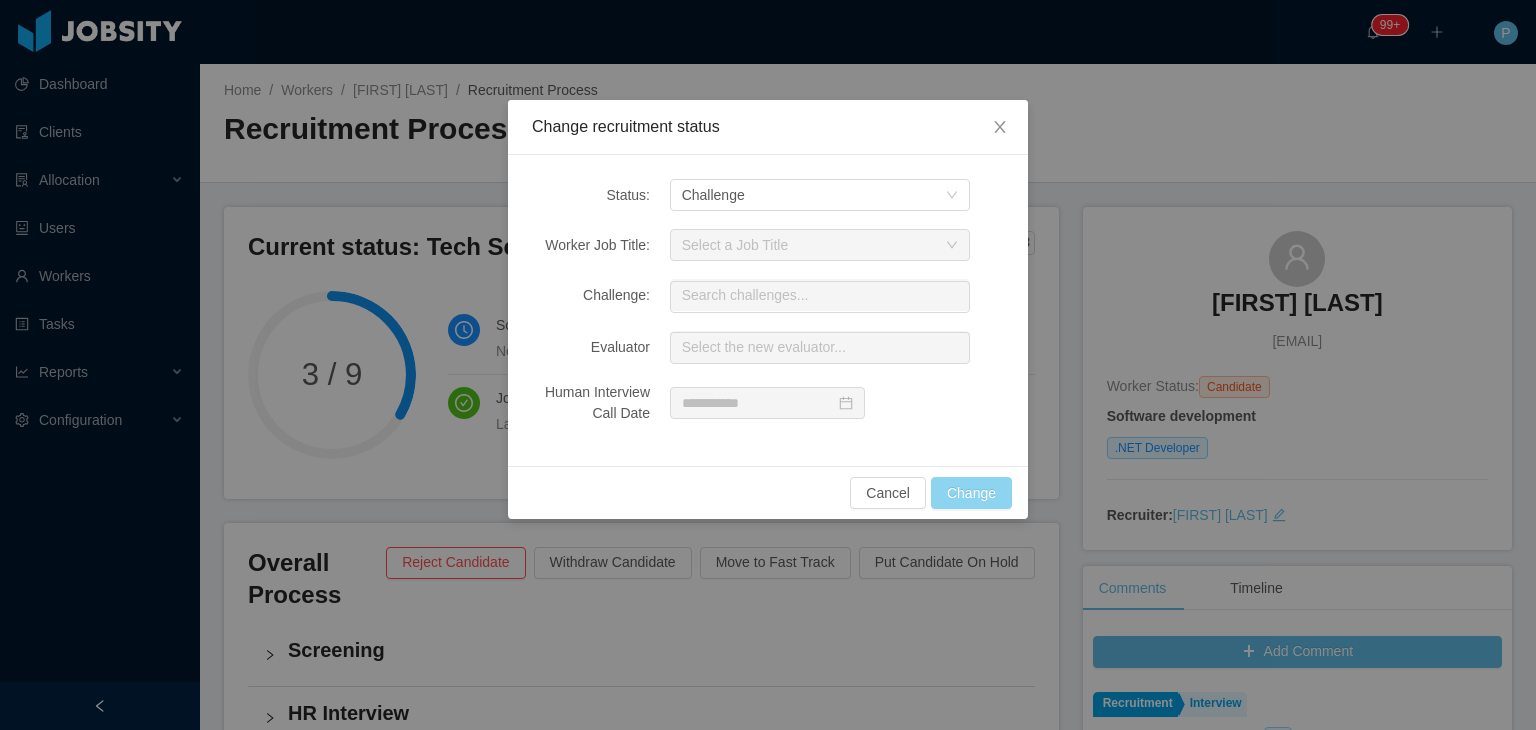 click on "Change" at bounding box center [971, 493] 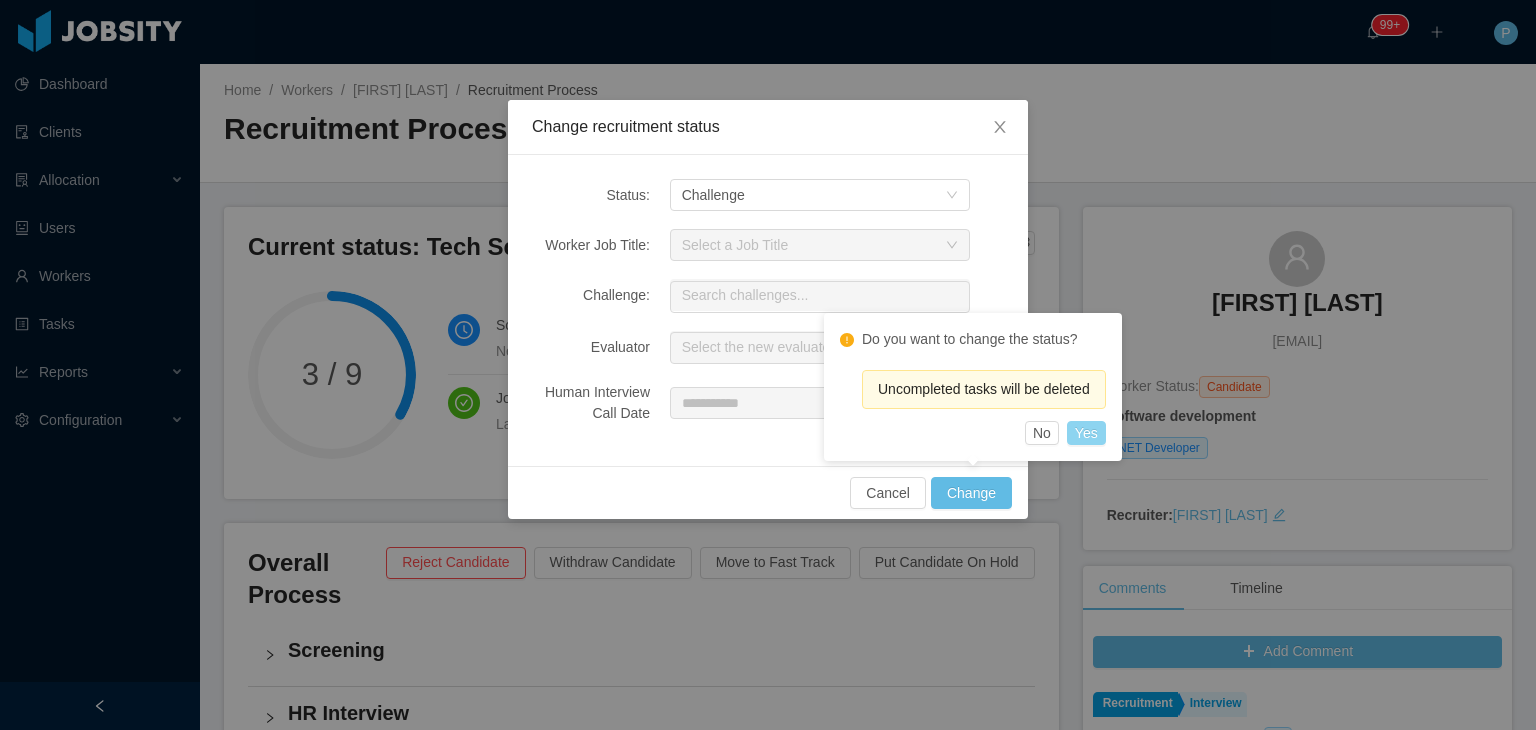 click on "Yes" at bounding box center (1086, 433) 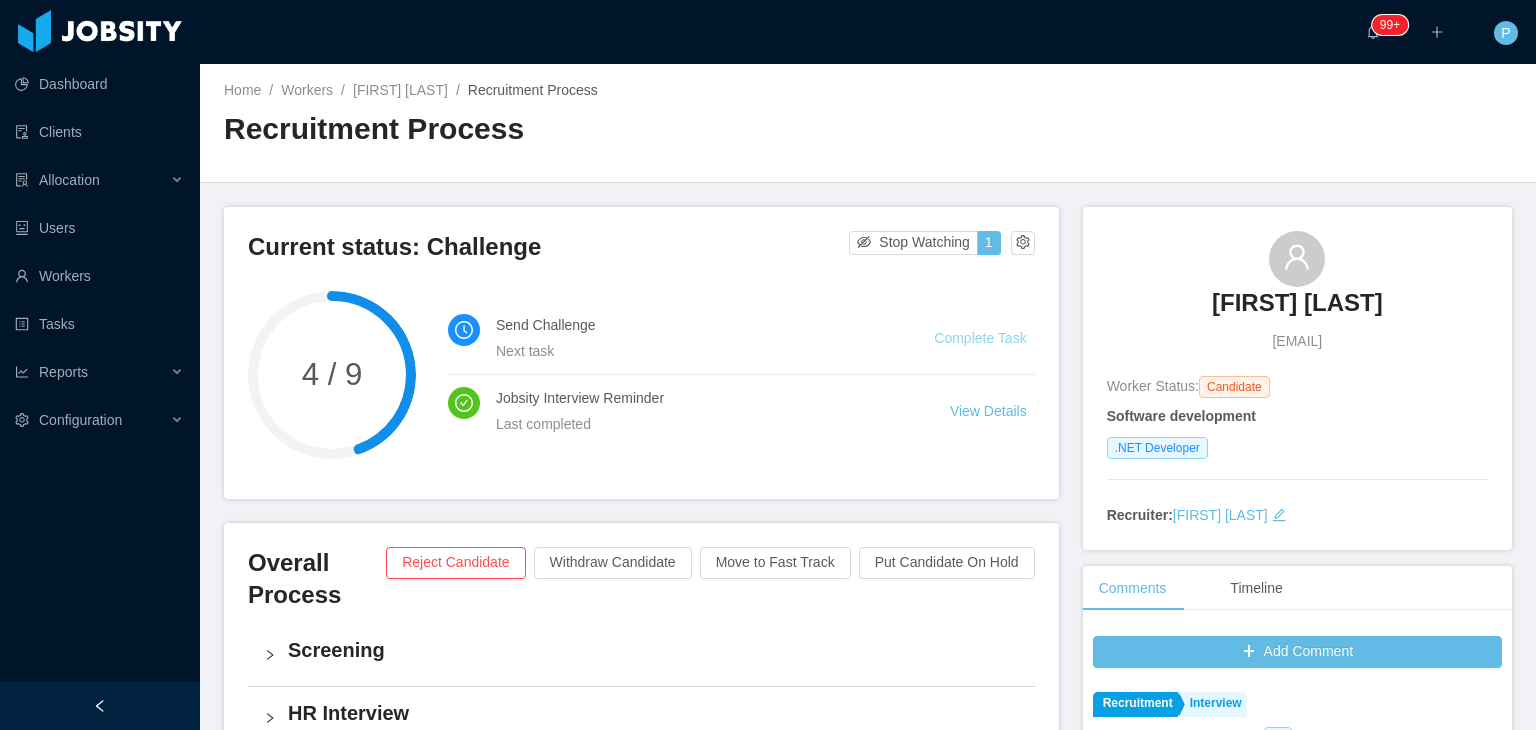 click on "Complete Task" at bounding box center (980, 338) 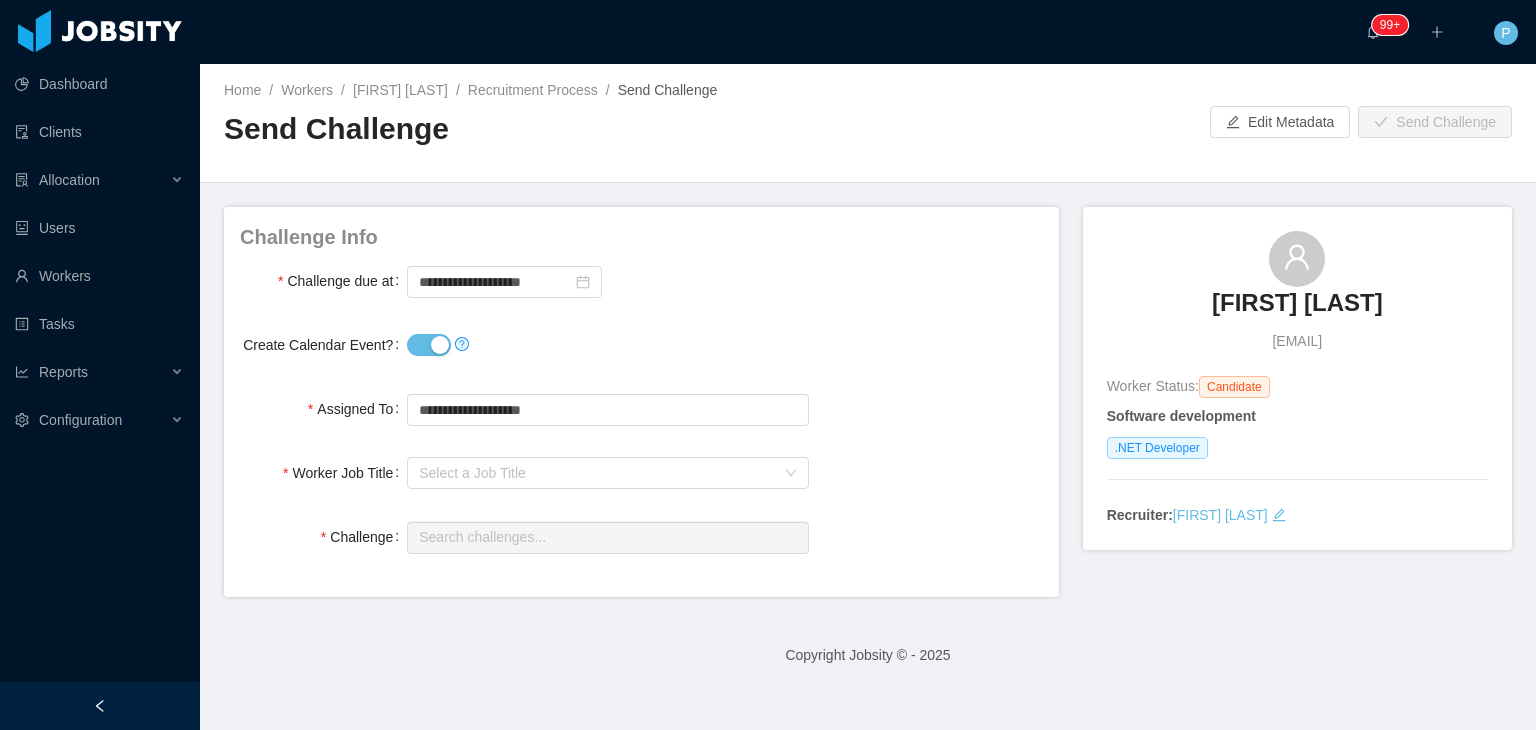 drag, startPoint x: 1408, startPoint y: 304, endPoint x: 1166, endPoint y: 311, distance: 242.10121 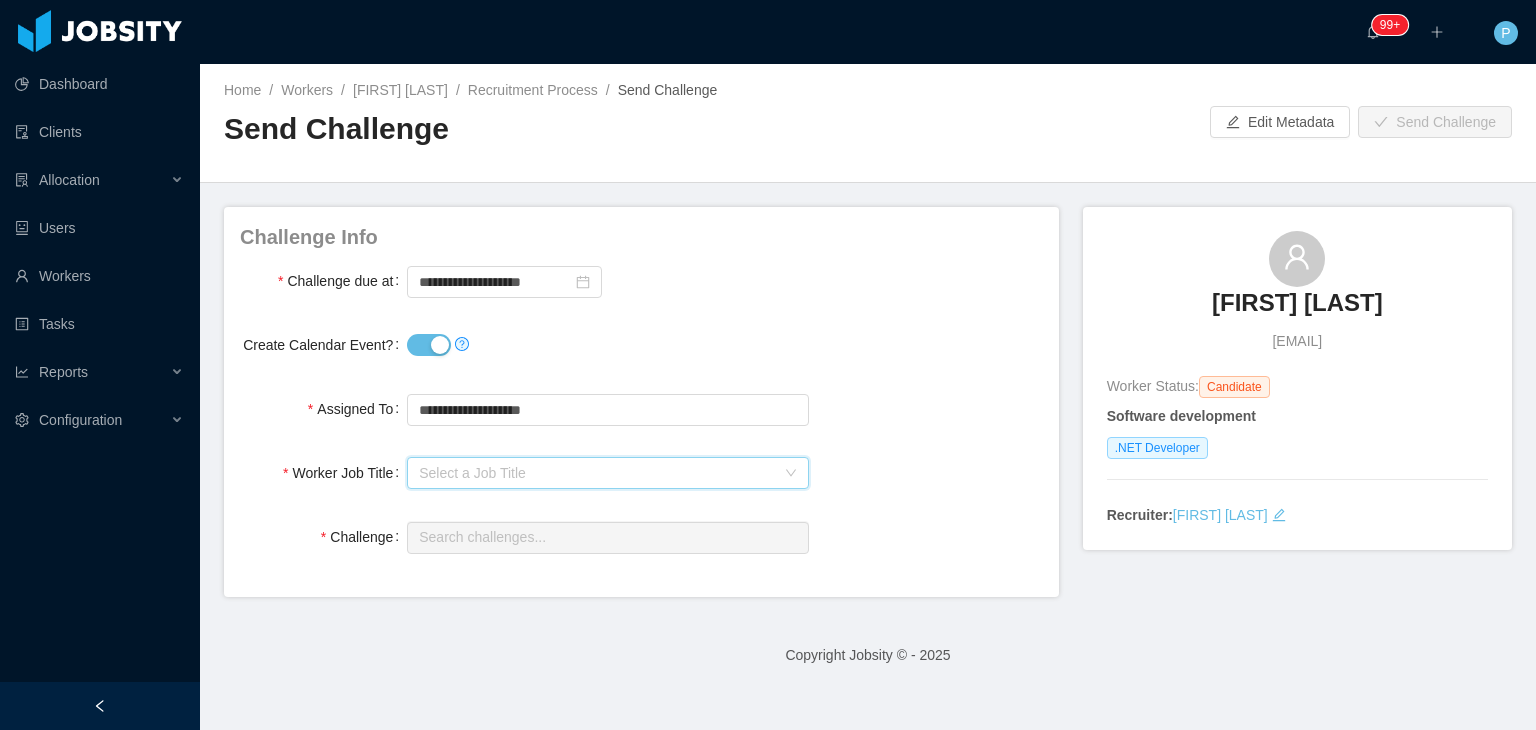 click on "Select a Job Title" at bounding box center [601, 473] 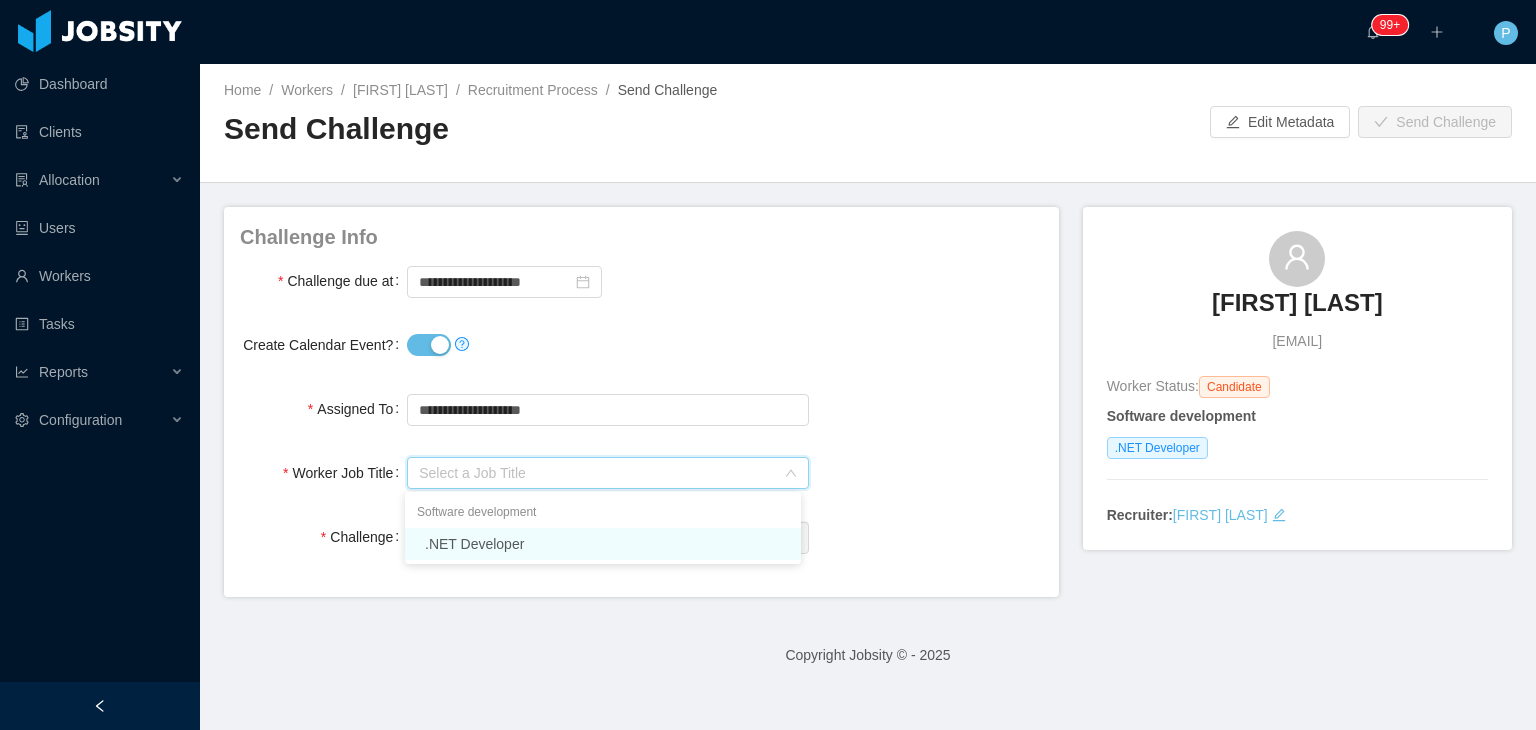 click on "Software development" at bounding box center (603, 512) 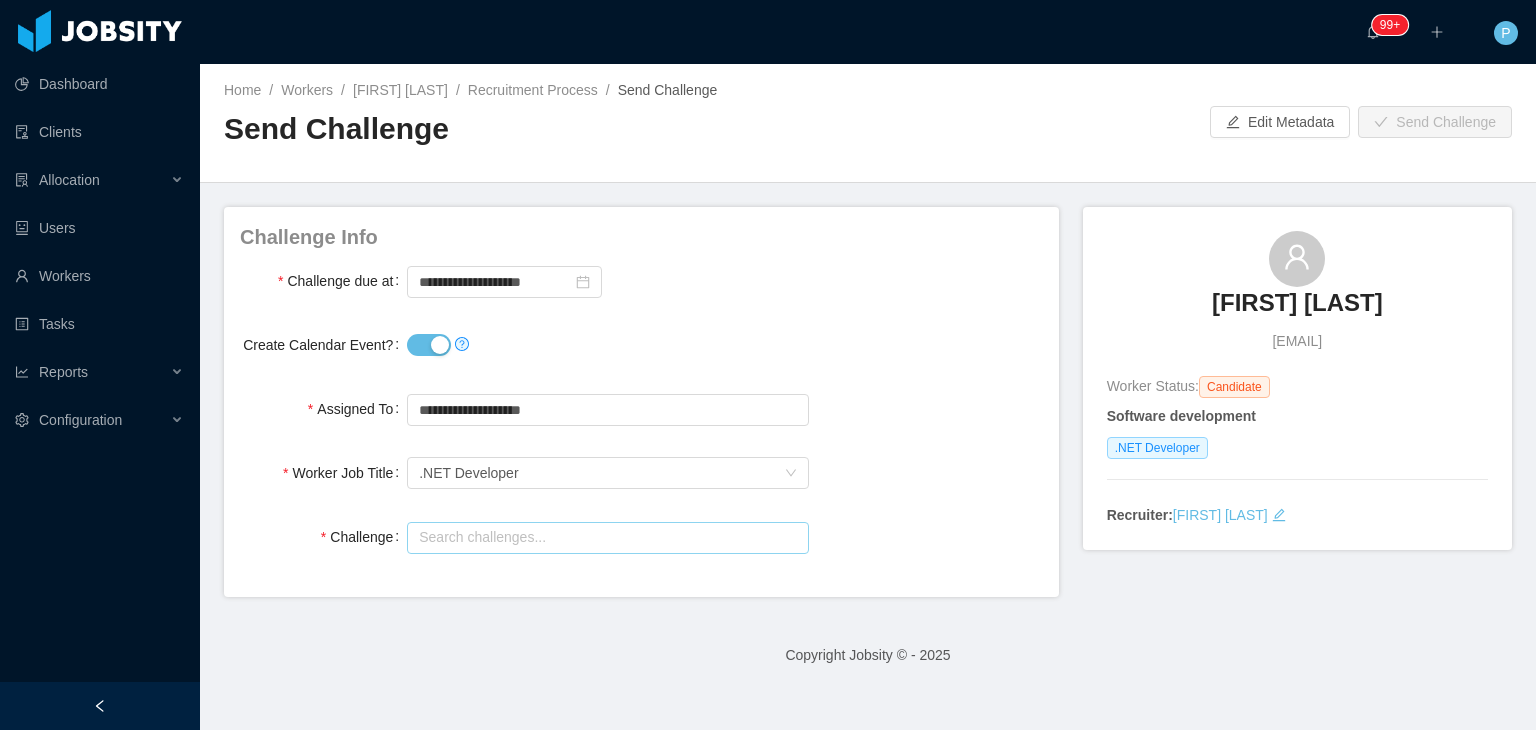 click at bounding box center [607, 538] 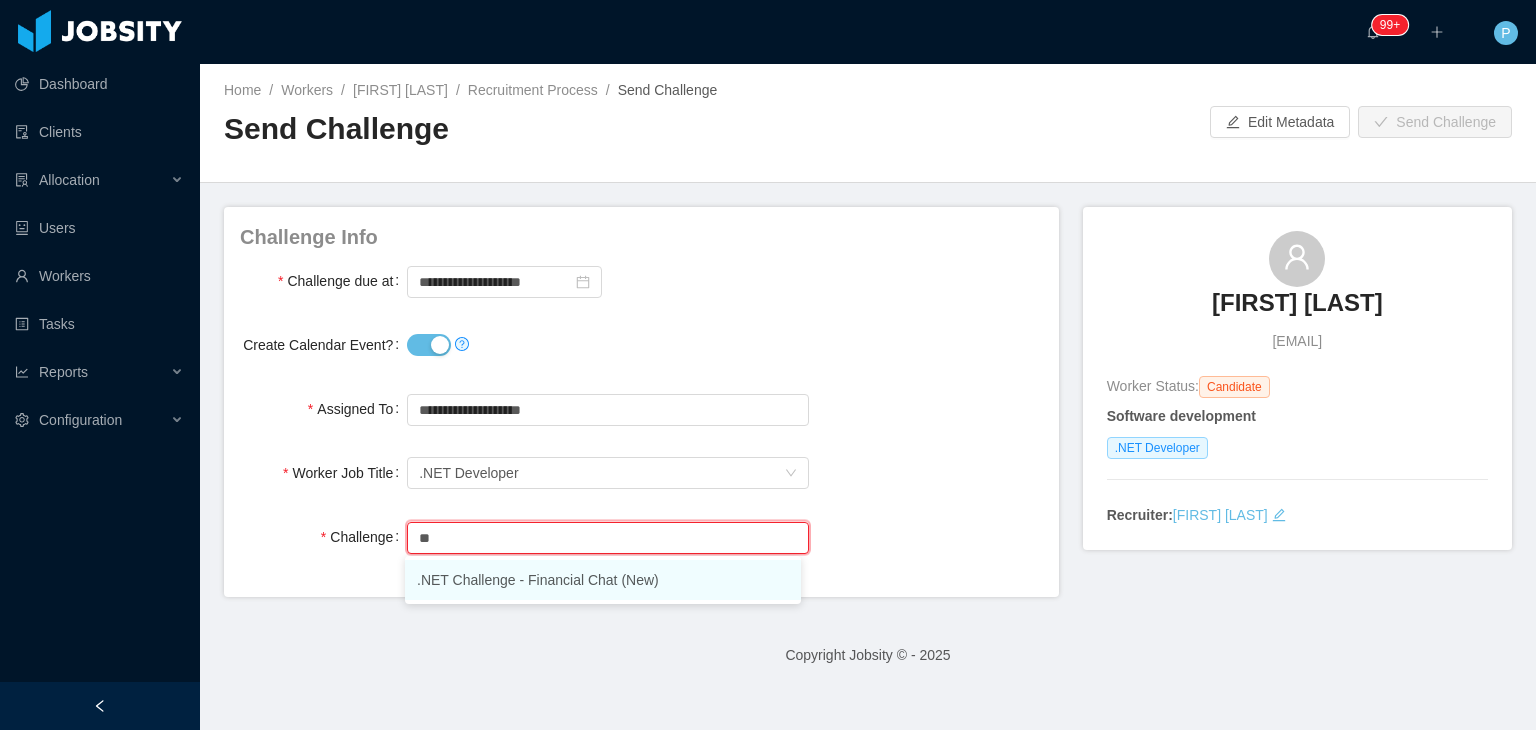 click on ".NET Challenge - Financial Chat (New)" at bounding box center (603, 580) 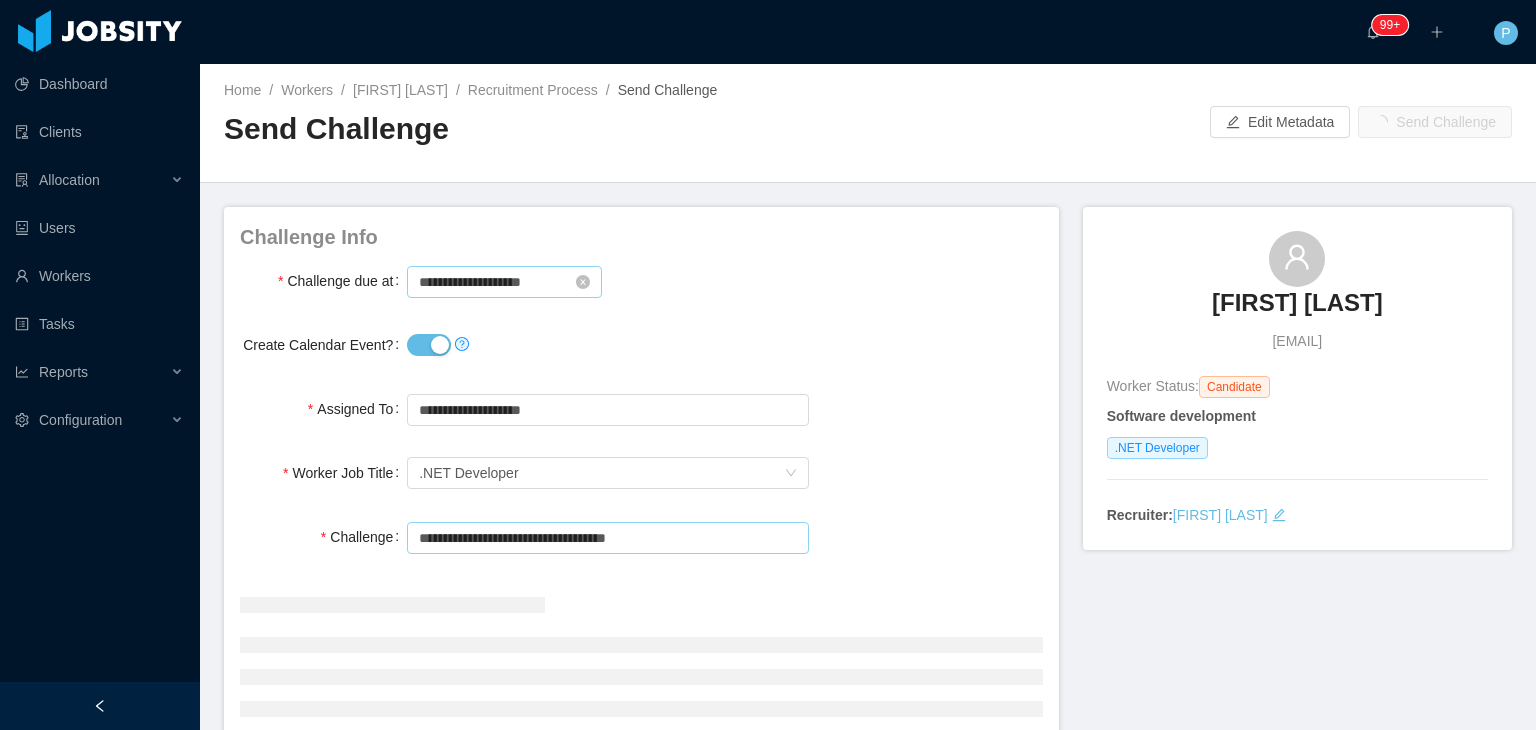 type on "**********" 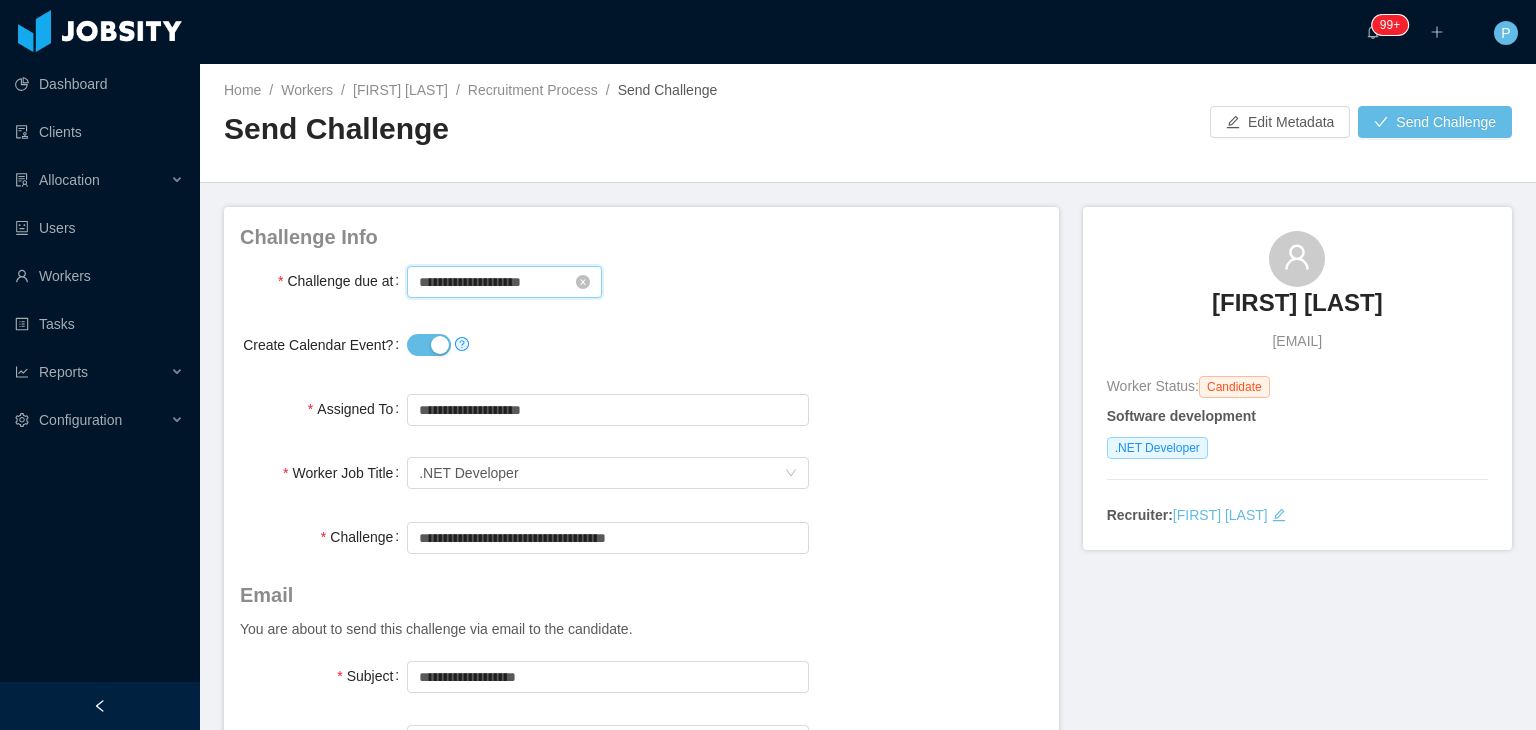 click on "**********" at bounding box center [504, 282] 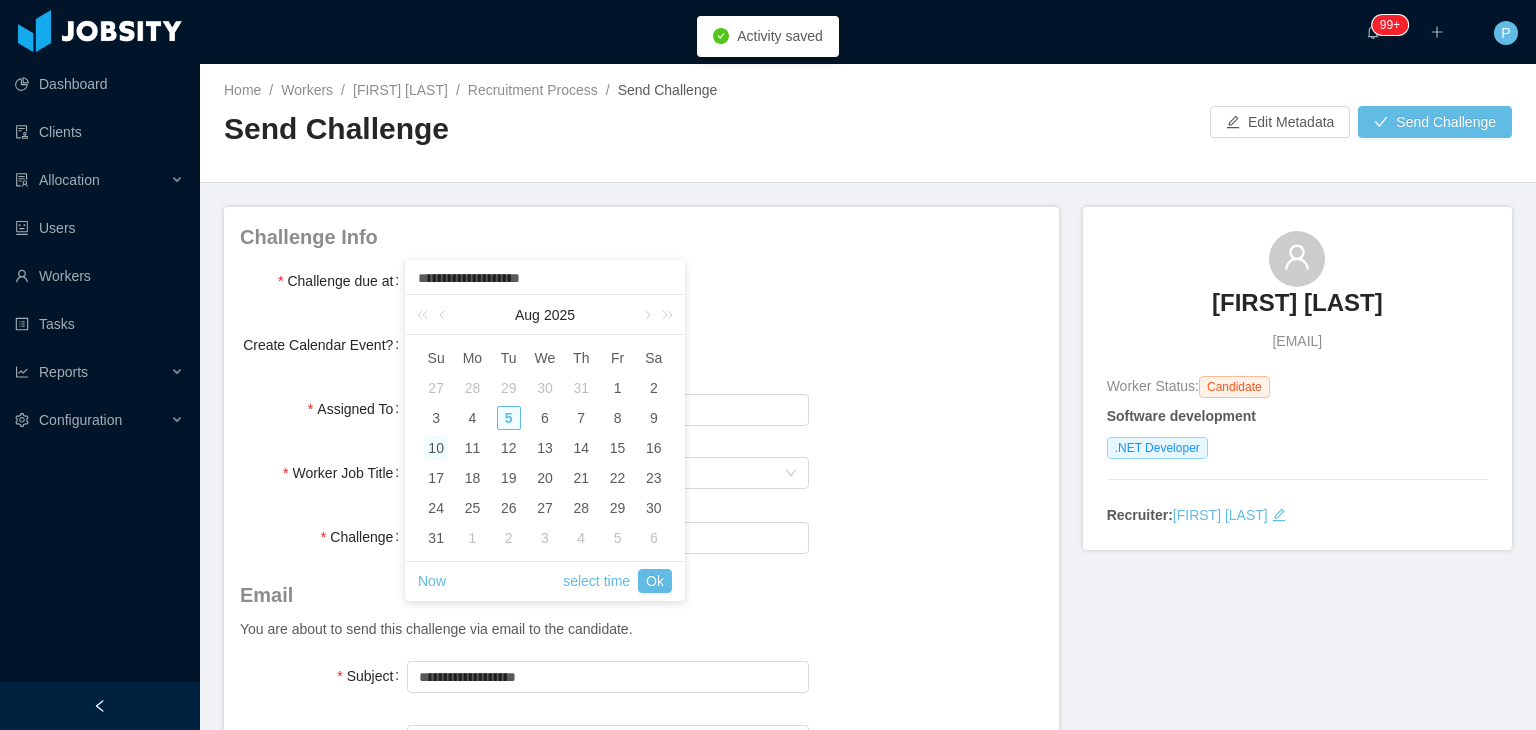 click on "10" at bounding box center (436, 448) 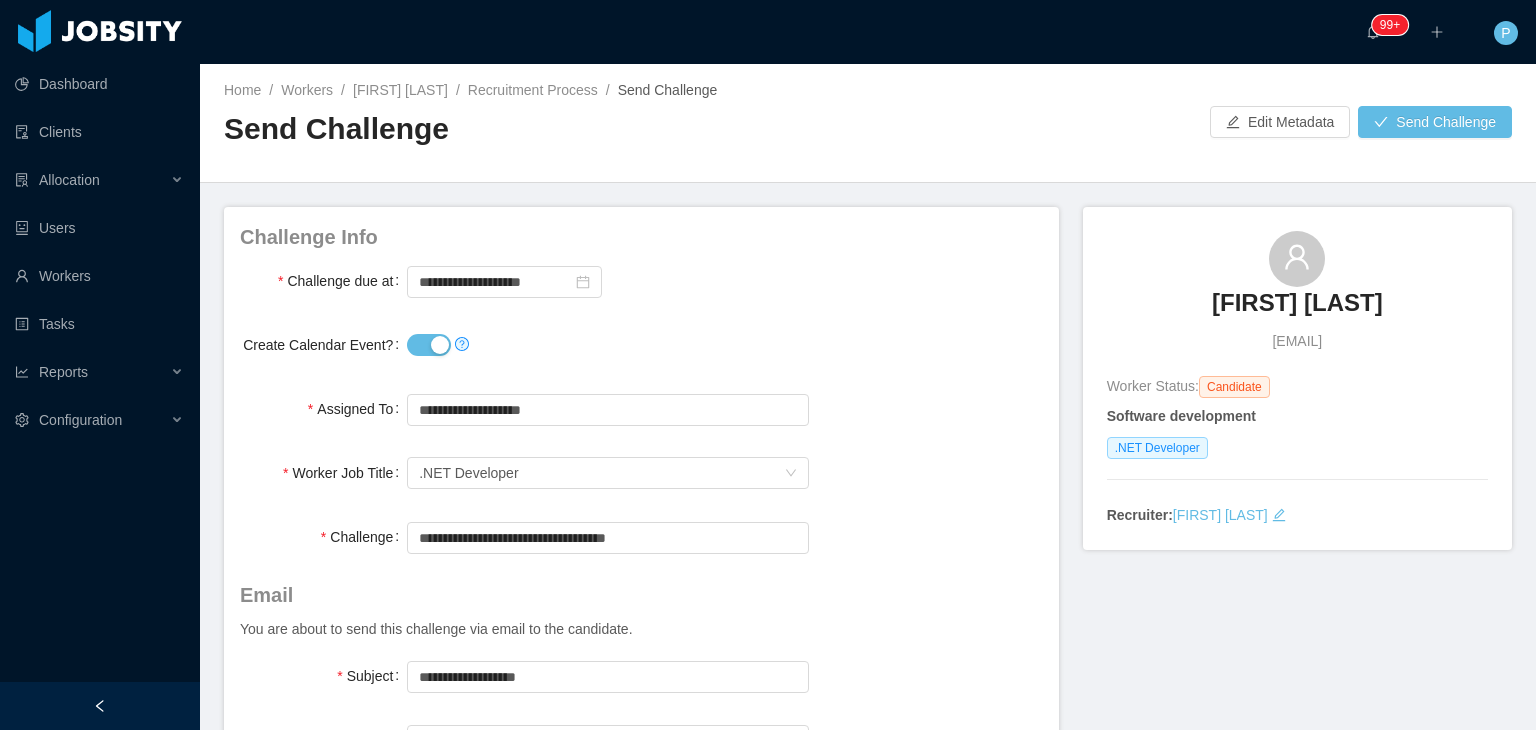 click on "Challenge Info" at bounding box center [641, 242] 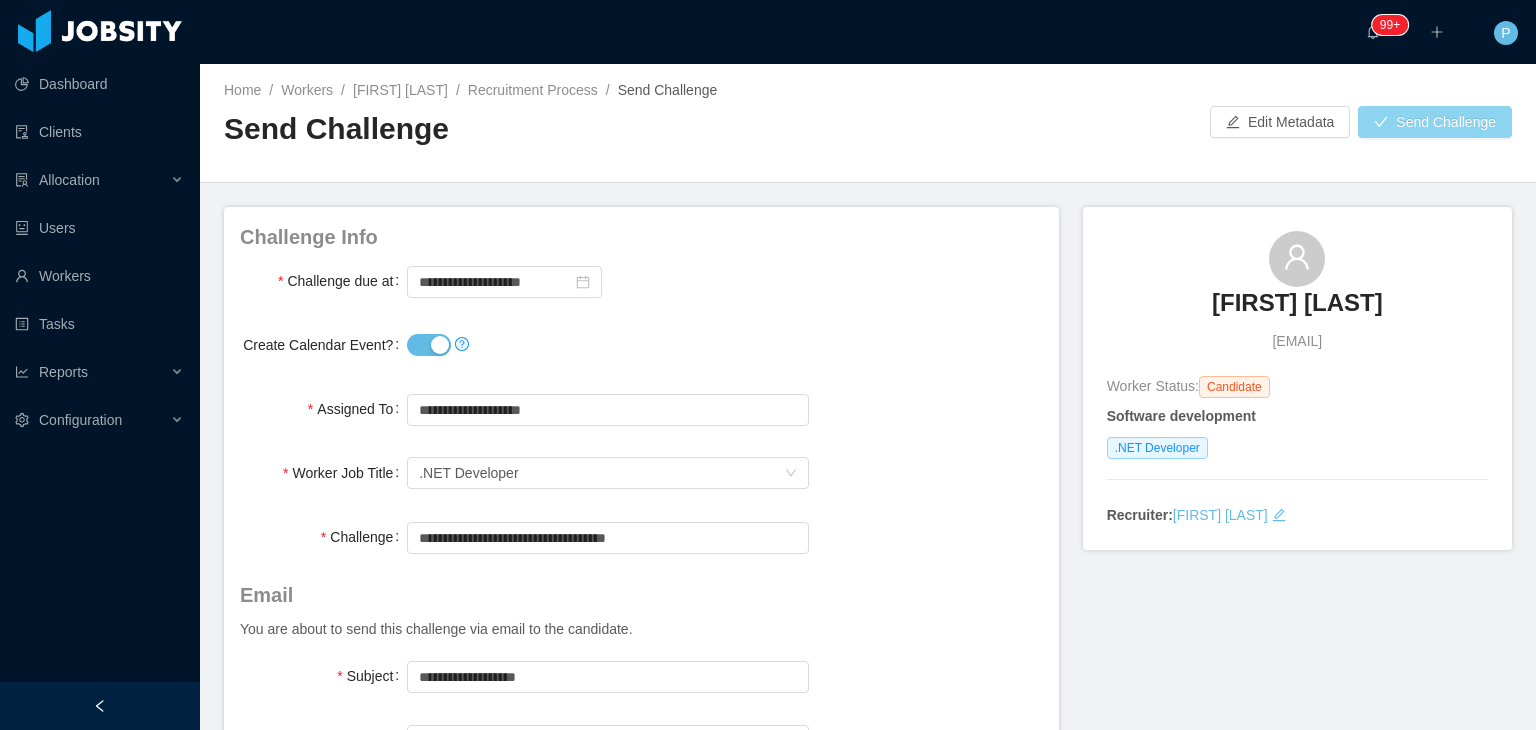 click on "Send Challenge" at bounding box center [1435, 122] 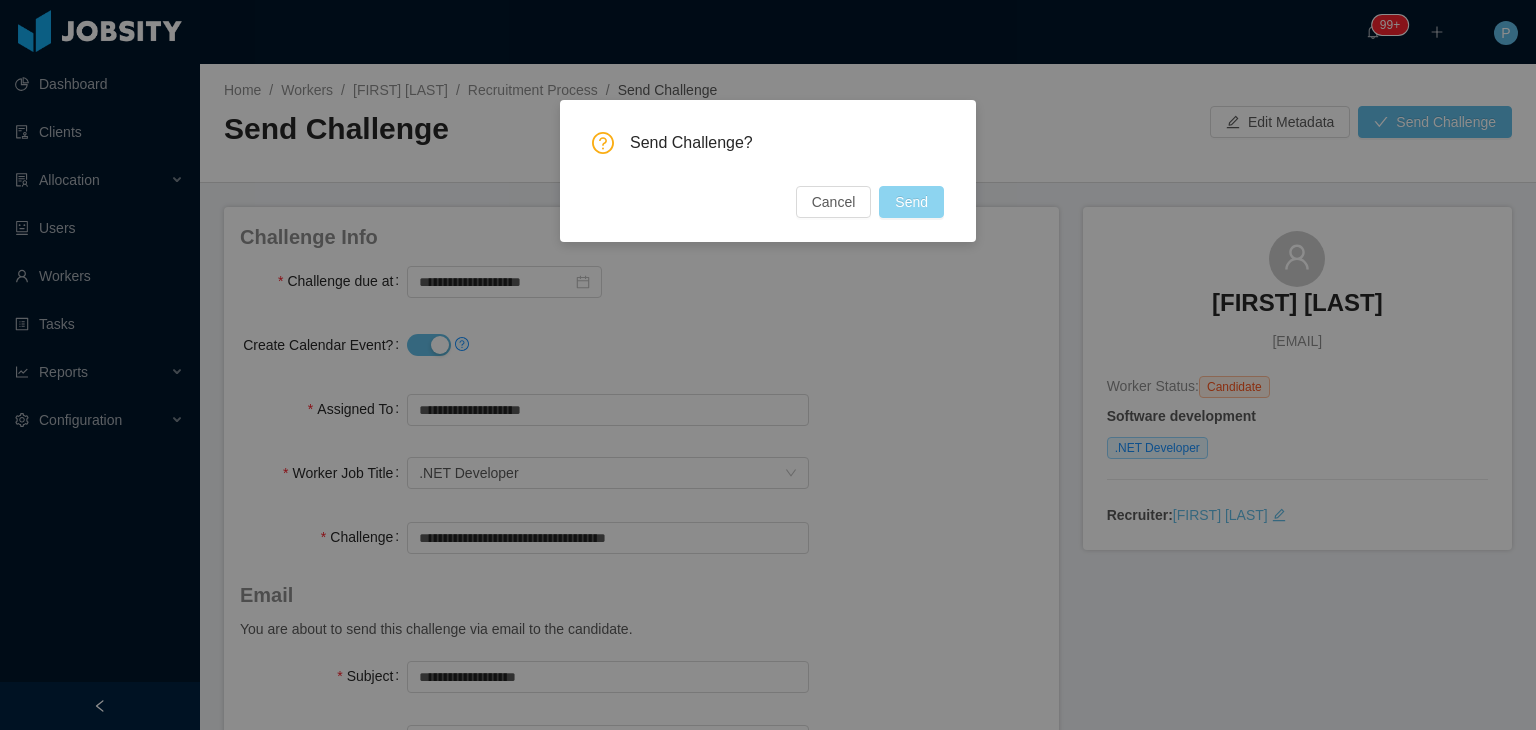 click on "Send" at bounding box center [911, 202] 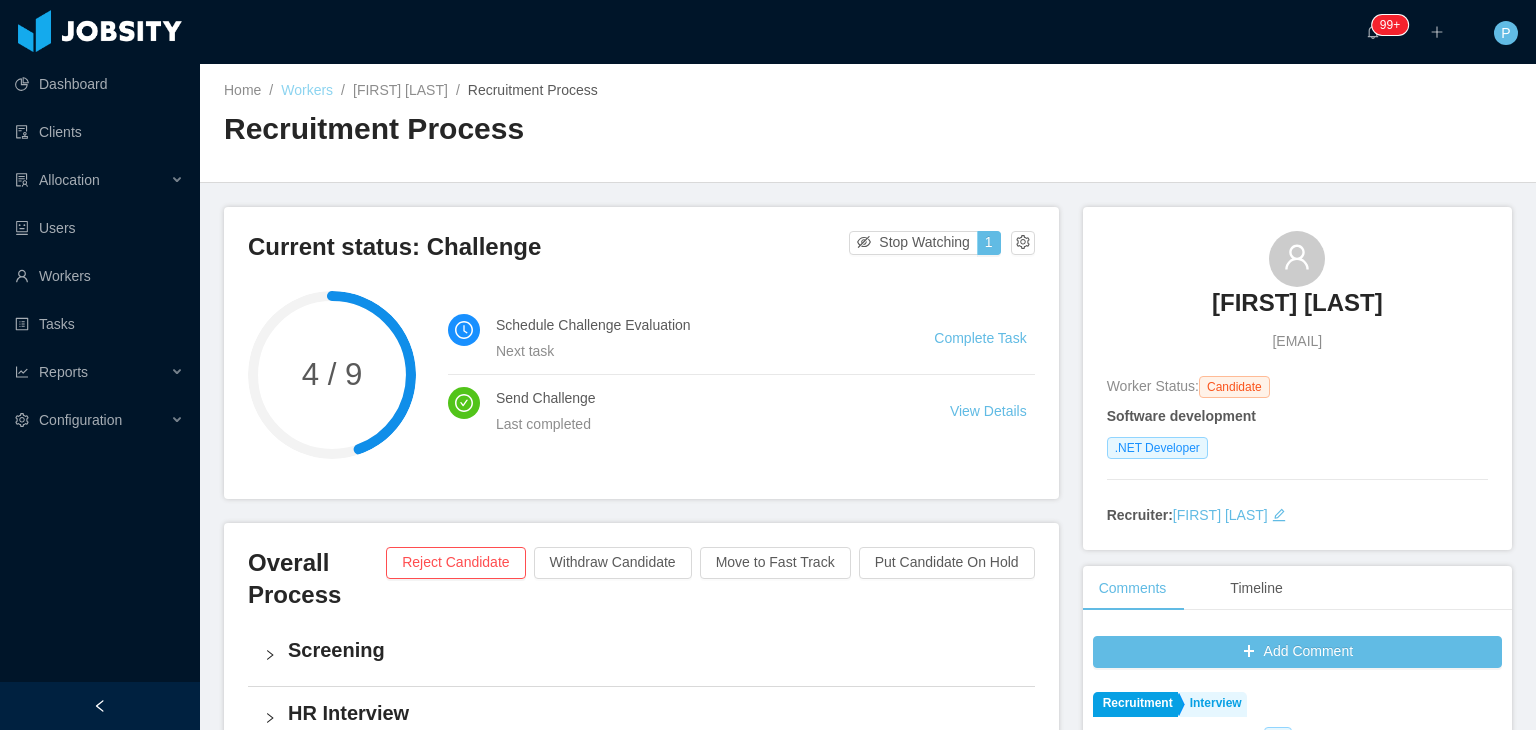 click on "Workers" at bounding box center (307, 90) 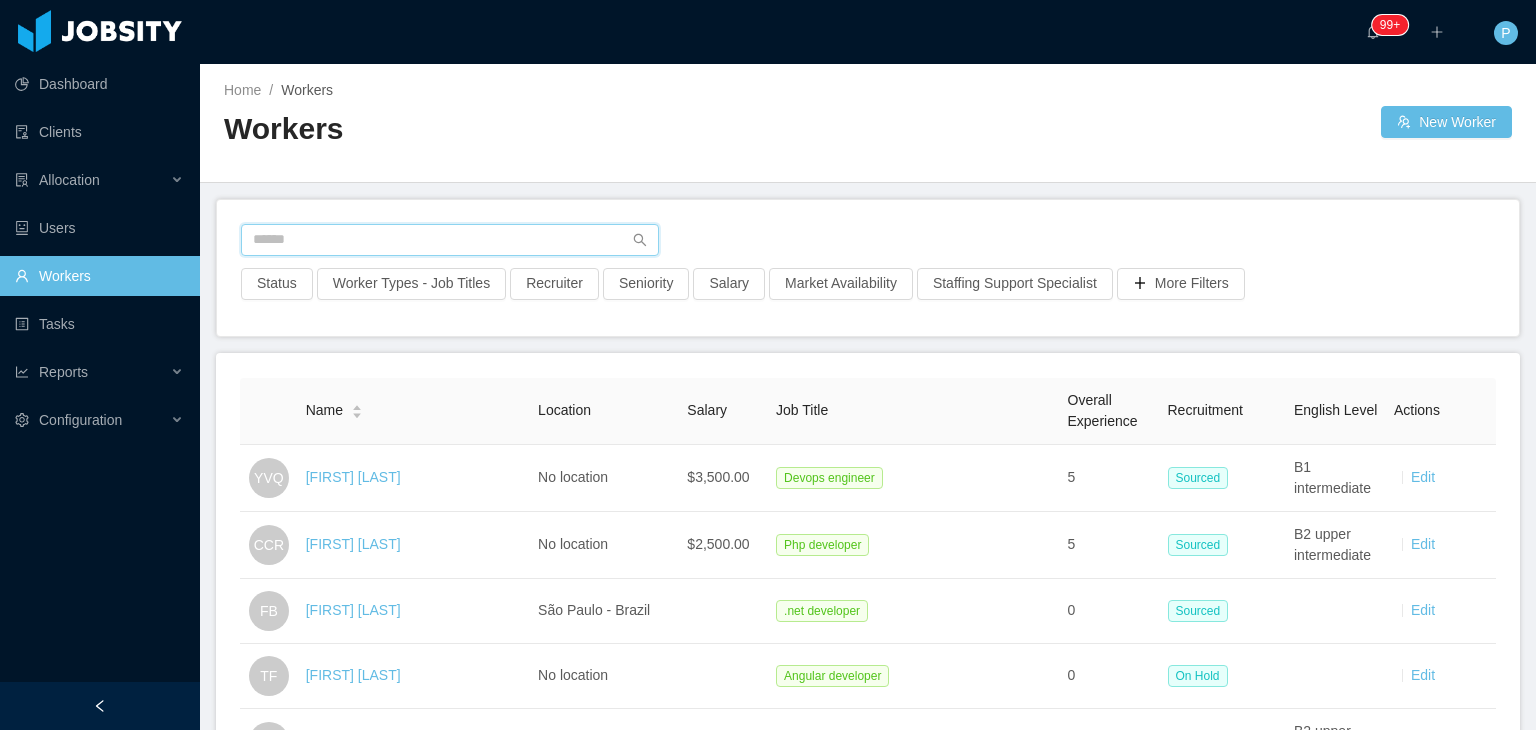 click at bounding box center [450, 240] 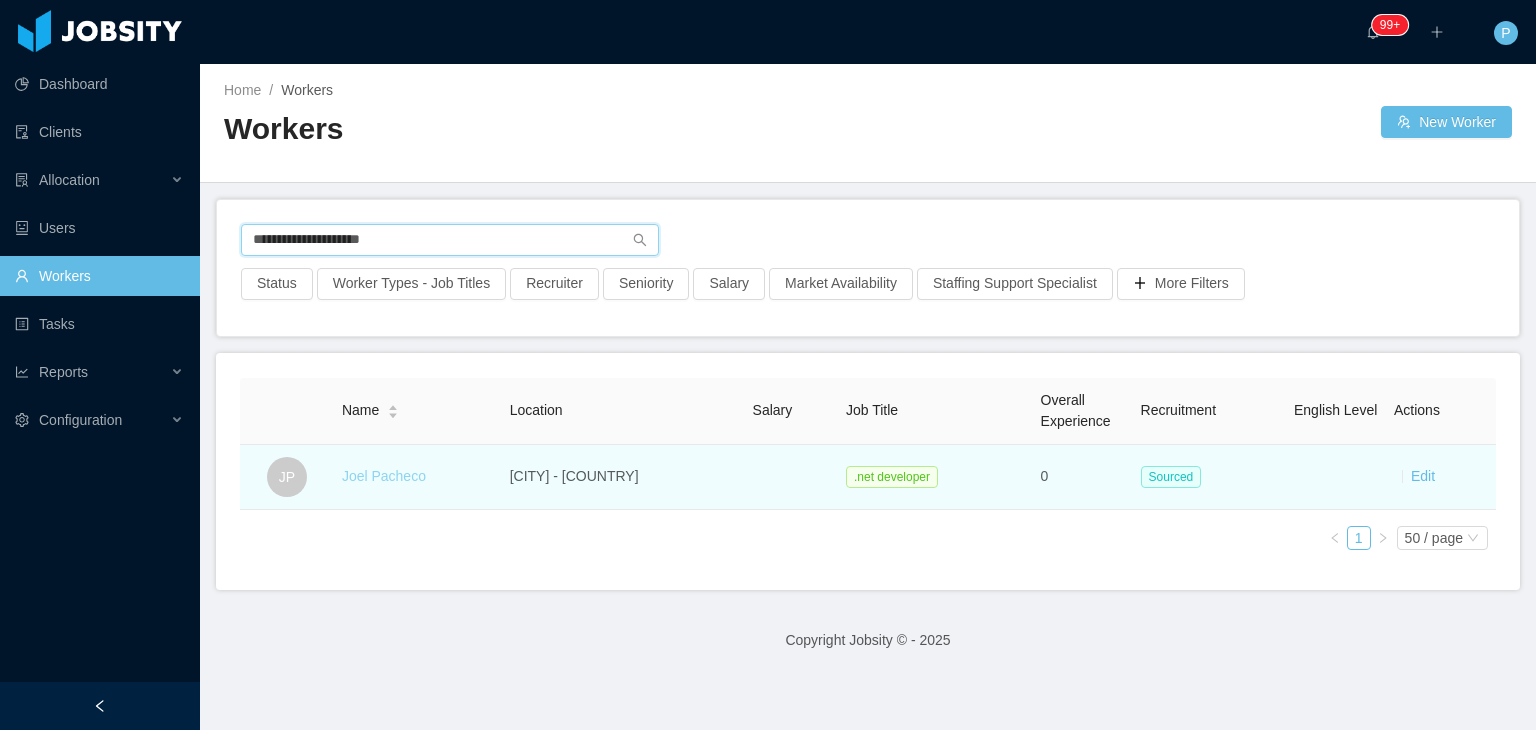 type on "**********" 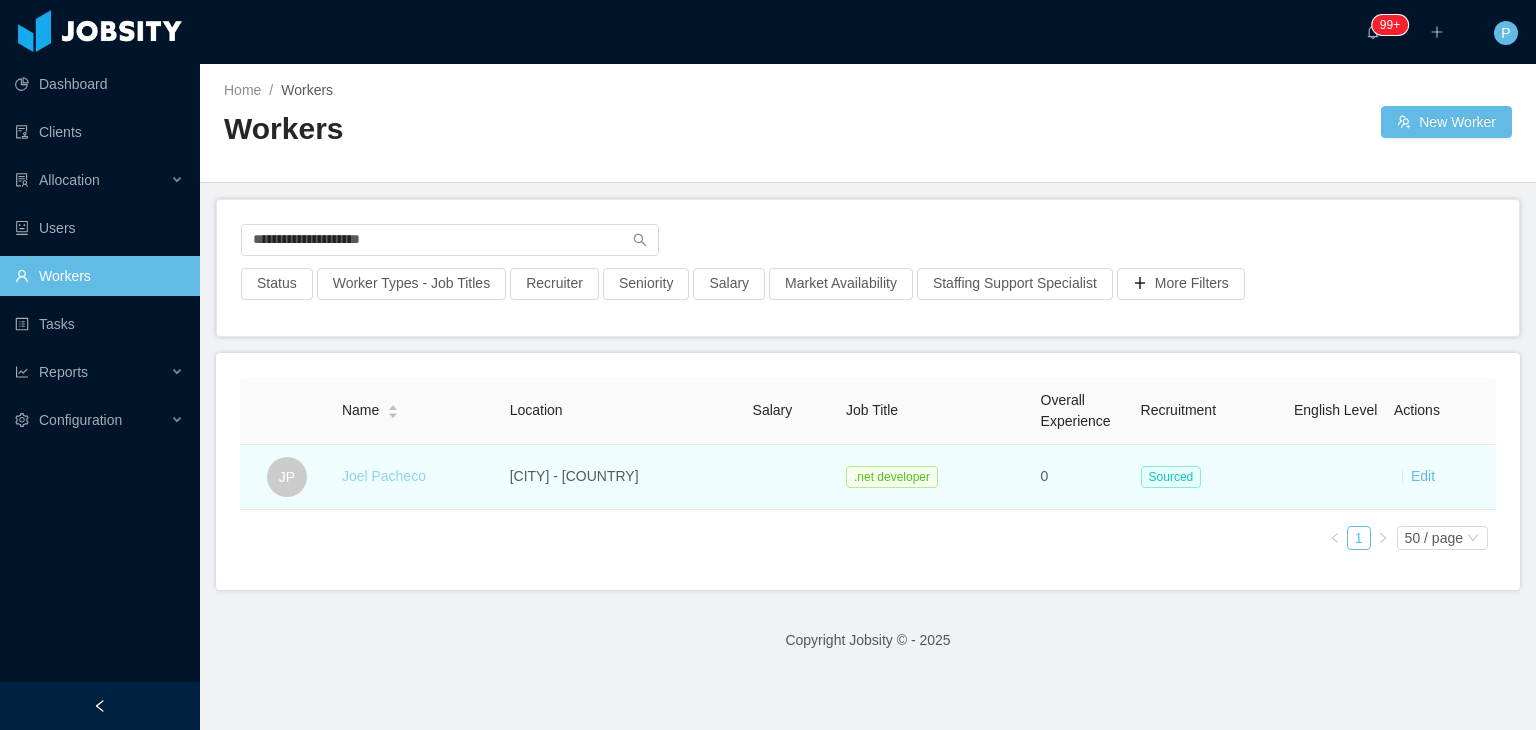 click on "Joel Pacheco" at bounding box center (384, 476) 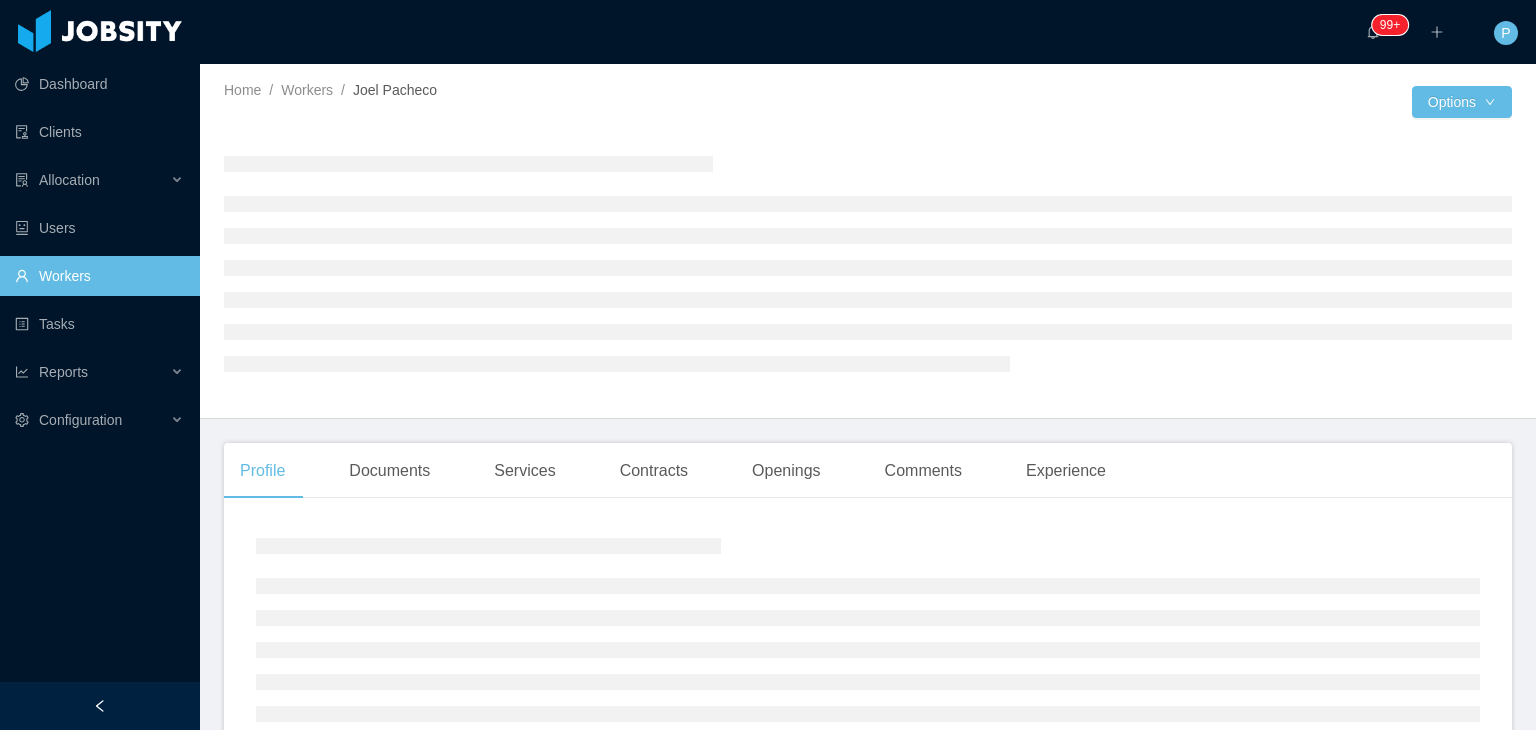 click at bounding box center [868, 263] 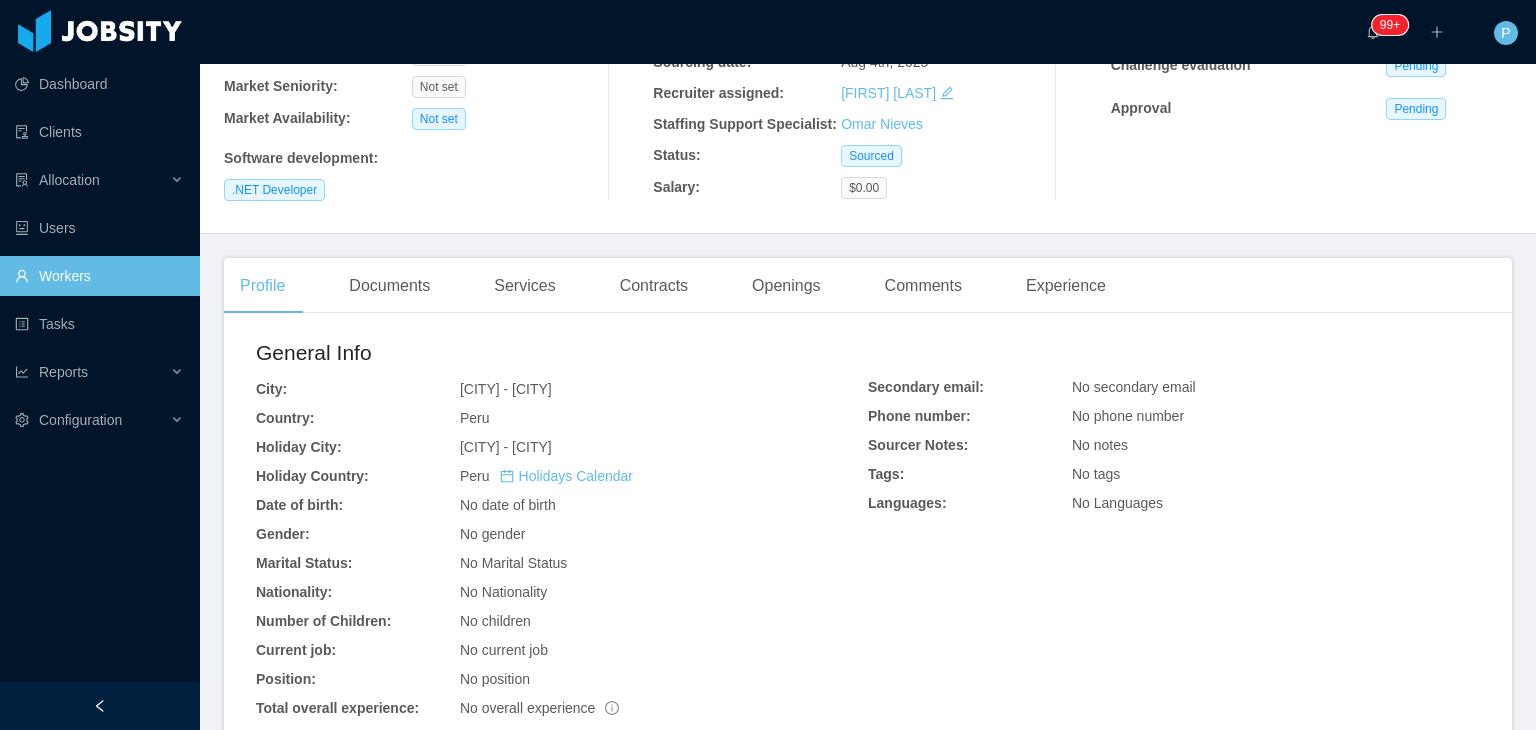 scroll, scrollTop: 455, scrollLeft: 0, axis: vertical 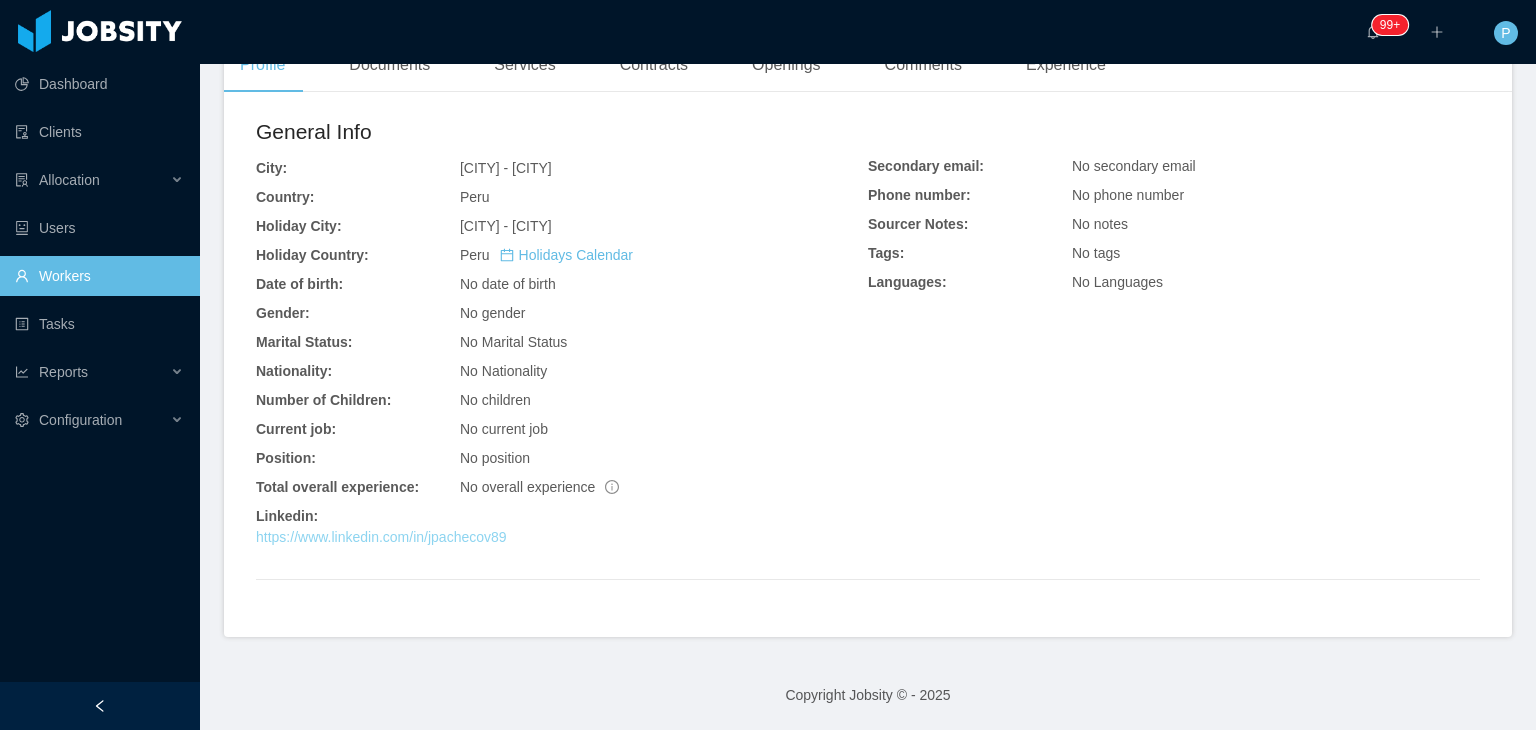 click on "https://www.linkedin.com/in/jpachecov89" at bounding box center [381, 537] 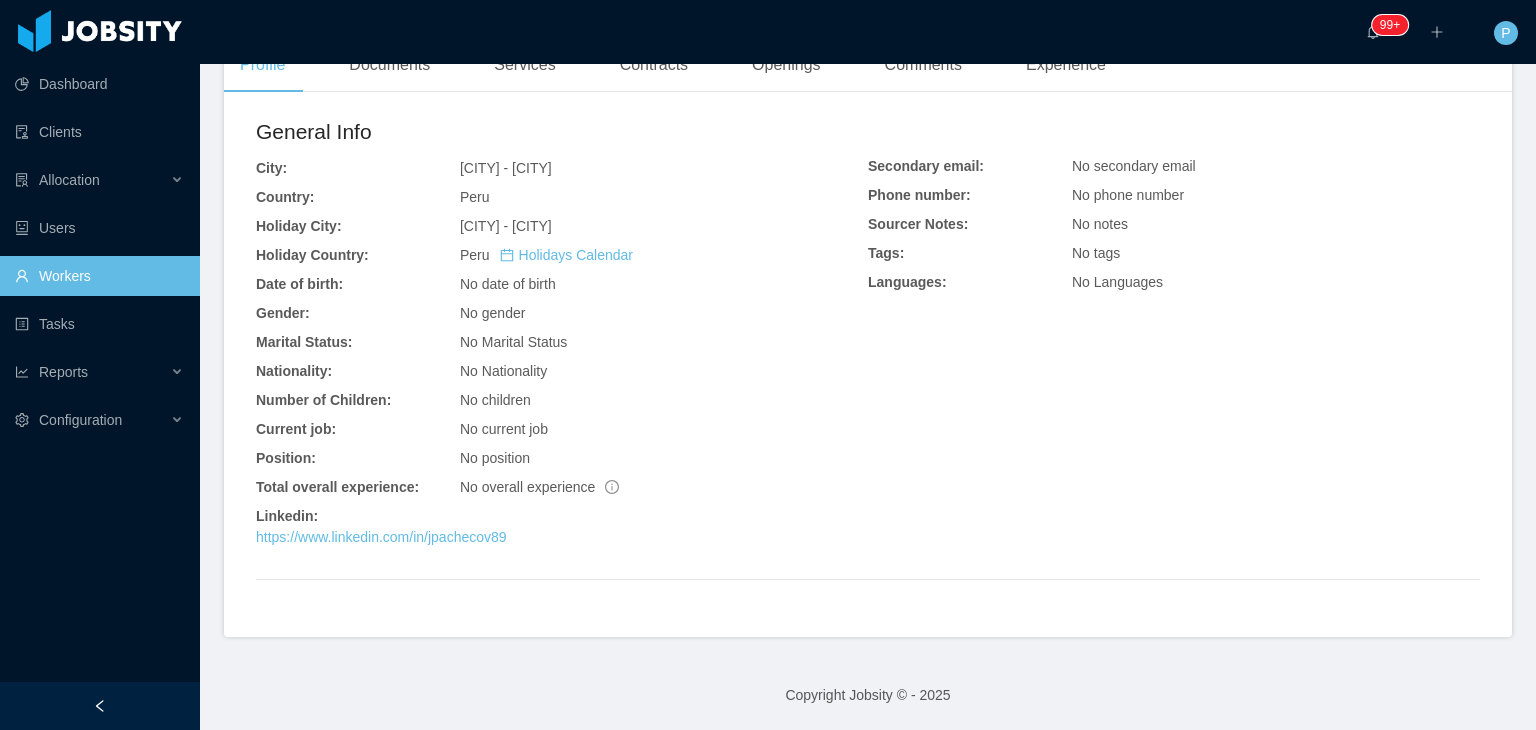 click on "No Marital Status" at bounding box center [664, 342] 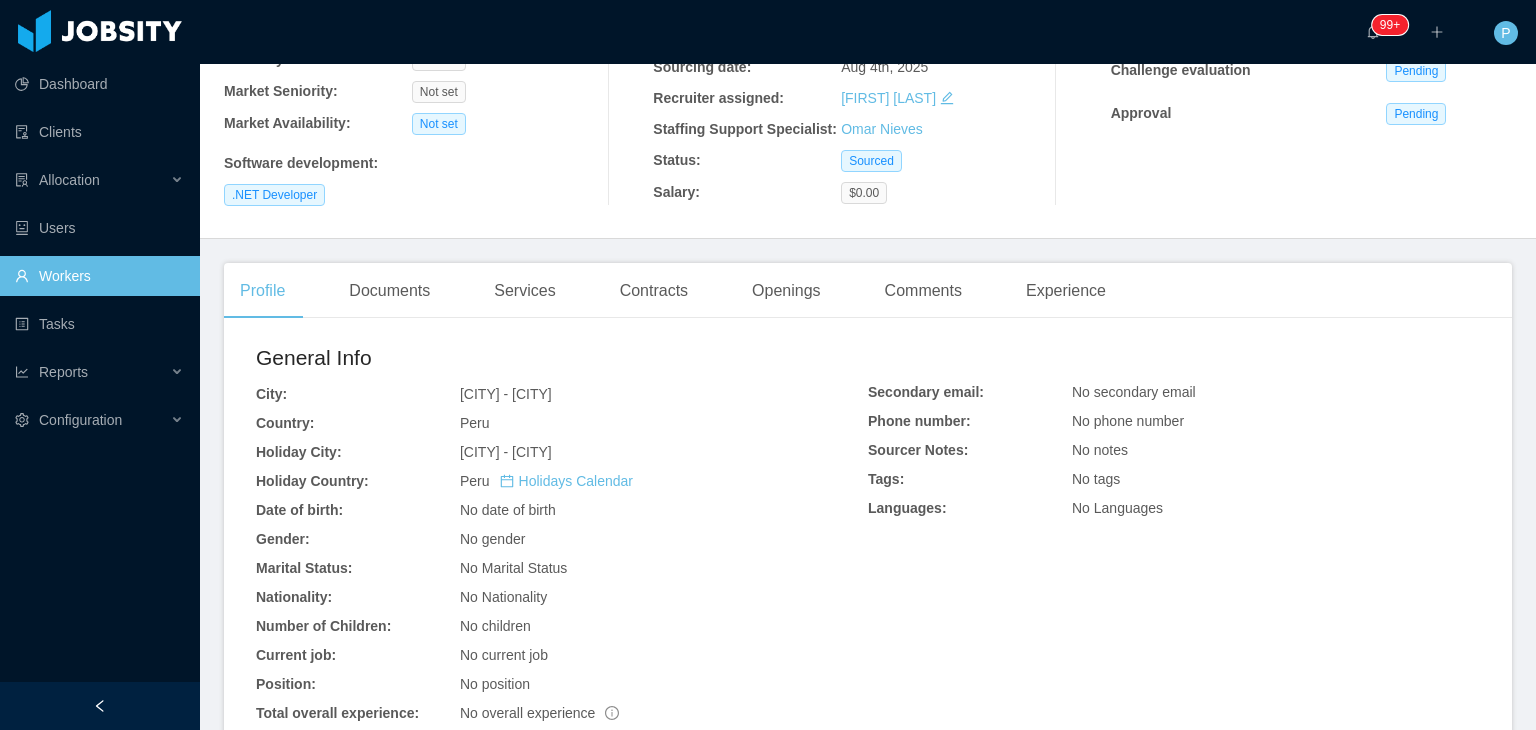 scroll, scrollTop: 0, scrollLeft: 0, axis: both 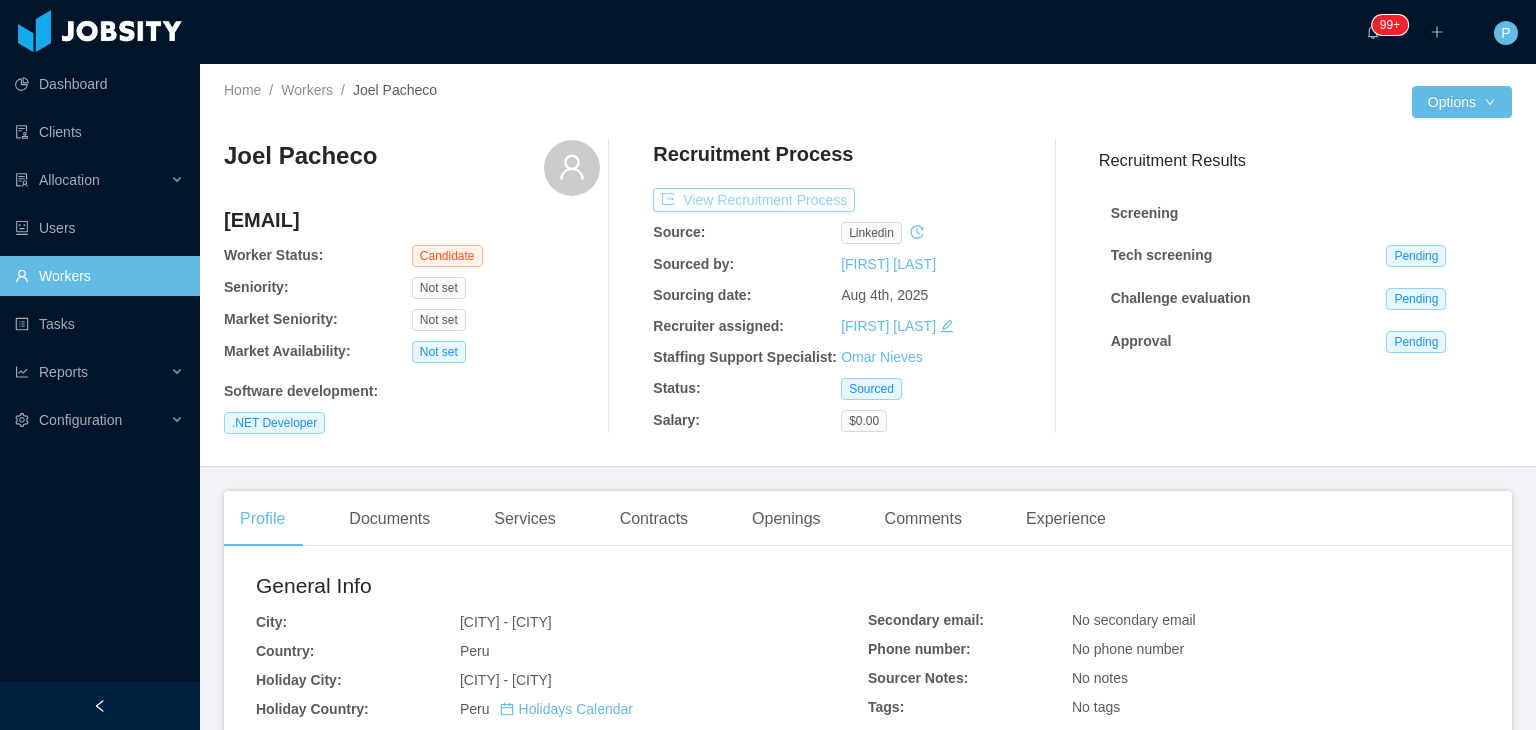 click on "View Recruitment Process" at bounding box center (754, 200) 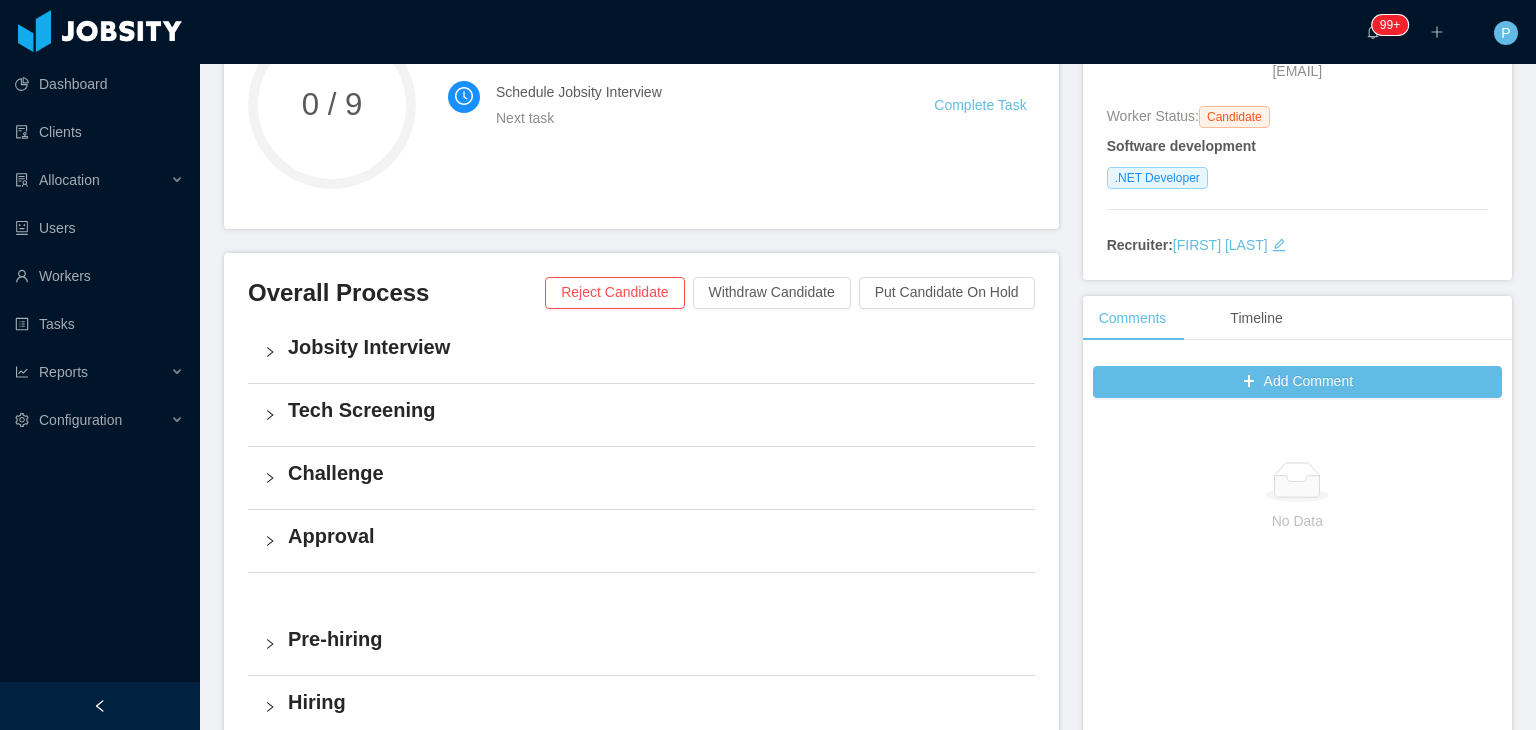 scroll, scrollTop: 0, scrollLeft: 0, axis: both 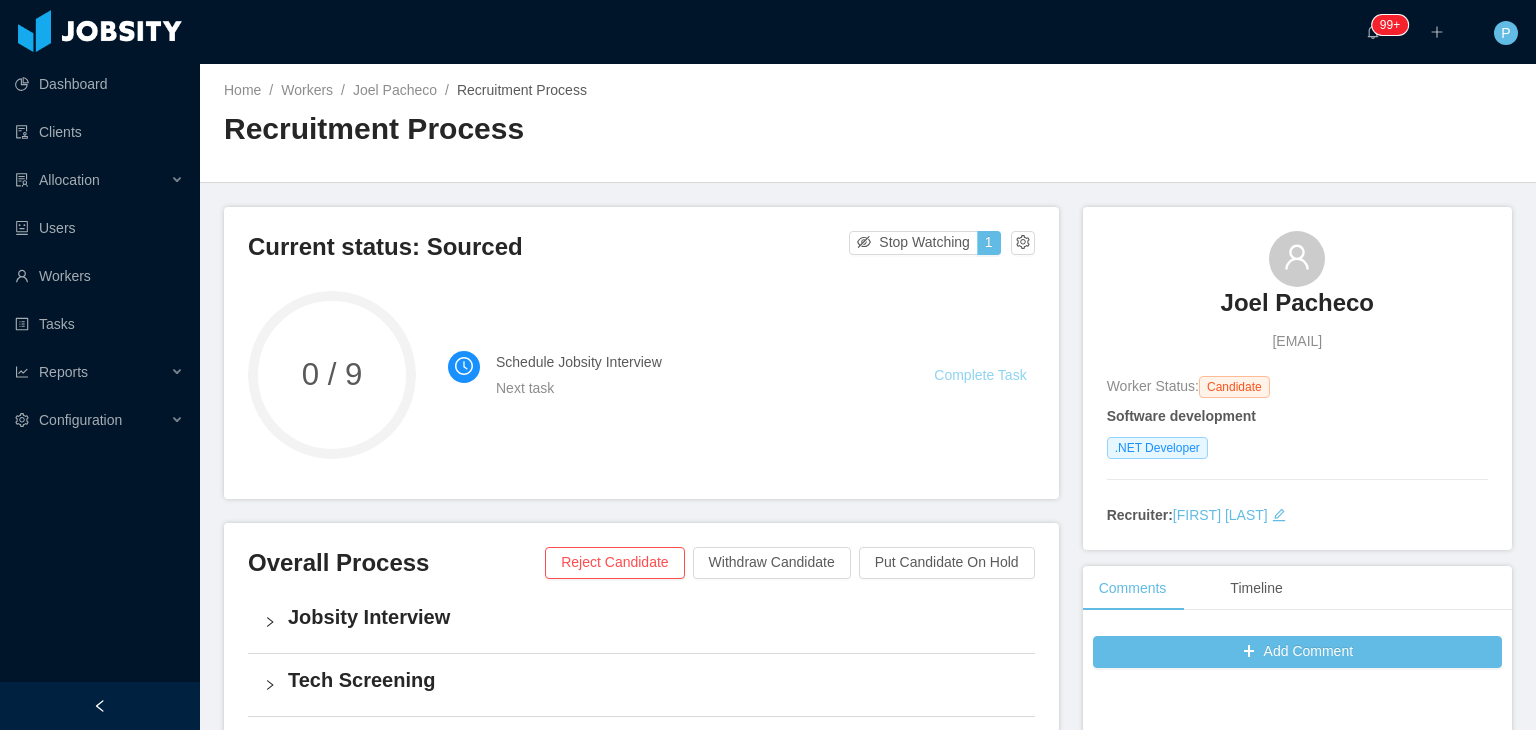 click on "Complete Task" at bounding box center (980, 375) 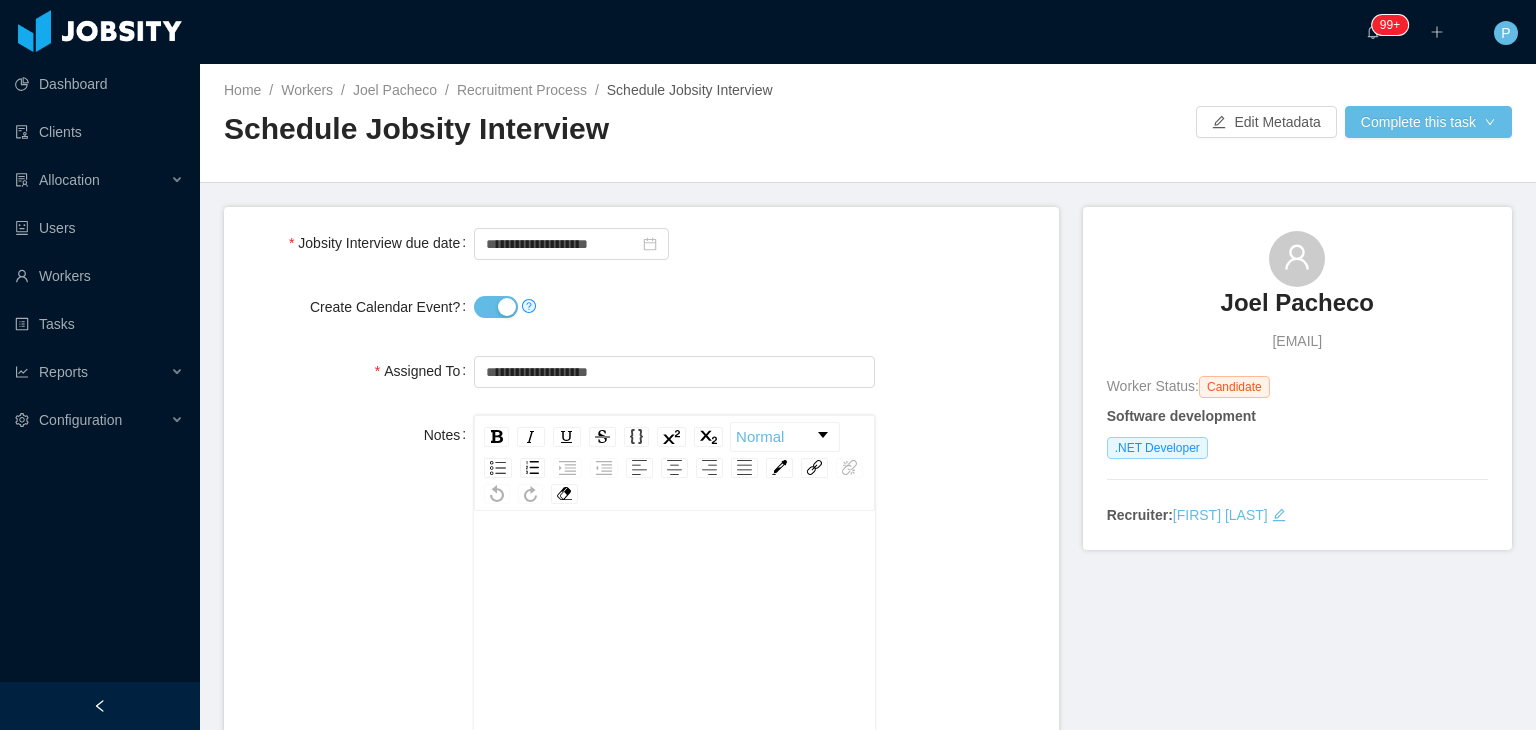 click on "Create Calendar Event?" at bounding box center [496, 307] 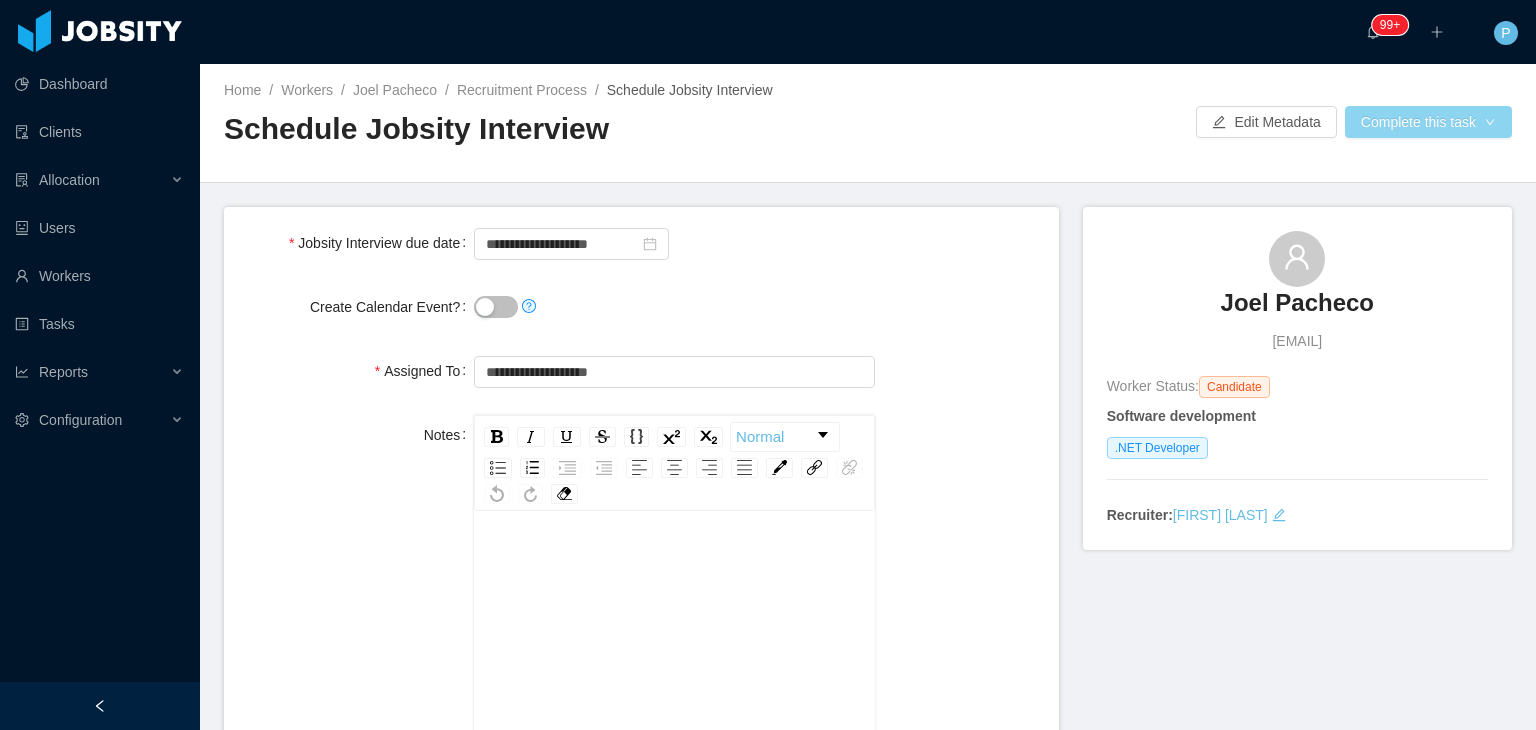 click on "Complete this task" at bounding box center (1428, 122) 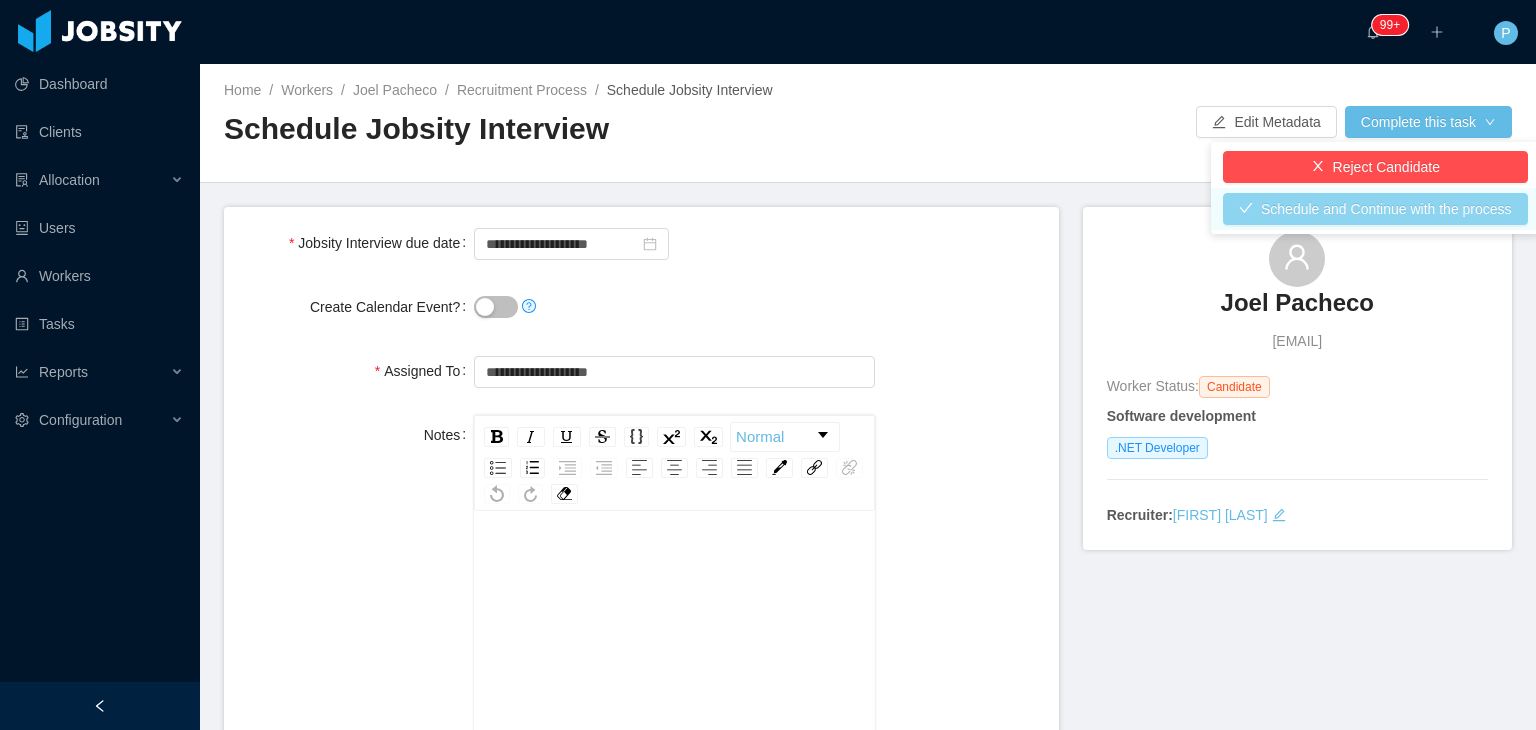 click on "Schedule and Continue with the process" at bounding box center [1375, 209] 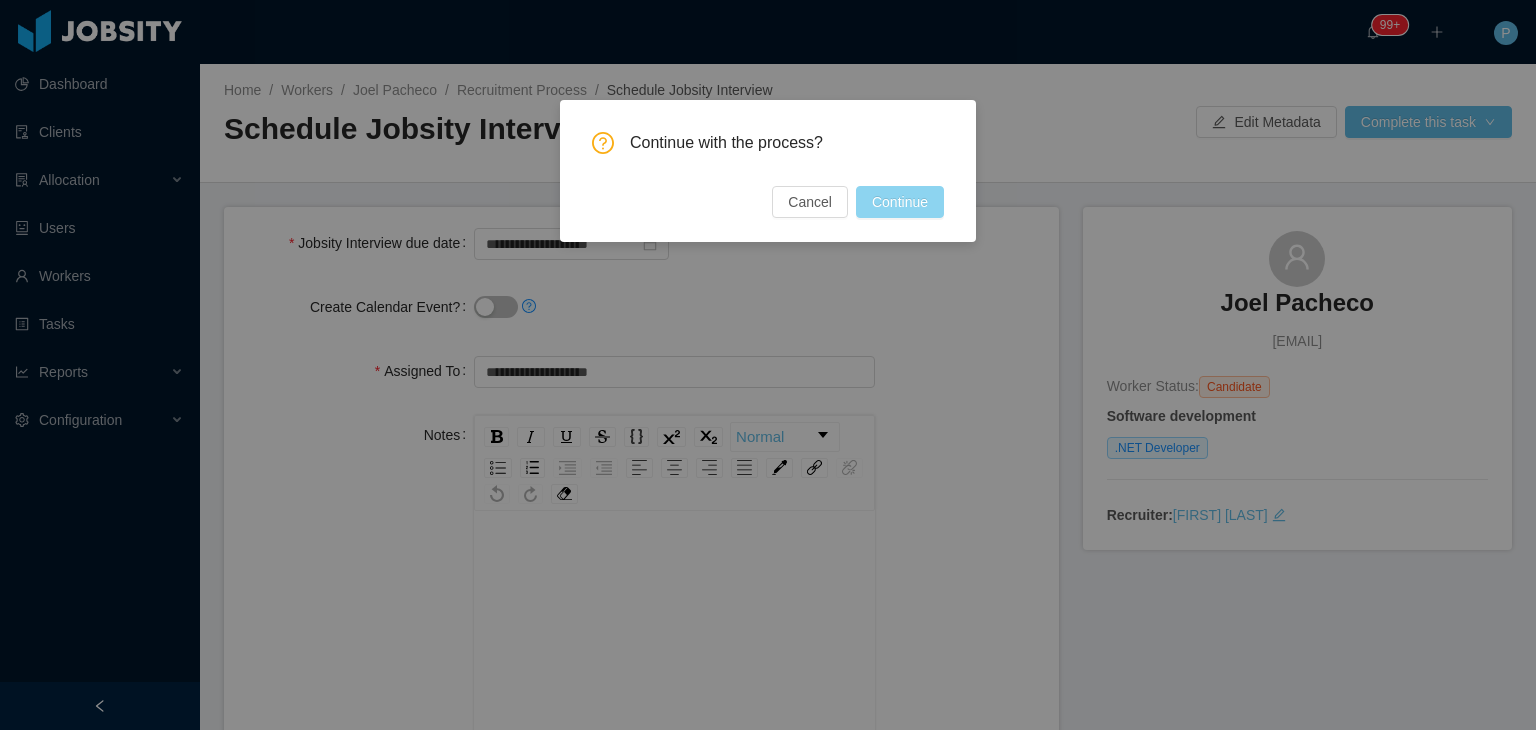 click on "Continue" at bounding box center [900, 202] 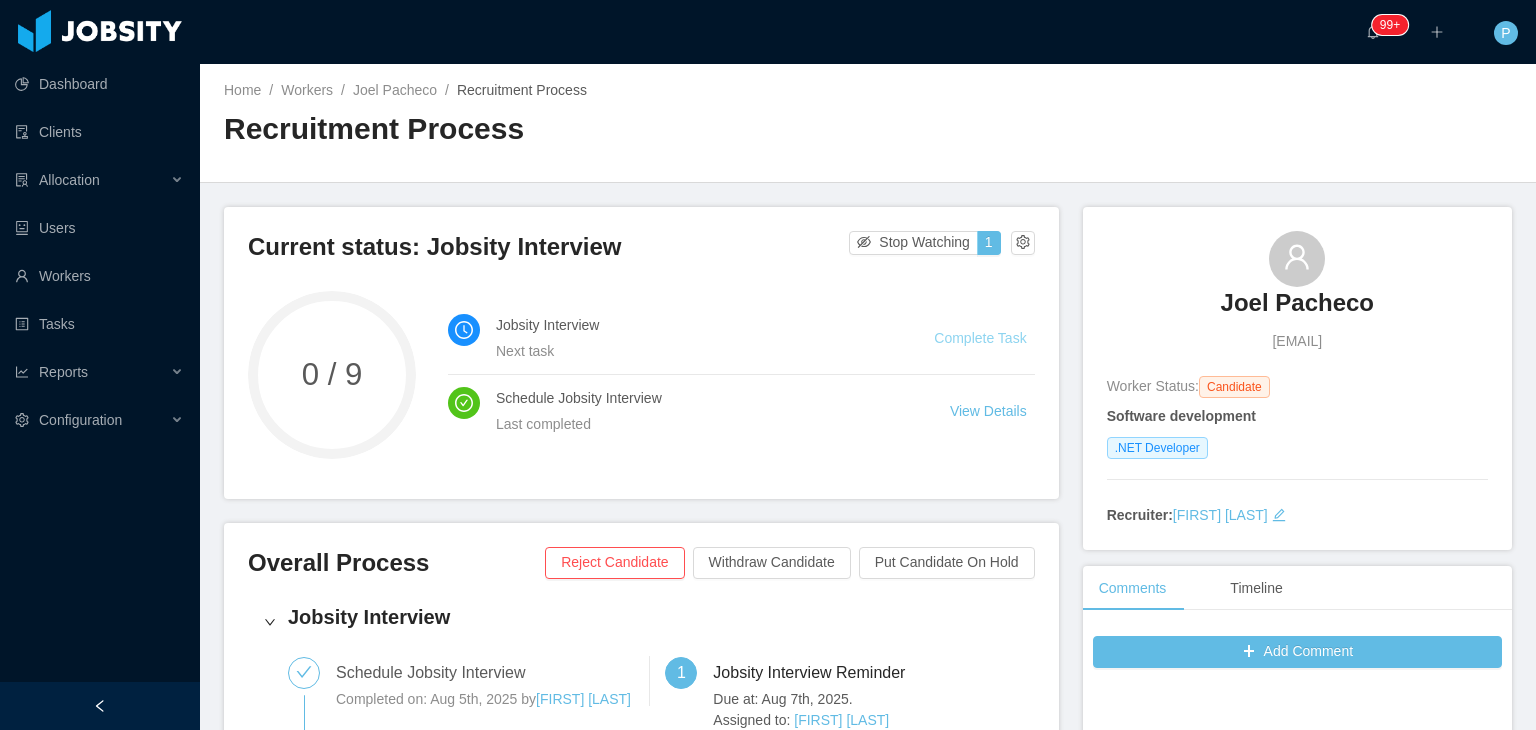 click on "Complete Task" at bounding box center [980, 338] 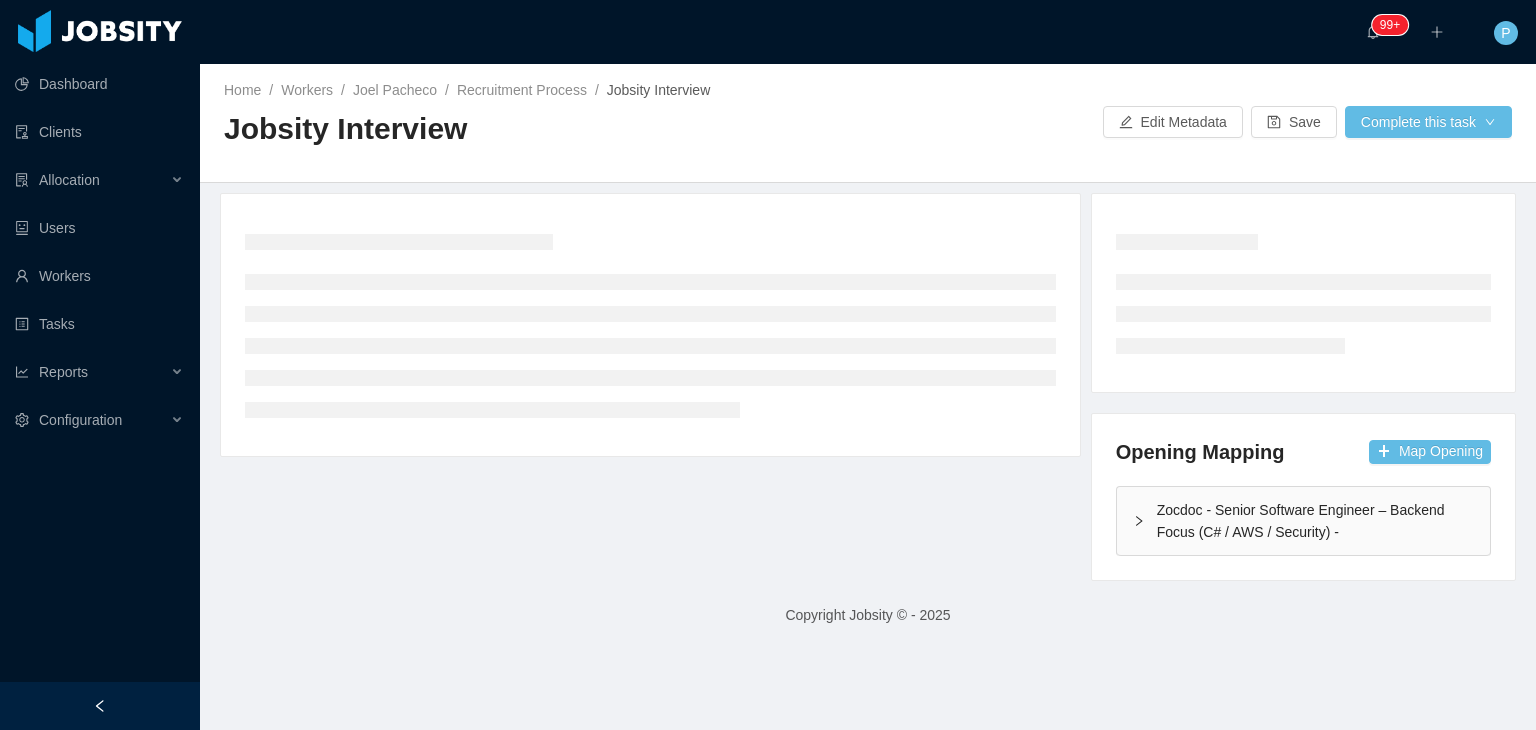 type 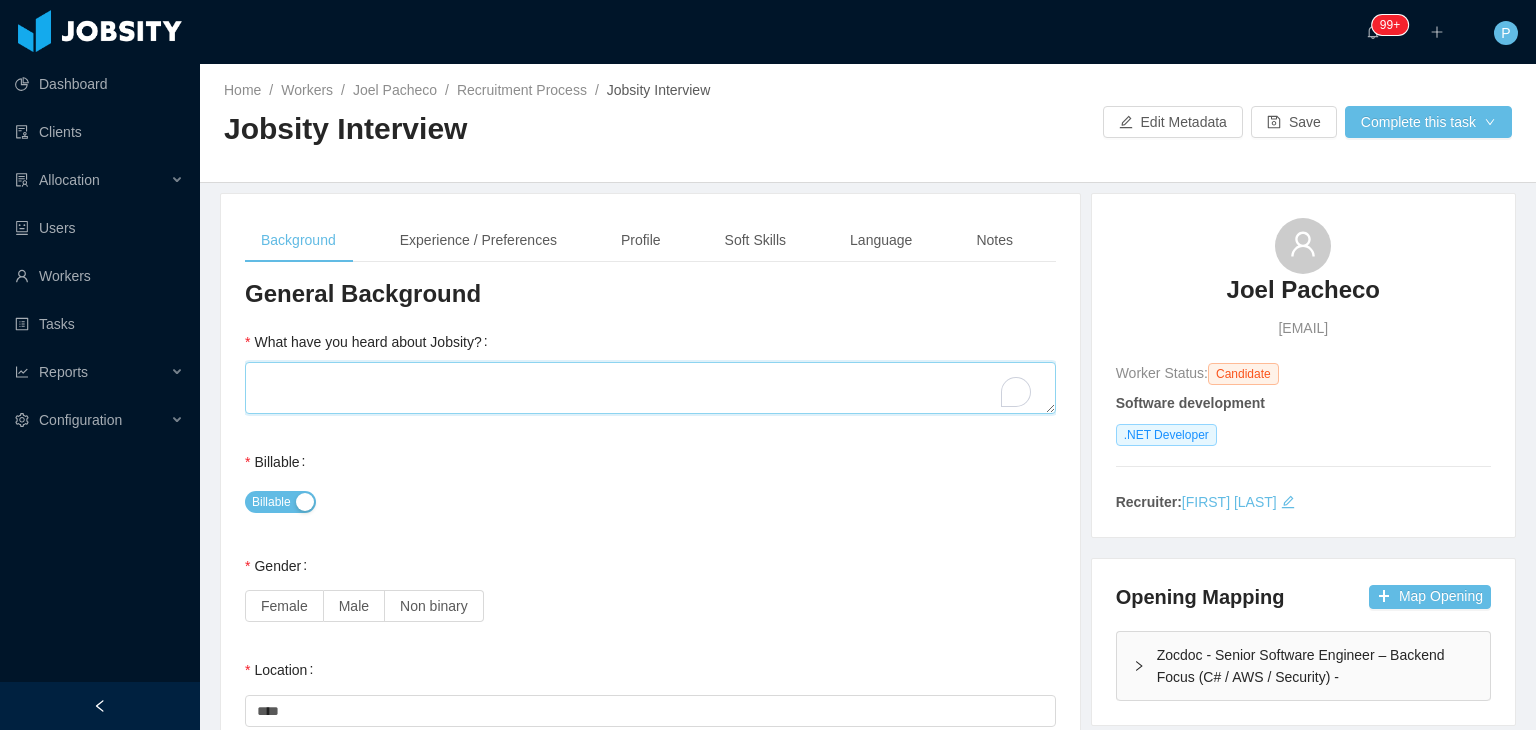 click on "What have you heard about Jobsity?" at bounding box center [650, 388] 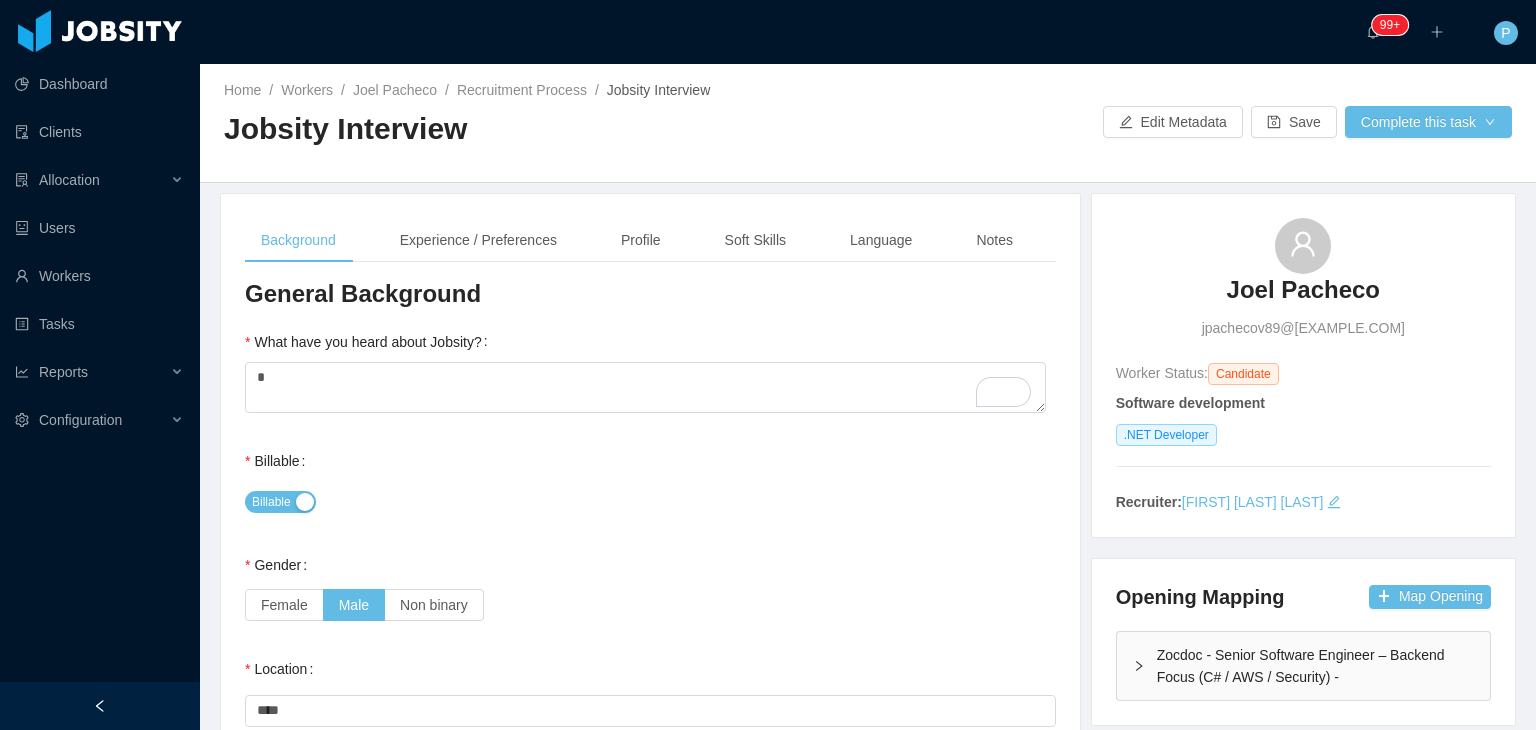 scroll, scrollTop: 0, scrollLeft: 0, axis: both 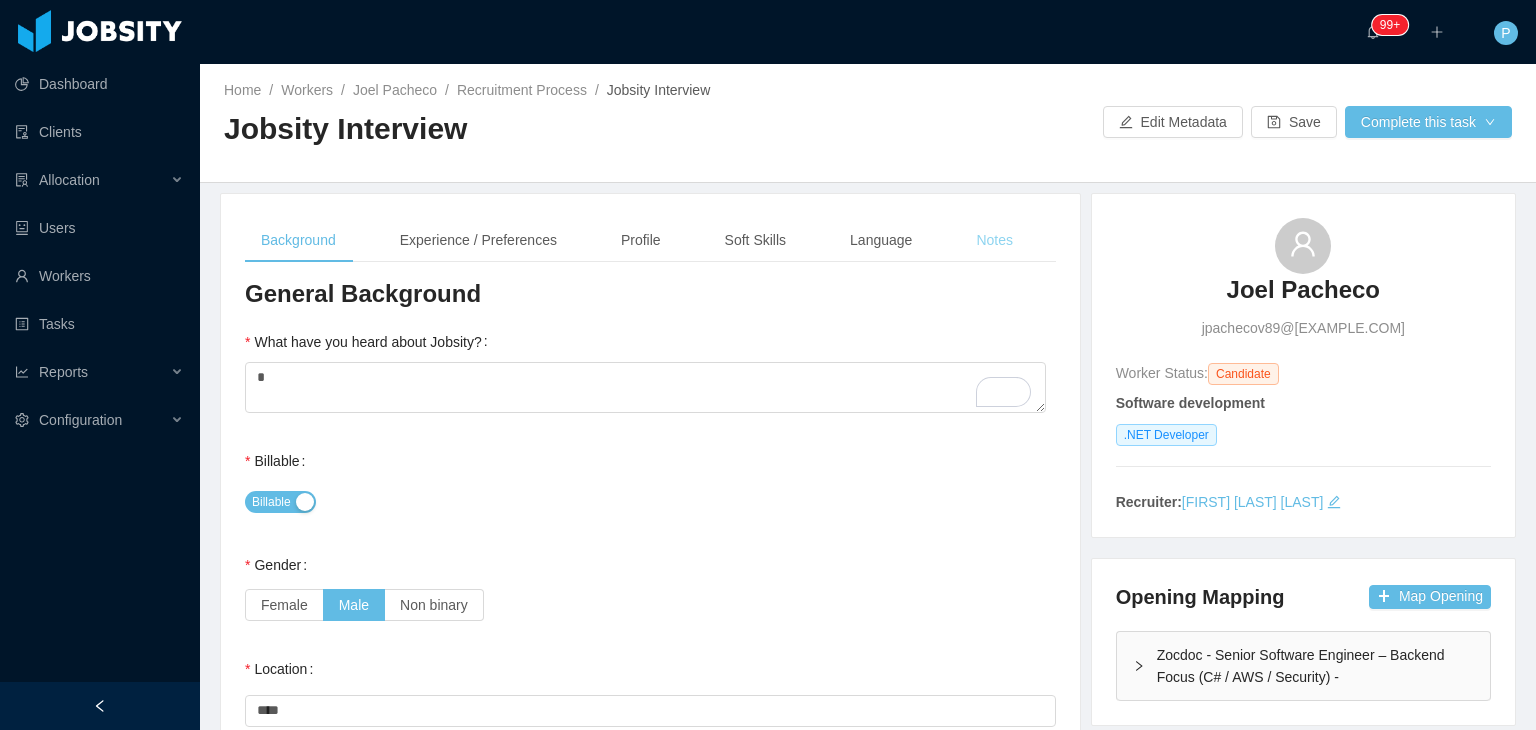 click on "Notes" at bounding box center (994, 240) 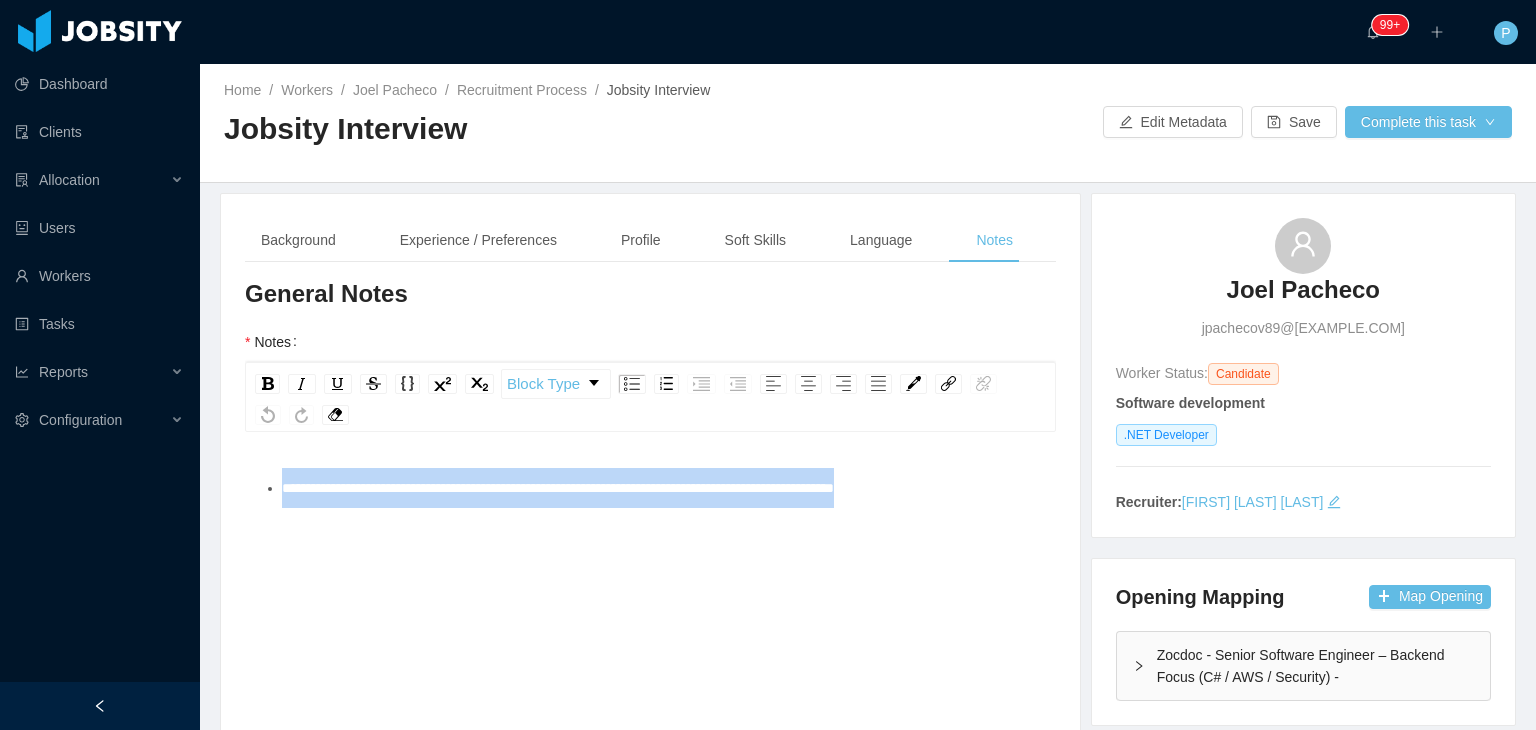 drag, startPoint x: 970, startPoint y: 493, endPoint x: 265, endPoint y: 477, distance: 705.1815 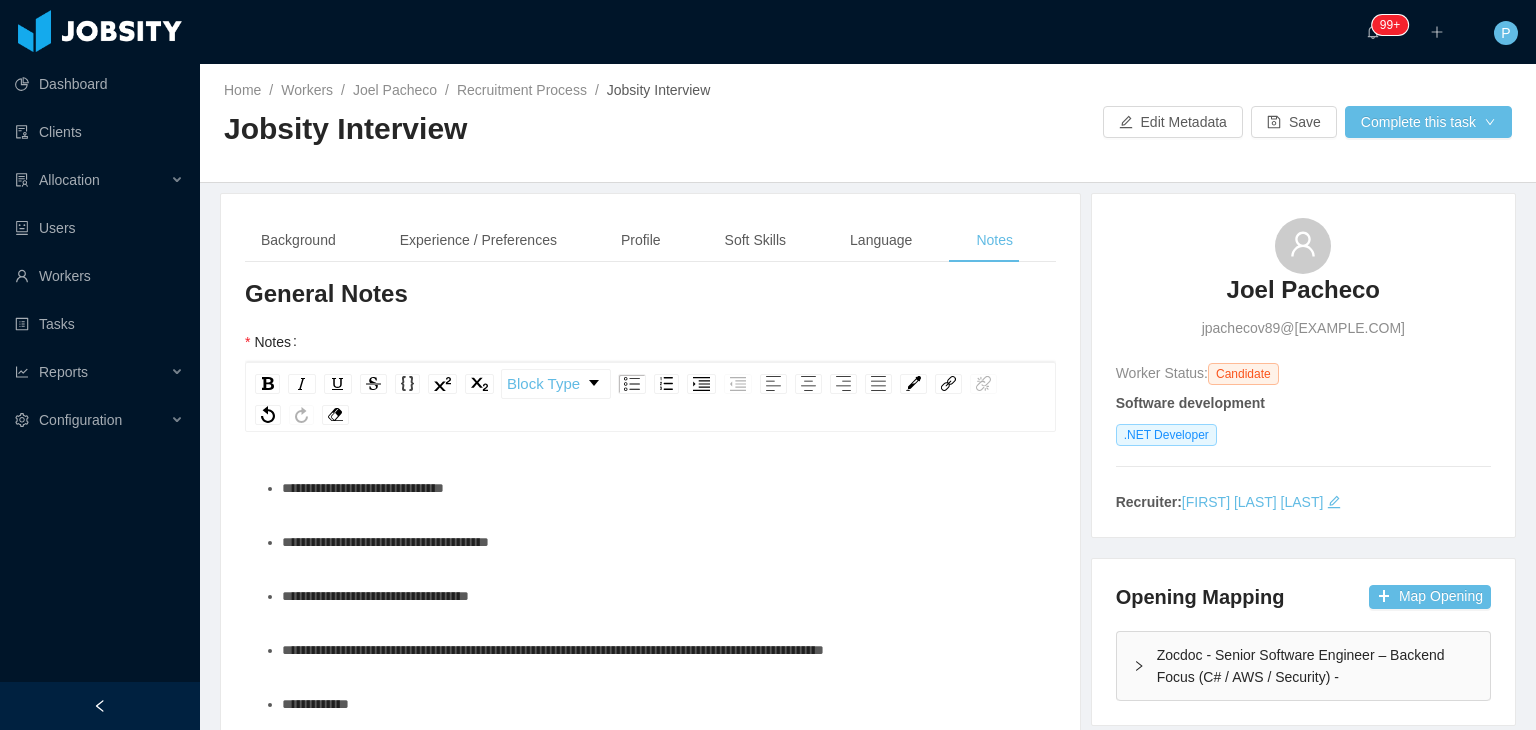 click on "**********" at bounding box center [661, 542] 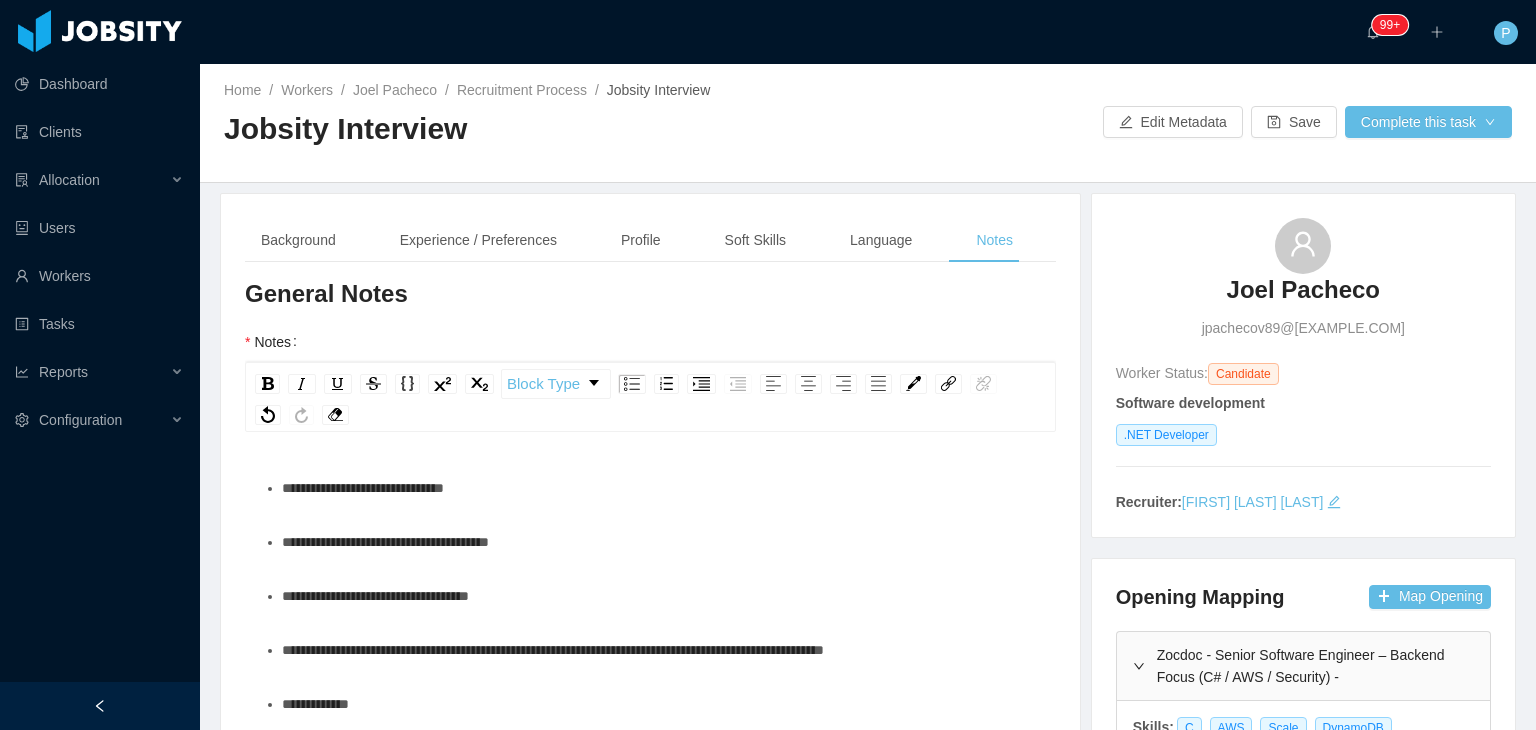 click on "**********" at bounding box center [661, 542] 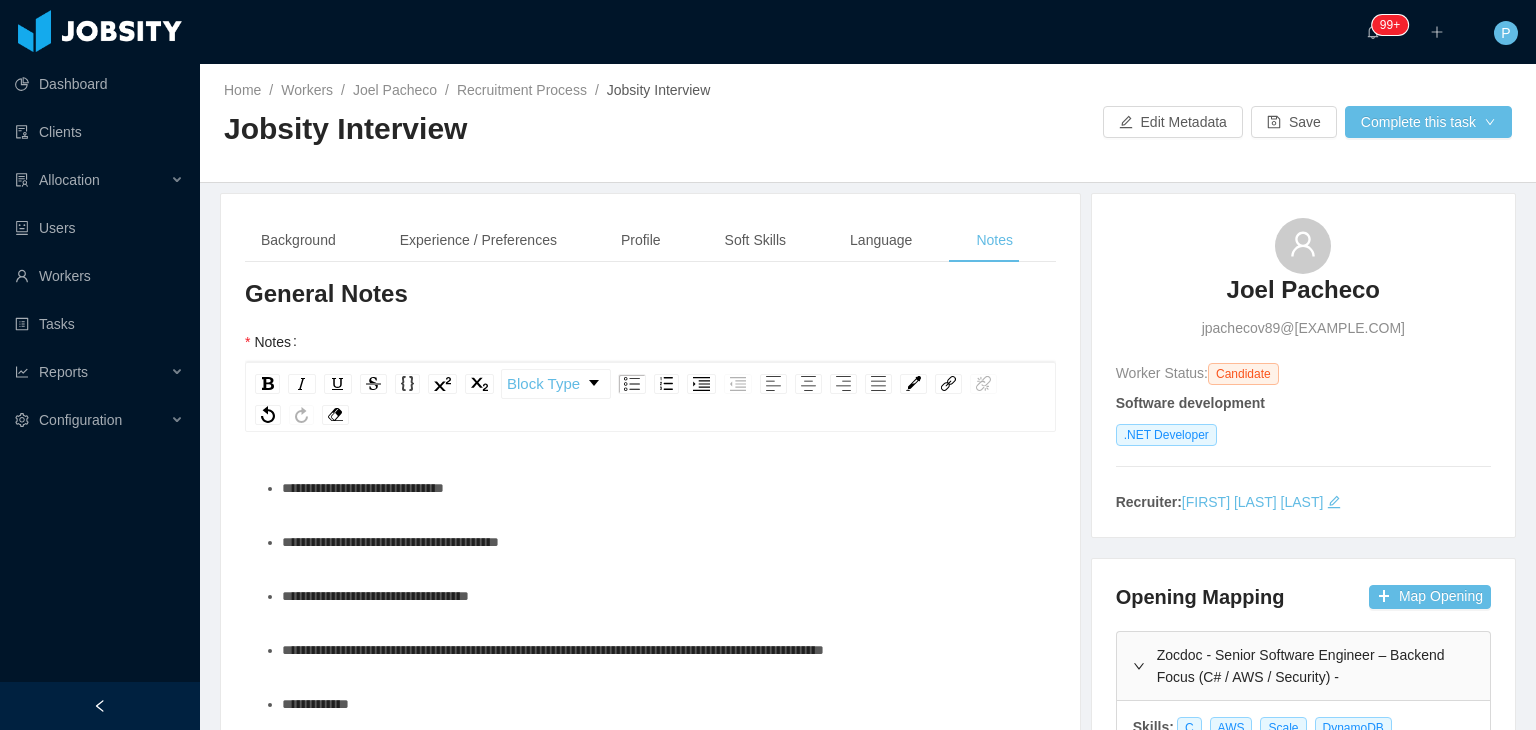 type 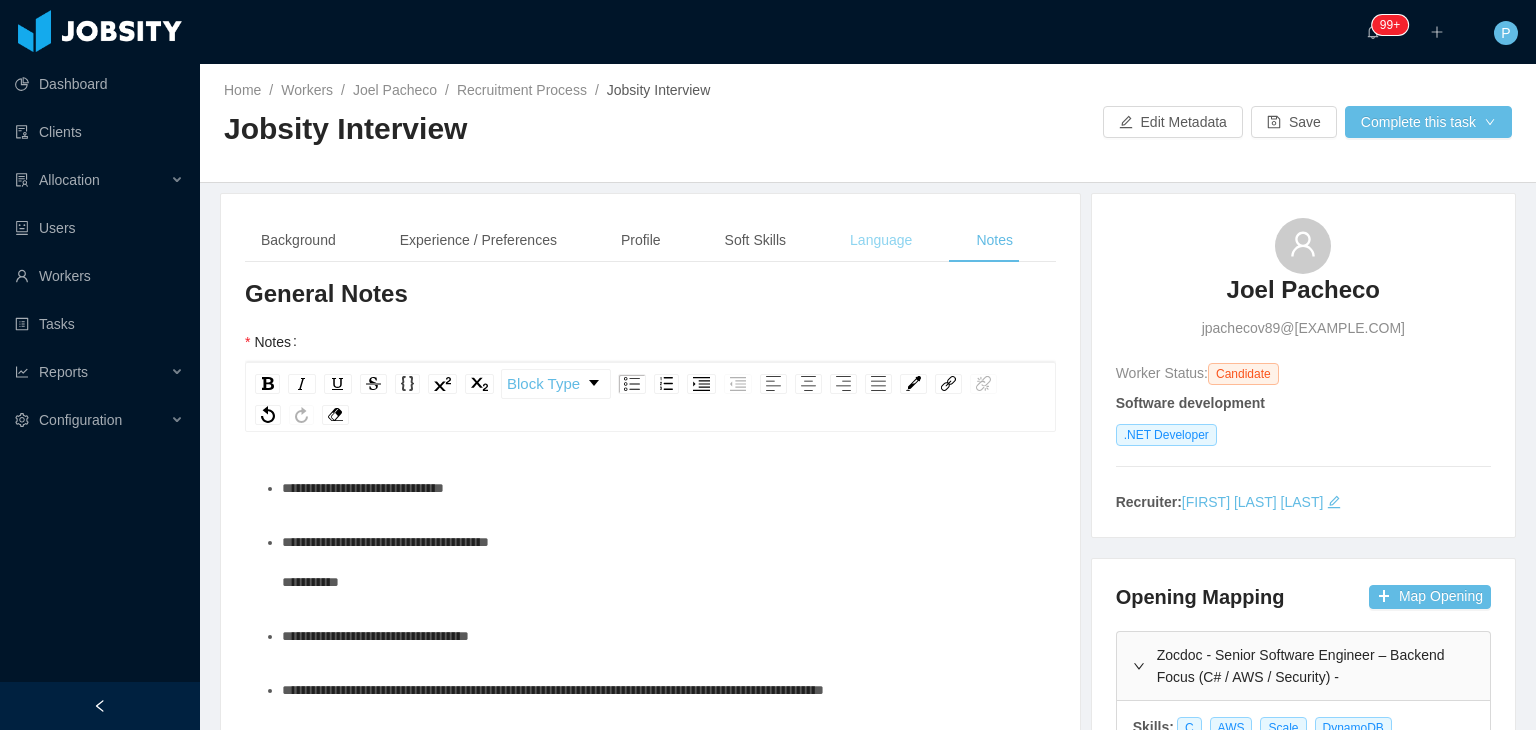 click on "Language" at bounding box center [881, 240] 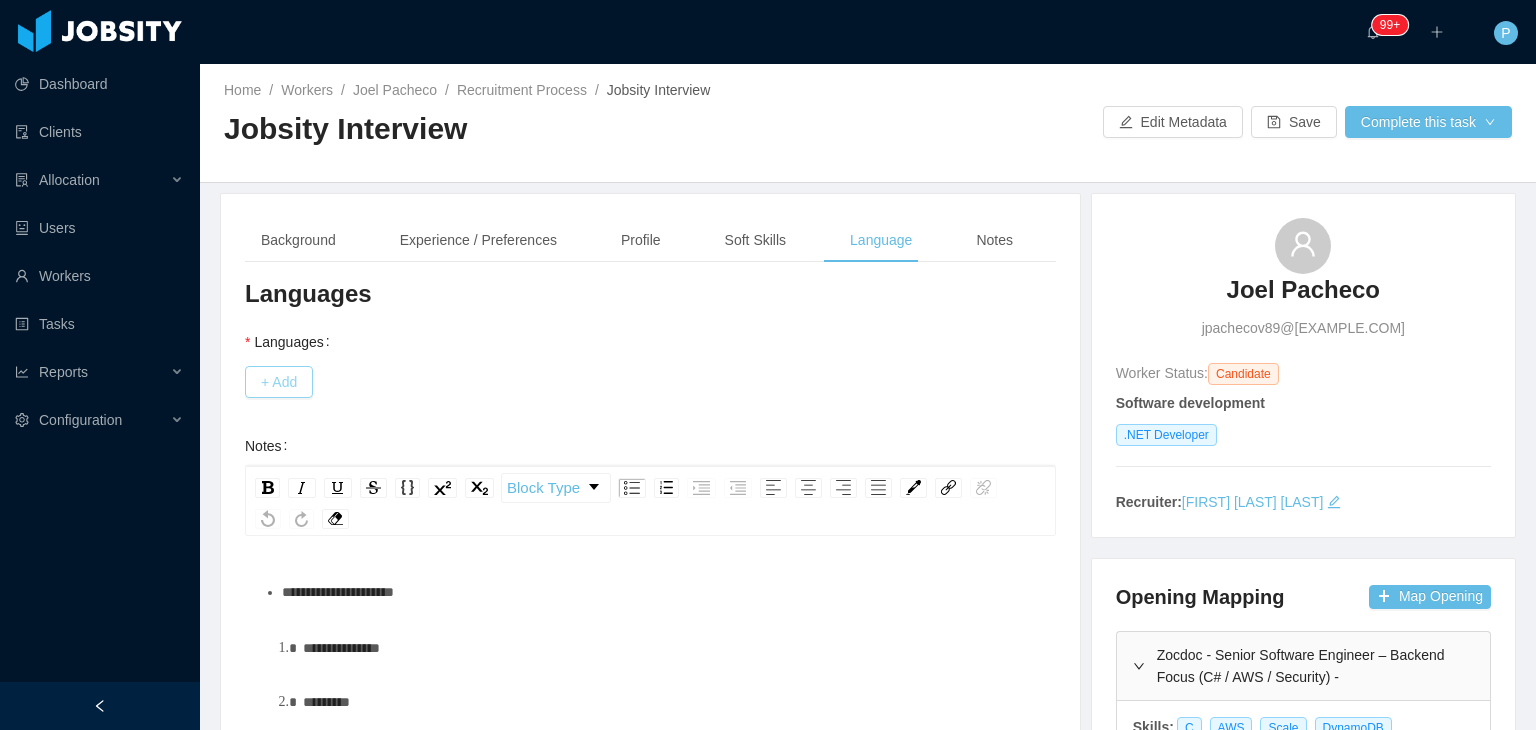 click on "+ Add" at bounding box center [279, 382] 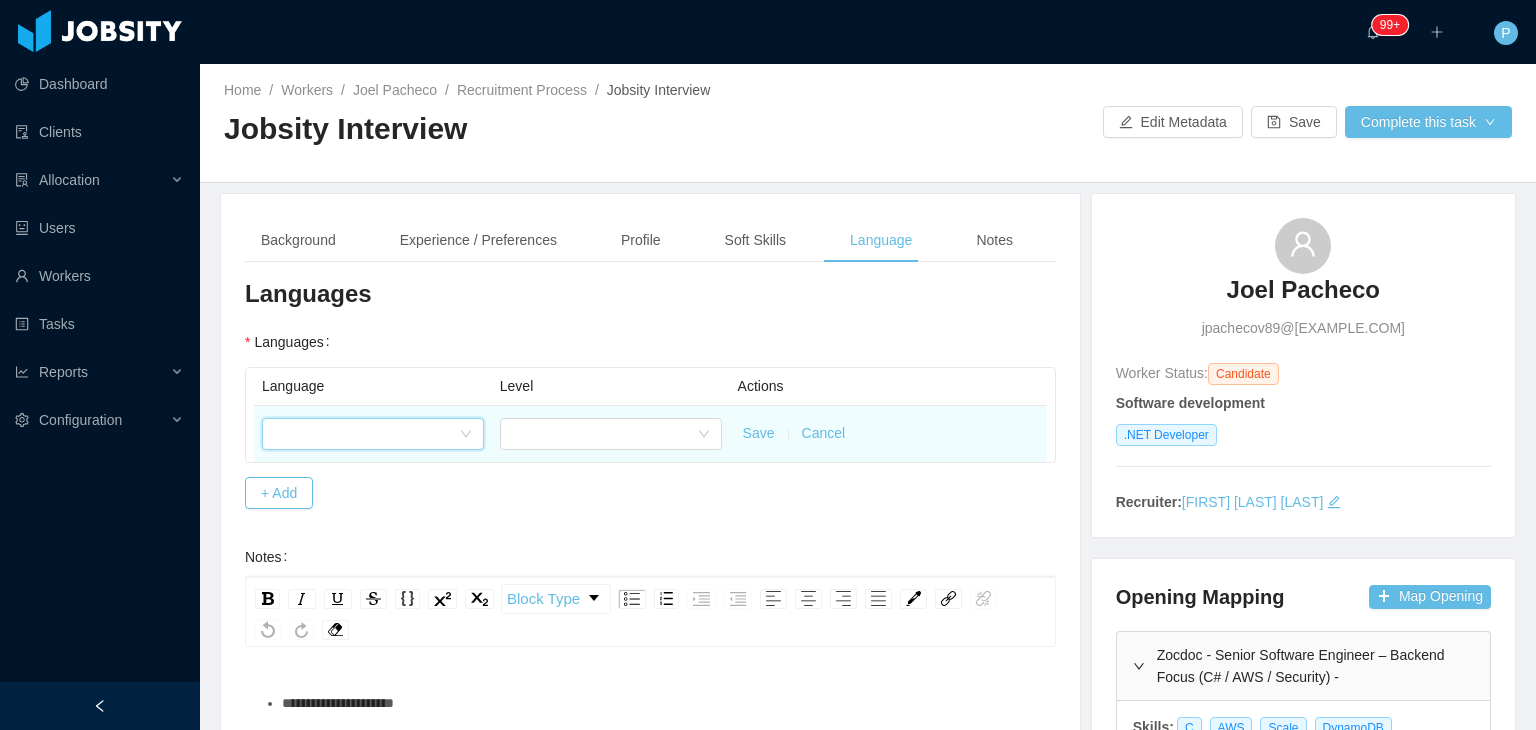 click at bounding box center [366, 434] 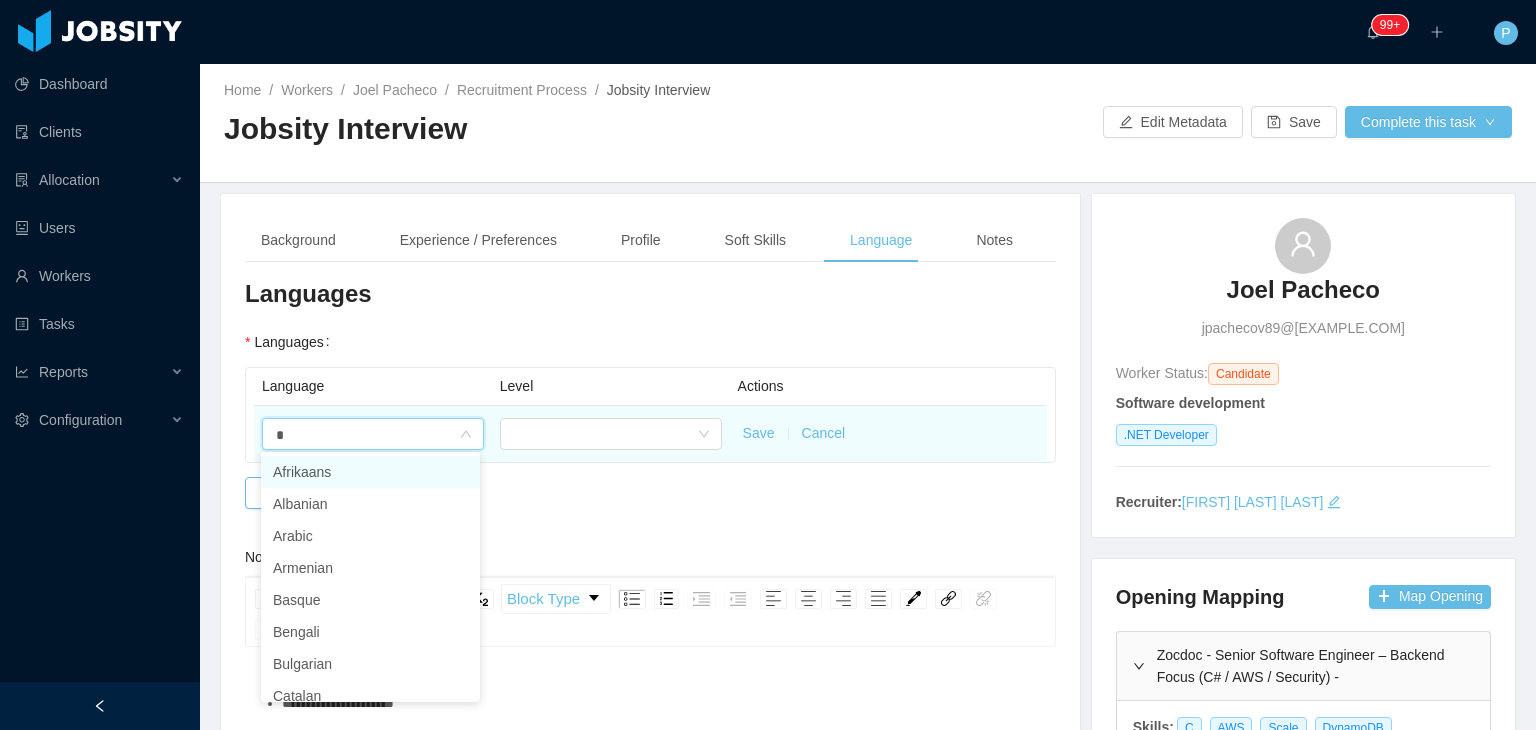 type on "**" 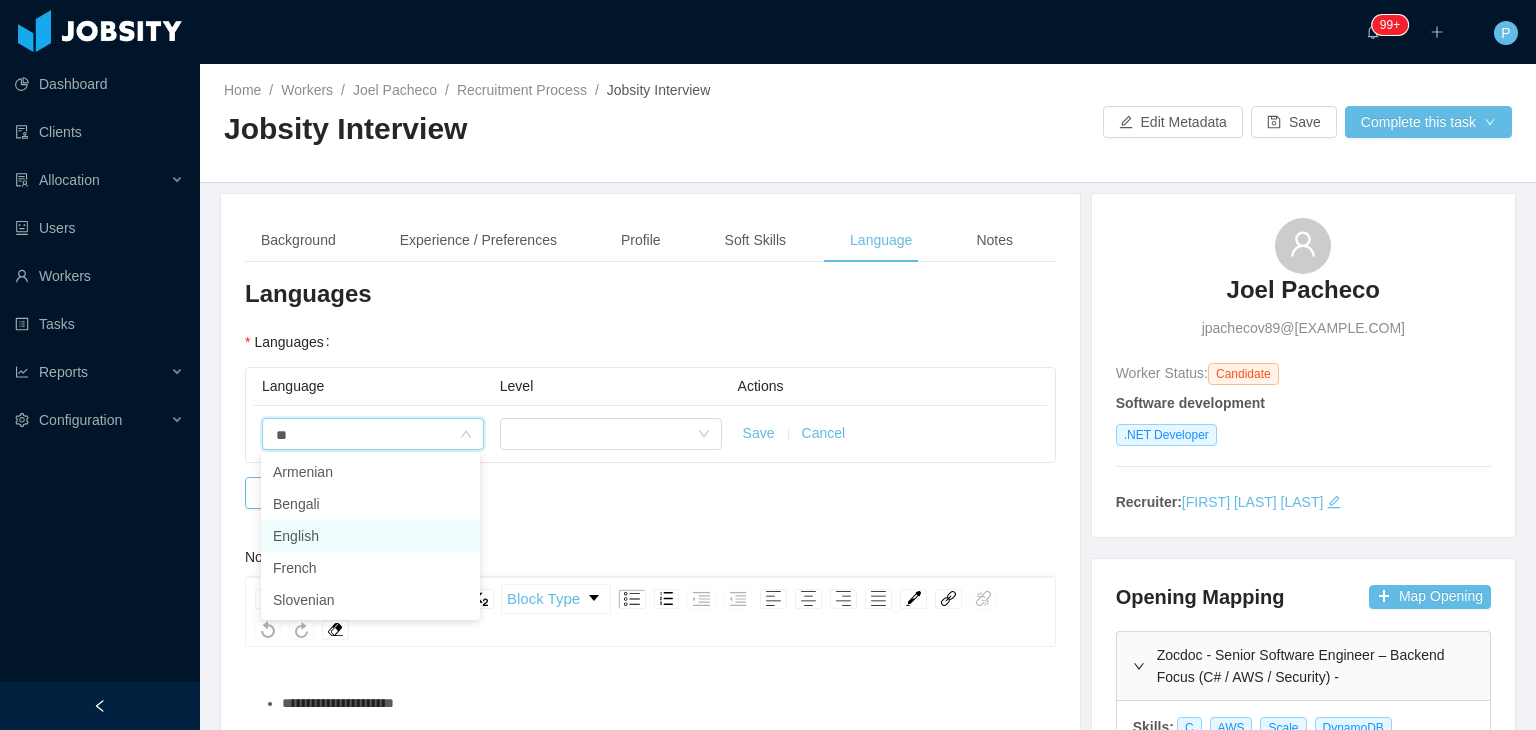 click on "English" at bounding box center [370, 536] 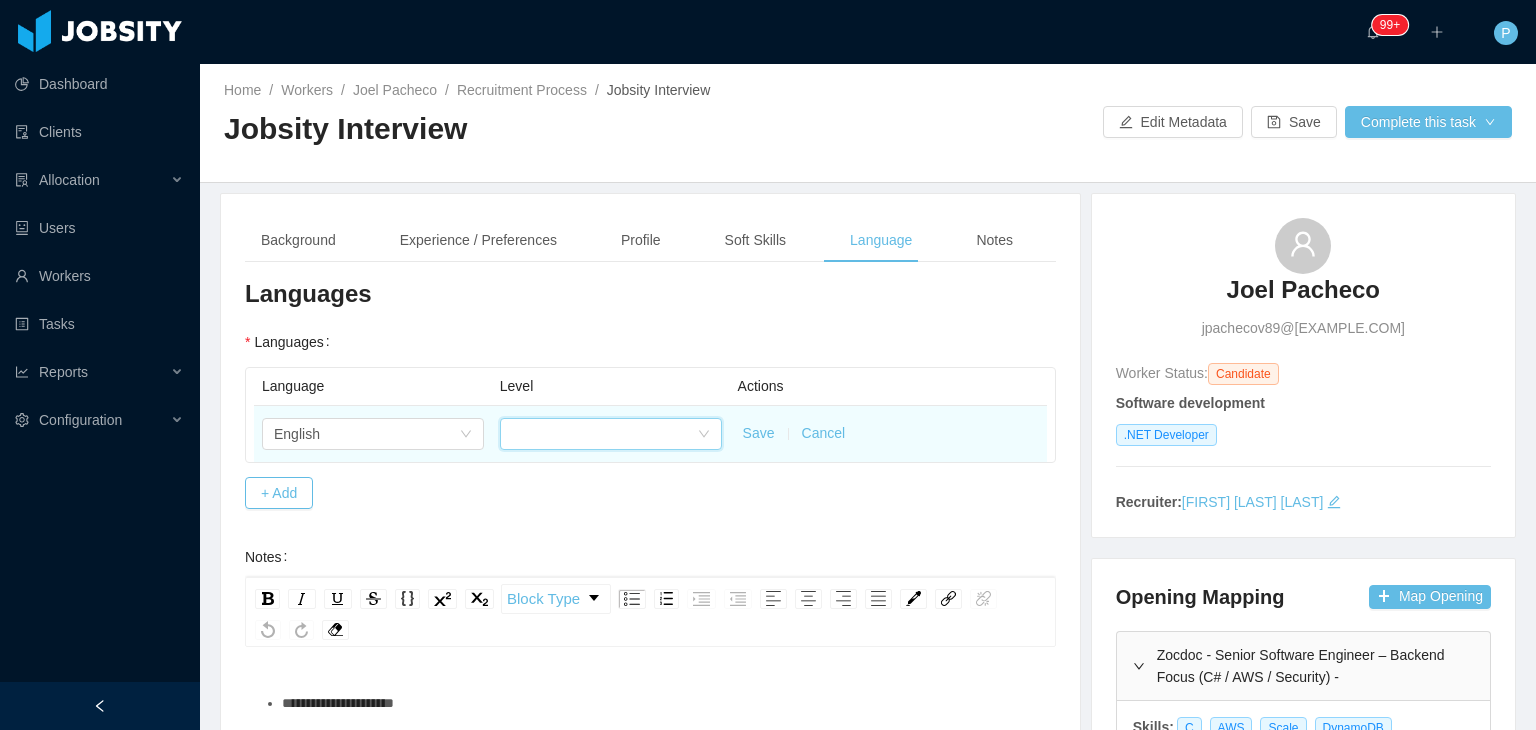 click at bounding box center [604, 434] 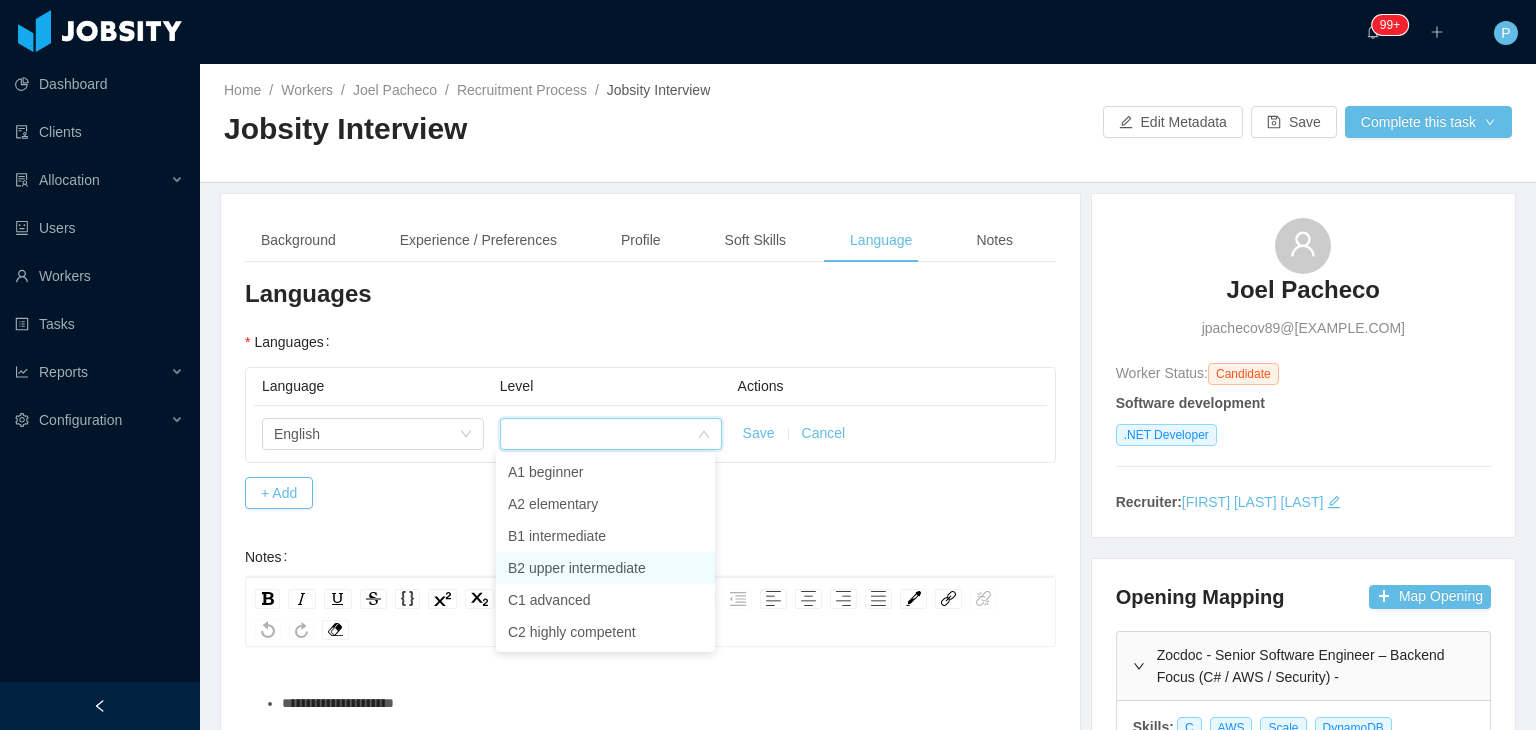 click on "B2 upper intermediate" at bounding box center (605, 568) 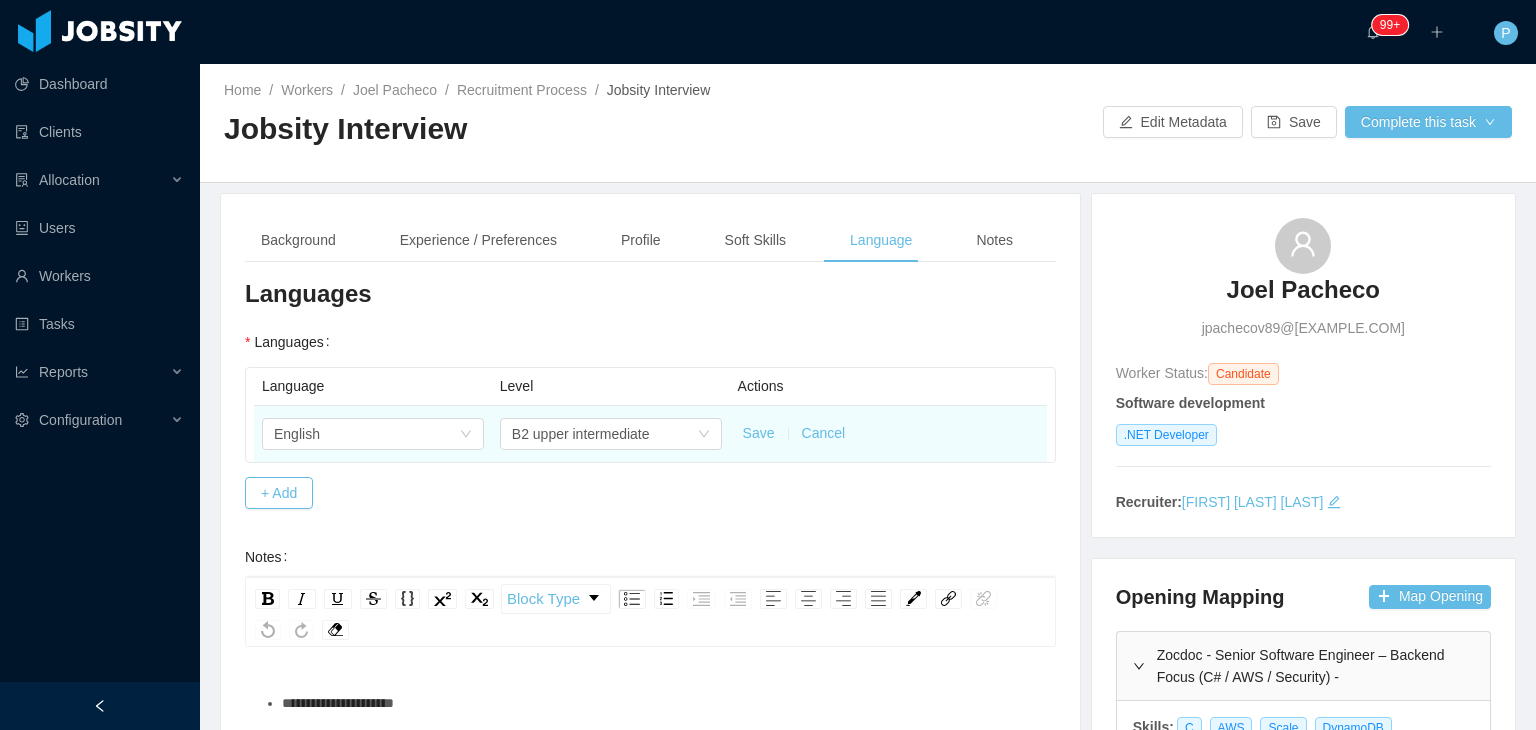 click on "Save" at bounding box center (759, 433) 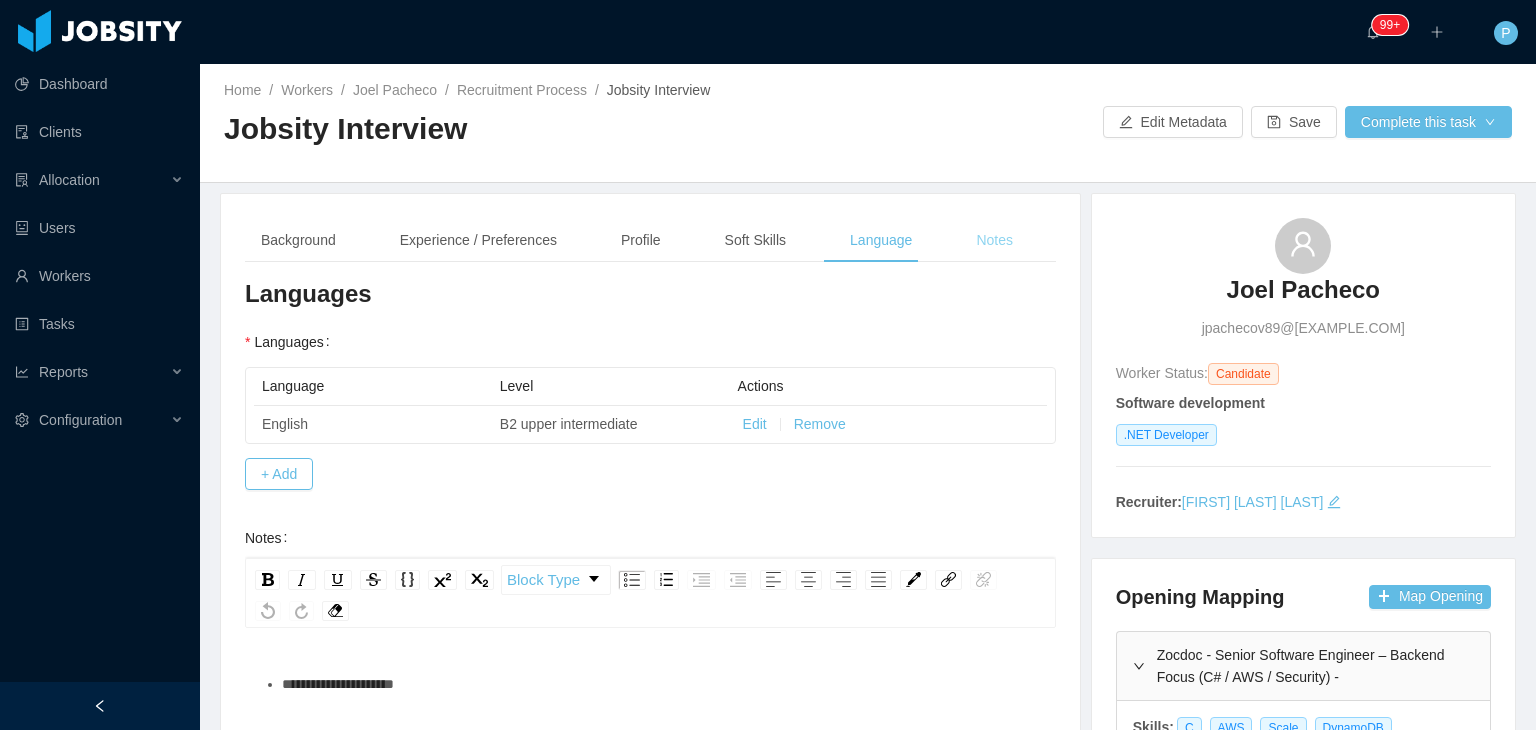 click on "Notes" at bounding box center [994, 240] 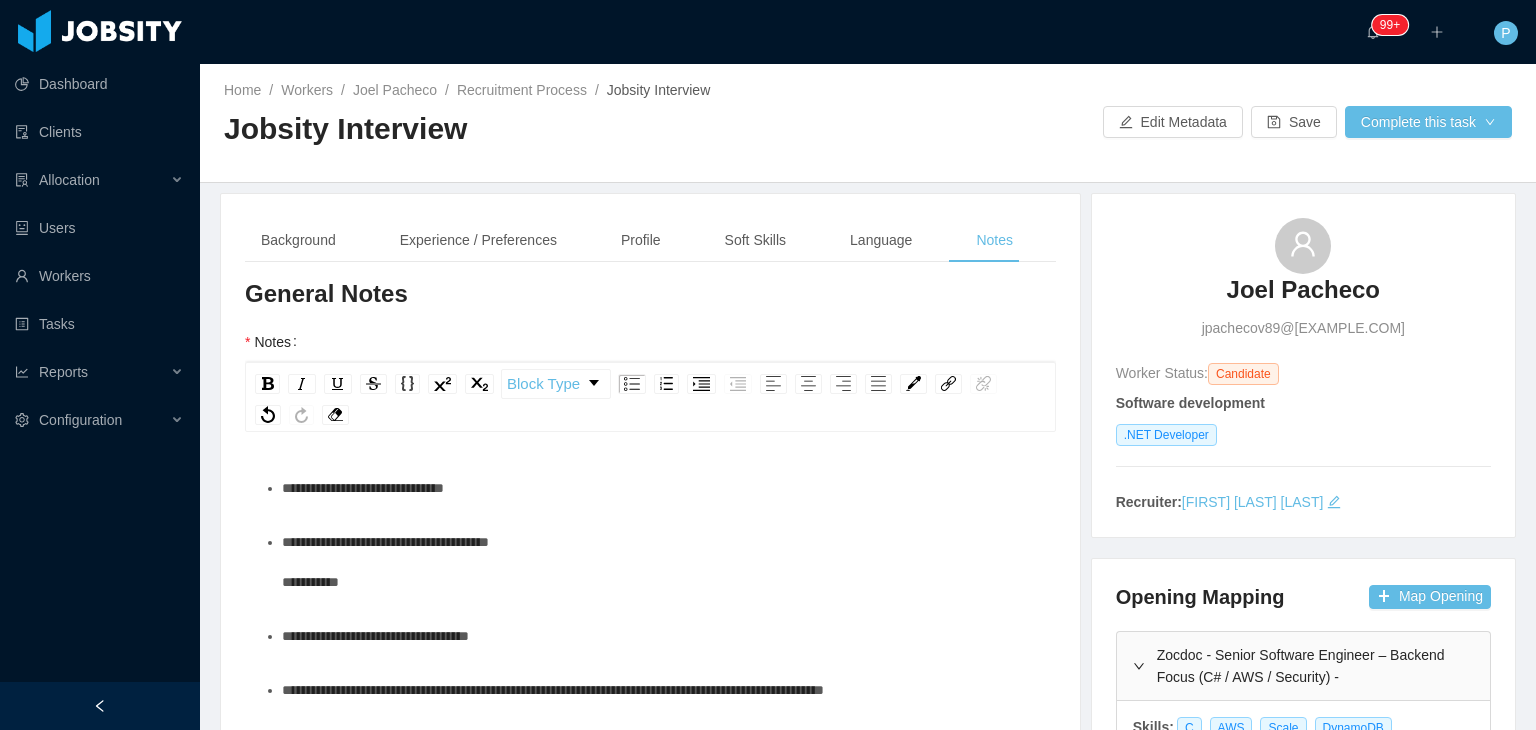 click on "**********" at bounding box center (661, 562) 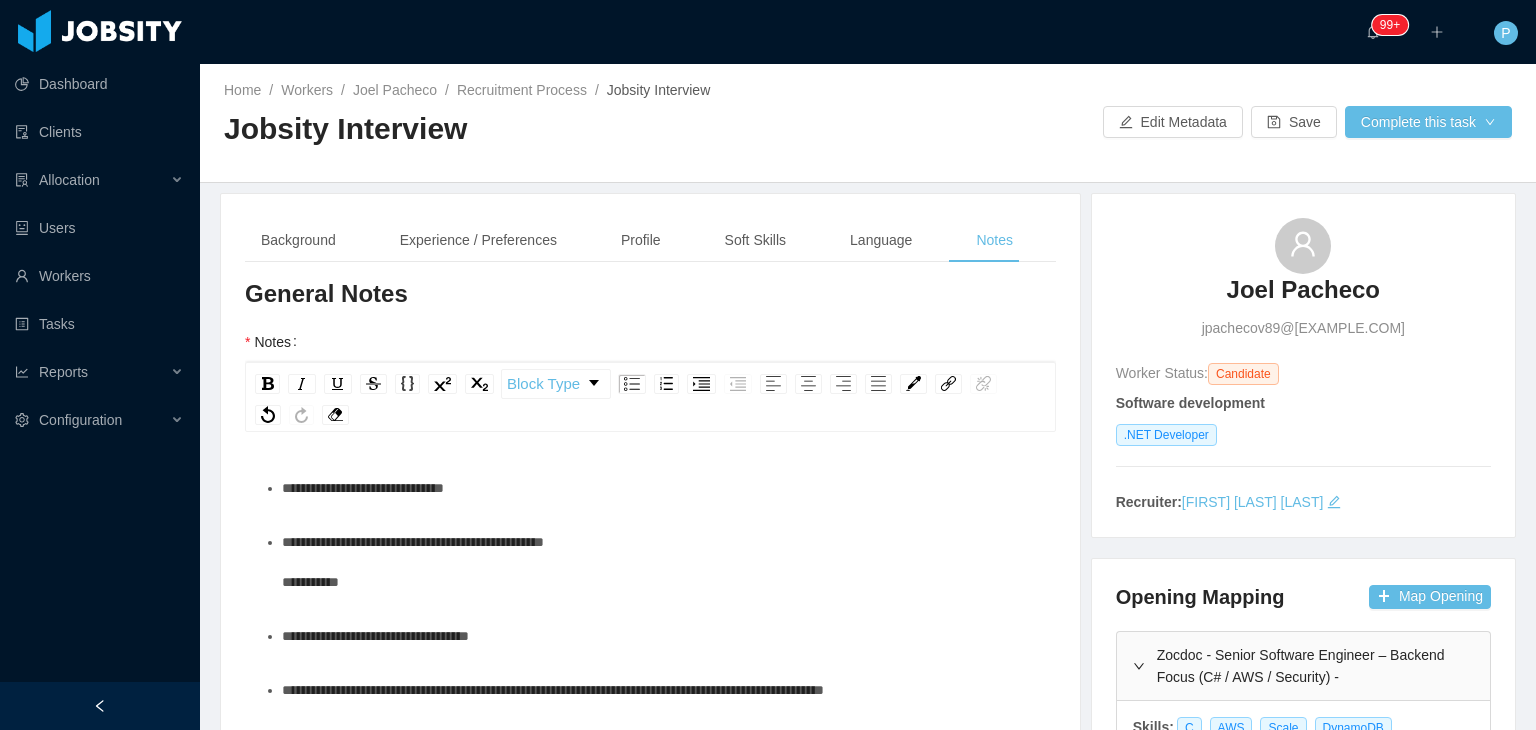 click on "**********" at bounding box center [661, 562] 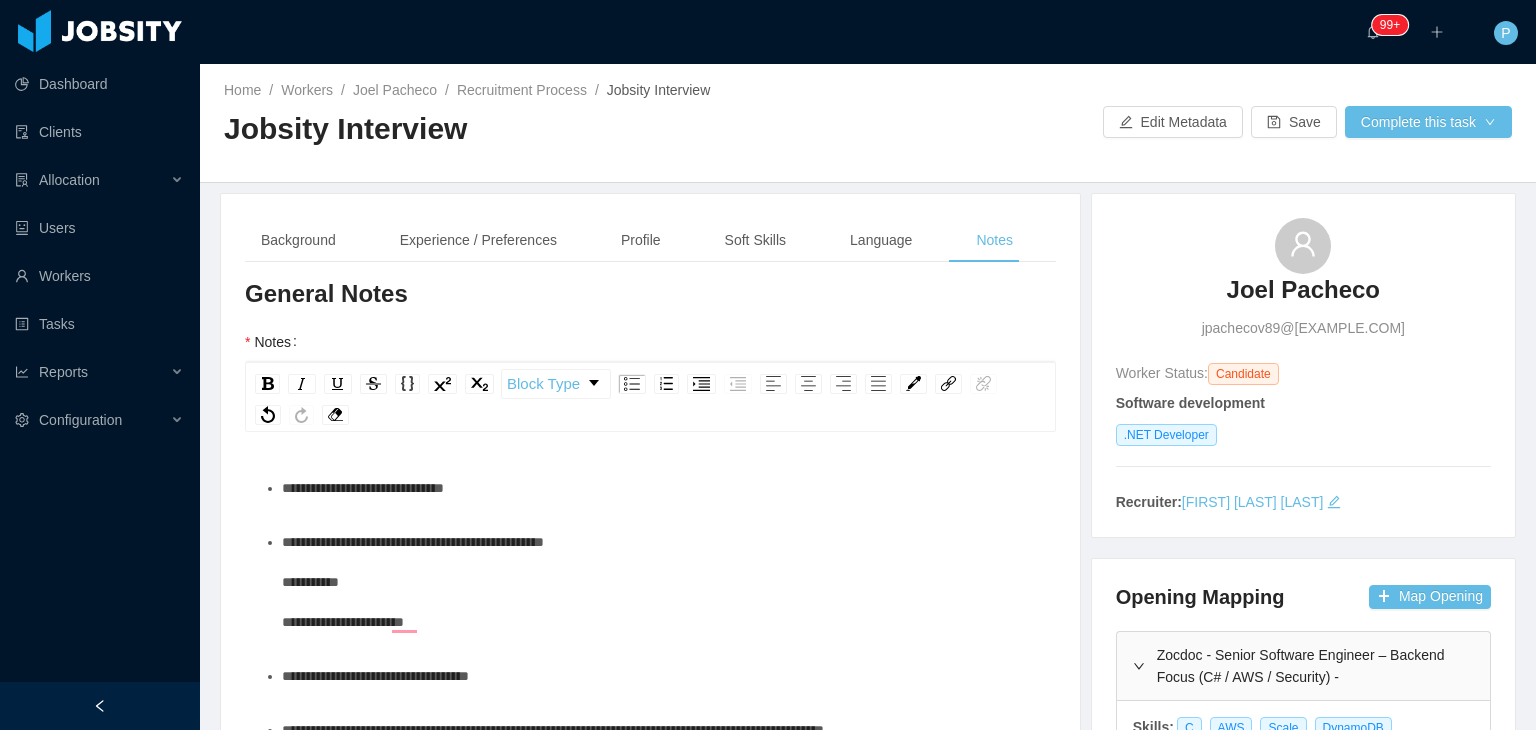 scroll, scrollTop: 62, scrollLeft: 0, axis: vertical 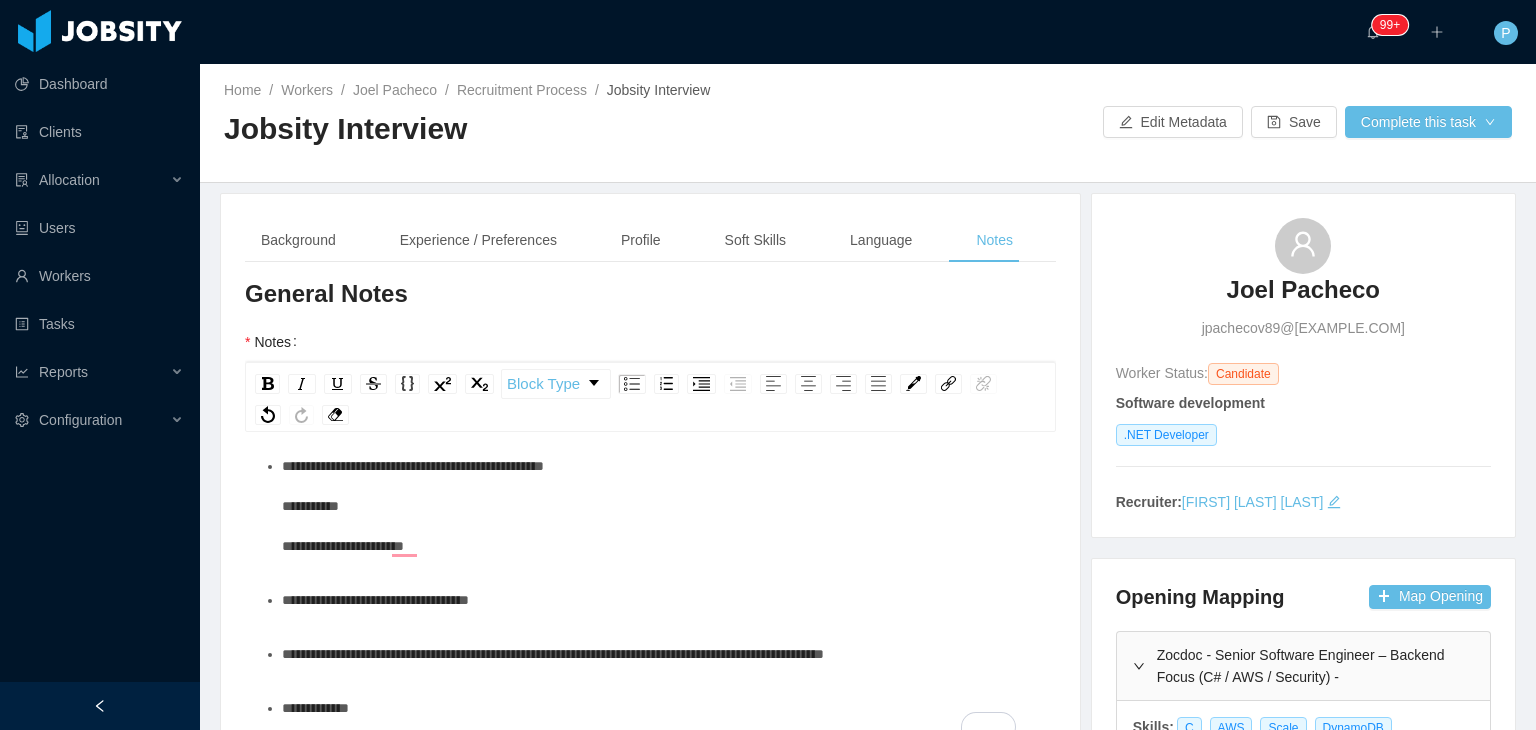 click on "**********" at bounding box center (553, 654) 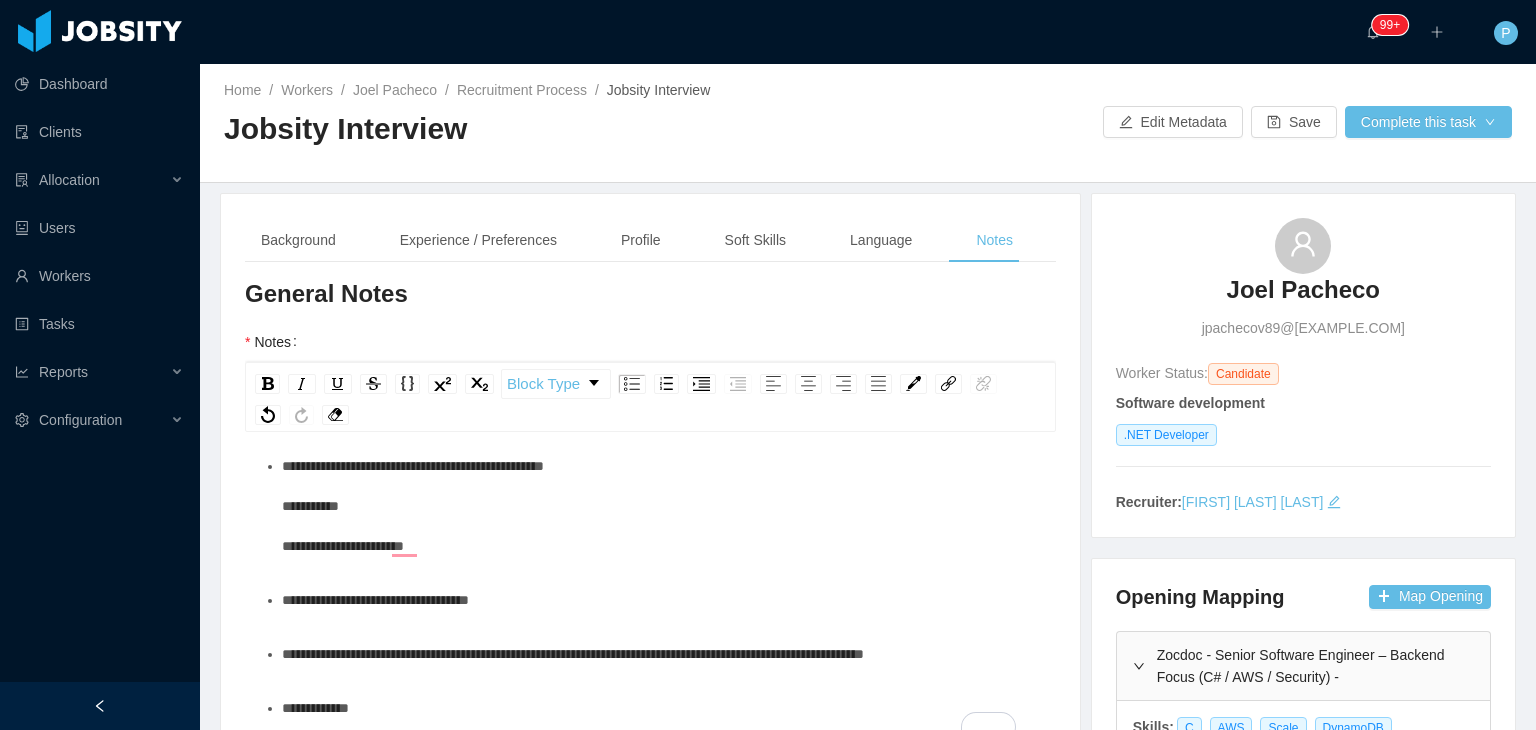 click on "**********" at bounding box center (661, 506) 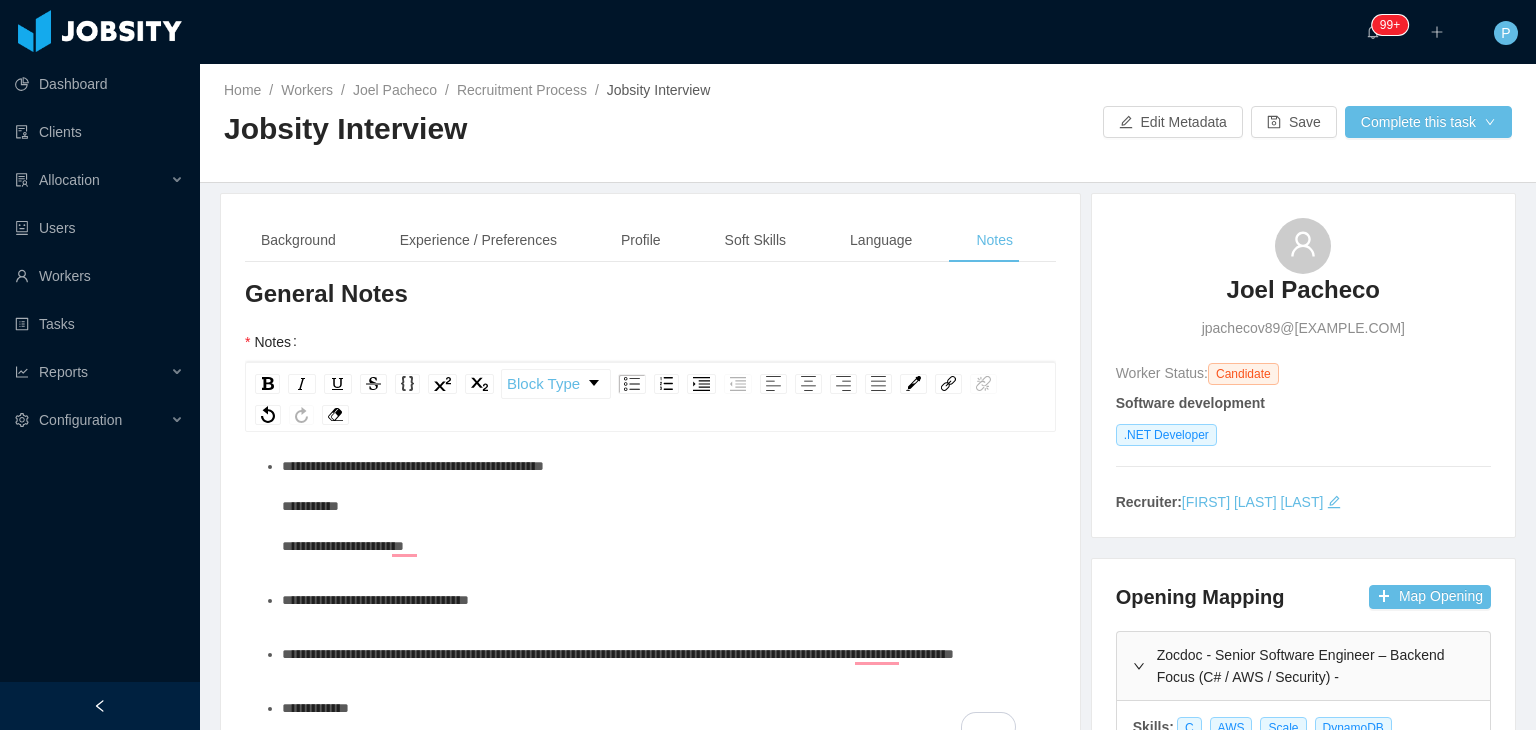 click on "Zocdoc - Senior Software Engineer – Backend Focus (C# / AWS / Security) -" at bounding box center [1303, 666] 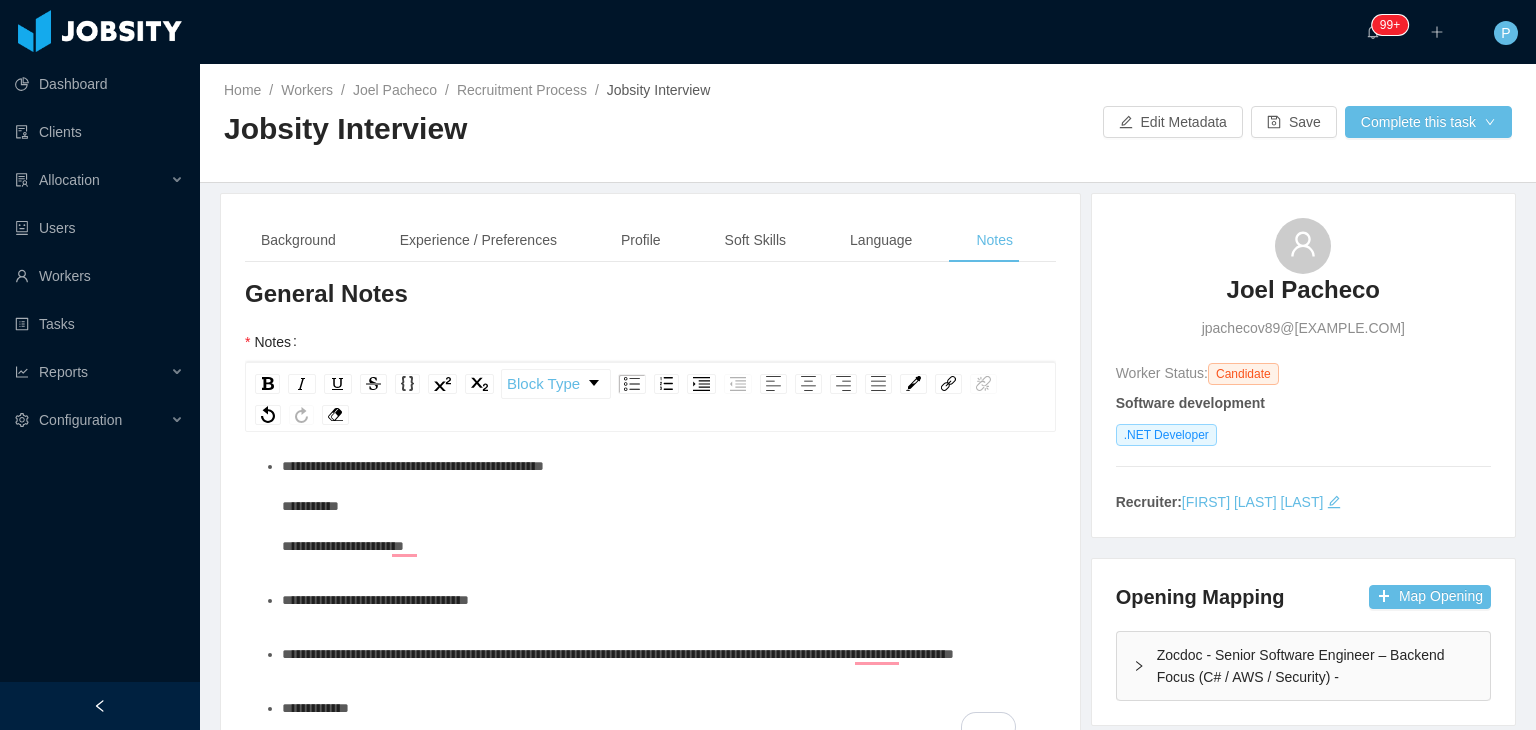 scroll, scrollTop: 136, scrollLeft: 0, axis: vertical 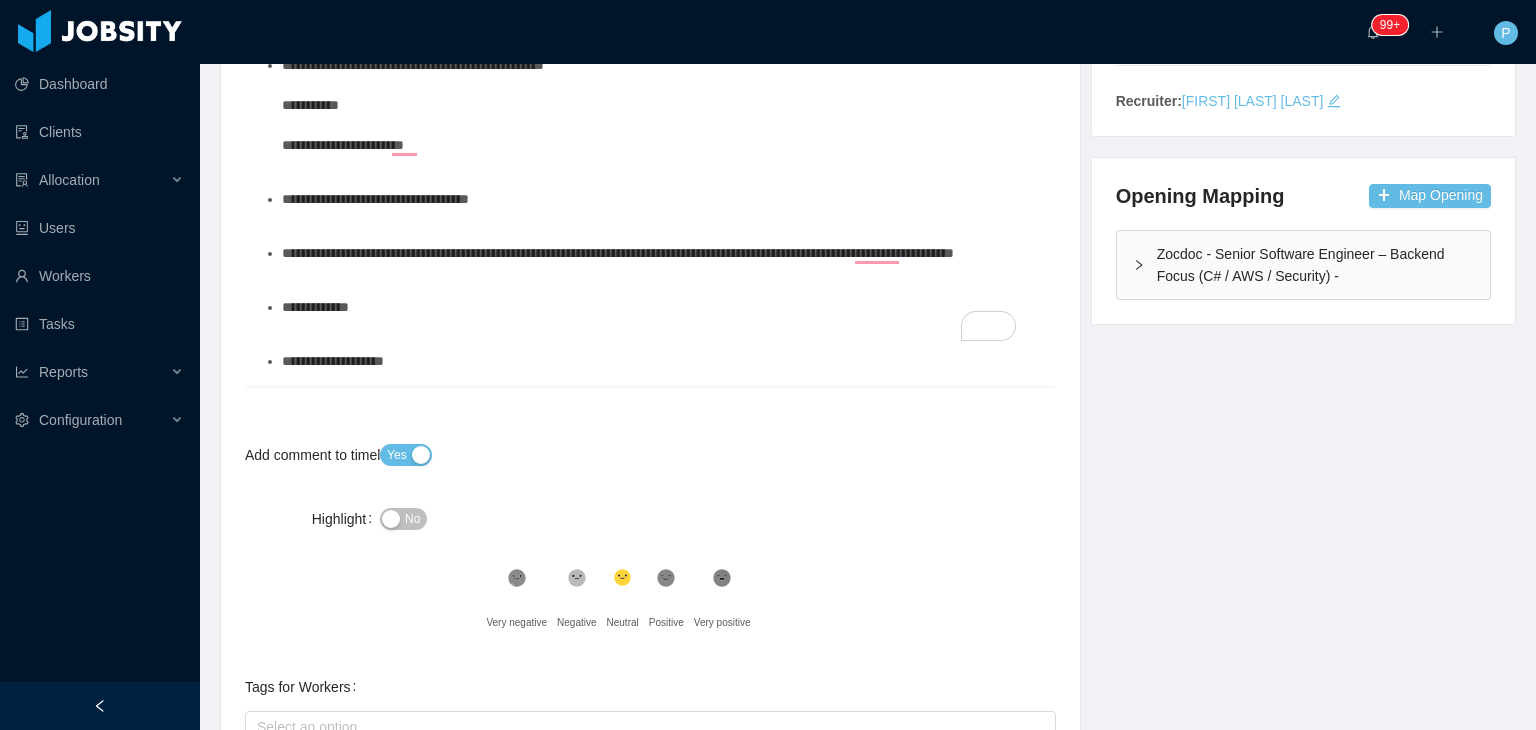 click on "Zocdoc - Senior Software Engineer – Backend Focus (C# / AWS / Security) -" at bounding box center [1303, 265] 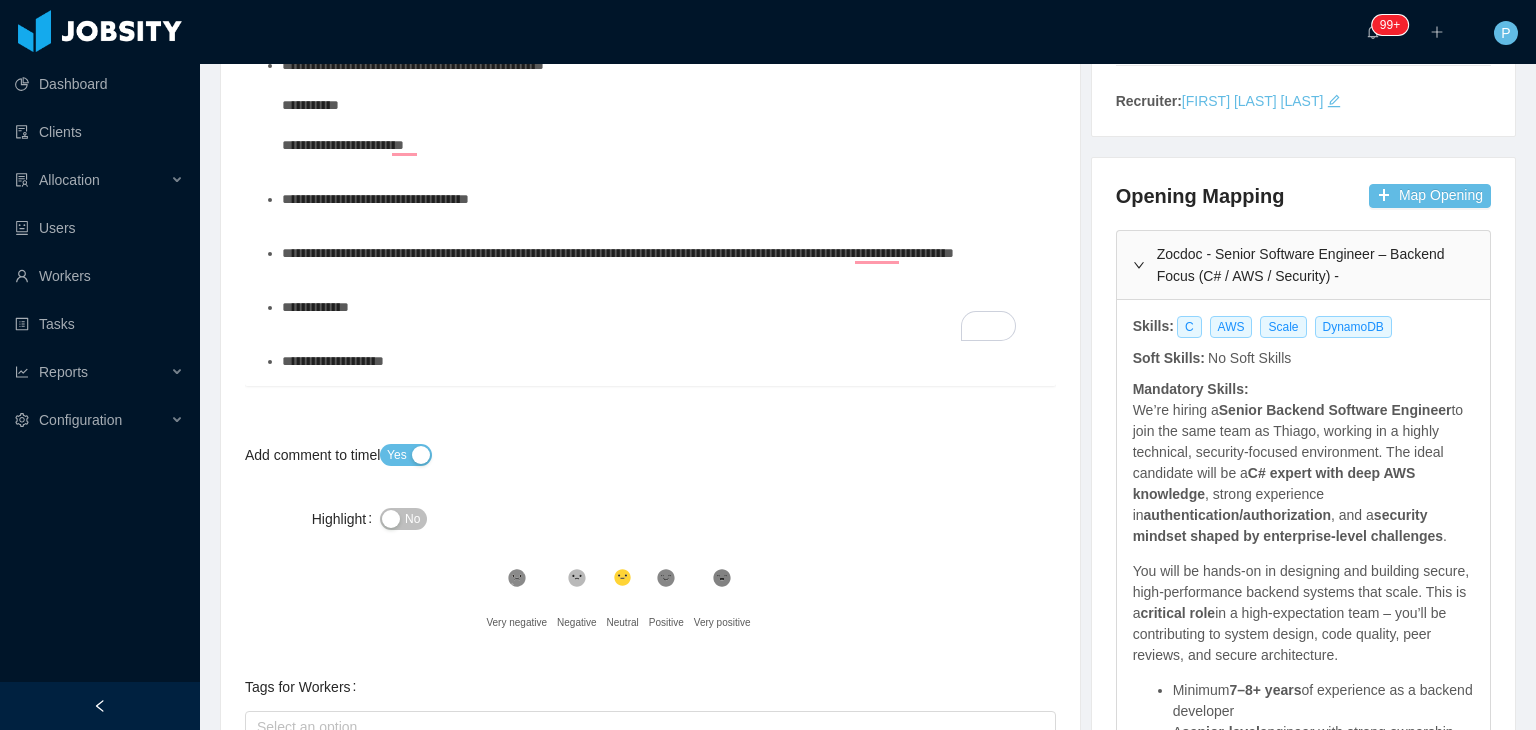 scroll, scrollTop: 662, scrollLeft: 0, axis: vertical 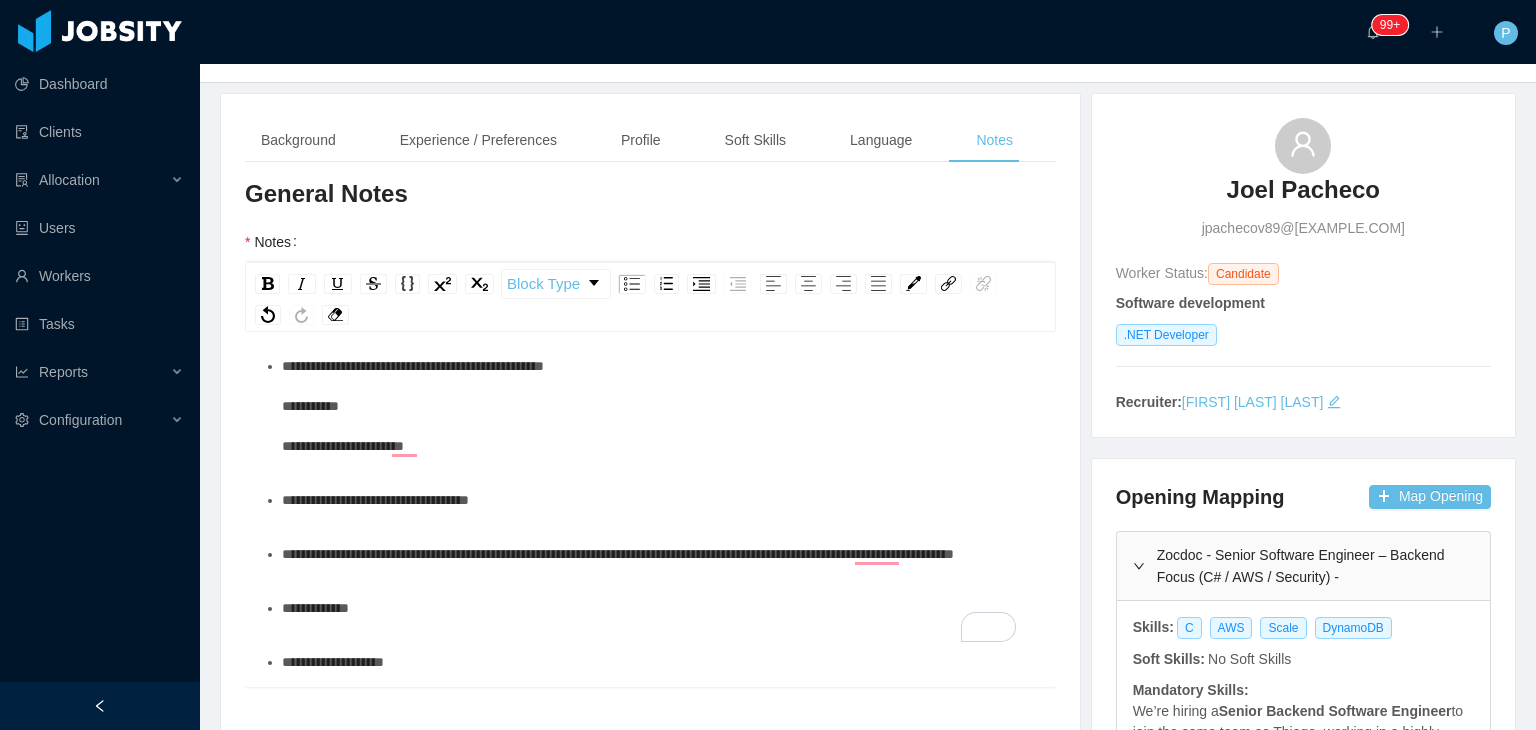 click on "**********" at bounding box center (661, 406) 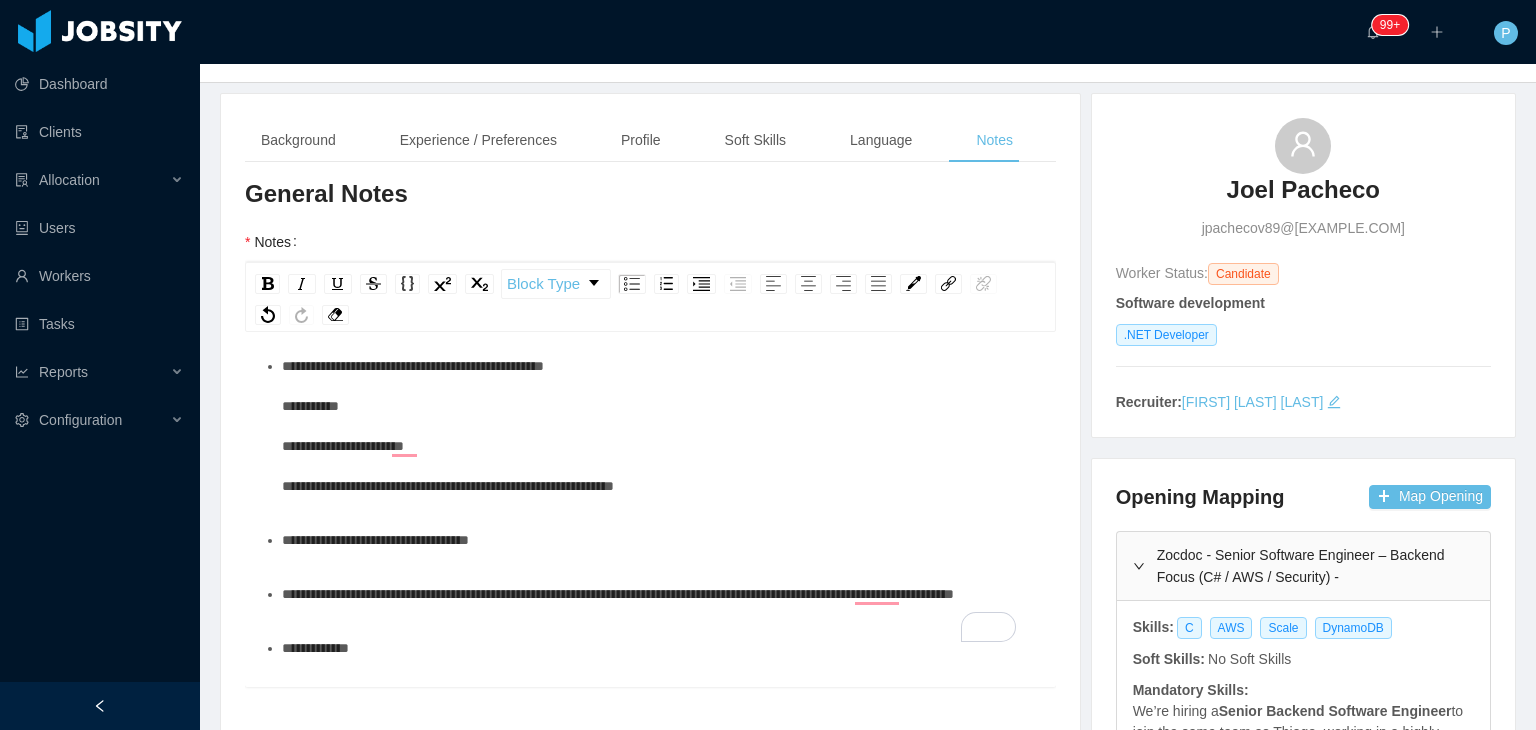 click on "**********" at bounding box center (375, 540) 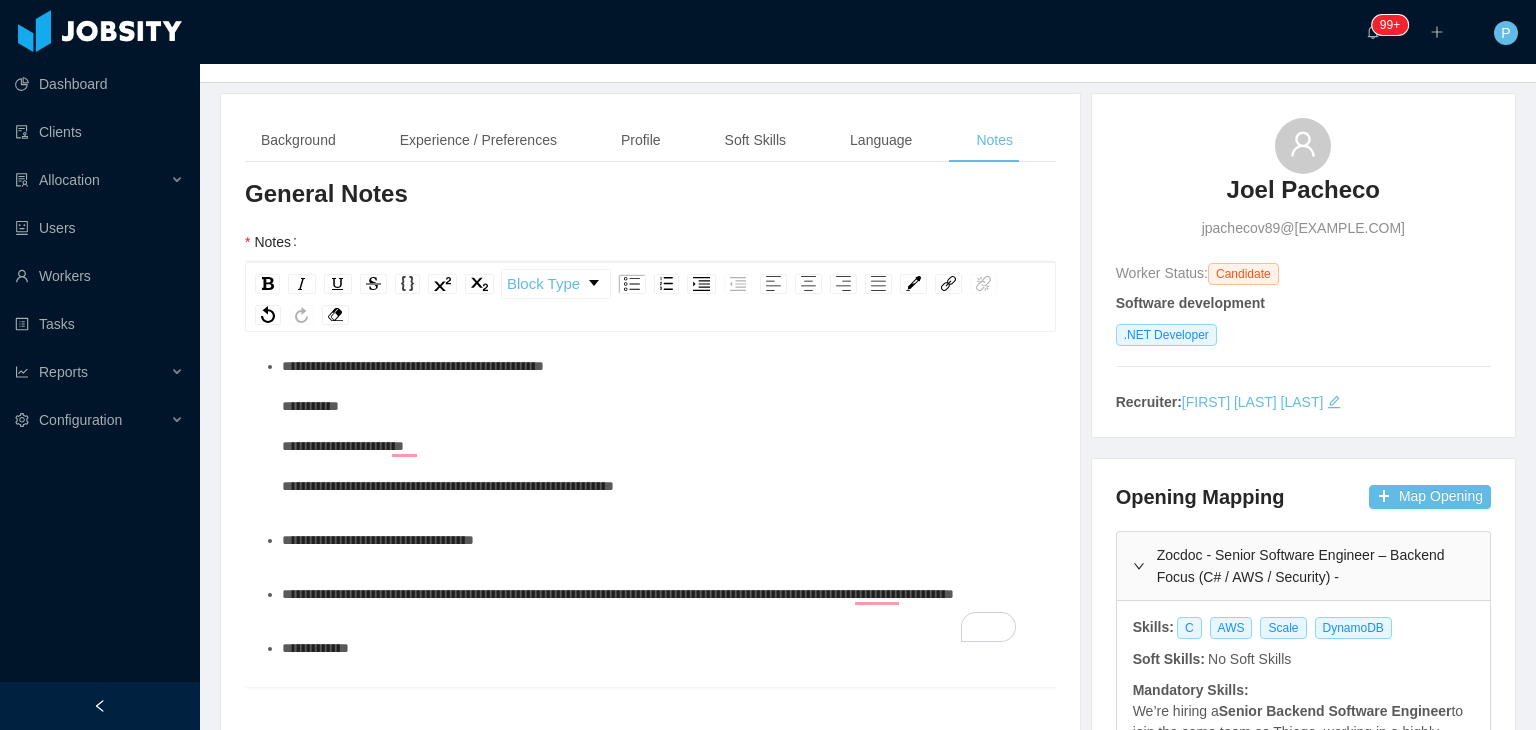 click on "**********" at bounding box center [661, 426] 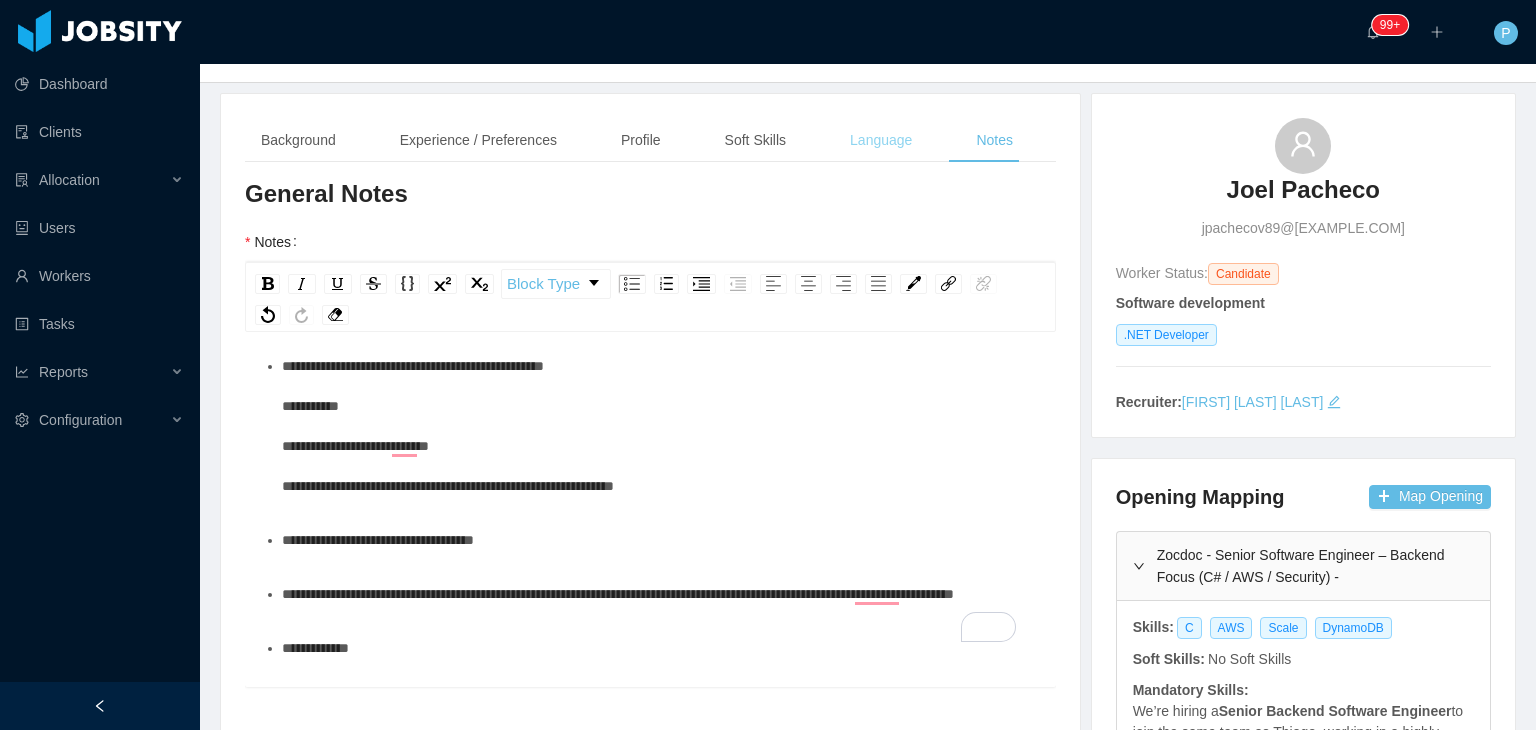 click on "Language" at bounding box center [881, 140] 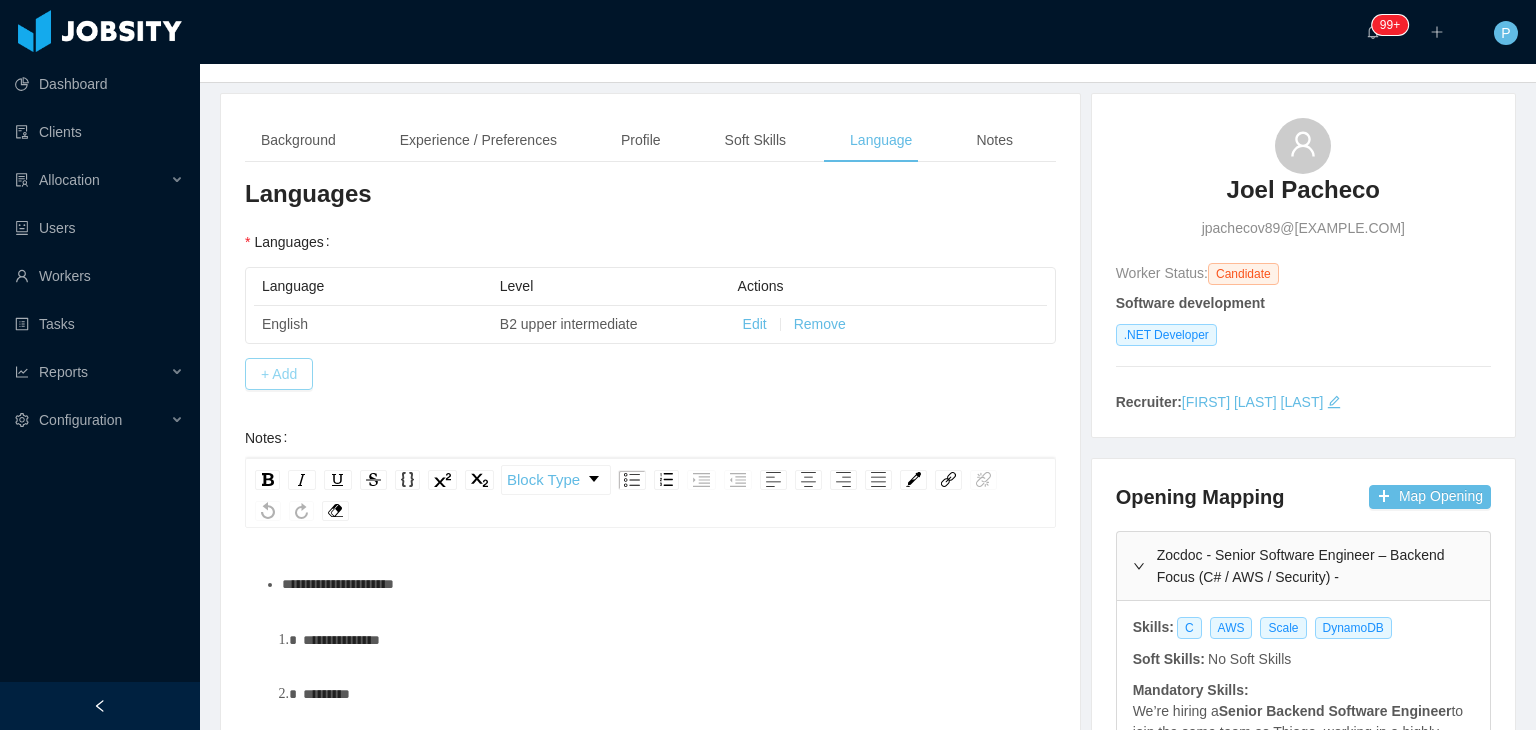 click on "+ Add" at bounding box center [279, 374] 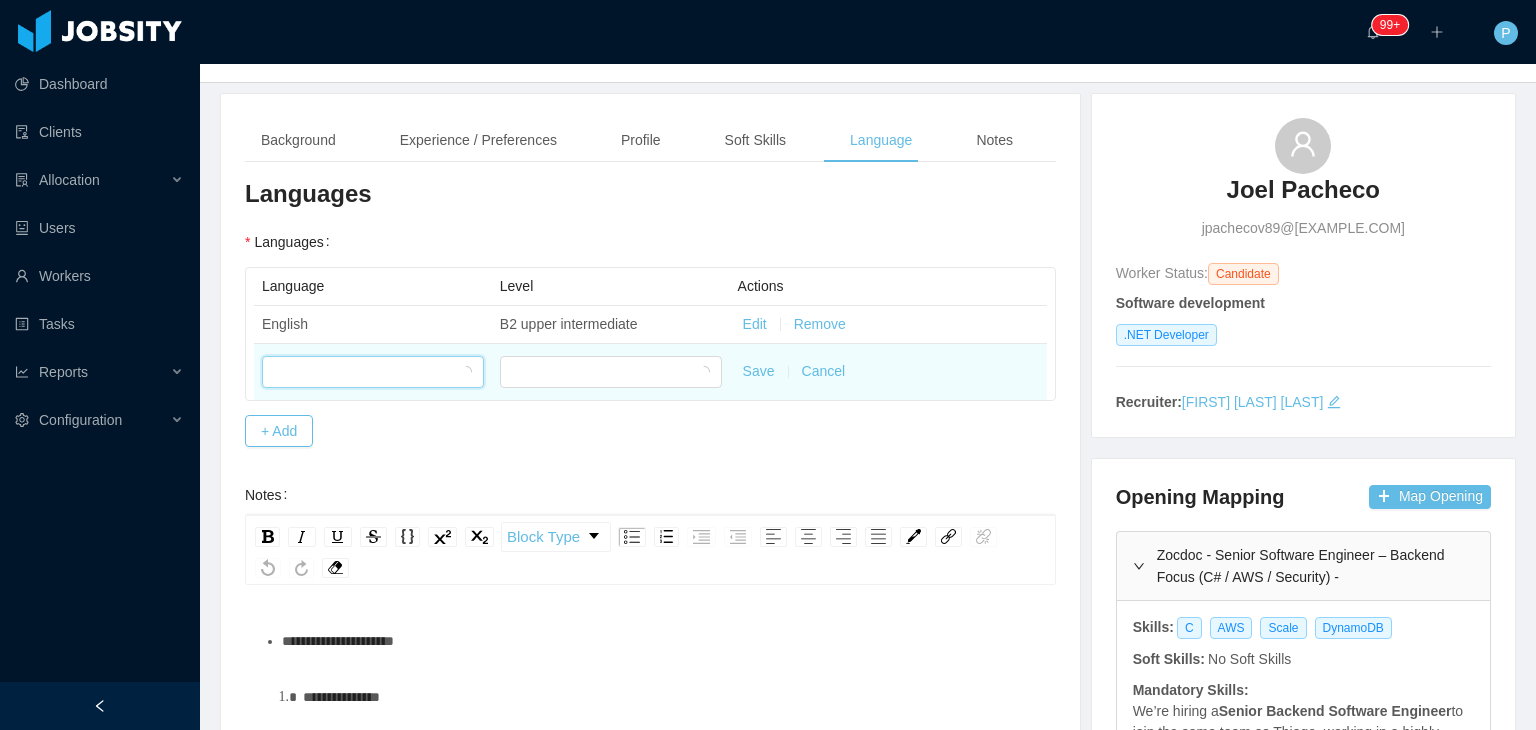 click at bounding box center (366, 372) 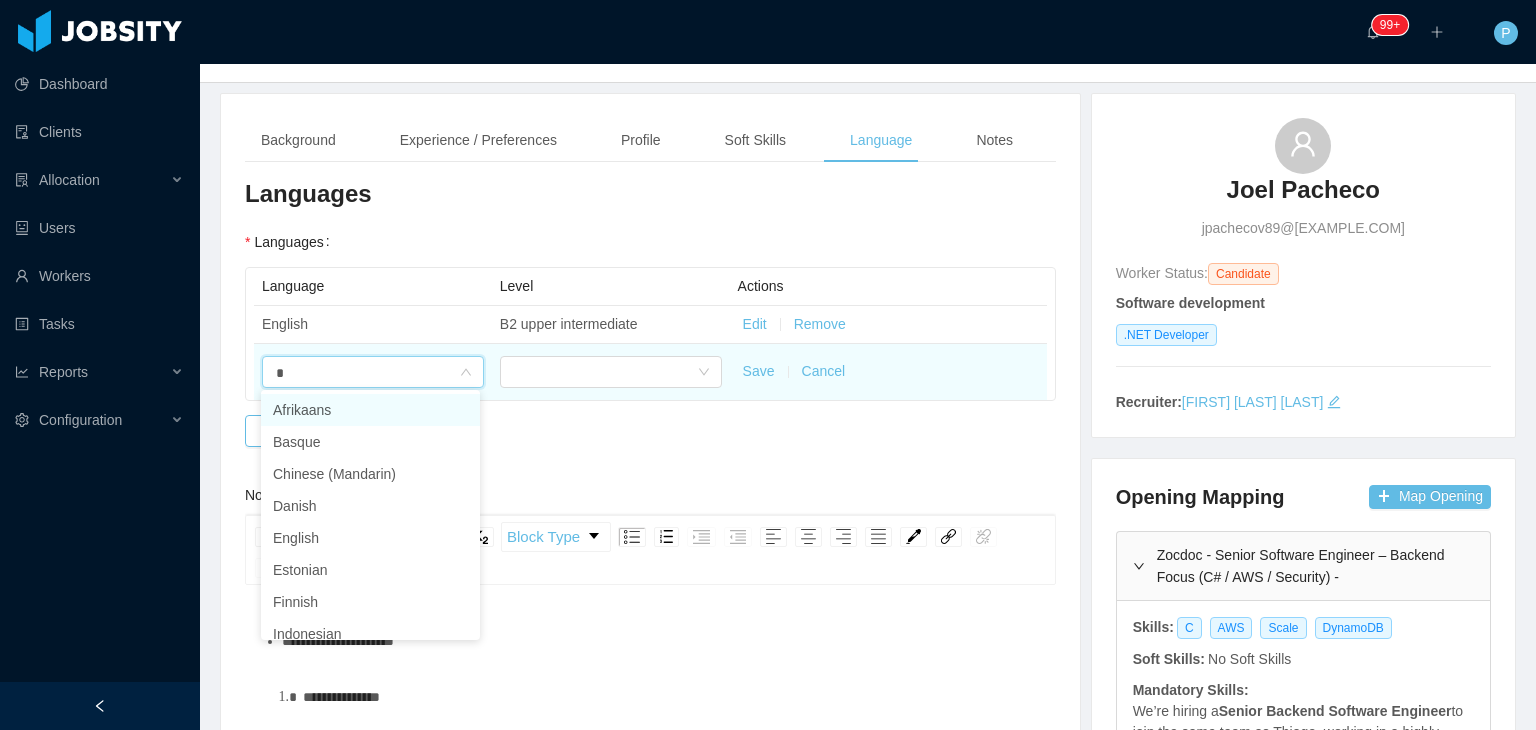type on "**" 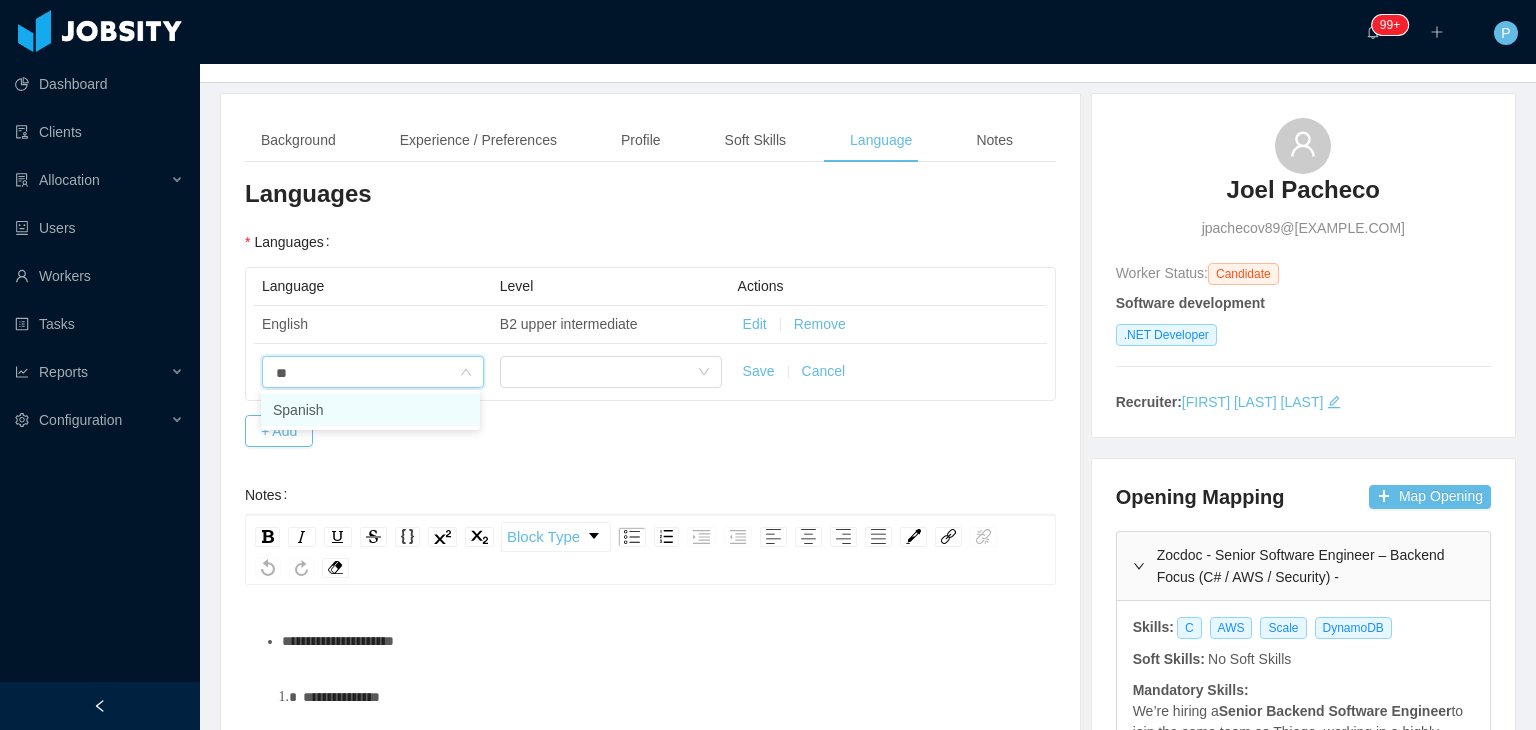 click on "Spanish" at bounding box center (370, 410) 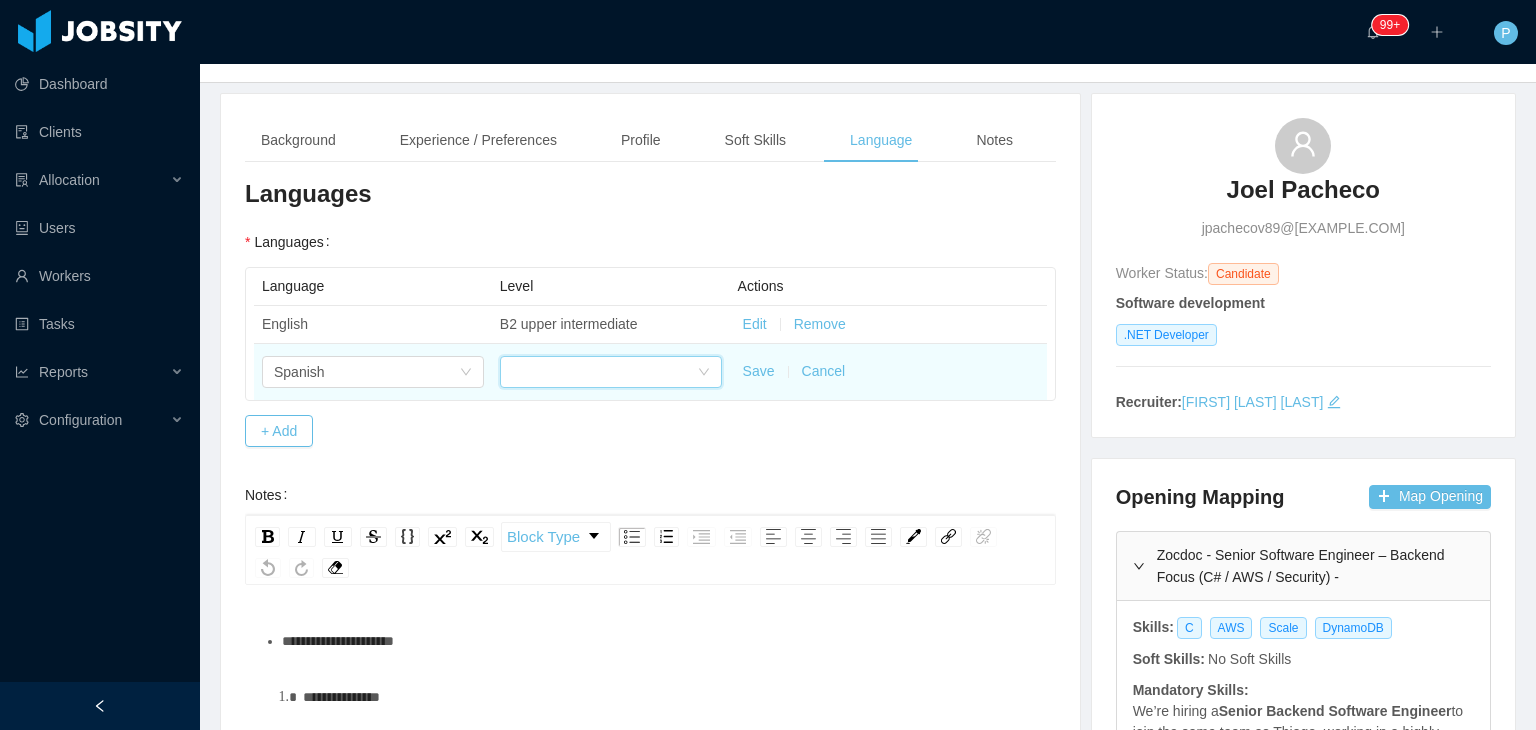 click at bounding box center (611, 372) 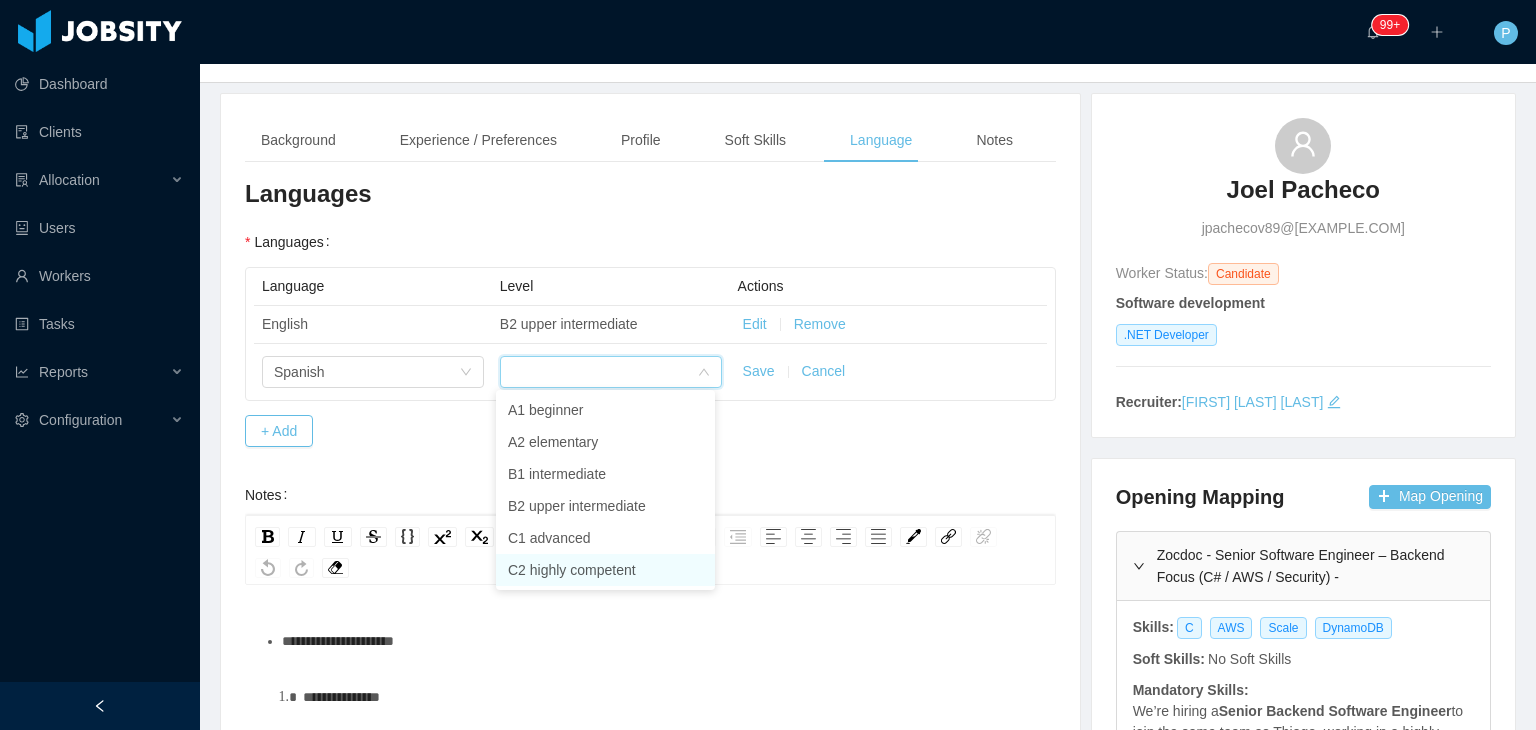 click on "C2 highly competent" at bounding box center (605, 570) 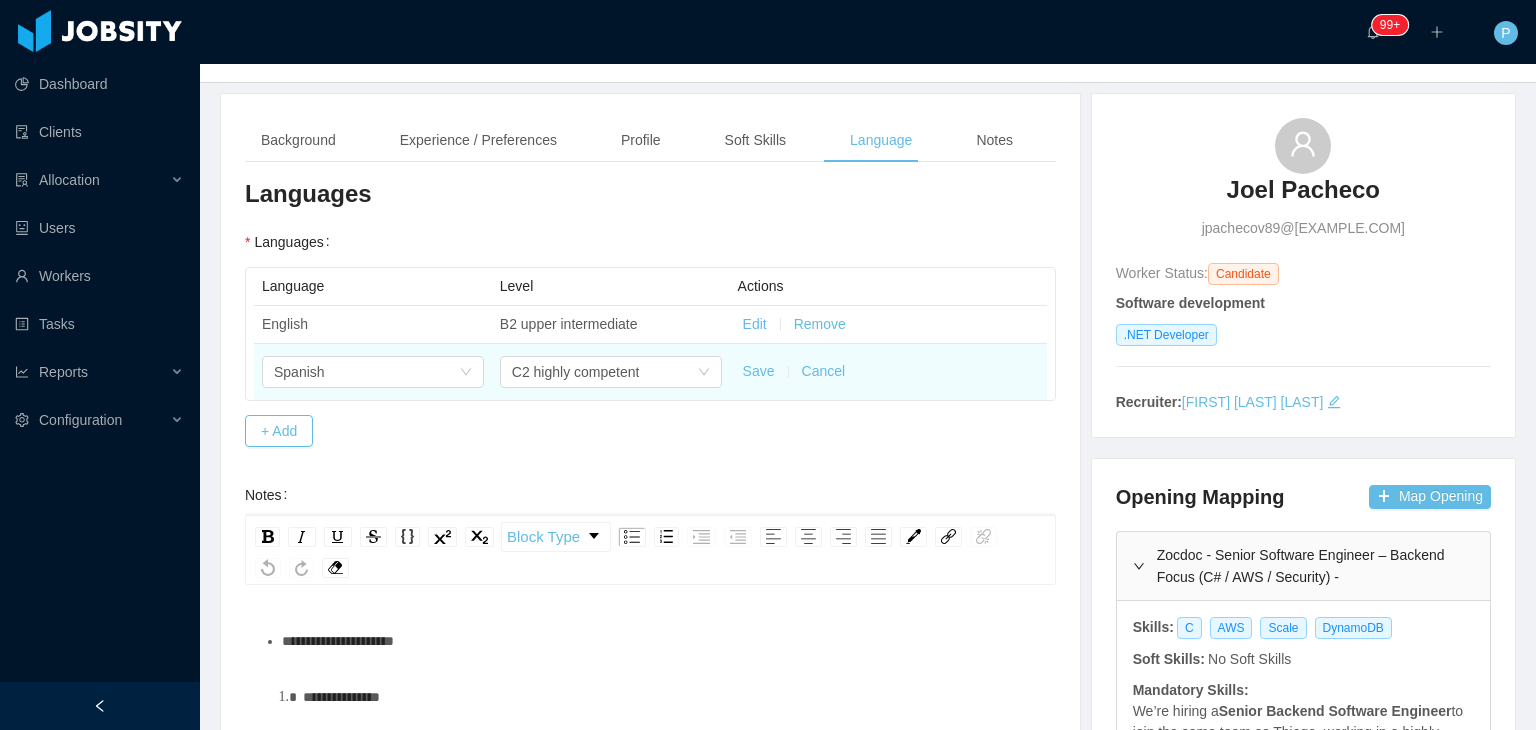 click on "Save" at bounding box center (759, 371) 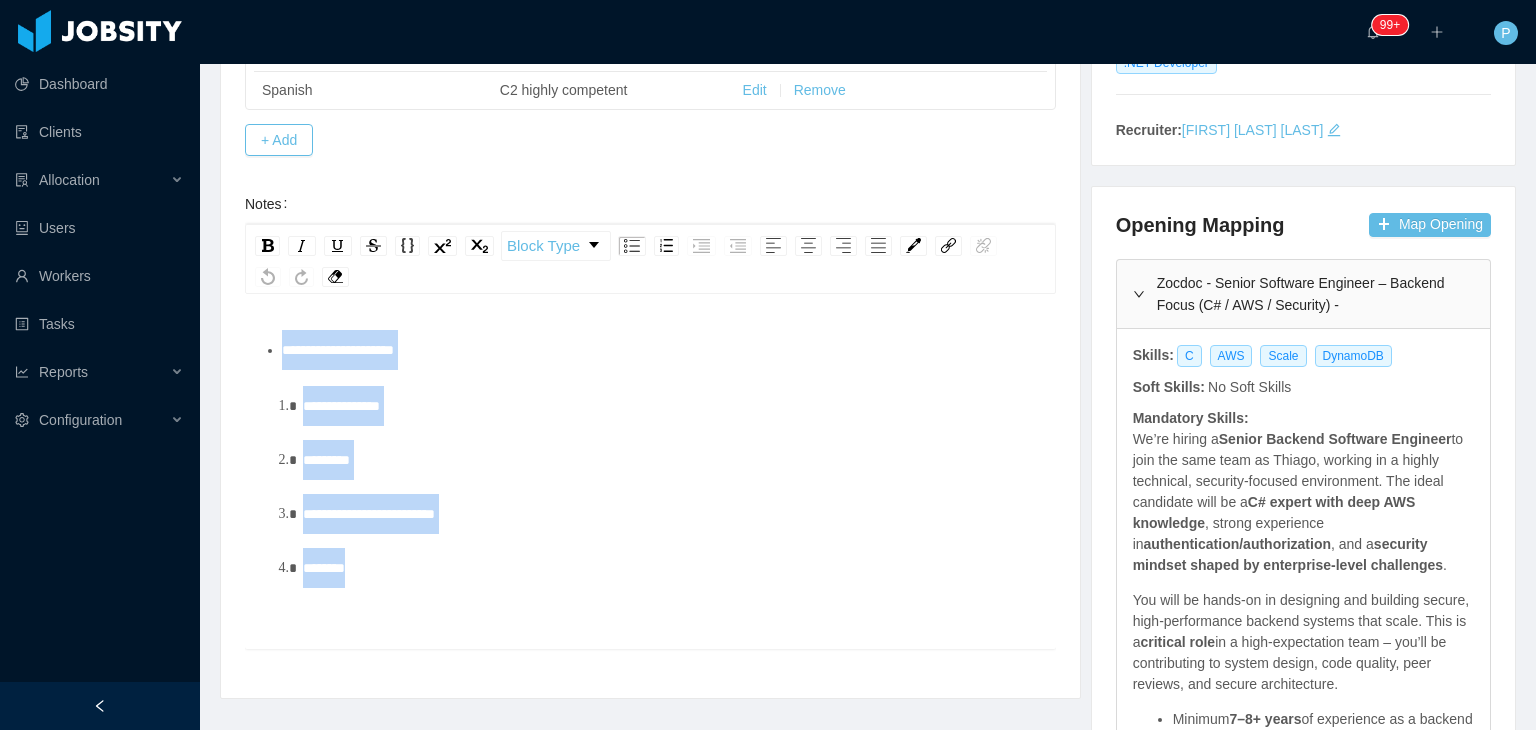 drag, startPoint x: 447, startPoint y: 567, endPoint x: 271, endPoint y: 349, distance: 280.17853 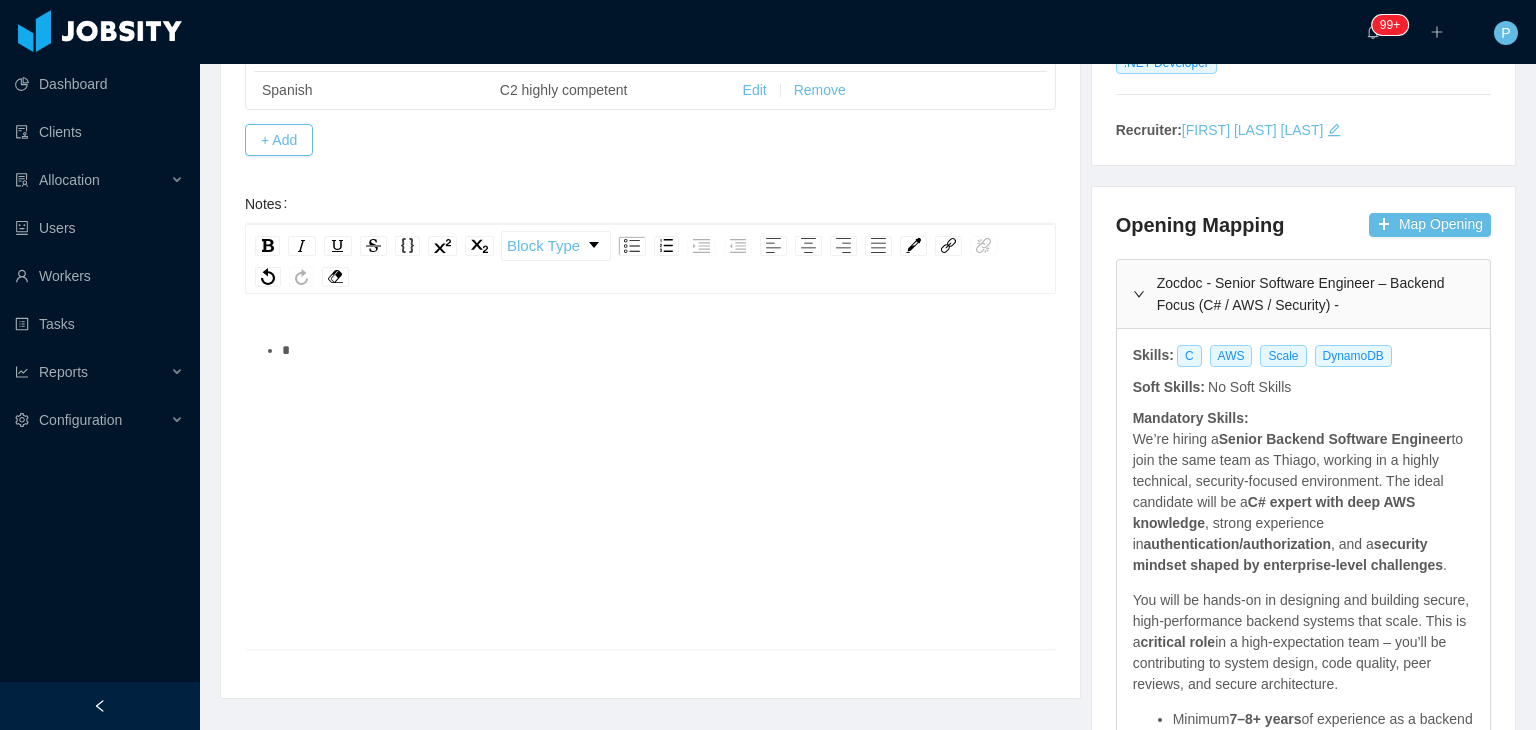 type 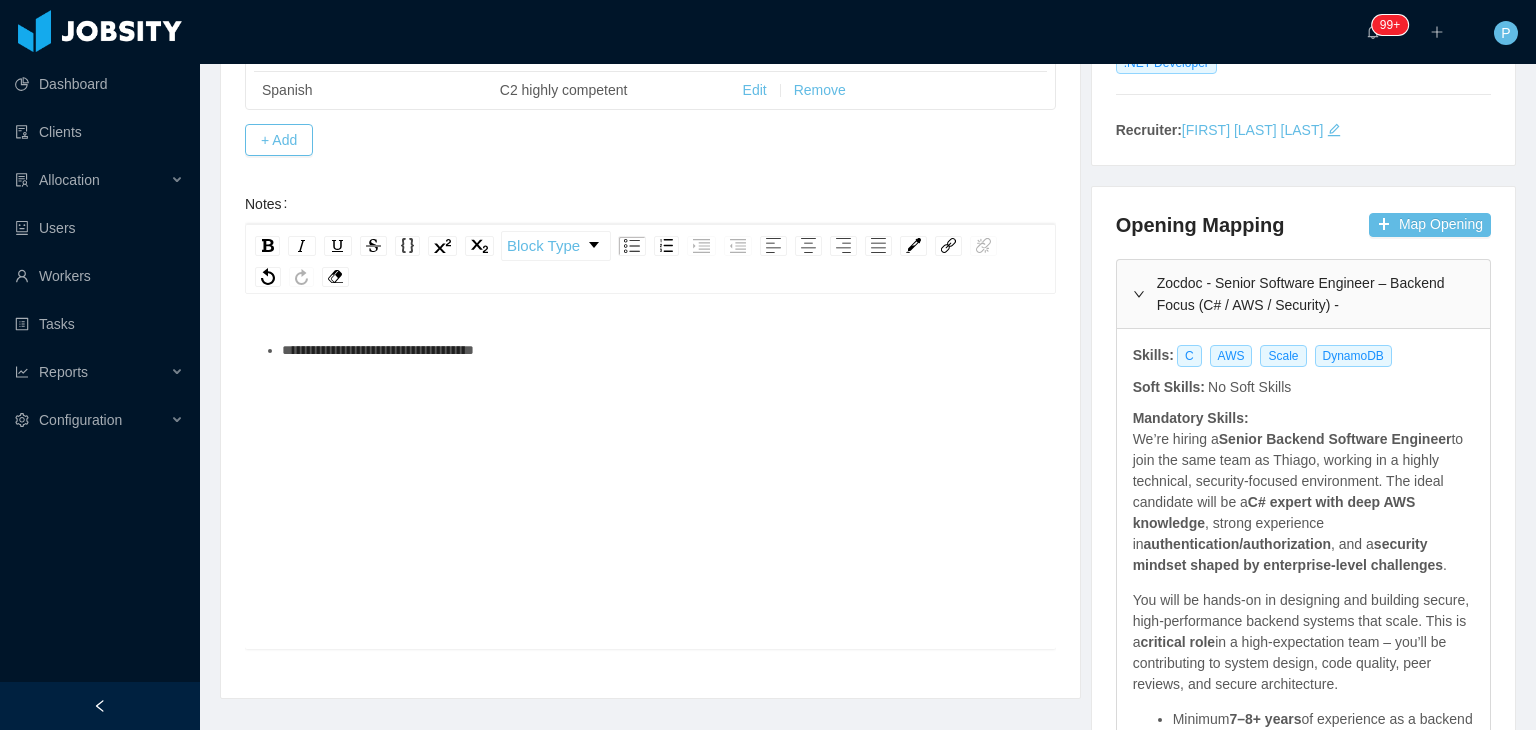 scroll, scrollTop: 84, scrollLeft: 0, axis: vertical 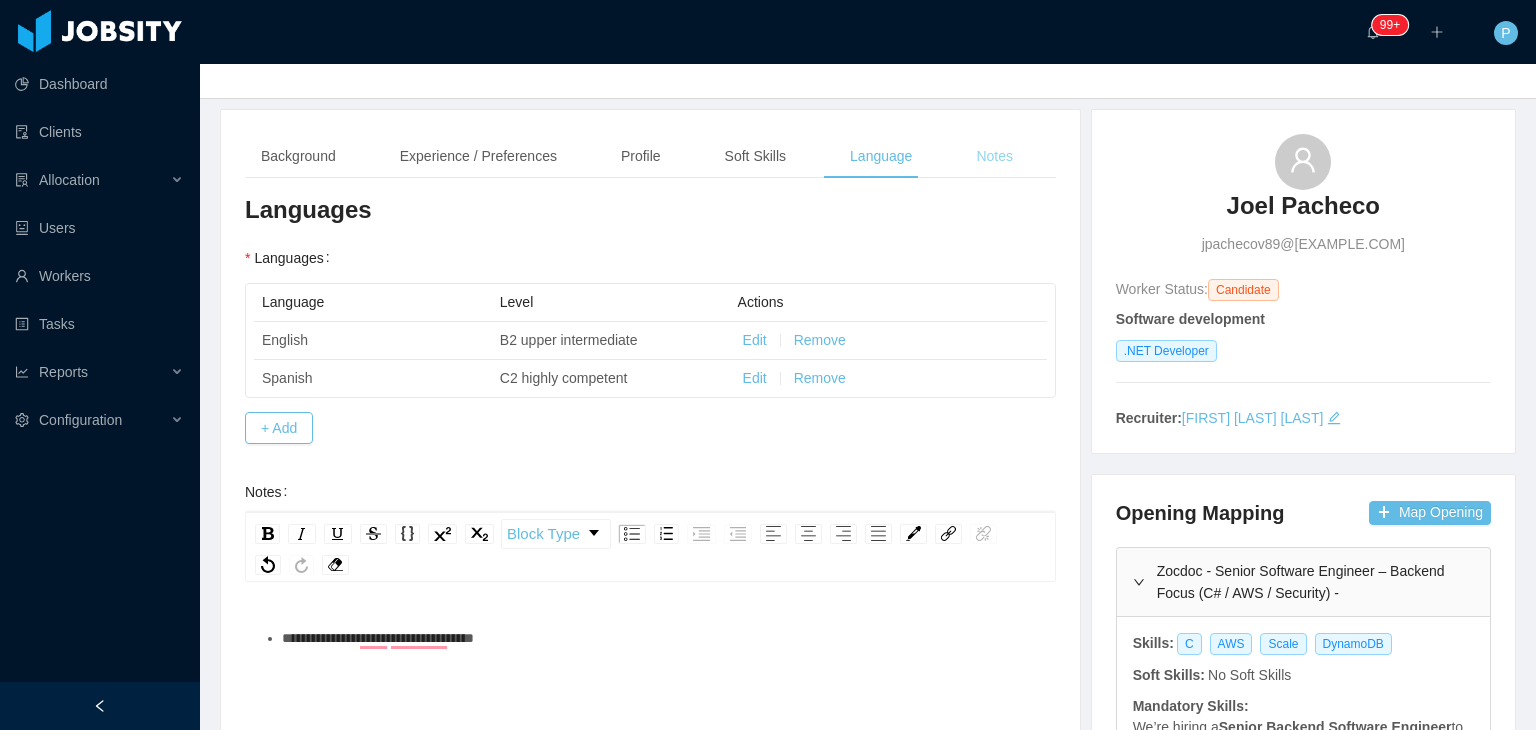 click on "Notes" at bounding box center [994, 156] 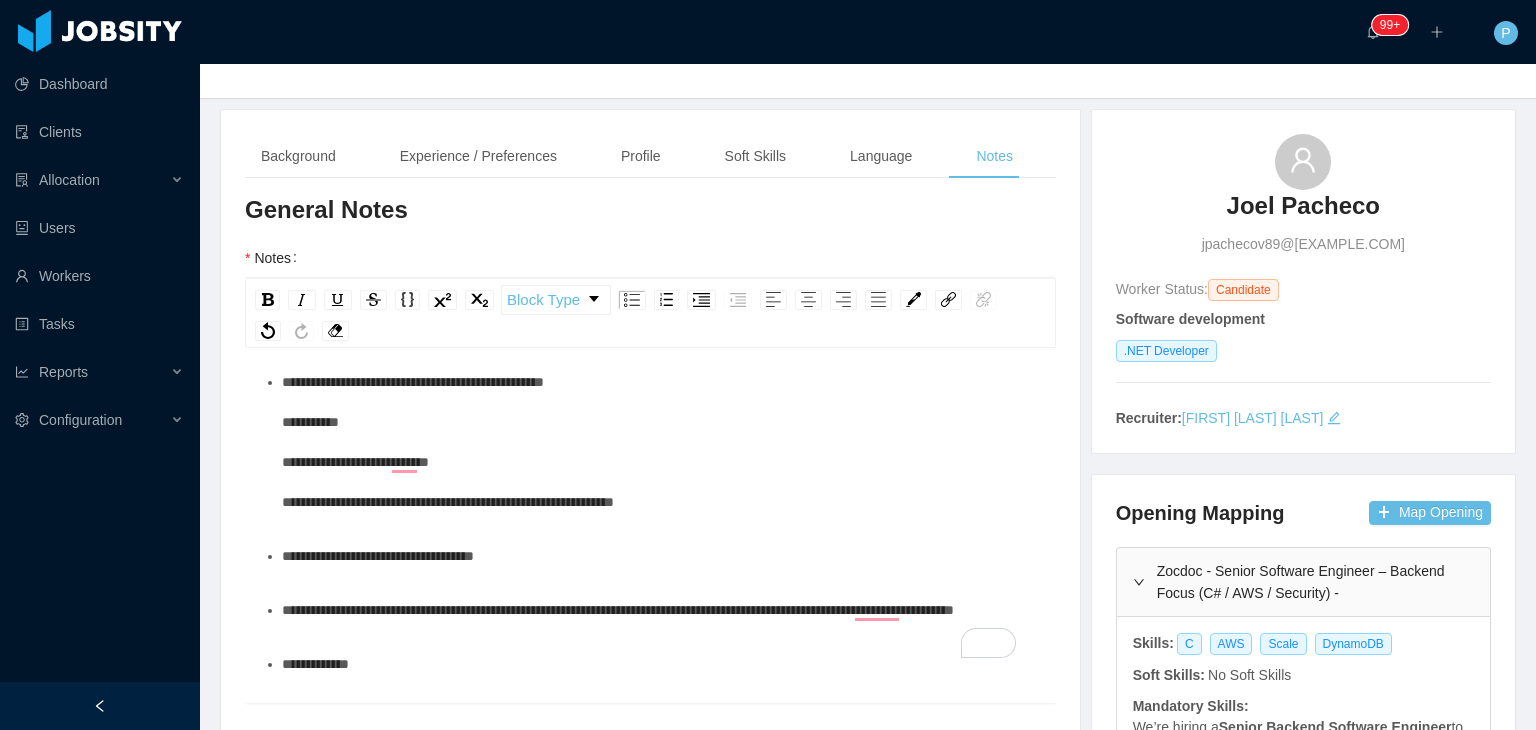 click on "**********" at bounding box center (661, 442) 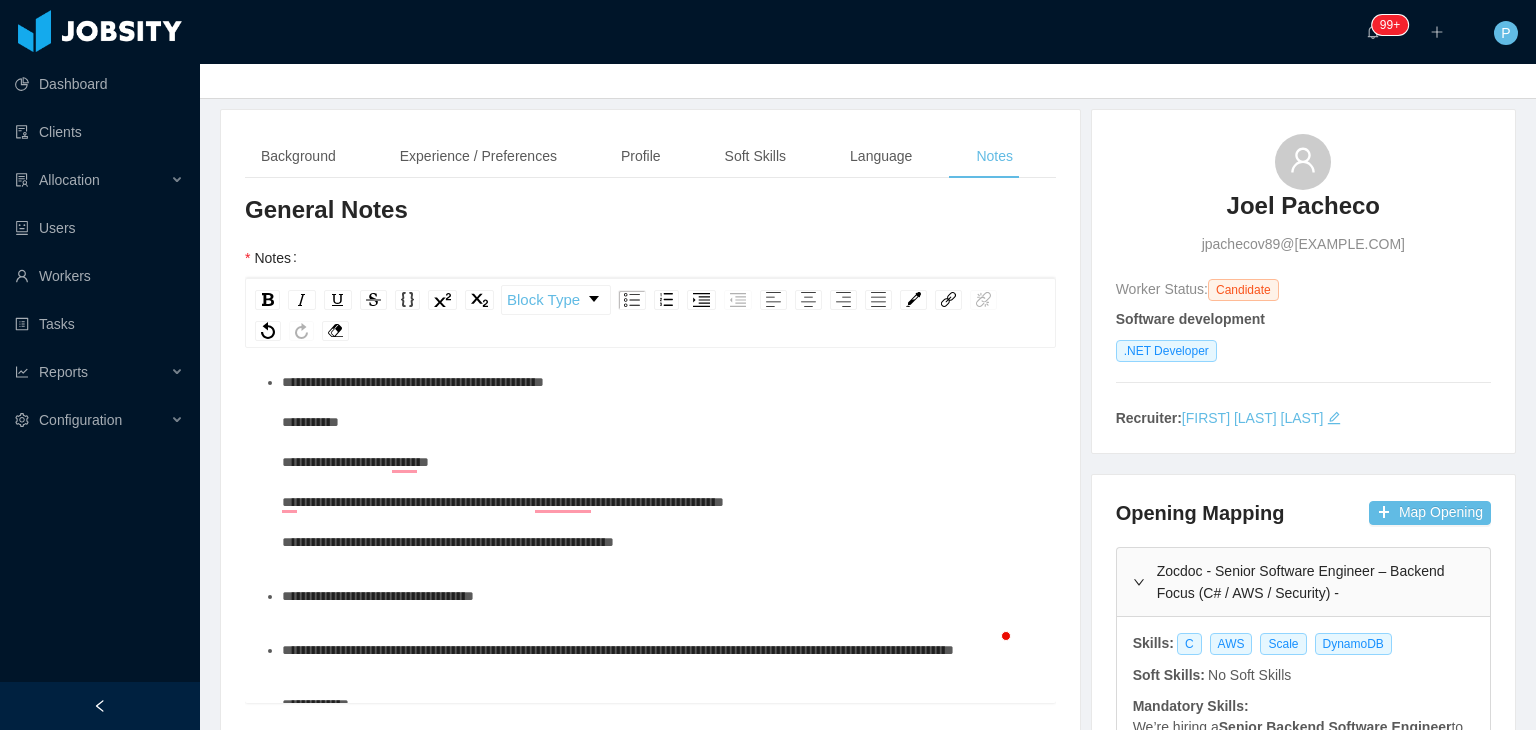 click on "**********" at bounding box center [661, 462] 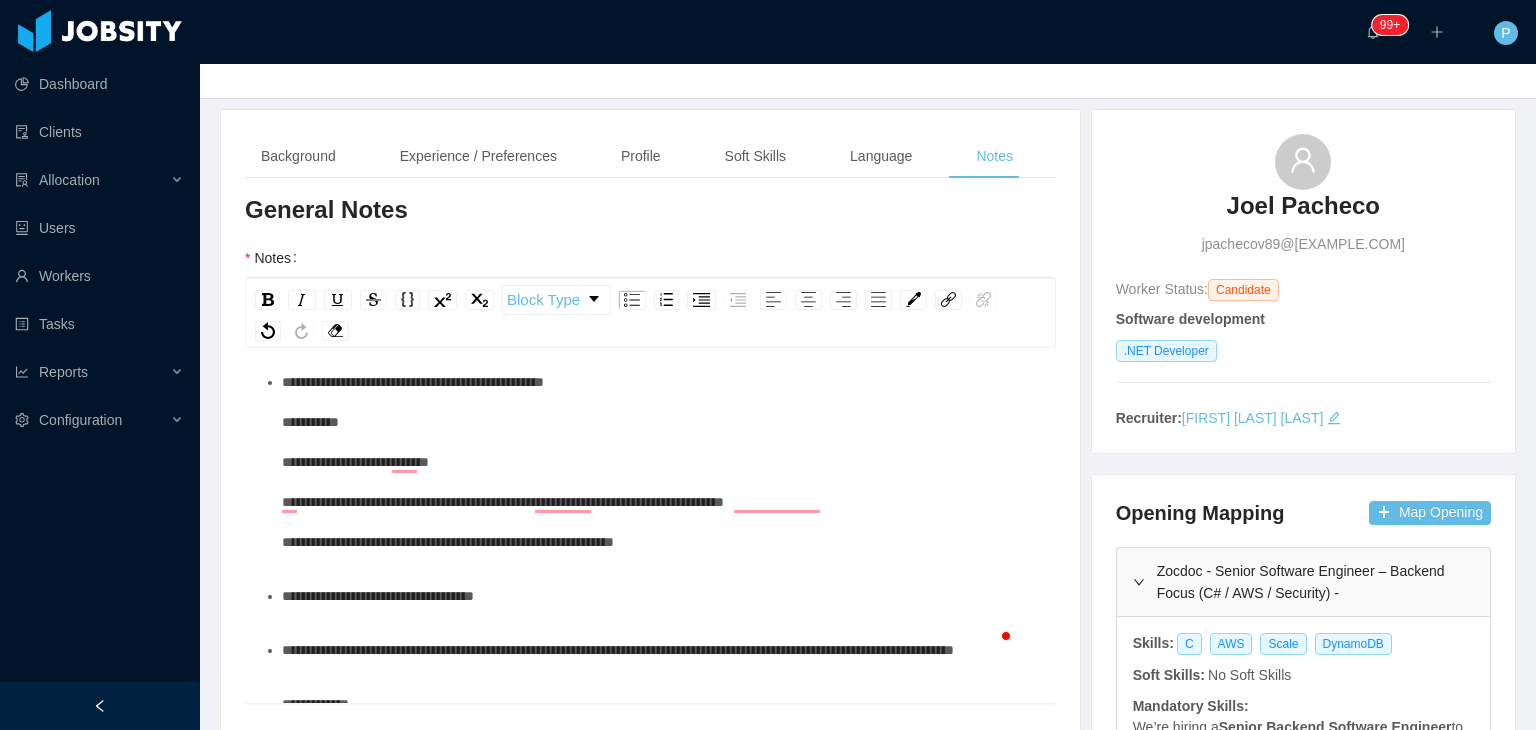 click on "**********" at bounding box center (661, 462) 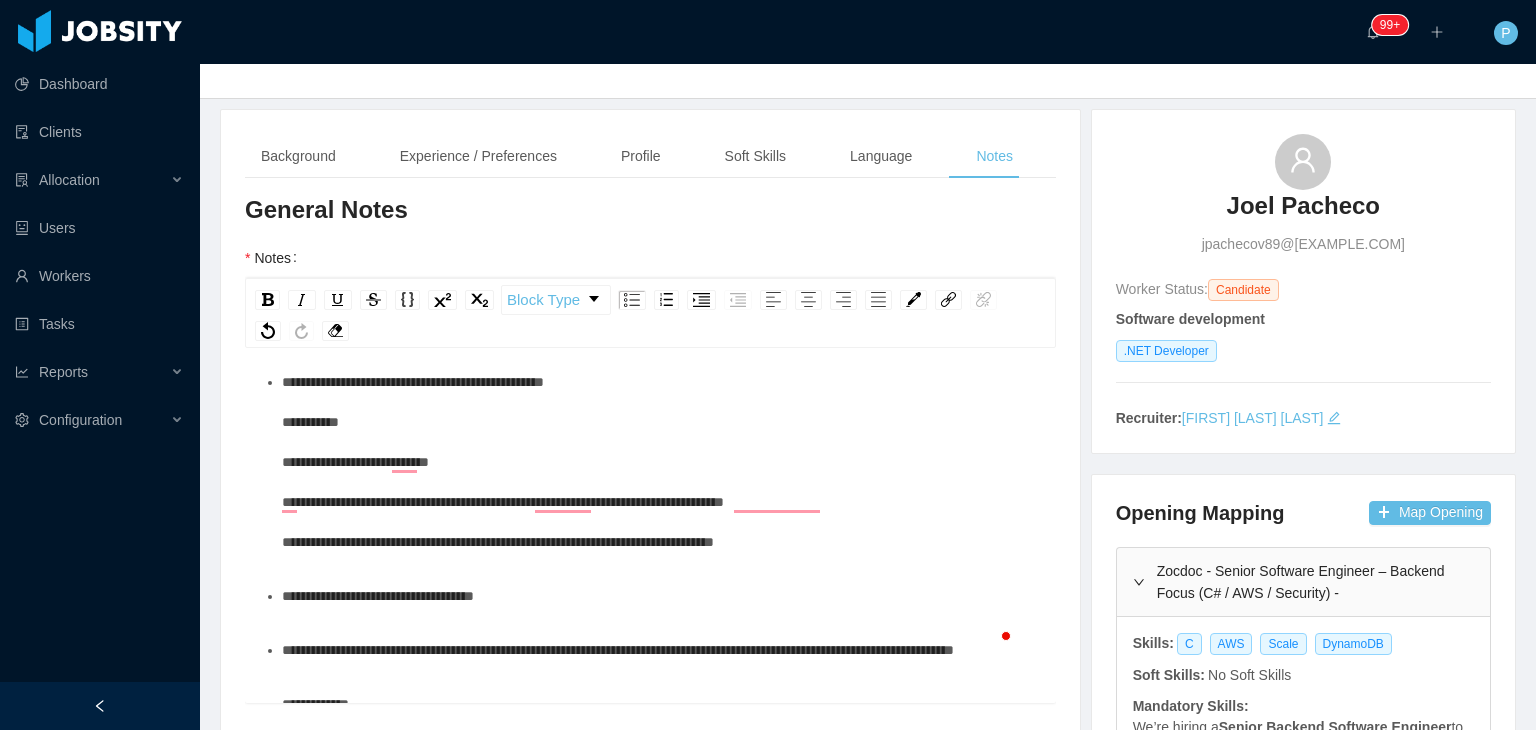 click on "**********" at bounding box center [661, 462] 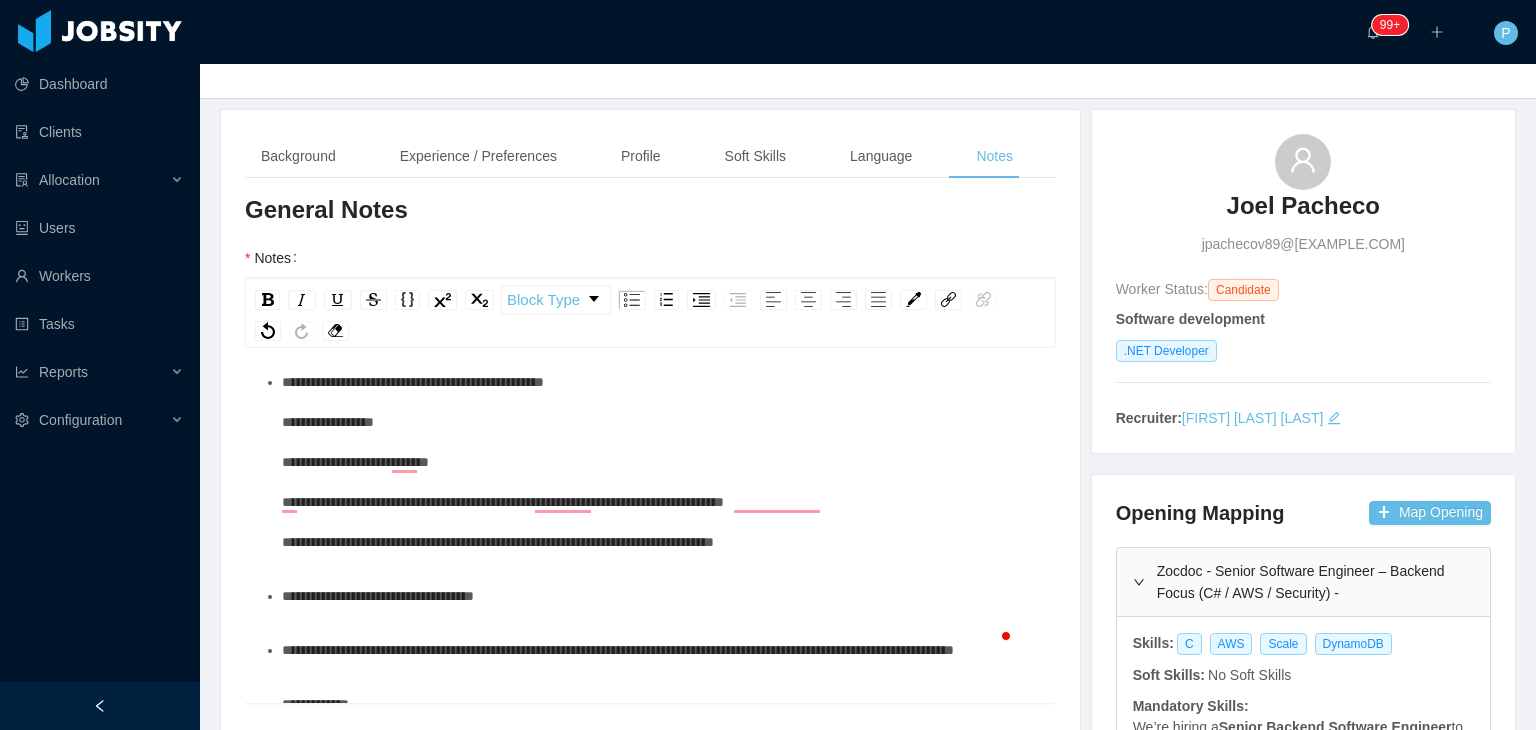 click on "**********" at bounding box center [378, 596] 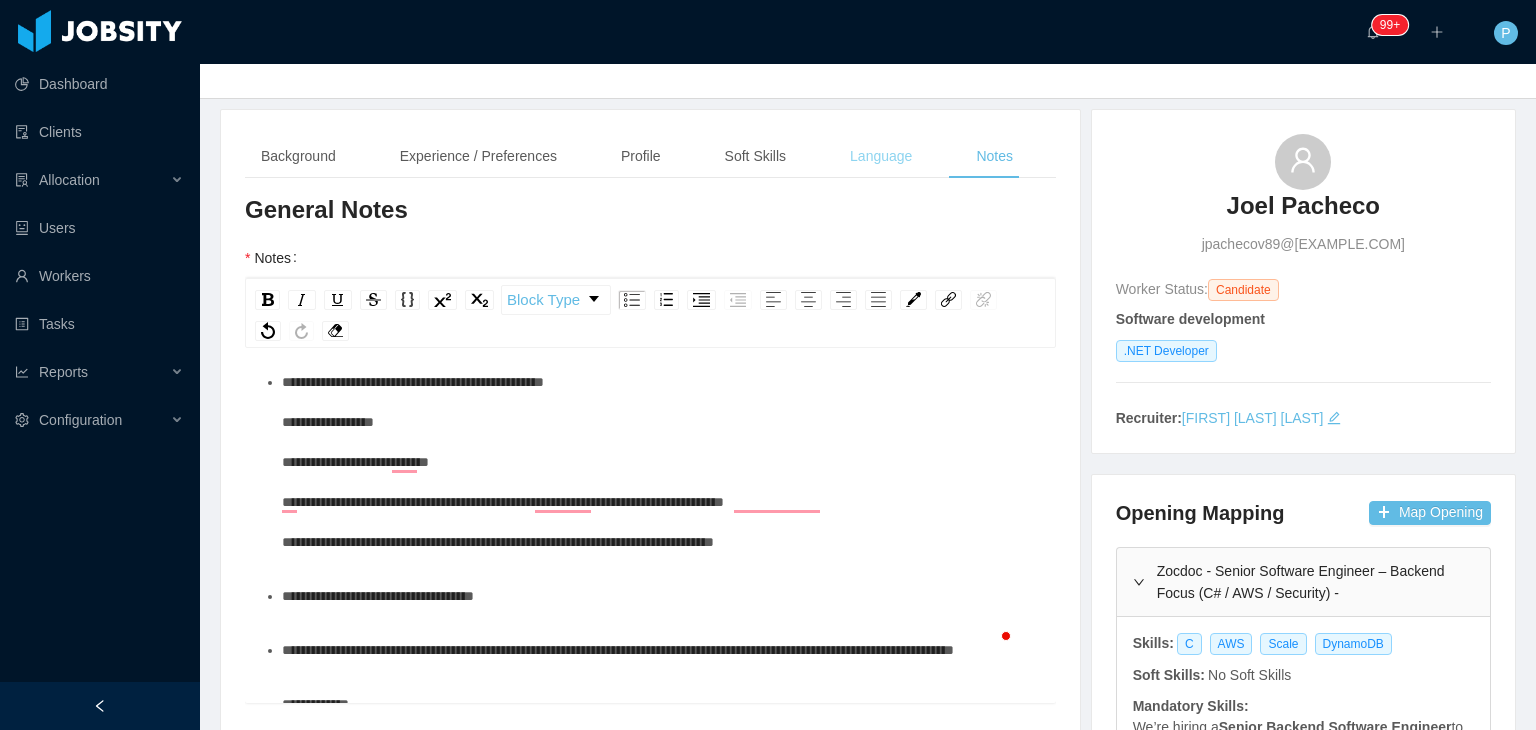 click on "Language" at bounding box center (881, 156) 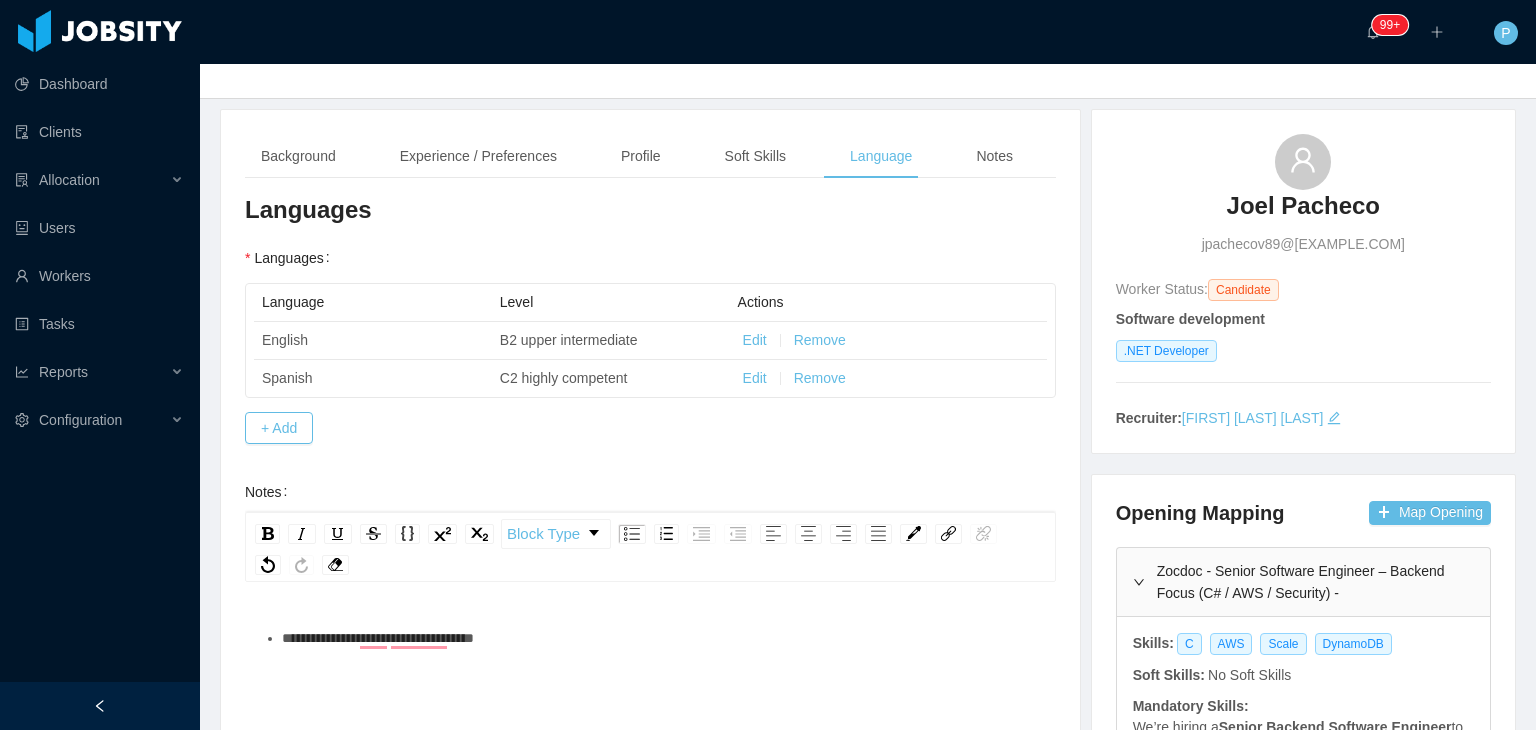 click on "**********" at bounding box center [661, 638] 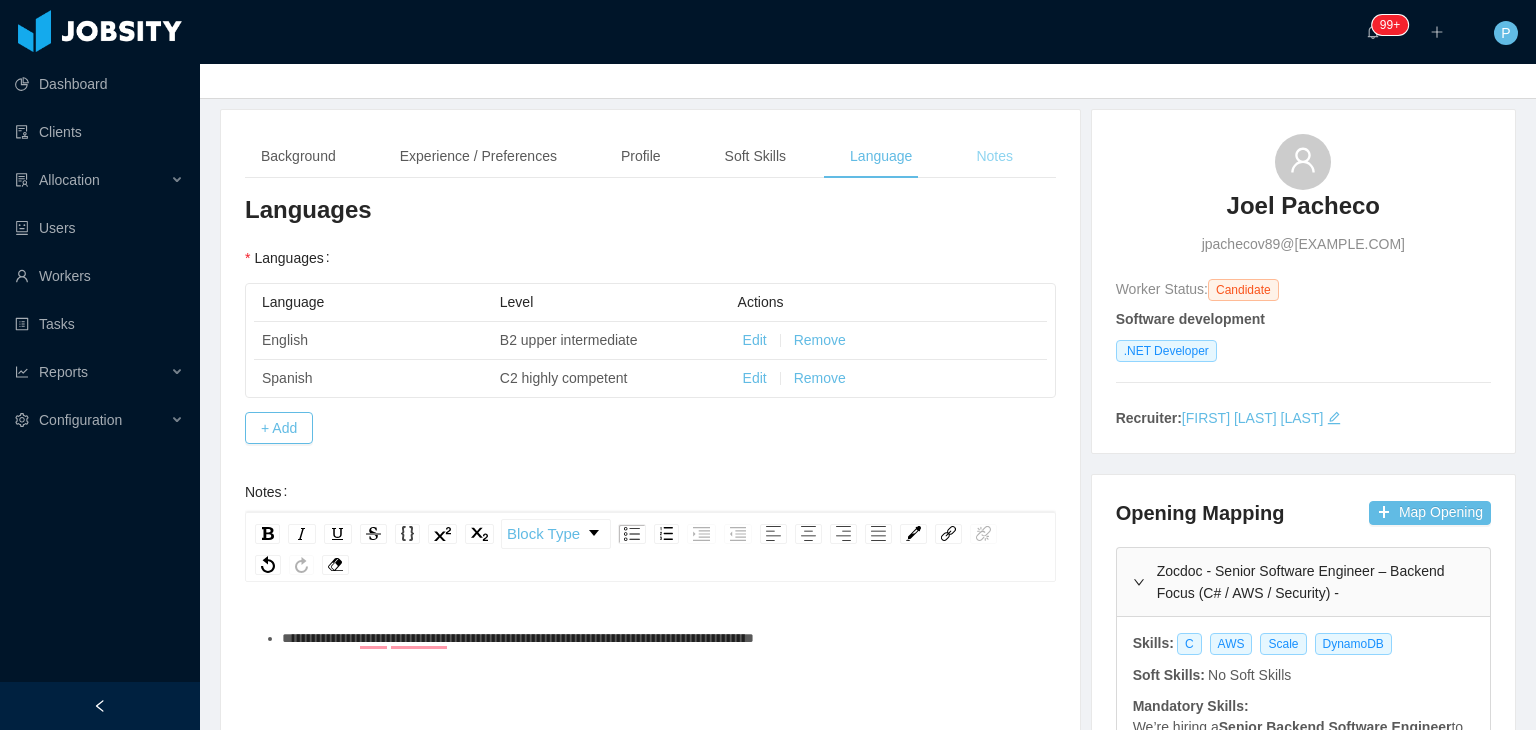 click on "Notes" at bounding box center [994, 156] 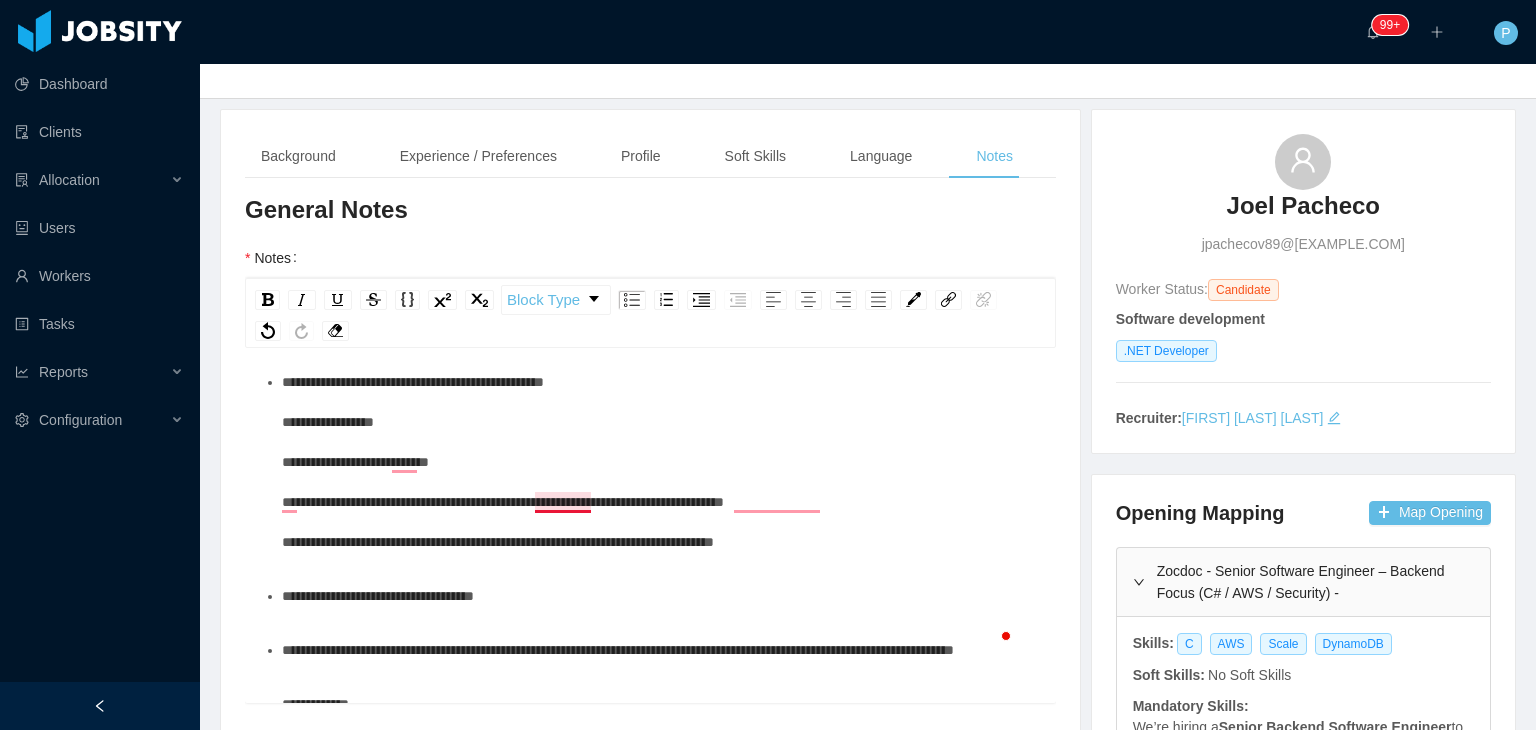 click on "**********" at bounding box center (503, 462) 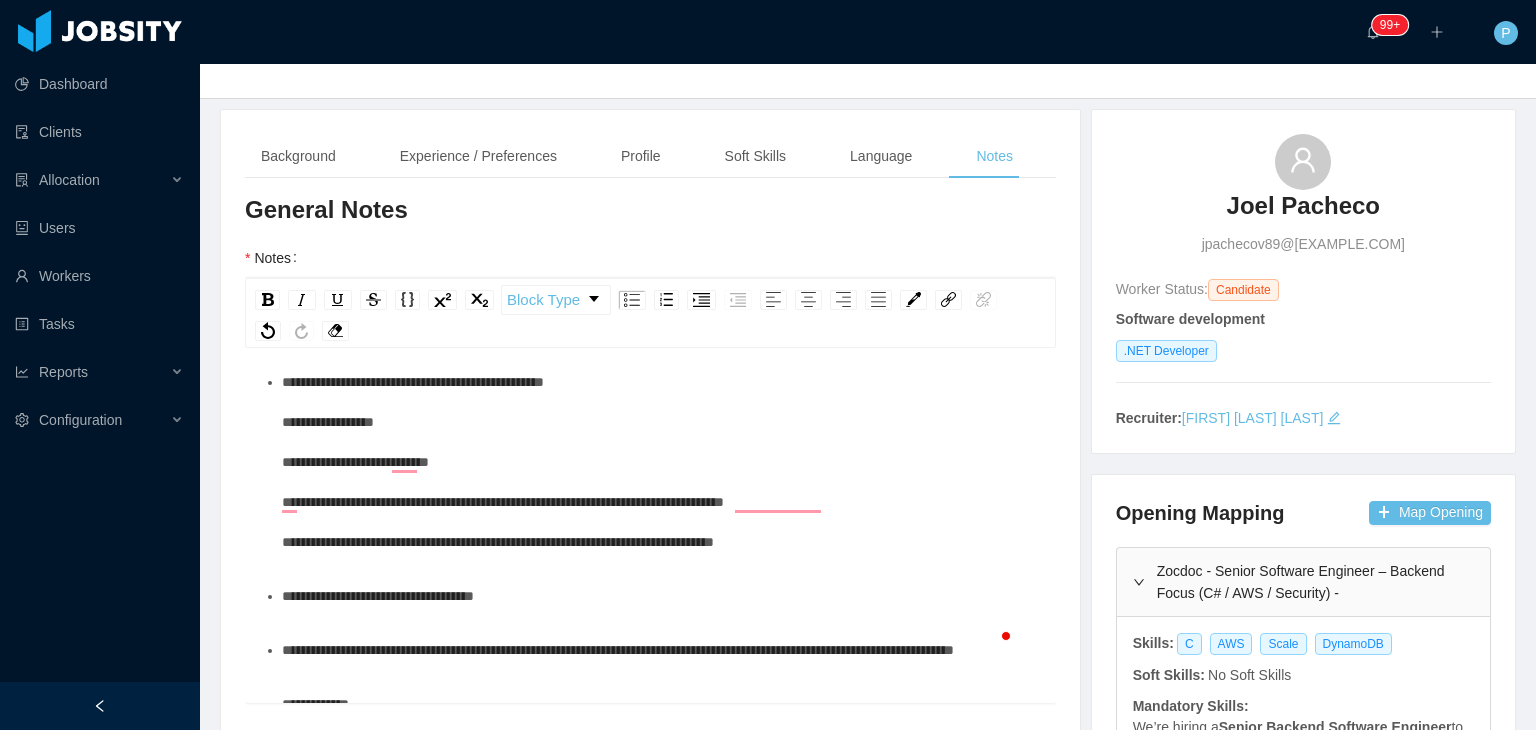 scroll, scrollTop: 0, scrollLeft: 0, axis: both 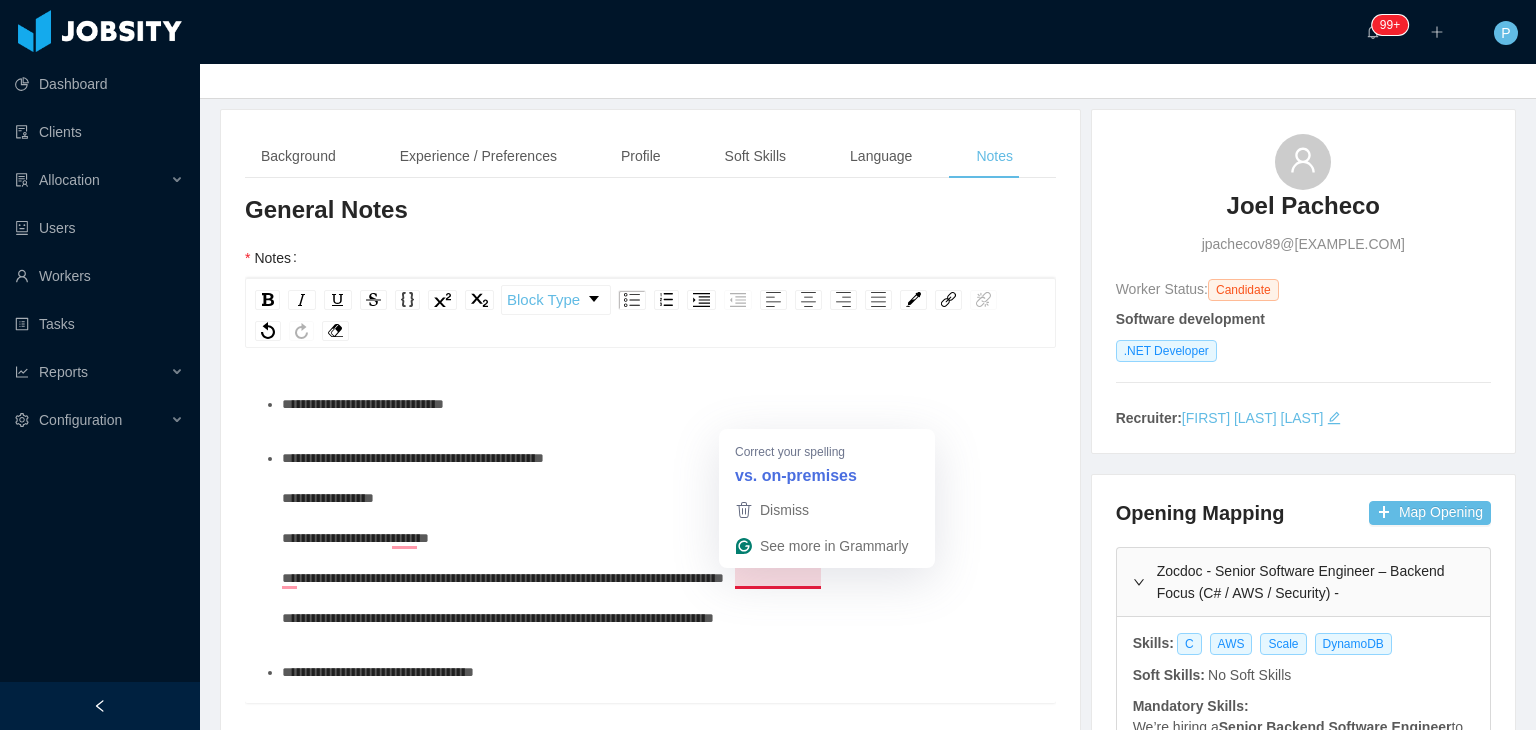 click on "**********" at bounding box center [503, 538] 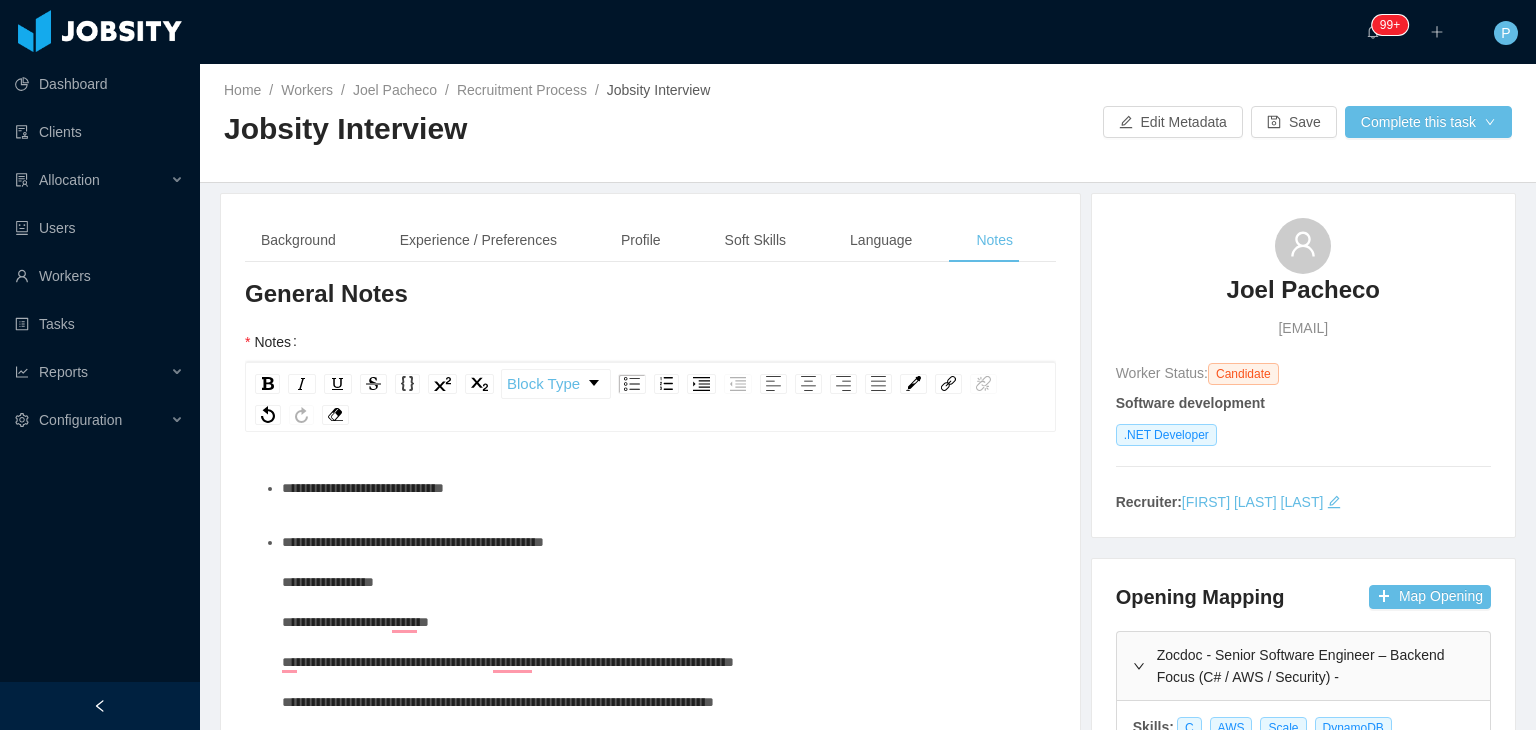 scroll, scrollTop: 0, scrollLeft: 0, axis: both 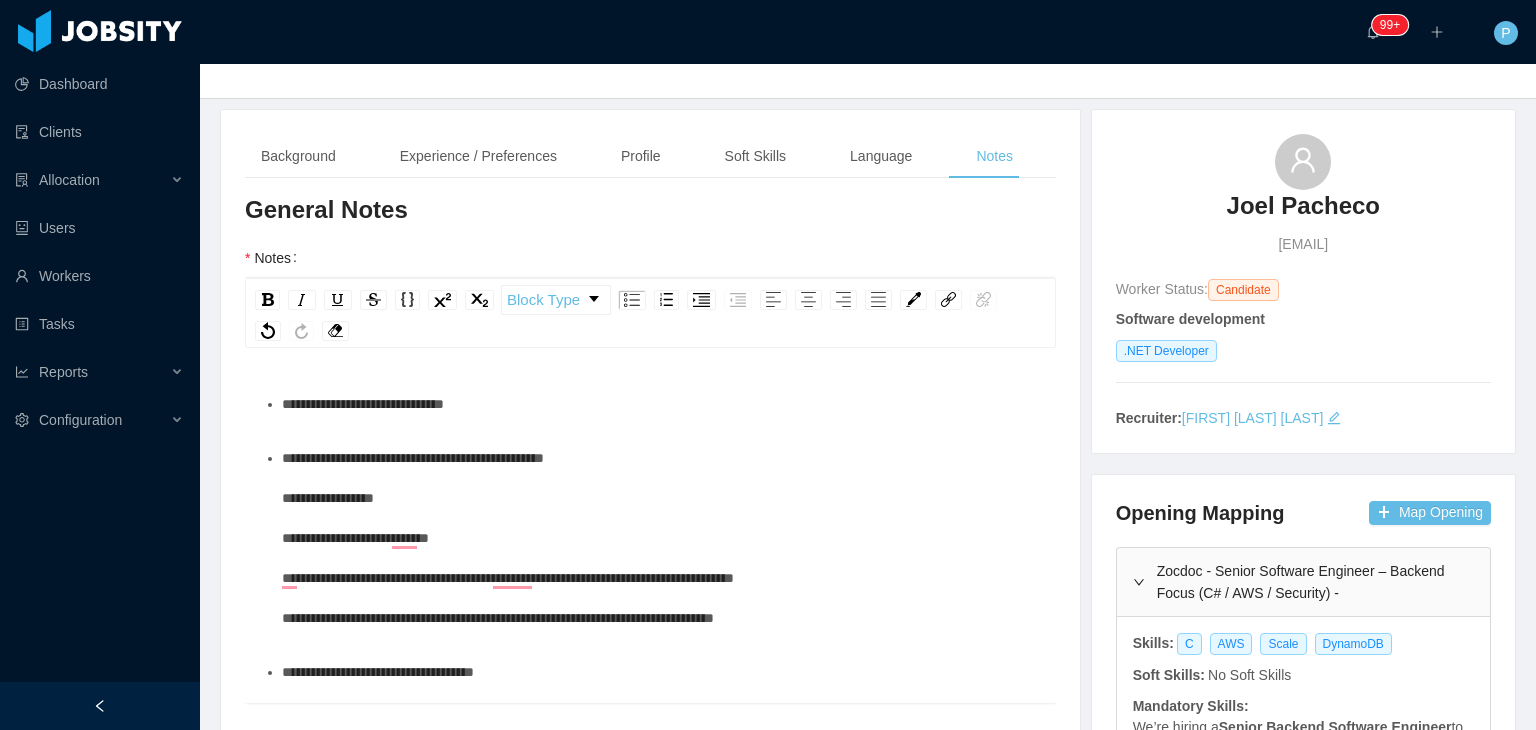 type 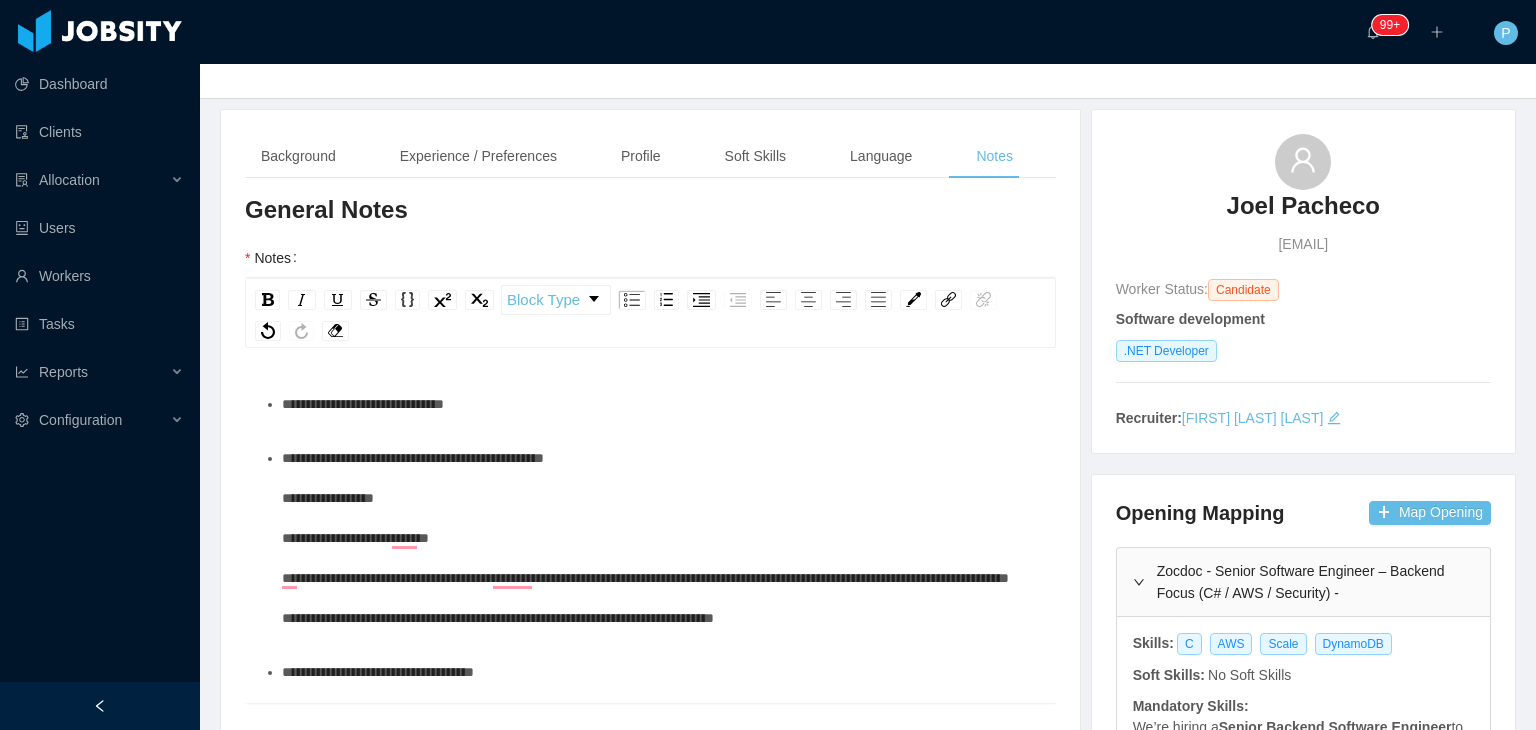click on "**********" at bounding box center [661, 538] 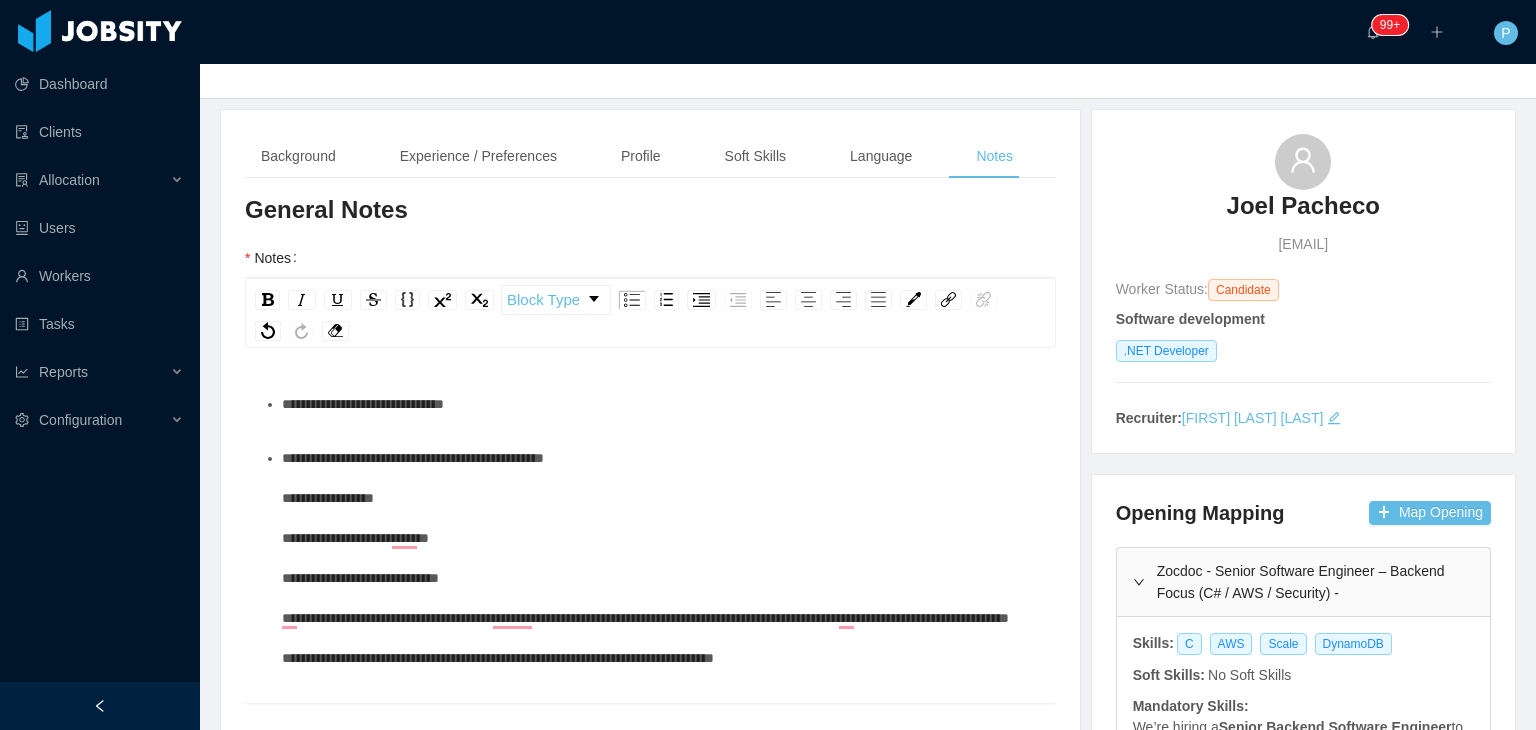 click on "**********" at bounding box center (661, 558) 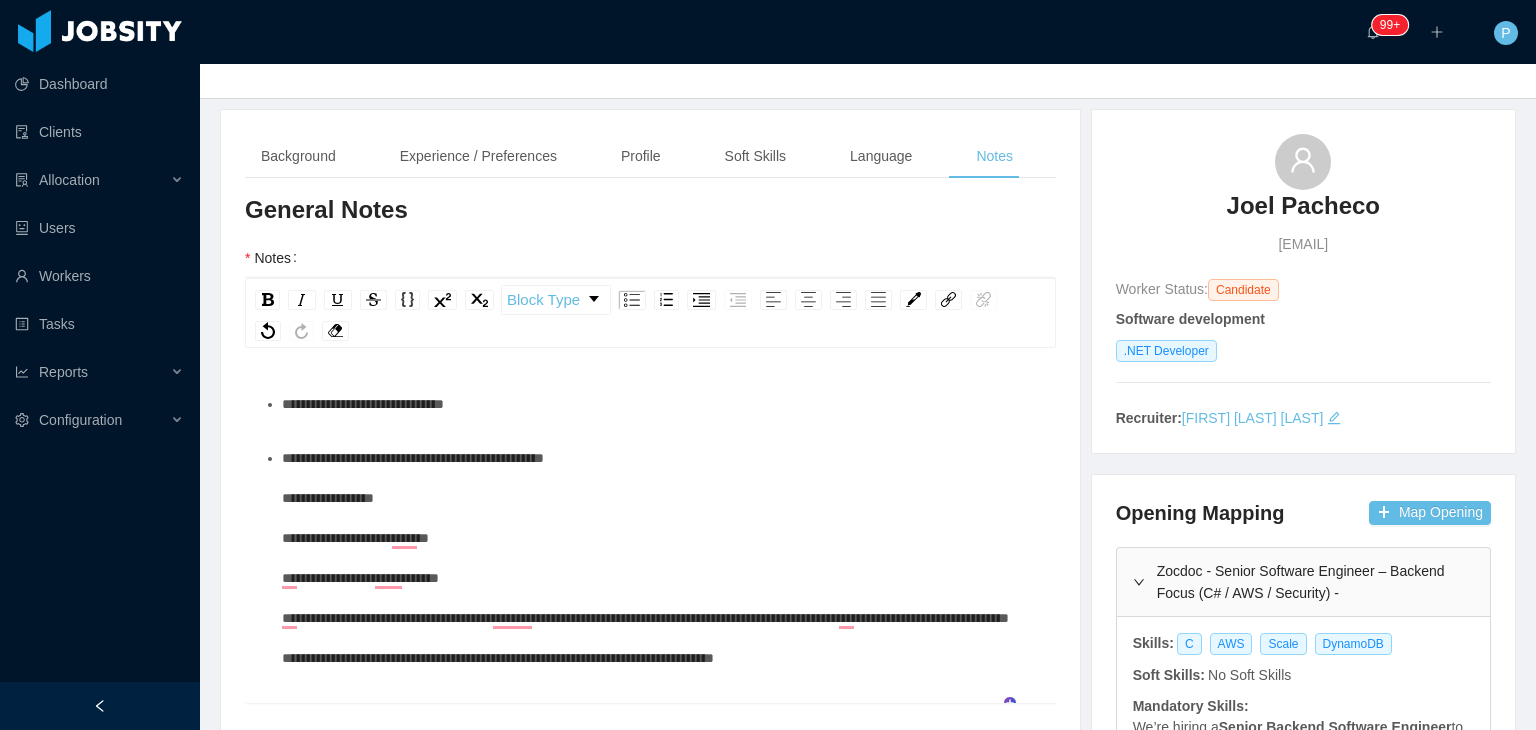 scroll, scrollTop: 84, scrollLeft: 0, axis: vertical 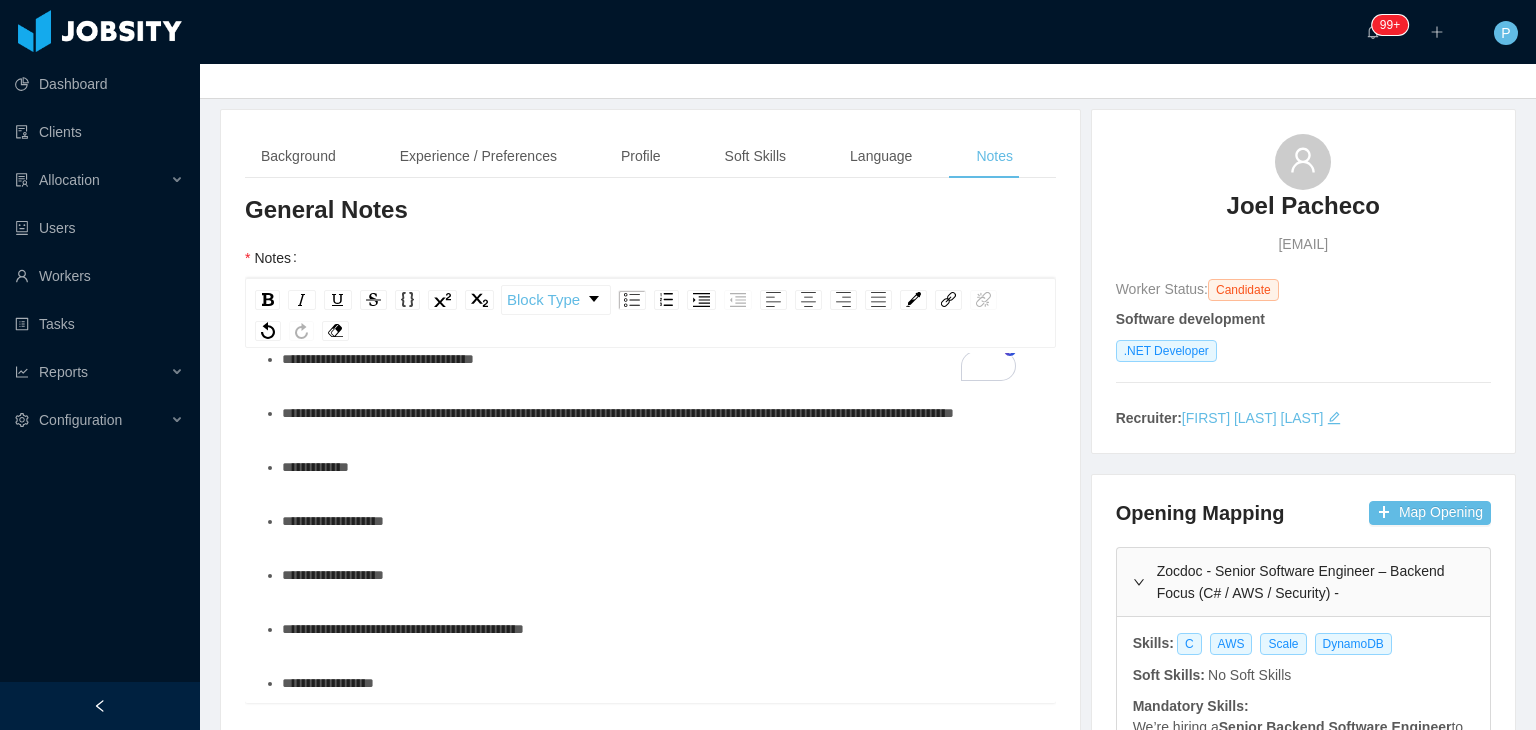 click on "**********" at bounding box center (661, 521) 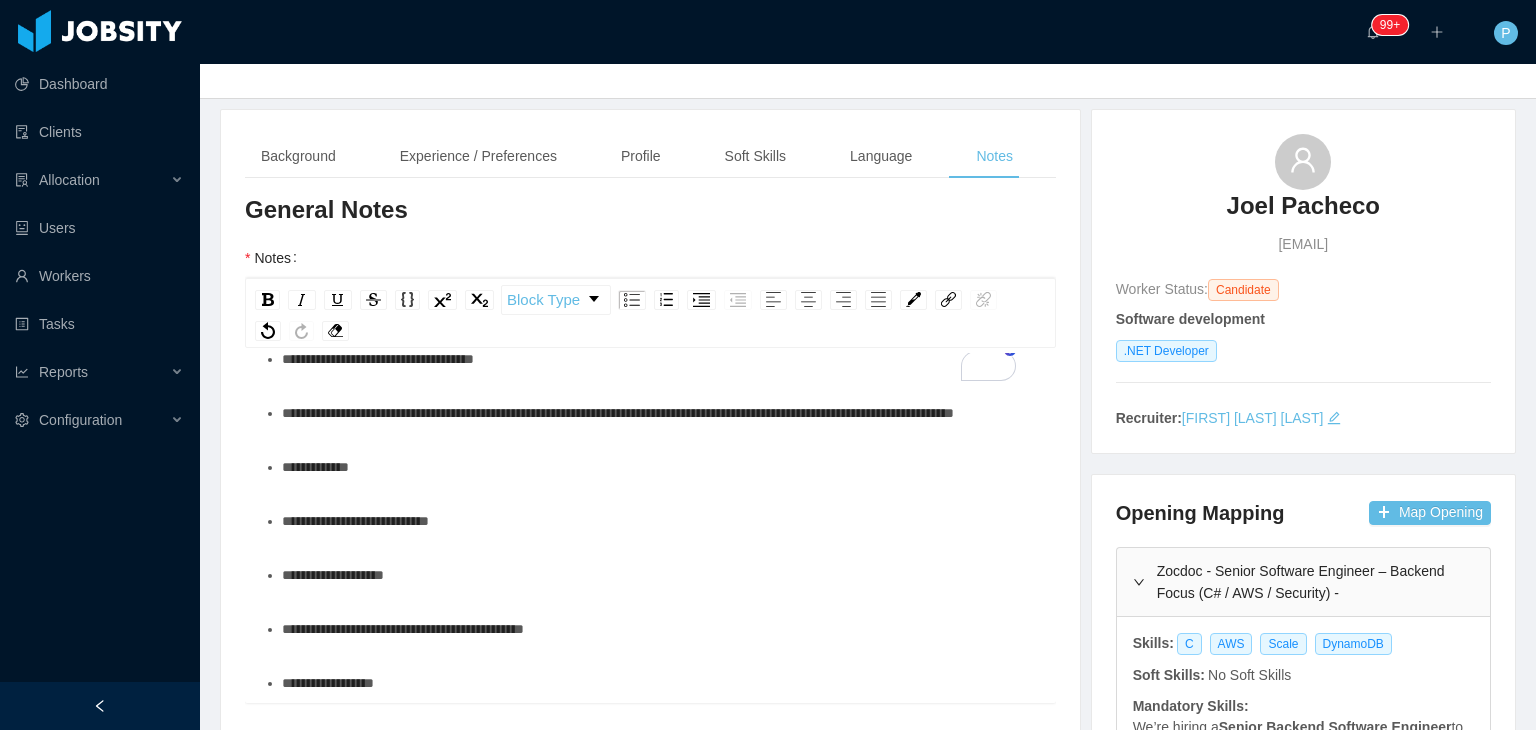 scroll, scrollTop: 227, scrollLeft: 0, axis: vertical 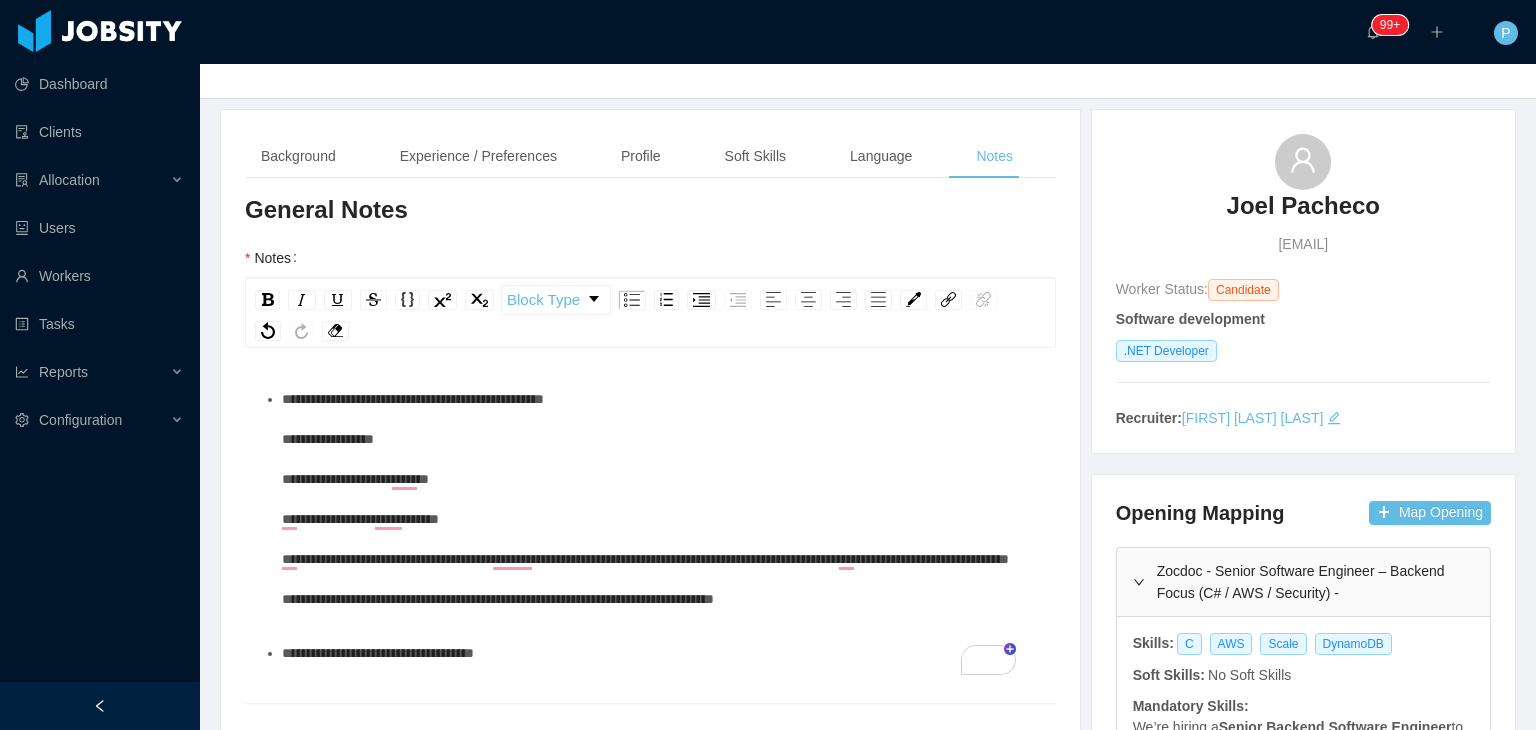 click on "**********" at bounding box center [661, 499] 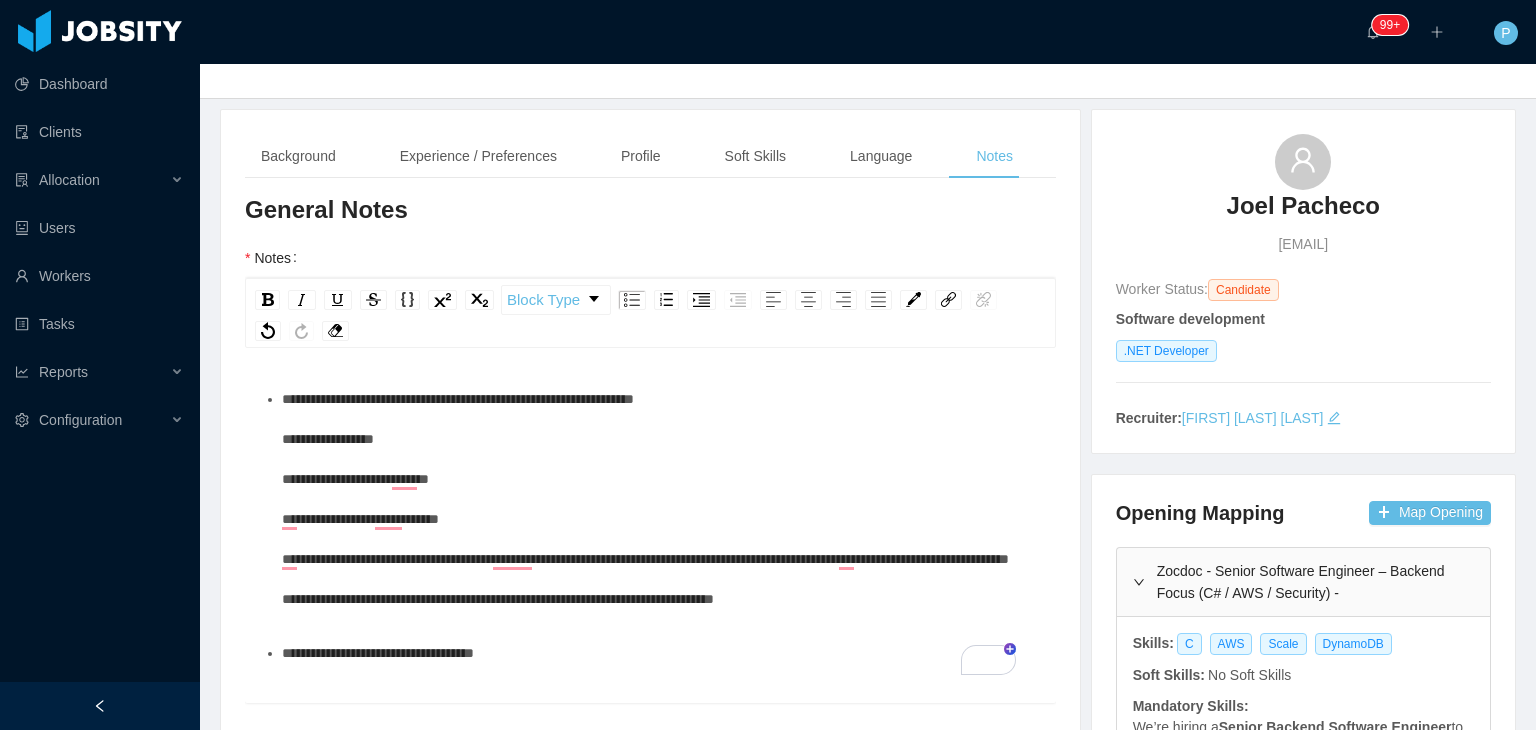 click on "**********" at bounding box center (661, 499) 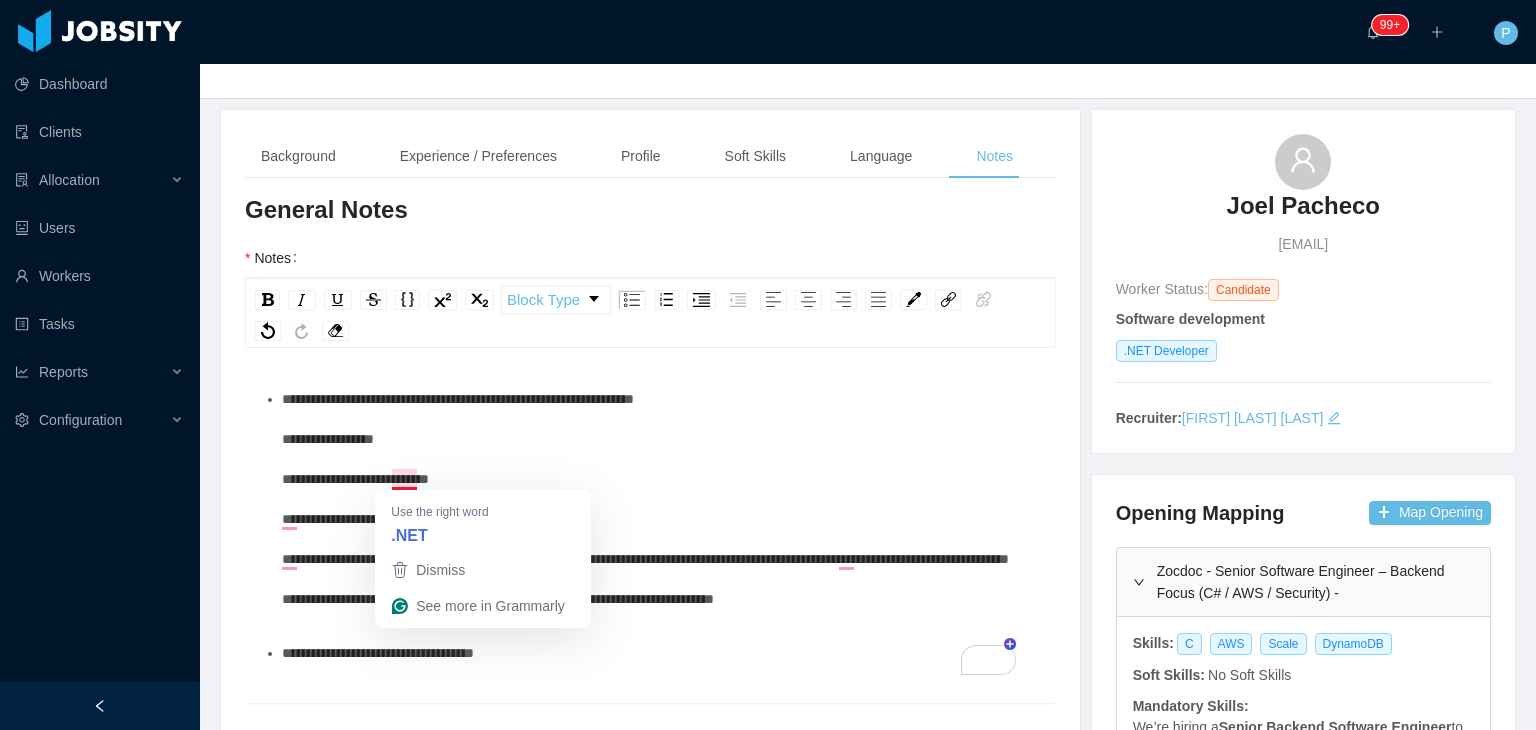 click on "**********" at bounding box center (645, 499) 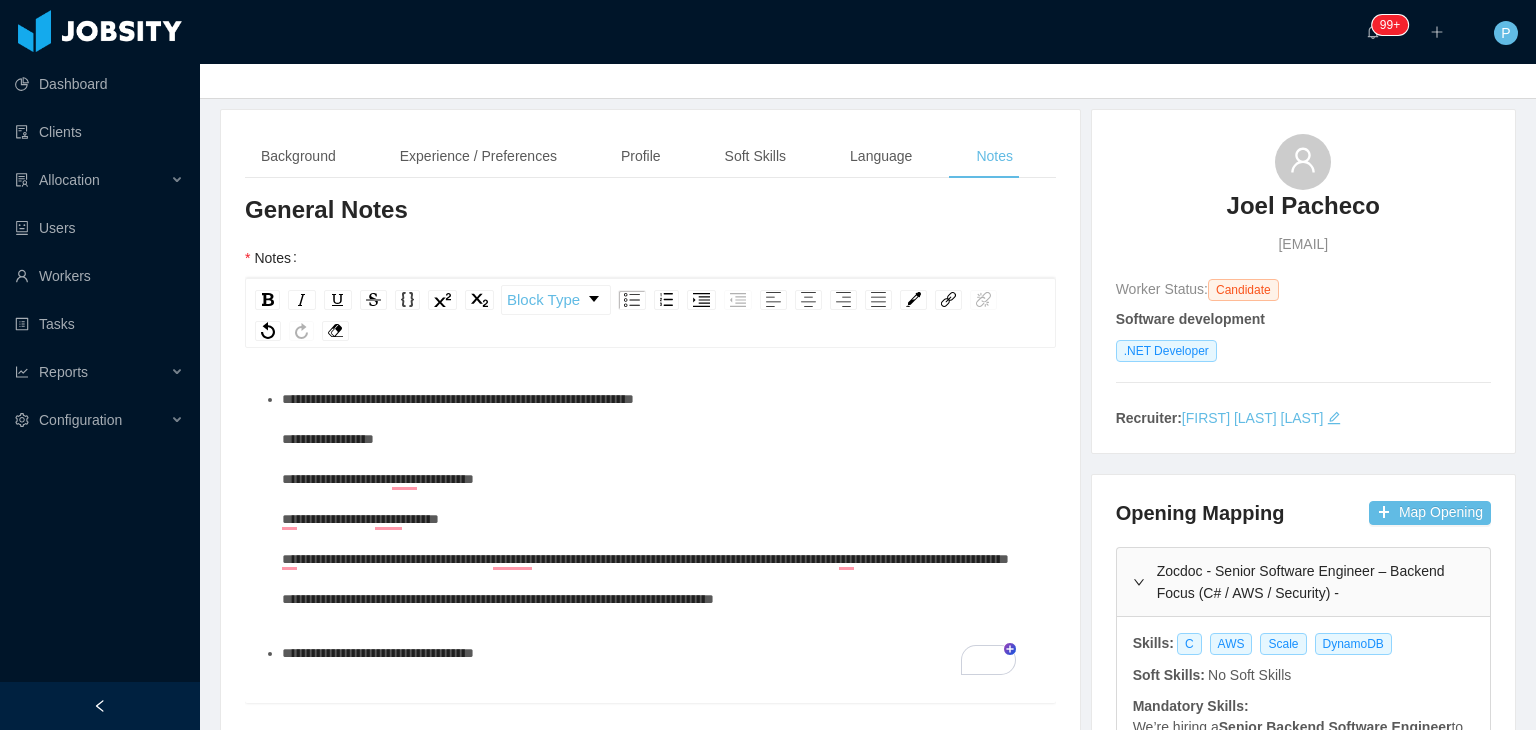 click on "**********" at bounding box center [661, 499] 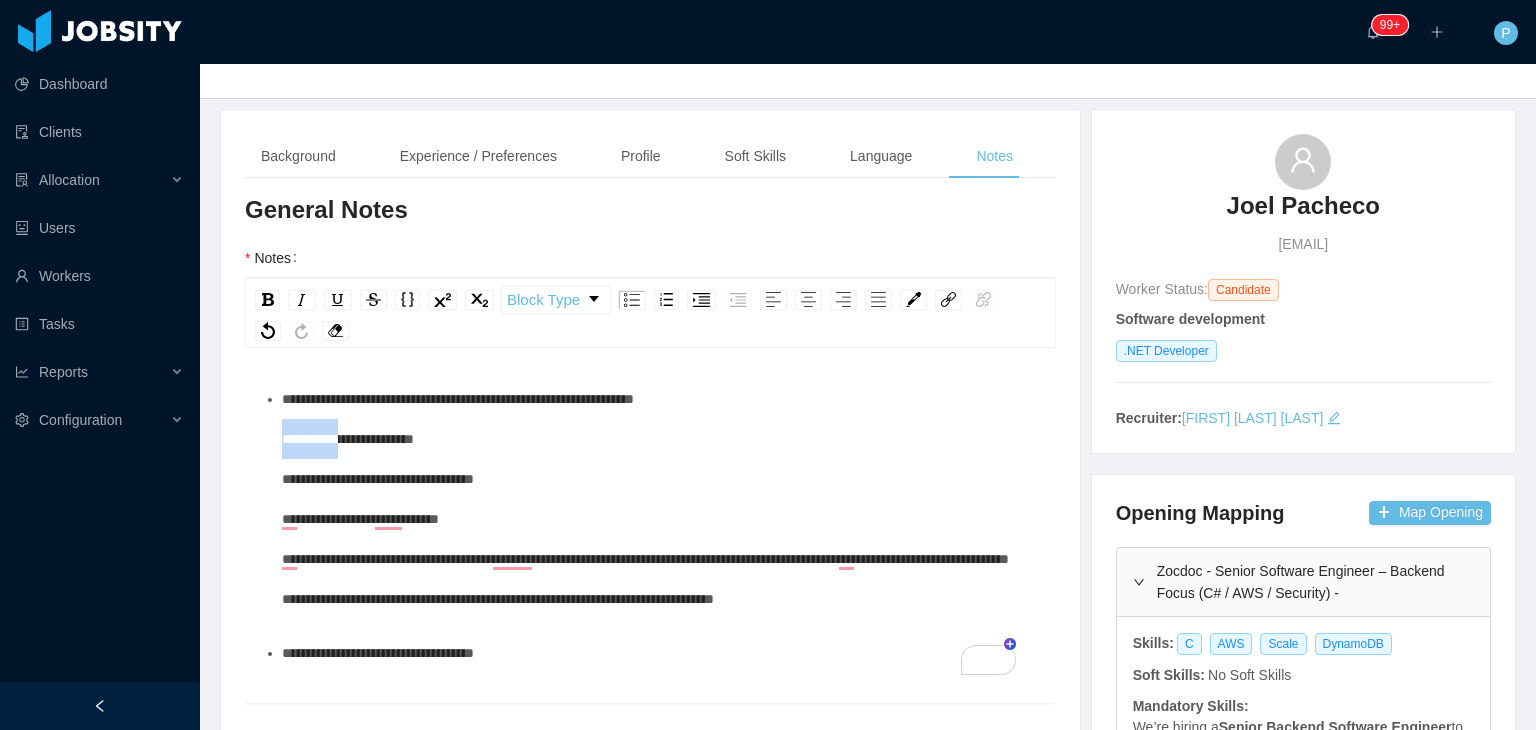 drag, startPoint x: 358, startPoint y: 437, endPoint x: 284, endPoint y: 441, distance: 74.10803 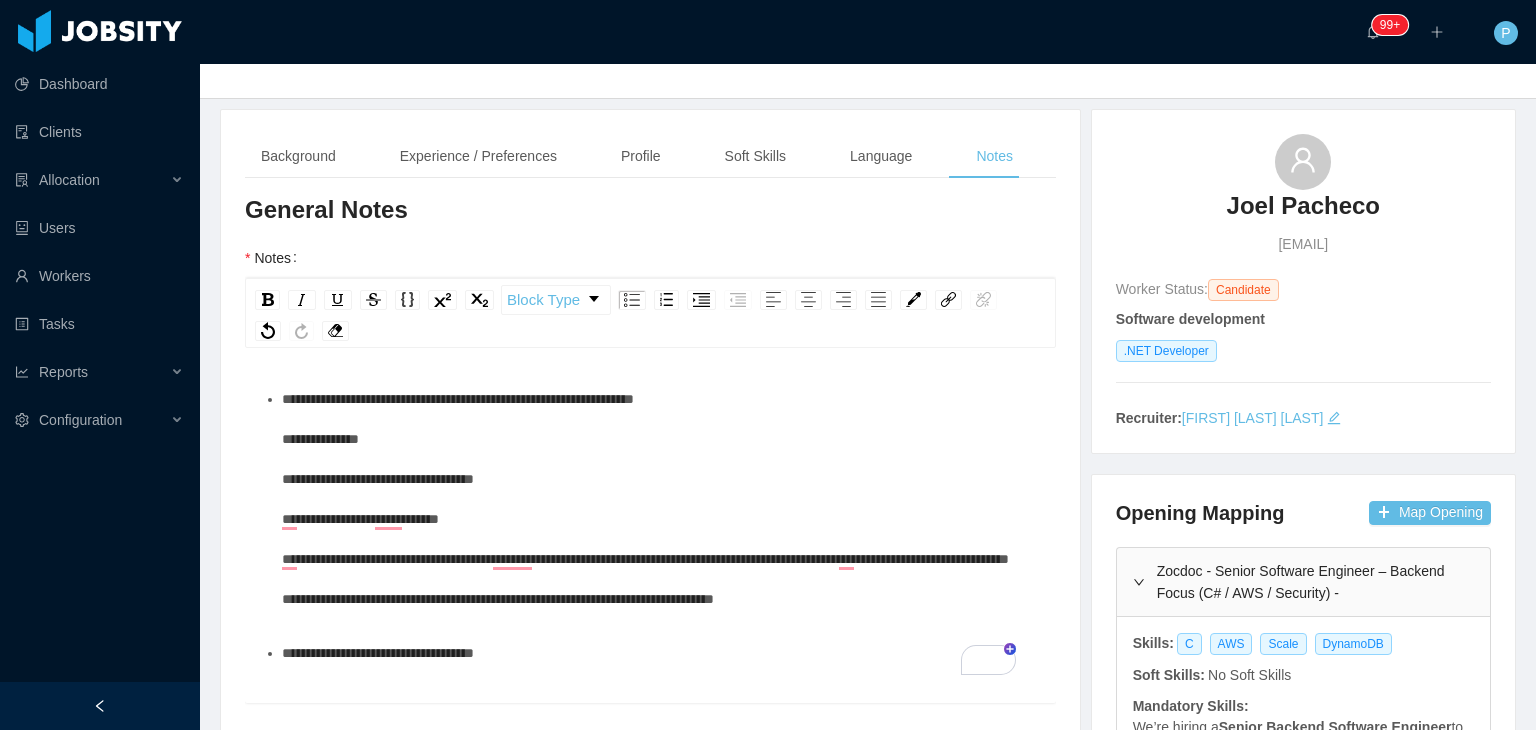 click on "**********" at bounding box center (661, 499) 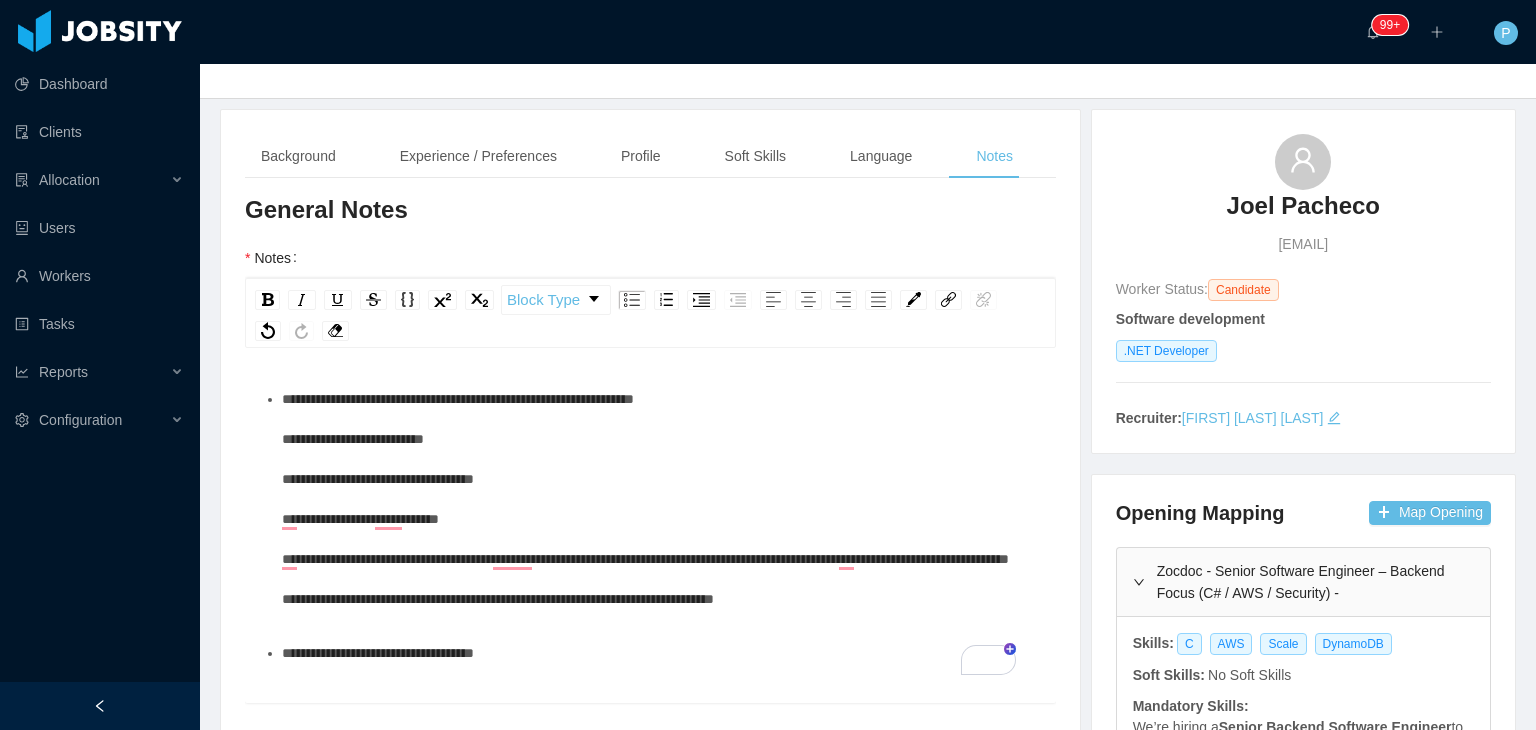 click on "**********" at bounding box center [645, 499] 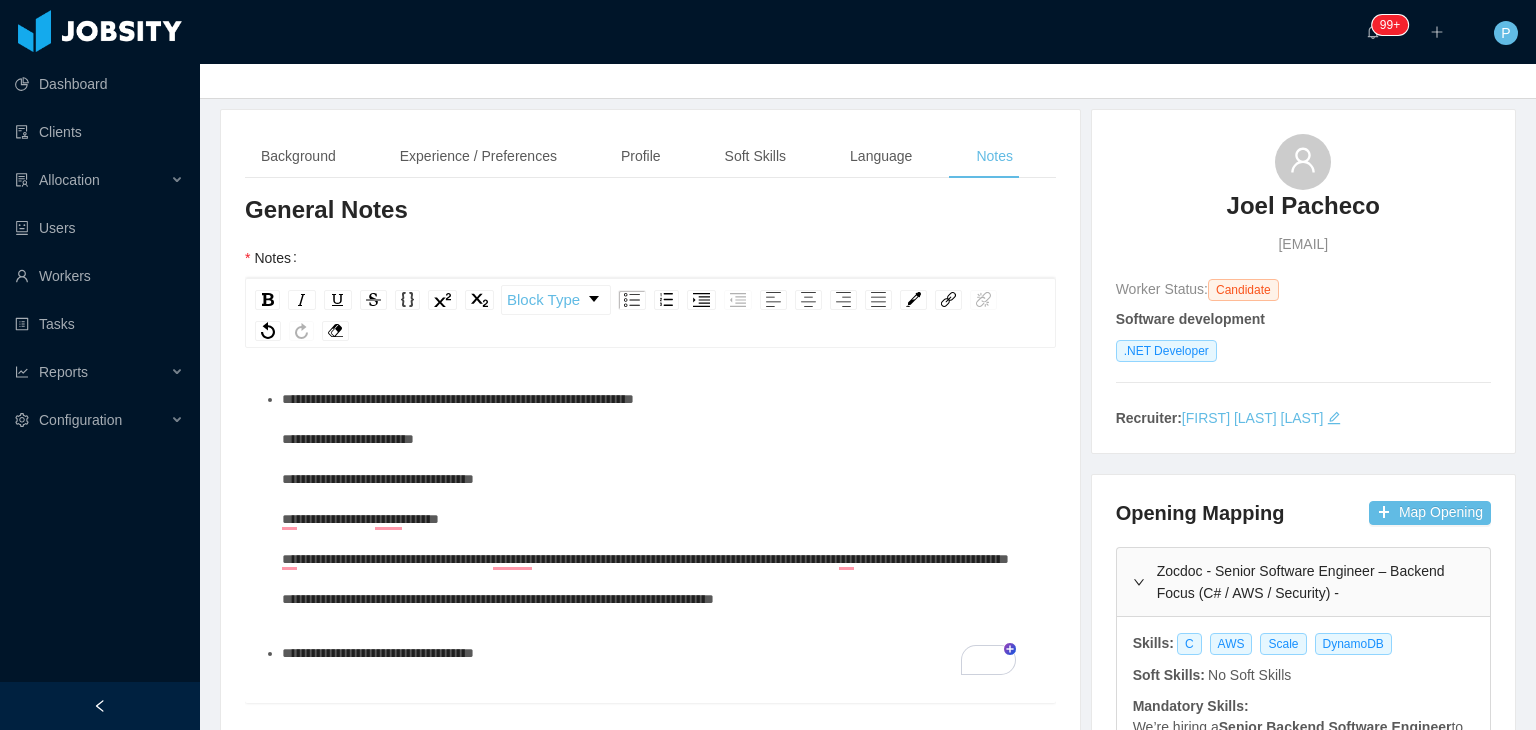 click on "**********" at bounding box center (661, 499) 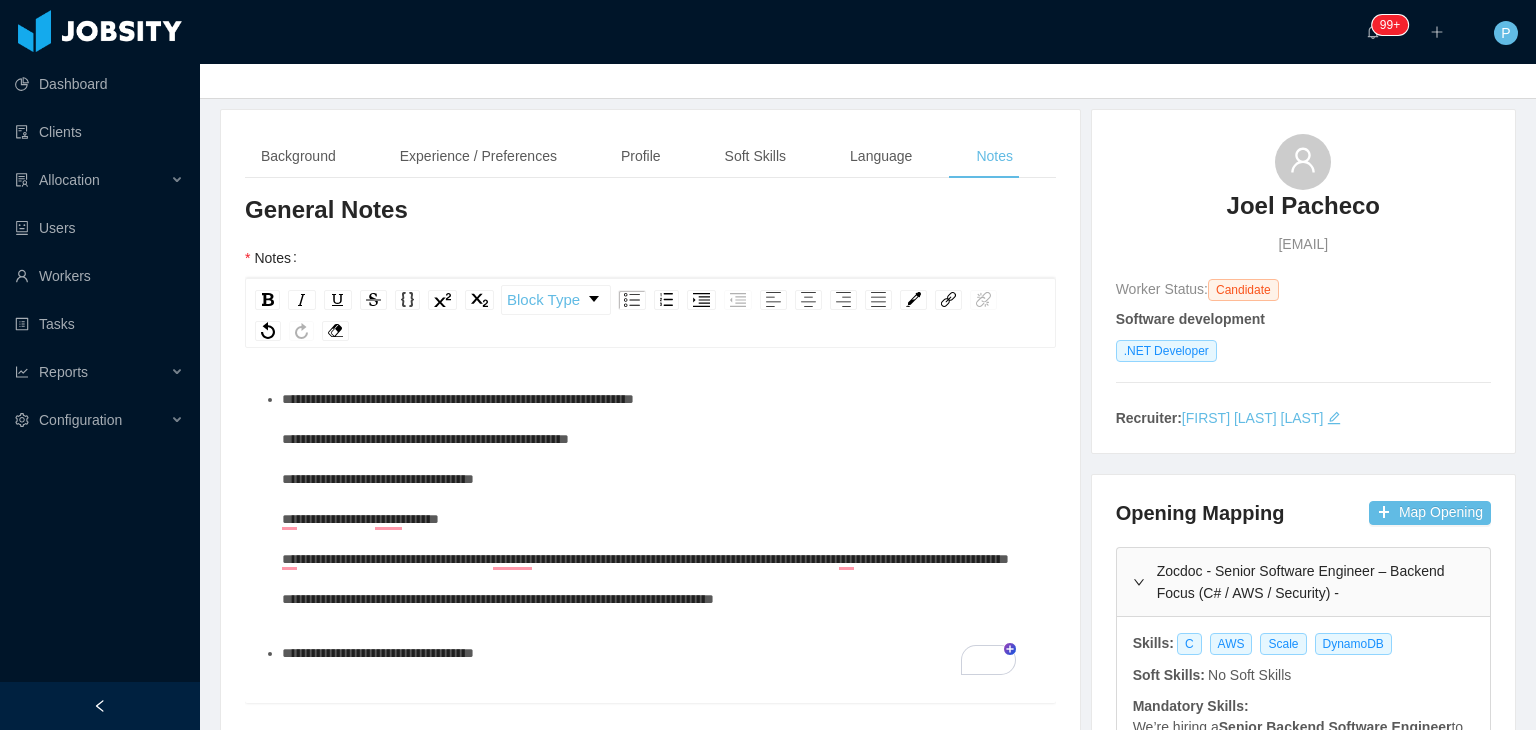 click on "**********" at bounding box center [645, 499] 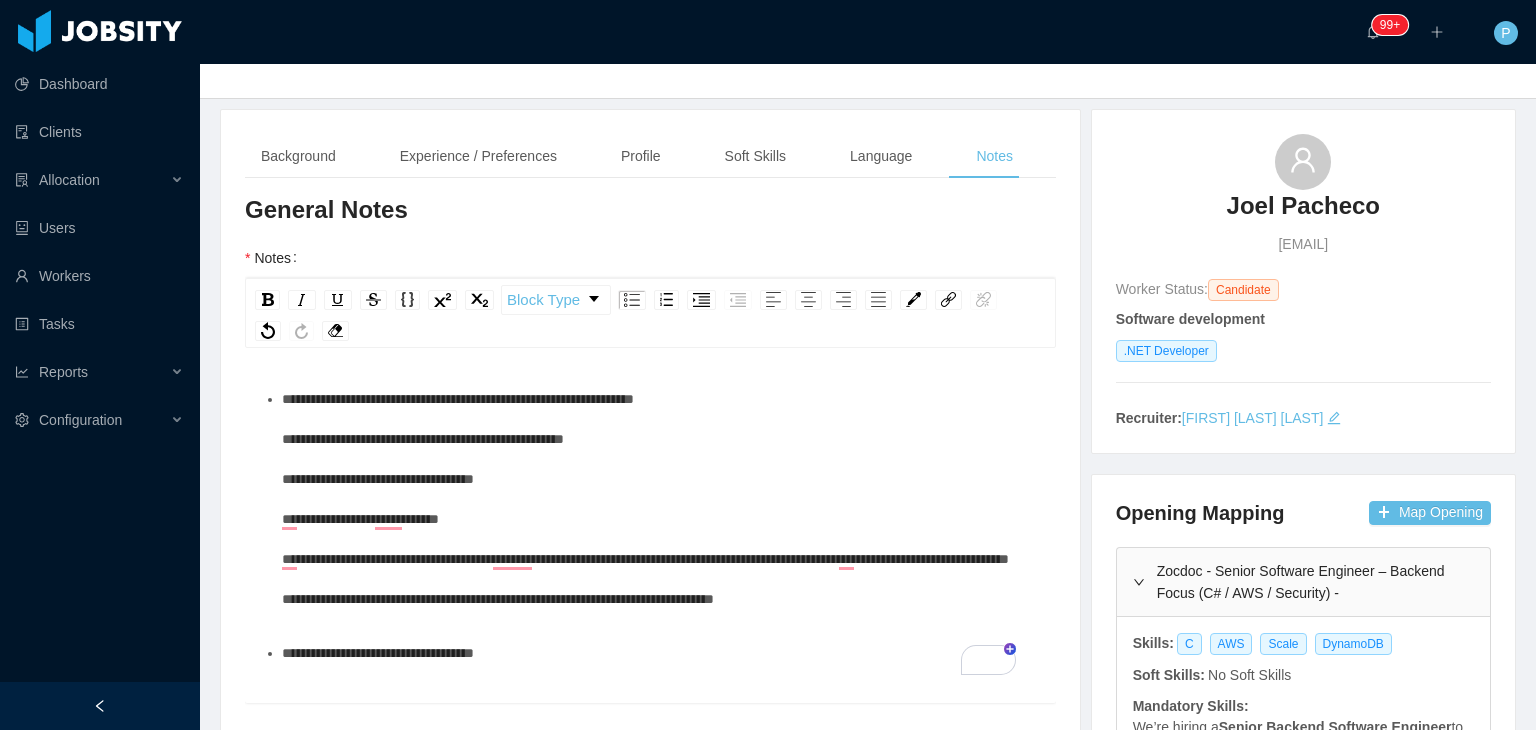 click on "**********" at bounding box center (661, 499) 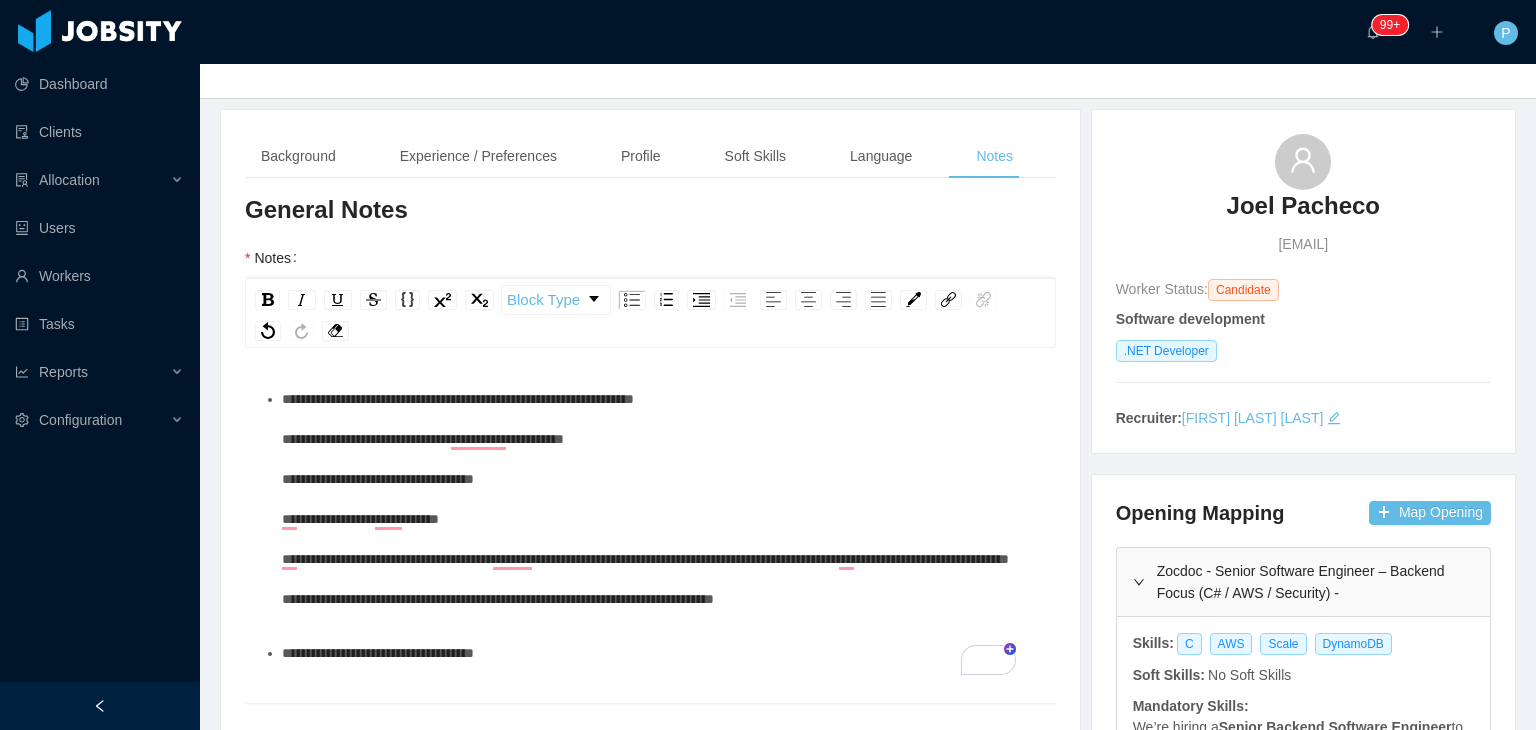 click on "**********" at bounding box center [645, 499] 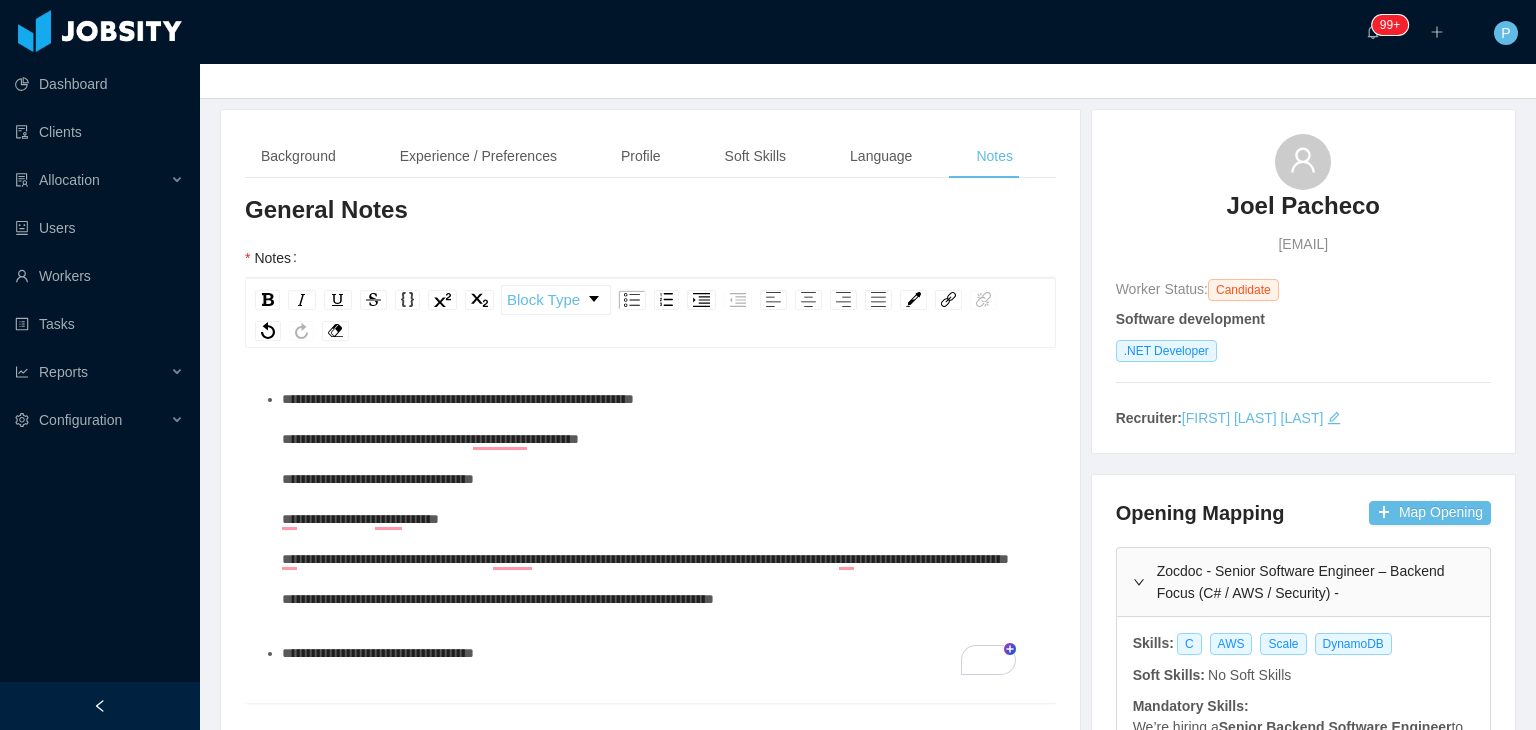 click on "**********" at bounding box center [661, 499] 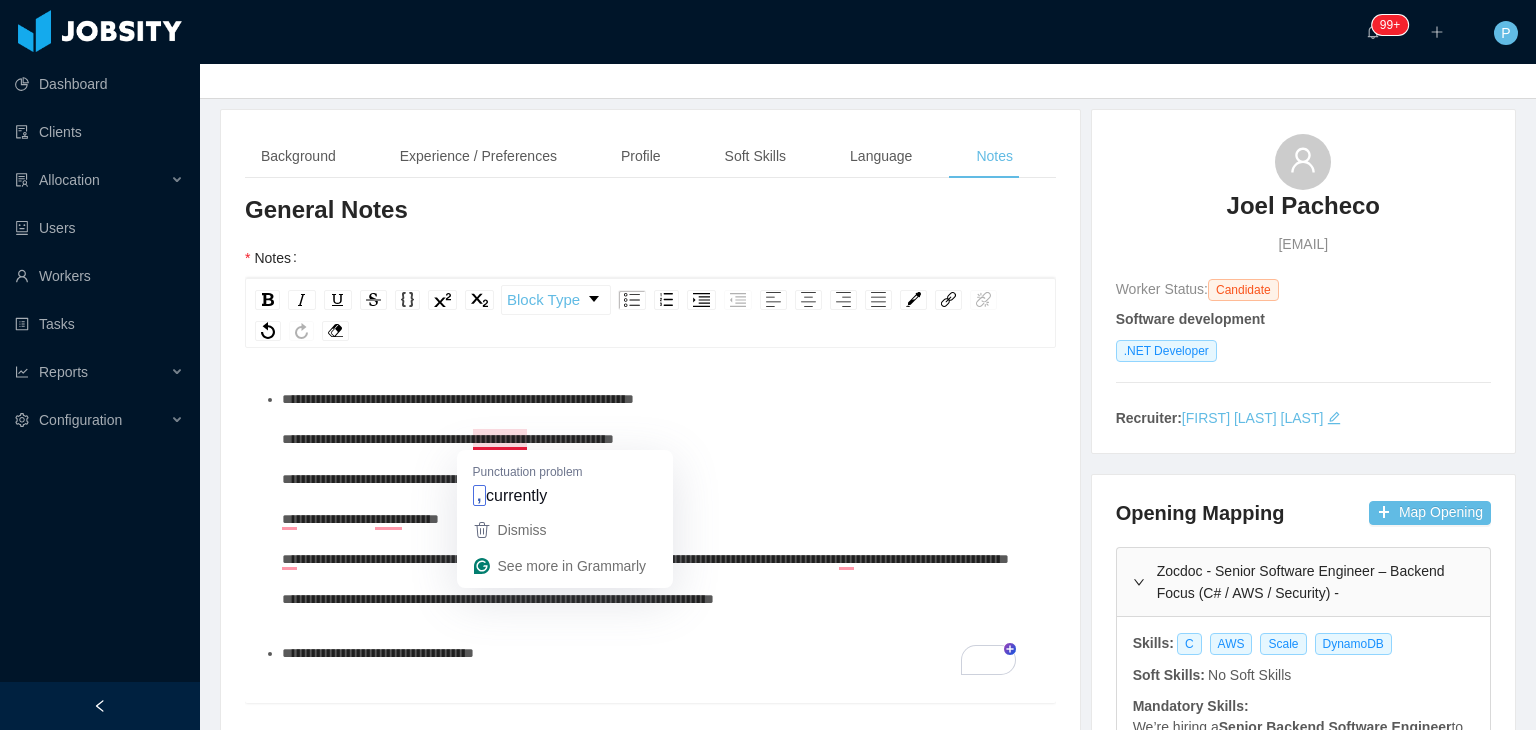 click on "**********" at bounding box center [645, 499] 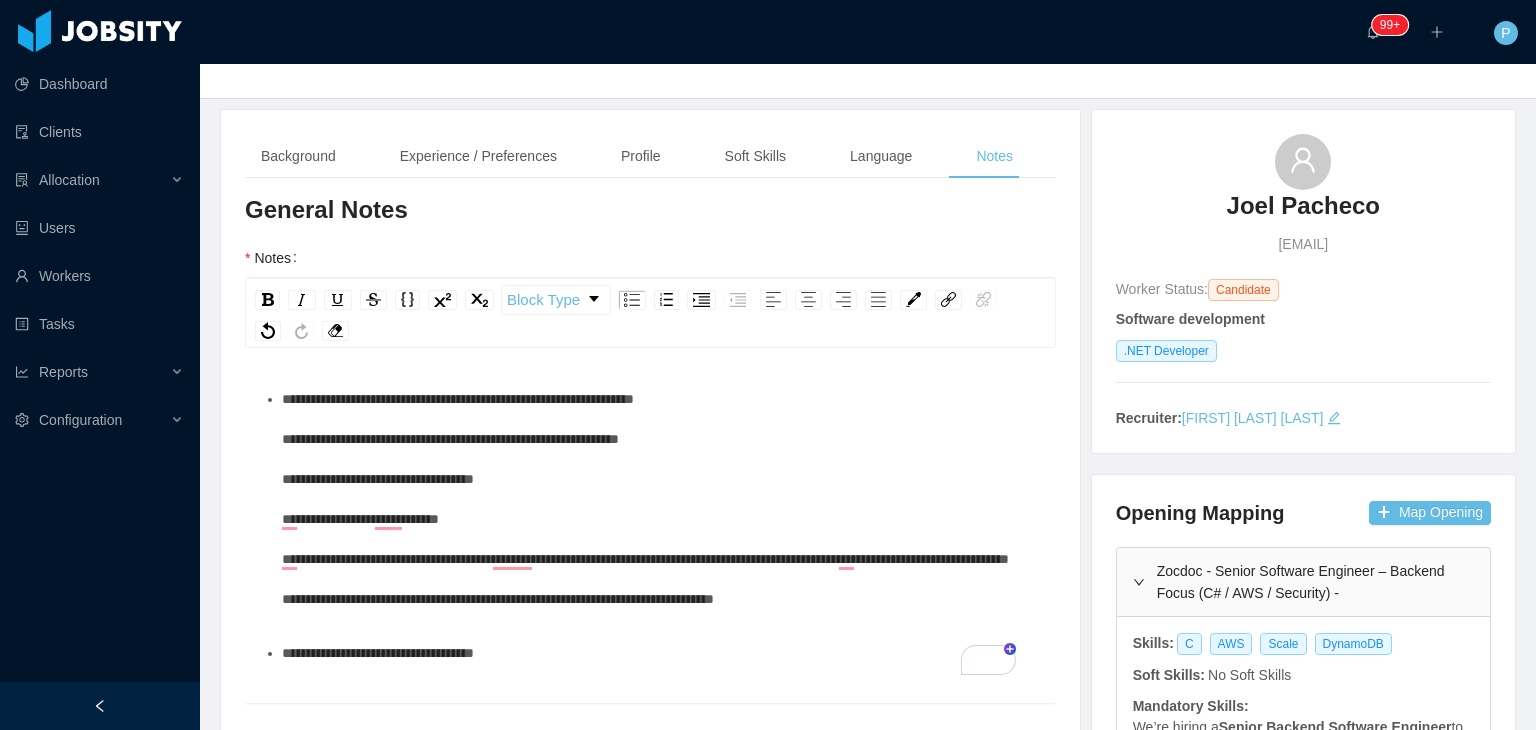 scroll, scrollTop: 40, scrollLeft: 0, axis: vertical 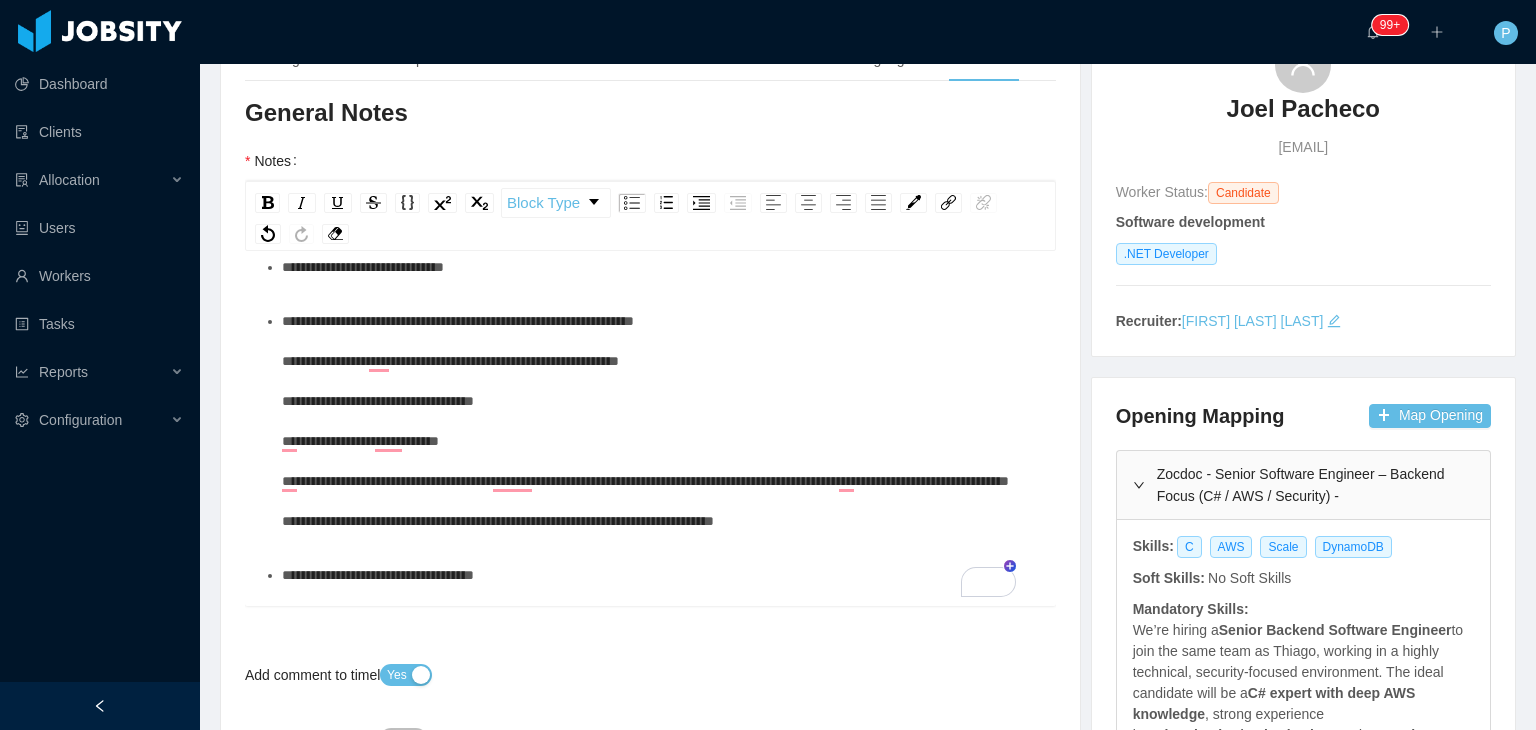 click on "**********" at bounding box center [661, 421] 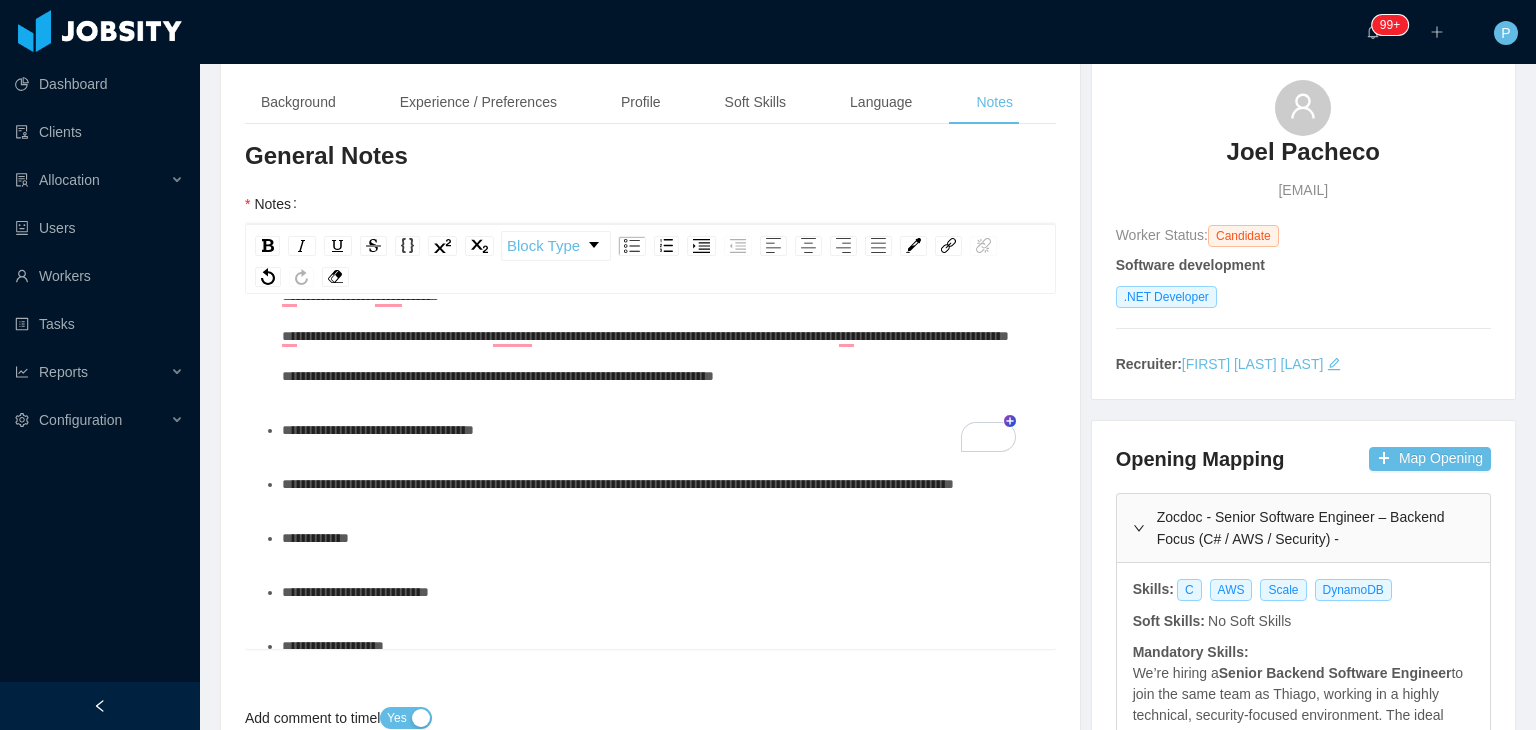 click on "**********" at bounding box center [378, 430] 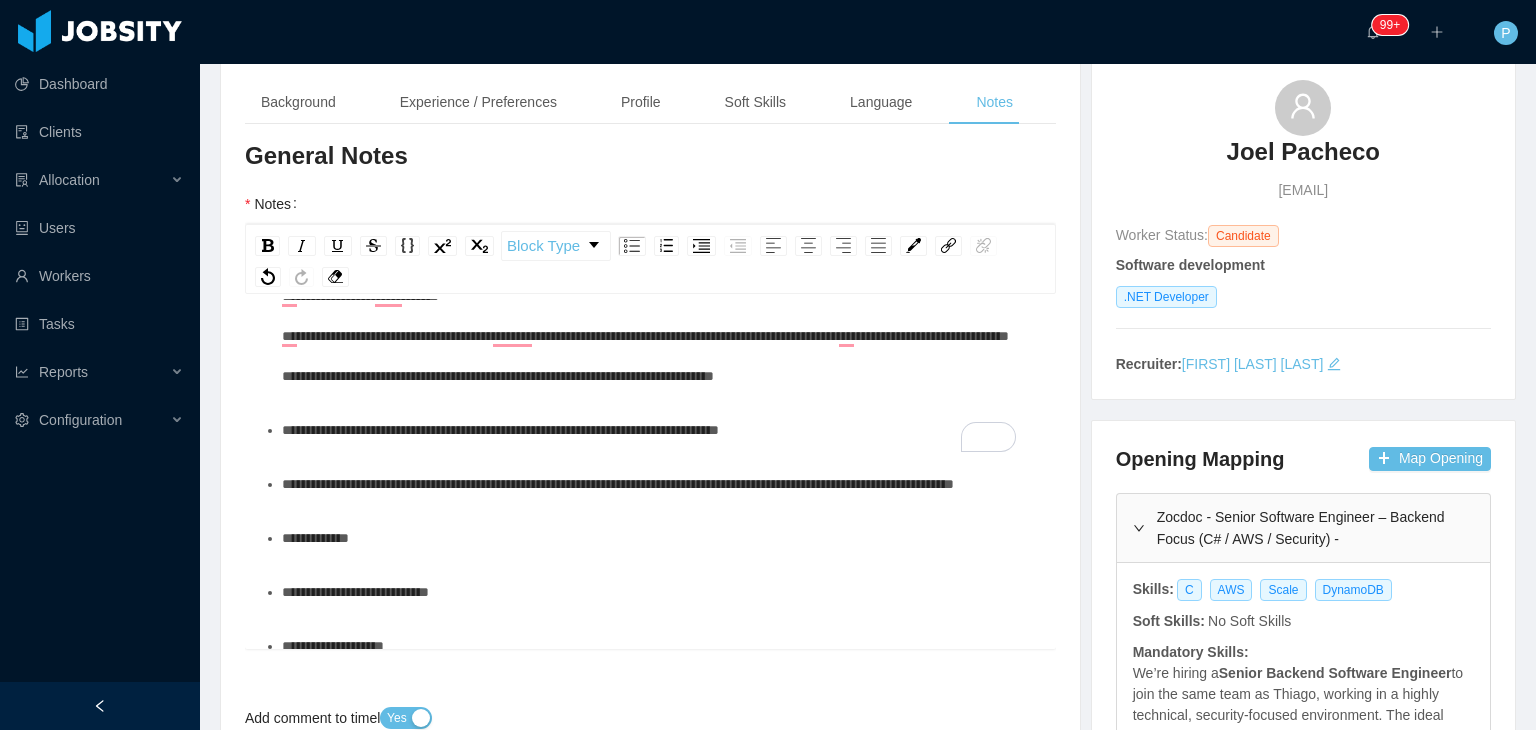 click on "**********" at bounding box center (500, 430) 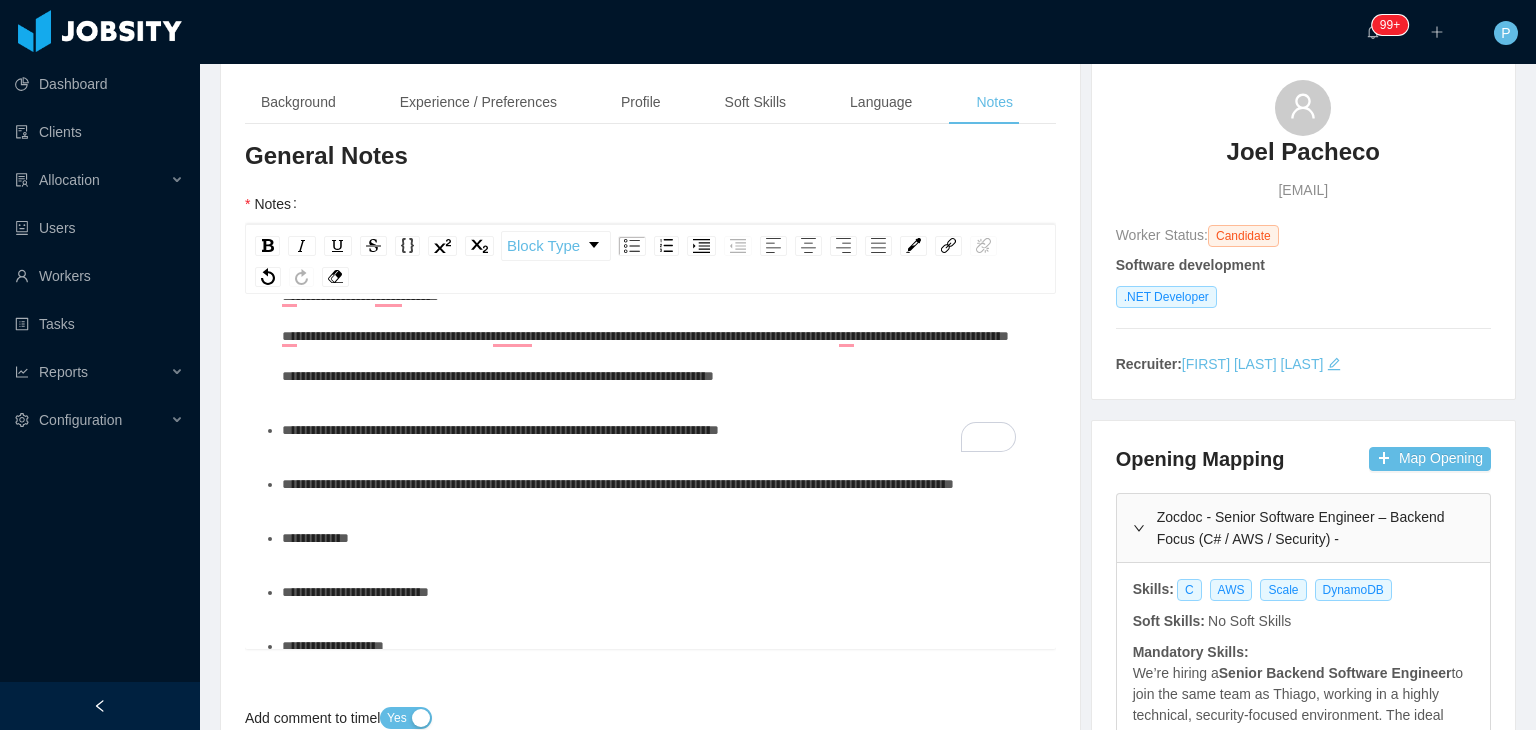 click on "**********" at bounding box center (500, 430) 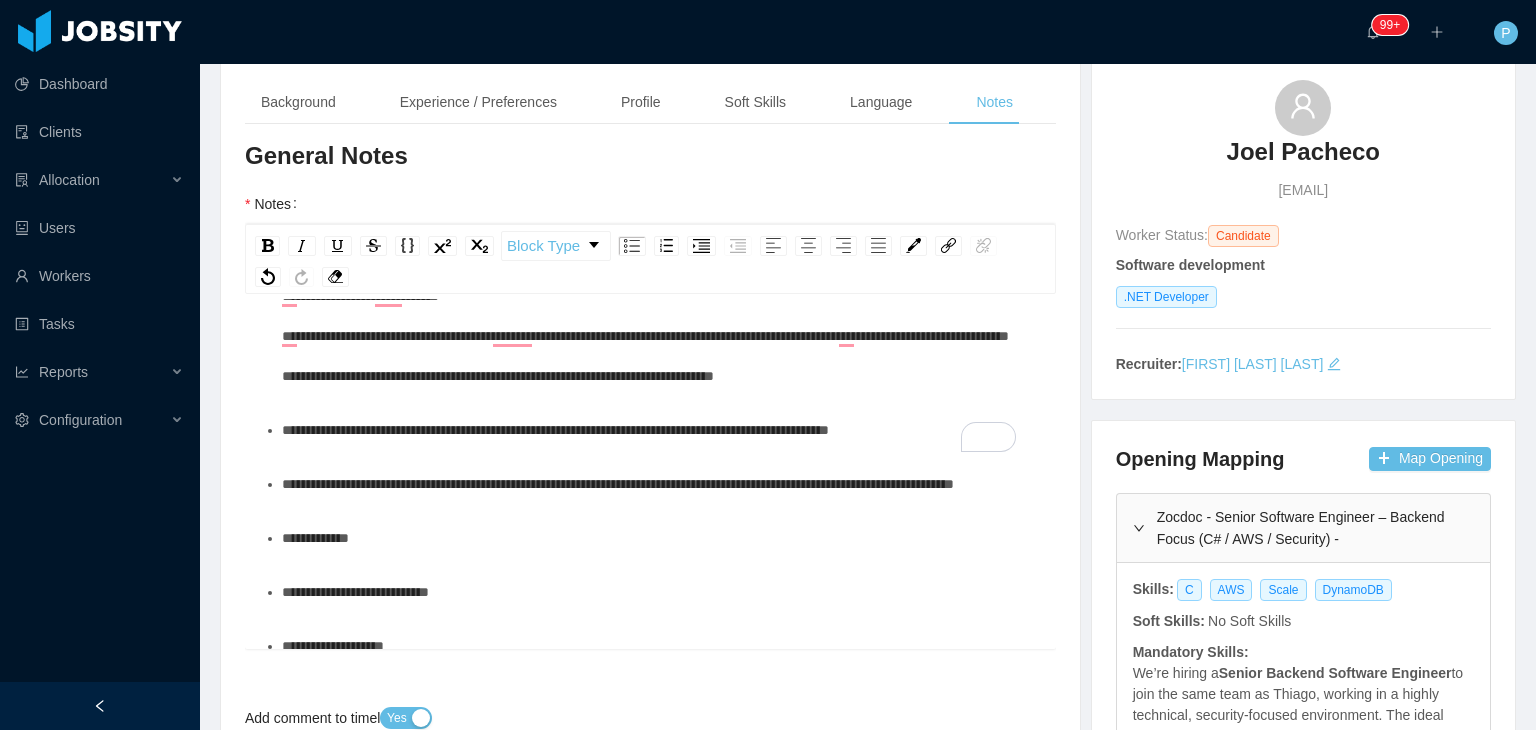 click on "**********" at bounding box center (661, 276) 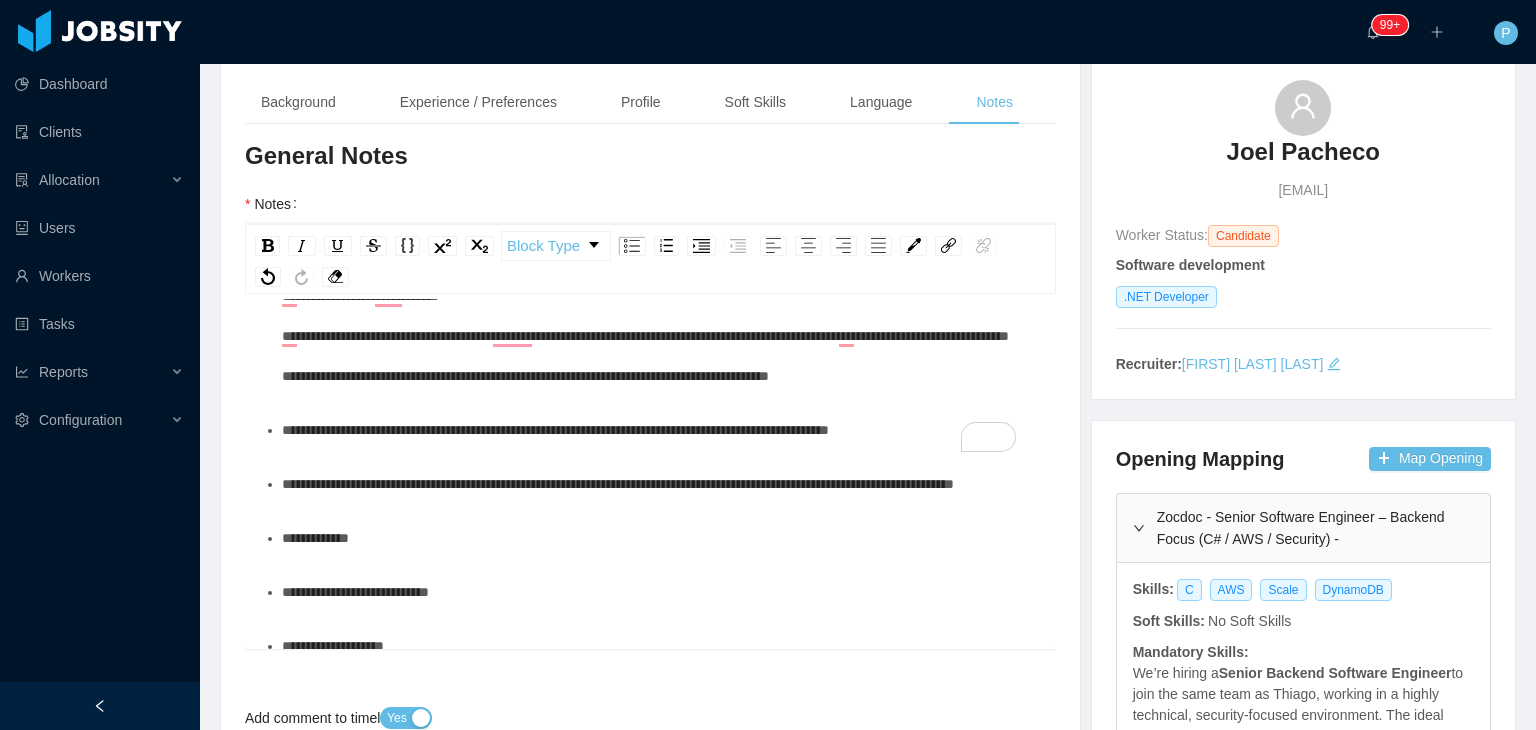 click on "**********" at bounding box center (555, 430) 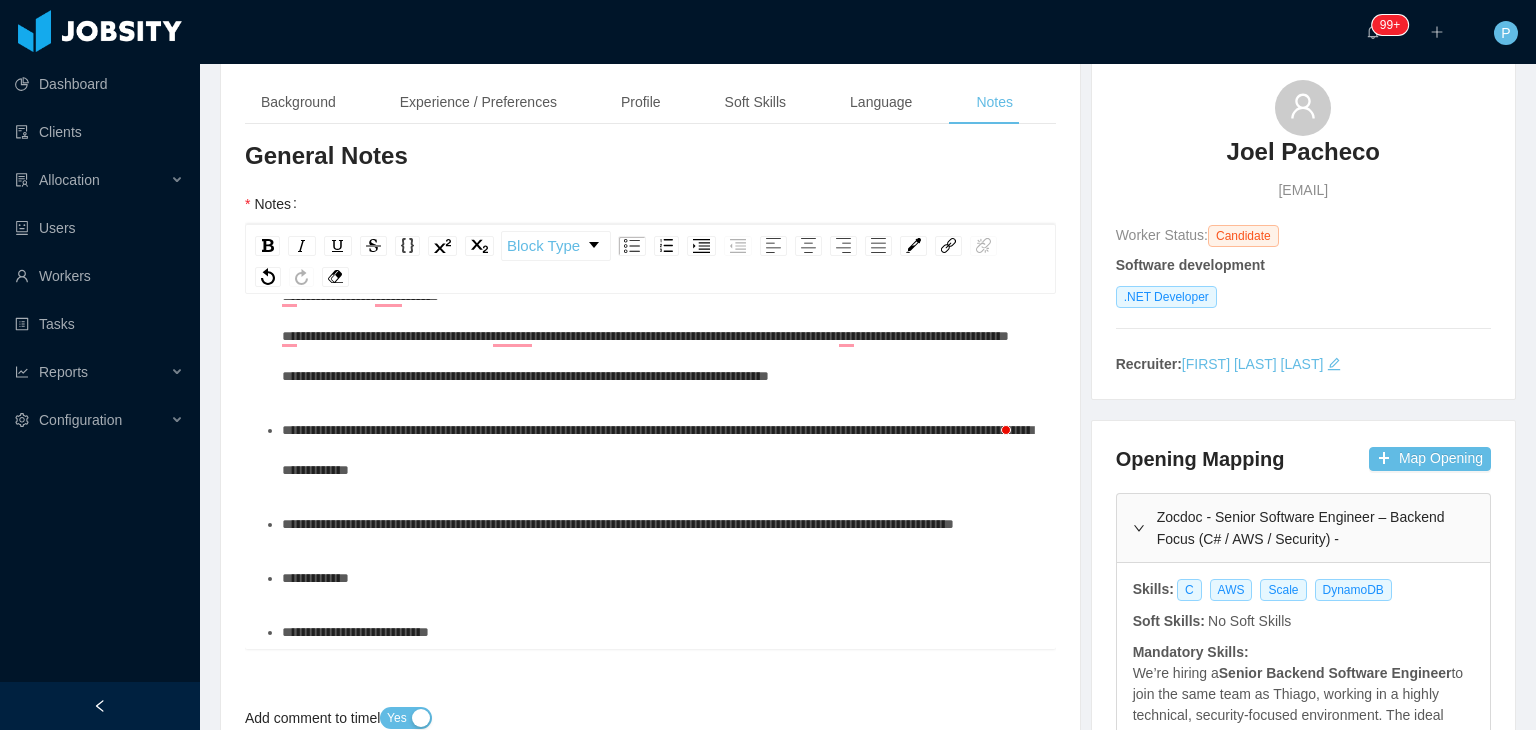 click on "**********" at bounding box center (618, 524) 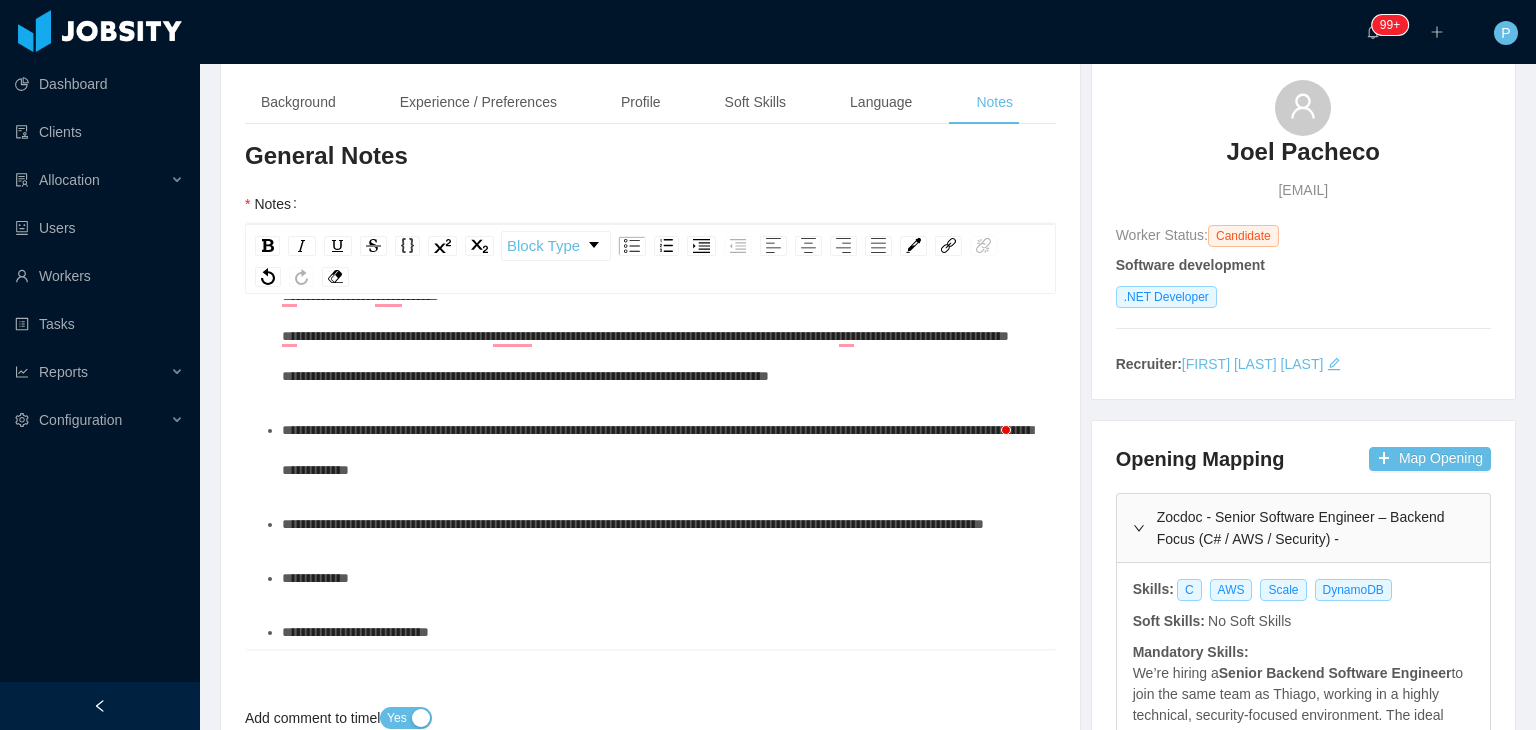 scroll, scrollTop: 171, scrollLeft: 0, axis: vertical 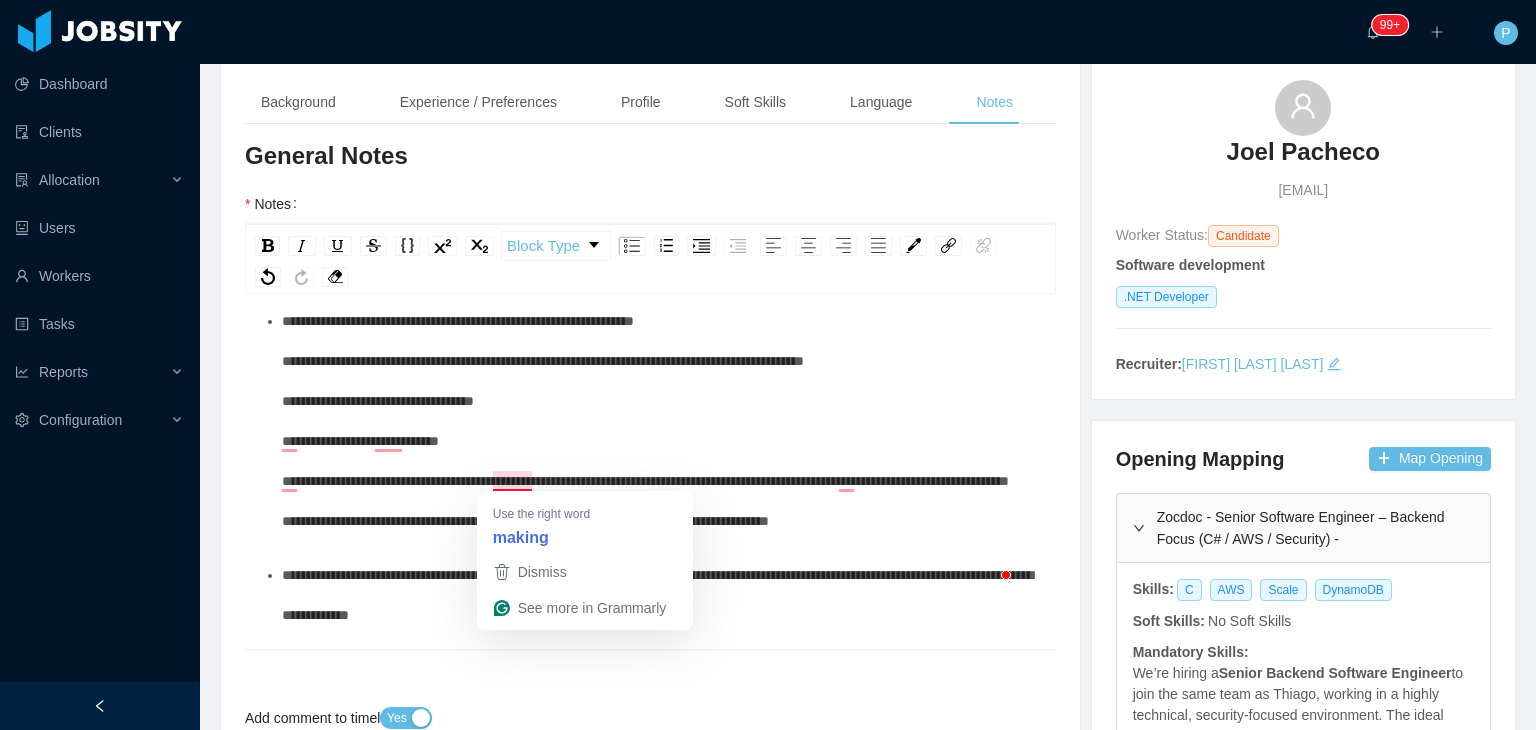 click on "**********" at bounding box center (645, 421) 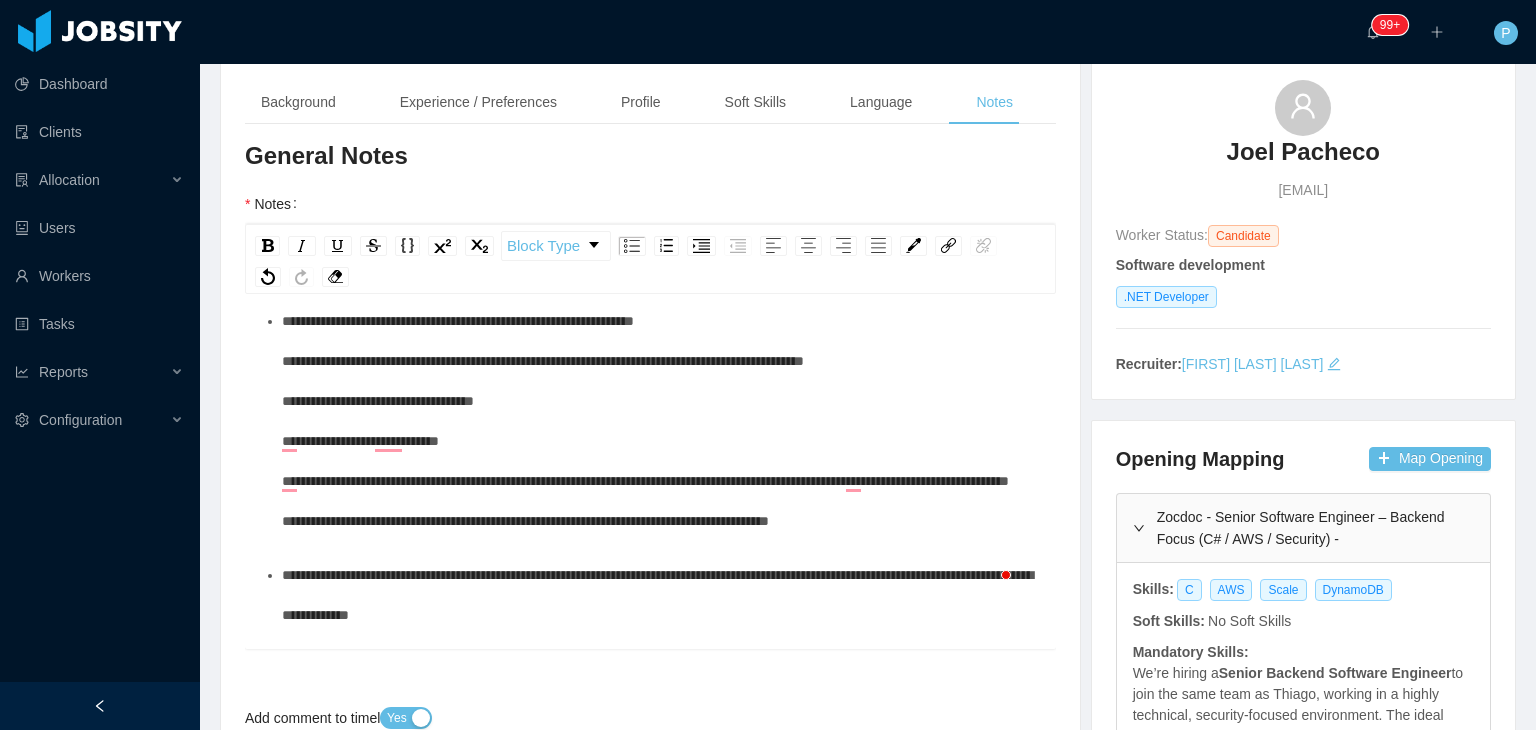 scroll, scrollTop: 0, scrollLeft: 0, axis: both 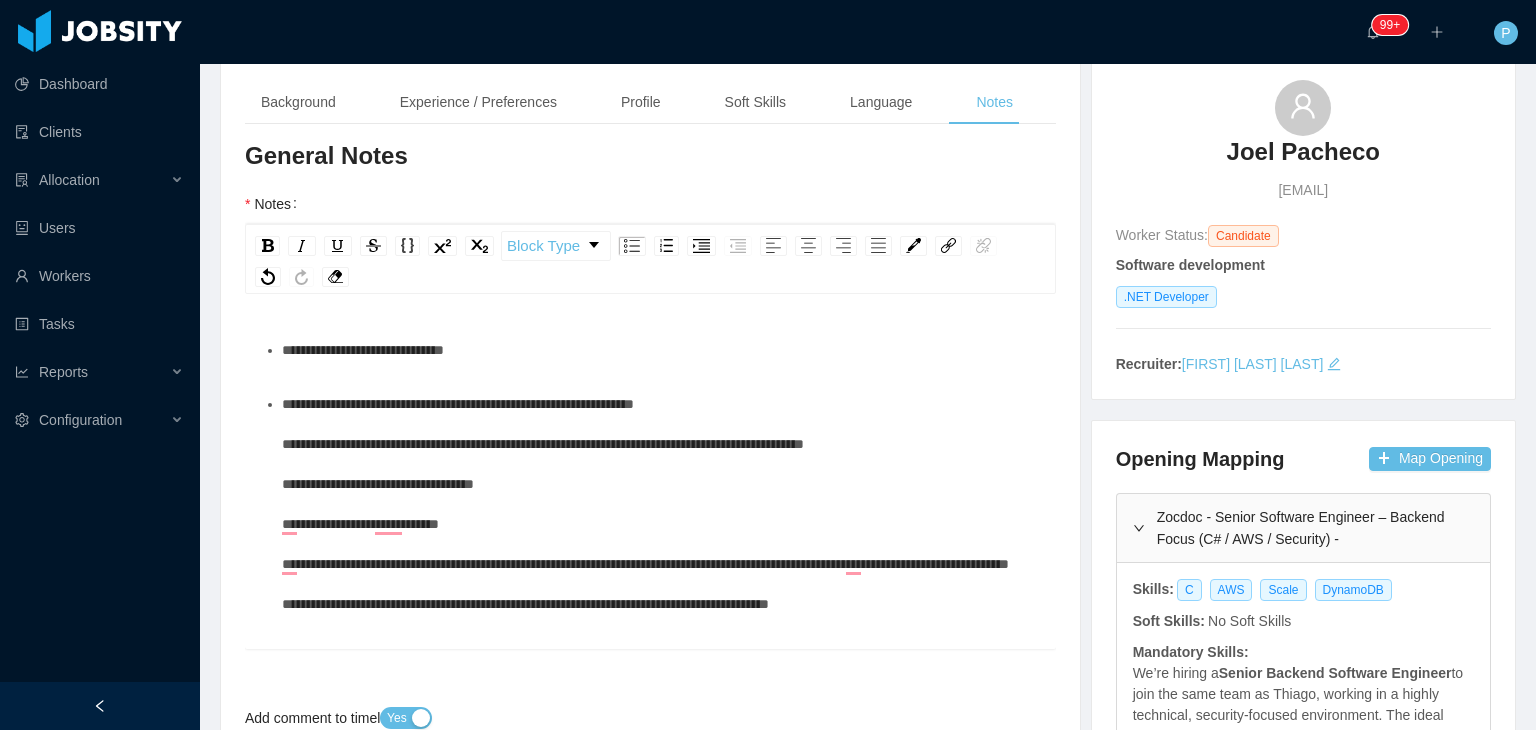 click on "**********" at bounding box center [661, 504] 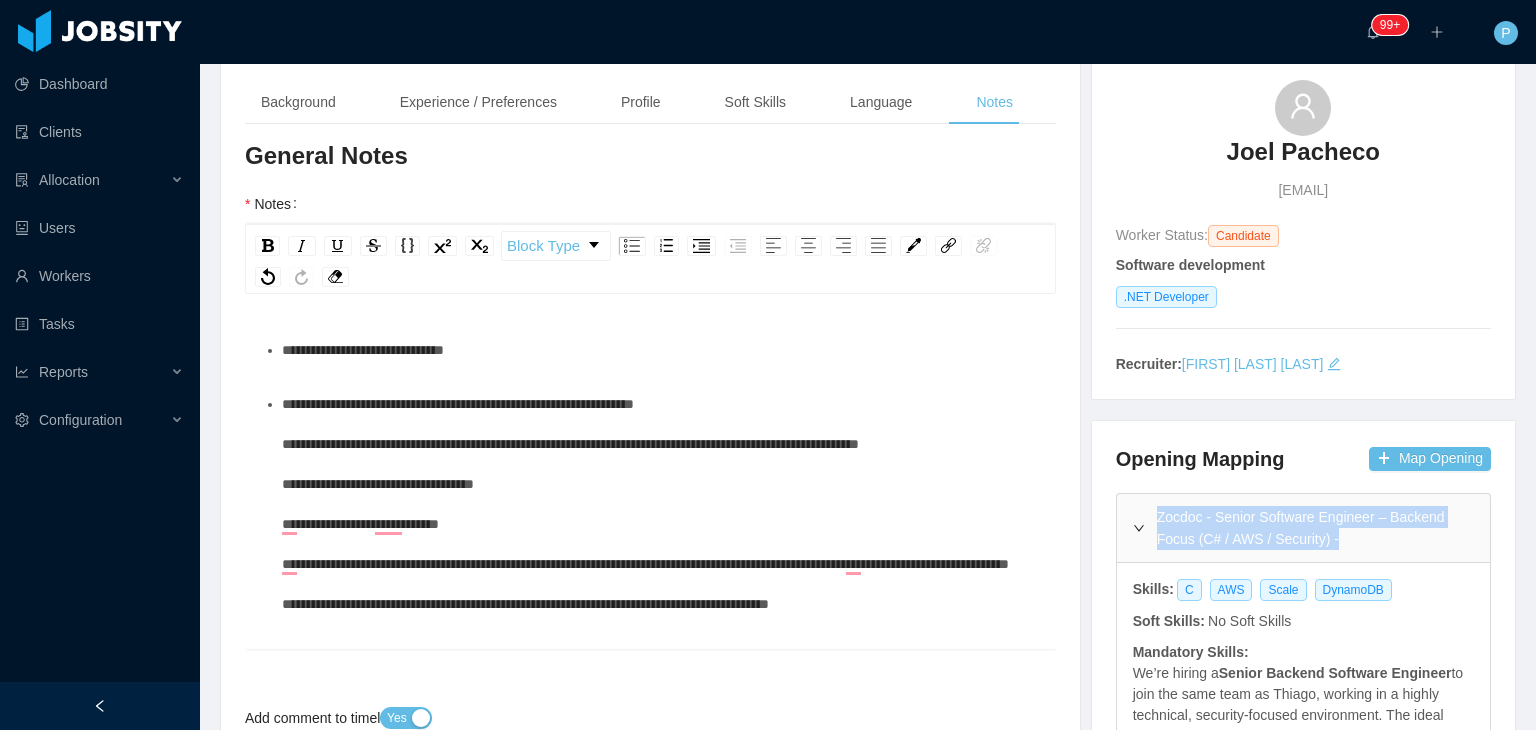 drag, startPoint x: 1327, startPoint y: 541, endPoint x: 1148, endPoint y: 507, distance: 182.20044 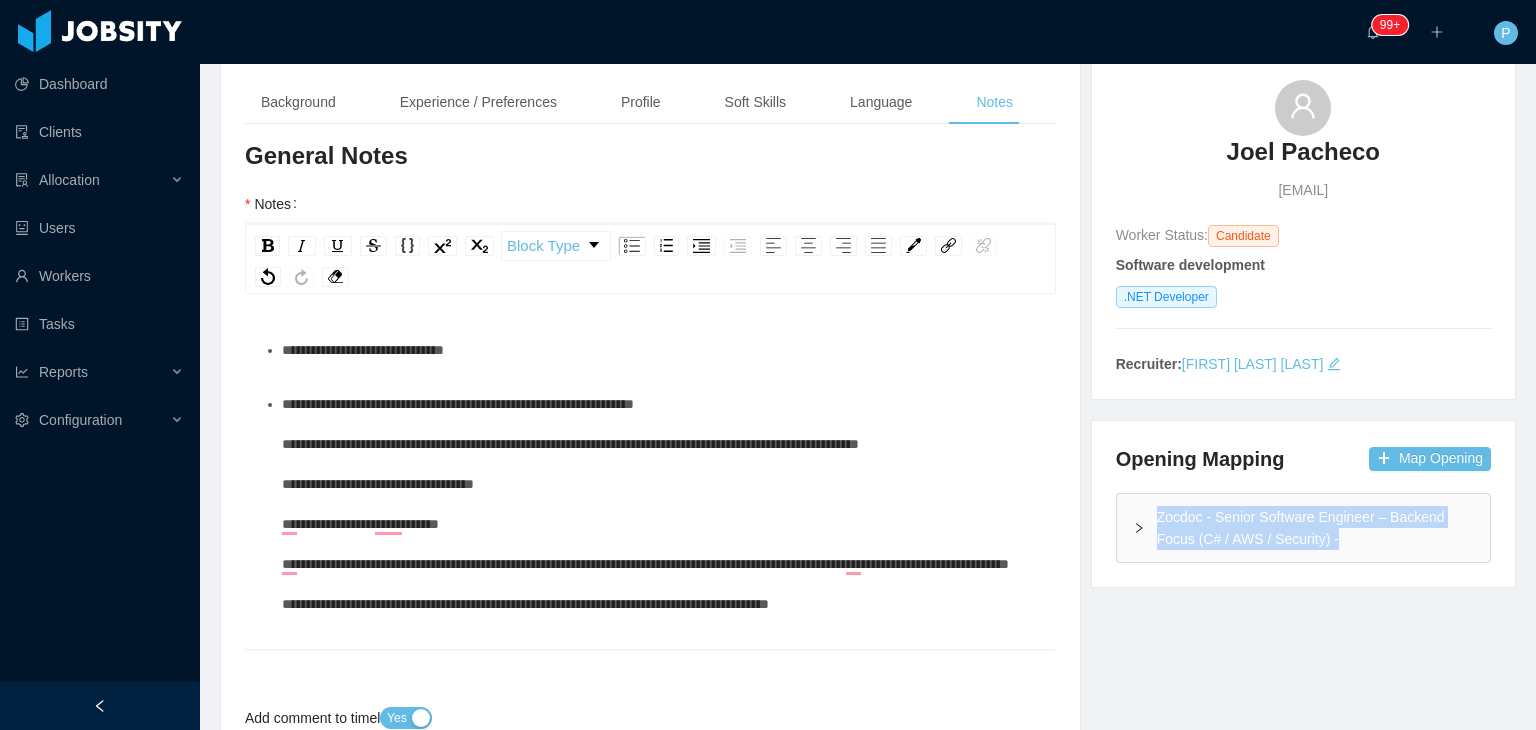 copy on "Zocdoc - Senior Software Engineer – Backend Focus (C# / AWS / Security) -" 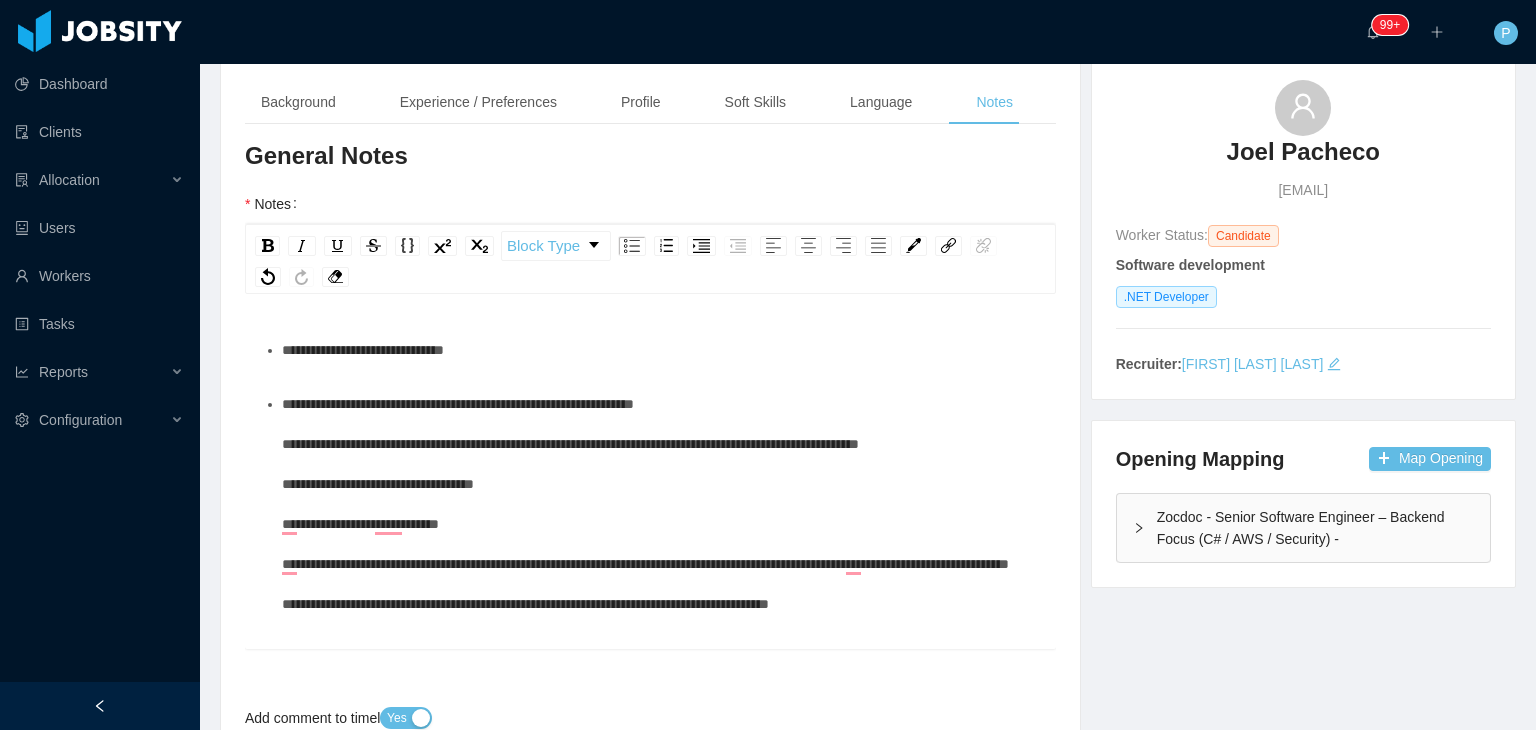click on "**********" at bounding box center [363, 350] 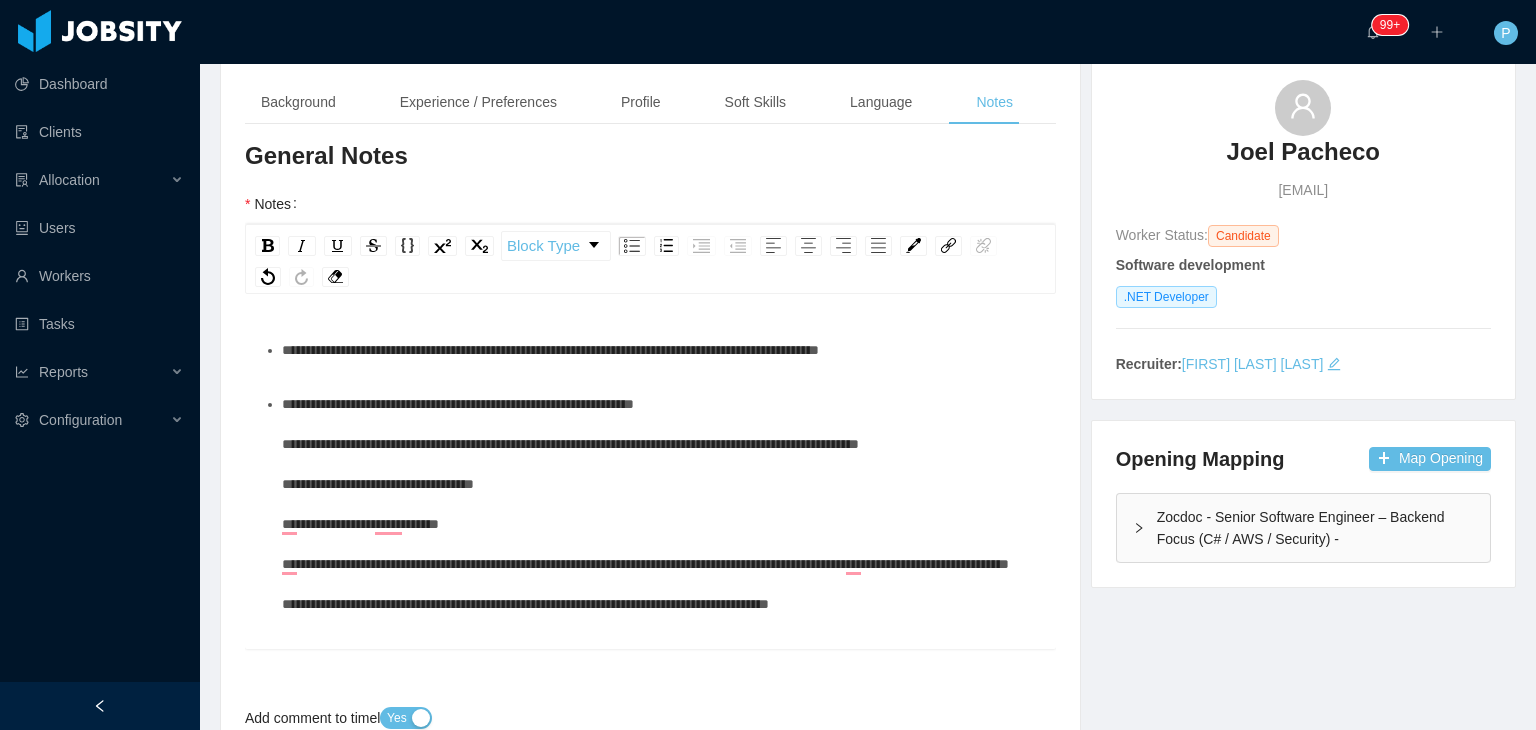 click on "Background Experience / Preferences Profile Soft Skills Language Notes General Background What have you heard about Jobsity? * Billable Billable Gender Female Male Non binary Location Country **** [COUNTRY]   City **** [CITY]   Marital Status Marital Status Number of Children * Nationality Country   Education + Add Overall Years of Experience Date of Birth Technical Profile and Role Preference Which technologies have you been most involved and committed to? Software development Remove Edit .NET Developer Add Type In which technologies do you have experience with? .NET Developer Skills by Job Title Other Skills Skill Level Years experiences Skill Chronology Actions C Edit Remove Scale Edit Remove + Add Do you feel more comfortable in the BE, FE or in both, as a full stack? Select an option   Which technologies are you interested in working with? Select Job Titles .NET Developer   What skills are you interested in learning in the future? Select skills   Generalist Specialist Select an option   Soft Skills   *" at bounding box center (868, 661) 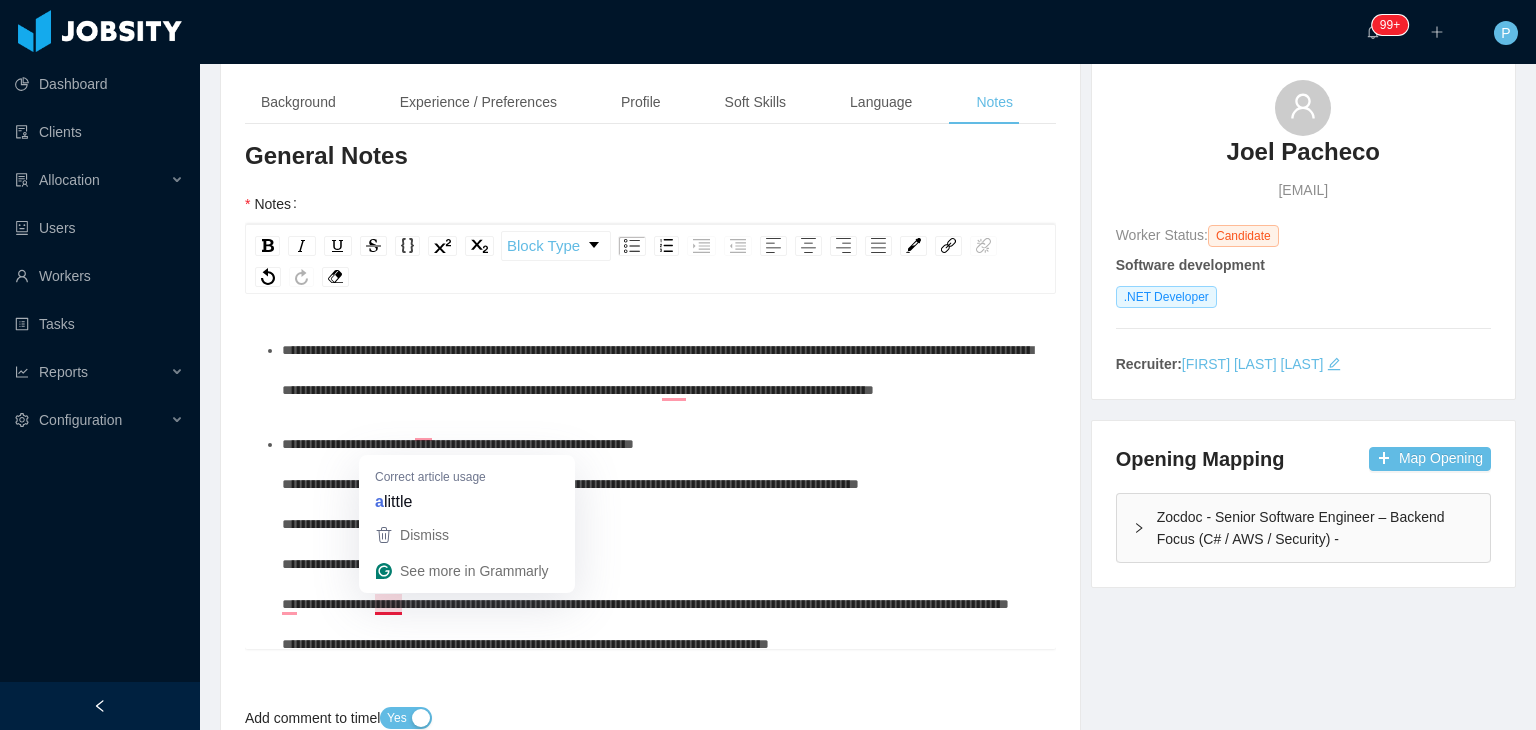 click on "**********" at bounding box center (645, 544) 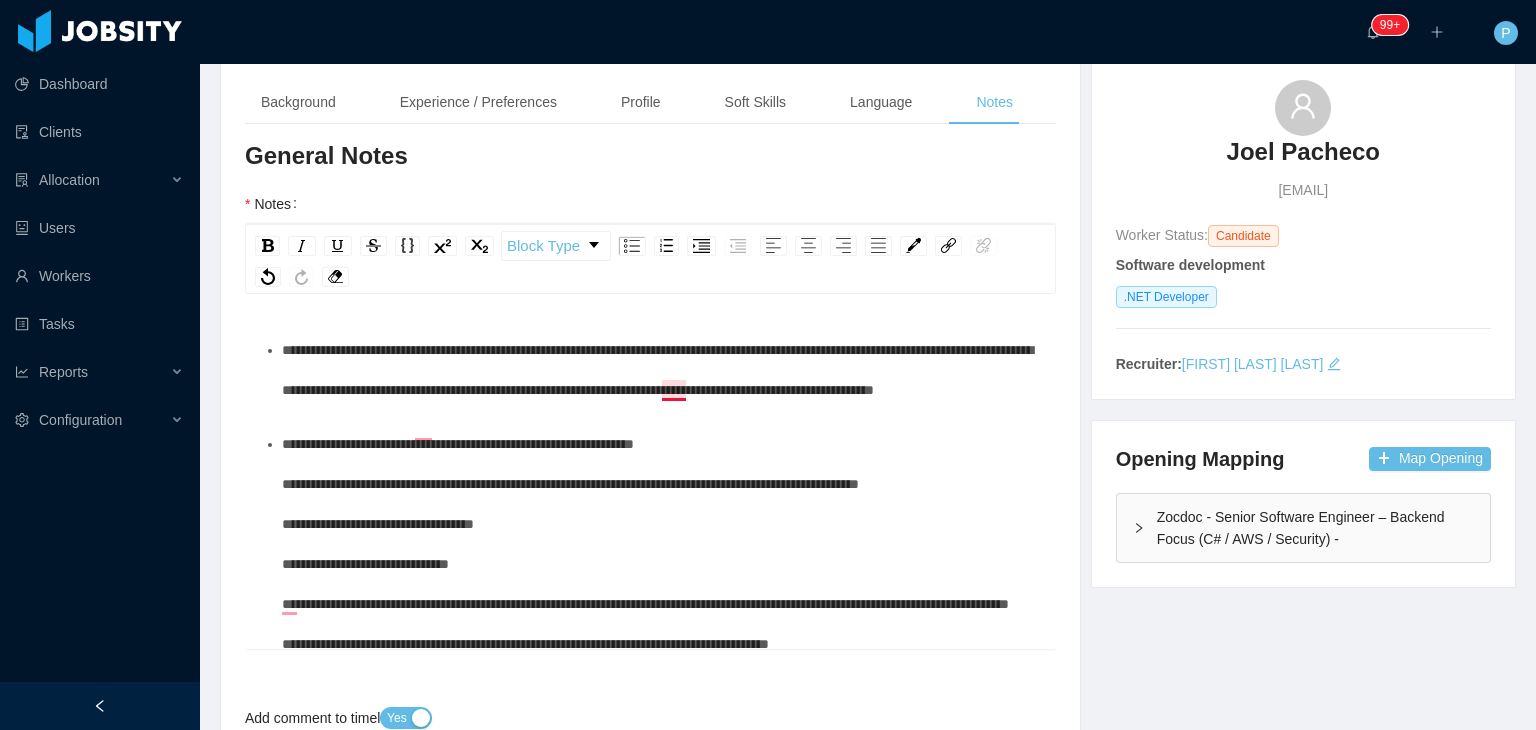 click on "**********" at bounding box center [657, 370] 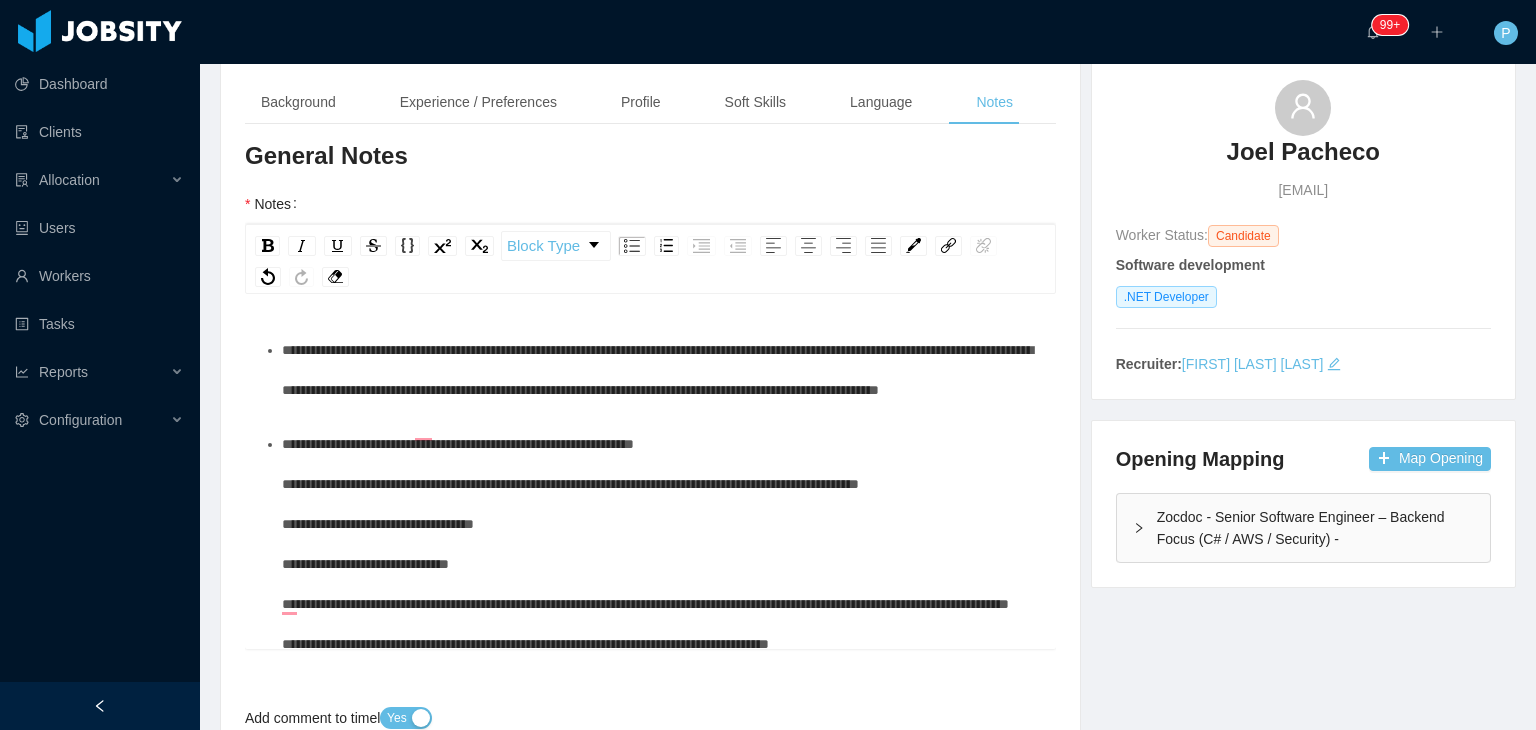 click on "**********" at bounding box center [661, 544] 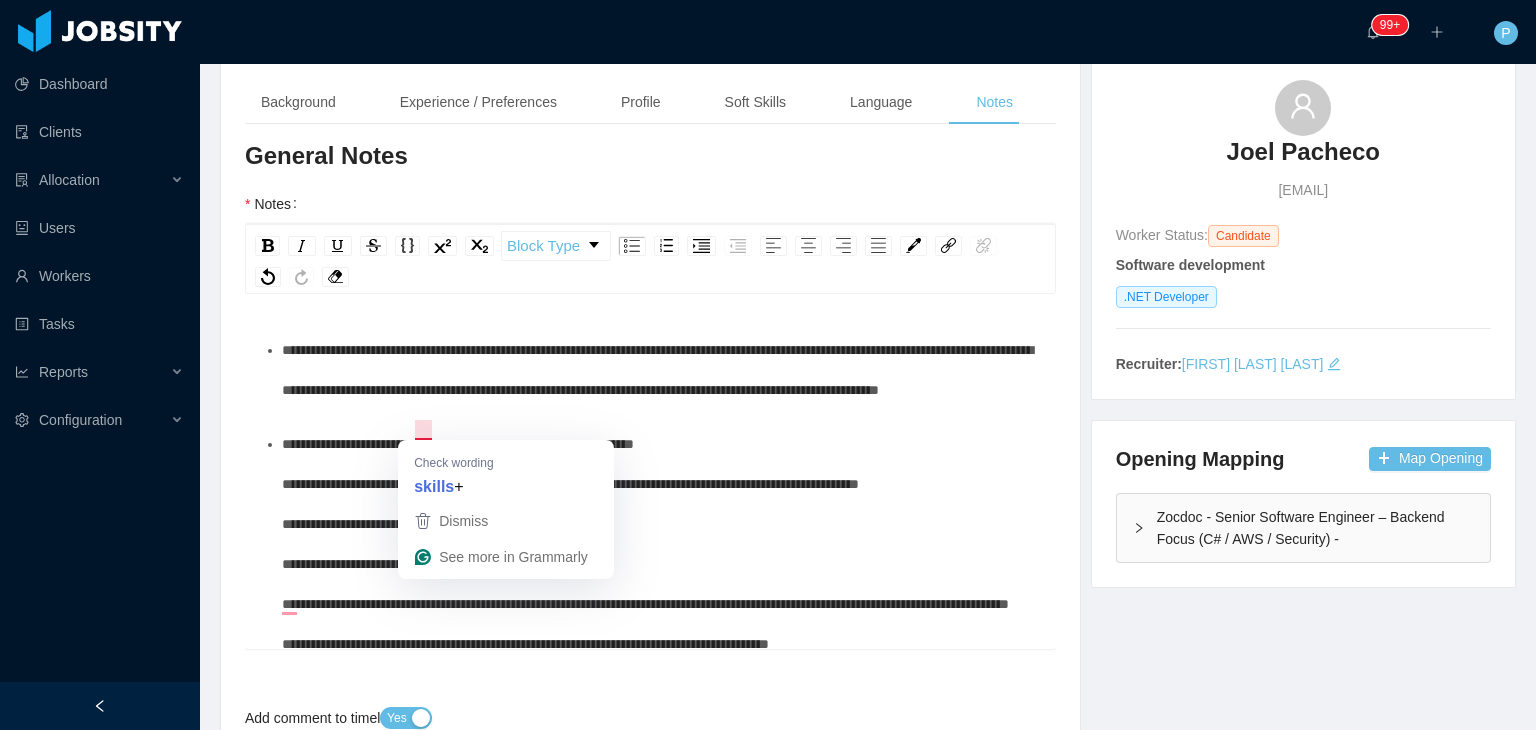 click on "**********" at bounding box center [657, 370] 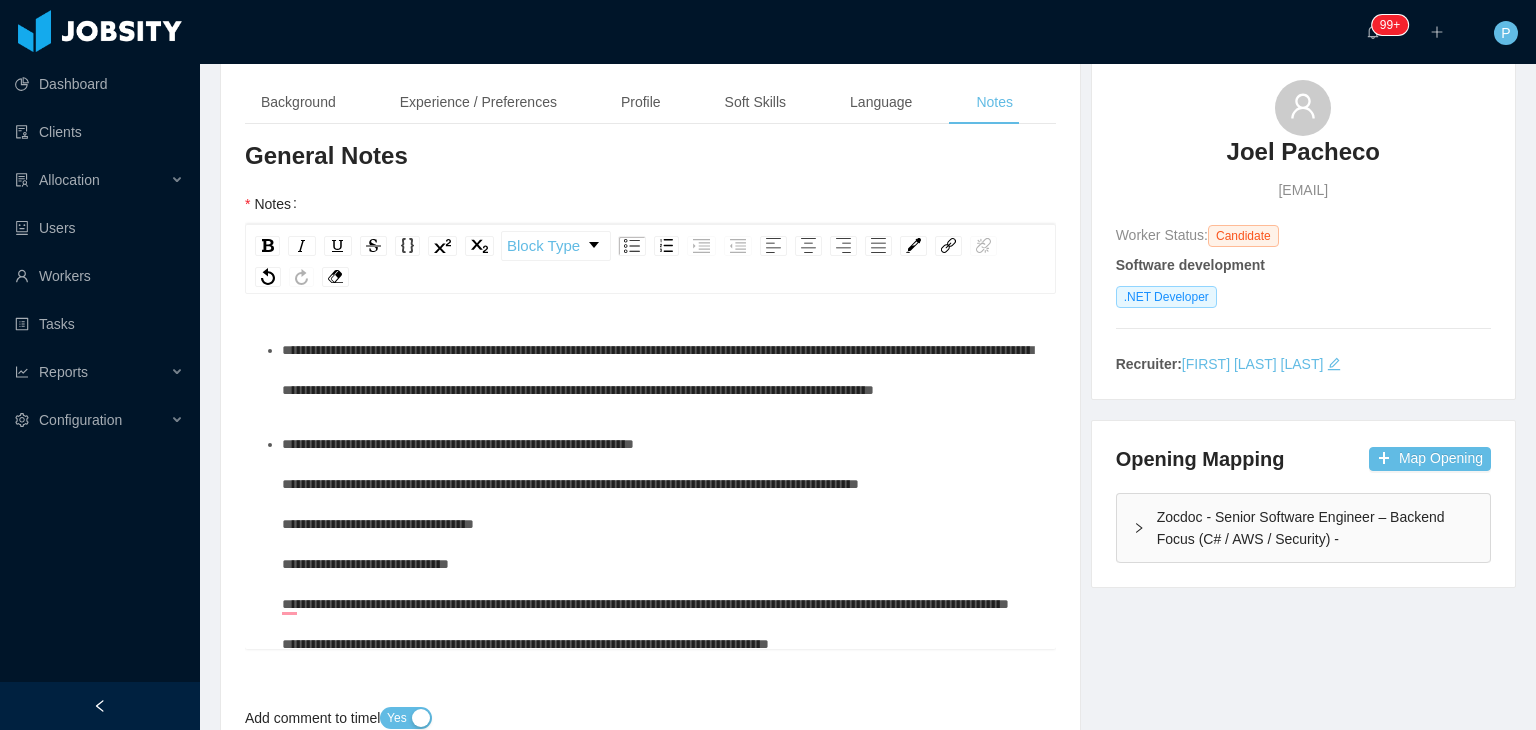 click on "**********" at bounding box center [661, 370] 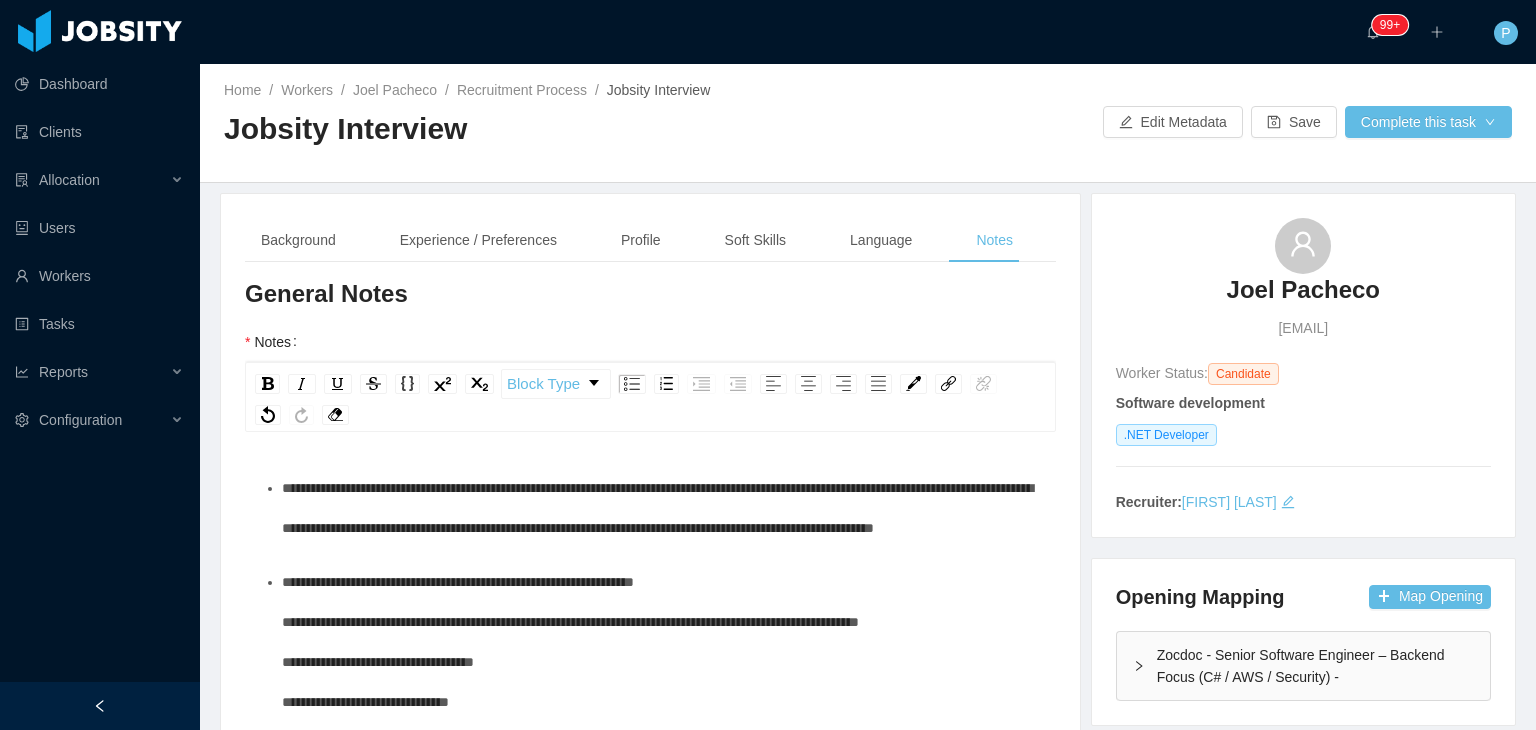scroll, scrollTop: 0, scrollLeft: 0, axis: both 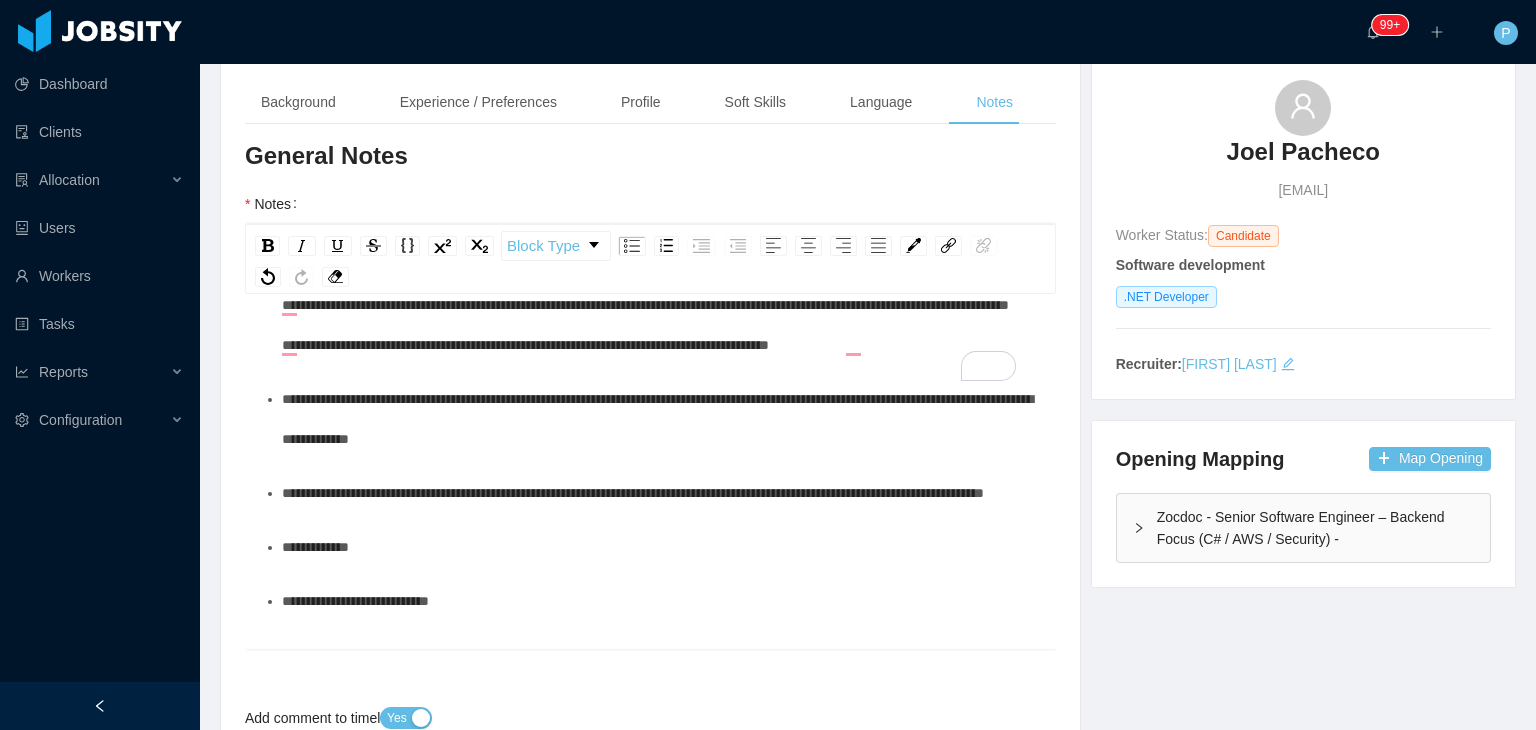 click on "**********" at bounding box center (661, 419) 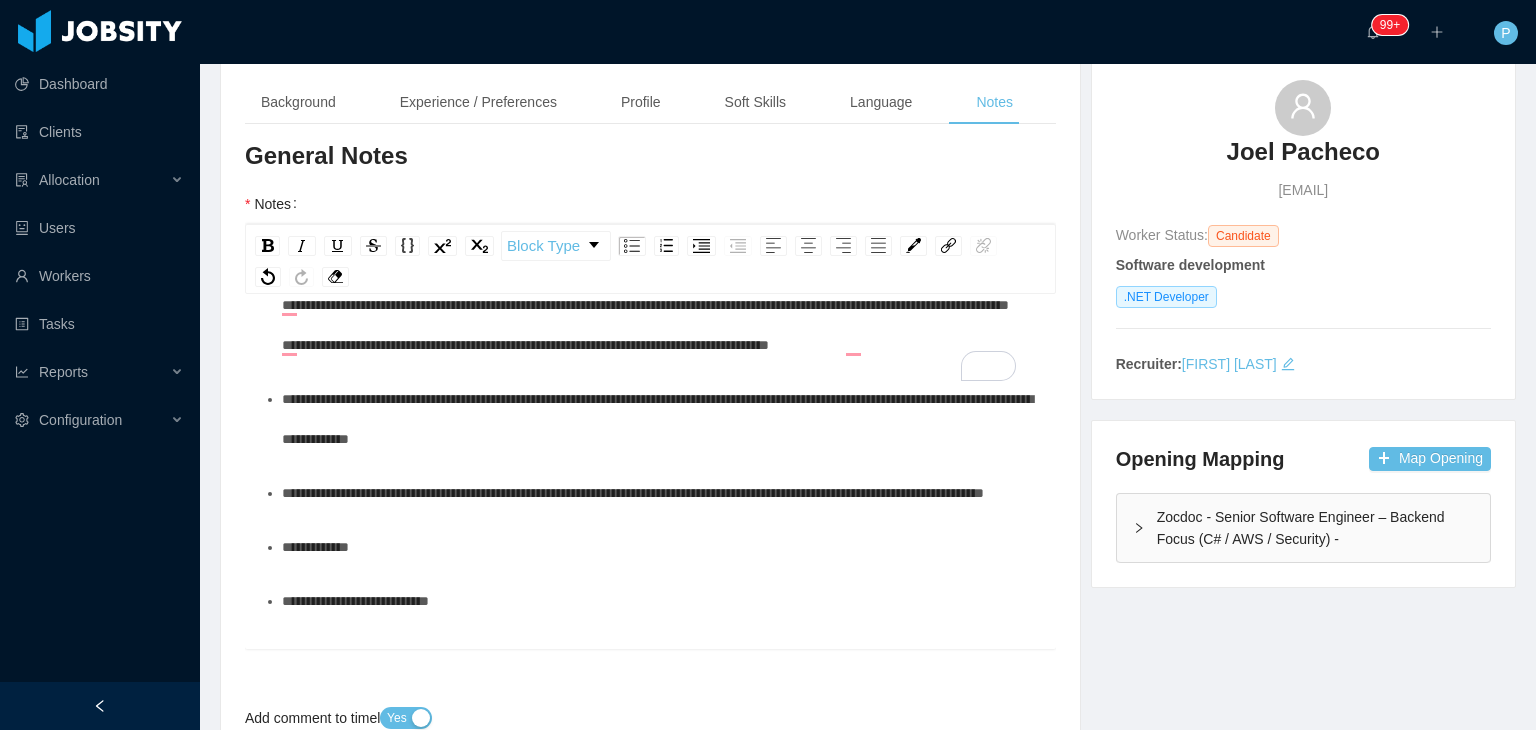 type 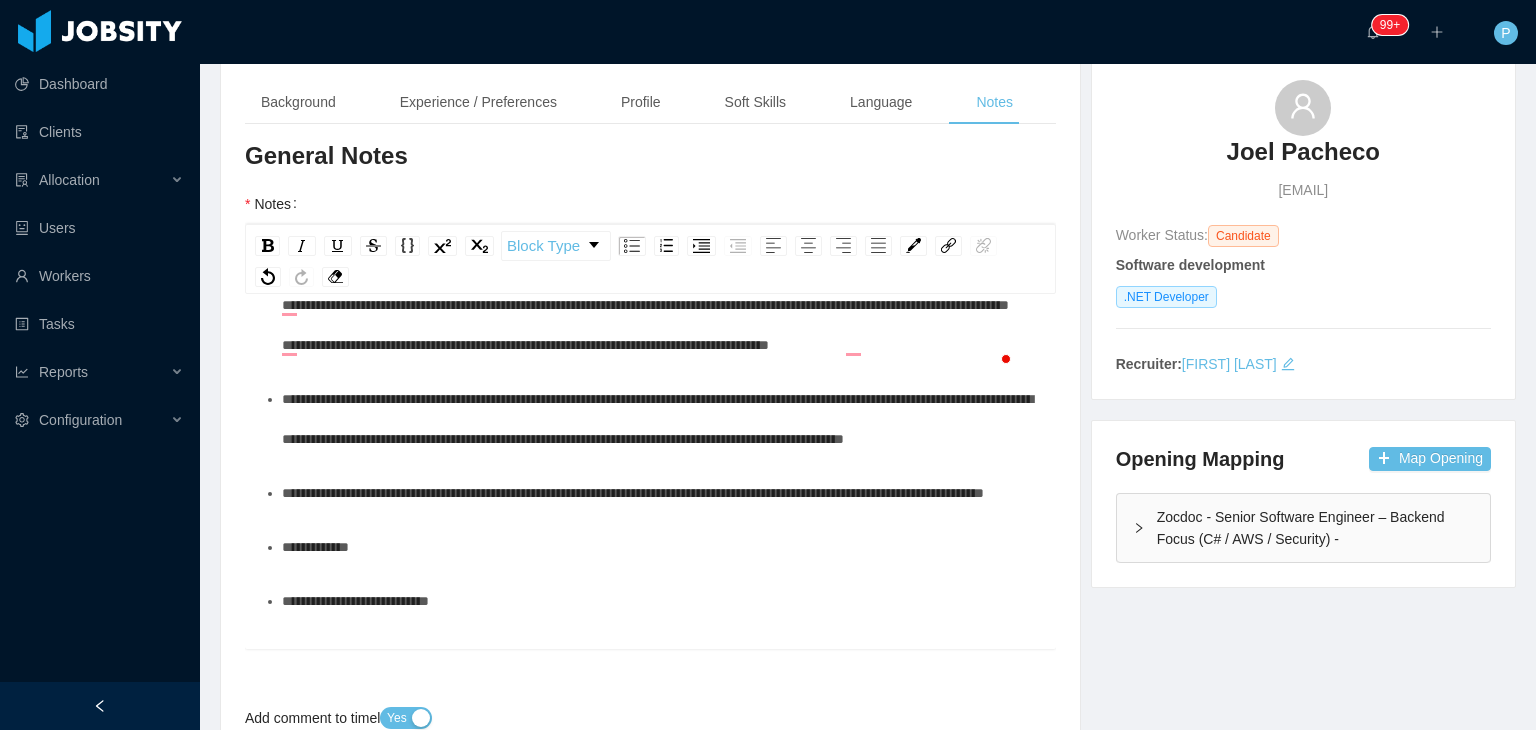 click on "**********" at bounding box center (633, 493) 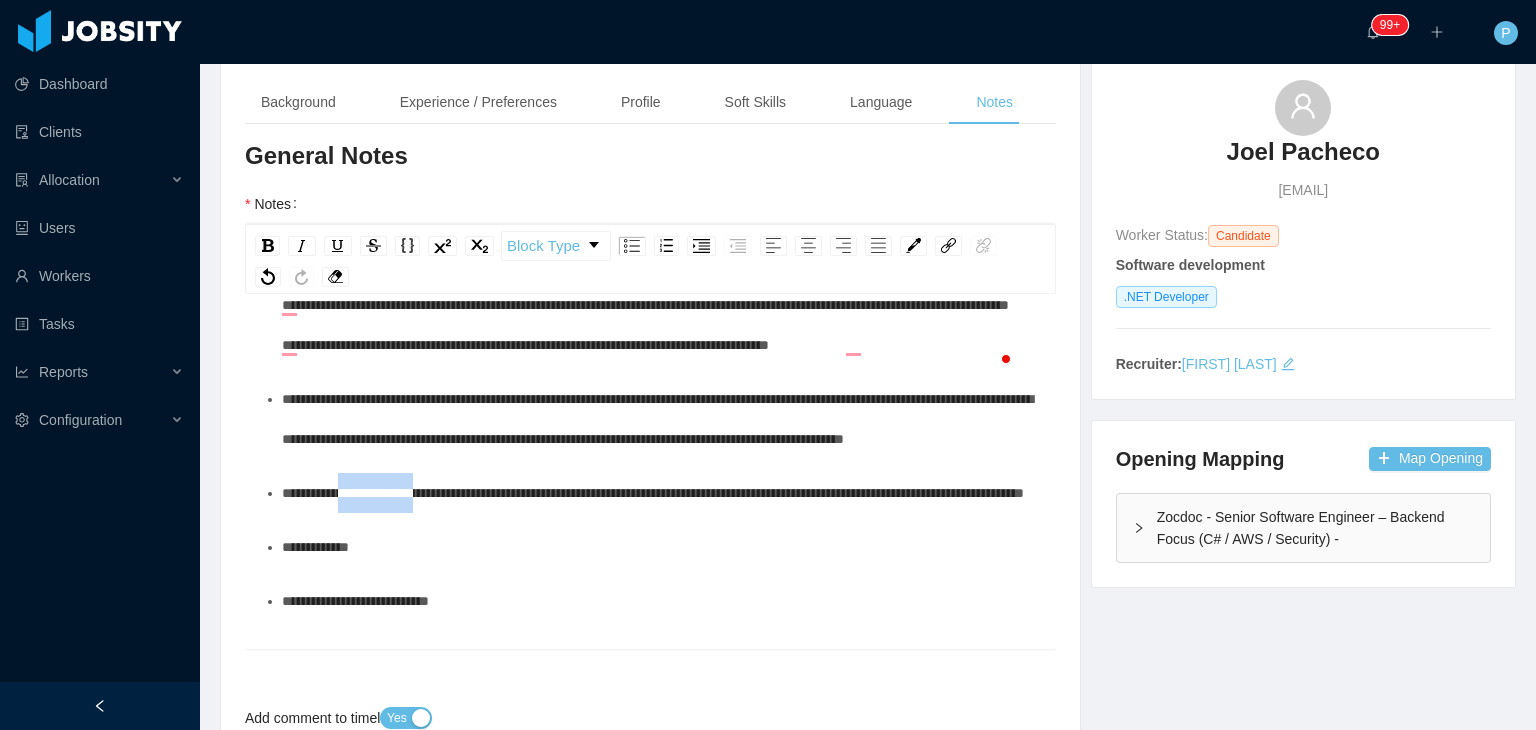 drag, startPoint x: 452, startPoint y: 612, endPoint x: 351, endPoint y: 612, distance: 101 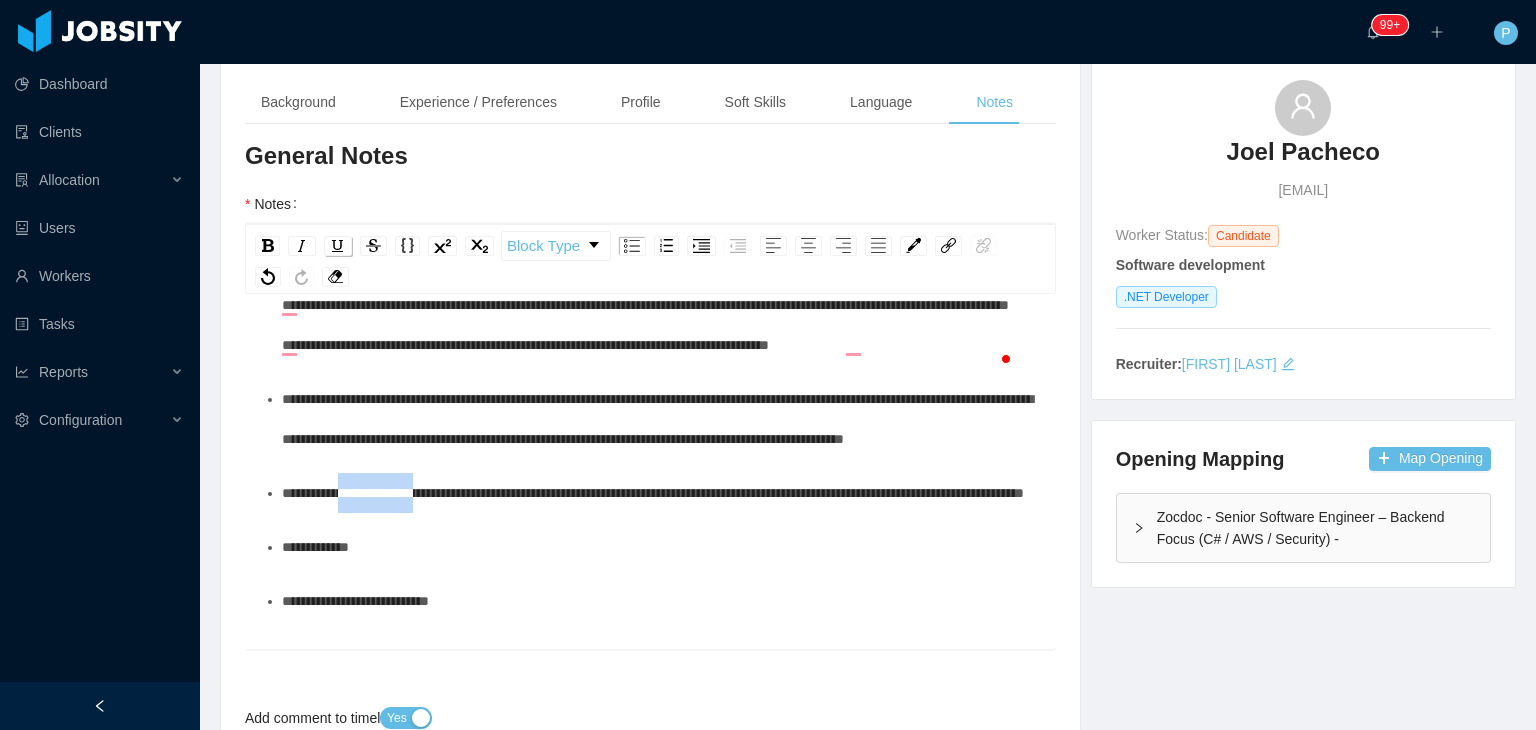click at bounding box center [338, 246] 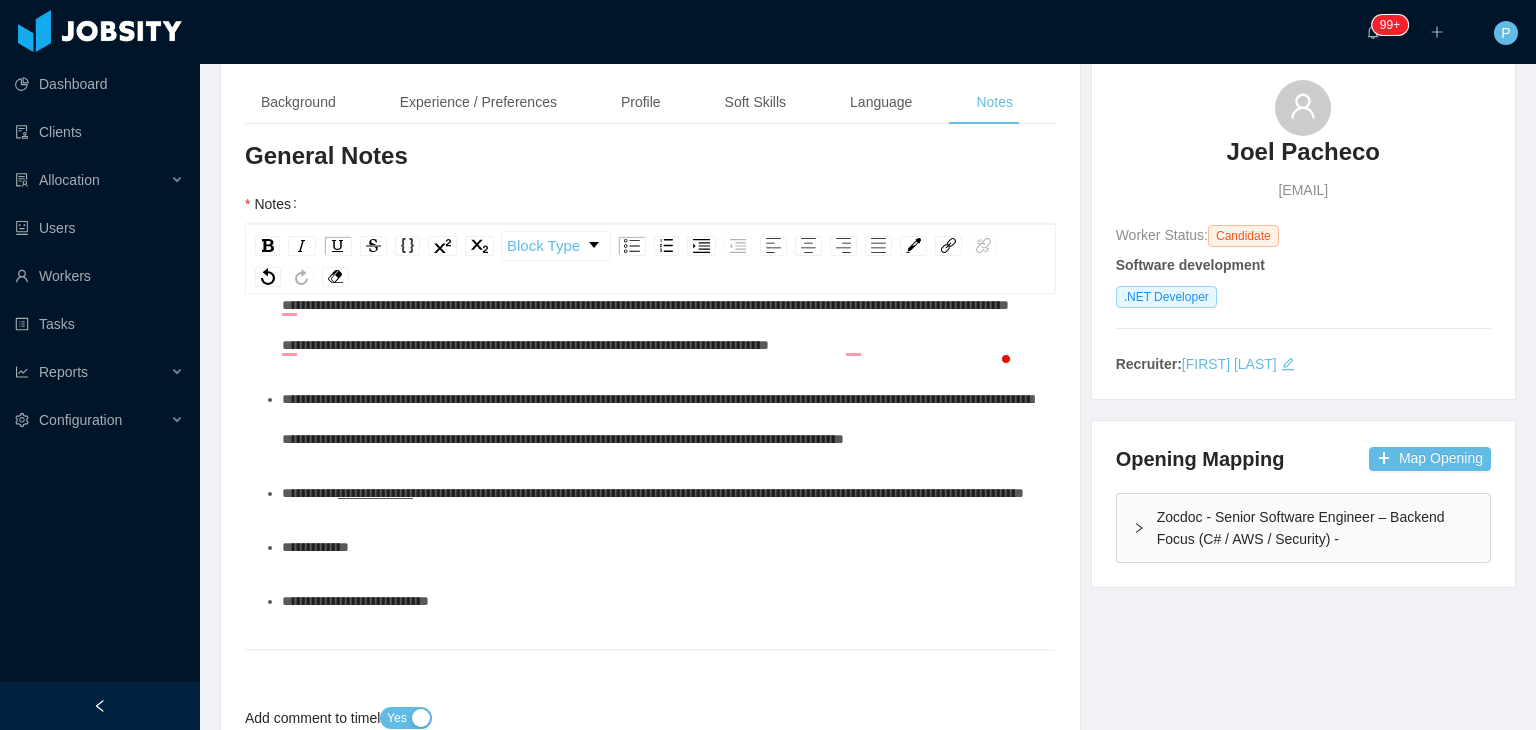 scroll, scrollTop: 0, scrollLeft: 0, axis: both 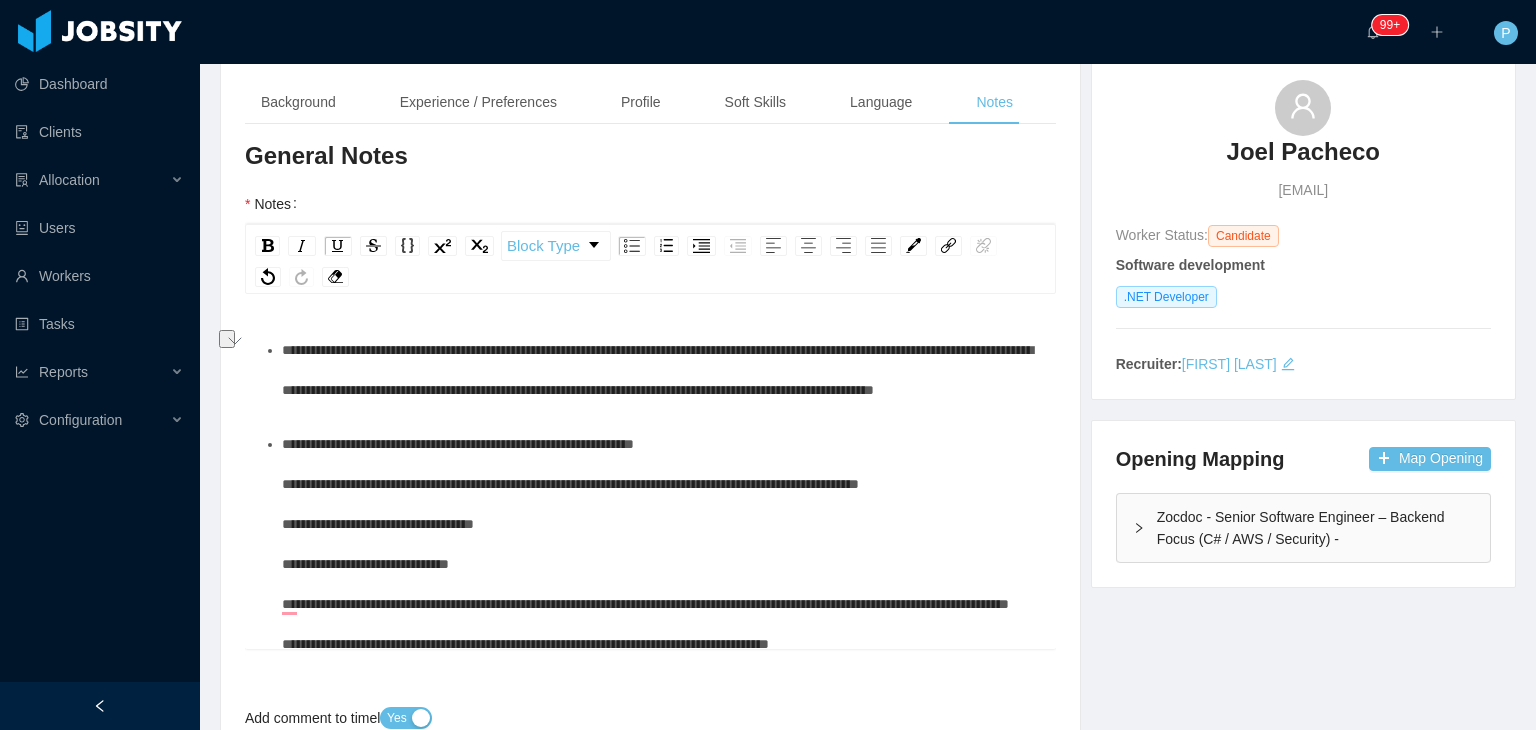 click on "**********" at bounding box center [661, 370] 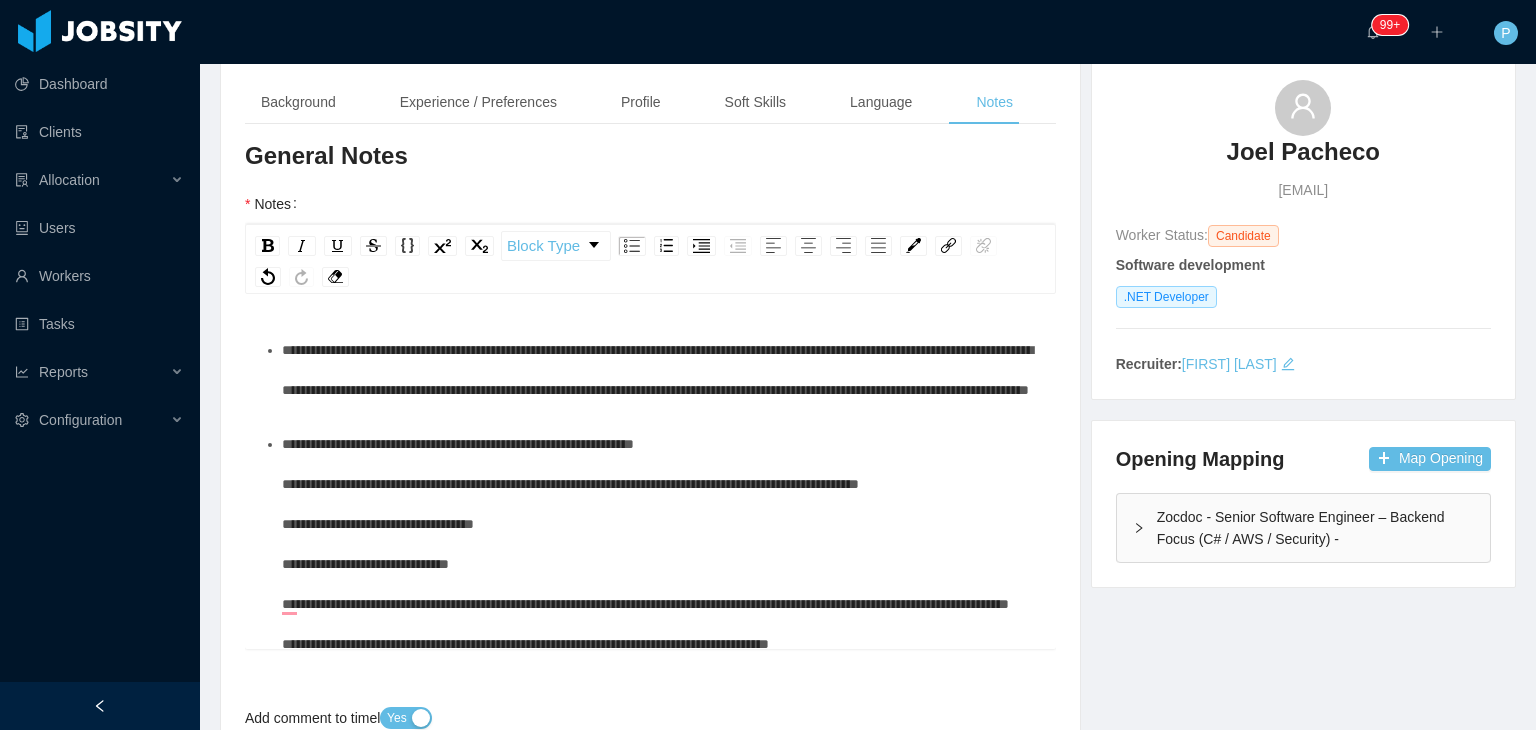 scroll, scrollTop: 178, scrollLeft: 0, axis: vertical 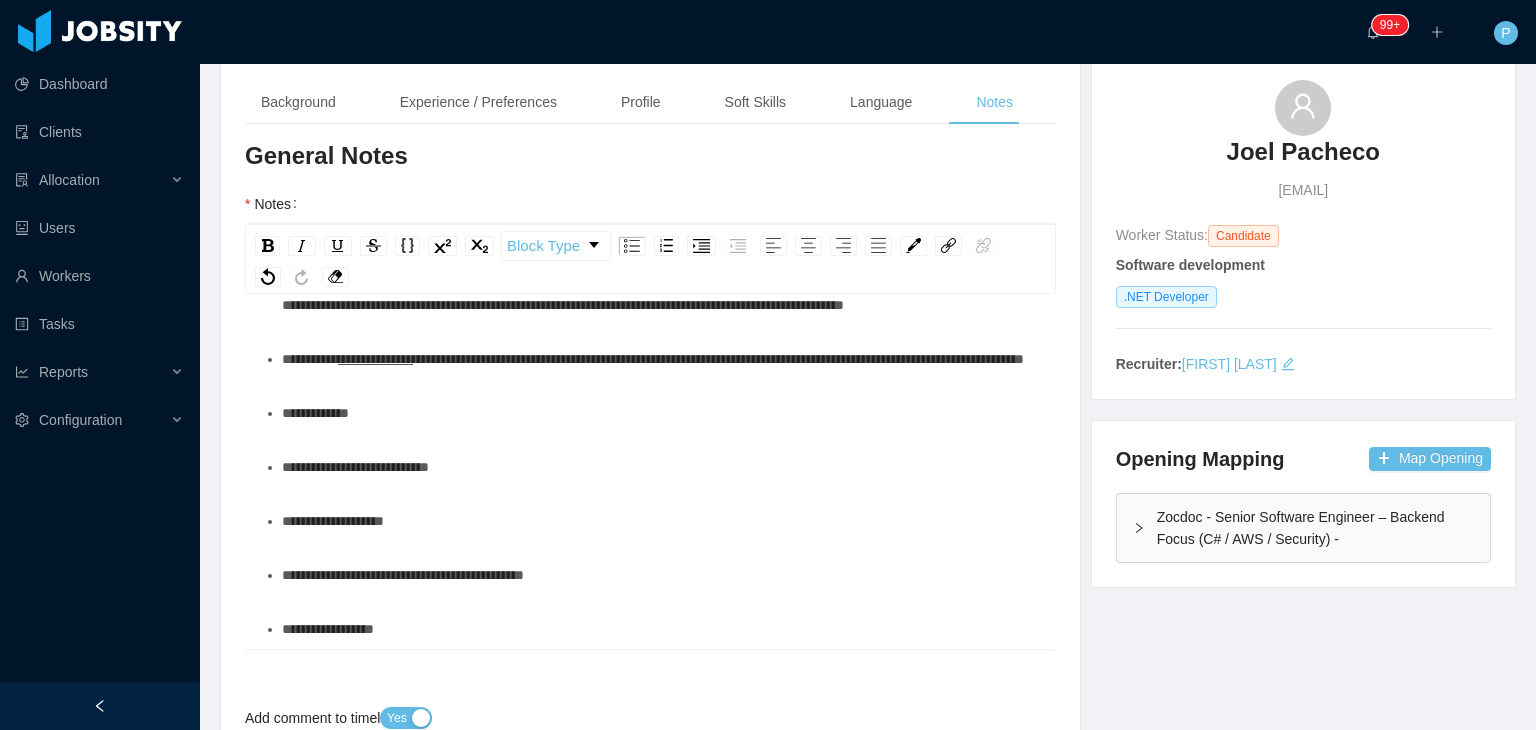 click on "**********" at bounding box center (718, 359) 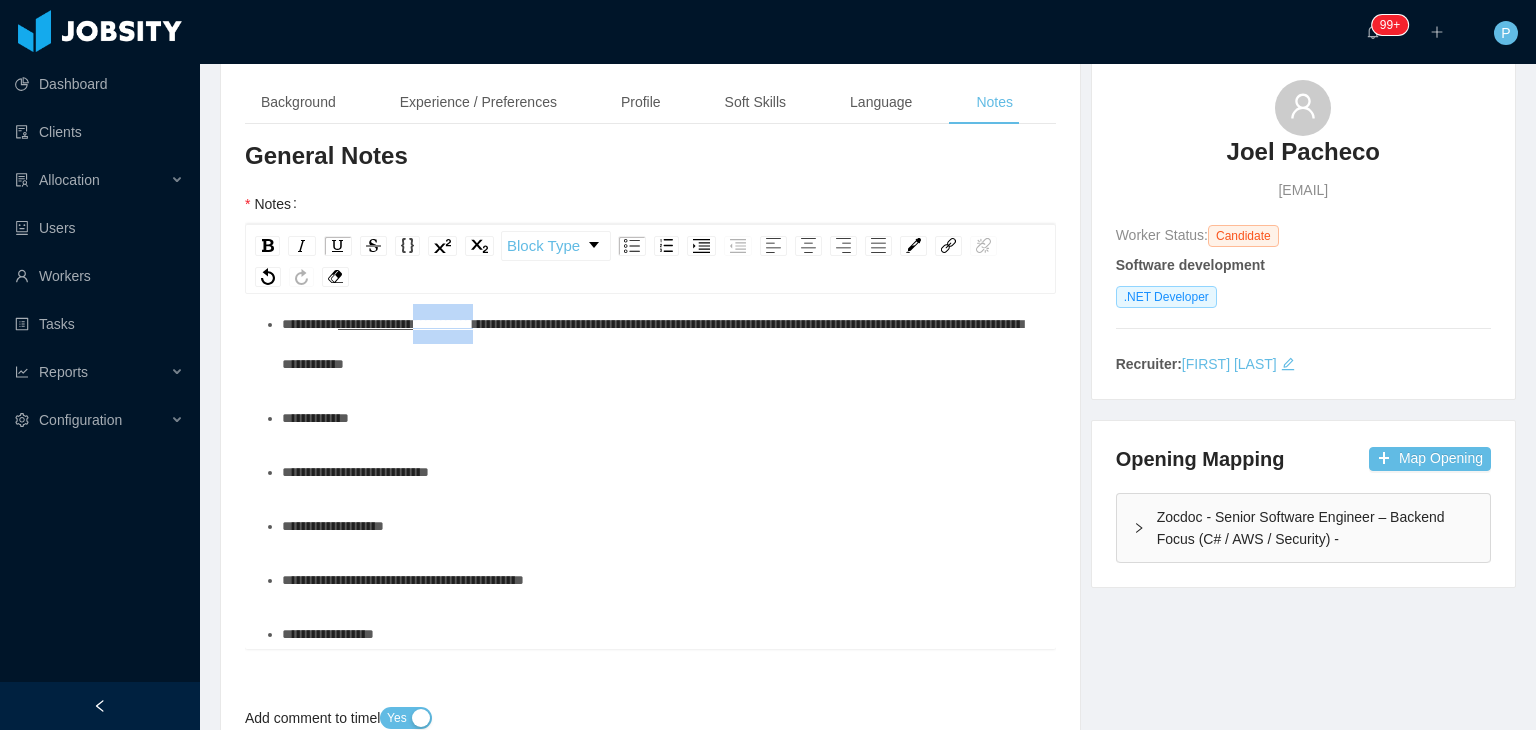 drag, startPoint x: 524, startPoint y: 443, endPoint x: 451, endPoint y: 445, distance: 73.02739 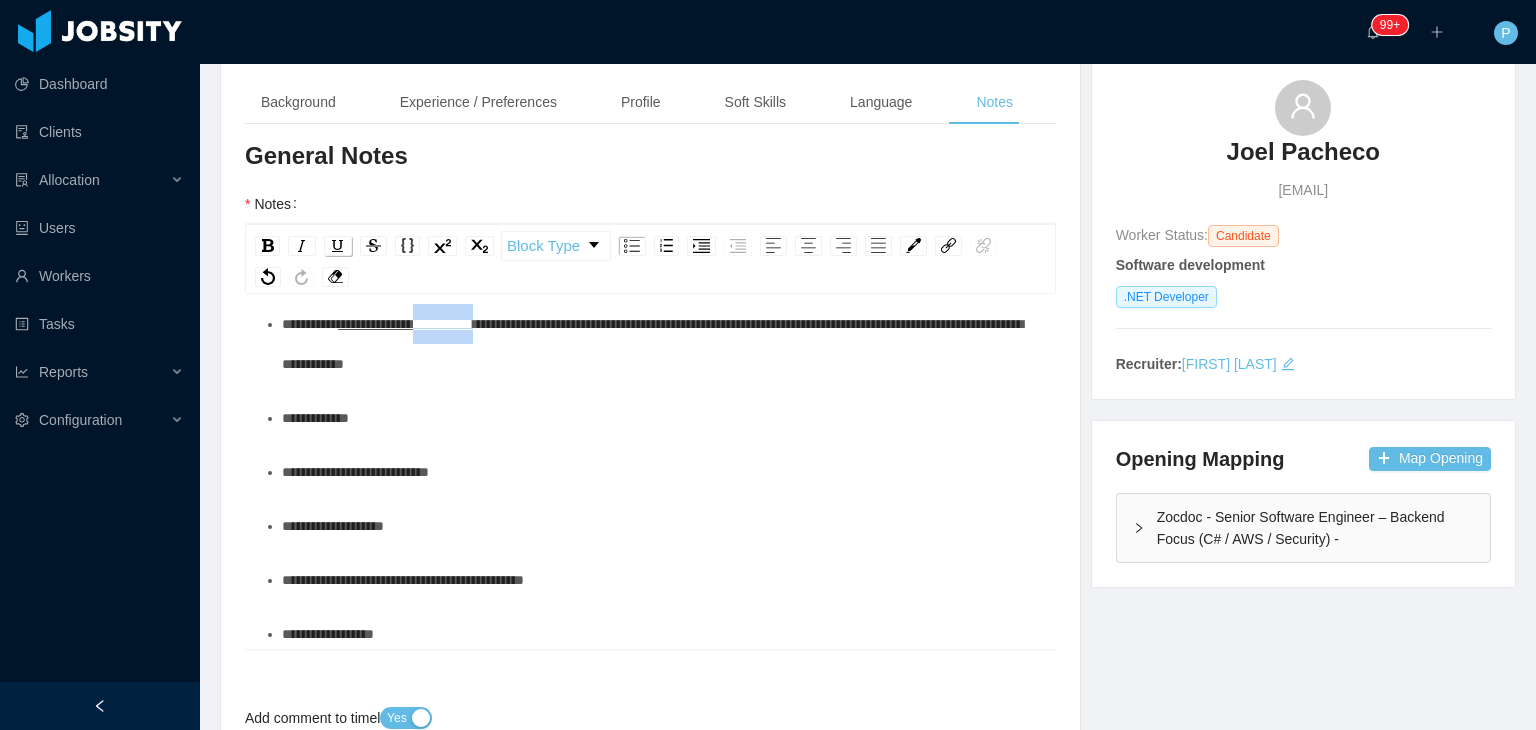click at bounding box center (338, 246) 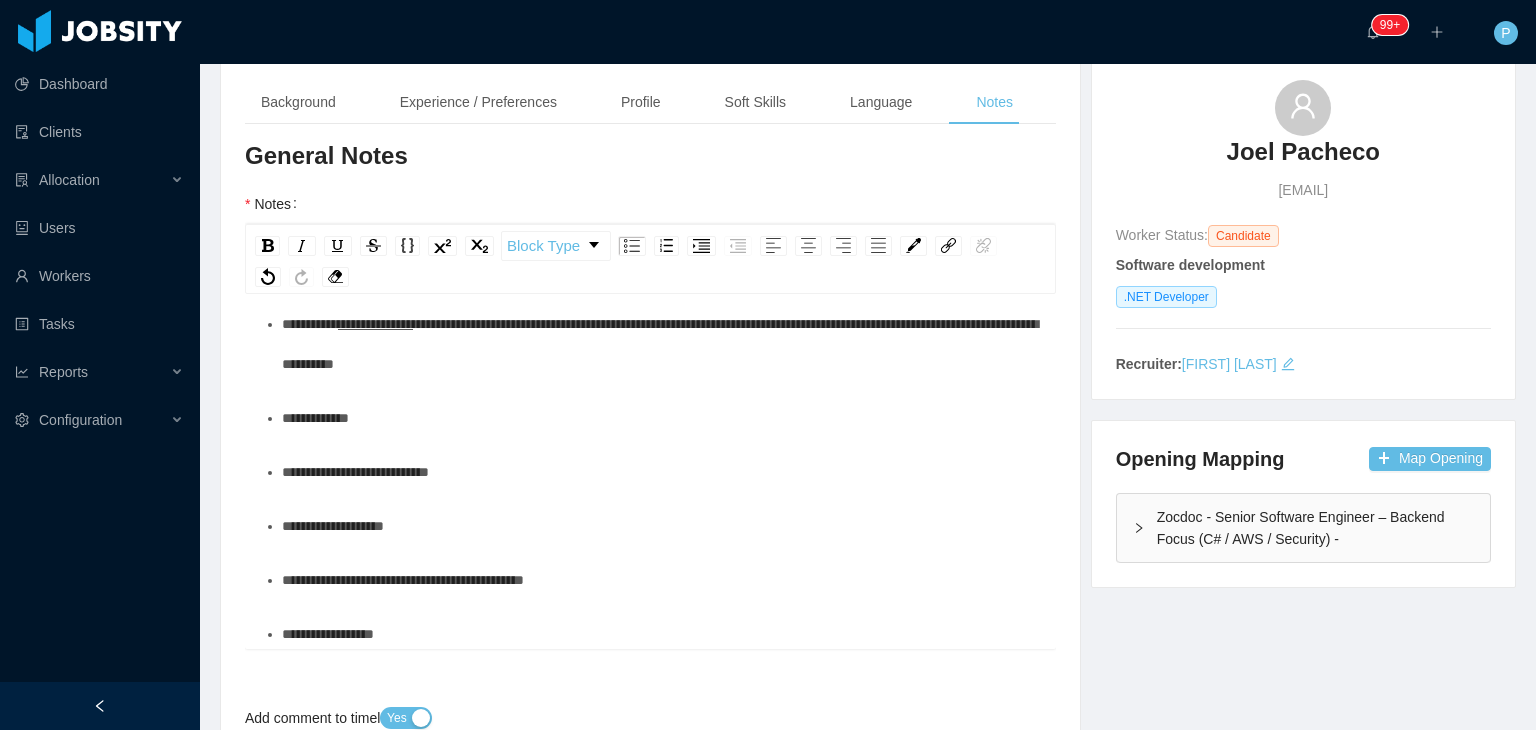 click on "**********" at bounding box center (660, 344) 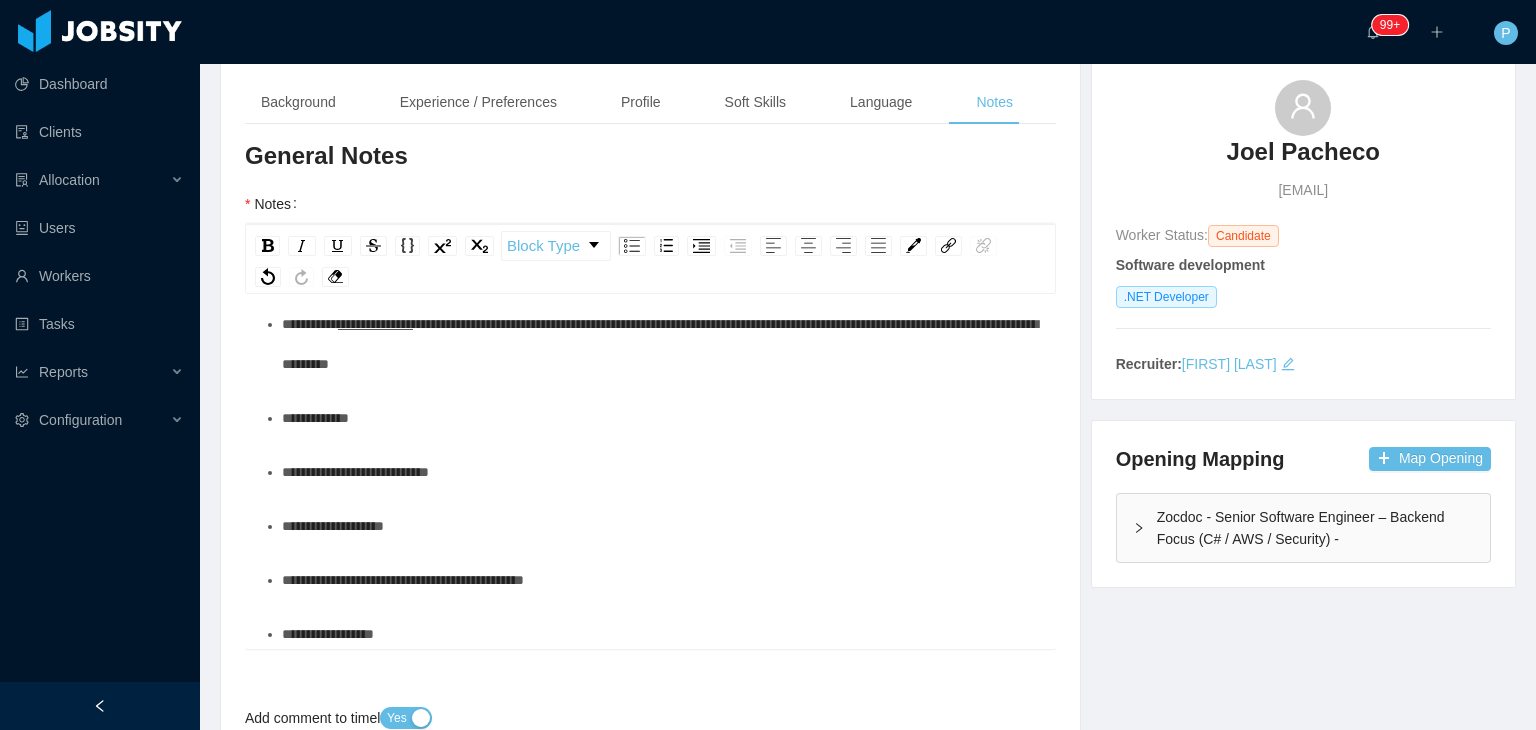 click on "**********" at bounding box center (660, 344) 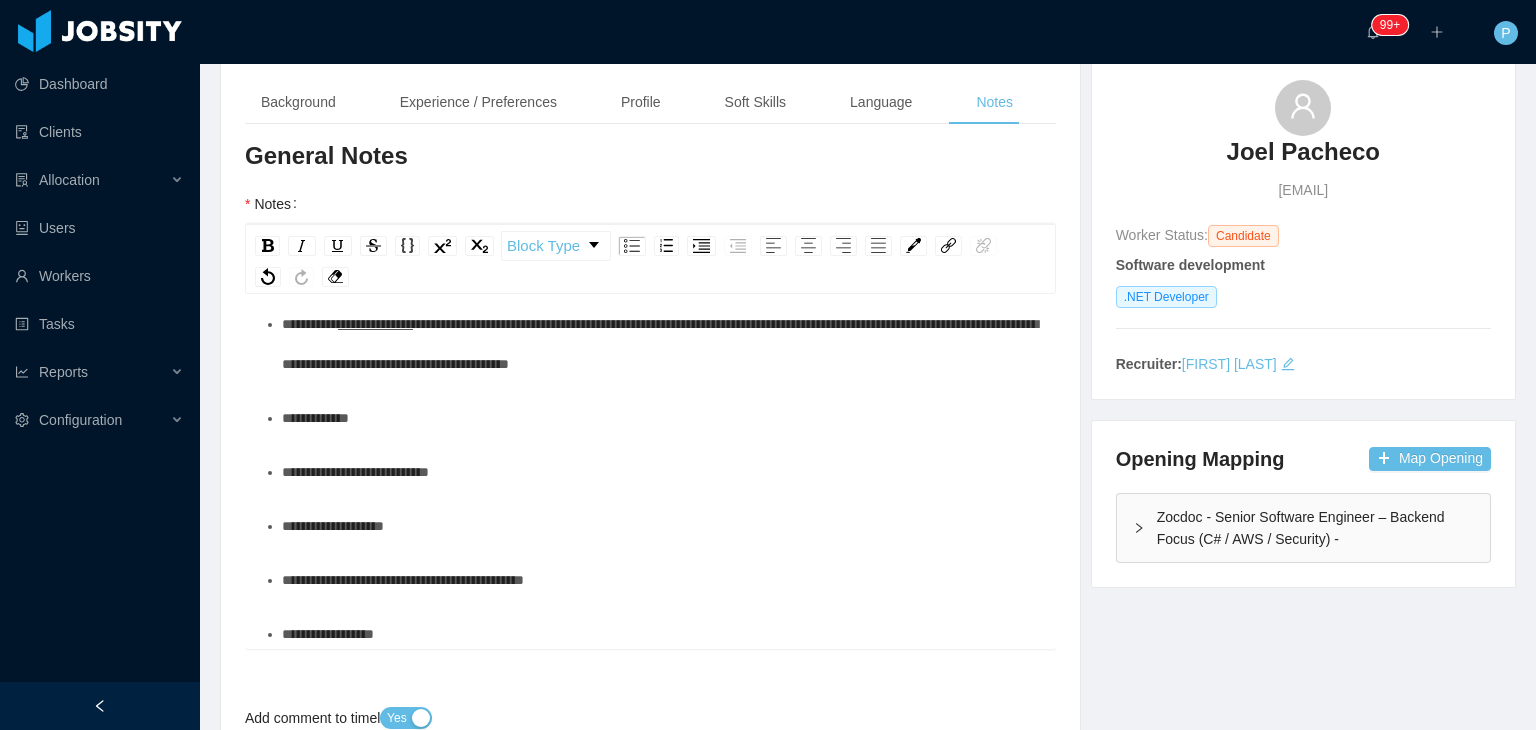 click on "**********" at bounding box center (660, 344) 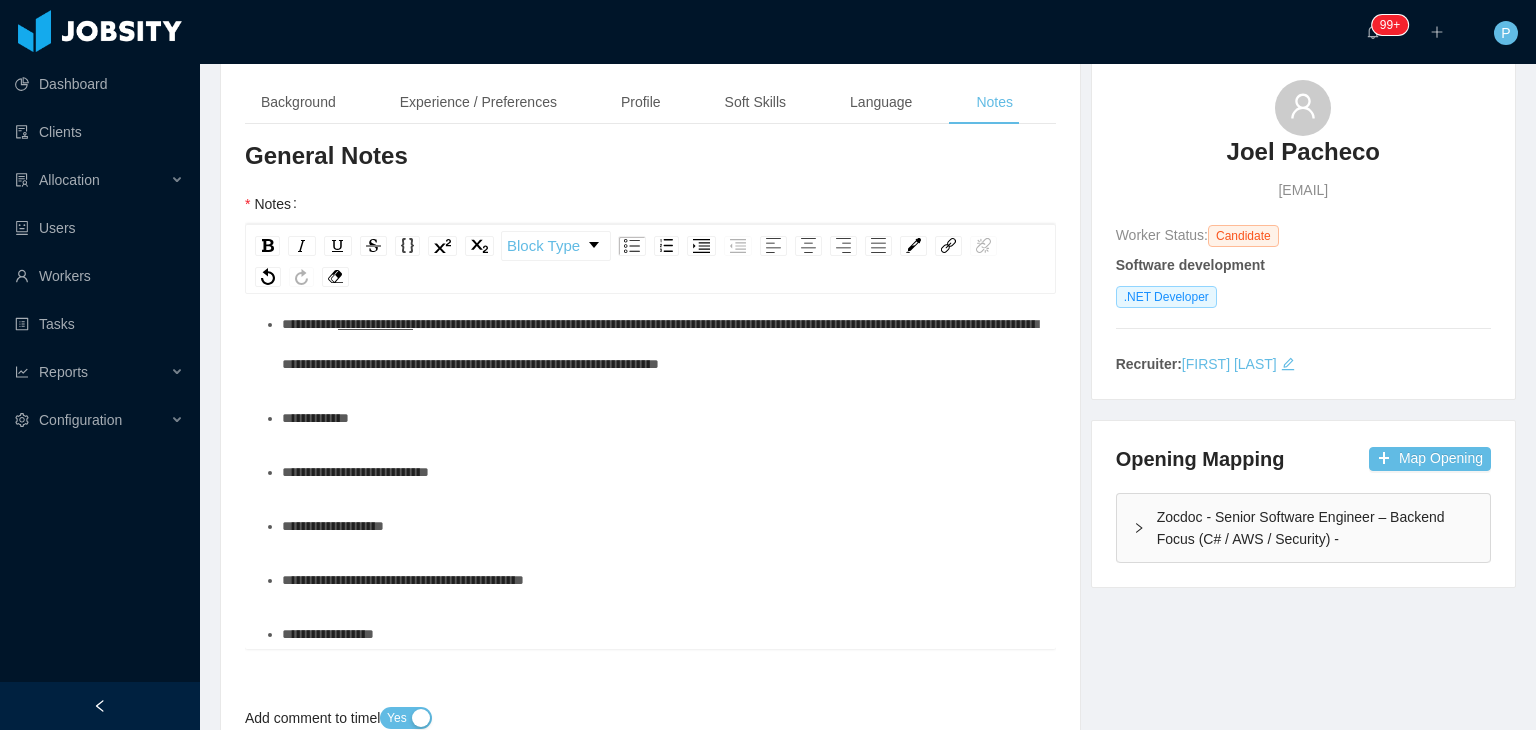 click on "**********" at bounding box center (660, 344) 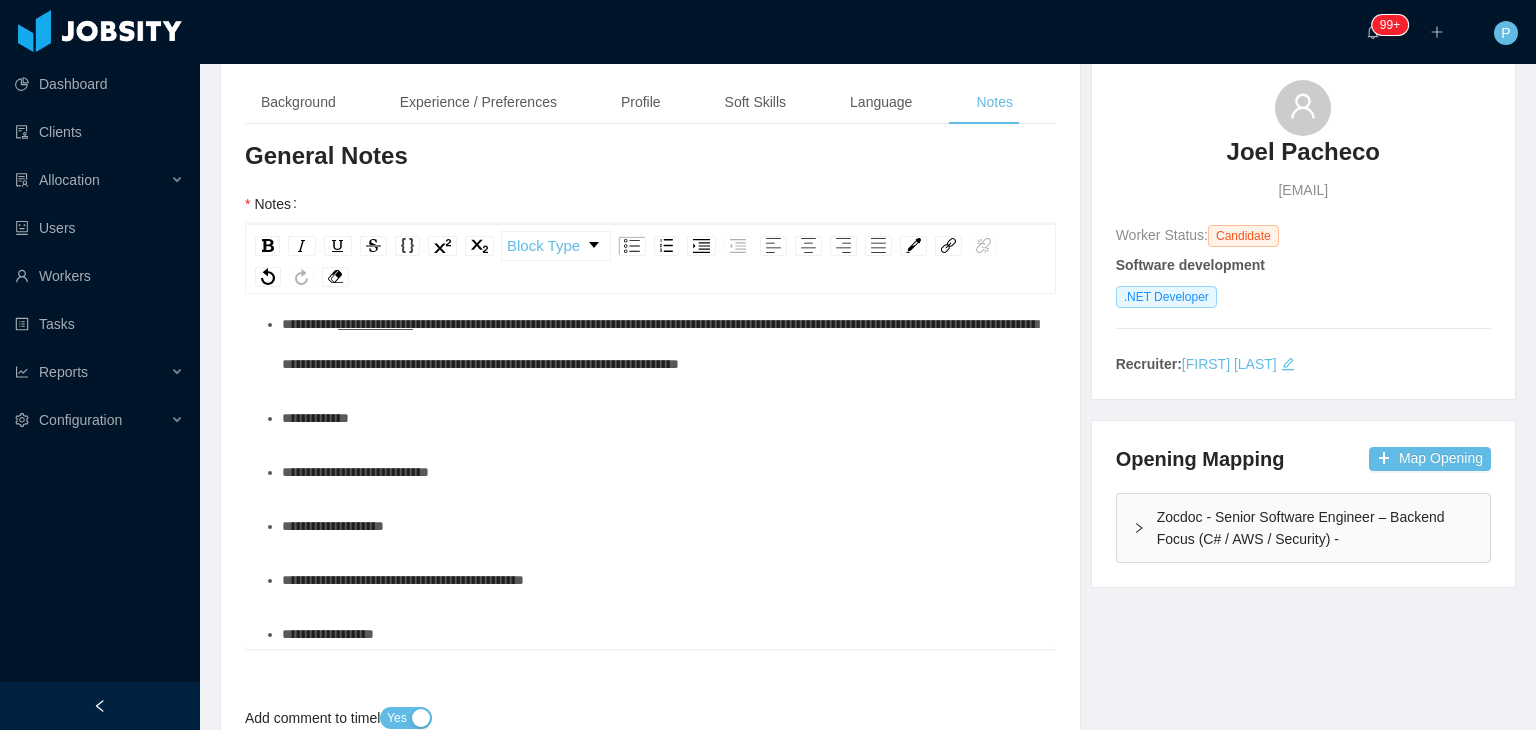 click on "**********" at bounding box center (660, 344) 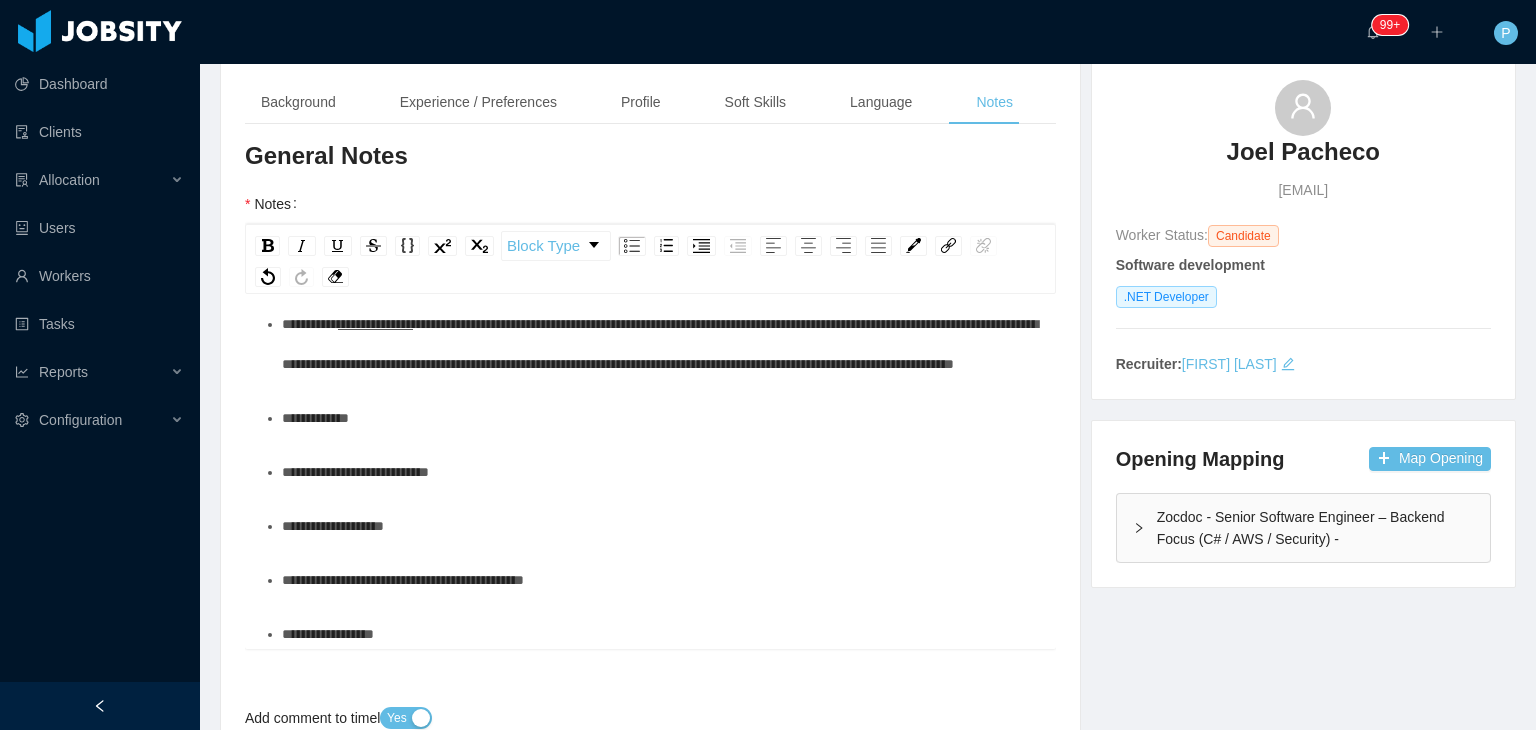 click on "**********" at bounding box center (661, 344) 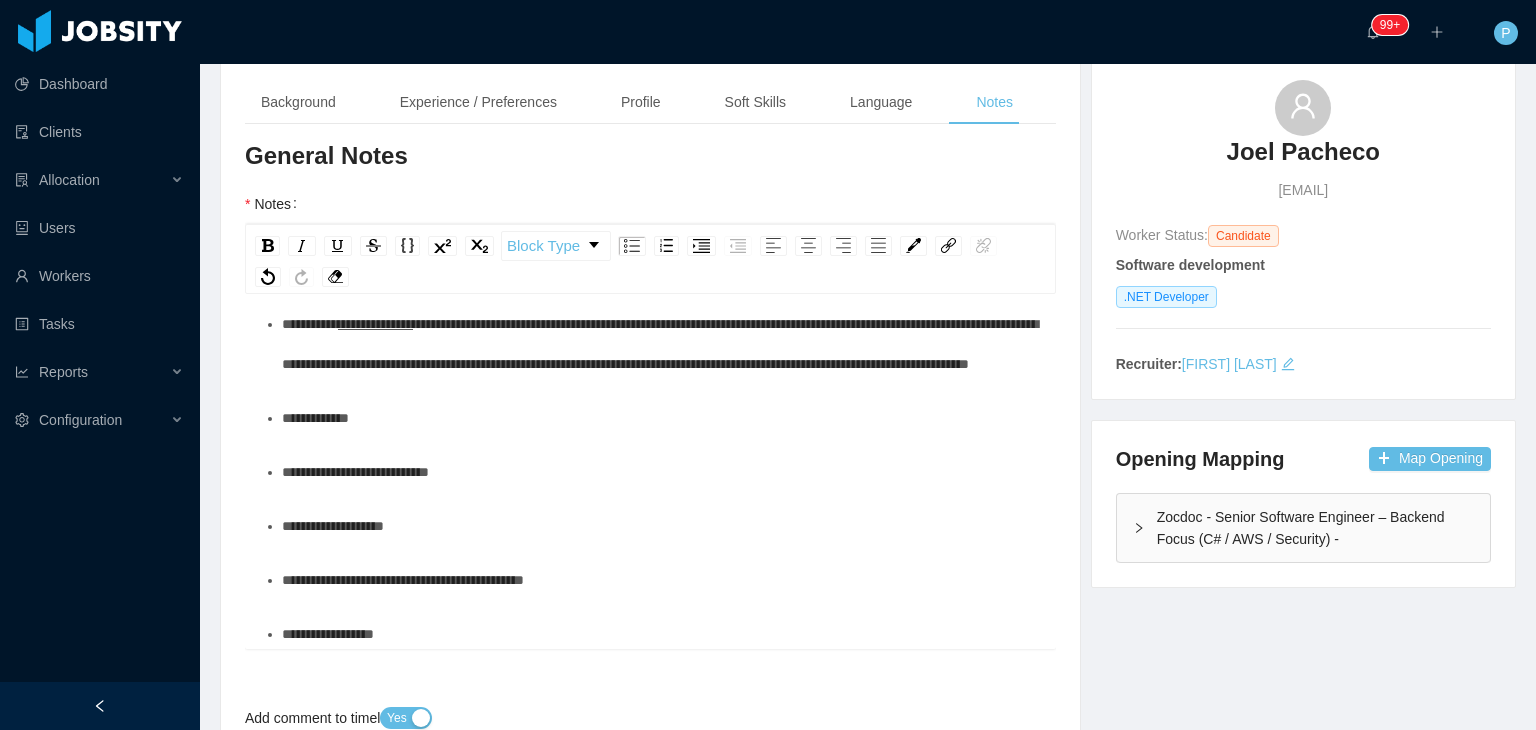 scroll, scrollTop: 195, scrollLeft: 0, axis: vertical 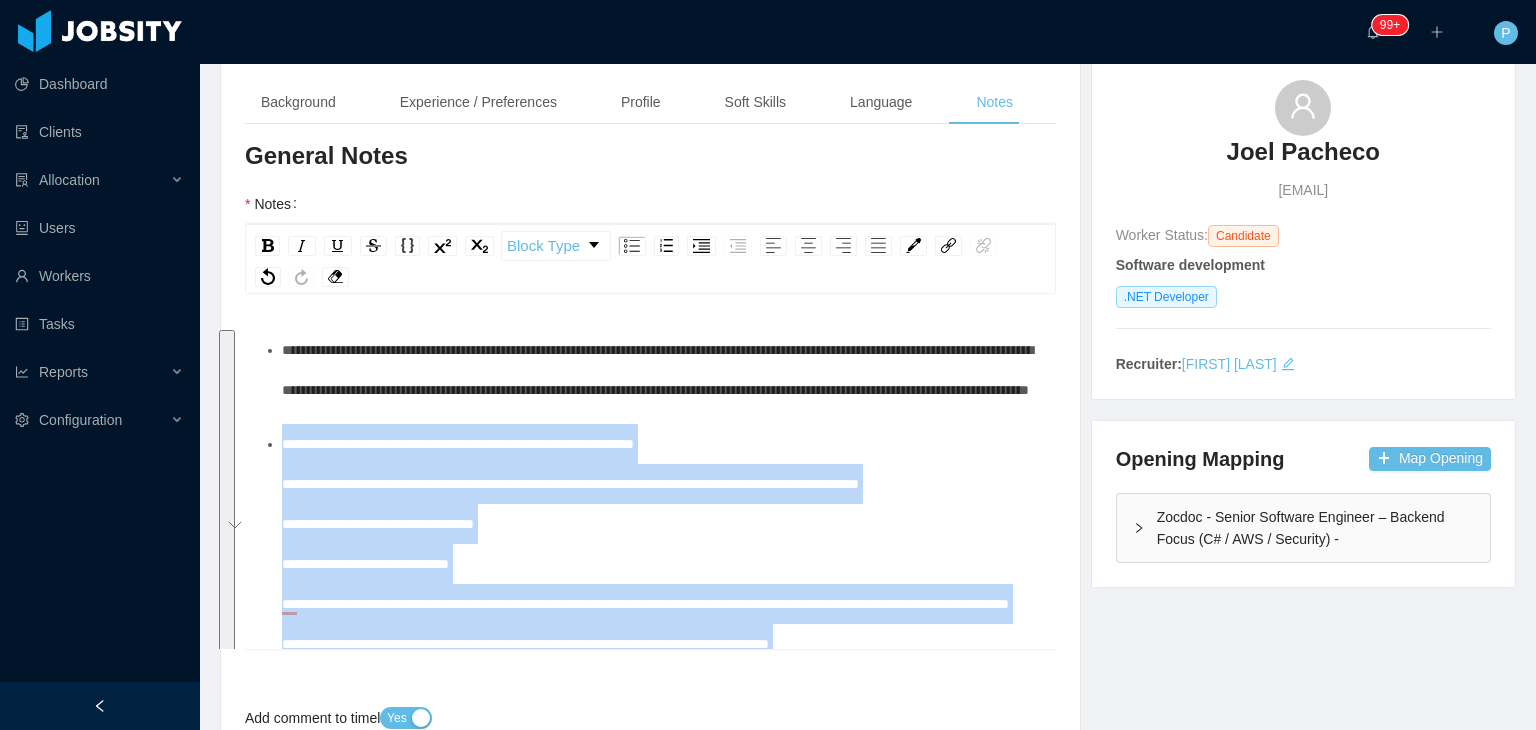 drag, startPoint x: 432, startPoint y: 393, endPoint x: 281, endPoint y: 484, distance: 176.30087 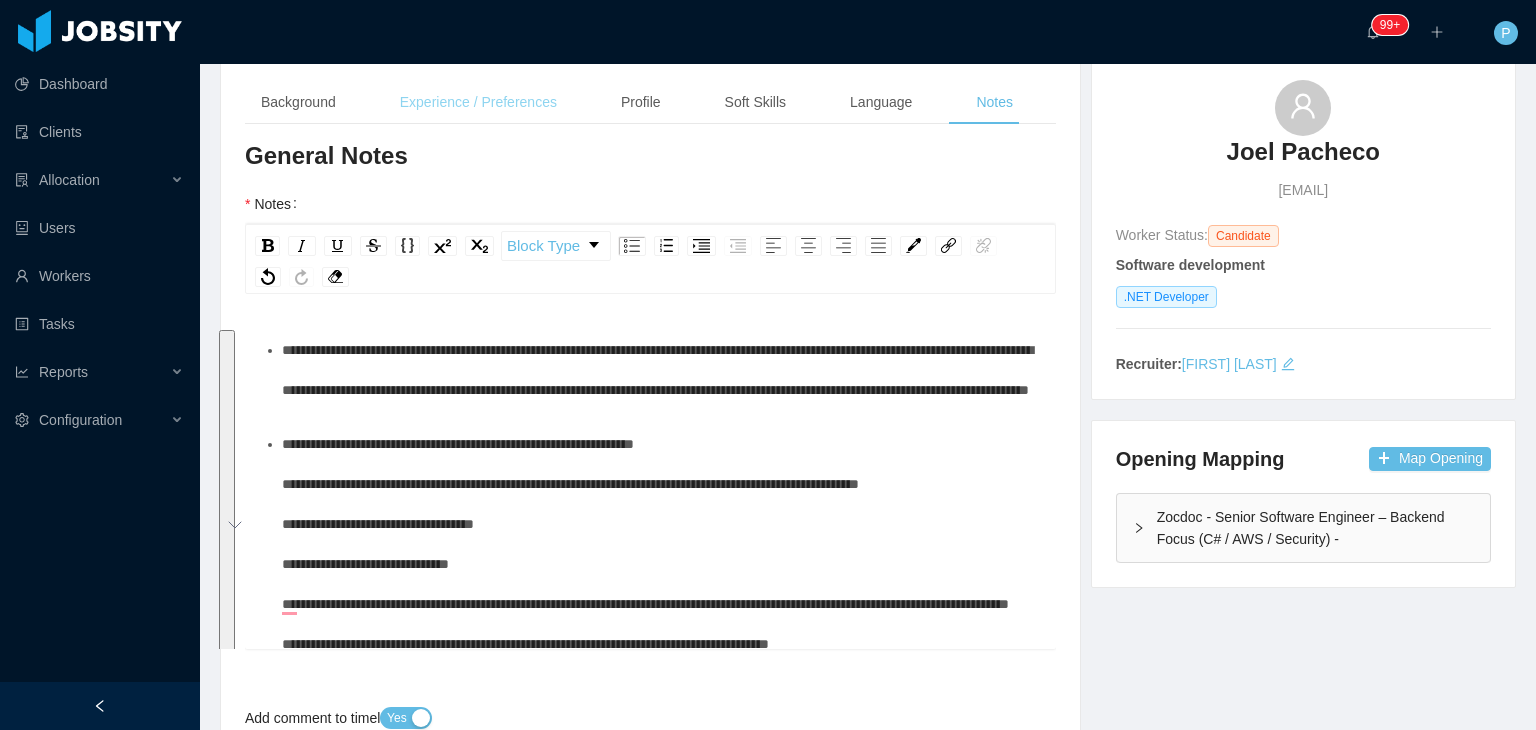click on "Experience / Preferences" at bounding box center [478, 102] 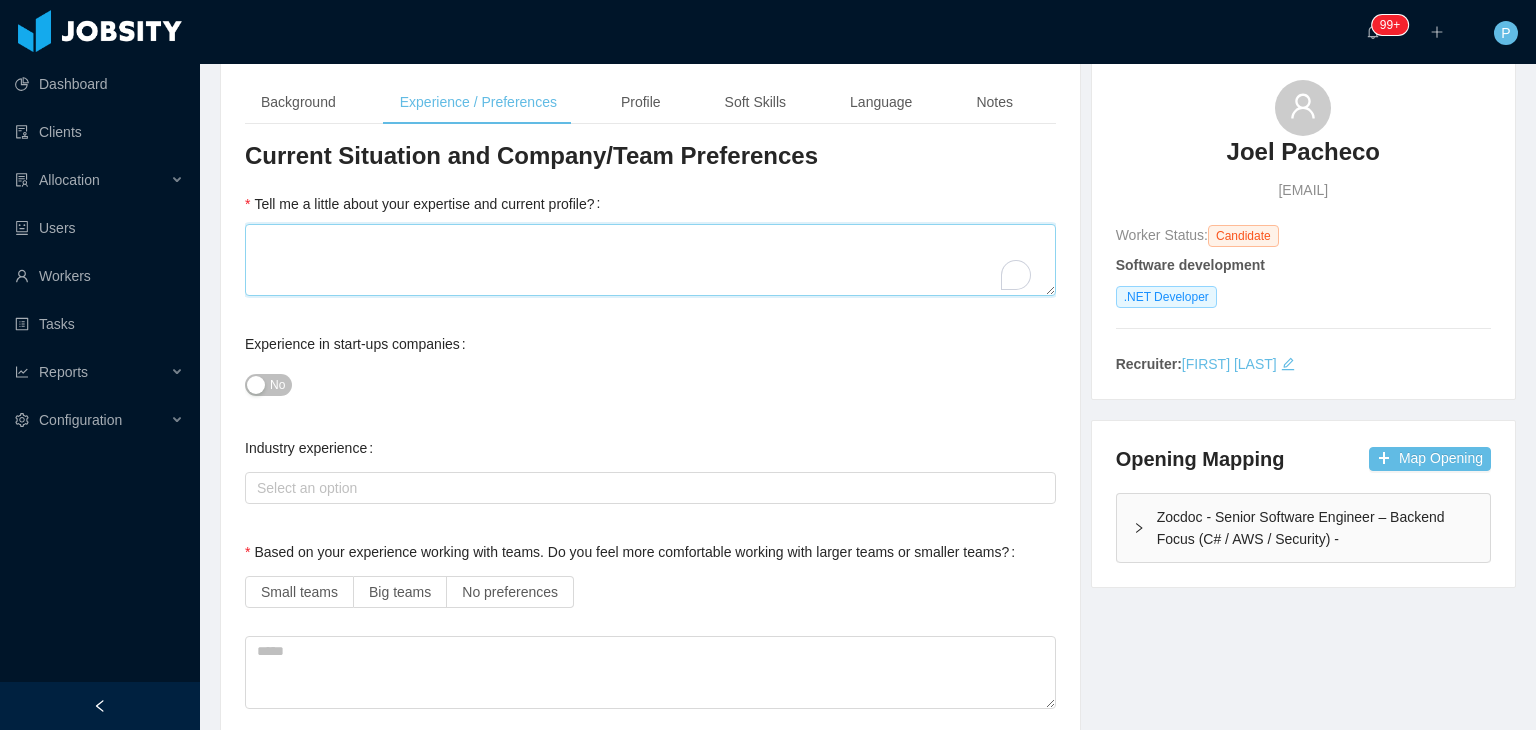 click on "Tell me a little about your expertise and current profile?" at bounding box center (650, 260) 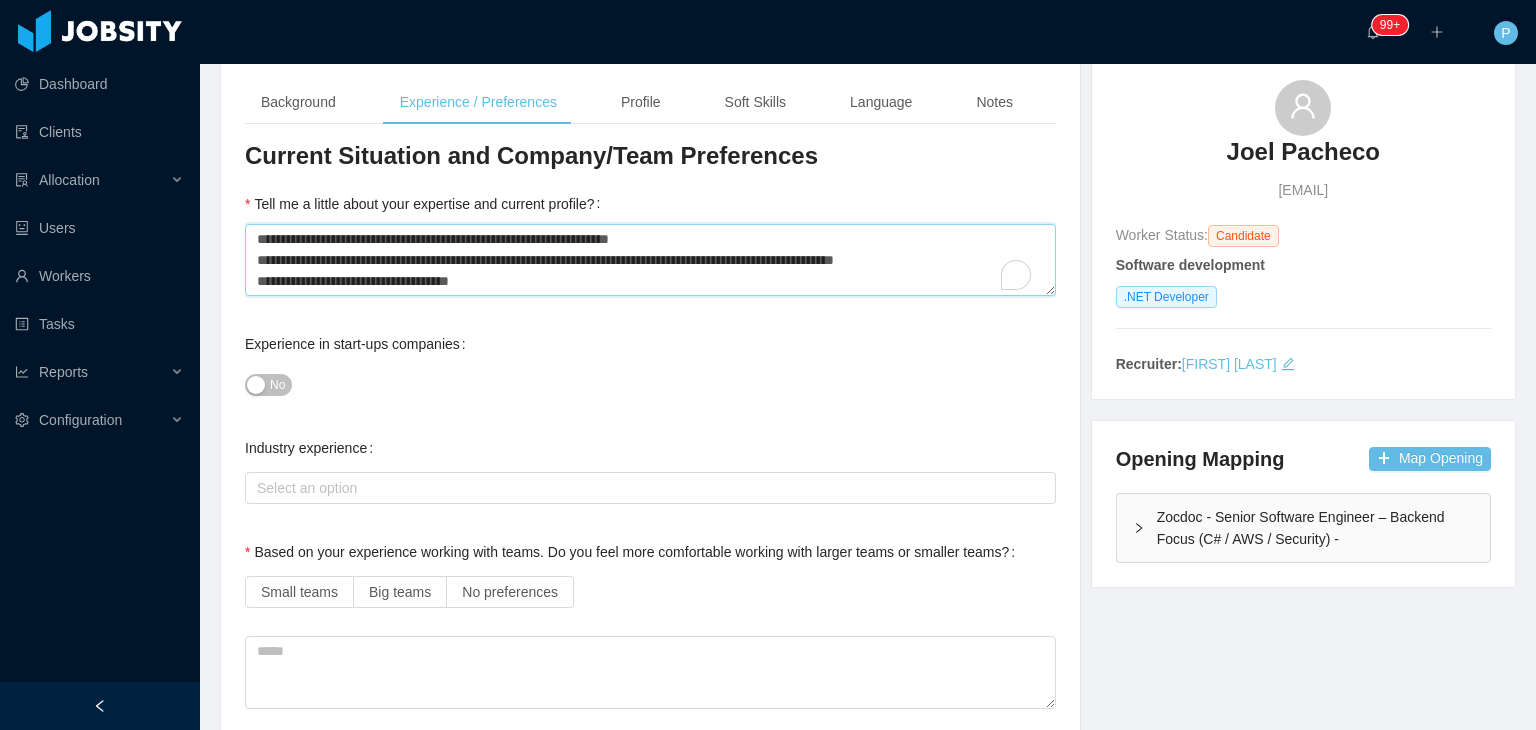 type 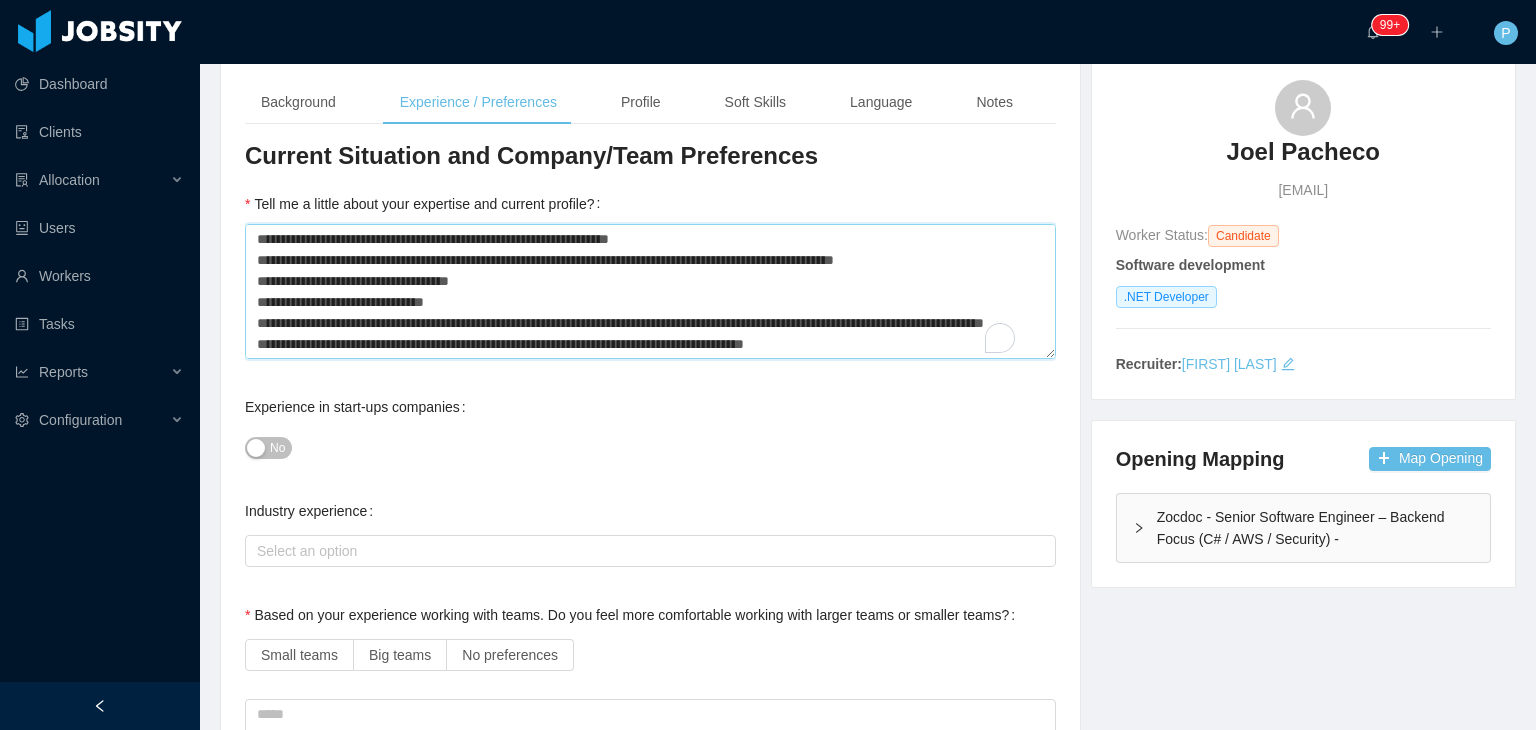scroll, scrollTop: 78, scrollLeft: 0, axis: vertical 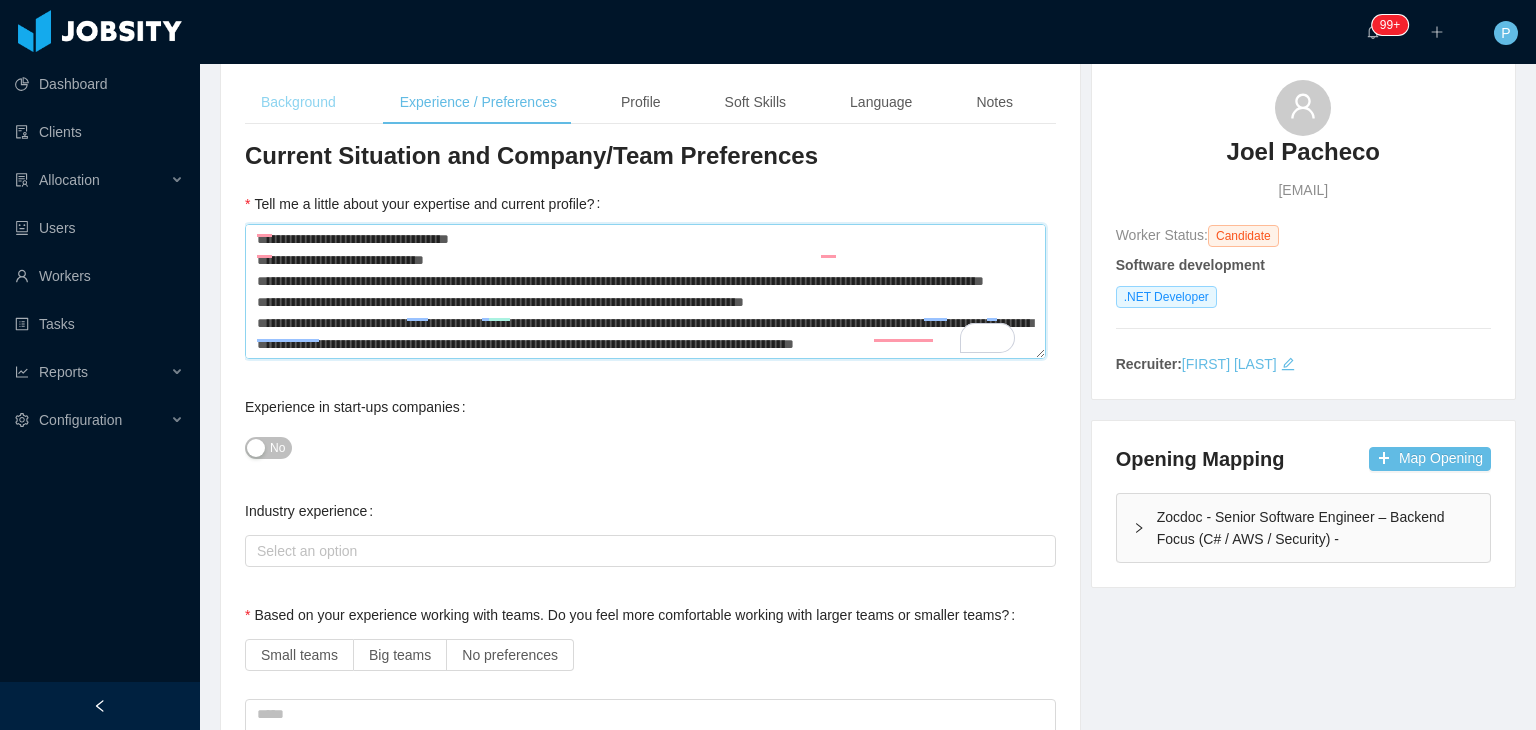 type on "**********" 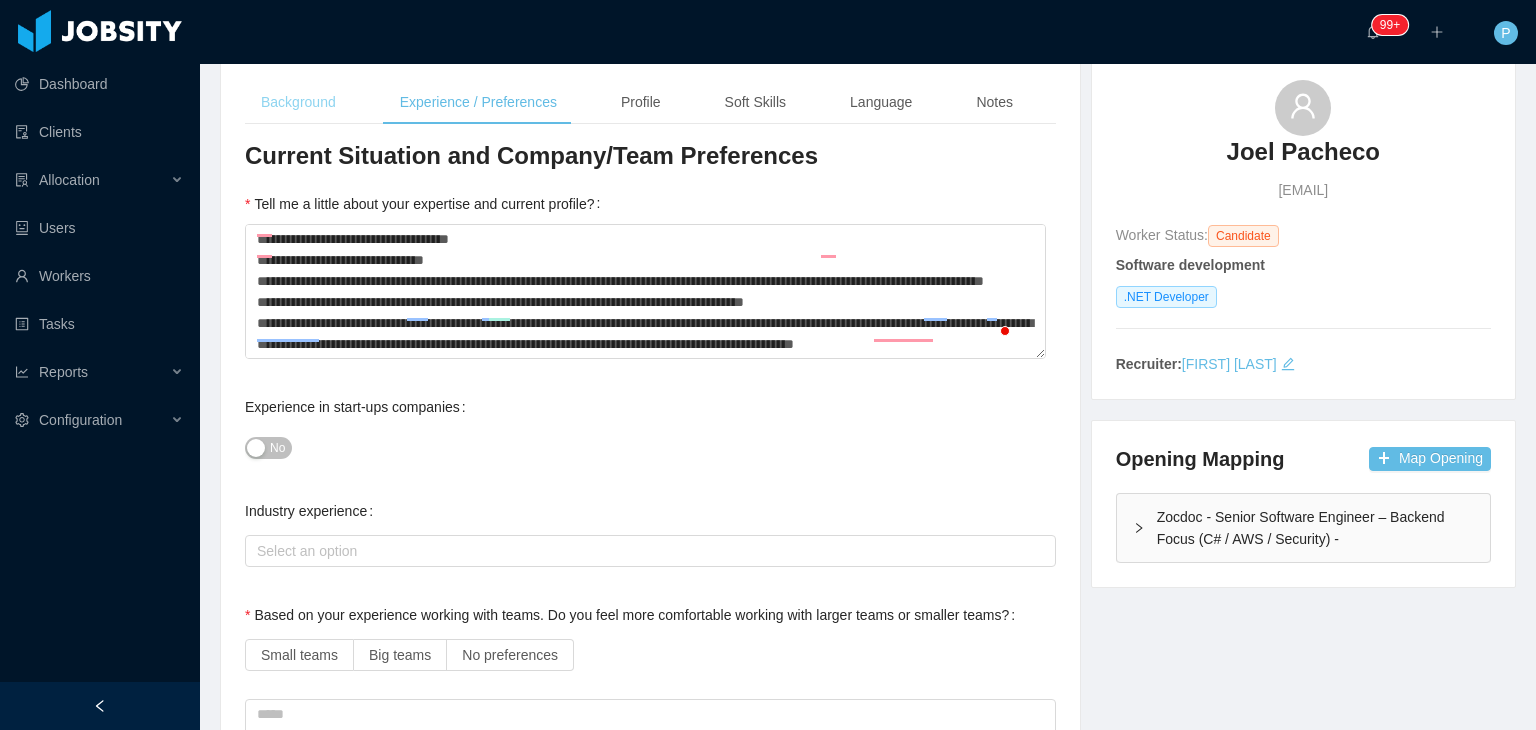 click on "Background" at bounding box center (298, 102) 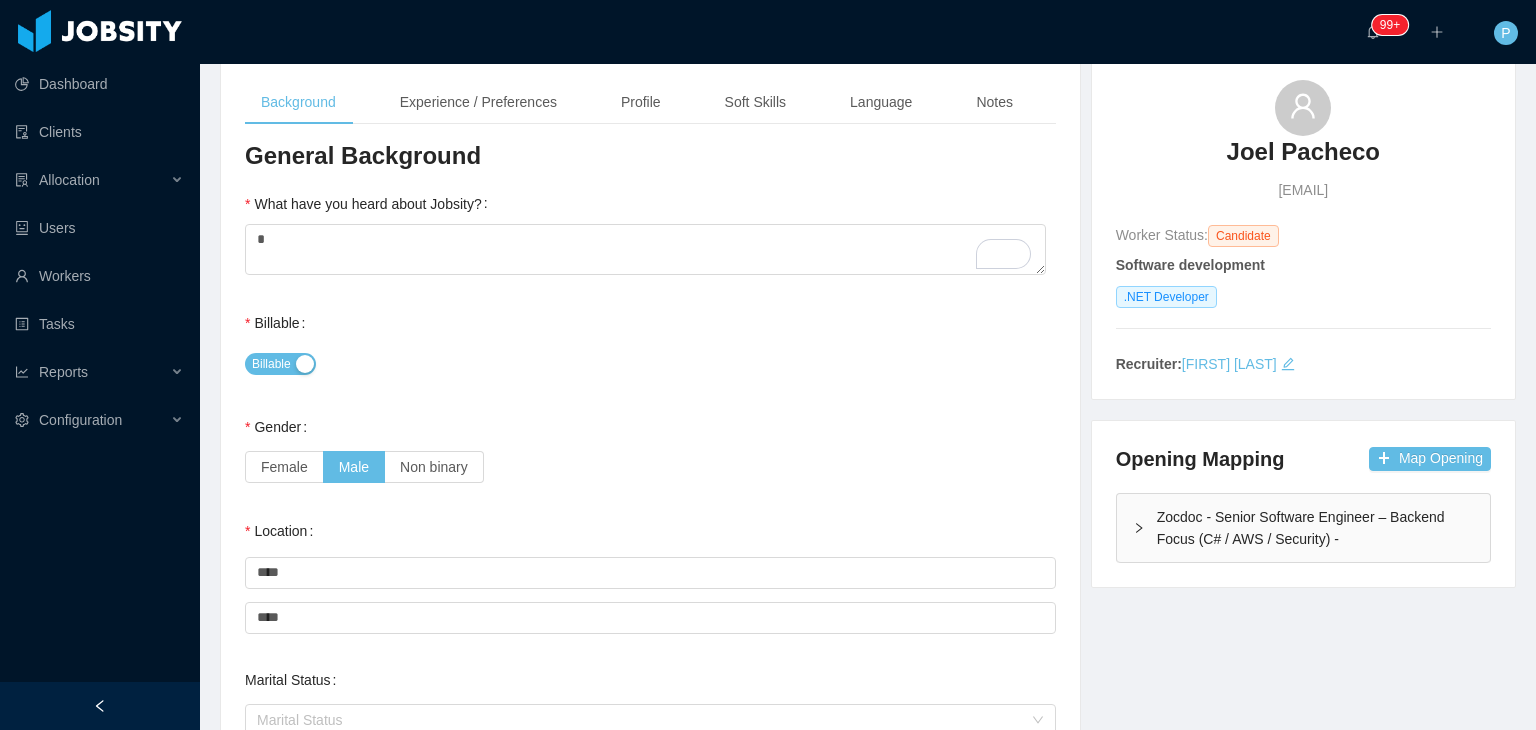 click on "General Background What have you heard about Jobsity? * Billable Billable Gender Female Male Non binary Location Country **** Peru   City **** Lima   Marital Status Marital Status Number of Children * Nationality Country   Education + Add Overall Years of Experience Date of Birth" at bounding box center [650, 712] 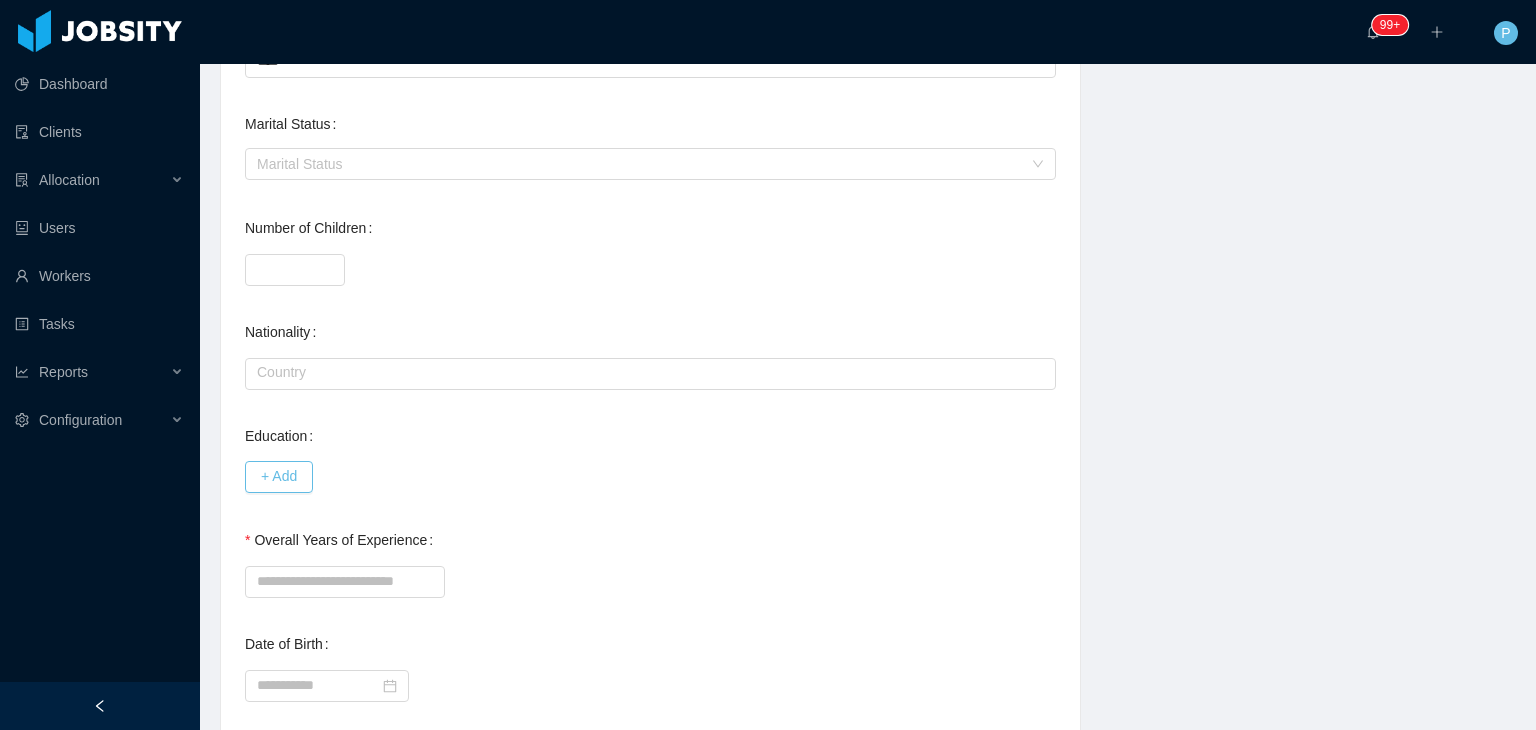 scroll, scrollTop: 724, scrollLeft: 0, axis: vertical 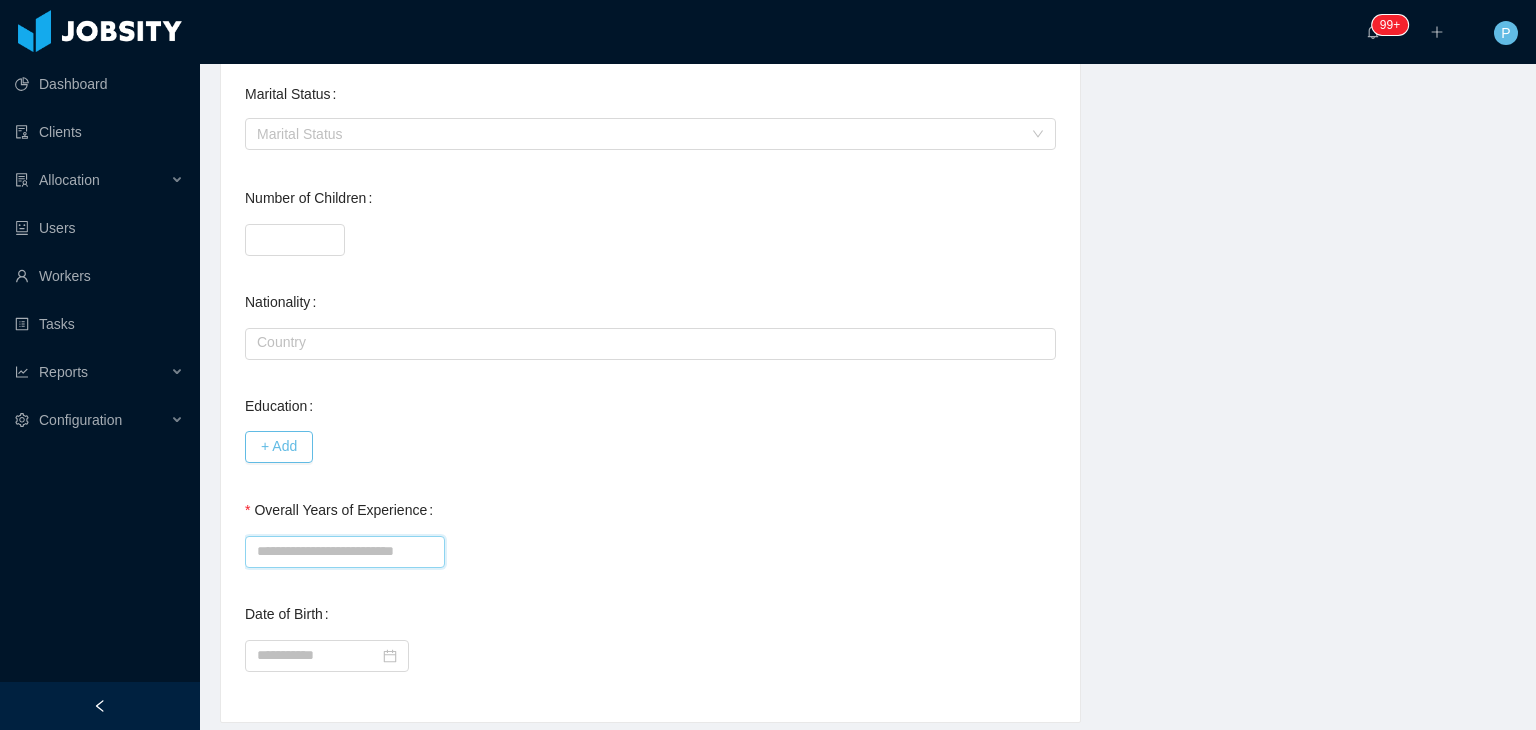 click on "Overall Years of Experience" at bounding box center [345, 552] 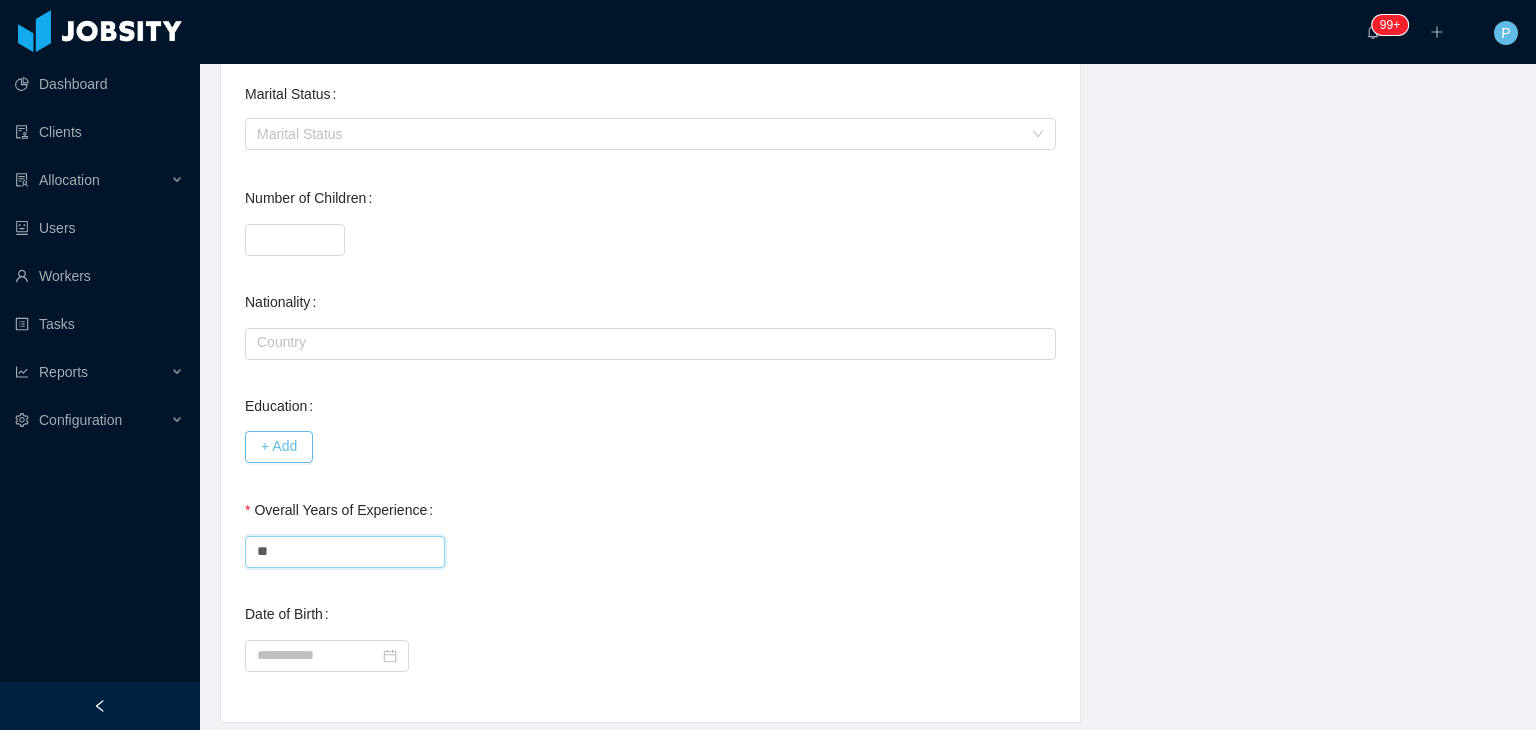 type on "**" 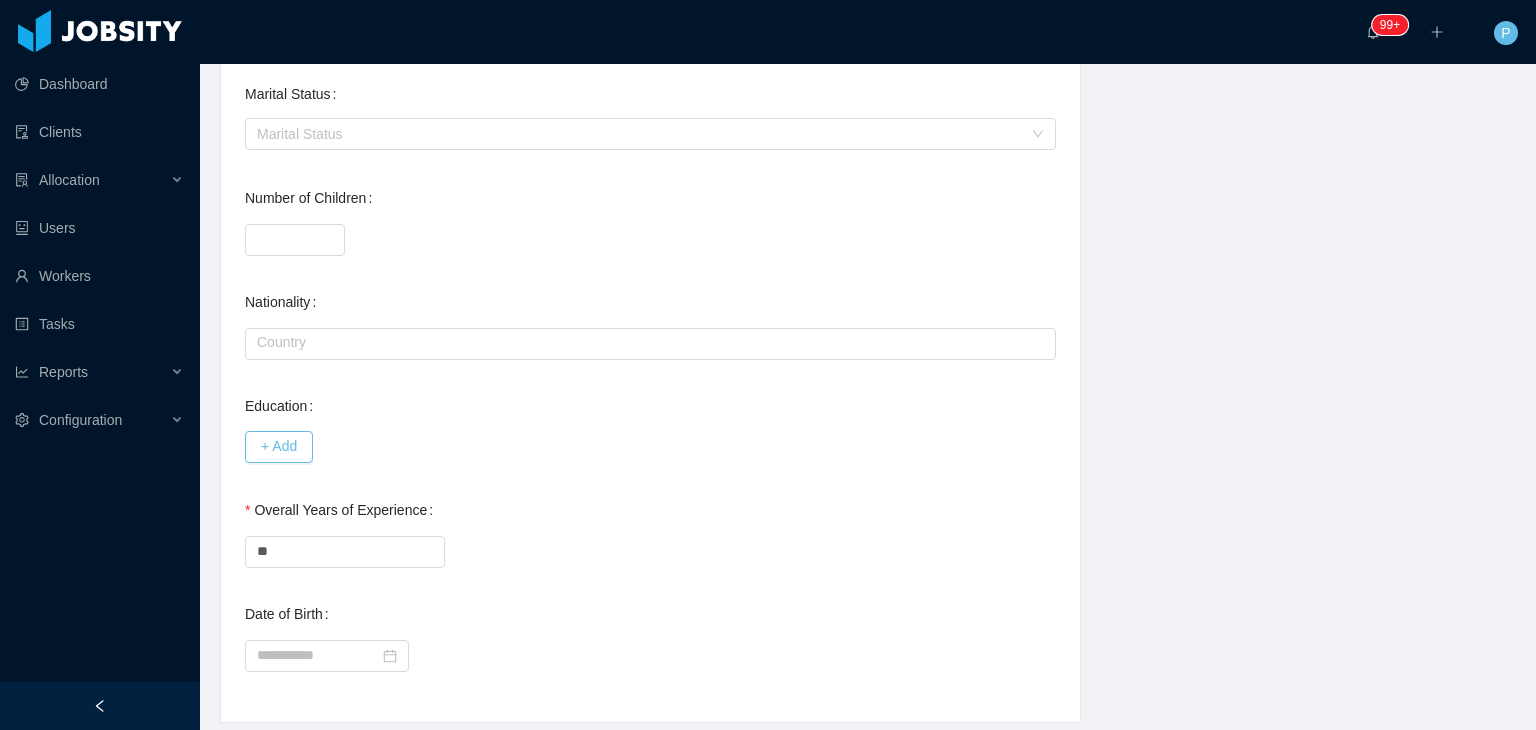 click on "Overall Years of Experience **" at bounding box center (650, 530) 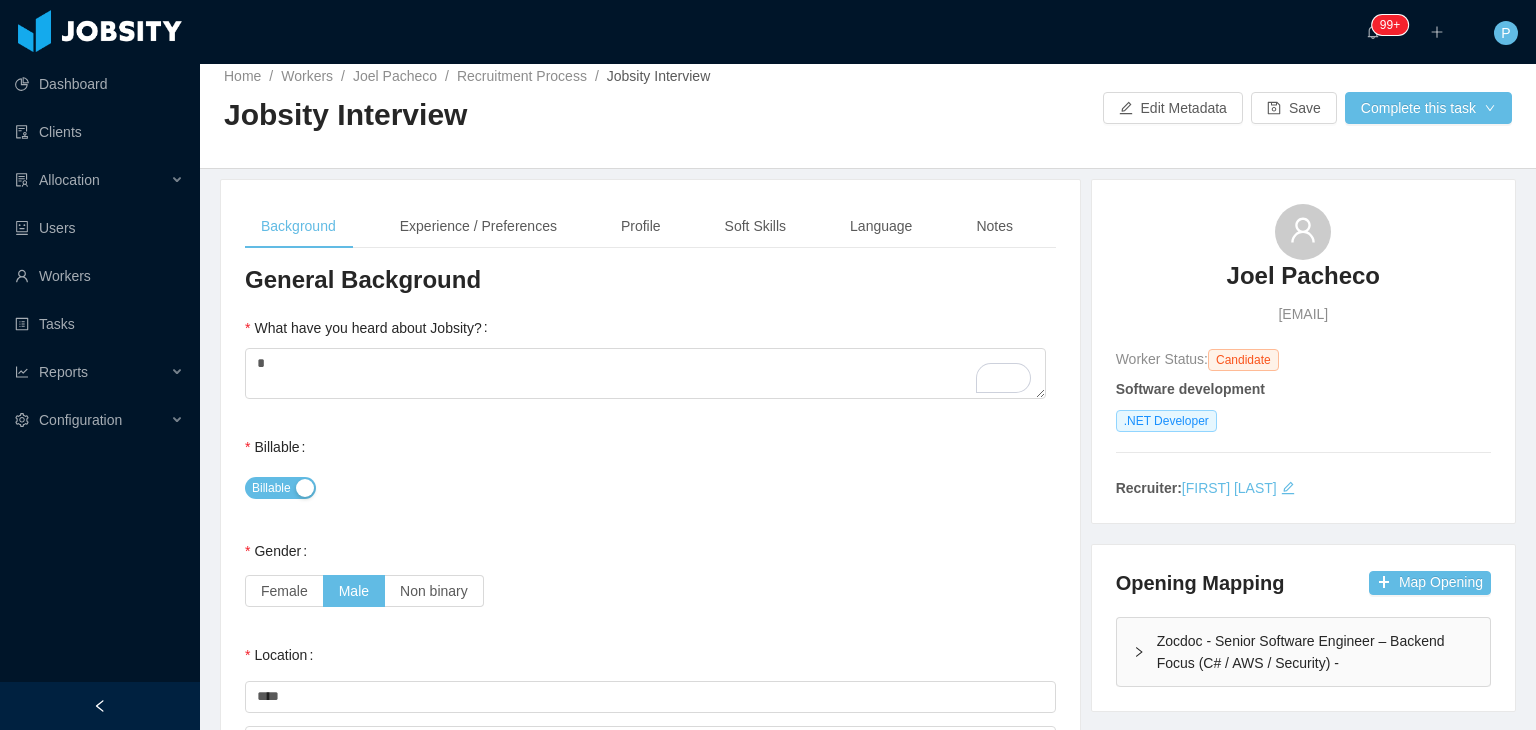 scroll, scrollTop: 0, scrollLeft: 0, axis: both 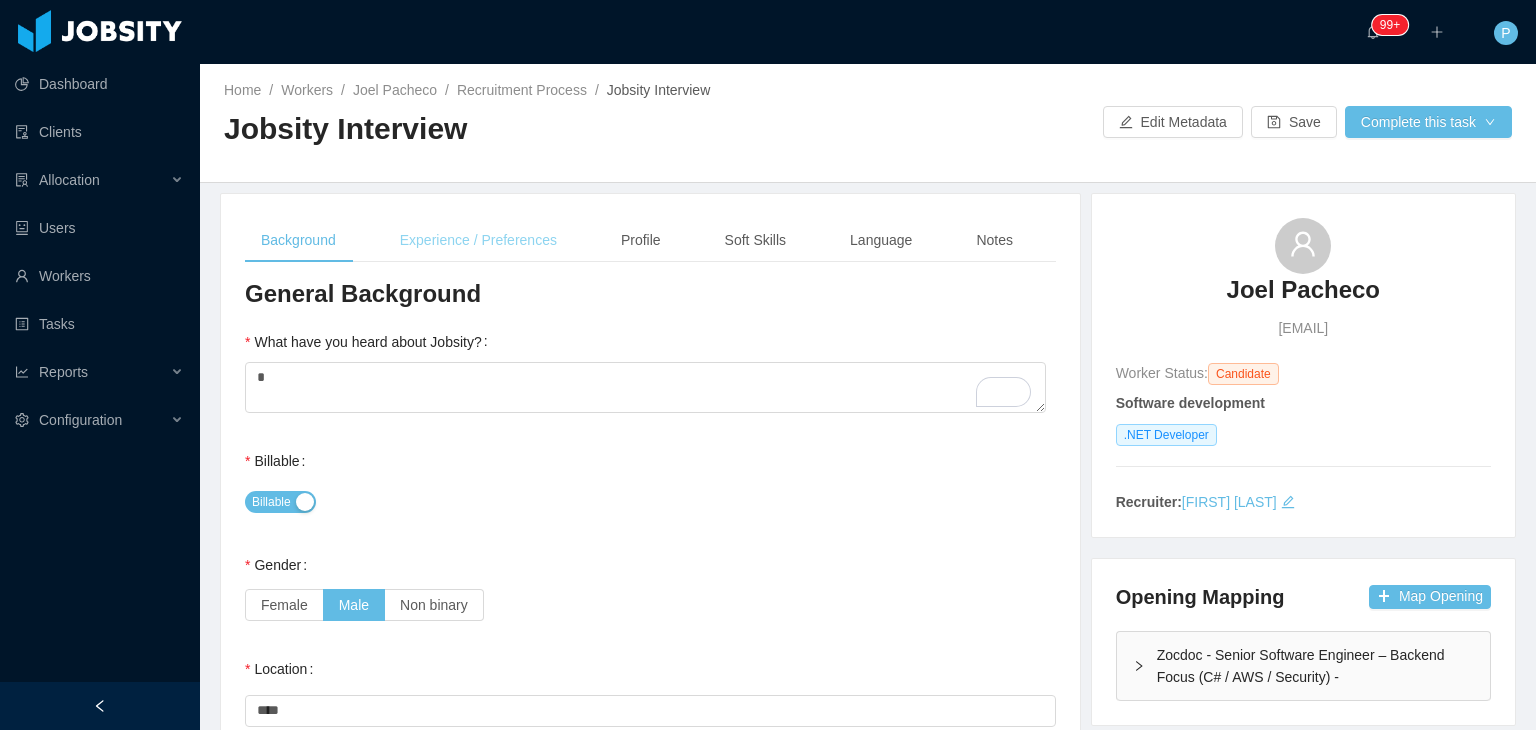click on "Experience / Preferences" at bounding box center [478, 240] 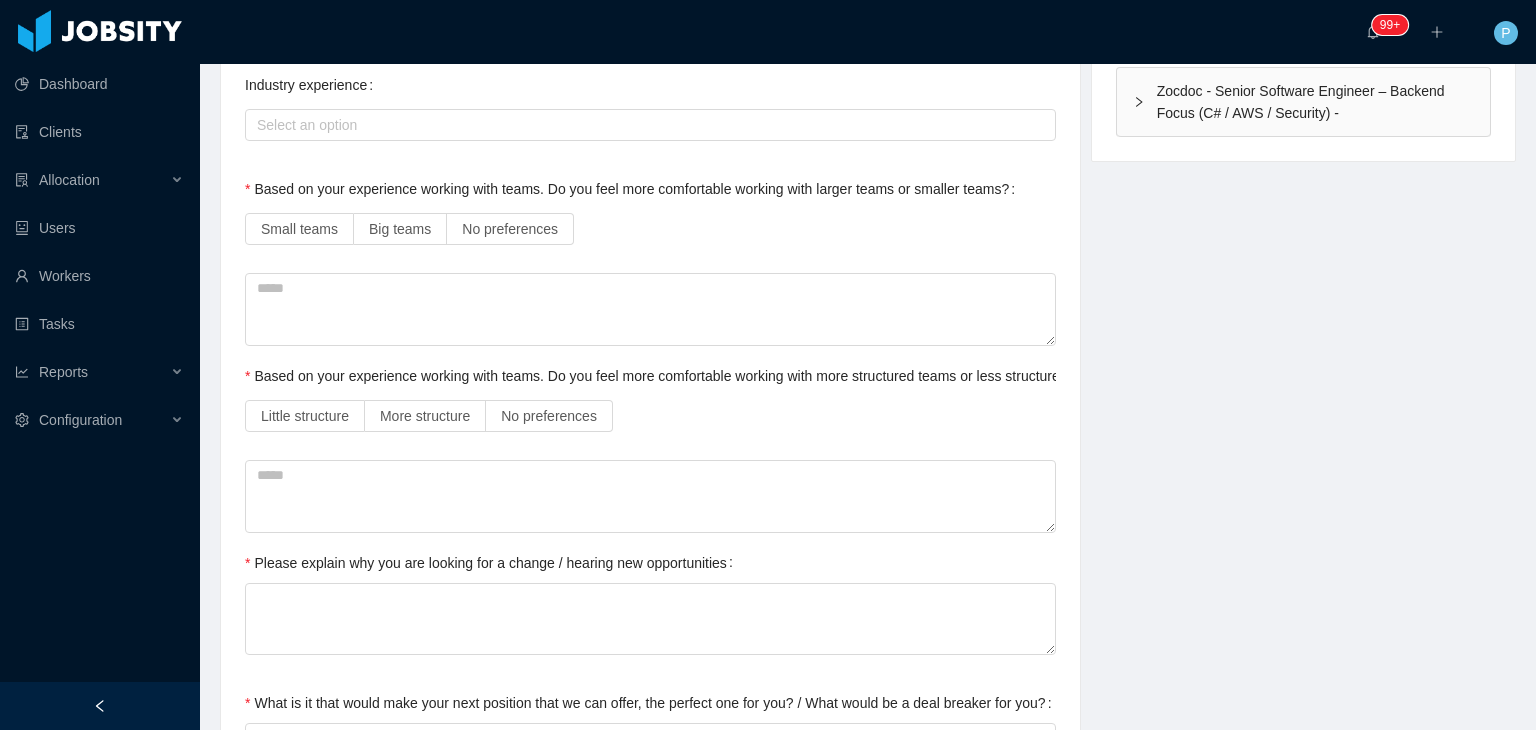 scroll, scrollTop: 653, scrollLeft: 0, axis: vertical 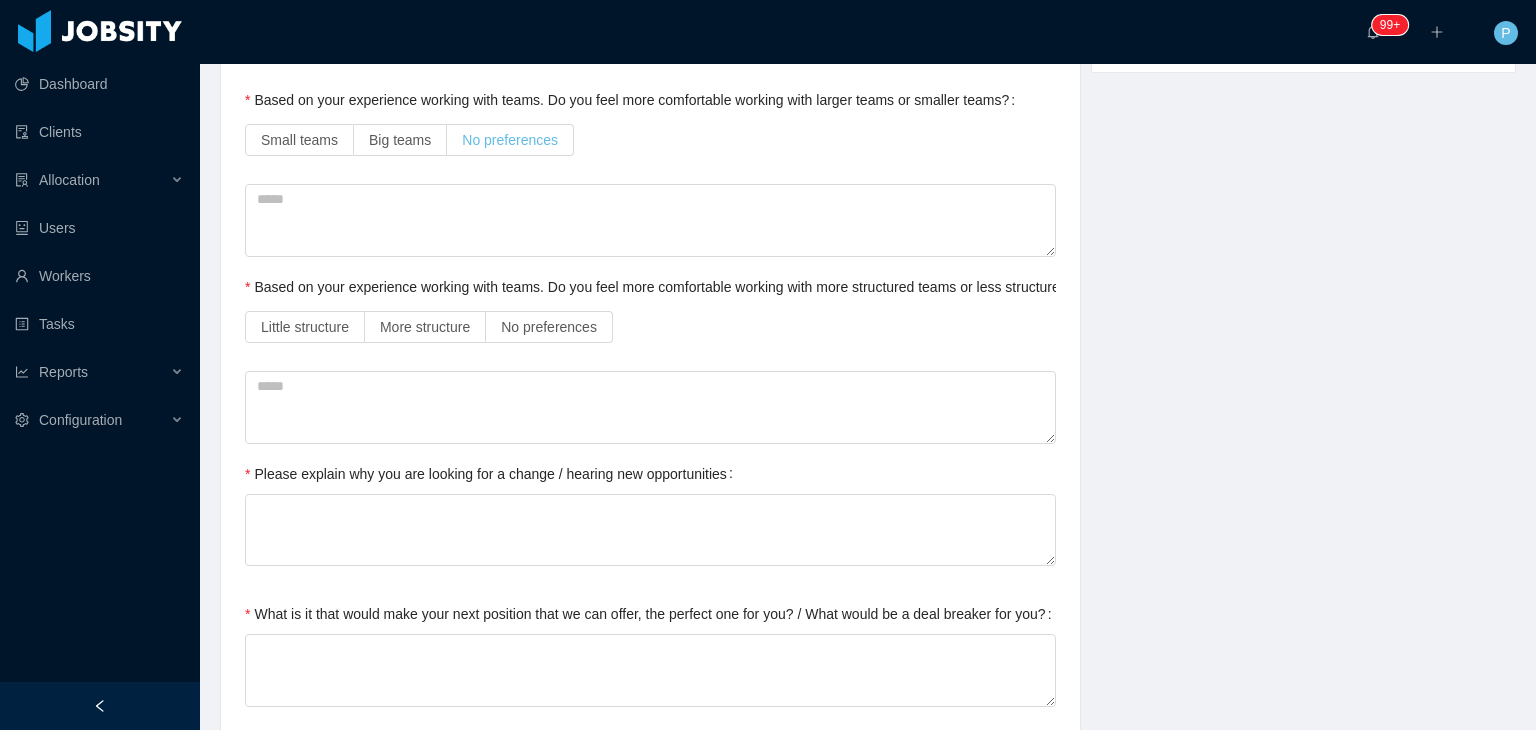 click on "No preferences" at bounding box center (510, 140) 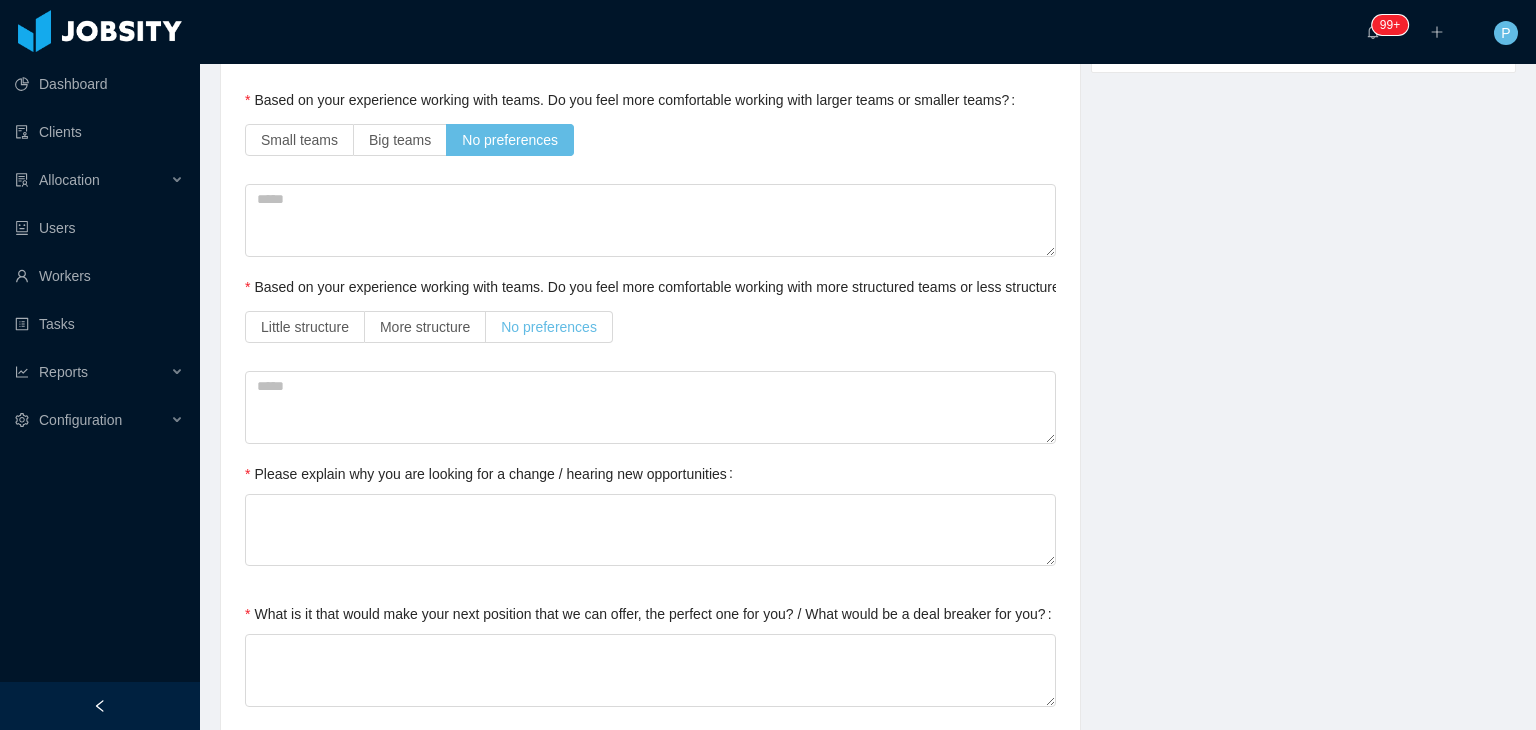 click on "No preferences" at bounding box center [549, 327] 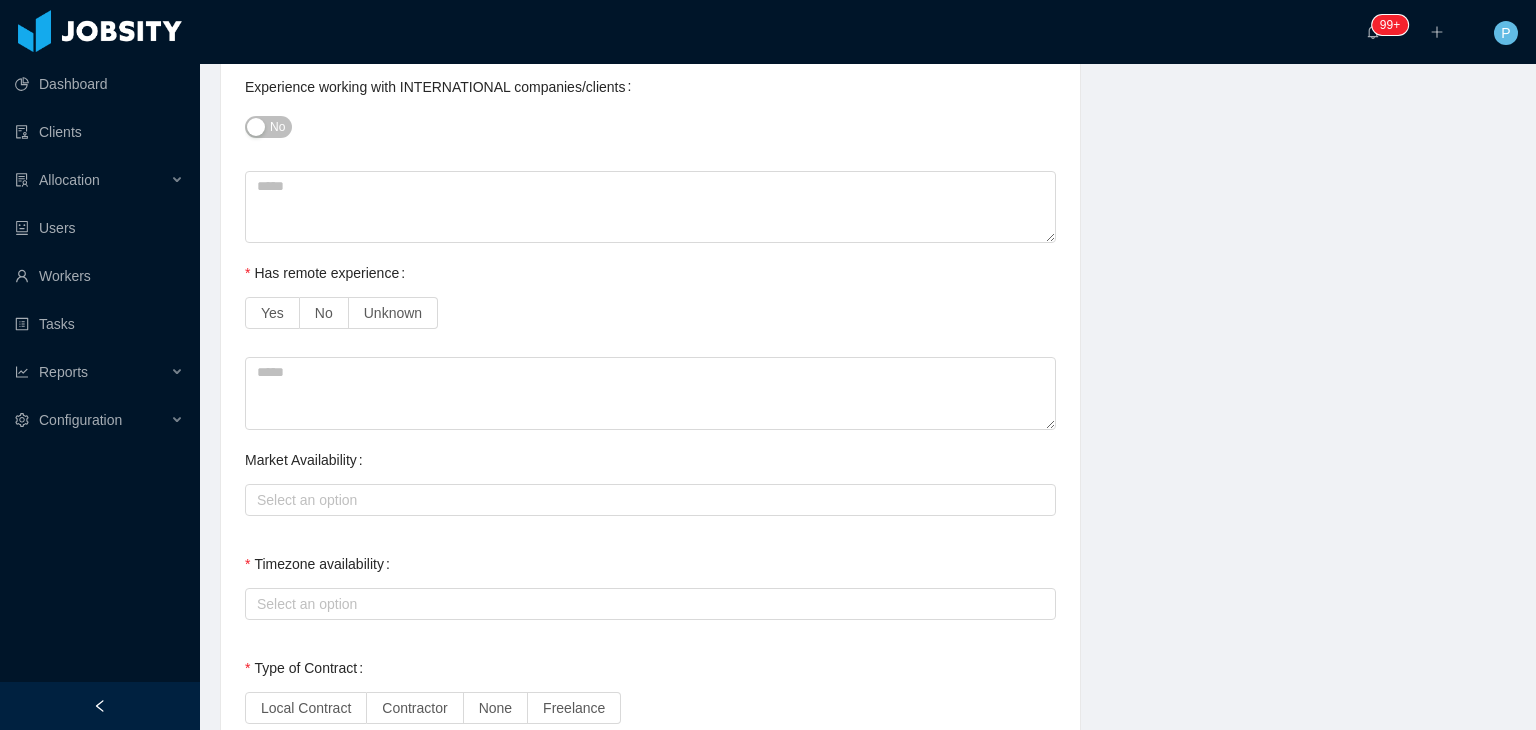 scroll, scrollTop: 1328, scrollLeft: 0, axis: vertical 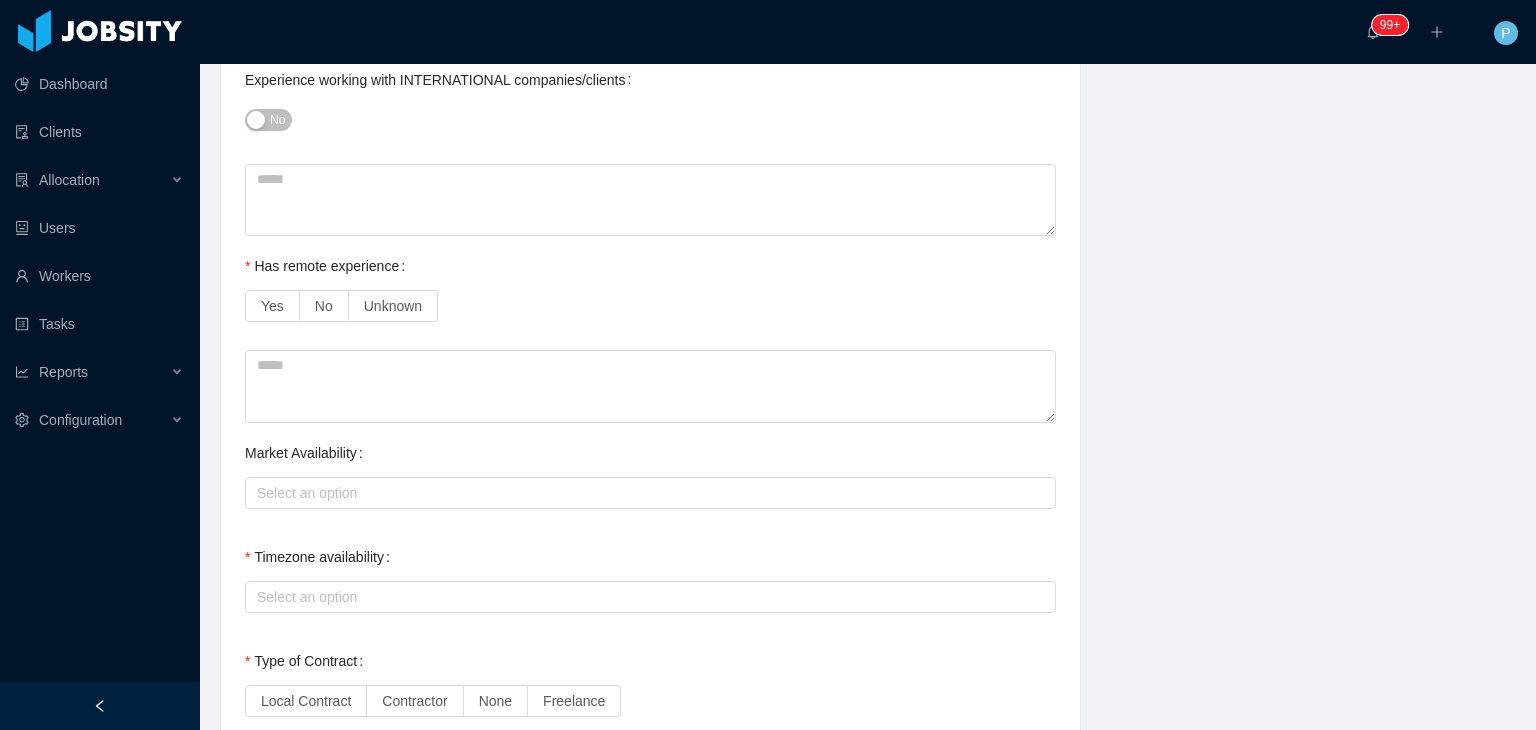 click on "No" at bounding box center [277, 120] 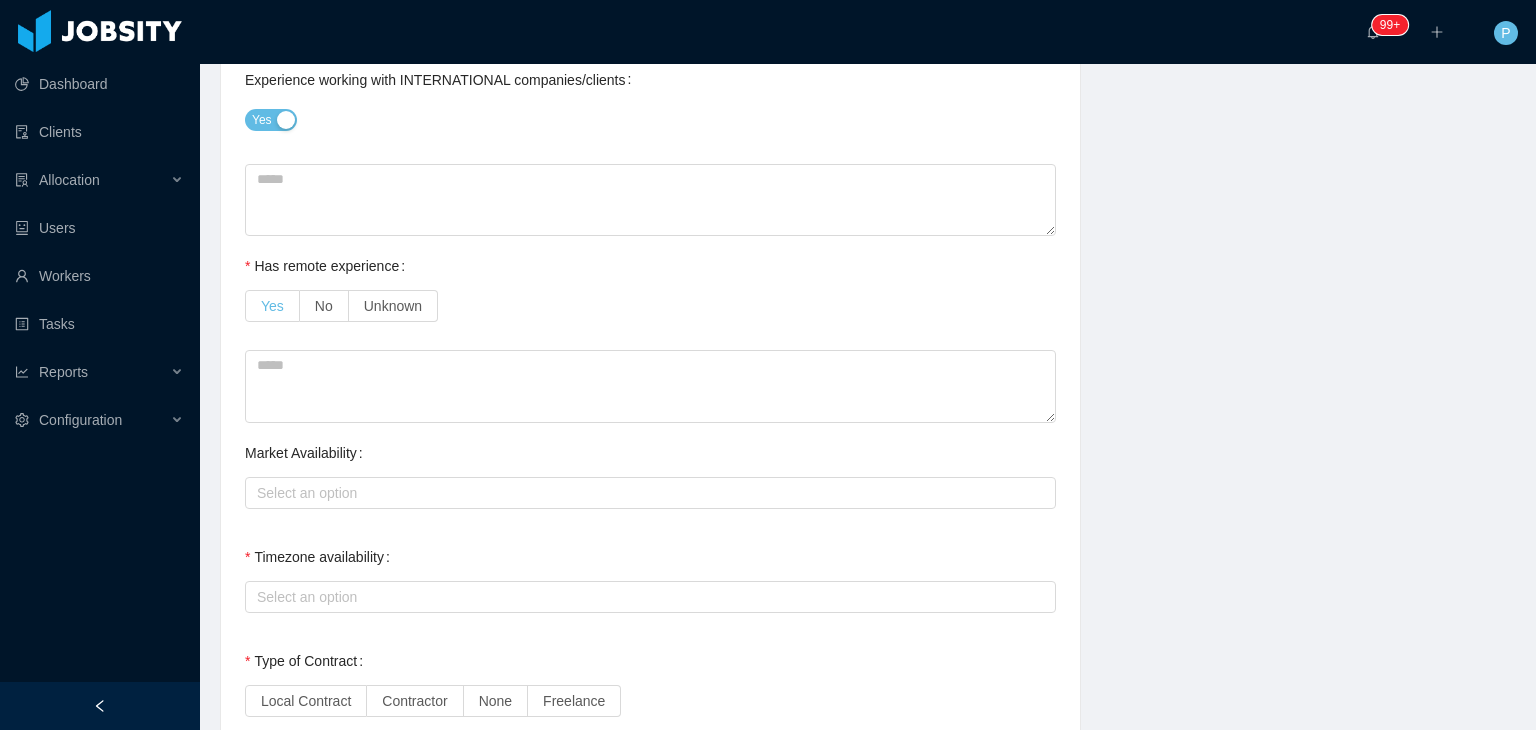 click on "Yes" at bounding box center [272, 306] 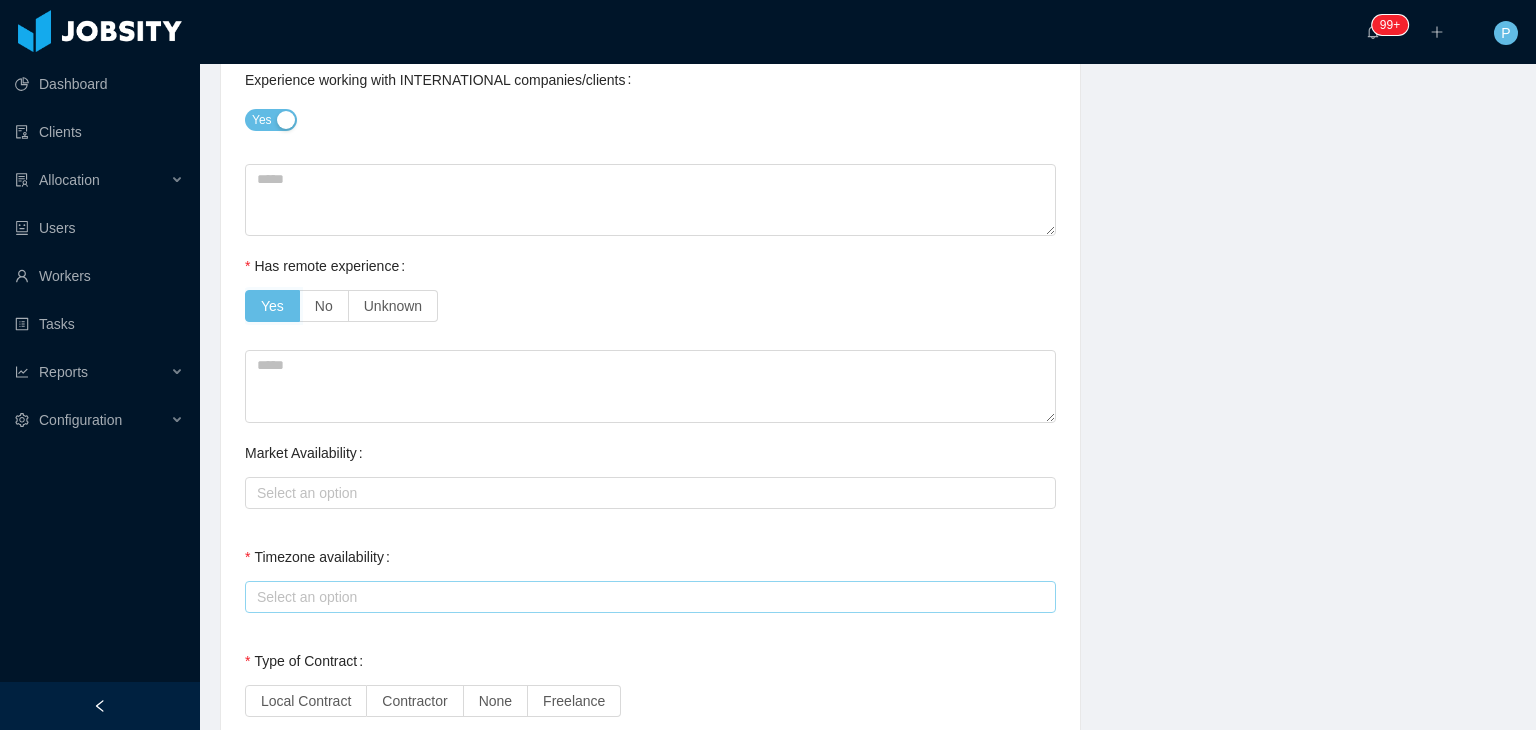 click on "Select an option" at bounding box center [646, 597] 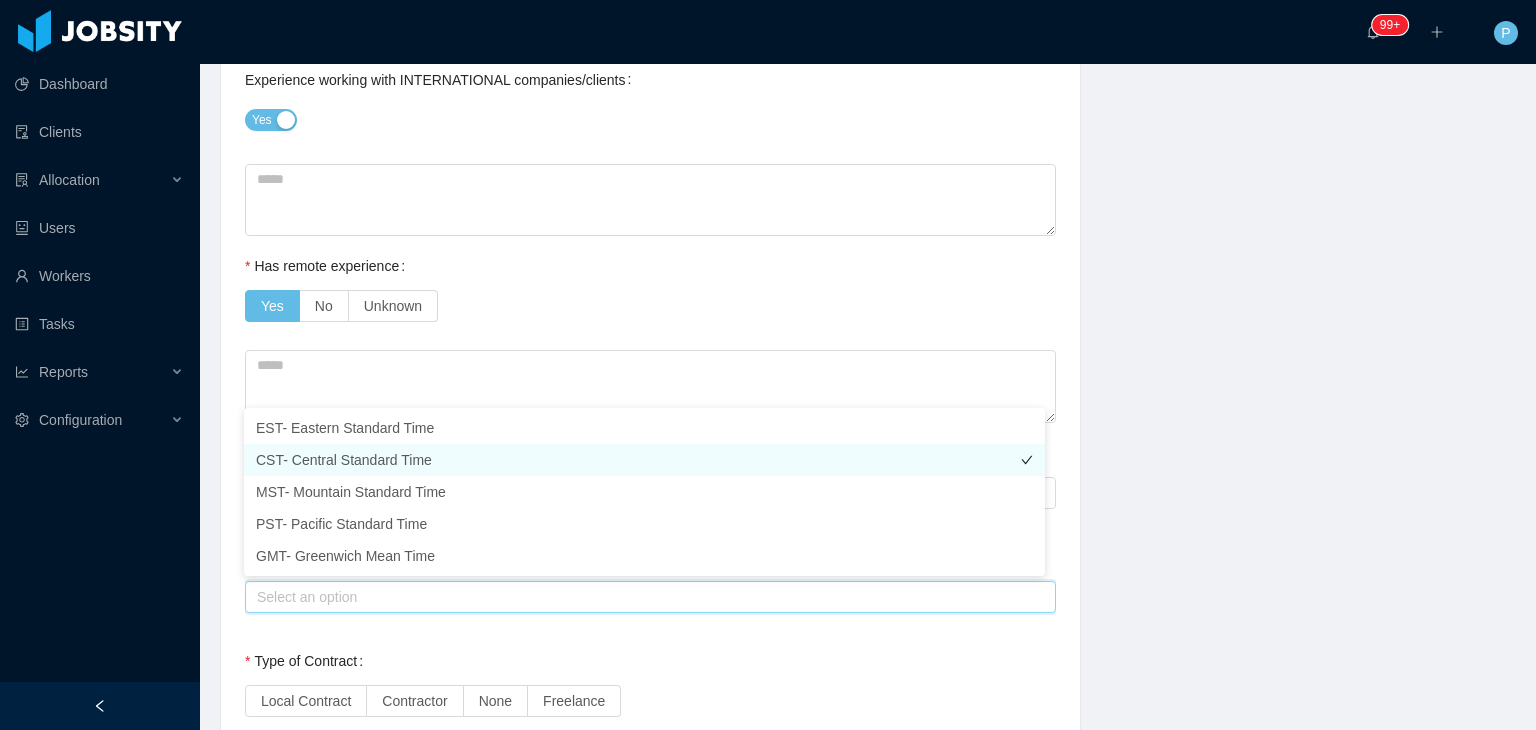 click on "CST- Central Standard Time" at bounding box center [644, 460] 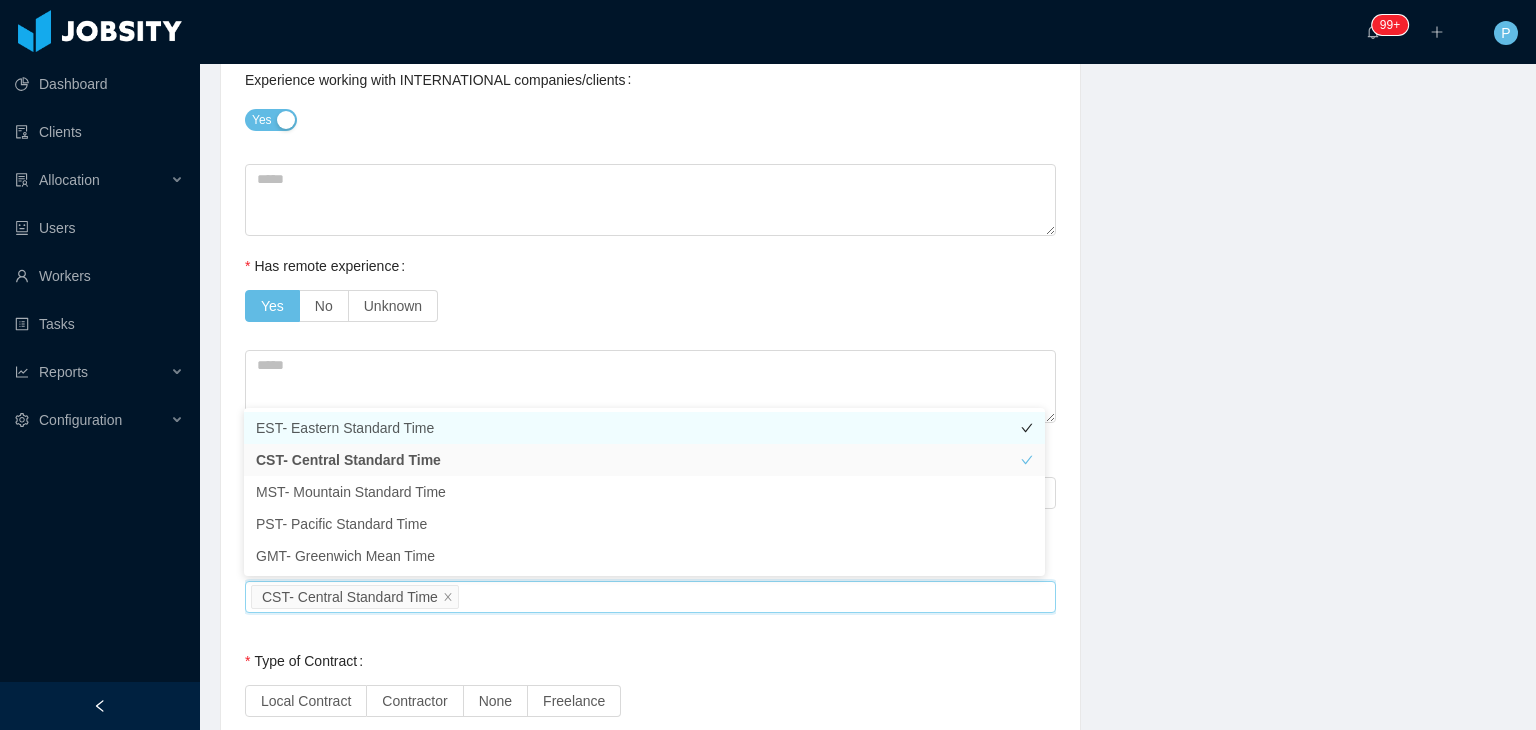 click on "EST- Eastern Standard Time" at bounding box center (644, 428) 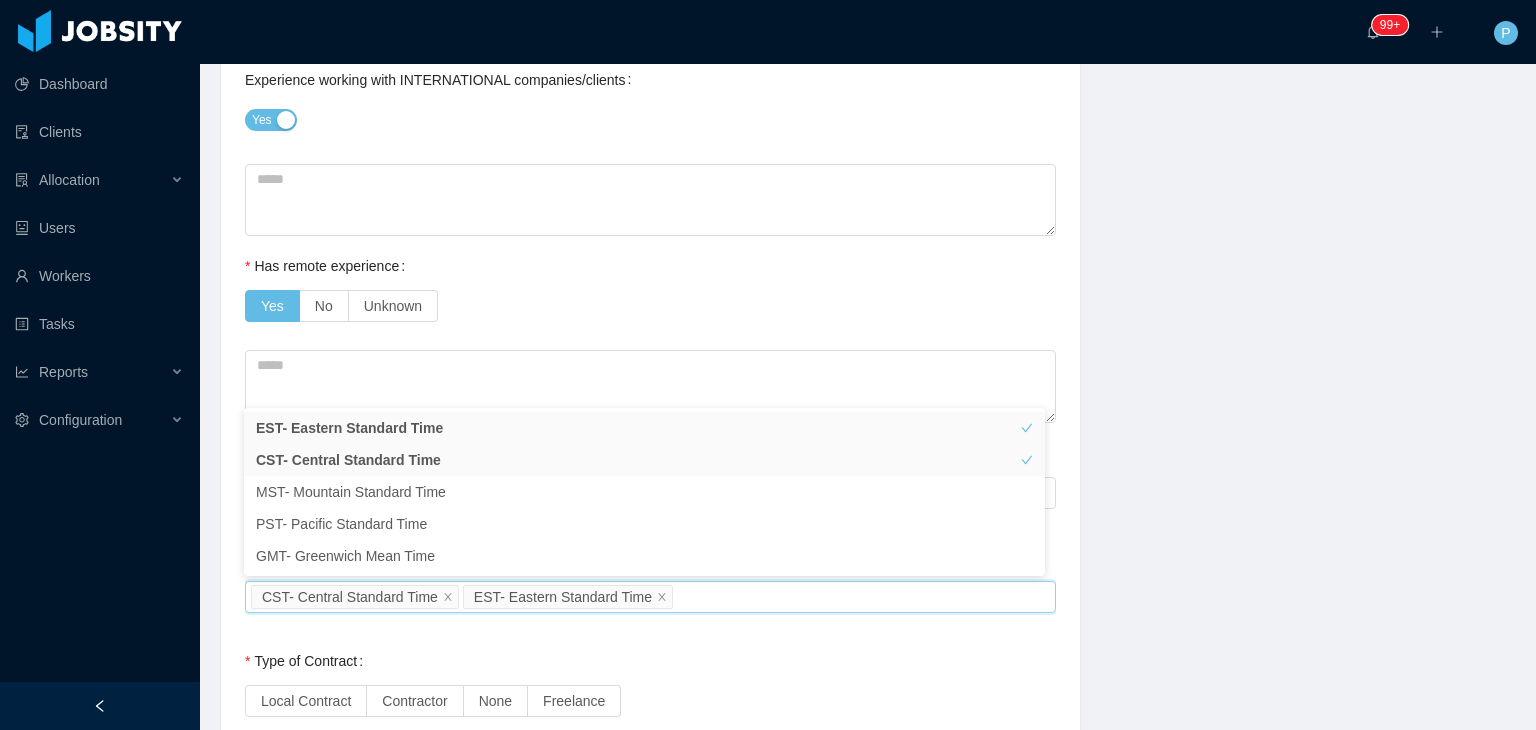 click on "Background Experience / Preferences Profile Soft Skills Language Notes General Background What have you heard about Jobsity? * Billable Billable Gender Female Male Non binary Location Country **** Peru   City **** Lima   Marital Status Marital Status Number of Children * Nationality Country   Education + Add Overall Years of Experience ** Date of Birth Current Situation and Company/Team Preferences Tell me a little about your expertise and current profile? Experience in start-ups companies No Industry experience Select an option   Based on your experience working with teams. Do you feel more comfortable working with larger teams or smaller teams? Small teams Big teams No preferences Based on your experience working with teams. Do you feel more comfortable working with more structured teams or less structured teams? Little structure More structure No preferences Please explain why you are looking for a change / hearing new opportunities Experience working with INTERNATIONAL companies/clients Yes Yes No" at bounding box center [650, 212] 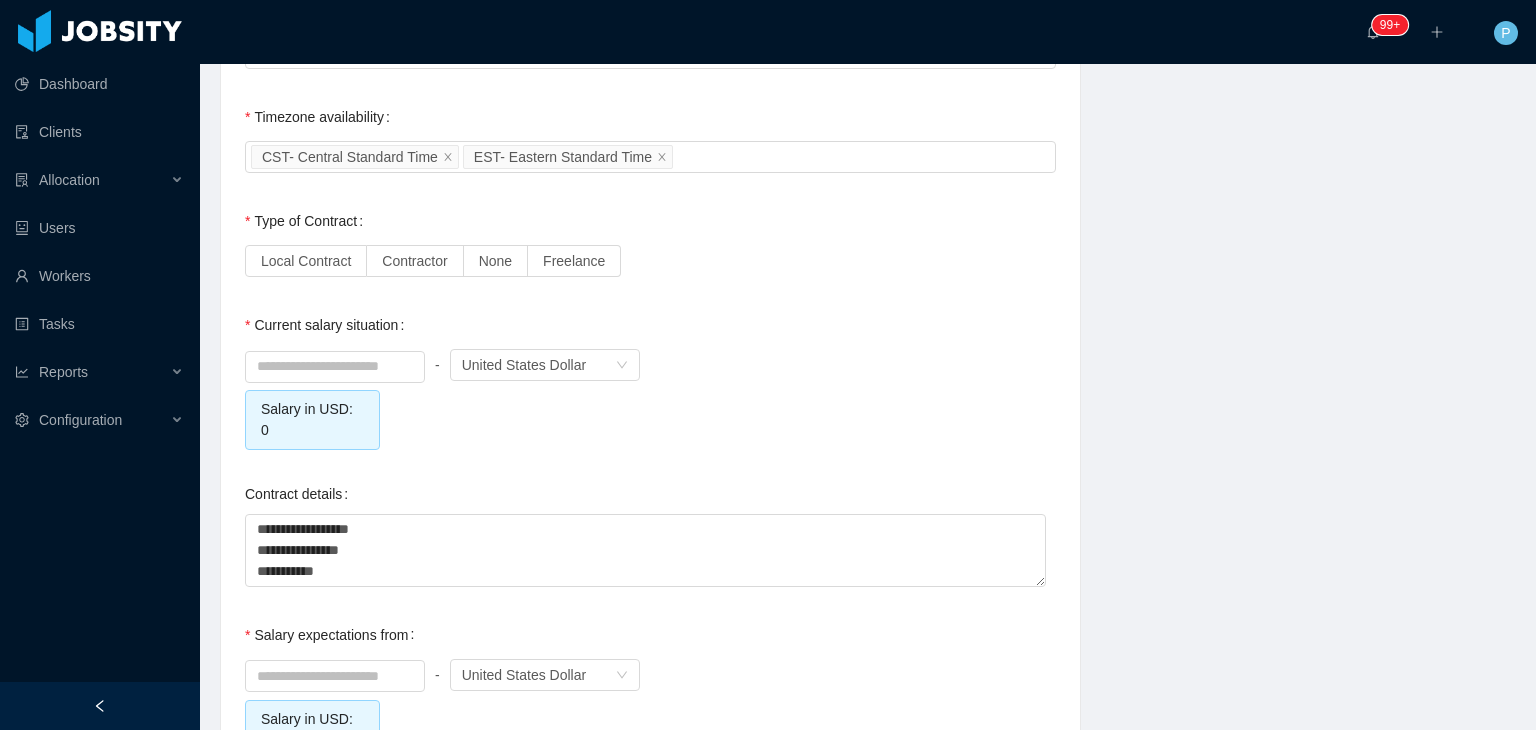 scroll, scrollTop: 1808, scrollLeft: 0, axis: vertical 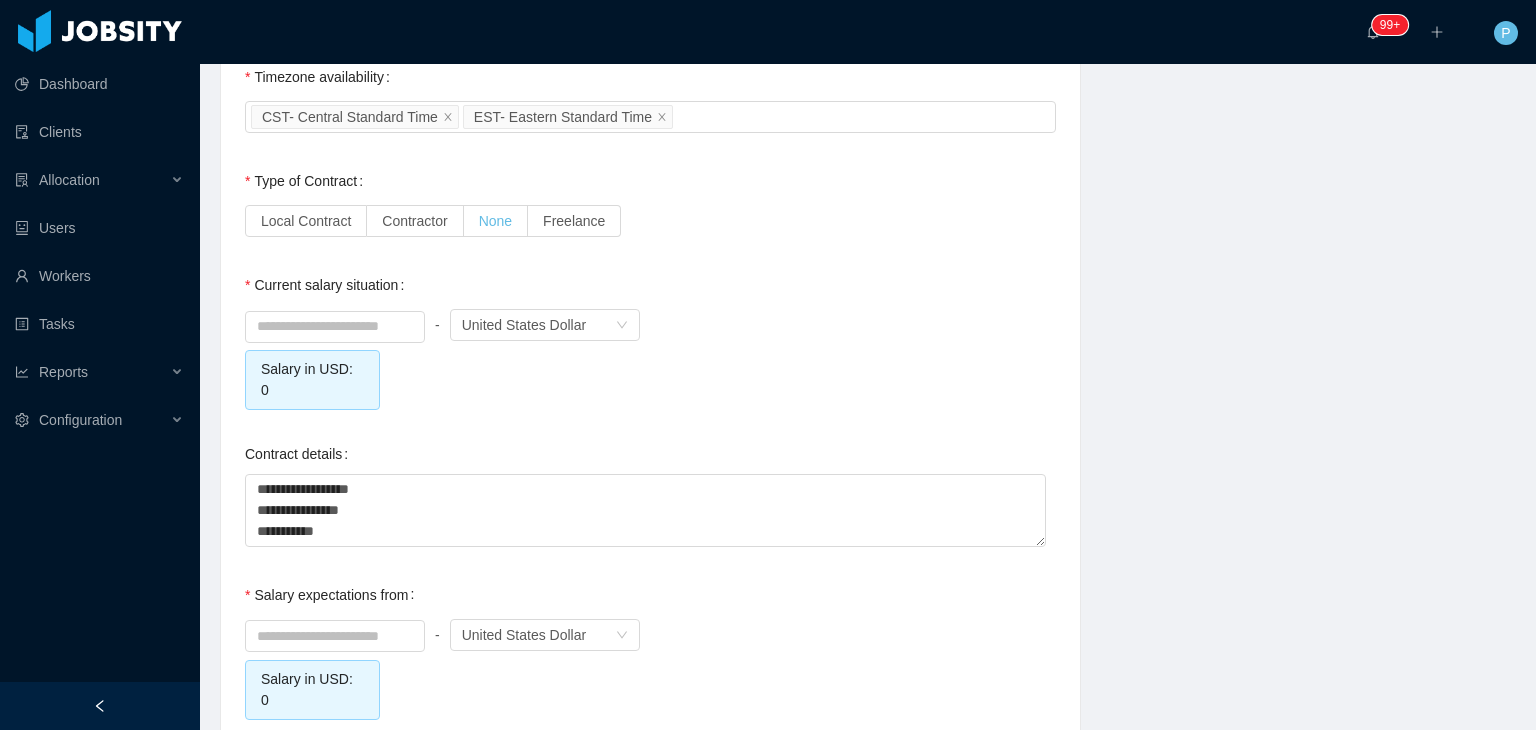click on "None" at bounding box center (495, 221) 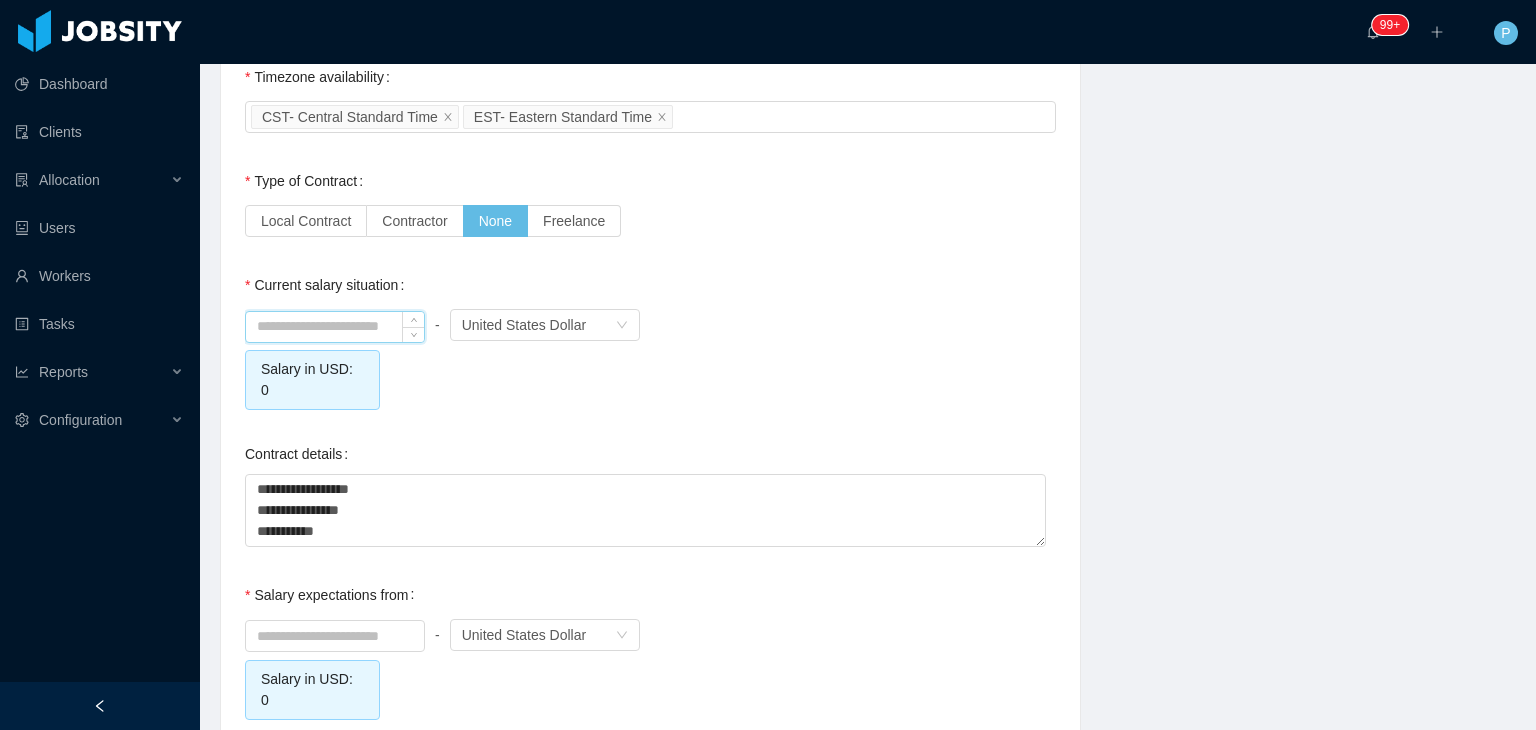 click at bounding box center [335, 327] 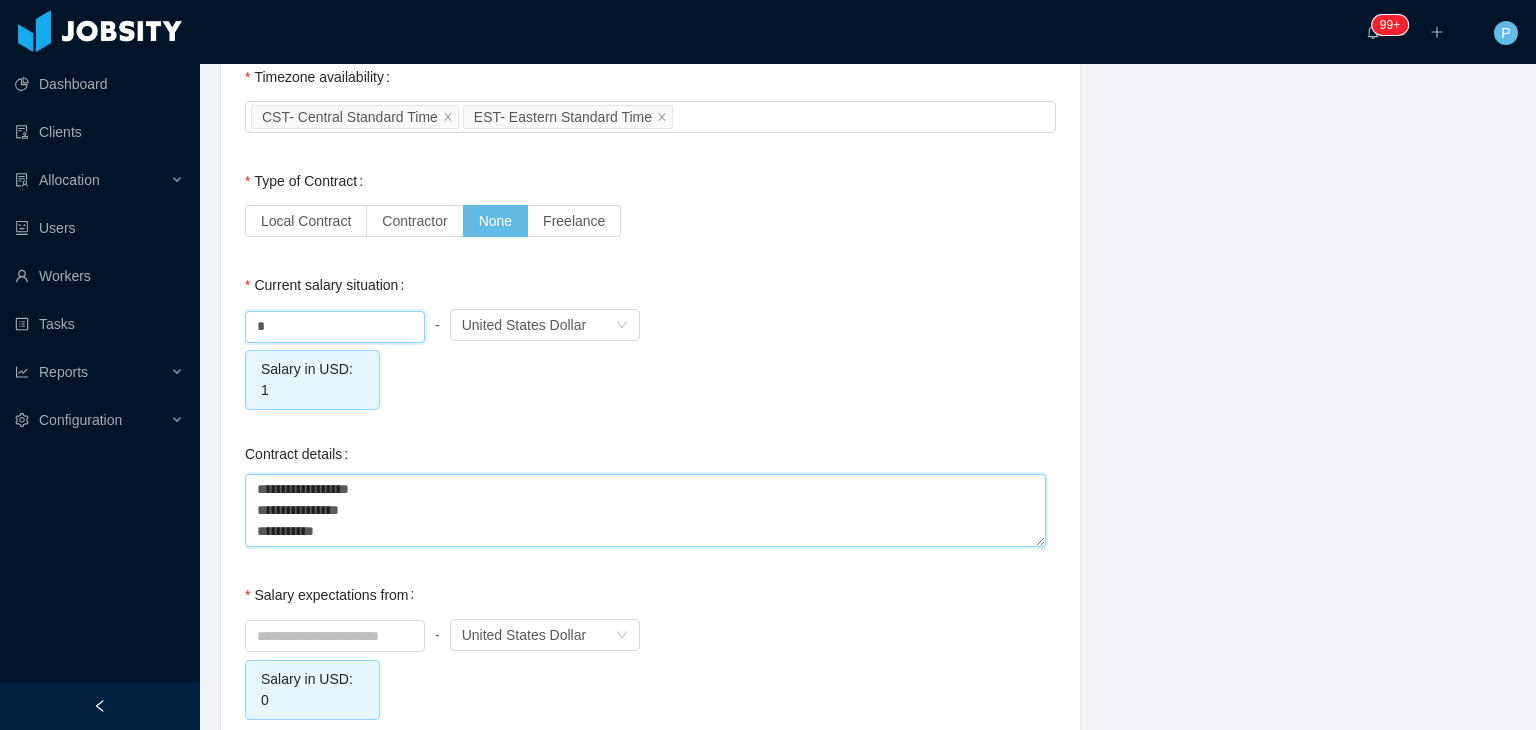 type on "****" 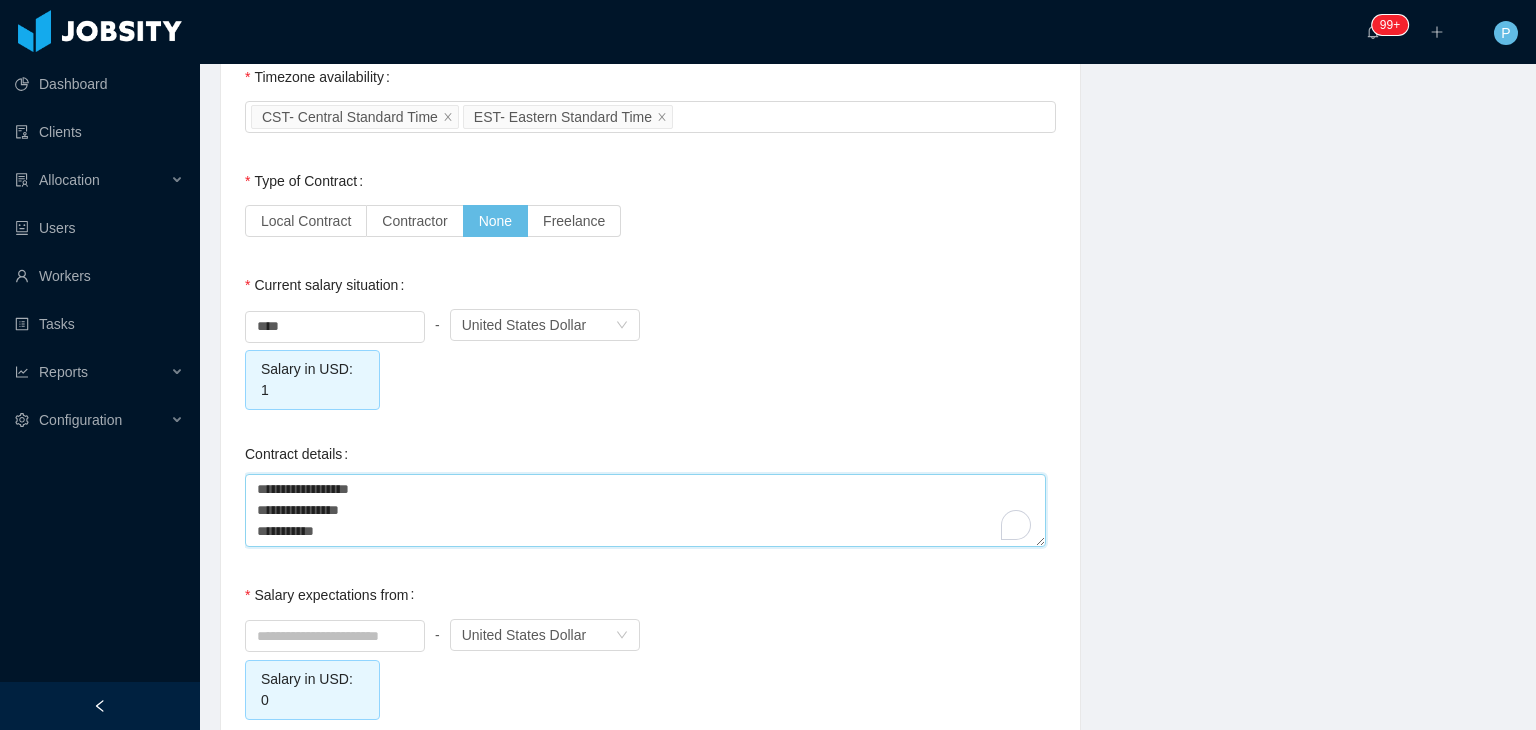 drag, startPoint x: 398, startPoint y: 505, endPoint x: 255, endPoint y: 464, distance: 148.76155 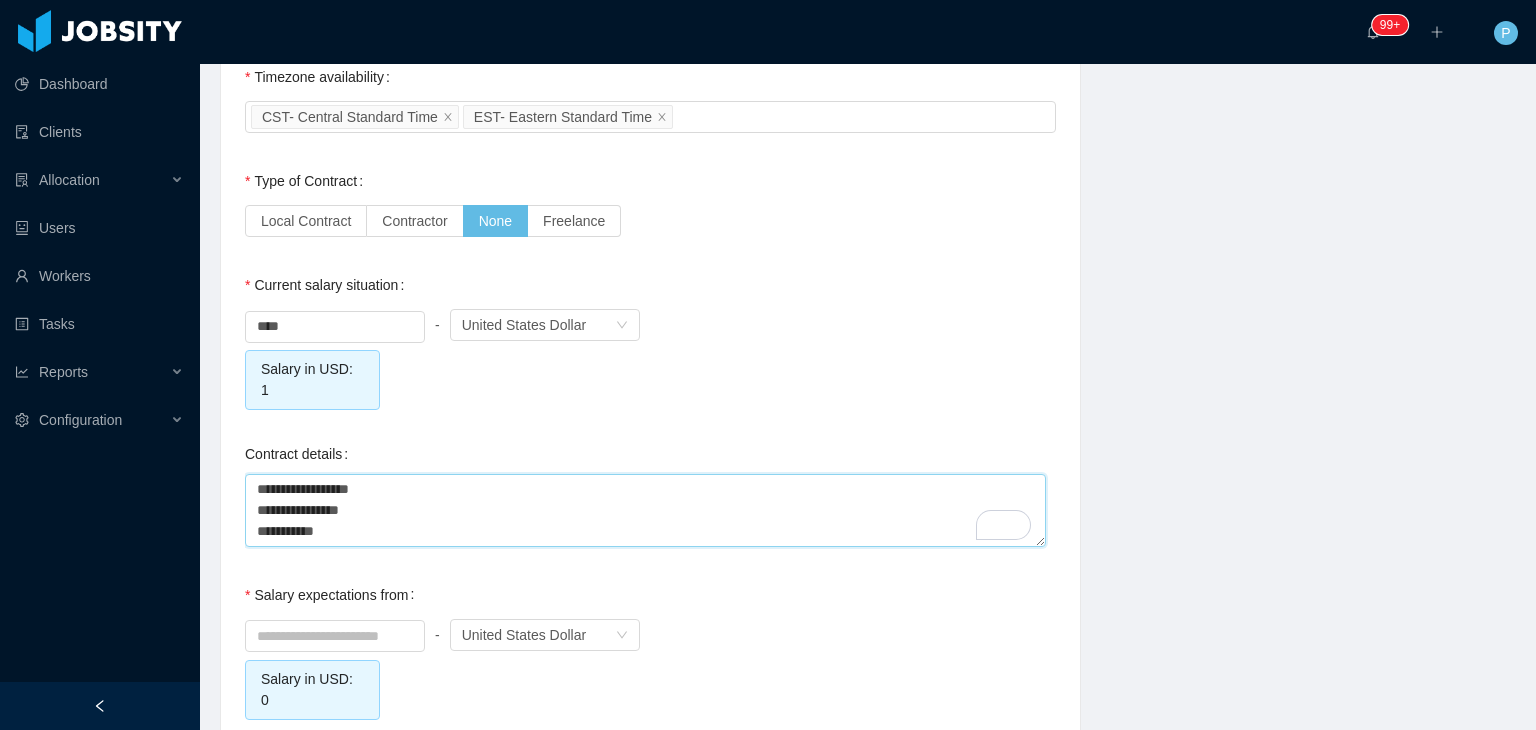 type 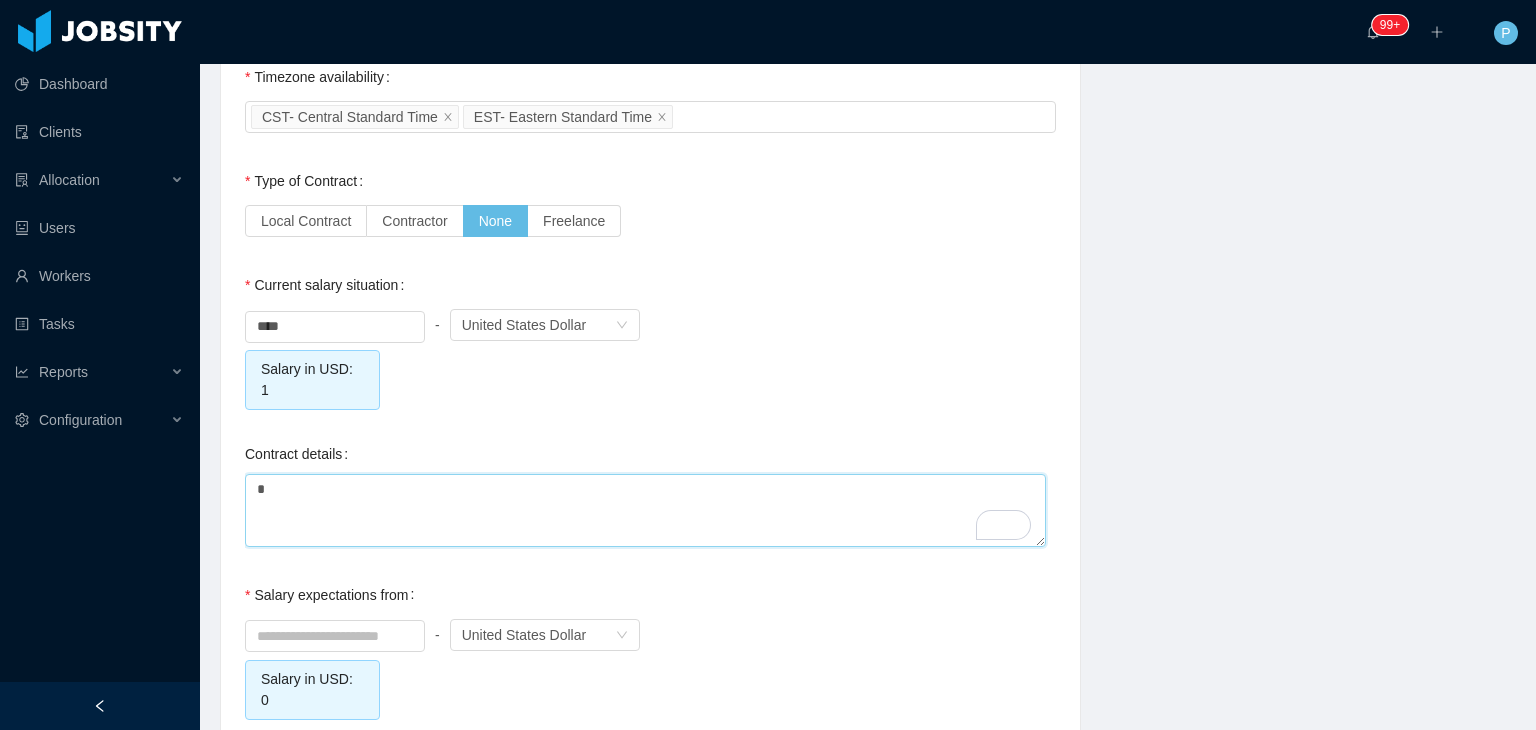 scroll, scrollTop: 78, scrollLeft: 0, axis: vertical 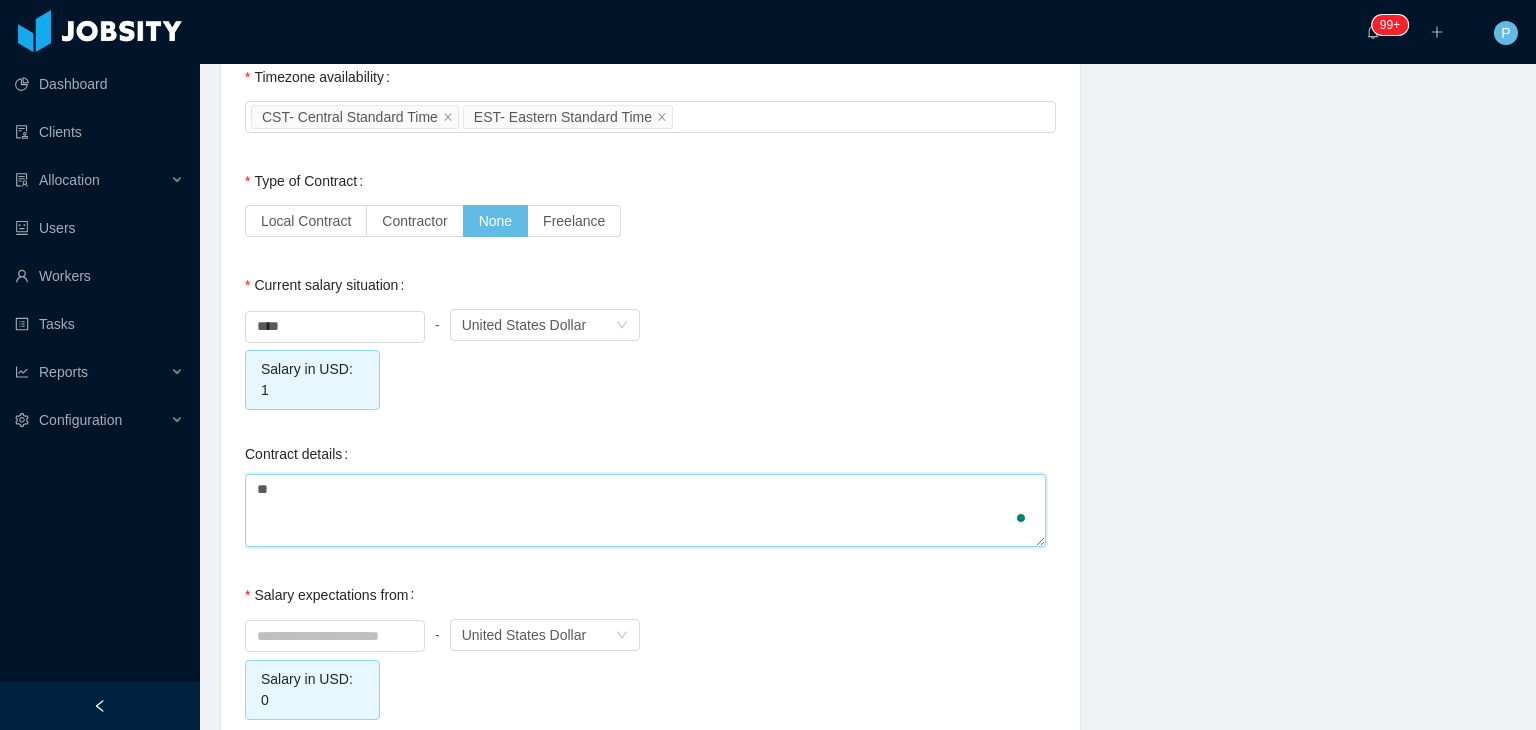 type 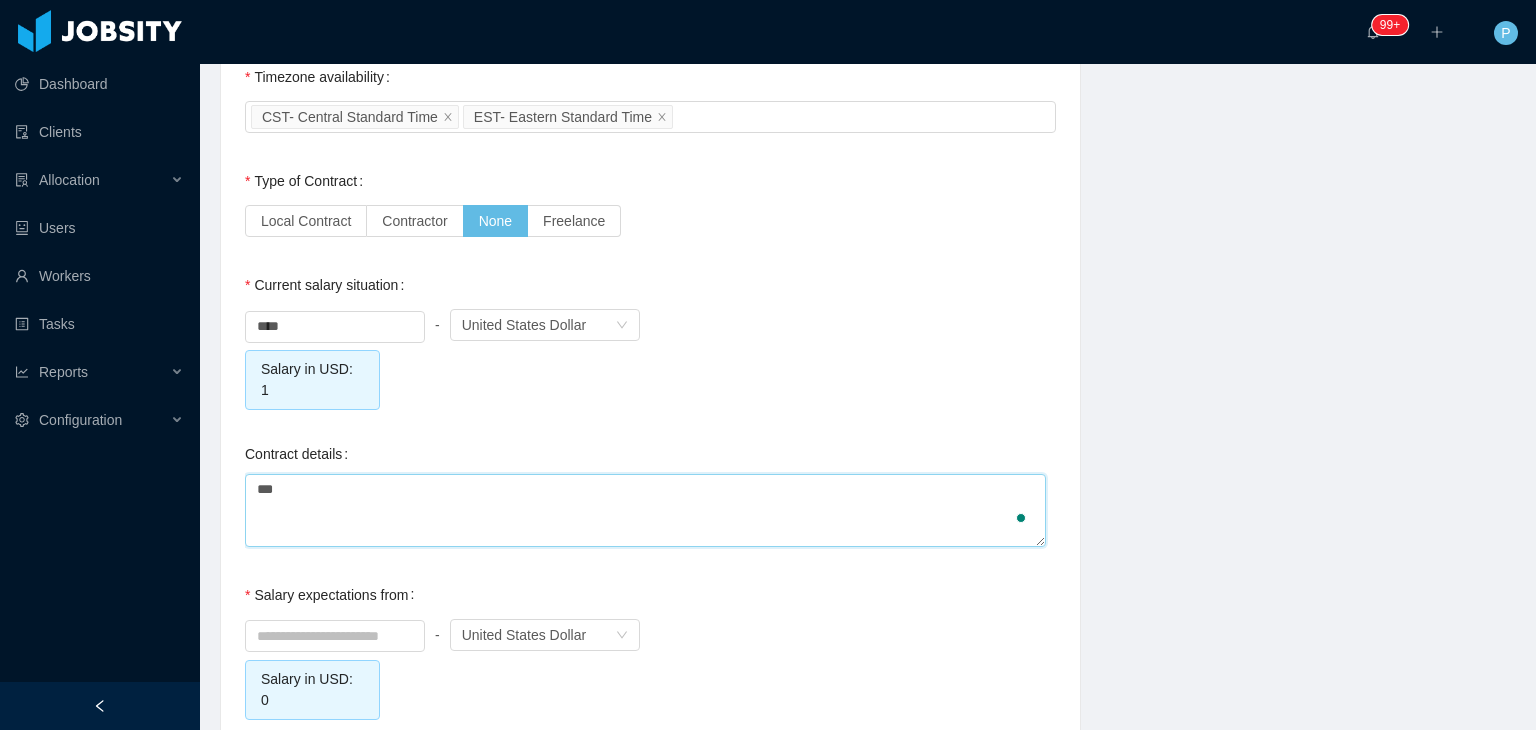 type 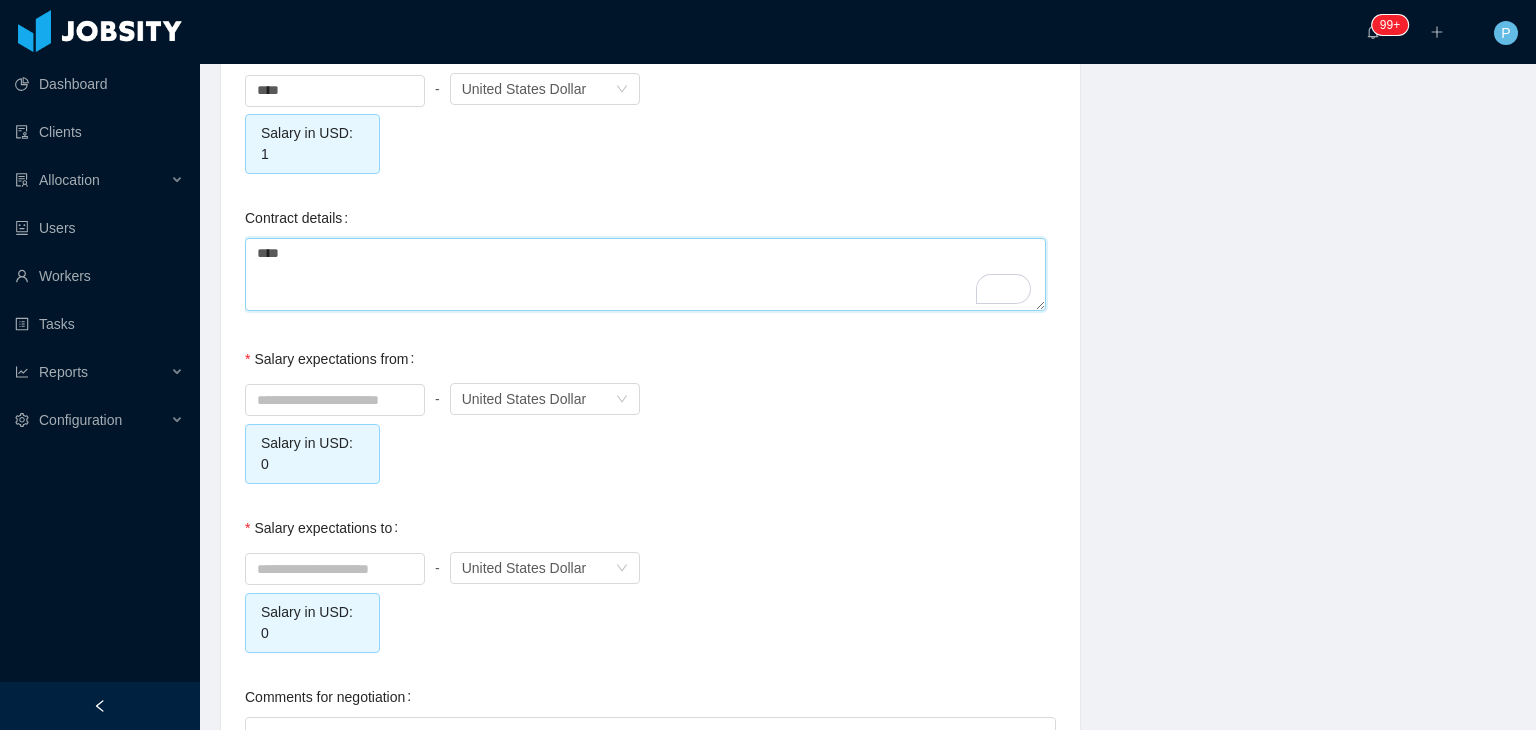 scroll, scrollTop: 2057, scrollLeft: 0, axis: vertical 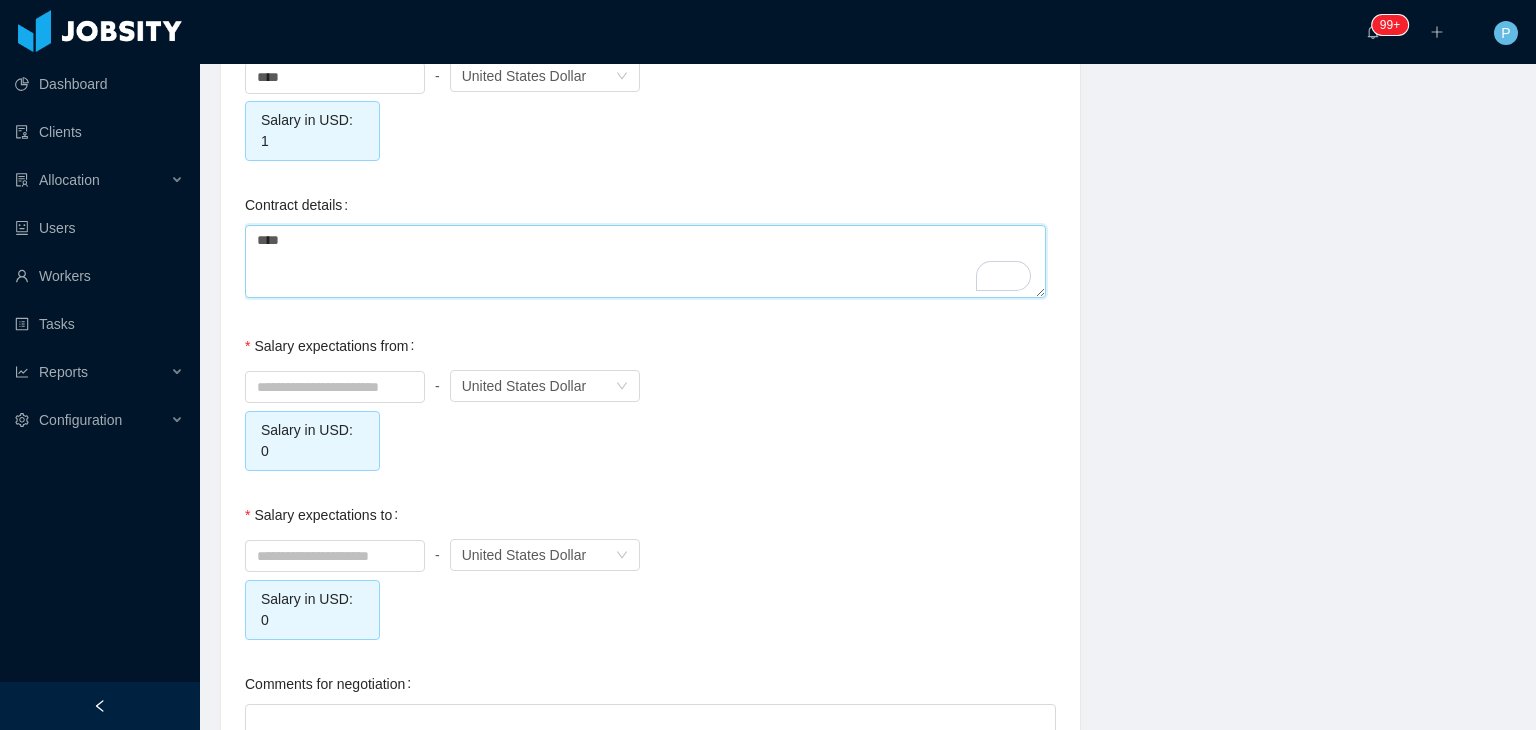 type on "****" 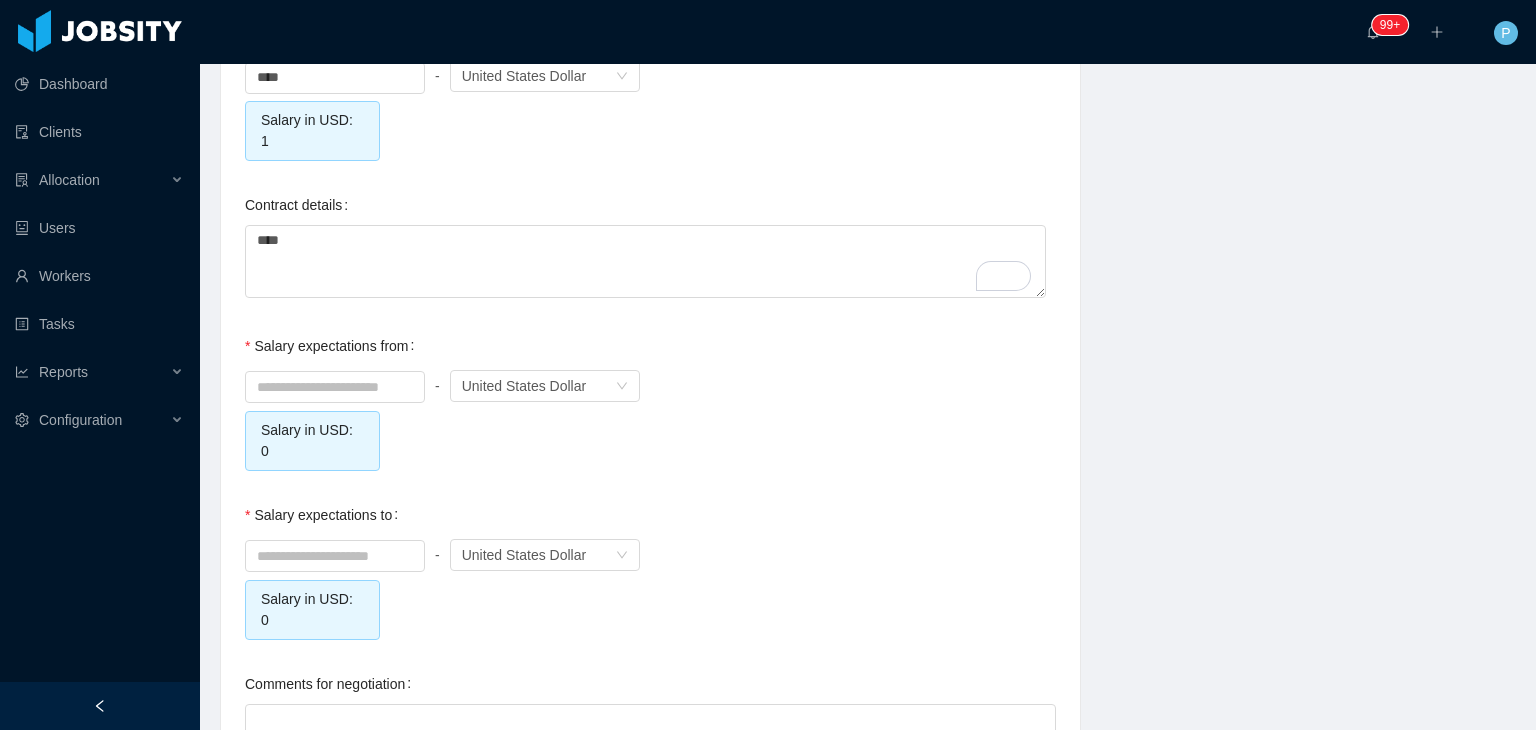 click on "- Currency United States Dollar   Salary in USD: 0" at bounding box center [650, 418] 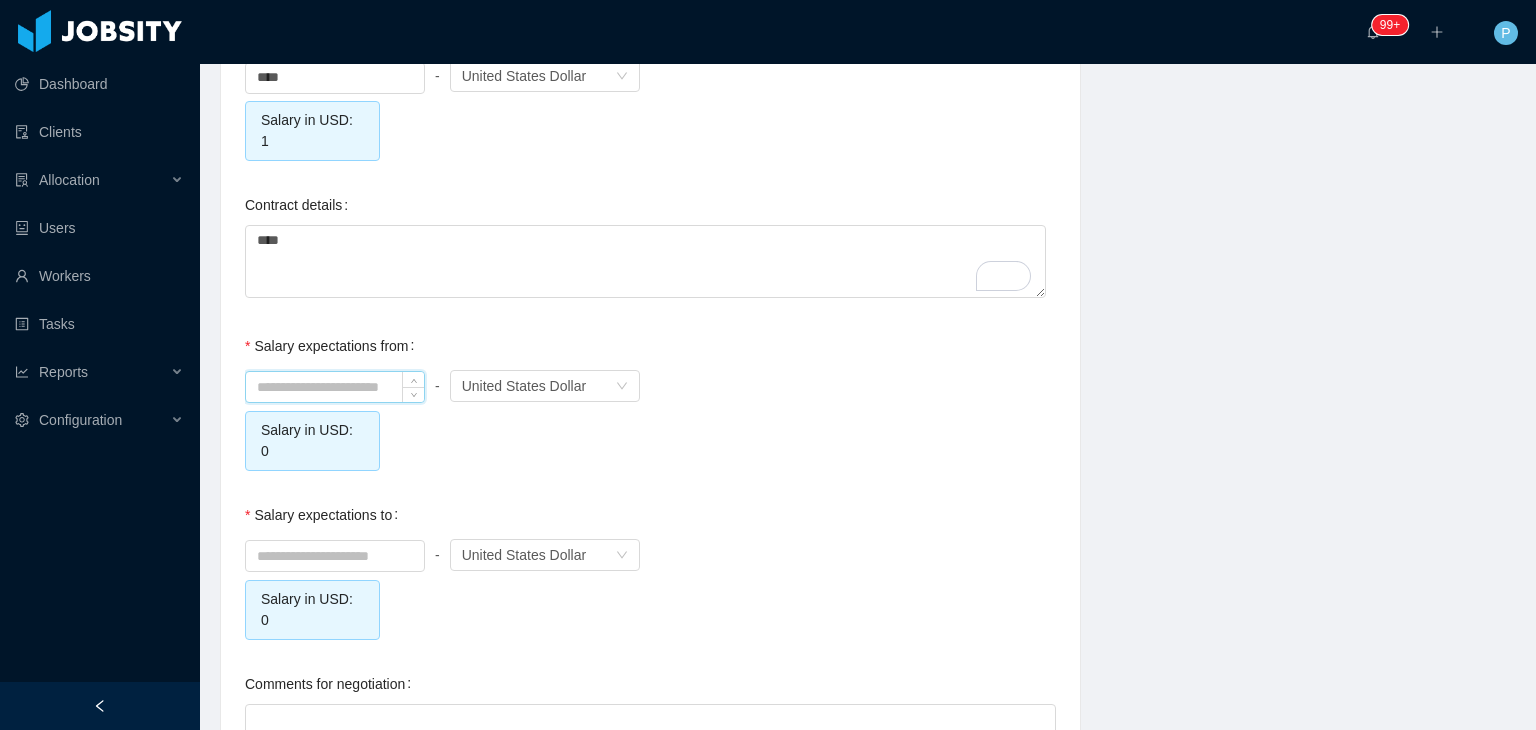 click at bounding box center [335, 387] 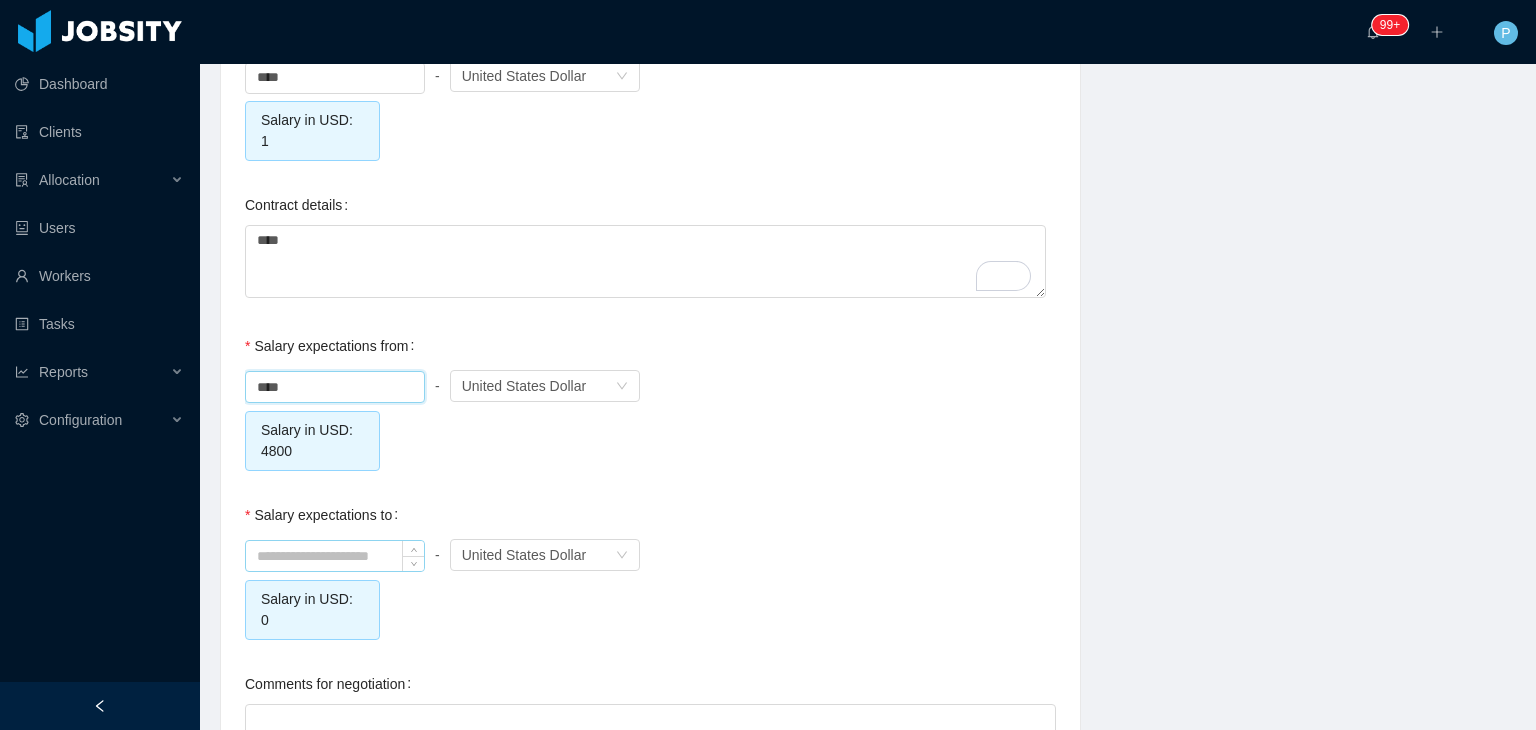 type on "*******" 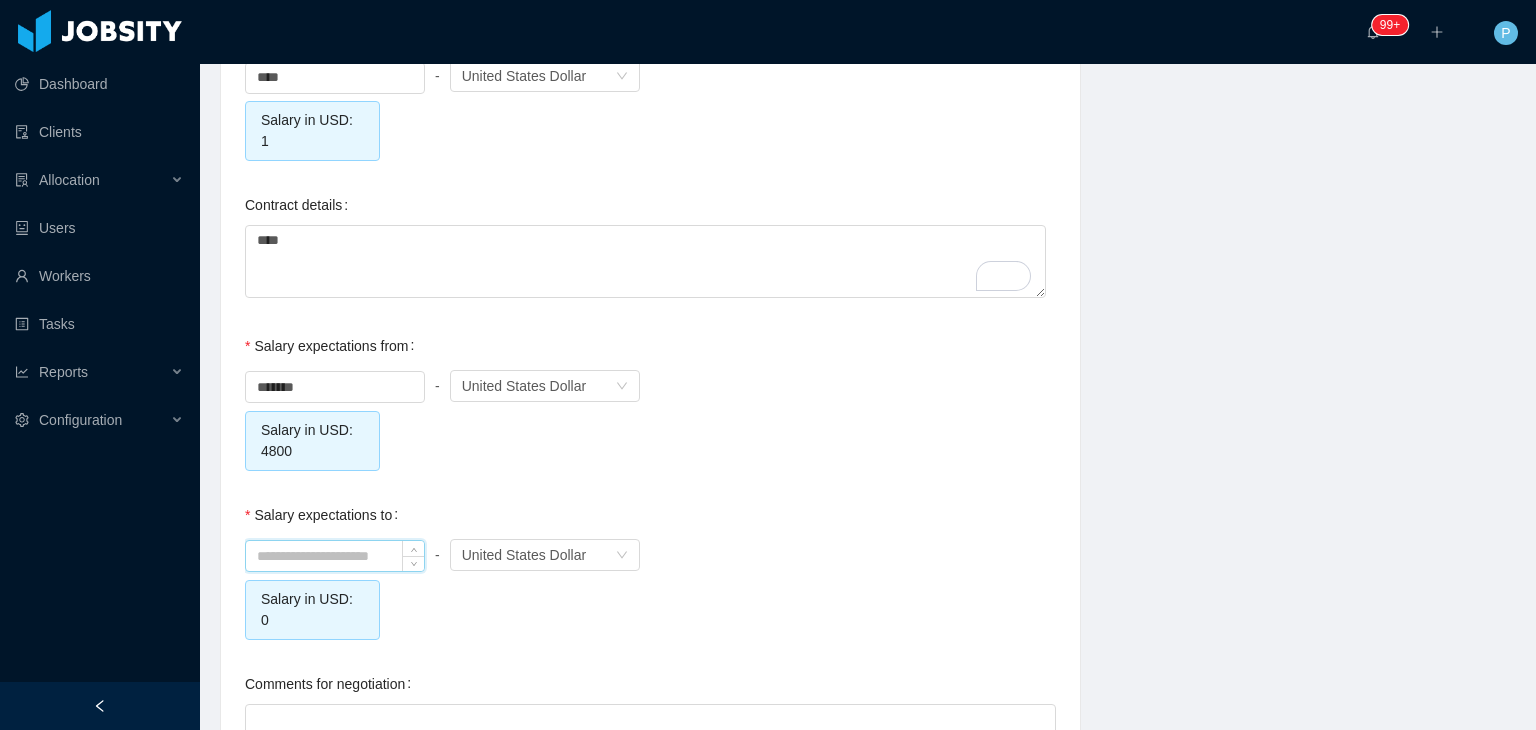 click at bounding box center (335, 556) 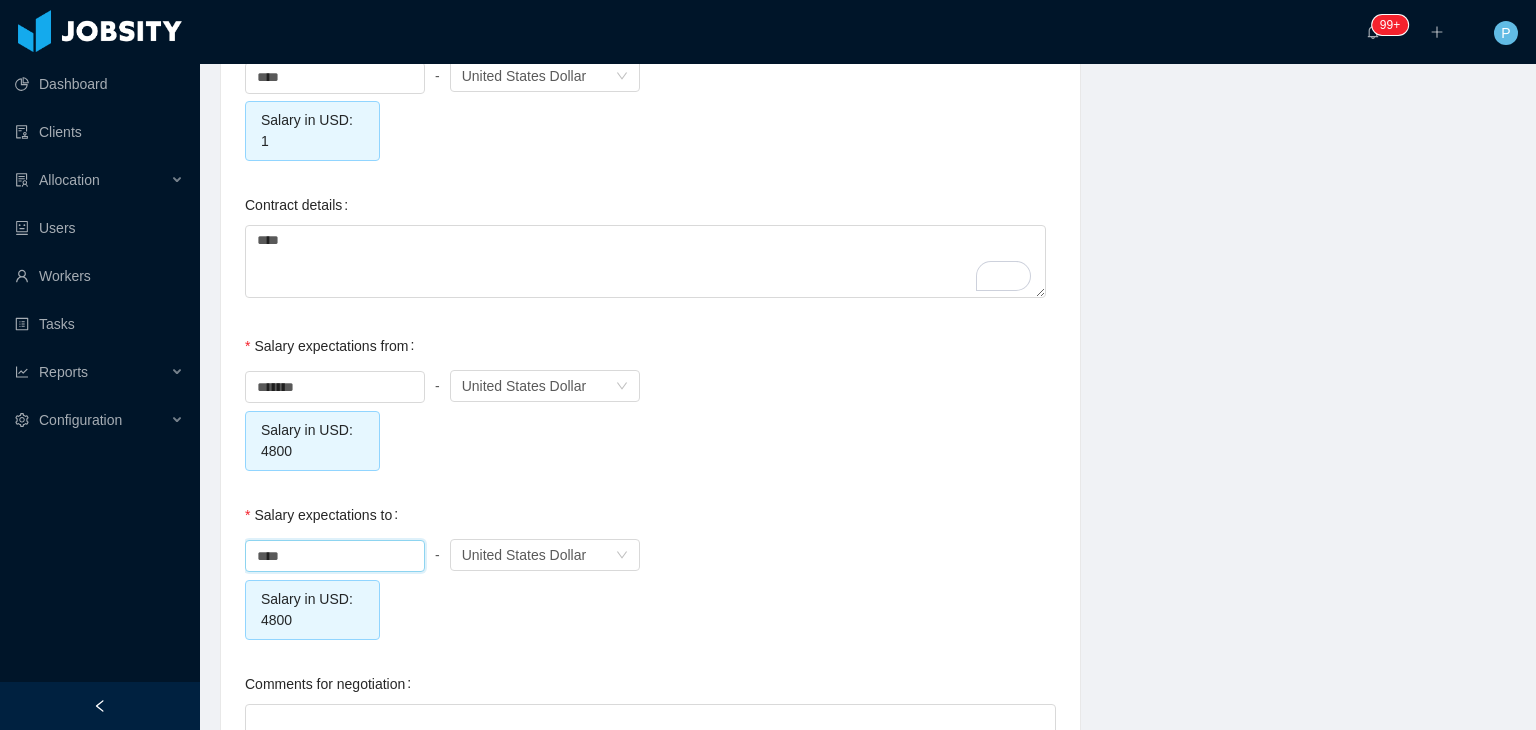 type on "*******" 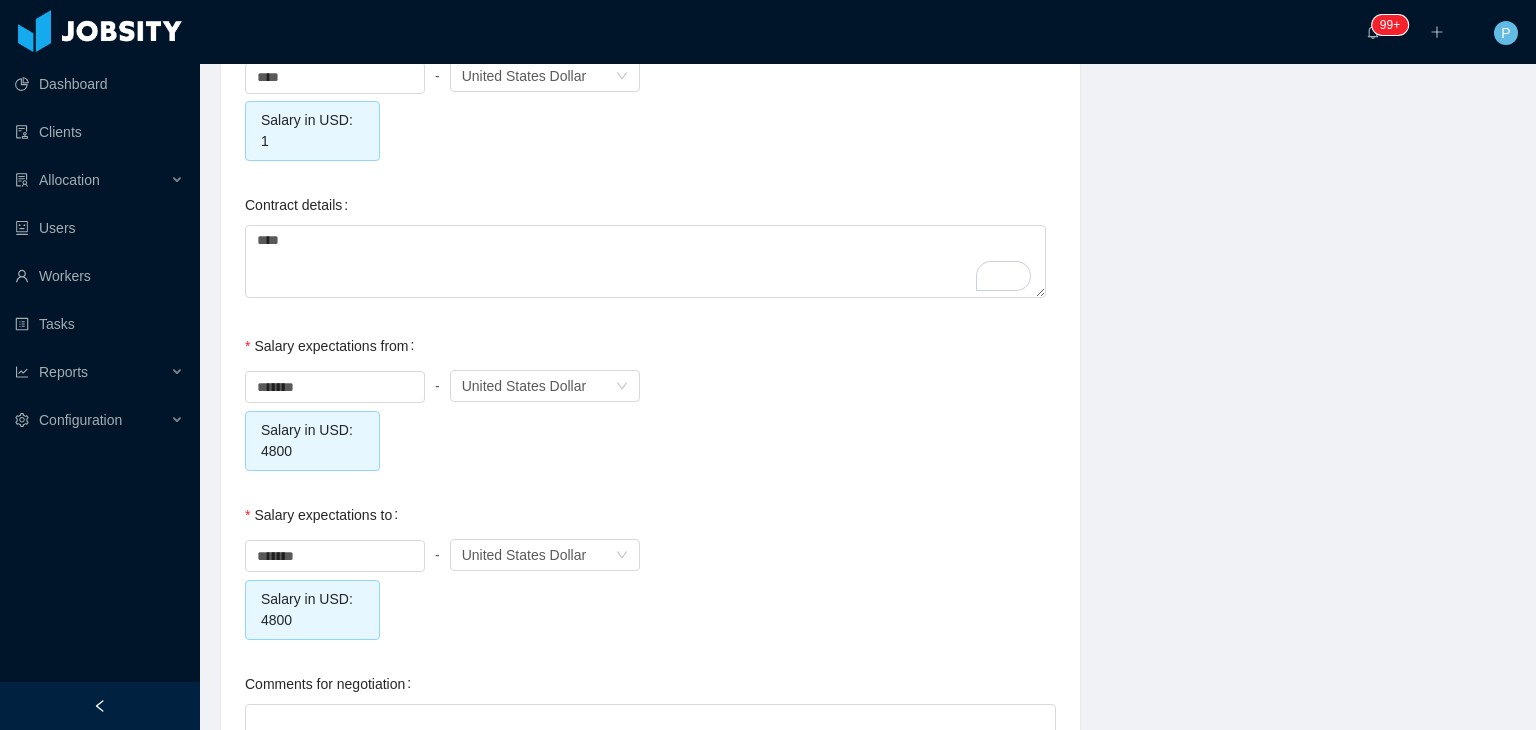 click on "Salary expectations to ******* - Currency United States Dollar   Salary in USD: 4800" at bounding box center [650, 567] 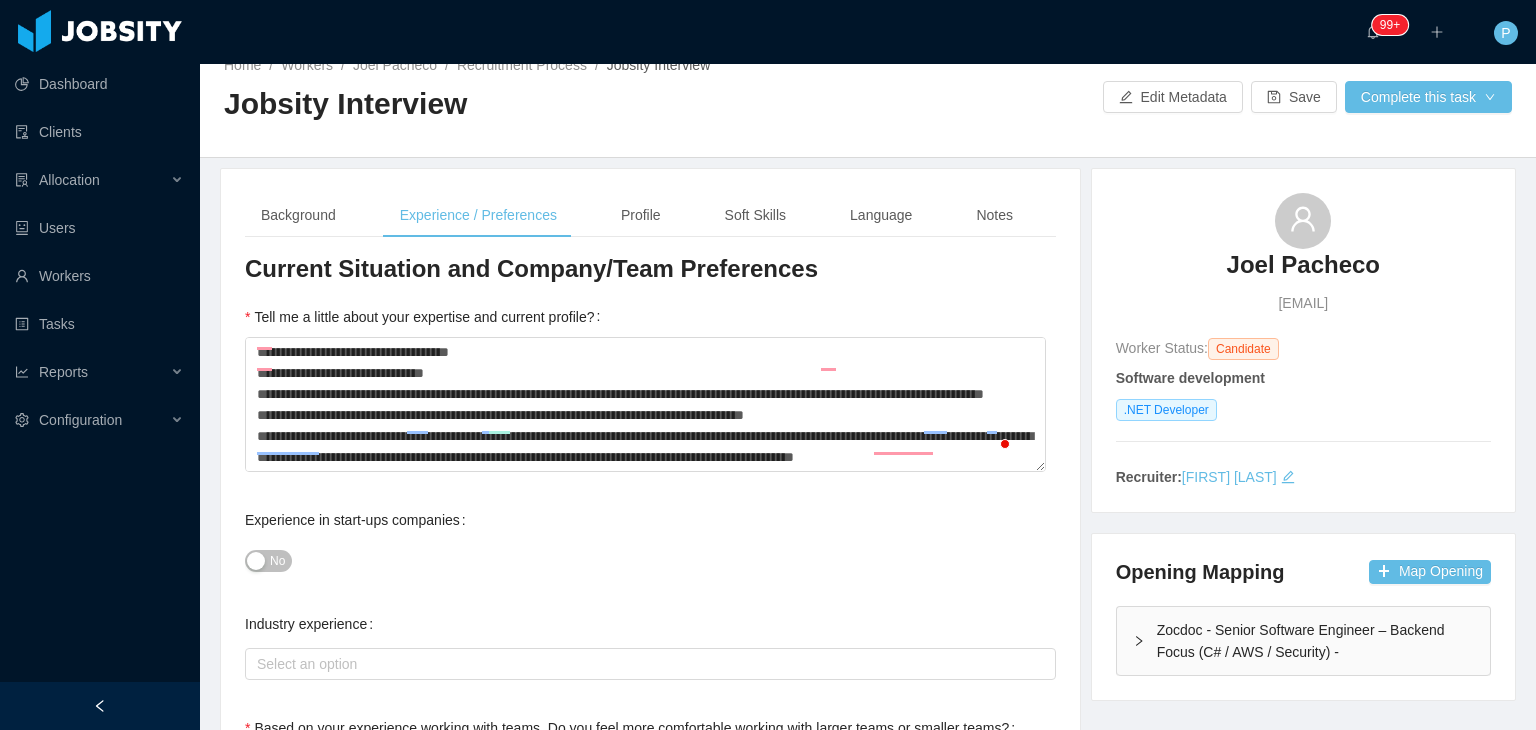 scroll, scrollTop: 0, scrollLeft: 0, axis: both 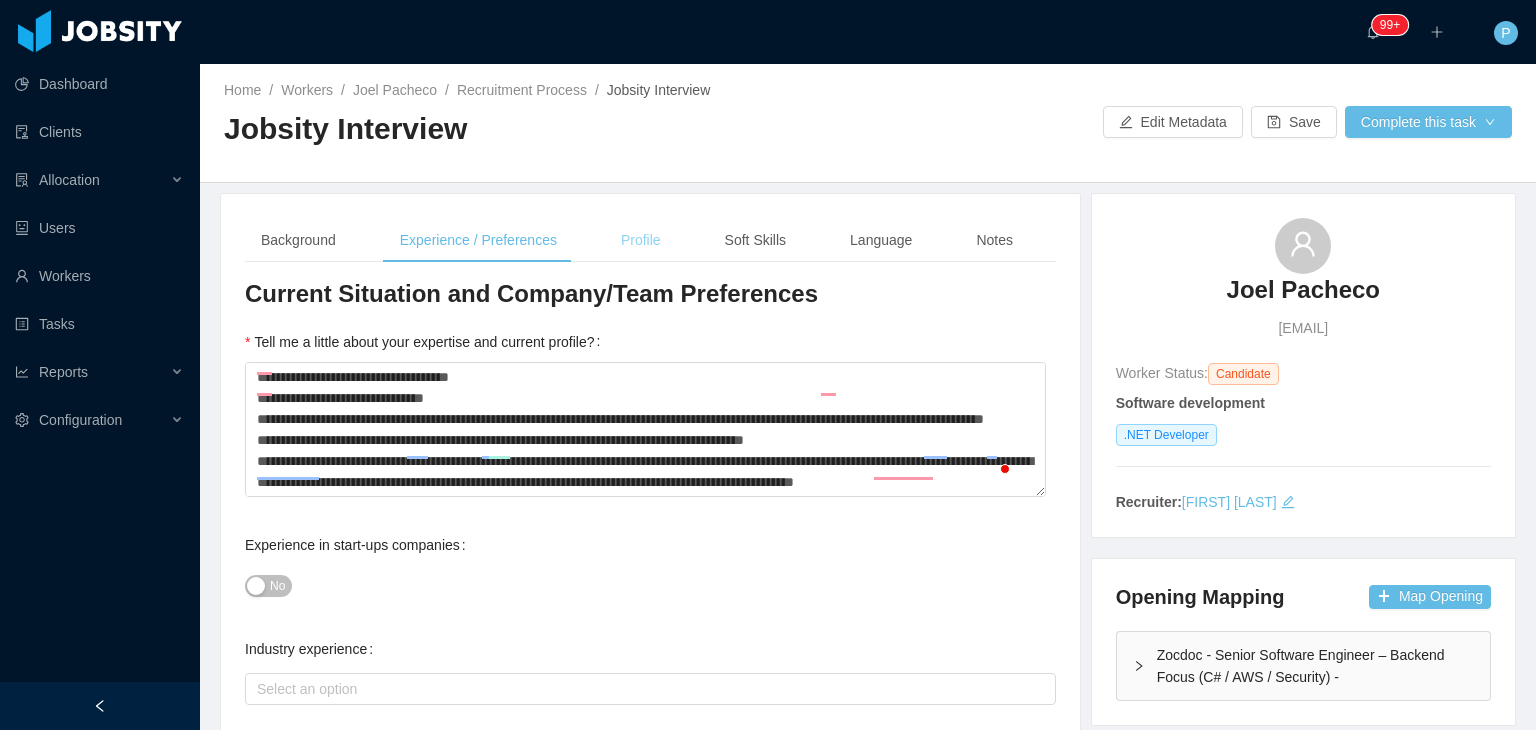 click on "Profile" at bounding box center [641, 240] 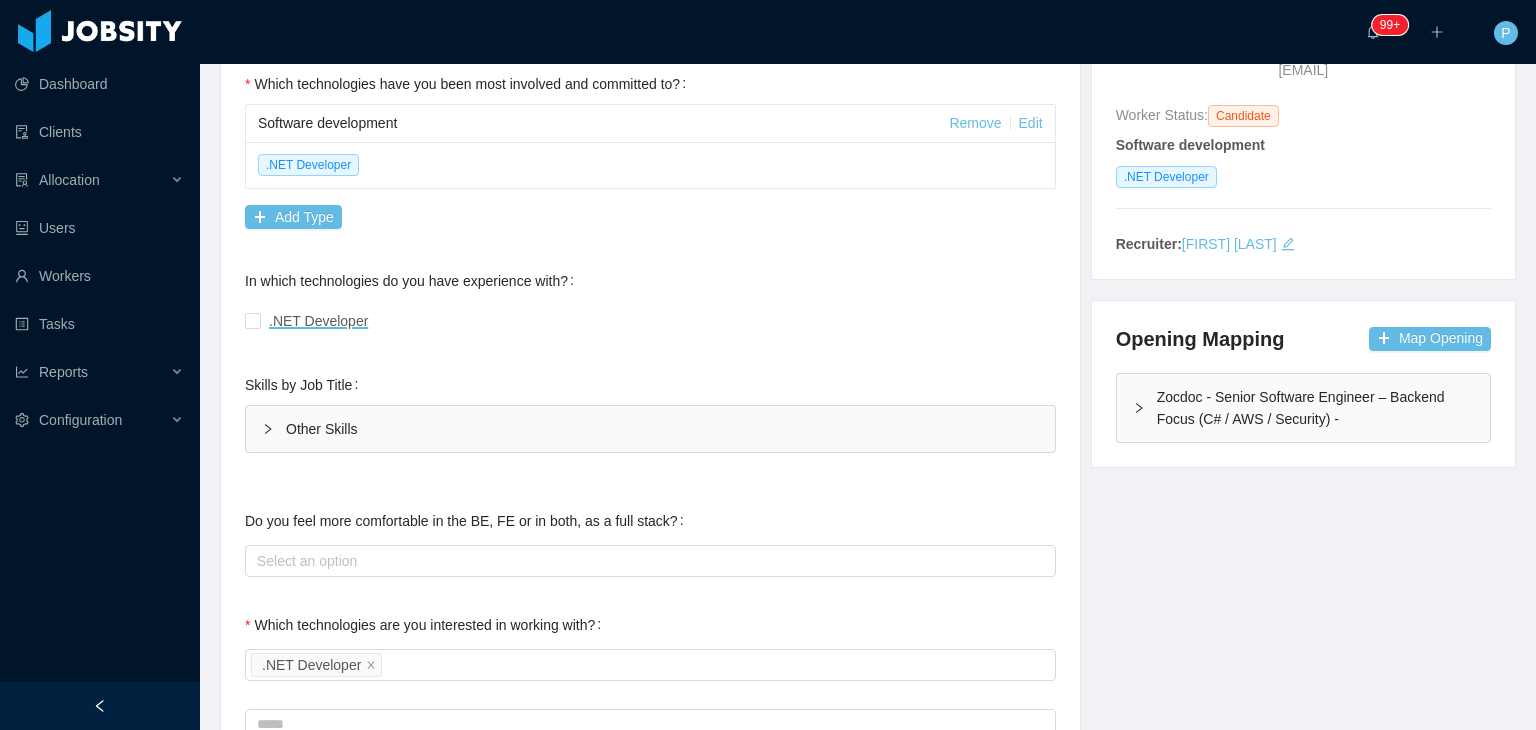 scroll, scrollTop: 260, scrollLeft: 0, axis: vertical 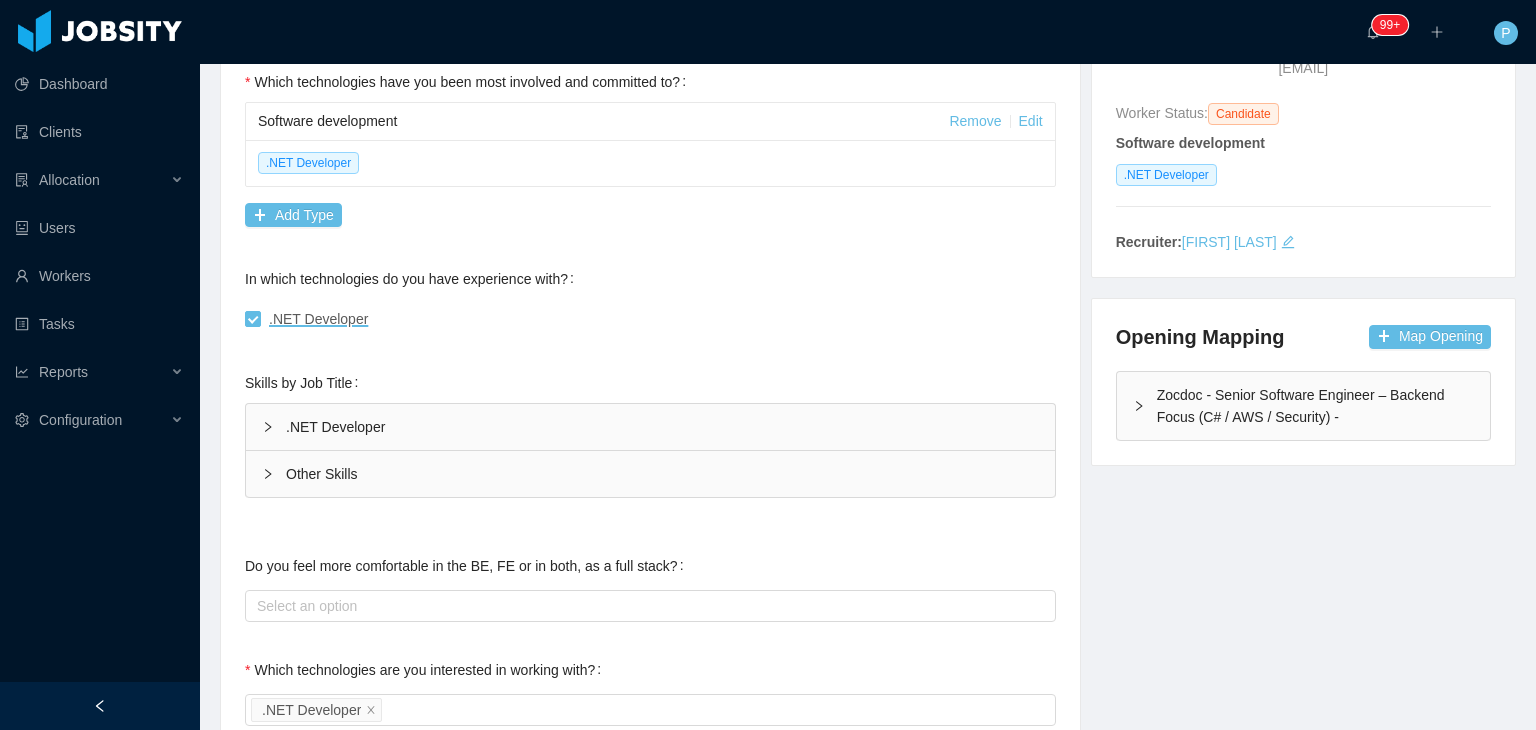 click on ".NET Developer" at bounding box center (650, 319) 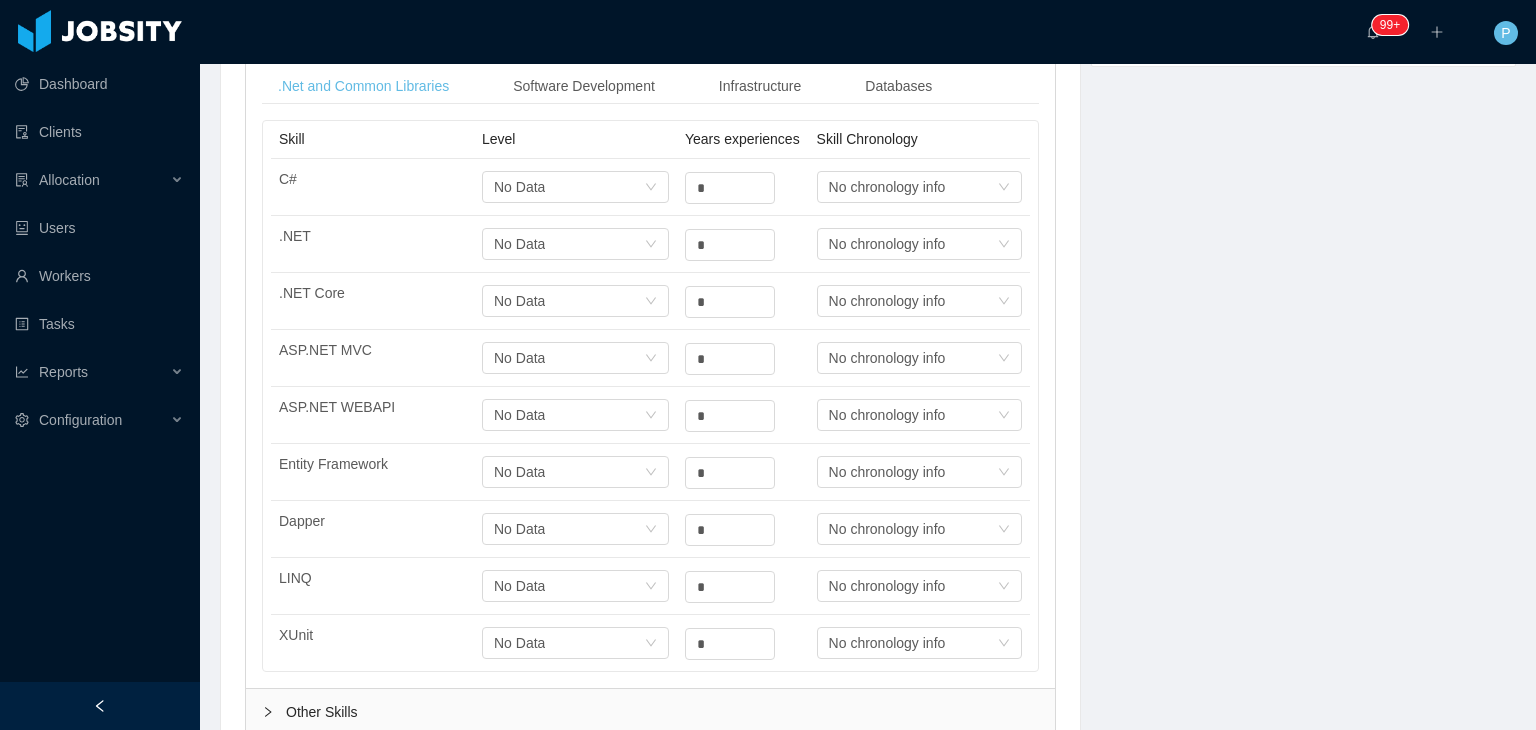 scroll, scrollTop: 684, scrollLeft: 0, axis: vertical 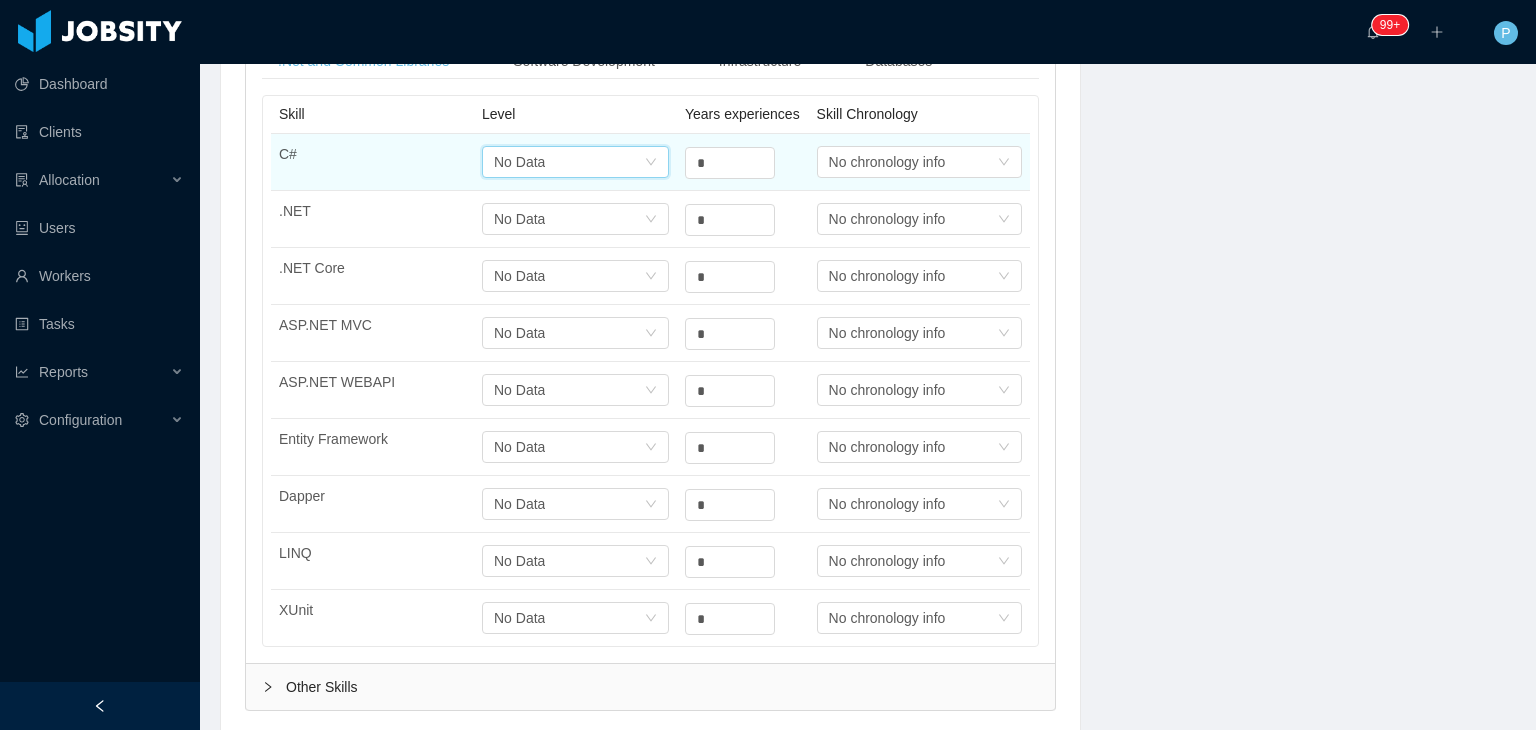 click on "Select one No Data" at bounding box center (569, 162) 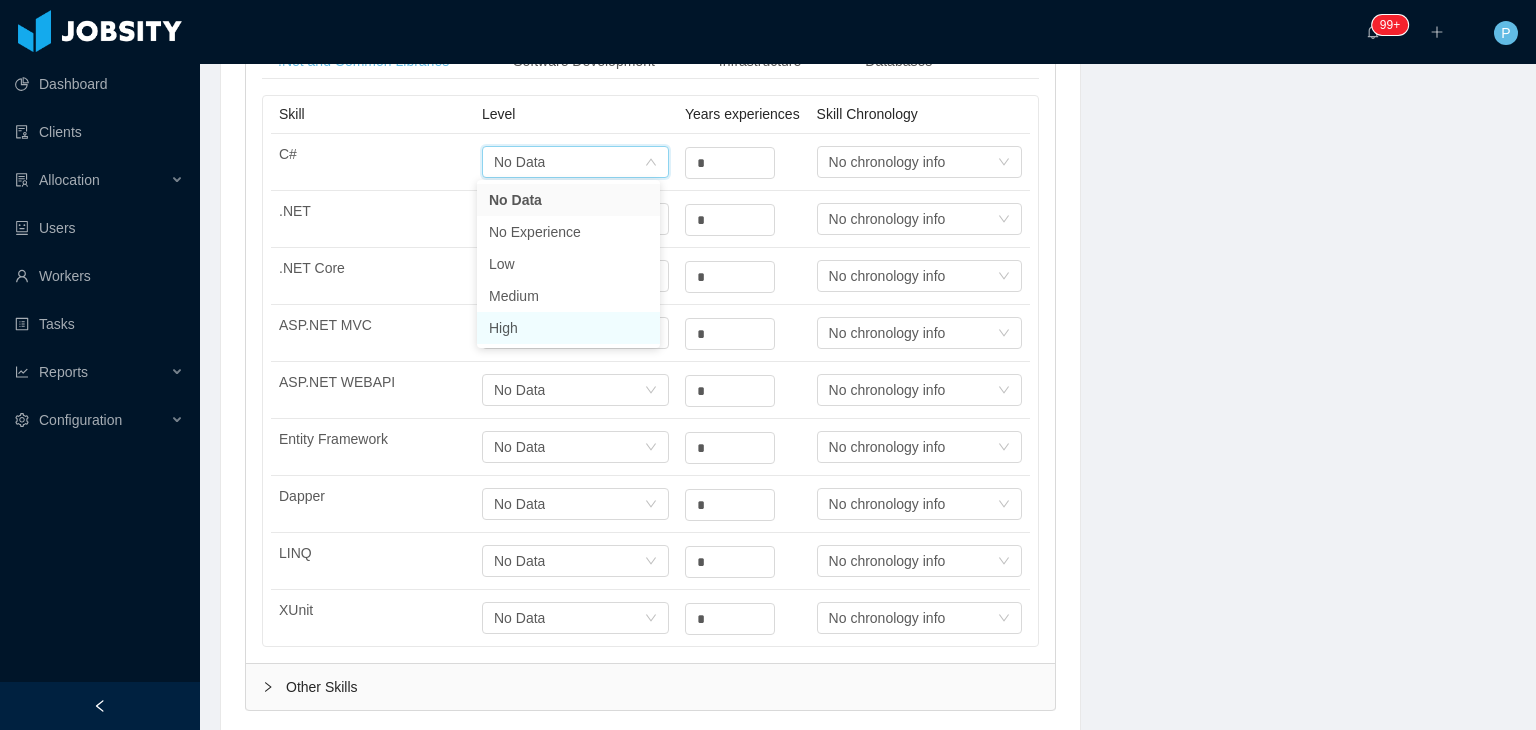 click on "High" at bounding box center [568, 328] 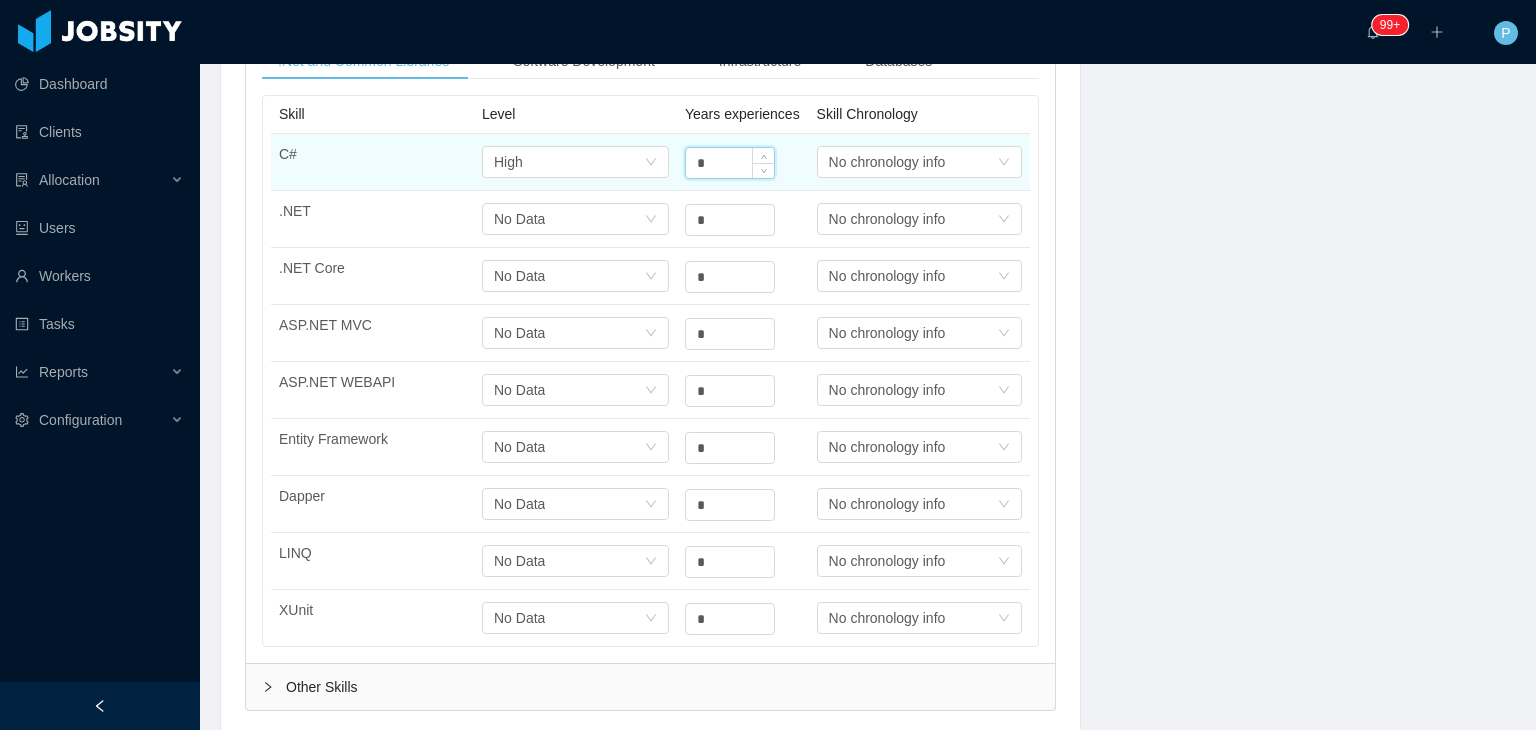 click on "*" at bounding box center (730, 163) 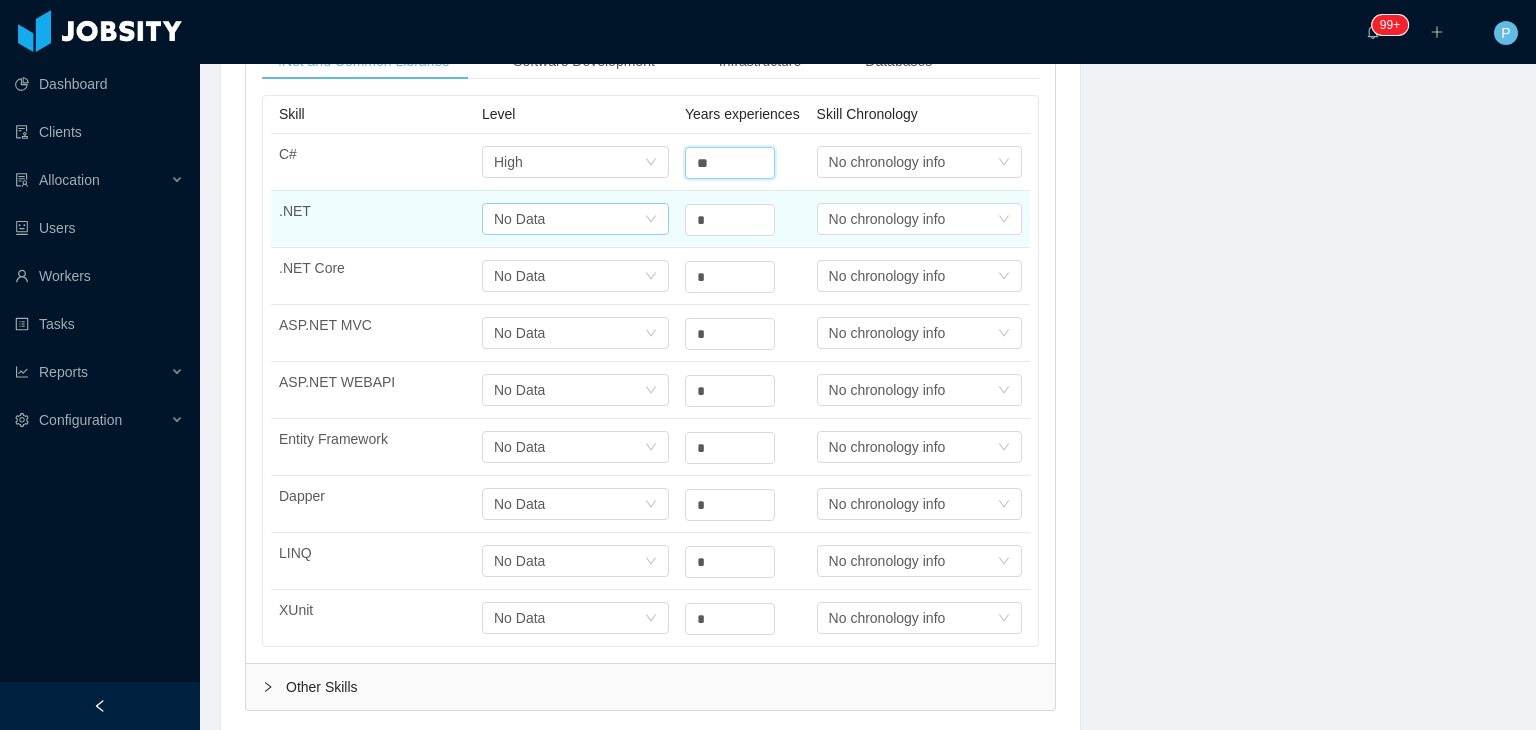type on "**" 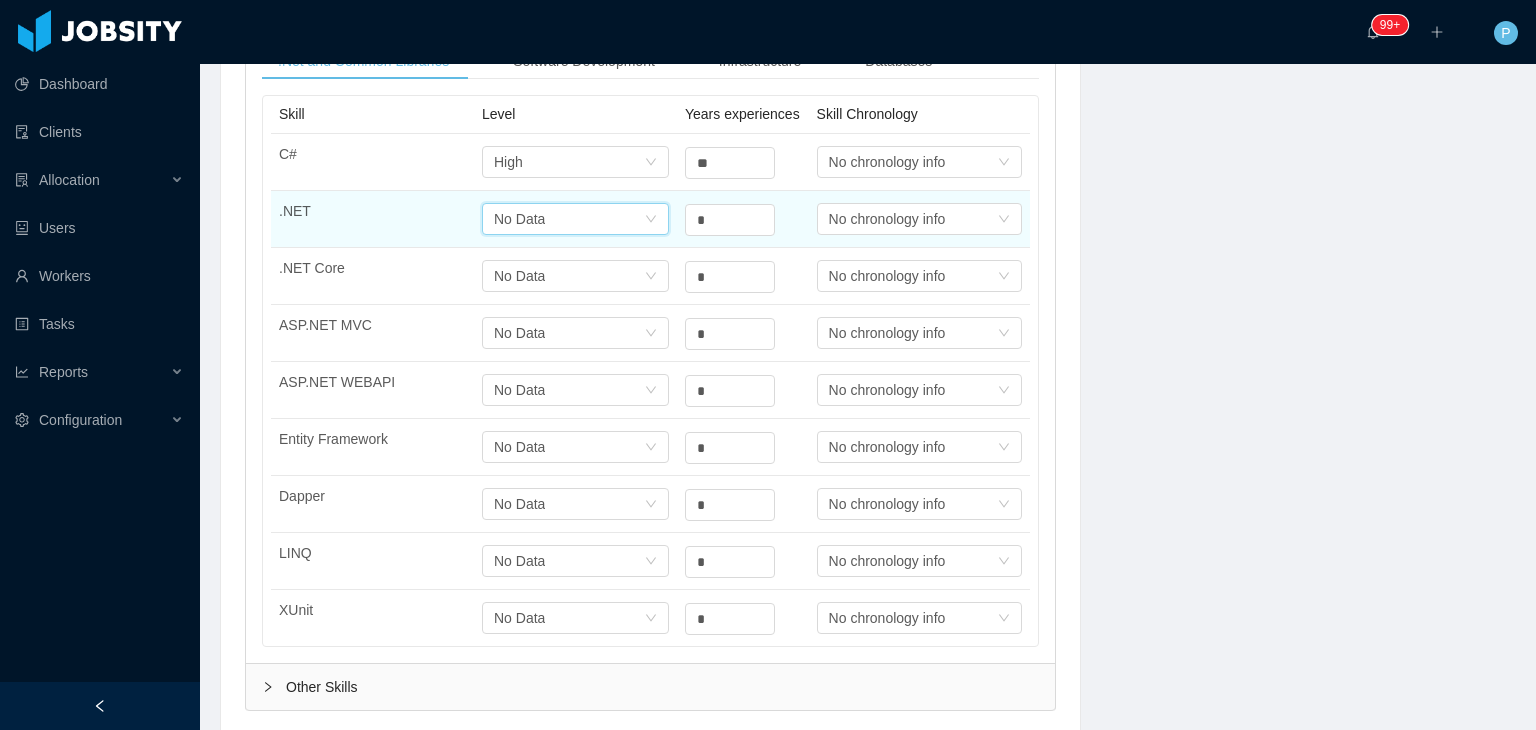 click on "Select one No Data" at bounding box center (569, 219) 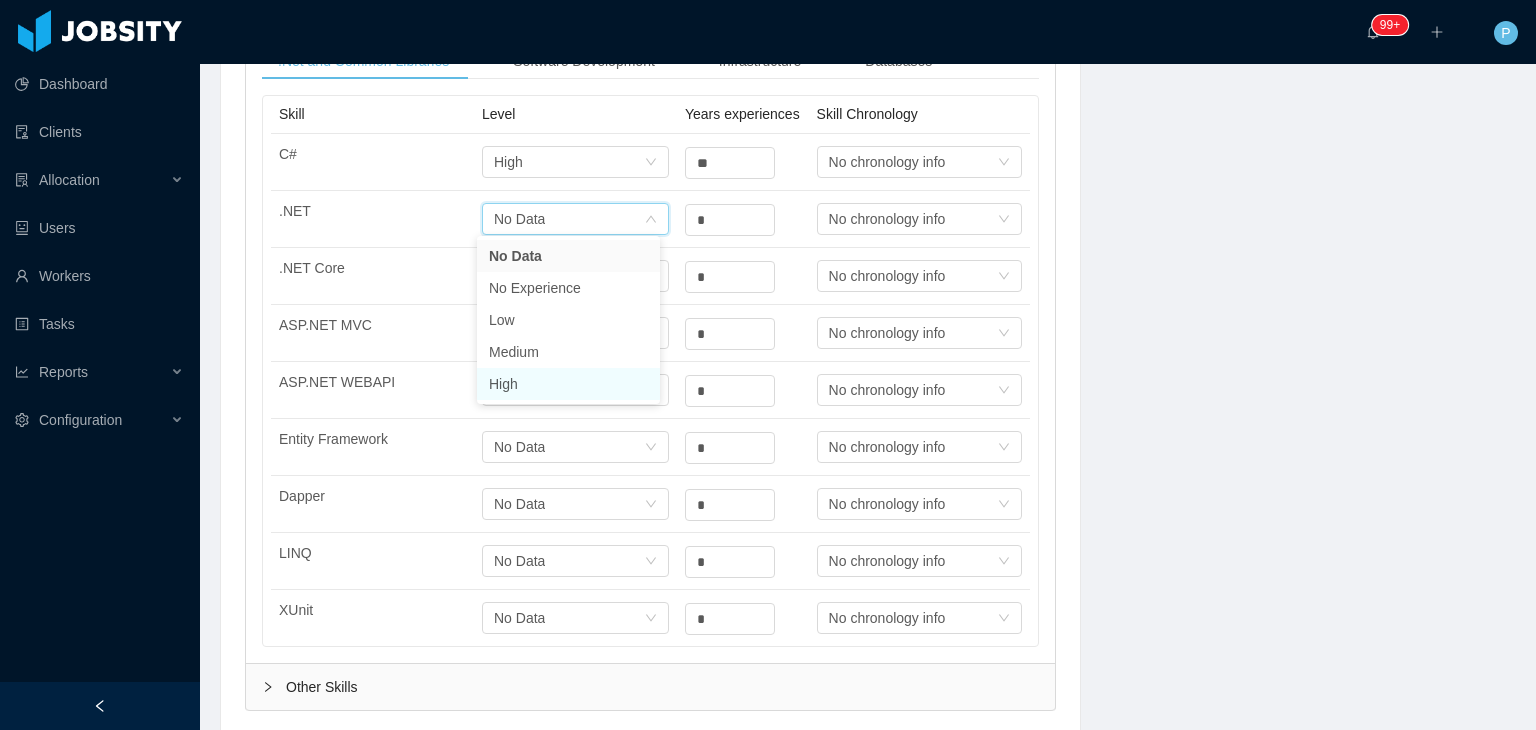 click on "High" at bounding box center (568, 384) 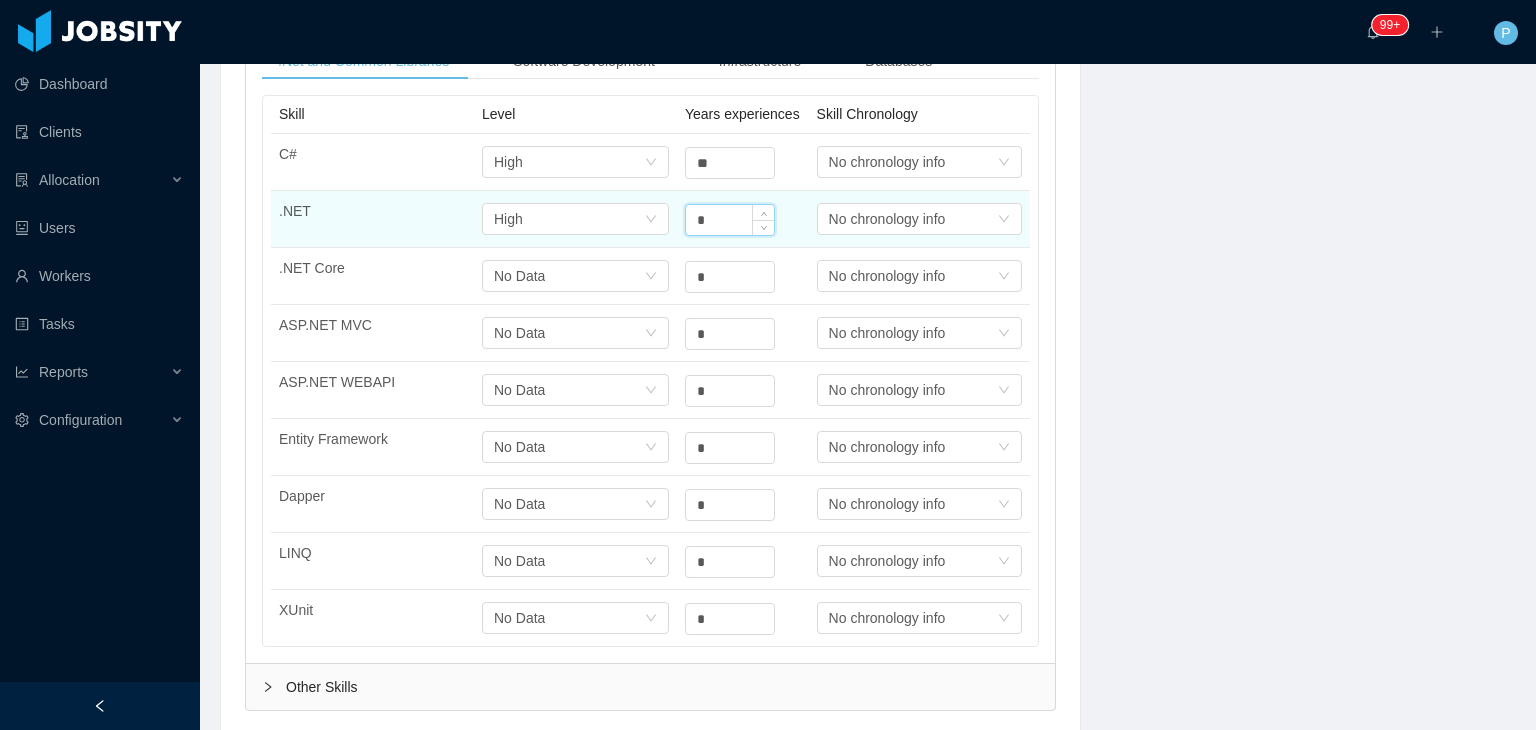 click on "*" at bounding box center (730, 220) 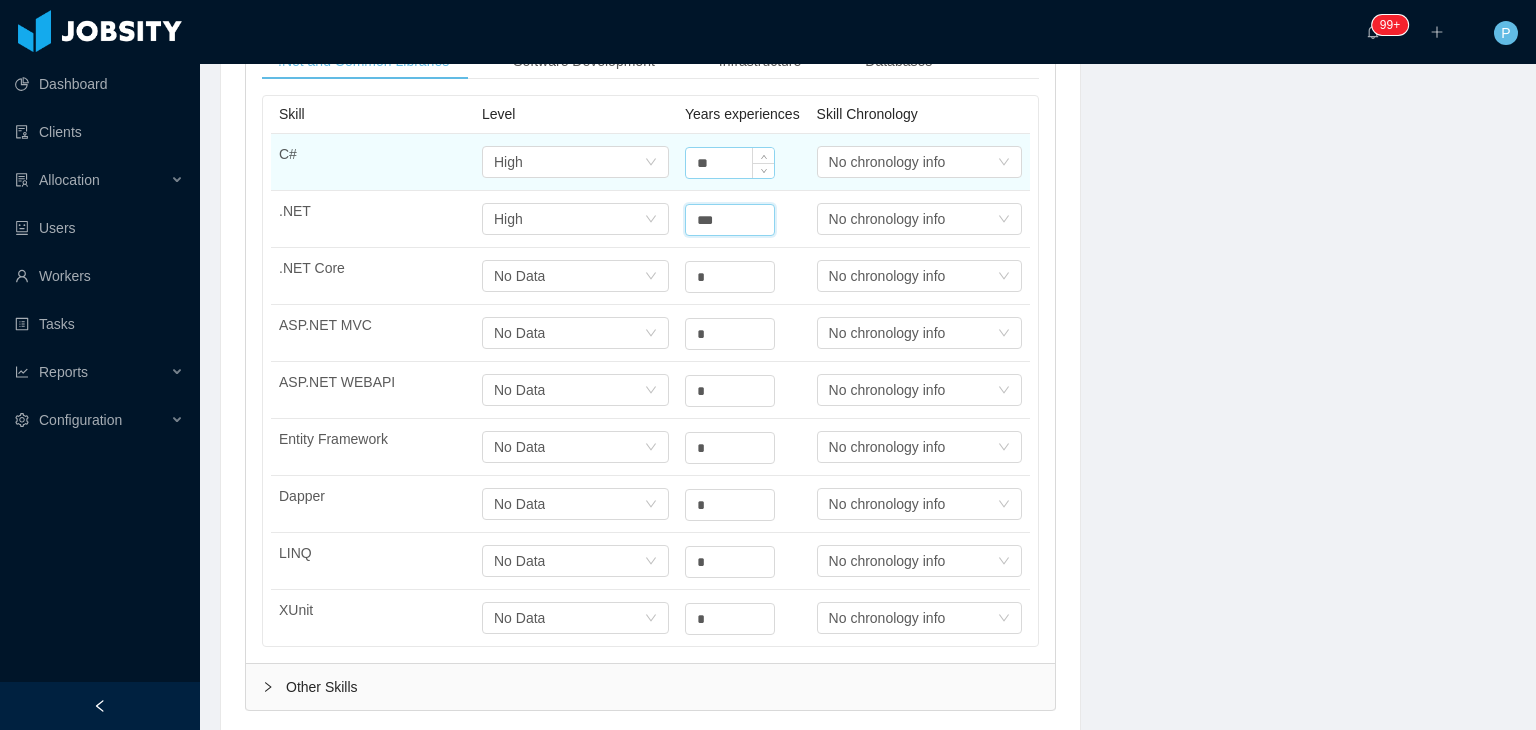 type on "**" 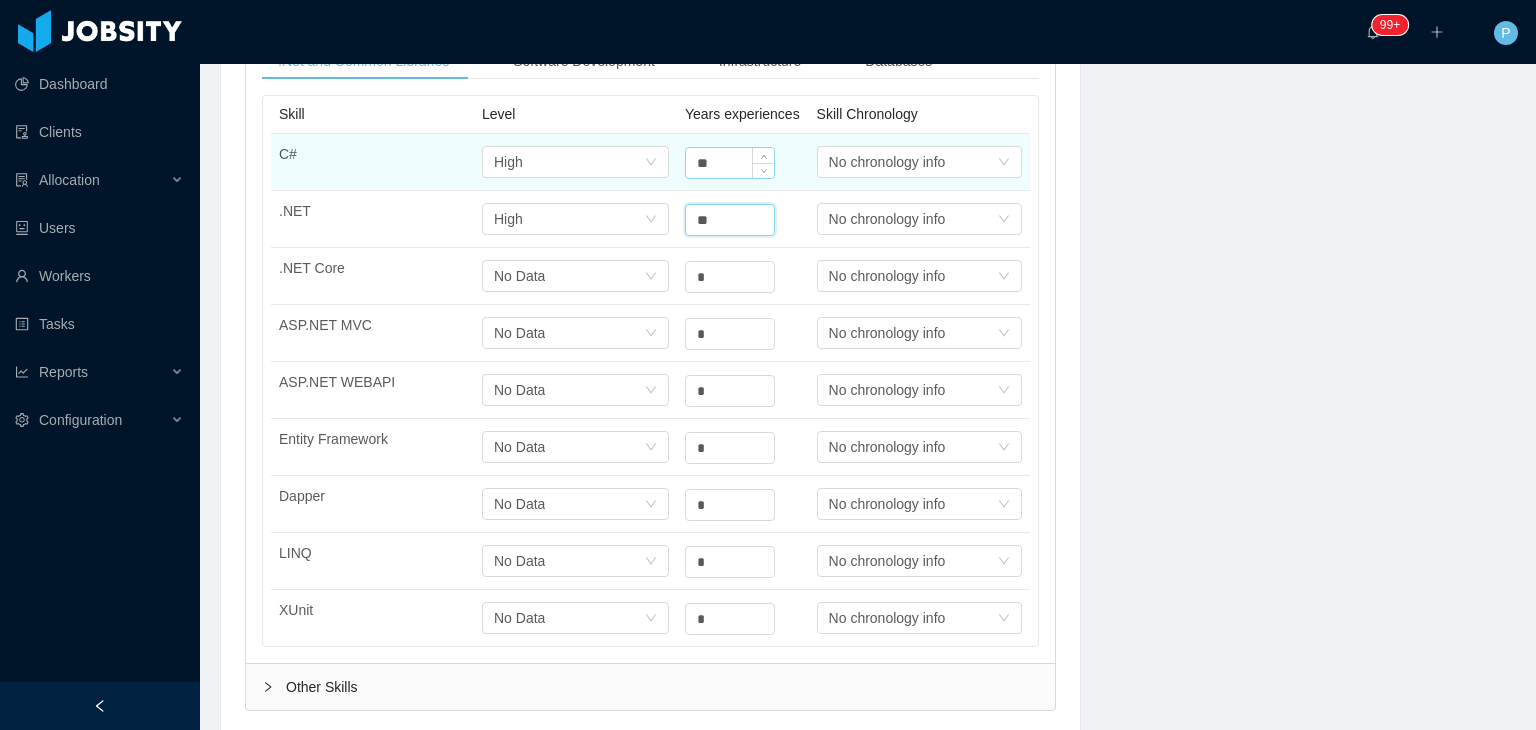 click on "**" at bounding box center (730, 163) 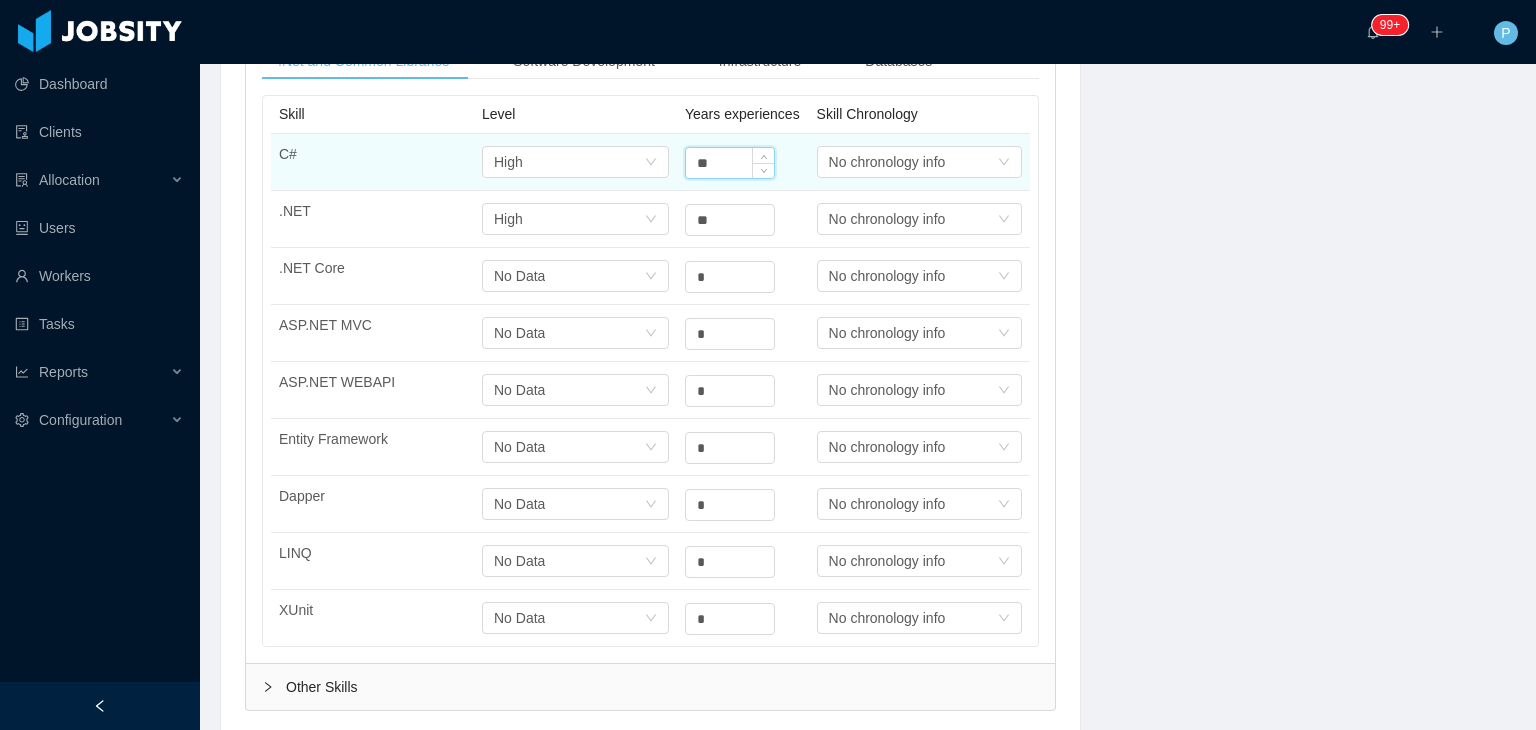 click on "**" at bounding box center (730, 163) 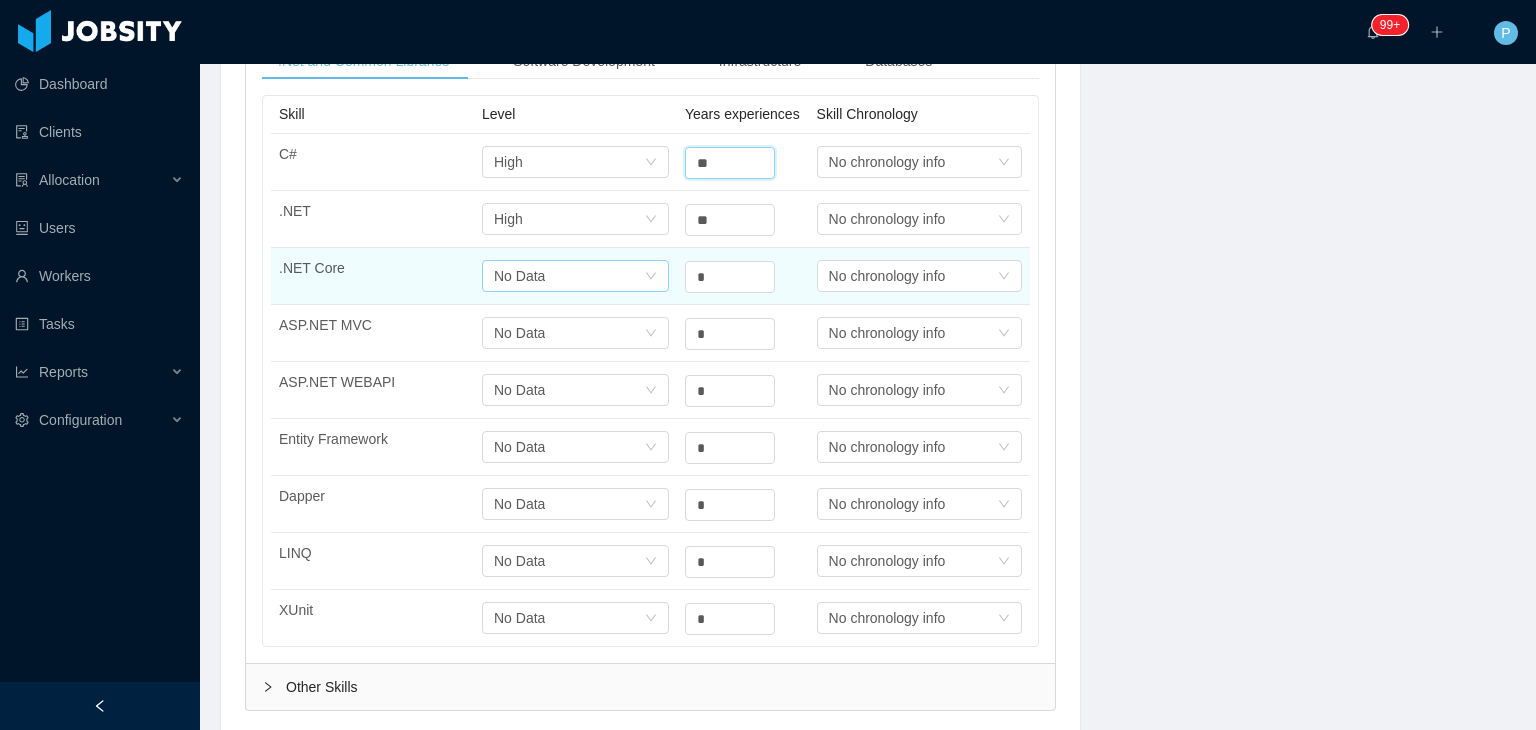 type on "**" 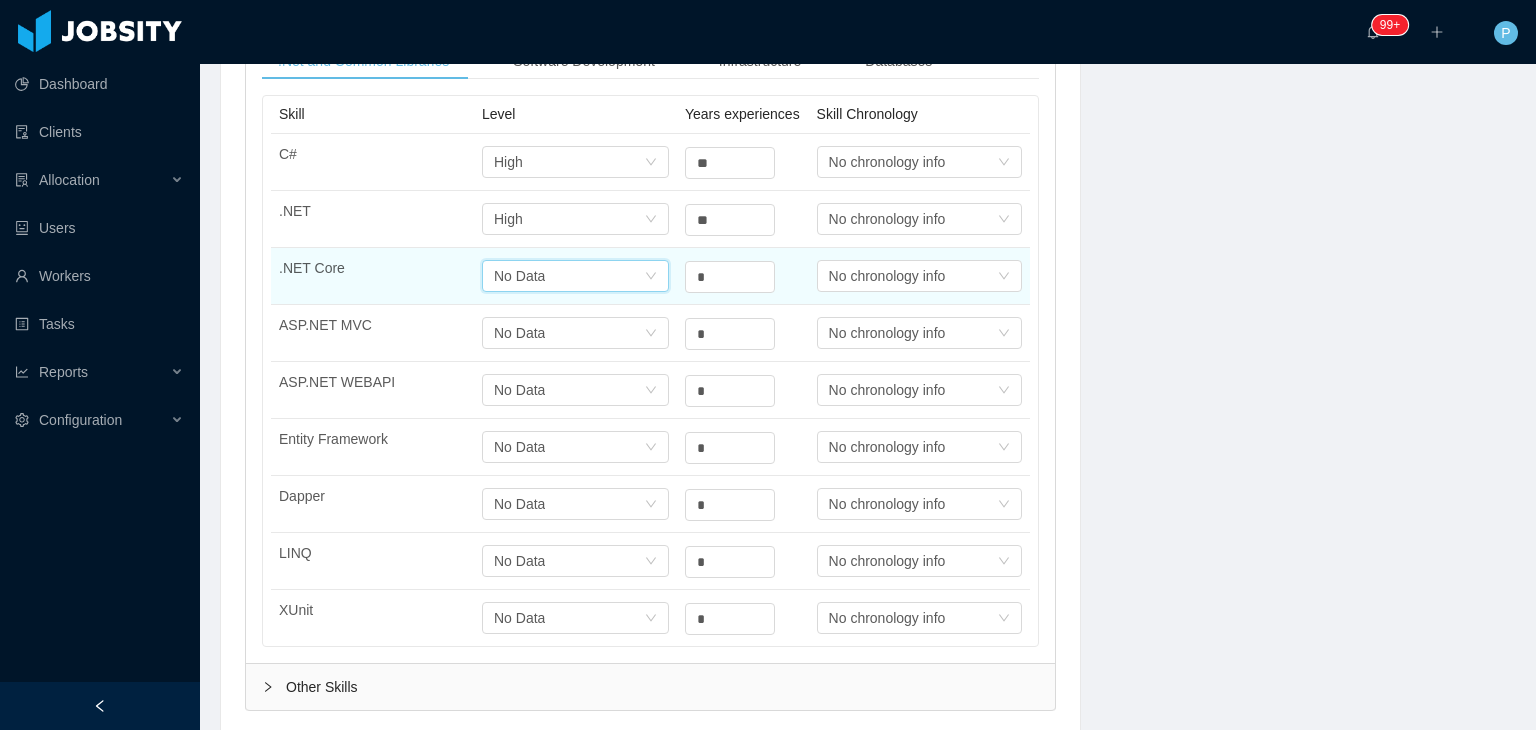 click on "No Data" at bounding box center (519, 276) 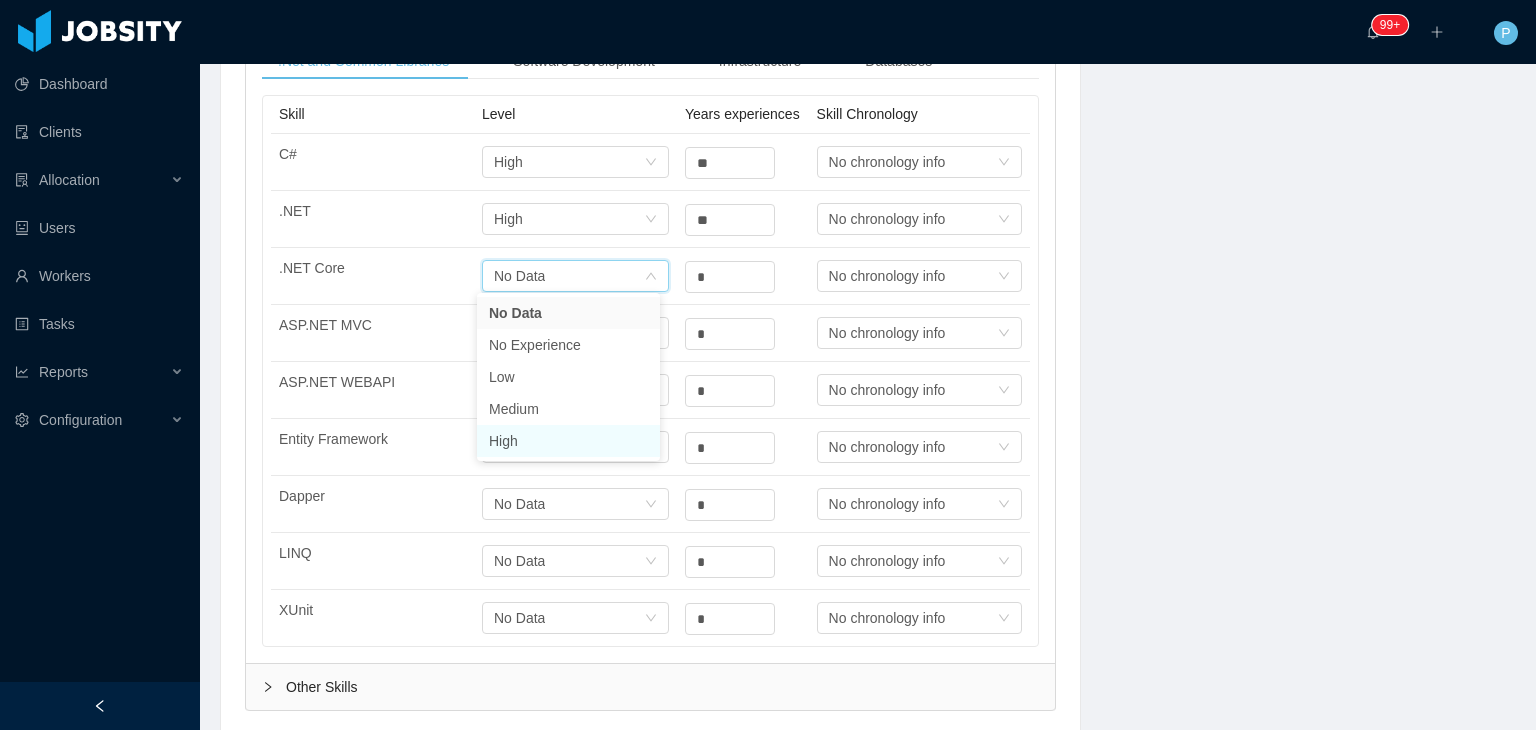 click on "High" at bounding box center [568, 441] 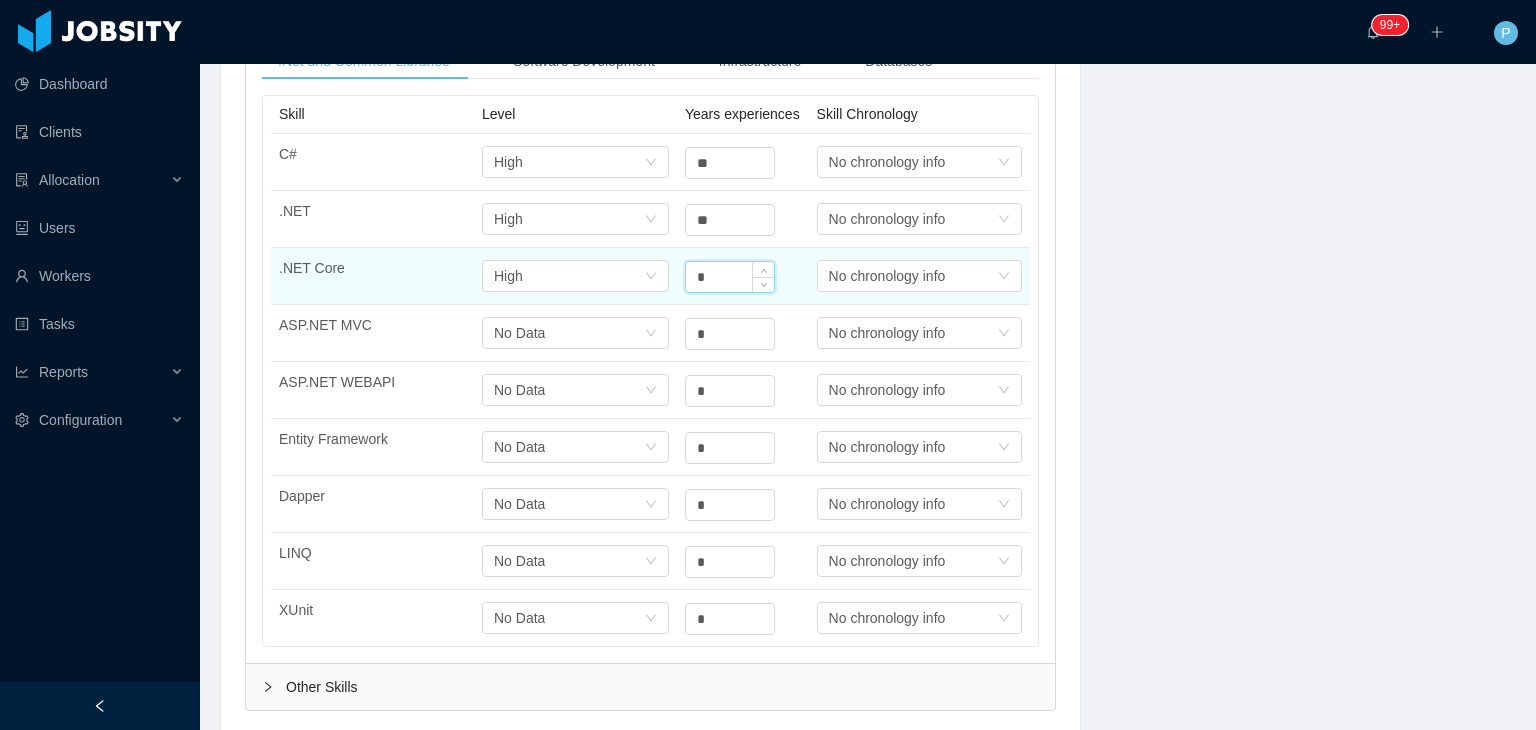 click on "*" at bounding box center (730, 277) 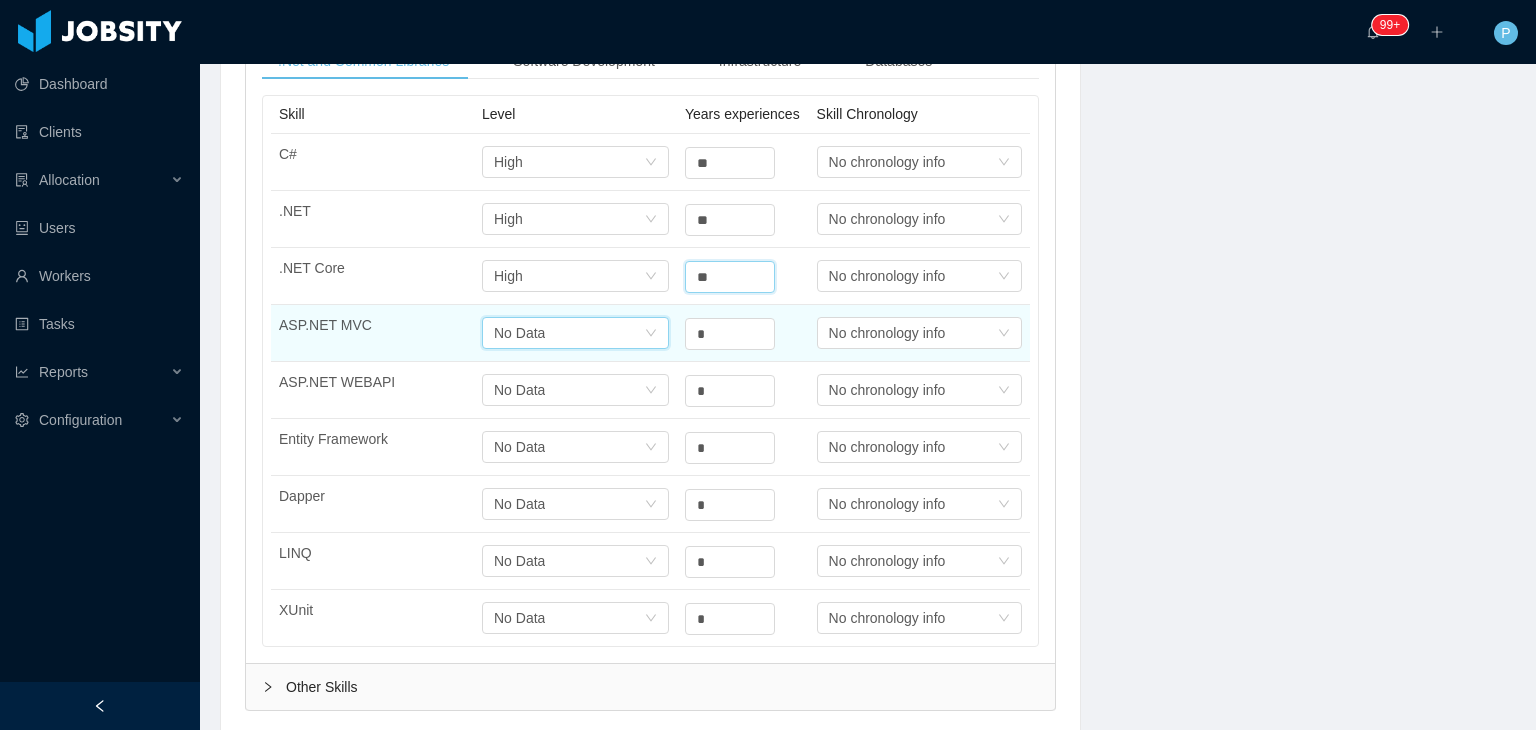 type on "*" 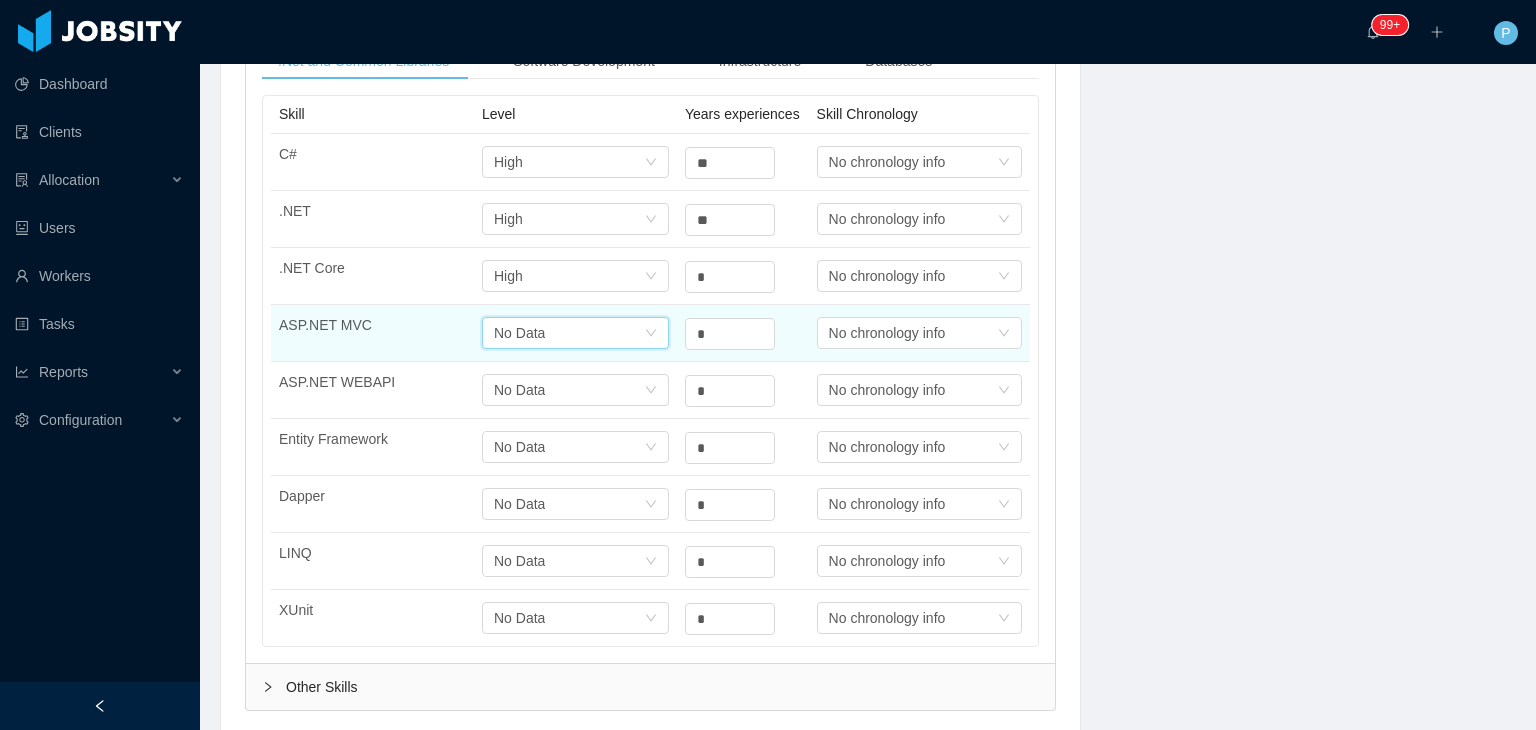 click on "Select one No Data" at bounding box center [569, 333] 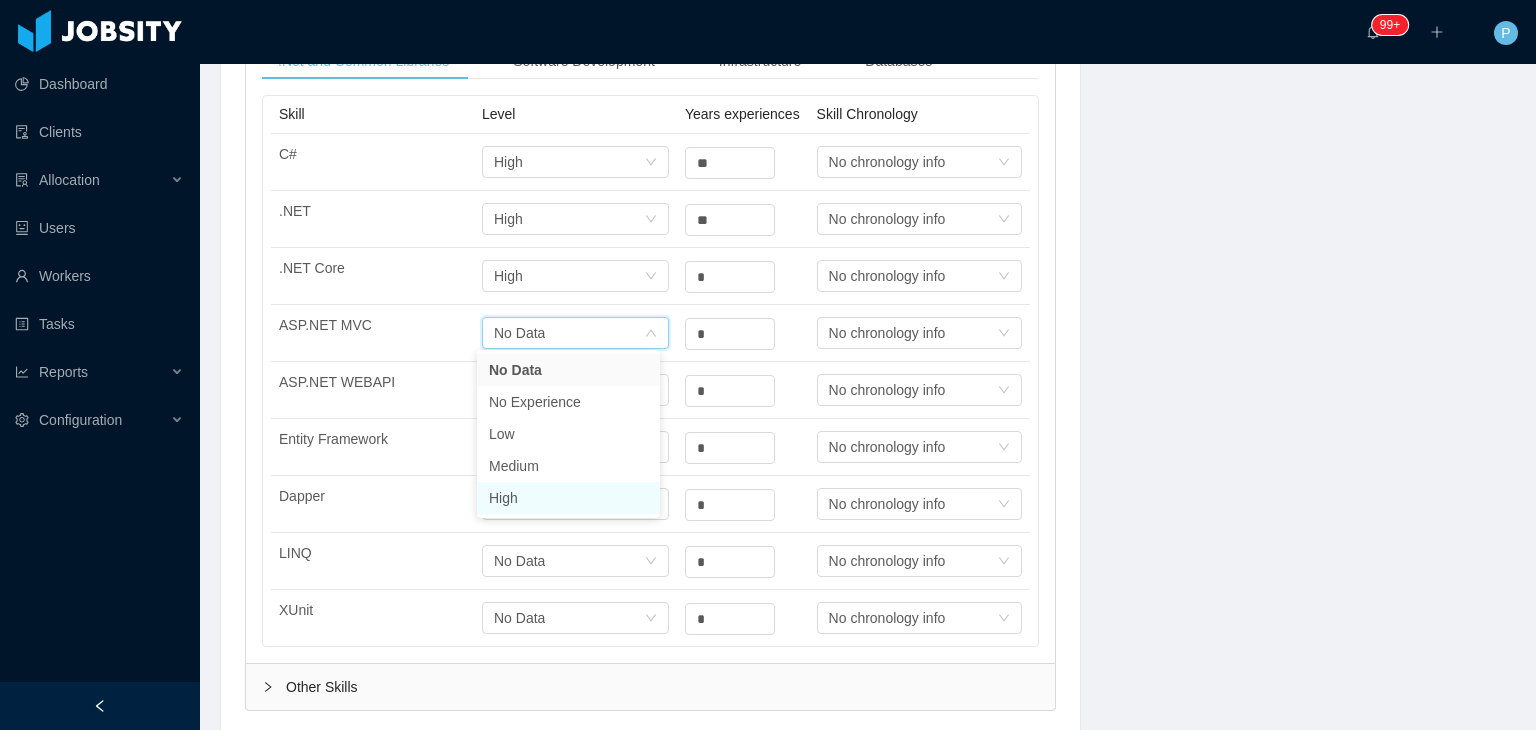 click on "High" at bounding box center [568, 498] 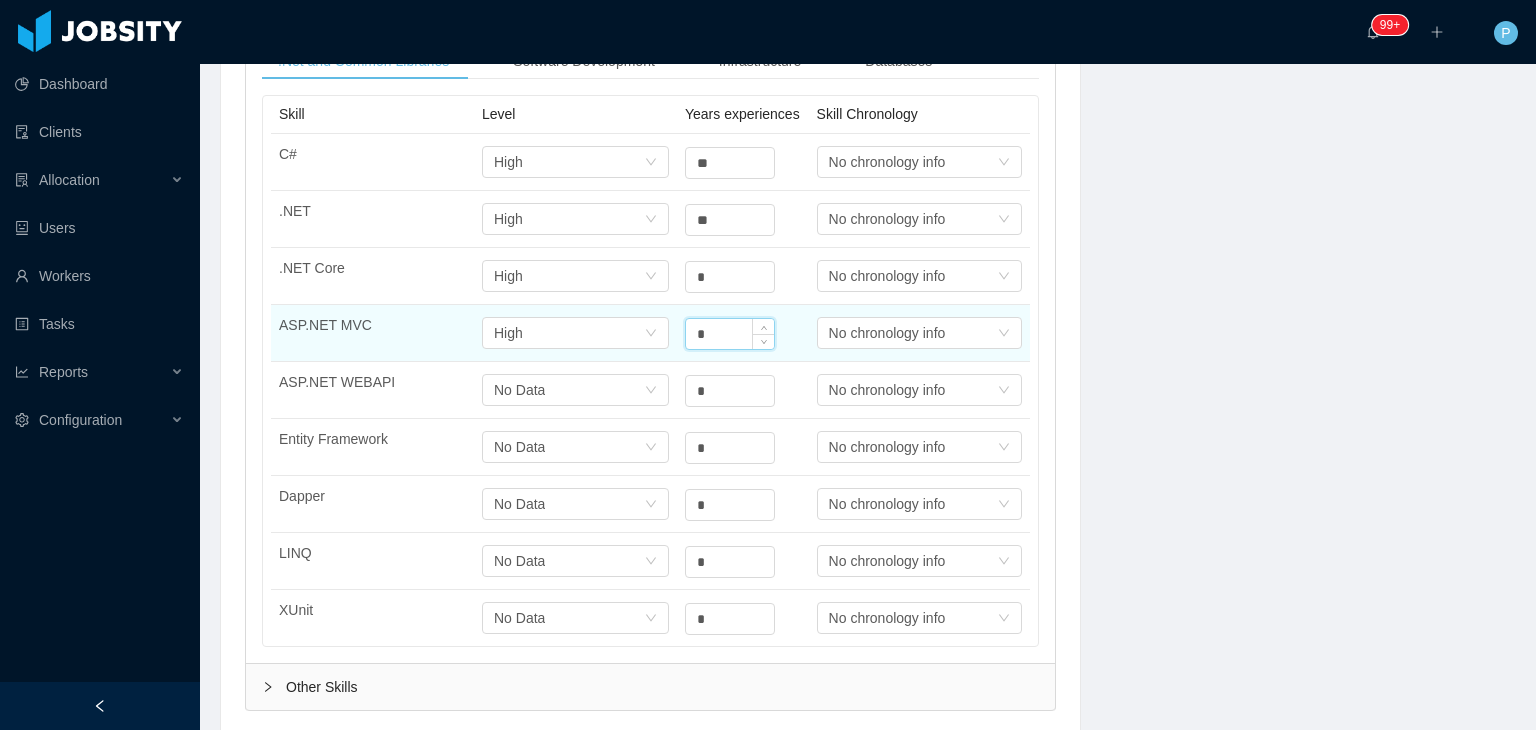 click on "*" at bounding box center (730, 334) 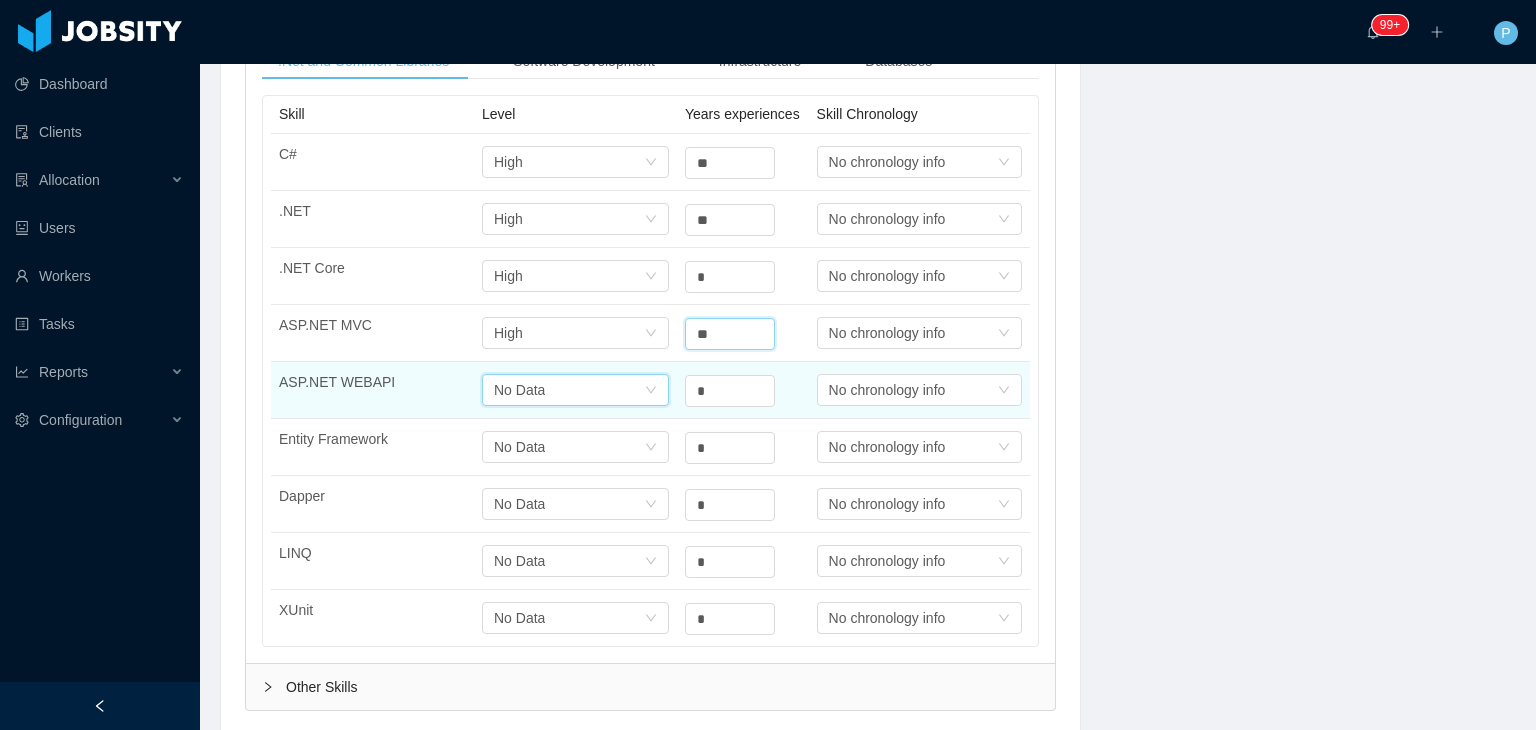 type on "*" 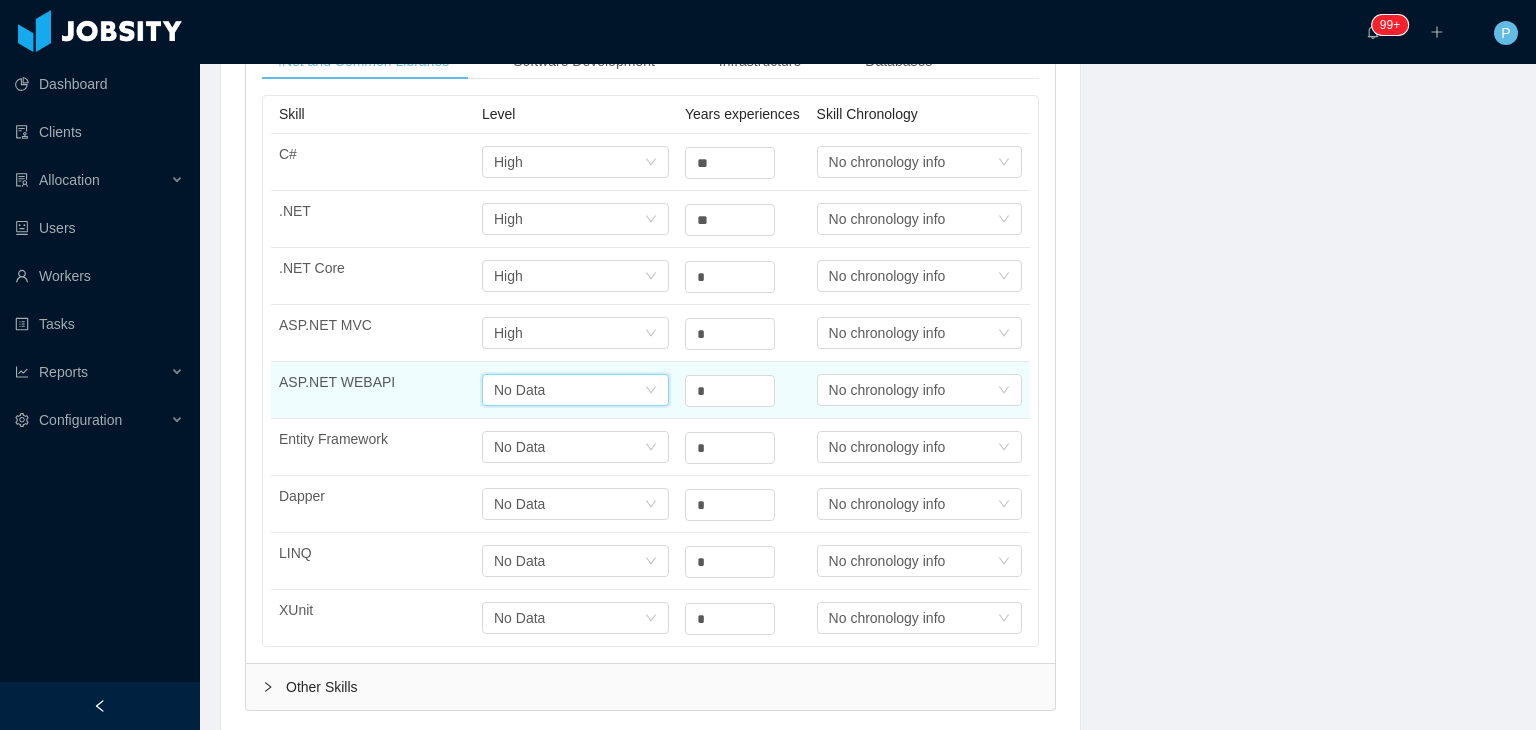 click on "Select one No Data" at bounding box center (569, 390) 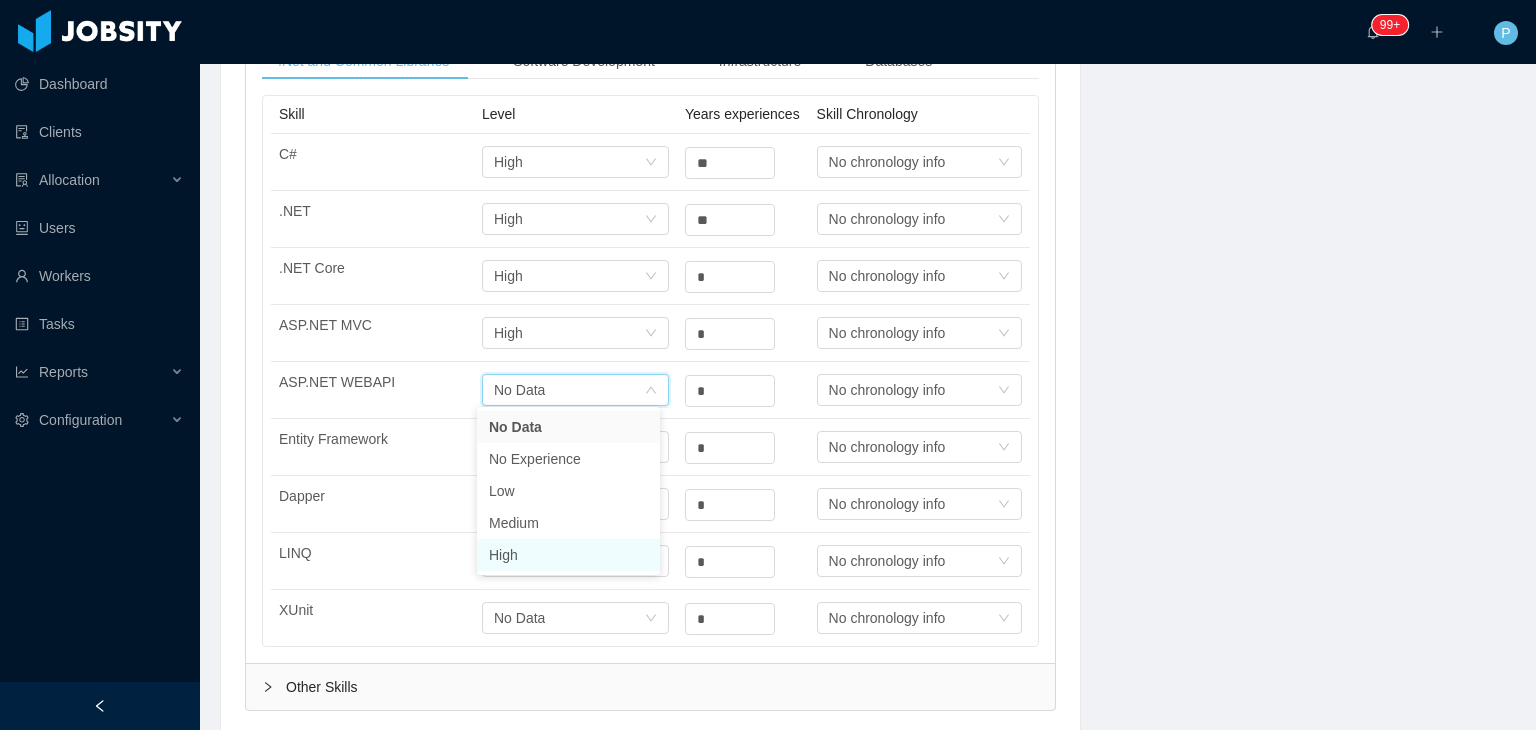 click on "High" at bounding box center [568, 555] 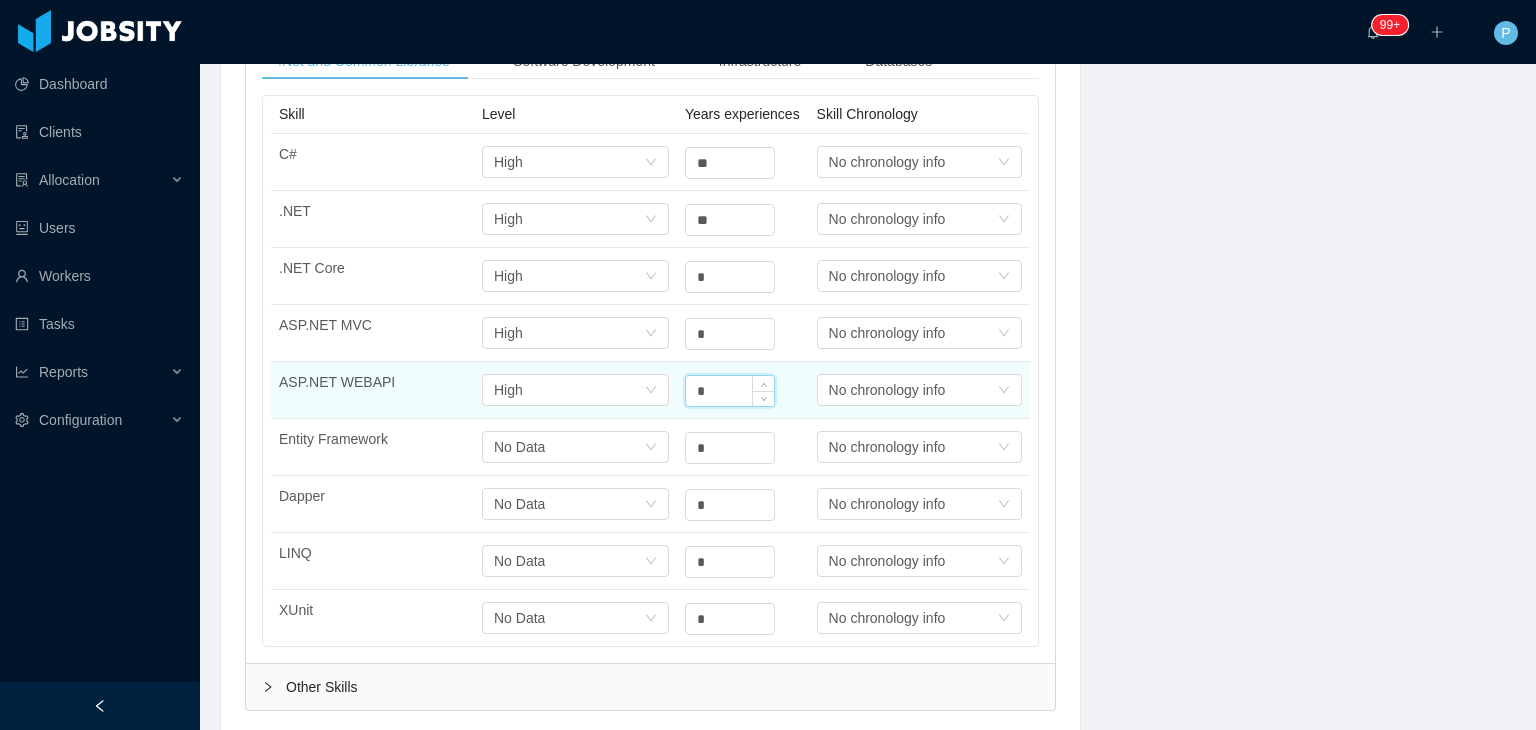 click on "*" at bounding box center [730, 391] 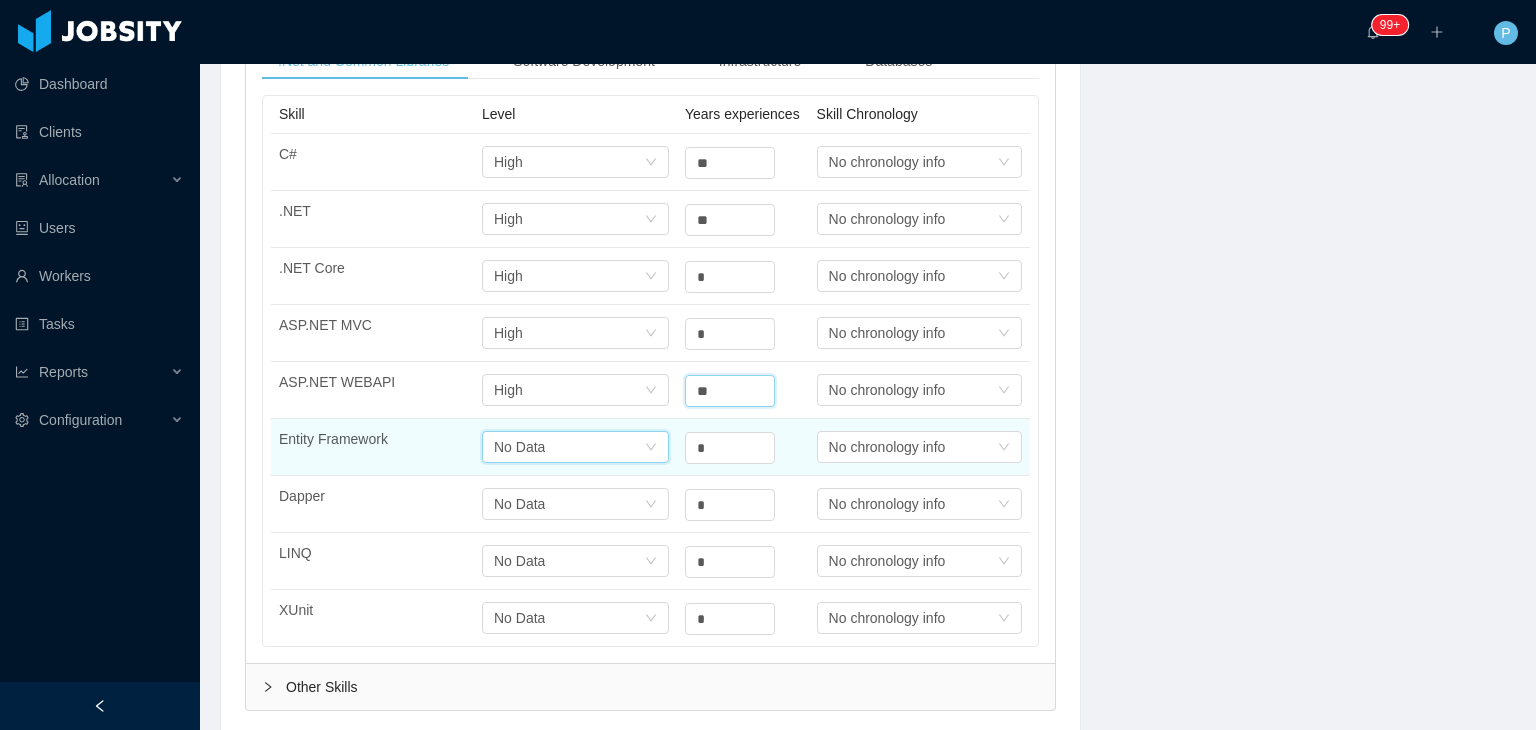 type on "*" 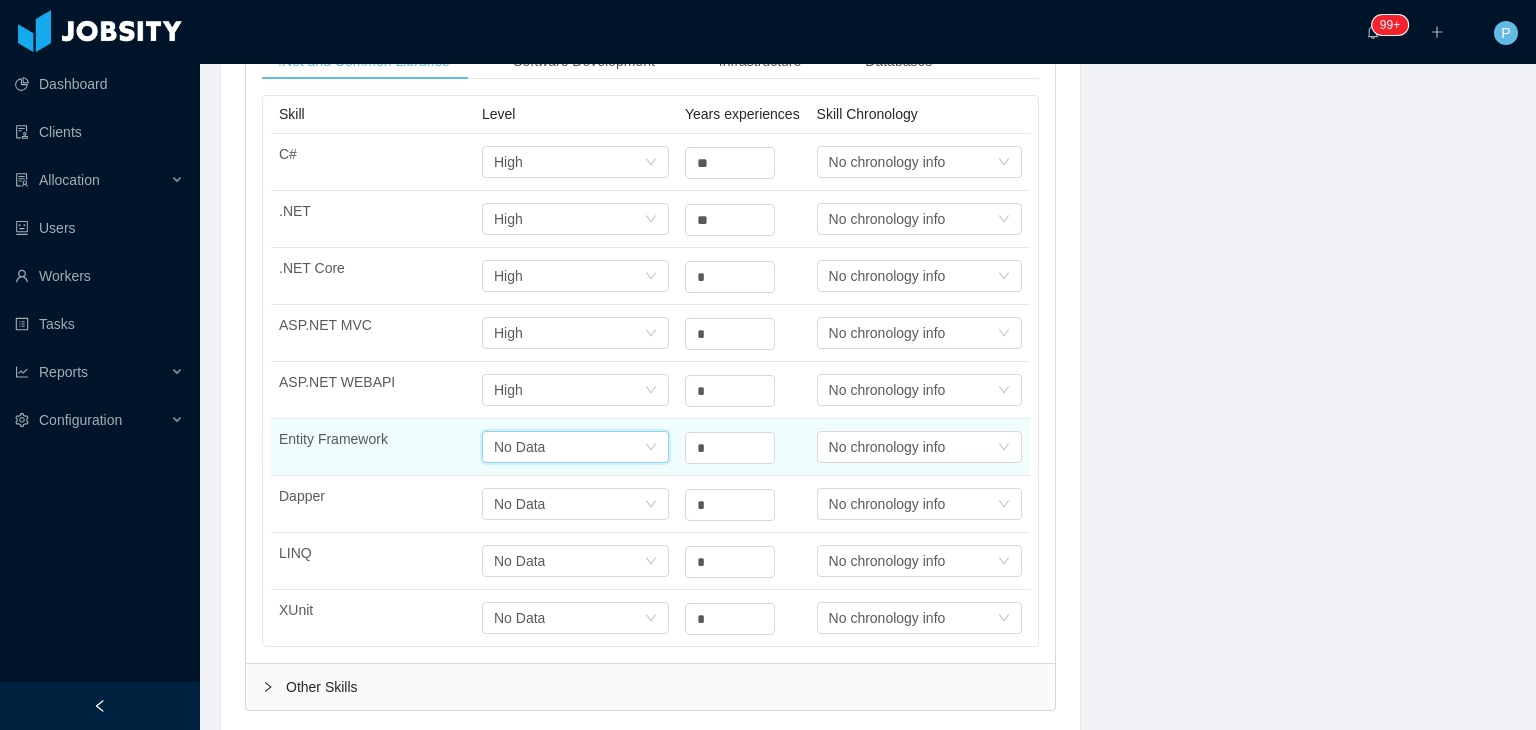 click on "Select one No Data" at bounding box center [569, 447] 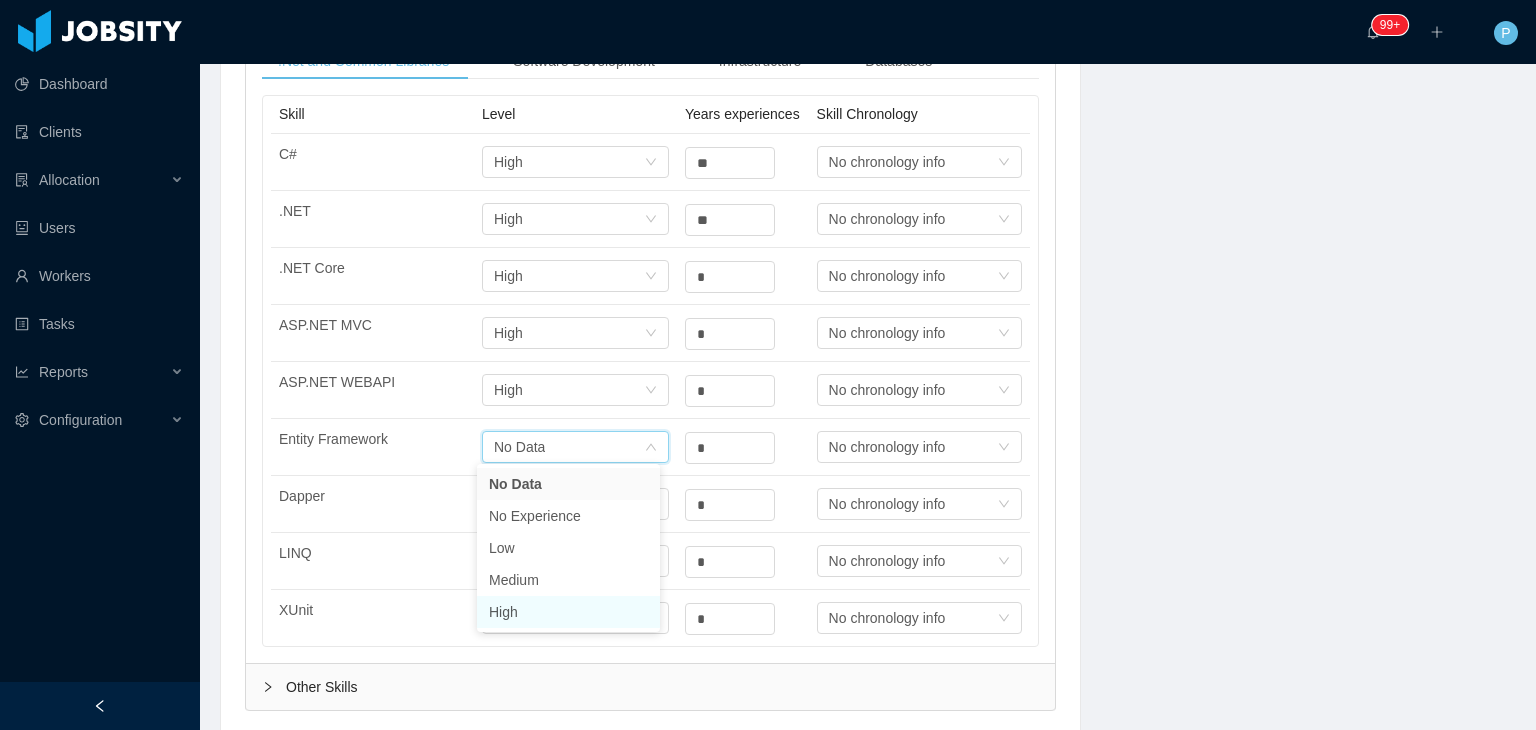 click on "High" at bounding box center (568, 612) 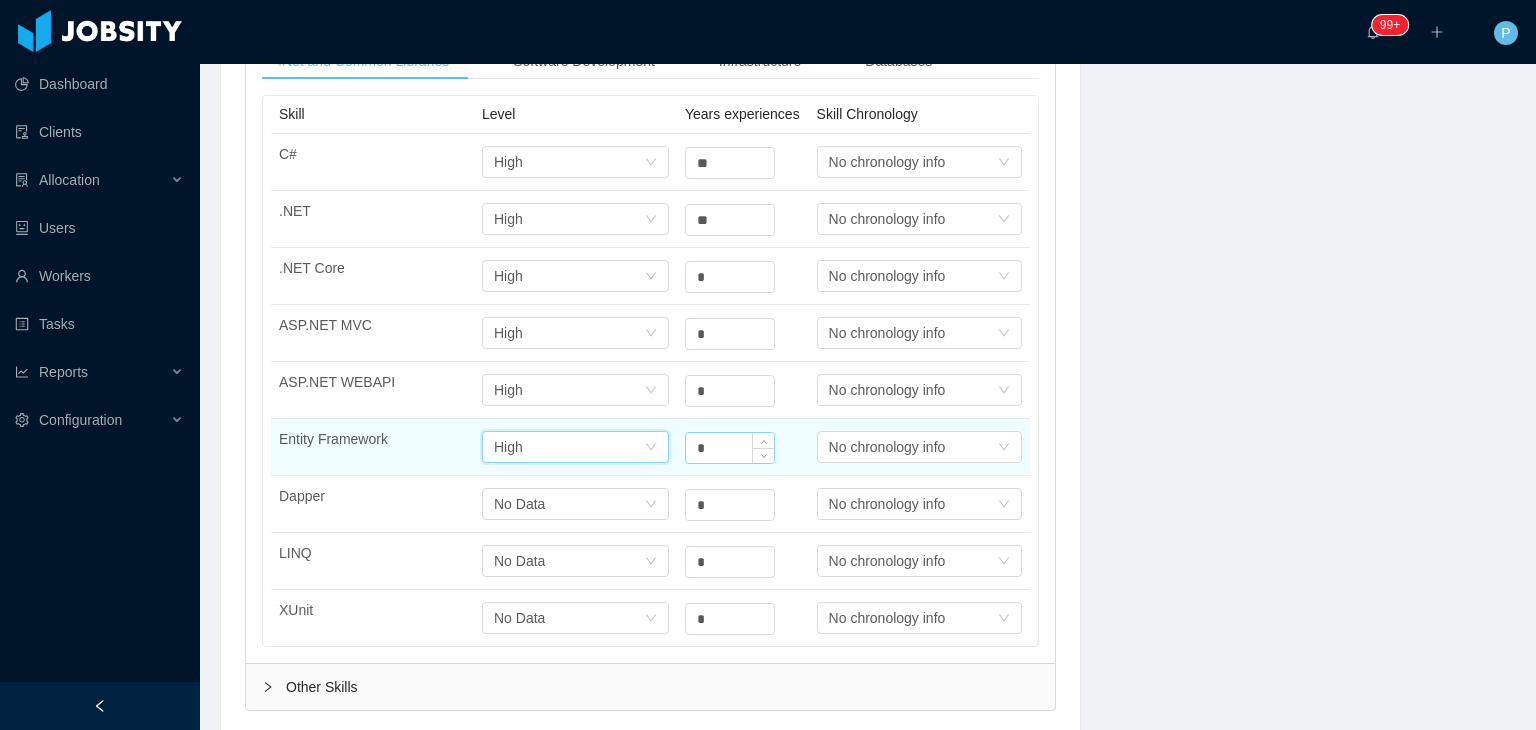 click on "*" at bounding box center [730, 163] 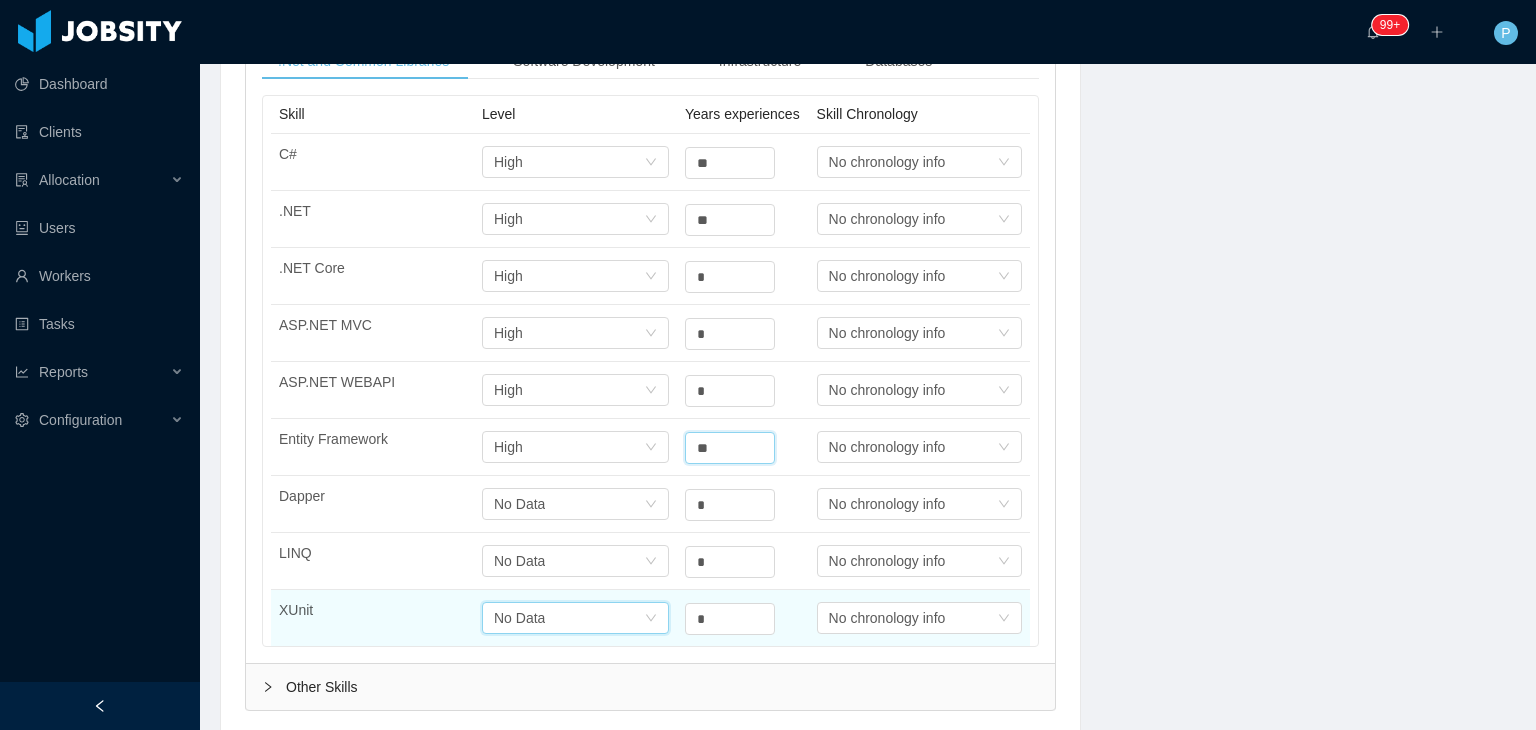 type on "*" 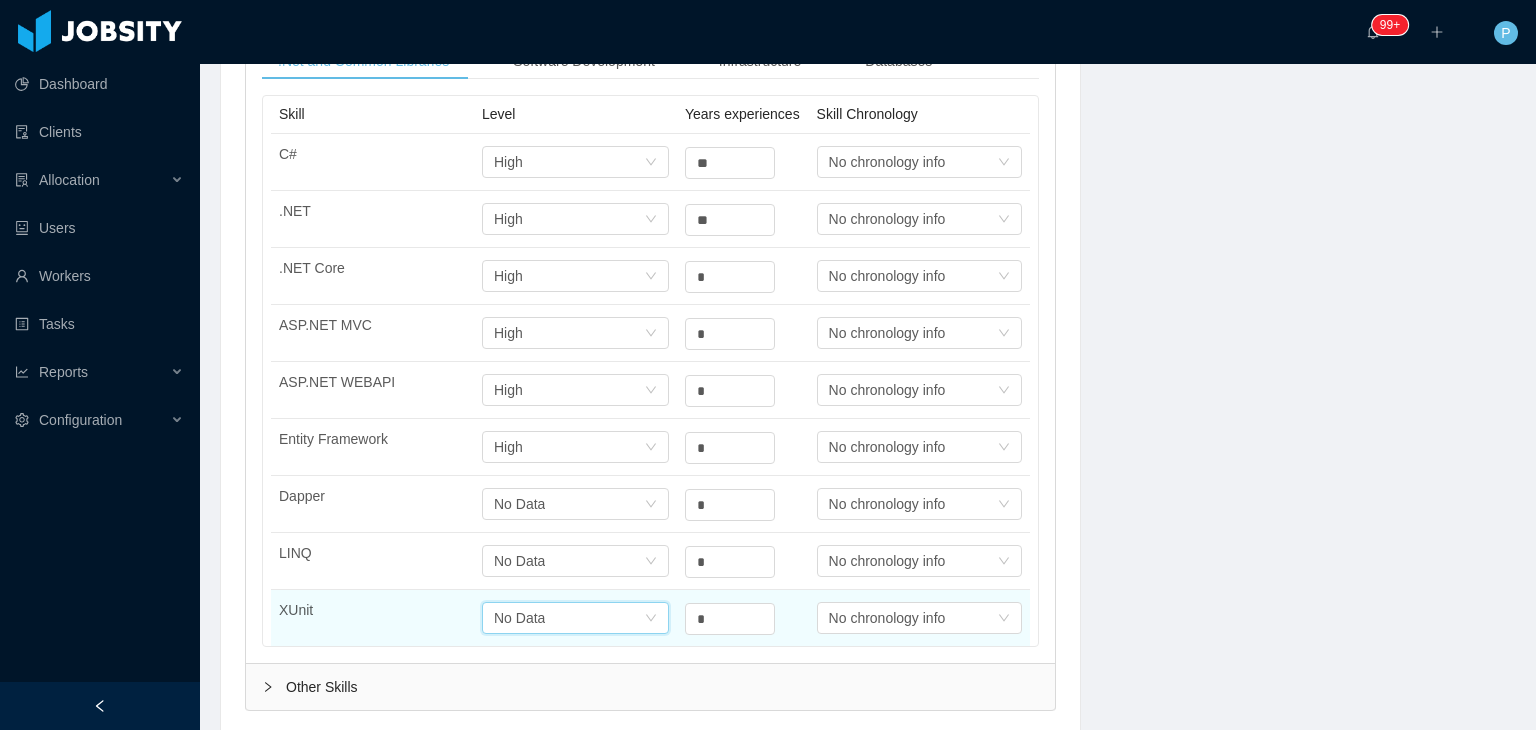 click on "Select one No Data" at bounding box center [569, 618] 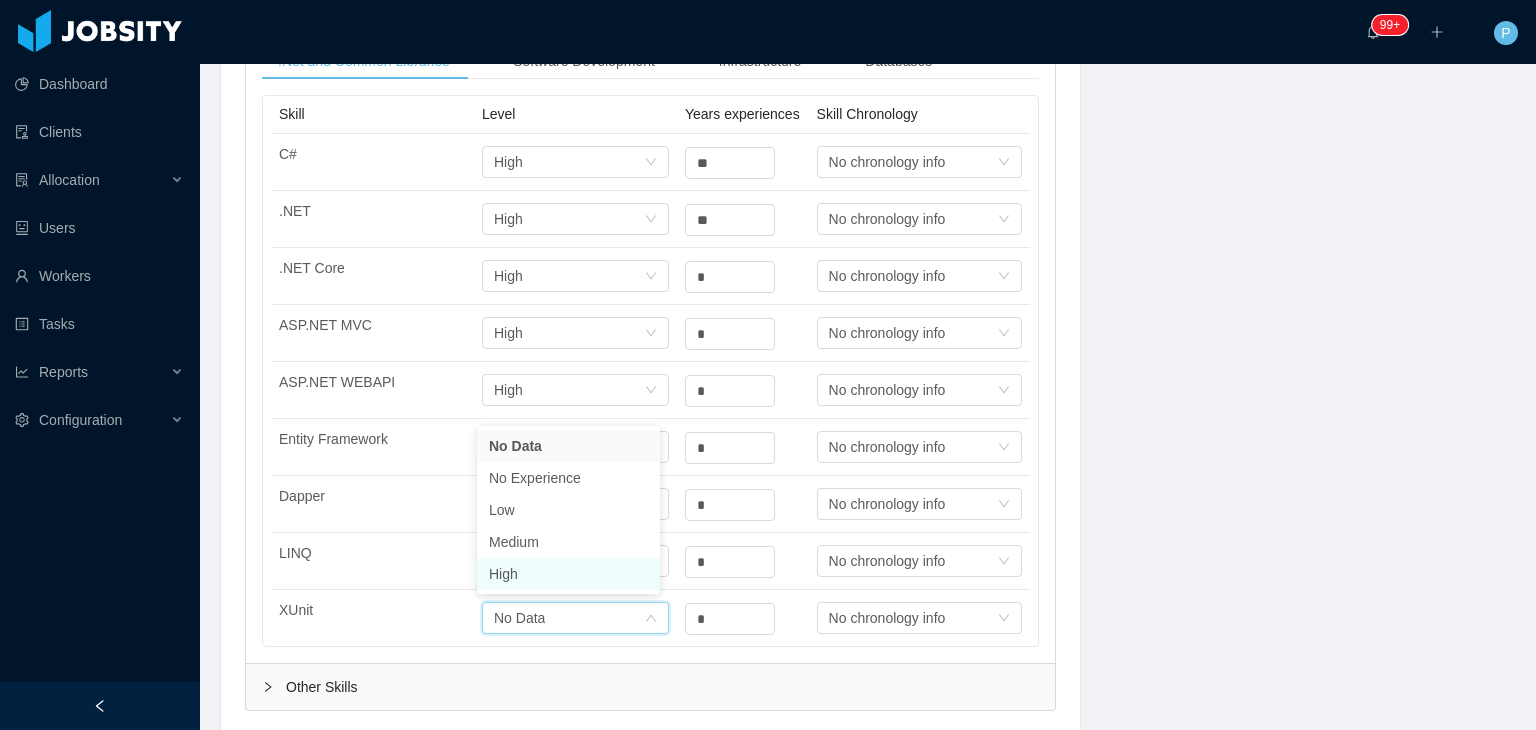 click on "High" at bounding box center [568, 574] 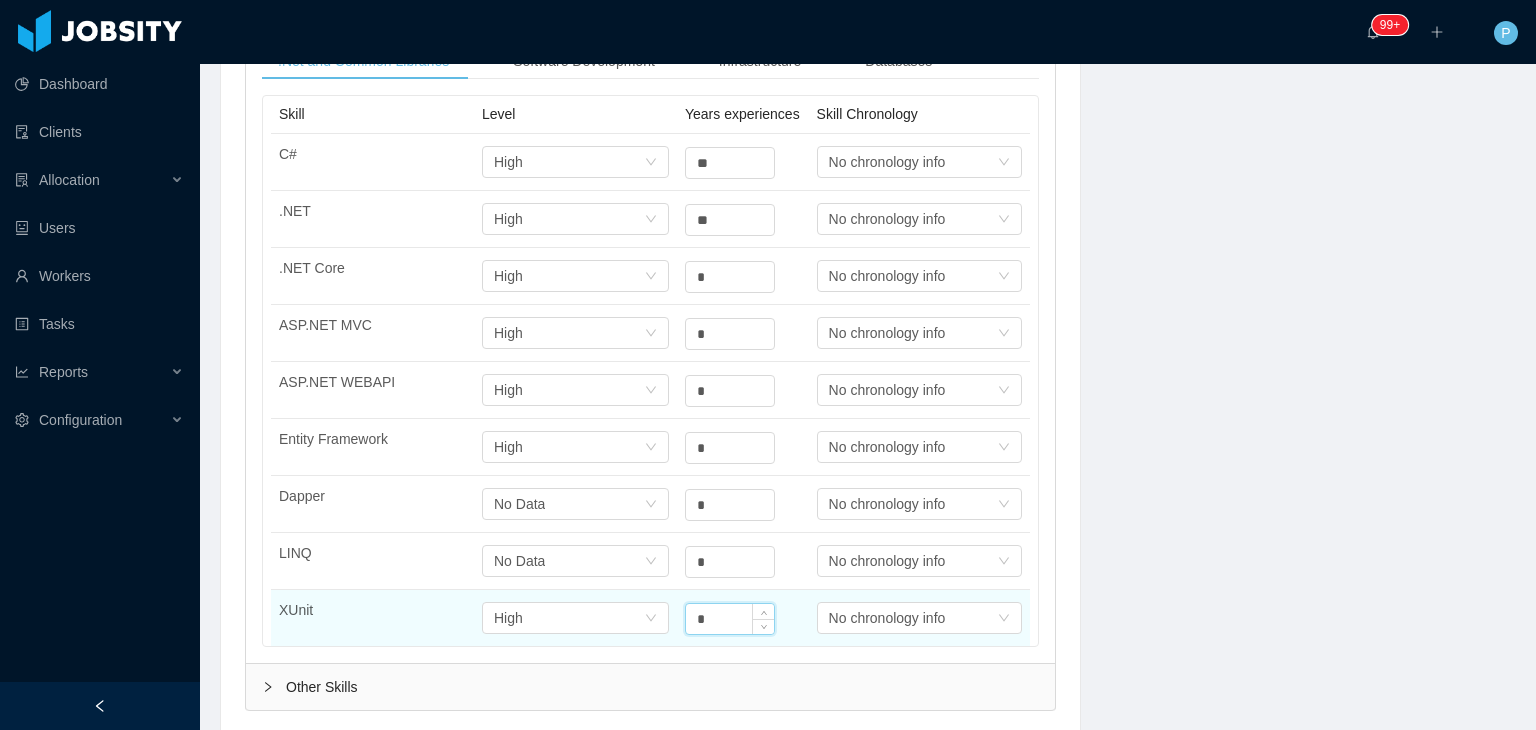 click on "*" at bounding box center [730, 619] 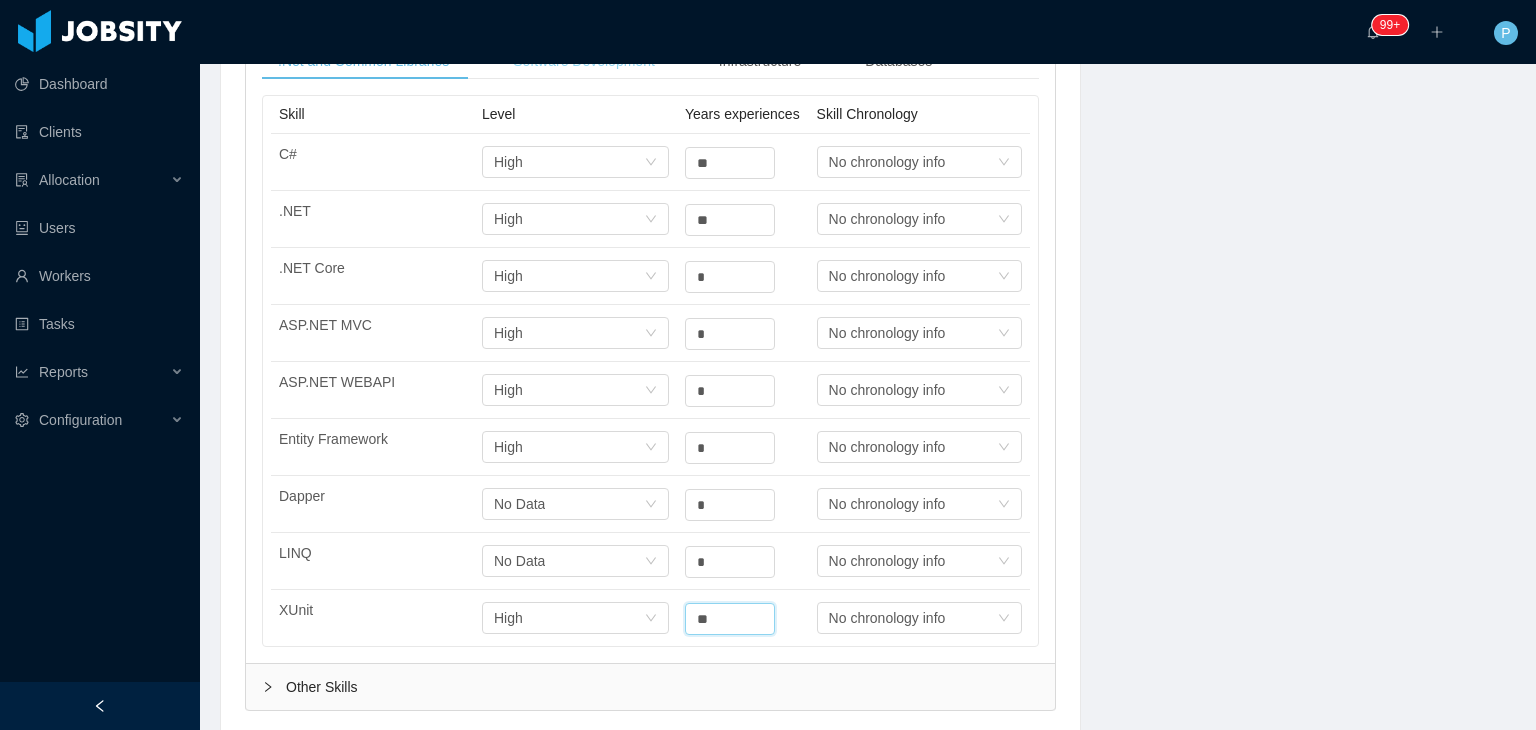 type on "*" 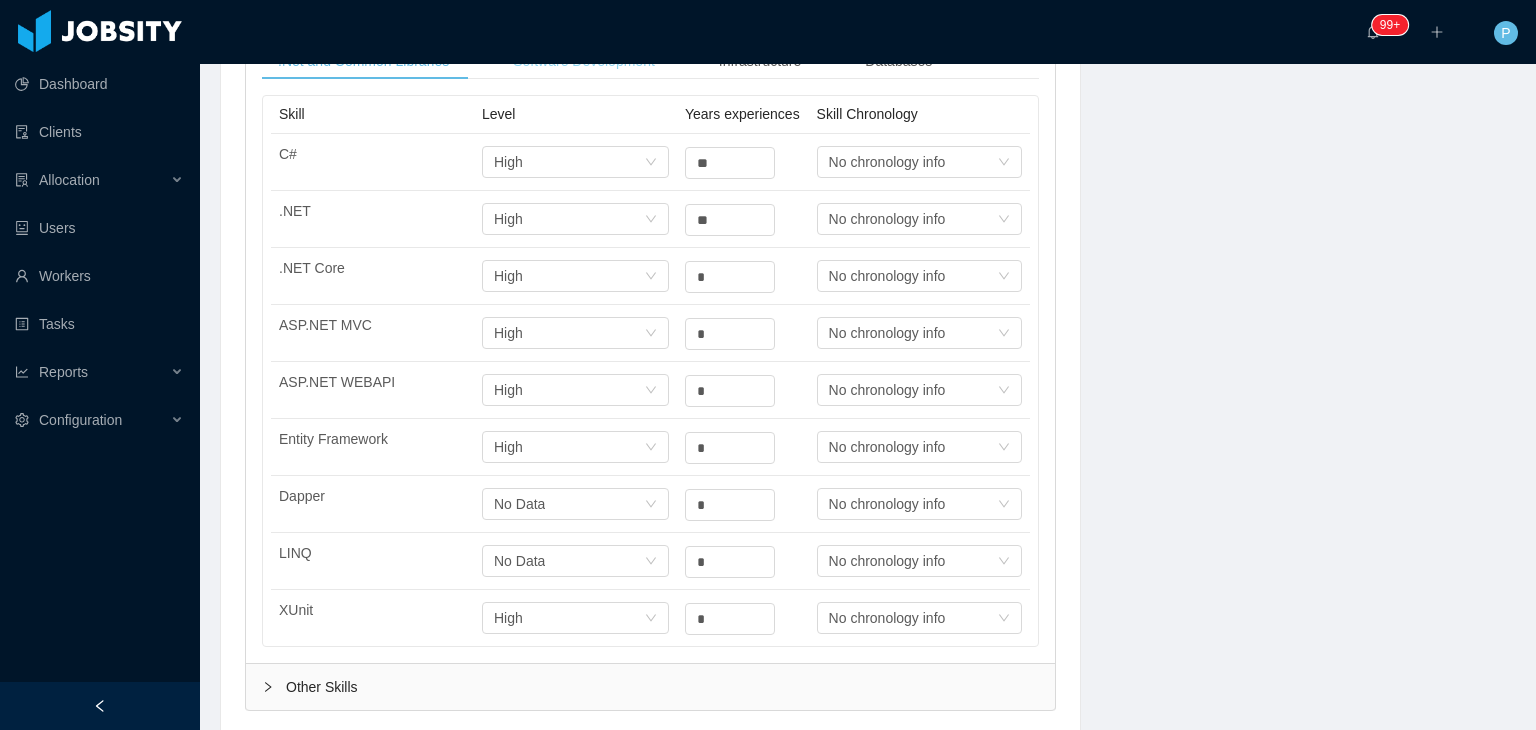 click on "Software Development" at bounding box center [584, 61] 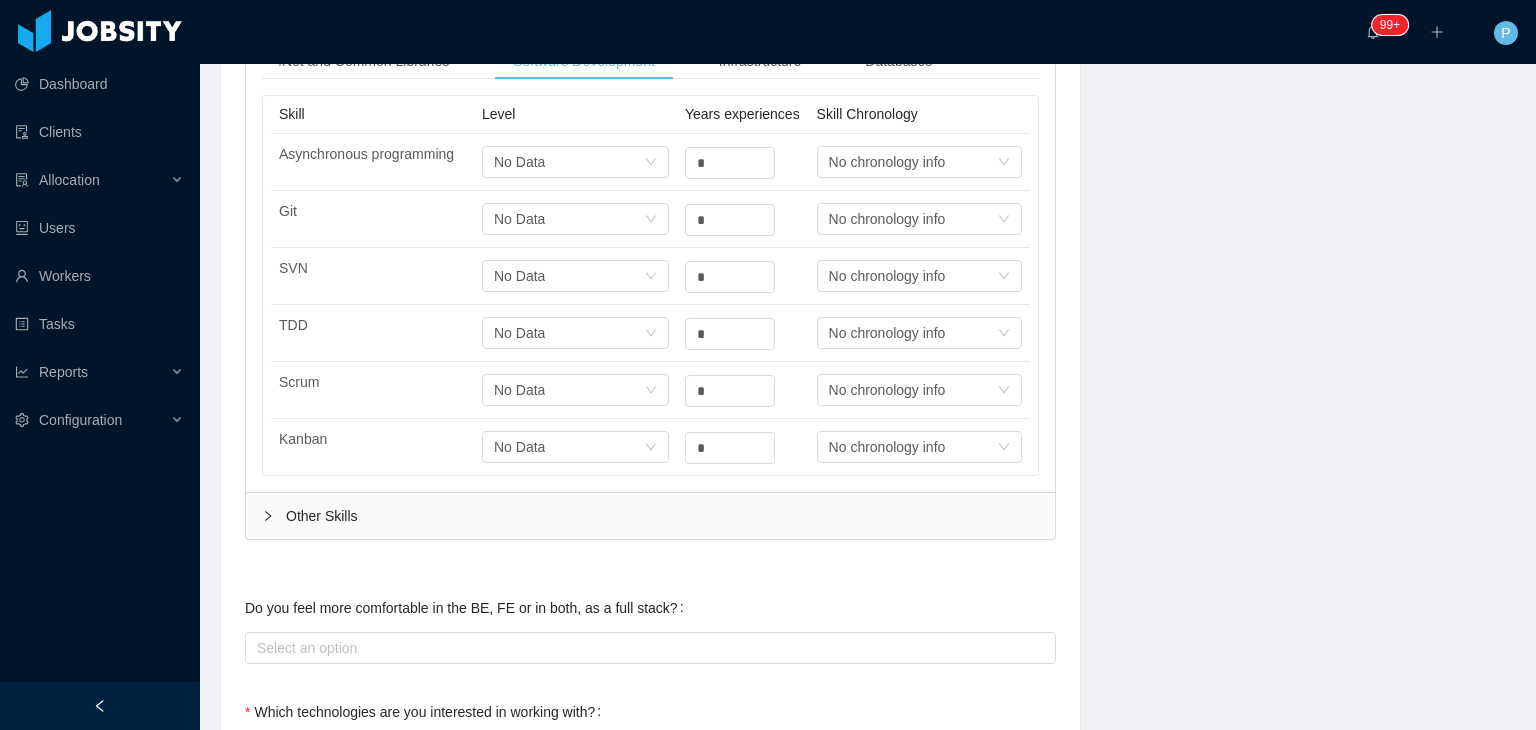 scroll, scrollTop: 545, scrollLeft: 0, axis: vertical 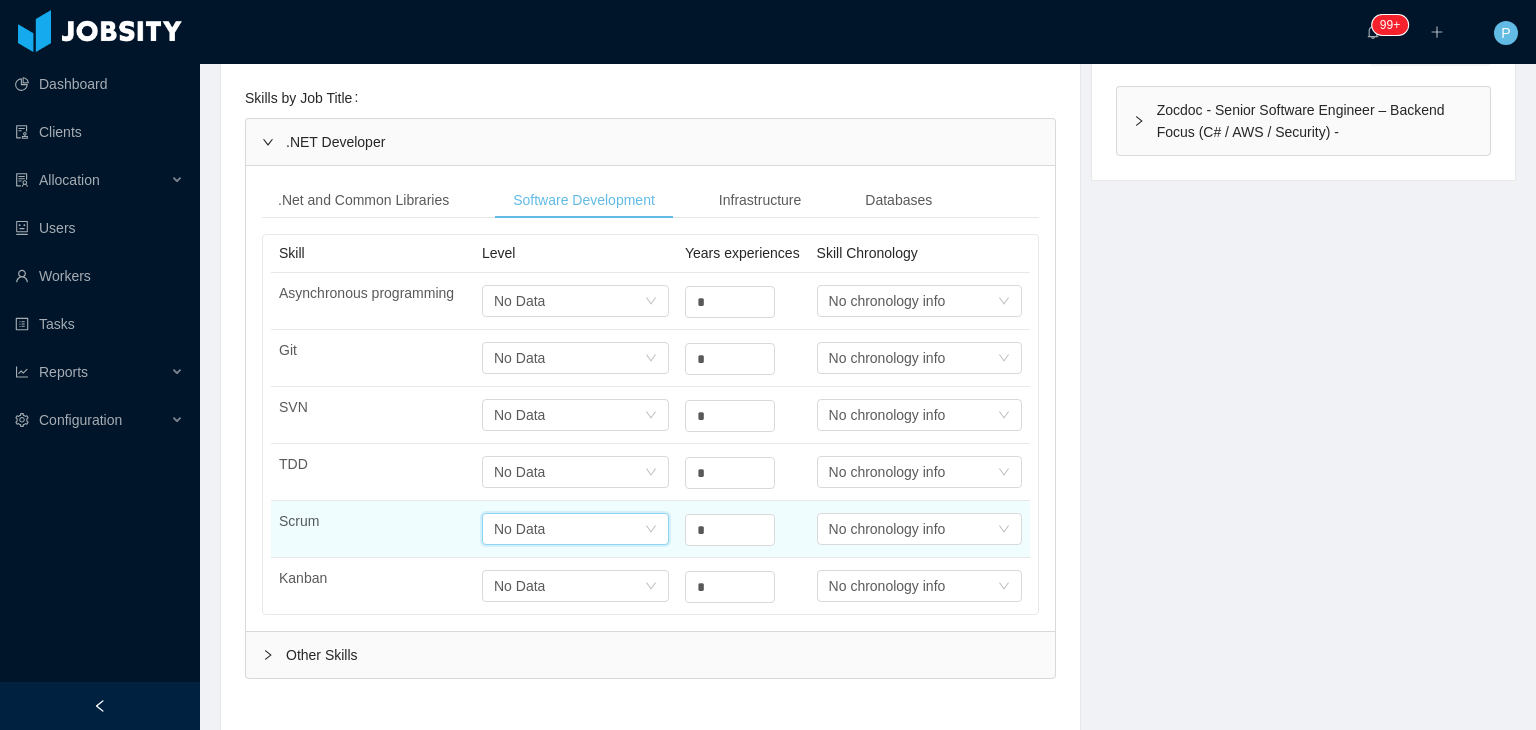 click on "Select one No Data" at bounding box center (569, 529) 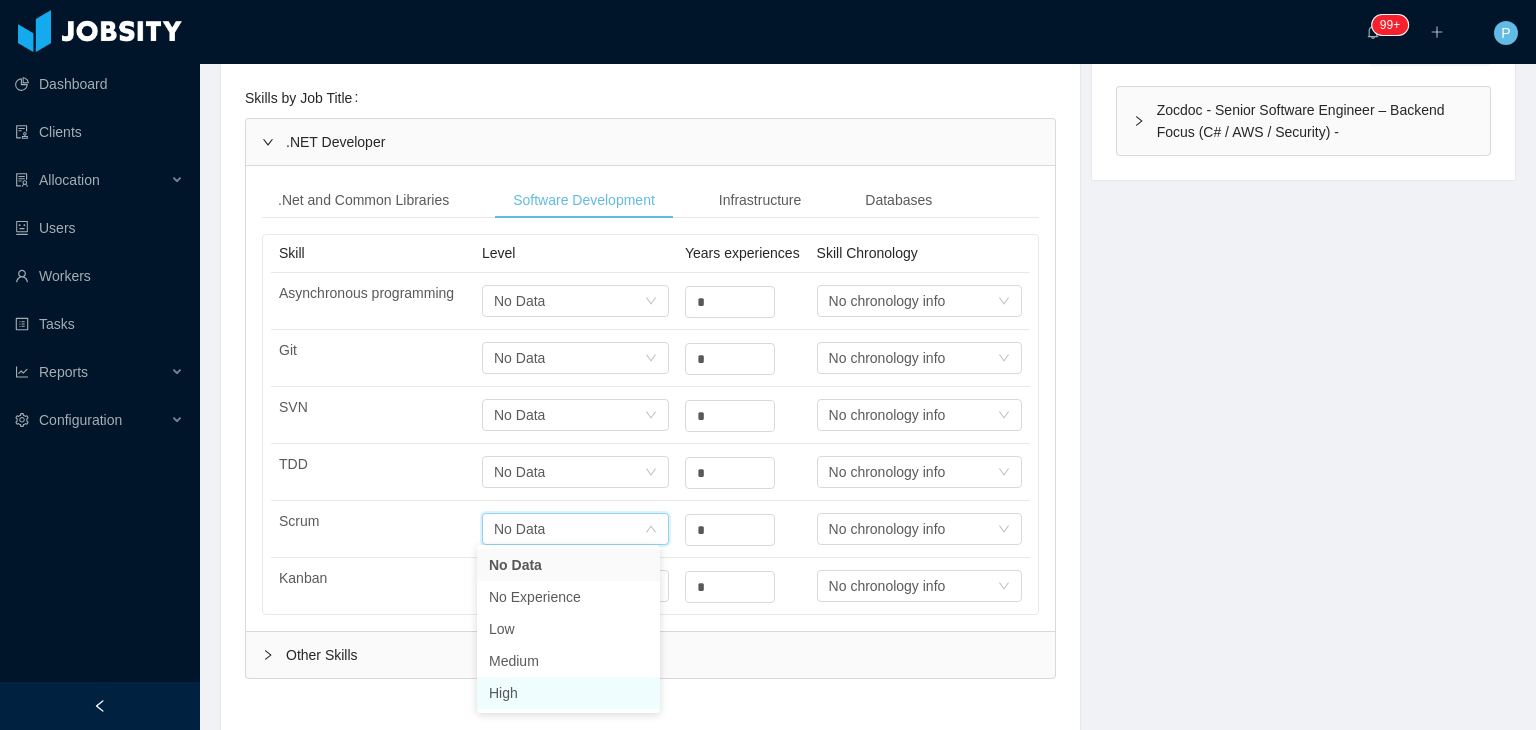 click on "High" at bounding box center [568, 693] 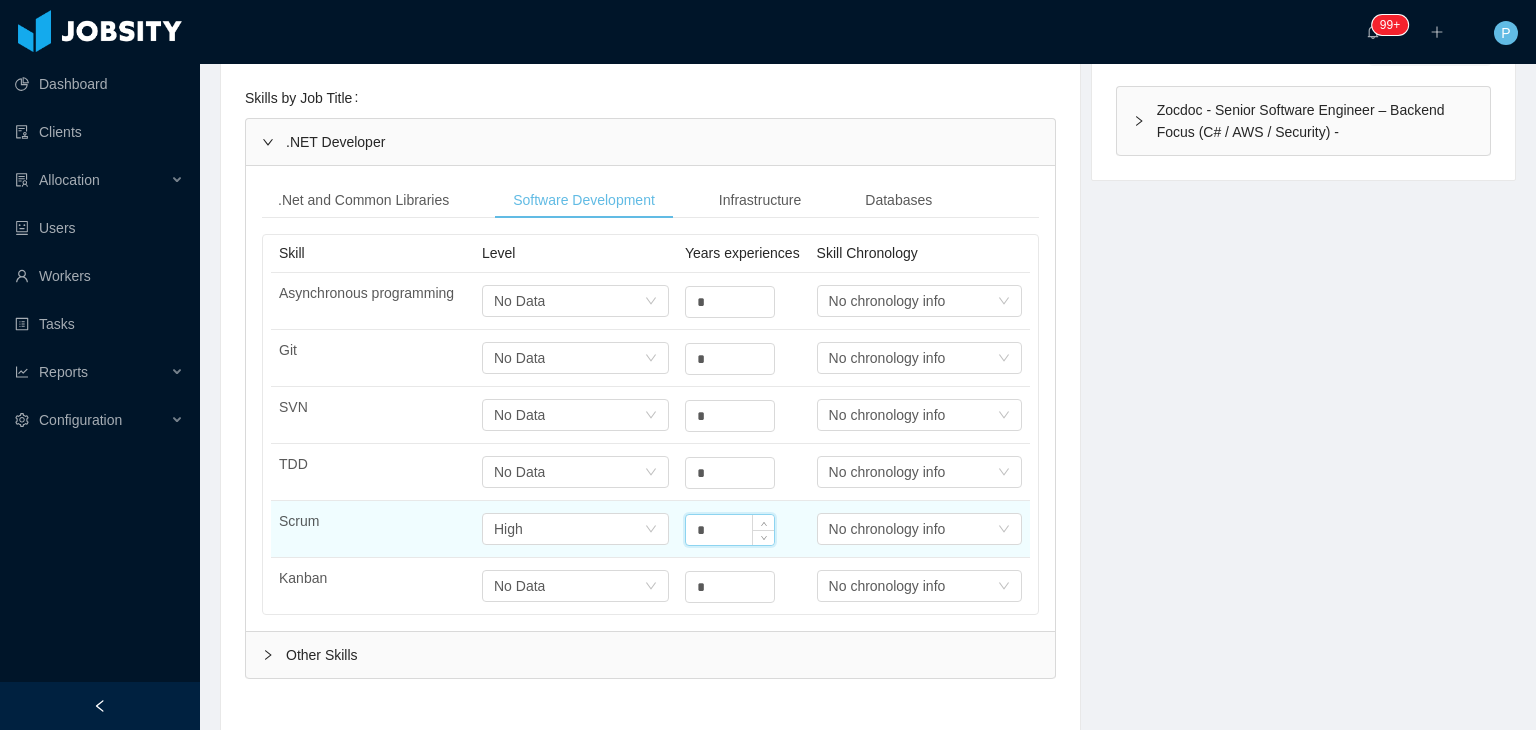 click on "*" at bounding box center [730, 530] 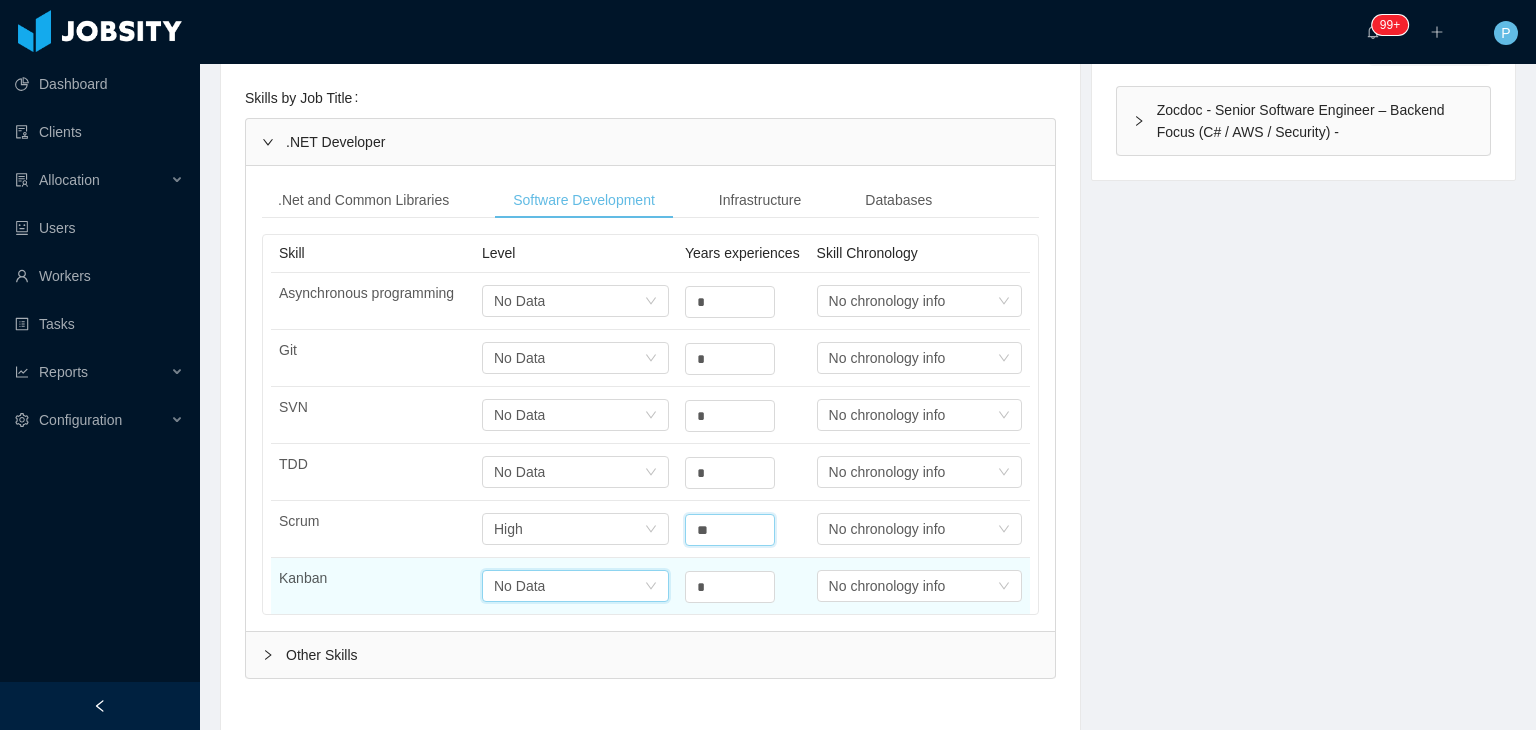 type on "*" 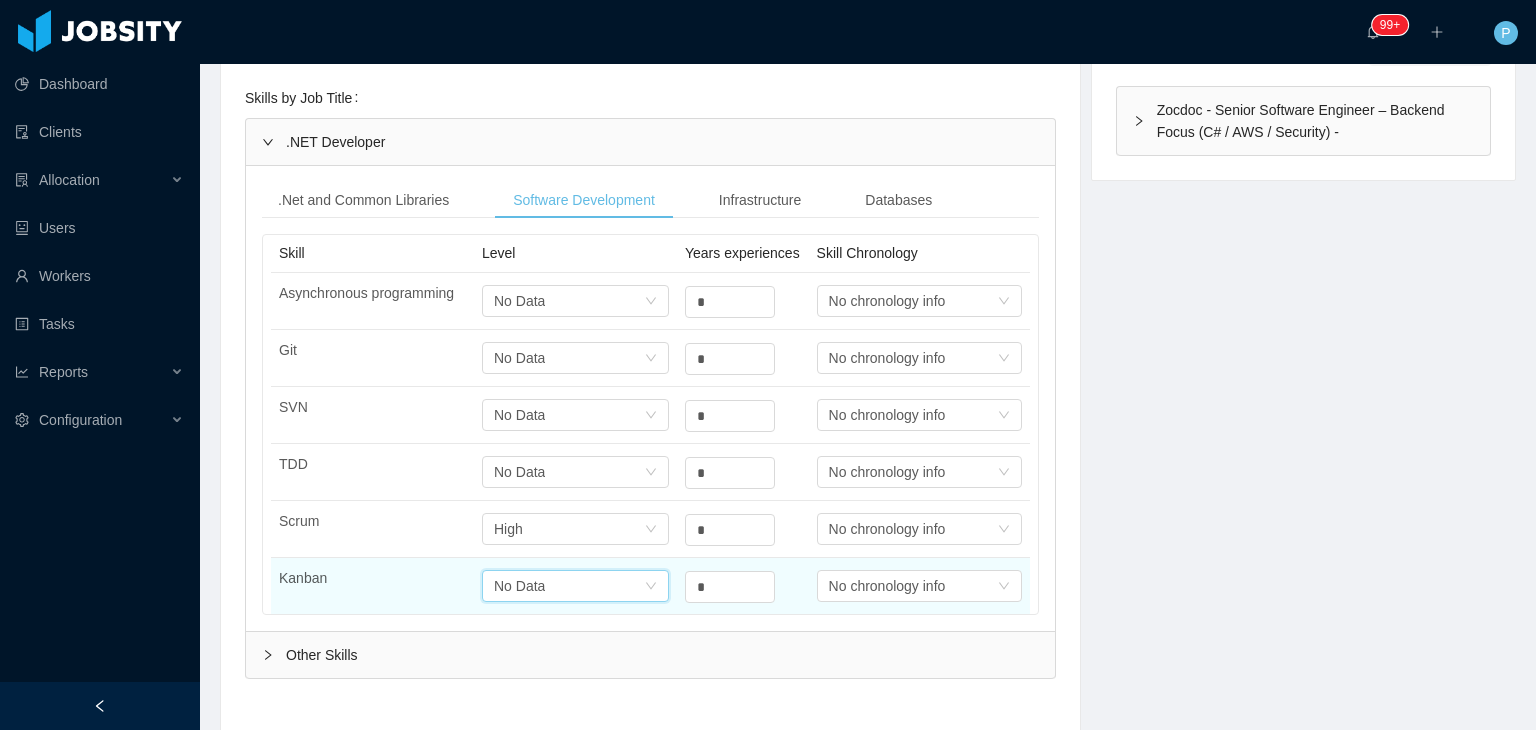 click on "Select one No Data" at bounding box center (569, 586) 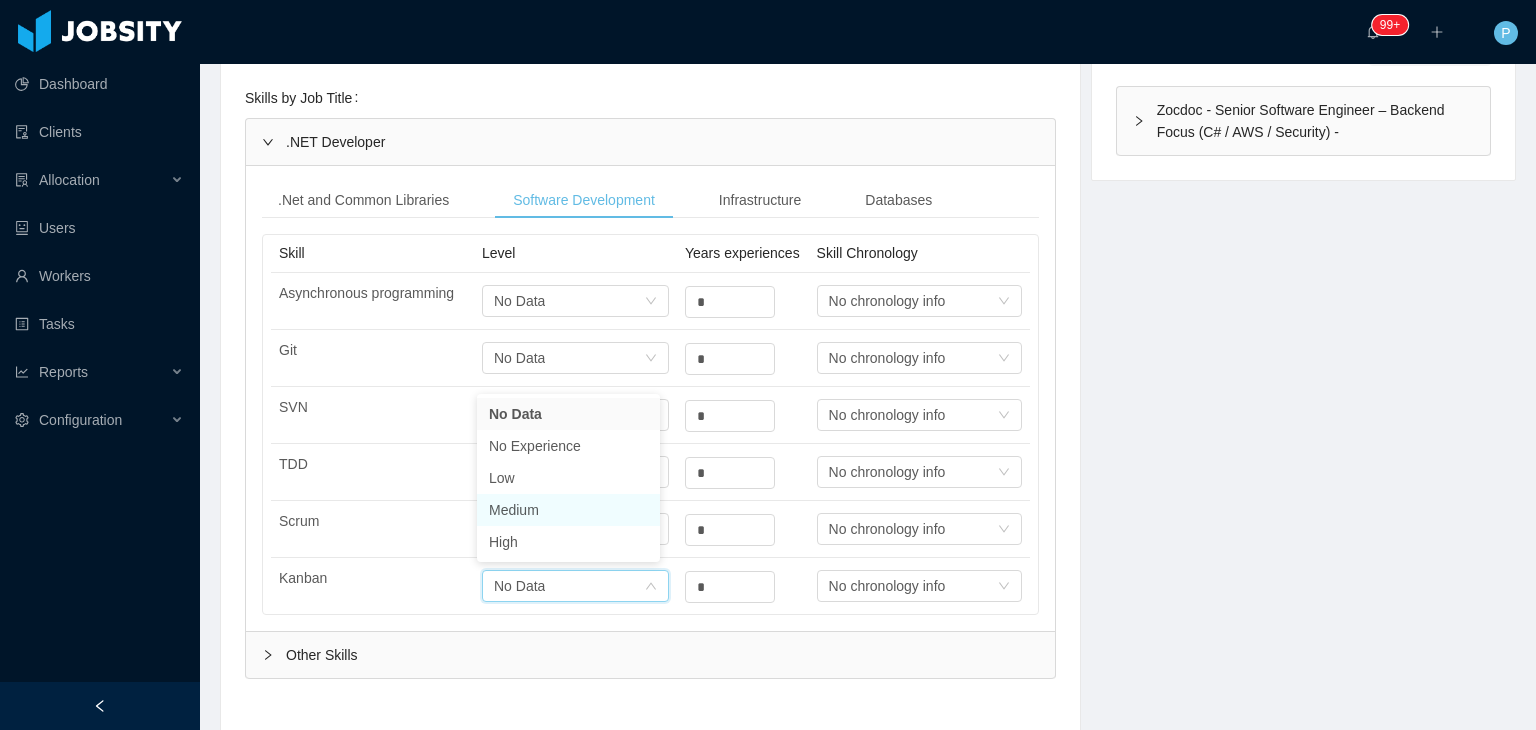 click on "Medium" at bounding box center [568, 510] 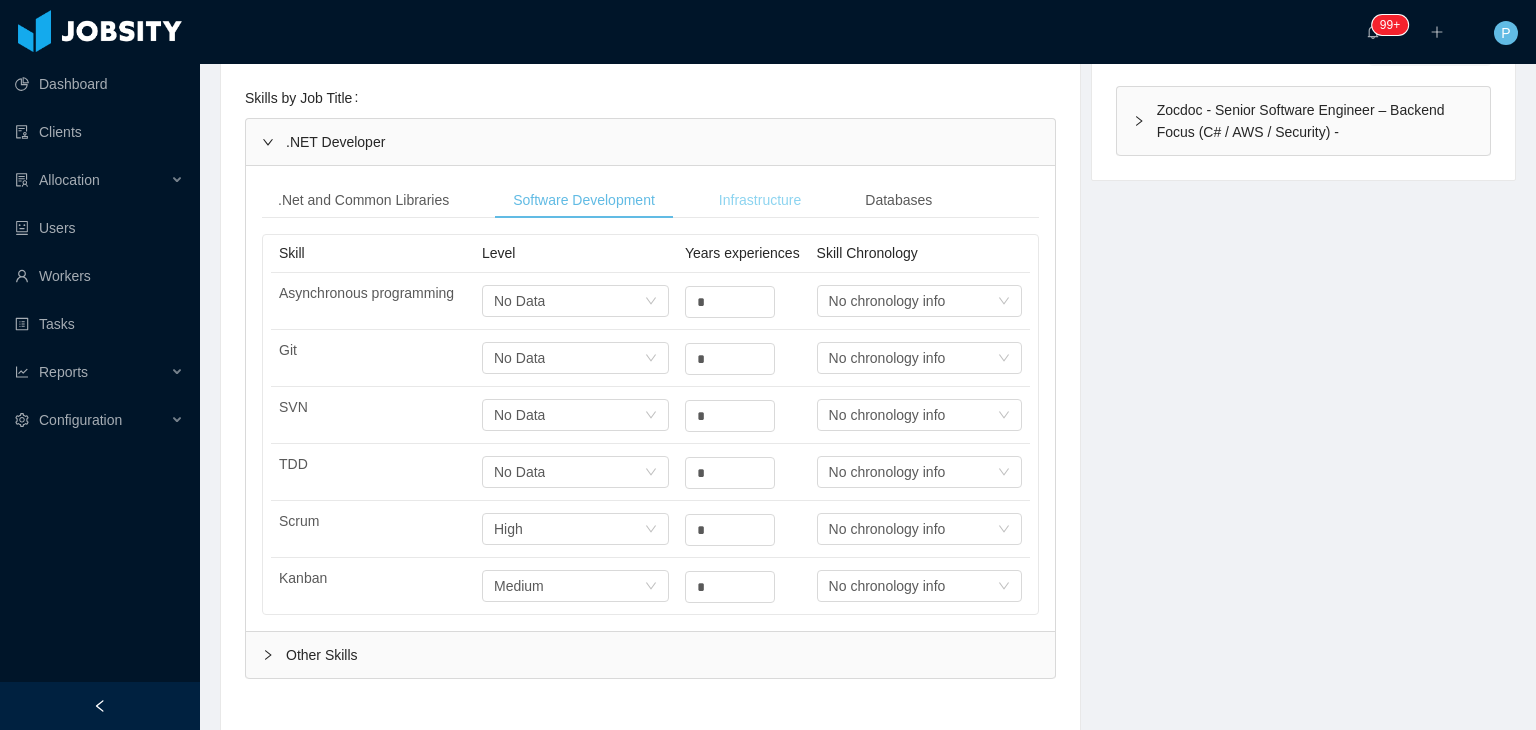 click on "Infrastructure" at bounding box center [760, 200] 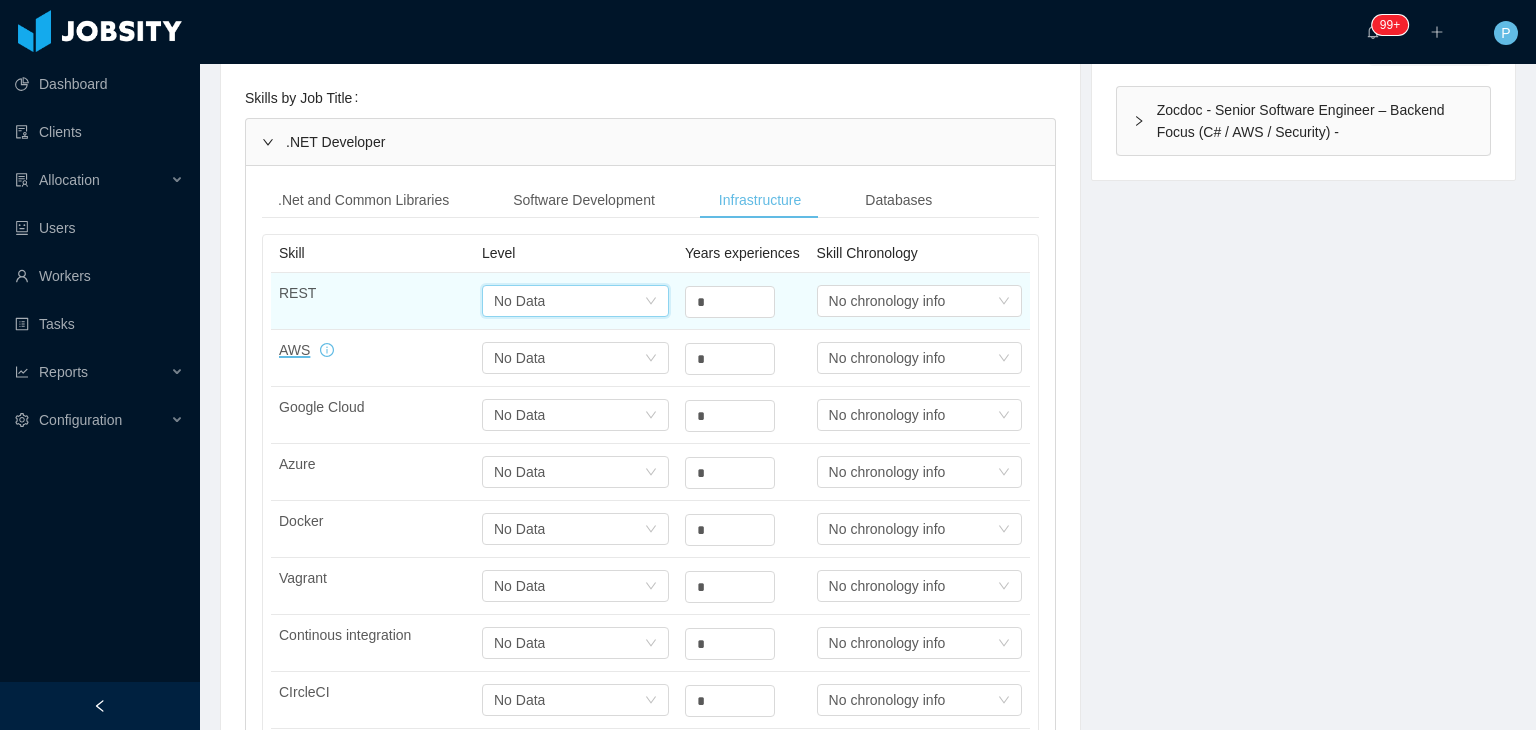 click on "Select one No Data" at bounding box center [569, 301] 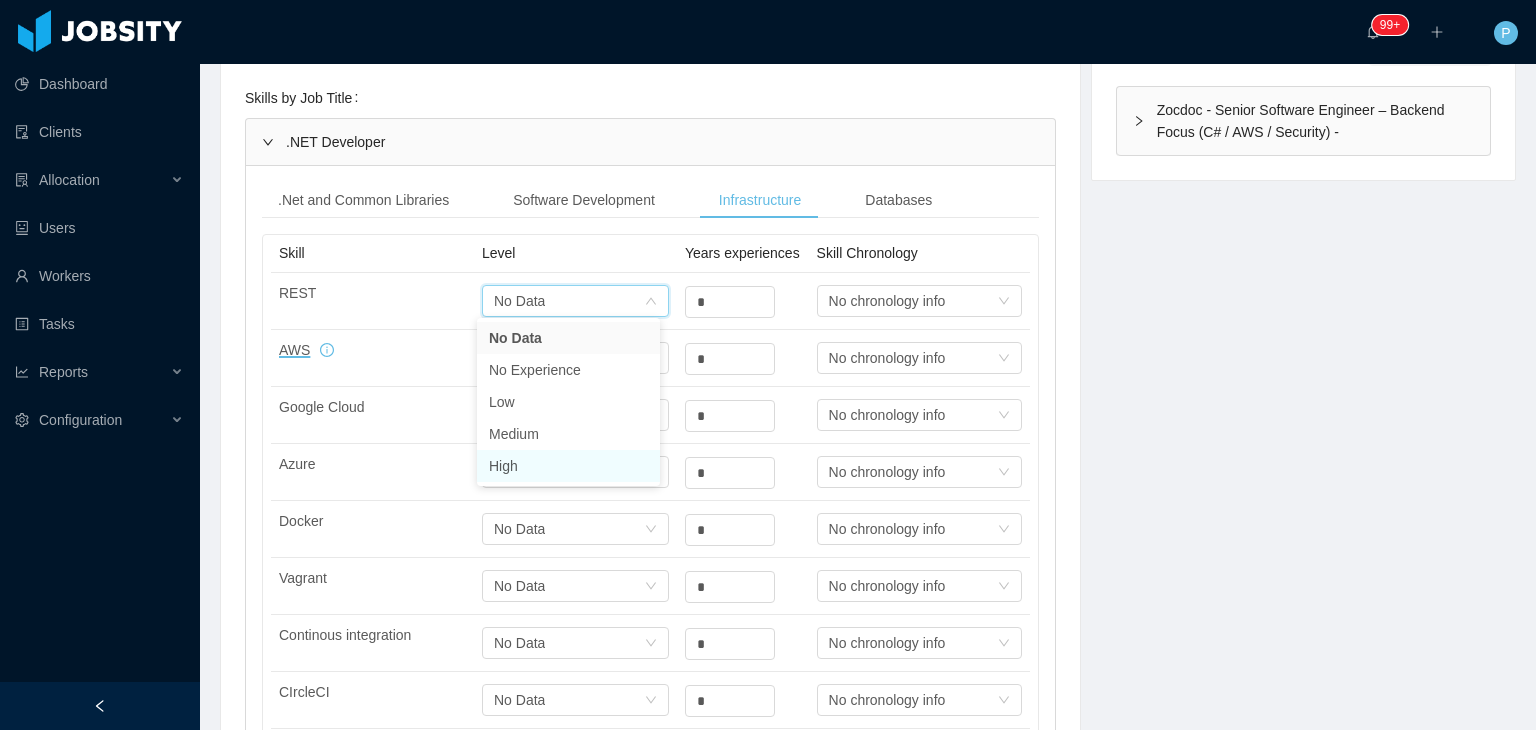 click on "High" at bounding box center (568, 466) 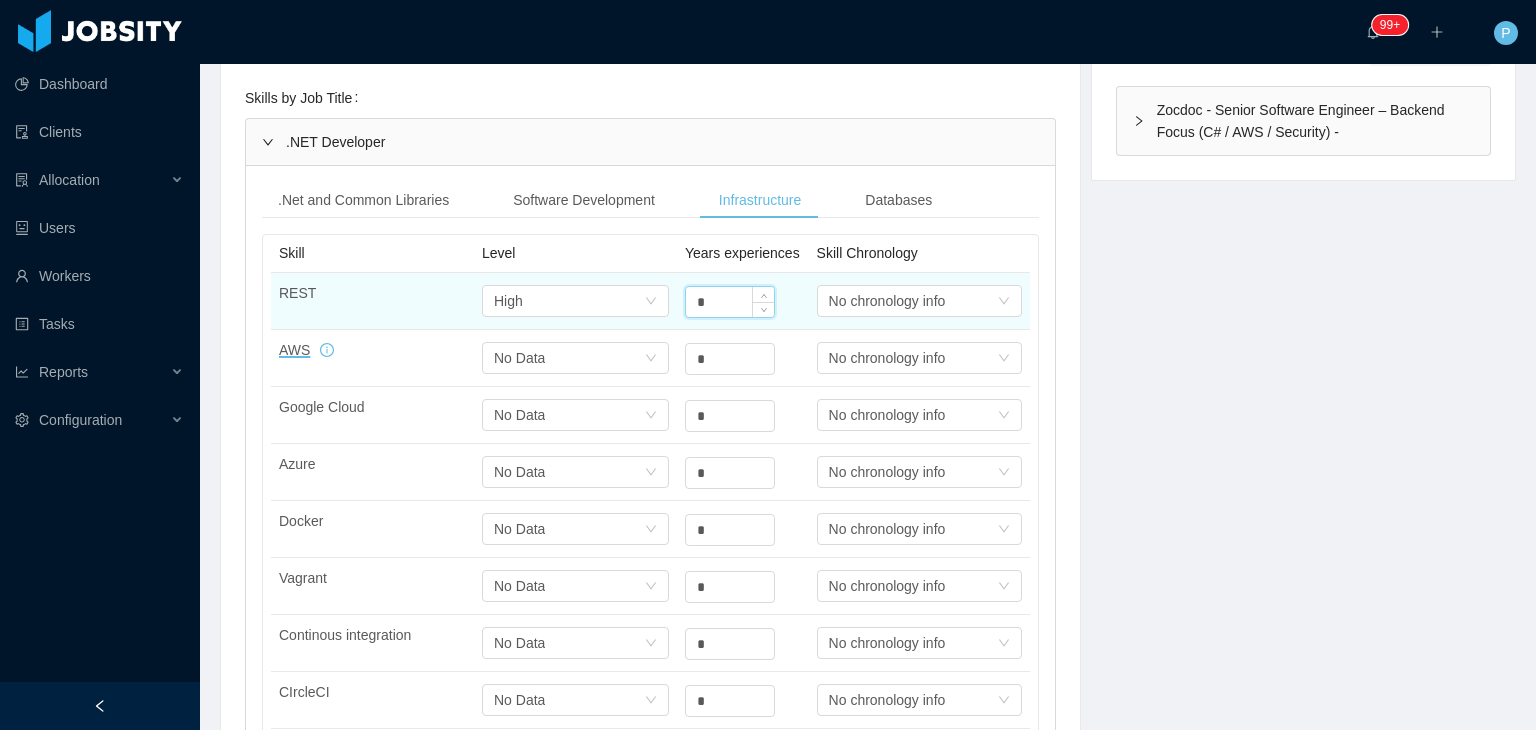 click on "*" at bounding box center [730, 302] 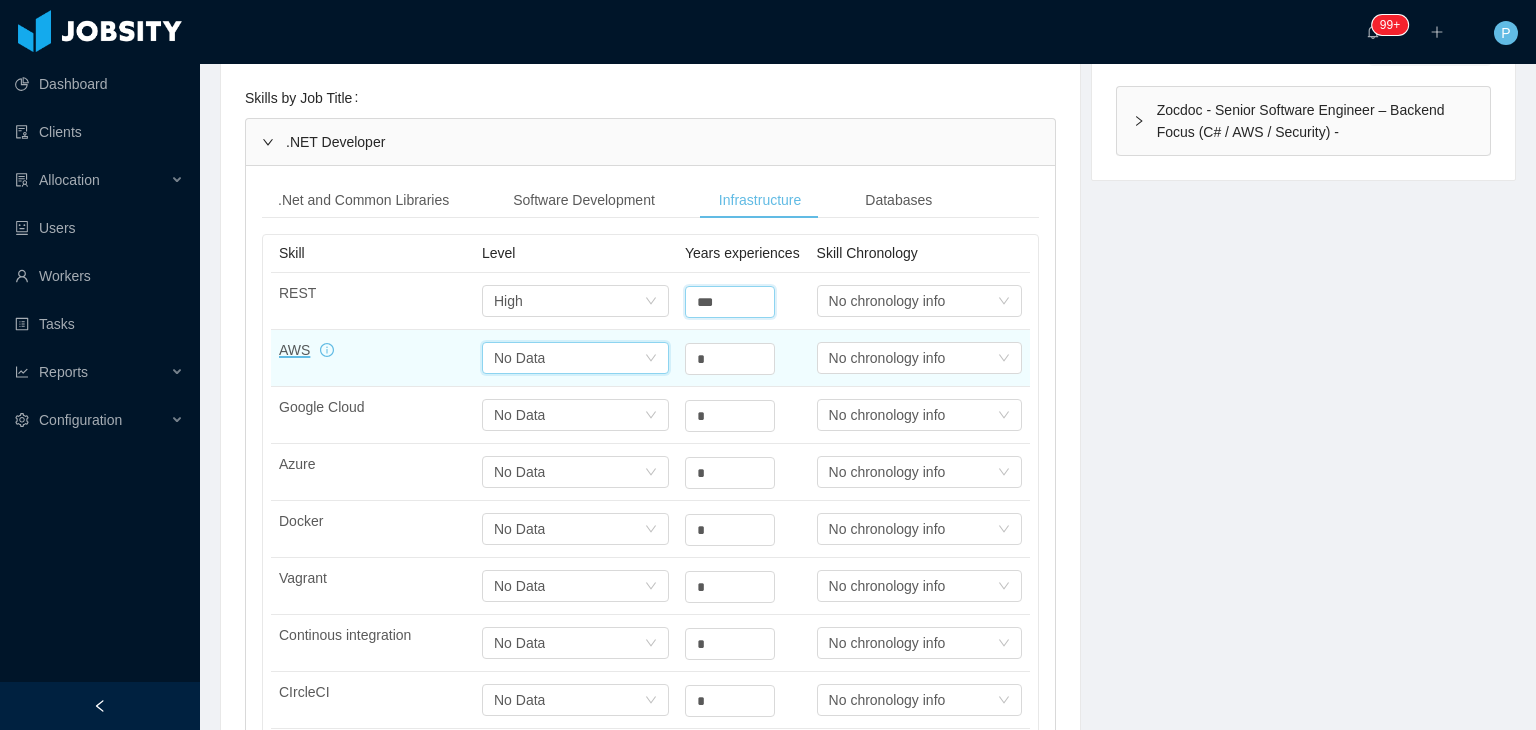 type on "**" 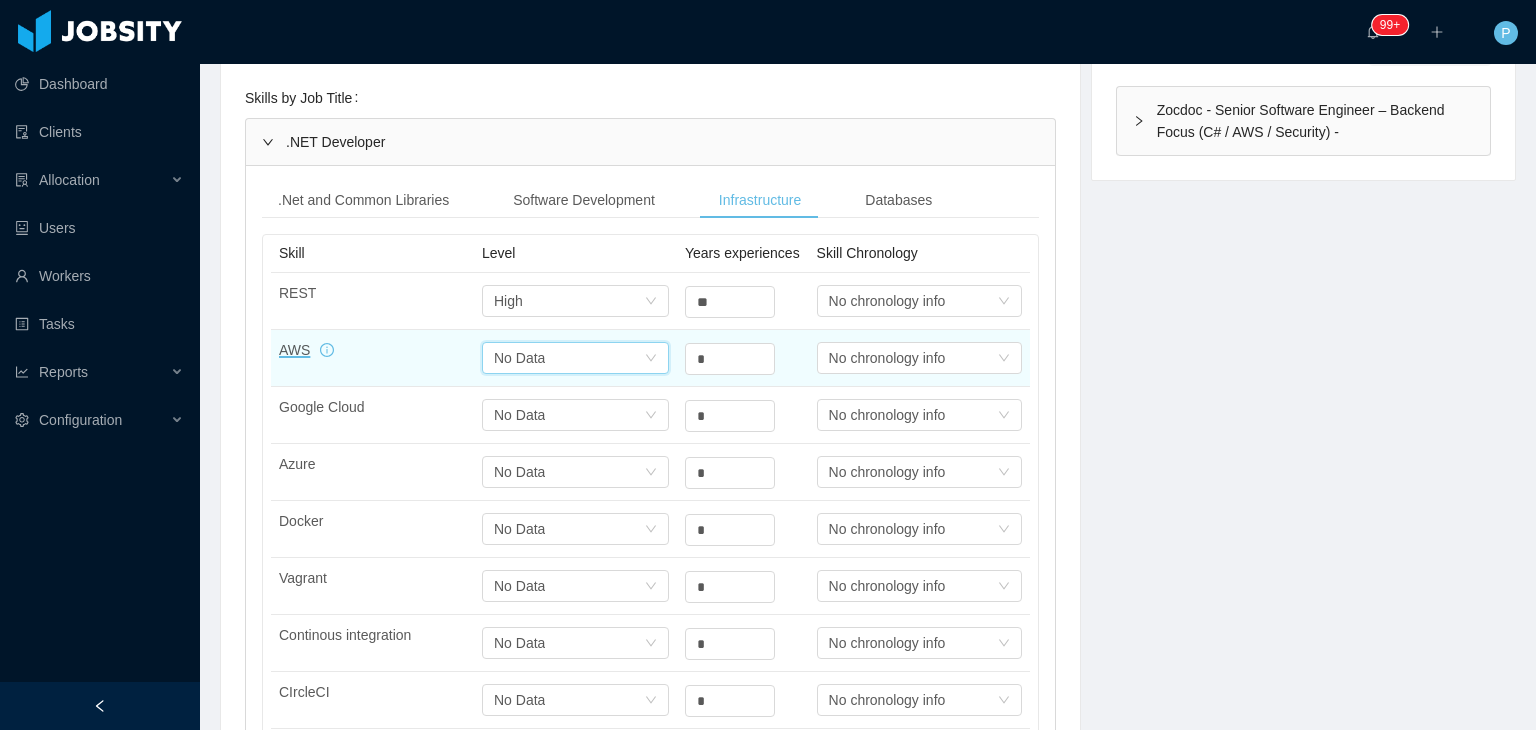 click on "Select one No Data" at bounding box center [569, 358] 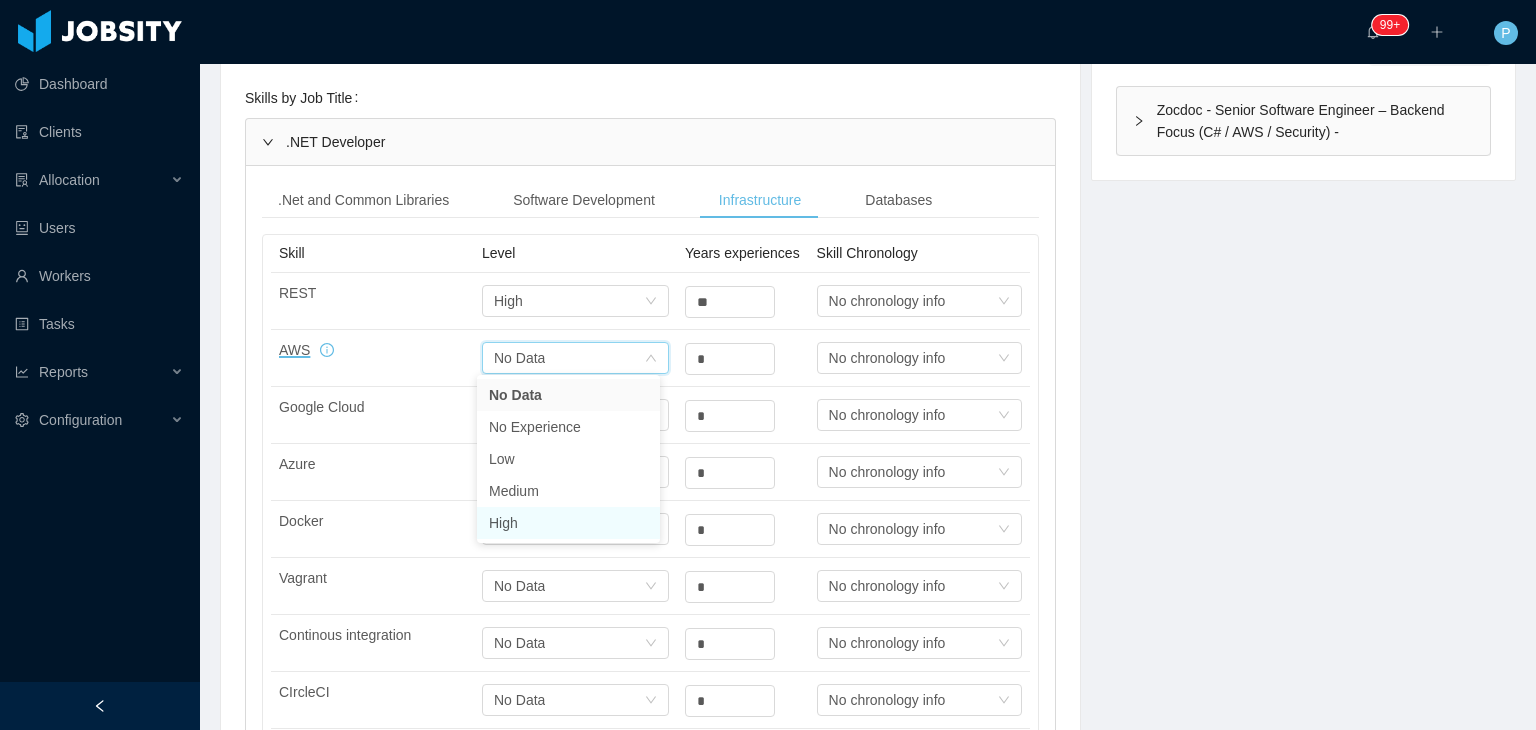 click on "High" at bounding box center (568, 523) 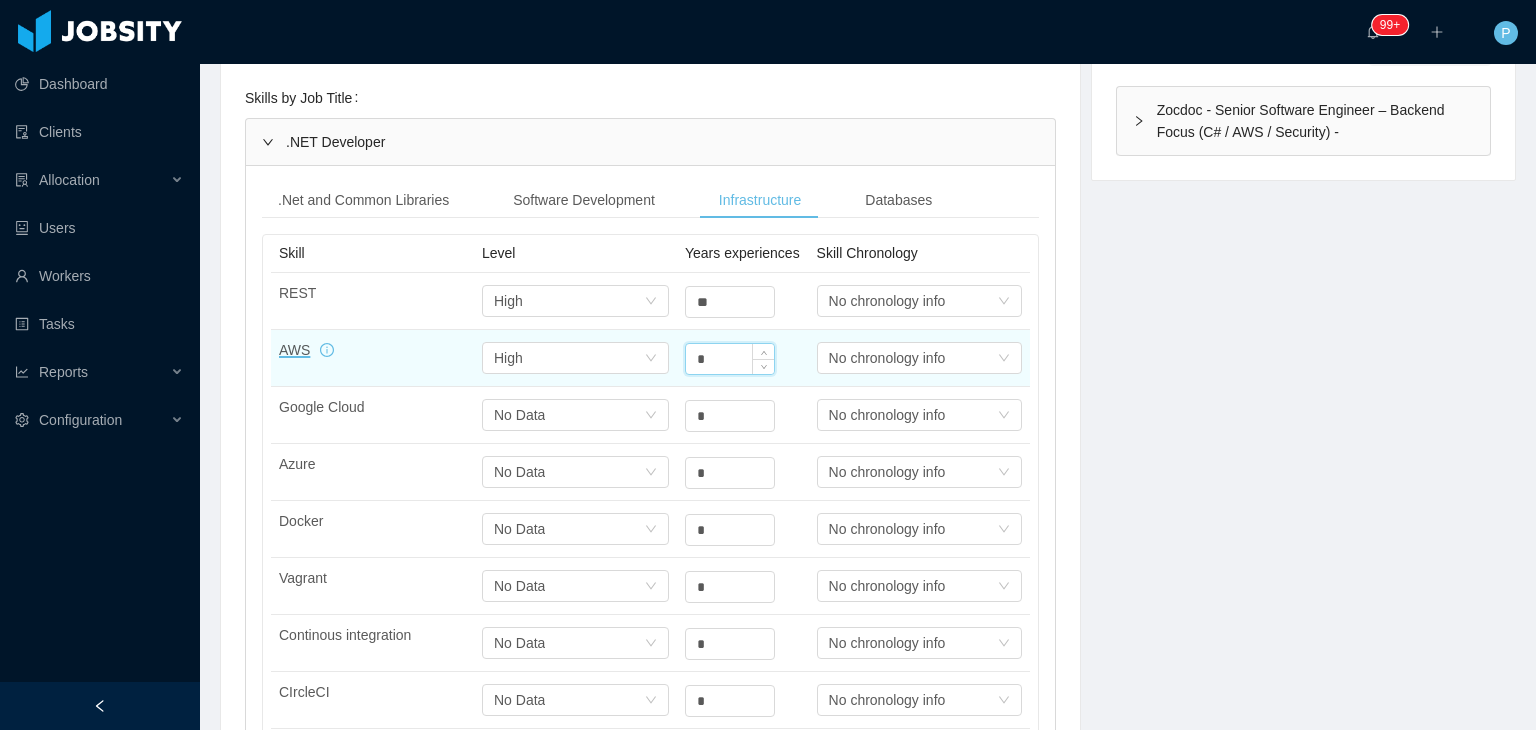 click on "*" at bounding box center [730, 359] 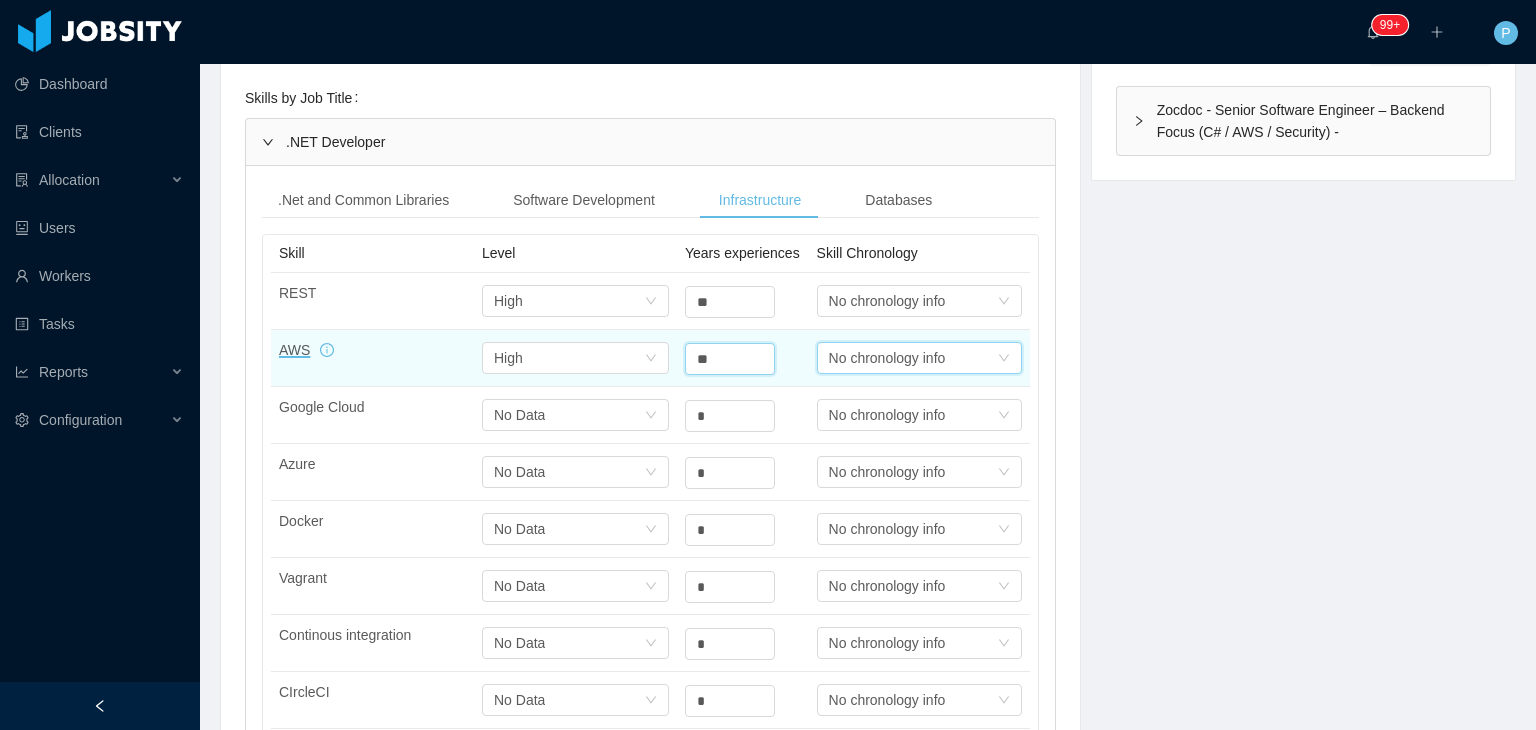type on "*" 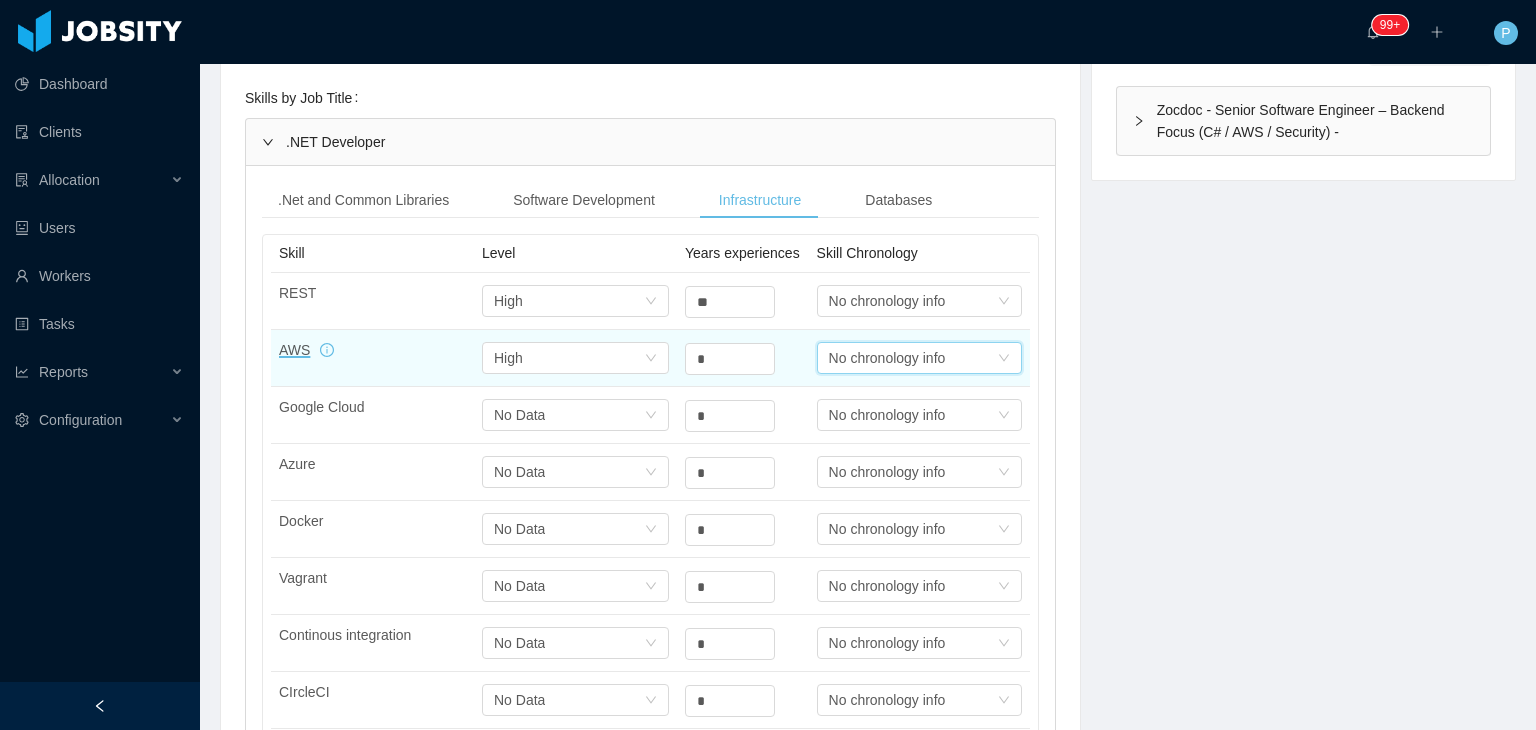 click on "No chronology info" at bounding box center [887, 358] 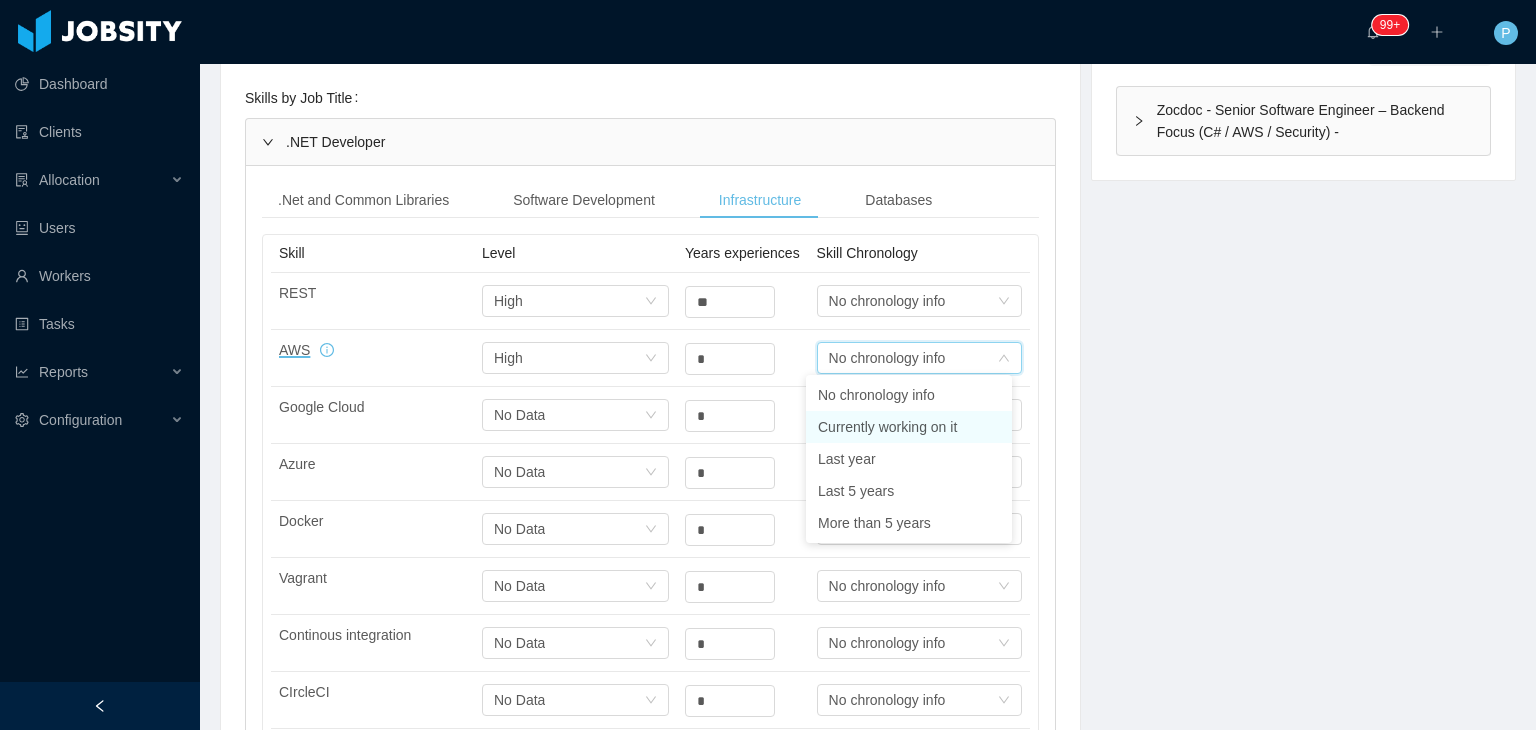 click on "Currently working on it" at bounding box center (909, 427) 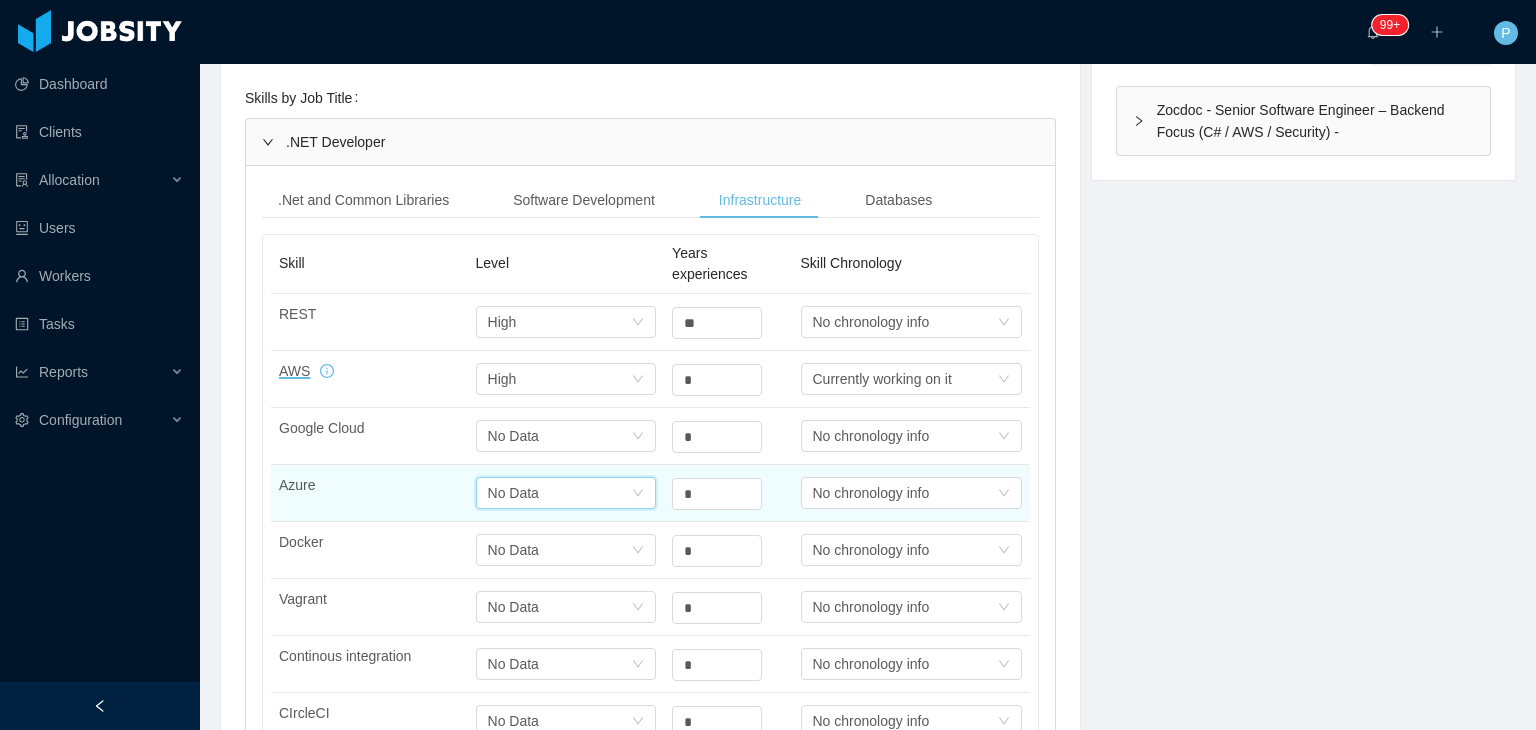 click on "Select one No Data" at bounding box center (560, 493) 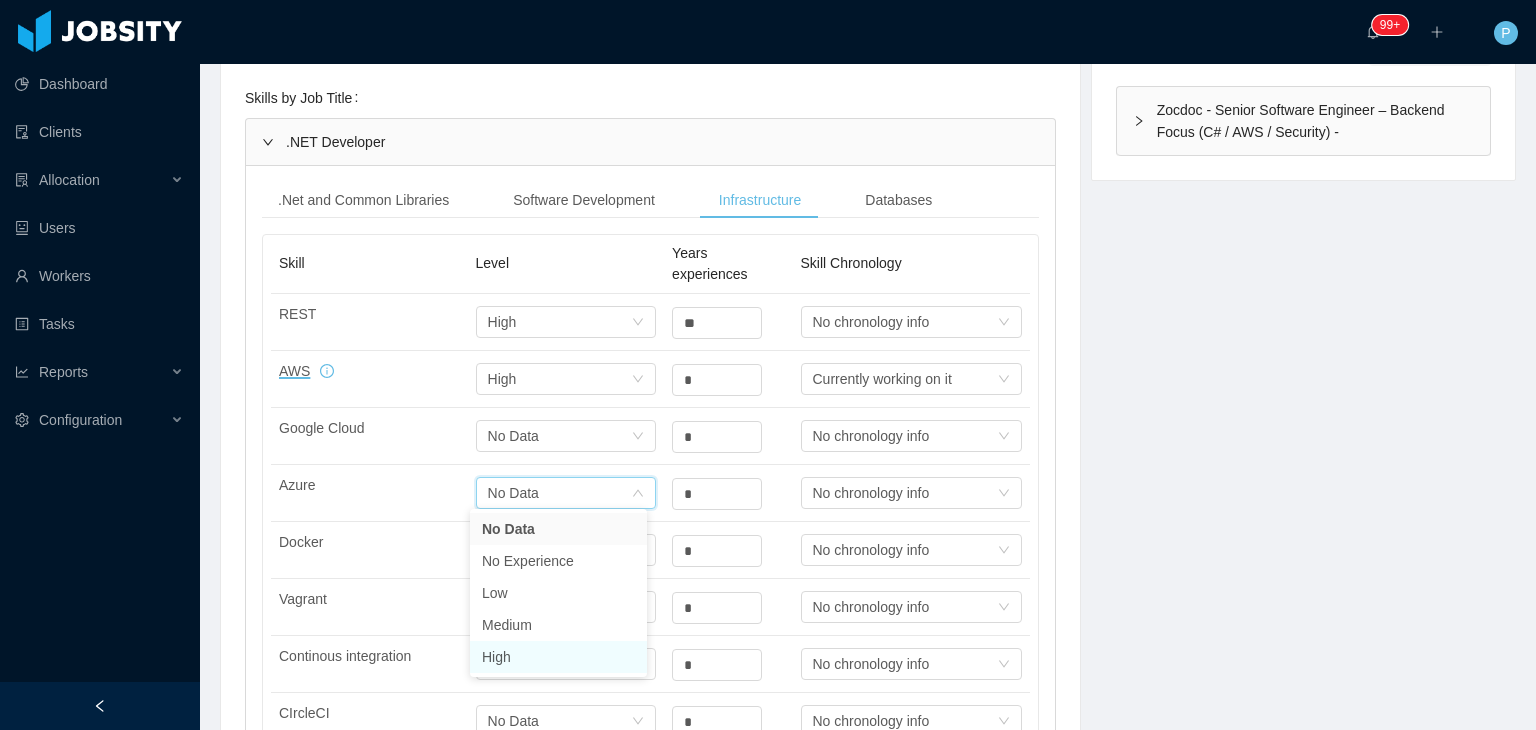click on "High" at bounding box center [558, 657] 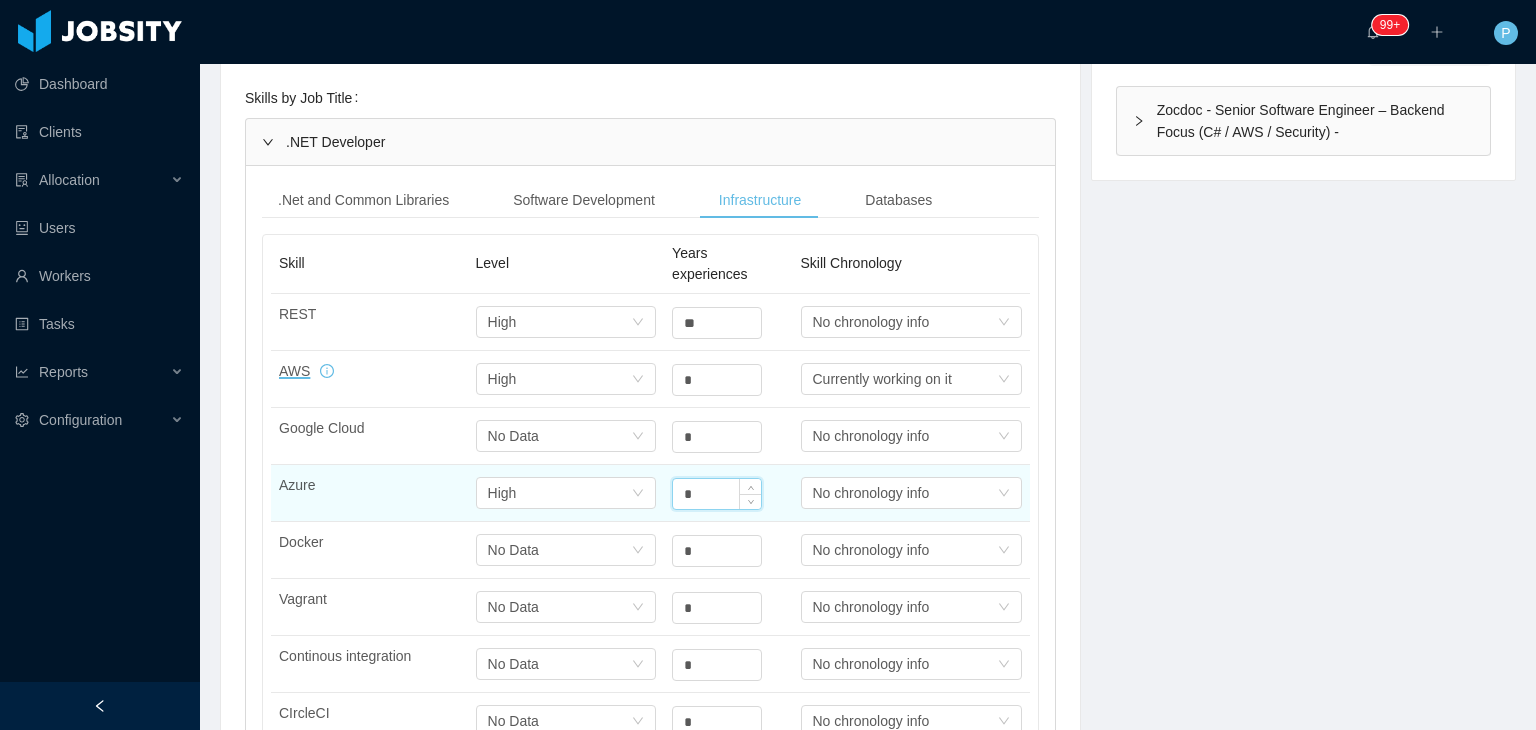 click on "*" at bounding box center [717, 494] 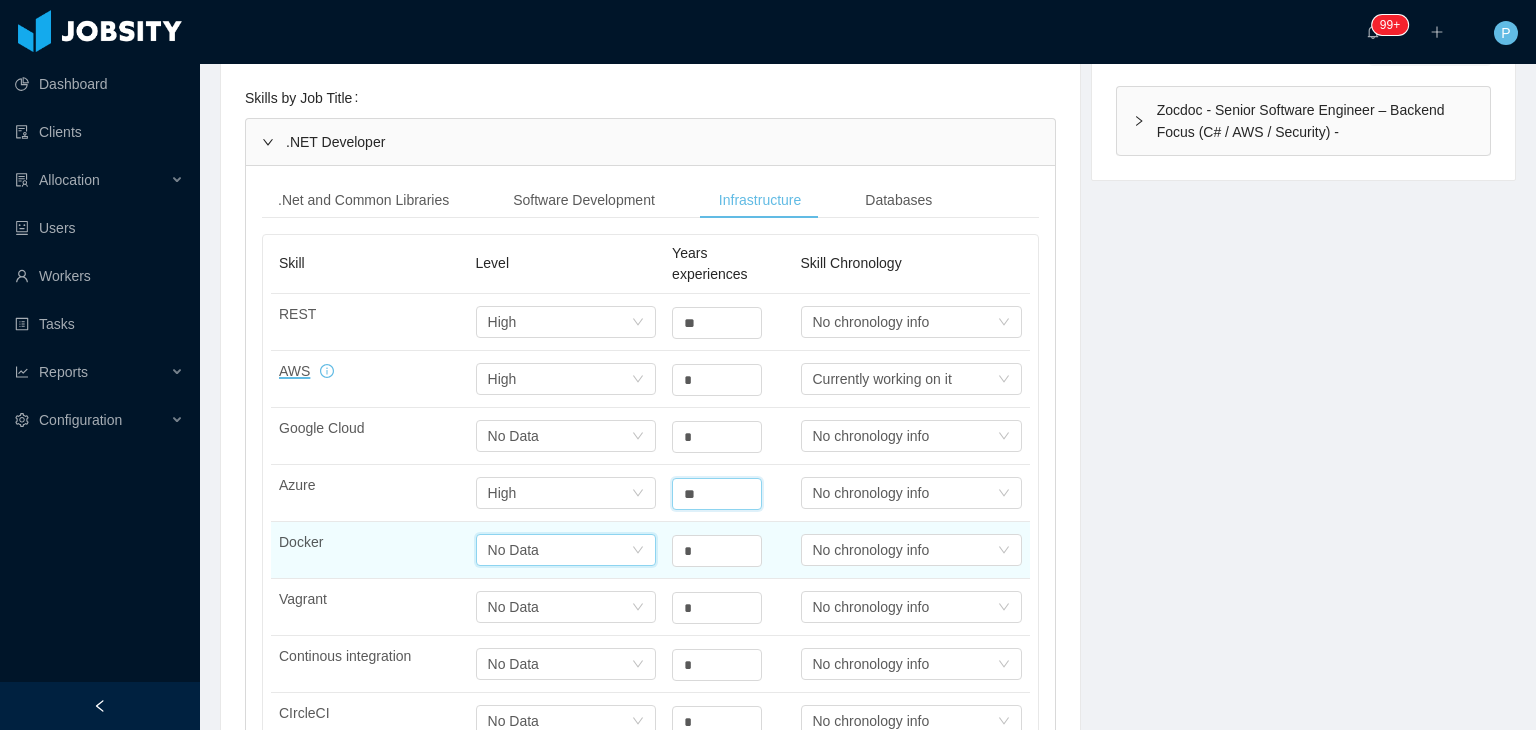 type on "*" 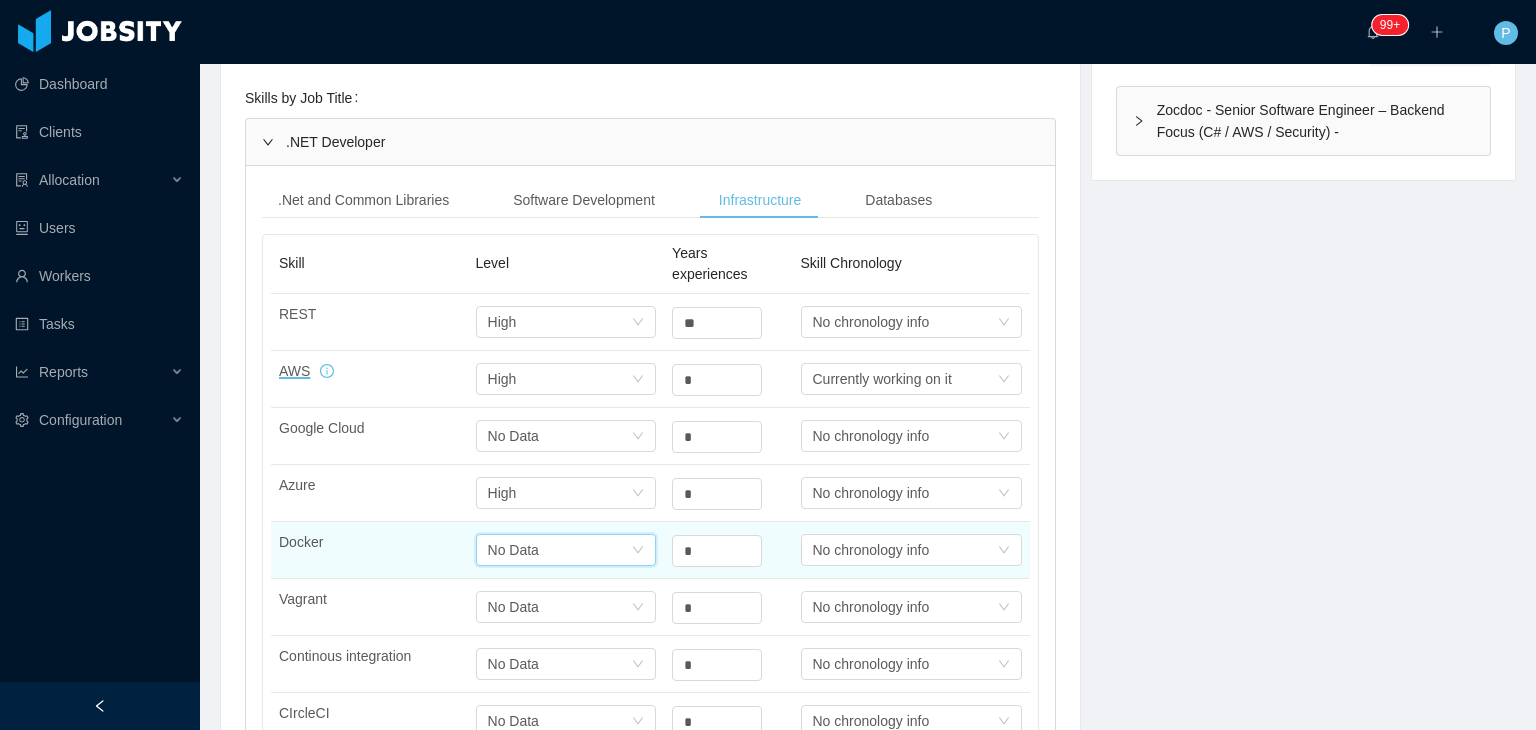 click on "No Data" at bounding box center (513, 550) 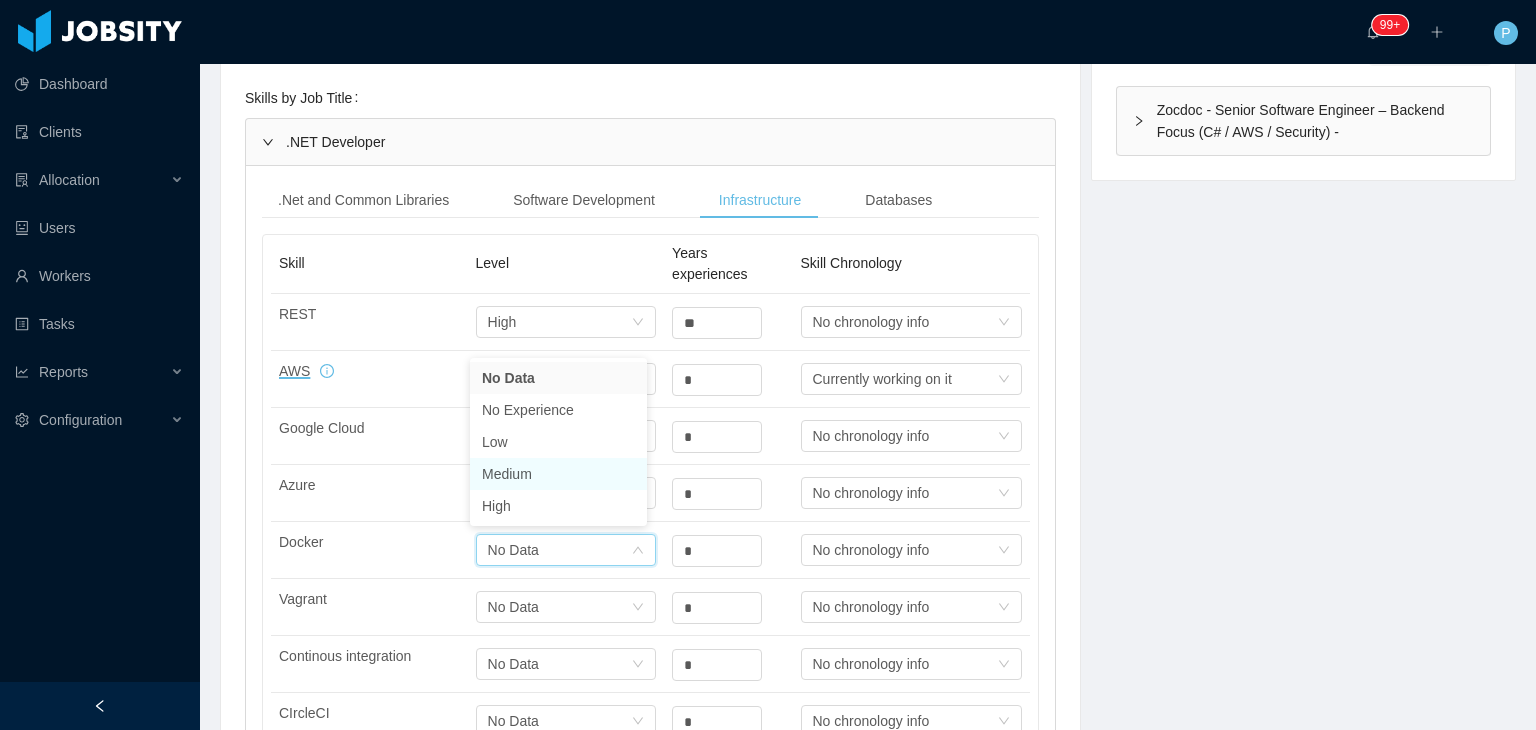 click on "Medium" at bounding box center (558, 474) 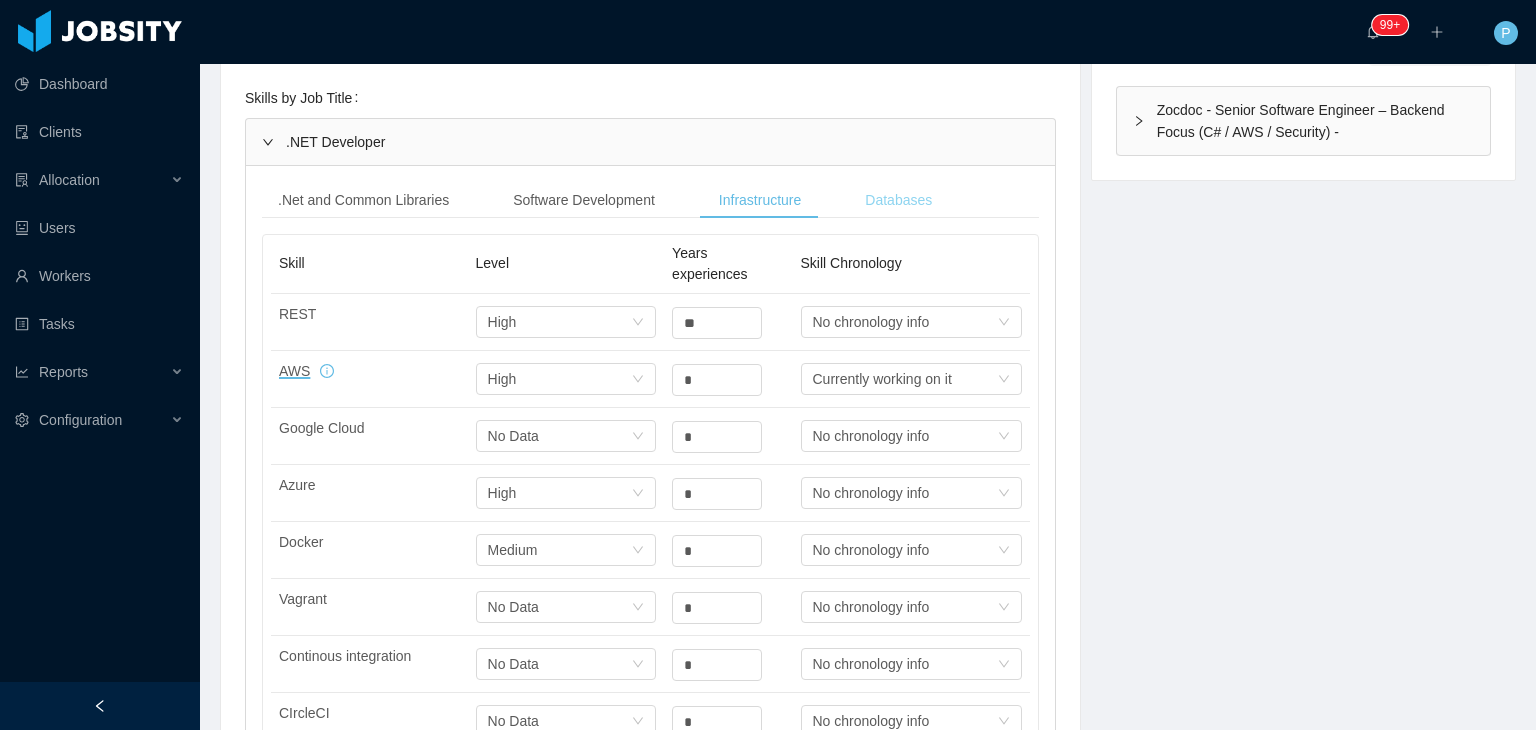 click on "Databases" at bounding box center [898, 200] 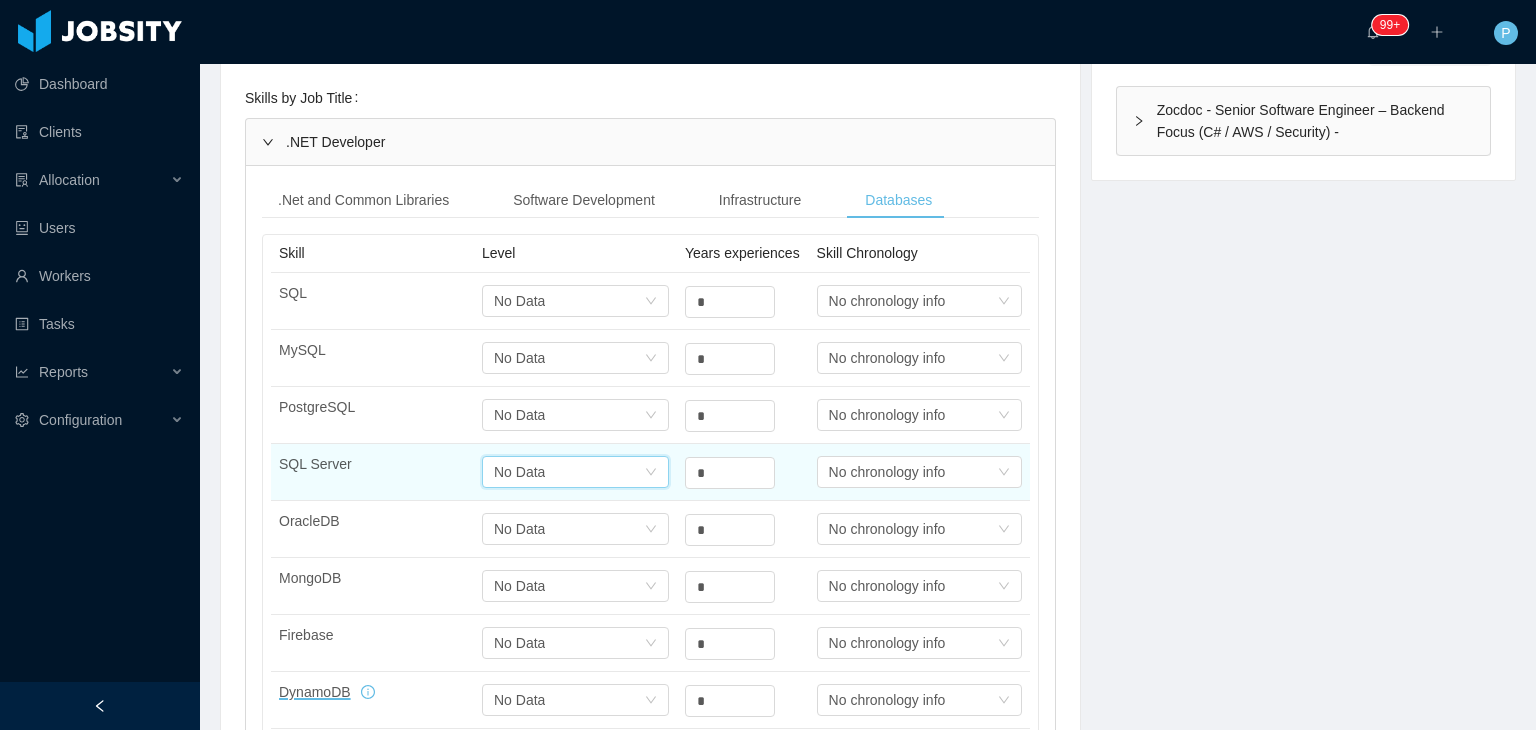 click on "Select one No Data" at bounding box center [569, 472] 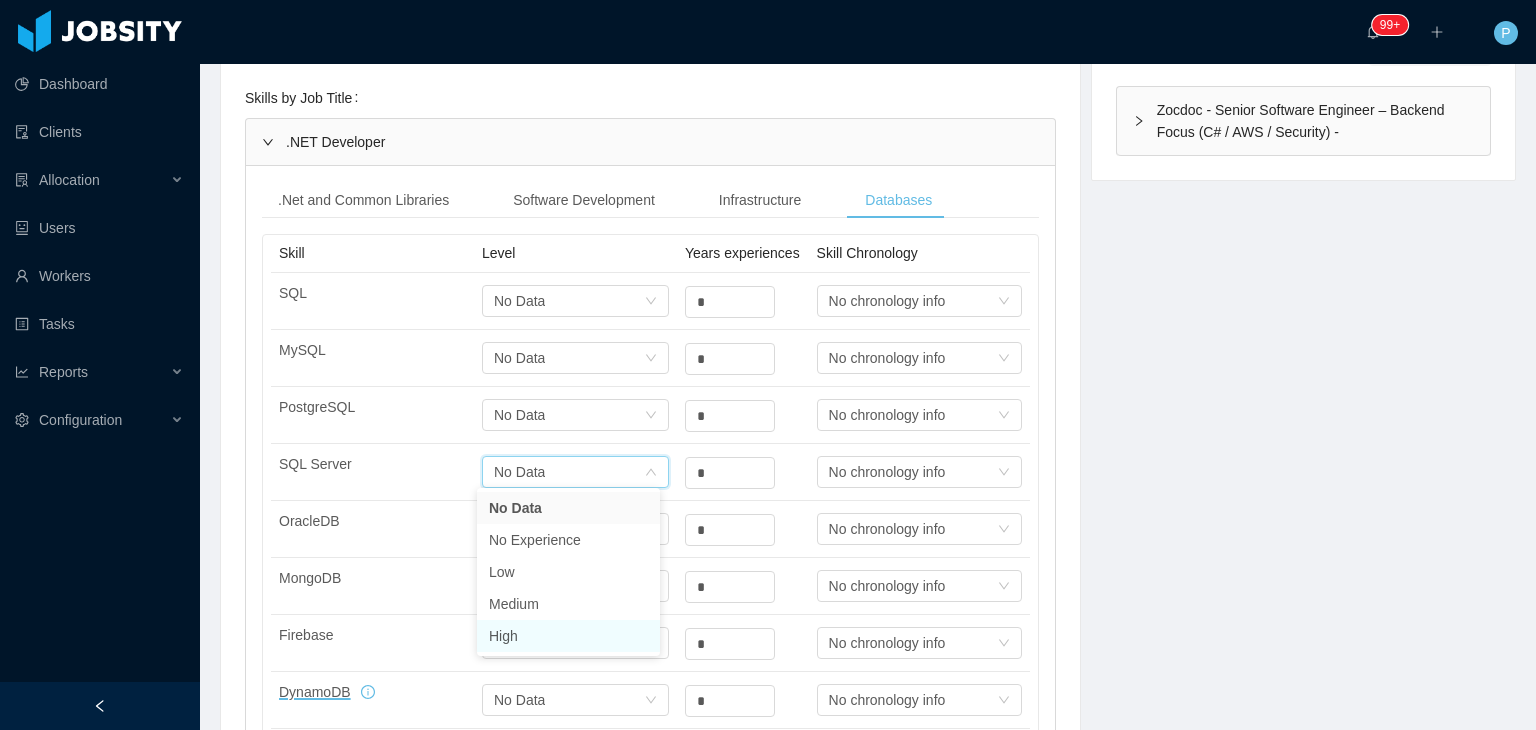 click on "High" at bounding box center (568, 636) 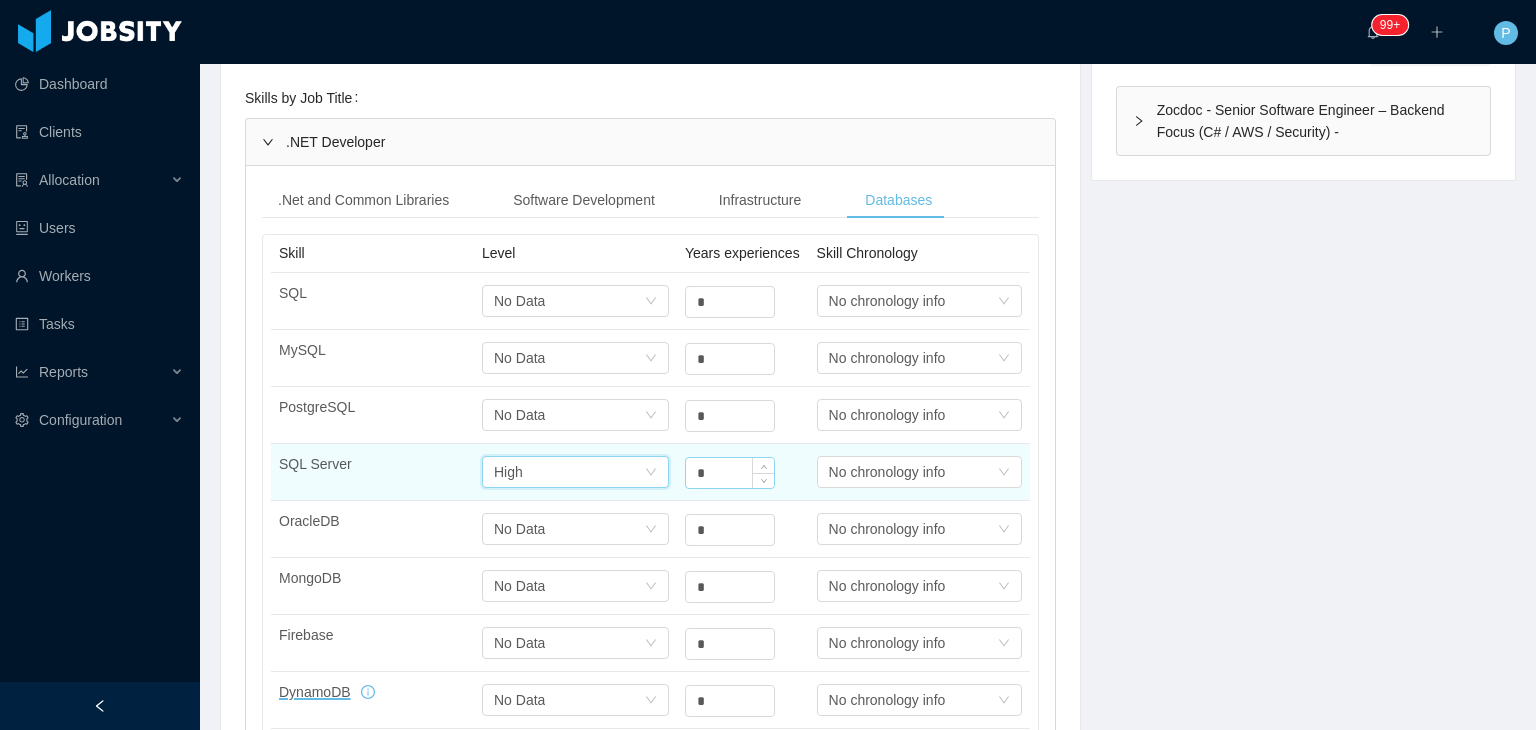 click on "*" at bounding box center (730, 302) 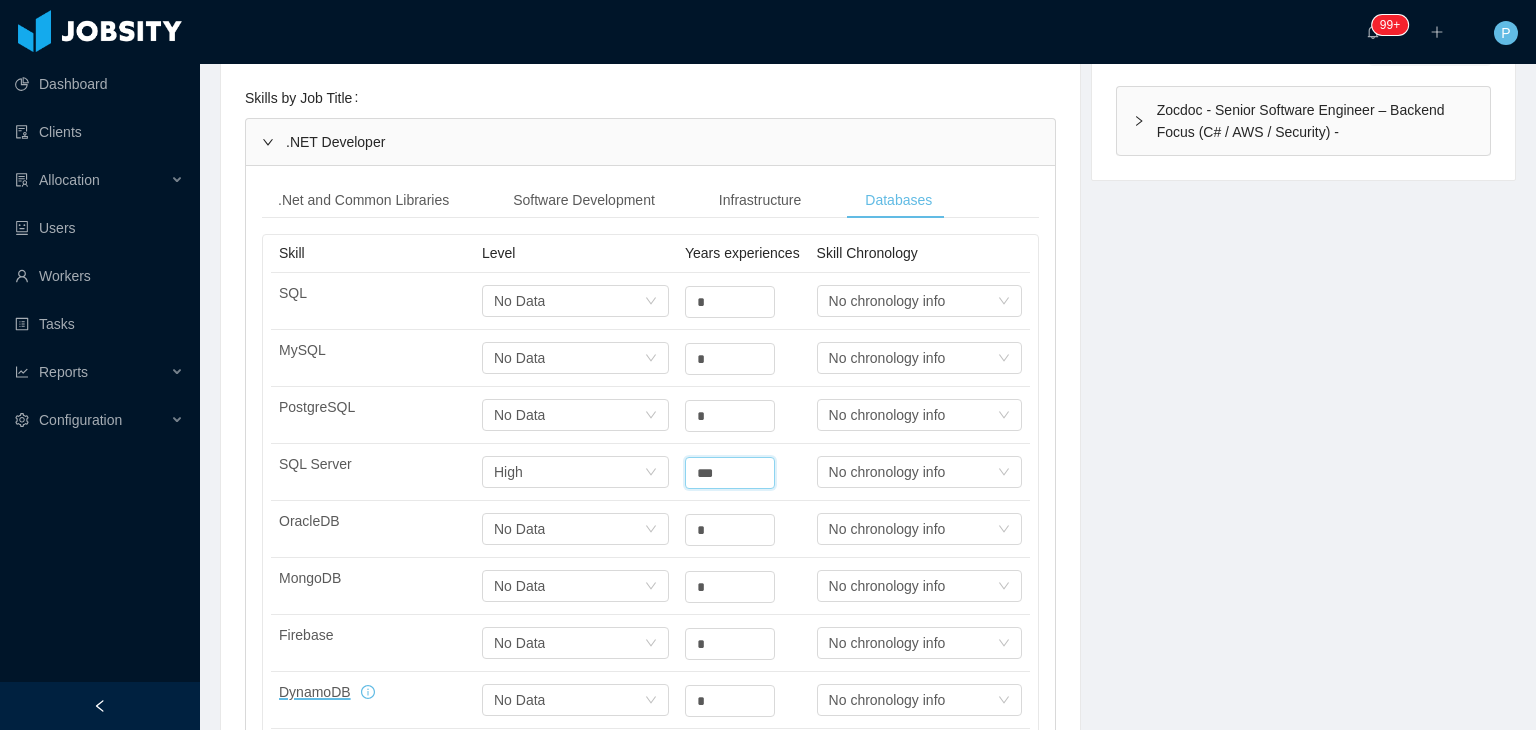 type on "**" 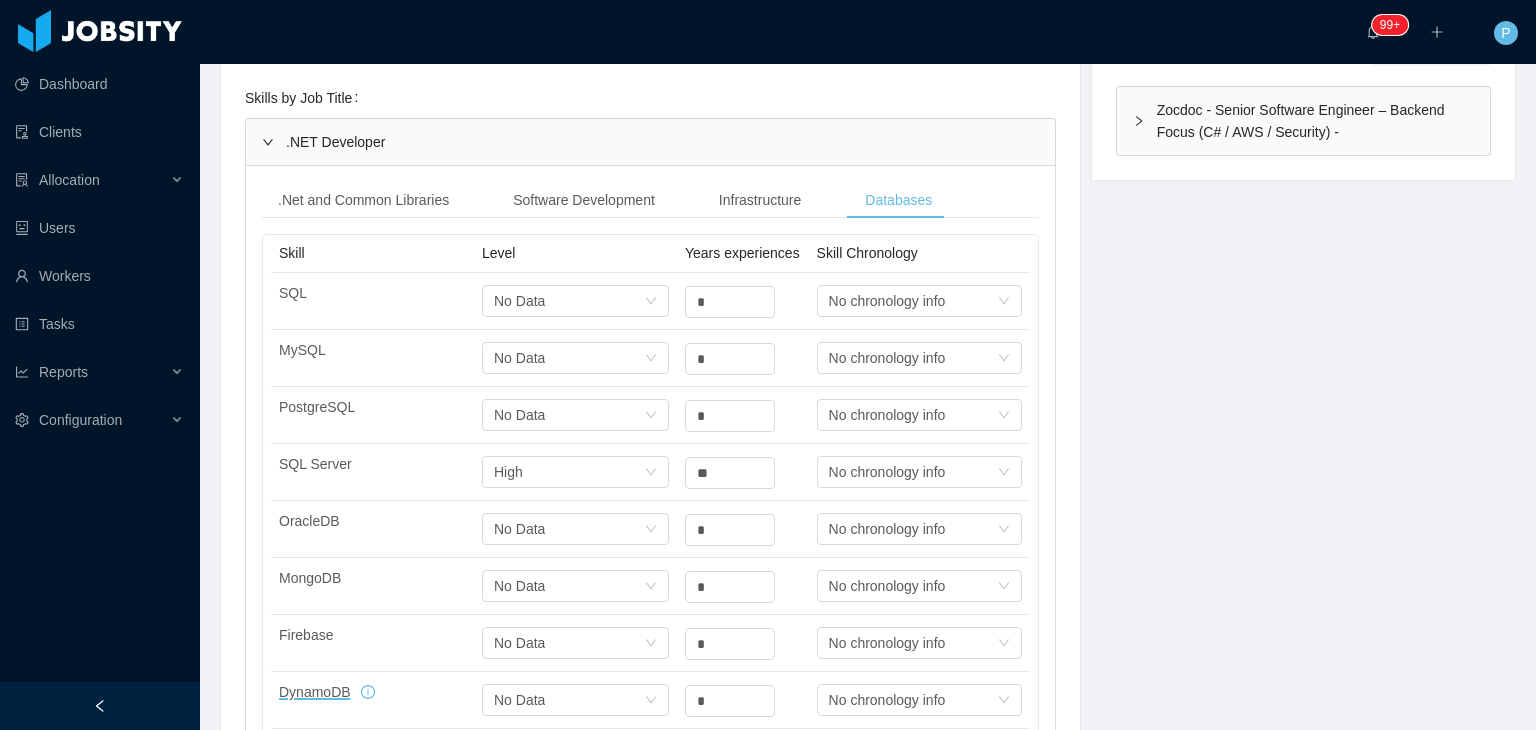 click on "Background Experience / Preferences Profile Soft Skills Language Notes General Background What have you heard about Jobsity? * Billable Billable Gender Female Male Non binary Location Country **** Peru   City **** Lima   Marital Status Marital Status Number of Children * Nationality Country   Education + Add Overall Years of Experience ** Date of Birth Current Situation and Company/Team Preferences Tell me a little about your expertise and current profile? Experience in start-ups companies No Industry experience Select an option   Based on your experience working with teams. Do you feel more comfortable working with larger teams or smaller teams? Small teams Big teams No preferences Based on your experience working with teams. Do you feel more comfortable working with more structured teams or less structured teams? Little structure More structure No preferences Please explain why you are looking for a change / hearing new opportunities Experience working with INTERNATIONAL companies/clients Yes Yes No" at bounding box center [868, 797] 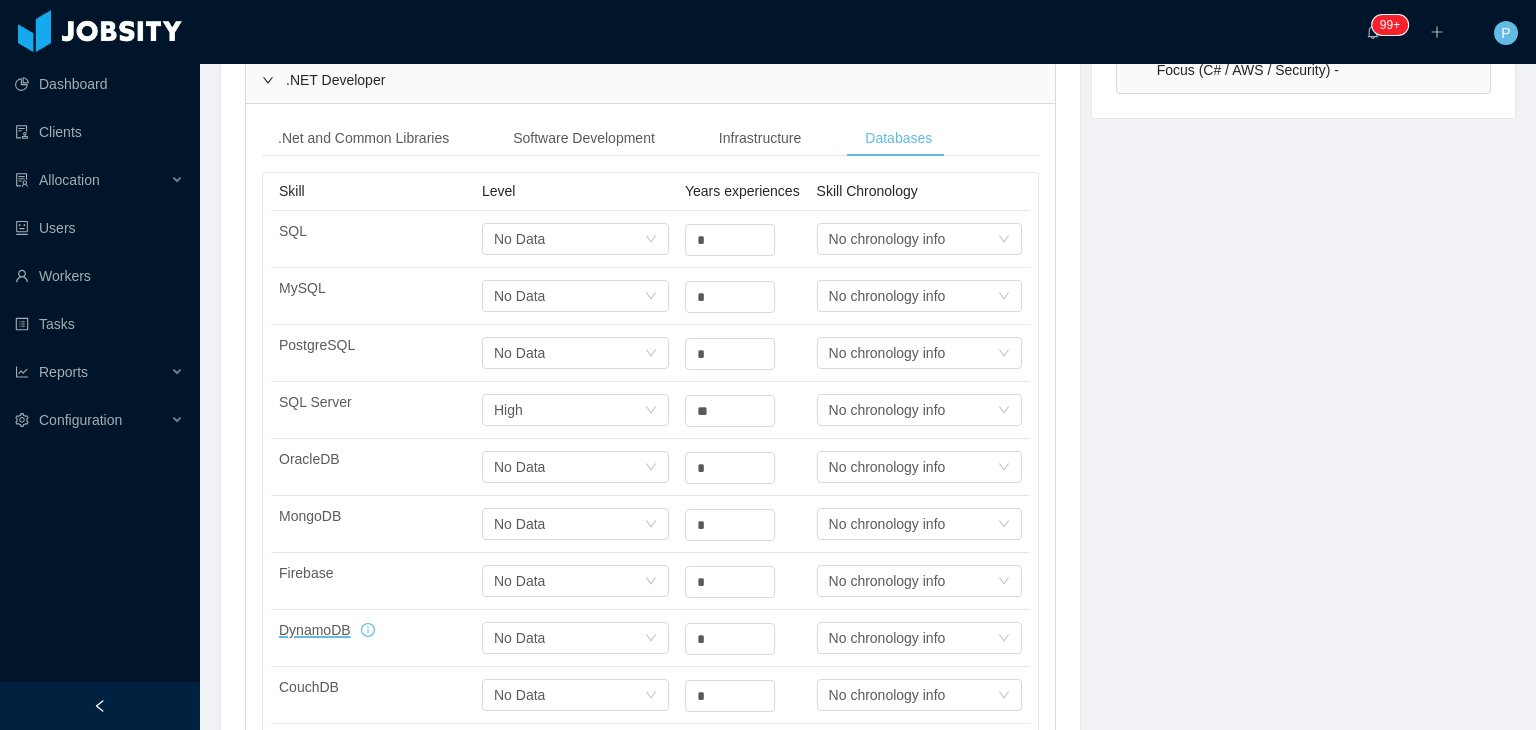 scroll, scrollTop: 665, scrollLeft: 0, axis: vertical 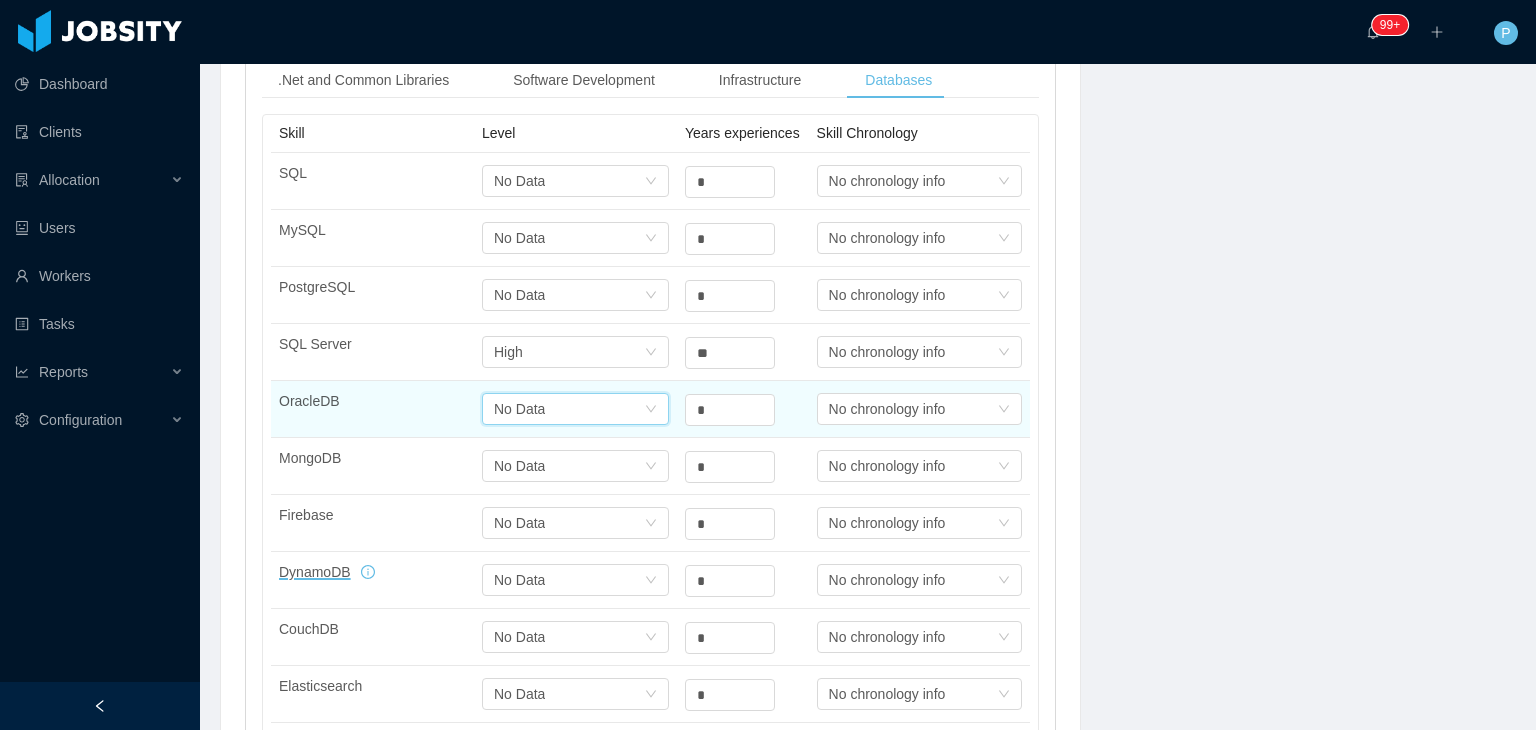 click on "Select one No Data" at bounding box center (569, 409) 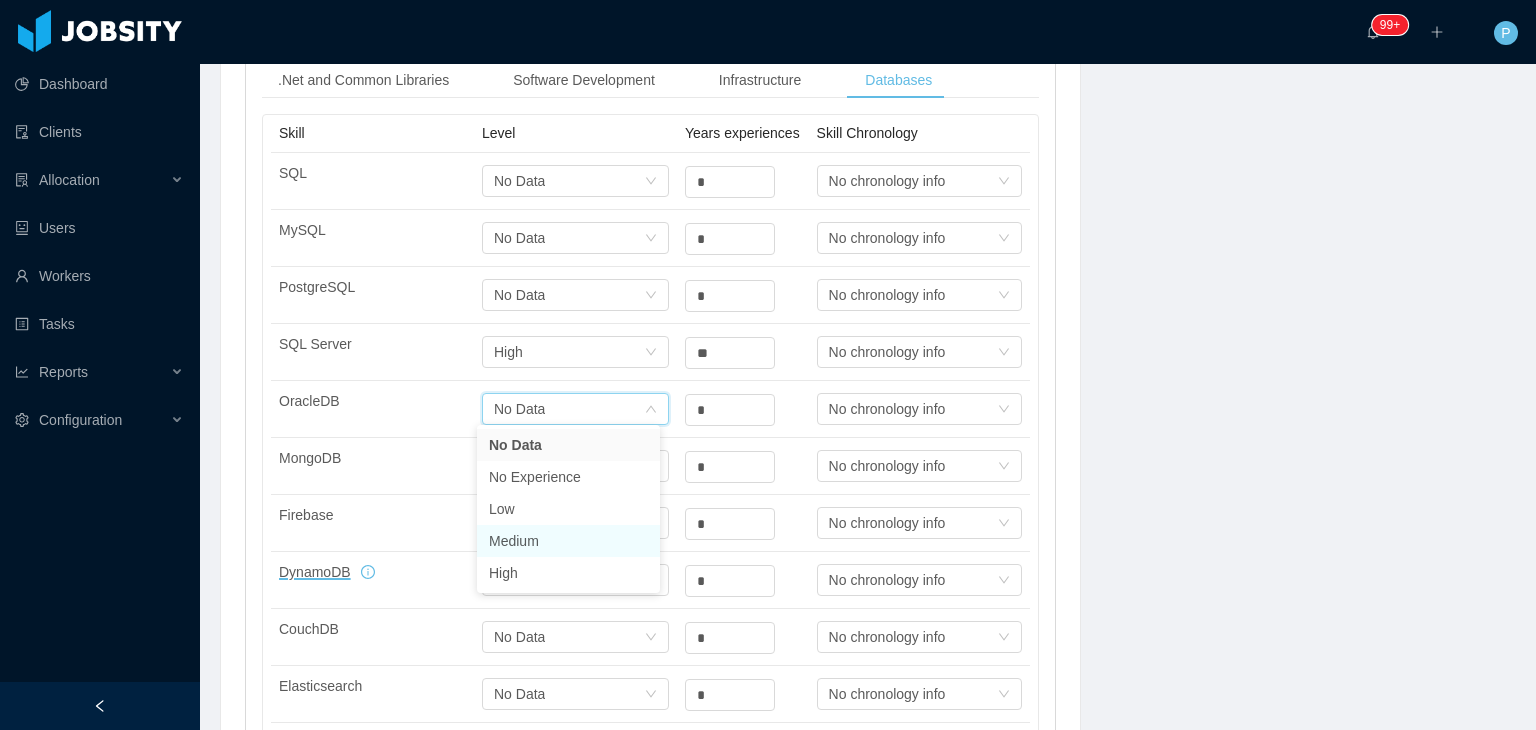 click on "Medium" at bounding box center (568, 541) 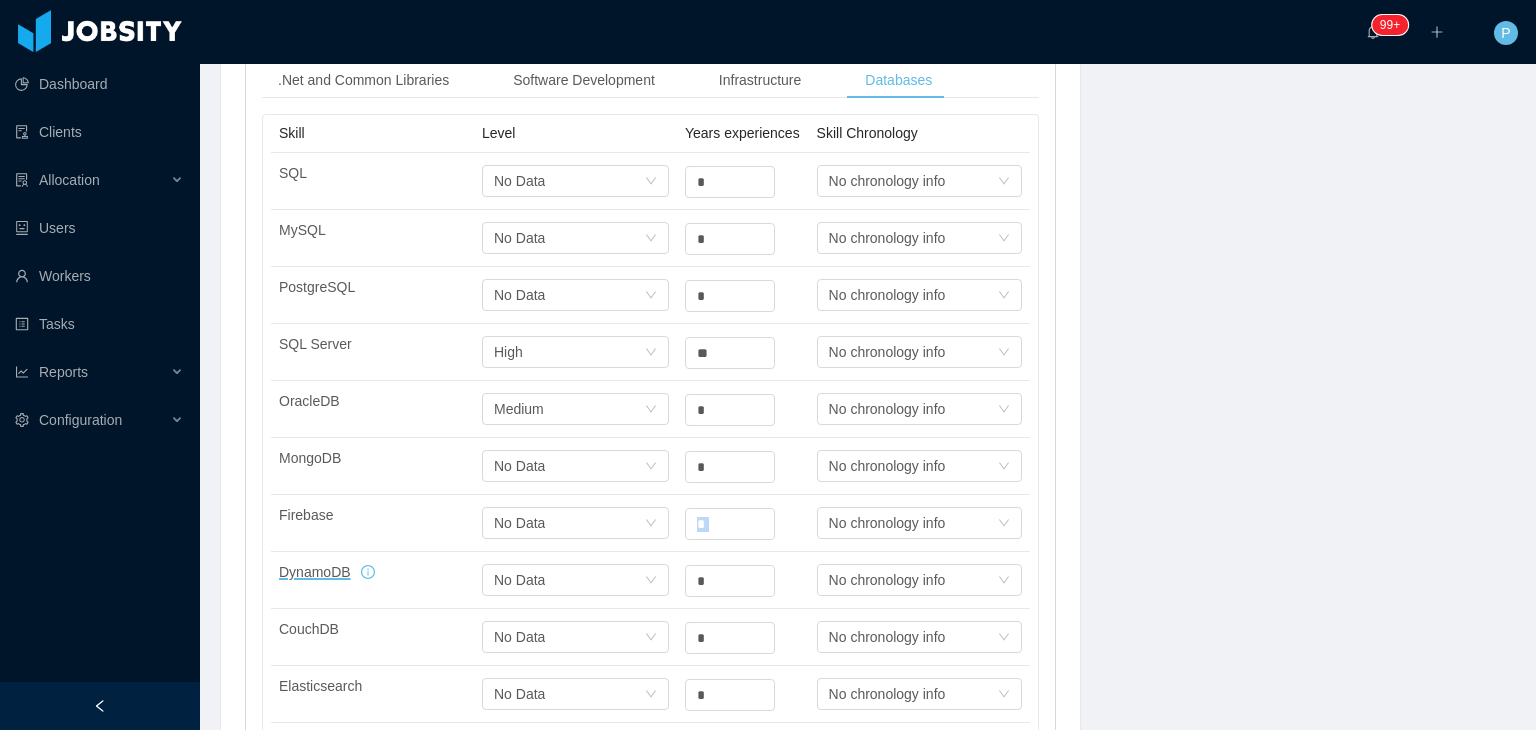 click on "Select one No Data" at bounding box center (575, 523) 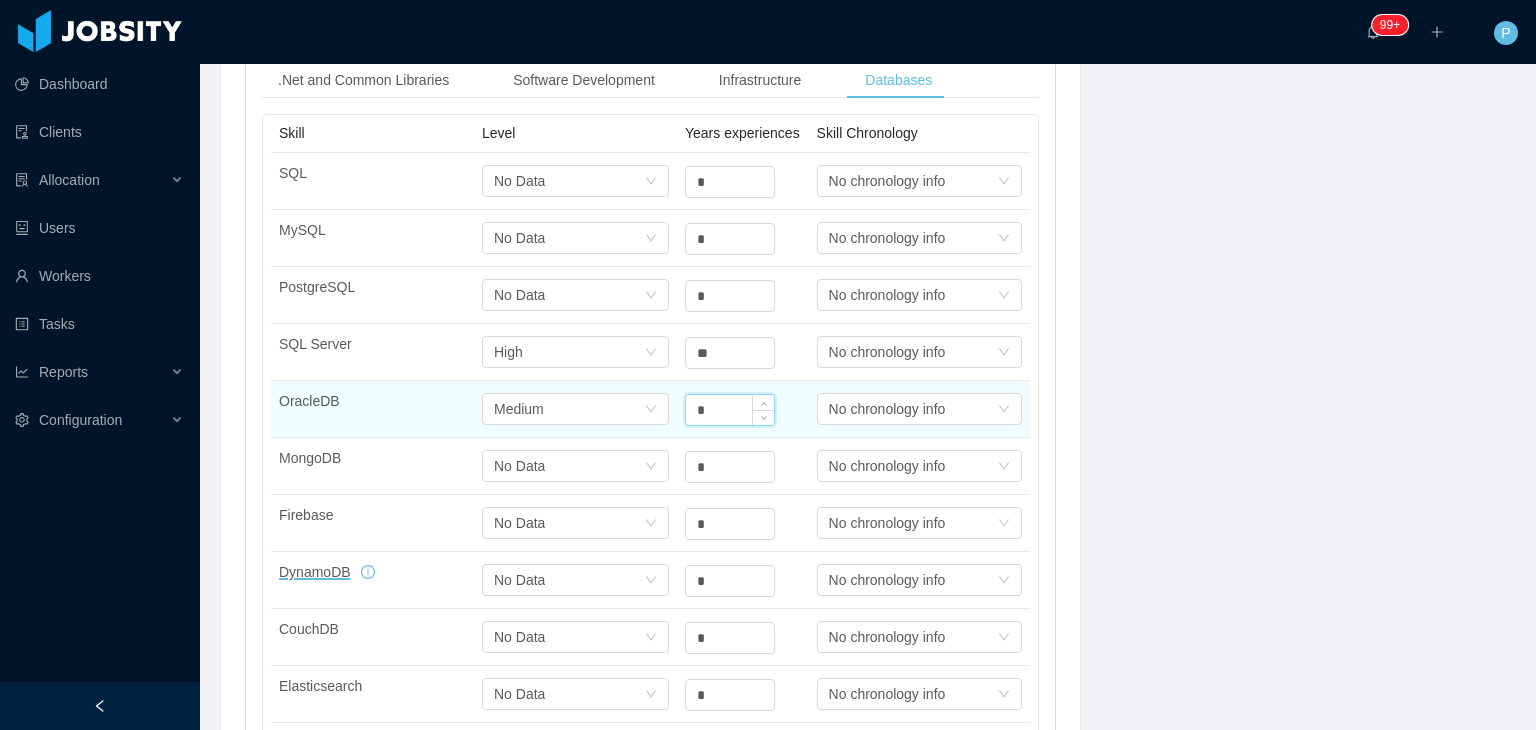 click on "*" at bounding box center [730, 410] 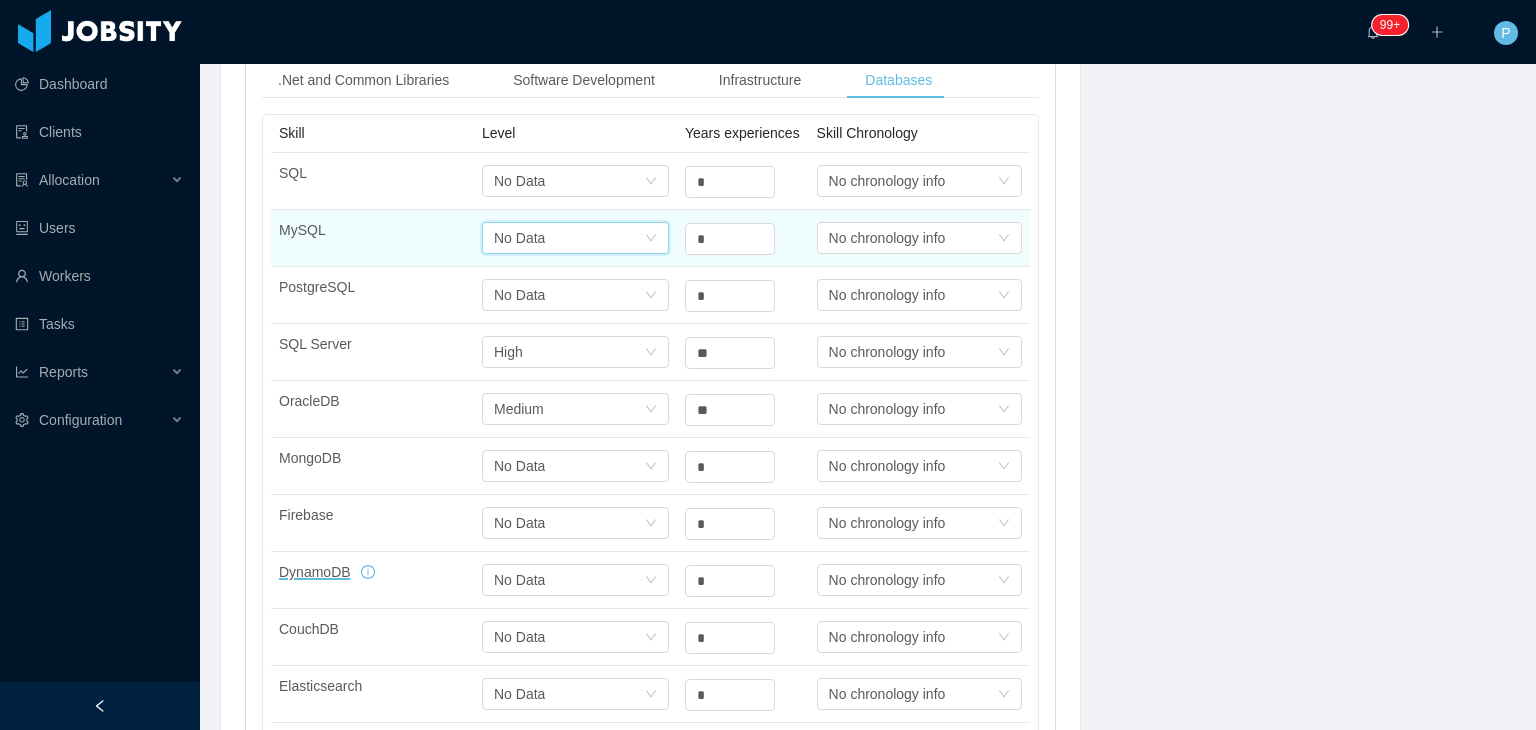 type on "*" 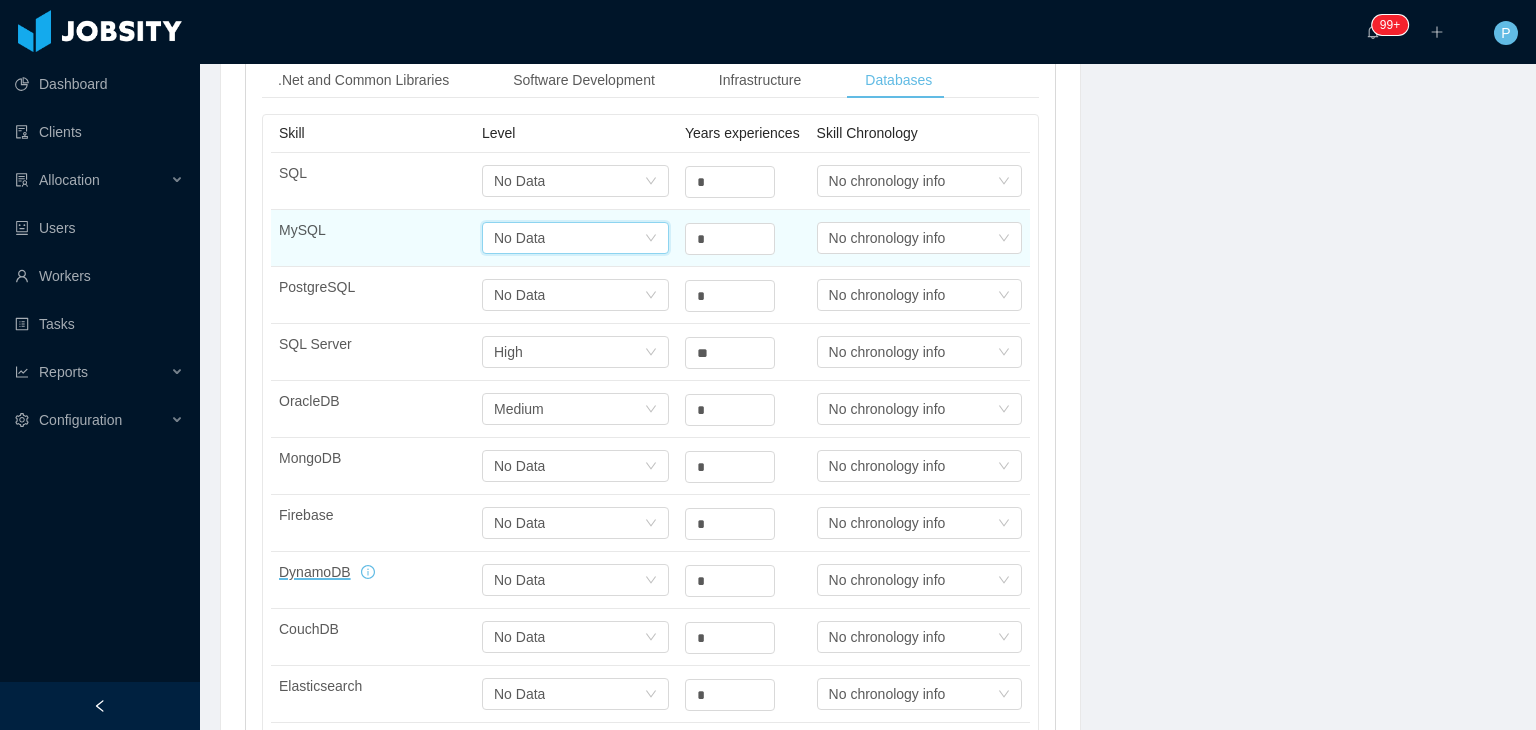click on "Select one No Data" at bounding box center (569, 238) 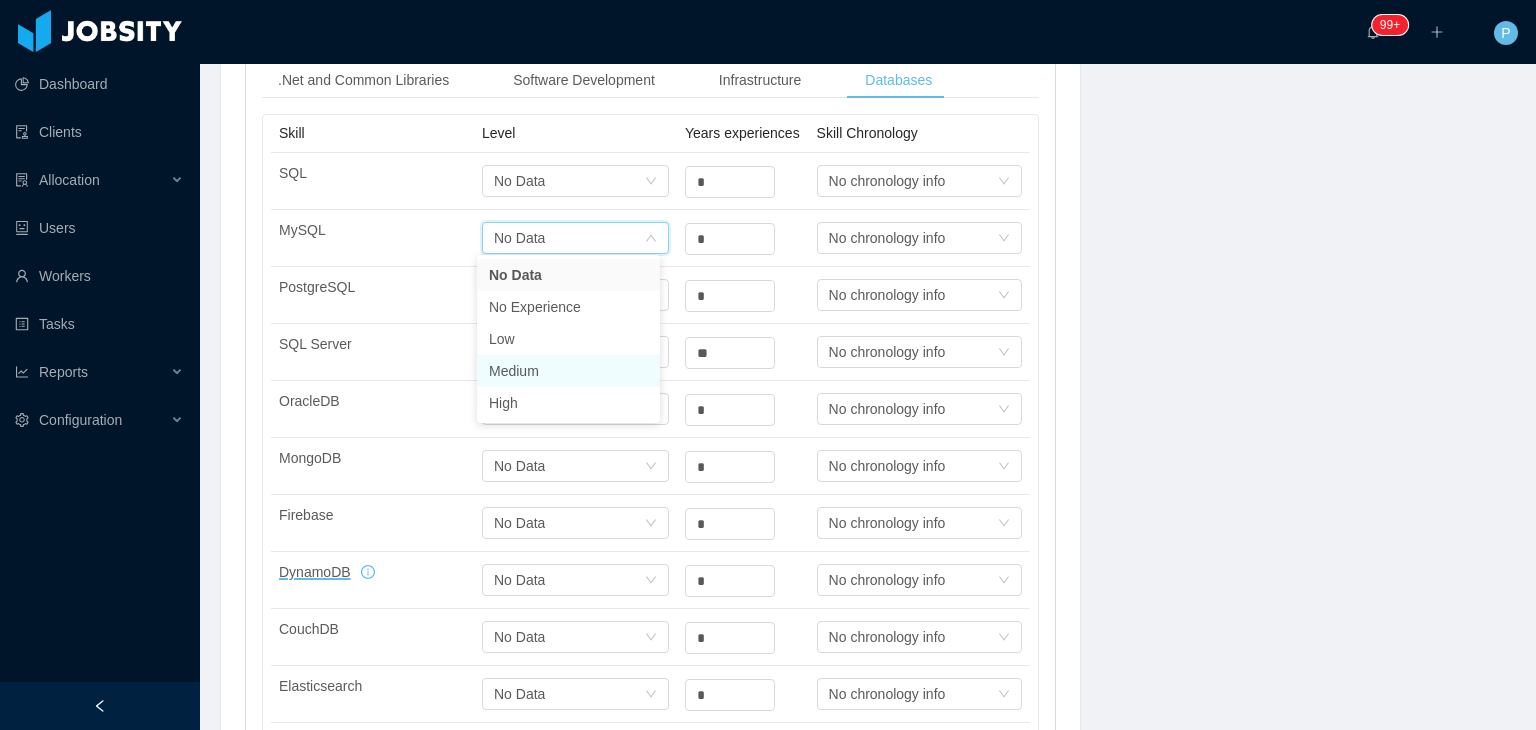 click on "Medium" at bounding box center [568, 371] 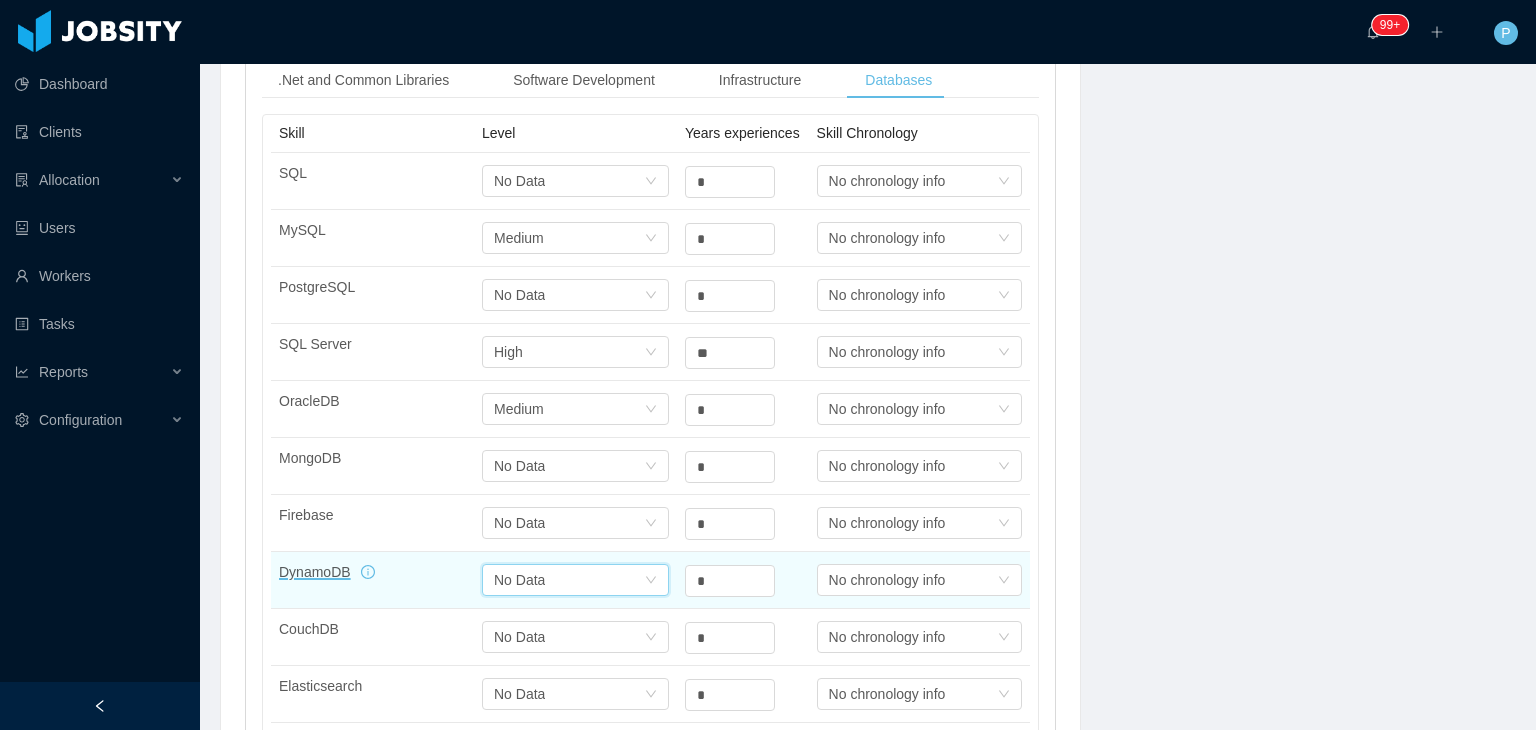 click on "Select one No Data" at bounding box center (569, 580) 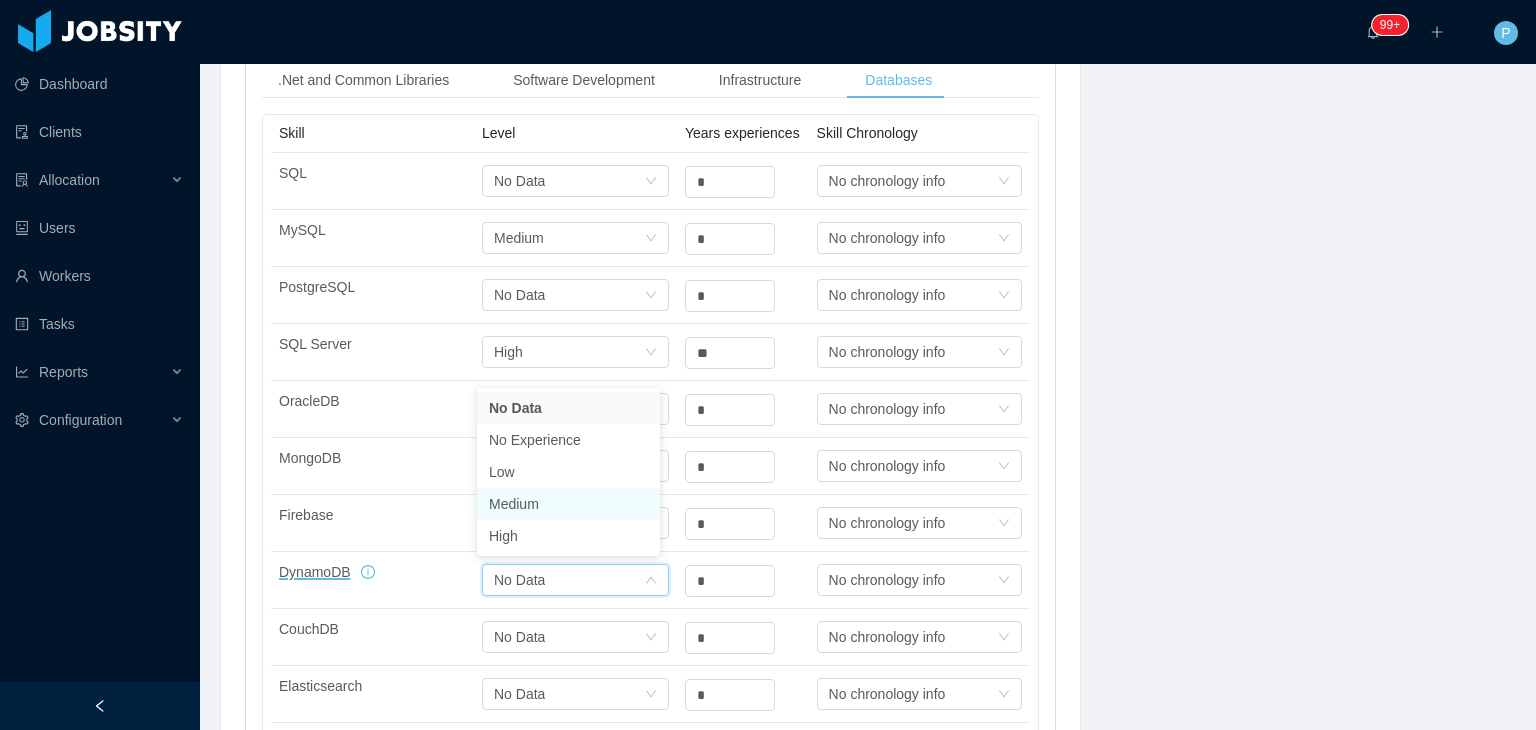 click on "Medium" at bounding box center (568, 504) 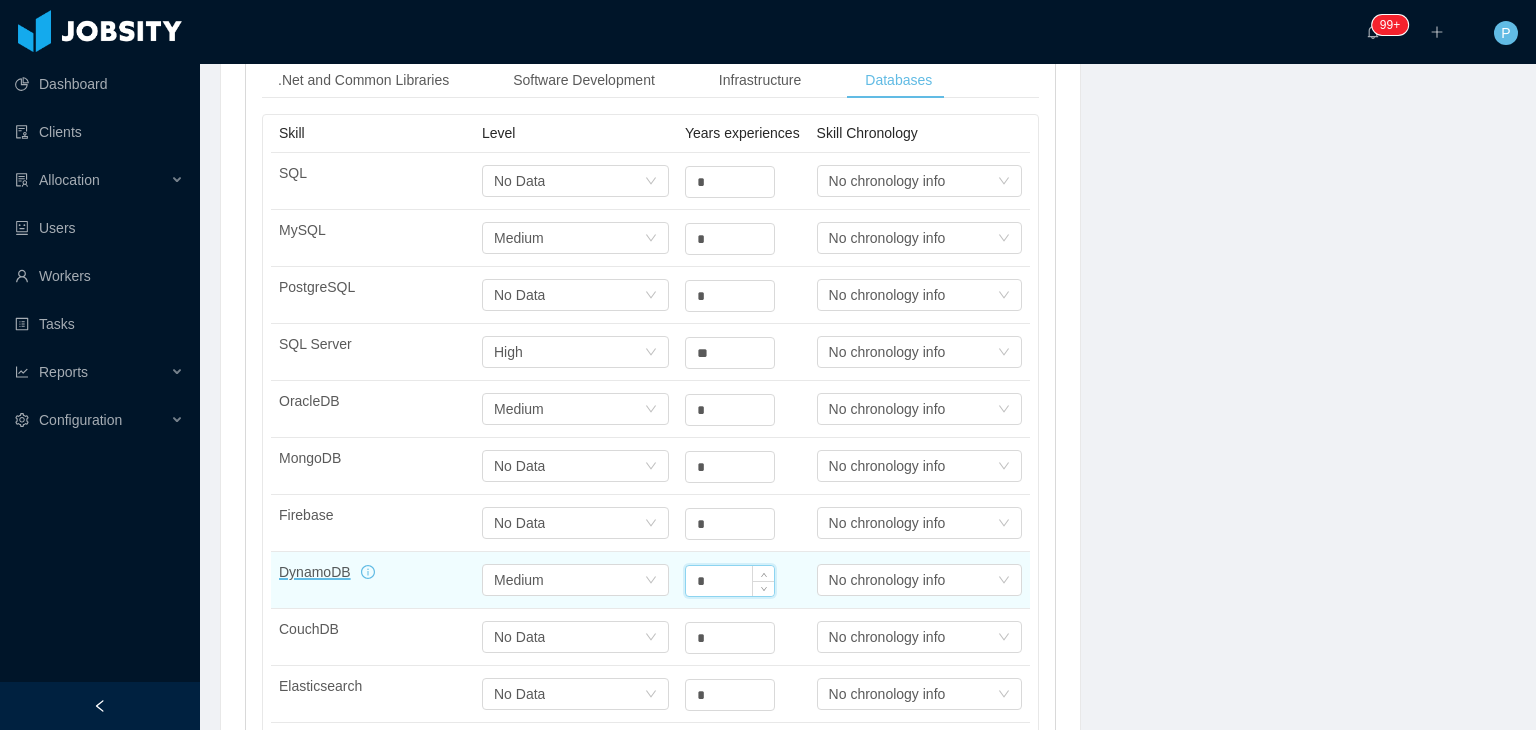 click on "*" at bounding box center [730, 581] 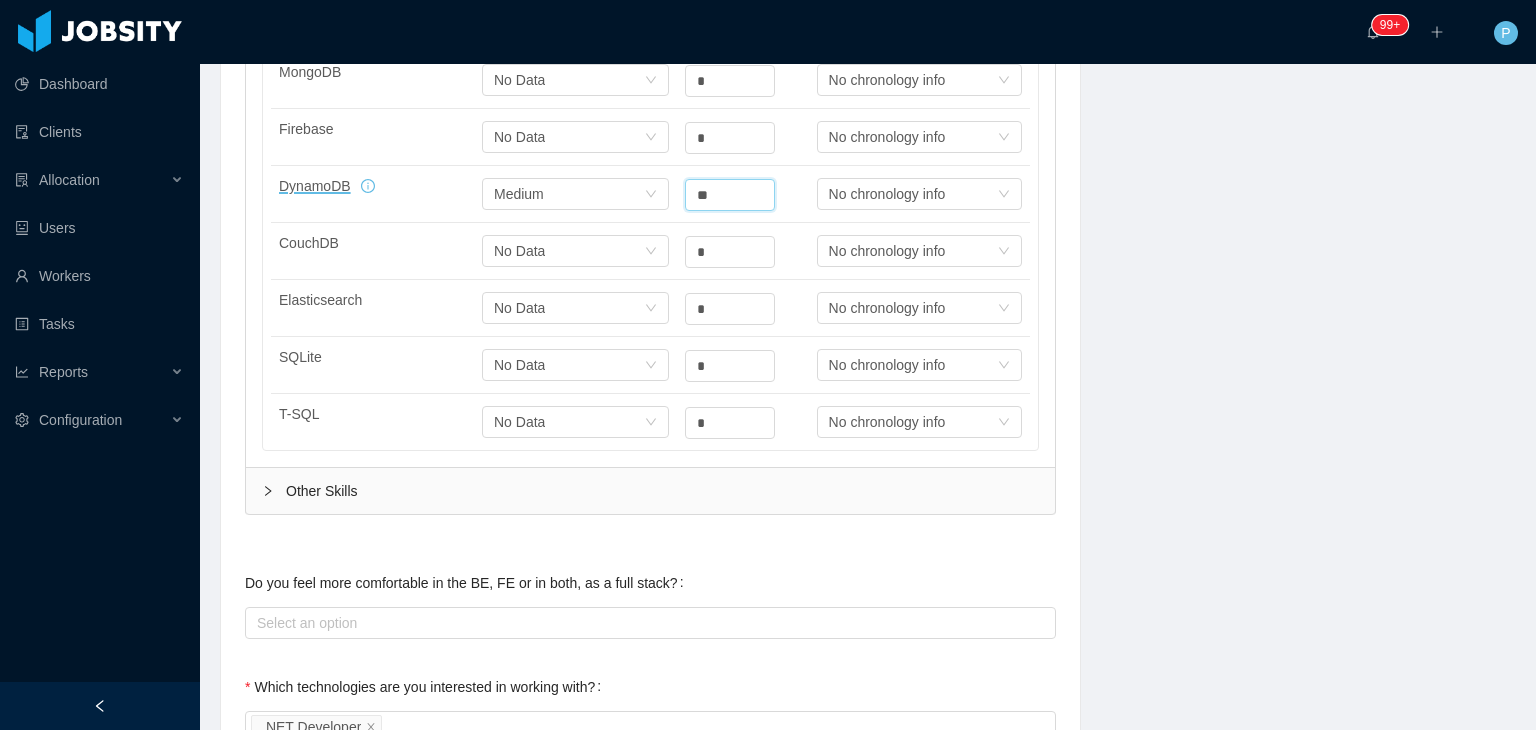 scroll, scrollTop: 1065, scrollLeft: 0, axis: vertical 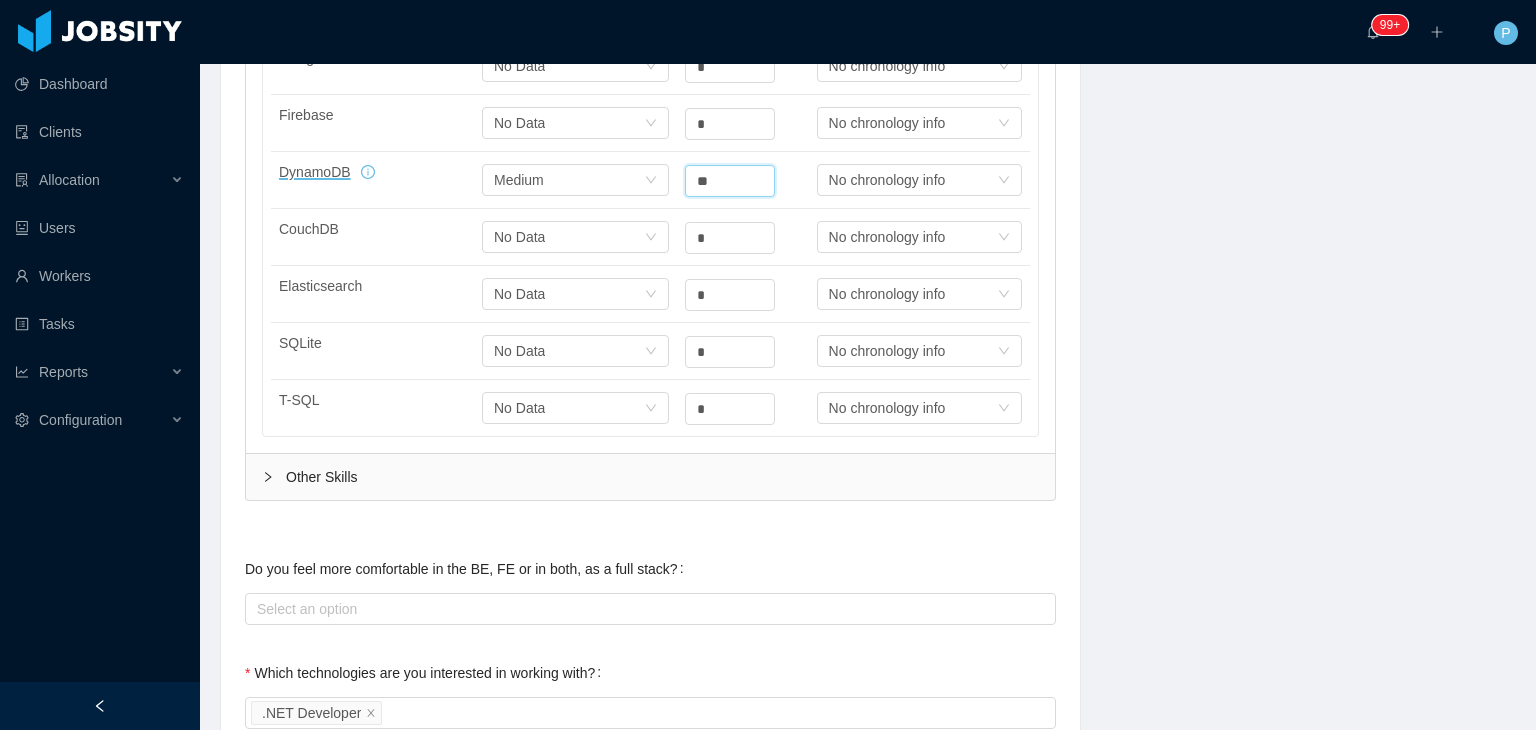 type on "*" 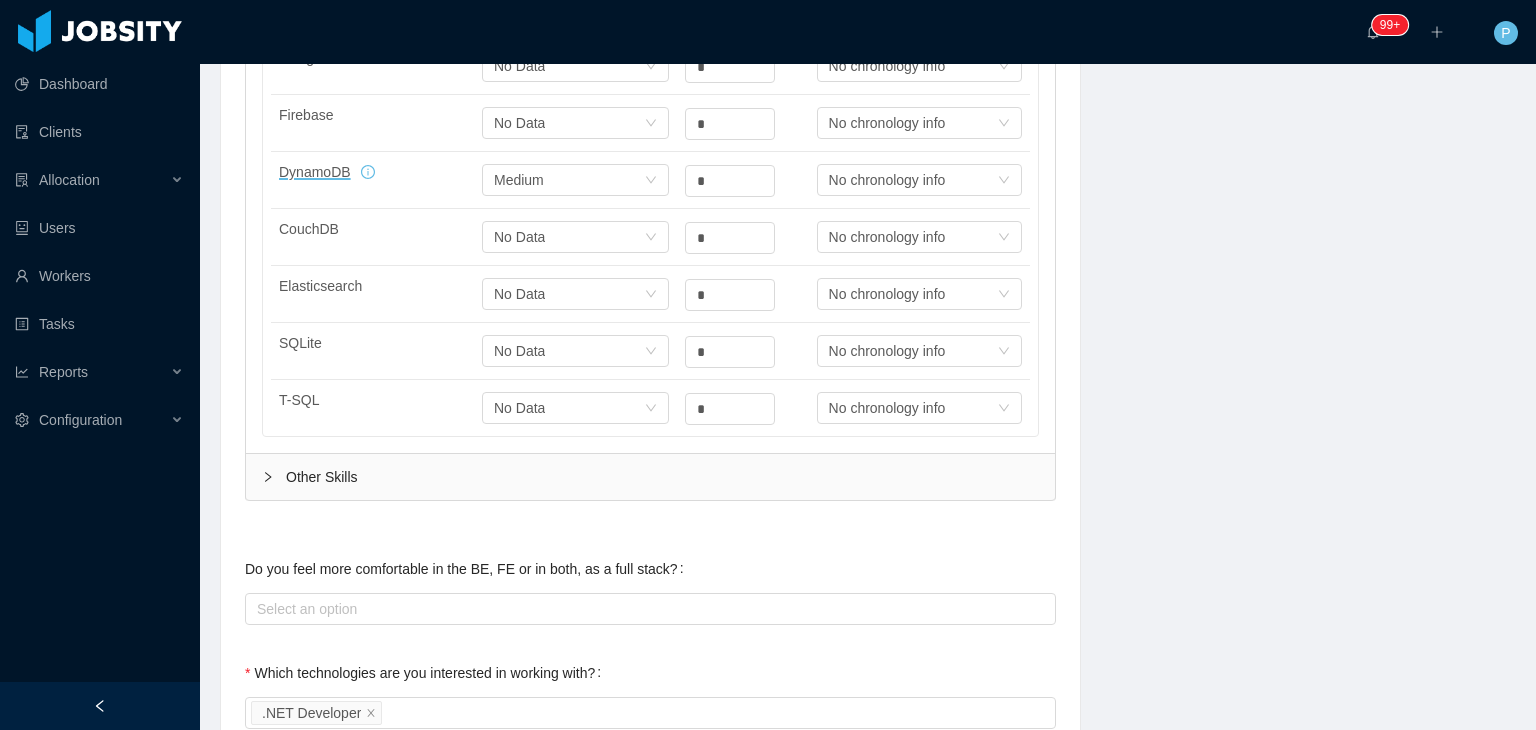 click on "Other Skills" at bounding box center (650, 477) 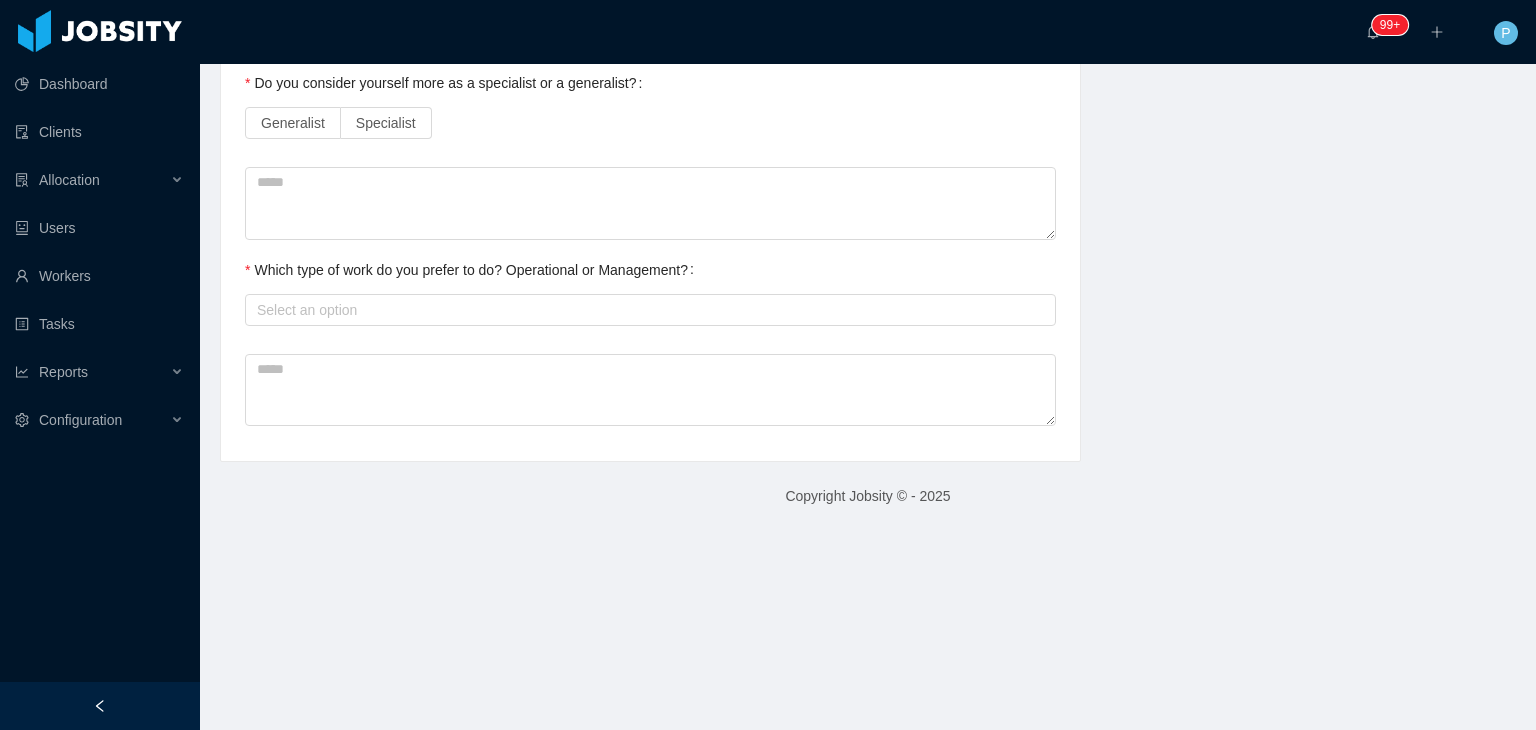 scroll, scrollTop: 0, scrollLeft: 0, axis: both 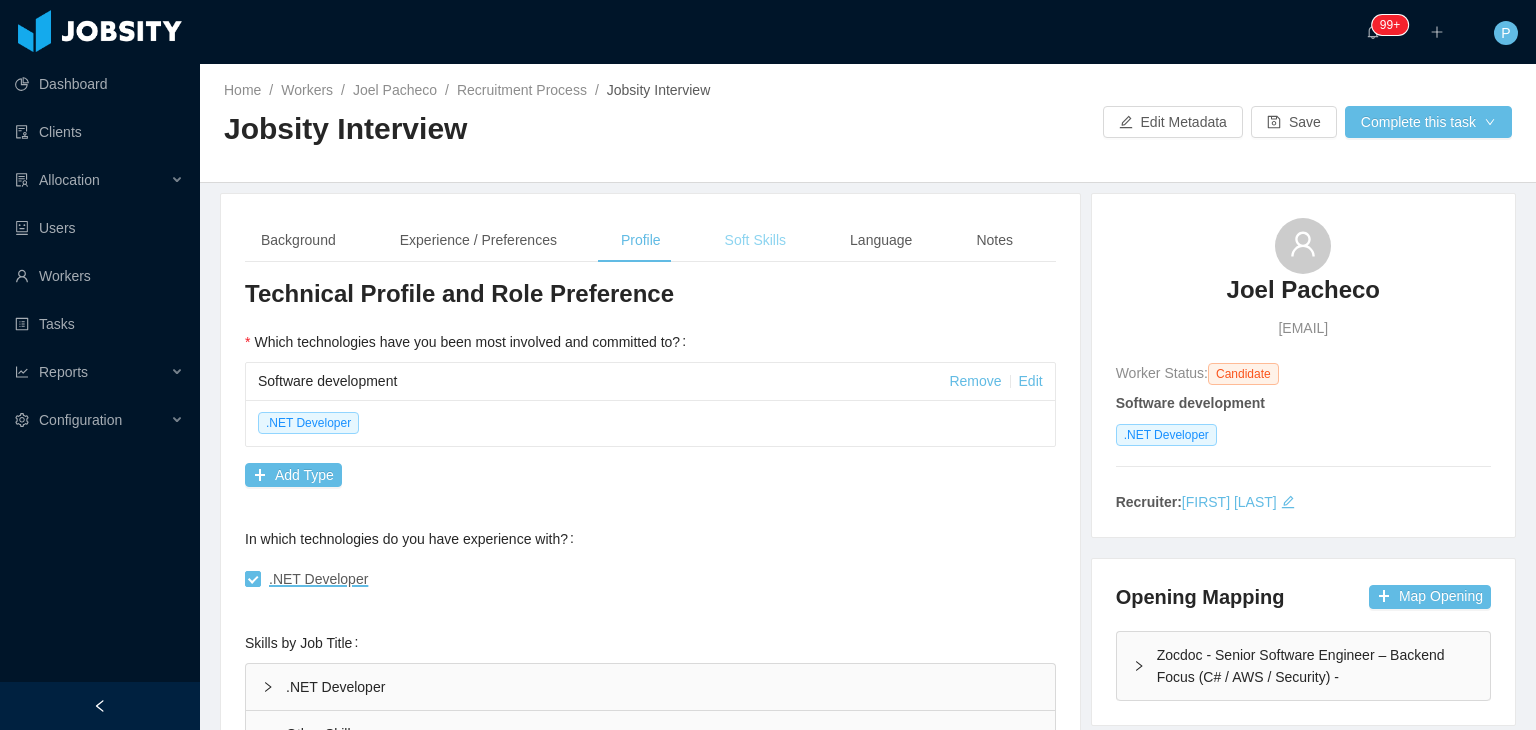 click on "Soft Skills" at bounding box center [755, 240] 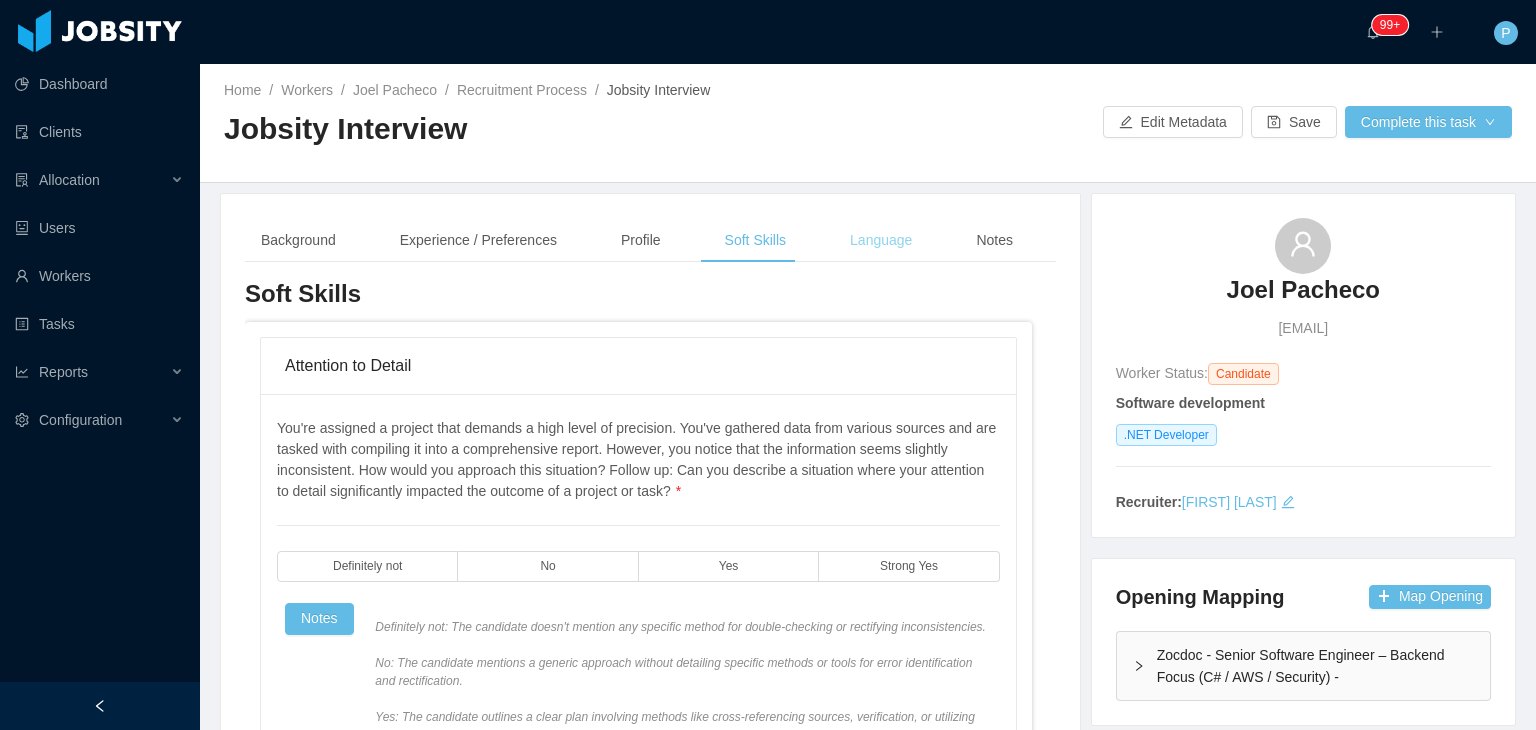 click on "Language" at bounding box center [881, 240] 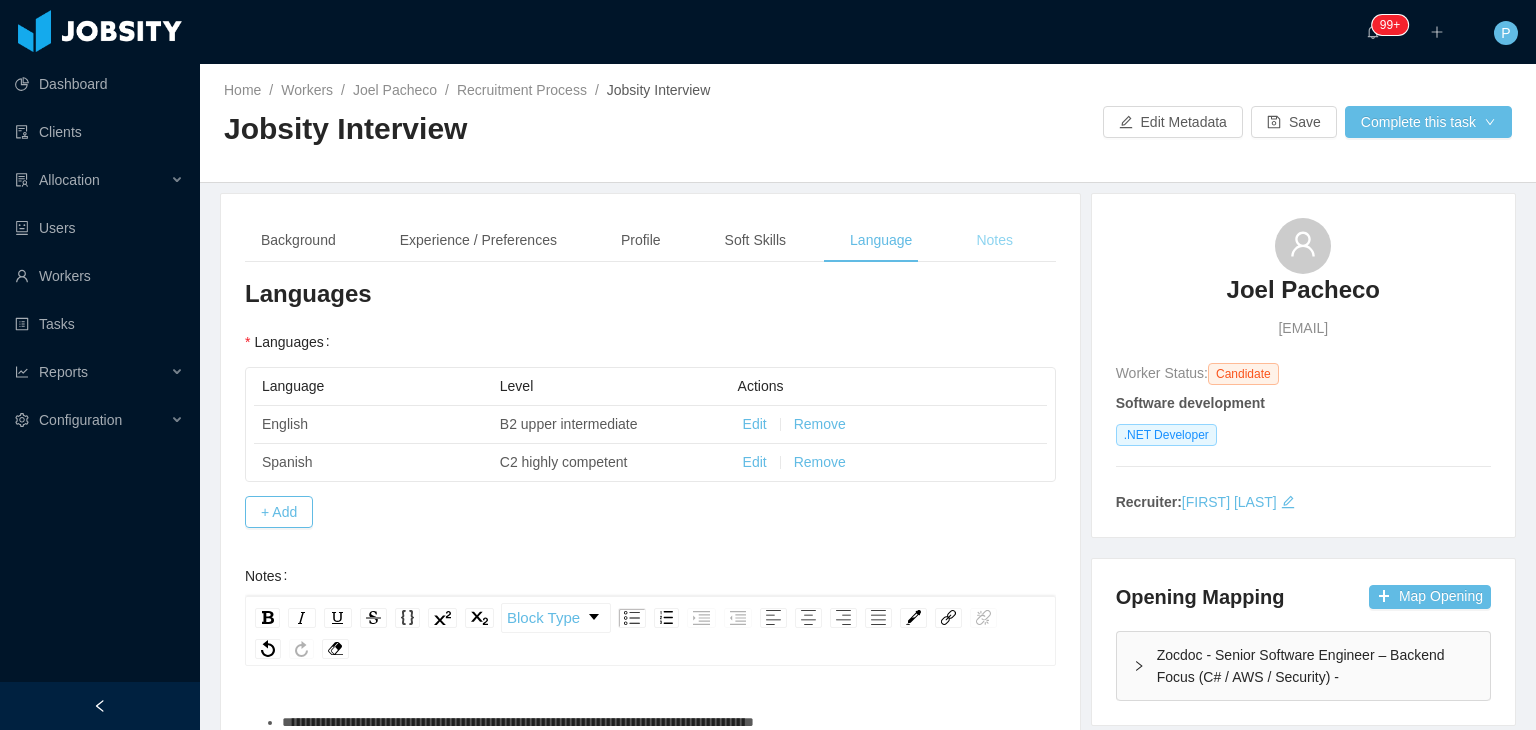 click on "Notes" at bounding box center [994, 240] 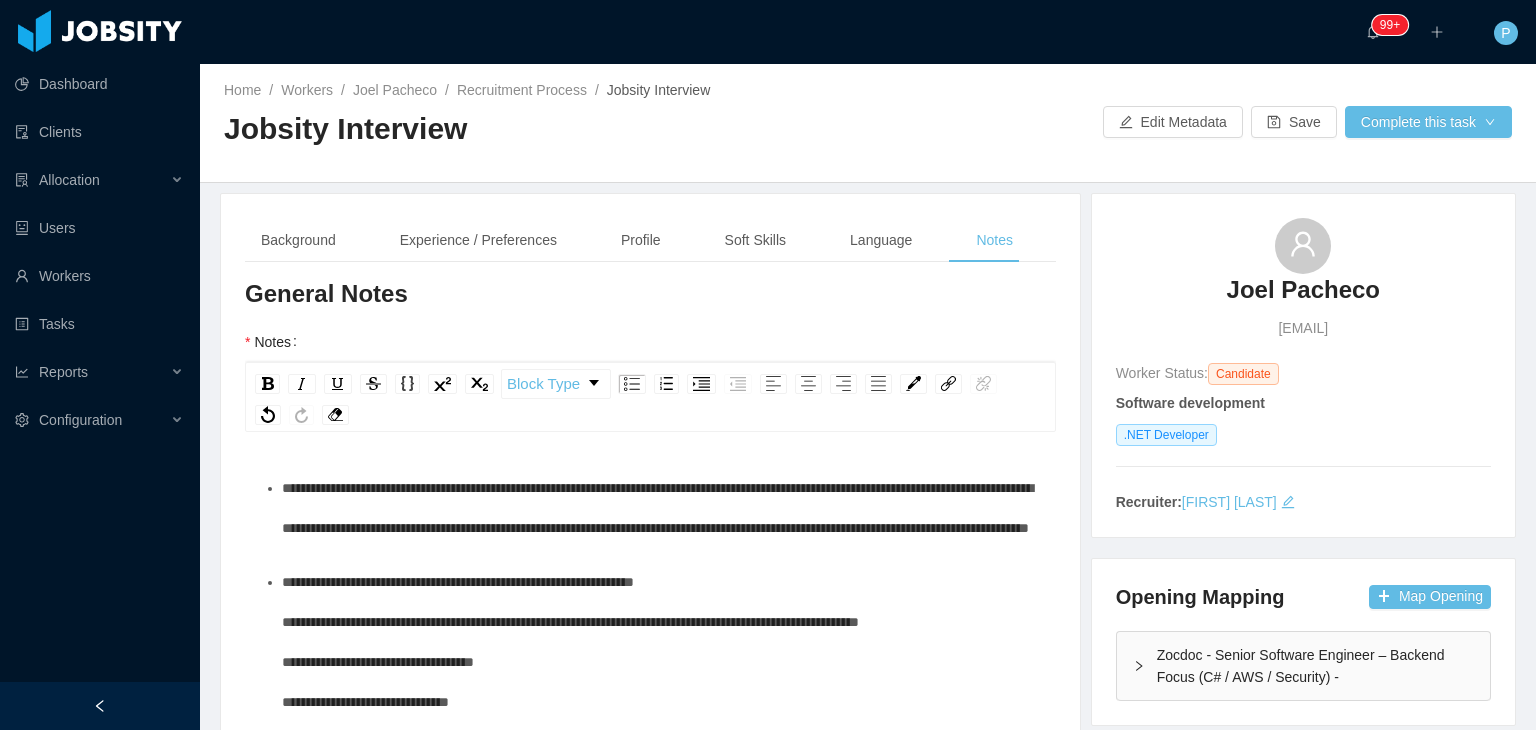 click on "Home / Workers / Joel Pacheco / Recruitment Process / Jobsity Interview / Jobsity Interview Edit Metadata Save Complete this task" at bounding box center (868, 123) 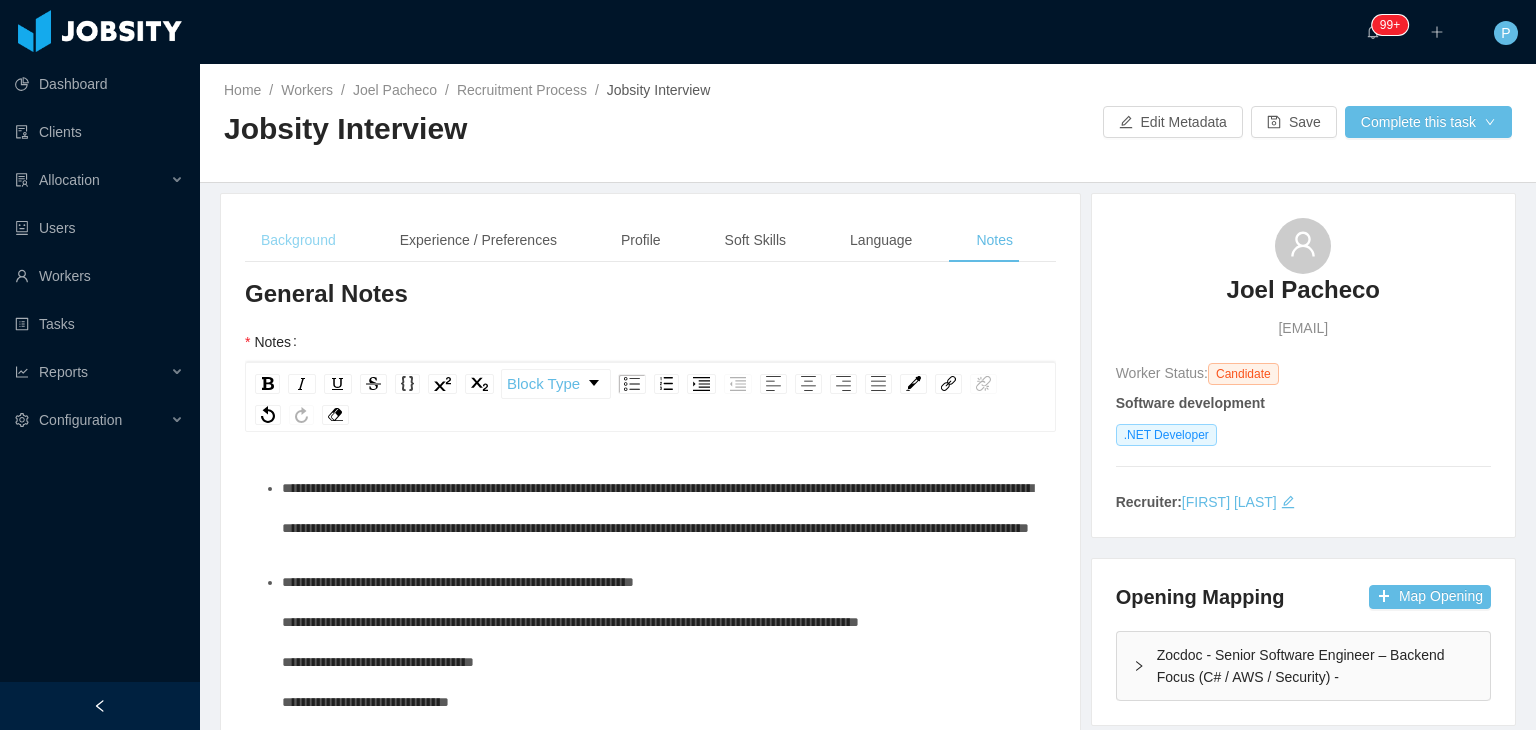 click on "Background" at bounding box center [298, 240] 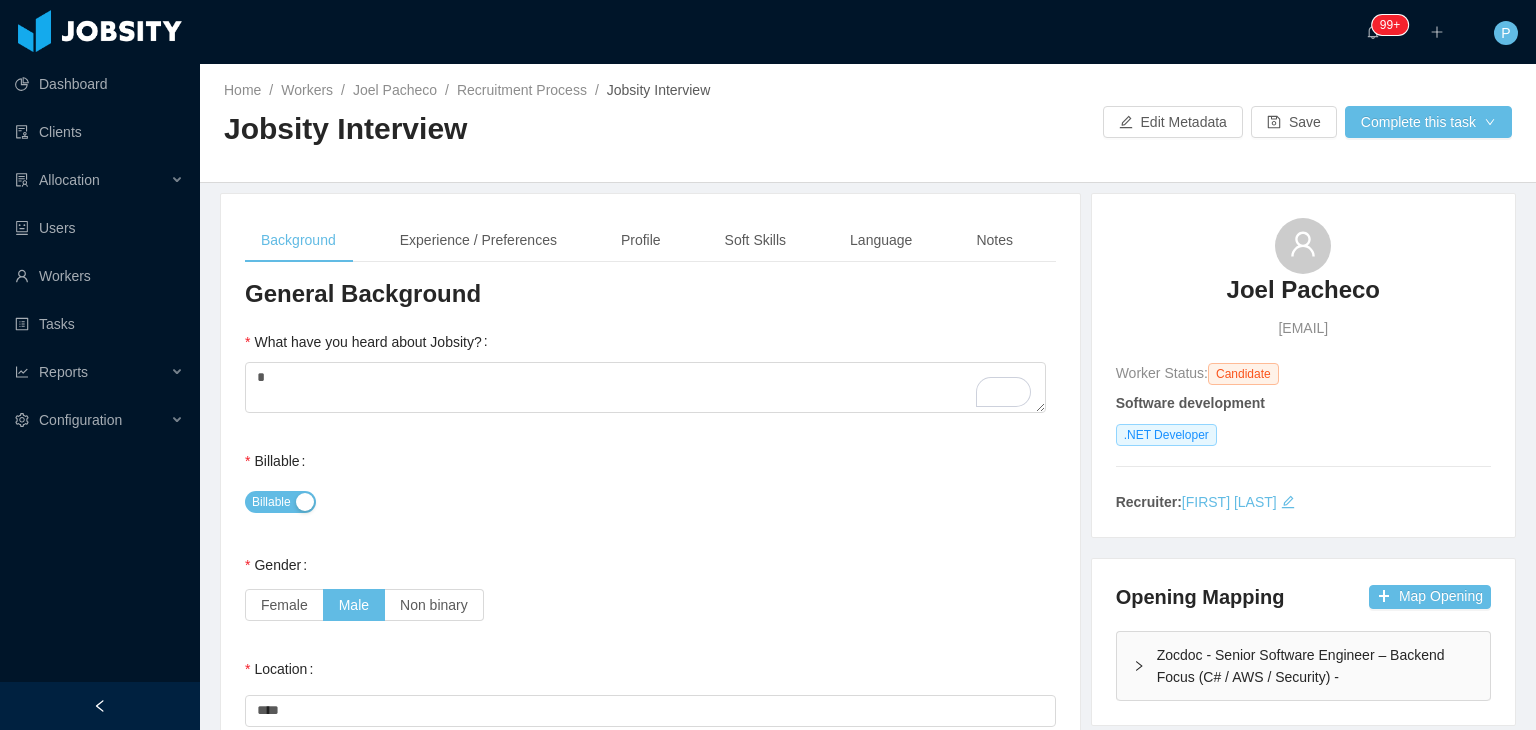 scroll, scrollTop: 638, scrollLeft: 0, axis: vertical 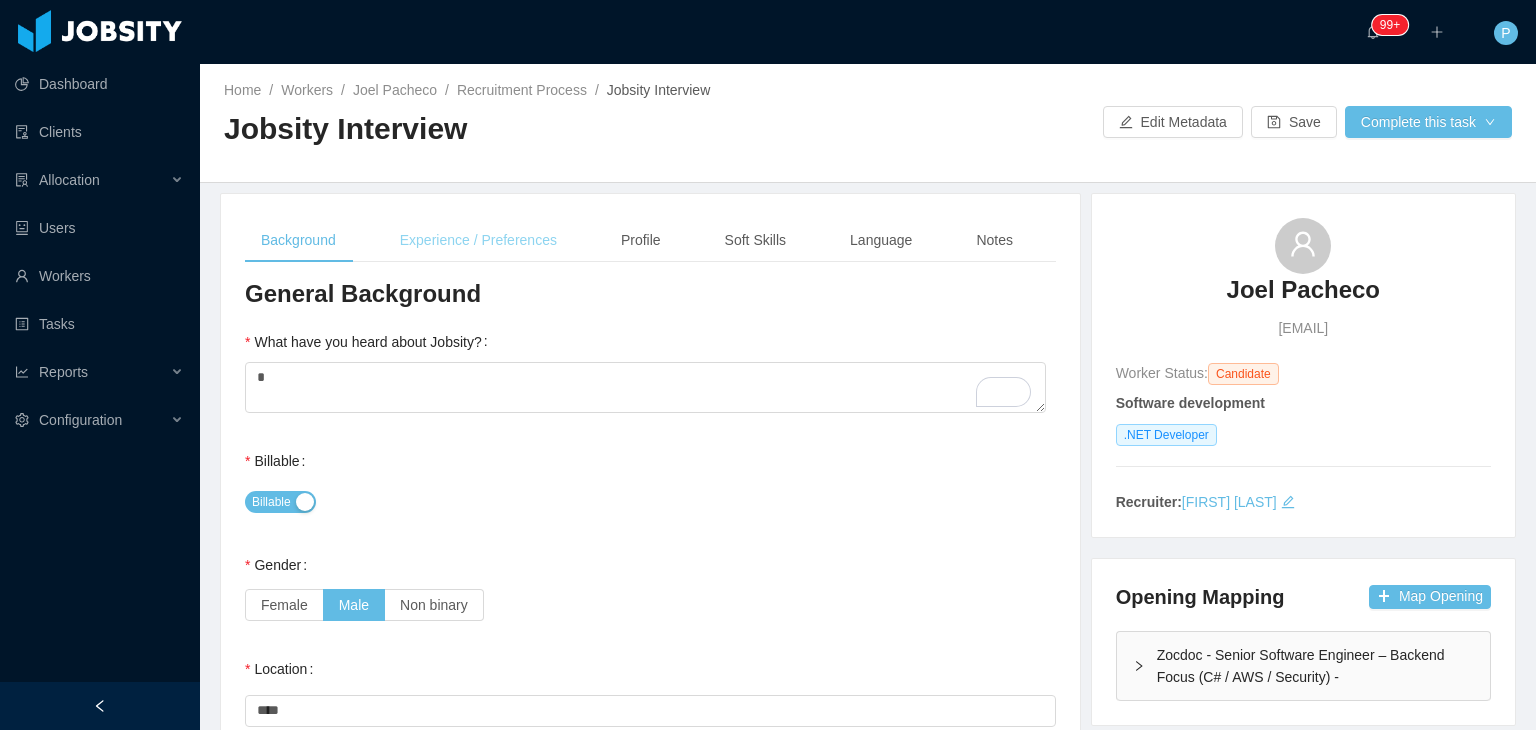 click on "Experience / Preferences" at bounding box center [478, 240] 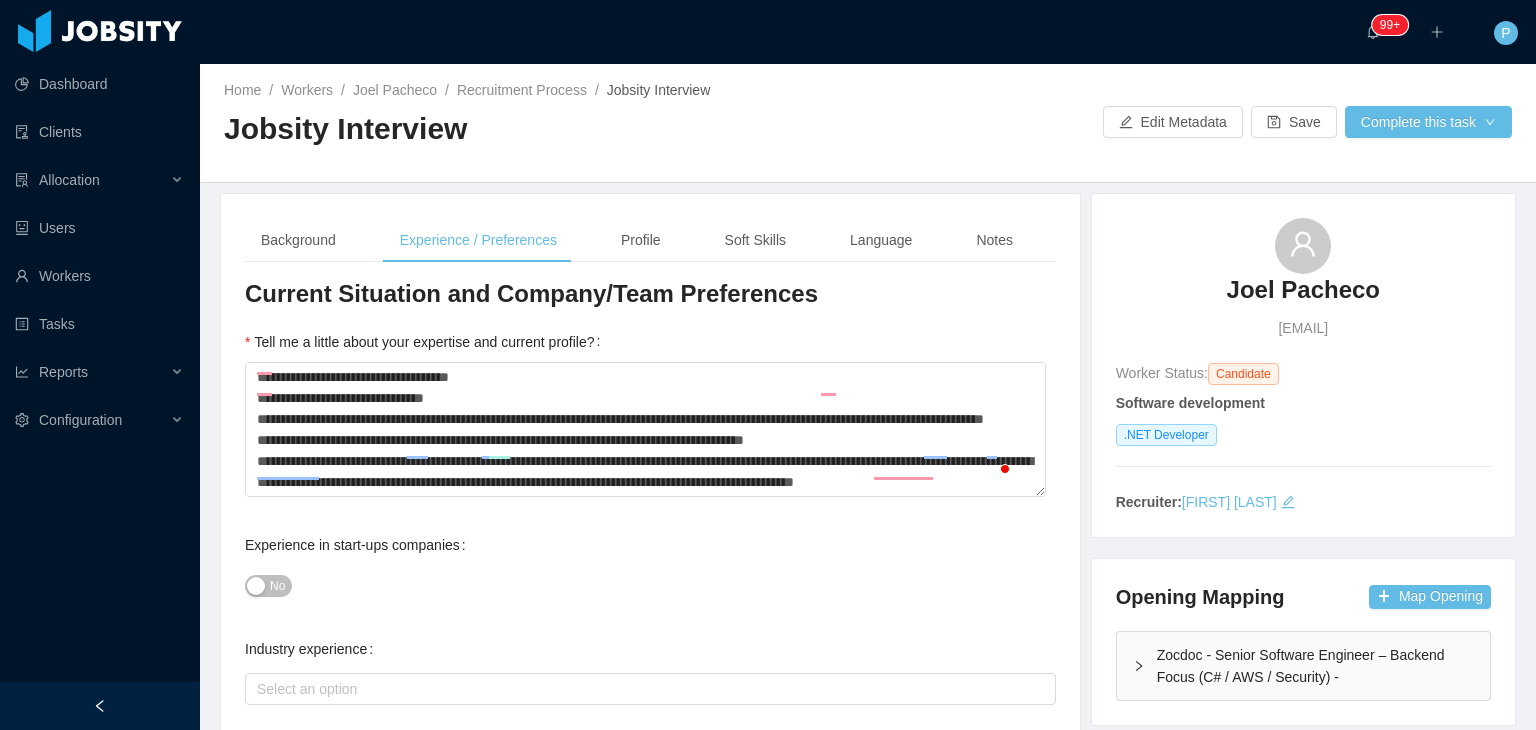 click on "No" at bounding box center (650, 585) 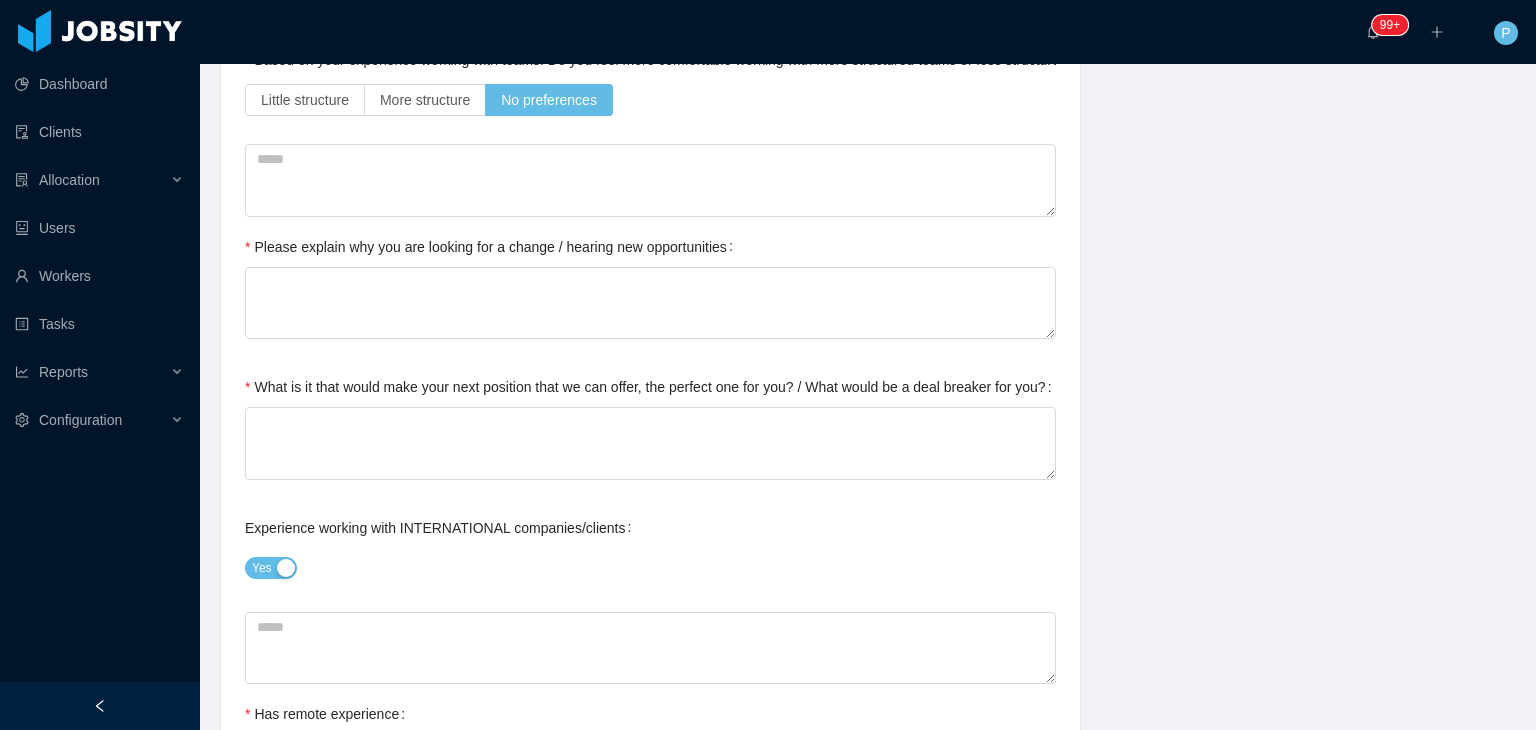 scroll, scrollTop: 920, scrollLeft: 0, axis: vertical 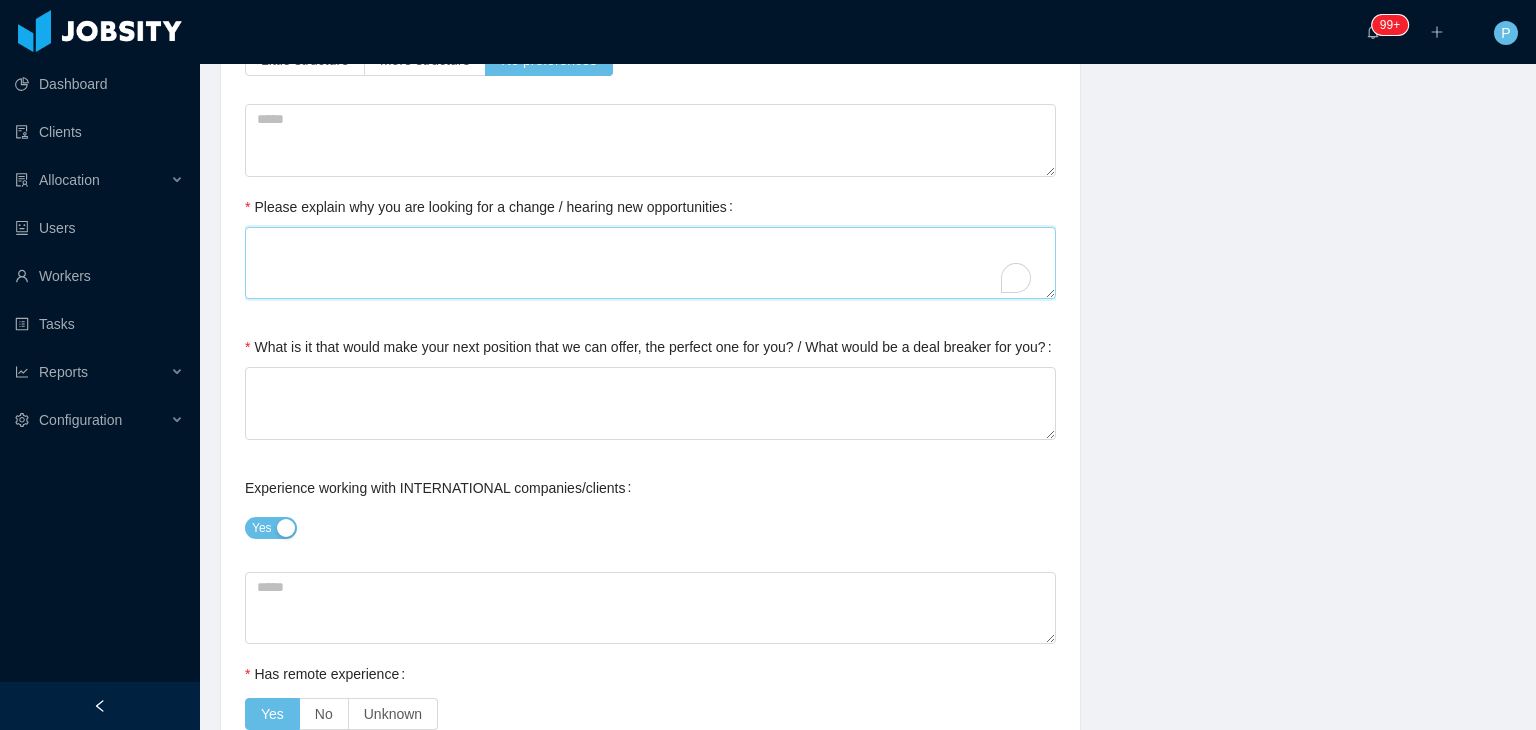 click on "Please explain why you are looking for a change / hearing new opportunities" at bounding box center (650, 263) 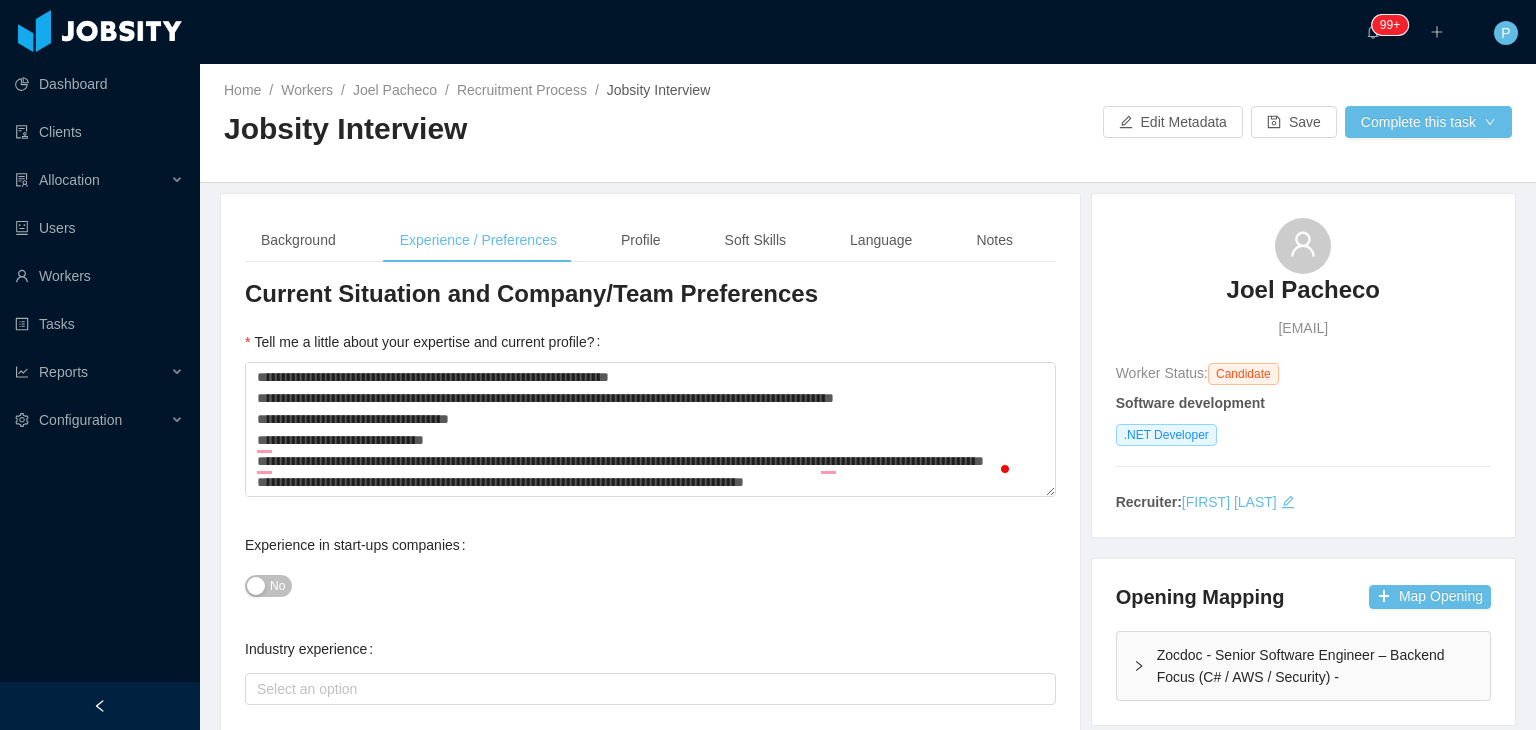 click on "Background Experience / Preferences Profile Soft Skills Language Notes General Background What have you heard about Jobsity? * Billable Billable Gender Female Male Non binary Location Country **** [COUNTRY]   City **** [CITY]   Marital Status Marital Status Number of Children * Nationality Country   Education + Add Overall Years of Experience ** [DATE] Current Situation and Company/Team Preferences Tell me a little about your expertise and current profile? Experience in start-ups companies No Industry experience Select an option   Based on your experience working with teams. Do you feel more comfortable working with larger teams or smaller teams? Small teams Big teams No preferences Based on your experience working with teams. Do you feel more comfortable working with more structured teams or less structured teams? Little structure More structure No preferences Please explain why you are looking for a change / hearing new opportunities ***** ***** Experience working with INTERNATIONAL companies/clients No" at bounding box center (868, 1540) 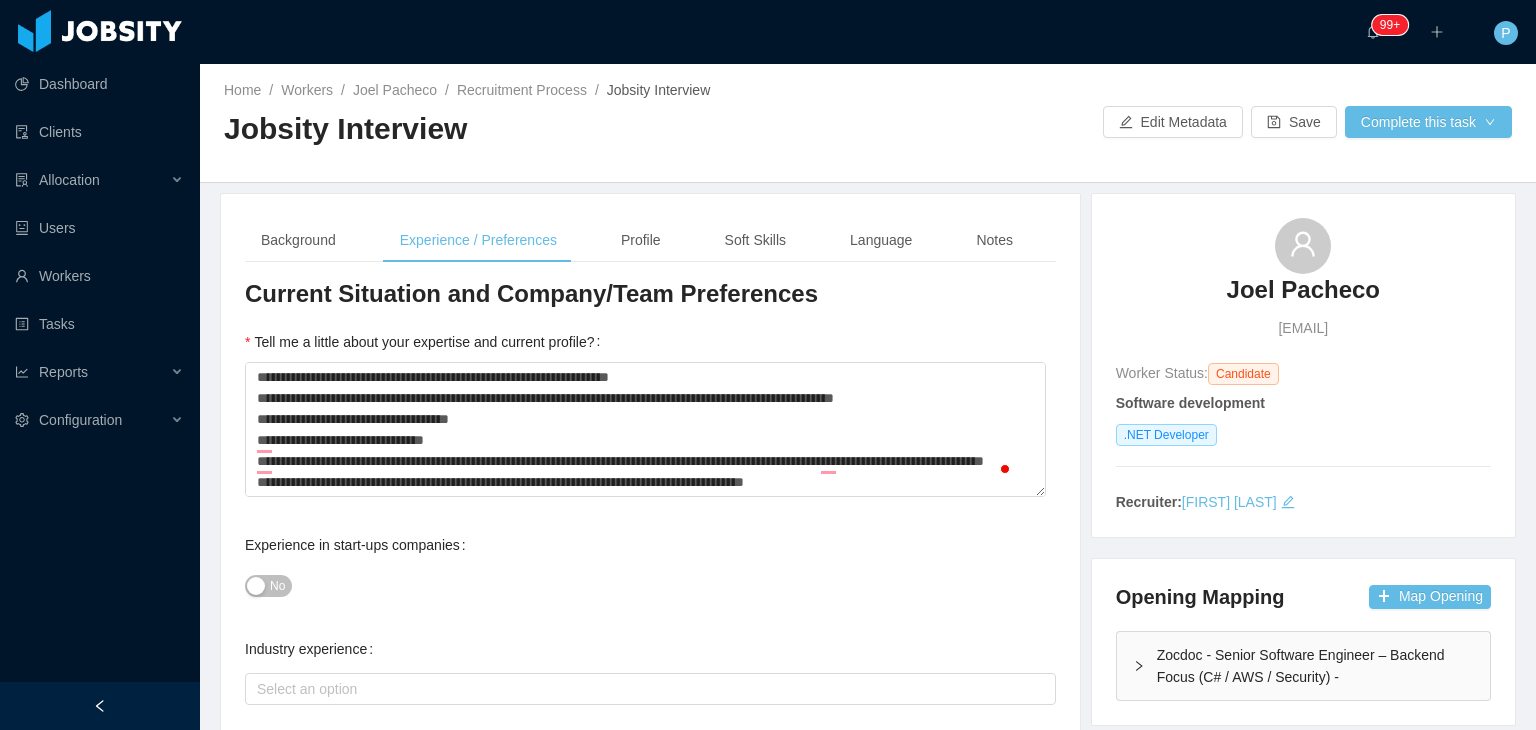 scroll, scrollTop: 0, scrollLeft: 0, axis: both 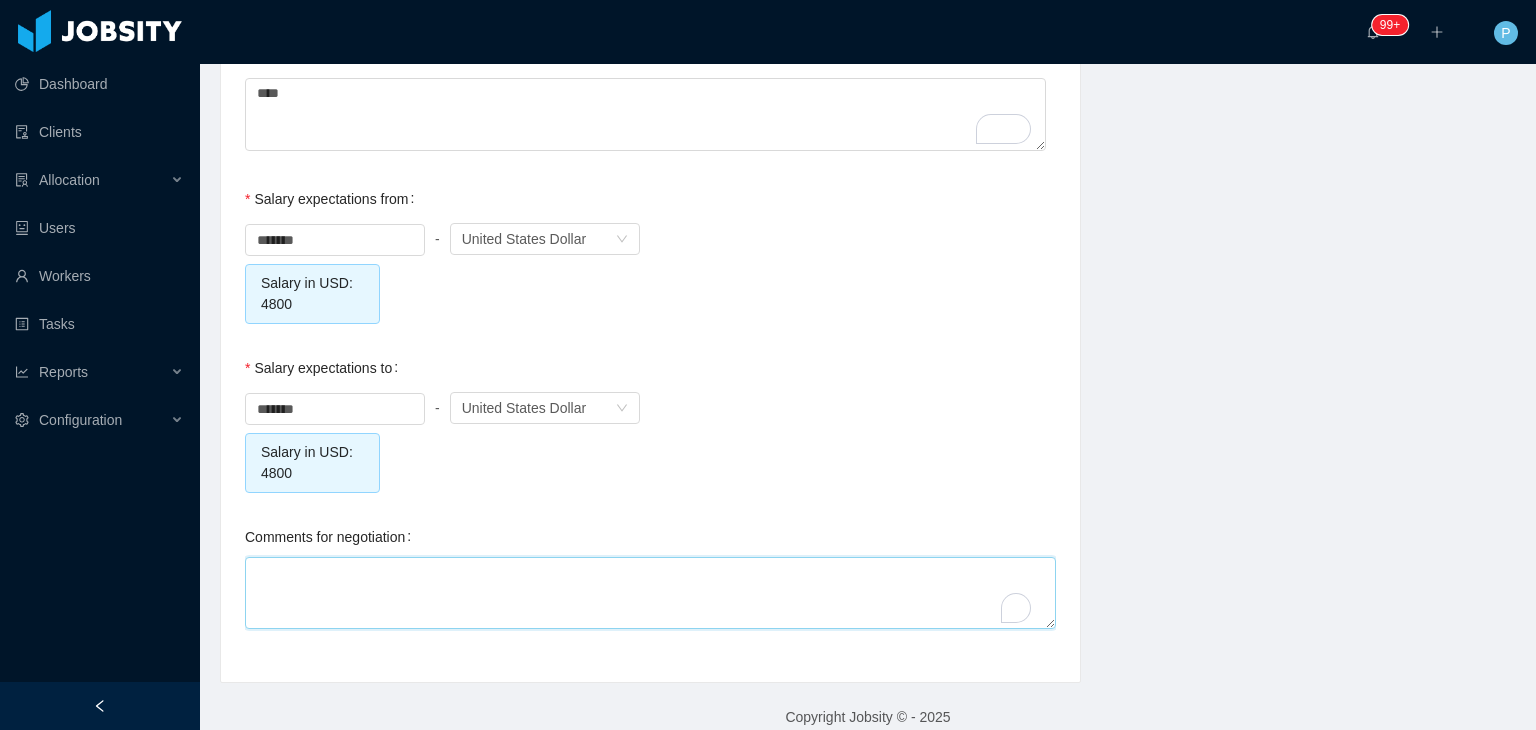 click on "Comments for negotiation" at bounding box center [650, 593] 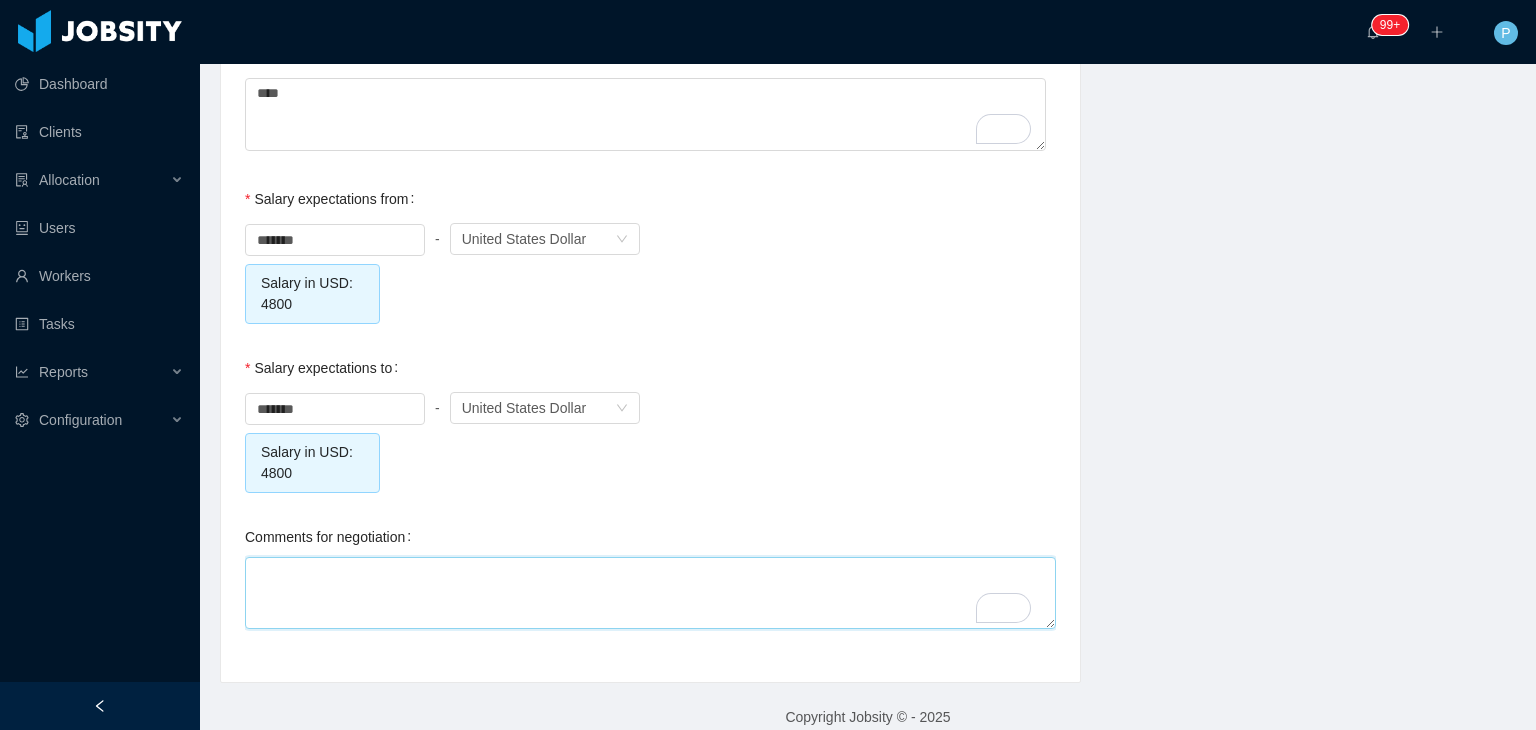 type on "*" 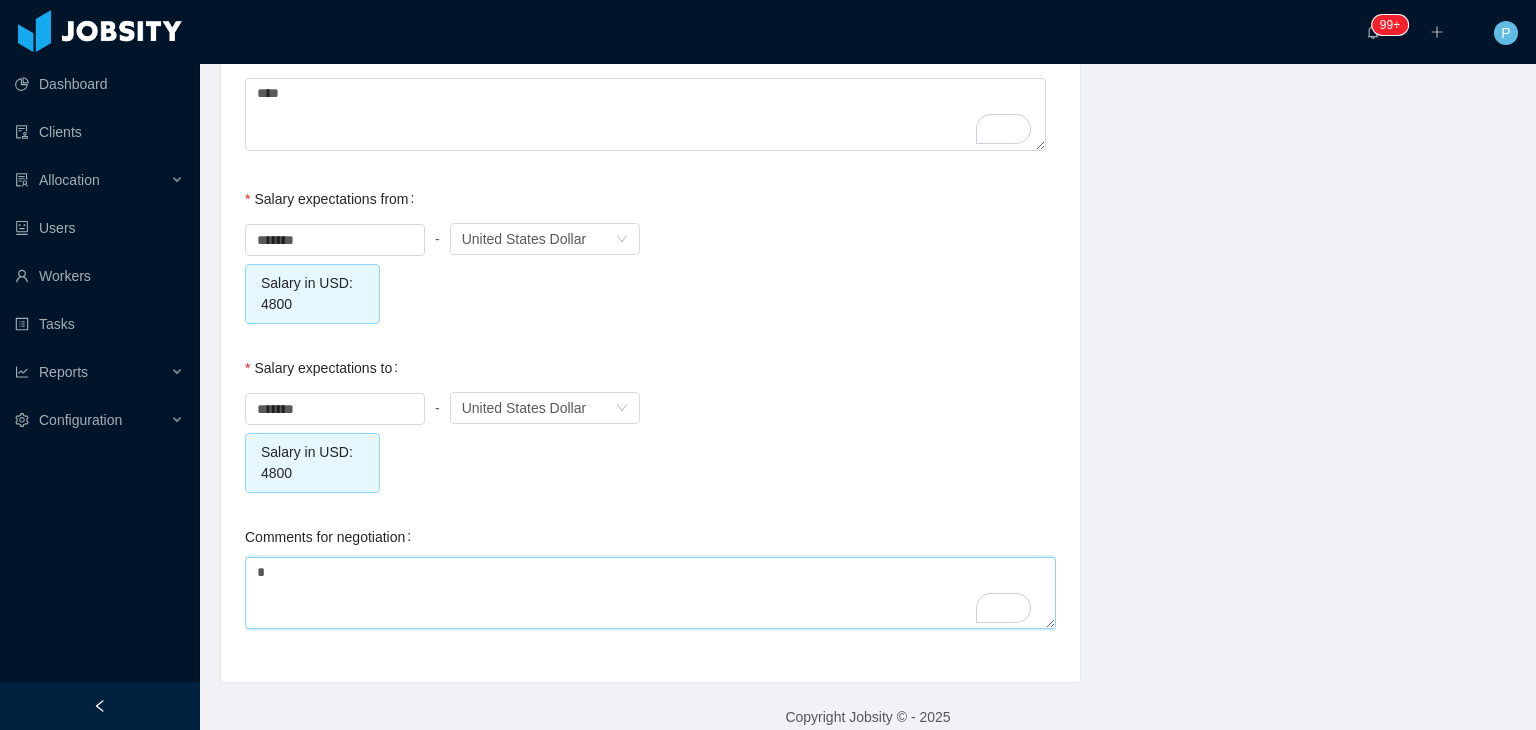 type 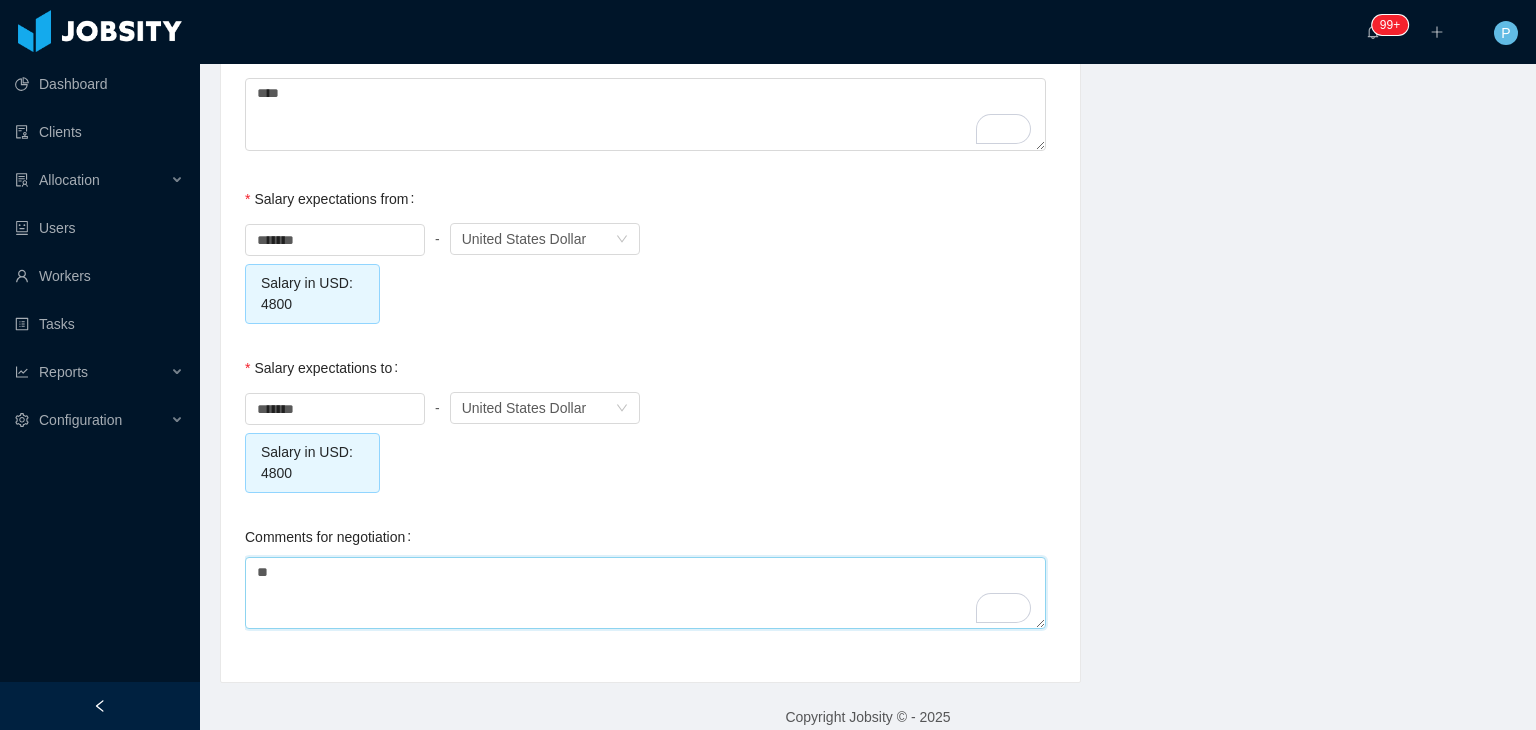 type on "**" 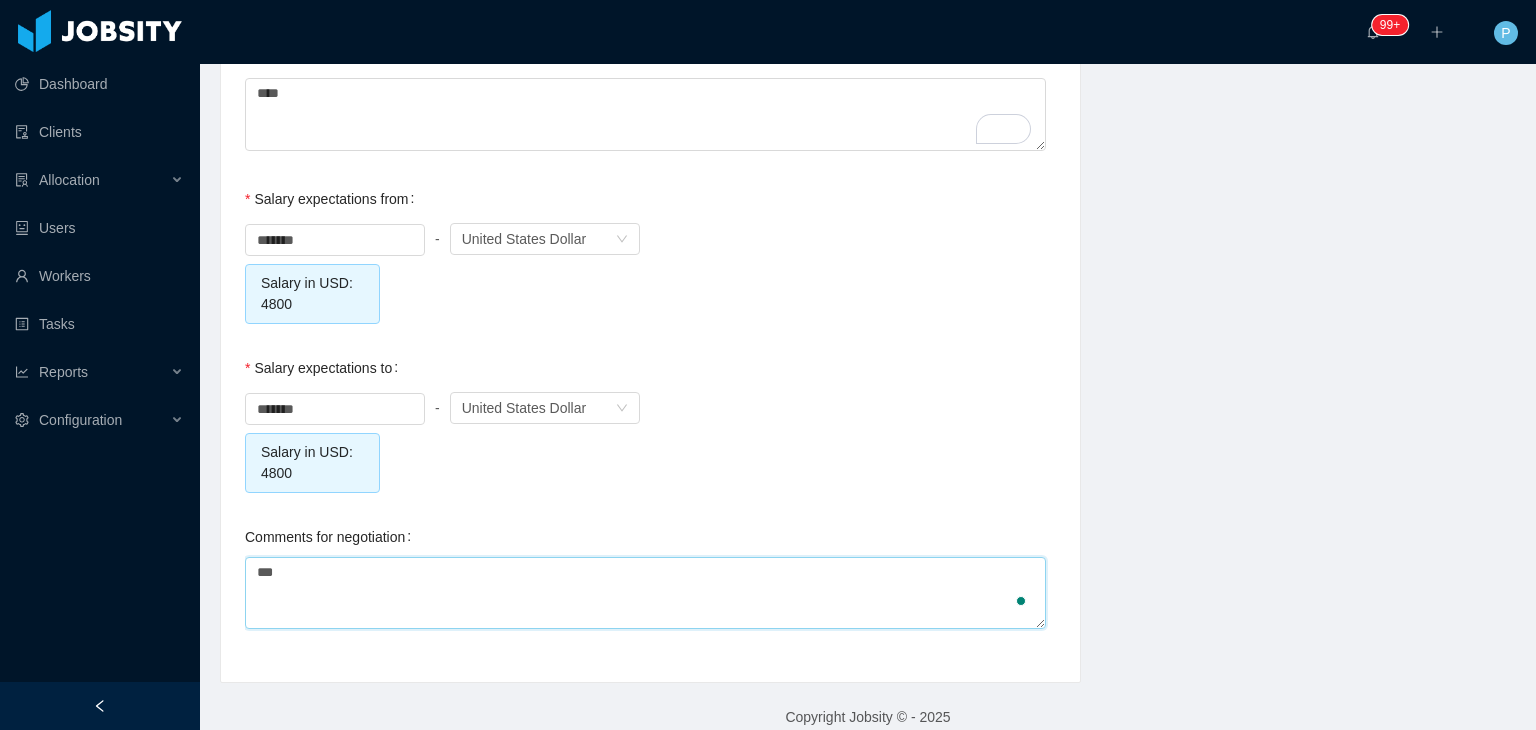 type on "****" 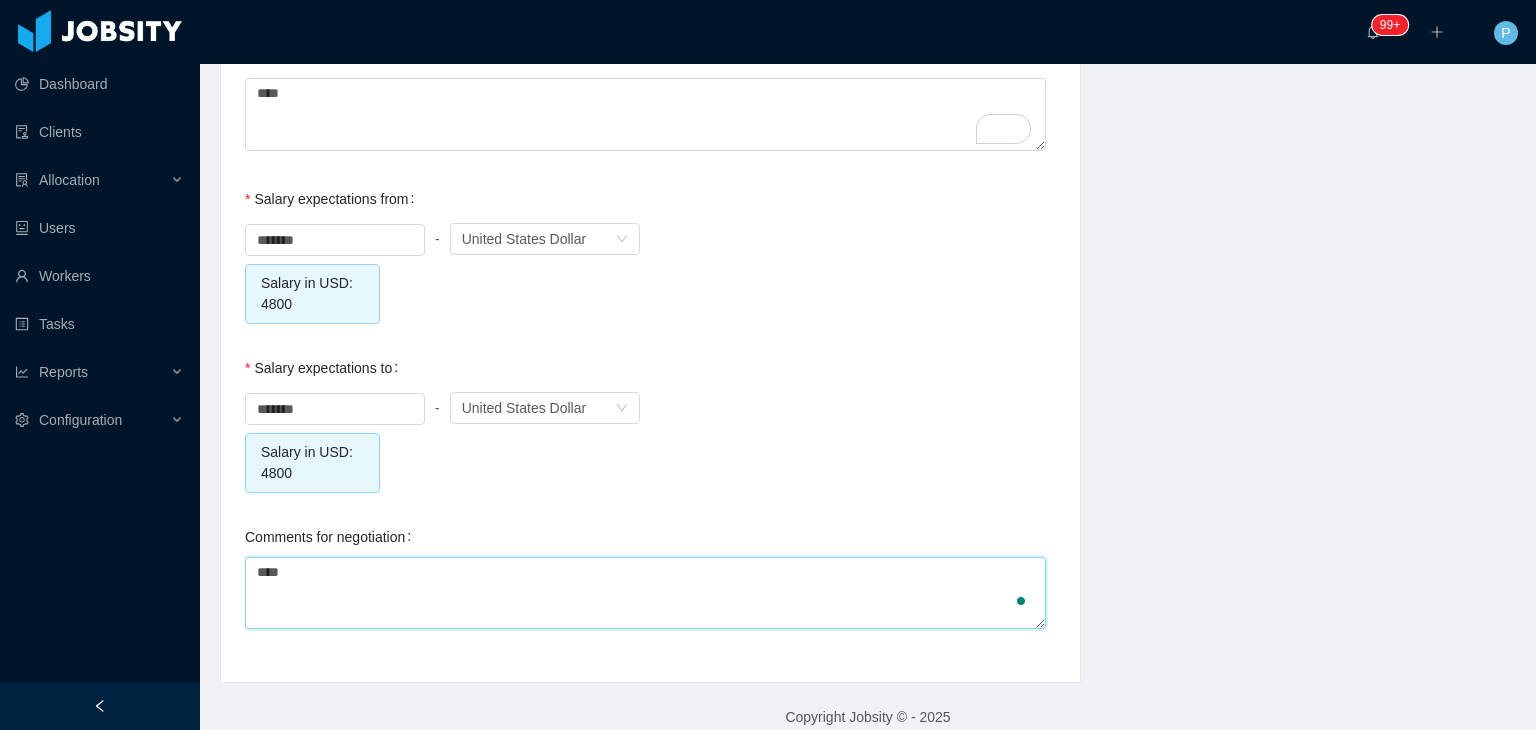 type on "*****" 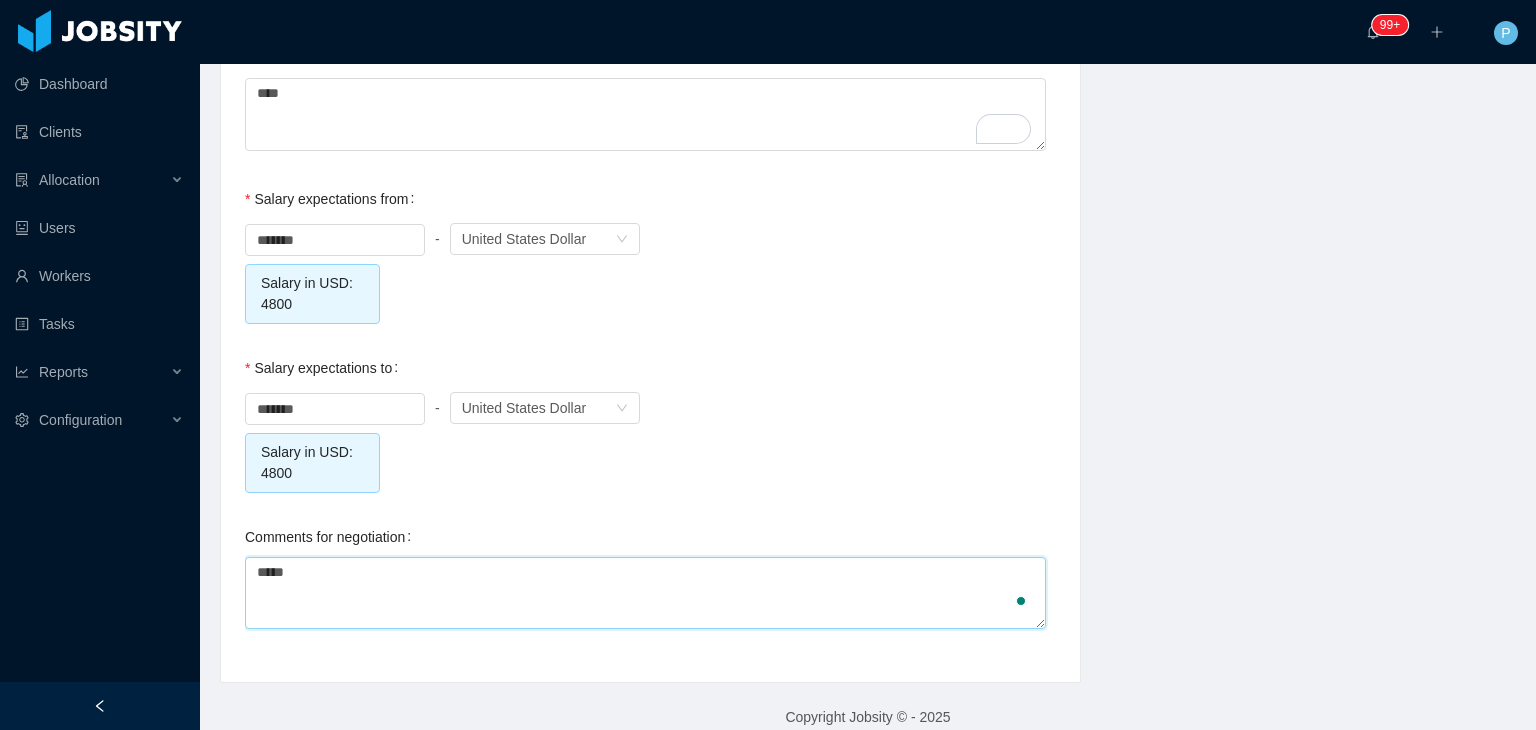 type on "*****" 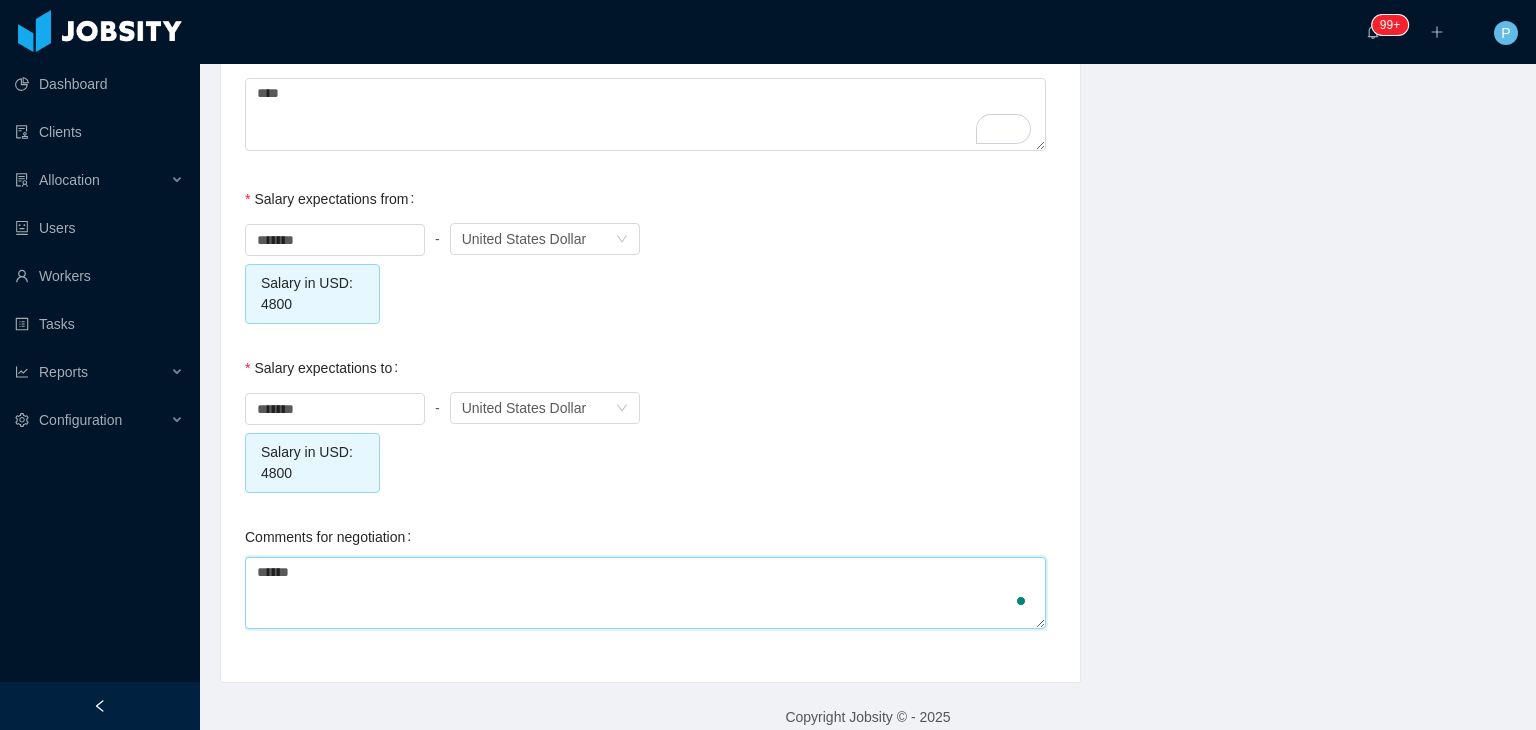 type 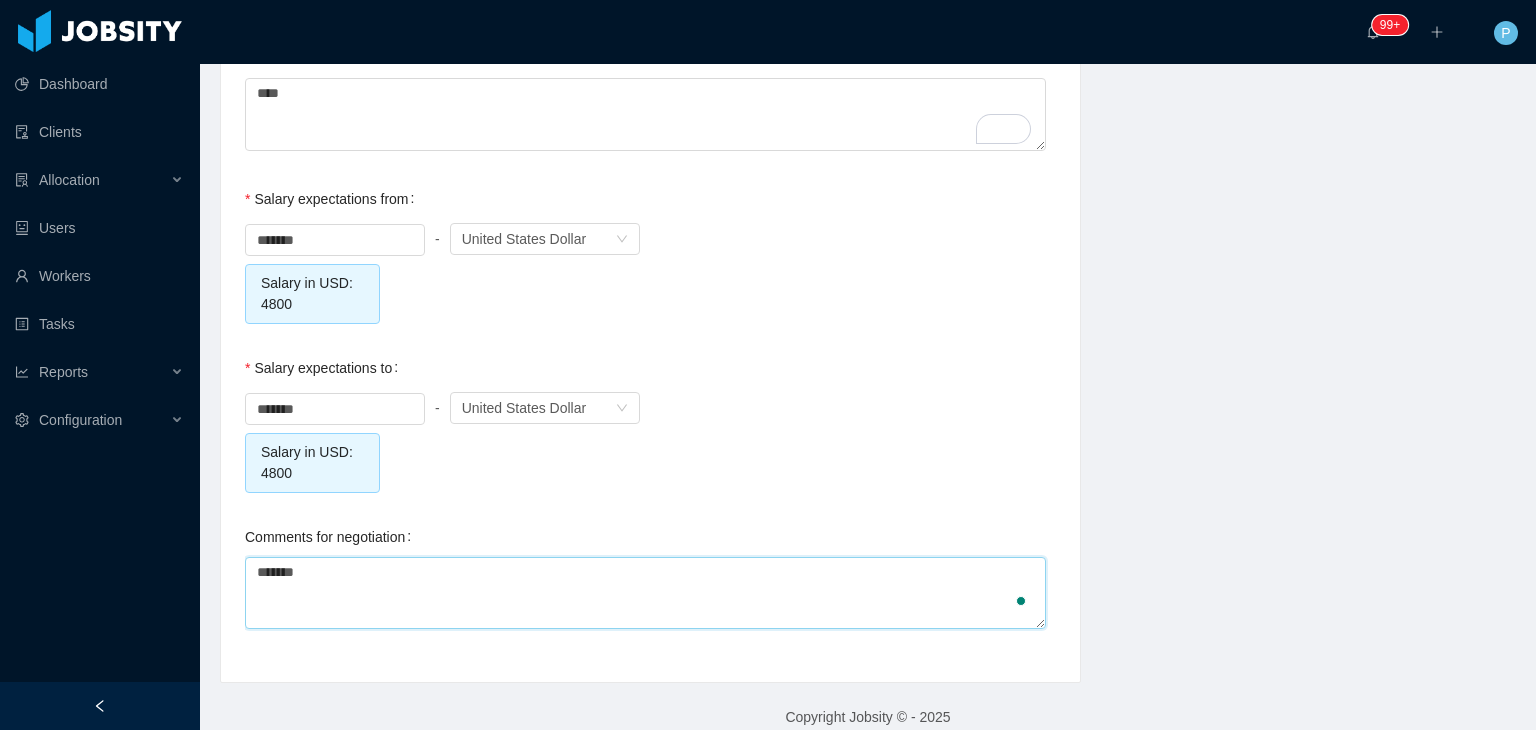 type on "********" 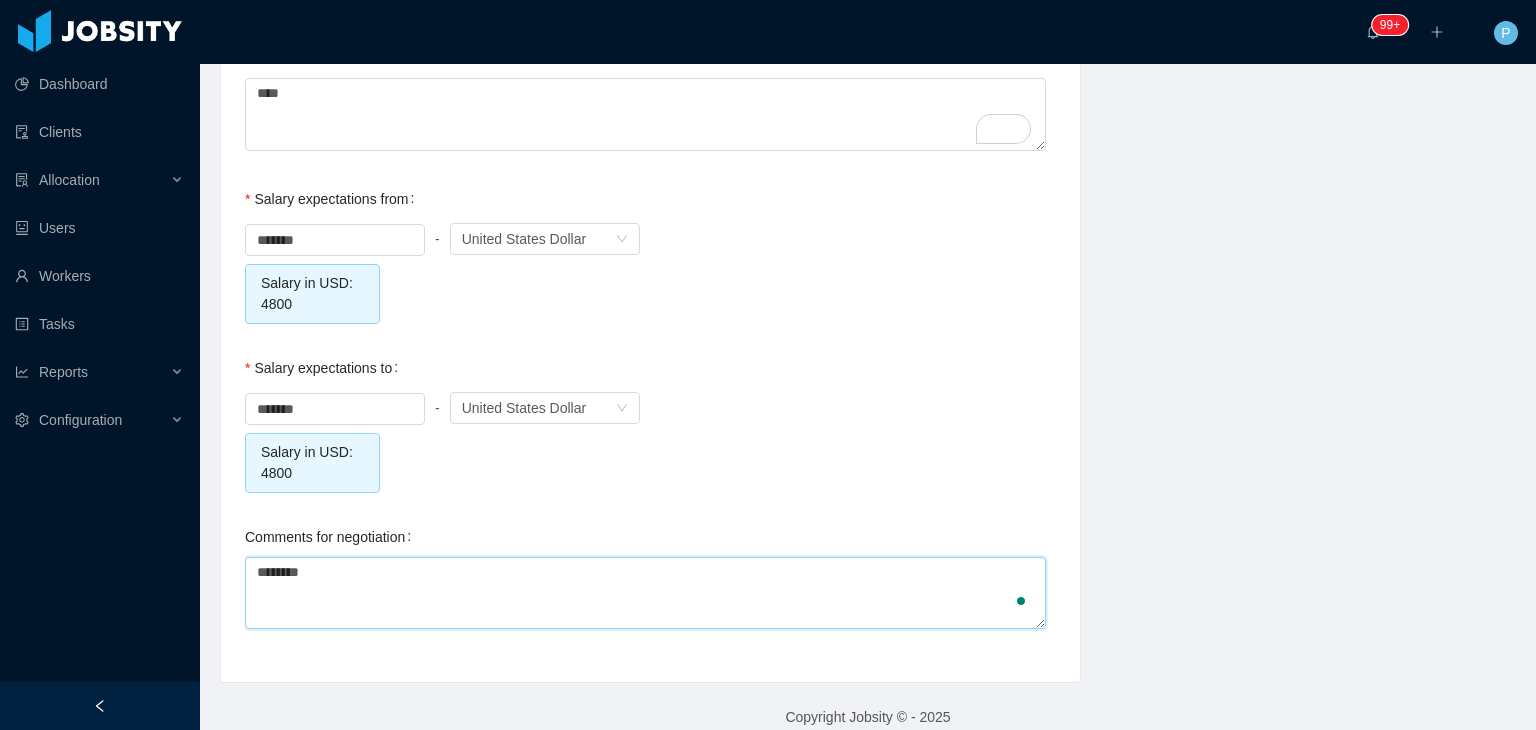 type 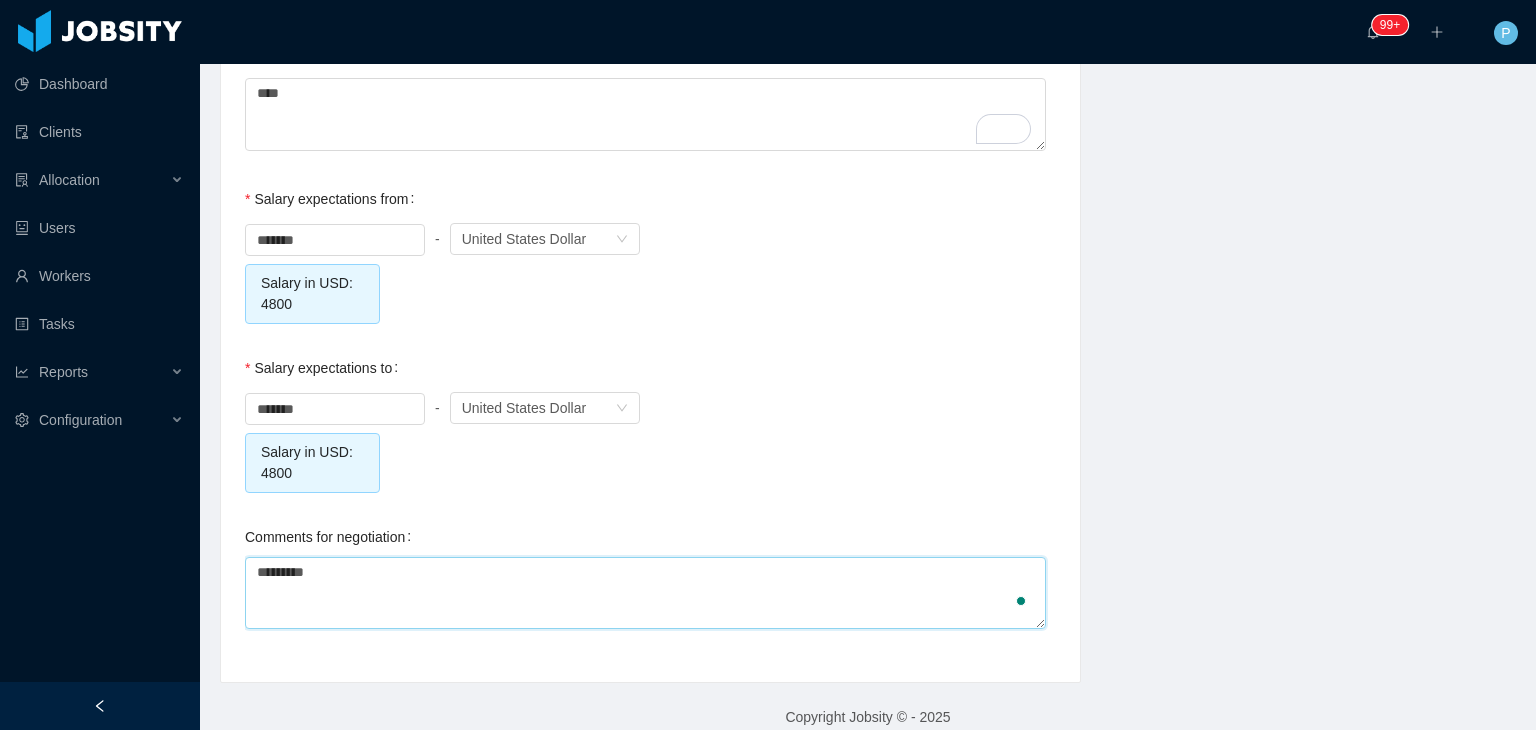 type on "**********" 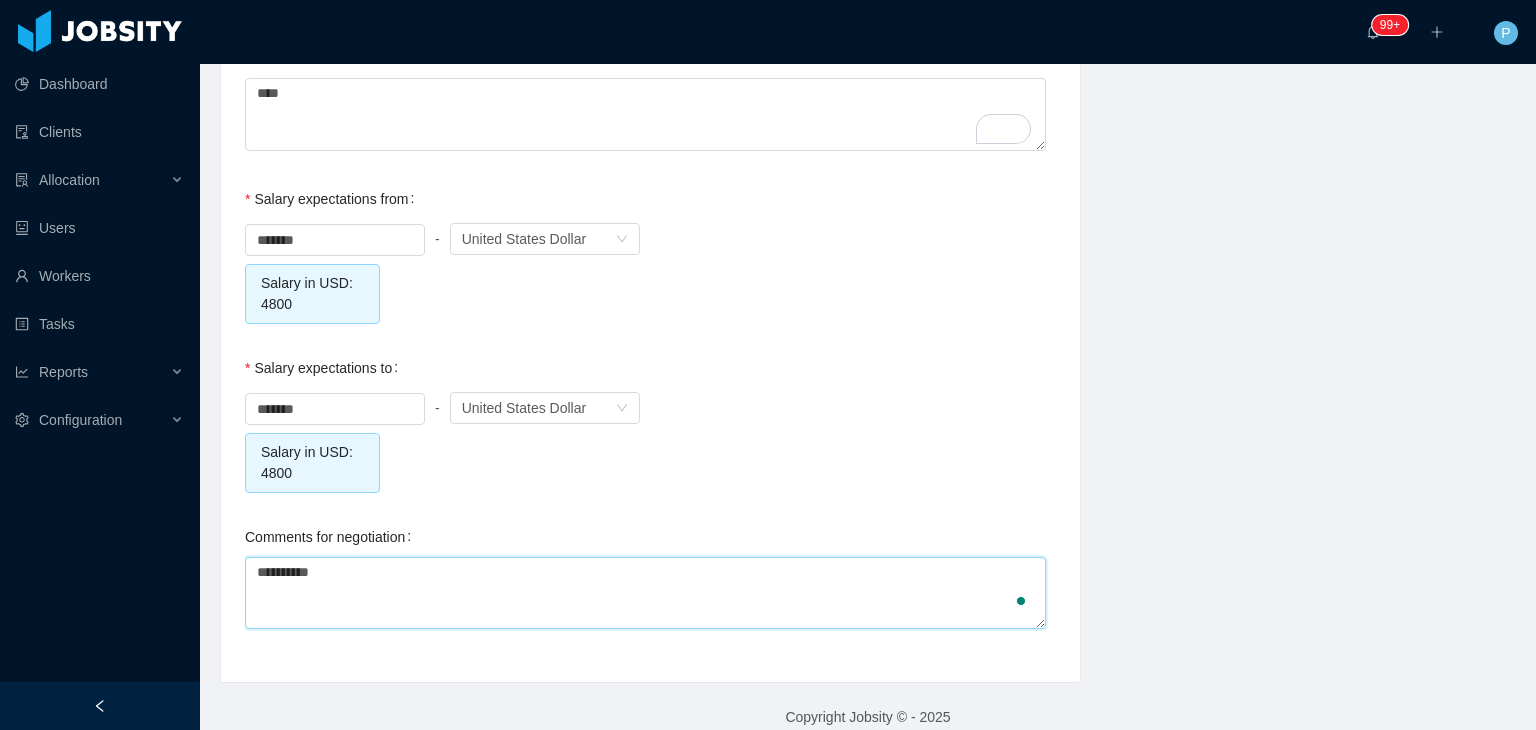 type on "**********" 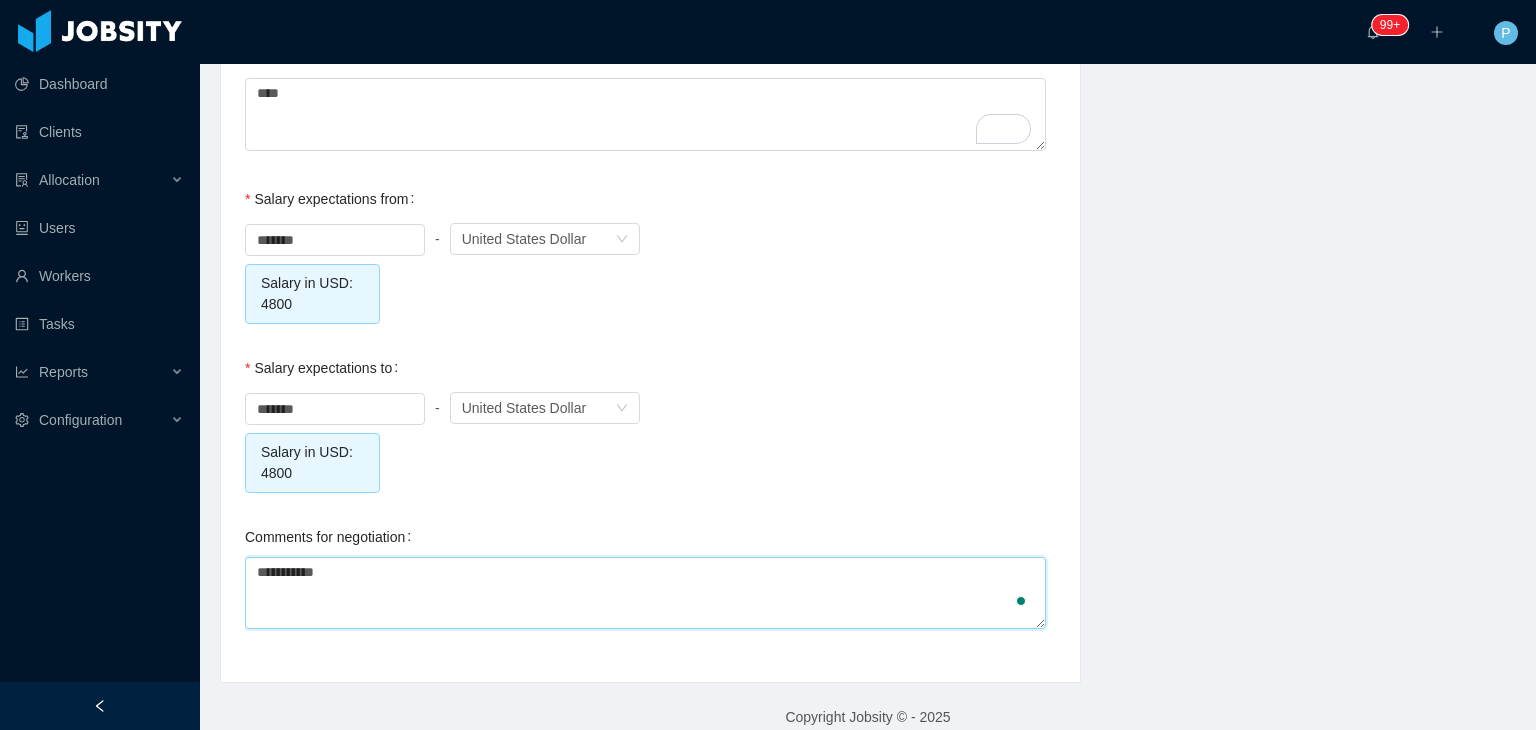 type on "**********" 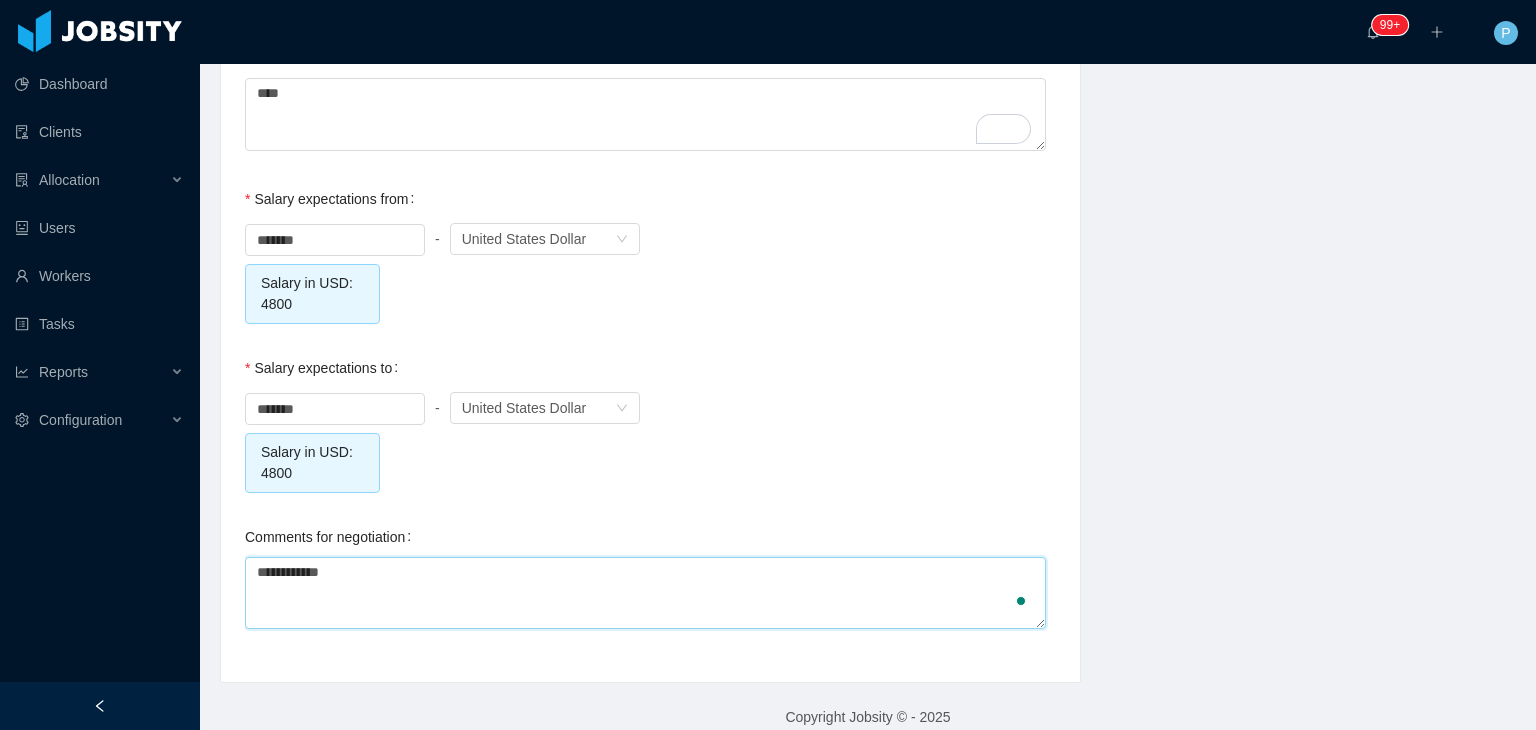 type on "**********" 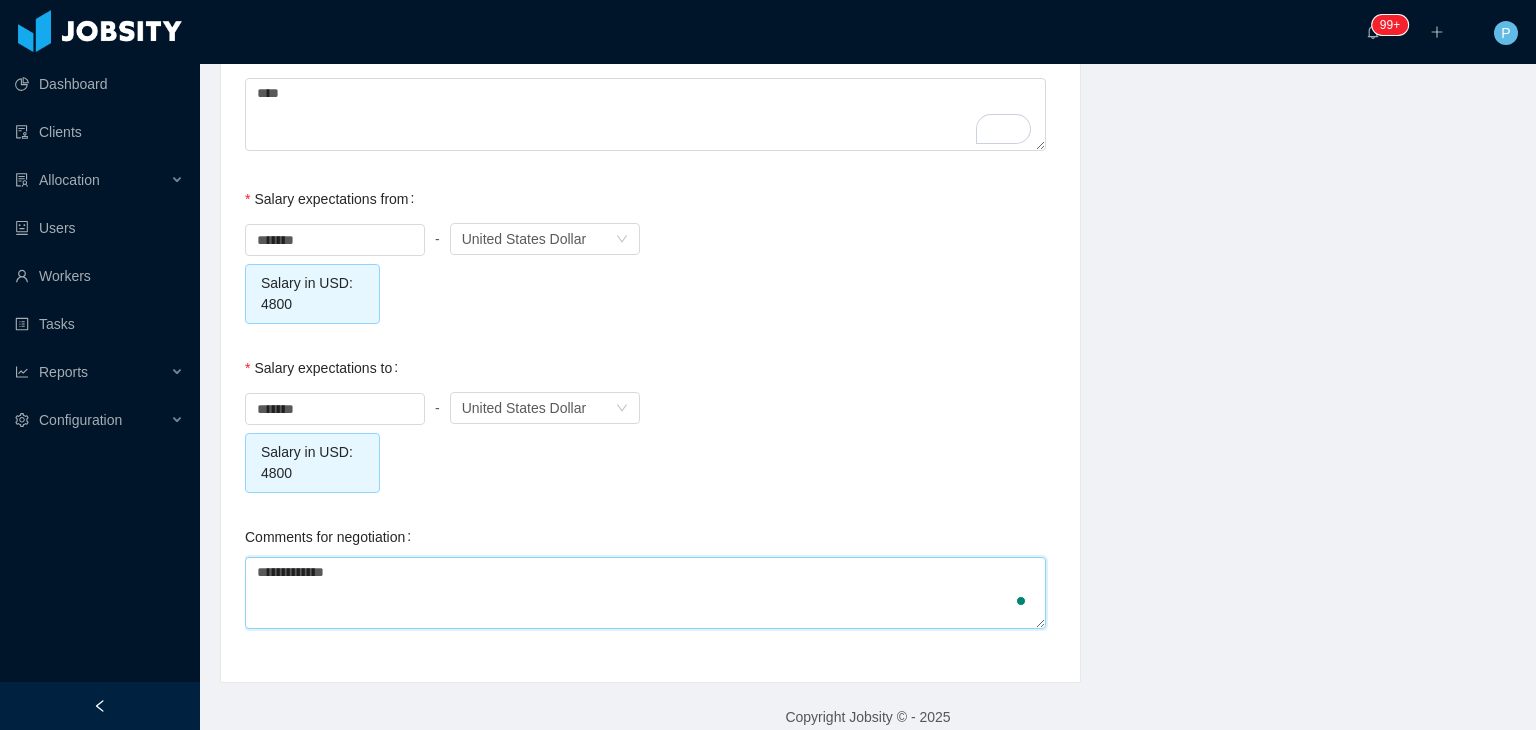 type on "**********" 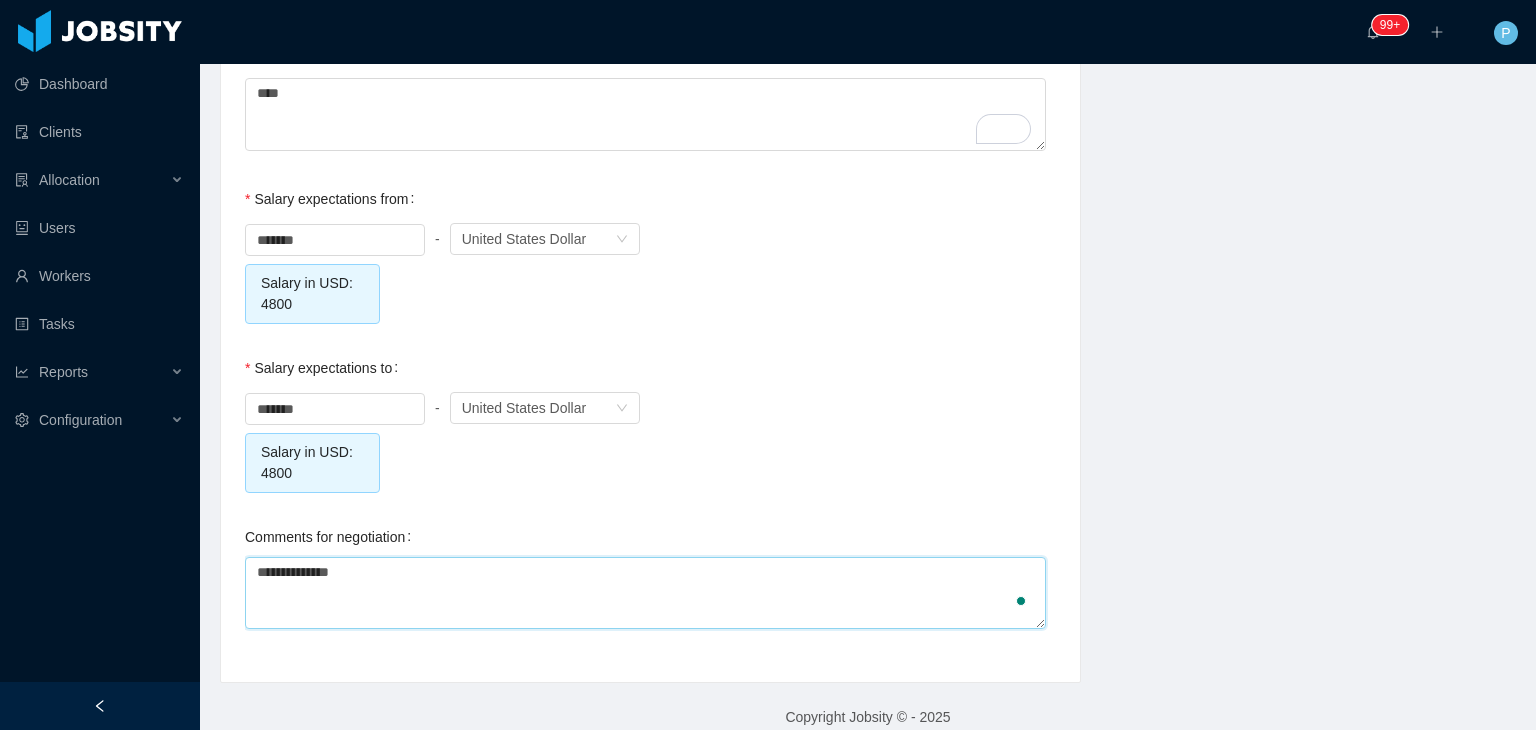 type on "**********" 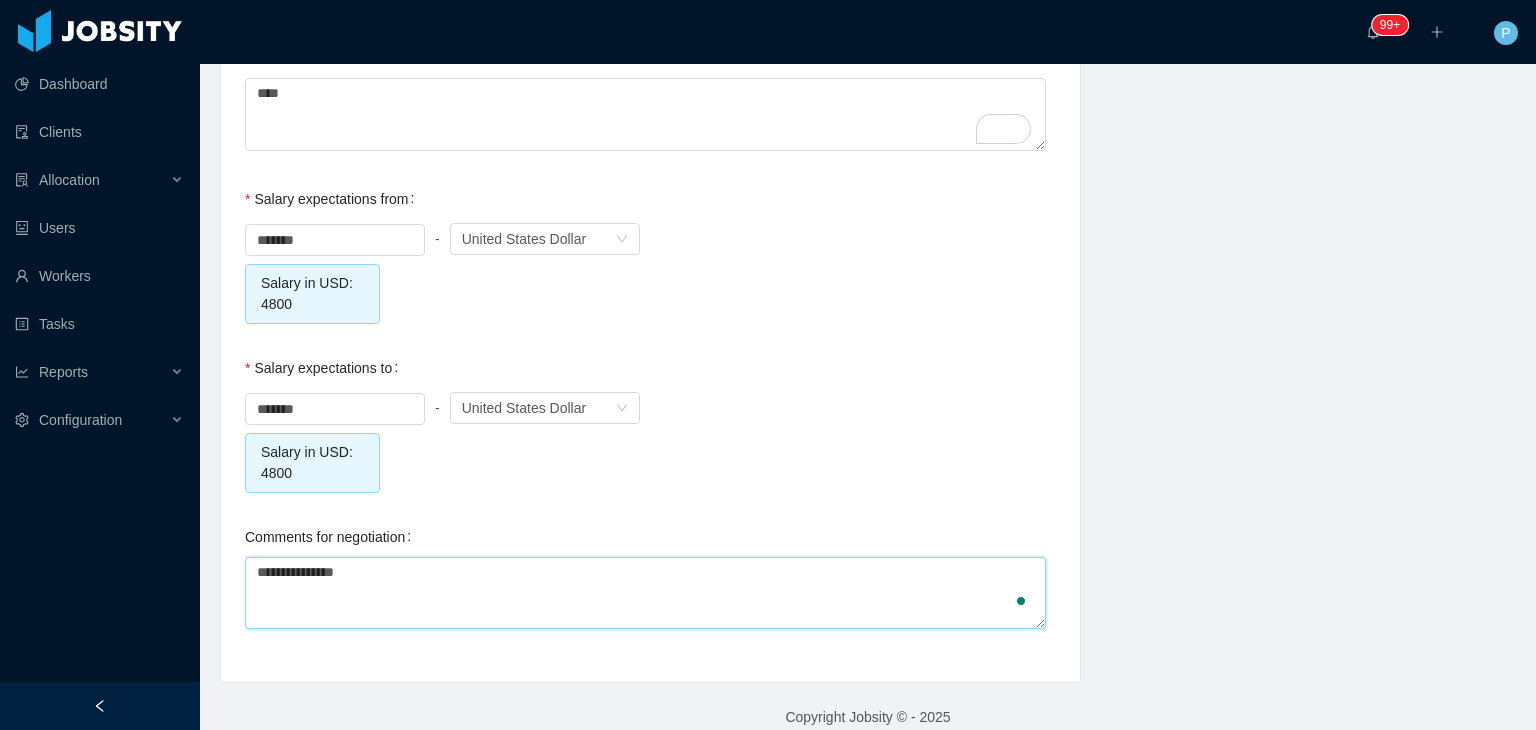 type on "**********" 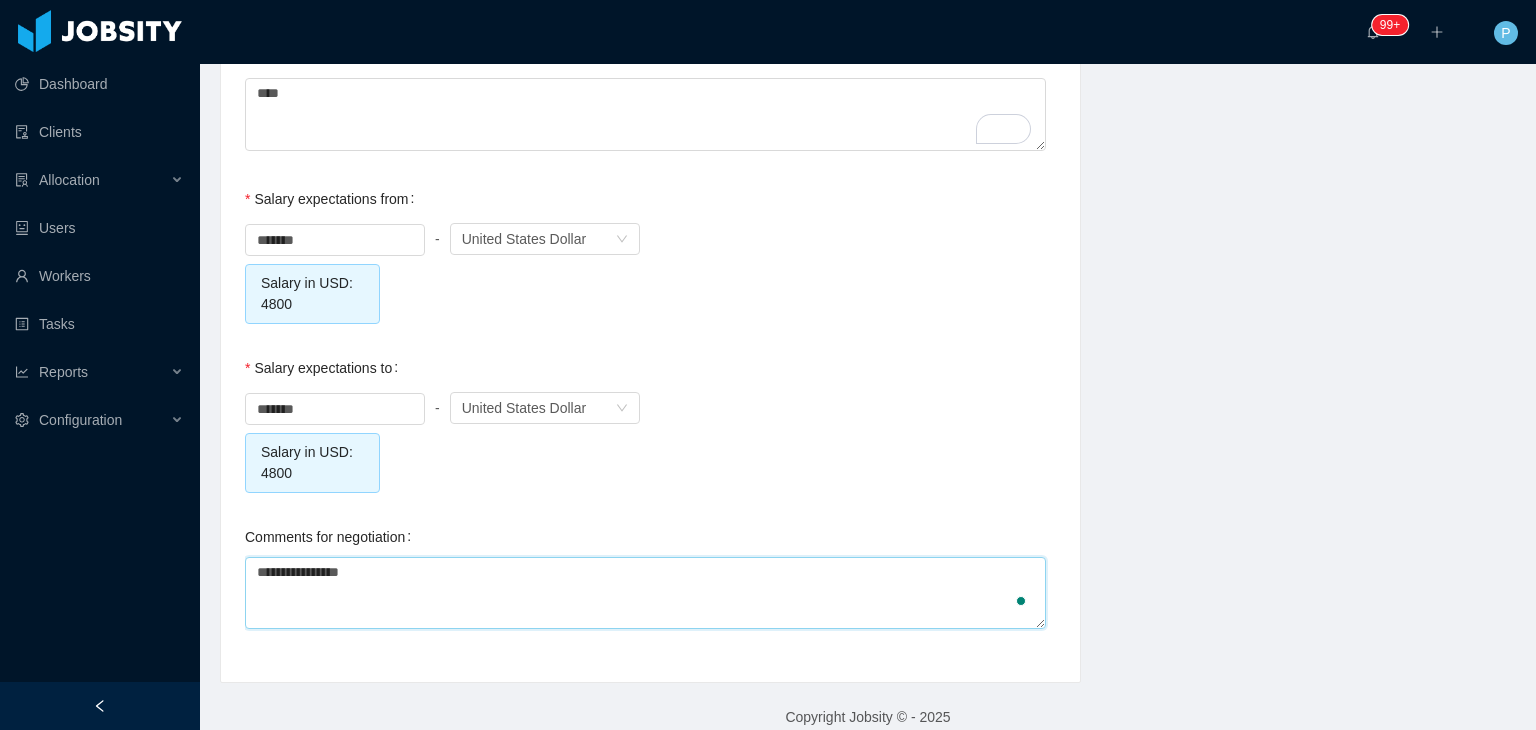 type on "**********" 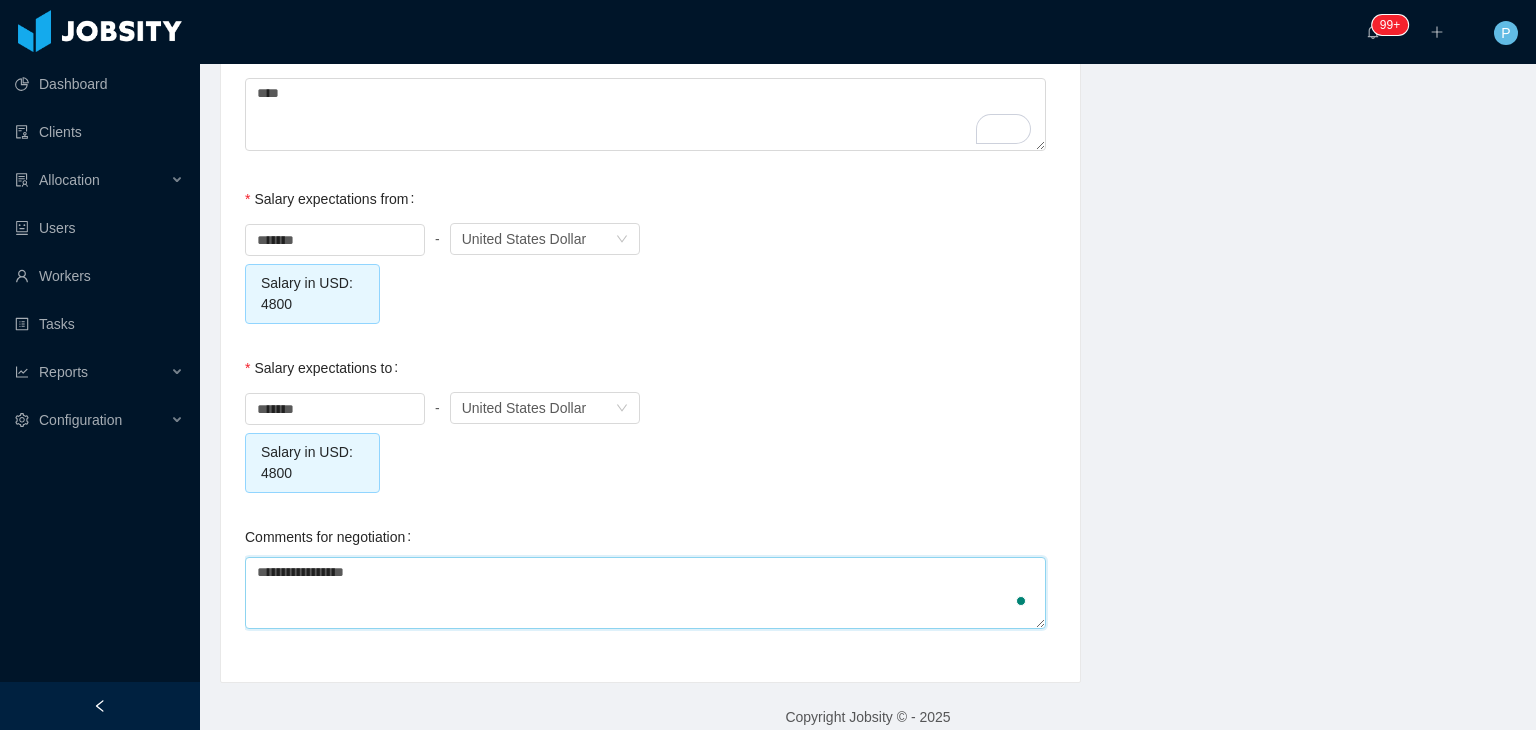 type on "**********" 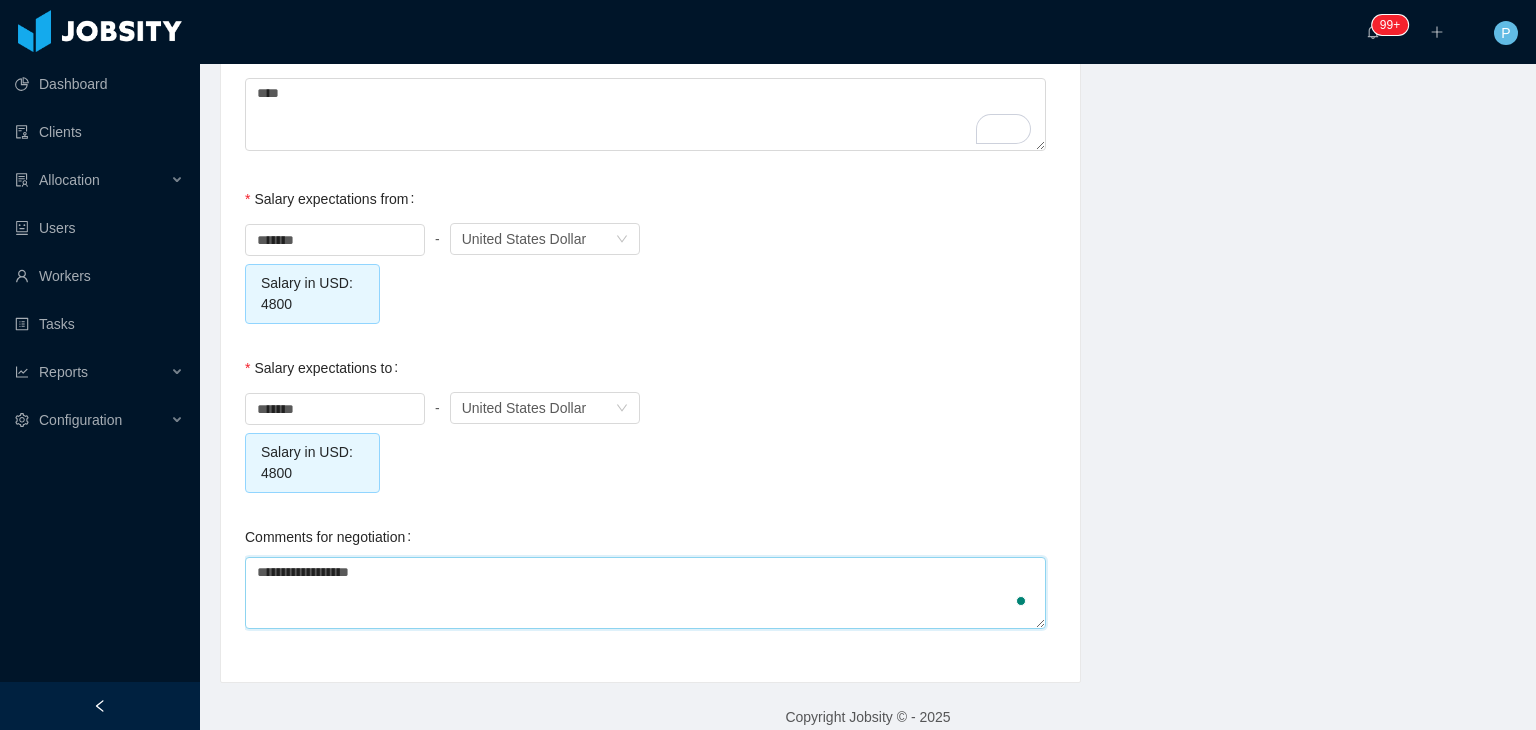 type on "**********" 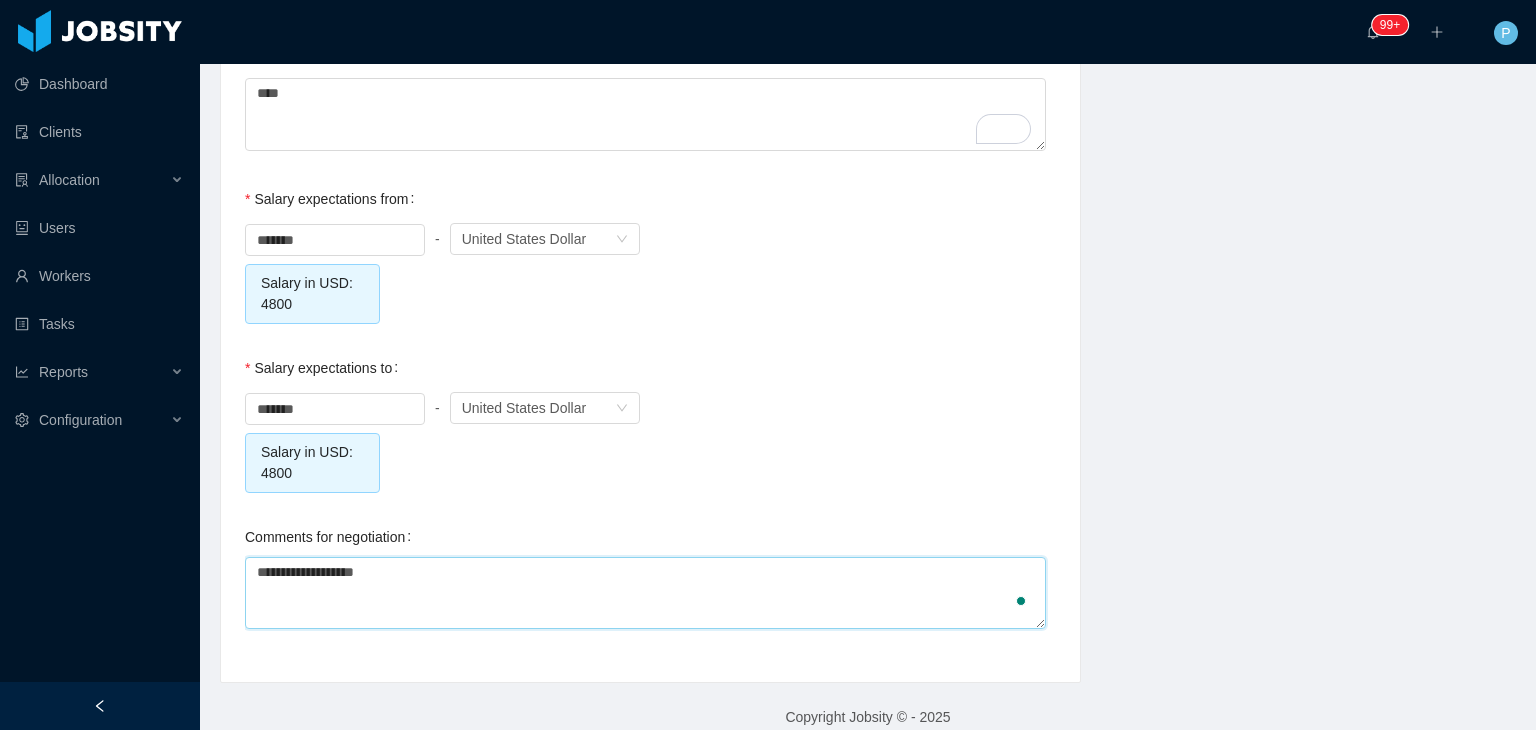 type on "**********" 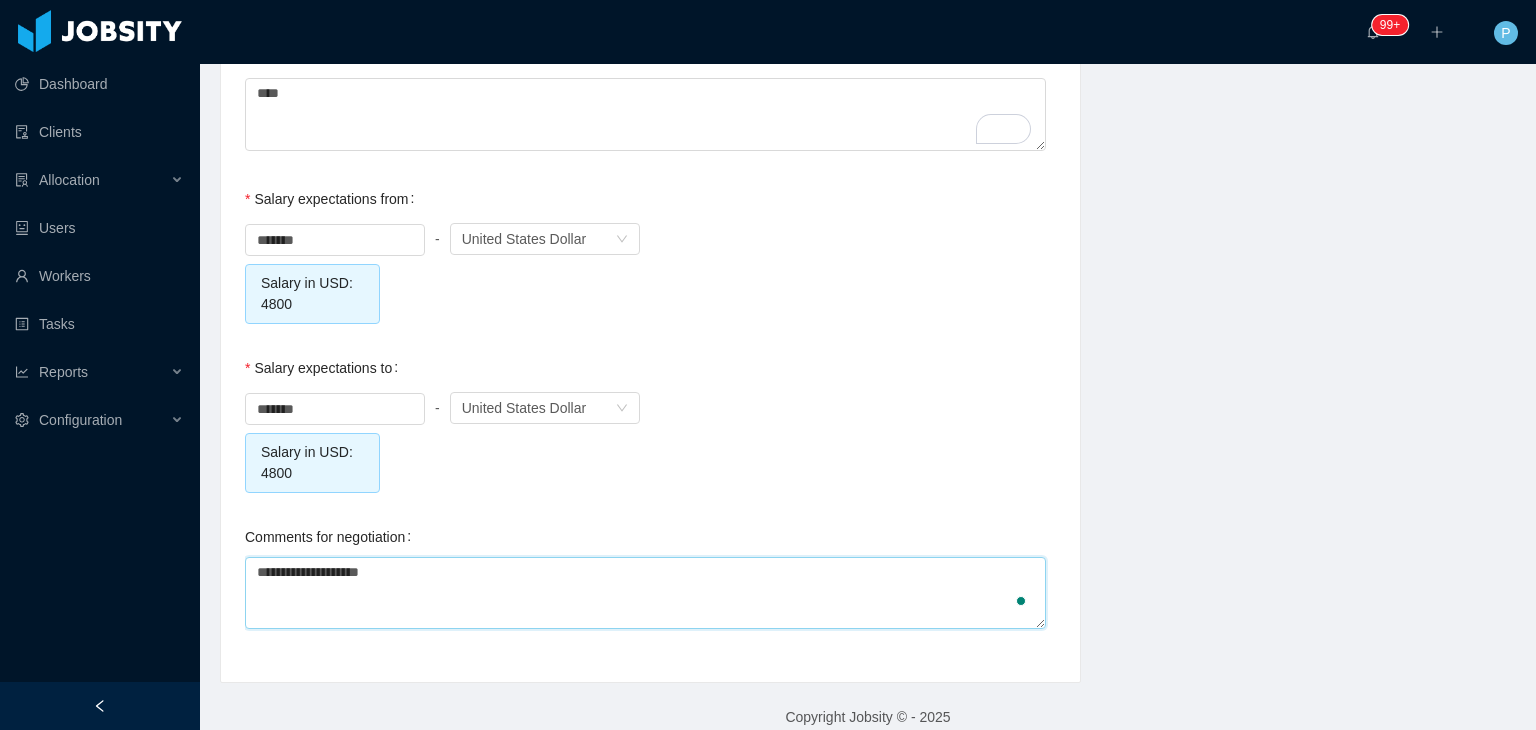type on "**********" 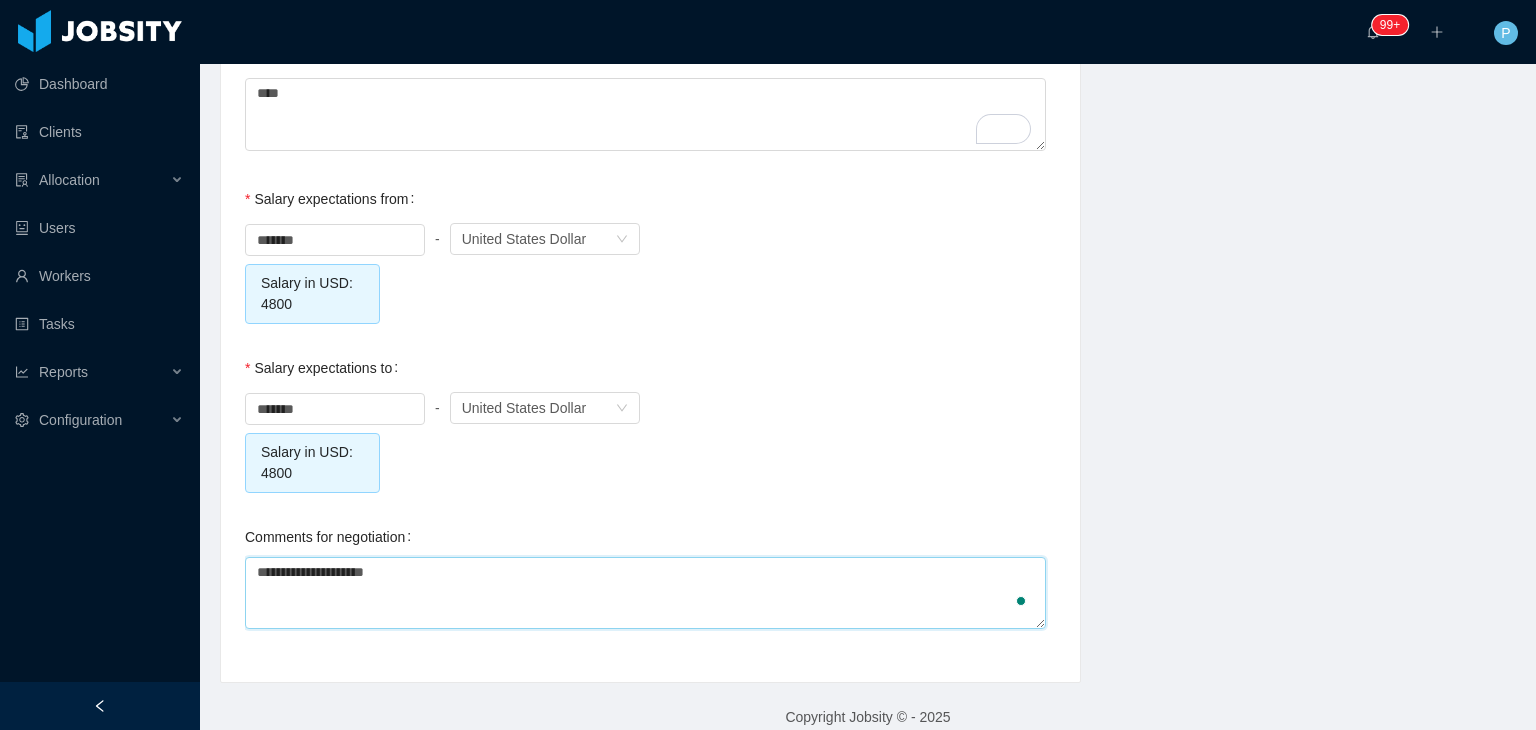 type on "**********" 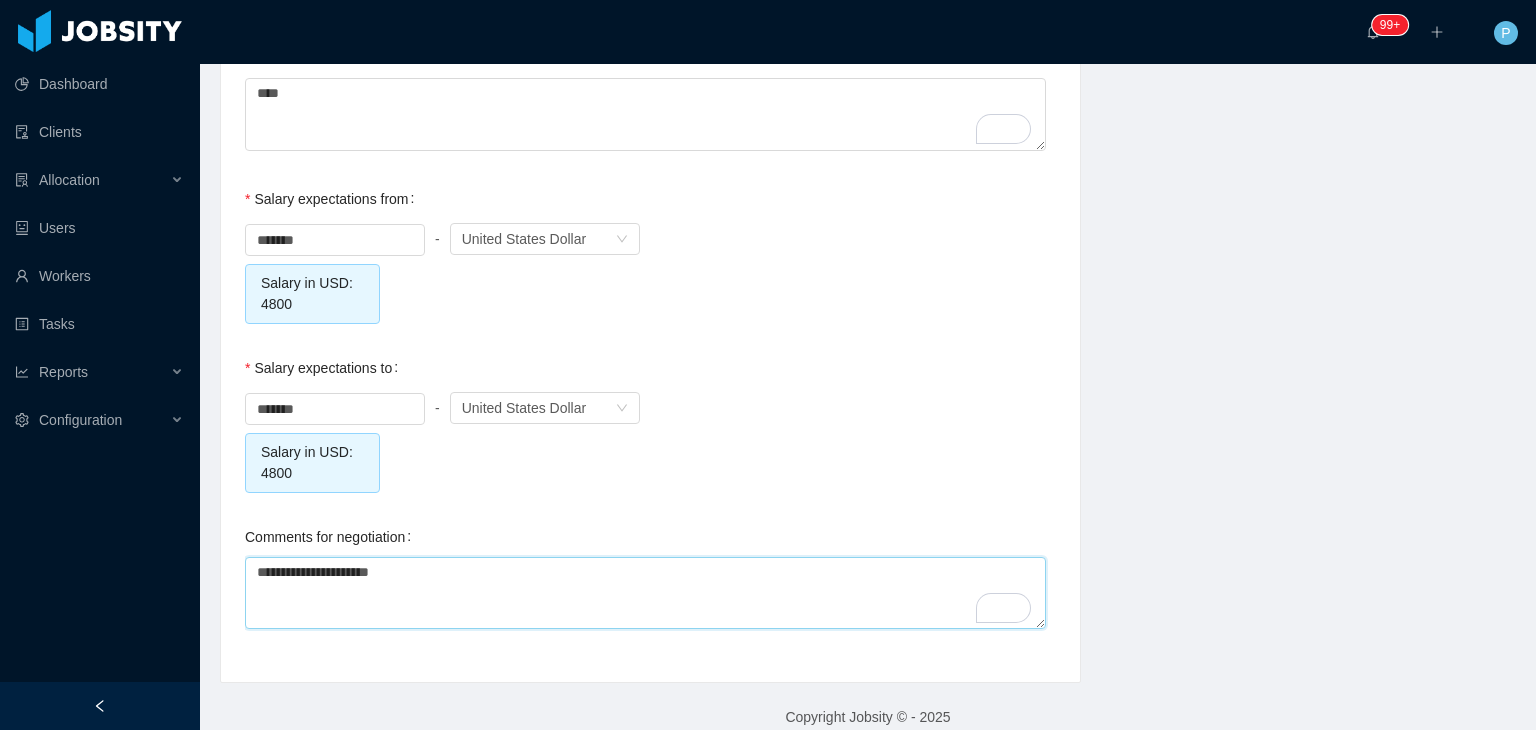 type on "**********" 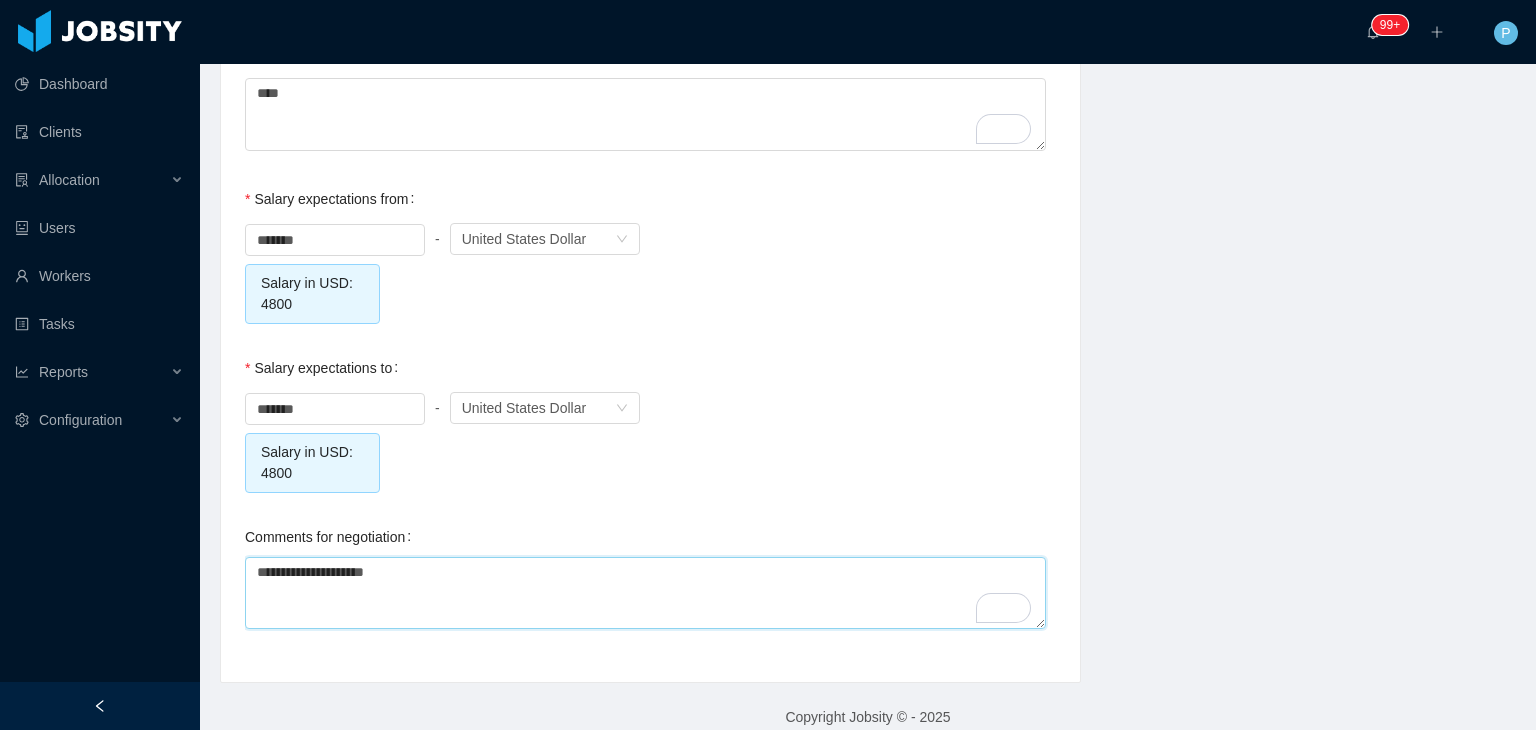 type on "**********" 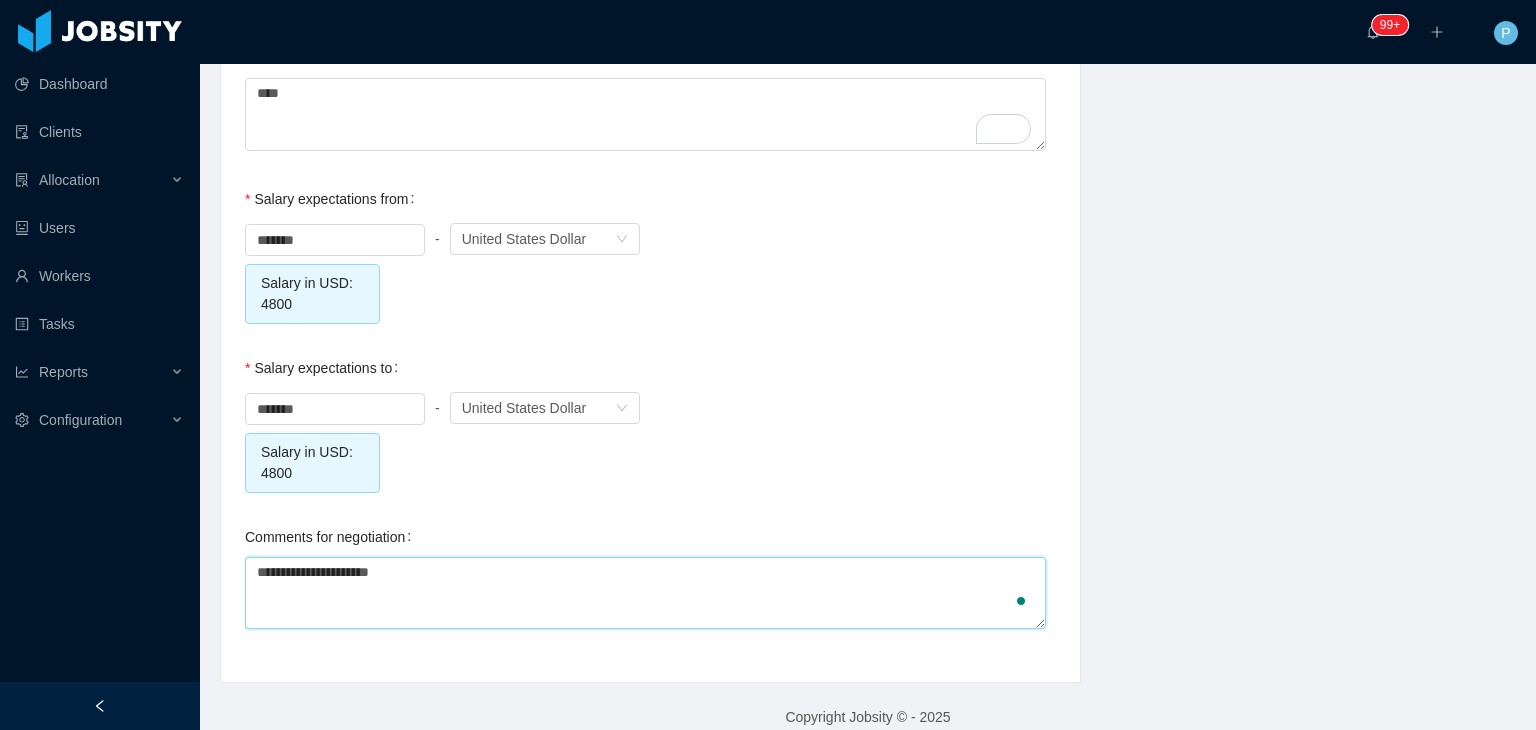type on "**********" 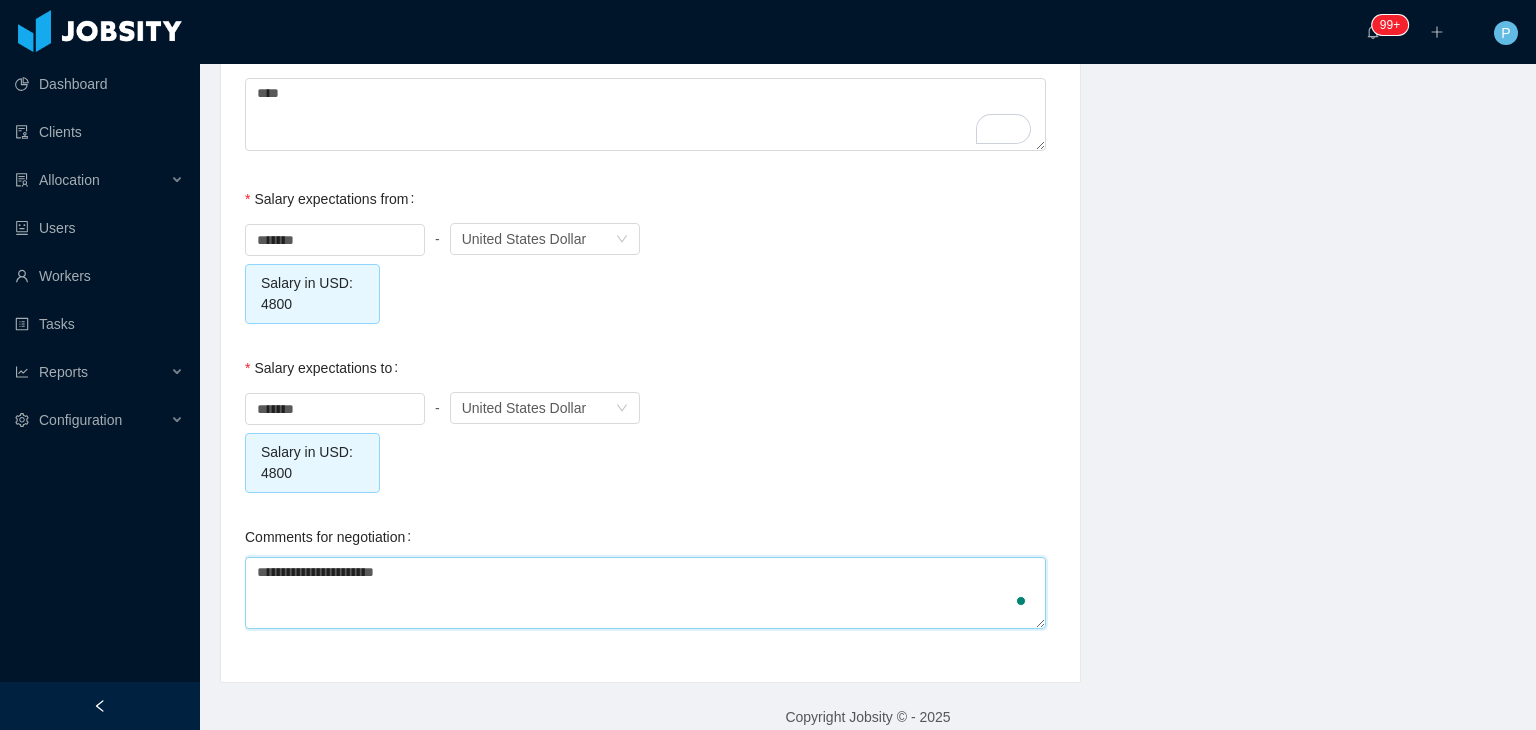 type on "**********" 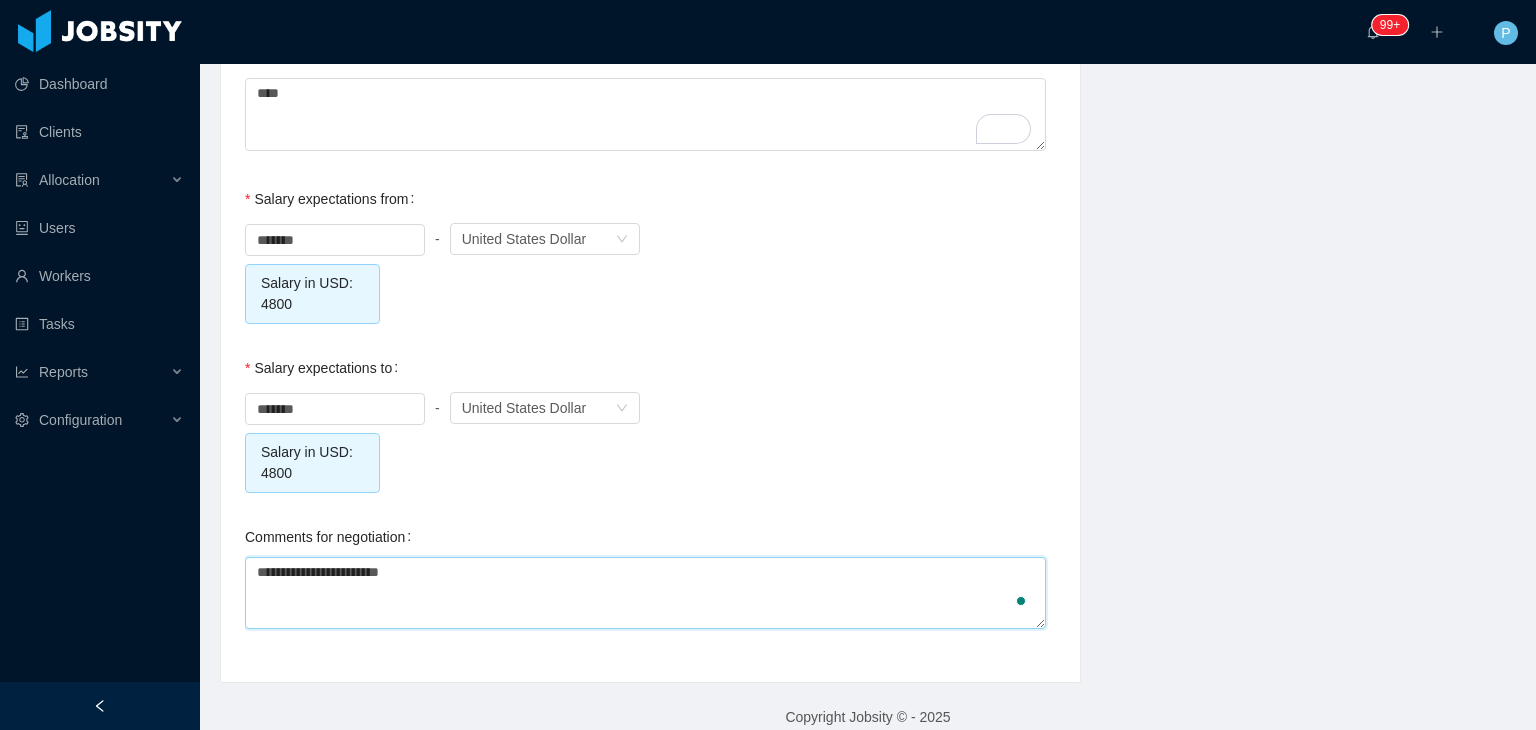 type on "**********" 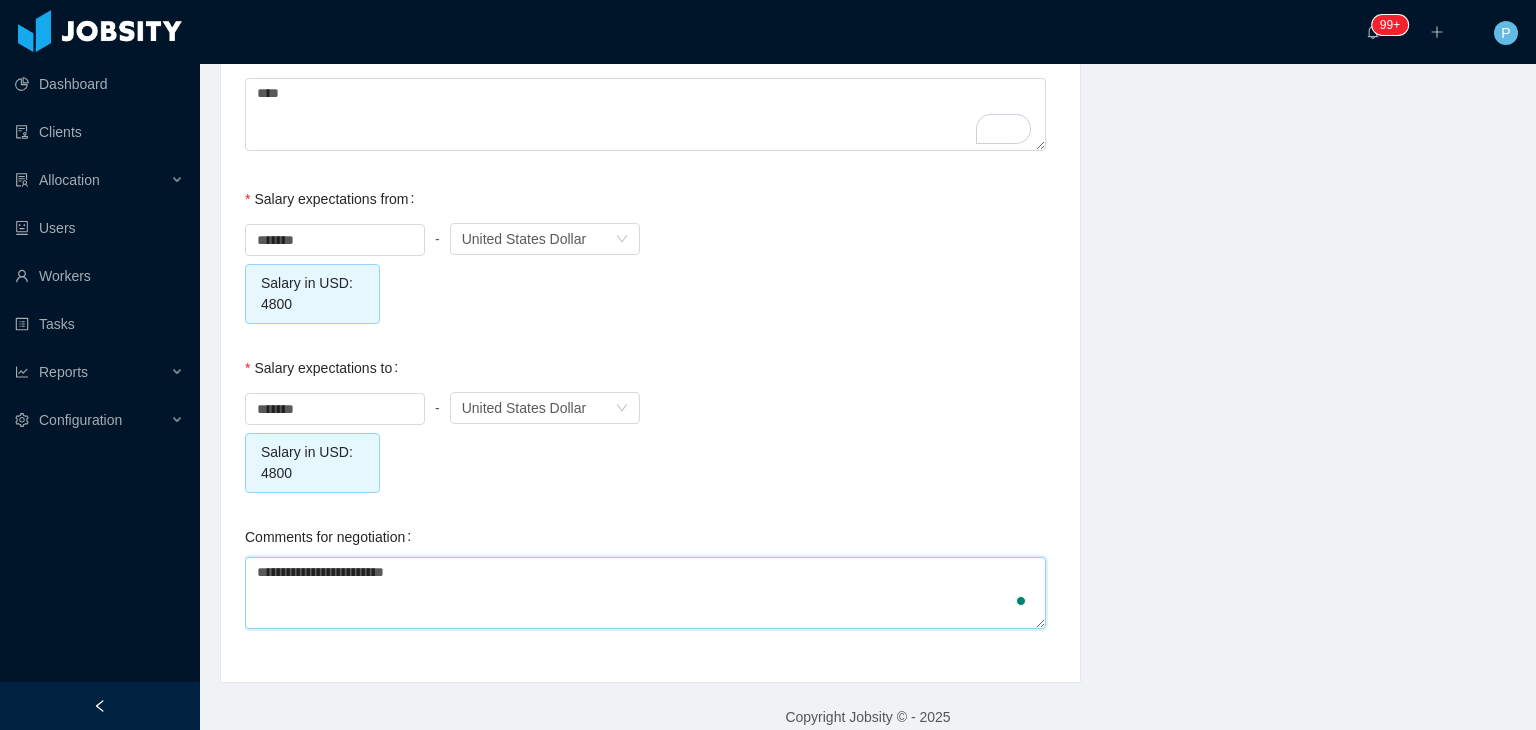 type on "**********" 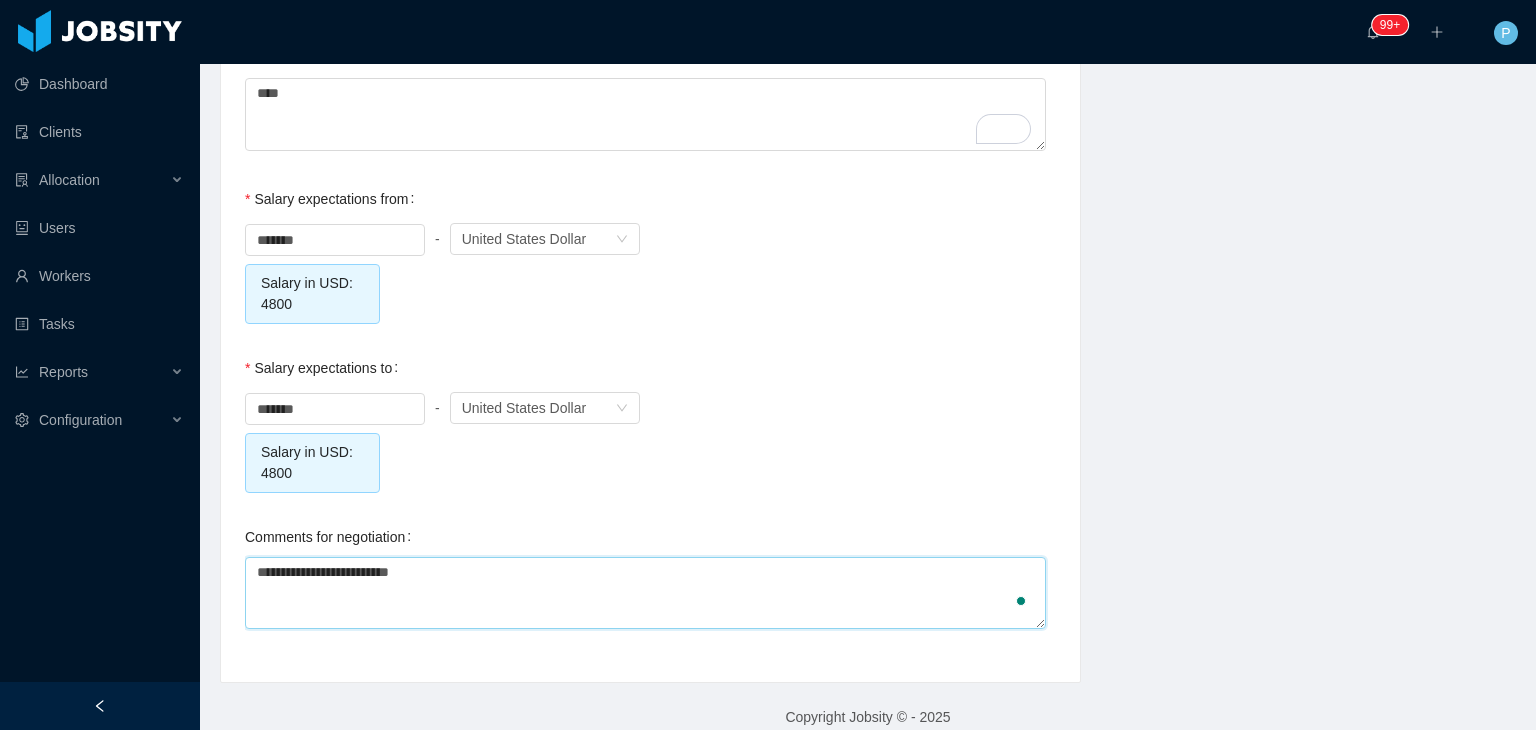type on "**********" 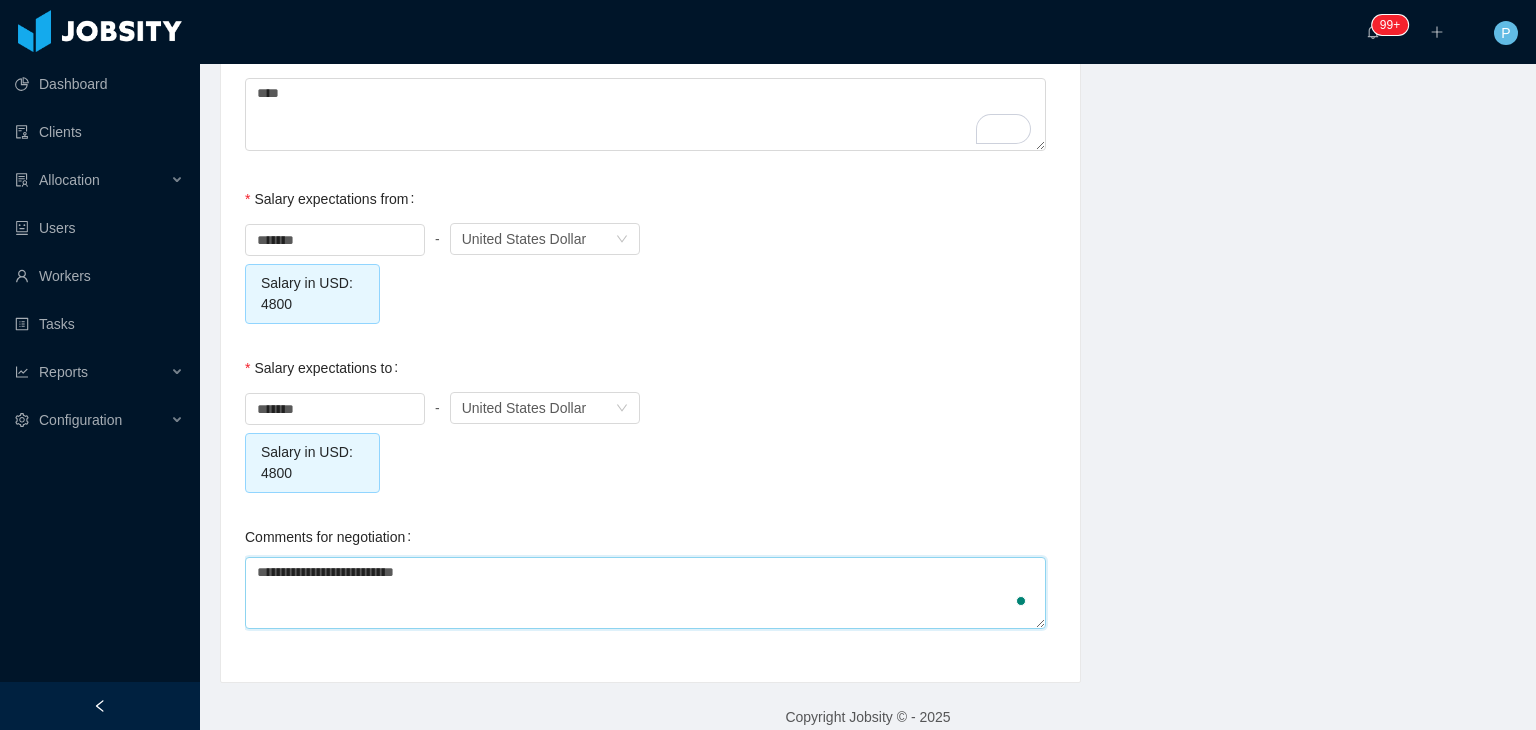 type on "**********" 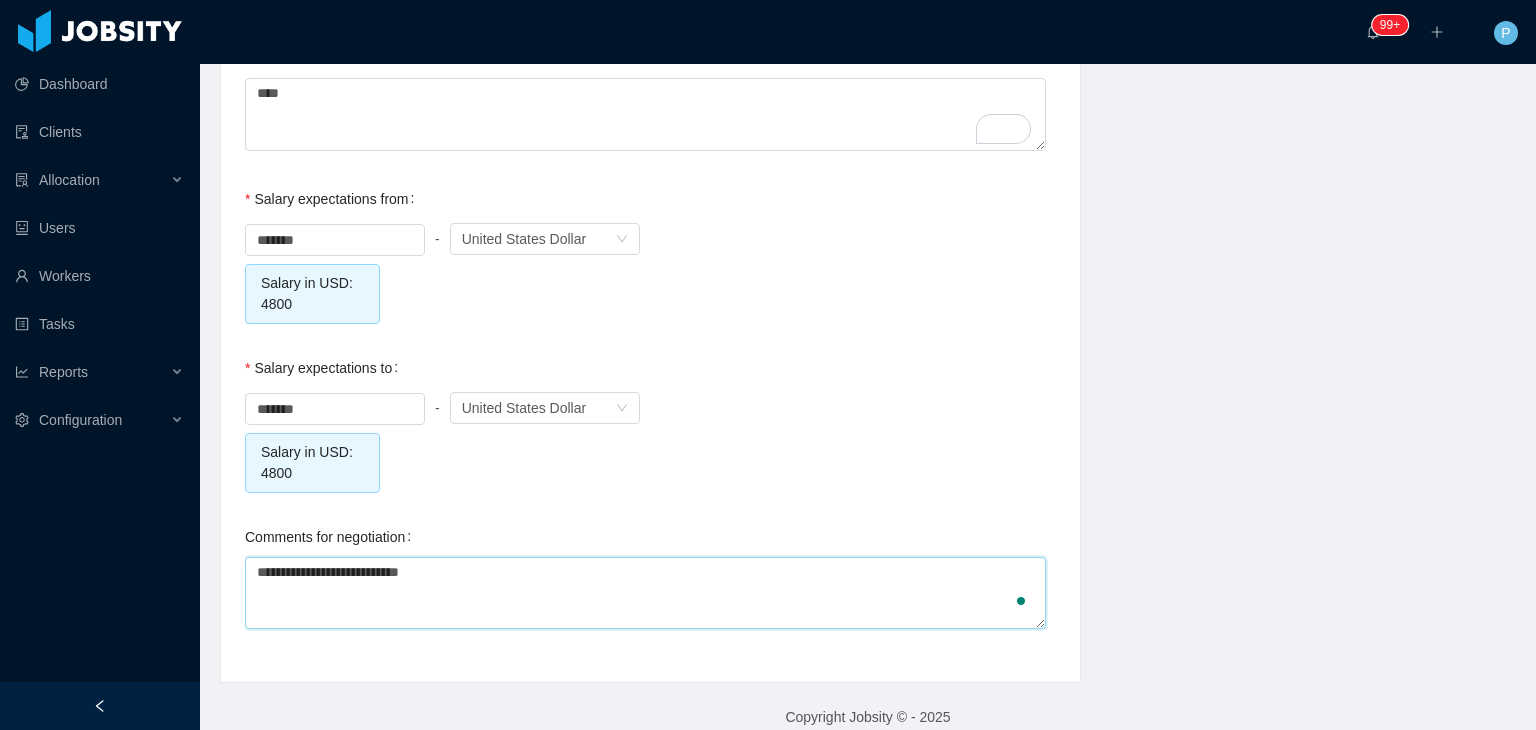 type on "**********" 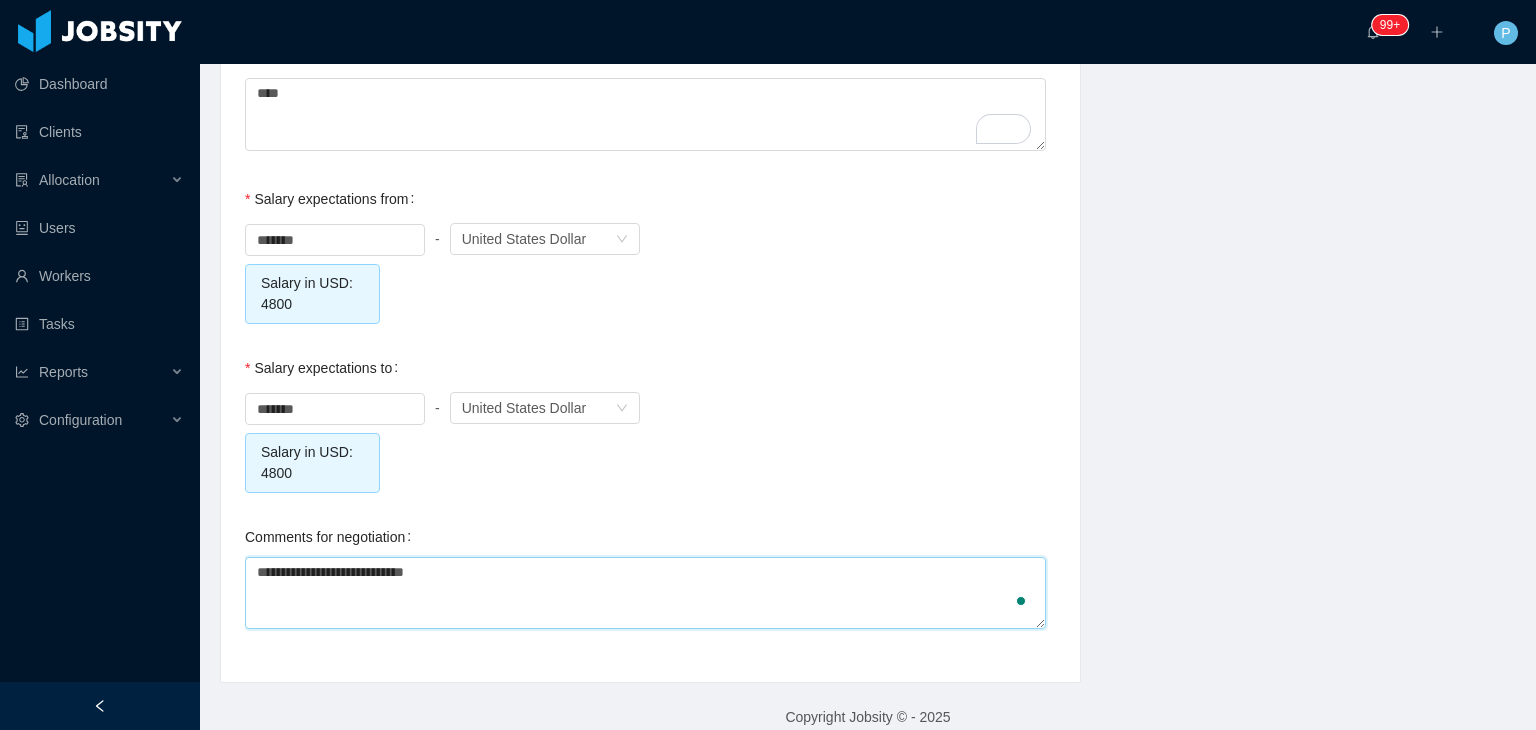 type on "**********" 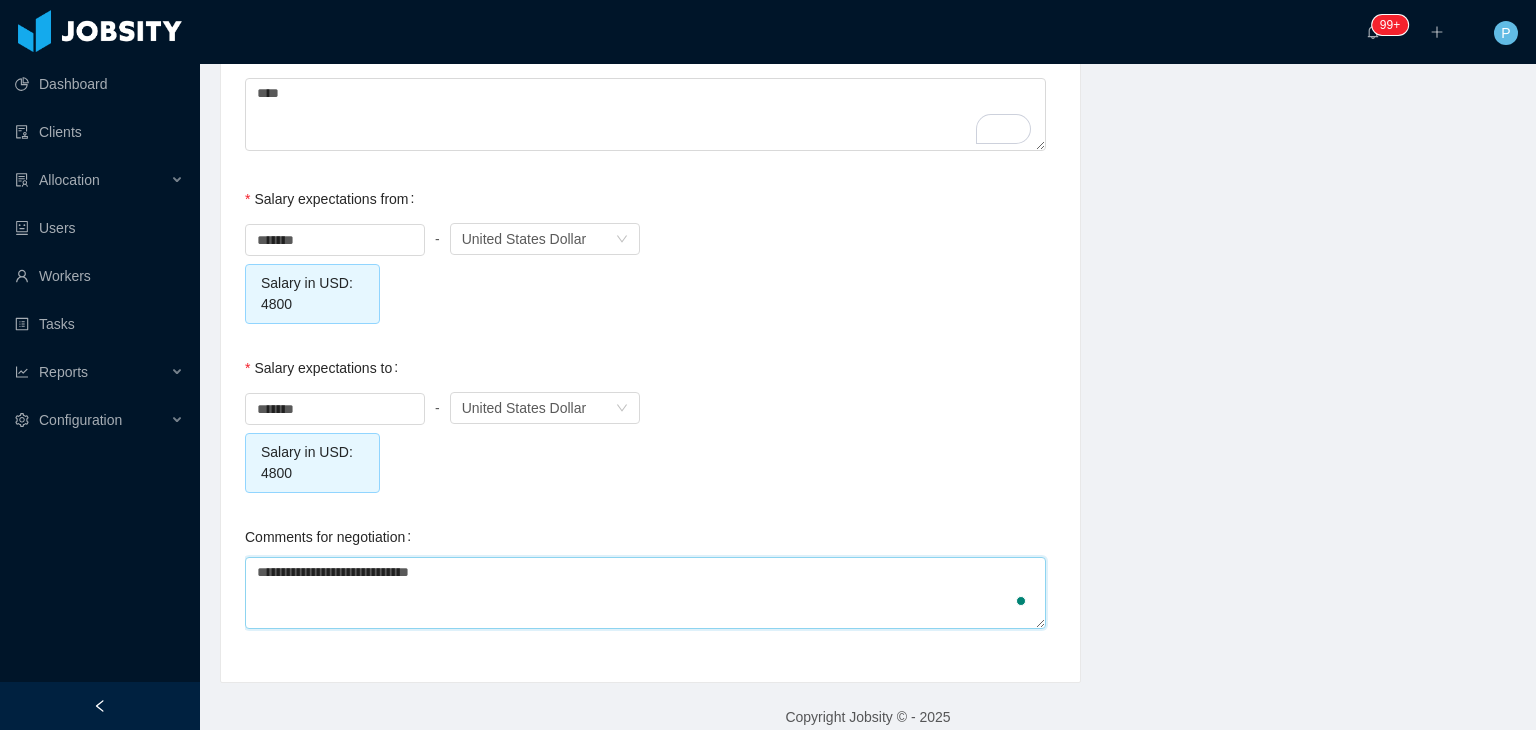 type on "**********" 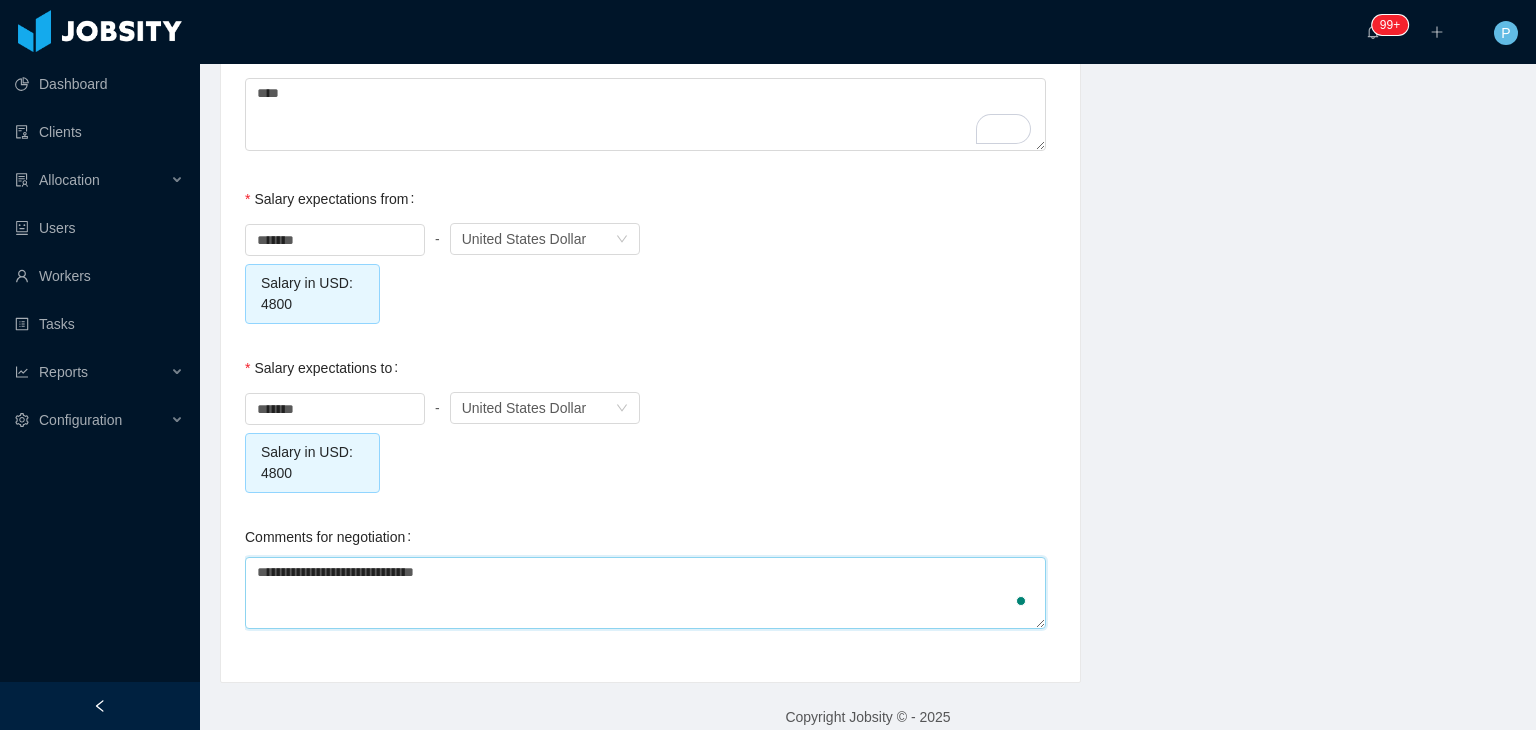 type on "**********" 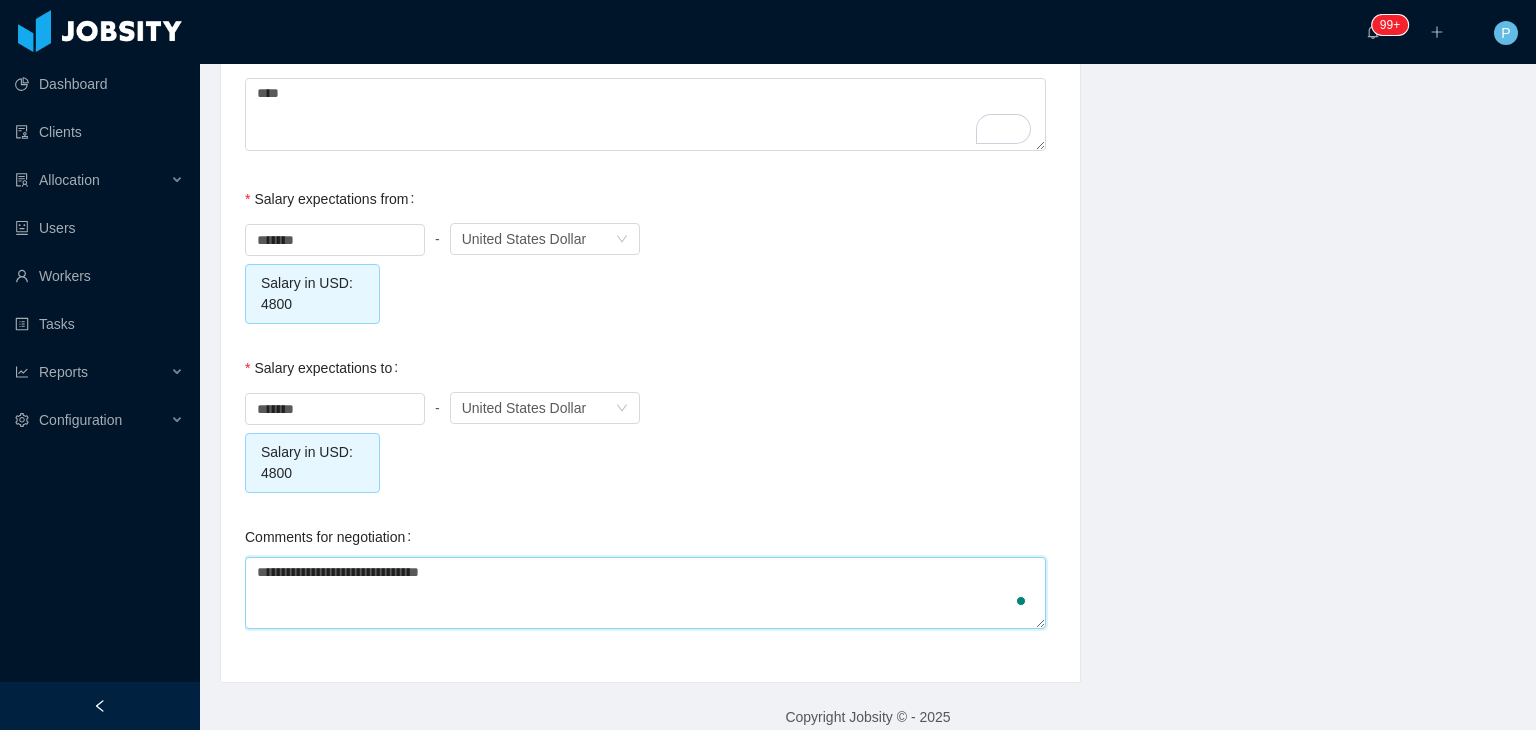 type on "**********" 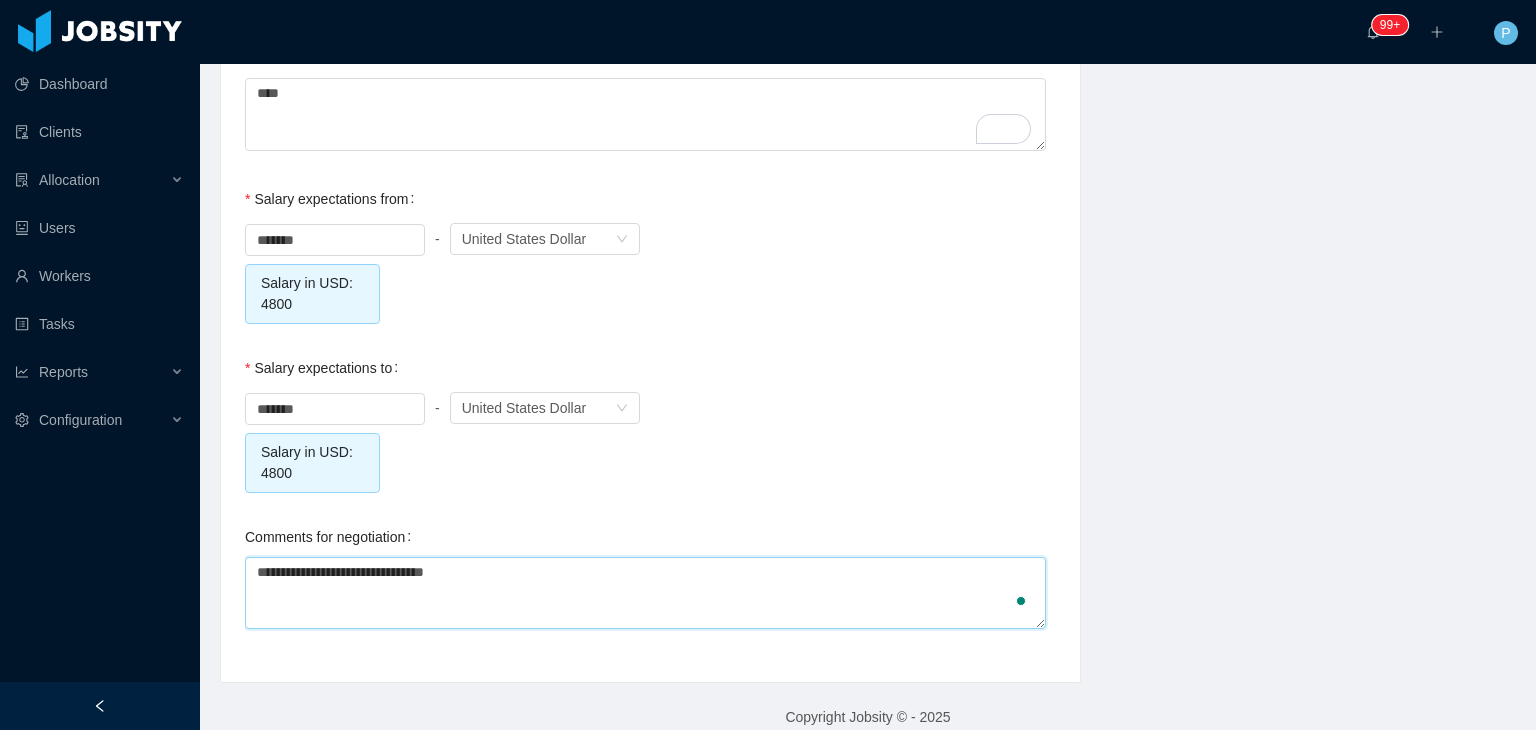 type on "**********" 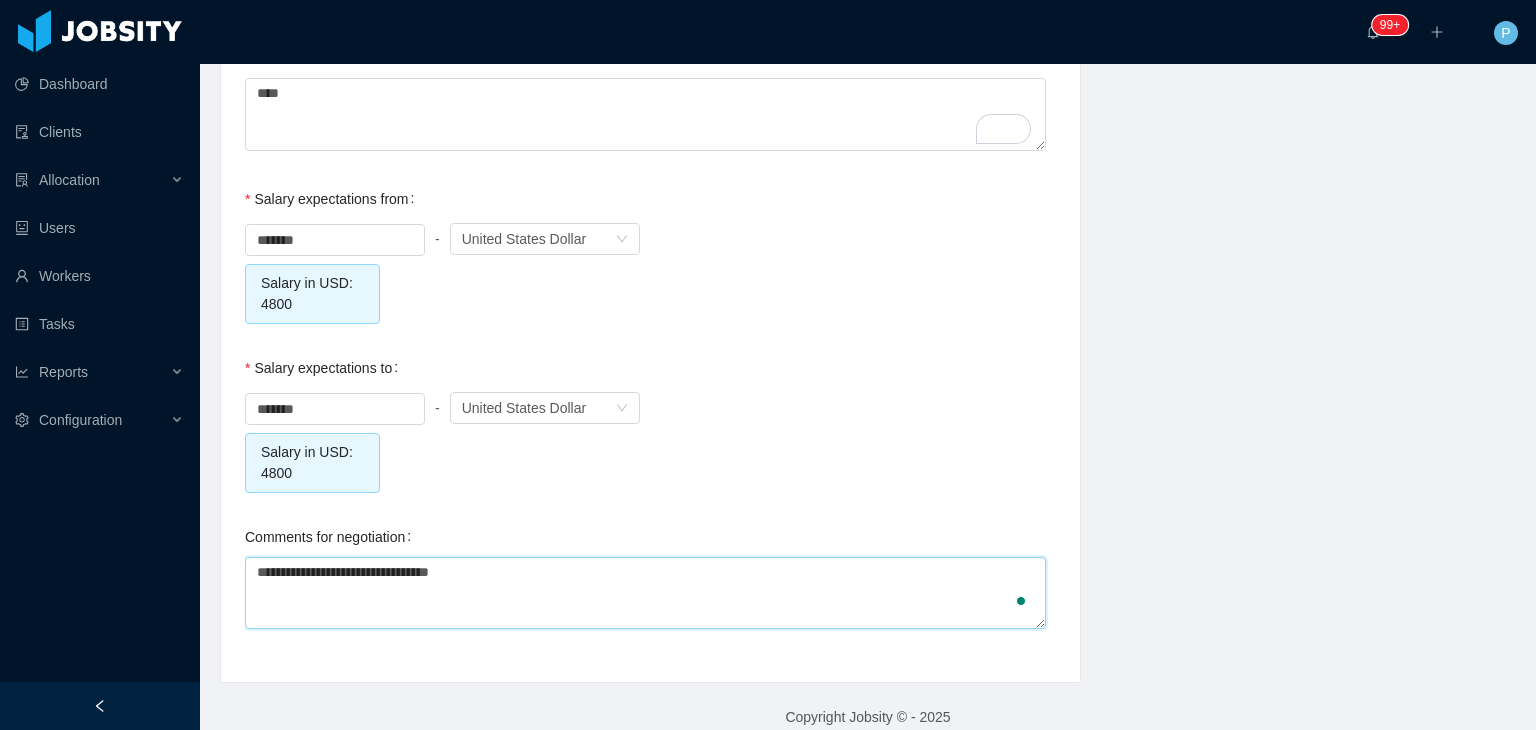 type on "**********" 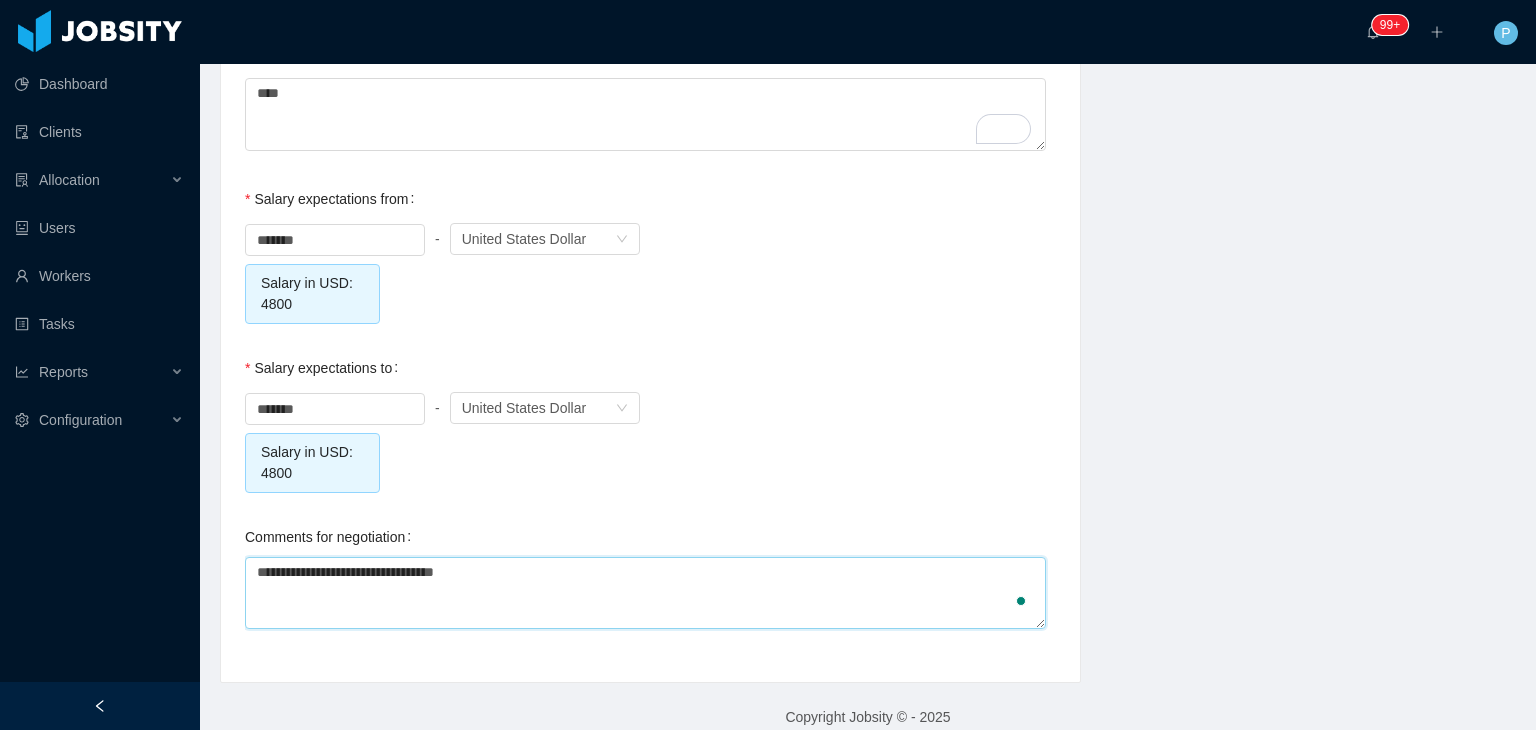 type on "**********" 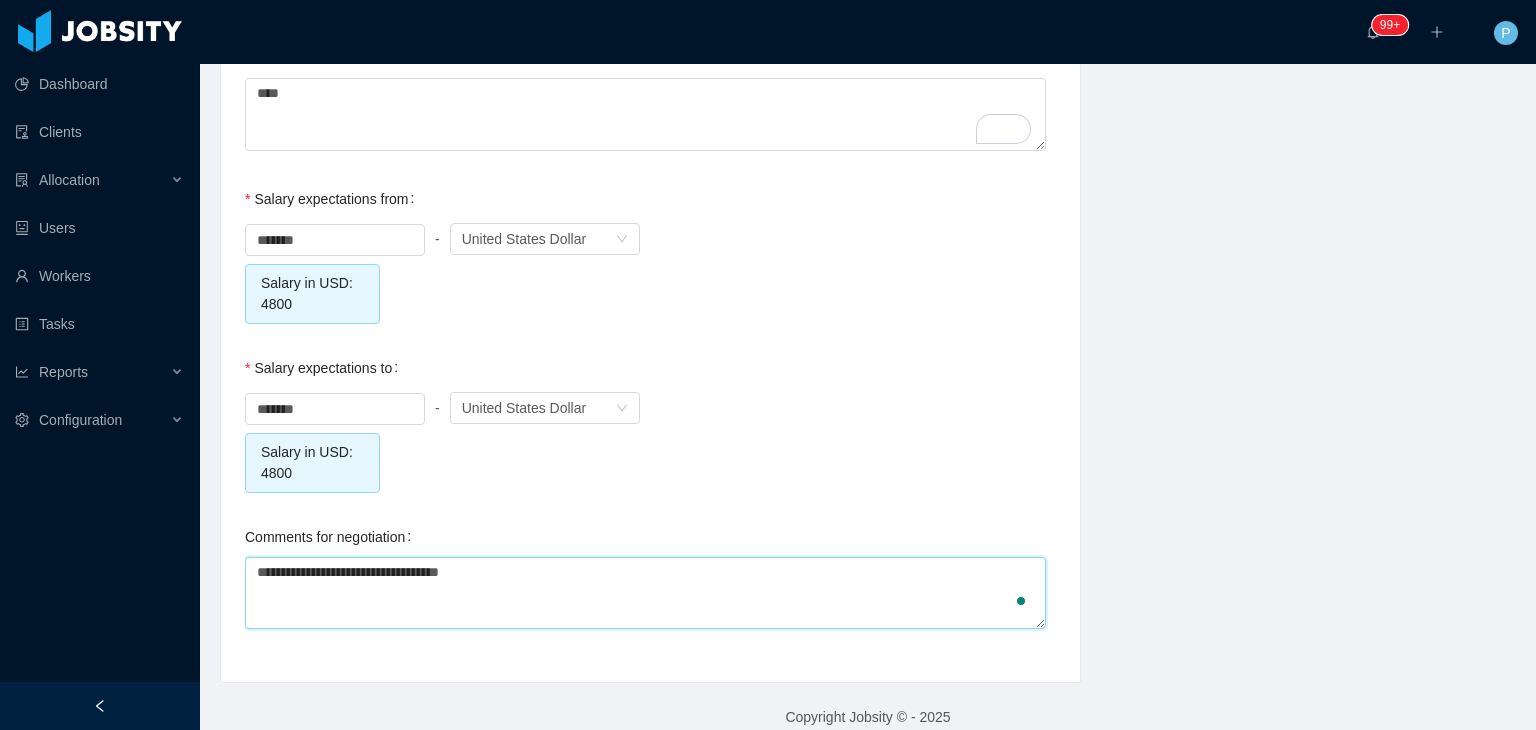 type on "**********" 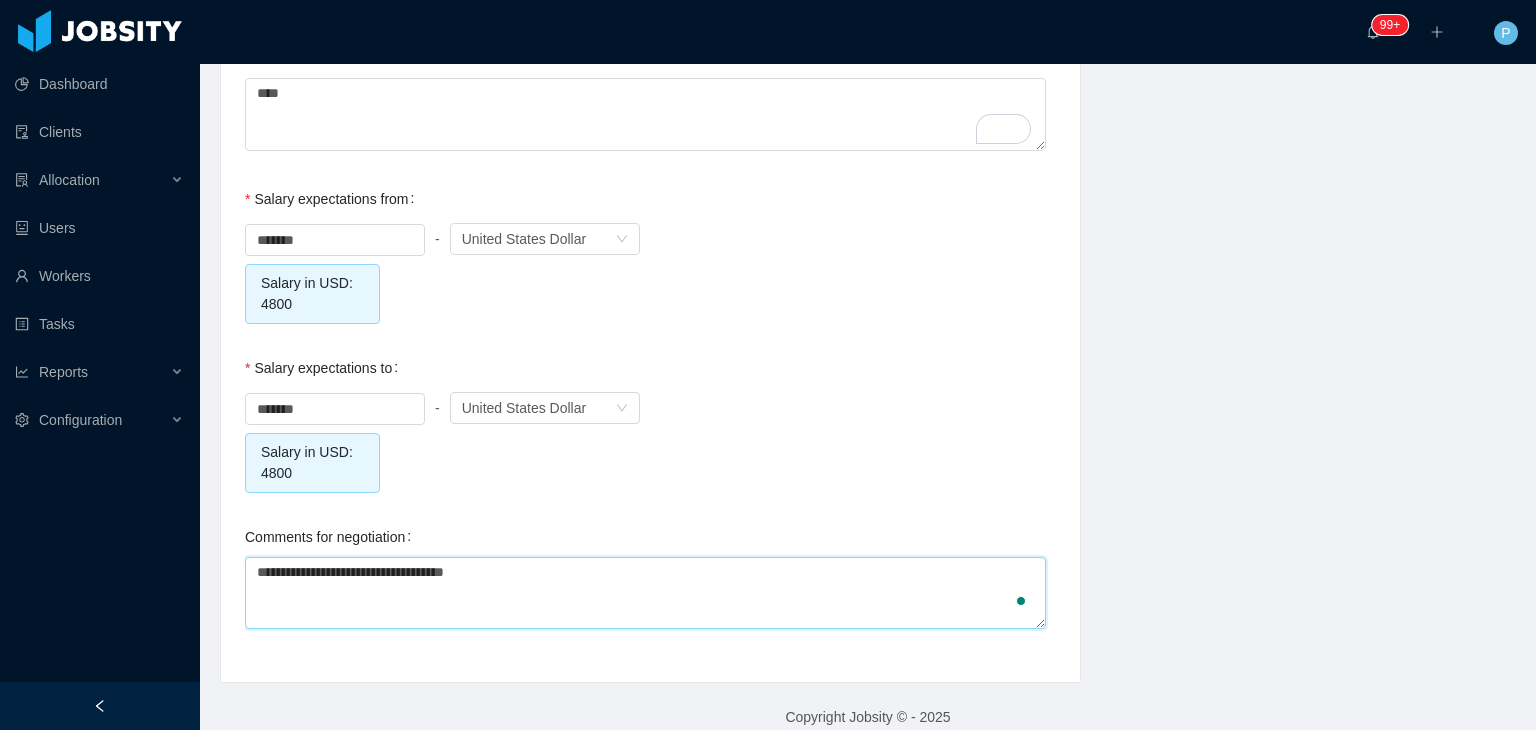 type on "**********" 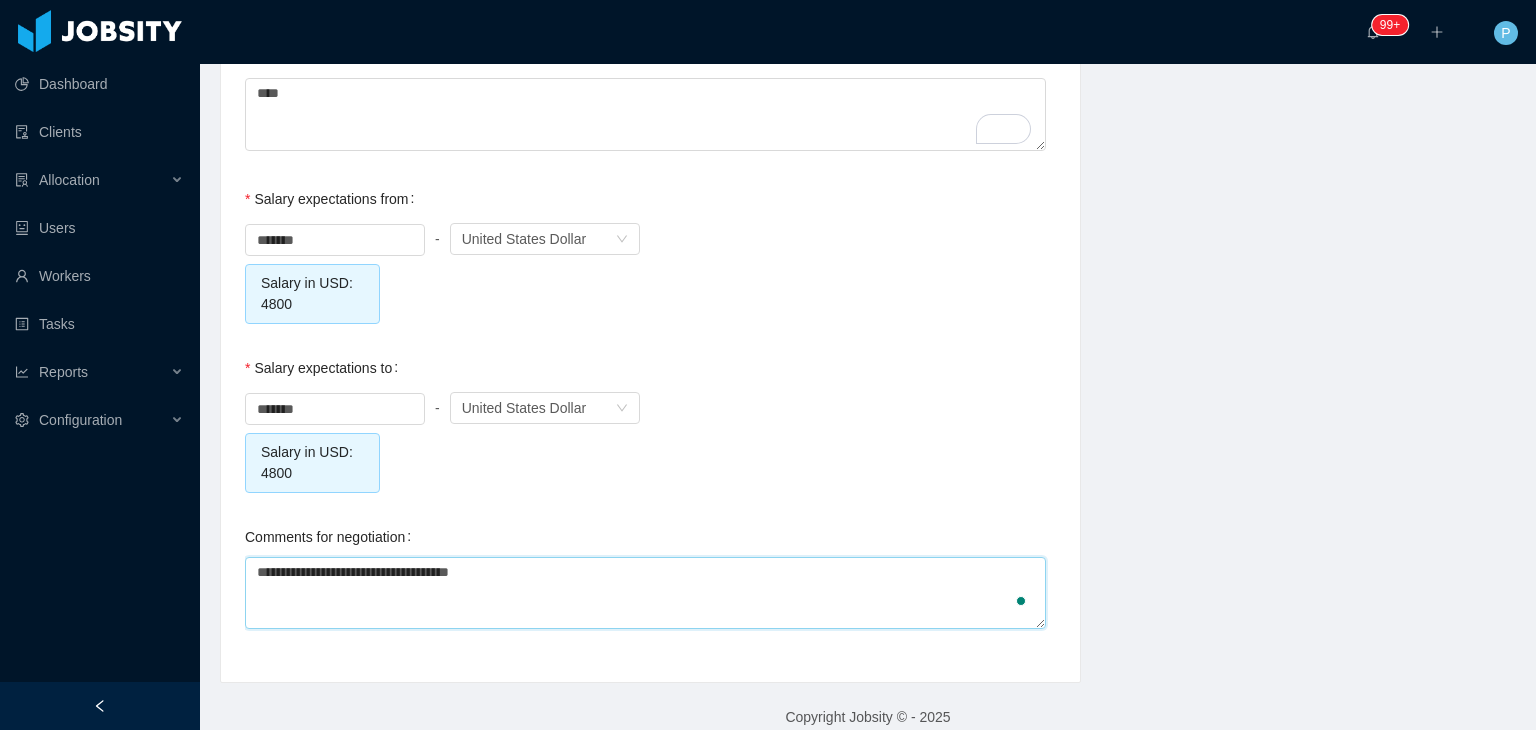 type on "**********" 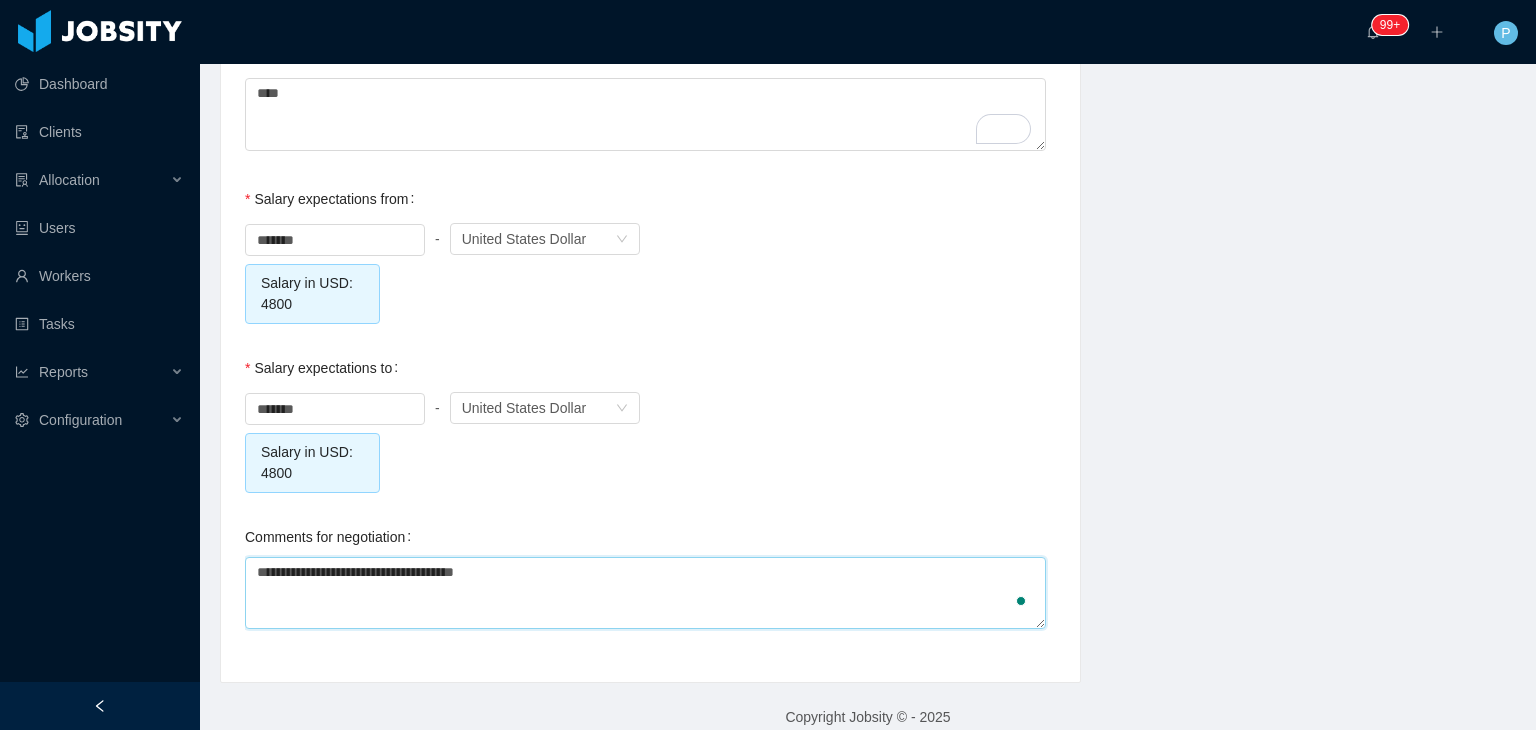 type on "**********" 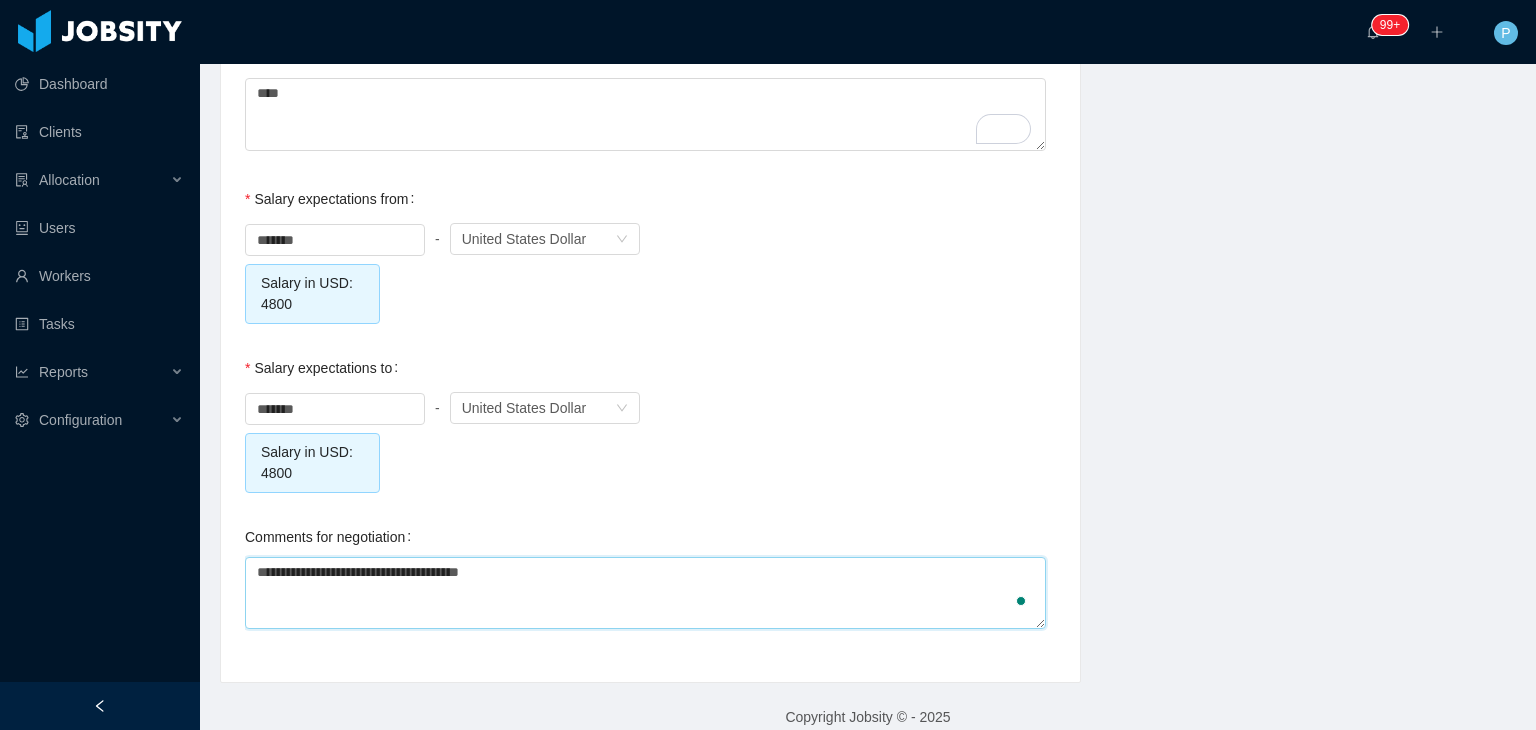 type on "**********" 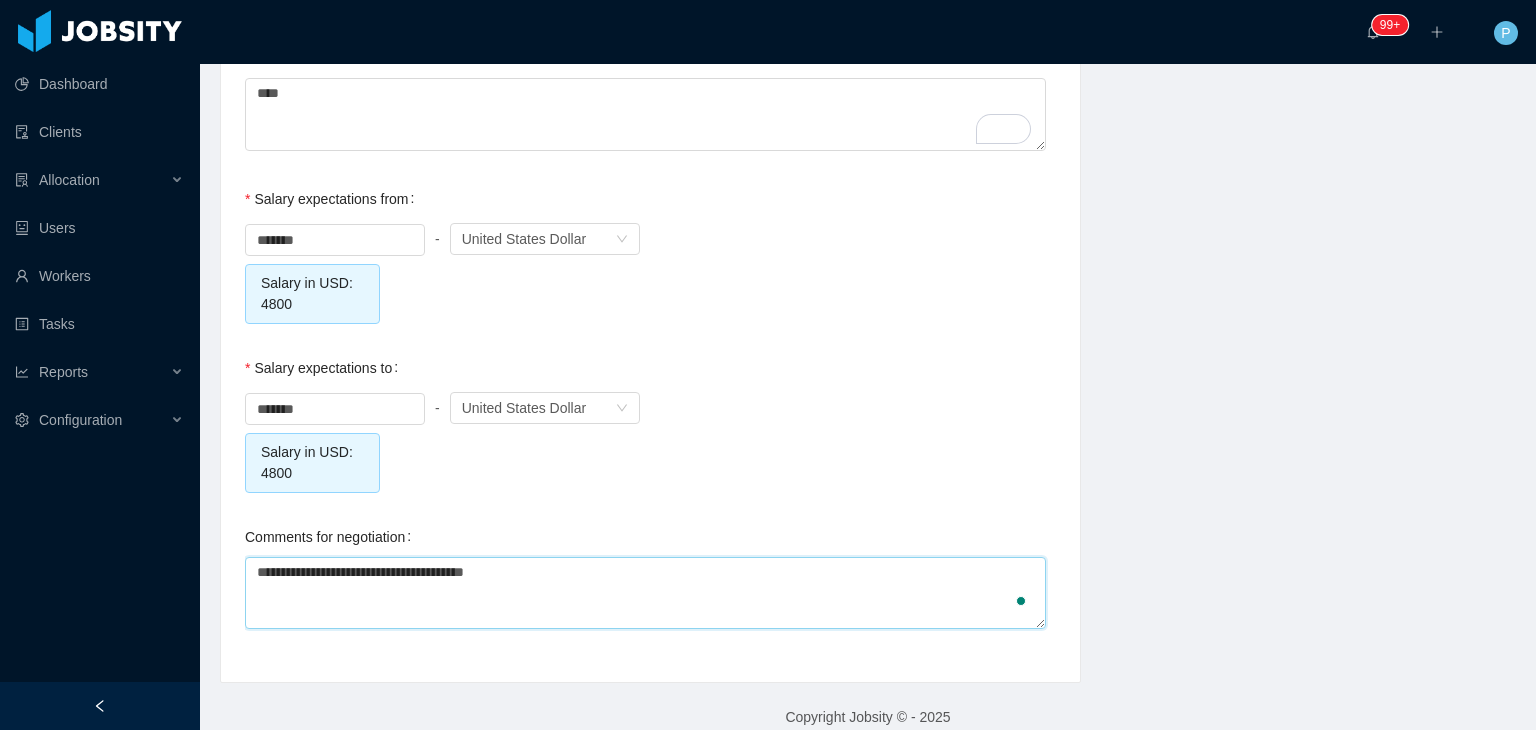 type on "**********" 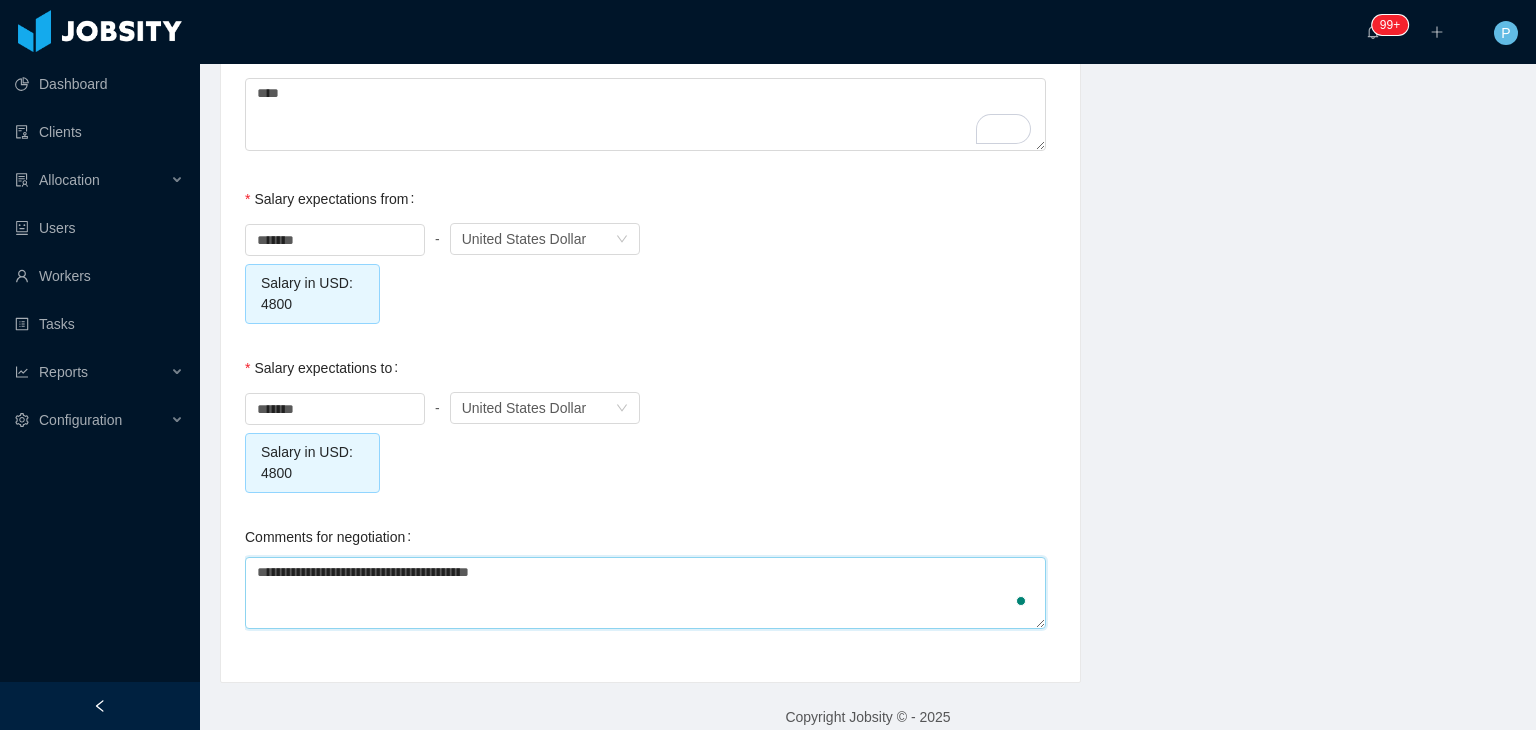 type on "**********" 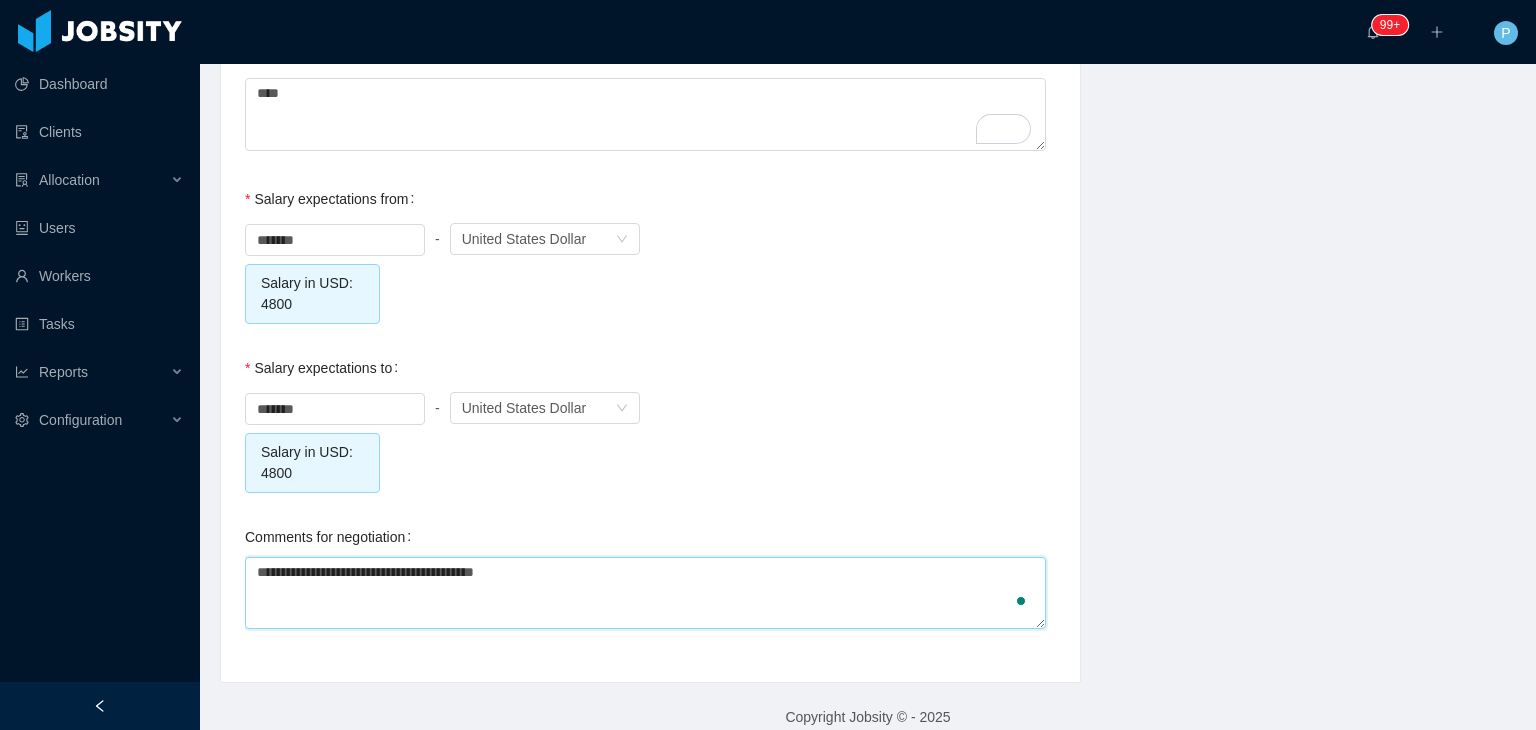 type on "**********" 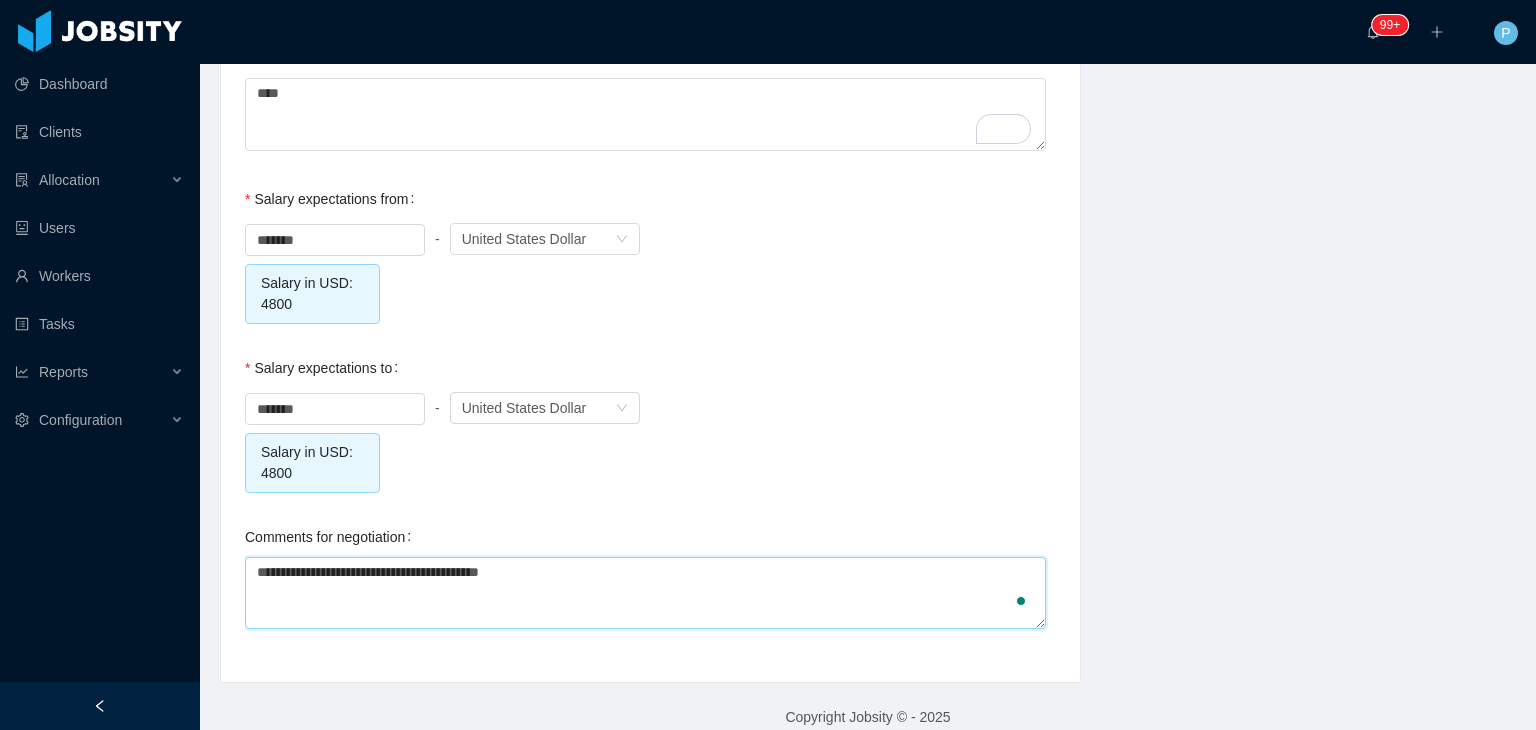 type on "**********" 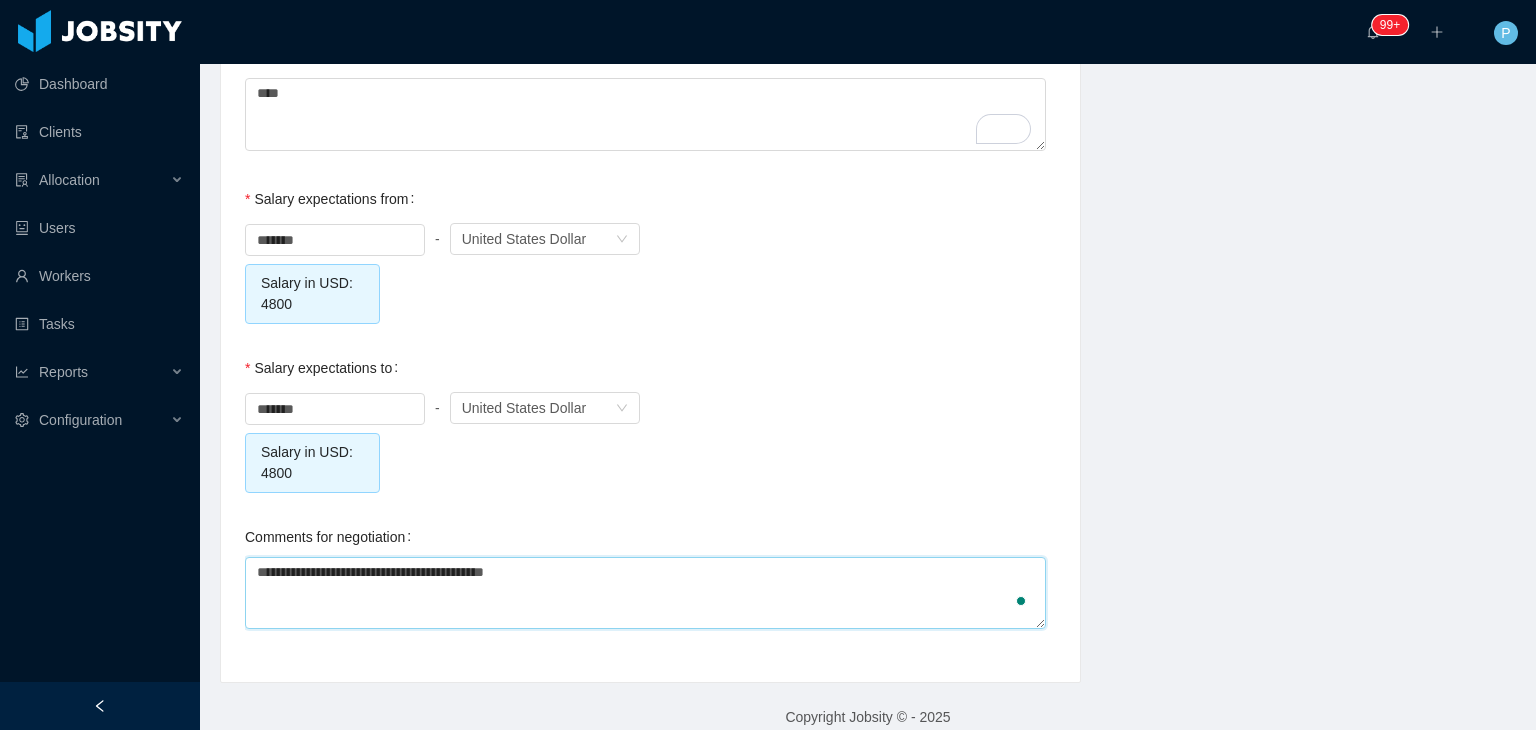type on "**********" 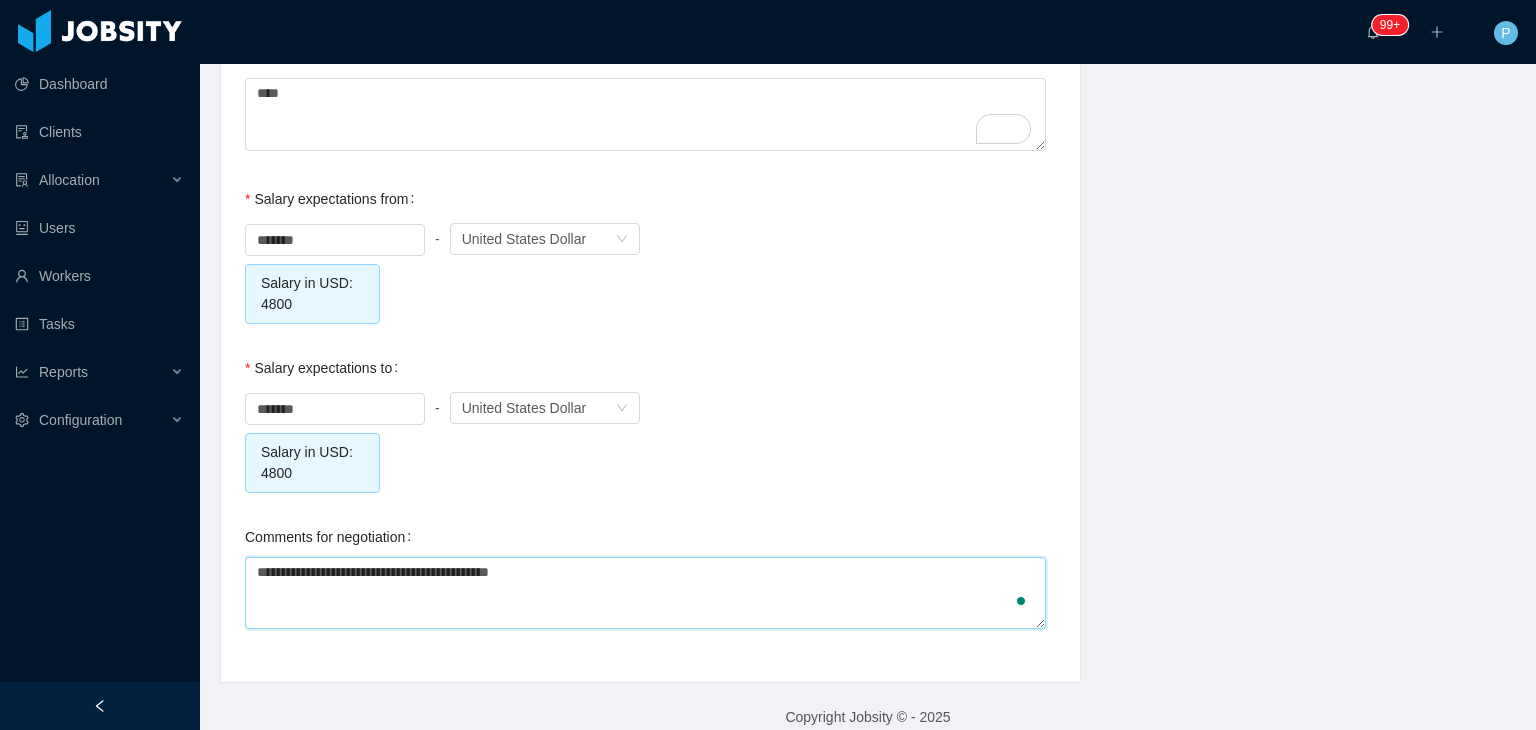 type 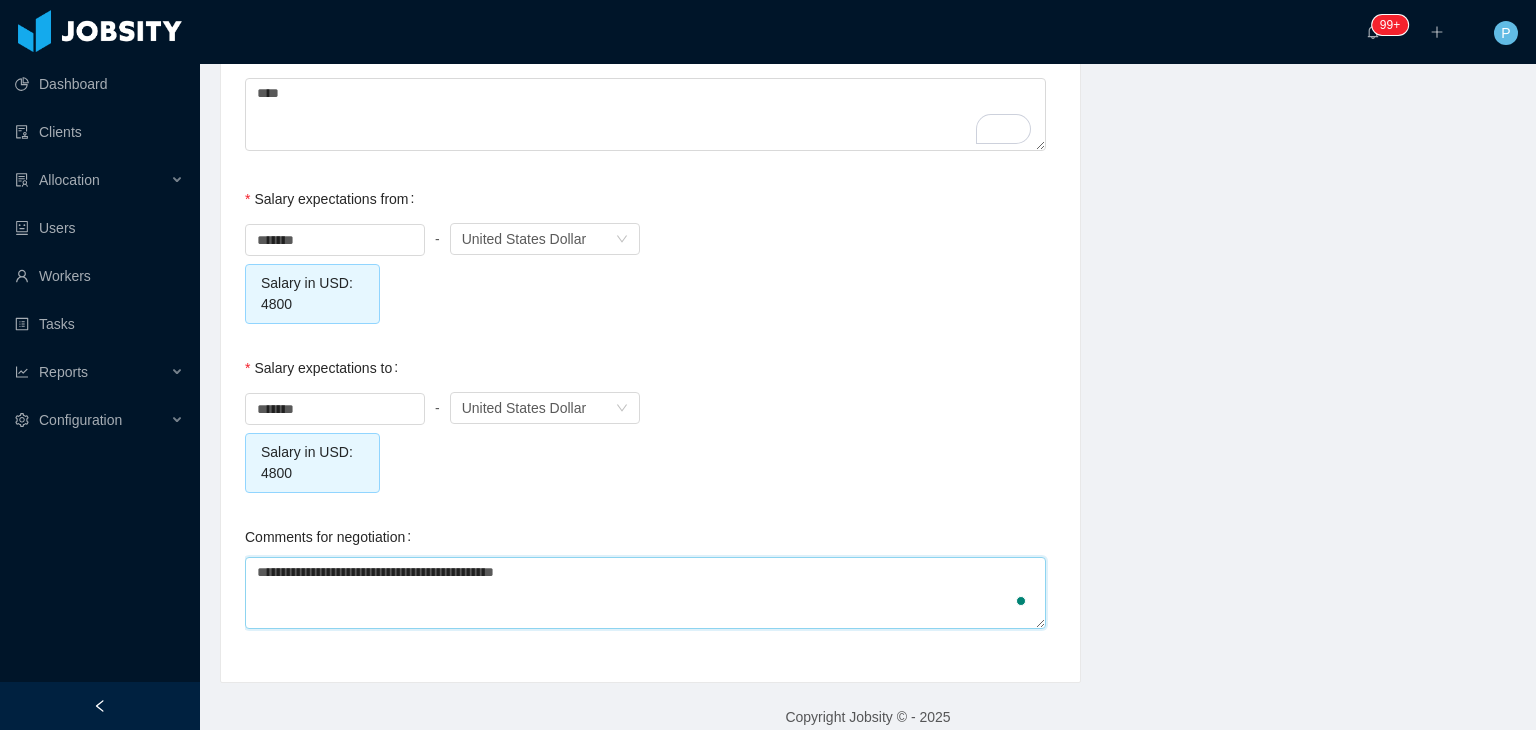 type on "**********" 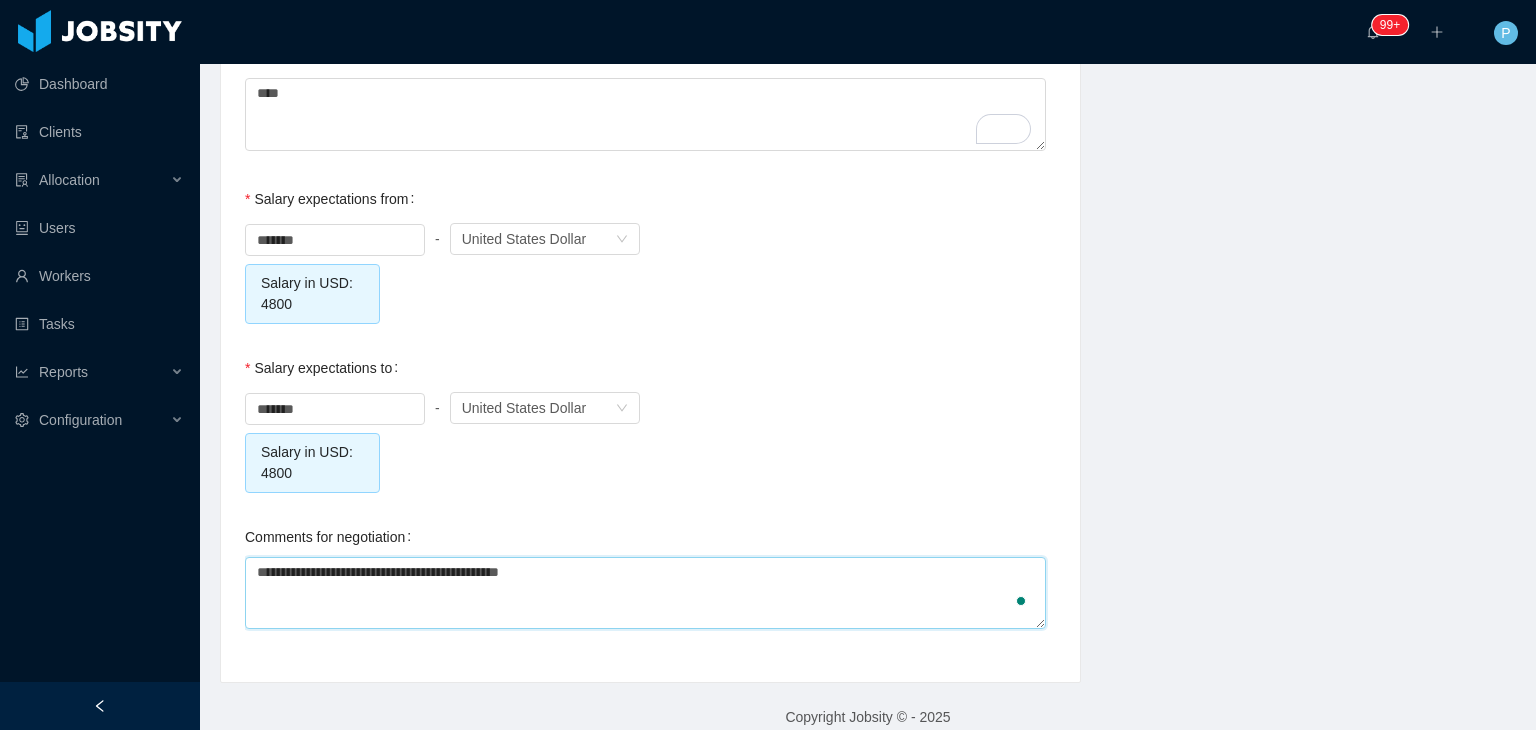 type on "**********" 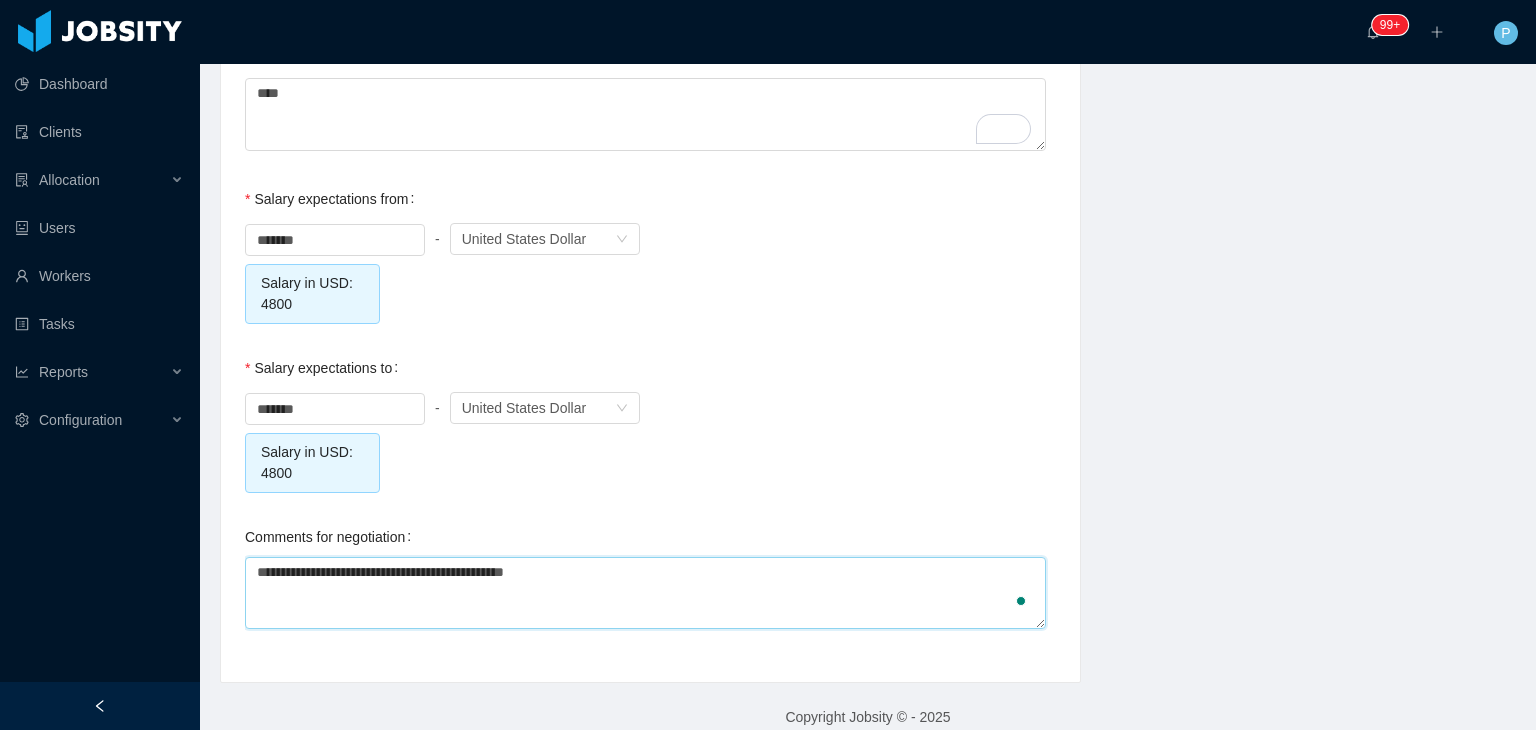 type on "**********" 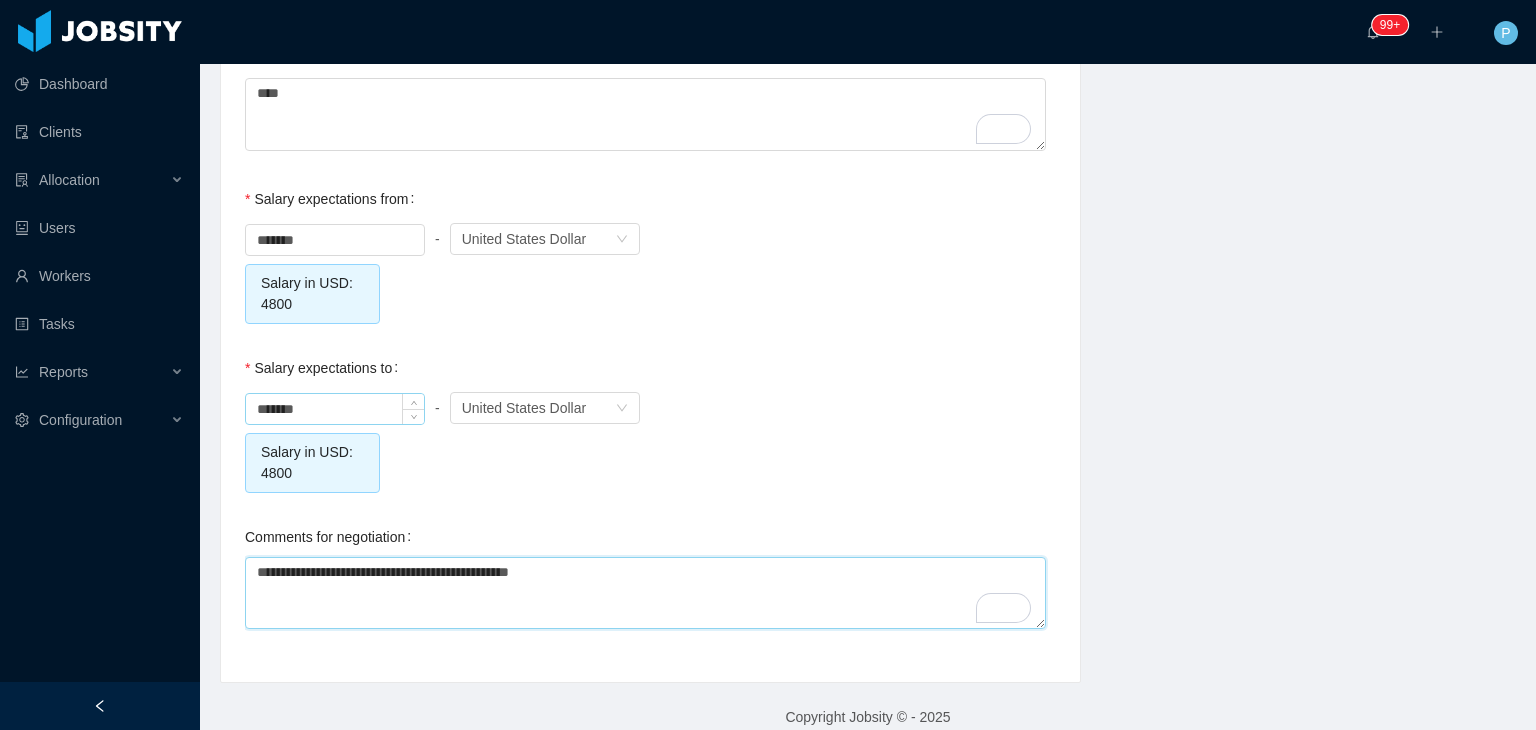 type on "**********" 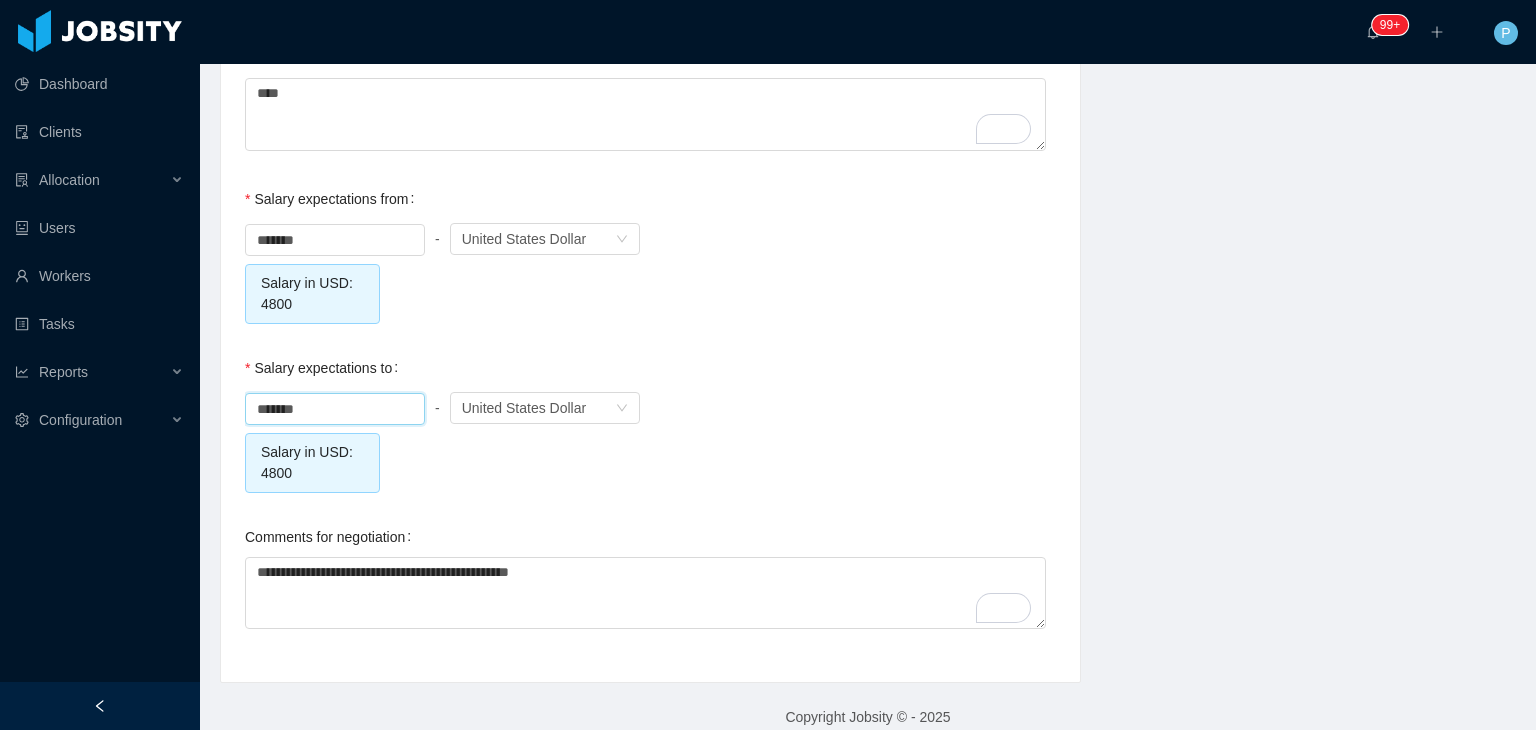 drag, startPoint x: 270, startPoint y: 382, endPoint x: 219, endPoint y: 381, distance: 51.009804 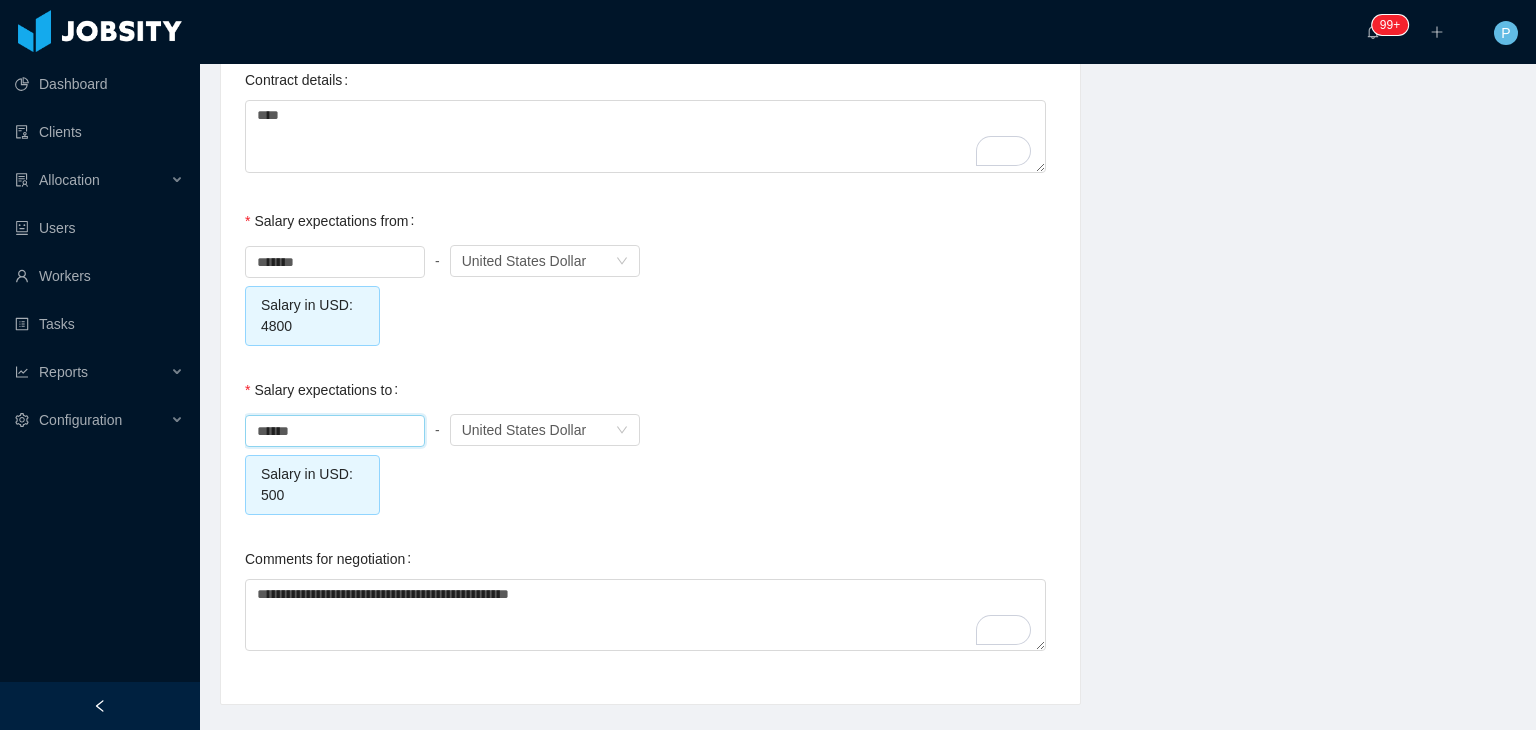 scroll, scrollTop: 2204, scrollLeft: 0, axis: vertical 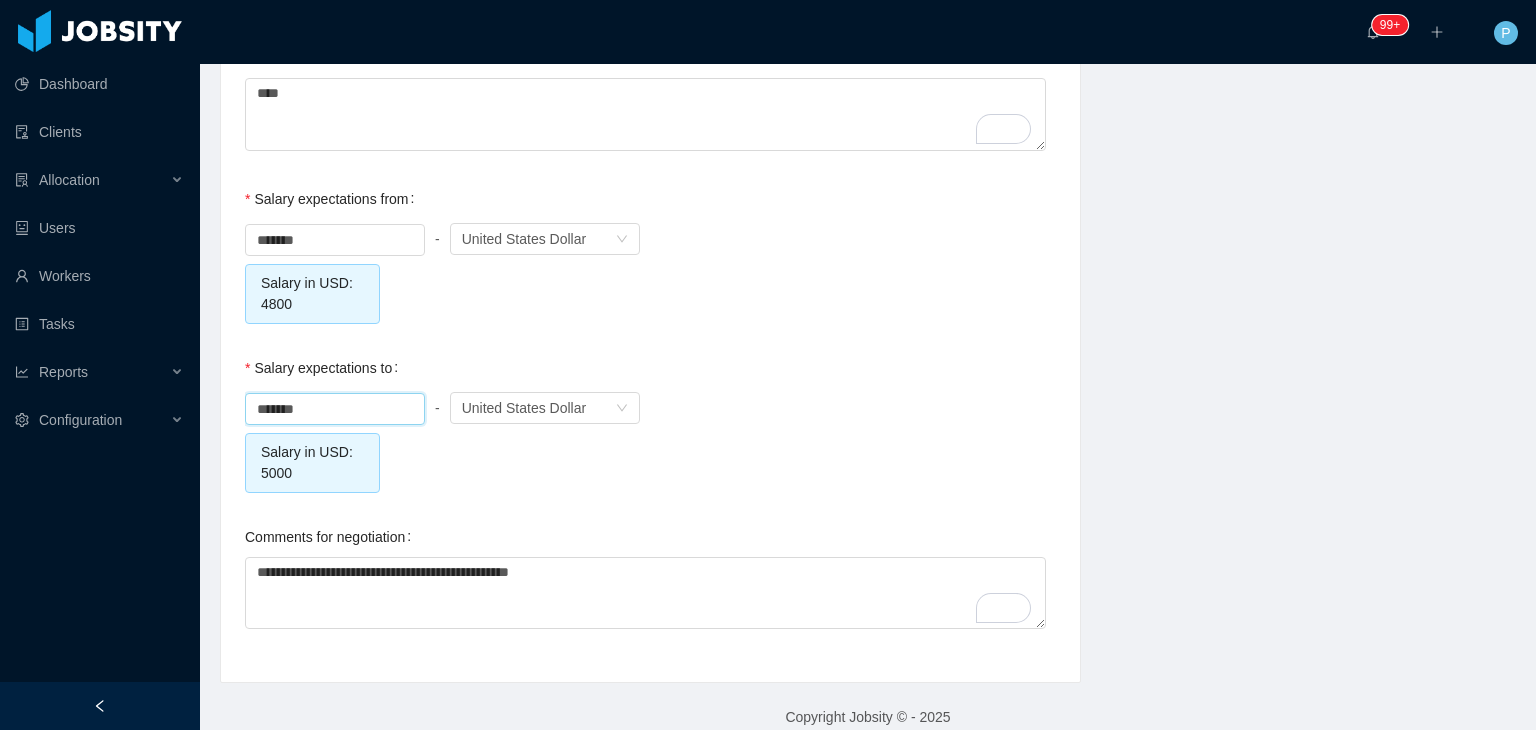 type on "*******" 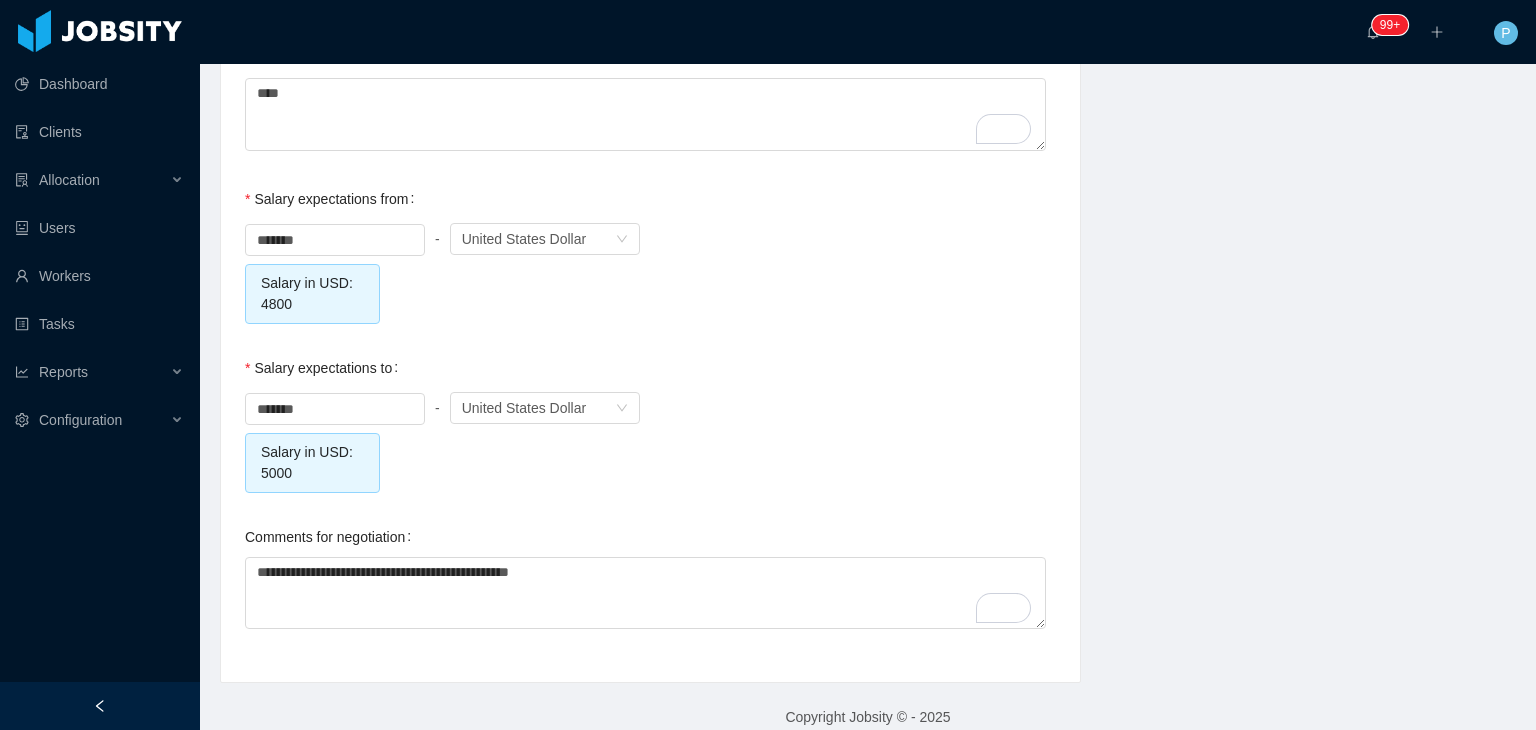 click on "Salary expectations to ******* - Currency United States Dollar   Salary in USD: 5000" at bounding box center [650, 420] 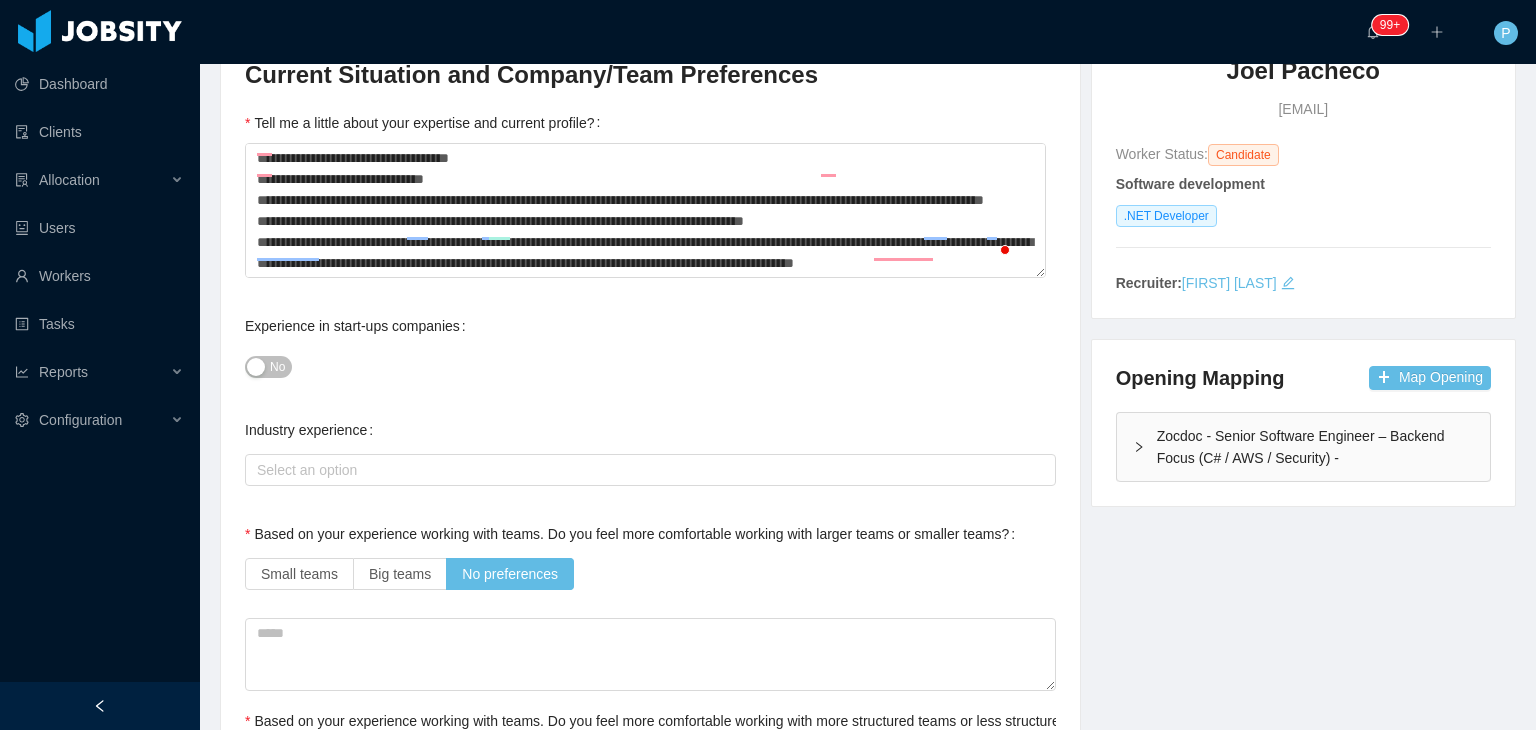 scroll, scrollTop: 0, scrollLeft: 0, axis: both 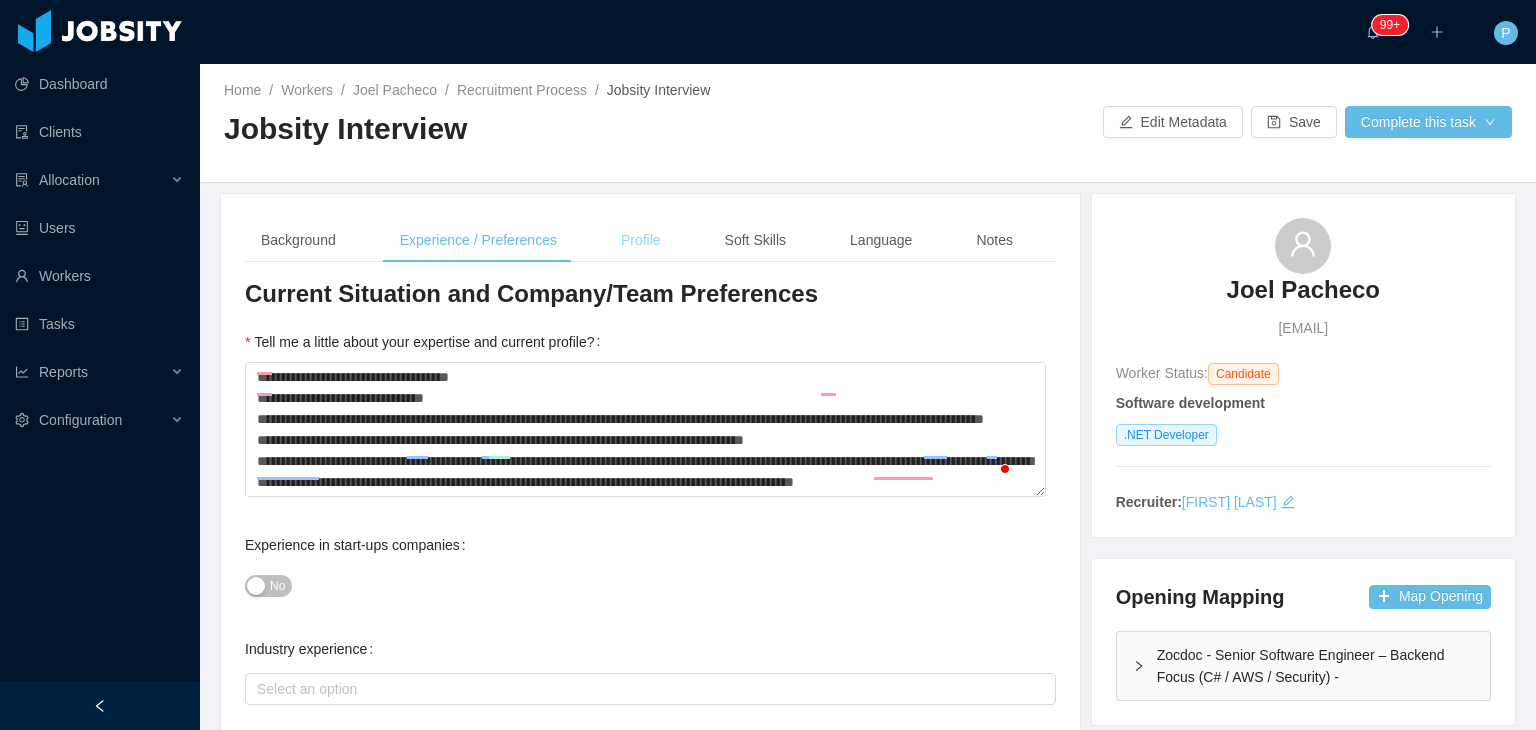click on "Profile" at bounding box center [641, 240] 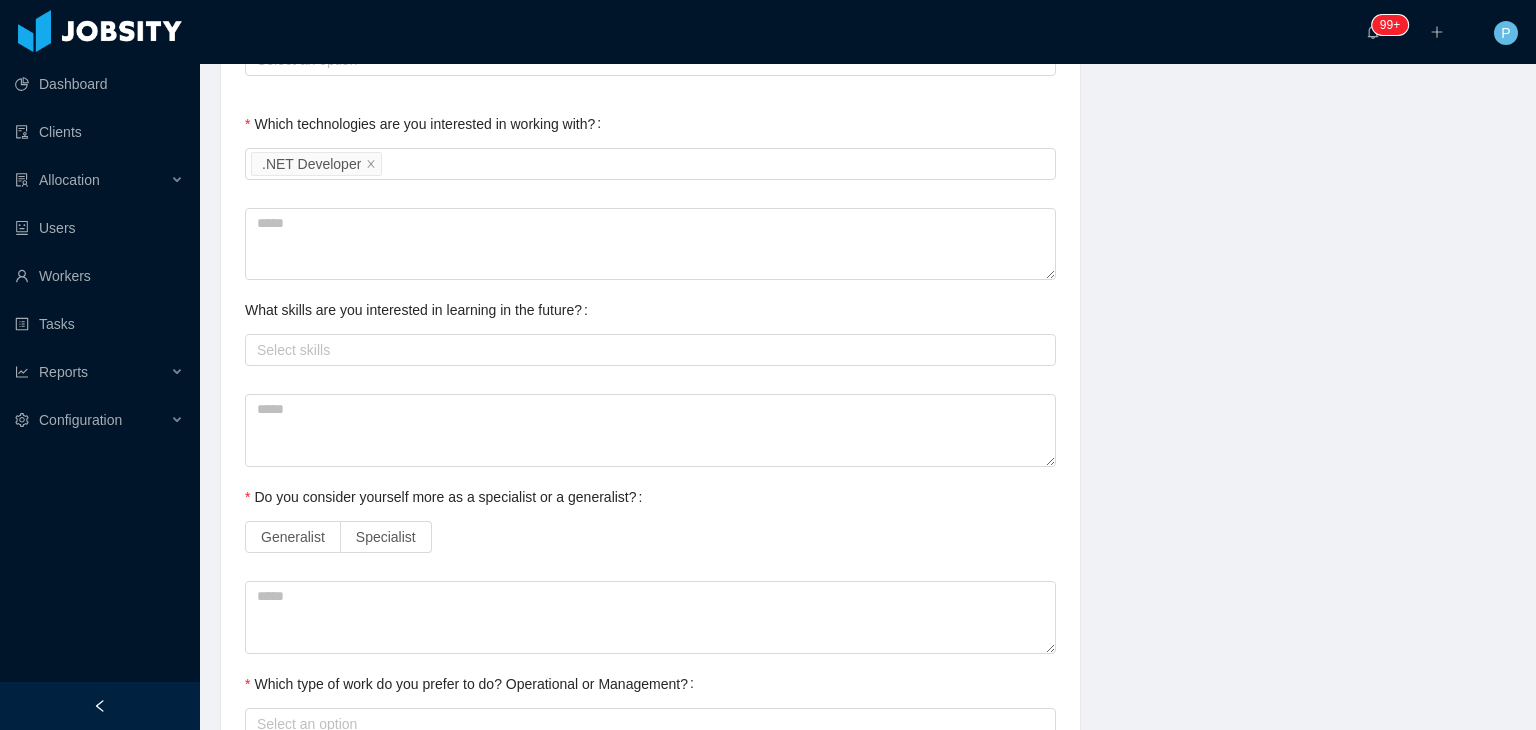 scroll, scrollTop: 1109, scrollLeft: 0, axis: vertical 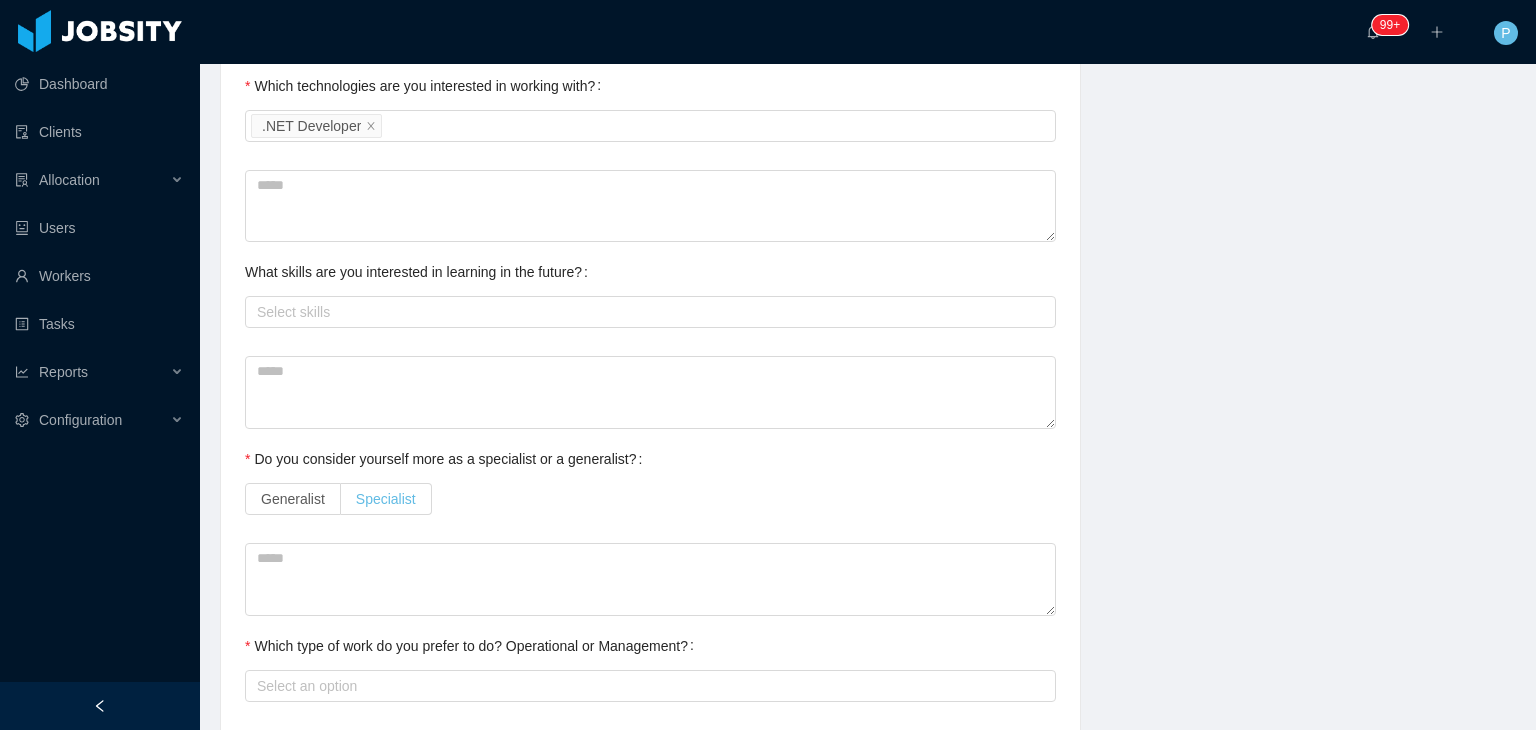click on "Specialist" at bounding box center (386, 499) 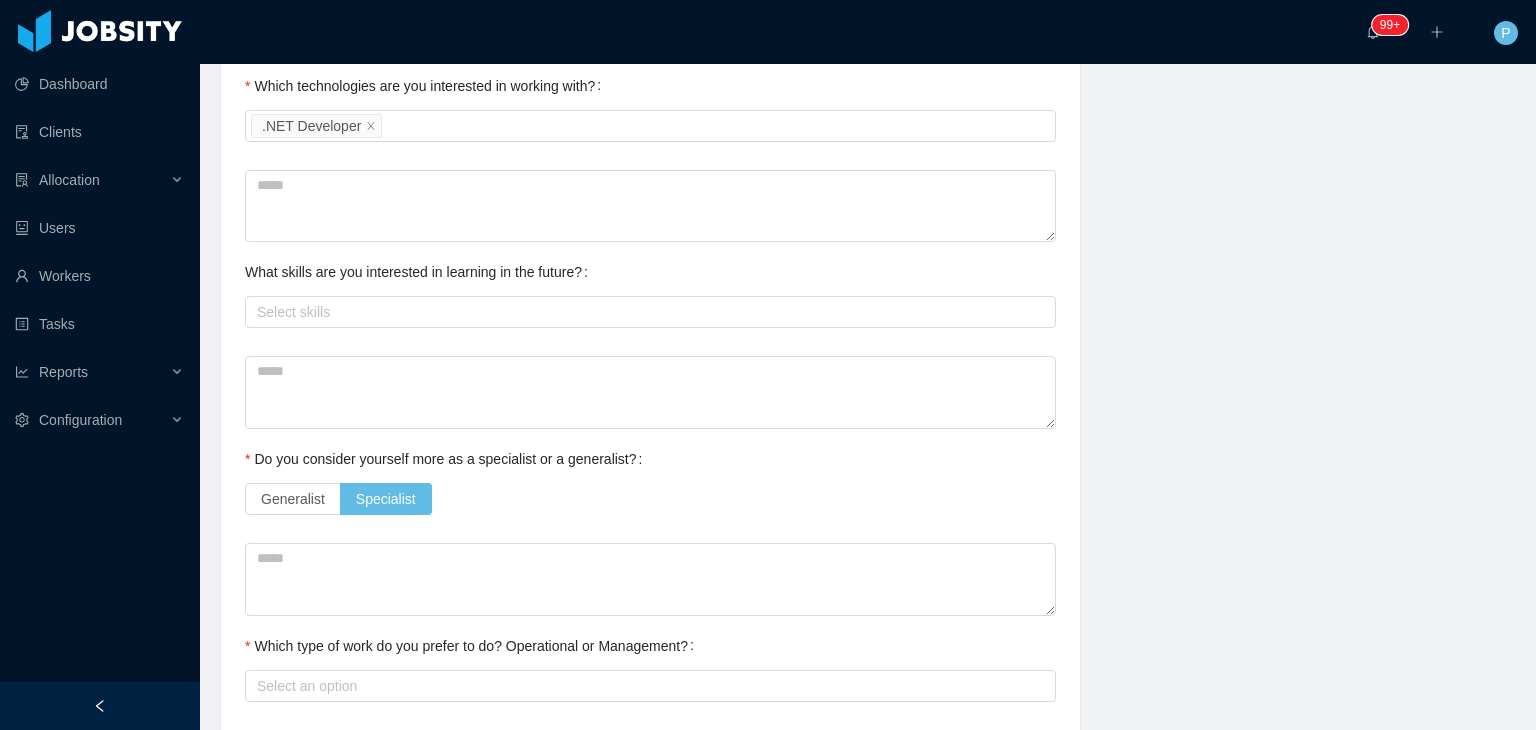 click on "Which type of work do you prefer to do? Operational or Management? Select an option" at bounding box center (650, 666) 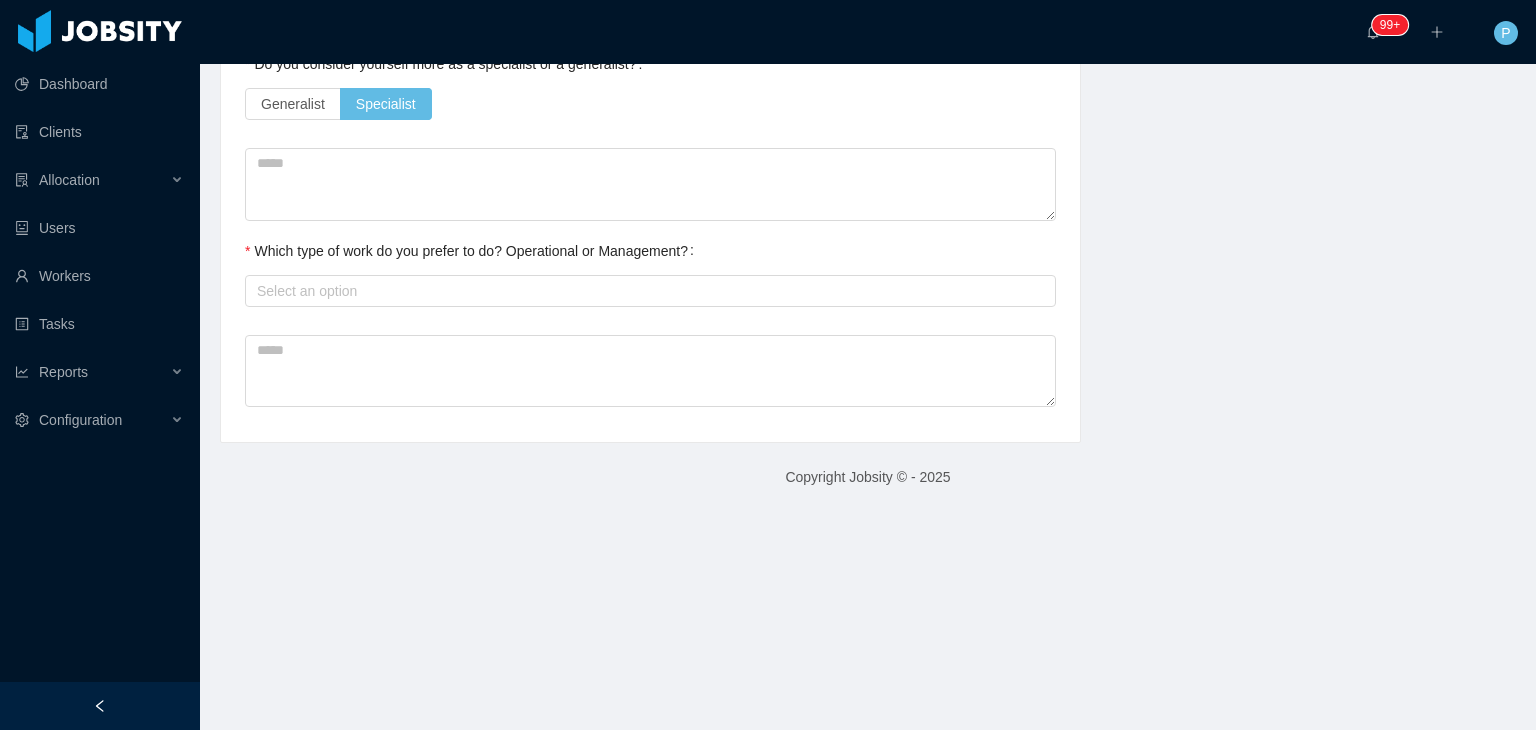 scroll, scrollTop: 1509, scrollLeft: 0, axis: vertical 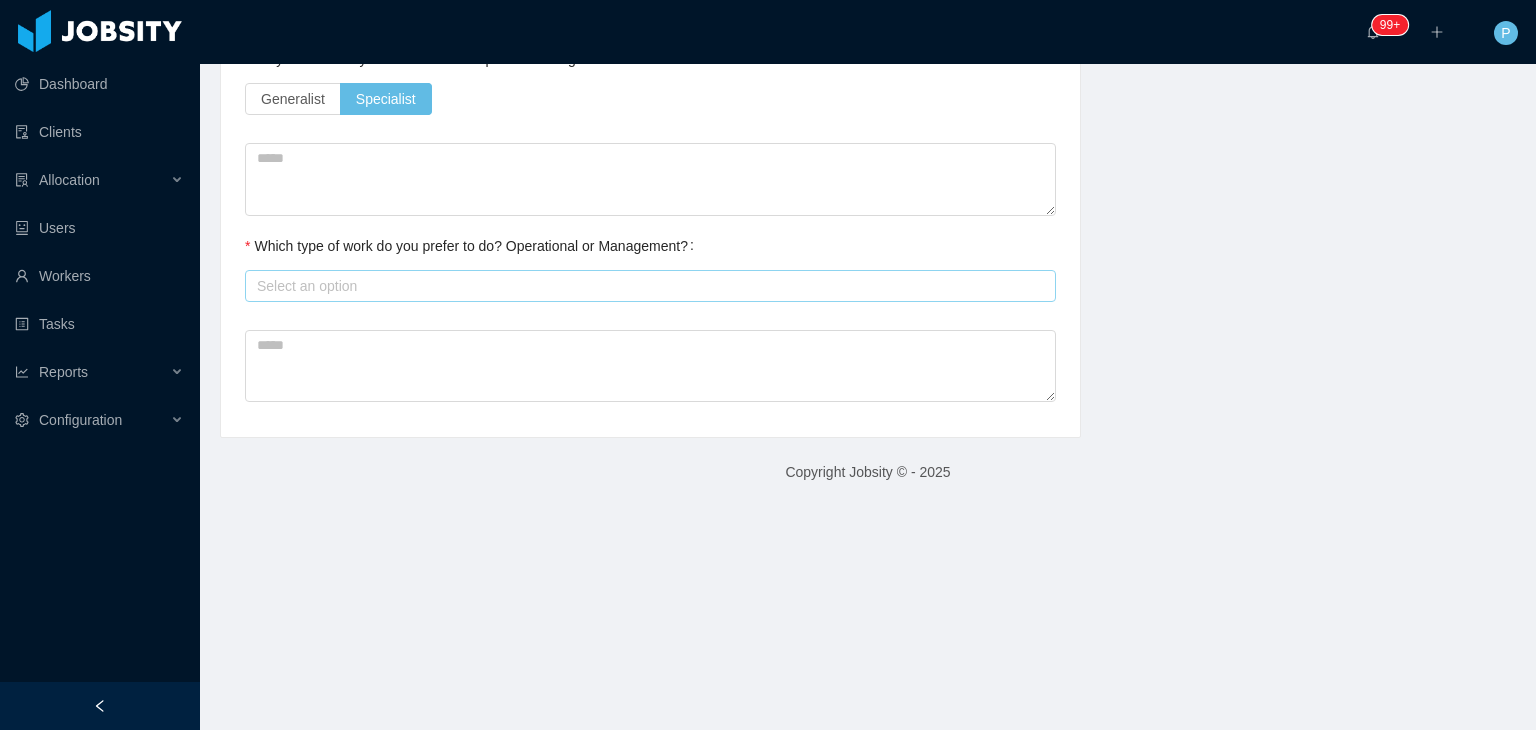 click on "Select an option" at bounding box center [646, 286] 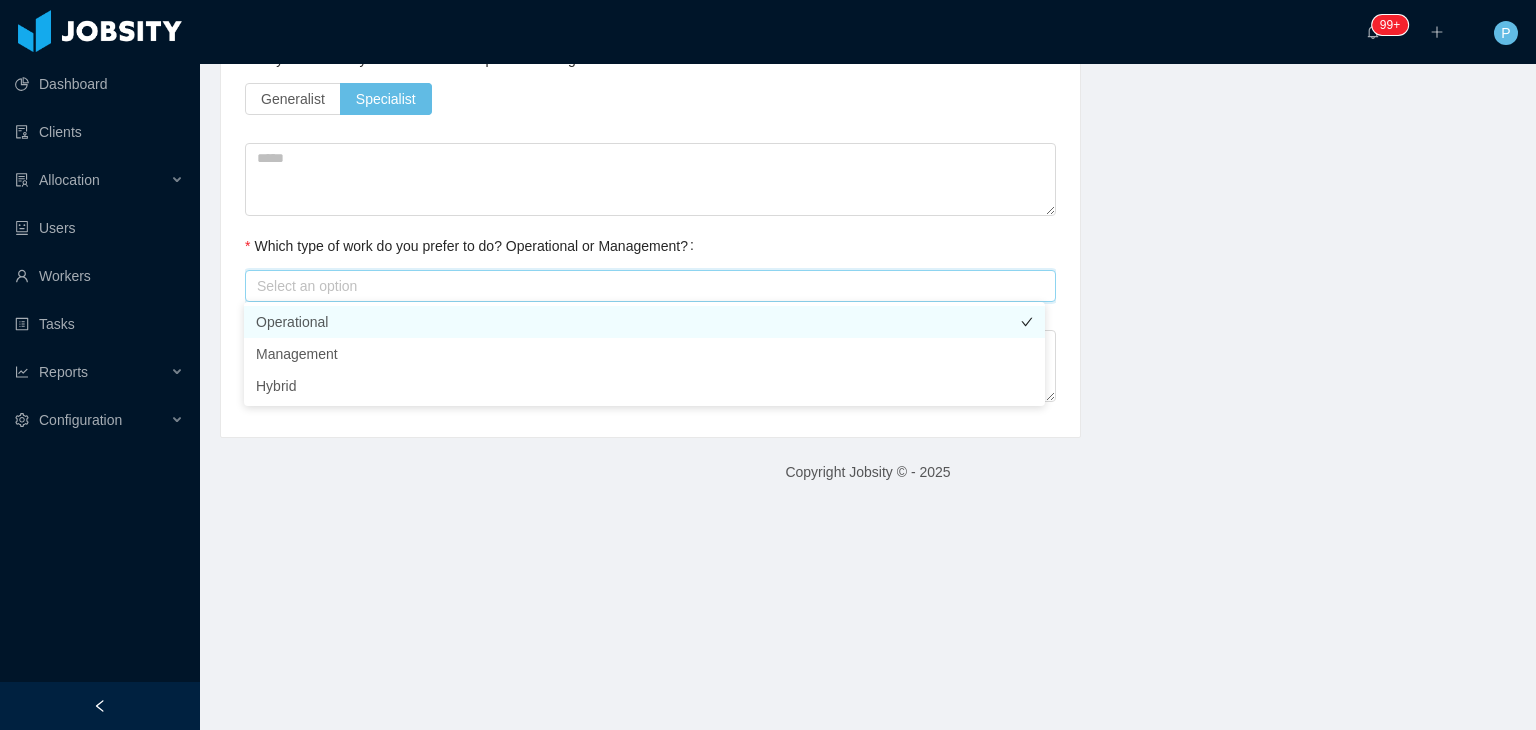 click on "Operational" at bounding box center [644, 322] 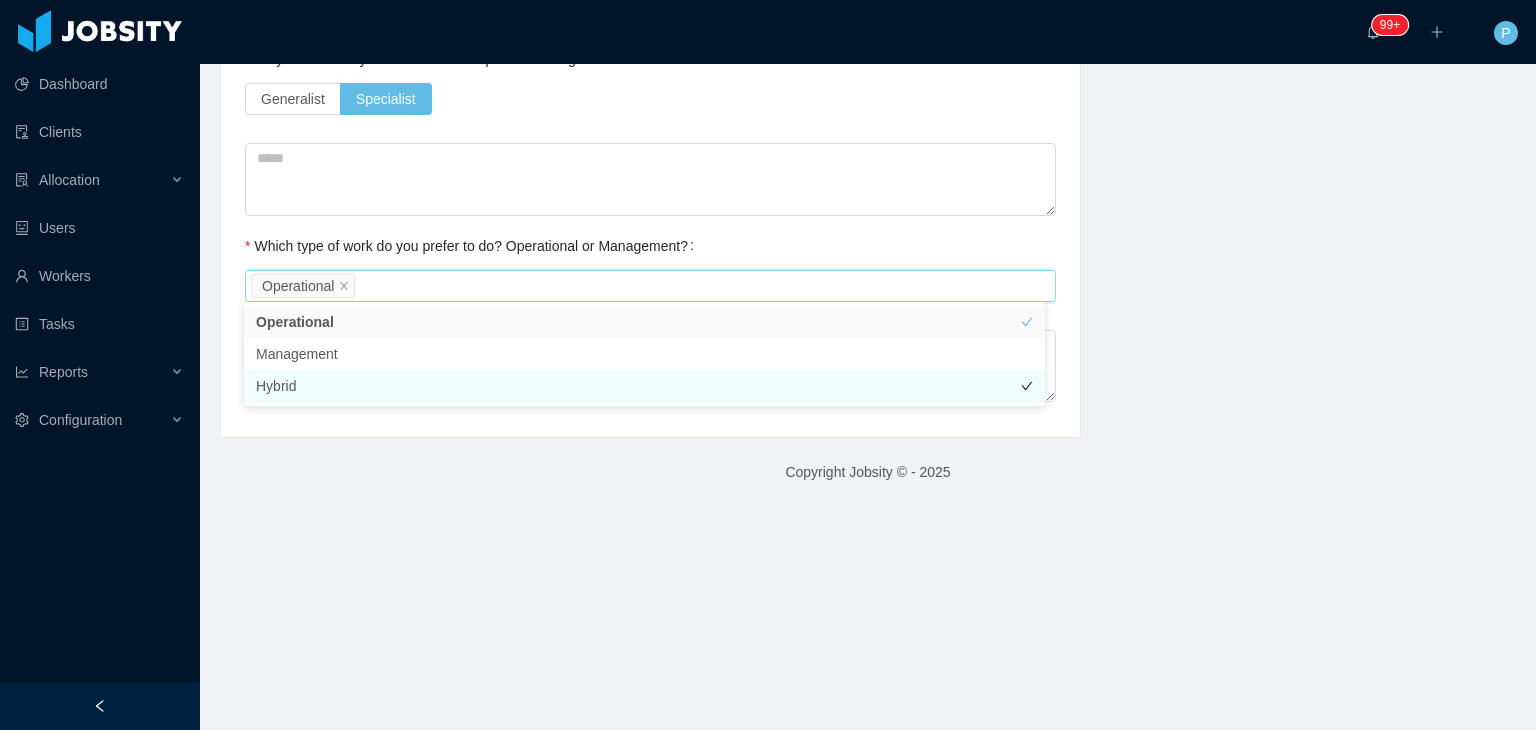 click on "Hybrid" at bounding box center [644, 386] 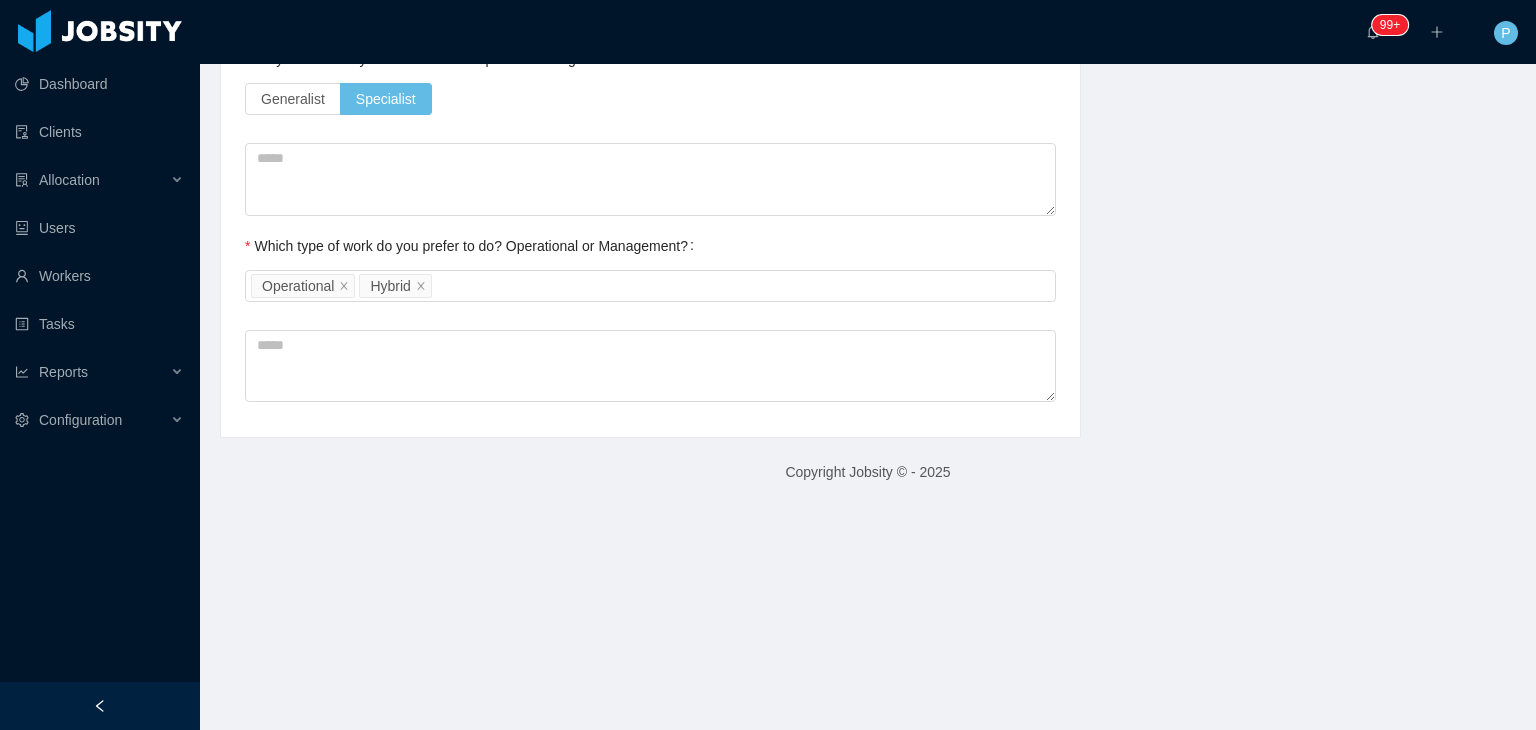 click on "··· 99+ ··· ··· P ··· Home / Workers / Joel Pacheco / Recruitment Process / Jobsity Interview / Jobsity Interview Edit Metadata Save Complete this task Background Experience / Preferences Profile Soft Skills Language Notes General Background What have you heard about Jobsity? * Billable Billable Gender Female Male Non binary Location Country **** Peru   City **** Lima   Marital Status Marital Status Number of Children * Nationality Country   Education + Add Overall Years of Experience ** Date of Birth Current Situation and Company/Team Preferences Tell me a little about your expertise and current profile? Experience in start-ups companies No Industry experience Select an option   Based on your experience working with teams. Do you feel more comfortable working with larger teams or smaller teams? Small teams Big teams No preferences Based on your experience working with teams. Do you feel more comfortable working with more structured teams or less structured teams? Little structure ***** *****" at bounding box center [868, 365] 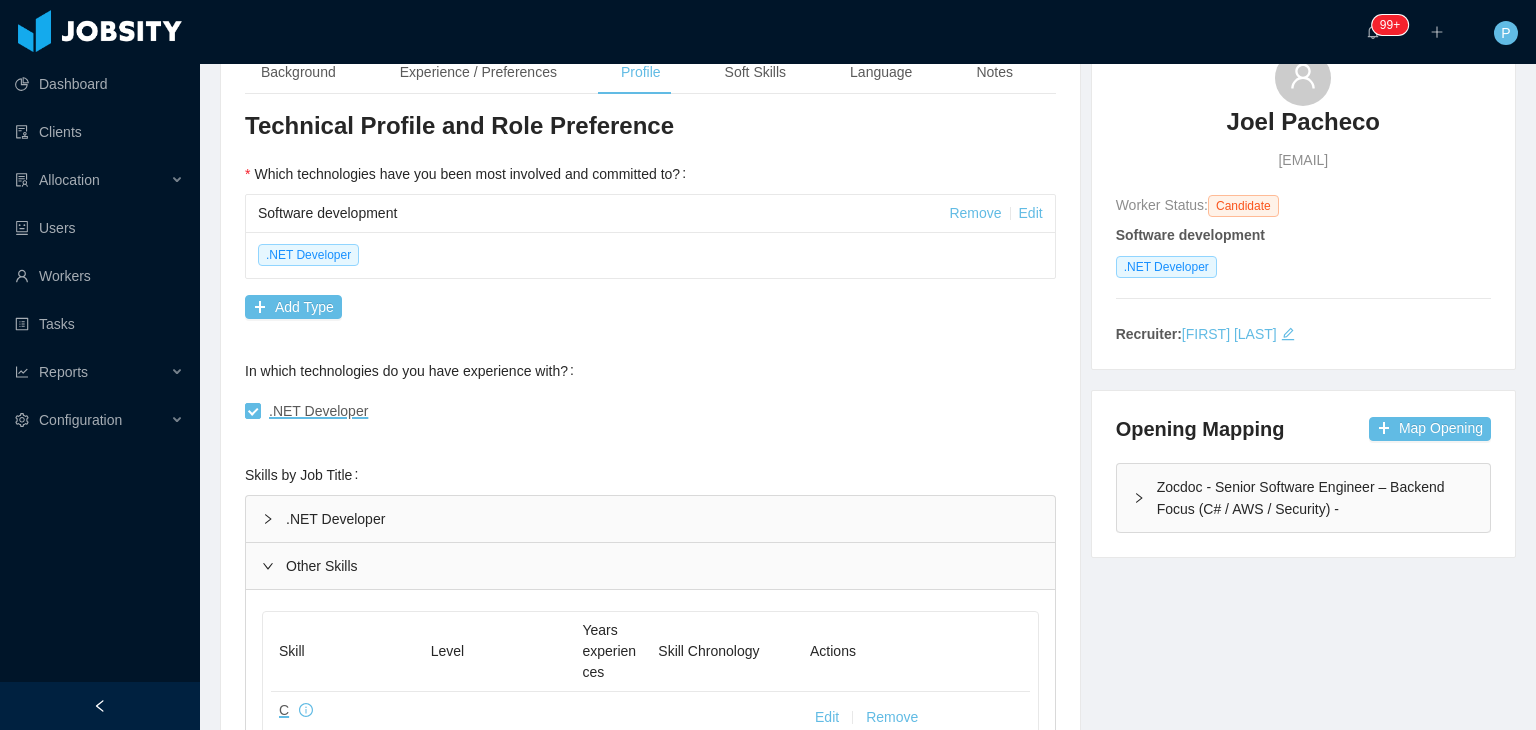 scroll, scrollTop: 0, scrollLeft: 0, axis: both 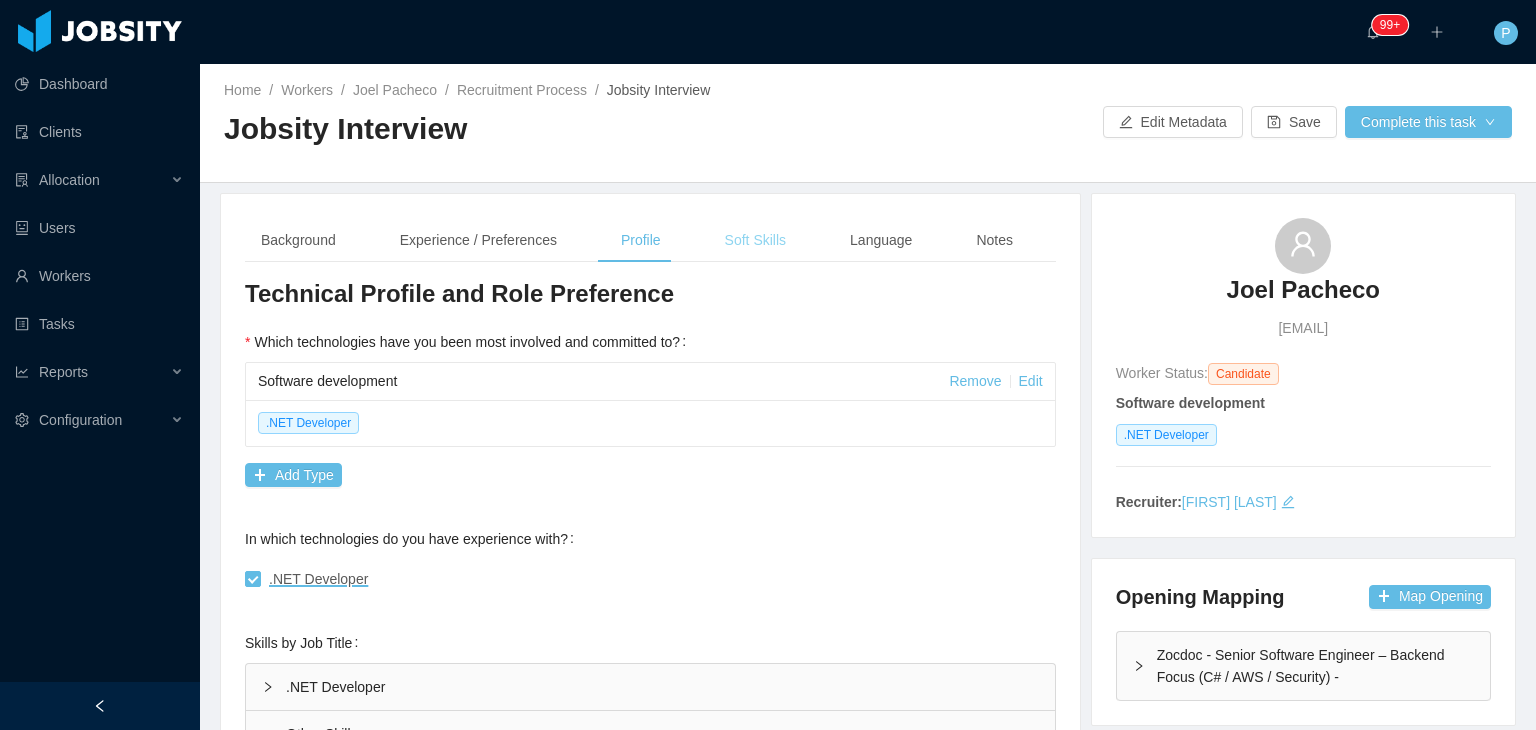 click on "Soft Skills" at bounding box center [755, 240] 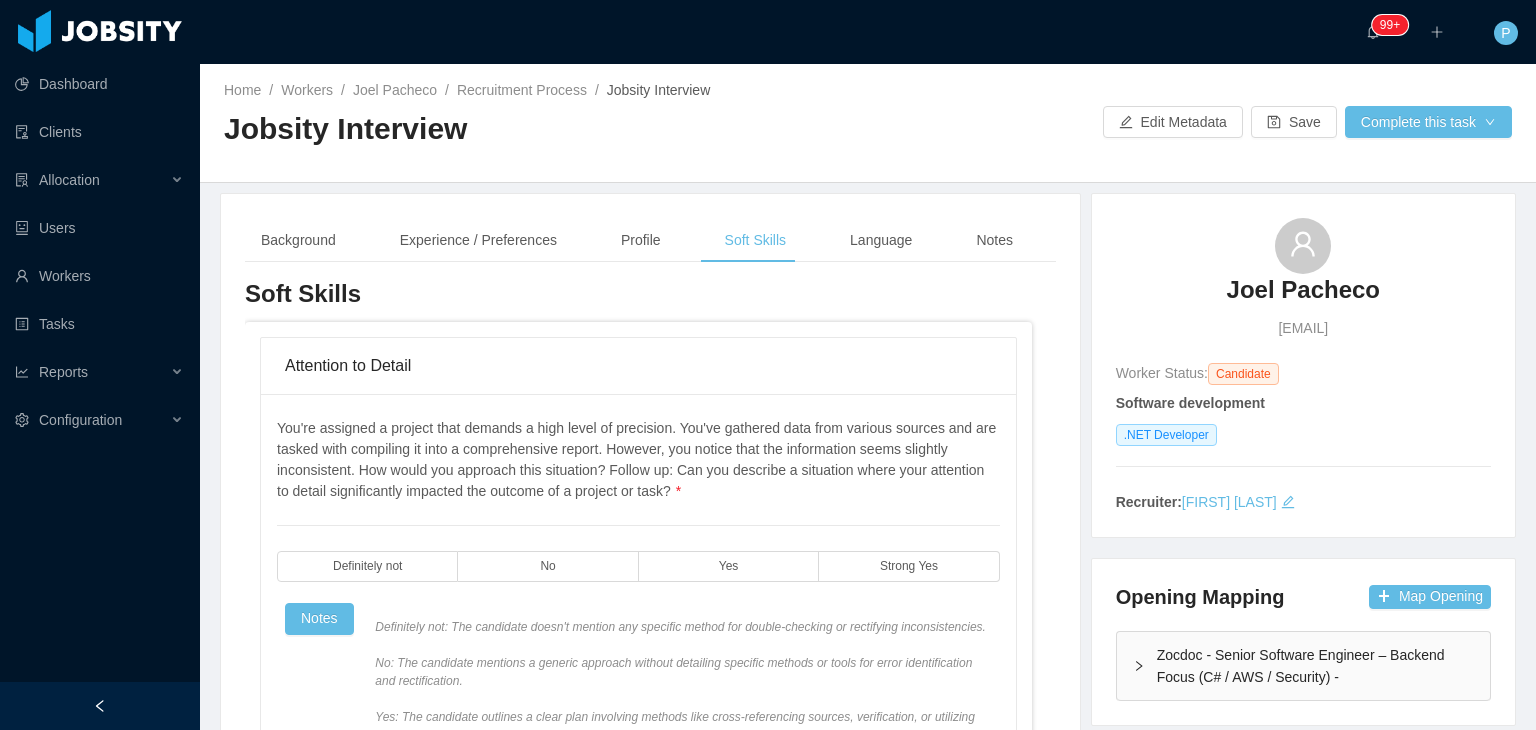 click at bounding box center [985, 122] 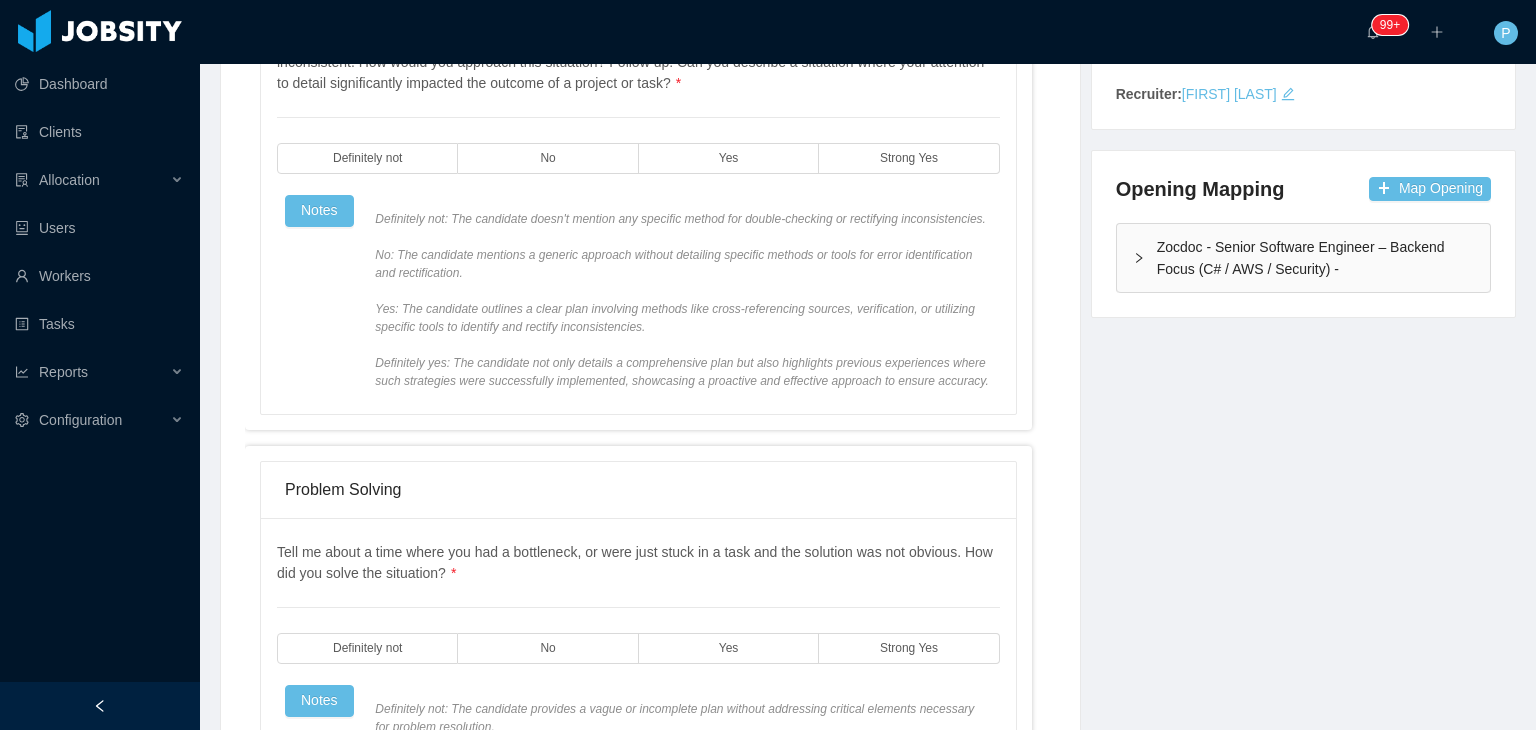 scroll, scrollTop: 460, scrollLeft: 0, axis: vertical 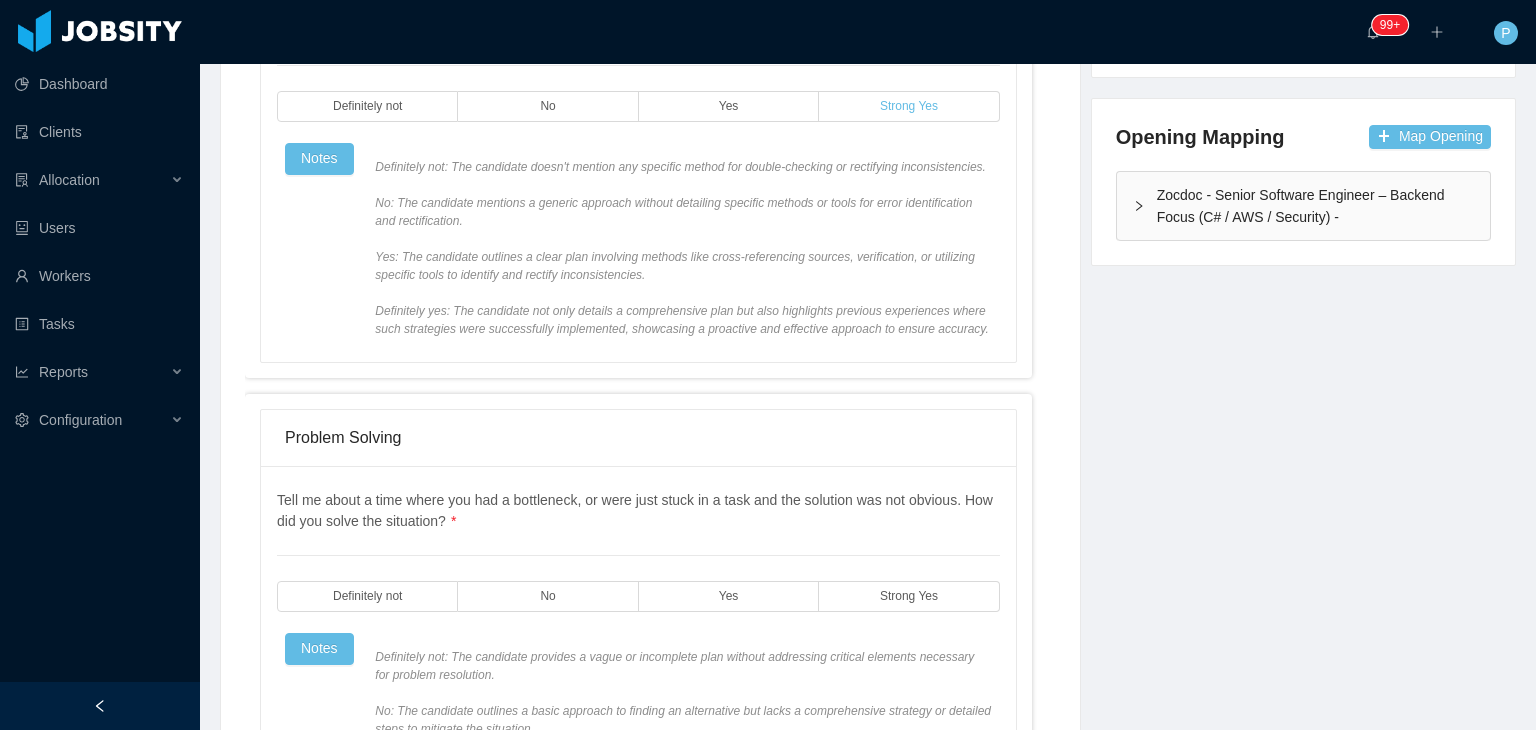 click on "Strong Yes" at bounding box center [909, 106] 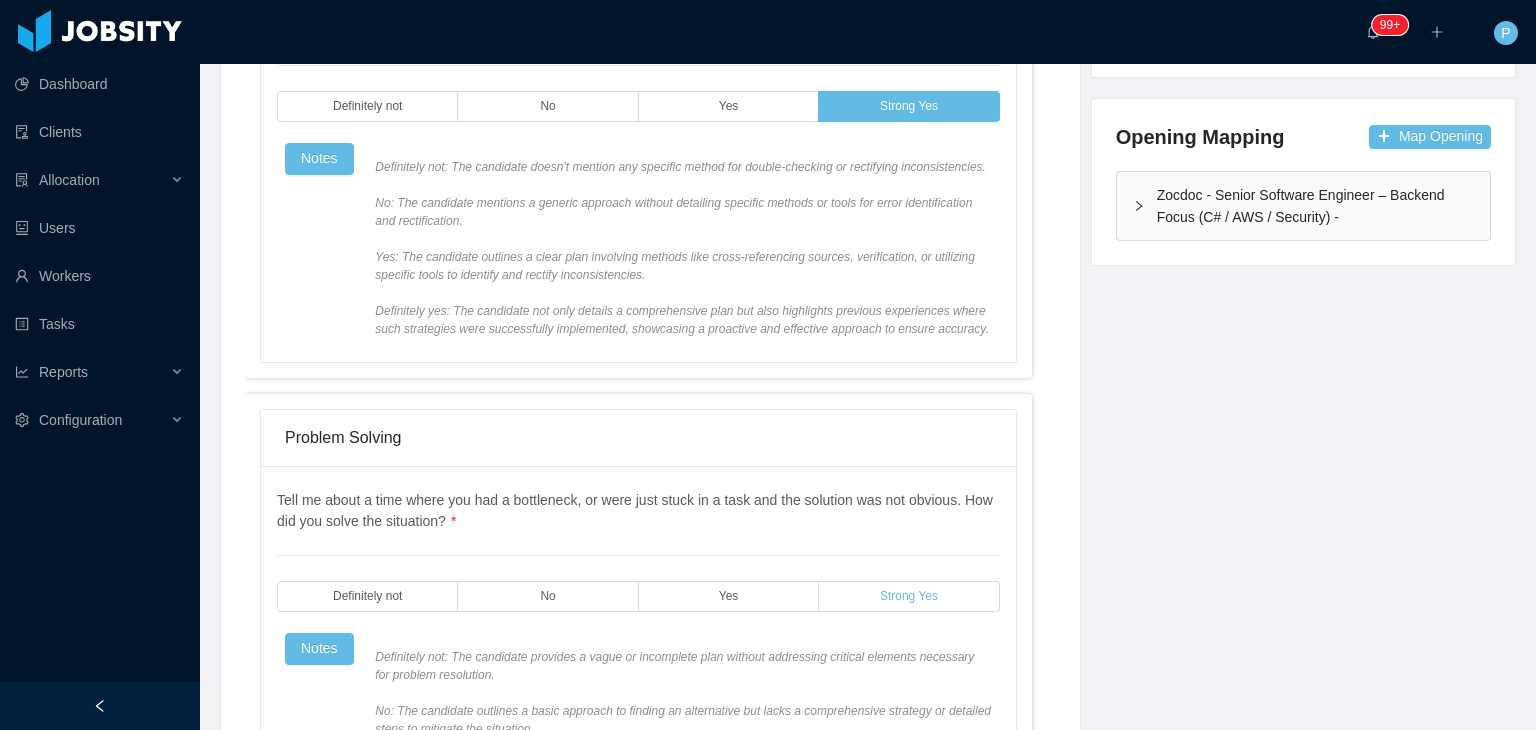 click on "Strong Yes" at bounding box center (909, 596) 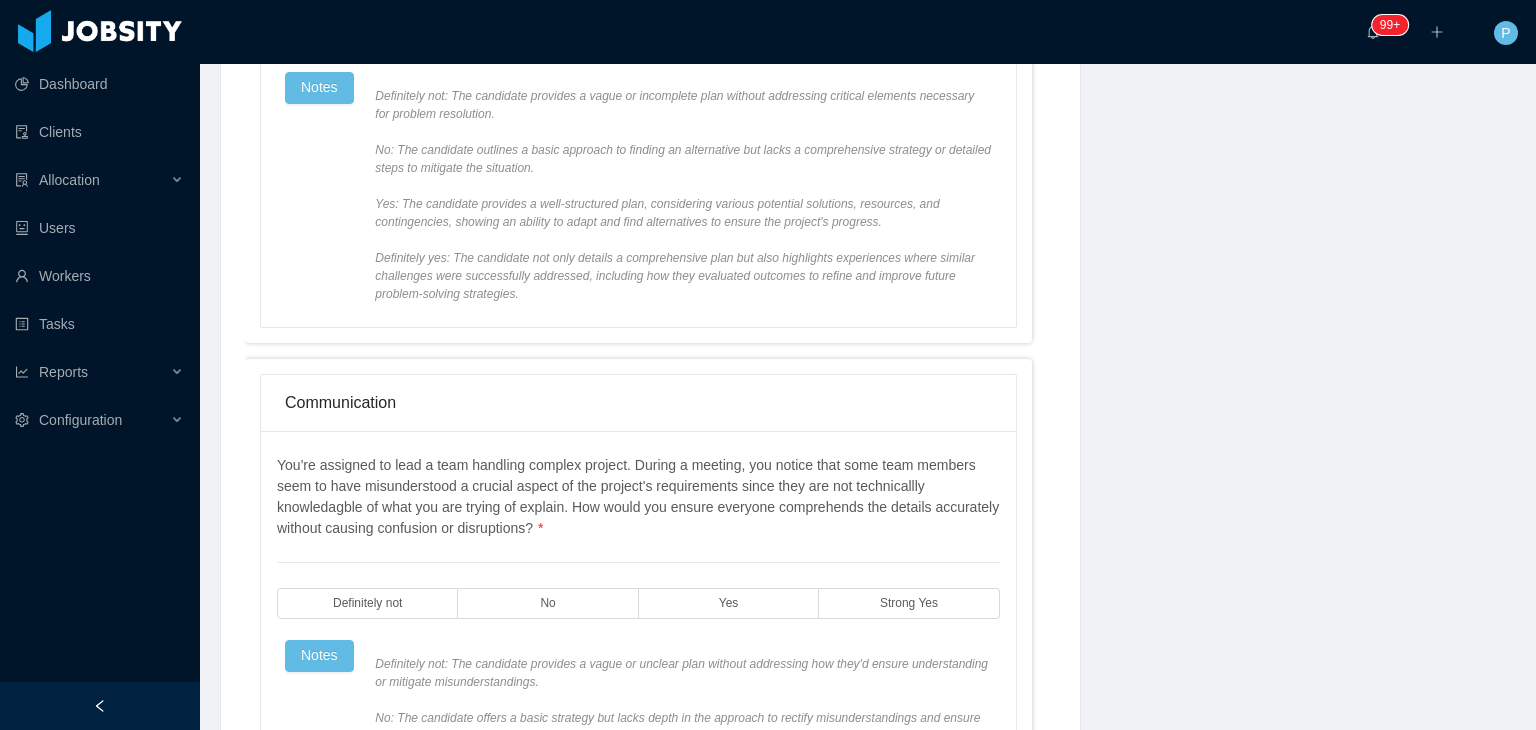 scroll, scrollTop: 1203, scrollLeft: 0, axis: vertical 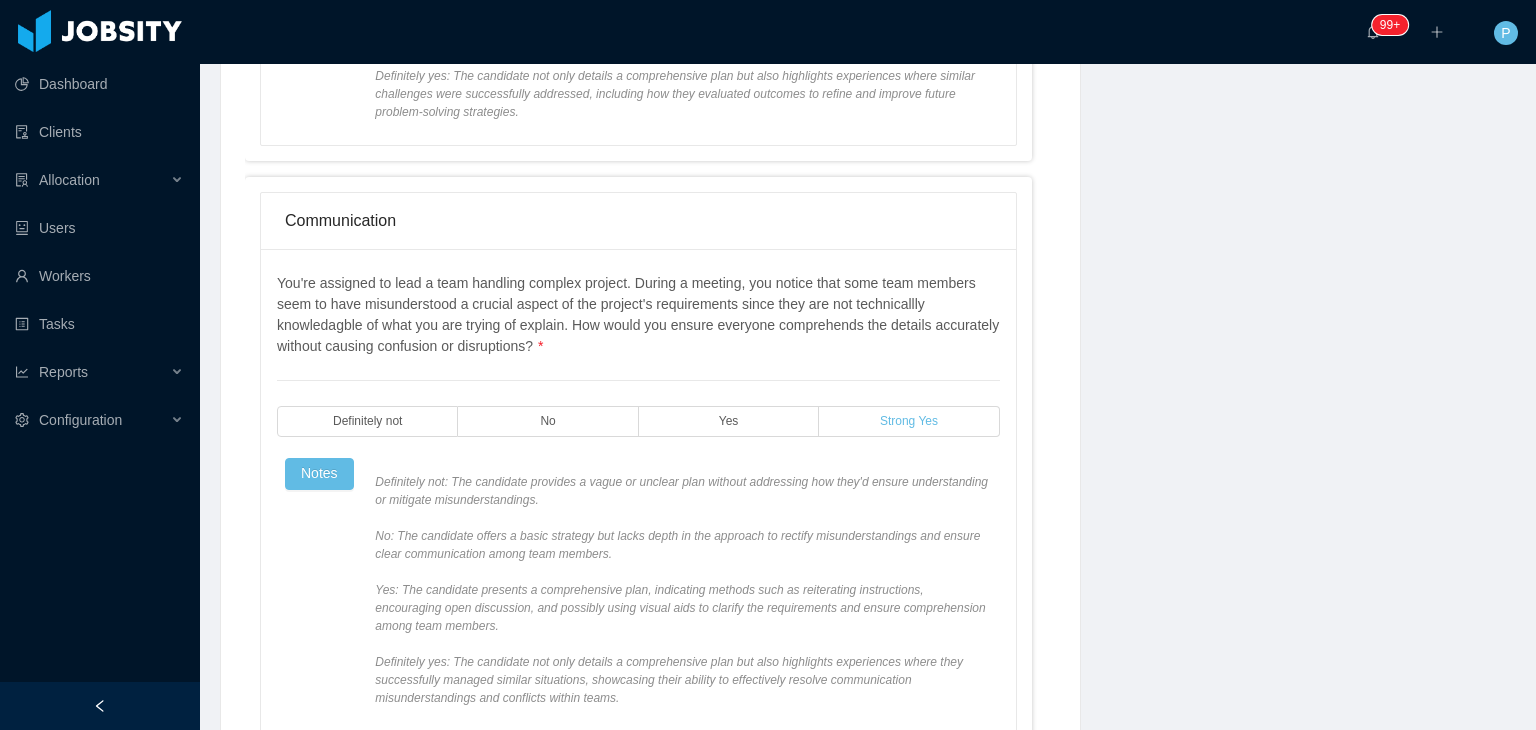 click on "Strong Yes" at bounding box center [909, 421] 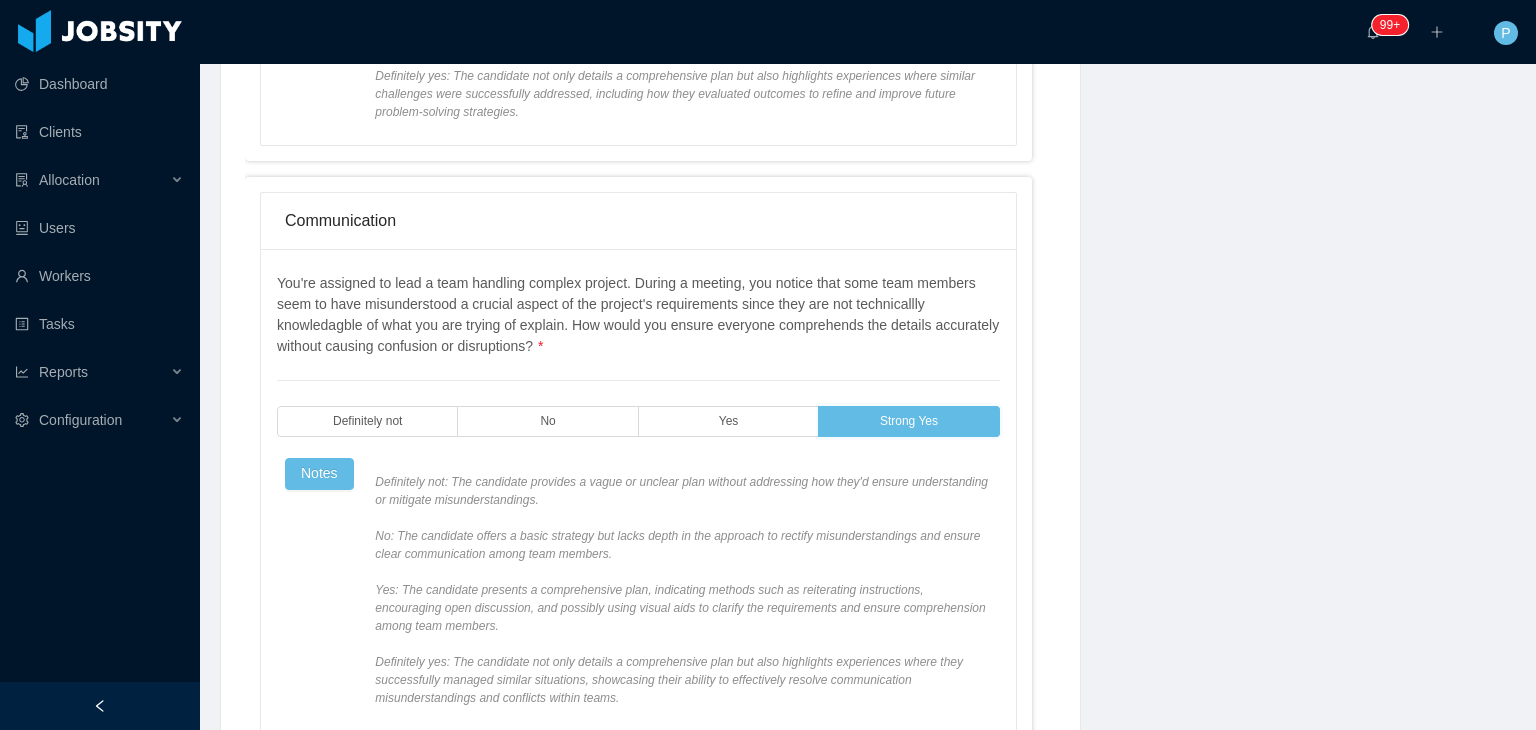 scroll, scrollTop: 1530, scrollLeft: 0, axis: vertical 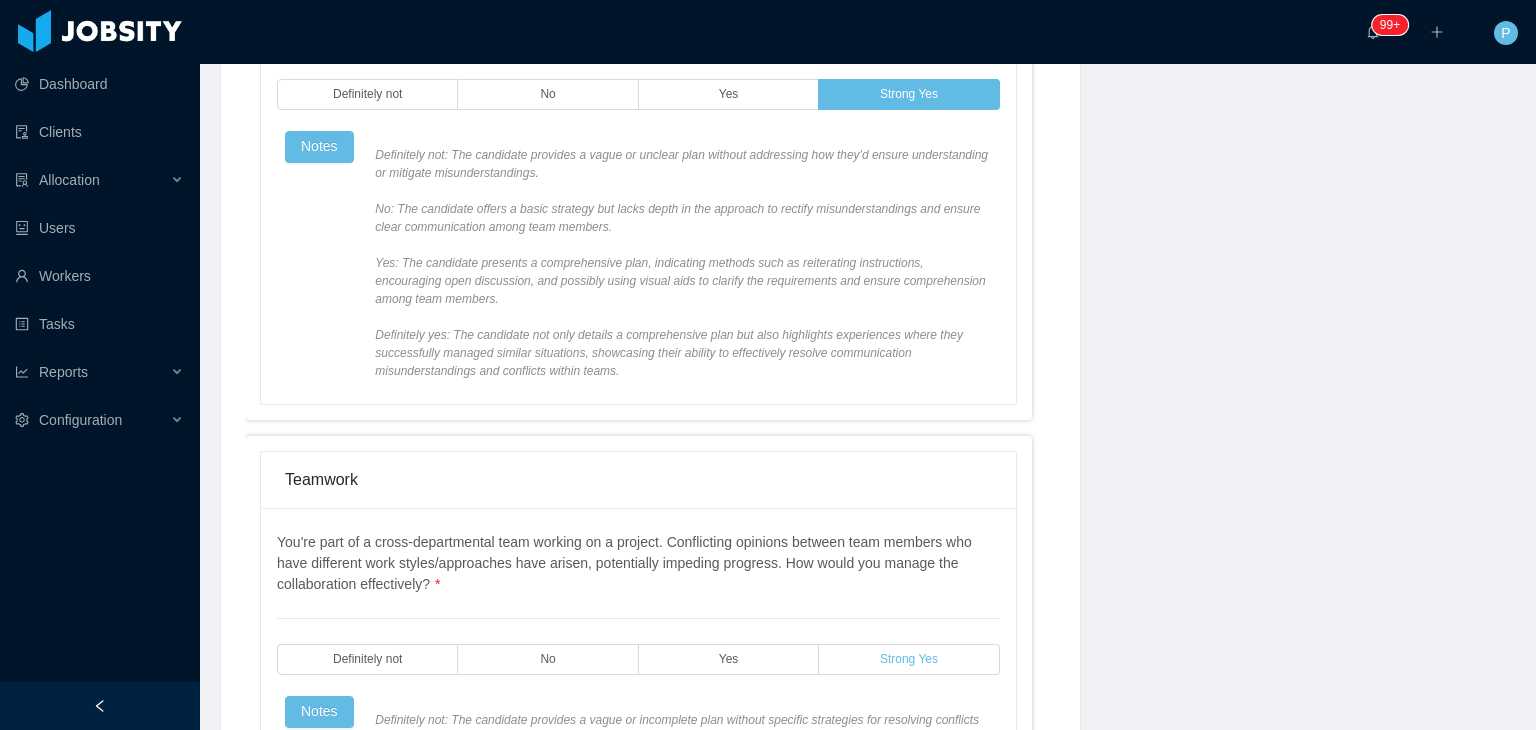 click on "Strong Yes" at bounding box center (909, 659) 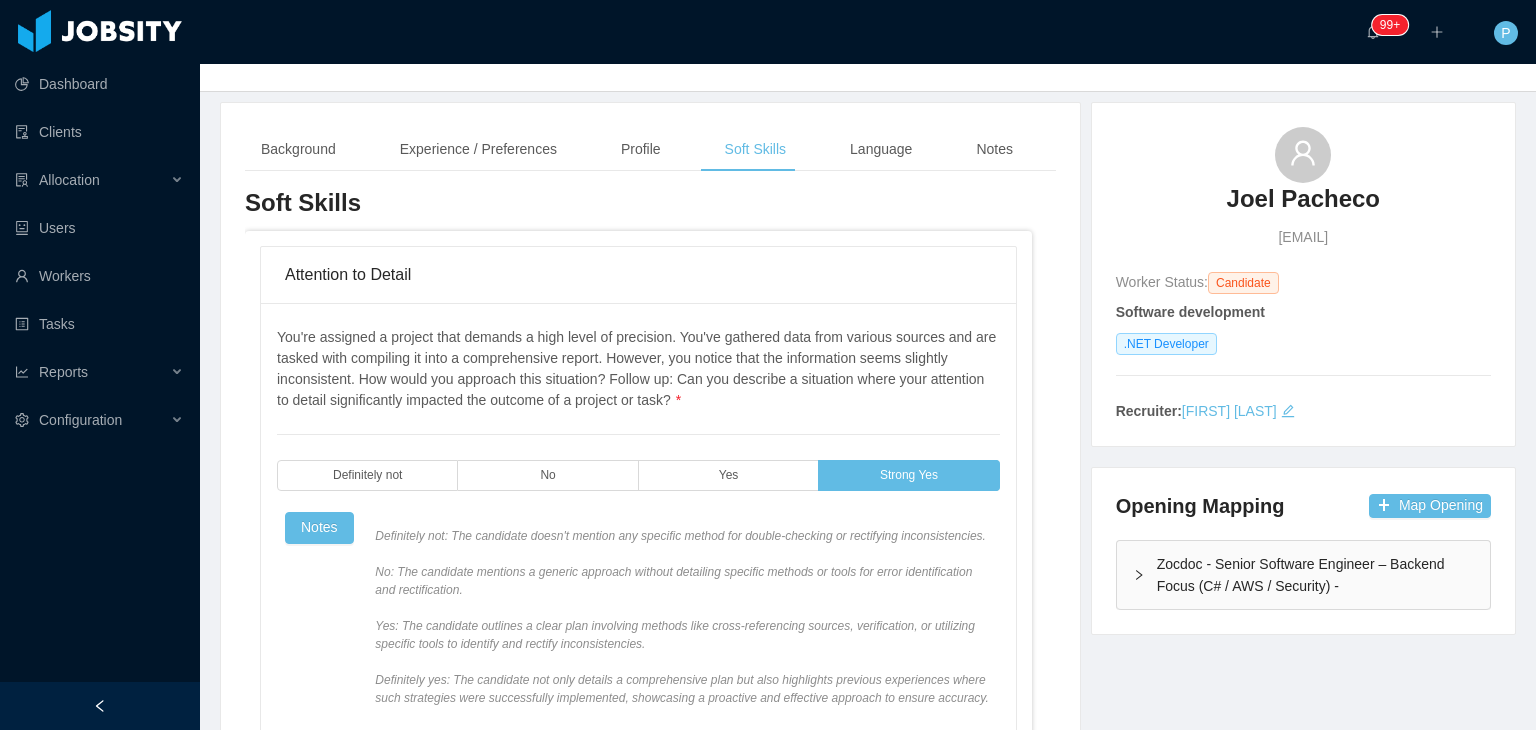 scroll, scrollTop: 12, scrollLeft: 0, axis: vertical 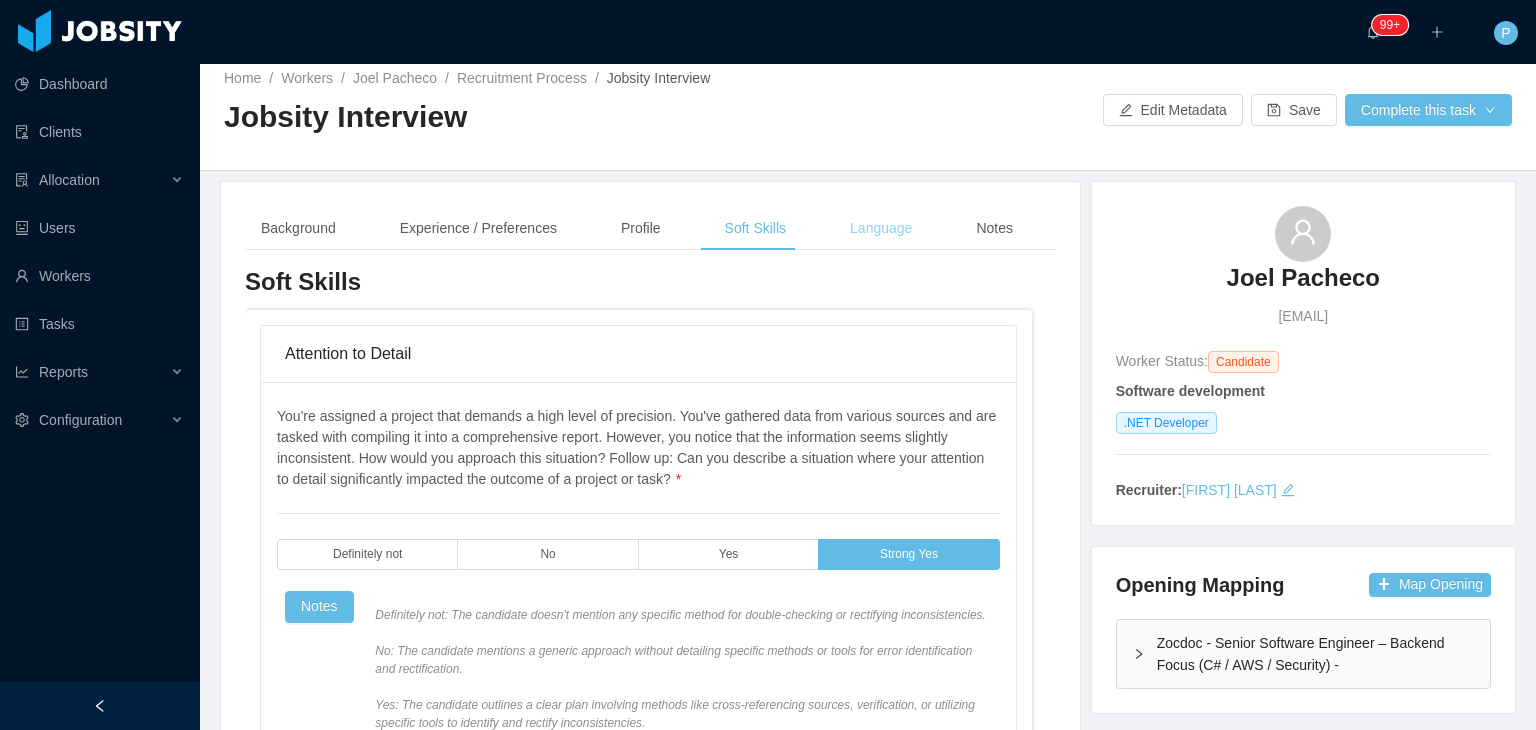 click on "Language" at bounding box center [881, 228] 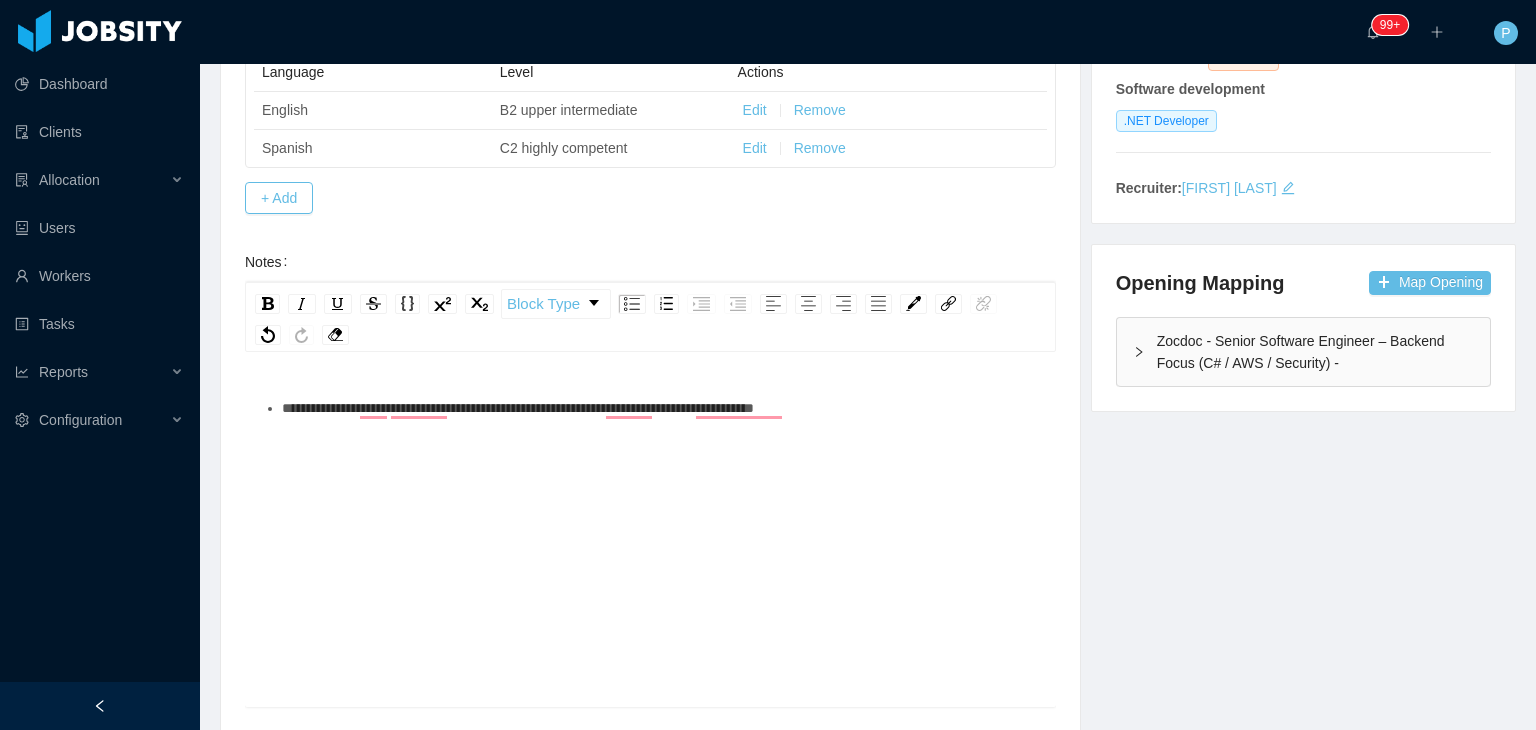 scroll, scrollTop: 324, scrollLeft: 0, axis: vertical 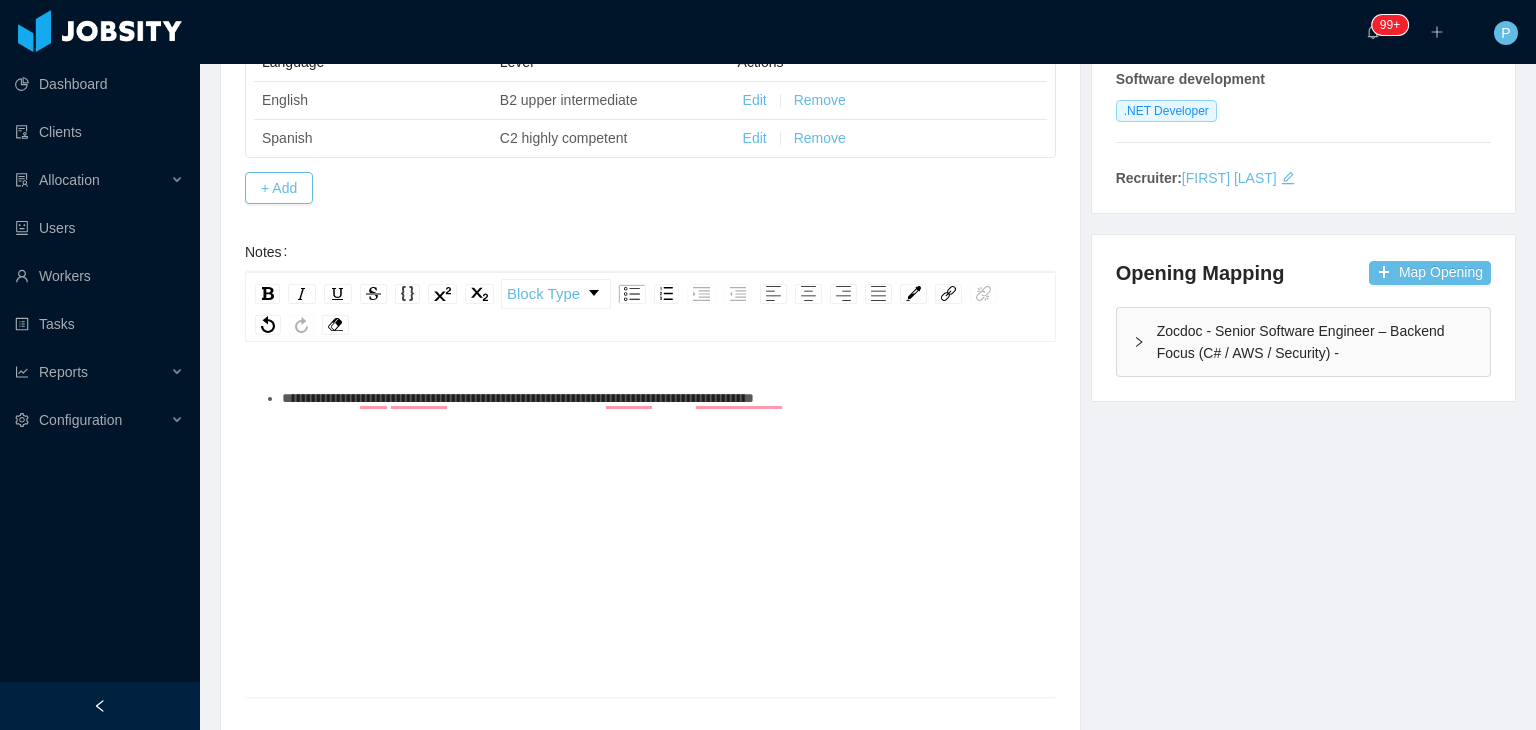 click on "**********" at bounding box center (661, 398) 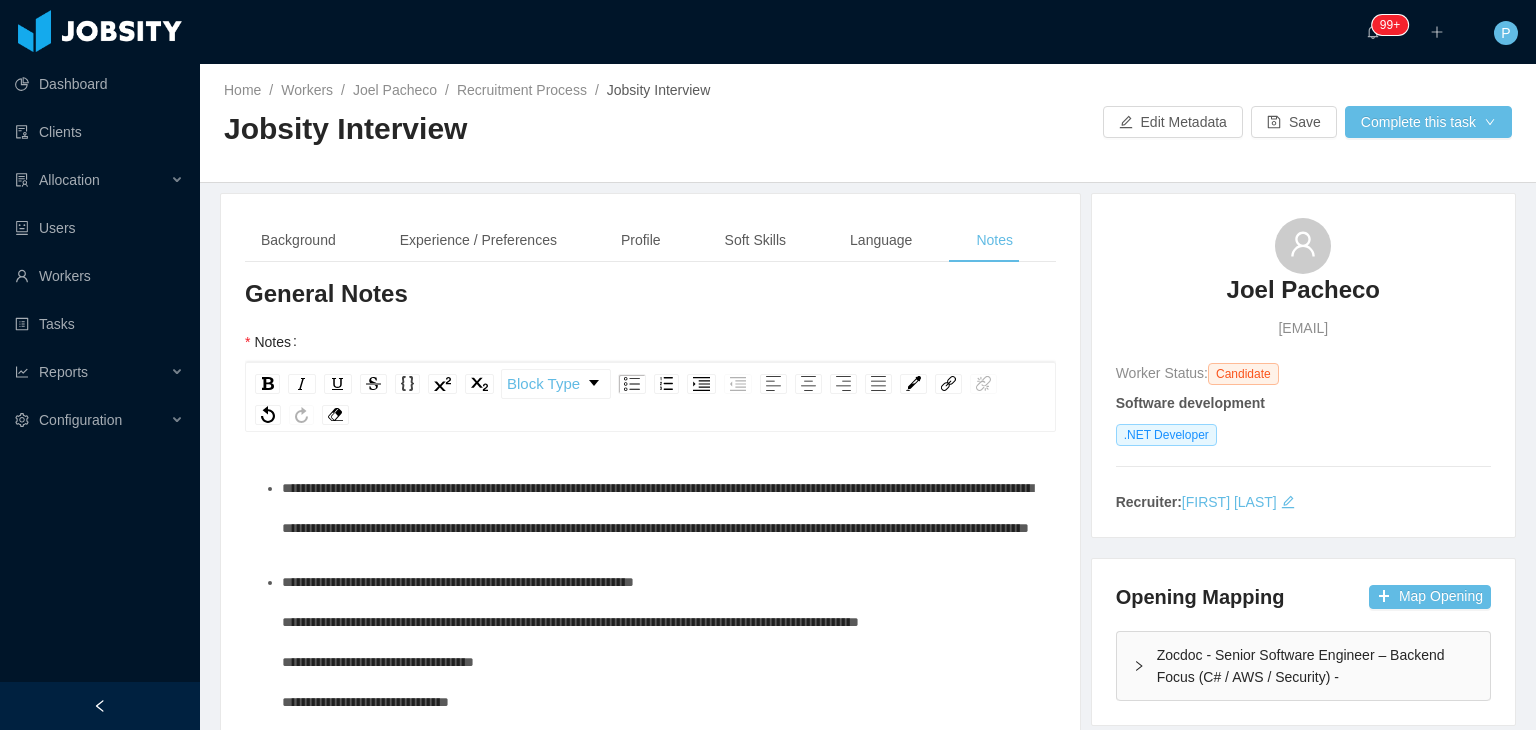 scroll, scrollTop: 0, scrollLeft: 0, axis: both 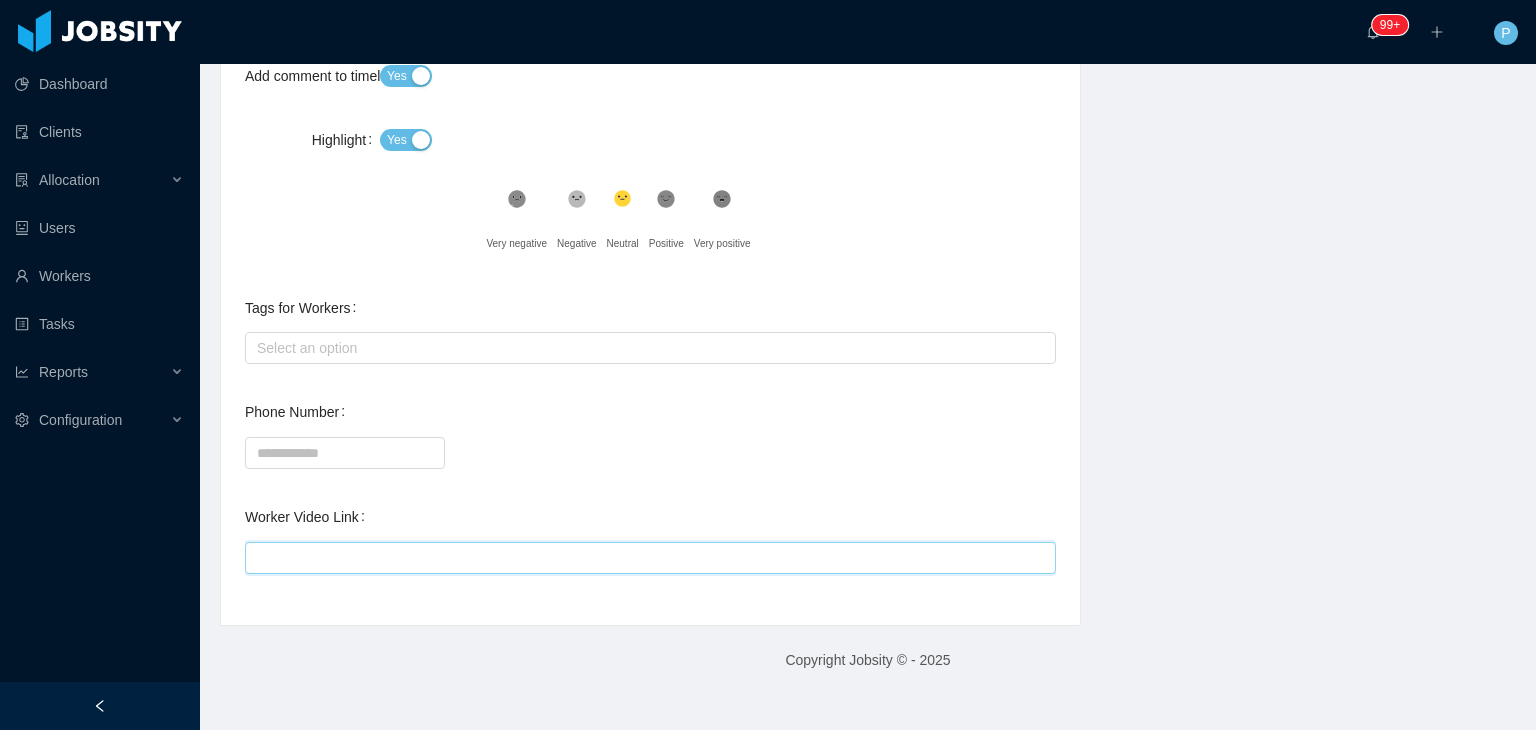click on "Worker Video Link" at bounding box center [650, 558] 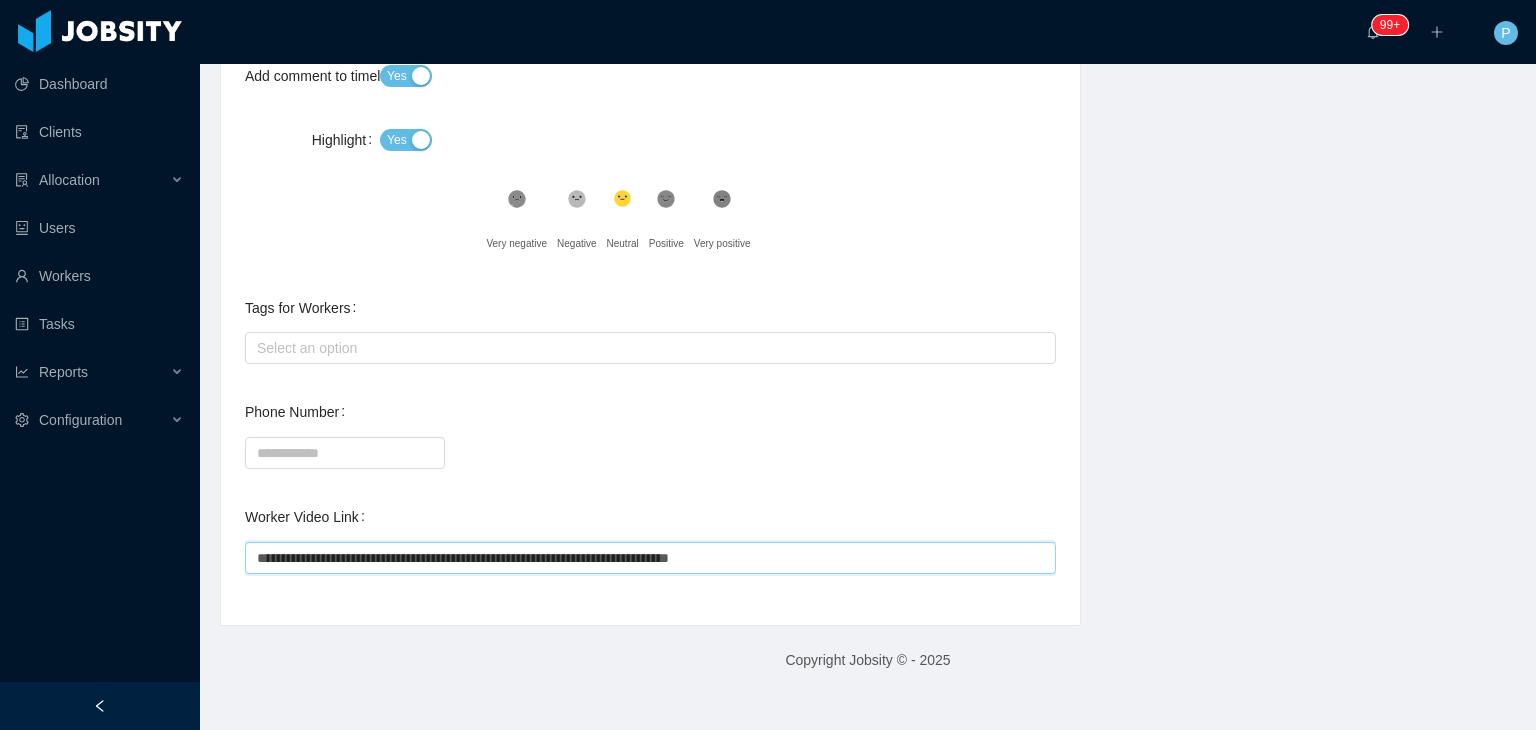 type on "**********" 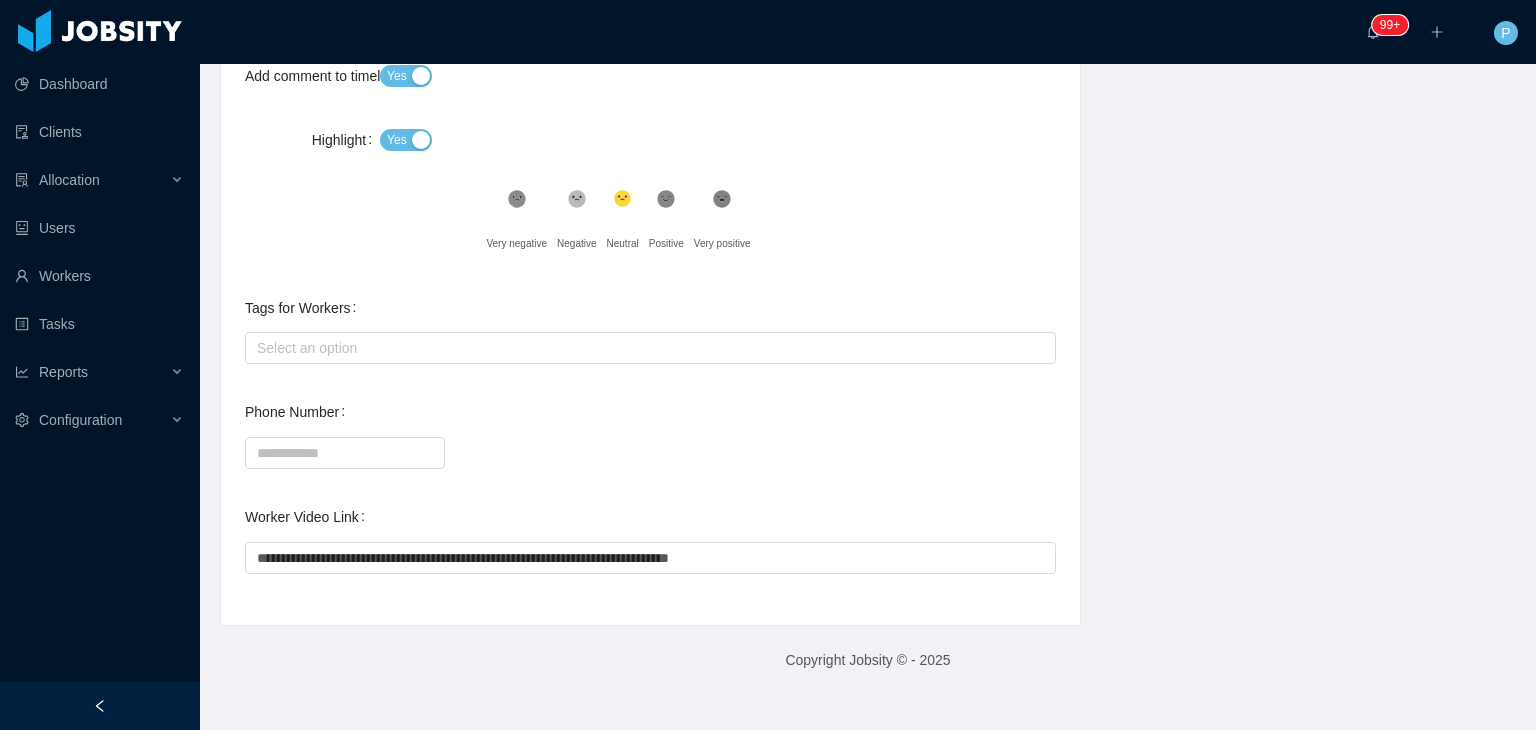 click on "Phone Number" at bounding box center [650, 432] 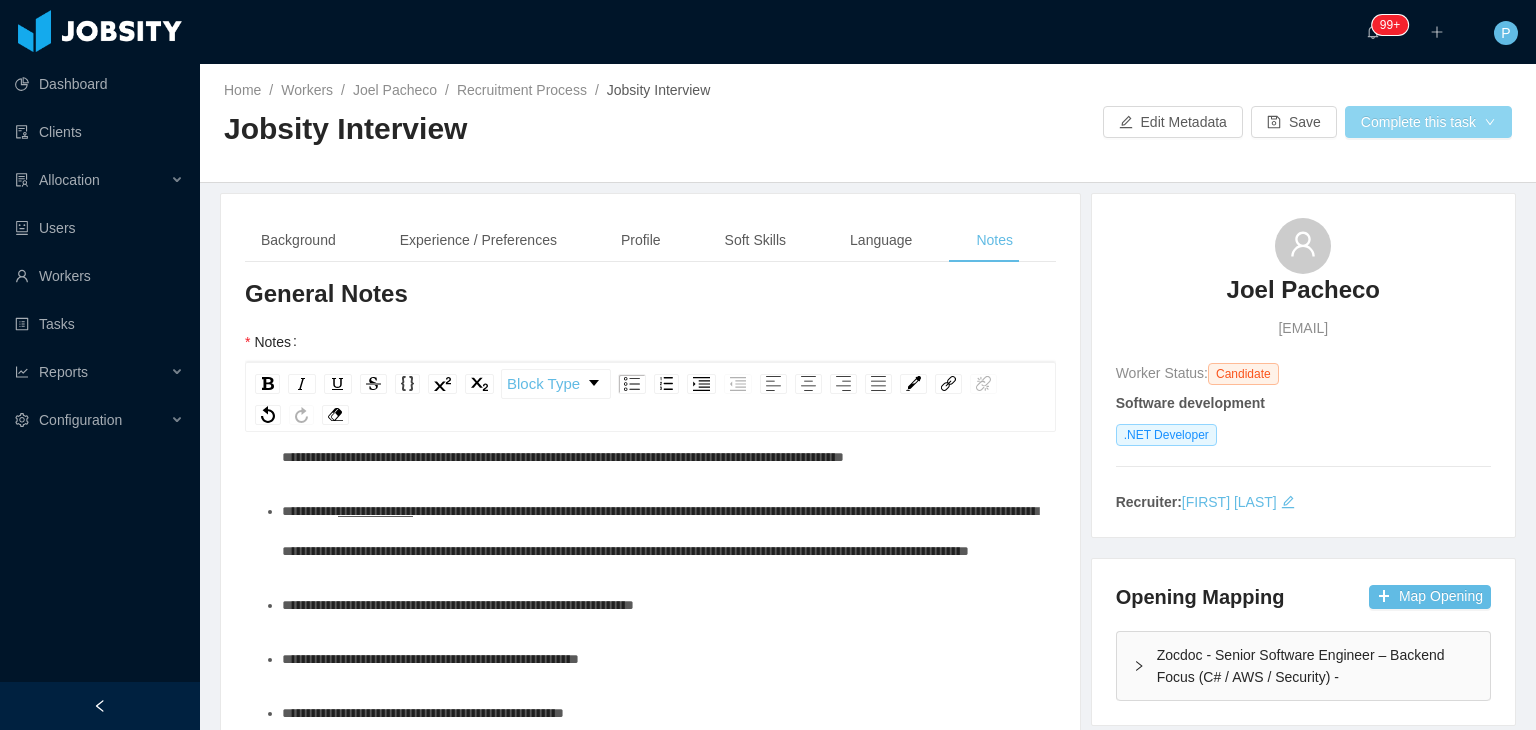 click on "Complete this task" at bounding box center [1428, 122] 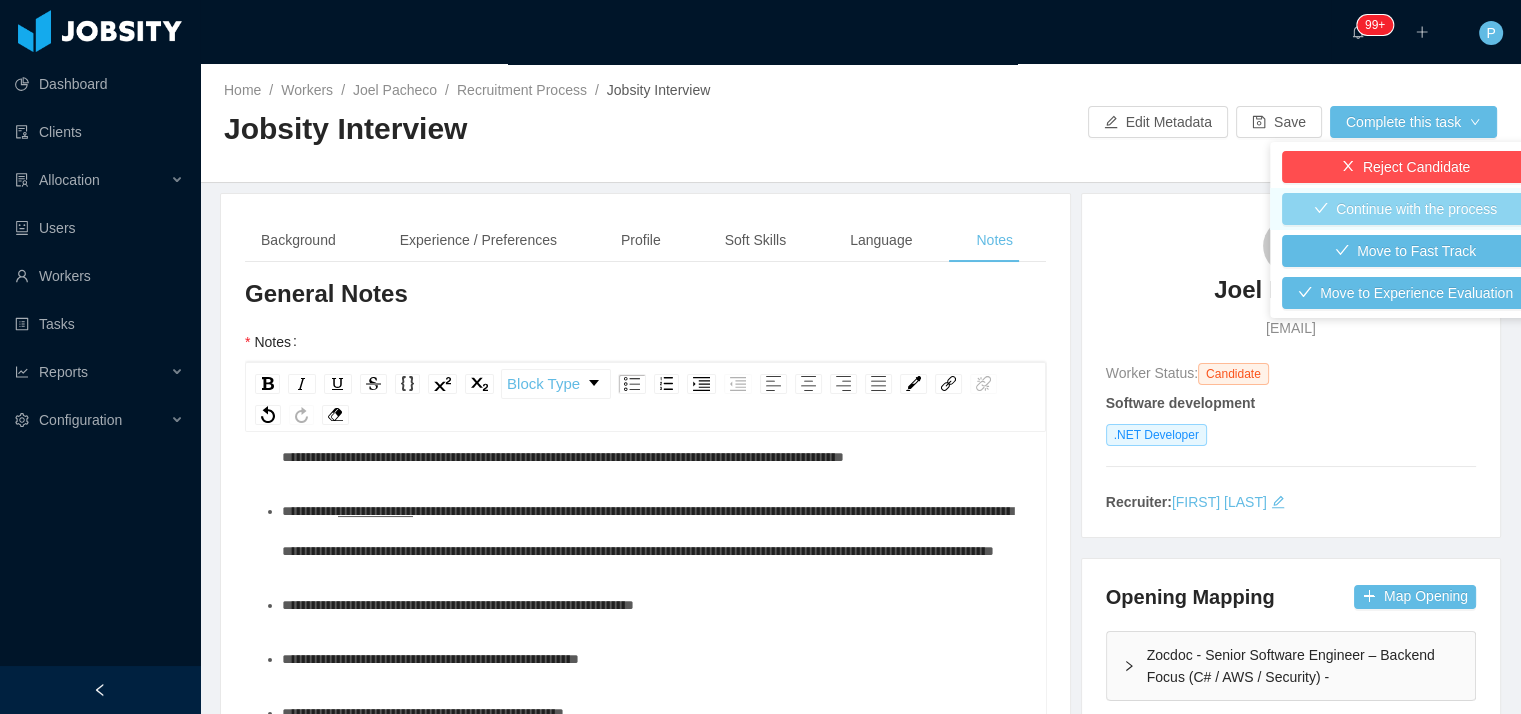click on "Continue with the process" at bounding box center [1405, 209] 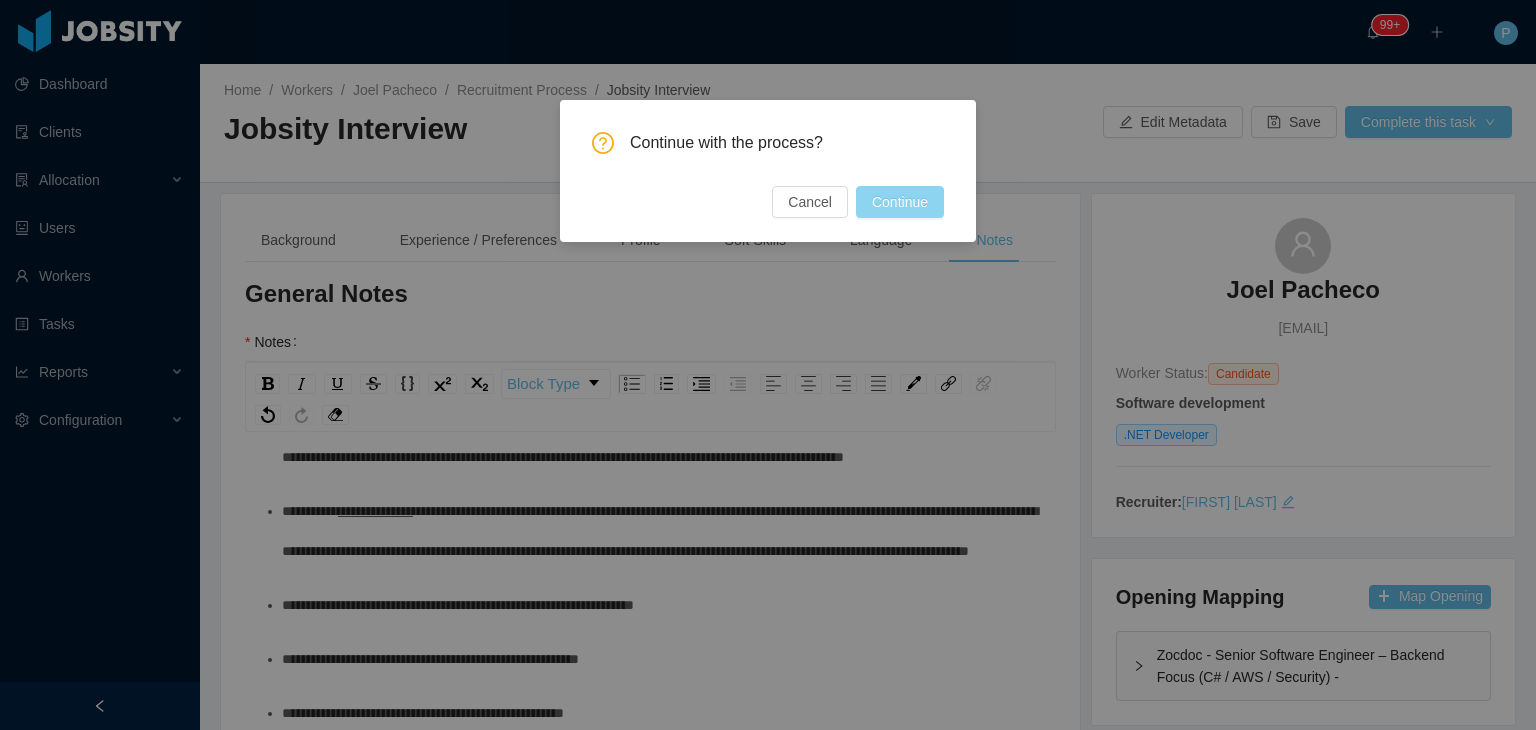 click on "Continue" at bounding box center (900, 202) 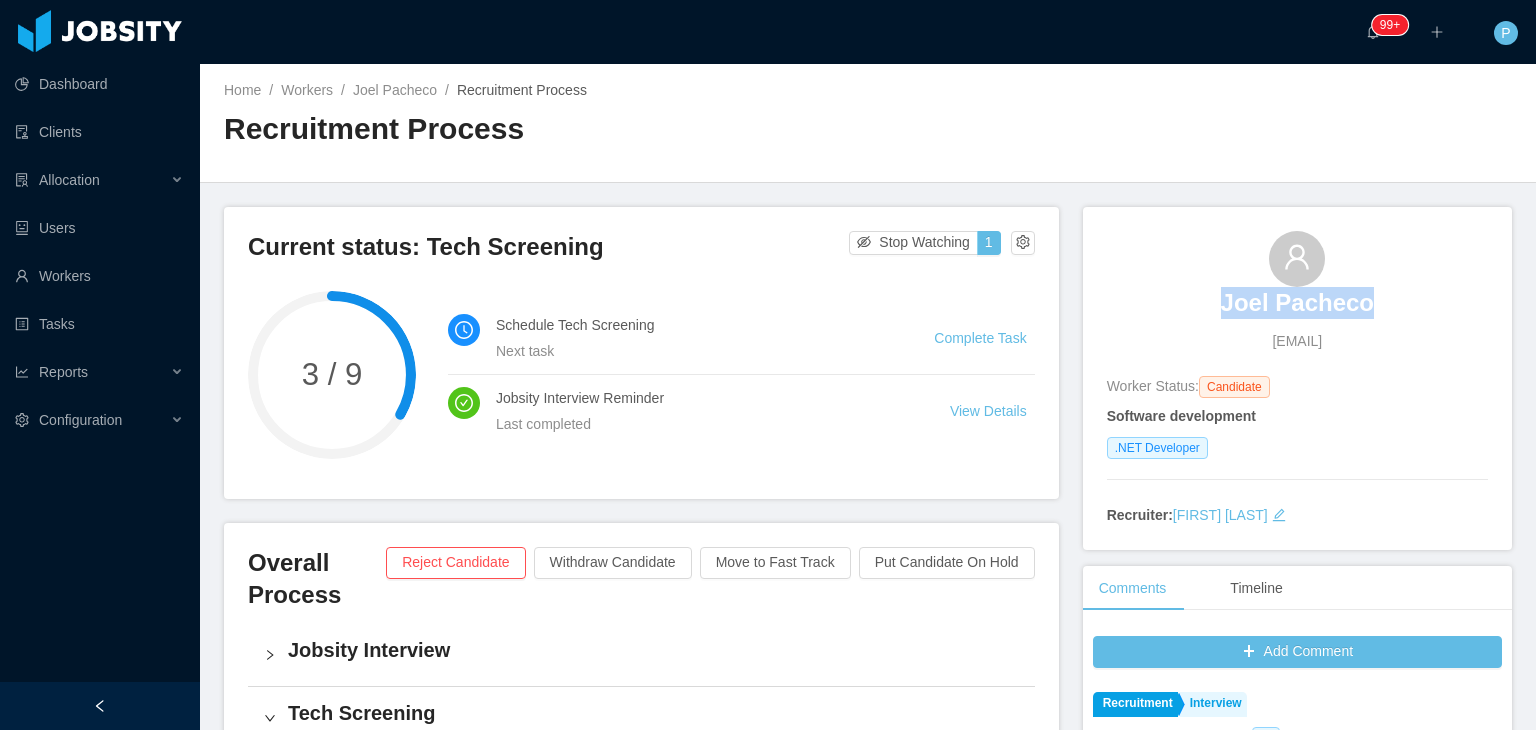 drag, startPoint x: 1361, startPoint y: 300, endPoint x: 1213, endPoint y: 310, distance: 148.33745 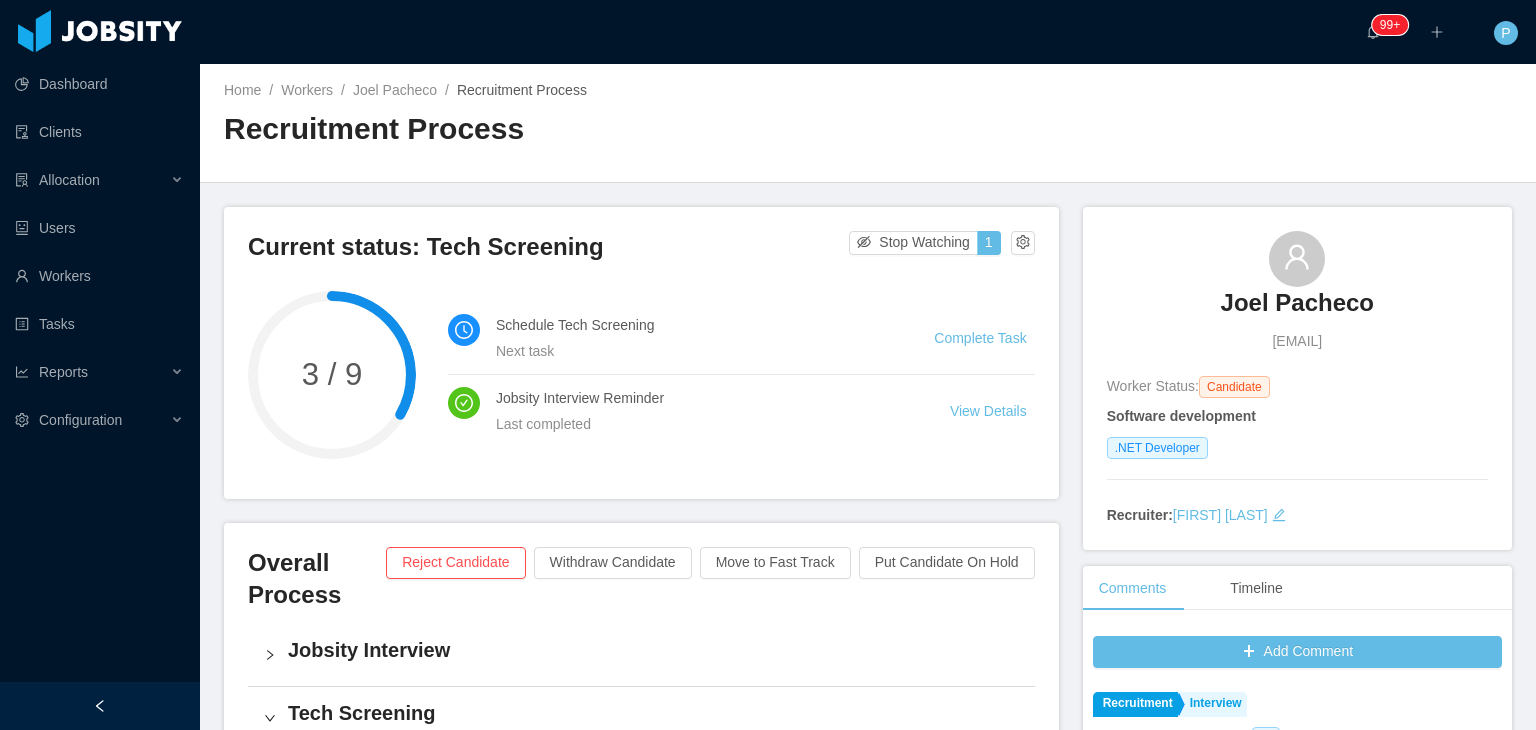 click on "Home / Workers / Joel Pacheco / Recruitment Process / Recruitment Process" at bounding box center (868, 123) 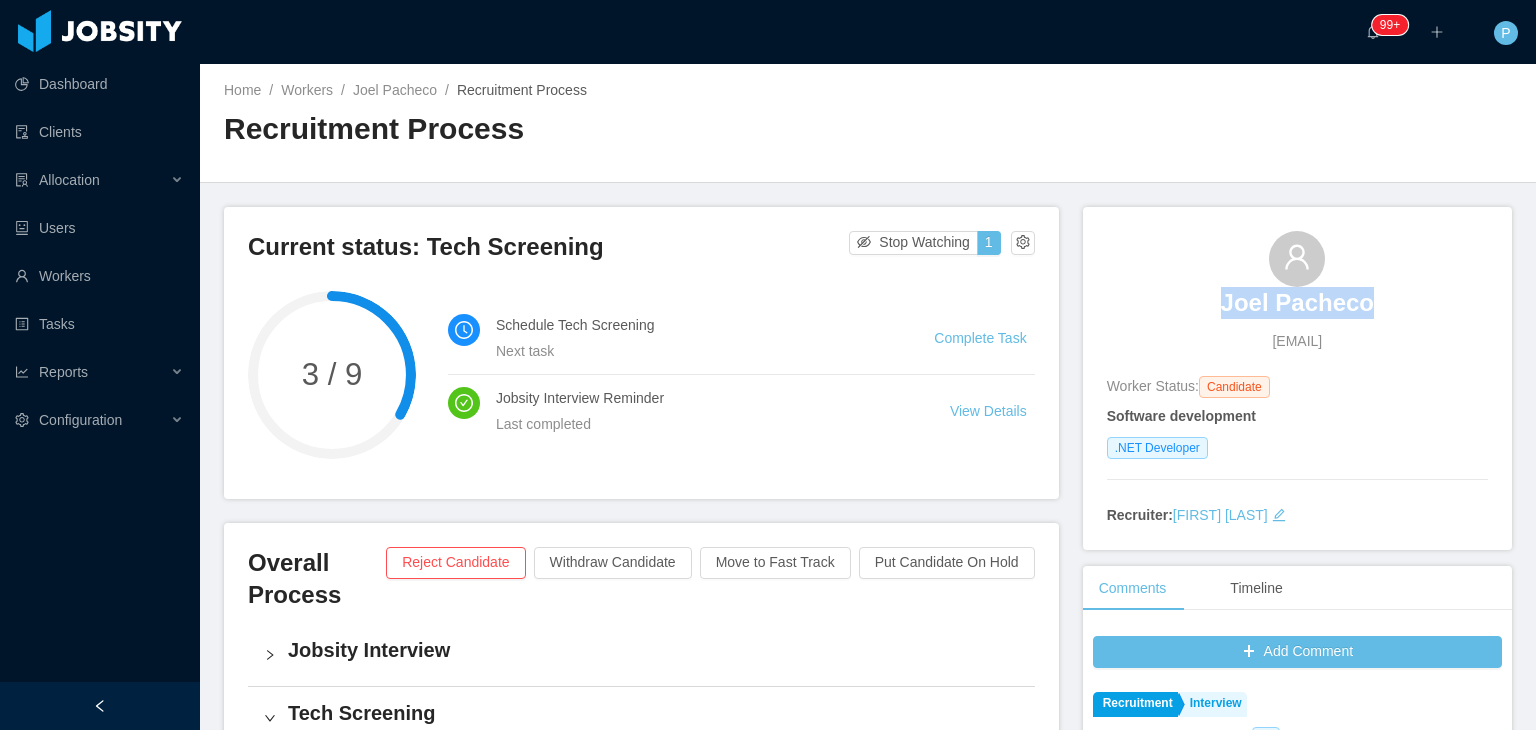 drag, startPoint x: 1365, startPoint y: 309, endPoint x: 1200, endPoint y: 305, distance: 165.04848 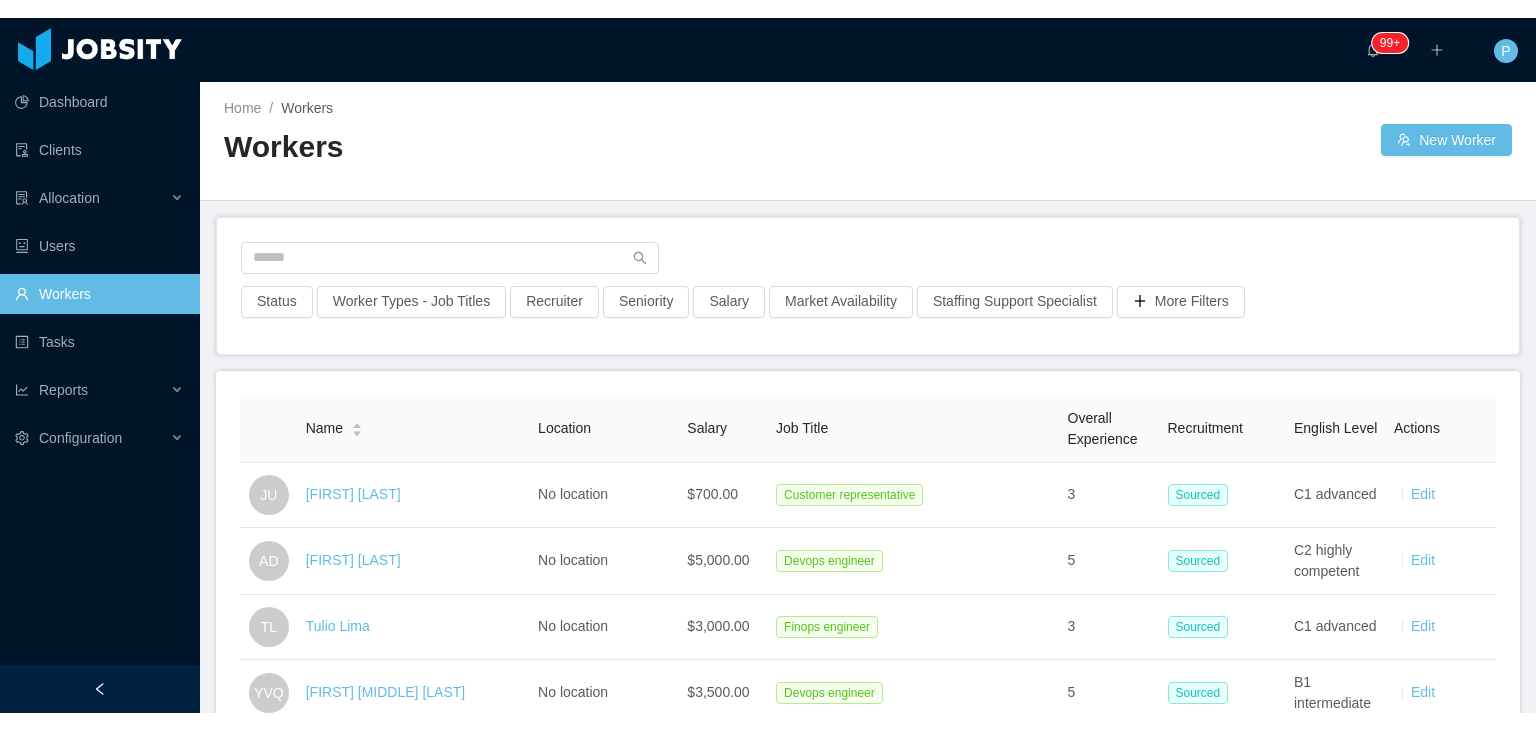 scroll, scrollTop: 0, scrollLeft: 0, axis: both 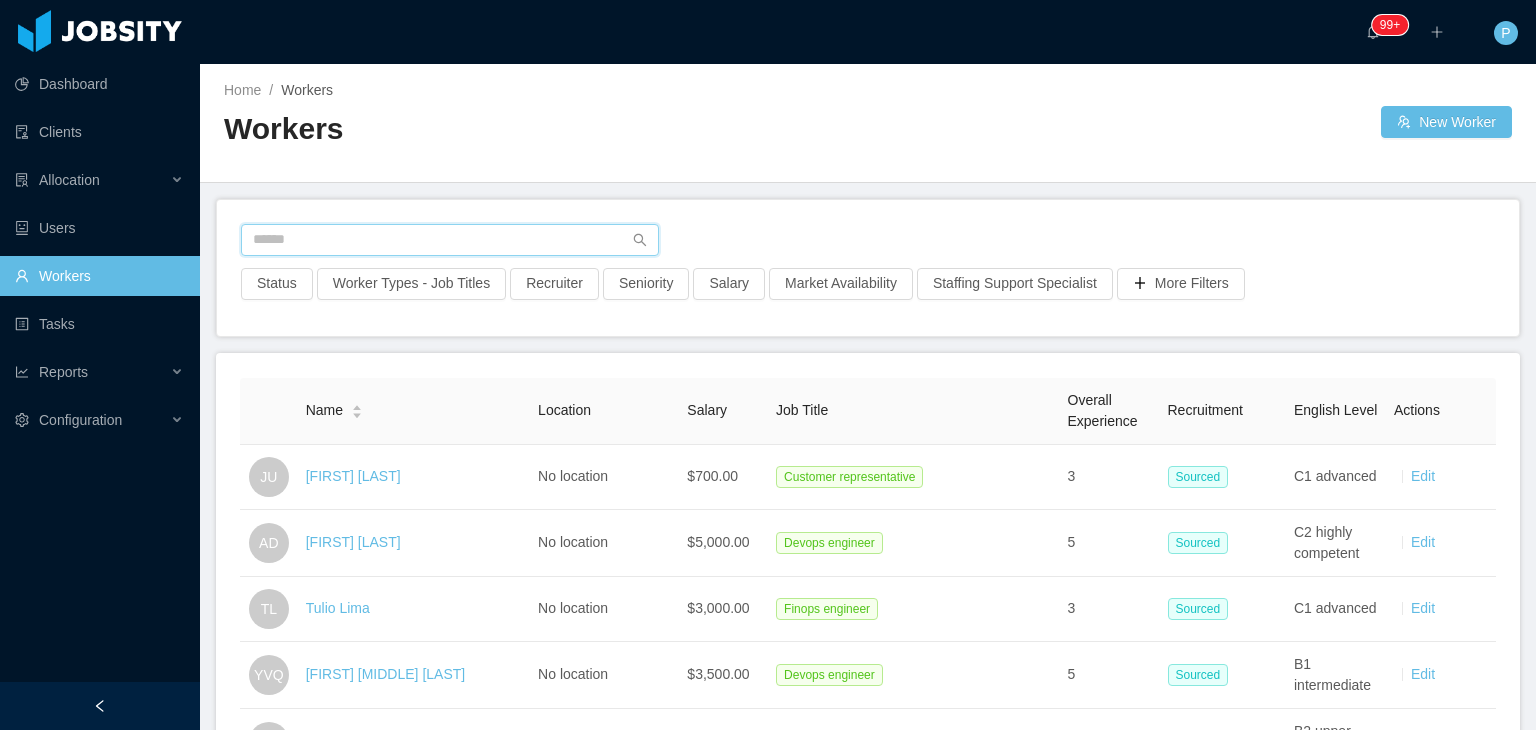 click at bounding box center [450, 240] 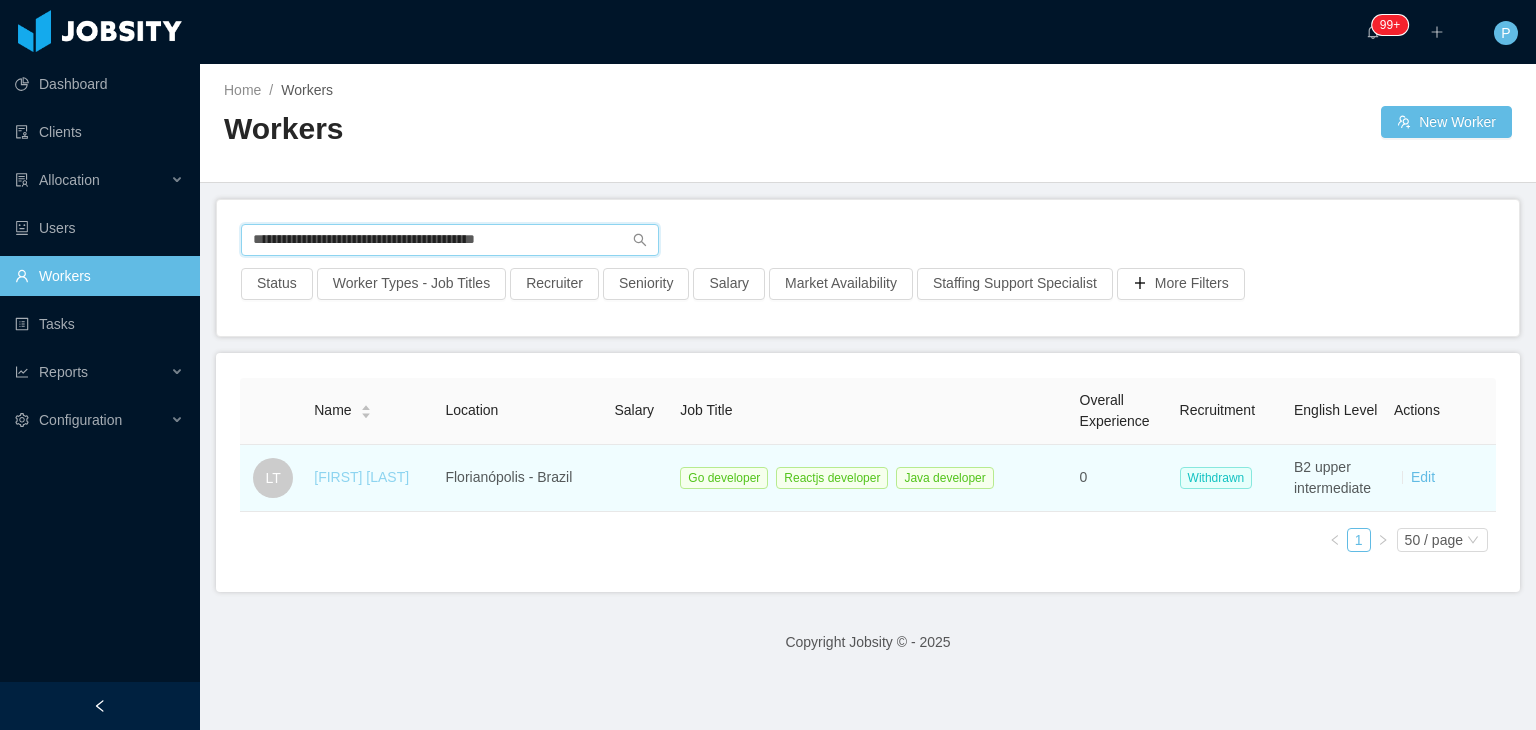 type on "**********" 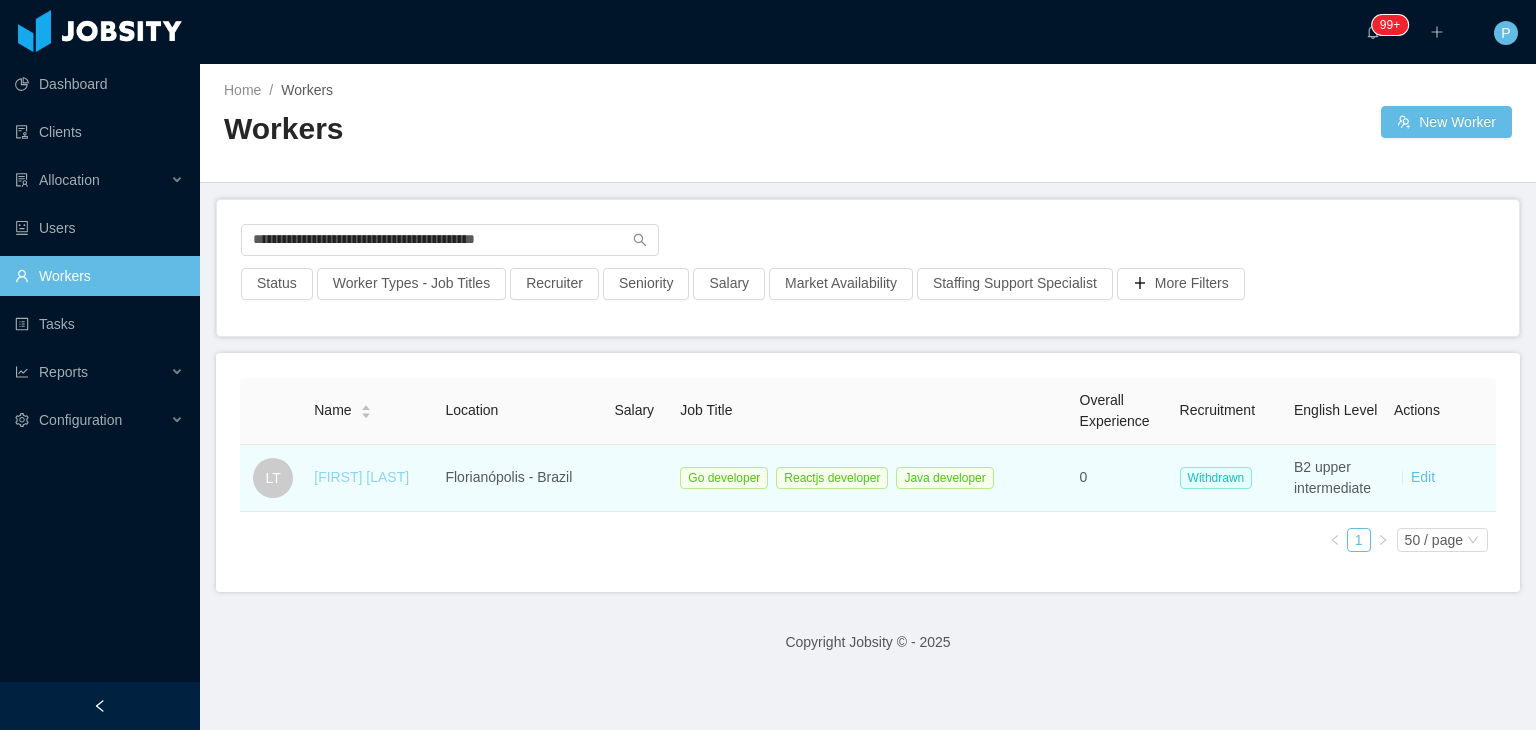 click on "[FIRST] [LAST]" at bounding box center [361, 477] 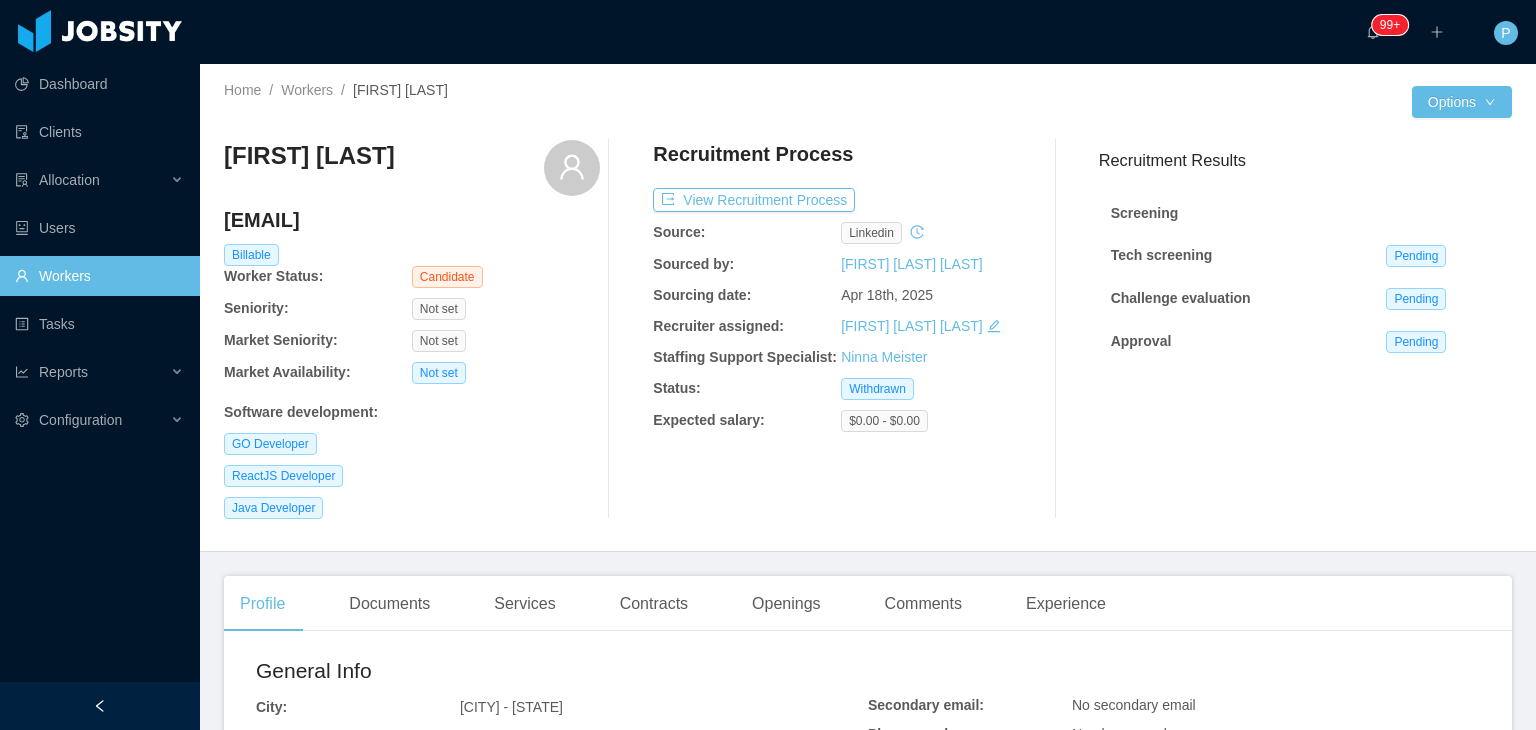 click on "Recruitment Process" at bounding box center [841, 159] 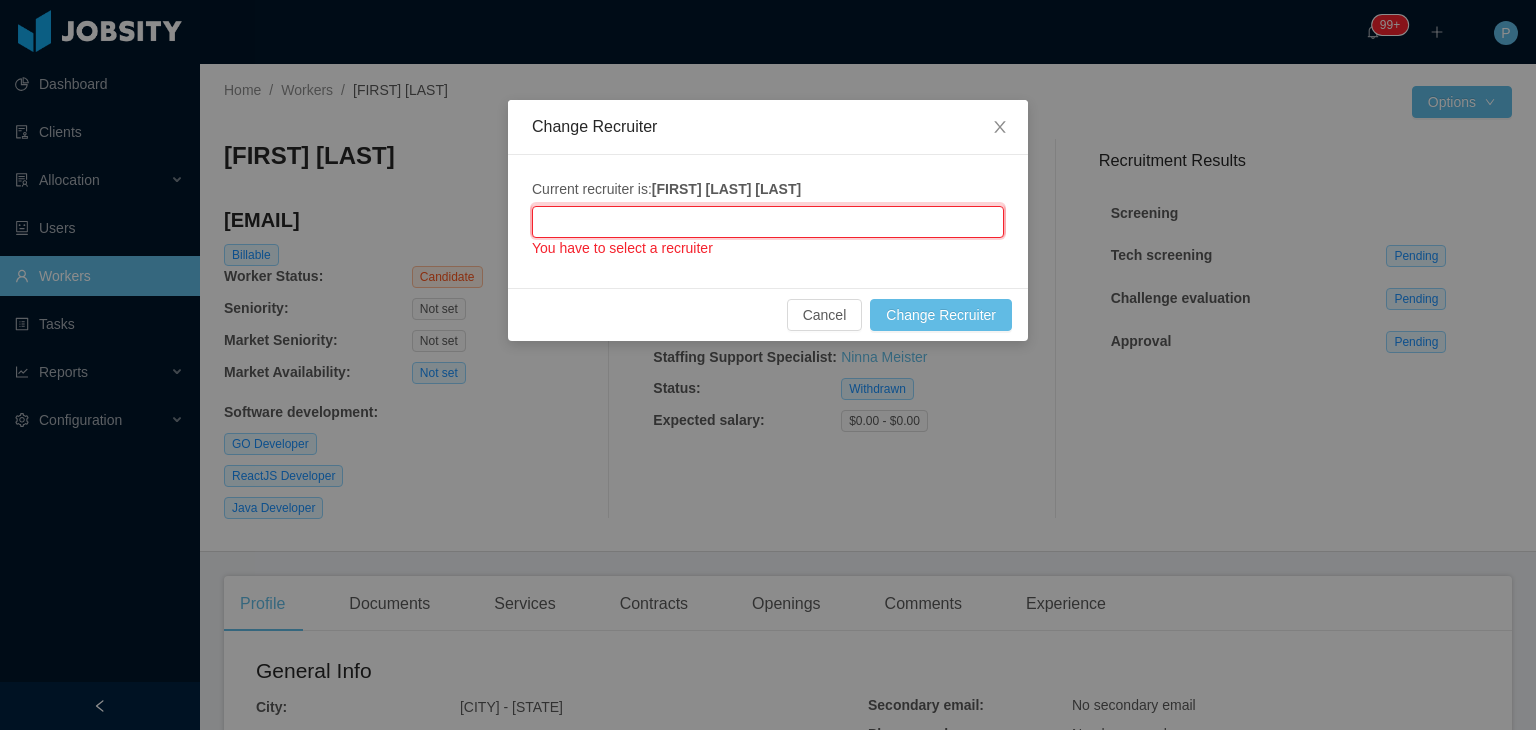 click at bounding box center [768, 222] 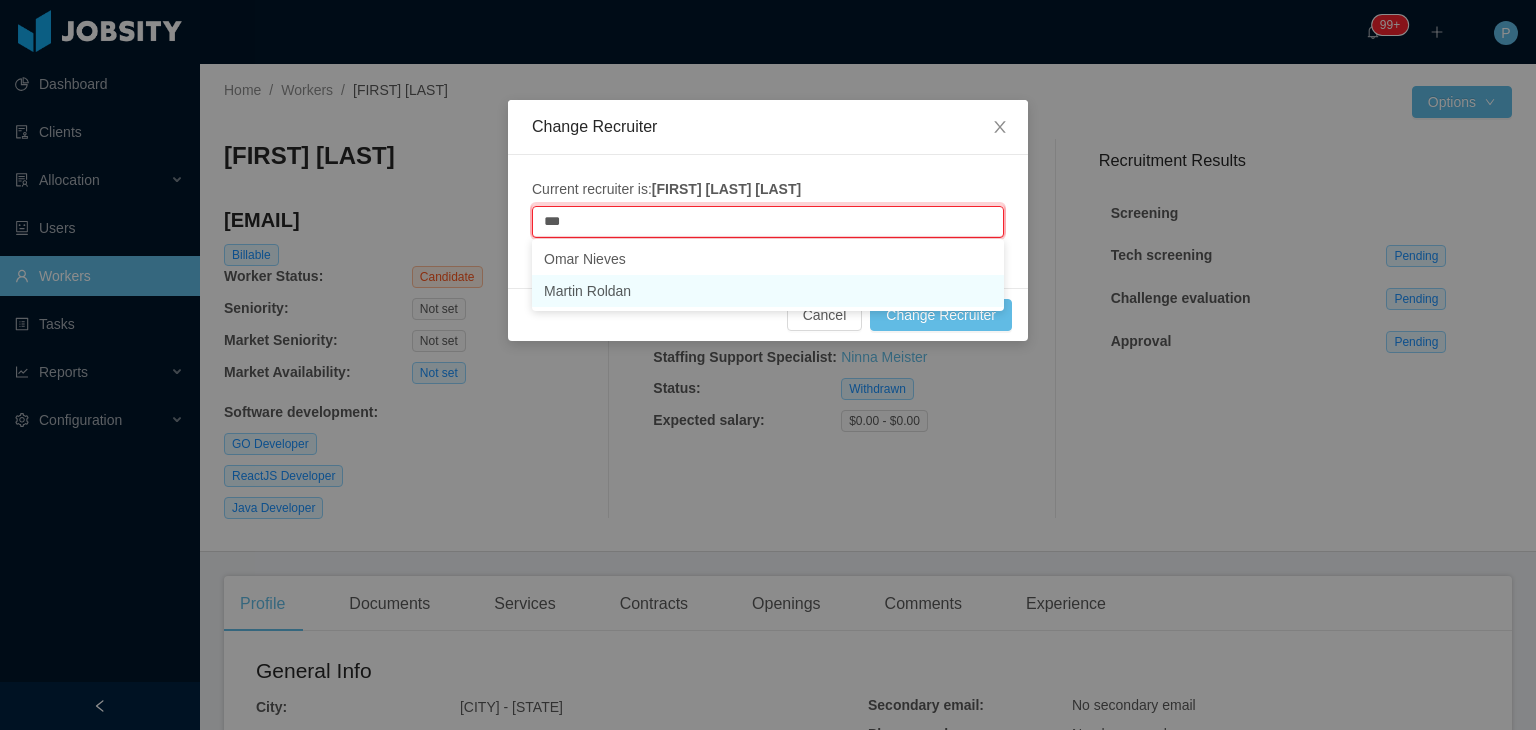 click on "Martin Roldan" at bounding box center [768, 291] 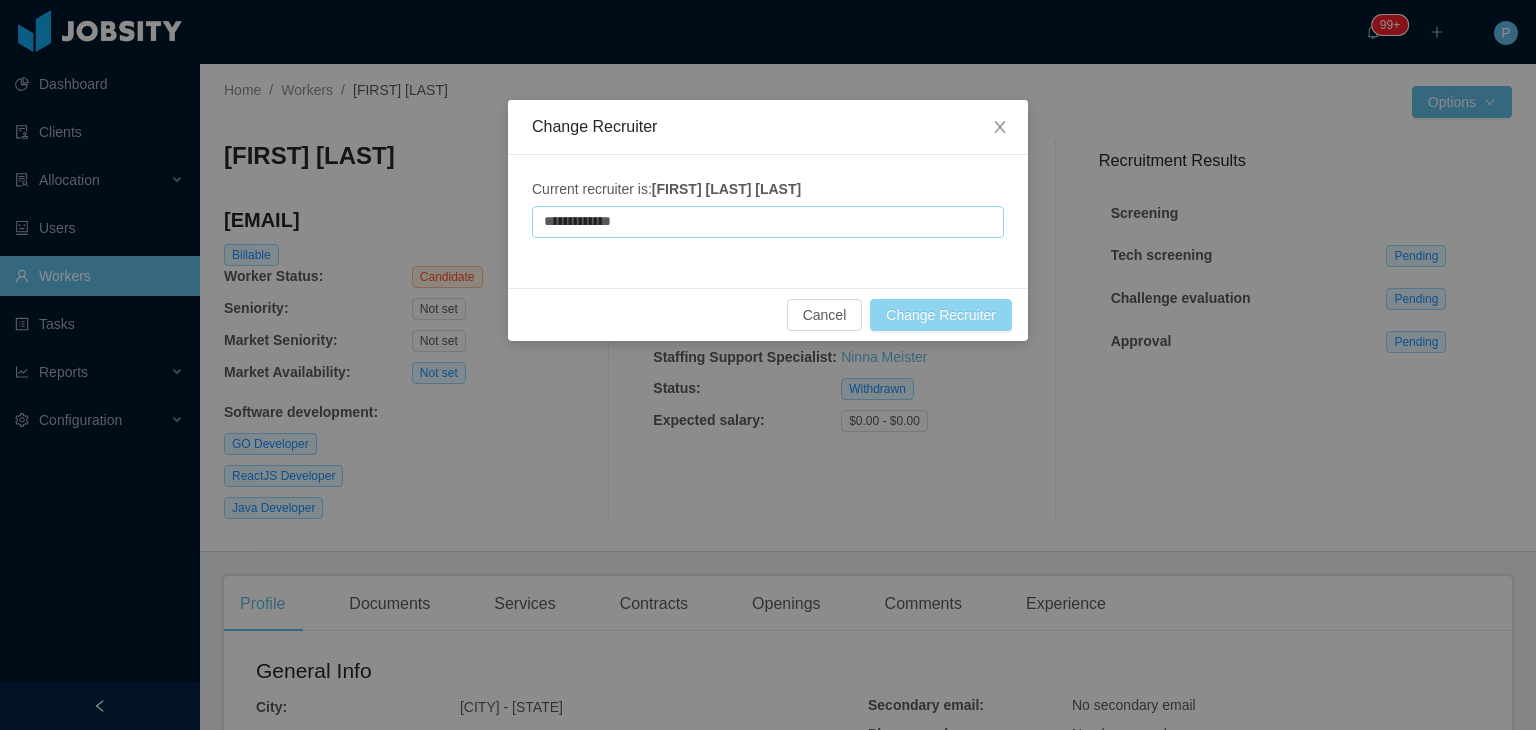 type on "**********" 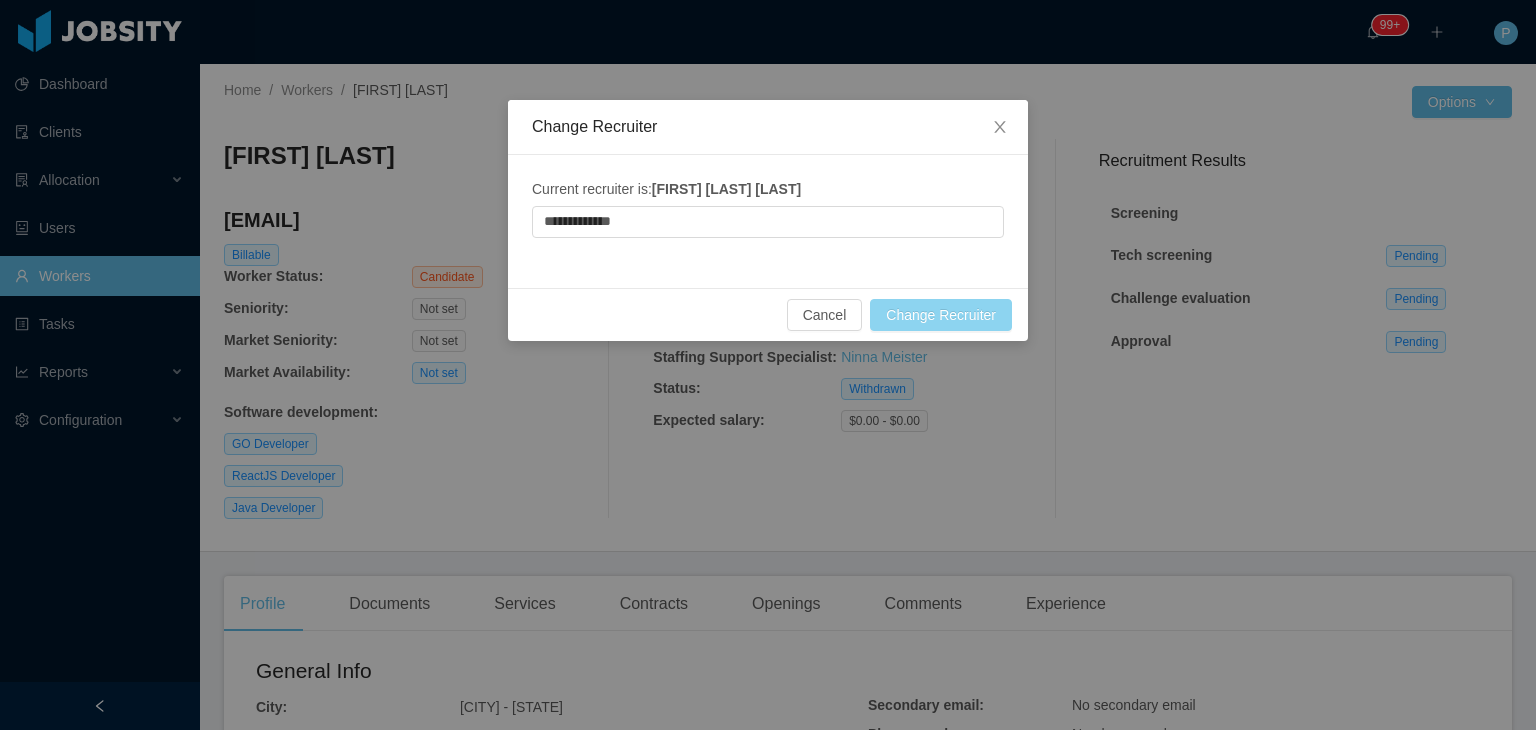 click on "Change Recruiter" at bounding box center [941, 315] 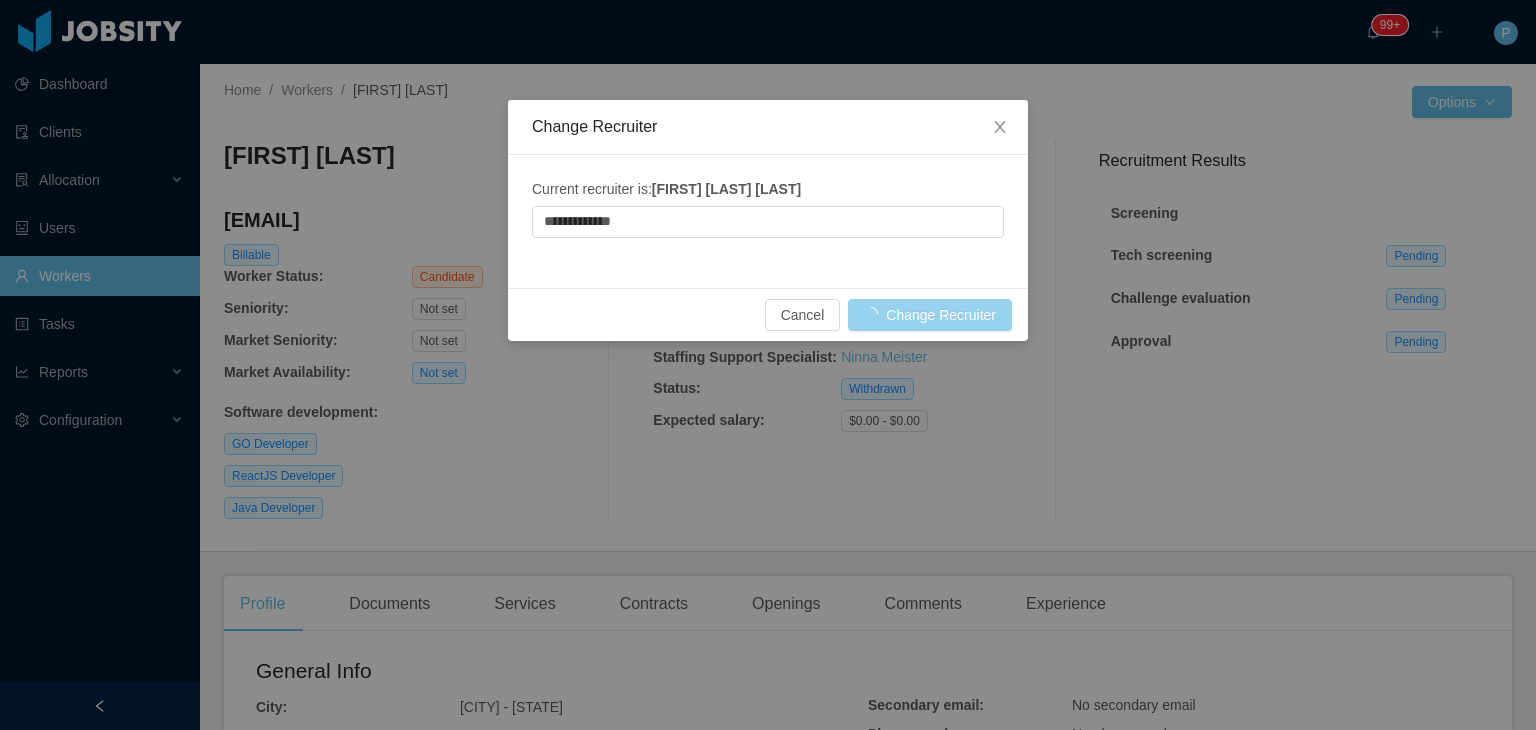 type 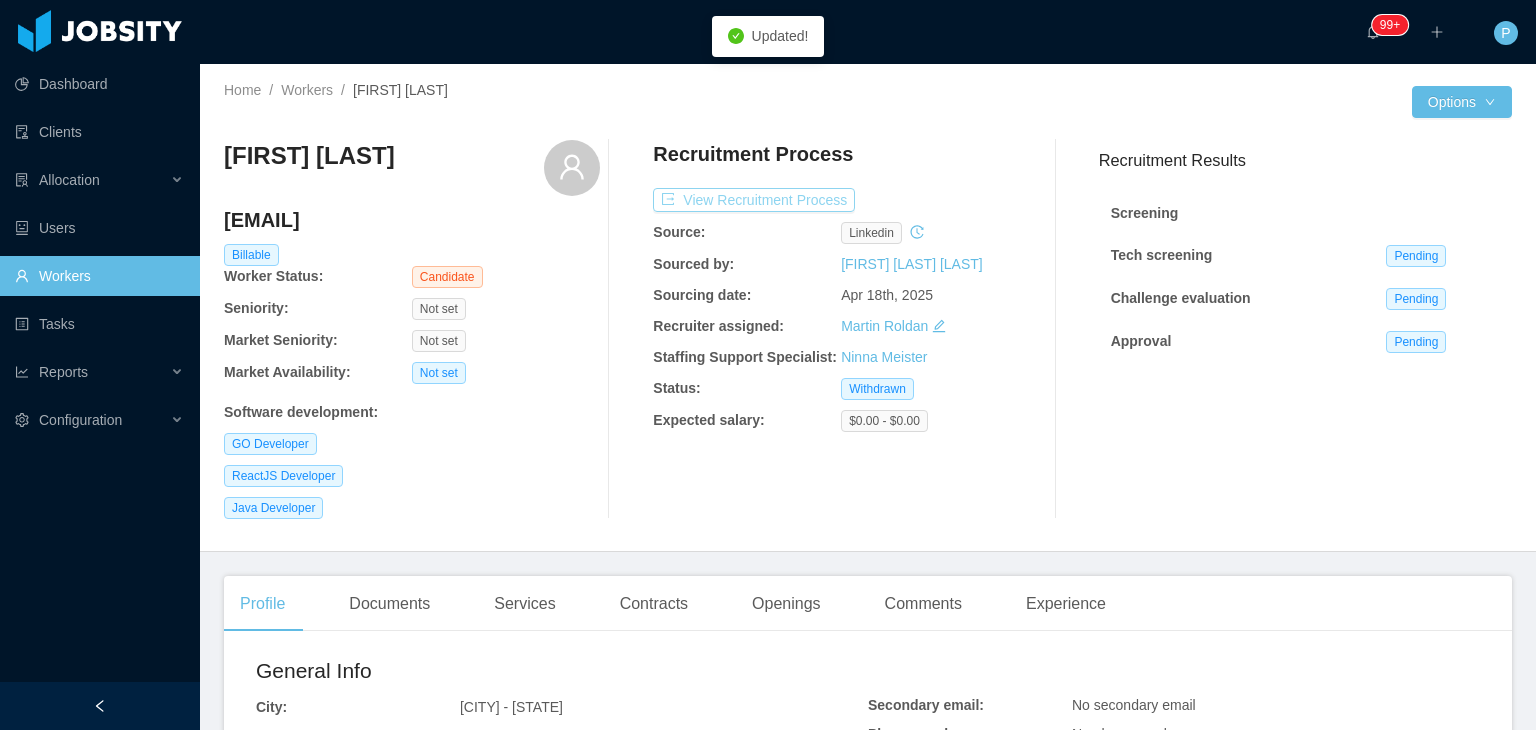 click on "View Recruitment Process" at bounding box center [754, 200] 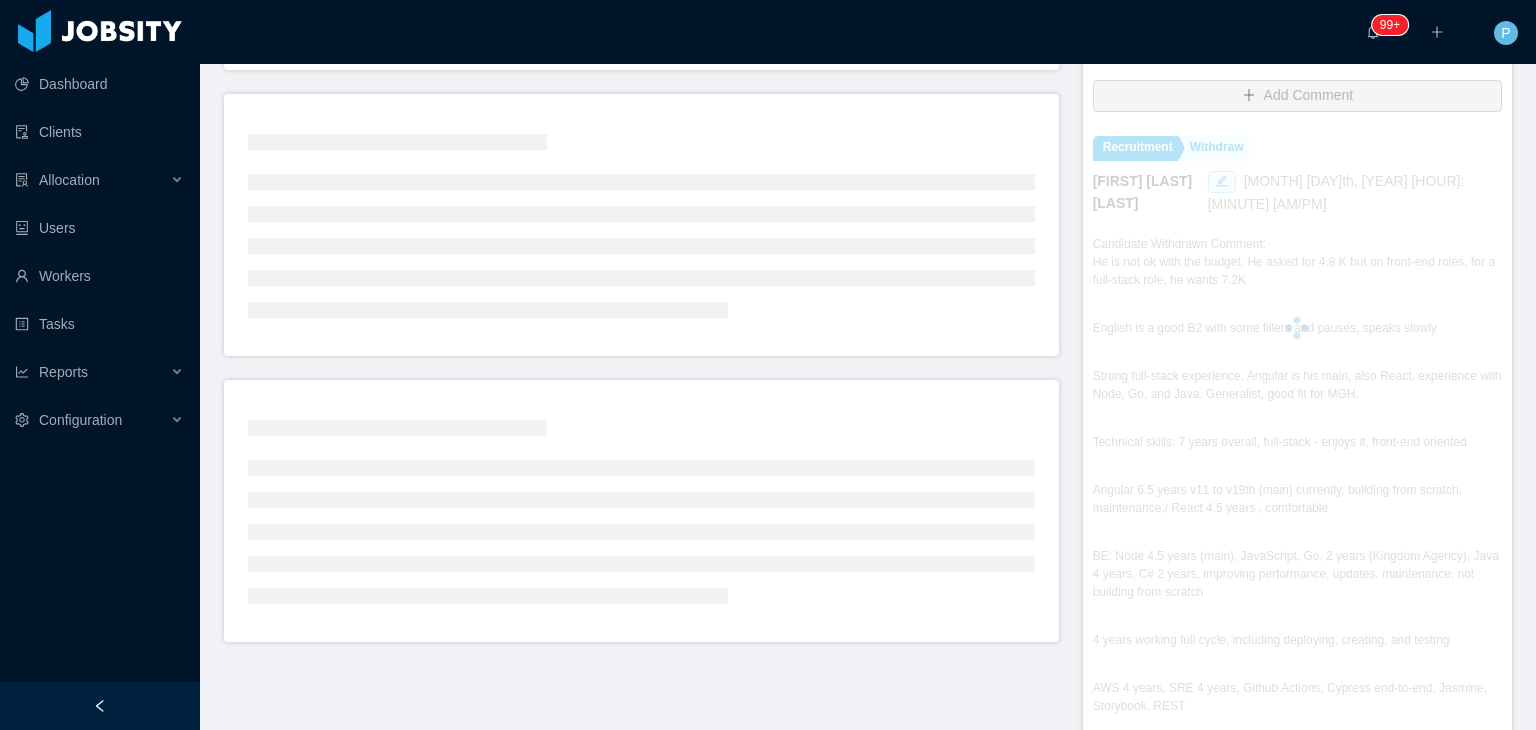 scroll, scrollTop: 495, scrollLeft: 0, axis: vertical 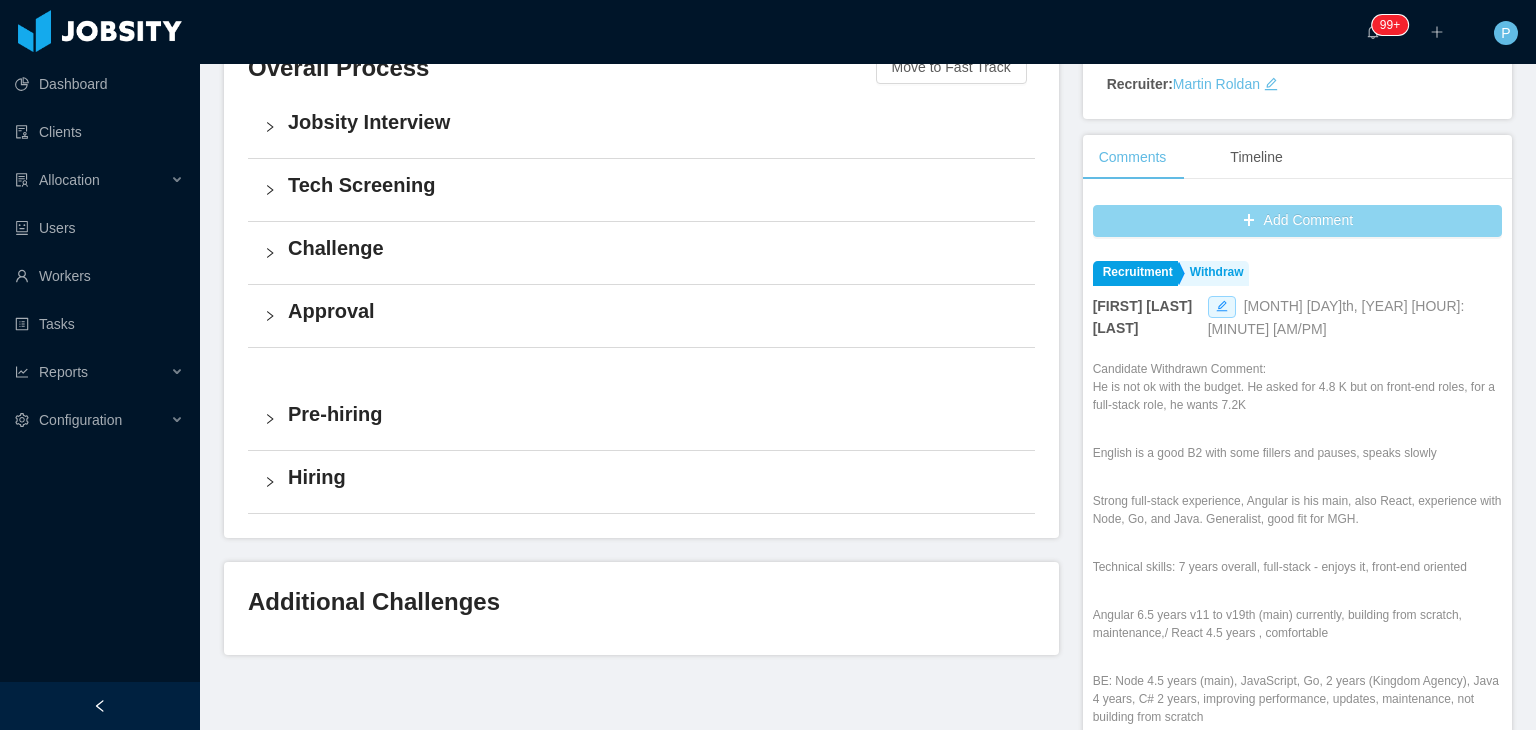 click on "Add Comment" at bounding box center [1297, 221] 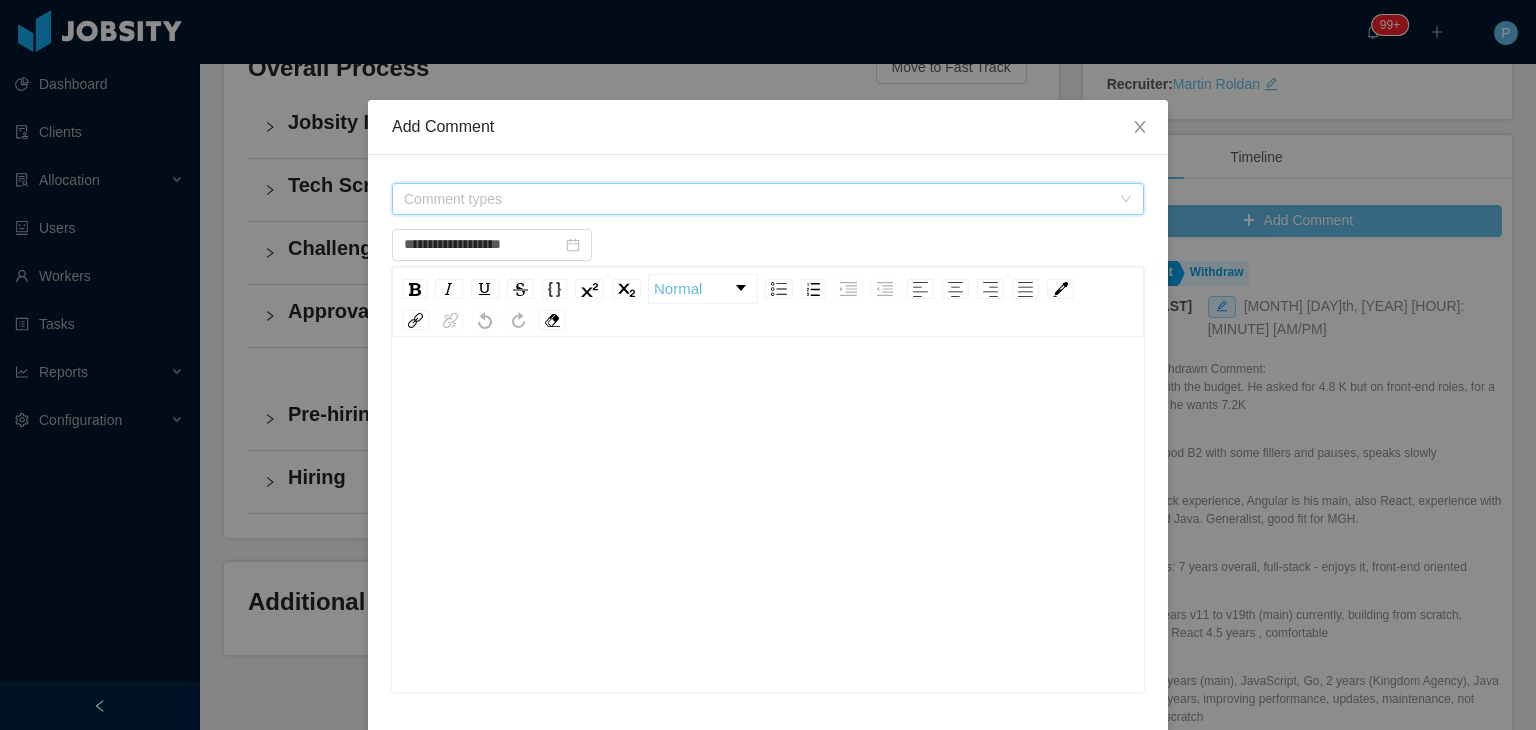 click on "Comment types" at bounding box center (757, 199) 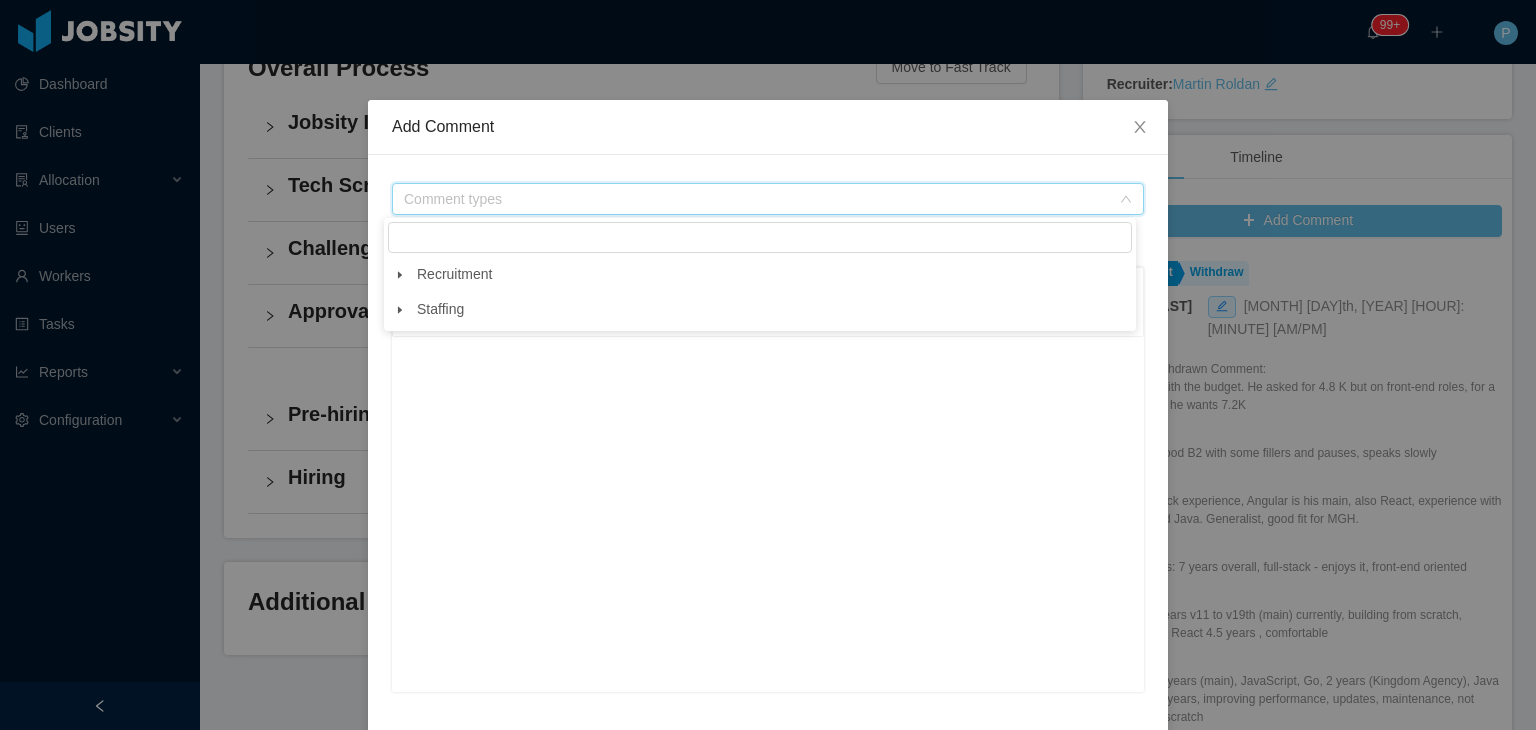 click at bounding box center [400, 275] 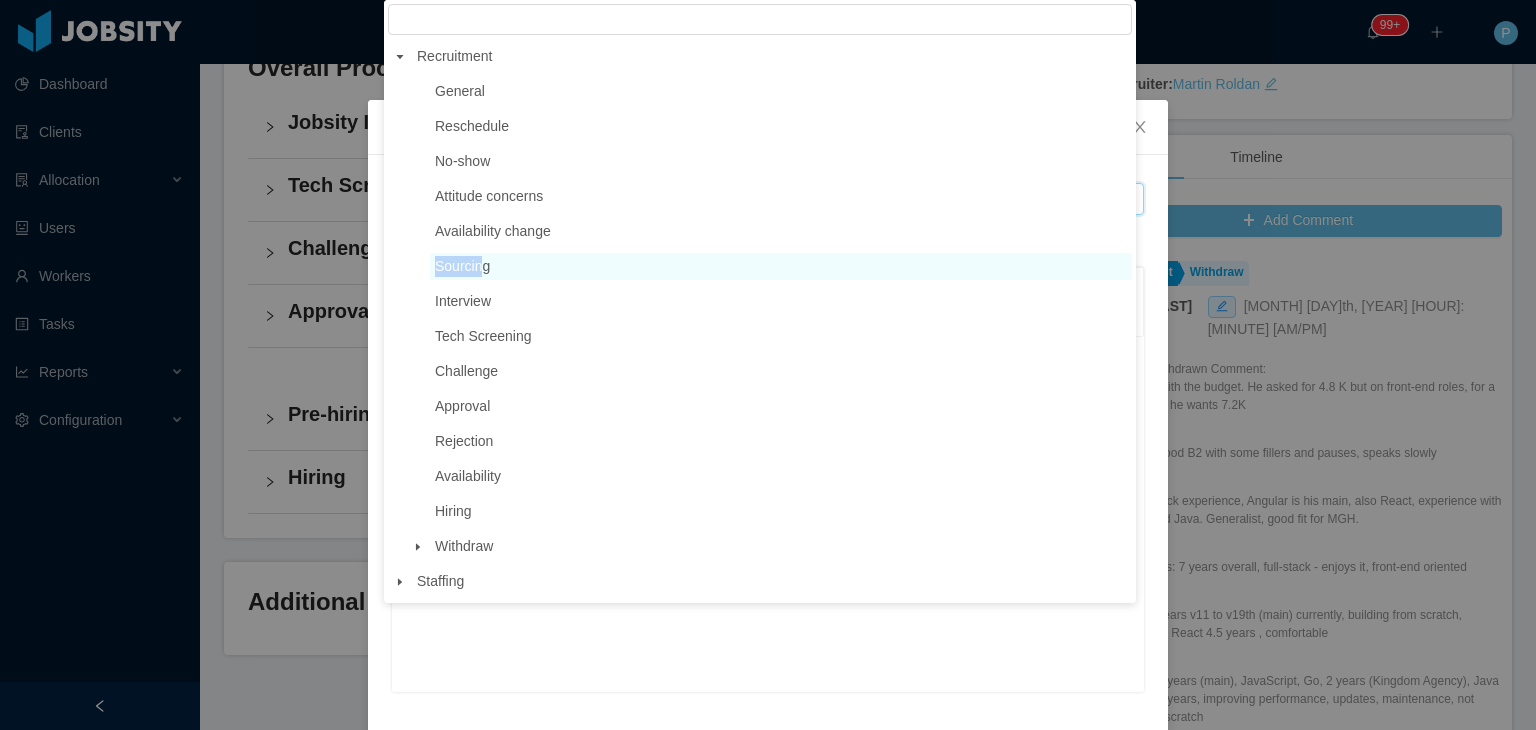 drag, startPoint x: 480, startPoint y: 251, endPoint x: 478, endPoint y: 271, distance: 20.09975 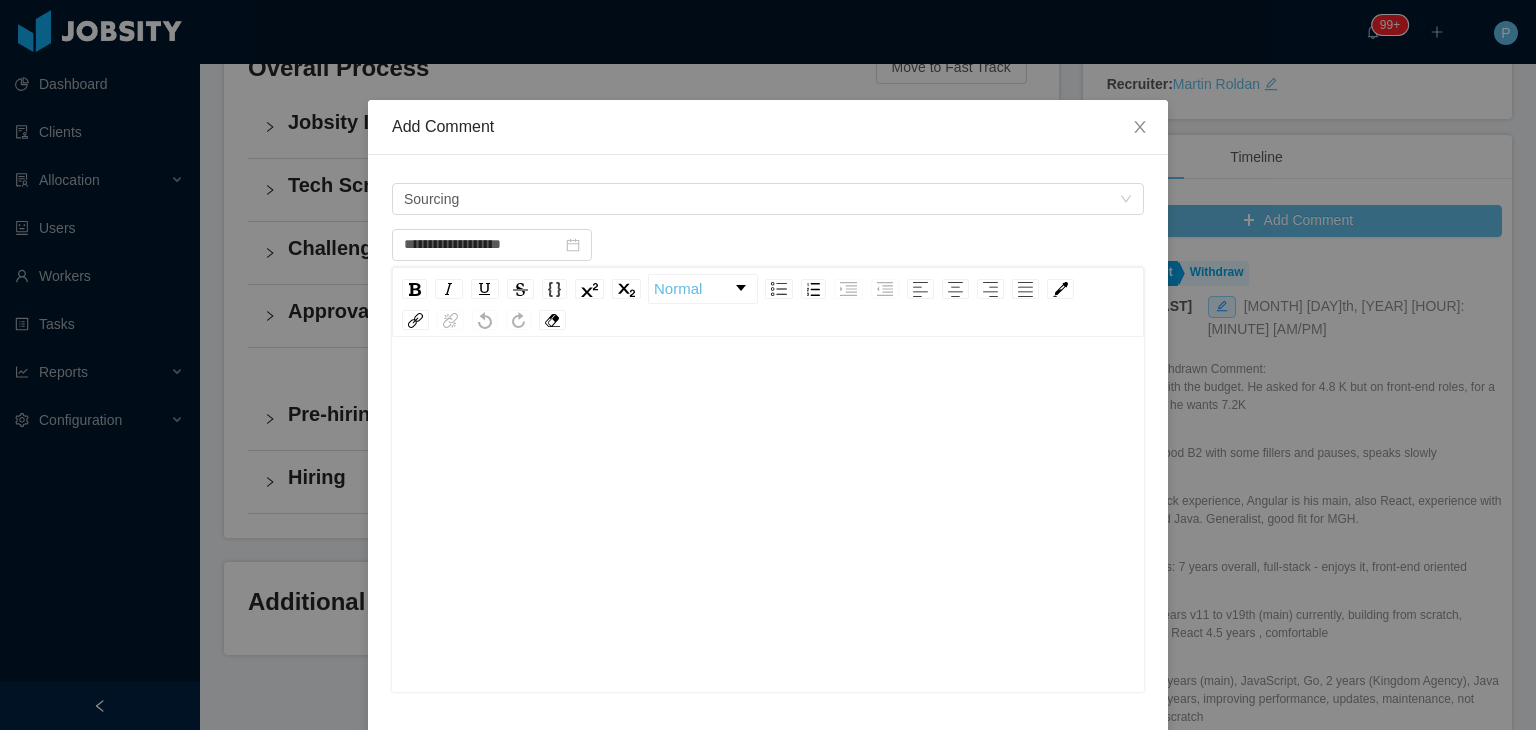 click at bounding box center (768, 391) 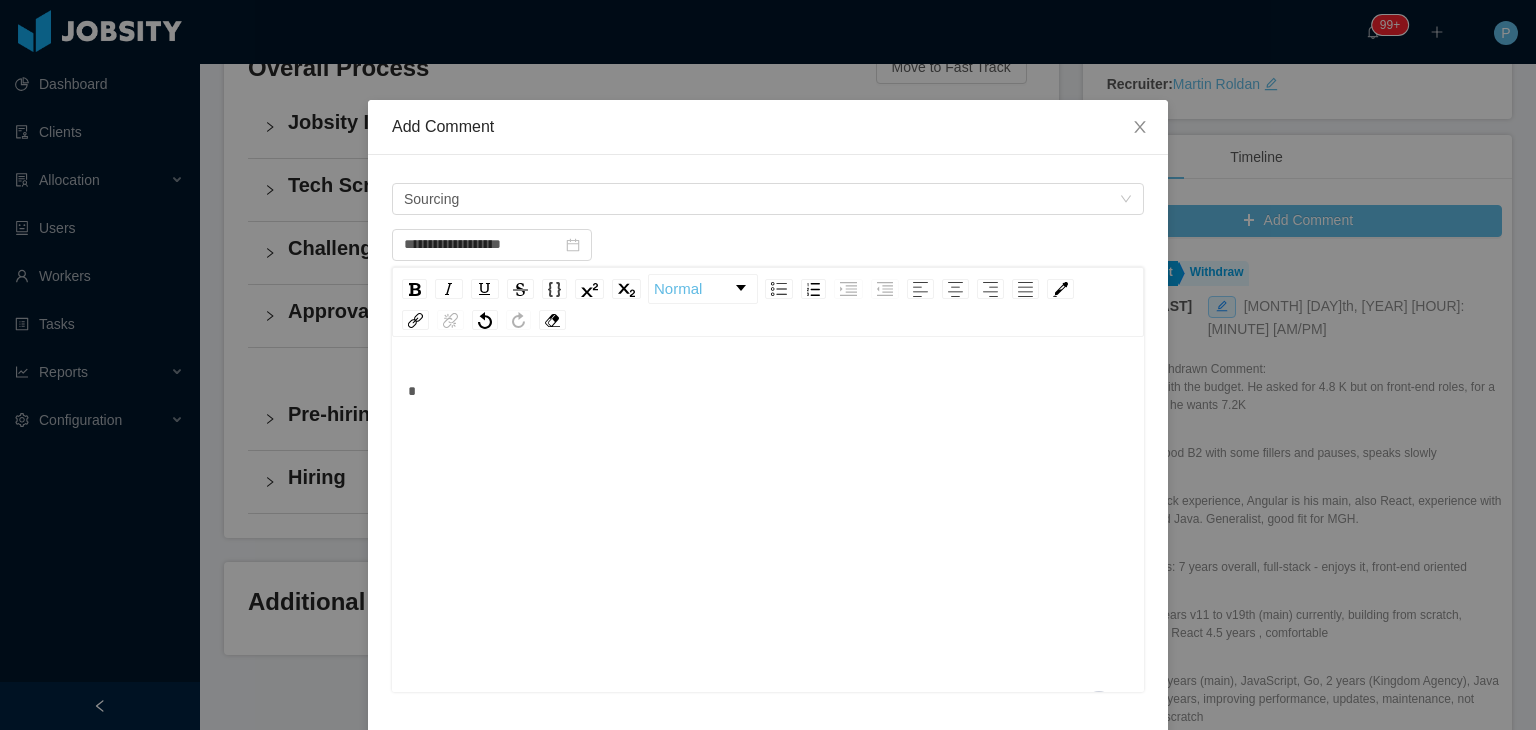 type 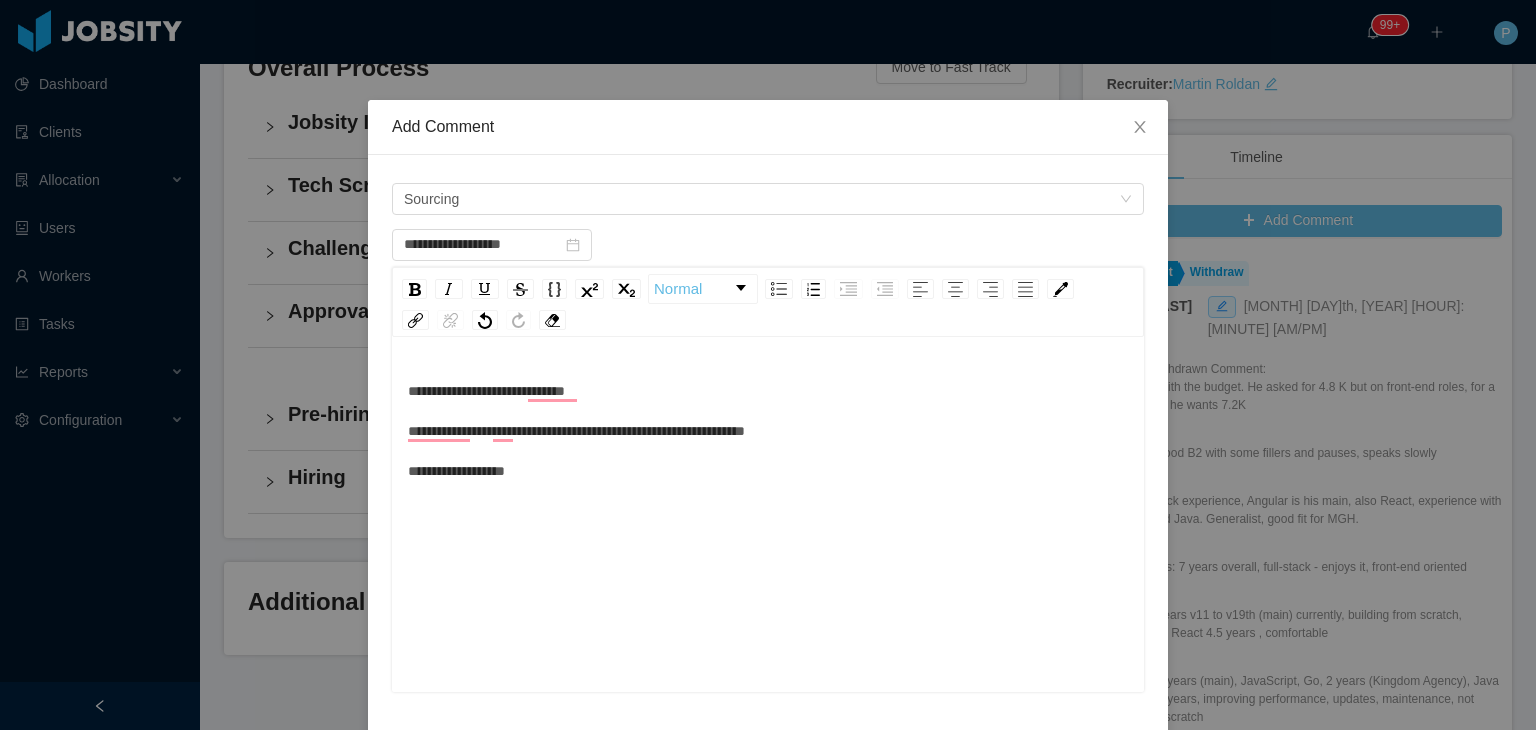 scroll, scrollTop: 74, scrollLeft: 0, axis: vertical 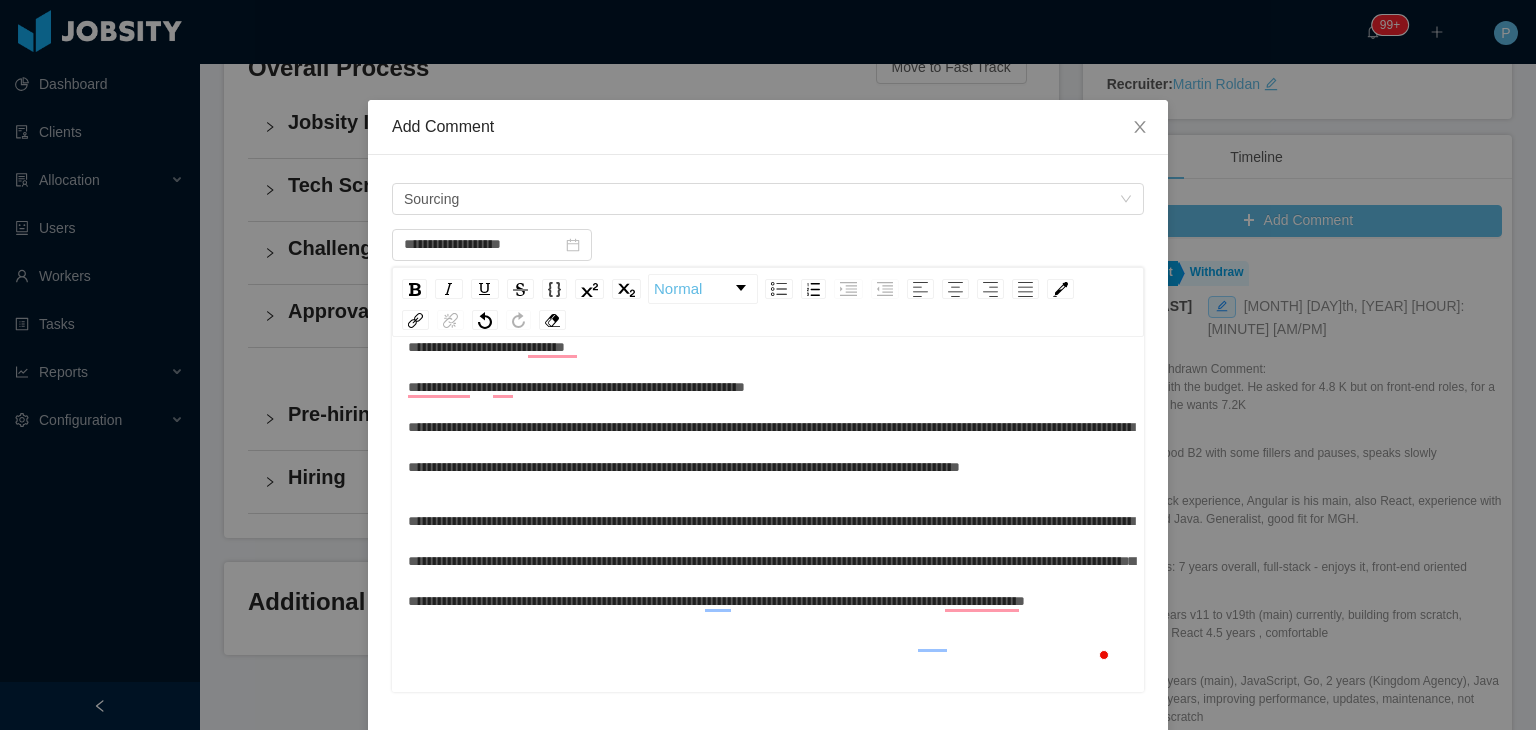 click on "**********" at bounding box center [768, 407] 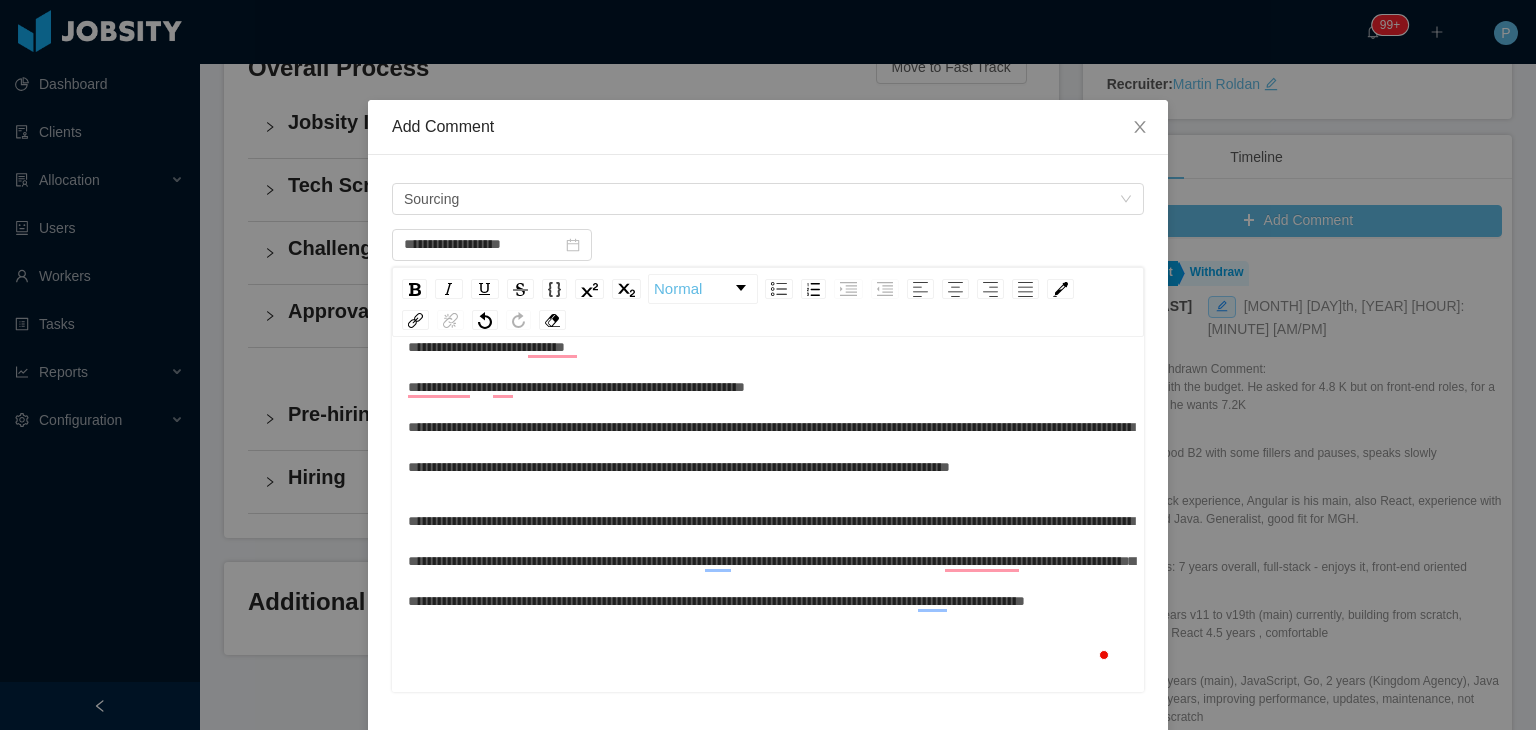 click on "**********" at bounding box center [771, 407] 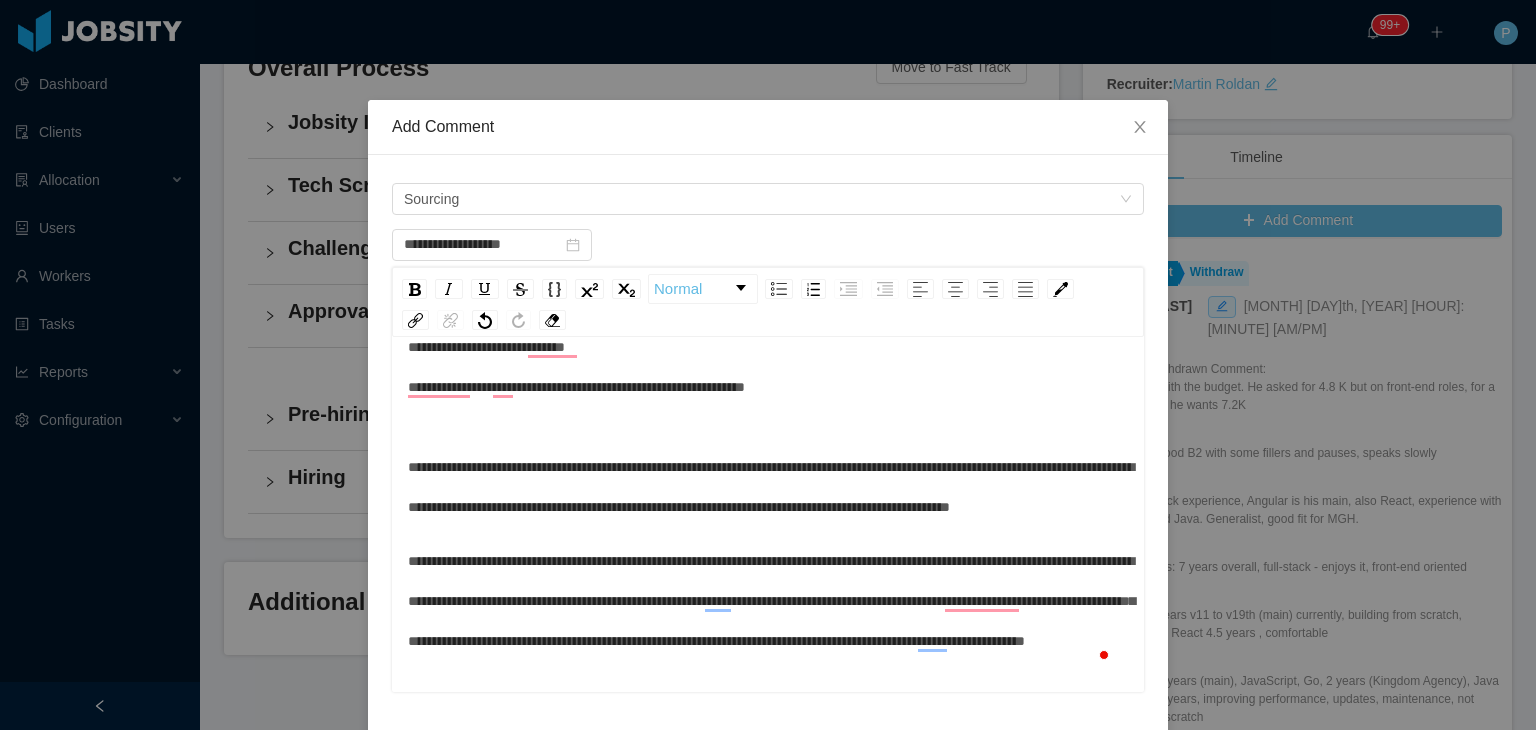 click on "**********" at bounding box center (768, 427) 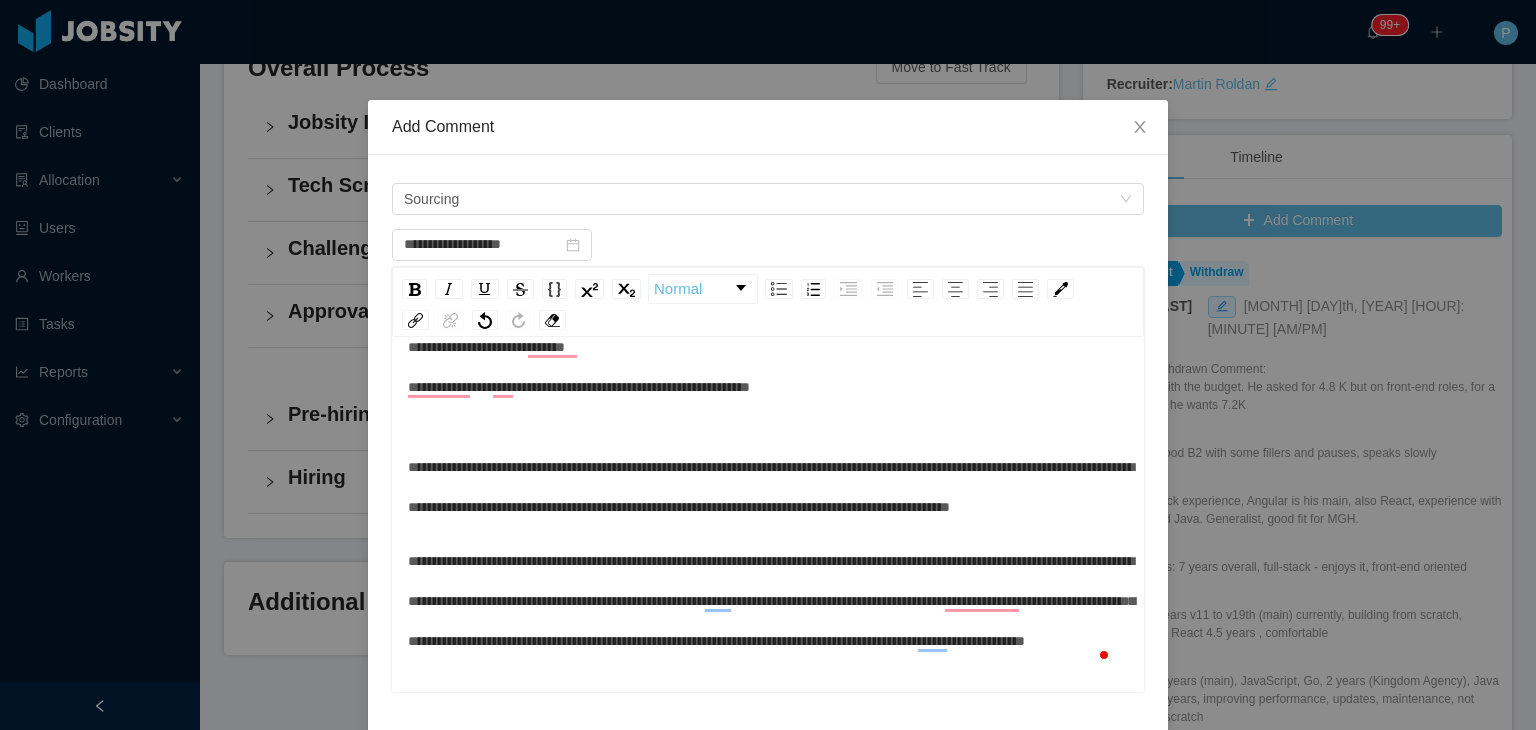 scroll, scrollTop: 79, scrollLeft: 0, axis: vertical 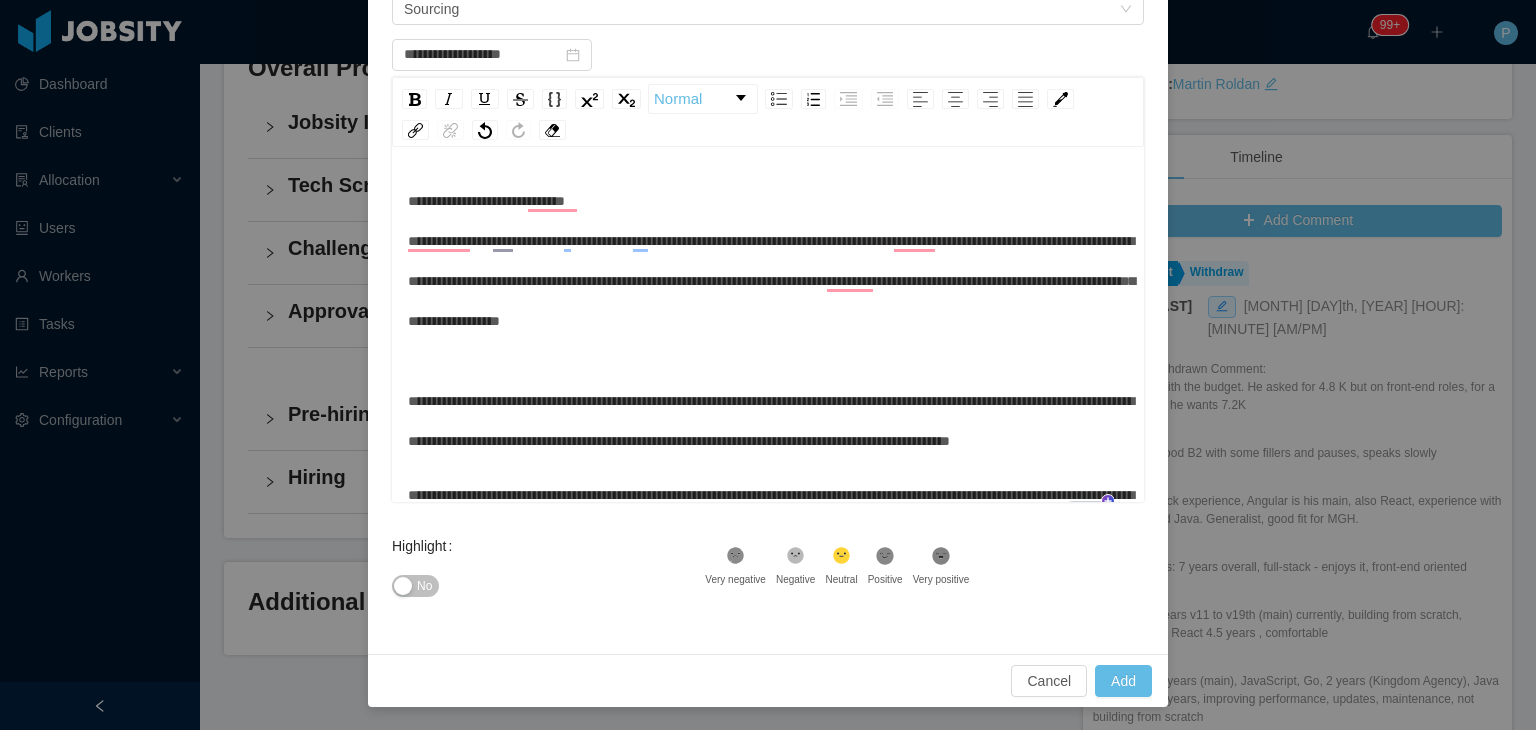 click on "No" at bounding box center (415, 586) 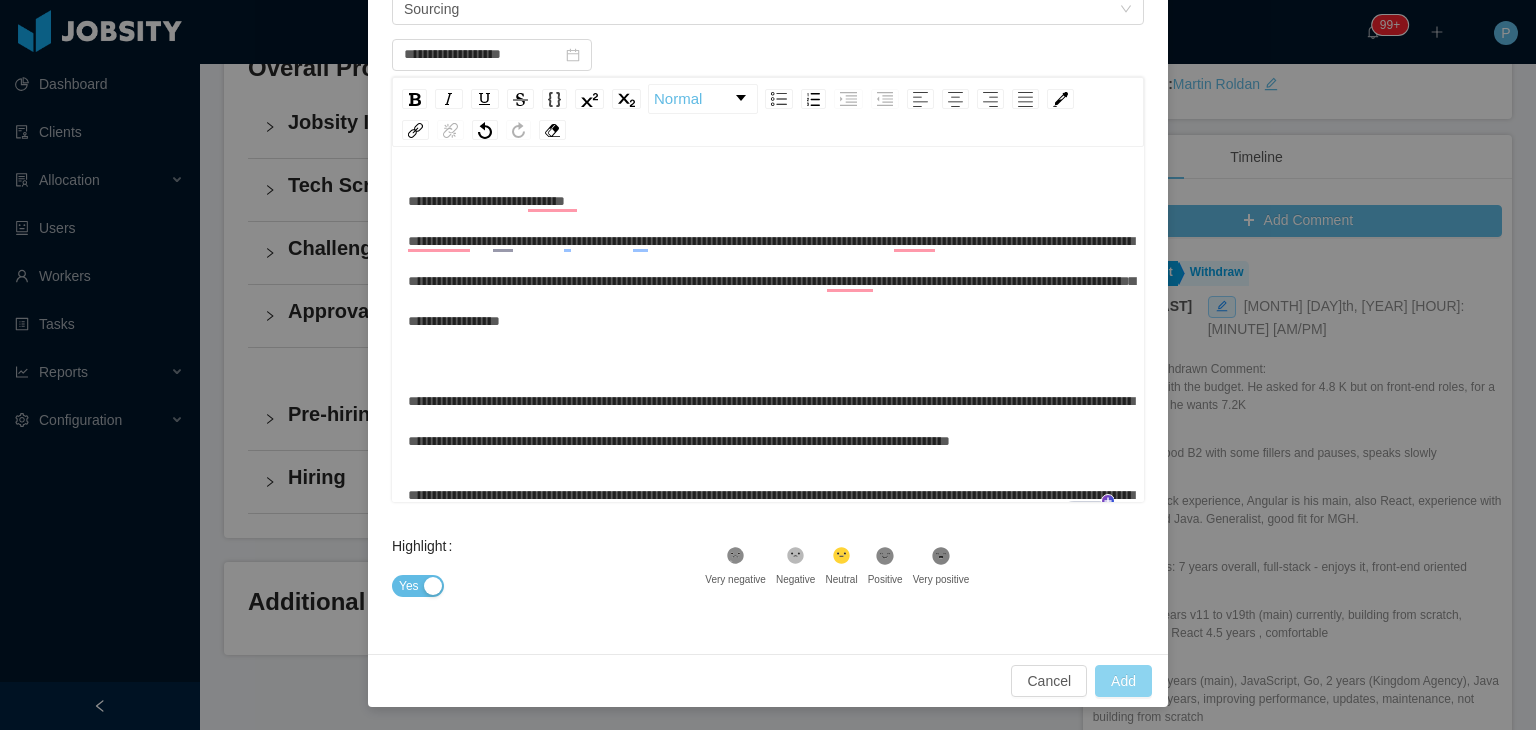 click on "Add" at bounding box center (1123, 681) 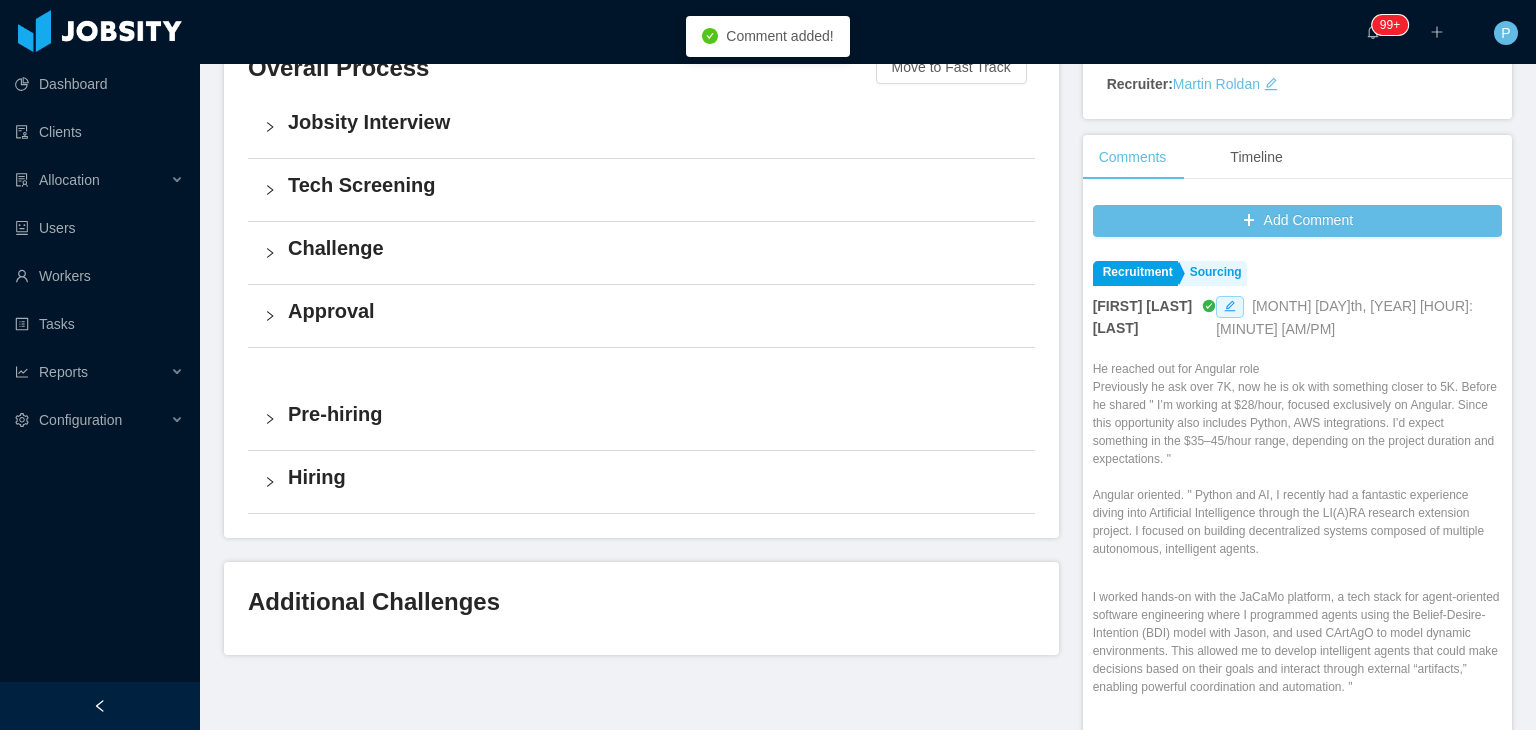 scroll, scrollTop: 0, scrollLeft: 0, axis: both 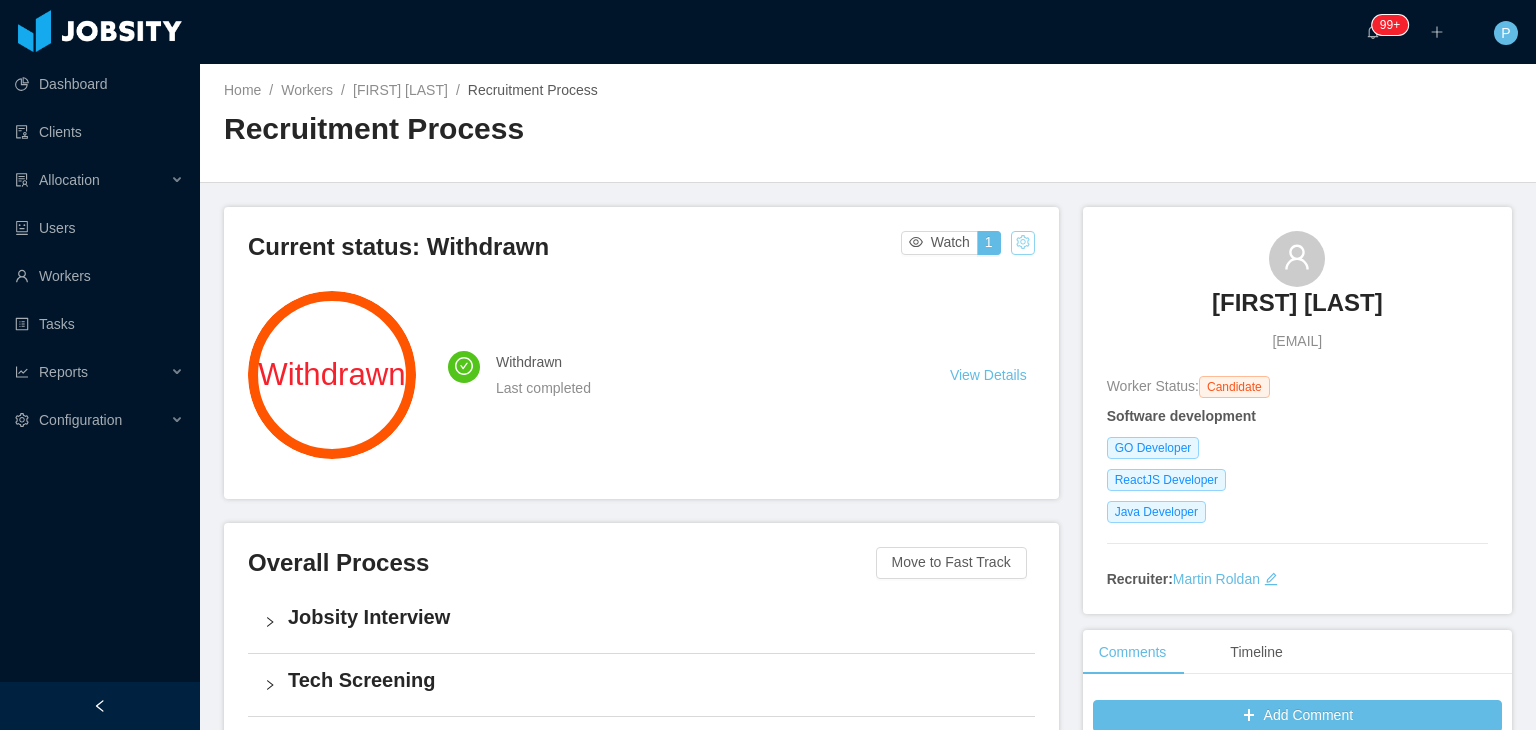 click at bounding box center [1023, 243] 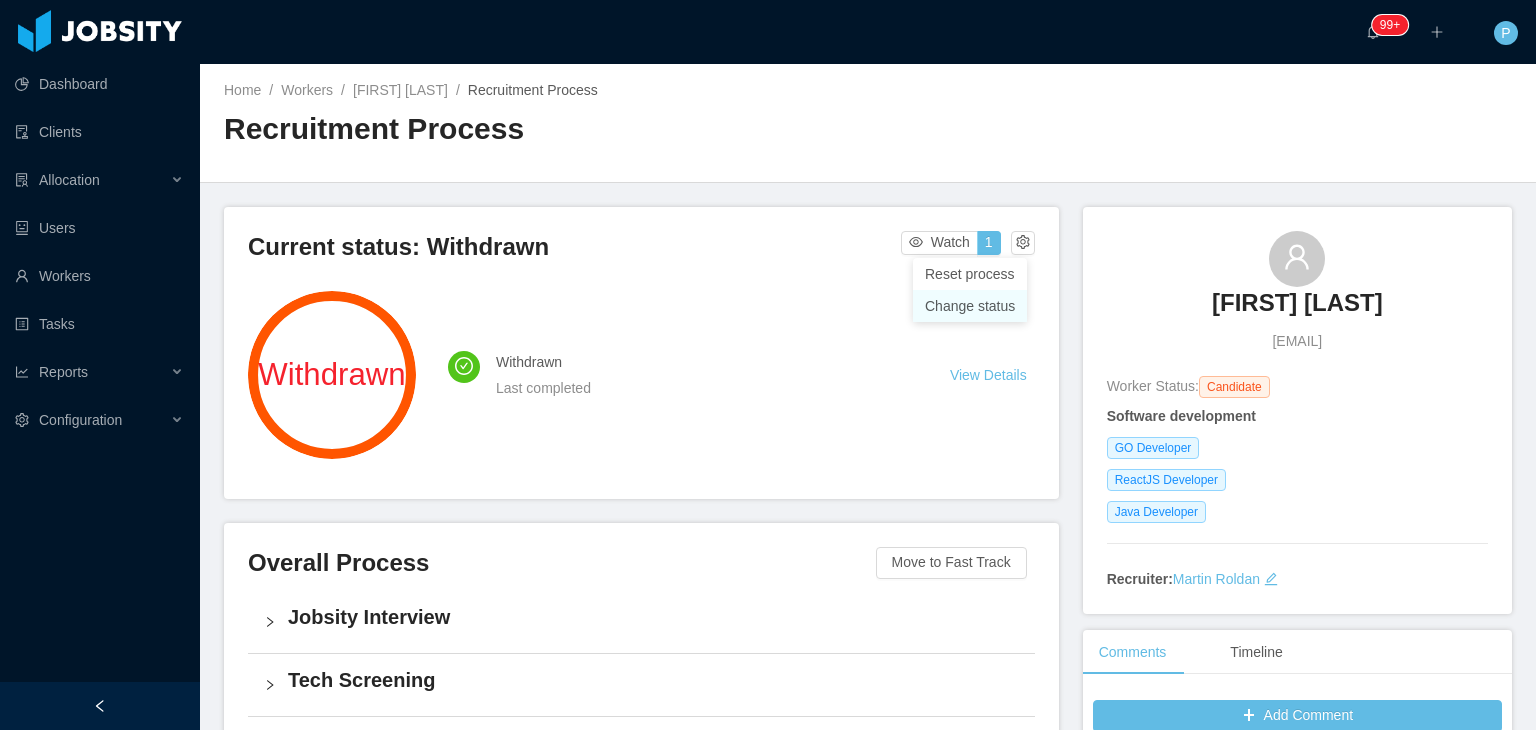 click on "Change status" at bounding box center (970, 306) 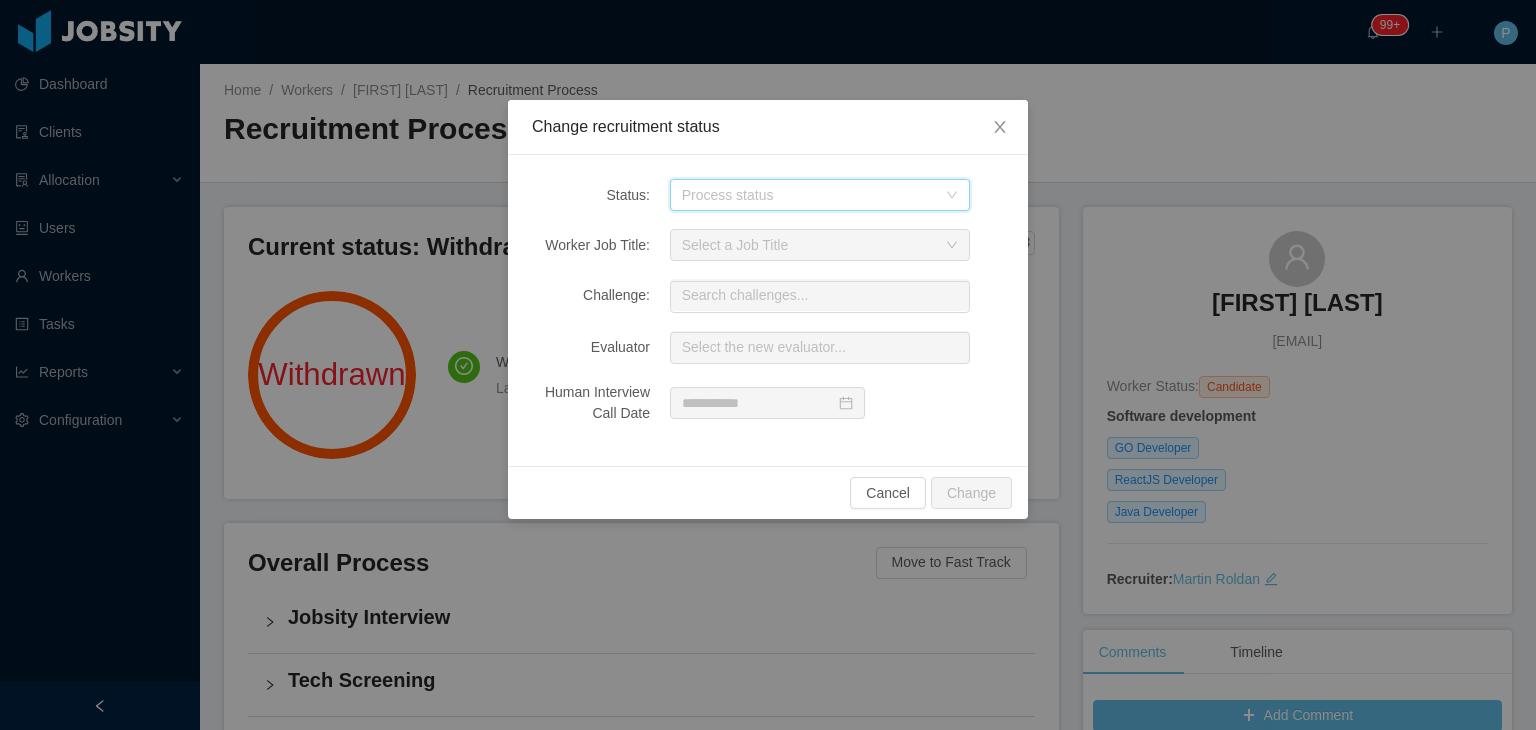 click at bounding box center (952, 196) 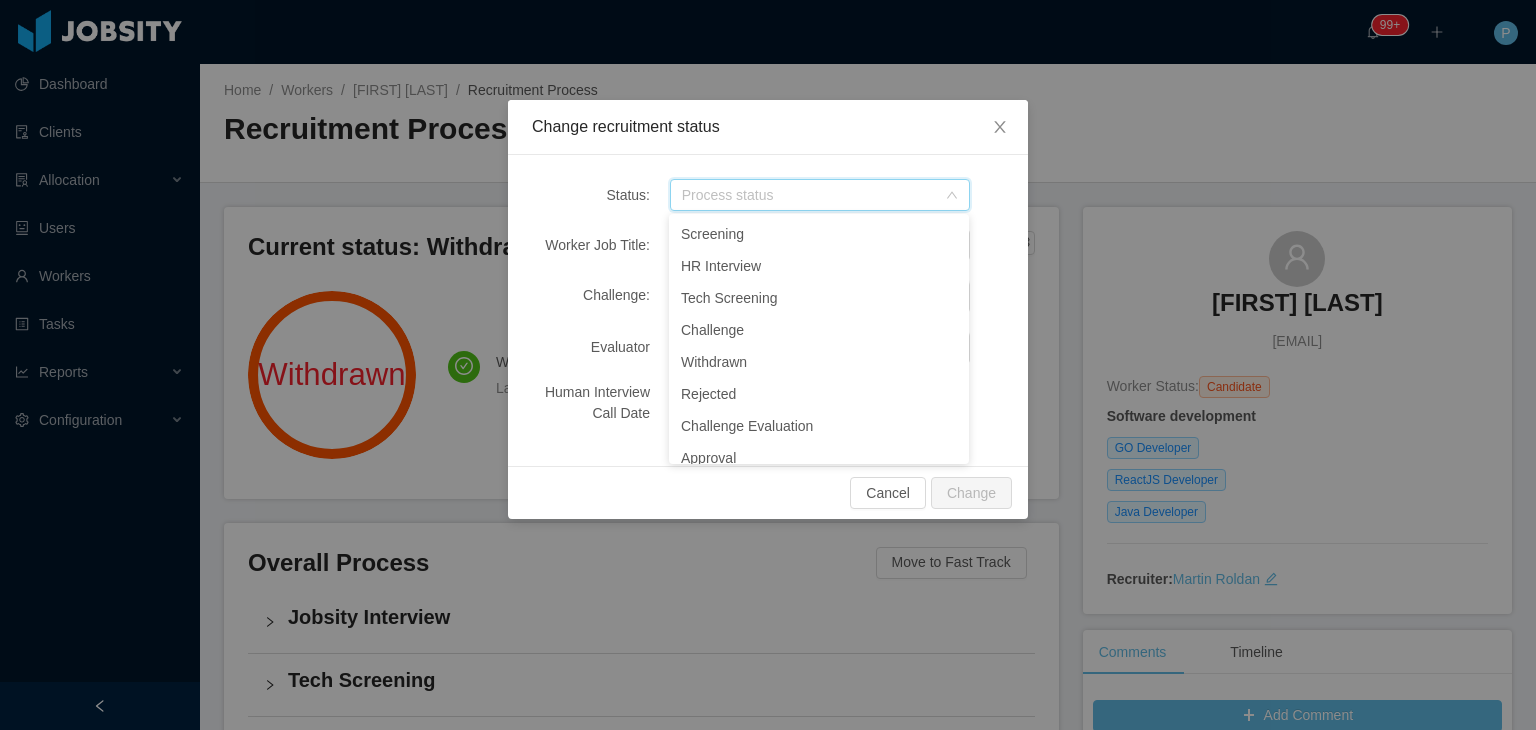 scroll, scrollTop: 218, scrollLeft: 0, axis: vertical 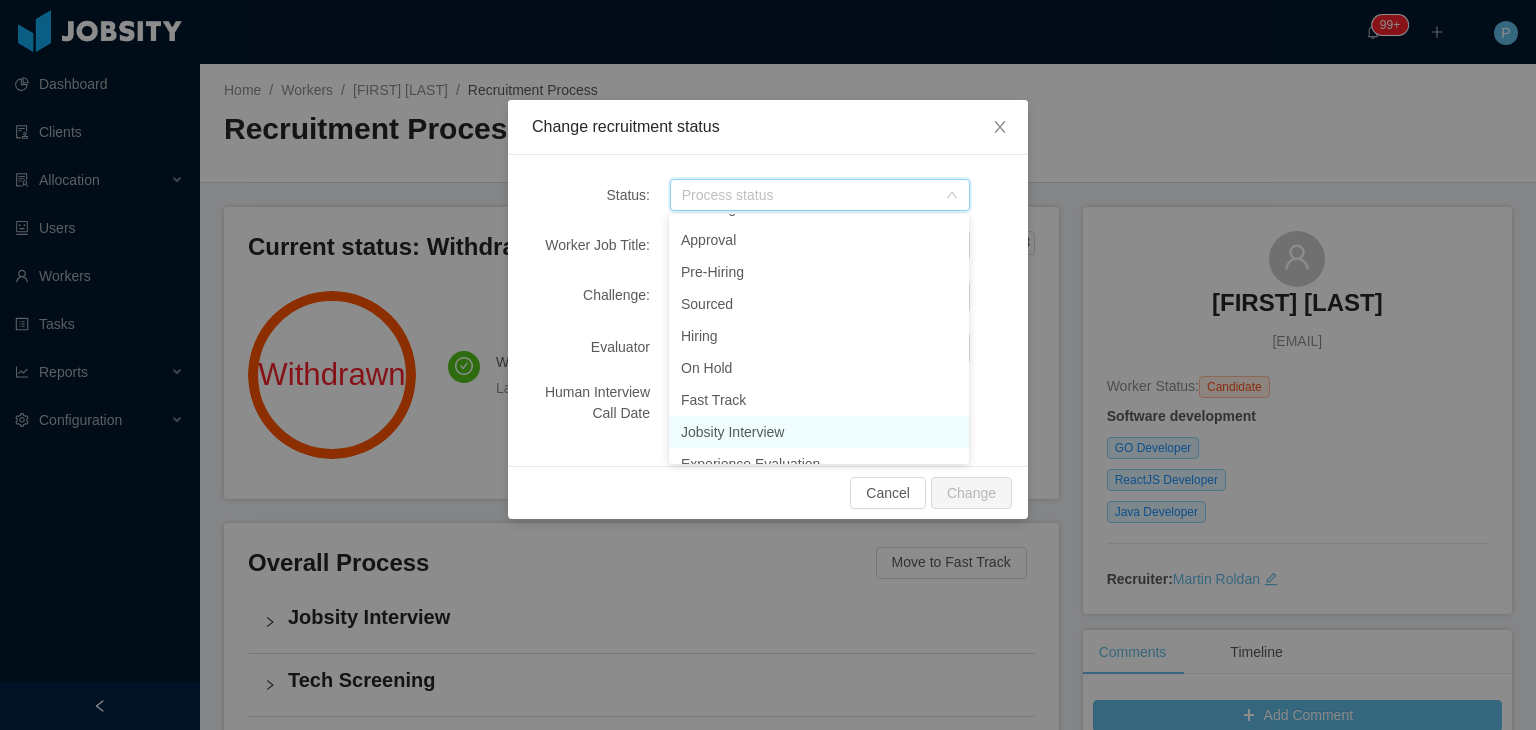 click on "Jobsity Interview" at bounding box center (819, 432) 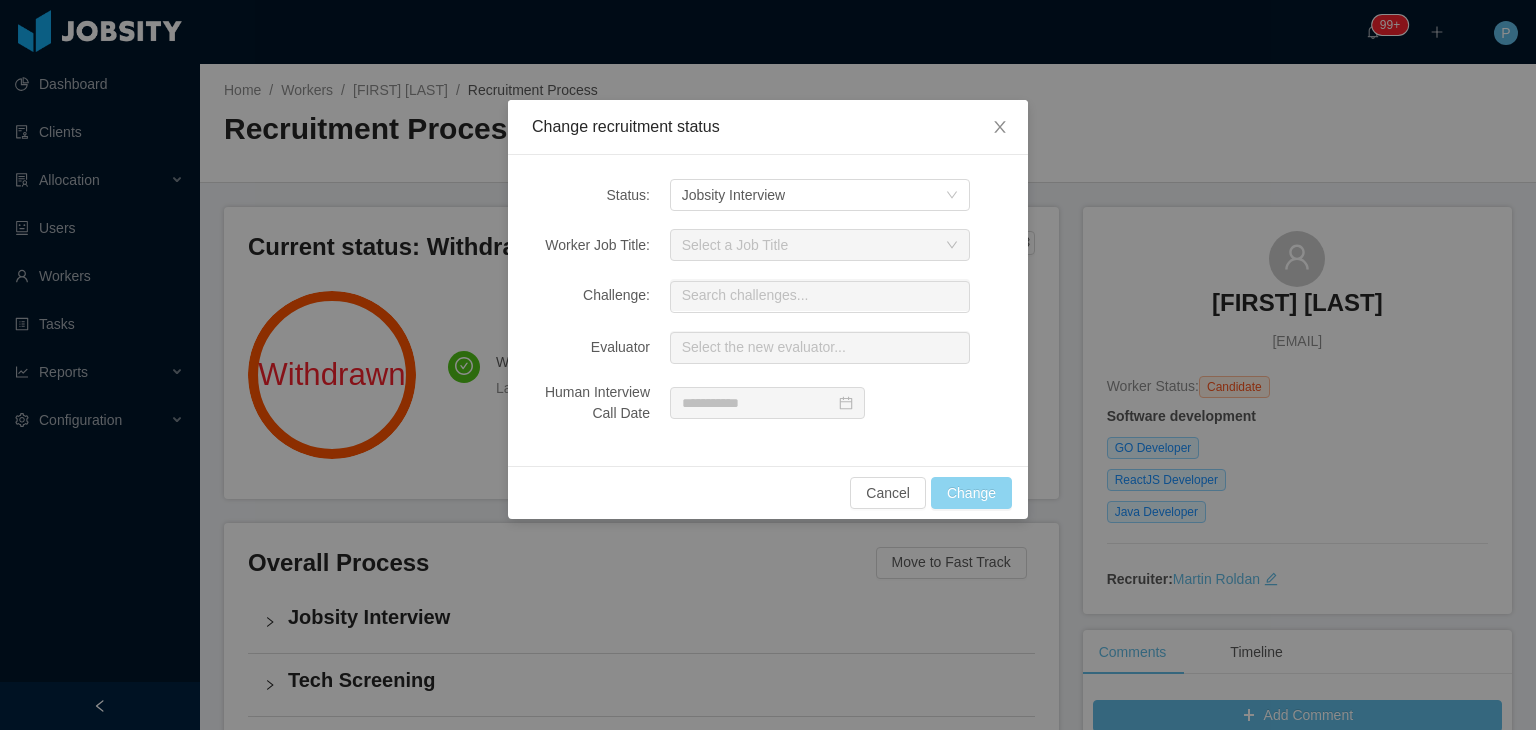 click on "Change" at bounding box center (971, 493) 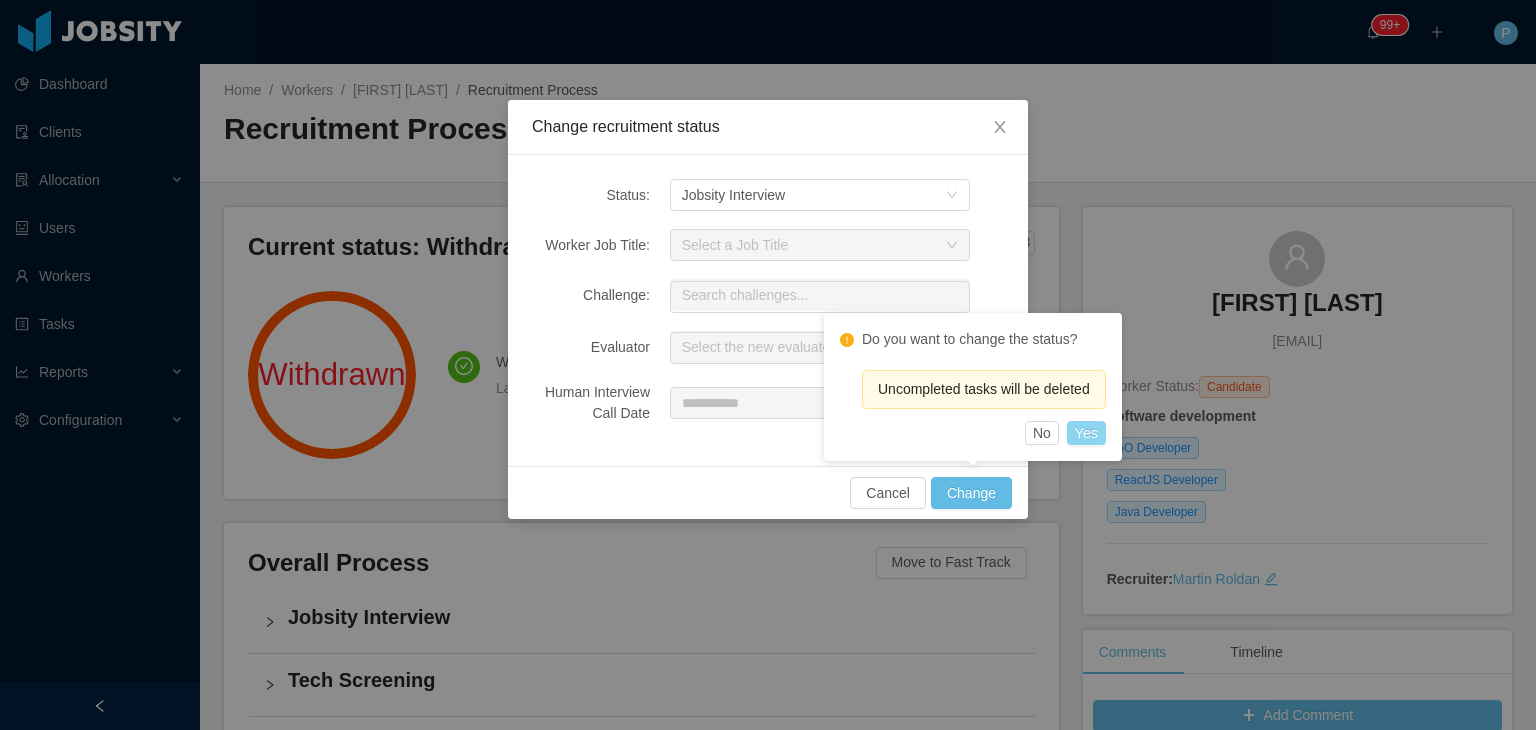 click on "Yes" at bounding box center (1086, 433) 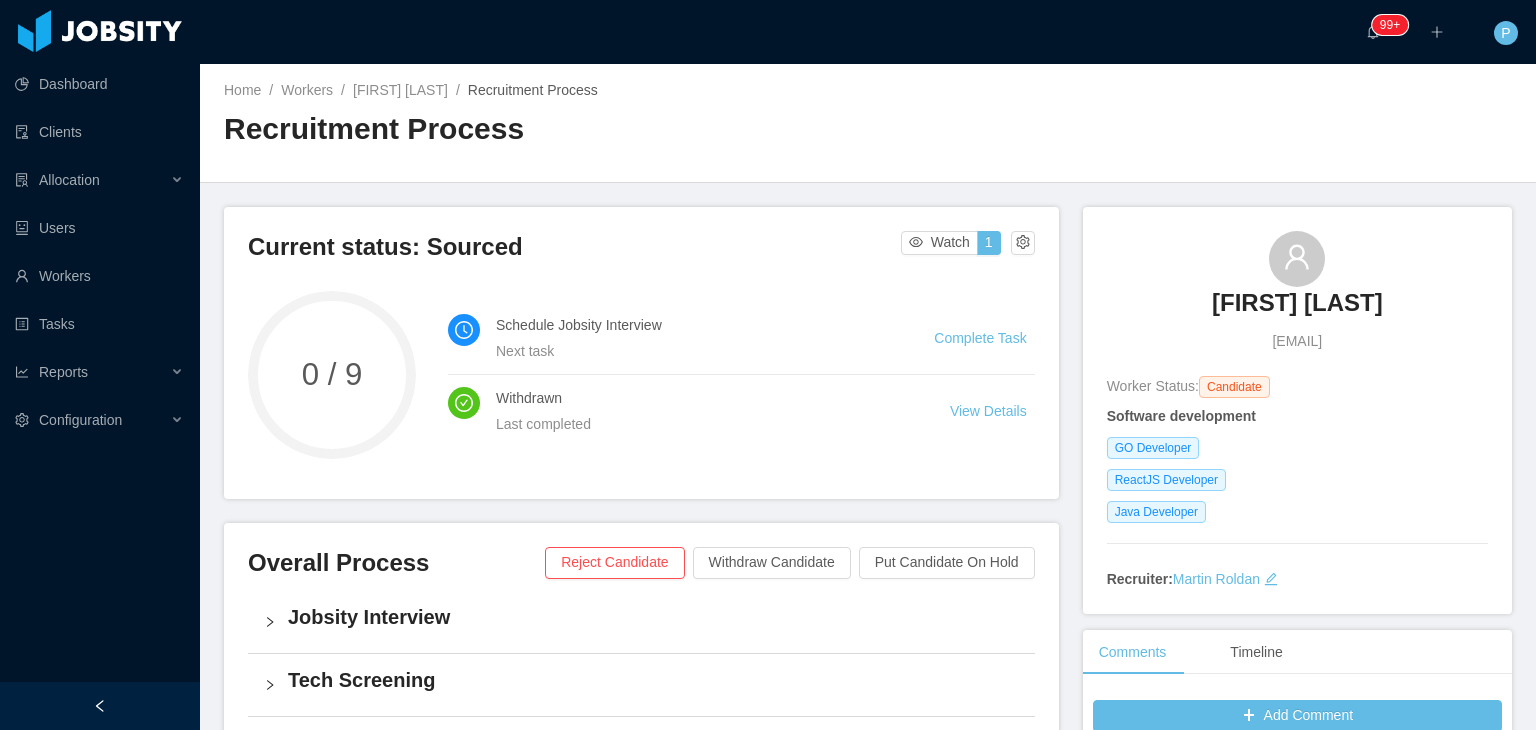 click on "Home / Workers / Lucas Trentin / Recruitment Process / Recruitment Process" at bounding box center [868, 123] 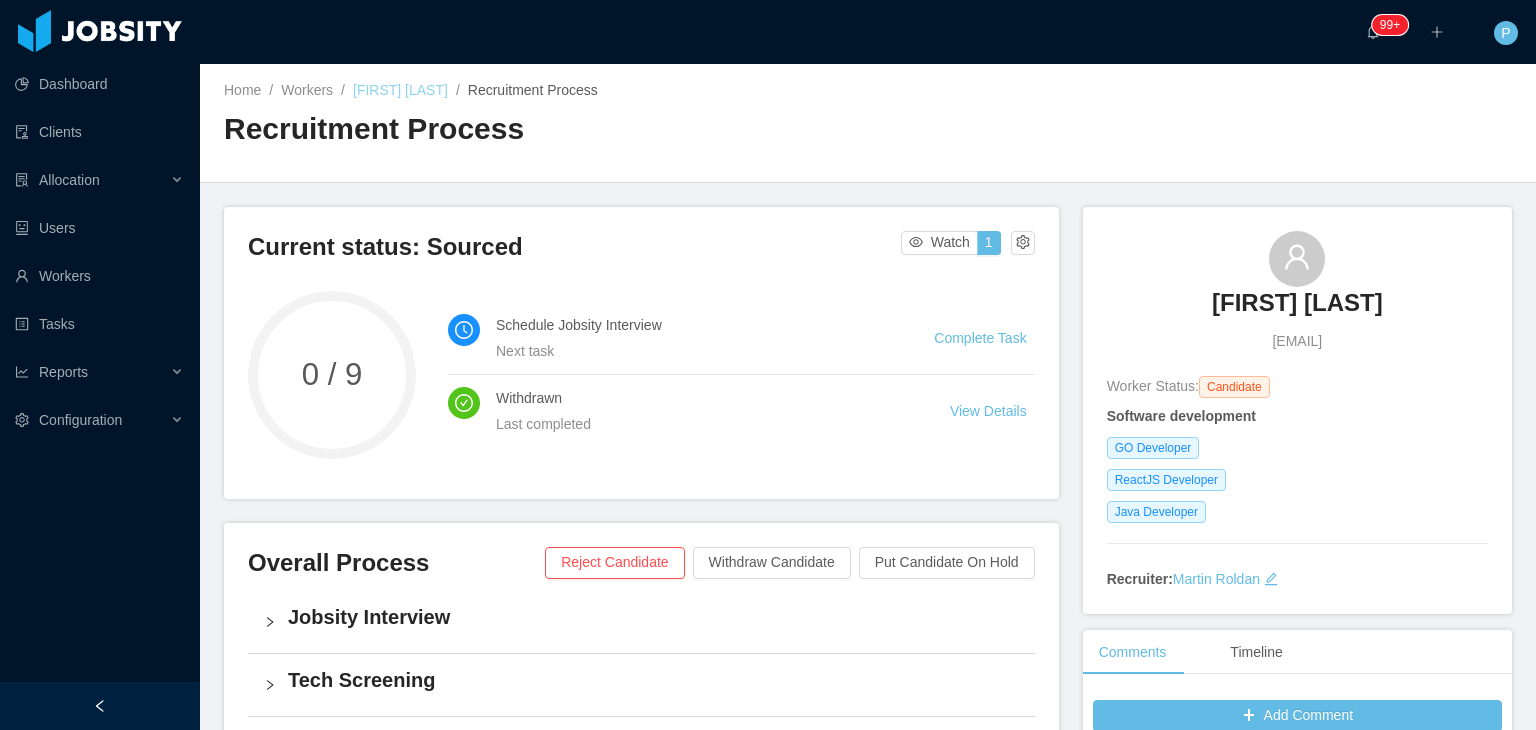 click on "Lucas Trentin" at bounding box center [400, 90] 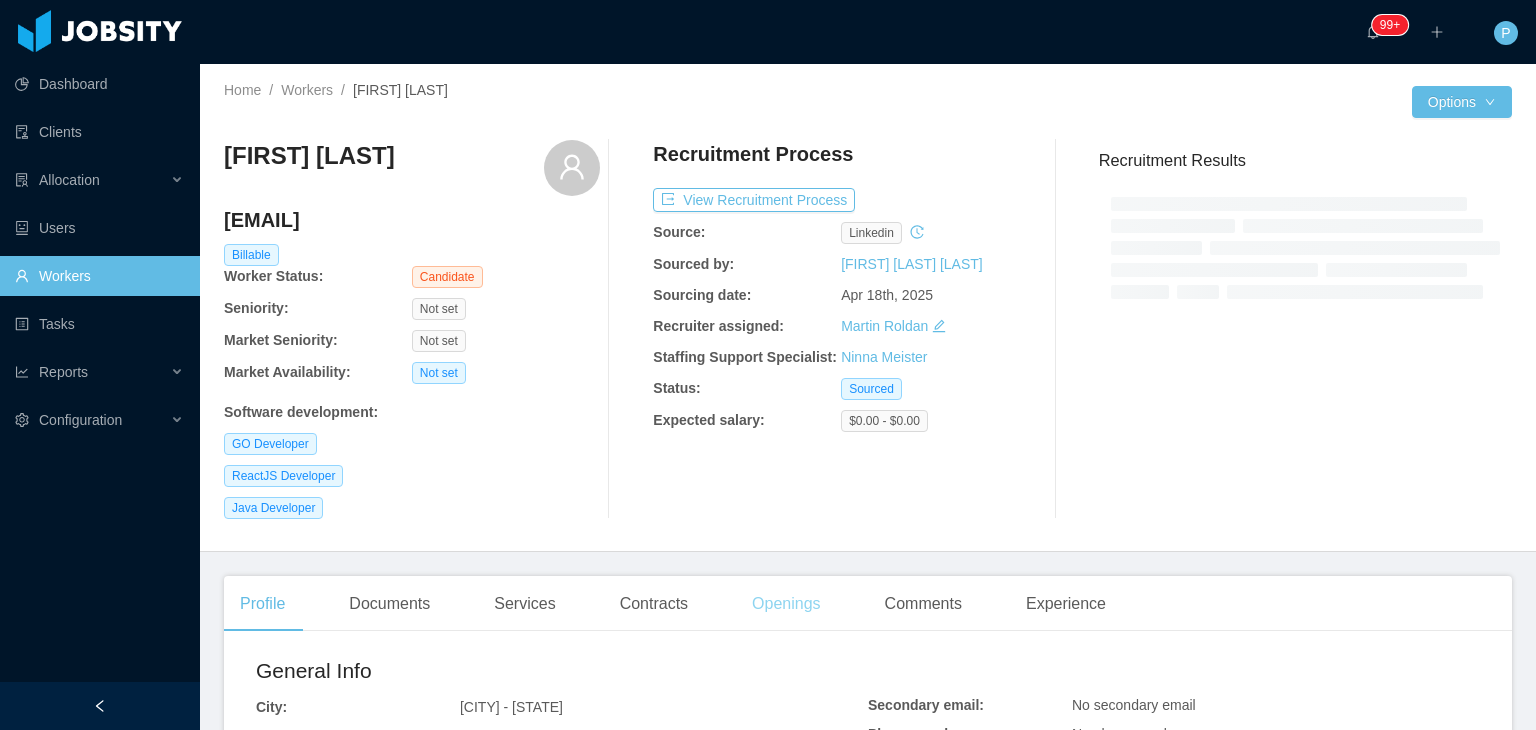 click on "Home / Workers / Lucas Trentin /   Options Lucas Trentin lucasfragatrentin@gmail.com  Billable  Worker Status: Candidate Seniority:  Not set  Market Seniority:  Not set  Market Availability: Not set Software development : GO Developer ReactJS Developer Java Developer Recruitment Process View Recruitment Process  Source: linkedin Sourced by: Paola Cóndor Andrade Sourcing date: Apr 18th, 2025 Recruiter assigned: Martin Roldan   Staffing Support Specialist: Ninna Meister Status: Sourced Expected salary: $0.00 - $0.00 Recruitment Results Profile Documents Services Contracts Openings Comments Experience General Info City: Florianópolis - Santa Catarina Country: Brazil Holiday City: Florianópolis - Santa Catarina Holidays Calendar Holiday Country: Brazil Holidays Calendar Date of birth: No date of birth Gender: Male Marital Status: No Marital Status Nationality: No Nationality Number of Children: No children Current job: No current job Position: No position Total overall experience: No overall experience Tags:" at bounding box center [868, 397] 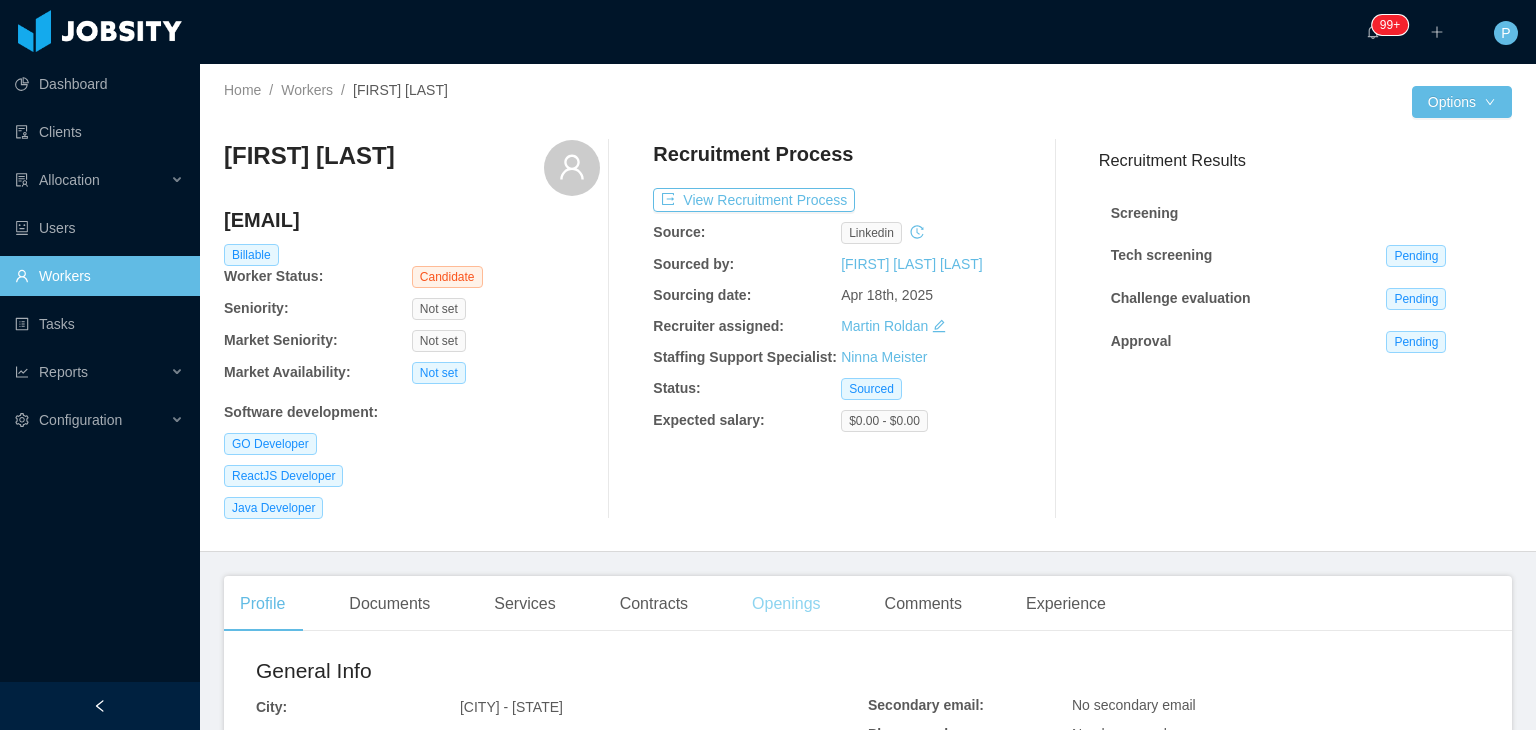 click on "Openings" at bounding box center (786, 604) 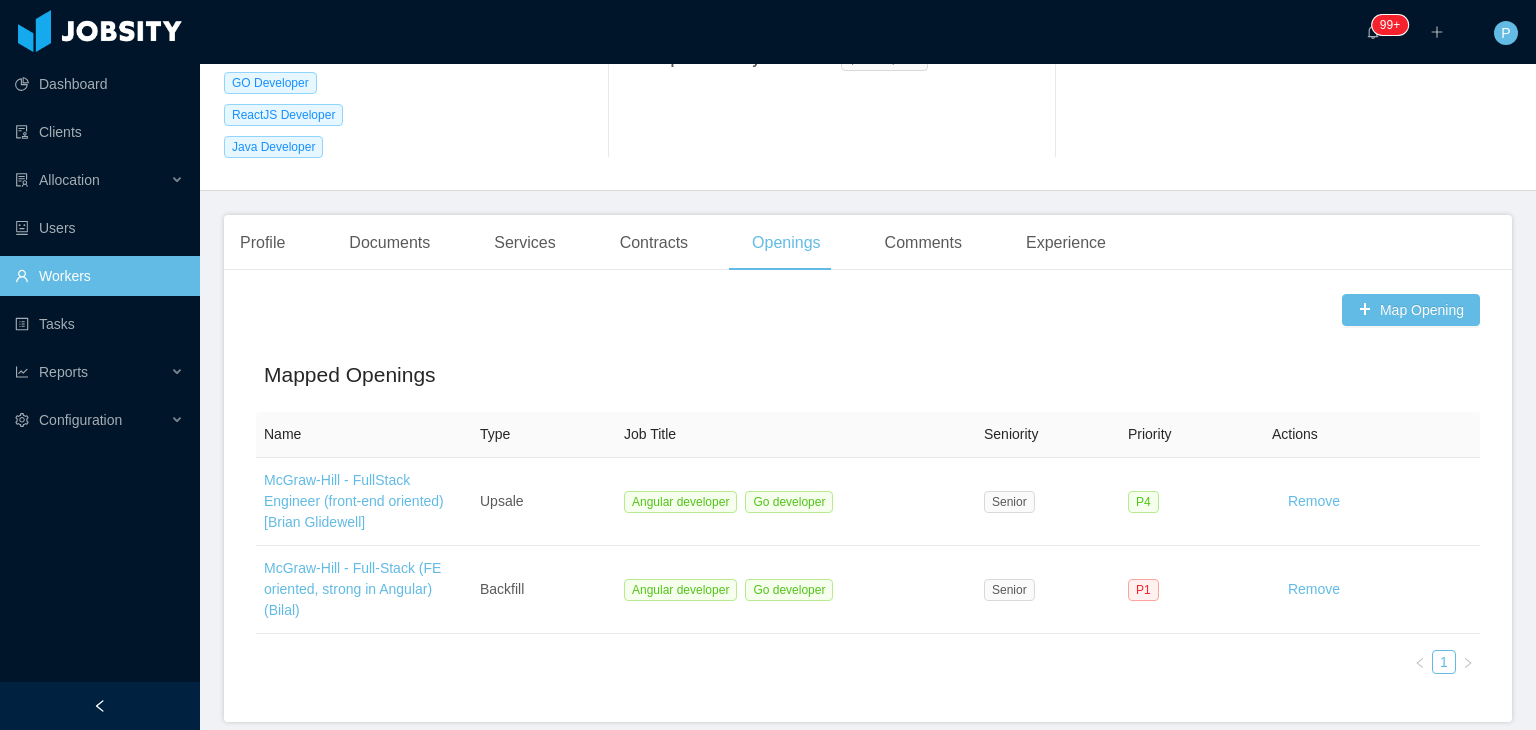 scroll, scrollTop: 368, scrollLeft: 0, axis: vertical 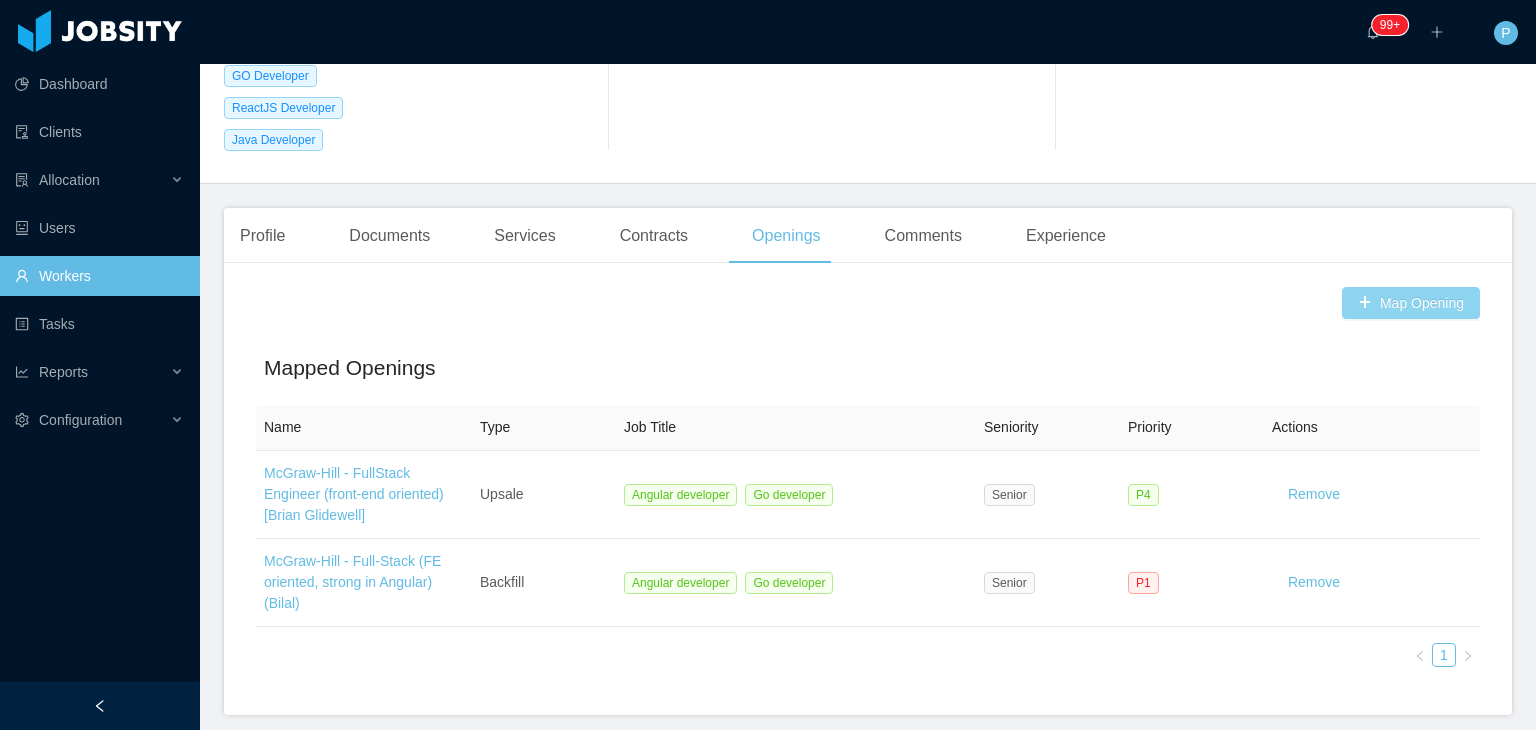 click on "Map Opening" at bounding box center (1411, 303) 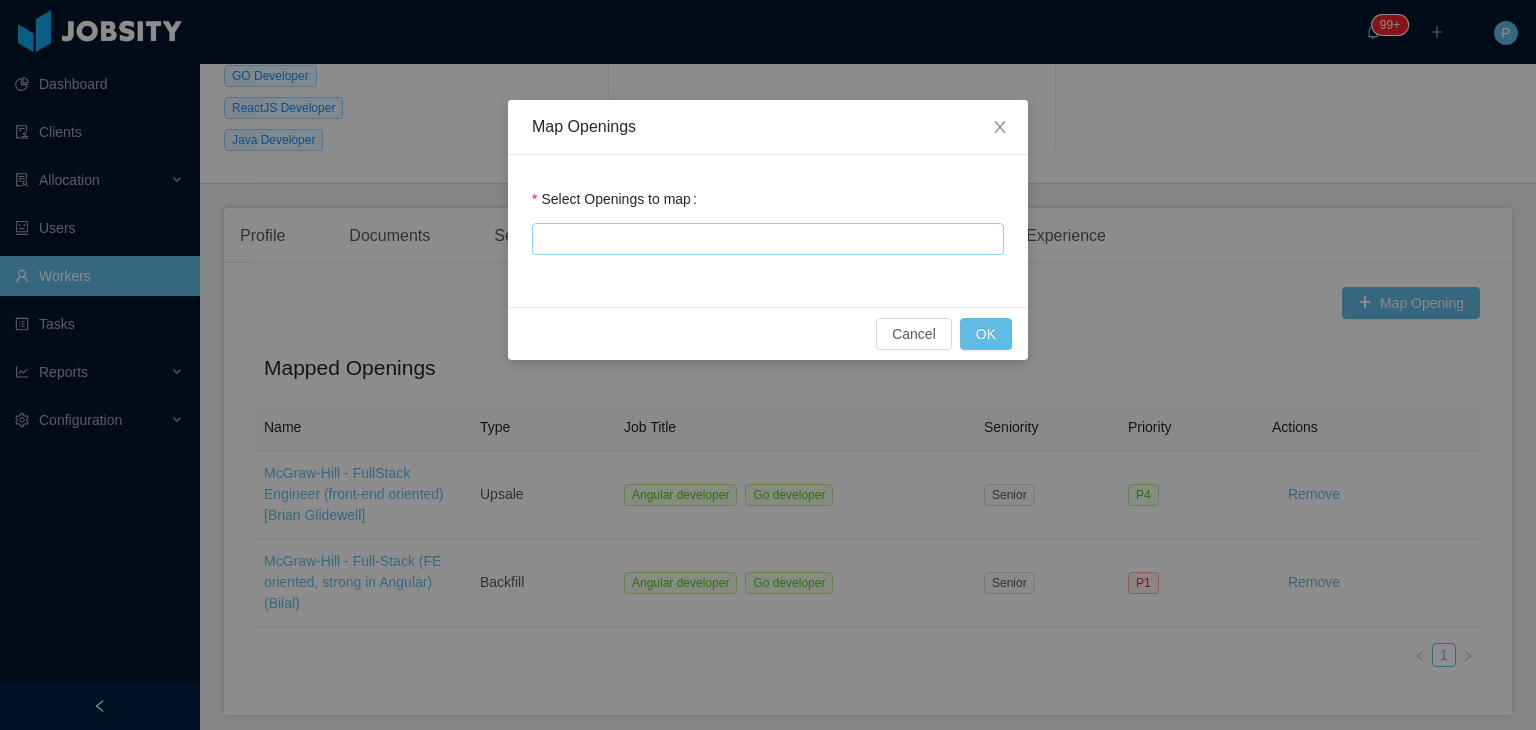 click at bounding box center (765, 239) 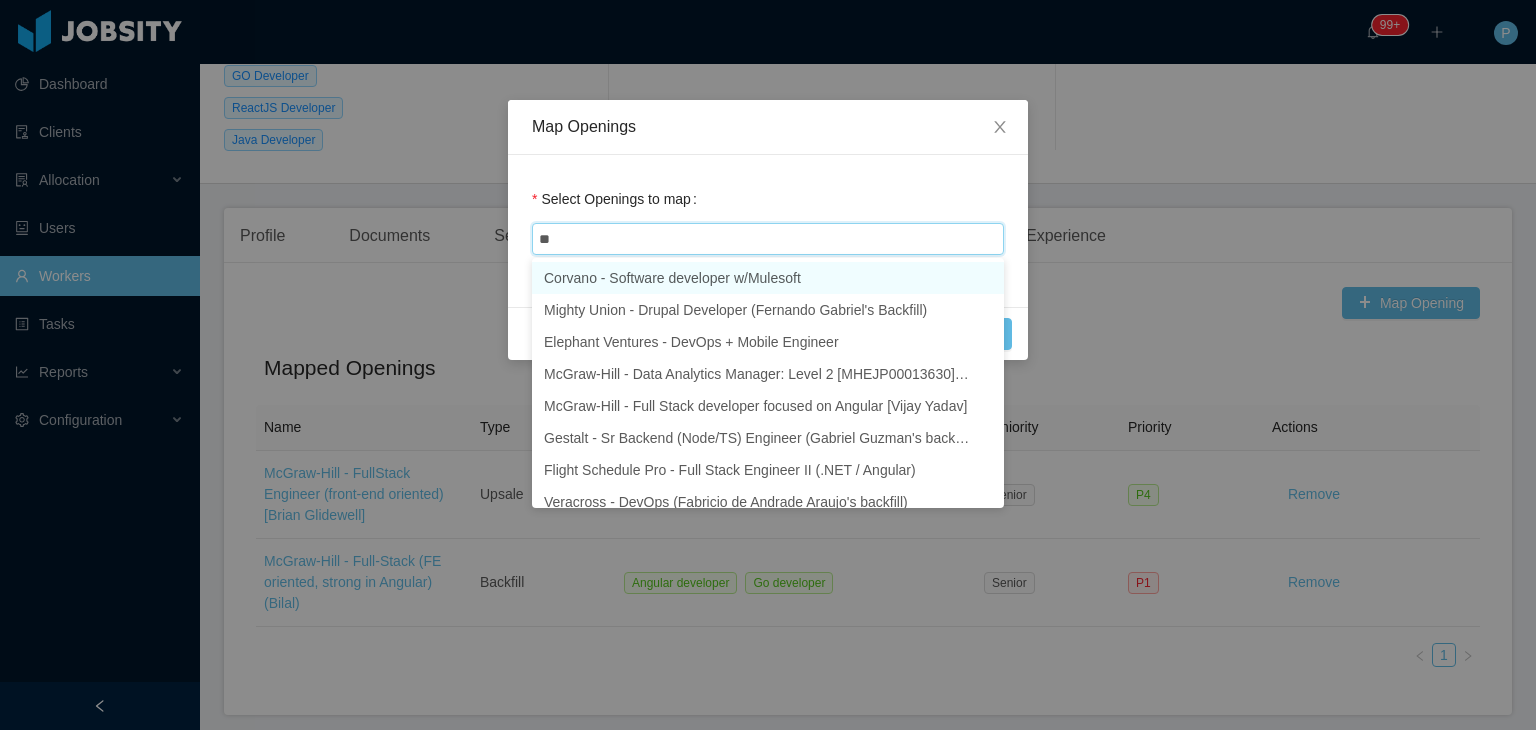type on "***" 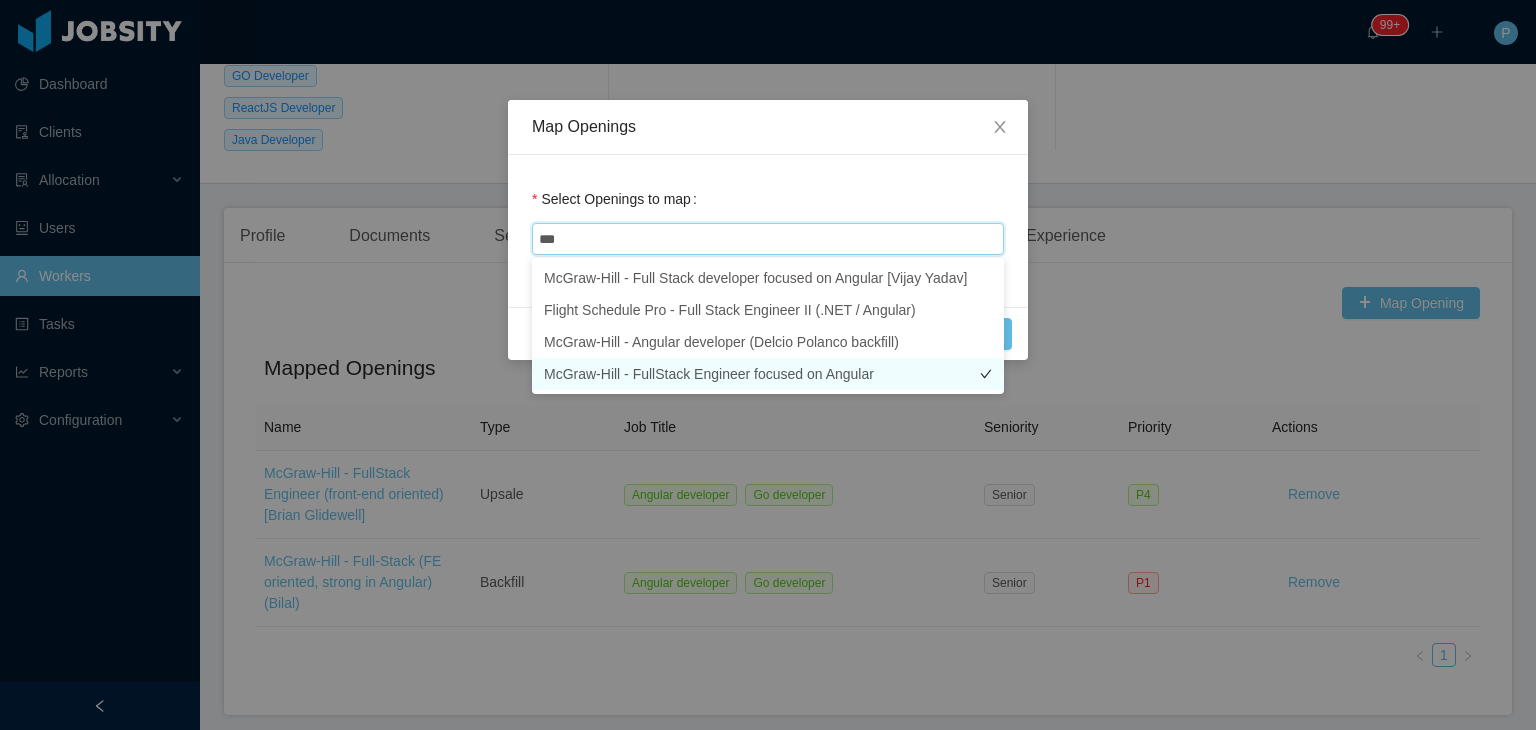 click on "McGraw-Hill - FullStack Engineer focused on Angular" at bounding box center (768, 374) 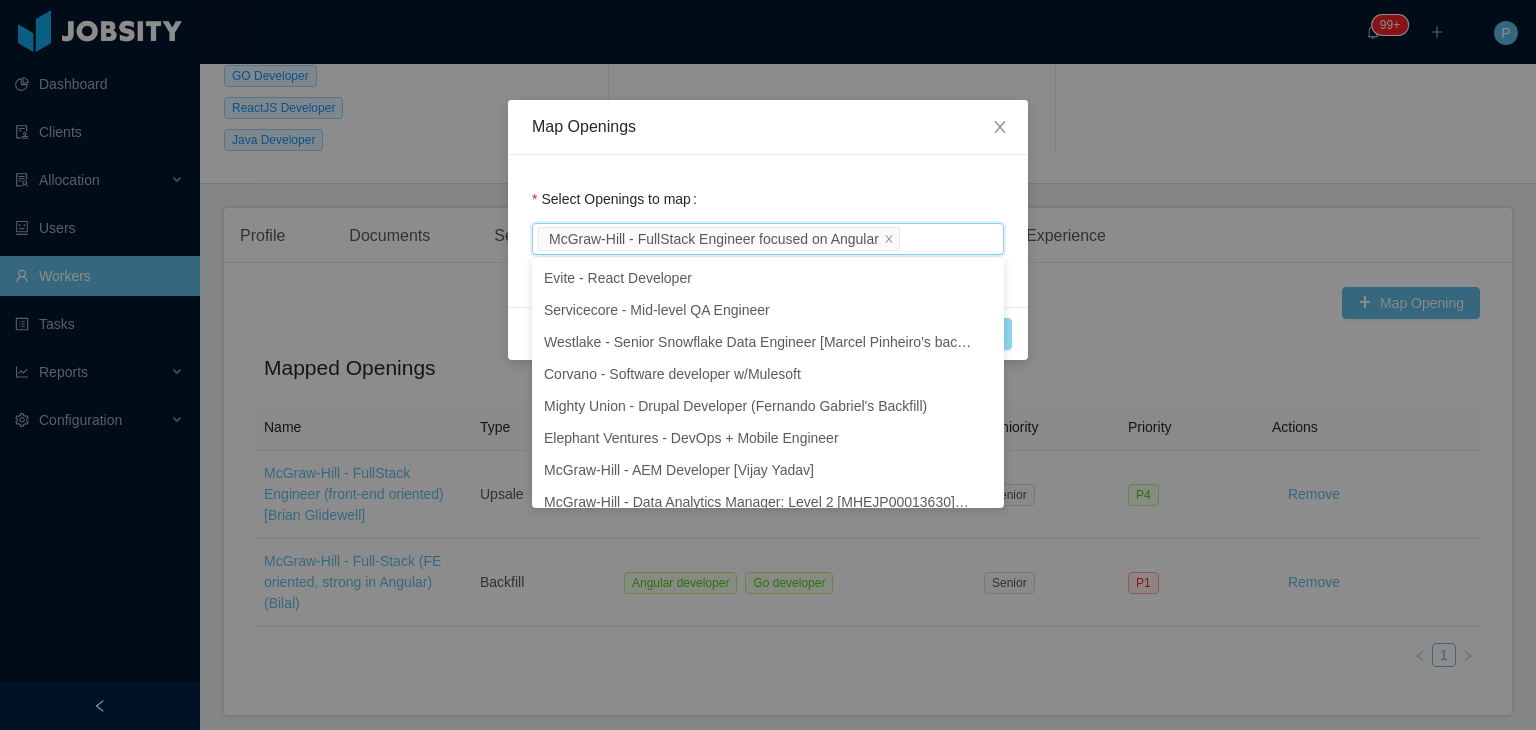click on "OK" at bounding box center (986, 334) 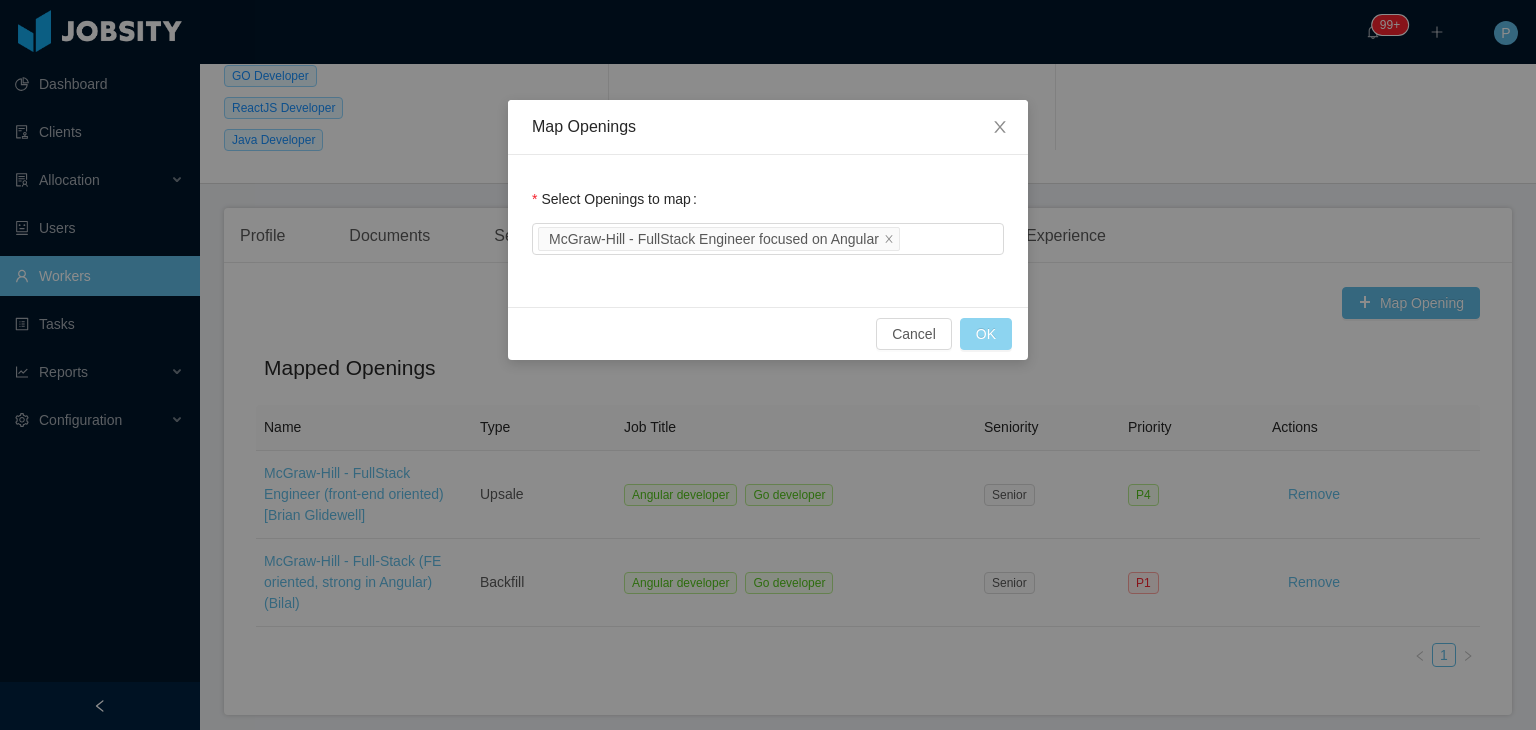 click on "OK" at bounding box center (986, 334) 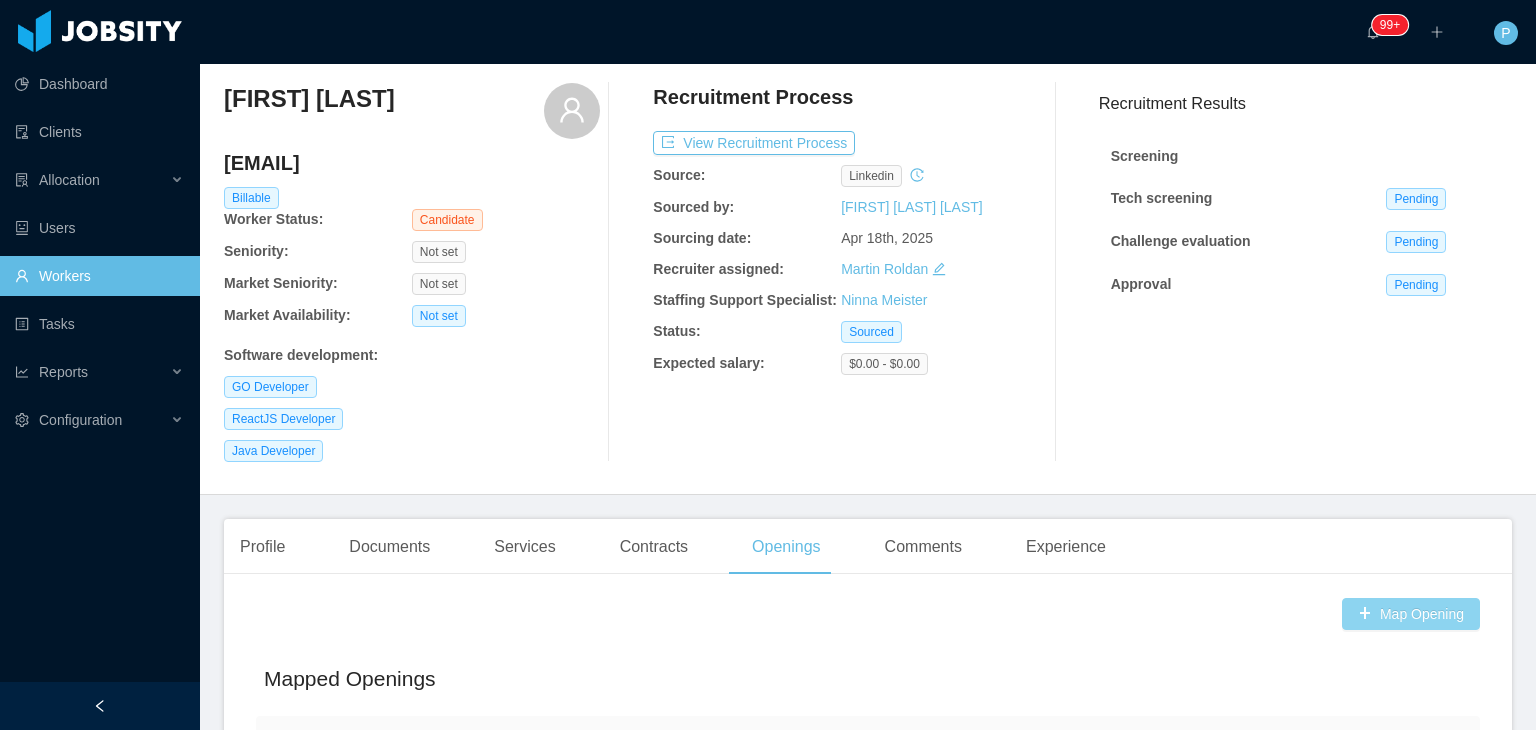scroll, scrollTop: 0, scrollLeft: 0, axis: both 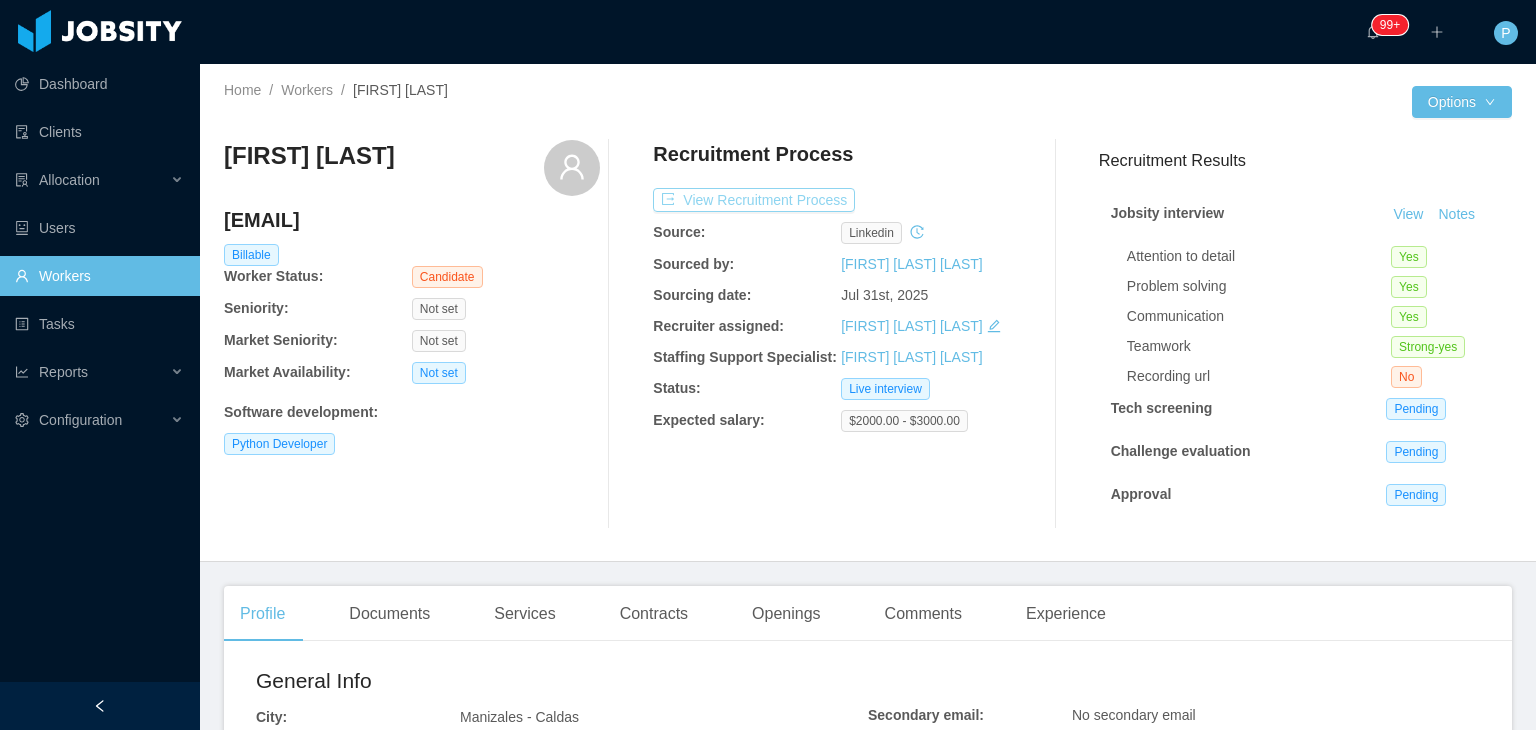 click on "View Recruitment Process" at bounding box center [754, 200] 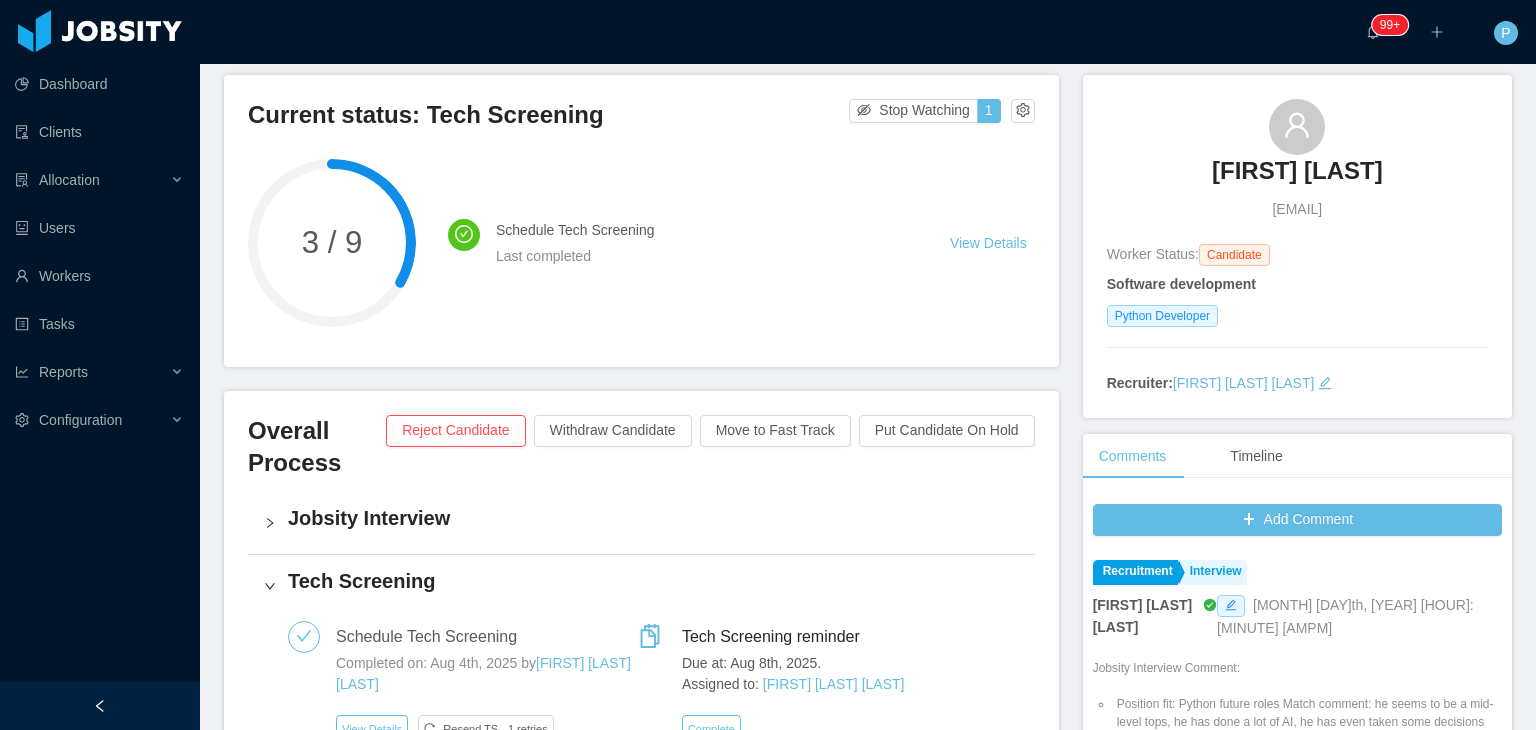 scroll, scrollTop: 212, scrollLeft: 0, axis: vertical 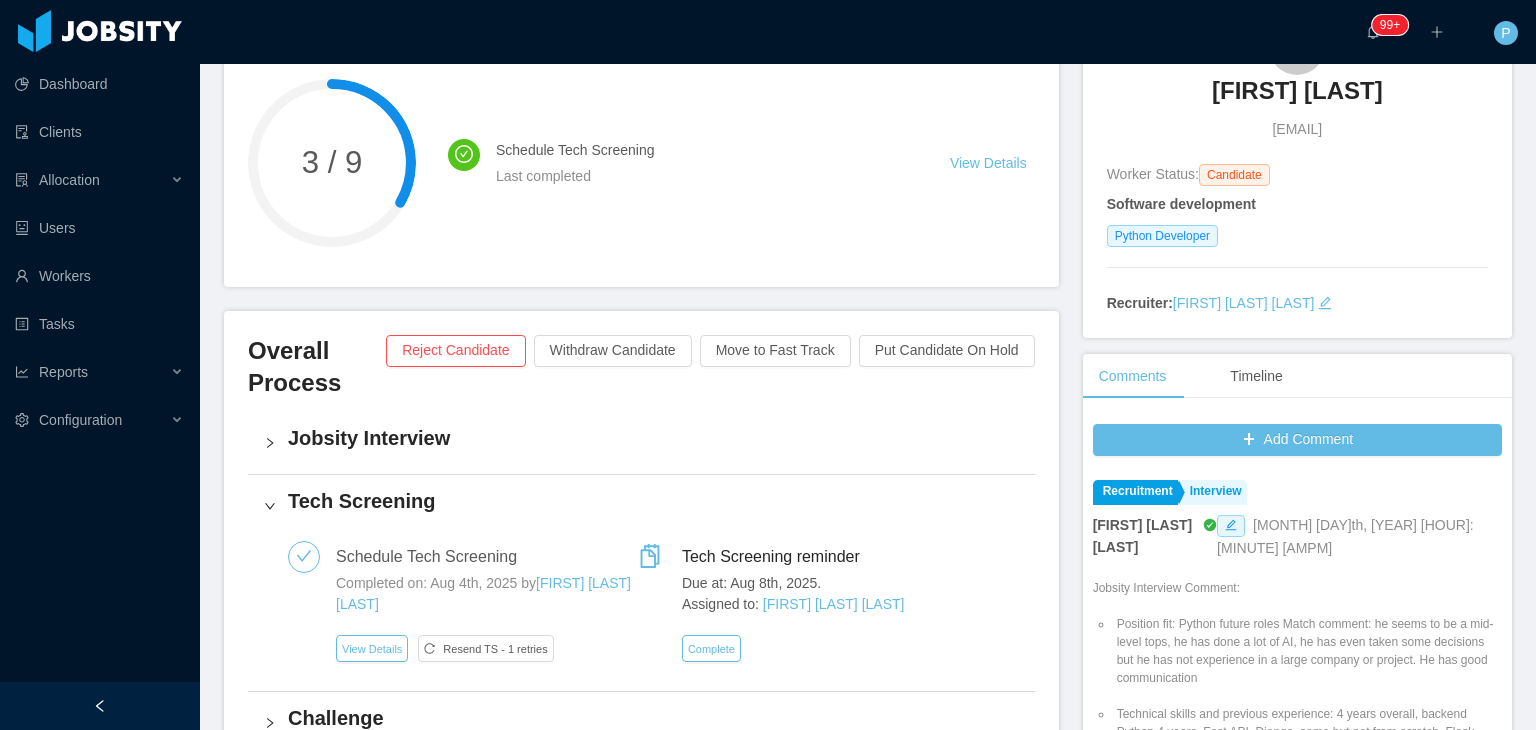 click on "Jobsity Interview" at bounding box center (653, 438) 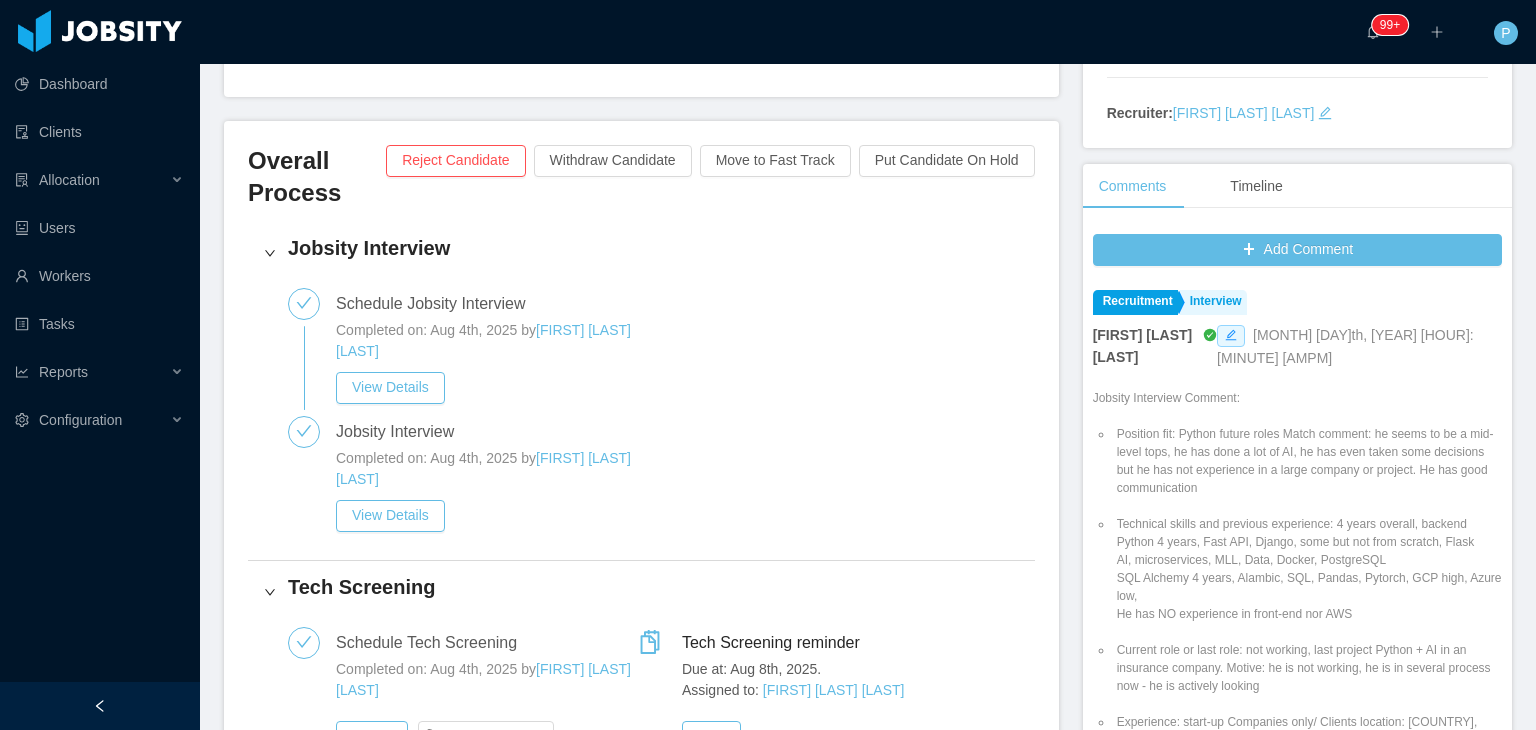 scroll, scrollTop: 496, scrollLeft: 0, axis: vertical 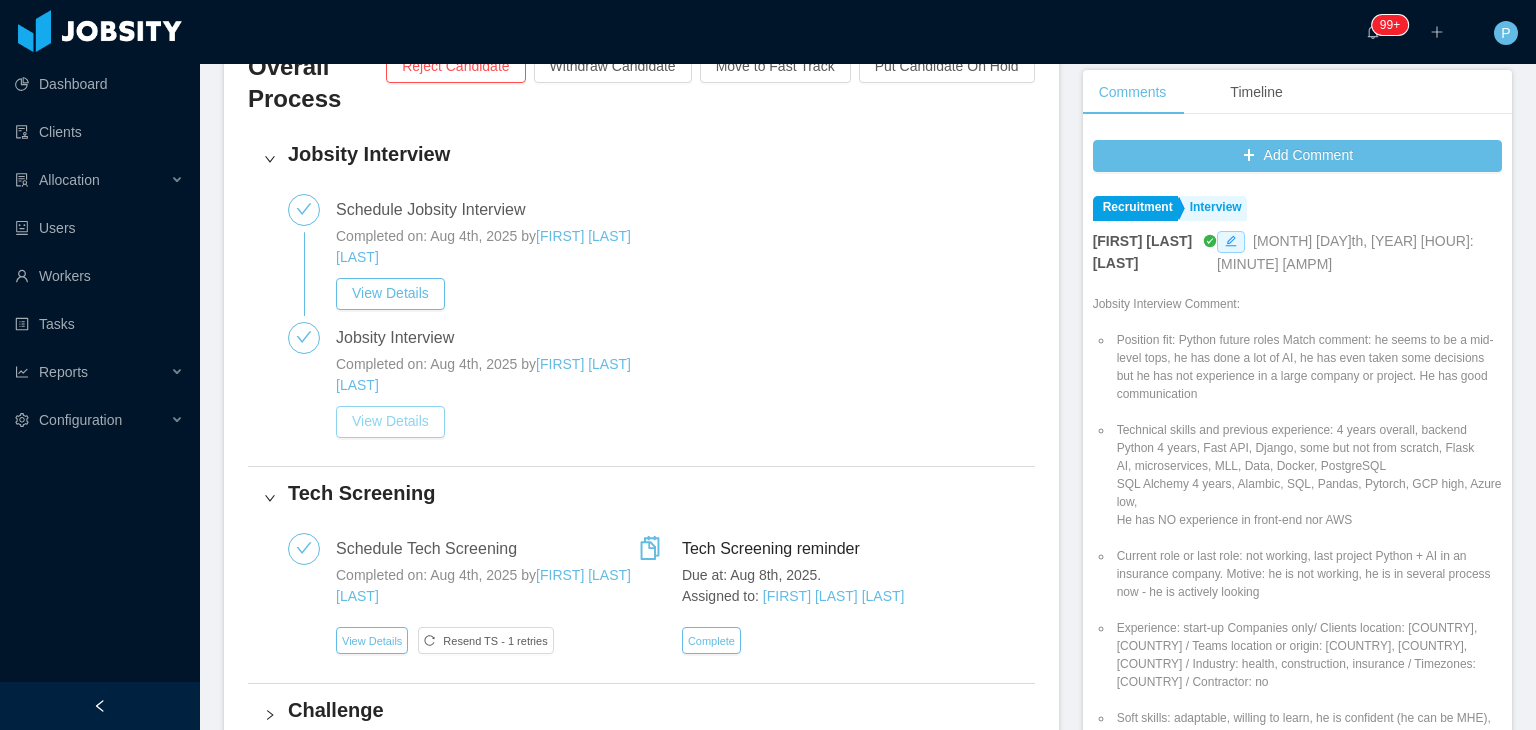 click on "View Details" at bounding box center [390, 422] 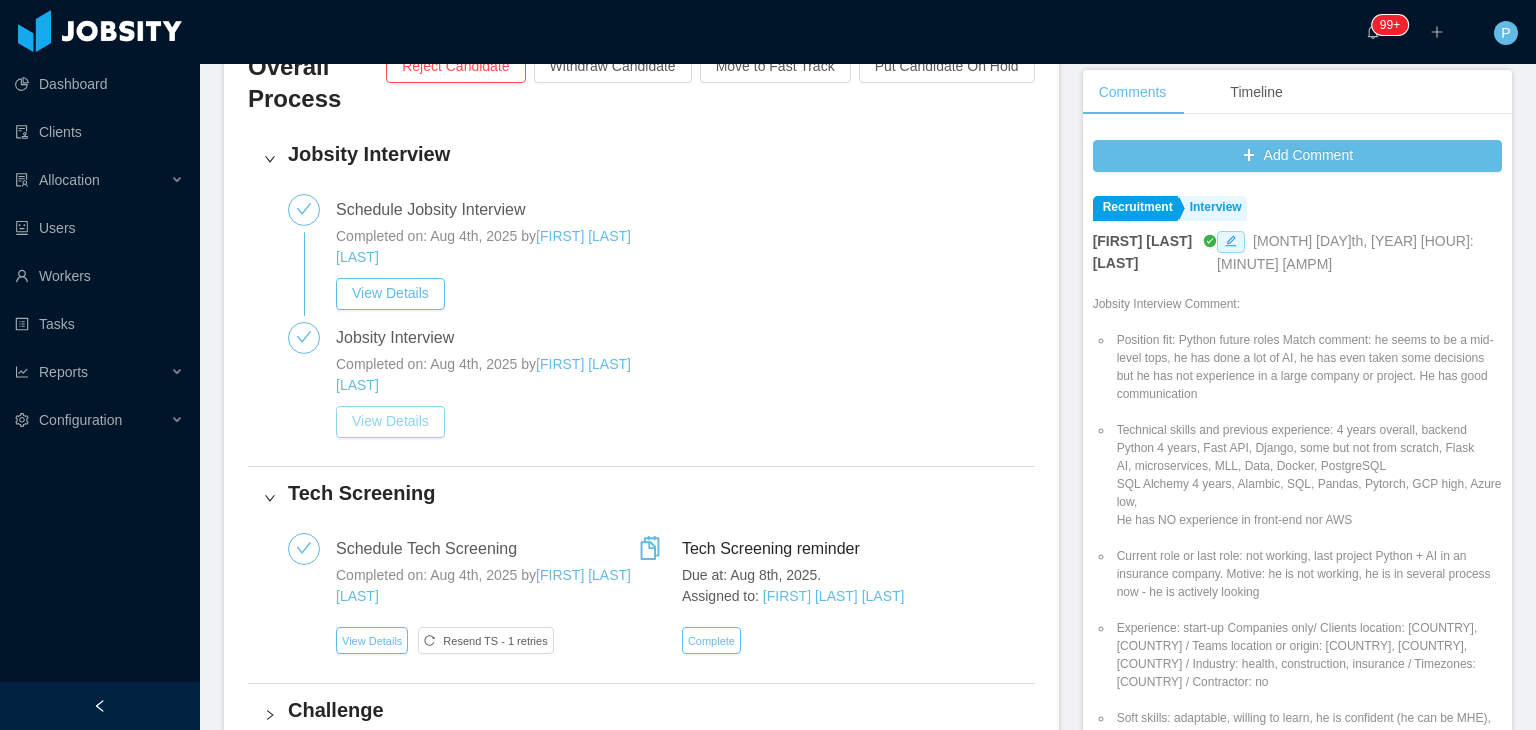 scroll, scrollTop: 0, scrollLeft: 0, axis: both 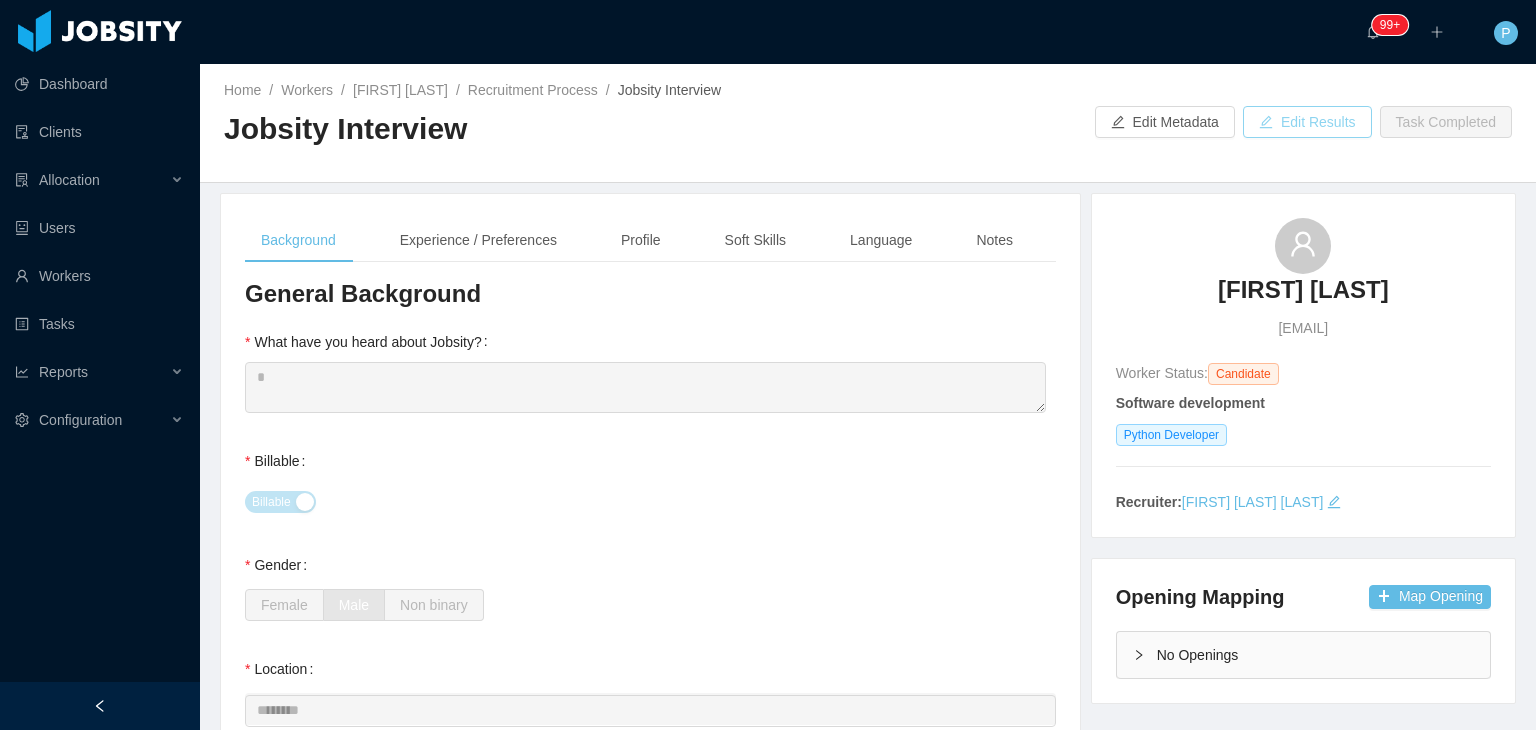 click on "Edit Results" at bounding box center [1307, 122] 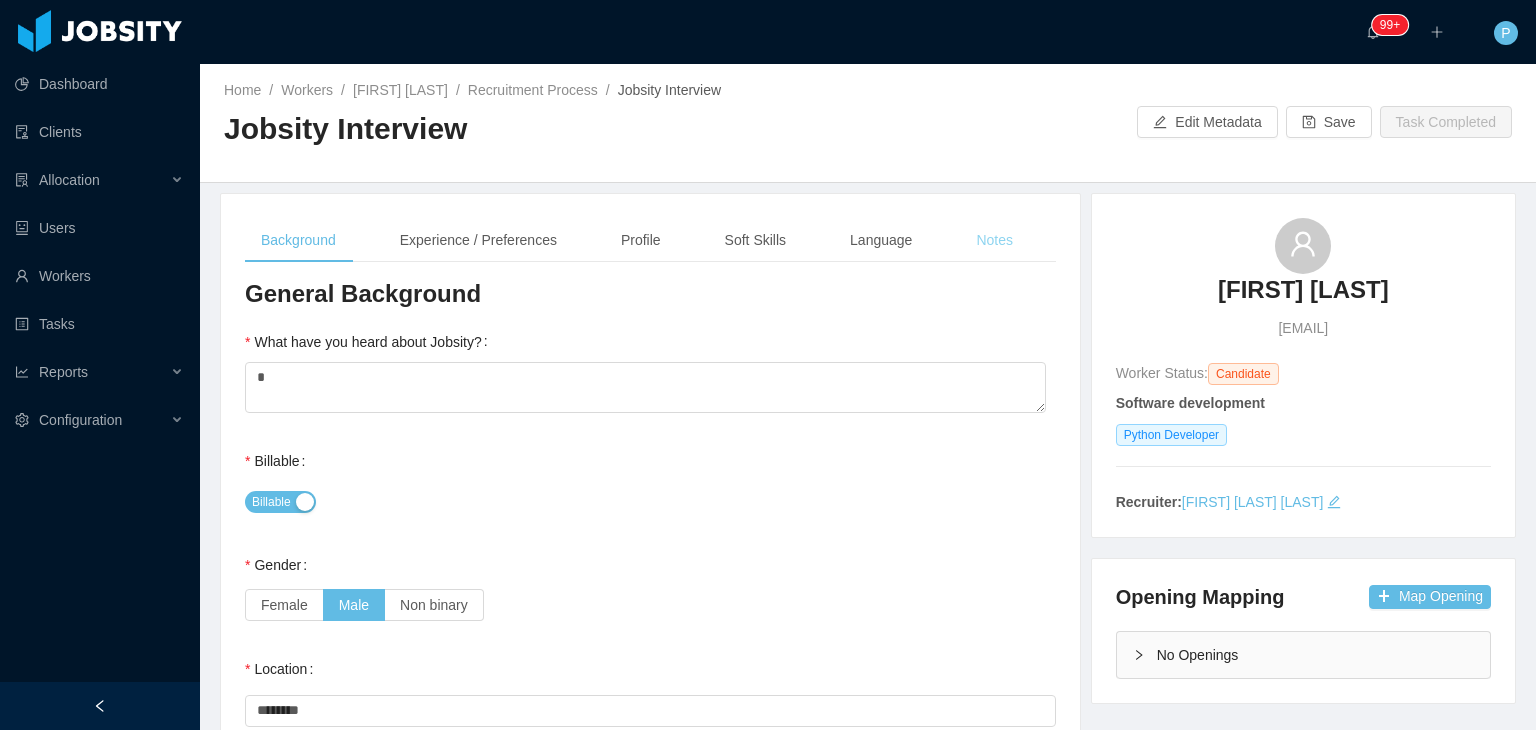 click on "Notes" at bounding box center [994, 240] 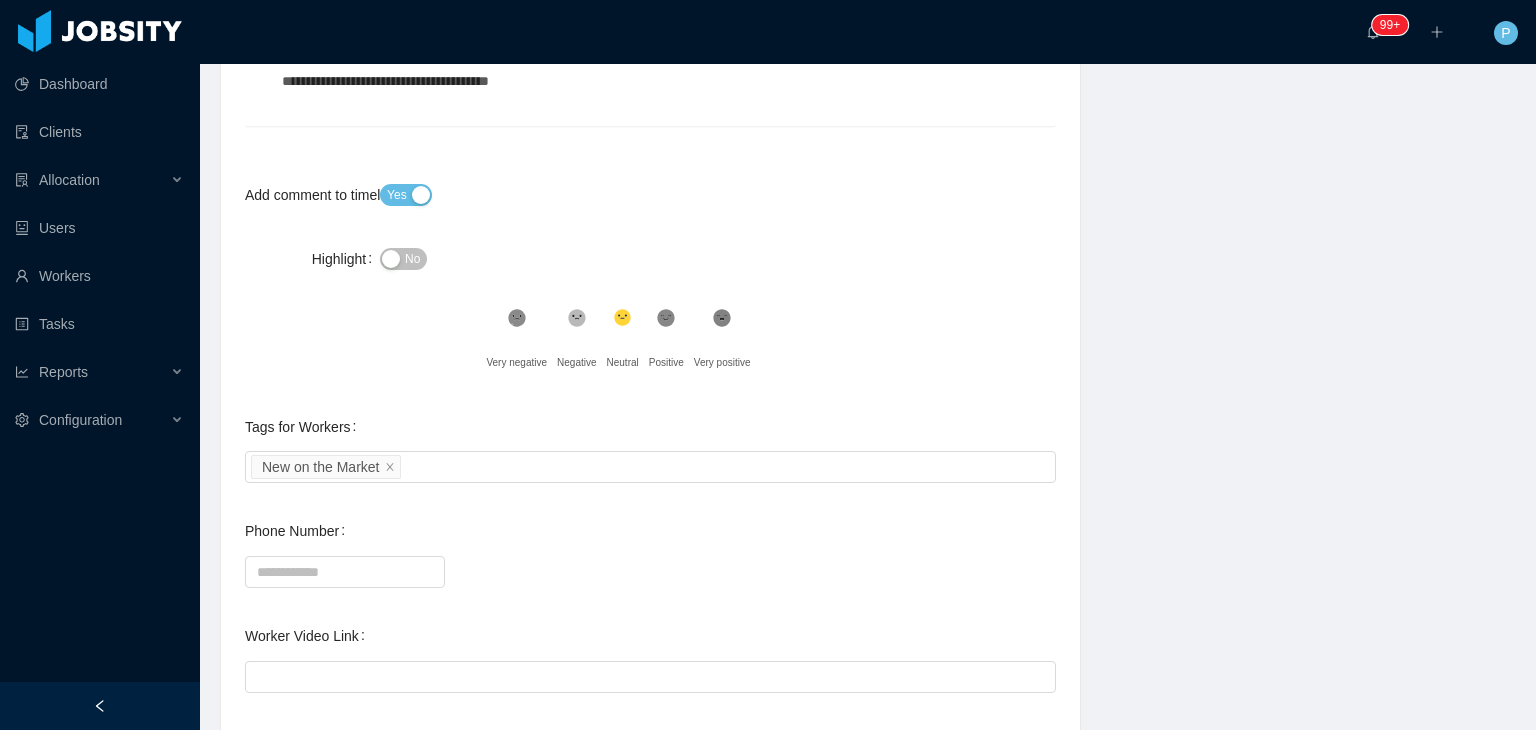 scroll, scrollTop: 744, scrollLeft: 0, axis: vertical 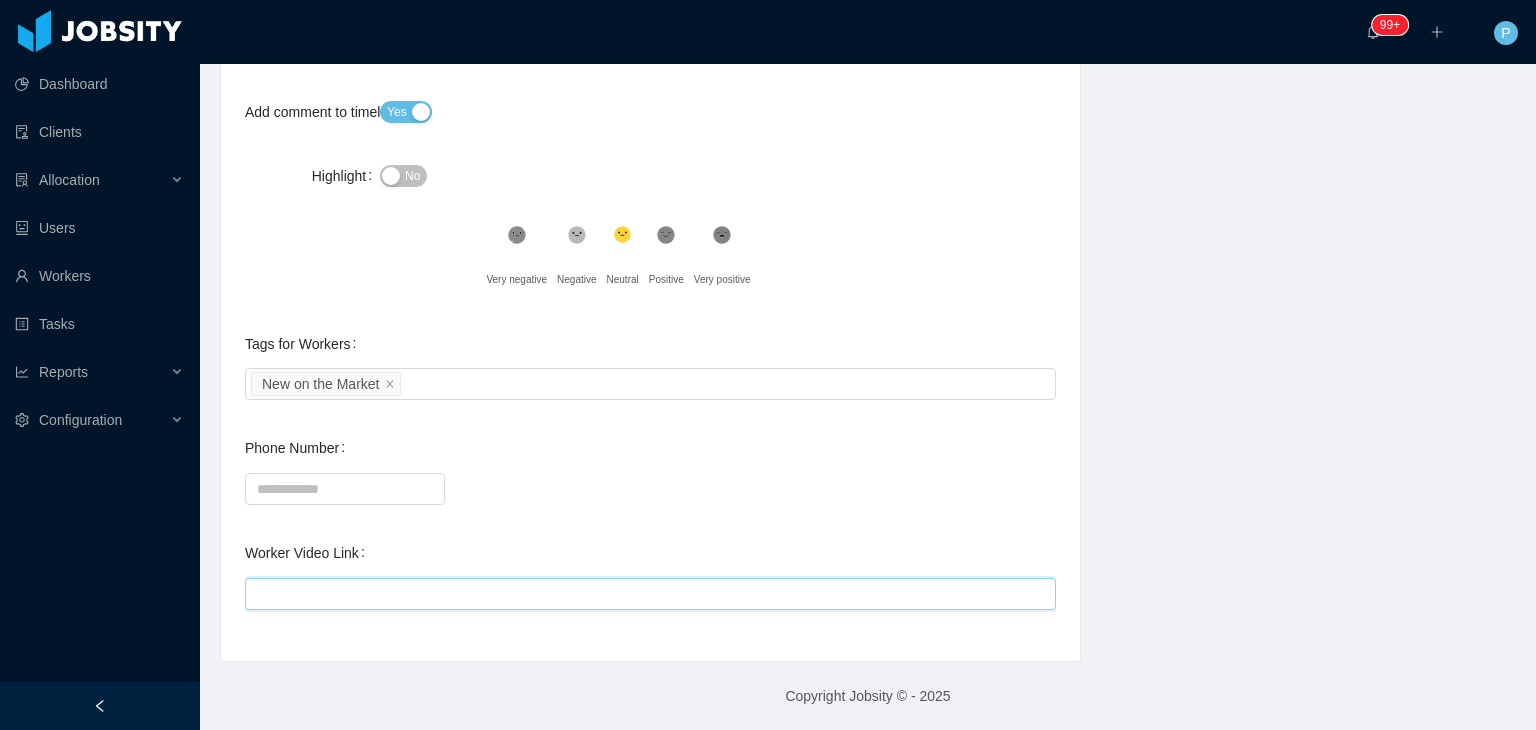 click on "Worker Video Link" at bounding box center (650, 594) 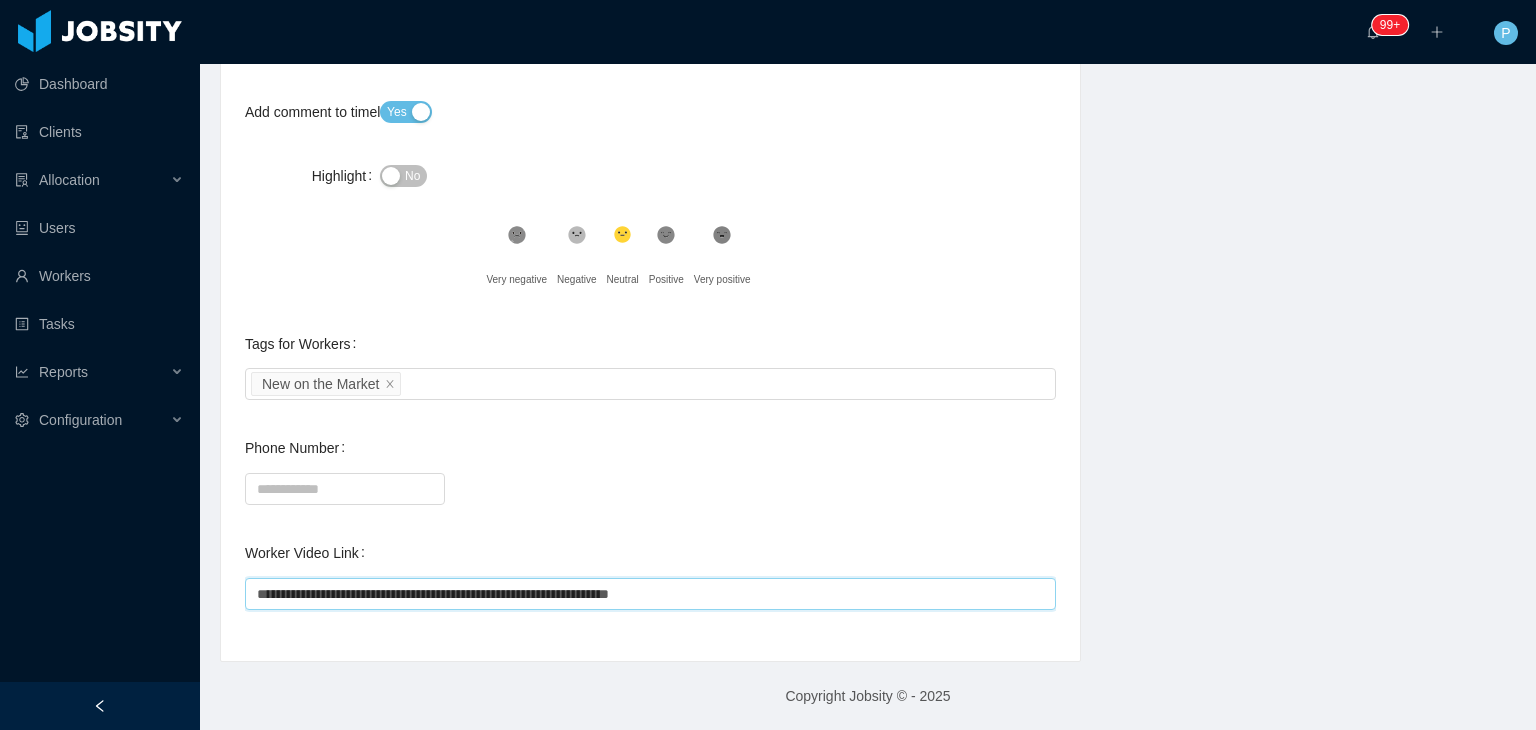 type on "**********" 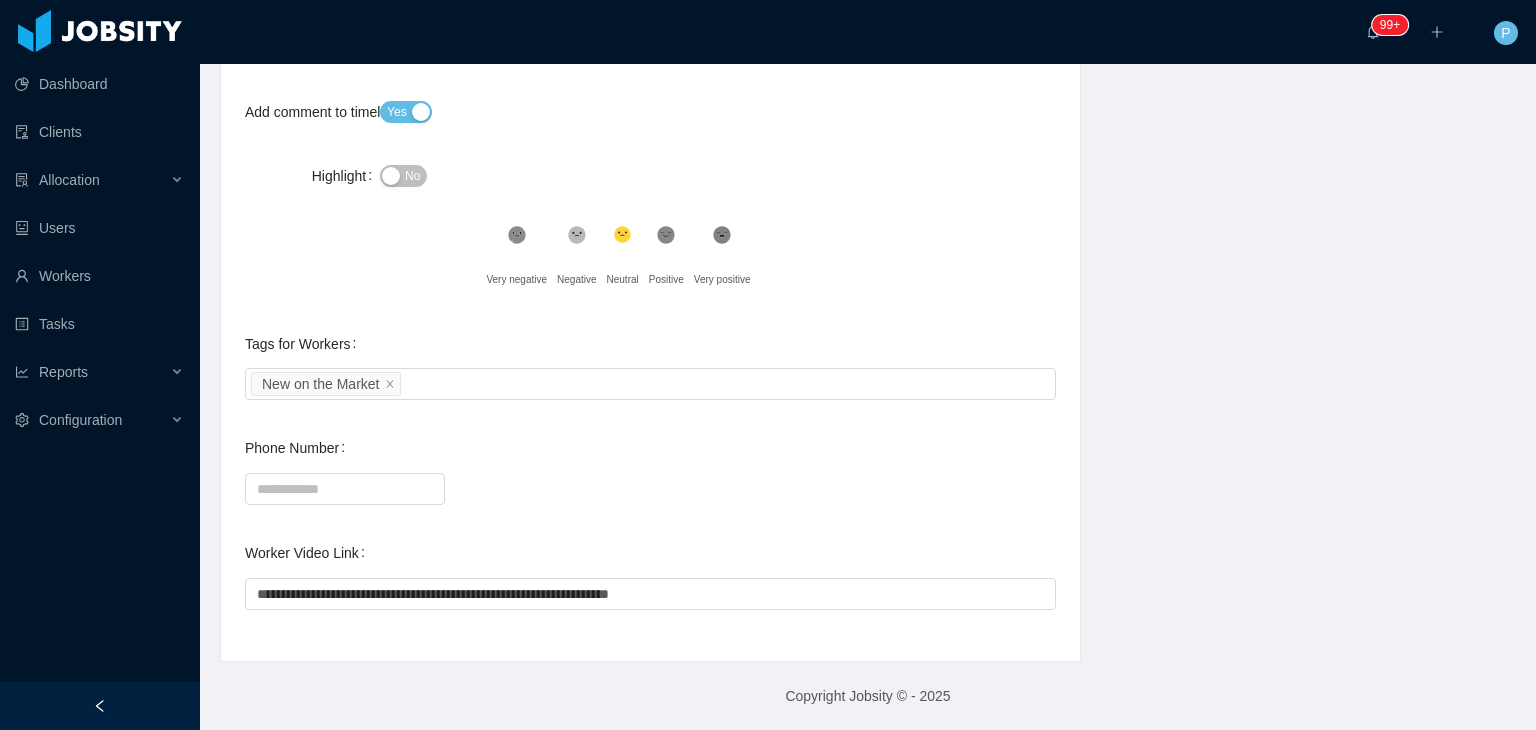 click at bounding box center (650, 488) 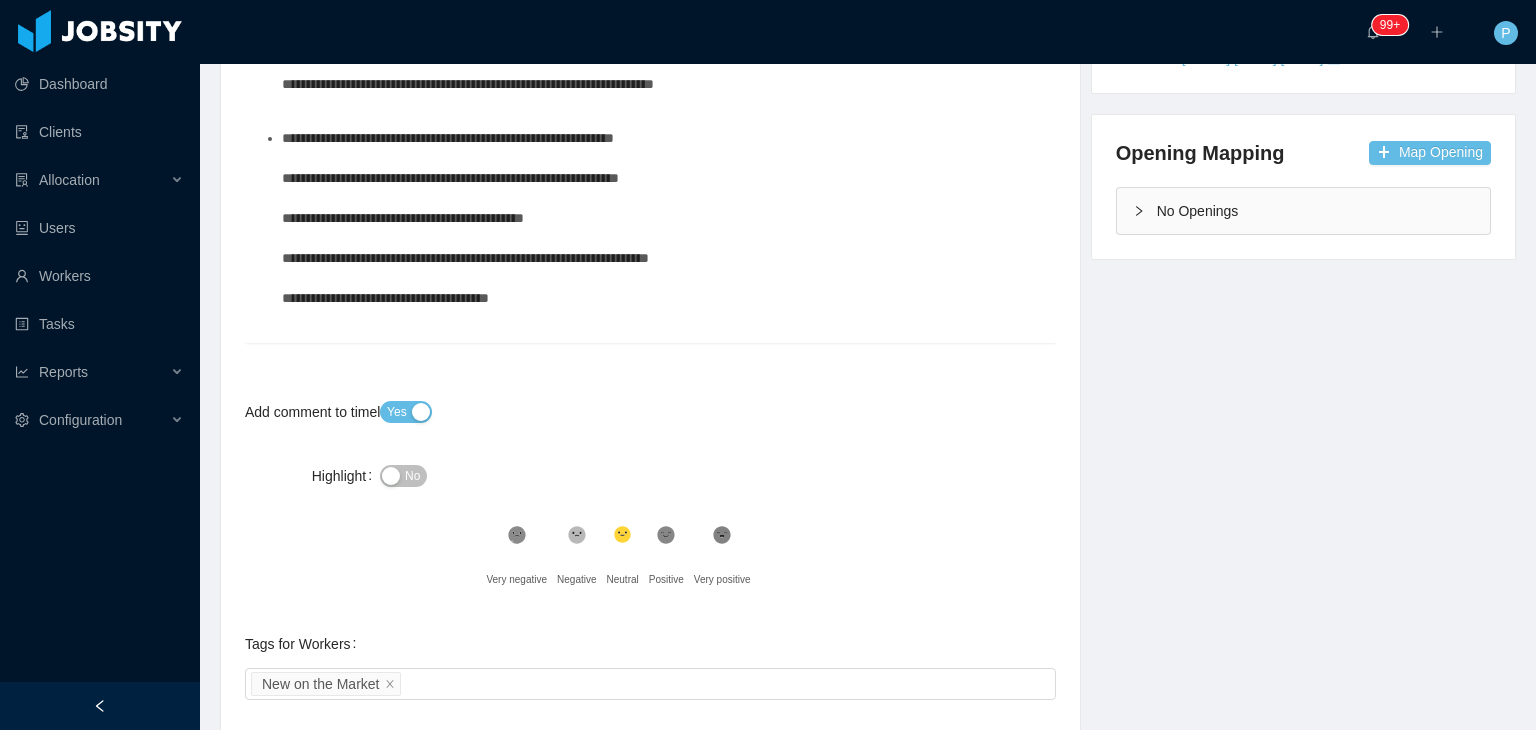 scroll, scrollTop: 0, scrollLeft: 0, axis: both 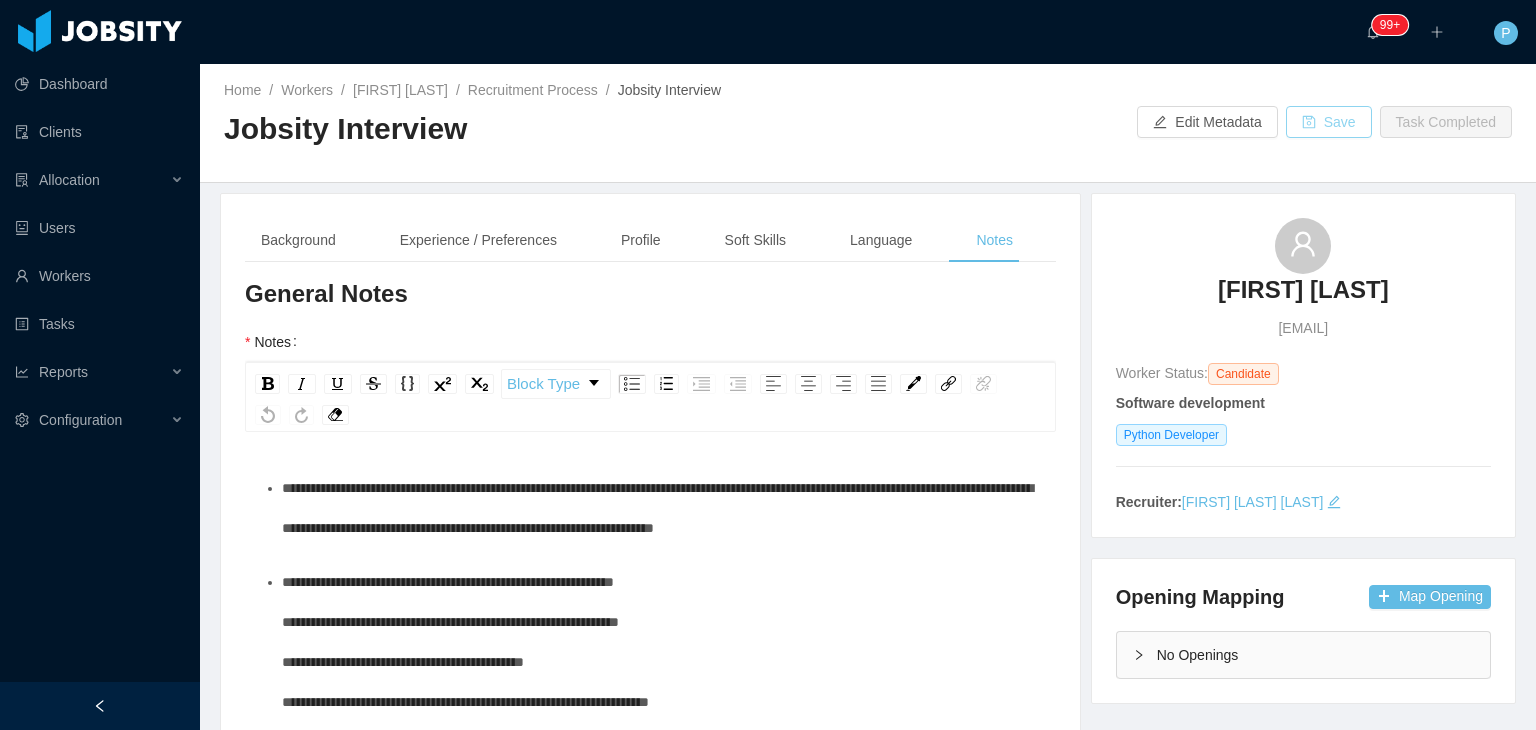 click on "Save" at bounding box center [1329, 122] 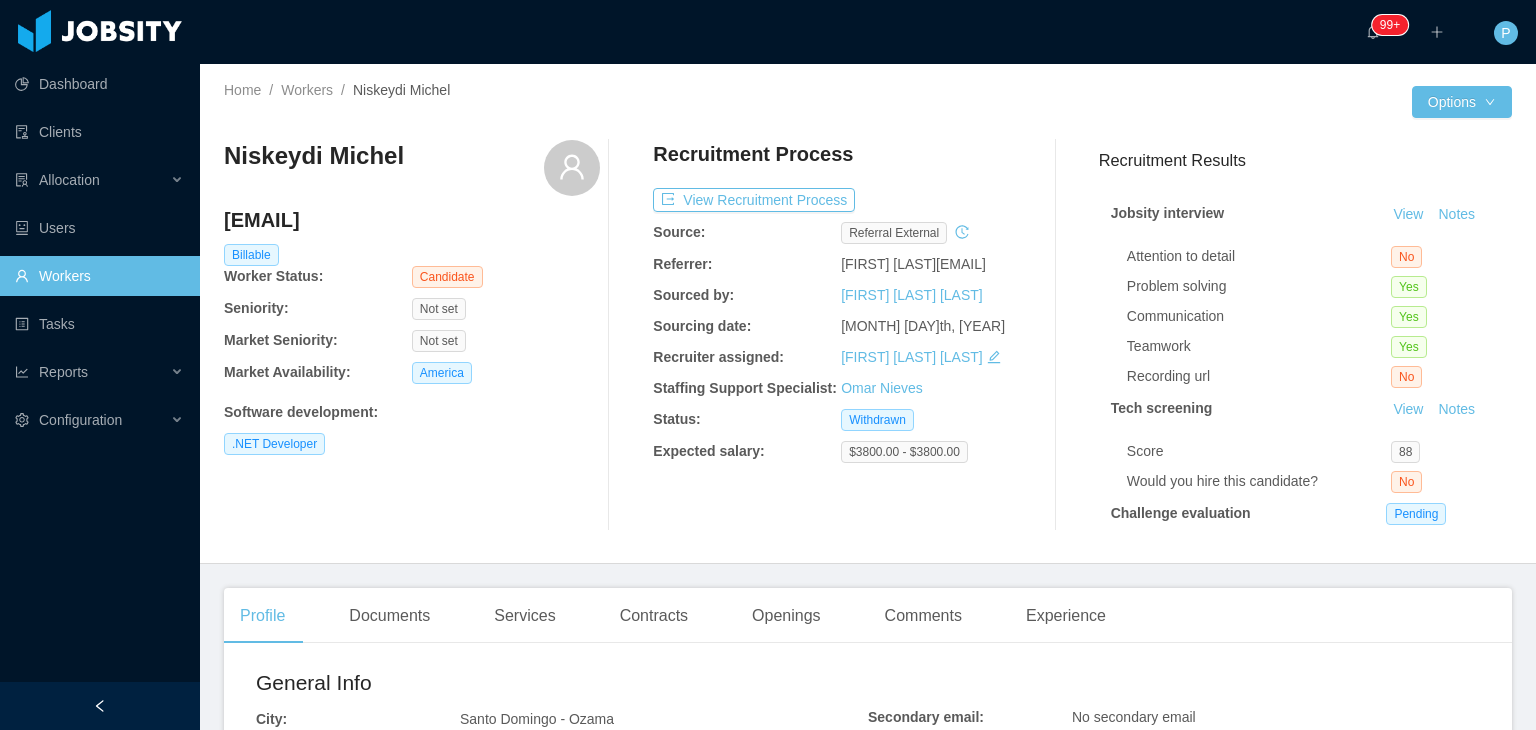 scroll, scrollTop: 0, scrollLeft: 0, axis: both 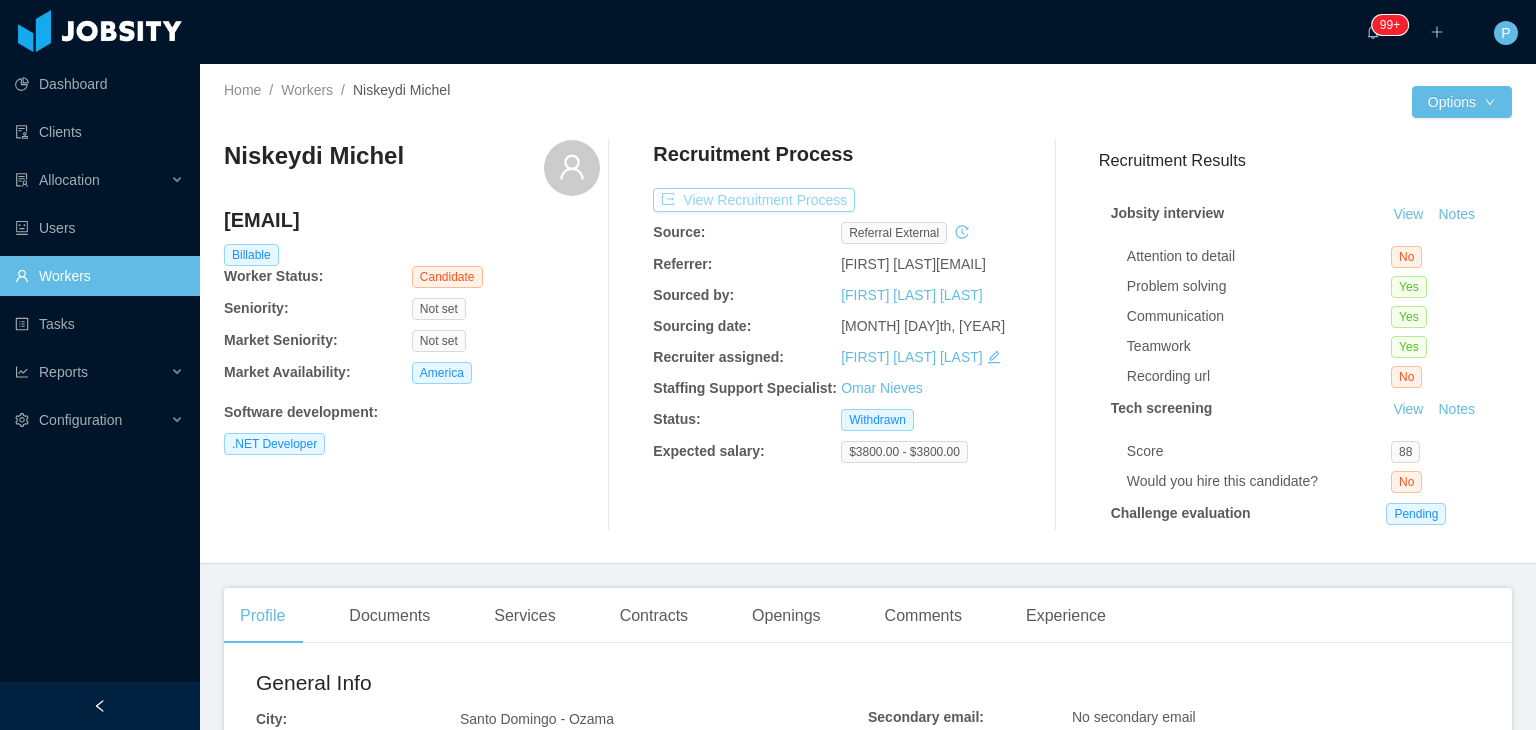 click on "View Recruitment Process" at bounding box center [754, 200] 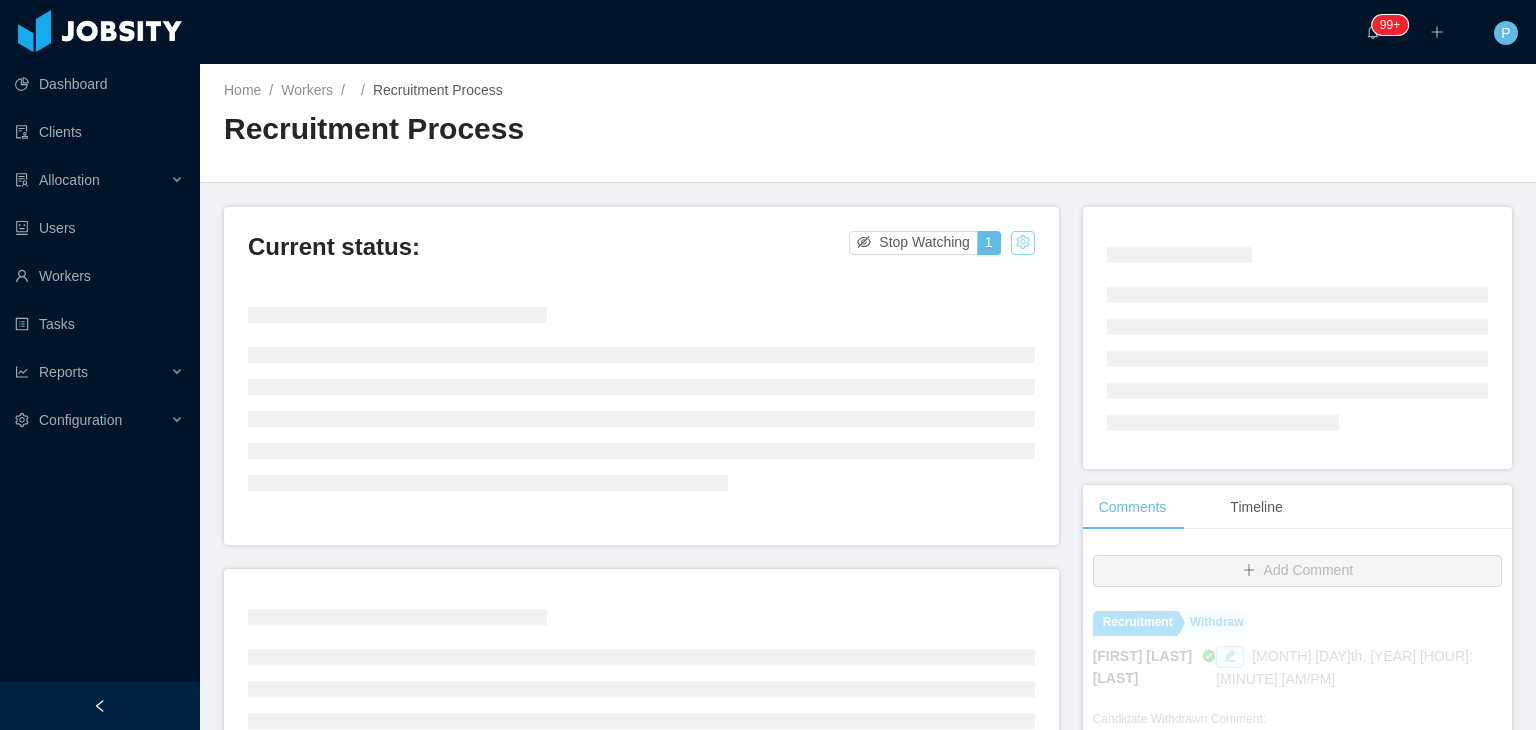 click at bounding box center (1023, 243) 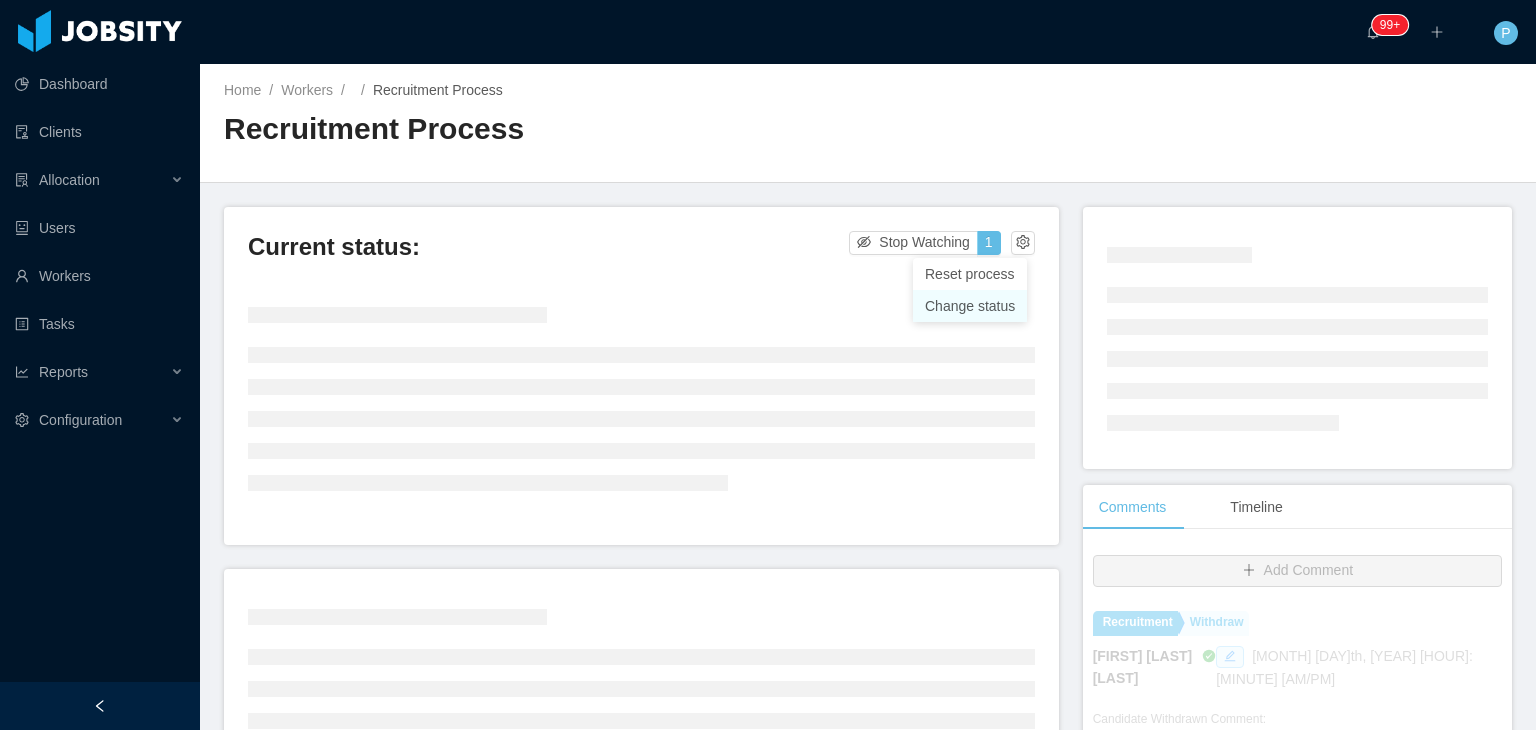 click on "Change status" at bounding box center [970, 306] 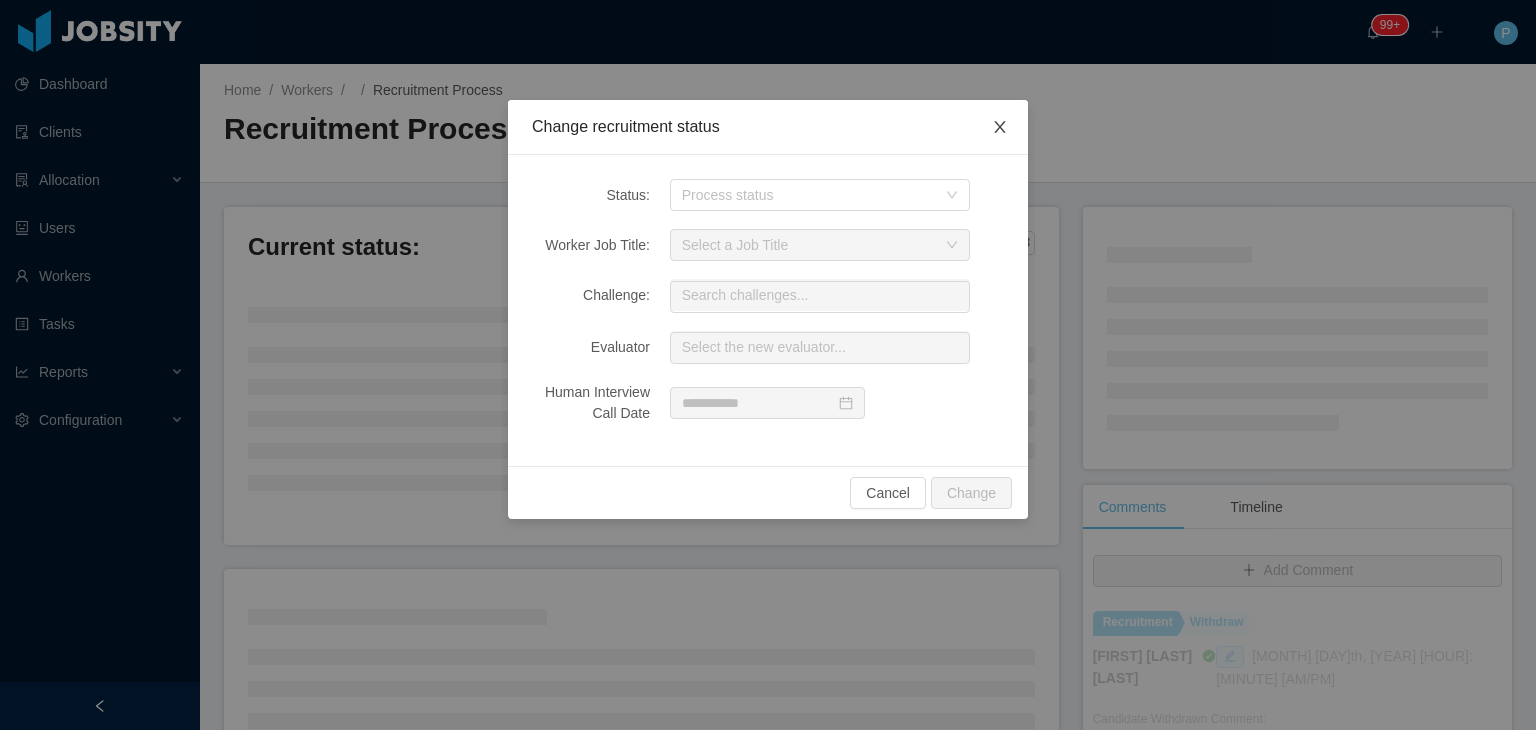 click 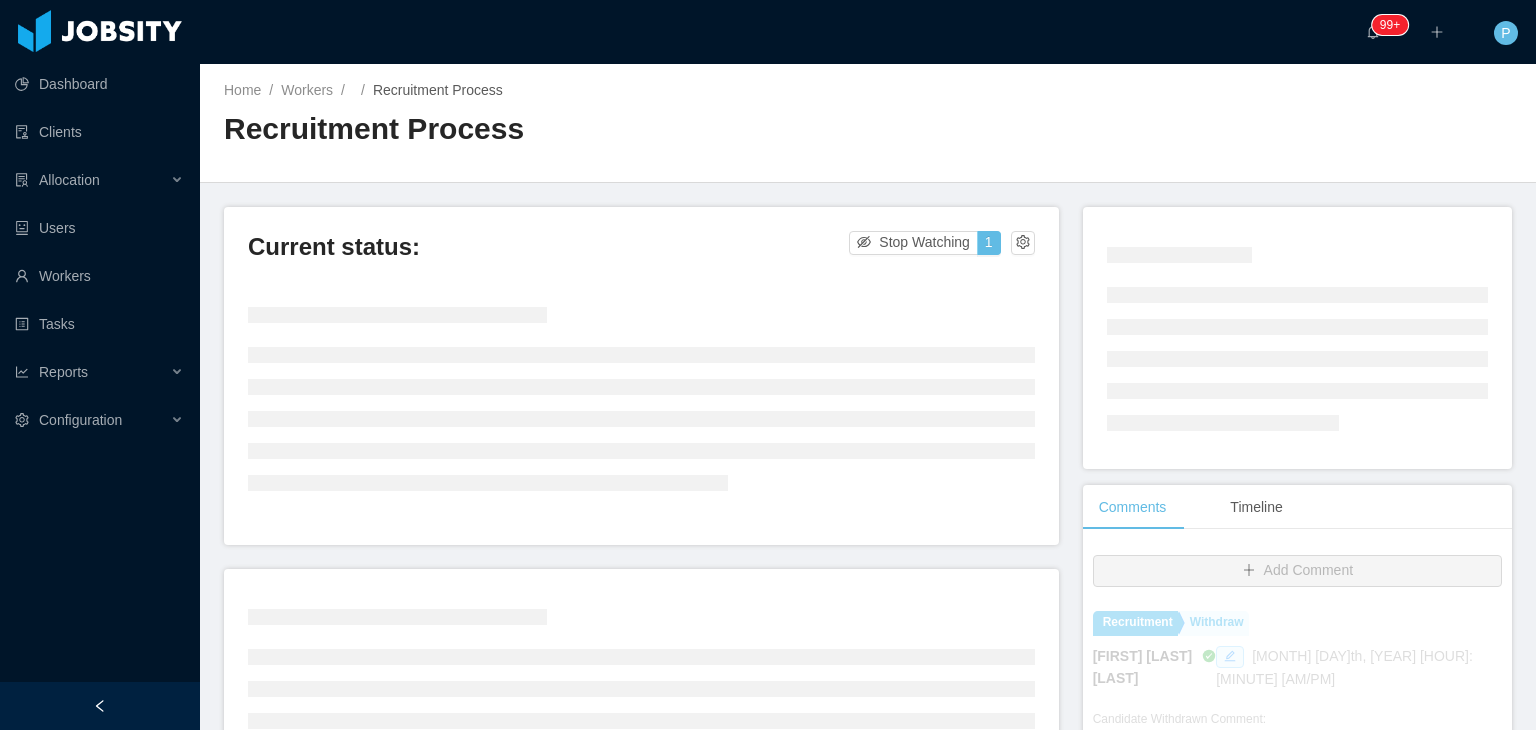 click on "Home / Workers / / Recruitment Process / Recruitment Process" at bounding box center [868, 123] 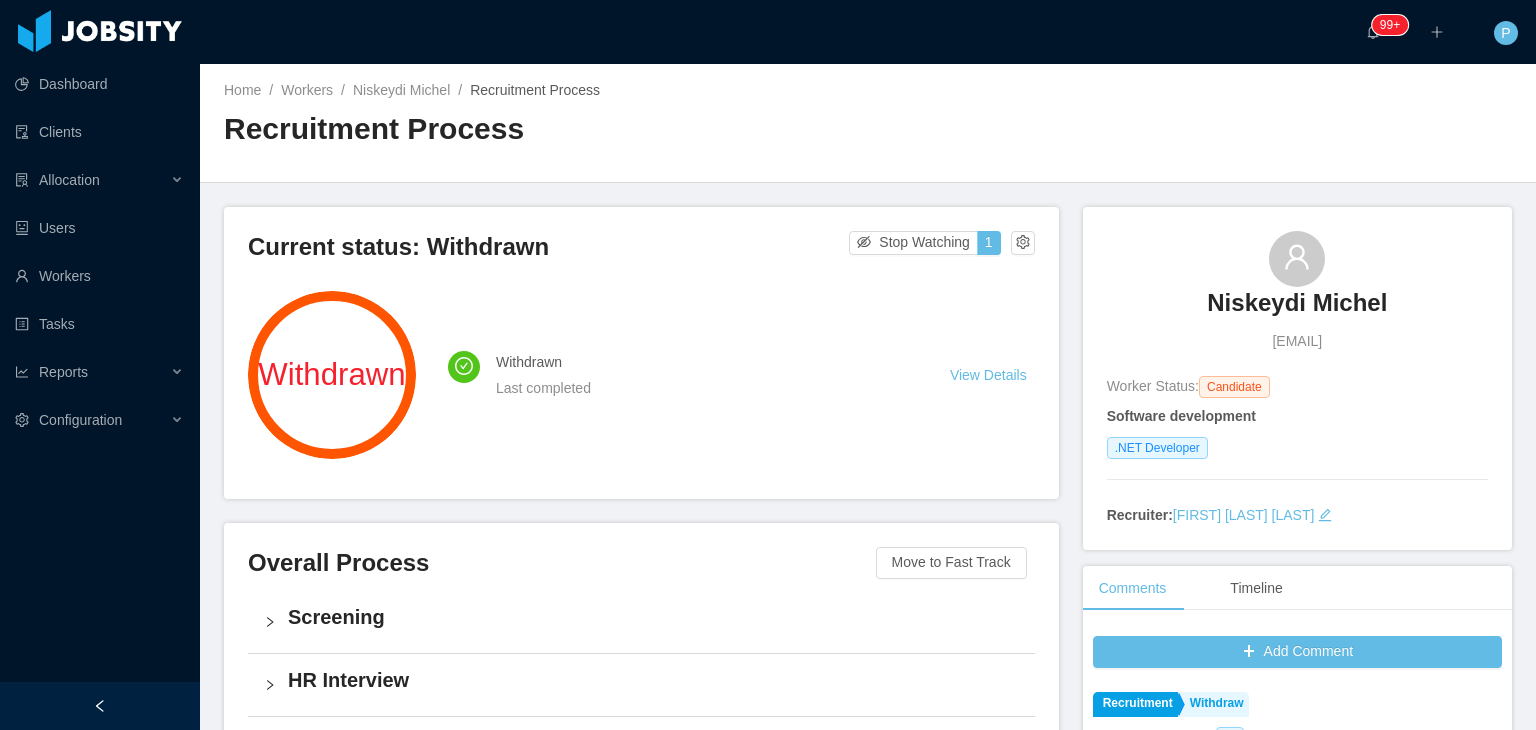 click on "Withdrawn Last completed View Details" at bounding box center [741, 375] 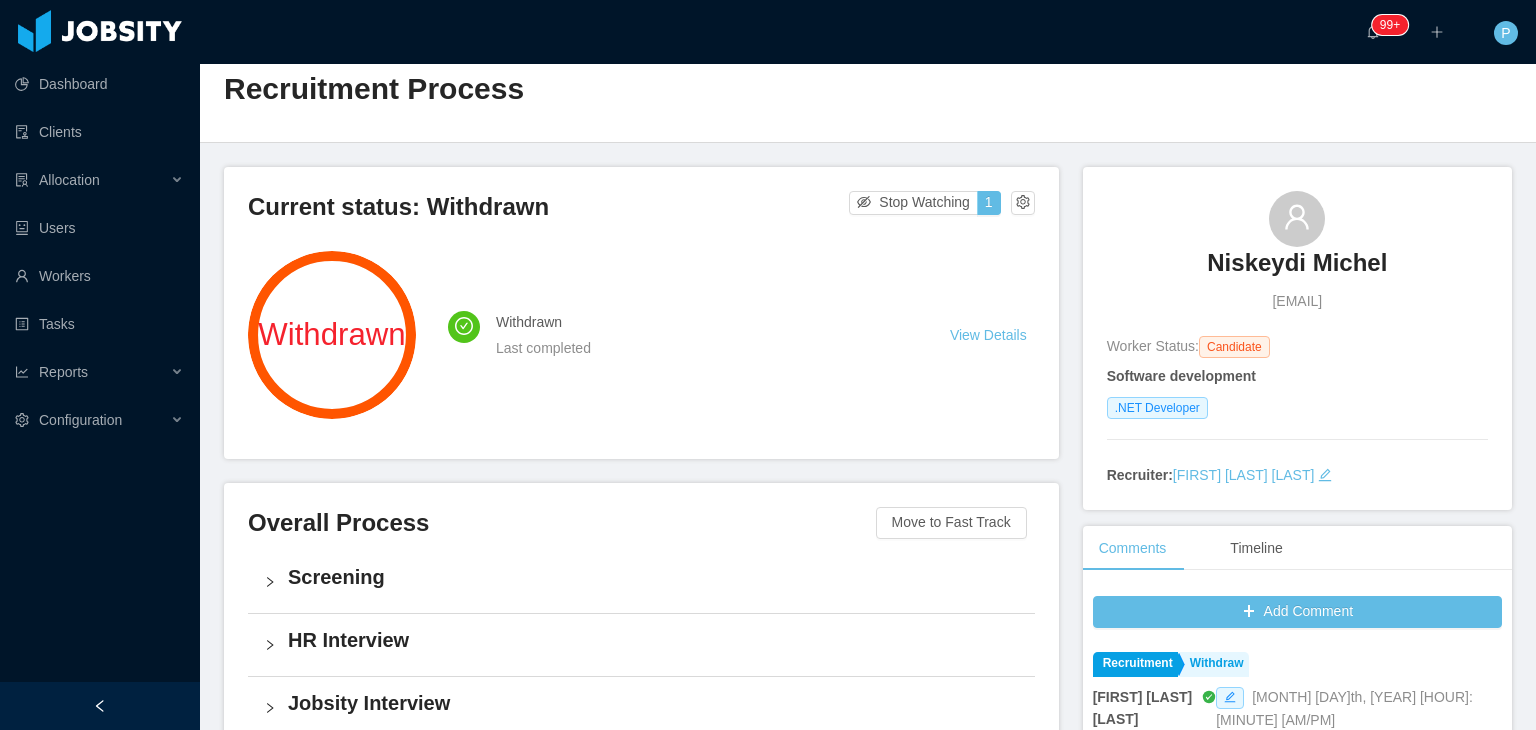 scroll, scrollTop: 200, scrollLeft: 0, axis: vertical 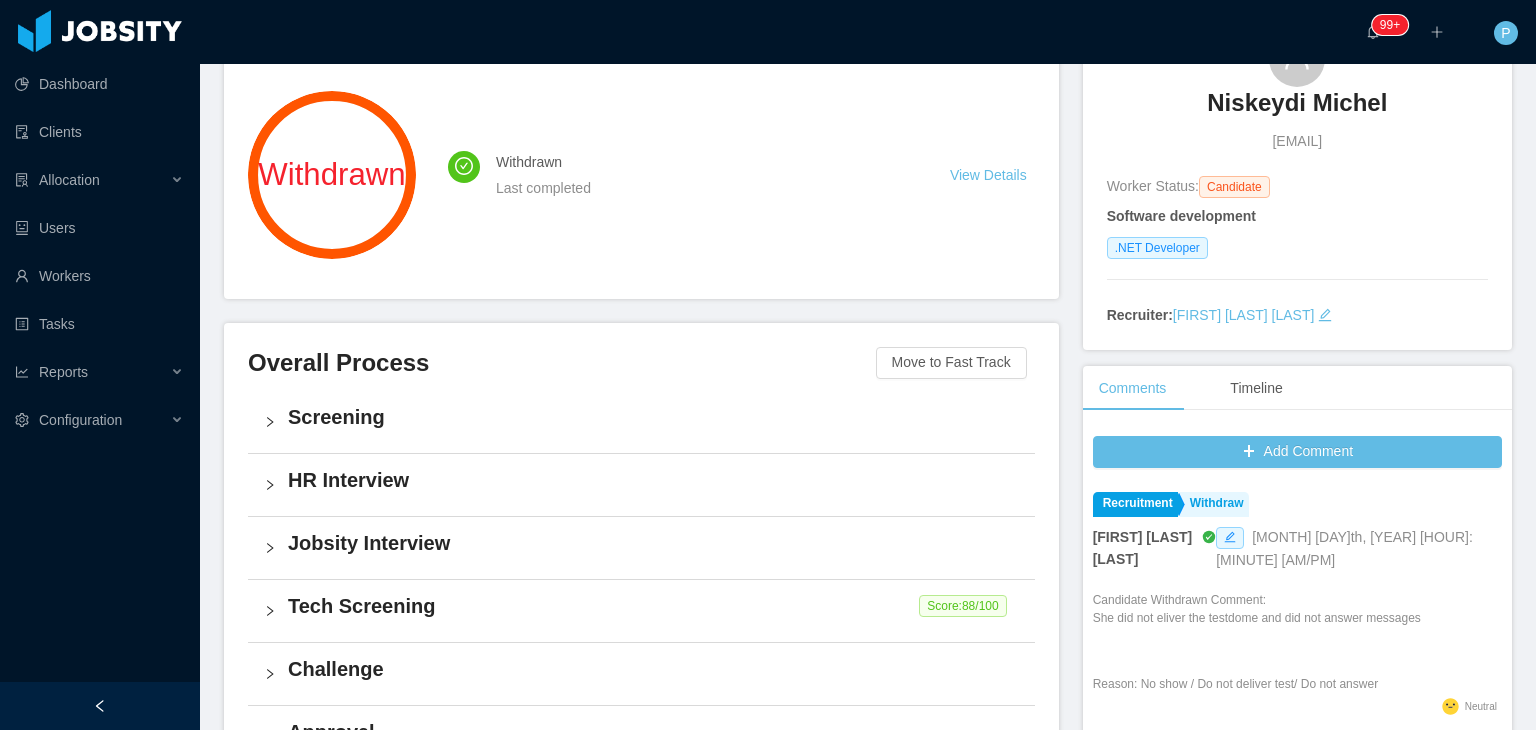 click on "Jobsity Interview" at bounding box center (653, 543) 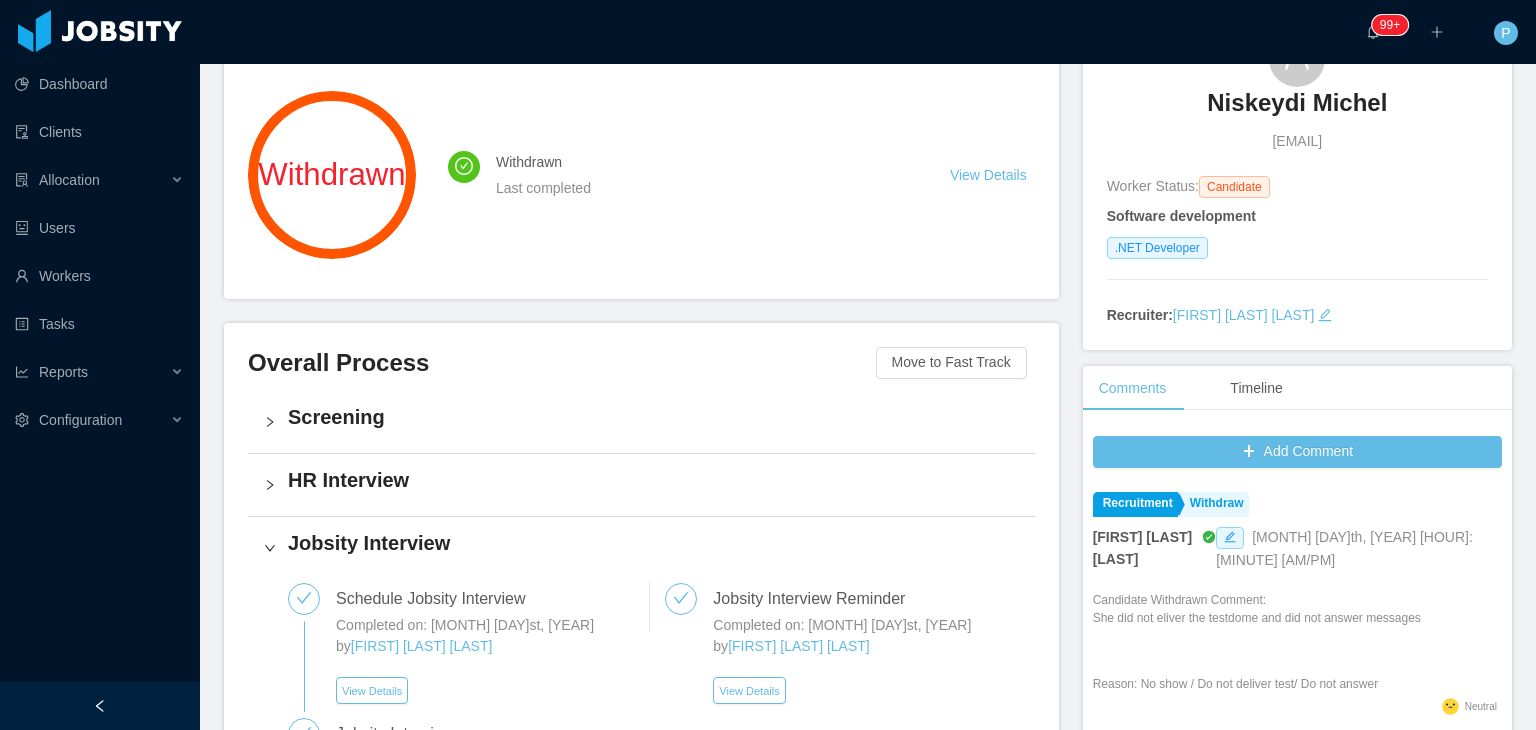 scroll, scrollTop: 226, scrollLeft: 0, axis: vertical 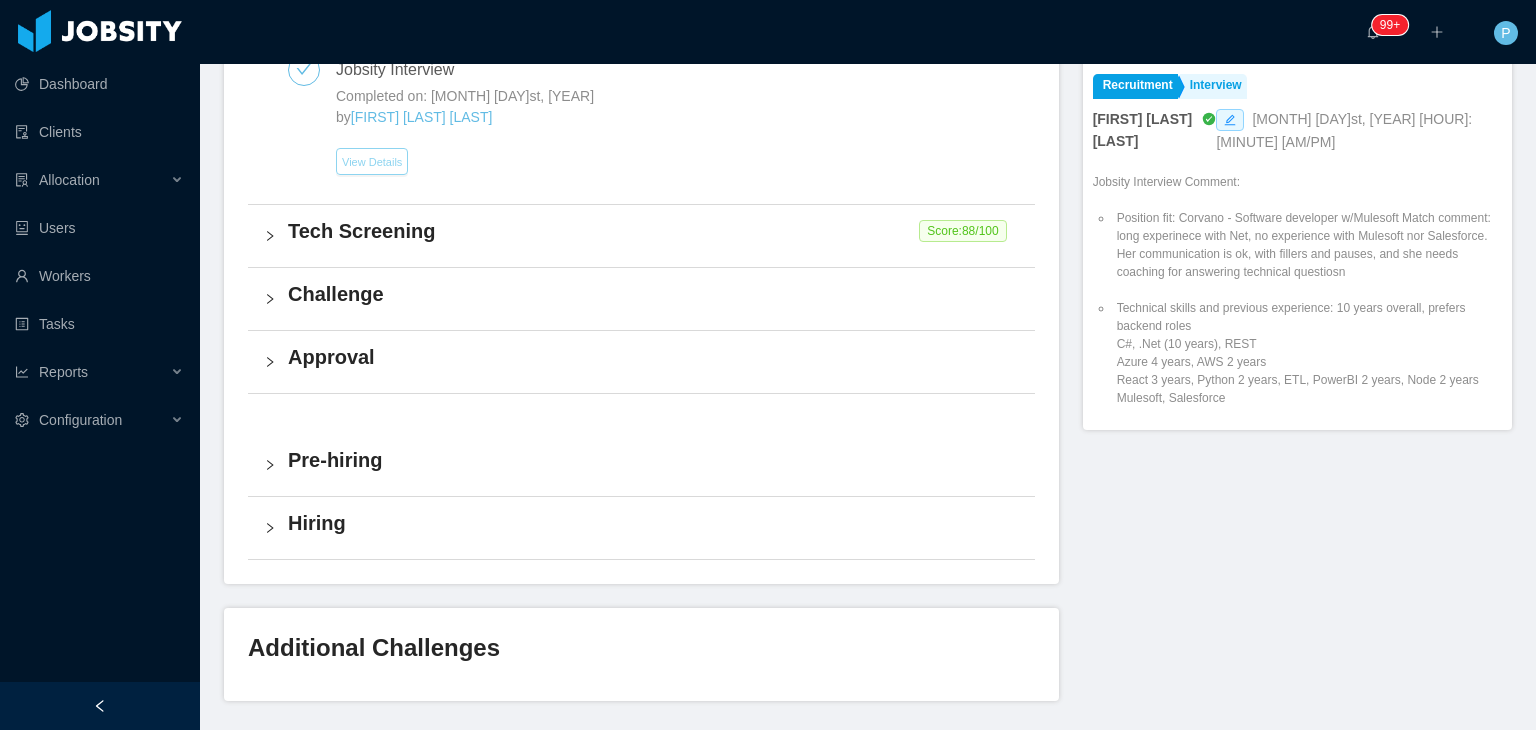 click on "View Details" at bounding box center (372, 161) 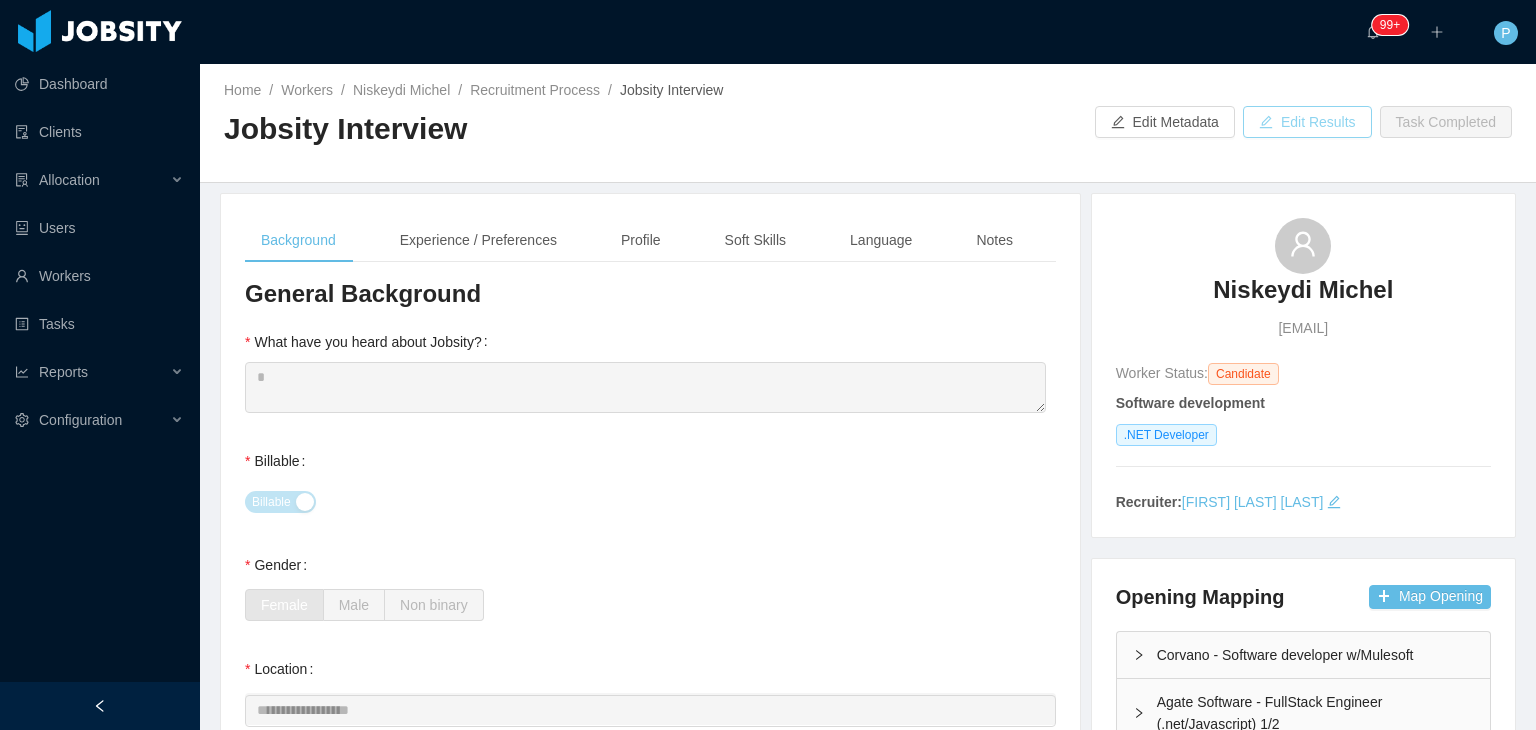 click on "Edit Results" at bounding box center [1307, 122] 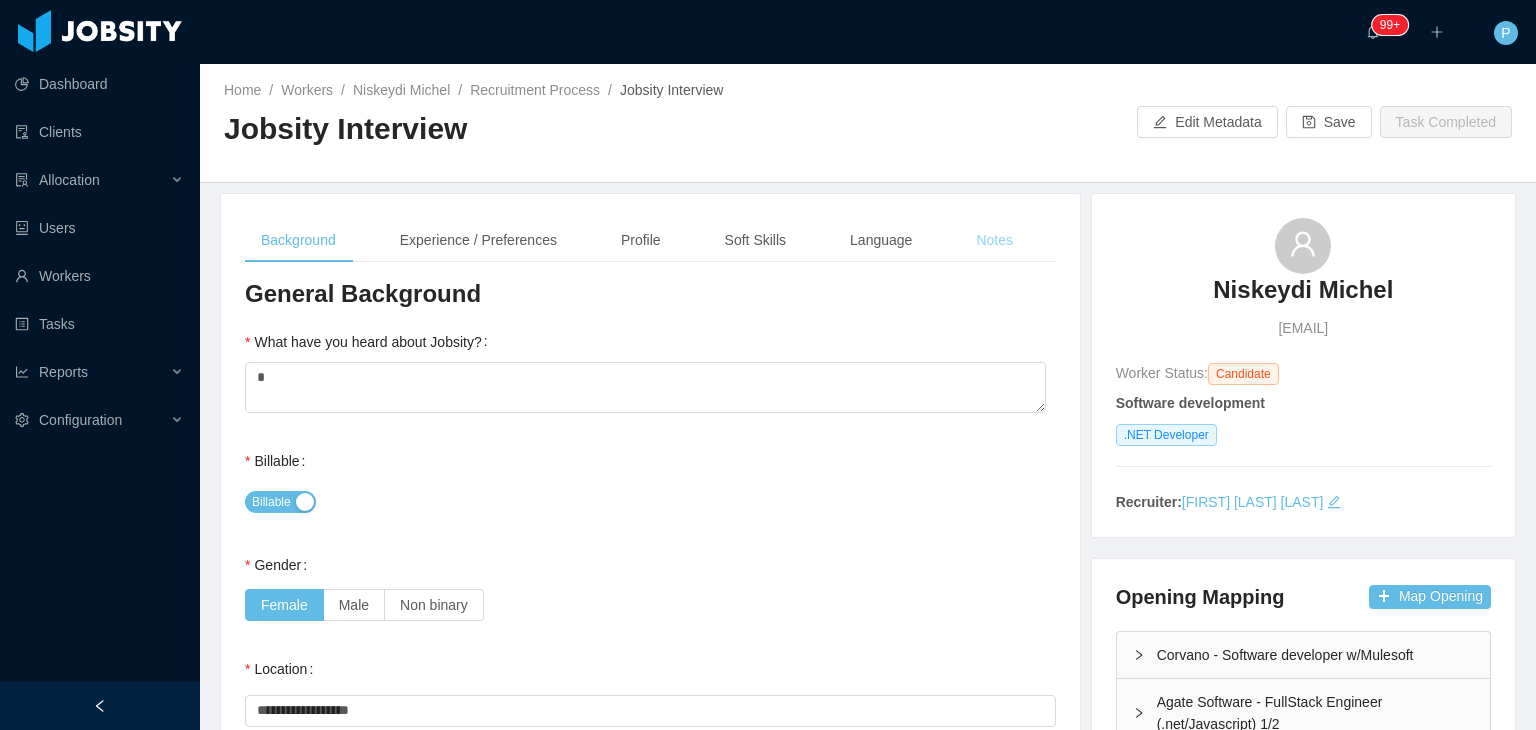 click on "Notes" at bounding box center (994, 240) 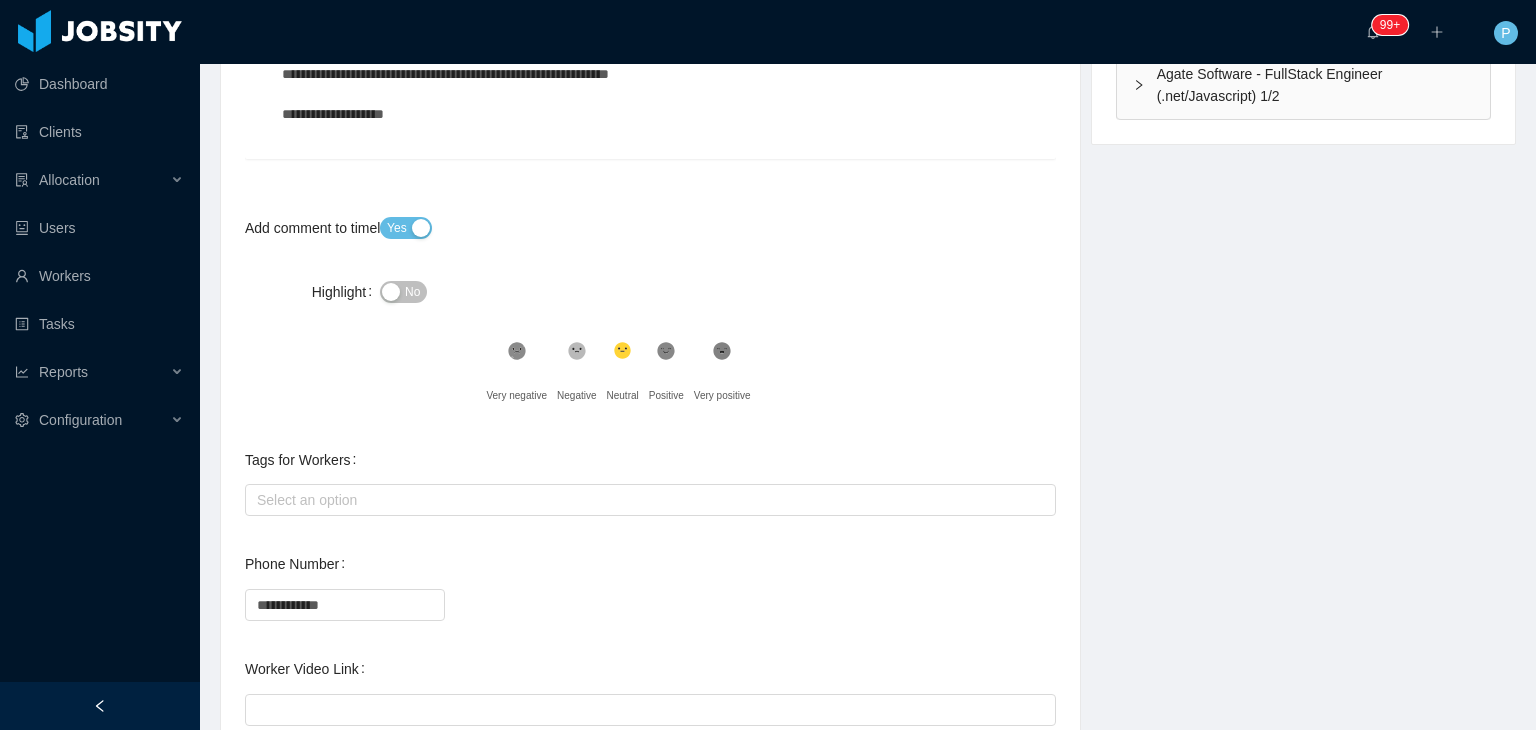 scroll, scrollTop: 640, scrollLeft: 0, axis: vertical 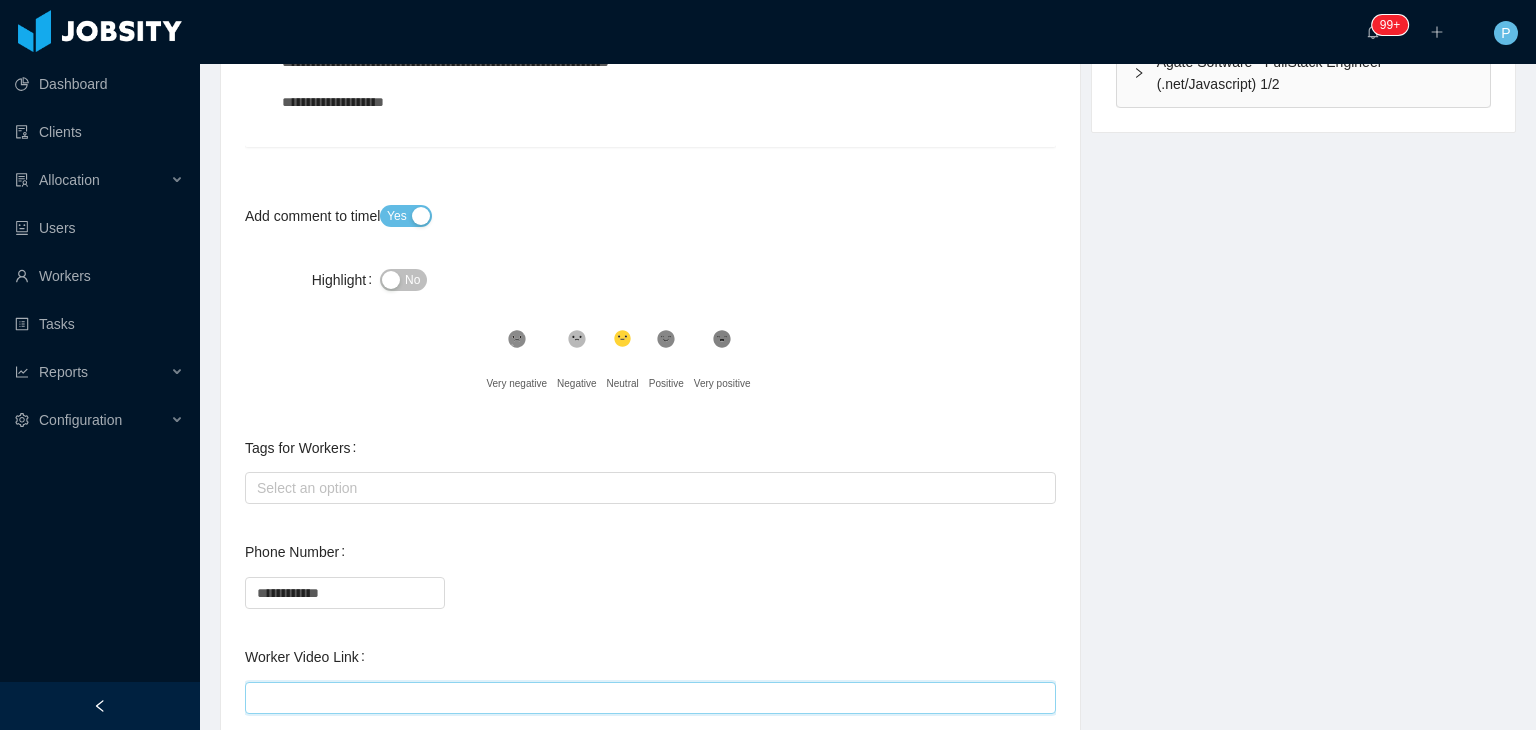 click on "Worker Video Link" at bounding box center [650, 698] 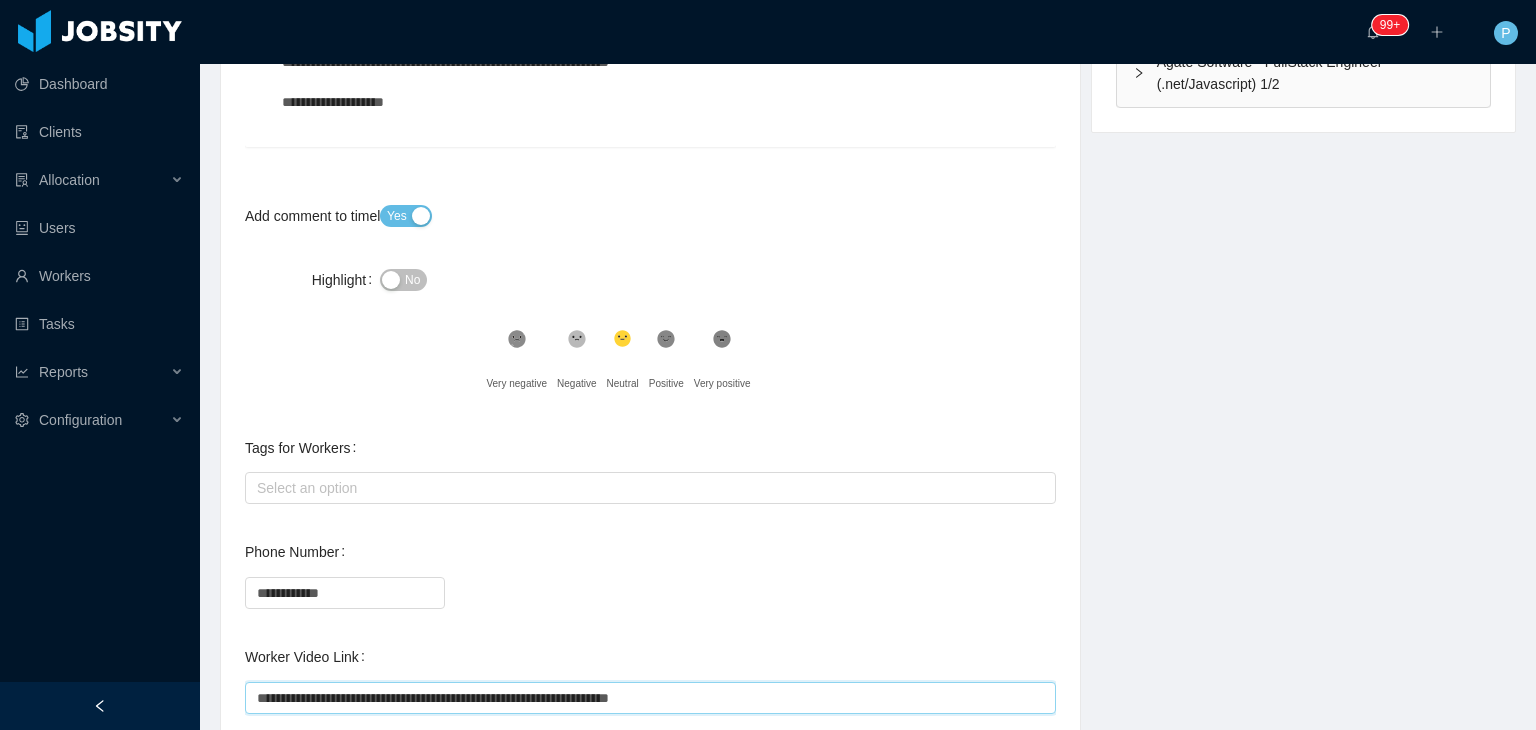 type on "**********" 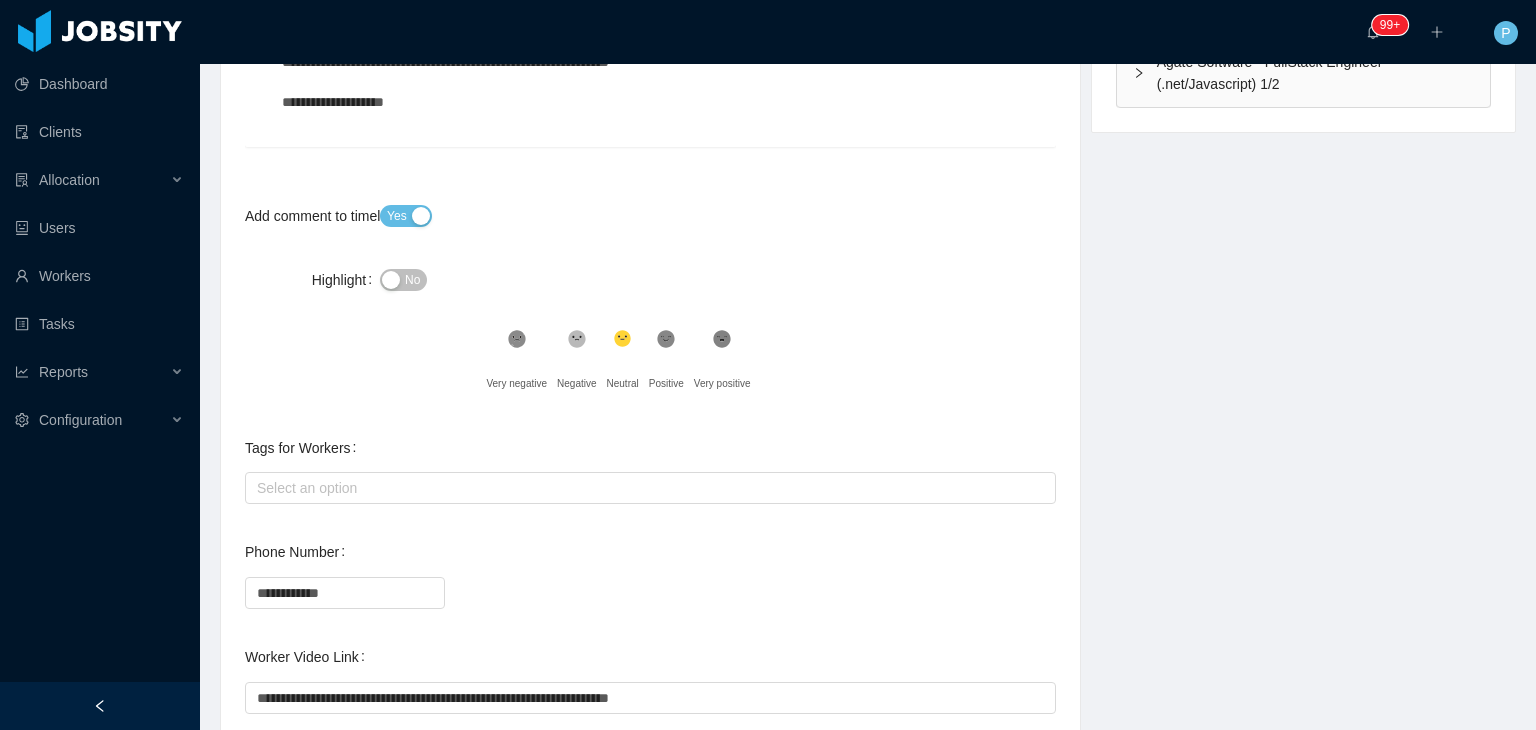 click on "**********" at bounding box center (650, 592) 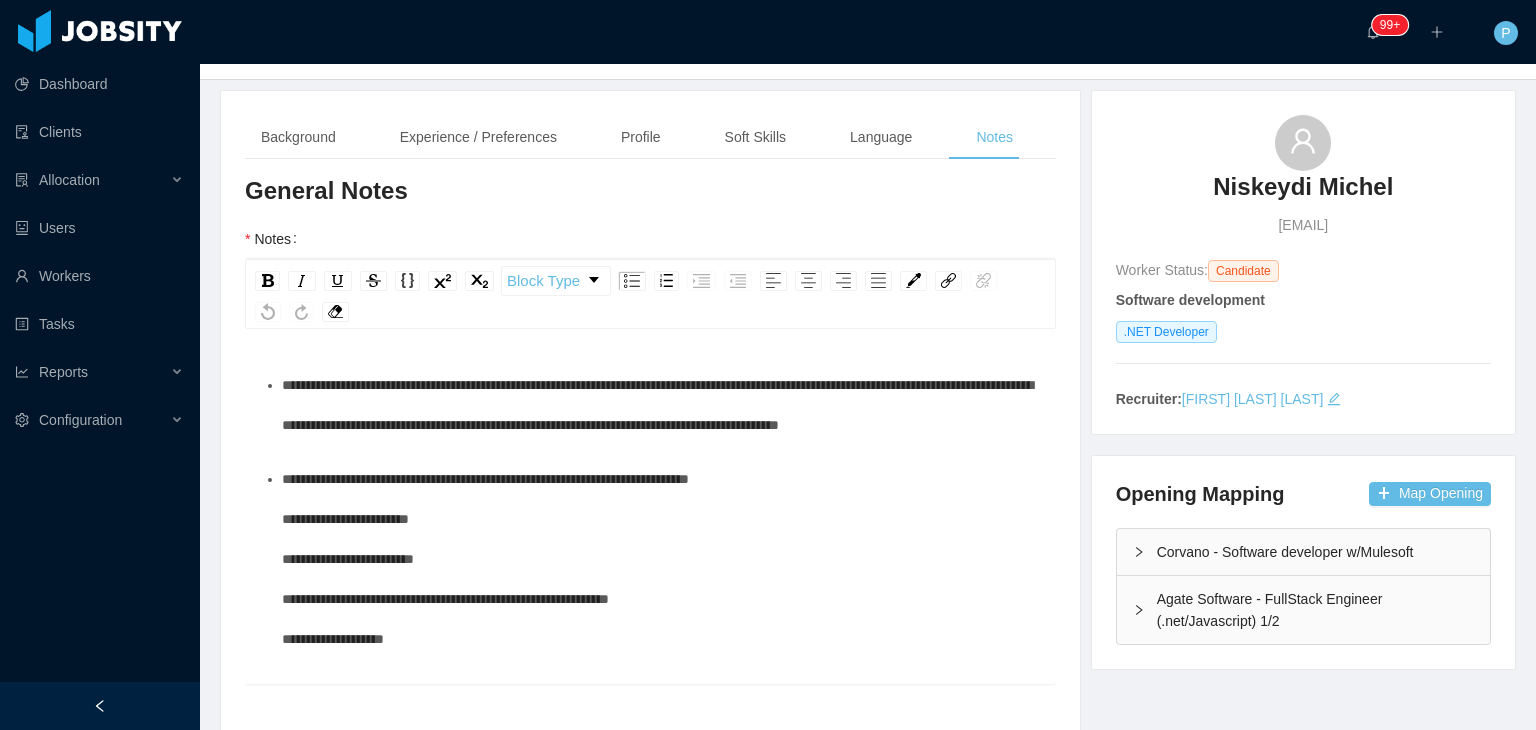 scroll, scrollTop: 0, scrollLeft: 0, axis: both 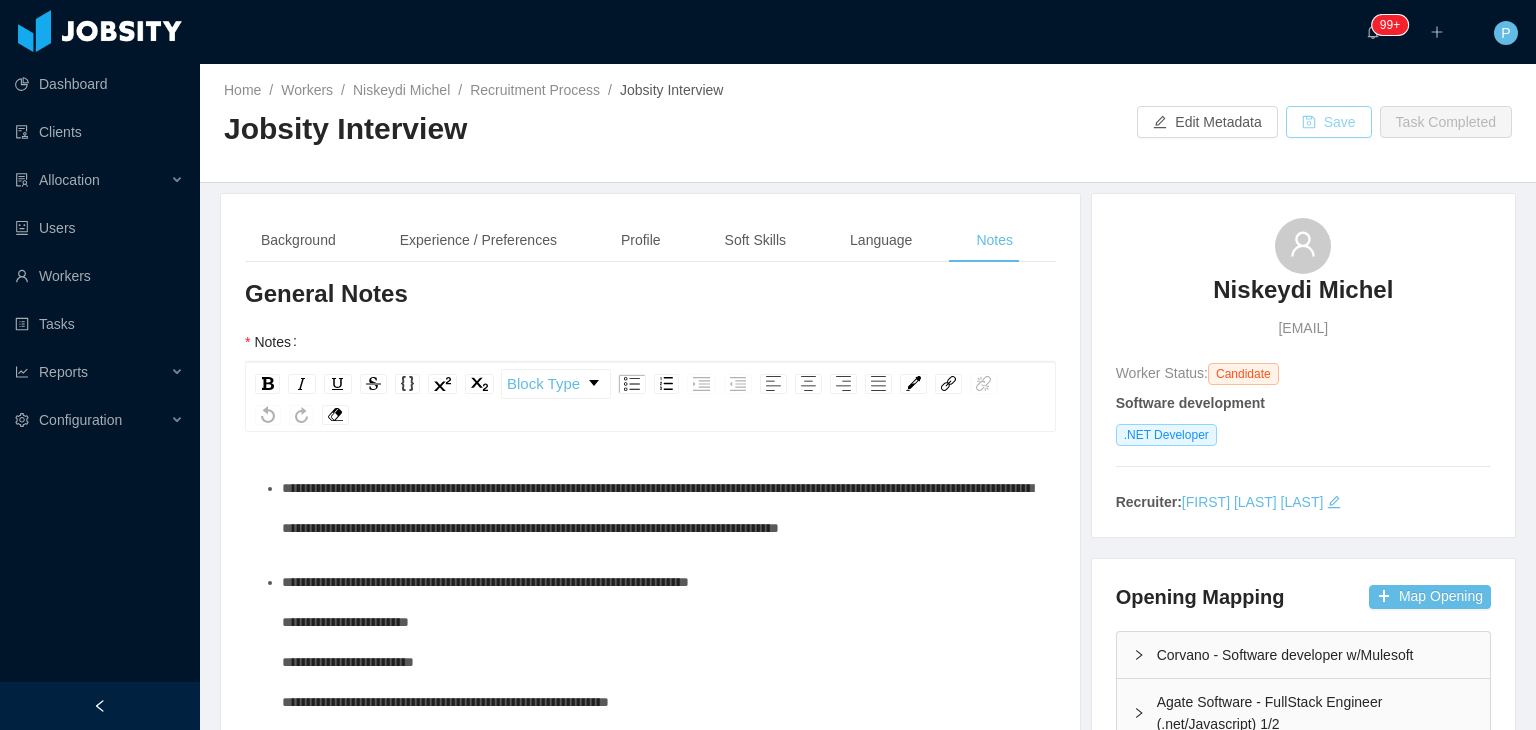click on "Save" at bounding box center [1329, 122] 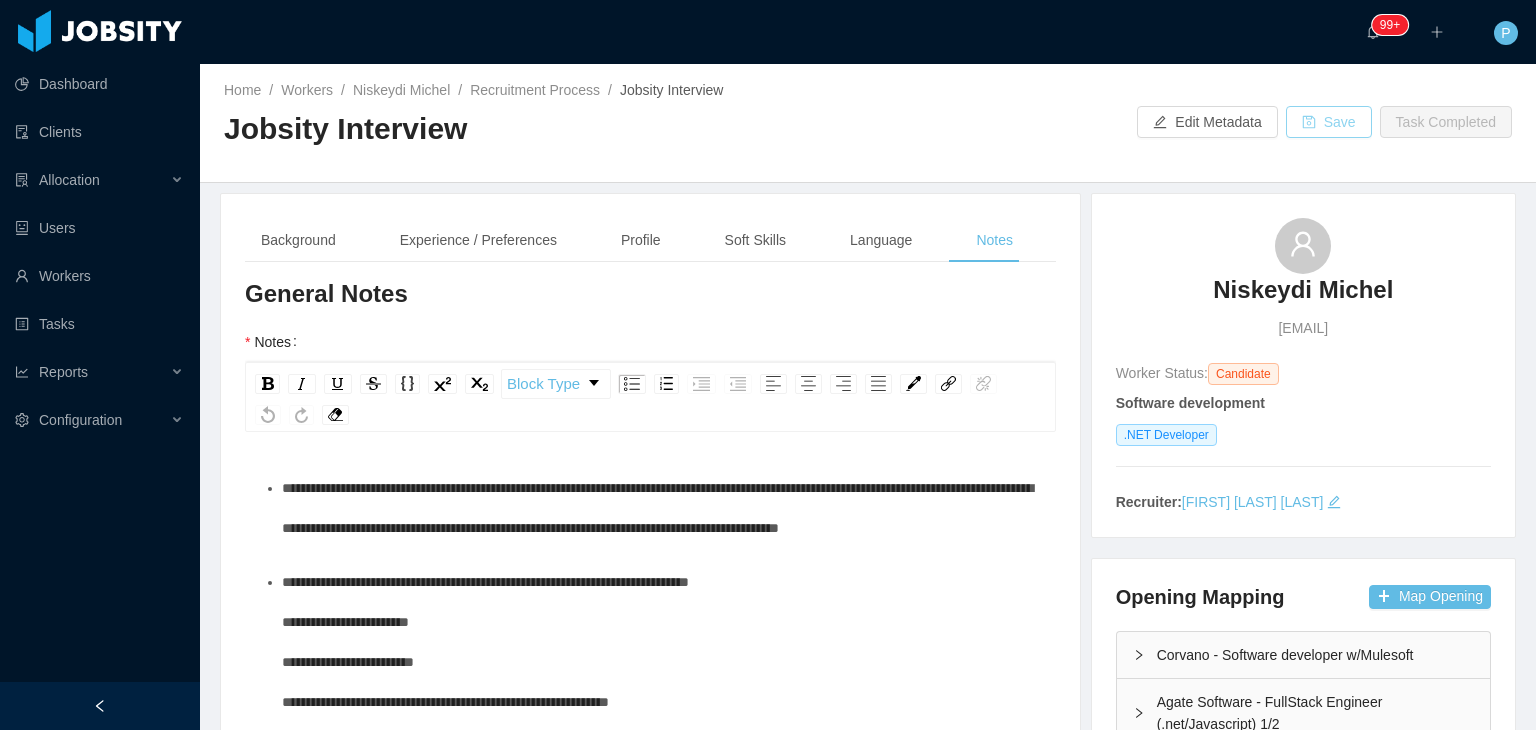 scroll, scrollTop: 251, scrollLeft: 0, axis: vertical 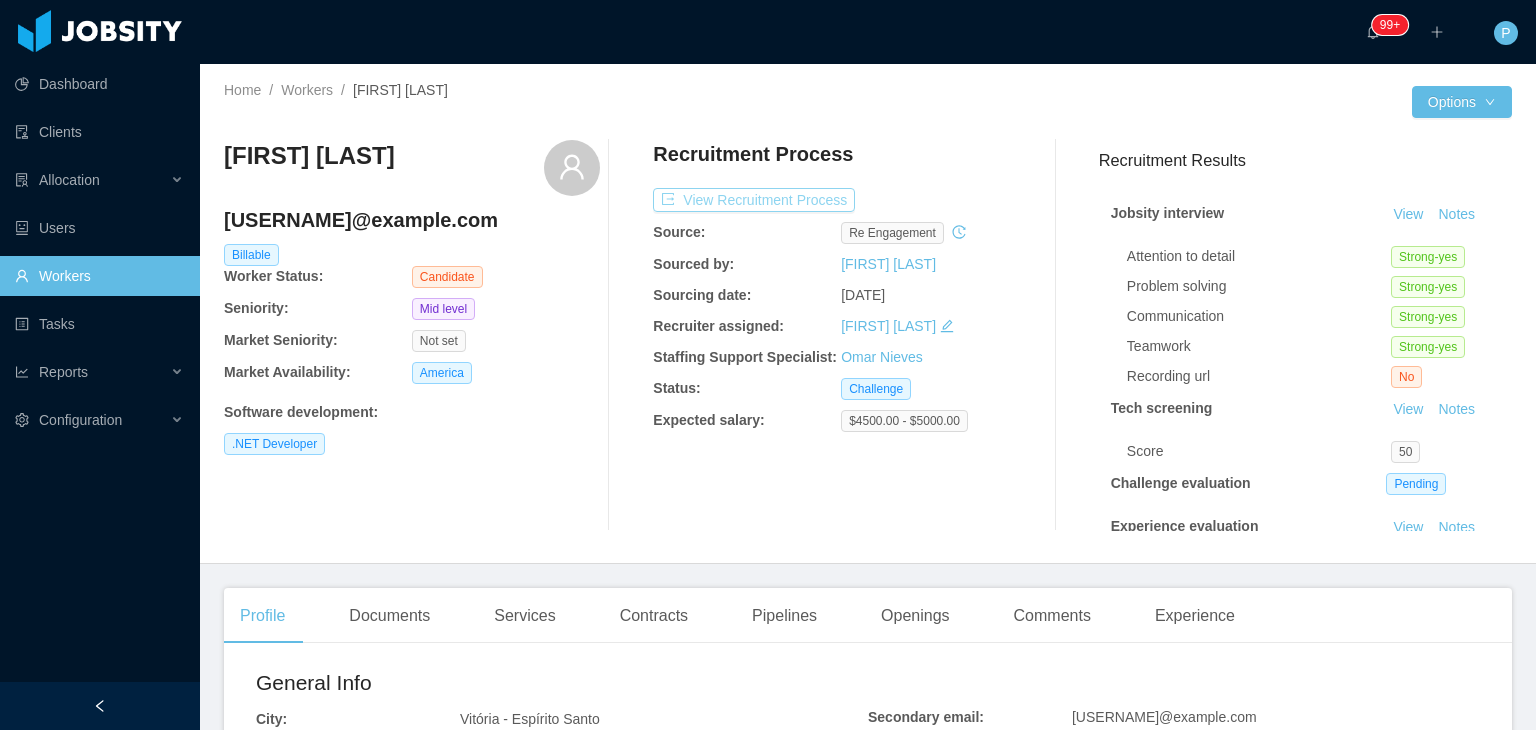 click on "View Recruitment Process" at bounding box center (754, 200) 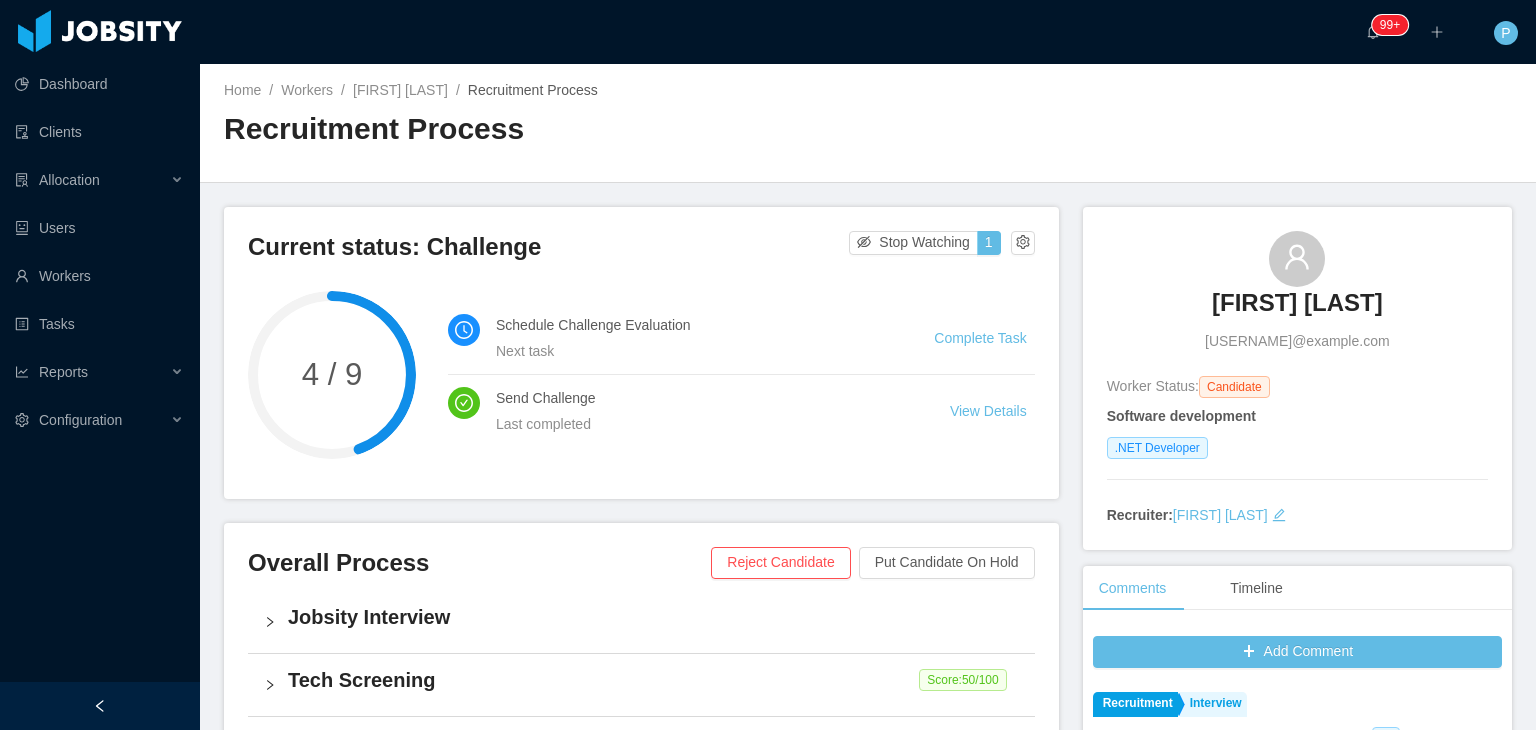 click on "Home / Workers / [FULL_NAME] / Recruitment Process / Recruitment Process" at bounding box center [868, 123] 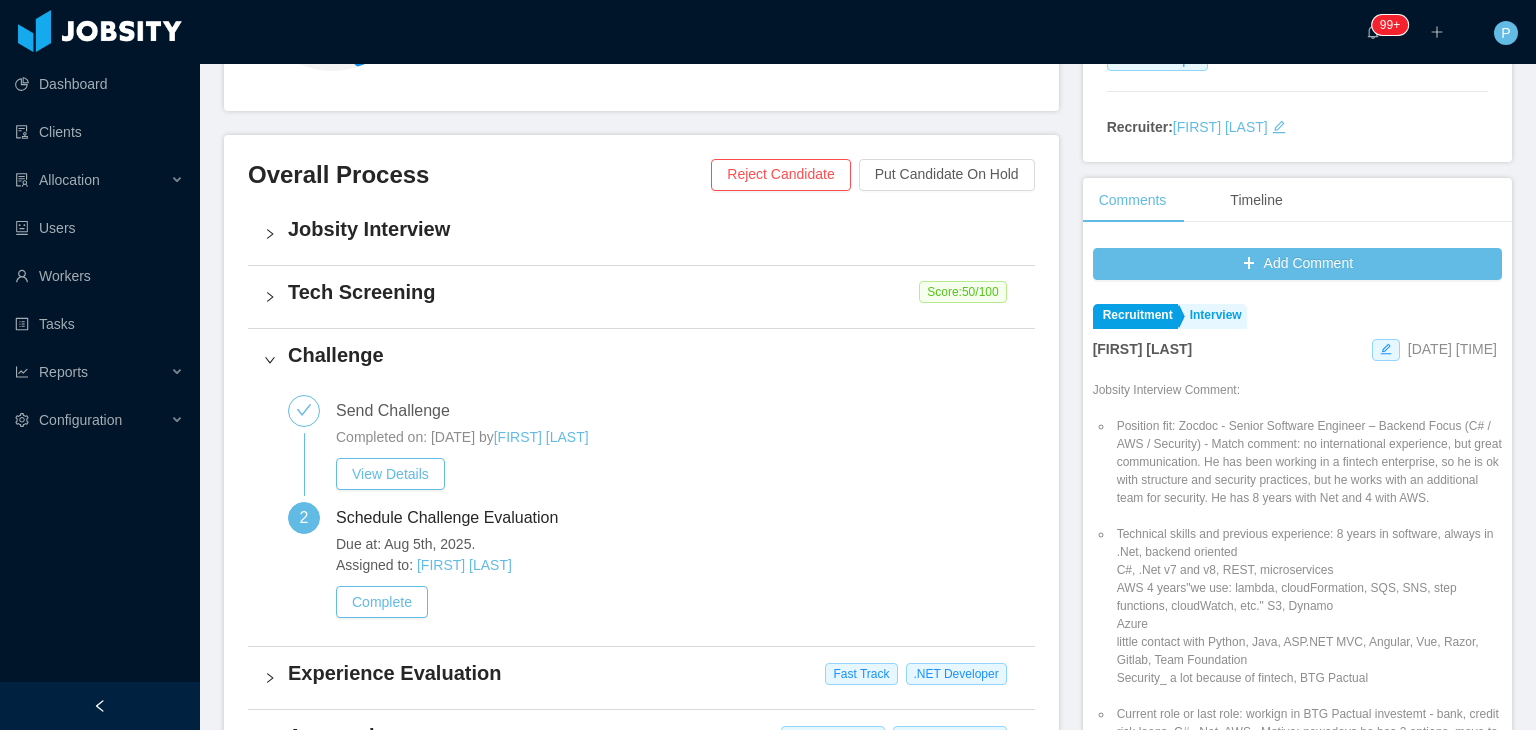 scroll, scrollTop: 400, scrollLeft: 0, axis: vertical 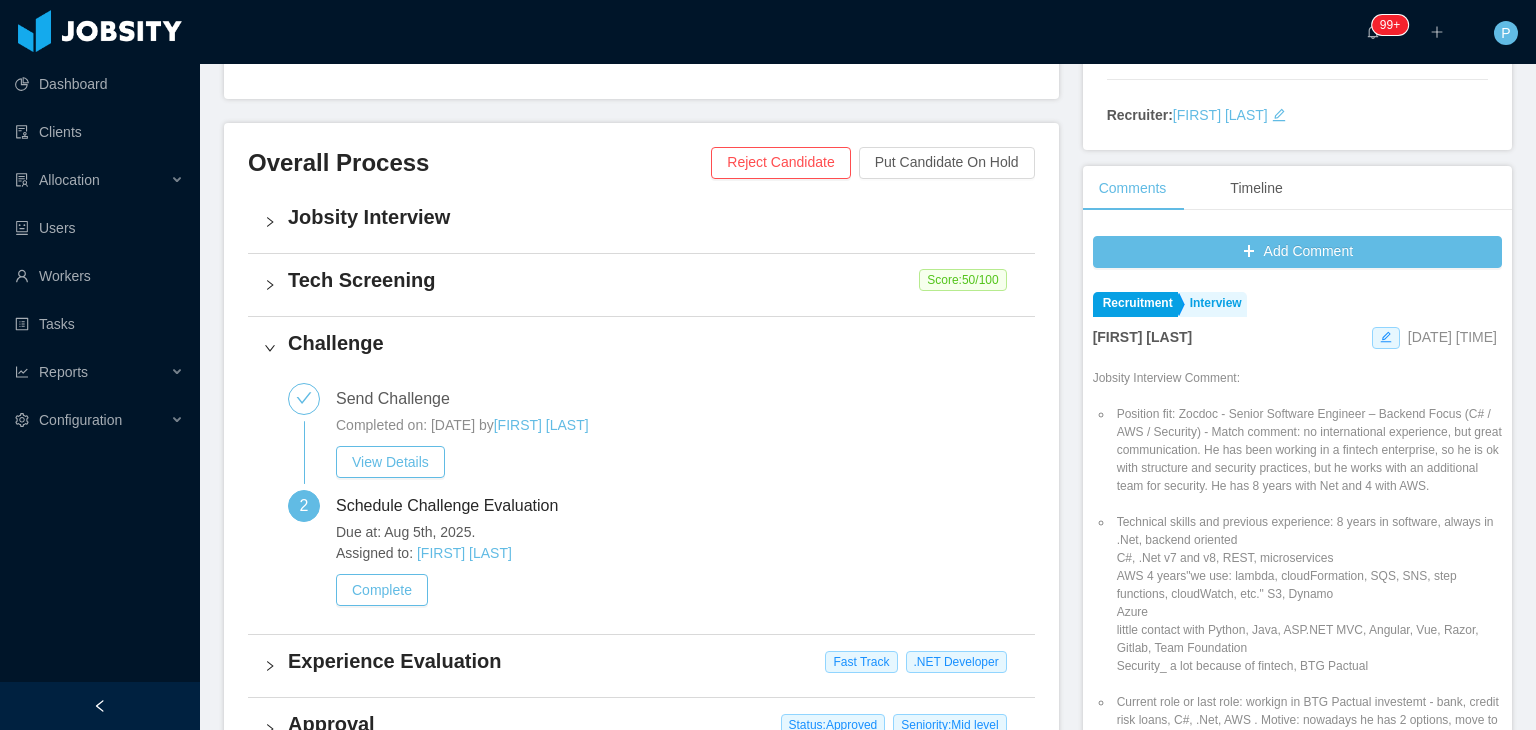 click on "Jobsity Interview" at bounding box center [641, 222] 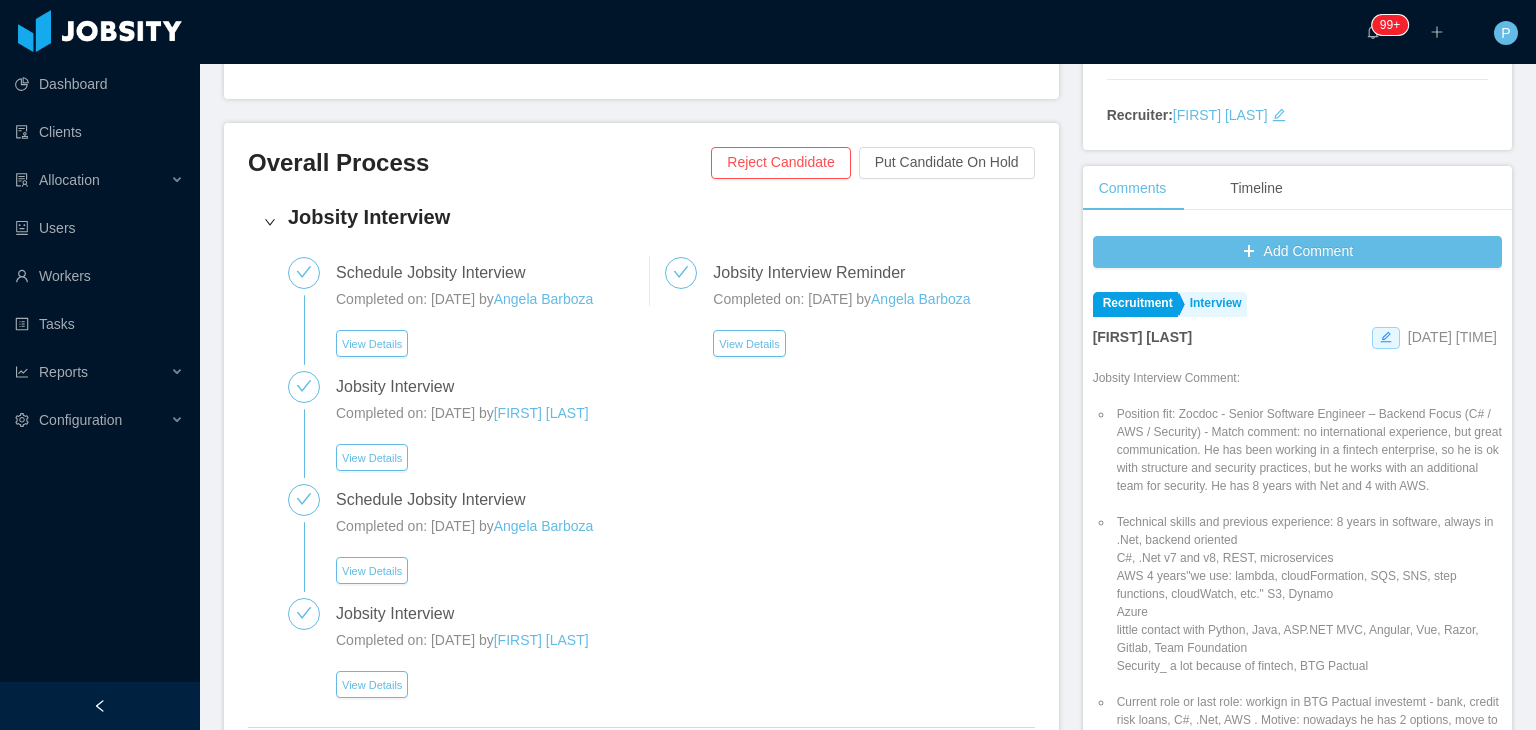 click on "Schedule Jobsity Interview Completed on: Apr 28th, 2023 by  Angela Barboza View Details Jobsity Interview Completed on: Apr 28th, 2023 by  Oriana Rodríguez View Details Schedule Jobsity Interview Completed on: Aug 1st, 2025 by  Angela Barboza View Details Jobsity Interview Completed on: Aug 1st, 2025 by  Paola Cóndor Andrade View Details Jobsity Interview Reminder Completed on: Aug 1st, 2025 by  Angela Barboza View Details" at bounding box center [641, 484] 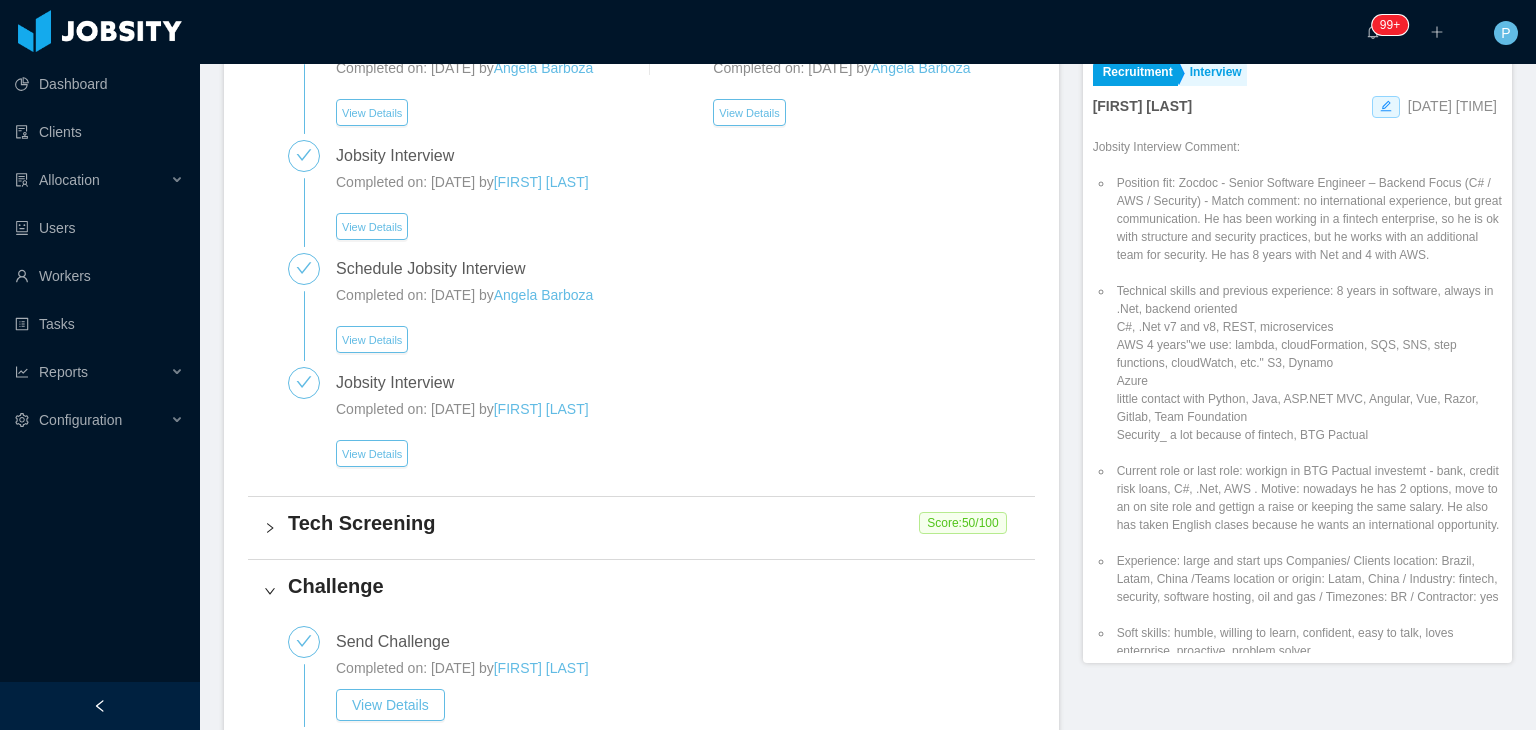 scroll, scrollTop: 640, scrollLeft: 0, axis: vertical 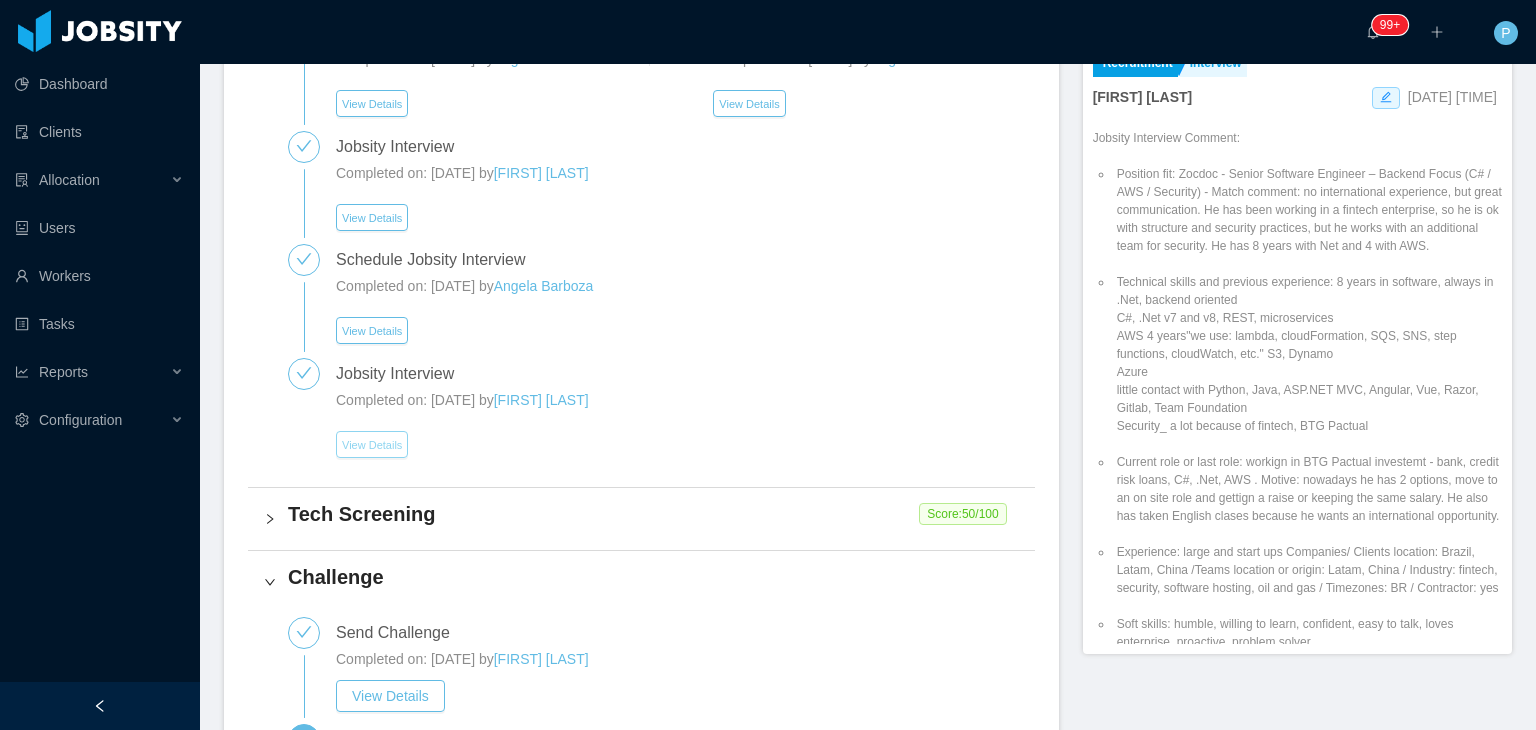 click on "View Details" at bounding box center (372, 444) 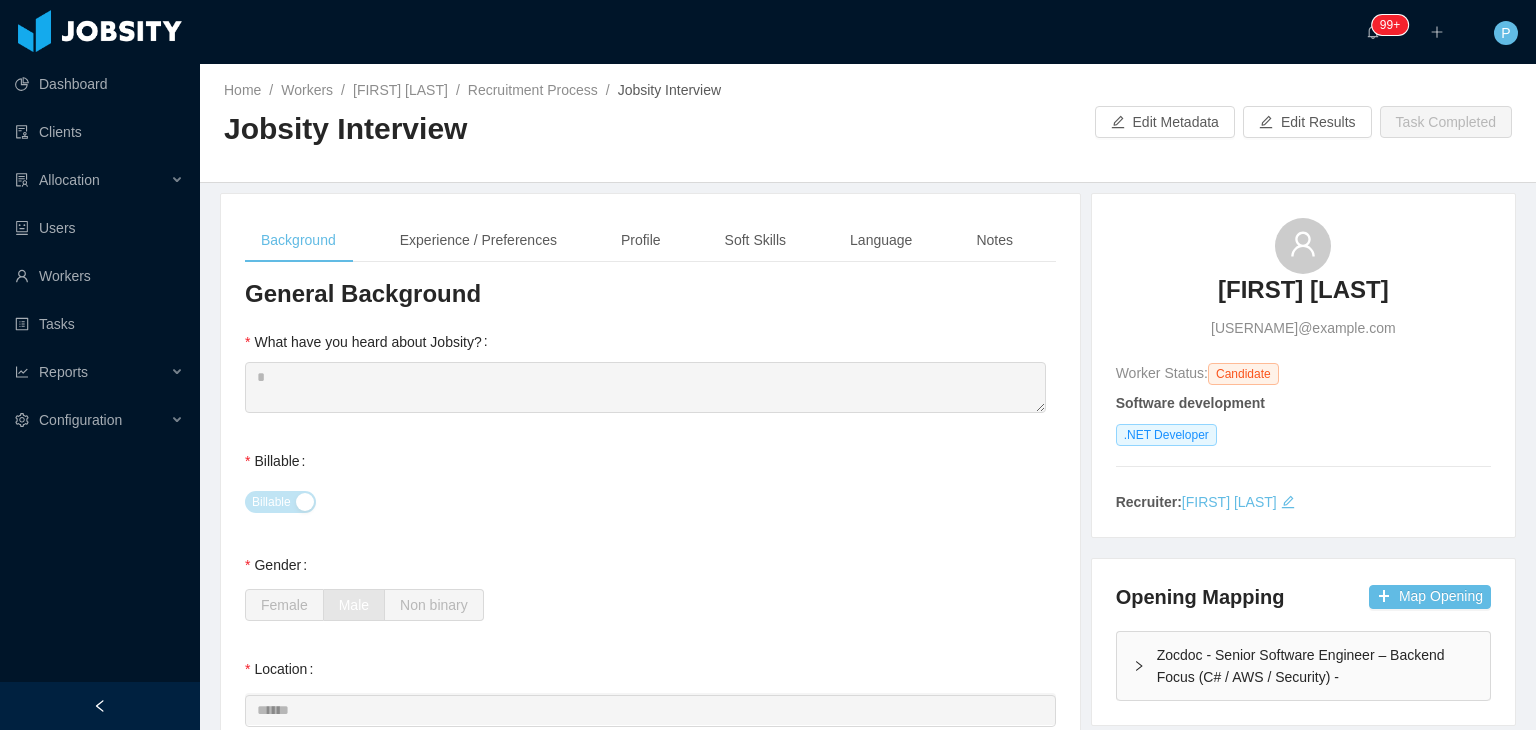 type 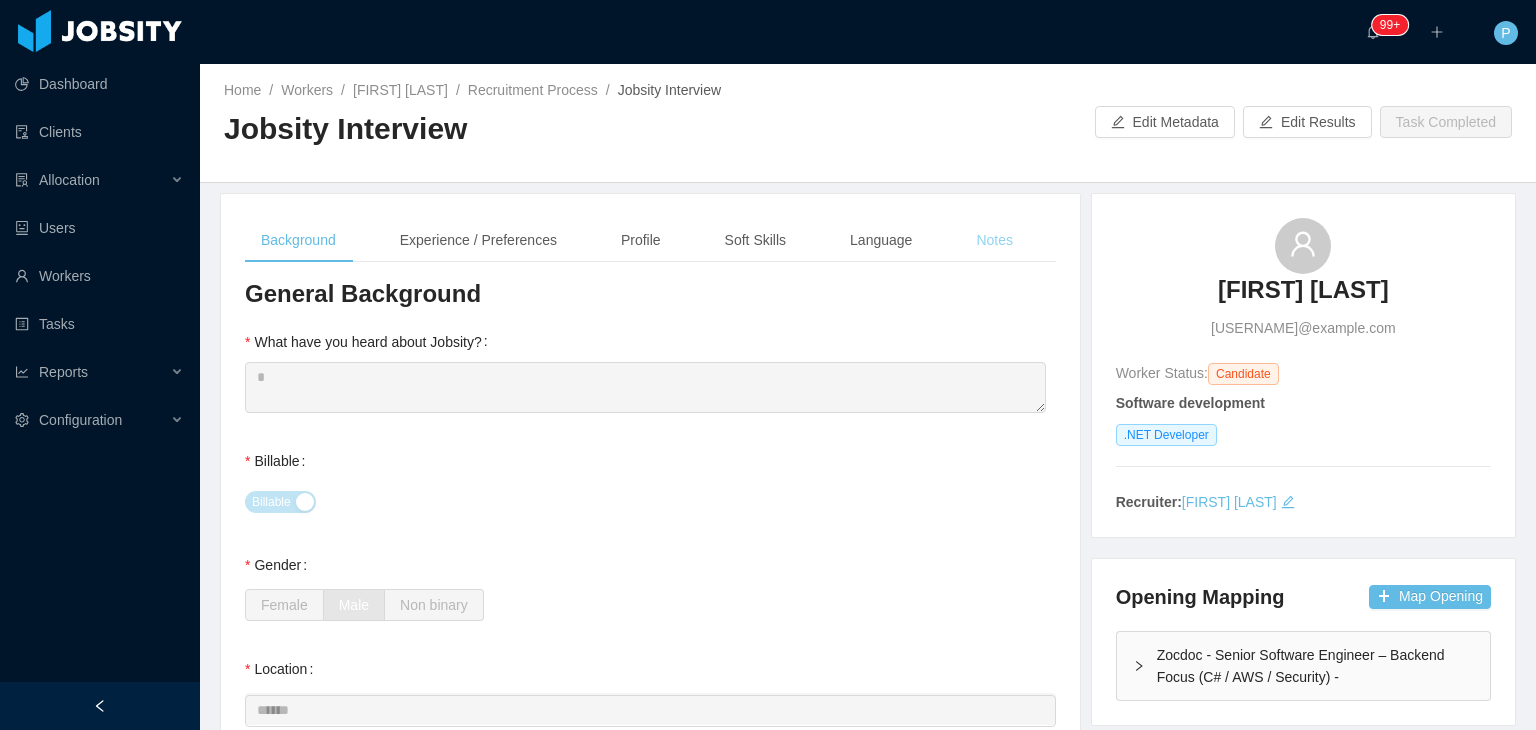 click on "Notes" at bounding box center (994, 240) 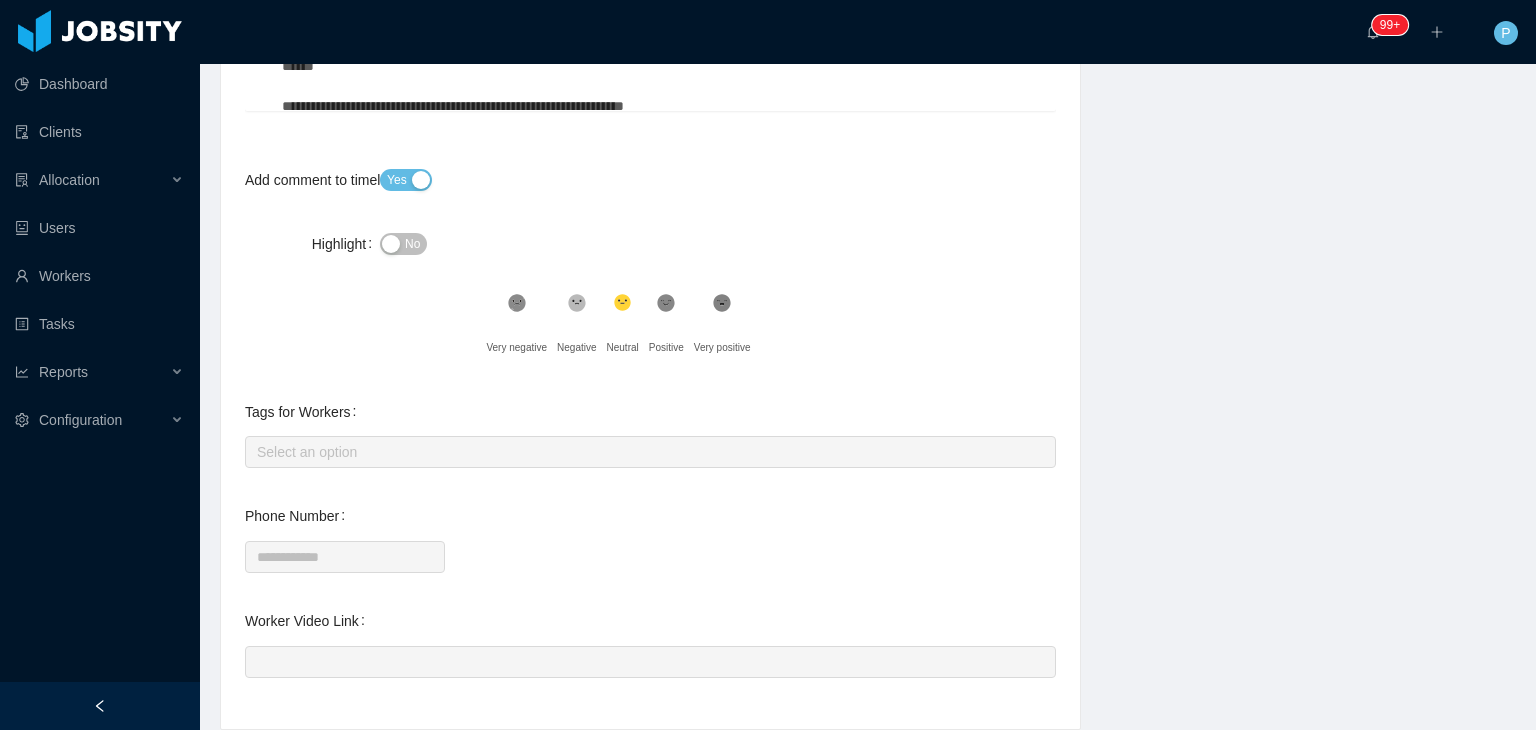 scroll, scrollTop: 744, scrollLeft: 0, axis: vertical 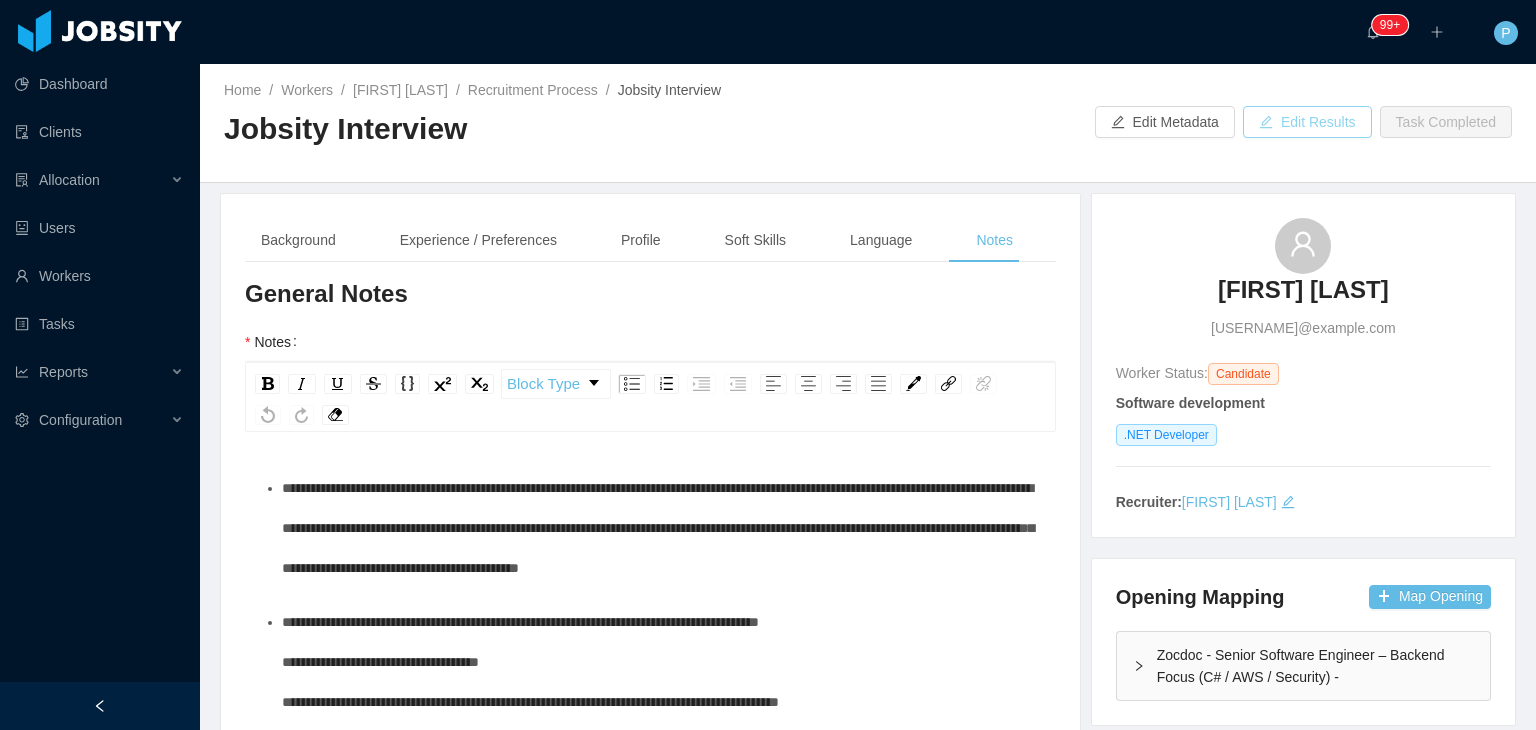 click on "Edit Results" at bounding box center [1307, 122] 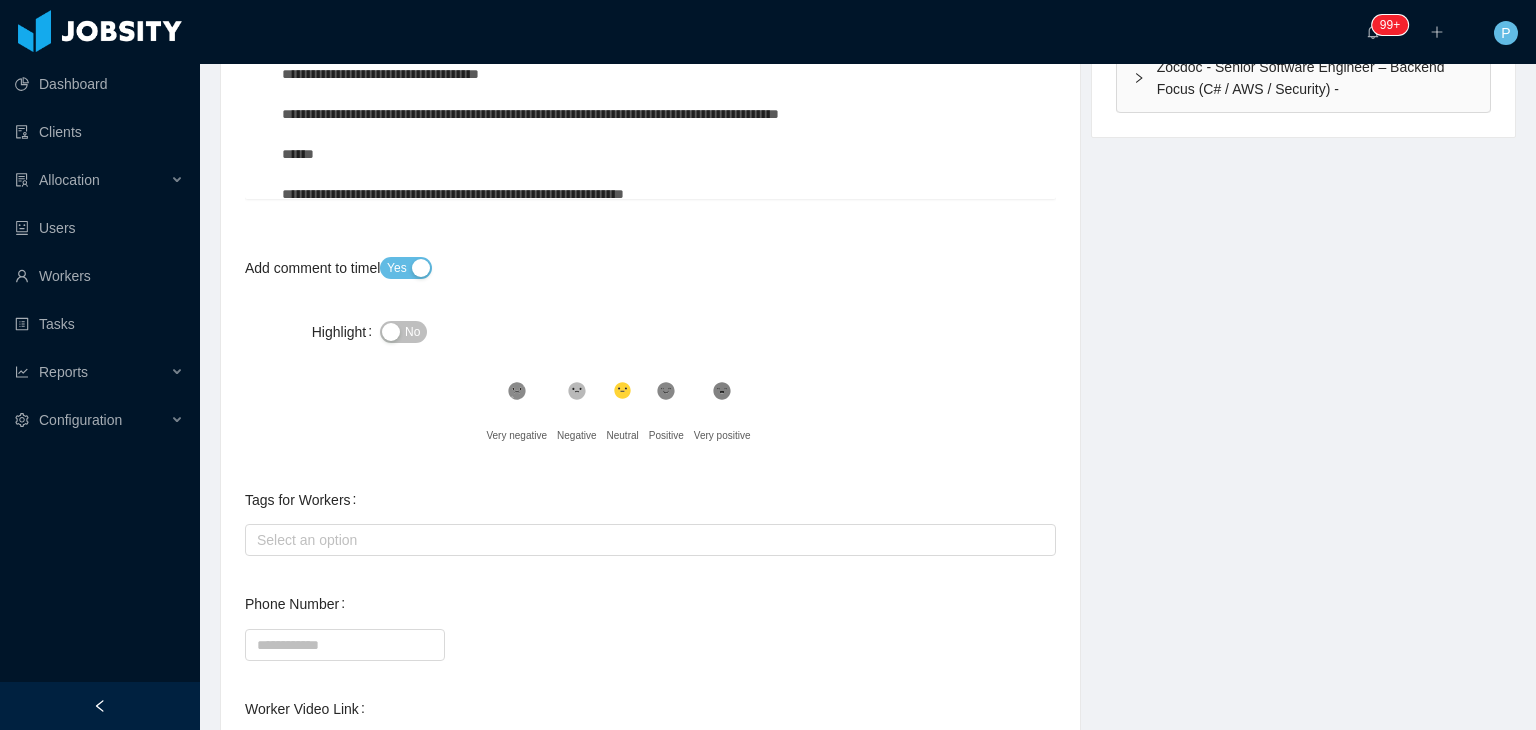 scroll, scrollTop: 744, scrollLeft: 0, axis: vertical 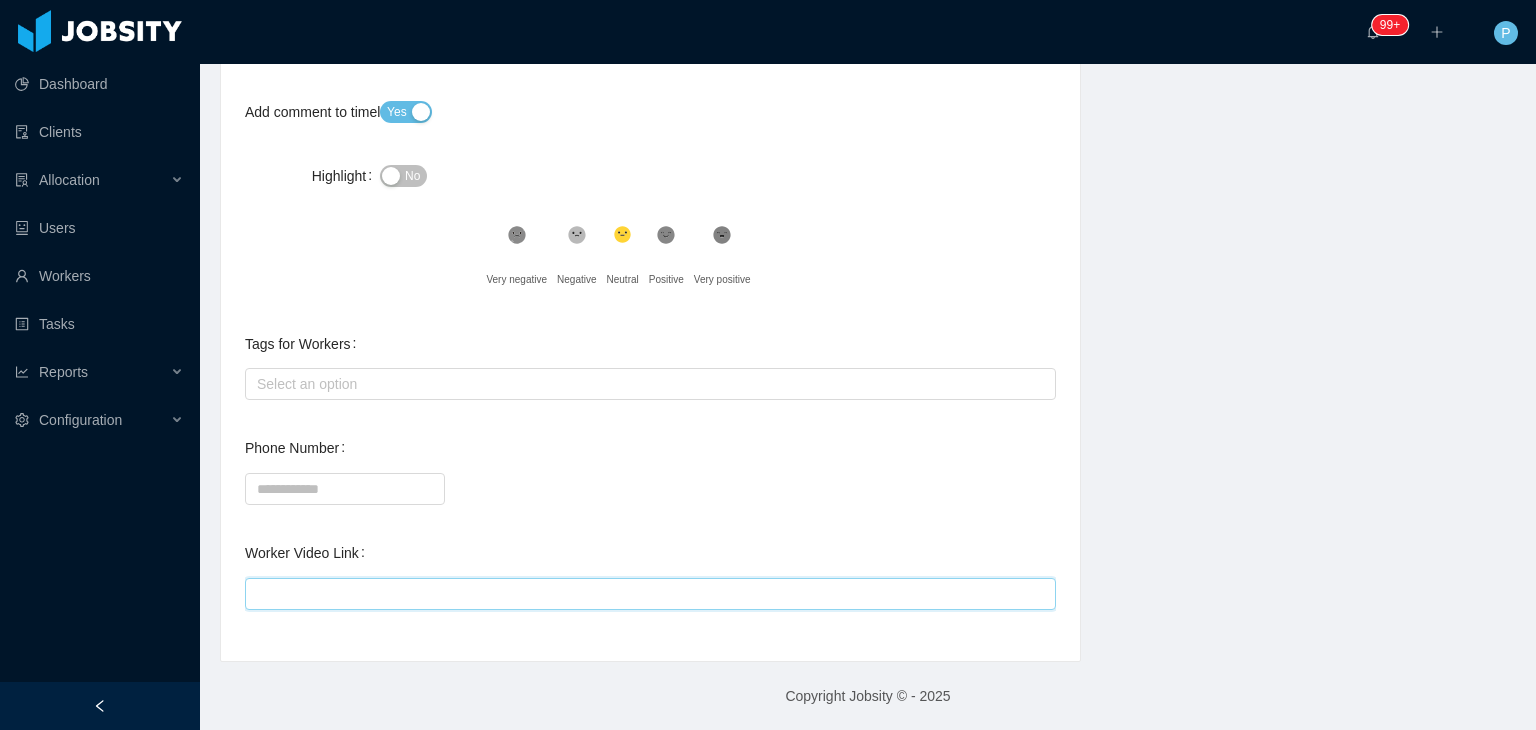 click on "Worker Video Link" at bounding box center [650, 594] 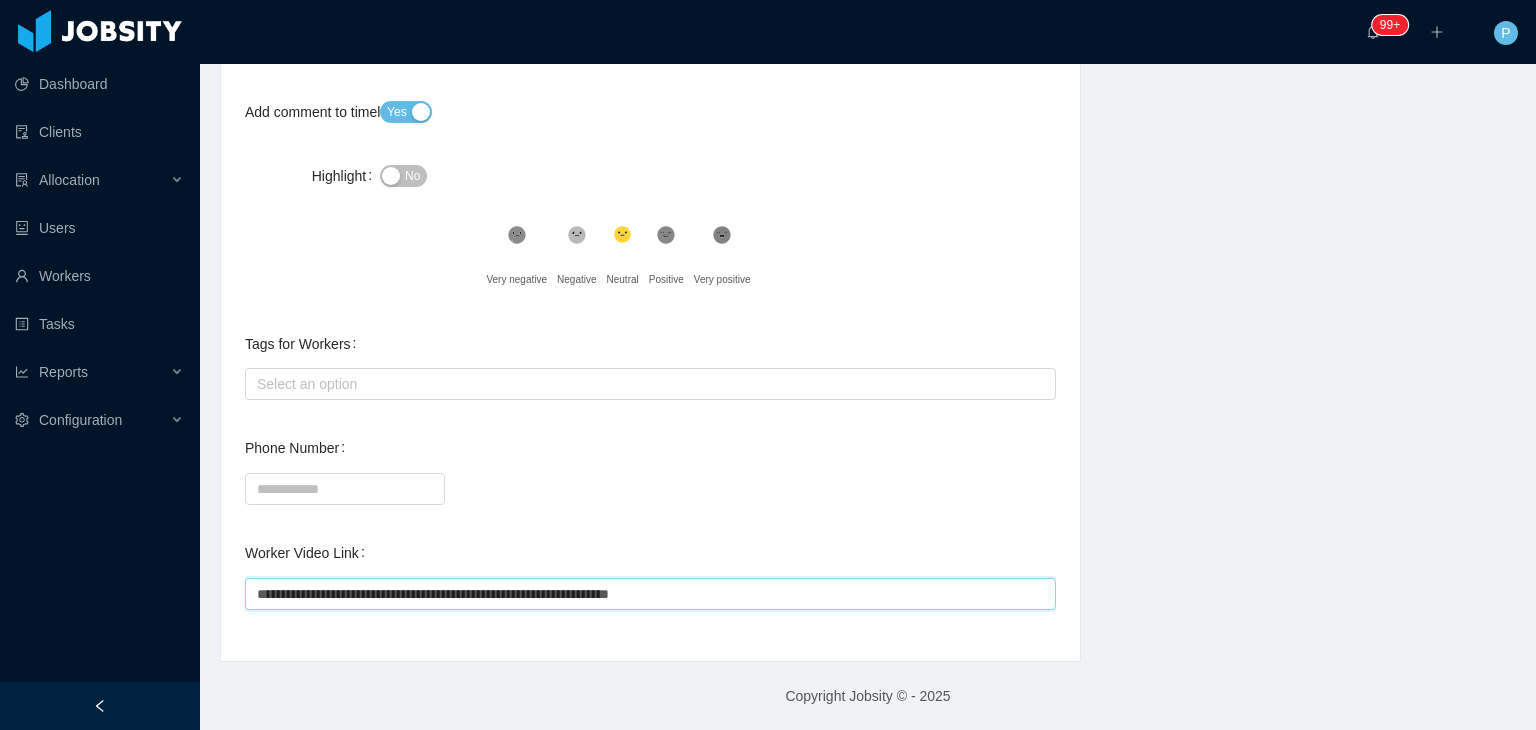 type on "**********" 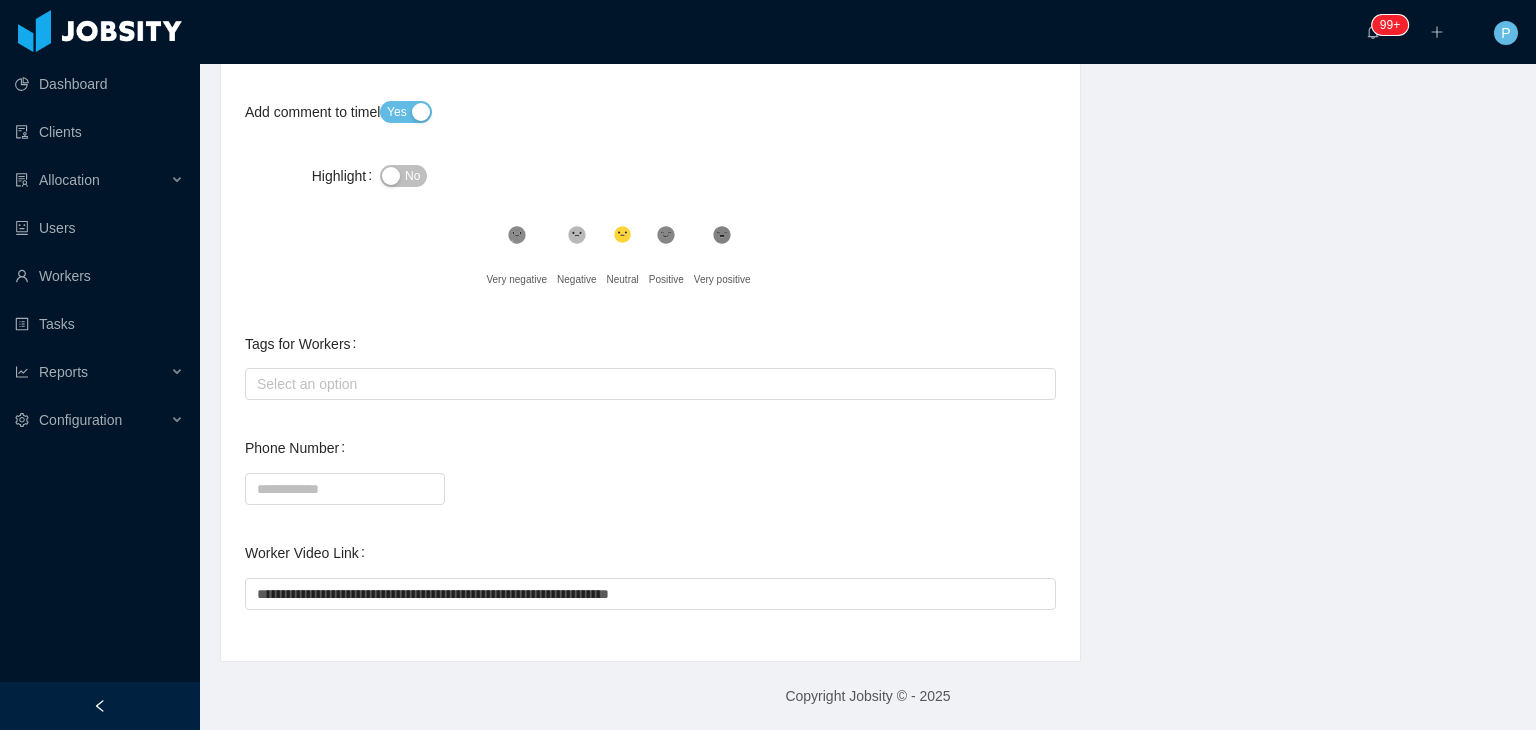 click at bounding box center (650, 488) 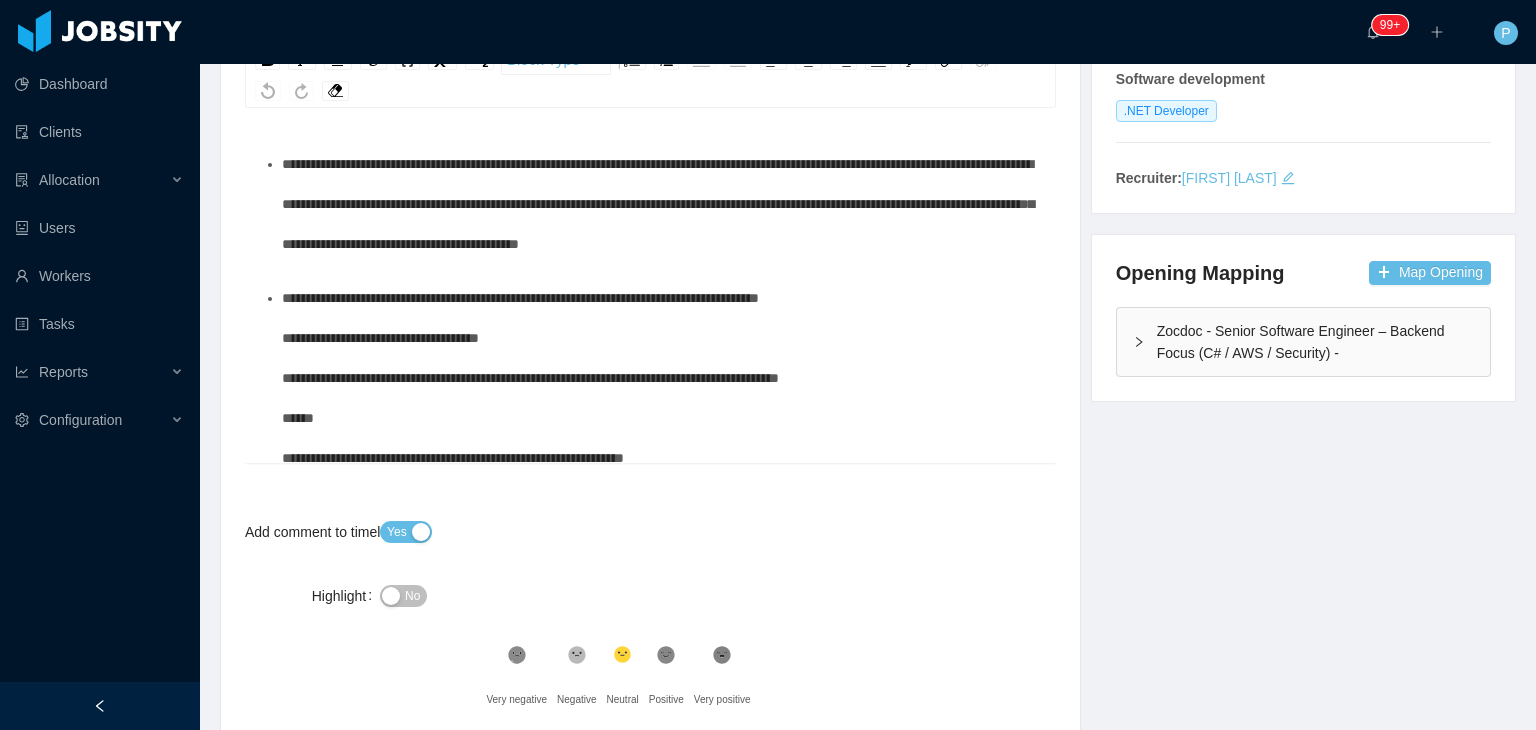 scroll, scrollTop: 0, scrollLeft: 0, axis: both 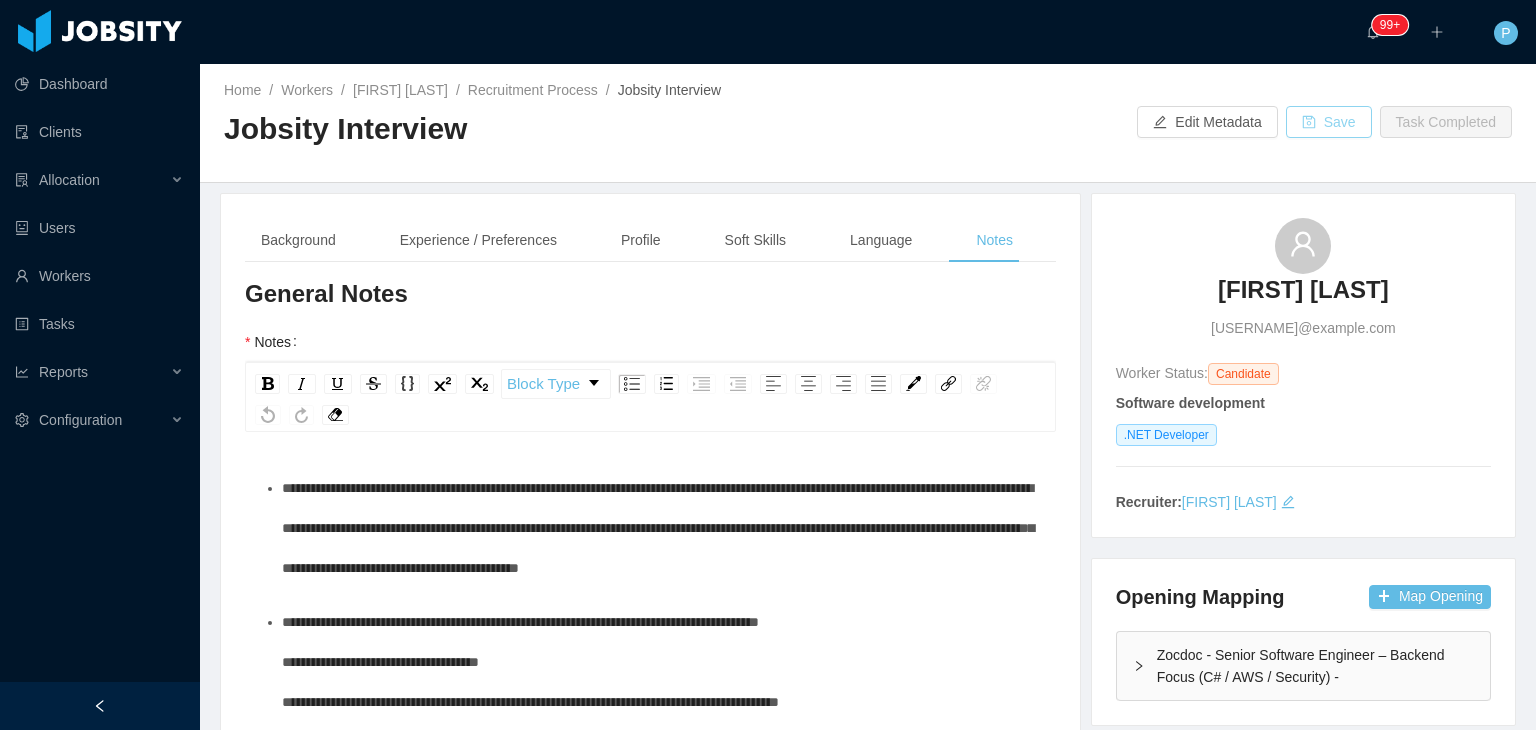 click on "Save" at bounding box center [1329, 122] 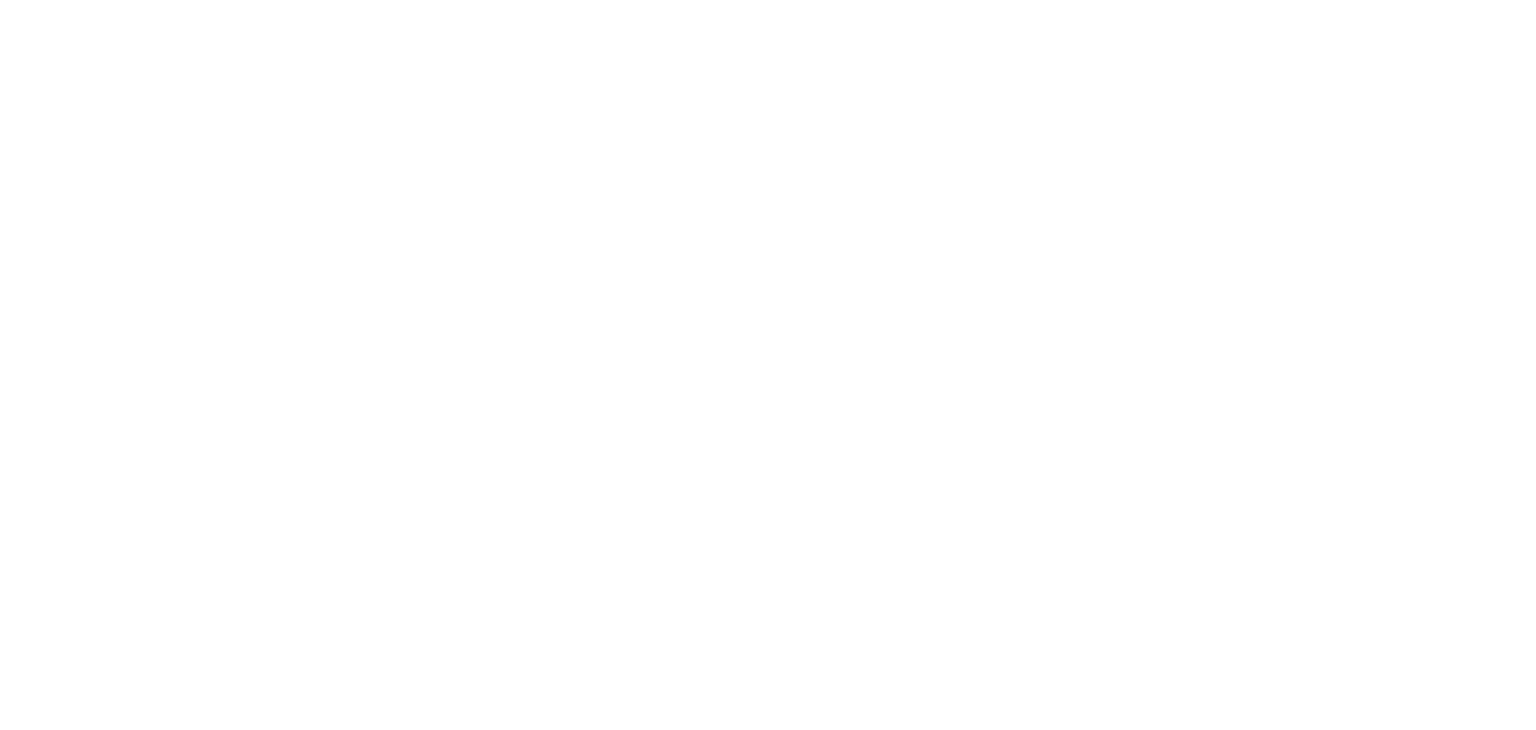 scroll, scrollTop: 0, scrollLeft: 0, axis: both 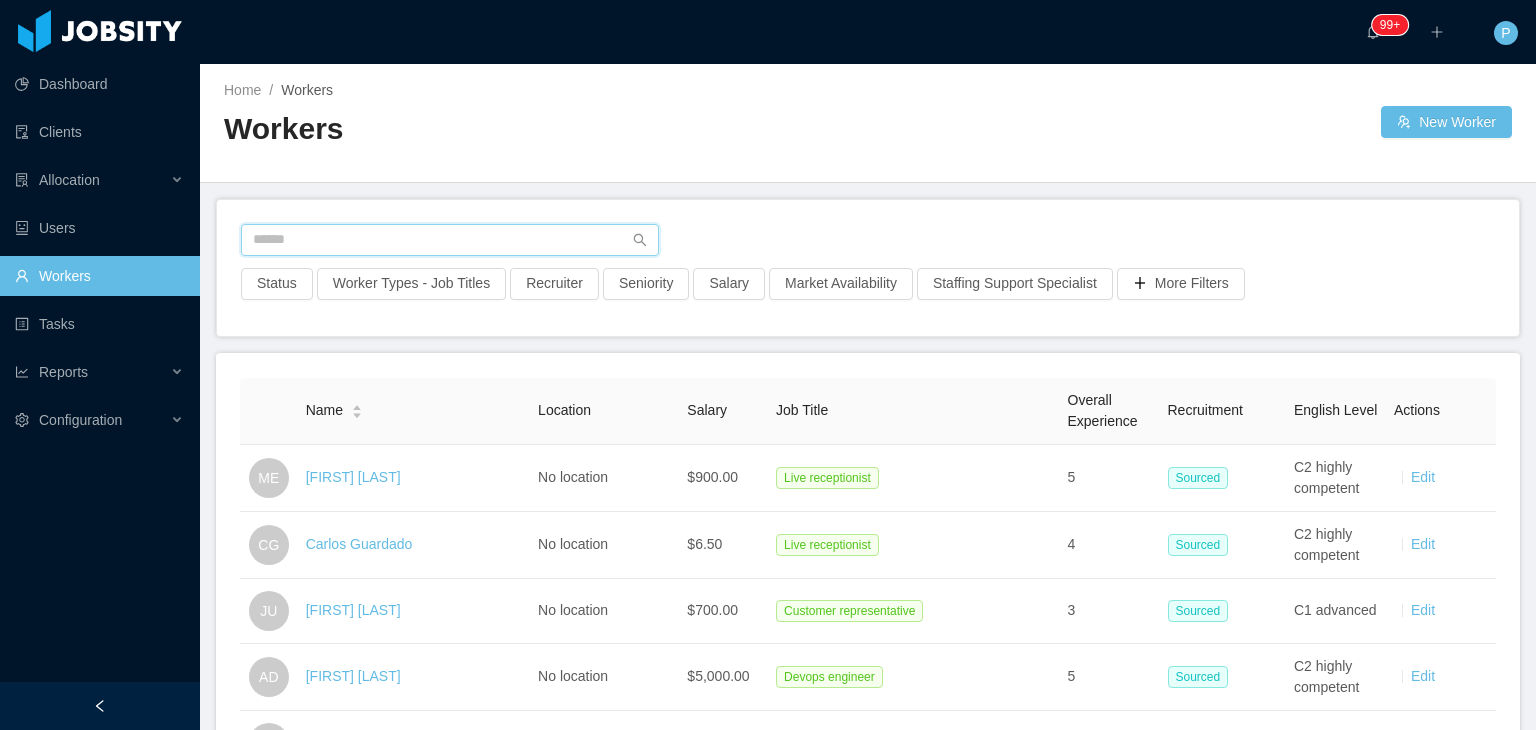 click at bounding box center [450, 240] 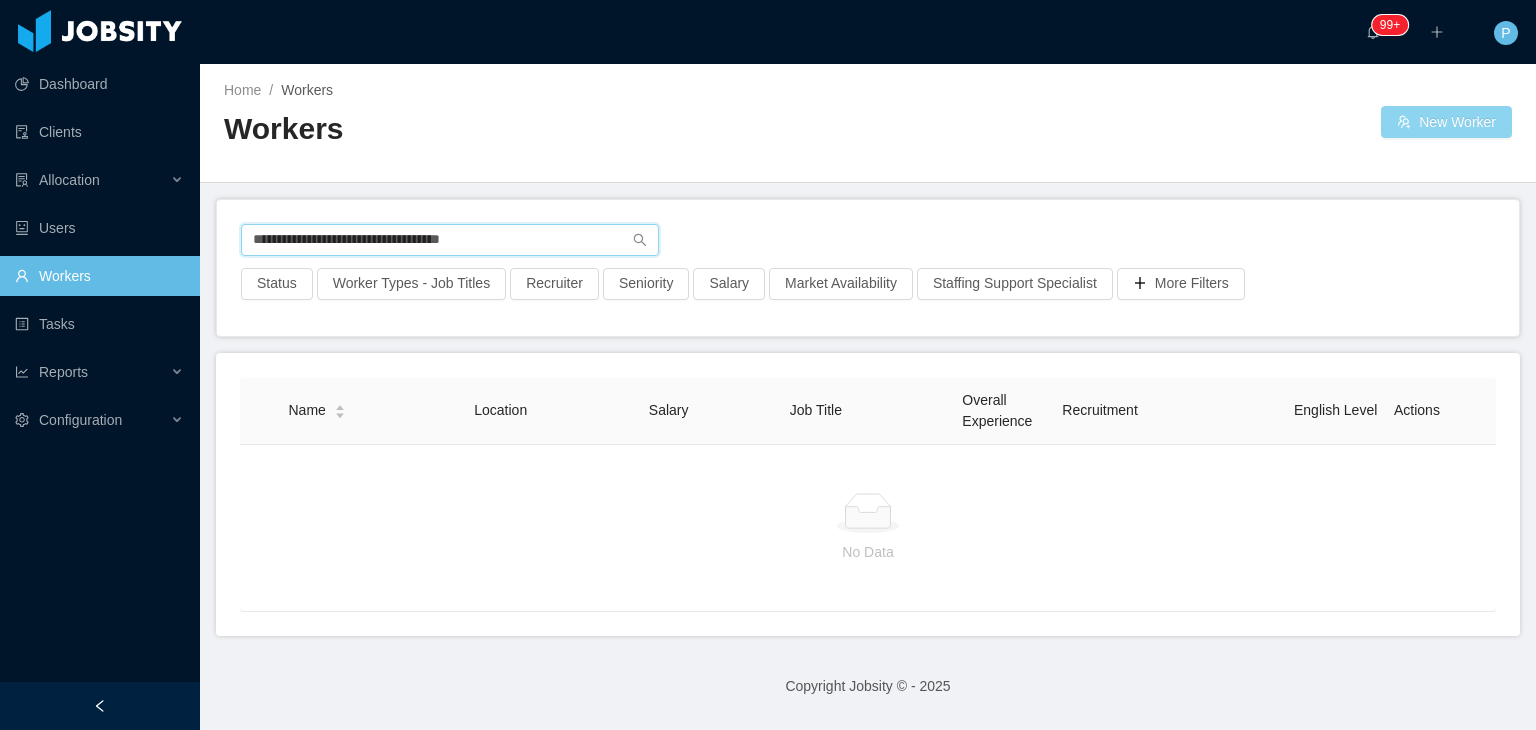 type on "**********" 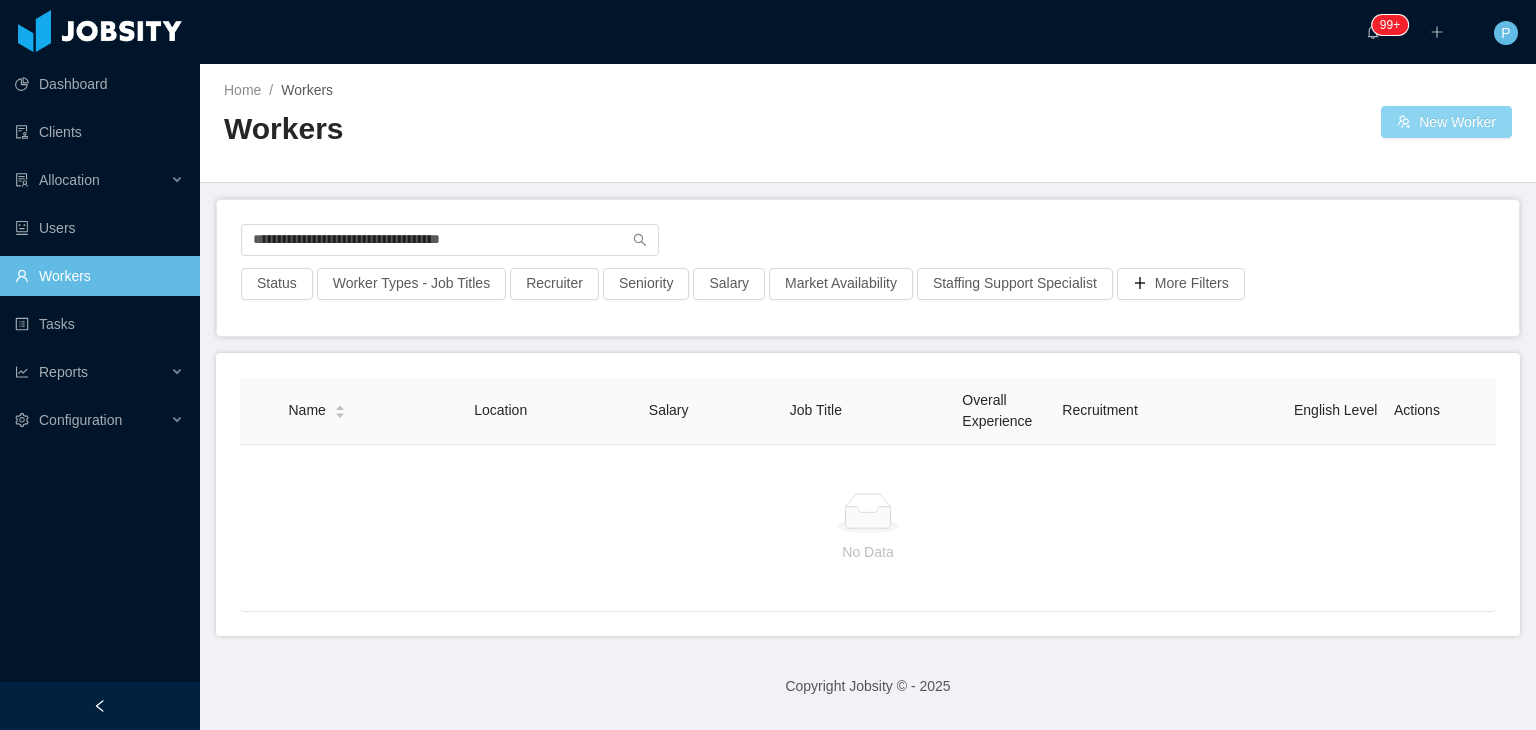 click on "New Worker" at bounding box center [1446, 122] 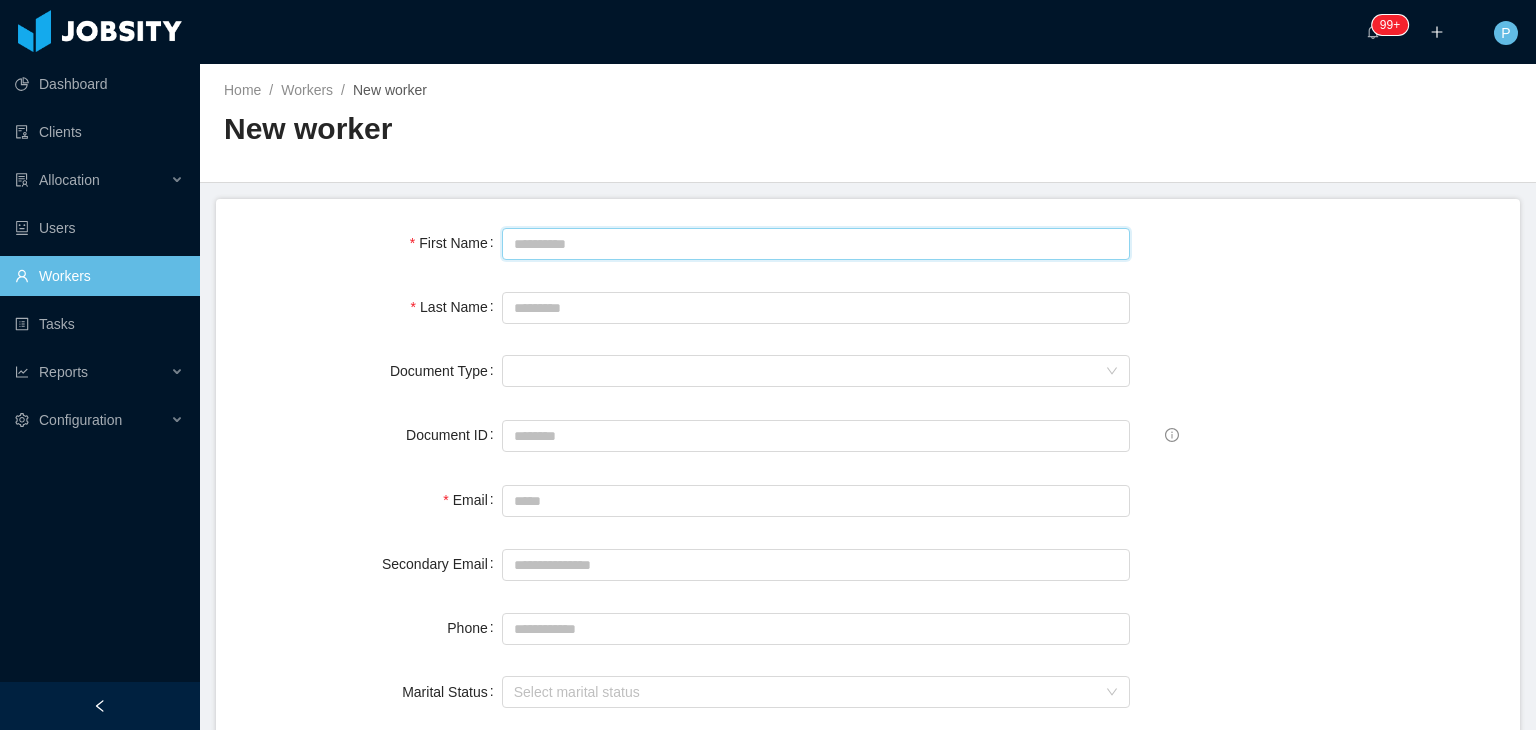 click on "First Name" at bounding box center (816, 244) 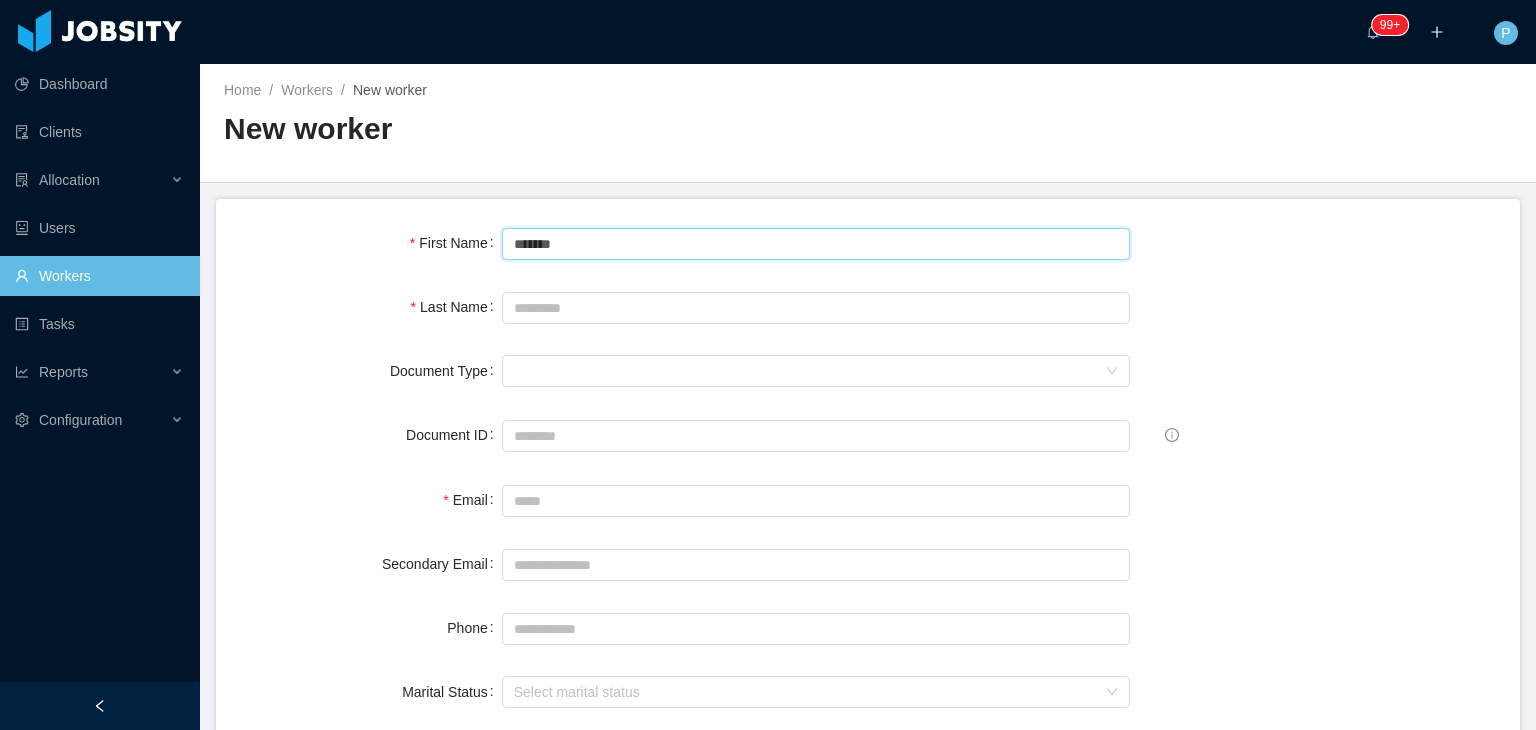 type on "*******" 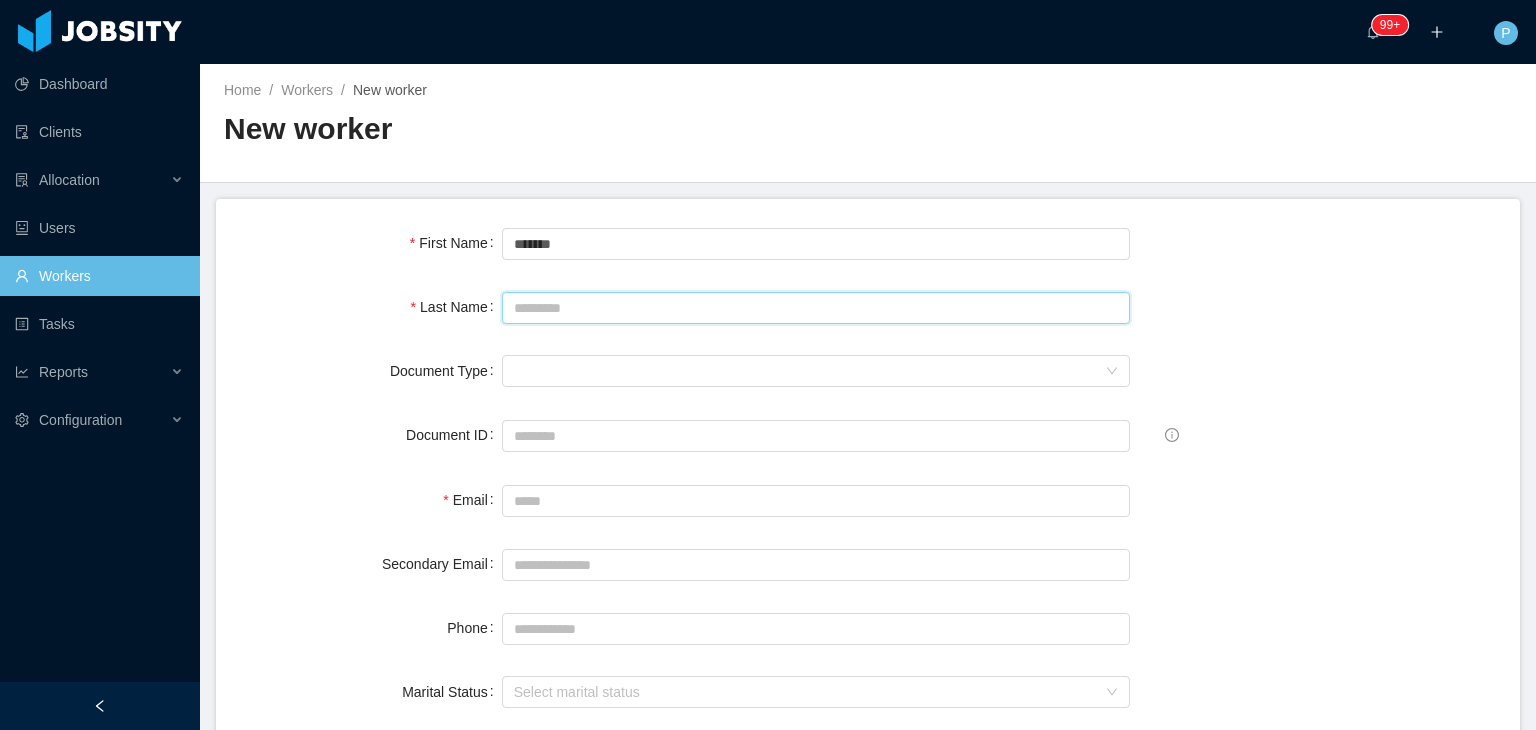 click on "Last Name" at bounding box center [816, 308] 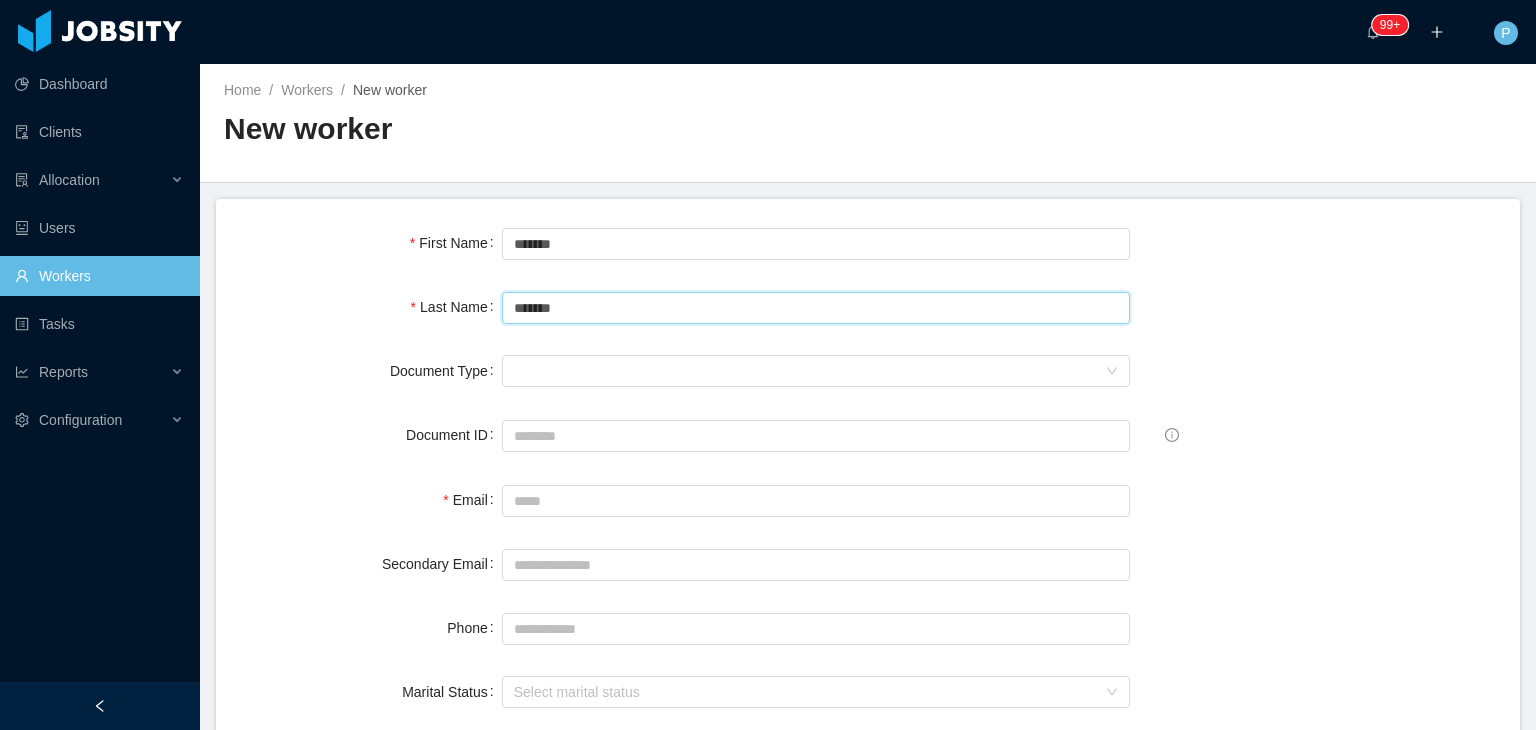 type on "*******" 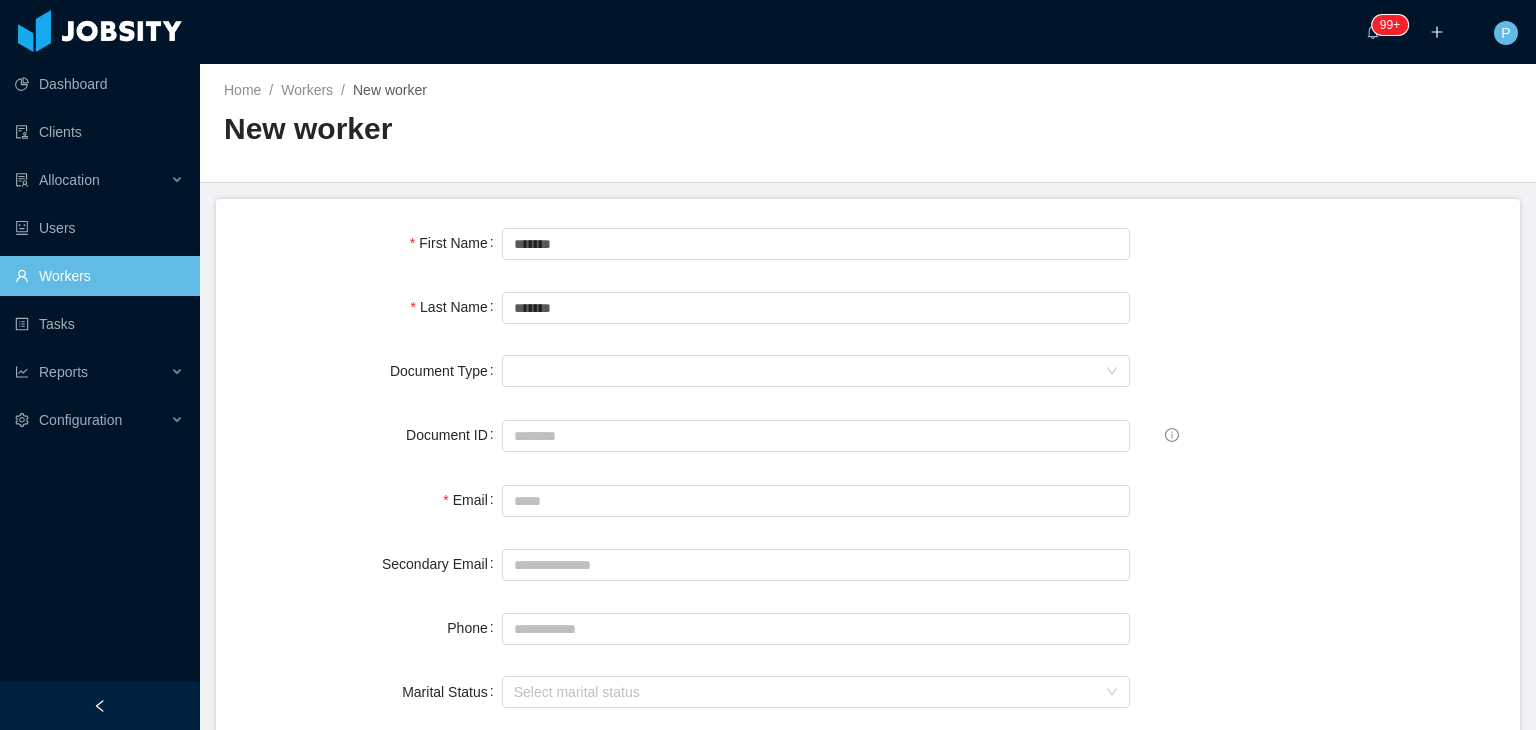 click on "**********" at bounding box center (868, 1405) 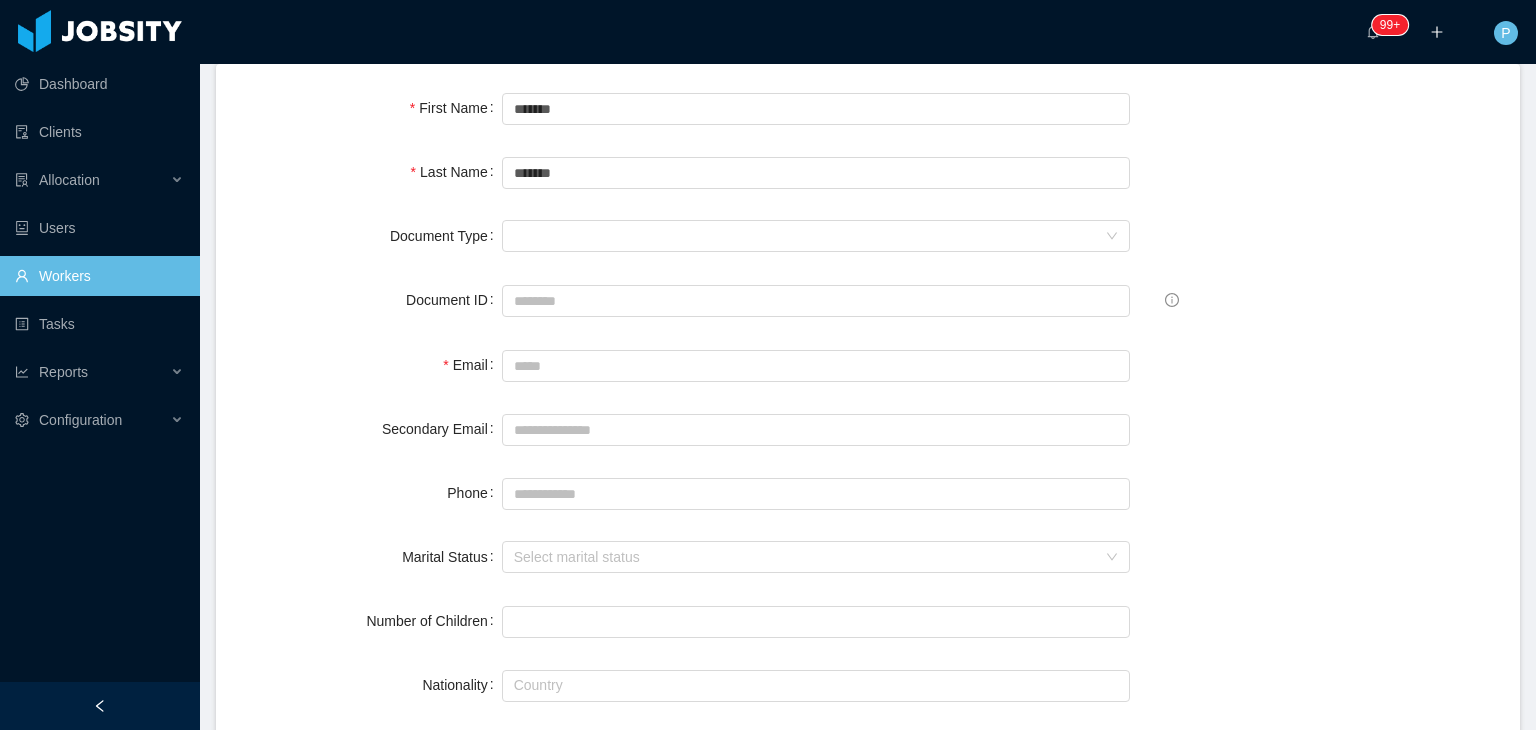 scroll, scrollTop: 200, scrollLeft: 0, axis: vertical 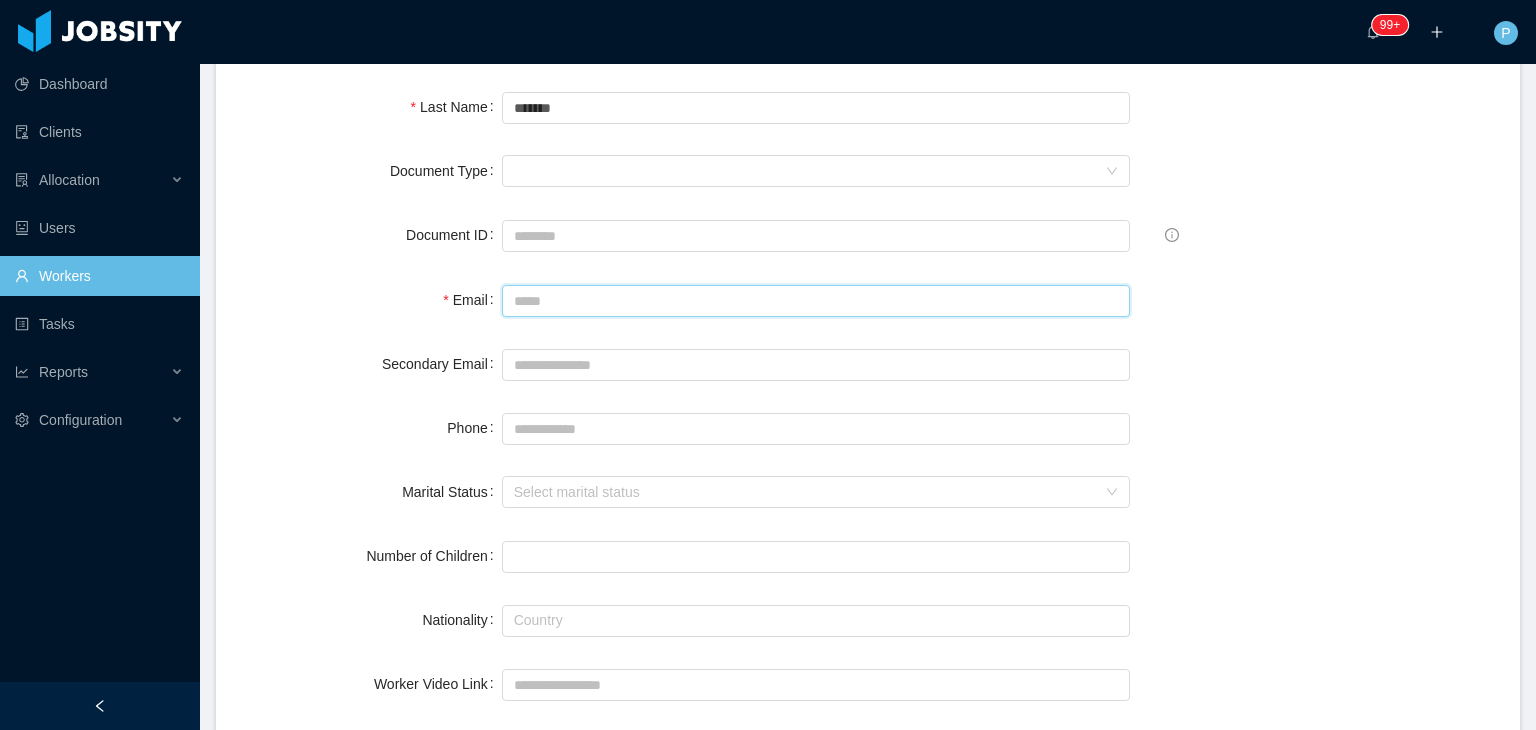 click on "Email" at bounding box center [816, 301] 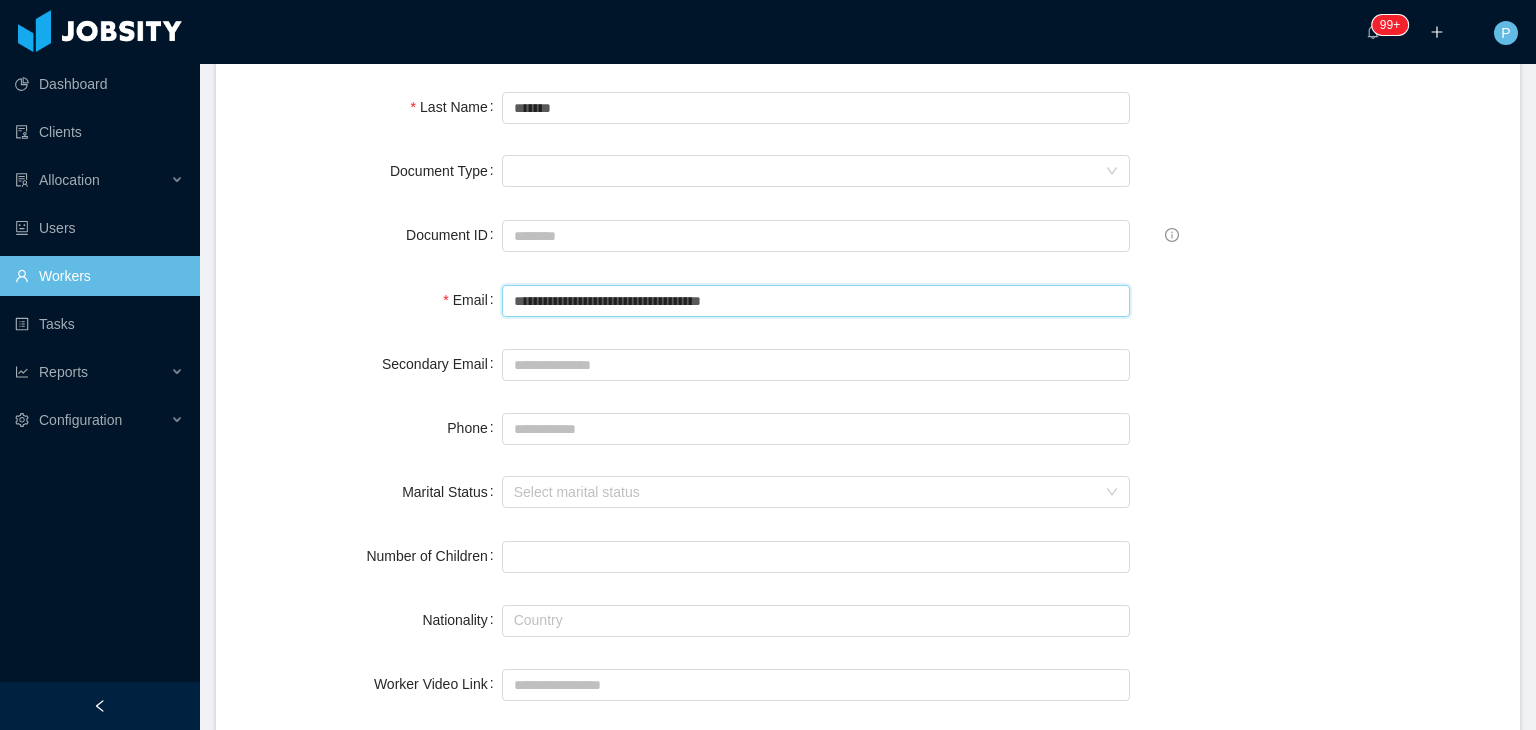 type on "**********" 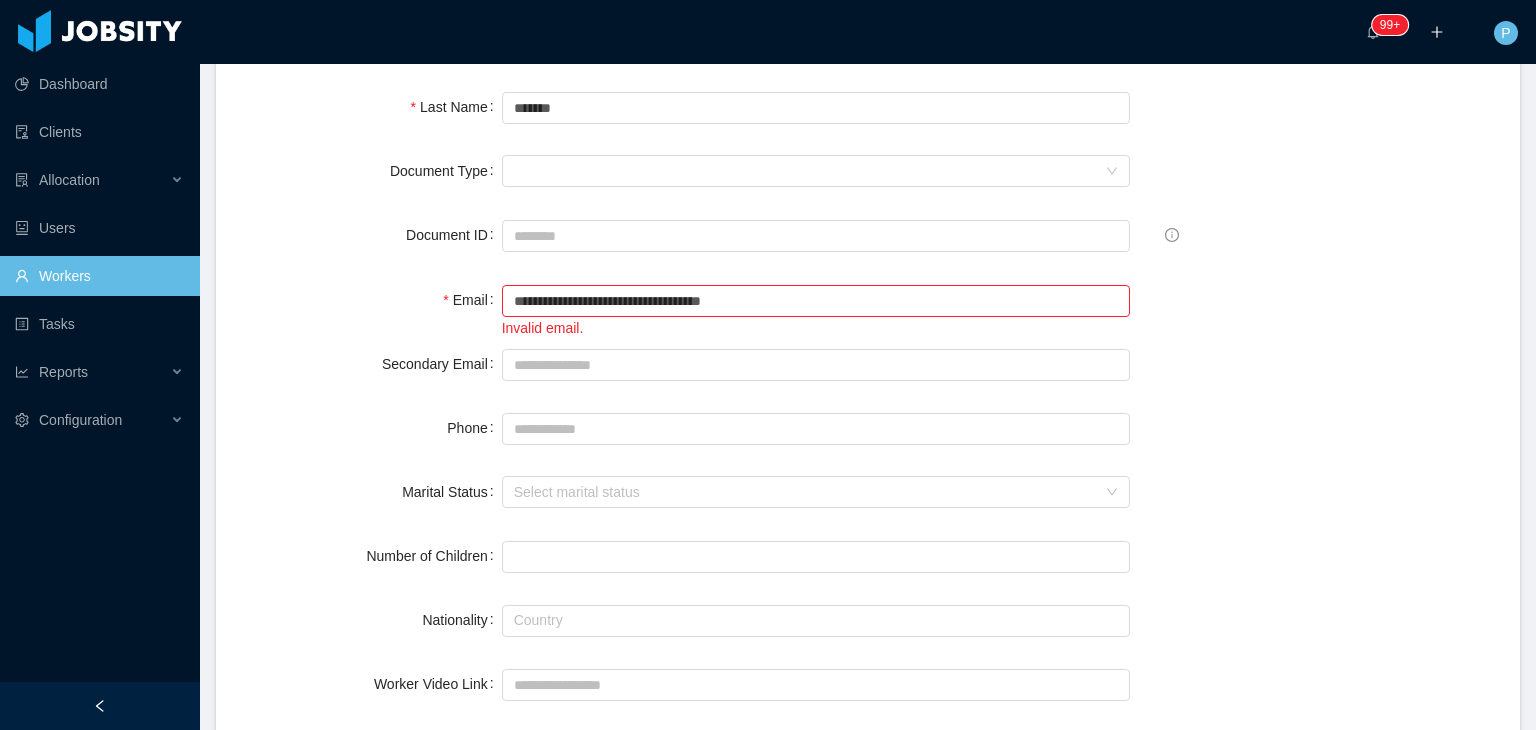 click on "Phone" at bounding box center [371, 428] 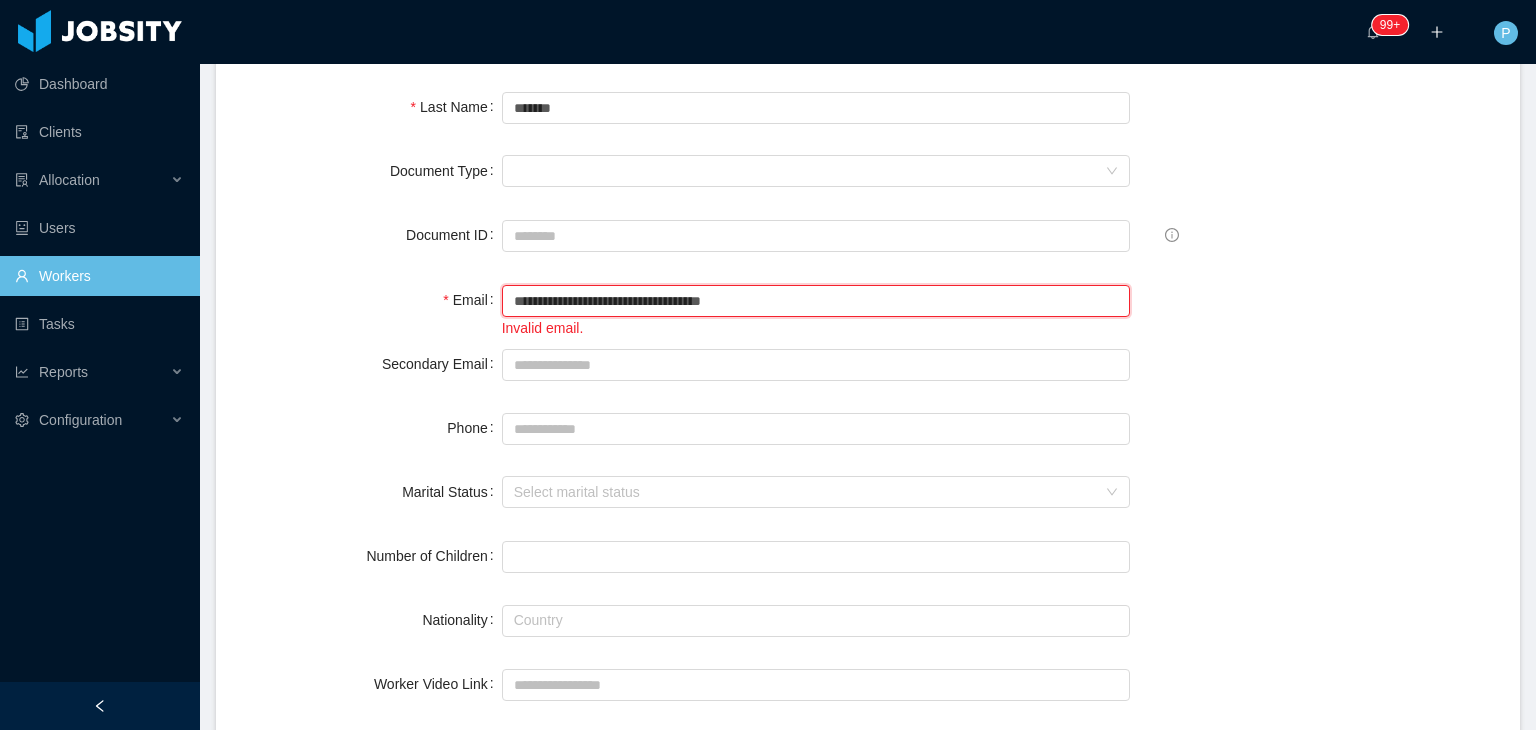 drag, startPoint x: 765, startPoint y: 293, endPoint x: 506, endPoint y: 306, distance: 259.32605 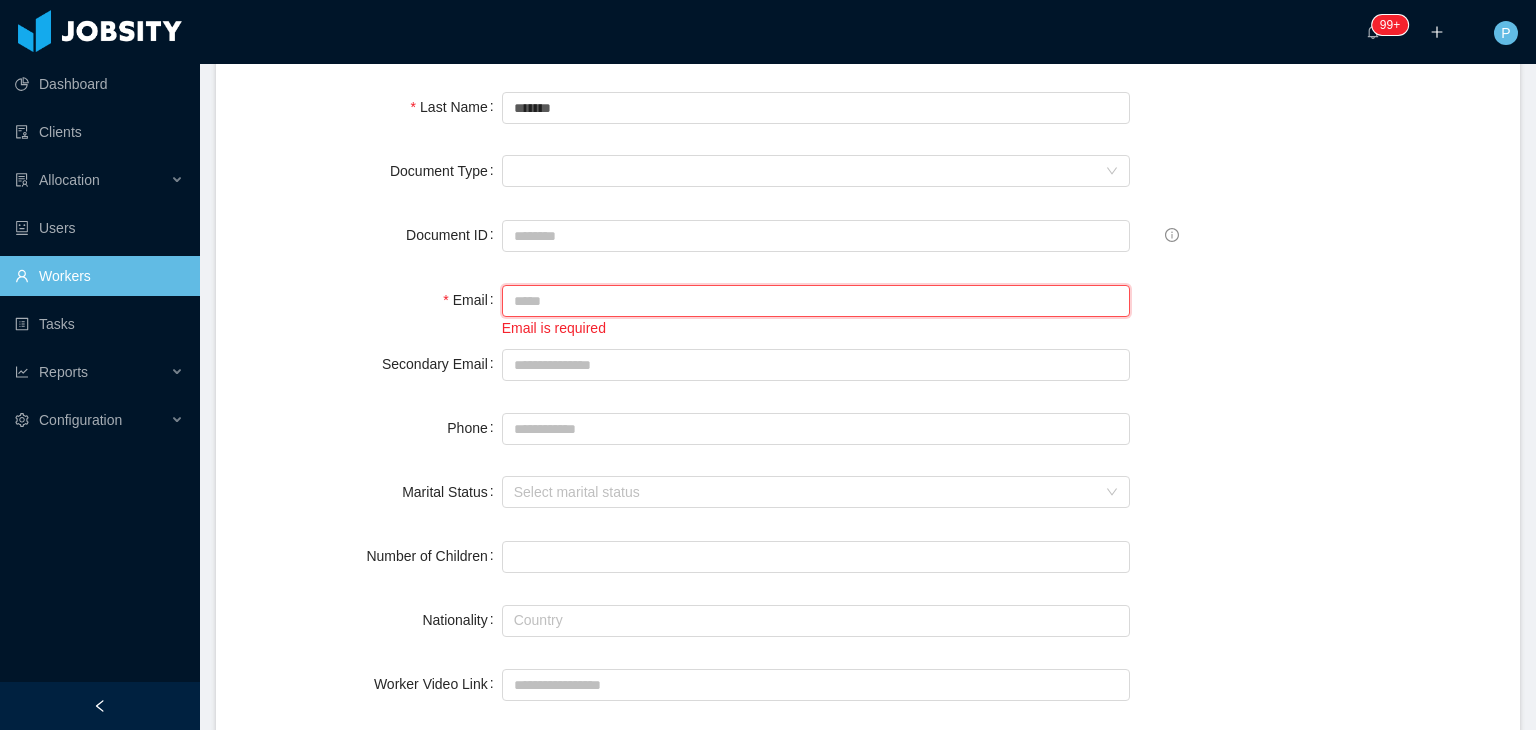 paste on "**********" 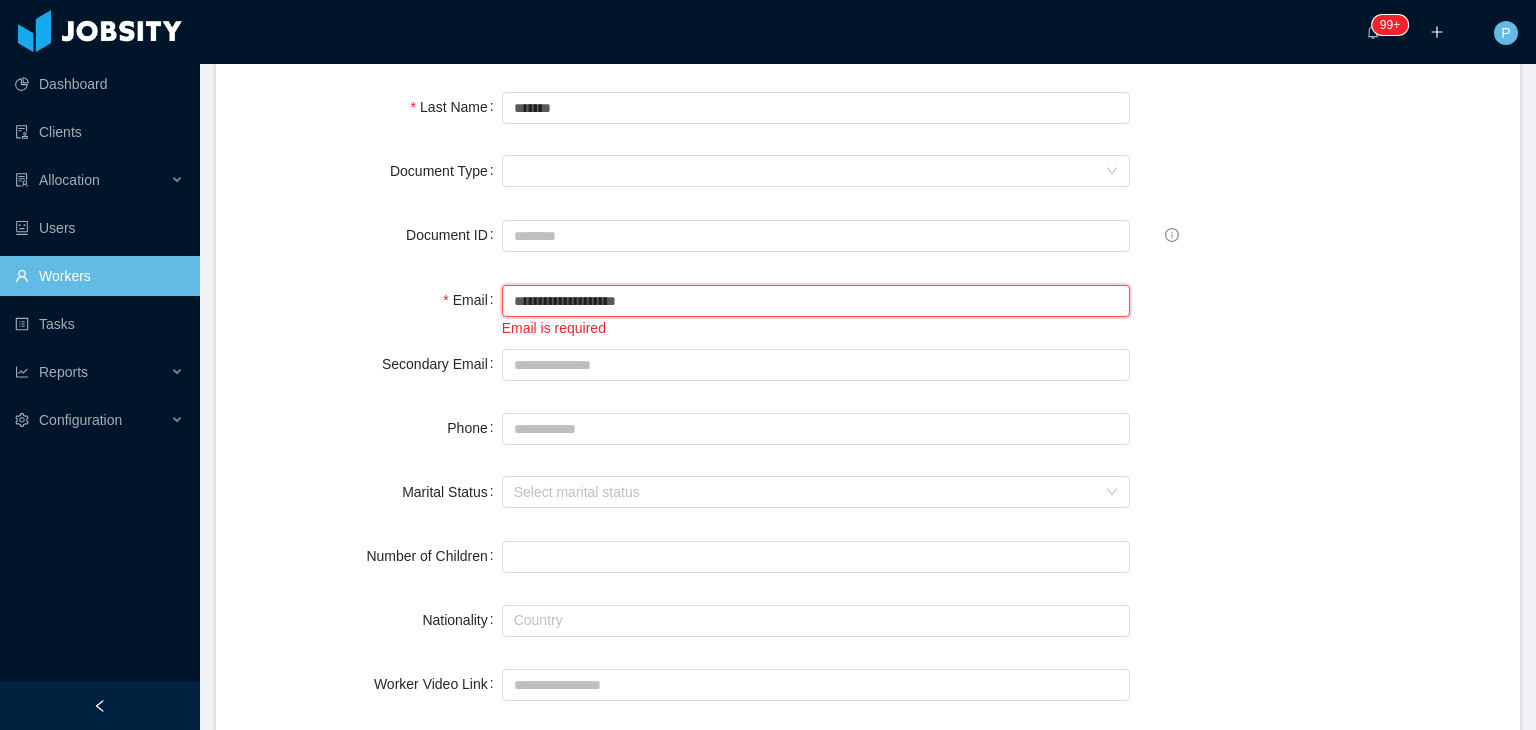 type on "**********" 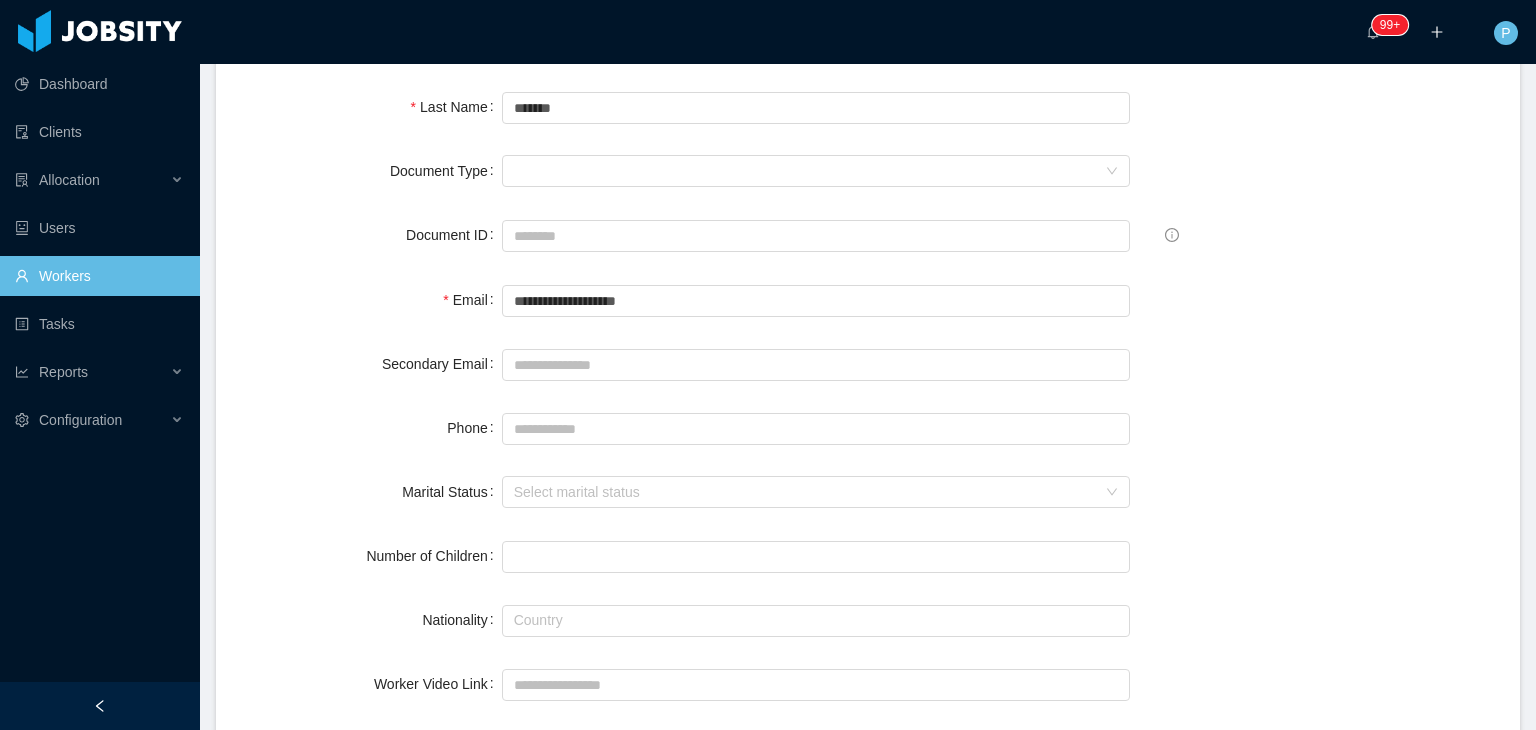 click on "Email" at bounding box center (371, 300) 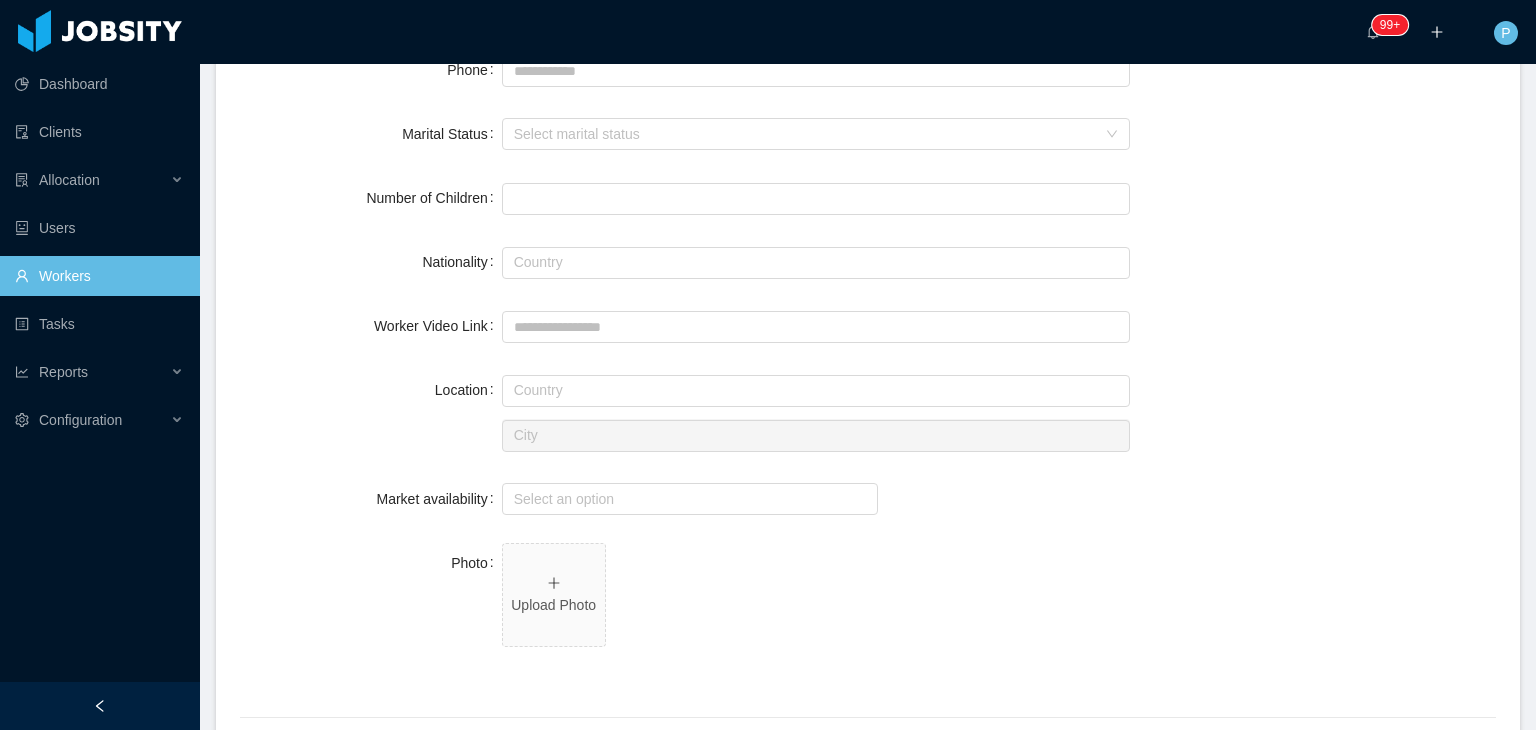 scroll, scrollTop: 560, scrollLeft: 0, axis: vertical 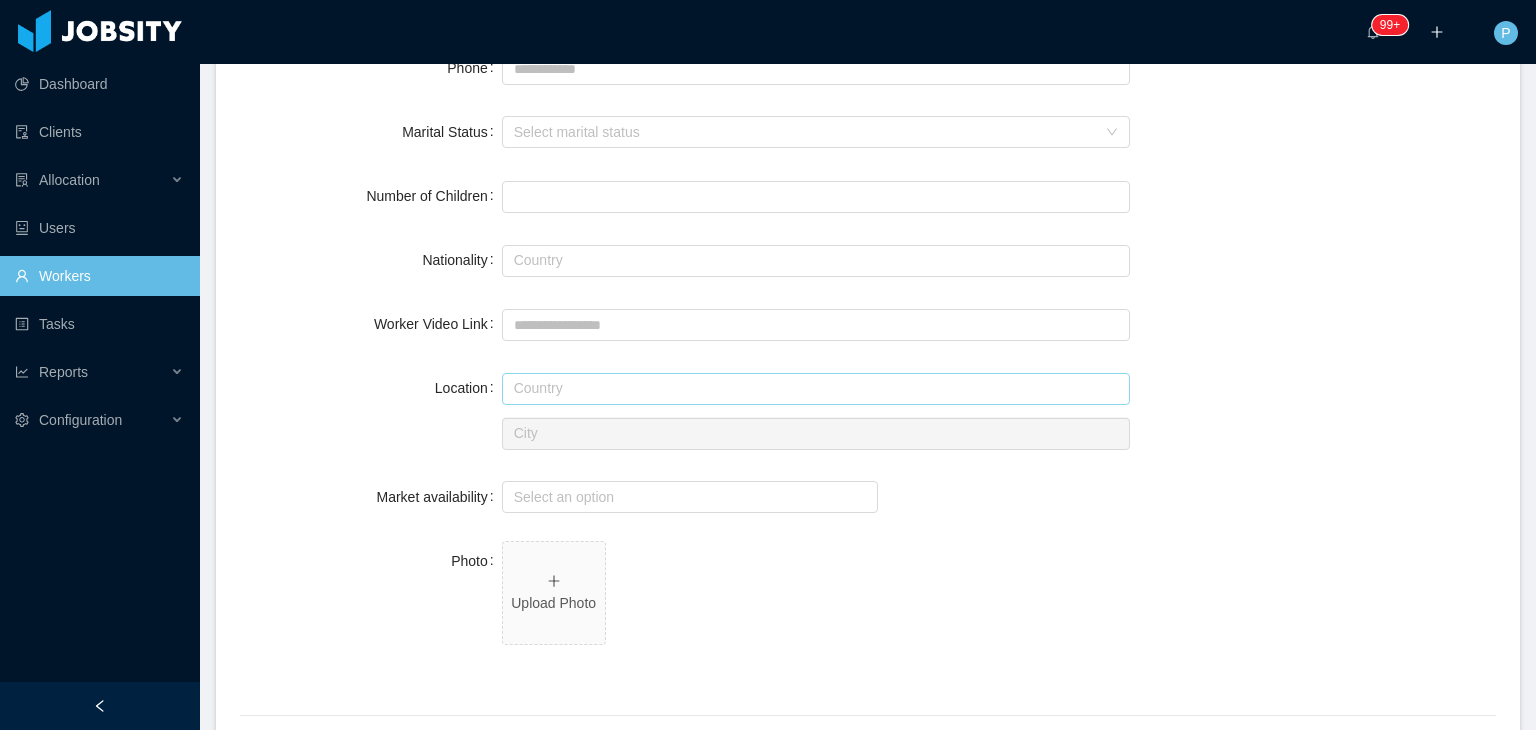 click at bounding box center [816, 389] 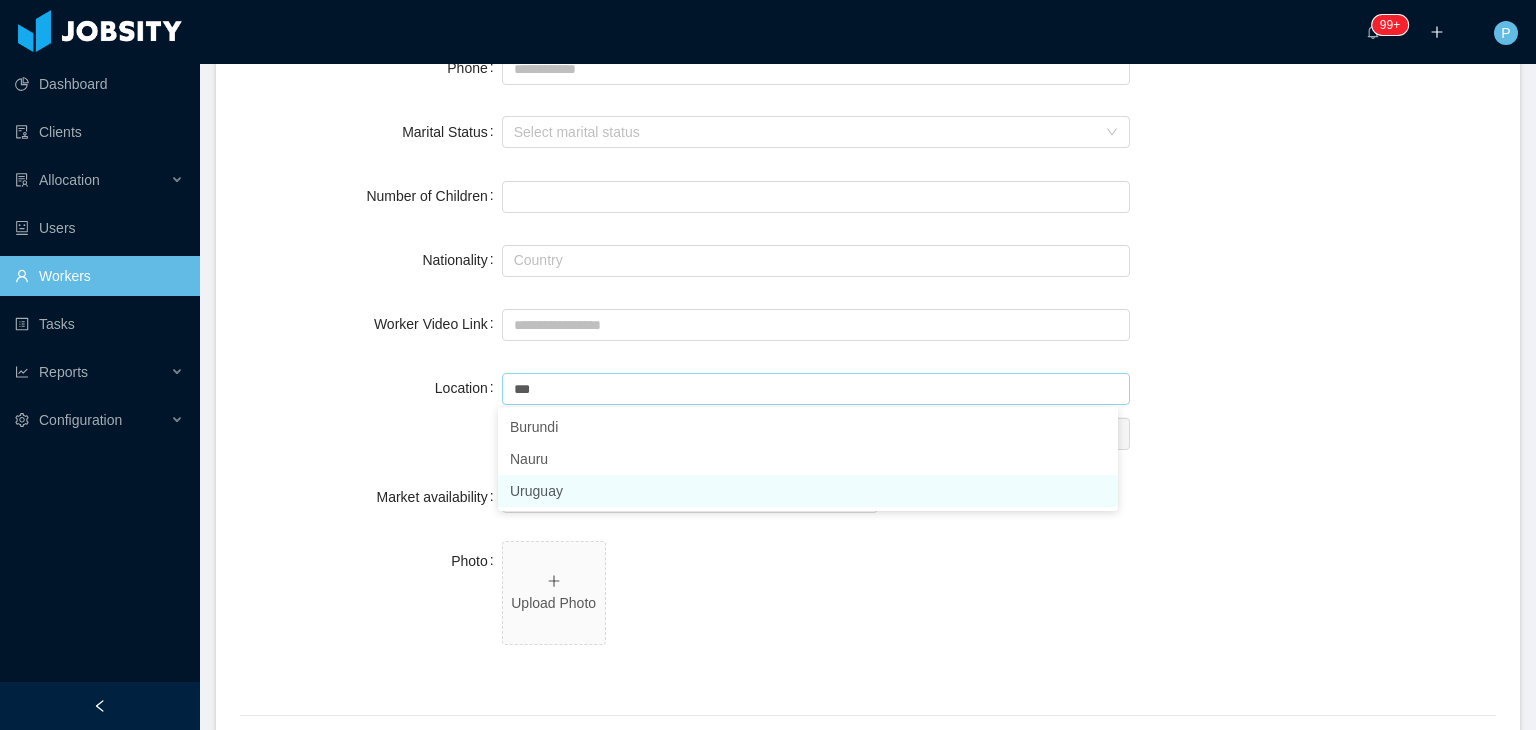 click on "Uruguay" at bounding box center [808, 491] 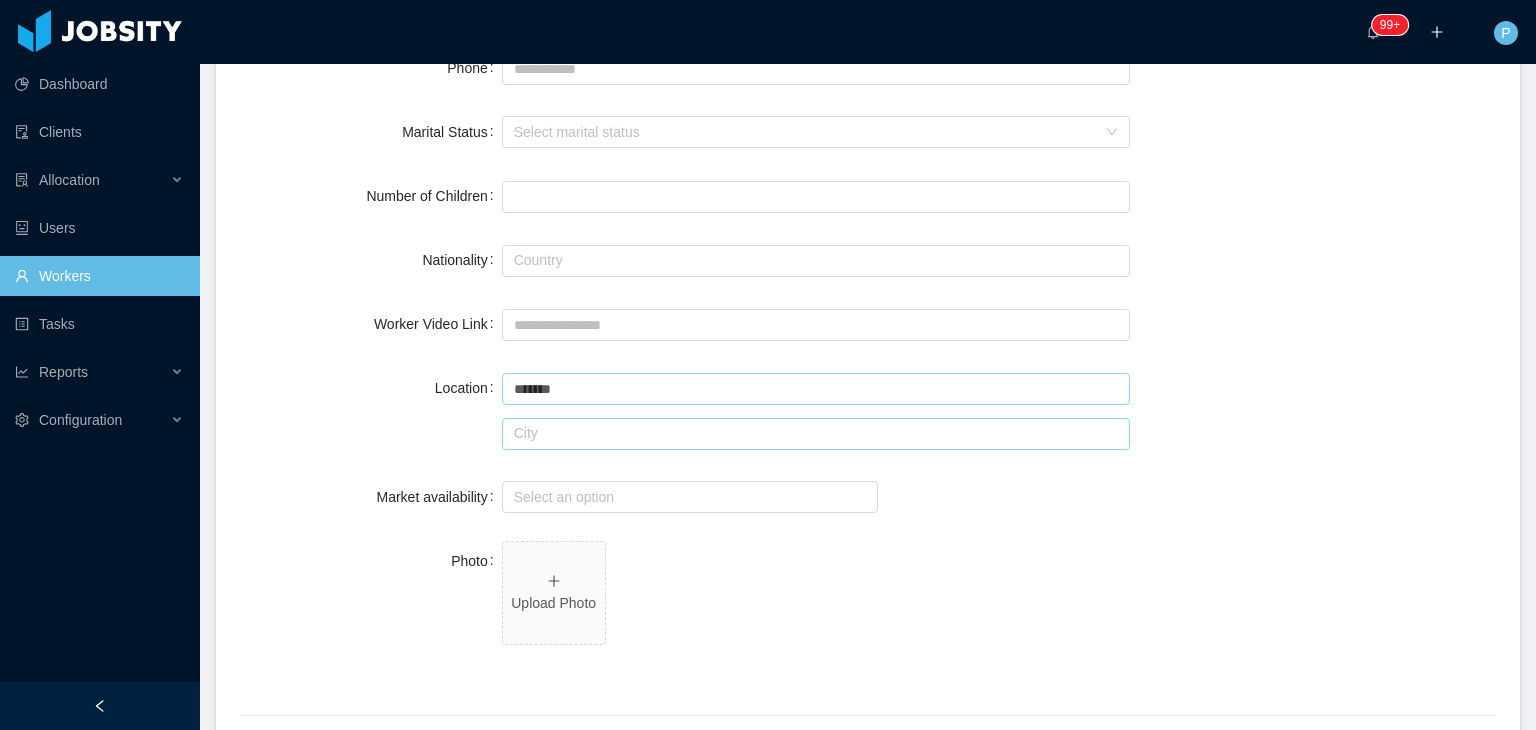 type on "*******" 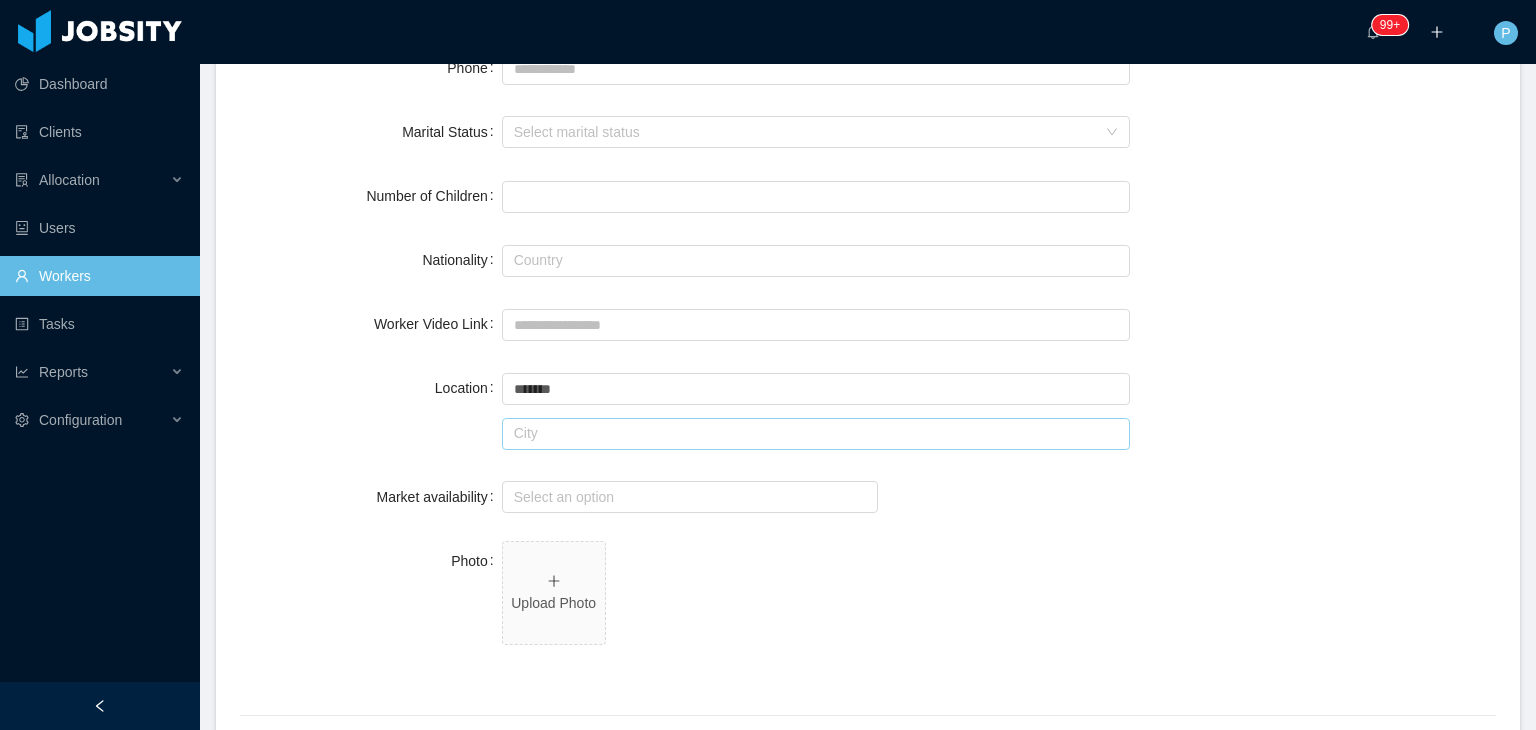 click at bounding box center (816, 434) 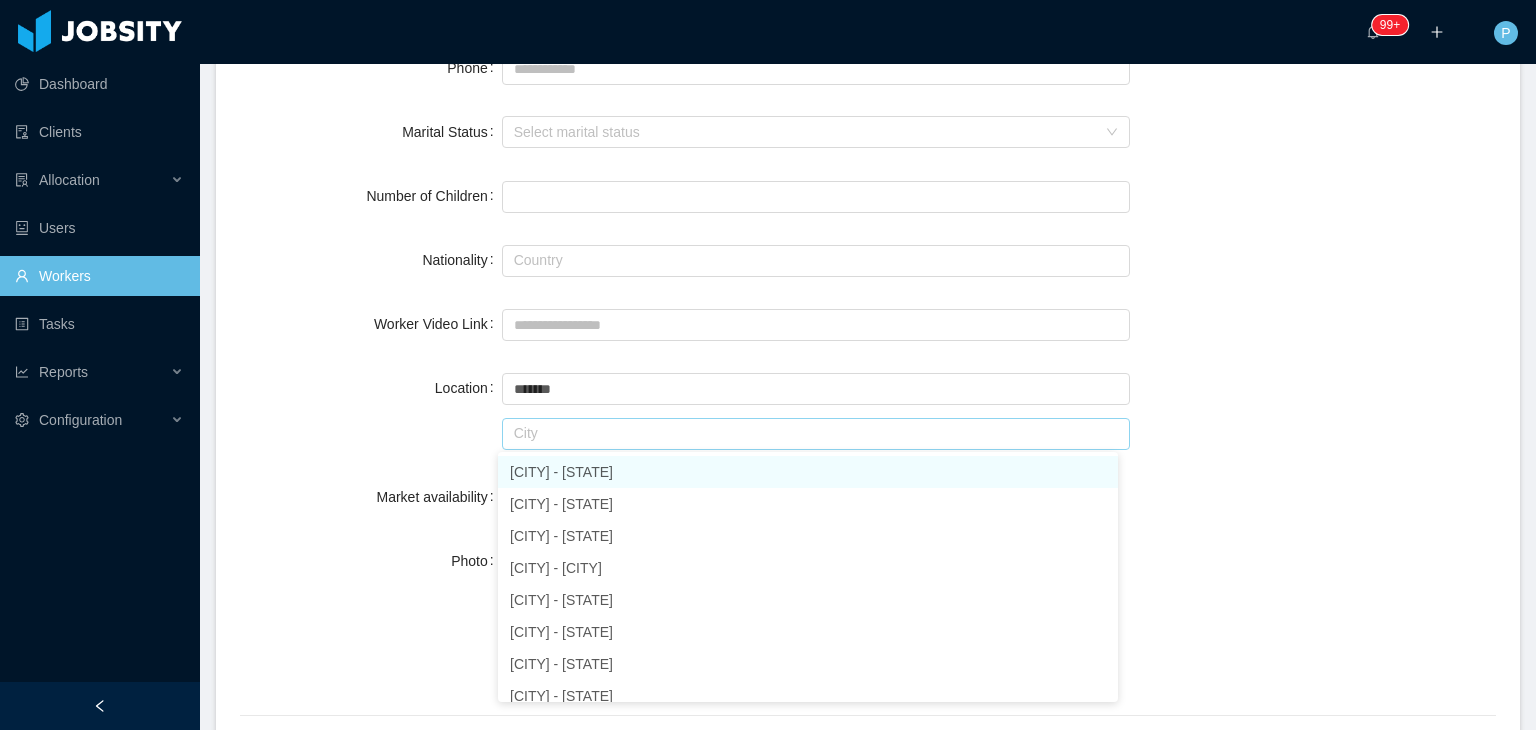 click on "[CITY] - [STATE]" at bounding box center [808, 472] 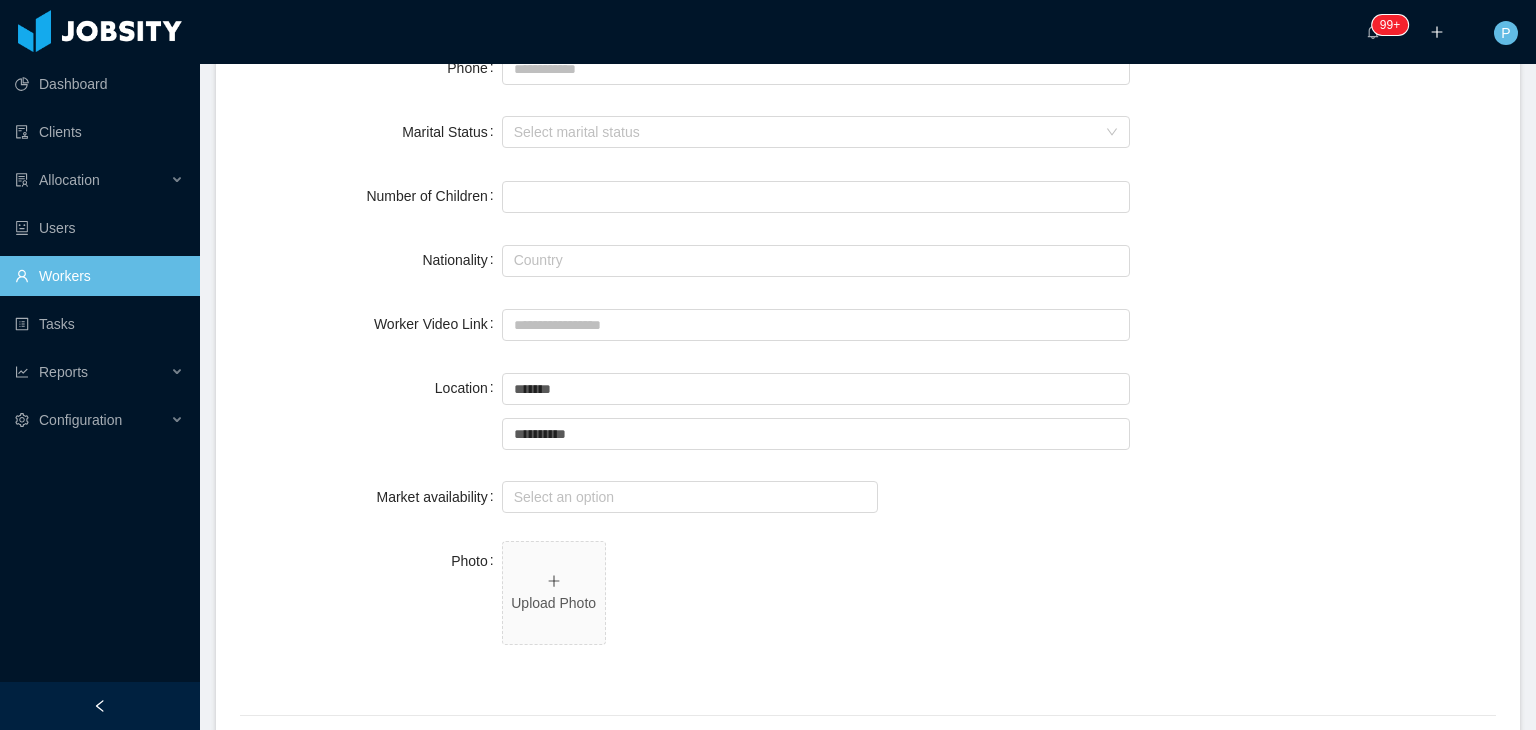 click on "Photo Upload Photo" at bounding box center (868, 604) 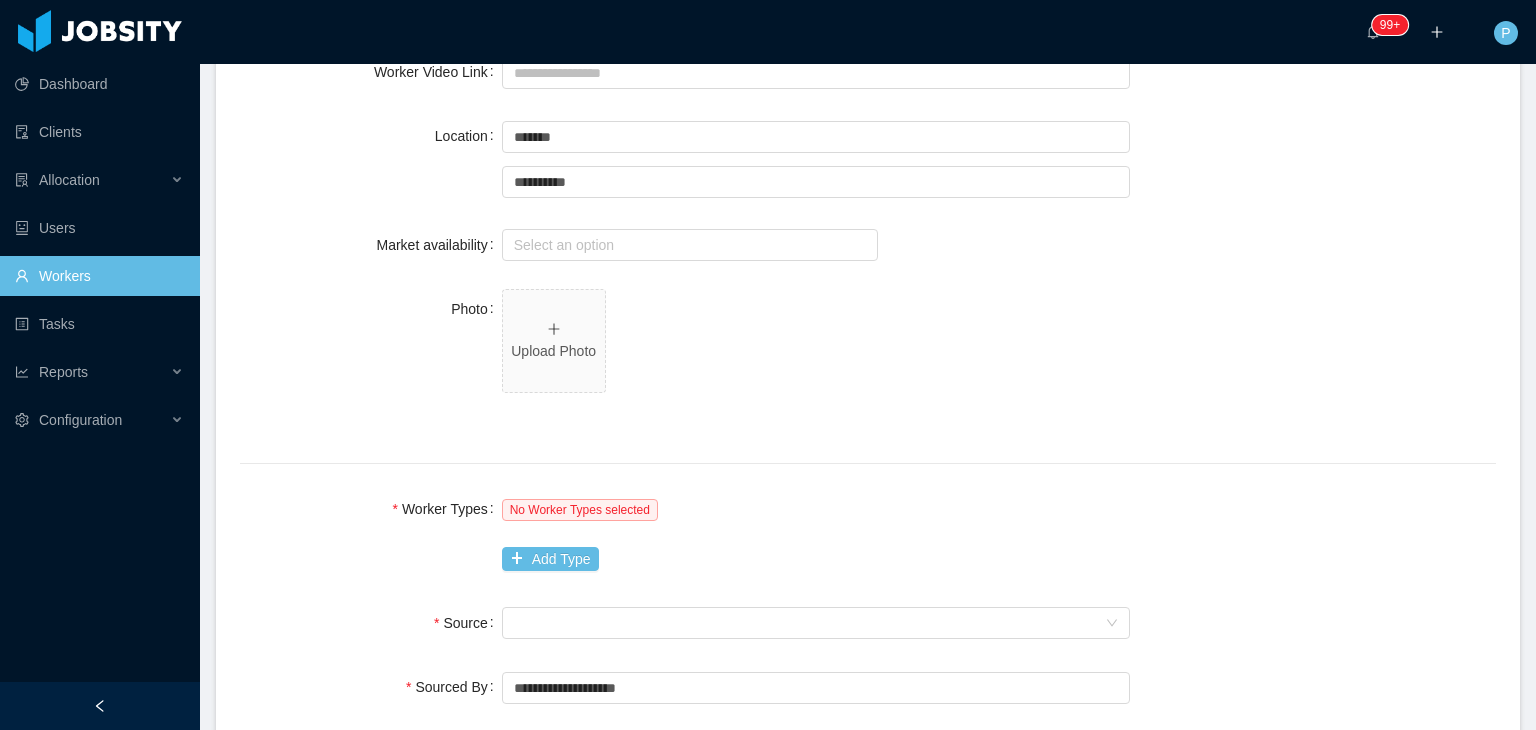 scroll, scrollTop: 1040, scrollLeft: 0, axis: vertical 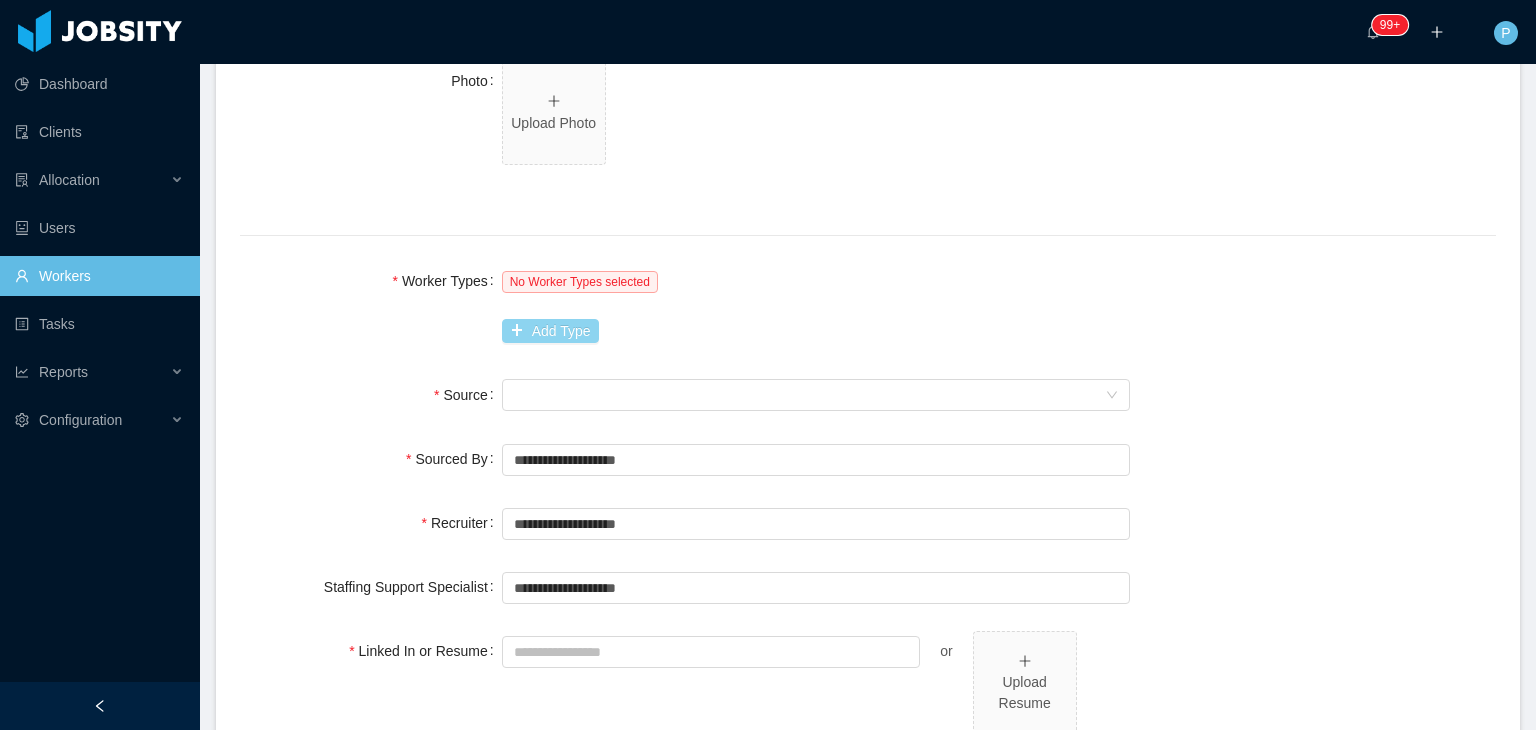 click on "Add Type" at bounding box center (550, 331) 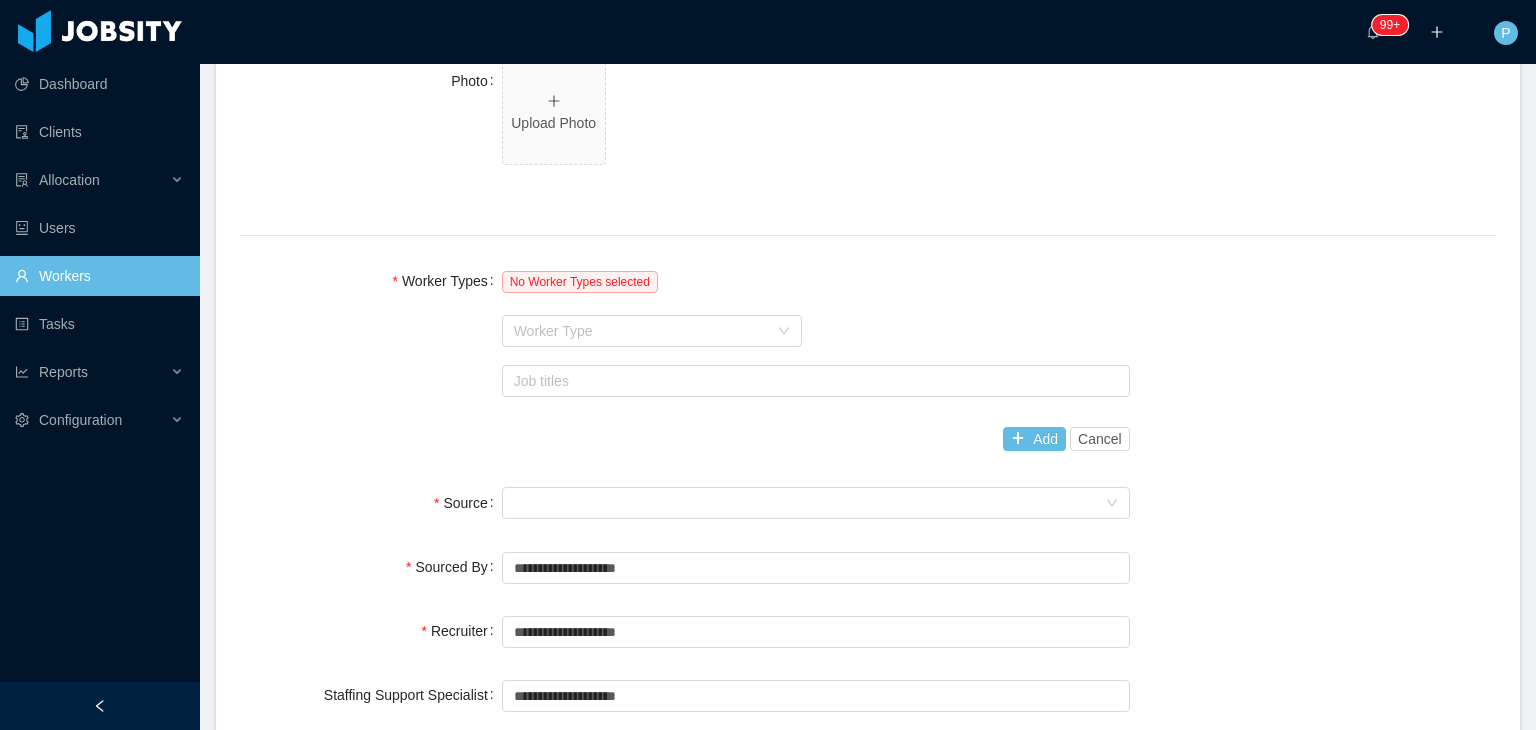 click on "Worker Type" at bounding box center (641, 331) 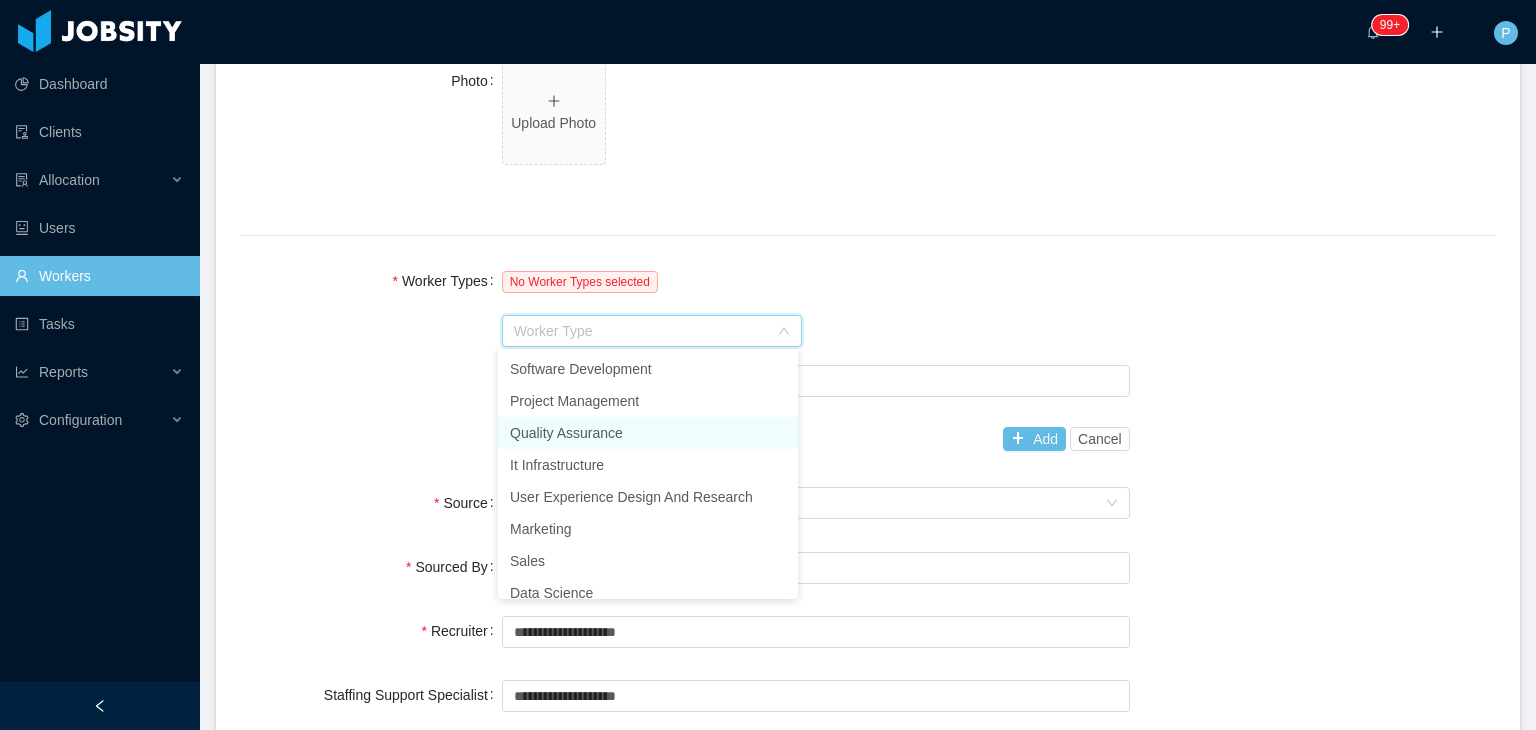 click on "Quality Assurance" at bounding box center (648, 433) 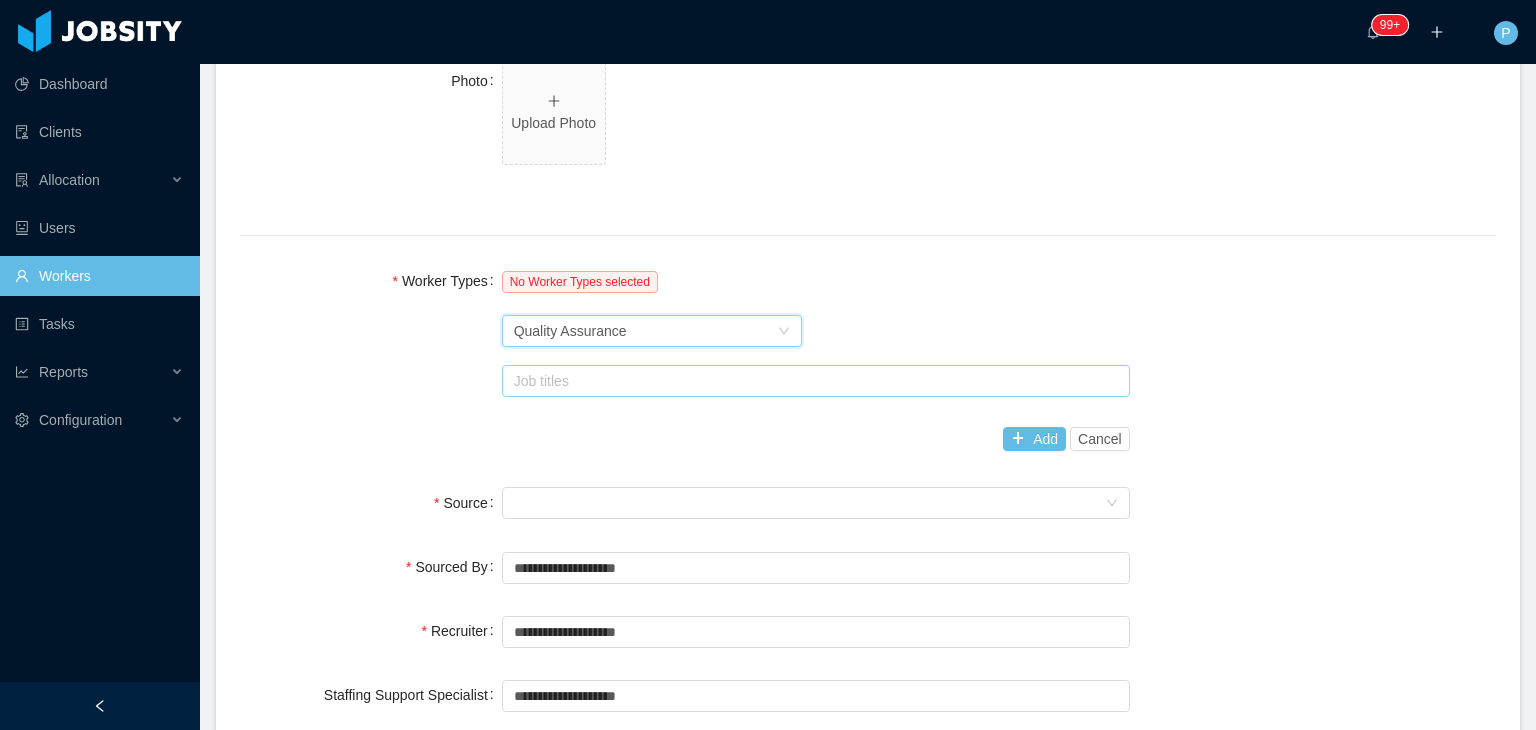 click on "Job titles" at bounding box center (811, 381) 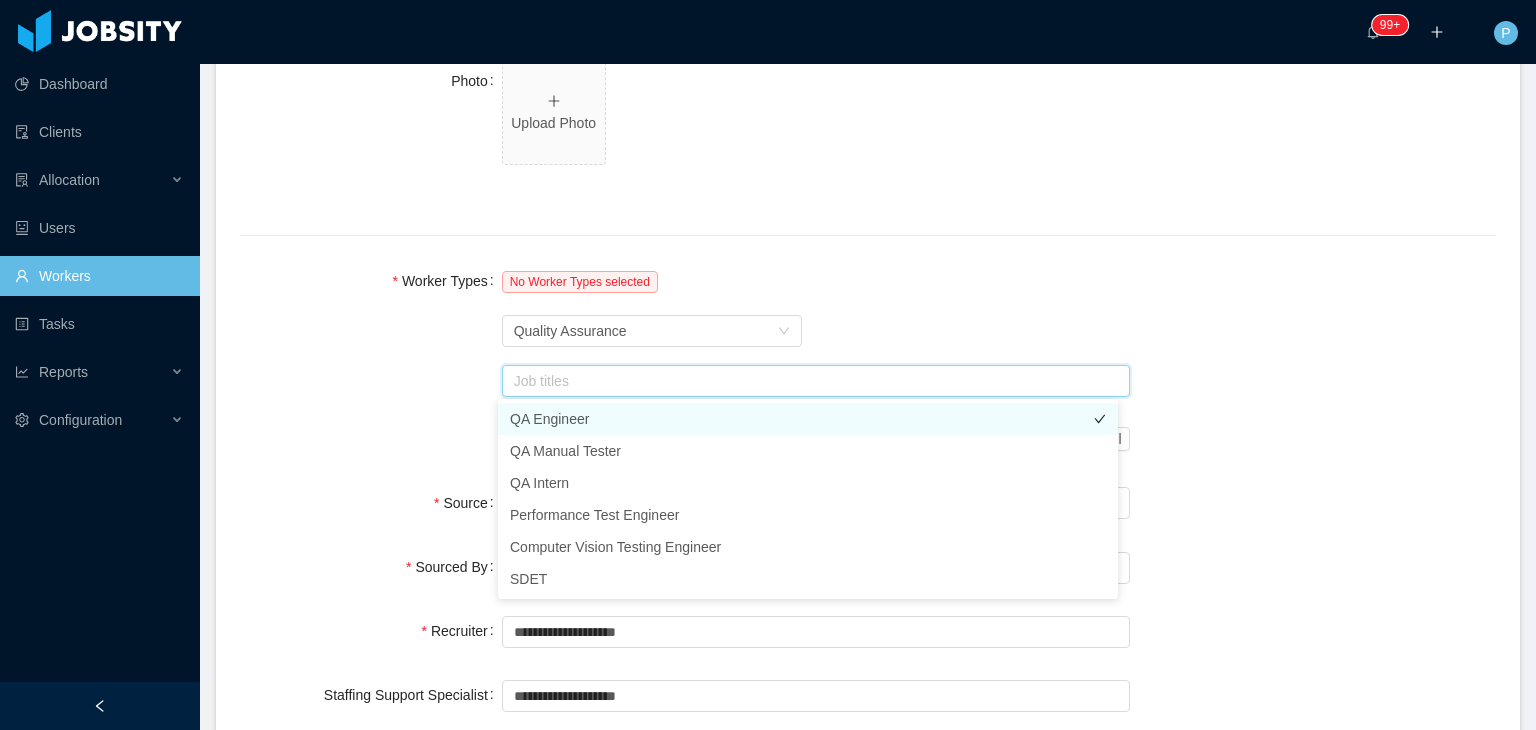 click on "QA Engineer" at bounding box center (808, 419) 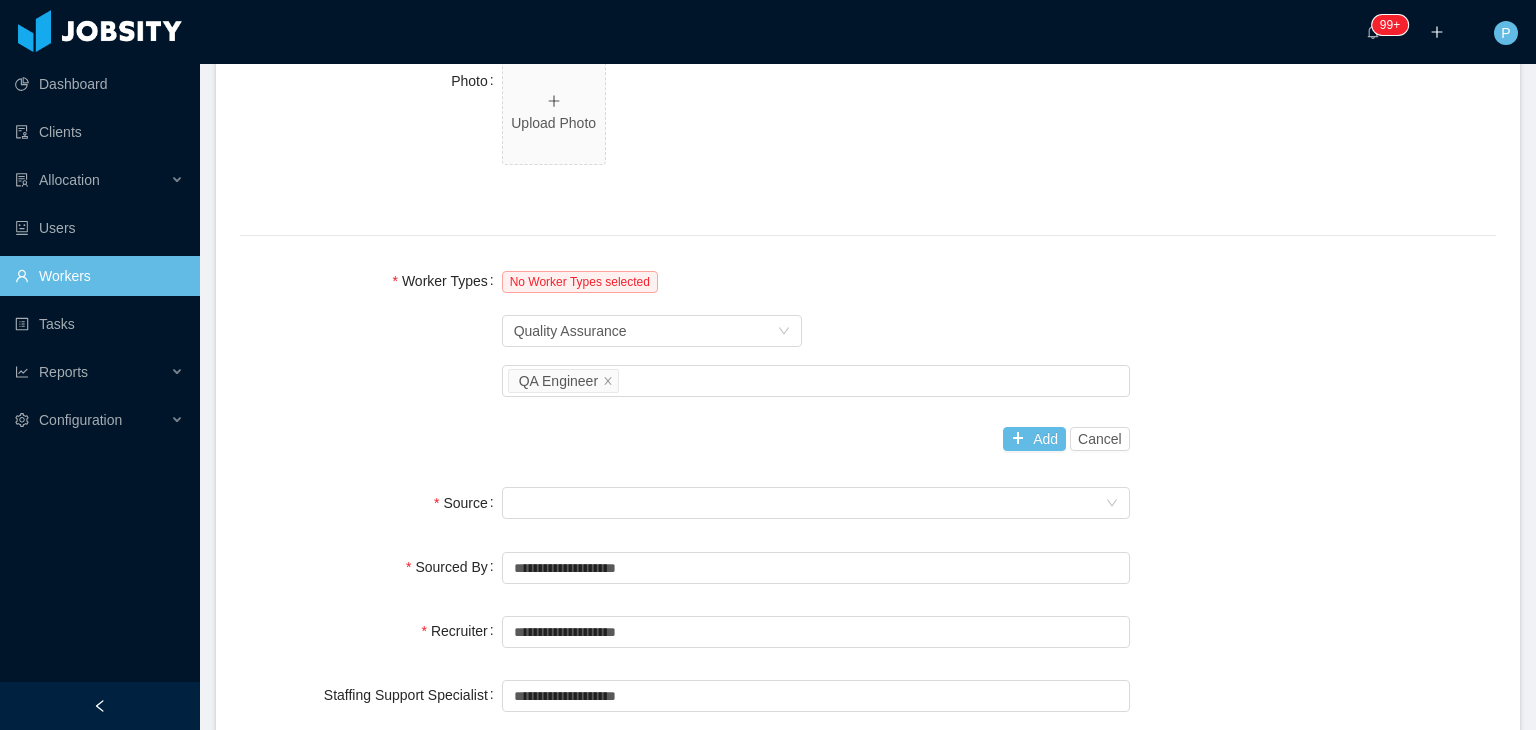 click on "Worker Types No Worker Types selected Worker Type Quality Assurance   Job titles QA Engineer   Add   Cancel" at bounding box center (868, 360) 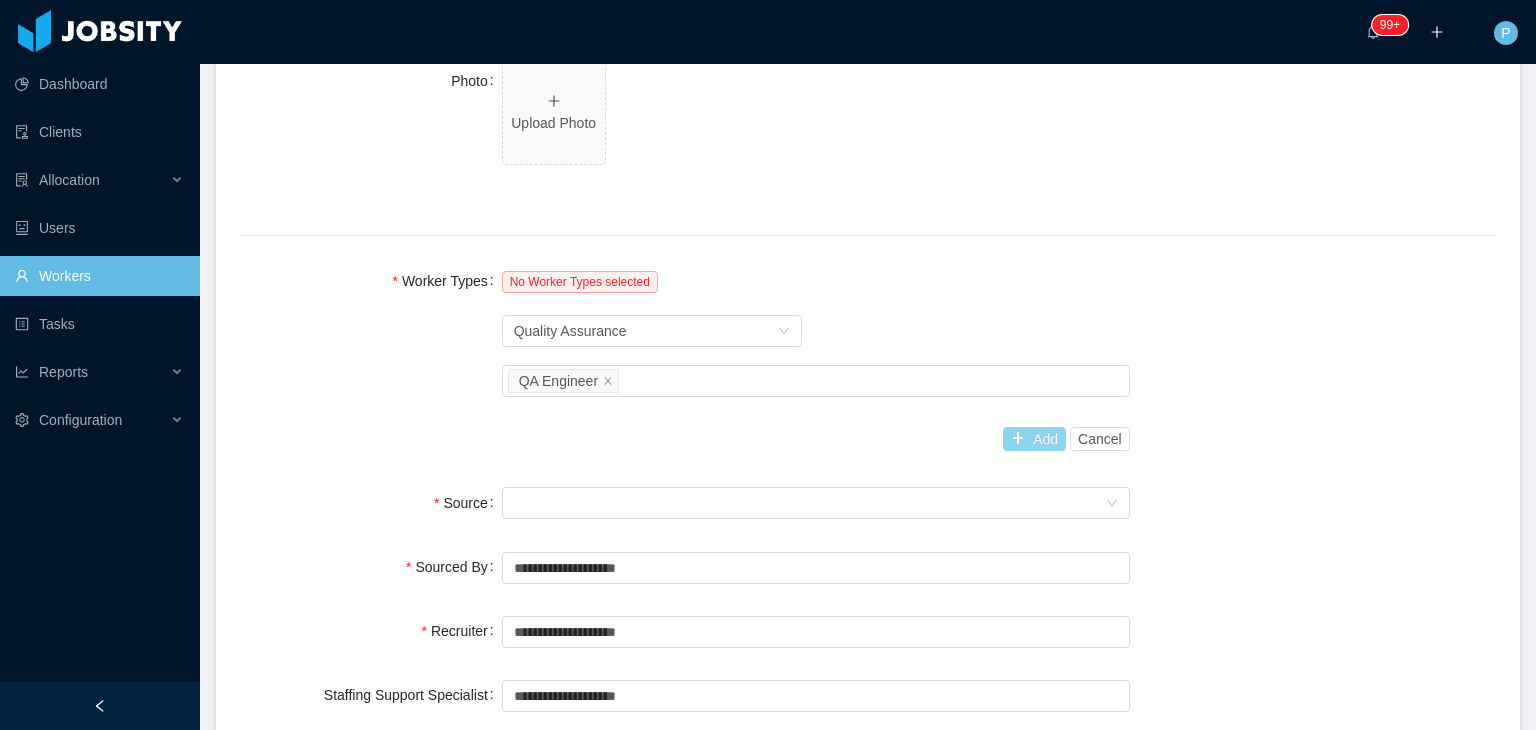 click on "Add" at bounding box center (1034, 439) 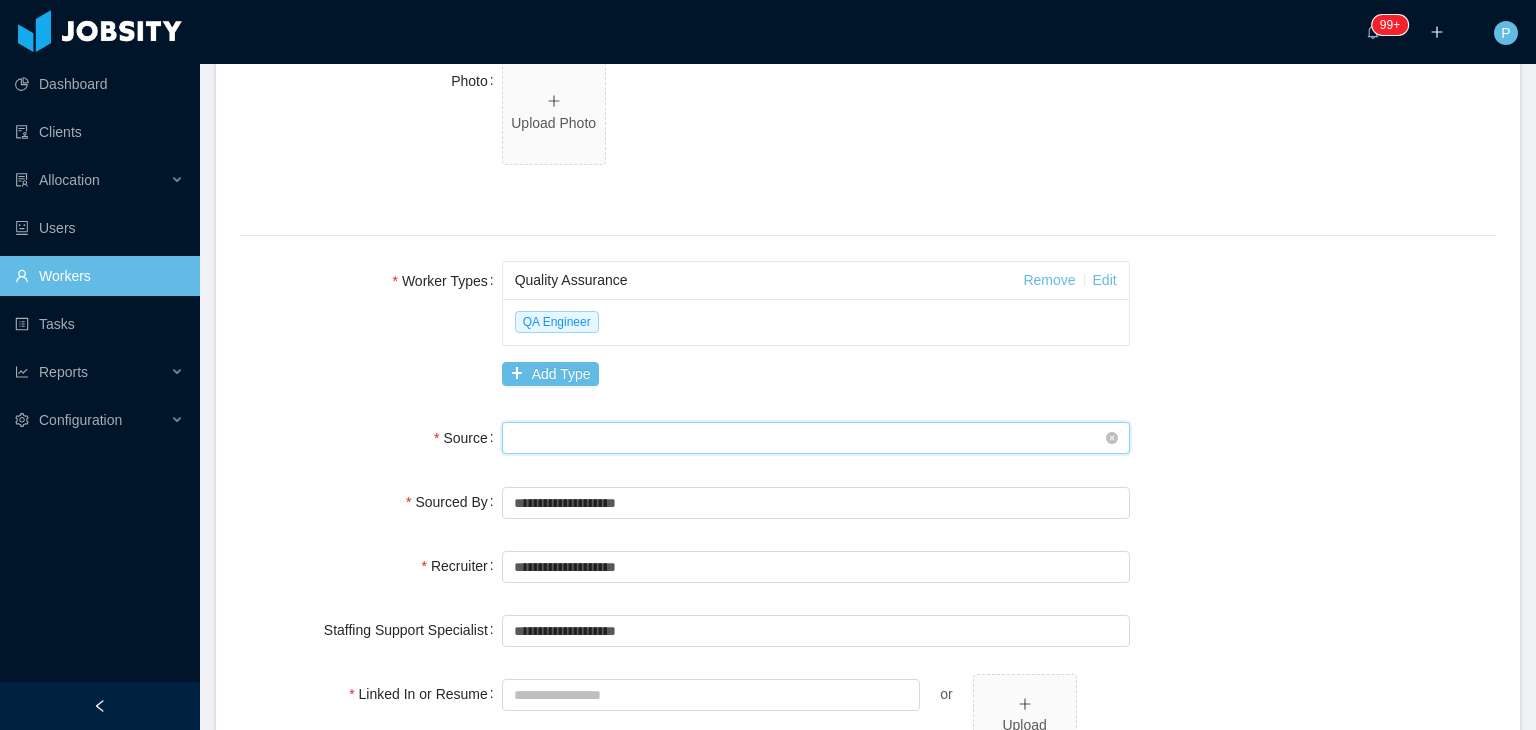 click on "Seniority" at bounding box center (809, 438) 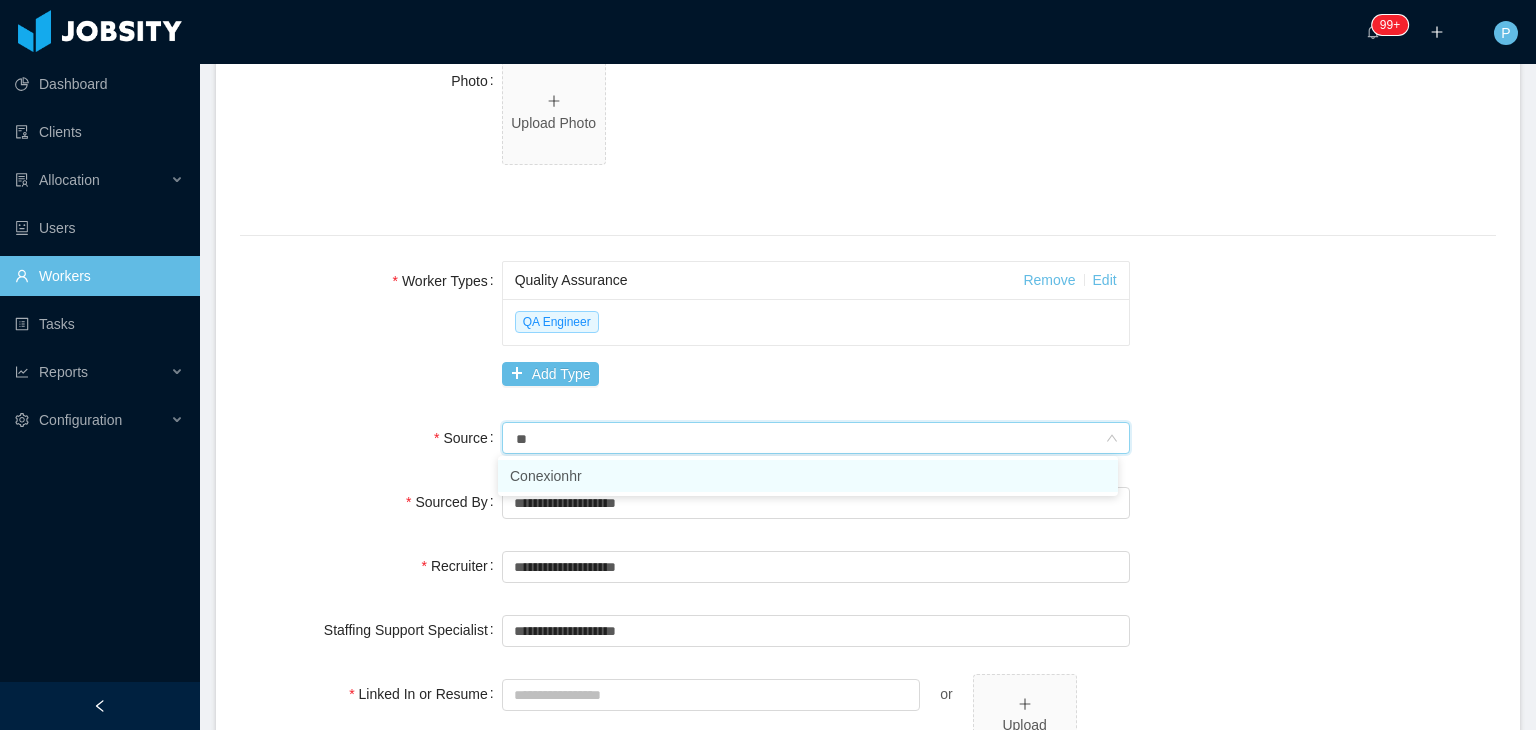 type on "***" 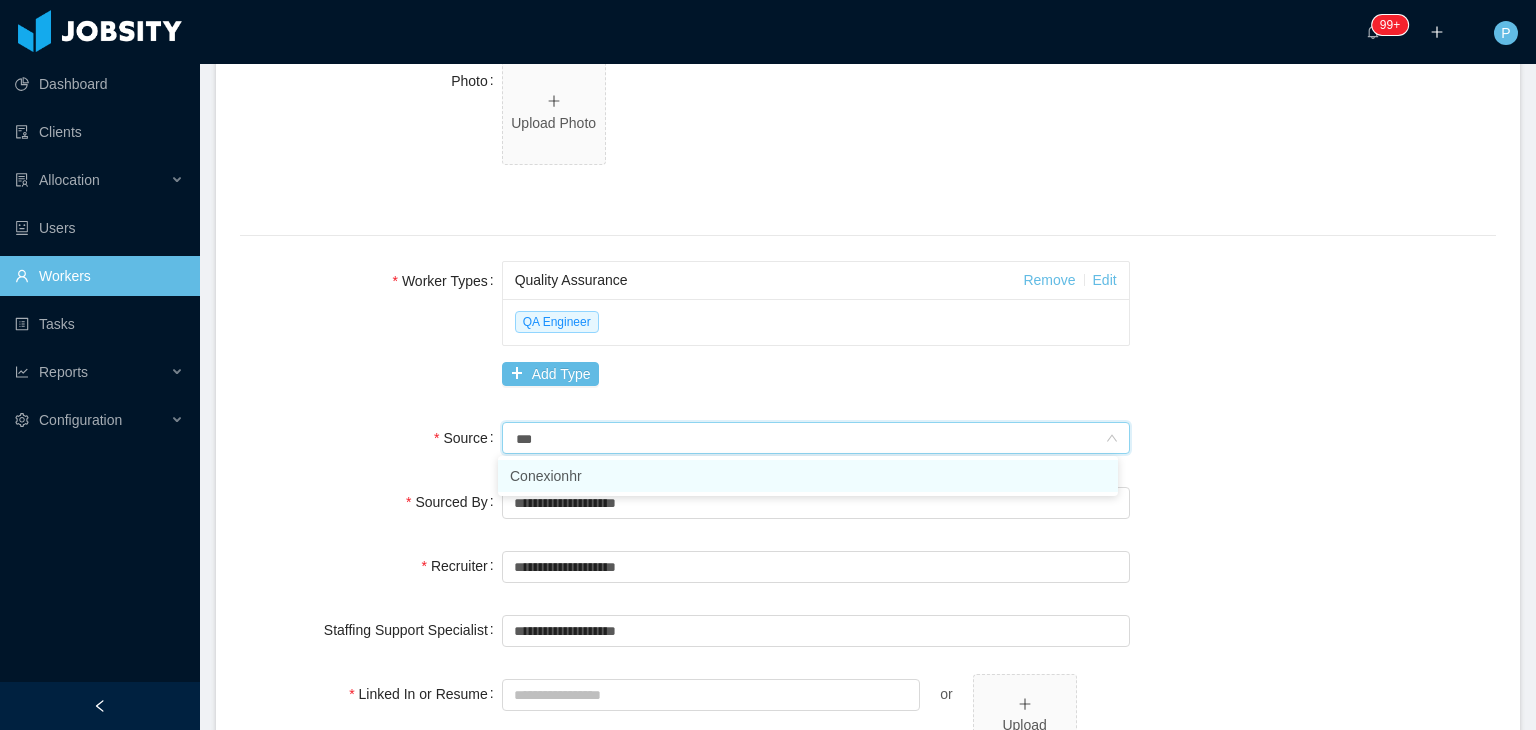 click on "Conexionhr" at bounding box center (808, 476) 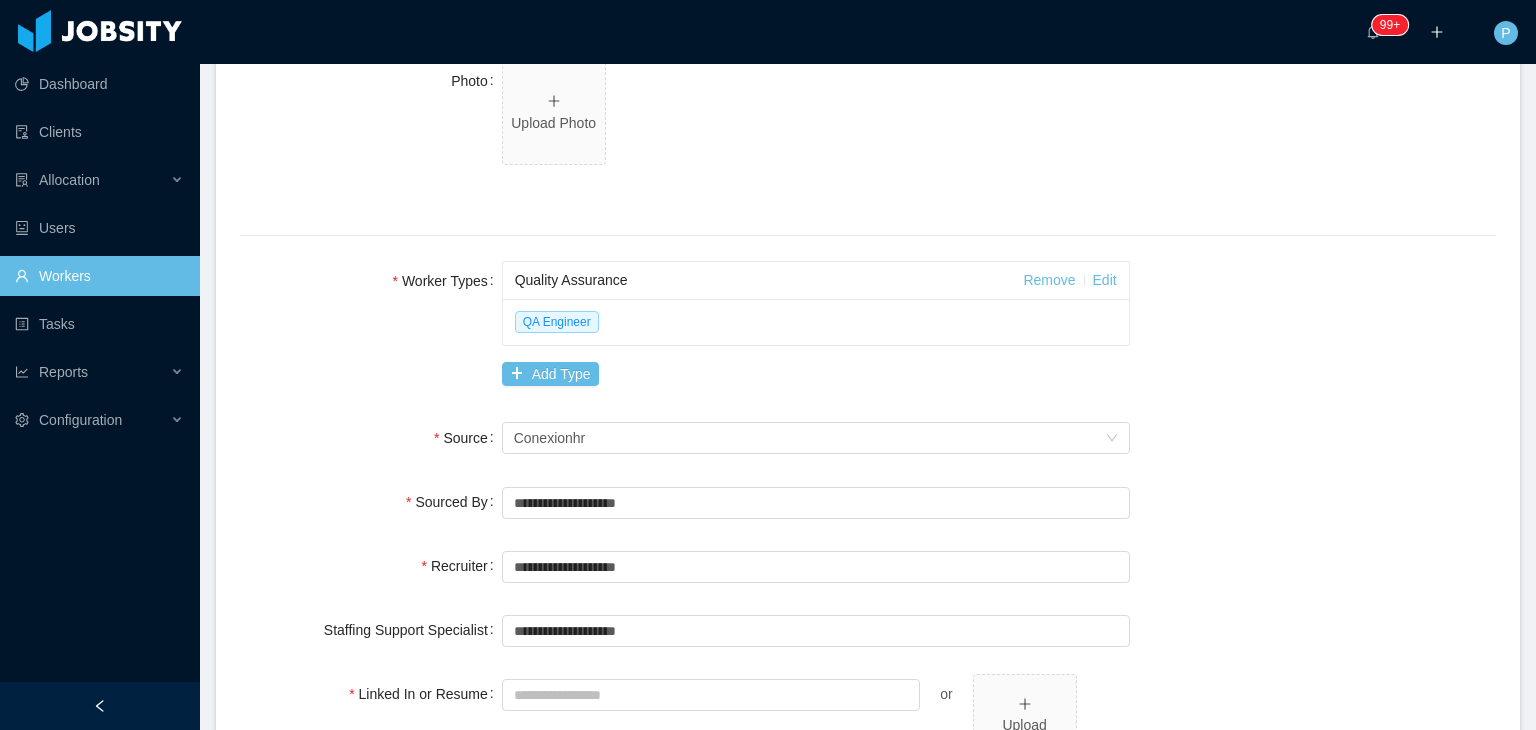 click on "Recruiter" at bounding box center (371, 566) 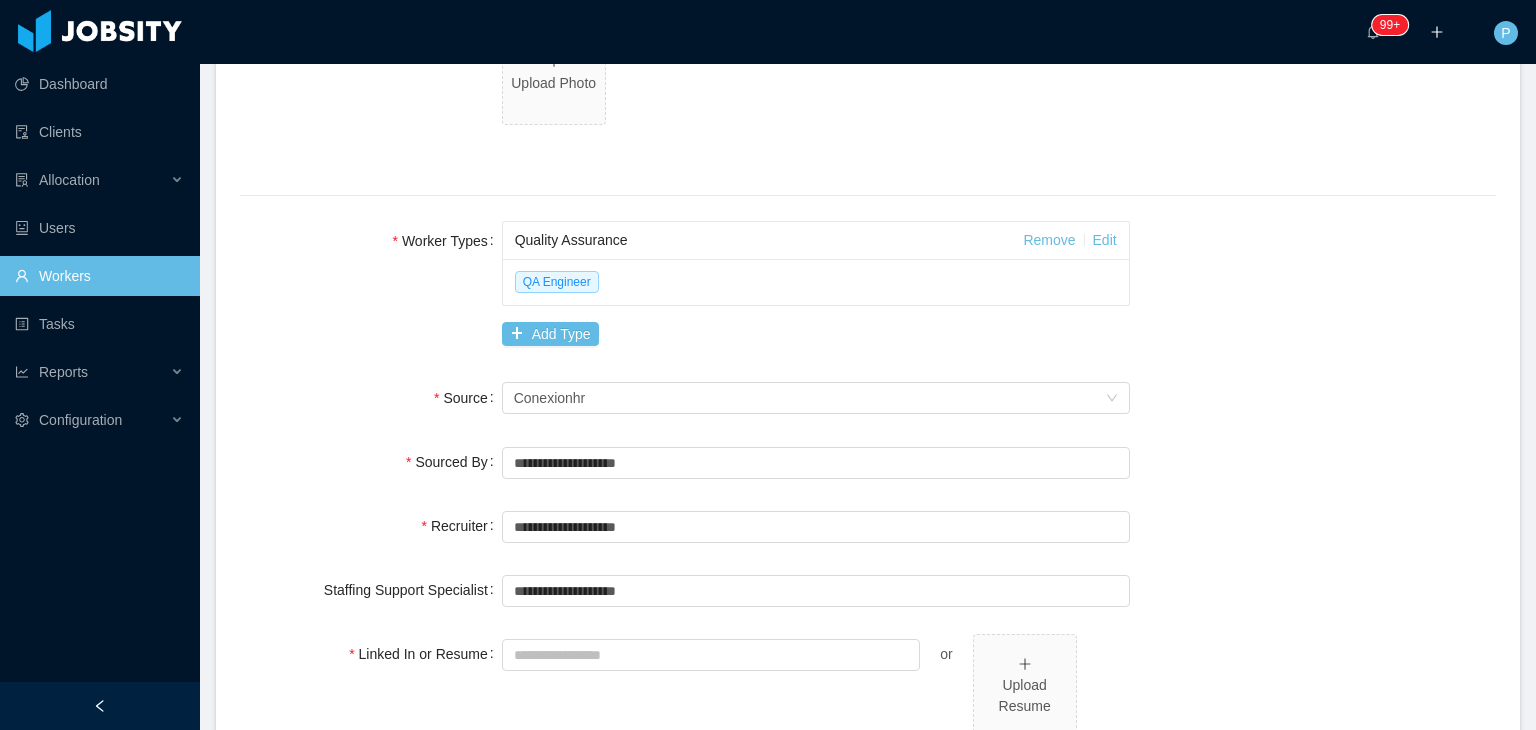 scroll, scrollTop: 1240, scrollLeft: 0, axis: vertical 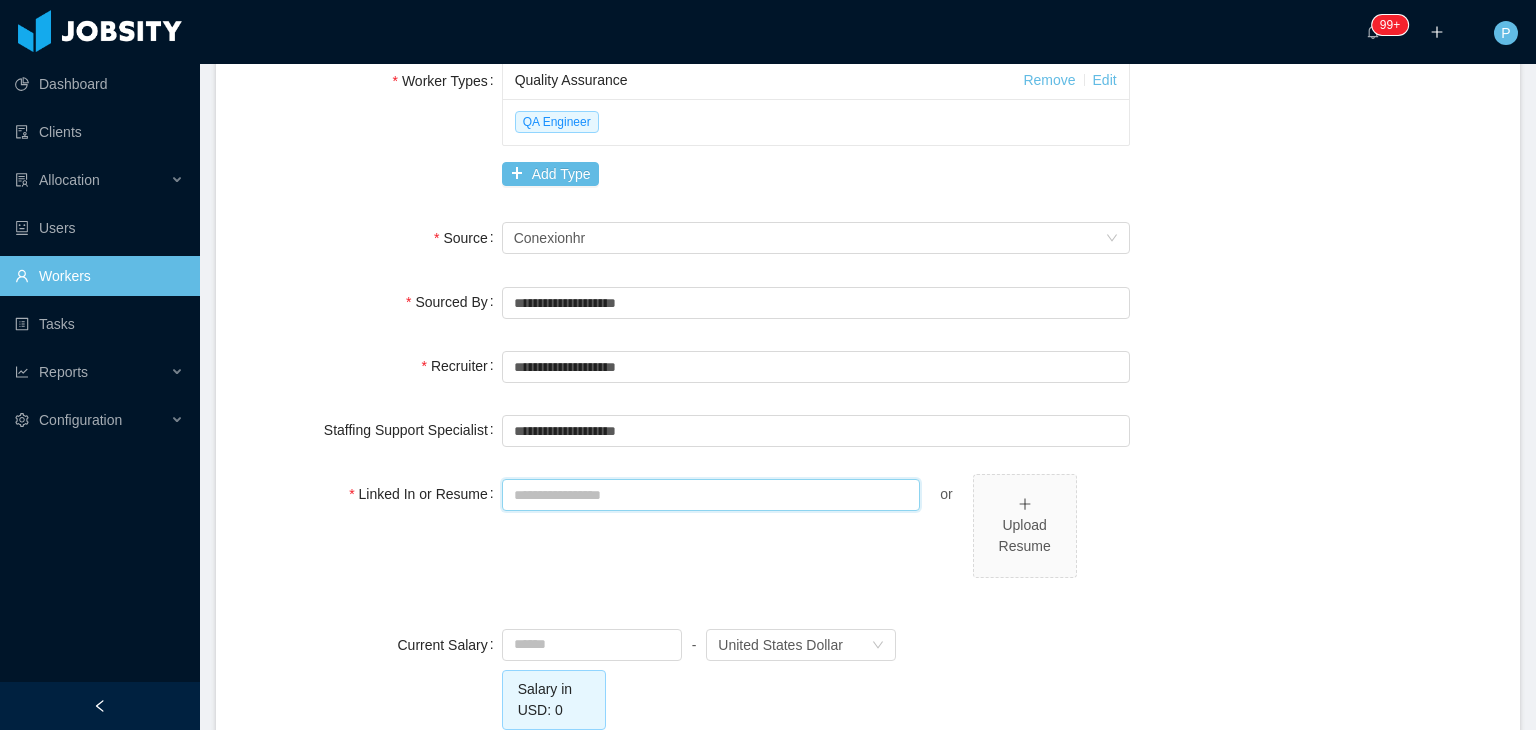 click on "Linked In or Resume" at bounding box center (711, 495) 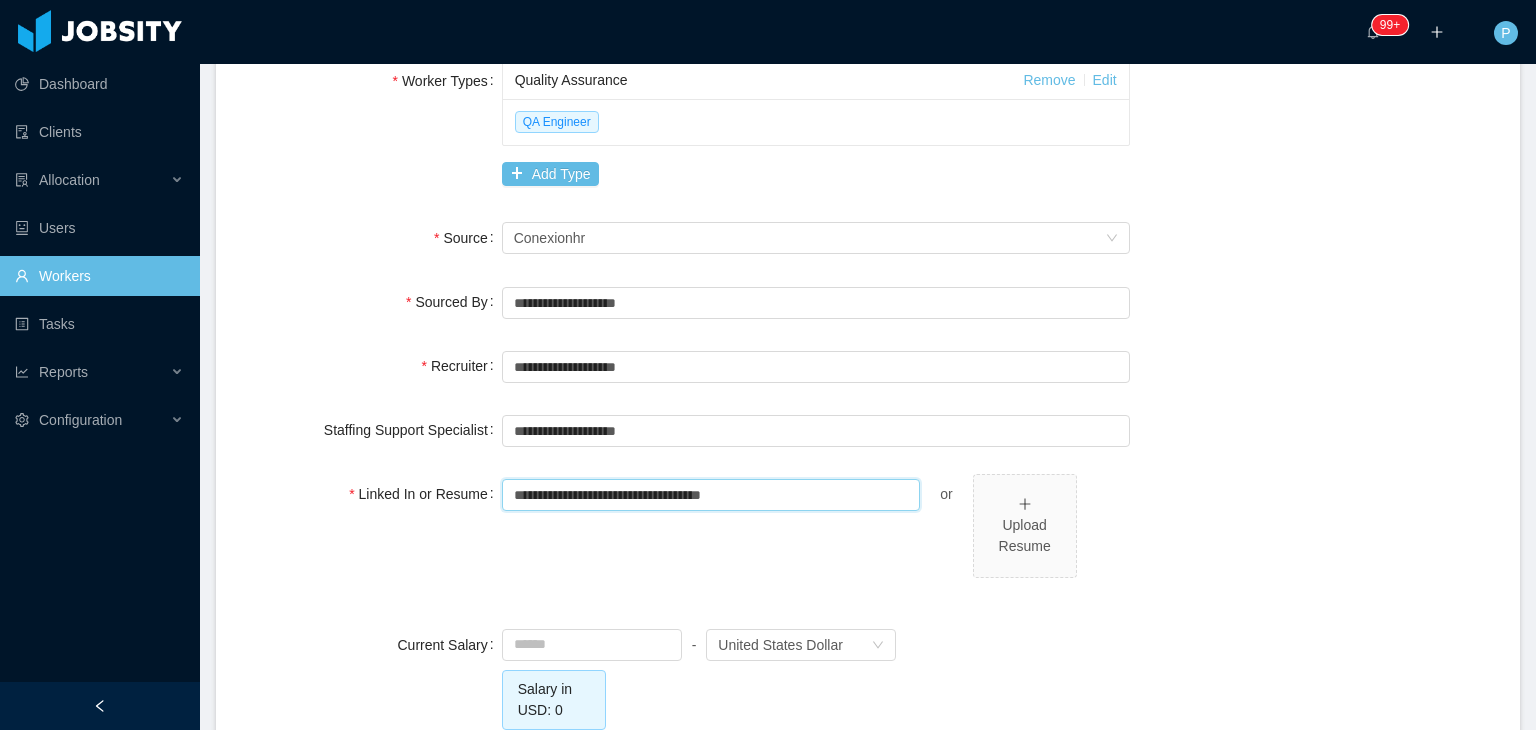 type on "**********" 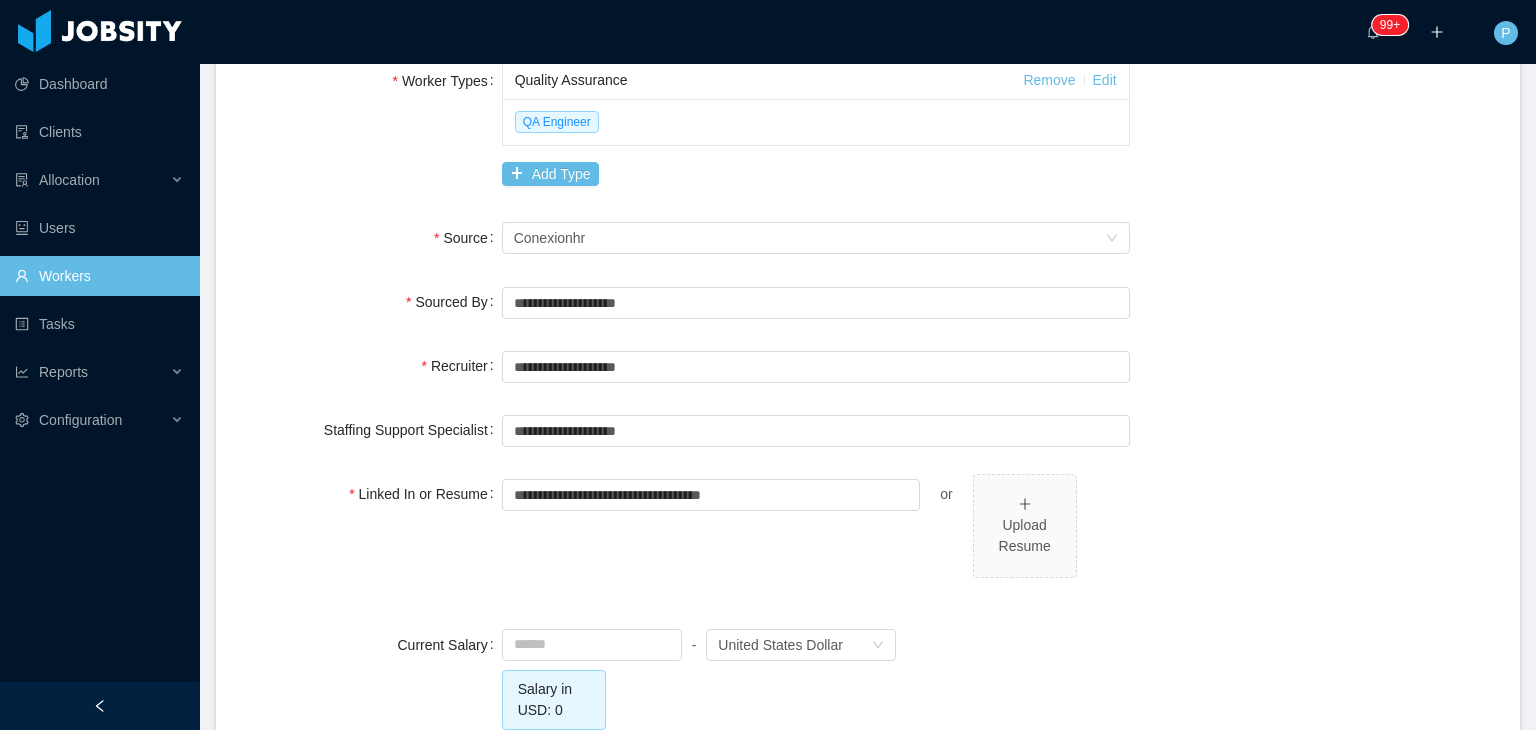 click on "**********" at bounding box center (868, 186) 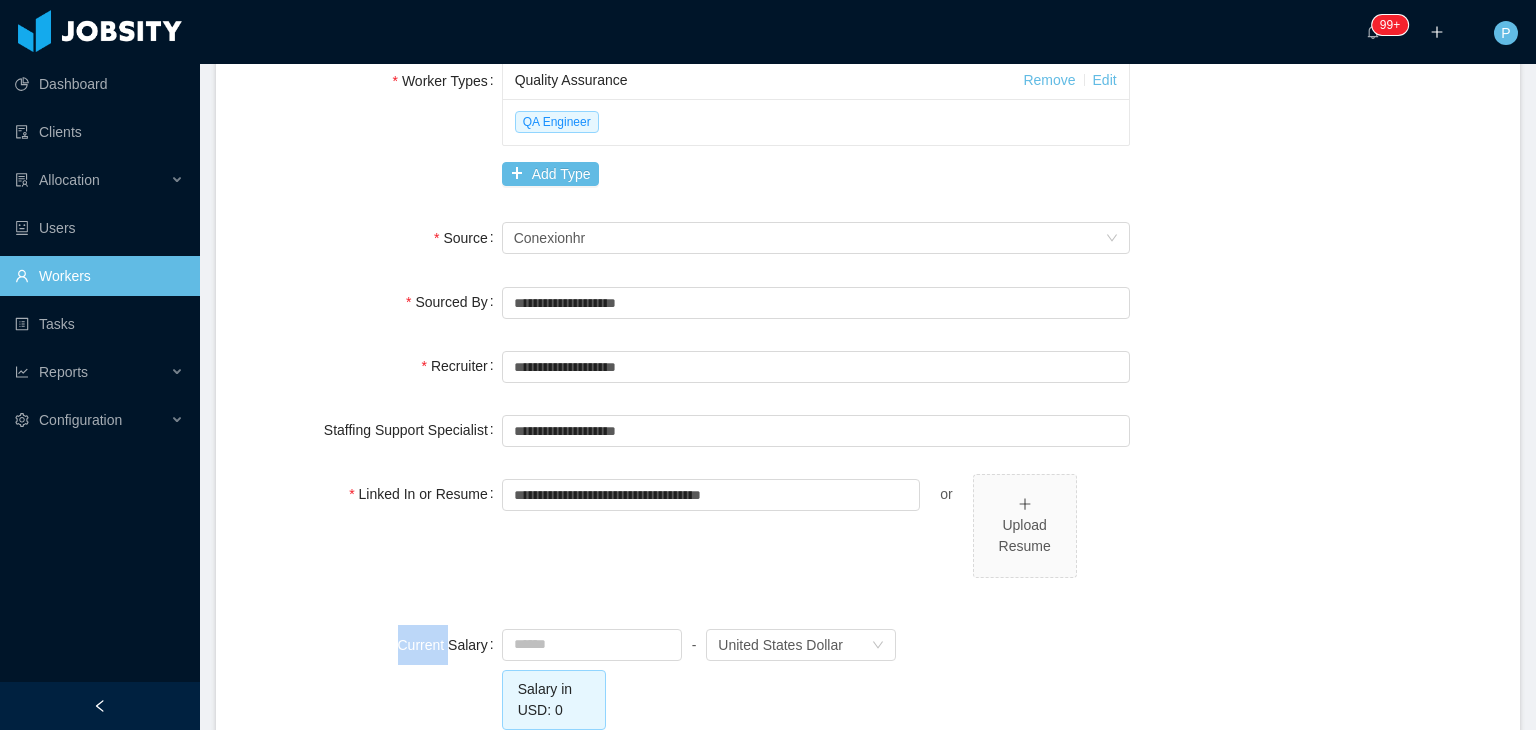 click on "**********" at bounding box center [868, 186] 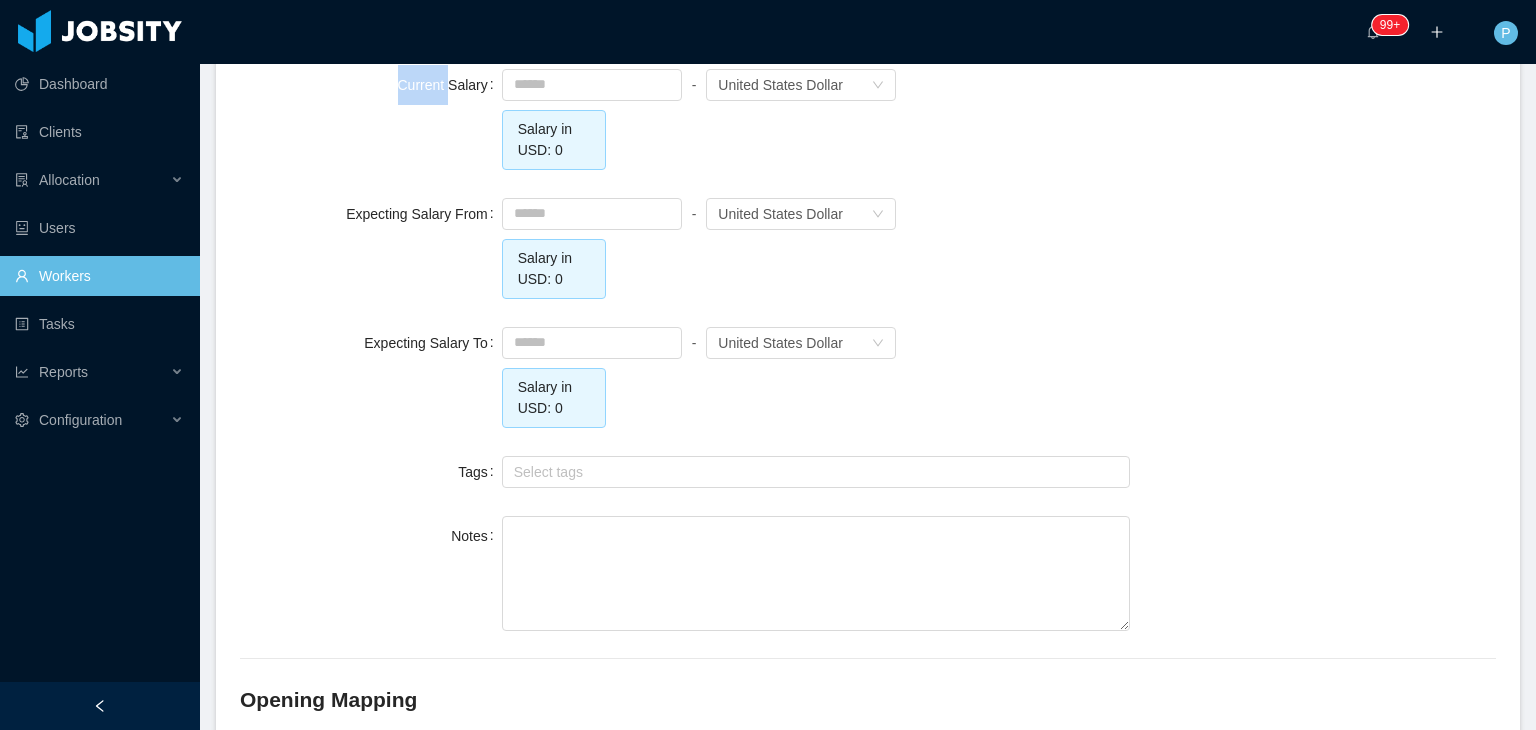 scroll, scrollTop: 1880, scrollLeft: 0, axis: vertical 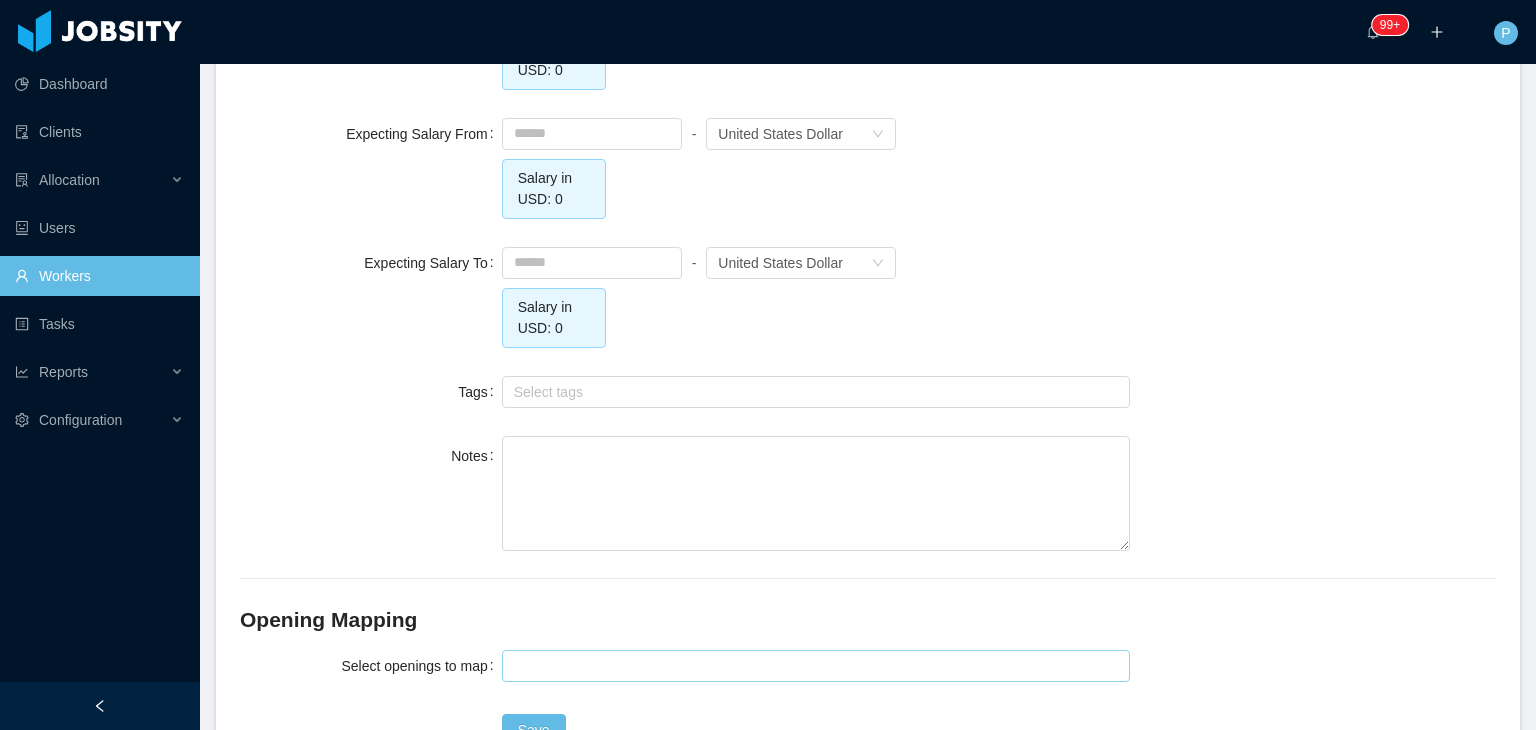 click at bounding box center (813, 666) 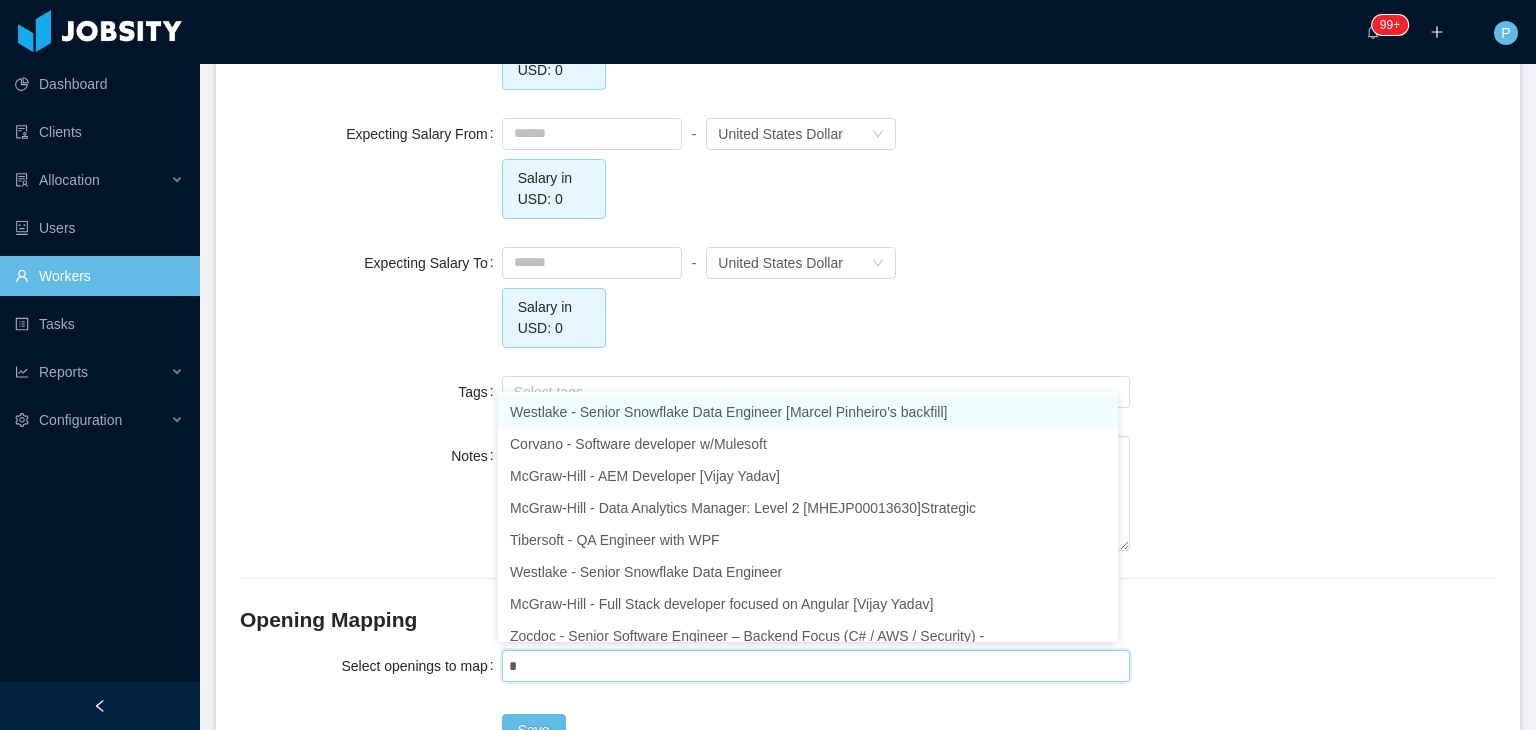 type on "**" 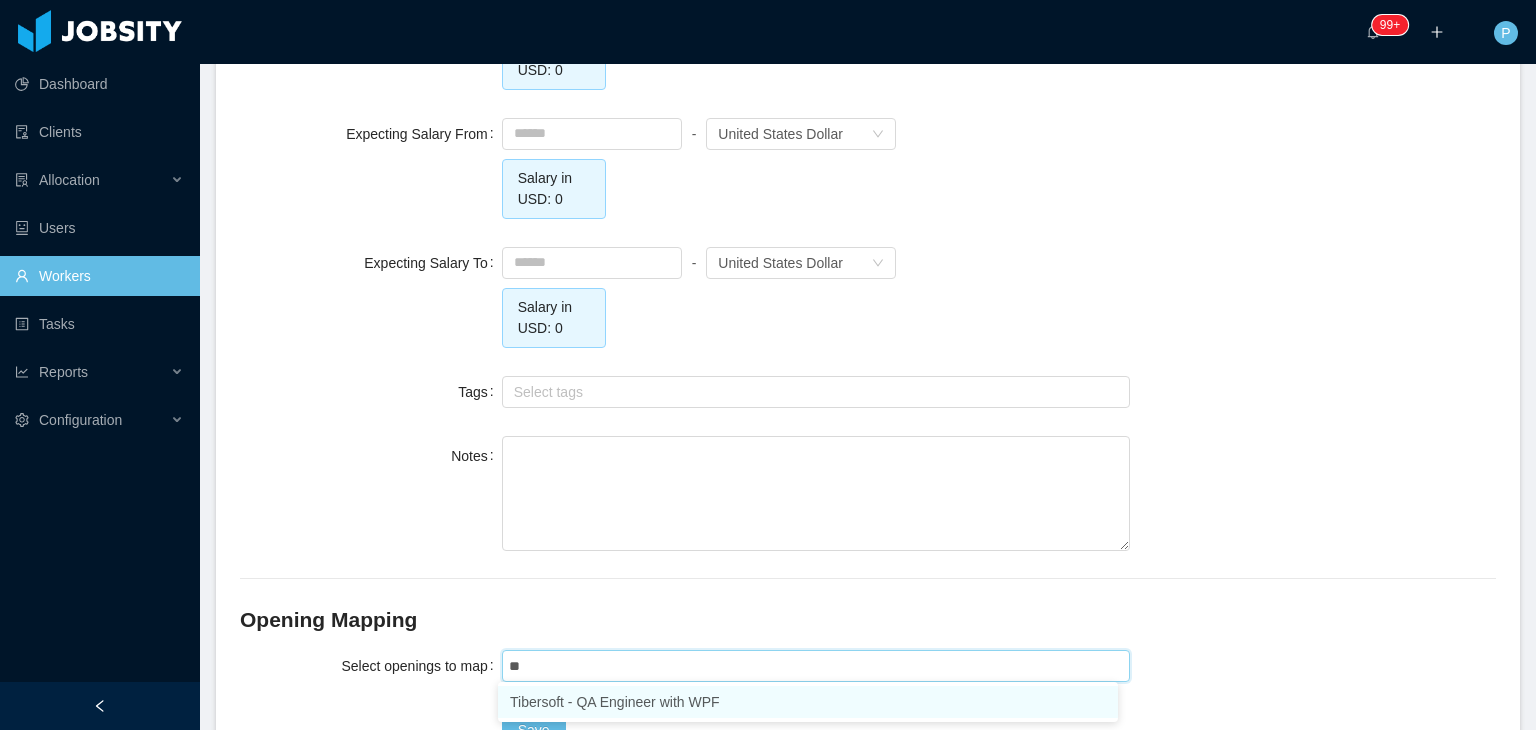 type 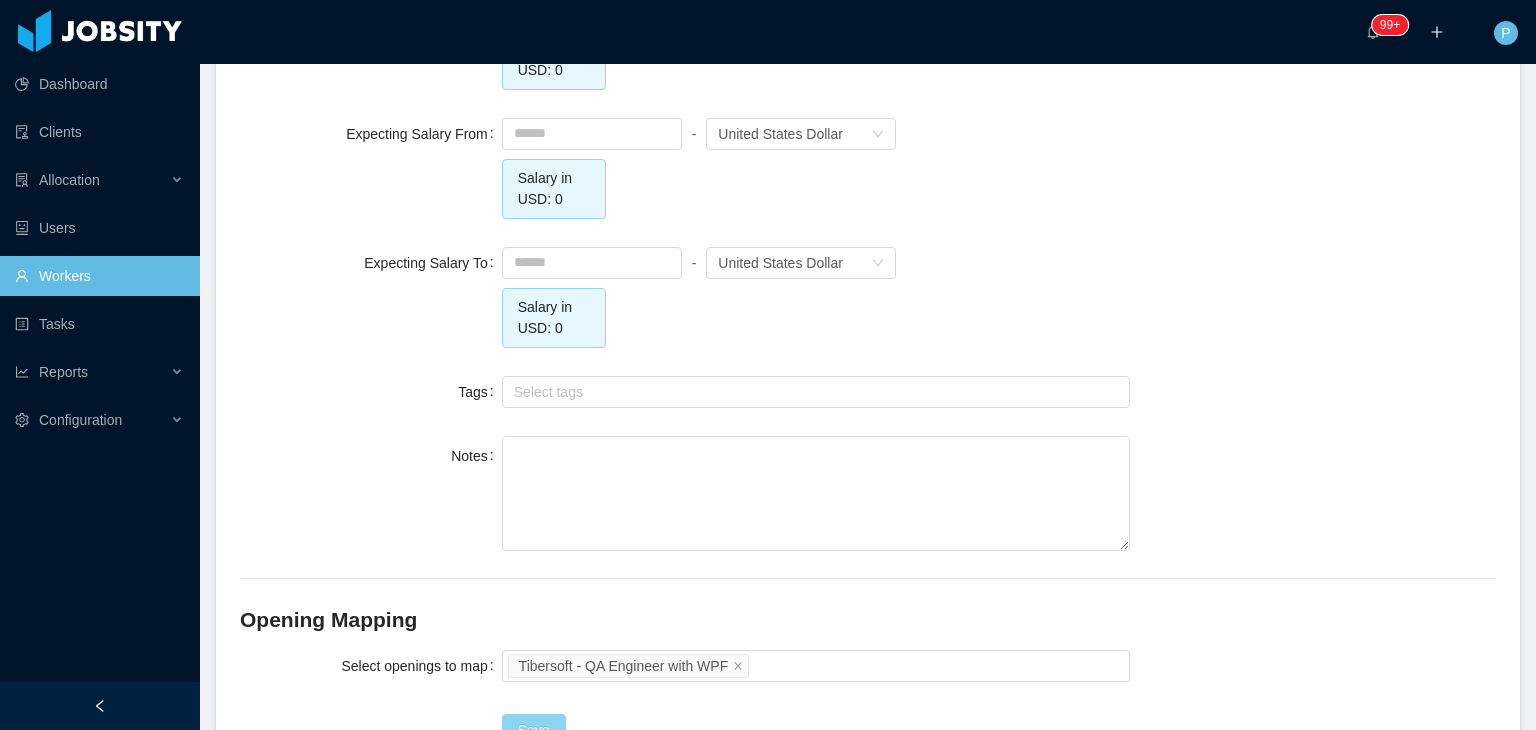 click on "Save" at bounding box center (534, 730) 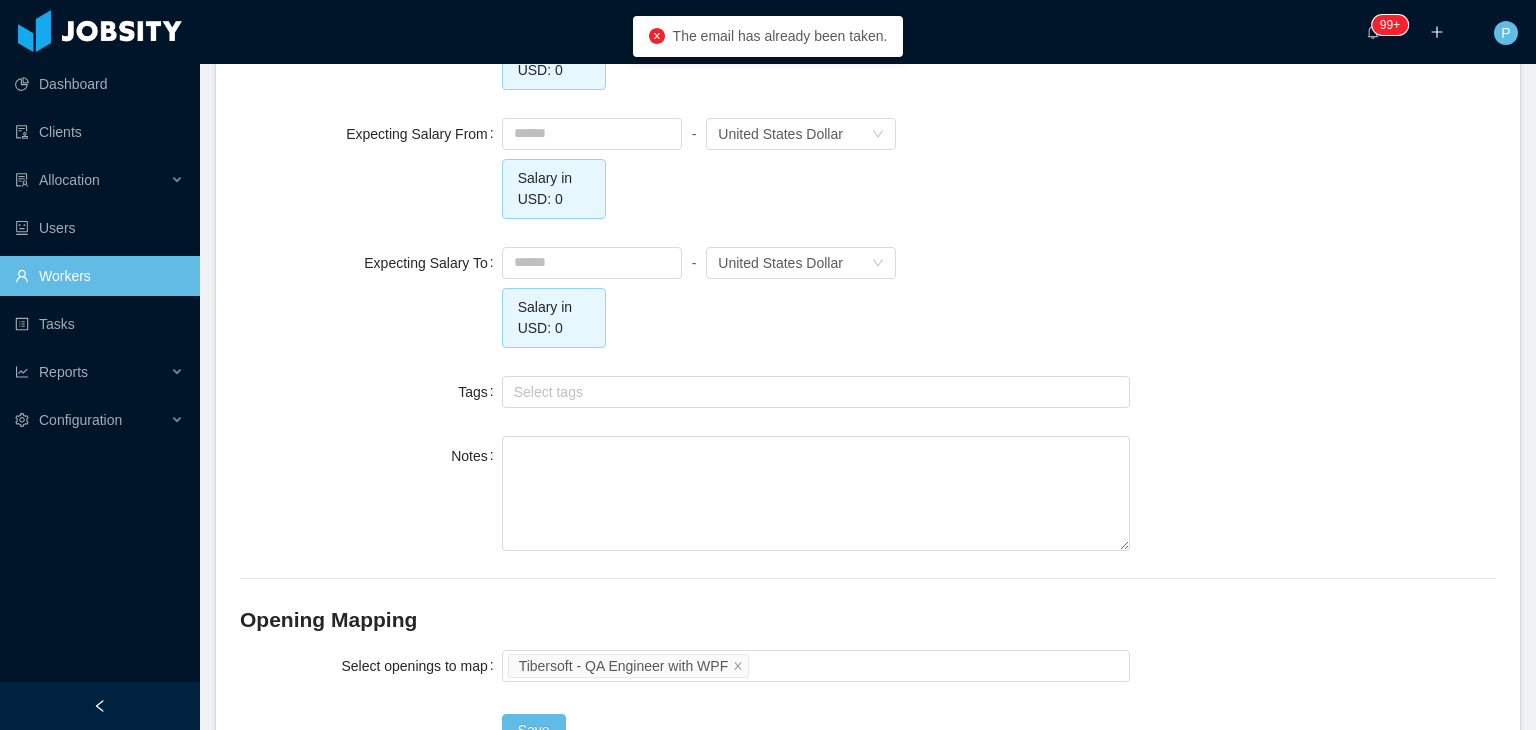 click on "Workers" at bounding box center [99, 276] 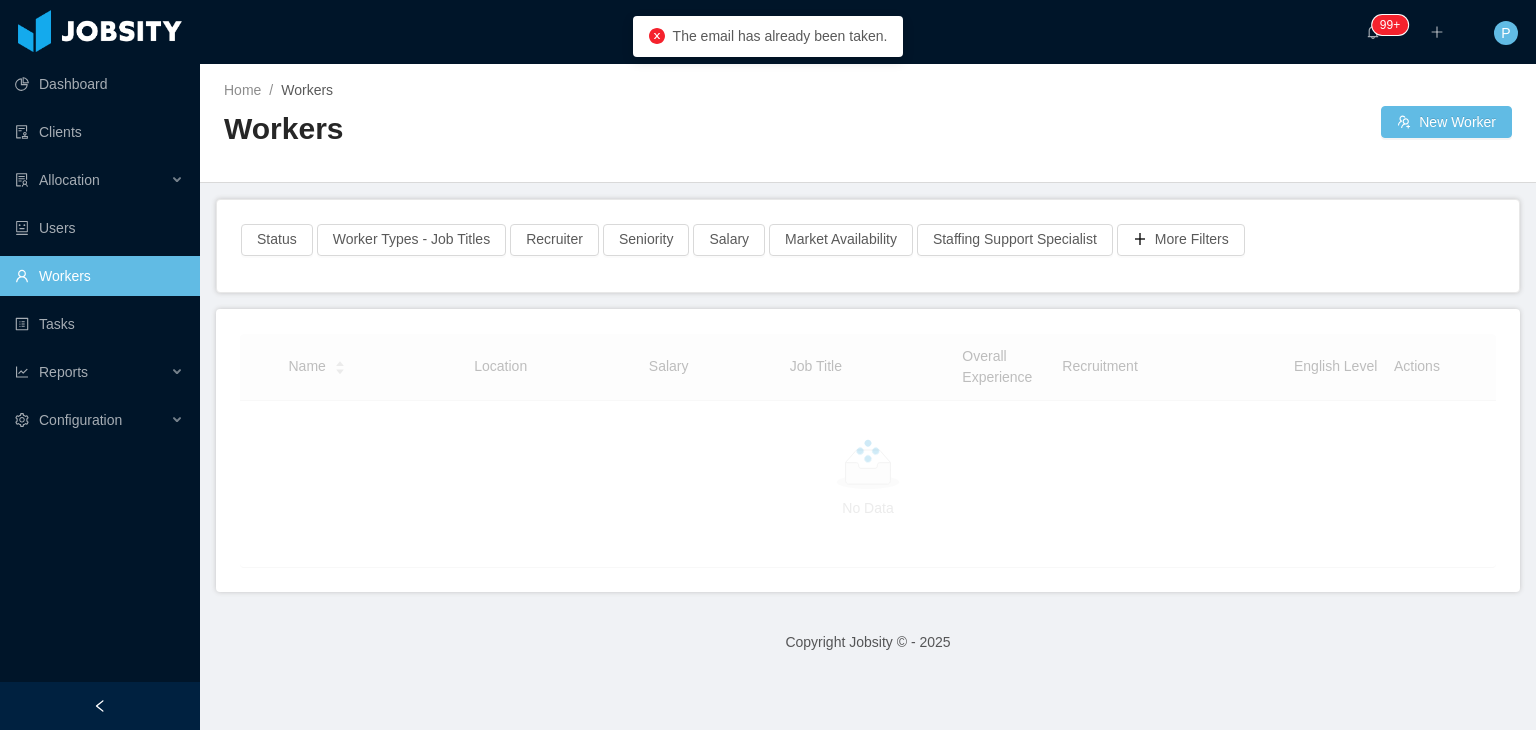 scroll, scrollTop: 0, scrollLeft: 0, axis: both 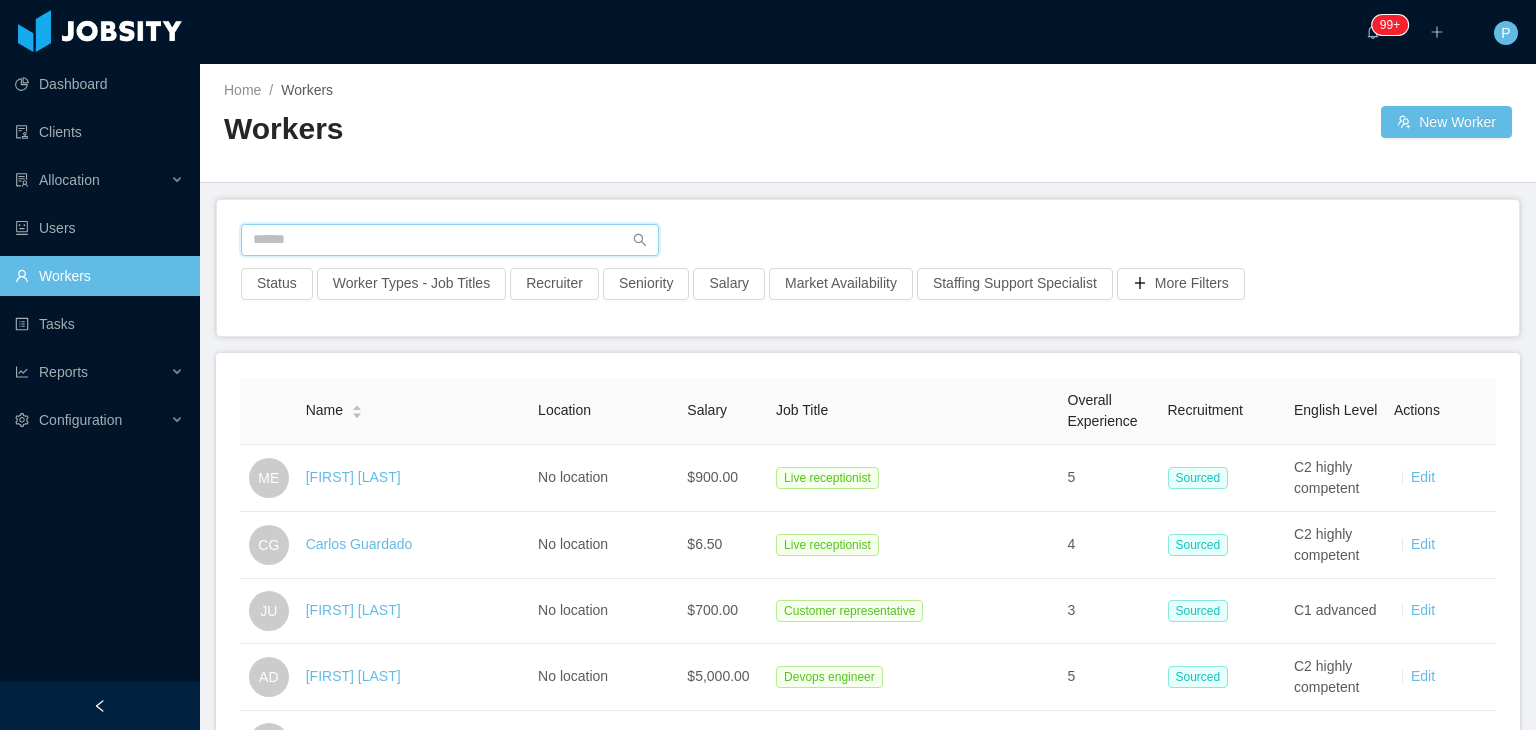 click at bounding box center [450, 240] 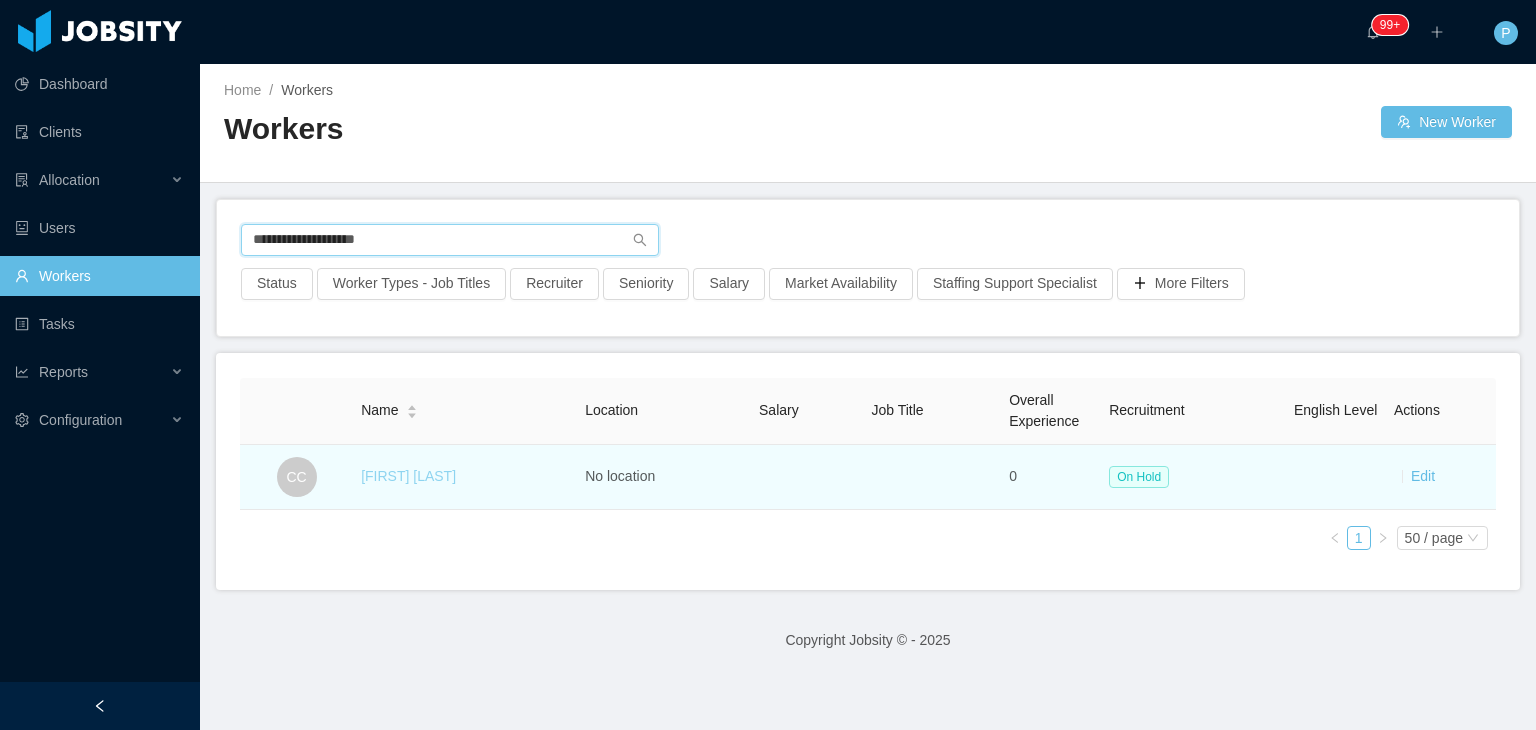 type on "**********" 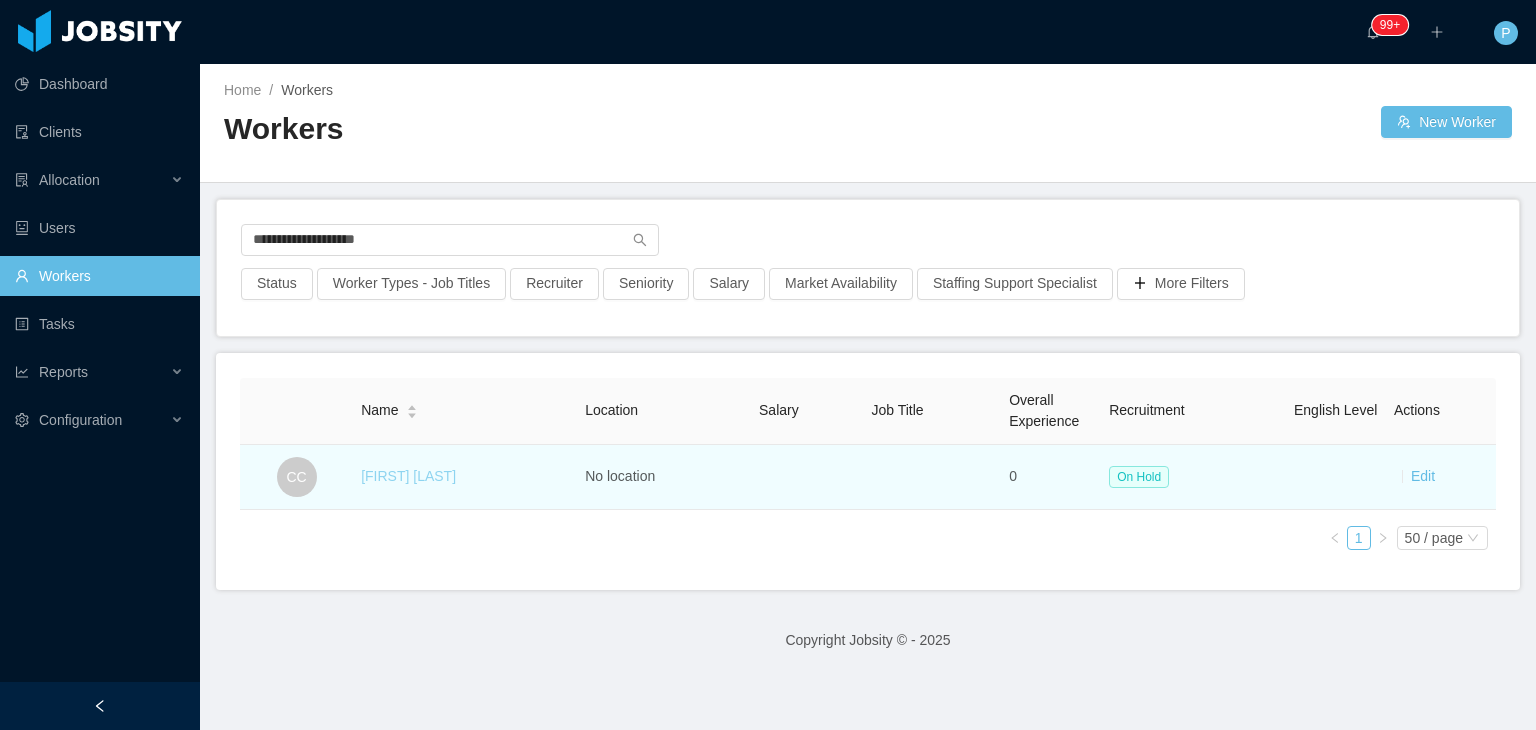 click on "[FIRST] [LAST]" at bounding box center [408, 476] 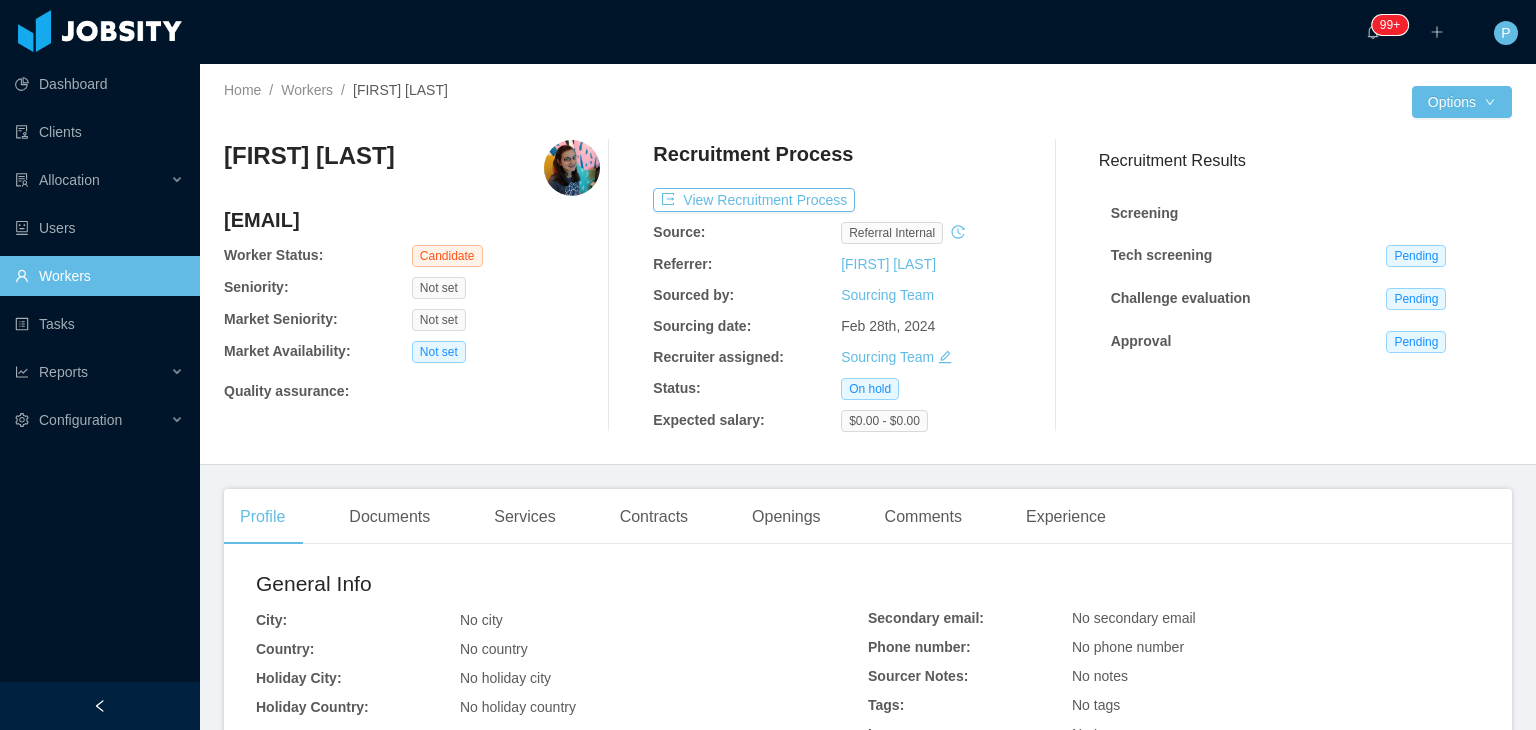click on "Referral internal" at bounding box center [935, 233] 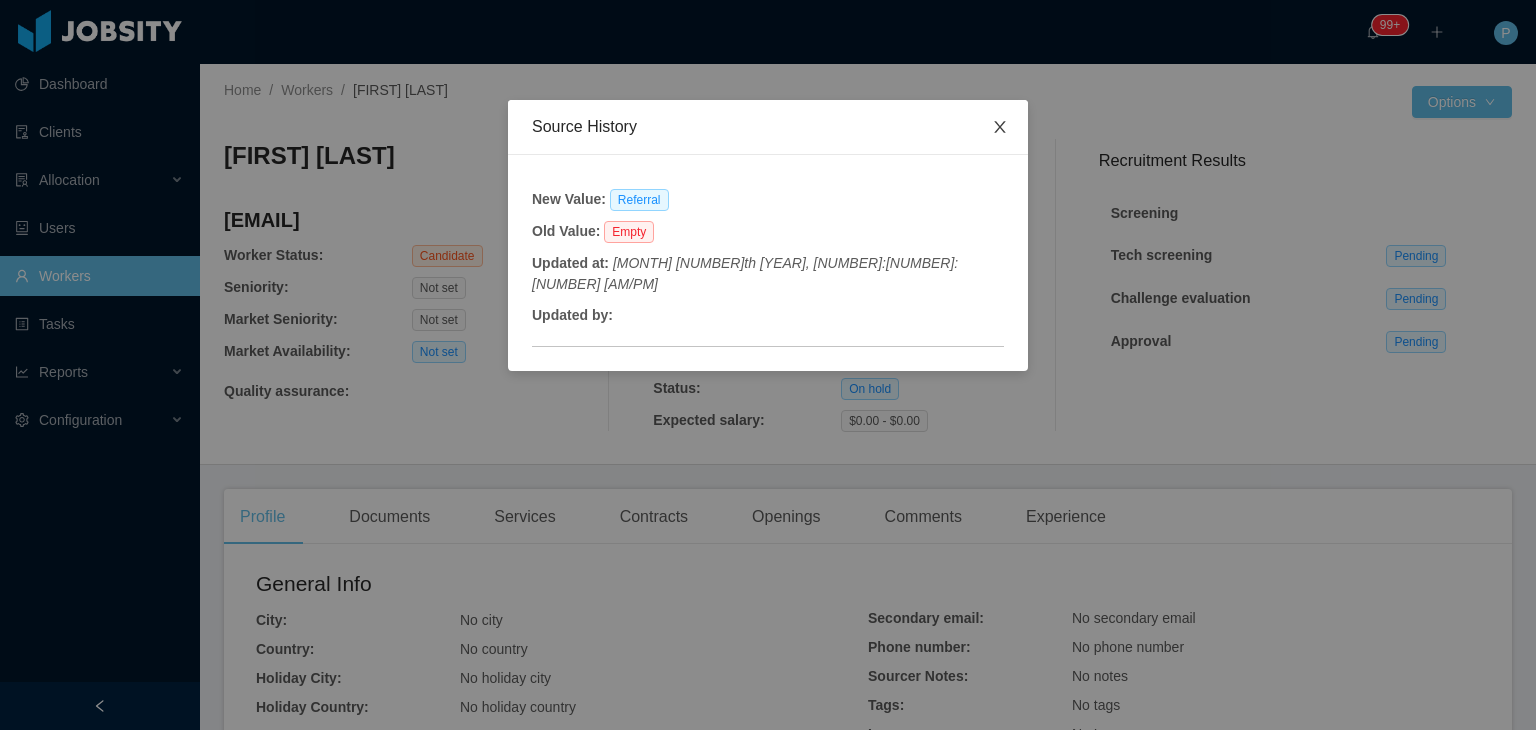 click 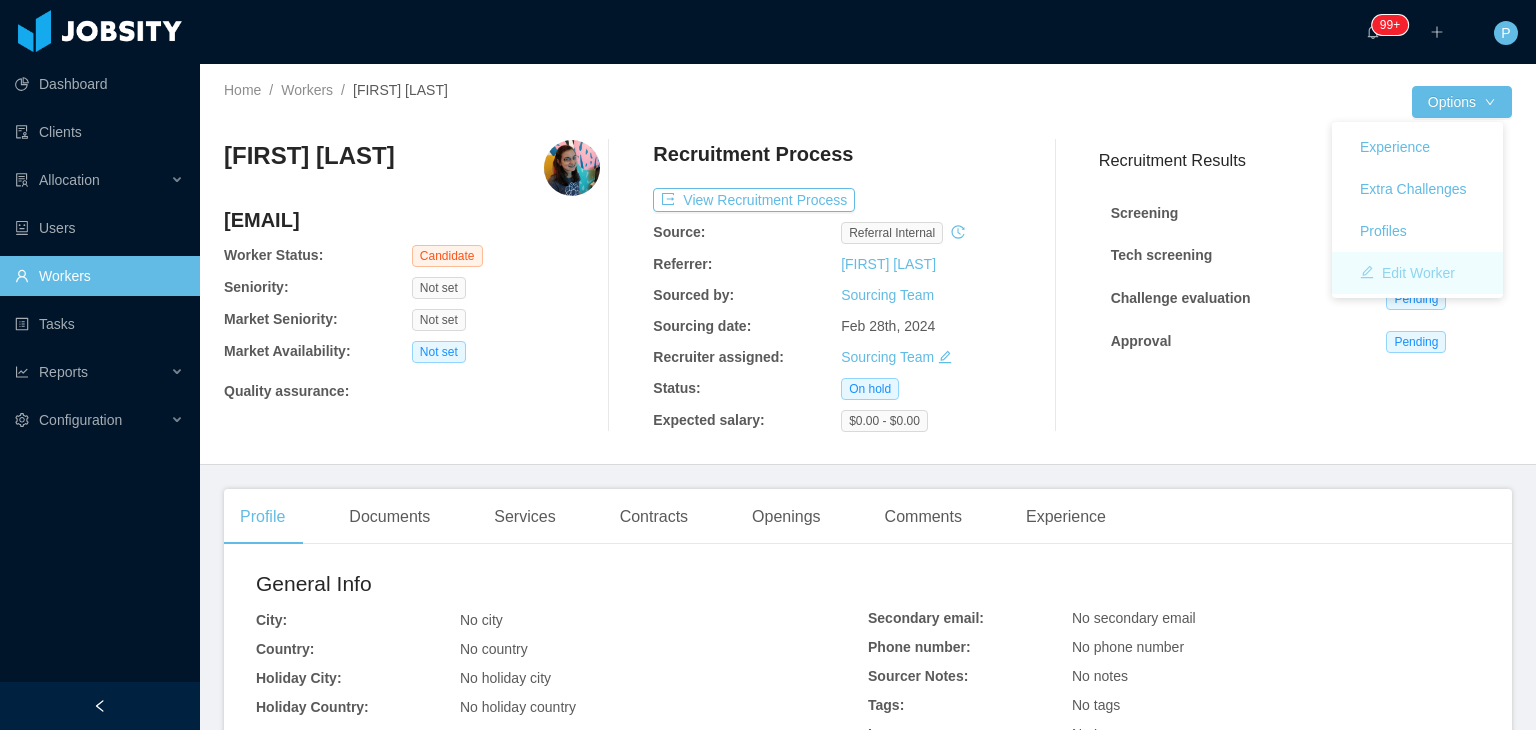 click on "Edit Worker" at bounding box center [1407, 273] 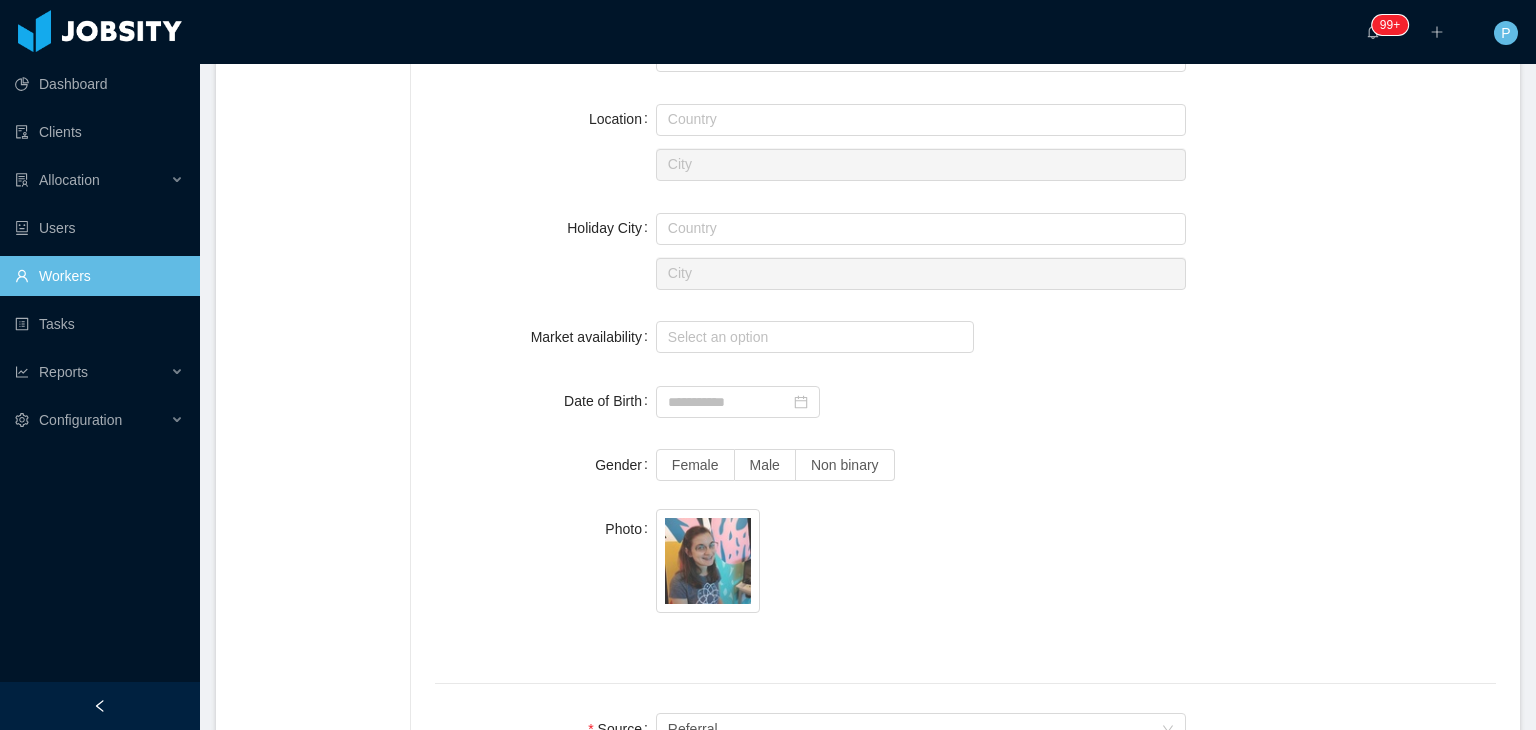scroll, scrollTop: 894, scrollLeft: 0, axis: vertical 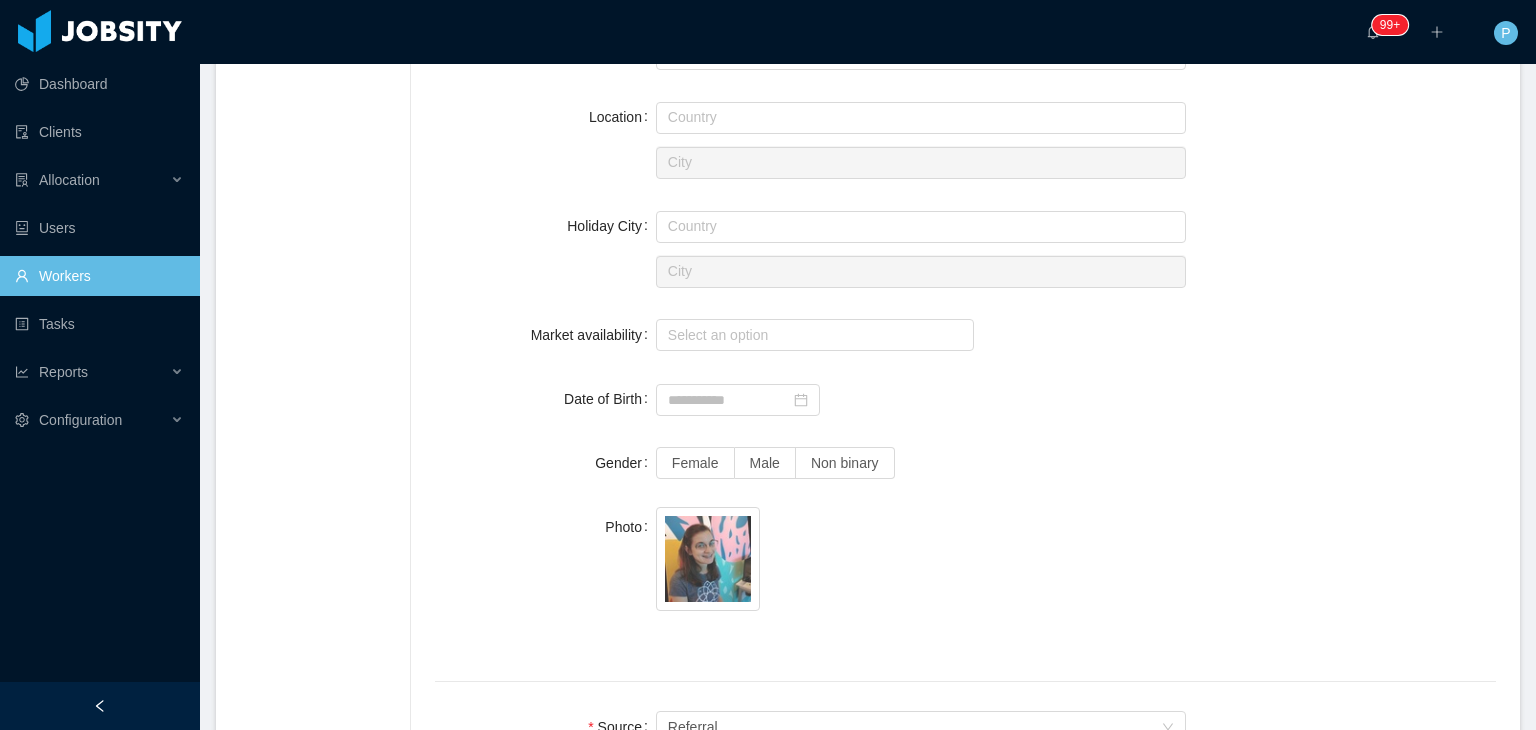 click on "**********" at bounding box center [868, 343] 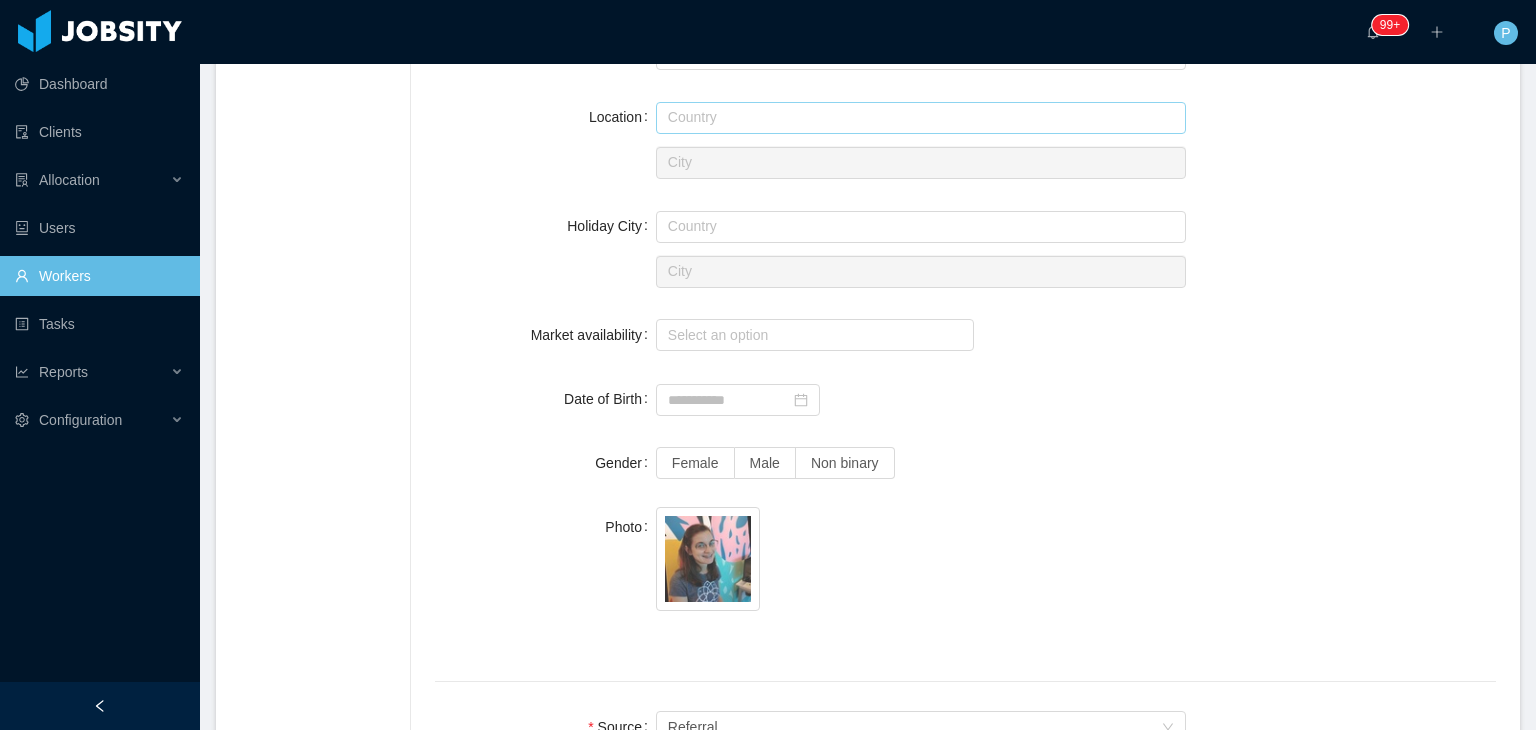 click at bounding box center [921, 118] 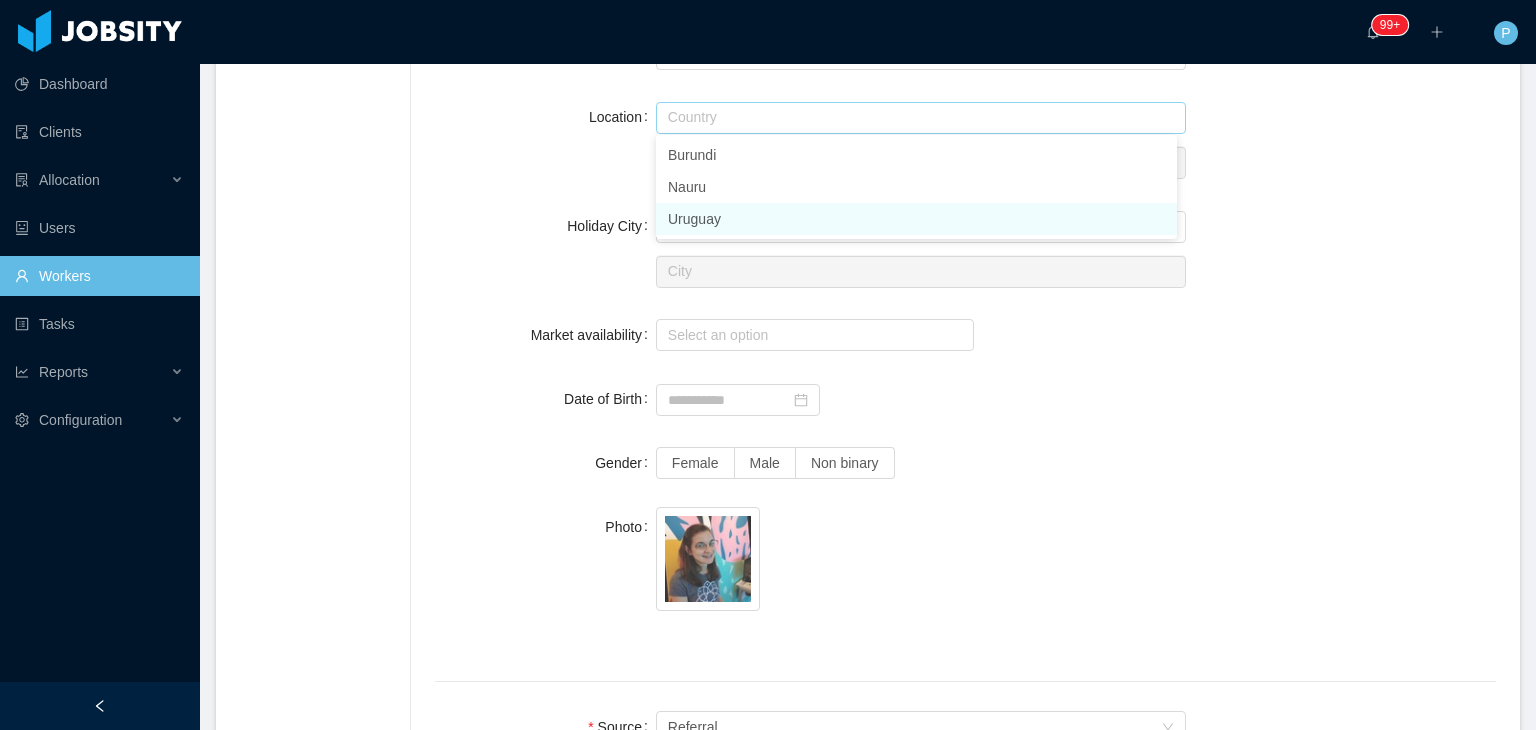 click on "Uruguay" at bounding box center [916, 219] 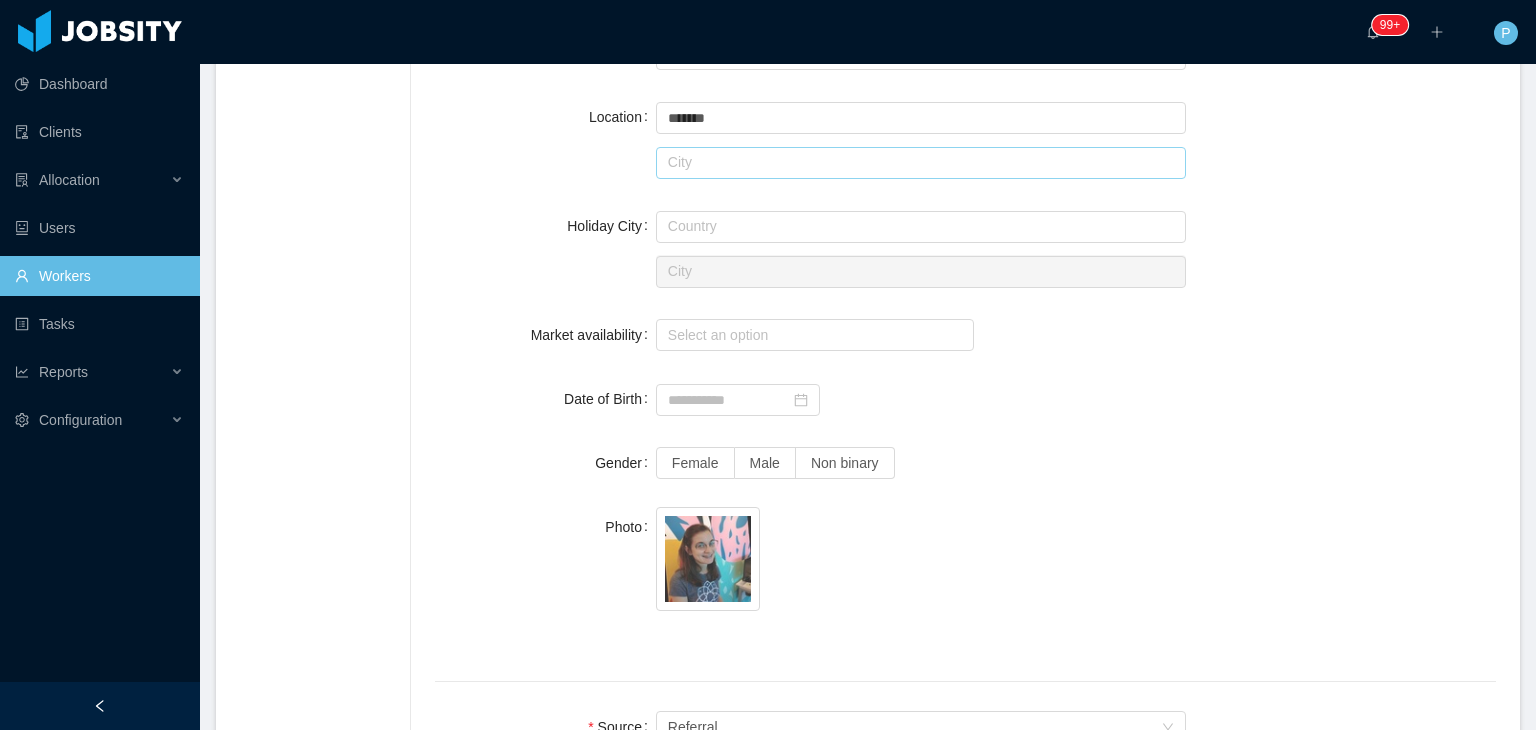 click at bounding box center [921, 163] 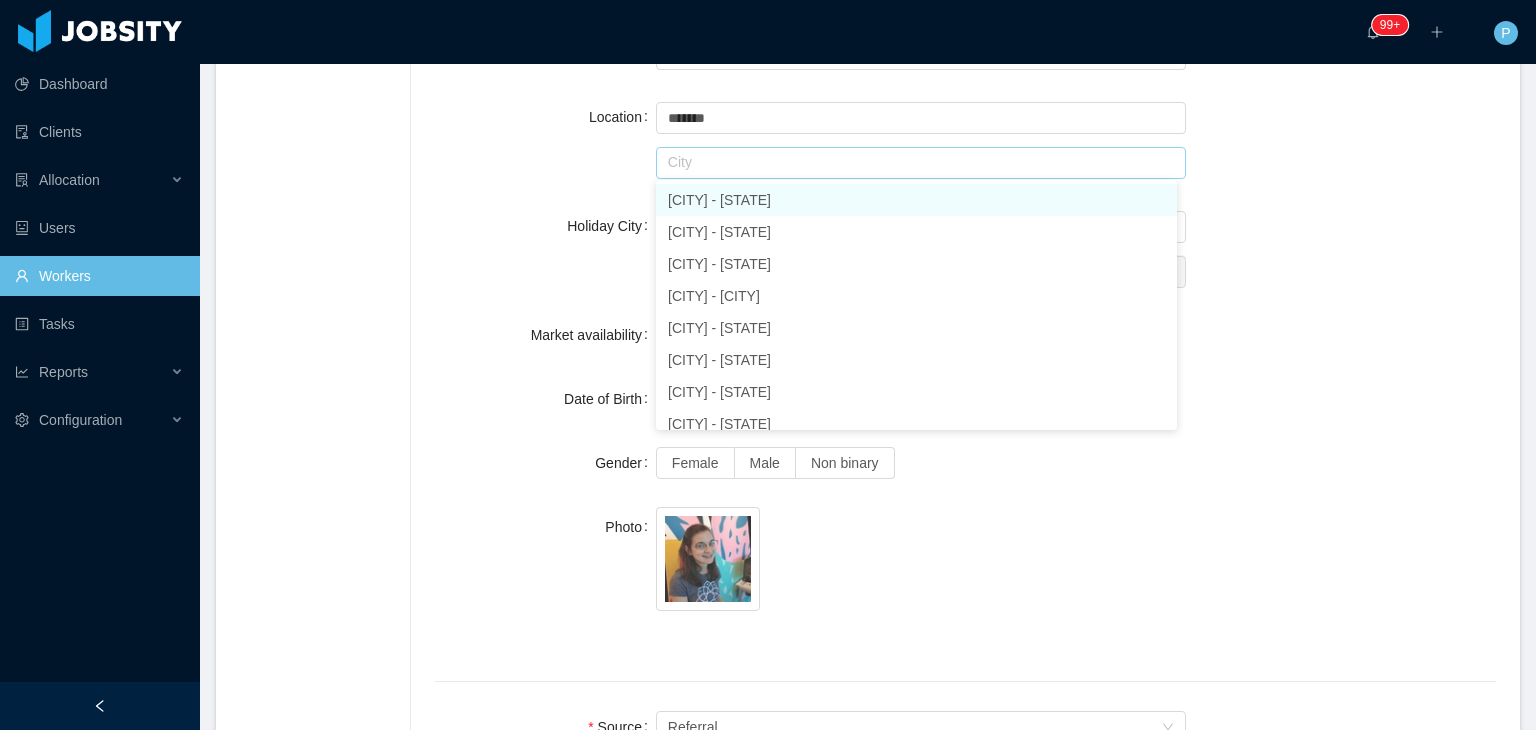 click on "[CITY] - [STATE]" at bounding box center [916, 200] 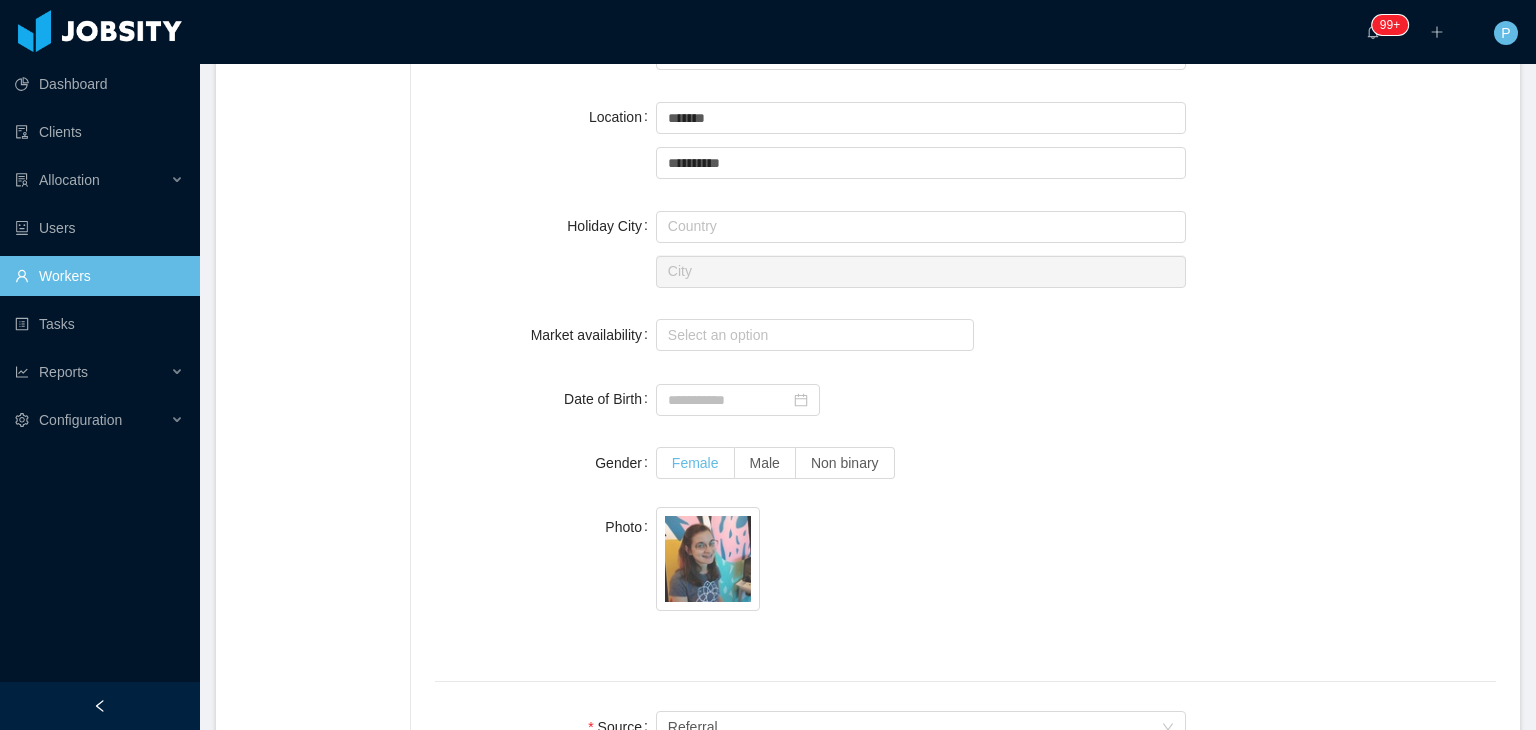 click on "Female" at bounding box center (695, 463) 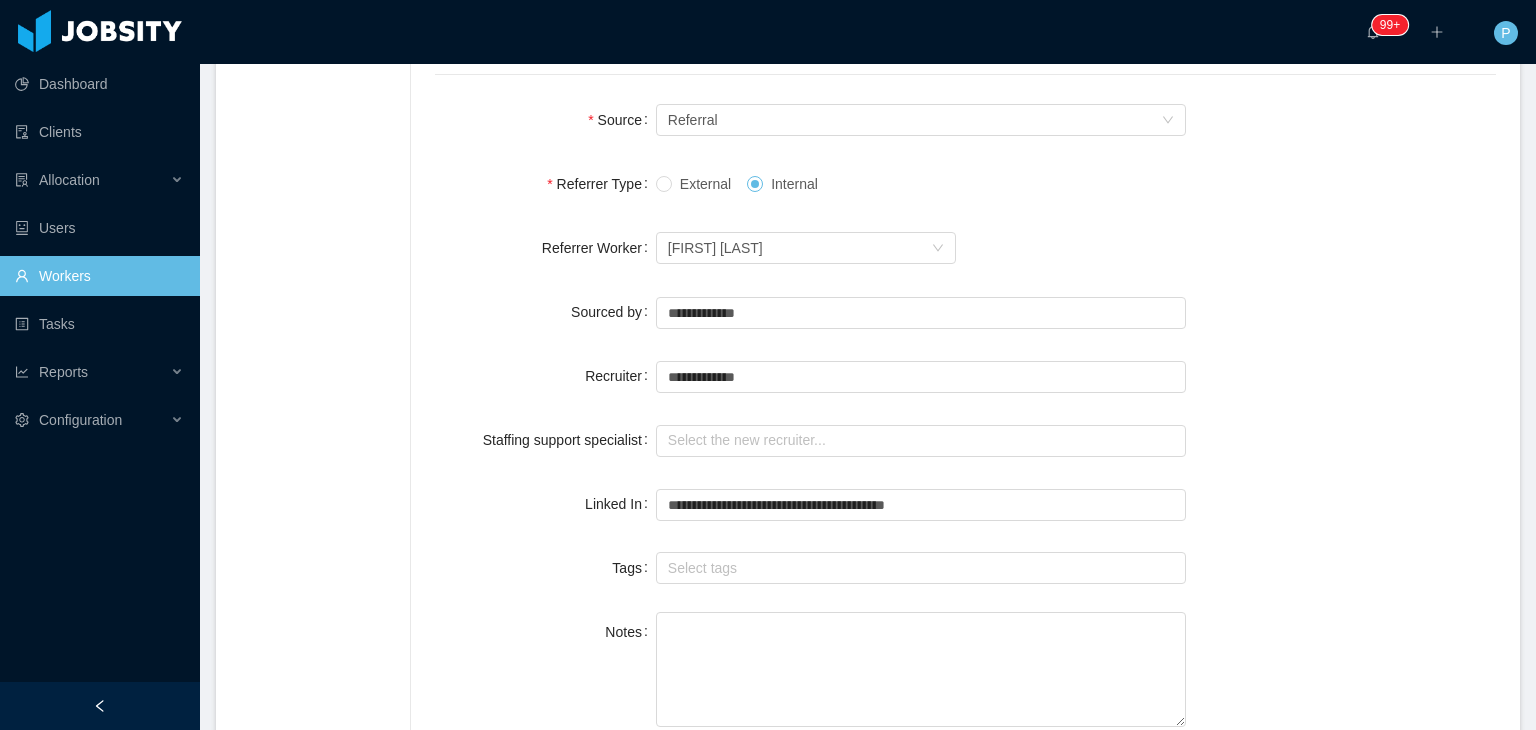 scroll, scrollTop: 1498, scrollLeft: 0, axis: vertical 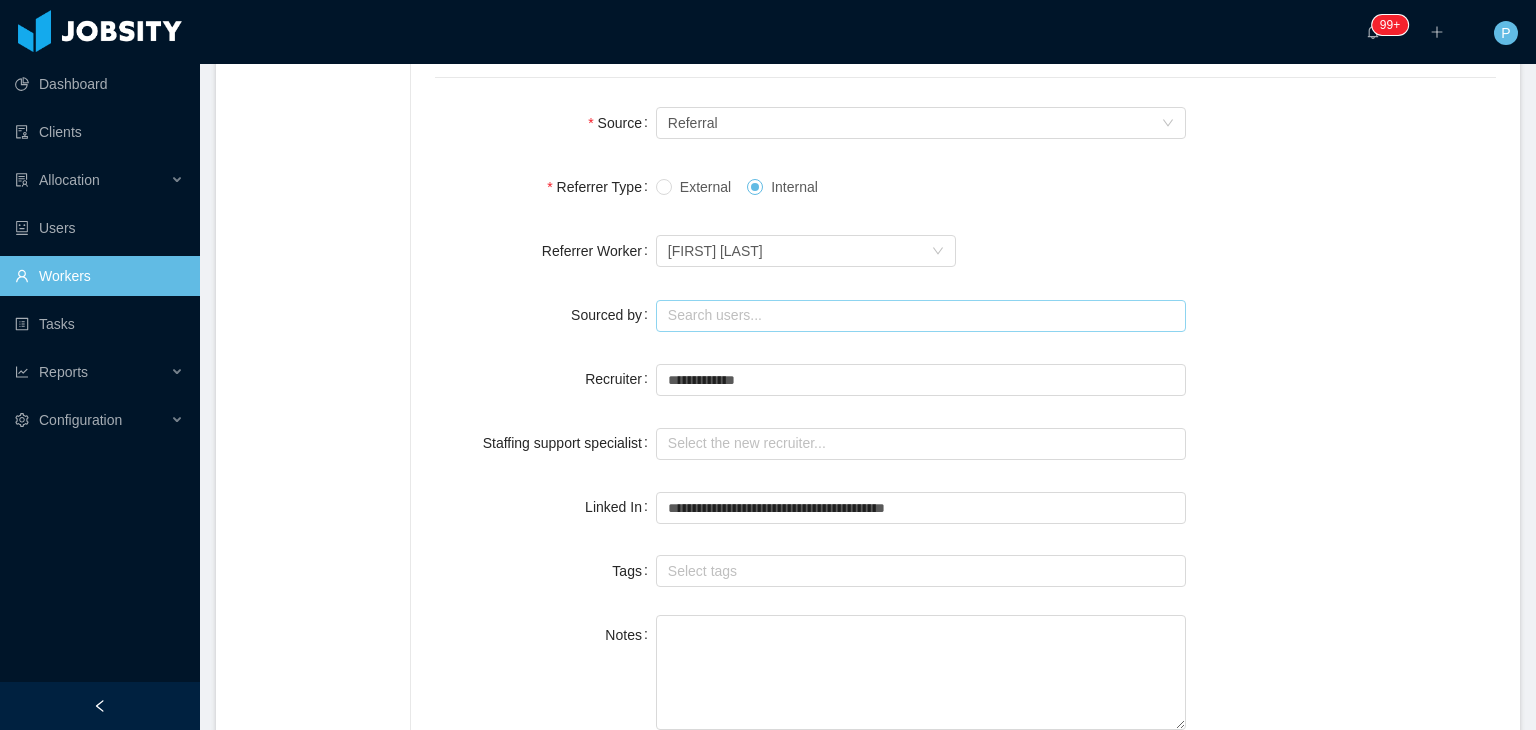 click at bounding box center (921, 316) 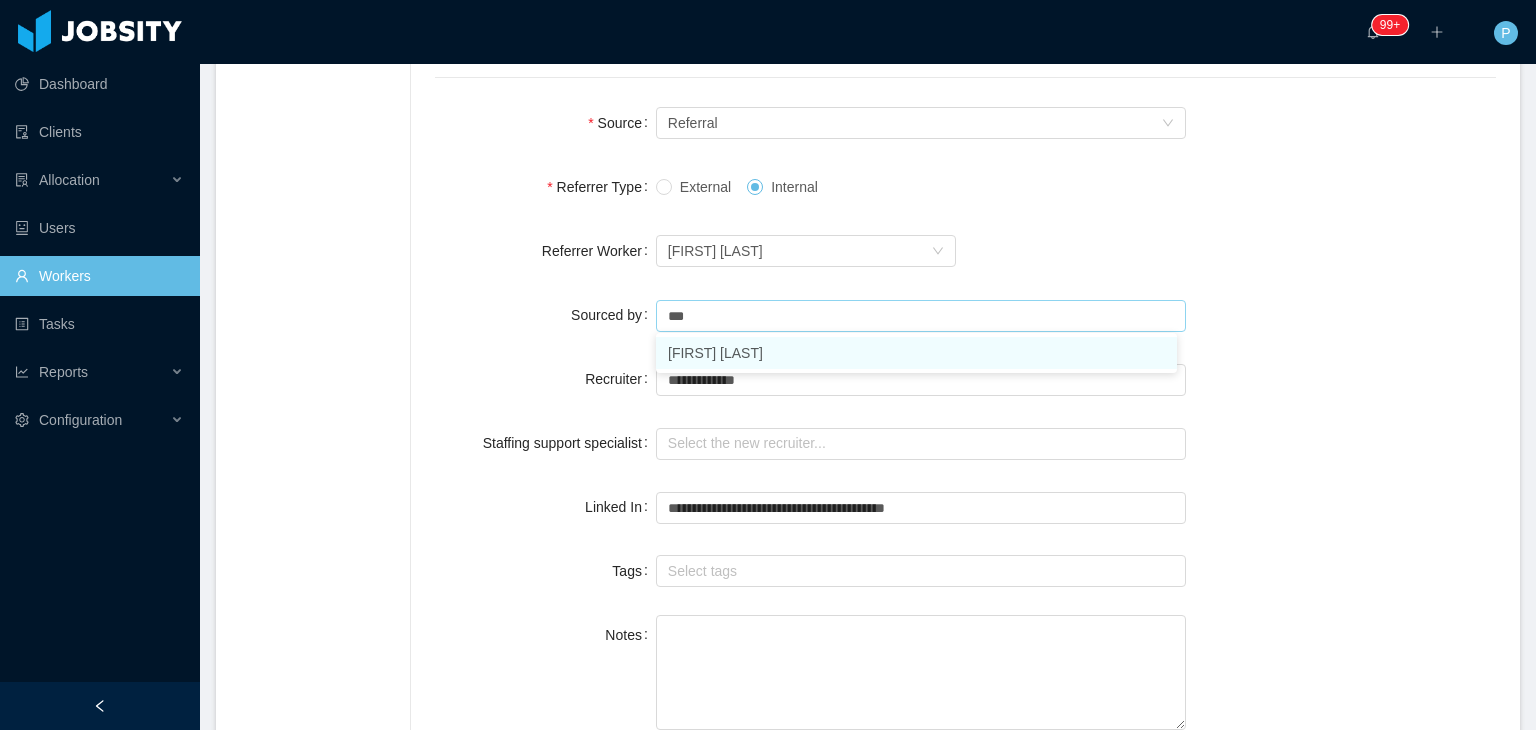 click on "[FIRST] [LAST]" at bounding box center (916, 353) 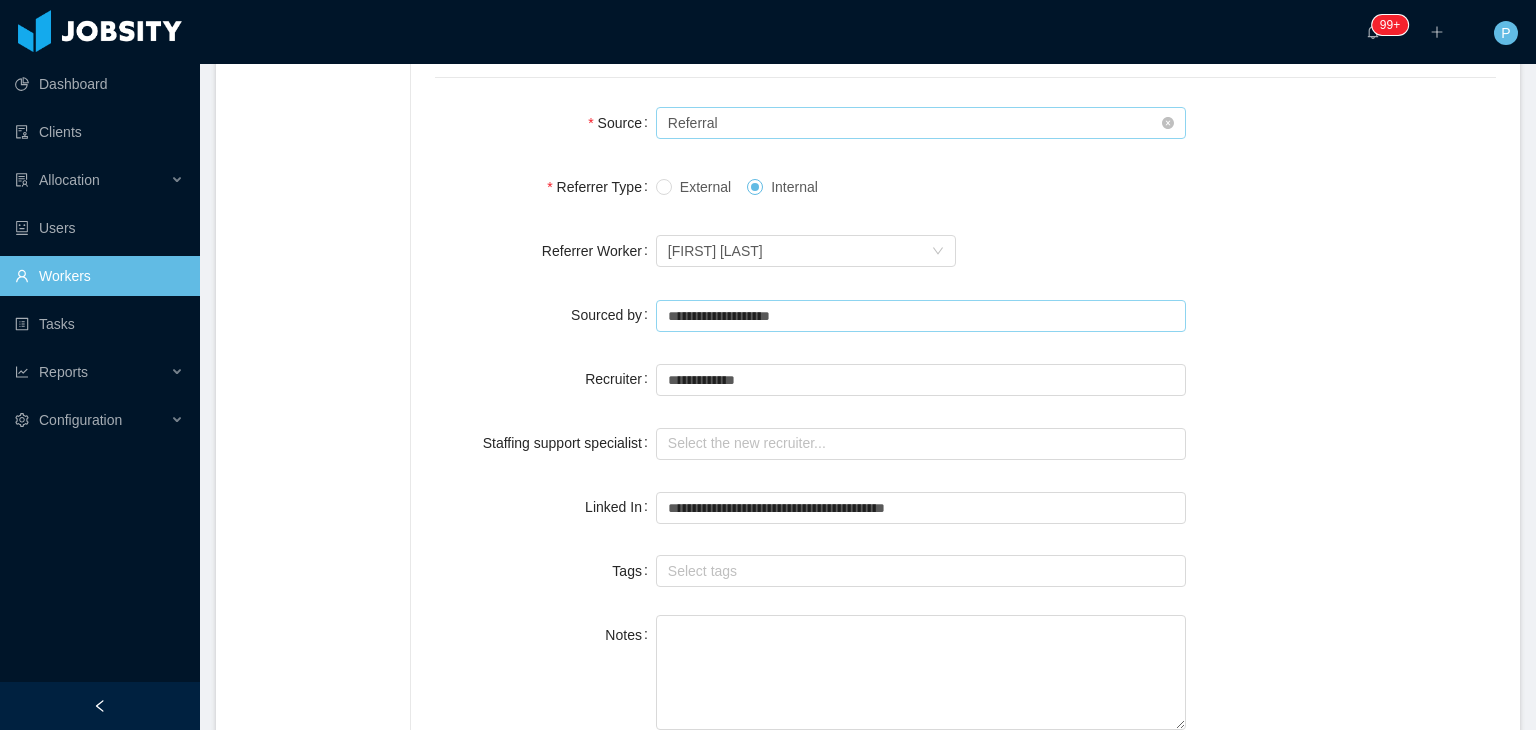 type on "**********" 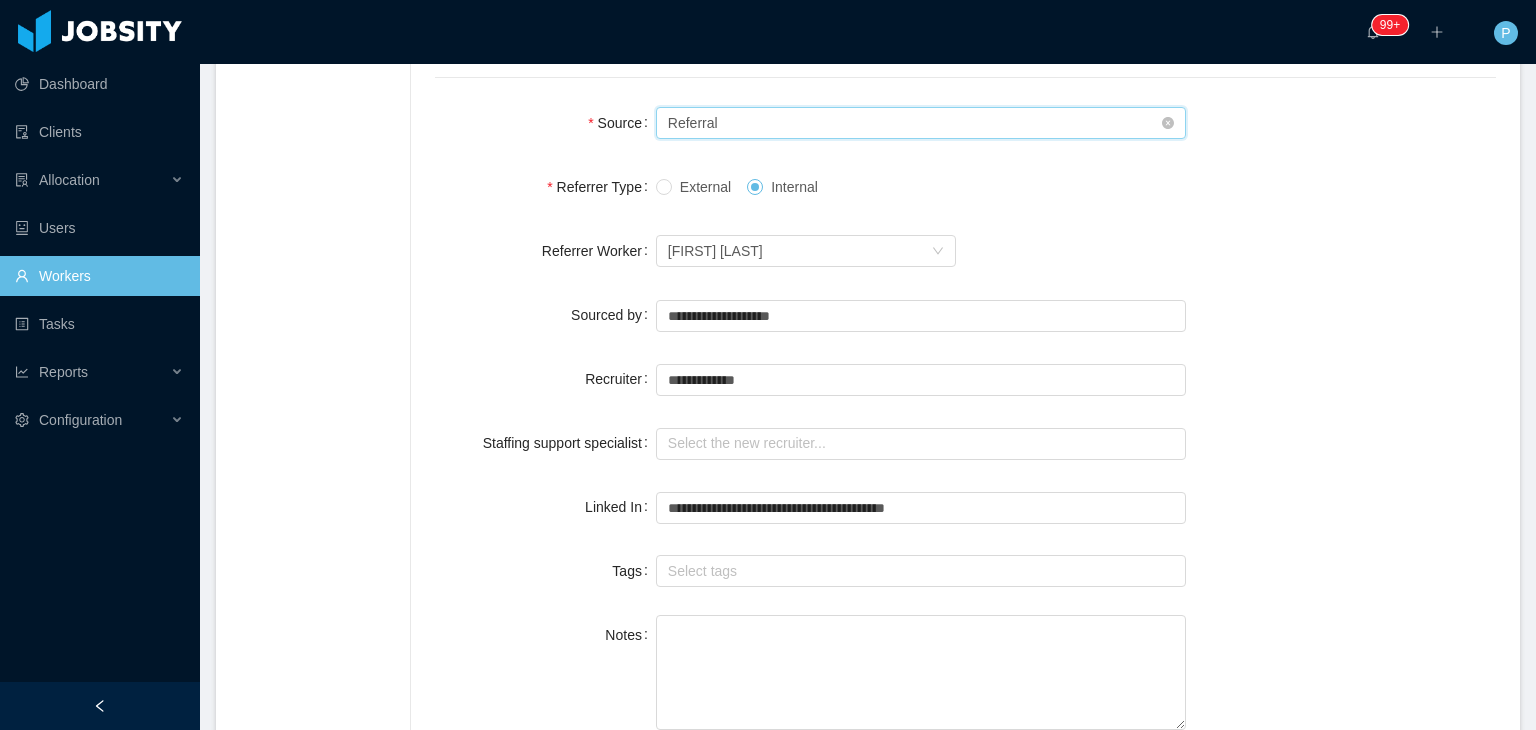 click on "Seniority Referral" at bounding box center [915, 123] 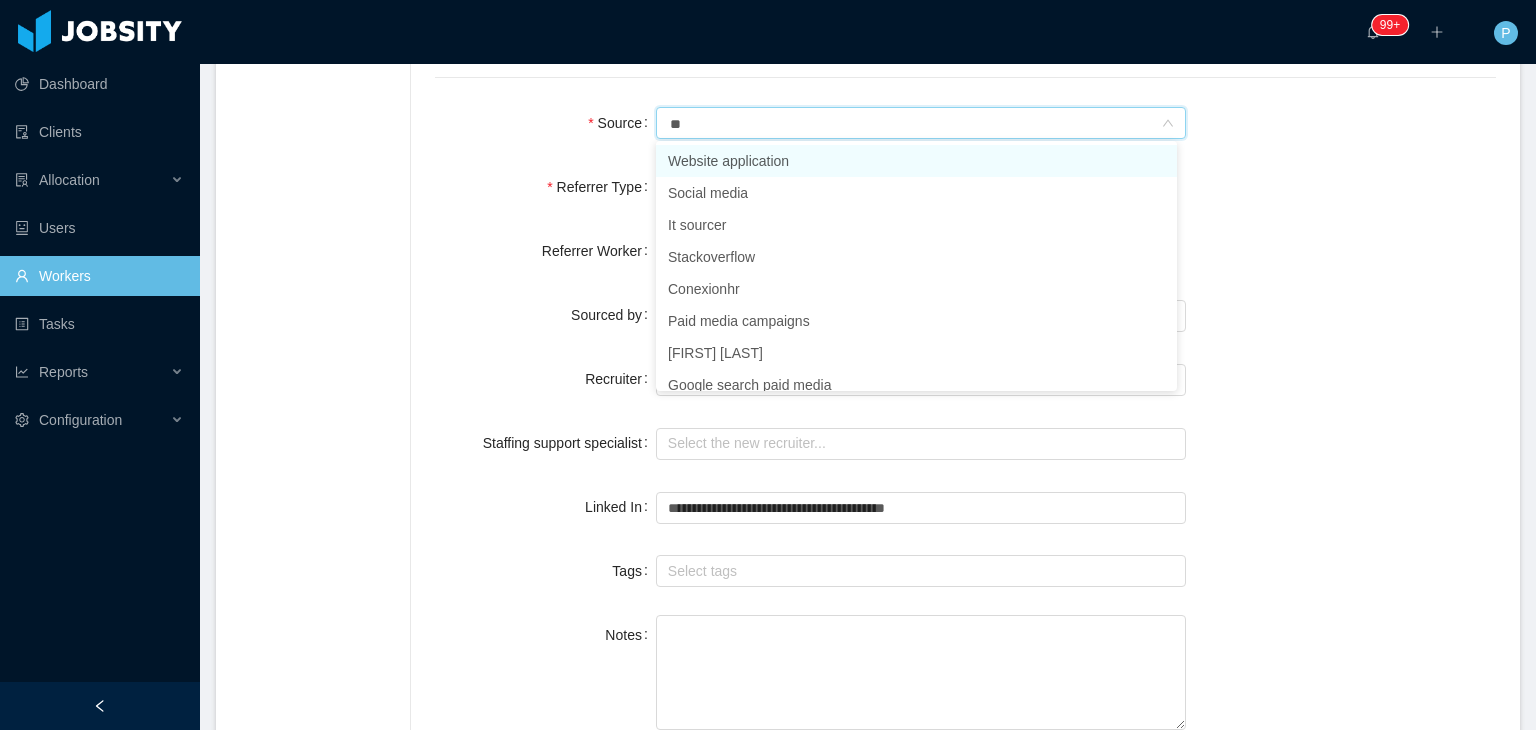 type on "***" 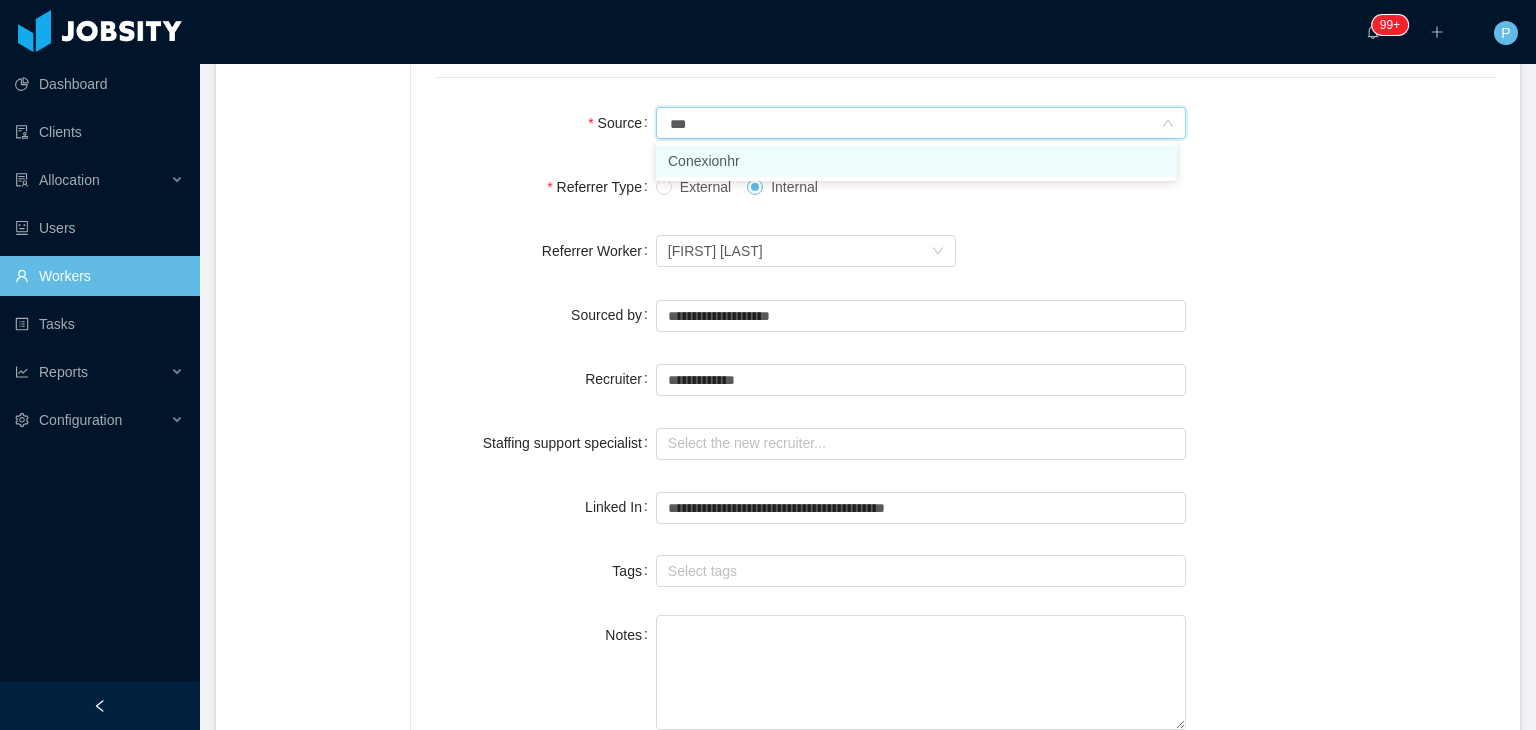 click on "Conexionhr" at bounding box center (916, 161) 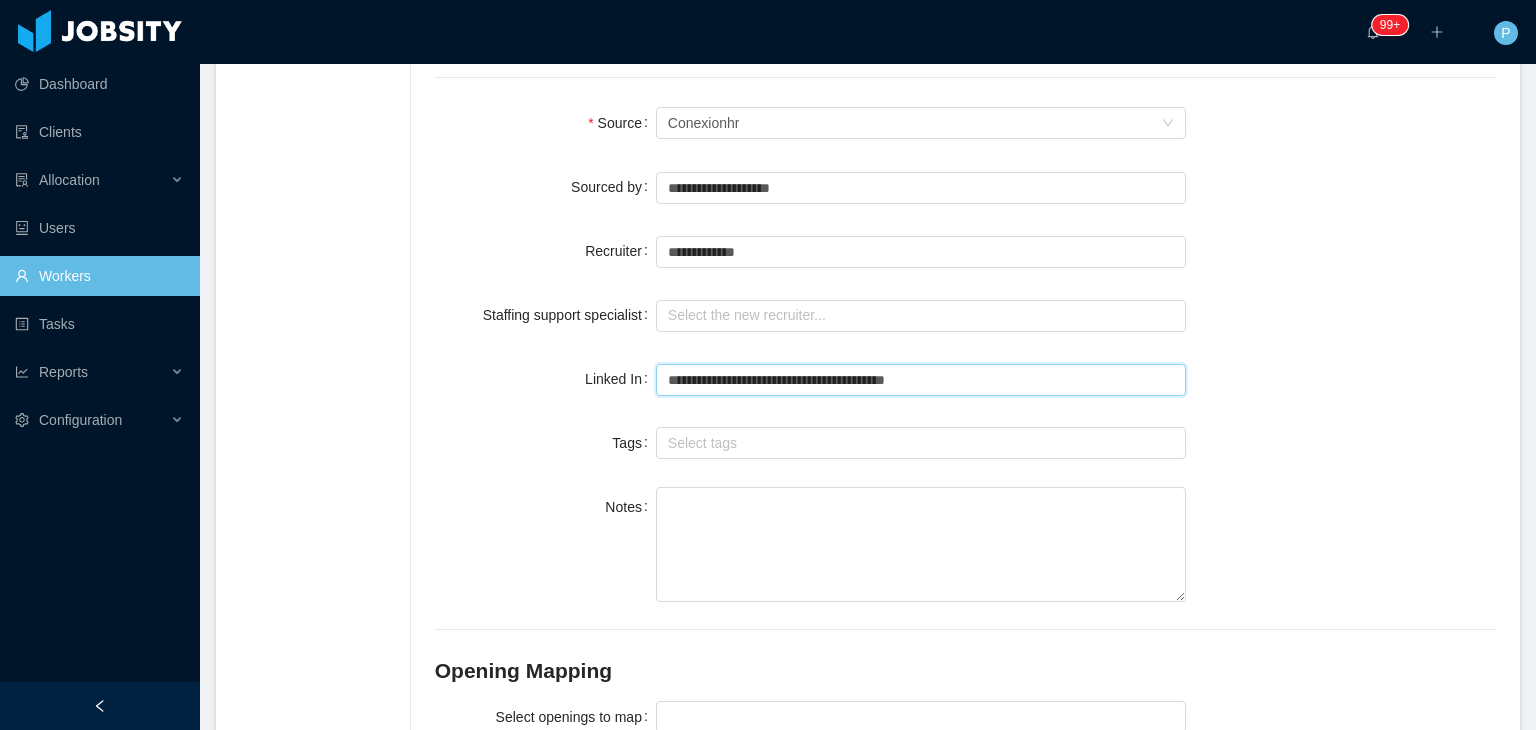 drag, startPoint x: 964, startPoint y: 378, endPoint x: 642, endPoint y: 366, distance: 322.2235 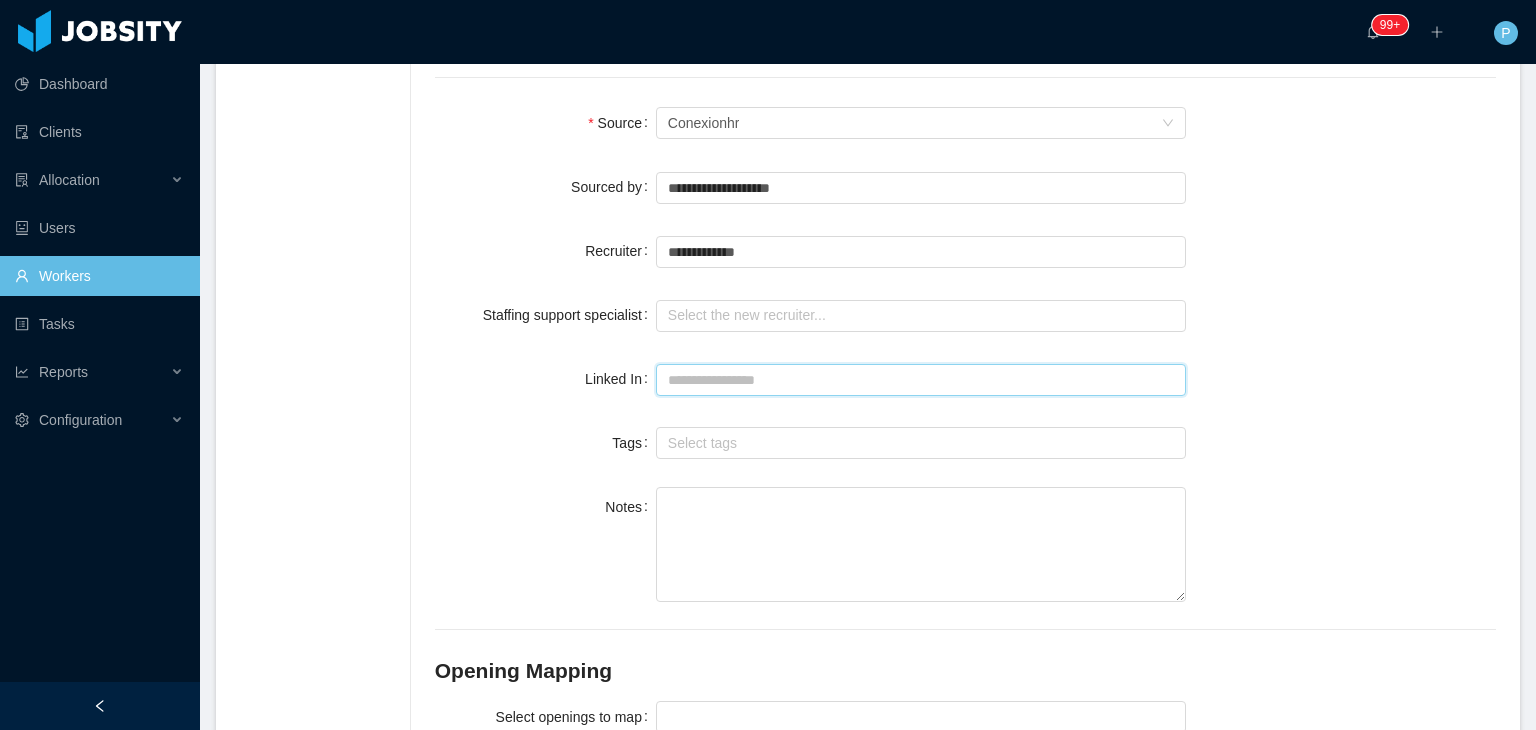 paste on "**********" 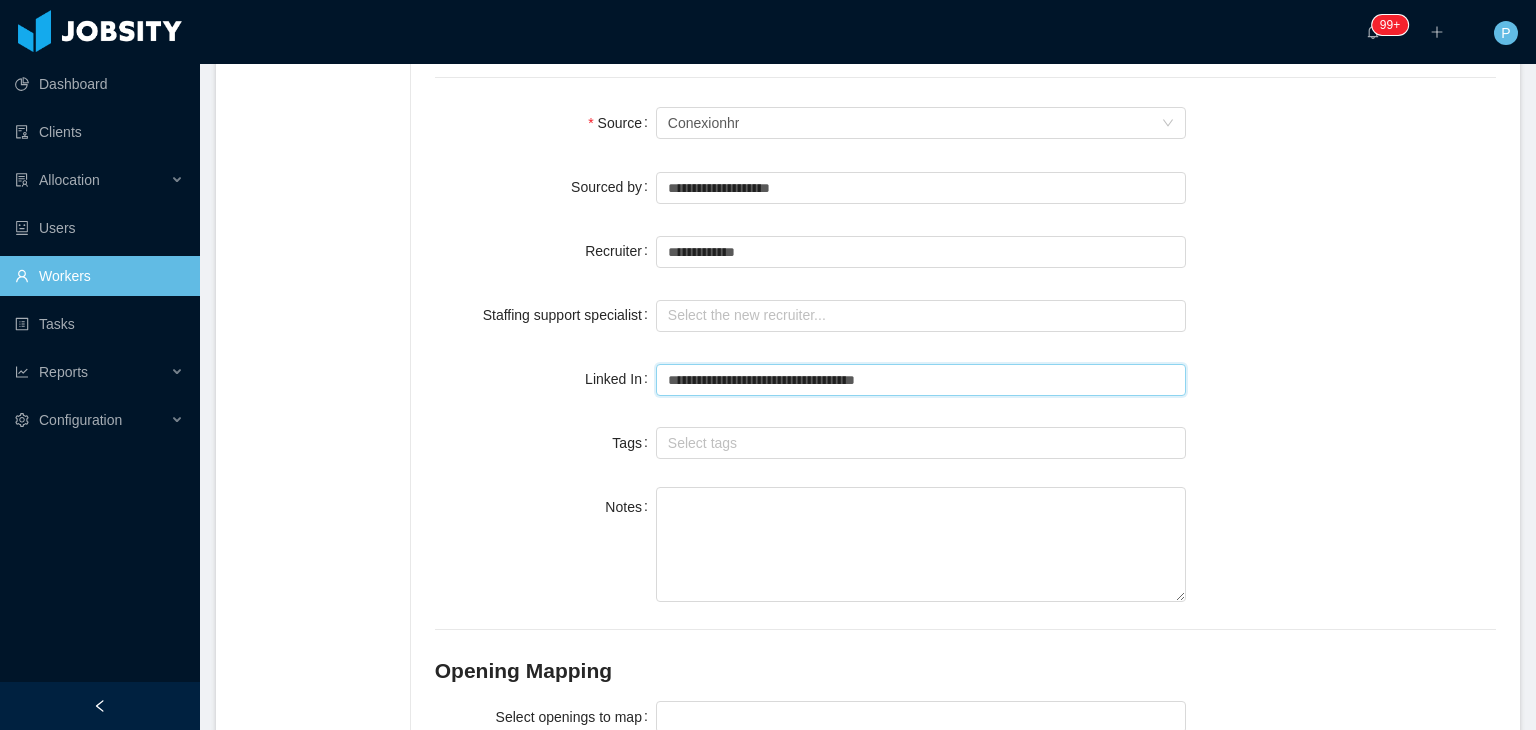 type on "**********" 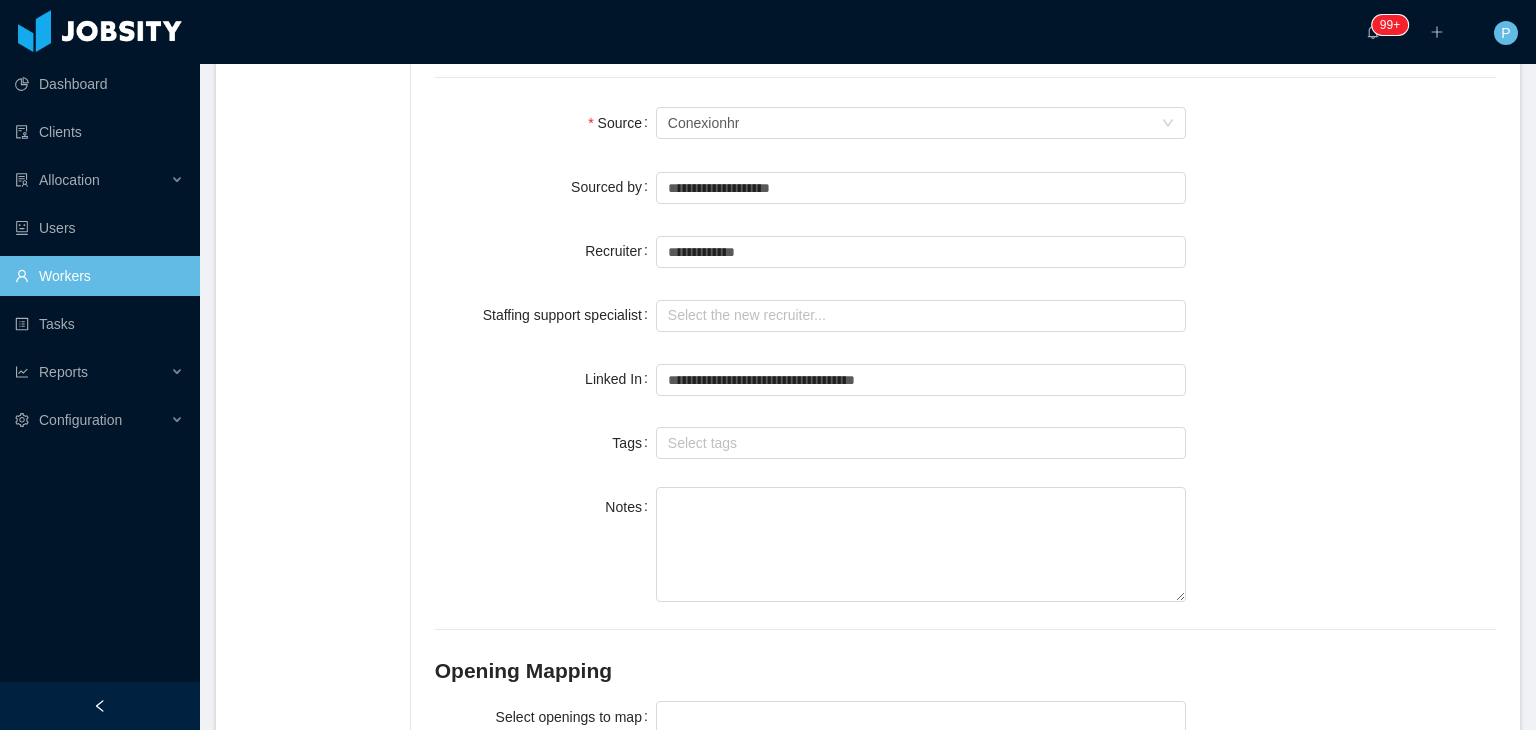 click on "Tags" at bounding box center (545, 443) 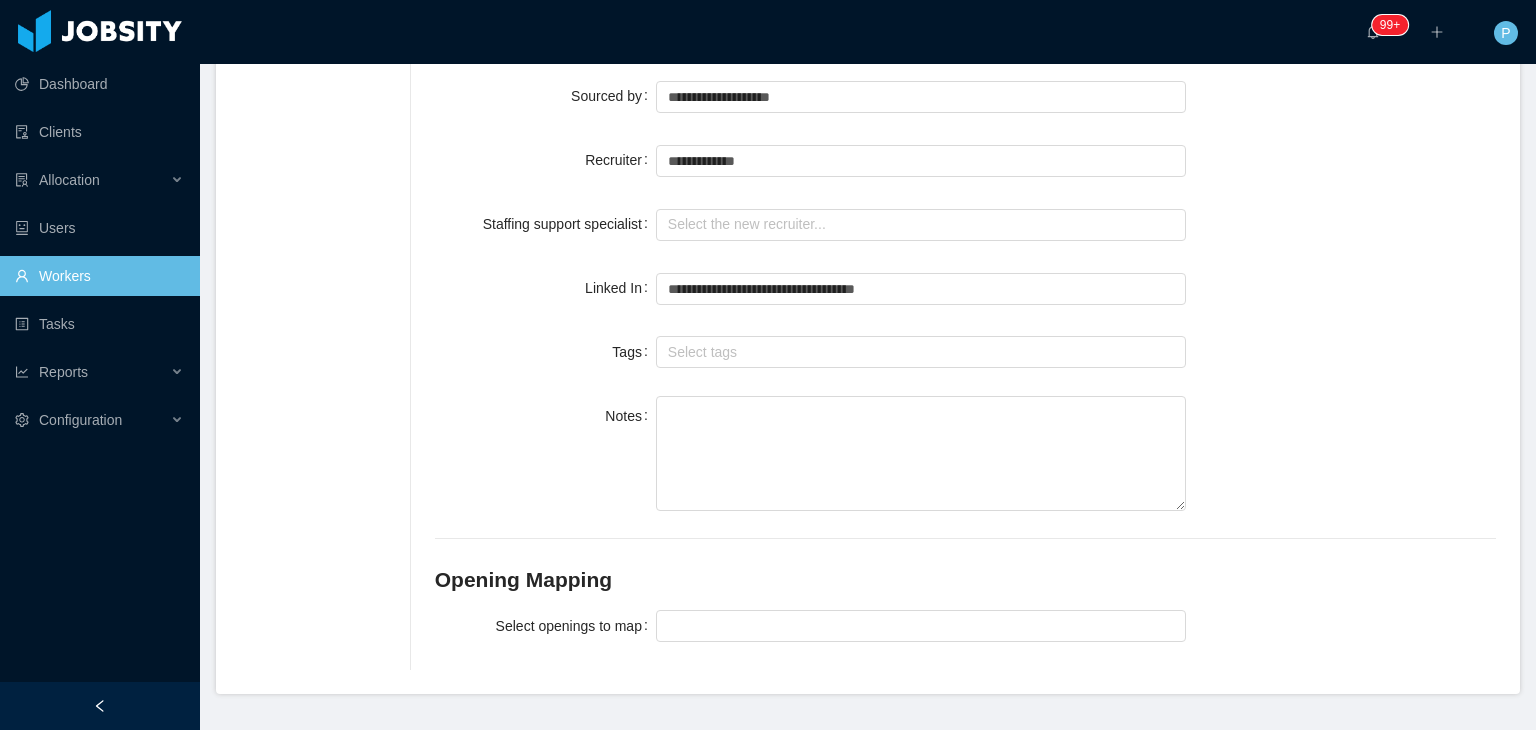 scroll, scrollTop: 1636, scrollLeft: 0, axis: vertical 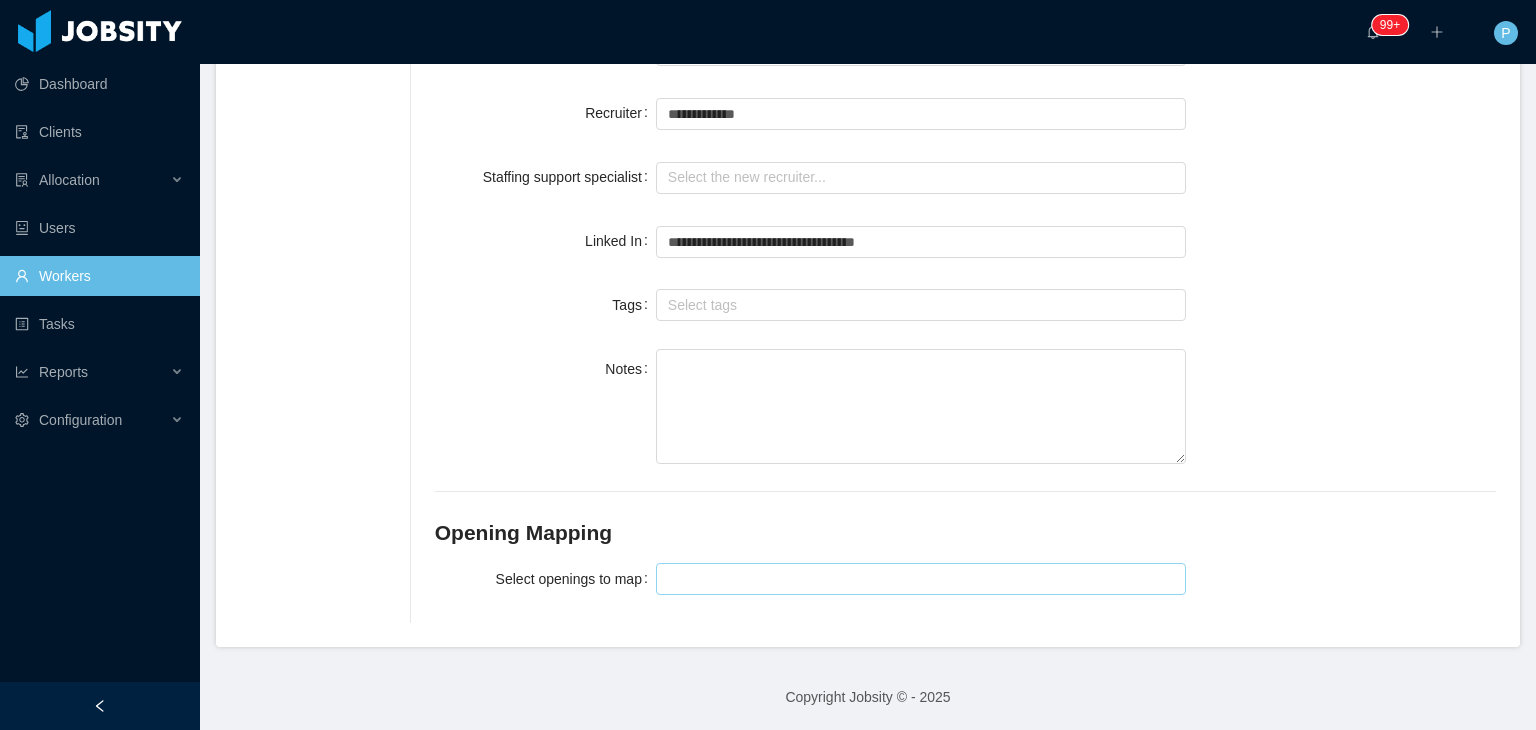 click at bounding box center [918, 579] 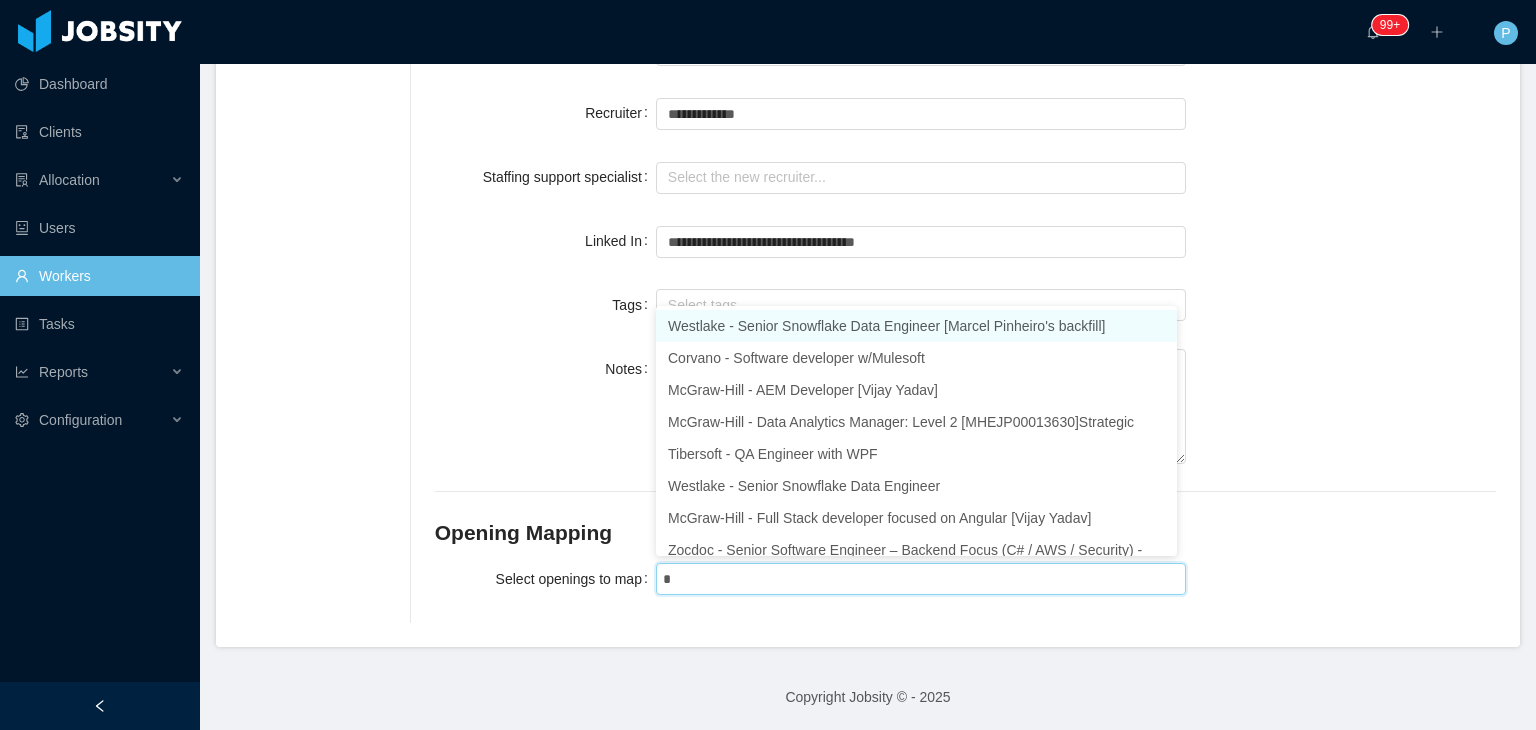 type on "**" 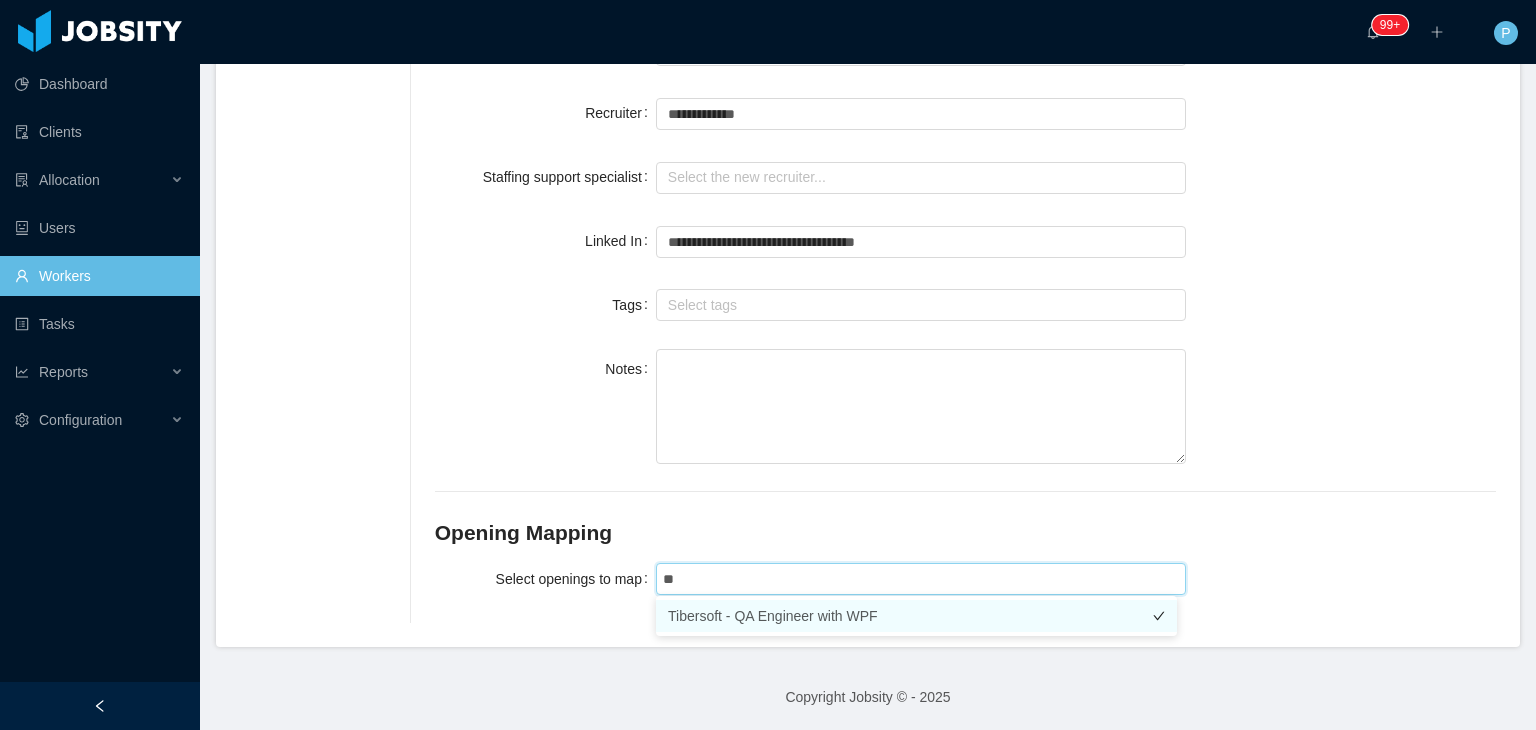 click on "Tibersoft - QA Engineer with WPF" at bounding box center [916, 616] 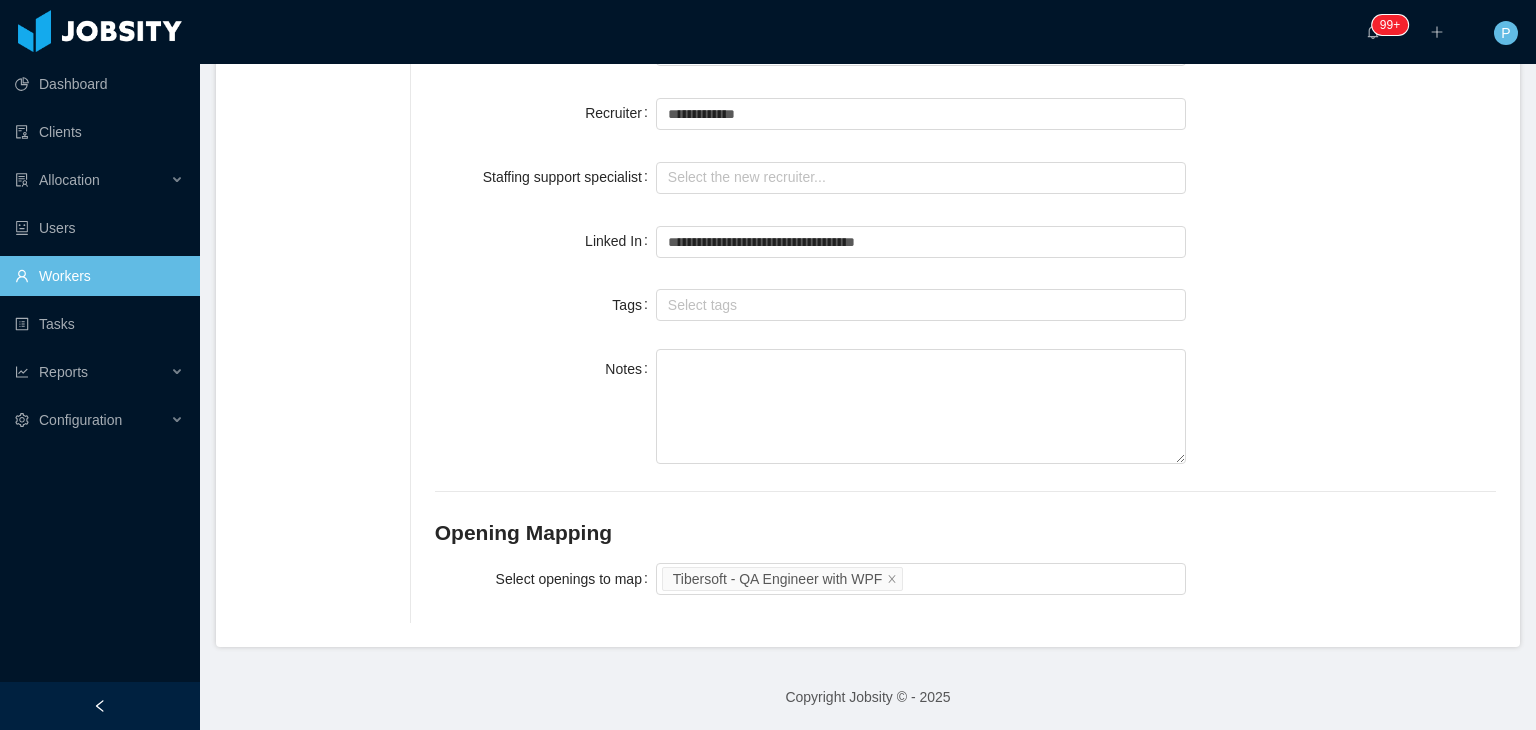 click on "Select openings to map Tibersoft - QA Engineer with WPF" at bounding box center [965, 579] 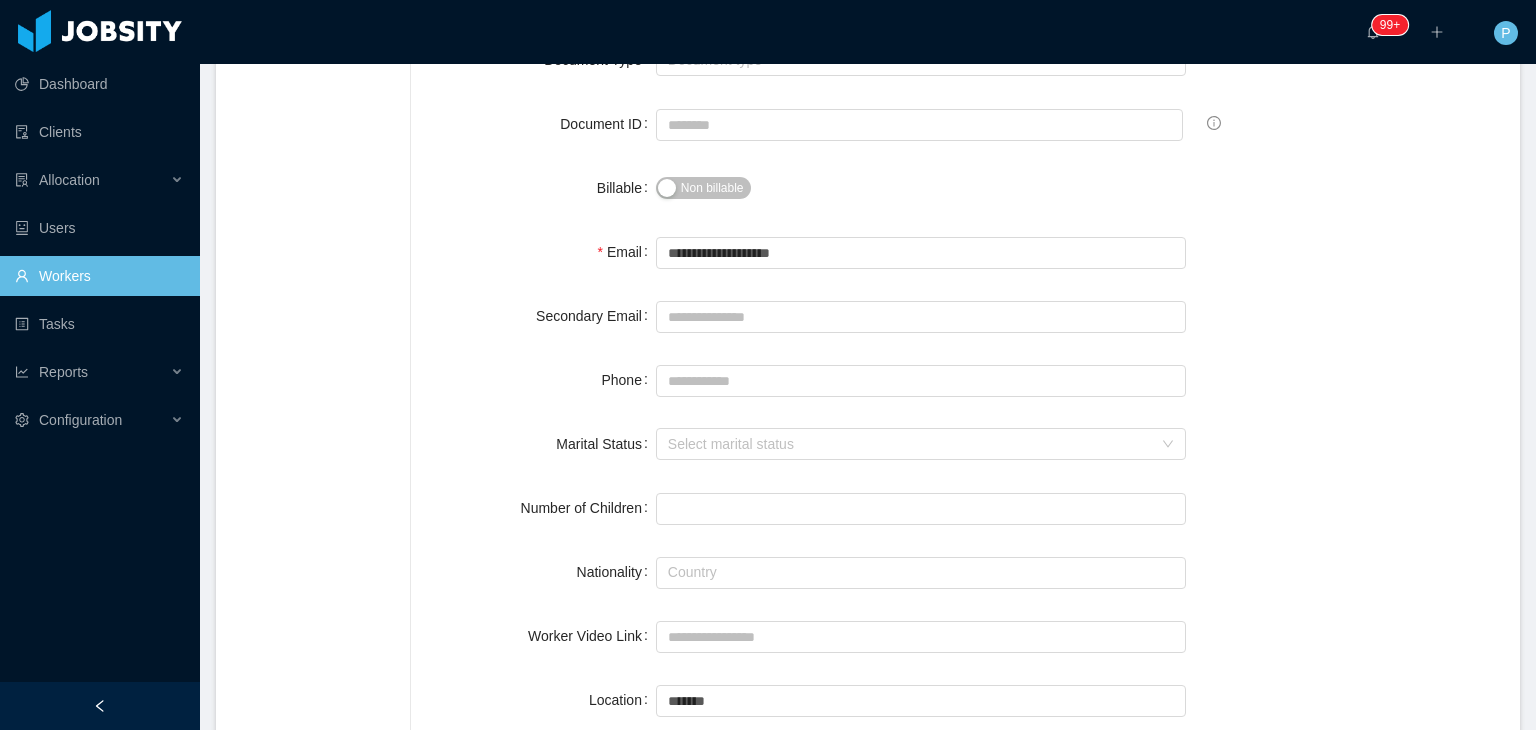 scroll, scrollTop: 0, scrollLeft: 0, axis: both 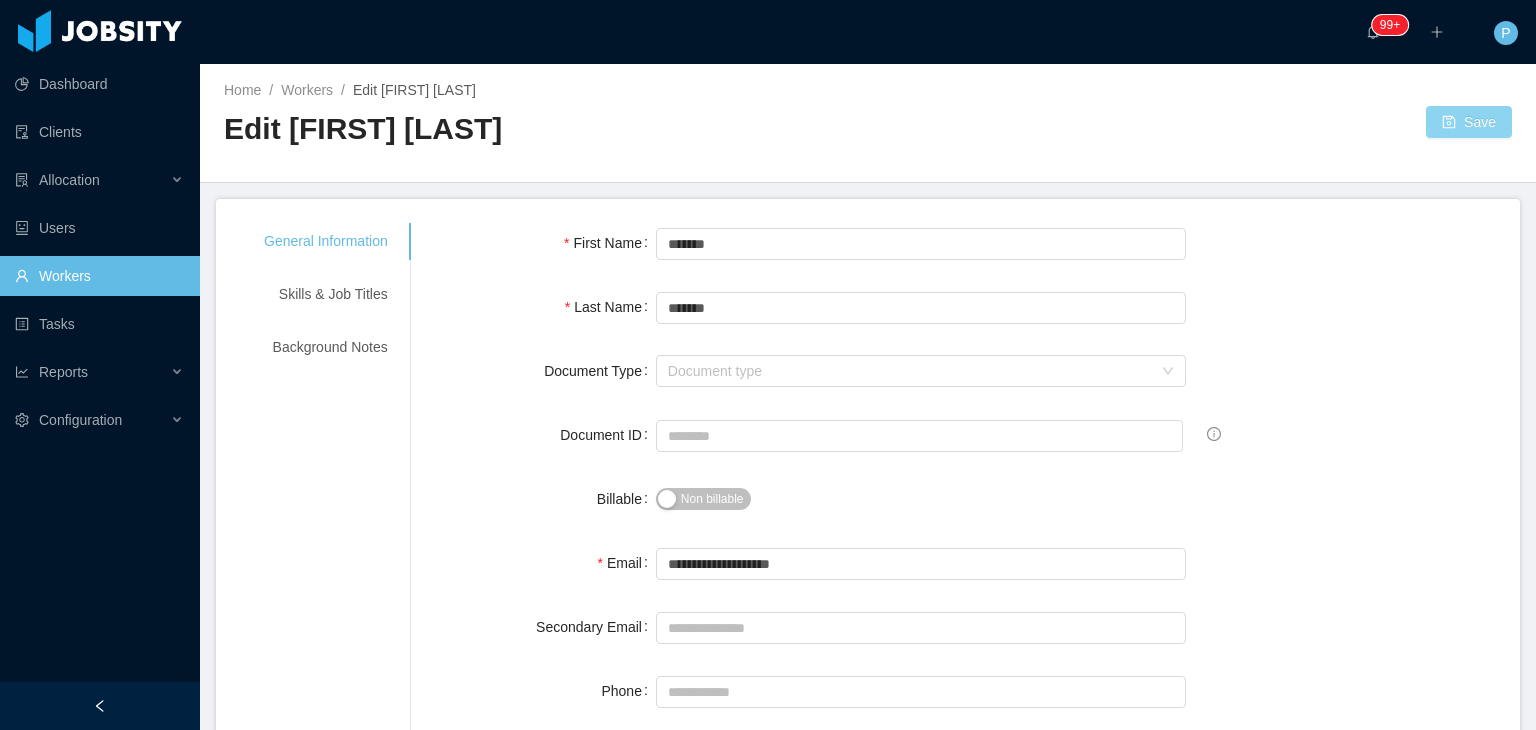 click on "Save" at bounding box center (1469, 122) 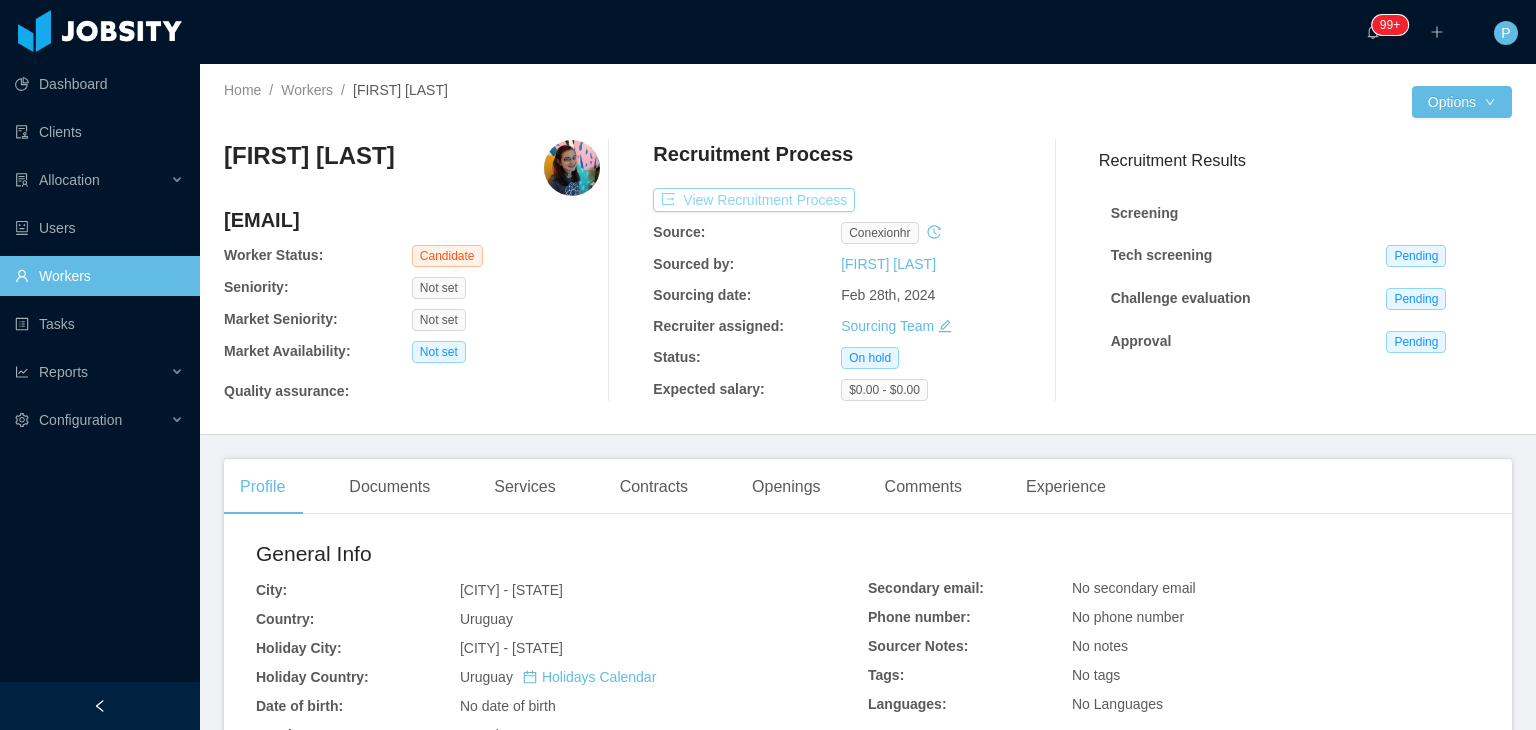 click on "View Recruitment Process" at bounding box center (754, 200) 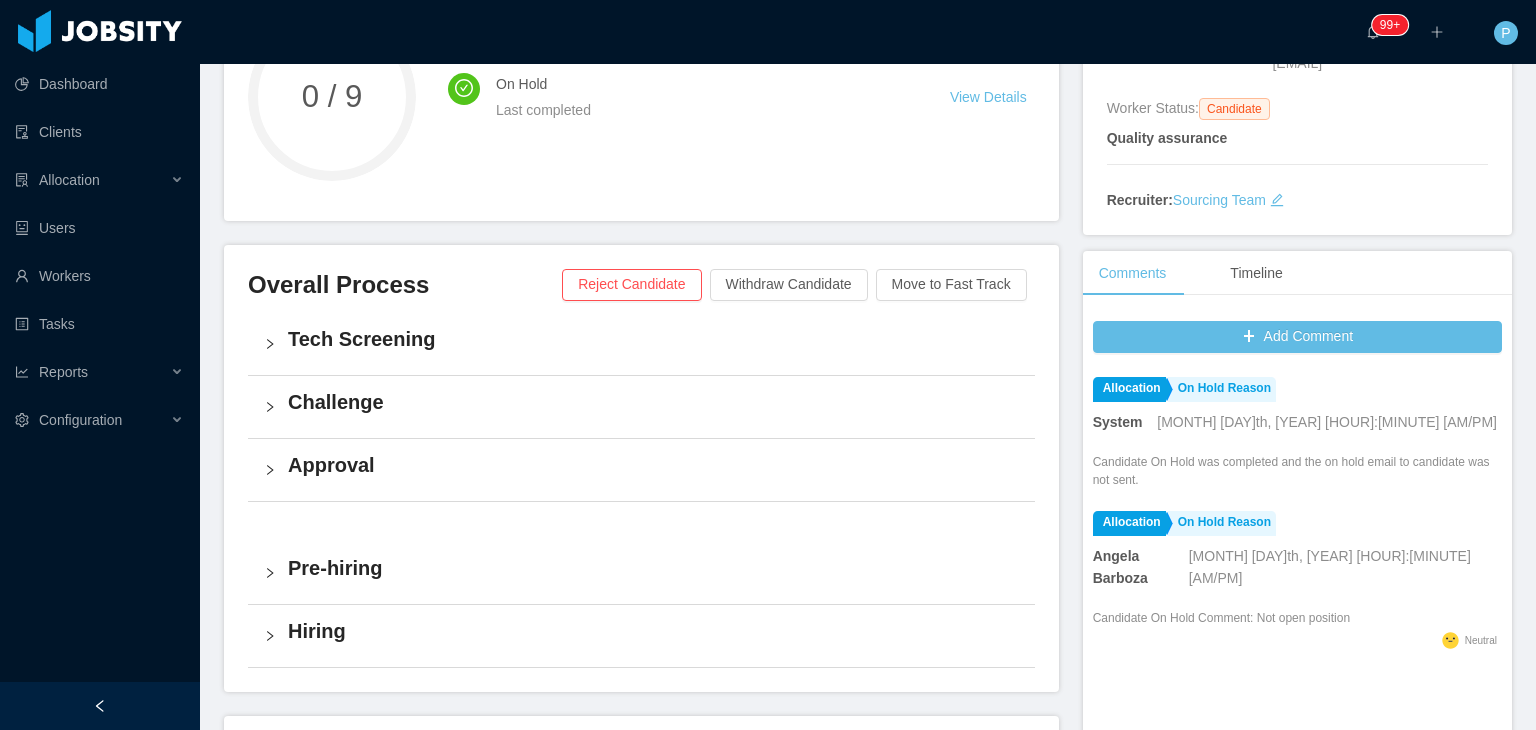 scroll, scrollTop: 275, scrollLeft: 0, axis: vertical 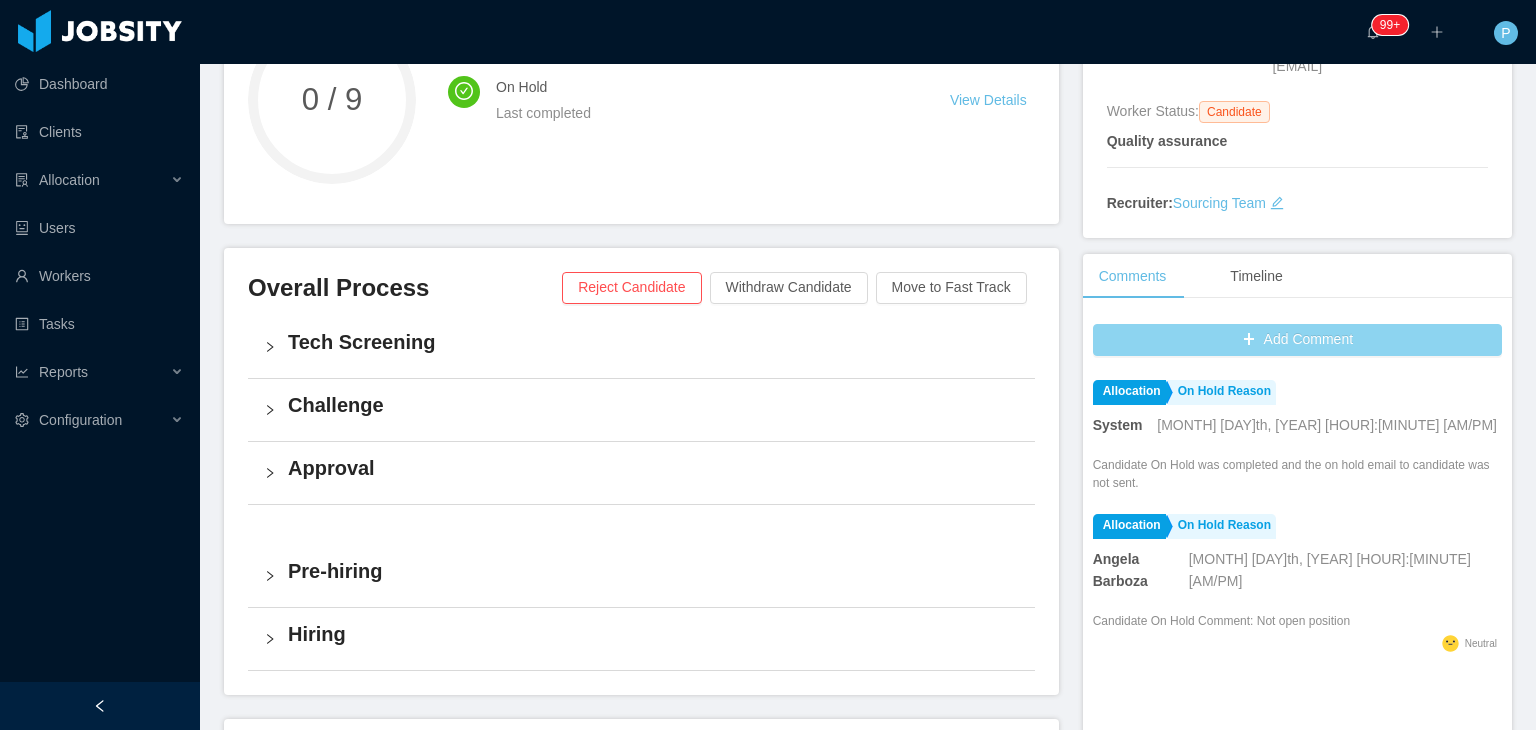 click on "Add Comment" at bounding box center [1297, 340] 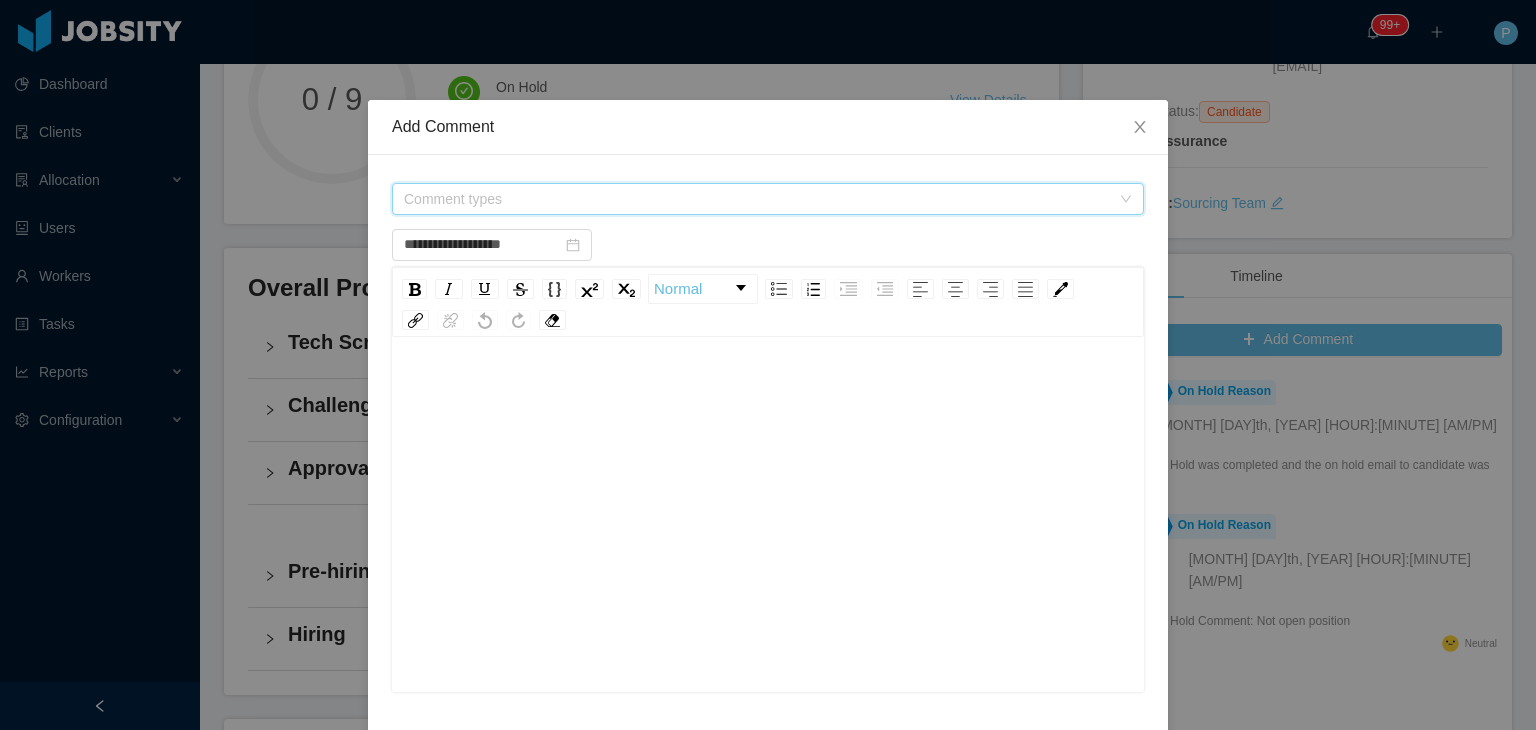 click on "Comment types" at bounding box center (761, 199) 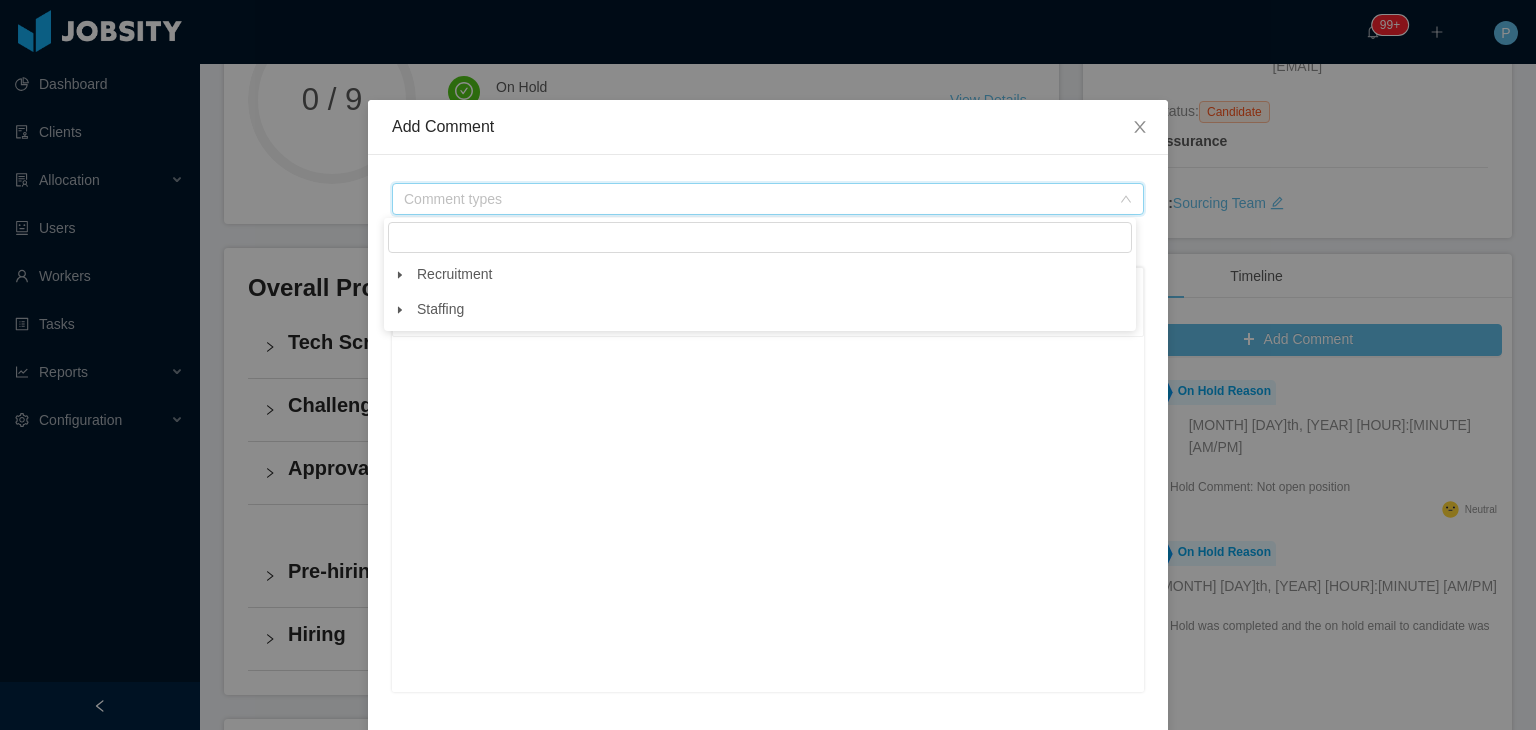 click 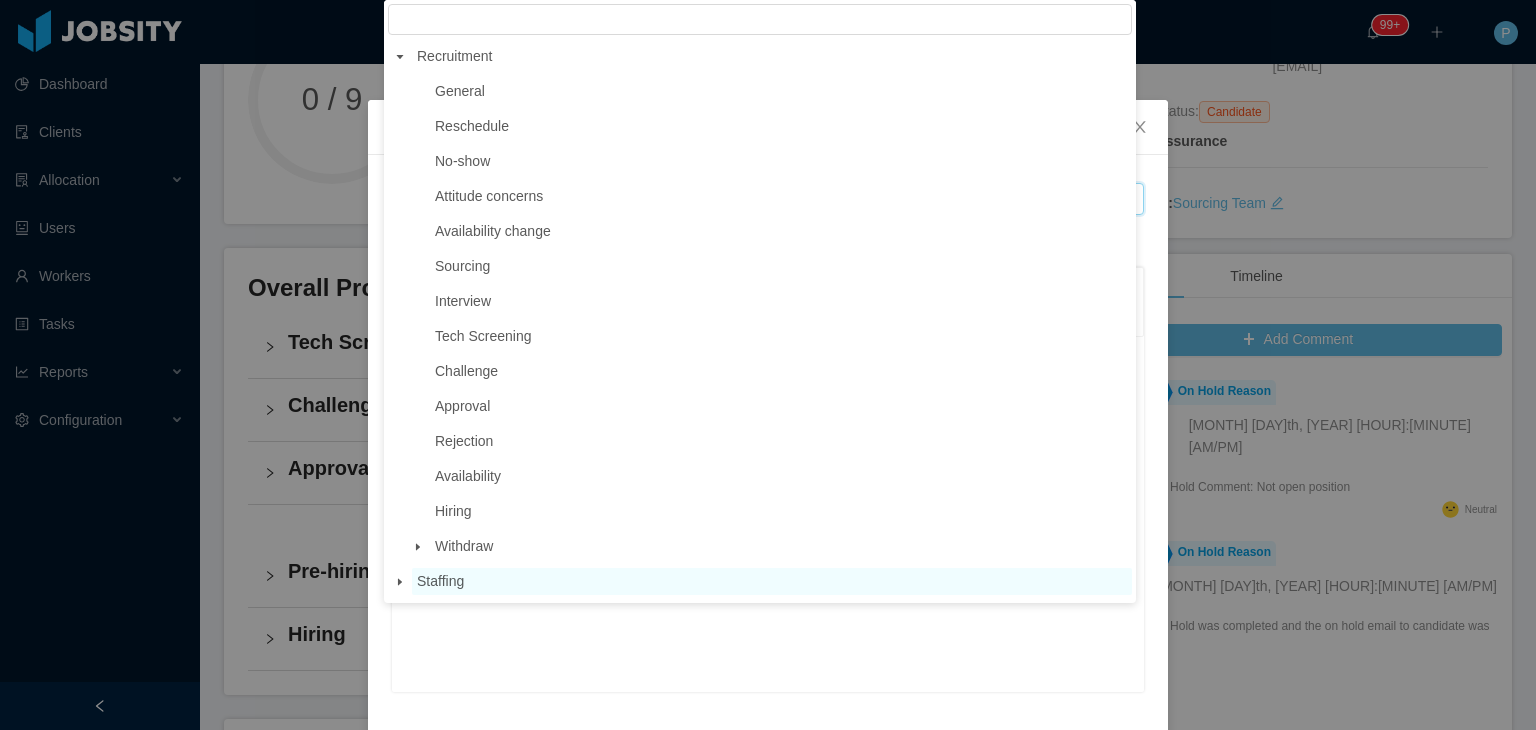 click on "Staffing" at bounding box center [440, 581] 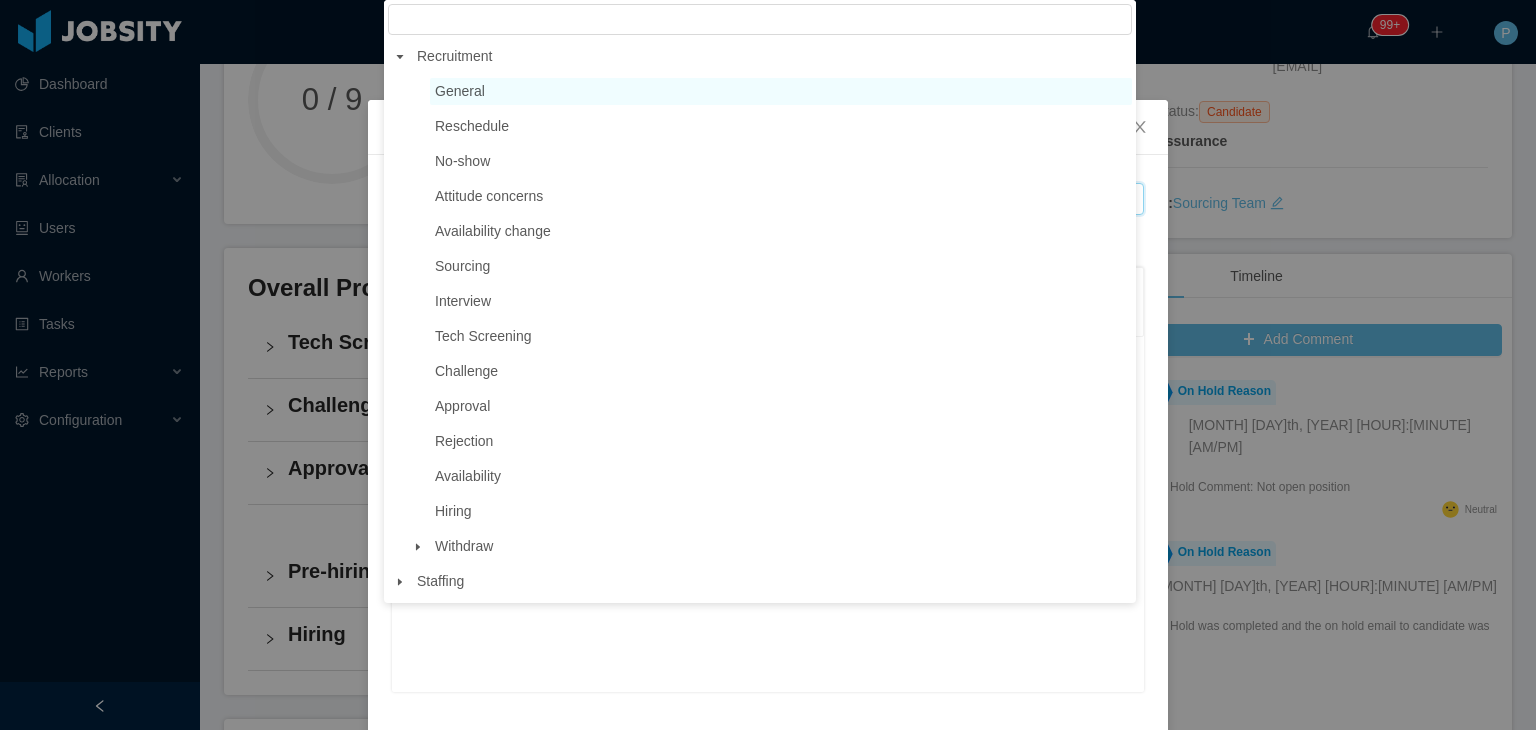 click on "General" at bounding box center (781, 91) 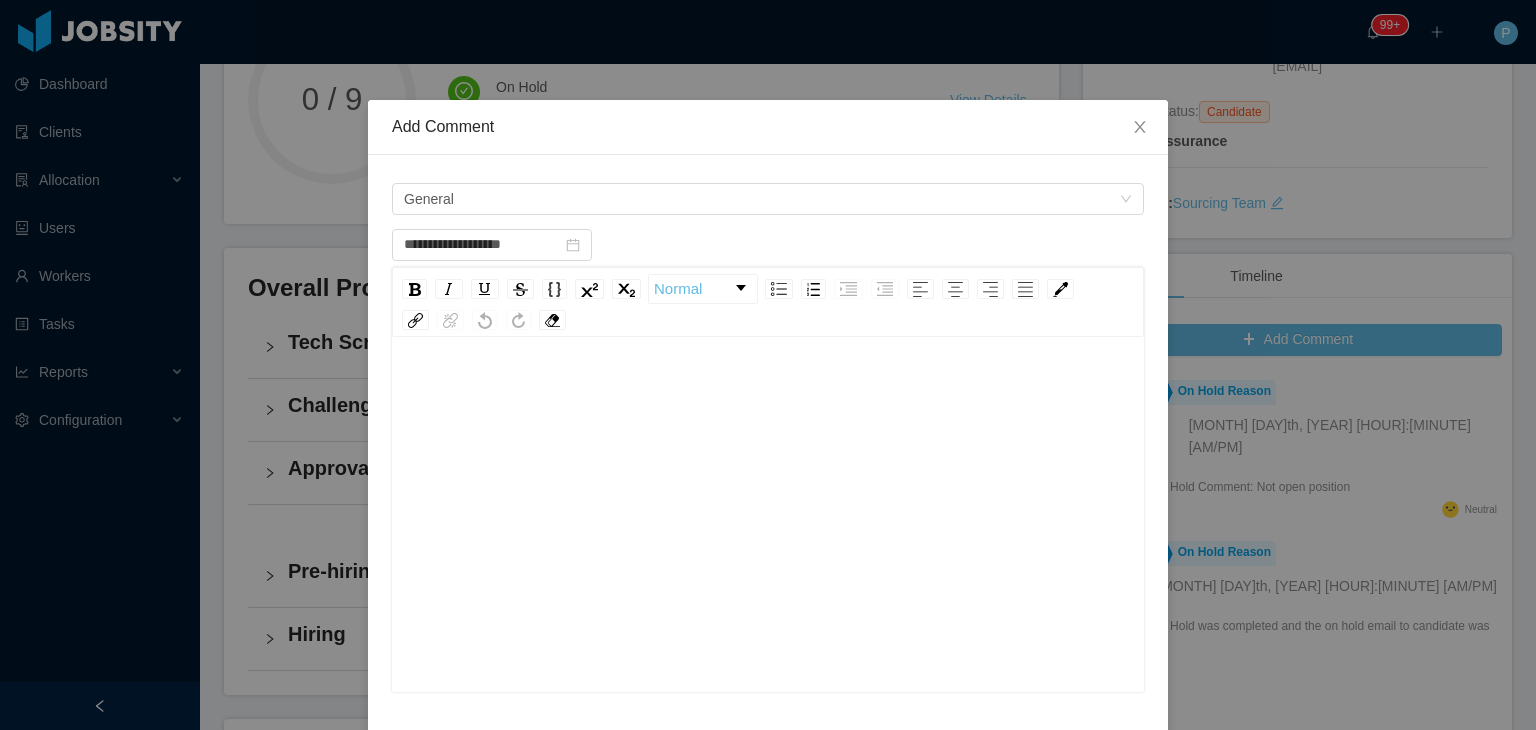 click at bounding box center (768, 546) 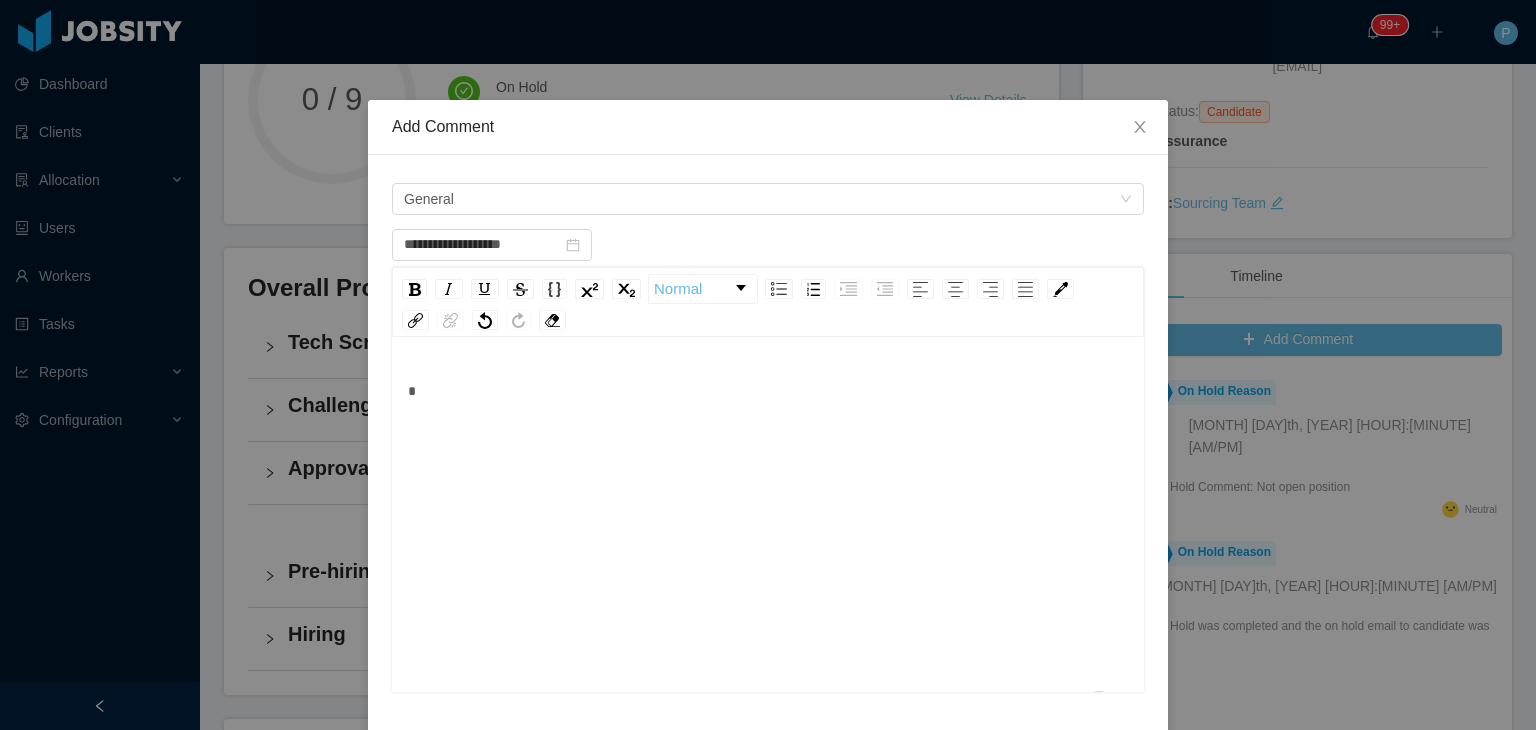 type 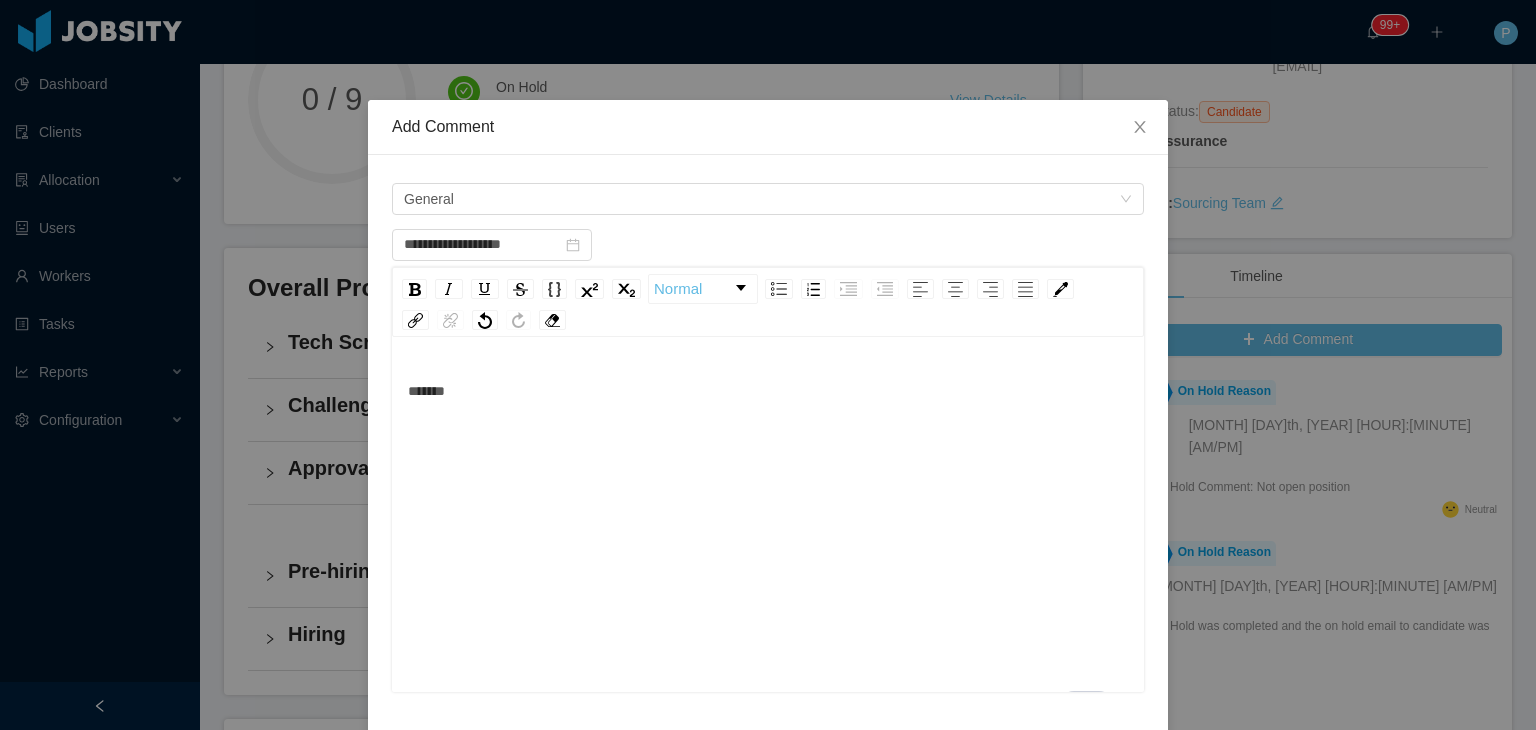 click on "*******" at bounding box center [768, 391] 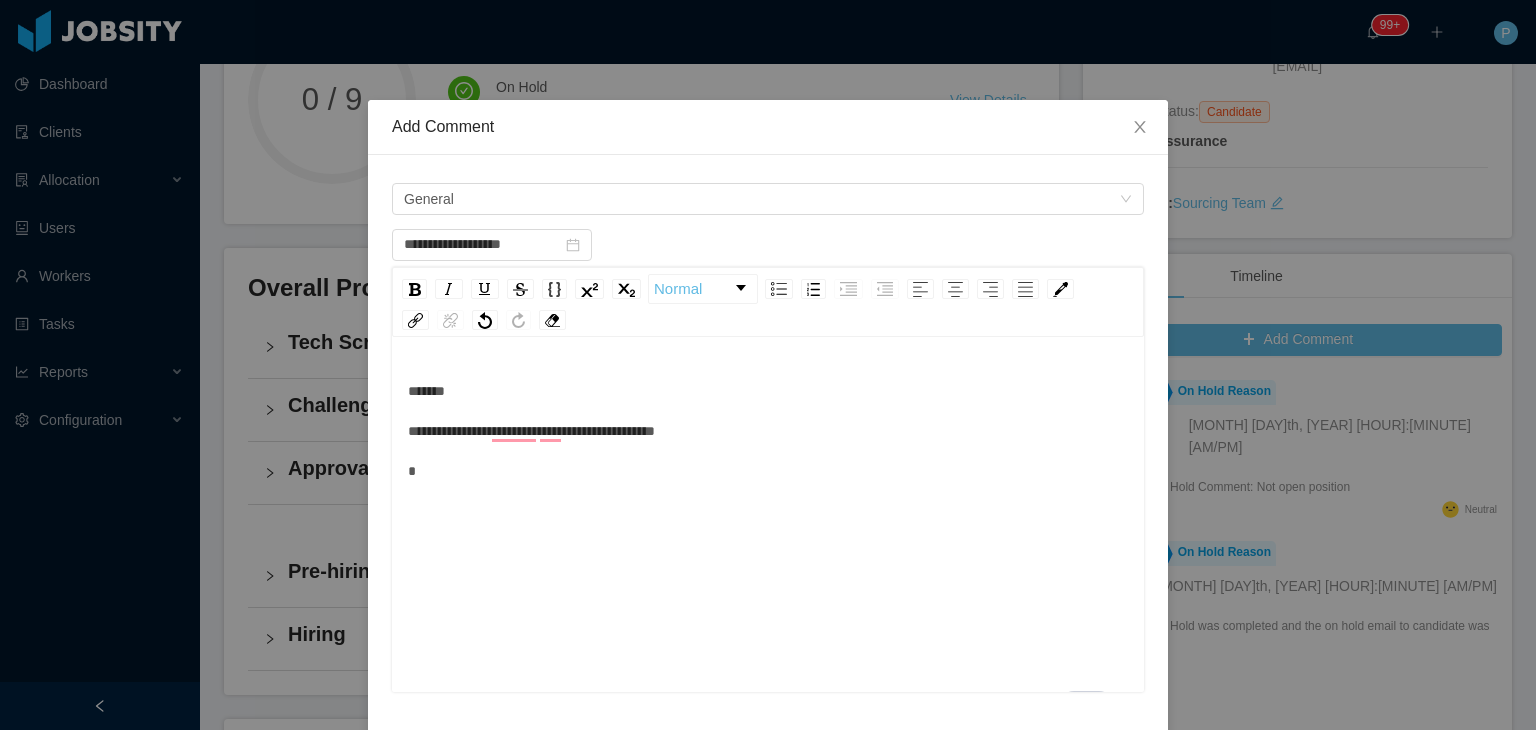 scroll, scrollTop: 536, scrollLeft: 0, axis: vertical 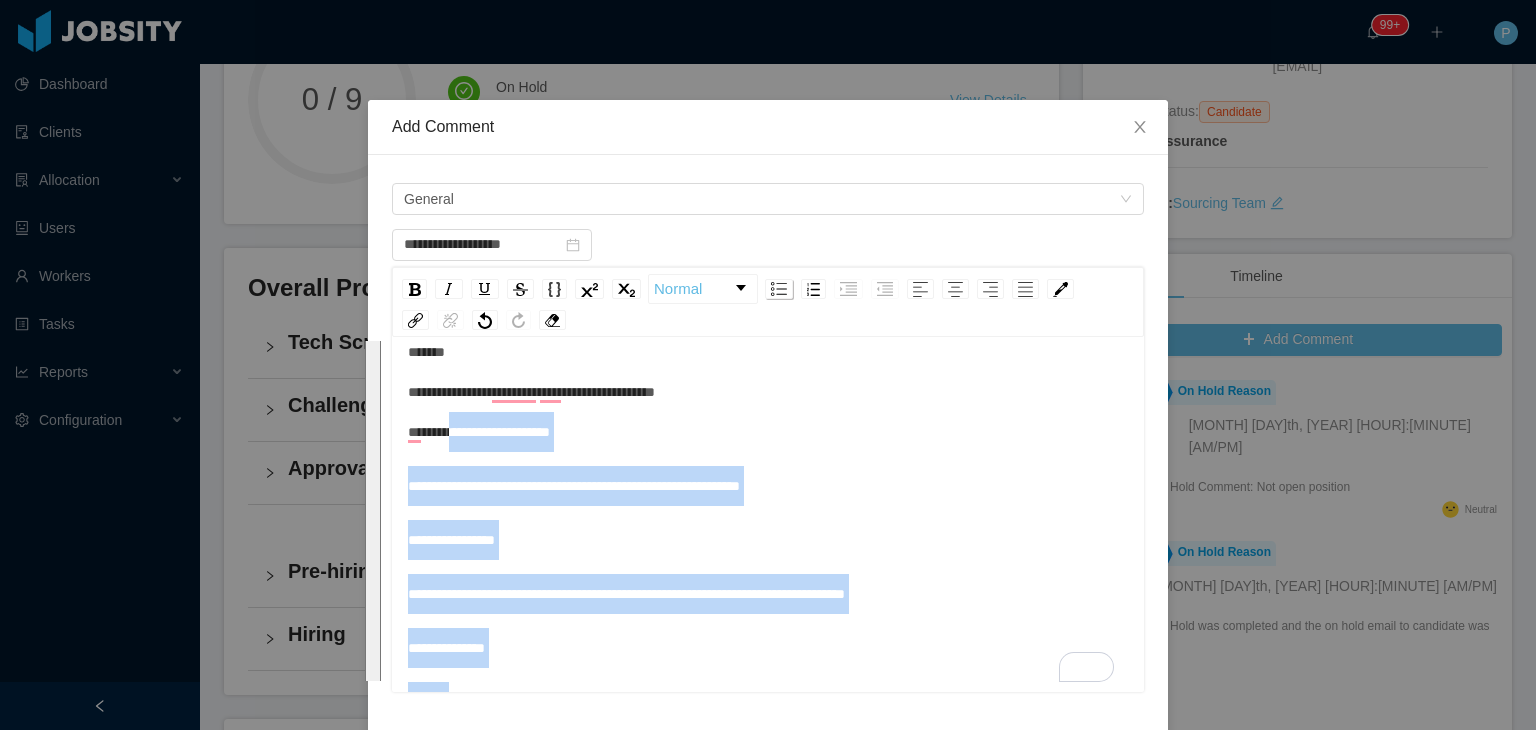 click at bounding box center [779, 289] 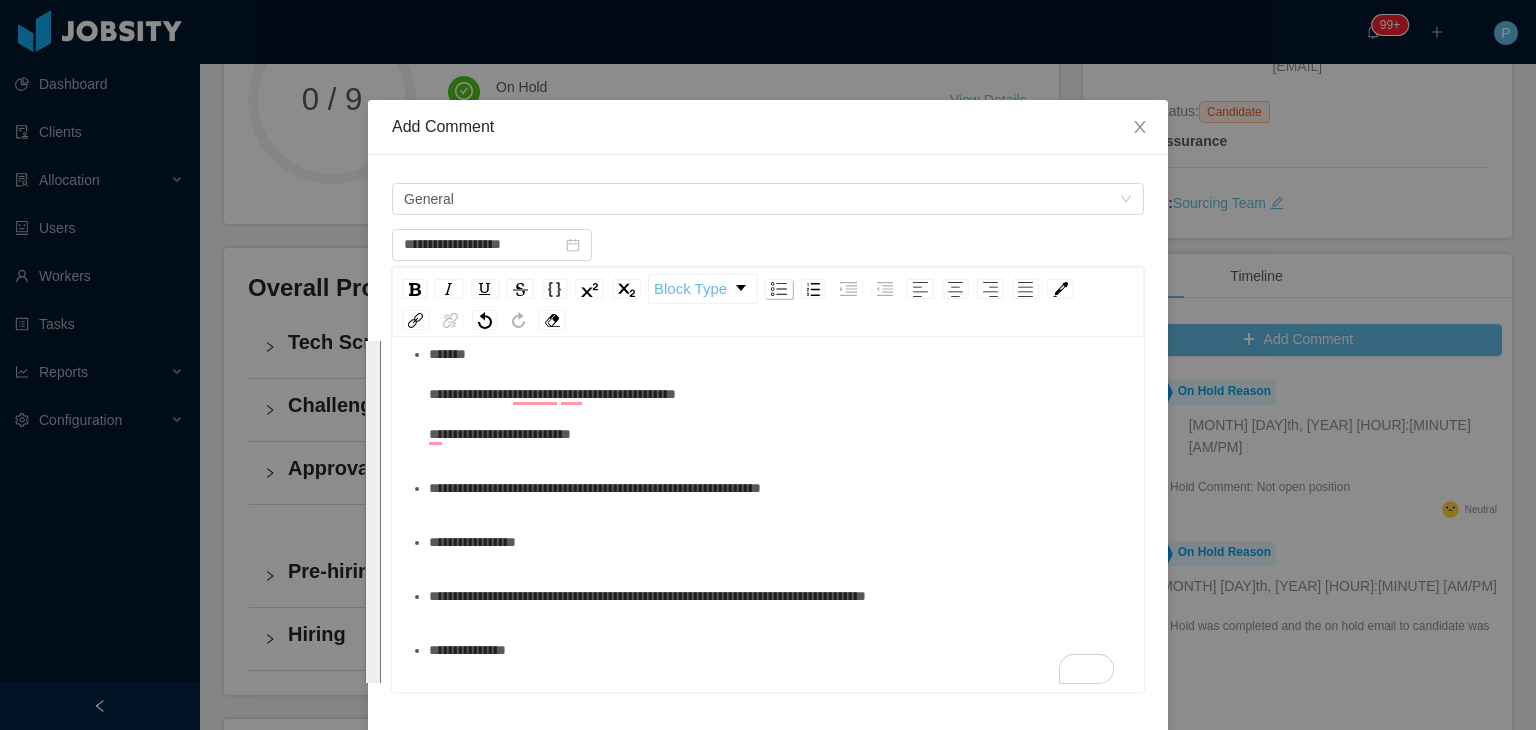 scroll, scrollTop: 41, scrollLeft: 0, axis: vertical 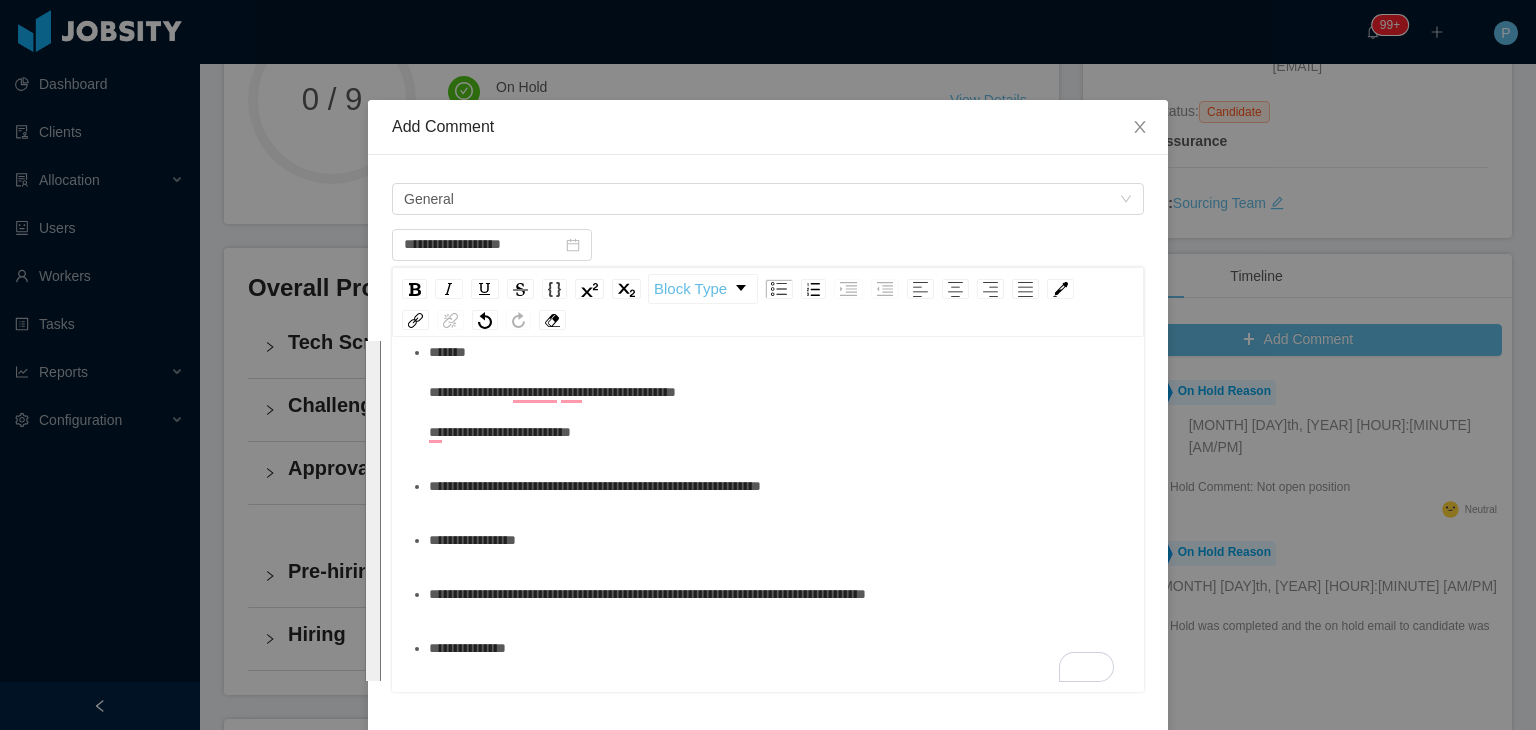 click on "**********" at bounding box center (768, 770) 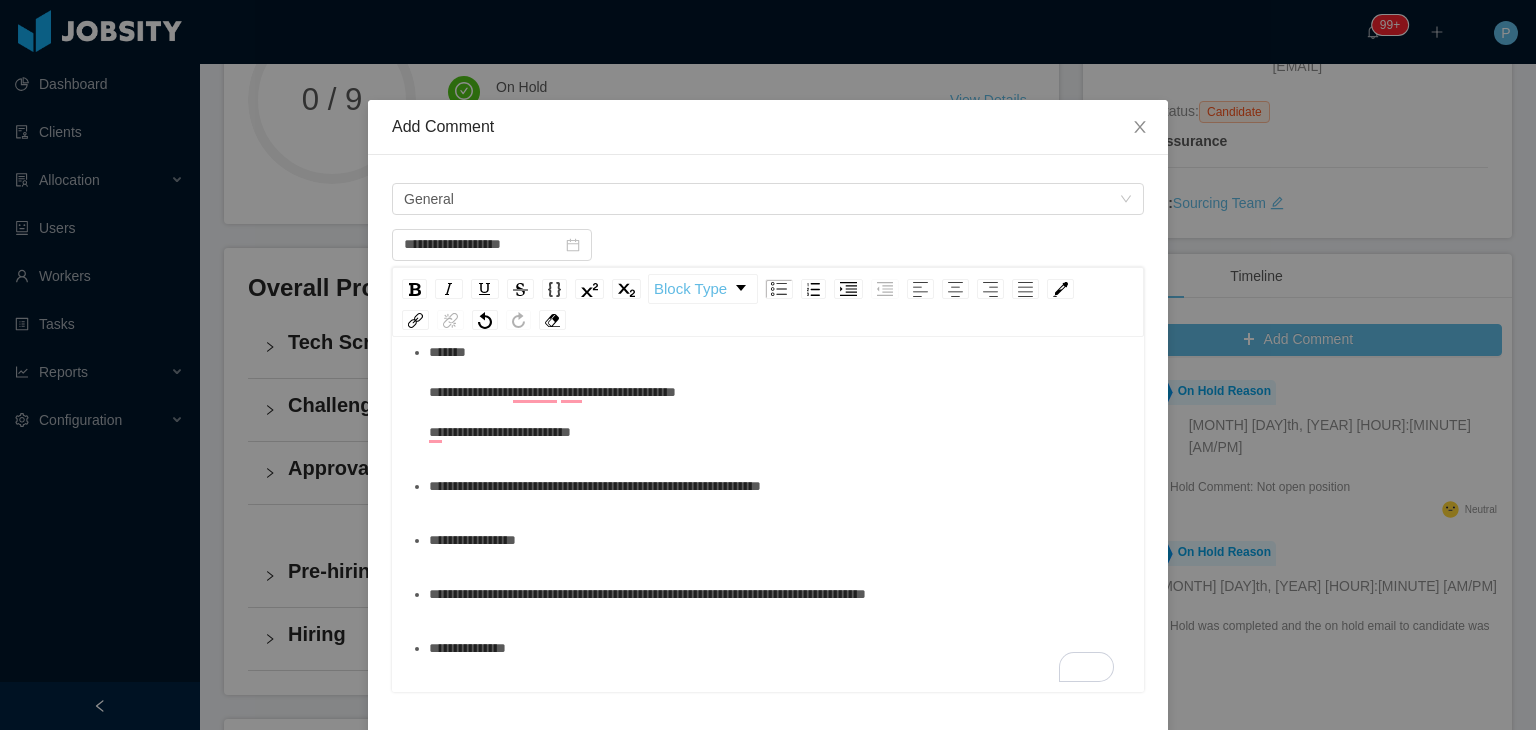 click on "**********" at bounding box center (768, 770) 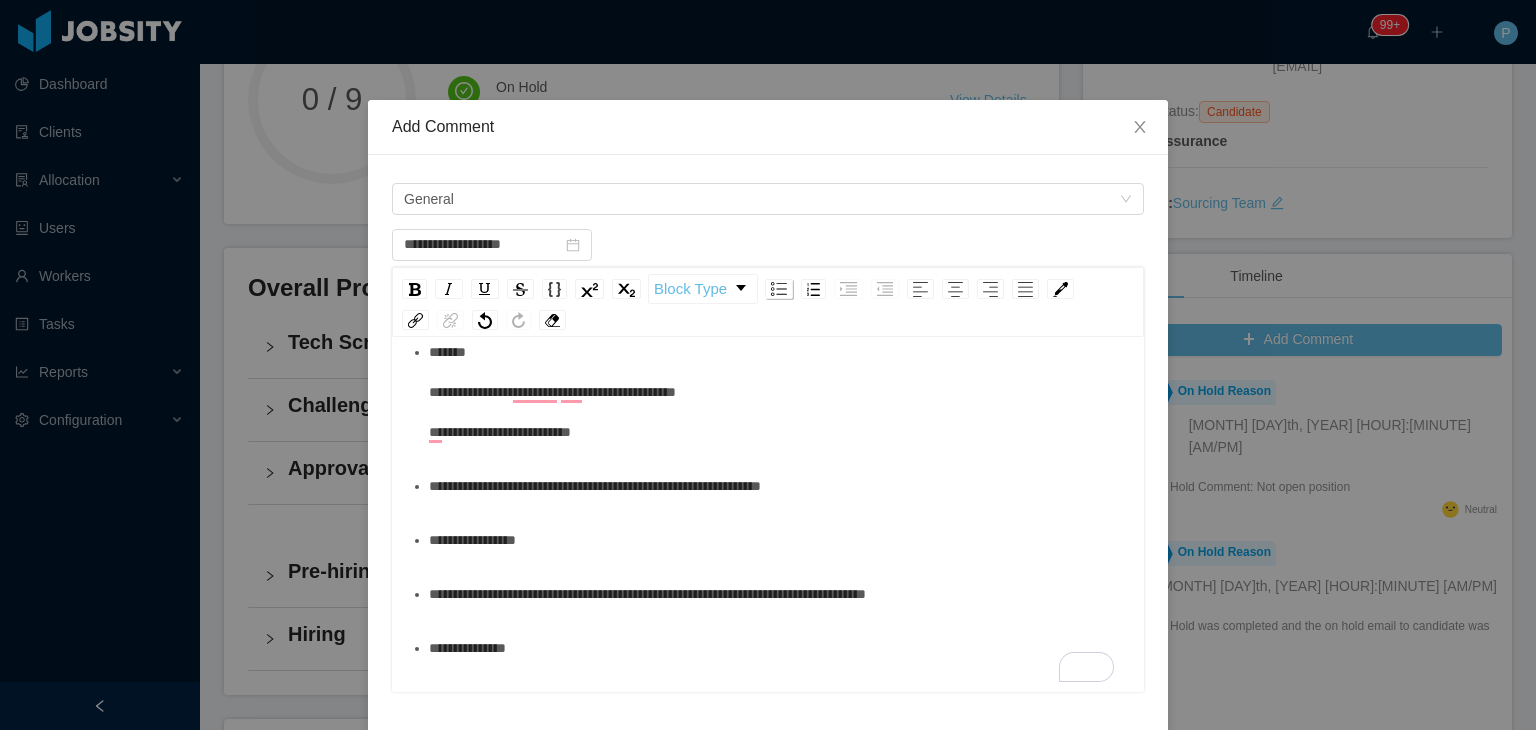 click at bounding box center [779, 289] 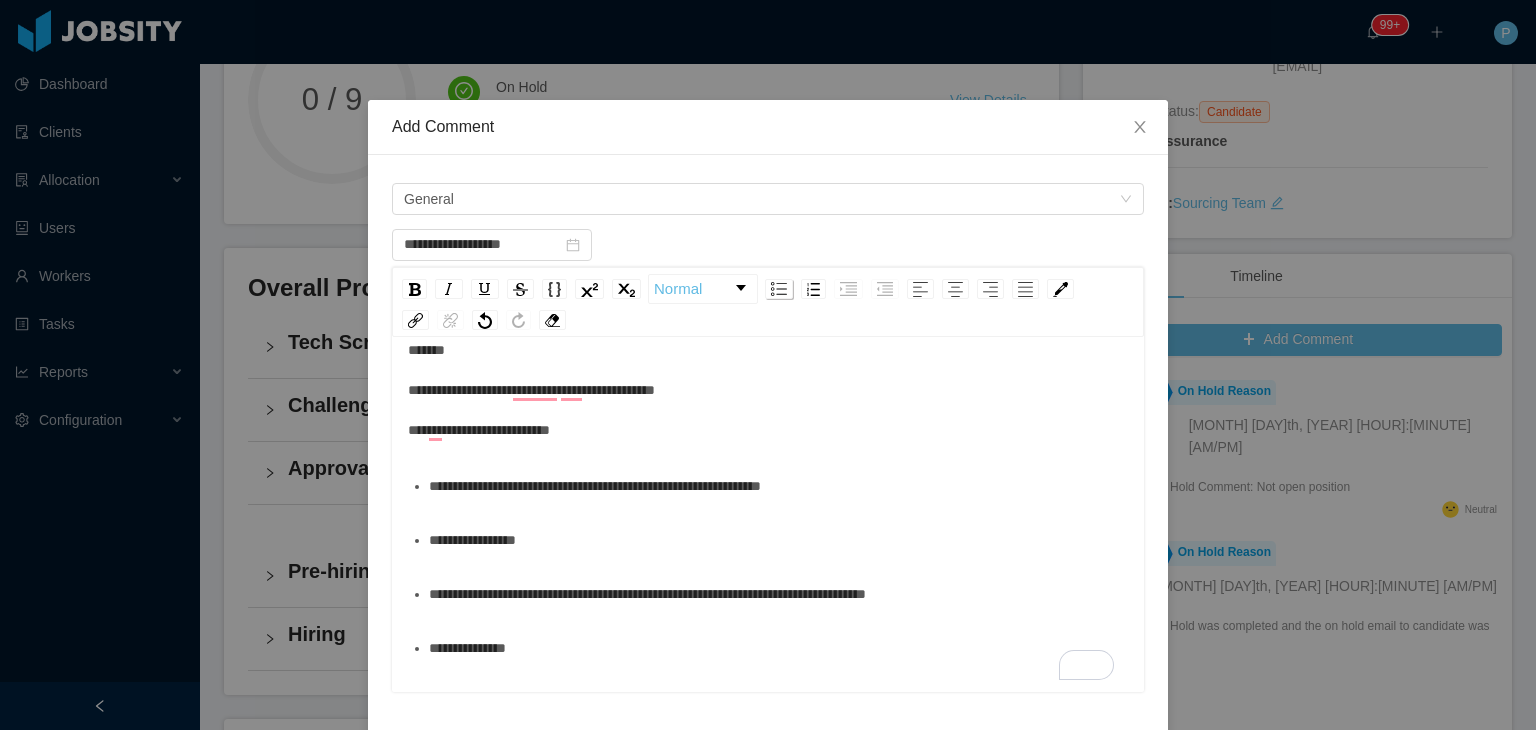 scroll, scrollTop: 39, scrollLeft: 0, axis: vertical 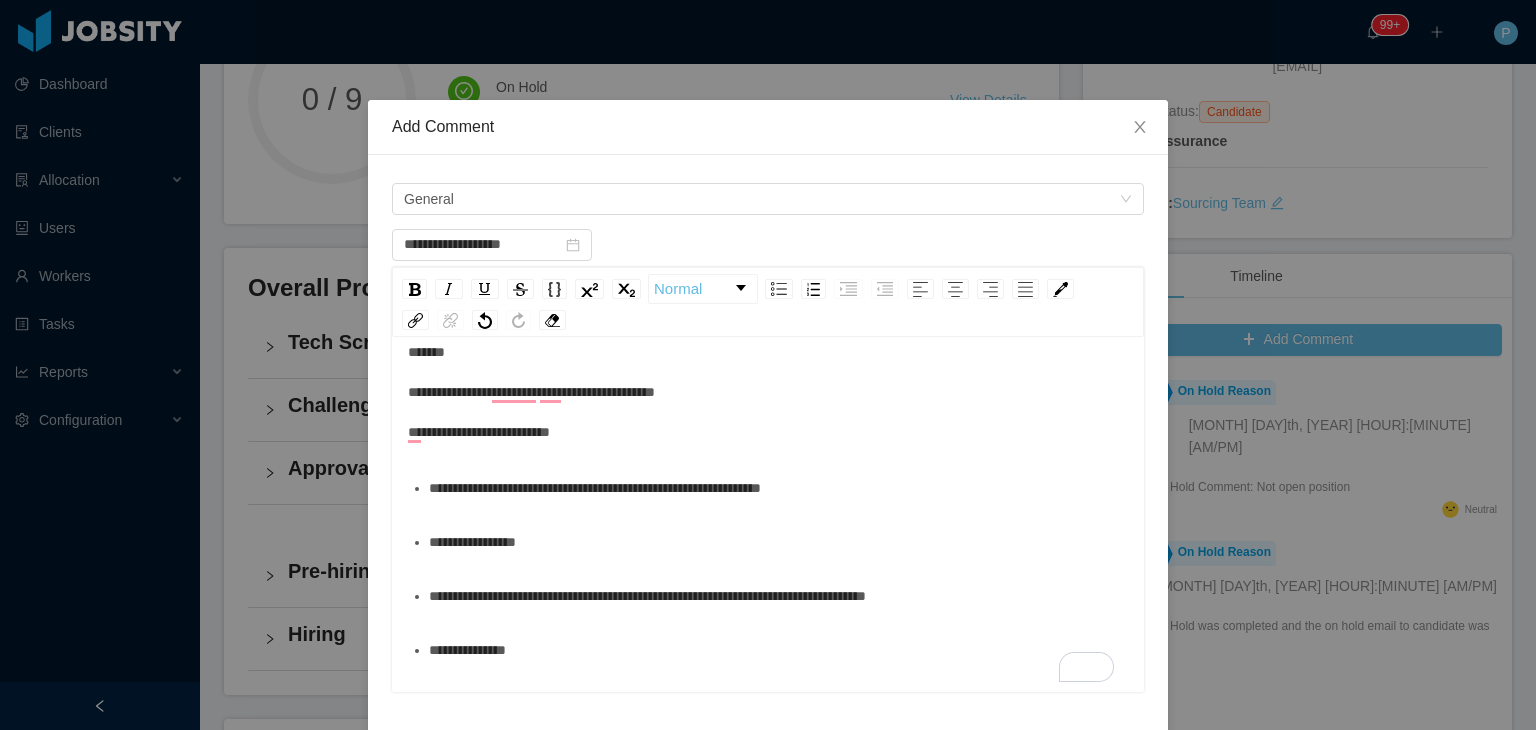 click on "**********" at bounding box center (768, 392) 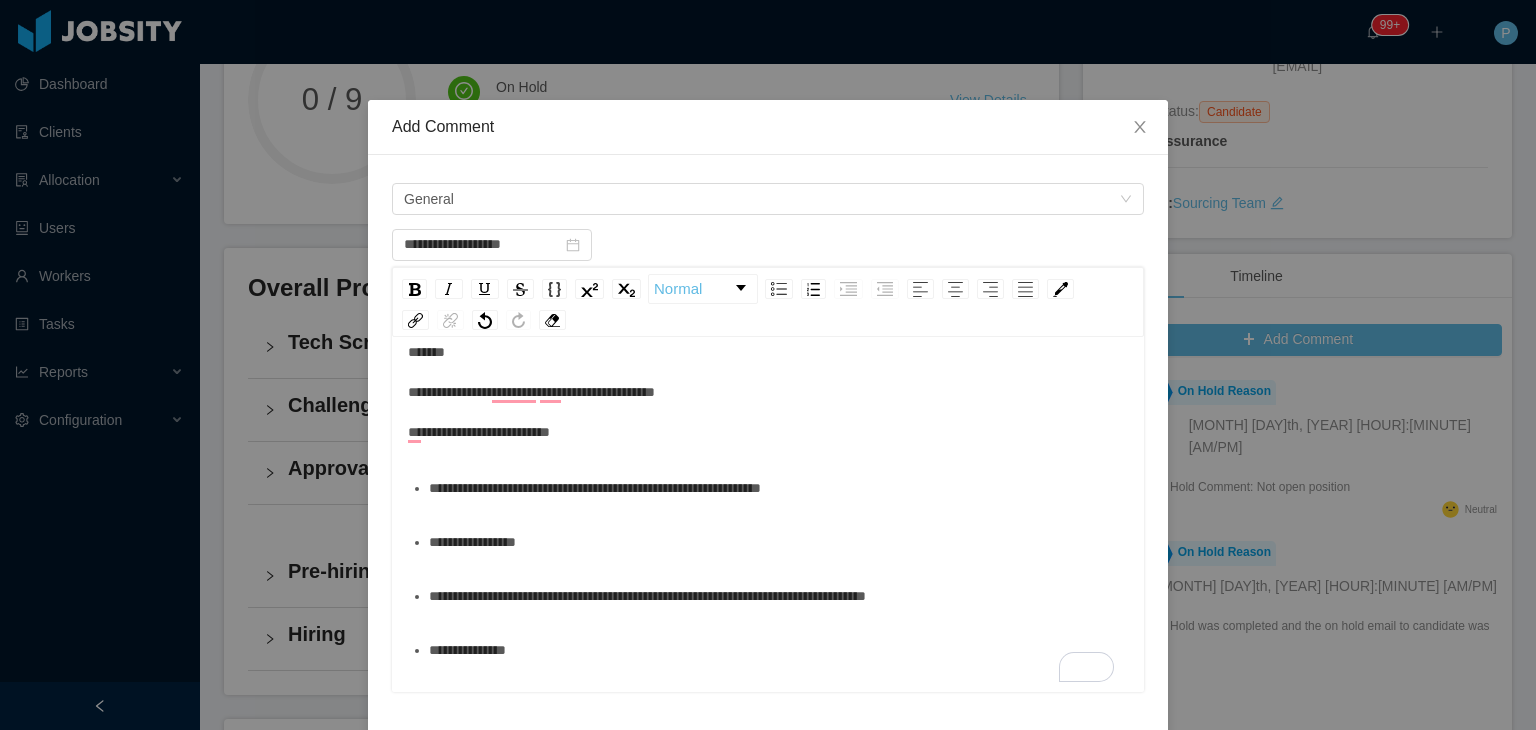 click on "**********" at bounding box center [531, 392] 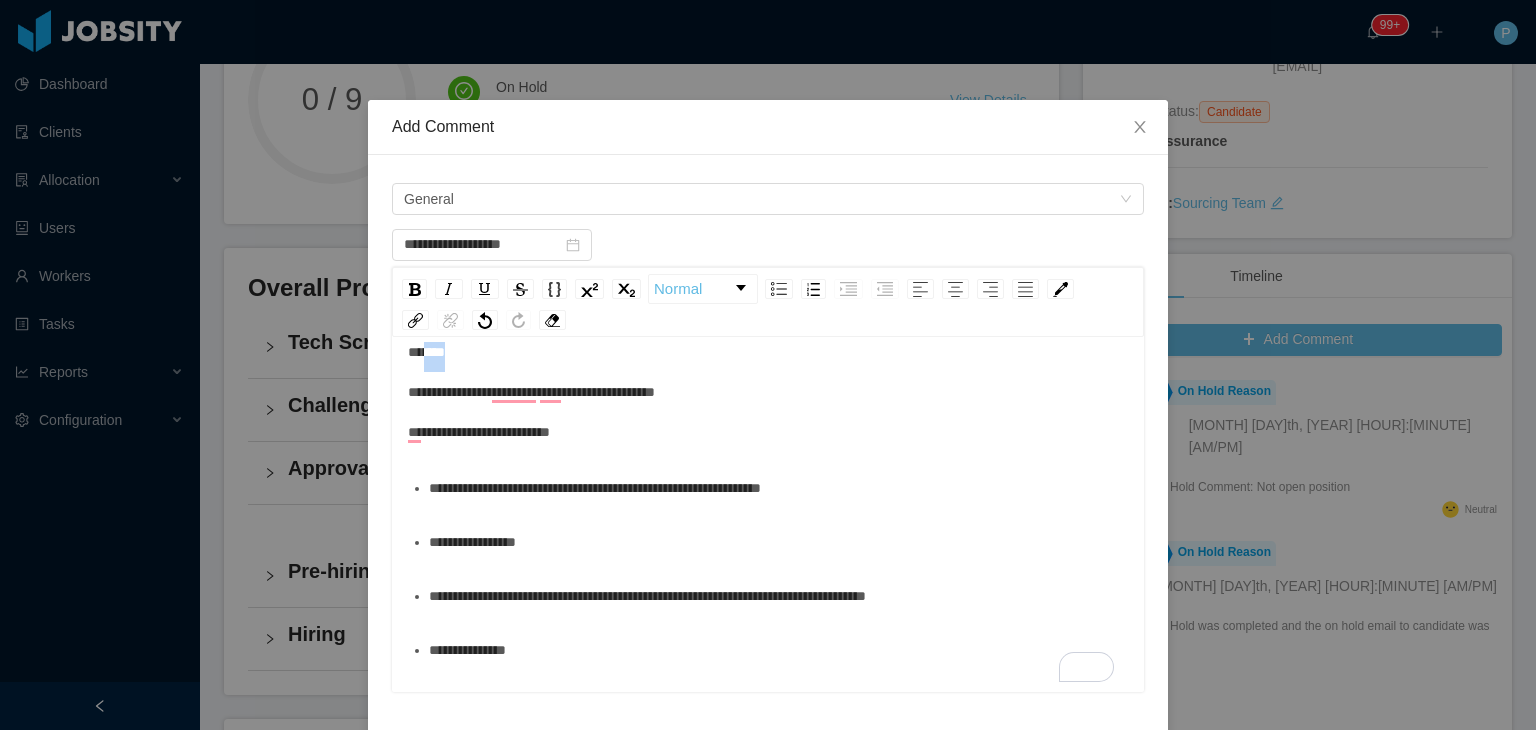 scroll, scrollTop: 22, scrollLeft: 0, axis: vertical 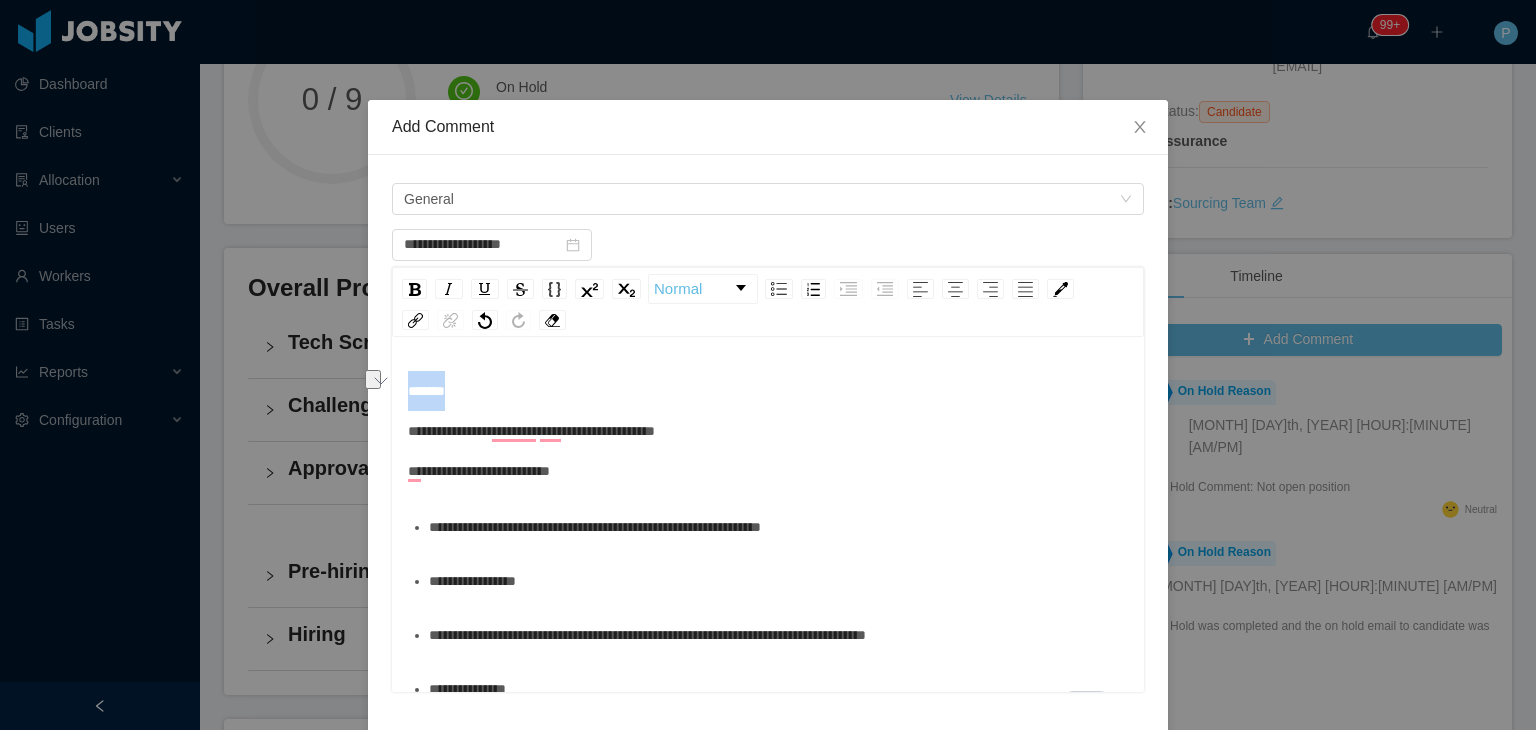 drag, startPoint x: 467, startPoint y: 356, endPoint x: 388, endPoint y: 353, distance: 79.05694 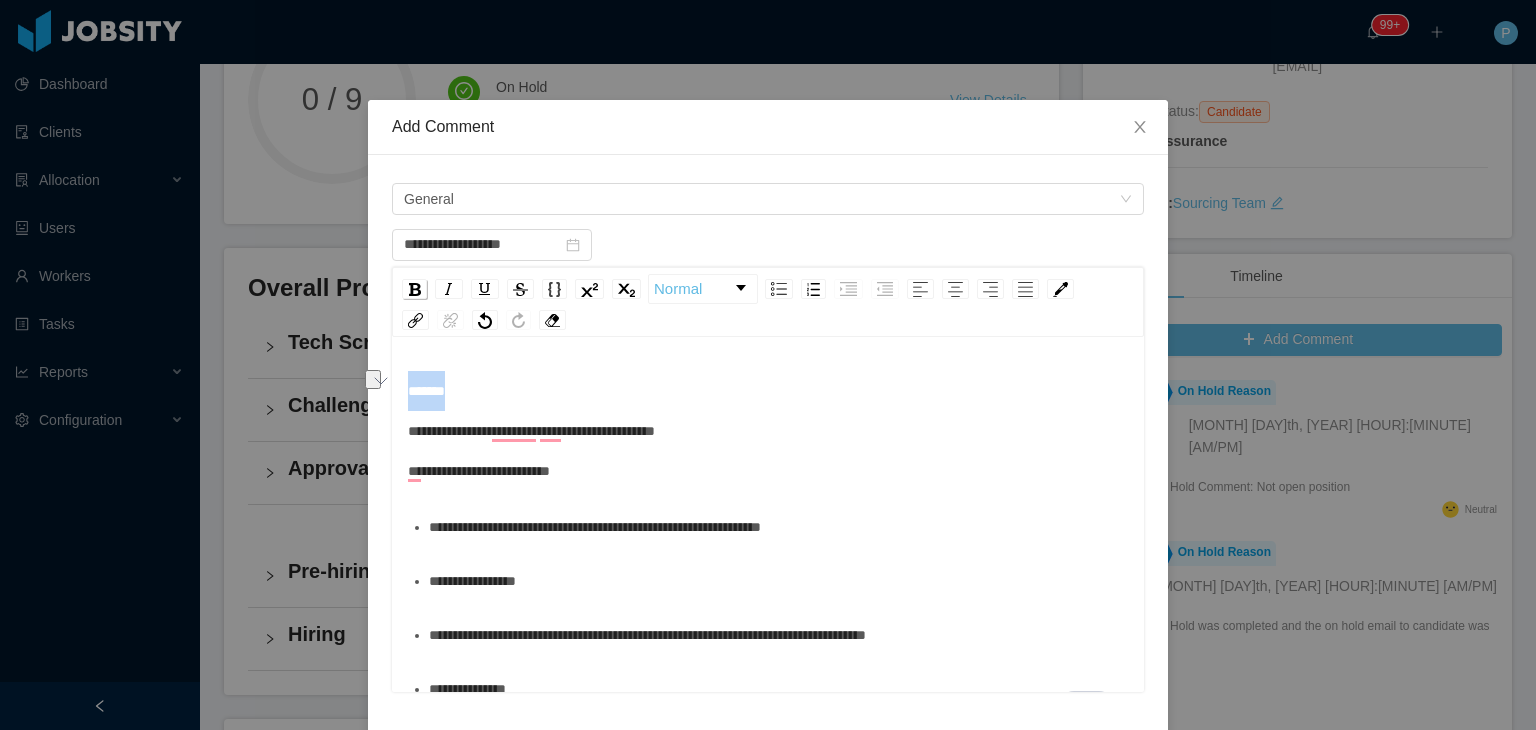 click at bounding box center (415, 289) 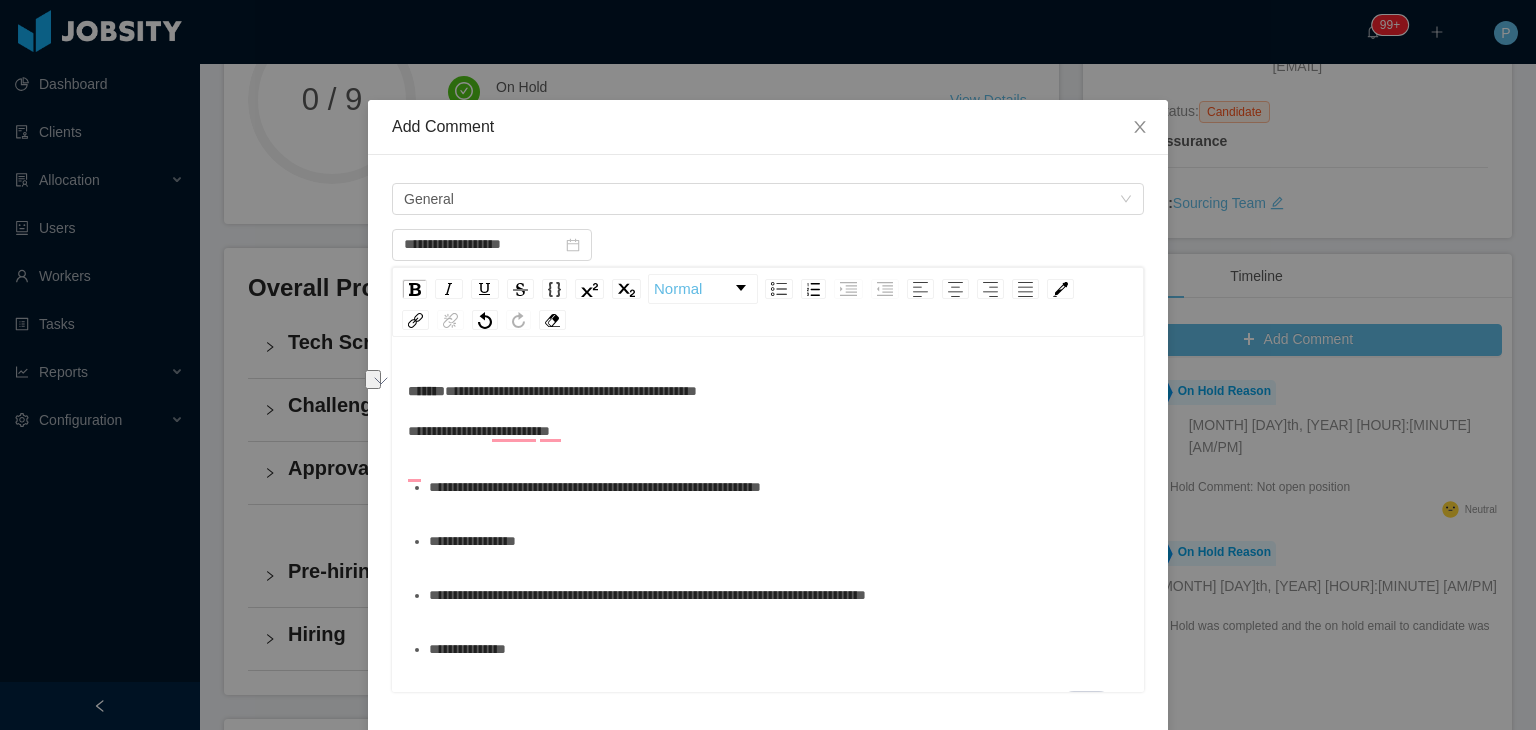 click on "**********" at bounding box center (595, 487) 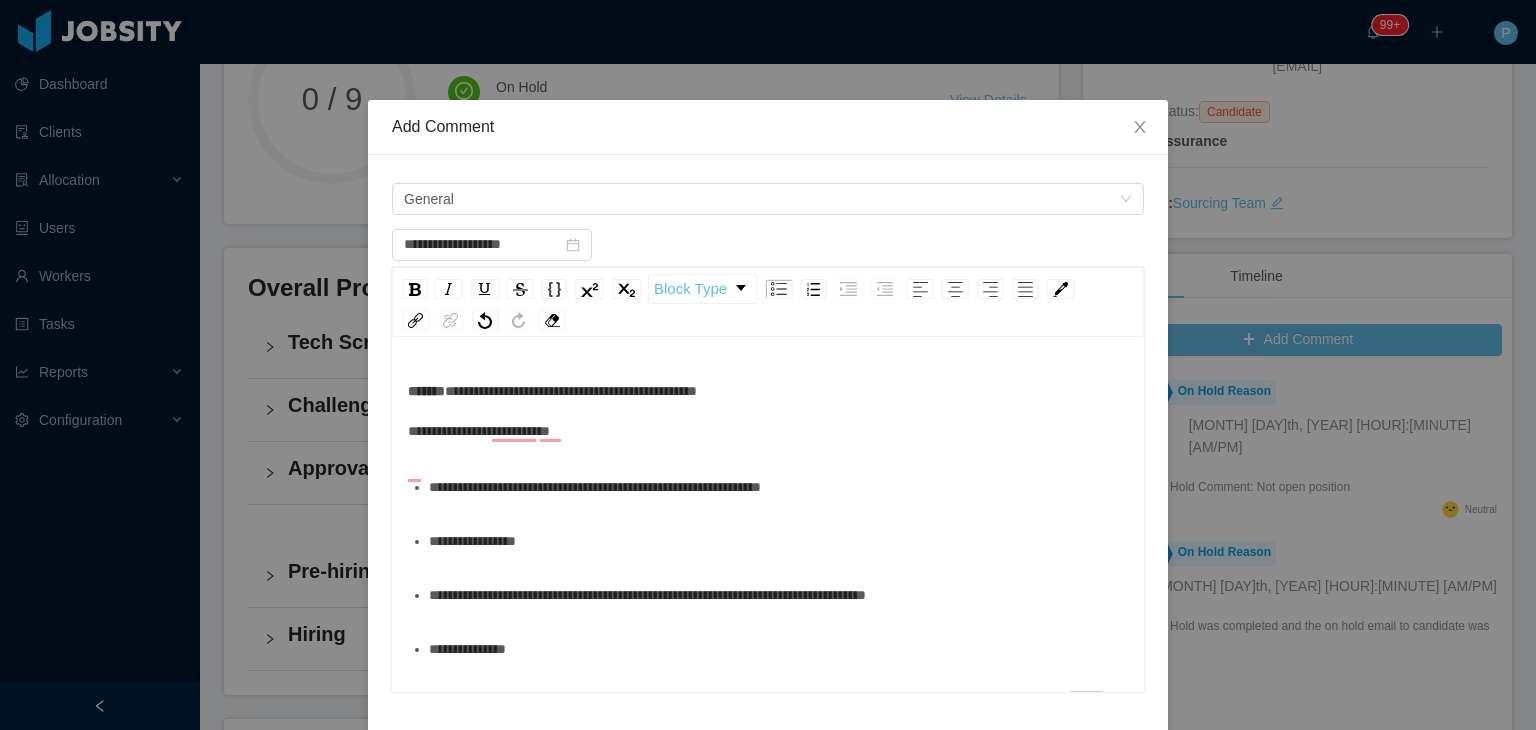 click on "**********" at bounding box center (595, 487) 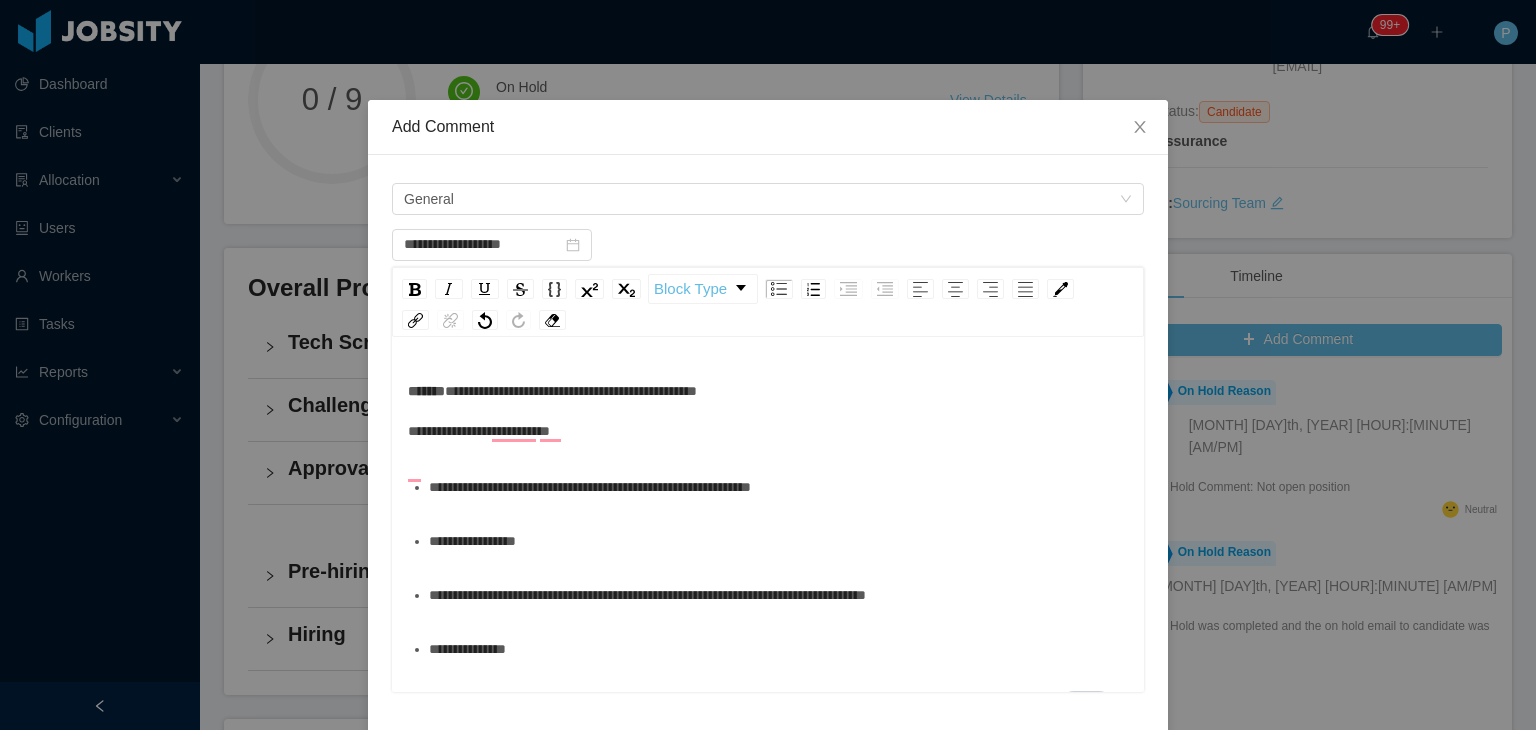 click on "**********" at bounding box center [779, 541] 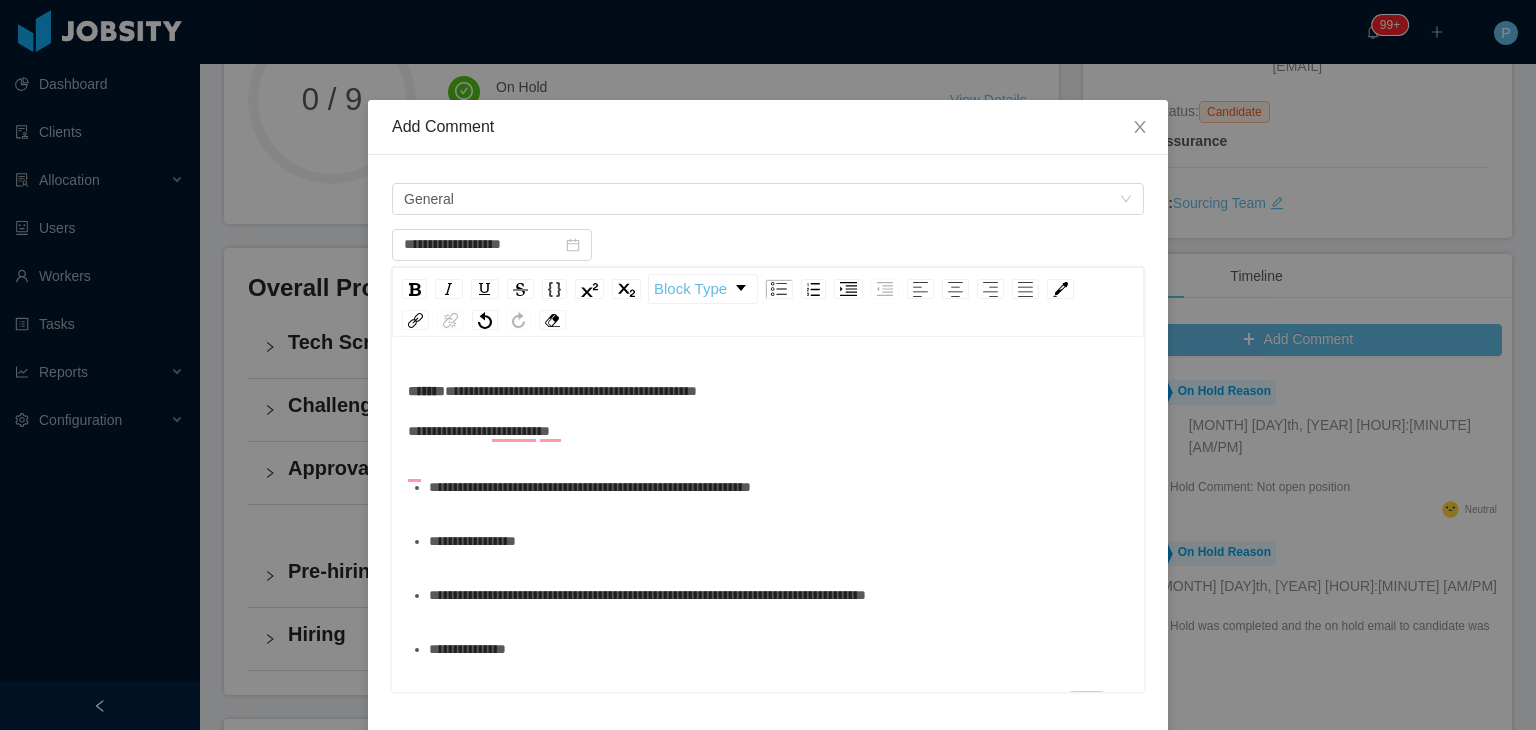 click on "**********" at bounding box center (779, 595) 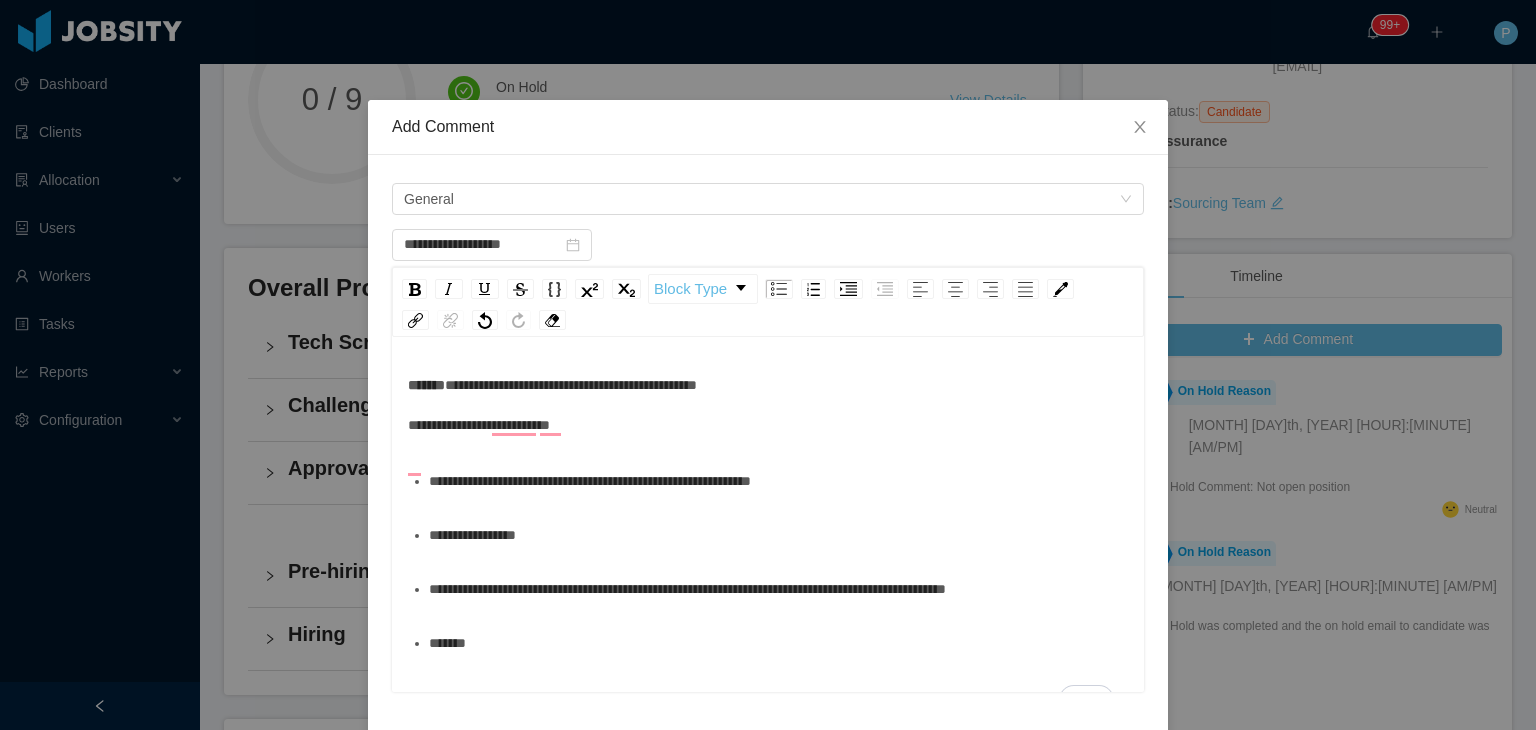 click on "**********" at bounding box center [779, 589] 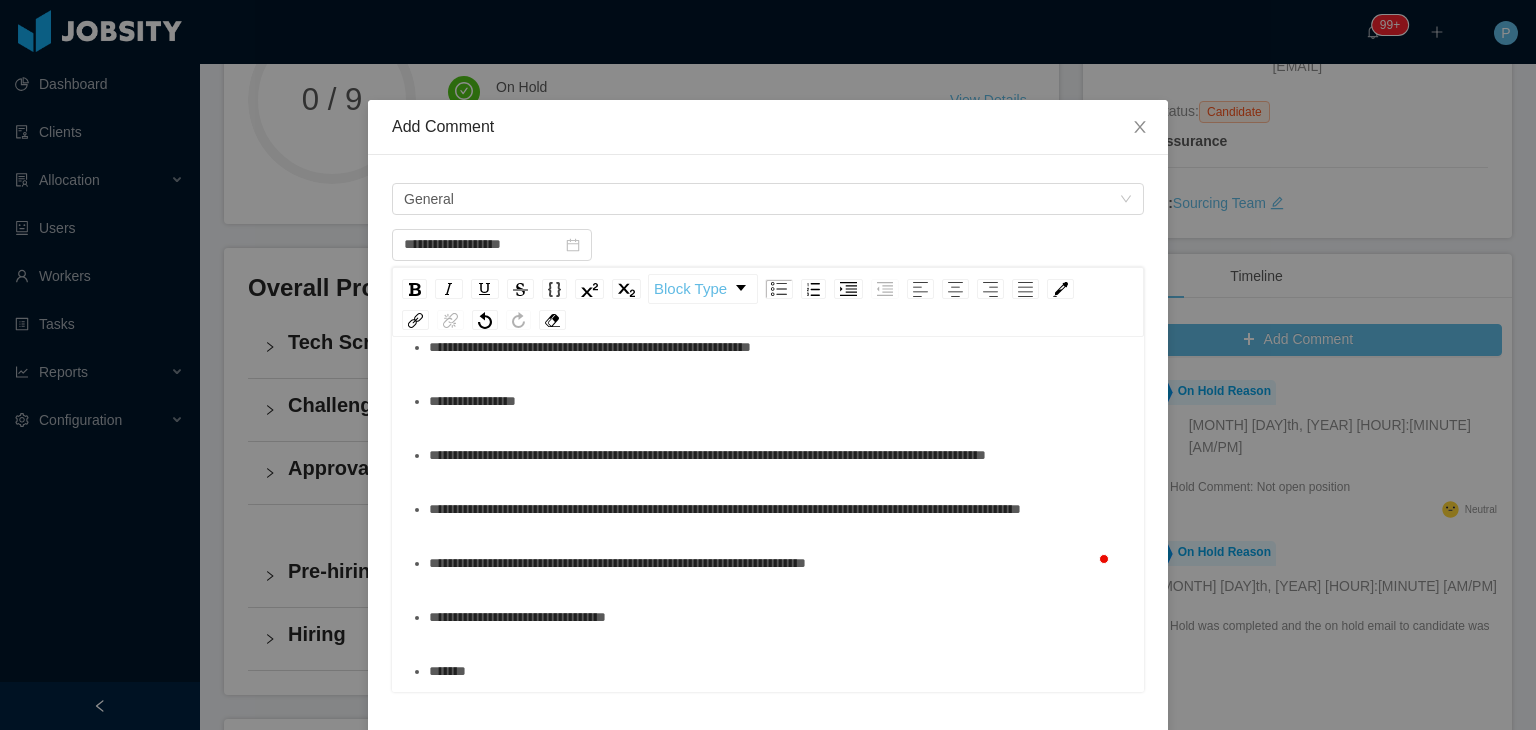 click on "**********" at bounding box center [779, 563] 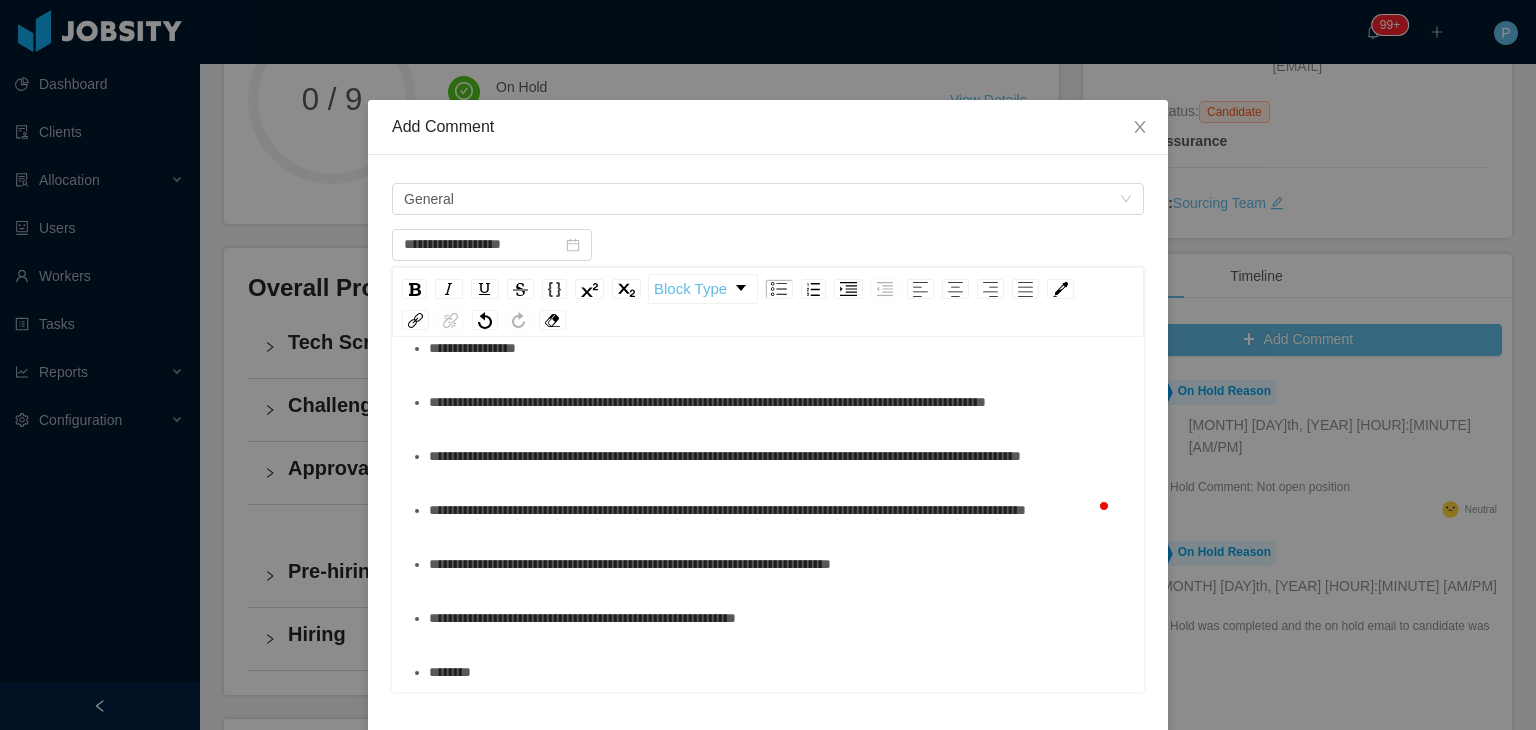 click on "**********" at bounding box center [779, 564] 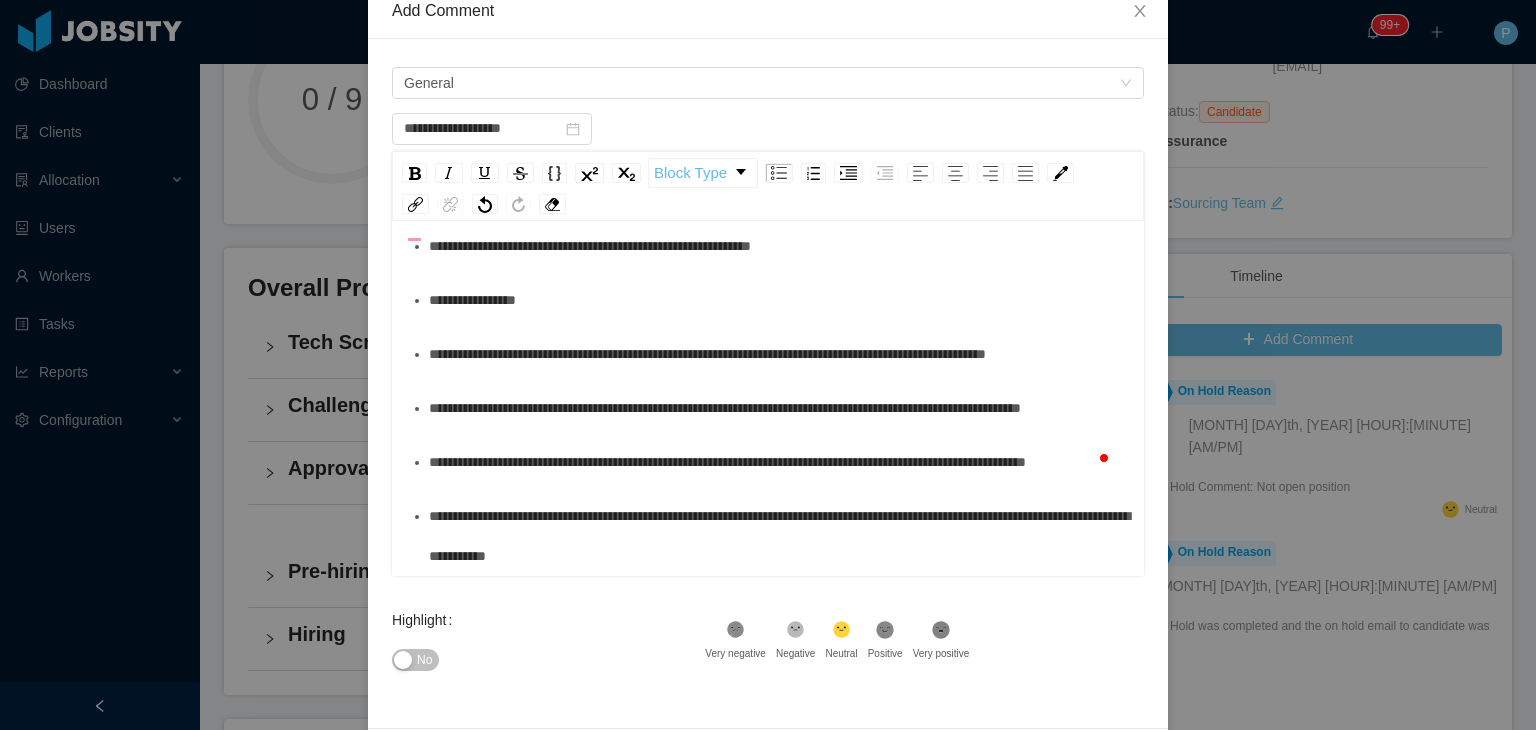 click on "No" at bounding box center (424, 660) 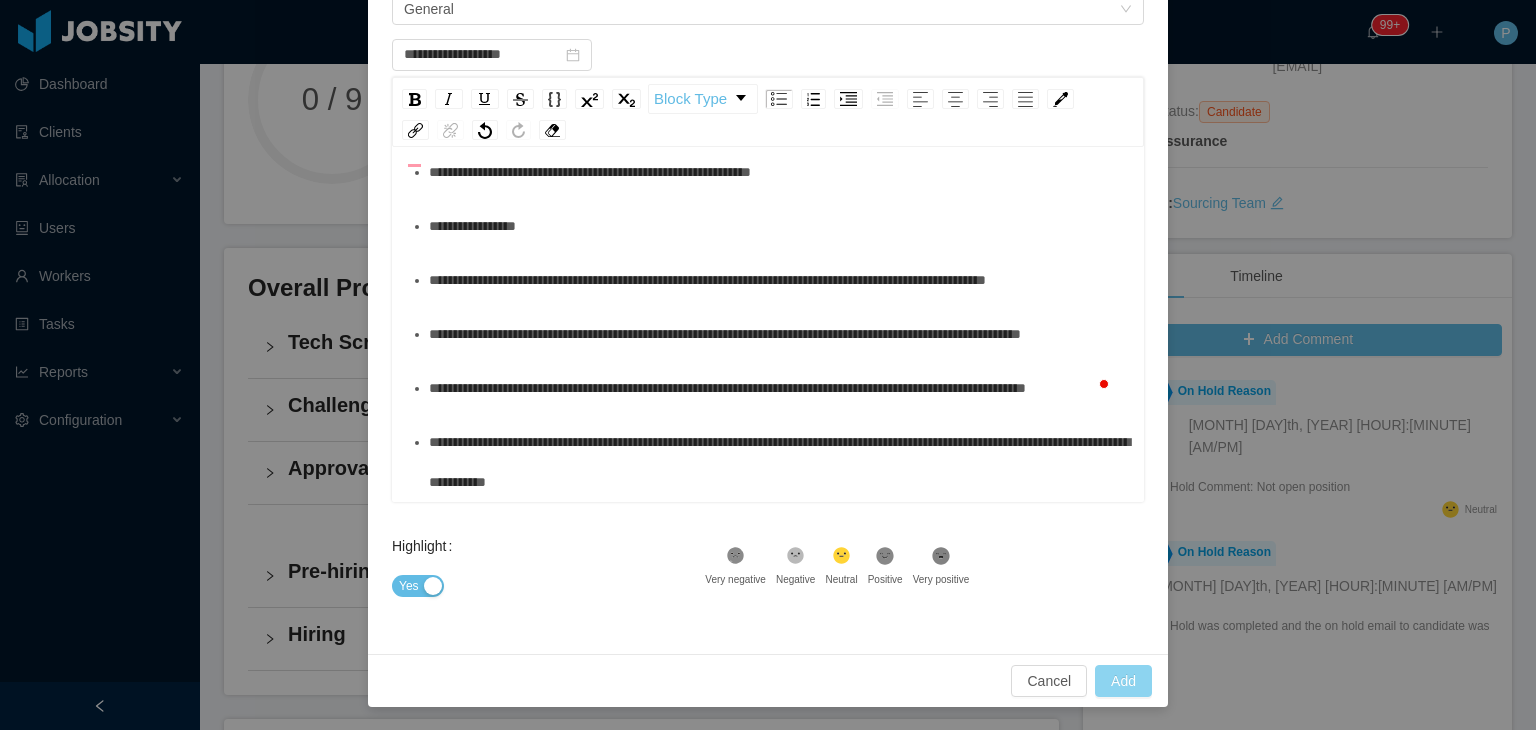 click on "Add" at bounding box center [1123, 681] 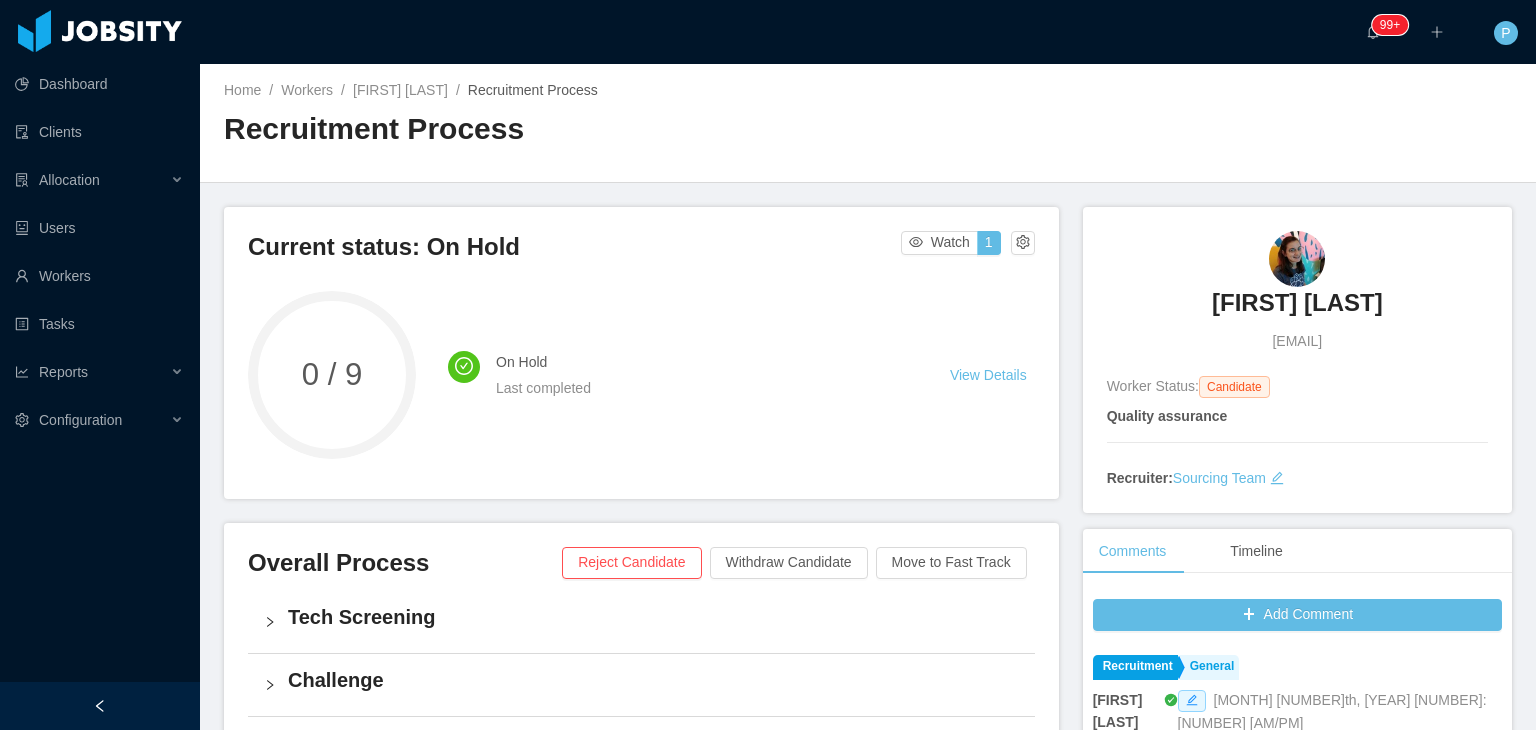 drag, startPoint x: 1388, startPoint y: 305, endPoint x: 1206, endPoint y: 319, distance: 182.53767 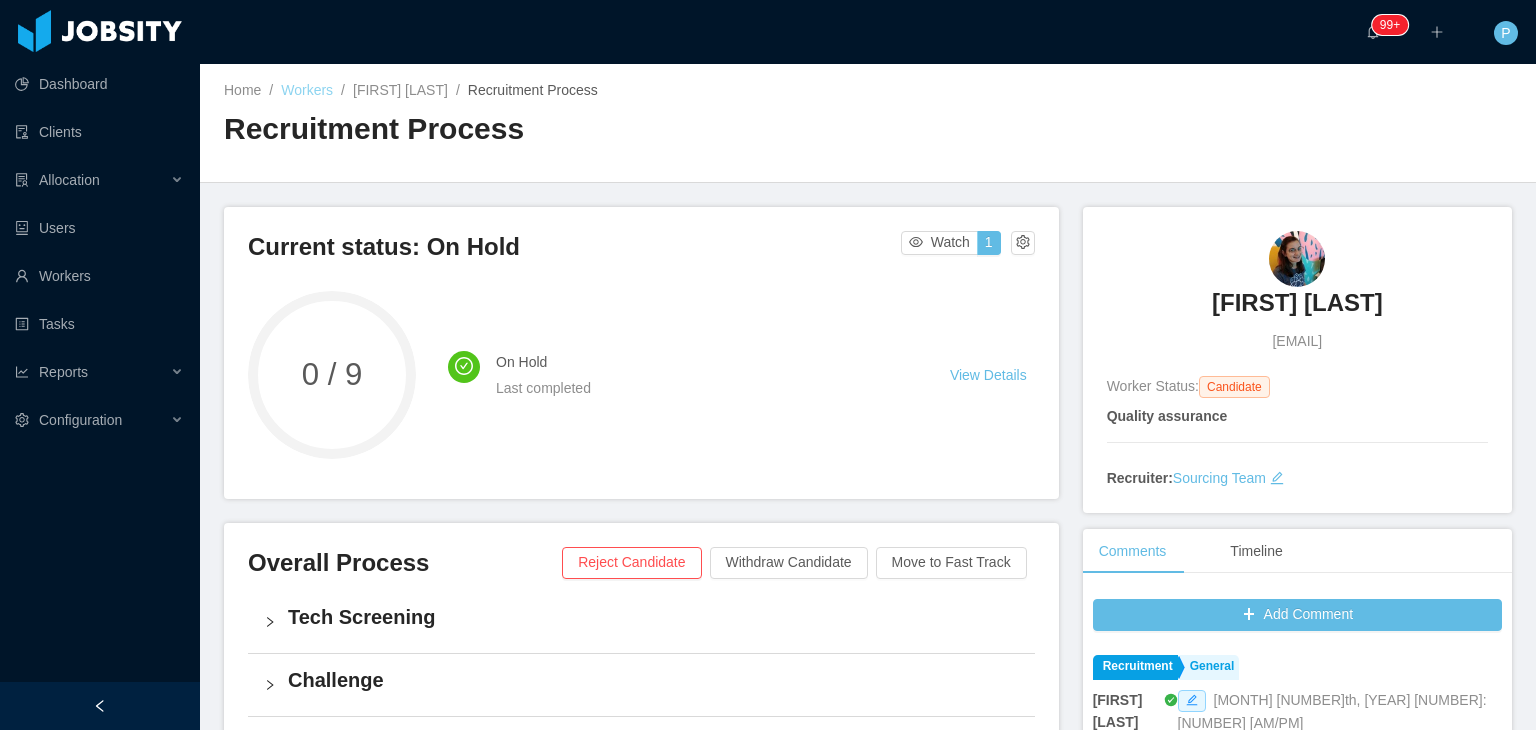 click on "Workers" at bounding box center (307, 90) 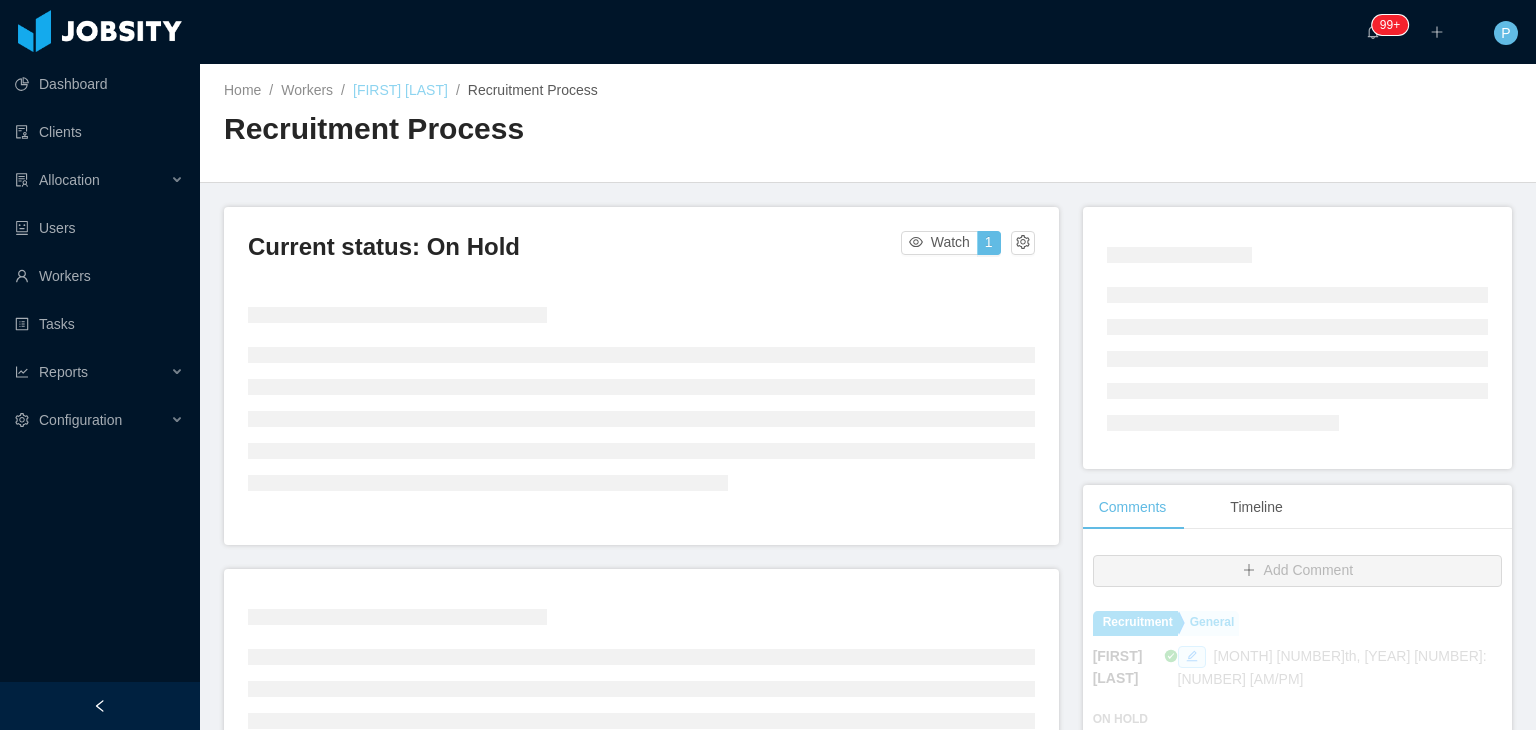 click on "[FIRST] [LAST]" at bounding box center [400, 90] 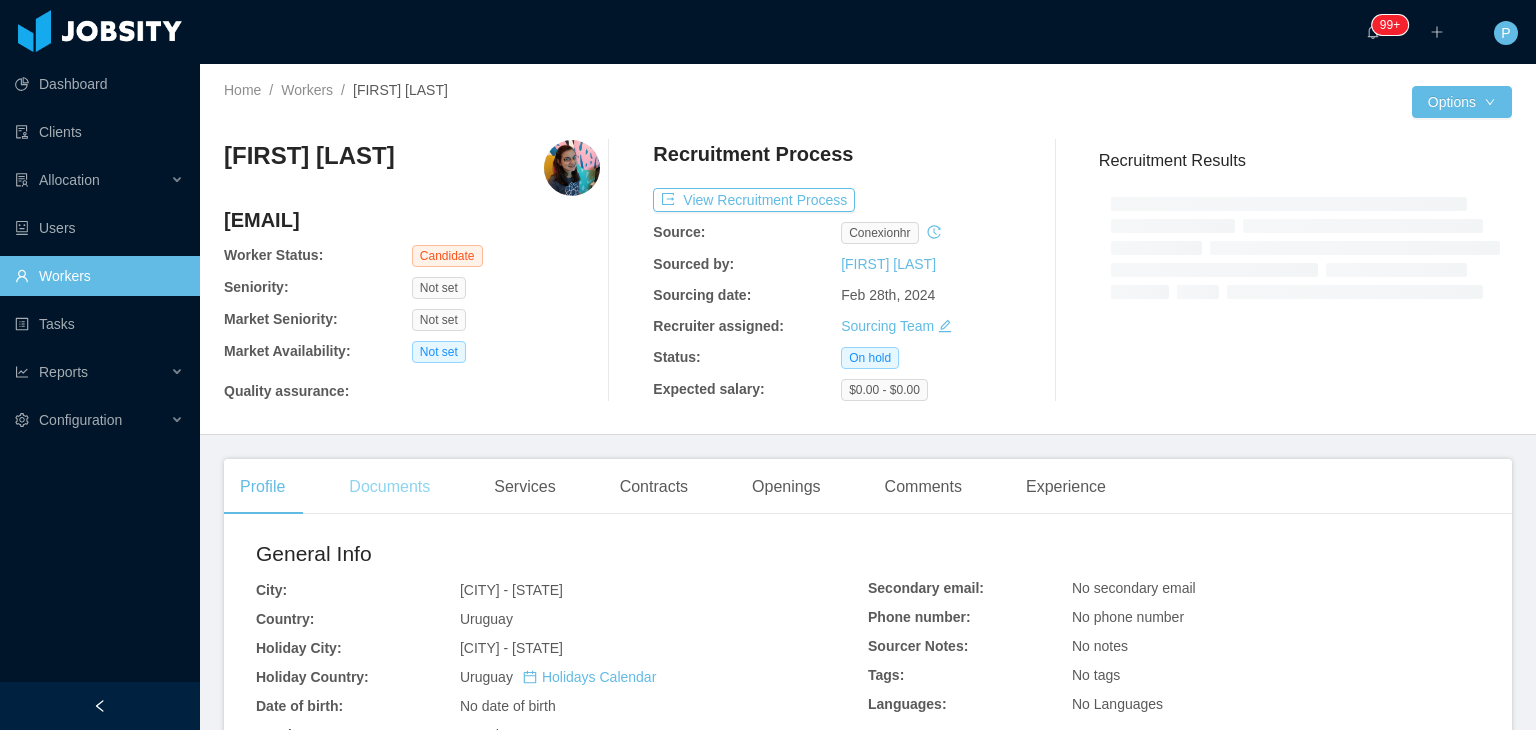 click on "Documents" at bounding box center [389, 487] 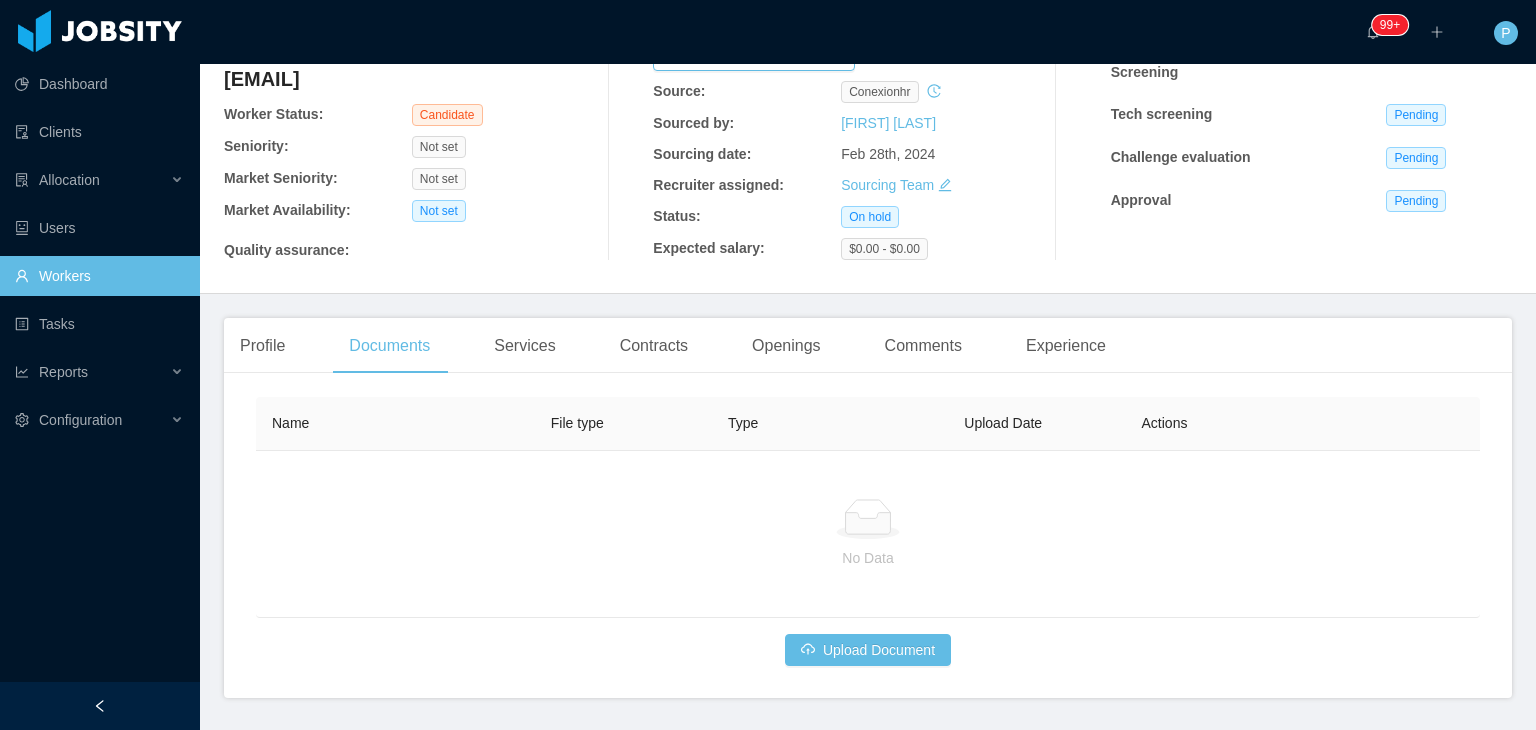 scroll, scrollTop: 156, scrollLeft: 0, axis: vertical 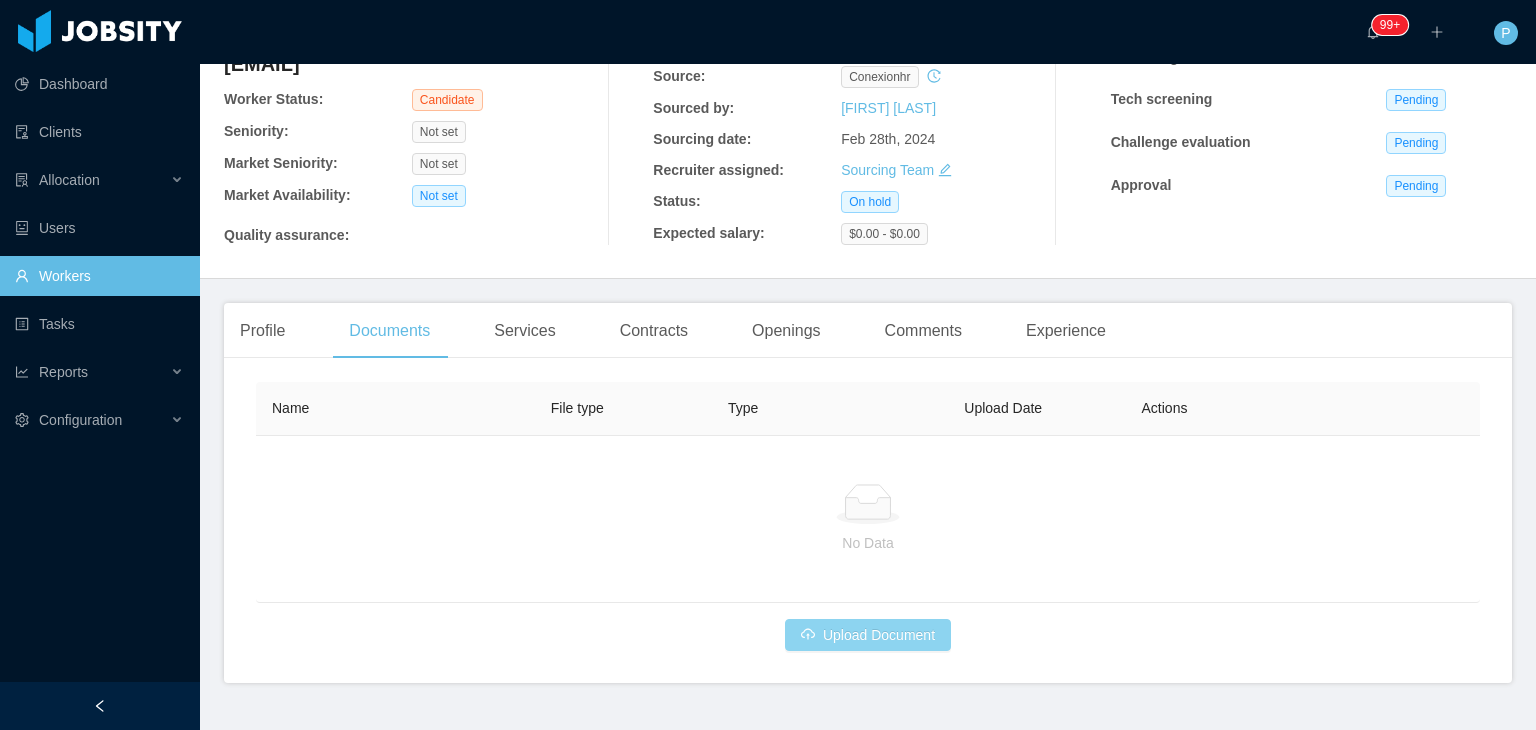 click on "Upload Document" at bounding box center (868, 635) 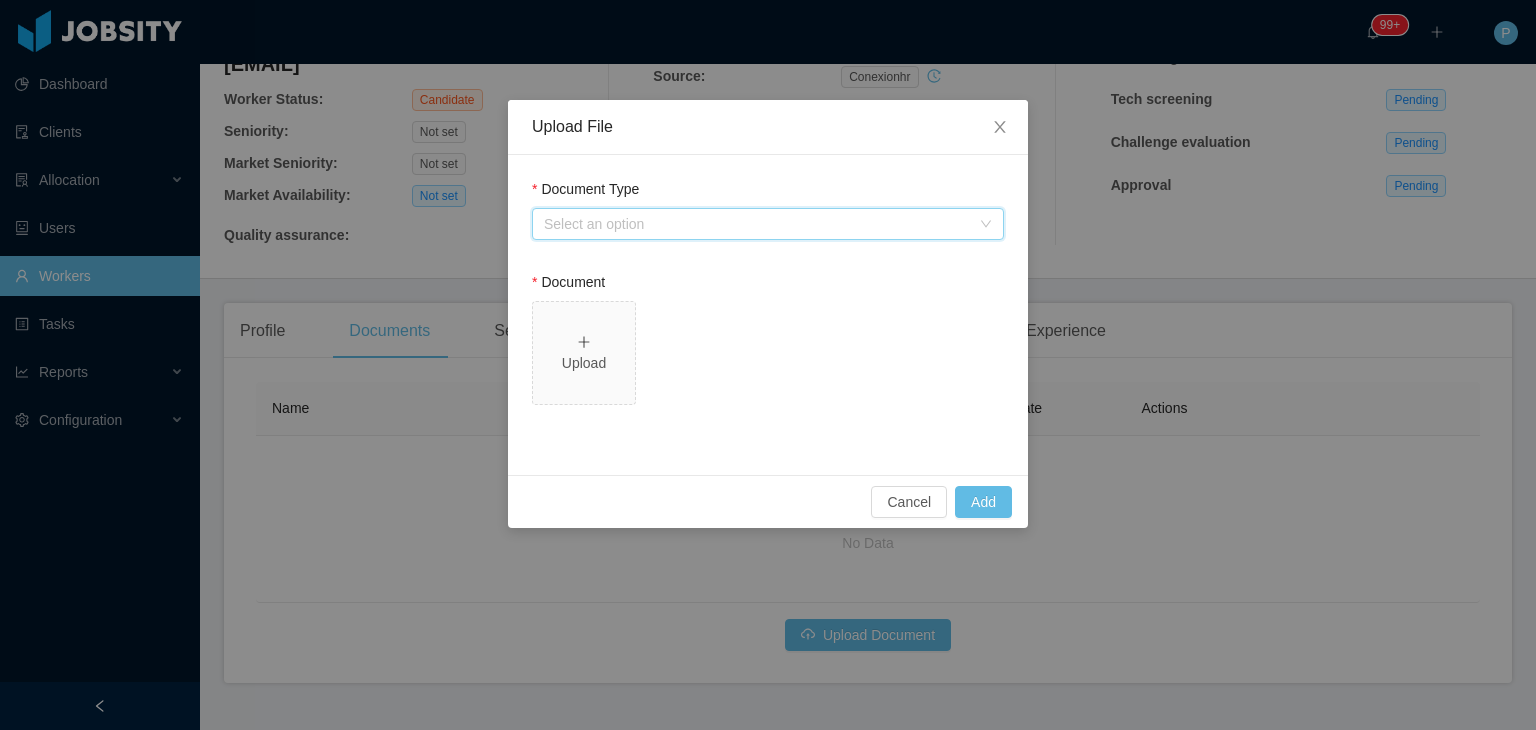 click on "Select an option" at bounding box center [761, 224] 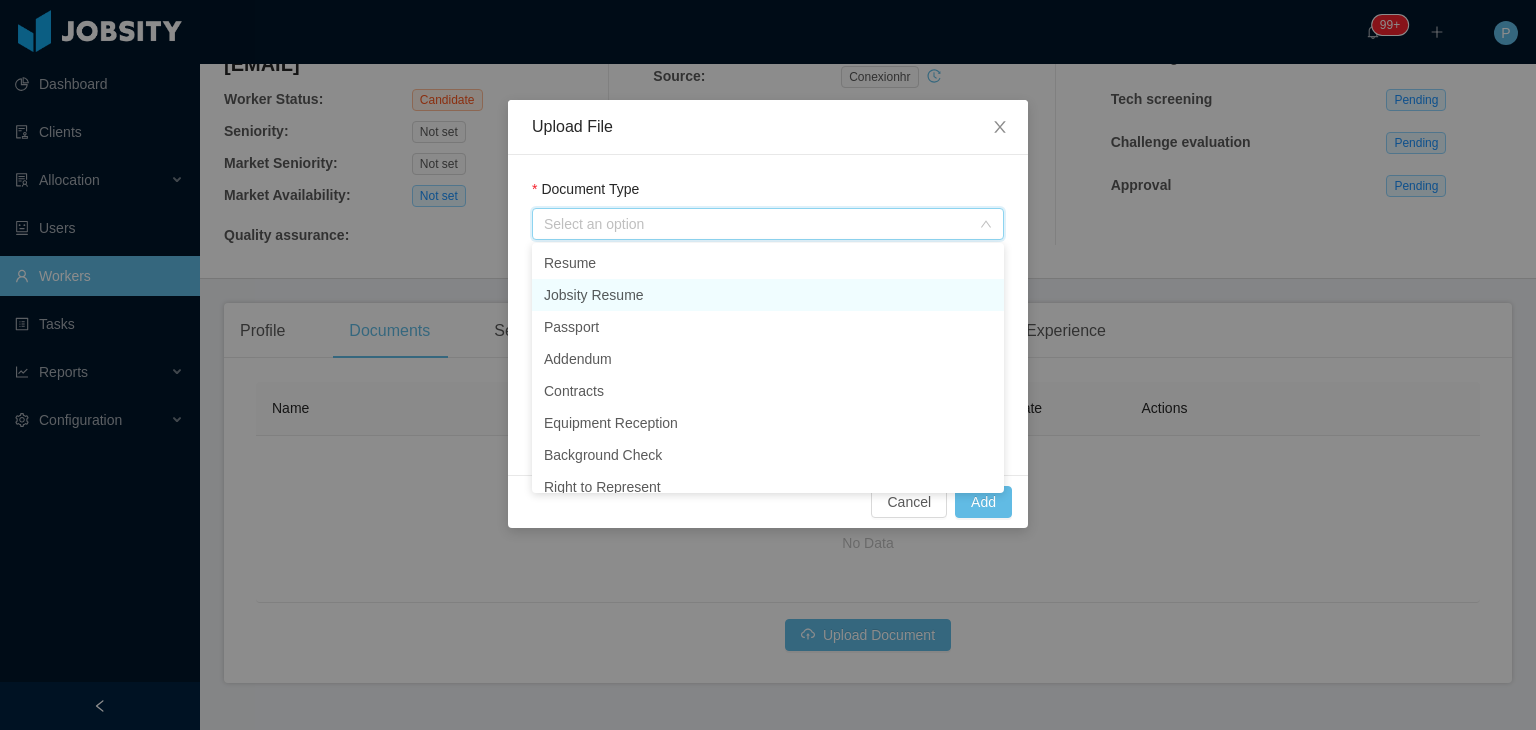 click on "Jobsity Resume" at bounding box center [768, 295] 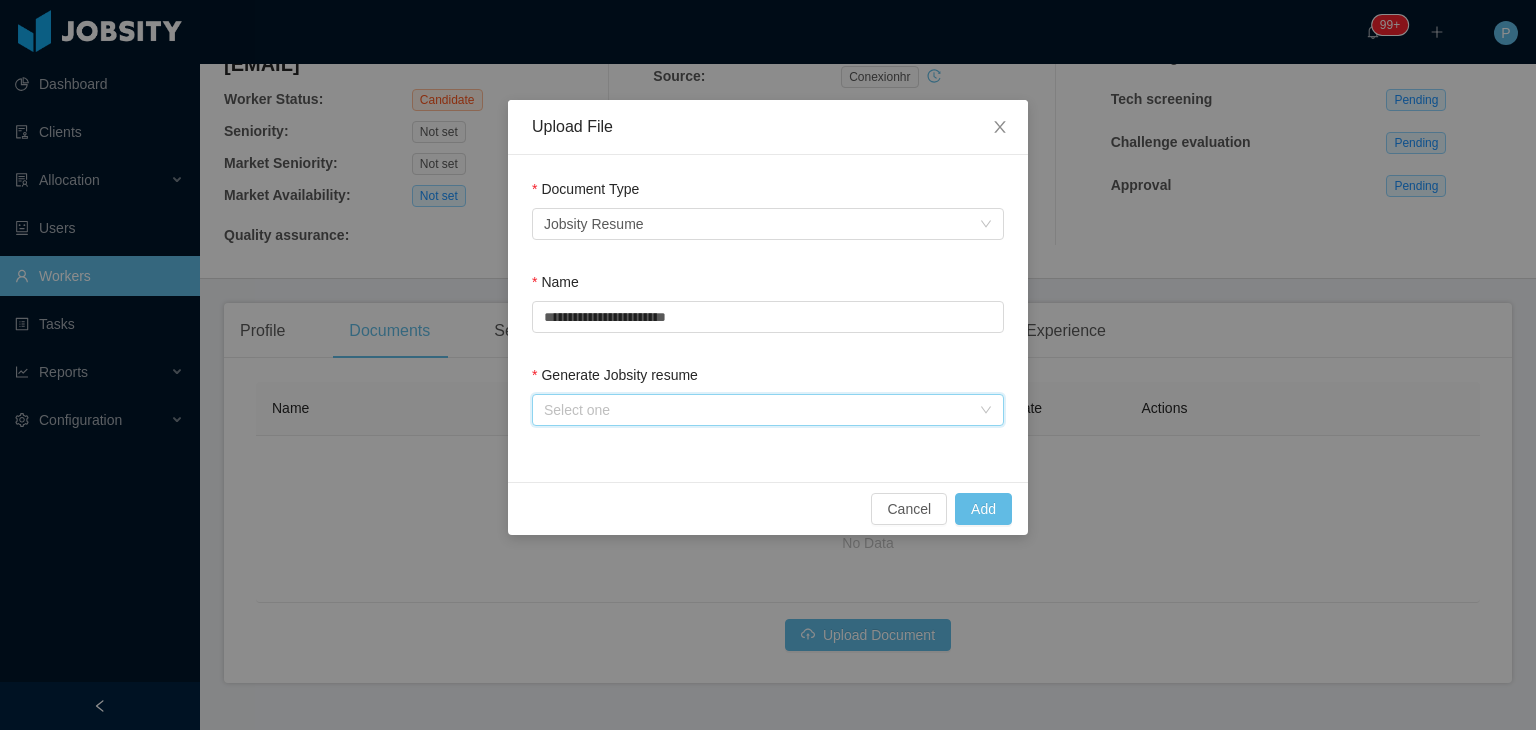 click on "Select one" at bounding box center (761, 410) 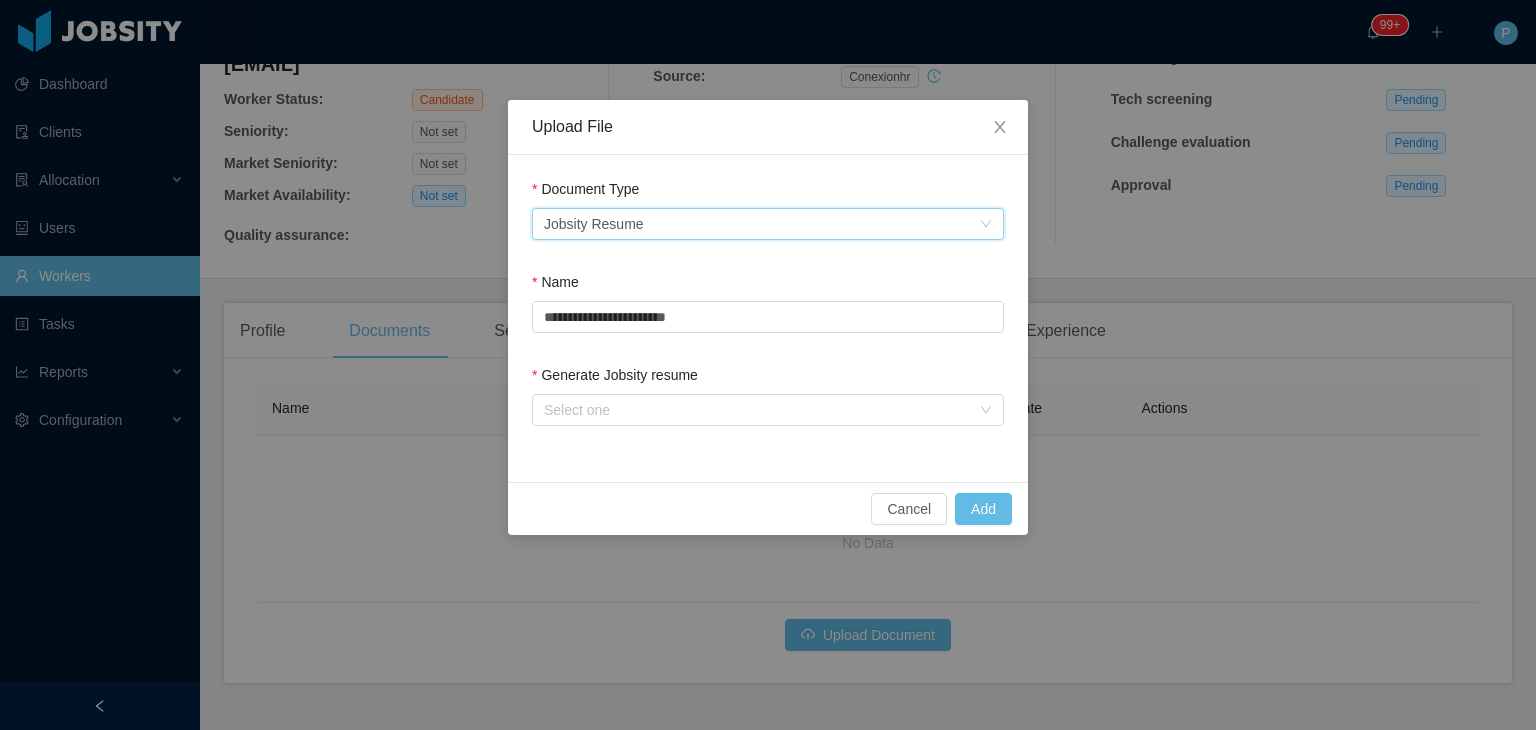 click on "Select an option Jobsity Resume" at bounding box center [761, 224] 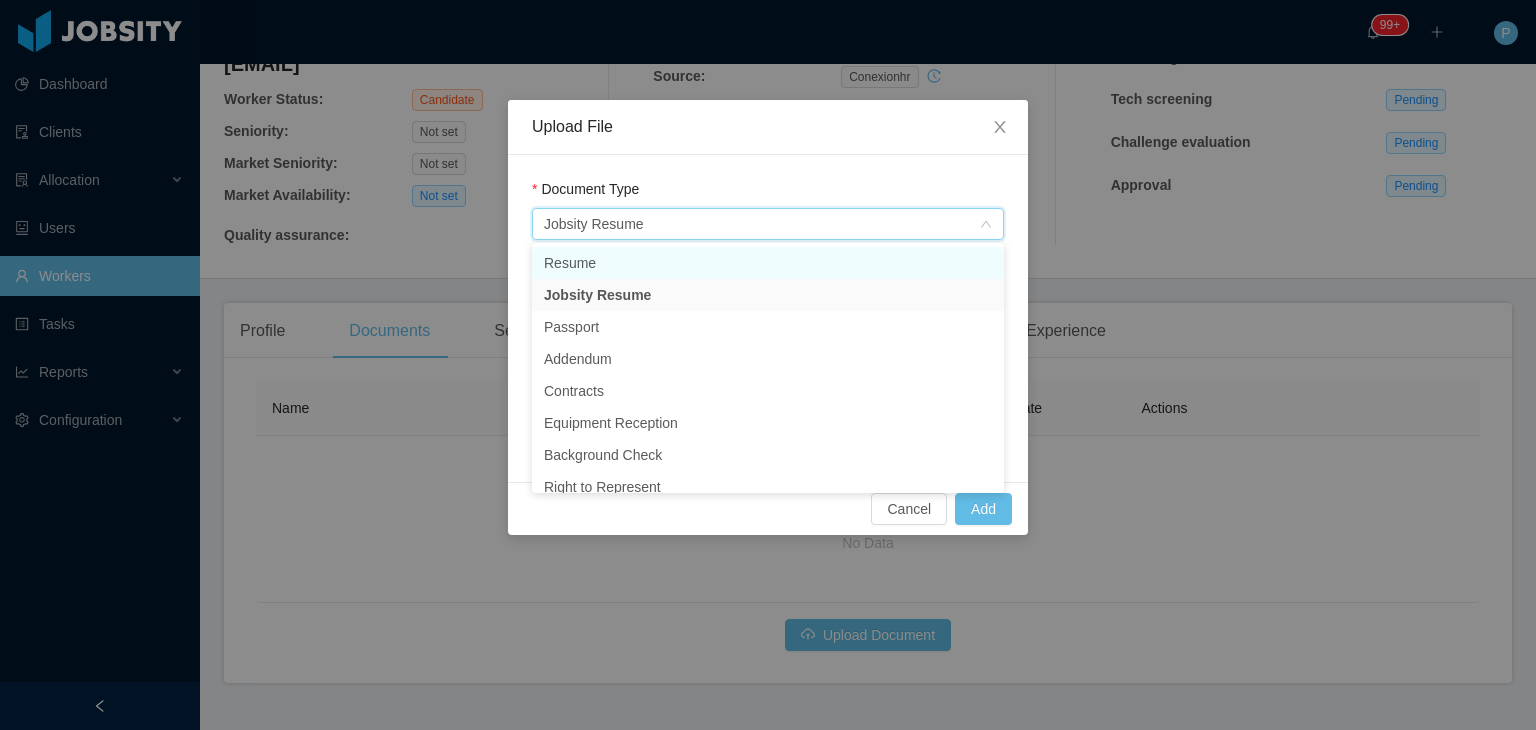 click on "Resume" at bounding box center [768, 263] 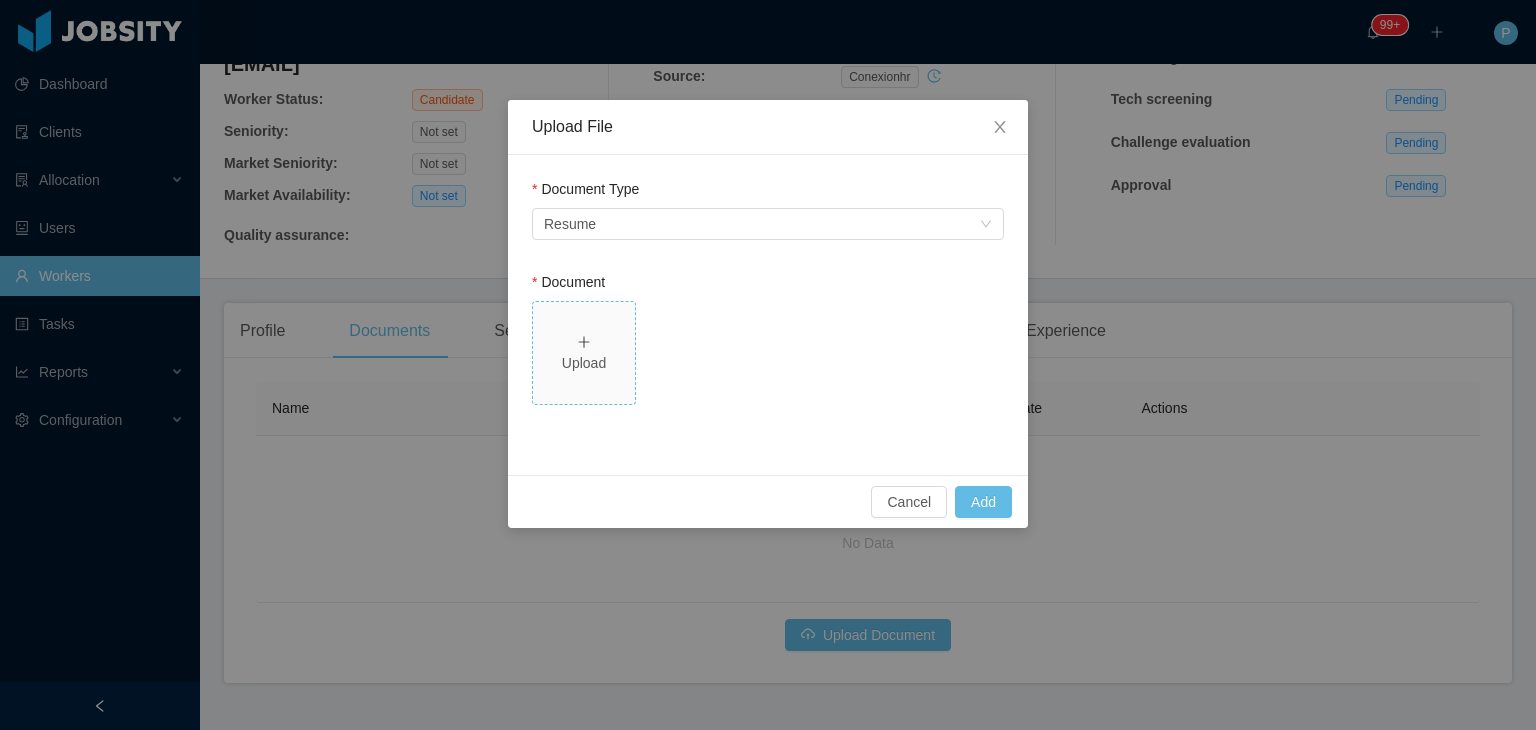 click on "Upload" at bounding box center [584, 363] 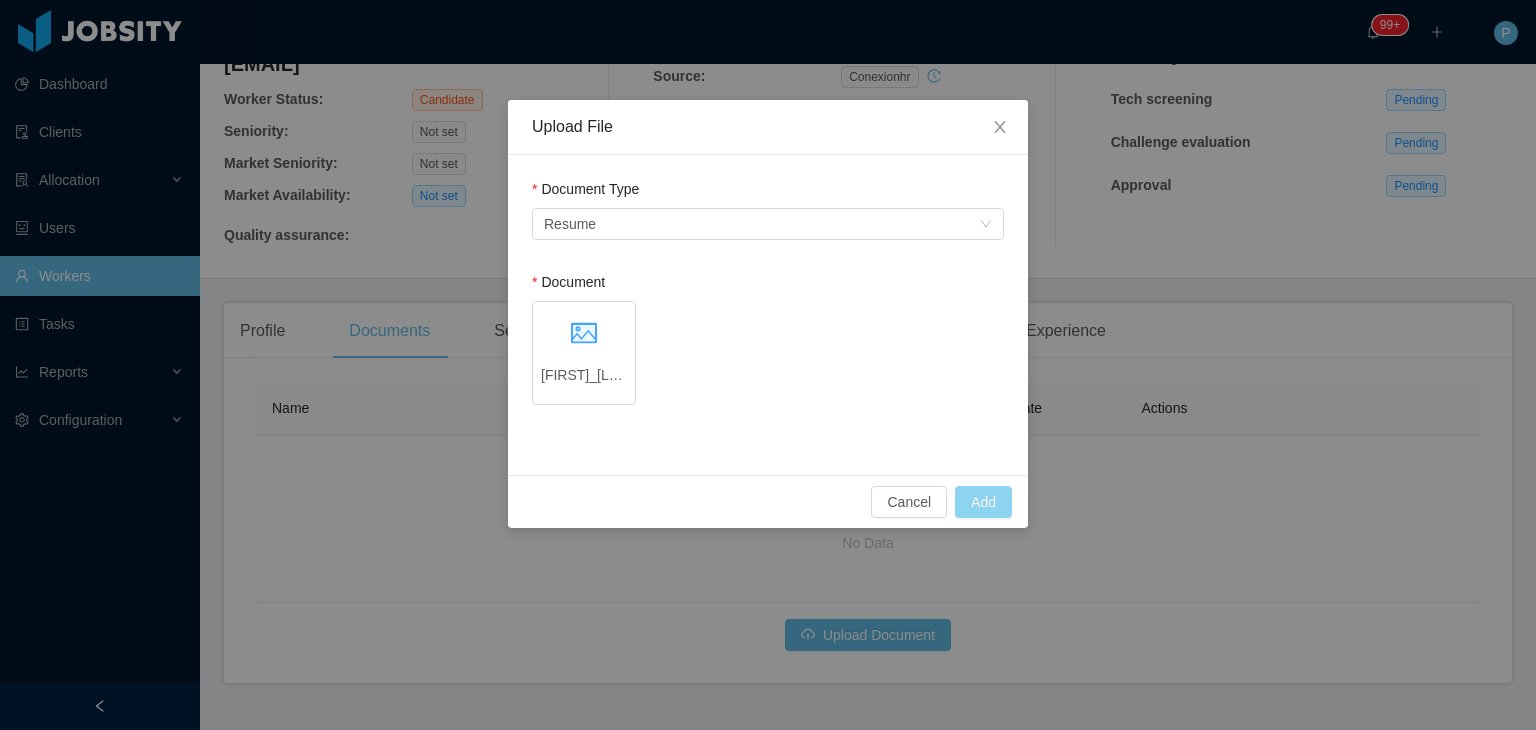 click on "Add" at bounding box center [983, 502] 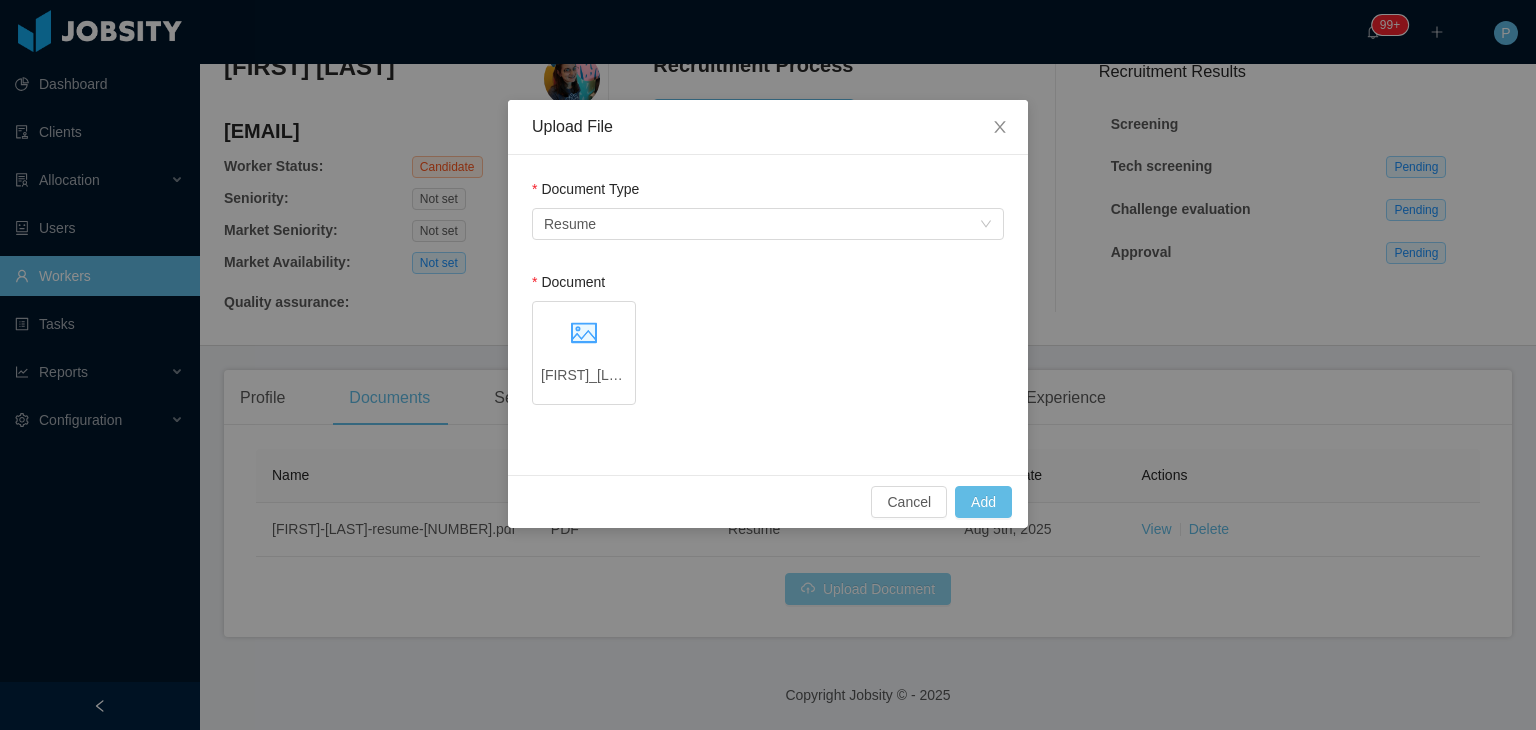 scroll, scrollTop: 110, scrollLeft: 0, axis: vertical 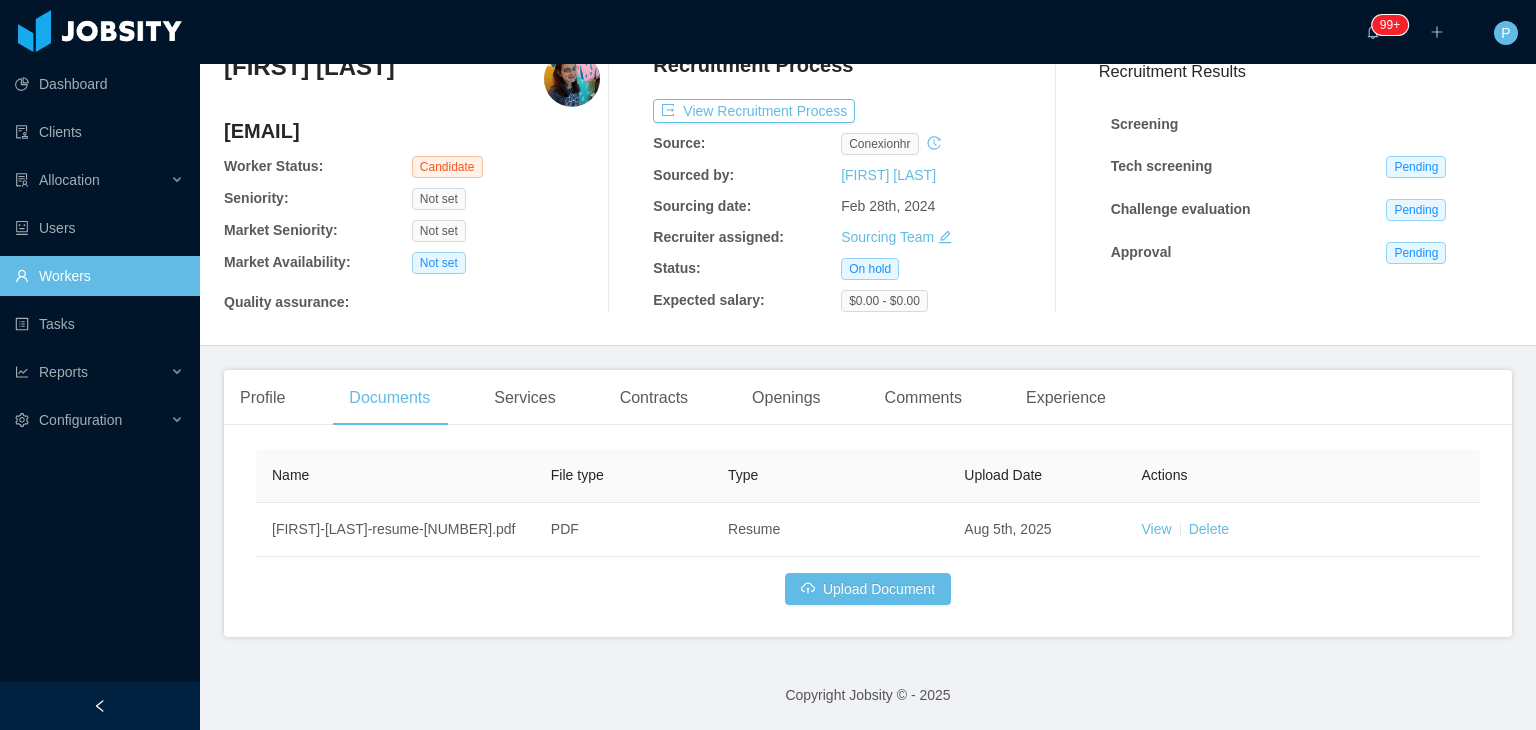 click on "Workers" at bounding box center [99, 276] 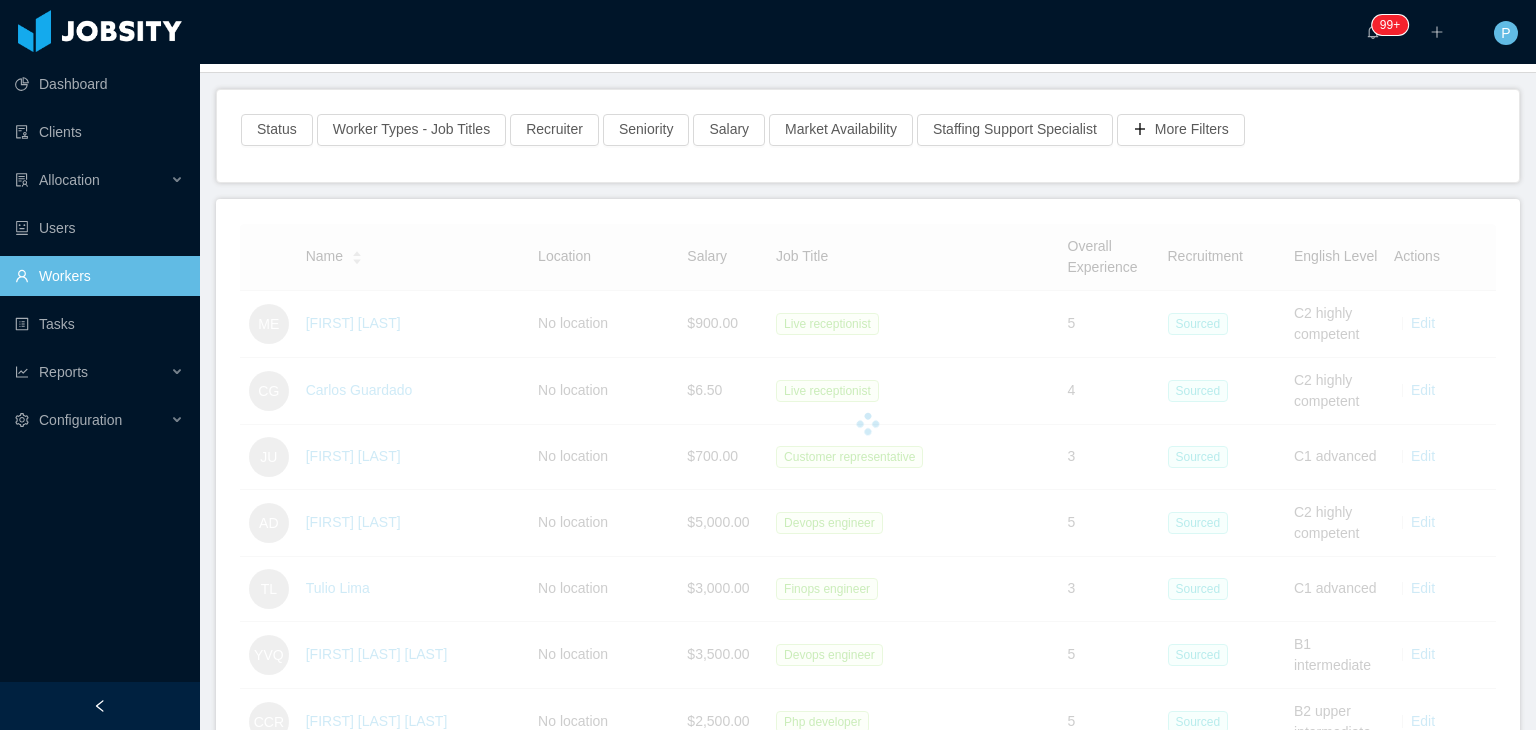 scroll, scrollTop: 3152, scrollLeft: 0, axis: vertical 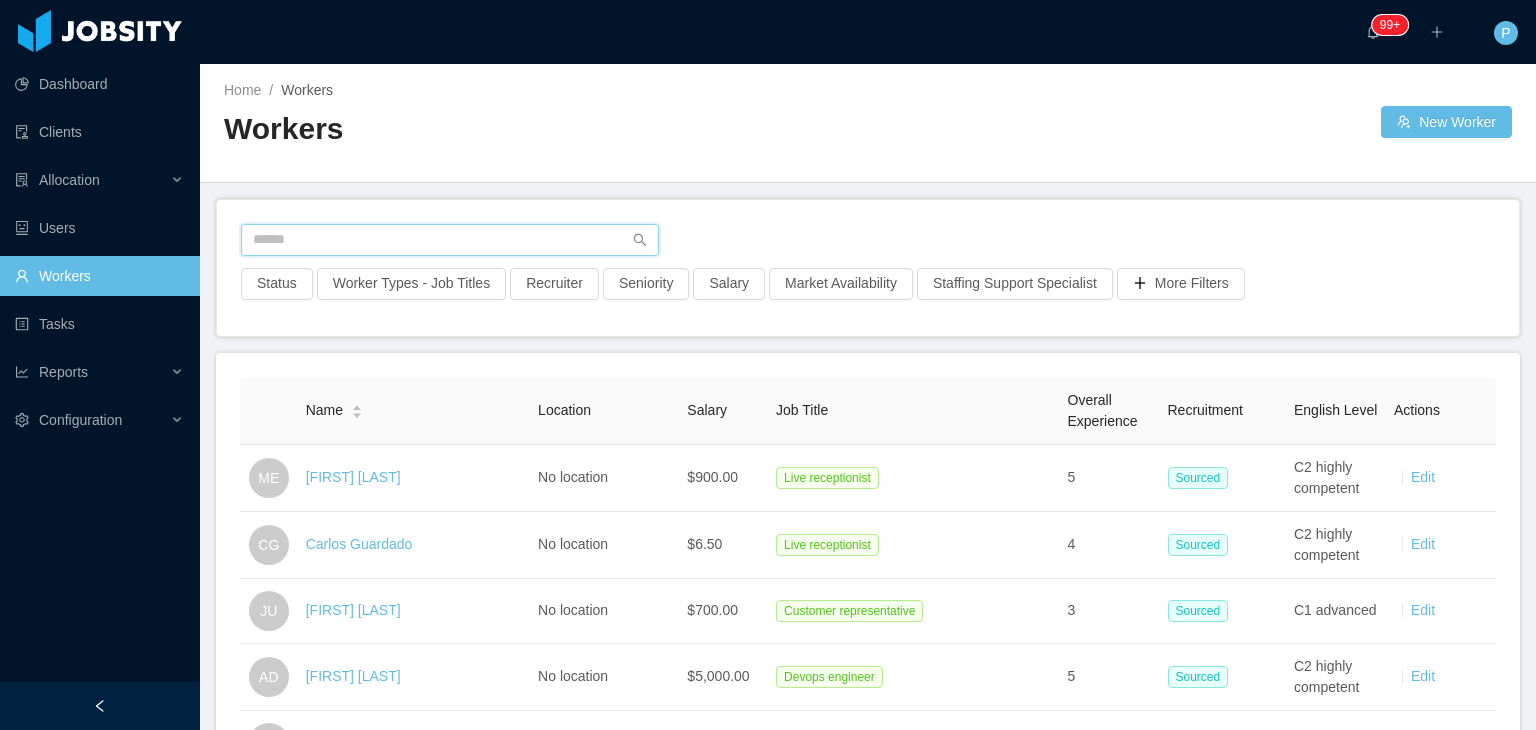click at bounding box center [450, 240] 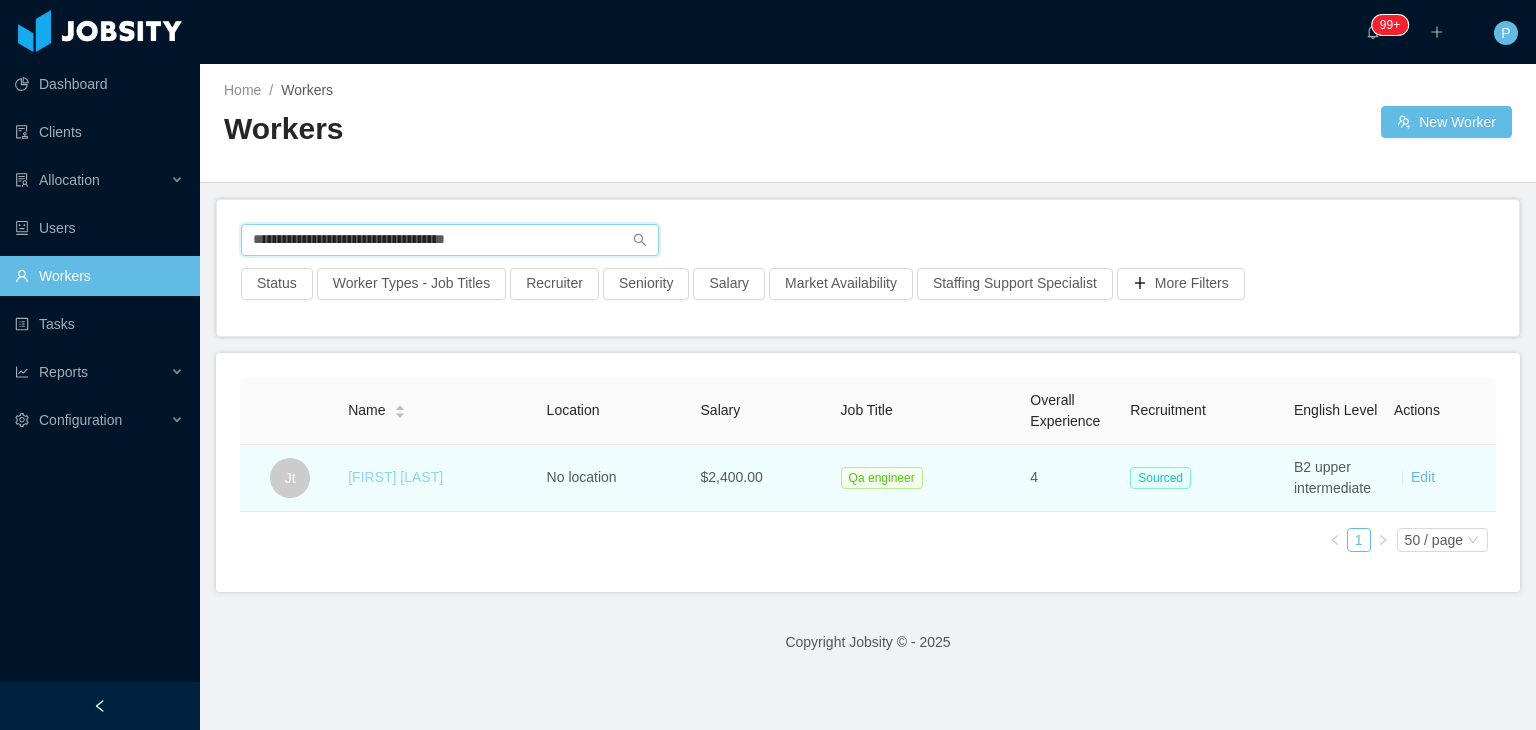 type on "**********" 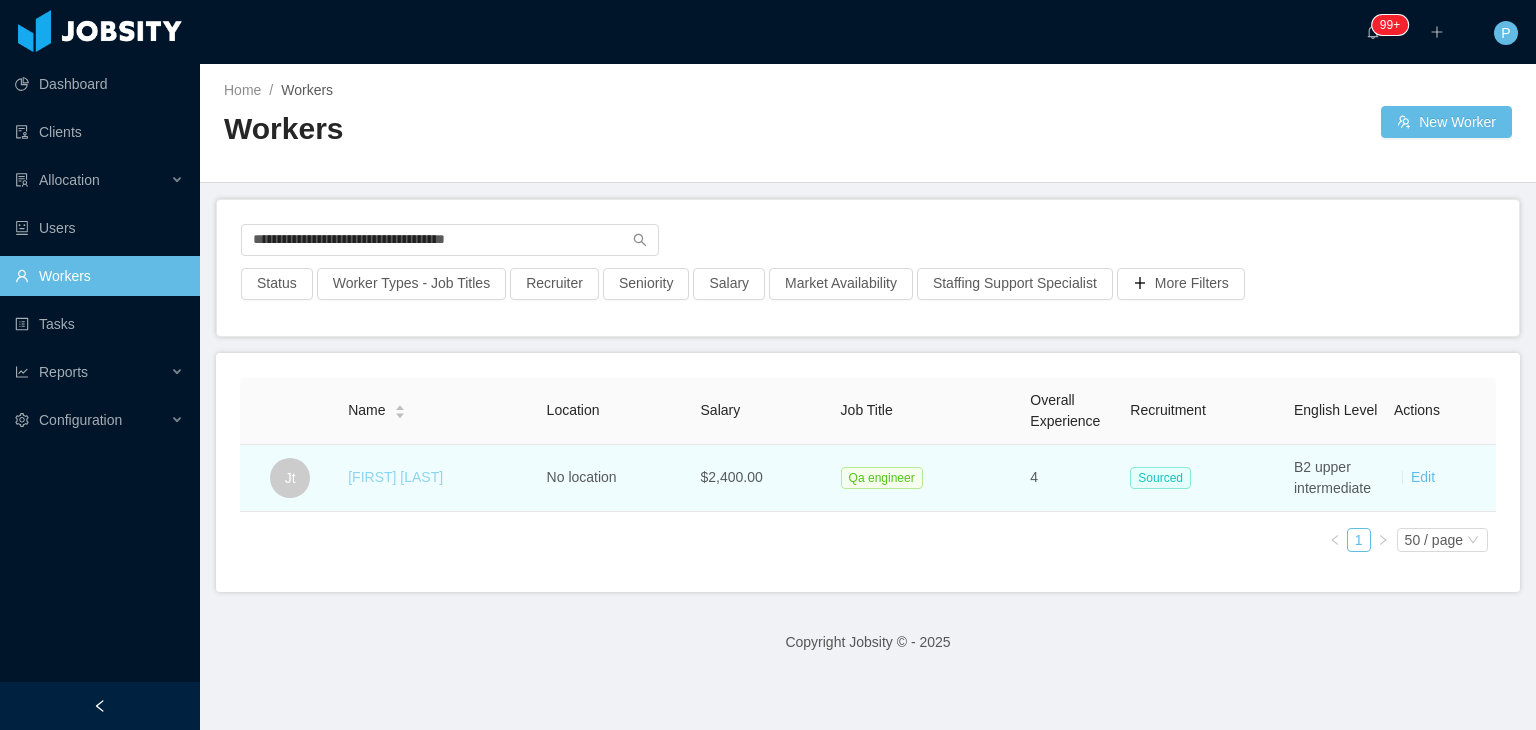 click on "[FIRST] [LAST]" at bounding box center (395, 477) 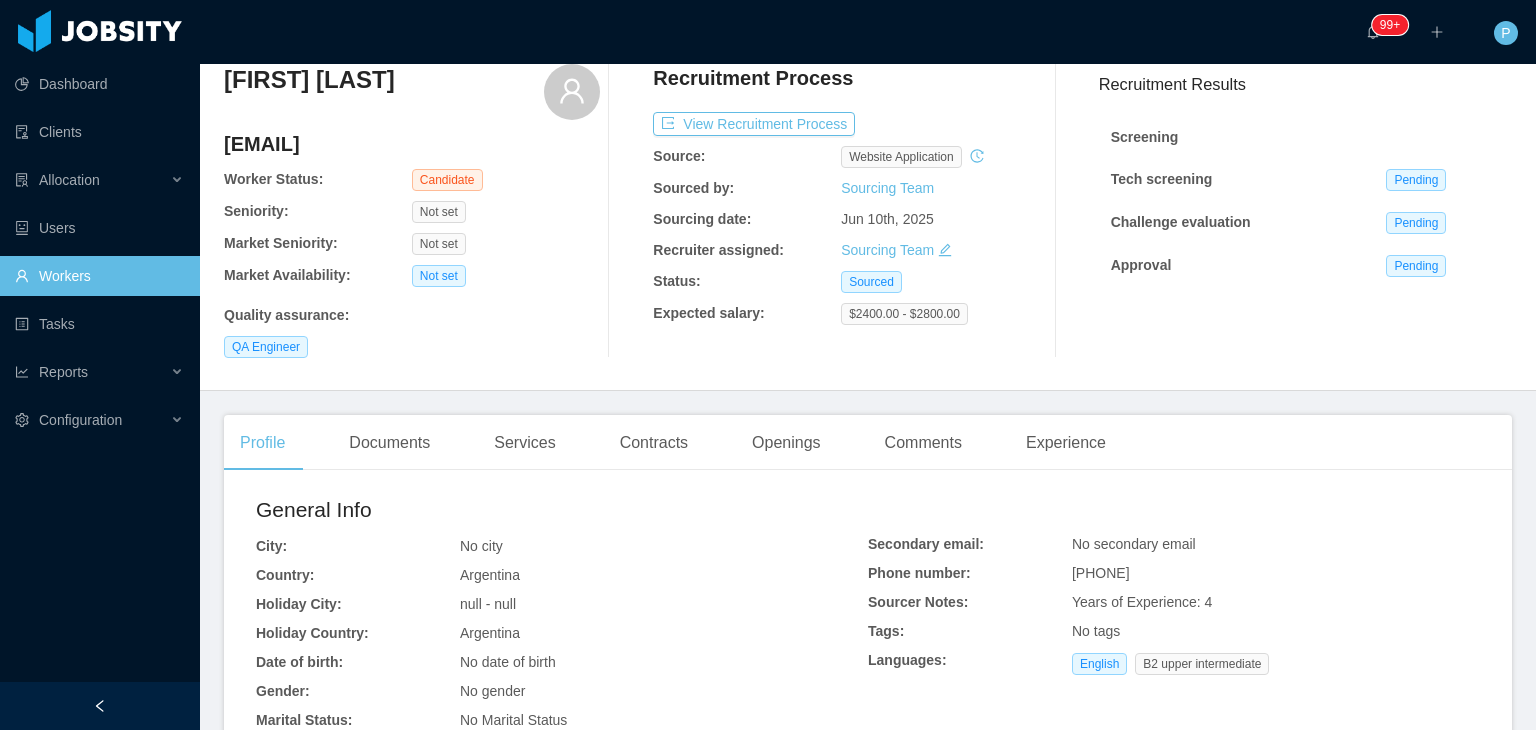 scroll, scrollTop: 80, scrollLeft: 0, axis: vertical 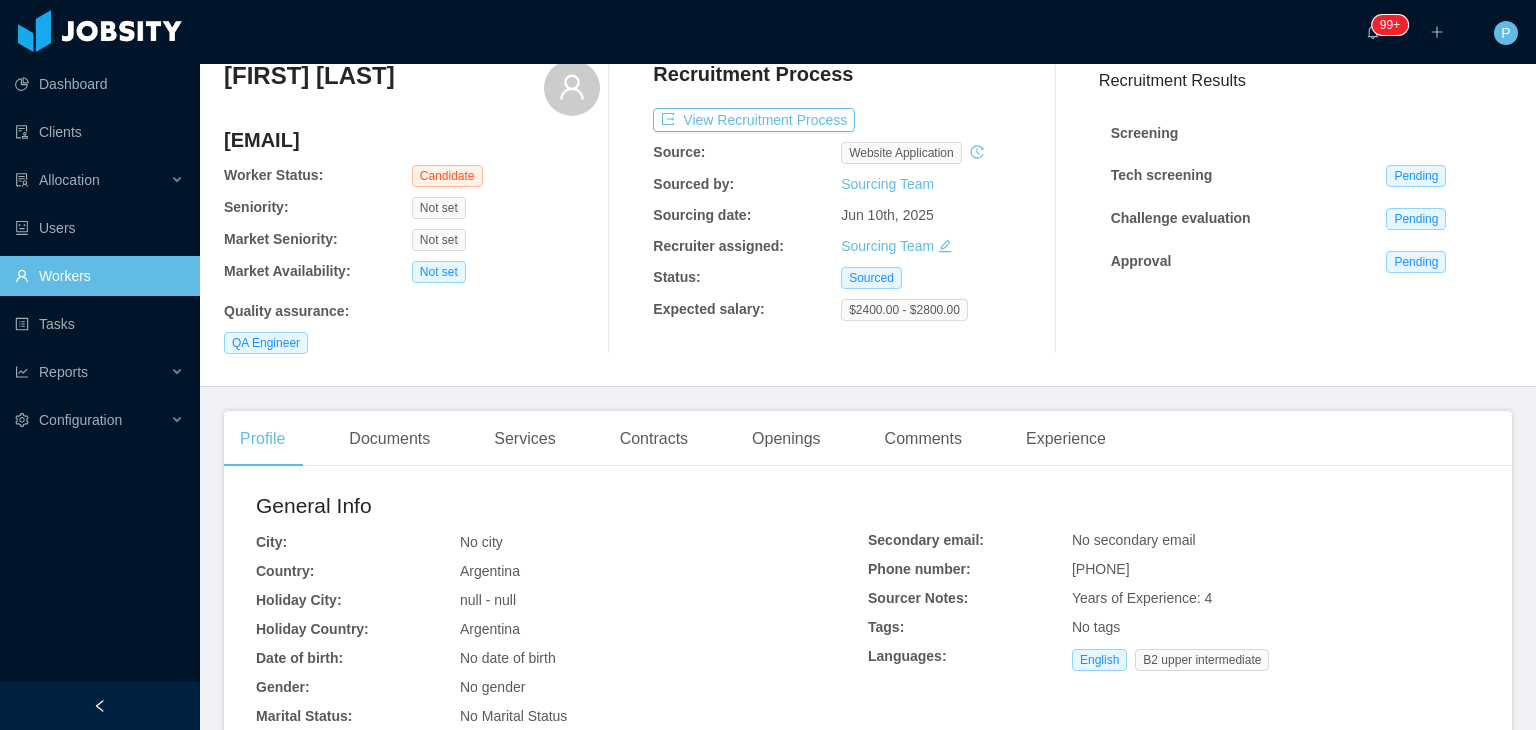 click 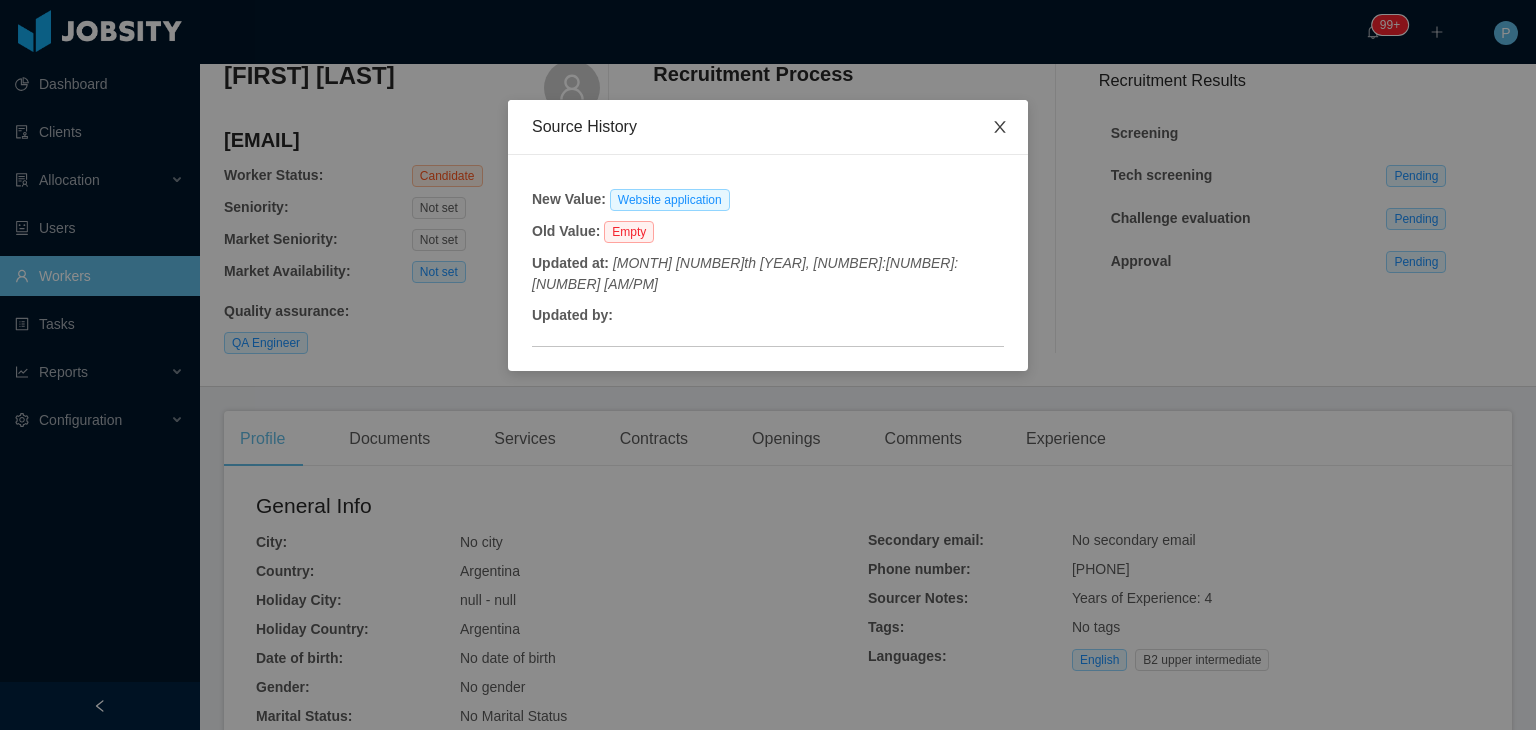click 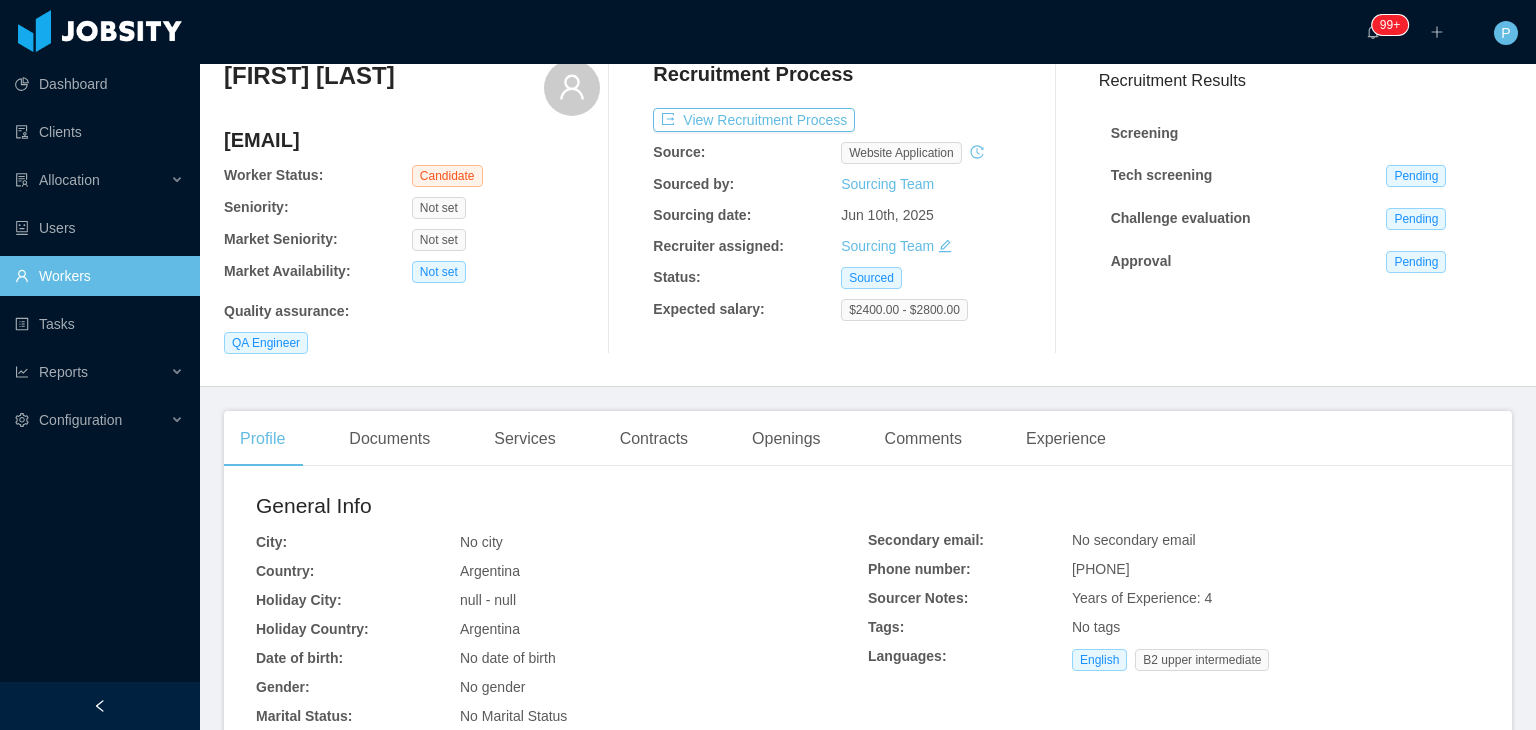 click on "Workers" at bounding box center (99, 276) 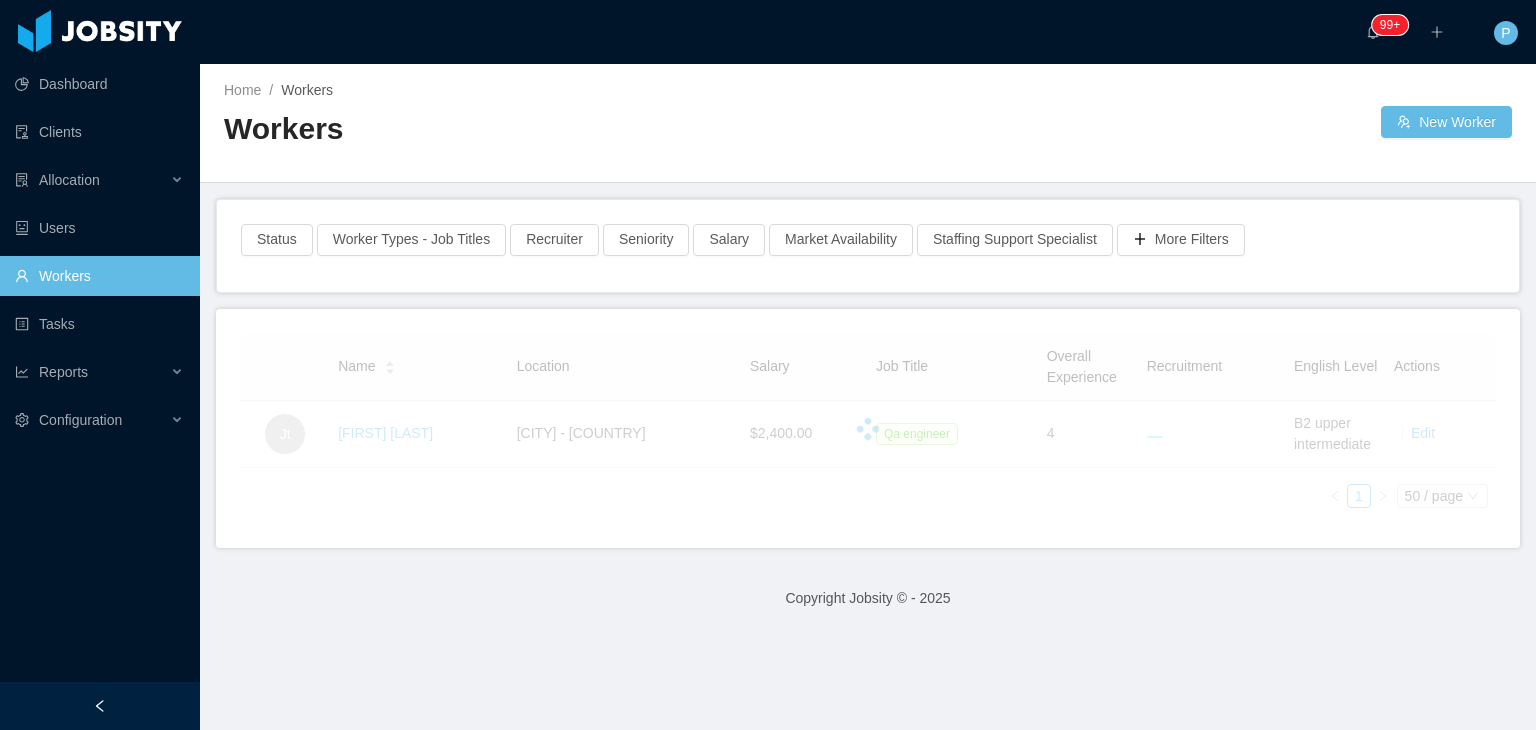 scroll, scrollTop: 0, scrollLeft: 0, axis: both 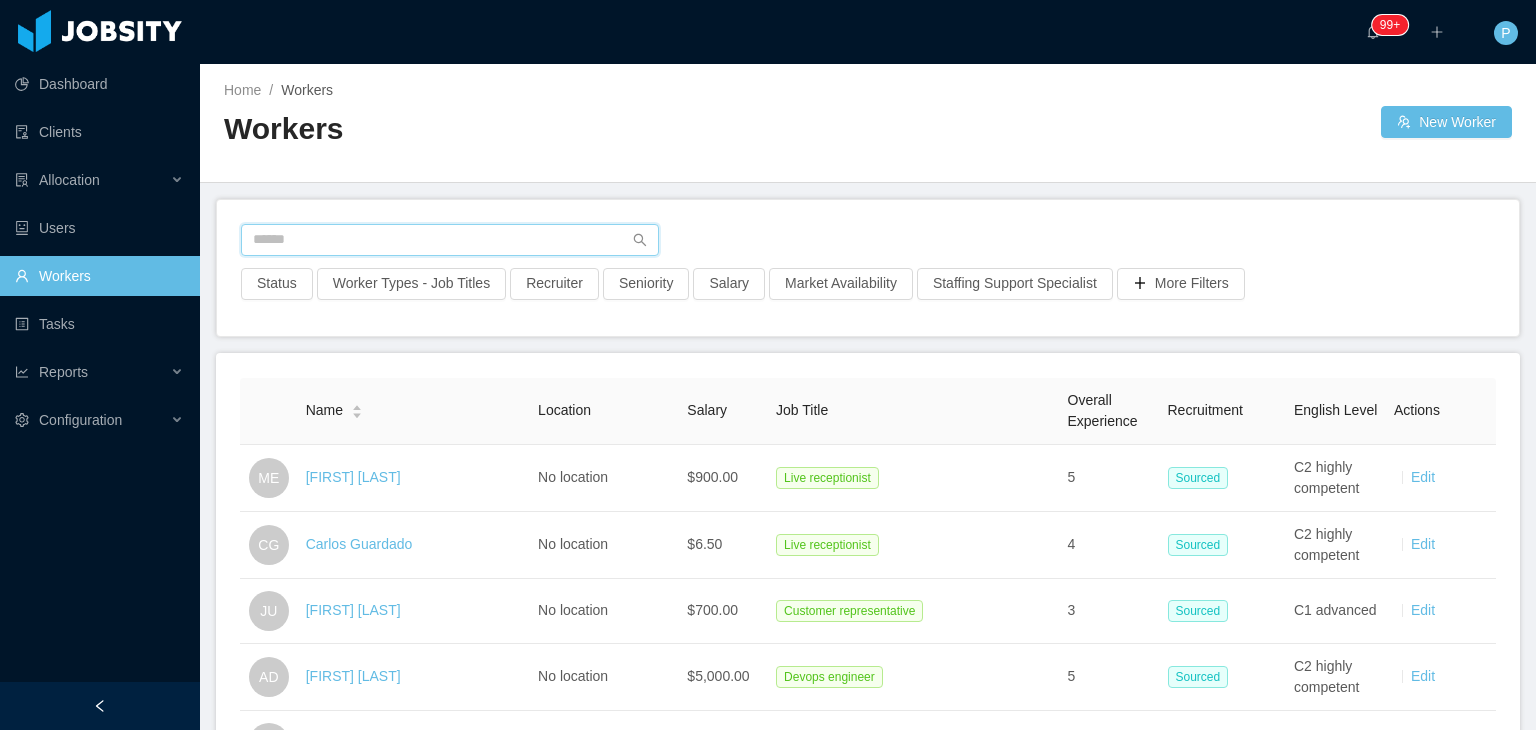click at bounding box center [450, 240] 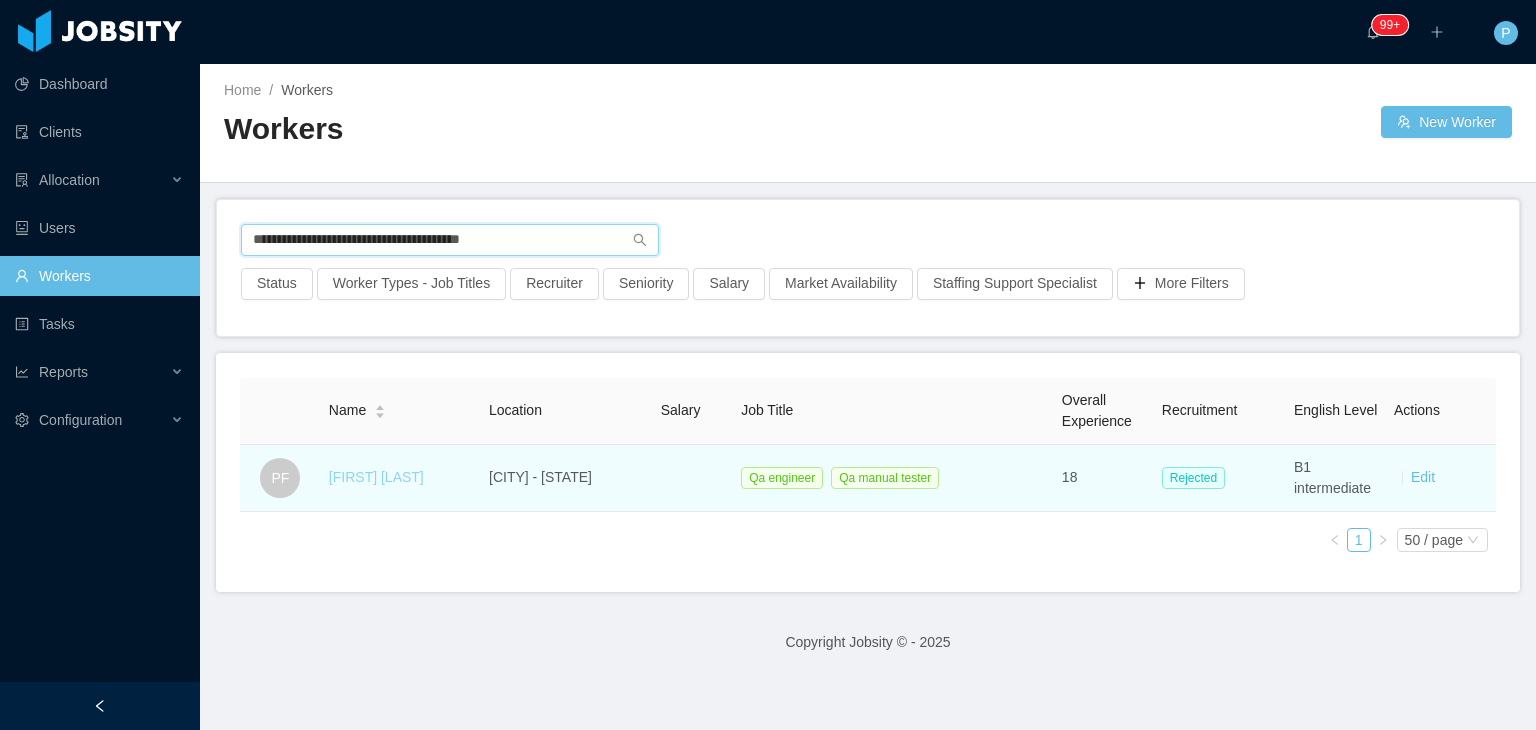type on "**********" 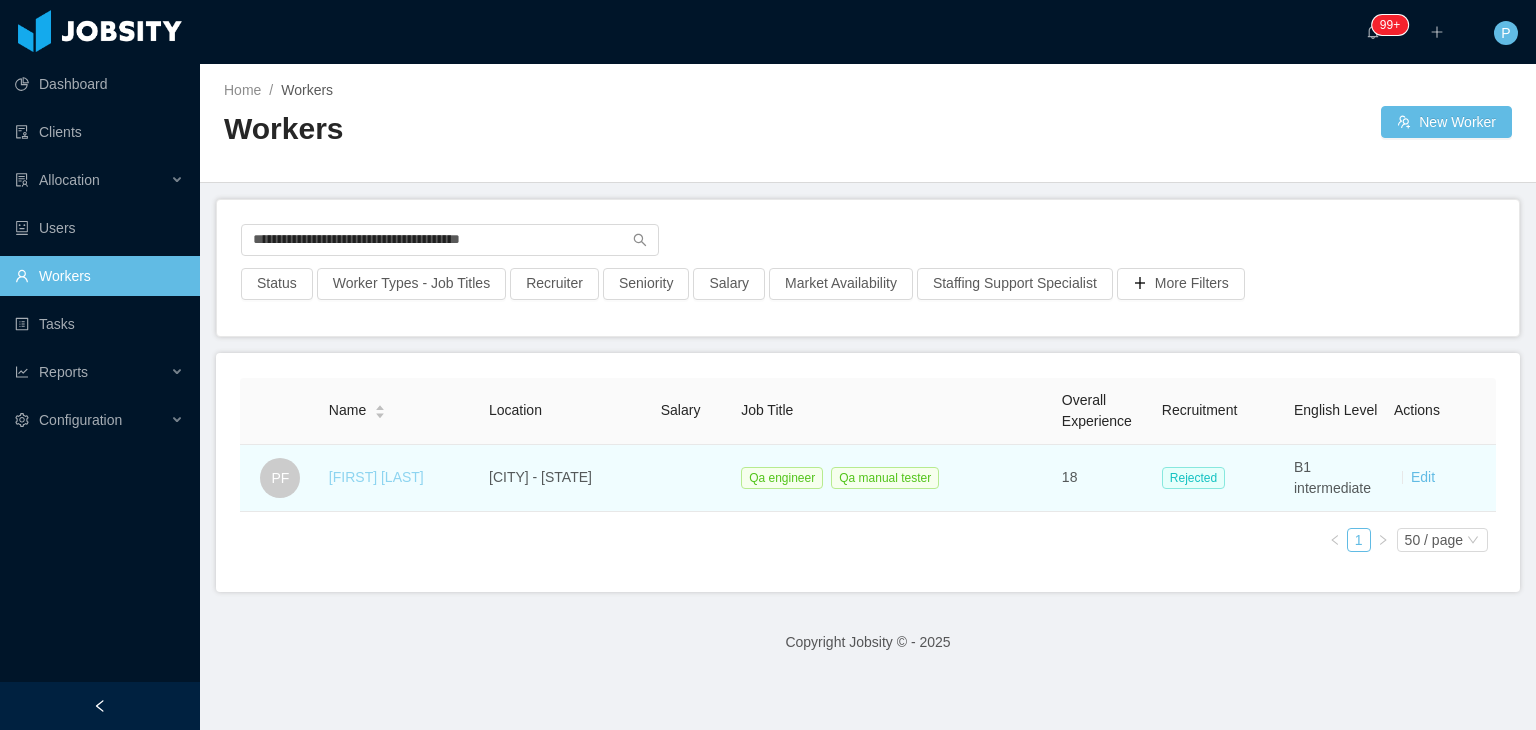click on "[FIRST] [LAST]" at bounding box center (376, 477) 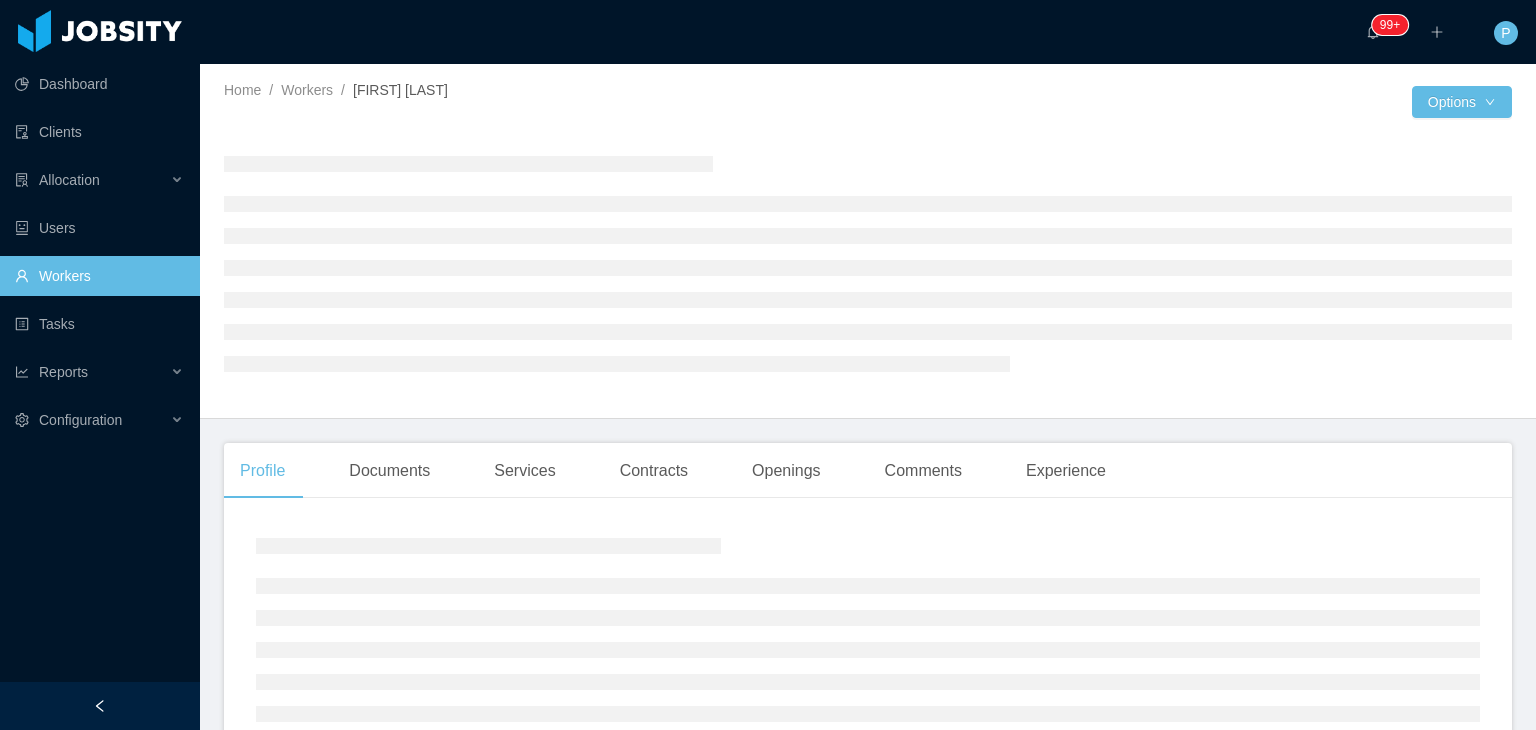 click at bounding box center (1140, 102) 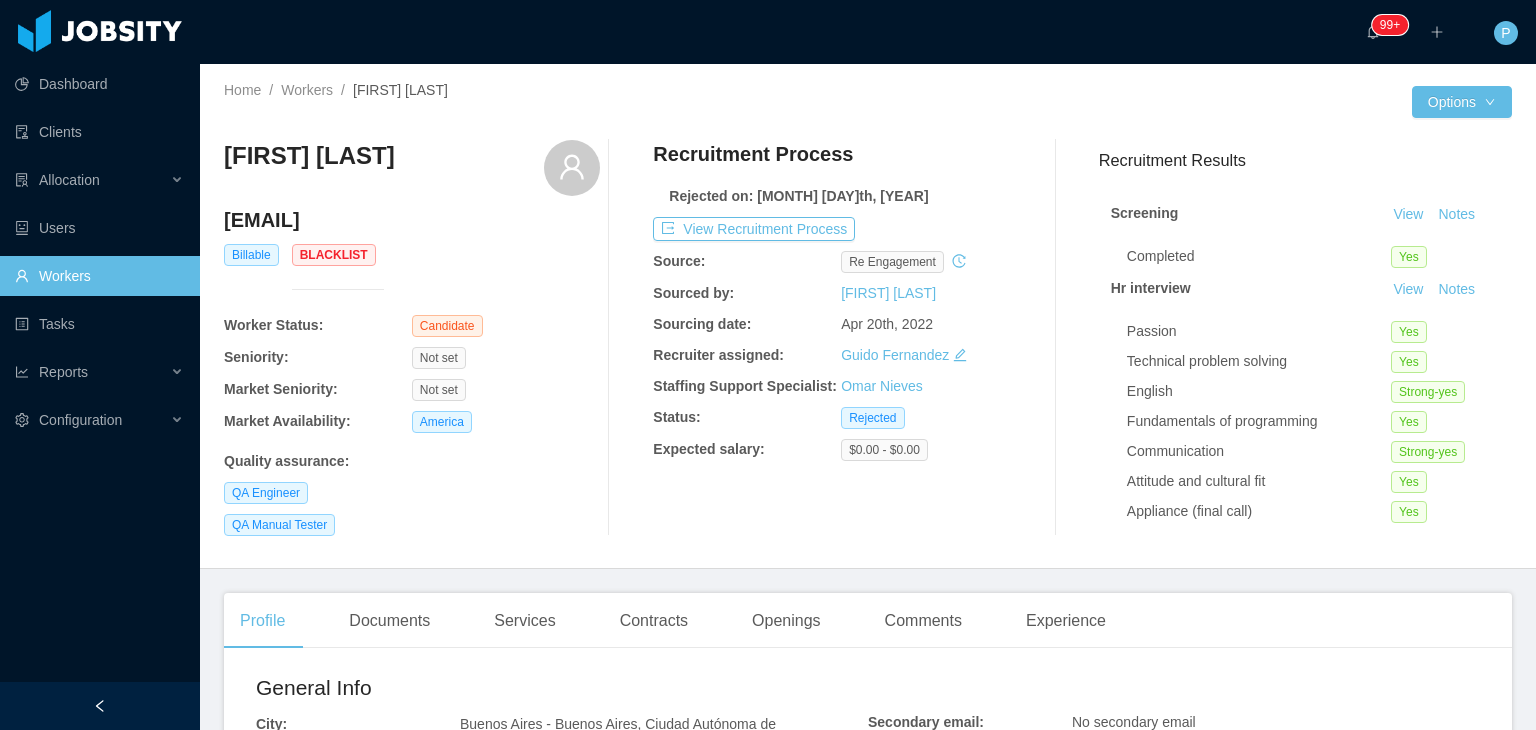 click on "Screening
View Notes Completed Yes Hr interview
View Notes Passion Yes Technical problem solving Yes English Strong-yes Fundamentals of programming Yes Communication Strong-yes Attitude and cultural fit Yes Appliance (final call) Yes Recording url Tech screening
Pending Challenge evaluation
Pending Approval
Pending" at bounding box center [1305, 437] 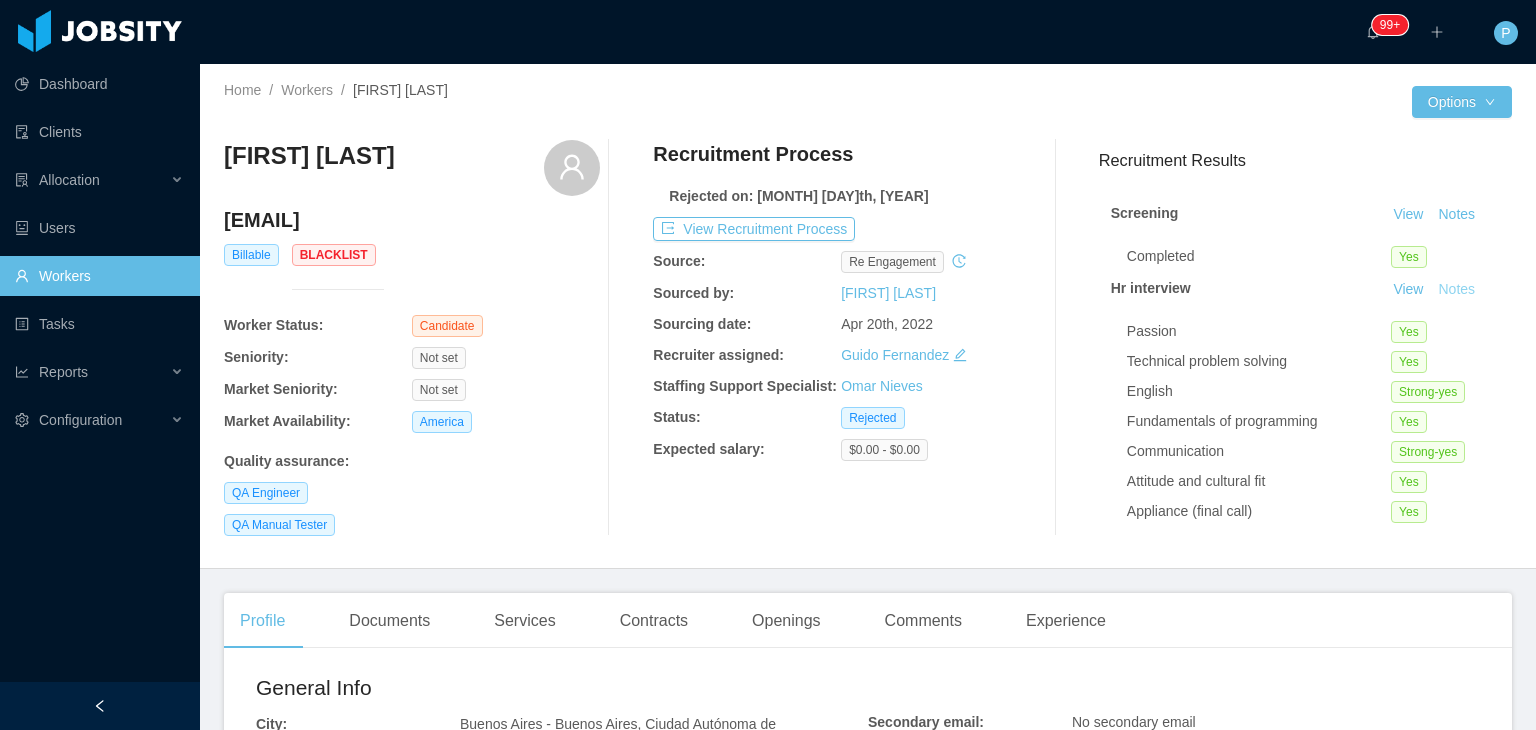 click on "Notes" at bounding box center (1456, 290) 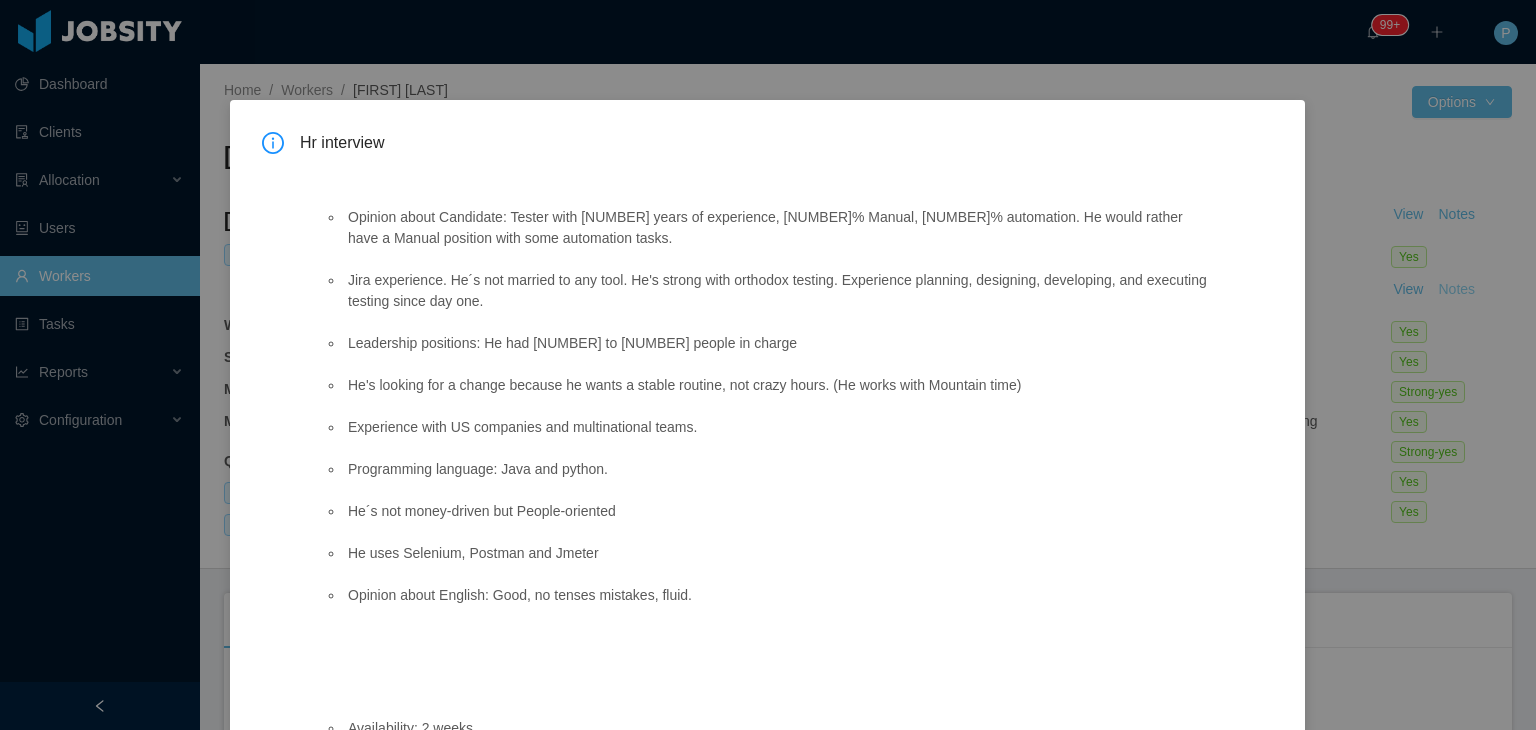 scroll, scrollTop: 72, scrollLeft: 0, axis: vertical 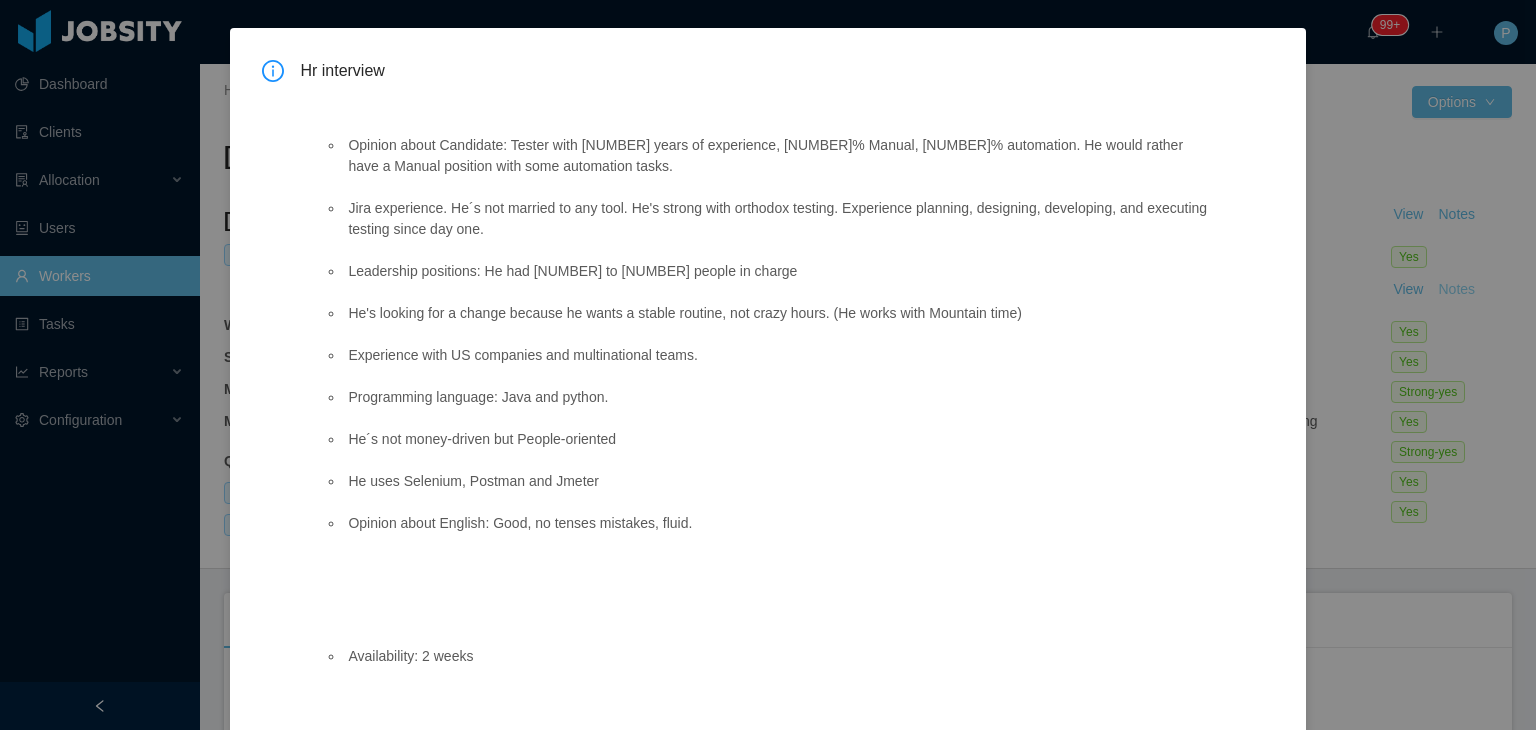 type 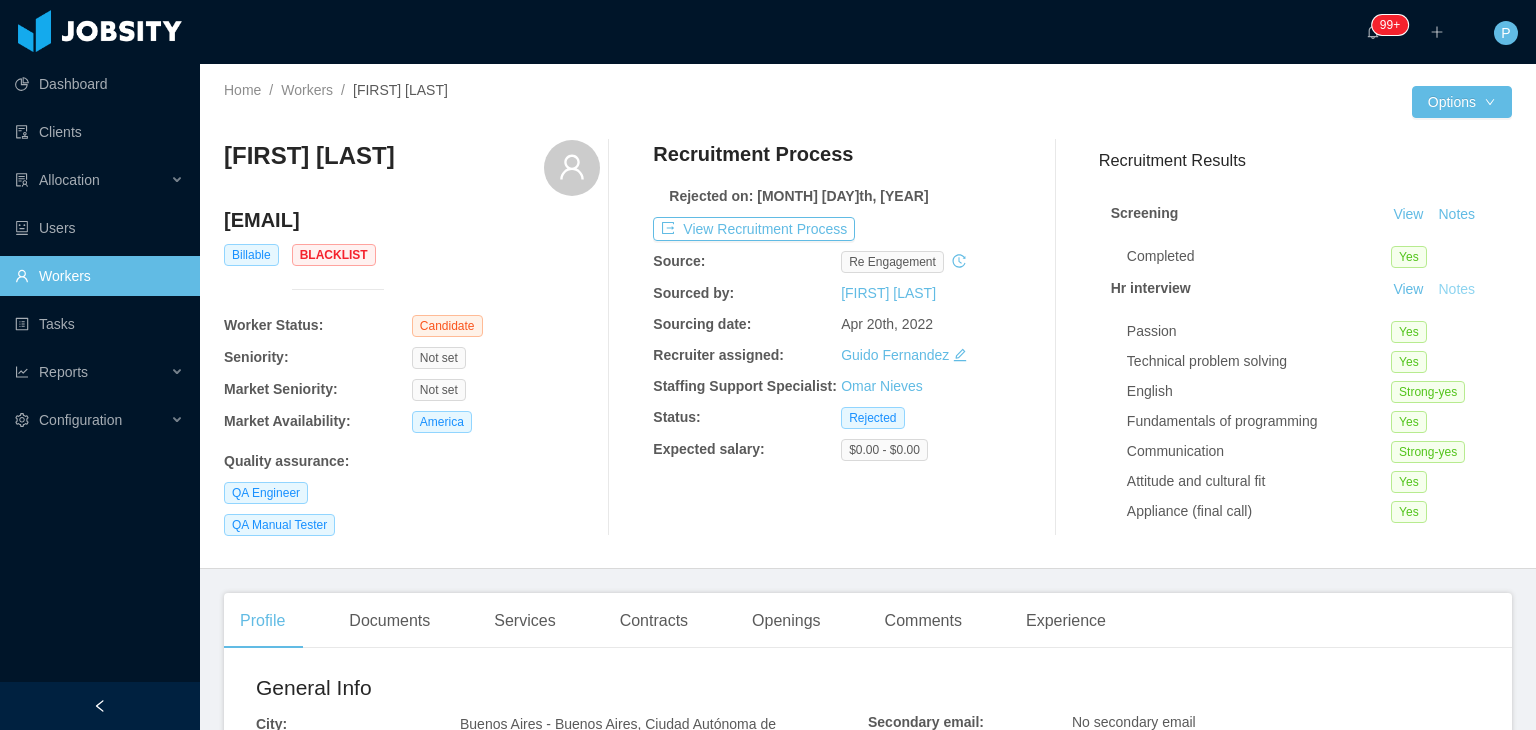 type 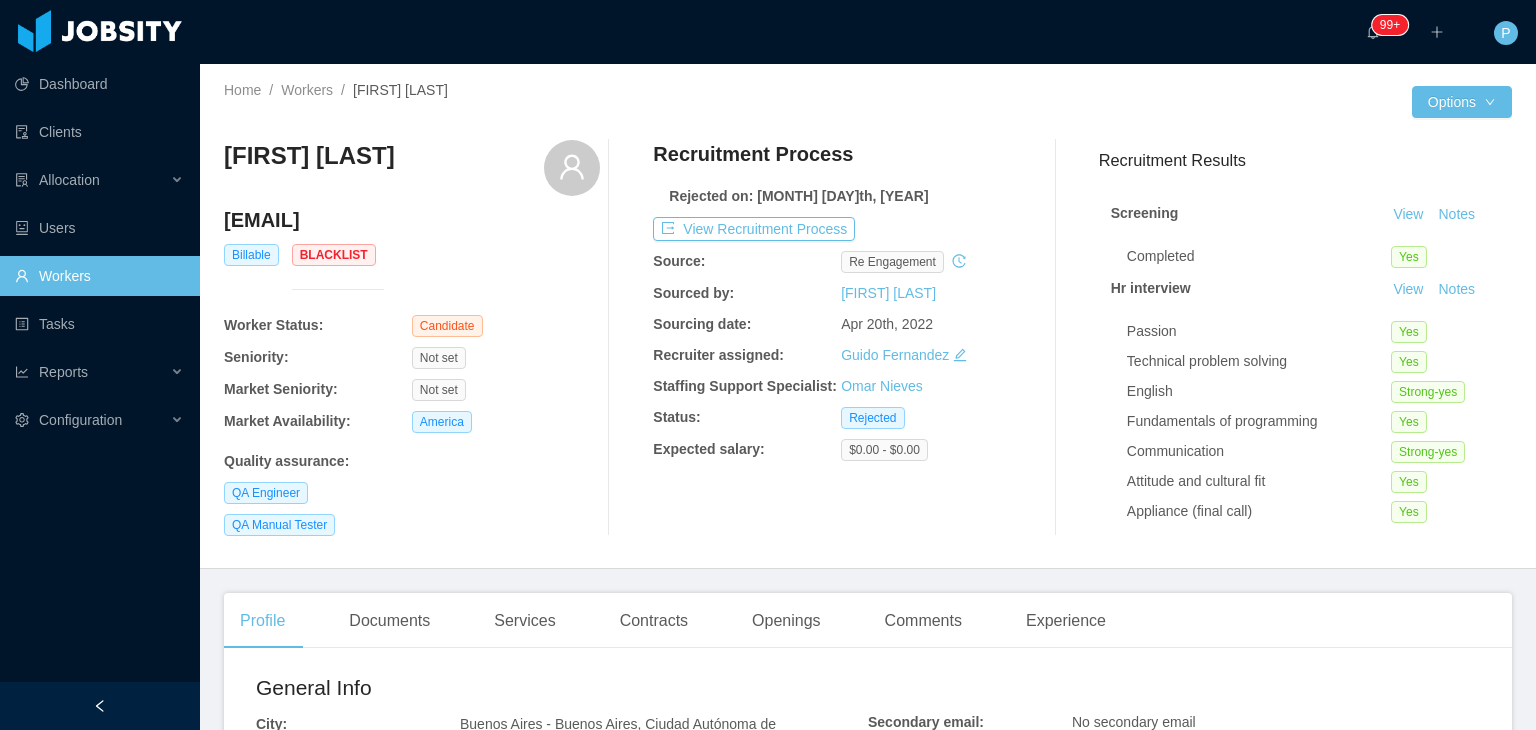 click on "[FIRST] [LAST] | JTalent  Billable  Blacklist Worker Status: Candidate Seniority:  Not set  Market Seniority:  Not set  Market Availability: America Quality assurance : QA Engineer QA Manual Tester Recruitment Process Rejected on: [MONTH] [NUMBER]th, [YEAR] View Recruitment Process  Source: re engagement Sourced by: [FIRST] [LAST] Sourcing date: [MONTH] [NUMBER]th, [YEAR] Recruiter assigned: [FIRST] [LAST]   Staffing Support Specialist: [FIRST] [LAST] Status: Rejected Expected salary: $[NUMBER].[NUMBER] - $[NUMBER].[NUMBER] Recruitment Results Screening
View Notes Completed Yes Hr interview
View Notes Passion Yes Technical problem solving Yes English Strong-yes Fundamentals of programming Yes Communication Strong-yes Attitude and cultural fit Yes Appliance (final call) Yes Recording url Tech screening
Pending Challenge evaluation
Pending Approval
Pending" at bounding box center (868, 338) 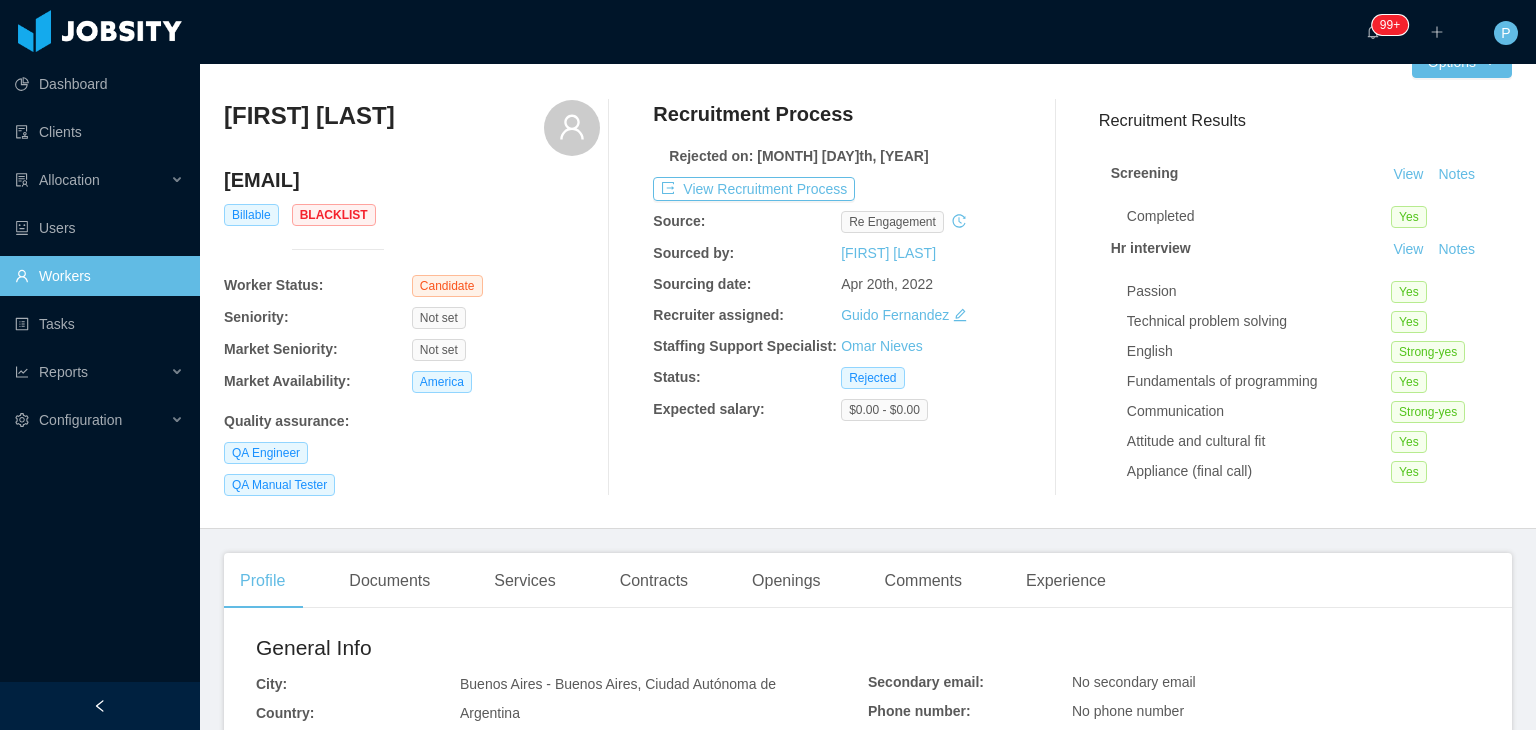 scroll, scrollTop: 80, scrollLeft: 0, axis: vertical 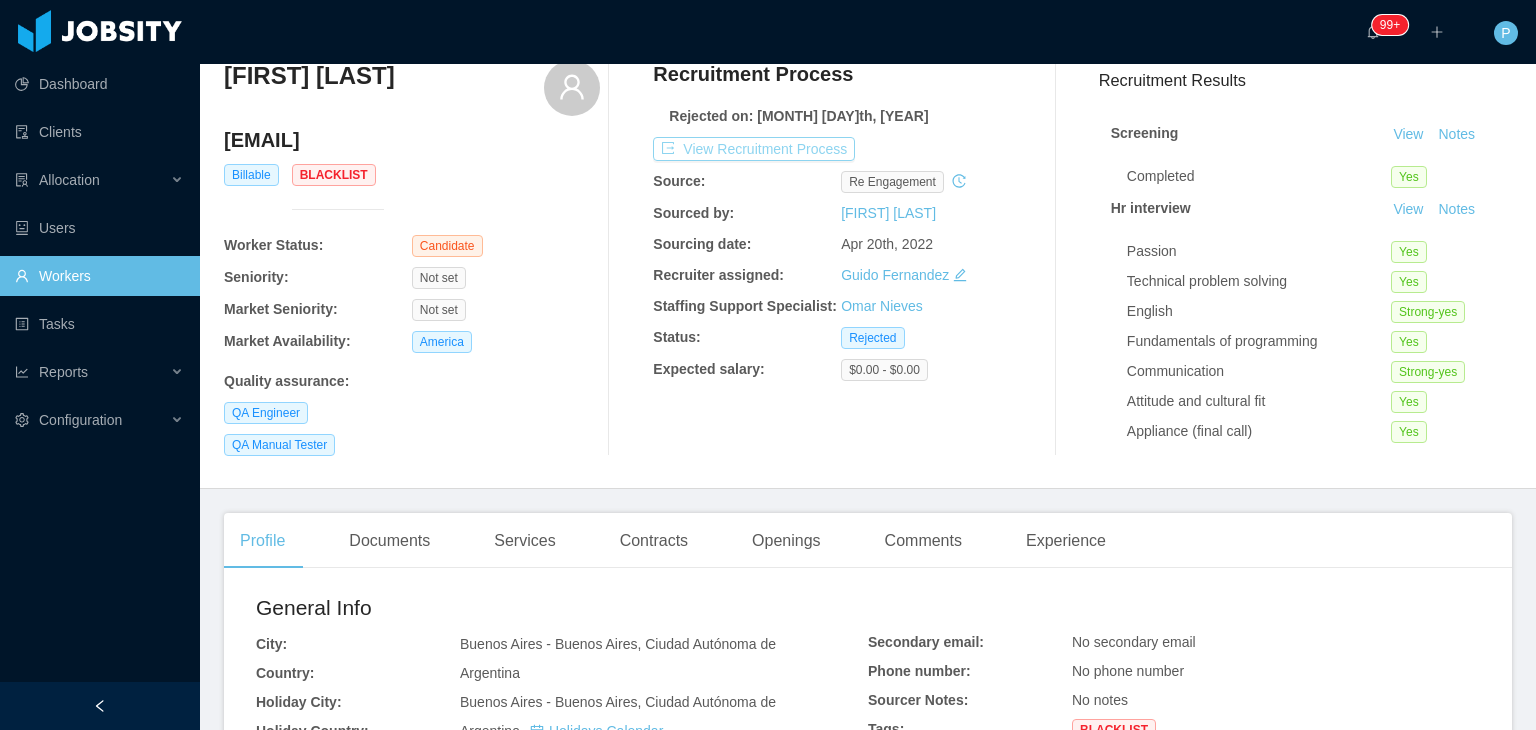 click on "View Recruitment Process" at bounding box center [754, 149] 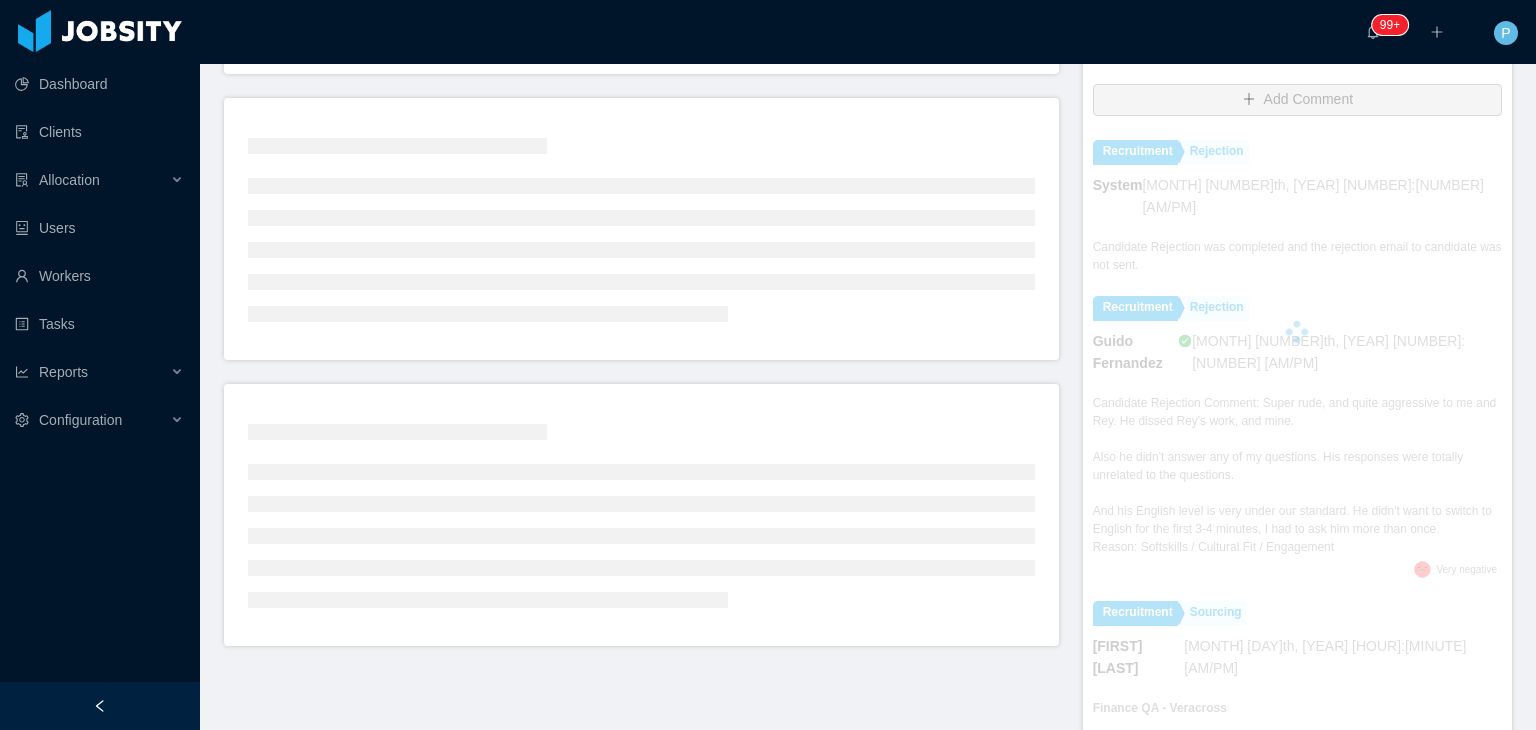 scroll, scrollTop: 476, scrollLeft: 0, axis: vertical 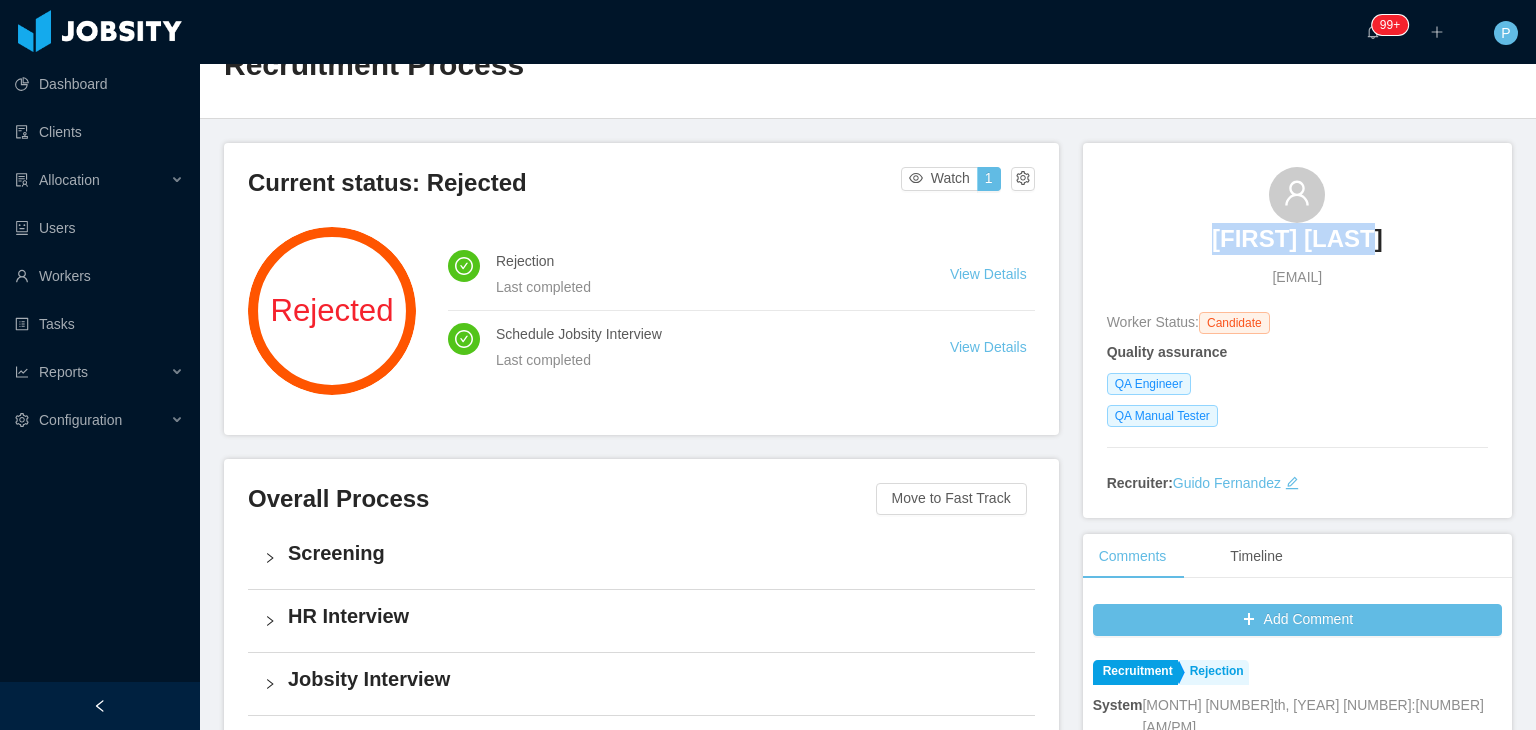 drag, startPoint x: 1377, startPoint y: 241, endPoint x: 1210, endPoint y: 255, distance: 167.5858 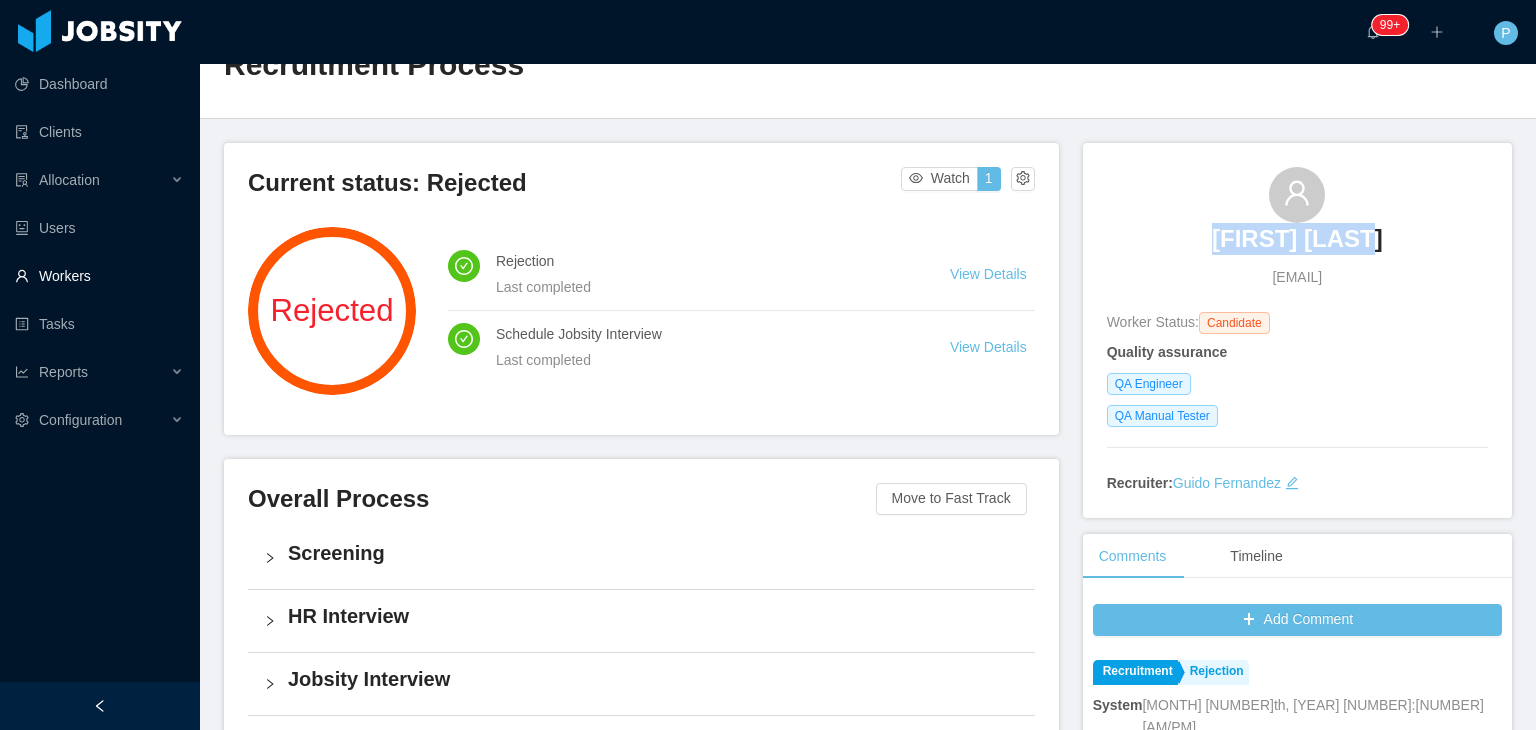 click on "Workers" at bounding box center [99, 276] 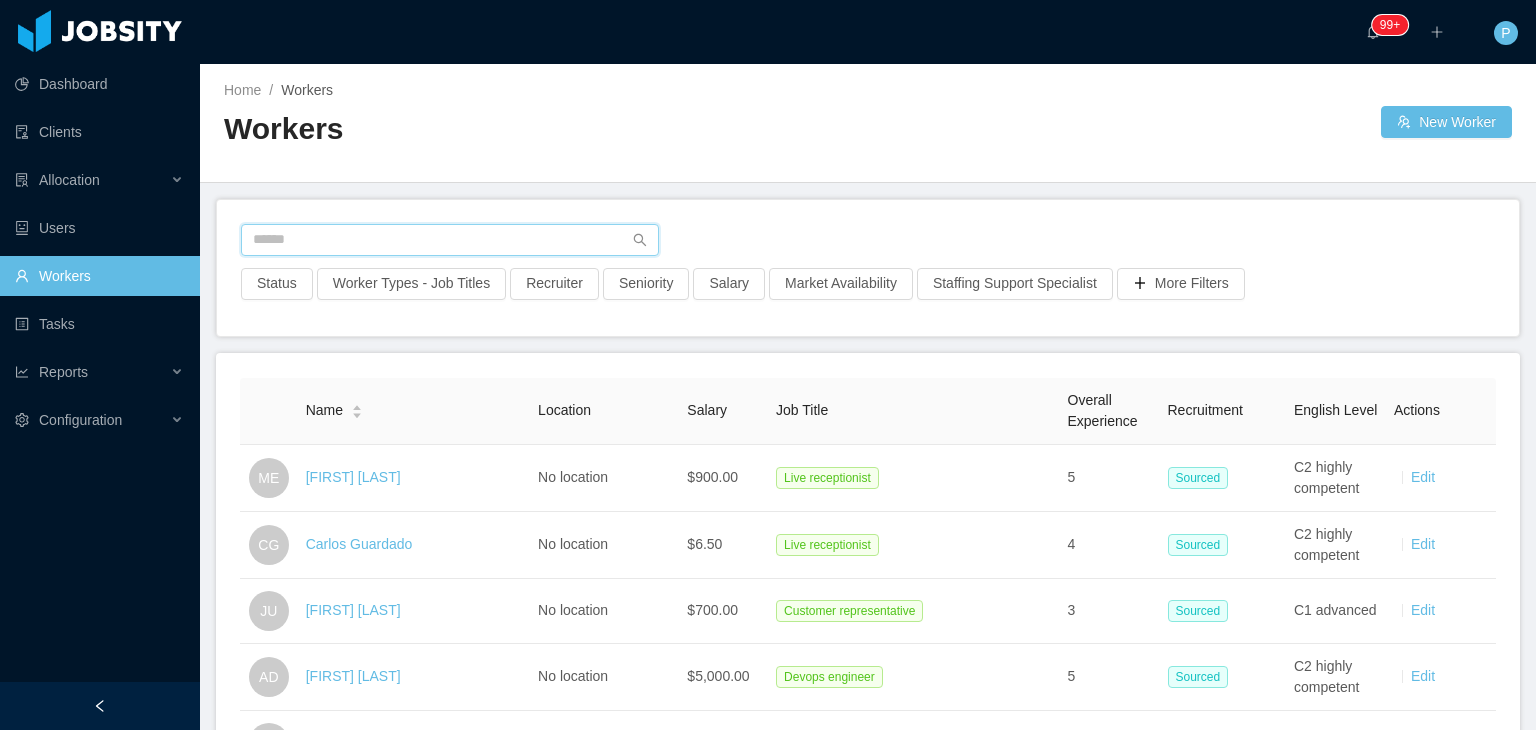 click at bounding box center (450, 240) 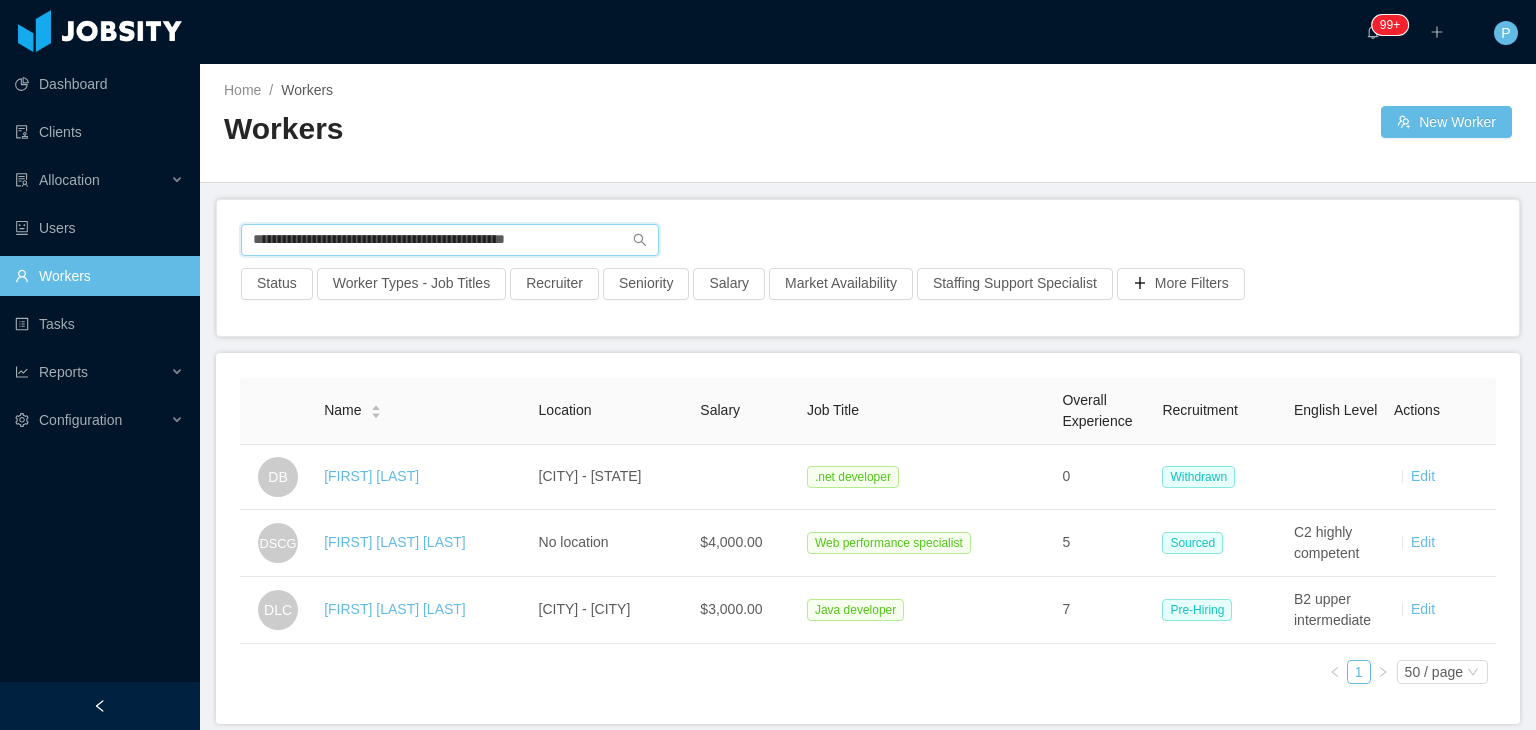 type on "**********" 